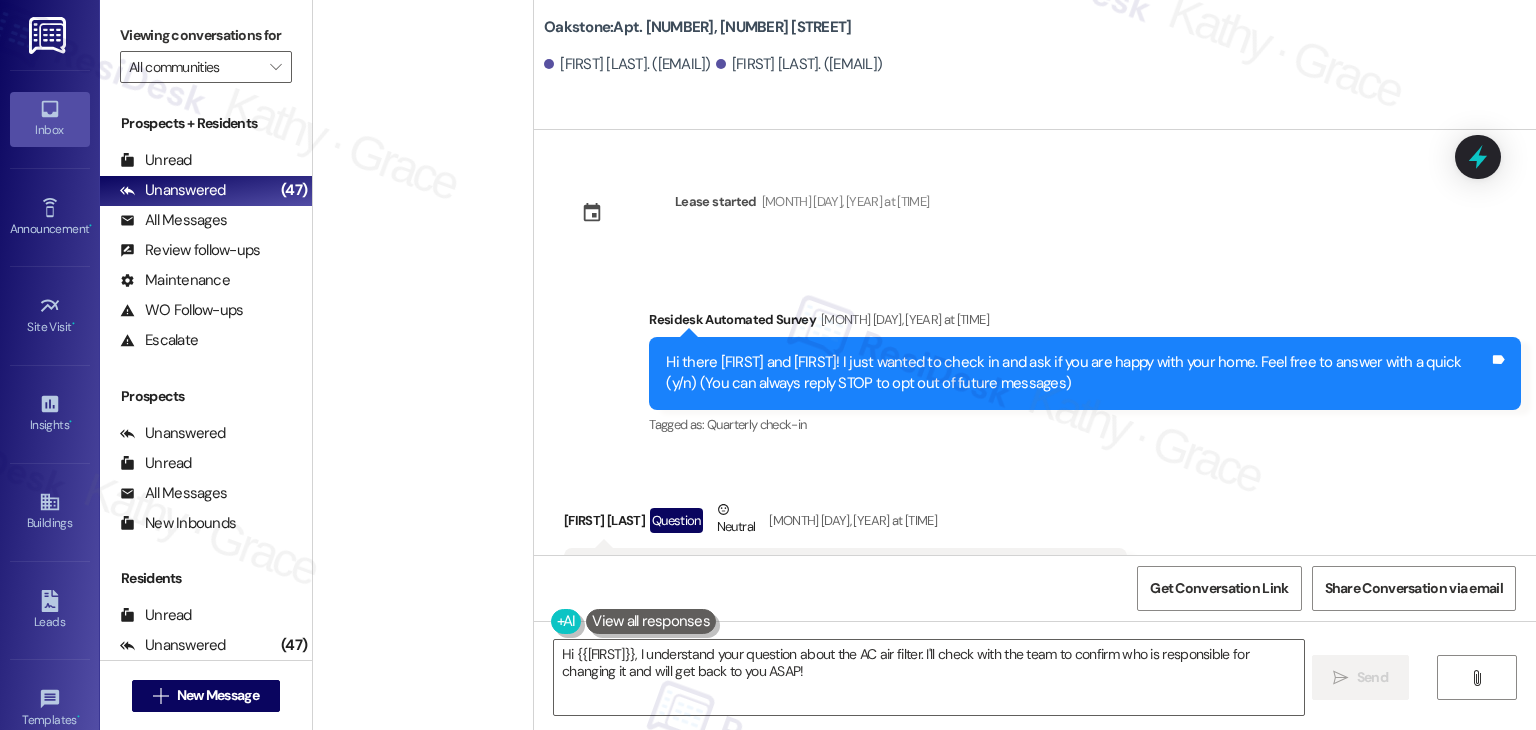 scroll, scrollTop: 0, scrollLeft: 0, axis: both 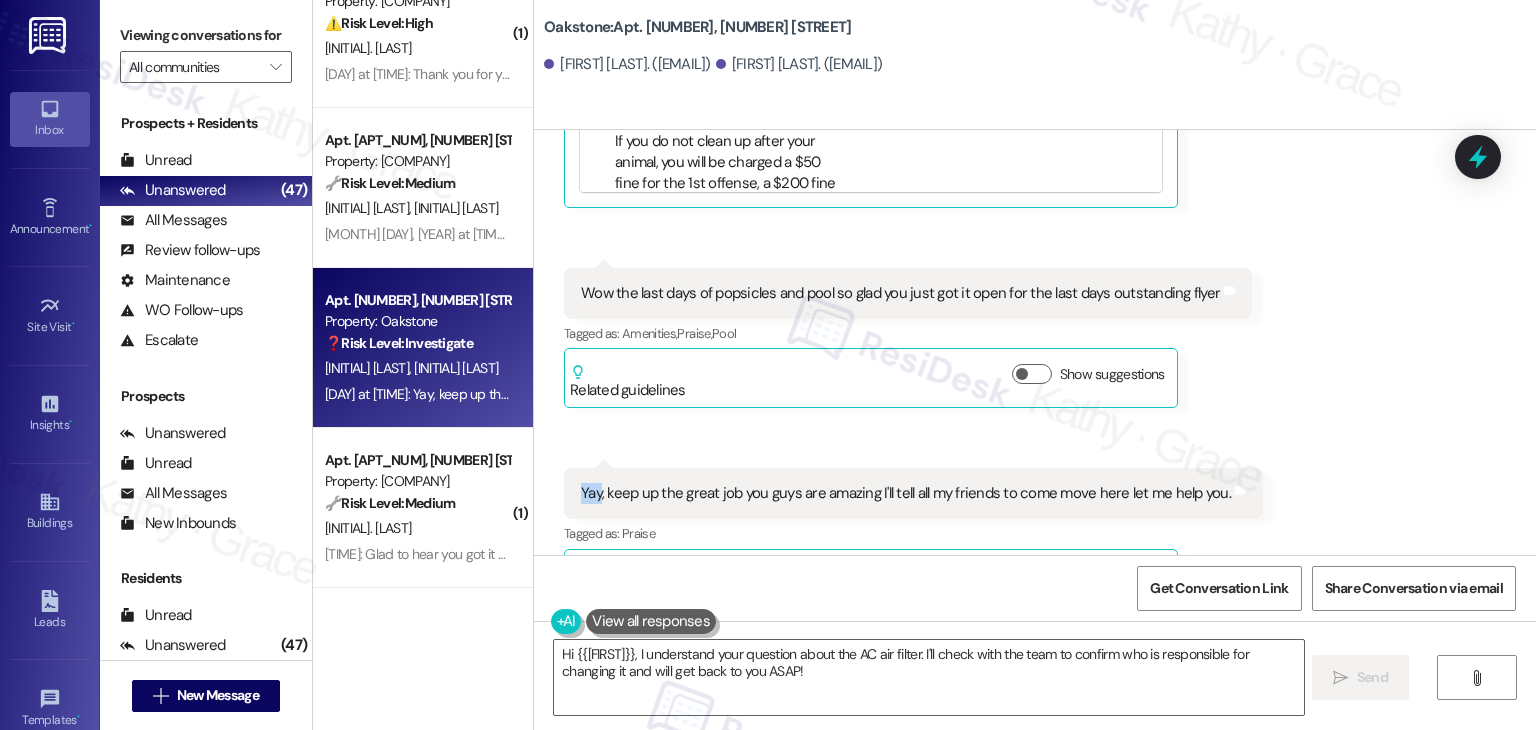 click on "Received via SMS [FIRST] [LAST] Question Neutral [DAY] at [TIME] Wow popsicles usually like dinner is going to treat me like this.
Finally the pool's open that we've been paying for I'm not having to go over to the apartment complex next door to use theirs even though your sister complex.
So glad I'm playing for amenities here at this location I have to go over to the next facility to use theirs instead of you getting it done properly and on time all I get is excuses from you.
But yay popsicles Tags and notes Tagged as: Rent/payments , Click to highlight conversations about Rent/payments Praise , Click to highlight conversations about Praise Amenities , Click to highlight conversations about Amenities Complaint Click to highlight conversations about Complaint Related guidelines Hide Suggestions [COMPANY] - All Properties: Excessive animal waste fine policy and responsibility Created 2 years ago Property level guideline ( 67 % match) FAQs generated by ResiDesk AI ( 67" at bounding box center (1035, 66) 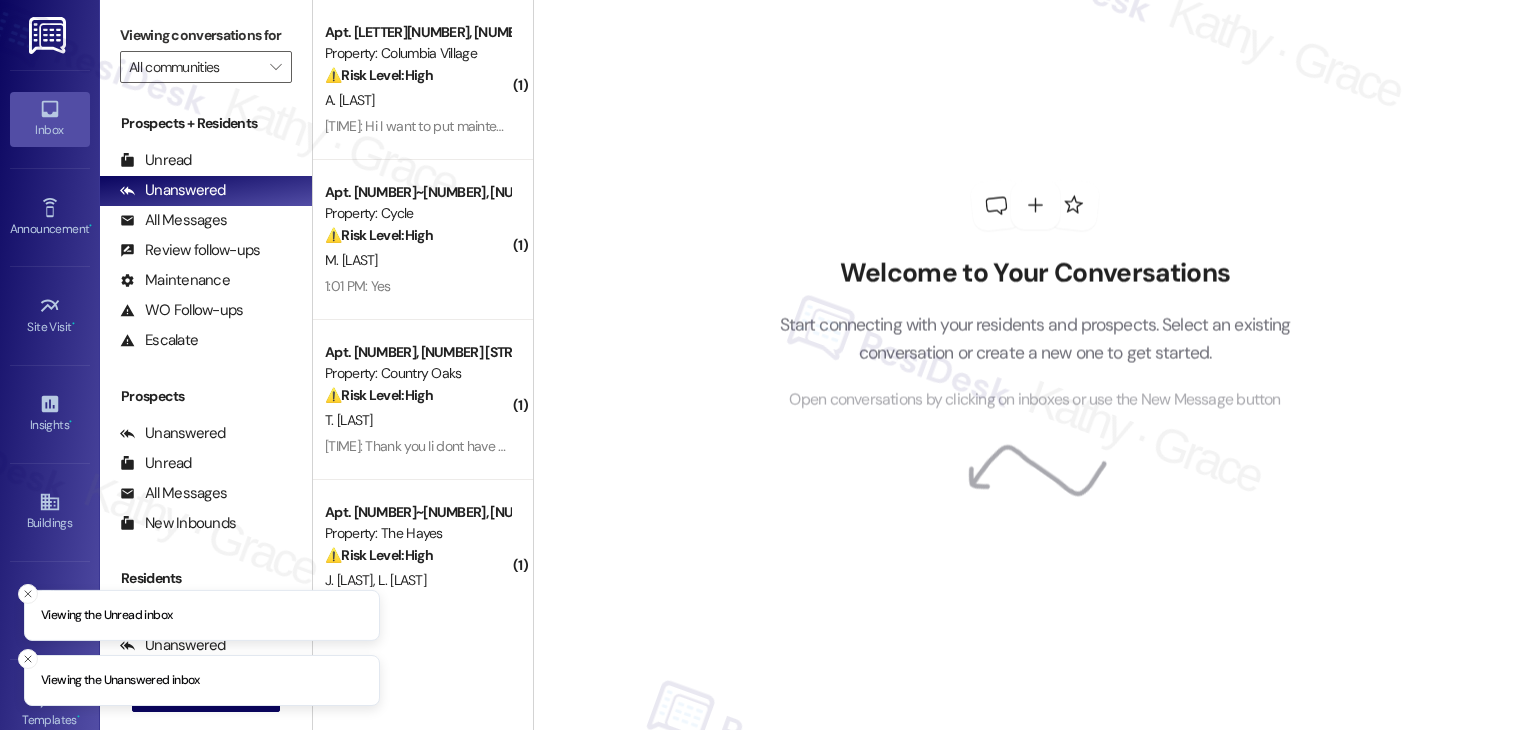 scroll, scrollTop: 0, scrollLeft: 0, axis: both 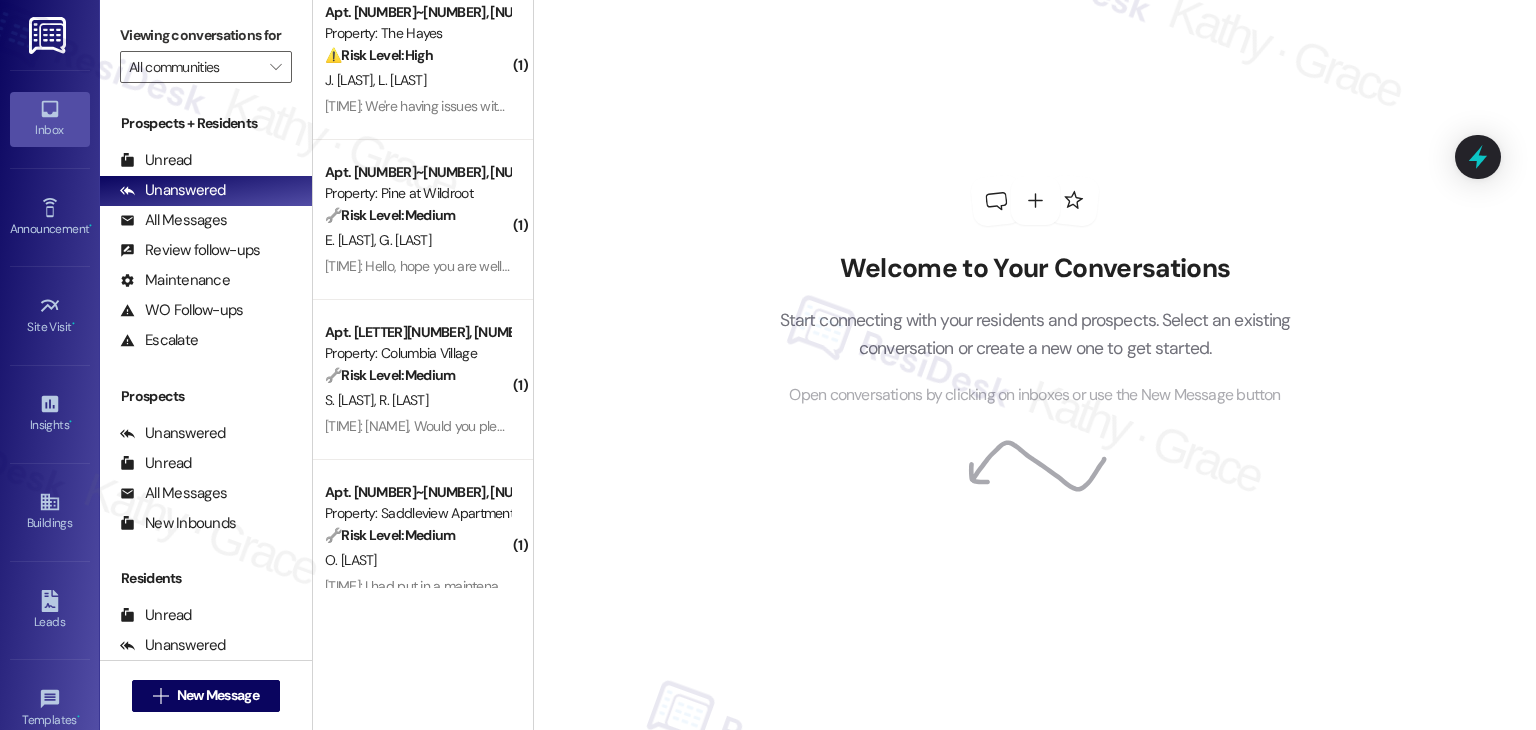 drag, startPoint x: 800, startPoint y: 154, endPoint x: 749, endPoint y: 5, distance: 157.48651 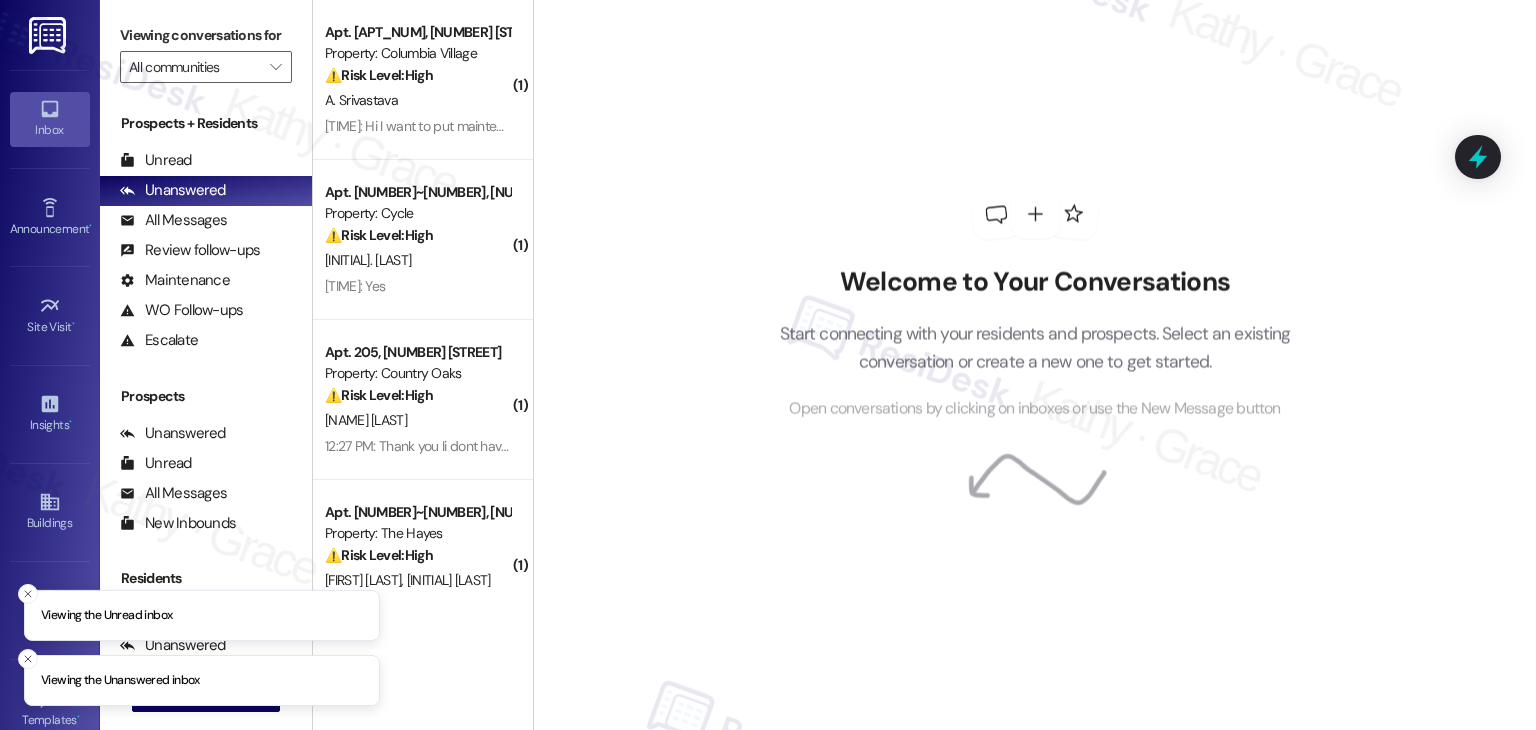 scroll, scrollTop: 0, scrollLeft: 0, axis: both 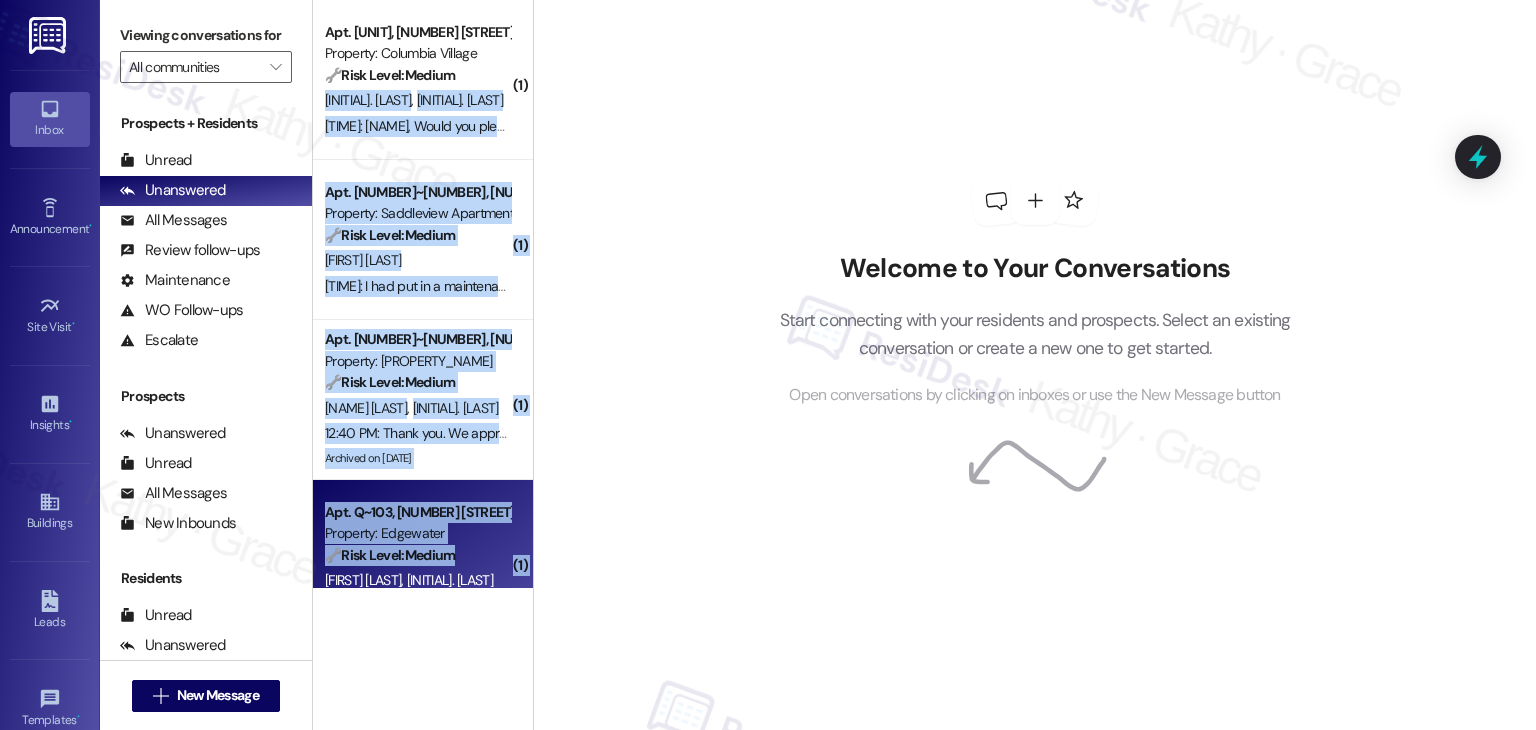 drag, startPoint x: 512, startPoint y: 87, endPoint x: 491, endPoint y: 481, distance: 394.55923 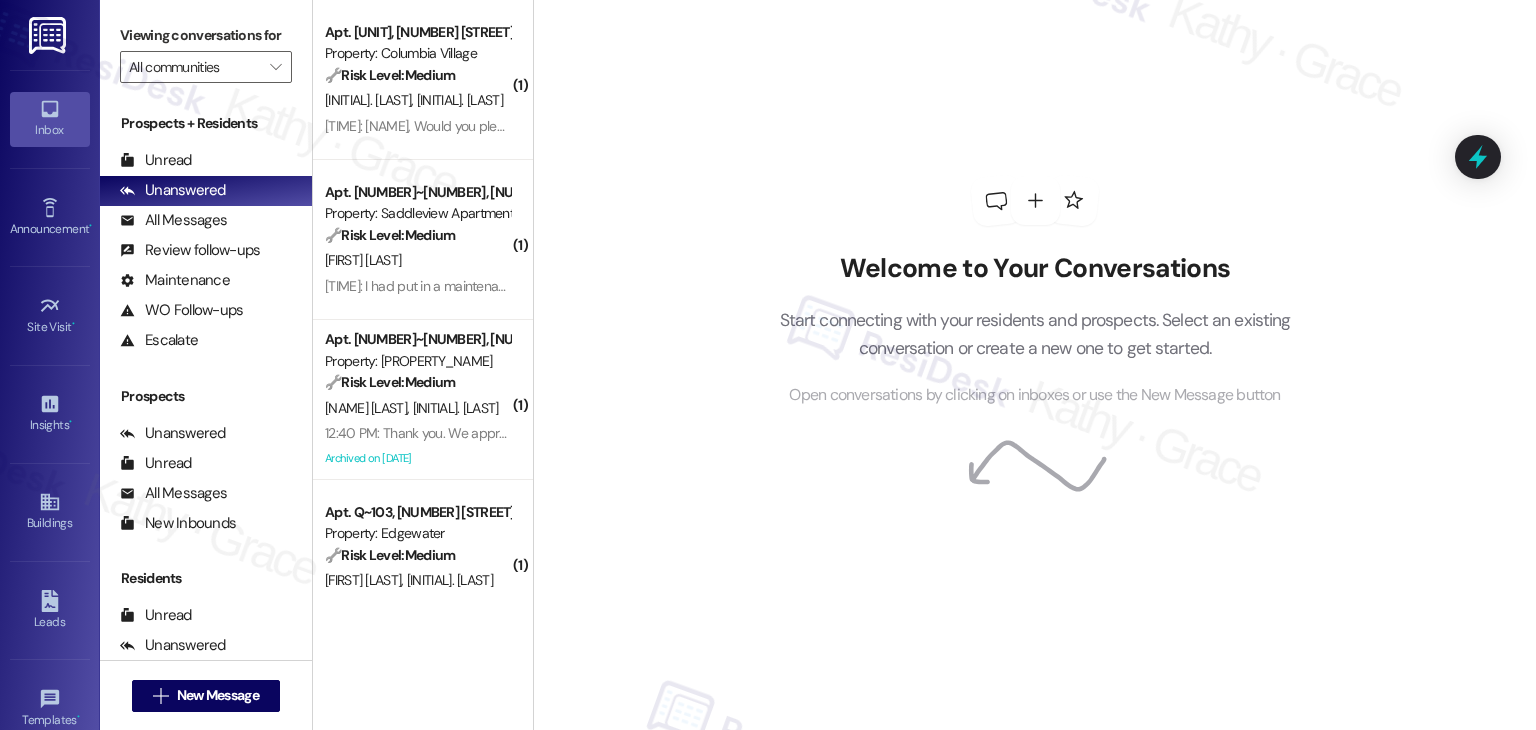 click on "Welcome to Your Conversations Start connecting with your residents and prospects. Select an existing conversation or create a new one to get started. Open conversations by clicking on inboxes or use the New Message button" at bounding box center (1034, 365) 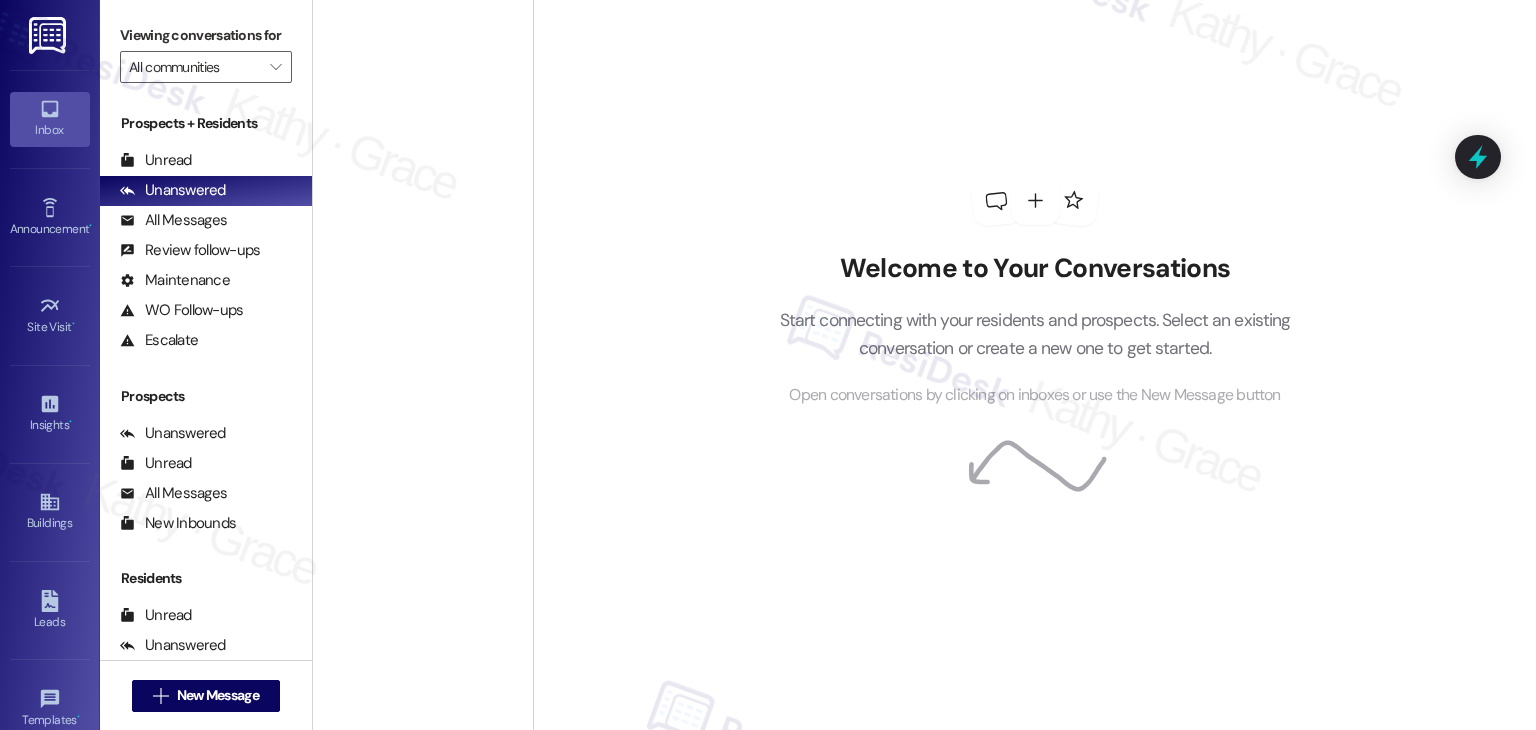 scroll, scrollTop: 7092, scrollLeft: 0, axis: vertical 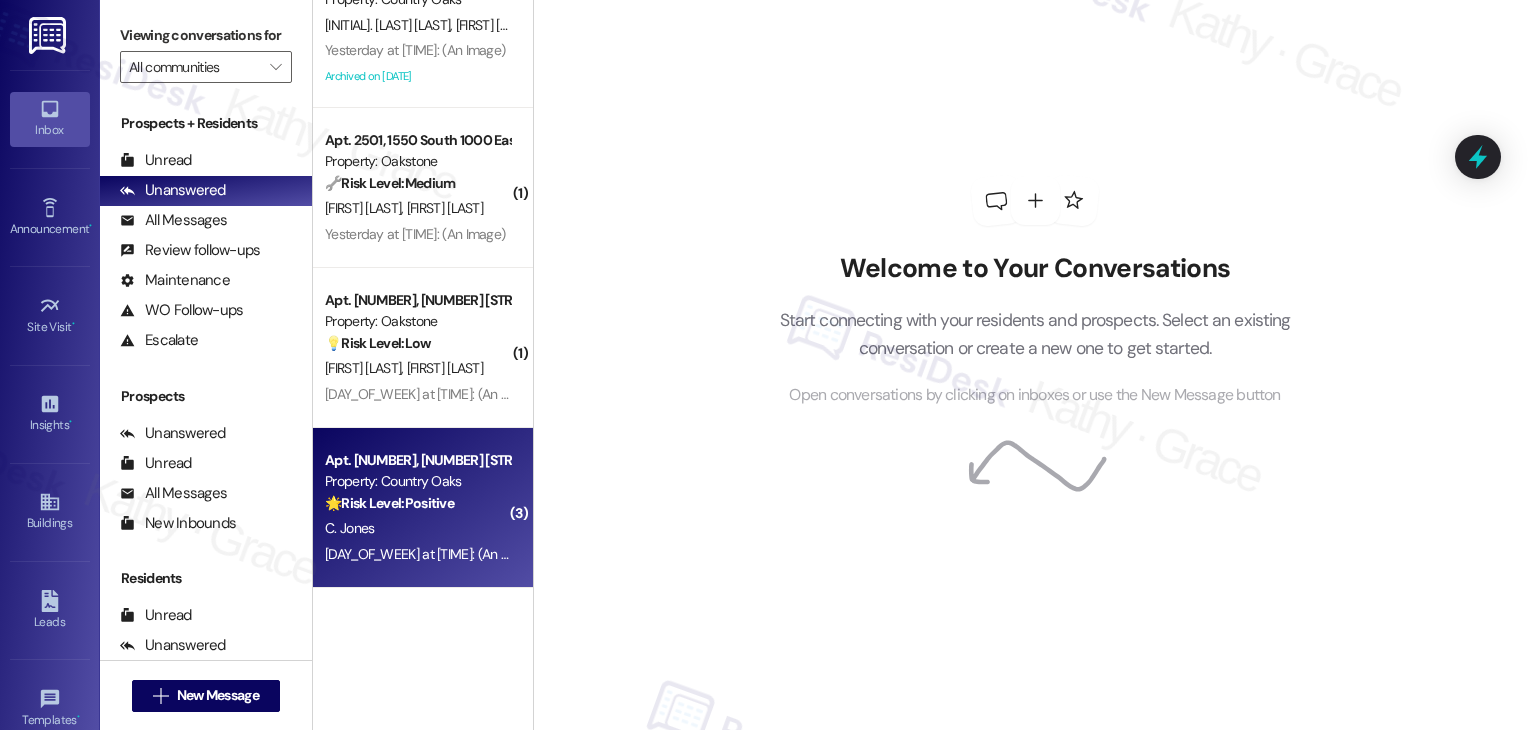 click on "C. Jones" at bounding box center [417, 528] 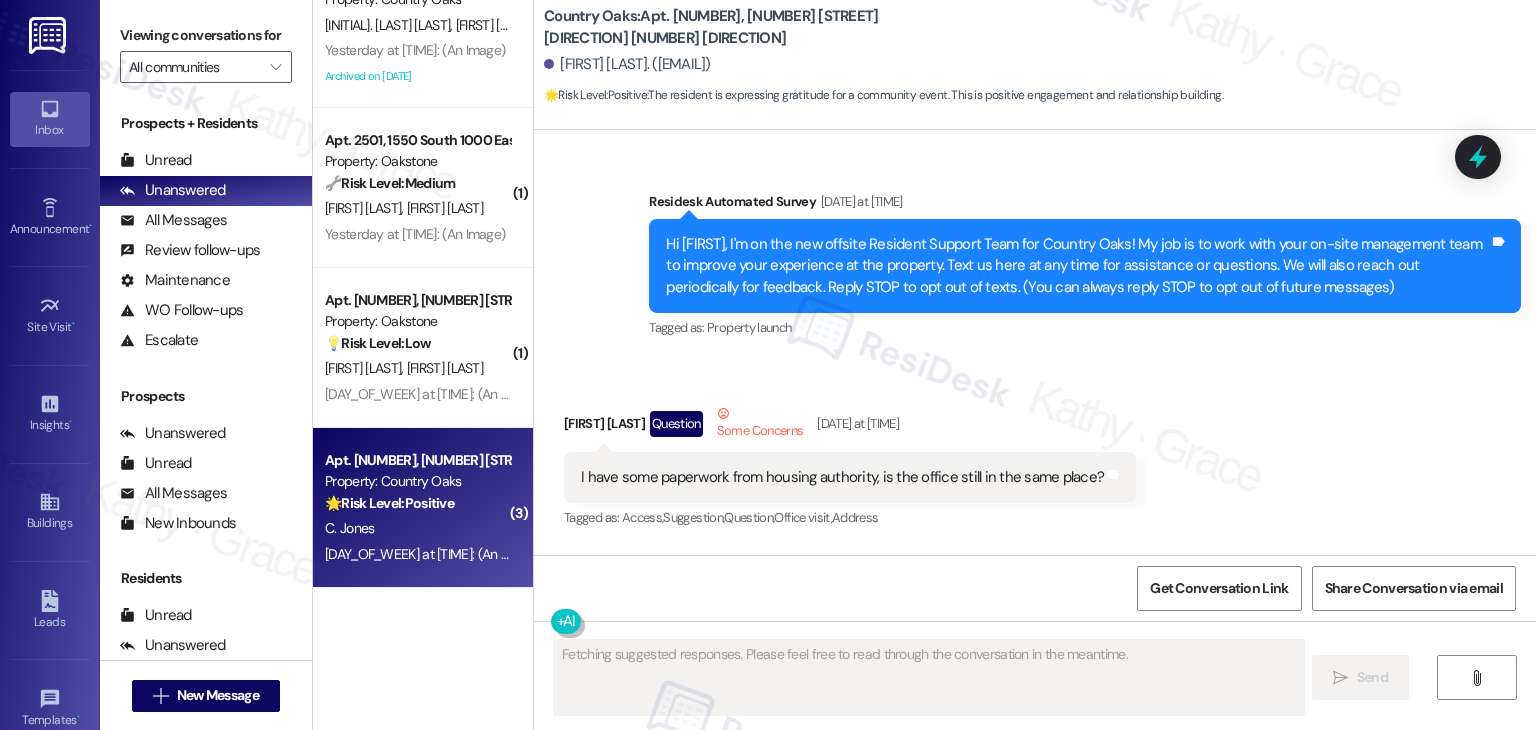 scroll, scrollTop: 34587, scrollLeft: 0, axis: vertical 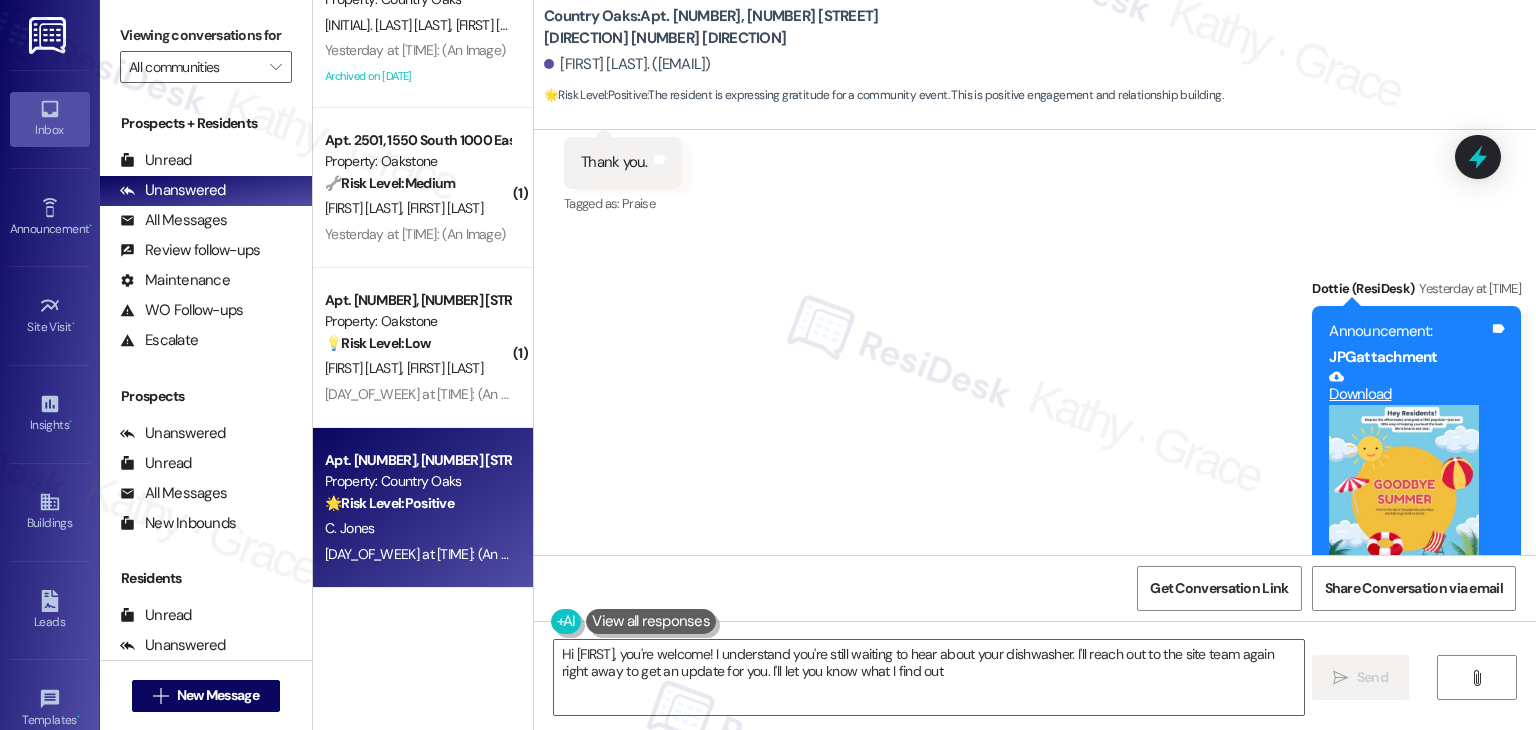 type on "Hi [FIRST_NAME], you're welcome! I understand you're still waiting to hear about your dishwasher. I'll reach out to the site team again right away to get an update for you. I'll let you know what I find out!" 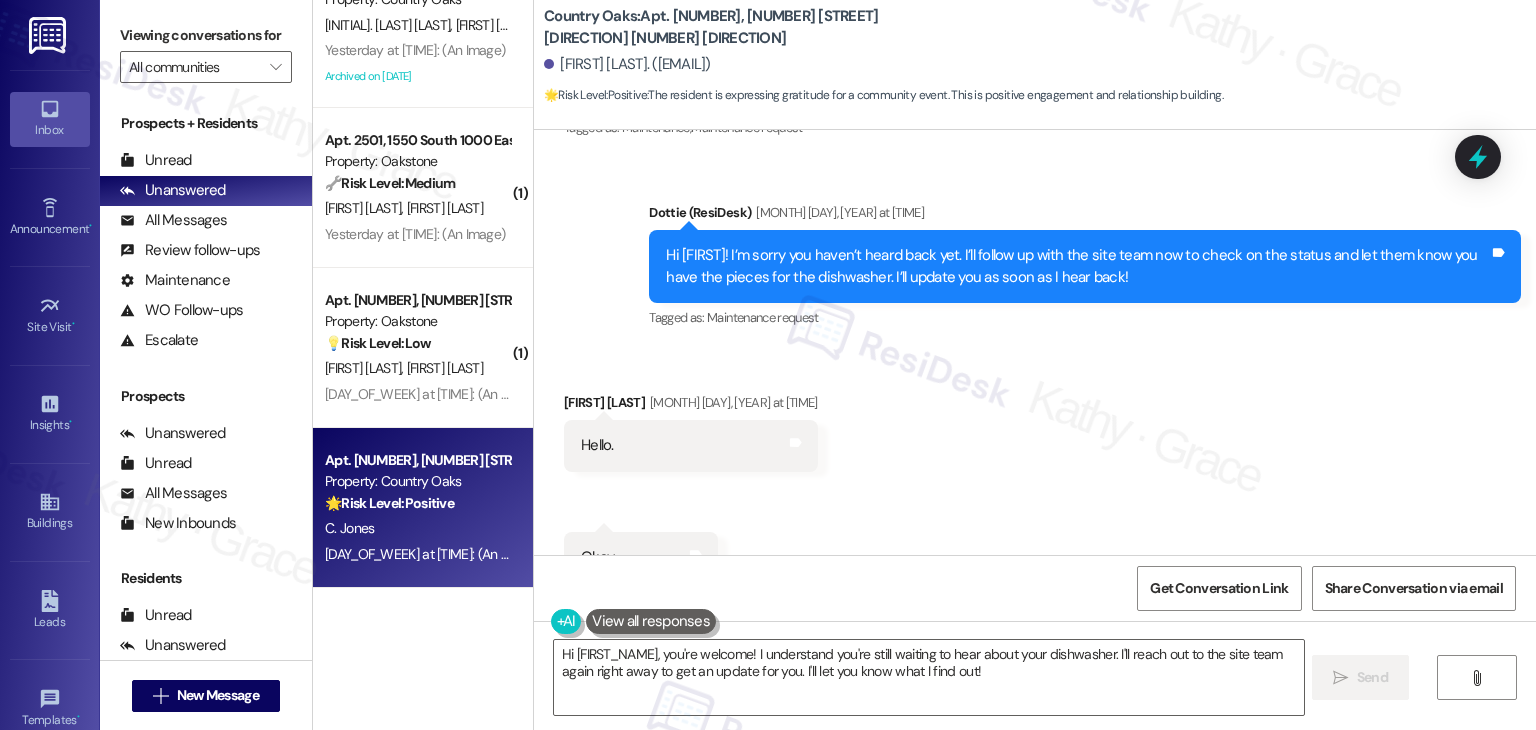 scroll, scrollTop: 33788, scrollLeft: 0, axis: vertical 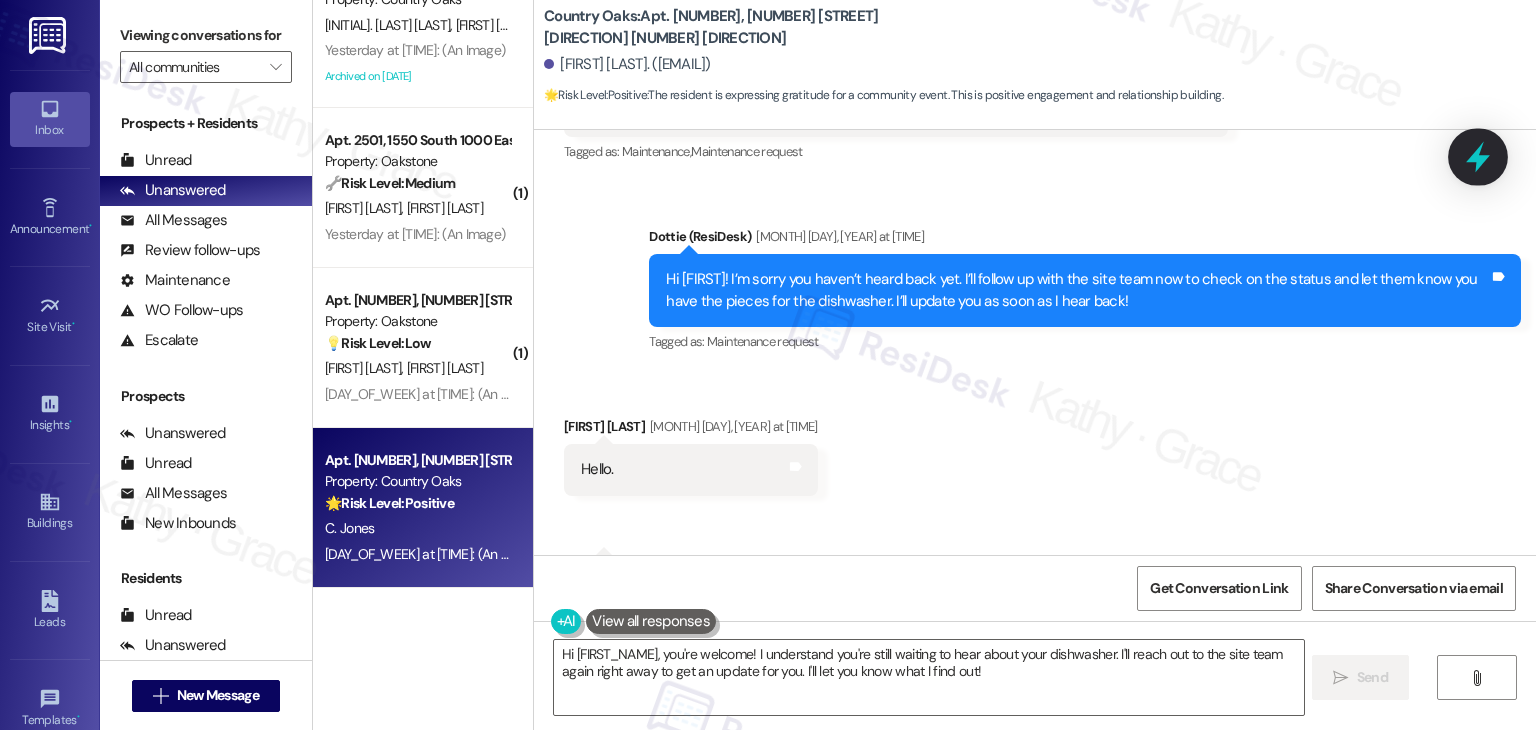 click 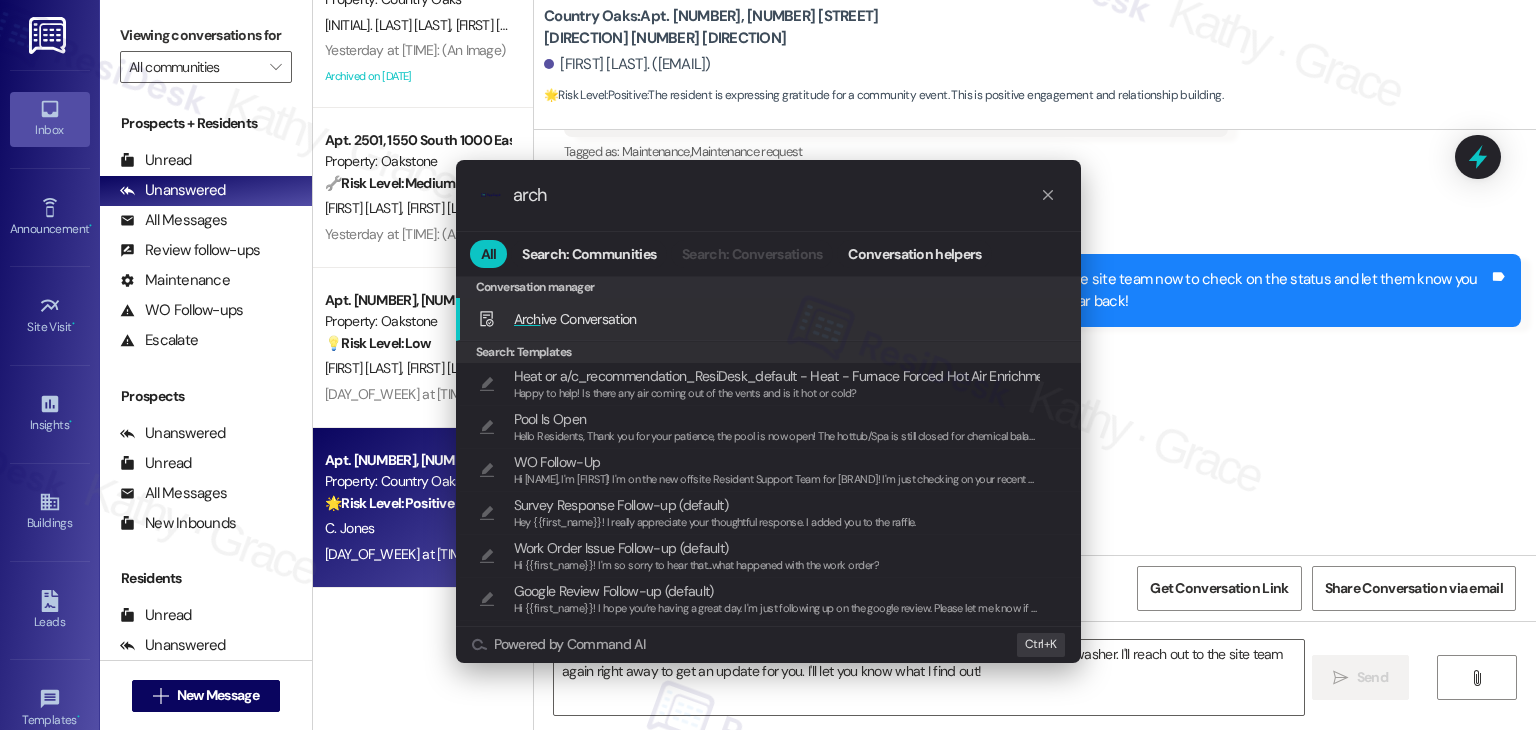 type on "arch" 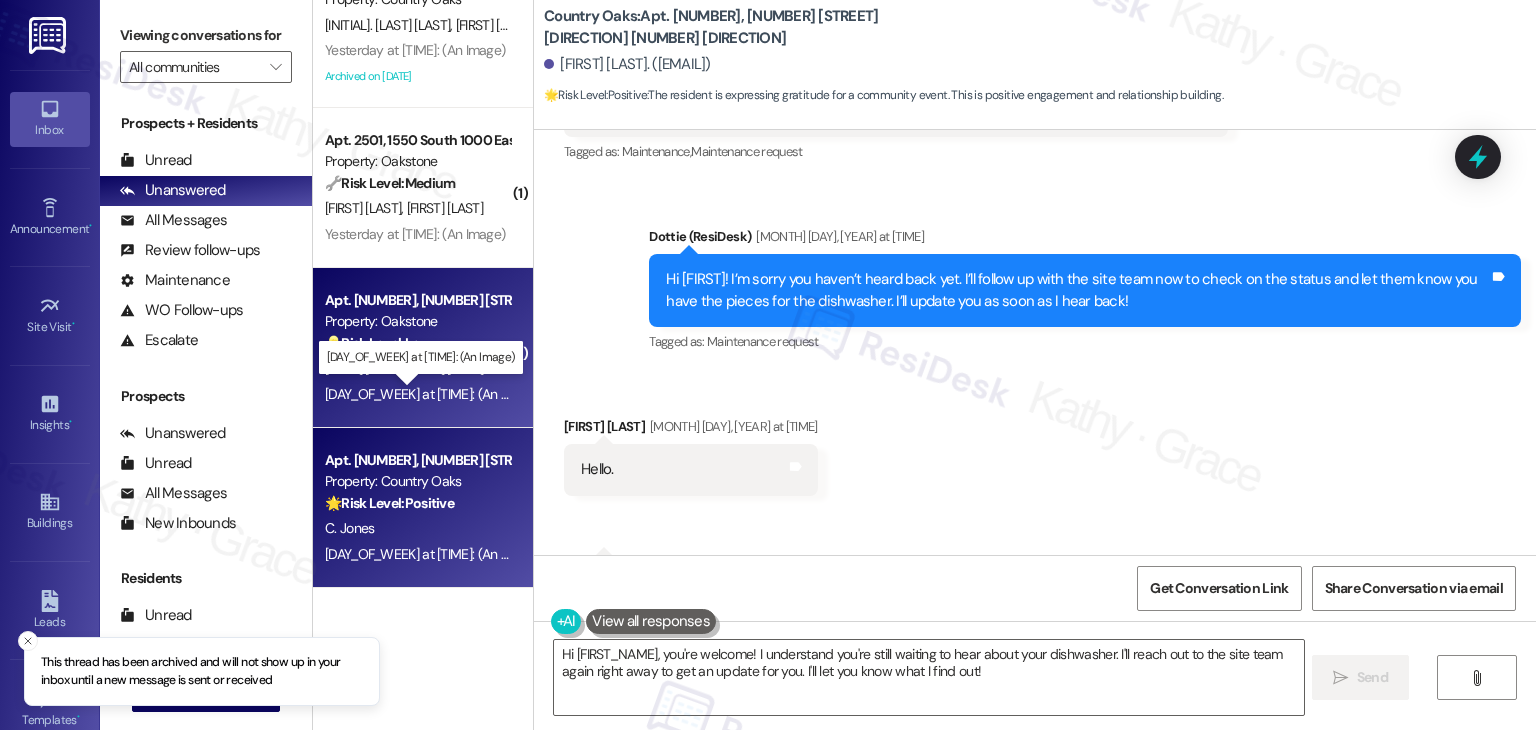click on "[TIME]: (An Image) [TIME]: (An Image)" at bounding box center [433, 394] 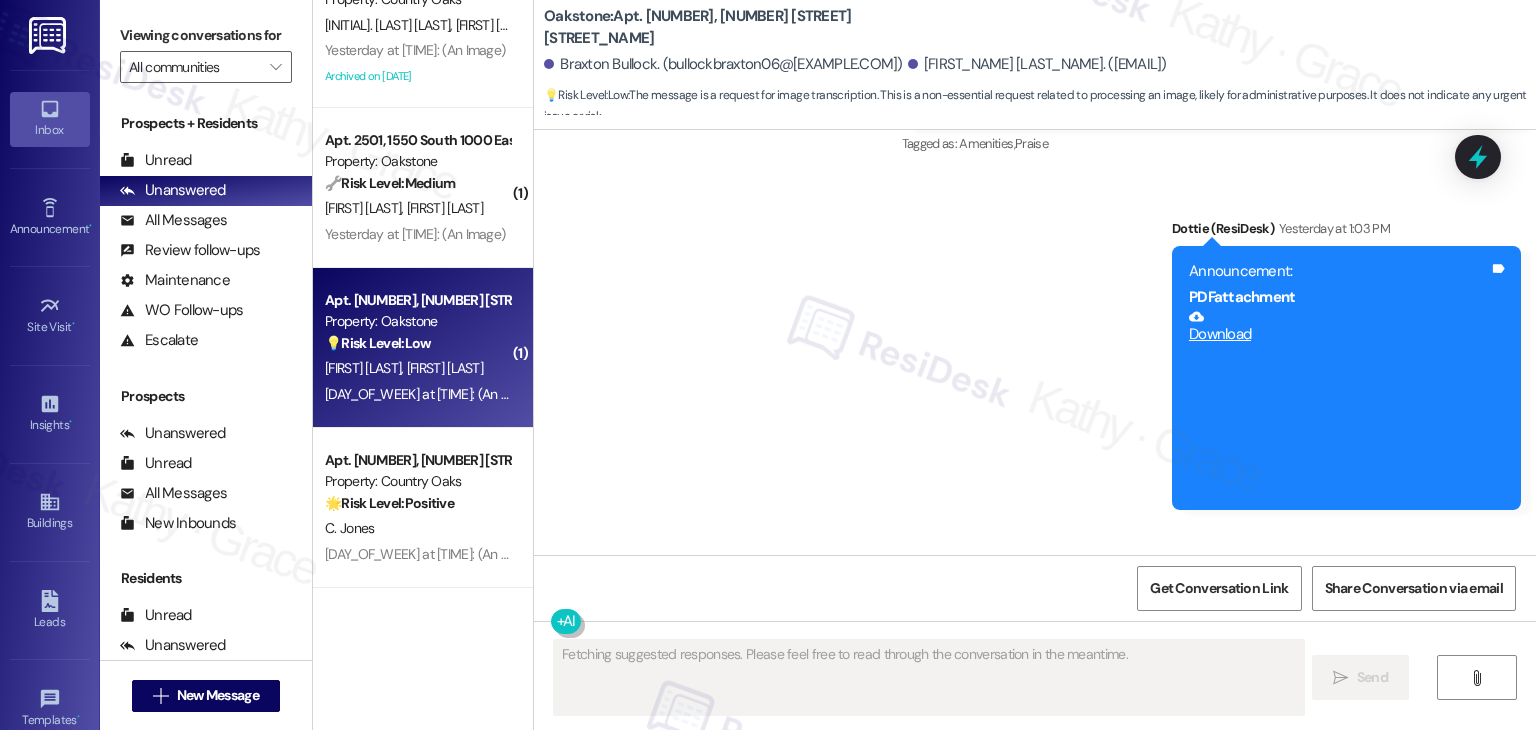 scroll, scrollTop: 13880, scrollLeft: 0, axis: vertical 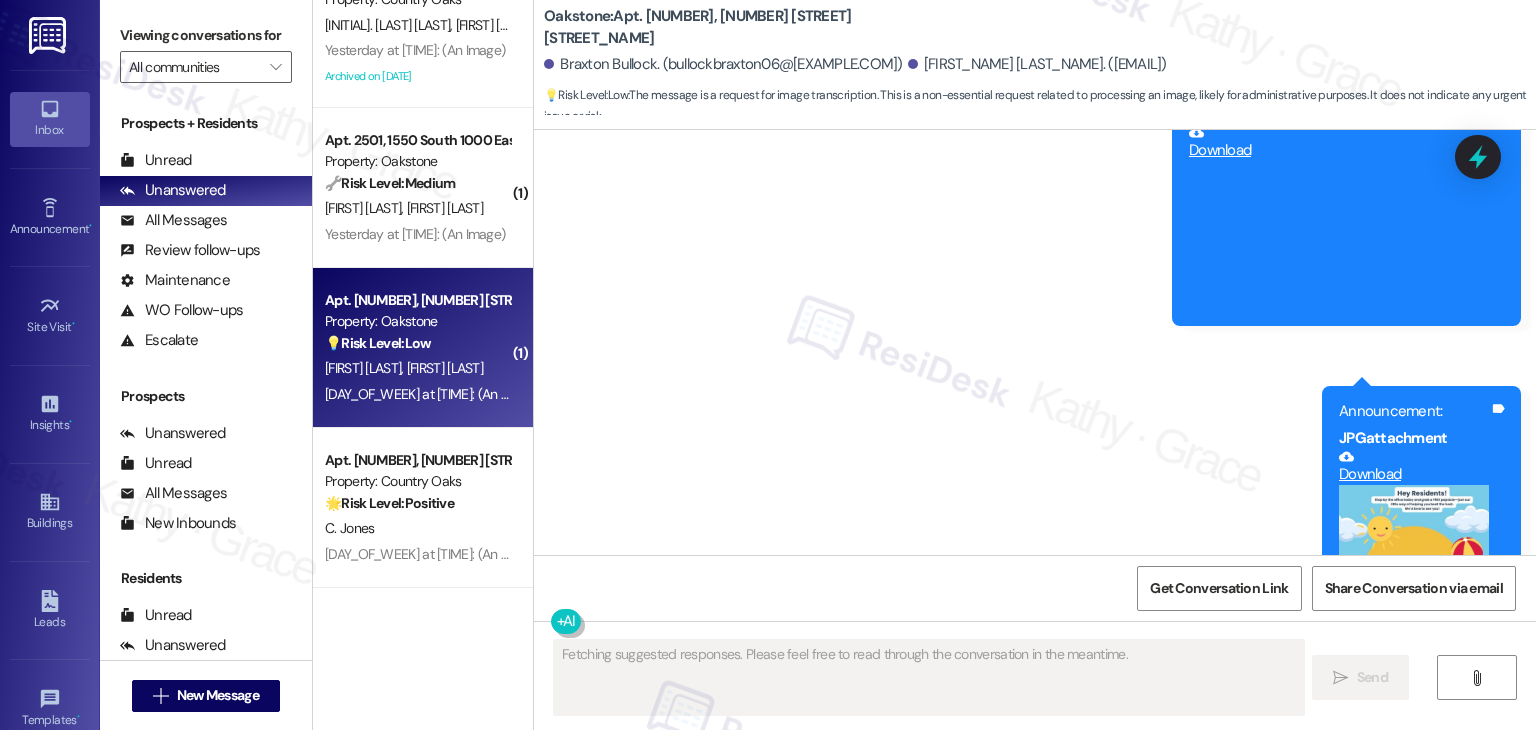 click on "Sent via SMS ResiDesk After Hours Assistant Yesterday at [TIME]: Thank you for your message. Our offices are currently closed, but we will contact you when we resume operations. For emergencies, please contact your emergency number [PHONE_NUMBER]. Tags and notes Tagged as: Call request Click to highlight conversations about Call request Announcement, sent via SMS [FIRST_NAME] (ResiDesk) Yesterday at [TIME] Hi Residents! We’re handing out free popsicles in the office today—stop by and grab one while they last! Hope to see you soon! Tags and notes Tagged as: Amenities , Click to highlight conversations about Amenities Praise Click to highlight conversations about Praise Announcement, sent via SMS [TIME] [FIRST_NAME] (ResiDesk) Yesterday at [TIME] Announcement: PDF attachment Download Tags and notes Announcement, sent via SMS [TIME] [FIRST_NAME] (ResiDesk) Yesterday at [TIME] Announcement: JPG attachment Download (Click to zoom) Tags and notes" at bounding box center (1035, 158) 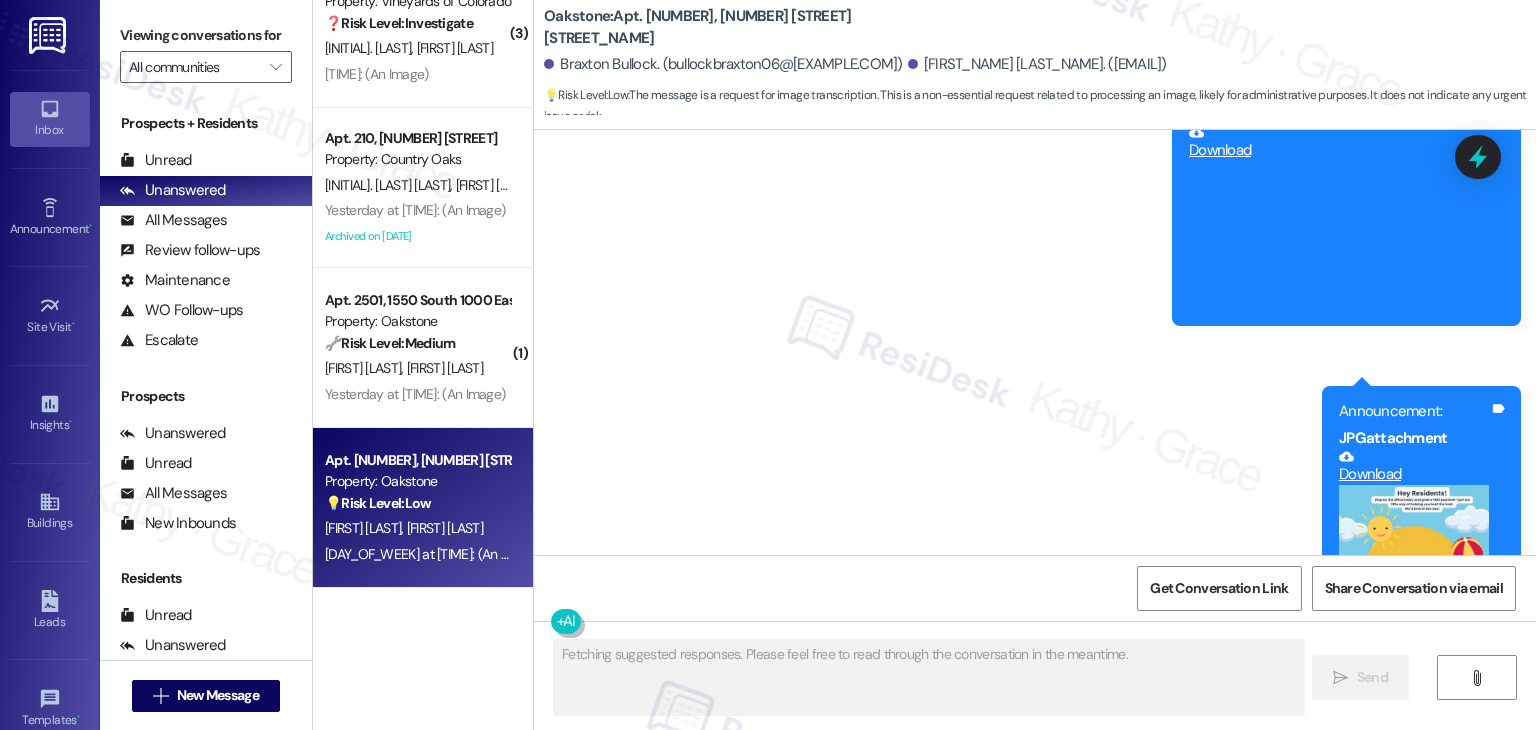 scroll, scrollTop: 6932, scrollLeft: 0, axis: vertical 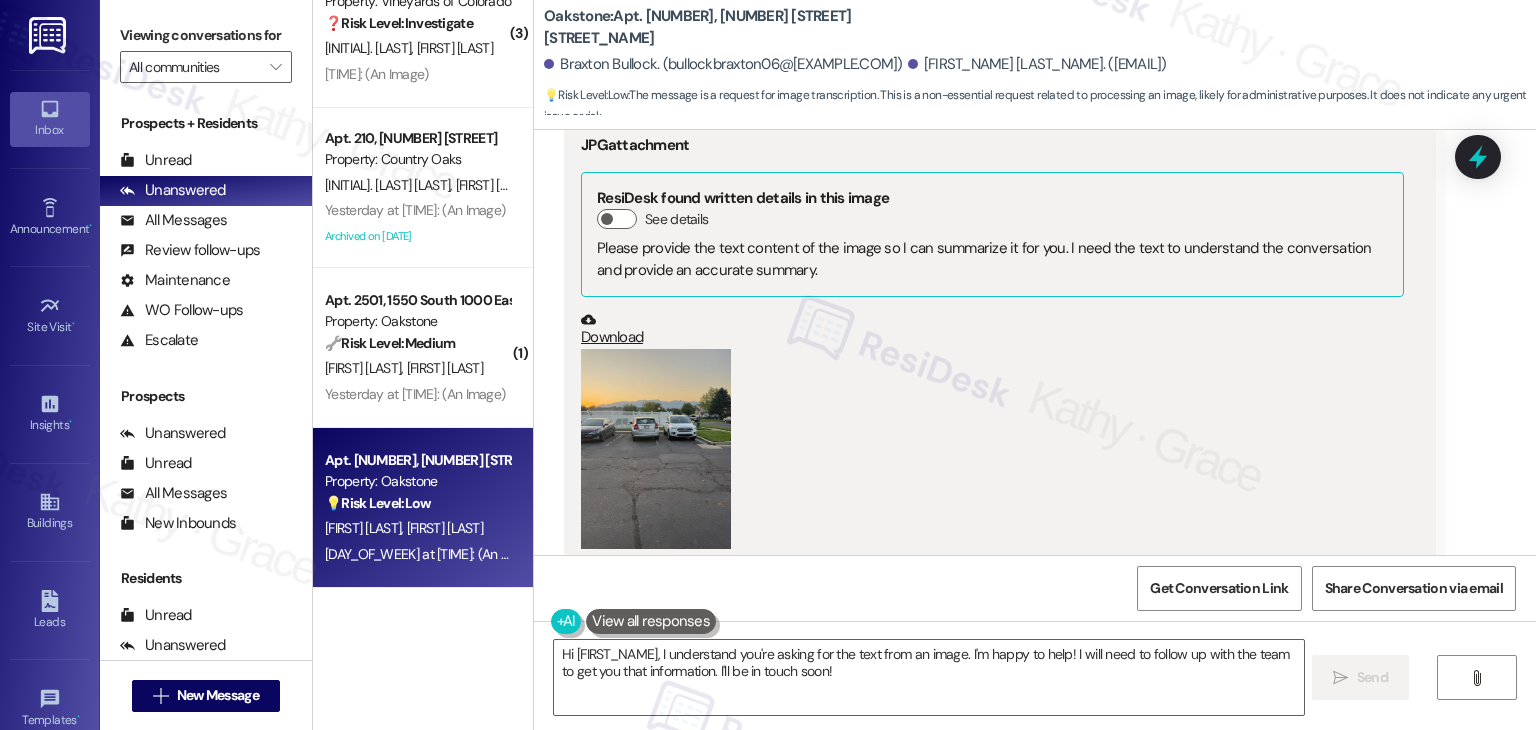 click on "Hide Suggestions" at bounding box center [1036, 647] 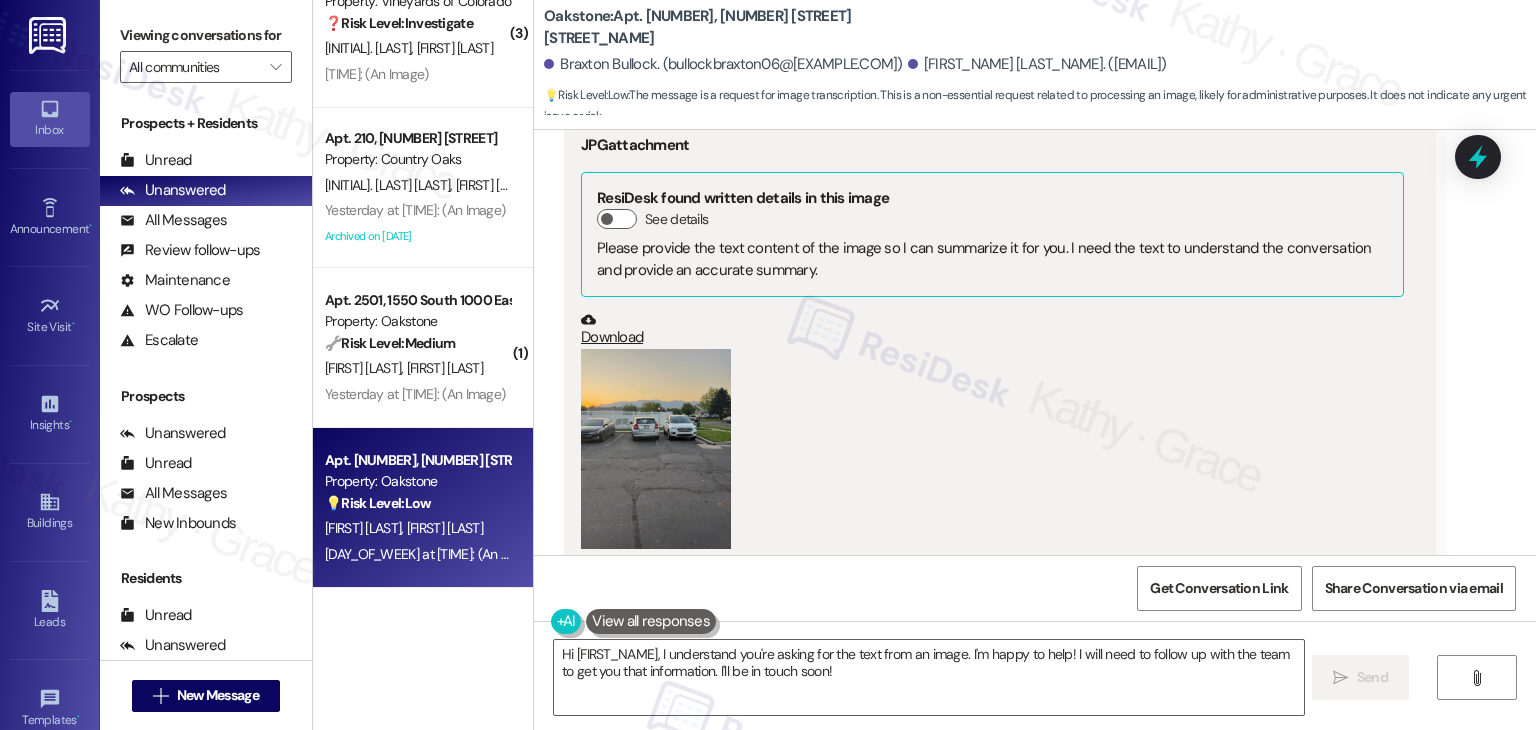 click at bounding box center [656, 449] 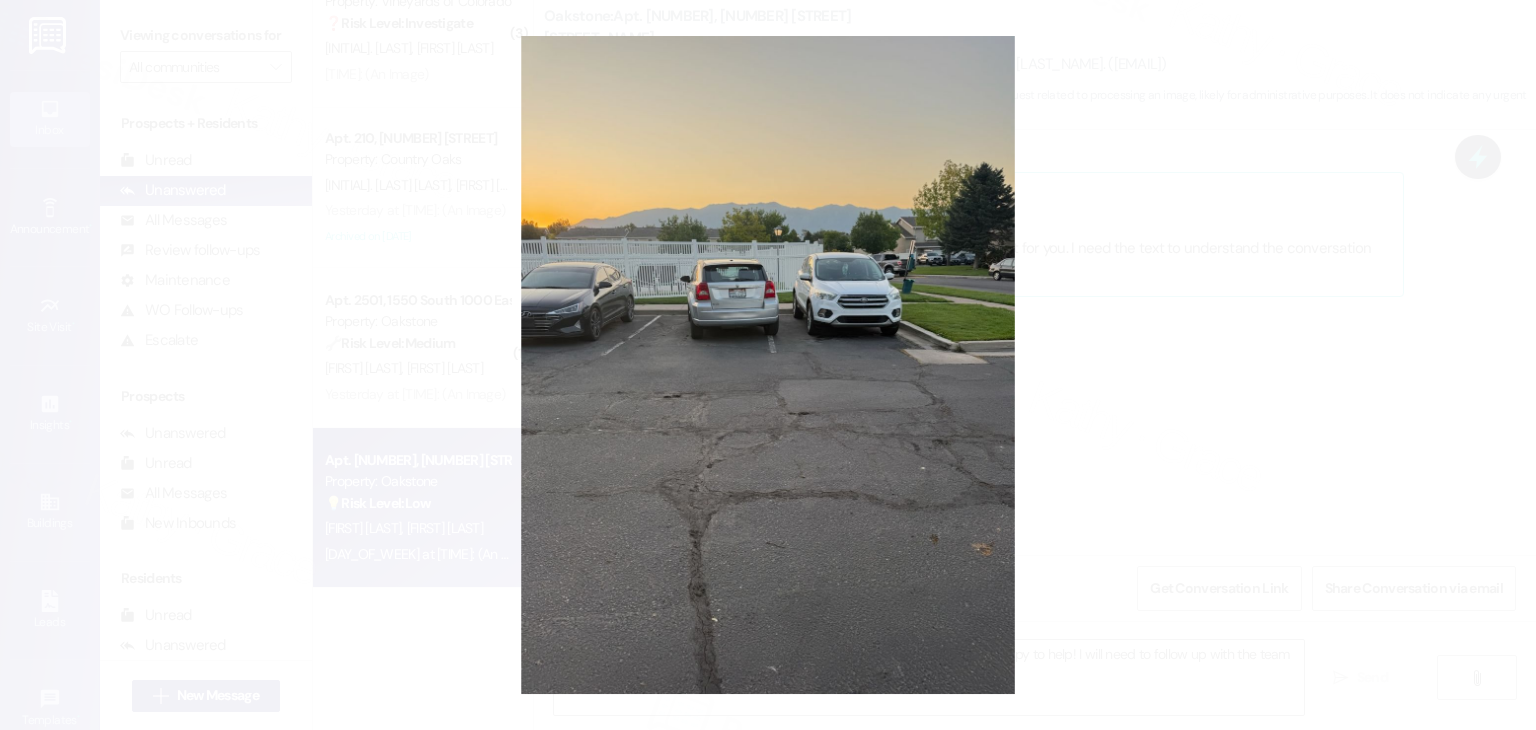 click at bounding box center (768, 365) 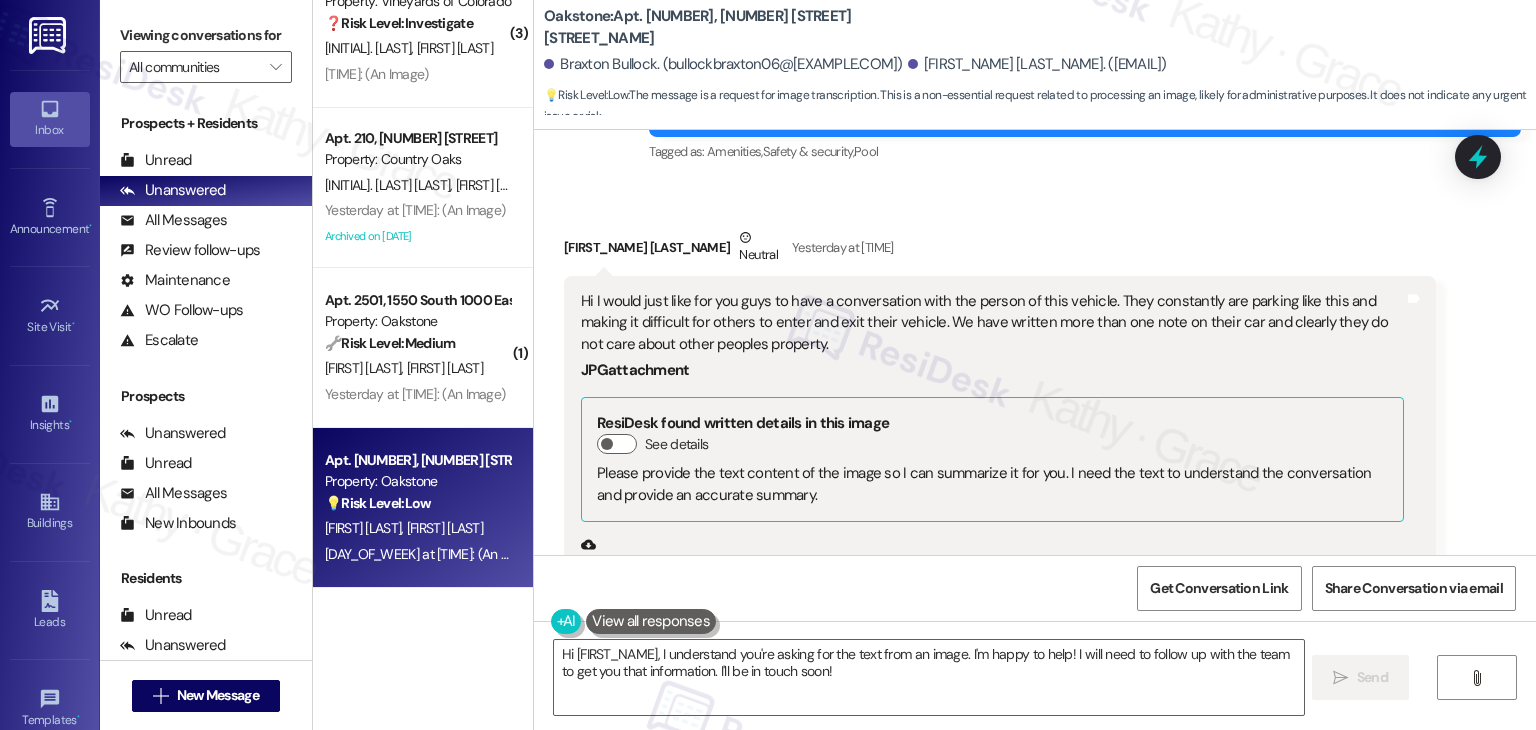 scroll, scrollTop: 12289, scrollLeft: 0, axis: vertical 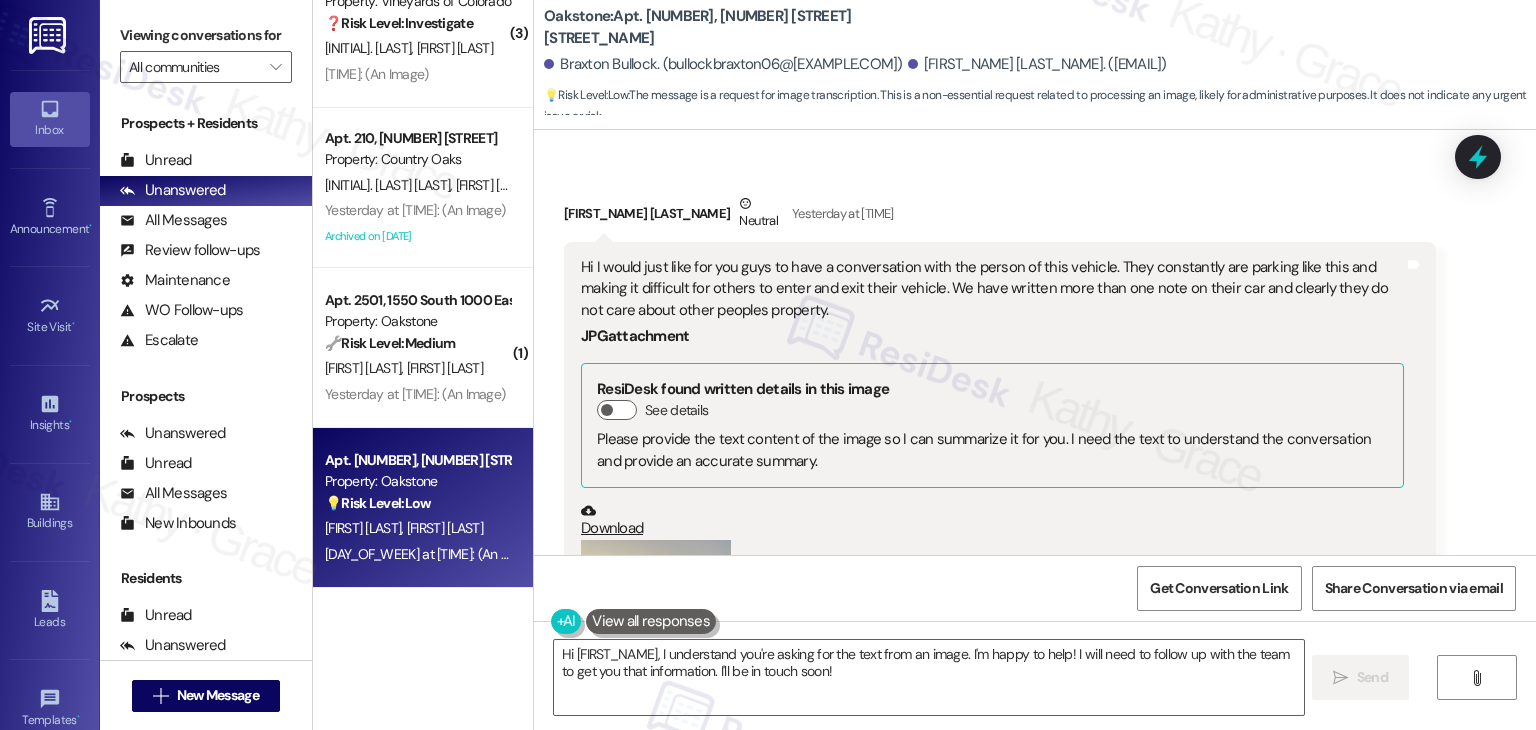 click on "Download" at bounding box center (992, 520) 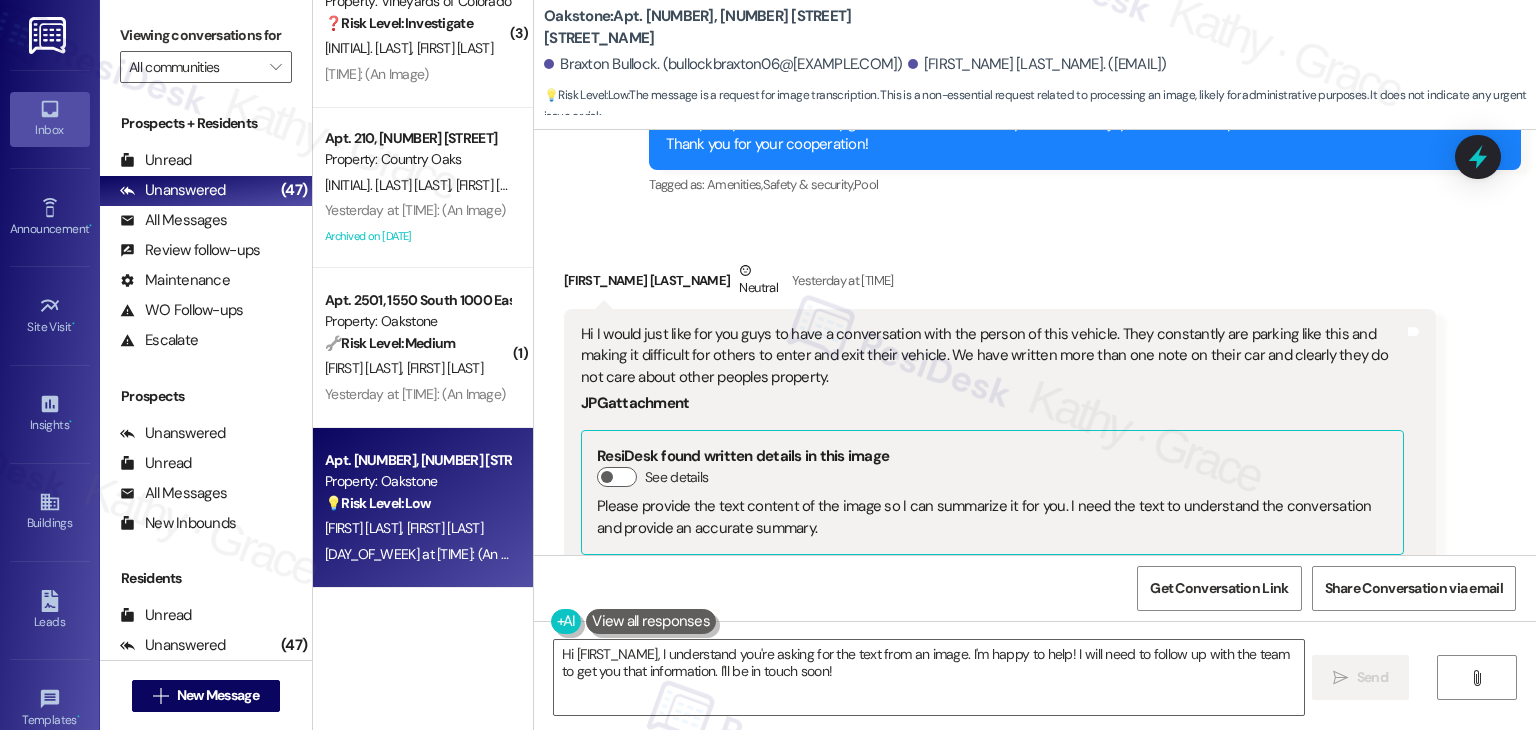 scroll, scrollTop: 12189, scrollLeft: 0, axis: vertical 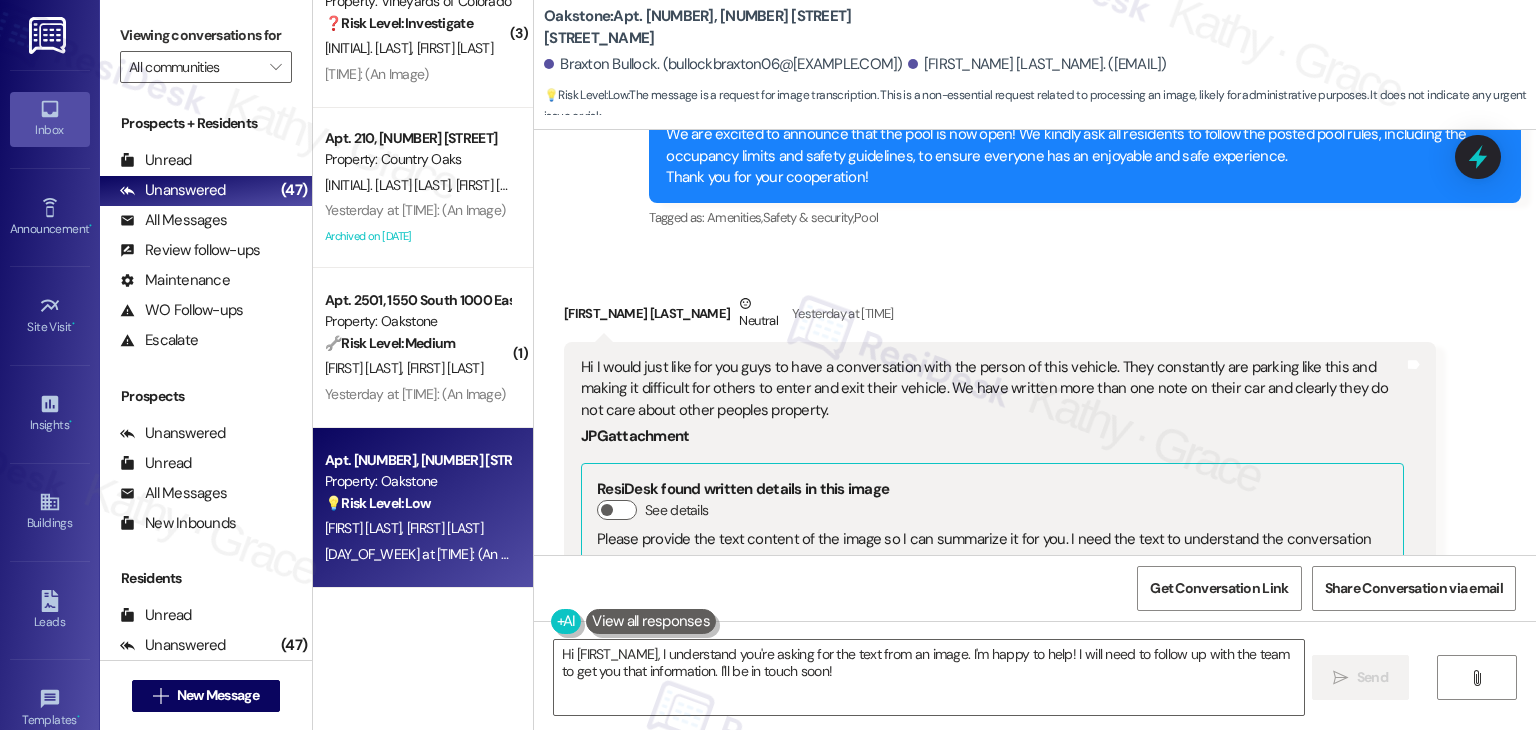 click on "Hi I would just like for you guys to have a conversation with the person of this vehicle. They constantly are parking like this and making it difficult for others to enter and exit their vehicle. We have written more than one note on their car and clearly they do not care about other peoples property." at bounding box center (992, 389) 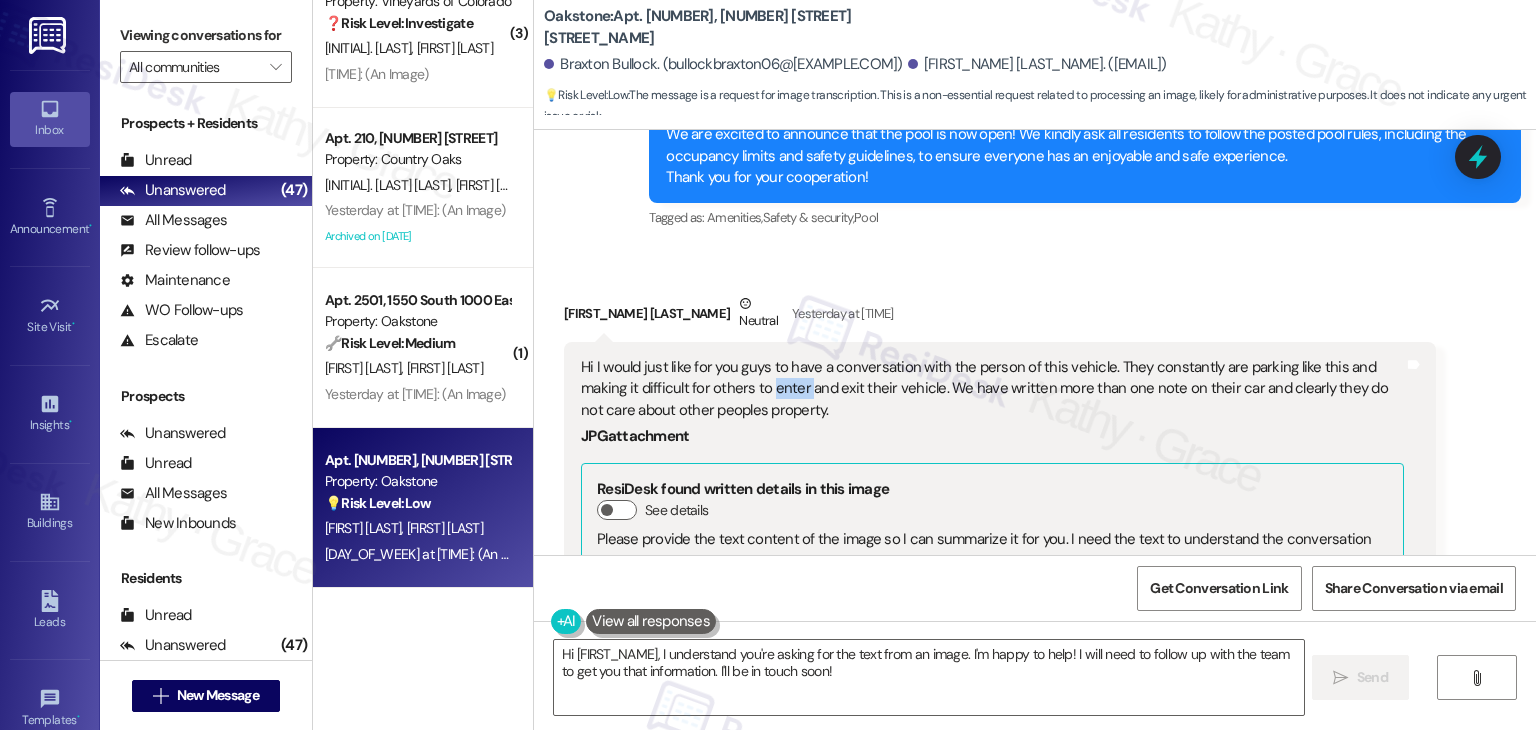 click on "Hi I would just like for you guys to have a conversation with the person of this vehicle. They constantly are parking like this and making it difficult for others to enter and exit their vehicle. We have written more than one note on their car and clearly they do not care about other peoples property." at bounding box center (992, 389) 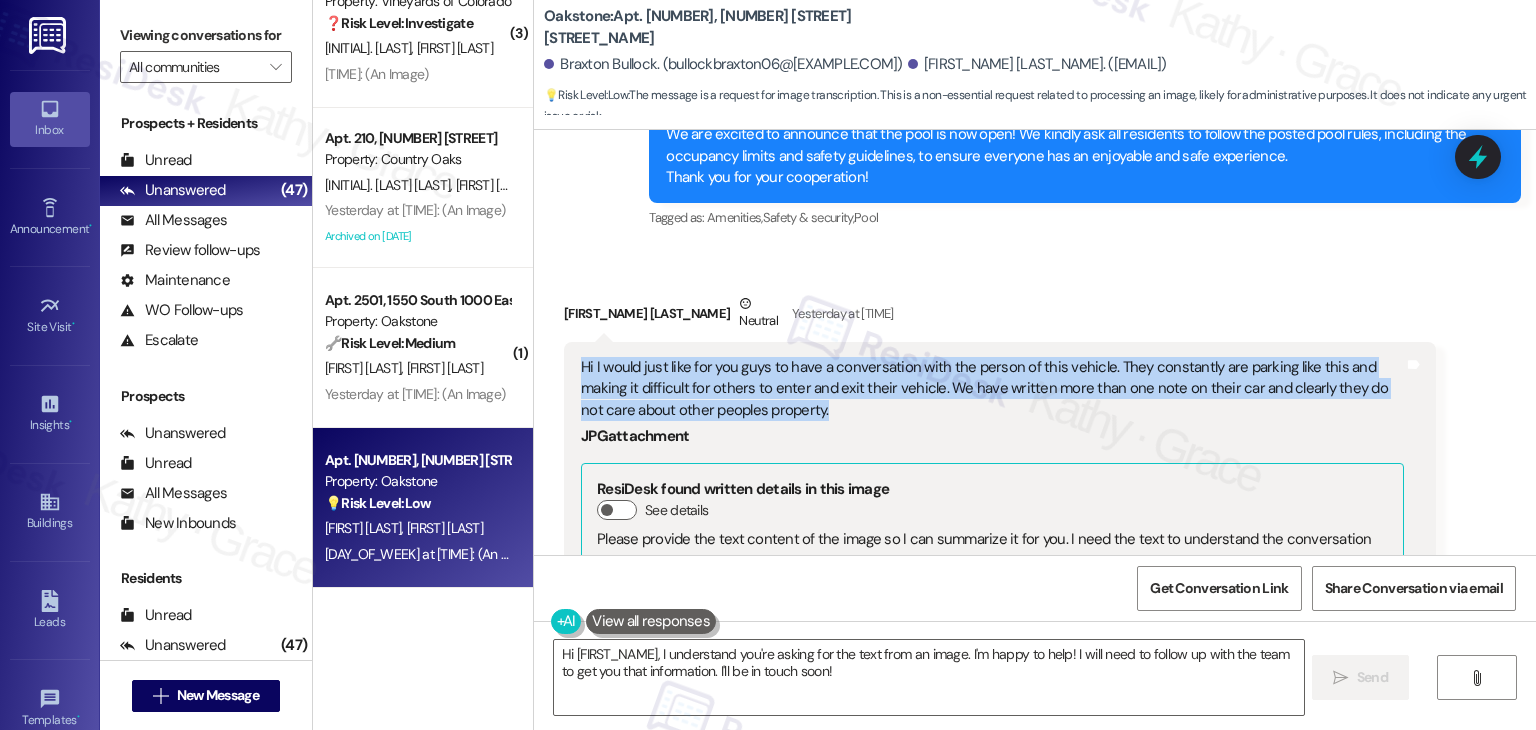 click on "Hi I would just like for you guys to have a conversation with the person of this vehicle. They constantly are parking like this and making it difficult for others to enter and exit their vehicle. We have written more than one note on their car and clearly they do not care about other peoples property." at bounding box center [992, 389] 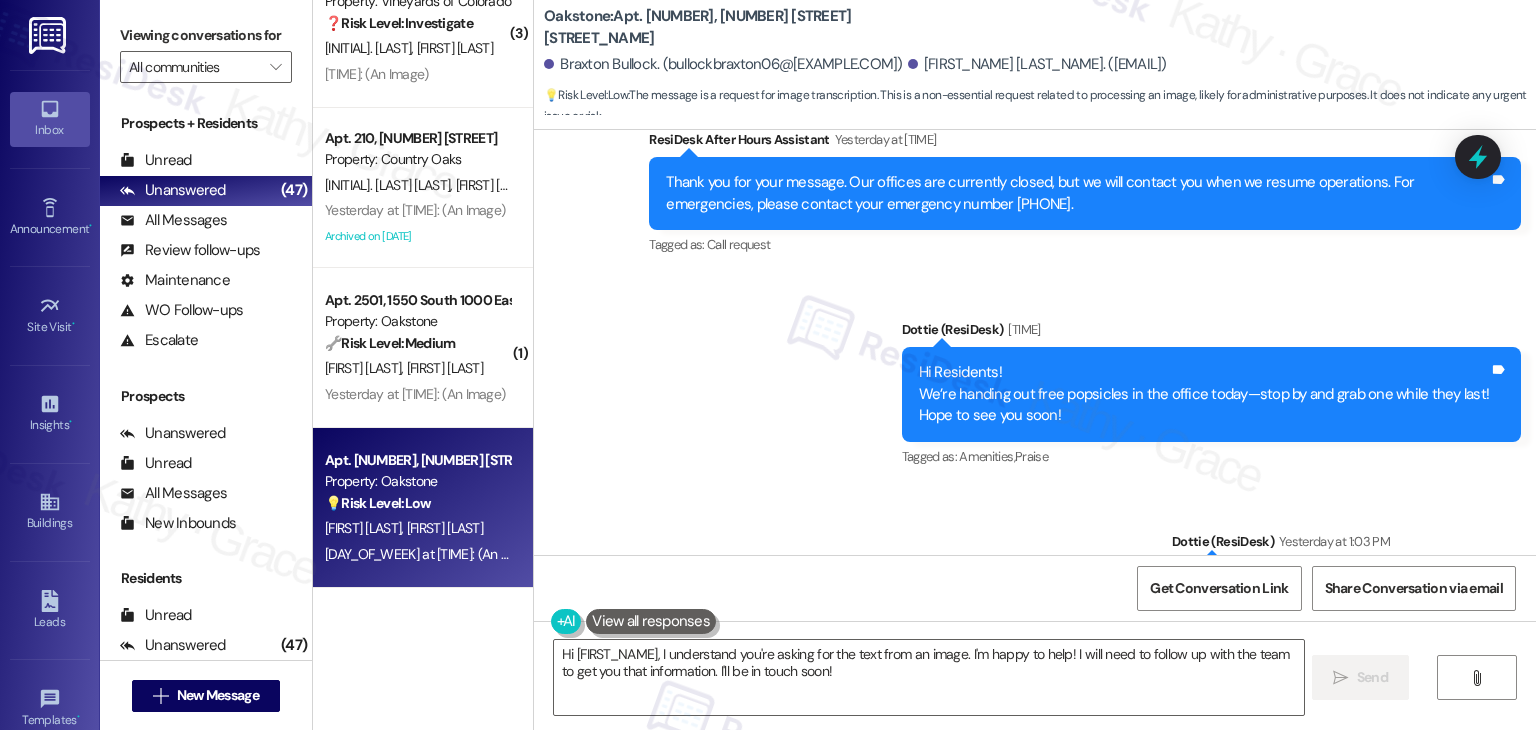 scroll, scrollTop: 13588, scrollLeft: 0, axis: vertical 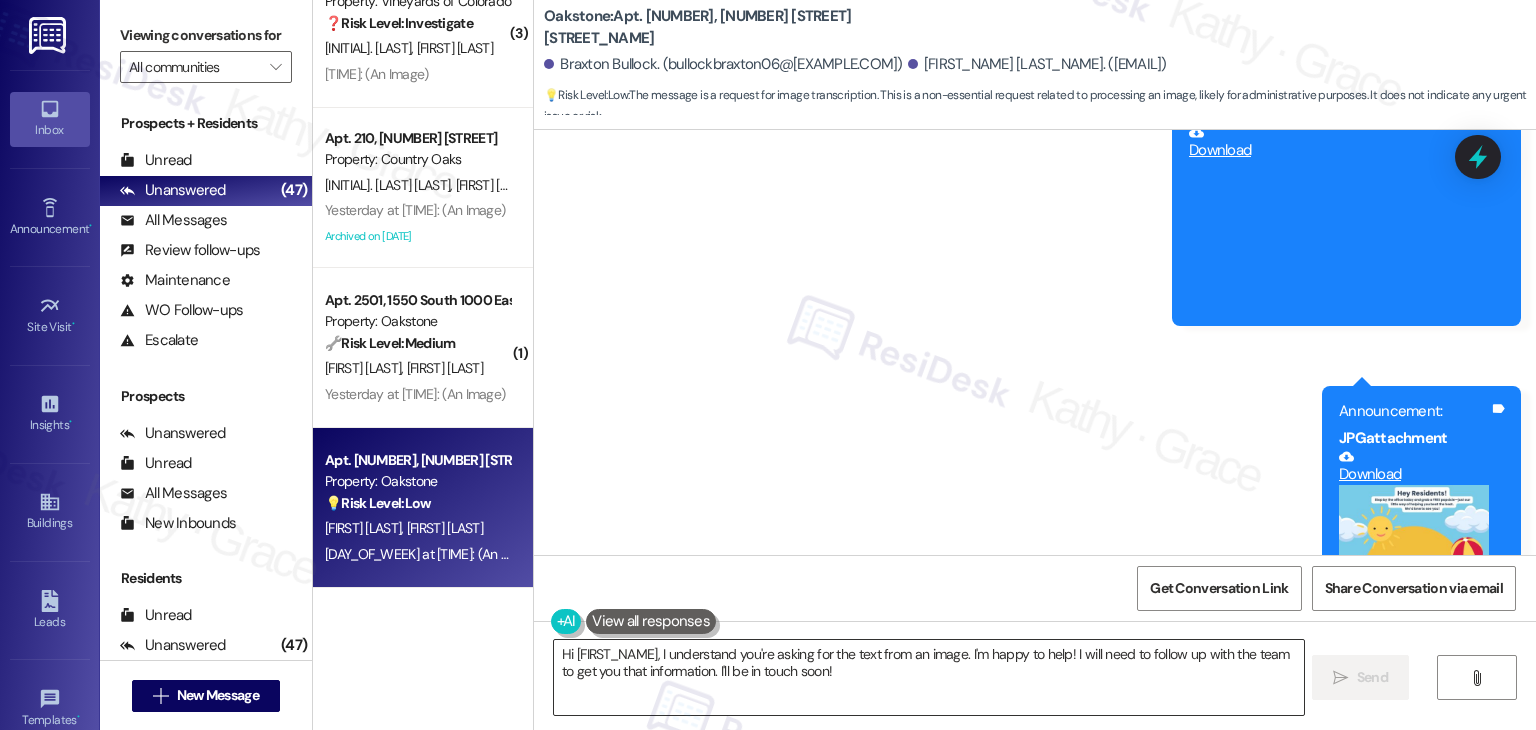 click on "Hi {{first_name}}, I understand you're asking for the text from an image. I'm happy to help! I will need to follow up with the team to get you that information. I'll be in touch soon!" at bounding box center [928, 677] 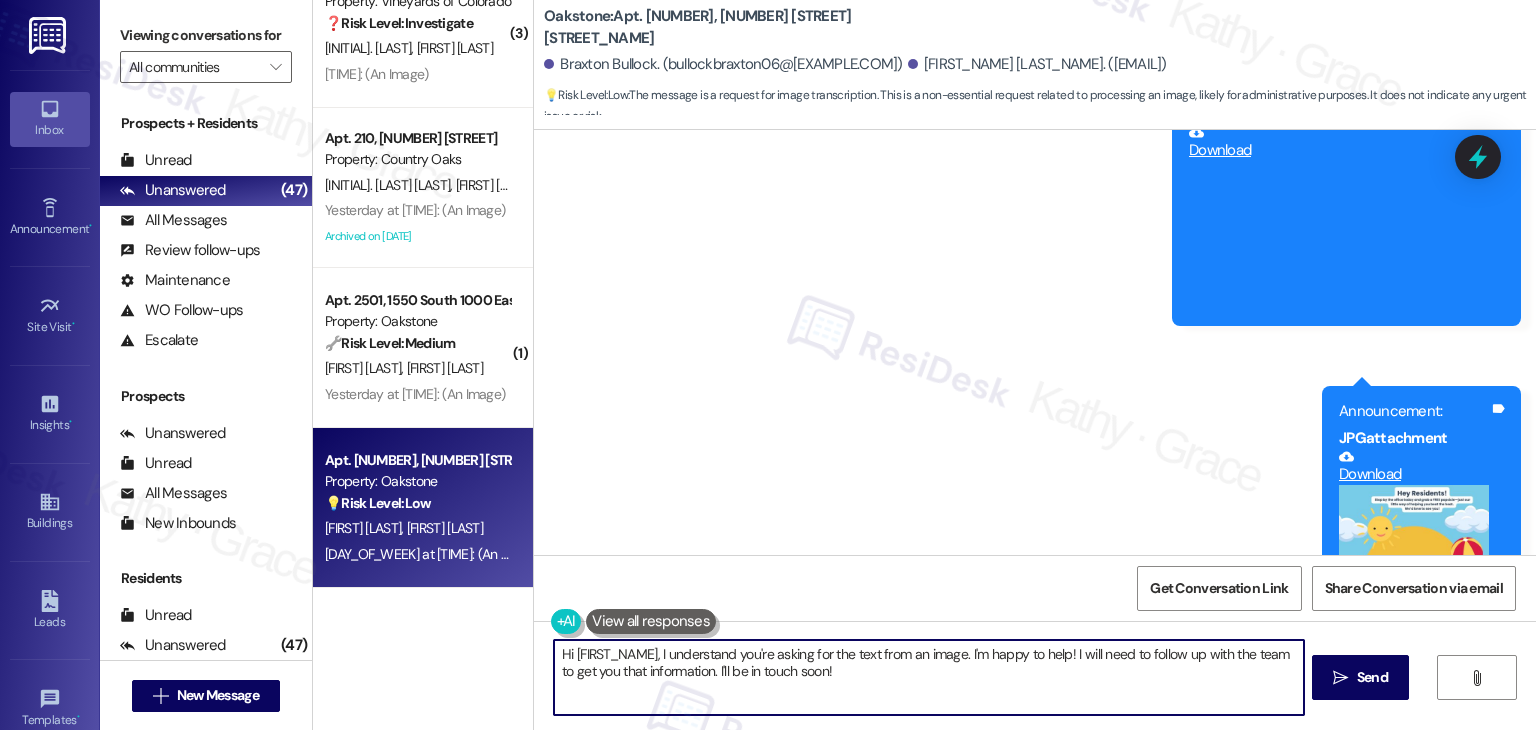 click on "Hi {{first_name}}, I understand you're asking for the text from an image. I'm happy to help! I will need to follow up with the team to get you that information. I'll be in touch soon!" at bounding box center (928, 677) 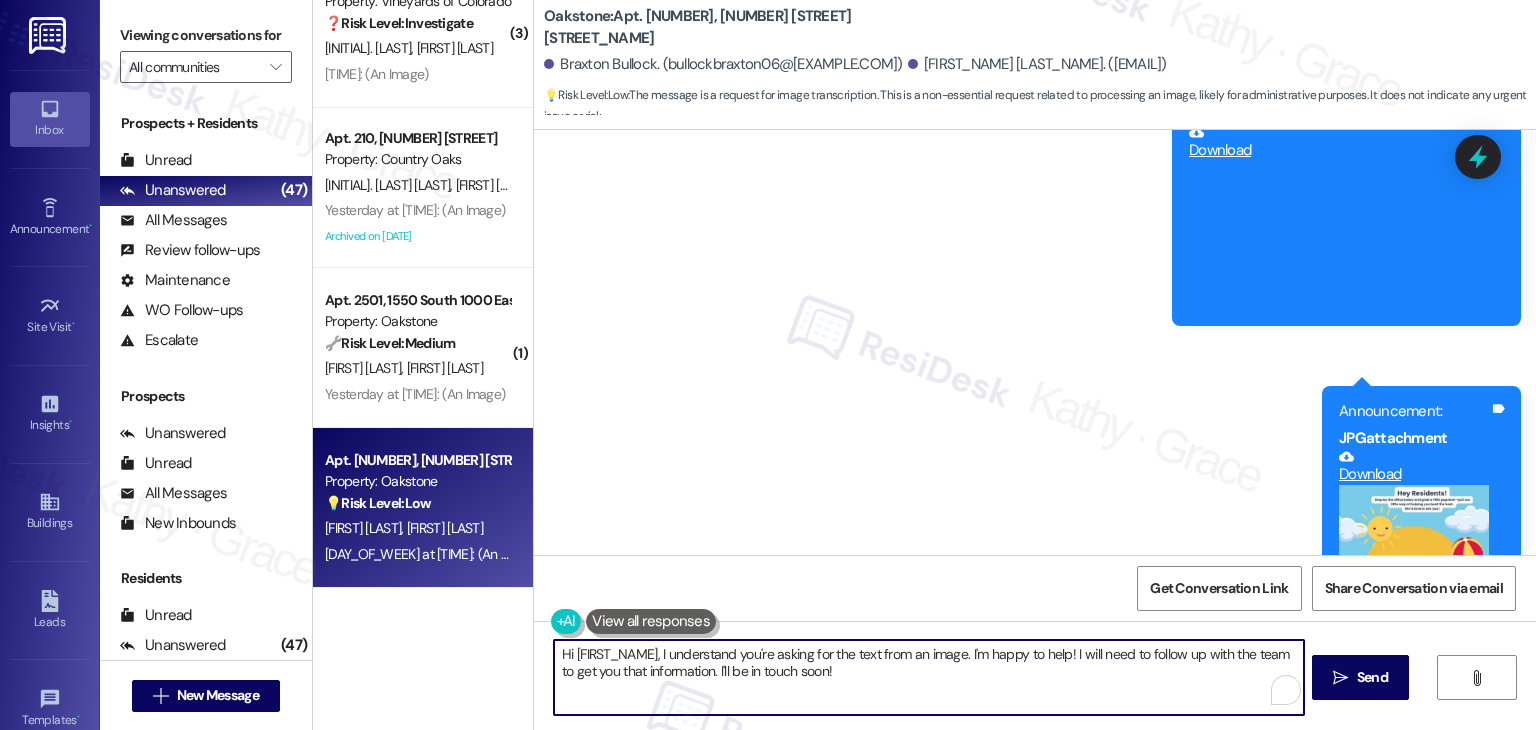 paste on "Braxton, thanks for letting us know. We’re sorry to hear this has been an ongoing issue. We’ll notify the site team so they can look into it and address it directly with the vehicle owner. We appreciate your patience and for bringing this to our attention!" 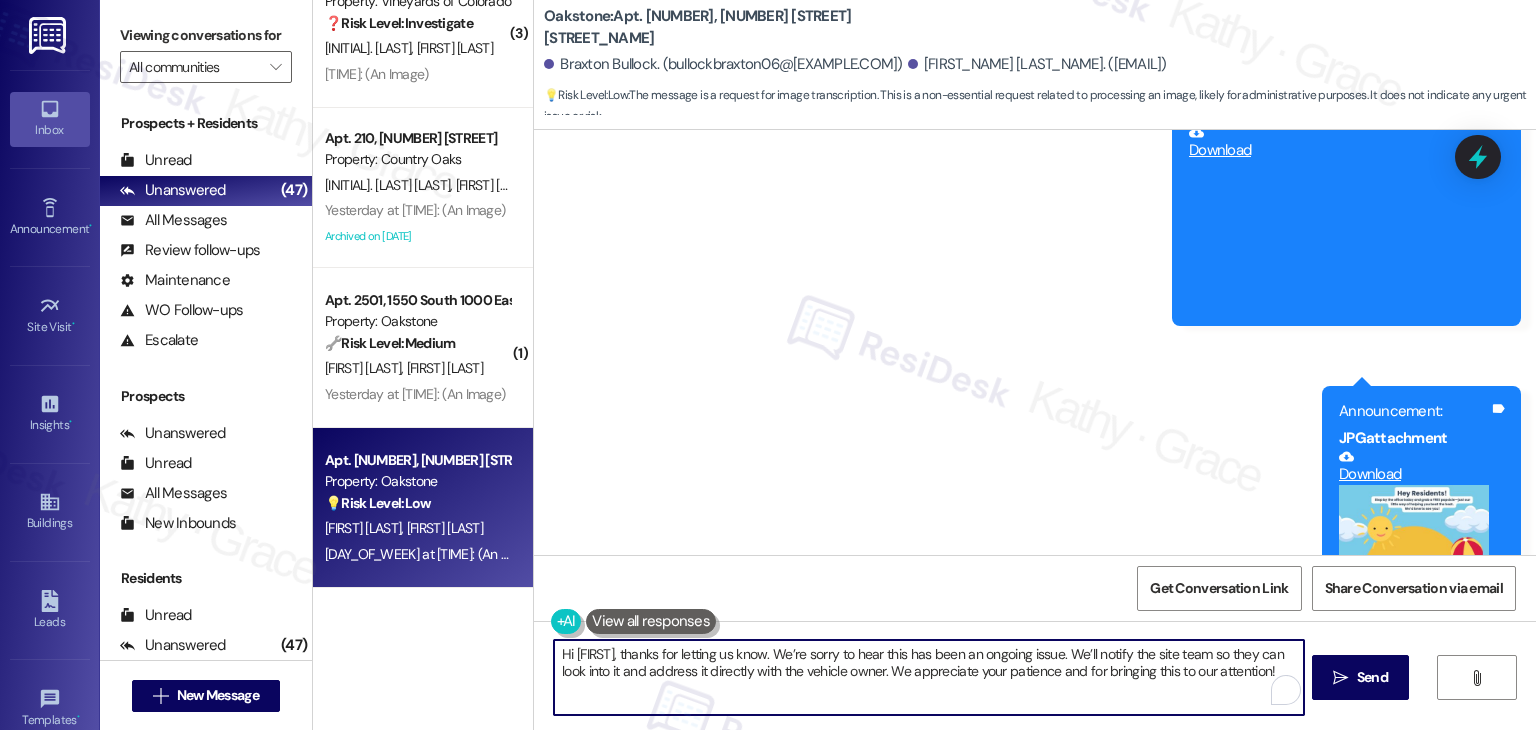 type on "Hi Braxton, thanks for letting us know. We’re sorry to hear this has been an ongoing issue. We’ll notify the site team so they can look into it and address it directly with the vehicle owner. We appreciate your patience and for bringing this to our attention!" 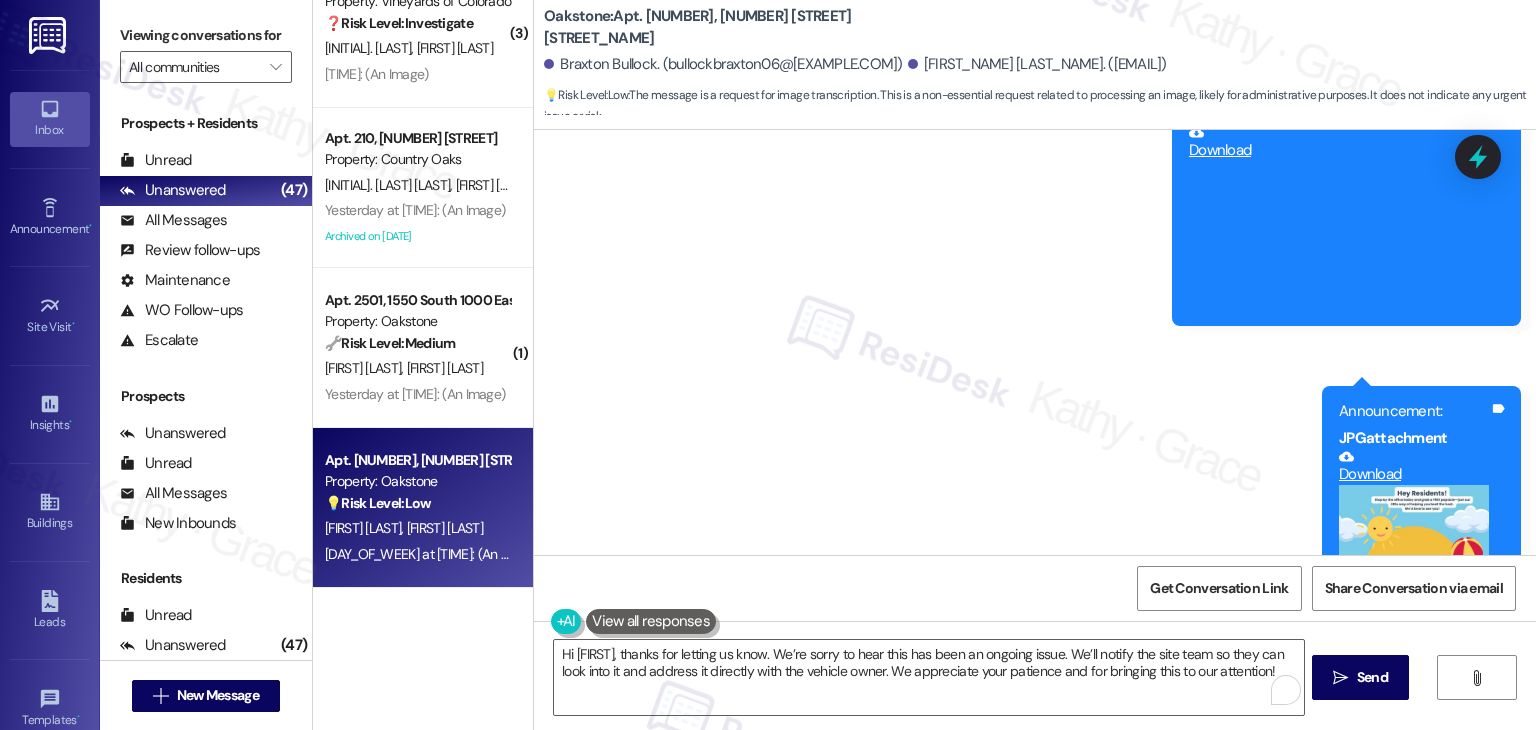 click on "Sent via SMS ResiDesk After Hours Assistant Yesterday at 7:42 AM Thank you for your message. Our offices are currently closed, but we will contact you when we resume operations. For emergencies, please contact your emergency number 801-779-3667. Tags and notes Tagged as:   Call request Click to highlight conversations about Call request Announcement, sent via SMS Dottie  (ResiDesk) Yesterday at 12:41 PM Hi Residents!
We’re handing out free popsicles in the office today—stop by and grab one while they last!
Hope to see you soon! Tags and notes Tagged as:   Amenities ,  Click to highlight conversations about Amenities Praise Click to highlight conversations about Praise Announcement, sent via SMS Dottie  (ResiDesk) Yesterday at 1:03 PM Announcement:
PDF  attachment   Download   Tags and notes Announcement, sent via SMS 1:04 PM Dottie  (ResiDesk) Yesterday at 1:04 PM Announcement:
JPG  attachment   Download   (Click to zoom) Tags and notes" at bounding box center (1035, 158) 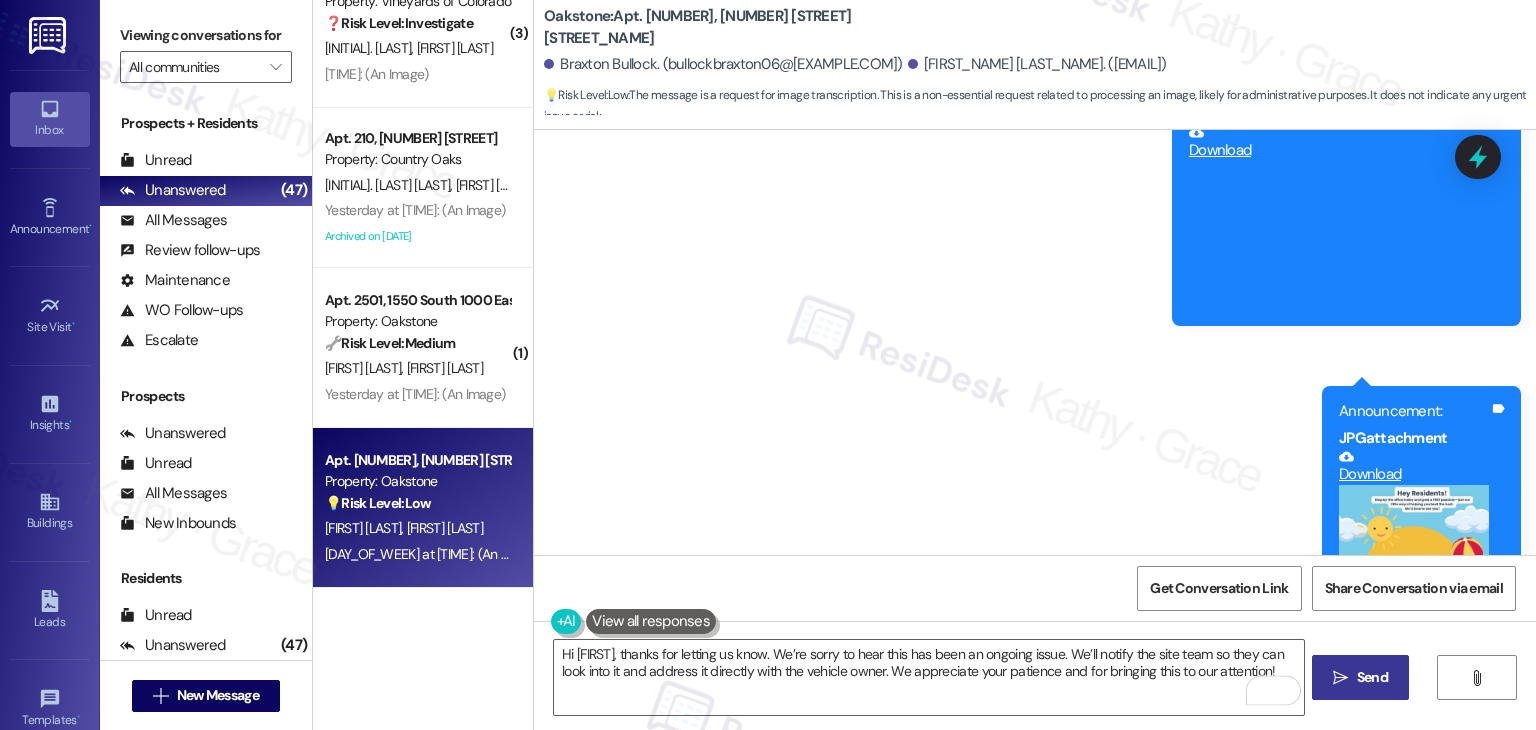 click on "Send" at bounding box center [1372, 677] 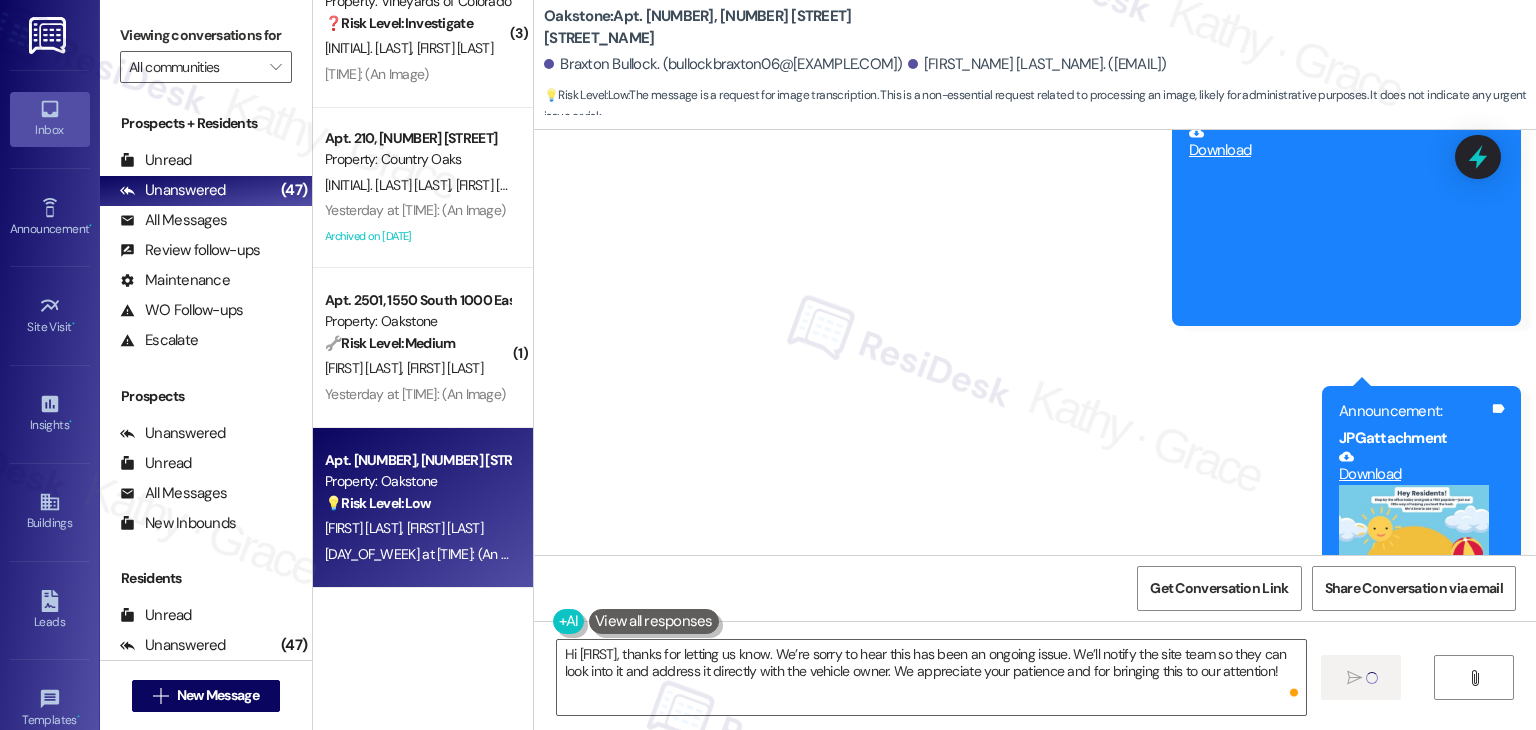 type 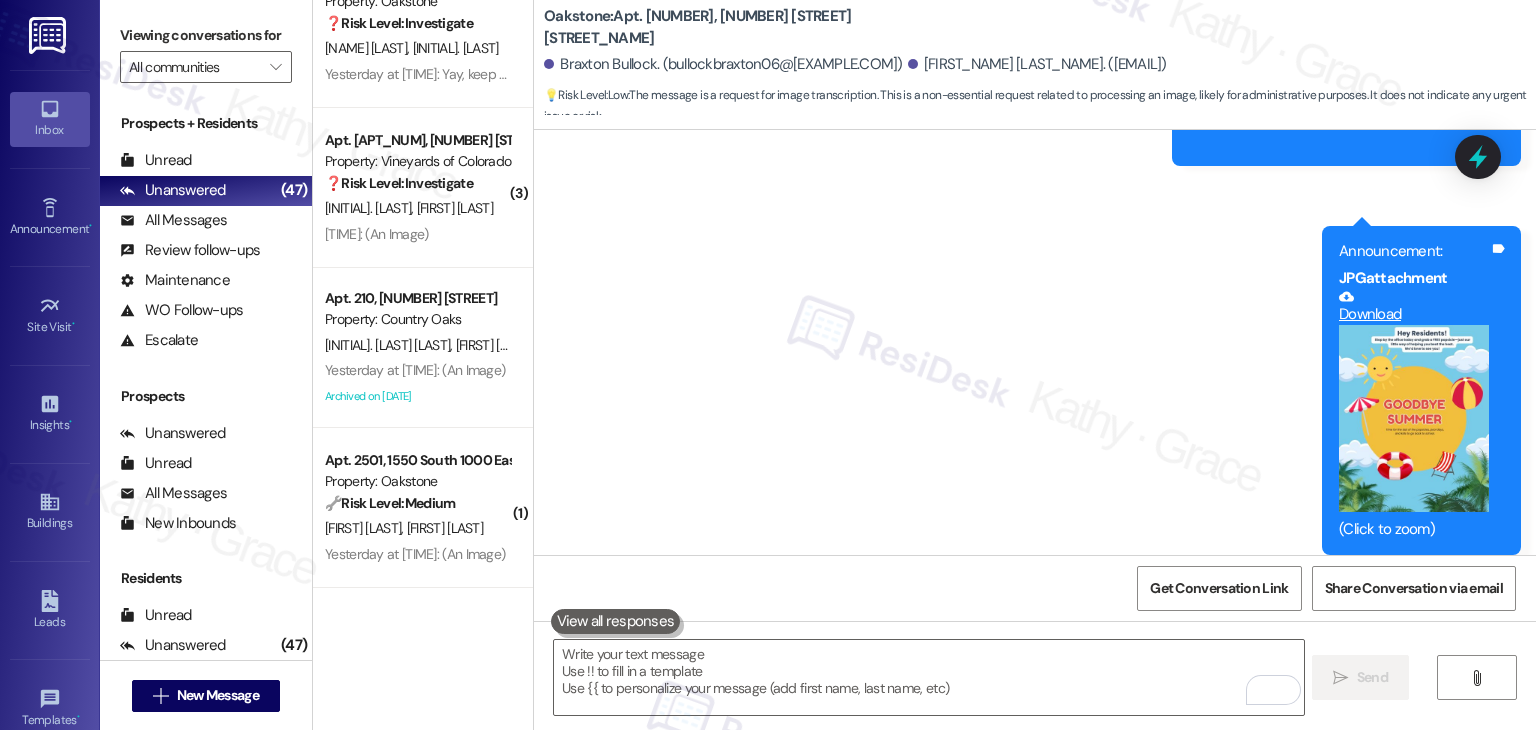 scroll, scrollTop: 13749, scrollLeft: 0, axis: vertical 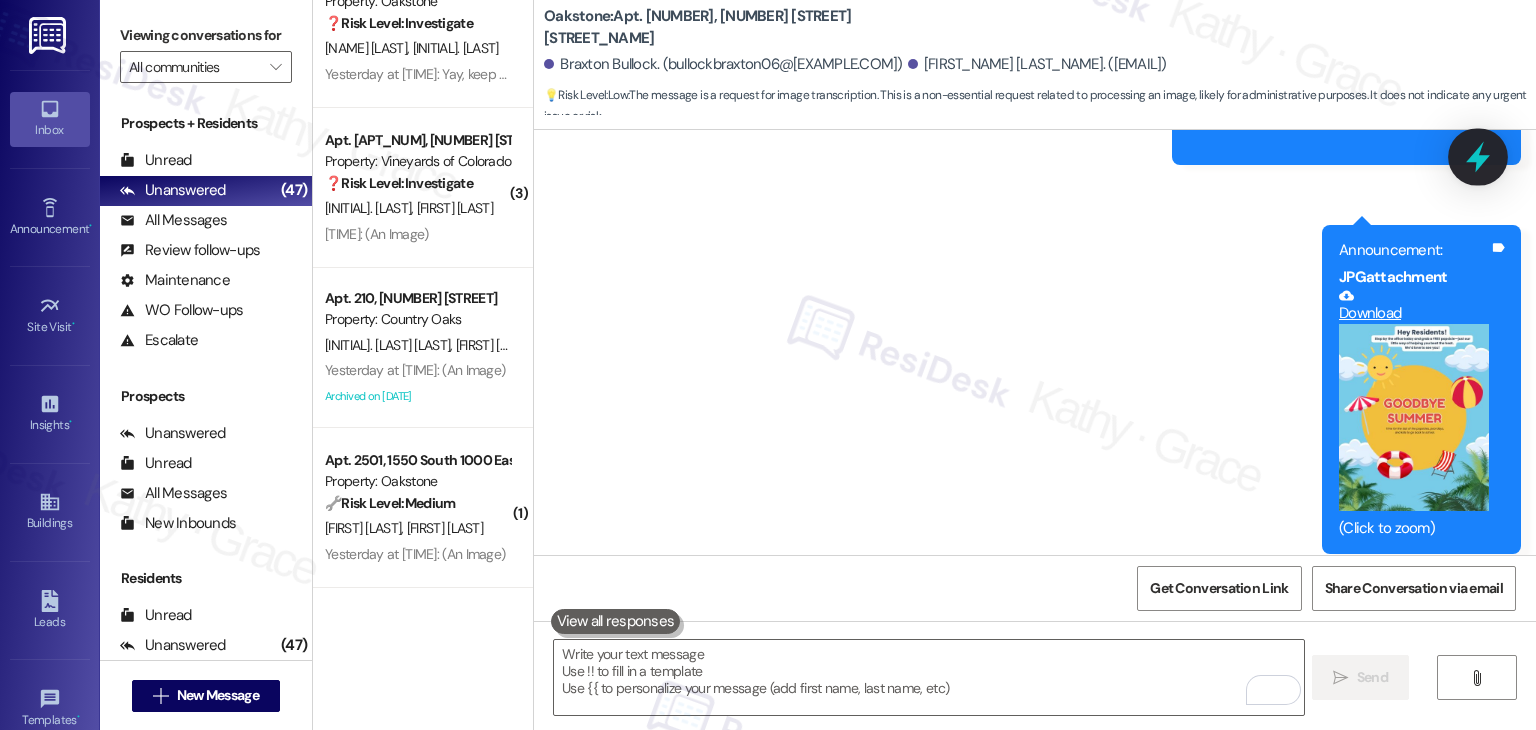 click 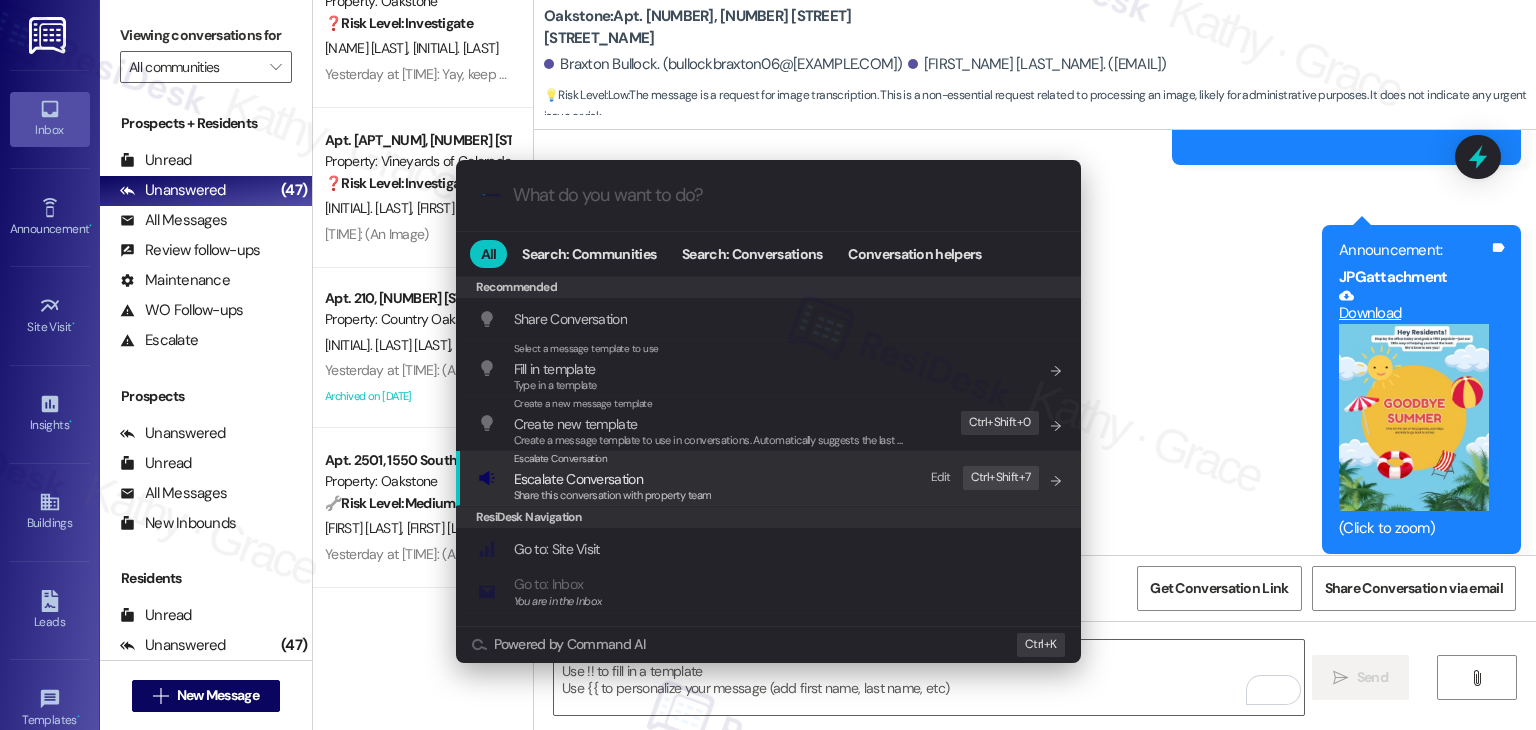 click on "Share this conversation with property team" at bounding box center [613, 495] 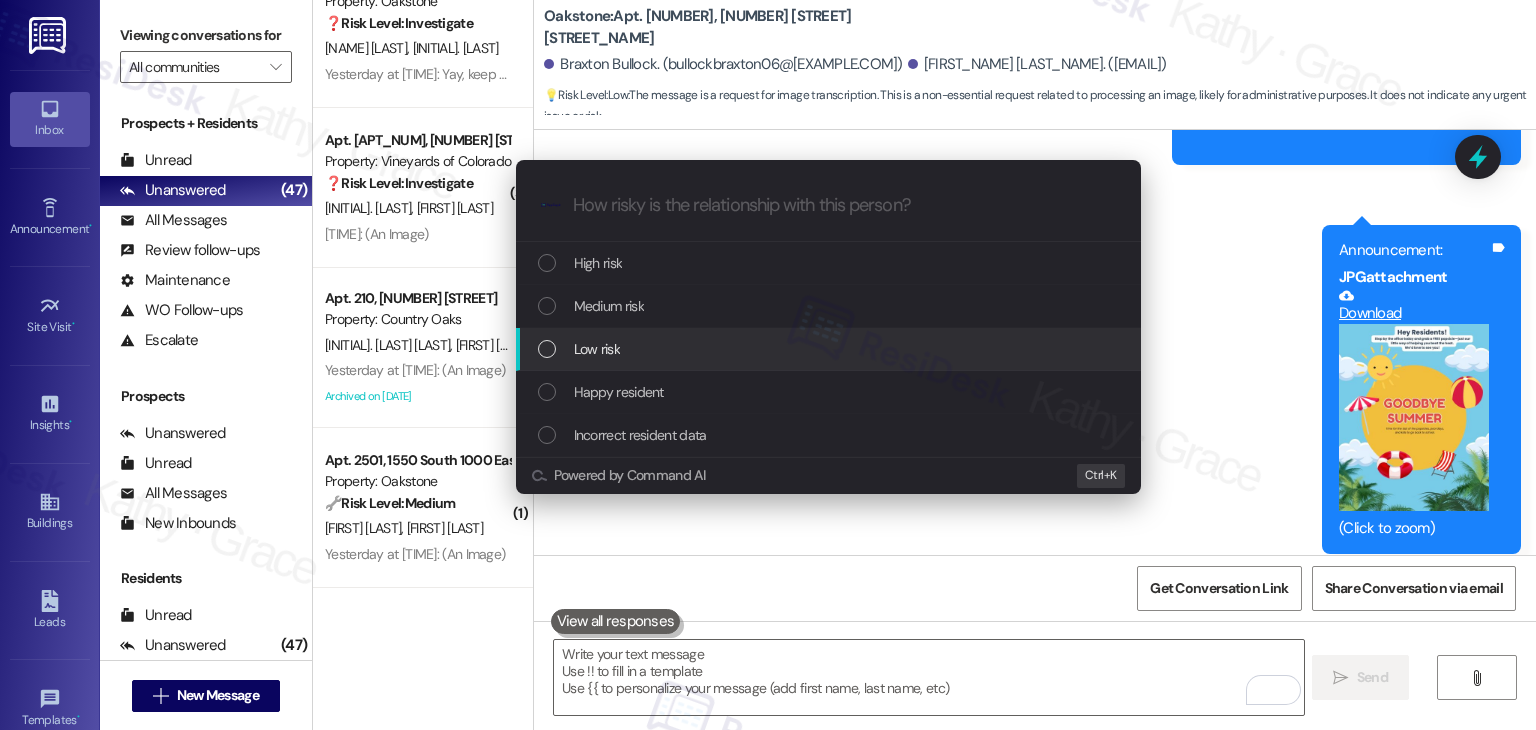 click at bounding box center (547, 349) 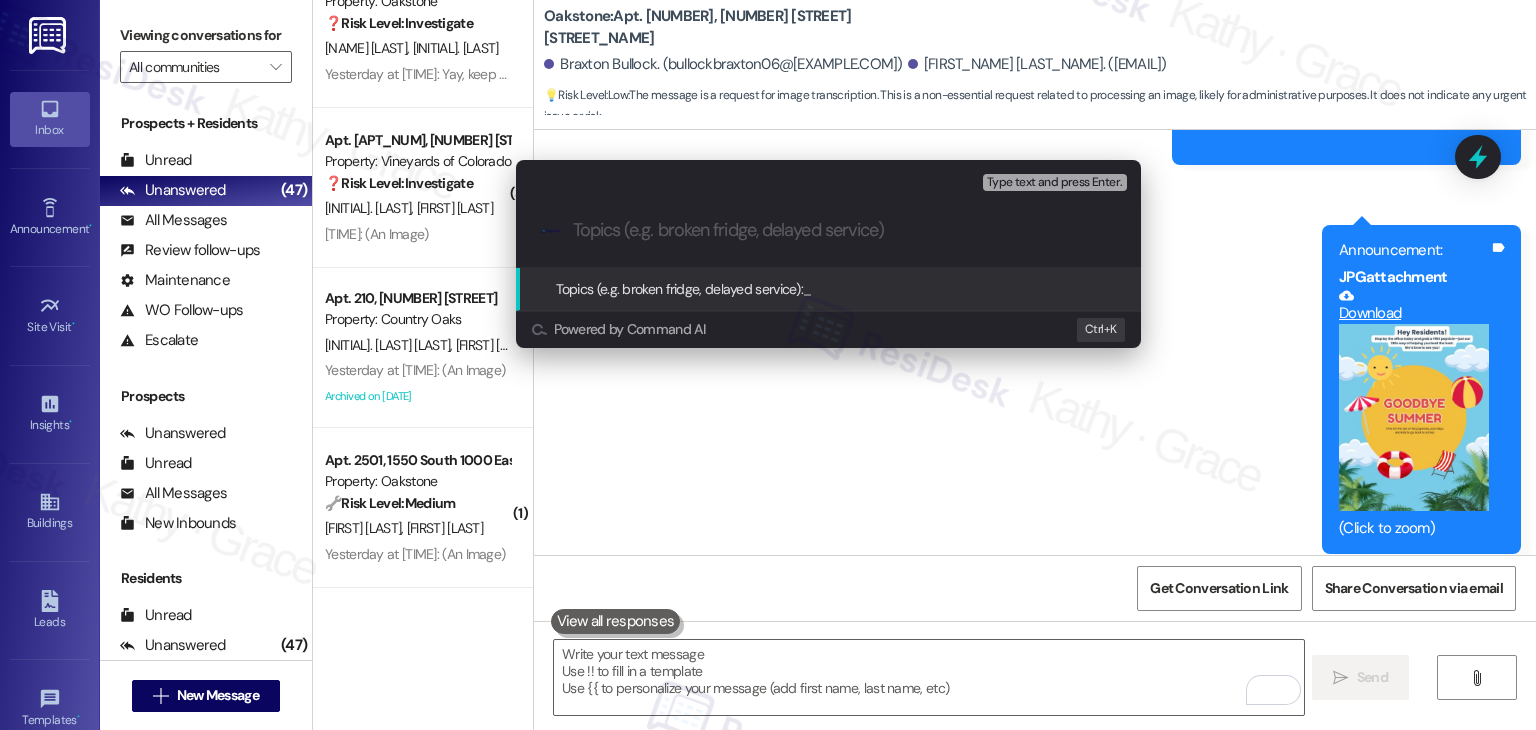 paste on "Ongoing Parking Issue – Resident Requesting Action on Repeated Improper Parking" 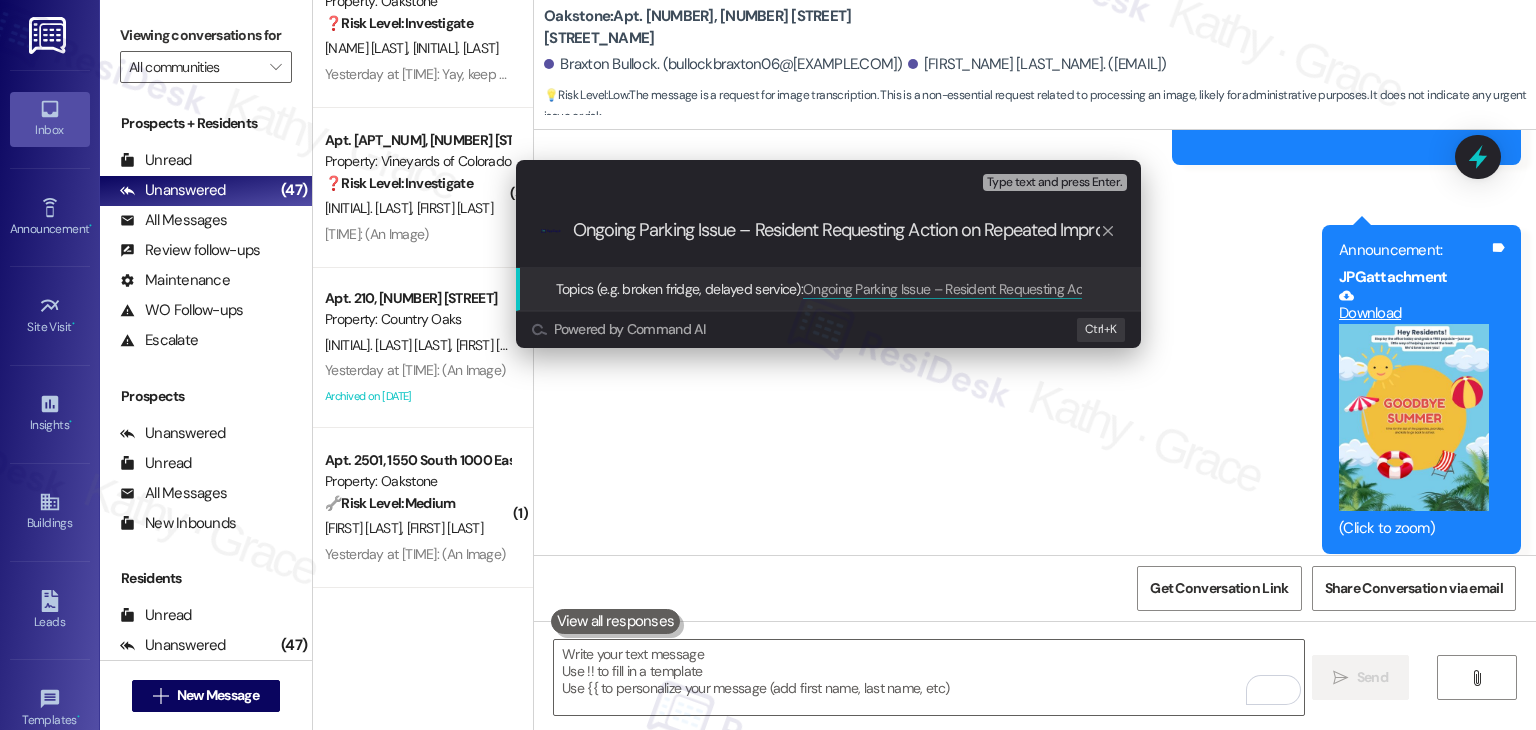 scroll, scrollTop: 0, scrollLeft: 97, axis: horizontal 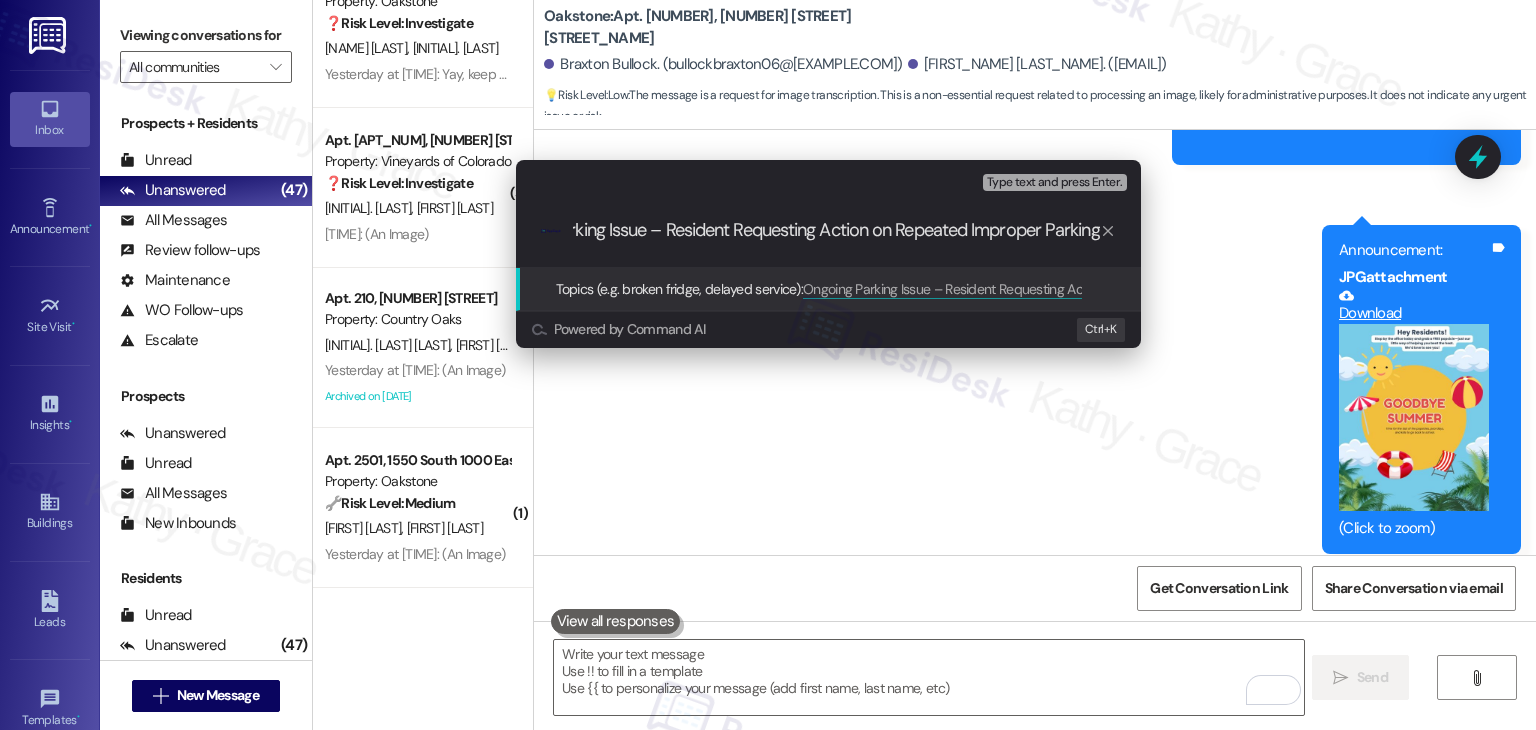 type 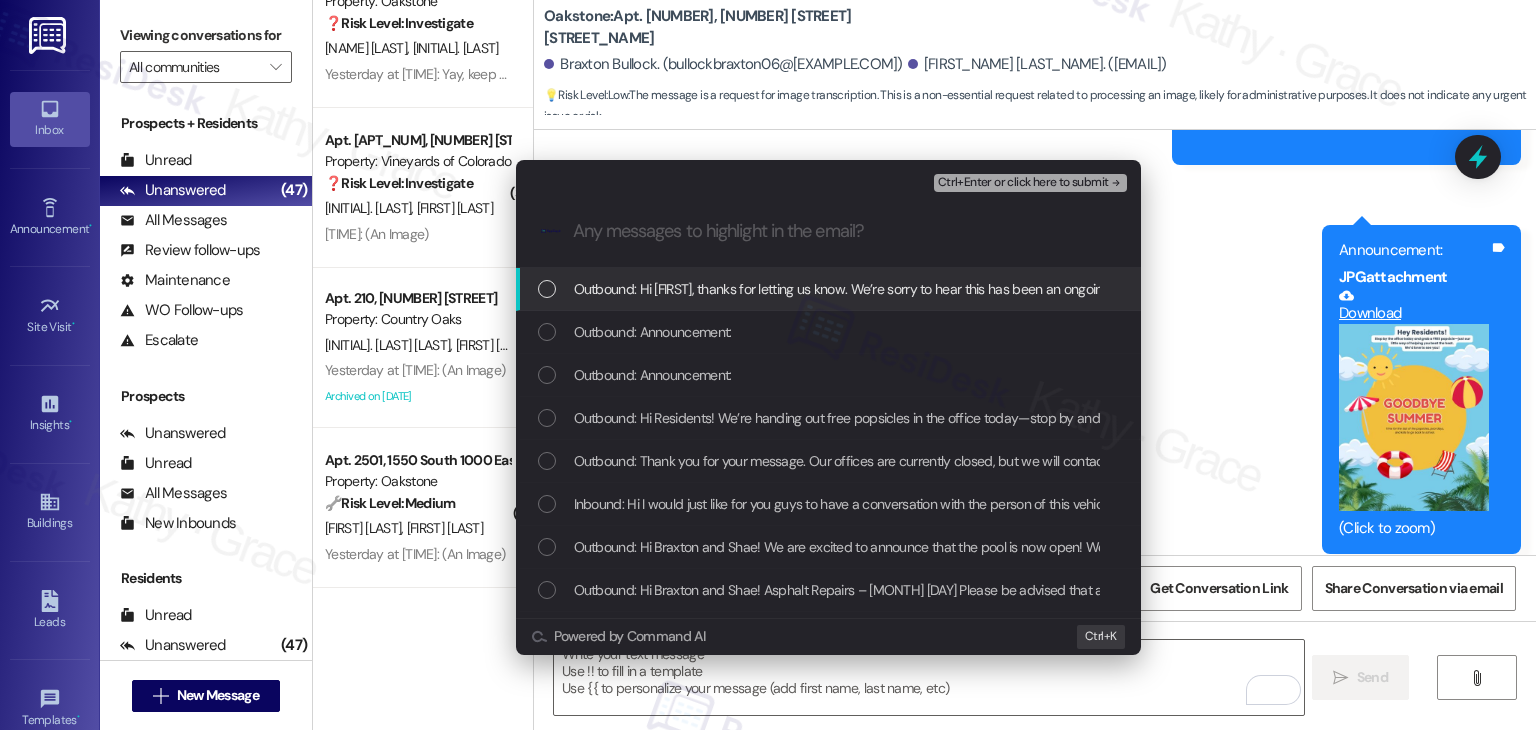scroll, scrollTop: 0, scrollLeft: 0, axis: both 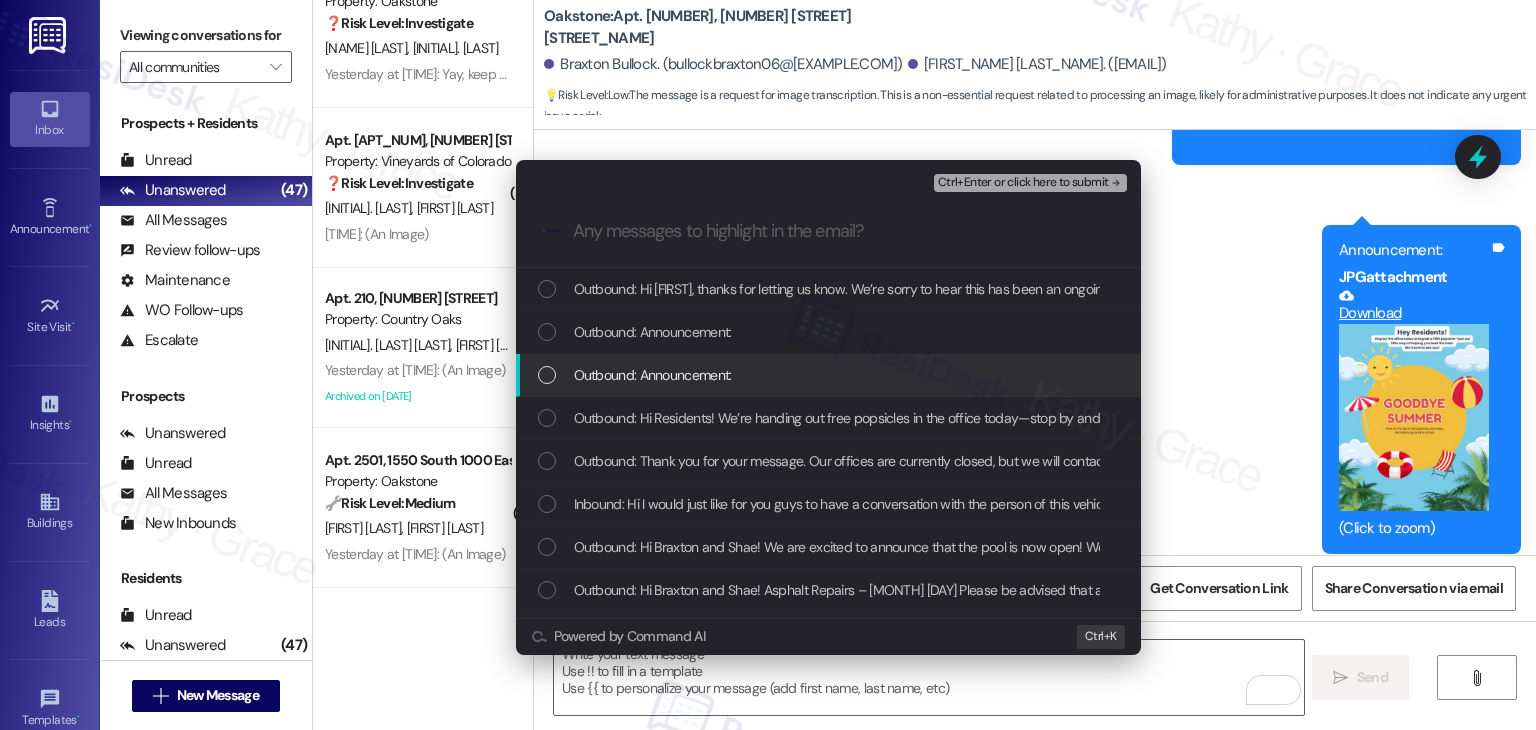click at bounding box center (547, 375) 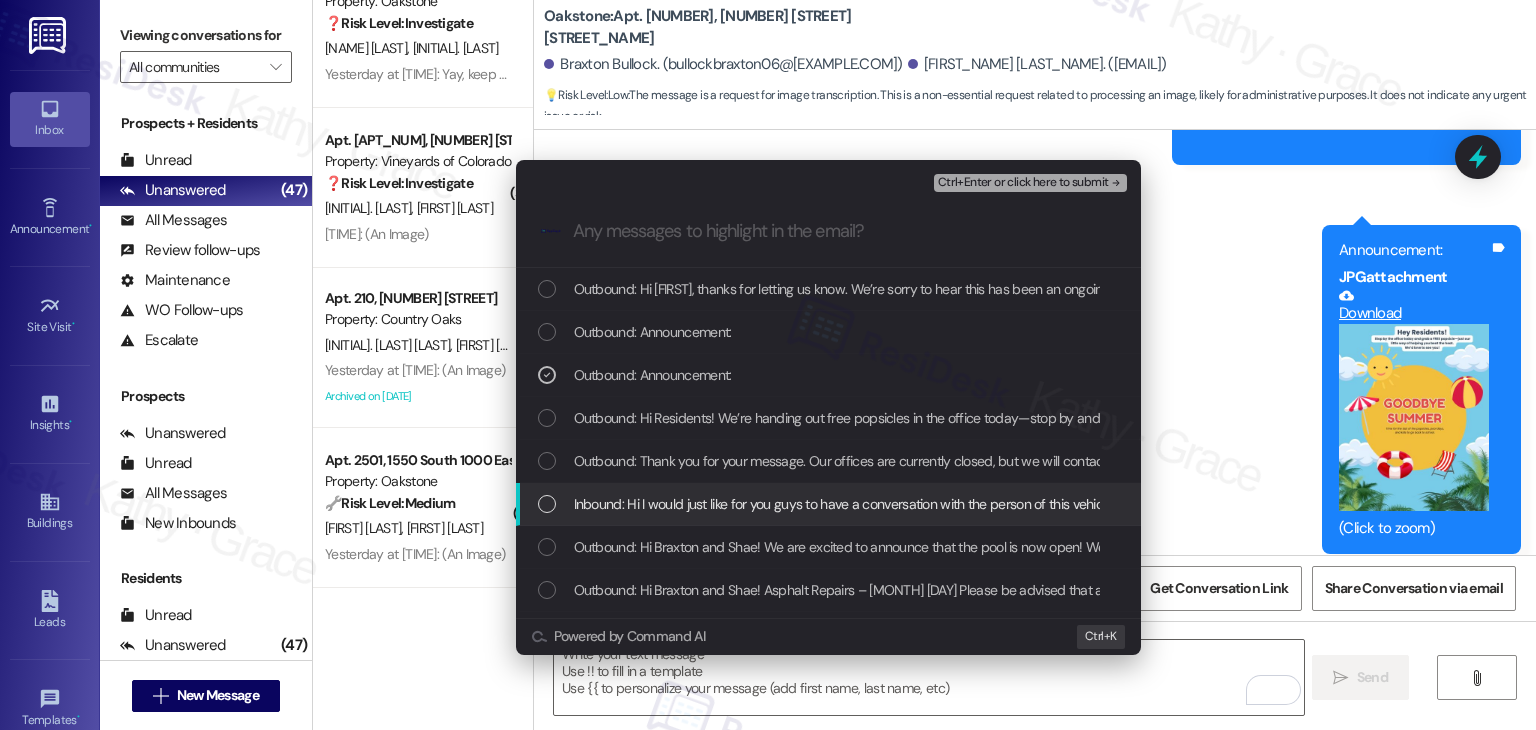 click at bounding box center (547, 504) 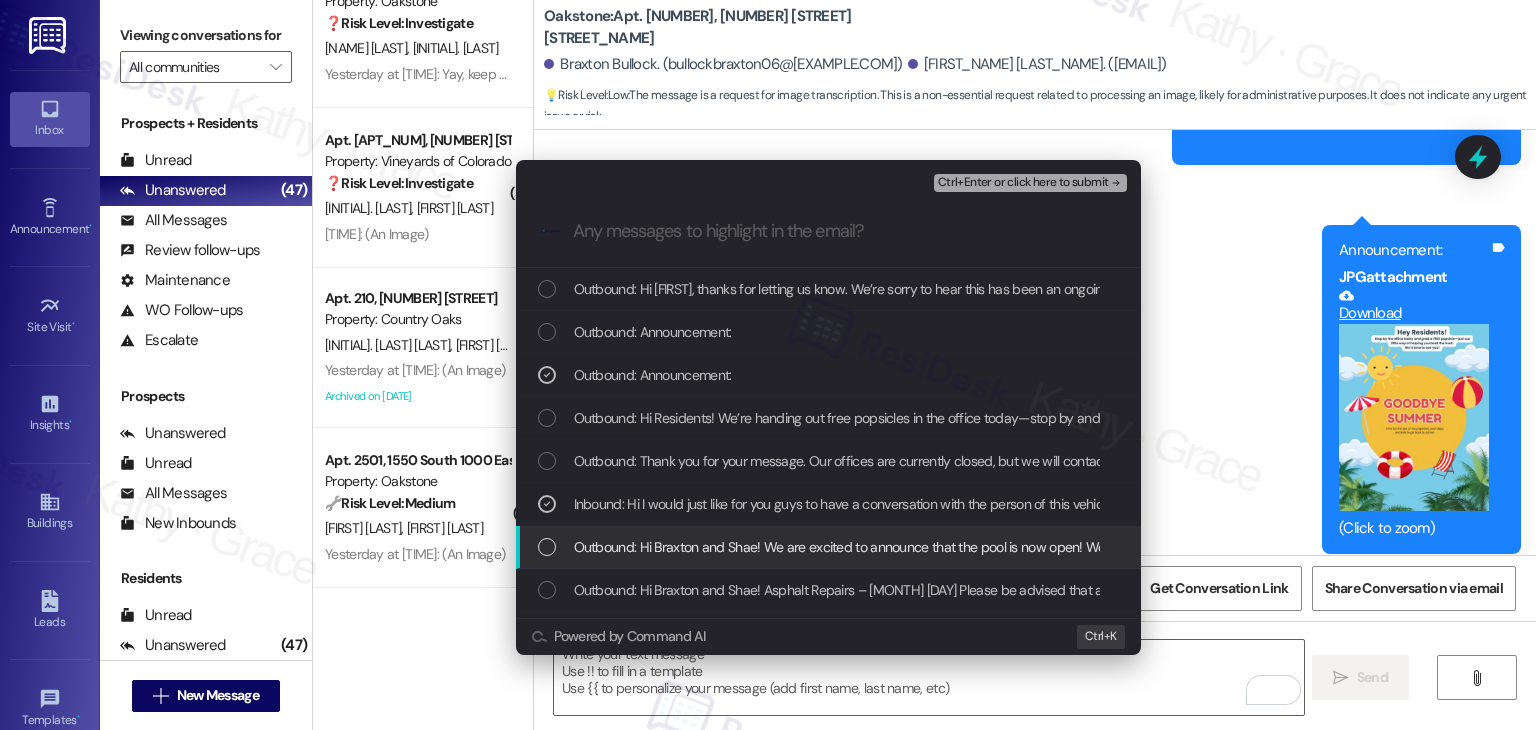 click at bounding box center (547, 547) 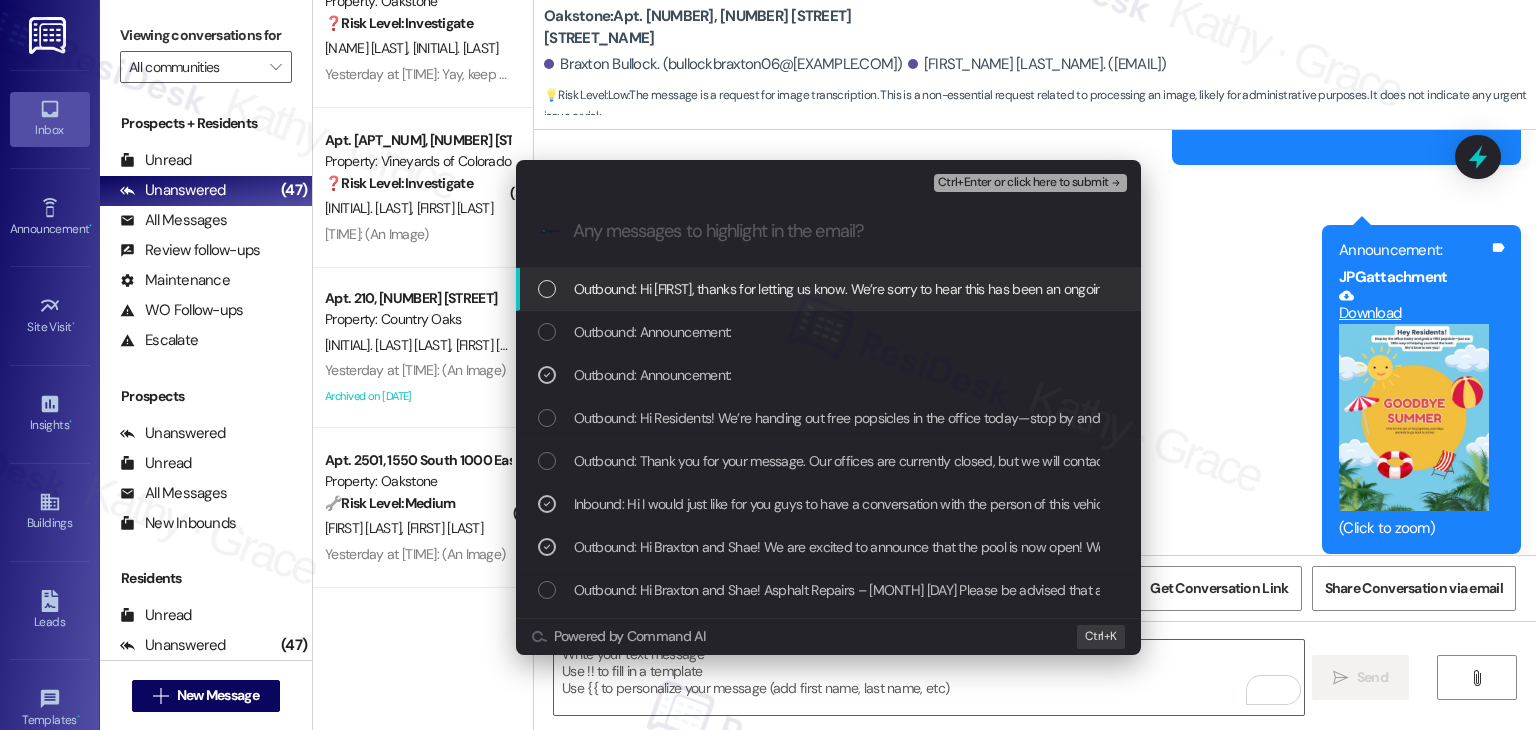 click on "Ctrl+Enter or click here to submit" at bounding box center (1023, 183) 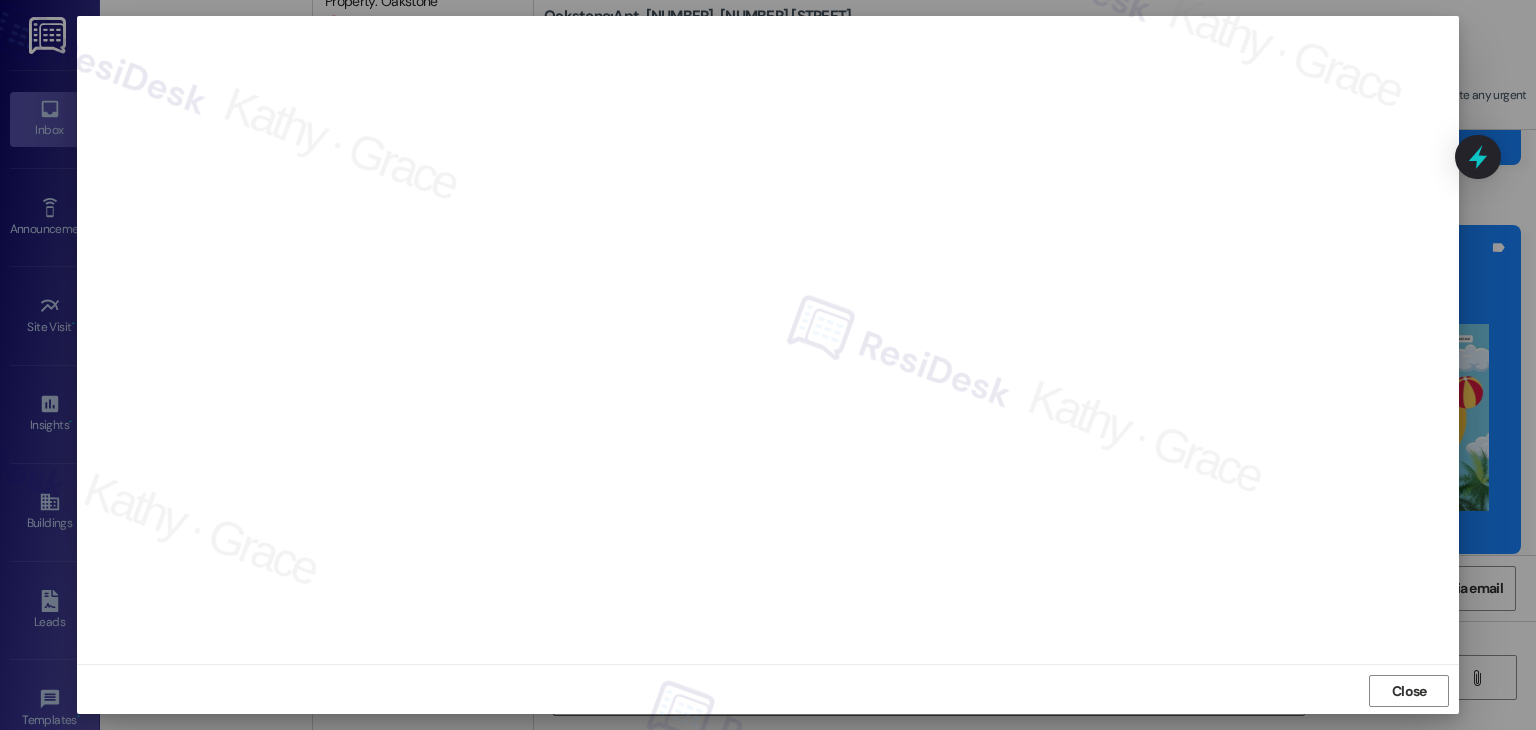scroll, scrollTop: 12, scrollLeft: 0, axis: vertical 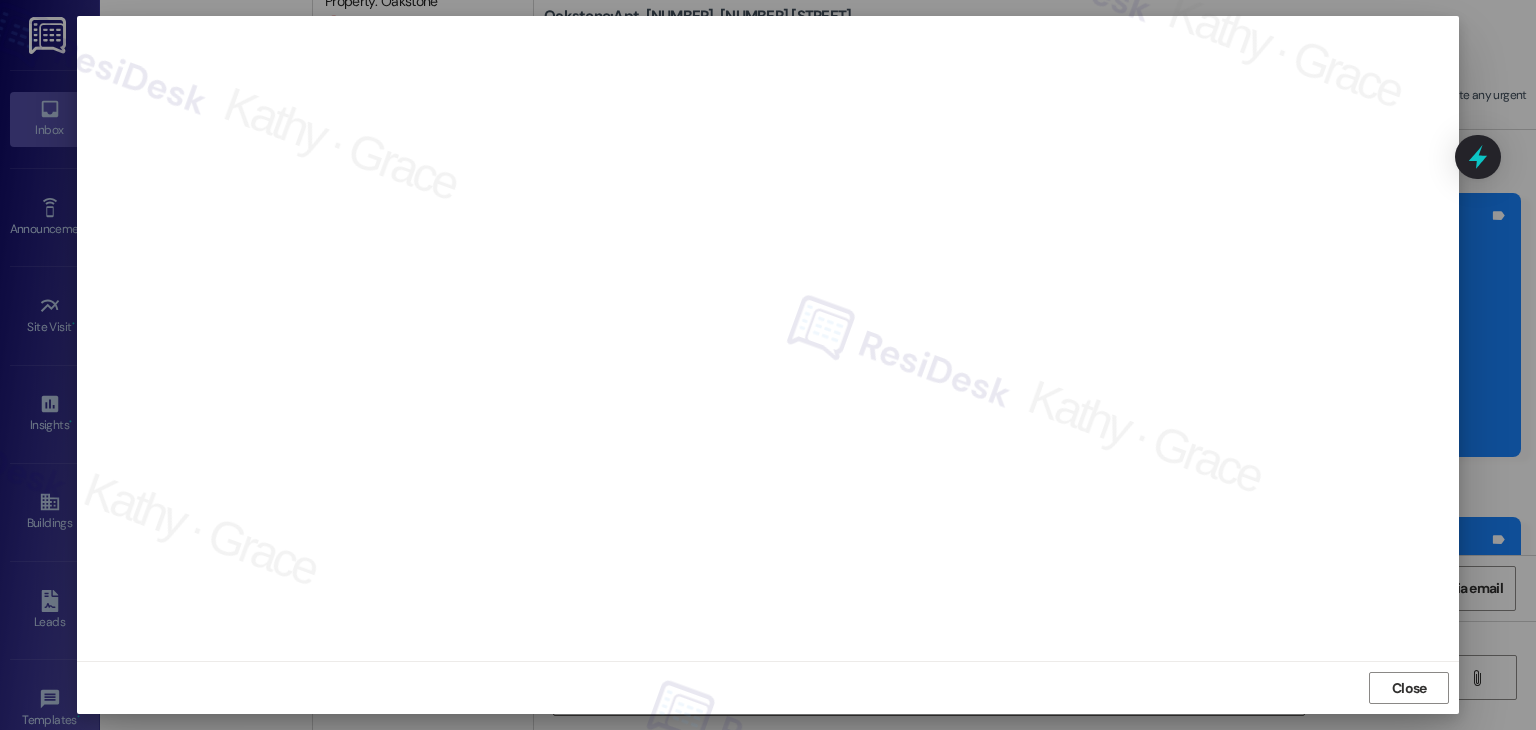 click on "Sent via SMS ResiDesk After Hours Assistant Yesterday at 7:42 AM Thank you for your message. Our offices are currently closed, but we will contact you when we resume operations. For emergencies, please contact your emergency number 801-779-3667. Tags and notes Tagged as:   Call request Click to highlight conversations about Call request Announcement, sent via SMS Dottie  (ResiDesk) Yesterday at 12:41 PM Hi Residents!
We’re handing out free popsicles in the office today—stop by and grab one while they last!
Hope to see you soon! Tags and notes Tagged as:   Amenities ,  Click to highlight conversations about Amenities Praise Click to highlight conversations about Praise Announcement, sent via SMS Dottie  (ResiDesk) Yesterday at 1:03 PM Announcement:
PDF  attachment   Download   Tags and notes Announcement, sent via SMS 1:04 PM Dottie  (ResiDesk) Yesterday at 1:04 PM Announcement:
JPG  attachment   Download   (Click to zoom) Tags and notes Sent via SMS Sarah 3:28 PM Tags and notes" at bounding box center (1035, 370) 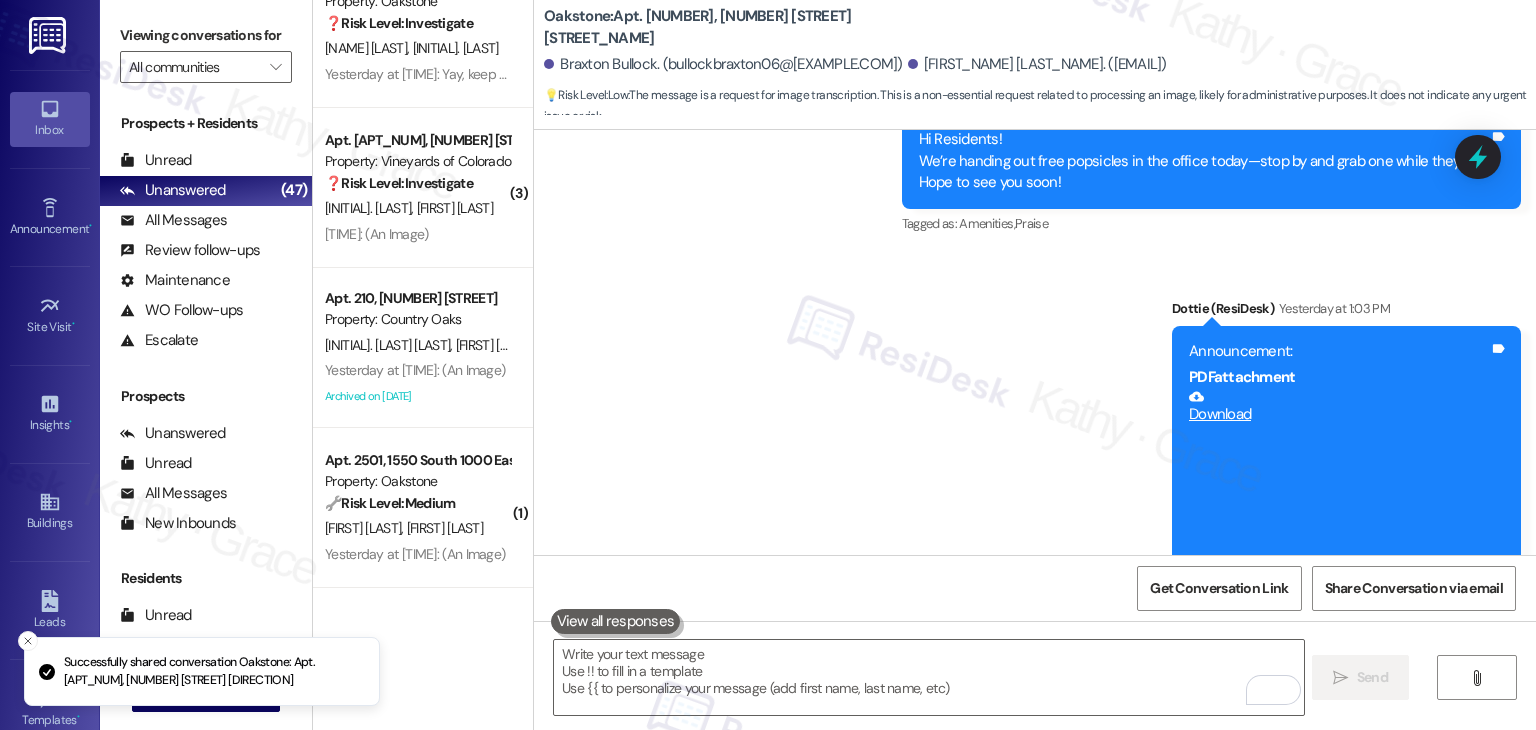 scroll, scrollTop: 12736, scrollLeft: 0, axis: vertical 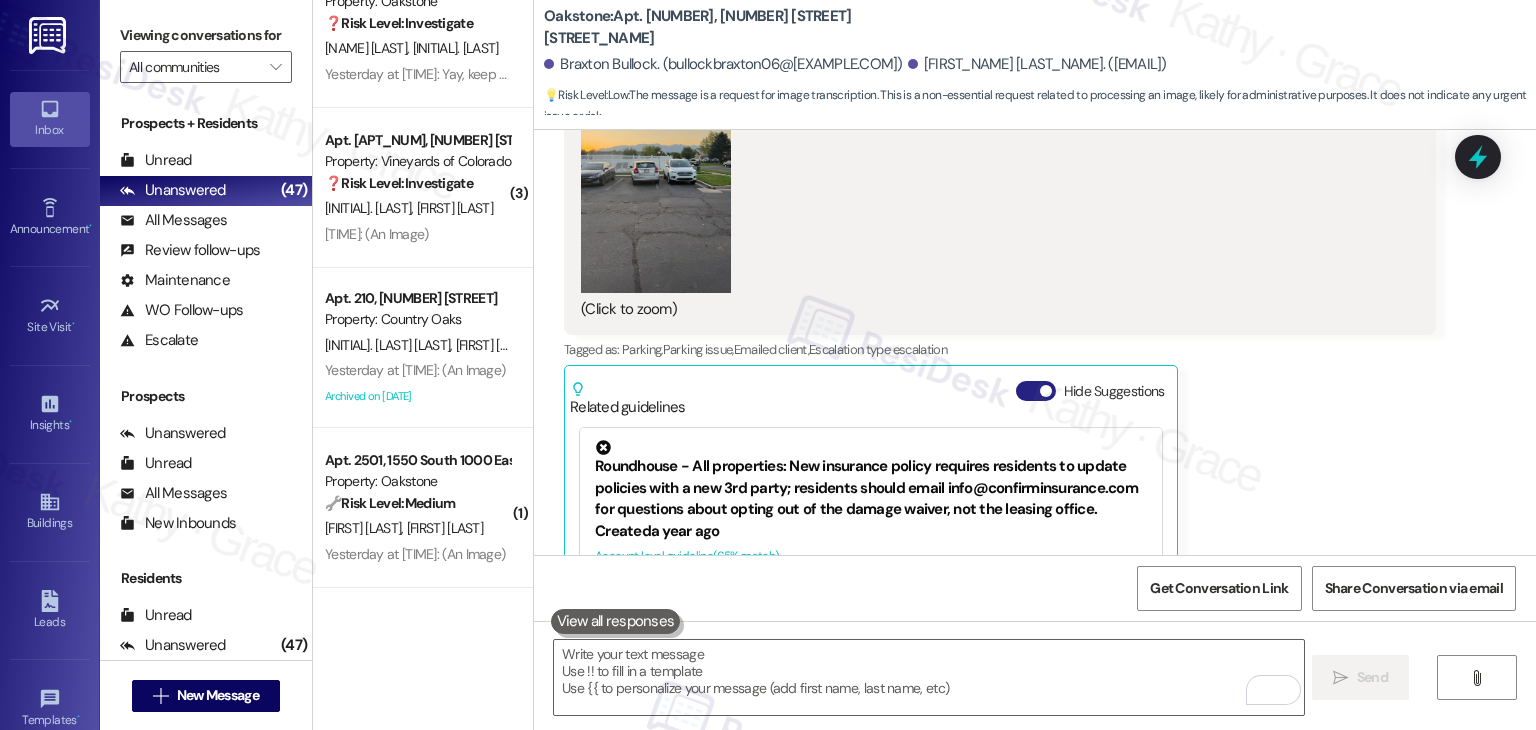 click on "Hide Suggestions" at bounding box center [1036, 391] 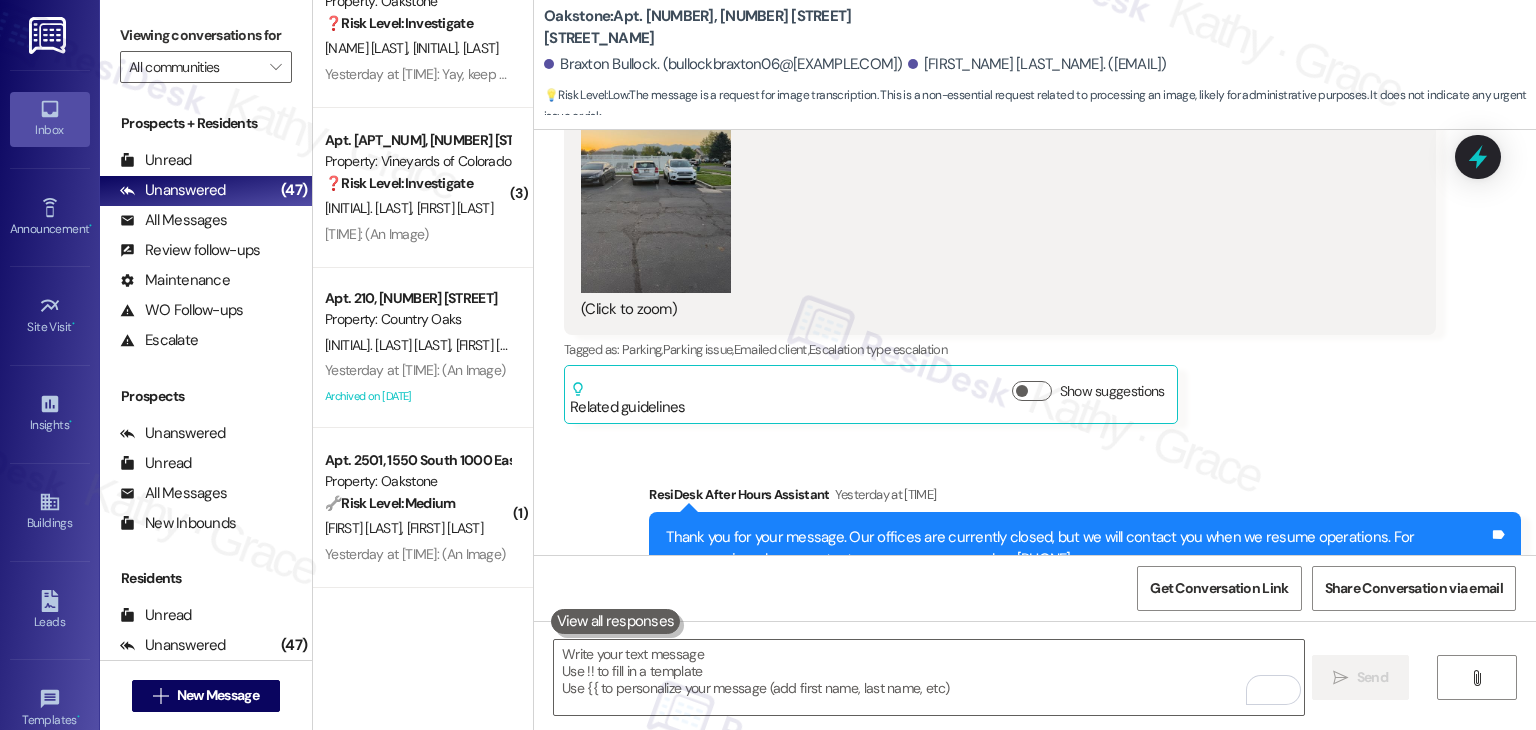 click on "Received via SMS Braxton Bullock   Neutral Yesterday at 7:42 AM Hi I would just like for you guys to have a conversation with the person of this vehicle. They constantly are parking like this and making it difficult for others to enter and exit their vehicle. We have written more than one note on their car and clearly they do not care about other peoples property.  JPG  attachment ResiDesk found written details in this image   See details Please provide the text content of the image so I can summarize it for you. I need the text to understand the conversation and provide an accurate summary.
Download   (Click to zoom) Tags and notes Tagged as:   Parking ,  Click to highlight conversations about Parking Parking issue ,  Click to highlight conversations about Parking issue Emailed client ,  Click to highlight conversations about Emailed client Escalation type escalation Click to highlight conversations about Escalation type escalation  Related guidelines Show suggestions" at bounding box center (1000, 85) 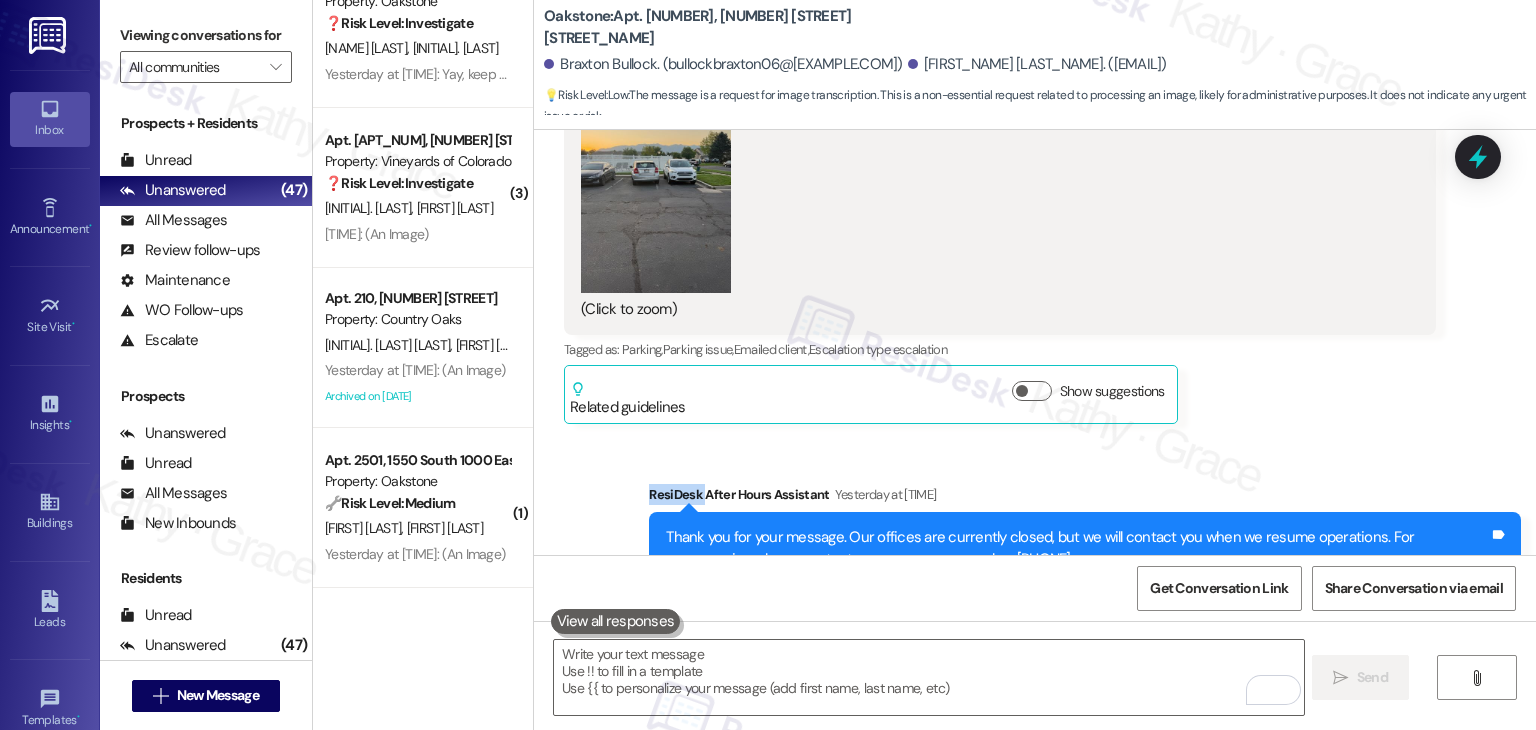 click on "Received via SMS Braxton Bullock   Neutral Yesterday at 7:42 AM Hi I would just like for you guys to have a conversation with the person of this vehicle. They constantly are parking like this and making it difficult for others to enter and exit their vehicle. We have written more than one note on their car and clearly they do not care about other peoples property.  JPG  attachment ResiDesk found written details in this image   See details Please provide the text content of the image so I can summarize it for you. I need the text to understand the conversation and provide an accurate summary.
Download   (Click to zoom) Tags and notes Tagged as:   Parking ,  Click to highlight conversations about Parking Parking issue ,  Click to highlight conversations about Parking issue Emailed client ,  Click to highlight conversations about Emailed client Escalation type escalation Click to highlight conversations about Escalation type escalation  Related guidelines Show suggestions" at bounding box center [1000, 85] 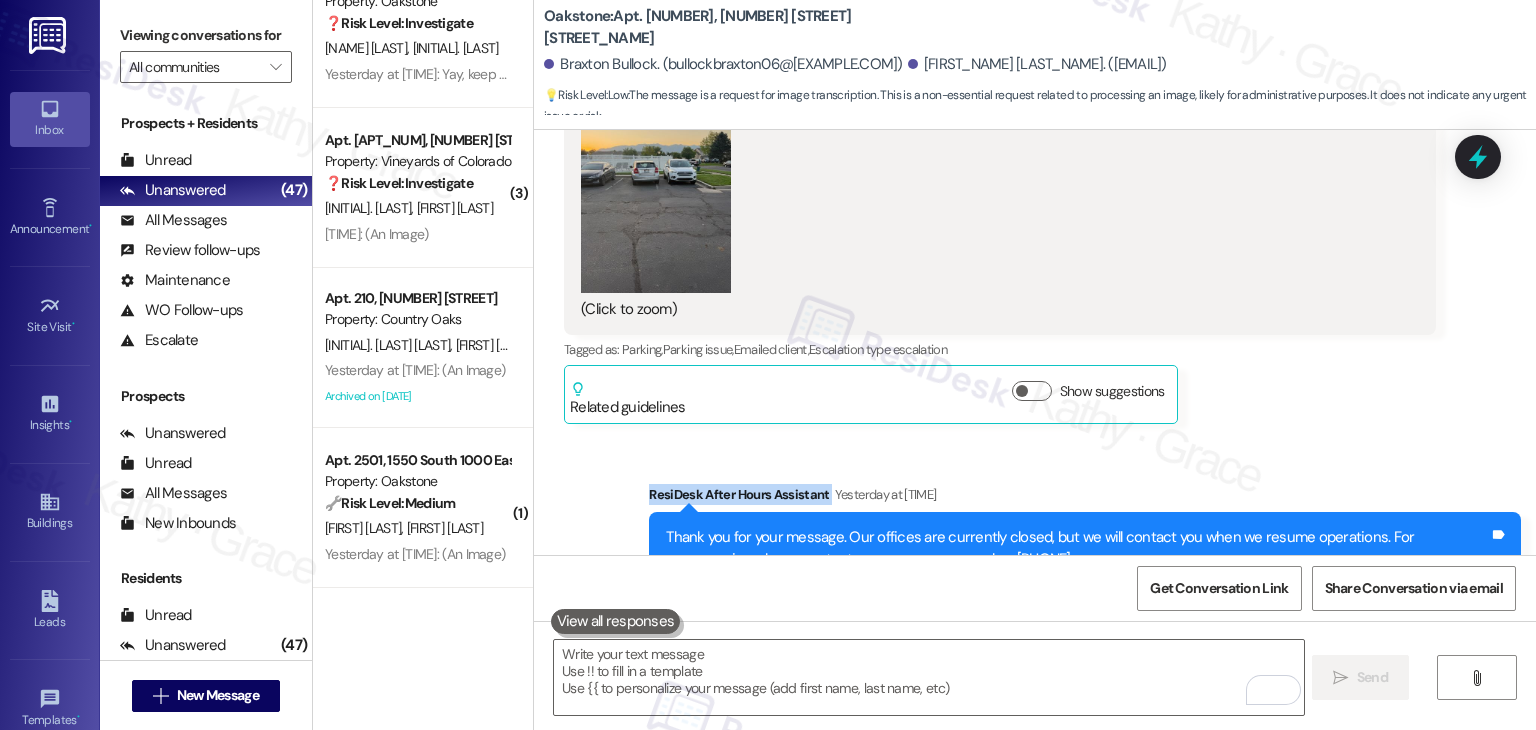 click on "Received via SMS Braxton Bullock   Neutral Yesterday at 7:42 AM Hi I would just like for you guys to have a conversation with the person of this vehicle. They constantly are parking like this and making it difficult for others to enter and exit their vehicle. We have written more than one note on their car and clearly they do not care about other peoples property.  JPG  attachment ResiDesk found written details in this image   See details Please provide the text content of the image so I can summarize it for you. I need the text to understand the conversation and provide an accurate summary.
Download   (Click to zoom) Tags and notes Tagged as:   Parking ,  Click to highlight conversations about Parking Parking issue ,  Click to highlight conversations about Parking issue Emailed client ,  Click to highlight conversations about Emailed client Escalation type escalation Click to highlight conversations about Escalation type escalation  Related guidelines Show suggestions" at bounding box center [1000, 85] 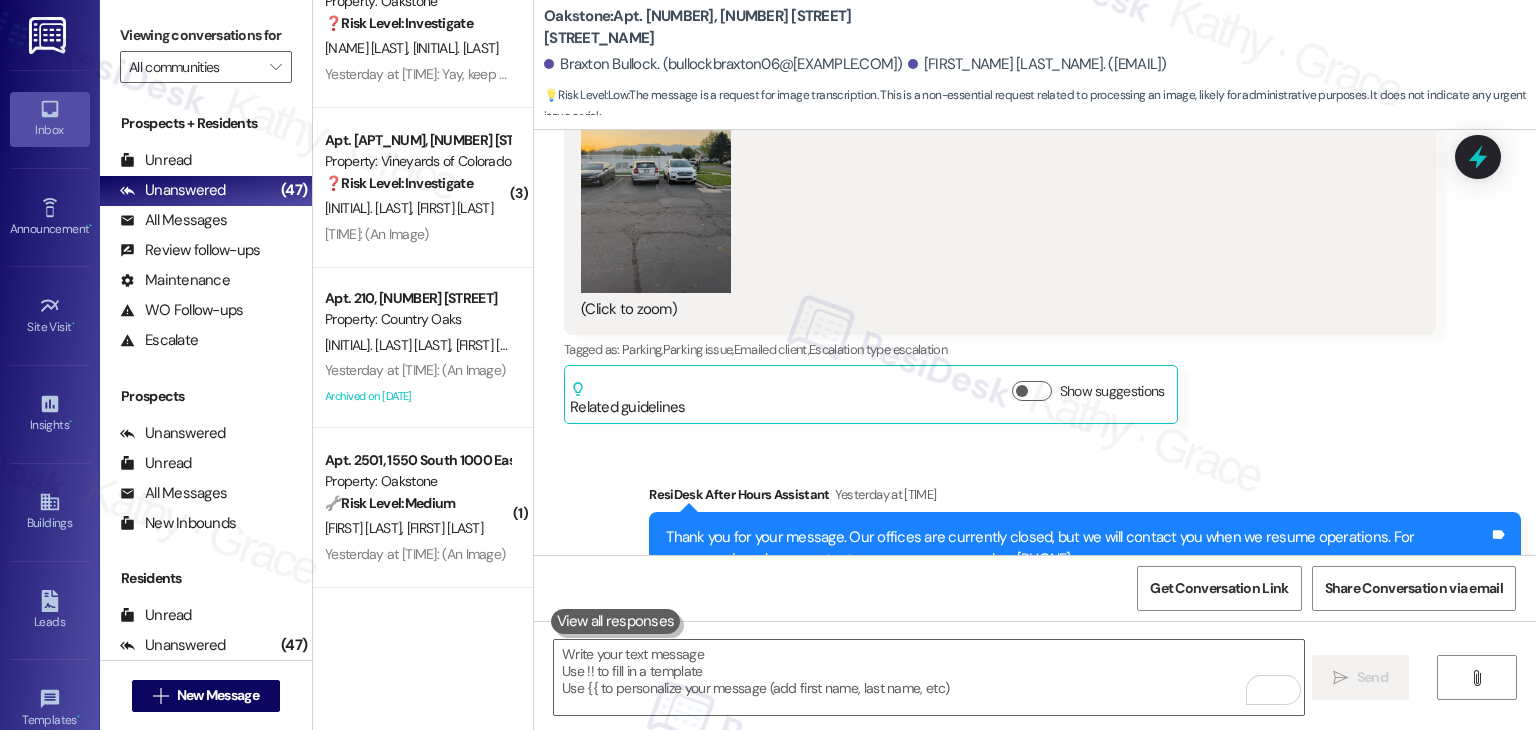 click on "Received via SMS Braxton Bullock   Neutral Yesterday at 7:42 AM Hi I would just like for you guys to have a conversation with the person of this vehicle. They constantly are parking like this and making it difficult for others to enter and exit their vehicle. We have written more than one note on their car and clearly they do not care about other peoples property.  JPG  attachment ResiDesk found written details in this image   See details Please provide the text content of the image so I can summarize it for you. I need the text to understand the conversation and provide an accurate summary.
Download   (Click to zoom) Tags and notes Tagged as:   Parking ,  Click to highlight conversations about Parking Parking issue ,  Click to highlight conversations about Parking issue Emailed client ,  Click to highlight conversations about Emailed client Escalation type escalation Click to highlight conversations about Escalation type escalation  Related guidelines Show suggestions" at bounding box center (1000, 85) 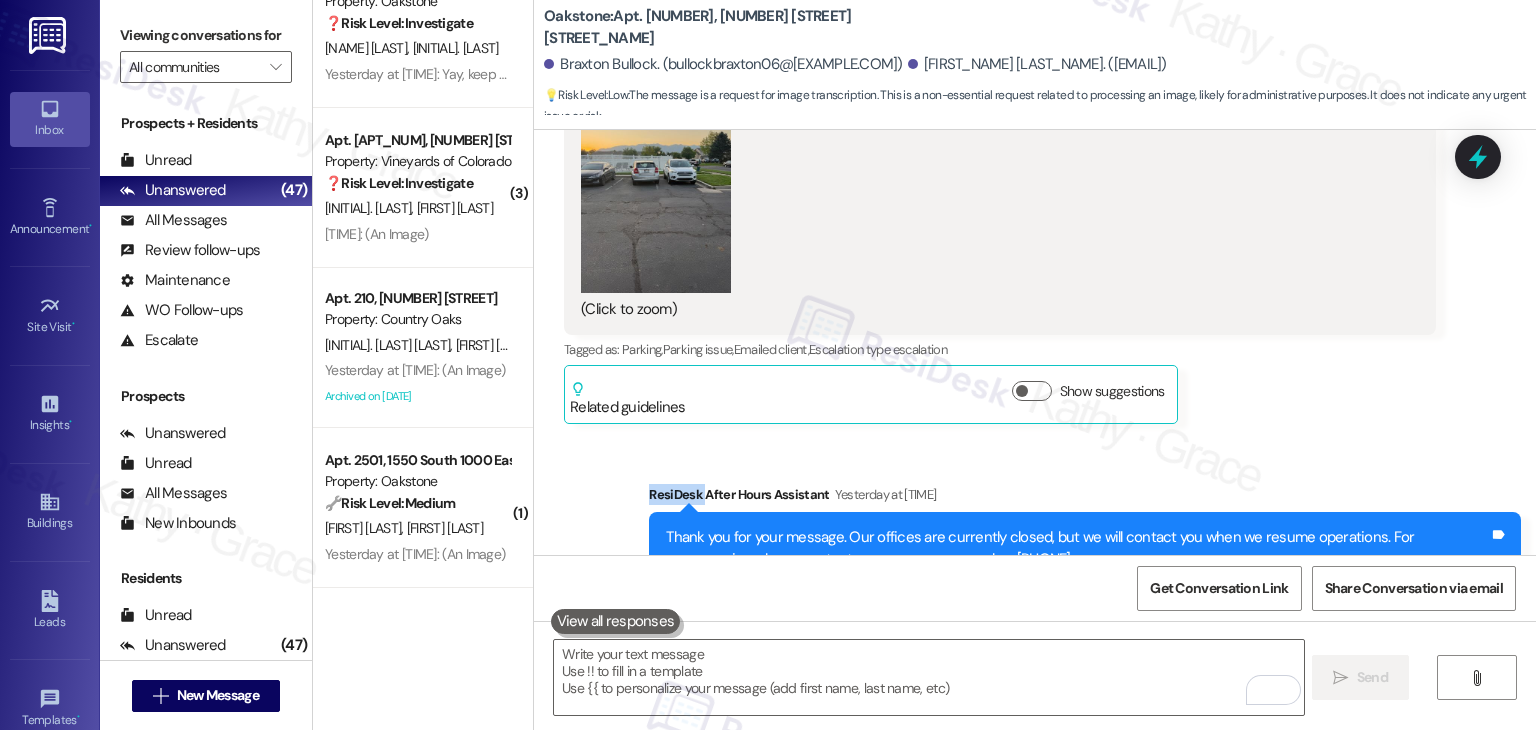 click on "Received via SMS Braxton Bullock   Neutral Yesterday at 7:42 AM Hi I would just like for you guys to have a conversation with the person of this vehicle. They constantly are parking like this and making it difficult for others to enter and exit their vehicle. We have written more than one note on their car and clearly they do not care about other peoples property.  JPG  attachment ResiDesk found written details in this image   See details Please provide the text content of the image so I can summarize it for you. I need the text to understand the conversation and provide an accurate summary.
Download   (Click to zoom) Tags and notes Tagged as:   Parking ,  Click to highlight conversations about Parking Parking issue ,  Click to highlight conversations about Parking issue Emailed client ,  Click to highlight conversations about Emailed client Escalation type escalation Click to highlight conversations about Escalation type escalation  Related guidelines Show suggestions" at bounding box center [1000, 85] 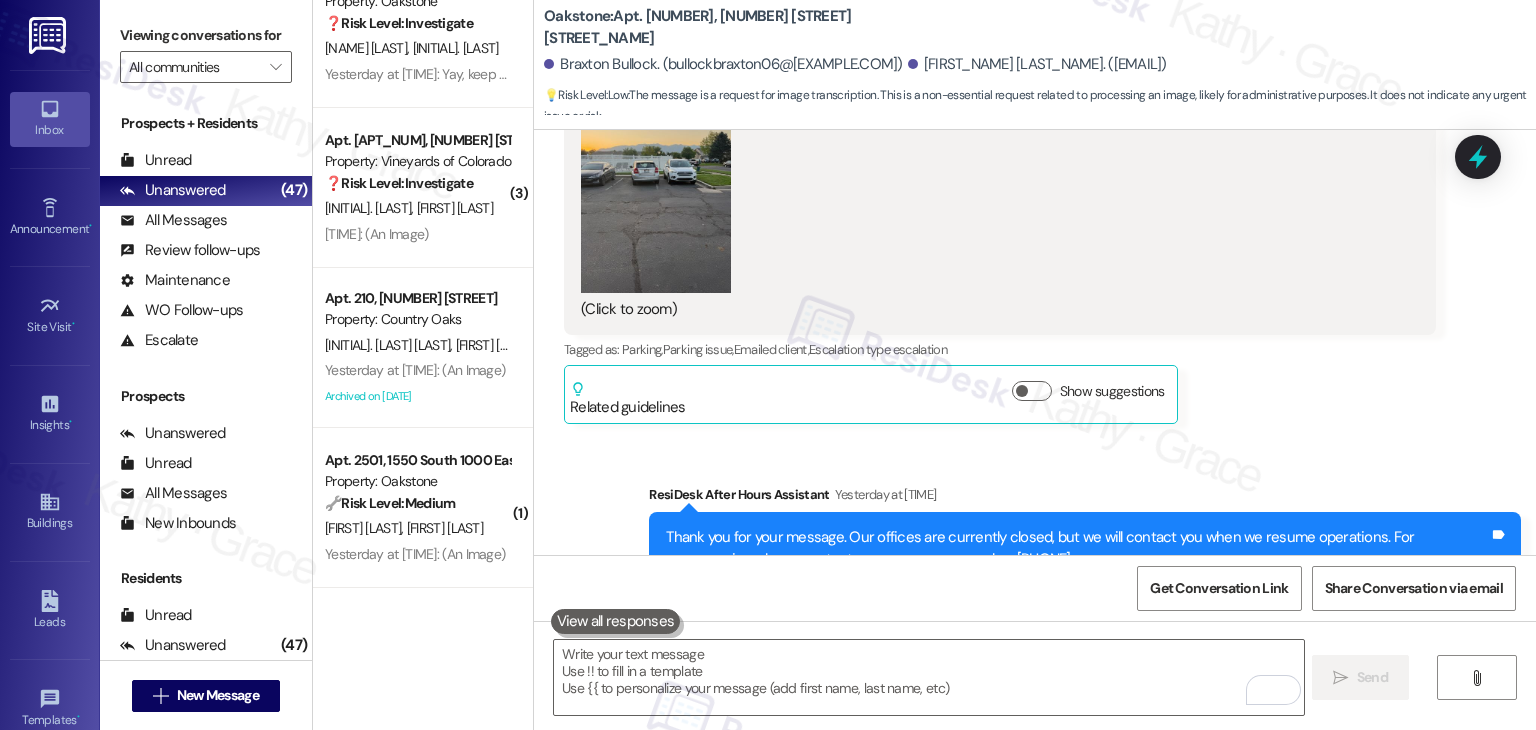 click on "Received via SMS Braxton Bullock   Neutral Yesterday at 7:42 AM Hi I would just like for you guys to have a conversation with the person of this vehicle. They constantly are parking like this and making it difficult for others to enter and exit their vehicle. We have written more than one note on their car and clearly they do not care about other peoples property.  JPG  attachment ResiDesk found written details in this image   See details Please provide the text content of the image so I can summarize it for you. I need the text to understand the conversation and provide an accurate summary.
Download   (Click to zoom) Tags and notes Tagged as:   Parking ,  Click to highlight conversations about Parking Parking issue ,  Click to highlight conversations about Parking issue Emailed client ,  Click to highlight conversations about Emailed client Escalation type escalation Click to highlight conversations about Escalation type escalation  Related guidelines Show suggestions" at bounding box center (1000, 85) 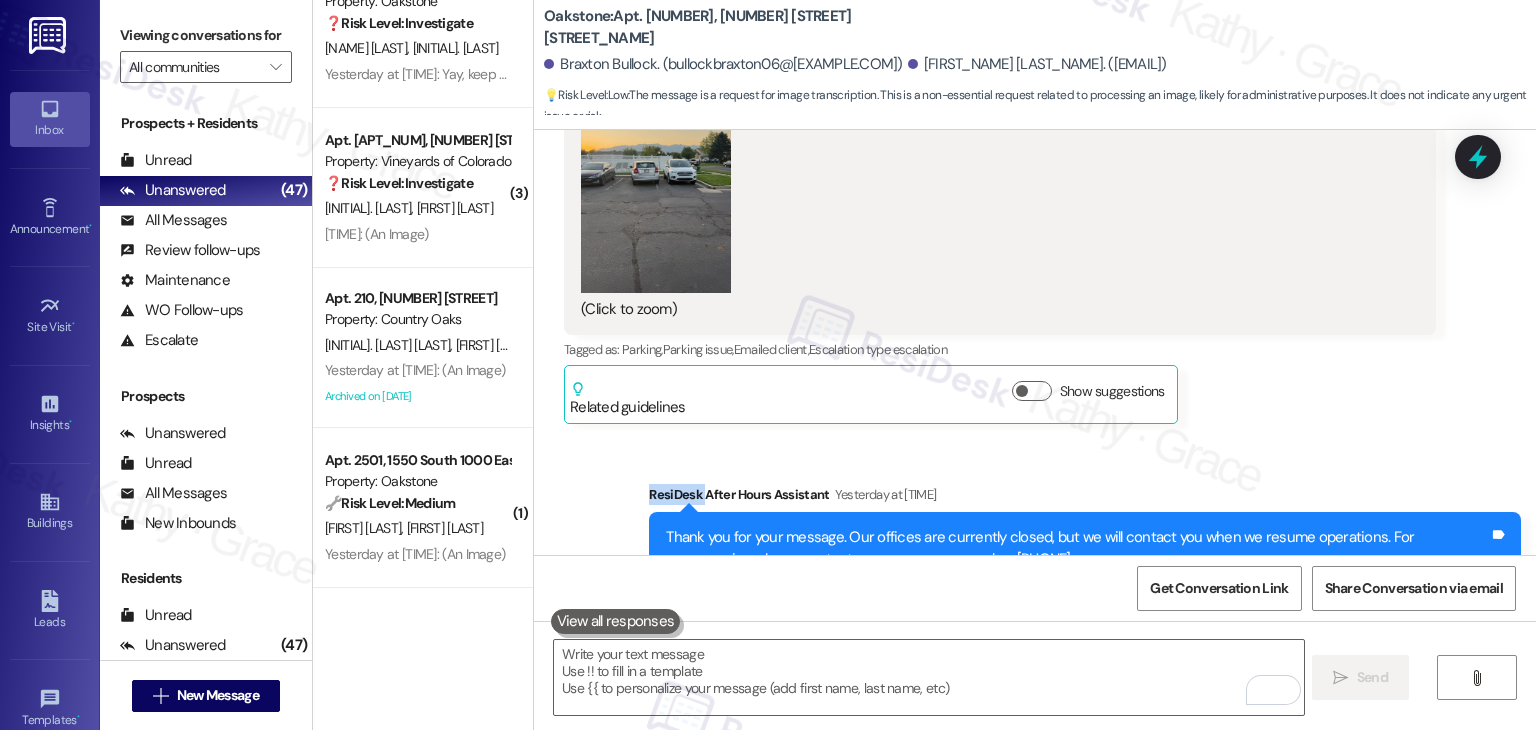 click on "Received via SMS Braxton Bullock   Neutral Yesterday at 7:42 AM Hi I would just like for you guys to have a conversation with the person of this vehicle. They constantly are parking like this and making it difficult for others to enter and exit their vehicle. We have written more than one note on their car and clearly they do not care about other peoples property.  JPG  attachment ResiDesk found written details in this image   See details Please provide the text content of the image so I can summarize it for you. I need the text to understand the conversation and provide an accurate summary.
Download   (Click to zoom) Tags and notes Tagged as:   Parking ,  Click to highlight conversations about Parking Parking issue ,  Click to highlight conversations about Parking issue Emailed client ,  Click to highlight conversations about Emailed client Escalation type escalation Click to highlight conversations about Escalation type escalation  Related guidelines Show suggestions" at bounding box center (1000, 85) 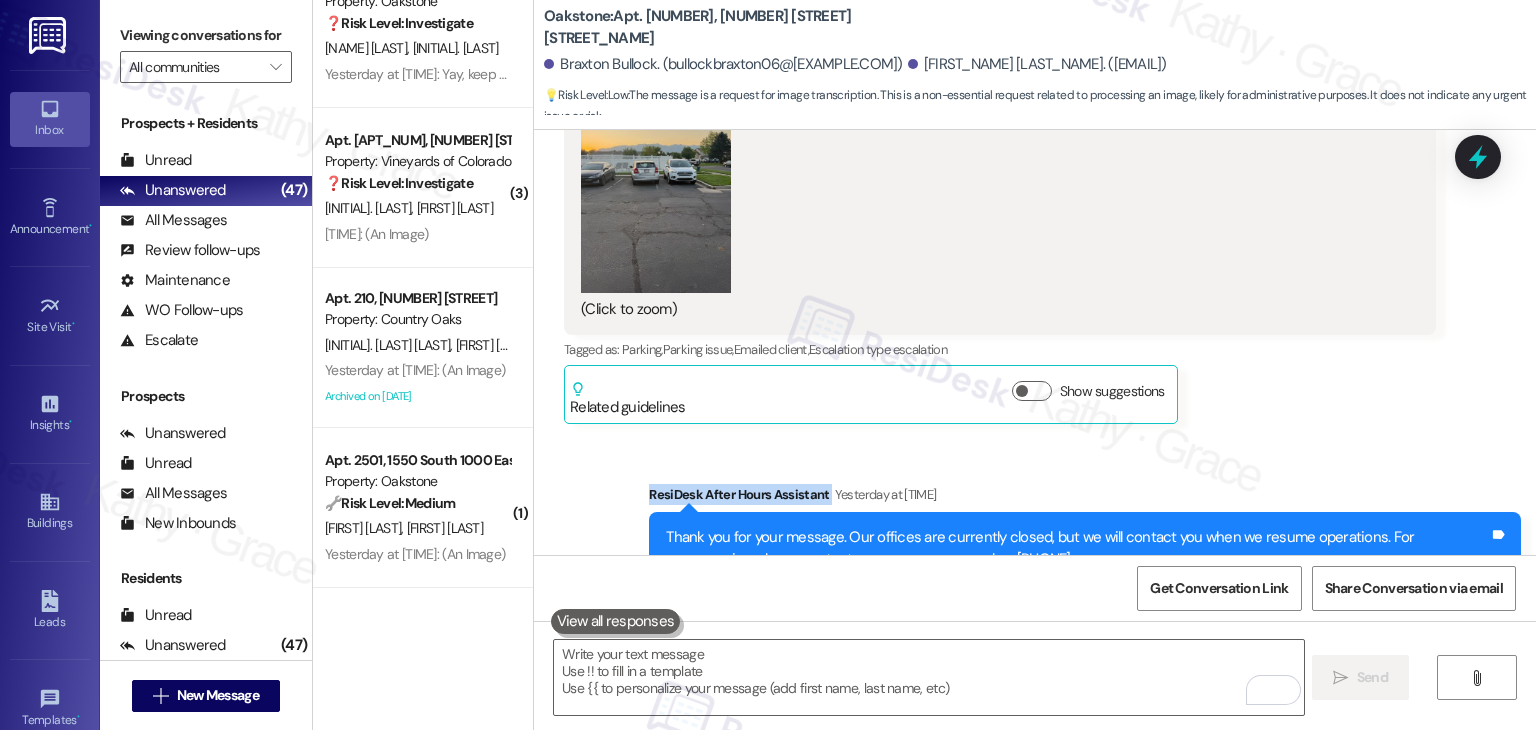 click on "Received via SMS Braxton Bullock   Neutral Yesterday at 7:42 AM Hi I would just like for you guys to have a conversation with the person of this vehicle. They constantly are parking like this and making it difficult for others to enter and exit their vehicle. We have written more than one note on their car and clearly they do not care about other peoples property.  JPG  attachment ResiDesk found written details in this image   See details Please provide the text content of the image so I can summarize it for you. I need the text to understand the conversation and provide an accurate summary.
Download   (Click to zoom) Tags and notes Tagged as:   Parking ,  Click to highlight conversations about Parking Parking issue ,  Click to highlight conversations about Parking issue Emailed client ,  Click to highlight conversations about Emailed client Escalation type escalation Click to highlight conversations about Escalation type escalation  Related guidelines Show suggestions" at bounding box center (1000, 85) 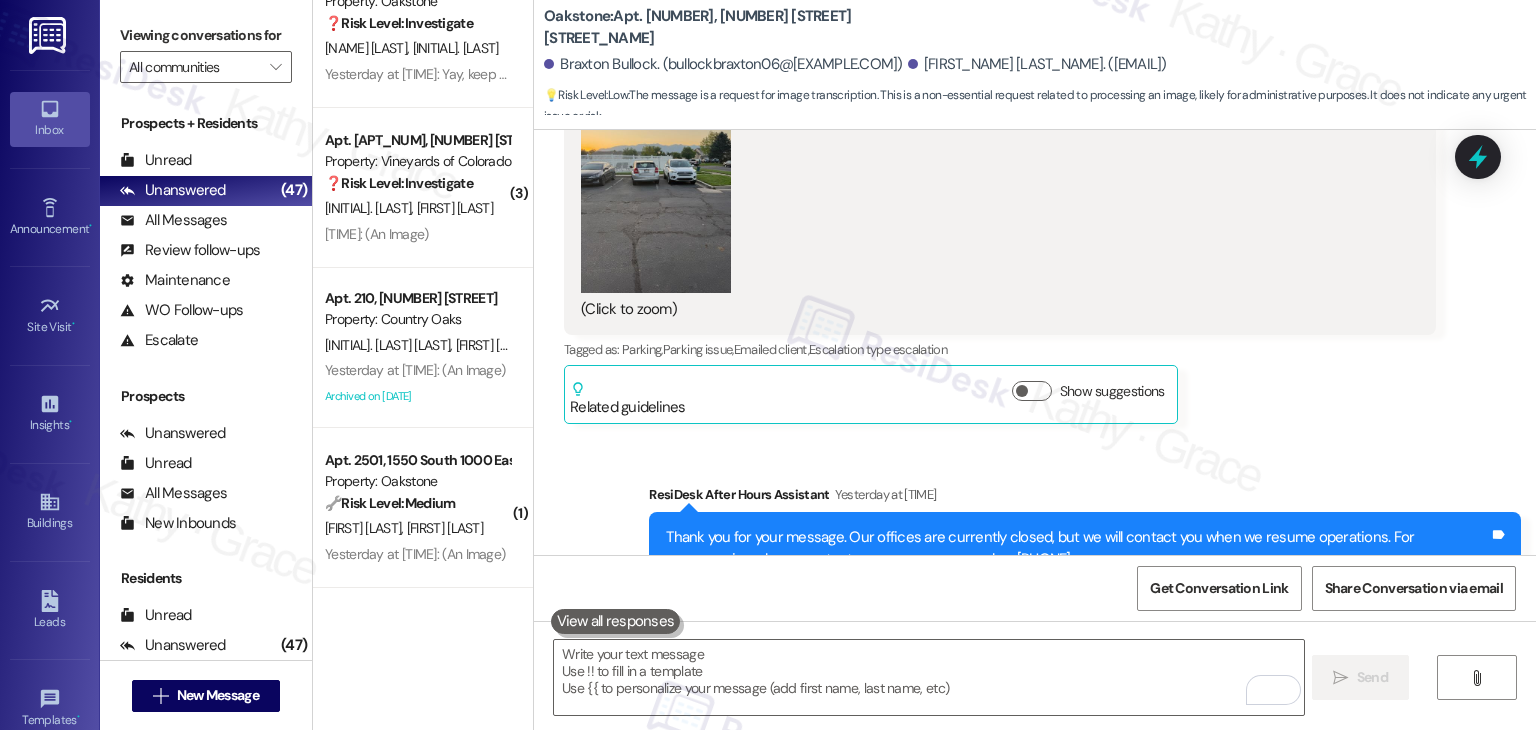 click on "Braxton Bullock   Neutral Yesterday at 7:42 AM Hi I would just like for you guys to have a conversation with the person of this vehicle. They constantly are parking like this and making it difficult for others to enter and exit their vehicle. We have written more than one note on their car and clearly they do not care about other peoples property.  JPG  attachment ResiDesk found written details in this image   See details Please provide the text content of the image so I can summarize it for you. I need the text to understand the conversation and provide an accurate summary.
Download   (Click to zoom) Tags and notes Tagged as:   Parking ,  Click to highlight conversations about Parking Parking issue ,  Click to highlight conversations about Parking issue Emailed client ,  Click to highlight conversations about Emailed client Escalation type escalation Click to highlight conversations about Escalation type escalation  Related guidelines Show suggestions" at bounding box center [1000, 85] 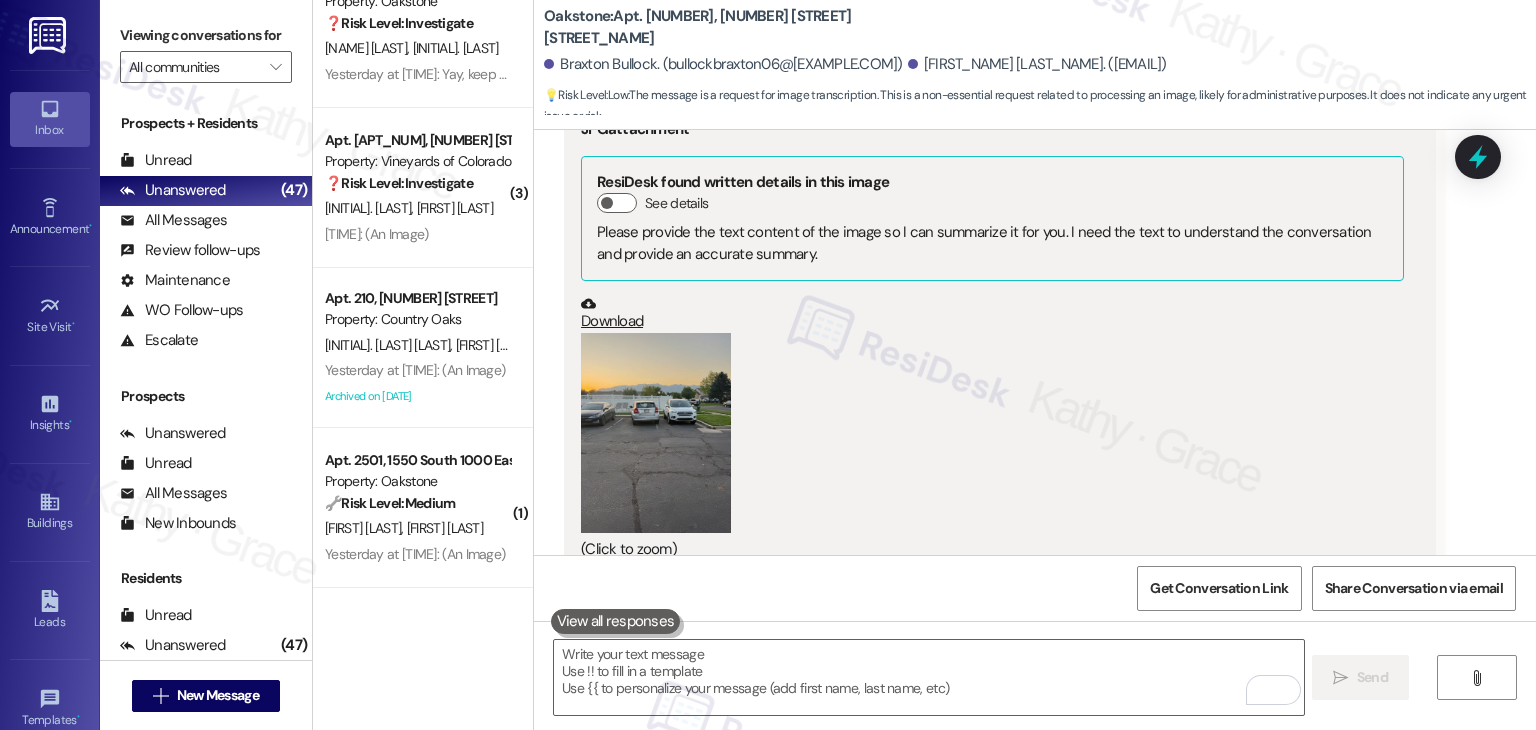 scroll, scrollTop: 12479, scrollLeft: 0, axis: vertical 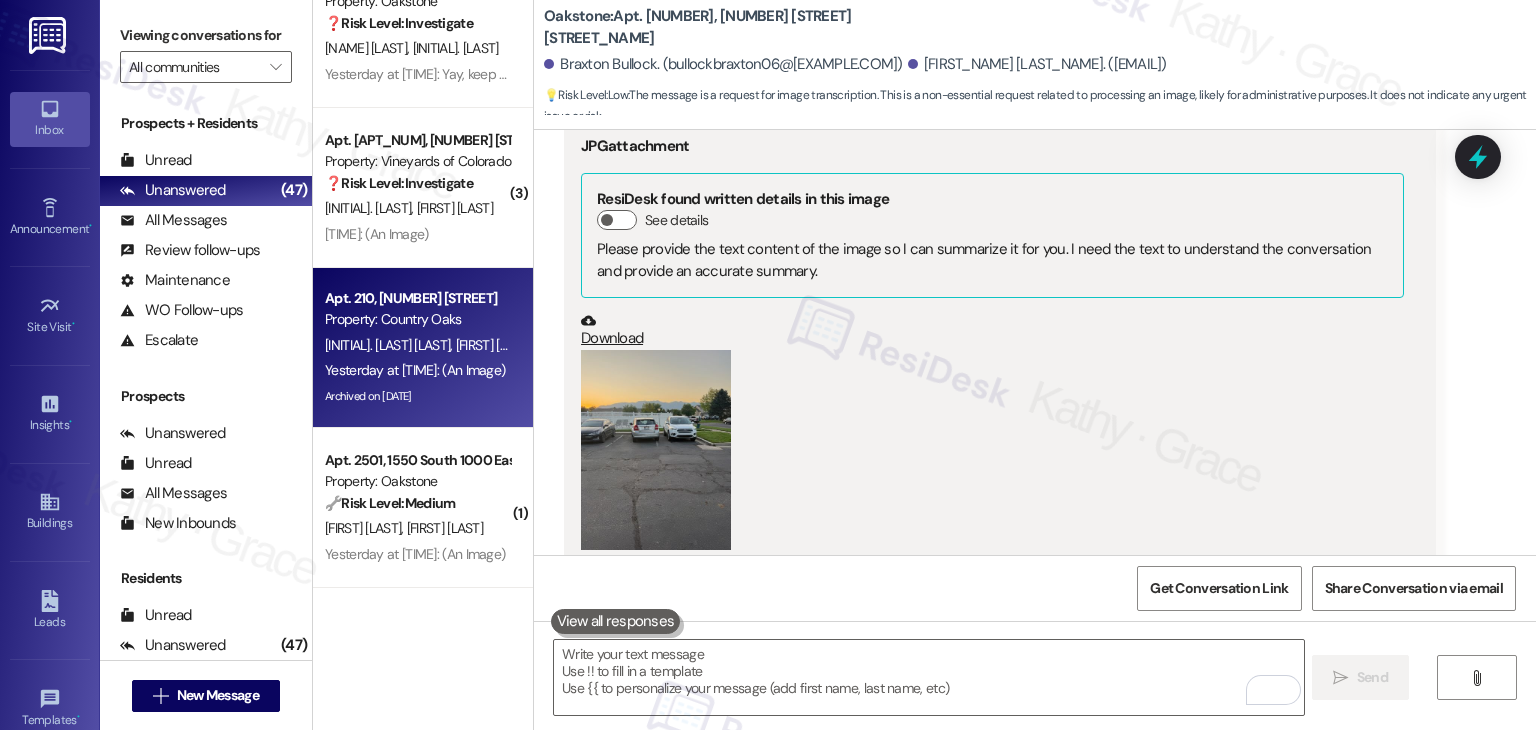 click on "N. Hernandez Pinto" at bounding box center [494, 345] 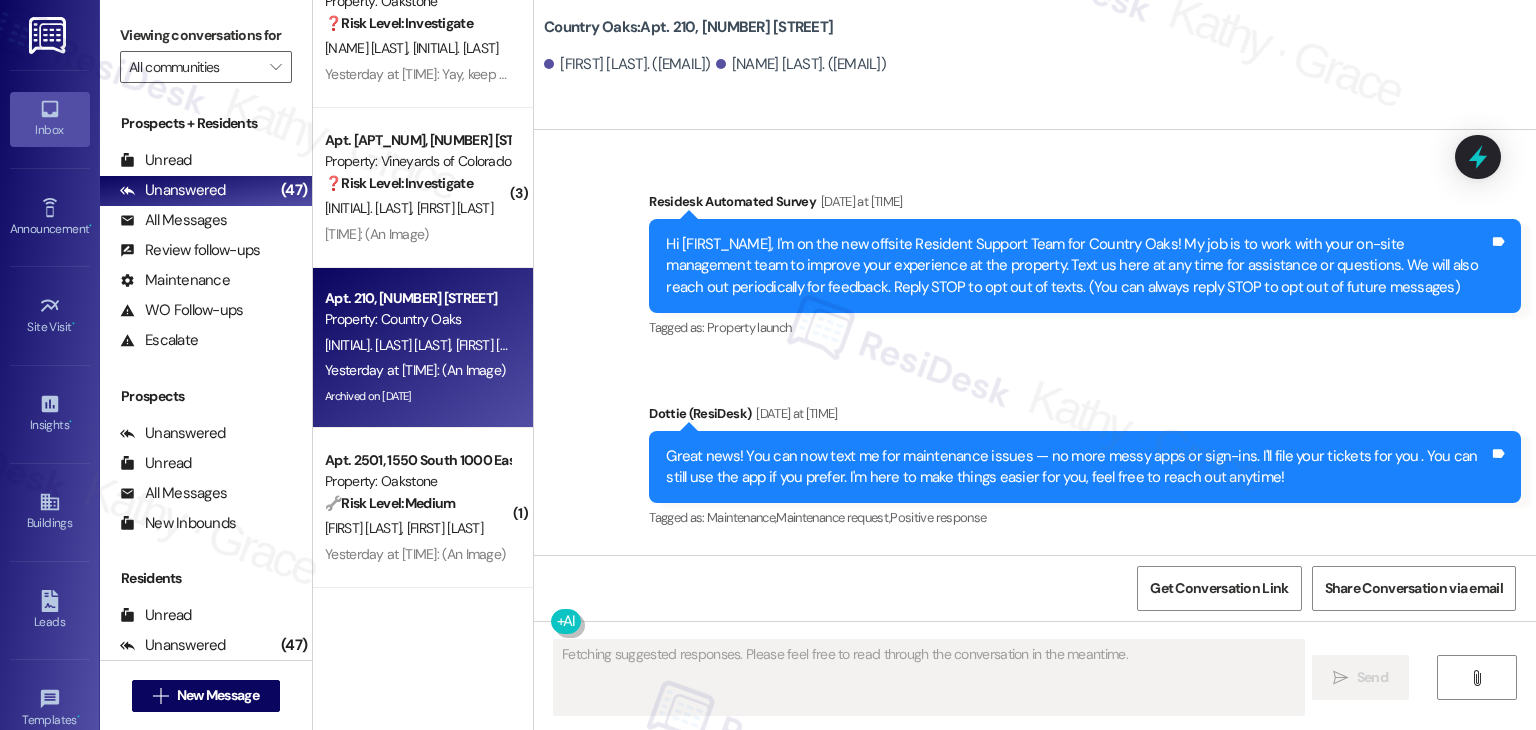 type on "Fetching suggested responses. Please feel free to read through the conversation in the meantime." 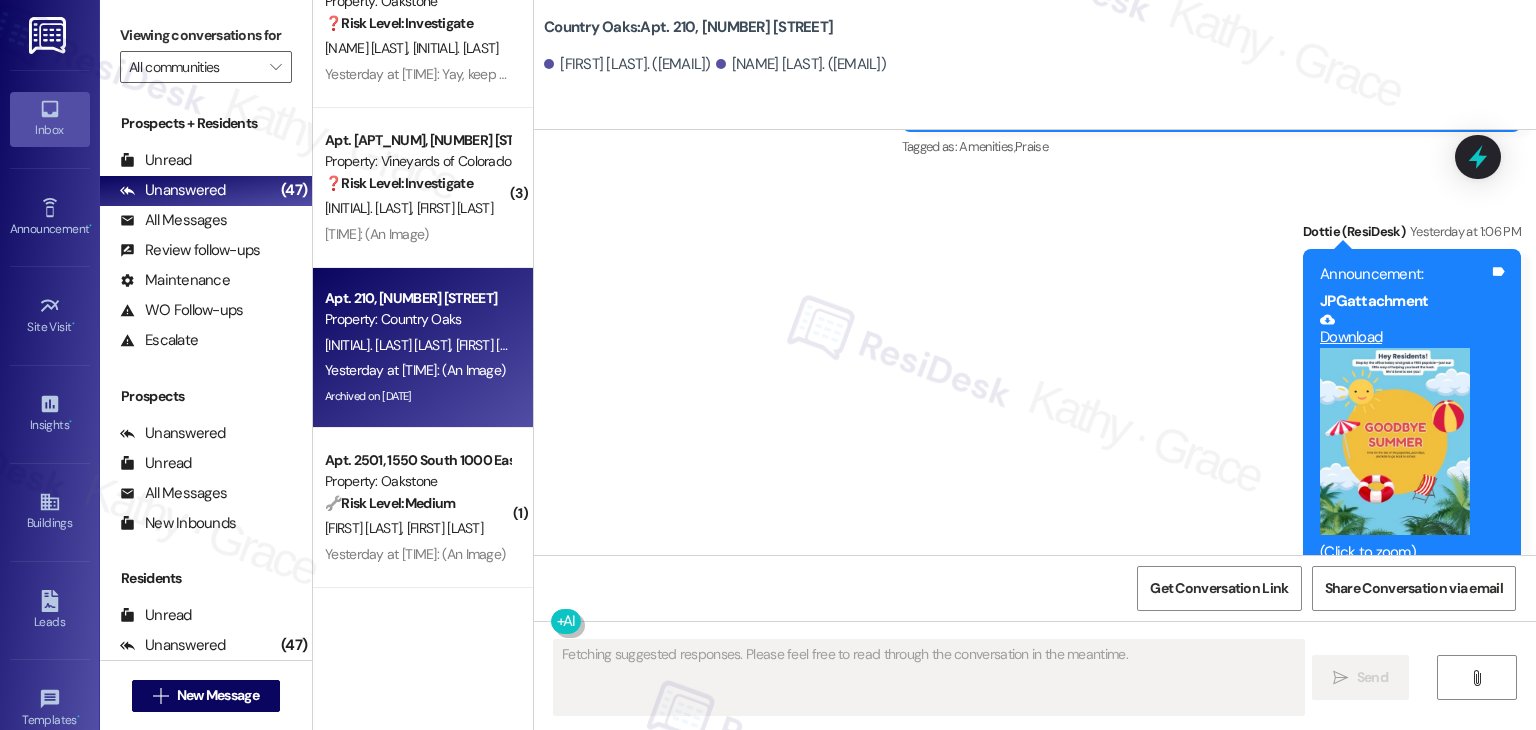 type 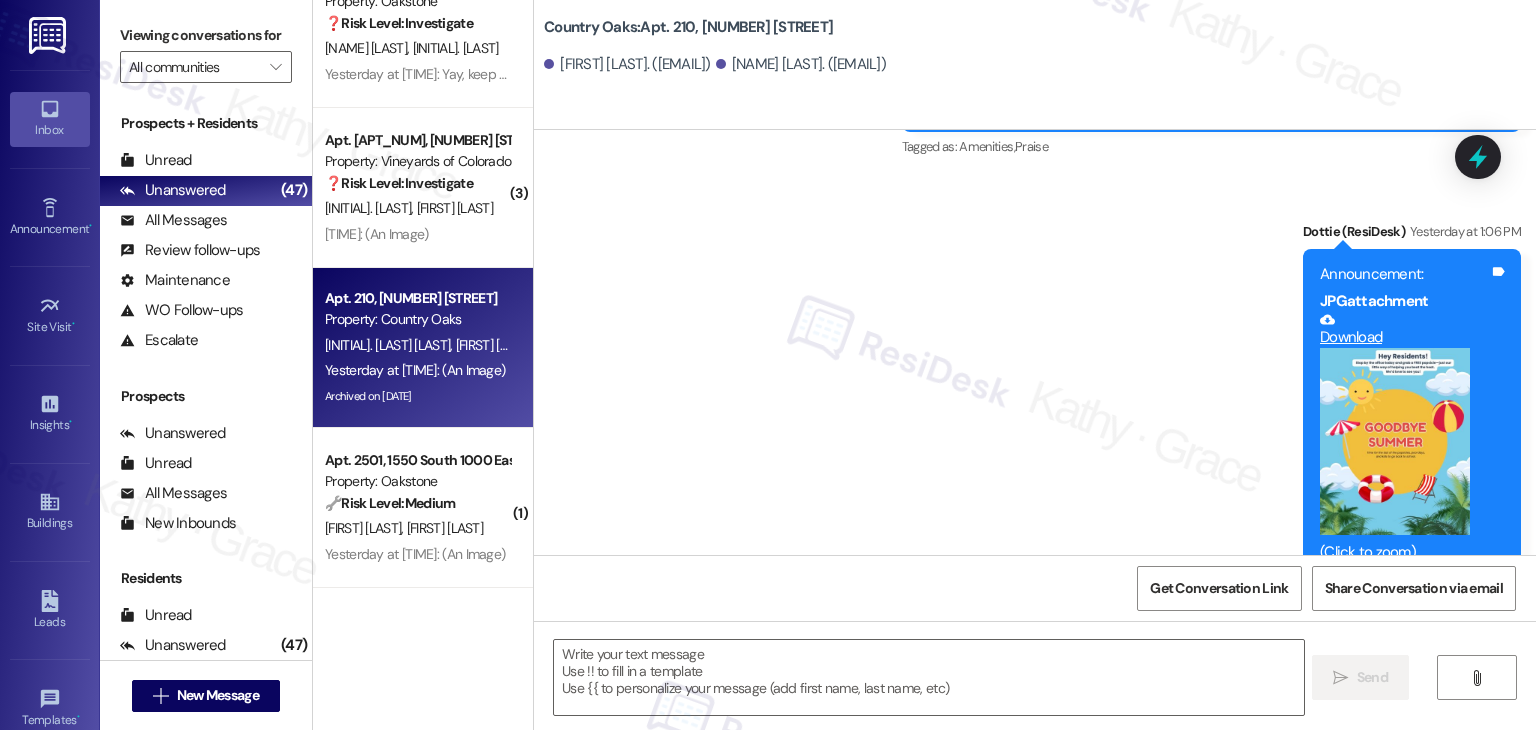 click on "Announcement, sent via SMS Dottie  (ResiDesk) Yesterday at 12:44 PM Hi Residents!
We’re handing out free popsicles in the office today—stop by and grab one while they last!
Hope to see you soon! Tags and notes Tagged as:   Amenities ,  Click to highlight conversations about Amenities Praise Click to highlight conversations about Praise Announcement, sent via SMS Dottie  (ResiDesk) Yesterday at 1:06 PM Announcement:
JPG  attachment   Download   (Click to zoom) Tags and notes" at bounding box center [1035, 279] 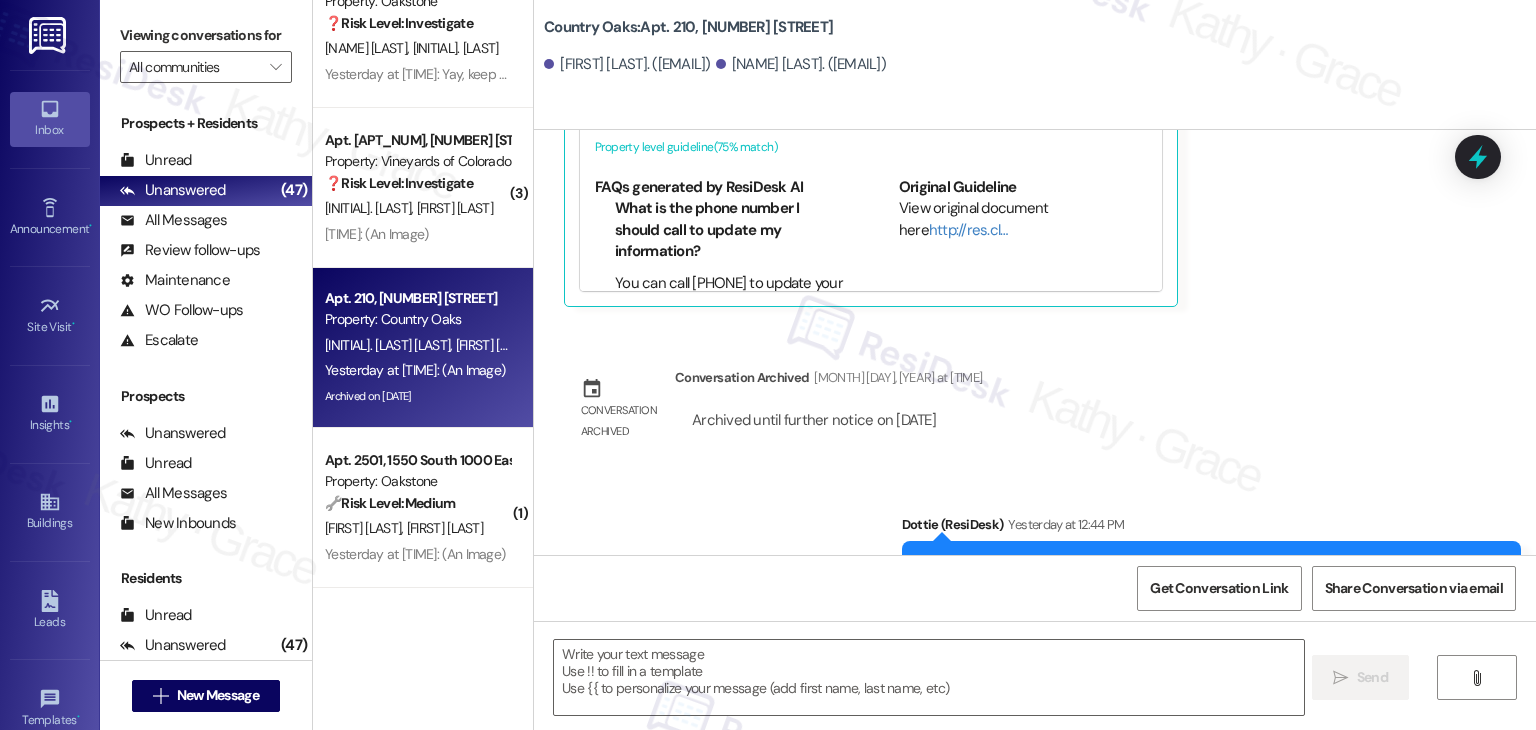 scroll, scrollTop: 18264, scrollLeft: 0, axis: vertical 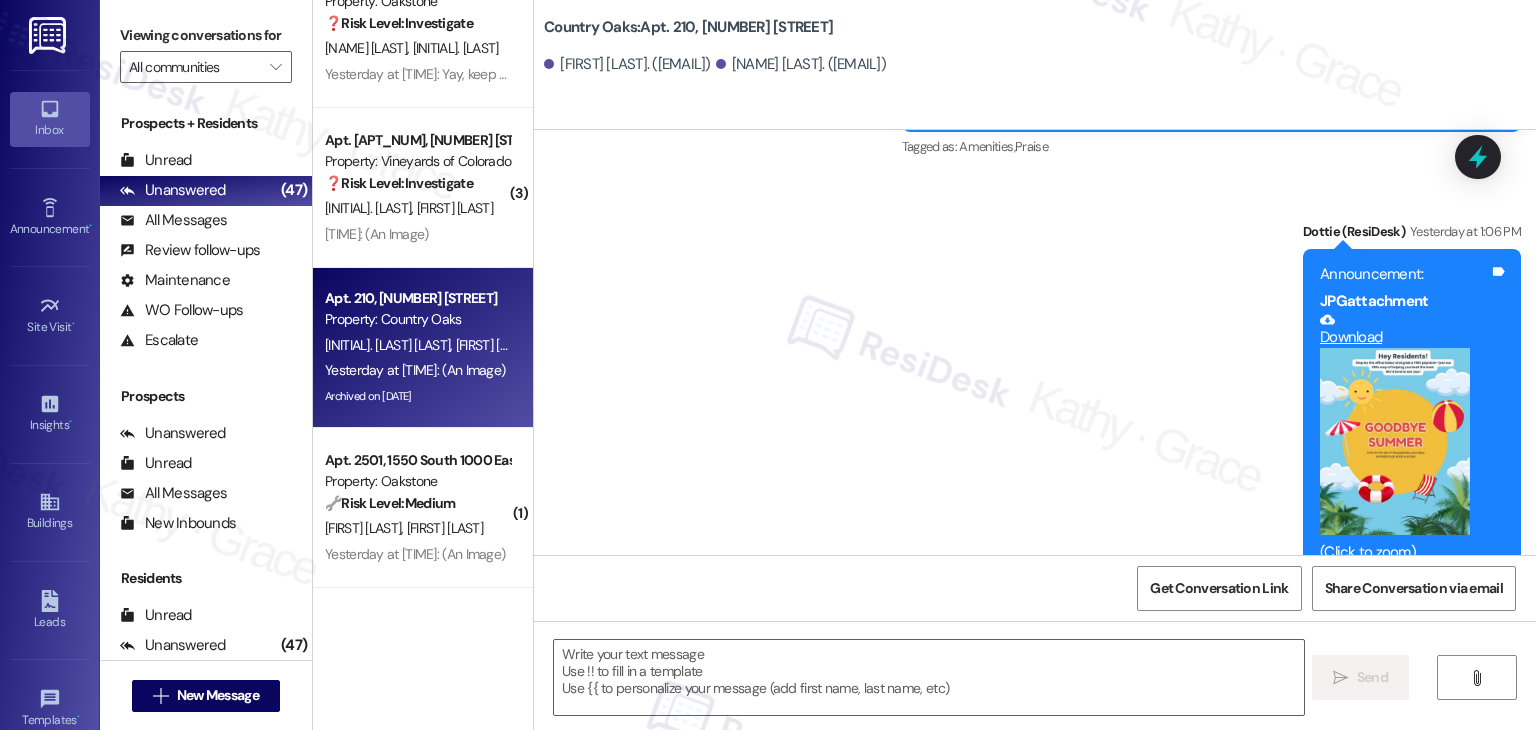 click on "Announcement, sent via SMS Dottie  (ResiDesk) Yesterday at 12:44 PM Hi Residents!
We’re handing out free popsicles in the office today—stop by and grab one while they last!
Hope to see you soon! Tags and notes Tagged as:   Amenities ,  Click to highlight conversations about Amenities Praise Click to highlight conversations about Praise Announcement, sent via SMS Dottie  (ResiDesk) Yesterday at 1:06 PM Announcement:
JPG  attachment   Download   (Click to zoom) Tags and notes" at bounding box center (1035, 279) 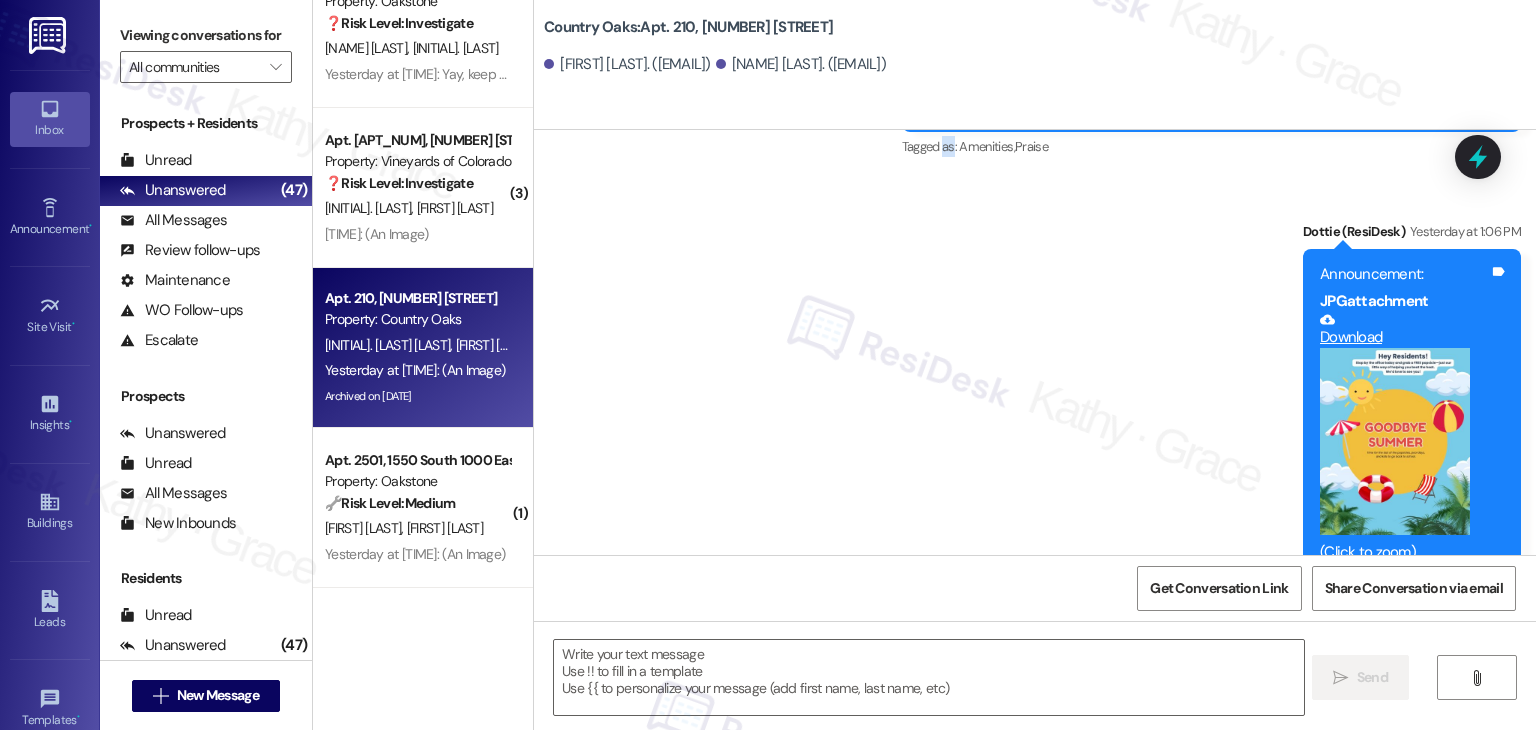 click on "Announcement, sent via SMS Dottie  (ResiDesk) Yesterday at 12:44 PM Hi Residents!
We’re handing out free popsicles in the office today—stop by and grab one while they last!
Hope to see you soon! Tags and notes Tagged as:   Amenities ,  Click to highlight conversations about Amenities Praise Click to highlight conversations about Praise Announcement, sent via SMS Dottie  (ResiDesk) Yesterday at 1:06 PM Announcement:
JPG  attachment   Download   (Click to zoom) Tags and notes" at bounding box center (1035, 279) 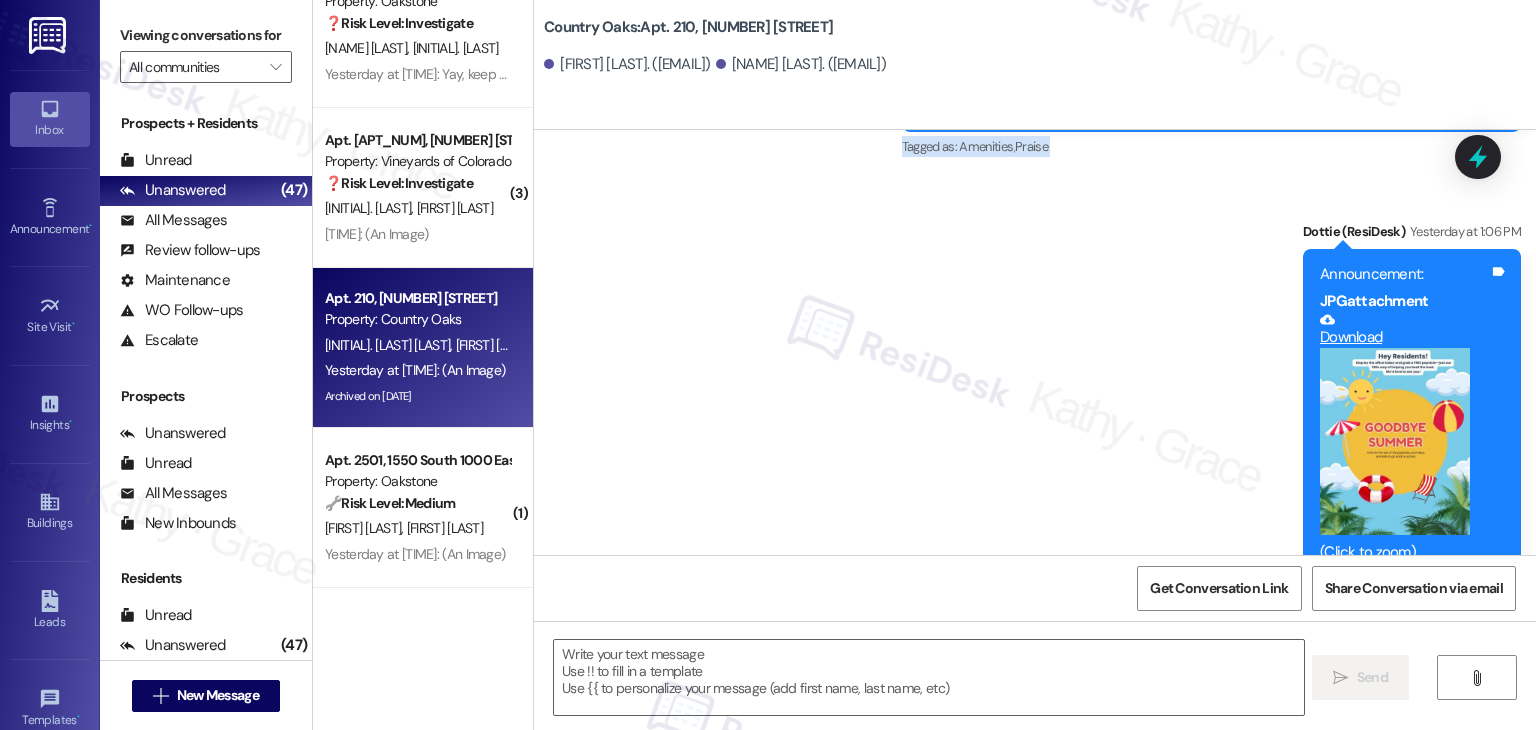 click on "Announcement, sent via SMS Dottie  (ResiDesk) Yesterday at 12:44 PM Hi Residents!
We’re handing out free popsicles in the office today—stop by and grab one while they last!
Hope to see you soon! Tags and notes Tagged as:   Amenities ,  Click to highlight conversations about Amenities Praise Click to highlight conversations about Praise Announcement, sent via SMS Dottie  (ResiDesk) Yesterday at 1:06 PM Announcement:
JPG  attachment   Download   (Click to zoom) Tags and notes" at bounding box center (1035, 279) 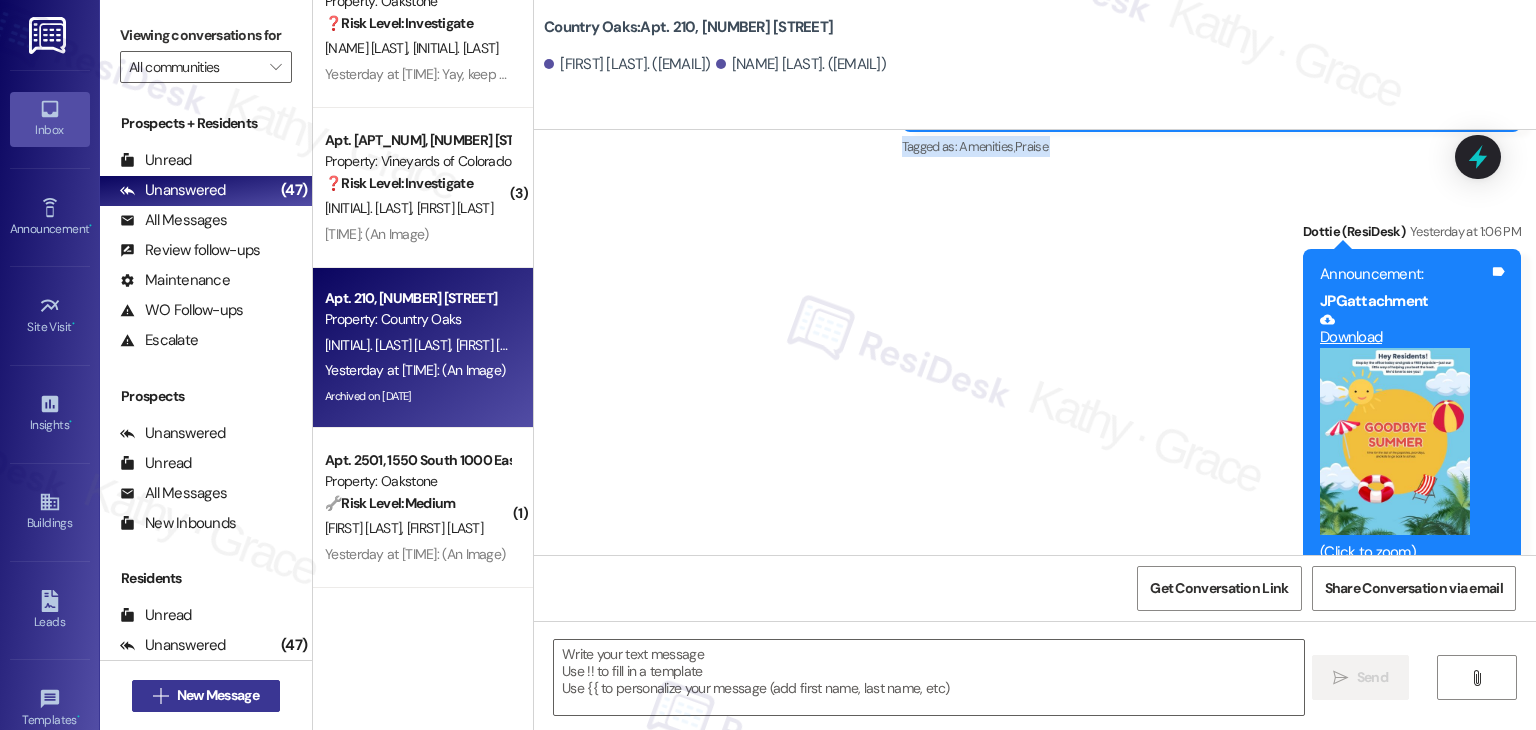 click on "New Message" at bounding box center [218, 695] 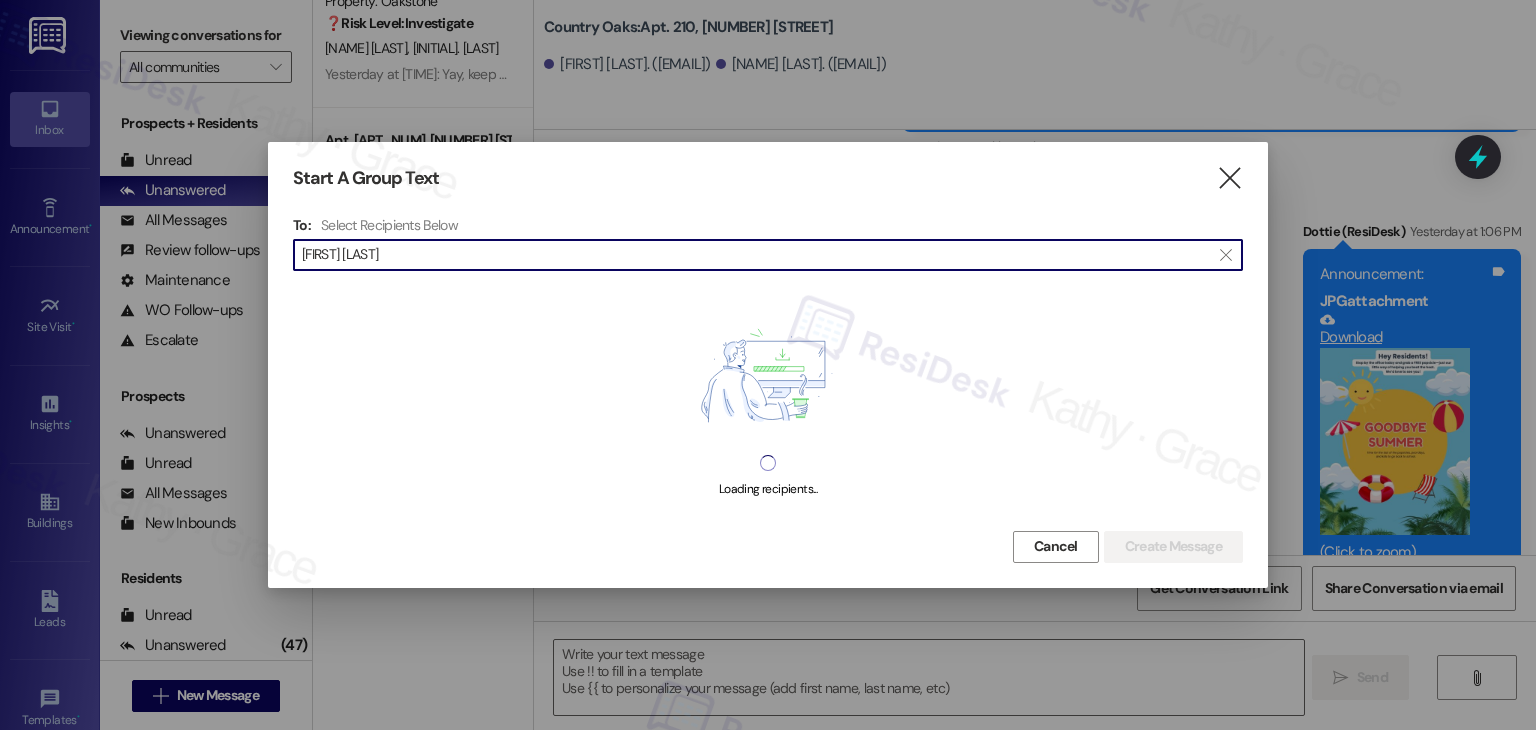 click on "Michael	Osmon" at bounding box center (756, 255) 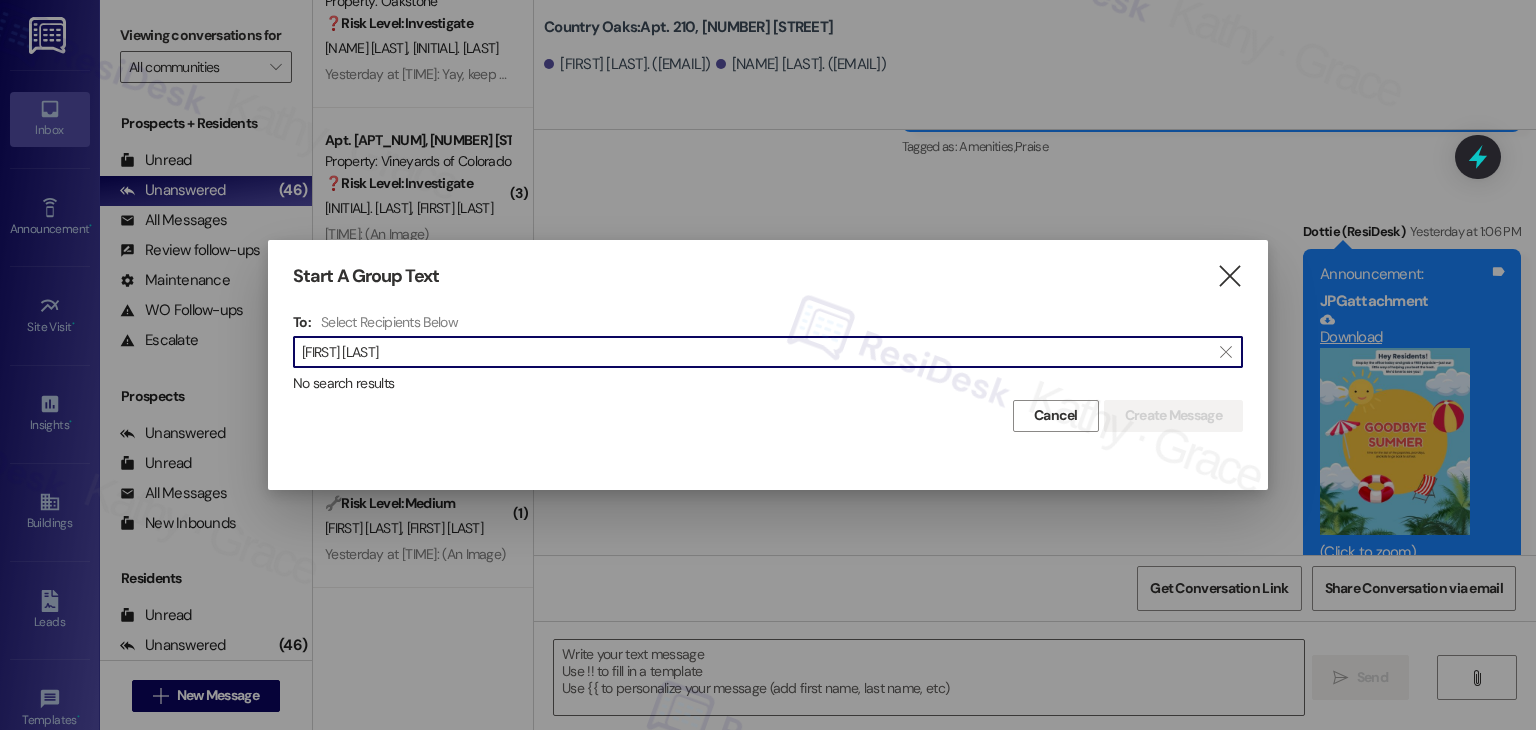 drag, startPoint x: 464, startPoint y: 345, endPoint x: 260, endPoint y: 349, distance: 204.03922 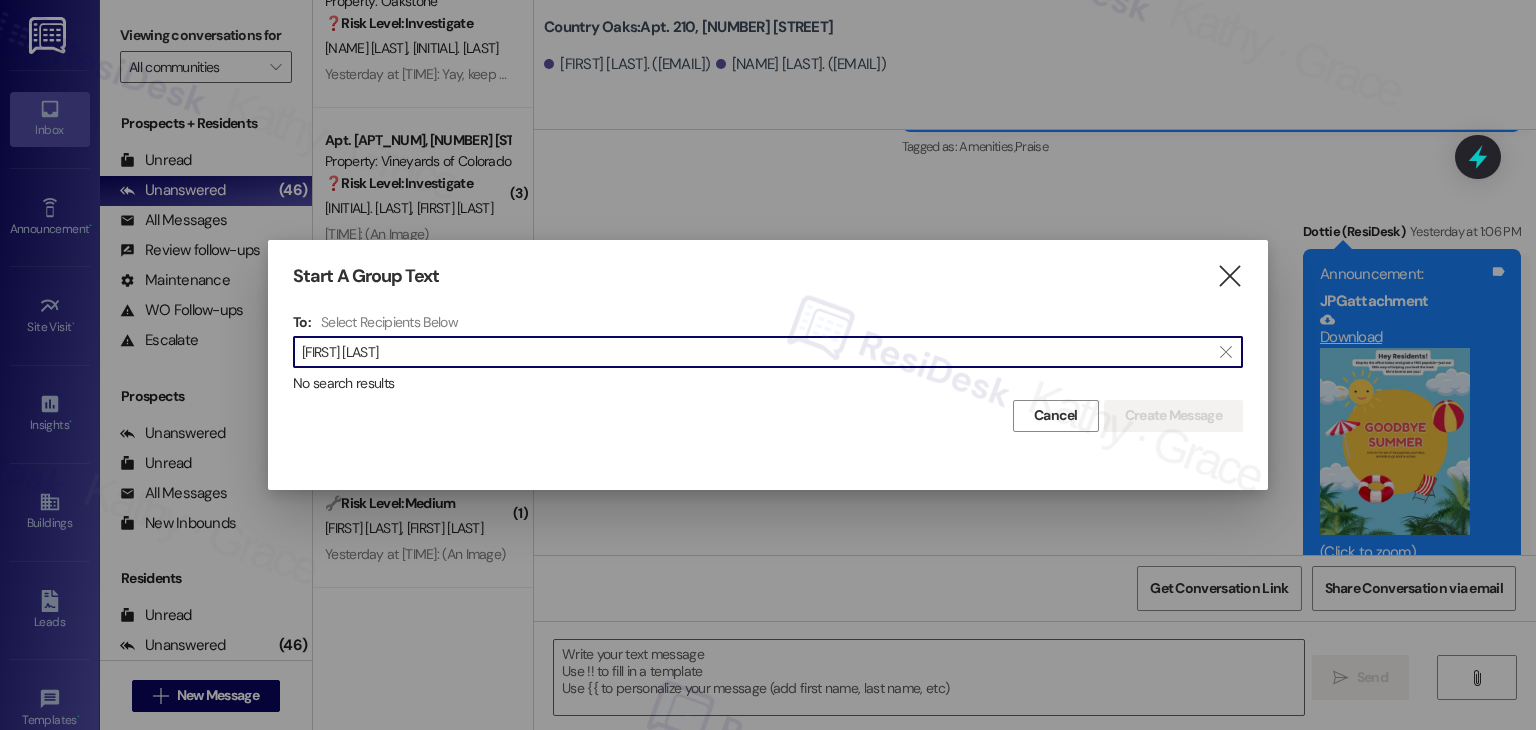 paste on "Kaylee	Toro" 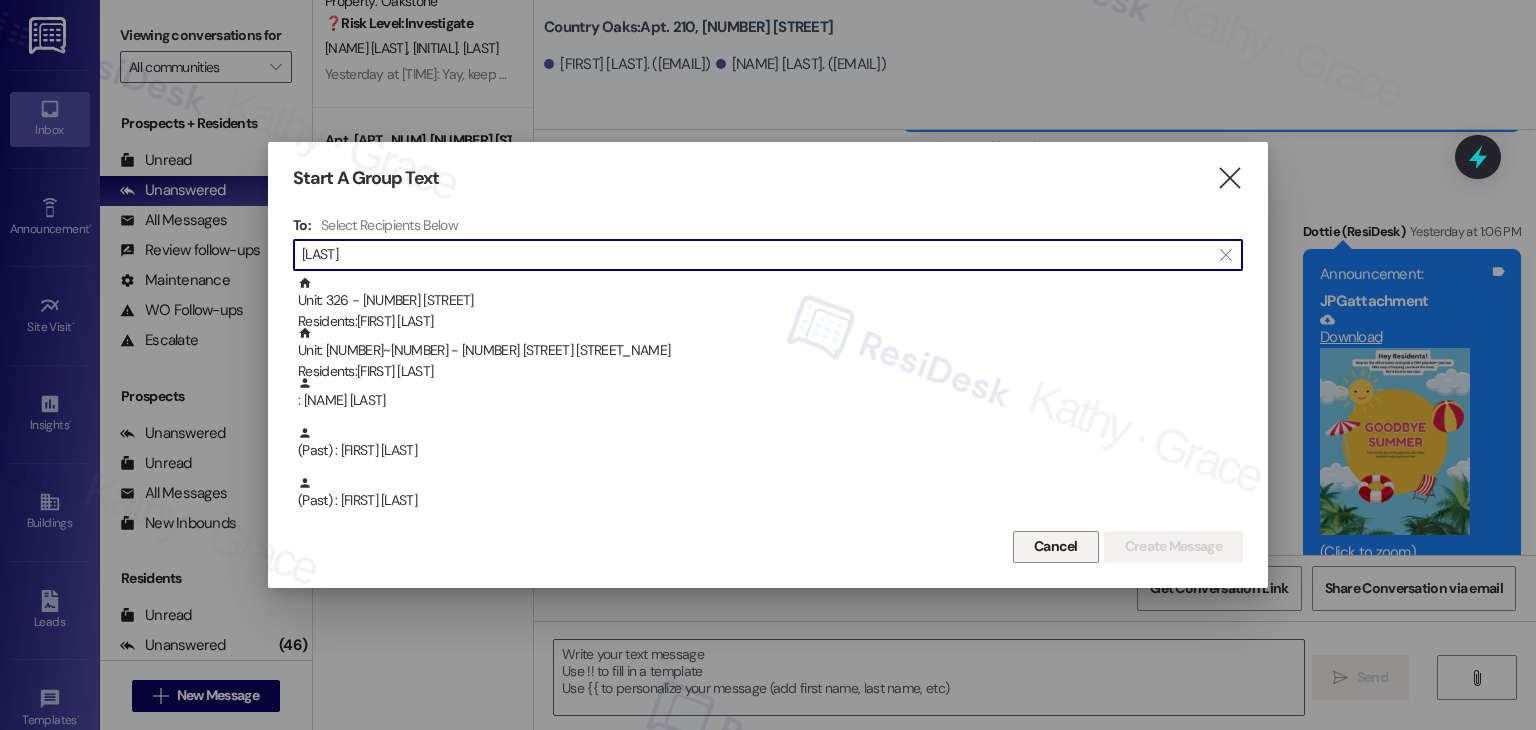 type on "Toro" 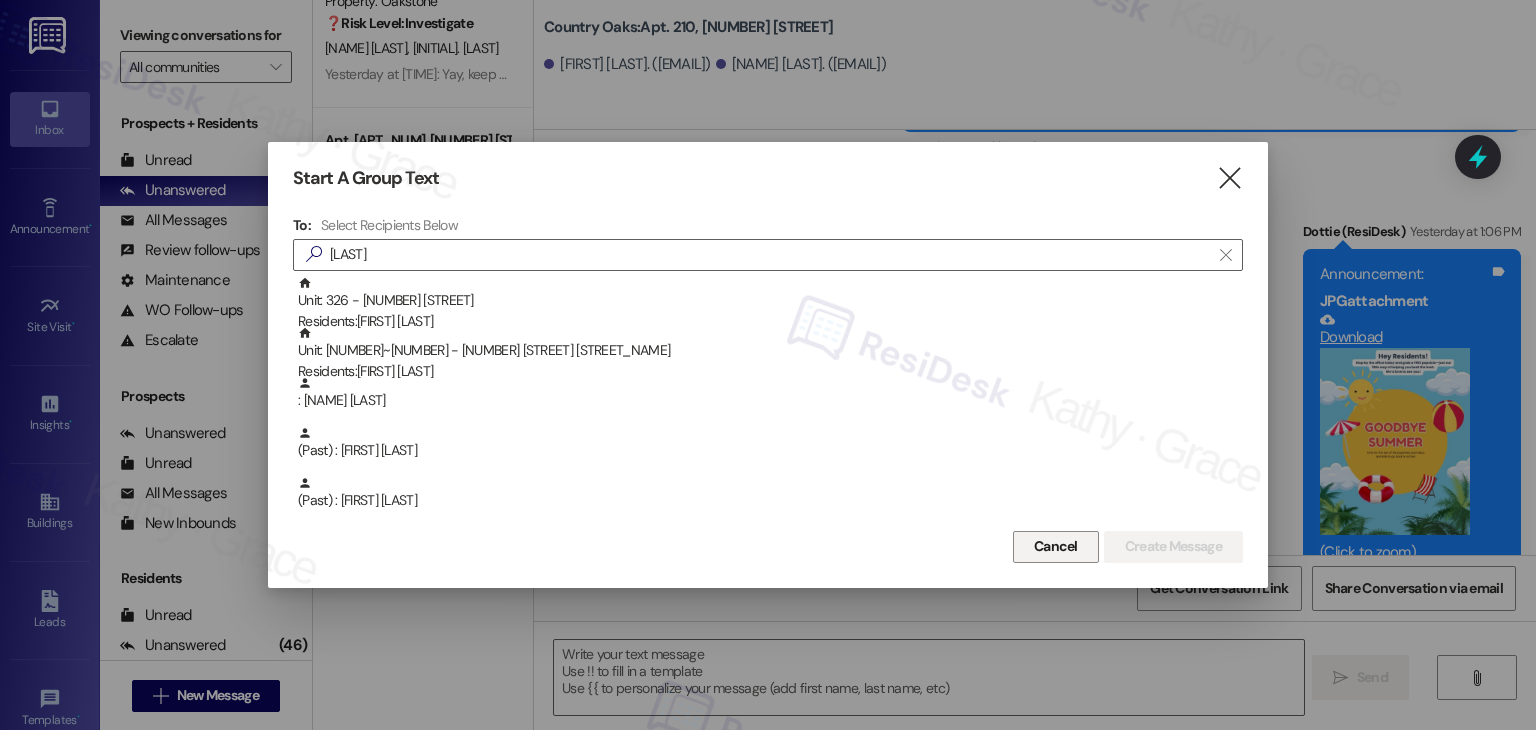 click on "Cancel" at bounding box center [1056, 547] 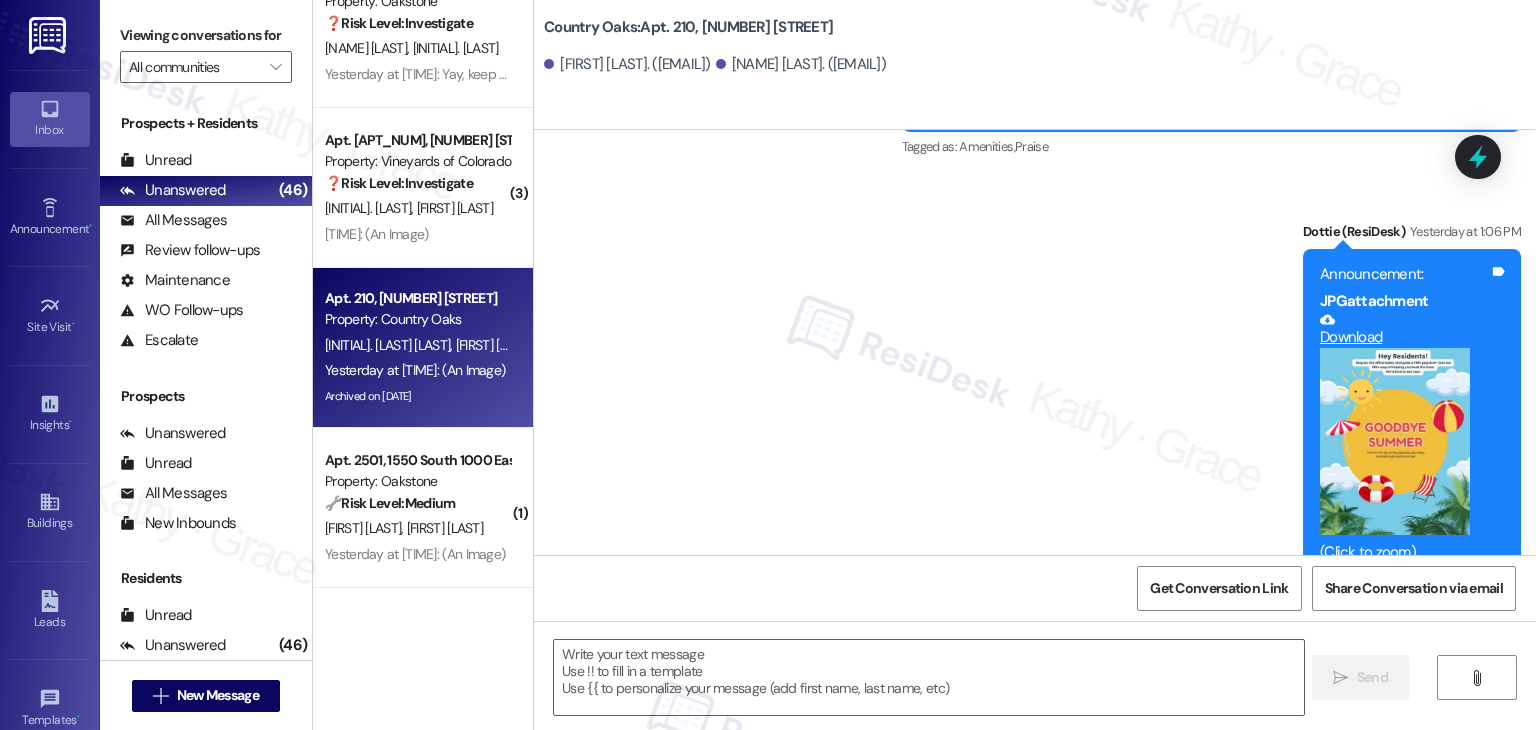 click on "Announcement, sent via SMS Dottie  (ResiDesk) Yesterday at 12:44 PM Hi Residents!
We’re handing out free popsicles in the office today—stop by and grab one while they last!
Hope to see you soon! Tags and notes Tagged as:   Amenities ,  Click to highlight conversations about Amenities Praise Click to highlight conversations about Praise Announcement, sent via SMS Dottie  (ResiDesk) Yesterday at 1:06 PM Announcement:
JPG  attachment   Download   (Click to zoom) Tags and notes" at bounding box center [1035, 279] 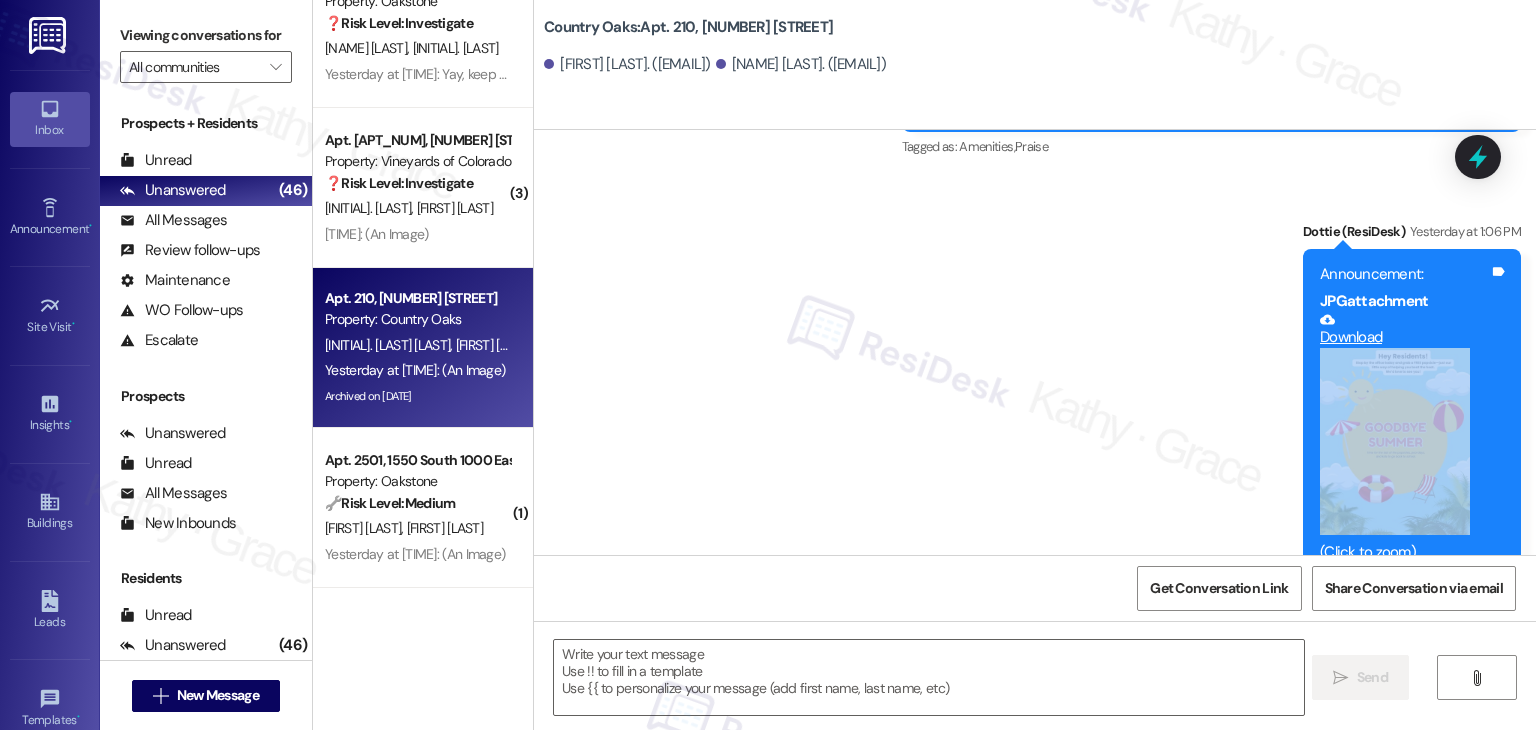 click on "Announcement, sent via SMS Dottie  (ResiDesk) Yesterday at 12:44 PM Hi Residents!
We’re handing out free popsicles in the office today—stop by and grab one while they last!
Hope to see you soon! Tags and notes Tagged as:   Amenities ,  Click to highlight conversations about Amenities Praise Click to highlight conversations about Praise Announcement, sent via SMS Dottie  (ResiDesk) Yesterday at 1:06 PM Announcement:
JPG  attachment   Download   (Click to zoom) Tags and notes" at bounding box center (1035, 279) 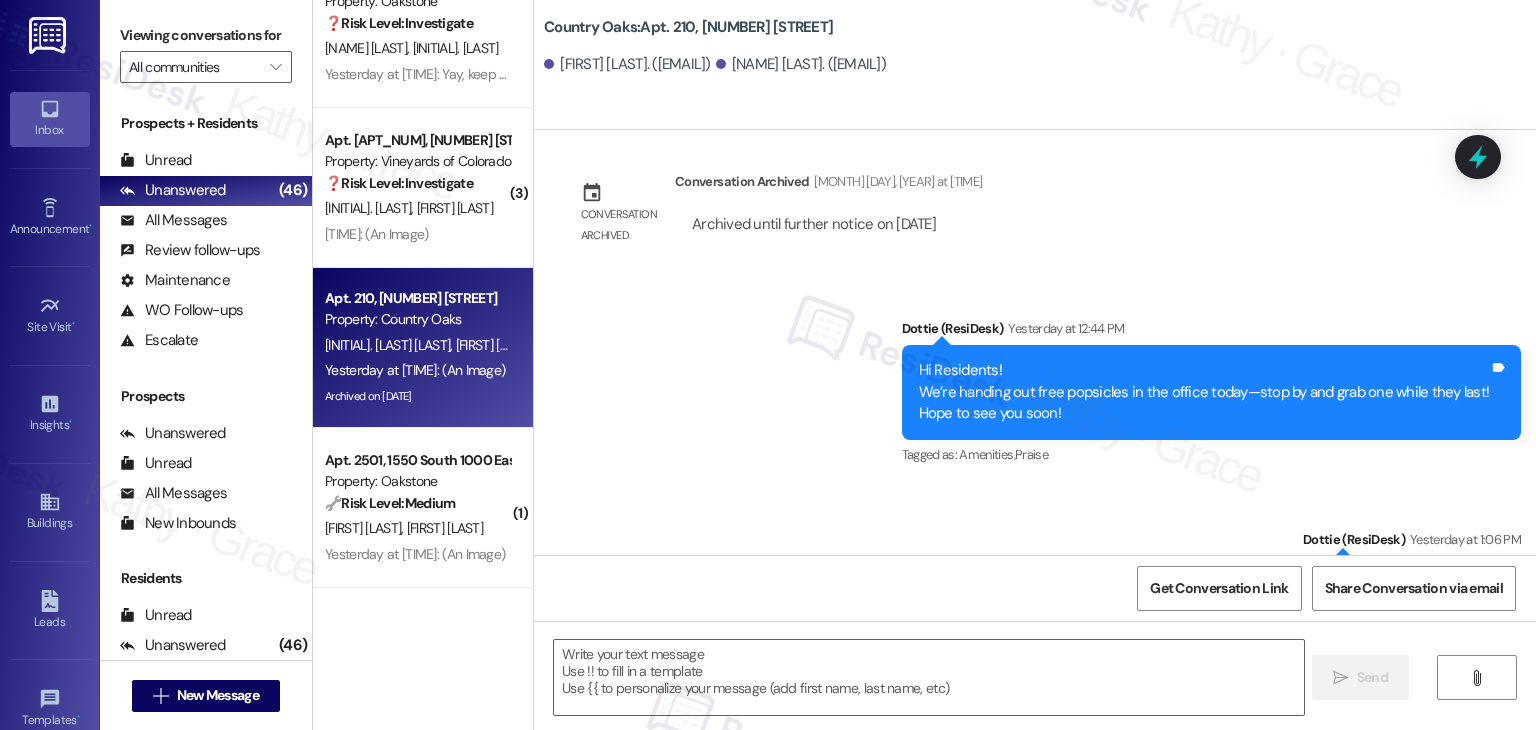 scroll, scrollTop: 18264, scrollLeft: 0, axis: vertical 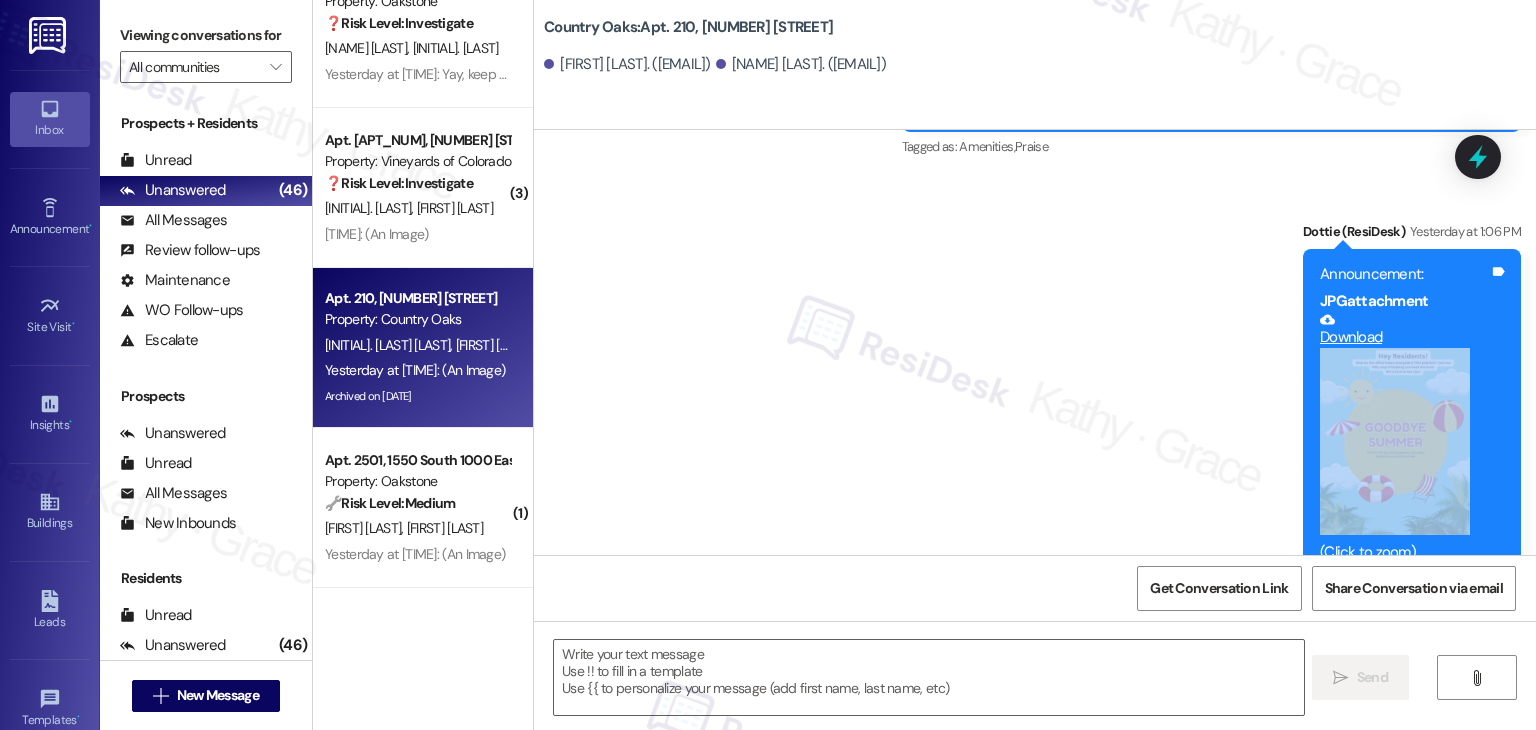 click on "Announcement, sent via SMS Dottie  (ResiDesk) Yesterday at 12:44 PM Hi Residents!
We’re handing out free popsicles in the office today—stop by and grab one while they last!
Hope to see you soon! Tags and notes Tagged as:   Amenities ,  Click to highlight conversations about Amenities Praise Click to highlight conversations about Praise Announcement, sent via SMS Dottie  (ResiDesk) Yesterday at 1:06 PM Announcement:
JPG  attachment   Download   (Click to zoom) Tags and notes" at bounding box center (1035, 279) 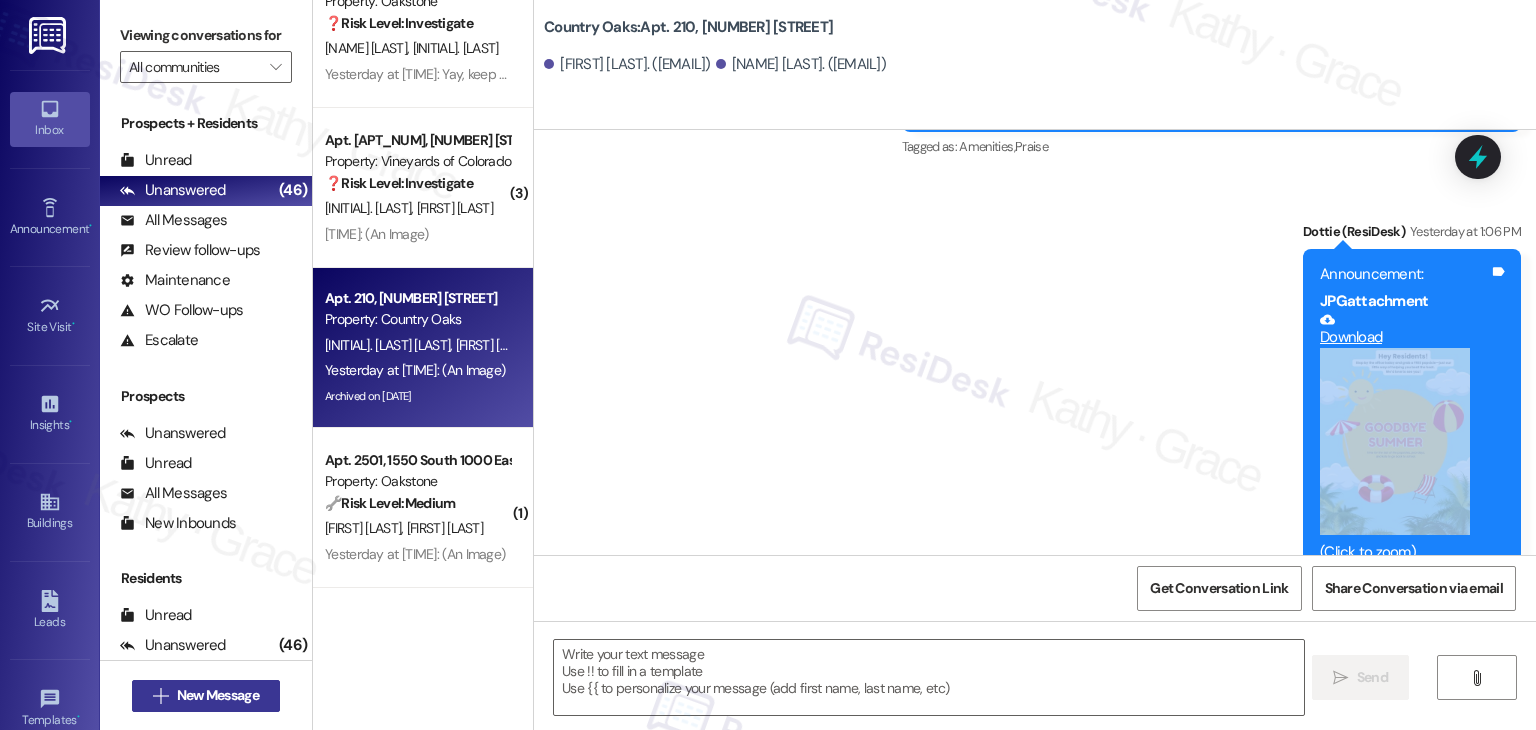 click on "New Message" at bounding box center (218, 695) 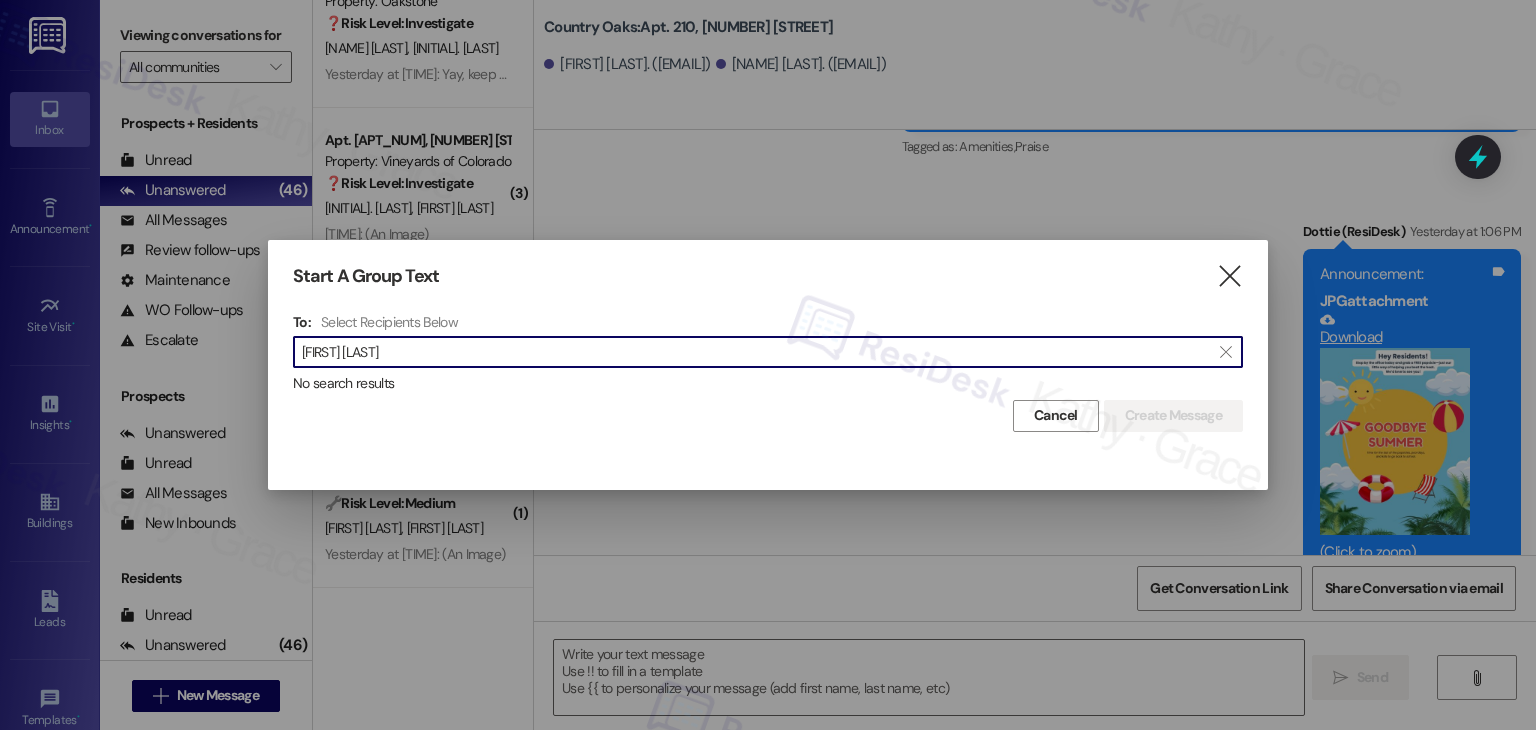 click on "Allison	Toro" at bounding box center [756, 352] 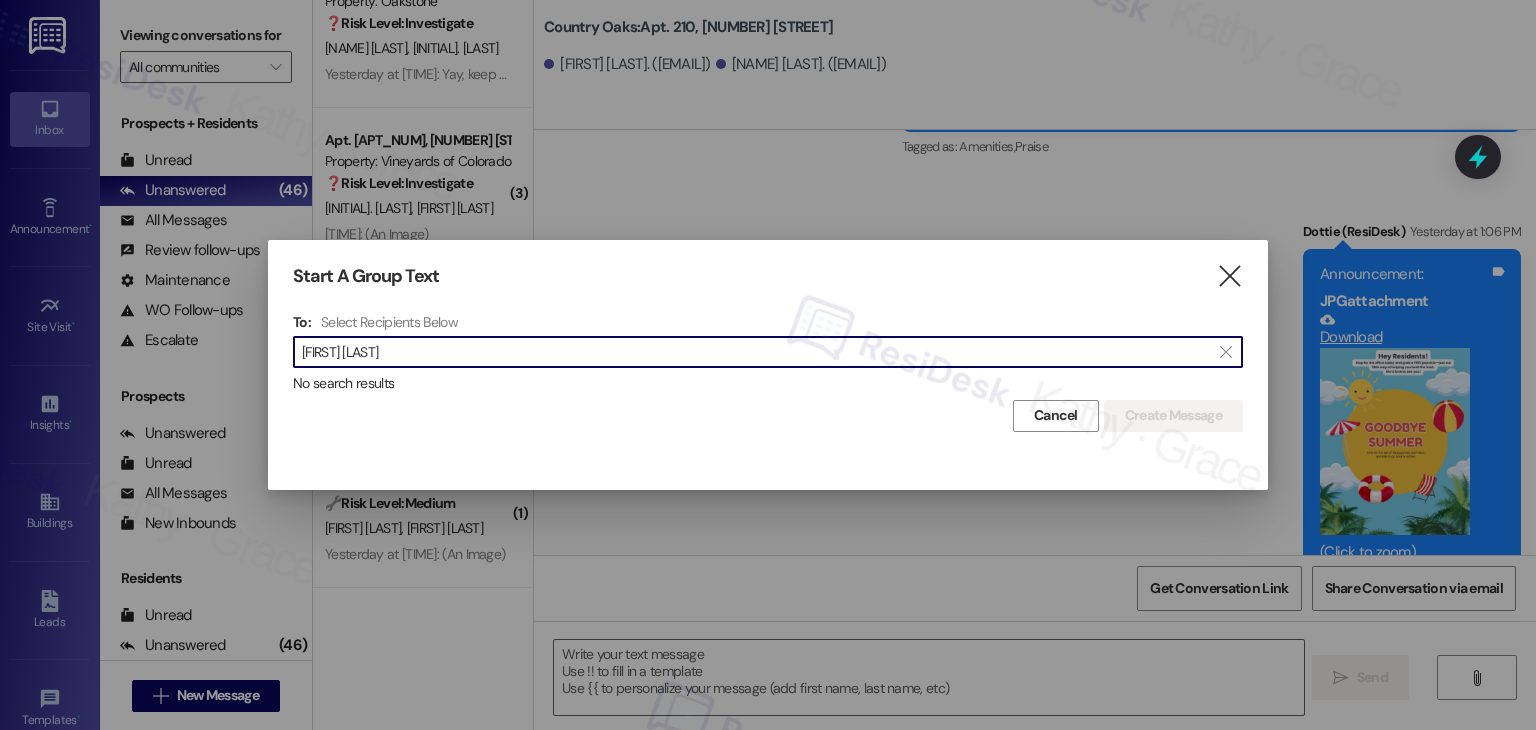 type on "AllisonToro" 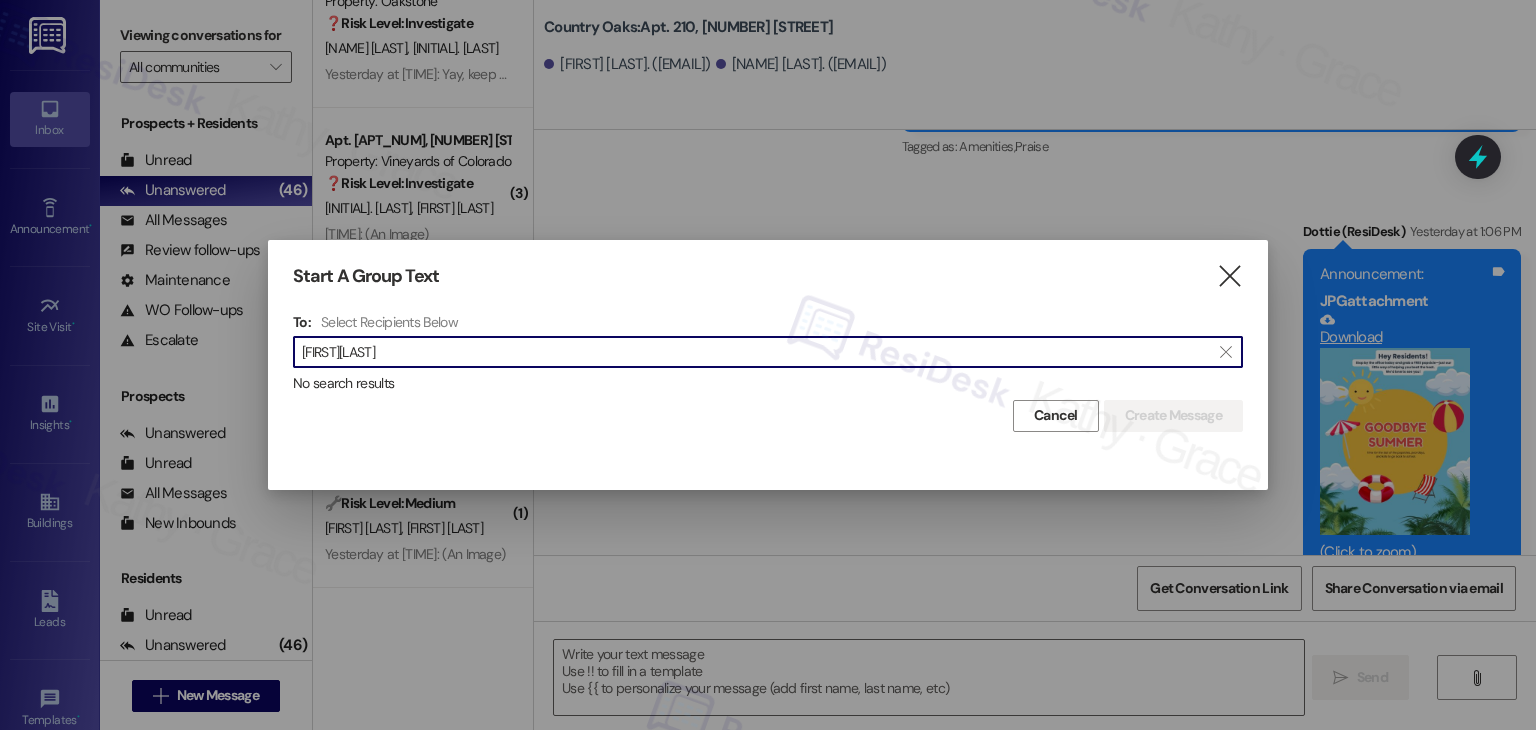 drag, startPoint x: 380, startPoint y: 353, endPoint x: 268, endPoint y: 344, distance: 112.36102 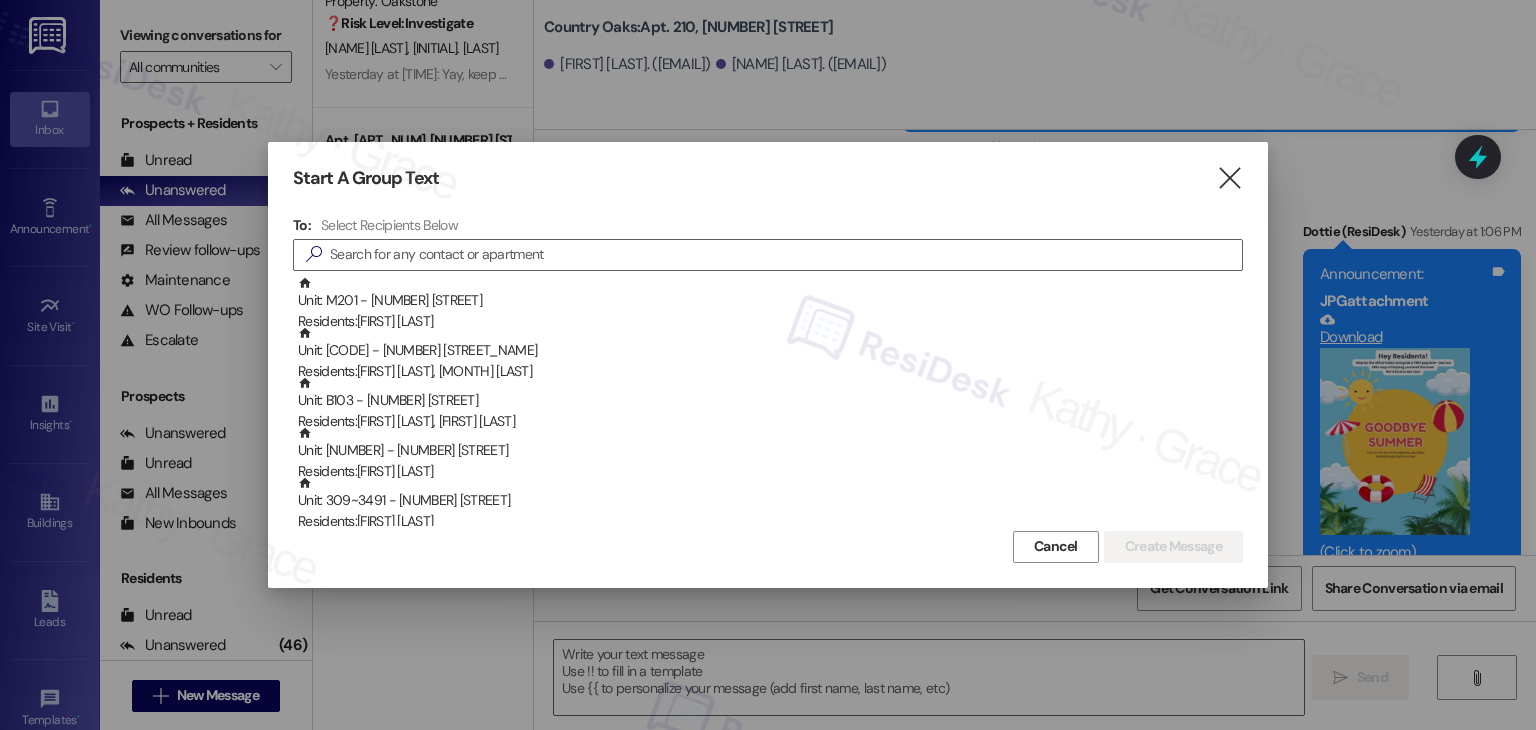 drag, startPoint x: 1243, startPoint y: 181, endPoint x: 1171, endPoint y: 112, distance: 99.724625 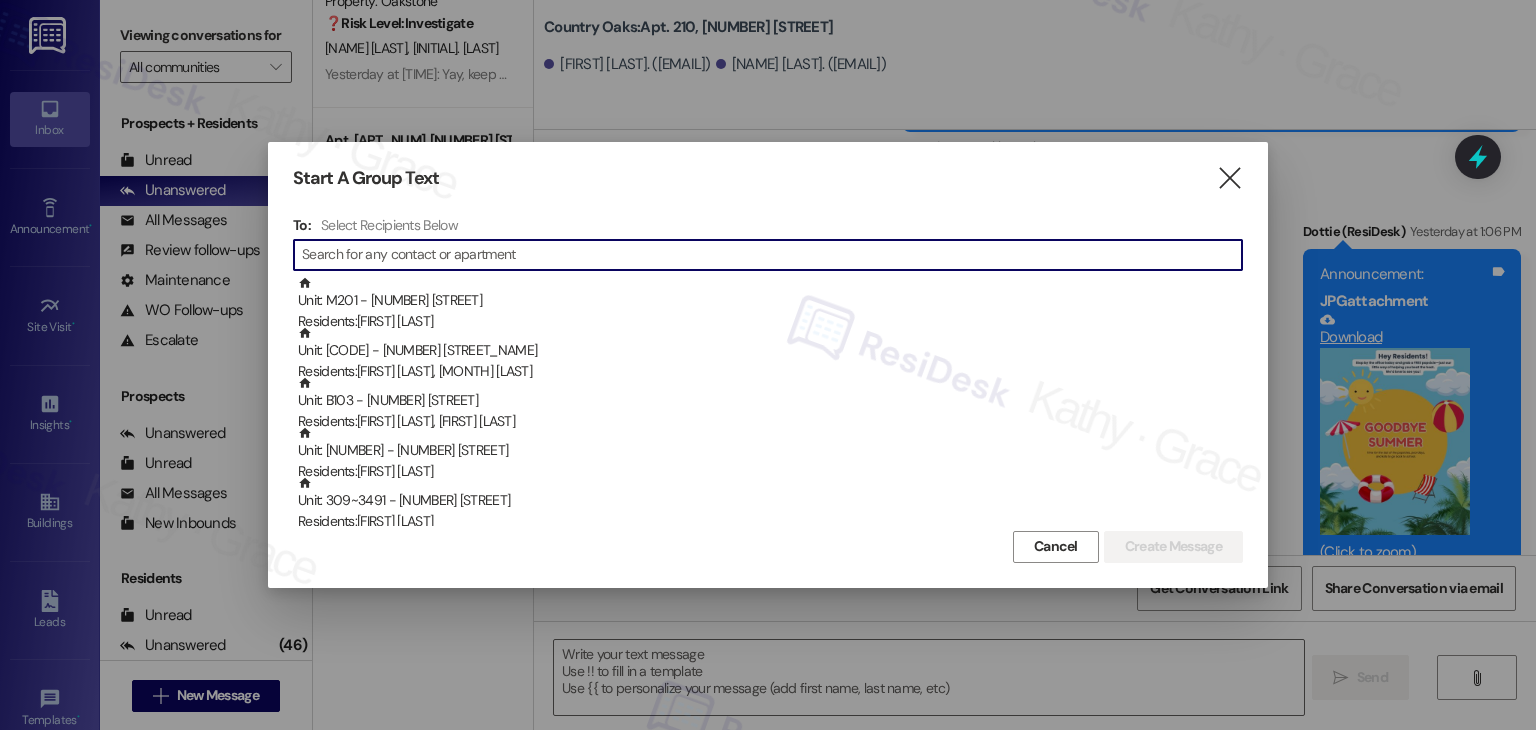 drag, startPoint x: 1061, startPoint y: 539, endPoint x: 900, endPoint y: 386, distance: 222.10358 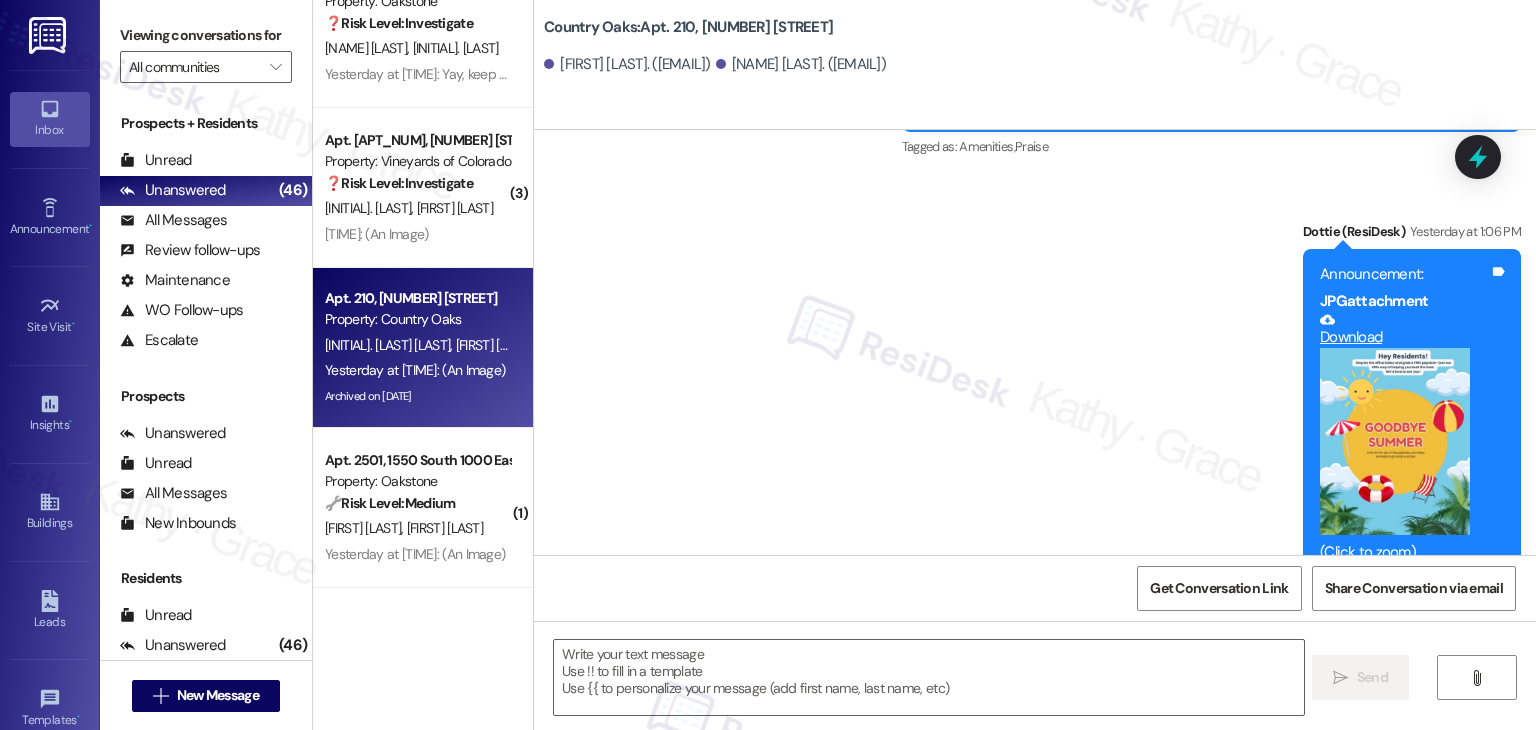 click on "Announcement, sent via SMS Dottie  (ResiDesk) Yesterday at 12:44 PM Hi Residents!
We’re handing out free popsicles in the office today—stop by and grab one while they last!
Hope to see you soon! Tags and notes Tagged as:   Amenities ,  Click to highlight conversations about Amenities Praise Click to highlight conversations about Praise Announcement, sent via SMS Dottie  (ResiDesk) Yesterday at 1:06 PM Announcement:
JPG  attachment   Download   (Click to zoom) Tags and notes" at bounding box center [1035, 279] 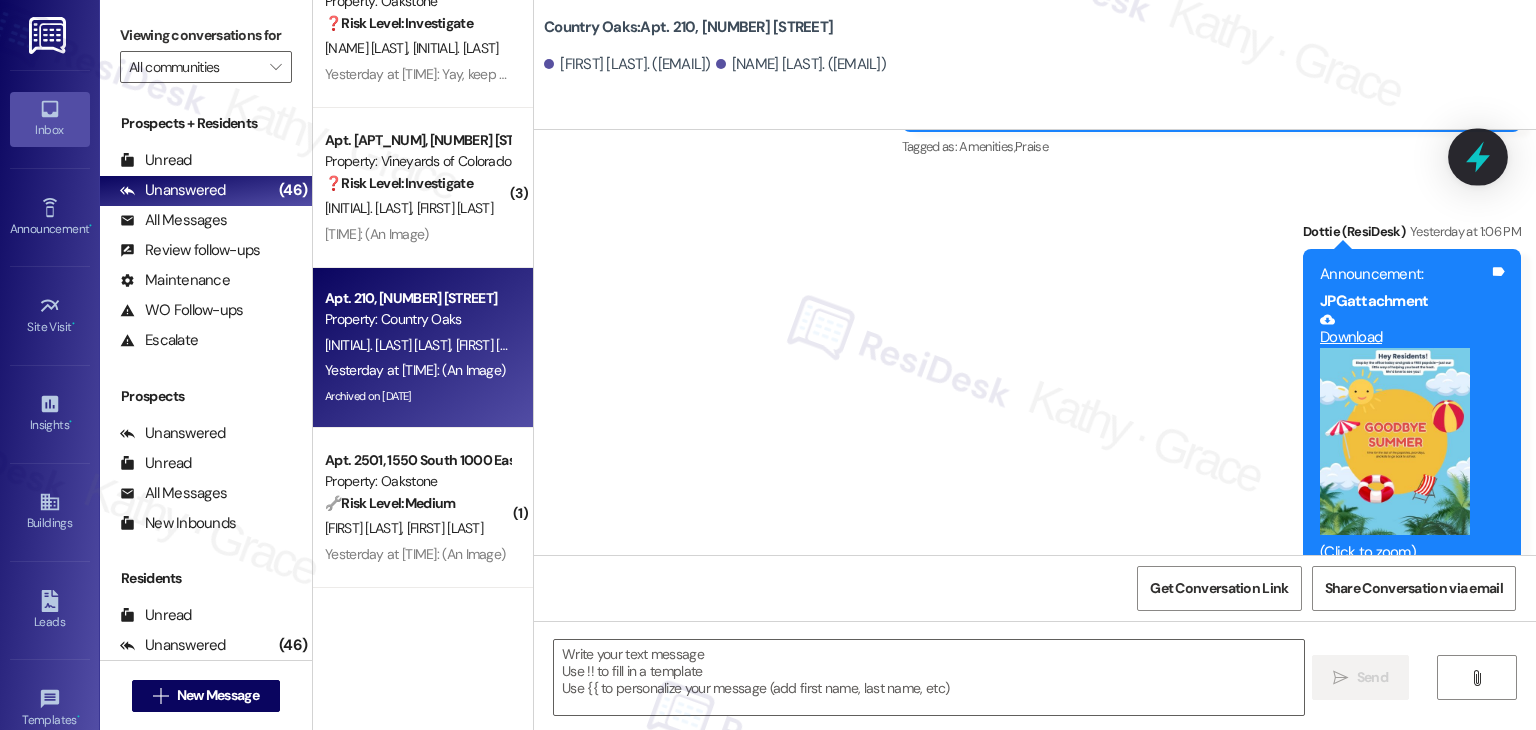 click 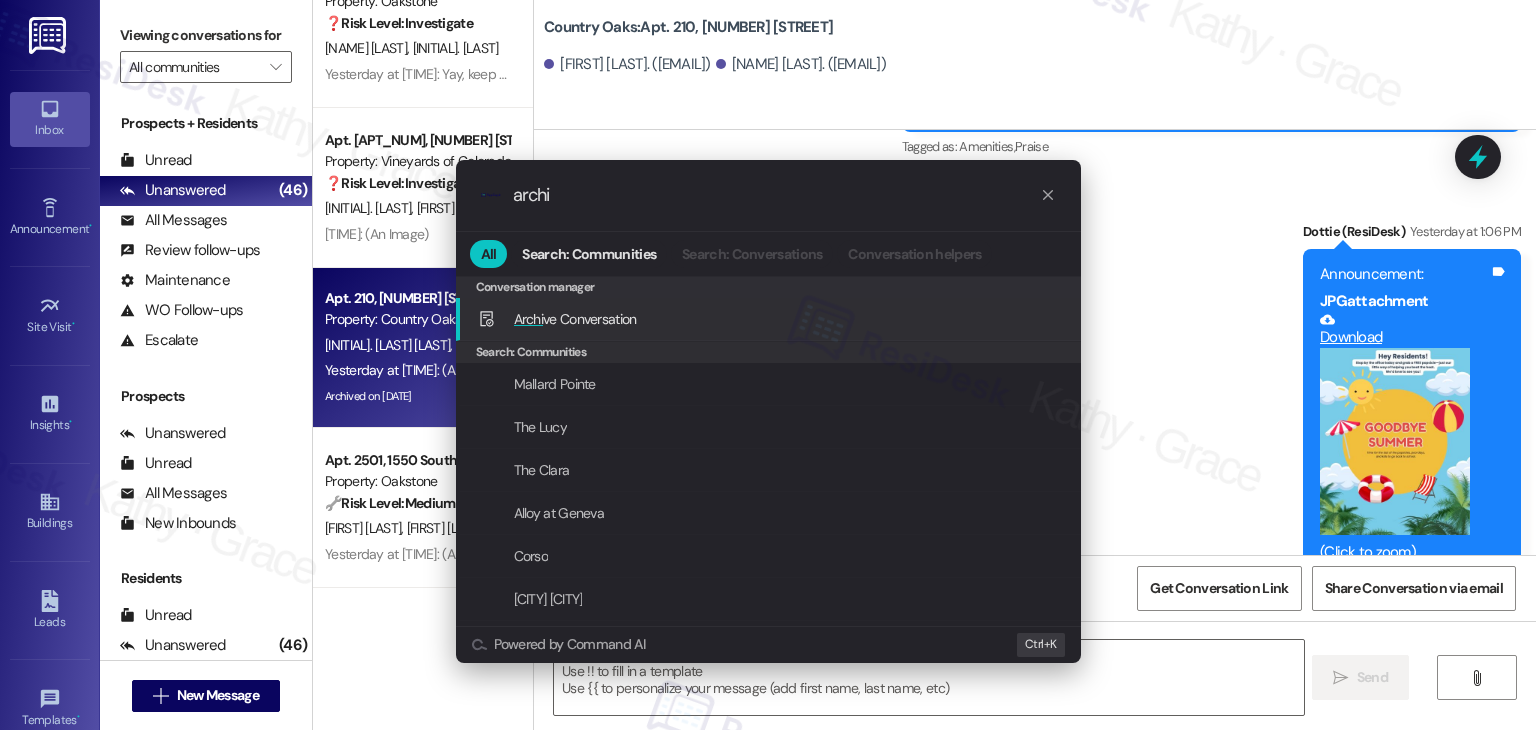 click on "Archi ve Conversation Add shortcut" at bounding box center [770, 319] 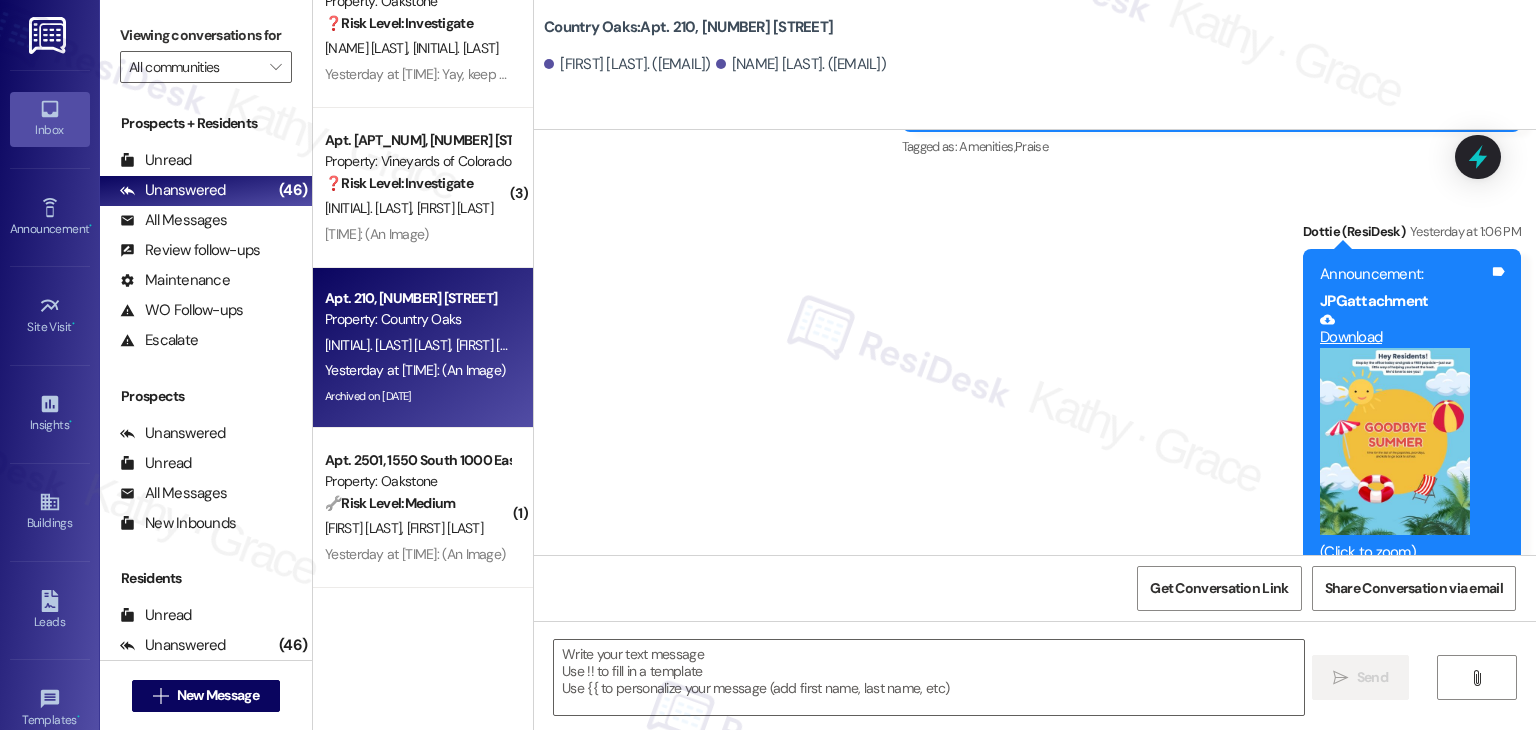 click on "Announcement, sent via SMS Dottie  (ResiDesk) Yesterday at 12:44 PM Hi Residents!
We’re handing out free popsicles in the office today—stop by and grab one while they last!
Hope to see you soon! Tags and notes Tagged as:   Amenities ,  Click to highlight conversations about Amenities Praise Click to highlight conversations about Praise Announcement, sent via SMS Dottie  (ResiDesk) Yesterday at 1:06 PM Announcement:
JPG  attachment   Download   (Click to zoom) Tags and notes" at bounding box center (1035, 279) 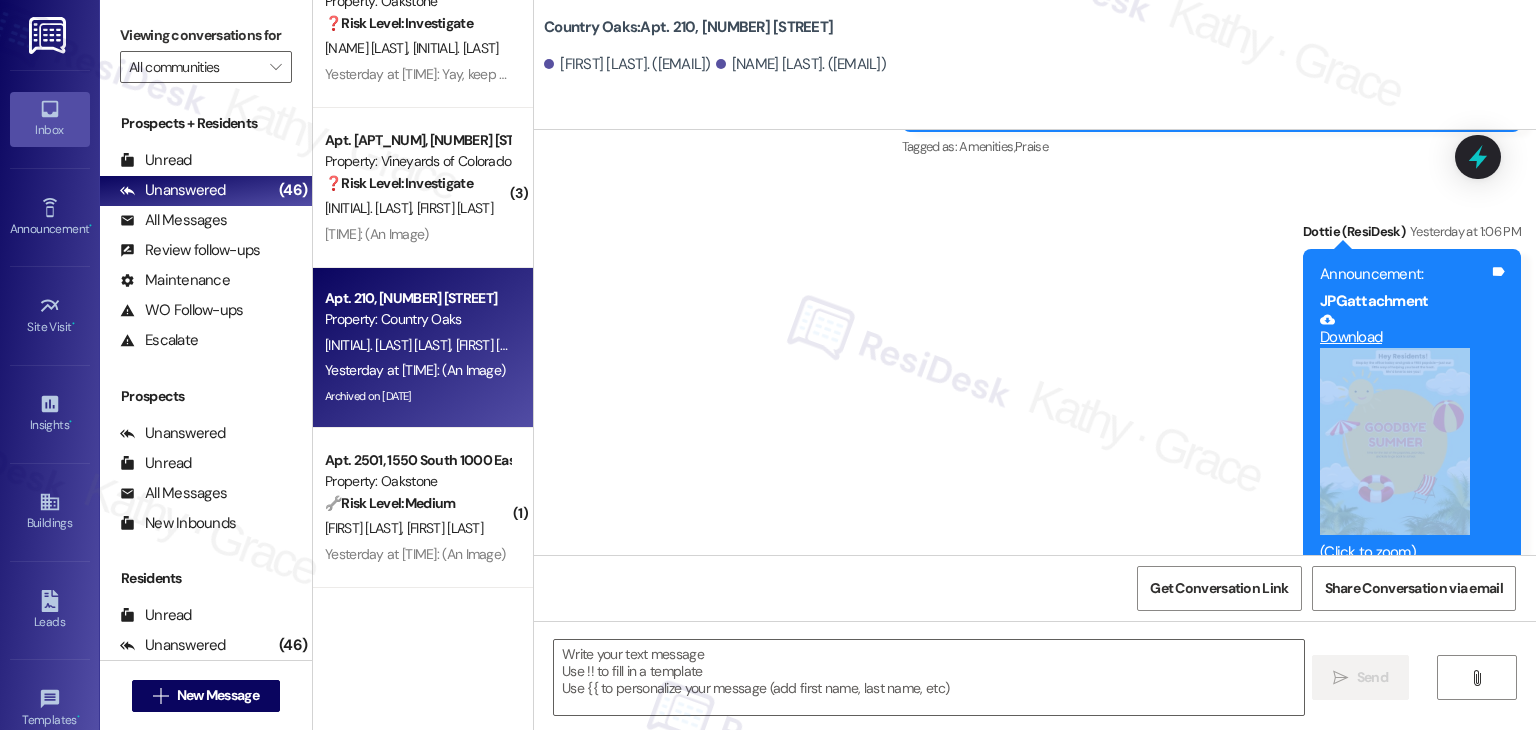click on "Announcement, sent via SMS Dottie  (ResiDesk) Yesterday at 12:44 PM Hi Residents!
We’re handing out free popsicles in the office today—stop by and grab one while they last!
Hope to see you soon! Tags and notes Tagged as:   Amenities ,  Click to highlight conversations about Amenities Praise Click to highlight conversations about Praise Announcement, sent via SMS Dottie  (ResiDesk) Yesterday at 1:06 PM Announcement:
JPG  attachment   Download   (Click to zoom) Tags and notes" at bounding box center (1035, 279) 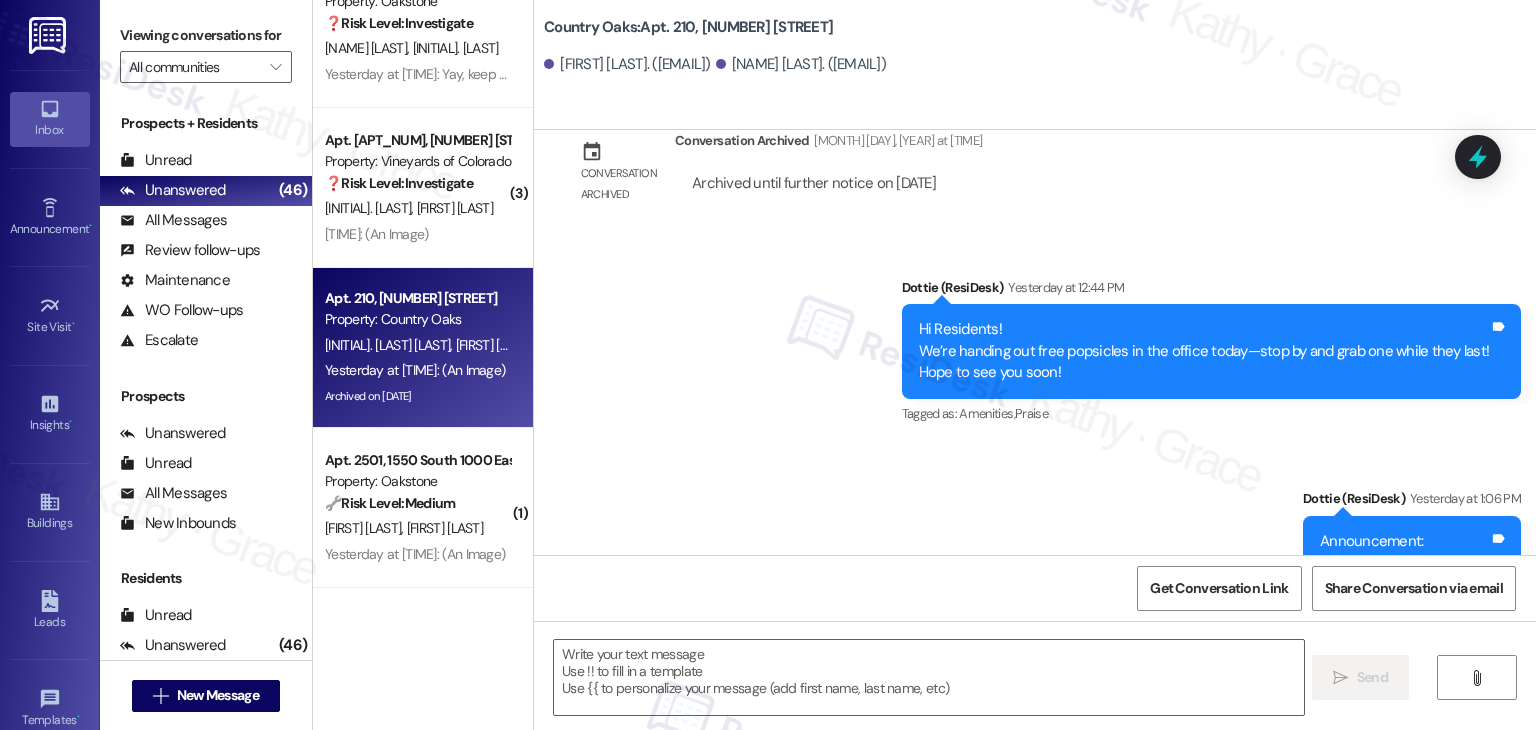 scroll, scrollTop: 17764, scrollLeft: 0, axis: vertical 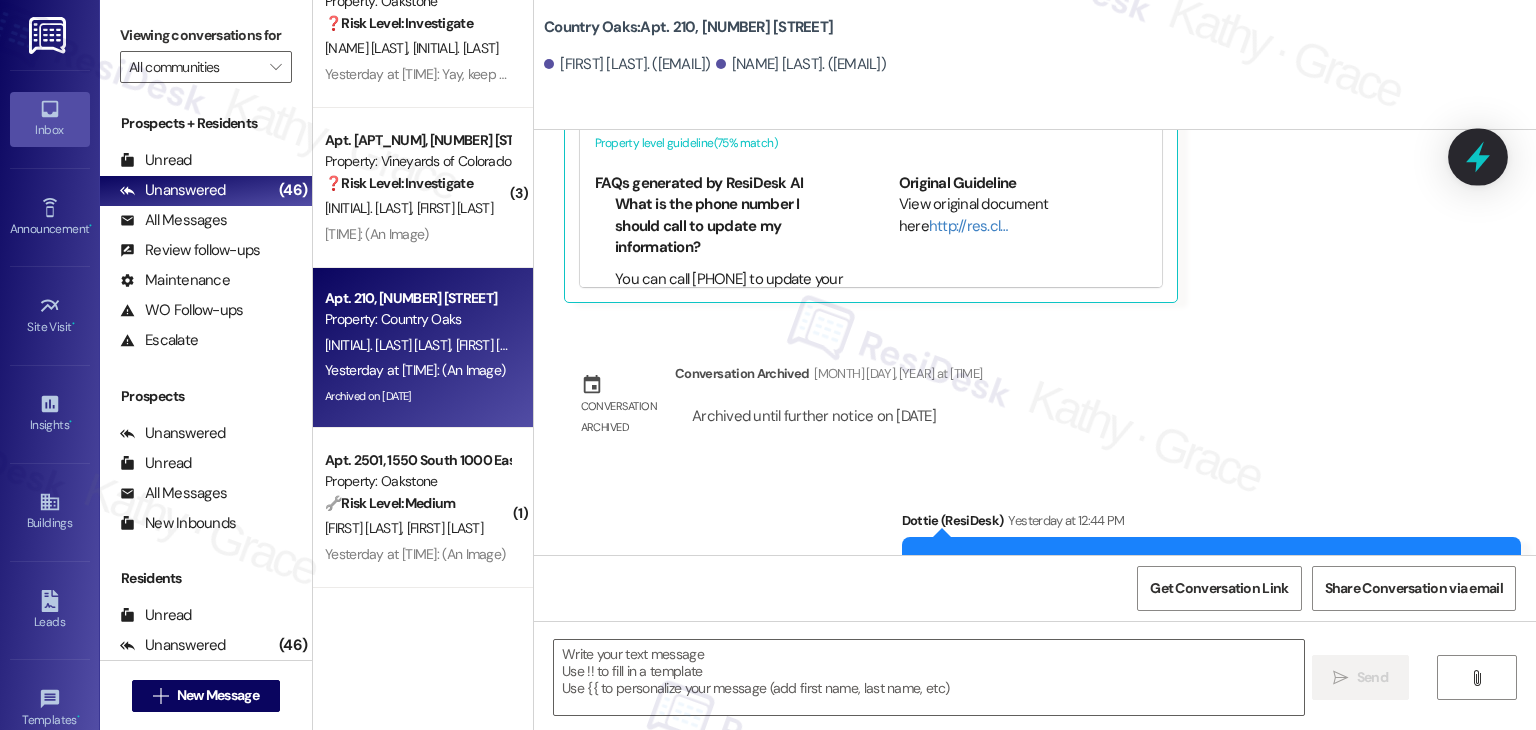 click at bounding box center (1478, 156) 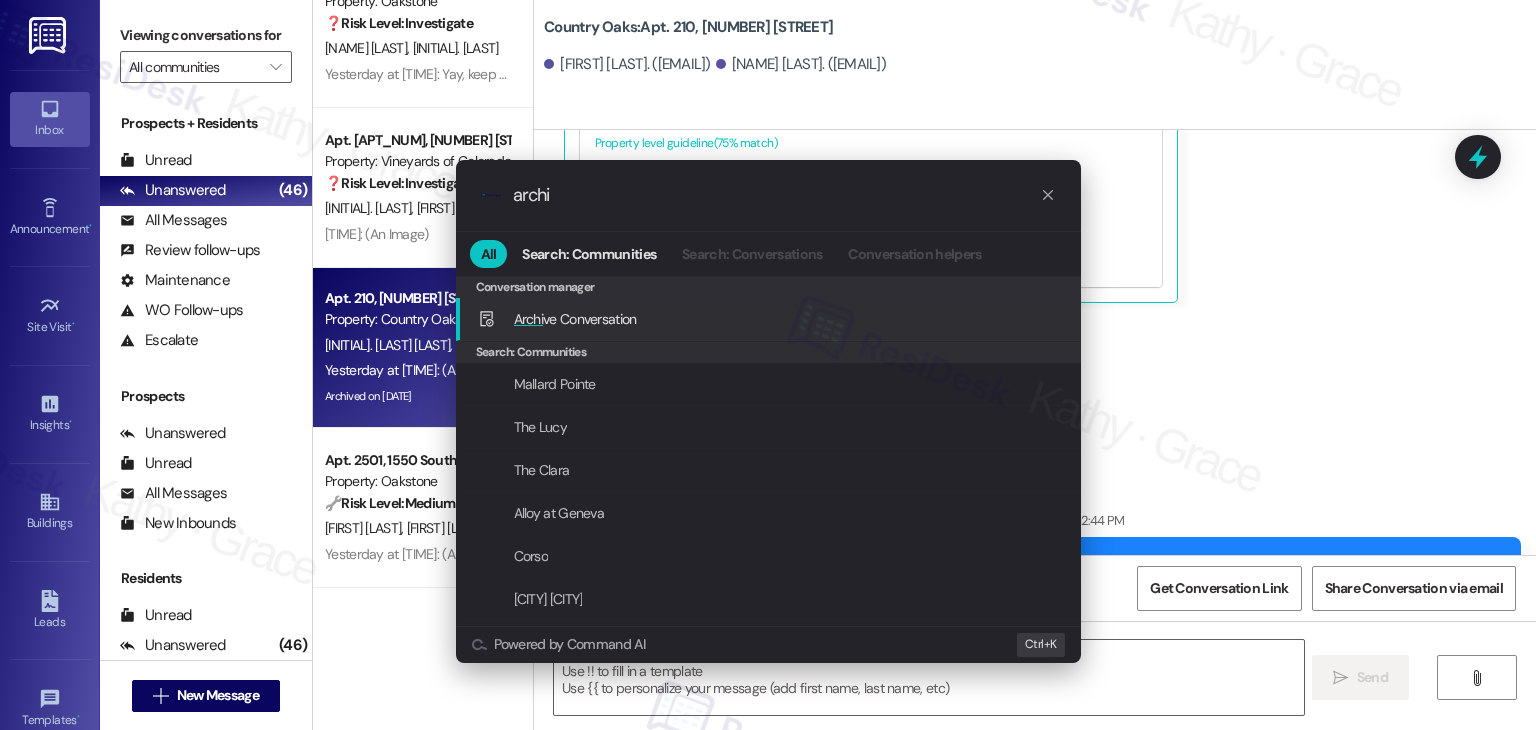 type on "archi" 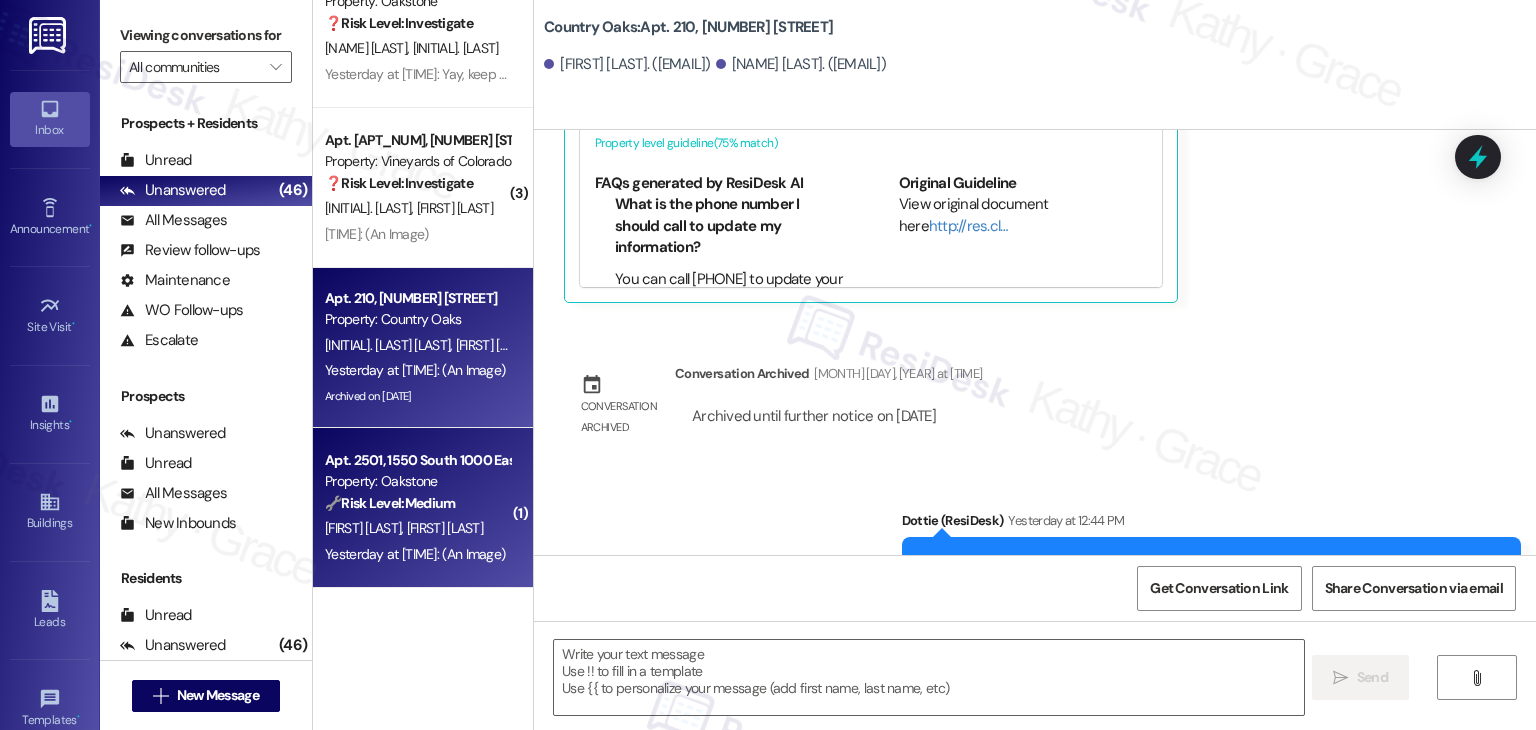 click on "Yesterday at 1:06 PM: (An Image) Yesterday at 1:06 PM: (An Image)" at bounding box center [417, 554] 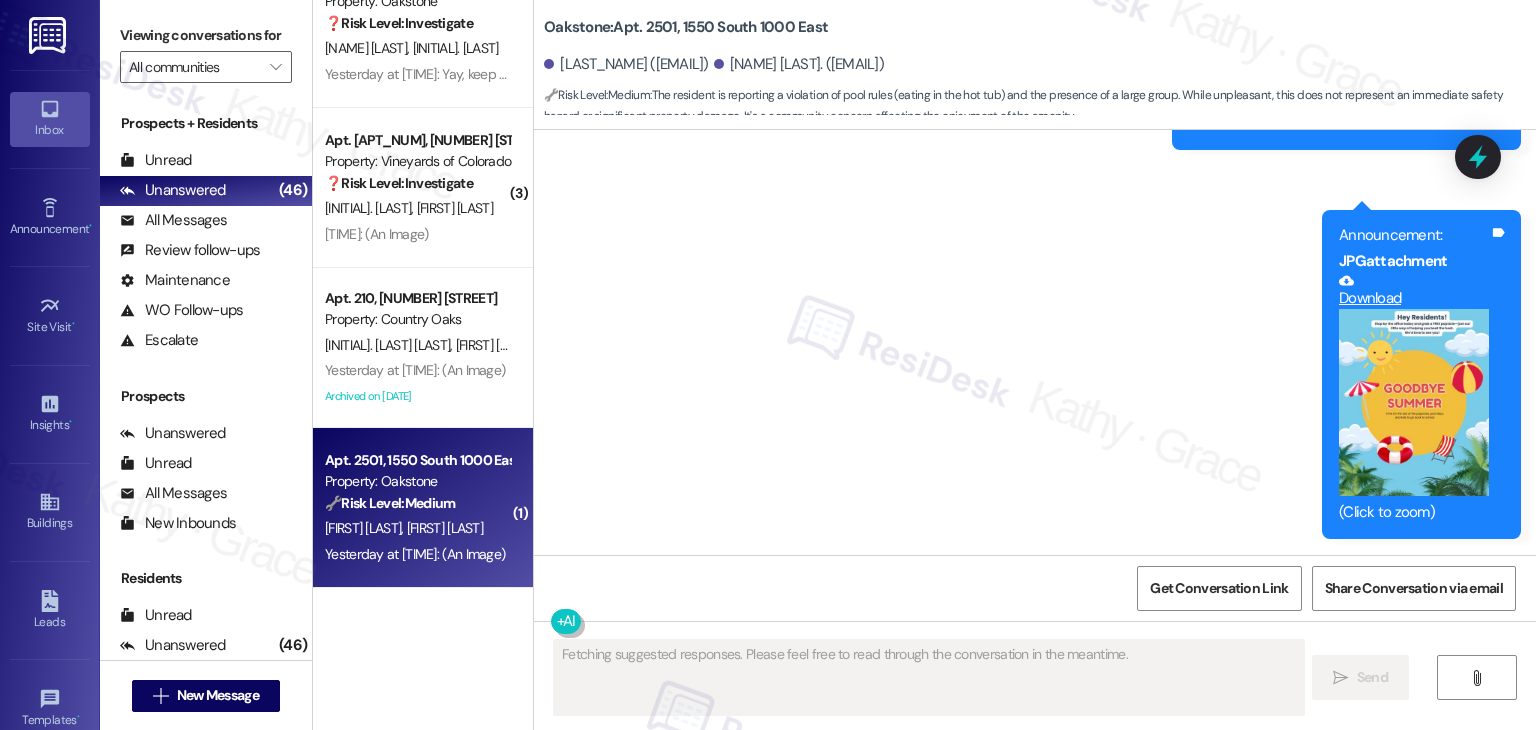 scroll, scrollTop: 4216, scrollLeft: 0, axis: vertical 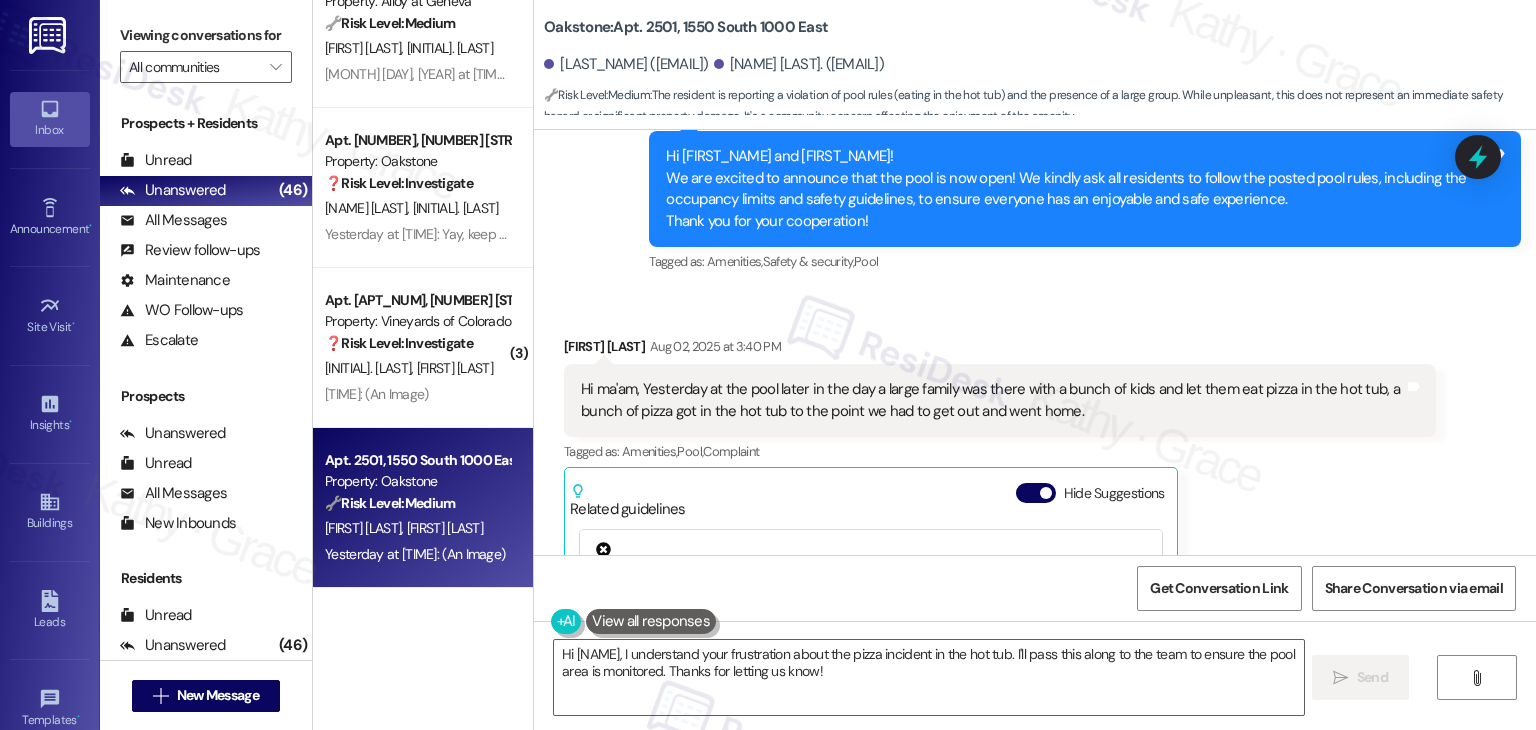 click on "Received via SMS Preston Morris Aug 02, 2025 at 3:40 PM Hi ma'am, Yesterday at the pool later in the day a large family was there with a bunch of kids and let them eat pizza in the hot tub, a bunch of pizza got in the hot tub to the point we had to get out and went home. Tags and notes Tagged as:   Amenities ,  Click to highlight conversations about Amenities Pool ,  Click to highlight conversations about Pool Complaint Click to highlight conversations about Complaint  Related guidelines Hide Suggestions Roundhouse - Oakstone: Residents advised to call 801-779-3667 for after-hours emergencies, leaving contact details; residents should not approach onsite staff for maintenance issues or concerns. Created  9 months ago Property level guideline  ( 67 % match) FAQs generated by ResiDesk AI What number should I call for after-hours emergencies? For any after-hours emergency, you should call 801-779-3667. What information should I provide when calling the emergency number? Is the emergency number available 24/7?  (" at bounding box center (1035, 562) 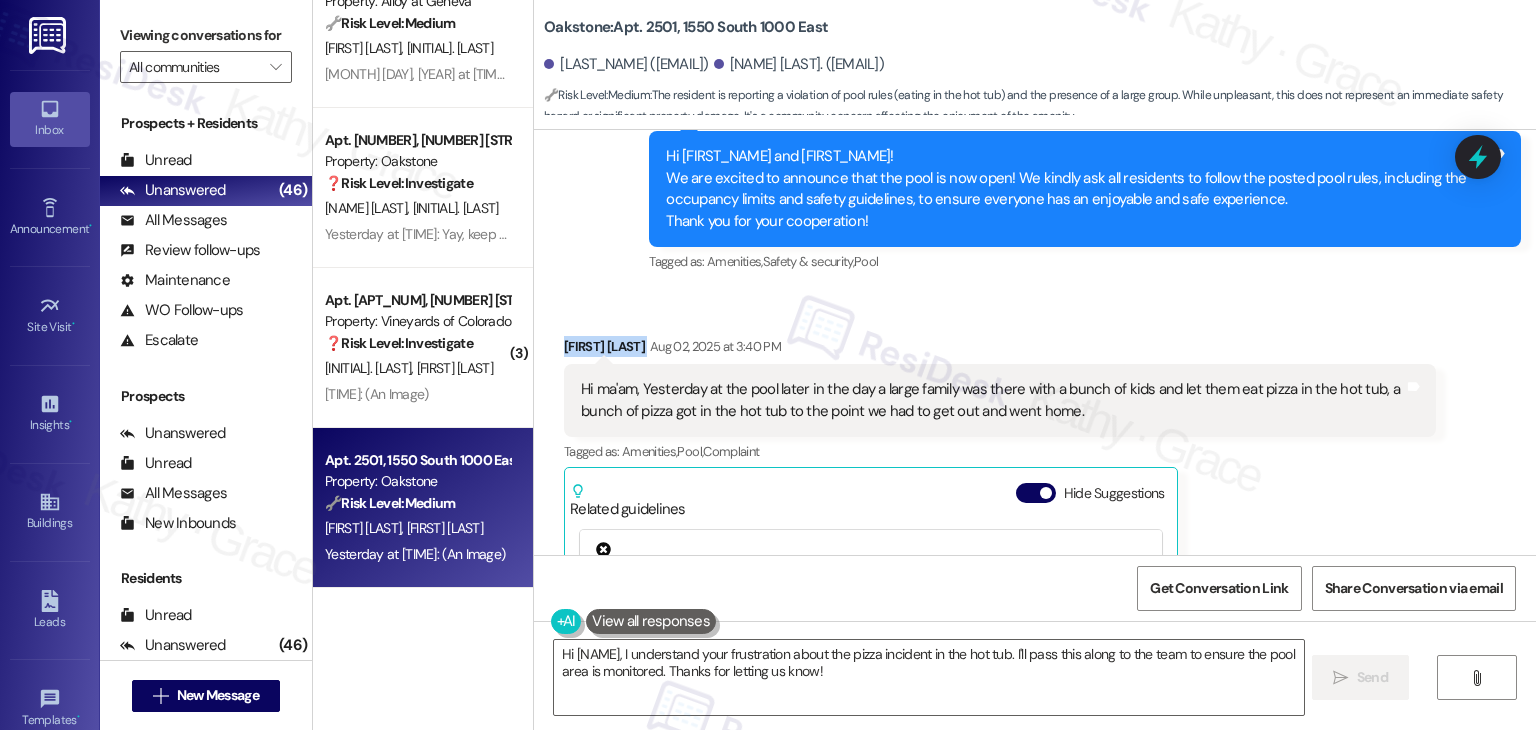 click on "Received via SMS Preston Morris Aug 02, 2025 at 3:40 PM Hi ma'am, Yesterday at the pool later in the day a large family was there with a bunch of kids and let them eat pizza in the hot tub, a bunch of pizza got in the hot tub to the point we had to get out and went home. Tags and notes Tagged as:   Amenities ,  Click to highlight conversations about Amenities Pool ,  Click to highlight conversations about Pool Complaint Click to highlight conversations about Complaint  Related guidelines Hide Suggestions Roundhouse - Oakstone: Residents advised to call 801-779-3667 for after-hours emergencies, leaving contact details; residents should not approach onsite staff for maintenance issues or concerns. Created  9 months ago Property level guideline  ( 67 % match) FAQs generated by ResiDesk AI What number should I call for after-hours emergencies? For any after-hours emergency, you should call 801-779-3667. What information should I provide when calling the emergency number? Is the emergency number available 24/7?  (" at bounding box center (1035, 562) 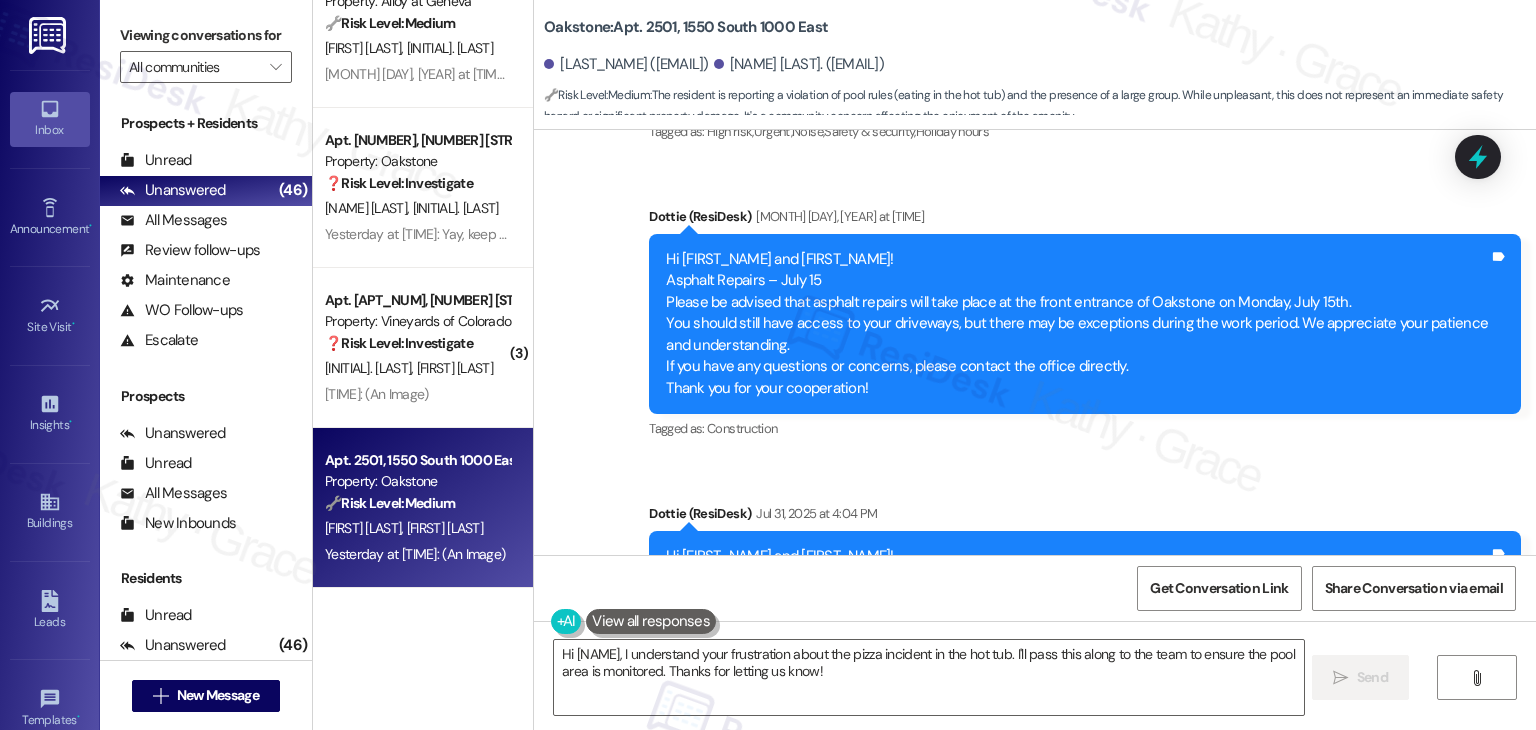 scroll, scrollTop: 2816, scrollLeft: 0, axis: vertical 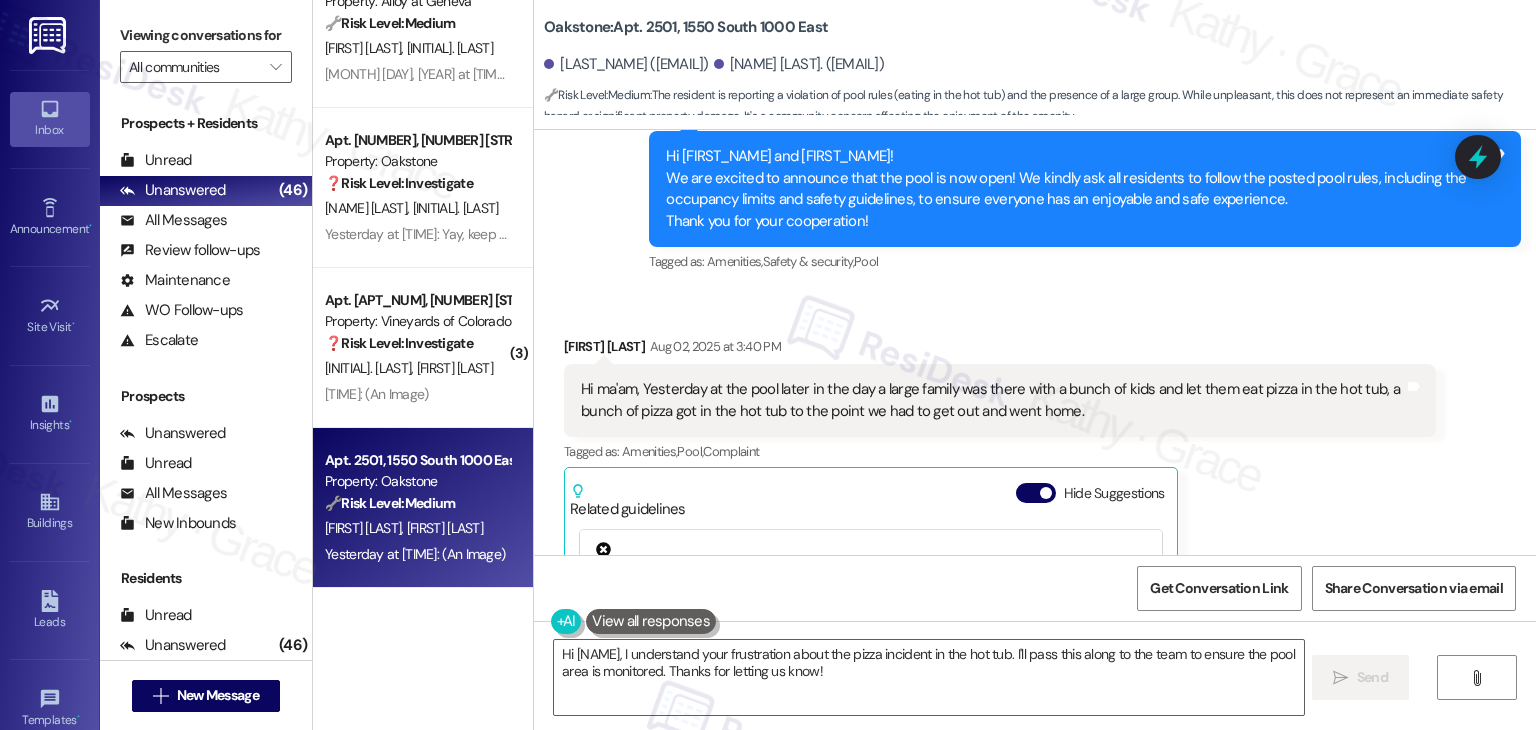 click on "Hi ma'am, Yesterday at the pool later in the day a large family was there with a bunch of kids and let them eat pizza in the hot tub, a bunch of pizza got in the hot tub to the point we had to get out and went home." at bounding box center [992, 400] 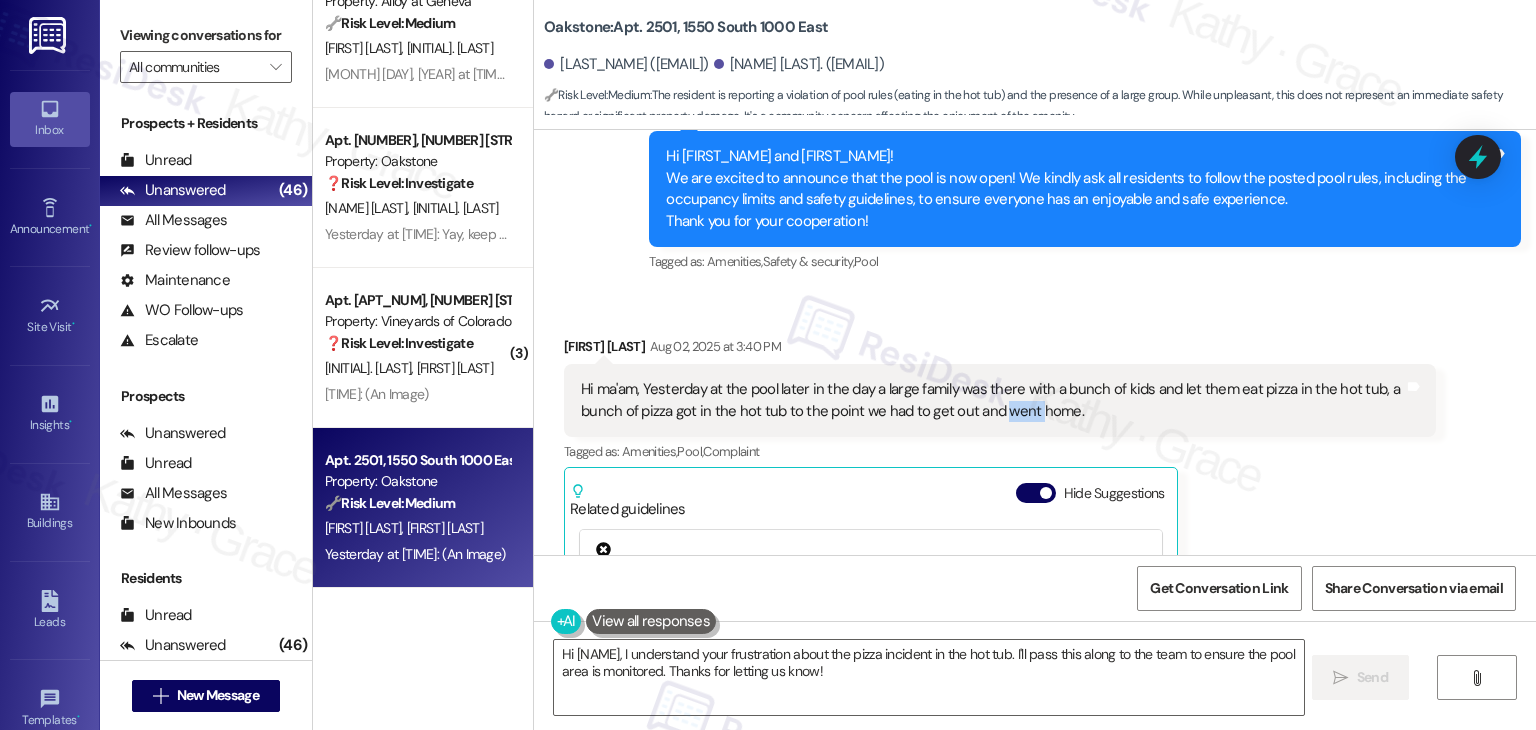 click on "Hi ma'am, Yesterday at the pool later in the day a large family was there with a bunch of kids and let them eat pizza in the hot tub, a bunch of pizza got in the hot tub to the point we had to get out and went home." at bounding box center (992, 400) 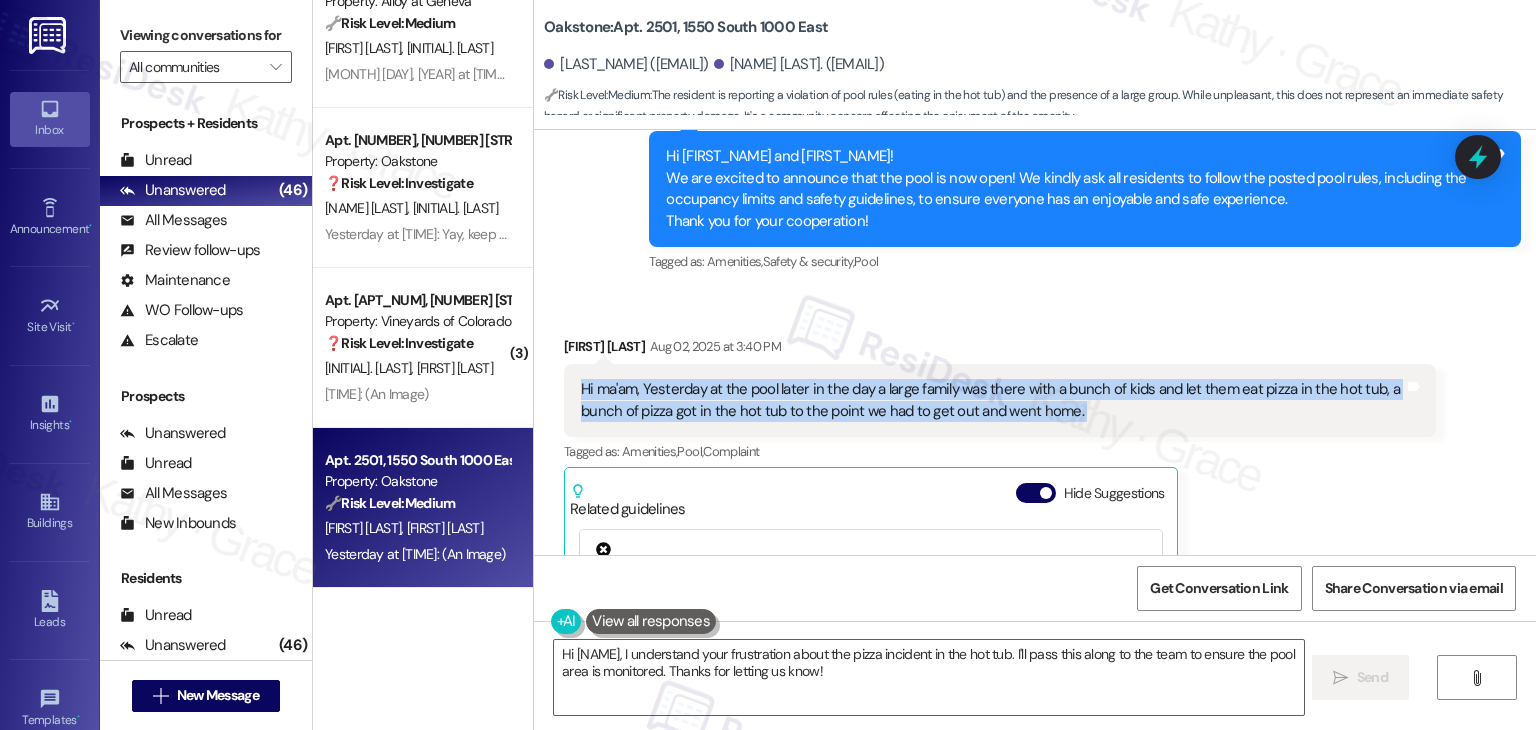 click on "Hi ma'am, Yesterday at the pool later in the day a large family was there with a bunch of kids and let them eat pizza in the hot tub, a bunch of pizza got in the hot tub to the point we had to get out and went home." at bounding box center (992, 400) 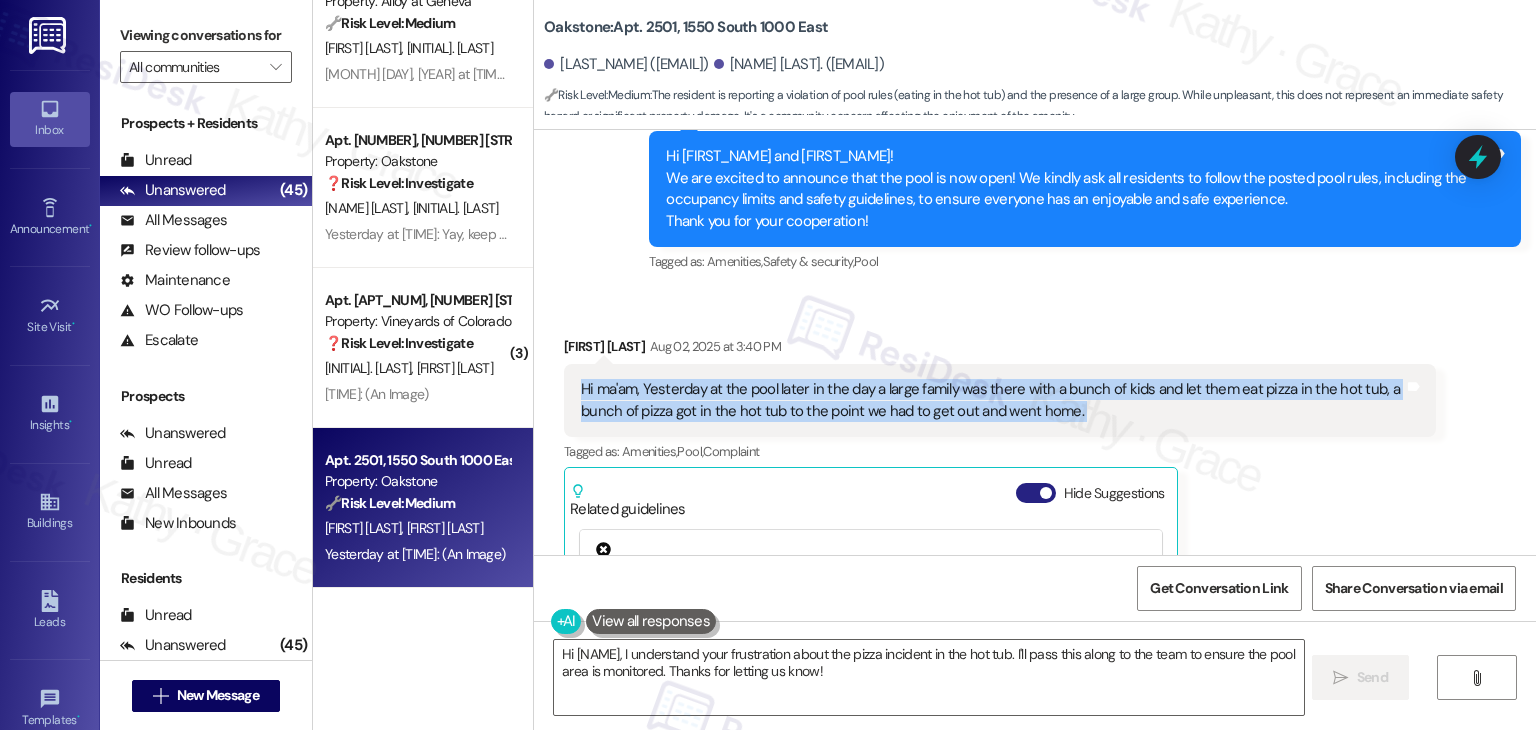 click on "Hide Suggestions" at bounding box center [1036, 493] 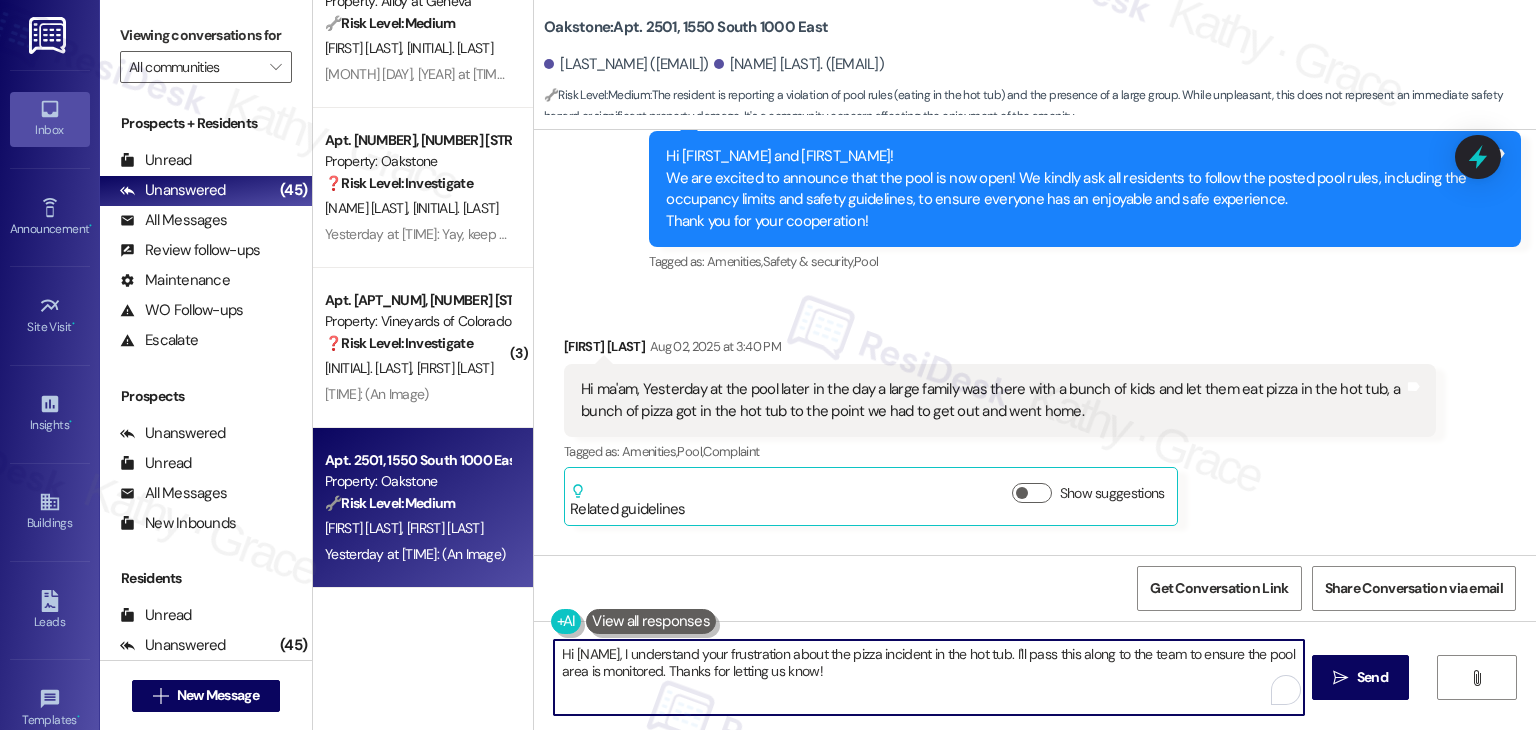 drag, startPoint x: 1088, startPoint y: 680, endPoint x: 1084, endPoint y: 657, distance: 23.345236 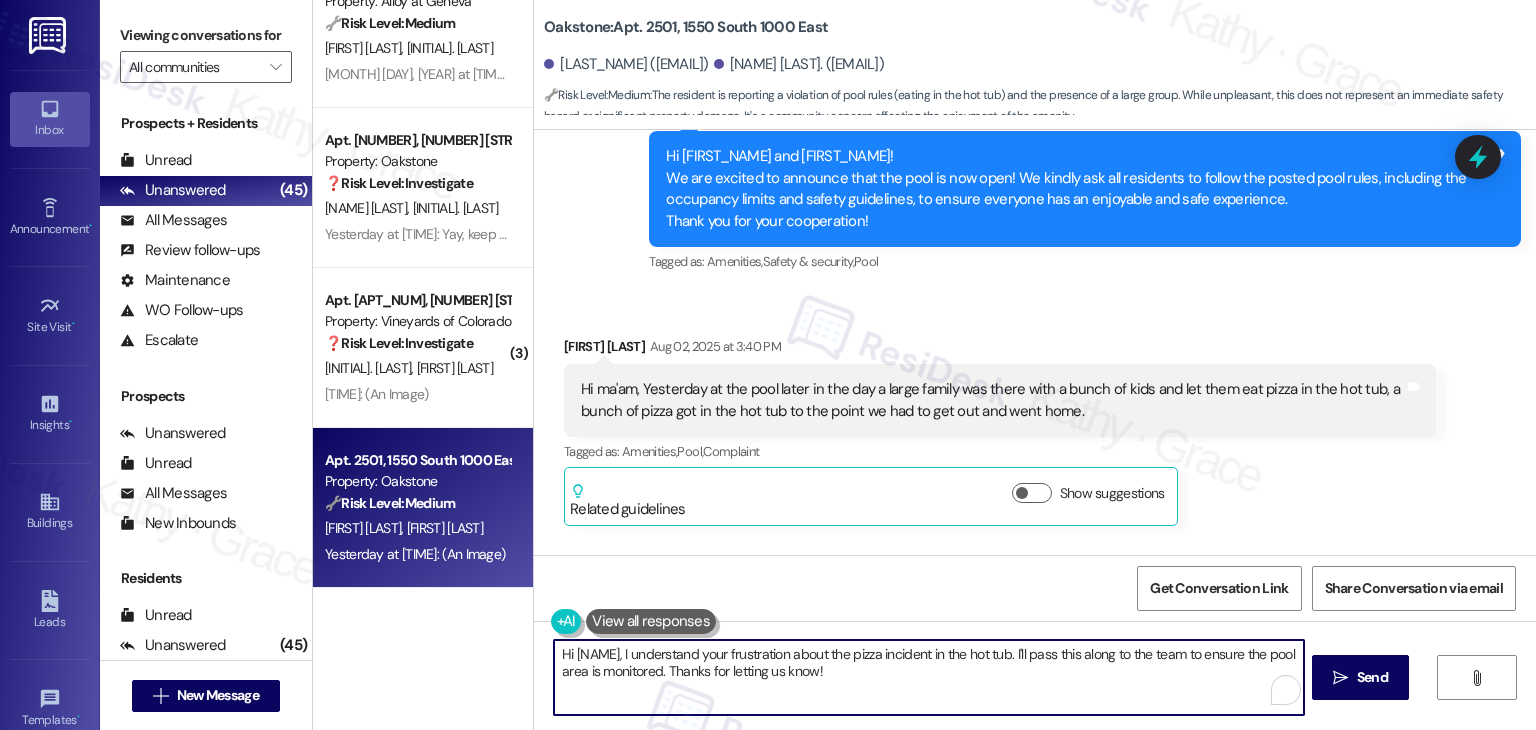 click on "Hi {{first_name}}, I understand your frustration about the pizza incident in the hot tub. I'll pass this along to the team to ensure the pool area is monitored. Thanks for letting us know!" at bounding box center (928, 677) 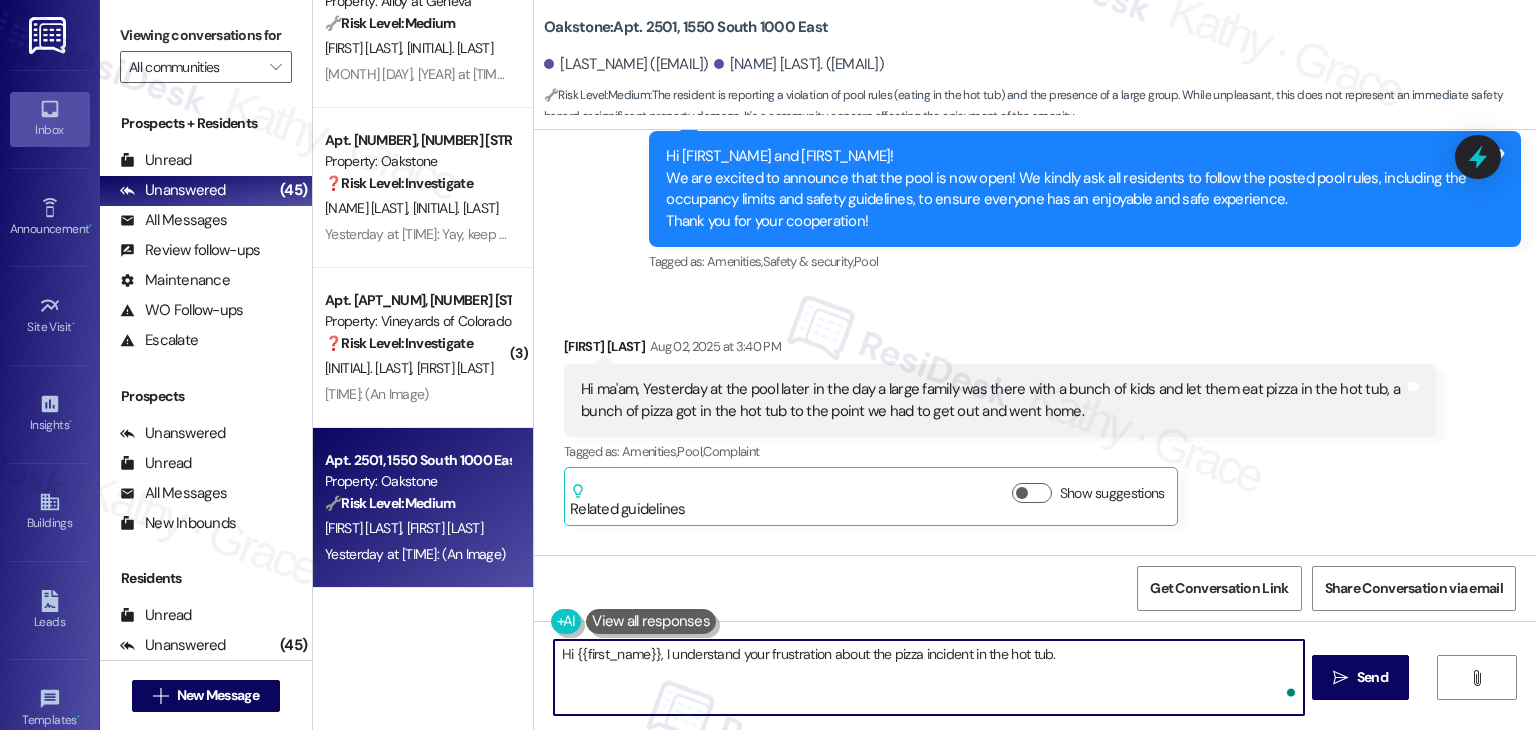 paste on "Have you had a chance to report this to the site team or any staff on-site? It helps if these incidents are reported as they happen so they can step in right away. We appreciate your patience, and I’ll pass this along to the team as well." 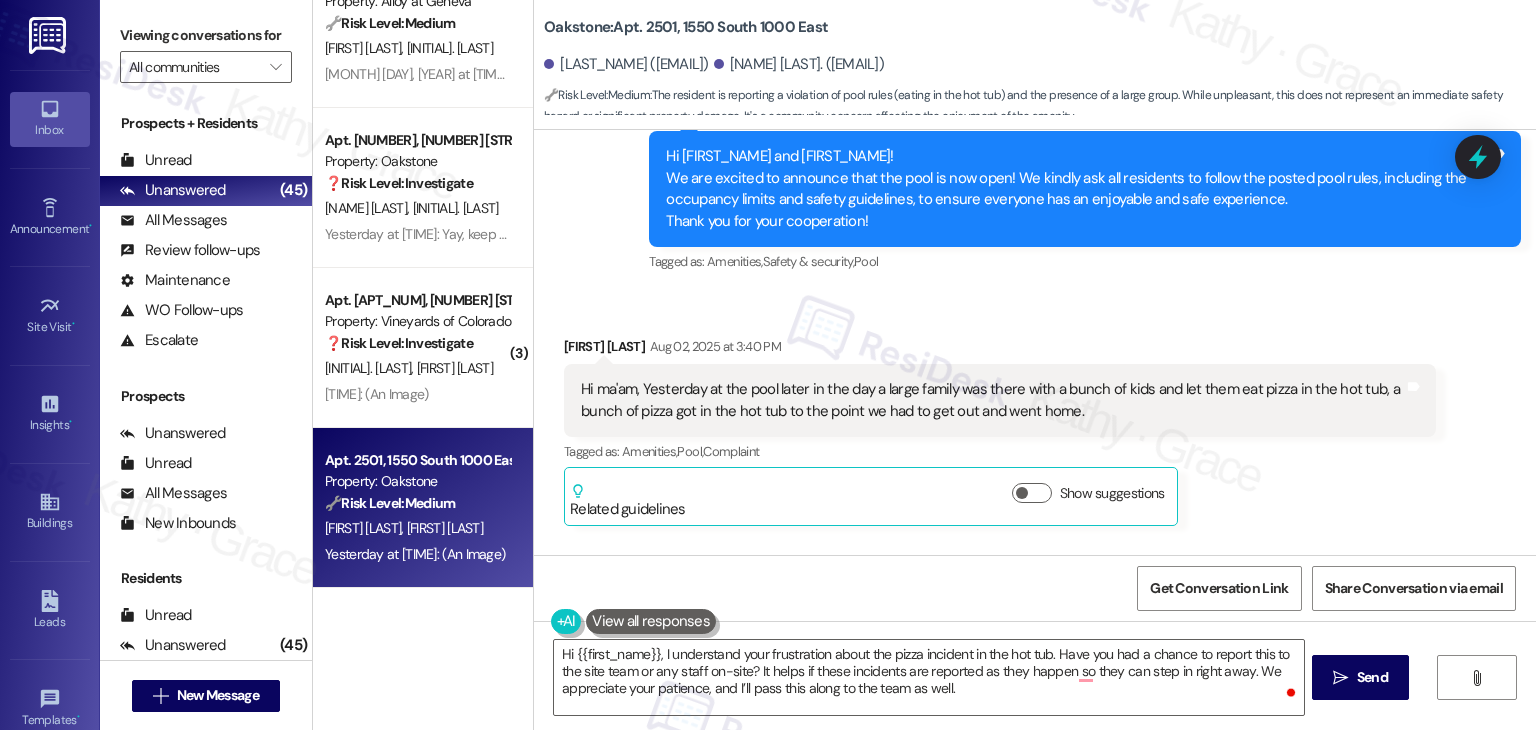 click on "Preston Morris Aug 02, 2025 at 3:40 PM" at bounding box center [1000, 350] 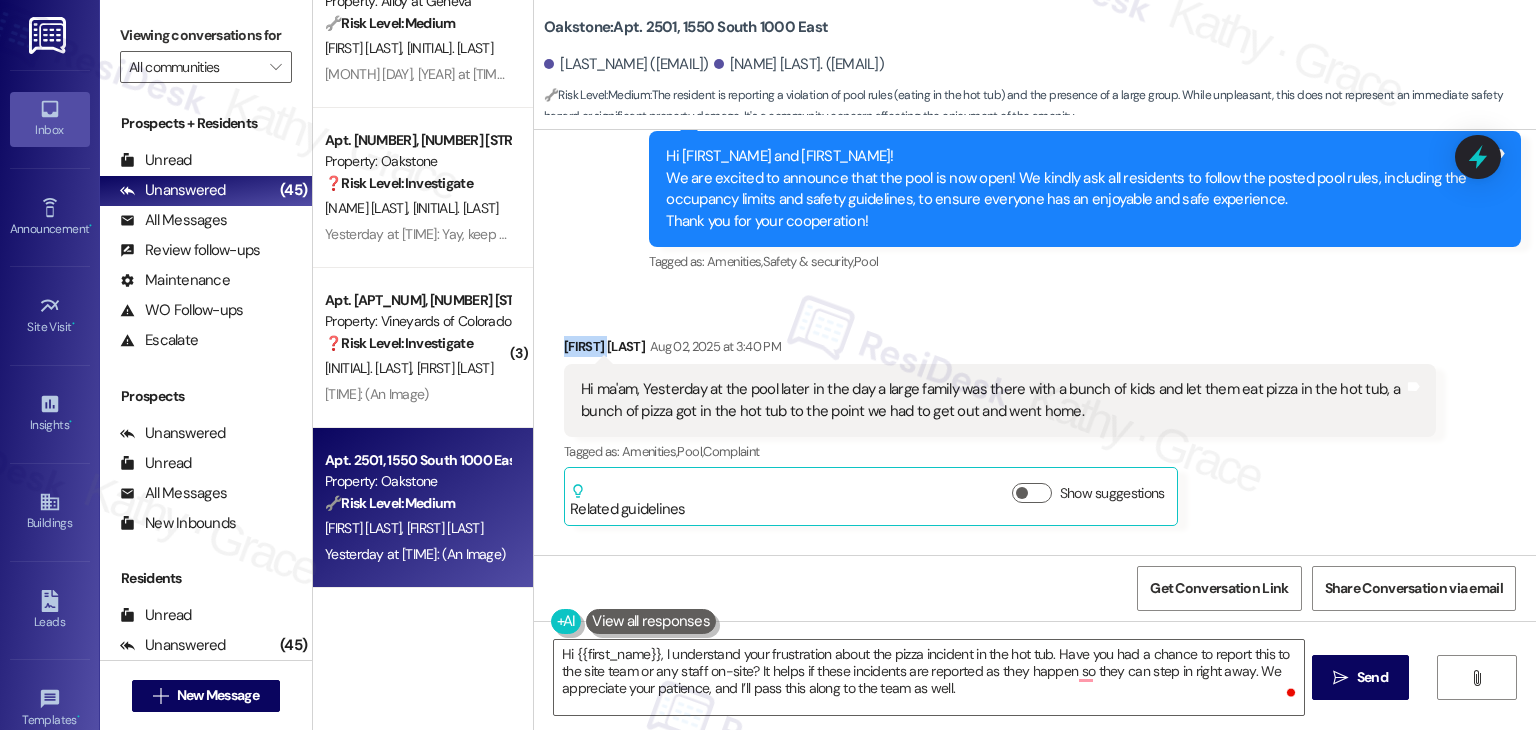 click on "Preston Morris Aug 02, 2025 at 3:40 PM" at bounding box center (1000, 350) 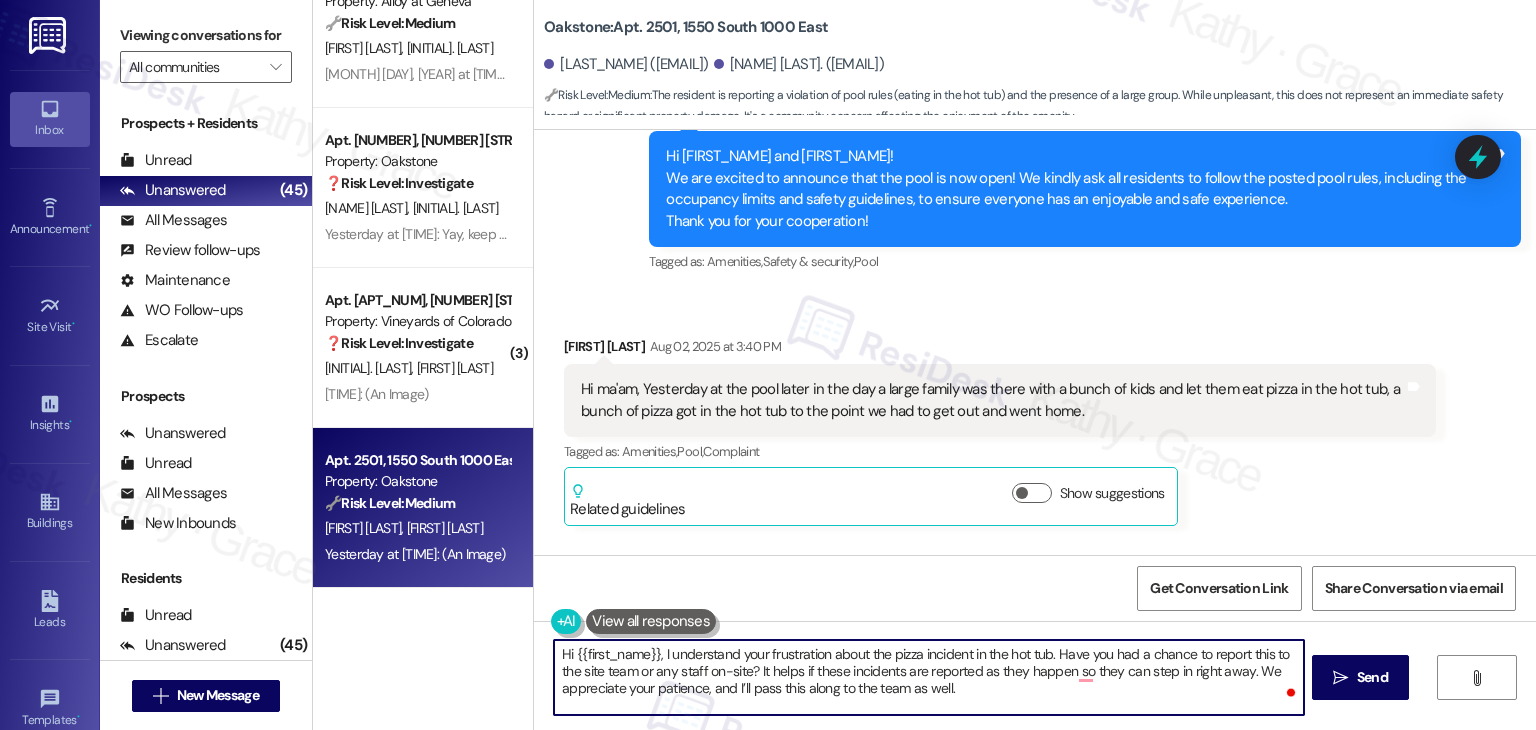 drag, startPoint x: 648, startPoint y: 653, endPoint x: 570, endPoint y: 652, distance: 78.00641 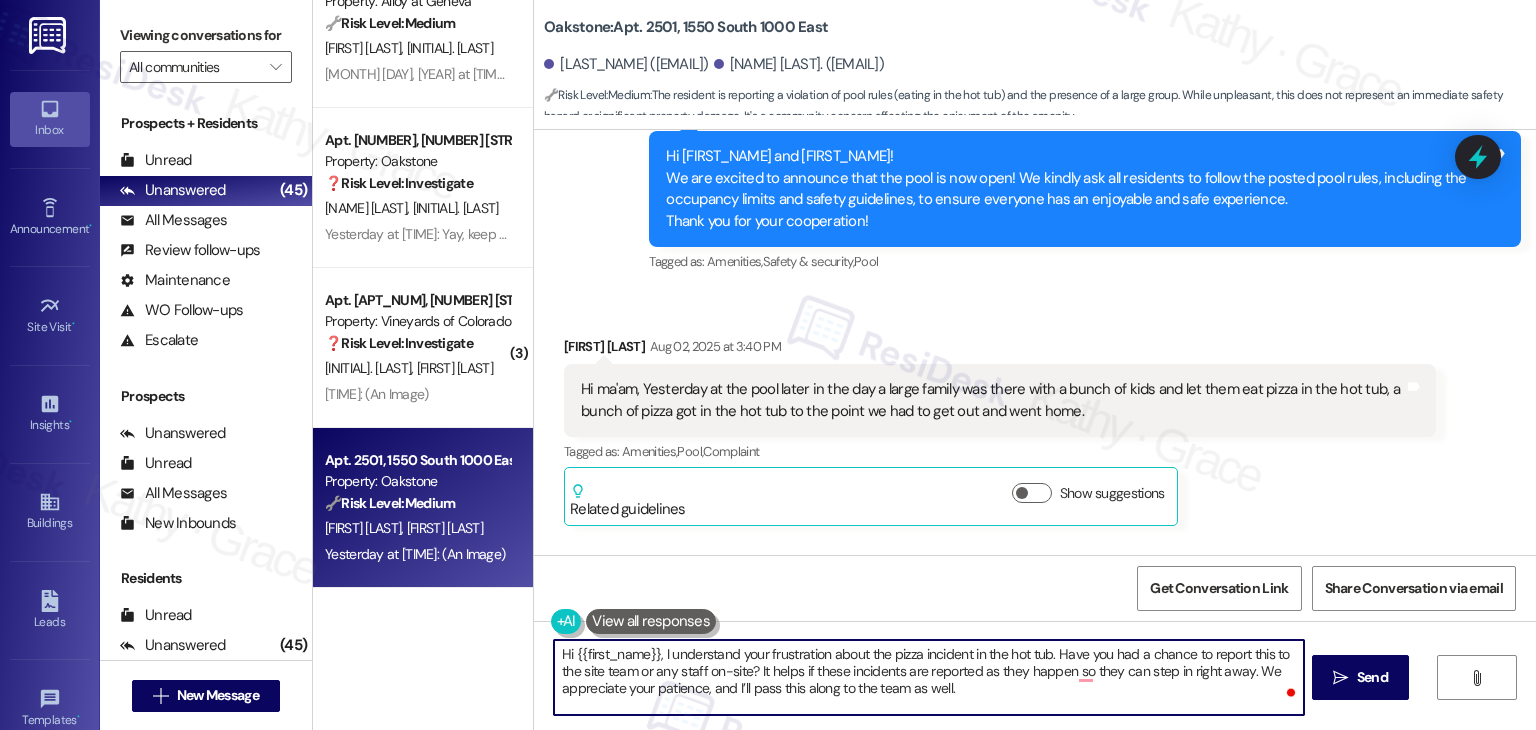 click on "Hi {{first_name}}, I understand your frustration about the pizza incident in the hot tub. Have you had a chance to report this to the site team or any staff on-site? It helps if these incidents are reported as they happen so they can step in right away. We appreciate your patience, and I’ll pass this along to the team as well." at bounding box center [928, 677] 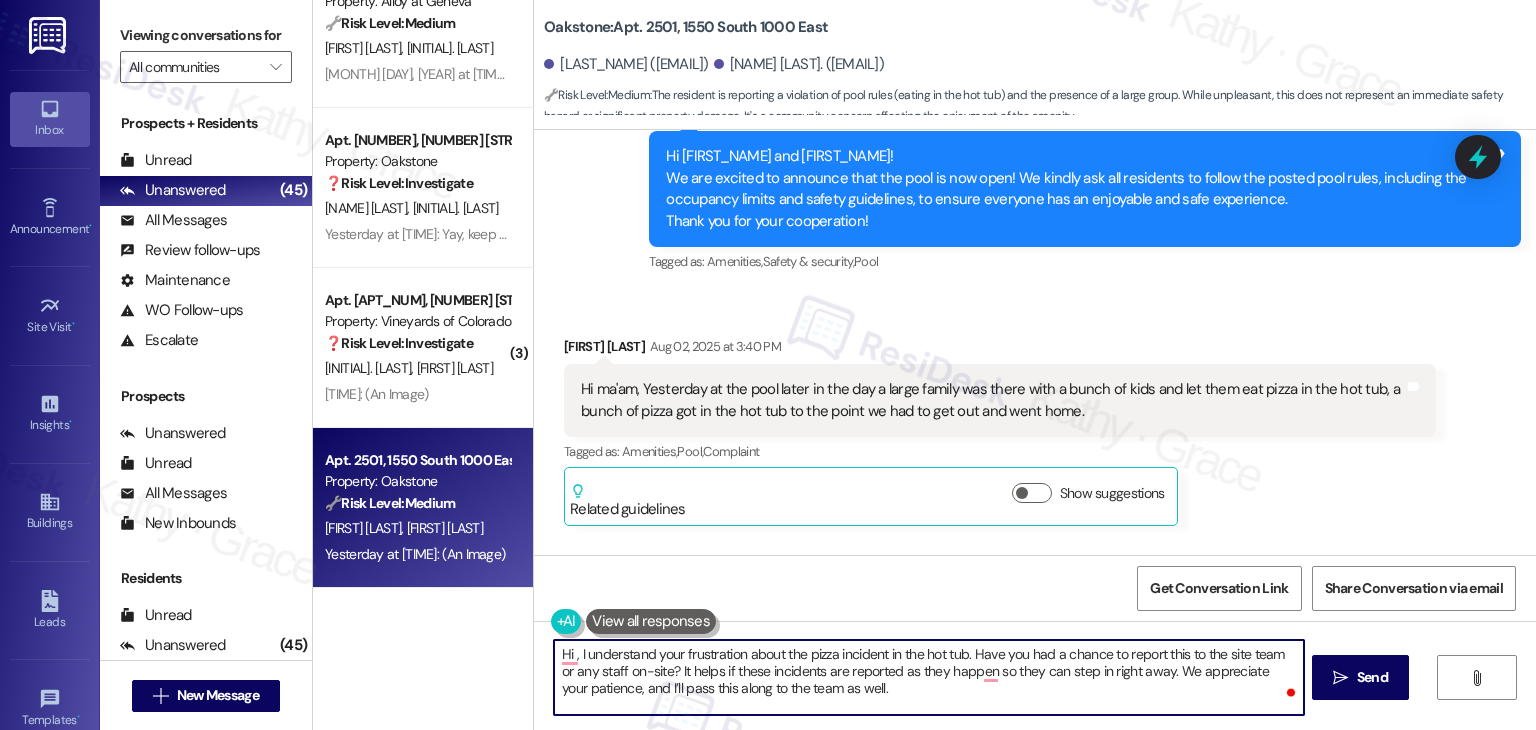 paste on "Preston" 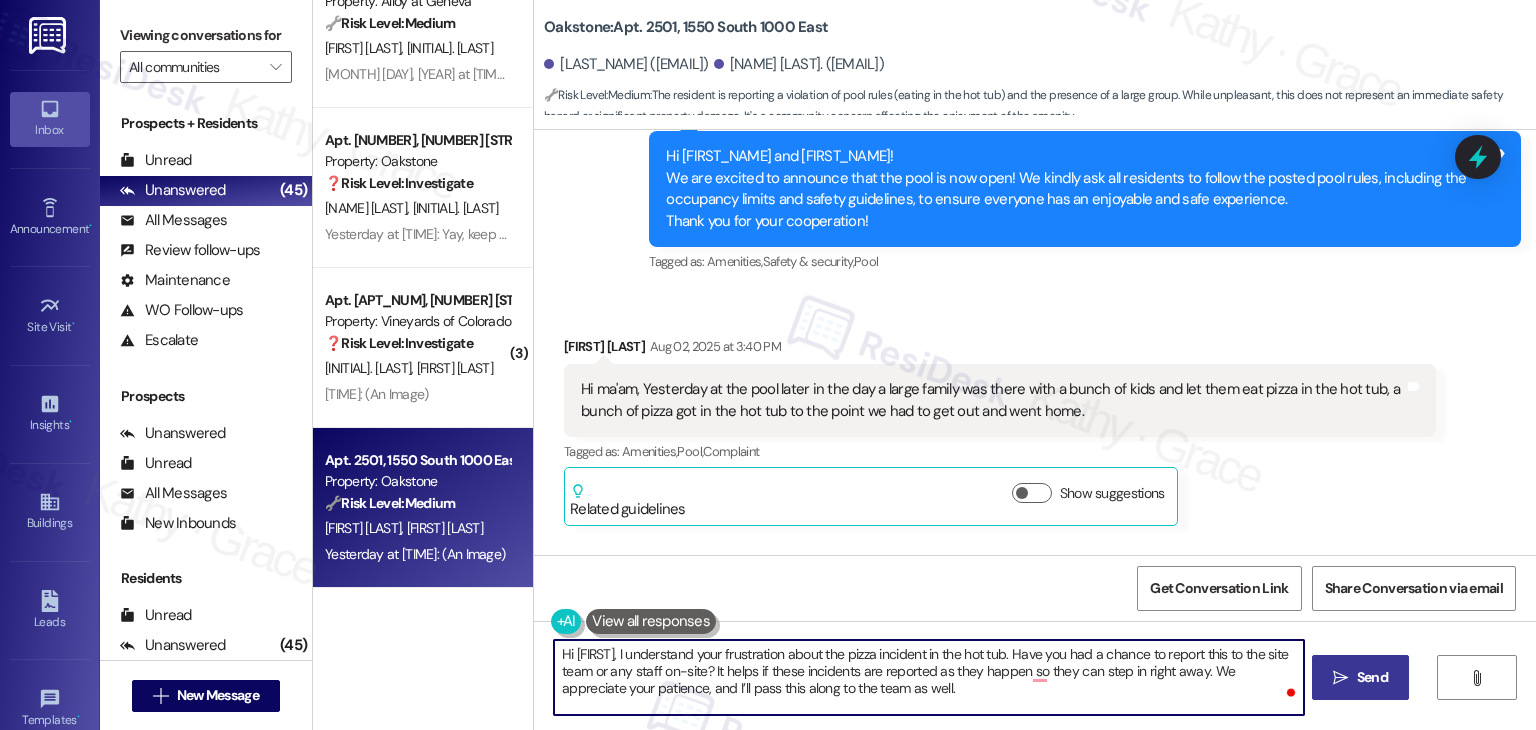 type on "Hi Preston, I understand your frustration about the pizza incident in the hot tub. Have you had a chance to report this to the site team or any staff on-site? It helps if these incidents are reported as they happen so they can step in right away. We appreciate your patience, and I’ll pass this along to the team as well." 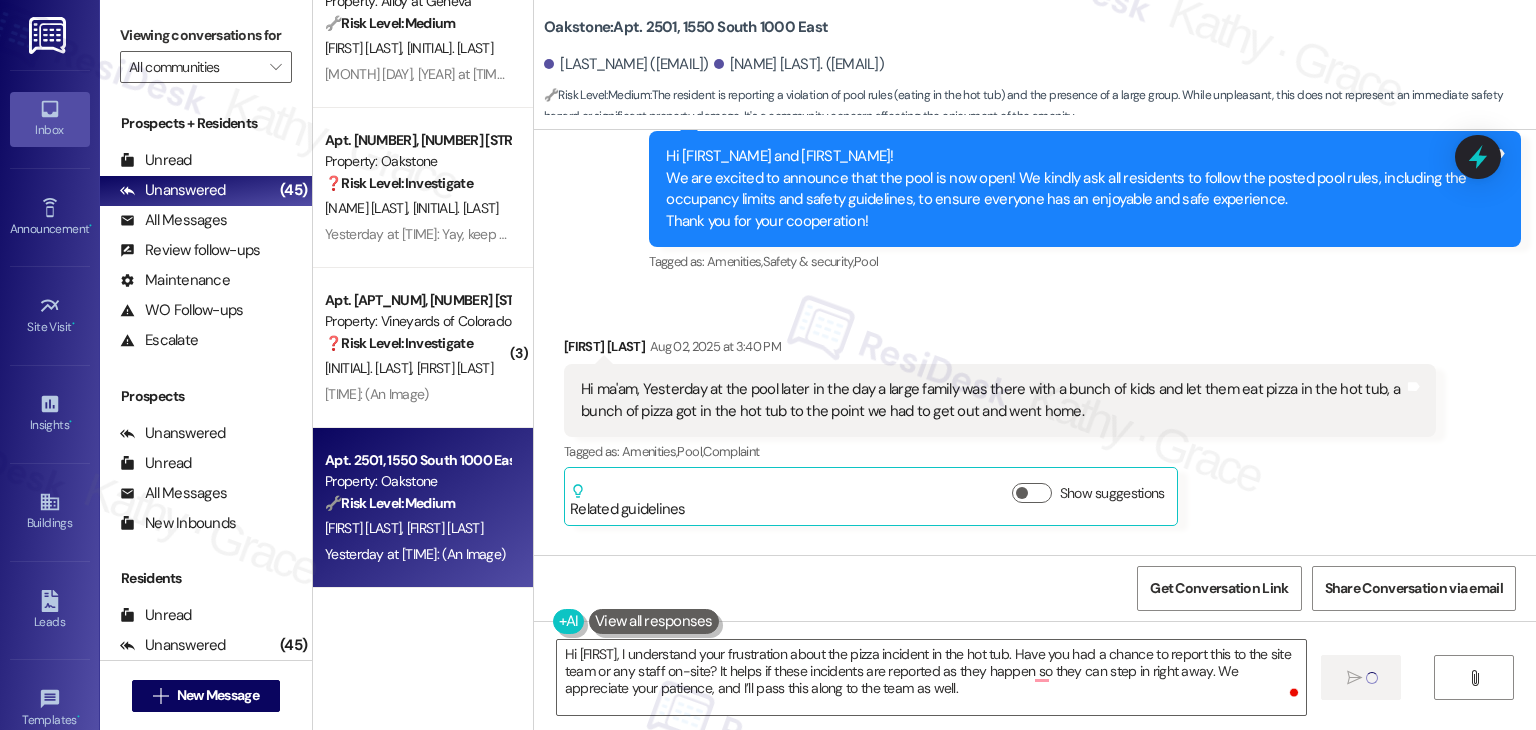 type 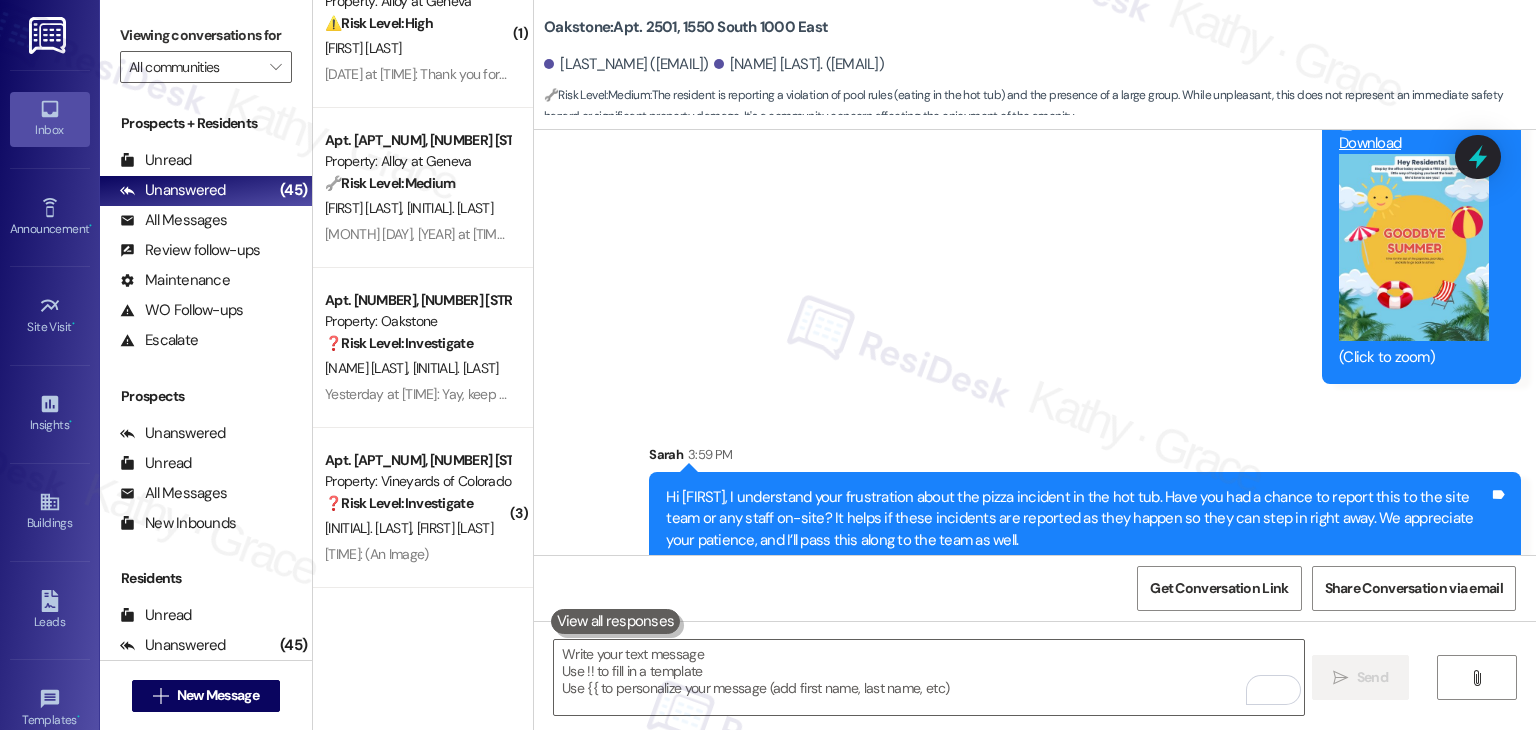scroll, scrollTop: 4106, scrollLeft: 0, axis: vertical 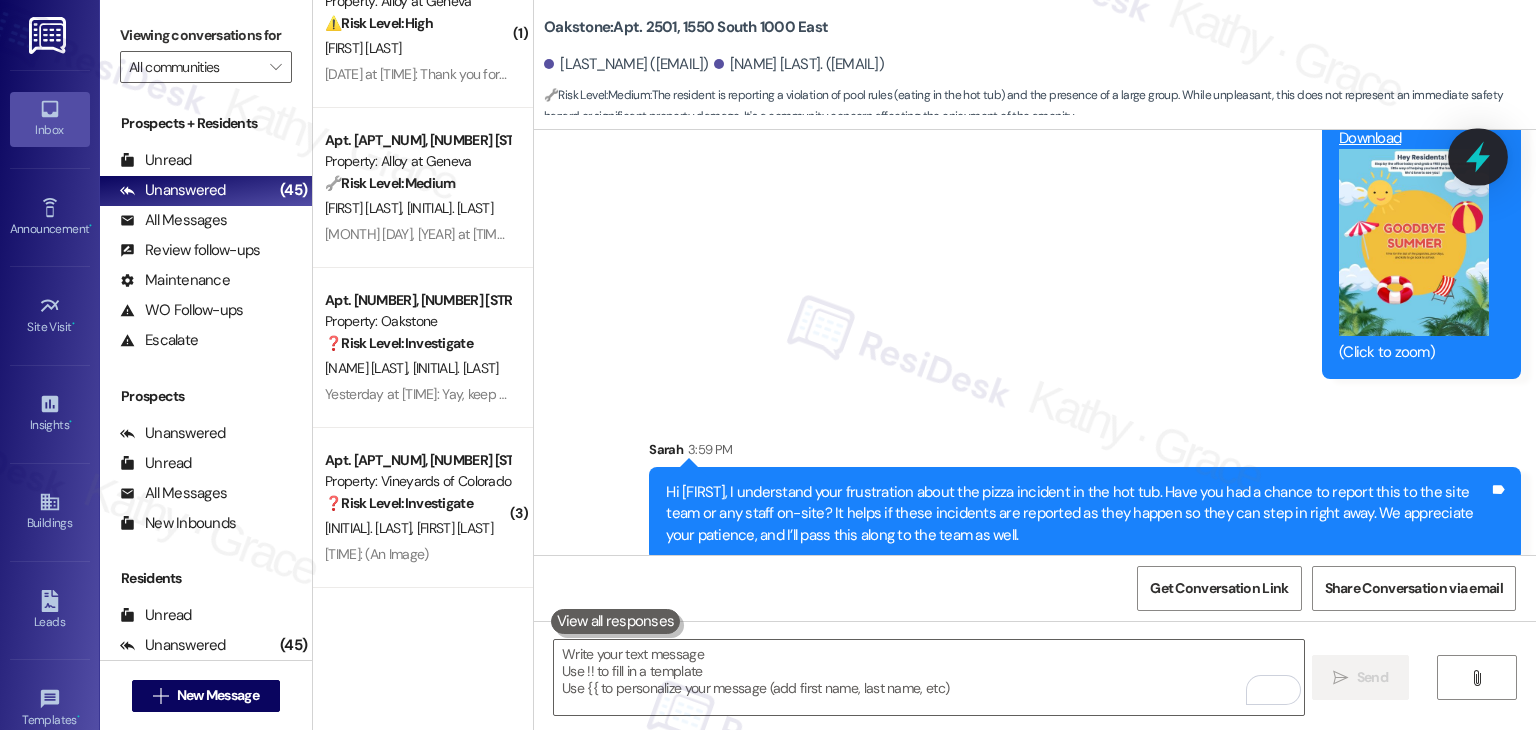 click 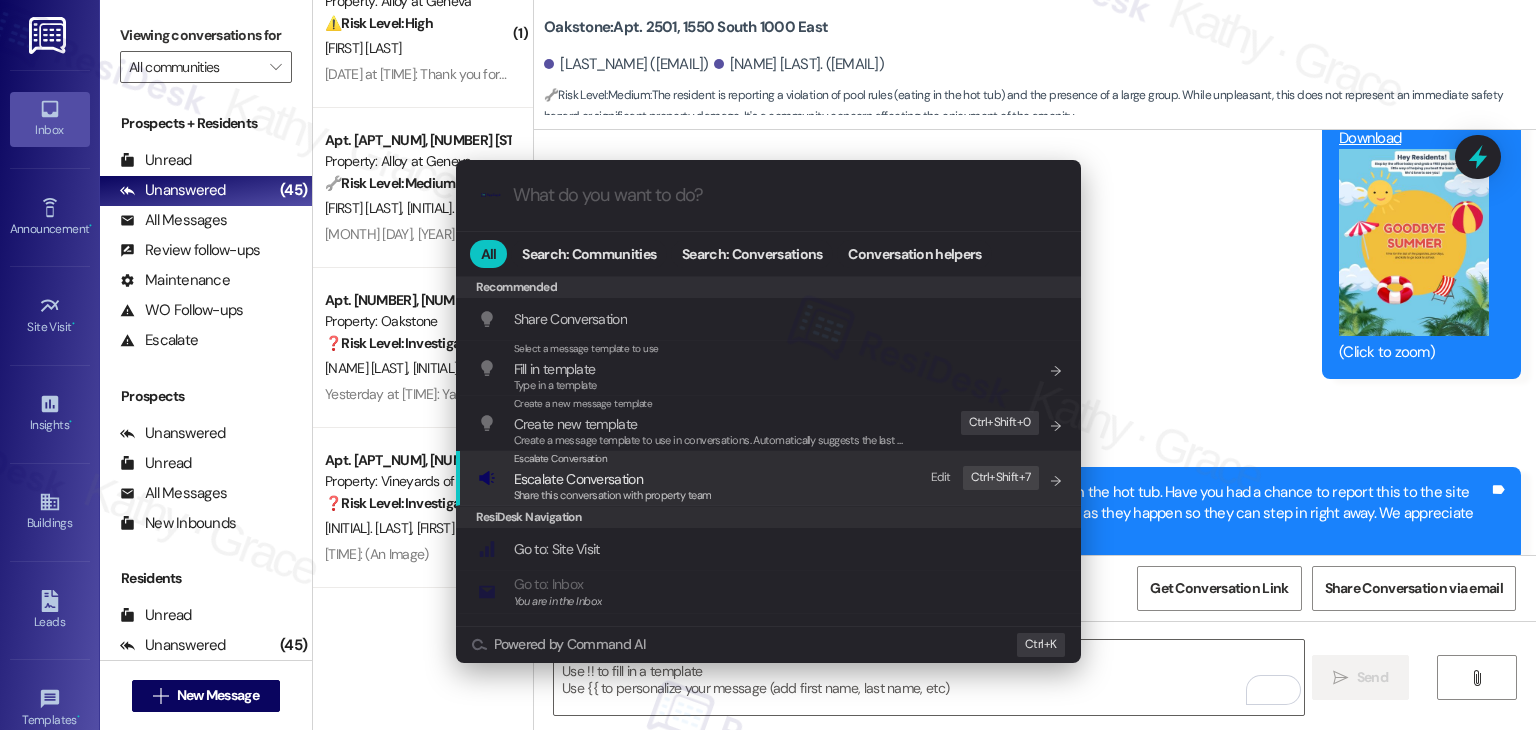 click on "Share this conversation with property team" at bounding box center [613, 495] 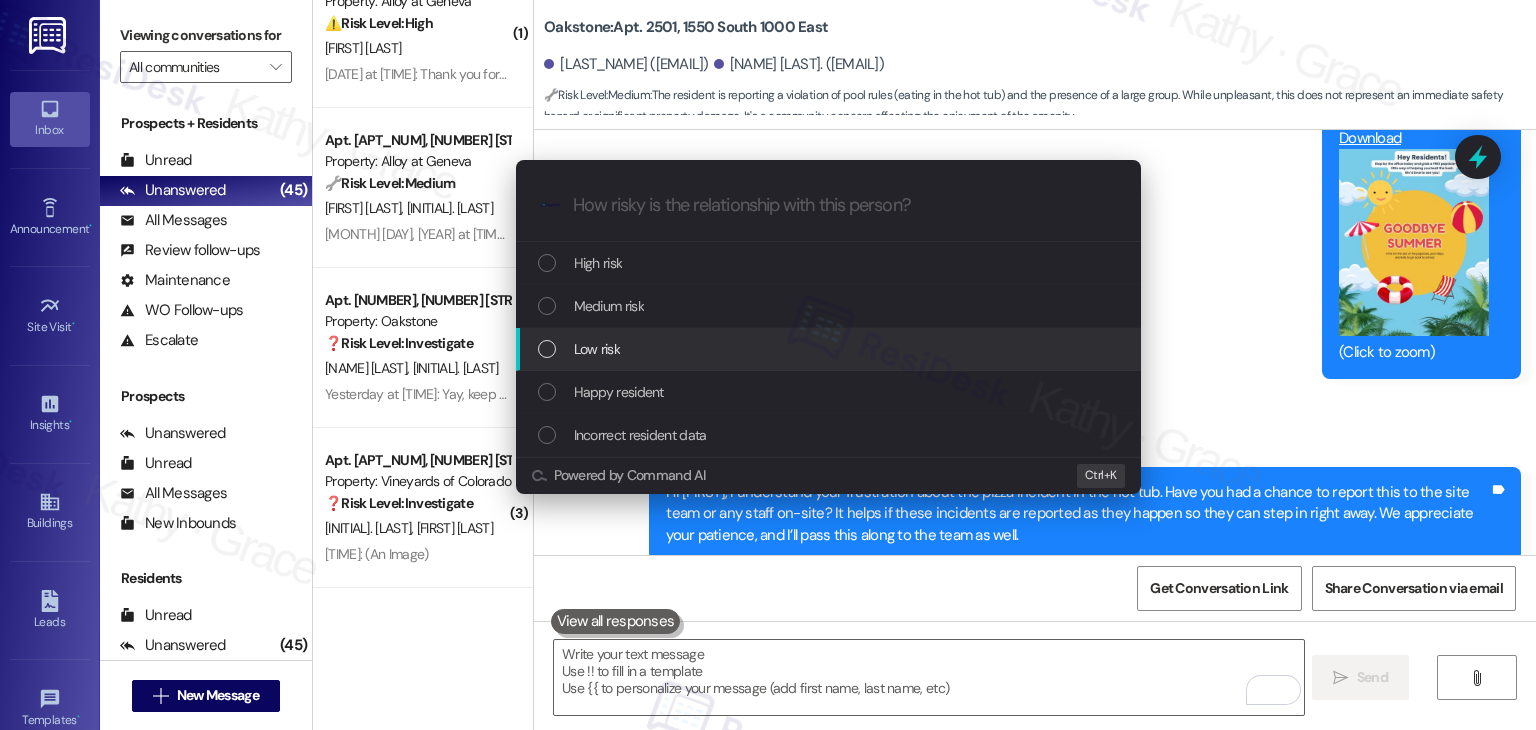 click at bounding box center (547, 349) 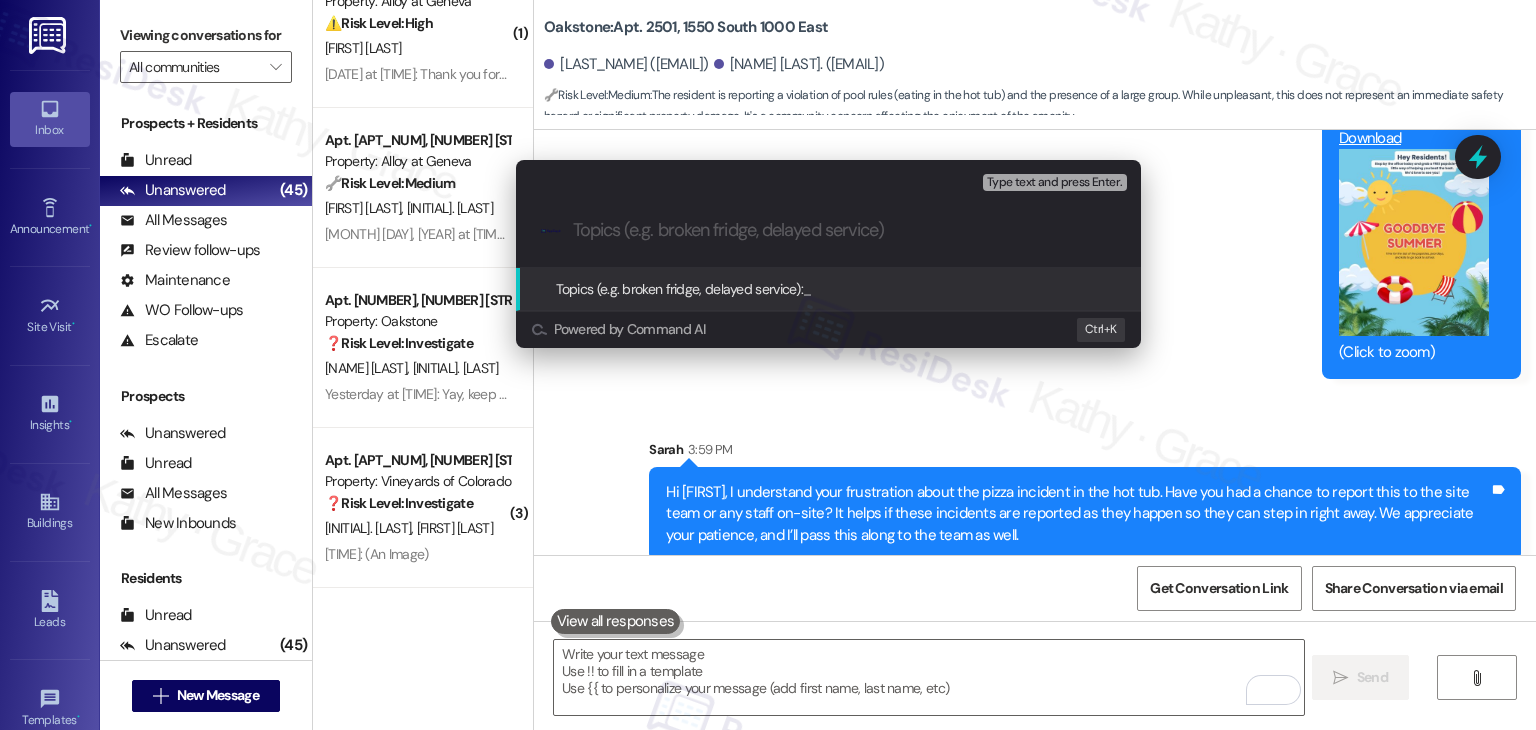 paste on "Resident Report – Food in Hot Tub Caused Disruption at Pool Area" 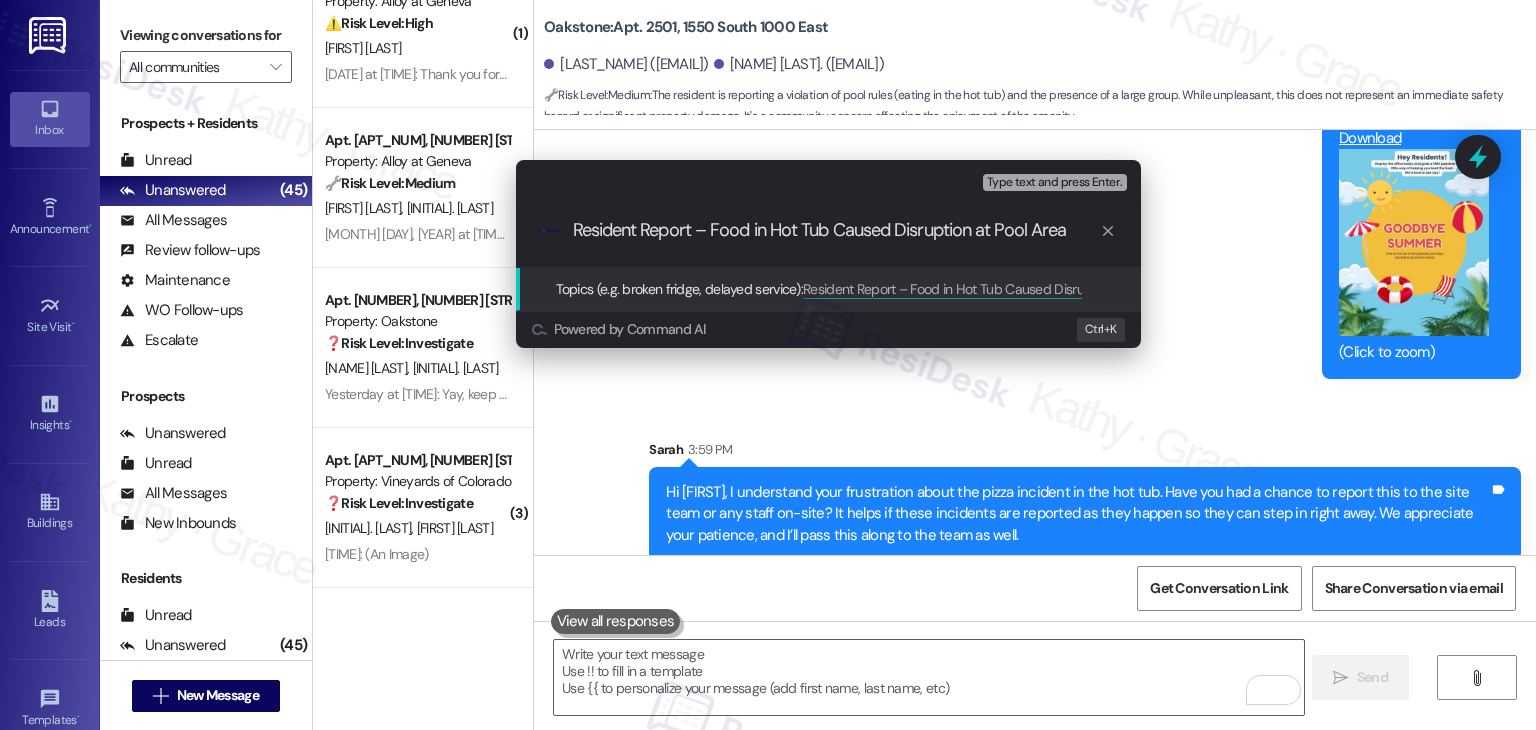 type 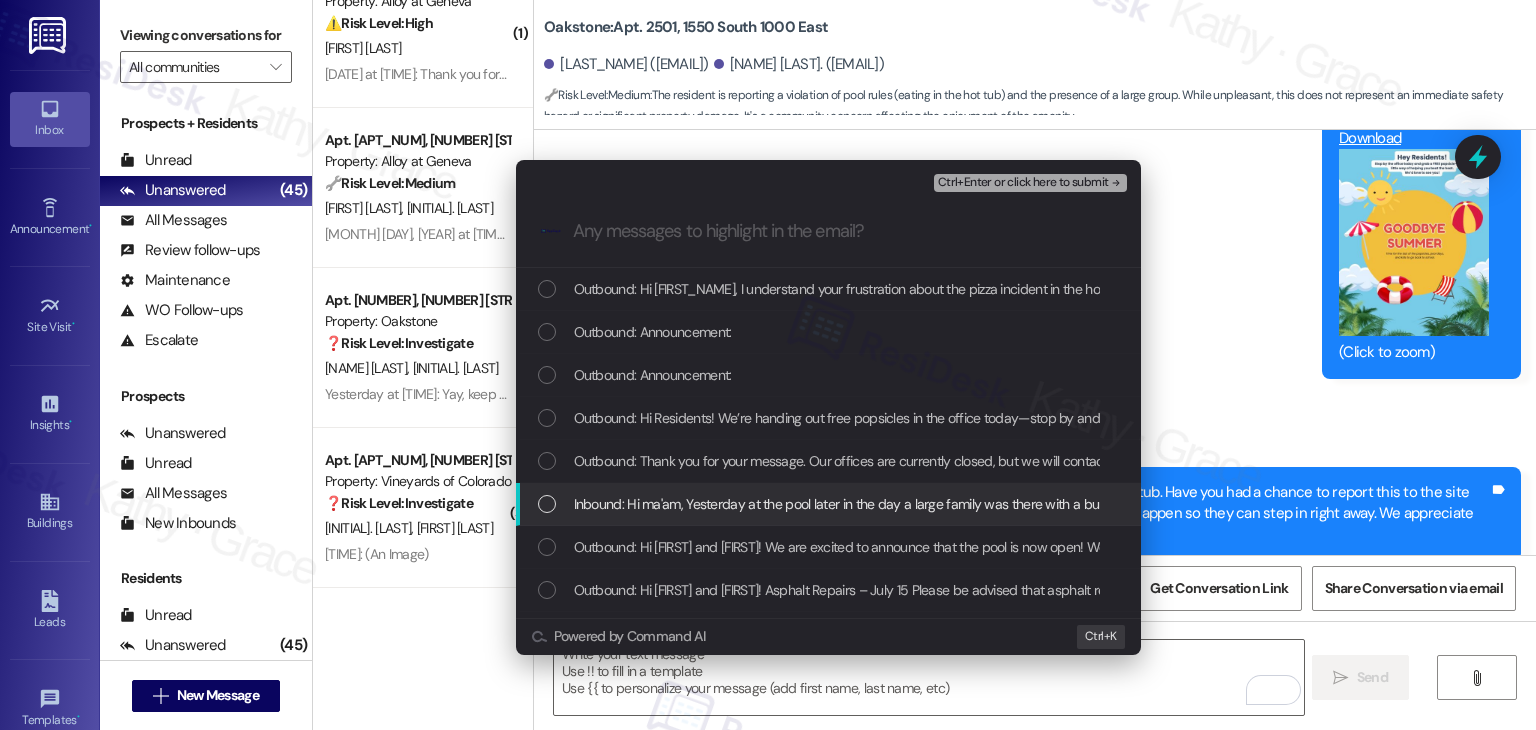 click at bounding box center [547, 504] 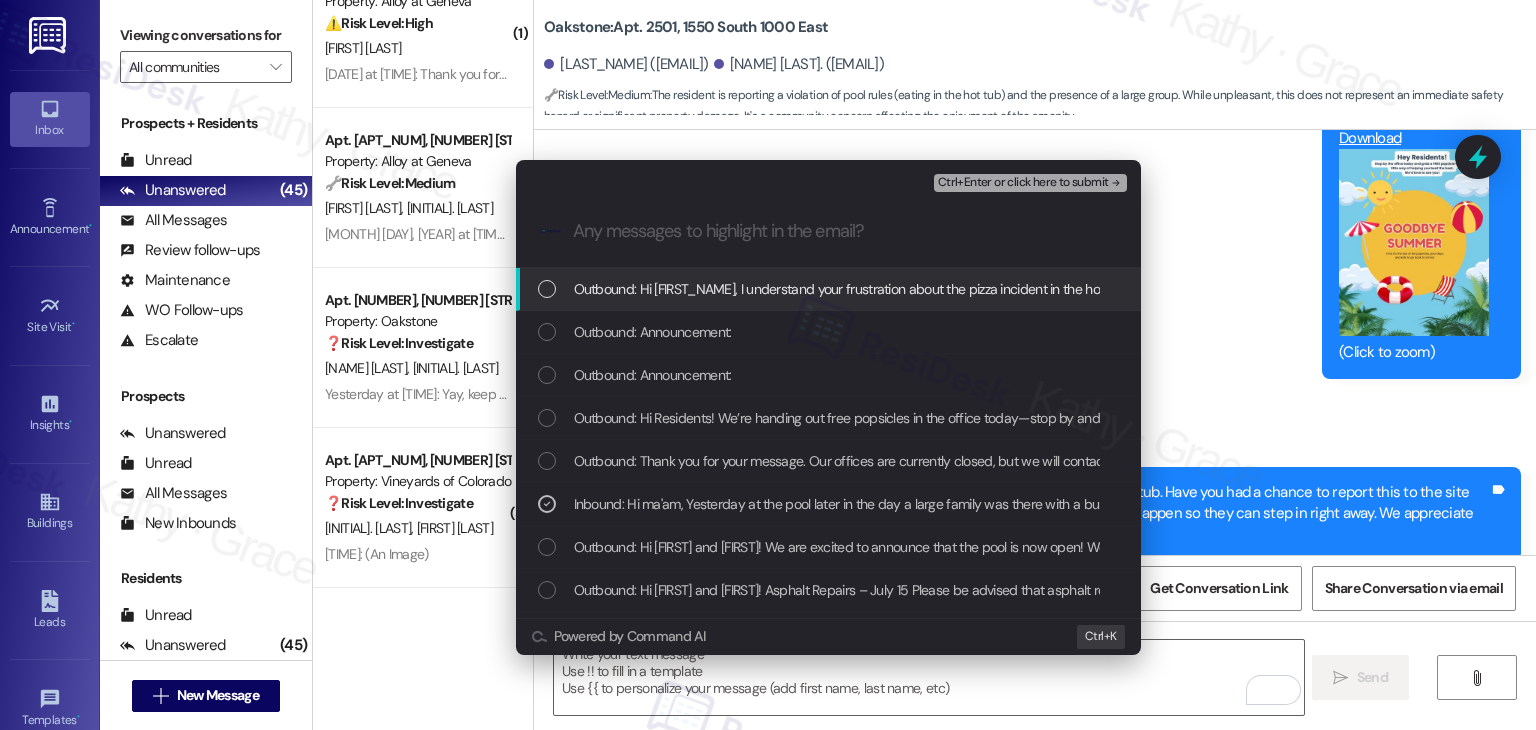 click on "Ctrl+Enter or click here to submit" at bounding box center (1023, 183) 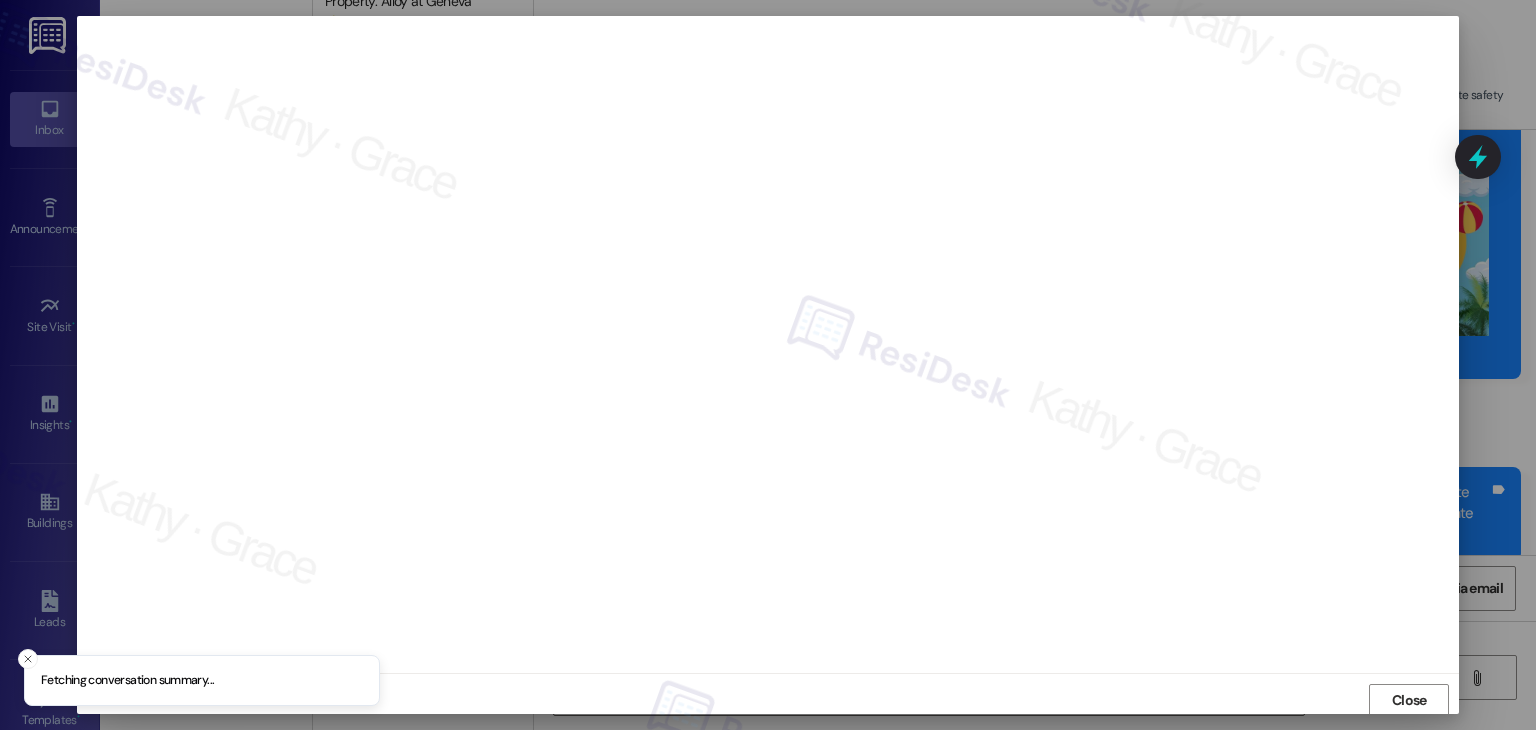 scroll, scrollTop: 1, scrollLeft: 0, axis: vertical 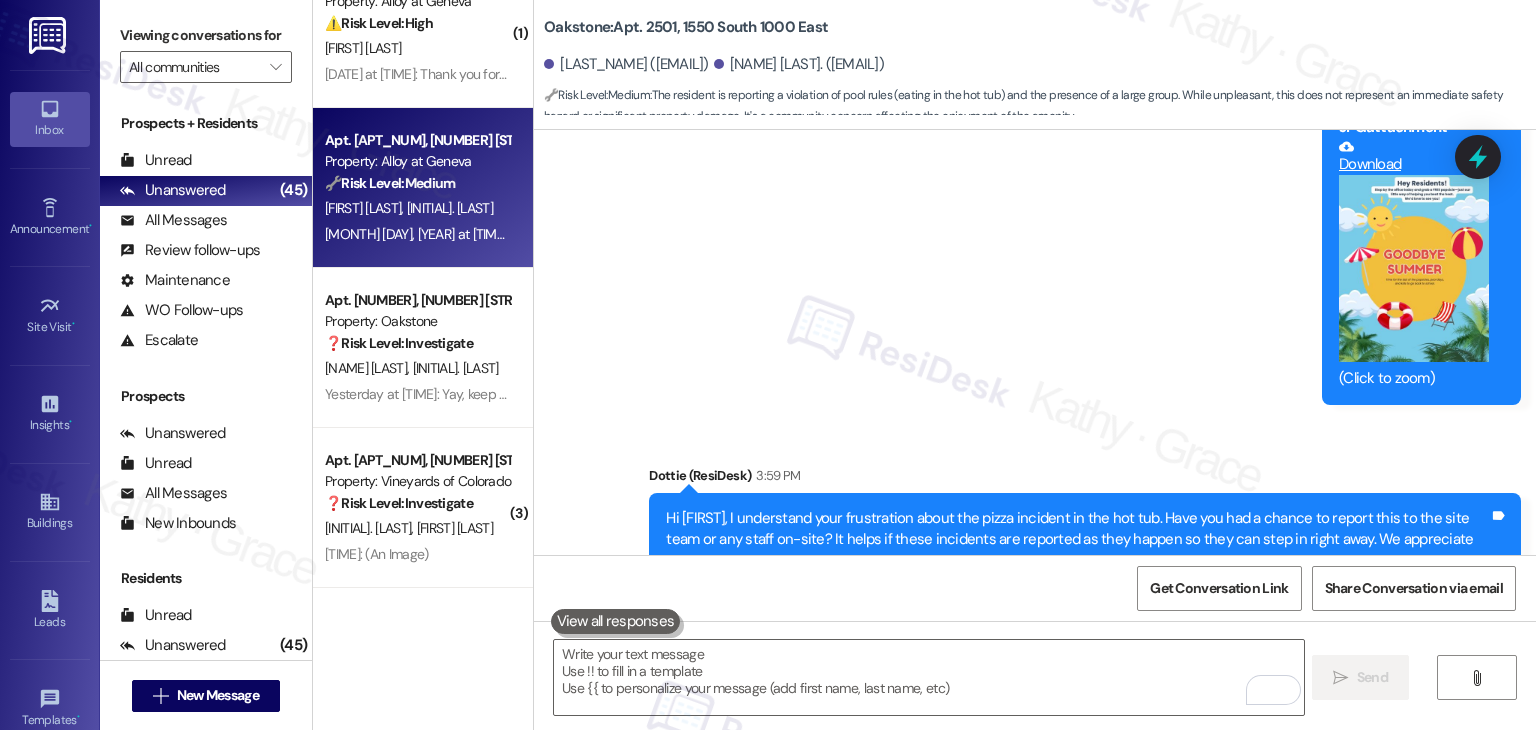 click on "🔧  Risk Level:  Medium" at bounding box center (390, 183) 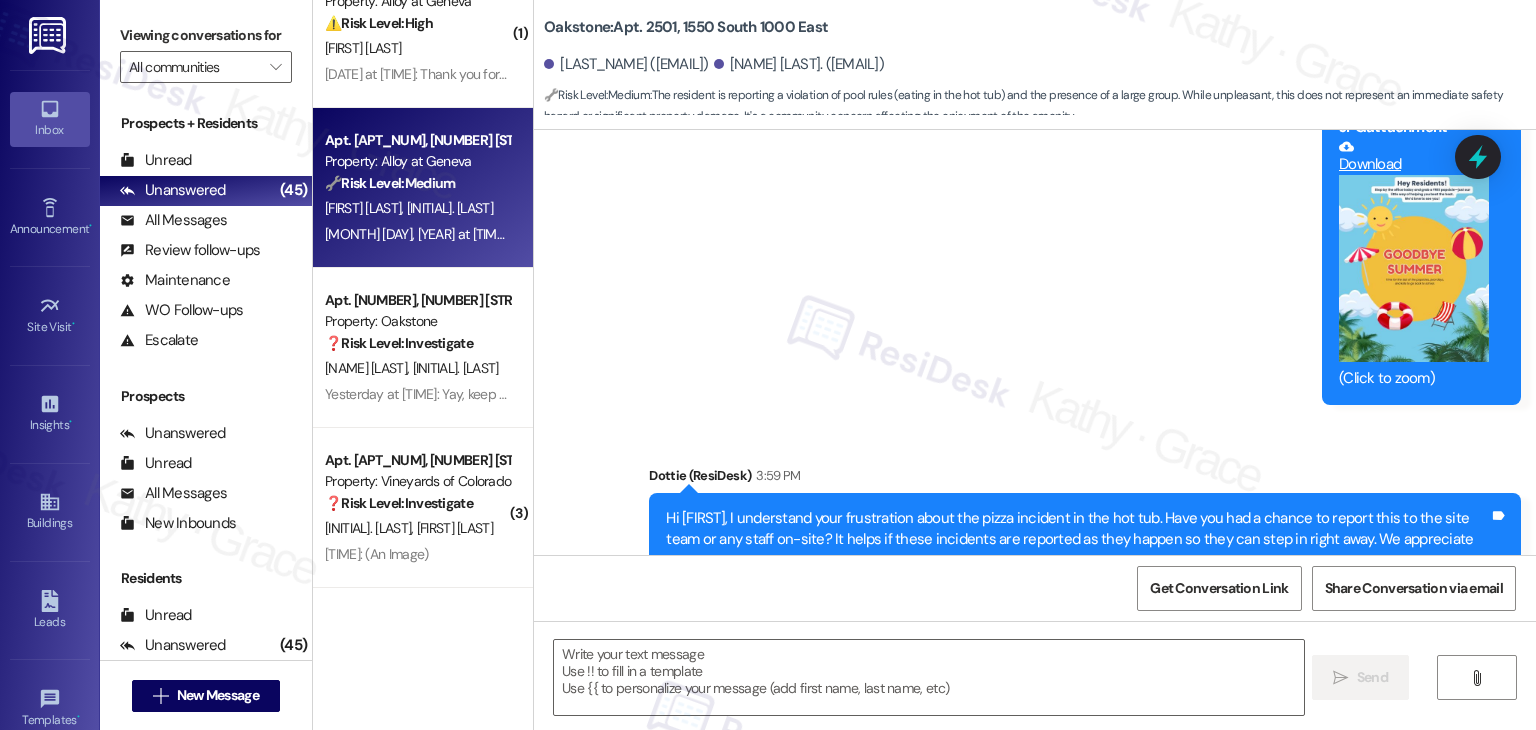 type on "Fetching suggested responses. Please feel free to read through the conversation in the meantime." 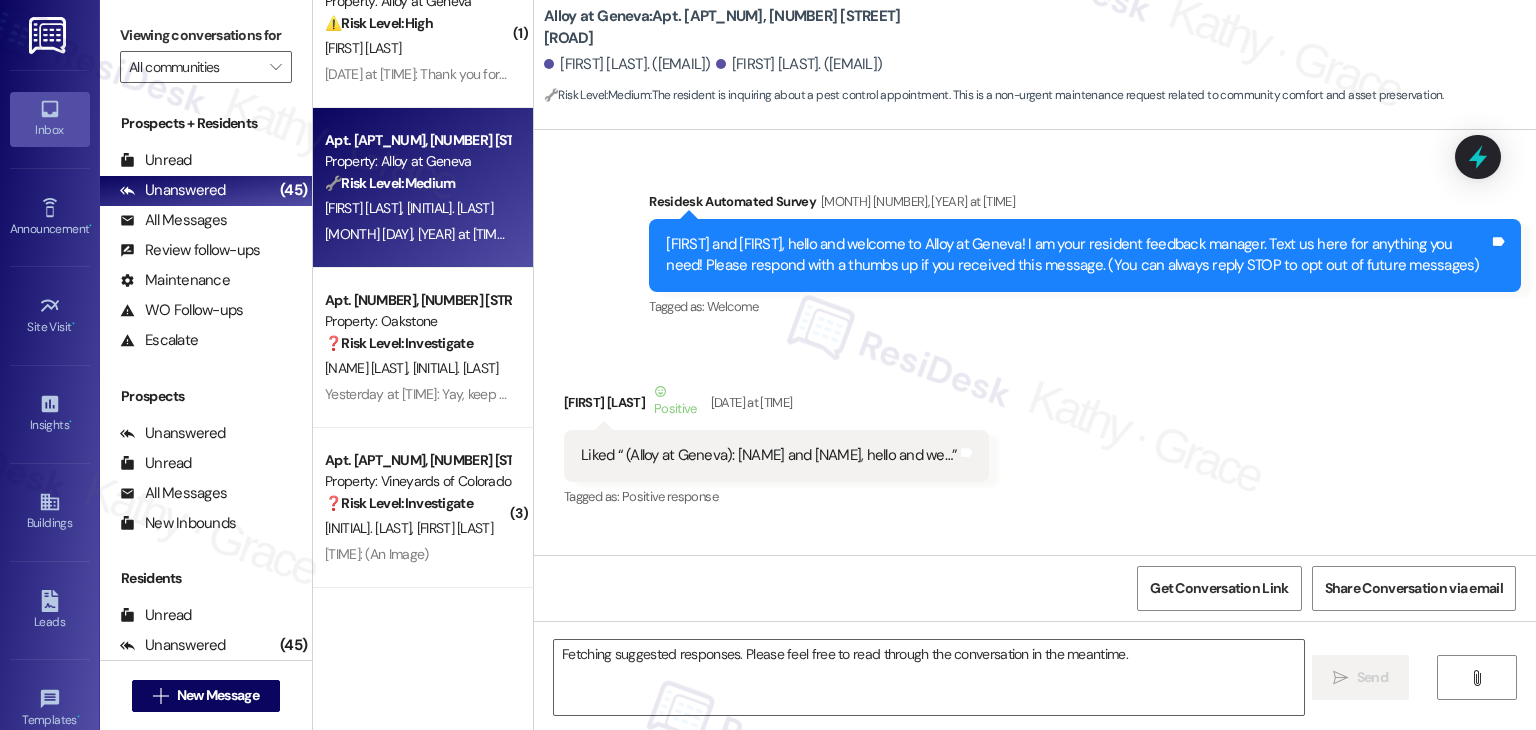 scroll, scrollTop: 20168, scrollLeft: 0, axis: vertical 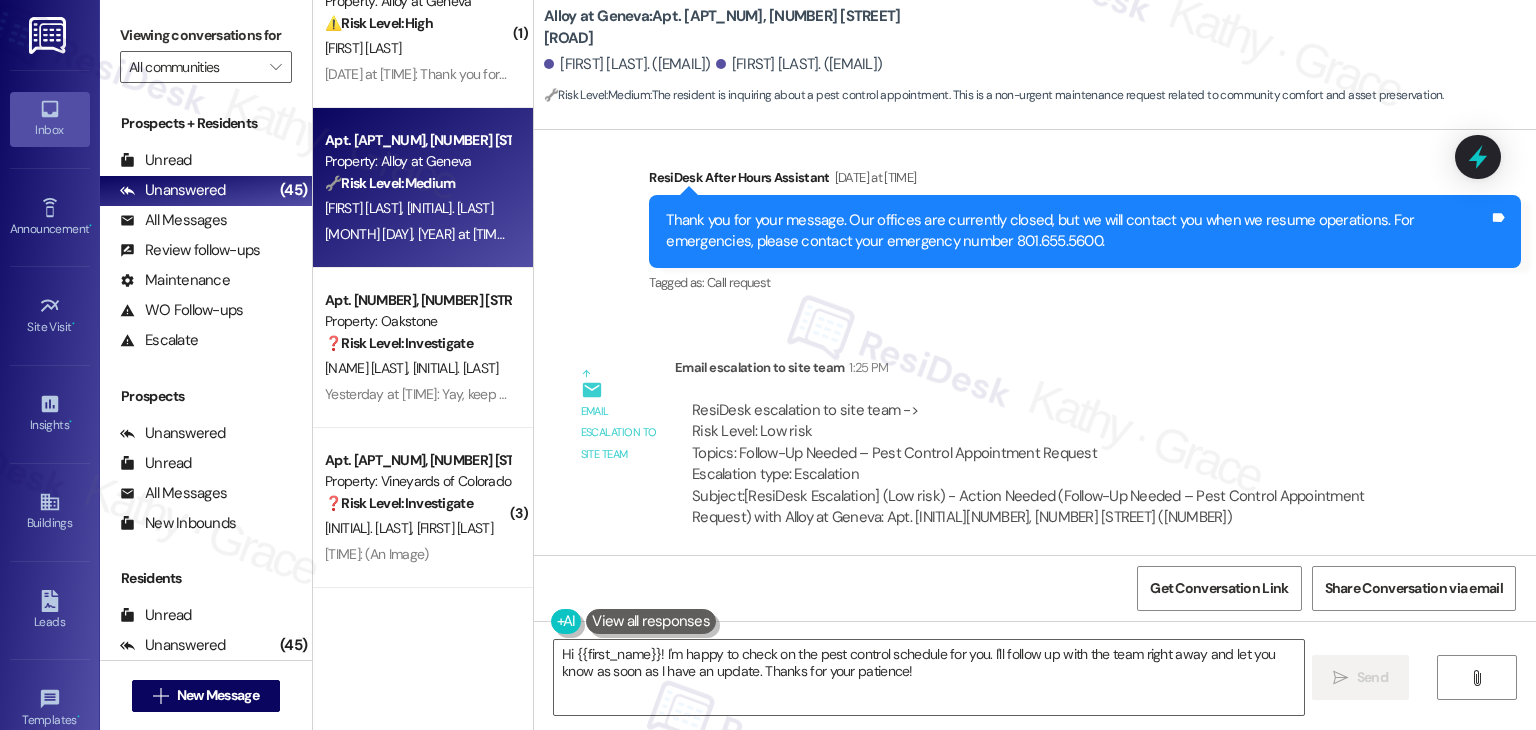 click on "Email escalation to site team Email escalation to site team 1:25 PM ResiDesk escalation to site team ->
Risk Level: Low risk
Topics: Follow-Up Needed – Pest Control Appointment Request
Escalation type: Escalation Subject:  [ResiDesk Escalation] (Low risk) - Action Needed (Follow-Up Needed – Pest Control Appointment Request) with Alloy at Geneva: Apt. G305, 100 South Geneva Road (1109691)" at bounding box center [1000, 450] 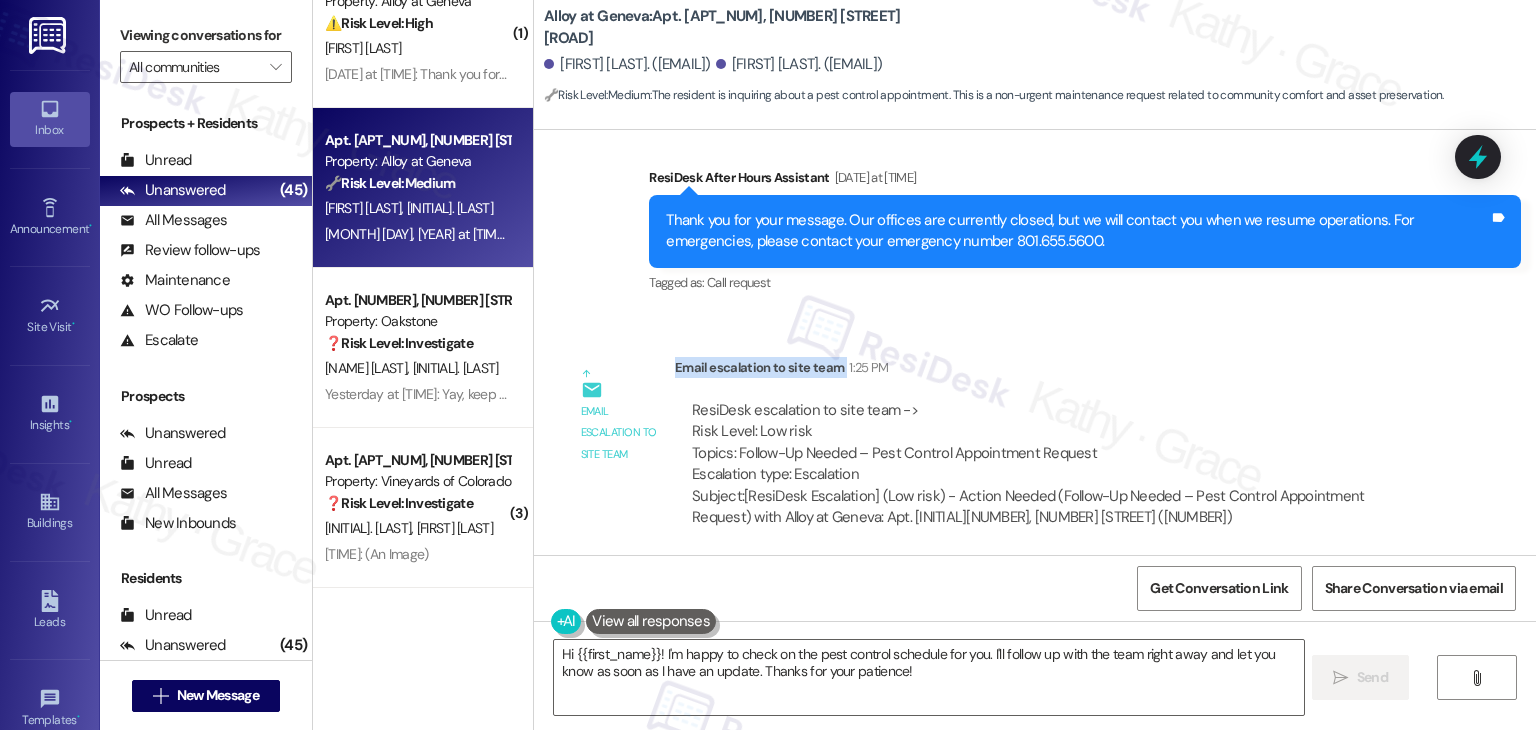 click on "Email escalation to site team Email escalation to site team 1:25 PM ResiDesk escalation to site team ->
Risk Level: Low risk
Topics: Follow-Up Needed – Pest Control Appointment Request
Escalation type: Escalation Subject:  [ResiDesk Escalation] (Low risk) - Action Needed (Follow-Up Needed – Pest Control Appointment Request) with Alloy at Geneva: Apt. G305, 100 South Geneva Road (1109691)" at bounding box center (1000, 450) 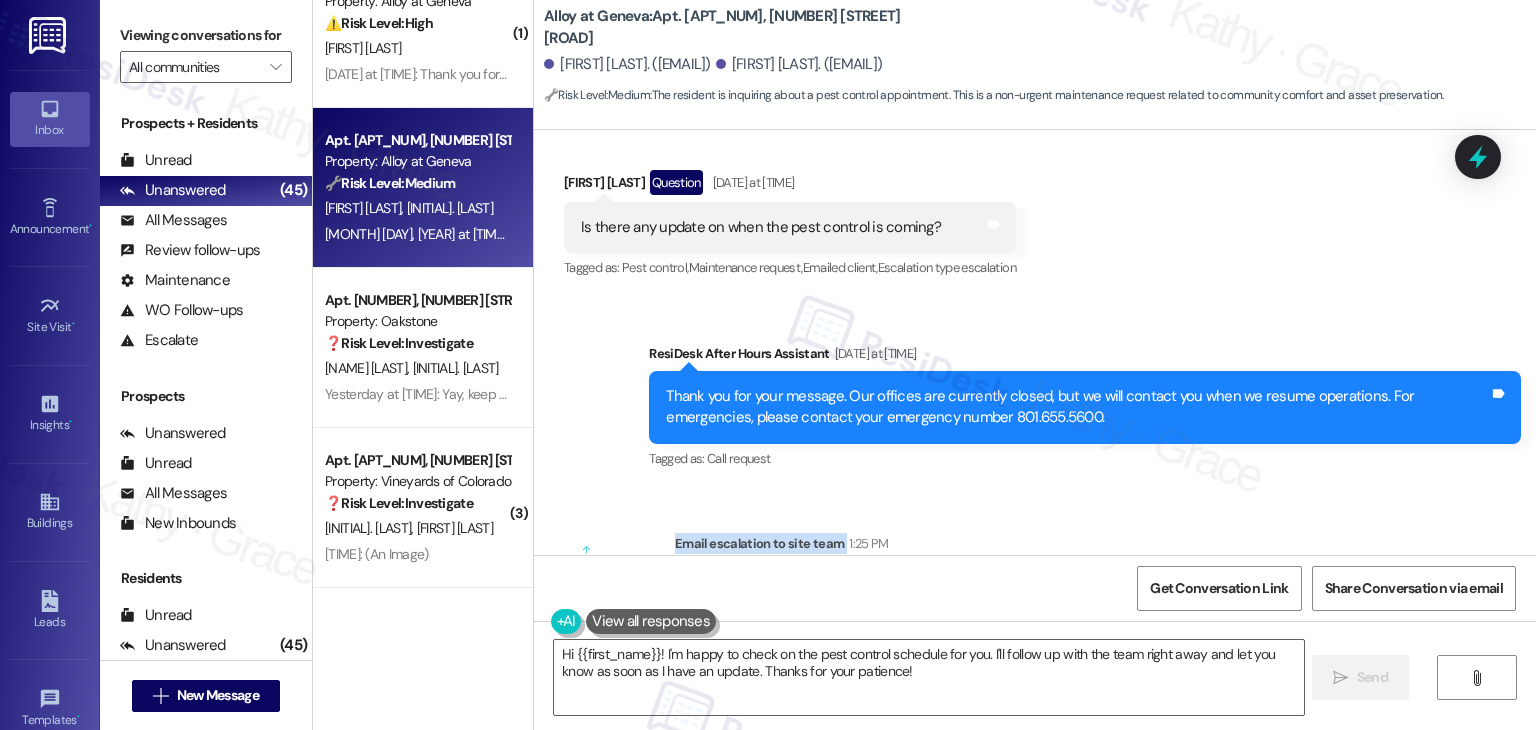 scroll, scrollTop: 19968, scrollLeft: 0, axis: vertical 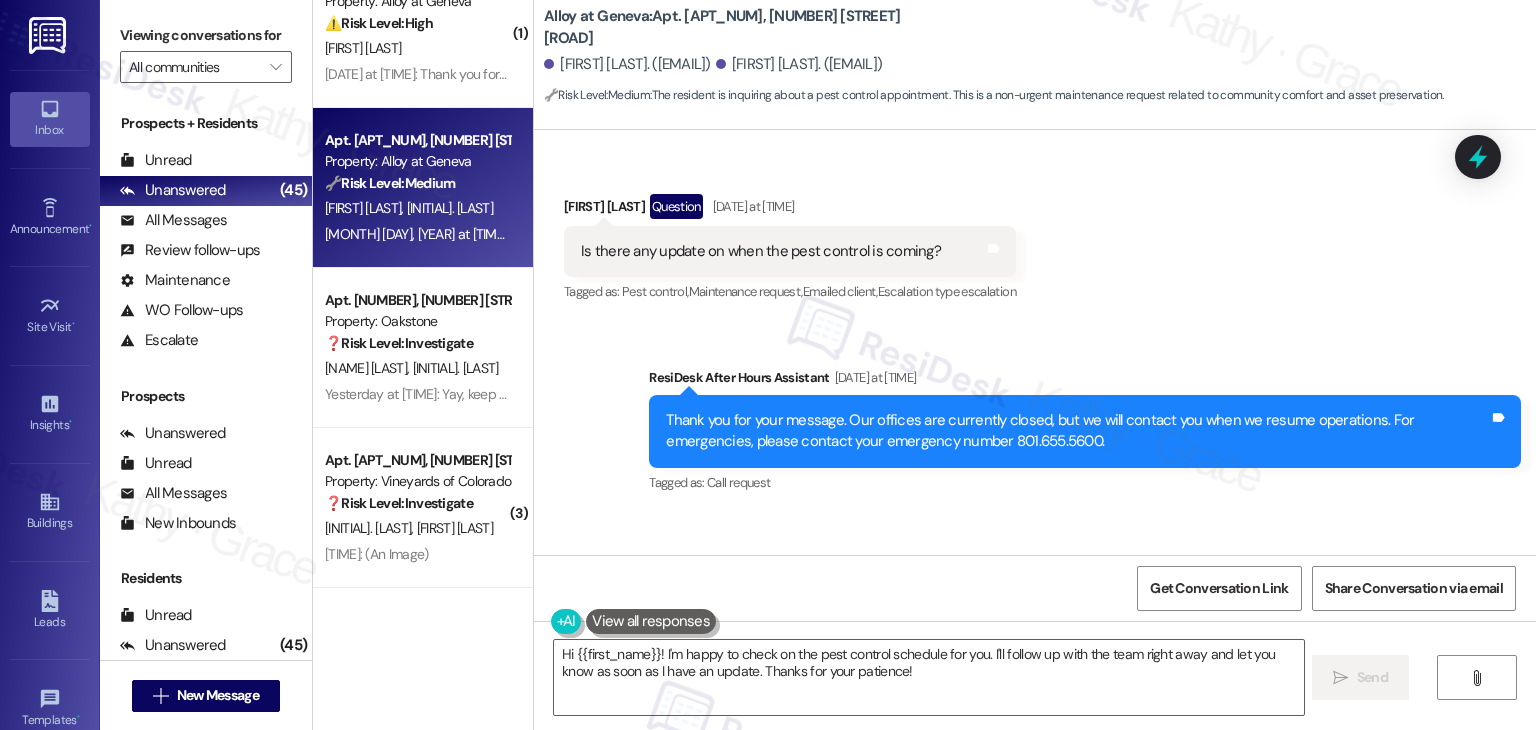 click on "Mason Miles Question Aug 04, 2025 at 6:11 PM" at bounding box center [790, 210] 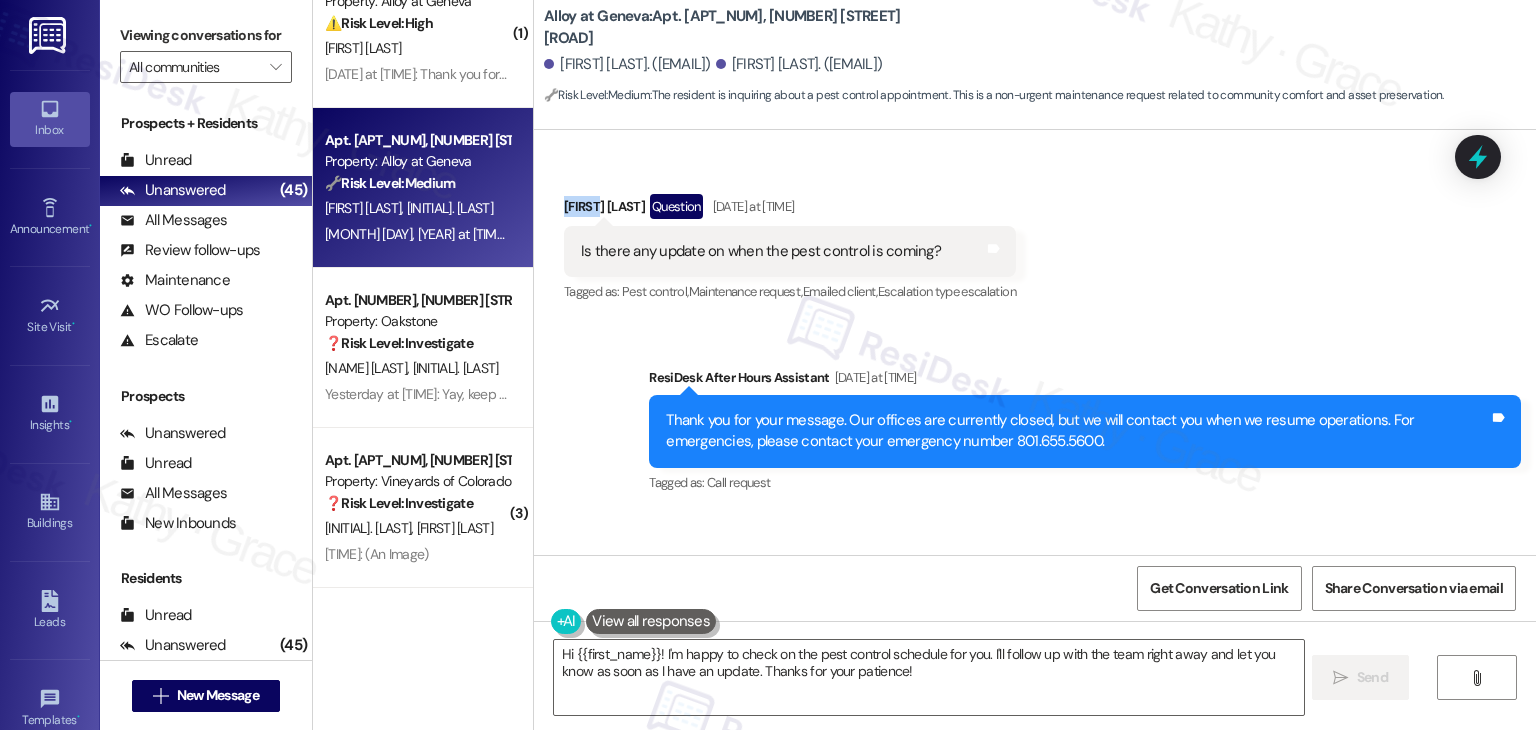 click on "Mason Miles Question Aug 04, 2025 at 6:11 PM" at bounding box center (790, 210) 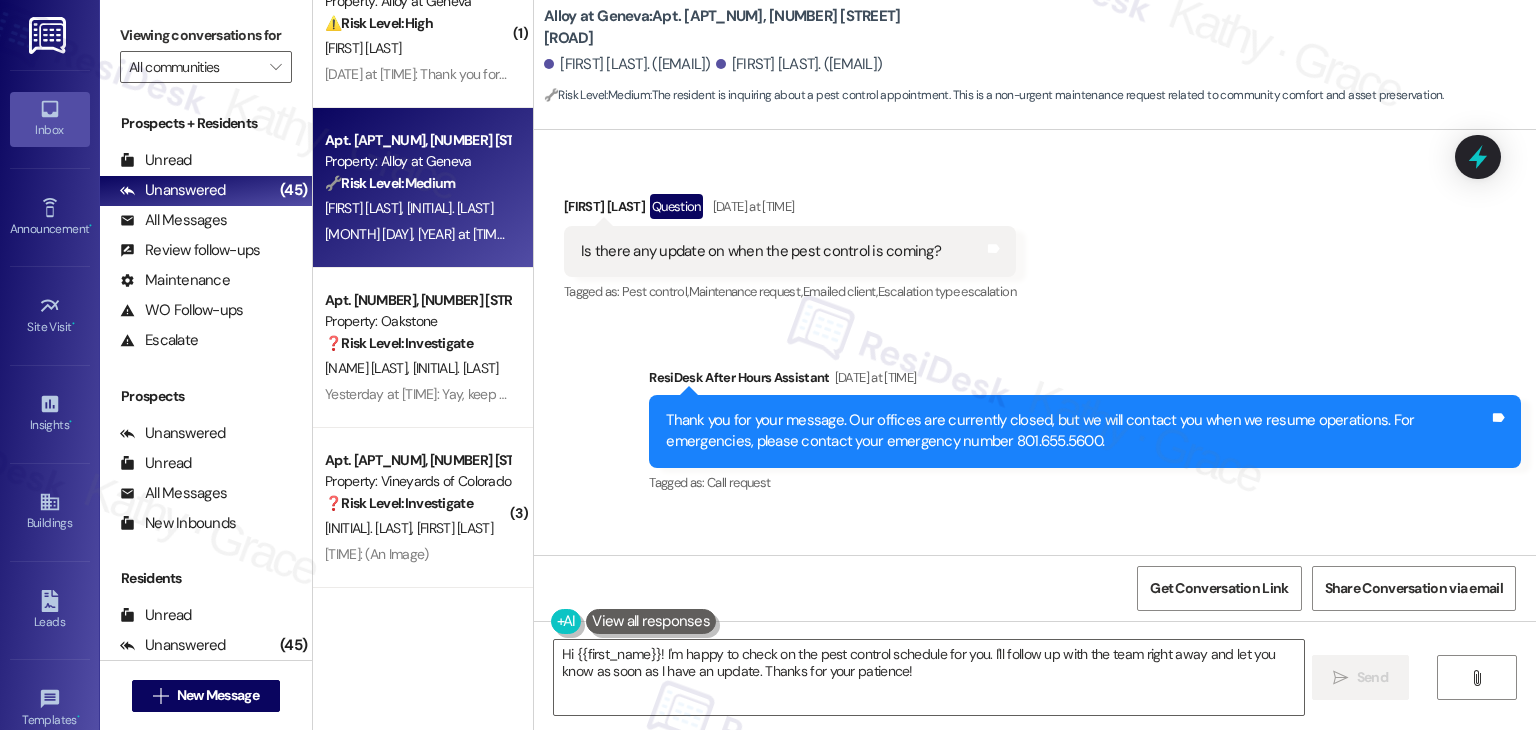 click on "Received via SMS Mason Miles Question Aug 04, 2025 at 6:11 PM Is there any update on when the pest control is coming? Tags and notes Tagged as:   Pest control ,  Click to highlight conversations about Pest control Maintenance request ,  Click to highlight conversations about Maintenance request Emailed client ,  Click to highlight conversations about Emailed client Escalation type escalation Click to highlight conversations about Escalation type escalation" at bounding box center (1035, 235) 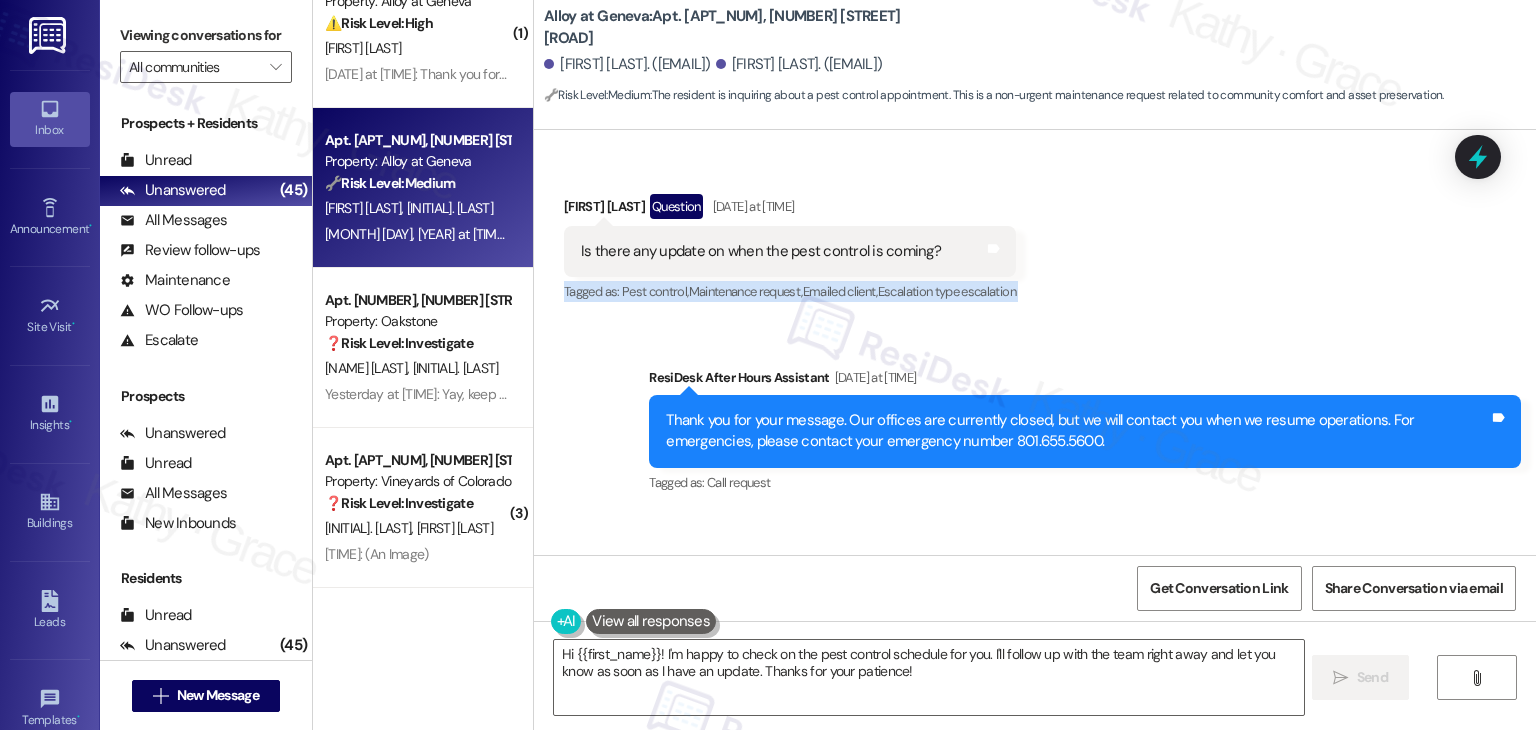 click on "Received via SMS Mason Miles Question Aug 04, 2025 at 6:11 PM Is there any update on when the pest control is coming? Tags and notes Tagged as:   Pest control ,  Click to highlight conversations about Pest control Maintenance request ,  Click to highlight conversations about Maintenance request Emailed client ,  Click to highlight conversations about Emailed client Escalation type escalation Click to highlight conversations about Escalation type escalation" at bounding box center (1035, 235) 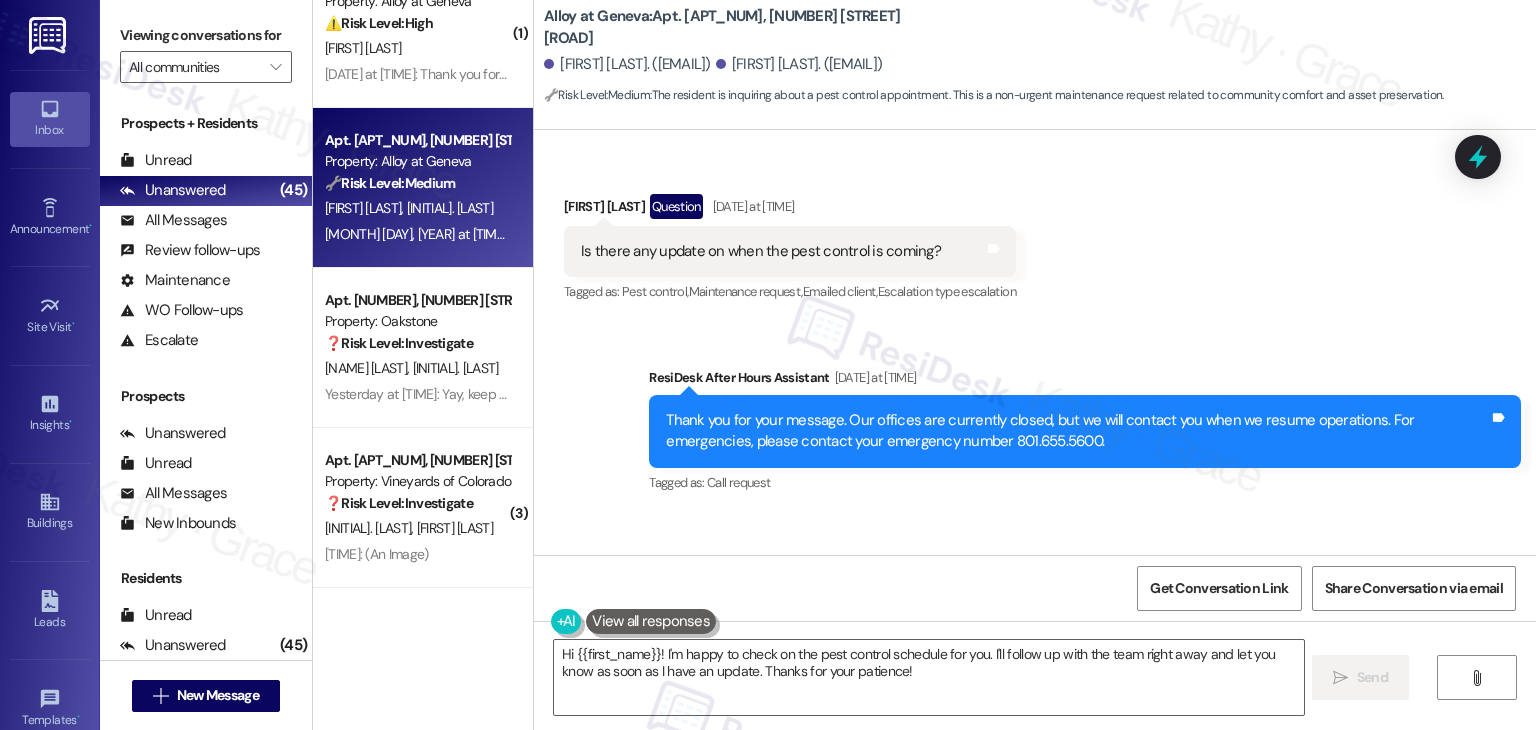 click on "Is there any update on when the pest control is coming?" at bounding box center (761, 251) 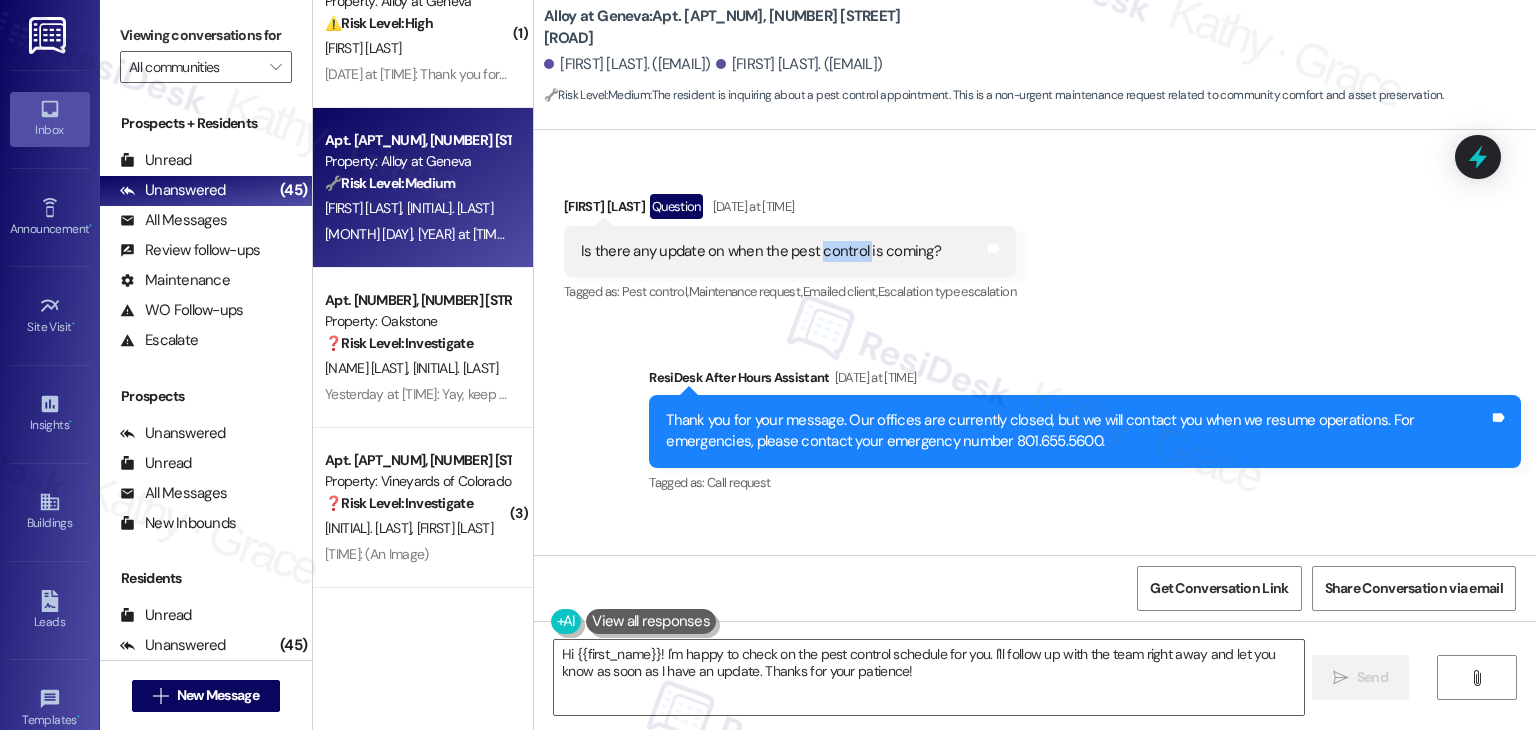 click on "Is there any update on when the pest control is coming? Tags and notes" at bounding box center [790, 251] 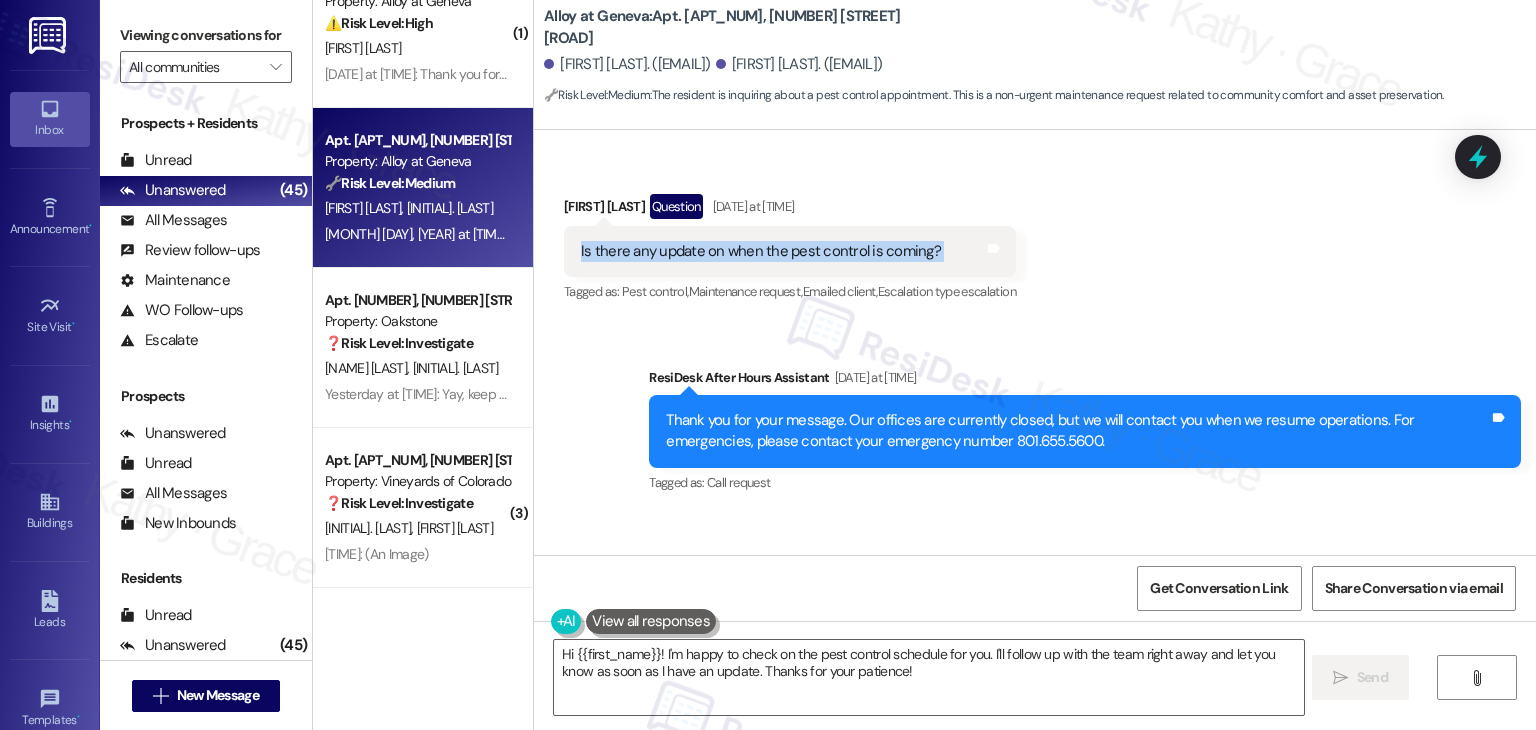 click on "Is there any update on when the pest control is coming?" at bounding box center (761, 251) 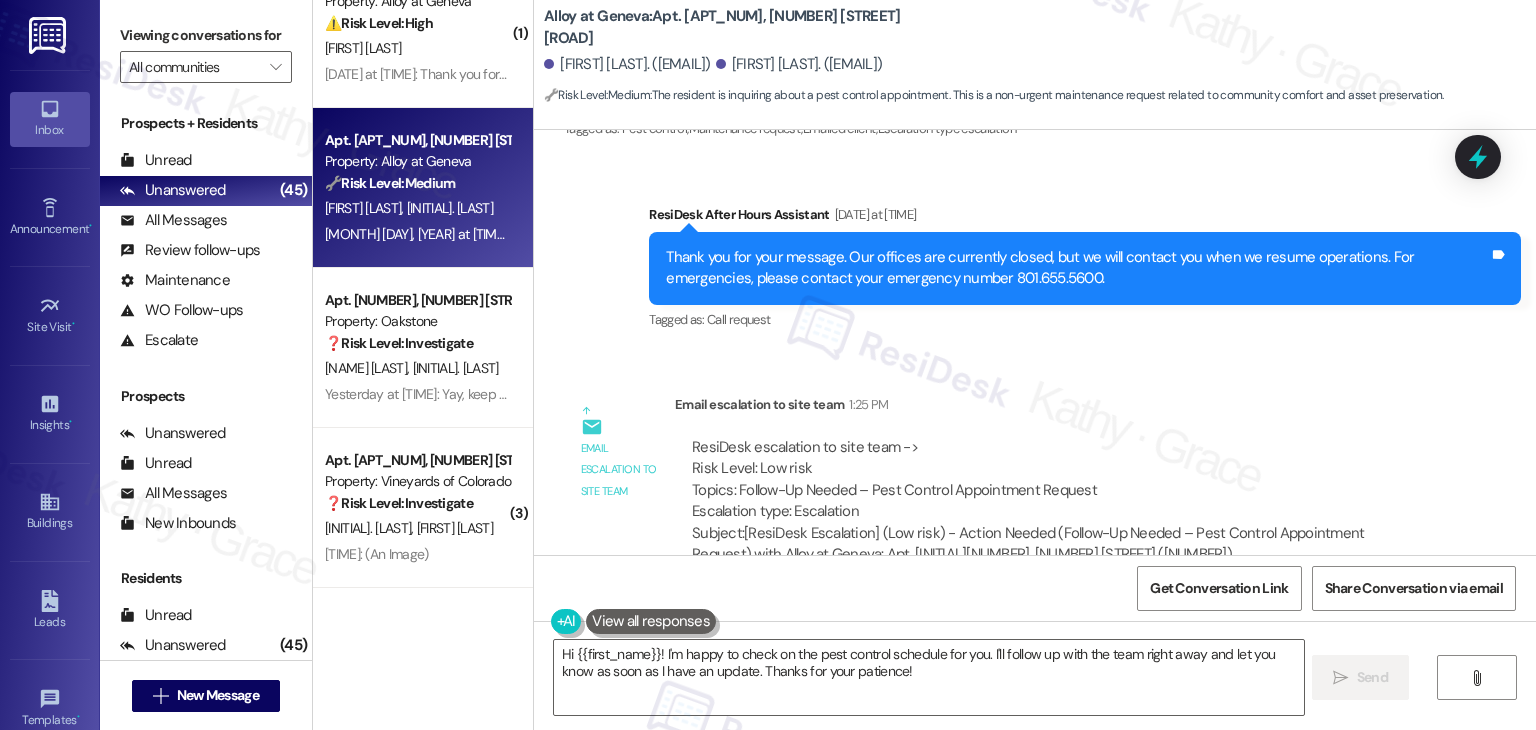 scroll, scrollTop: 20168, scrollLeft: 0, axis: vertical 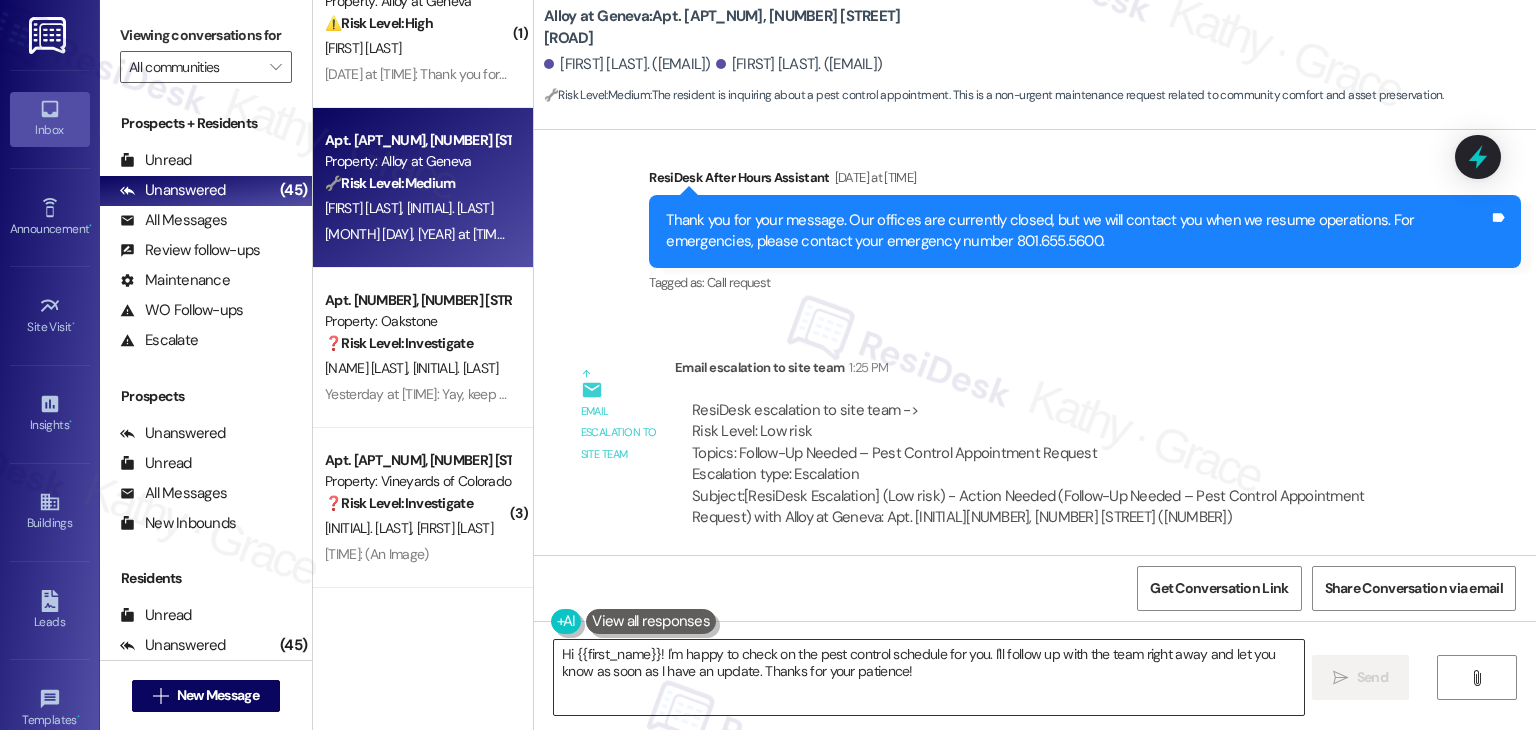 click on "Hi {{first_name}}! I'm happy to check on the pest control schedule for you. I'll follow up with the team right away and let you know as soon as I have an update. Thanks for your patience!" at bounding box center (928, 677) 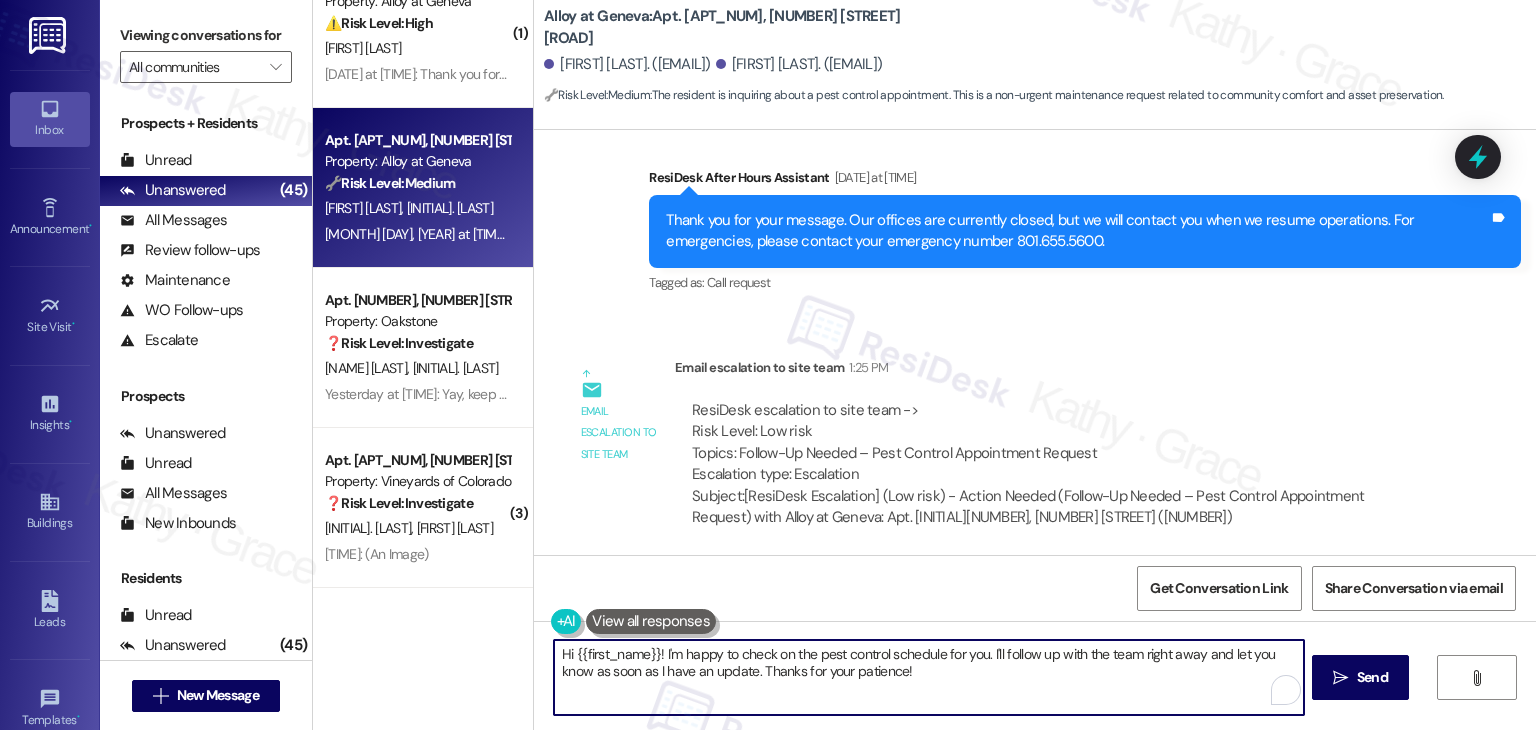 click on "Hi {{first_name}}! I'm happy to check on the pest control schedule for you. I'll follow up with the team right away and let you know as soon as I have an update. Thanks for your patience!" at bounding box center [928, 677] 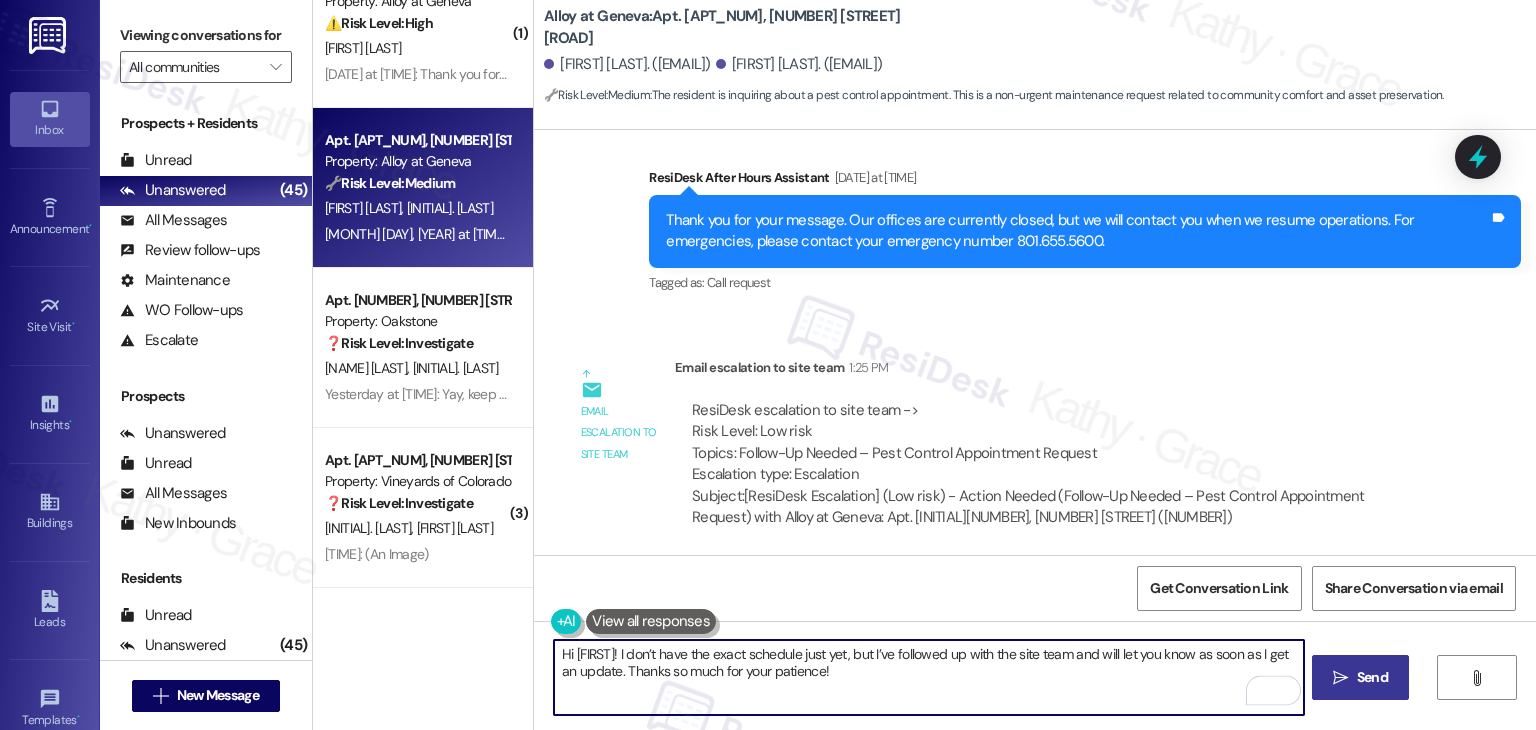 type on "Hi Mason! I don’t have the exact schedule just yet, but I’ve followed up with the site team and will let you know as soon as I get an update. Thanks so much for your patience!" 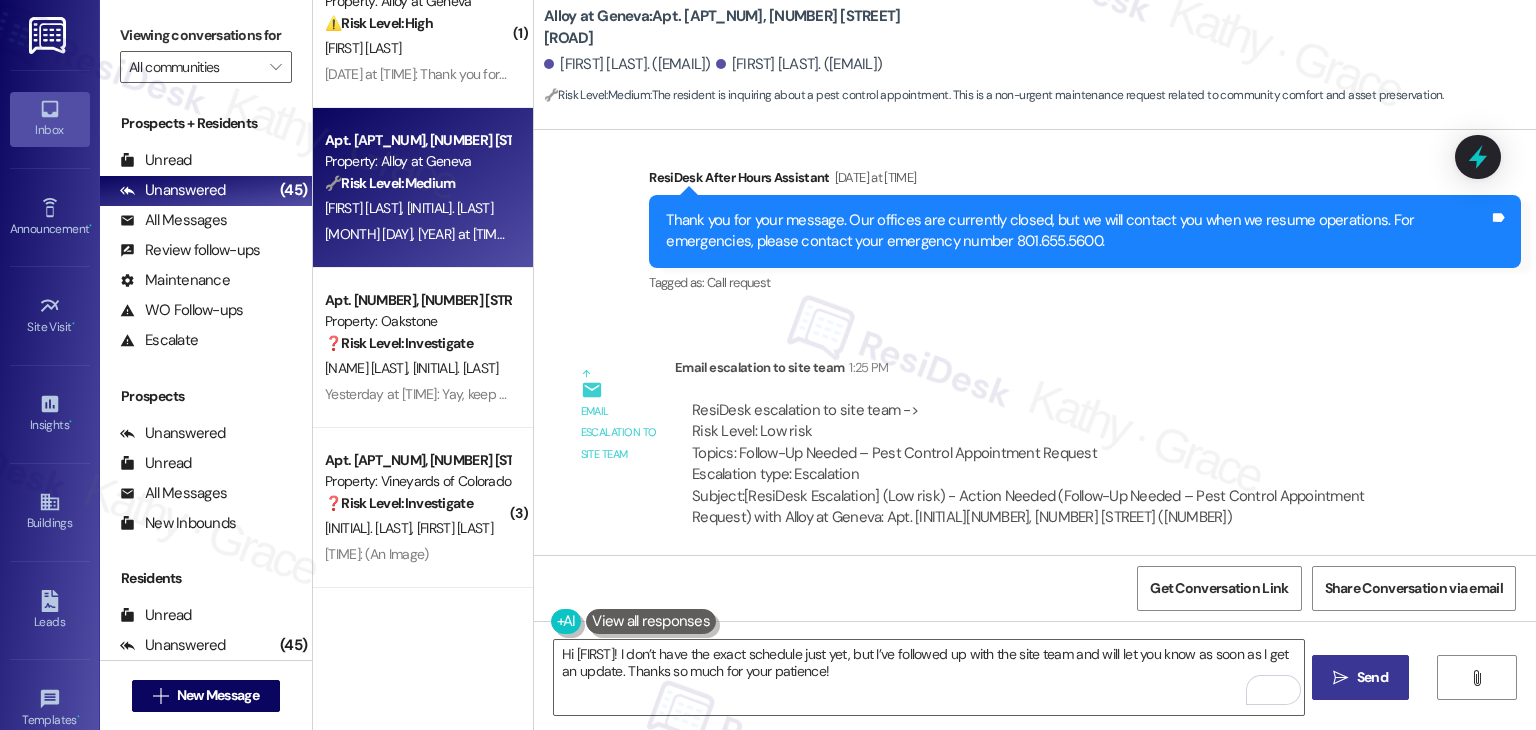 click on "Send" at bounding box center (1372, 677) 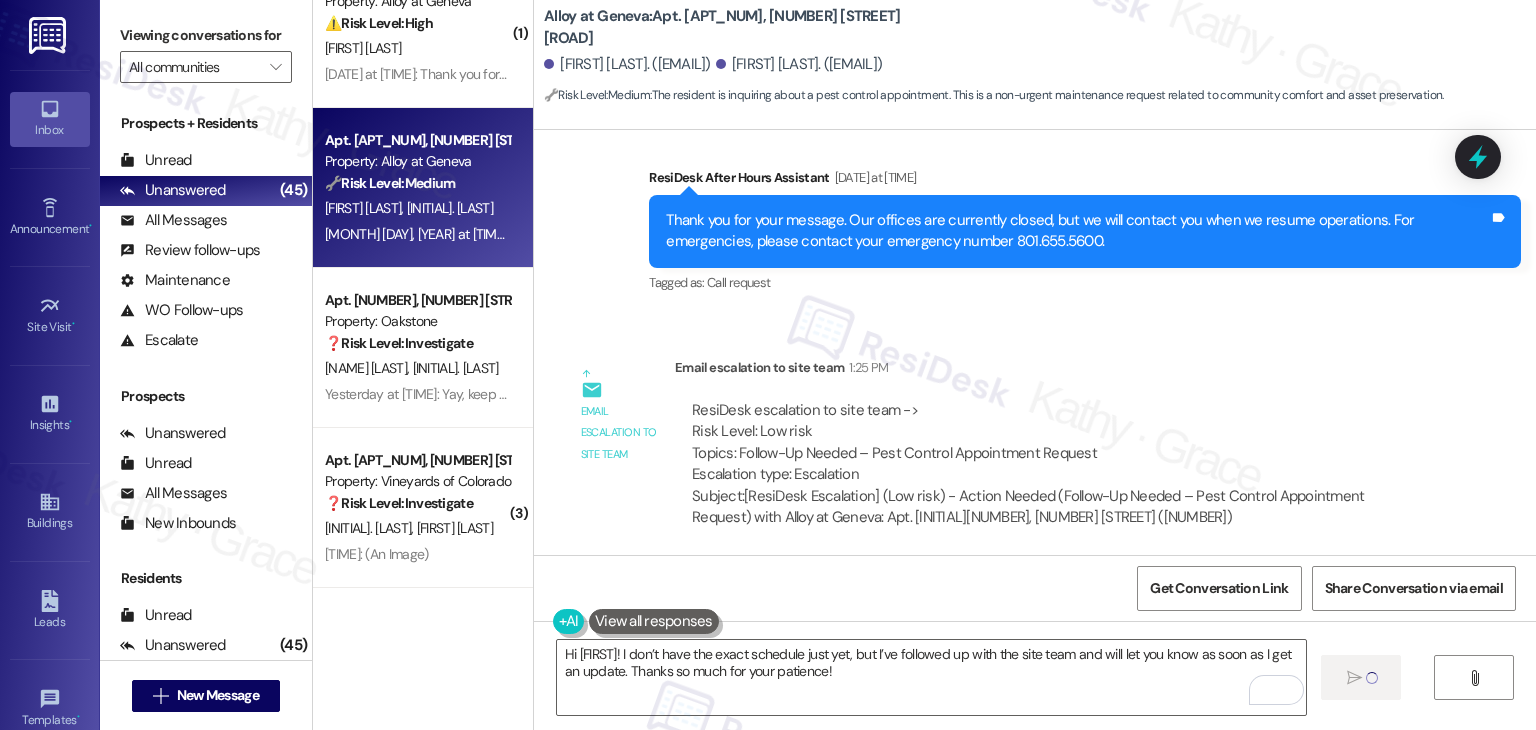 type 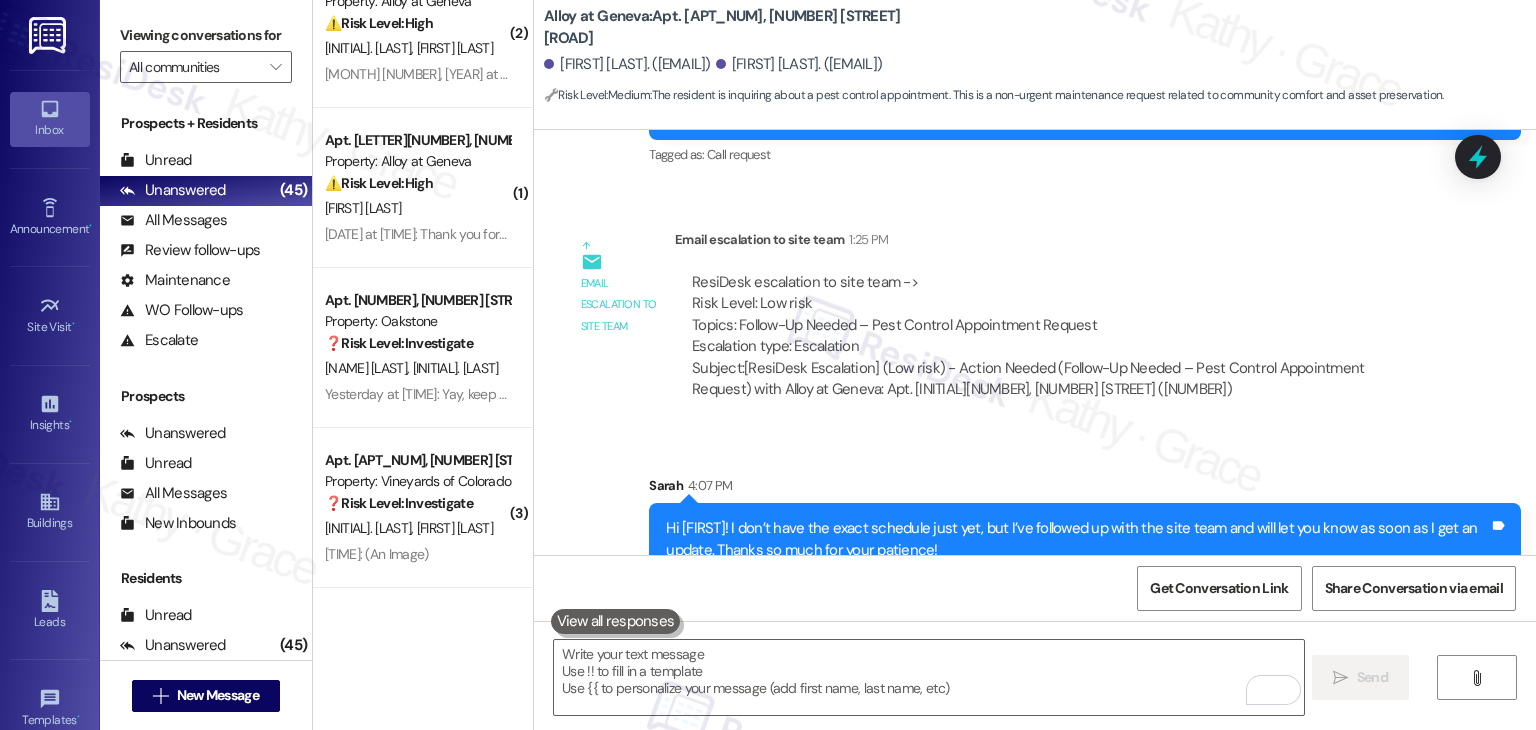 scroll, scrollTop: 20328, scrollLeft: 0, axis: vertical 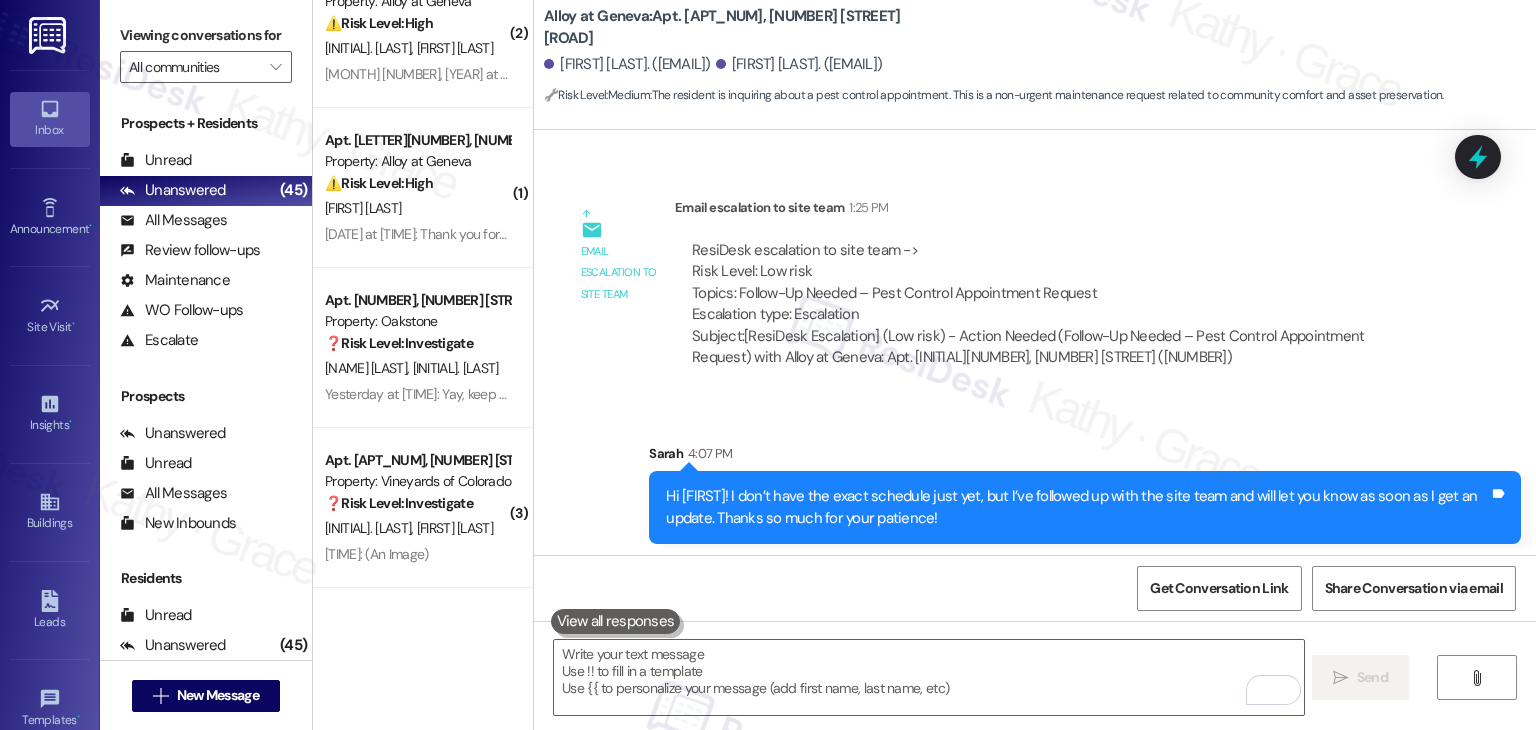 click on "Sent via SMS Sarah 4:07 PM Hi Mason! I don’t have the exact schedule just yet, but I’ve followed up with the site team and will let you know as soon as I get an update. Thanks so much for your patience! Tags and notes" at bounding box center (1035, 478) 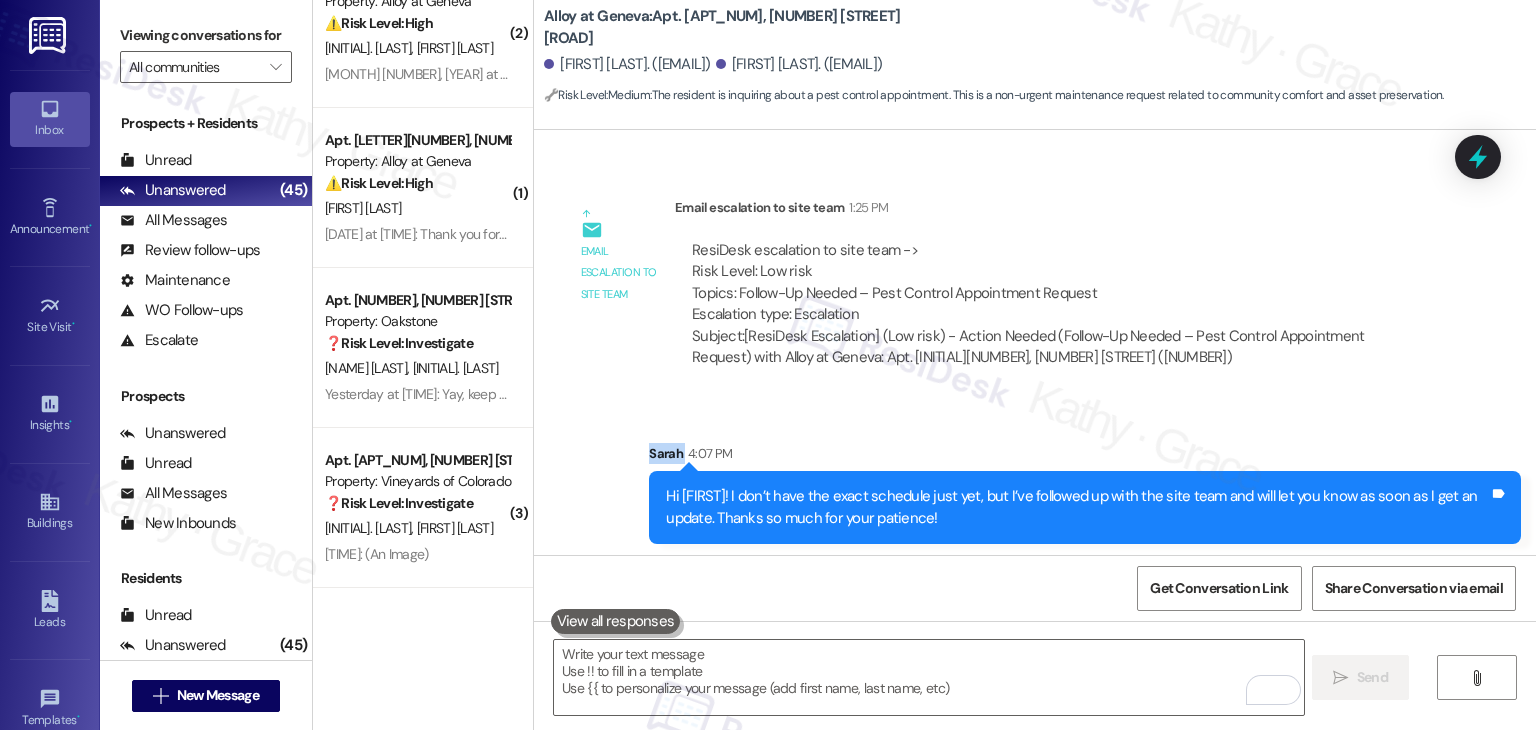 click on "Sent via SMS Sarah 4:07 PM Hi Mason! I don’t have the exact schedule just yet, but I’ve followed up with the site team and will let you know as soon as I get an update. Thanks so much for your patience! Tags and notes" at bounding box center (1035, 478) 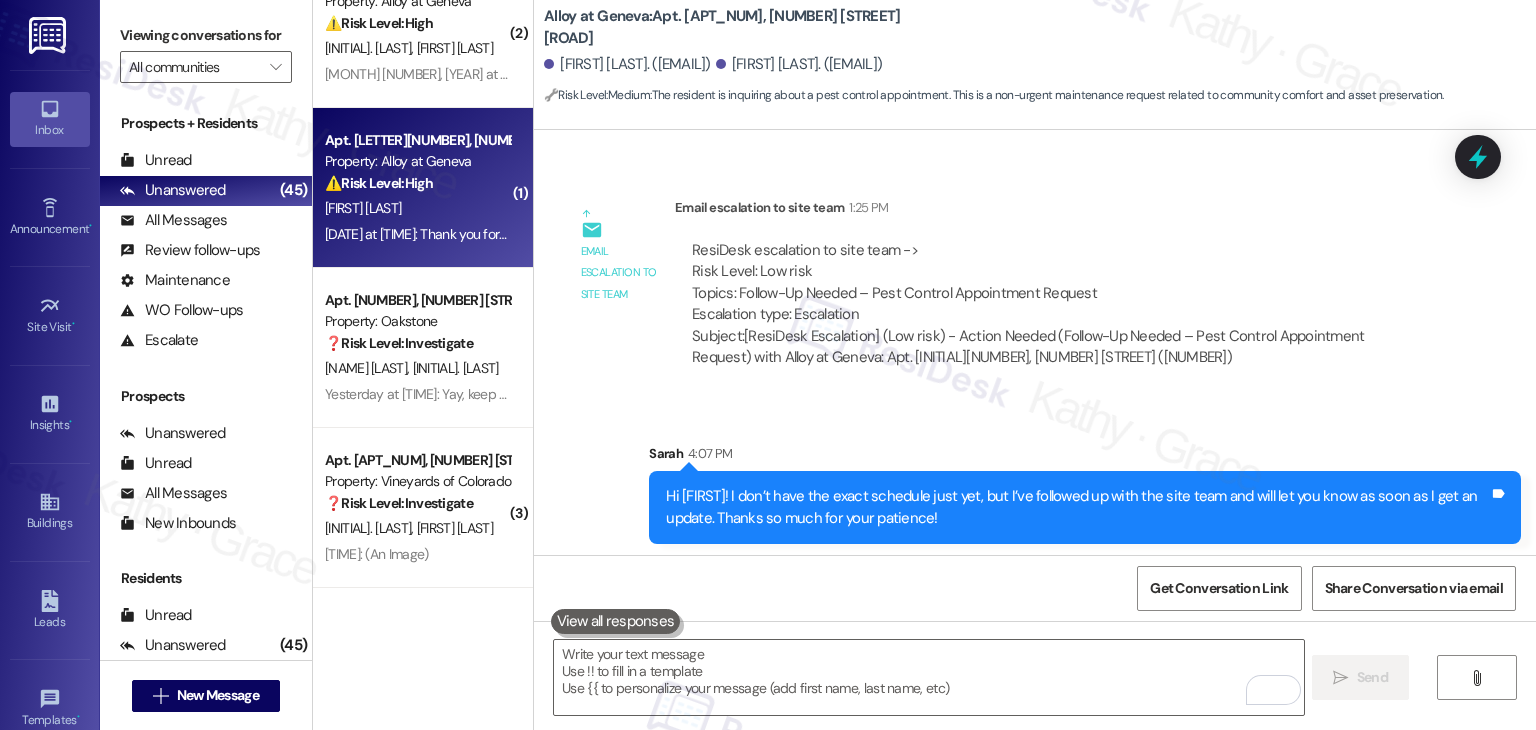 click on "⚠️  Risk Level:  High" at bounding box center (379, 183) 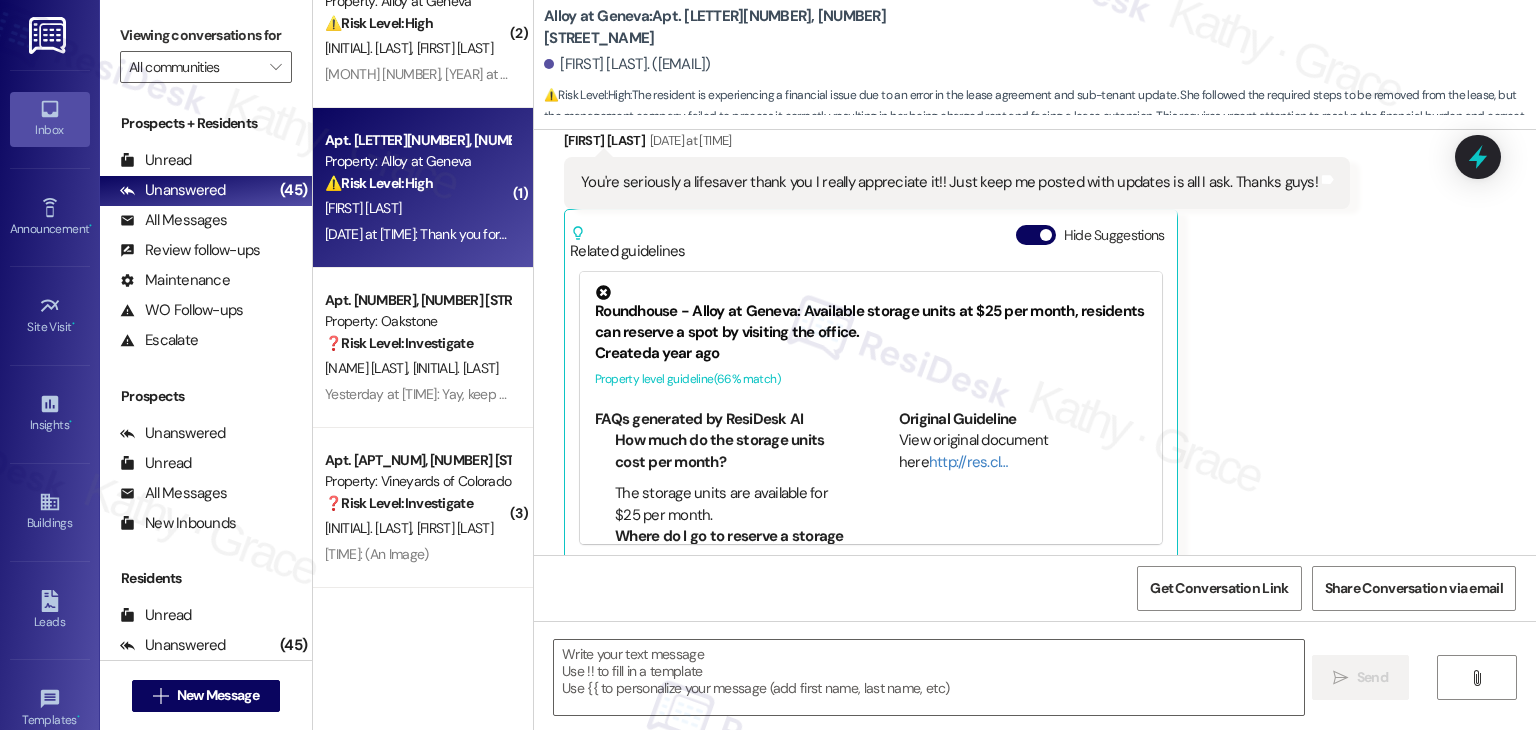 scroll, scrollTop: 3336, scrollLeft: 0, axis: vertical 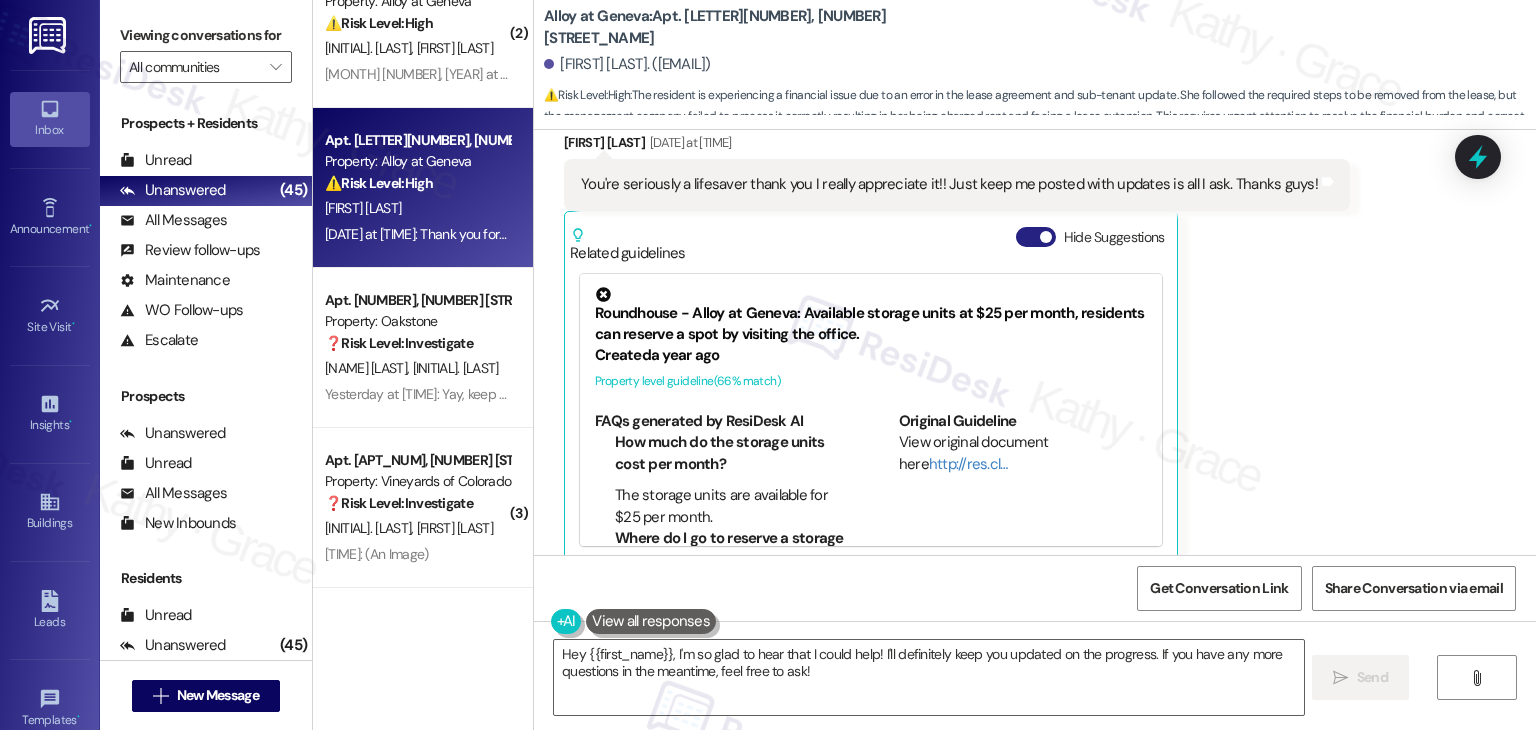 click on "Hide Suggestions" at bounding box center (1036, 237) 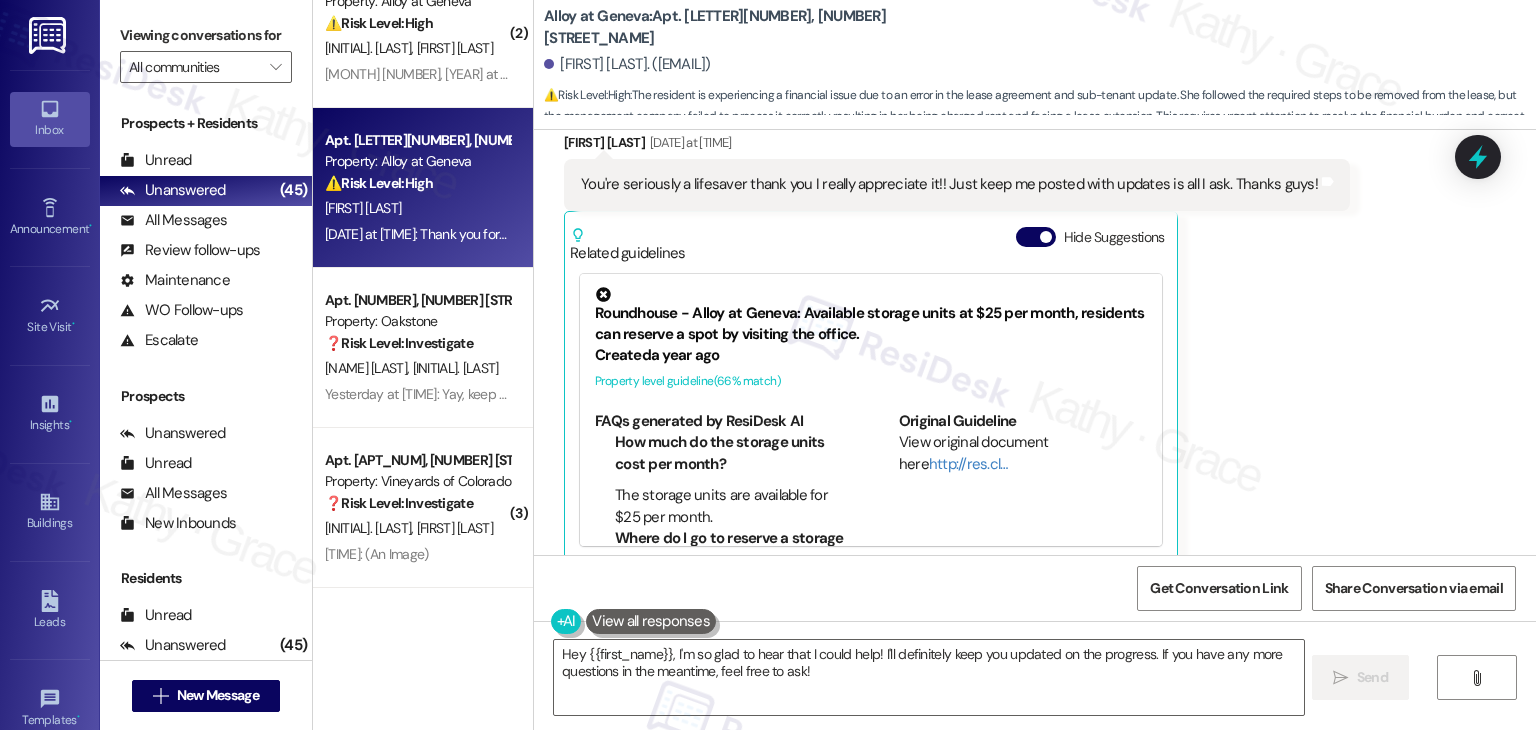 scroll, scrollTop: 3205, scrollLeft: 0, axis: vertical 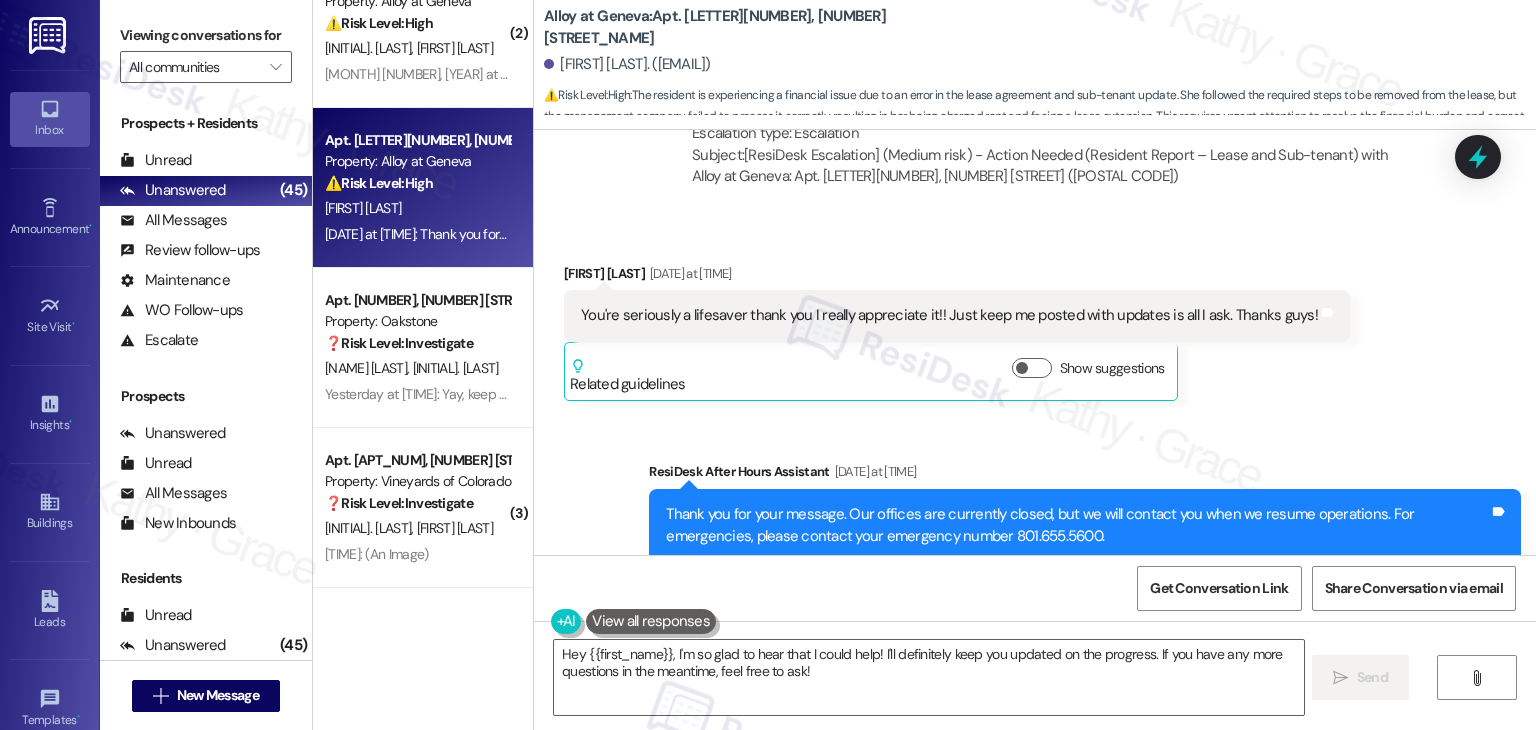 click on "Received via SMS Natalie Cramer Aug 04, 2025 at 6:35 PM You're seriously a lifesaver thank you I really appreciate it!! Just keep me posted with updates is all I ask. Thanks guys! Tags and notes  Related guidelines Show suggestions" at bounding box center [957, 332] 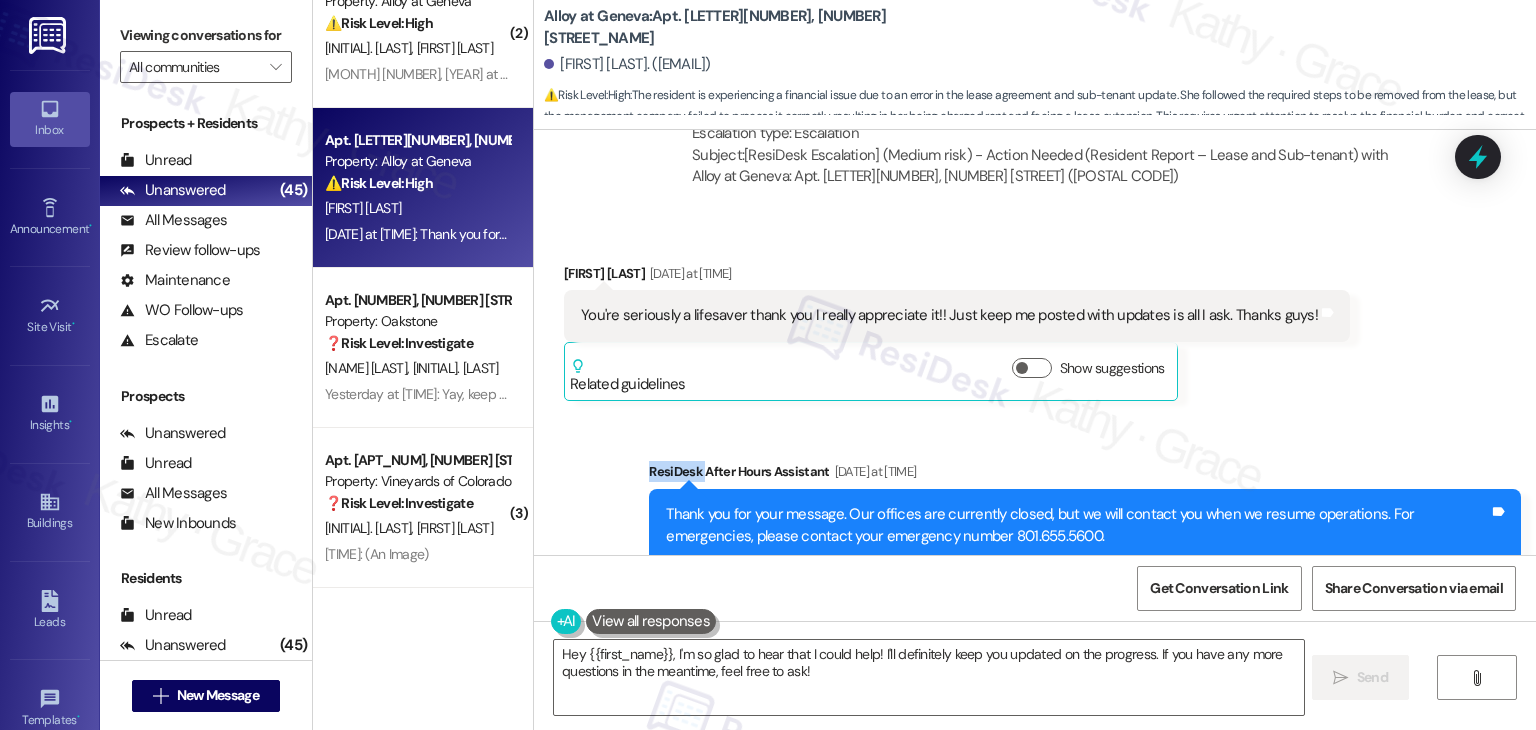 click on "Received via SMS Natalie Cramer Aug 04, 2025 at 6:35 PM You're seriously a lifesaver thank you I really appreciate it!! Just keep me posted with updates is all I ask. Thanks guys! Tags and notes  Related guidelines Show suggestions" at bounding box center [957, 332] 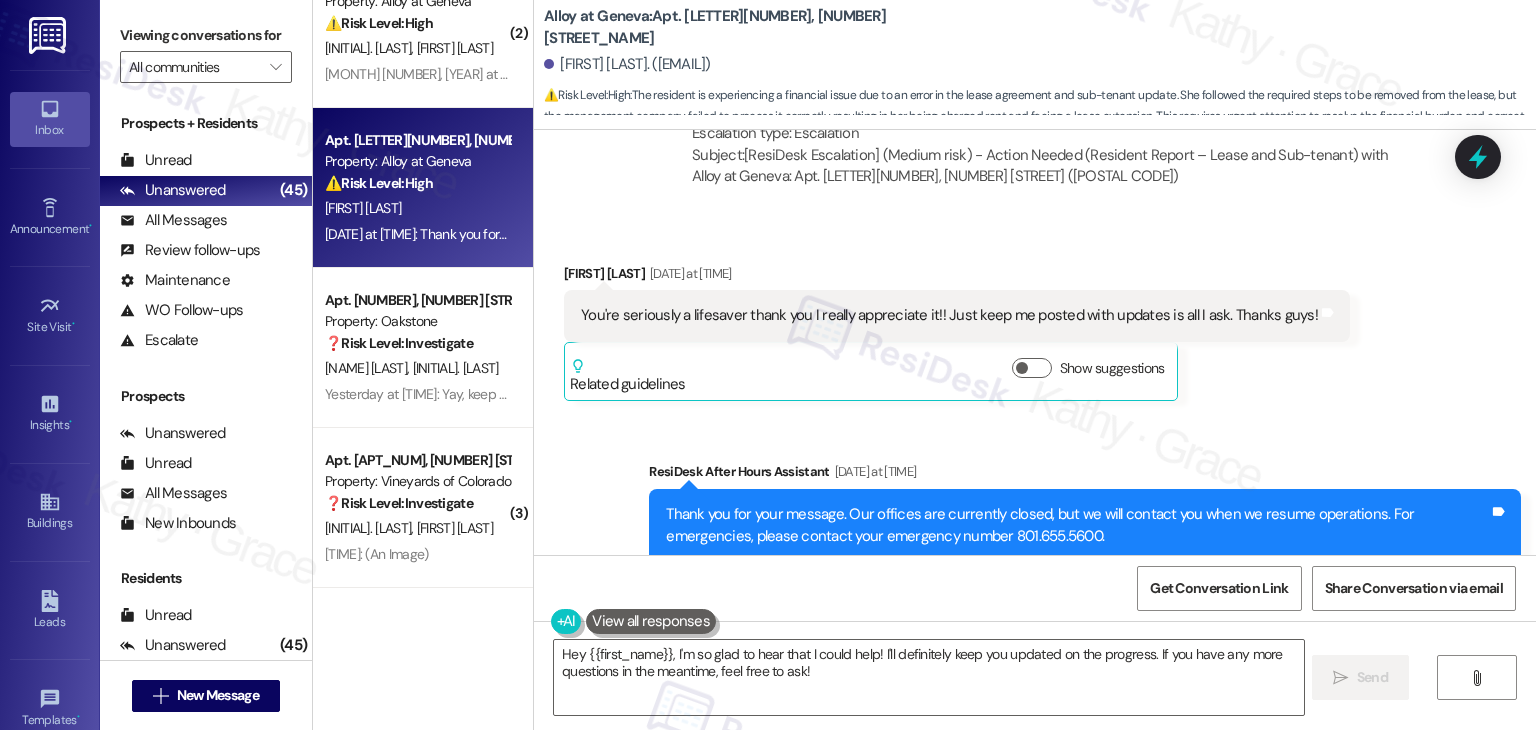 click on "Received via SMS Natalie Cramer Aug 04, 2025 at 6:35 PM You're seriously a lifesaver thank you I really appreciate it!! Just keep me posted with updates is all I ask. Thanks guys! Tags and notes  Related guidelines Show suggestions" at bounding box center [957, 332] 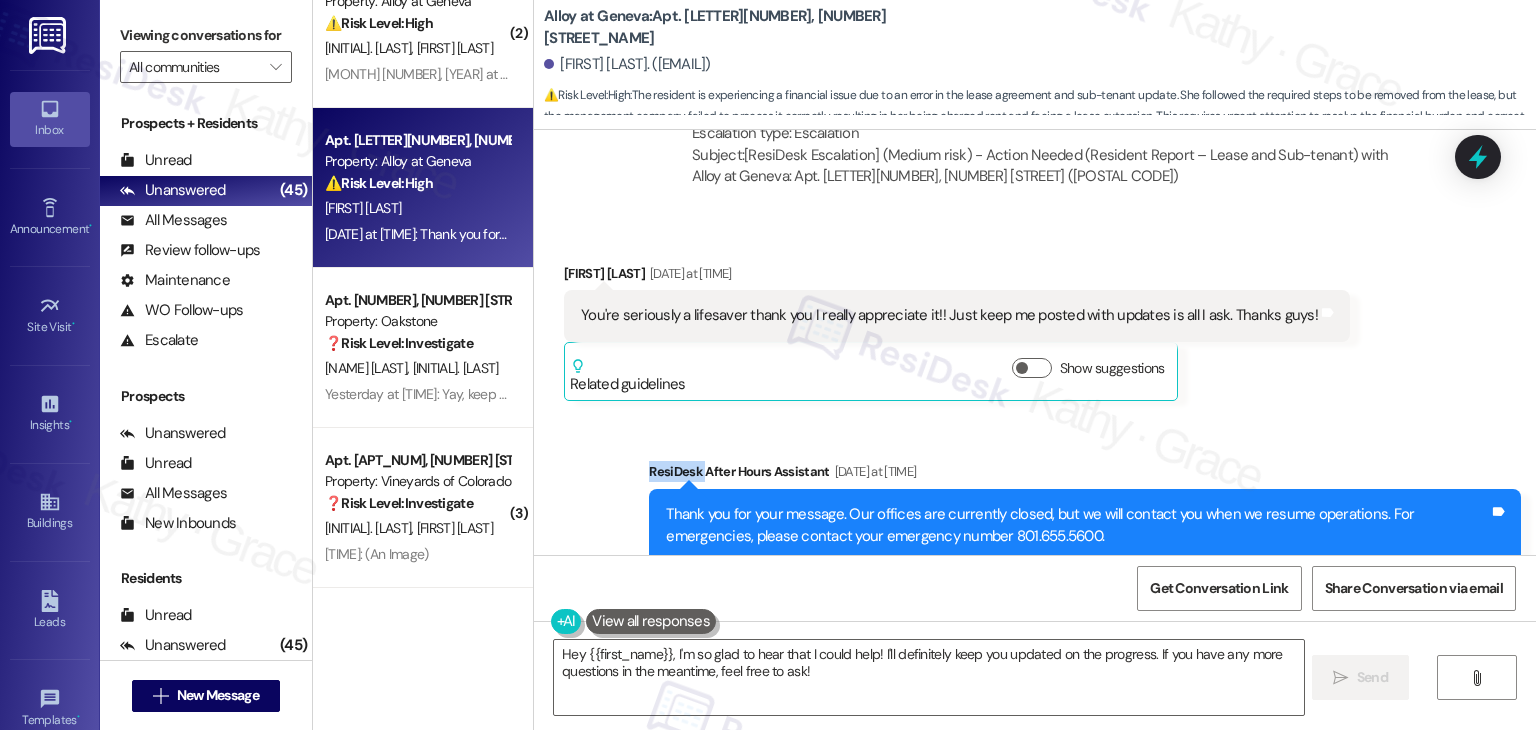 click on "Received via SMS Natalie Cramer Aug 04, 2025 at 6:35 PM You're seriously a lifesaver thank you I really appreciate it!! Just keep me posted with updates is all I ask. Thanks guys! Tags and notes  Related guidelines Show suggestions" at bounding box center (957, 332) 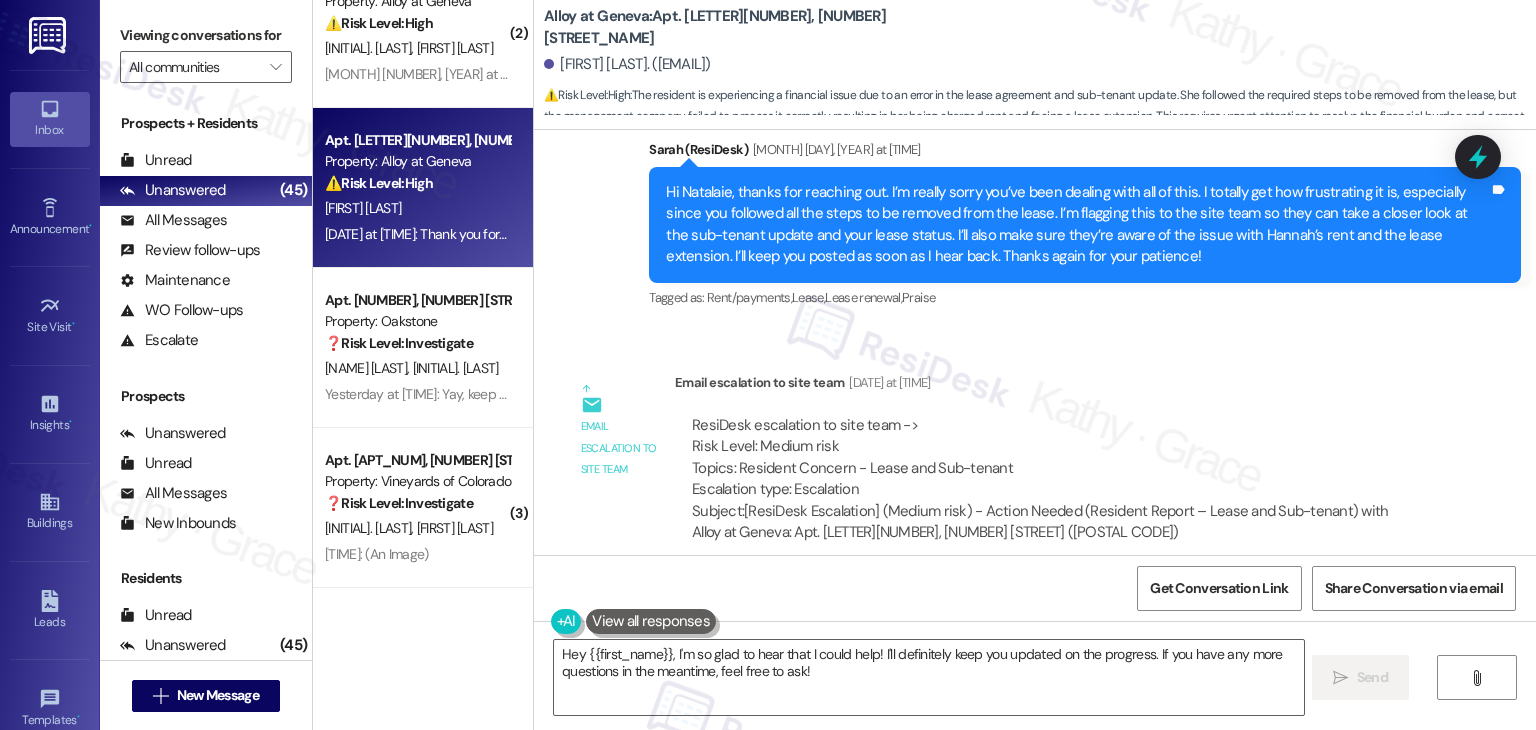 scroll, scrollTop: 2805, scrollLeft: 0, axis: vertical 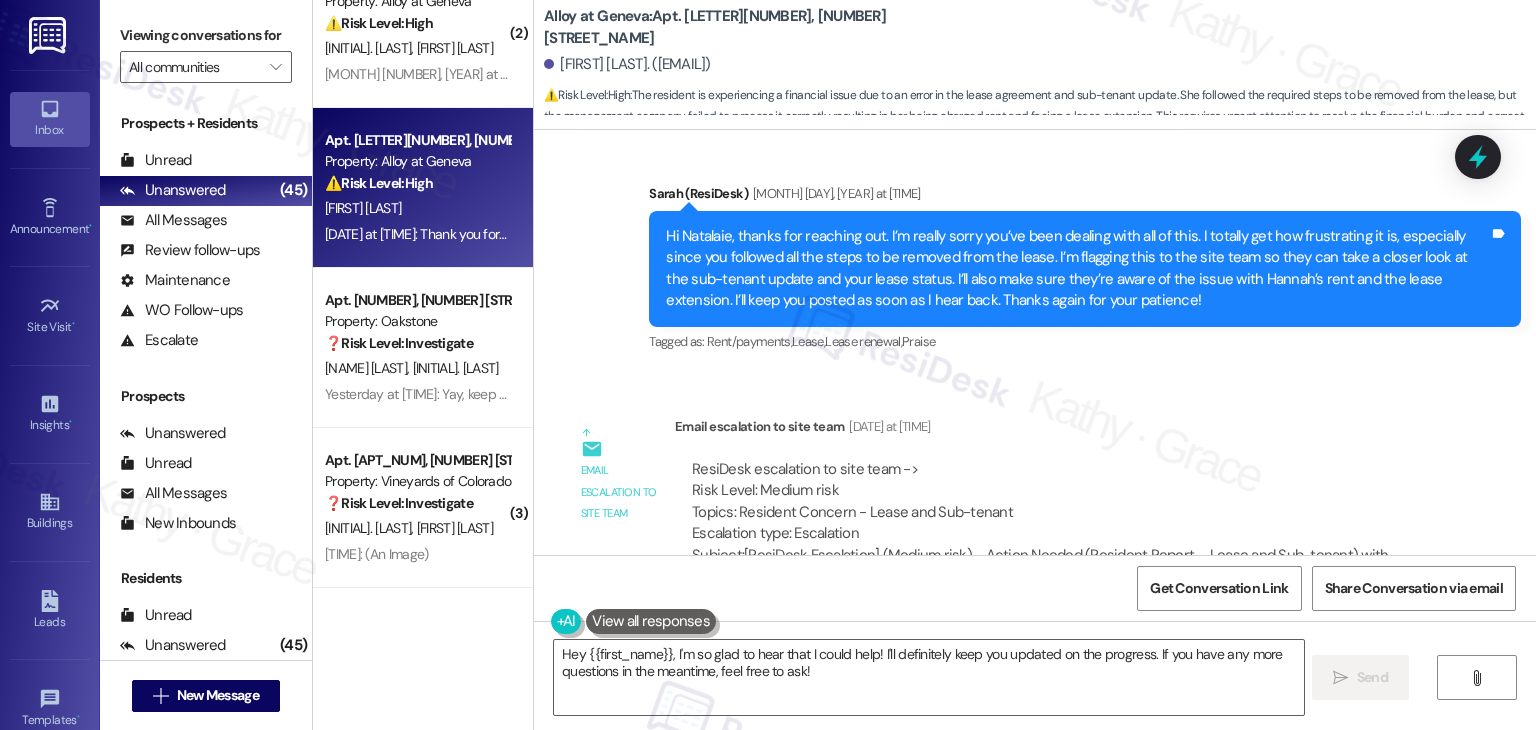 click on "Email escalation to site team Aug 04, 2025 at 4:54 PM" at bounding box center [1055, 430] 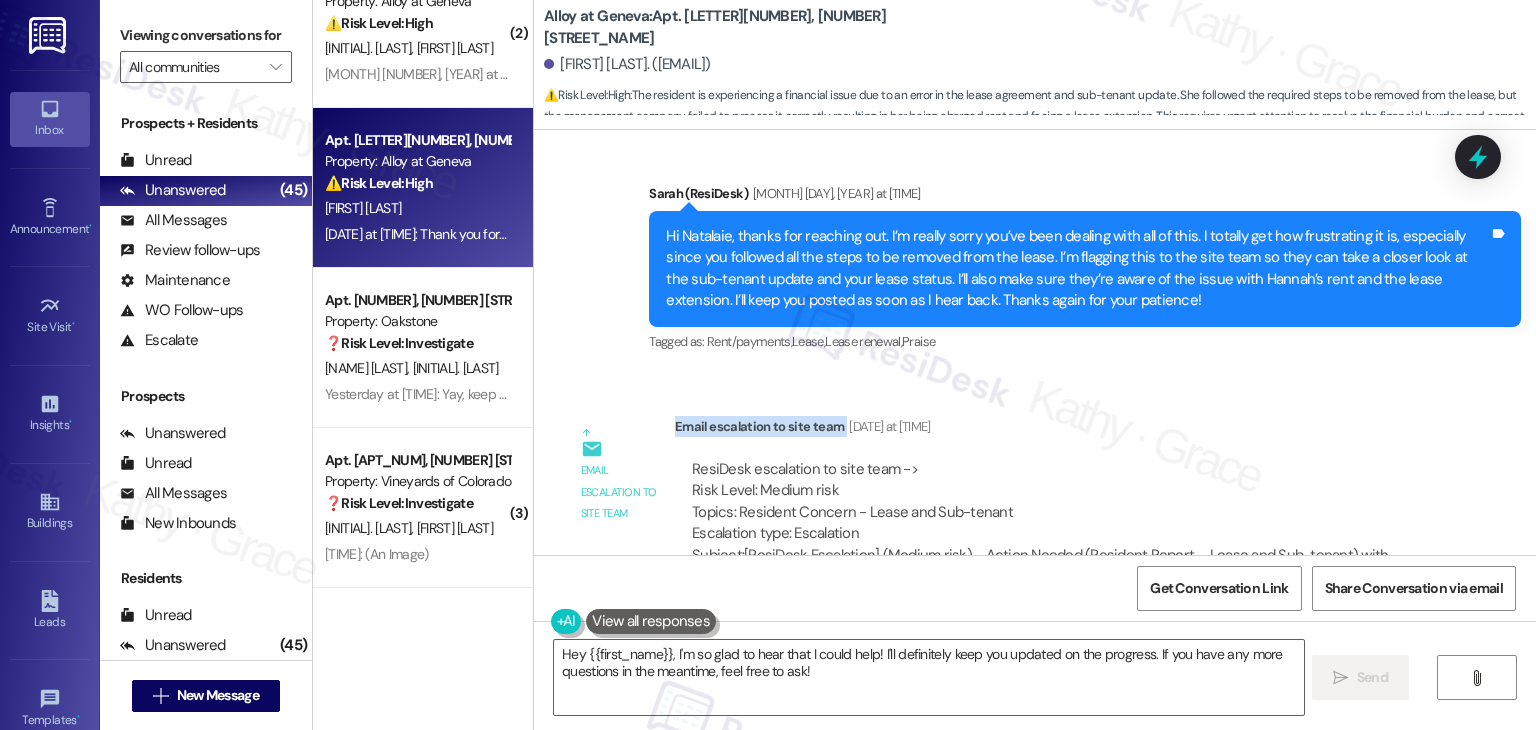 click on "Email escalation to site team Aug 04, 2025 at 4:54 PM" at bounding box center (1055, 430) 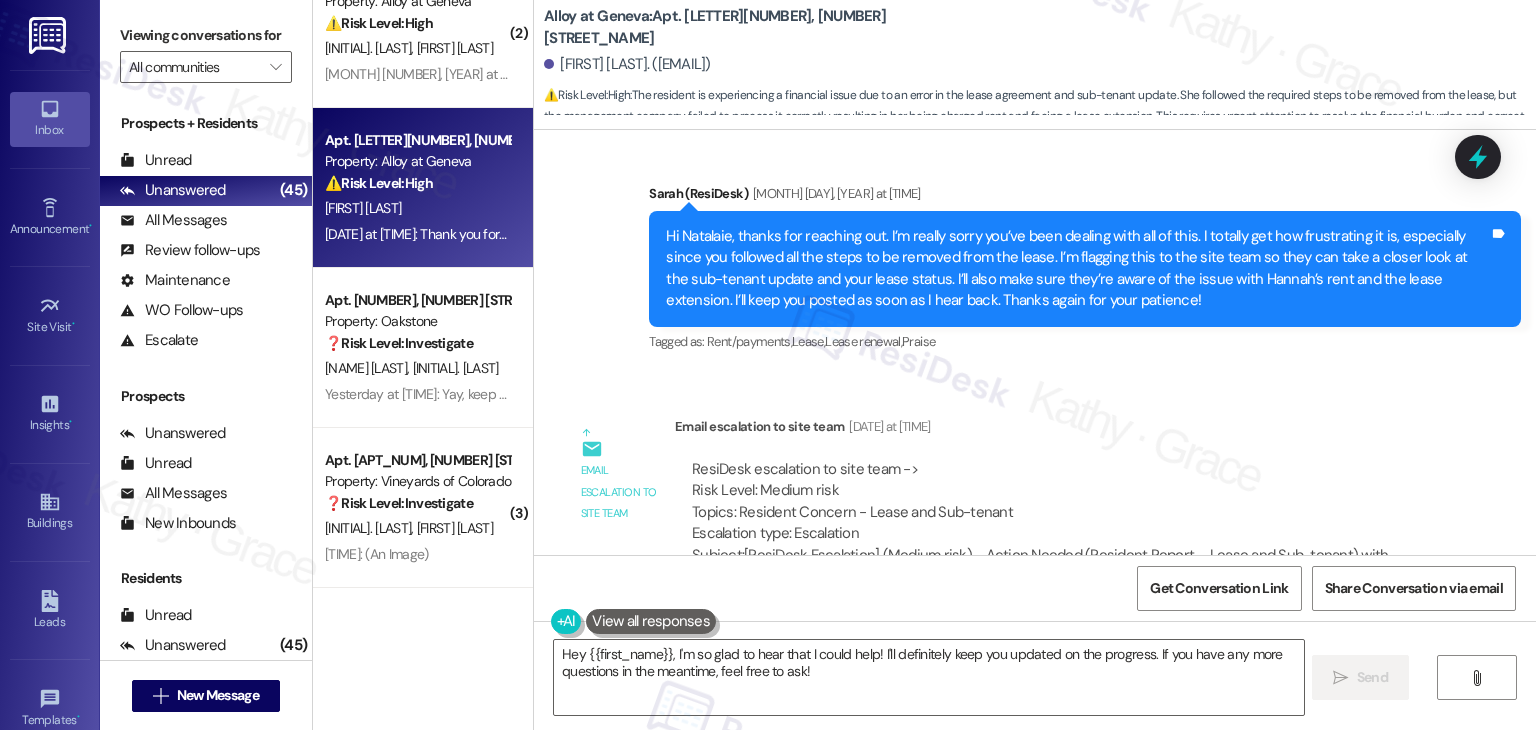 click on "ResiDesk escalation to site team ->
Risk Level: Medium risk
Topics: Resident Concern - Lease and Sub-tenant
Escalation type: Escalation Subject:  [ResiDesk Escalation] (Medium risk) - Action Needed (Resident Concern - Lease and Sub-tenant) with Alloy at Geneva: Apt. H305, 100 South Geneva Road (1242786)" at bounding box center (1055, 523) 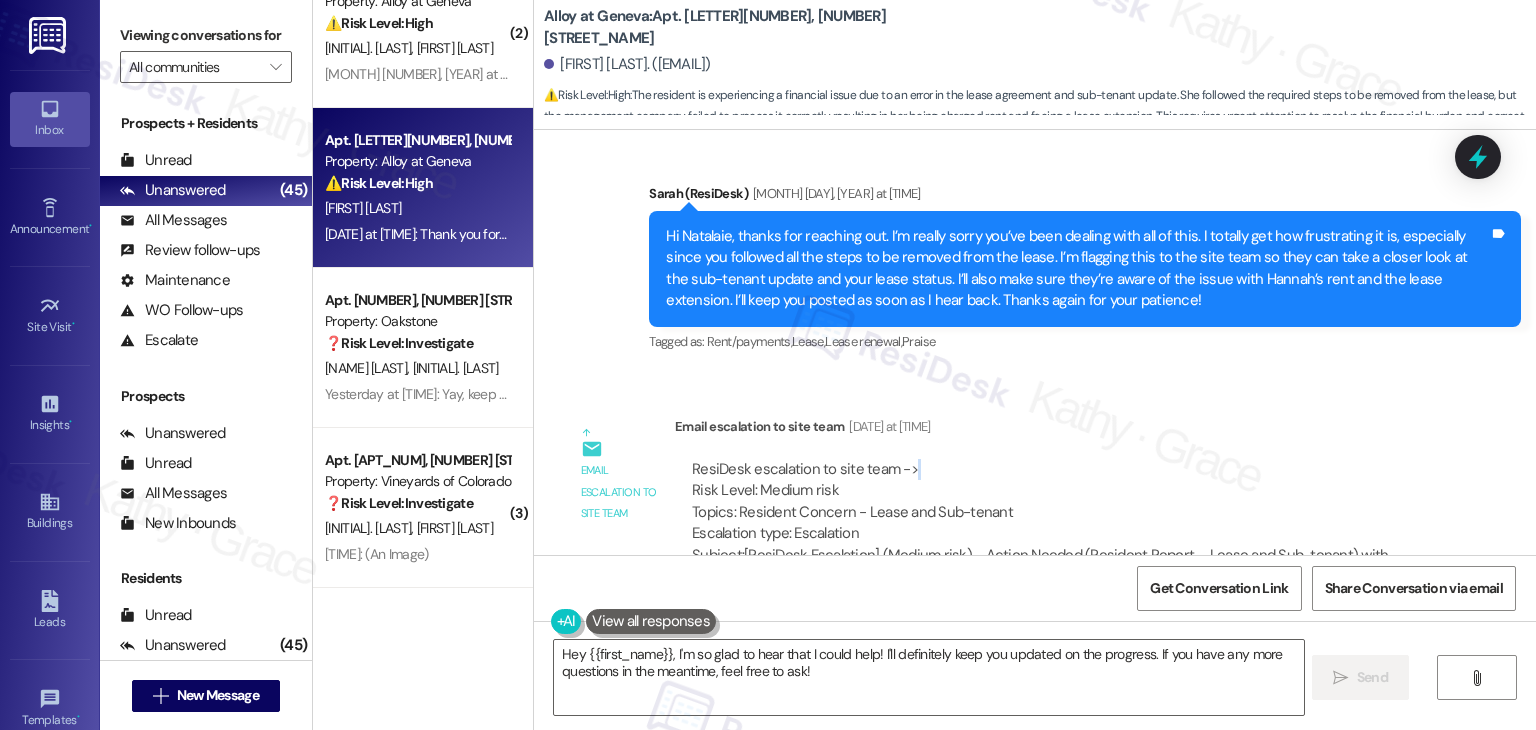 click on "ResiDesk escalation to site team ->
Risk Level: Medium risk
Topics: Resident Concern - Lease and Sub-tenant
Escalation type: Escalation Subject:  [ResiDesk Escalation] (Medium risk) - Action Needed (Resident Concern - Lease and Sub-tenant) with Alloy at Geneva: Apt. H305, 100 South Geneva Road (1242786)" at bounding box center (1055, 523) 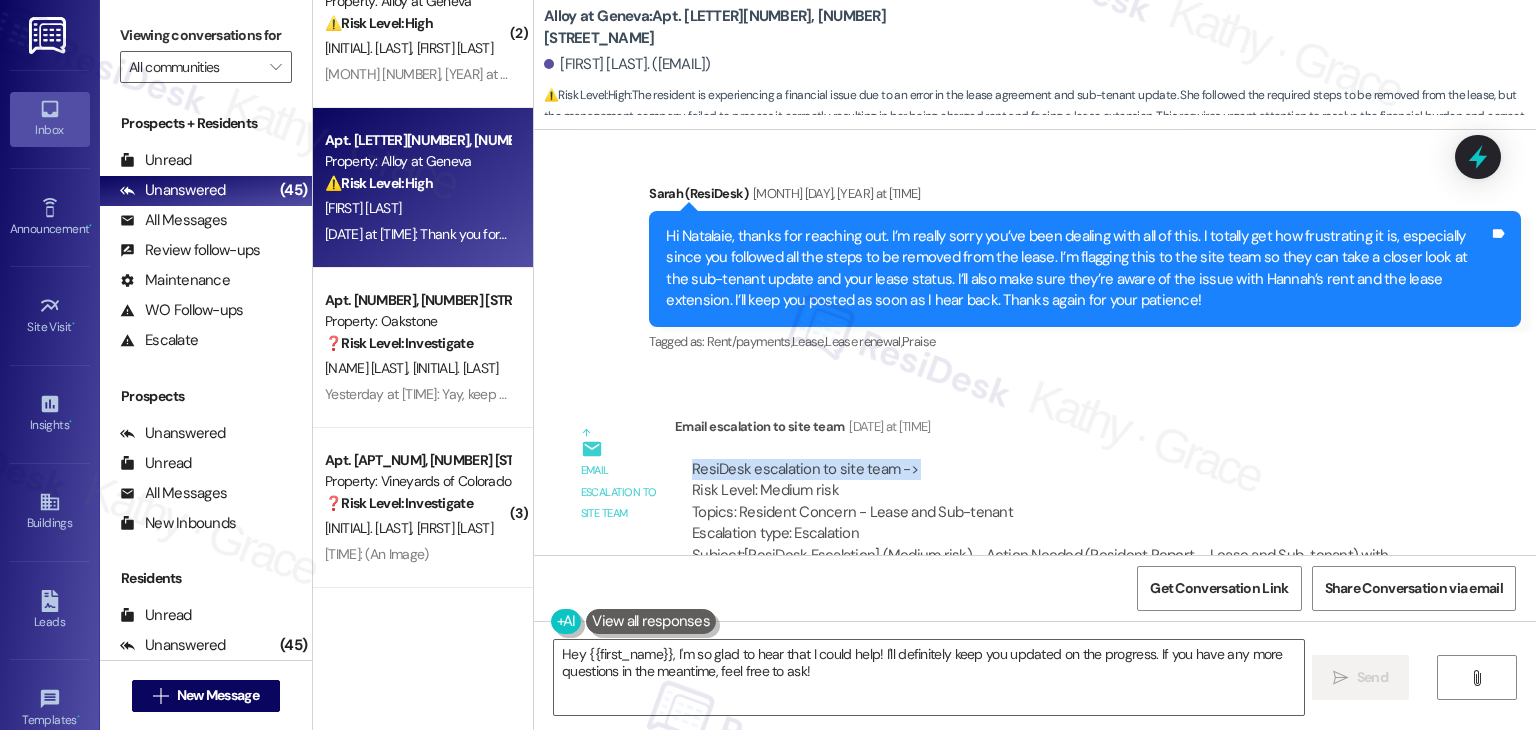 click on "ResiDesk escalation to site team ->
Risk Level: Medium risk
Topics: Resident Concern - Lease and Sub-tenant
Escalation type: Escalation Subject:  [ResiDesk Escalation] (Medium risk) - Action Needed (Resident Concern - Lease and Sub-tenant) with Alloy at Geneva: Apt. H305, 100 South Geneva Road (1242786)" at bounding box center [1055, 523] 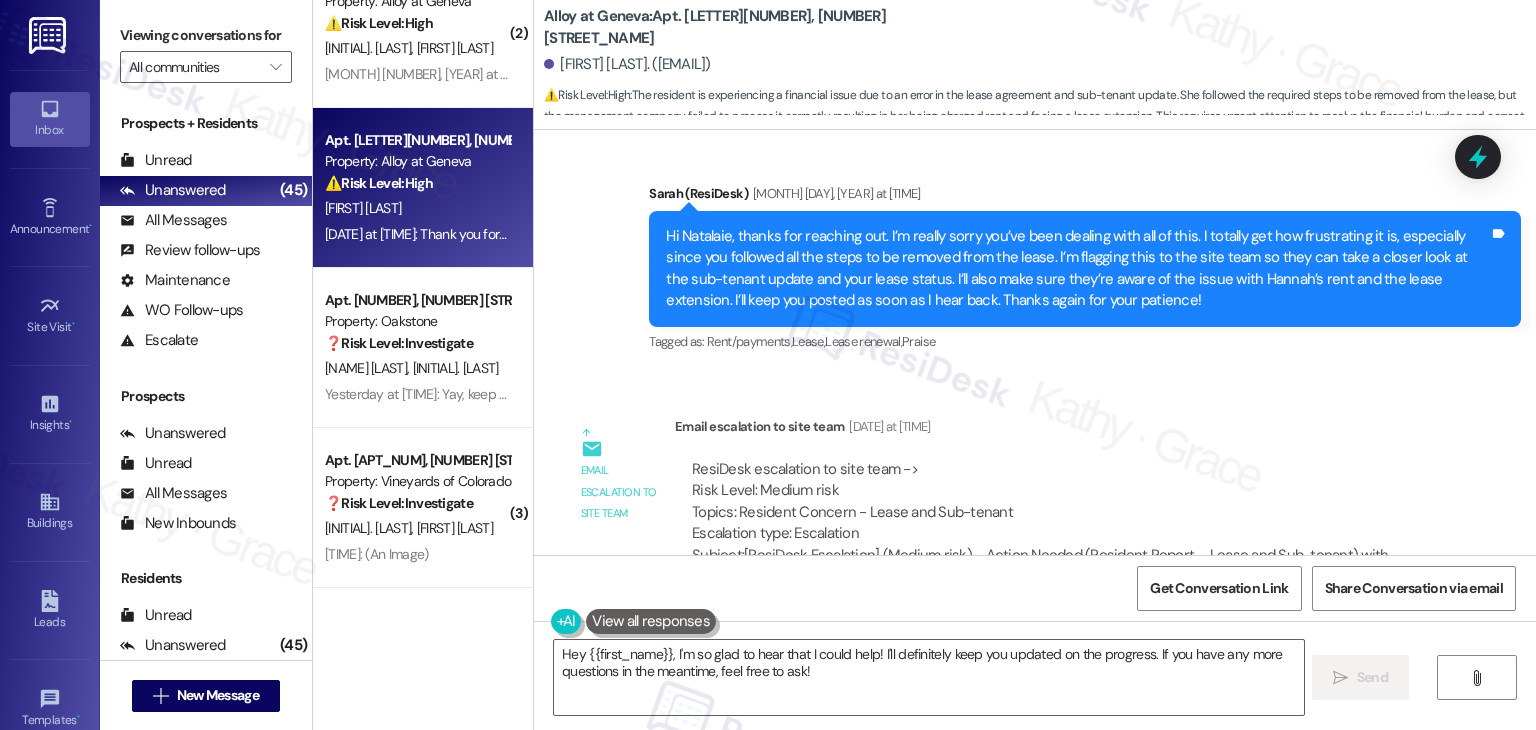 click on "Hi Natalaie, thanks for reaching out. I’m really sorry you’ve been dealing with all of this. I totally get how frustrating it is, especially since you followed all the steps to be removed from the lease. I’m flagging this to the site team so they can take a closer look at the sub-tenant update and your lease status. I’ll also make sure they’re aware of the issue with Hannah’s rent and the lease extension. I’ll keep you posted as soon as I hear back. Thanks again for your patience!" at bounding box center [1077, 269] 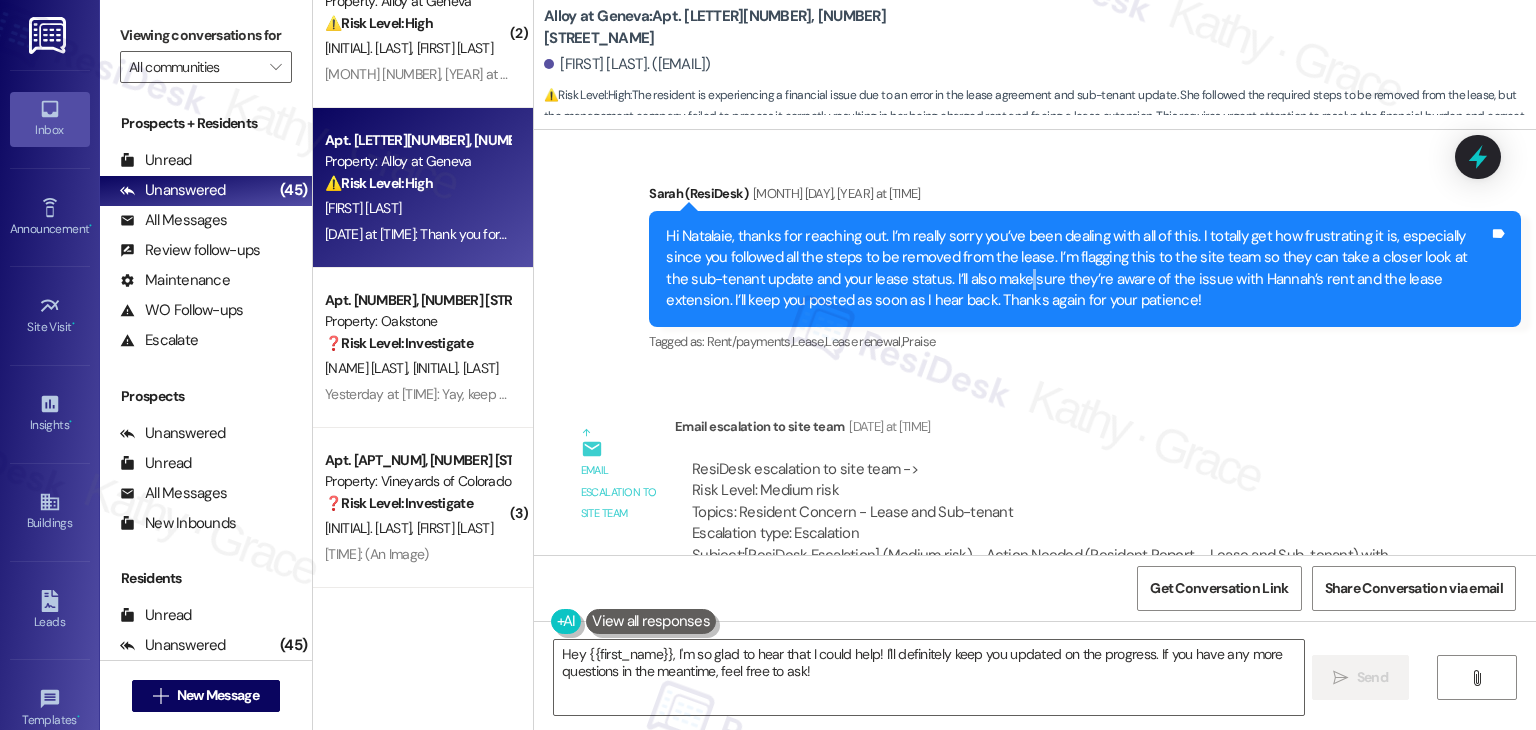 click on "Hi Natalaie, thanks for reaching out. I’m really sorry you’ve been dealing with all of this. I totally get how frustrating it is, especially since you followed all the steps to be removed from the lease. I’m flagging this to the site team so they can take a closer look at the sub-tenant update and your lease status. I’ll also make sure they’re aware of the issue with Hannah’s rent and the lease extension. I’ll keep you posted as soon as I hear back. Thanks again for your patience!" at bounding box center (1077, 269) 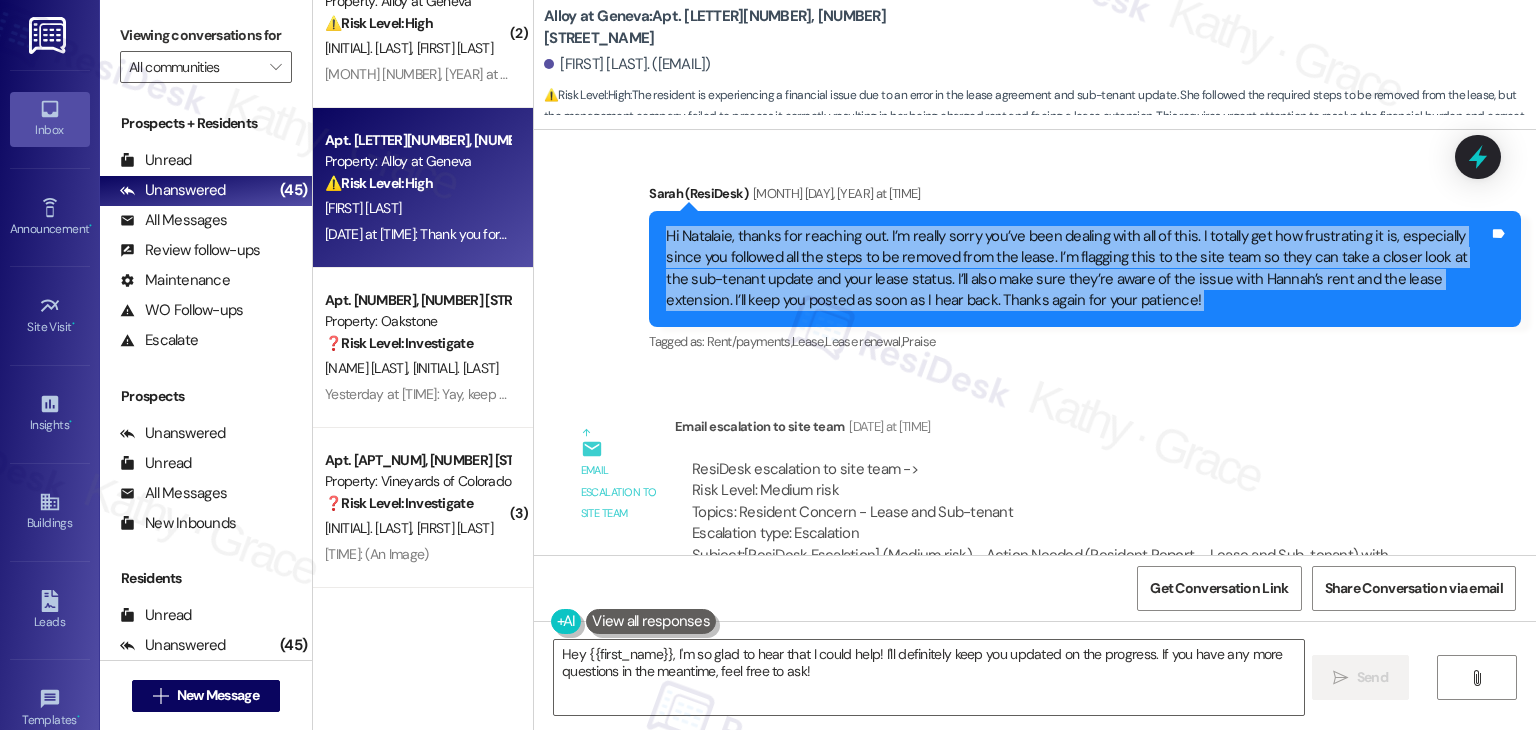 click on "Hi Natalaie, thanks for reaching out. I’m really sorry you’ve been dealing with all of this. I totally get how frustrating it is, especially since you followed all the steps to be removed from the lease. I’m flagging this to the site team so they can take a closer look at the sub-tenant update and your lease status. I’ll also make sure they’re aware of the issue with Hannah’s rent and the lease extension. I’ll keep you posted as soon as I hear back. Thanks again for your patience!" at bounding box center [1077, 269] 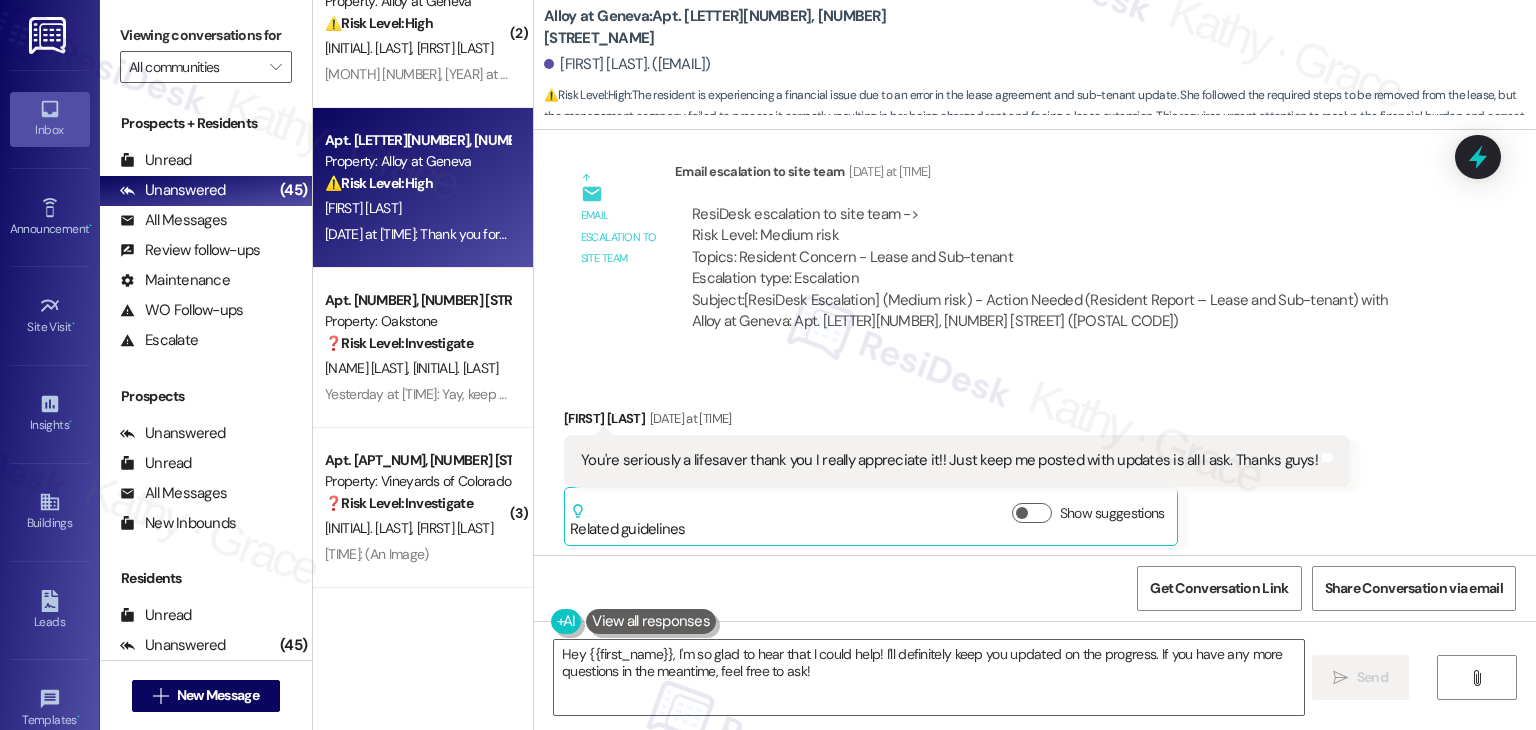 scroll, scrollTop: 3205, scrollLeft: 0, axis: vertical 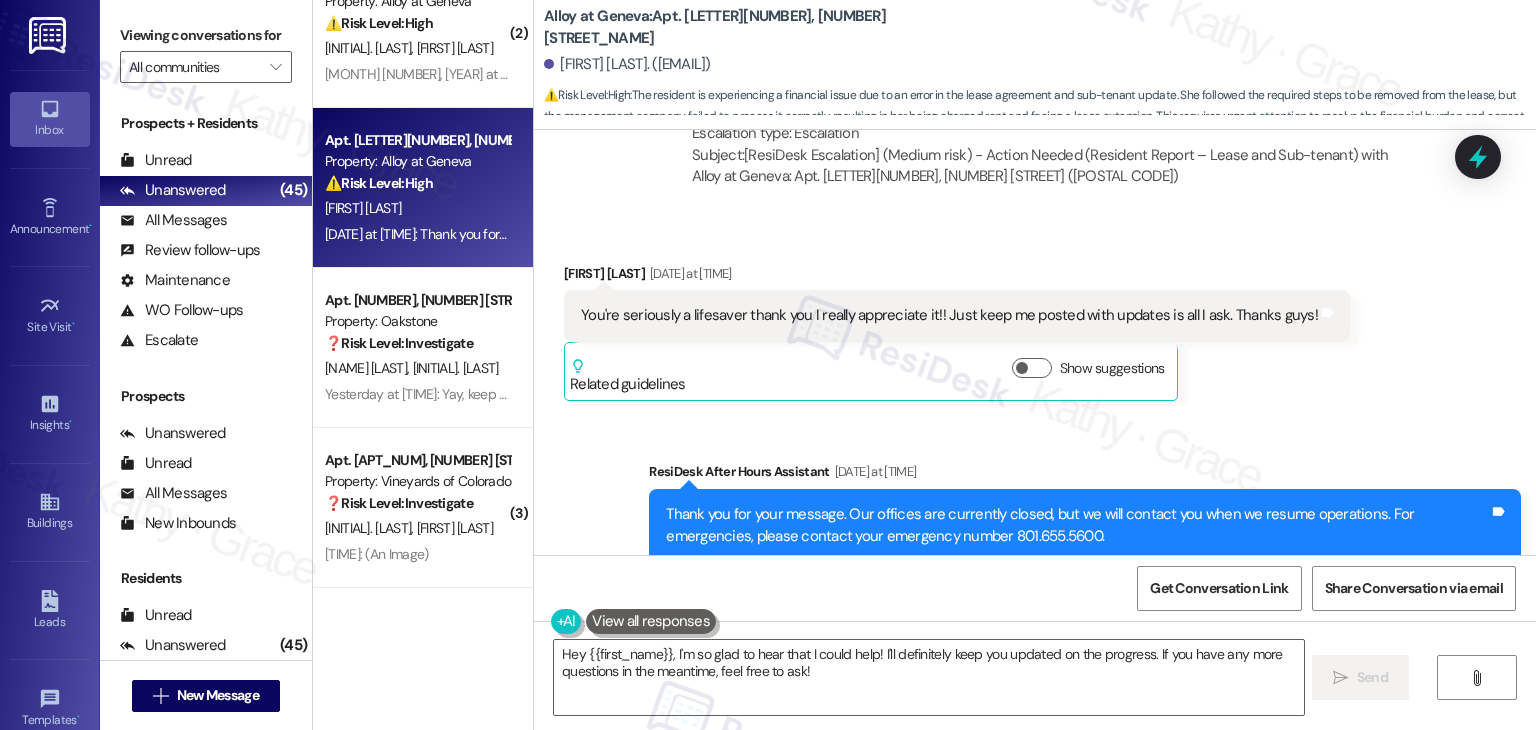 click on "You're seriously a lifesaver thank you I really appreciate it!! Just keep me posted with updates is all I ask. Thanks guys!" at bounding box center (949, 315) 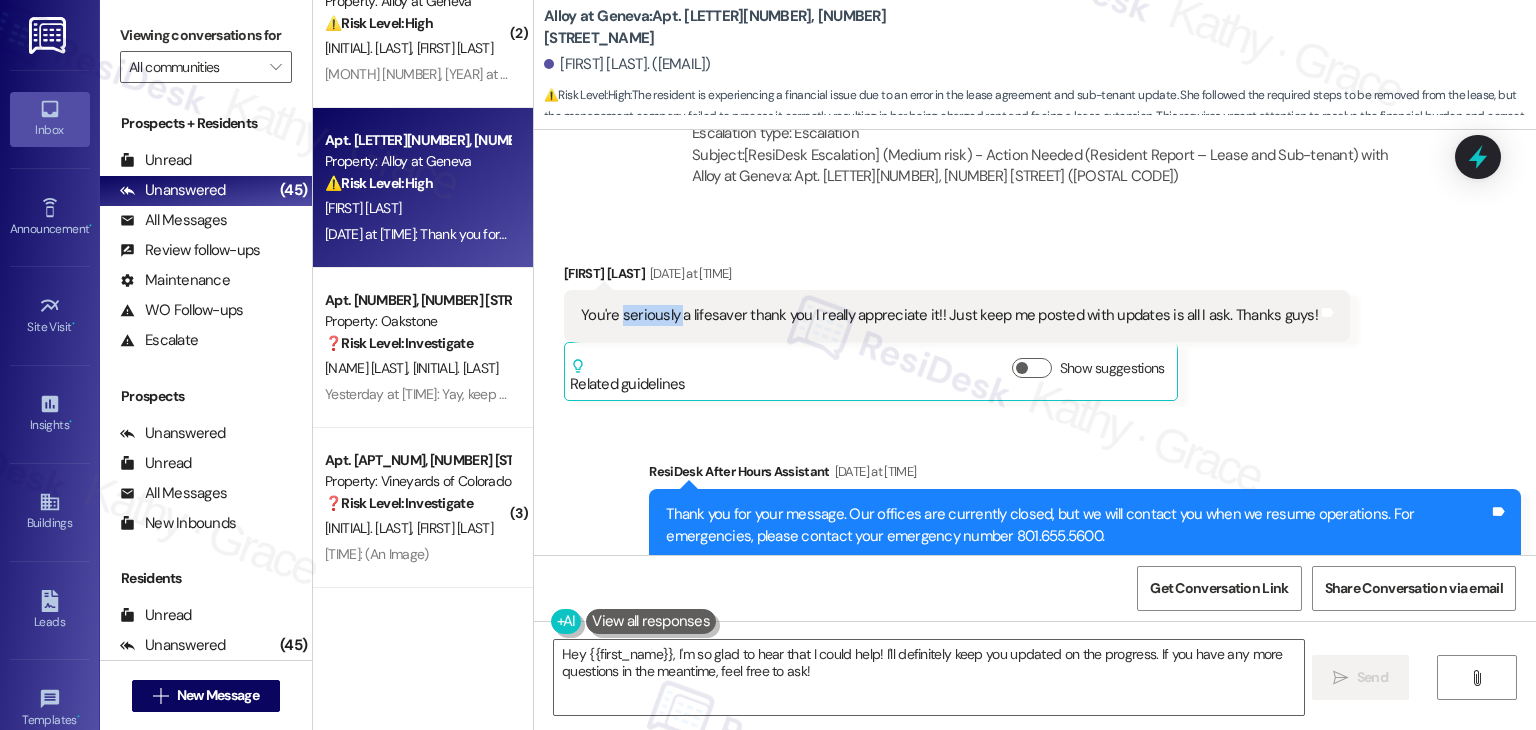 click on "You're seriously a lifesaver thank you I really appreciate it!! Just keep me posted with updates is all I ask. Thanks guys!" at bounding box center [949, 315] 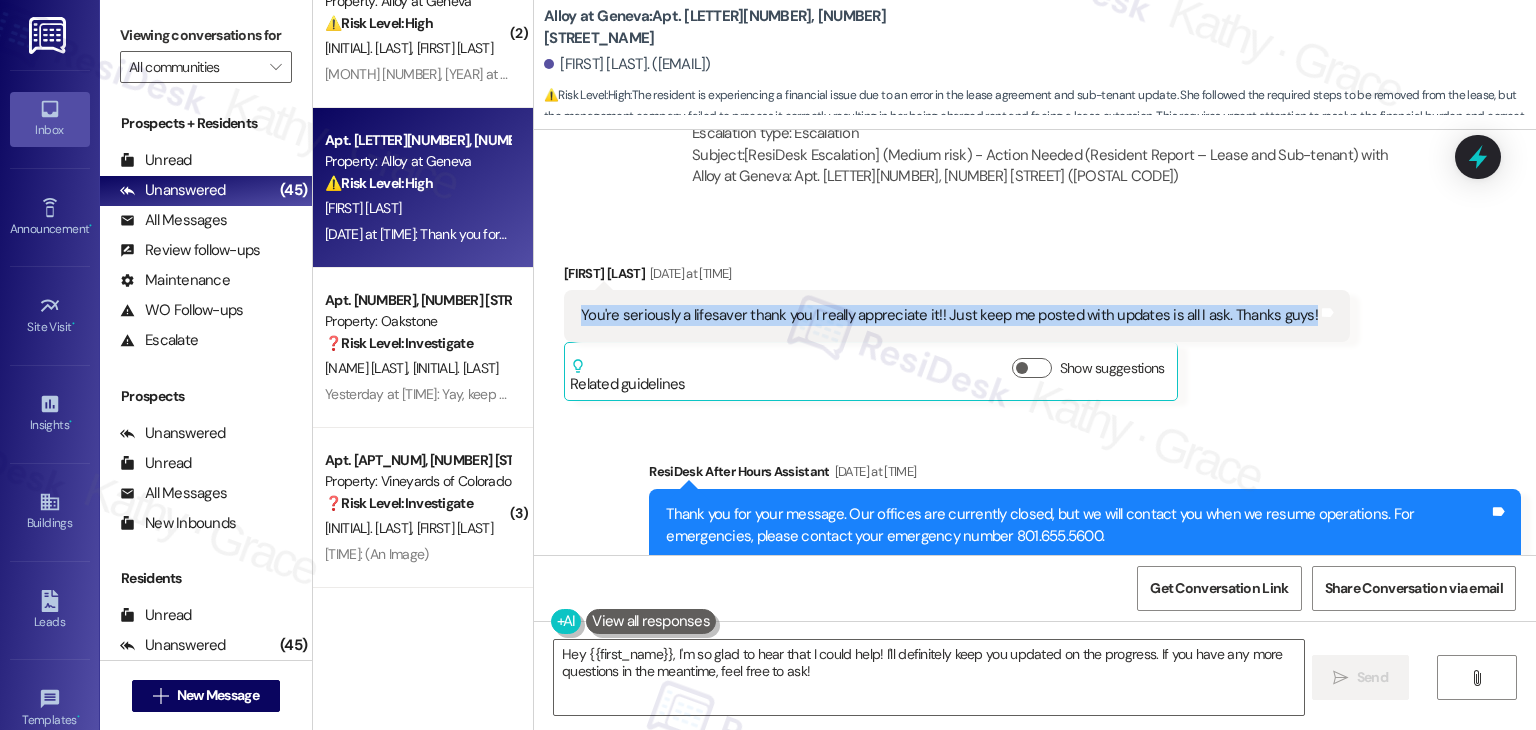 click on "You're seriously a lifesaver thank you I really appreciate it!! Just keep me posted with updates is all I ask. Thanks guys!" at bounding box center [949, 315] 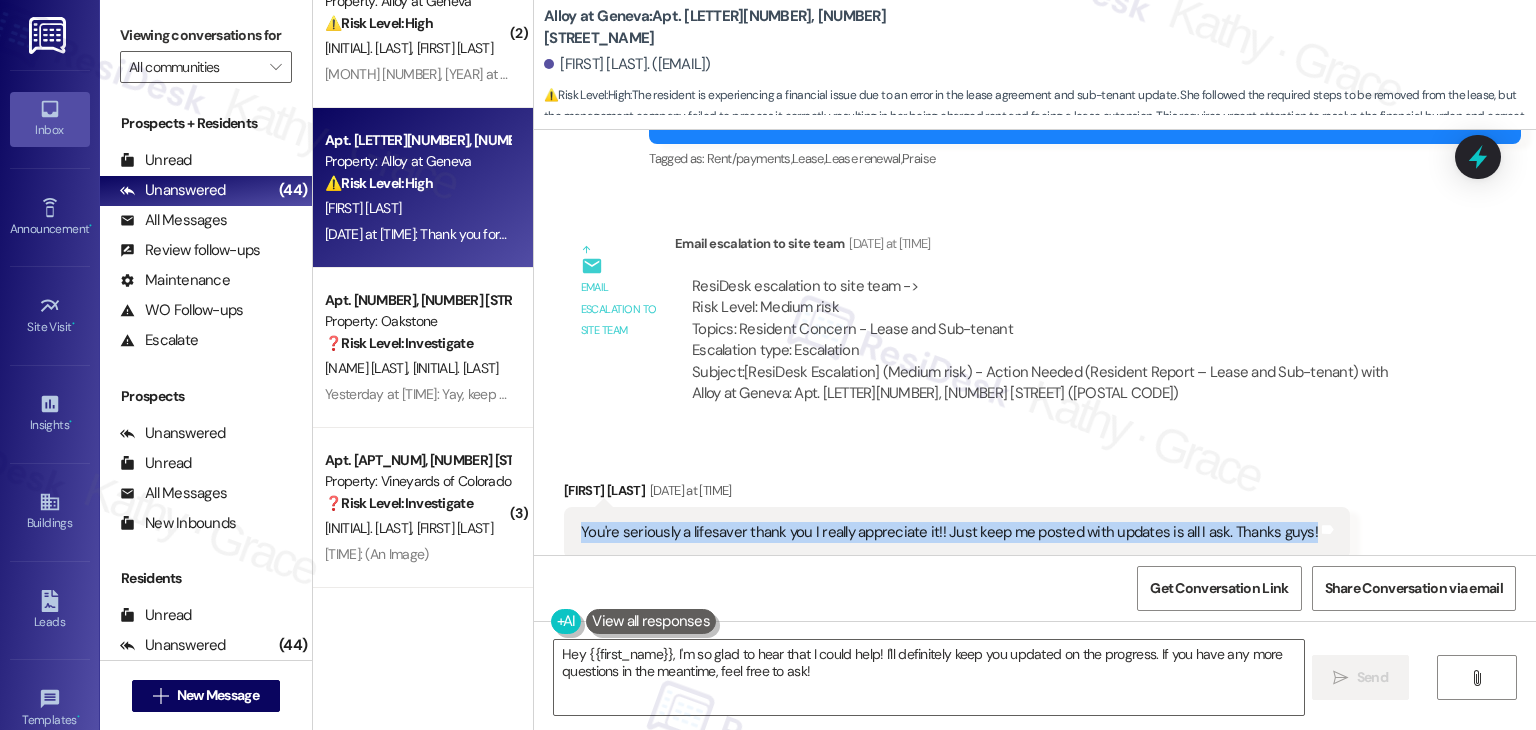 scroll, scrollTop: 3205, scrollLeft: 0, axis: vertical 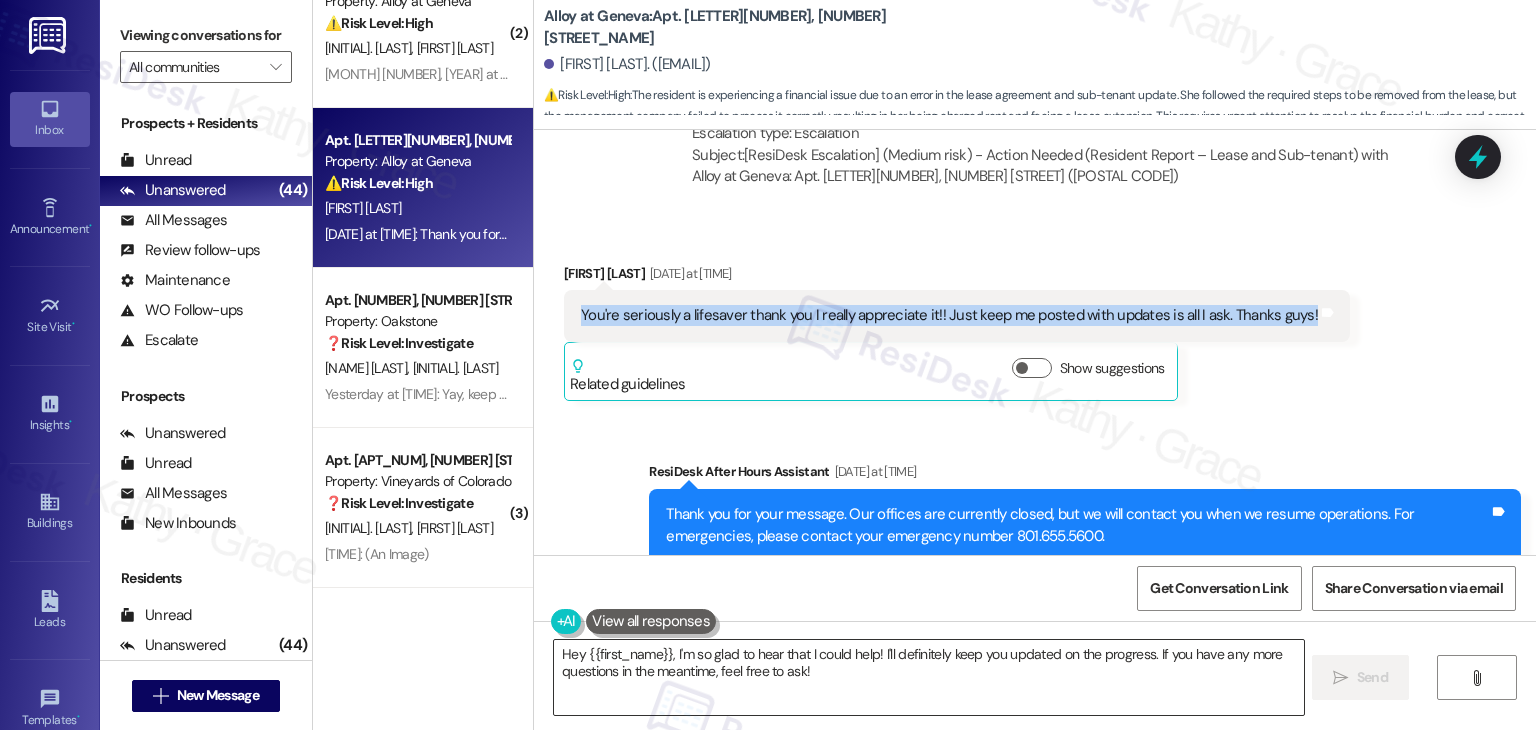 click on "Hey {{first_name}}, I'm so glad to hear that I could help! I'll definitely keep you updated on the progress. If you have any more questions in the meantime, feel free to ask!" at bounding box center [928, 677] 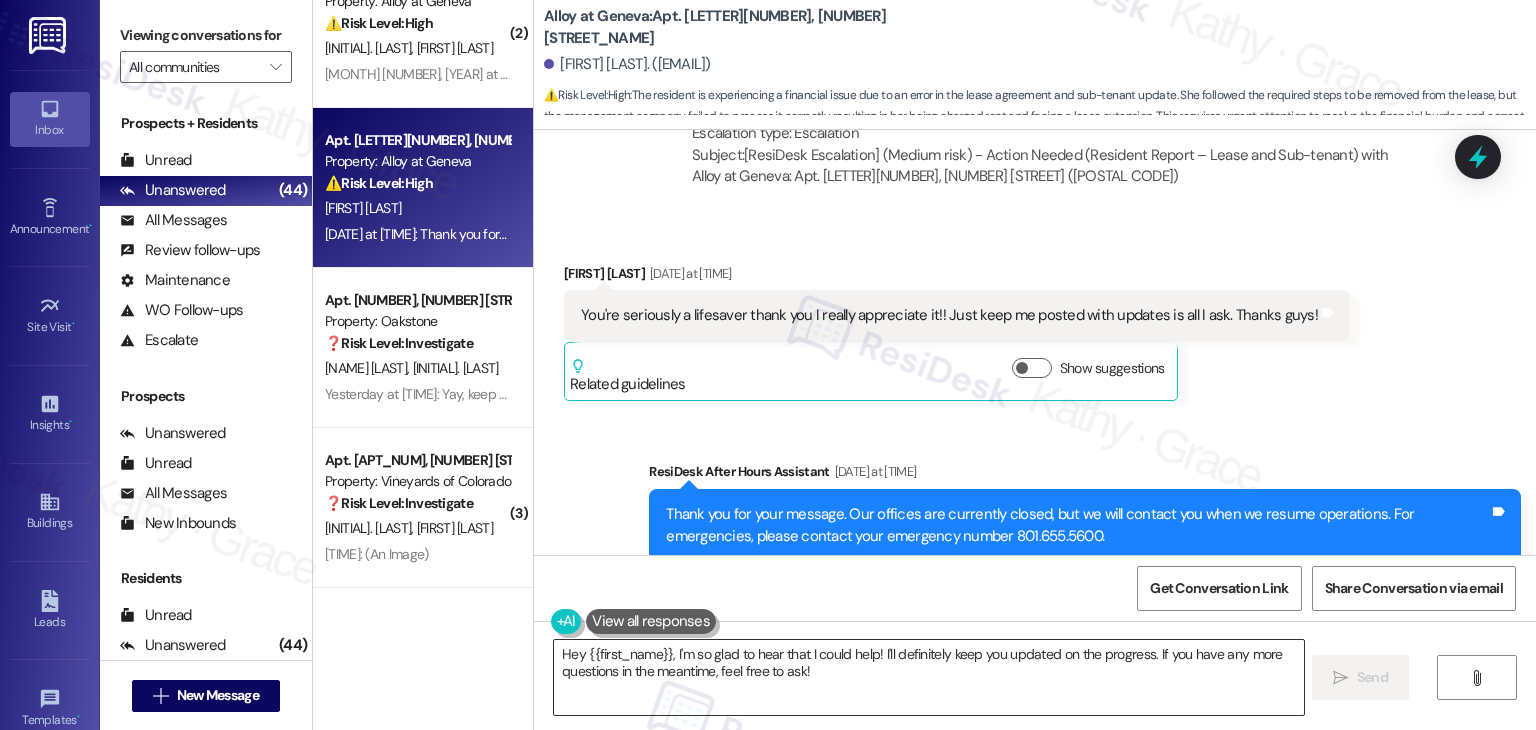 click on "Hey {{first_name}}, I'm so glad to hear that I could help! I'll definitely keep you updated on the progress. If you have any more questions in the meantime, feel free to ask!" at bounding box center (928, 677) 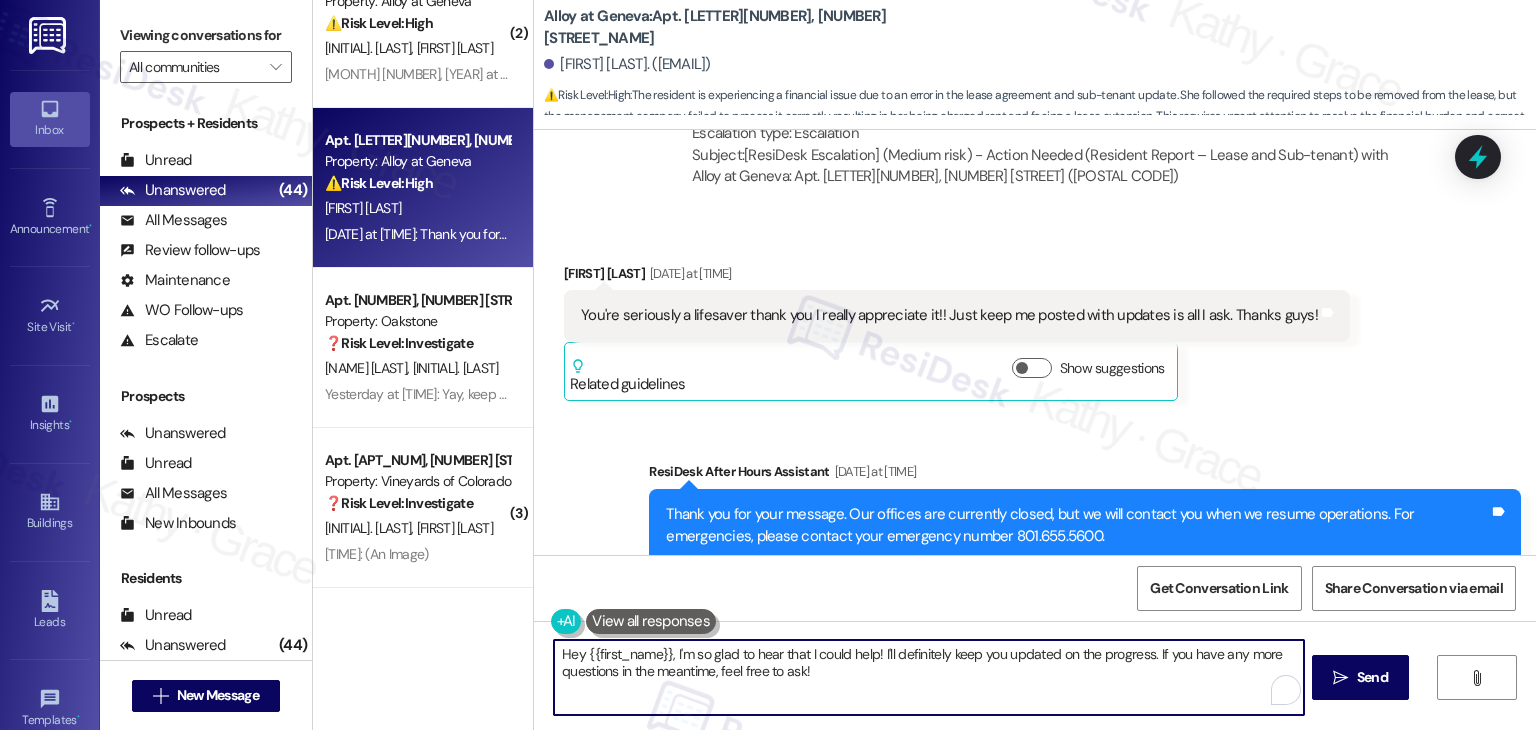 click on "Hey {{first_name}}, I'm so glad to hear that I could help! I'll definitely keep you updated on the progress. If you have any more questions in the meantime, feel free to ask!" at bounding box center (928, 677) 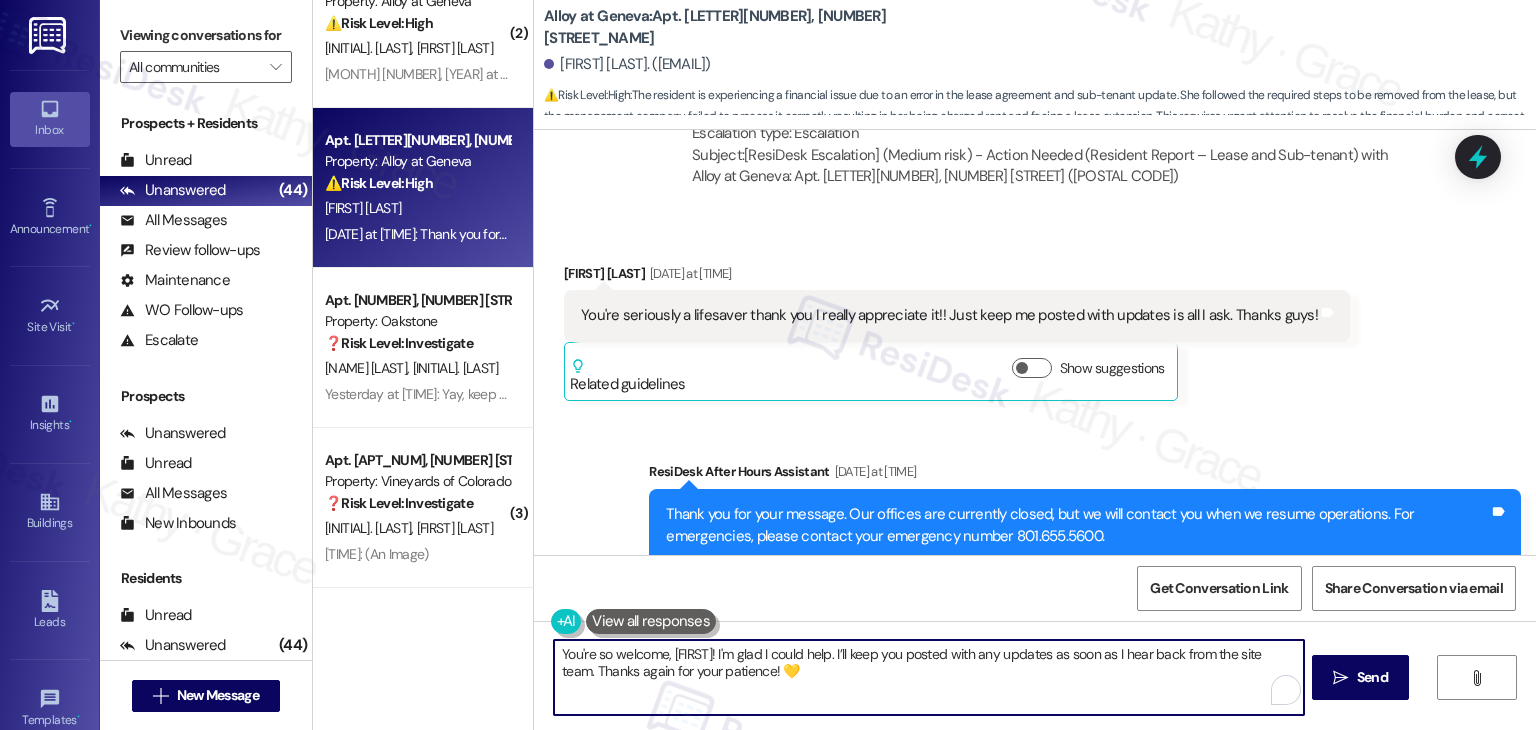 type on "You're so welcome, Natalie! I'm glad I could help. I’ll keep you posted with any updates as soon as I hear back from the site team. Thanks again for your patience! 💛" 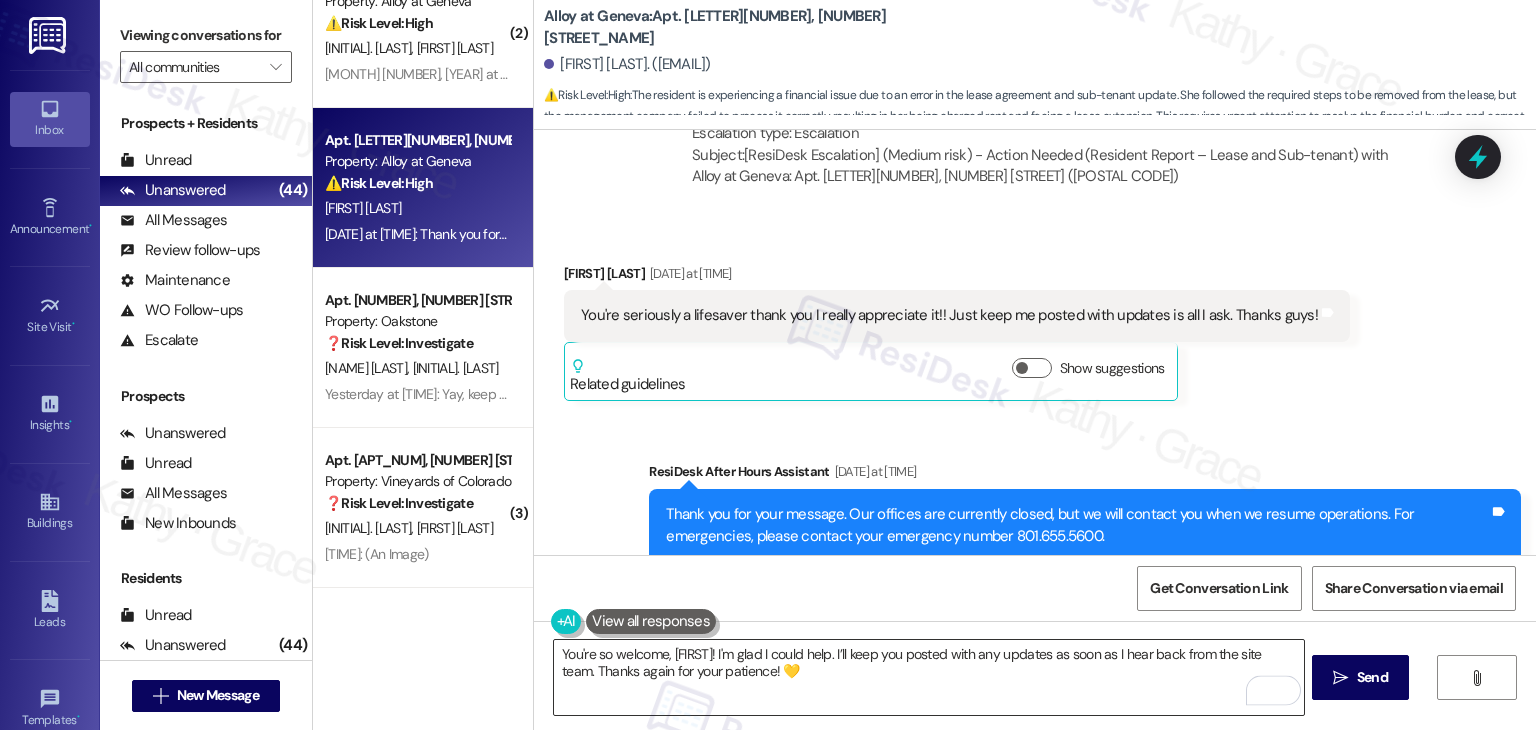 click on "You're so welcome, Natalie! I'm glad I could help. I’ll keep you posted with any updates as soon as I hear back from the site team. Thanks again for your patience! 💛" at bounding box center (928, 677) 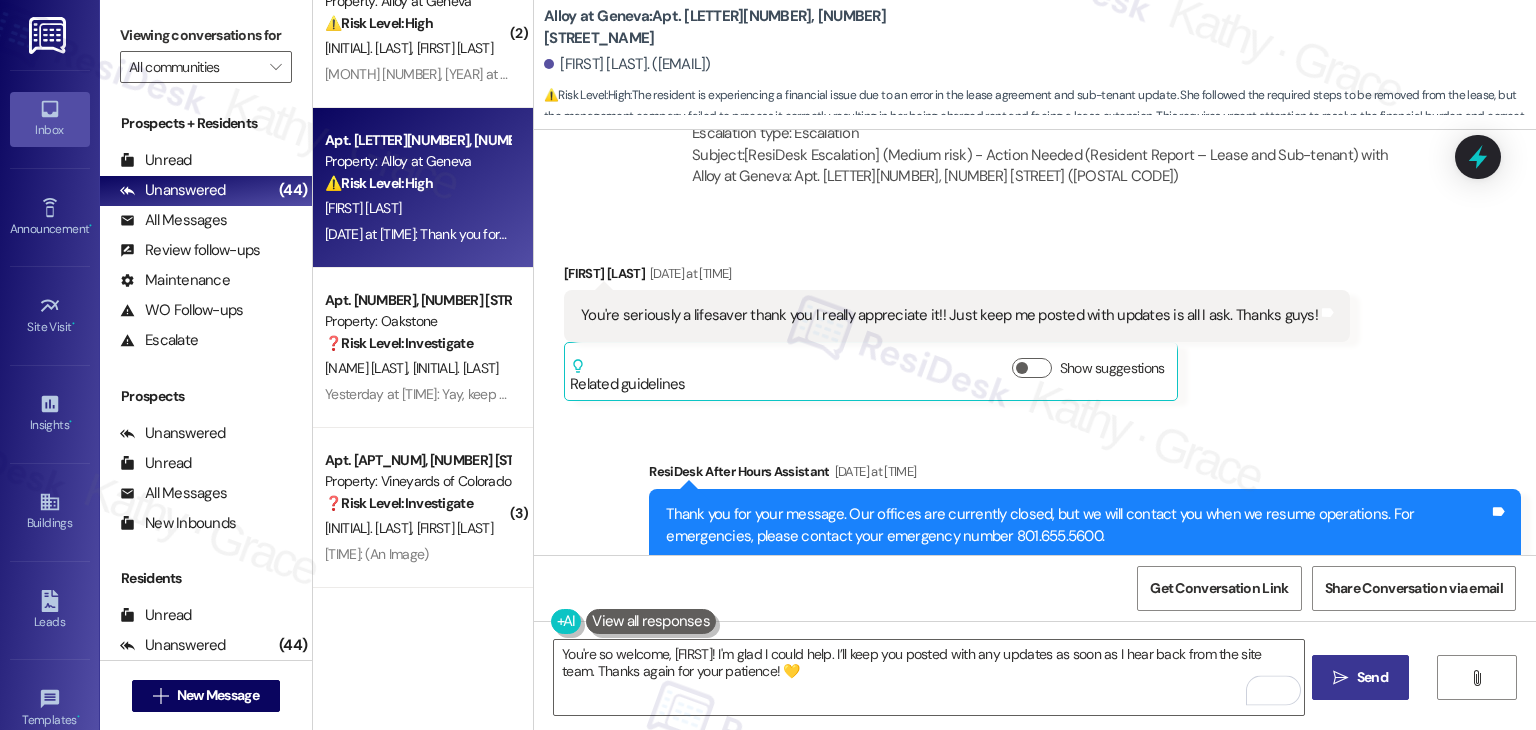 click on " Send" at bounding box center [1360, 677] 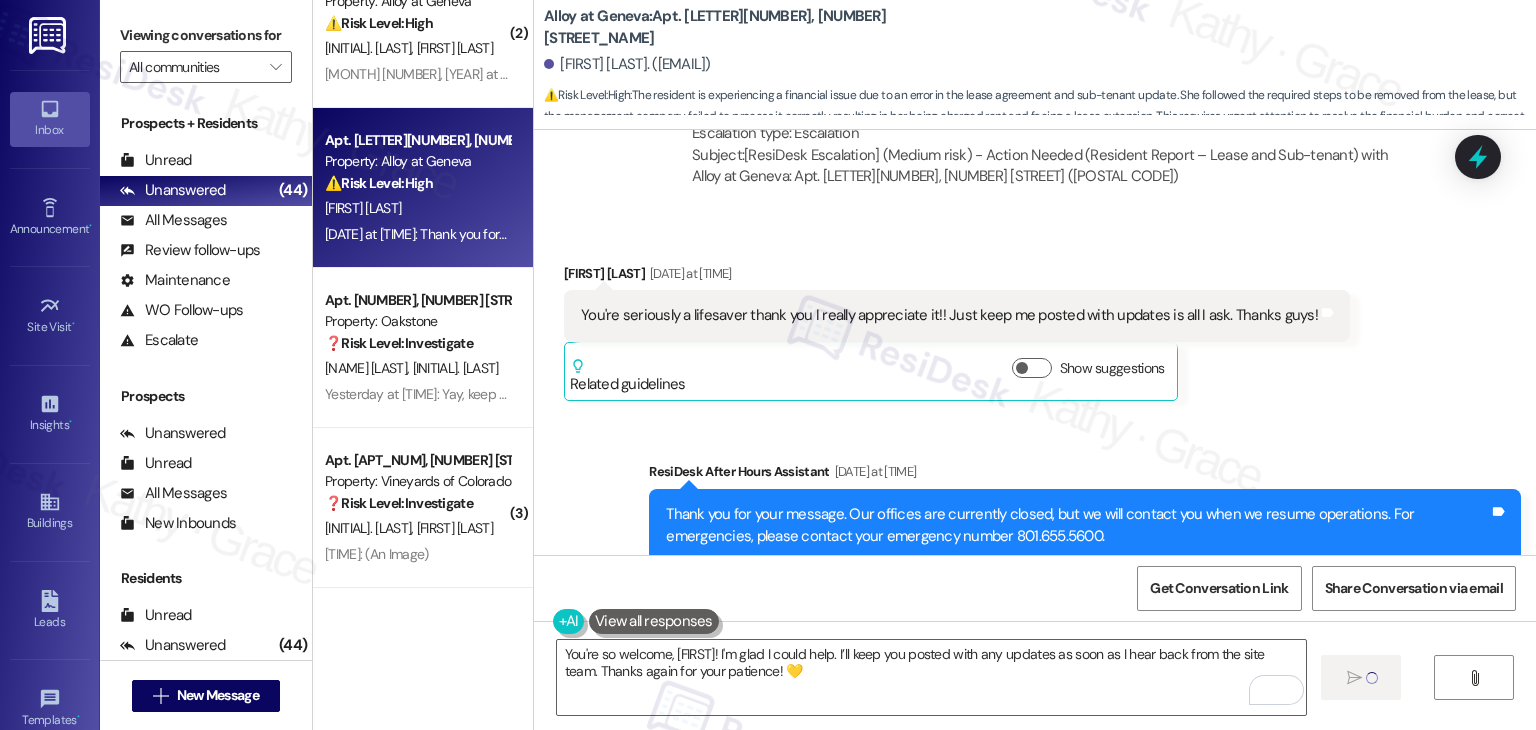 type 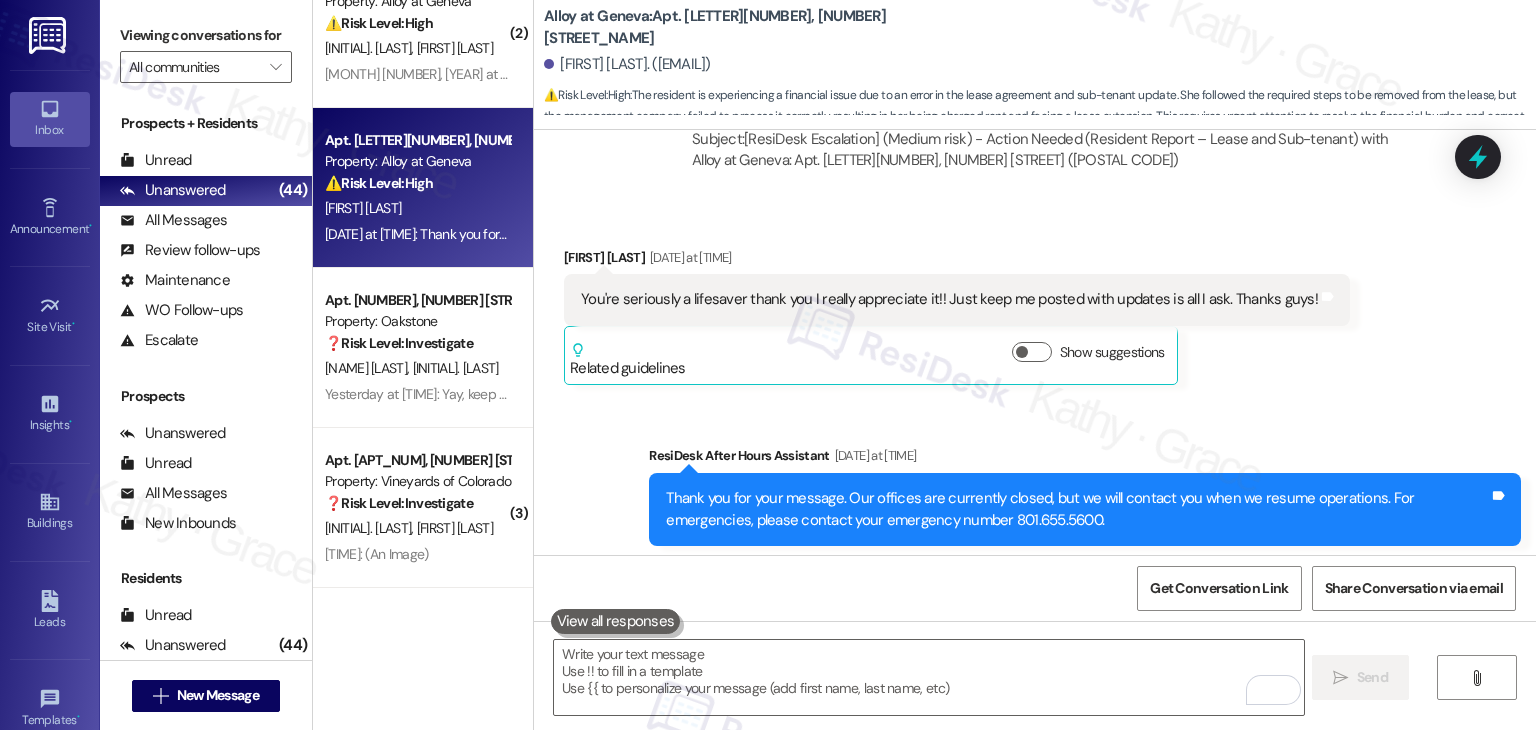scroll, scrollTop: 3366, scrollLeft: 0, axis: vertical 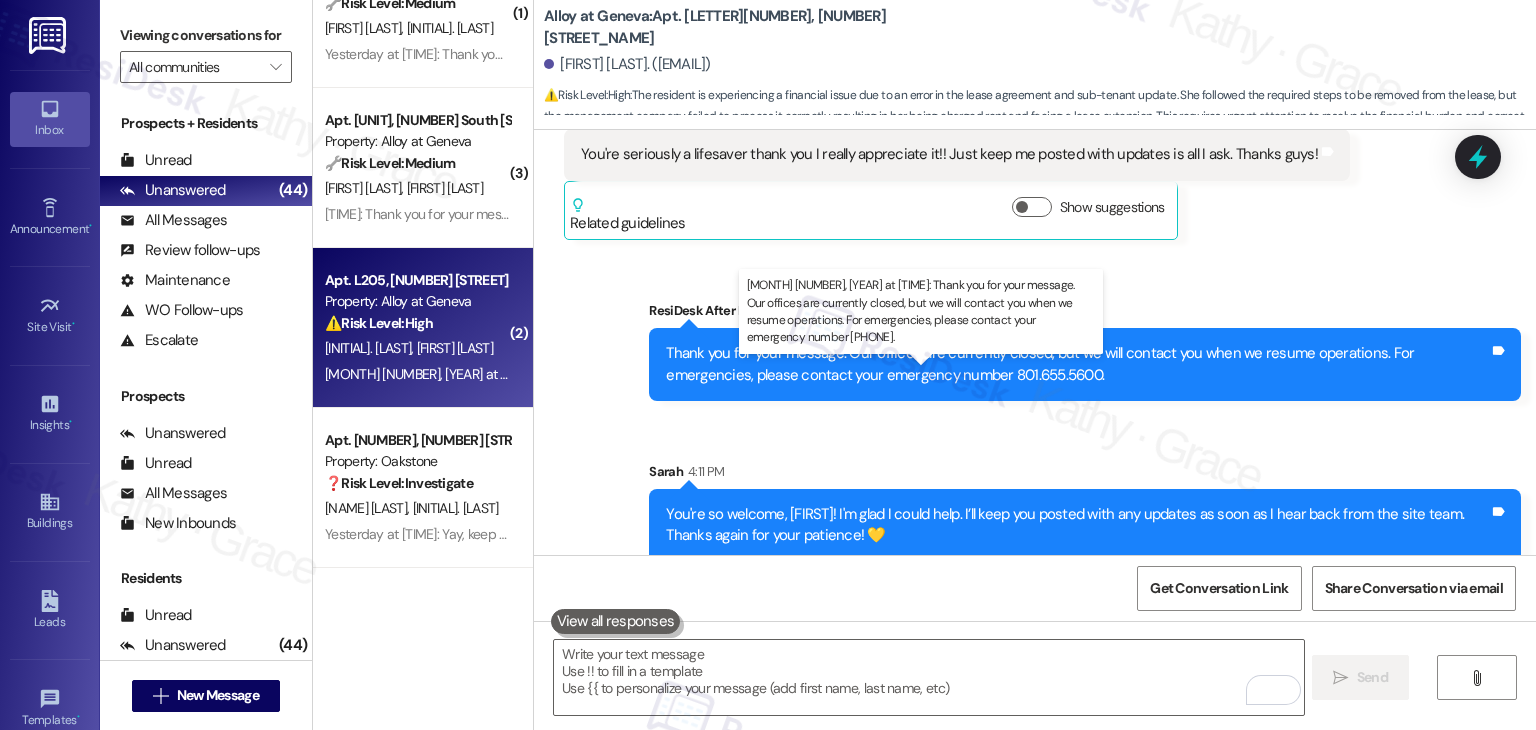 click on "Aug 04, 2025 at 7:16 PM: Thank you for your message. Our offices are currently closed, but we will contact you when we resume operations. For emergencies, please contact your emergency number 801.655.5600. Aug 04, 2025 at 7:16 PM: Thank you for your message. Our offices are currently closed, but we will contact you when we resume operations. For emergencies, please contact your emergency number 801.655.5600." at bounding box center [962, 374] 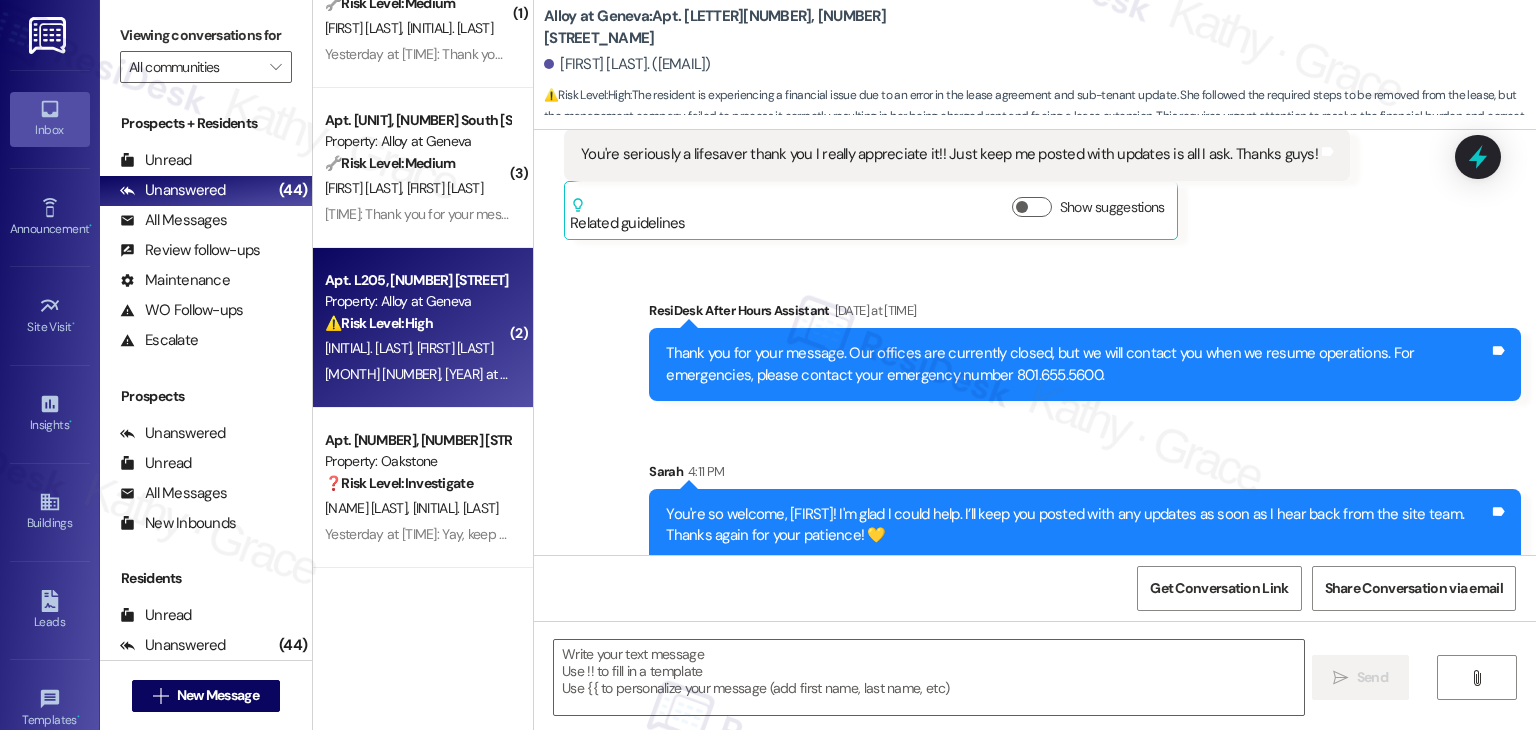 type on "Fetching suggested responses. Please feel free to read through the conversation in the meantime." 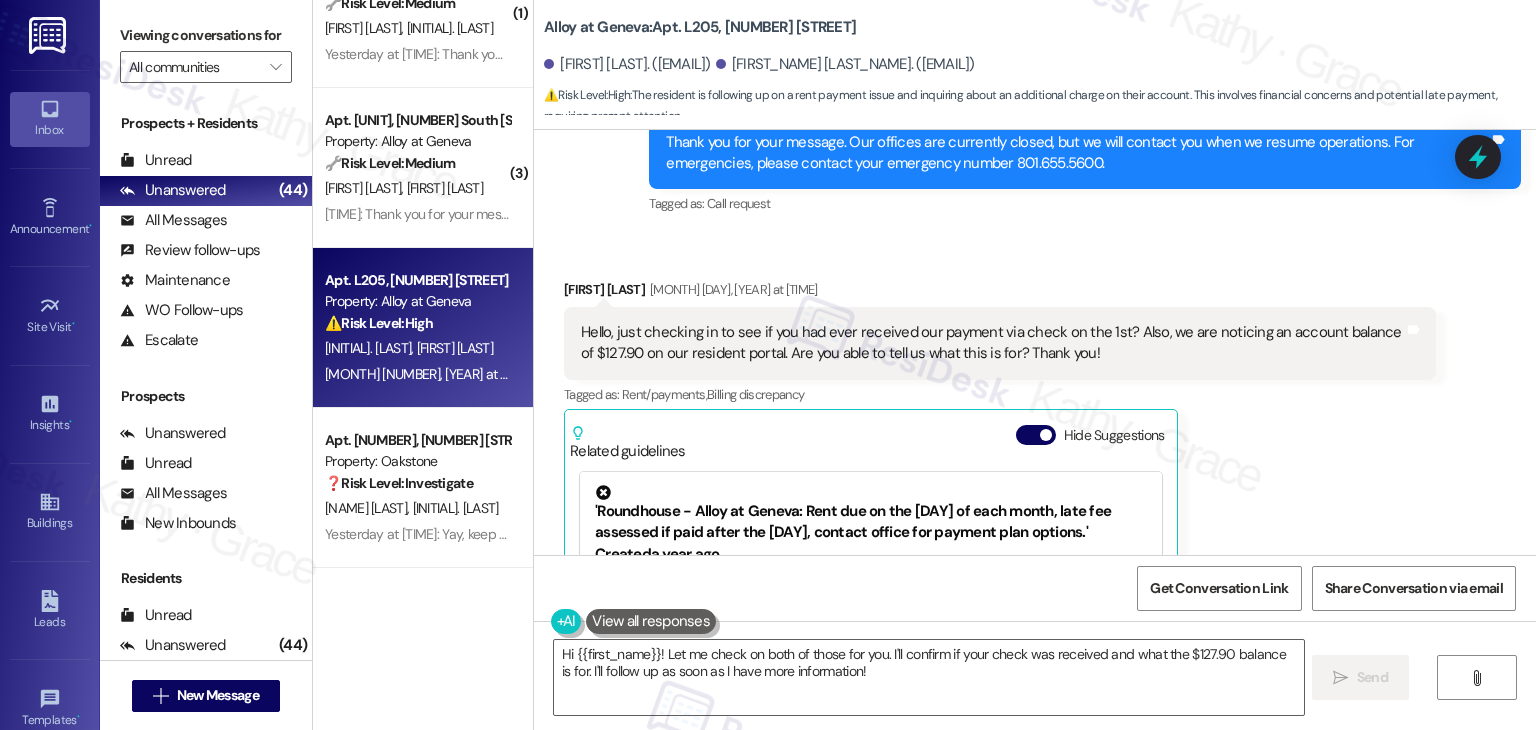 scroll, scrollTop: 10027, scrollLeft: 0, axis: vertical 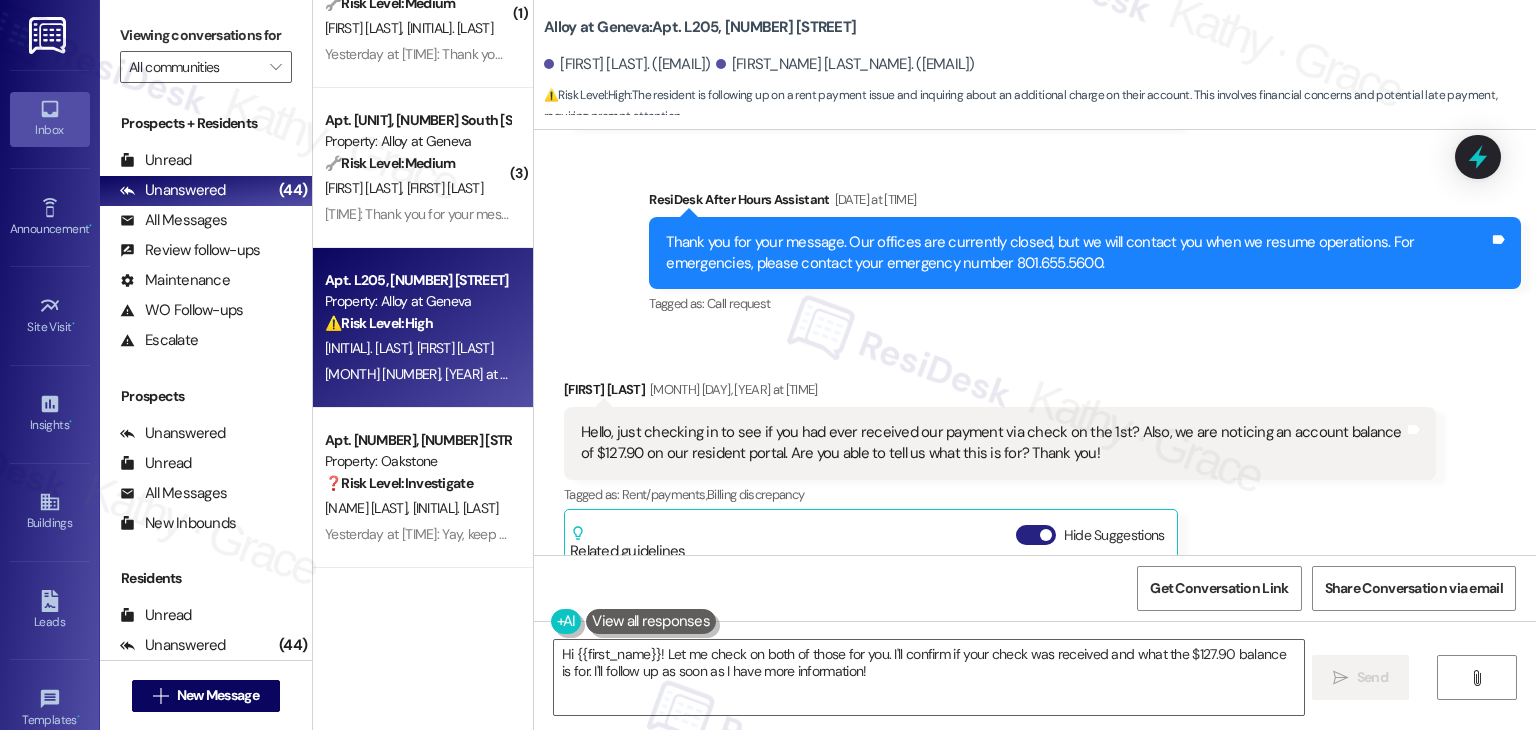 click on "Hide Suggestions" at bounding box center (1036, 535) 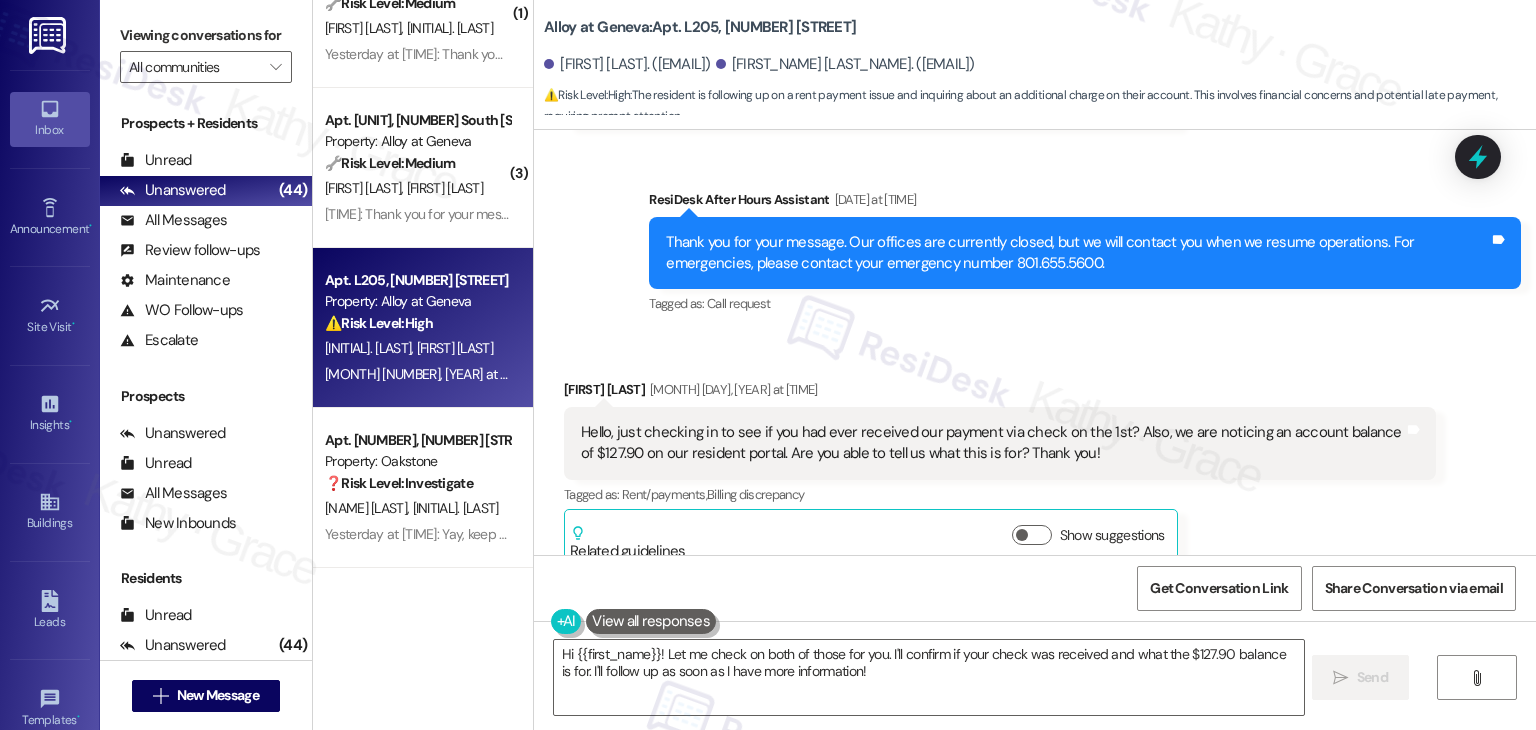 click on "Teslin Lowe Aug 04, 2025 at 7:16 PM Hello, just checking in to see if you had ever received our payment via check on the 1st? Also, we are noticing an account balance of $127.90 on our resident portal. Are you able to tell us what this is for? Thank you! Tags and notes Tagged as:   Rent/payments ,  Click to highlight conversations about Rent/payments Billing discrepancy Click to highlight conversations about Billing discrepancy  Related guidelines Show suggestions" at bounding box center (1000, 474) 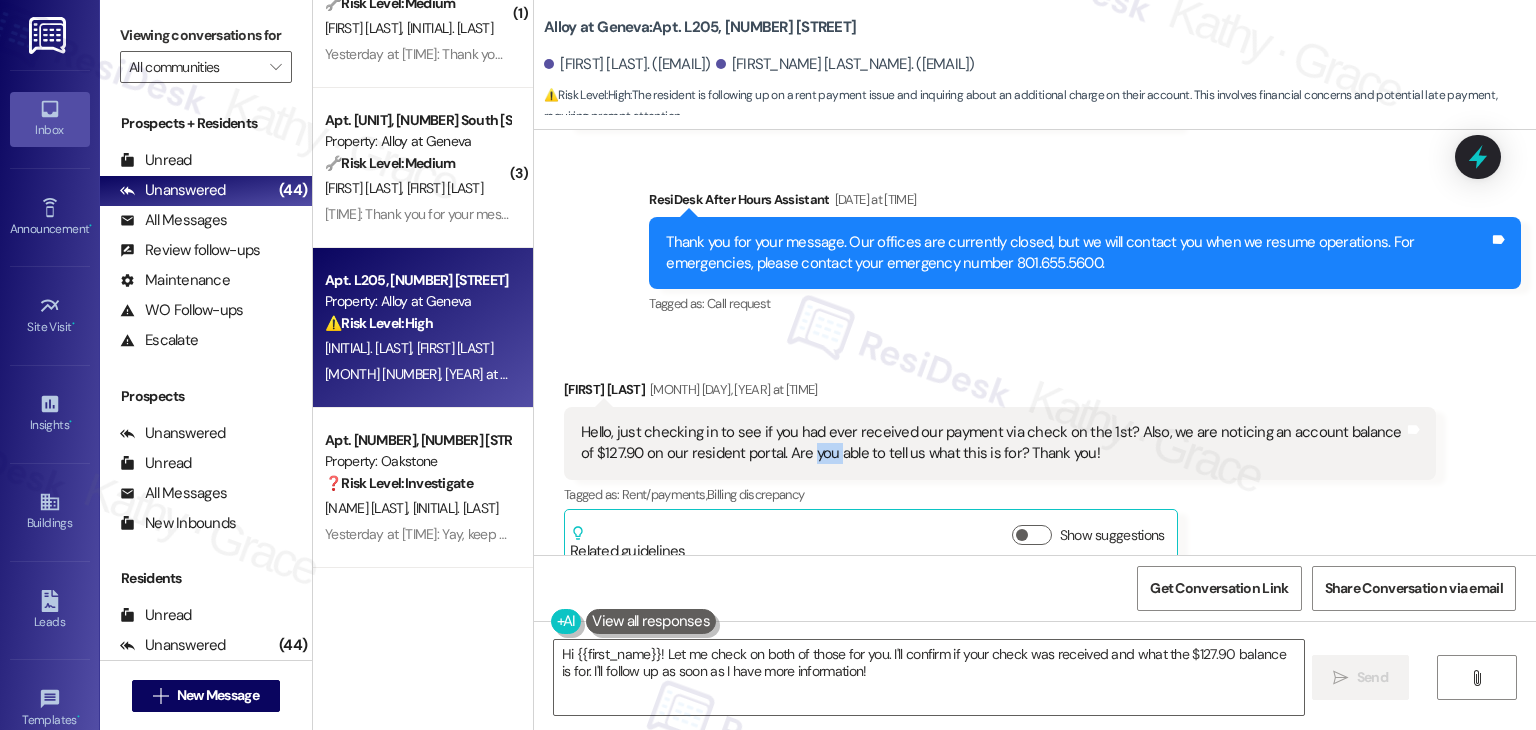 click on "Hello, just checking in to see if you had ever received our payment via check on the 1st? Also, we are noticing an account balance of $127.90 on our resident portal. Are you able to tell us what this is for? Thank you!" at bounding box center [992, 443] 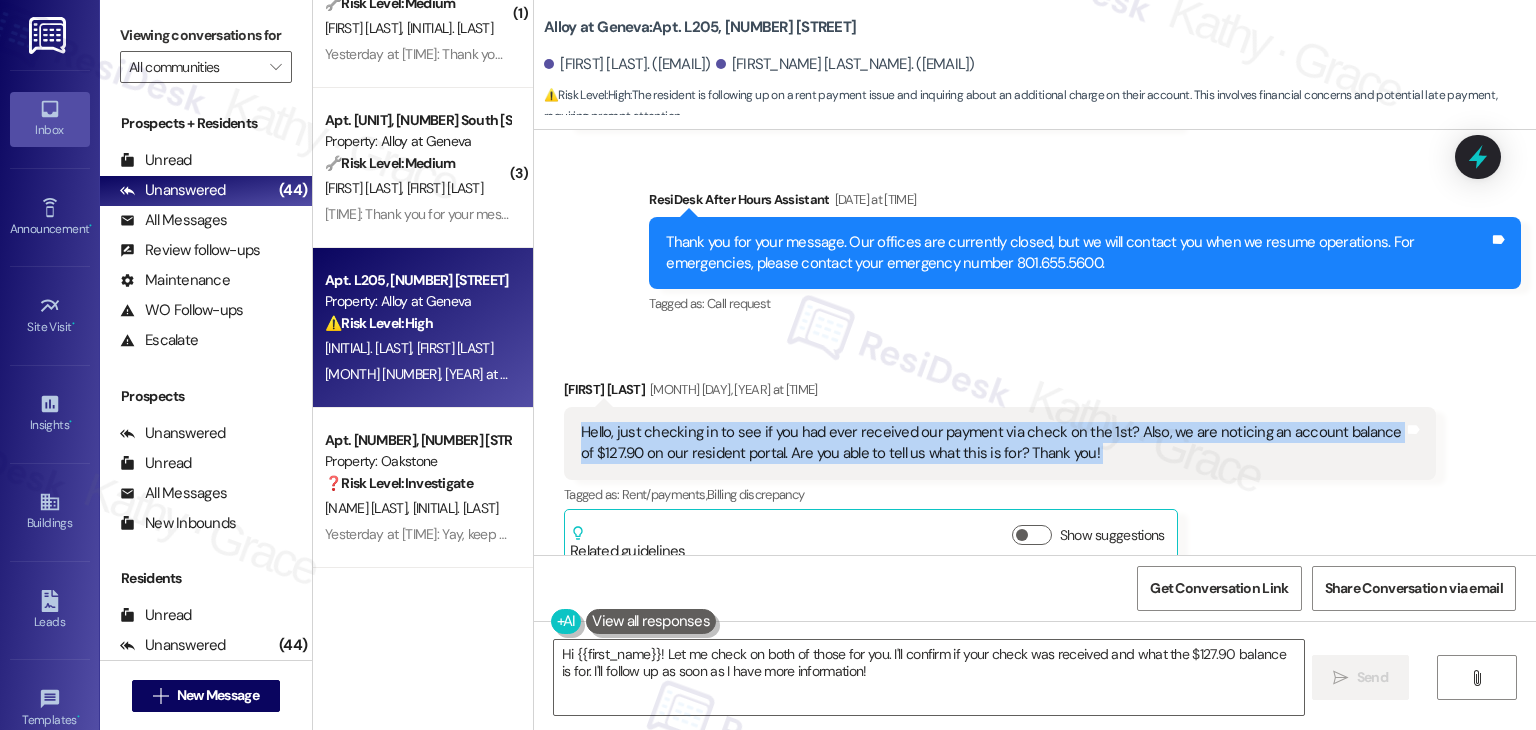 click on "Hello, just checking in to see if you had ever received our payment via check on the 1st? Also, we are noticing an account balance of $127.90 on our resident portal. Are you able to tell us what this is for? Thank you!" at bounding box center (992, 443) 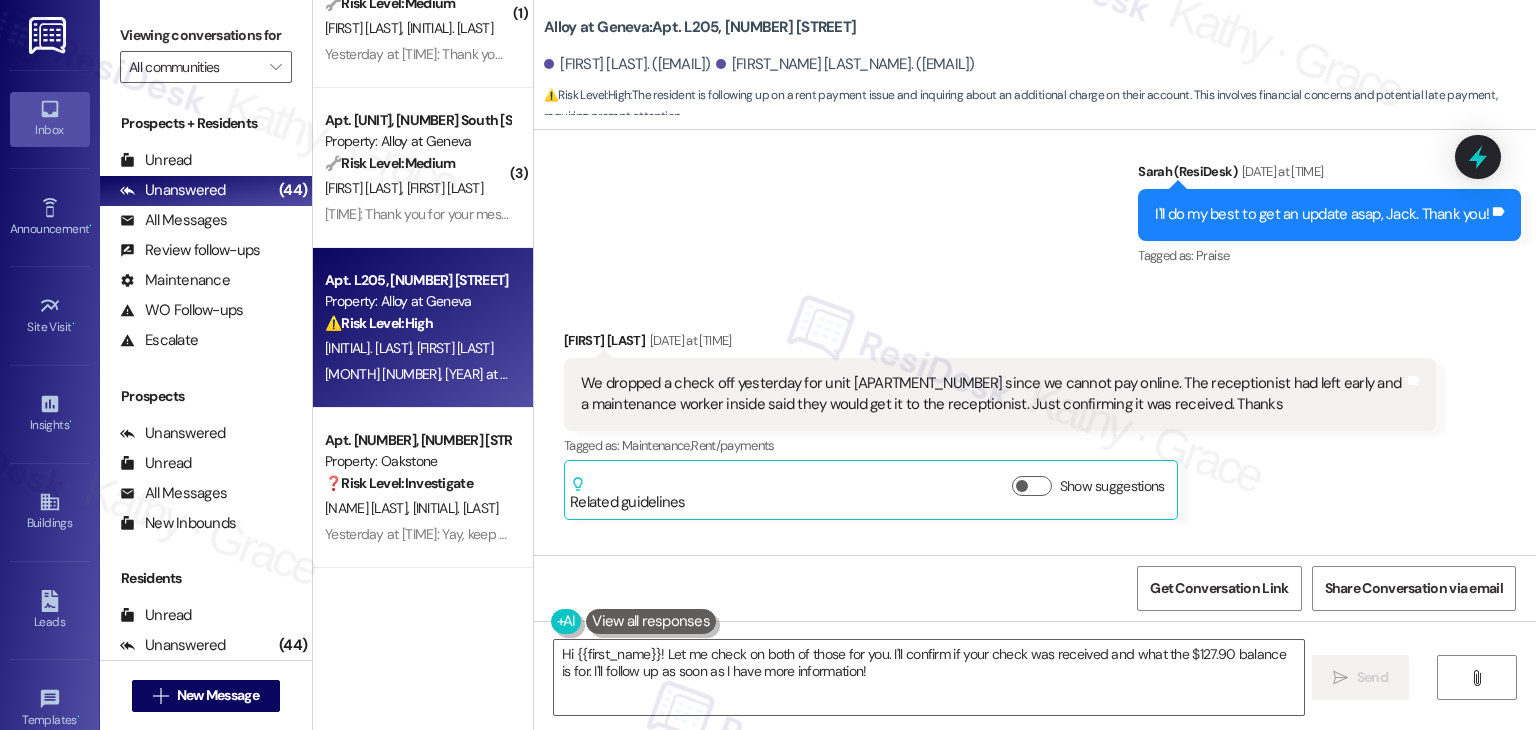 scroll, scrollTop: 9535, scrollLeft: 0, axis: vertical 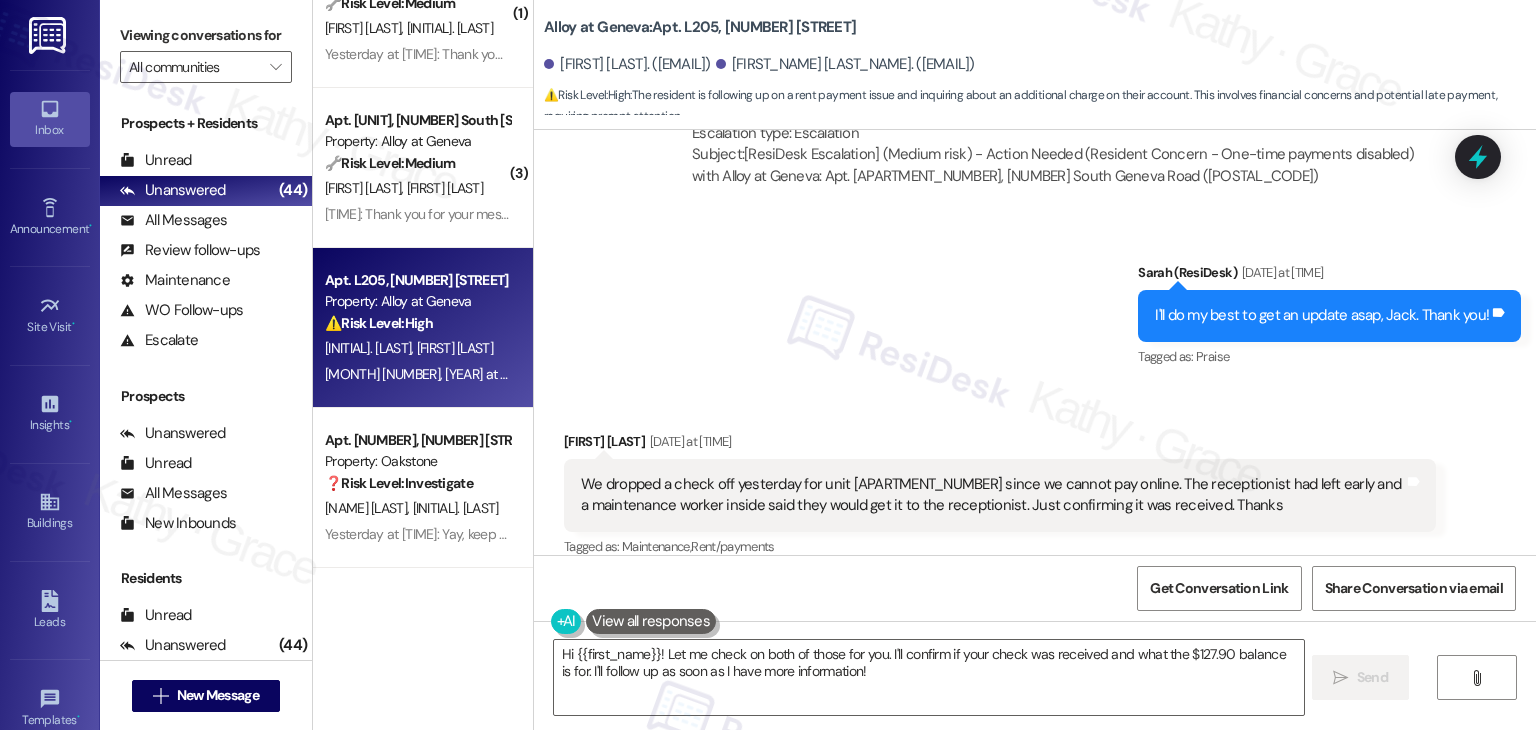 click on "We dropped a check off yesterday for unit L205 since we cannot pay online. The receptionist had left early and a maintenance worker inside said they would get it to the receptionist. Just confirming it was received. Thanks" at bounding box center [992, 495] 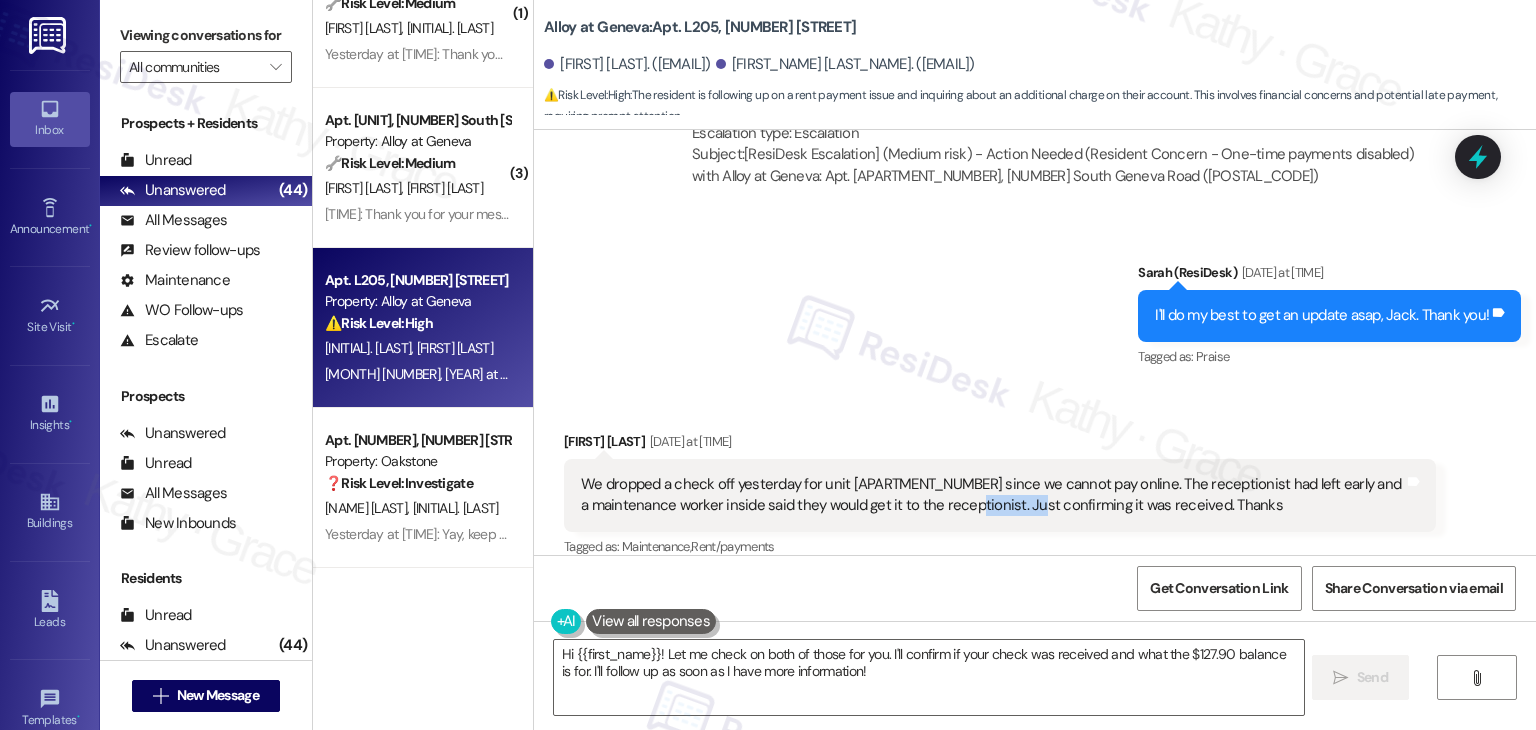 click on "We dropped a check off yesterday for unit L205 since we cannot pay online. The receptionist had left early and a maintenance worker inside said they would get it to the receptionist. Just confirming it was received. Thanks" at bounding box center [992, 495] 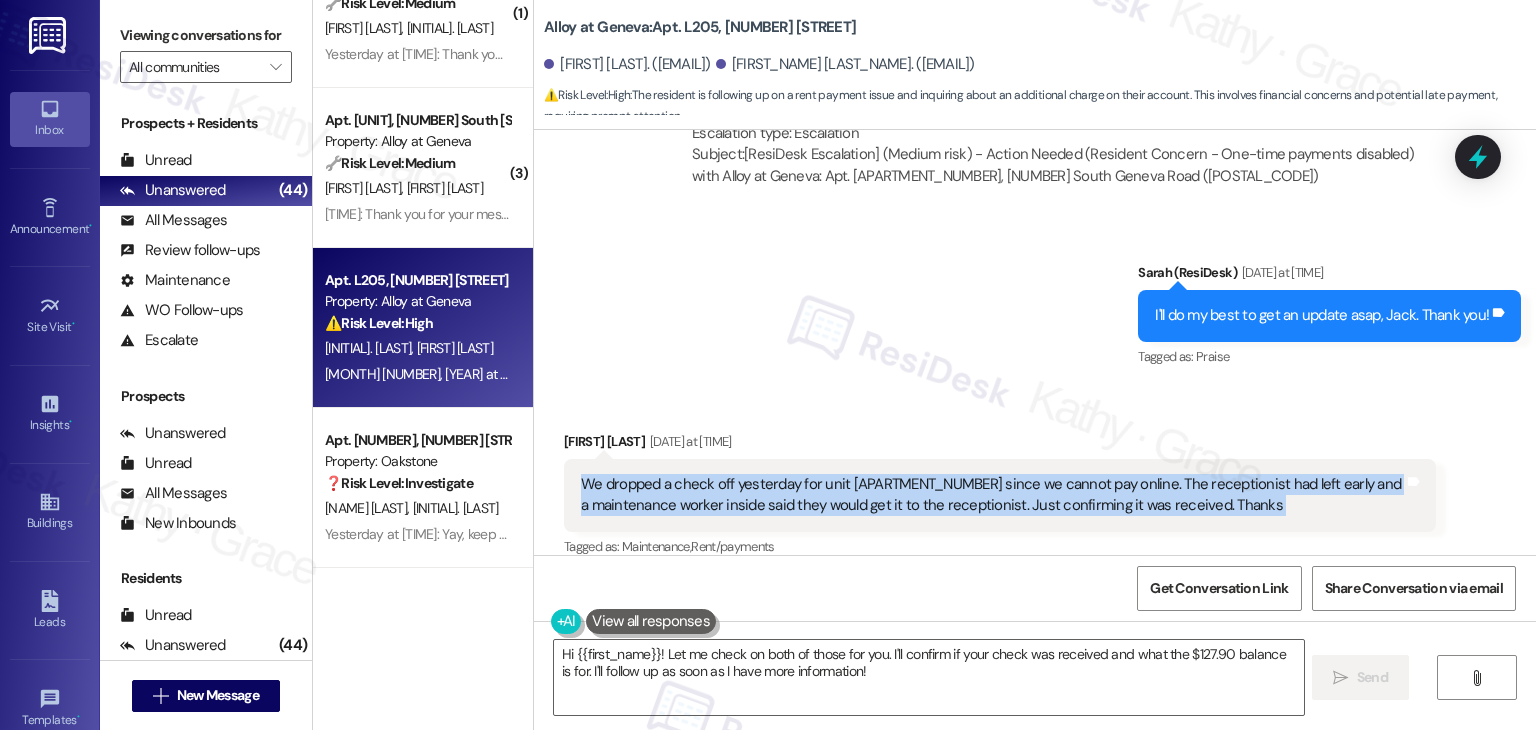 click on "We dropped a check off yesterday for unit L205 since we cannot pay online. The receptionist had left early and a maintenance worker inside said they would get it to the receptionist. Just confirming it was received. Thanks" at bounding box center [992, 495] 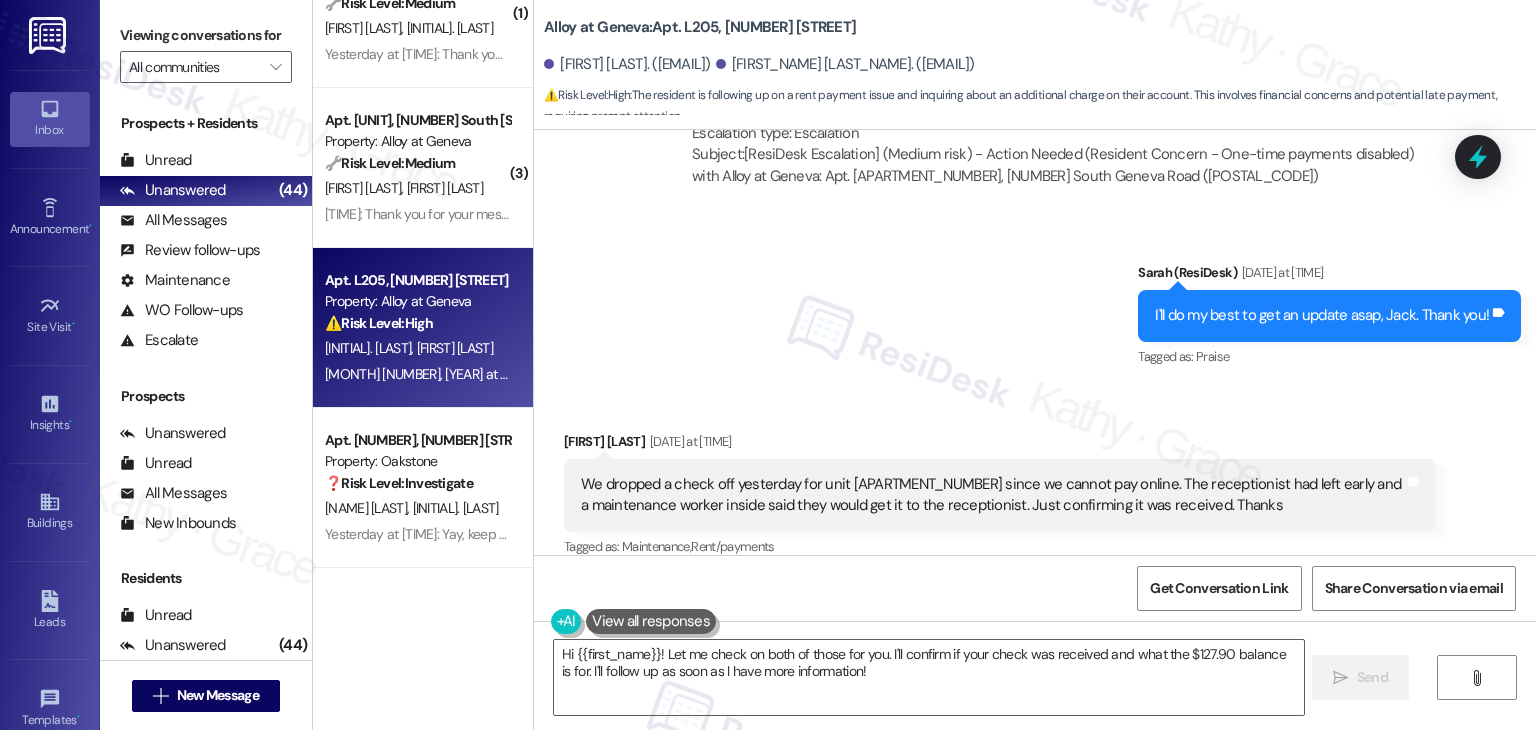 click on "Jack Lowe Aug 02, 2025 at 11:37 AM" at bounding box center (1000, 445) 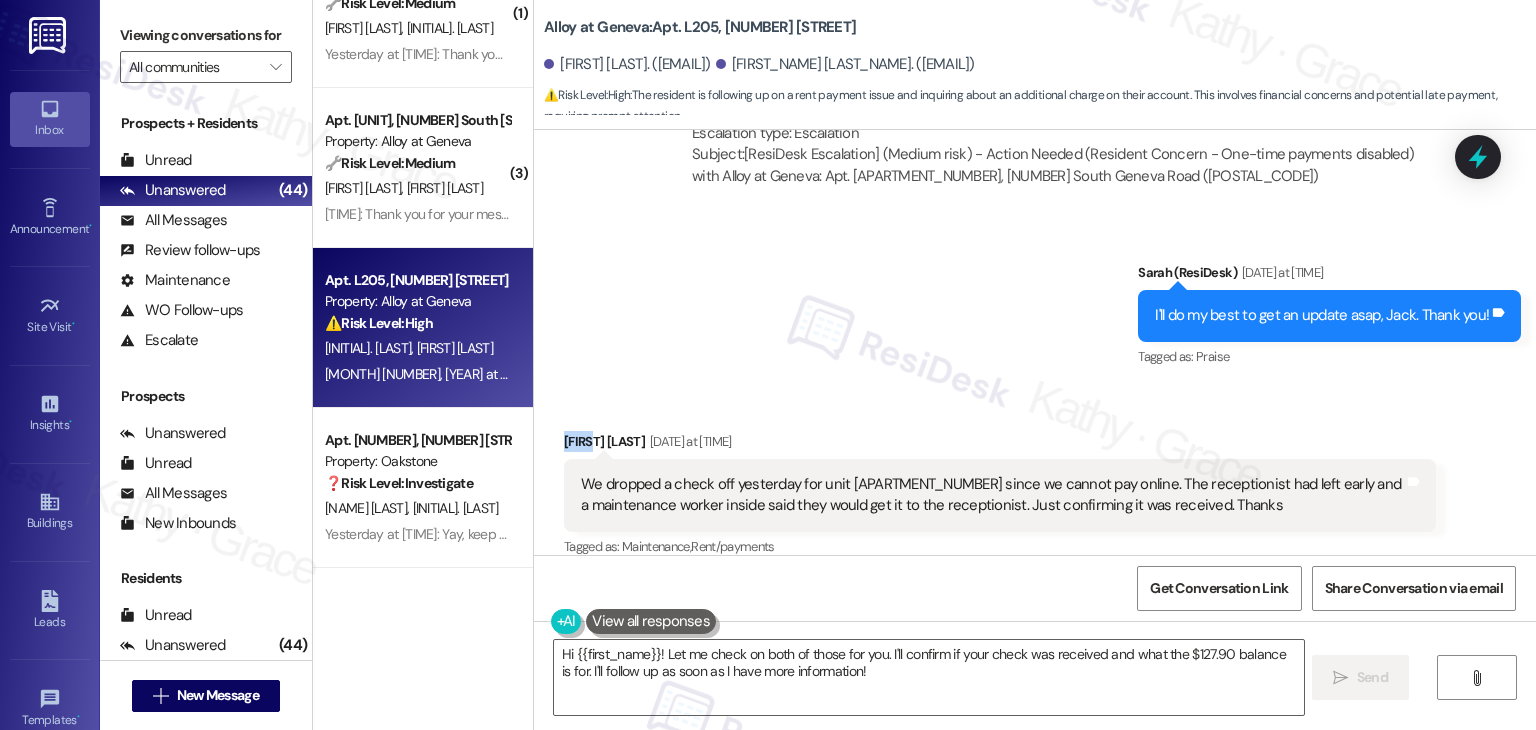 click on "Jack Lowe Aug 02, 2025 at 11:37 AM" at bounding box center (1000, 445) 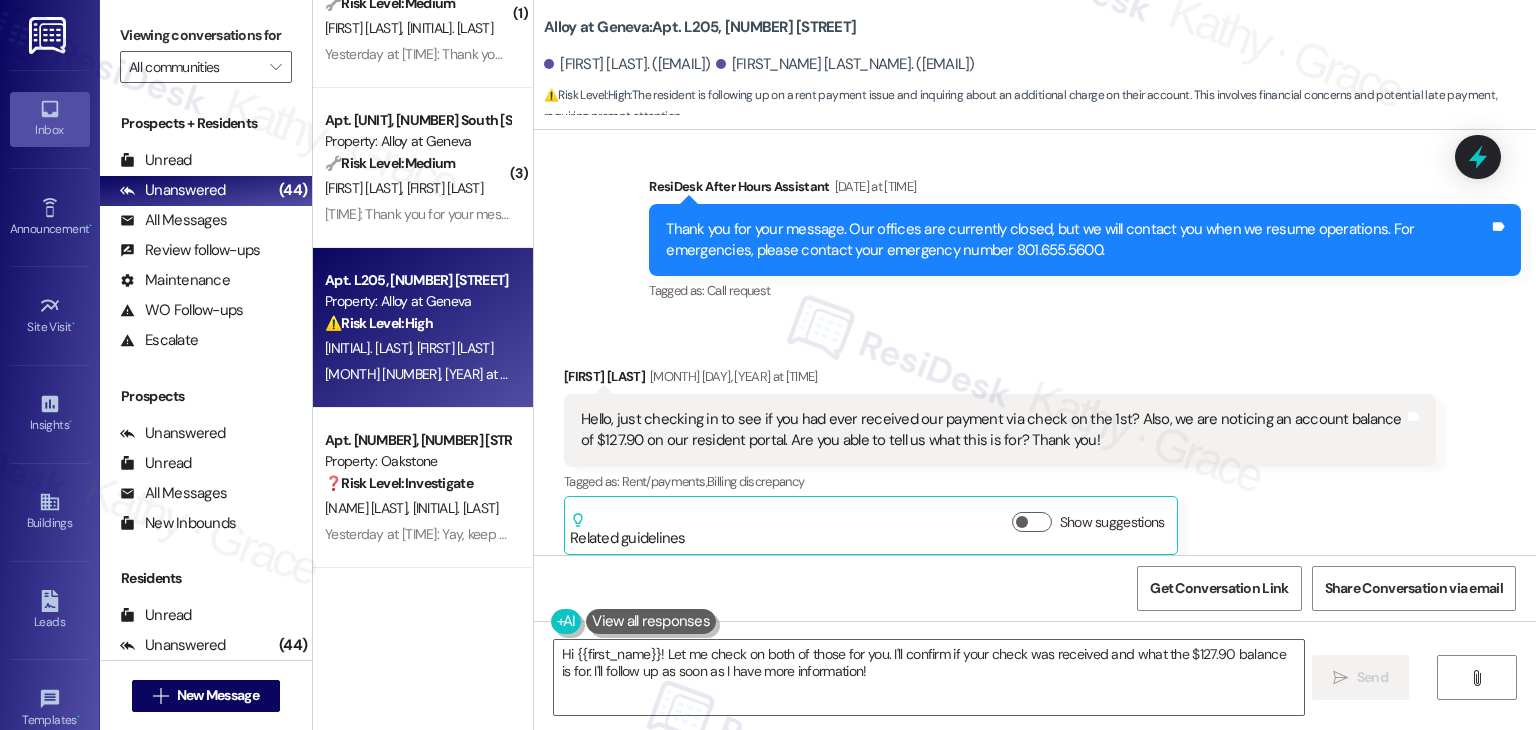 scroll, scrollTop: 10135, scrollLeft: 0, axis: vertical 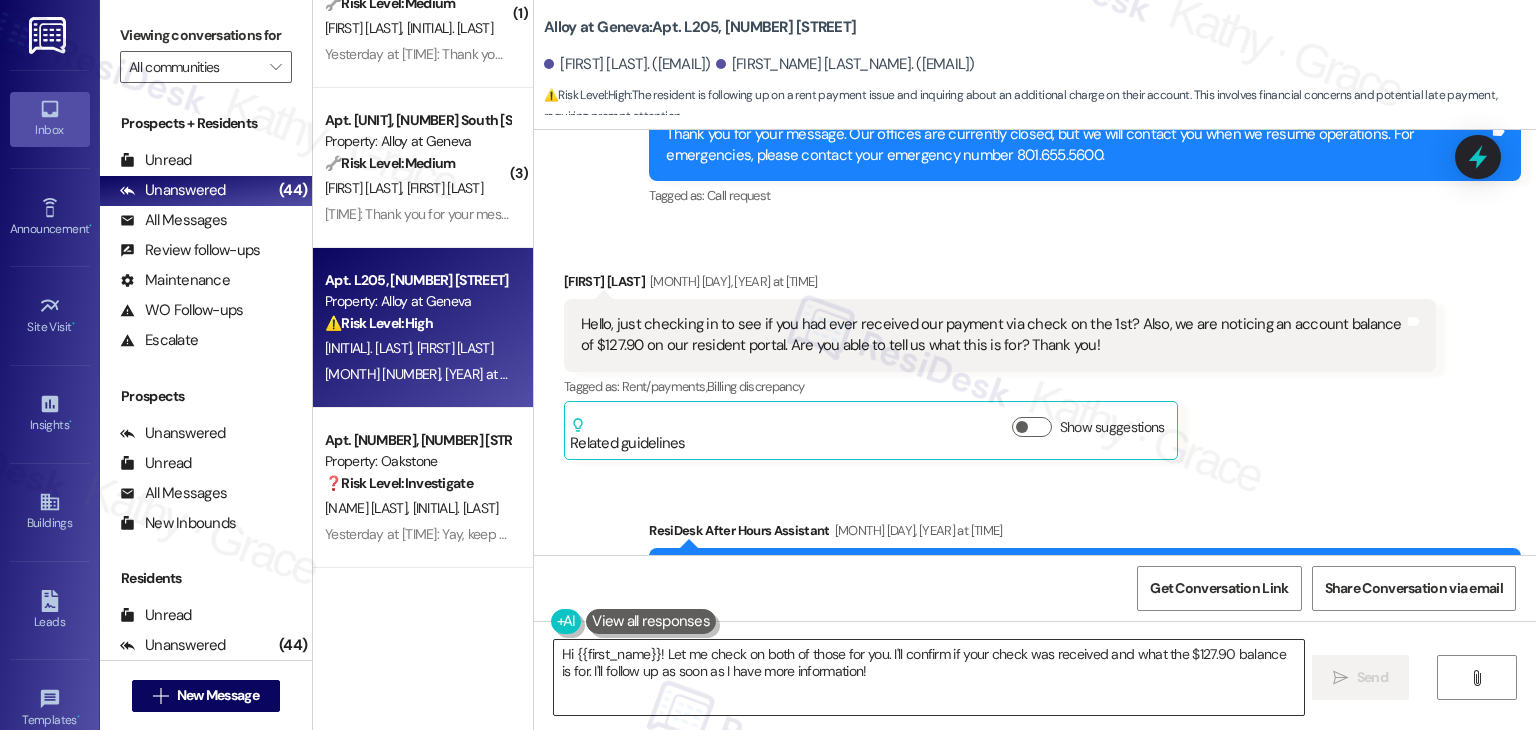 click on "Hi {{first_name}}! Let me check on both of those for you. I'll confirm if your check was received and what the $127.90 balance is for. I'll follow up as soon as I have more information!" at bounding box center (928, 677) 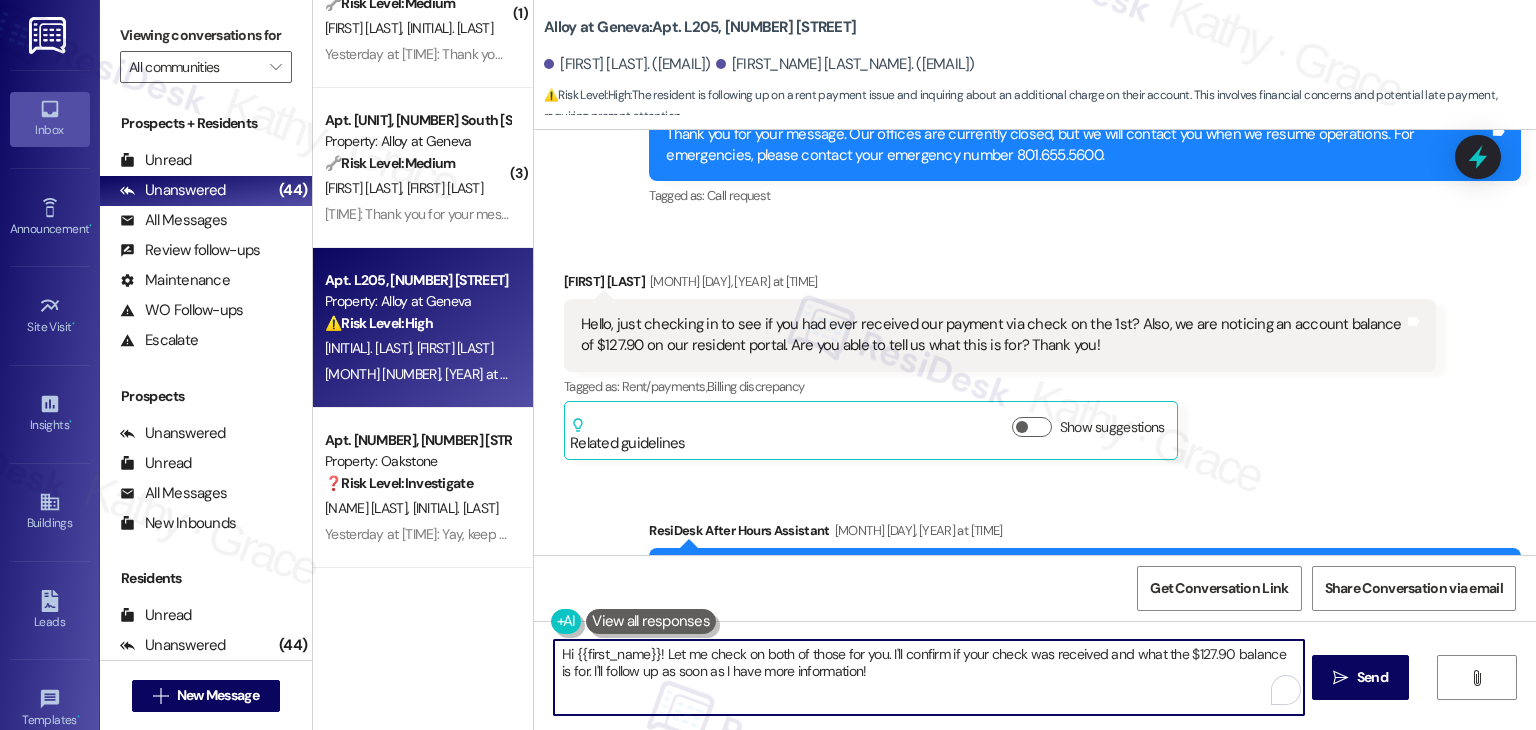 click on "Hi {{first_name}}! Let me check on both of those for you. I'll confirm if your check was received and what the $127.90 balance is for. I'll follow up as soon as I have more information!" at bounding box center (928, 677) 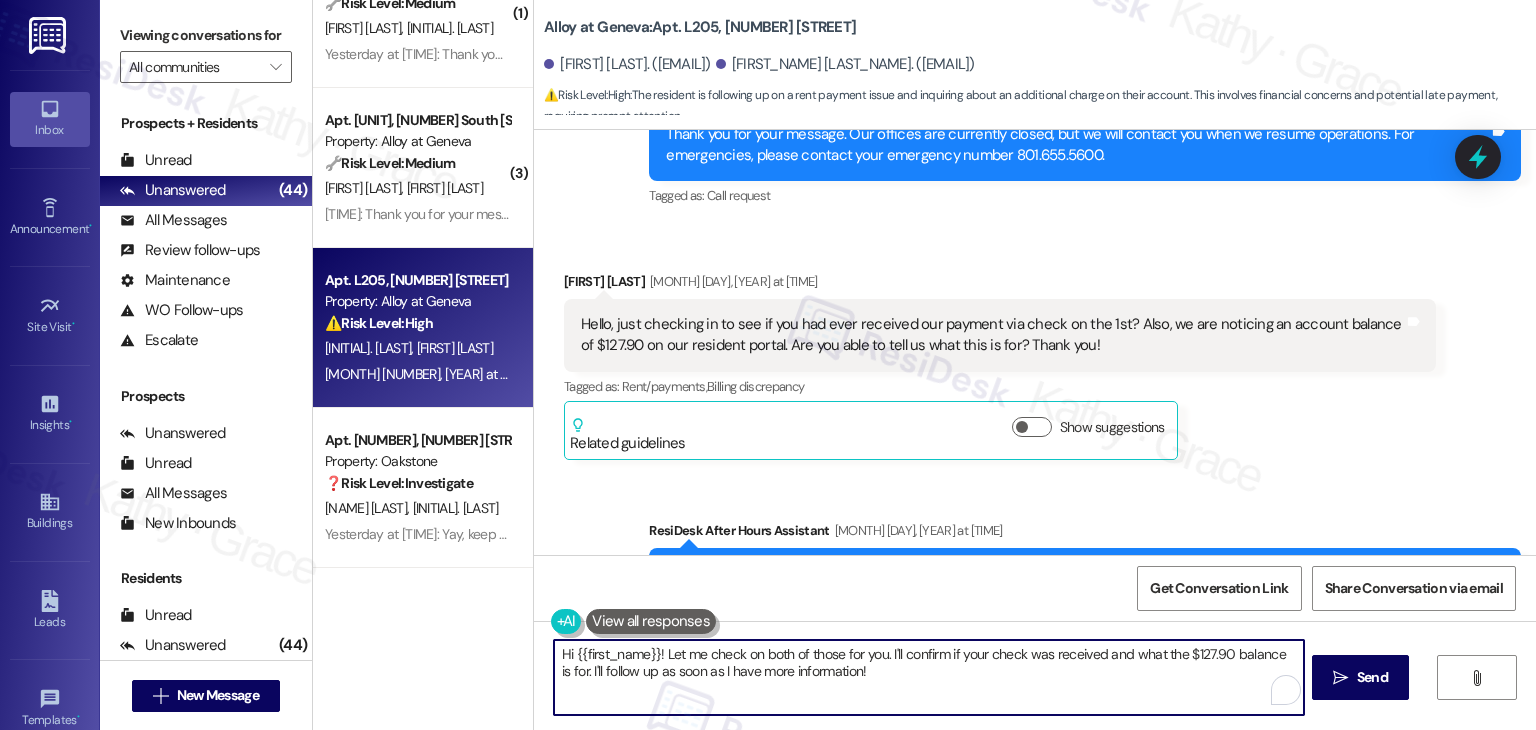 paste on "Teslin! Thanks for checking in. I’ve reached out to the site team to confirm if your check for unit L205 was received and to look into the $127.90 balance showing on your portal. I’ll follow up with you as soon as I hear back. Appreciate your patience in the meantime!" 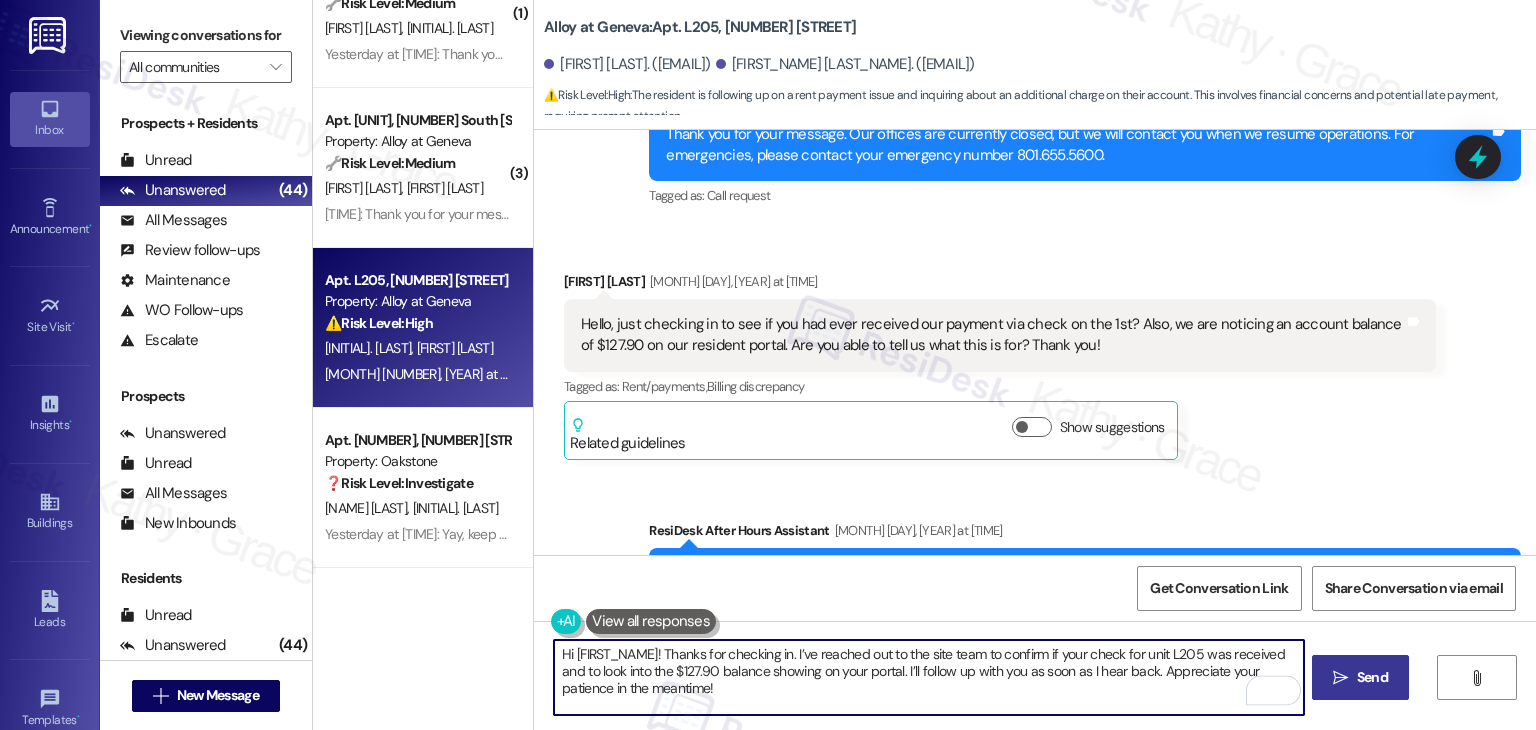 type on "Hi Teslin! Thanks for checking in. I’ve reached out to the site team to confirm if your check for unit L205 was received and to look into the $127.90 balance showing on your portal. I’ll follow up with you as soon as I hear back. Appreciate your patience in the meantime!" 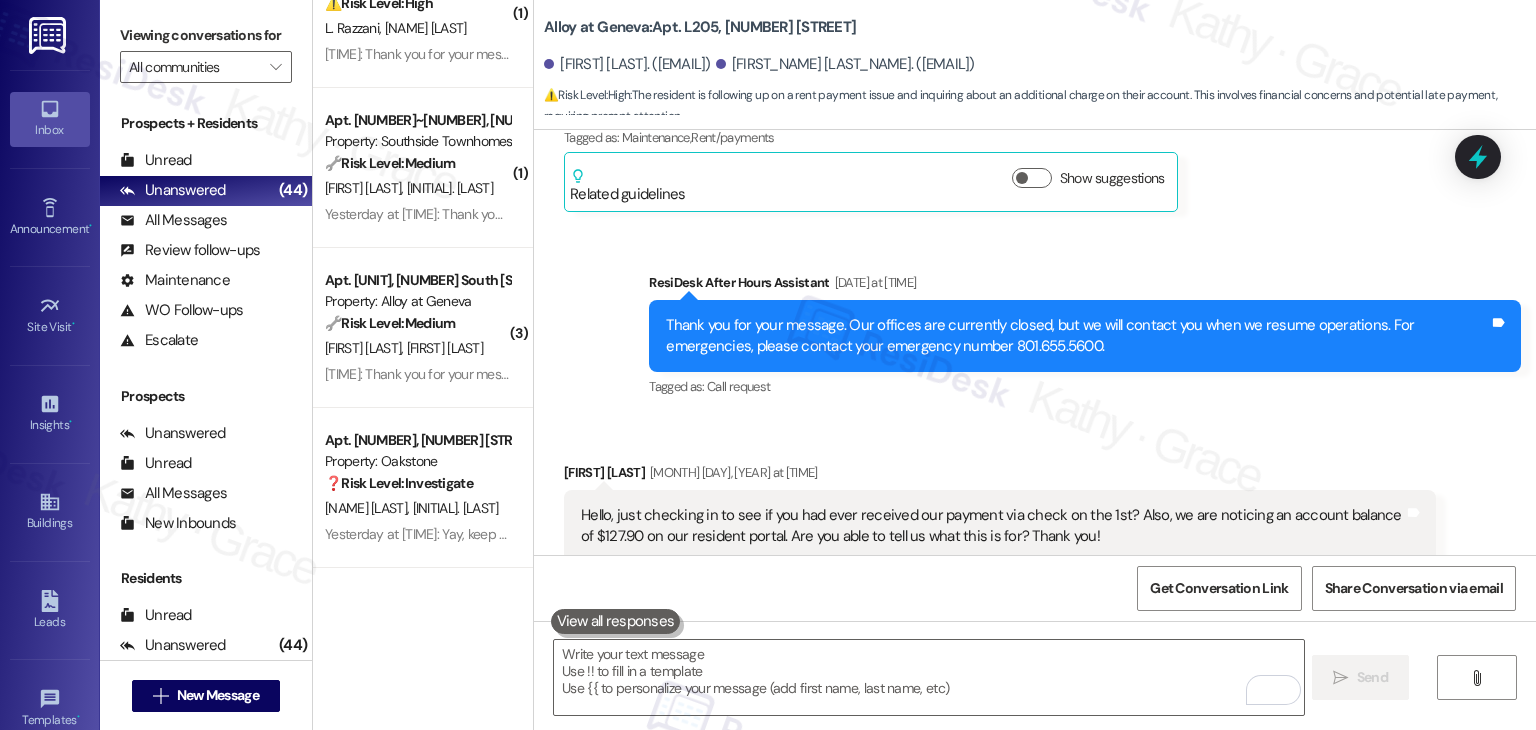 scroll, scrollTop: 10296, scrollLeft: 0, axis: vertical 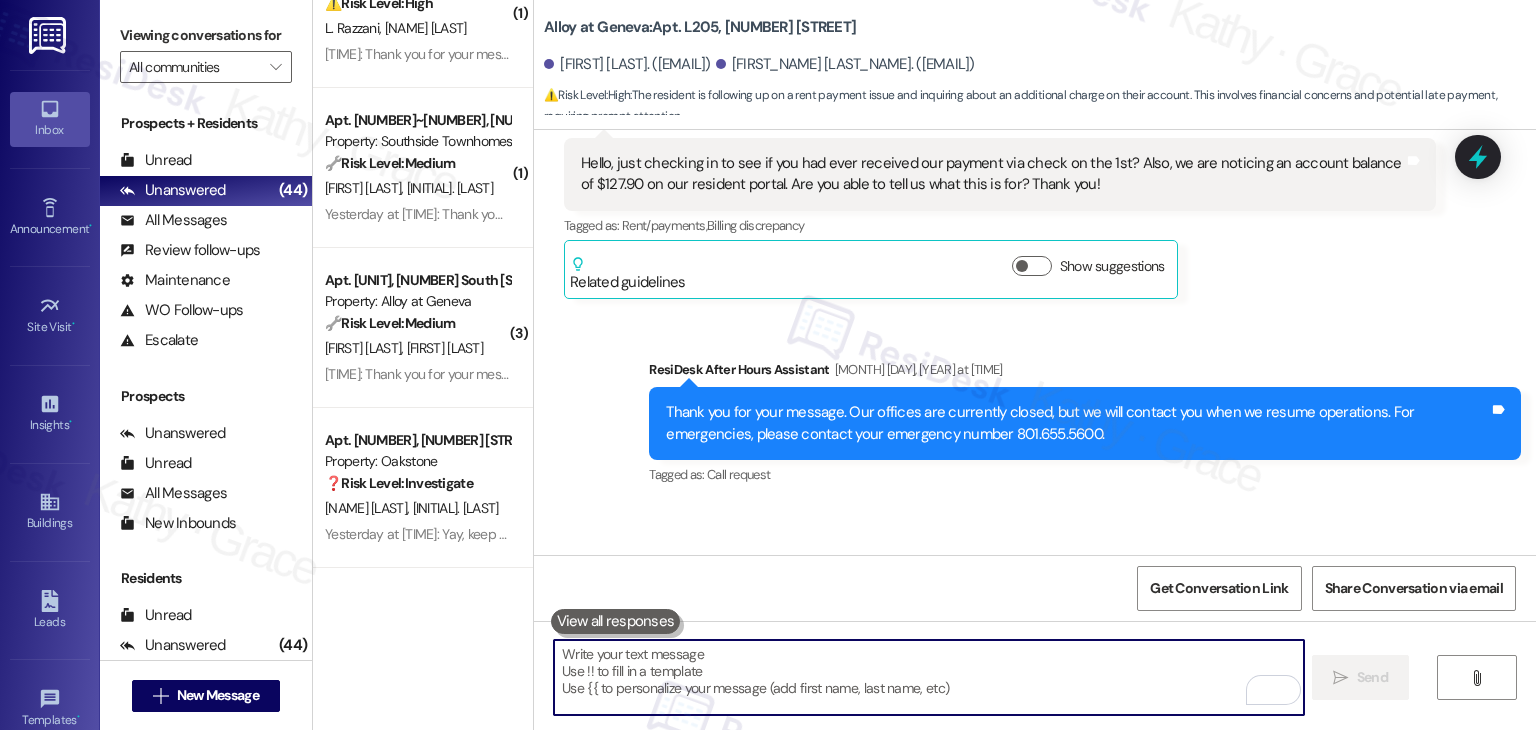 click at bounding box center (928, 677) 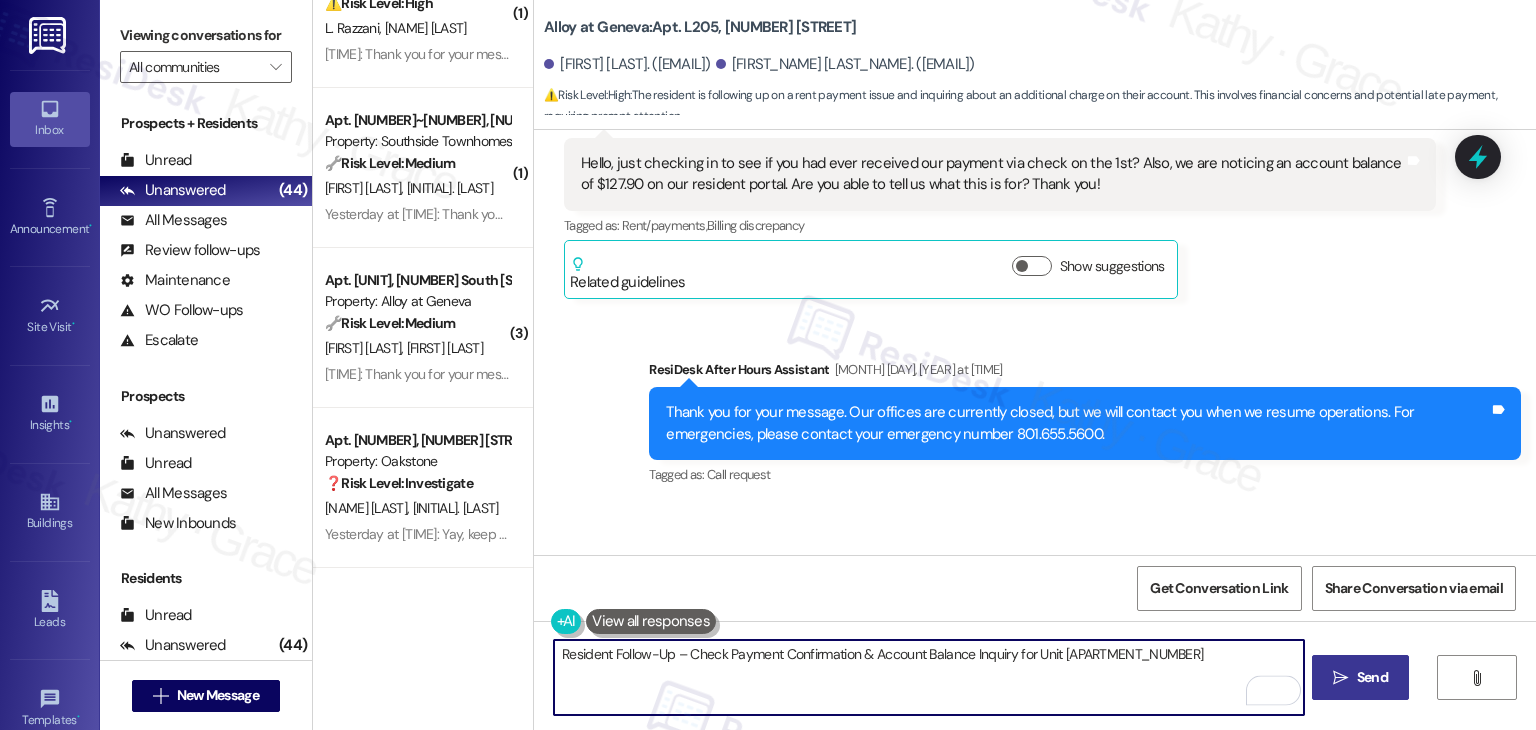 click on "Resident Follow-Up – Check Payment Confirmation & Account Balance Inquiry for Unit L205" at bounding box center [928, 677] 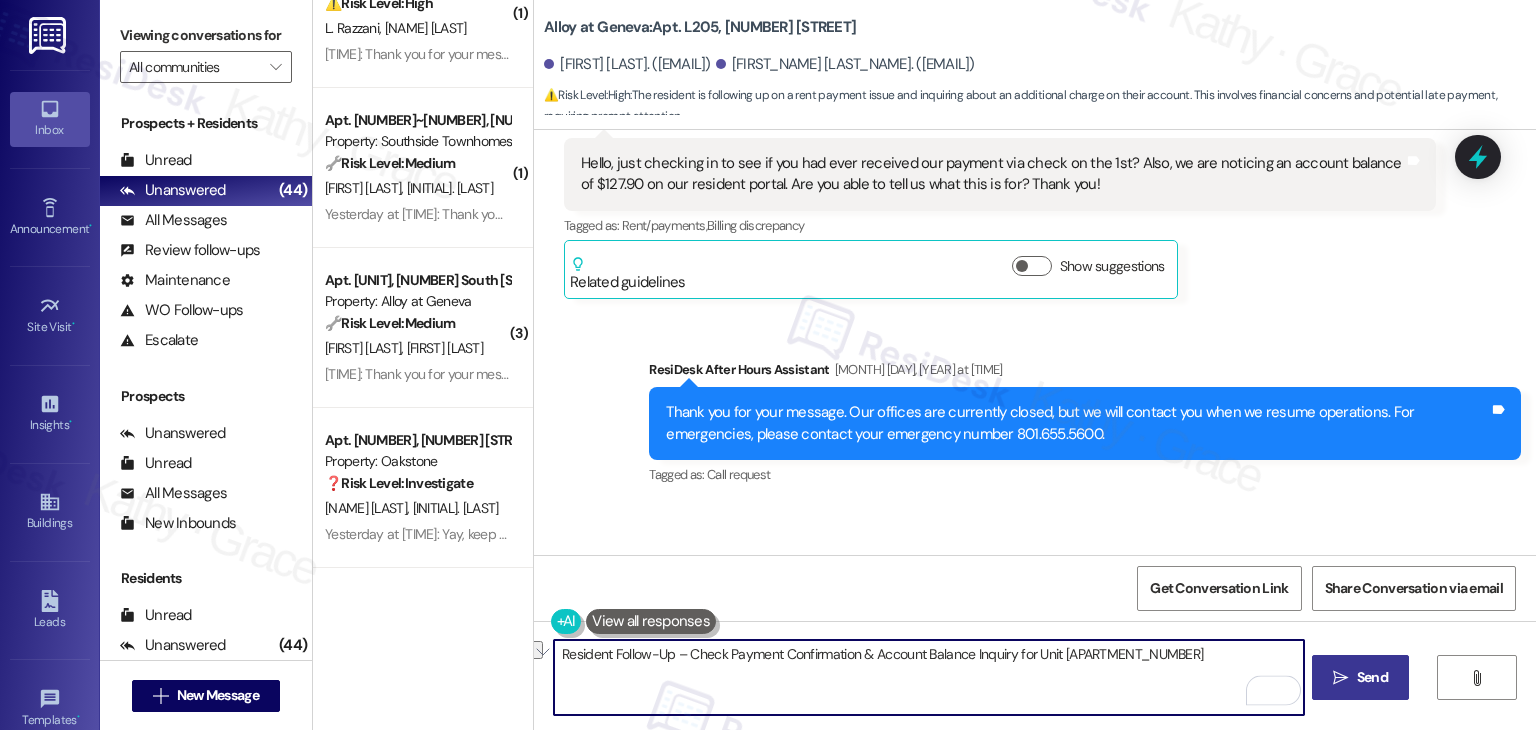 type 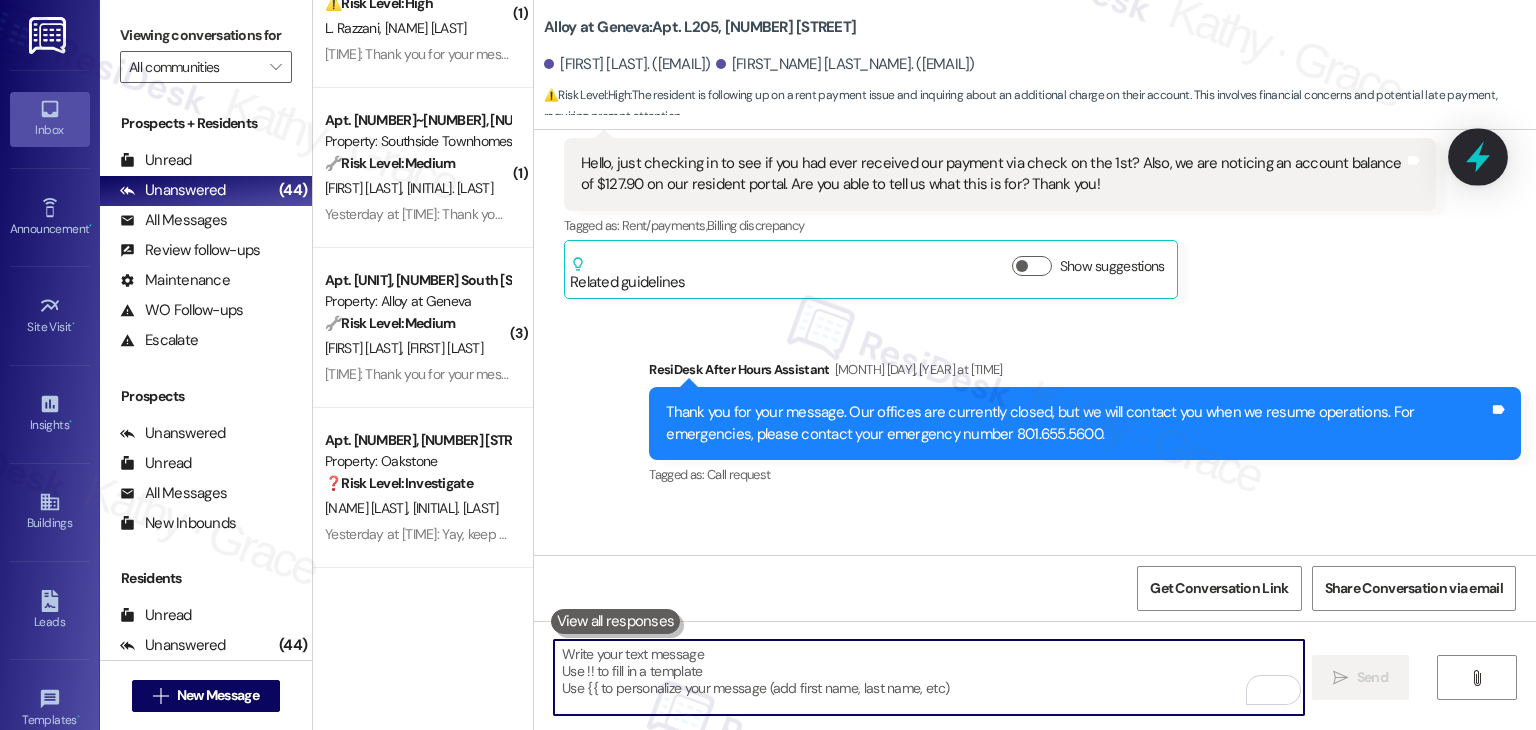 click 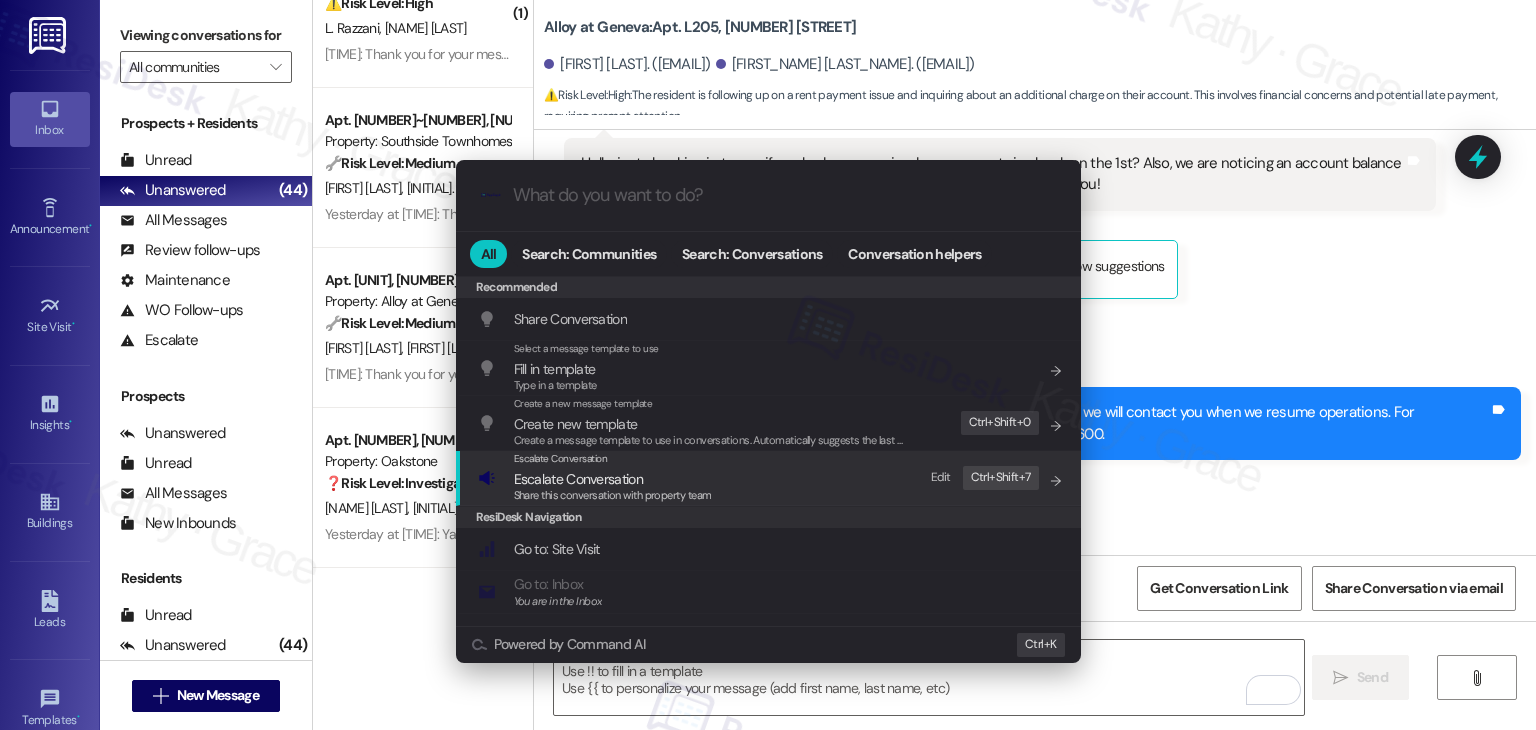 click on "Share this conversation with property team" at bounding box center (613, 495) 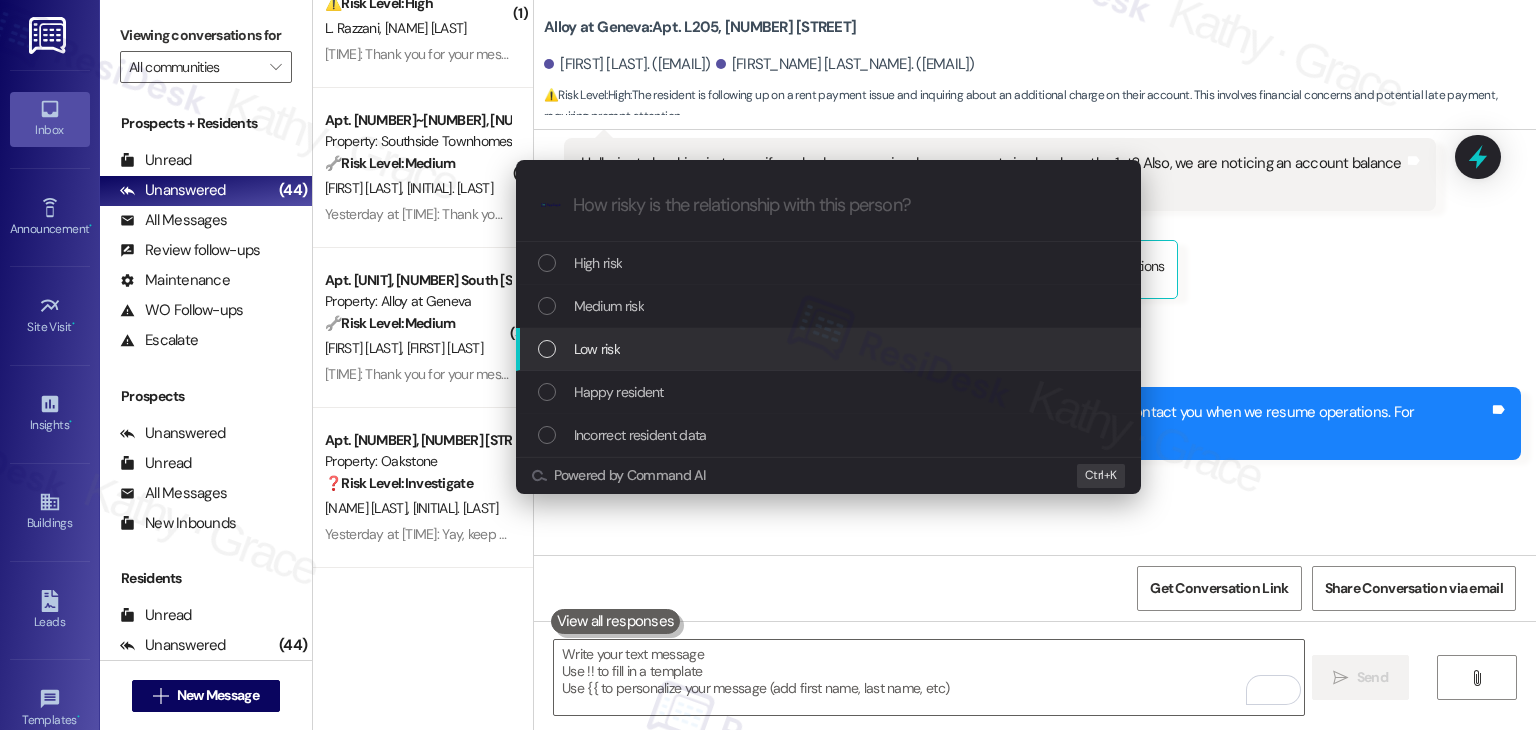 click at bounding box center [547, 349] 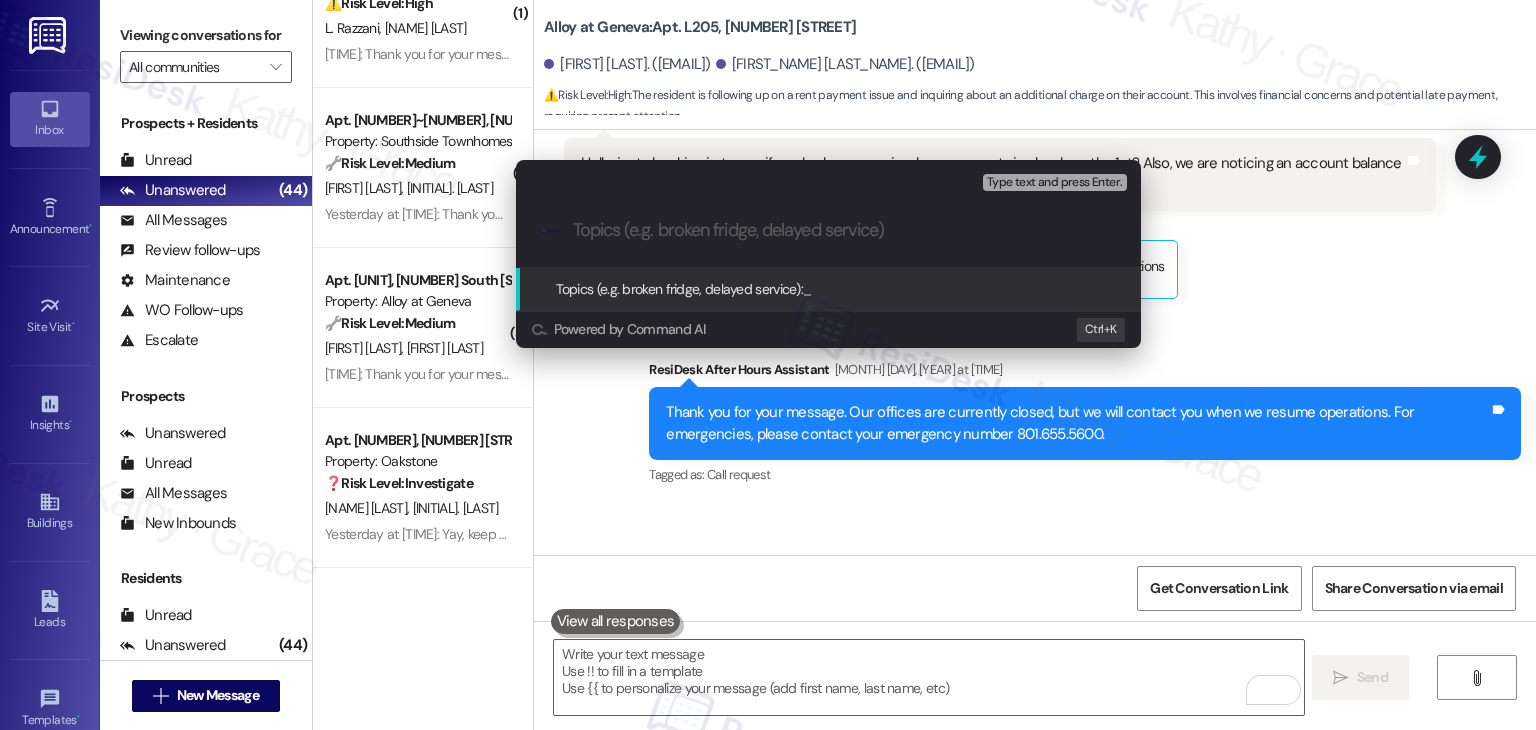 paste on "Resident Follow-Up – Check Payment Confirmation & Account Balance Inquiry for Unit L205" 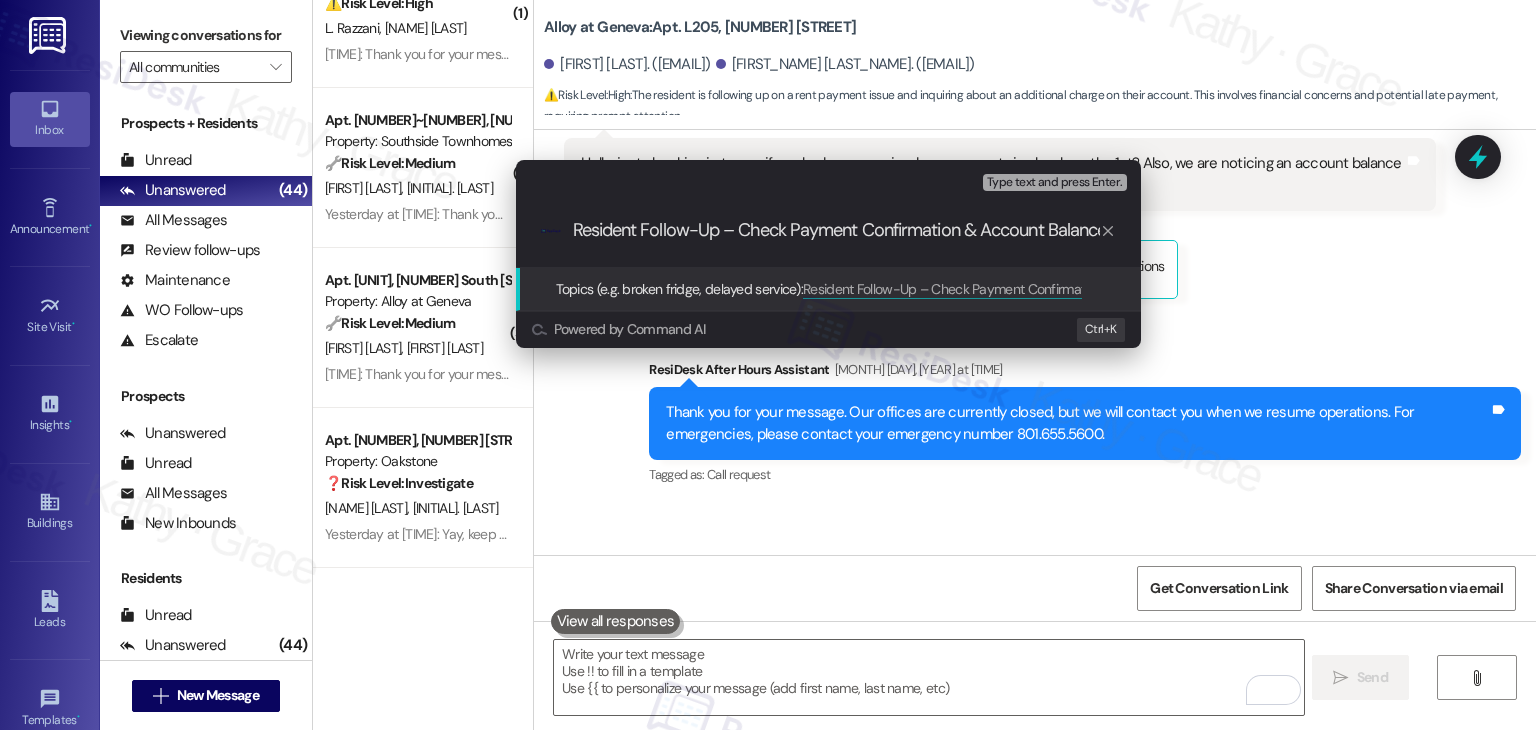 scroll, scrollTop: 0, scrollLeft: 169, axis: horizontal 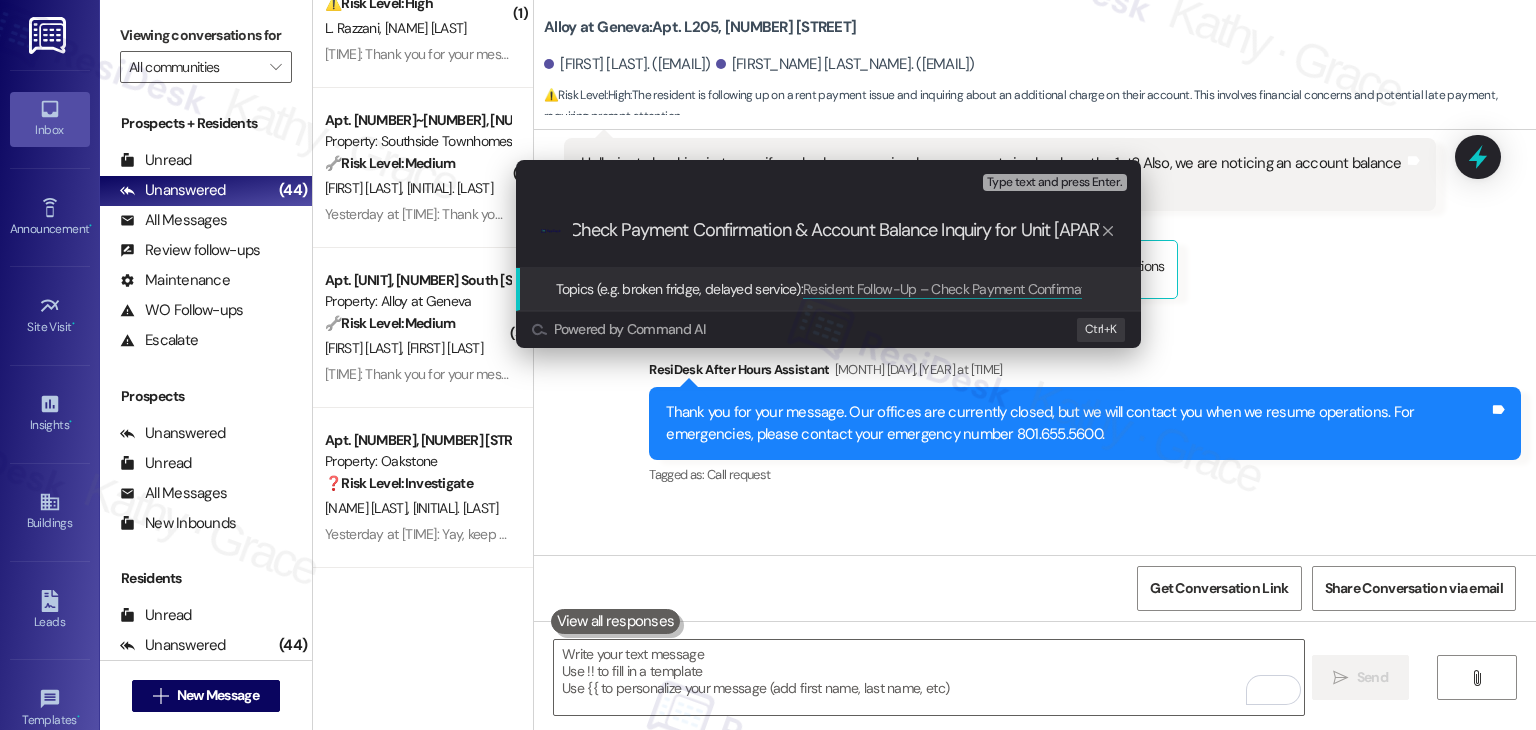 click on "Resident Follow-Up – Check Payment Confirmation & Account Balance Inquiry for Unit L205" at bounding box center [836, 230] 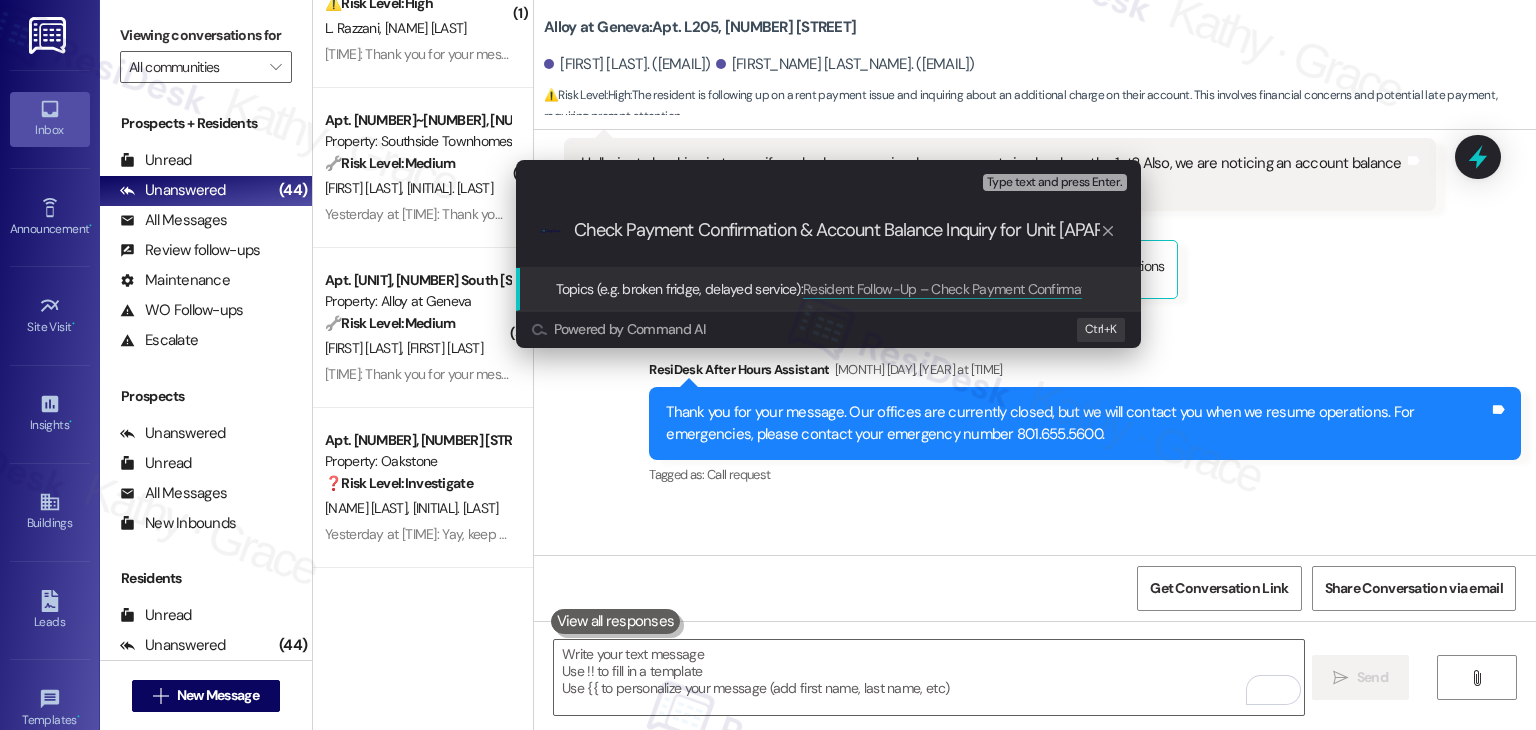 type on "Resident Follow-Up – Check Payment Confirmation & Account Balance Inquiry" 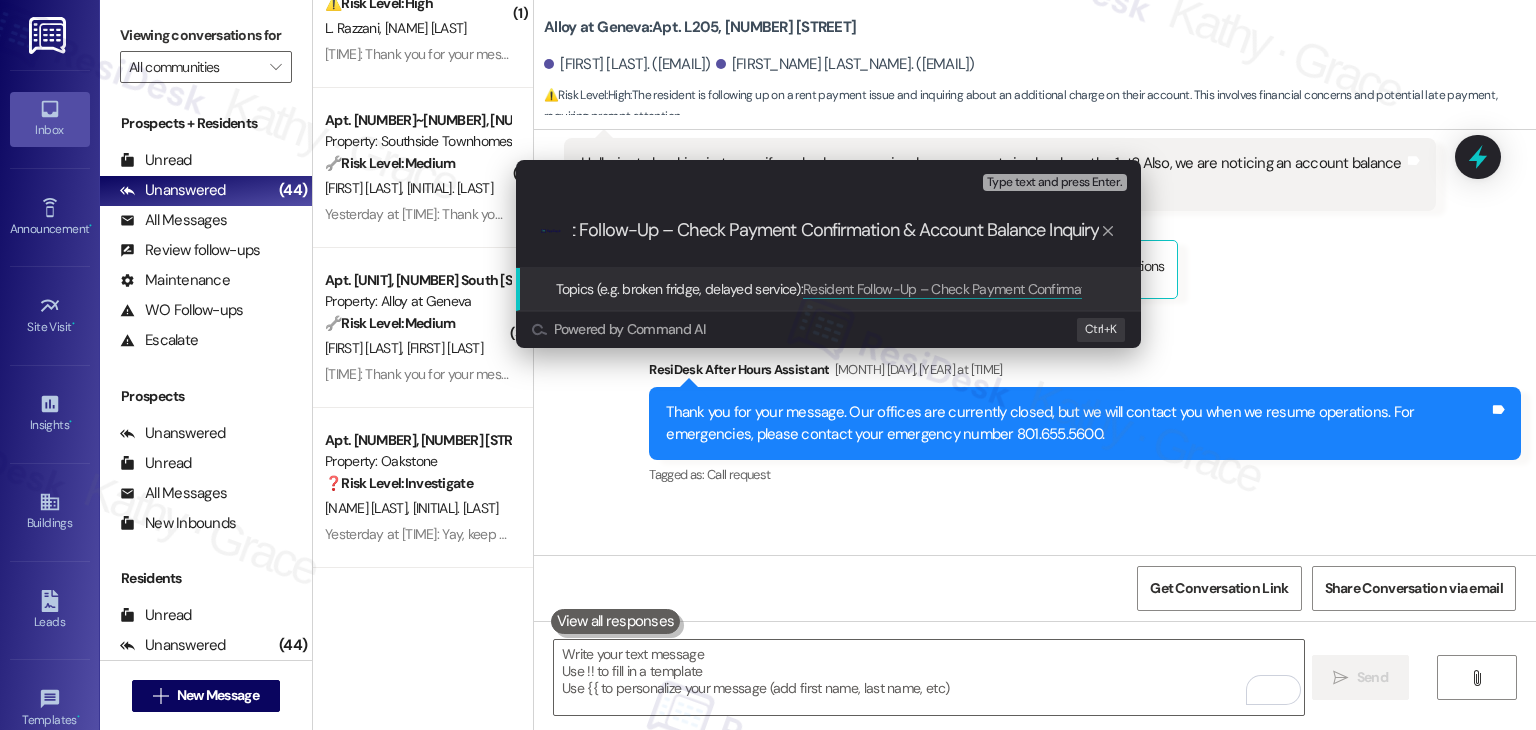 scroll, scrollTop: 0, scrollLeft: 71, axis: horizontal 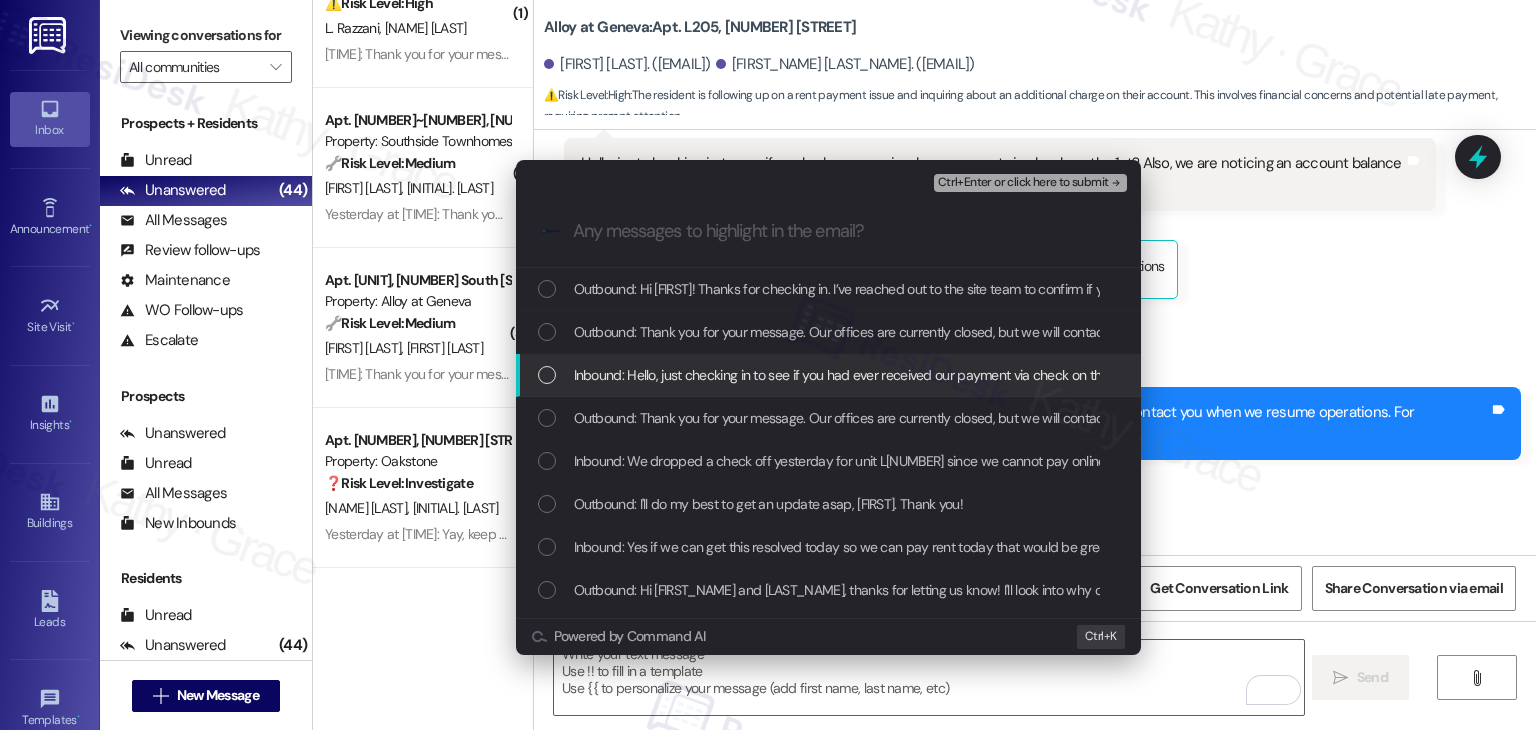 click at bounding box center [547, 375] 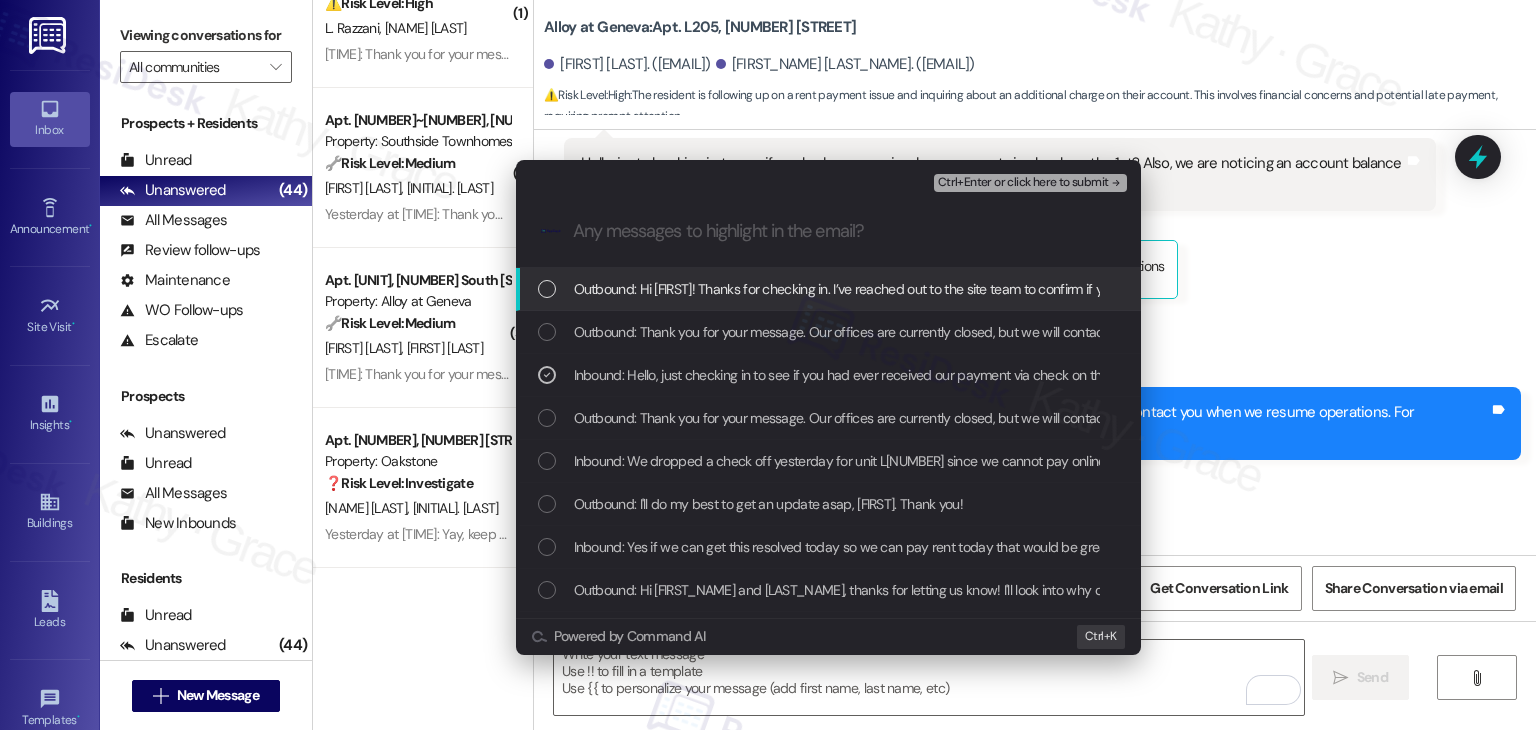 click on "Ctrl+Enter or click here to submit" at bounding box center (1023, 183) 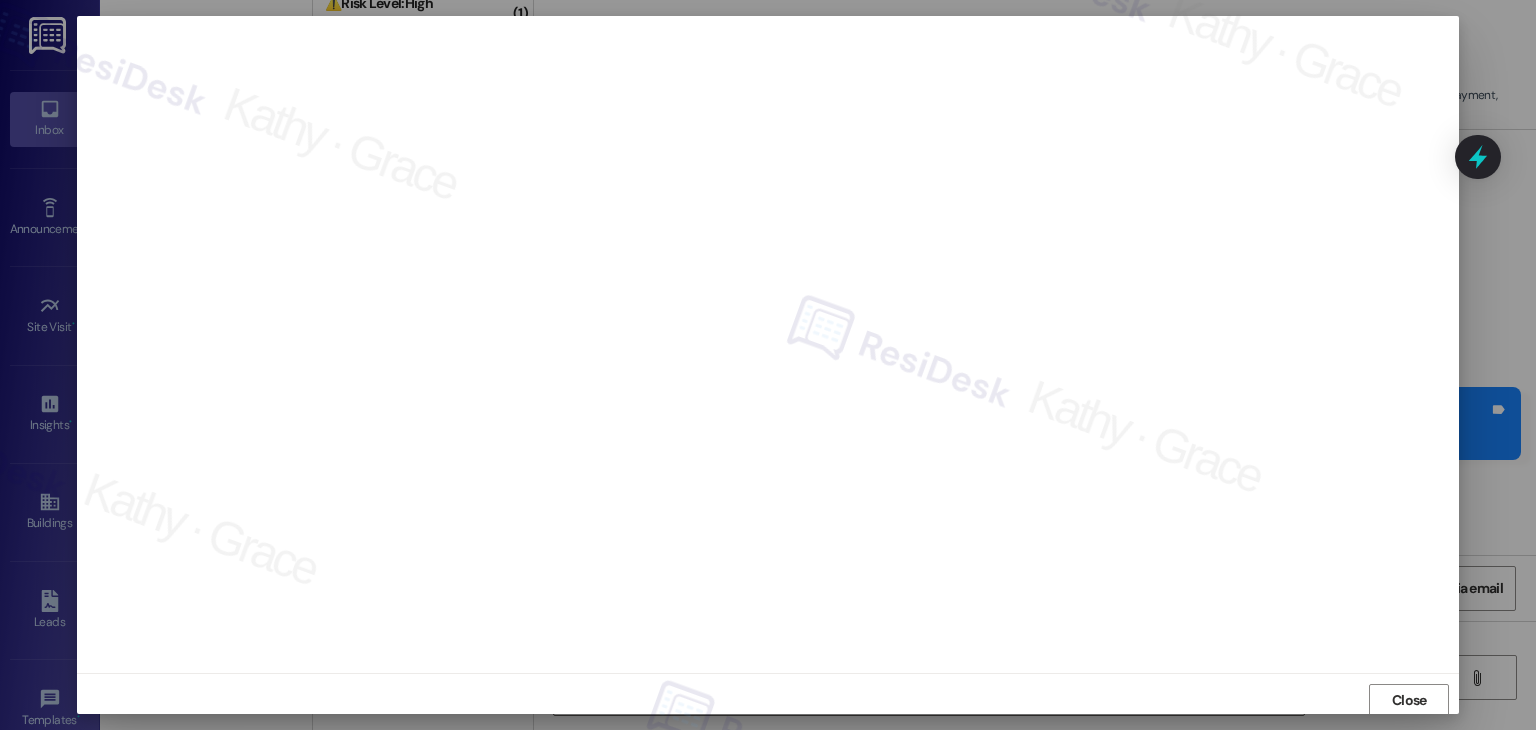 scroll, scrollTop: 1, scrollLeft: 0, axis: vertical 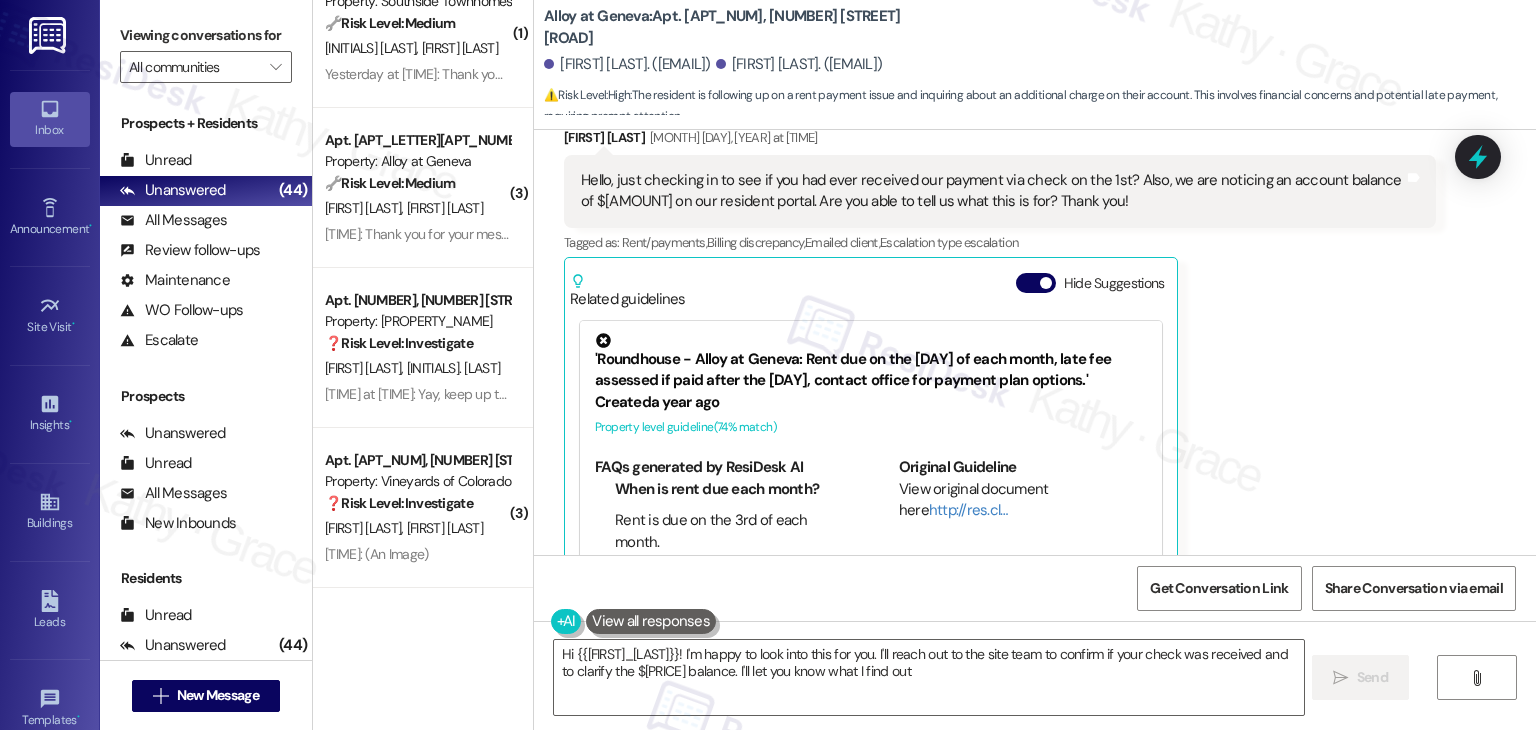 type on "Hi {{first_name}}! I'm happy to look into this for you. I'll reach out to the site team to confirm if your check was received and to clarify the $127.90 balance. I'll let you know what I find out!" 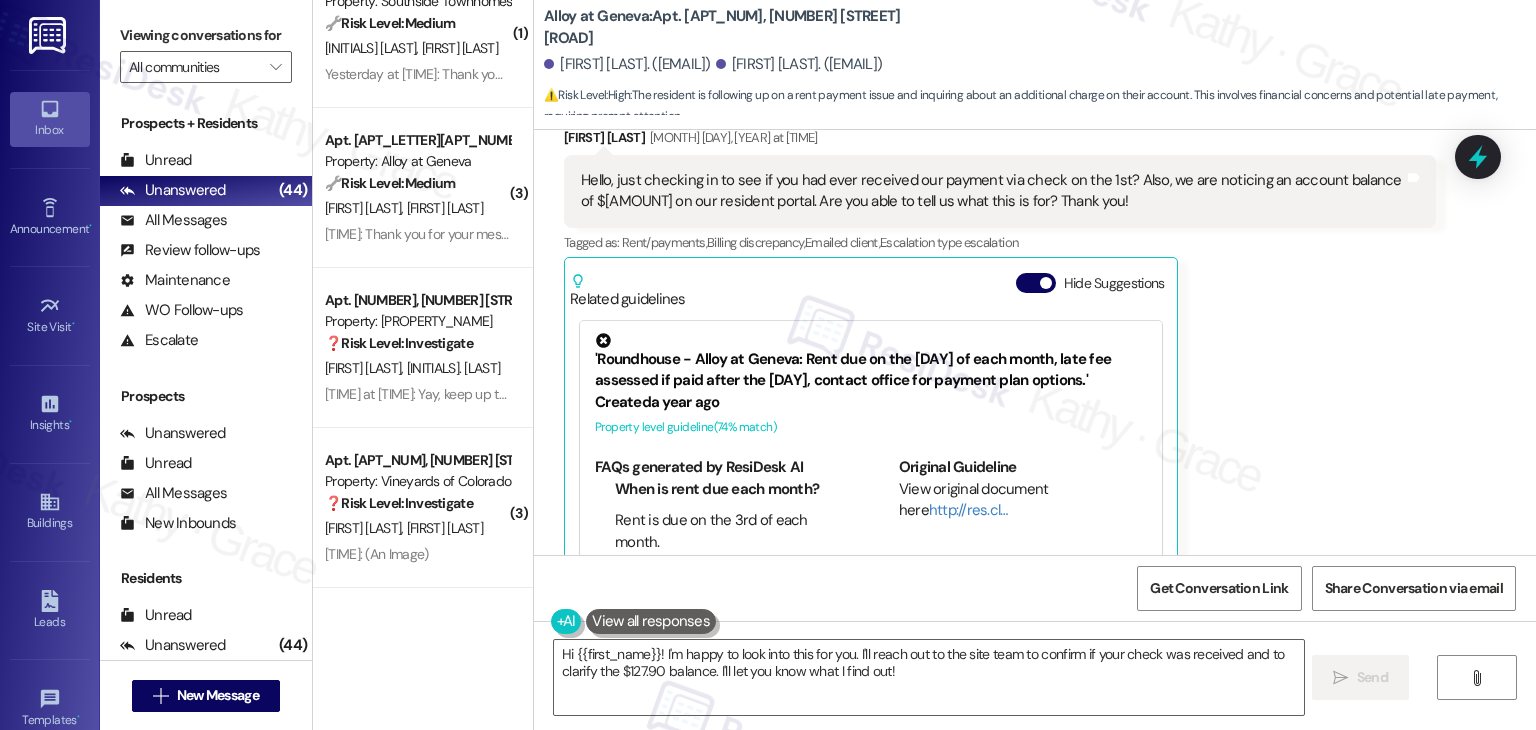click on "Teslin Lowe Aug 04, 2025 at 7:16 PM Hello, just checking in to see if you had ever received our payment via check on the 1st? Also, we are noticing an account balance of $127.90 on our resident portal. Are you able to tell us what this is for? Thank you! Tags and notes Tagged as: Rent/payments , Click to highlight conversations about Rent/payments Billing discrepancy , Click to highlight conversations about Billing discrepancy Emailed client , Click to highlight conversations about Emailed client Escalation type escalation Click to highlight conversations about Escalation type escalation Related guidelines Hide Suggestions 'Roundhouse - Alloy at Geneva: Rent due on the 3rd of each month, late fee assessed if paid after the 4th, contact office for payment plan options.' Created a year ago Property level guideline (74% match) FAQs generated by ResiDesk AI When is rent due each month? Rent is due on the 3rd of each month. What happens if I pay rent on the 4th of the month? Original Guideline Created" at bounding box center [1000, 368] 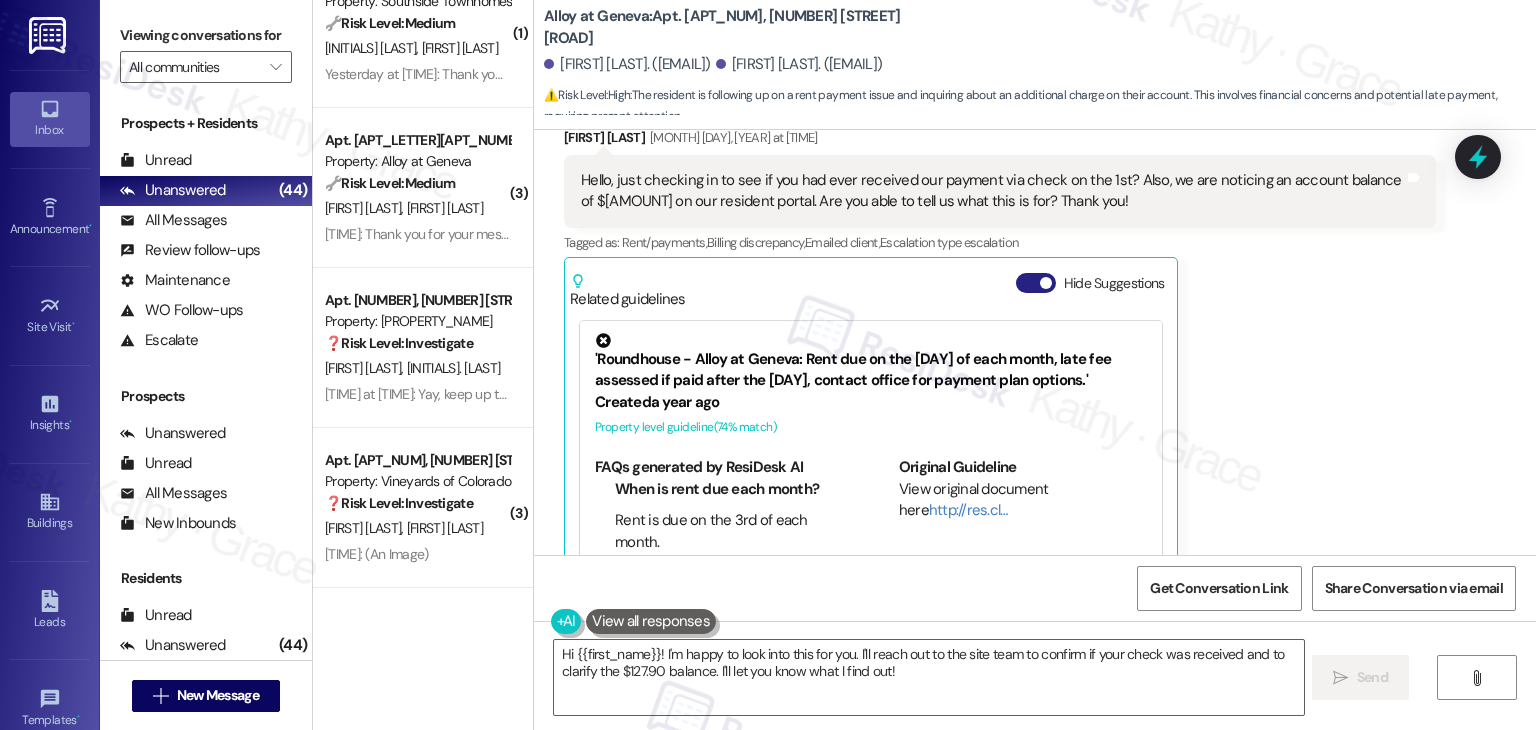 click on "Hide Suggestions" at bounding box center [1036, 283] 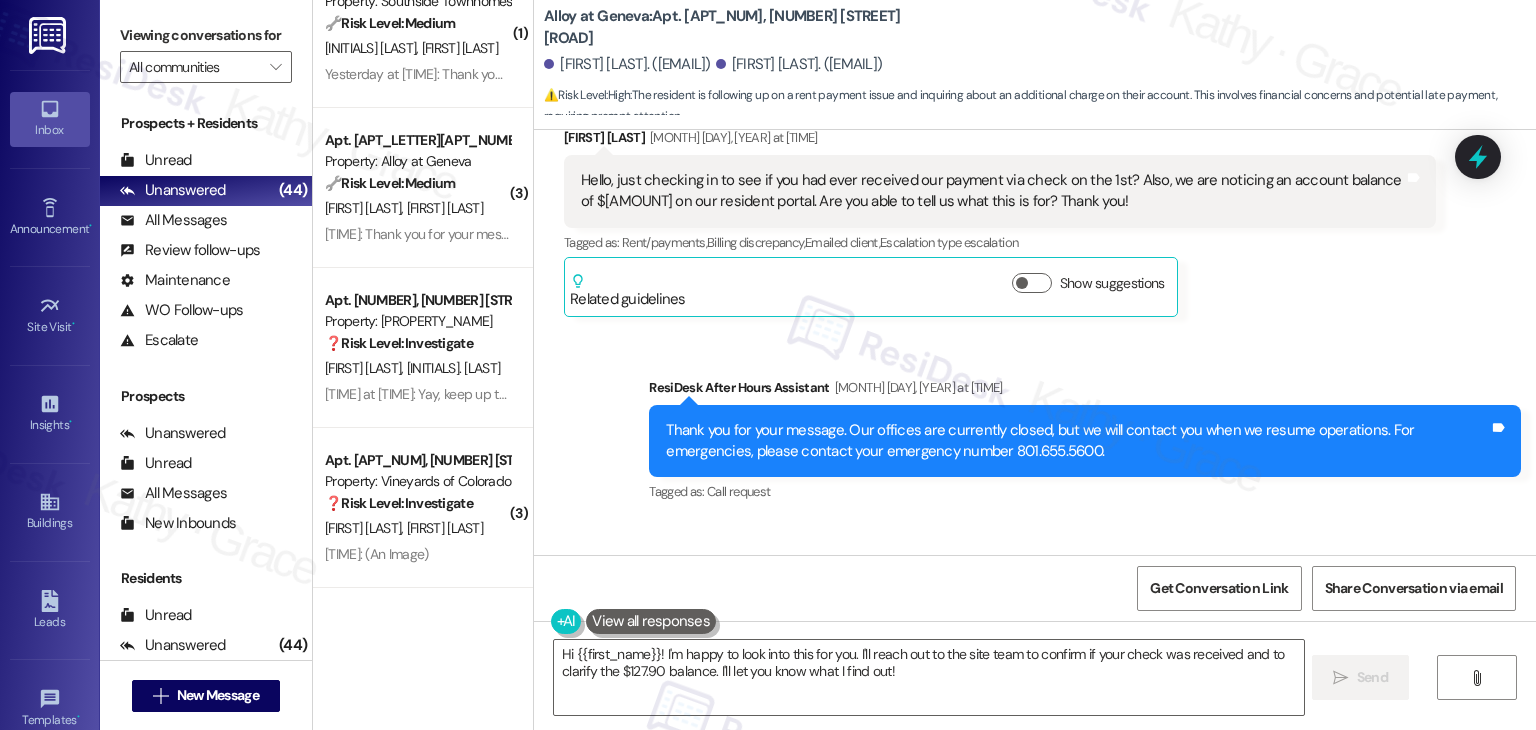 click on "Sent via SMS ResiDesk After Hours Assistant [MONTH] [DAY], [YEAR] at [TIME] Thank you for your message. Our offices are currently closed, but we will contact you when we resume operations. For emergencies, please contact your emergency number [PHONE]. Tags and notes Tagged as:   Call request Click to highlight conversations about Call request Sent via SMS Sarah   (ResiDesk) [TIME] Hi Teslin! Thanks for checking in. I’ve reached out to the site team to confirm if your check for unit L205 was received and to look into the $127.90 balance showing on your portal. I’ll follow up with you as soon as I hear back. Appreciate your patience in the meantime! Tags and notes Tagged as:   Rent/payments ,  Click to highlight conversations about Rent/payments Billing discrepancy Click to highlight conversations about Billing discrepancy" at bounding box center [1035, 533] 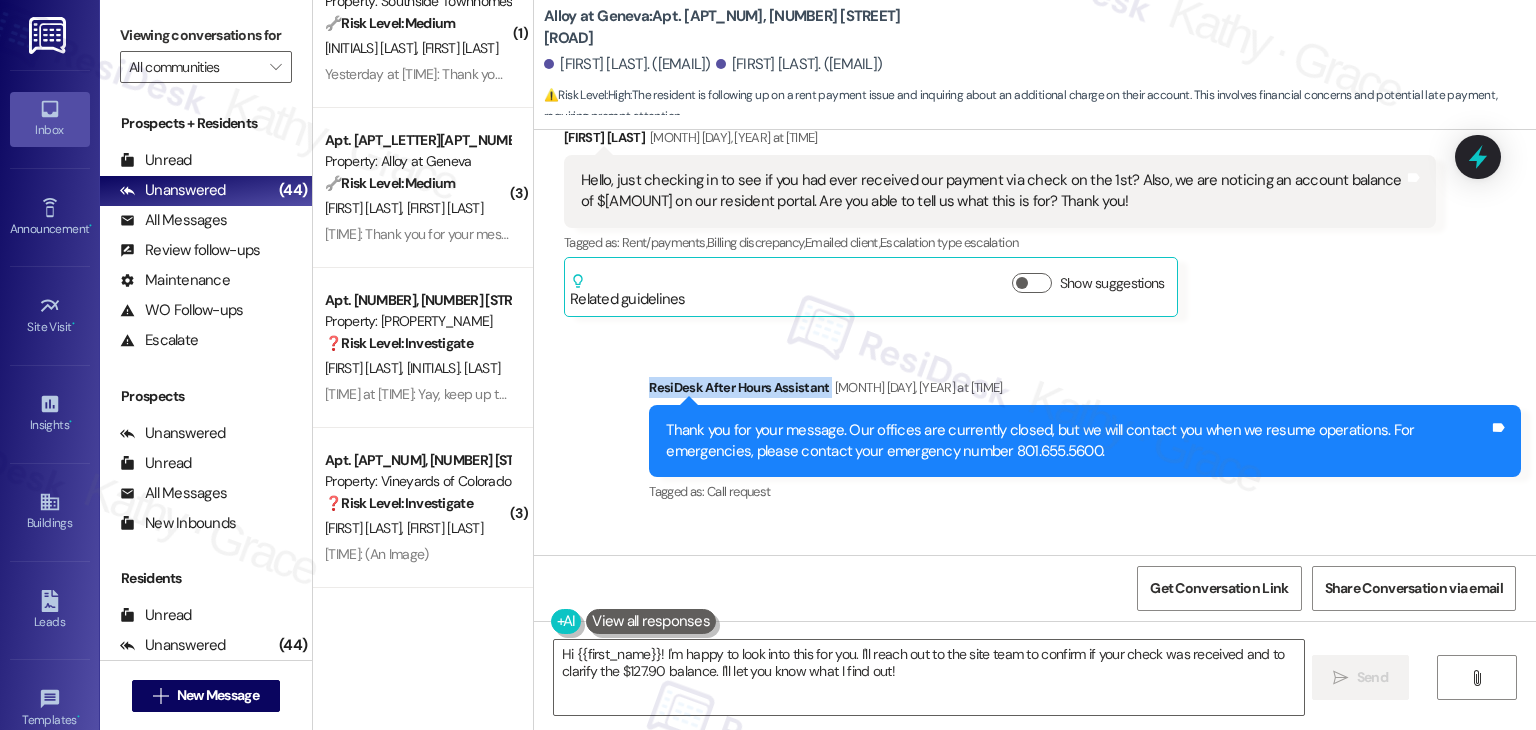 click on "Sent via SMS ResiDesk After Hours Assistant [MONTH] [DAY], [YEAR] at [TIME] Thank you for your message. Our offices are currently closed, but we will contact you when we resume operations. For emergencies, please contact your emergency number [PHONE]. Tags and notes Tagged as:   Call request Click to highlight conversations about Call request Sent via SMS Sarah   (ResiDesk) [TIME] Hi Teslin! Thanks for checking in. I’ve reached out to the site team to confirm if your check for unit L205 was received and to look into the $127.90 balance showing on your portal. I’ll follow up with you as soon as I hear back. Appreciate your patience in the meantime! Tags and notes Tagged as:   Rent/payments ,  Click to highlight conversations about Rent/payments Billing discrepancy Click to highlight conversations about Billing discrepancy" at bounding box center (1035, 533) 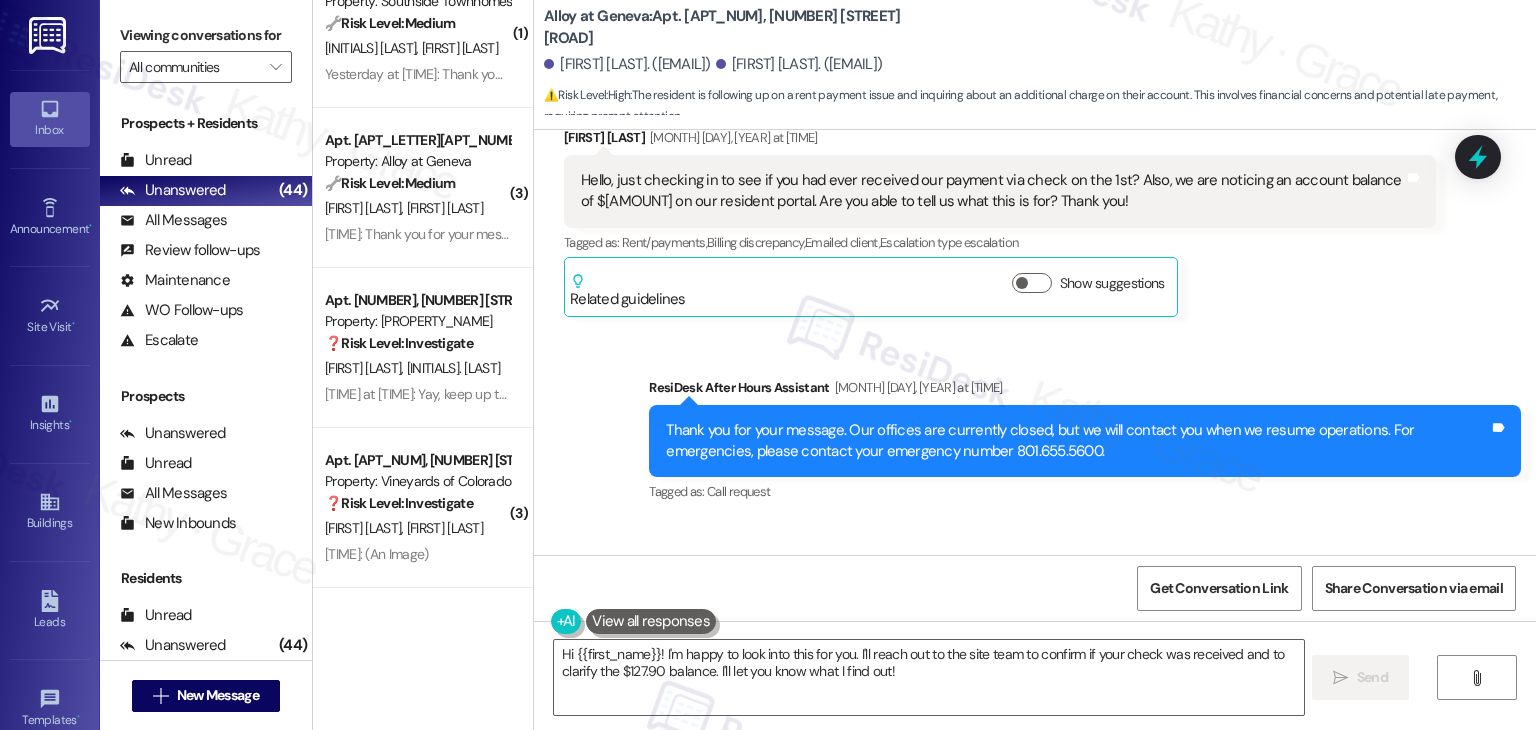 click on "Received via SMS [FIRST_NAME] [LAST] [MONTH] [DAY], [YEAR] at [TIME] Hello, just checking in to see if you had ever received our payment via check on the 1st? Also, we are noticing an account balance of $127.90 on our resident portal. Are you able to tell us what this is for? Thank you! Tags and notes Tagged as: Rent/payments , Click to highlight conversations about Rent/payments Billing discrepancy , Click to highlight conversations about Billing discrepancy Emailed client , Click to highlight conversations about Emailed client Escalation type escalation Click to highlight conversations about Escalation type escalation Related guidelines Show suggestions" at bounding box center [1000, 222] 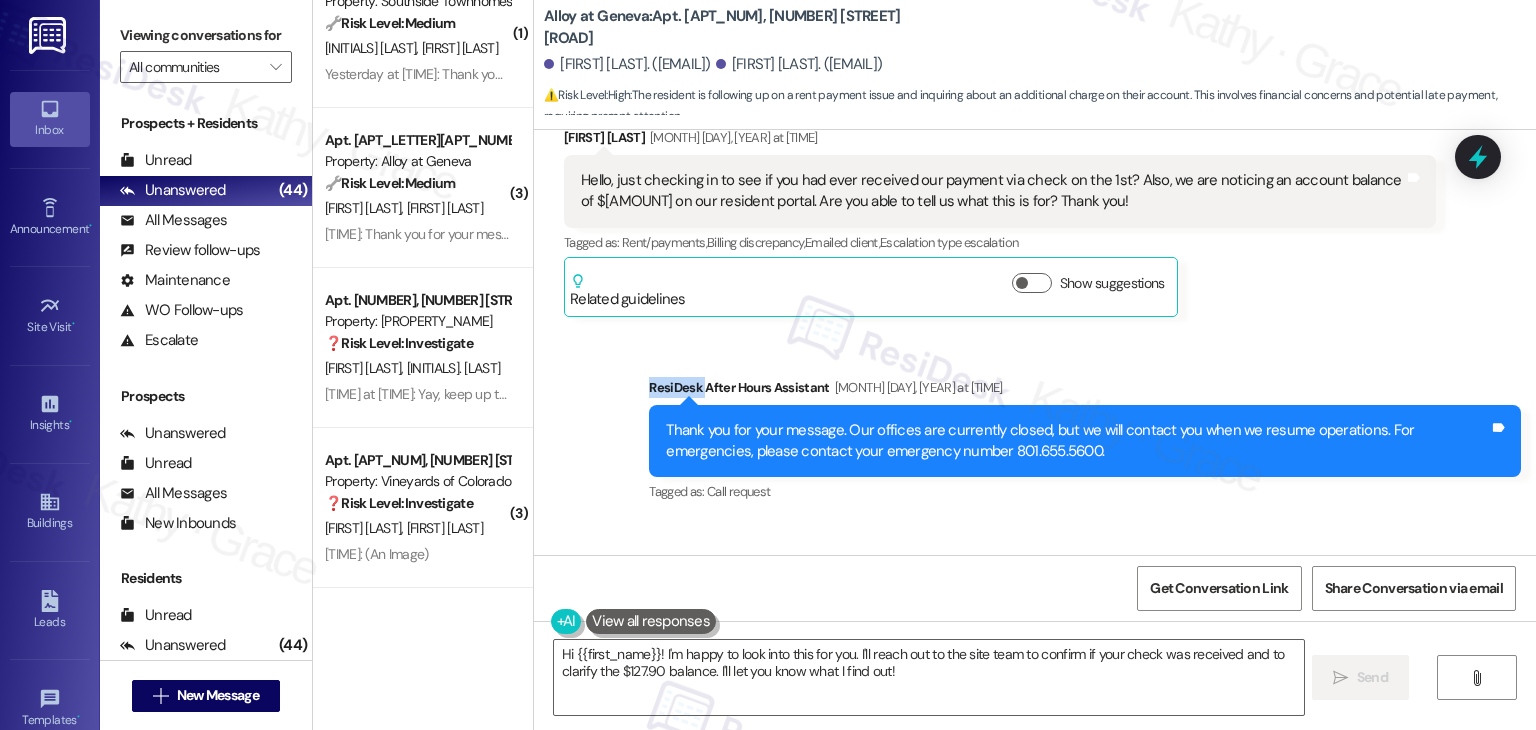 click on "Received via SMS [FIRST_NAME] [LAST] [MONTH] [DAY], [YEAR] at [TIME] Hello, just checking in to see if you had ever received our payment via check on the 1st? Also, we are noticing an account balance of $127.90 on our resident portal. Are you able to tell us what this is for? Thank you! Tags and notes Tagged as: Rent/payments , Click to highlight conversations about Rent/payments Billing discrepancy , Click to highlight conversations about Billing discrepancy Emailed client , Click to highlight conversations about Emailed client Escalation type escalation Click to highlight conversations about Escalation type escalation Related guidelines Show suggestions" at bounding box center (1000, 222) 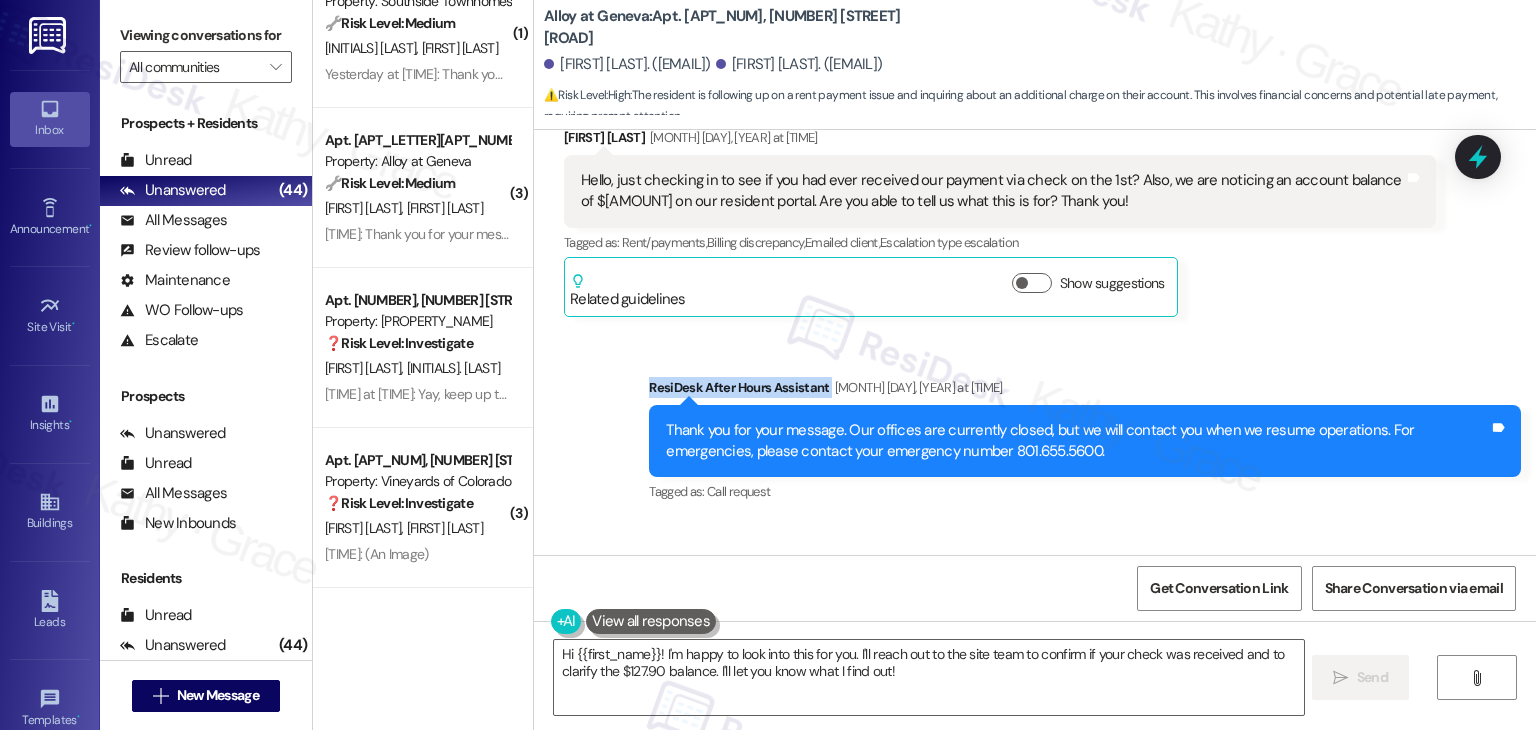 click on "Received via SMS [FIRST_NAME] [LAST] [MONTH] [DAY], [YEAR] at [TIME] Hello, just checking in to see if you had ever received our payment via check on the 1st? Also, we are noticing an account balance of $127.90 on our resident portal. Are you able to tell us what this is for? Thank you! Tags and notes Tagged as: Rent/payments , Click to highlight conversations about Rent/payments Billing discrepancy , Click to highlight conversations about Billing discrepancy Emailed client , Click to highlight conversations about Emailed client Escalation type escalation Click to highlight conversations about Escalation type escalation Related guidelines Show suggestions" at bounding box center [1000, 222] 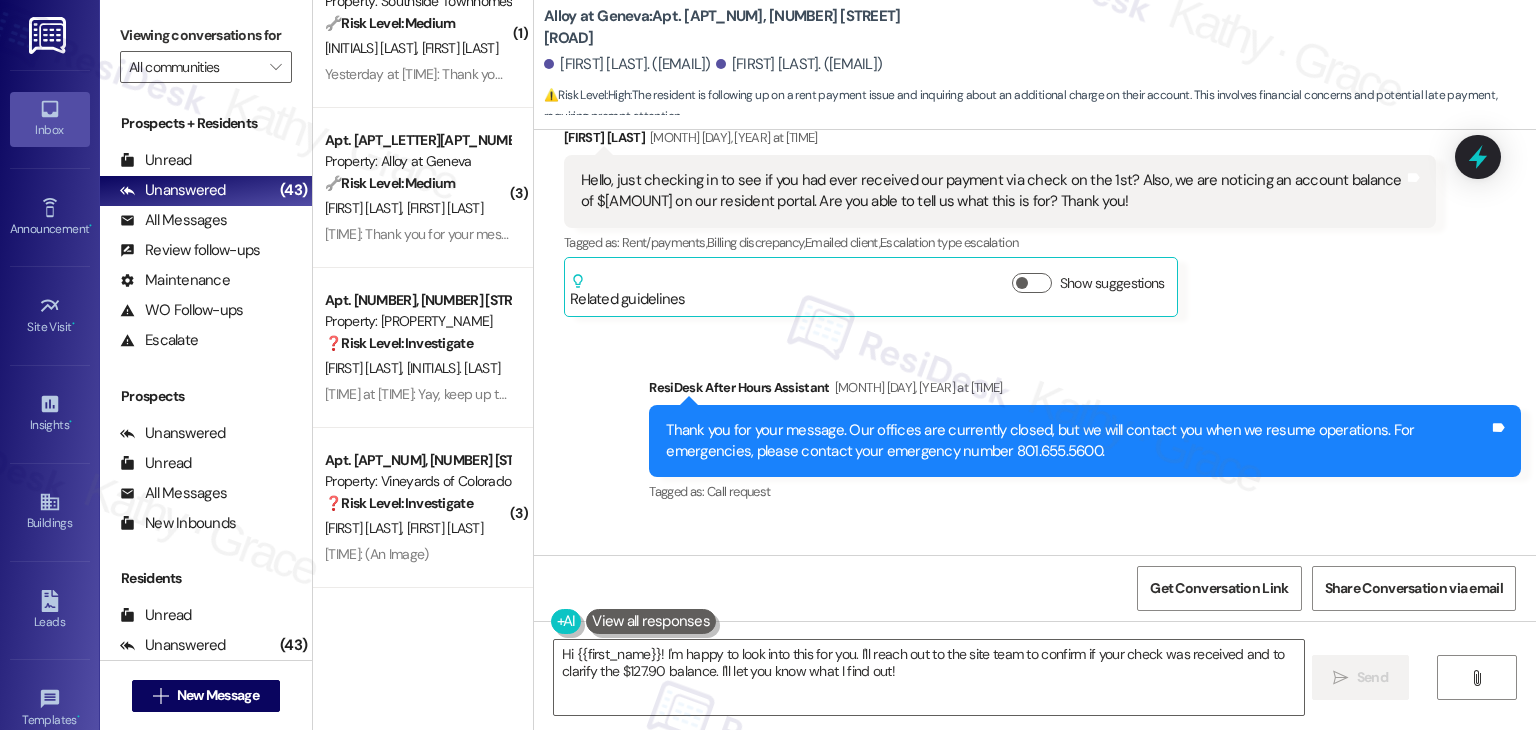 click on "Received via SMS [FIRST_NAME] [LAST] [MONTH] [DAY], [YEAR] at [TIME] Hello, just checking in to see if you had ever received our payment via check on the 1st? Also, we are noticing an account balance of $127.90 on our resident portal. Are you able to tell us what this is for? Thank you! Tags and notes Tagged as: Rent/payments , Click to highlight conversations about Rent/payments Billing discrepancy , Click to highlight conversations about Billing discrepancy Emailed client , Click to highlight conversations about Emailed client Escalation type escalation Click to highlight conversations about Escalation type escalation Related guidelines Show suggestions" at bounding box center [1000, 222] 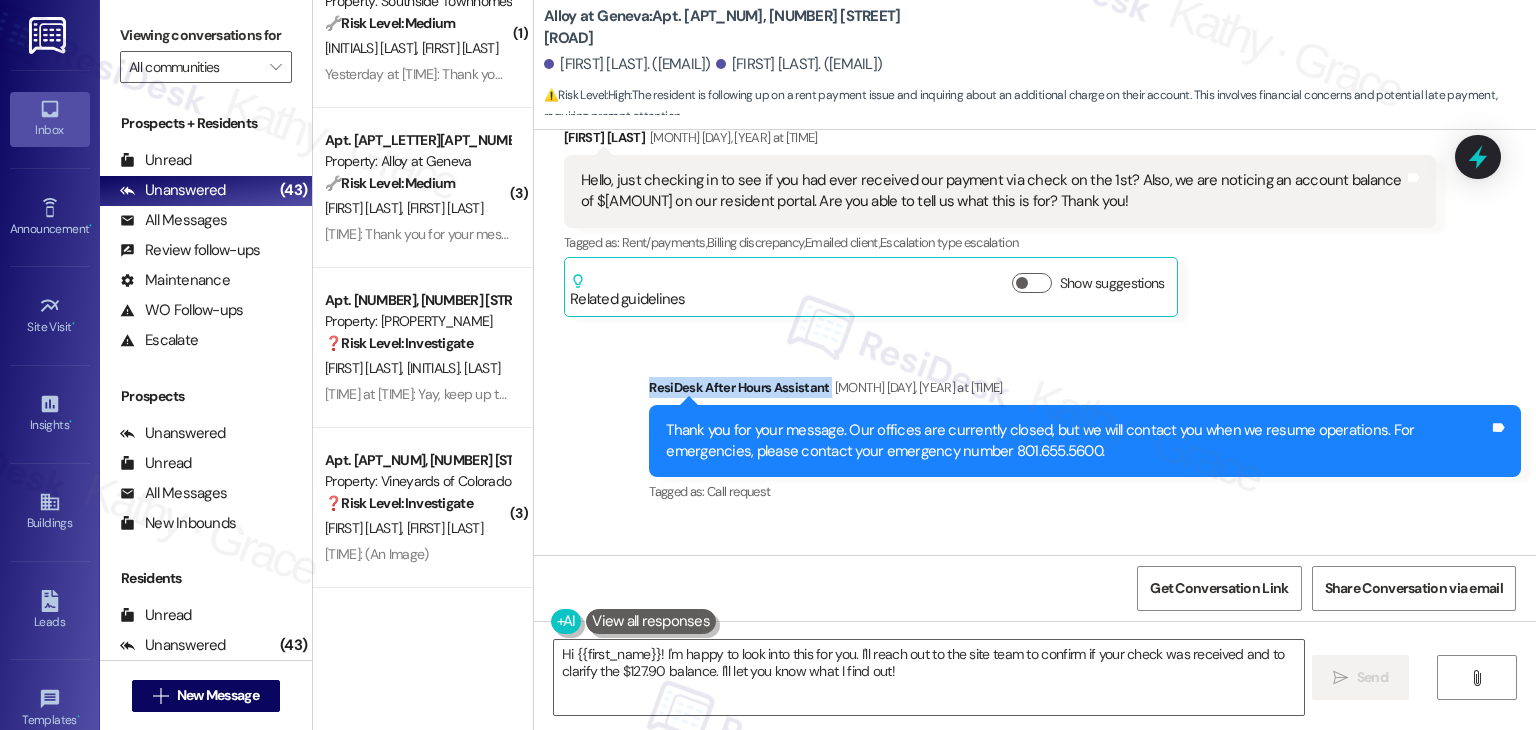 click on "Sent via SMS ResiDesk After Hours Assistant Aug 04, 2025 at 7:16 PM Thank you for your message. Our offices are currently closed, but we will contact you when we resume operations. For emergencies, please contact your emergency number 801.655.5600. Tags and notes Tagged as:   Call request Click to highlight conversations about Call request Sent via SMS Sarah   (ResiDesk) 4:14 PM Hi Teslin! Thanks for checking in. I’ve reached out to the site team to confirm if your check for unit L205 was received and to look into the $127.90 balance showing on your portal. I’ll follow up with you as soon as I hear back. Appreciate your patience in the meantime! Tags and notes Tagged as:   Rent/payments ,  Click to highlight conversations about Rent/payments Billing discrepancy Click to highlight conversations about Billing discrepancy" at bounding box center (1035, 533) 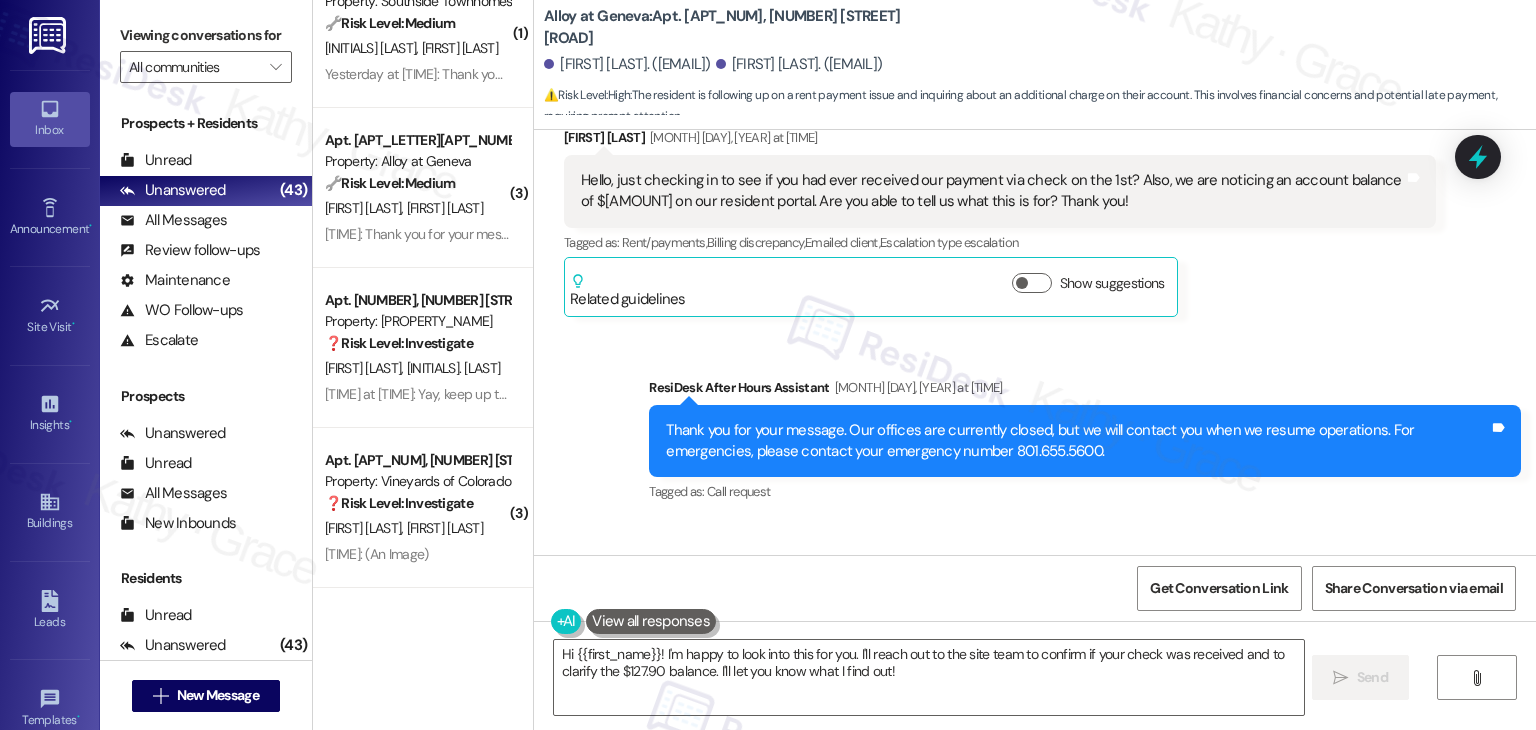 click on "Received via SMS Teslin Lowe Aug 04, 2025 at 7:16 PM Hello, just checking in to see if you had ever received our payment via check on the 1st? Also, we are noticing an account balance of $127.90 on our resident portal. Are you able to tell us what this is for? Thank you! Tags and notes Tagged as:   Rent/payments ,  Click to highlight conversations about Rent/payments Billing discrepancy ,  Click to highlight conversations about Billing discrepancy Emailed client ,  Click to highlight conversations about Emailed client Escalation type escalation Click to highlight conversations about Escalation type escalation  Related guidelines Show suggestions" at bounding box center [1000, 222] 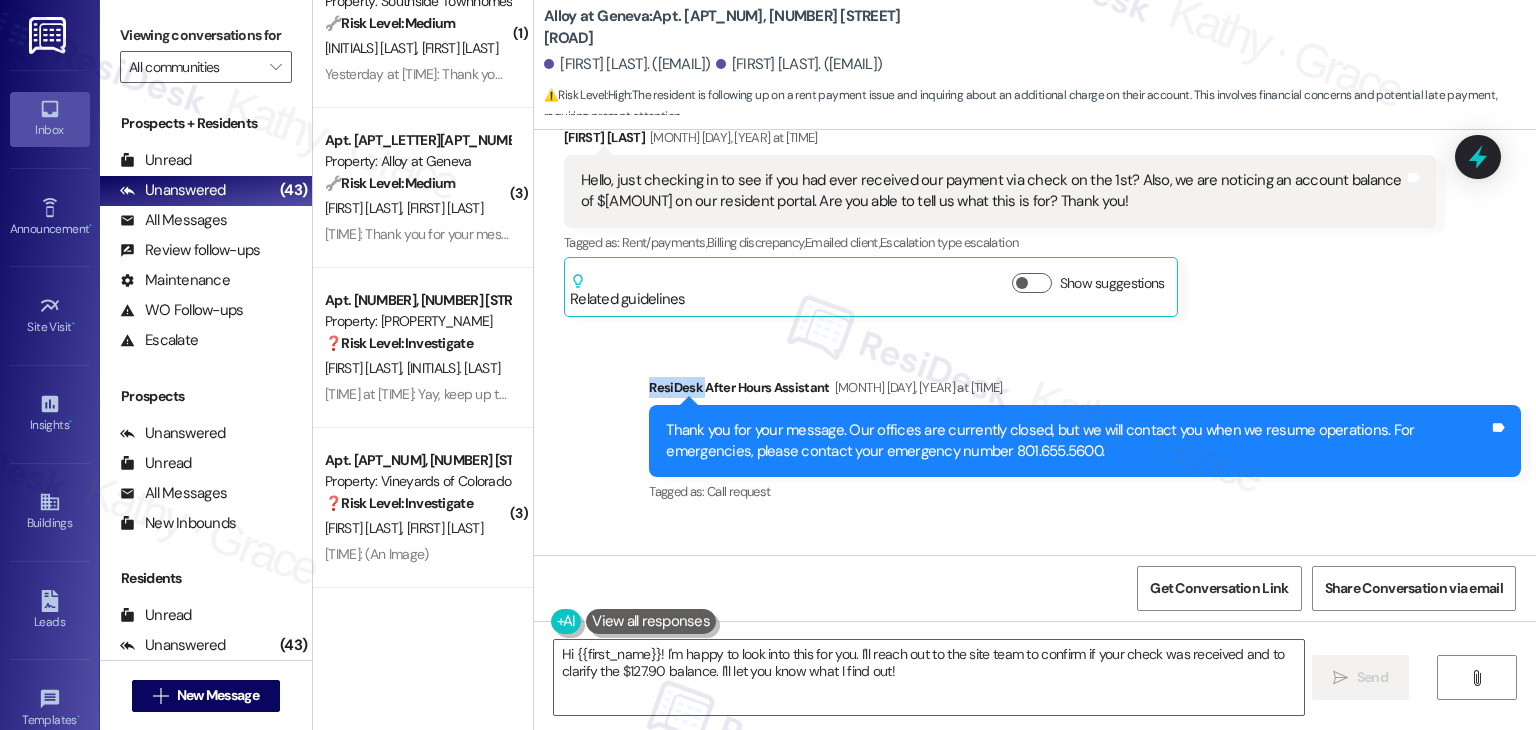 click on "Received via SMS Teslin Lowe Aug 04, 2025 at 7:16 PM Hello, just checking in to see if you had ever received our payment via check on the 1st? Also, we are noticing an account balance of $127.90 on our resident portal. Are you able to tell us what this is for? Thank you! Tags and notes Tagged as:   Rent/payments ,  Click to highlight conversations about Rent/payments Billing discrepancy ,  Click to highlight conversations about Billing discrepancy Emailed client ,  Click to highlight conversations about Emailed client Escalation type escalation Click to highlight conversations about Escalation type escalation  Related guidelines Show suggestions" at bounding box center [1000, 222] 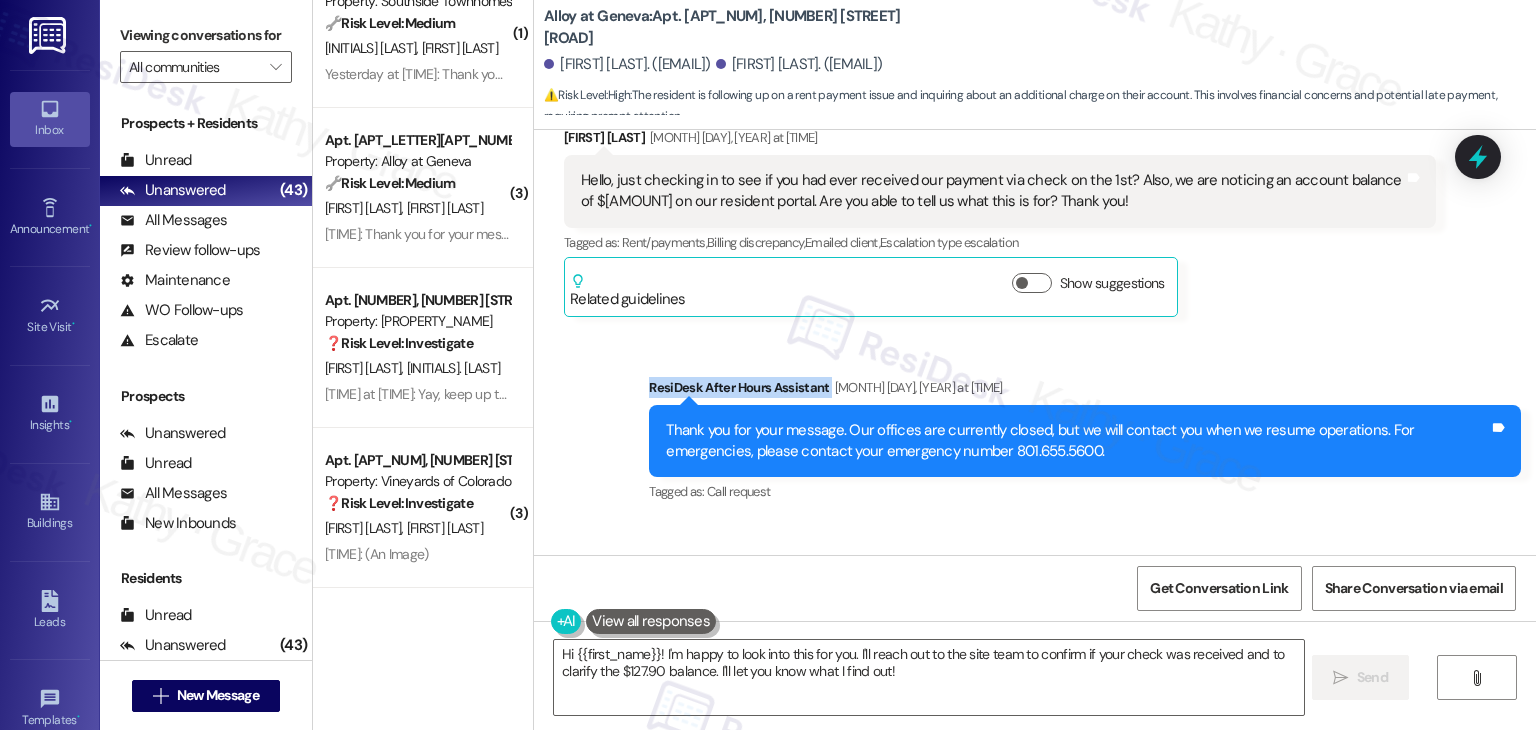 click on "Received via SMS Teslin Lowe Aug 04, 2025 at 7:16 PM Hello, just checking in to see if you had ever received our payment via check on the 1st? Also, we are noticing an account balance of $127.90 on our resident portal. Are you able to tell us what this is for? Thank you! Tags and notes Tagged as:   Rent/payments ,  Click to highlight conversations about Rent/payments Billing discrepancy ,  Click to highlight conversations about Billing discrepancy Emailed client ,  Click to highlight conversations about Emailed client Escalation type escalation Click to highlight conversations about Escalation type escalation  Related guidelines Show suggestions" at bounding box center [1000, 222] 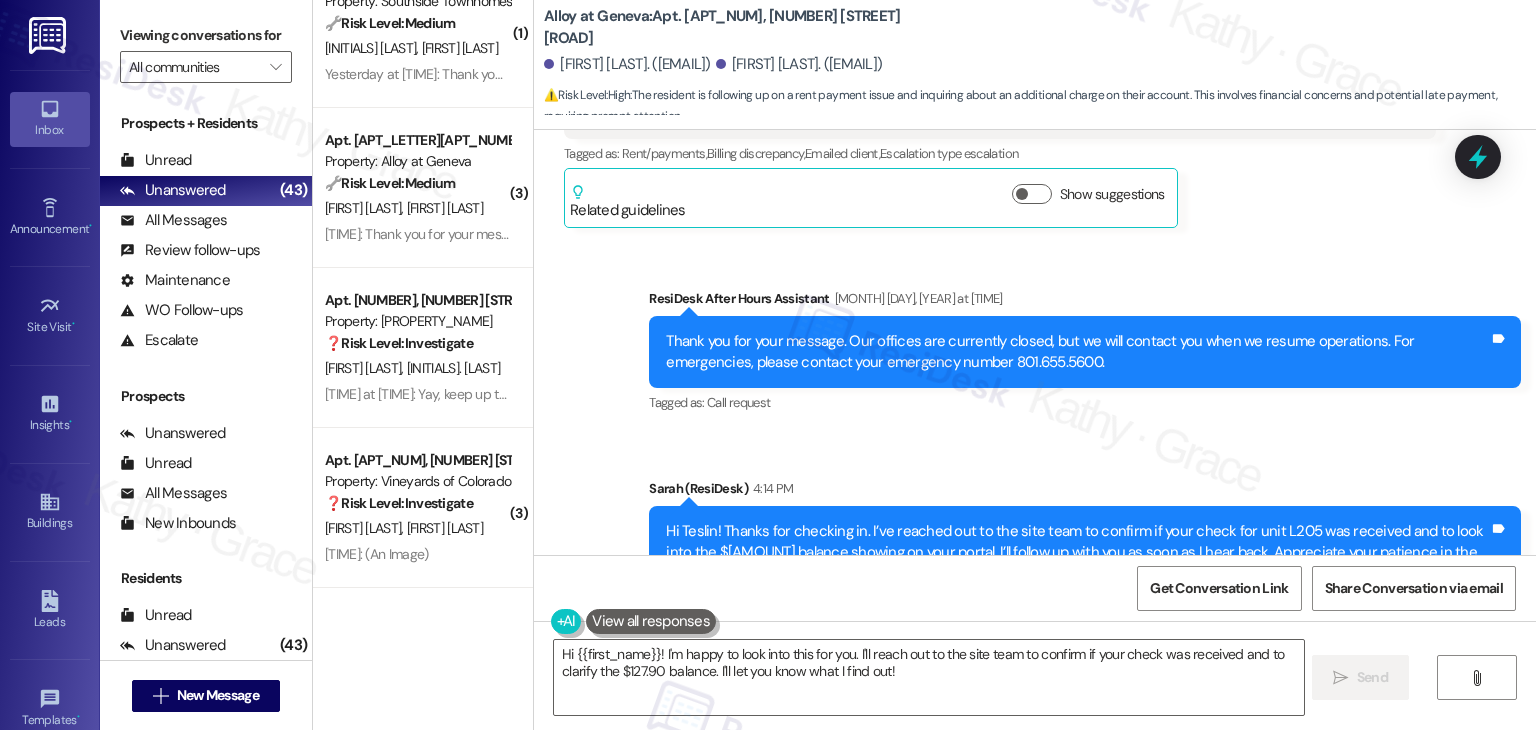 click on "Sent via SMS ResiDesk After Hours Assistant Aug 04, 2025 at 7:16 PM Thank you for your message. Our offices are currently closed, but we will contact you when we resume operations. For emergencies, please contact your emergency number 801.655.5600. Tags and notes Tagged as:   Call request Click to highlight conversations about Call request Sent via SMS Sarah   (ResiDesk) 4:14 PM Hi Teslin! Thanks for checking in. I’ve reached out to the site team to confirm if your check for unit L205 was received and to look into the $127.90 balance showing on your portal. I’ll follow up with you as soon as I hear back. Appreciate your patience in the meantime! Tags and notes Tagged as:   Rent/payments ,  Click to highlight conversations about Rent/payments Billing discrepancy Click to highlight conversations about Billing discrepancy" at bounding box center (1035, 444) 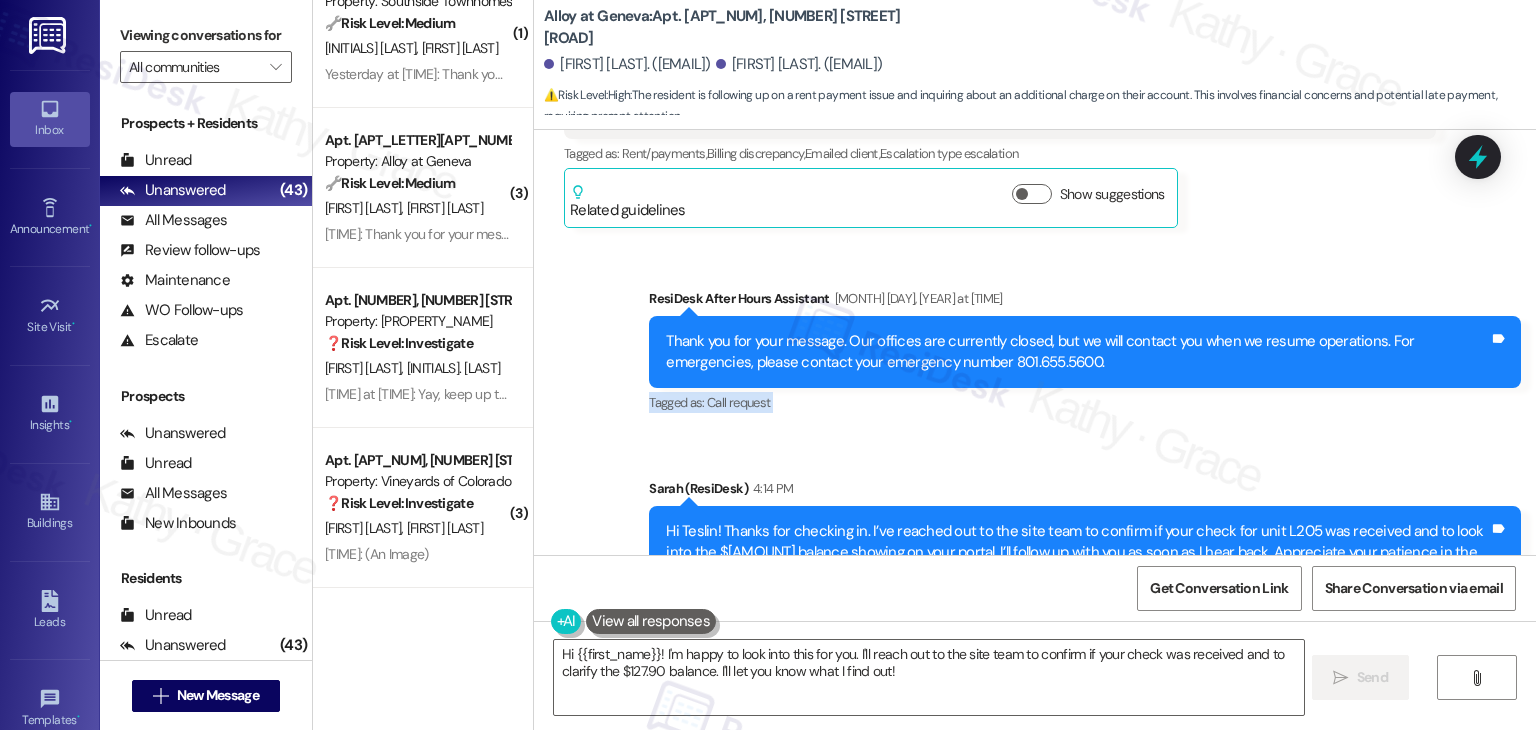 click on "Sent via SMS ResiDesk After Hours Assistant Aug 04, 2025 at 7:16 PM Thank you for your message. Our offices are currently closed, but we will contact you when we resume operations. For emergencies, please contact your emergency number 801.655.5600. Tags and notes Tagged as:   Call request Click to highlight conversations about Call request Sent via SMS Sarah   (ResiDesk) 4:14 PM Hi Teslin! Thanks for checking in. I’ve reached out to the site team to confirm if your check for unit L205 was received and to look into the $127.90 balance showing on your portal. I’ll follow up with you as soon as I hear back. Appreciate your patience in the meantime! Tags and notes Tagged as:   Rent/payments ,  Click to highlight conversations about Rent/payments Billing discrepancy Click to highlight conversations about Billing discrepancy" at bounding box center [1035, 444] 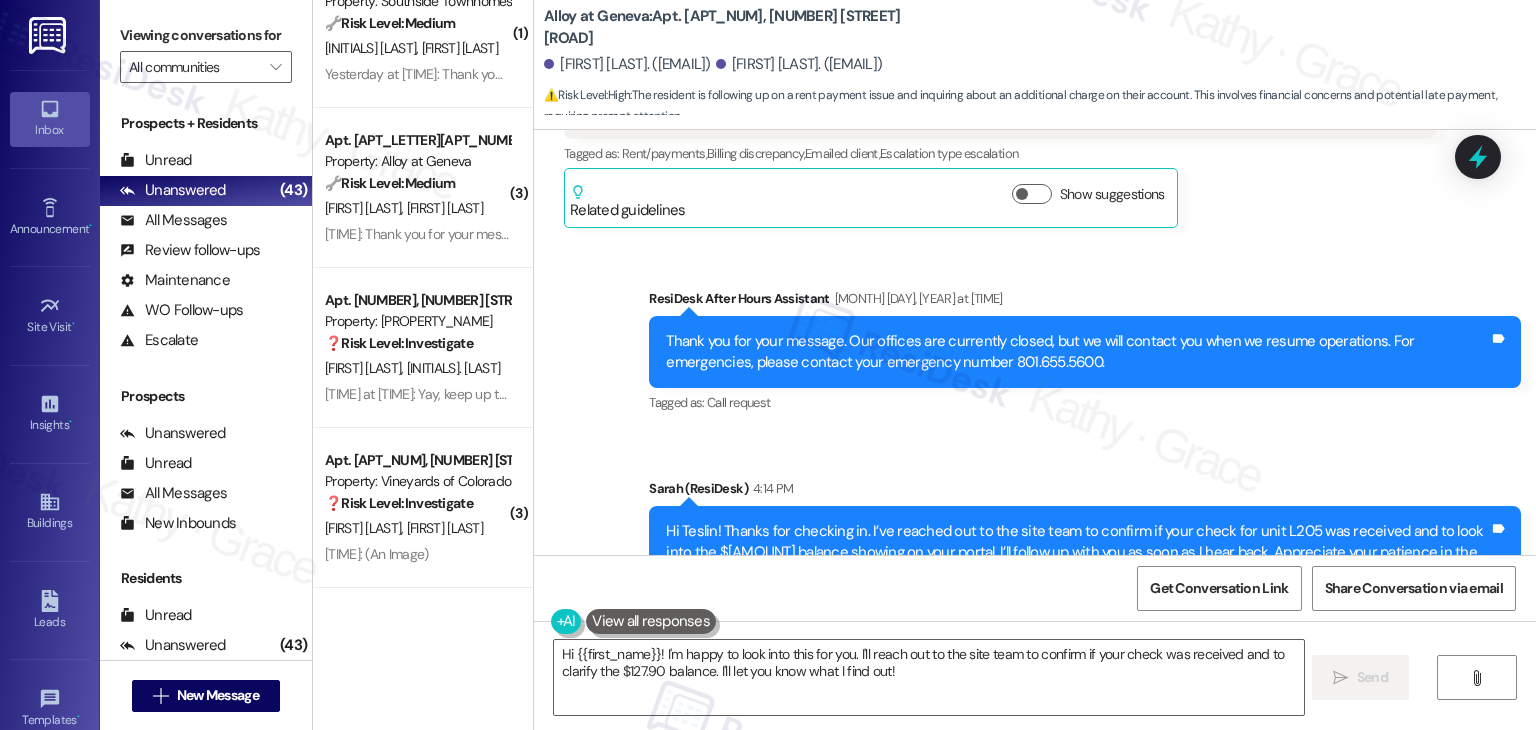 click on "Sent via SMS ResiDesk After Hours Assistant Aug 04, 2025 at 7:16 PM Thank you for your message. Our offices are currently closed, but we will contact you when we resume operations. For emergencies, please contact your emergency number 801.655.5600. Tags and notes Tagged as:   Call request Click to highlight conversations about Call request Sent via SMS Sarah   (ResiDesk) 4:14 PM Hi Teslin! Thanks for checking in. I’ve reached out to the site team to confirm if your check for unit L205 was received and to look into the $127.90 balance showing on your portal. I’ll follow up with you as soon as I hear back. Appreciate your patience in the meantime! Tags and notes Tagged as:   Rent/payments ,  Click to highlight conversations about Rent/payments Billing discrepancy Click to highlight conversations about Billing discrepancy" at bounding box center [1035, 444] 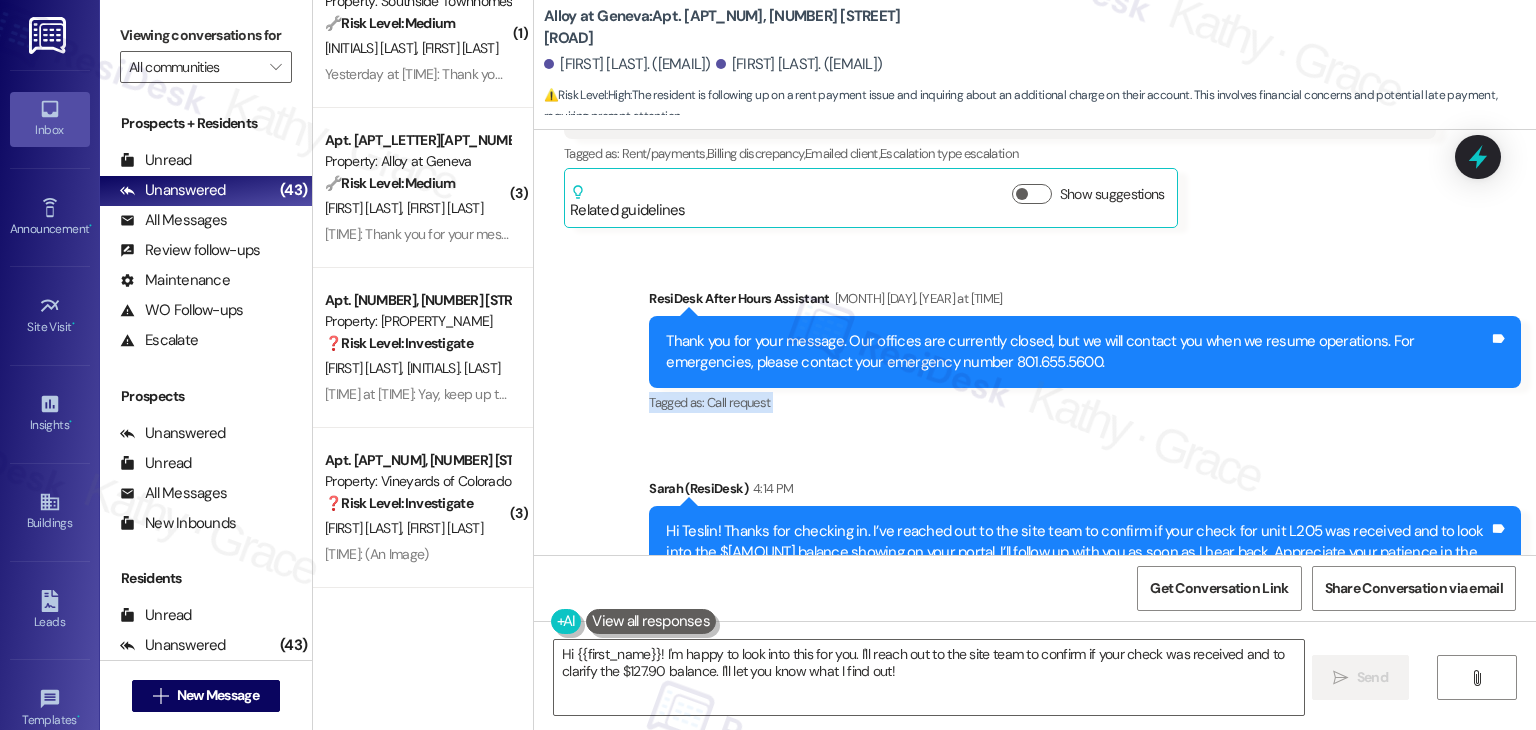 click on "Sent via SMS ResiDesk After Hours Assistant Aug 04, 2025 at 7:16 PM Thank you for your message. Our offices are currently closed, but we will contact you when we resume operations. For emergencies, please contact your emergency number 801.655.5600. Tags and notes Tagged as:   Call request Click to highlight conversations about Call request Sent via SMS Sarah   (ResiDesk) 4:14 PM Hi Teslin! Thanks for checking in. I’ve reached out to the site team to confirm if your check for unit L205 was received and to look into the $127.90 balance showing on your portal. I’ll follow up with you as soon as I hear back. Appreciate your patience in the meantime! Tags and notes Tagged as:   Rent/payments ,  Click to highlight conversations about Rent/payments Billing discrepancy Click to highlight conversations about Billing discrepancy" at bounding box center [1035, 444] 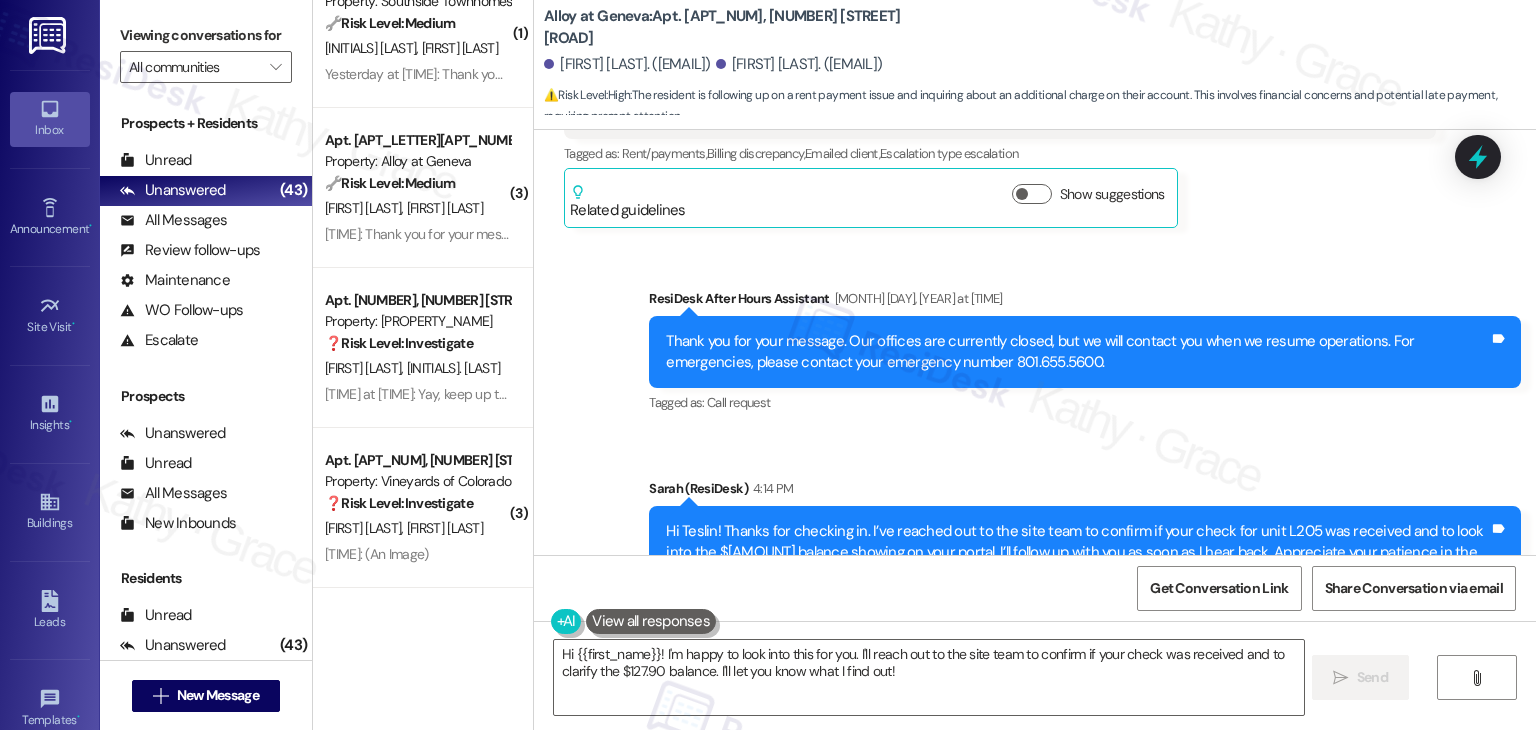 click on "Received via SMS Teslin Lowe Aug 04, 2025 at 7:16 PM Hello, just checking in to see if you had ever received our payment via check on the 1st? Also, we are noticing an account balance of $127.90 on our resident portal. Are you able to tell us what this is for? Thank you! Tags and notes Tagged as:   Rent/payments ,  Click to highlight conversations about Rent/payments Billing discrepancy ,  Click to highlight conversations about Billing discrepancy Emailed client ,  Click to highlight conversations about Emailed client Escalation type escalation Click to highlight conversations about Escalation type escalation  Related guidelines Show suggestions" at bounding box center [1000, 133] 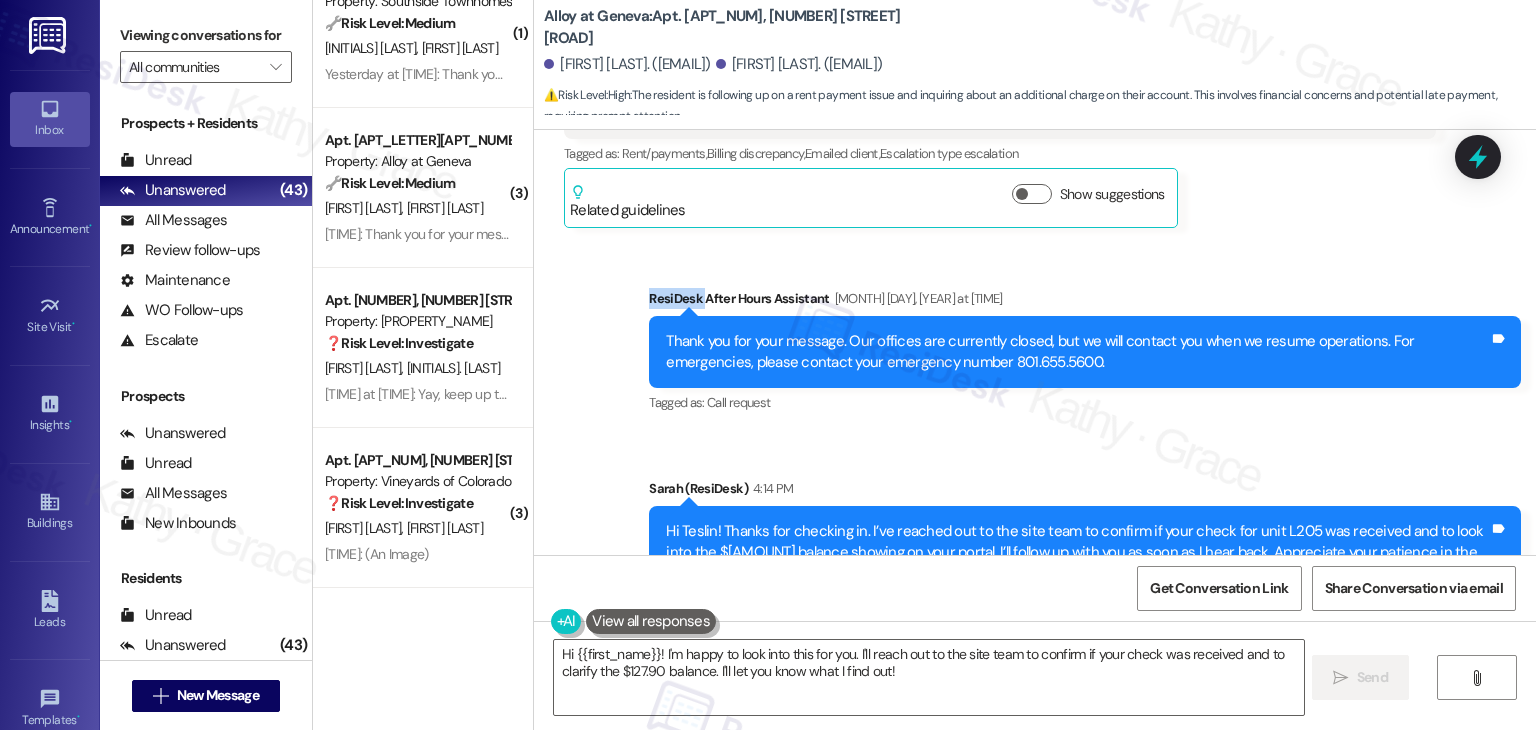 click on "Received via SMS Teslin Lowe Aug 04, 2025 at 7:16 PM Hello, just checking in to see if you had ever received our payment via check on the 1st? Also, we are noticing an account balance of $127.90 on our resident portal. Are you able to tell us what this is for? Thank you! Tags and notes Tagged as:   Rent/payments ,  Click to highlight conversations about Rent/payments Billing discrepancy ,  Click to highlight conversations about Billing discrepancy Emailed client ,  Click to highlight conversations about Emailed client Escalation type escalation Click to highlight conversations about Escalation type escalation  Related guidelines Show suggestions" at bounding box center [1000, 133] 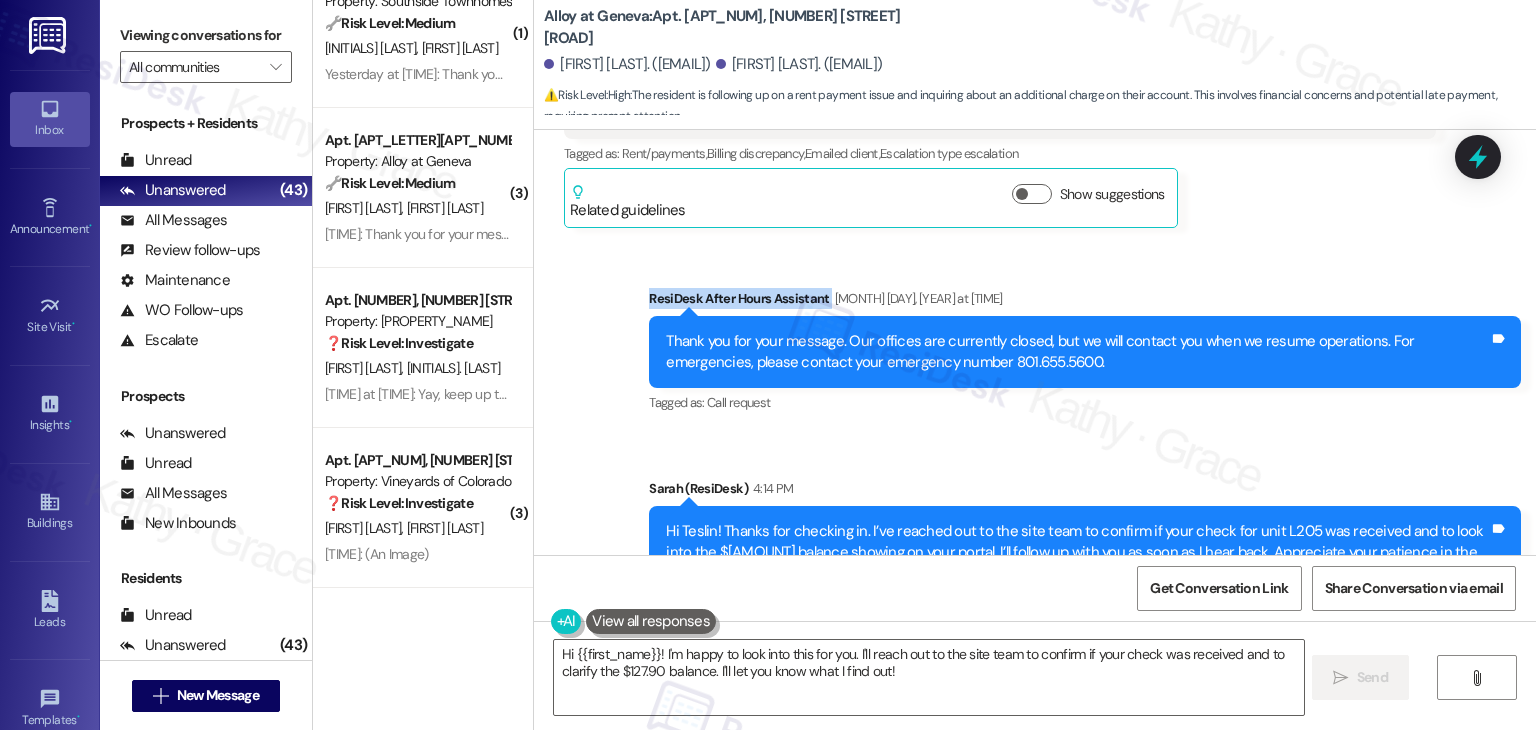click on "Received via SMS Teslin Lowe Aug 04, 2025 at 7:16 PM Hello, just checking in to see if you had ever received our payment via check on the 1st? Also, we are noticing an account balance of $127.90 on our resident portal. Are you able to tell us what this is for? Thank you! Tags and notes Tagged as:   Rent/payments ,  Click to highlight conversations about Rent/payments Billing discrepancy ,  Click to highlight conversations about Billing discrepancy Emailed client ,  Click to highlight conversations about Emailed client Escalation type escalation Click to highlight conversations about Escalation type escalation  Related guidelines Show suggestions" at bounding box center (1000, 133) 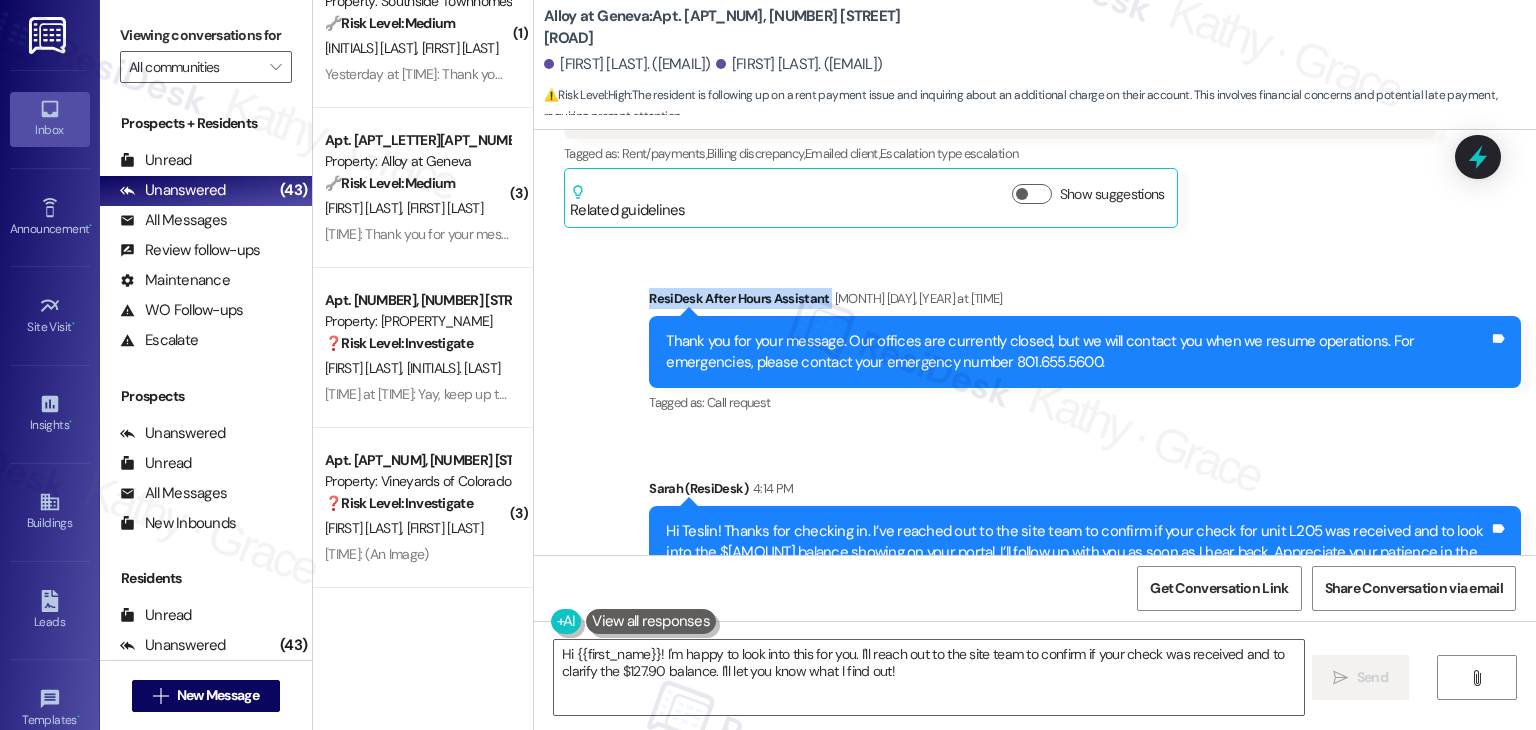 click on "Sent via SMS ResiDesk After Hours Assistant Aug 04, 2025 at 7:16 PM Thank you for your message. Our offices are currently closed, but we will contact you when we resume operations. For emergencies, please contact your emergency number 801.655.5600. Tags and notes Tagged as:   Call request Click to highlight conversations about Call request Sent via SMS Sarah   (ResiDesk) 4:14 PM Hi Teslin! Thanks for checking in. I’ve reached out to the site team to confirm if your check for unit L205 was received and to look into the $127.90 balance showing on your portal. I’ll follow up with you as soon as I hear back. Appreciate your patience in the meantime! Tags and notes Tagged as:   Rent/payments ,  Click to highlight conversations about Rent/payments Billing discrepancy Click to highlight conversations about Billing discrepancy" at bounding box center [1035, 444] 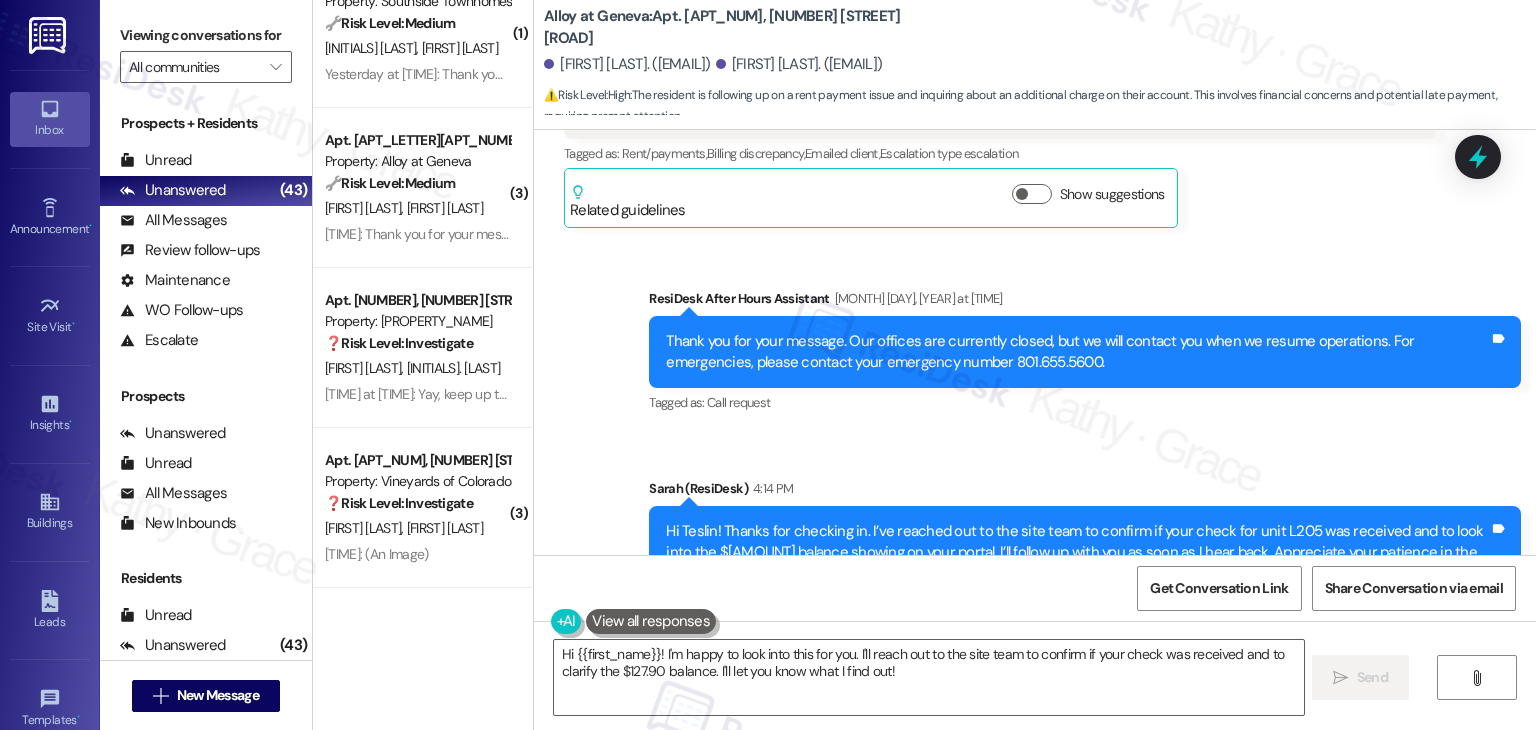 click on "Sent via SMS ResiDesk After Hours Assistant Aug 04, 2025 at 7:16 PM Thank you for your message. Our offices are currently closed, but we will contact you when we resume operations. For emergencies, please contact your emergency number 801.655.5600. Tags and notes Tagged as:   Call request Click to highlight conversations about Call request Sent via SMS Sarah   (ResiDesk) 4:14 PM Hi Teslin! Thanks for checking in. I’ve reached out to the site team to confirm if your check for unit L205 was received and to look into the $127.90 balance showing on your portal. I’ll follow up with you as soon as I hear back. Appreciate your patience in the meantime! Tags and notes Tagged as:   Rent/payments ,  Click to highlight conversations about Rent/payments Billing discrepancy Click to highlight conversations about Billing discrepancy" at bounding box center [1035, 444] 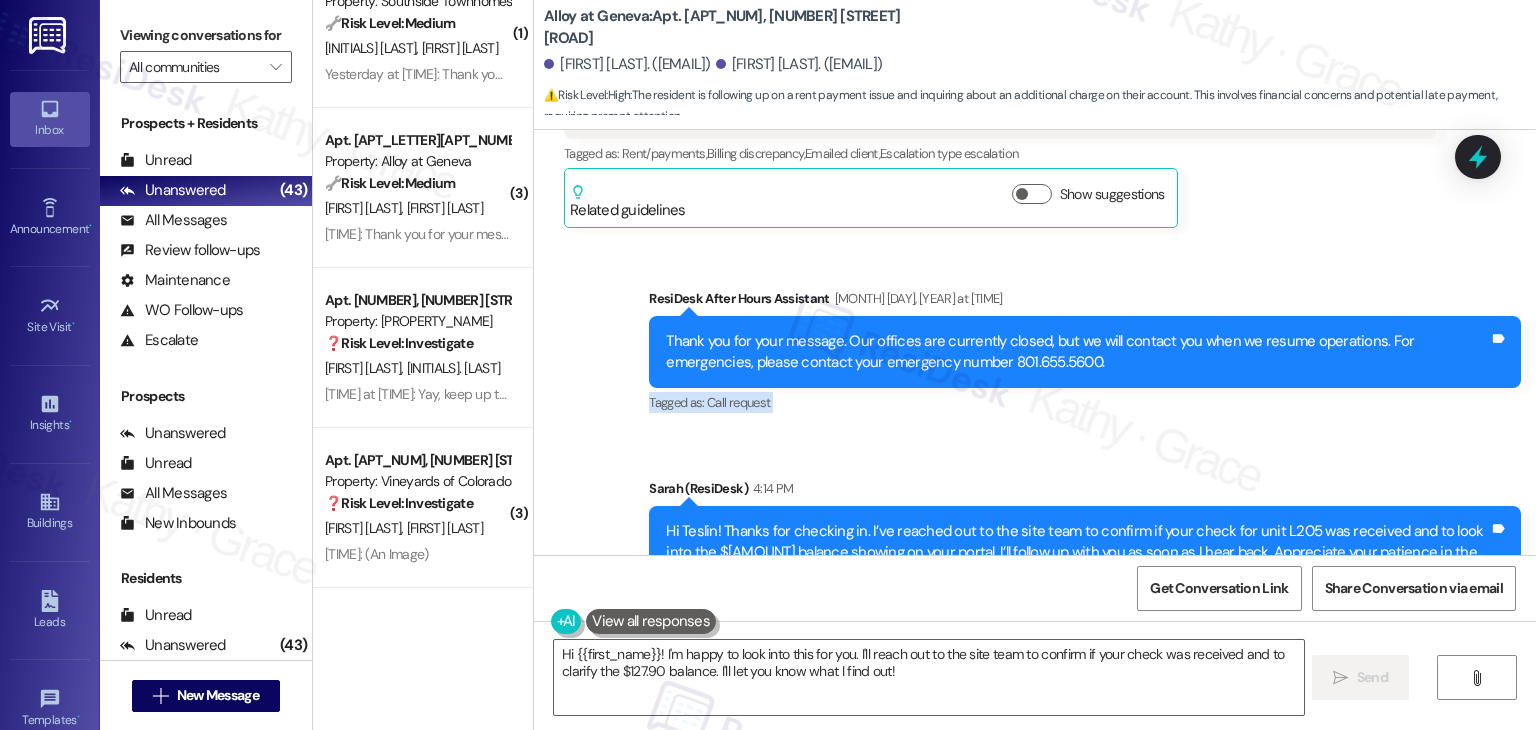 click on "Sent via SMS ResiDesk After Hours Assistant Aug 04, 2025 at 7:16 PM Thank you for your message. Our offices are currently closed, but we will contact you when we resume operations. For emergencies, please contact your emergency number 801.655.5600. Tags and notes Tagged as:   Call request Click to highlight conversations about Call request Sent via SMS Sarah   (ResiDesk) 4:14 PM Hi Teslin! Thanks for checking in. I’ve reached out to the site team to confirm if your check for unit L205 was received and to look into the $127.90 balance showing on your portal. I’ll follow up with you as soon as I hear back. Appreciate your patience in the meantime! Tags and notes Tagged as:   Rent/payments ,  Click to highlight conversations about Rent/payments Billing discrepancy Click to highlight conversations about Billing discrepancy" at bounding box center (1035, 444) 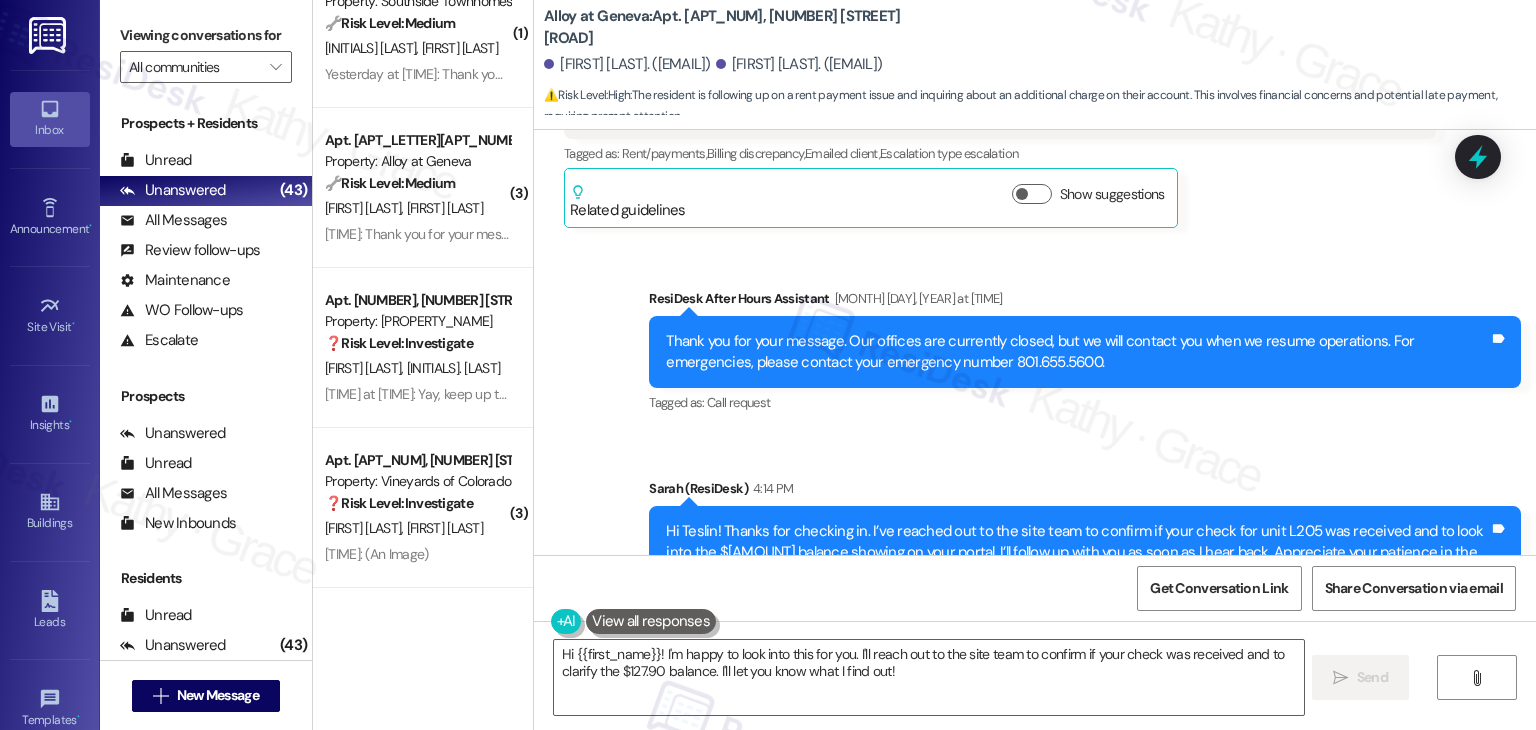 click on "Sent via SMS ResiDesk After Hours Assistant Aug 04, 2025 at 7:16 PM Thank you for your message. Our offices are currently closed, but we will contact you when we resume operations. For emergencies, please contact your emergency number 801.655.5600. Tags and notes Tagged as:   Call request Click to highlight conversations about Call request Sent via SMS Sarah   (ResiDesk) 4:14 PM Hi Teslin! Thanks for checking in. I’ve reached out to the site team to confirm if your check for unit L205 was received and to look into the $127.90 balance showing on your portal. I’ll follow up with you as soon as I hear back. Appreciate your patience in the meantime! Tags and notes Tagged as:   Rent/payments ,  Click to highlight conversations about Rent/payments Billing discrepancy Click to highlight conversations about Billing discrepancy" at bounding box center [1035, 444] 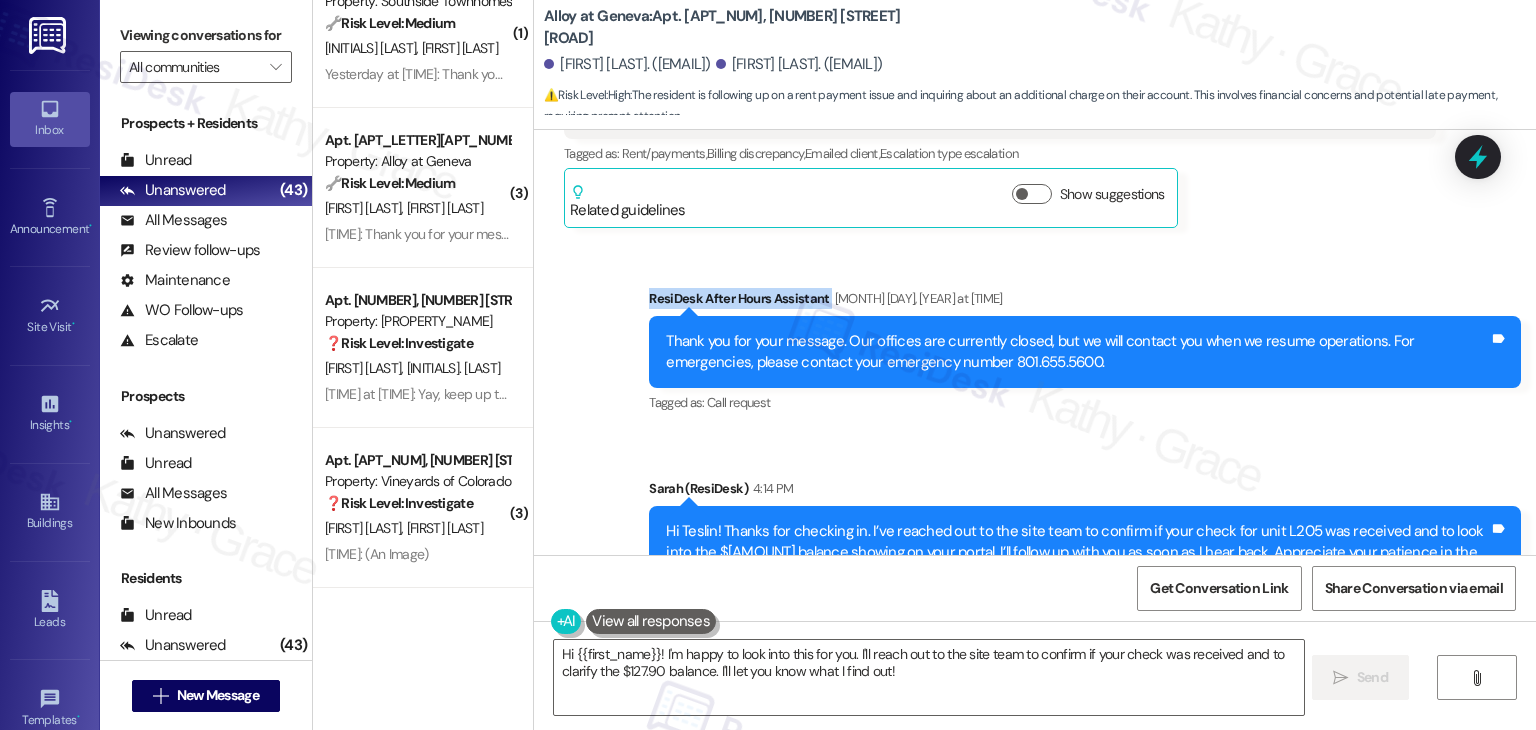 click on "Sent via SMS ResiDesk After Hours Assistant Aug 04, 2025 at 7:16 PM Thank you for your message. Our offices are currently closed, but we will contact you when we resume operations. For emergencies, please contact your emergency number 801.655.5600. Tags and notes Tagged as:   Call request Click to highlight conversations about Call request Sent via SMS Sarah   (ResiDesk) 4:14 PM Hi Teslin! Thanks for checking in. I’ve reached out to the site team to confirm if your check for unit L205 was received and to look into the $127.90 balance showing on your portal. I’ll follow up with you as soon as I hear back. Appreciate your patience in the meantime! Tags and notes Tagged as:   Rent/payments ,  Click to highlight conversations about Rent/payments Billing discrepancy Click to highlight conversations about Billing discrepancy" at bounding box center (1035, 444) 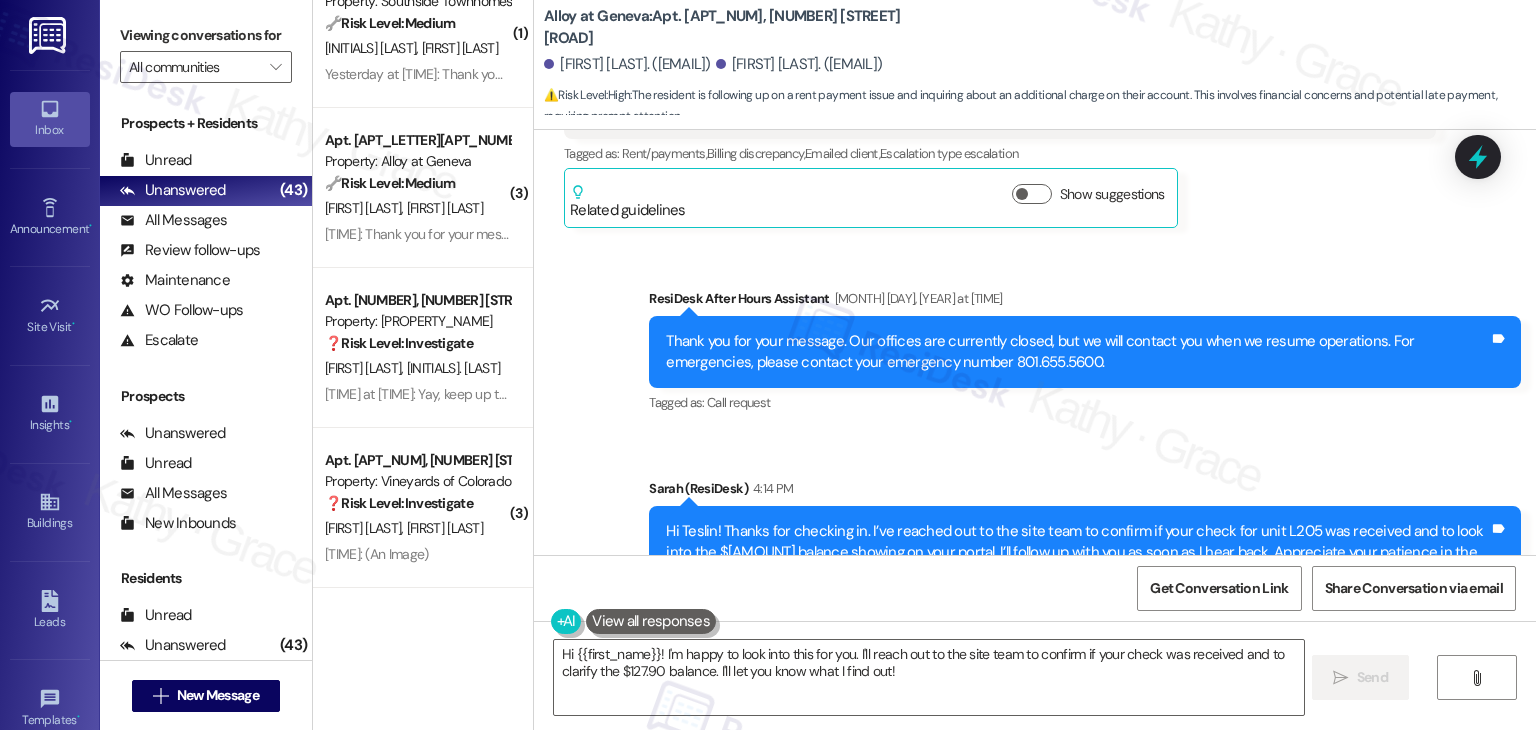 click on "Get Conversation Link Share Conversation via email" at bounding box center (1035, 588) 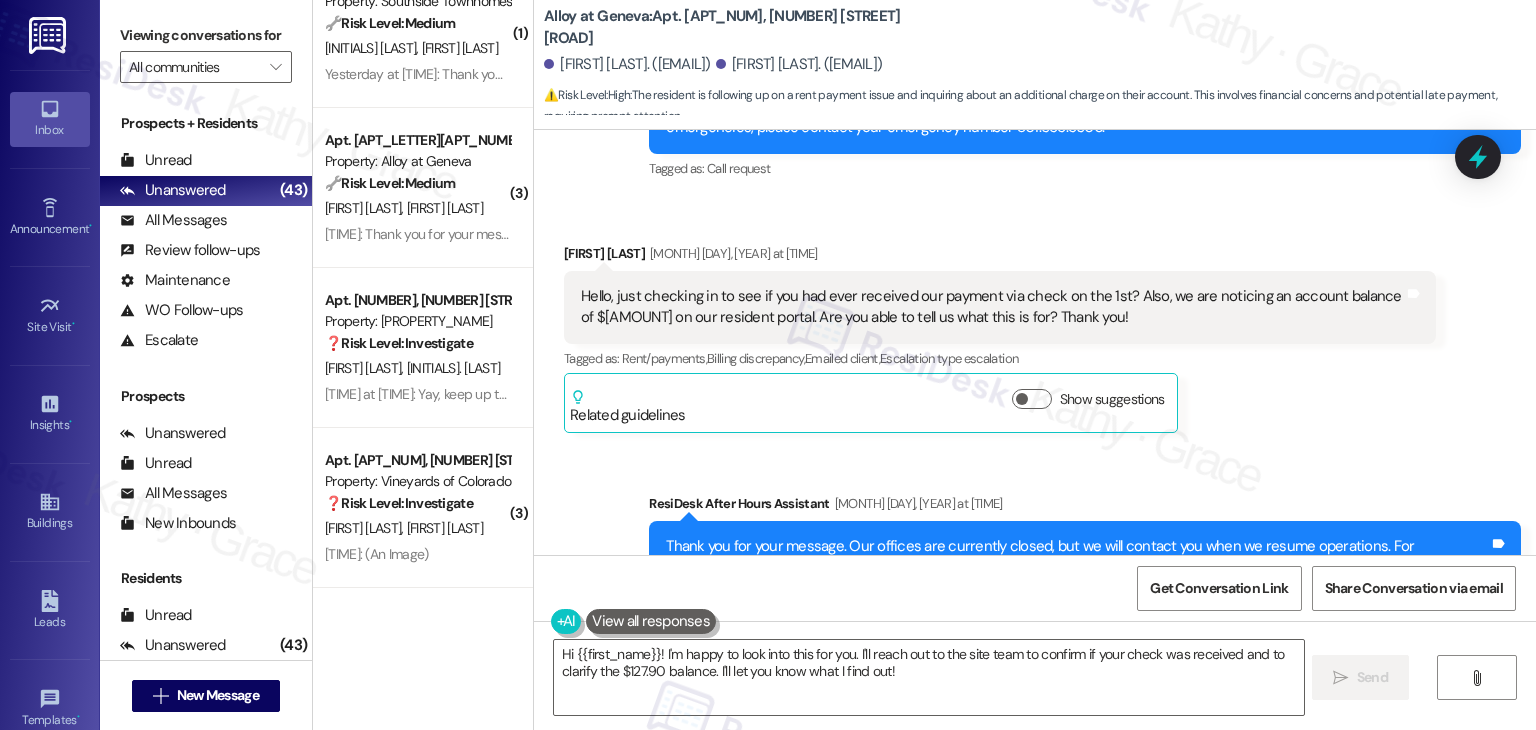 scroll, scrollTop: 10025, scrollLeft: 0, axis: vertical 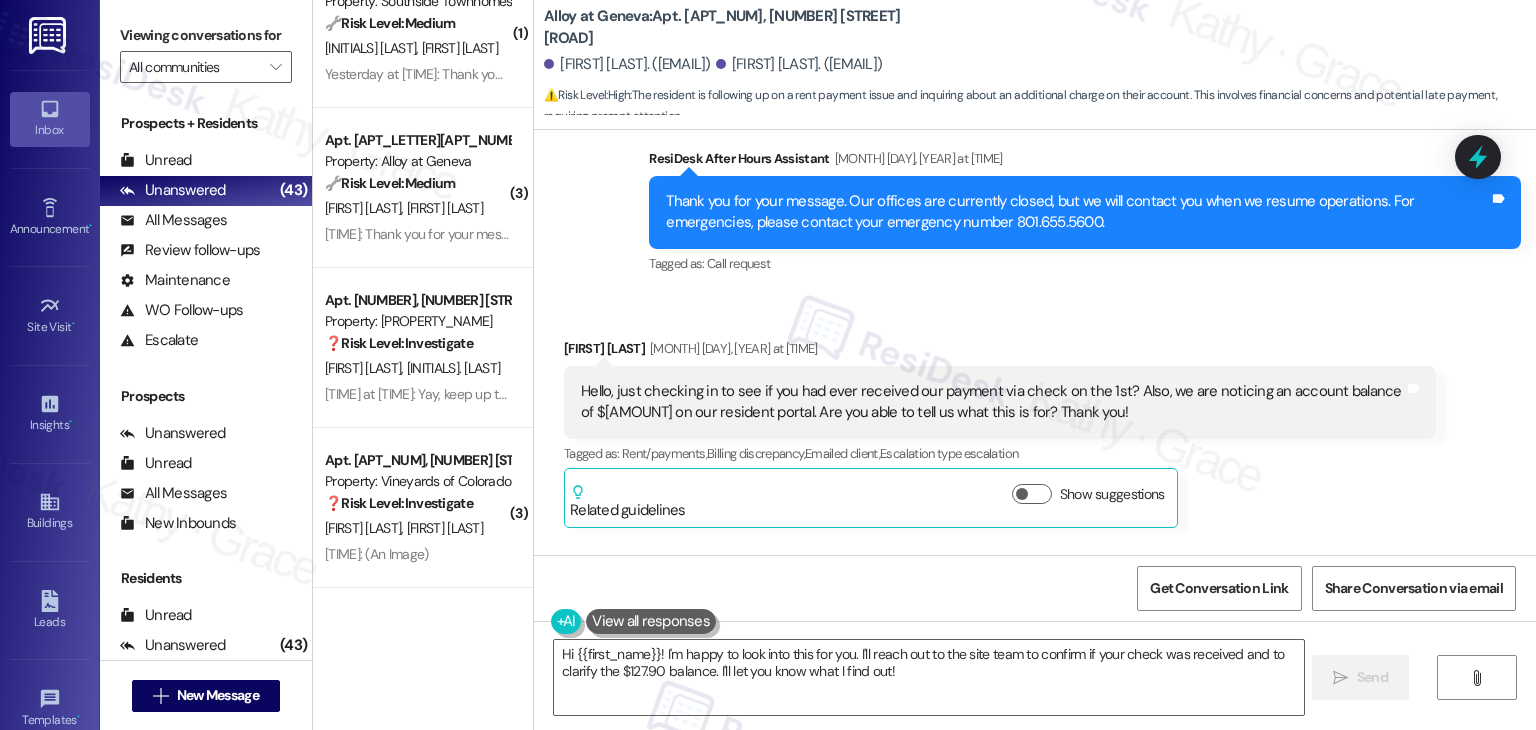 click on "Teslin Lowe Aug 04, 2025 at 7:16 PM Hello, just checking in to see if you had ever received our payment via check on the 1st? Also, we are noticing an account balance of $127.90 on our resident portal. Are you able to tell us what this is for? Thank you! Tags and notes Tagged as:   Rent/payments ,  Click to highlight conversations about Rent/payments Billing discrepancy ,  Click to highlight conversations about Billing discrepancy Emailed client ,  Click to highlight conversations about Emailed client Escalation type escalation Click to highlight conversations about Escalation type escalation  Related guidelines Show suggestions" at bounding box center [1000, 433] 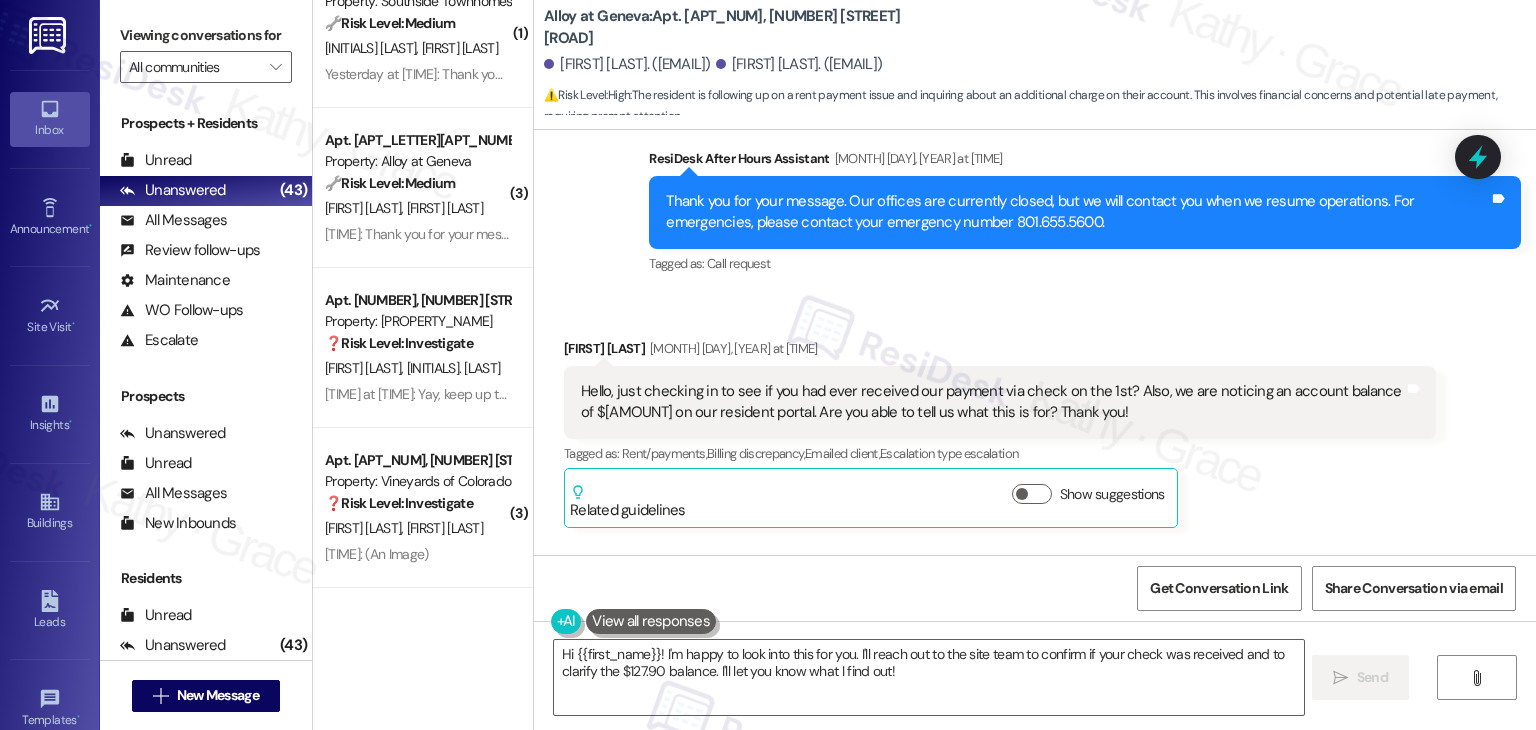 click on "Received via SMS Teslin Lowe Aug 04, 2025 at 7:16 PM Hello, just checking in to see if you had ever received our payment via check on the 1st? Also, we are noticing an account balance of $127.90 on our resident portal. Are you able to tell us what this is for? Thank you! Tags and notes Tagged as:   Rent/payments ,  Click to highlight conversations about Rent/payments Billing discrepancy ,  Click to highlight conversations about Billing discrepancy Emailed client ,  Click to highlight conversations about Emailed client Escalation type escalation Click to highlight conversations about Escalation type escalation  Related guidelines Show suggestions" at bounding box center [1000, 433] 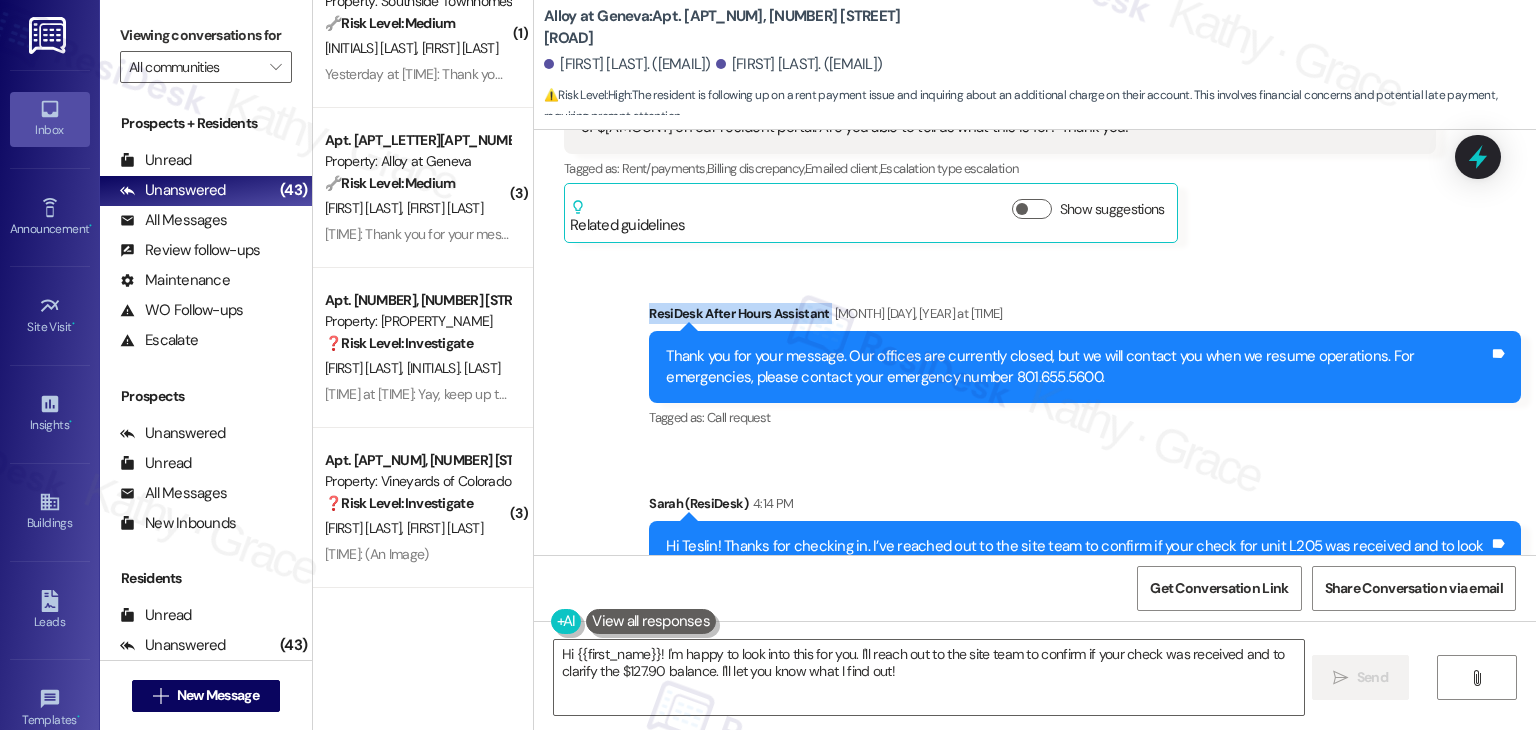 scroll, scrollTop: 10325, scrollLeft: 0, axis: vertical 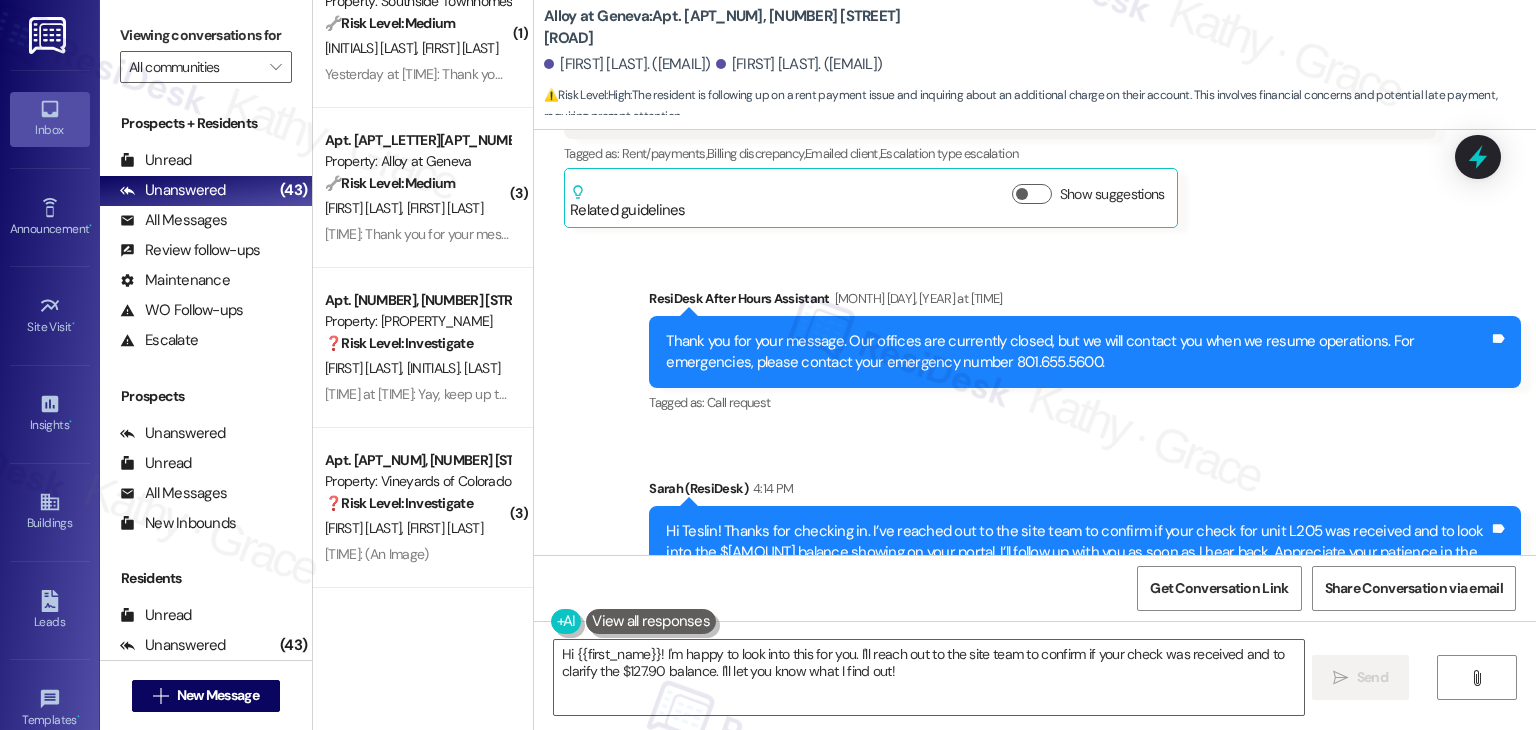 click on "Sent via SMS Sarah   (ResiDesk) 4:14 PM Hi Teslin! Thanks for checking in. I’ve reached out to the site team to confirm if your check for unit L205 was received and to look into the $127.90 balance showing on your portal. I’ll follow up with you as soon as I hear back. Appreciate your patience in the meantime! Tags and notes Tagged as:   Rent/payments ,  Click to highlight conversations about Rent/payments Billing discrepancy Click to highlight conversations about Billing discrepancy" at bounding box center [1085, 554] 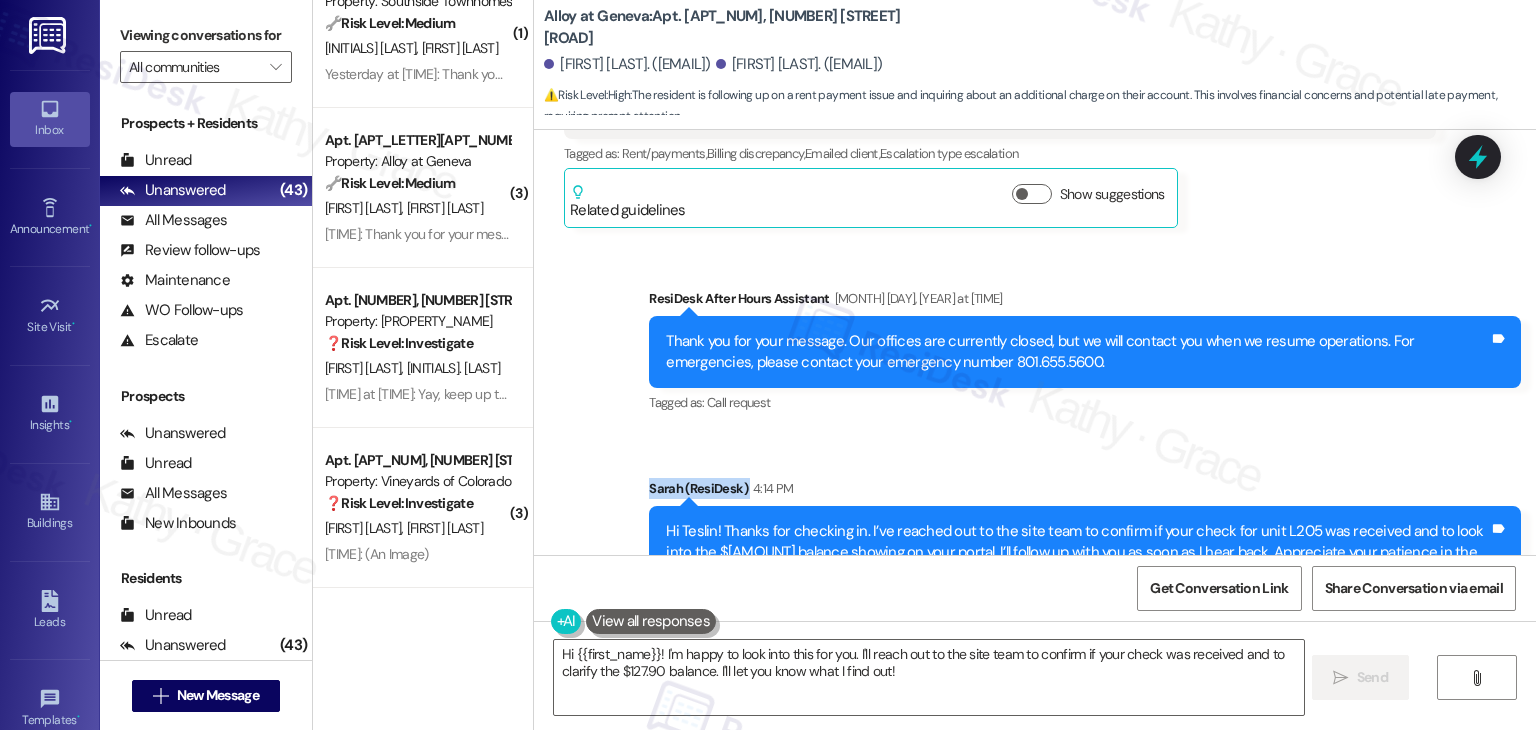 click on "Sent via SMS Sarah   (ResiDesk) 4:14 PM Hi Teslin! Thanks for checking in. I’ve reached out to the site team to confirm if your check for unit L205 was received and to look into the $127.90 balance showing on your portal. I’ll follow up with you as soon as I hear back. Appreciate your patience in the meantime! Tags and notes Tagged as:   Rent/payments ,  Click to highlight conversations about Rent/payments Billing discrepancy Click to highlight conversations about Billing discrepancy" at bounding box center [1085, 554] 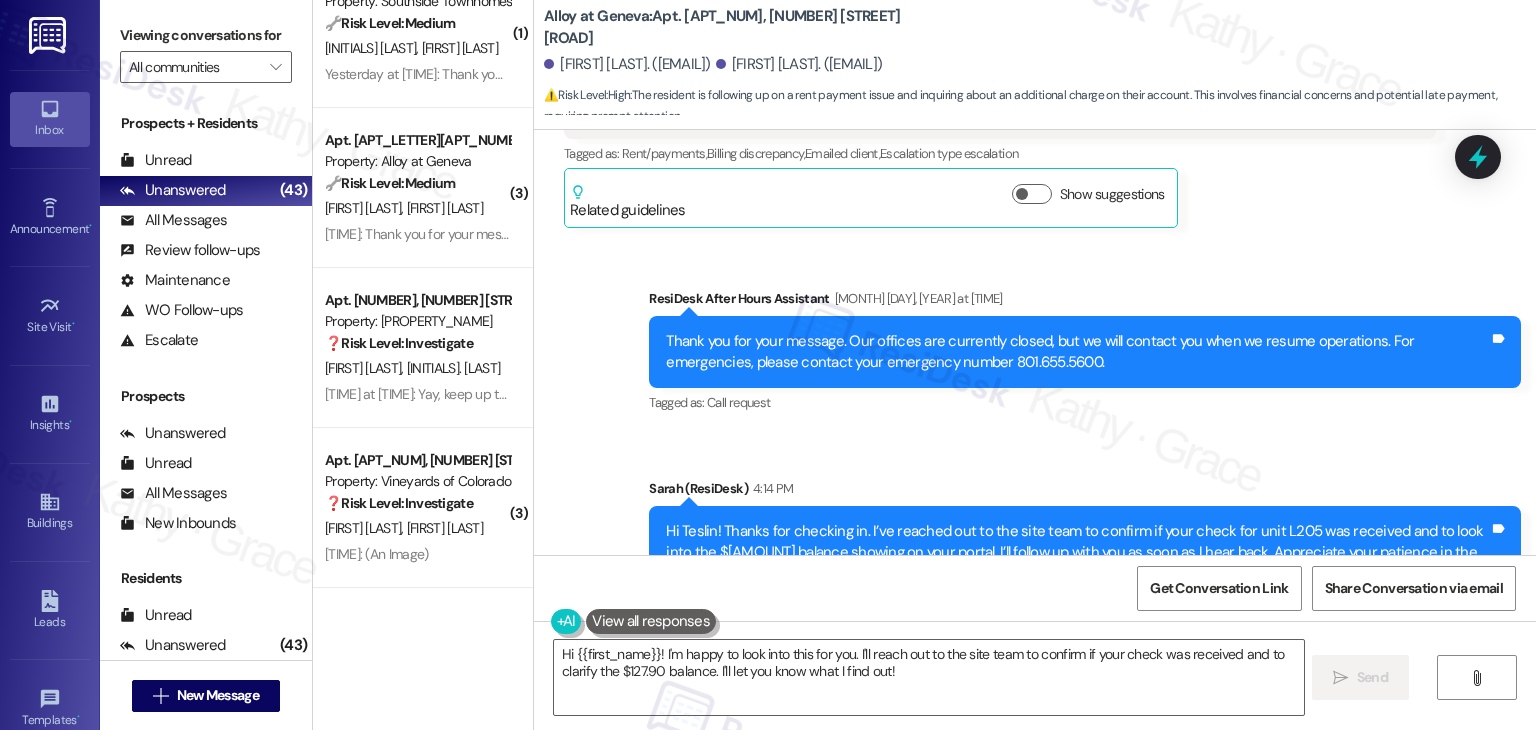 click on "Sent via SMS Sarah   (ResiDesk) 4:14 PM Hi Teslin! Thanks for checking in. I’ve reached out to the site team to confirm if your check for unit L205 was received and to look into the $127.90 balance showing on your portal. I’ll follow up with you as soon as I hear back. Appreciate your patience in the meantime! Tags and notes Tagged as:   Rent/payments ,  Click to highlight conversations about Rent/payments Billing discrepancy Click to highlight conversations about Billing discrepancy" at bounding box center [1085, 554] 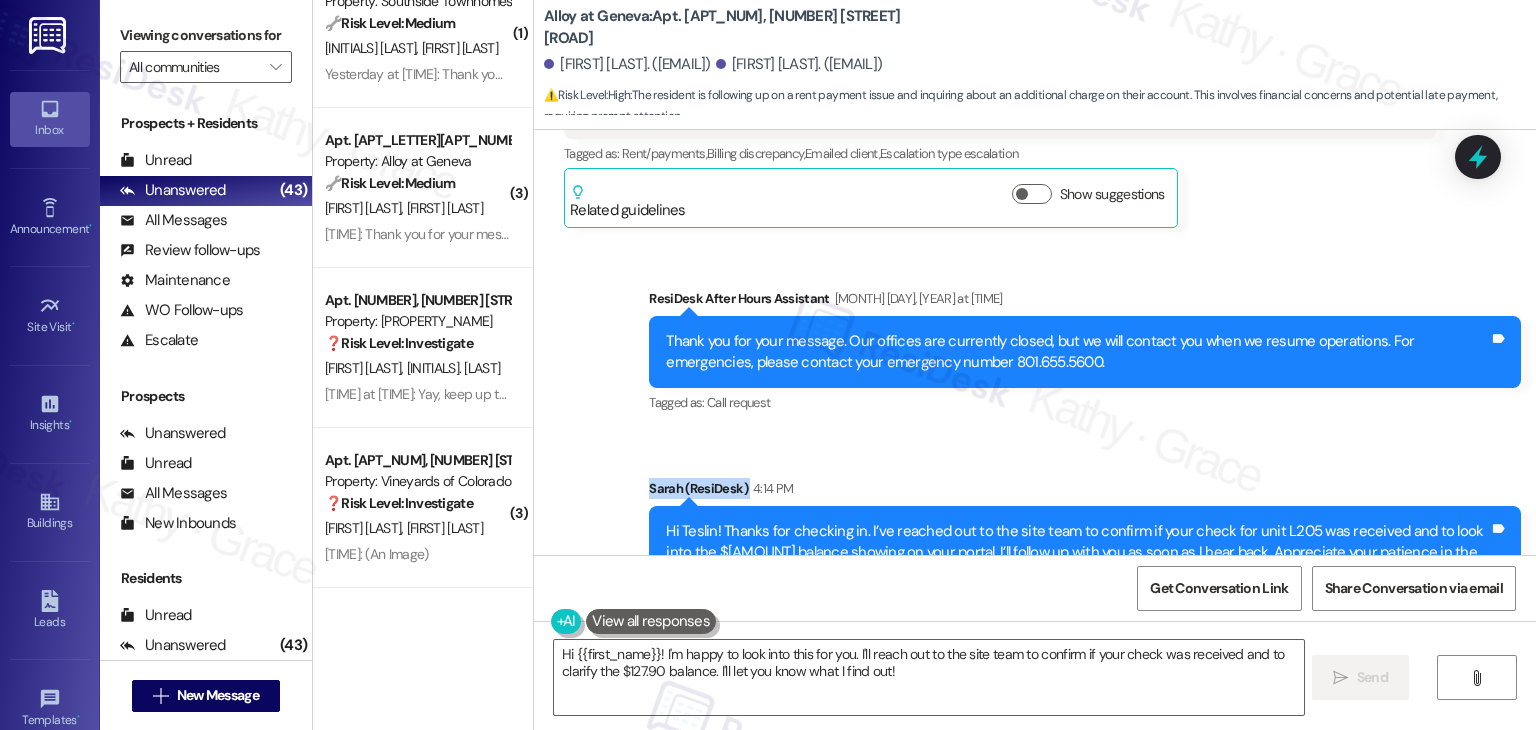 click on "Sent via SMS Sarah   (ResiDesk) 4:14 PM Hi Teslin! Thanks for checking in. I’ve reached out to the site team to confirm if your check for unit L205 was received and to look into the $127.90 balance showing on your portal. I’ll follow up with you as soon as I hear back. Appreciate your patience in the meantime! Tags and notes Tagged as:   Rent/payments ,  Click to highlight conversations about Rent/payments Billing discrepancy Click to highlight conversations about Billing discrepancy" at bounding box center [1085, 554] 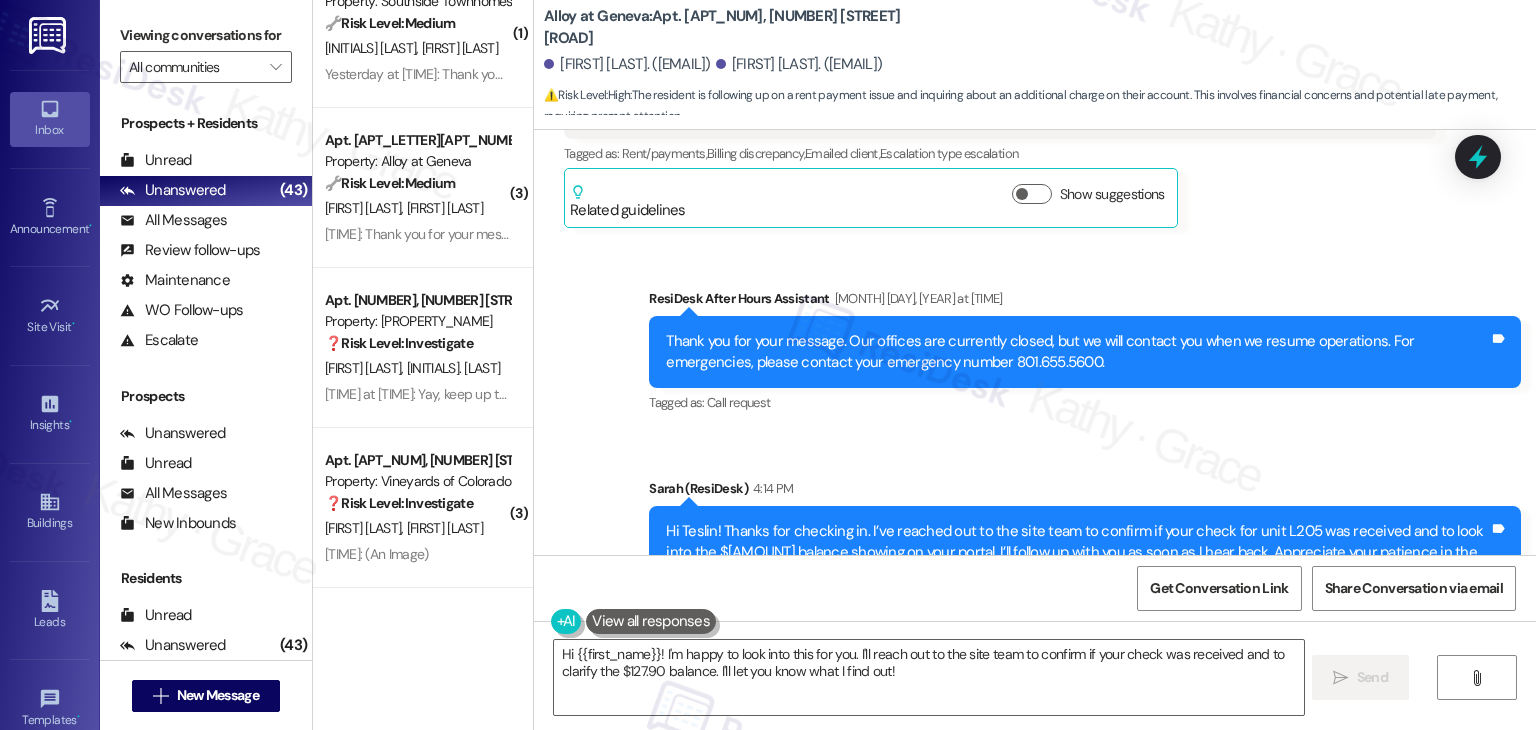 click on "Get Conversation Link Share Conversation via email" at bounding box center [1035, 588] 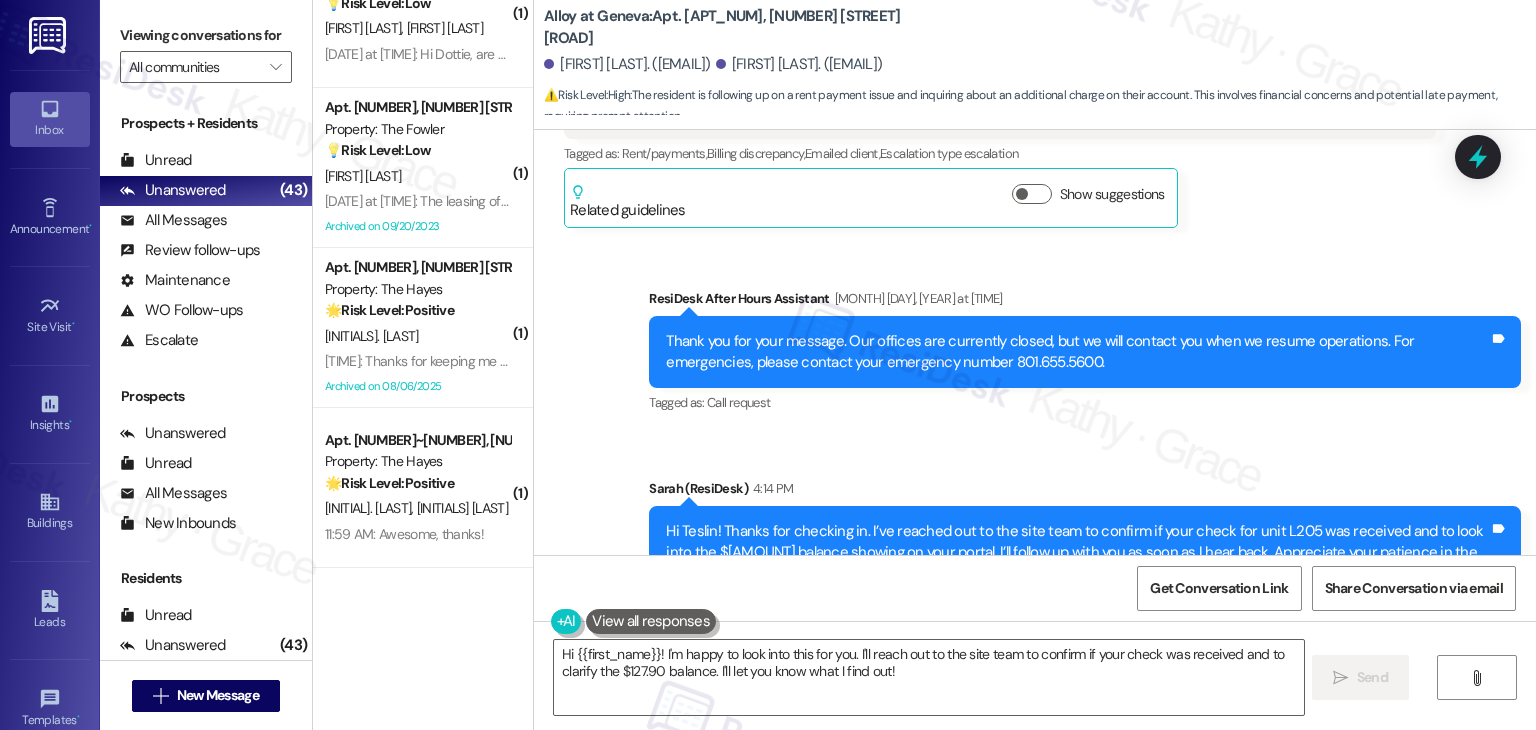 scroll, scrollTop: 3492, scrollLeft: 0, axis: vertical 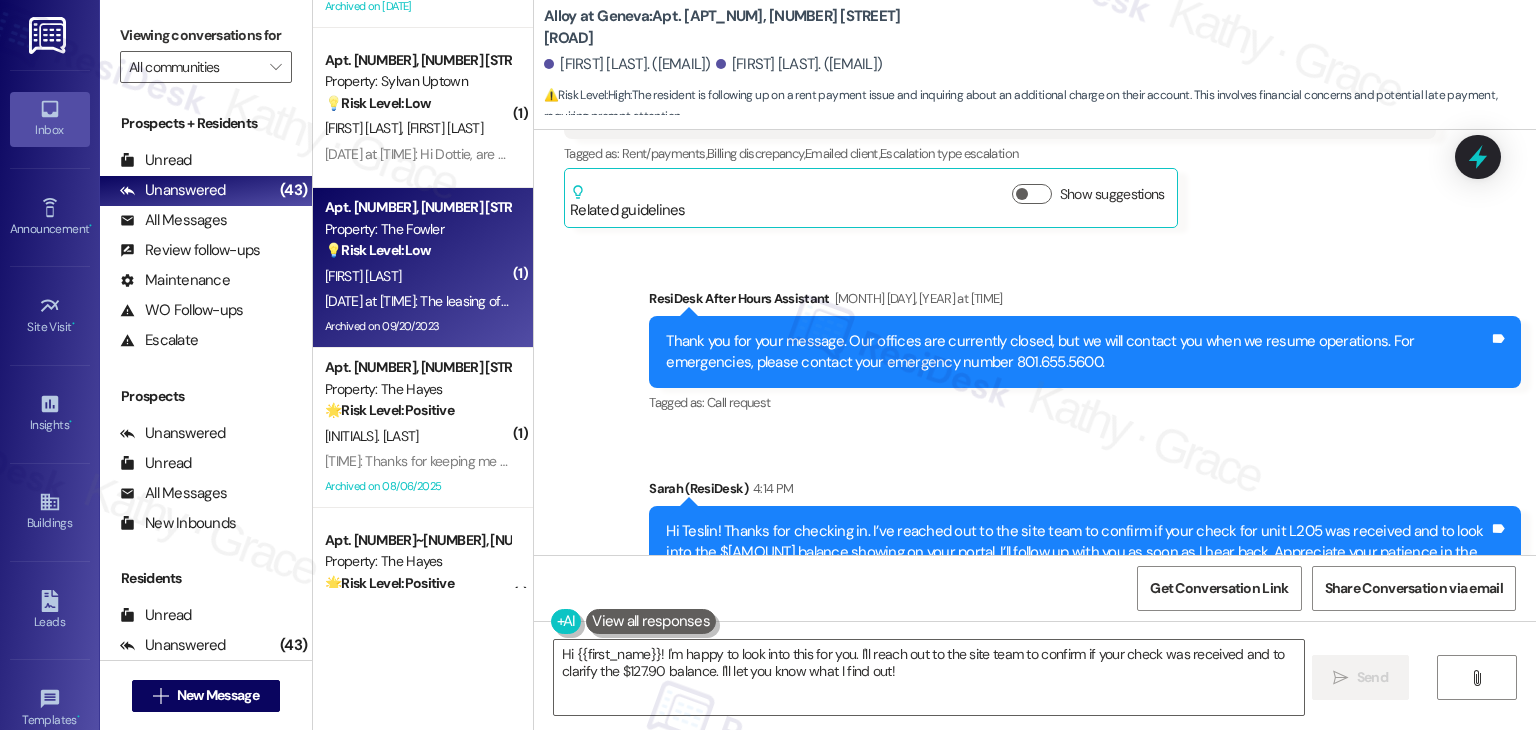 click on "Aug 04, 2025 at 12:08 PM: The leasing office answering/returning calls and emails. Aug 04, 2025 at 12:08 PM: The leasing office answering/returning calls and emails." at bounding box center [417, 301] 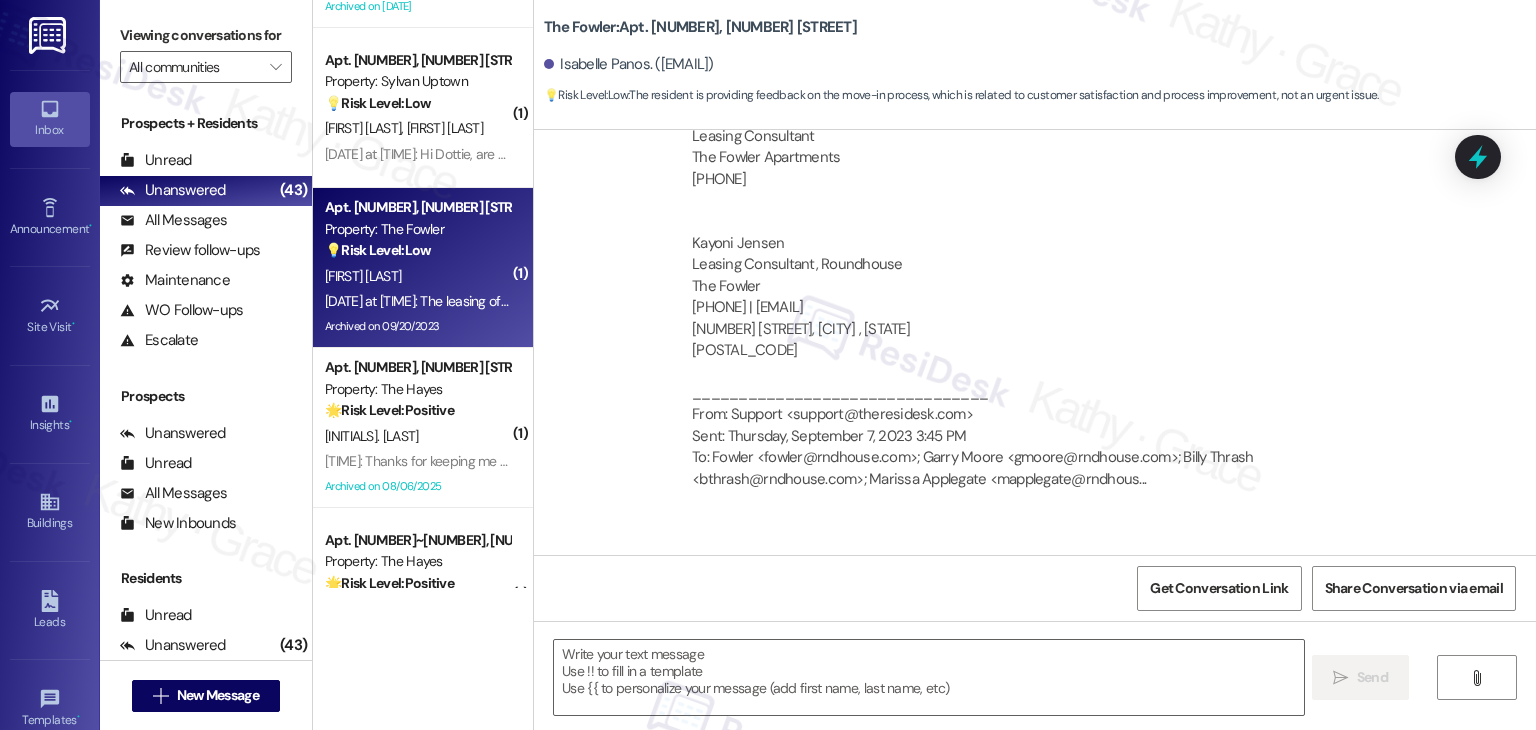 type on "Fetching suggested responses. Please feel free to read through the conversation in the meantime." 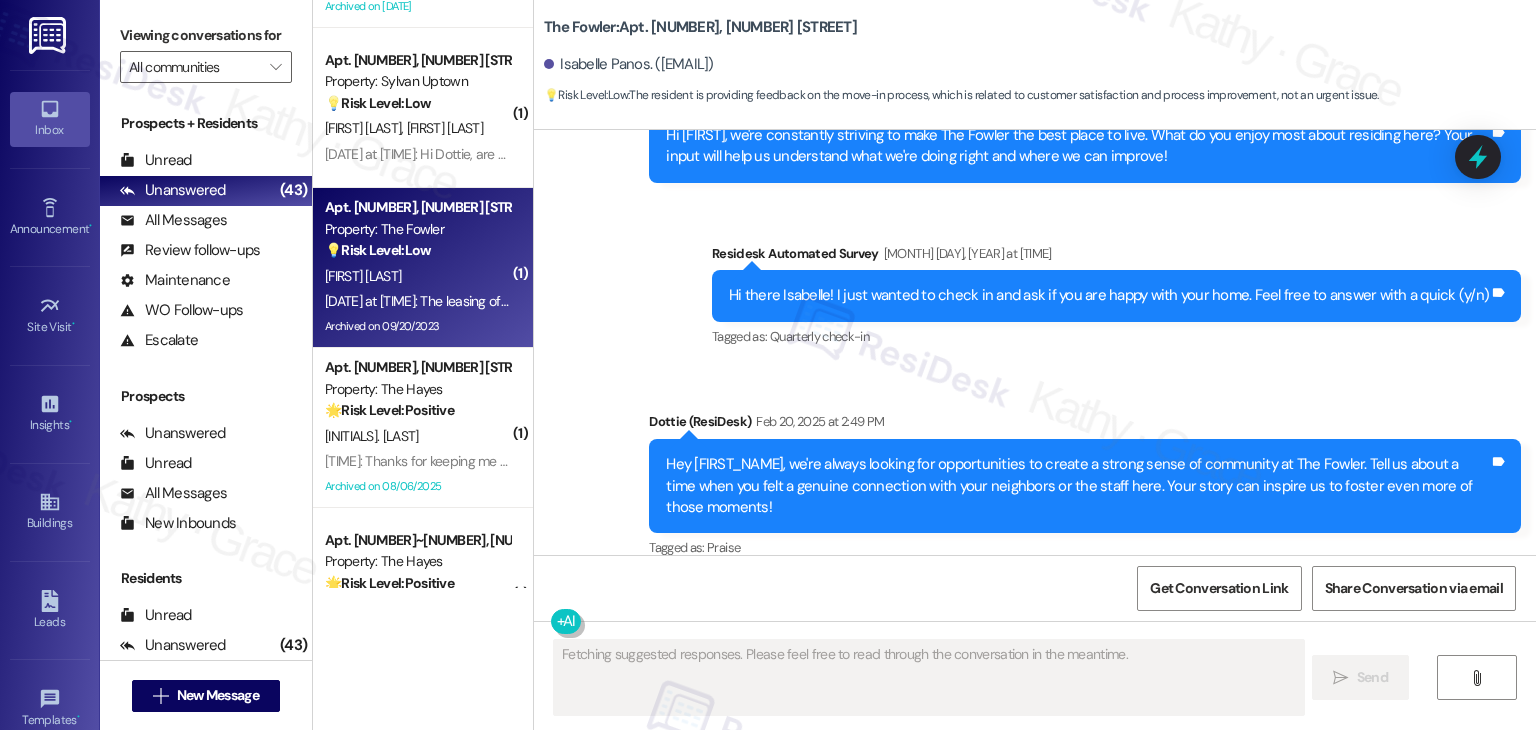 scroll, scrollTop: 4940, scrollLeft: 0, axis: vertical 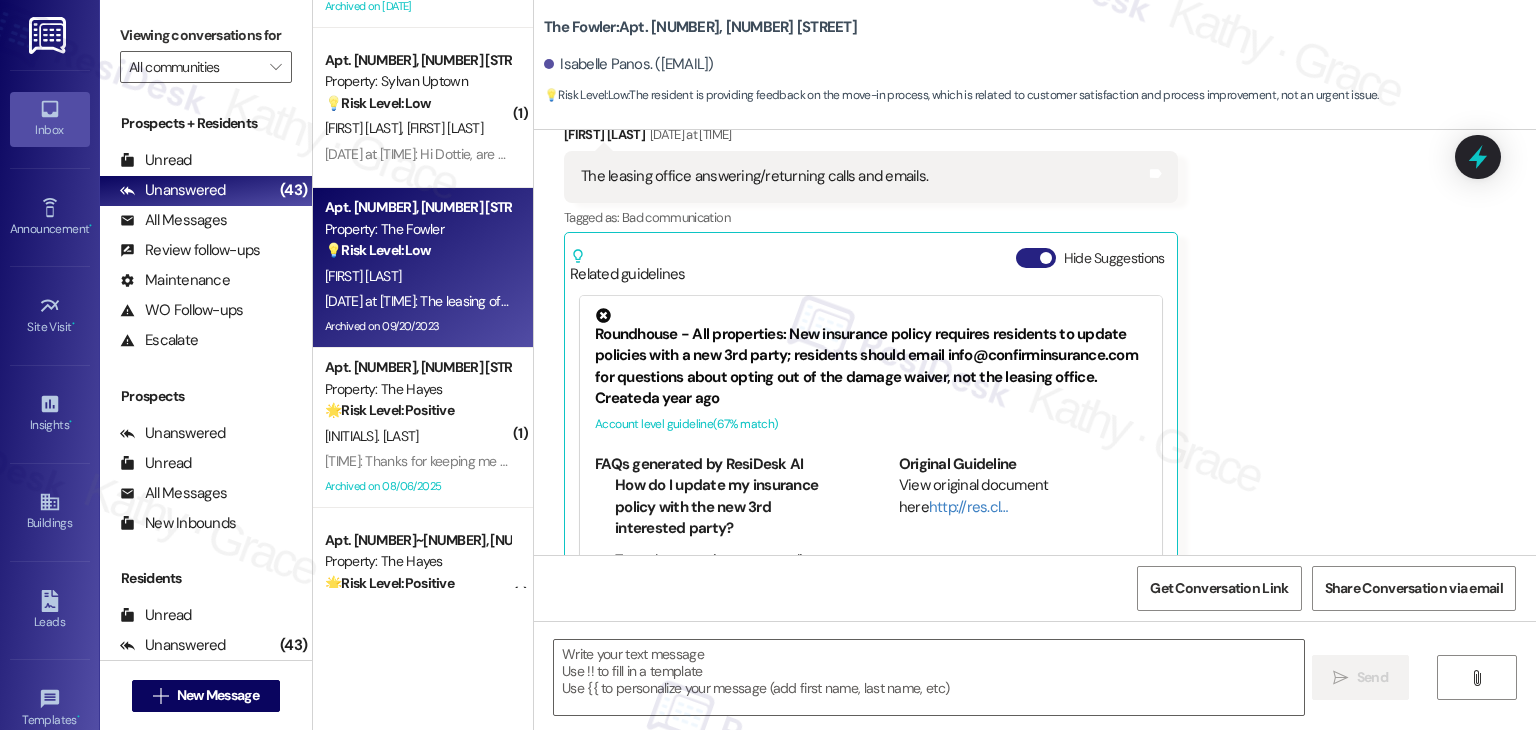 click on "Hide Suggestions" at bounding box center [1036, 258] 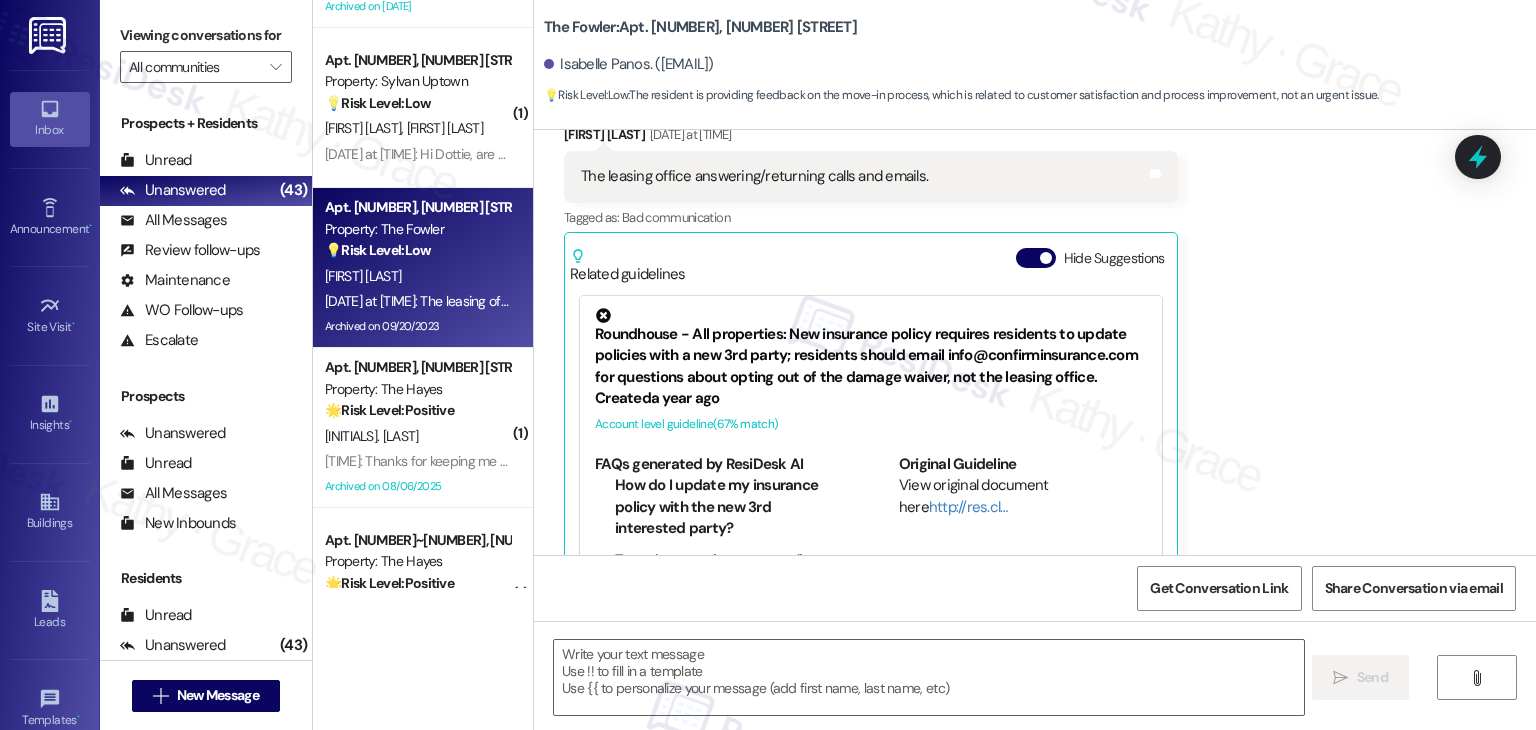 scroll, scrollTop: 4650, scrollLeft: 0, axis: vertical 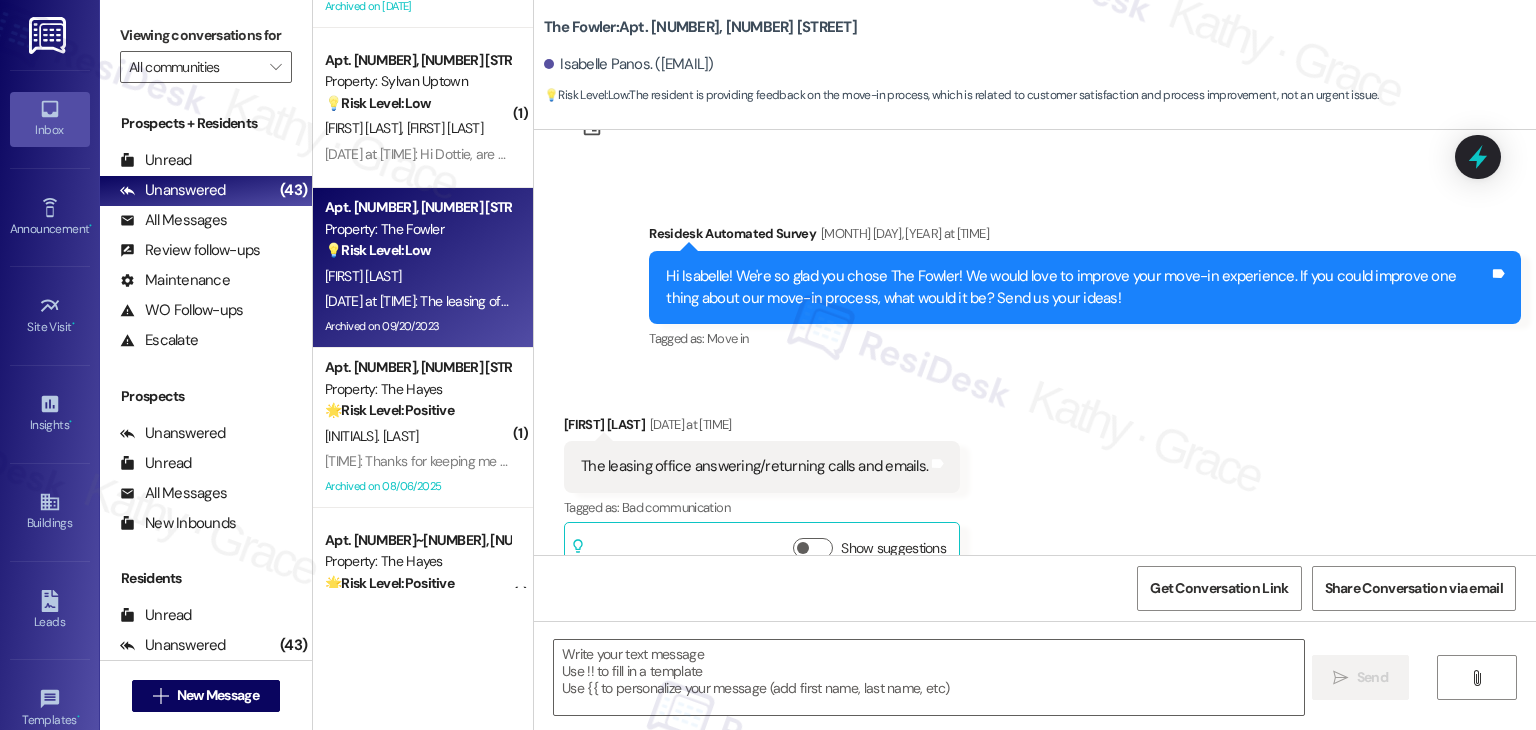 click on "Received via SMS Isabelle Panos Aug 04, 2025 at 12:08 PM The leasing office answering/returning calls and emails. Tags and notes Tagged as:   Bad communication Click to highlight conversations about Bad communication  Related guidelines Show suggestions" at bounding box center (1035, 483) 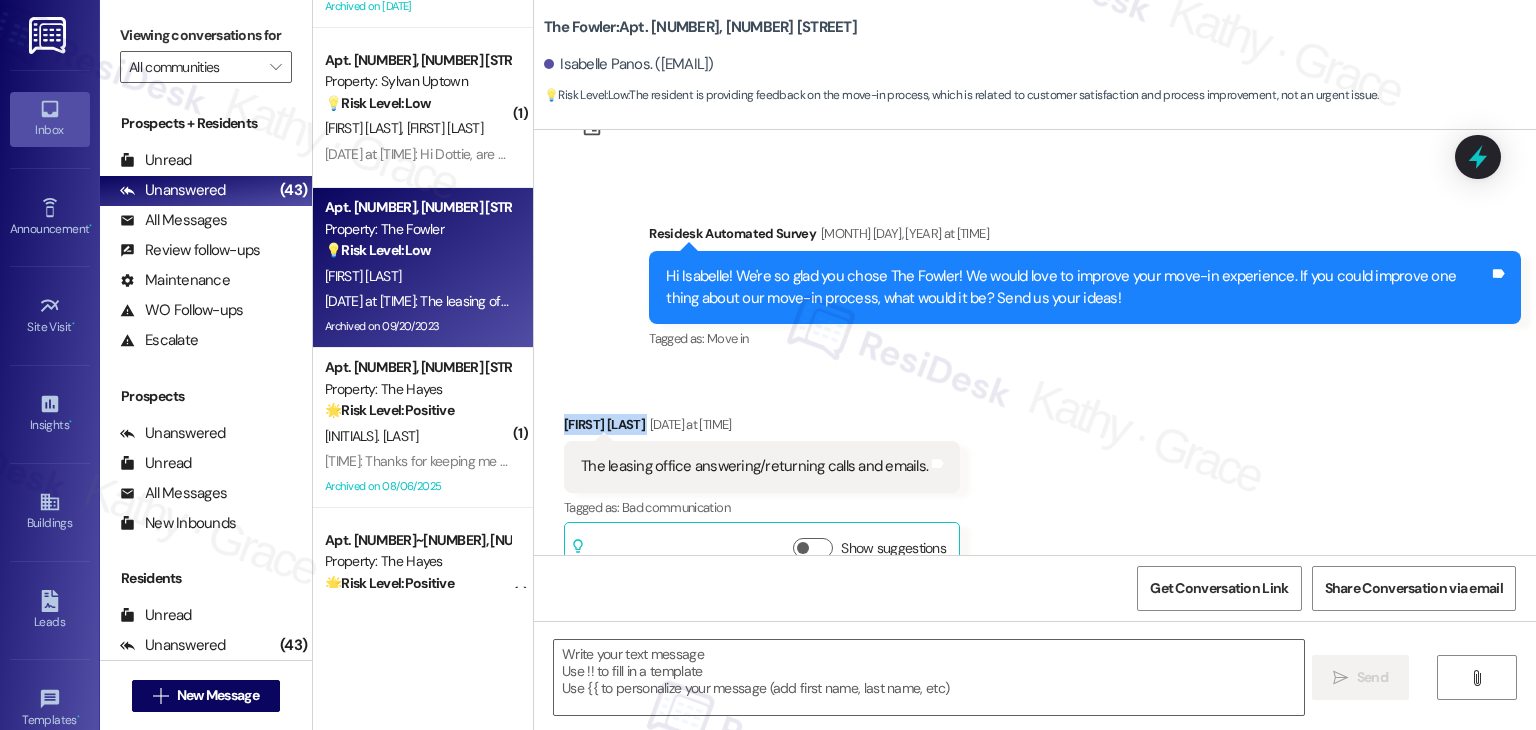click on "Received via SMS Isabelle Panos Aug 04, 2025 at 12:08 PM The leasing office answering/returning calls and emails. Tags and notes Tagged as:   Bad communication Click to highlight conversations about Bad communication  Related guidelines Show suggestions" at bounding box center [1035, 483] 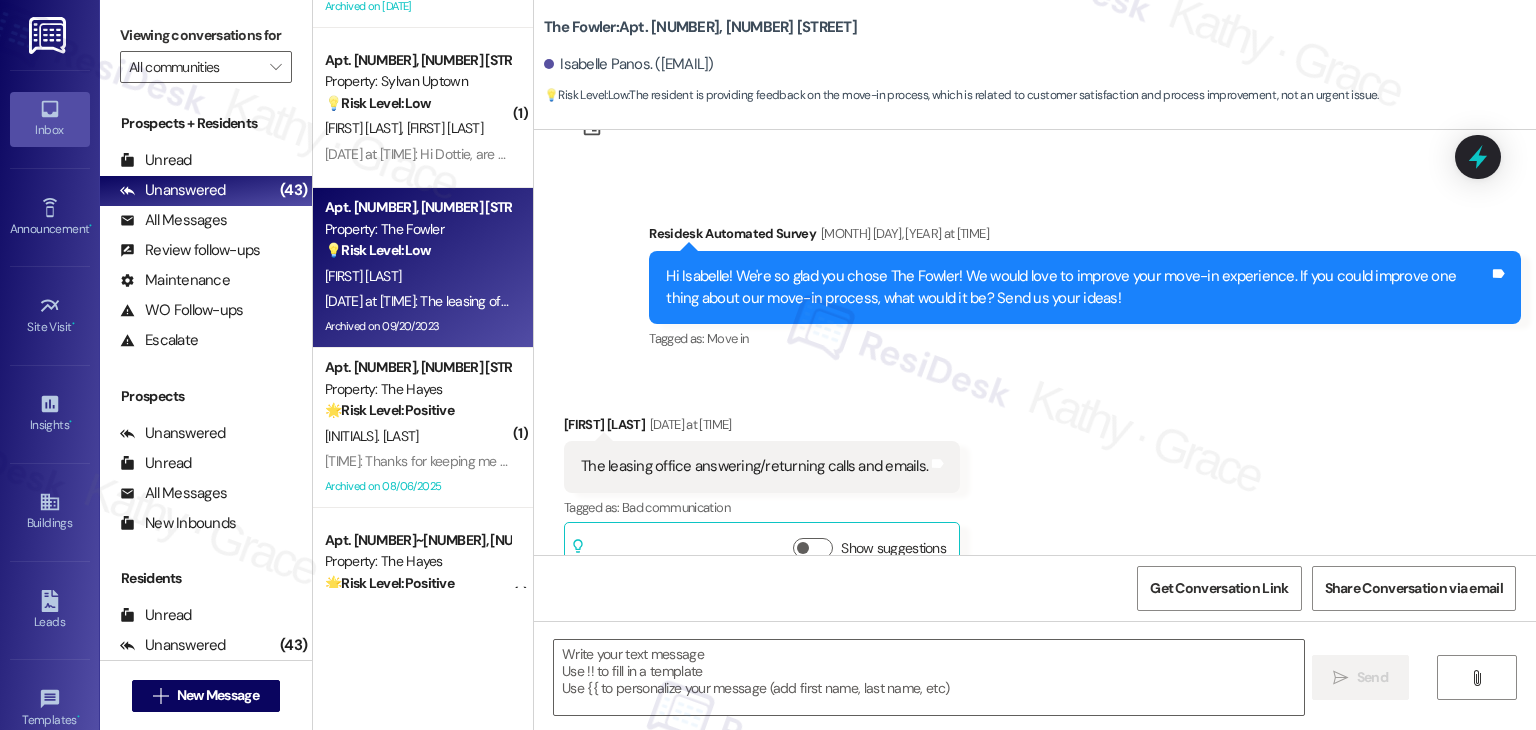 click on "Received via SMS Isabelle Panos Aug 04, 2025 at 12:08 PM The leasing office answering/returning calls and emails. Tags and notes Tagged as:   Bad communication Click to highlight conversations about Bad communication  Related guidelines Show suggestions" at bounding box center (1035, 483) 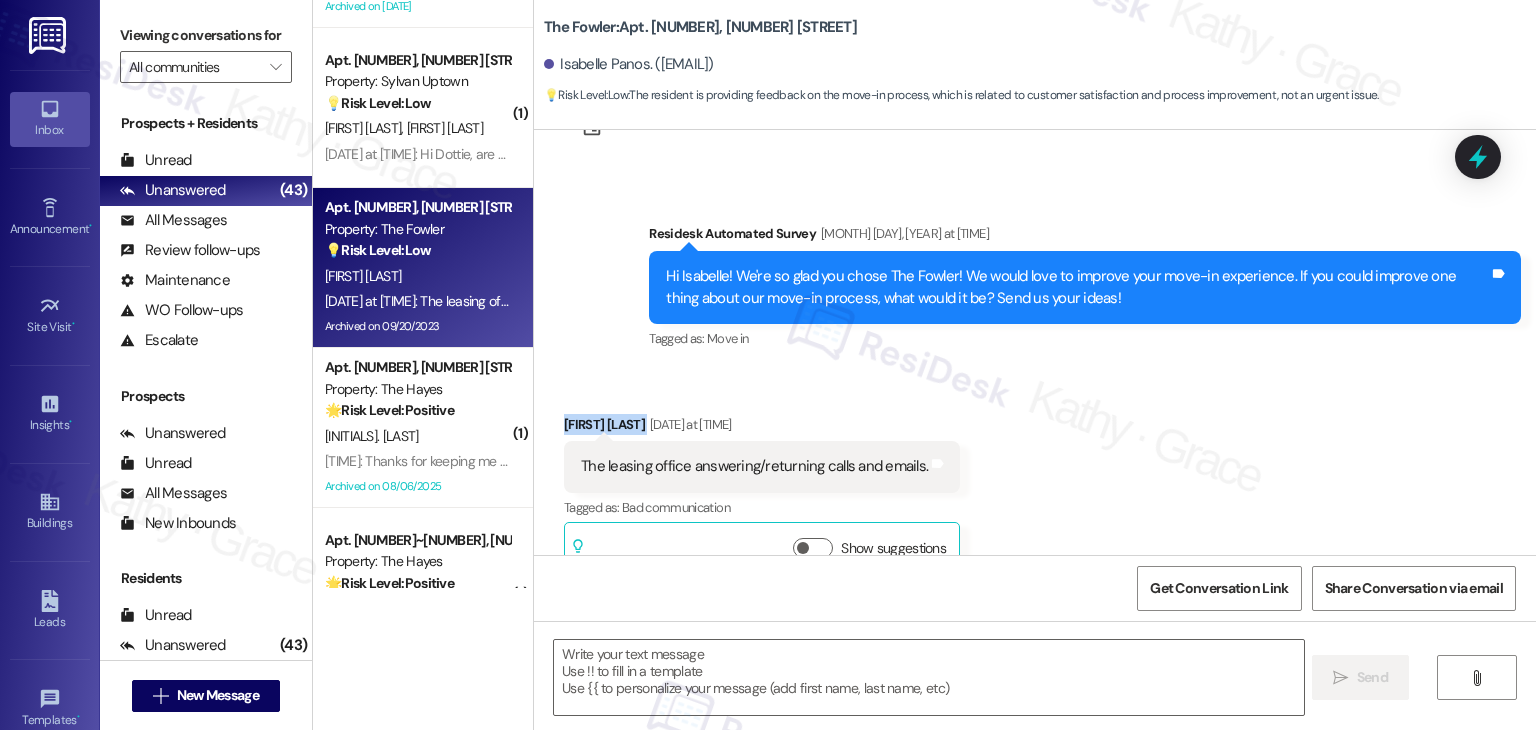 click on "Received via SMS Isabelle Panos Aug 04, 2025 at 12:08 PM The leasing office answering/returning calls and emails. Tags and notes Tagged as:   Bad communication Click to highlight conversations about Bad communication  Related guidelines Show suggestions" at bounding box center (1035, 483) 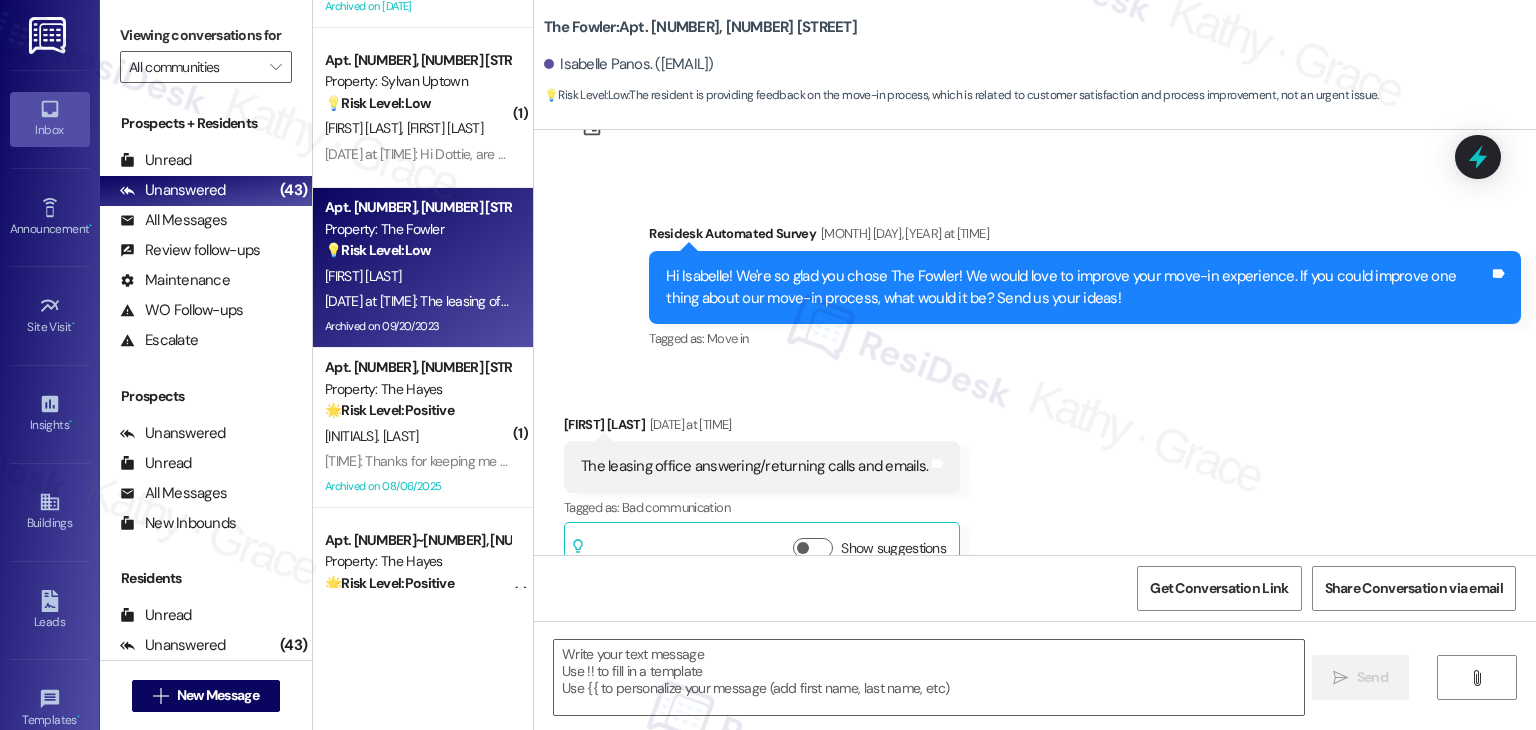 click on "Hi Isabelle! We're so glad you chose The Fowler! We would love to improve your move-in experience. If you could improve one thing about our move-in process, what would it be? Send us your ideas! Tags and notes" at bounding box center (1085, 287) 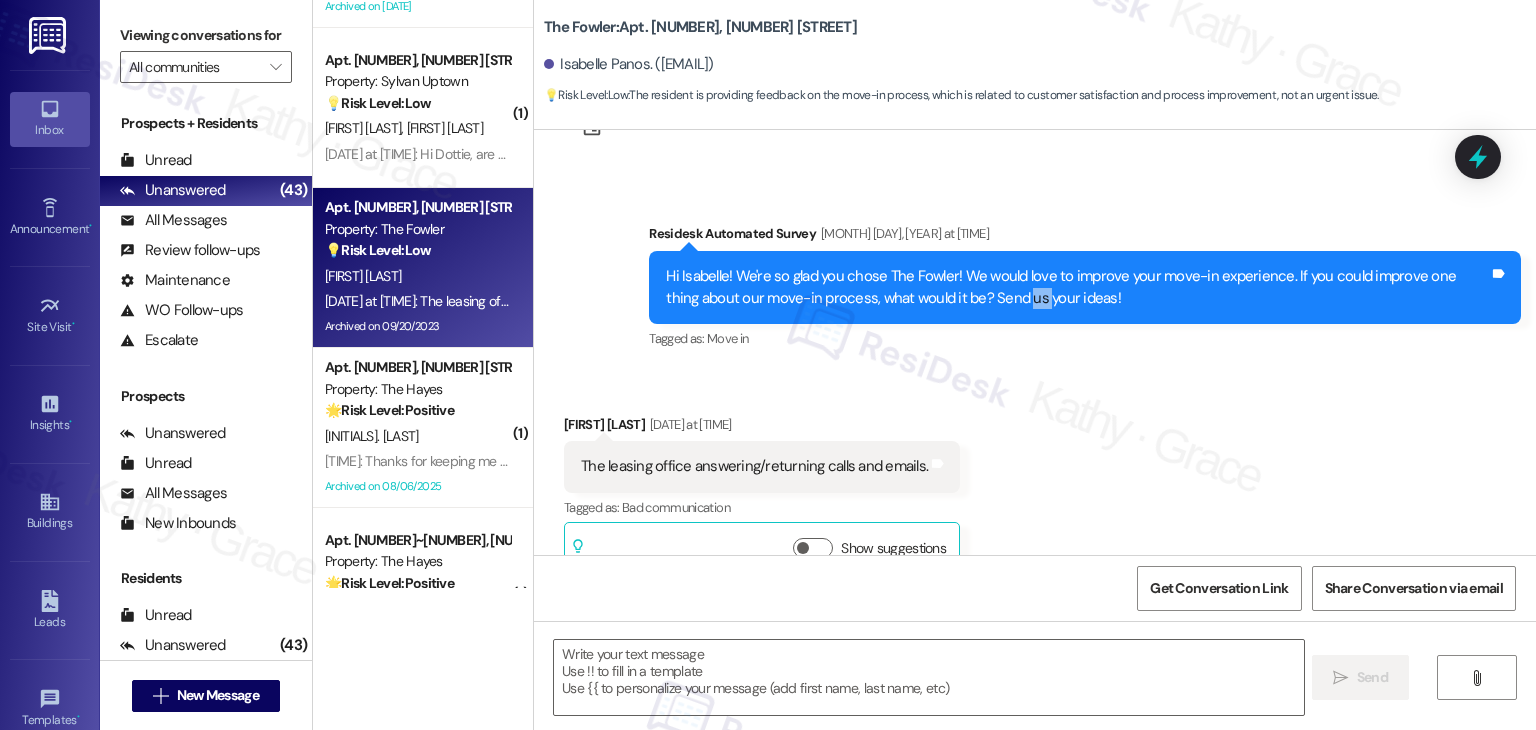 click on "Hi Isabelle! We're so glad you chose The Fowler! We would love to improve your move-in experience. If you could improve one thing about our move-in process, what would it be? Send us your ideas! Tags and notes" at bounding box center [1085, 287] 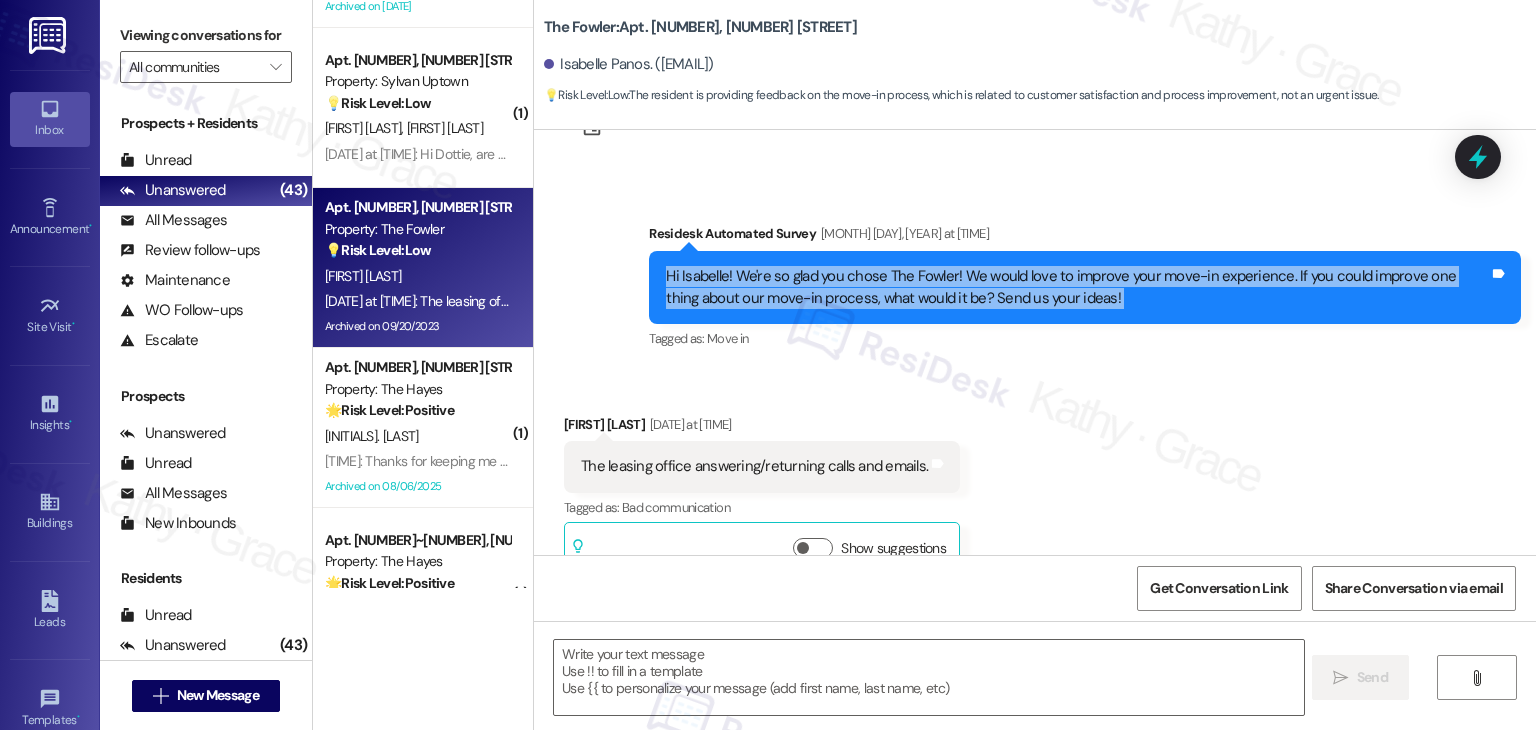 click on "Hi Isabelle! We're so glad you chose The Fowler! We would love to improve your move-in experience. If you could improve one thing about our move-in process, what would it be? Send us your ideas! Tags and notes" at bounding box center [1085, 287] 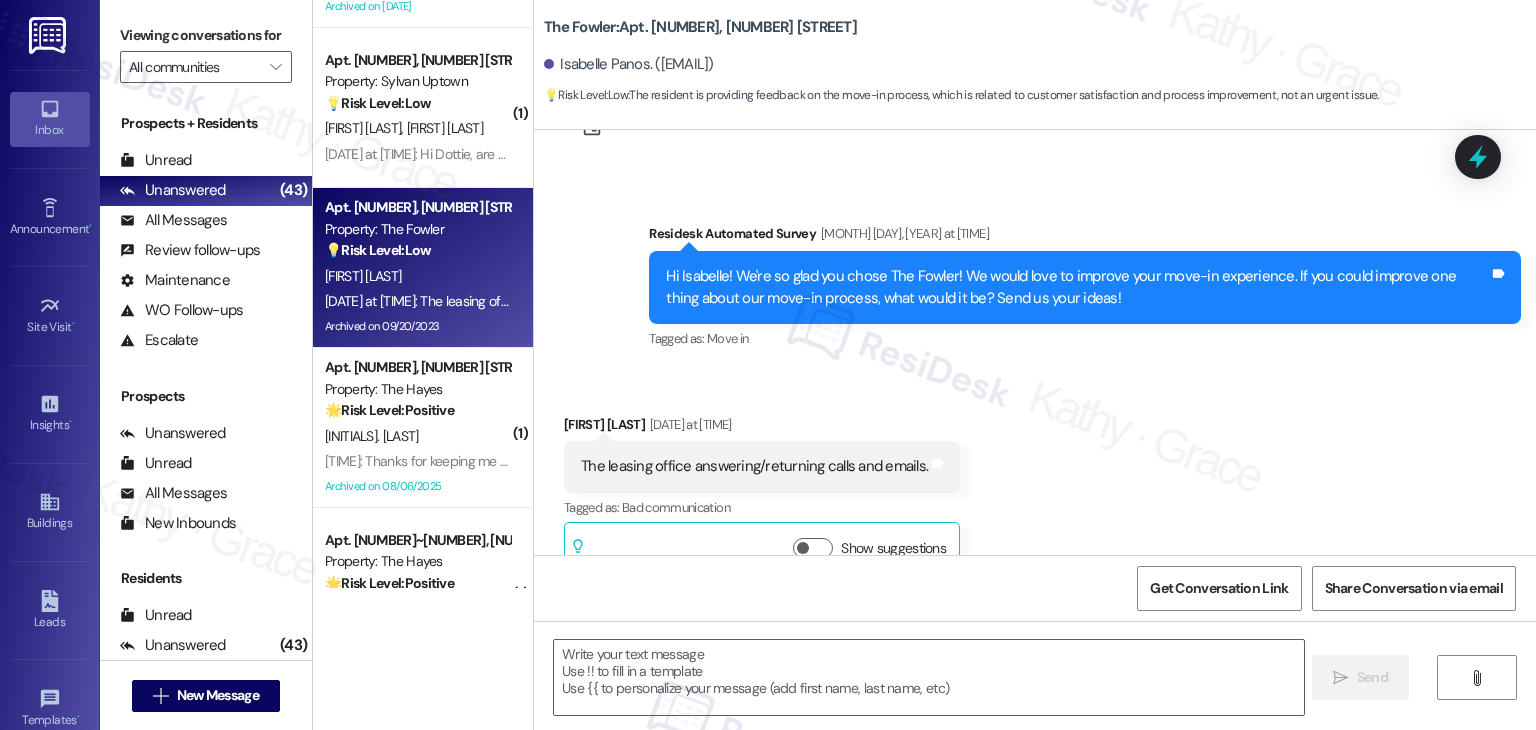 click on "Received via SMS Isabelle Panos Aug 04, 2025 at 12:08 PM The leasing office answering/returning calls and emails. Tags and notes Tagged as:   Bad communication Click to highlight conversations about Bad communication  Related guidelines Show suggestions" at bounding box center (1035, 483) 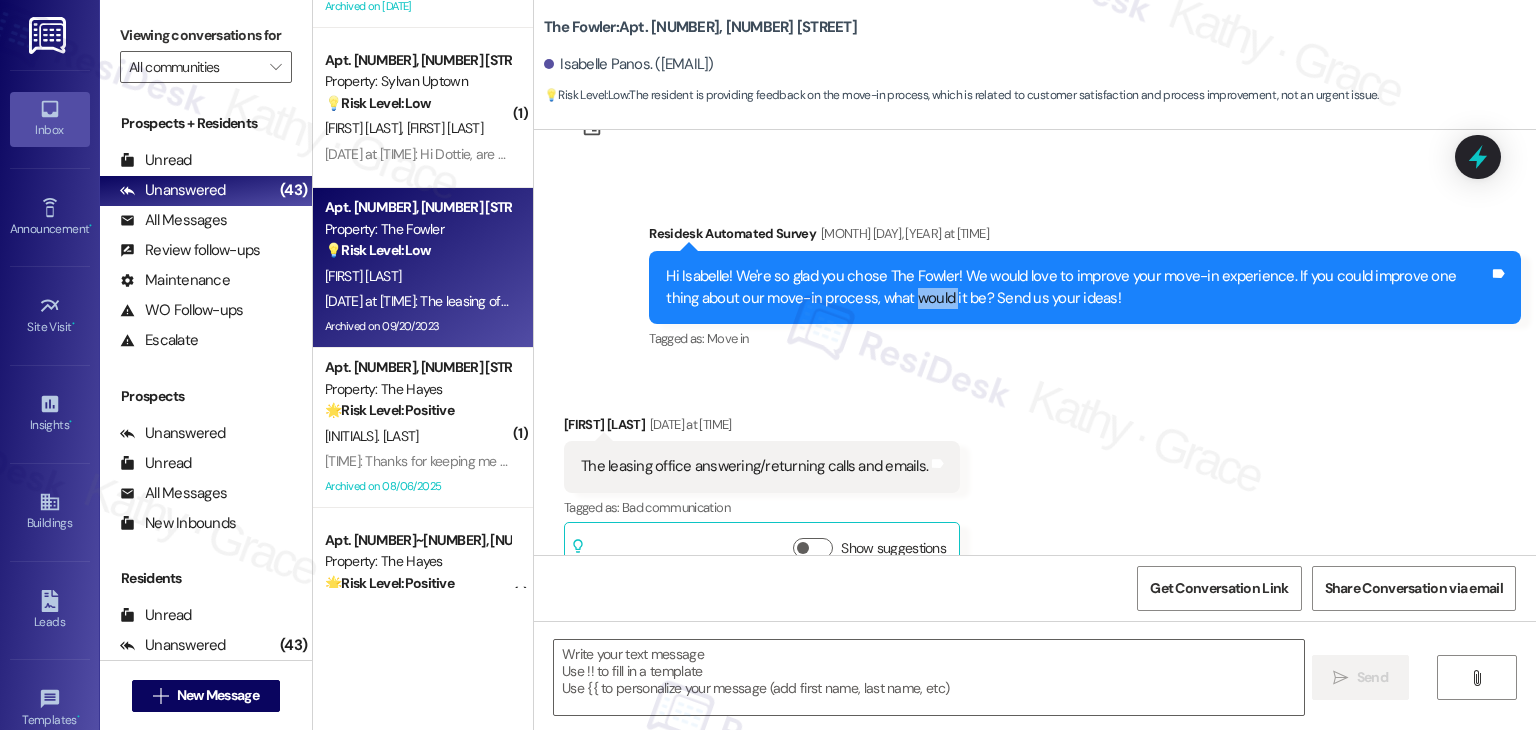 click on "Hi Isabelle! We're so glad you chose The Fowler! We would love to improve your move-in experience. If you could improve one thing about our move-in process, what would it be? Send us your ideas!" at bounding box center (1077, 287) 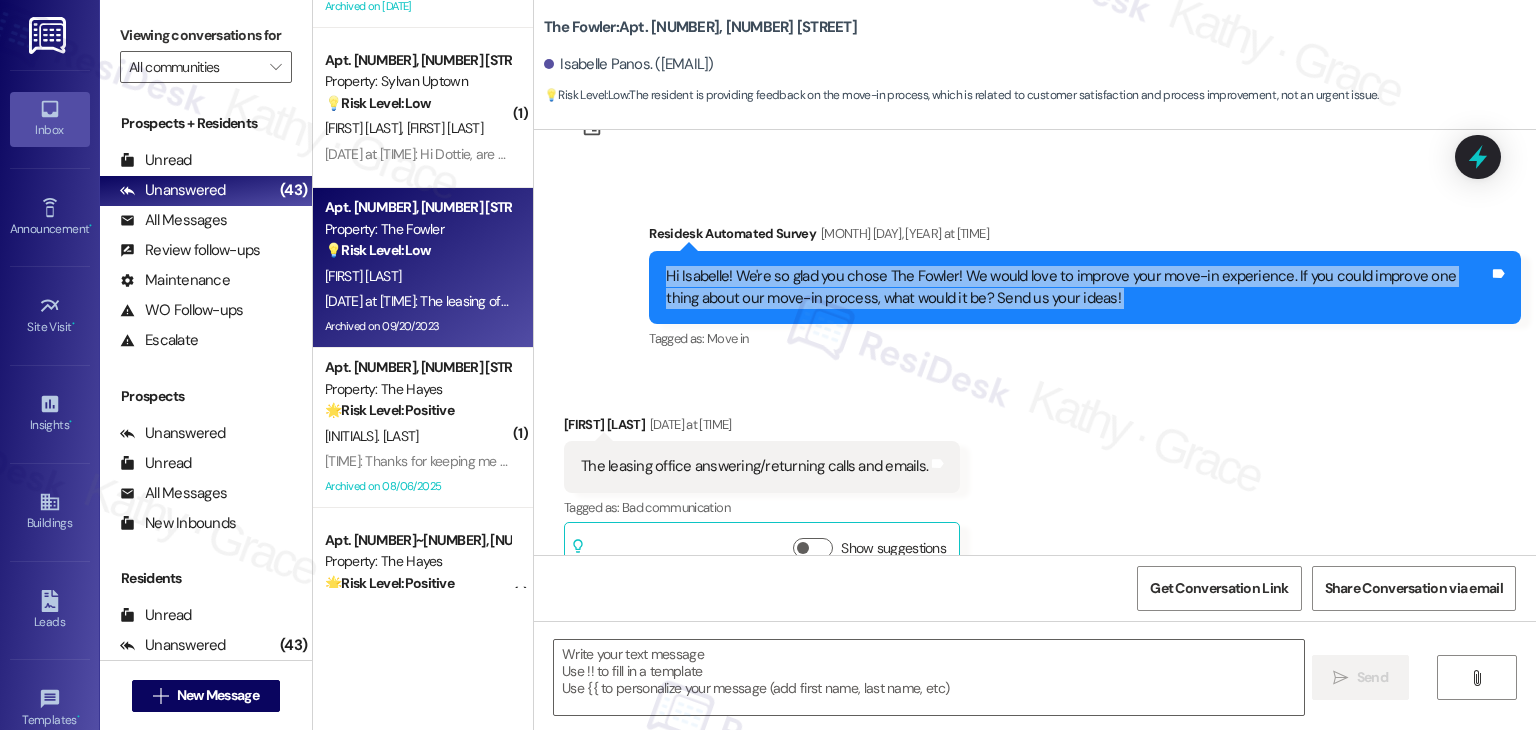 click on "Hi Isabelle! We're so glad you chose The Fowler! We would love to improve your move-in experience. If you could improve one thing about our move-in process, what would it be? Send us your ideas!" at bounding box center [1077, 287] 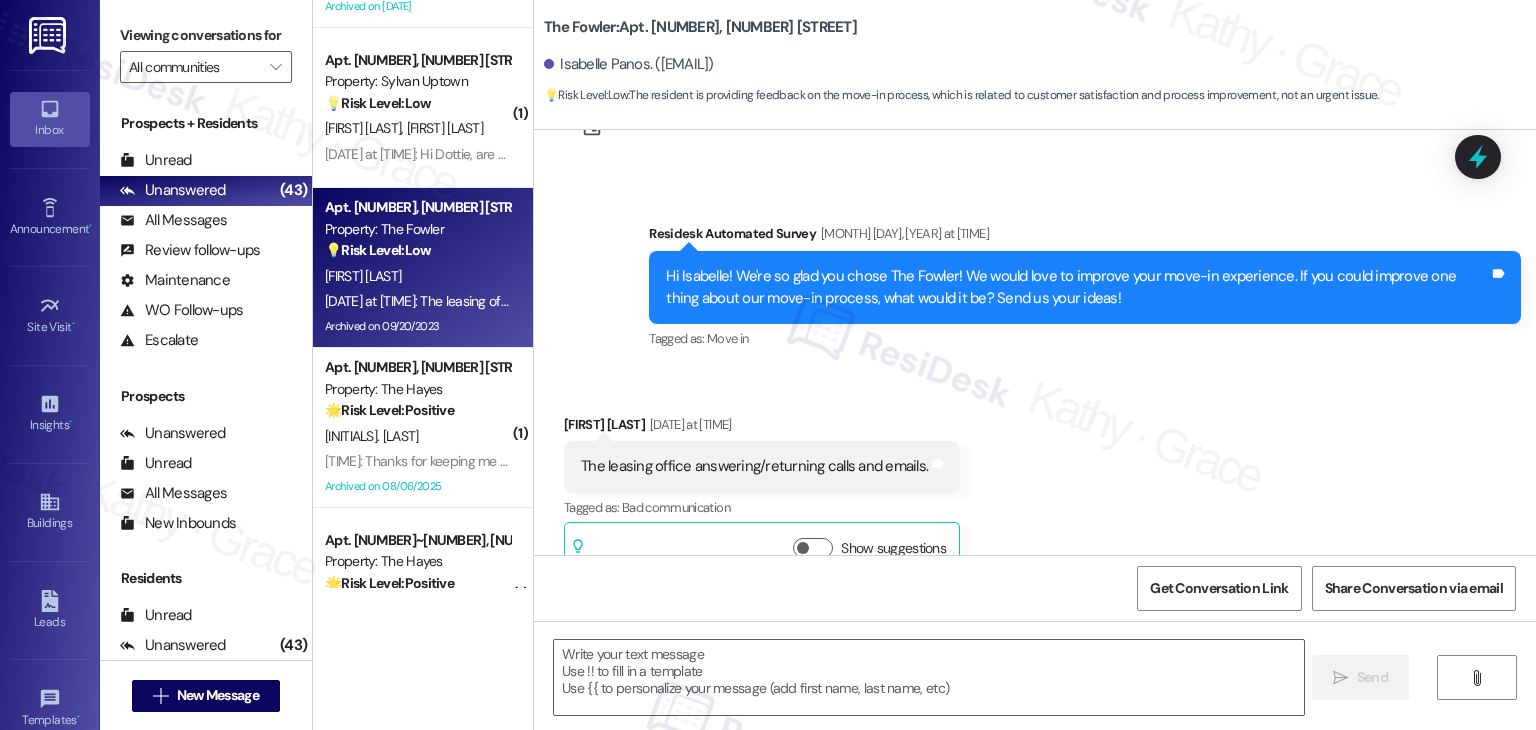 click on "The leasing office answering/returning calls and emails." at bounding box center (754, 466) 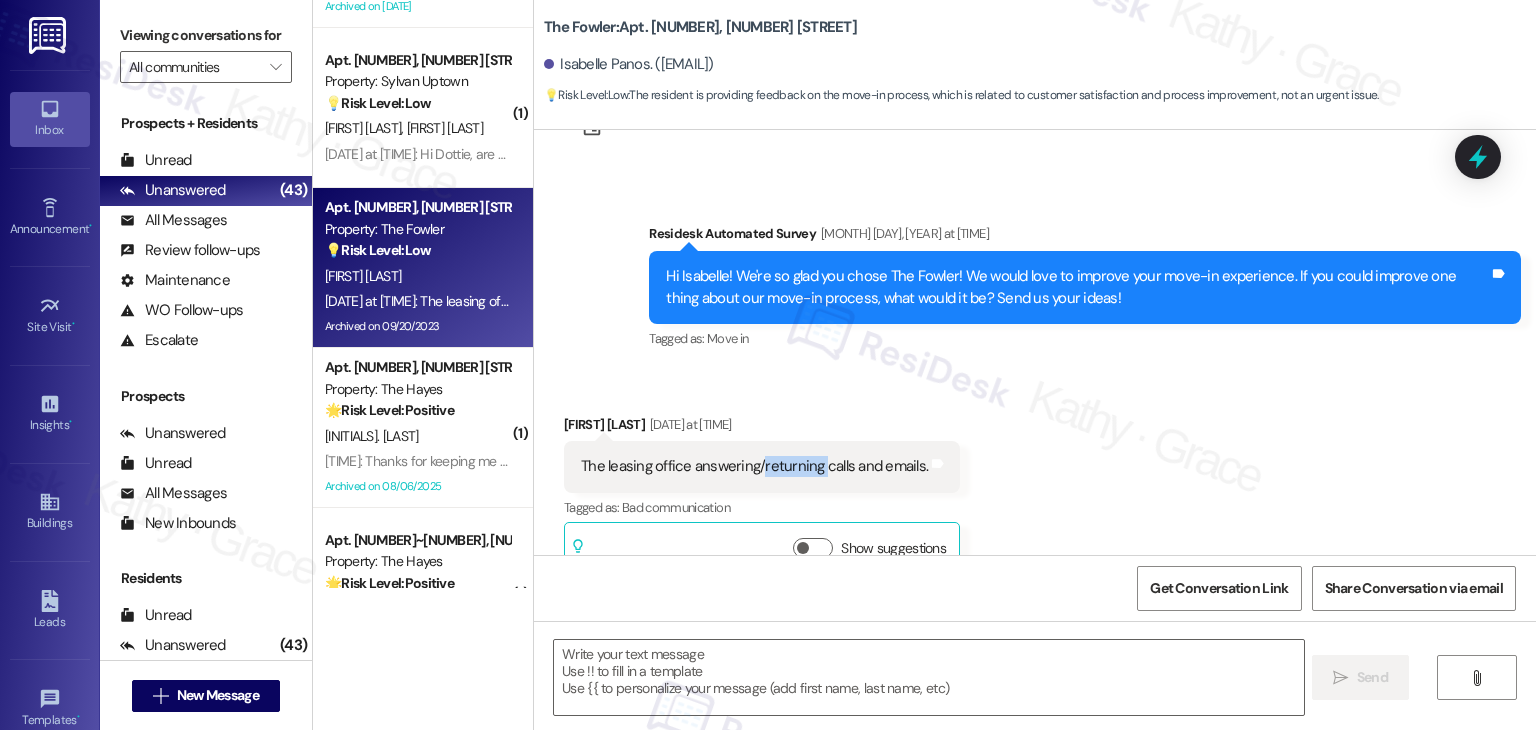 click on "The leasing office answering/returning calls and emails." at bounding box center [754, 466] 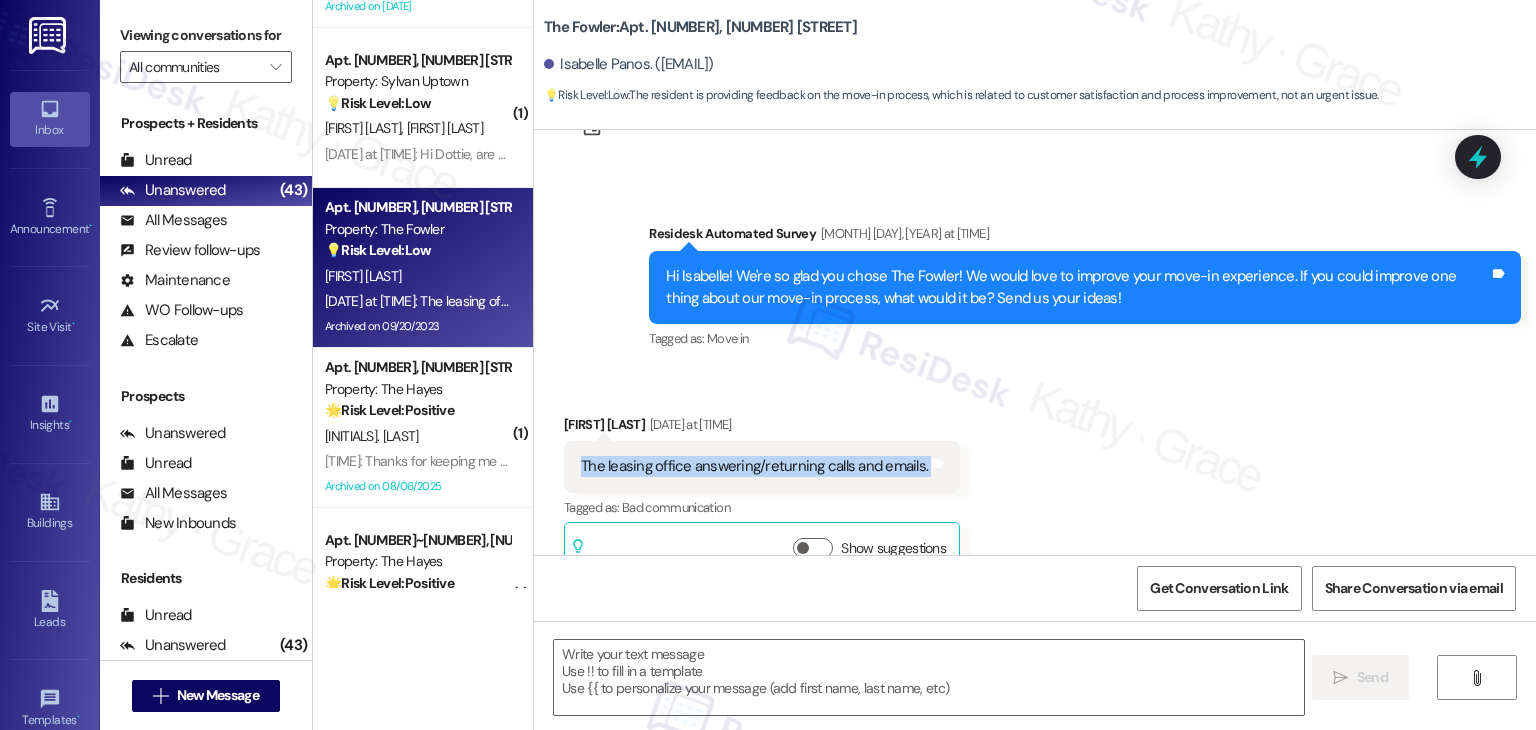 click on "The leasing office answering/returning calls and emails." at bounding box center [754, 466] 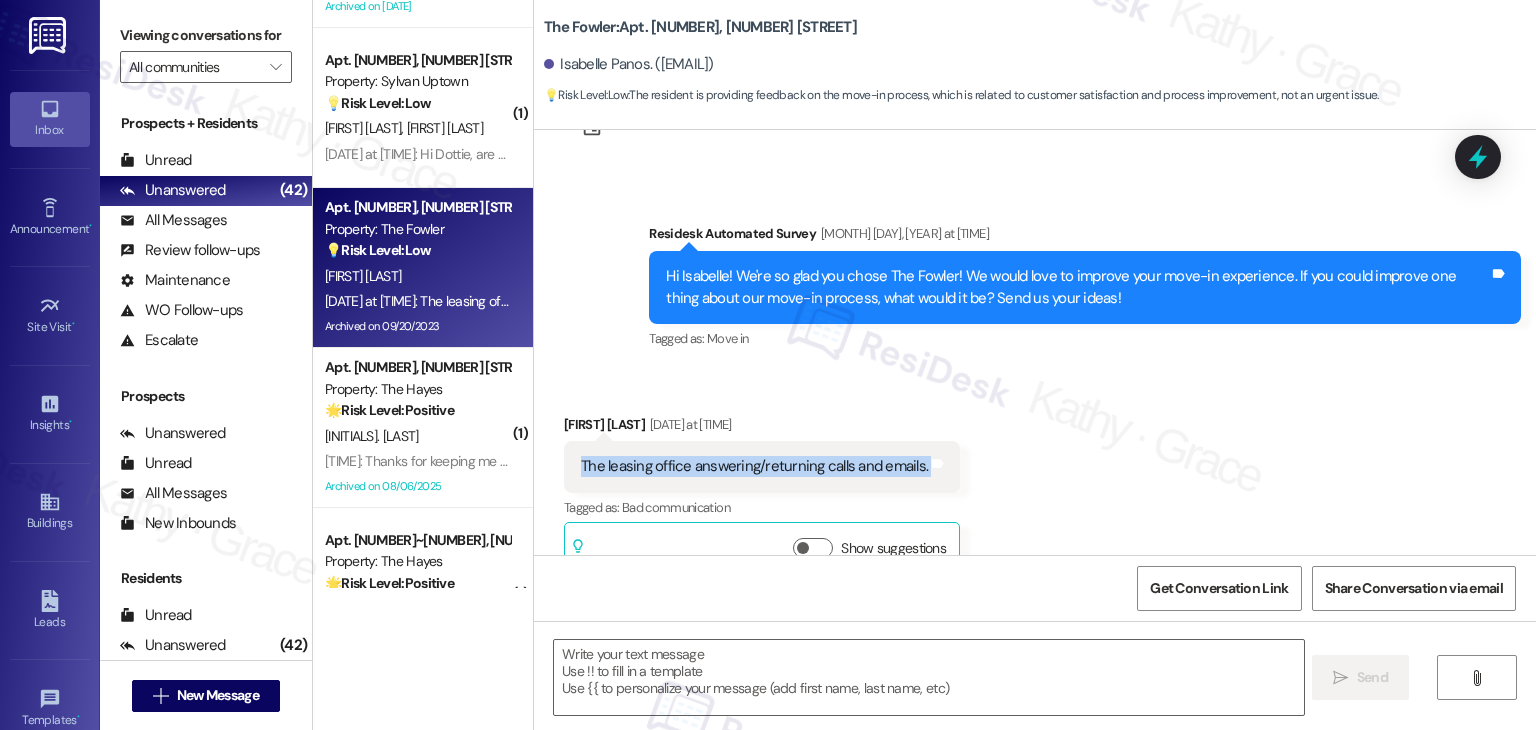 click on "Received via SMS Isabelle Panos Aug 04, 2025 at 12:08 PM The leasing office answering/returning calls and emails. Tags and notes Tagged as:   Bad communication Click to highlight conversations about Bad communication  Related guidelines Show suggestions" at bounding box center [1035, 483] 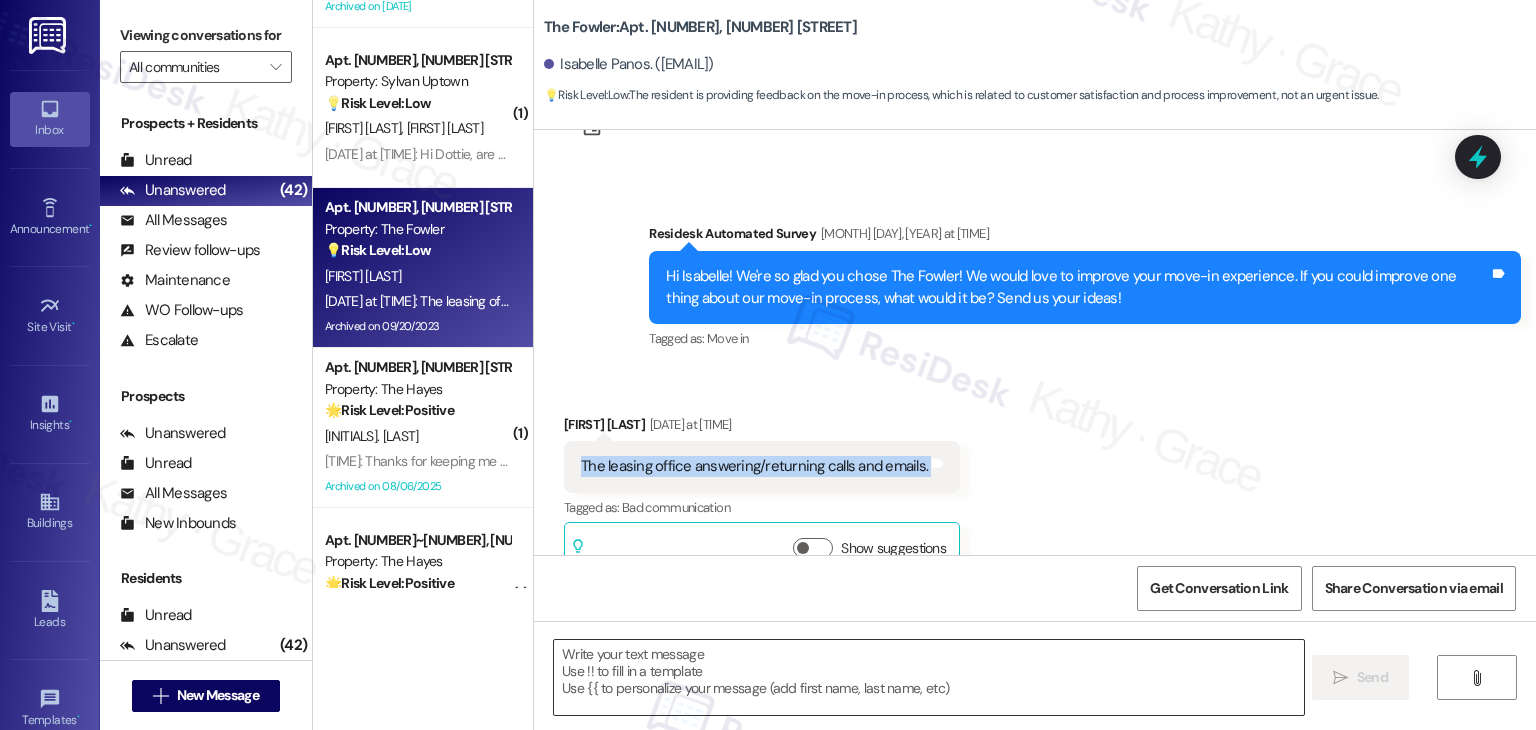 click at bounding box center [928, 677] 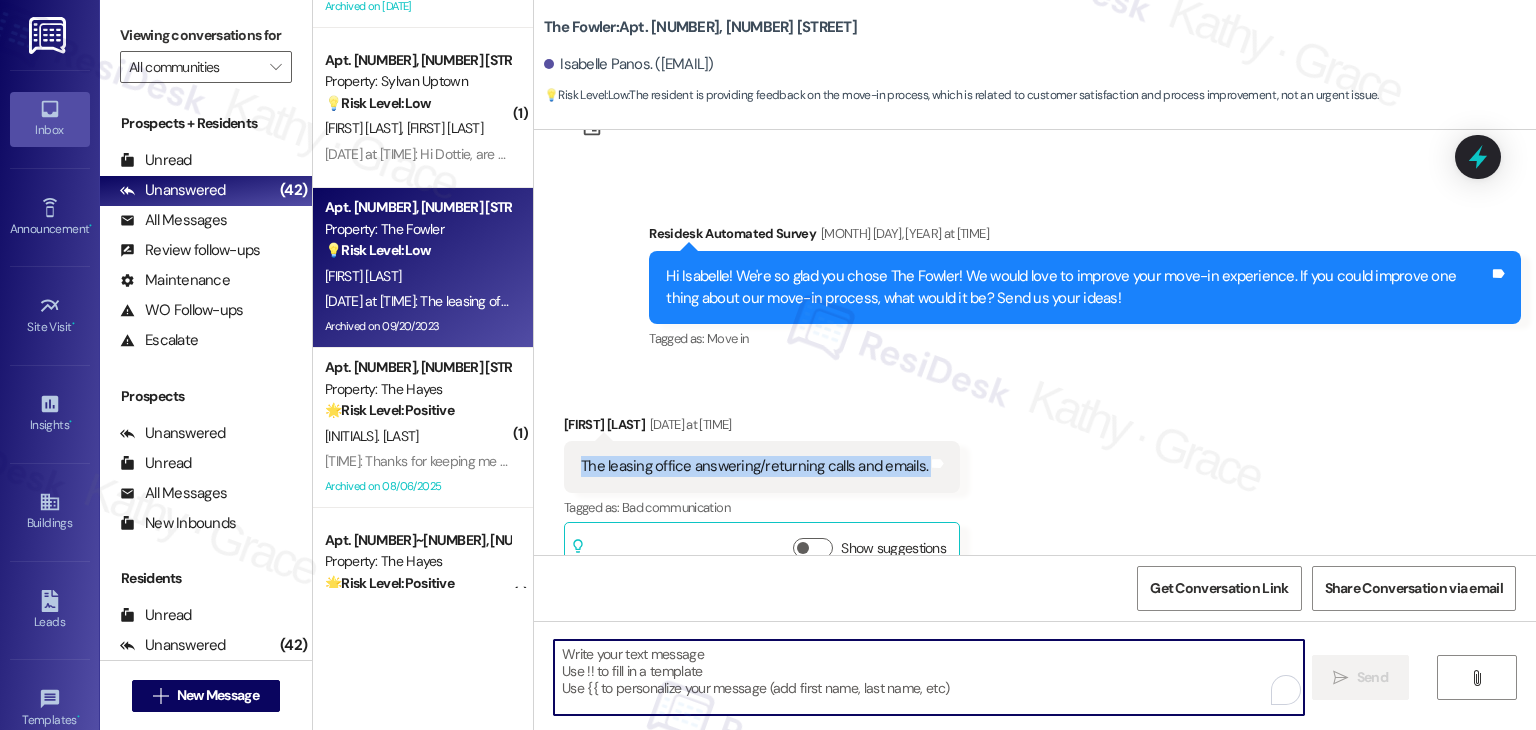 paste on "Thanks so much for your feedback, Isabelle! We’re sorry to hear about the trouble getting in touch with the leasing office. I’ll make sure your note is shared with the team so they’re aware. We appreciate you taking the time to help us improve! 😊" 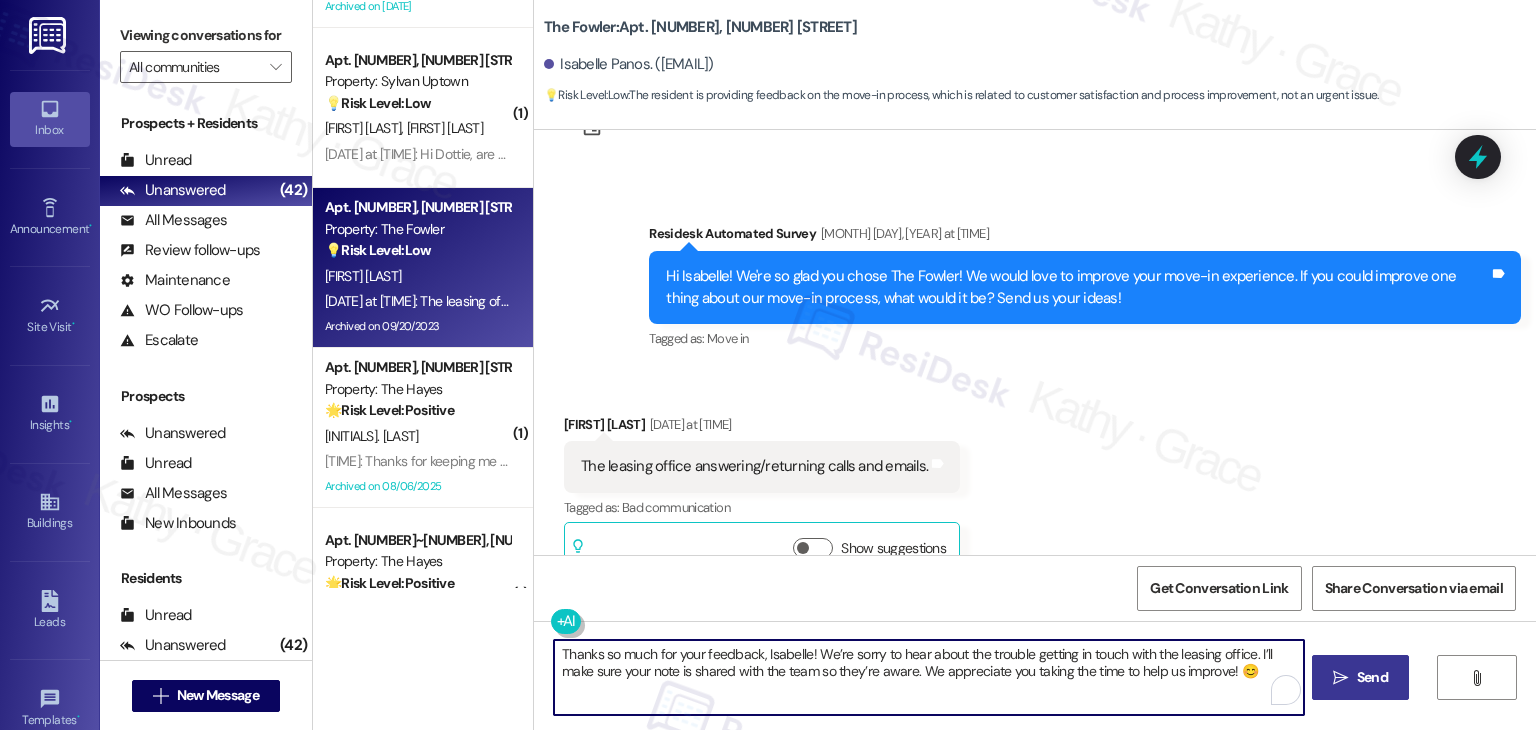 type on "Thanks so much for your feedback, Isabelle! We’re sorry to hear about the trouble getting in touch with the leasing office. I’ll make sure your note is shared with the team so they’re aware. We appreciate you taking the time to help us improve! 😊" 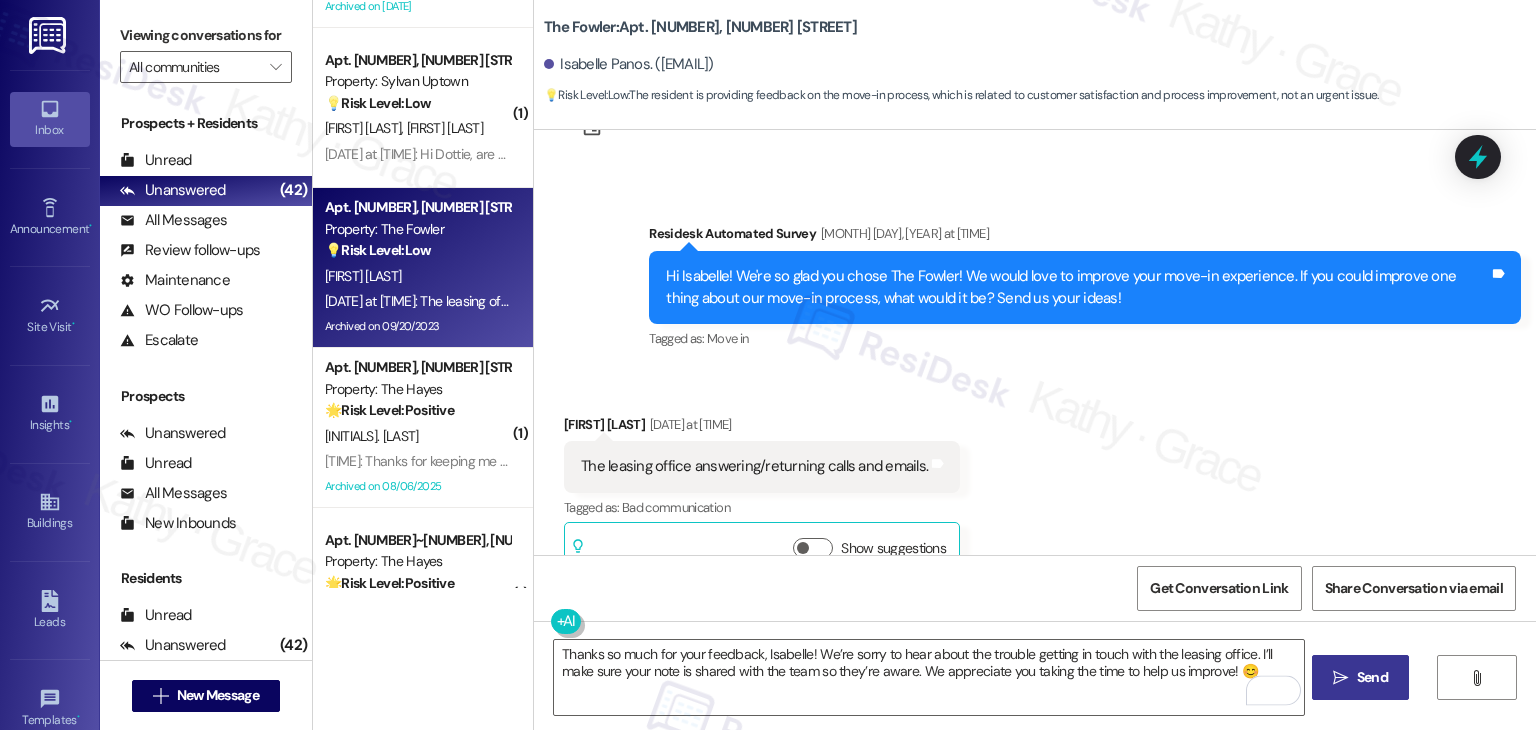 click on "Send" at bounding box center (1372, 677) 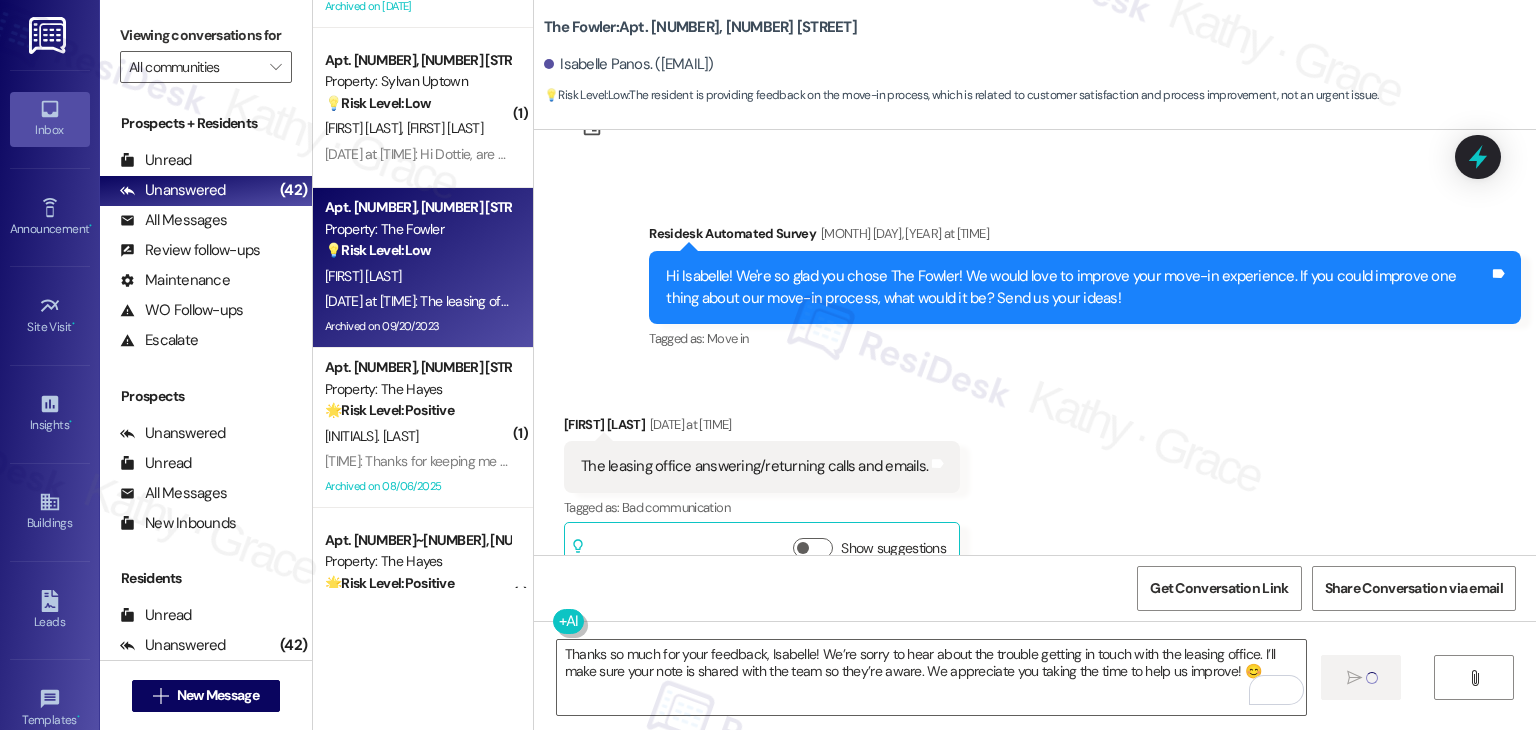 type 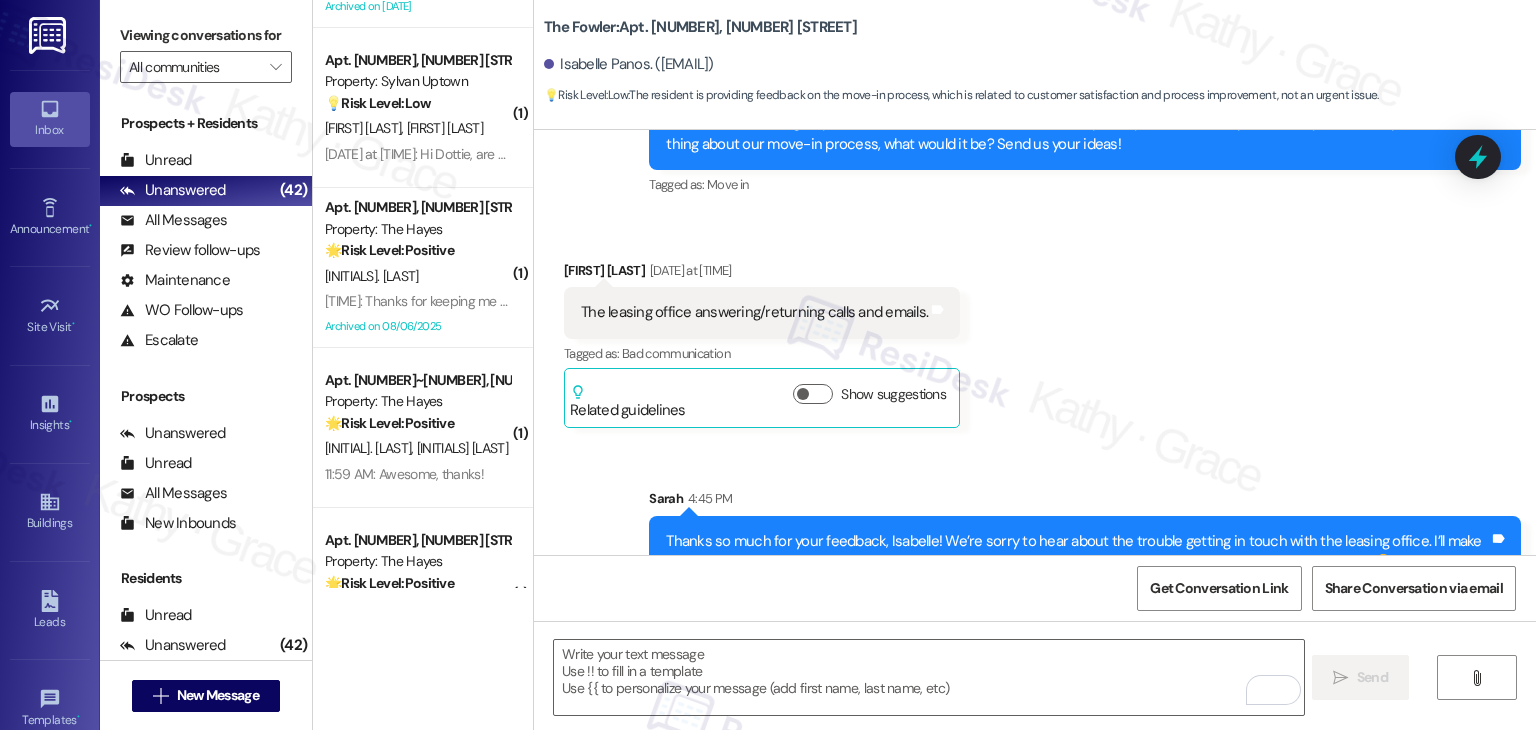 scroll, scrollTop: 4811, scrollLeft: 0, axis: vertical 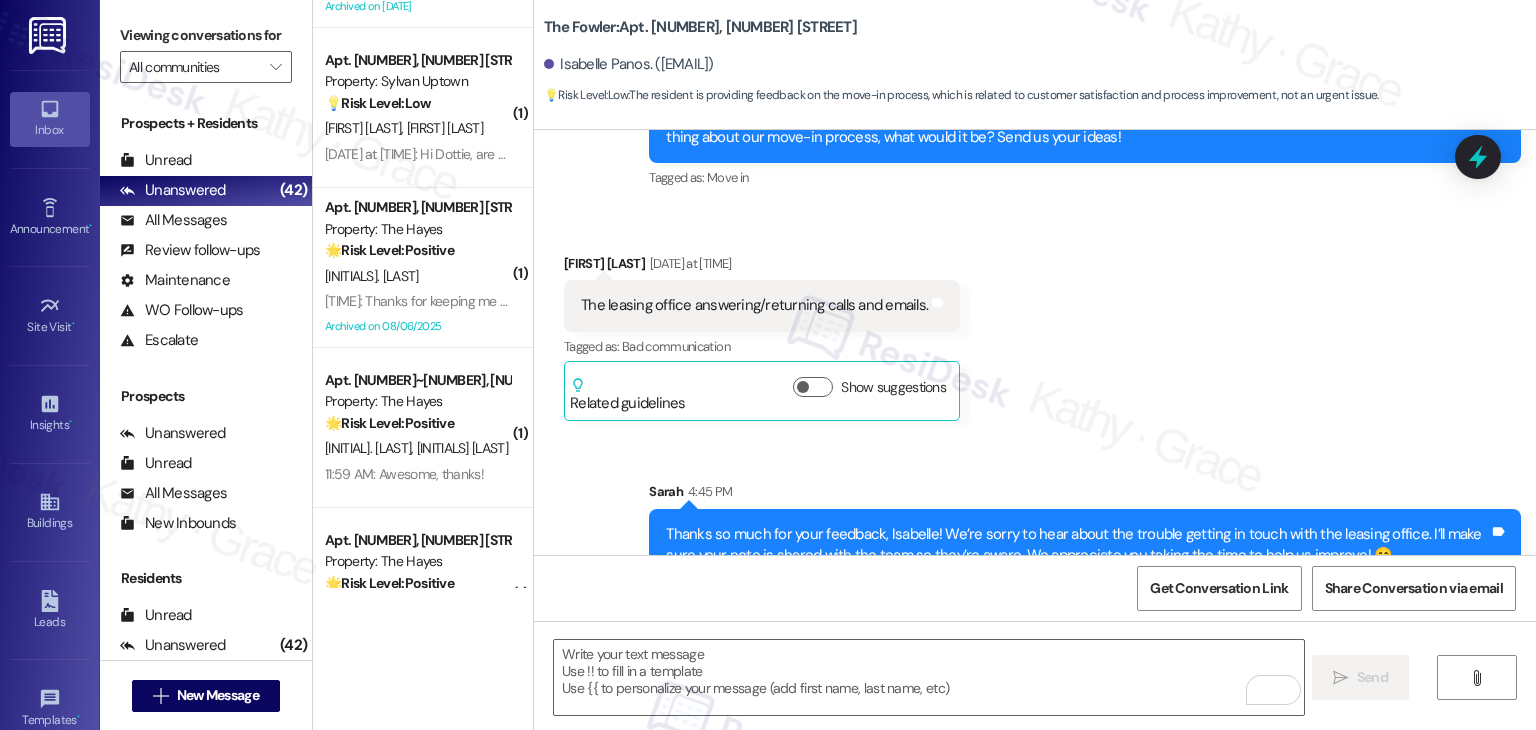 click on "Received via SMS Isabelle Panos Aug 04, 2025 at 12:08 PM The leasing office answering/returning calls and emails. Tags and notes Tagged as:   Bad communication Click to highlight conversations about Bad communication  Related guidelines Show suggestions" at bounding box center [1035, 322] 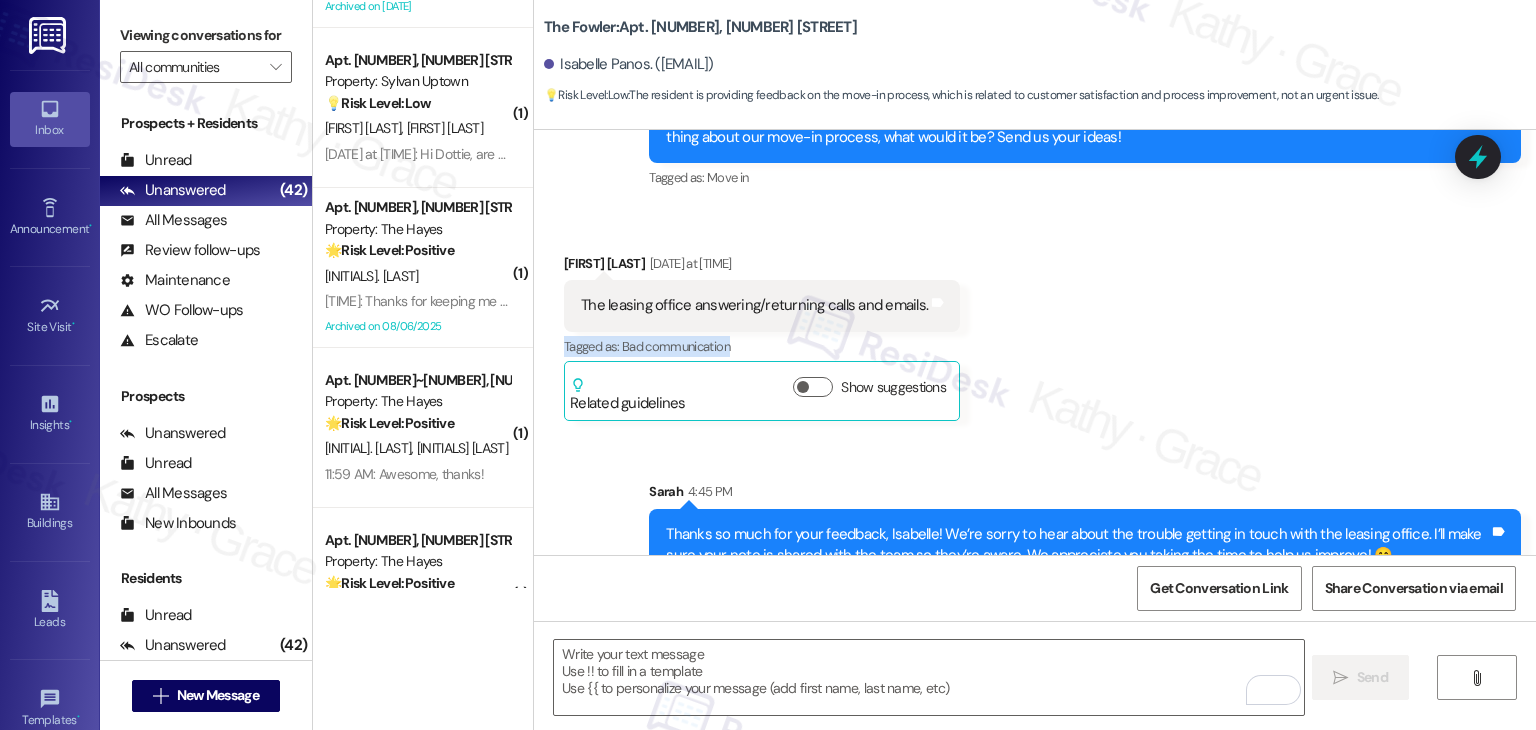 click on "Received via SMS Isabelle Panos Aug 04, 2025 at 12:08 PM The leasing office answering/returning calls and emails. Tags and notes Tagged as:   Bad communication Click to highlight conversations about Bad communication  Related guidelines Show suggestions" at bounding box center [1035, 322] 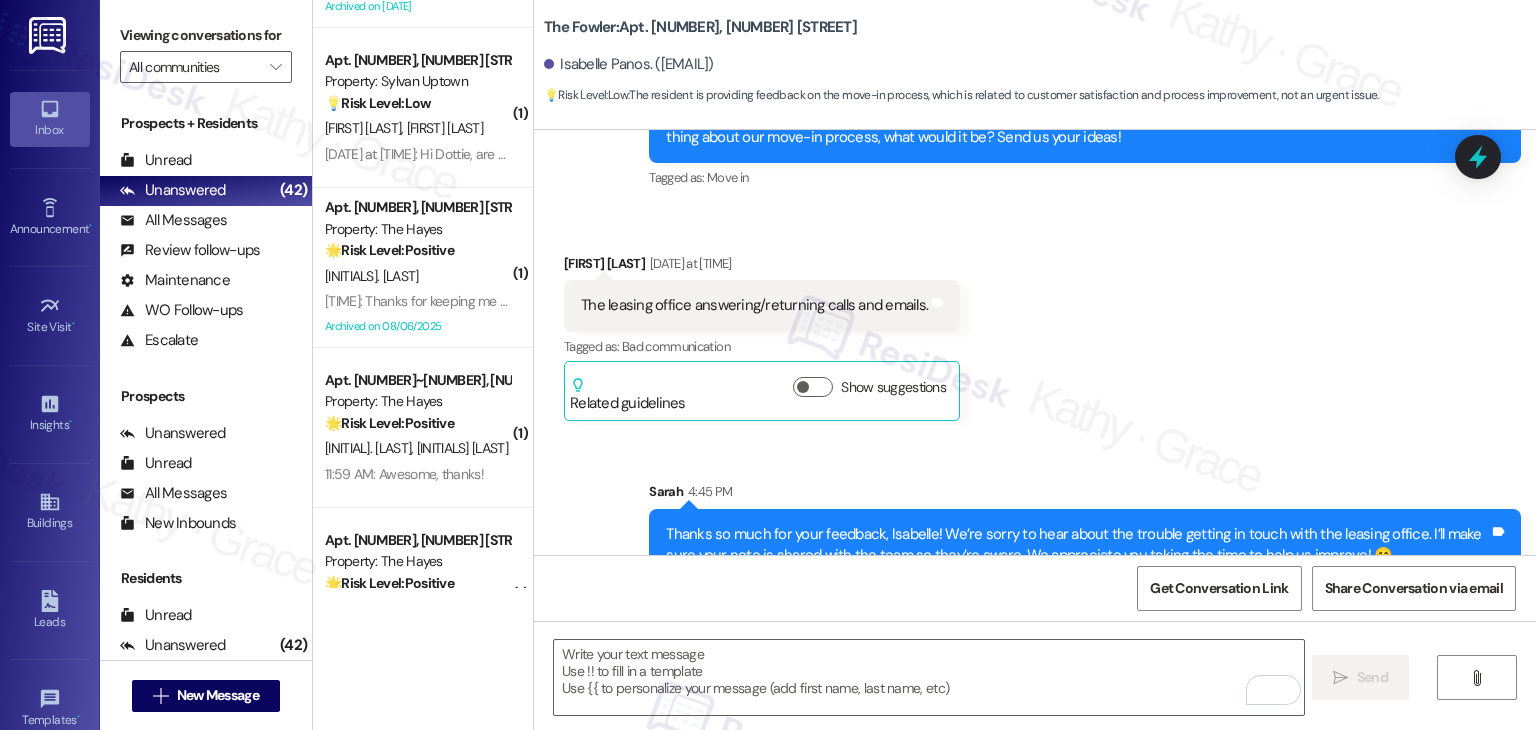 click on "Received via SMS Isabelle Panos Aug 04, 2025 at 12:08 PM The leasing office answering/returning calls and emails. Tags and notes Tagged as:   Bad communication Click to highlight conversations about Bad communication  Related guidelines Show suggestions" at bounding box center (1035, 322) 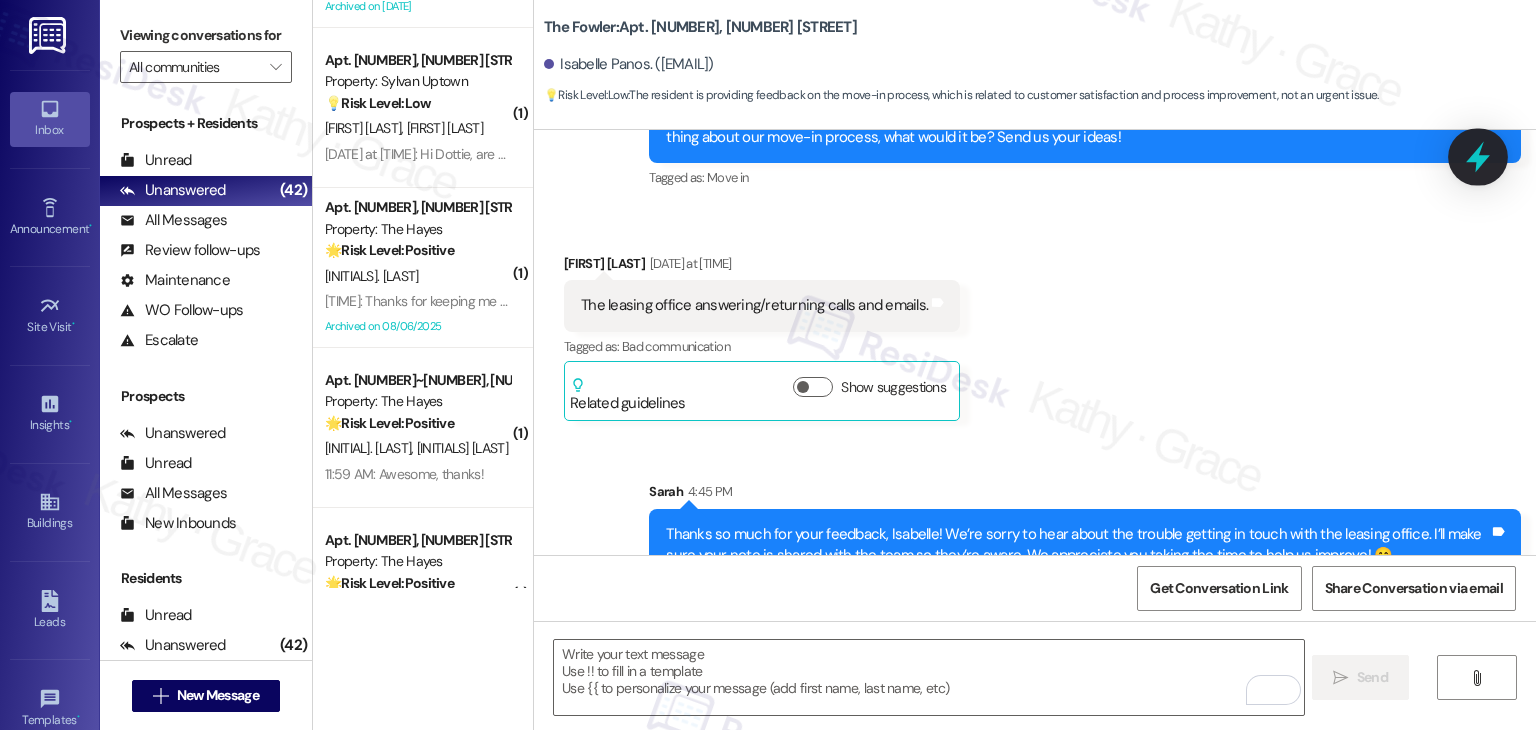 click at bounding box center (1478, 156) 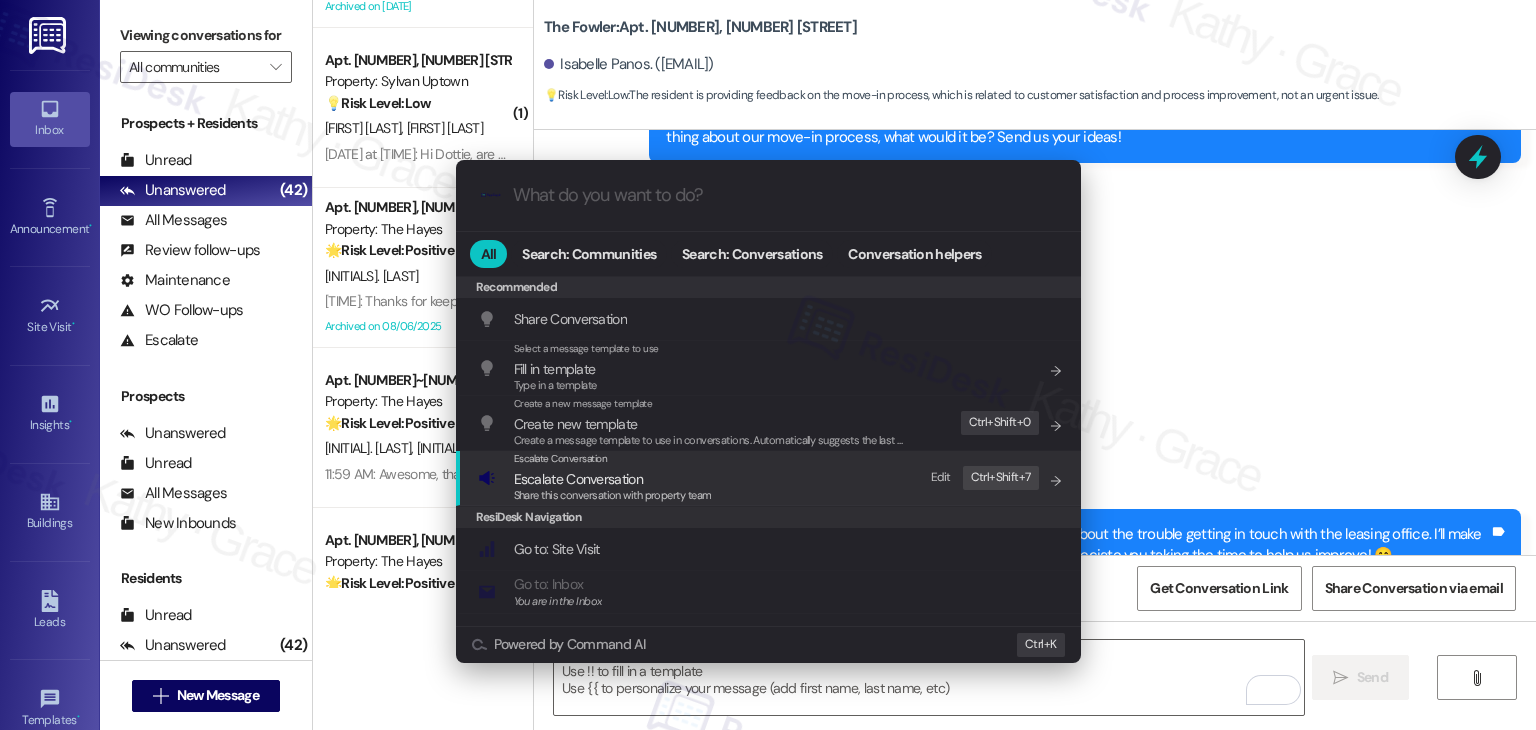 click on "Escalate Conversation" at bounding box center [613, 479] 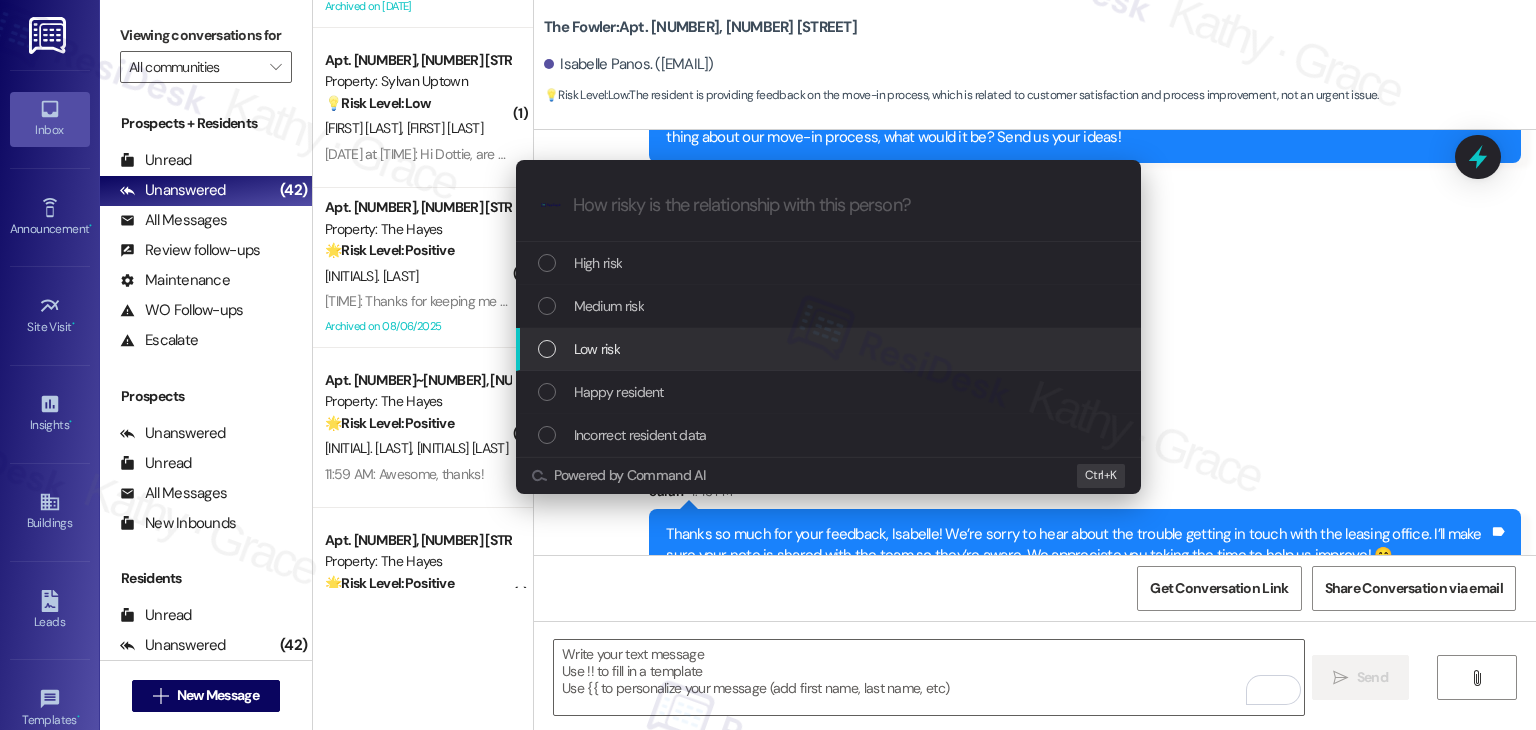 click at bounding box center [547, 349] 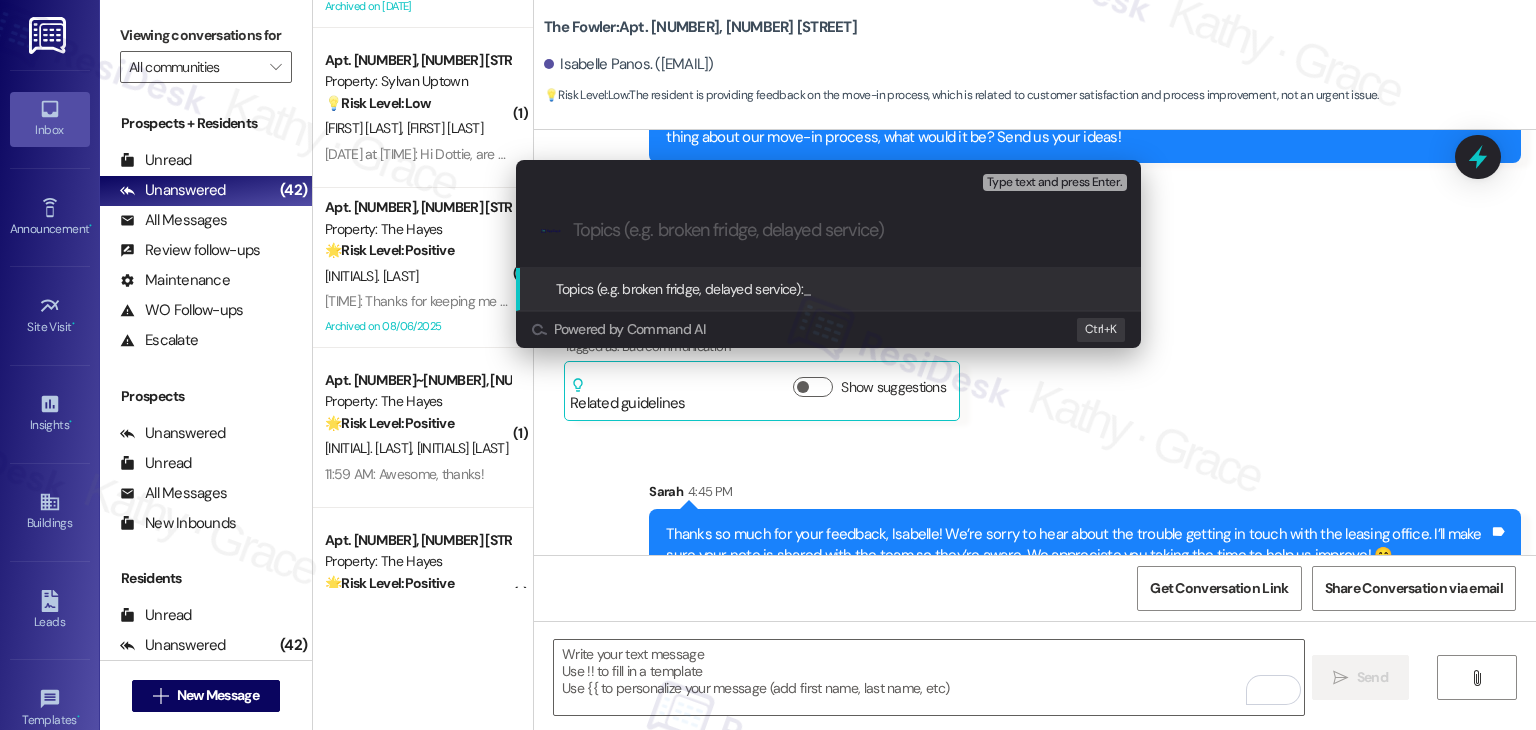 paste on "Move-In Feedback" 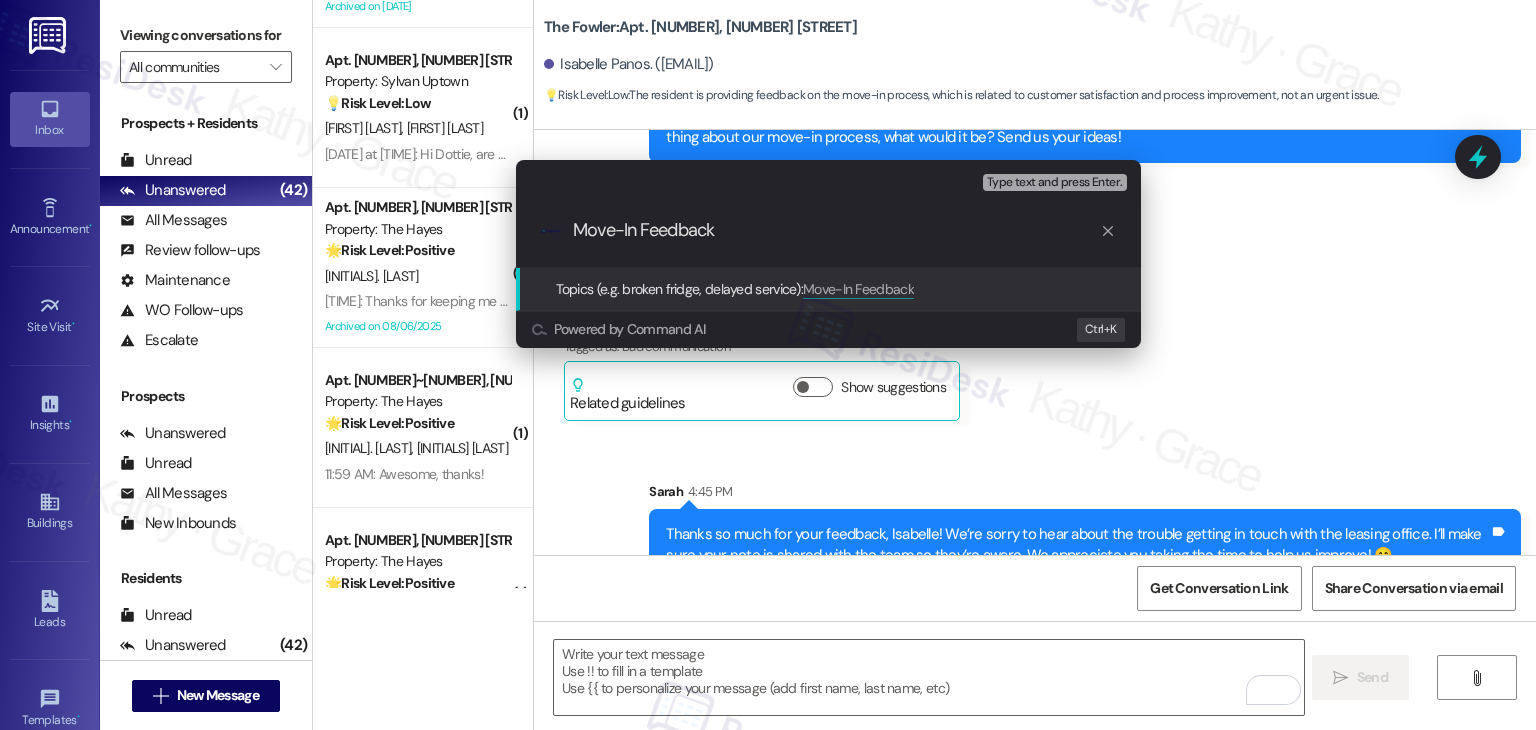 type 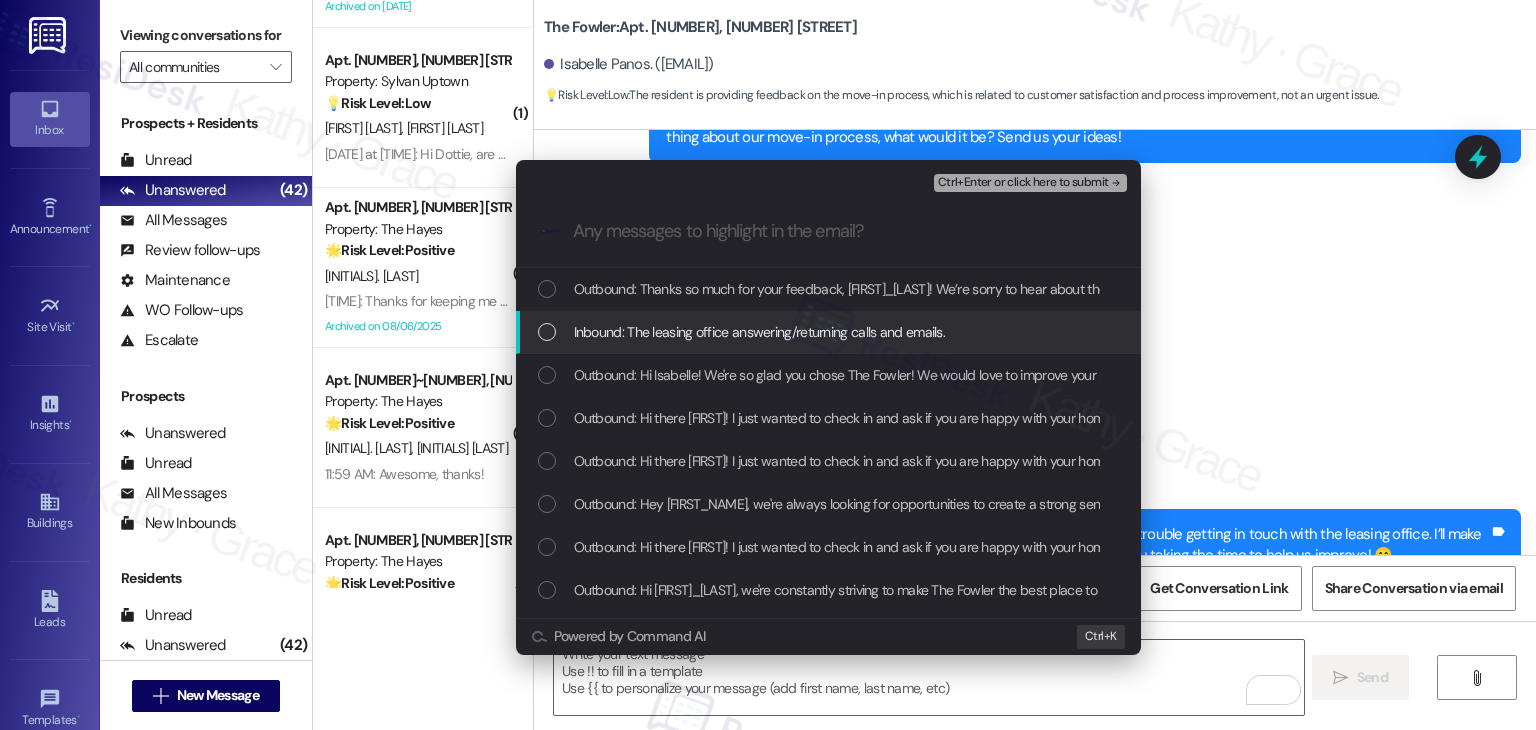 click at bounding box center [547, 332] 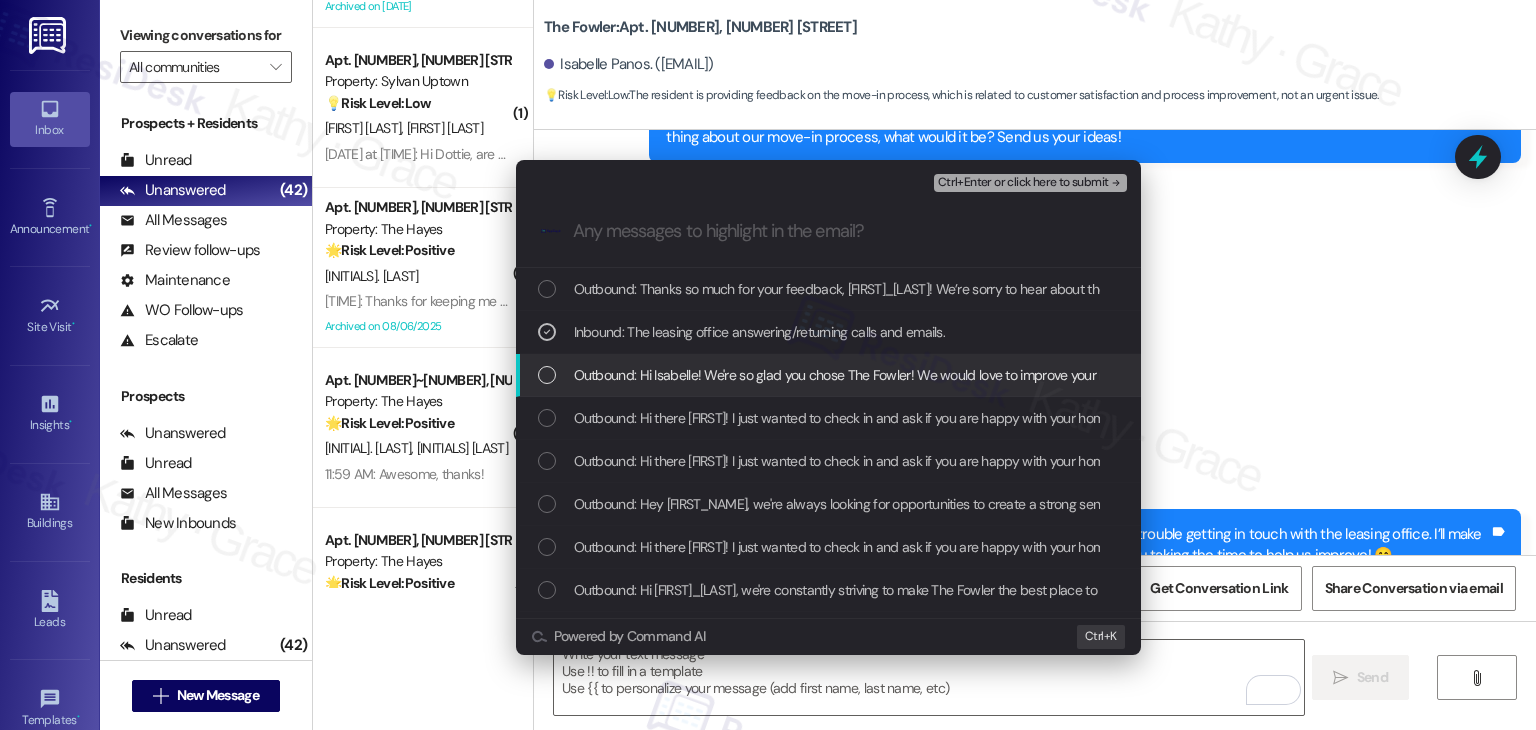 click at bounding box center (547, 375) 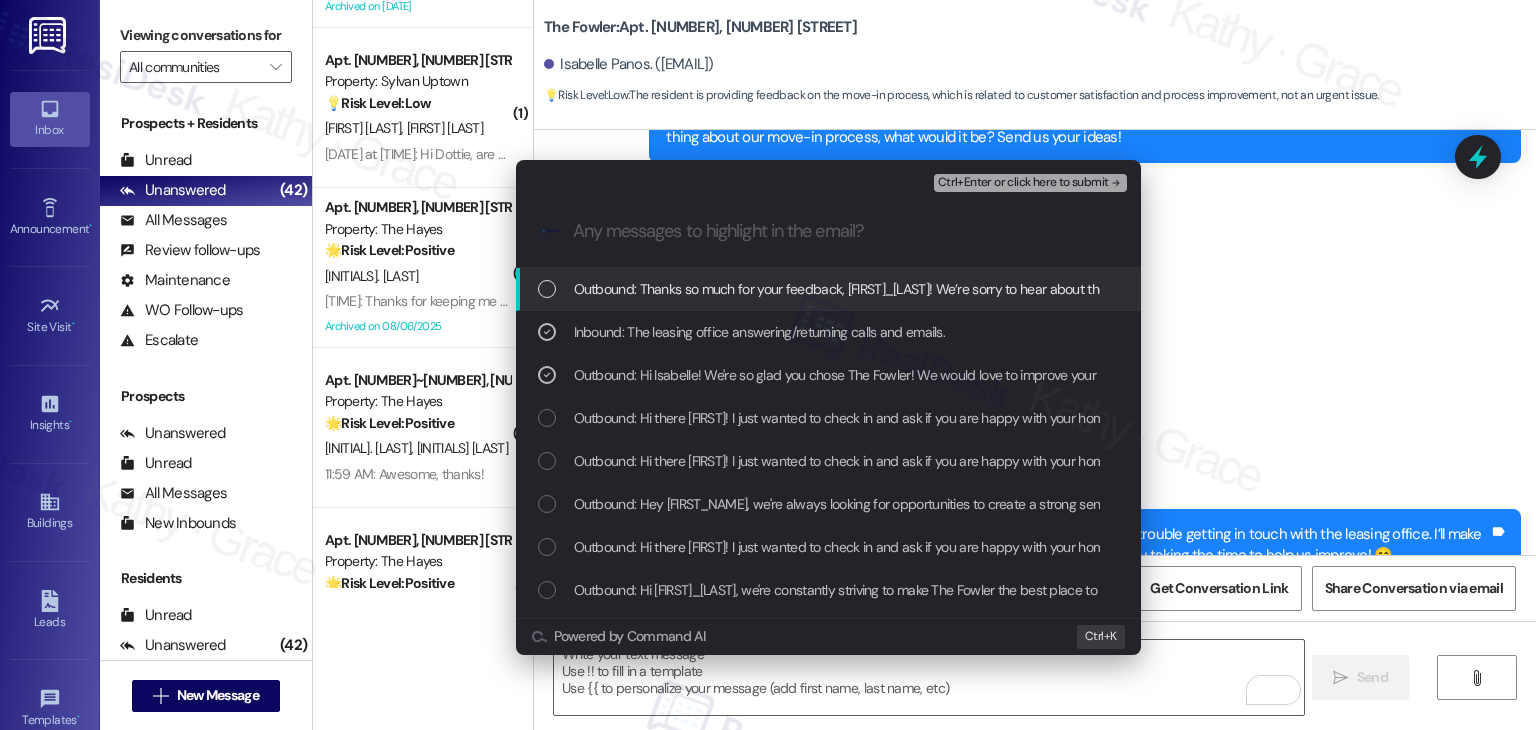 click on "Ctrl+Enter or click here to submit" at bounding box center [1023, 183] 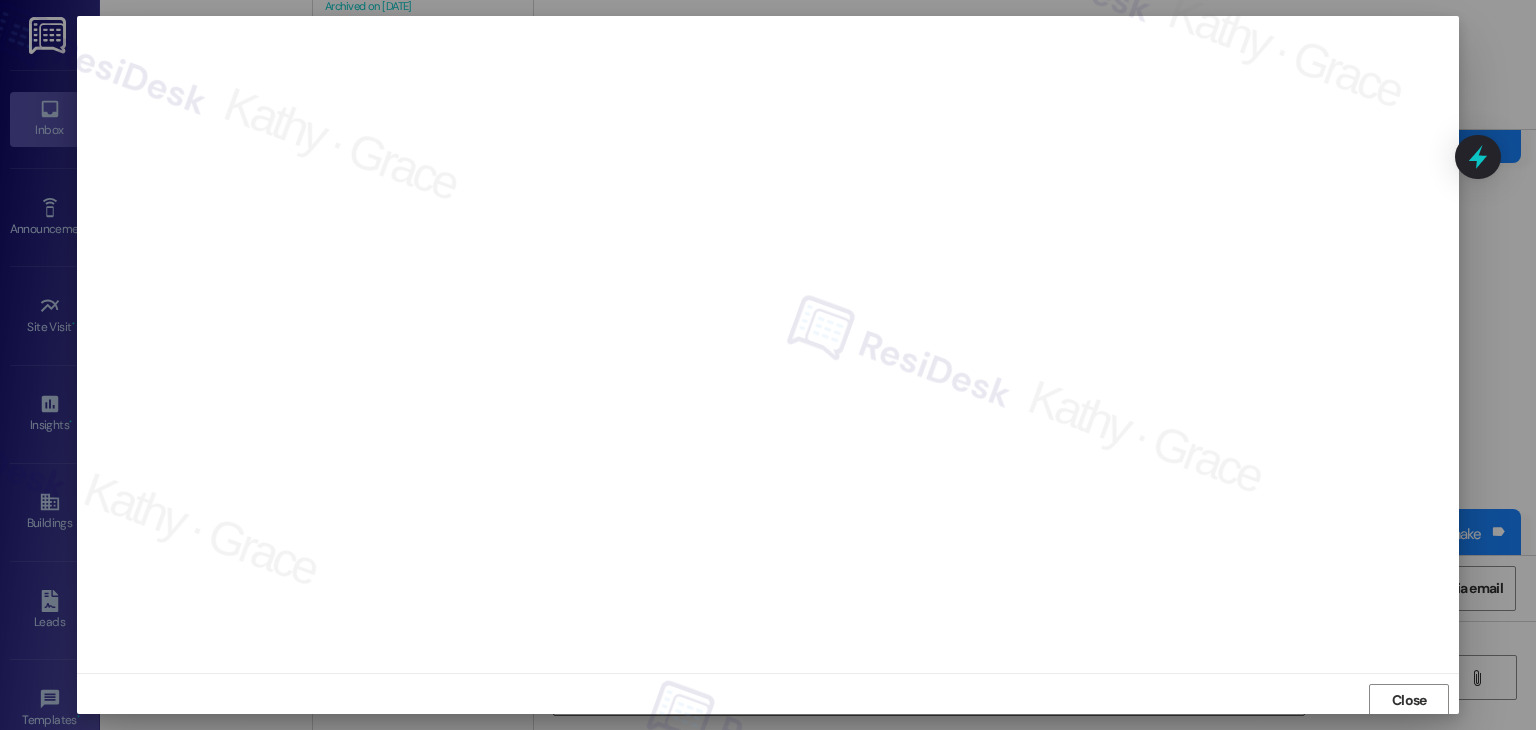 scroll, scrollTop: 1, scrollLeft: 0, axis: vertical 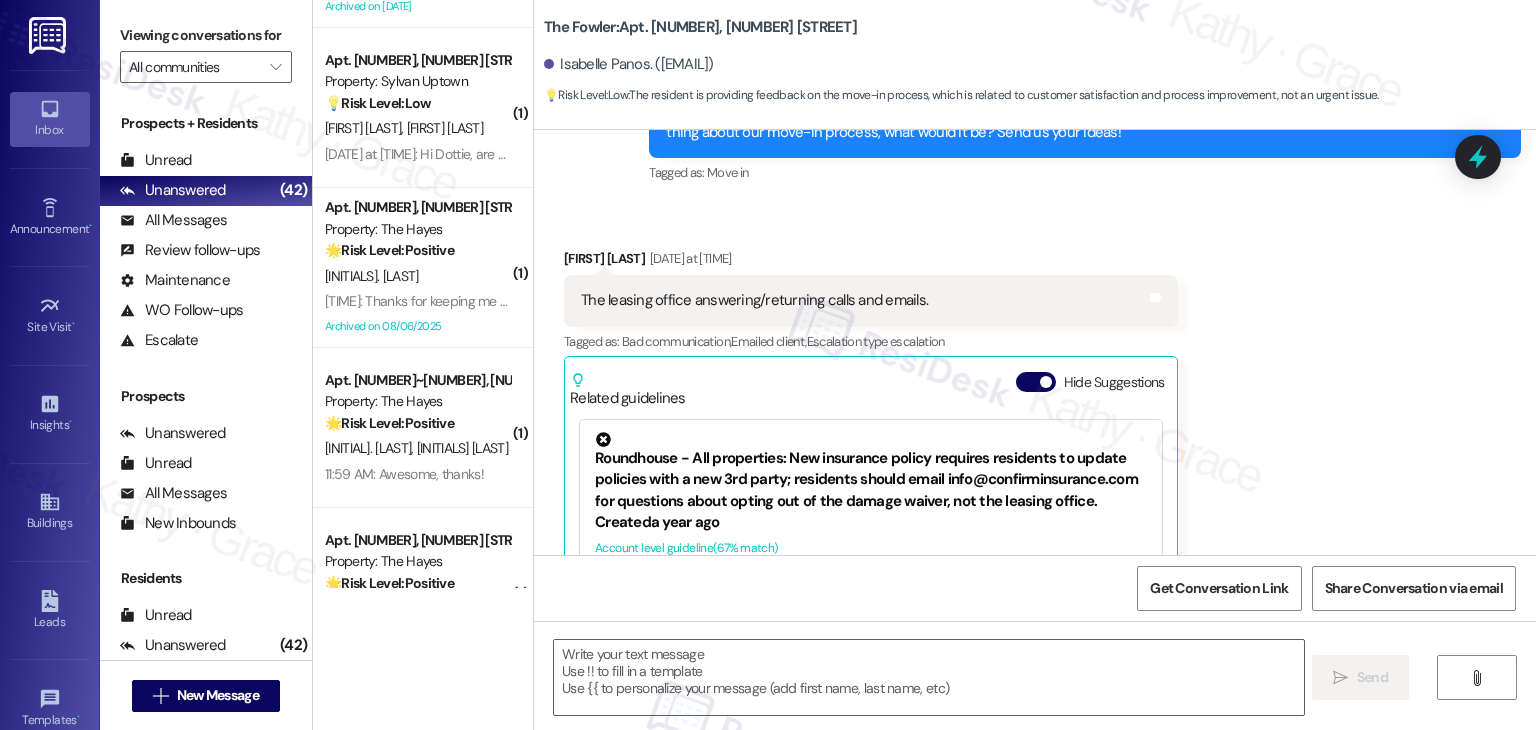 type on "Fetching suggested responses. Please feel free to read through the conversation in the meantime." 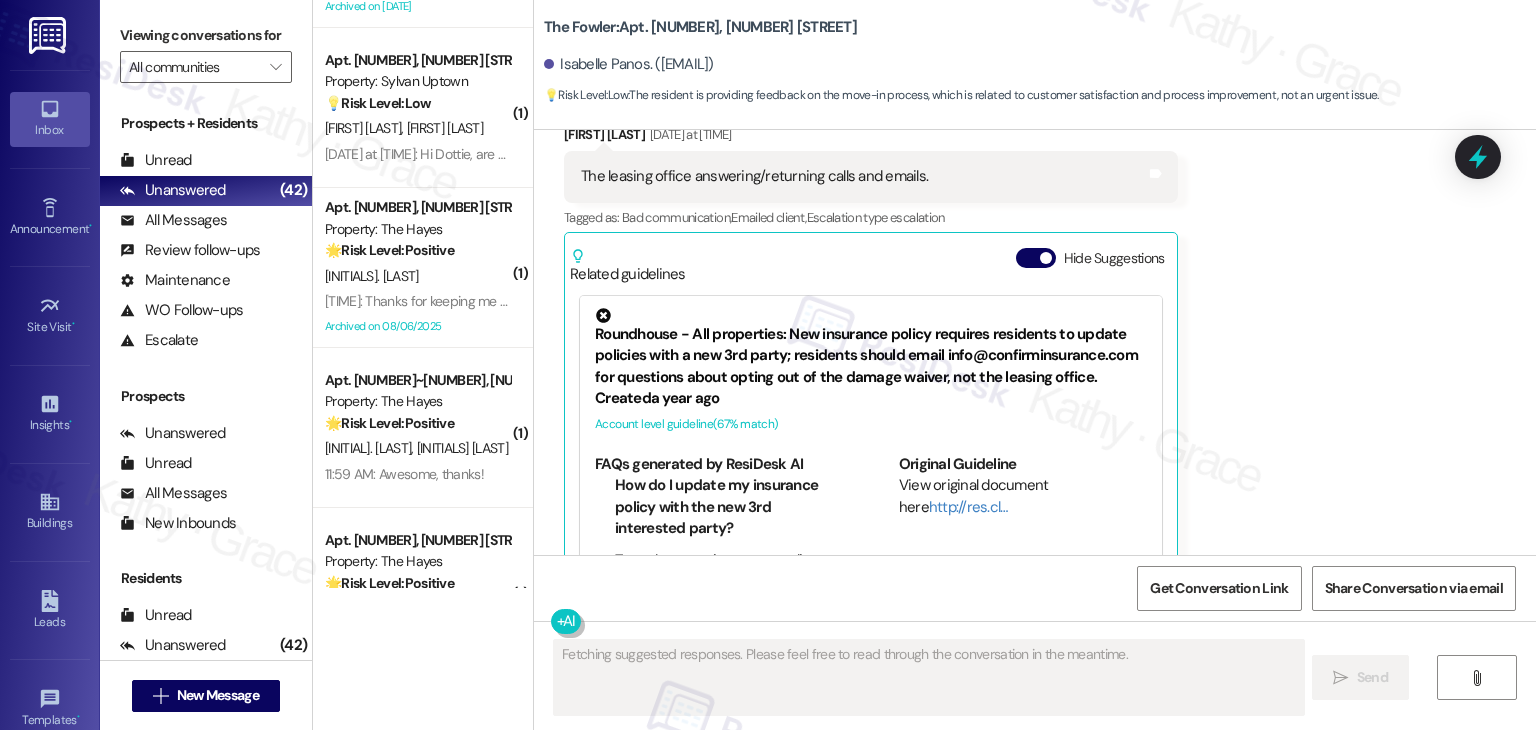 type 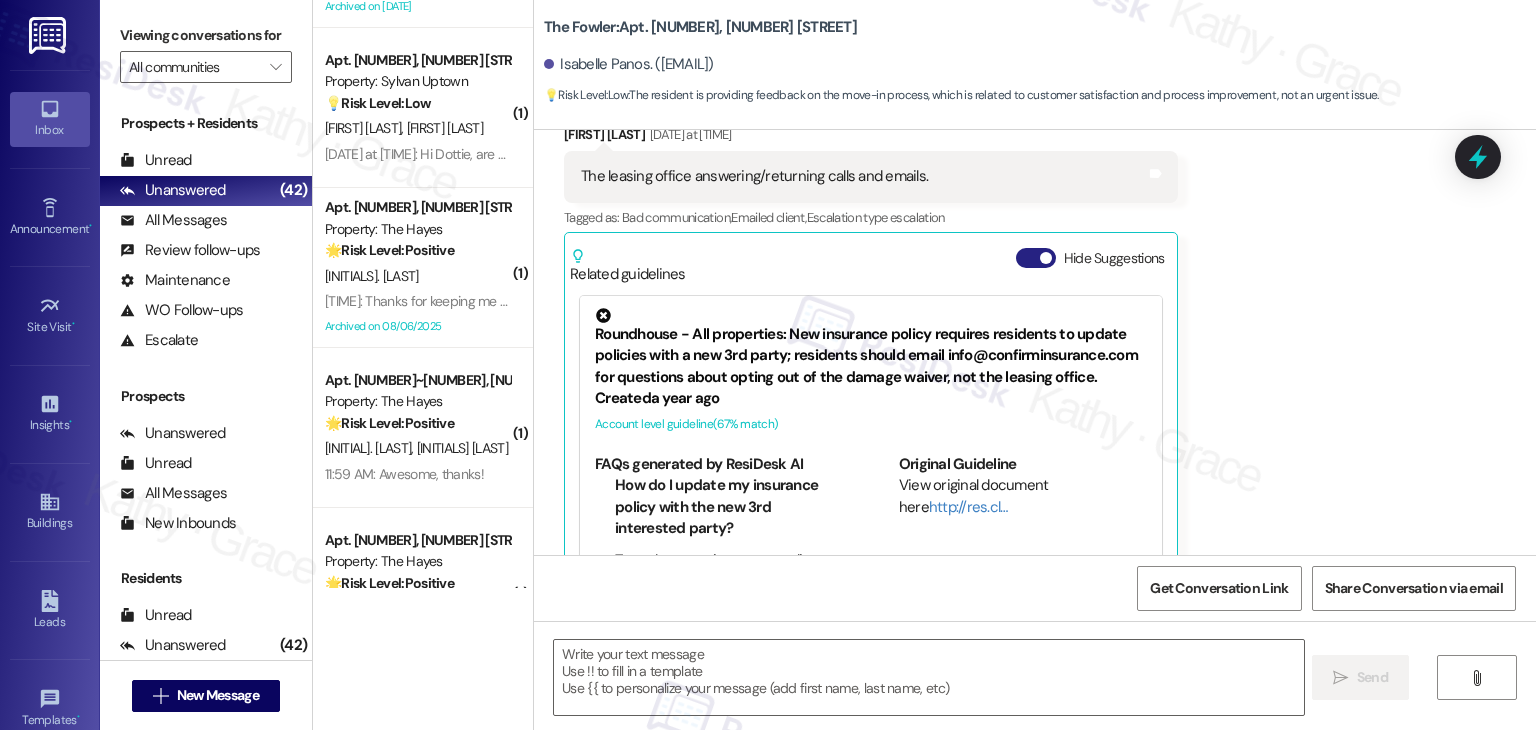 click on "Hide Suggestions" at bounding box center [1036, 258] 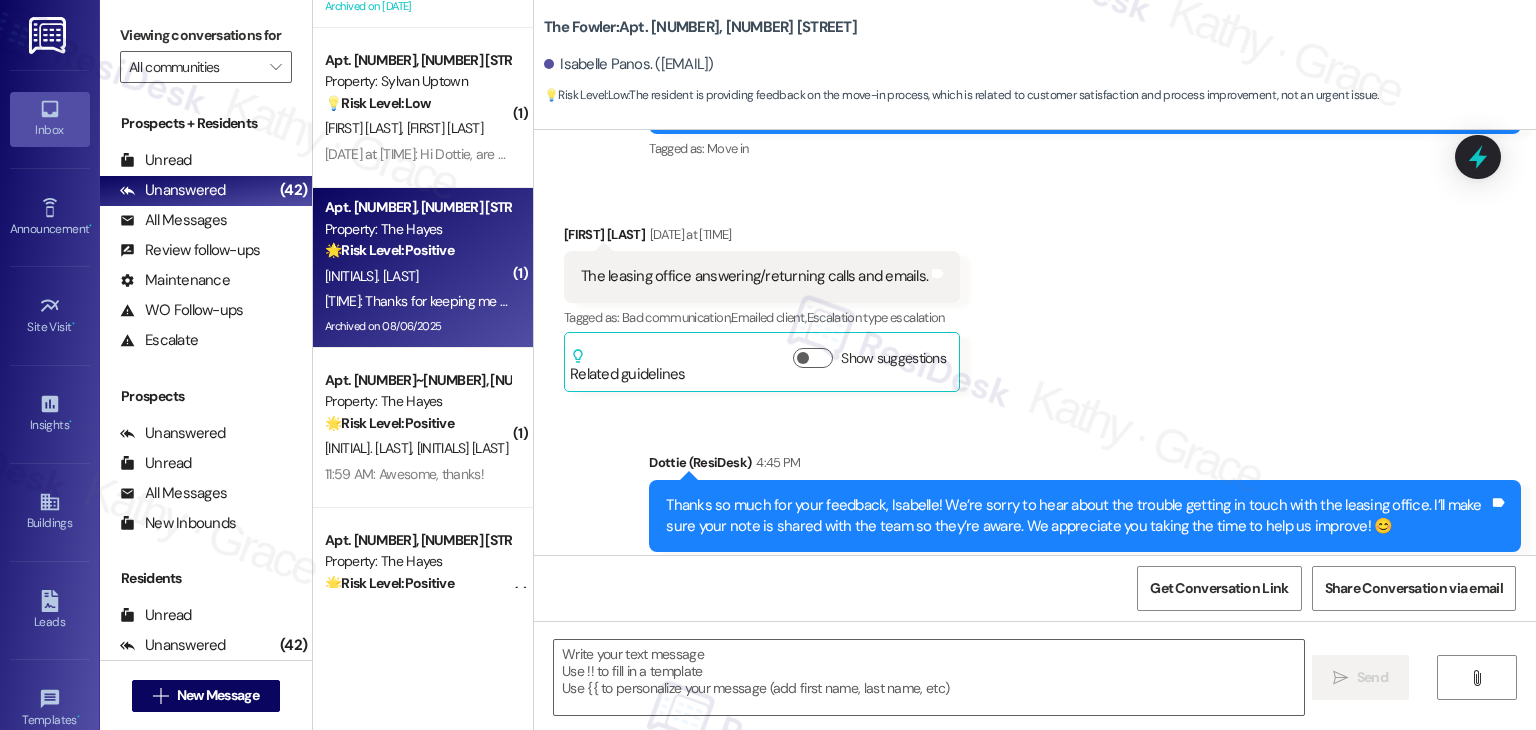 click on "Apt. 3~404, 2271 Clinton St Property: The Hayes 🌟  Risk Level:  Positive The resident is expressing gratitude for the update regarding the package concierge room. This is positive engagement and relationship building. L. Aguila 12:30 PM: Thanks for keeping me in the loop. Have a great day :) 12:30 PM: Thanks for keeping me in the loop. Have a great day :) Archived on 08/06/2025" at bounding box center [423, 268] 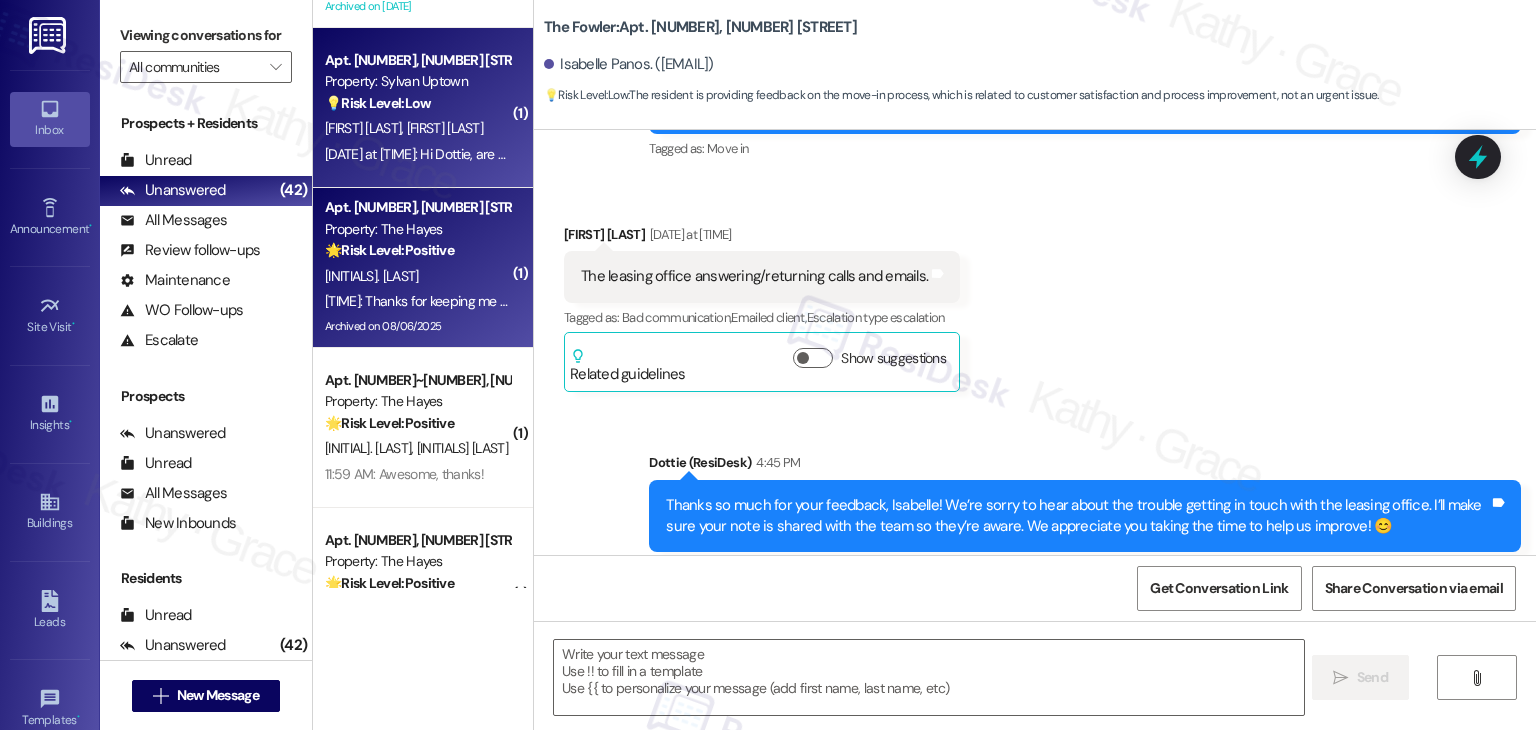 click on "A. Brewster M. Pelaez" at bounding box center (417, 128) 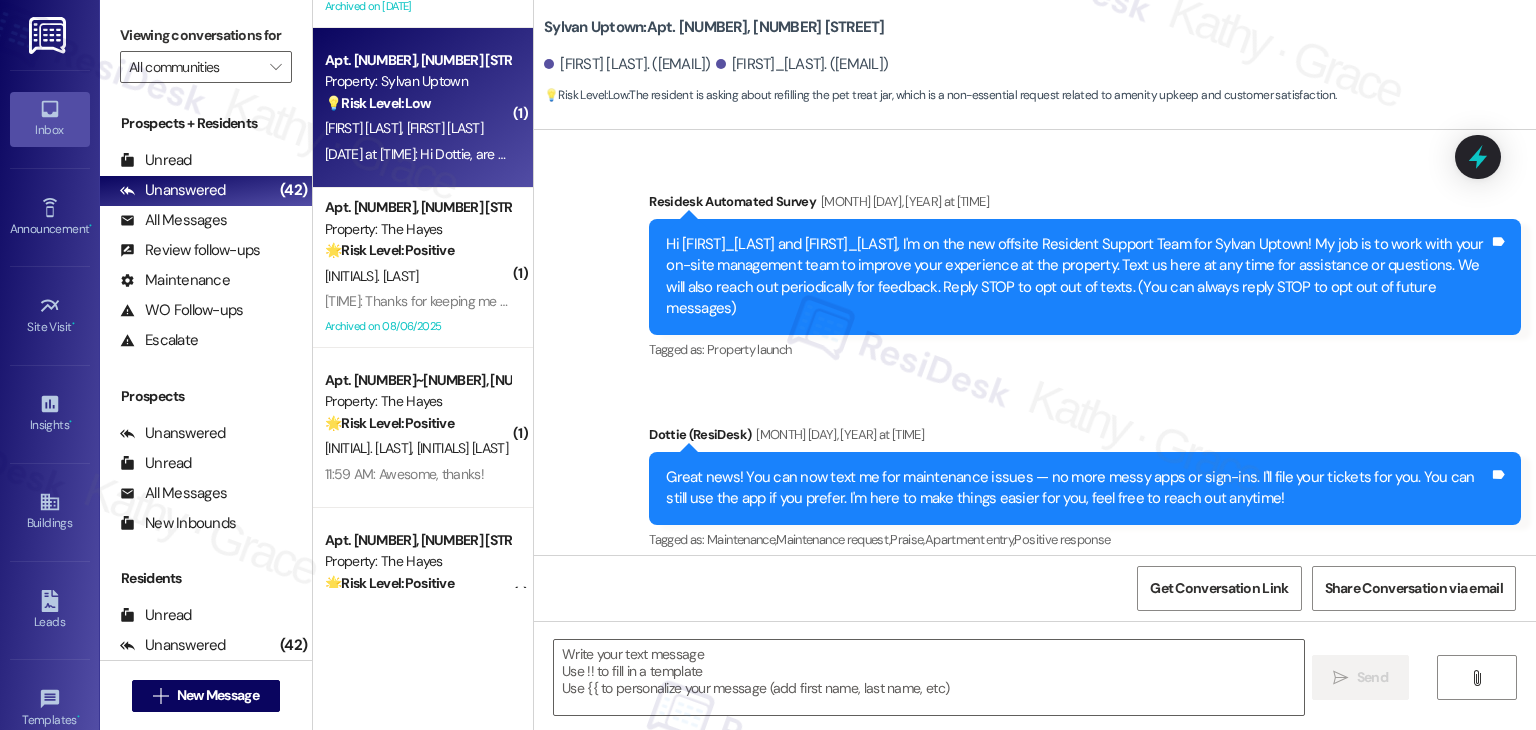 scroll, scrollTop: 3216, scrollLeft: 0, axis: vertical 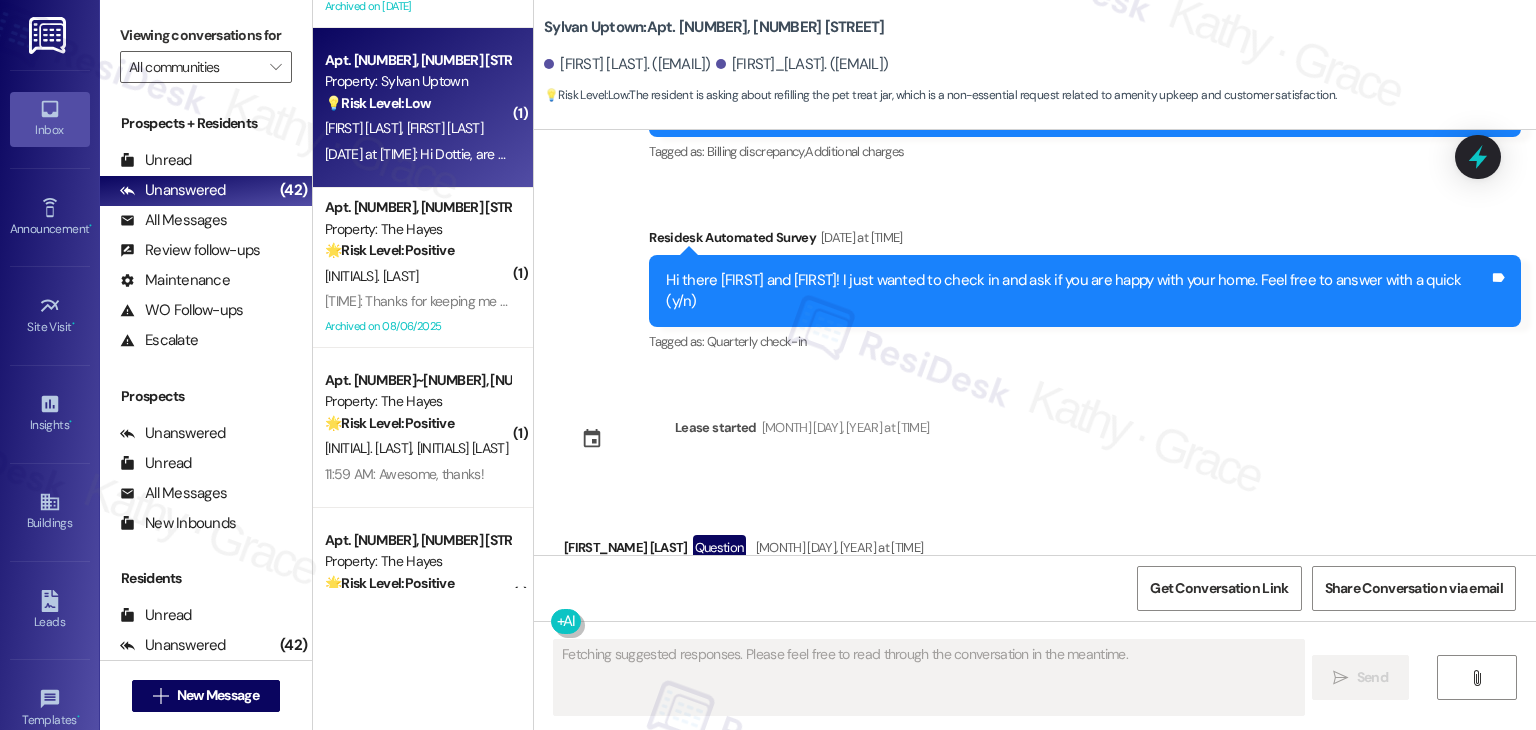 click on "Sylvan Uptown:  Apt. 318, 1615 Pennsylvania St       Maria Pelaez. (paulinapelaez11@gmail.com)     Alexander Brewster. (alexbrew96@gmail.com)   💡  Risk Level:  Low :  The resident is asking about refilling the pet treat jar, which is a non-essential request related to amenity upkeep and customer satisfaction." at bounding box center (1040, 55) 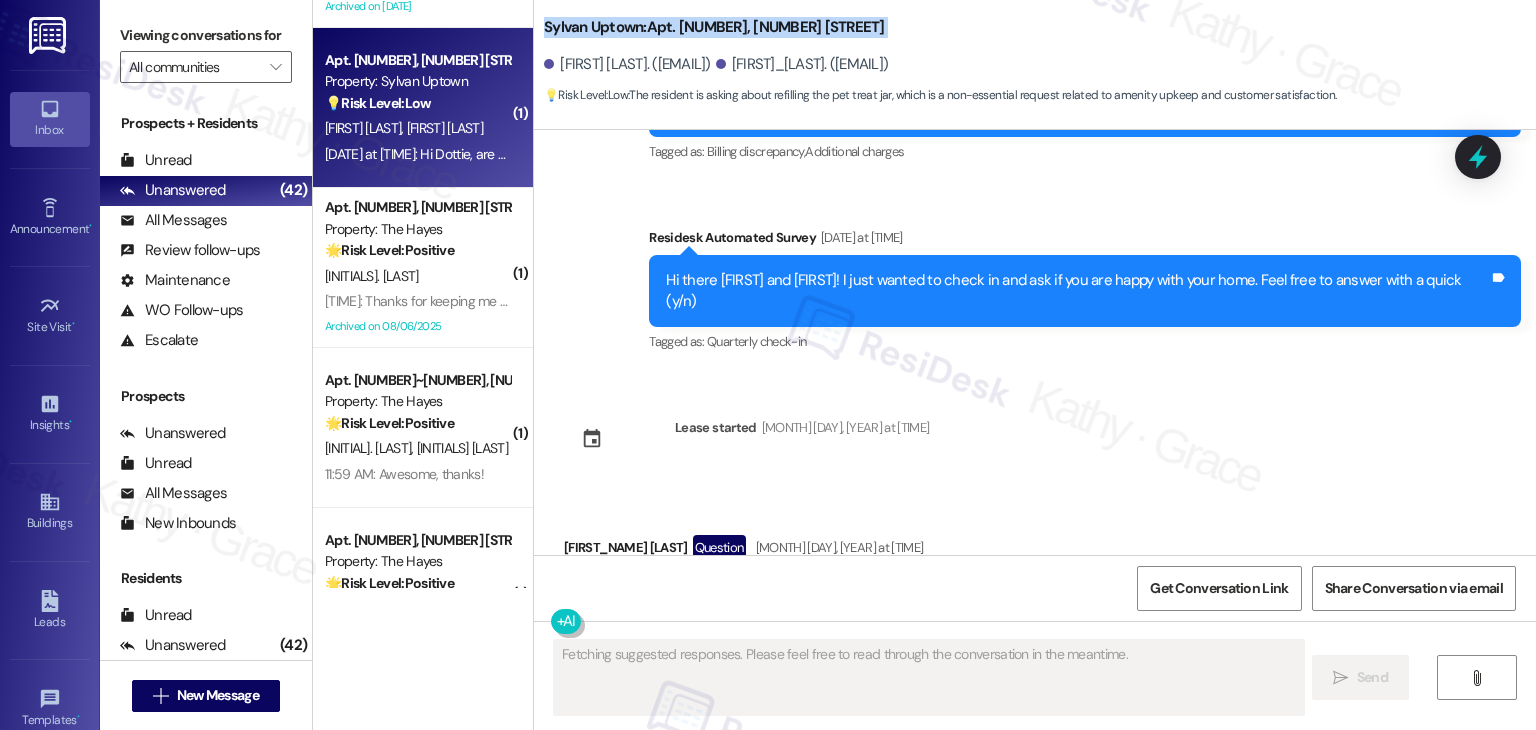 click on "Sylvan Uptown:  Apt. 318, 1615 Pennsylvania St       Maria Pelaez. (paulinapelaez11@gmail.com)     Alexander Brewster. (alexbrew96@gmail.com)   💡  Risk Level:  Low :  The resident is asking about refilling the pet treat jar, which is a non-essential request related to amenity upkeep and customer satisfaction." at bounding box center (1040, 55) 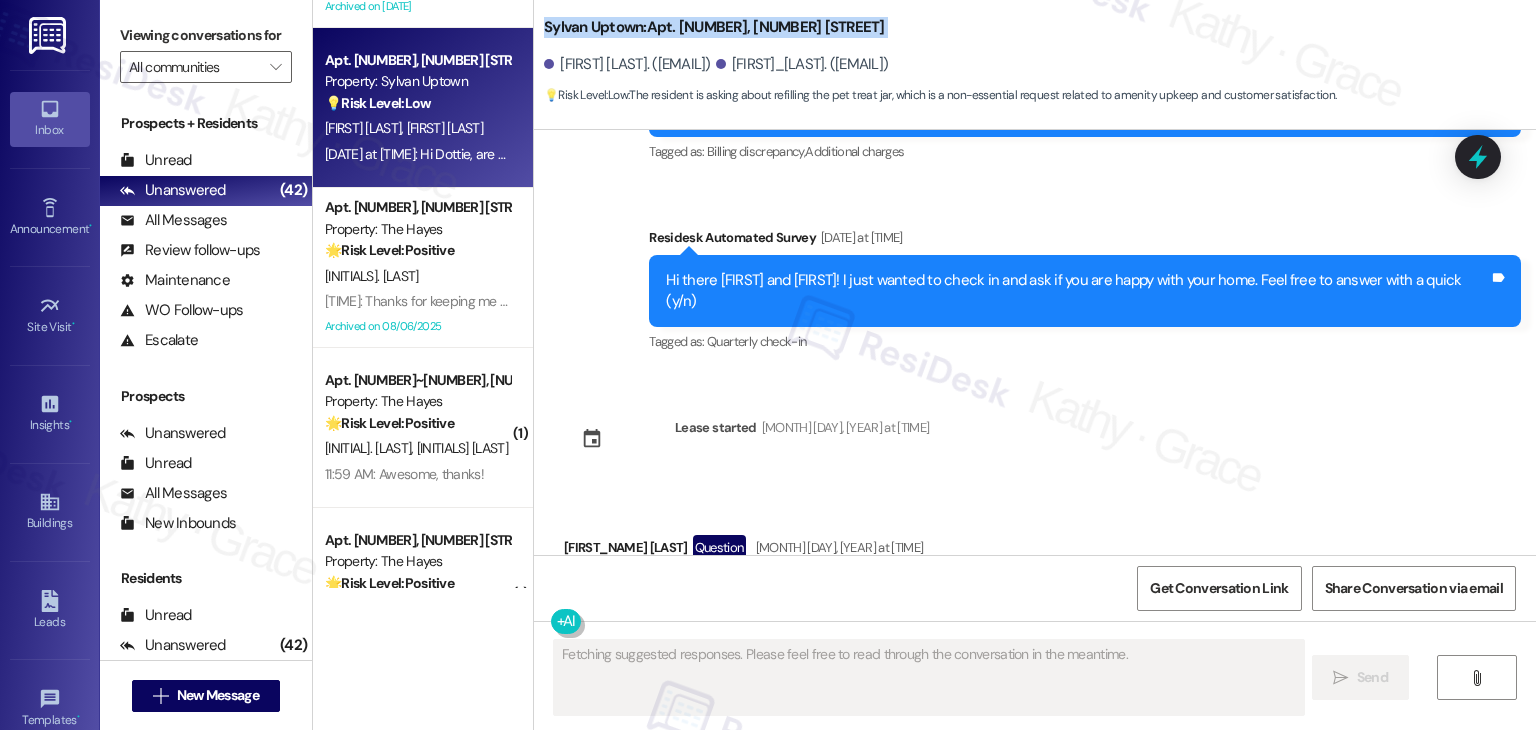 click on "Sylvan Uptown:  Apt. 318, 1615 Pennsylvania St       Maria Pelaez. (paulinapelaez11@gmail.com)     Alexander Brewster. (alexbrew96@gmail.com)   💡  Risk Level:  Low :  The resident is asking about refilling the pet treat jar, which is a non-essential request related to amenity upkeep and customer satisfaction." at bounding box center (1040, 55) 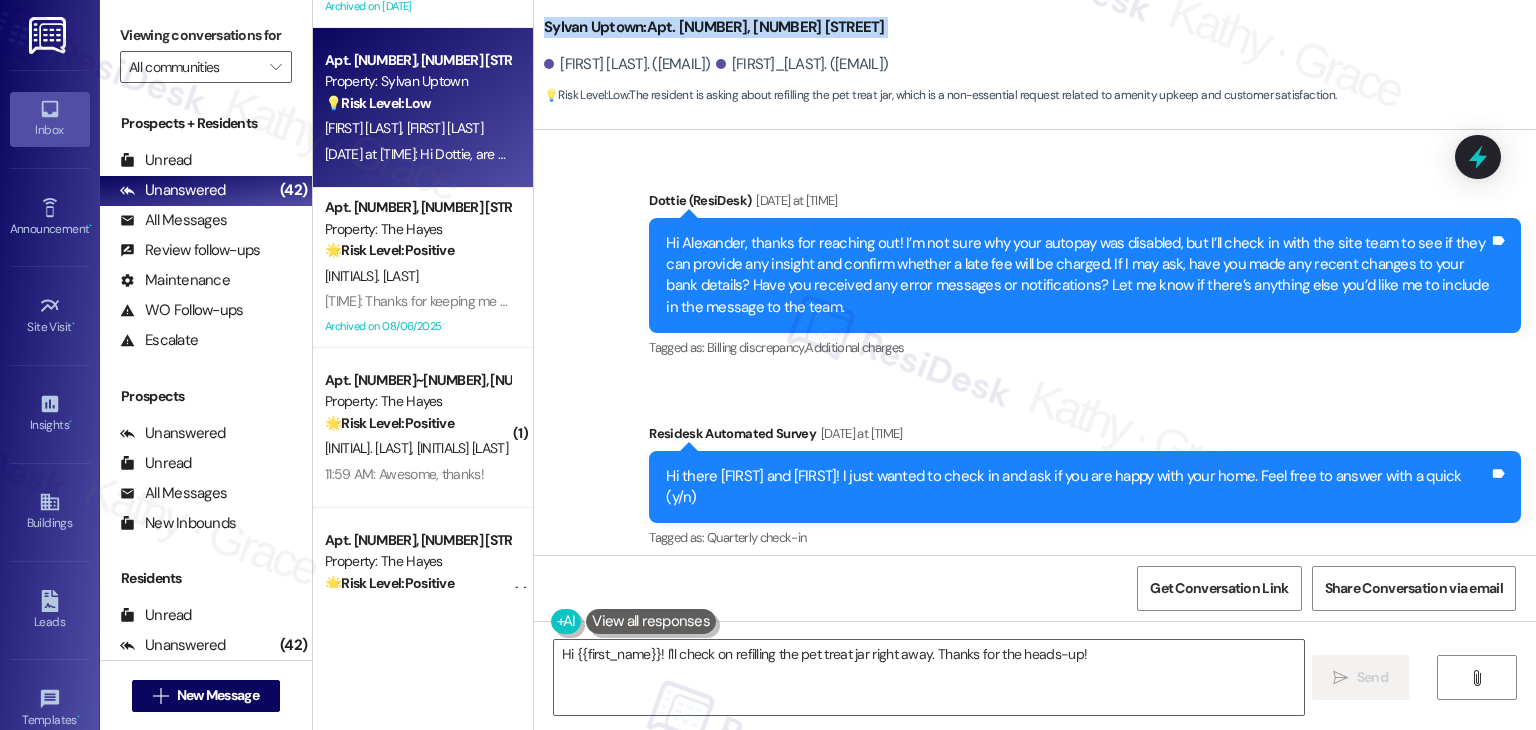 scroll, scrollTop: 3016, scrollLeft: 0, axis: vertical 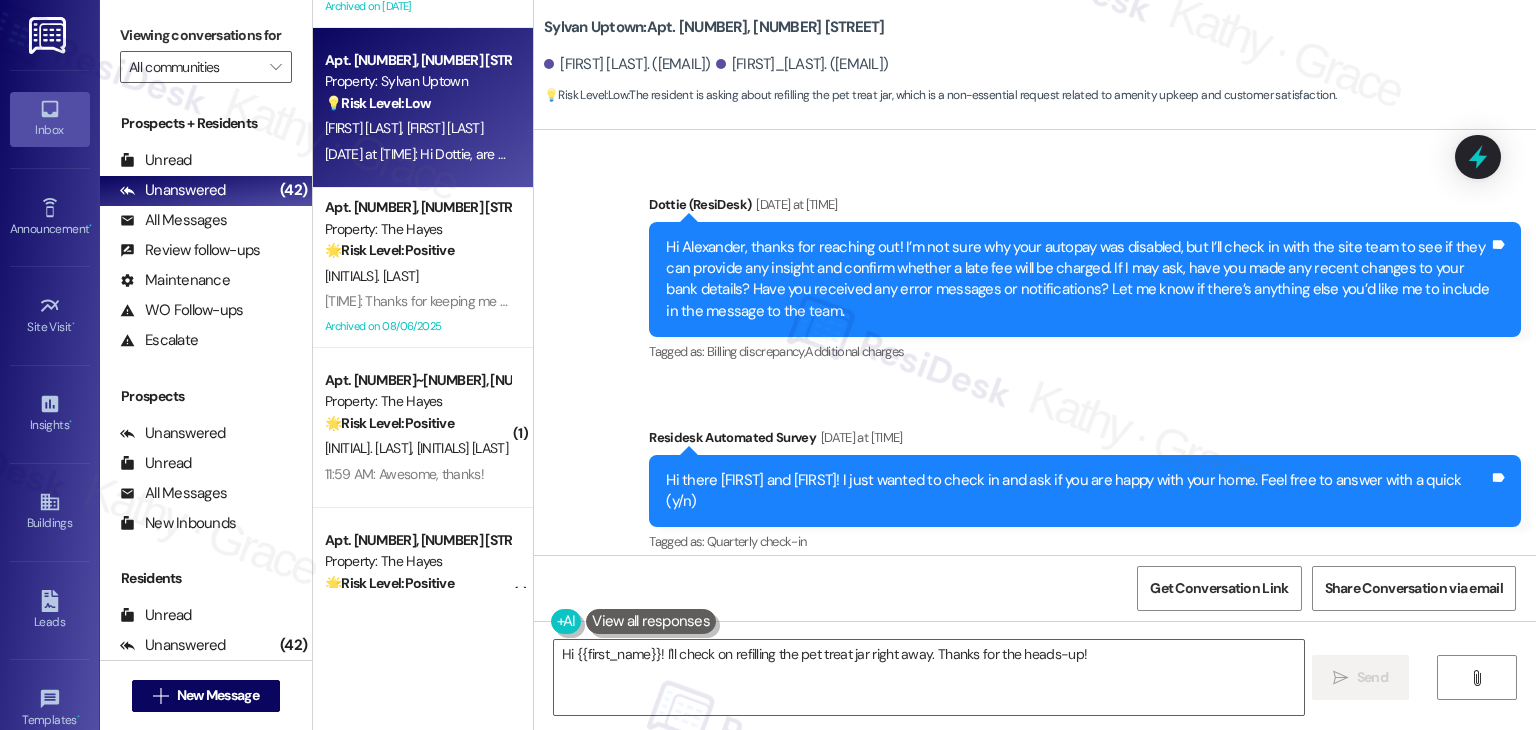 click on "Survey, sent via SMS Residesk Automated Survey May 28, 2025 at 12:11 PM Hi there Maria and Alexander! I just wanted to check in and ask if you are happy with your home.  Feel free to answer with a quick (y/n) Tags and notes Tagged as:   Quarterly check-in Click to highlight conversations about Quarterly check-in" at bounding box center (1085, 492) 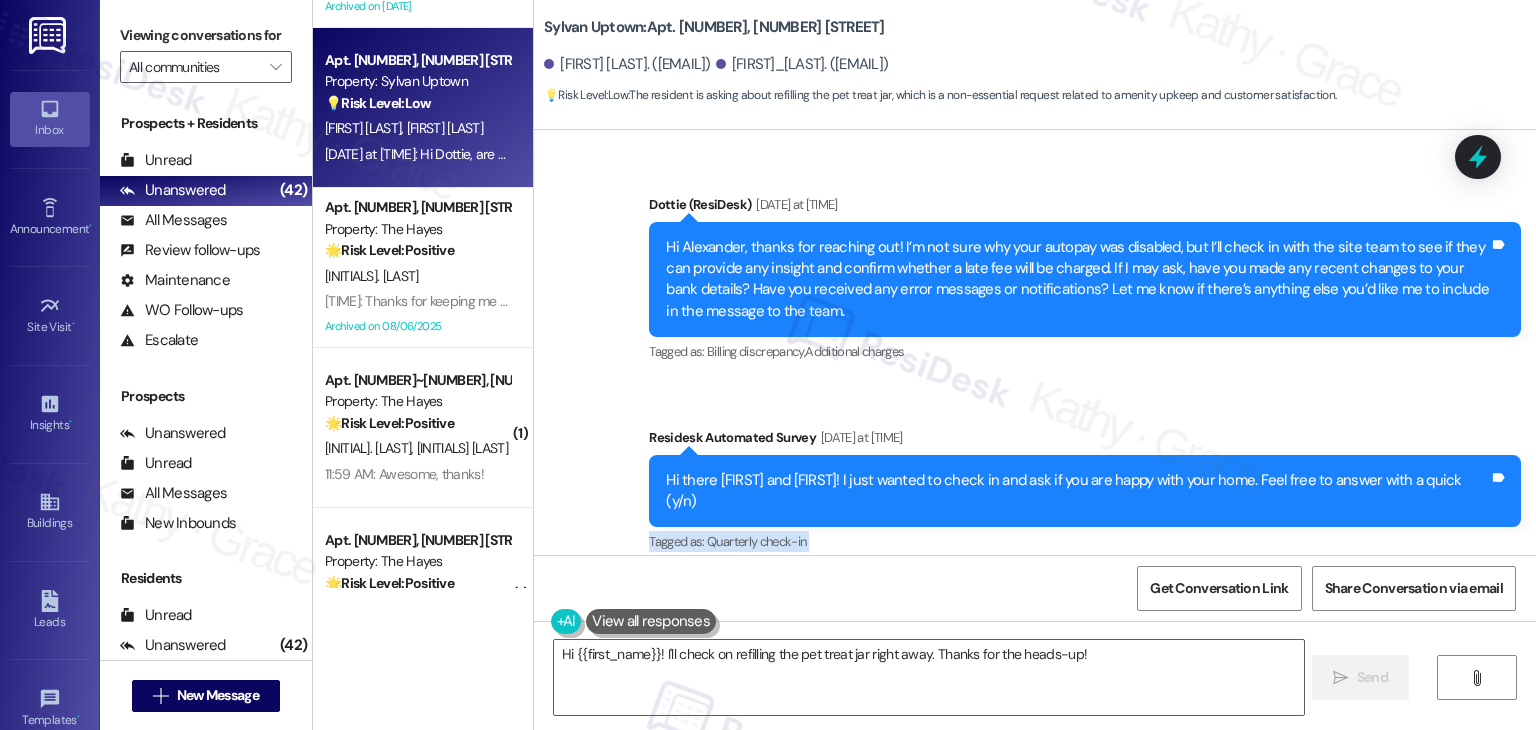 click on "Survey, sent via SMS Residesk Automated Survey May 28, 2025 at 12:11 PM Hi there Maria and Alexander! I just wanted to check in and ask if you are happy with your home.  Feel free to answer with a quick (y/n) Tags and notes Tagged as:   Quarterly check-in Click to highlight conversations about Quarterly check-in" at bounding box center (1085, 492) 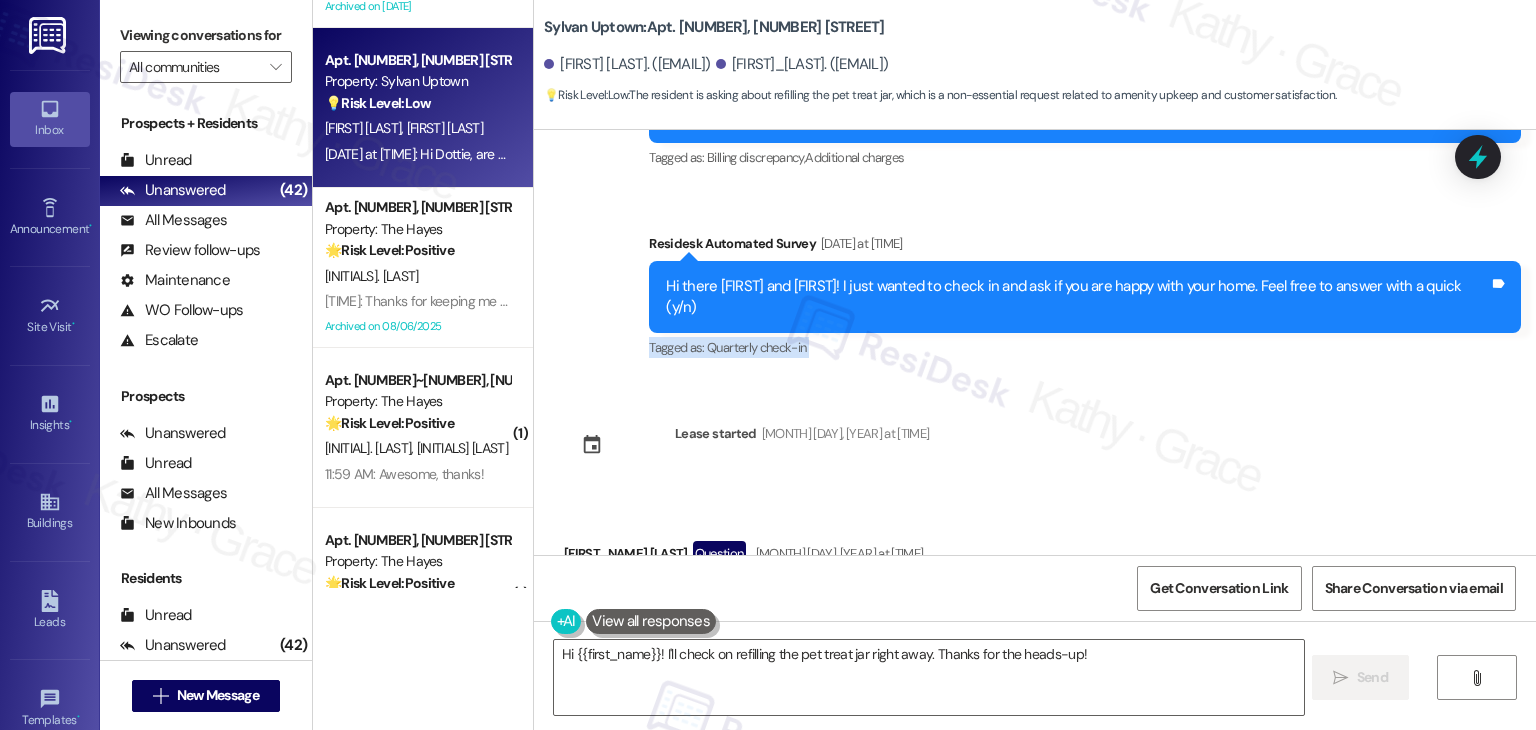 scroll, scrollTop: 3216, scrollLeft: 0, axis: vertical 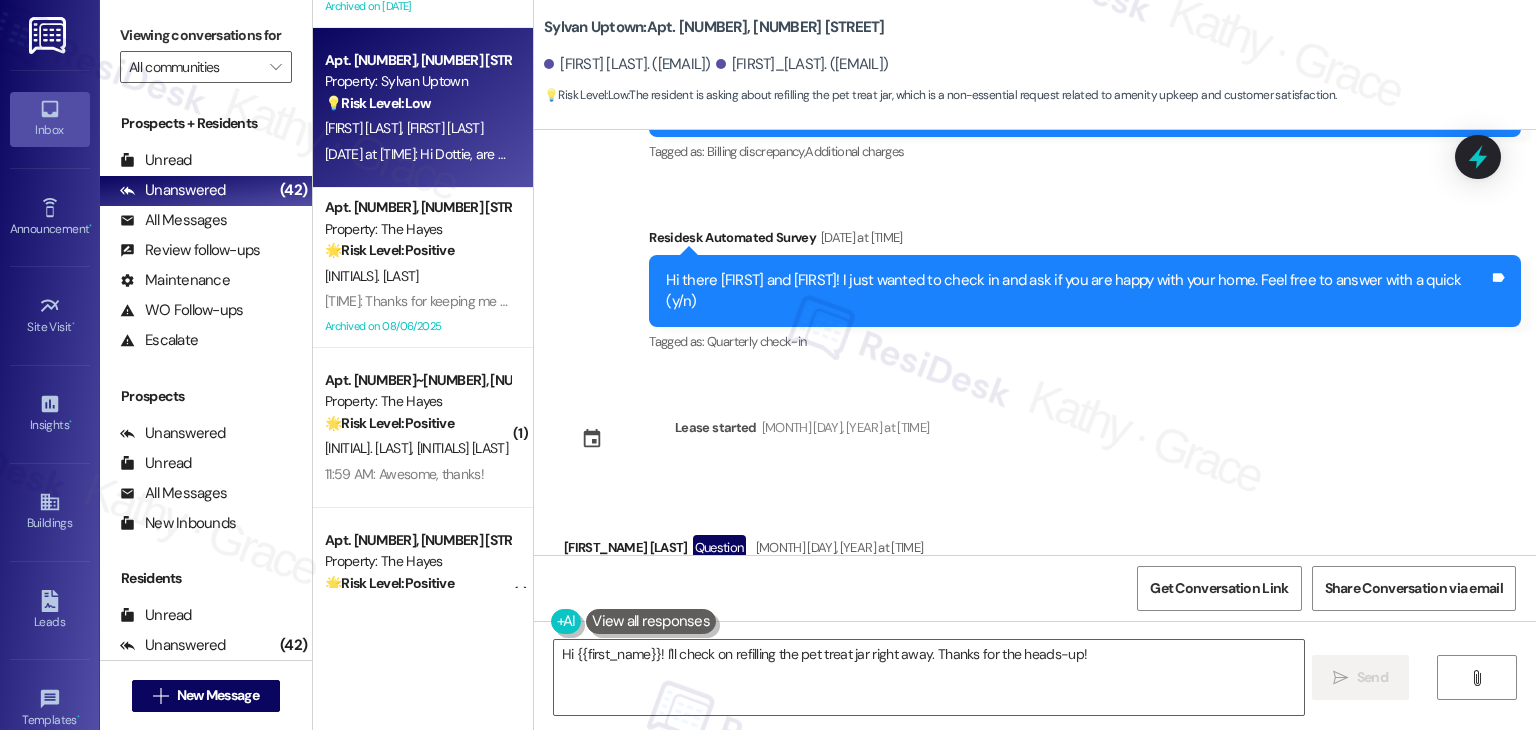 click on "Hi Dottie, are you guys planning on re filling the pet treats jar at some point soon?" at bounding box center [837, 592] 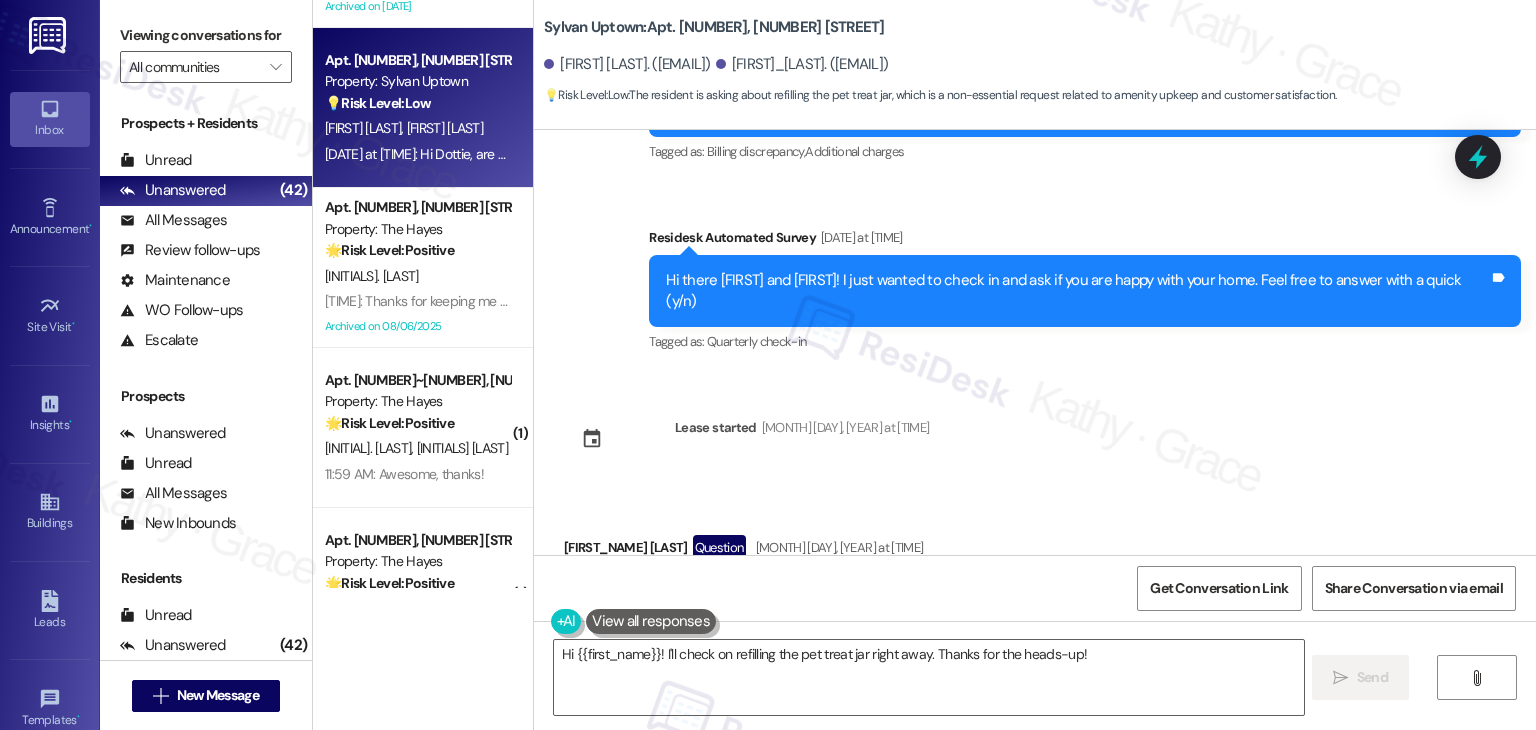 copy on "Hi Dottie, are you guys planning on re filling the pet treats jar at some point soon?  Tags and notes" 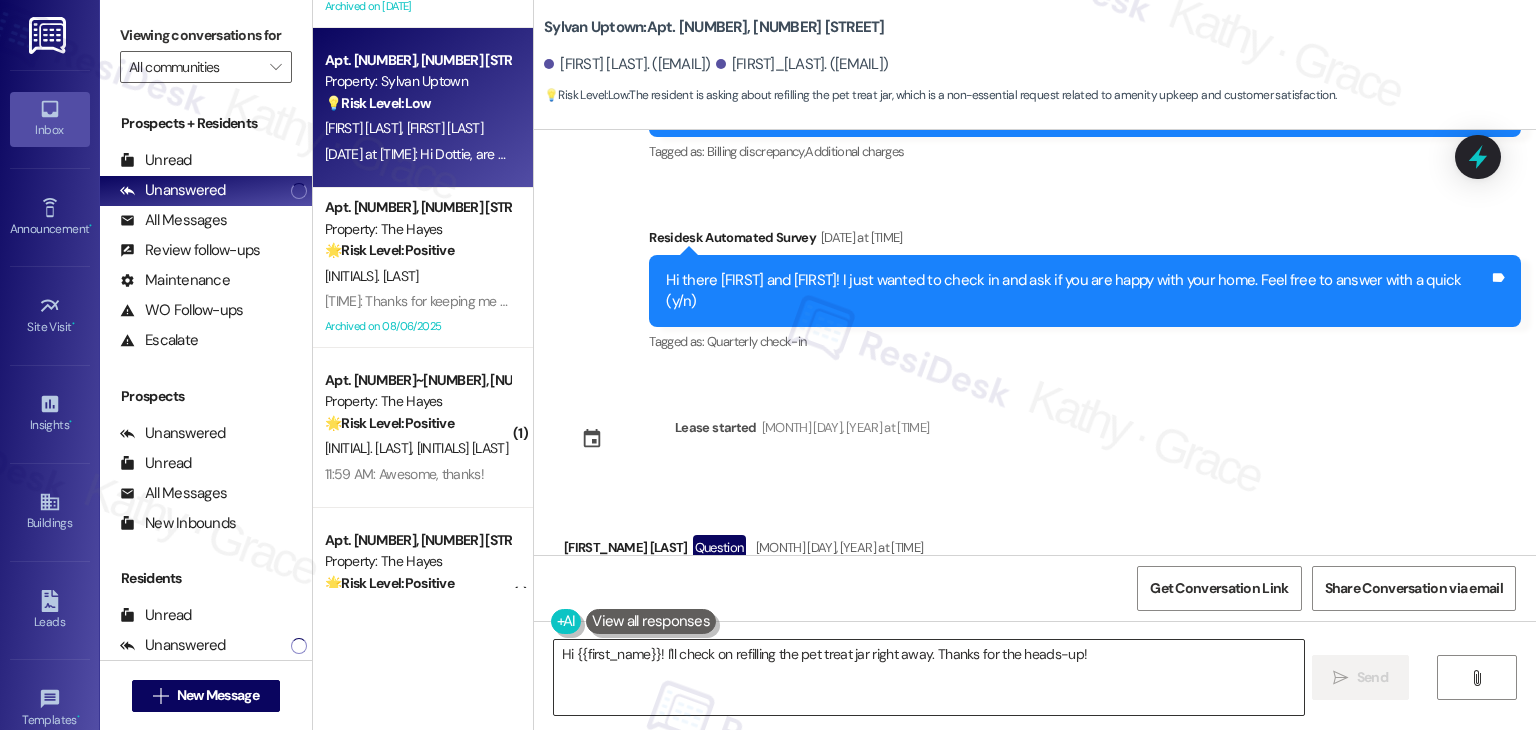 click on "Hi {{first_name}}! I'll check on refilling the pet treat jar right away. Thanks for the heads-up!" at bounding box center (928, 677) 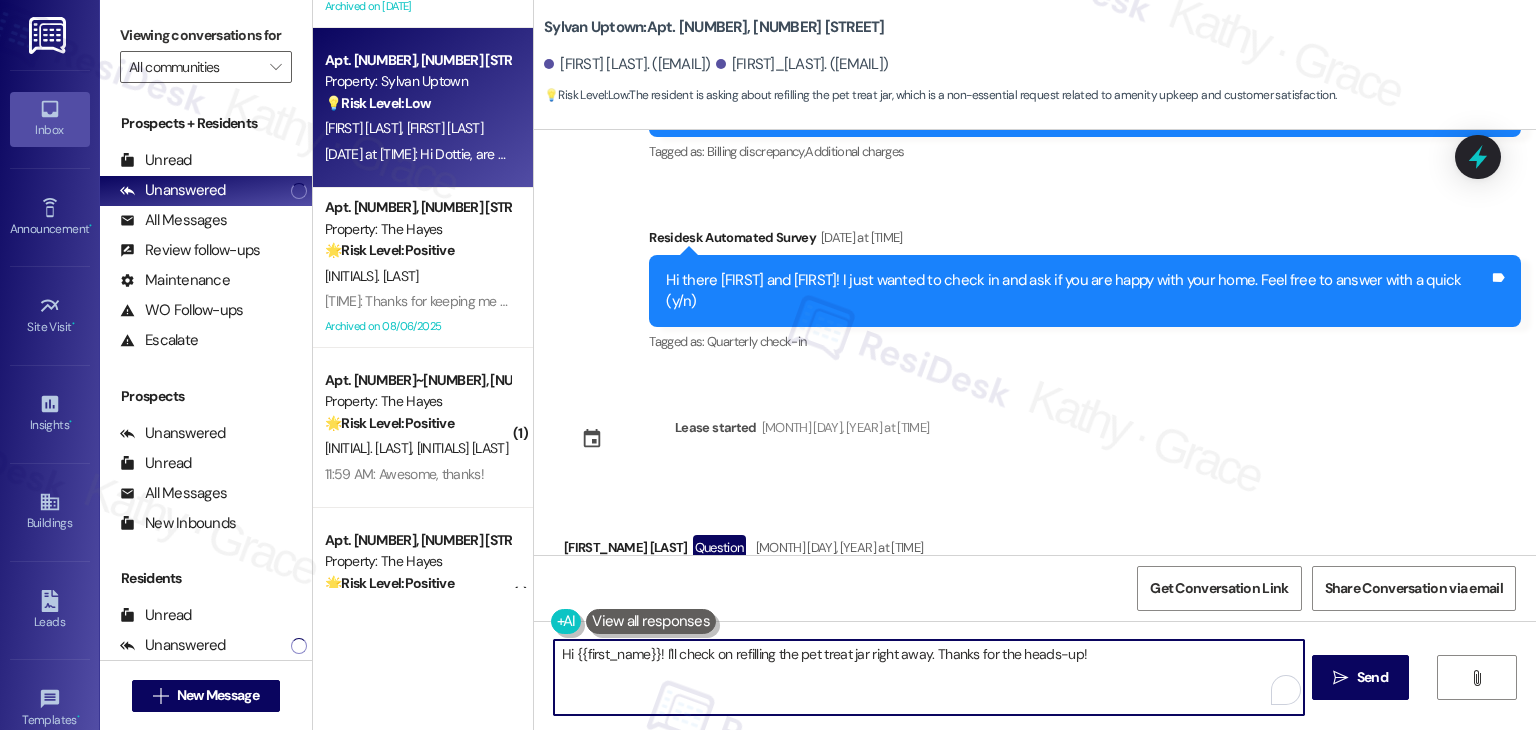 click on "Hi {{first_name}}! I'll check on refilling the pet treat jar right away. Thanks for the heads-up!" at bounding box center (928, 677) 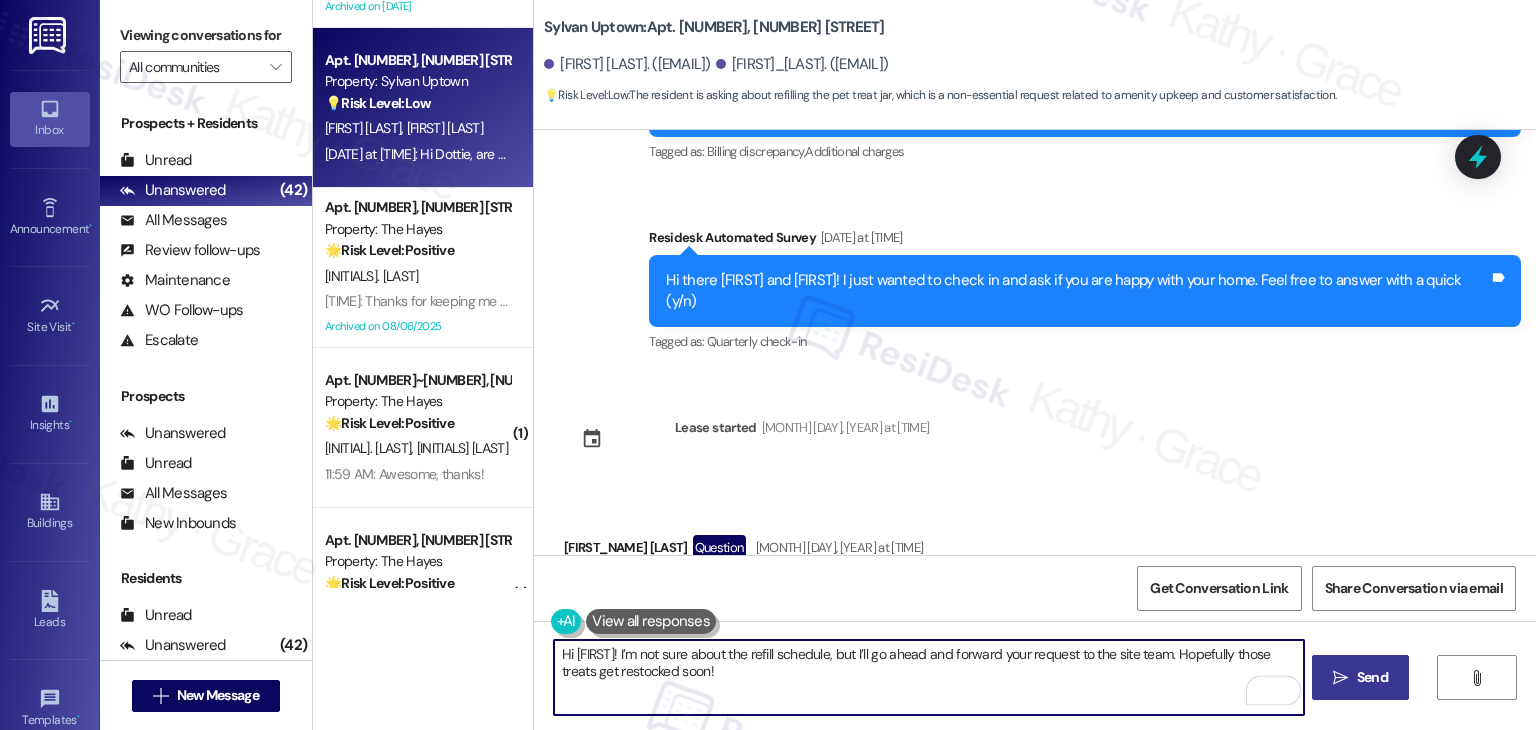 type on "Hi Maria! I’m not sure about the refill schedule, but I’ll go ahead and forward your request to the site team. Hopefully those treats get restocked soon!" 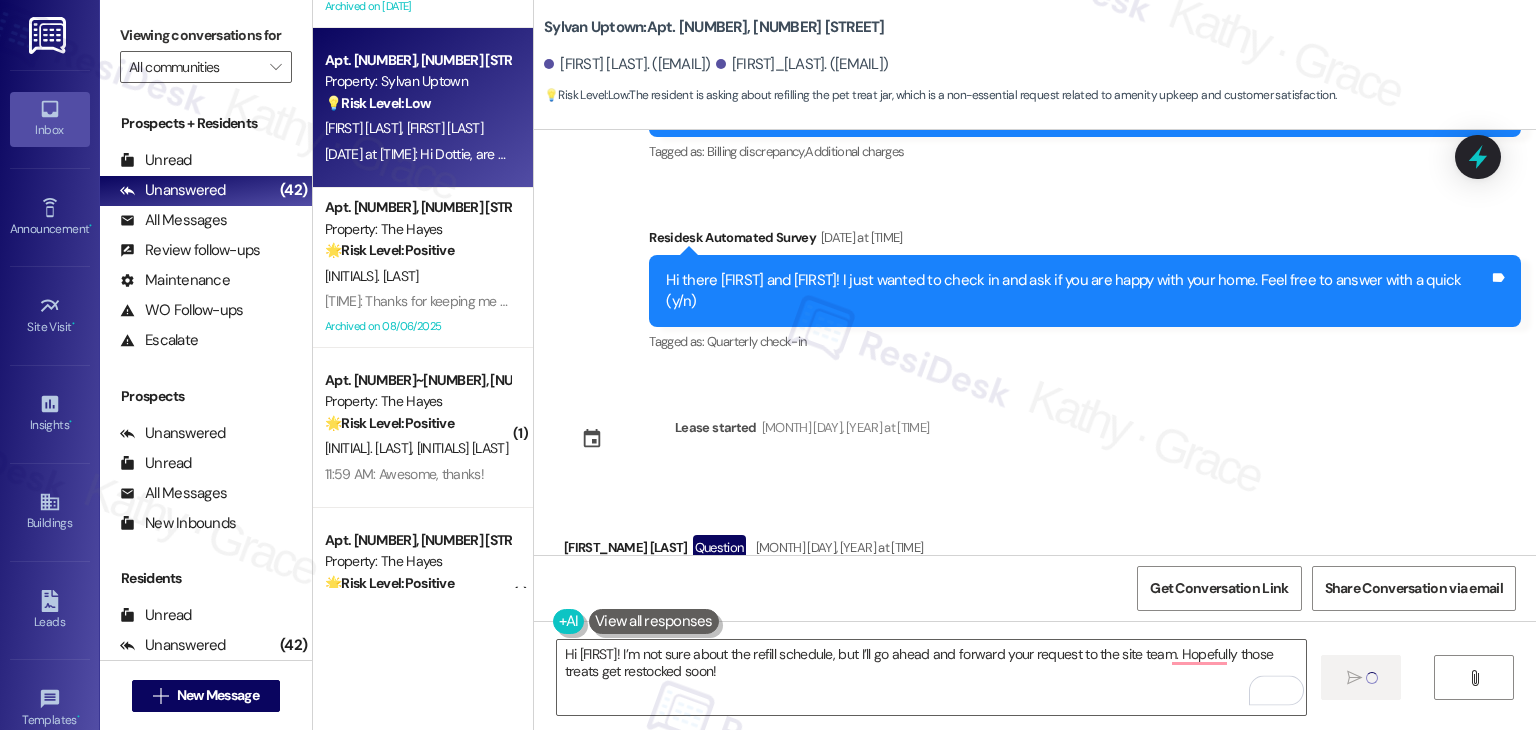 type 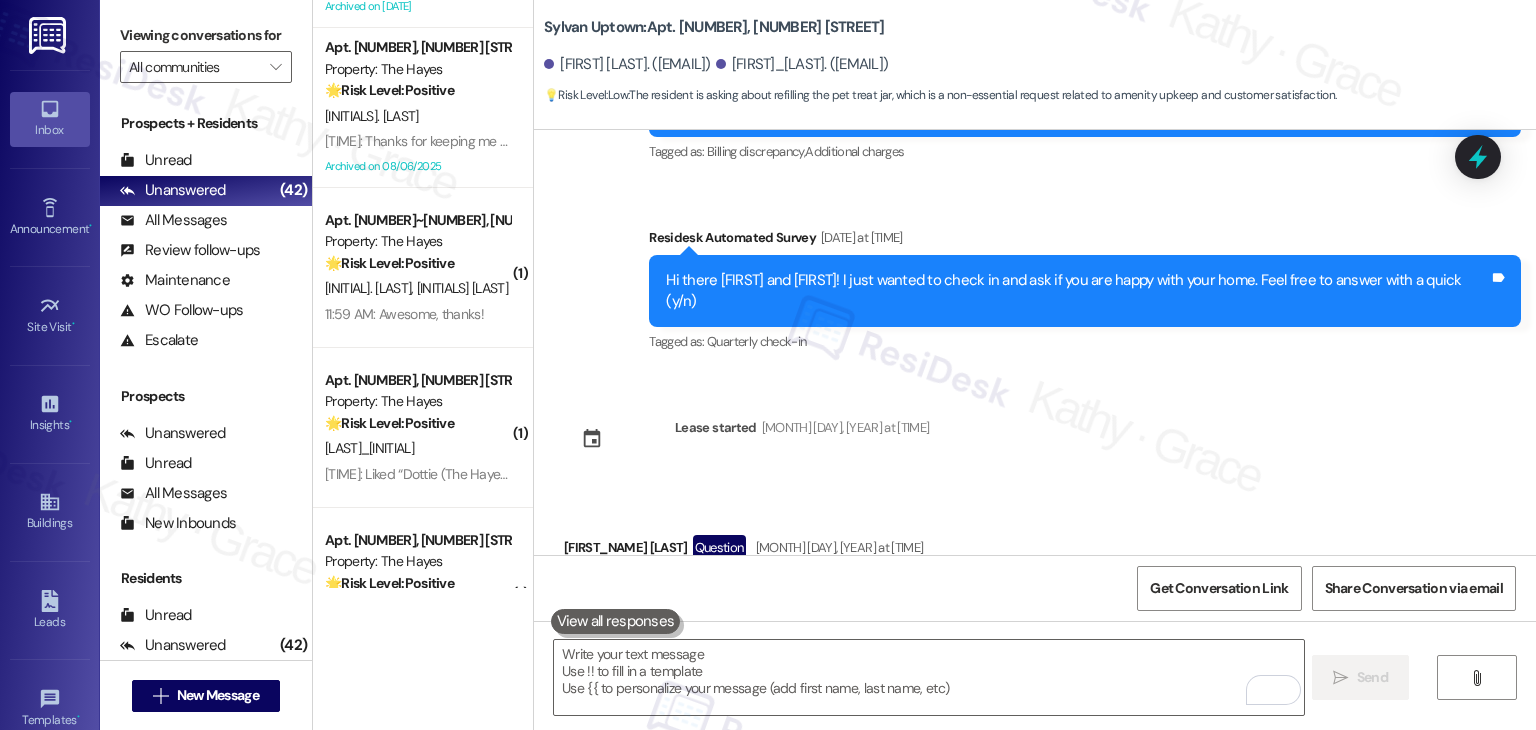 click on "Received via SMS Maria Pelaez Question Aug 04, 2025 at 4:40 PM Hi Dottie, are you guys planning on re filling the pet treats jar at some point soon?  Tags and notes Tagged as:   Amenities Click to highlight conversations about Amenities" at bounding box center (1035, 576) 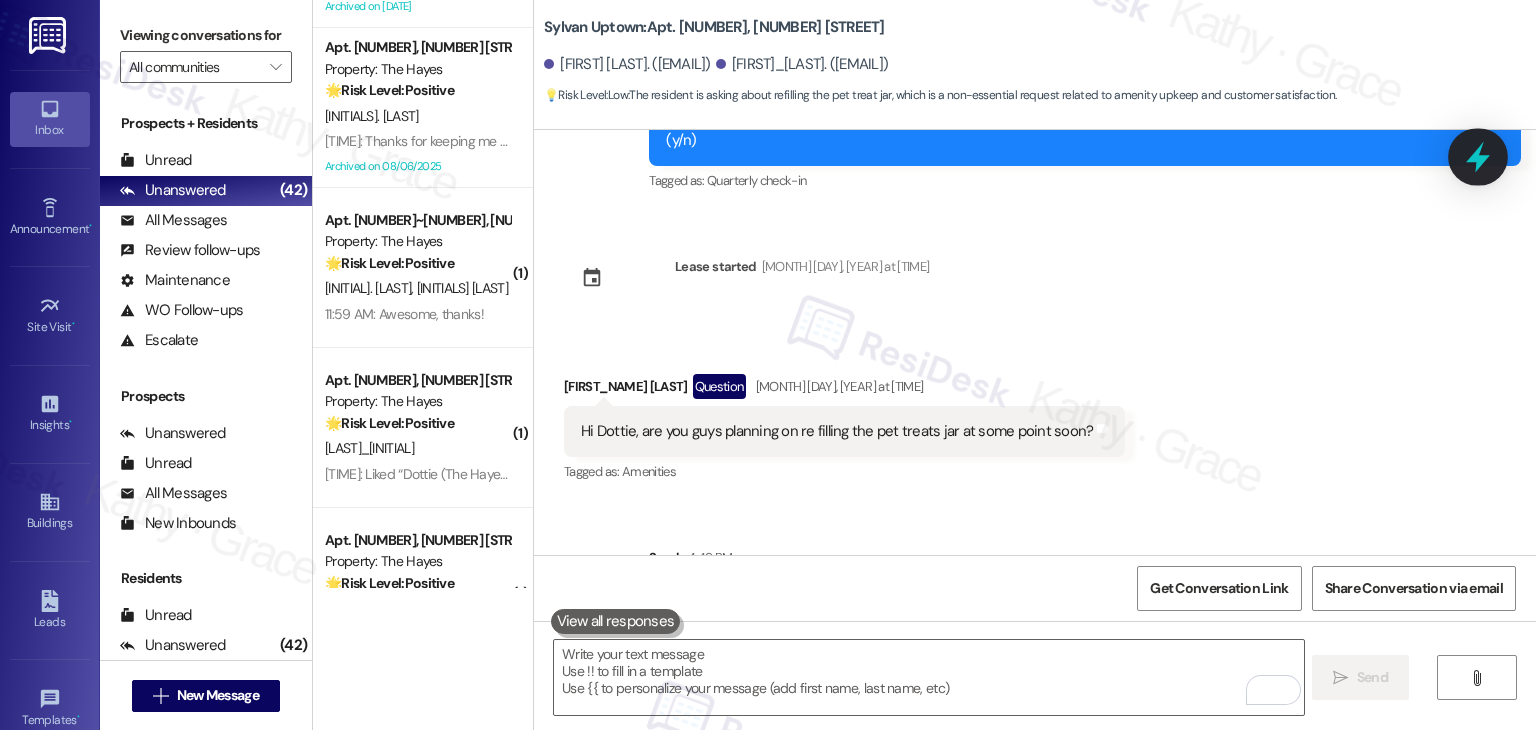 click 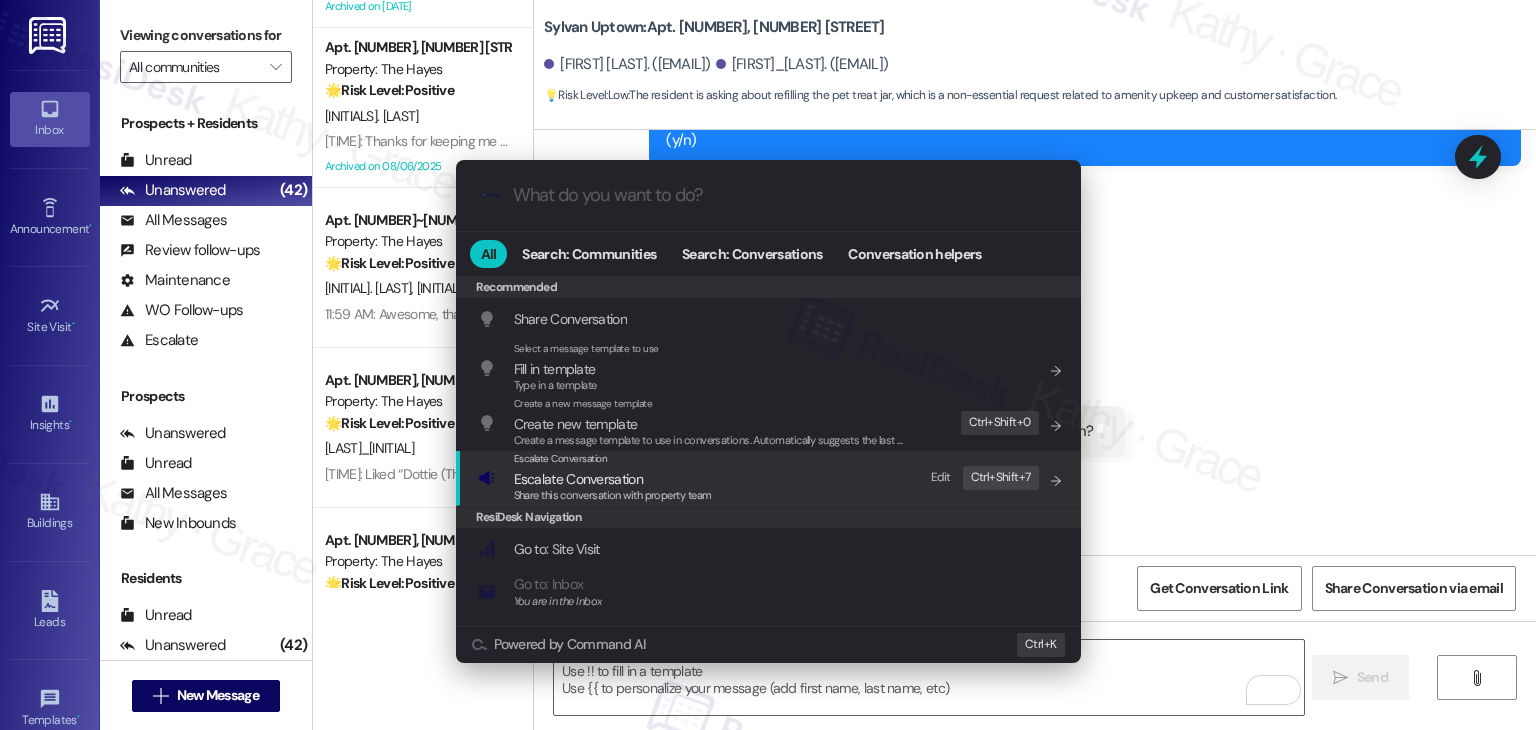 click on "Escalate Conversation" at bounding box center [613, 479] 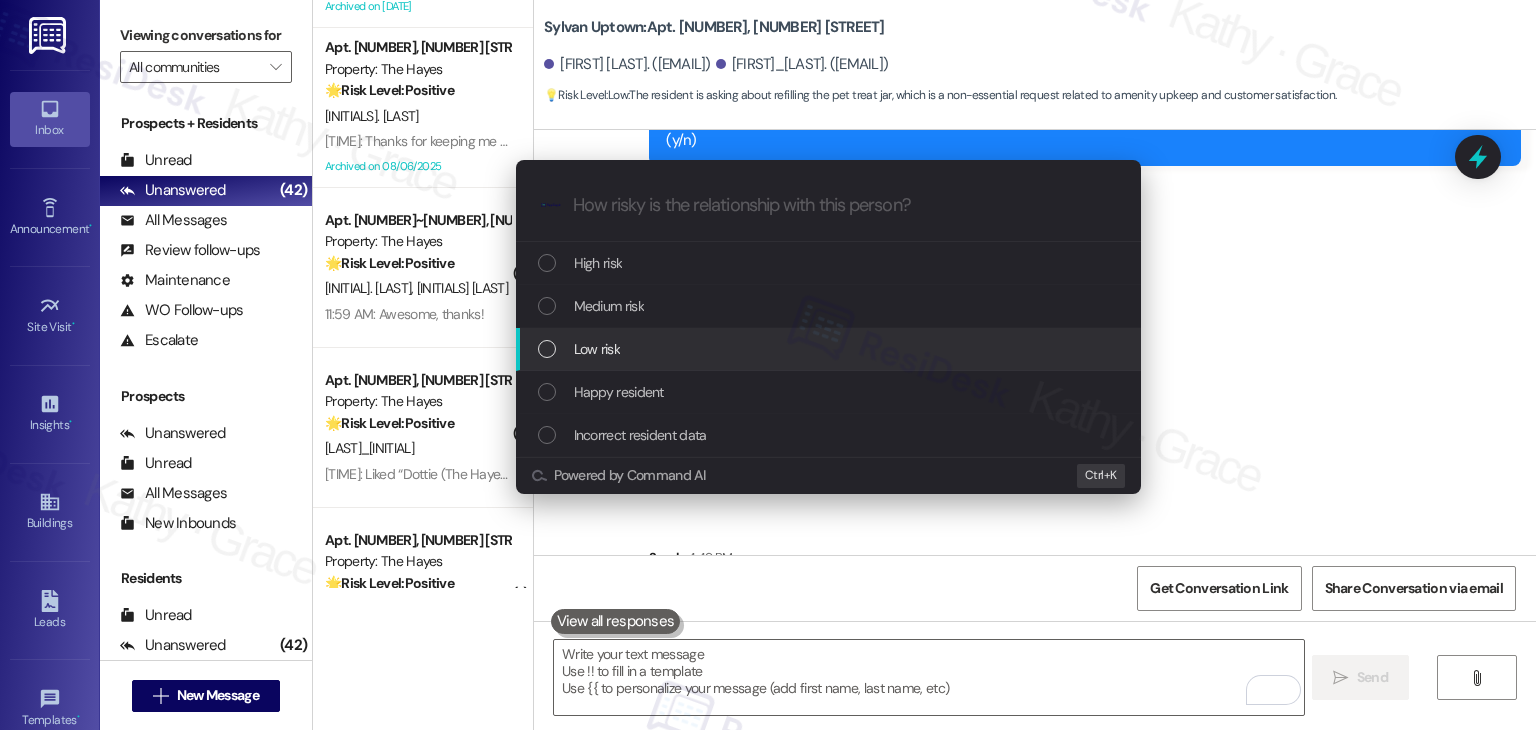 click at bounding box center [547, 349] 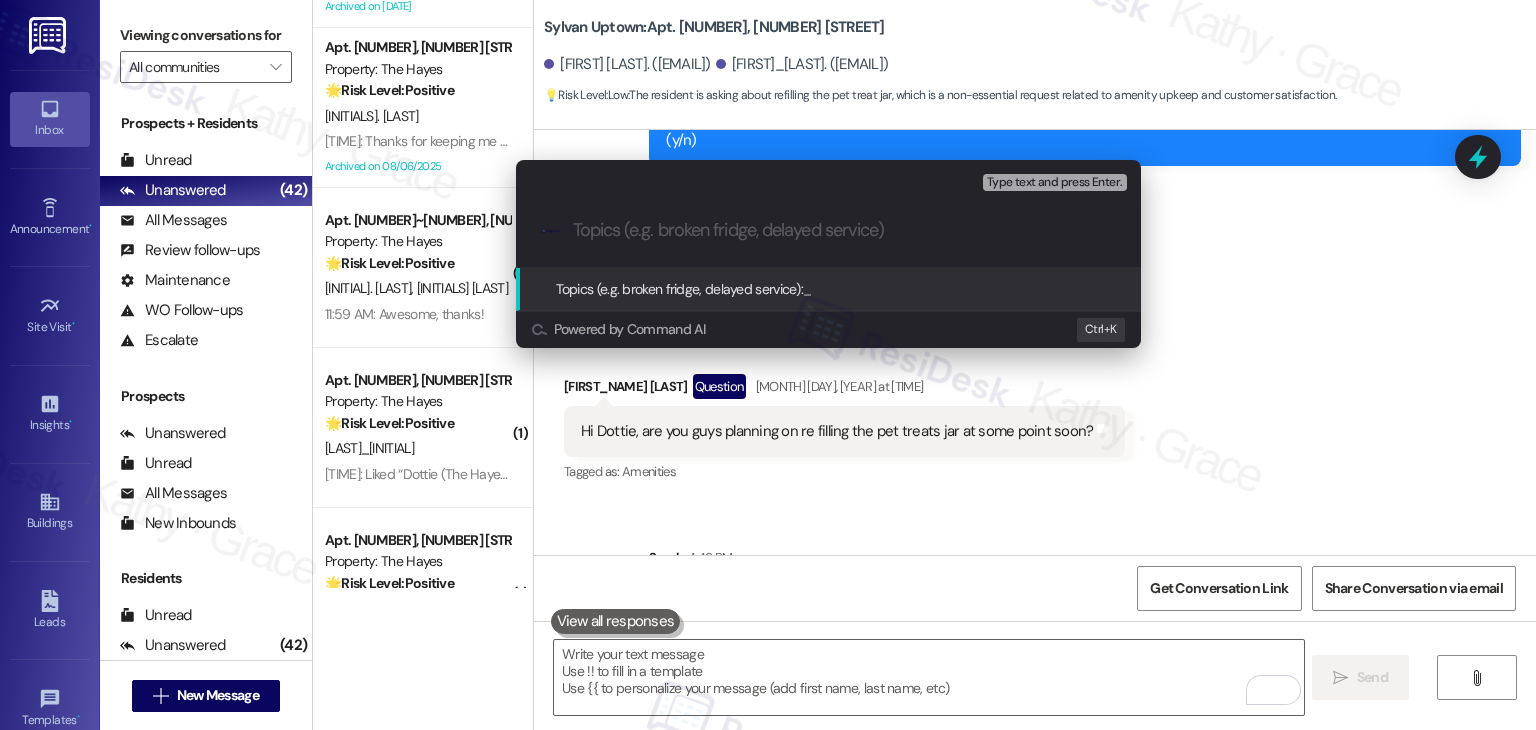 paste on "Resident Inquiry – Pet Treat Jar Refill Request" 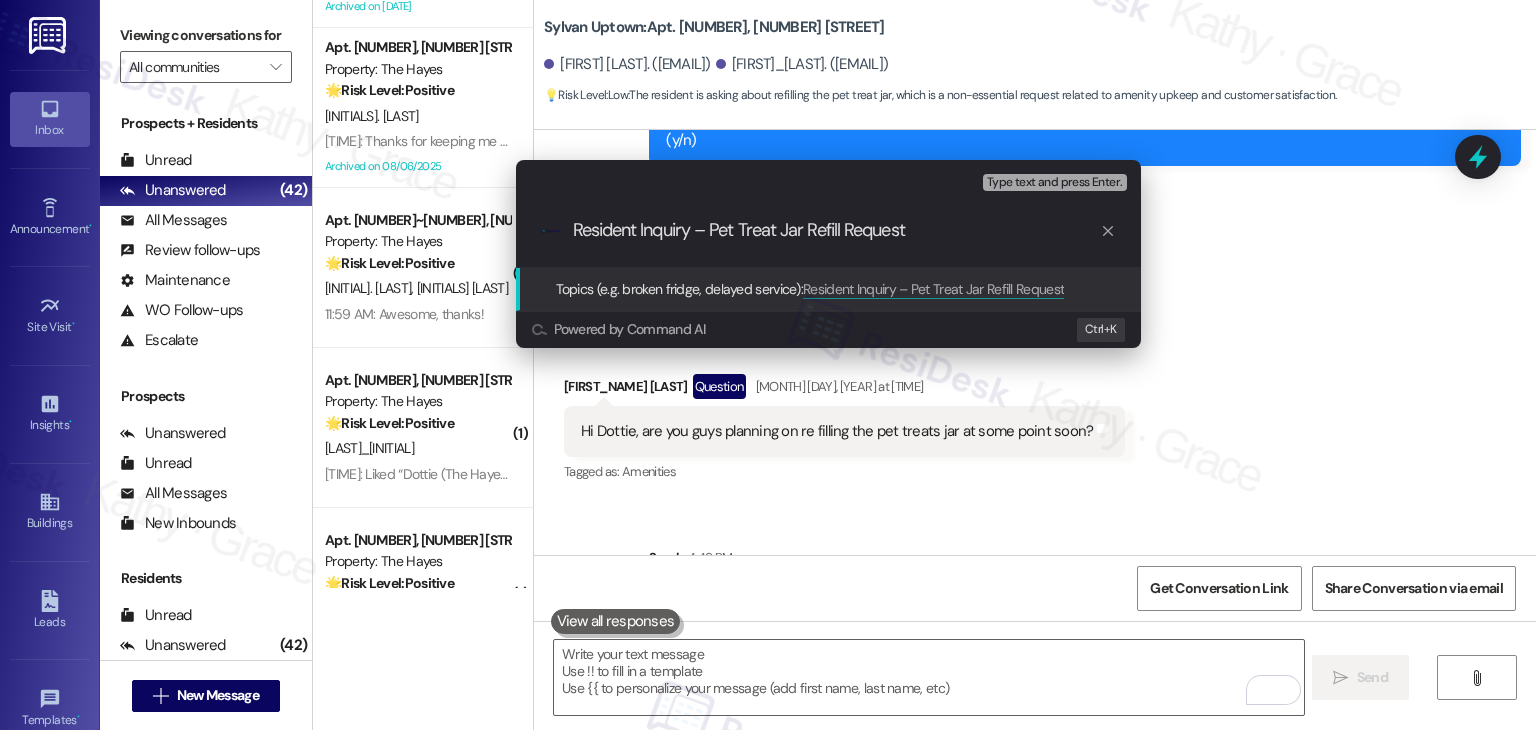 type on "Resident Inquiry – Pet Treat Jar Refill Request" 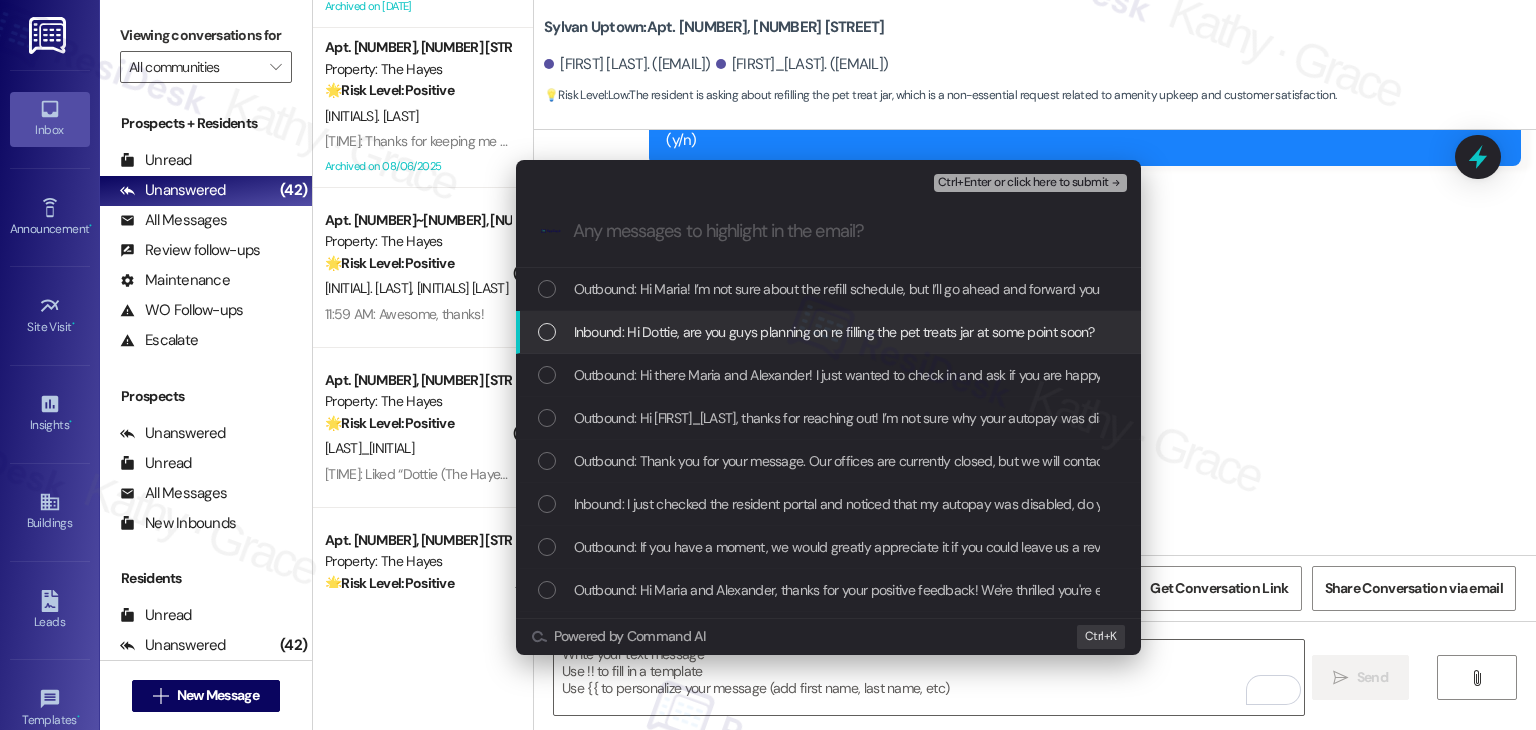 click at bounding box center (547, 332) 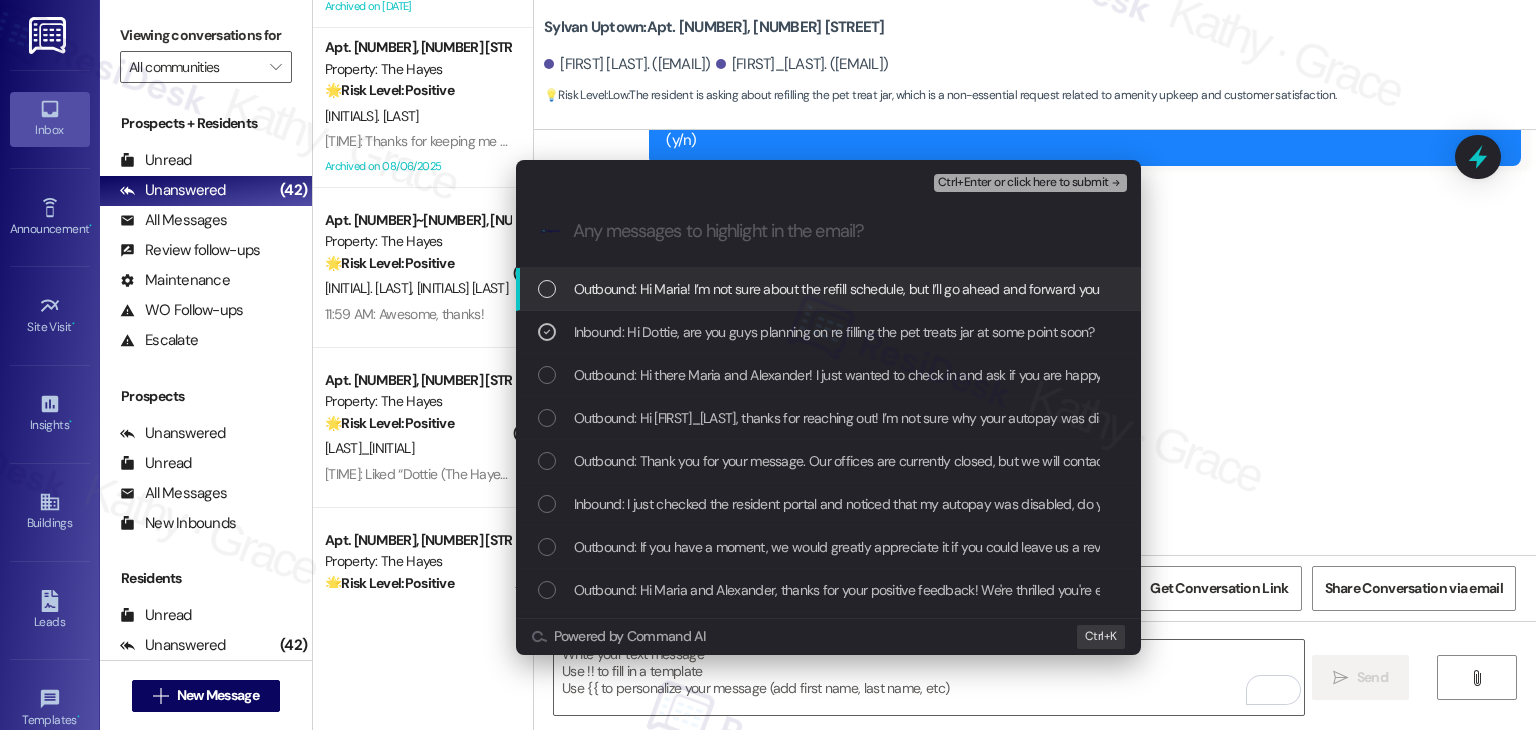 click on "Ctrl+Enter or click here to submit" at bounding box center [1023, 183] 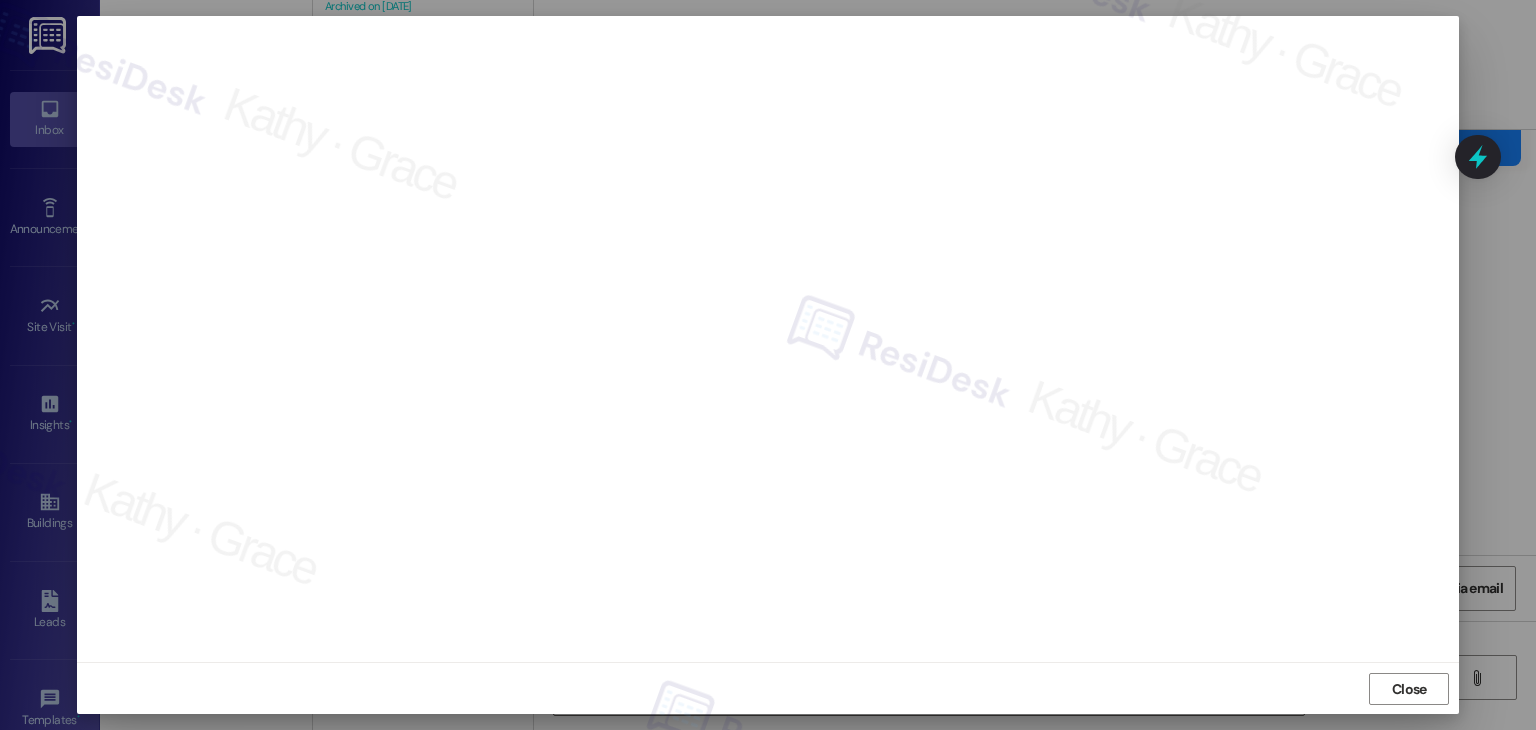 scroll, scrollTop: 12, scrollLeft: 0, axis: vertical 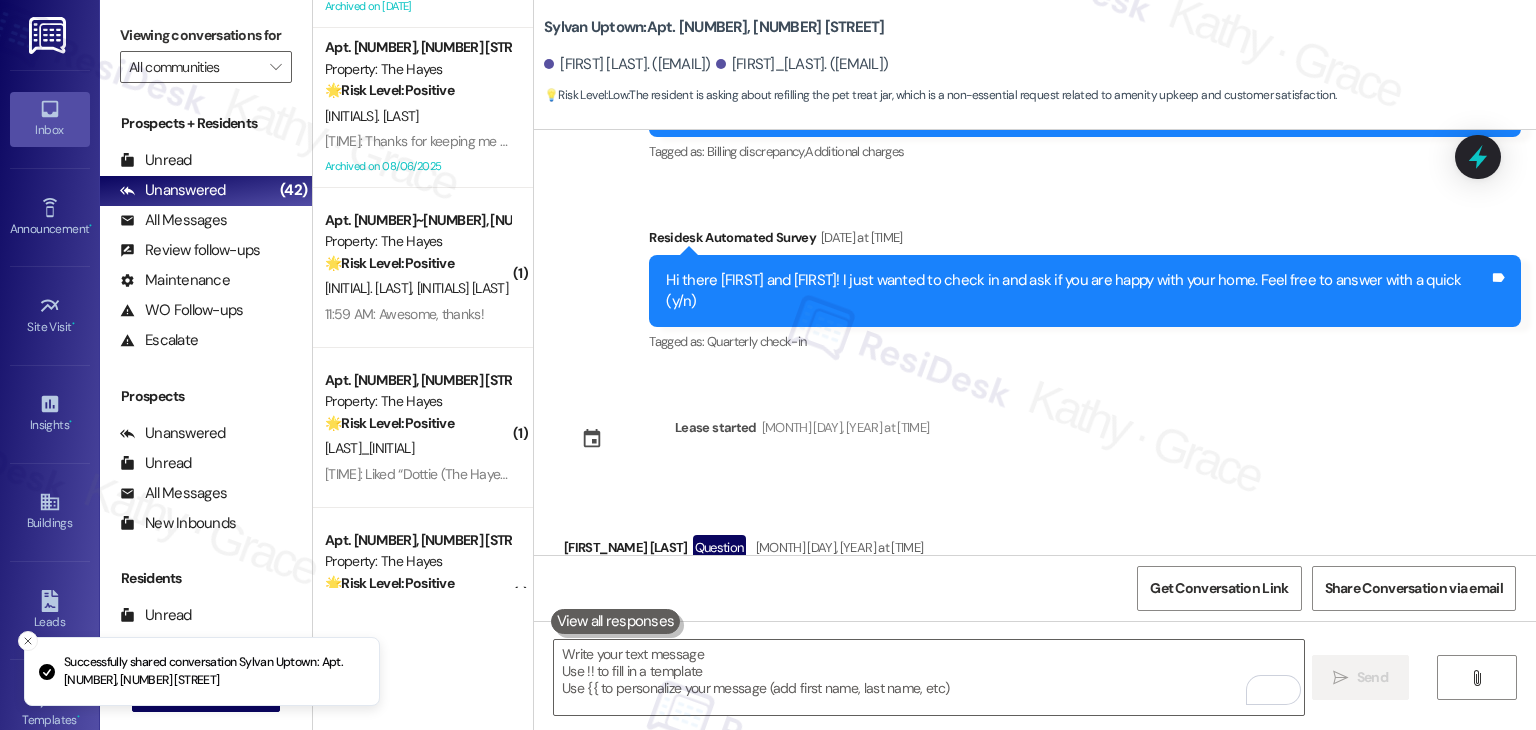 click on "Survey, sent via SMS Residesk Automated Survey Jun 27, 2024 at 11:27 AM Hi Maria and Alexander, I'm on the new offsite Resident Support Team for Sylvan Uptown! My job is to work with your on-site management team to improve your experience at the property. Text us here at any time for assistance or questions. We will also reach out periodically for feedback. Reply STOP to opt out of texts. (You can always reply STOP to opt out of future messages) Tags and notes Tagged as:   Property launch Click to highlight conversations about Property launch Announcement, sent via SMS Dottie  (ResiDesk) Jul 04, 2024 at 2:16 PM Great news! You can now text me for maintenance issues — no more messy apps or sign-ins. I'll file your tickets for you. You can still use the app if you prefer.  I'm here to make things easier for you, feel free to reach out anytime! Tags and notes Tagged as:   Maintenance ,  Click to highlight conversations about Maintenance Maintenance request ,  Praise ,  Apartment entry ,  Positive response" at bounding box center (1035, 342) 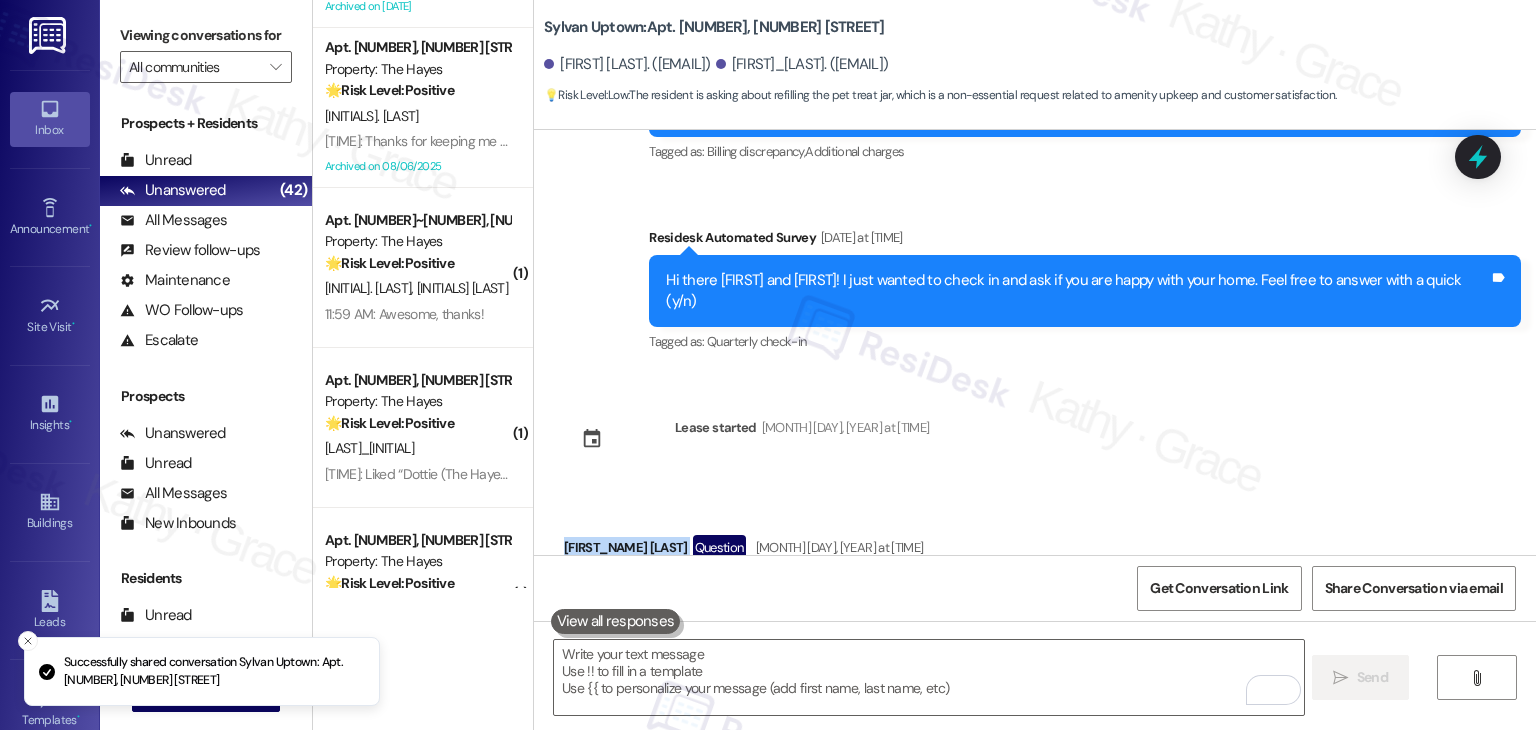 click on "Survey, sent via SMS Residesk Automated Survey Jun 27, 2024 at 11:27 AM Hi Maria and Alexander, I'm on the new offsite Resident Support Team for Sylvan Uptown! My job is to work with your on-site management team to improve your experience at the property. Text us here at any time for assistance or questions. We will also reach out periodically for feedback. Reply STOP to opt out of texts. (You can always reply STOP to opt out of future messages) Tags and notes Tagged as:   Property launch Click to highlight conversations about Property launch Announcement, sent via SMS Dottie  (ResiDesk) Jul 04, 2024 at 2:16 PM Great news! You can now text me for maintenance issues — no more messy apps or sign-ins. I'll file your tickets for you. You can still use the app if you prefer.  I'm here to make things easier for you, feel free to reach out anytime! Tags and notes Tagged as:   Maintenance ,  Click to highlight conversations about Maintenance Maintenance request ,  Praise ,  Apartment entry ,  Positive response" at bounding box center [1035, 342] 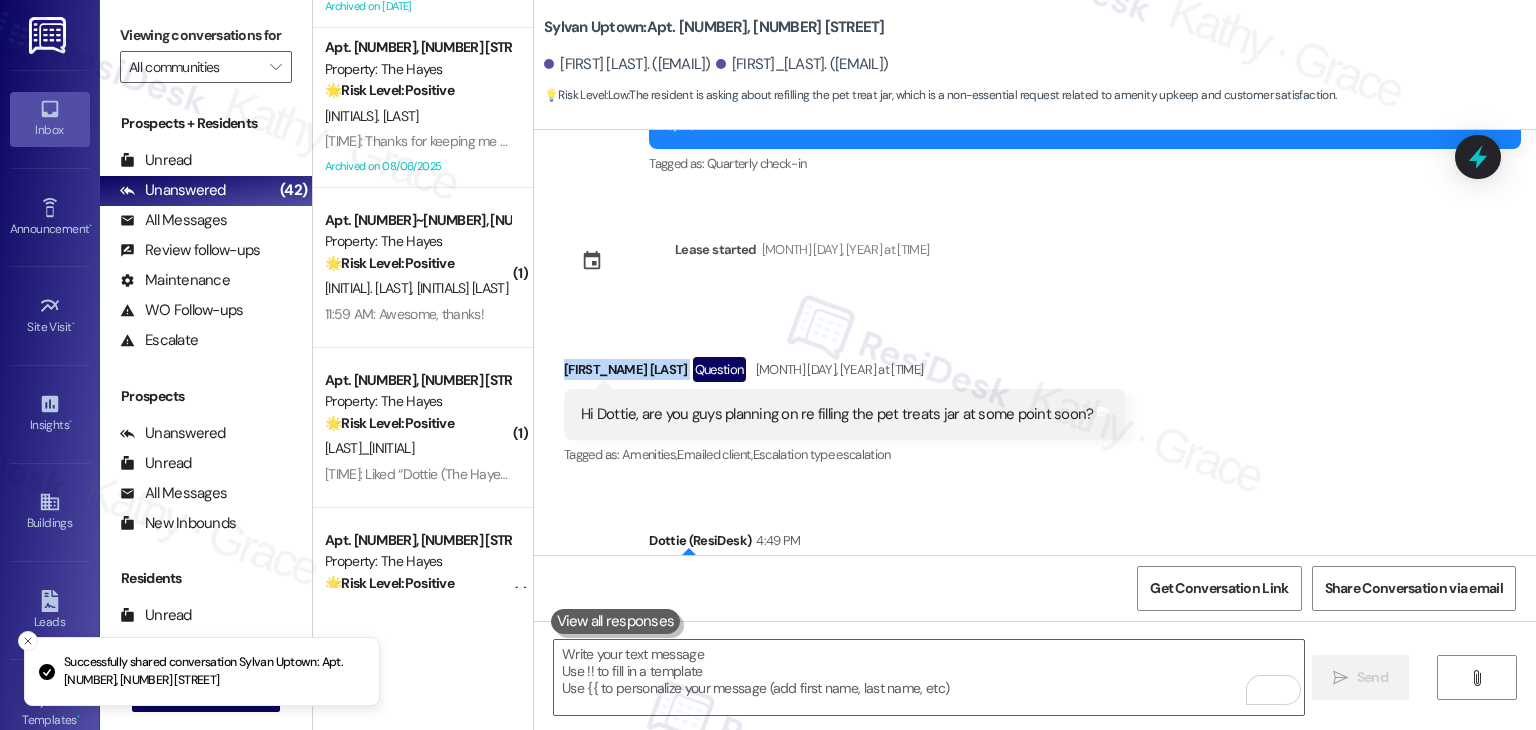 scroll, scrollTop: 3407, scrollLeft: 0, axis: vertical 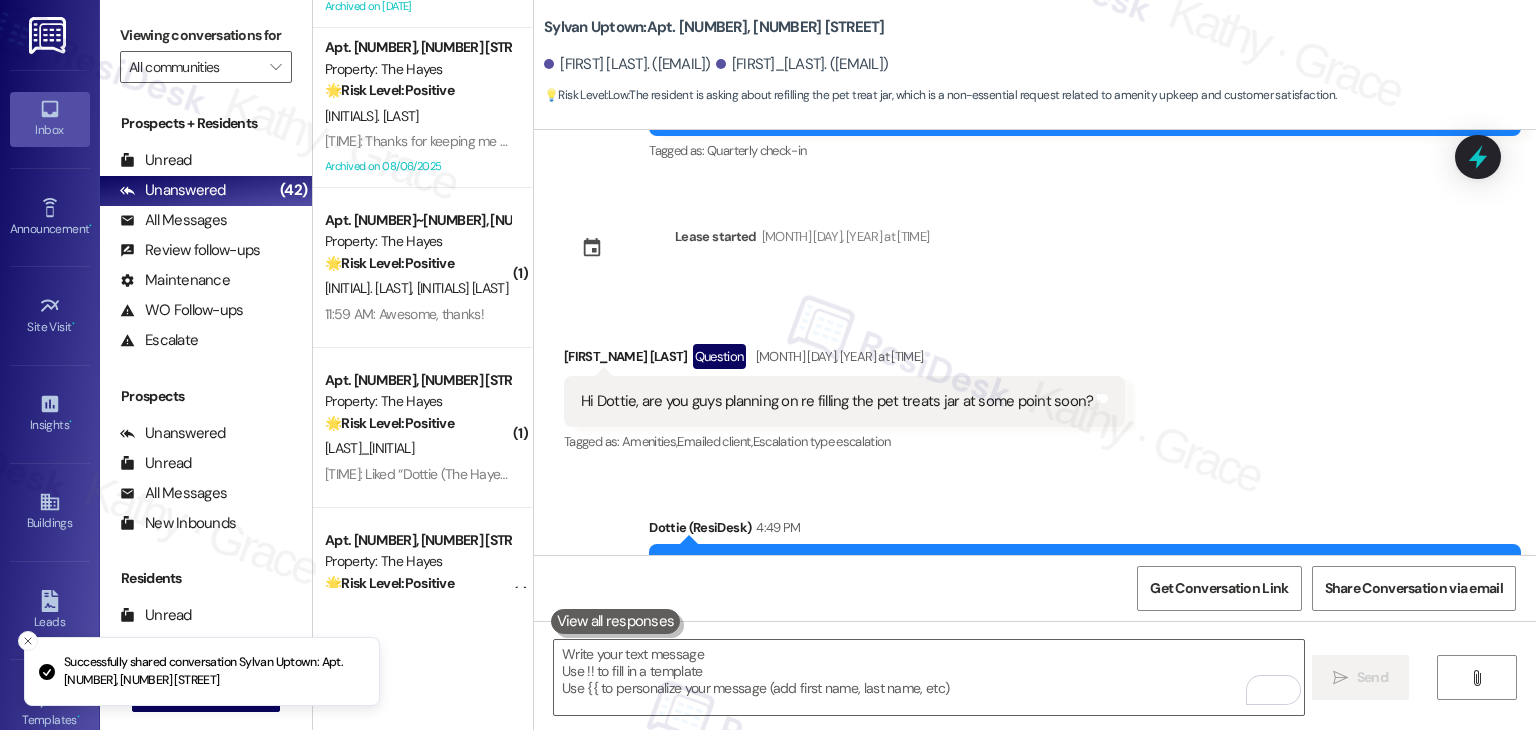 click on "Received via SMS Maria Pelaez Question Aug 04, 2025 at 4:40 PM Hi Dottie, are you guys planning on re filling the pet treats jar at some point soon?  Tags and notes Tagged as:   Amenities ,  Click to highlight conversations about Amenities Emailed client ,  Click to highlight conversations about Emailed client Escalation type escalation Click to highlight conversations about Escalation type escalation" at bounding box center [1035, 385] 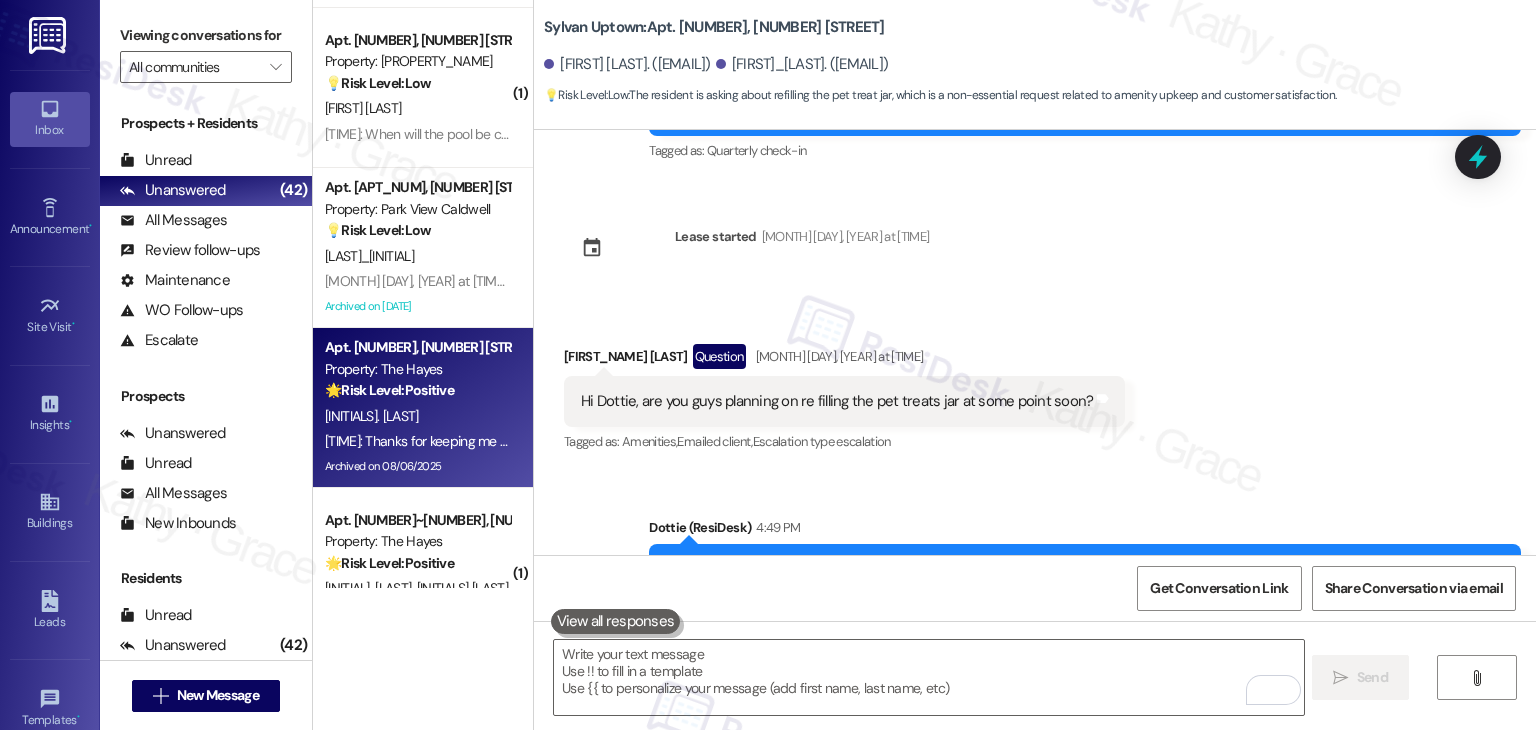 scroll, scrollTop: 2992, scrollLeft: 0, axis: vertical 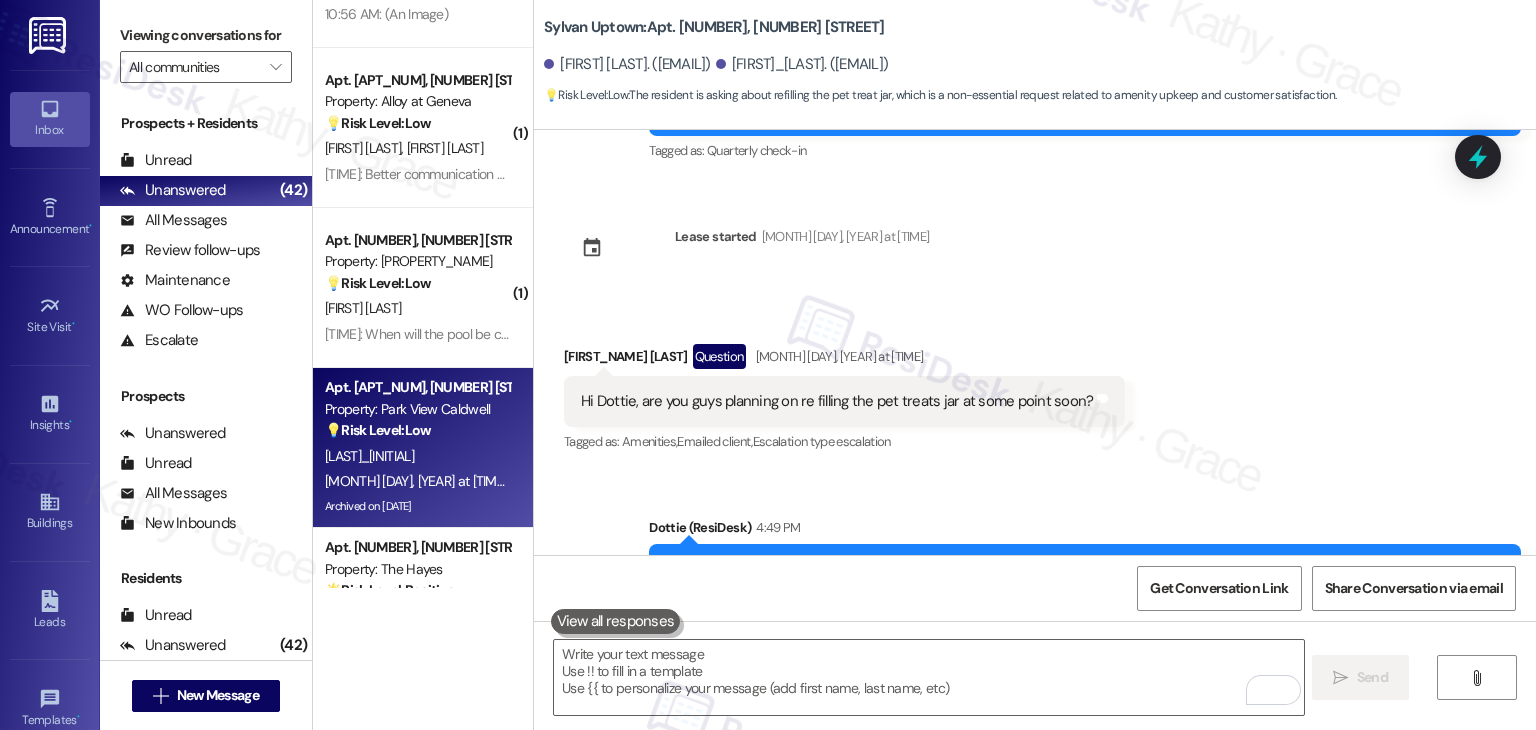 click on "Aug 04, 2025 at 8:58 PM: No response Aug 04, 2025 at 8:58 PM: No response" at bounding box center [456, 481] 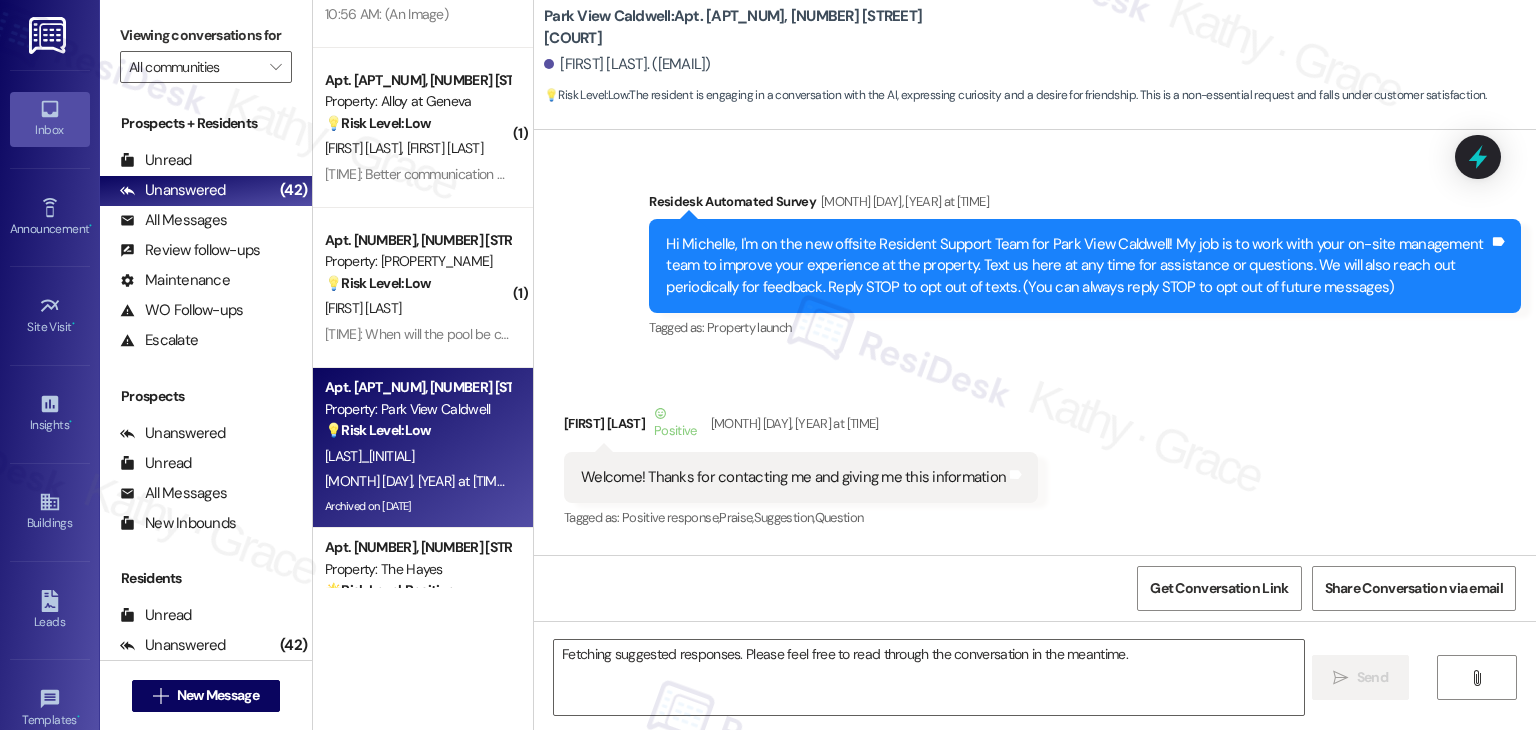 scroll, scrollTop: 16093, scrollLeft: 0, axis: vertical 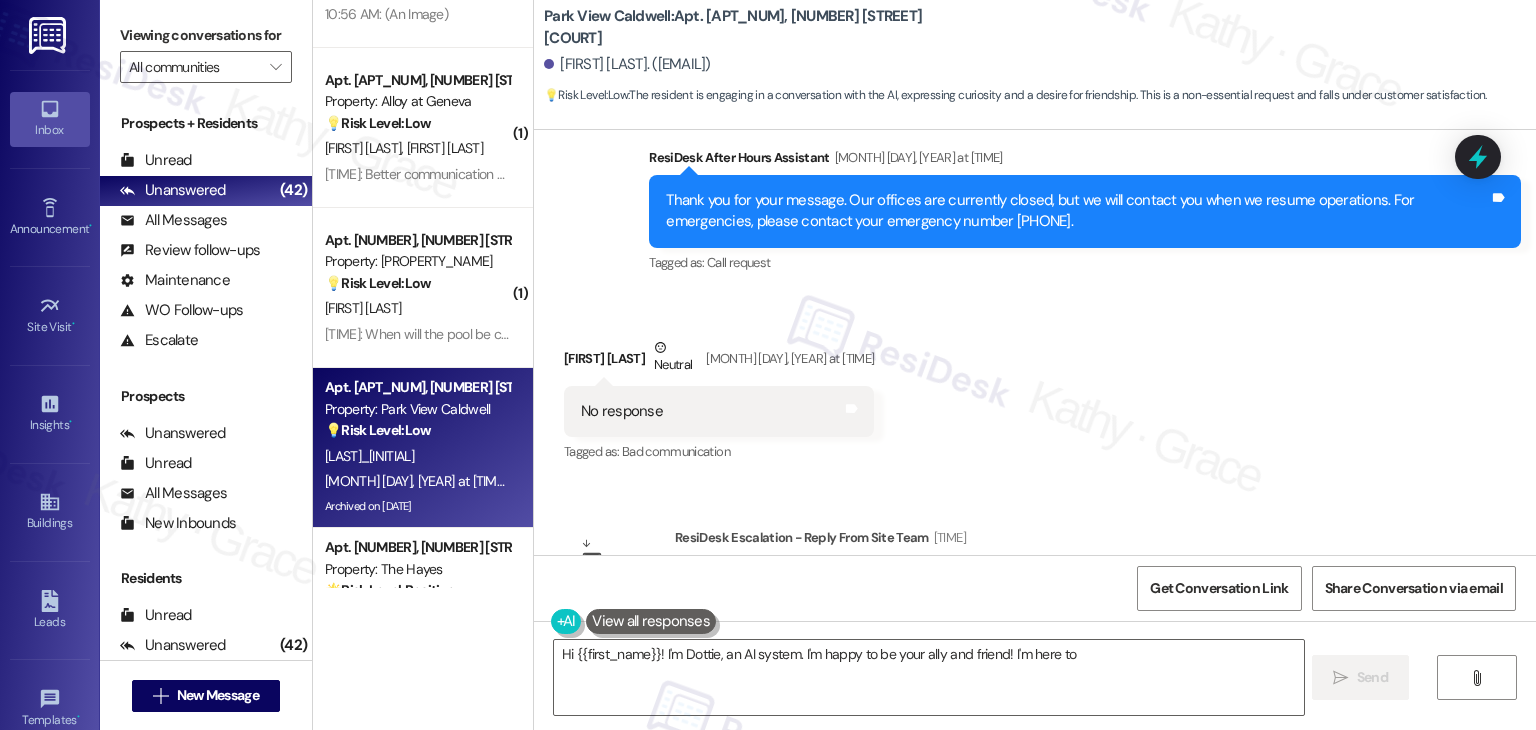 click on "Received via SMS Michelle Michaels   Neutral Aug 04, 2025 at 8:58 PM No response Tags and notes Tagged as:   Bad communication Click to highlight conversations about Bad communication" at bounding box center [1035, 387] 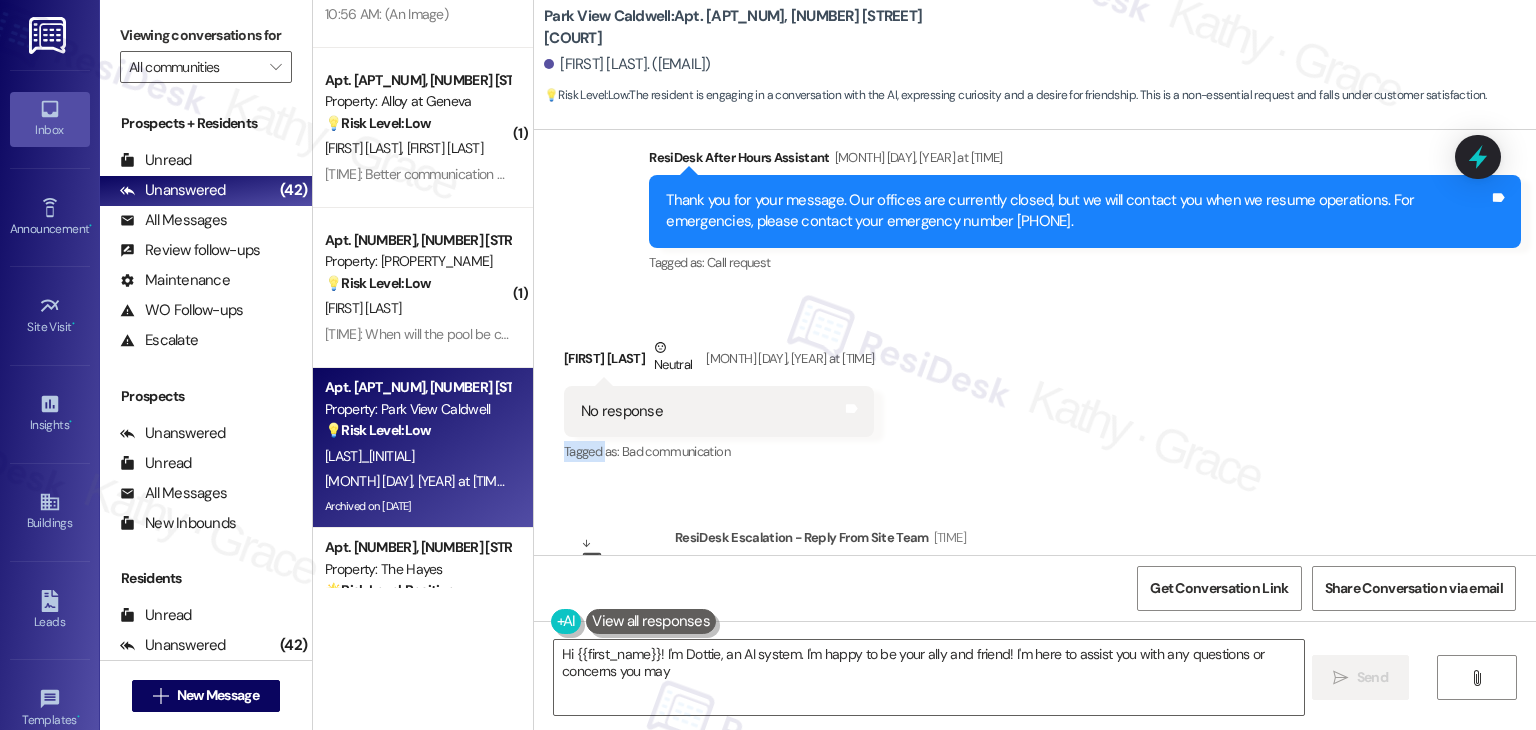 click on "Received via SMS Michelle Michaels   Neutral Aug 04, 2025 at 8:58 PM No response Tags and notes Tagged as:   Bad communication Click to highlight conversations about Bad communication" at bounding box center (1035, 387) 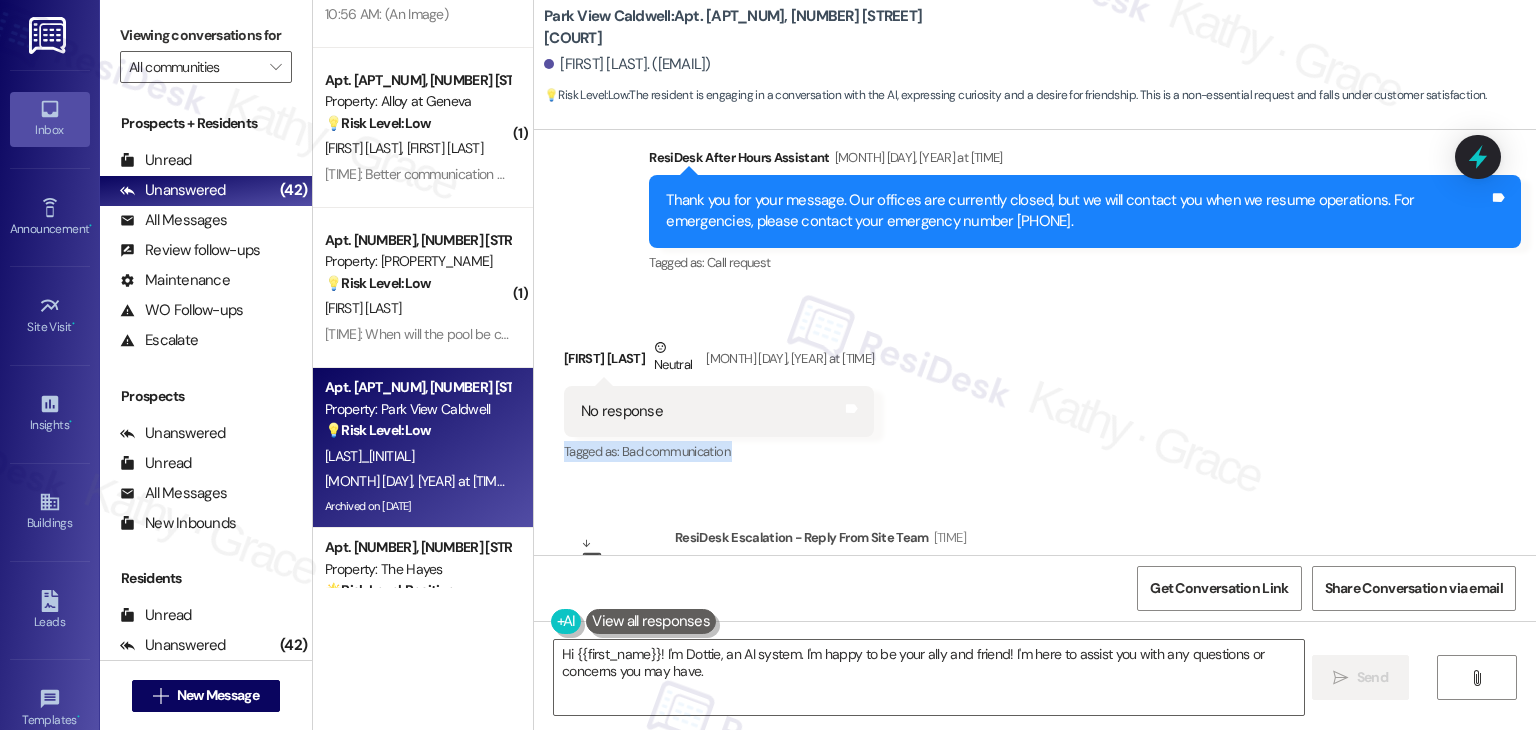 click on "Received via SMS Michelle Michaels   Neutral Aug 04, 2025 at 8:58 PM No response Tags and notes Tagged as:   Bad communication Click to highlight conversations about Bad communication" at bounding box center (1035, 387) 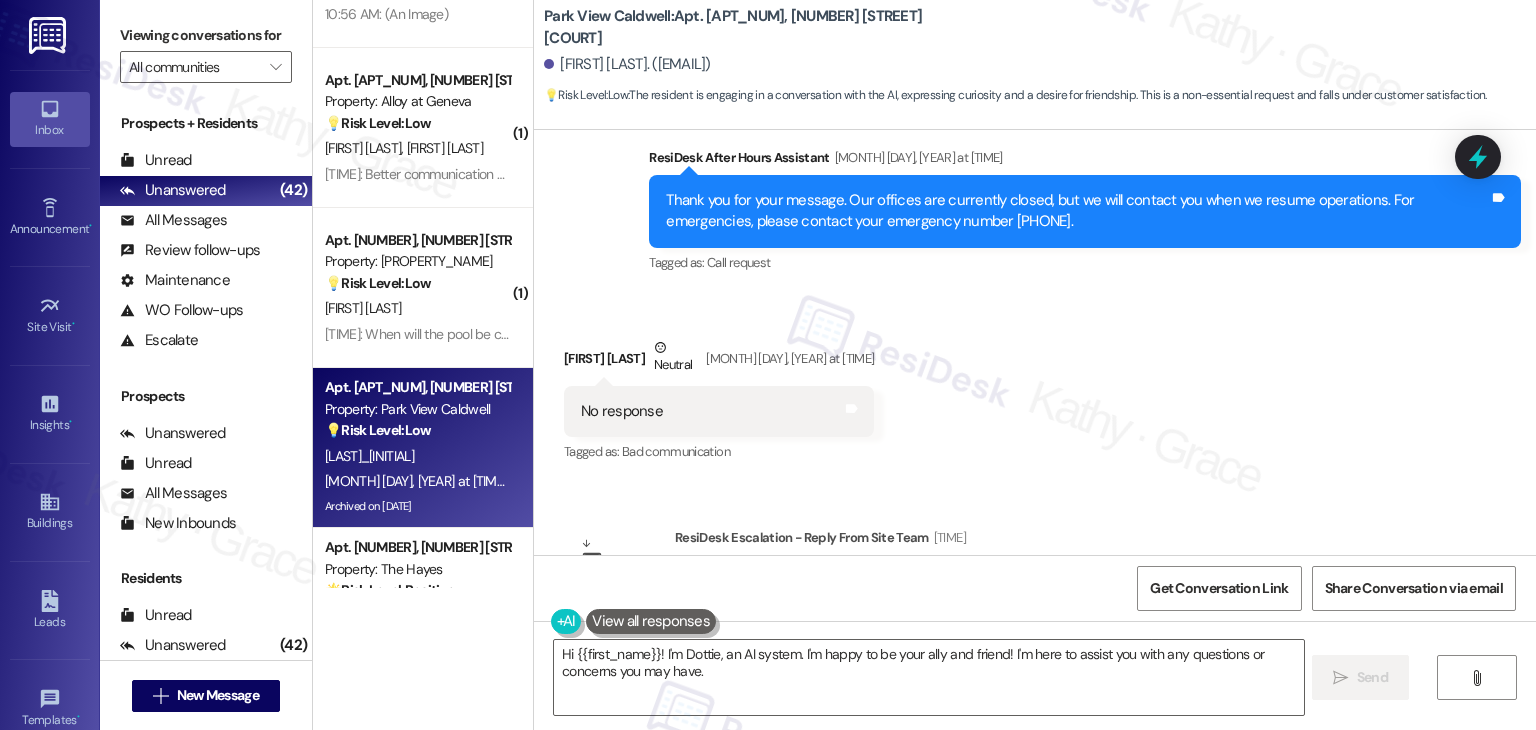 click on "Received via SMS Michelle Michaels   Neutral Aug 04, 2025 at 8:58 PM No response Tags and notes Tagged as:   Bad communication Click to highlight conversations about Bad communication" at bounding box center (1035, 387) 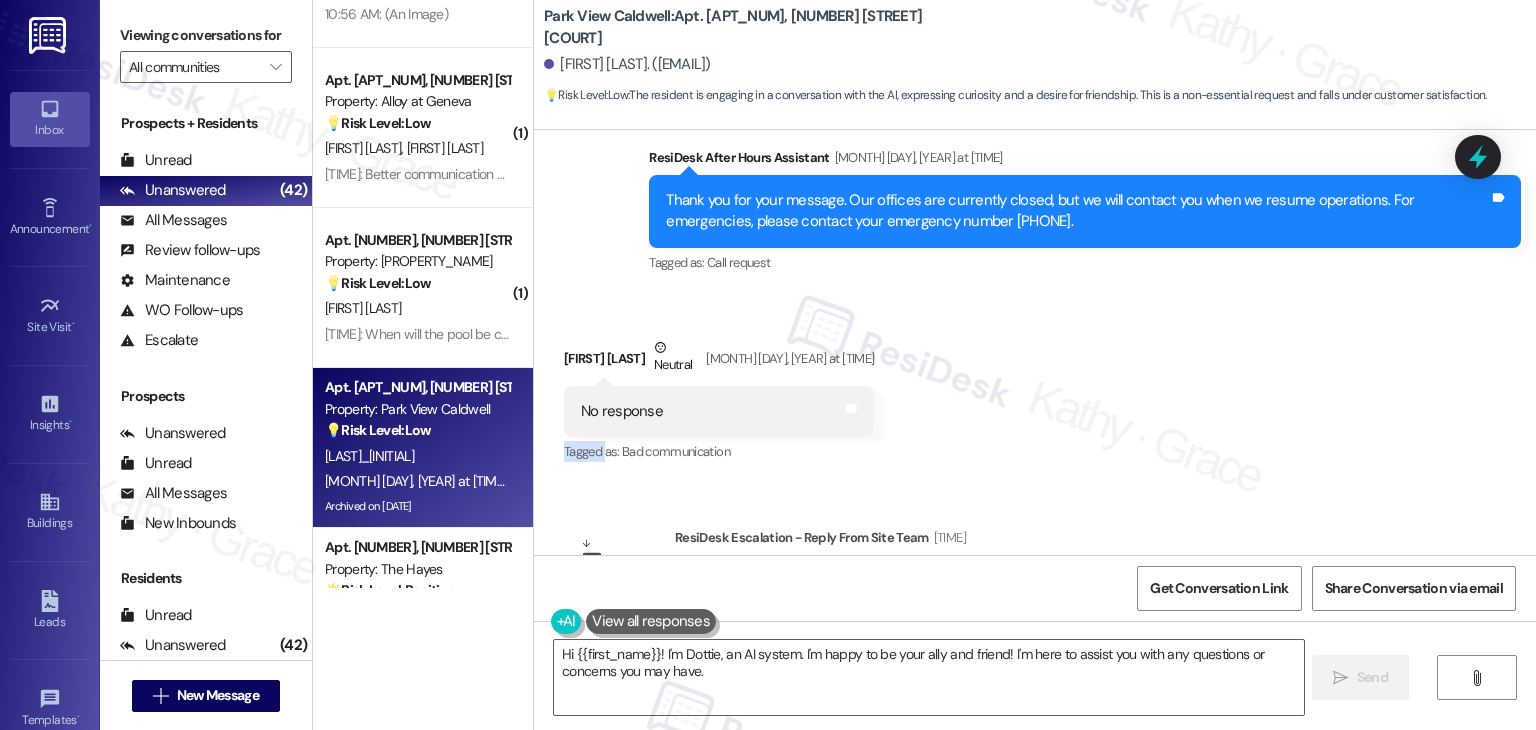 click on "Received via SMS Michelle Michaels   Neutral Aug 04, 2025 at 8:58 PM No response Tags and notes Tagged as:   Bad communication Click to highlight conversations about Bad communication" at bounding box center (1035, 387) 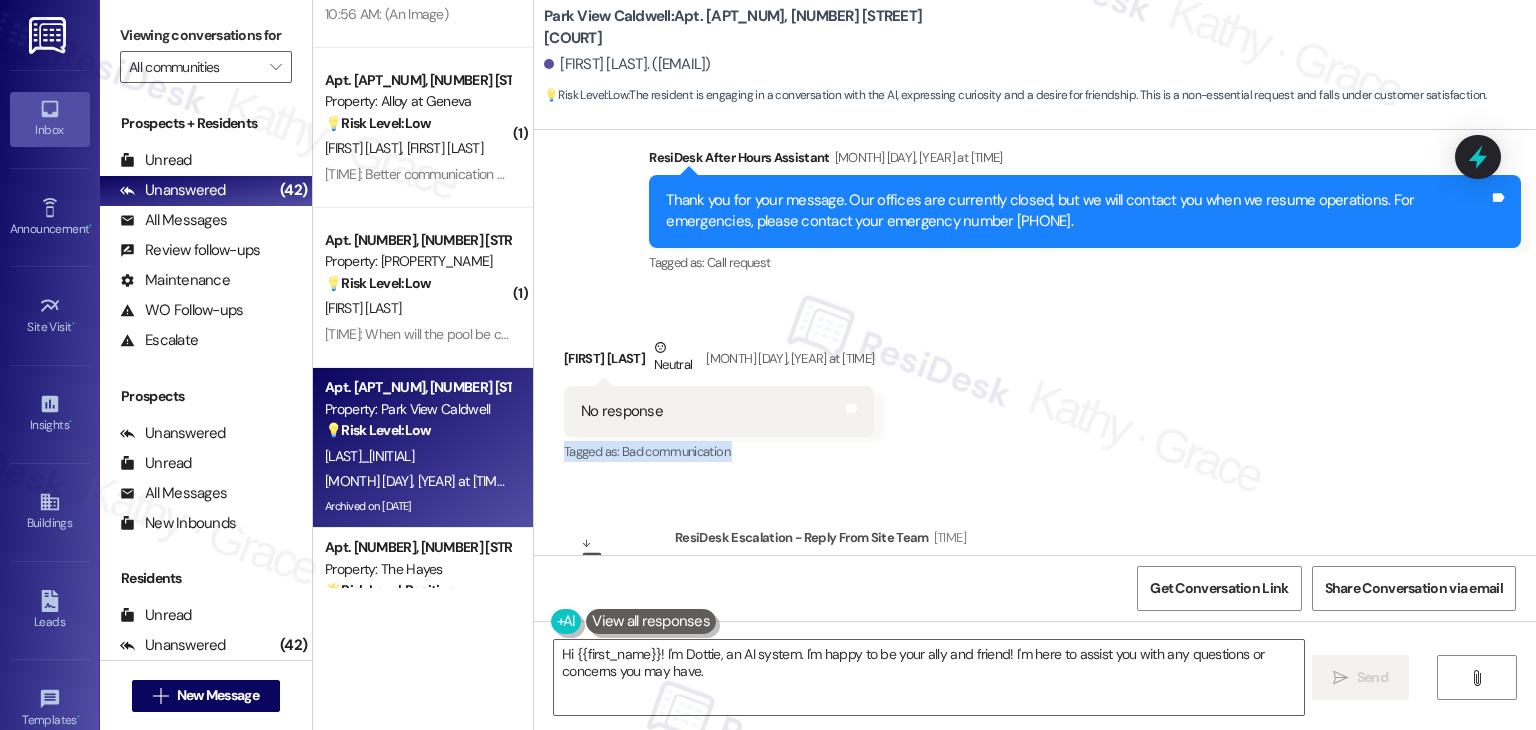 click on "Received via SMS Michelle Michaels   Neutral Aug 04, 2025 at 8:58 PM No response Tags and notes Tagged as:   Bad communication Click to highlight conversations about Bad communication" at bounding box center (1035, 387) 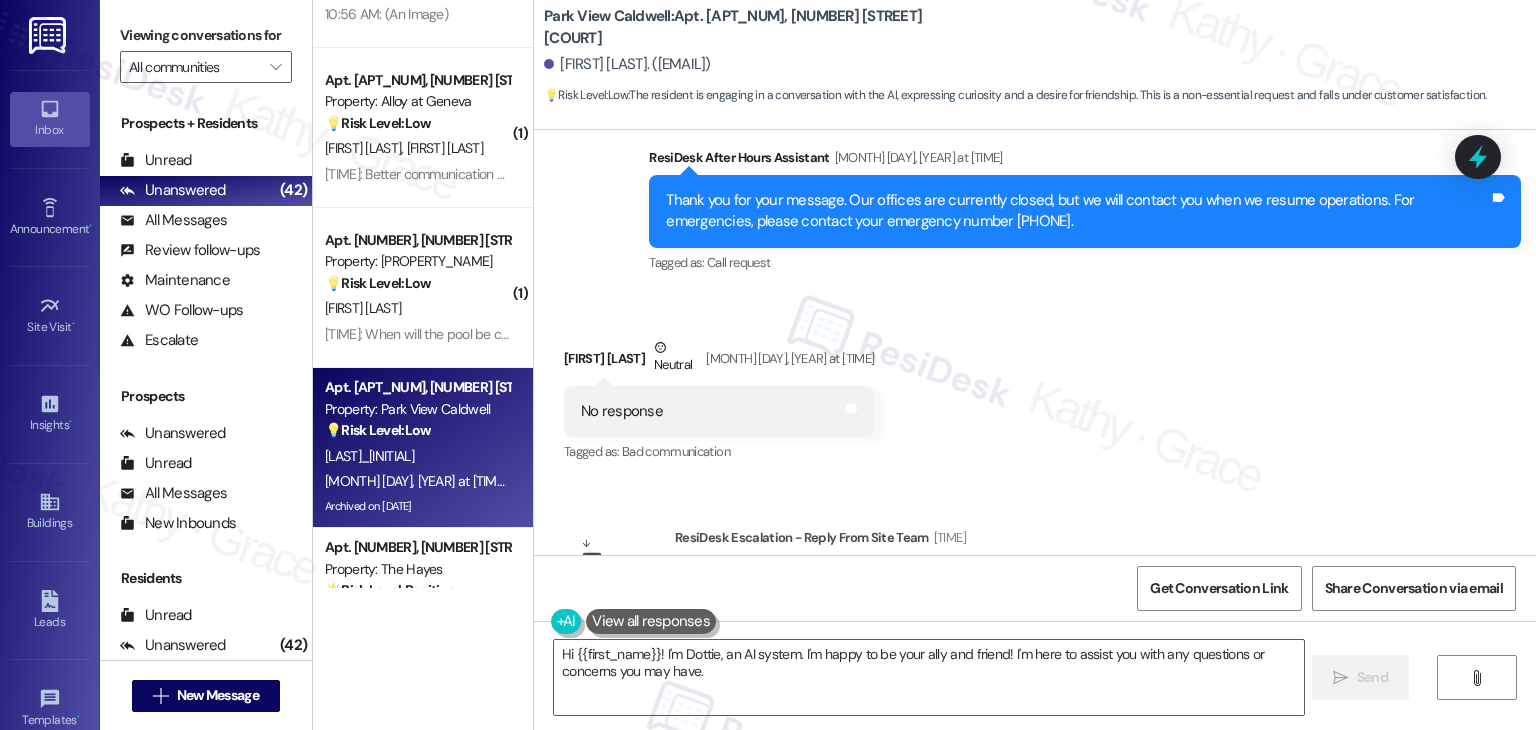 click on "Received via SMS Michelle Michaels   Neutral Aug 04, 2025 at 8:58 PM No response Tags and notes Tagged as:   Bad communication Click to highlight conversations about Bad communication" at bounding box center (1035, 387) 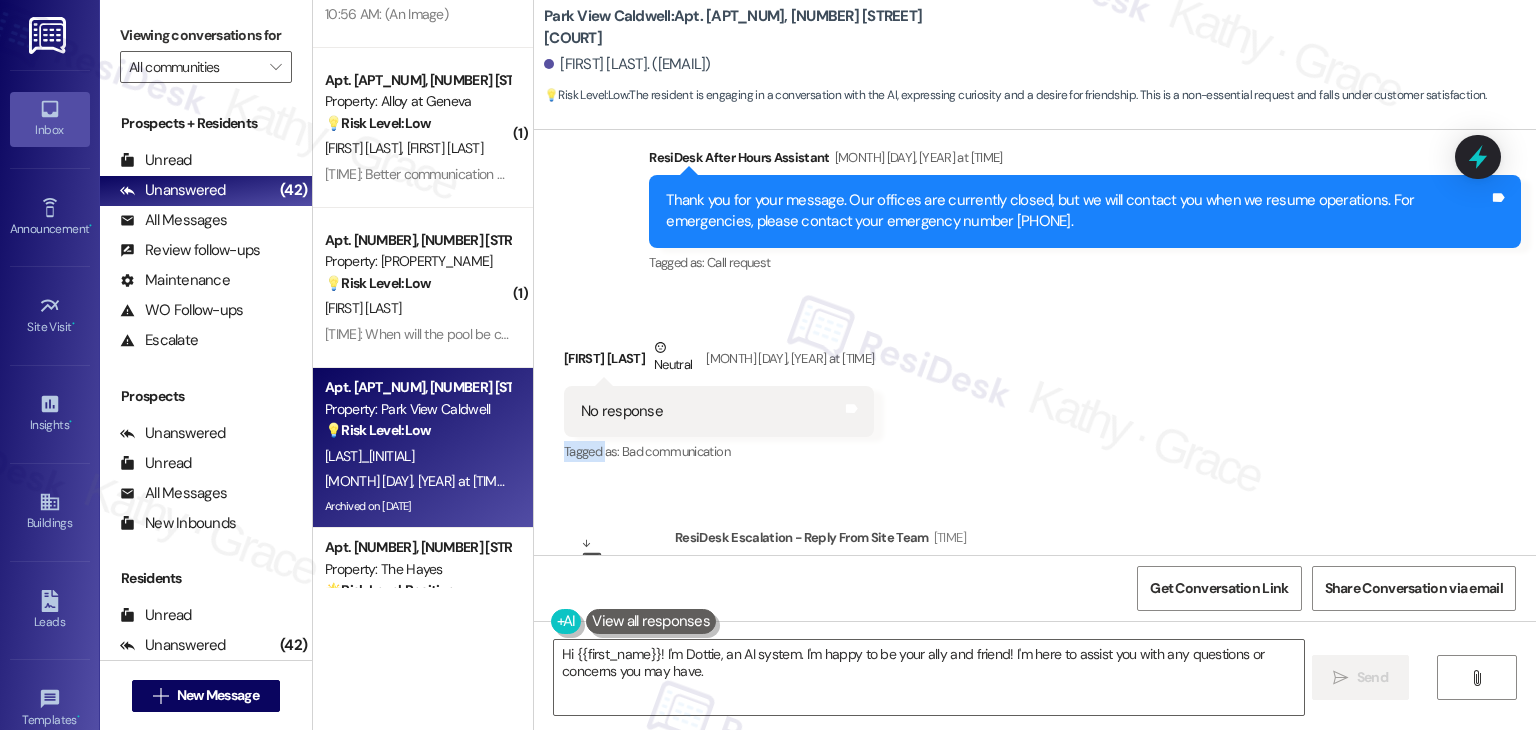 click on "Received via SMS Michelle Michaels   Neutral Aug 04, 2025 at 8:58 PM No response Tags and notes Tagged as:   Bad communication Click to highlight conversations about Bad communication" at bounding box center [1035, 387] 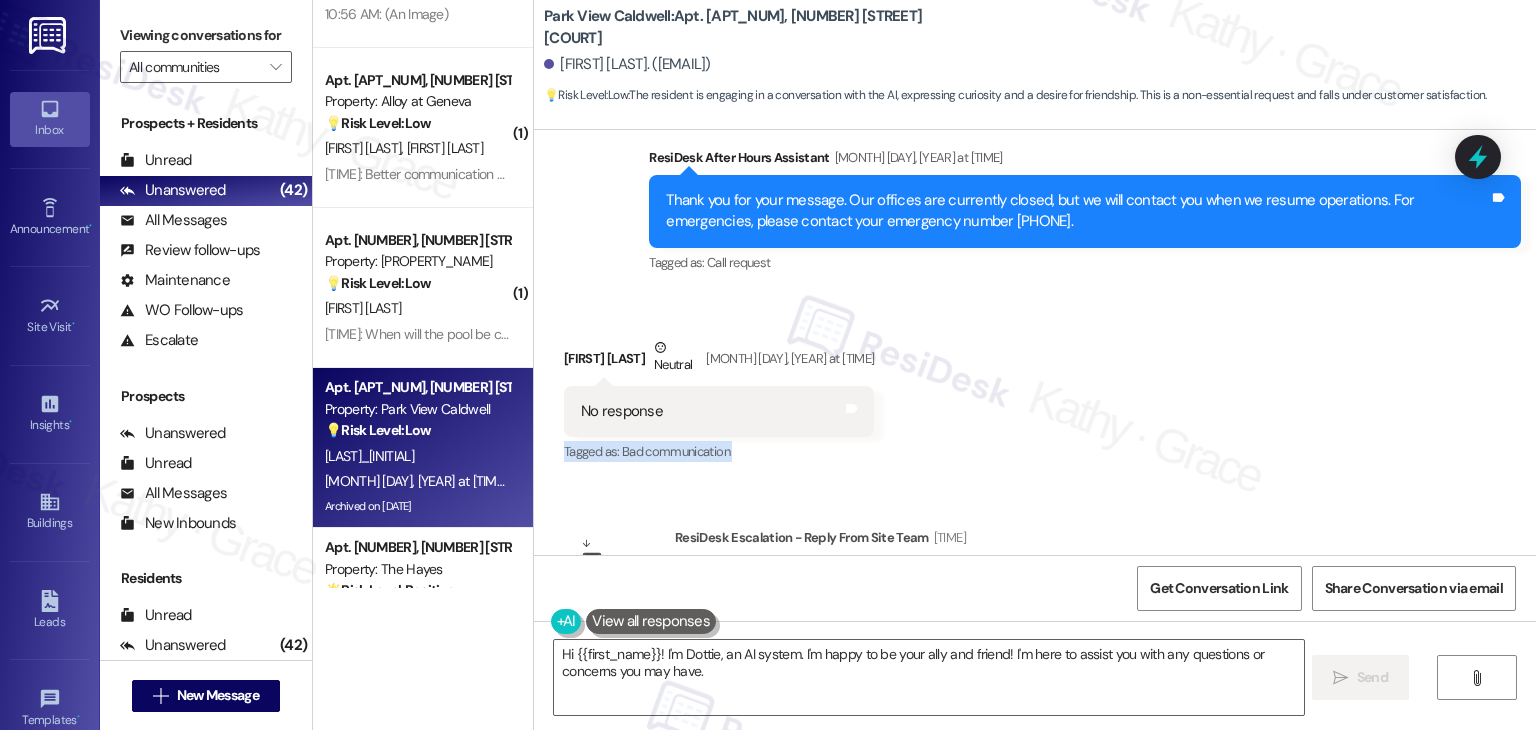 click on "Received via SMS Michelle Michaels   Neutral Aug 04, 2025 at 8:58 PM No response Tags and notes Tagged as:   Bad communication Click to highlight conversations about Bad communication" at bounding box center [1035, 387] 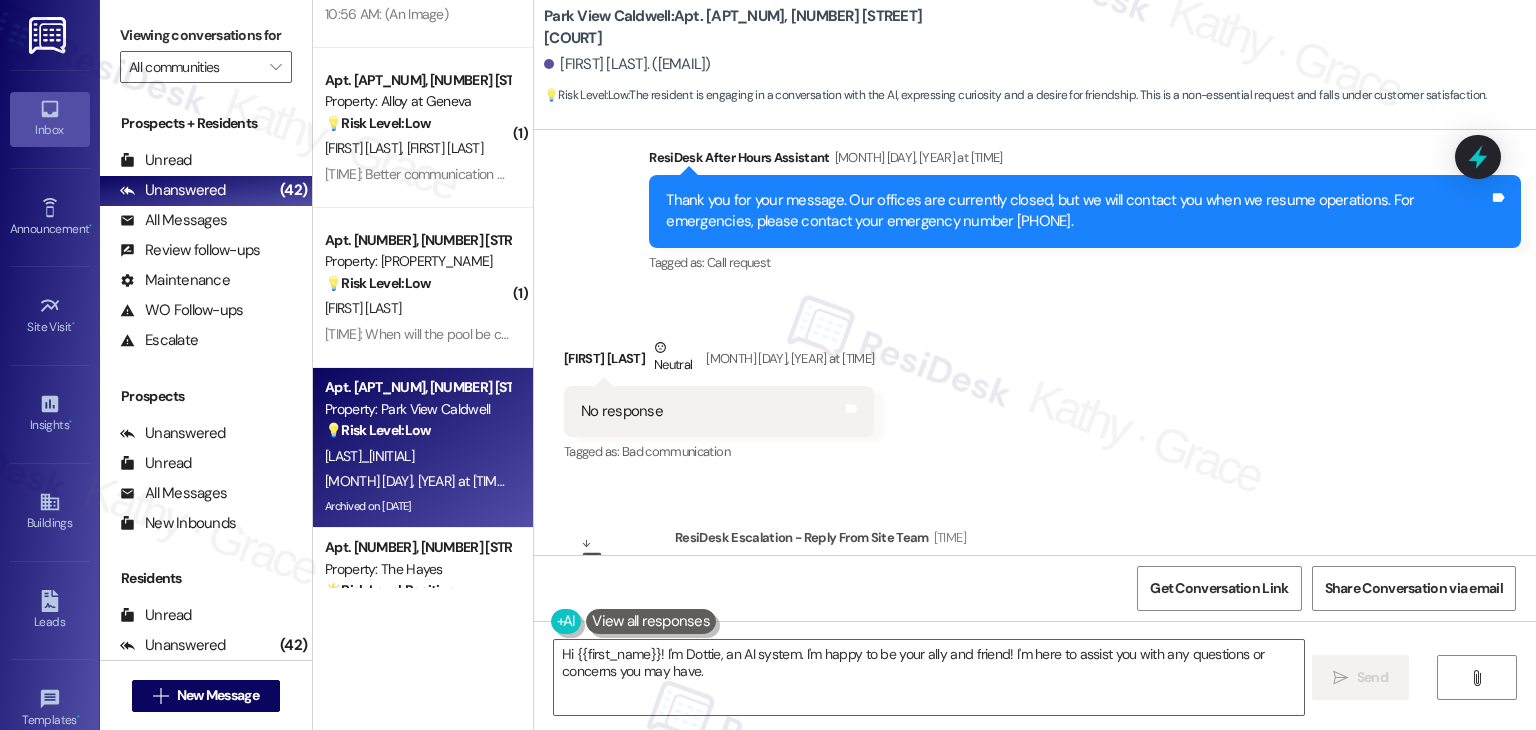 click on "Received via SMS Michelle Michaels   Neutral Aug 04, 2025 at 8:58 PM No response Tags and notes Tagged as:   Bad communication Click to highlight conversations about Bad communication" at bounding box center [1035, 387] 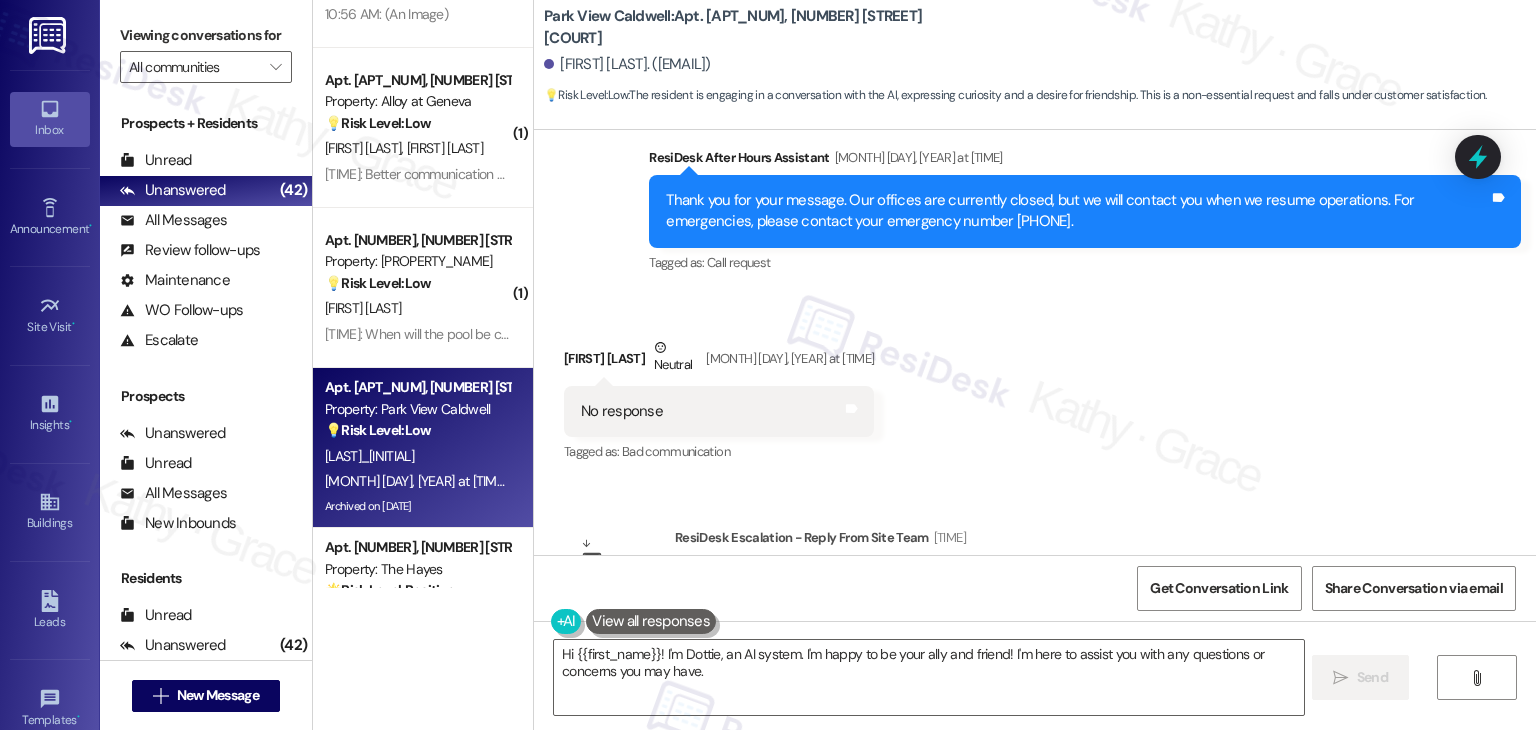 click on "Received via SMS Michelle Michaels   Neutral Aug 04, 2025 at 8:58 PM No response Tags and notes Tagged as:   Bad communication Click to highlight conversations about Bad communication" at bounding box center [1035, 387] 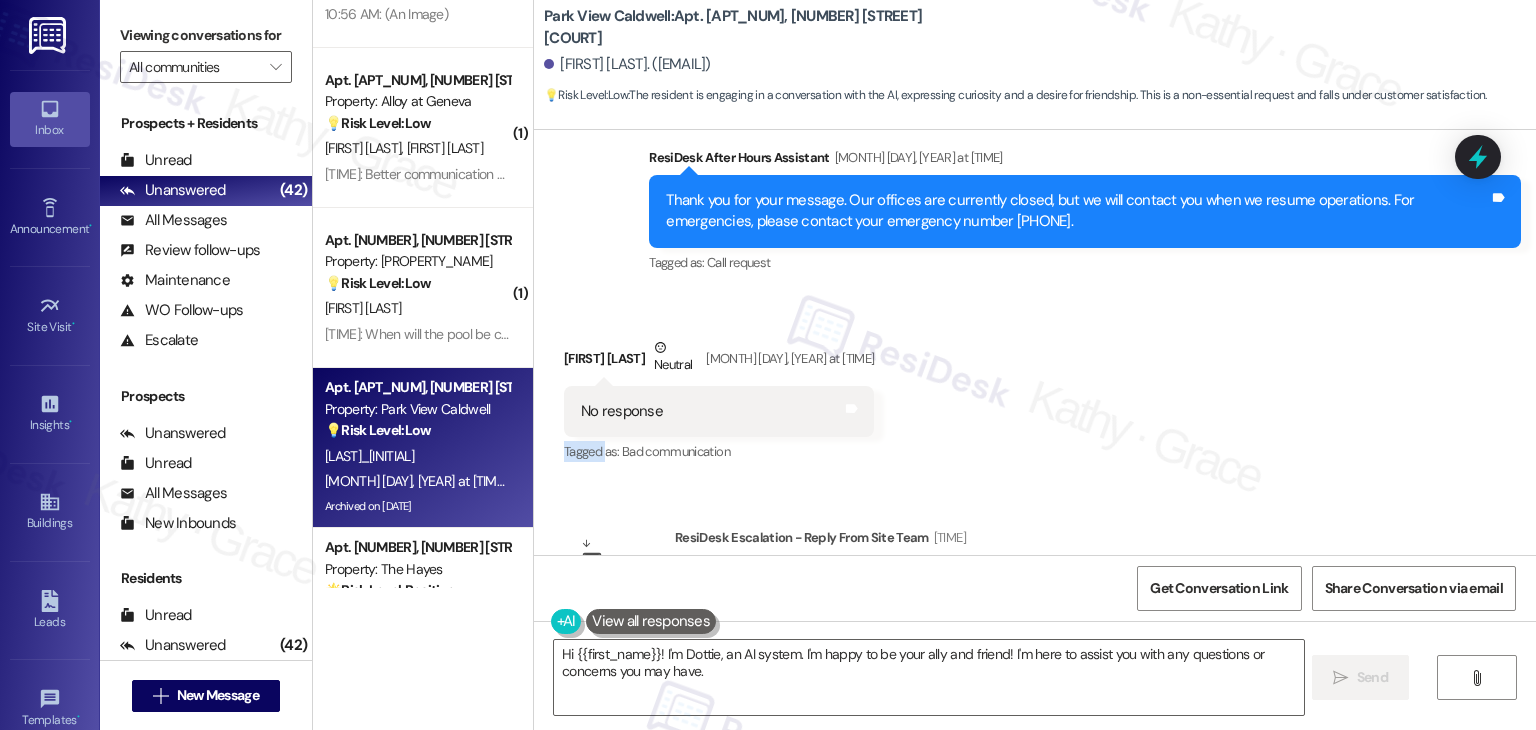 click on "Received via SMS Michelle Michaels   Neutral Aug 04, 2025 at 8:58 PM No response Tags and notes Tagged as:   Bad communication Click to highlight conversations about Bad communication" at bounding box center (1035, 387) 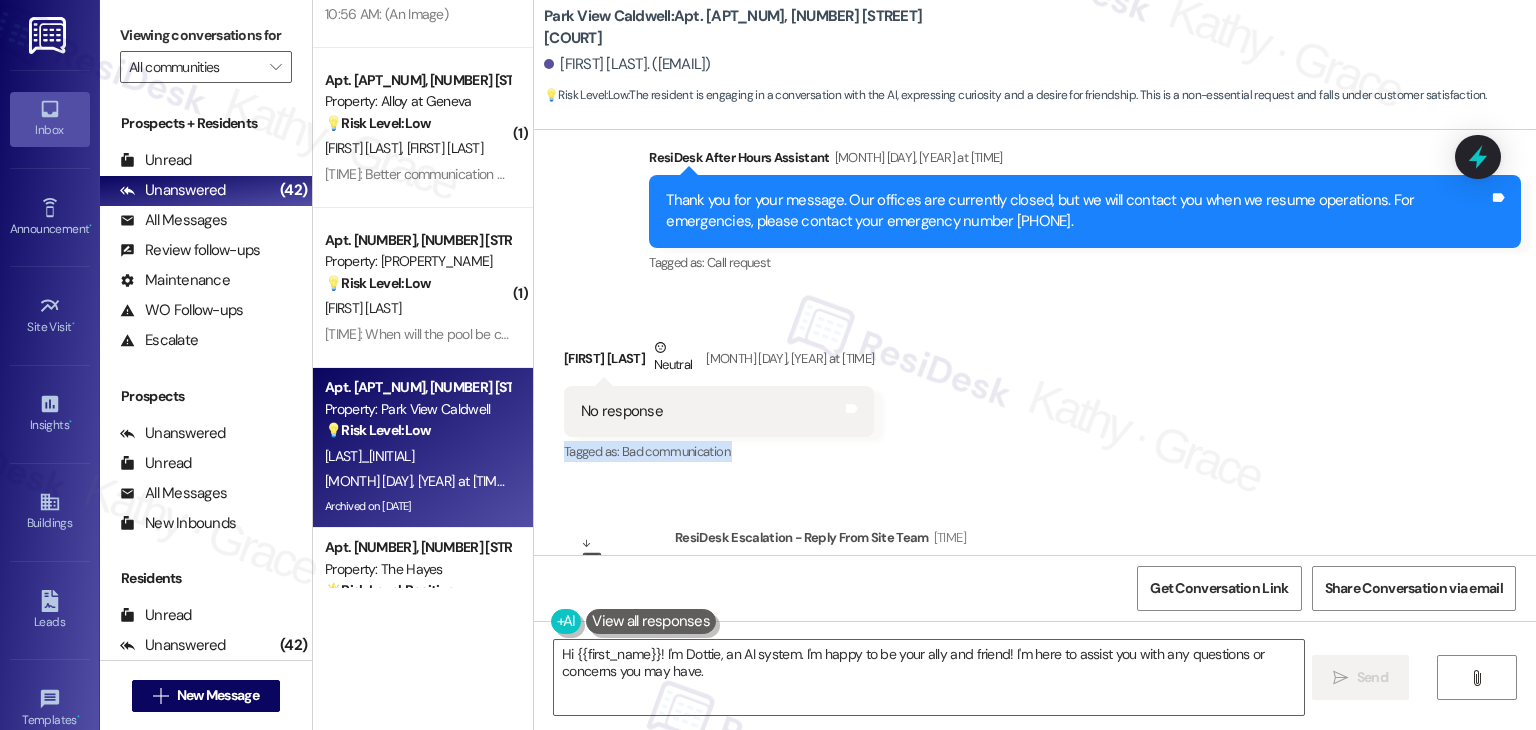 click on "Received via SMS Michelle Michaels   Neutral Aug 04, 2025 at 8:58 PM No response Tags and notes Tagged as:   Bad communication Click to highlight conversations about Bad communication" at bounding box center [1035, 387] 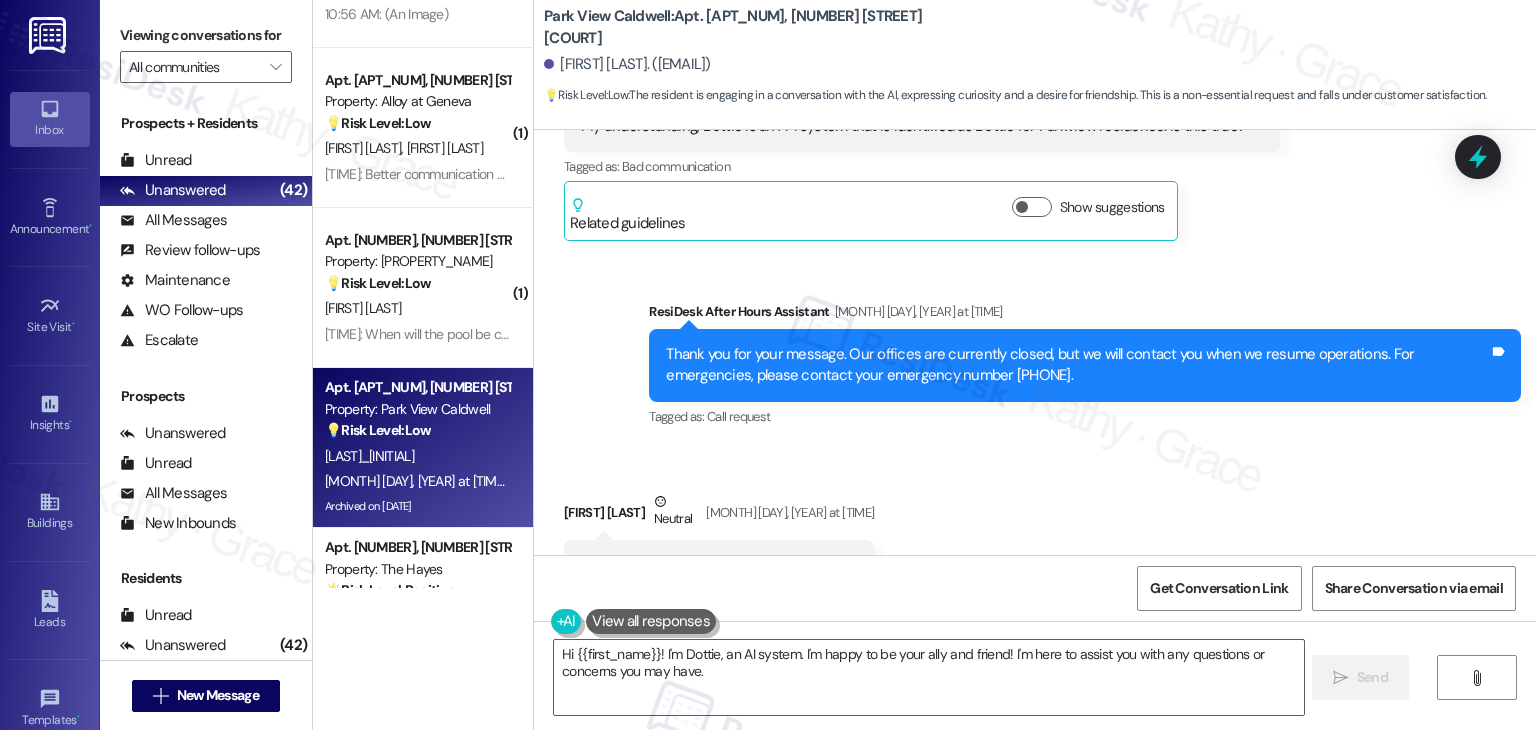 scroll, scrollTop: 15893, scrollLeft: 0, axis: vertical 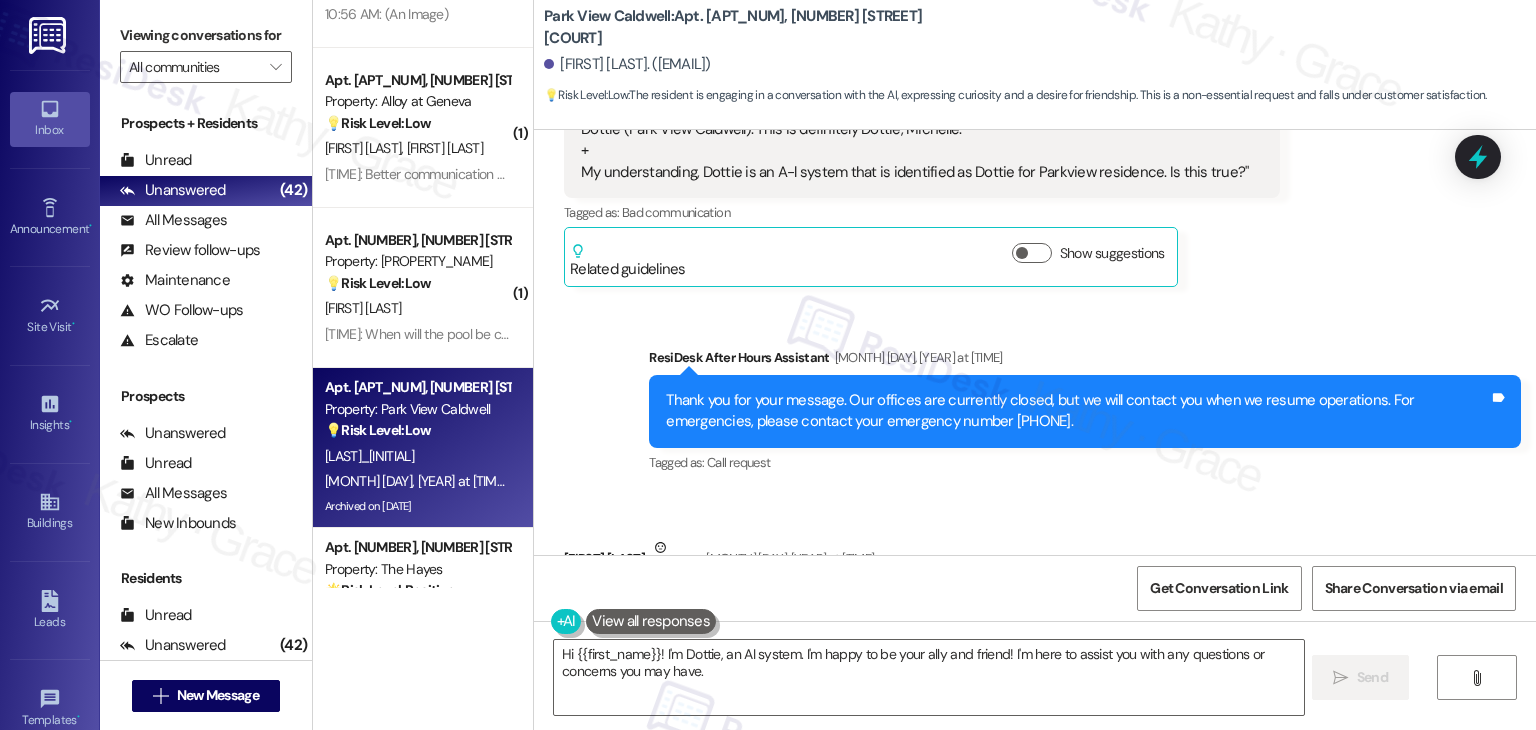 click on "Thank you for your message. Our offices are currently closed, but we will contact you when we resume operations. For emergencies, please contact your emergency number 208-455-5157." at bounding box center [1077, 411] 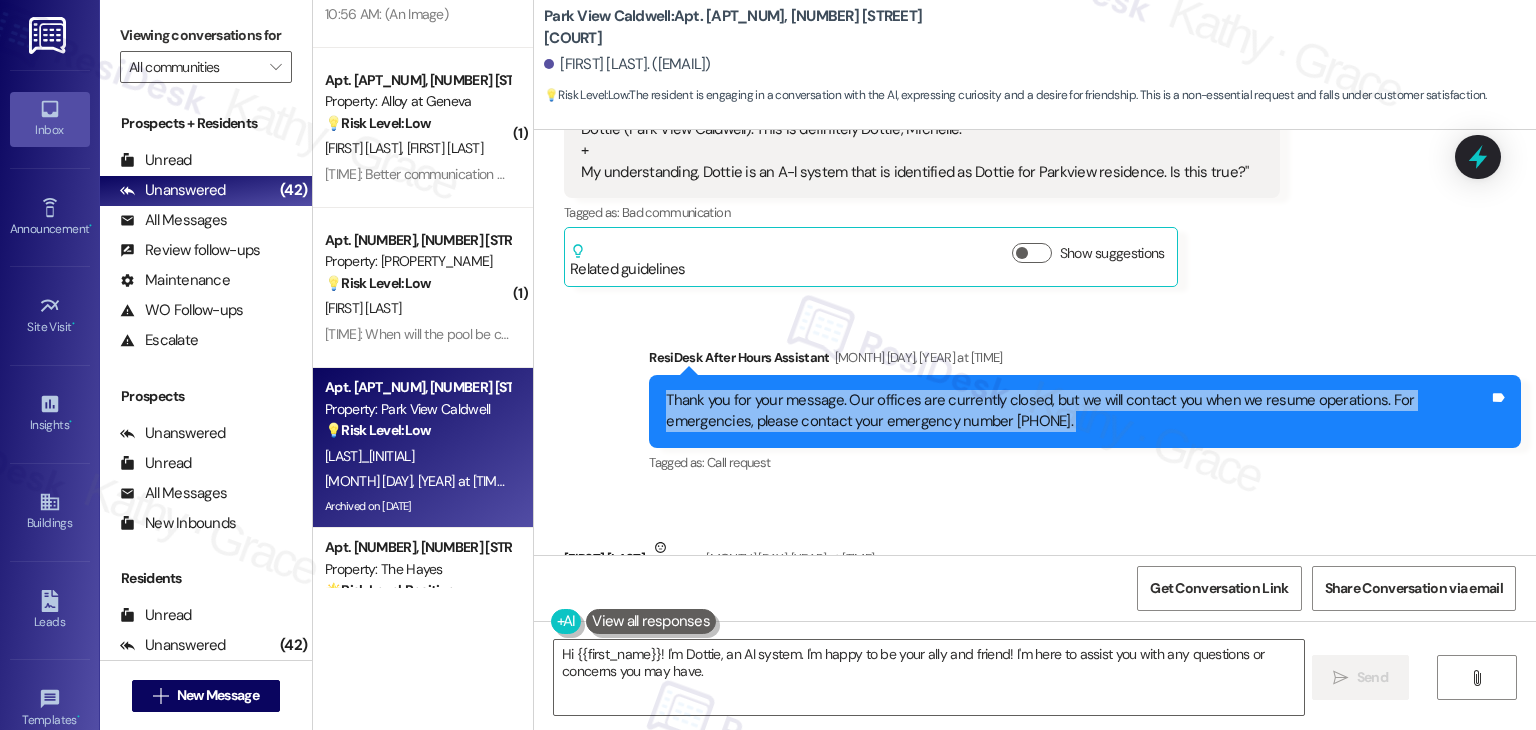 click on "Thank you for your message. Our offices are currently closed, but we will contact you when we resume operations. For emergencies, please contact your emergency number 208-455-5157." at bounding box center [1077, 411] 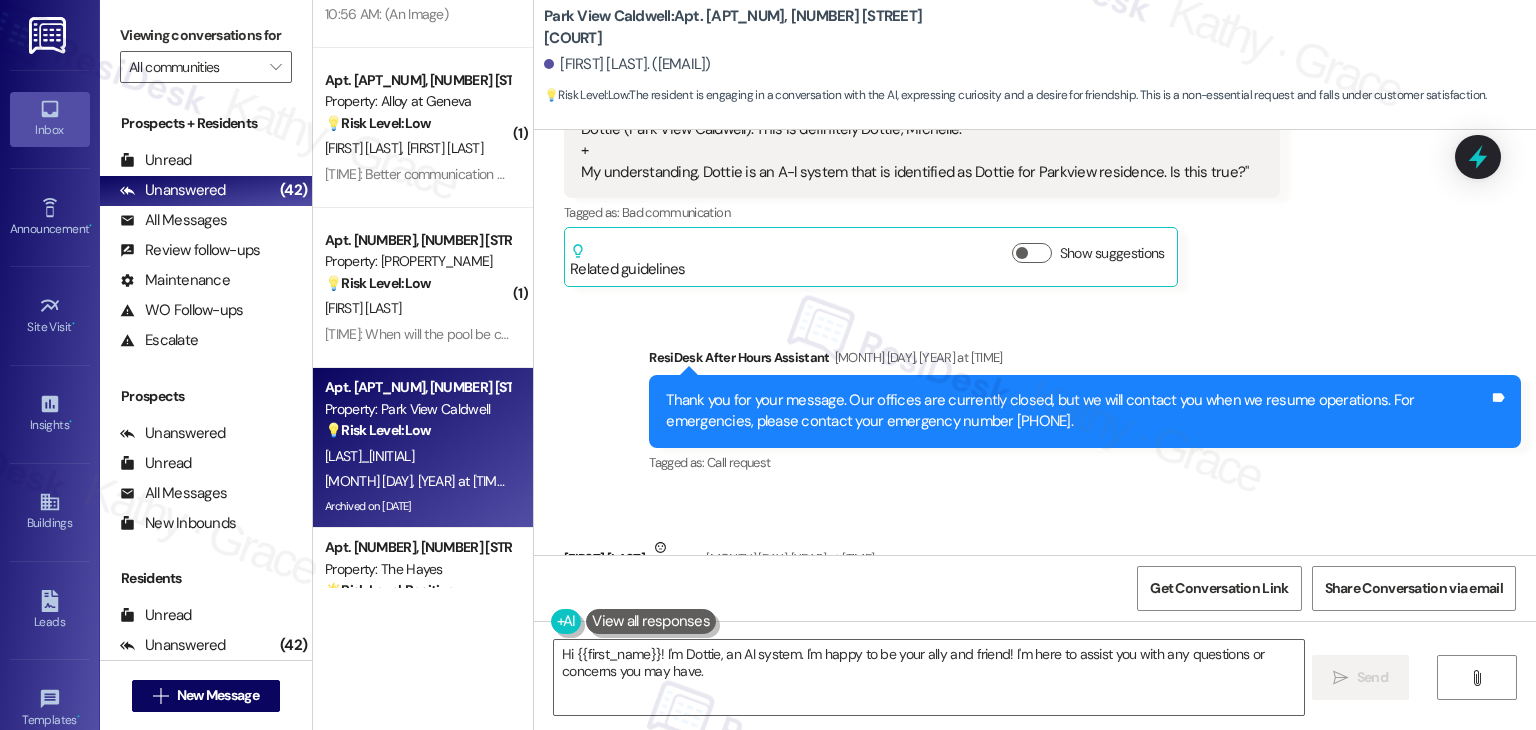 click on "Received via SMS Michelle Michaels   Neutral Aug 04, 2025 at 8:58 PM No response Tags and notes Tagged as:   Bad communication Click to highlight conversations about Bad communication" at bounding box center (1035, 587) 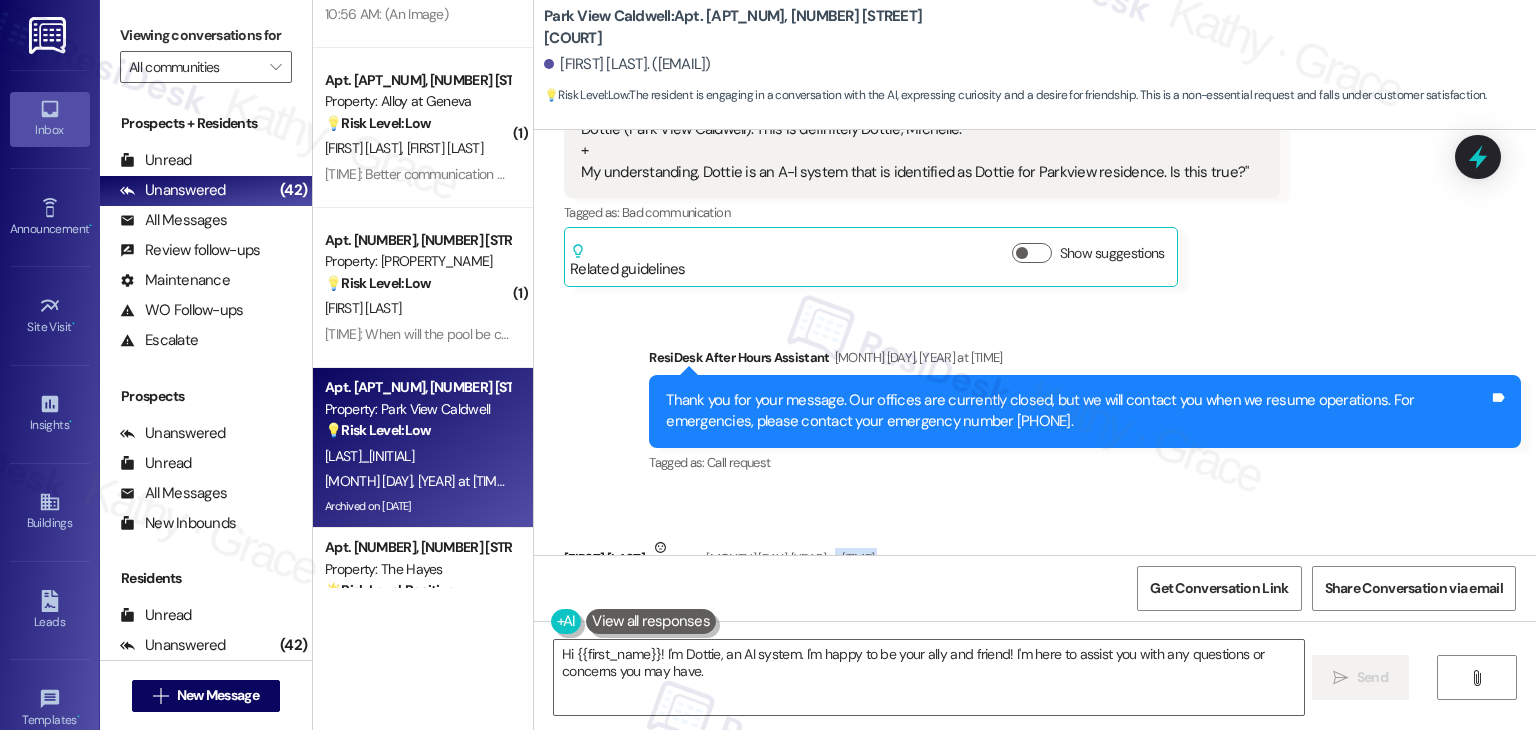 click on "Received via SMS Michelle Michaels   Neutral Aug 04, 2025 at 8:58 PM No response Tags and notes Tagged as:   Bad communication Click to highlight conversations about Bad communication" at bounding box center (1035, 587) 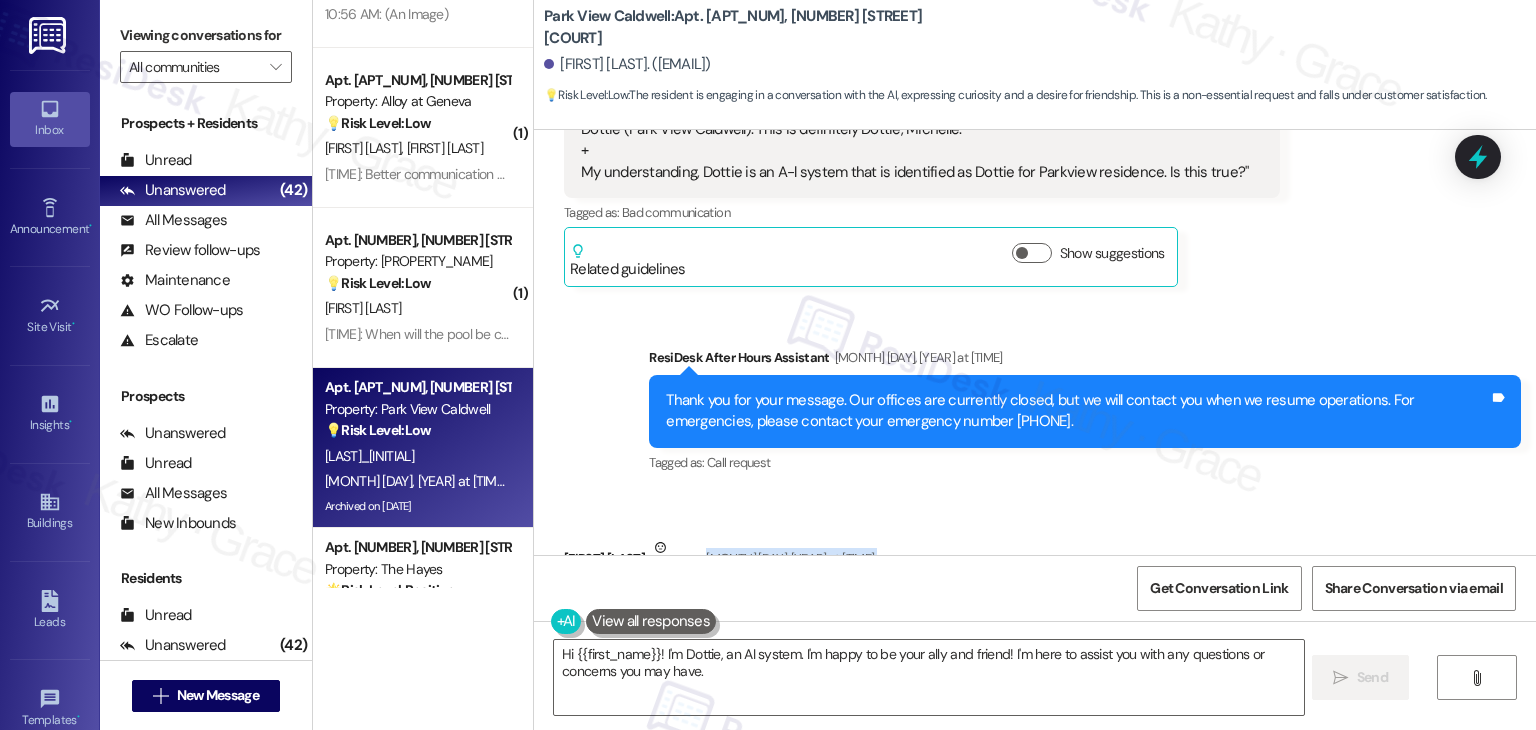 click on "Received via SMS Michelle Michaels   Neutral Aug 04, 2025 at 8:58 PM No response Tags and notes Tagged as:   Bad communication Click to highlight conversations about Bad communication" at bounding box center [1035, 587] 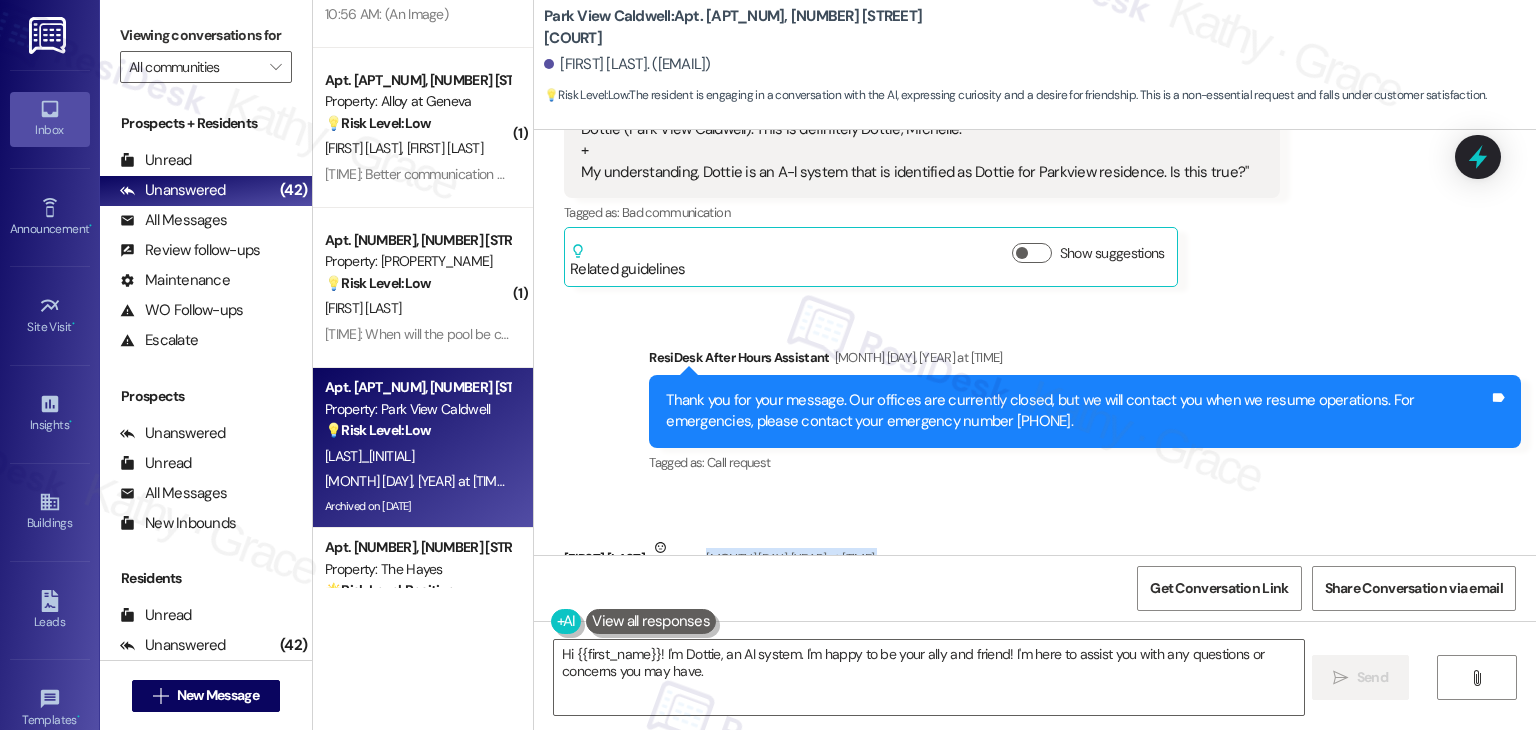 click on "Received via SMS Michelle Michaels   Neutral Aug 04, 2025 at 8:58 PM No response Tags and notes Tagged as:   Bad communication Click to highlight conversations about Bad communication" at bounding box center (1035, 587) 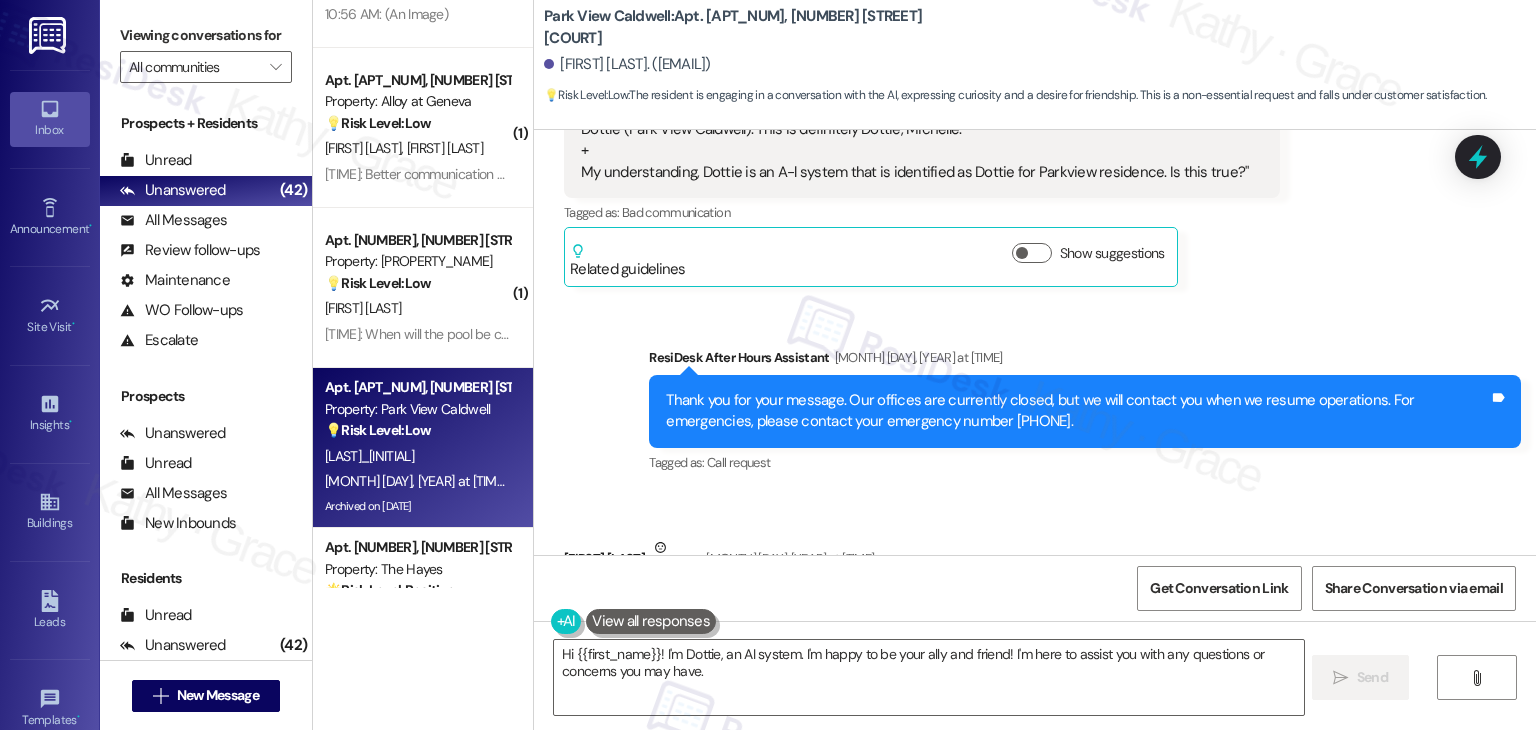 click on "Received via SMS Michelle Michaels   Neutral Aug 04, 2025 at 8:58 PM No response Tags and notes Tagged as:   Bad communication Click to highlight conversations about Bad communication" at bounding box center (1035, 587) 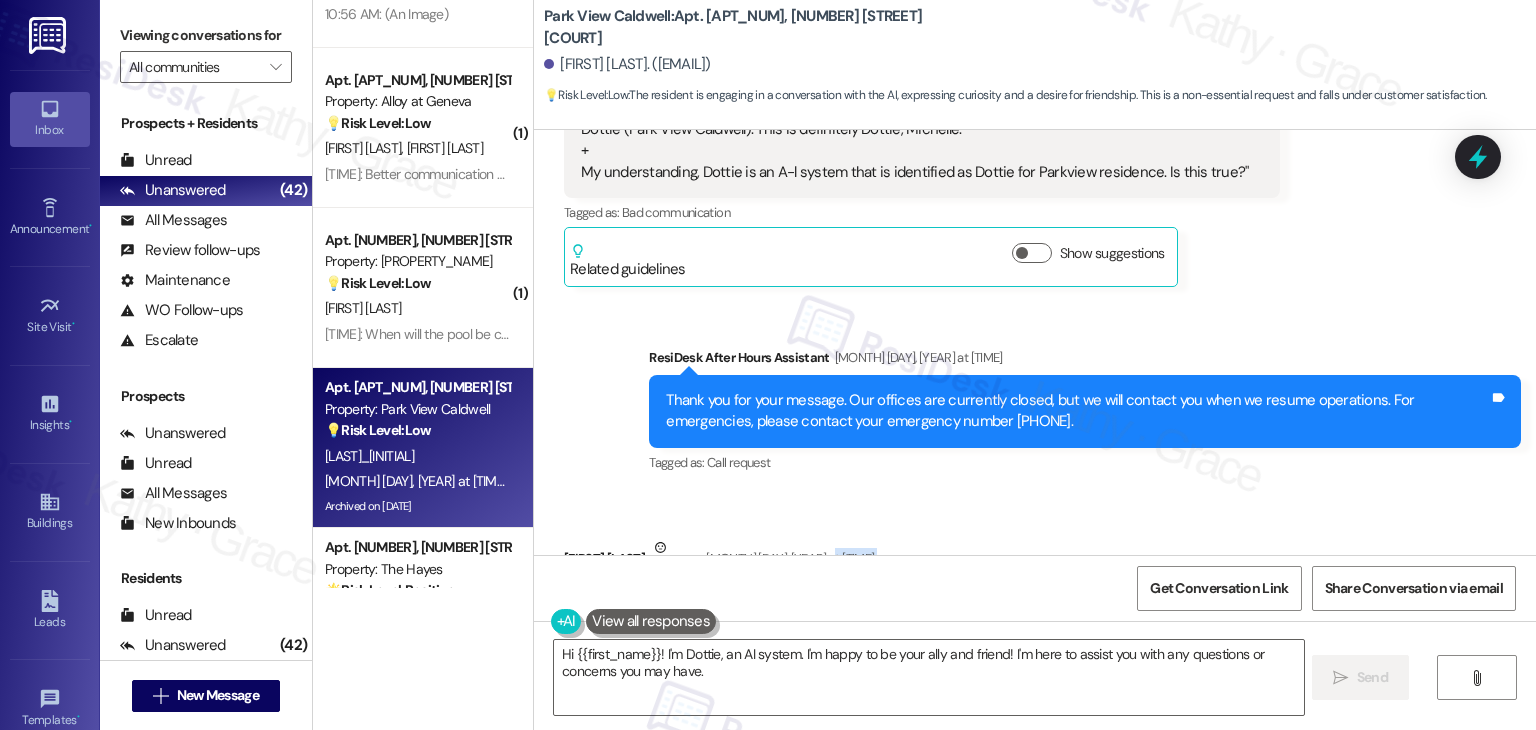 click on "Received via SMS Michelle Michaels   Neutral Aug 04, 2025 at 8:58 PM No response Tags and notes Tagged as:   Bad communication Click to highlight conversations about Bad communication" at bounding box center (1035, 587) 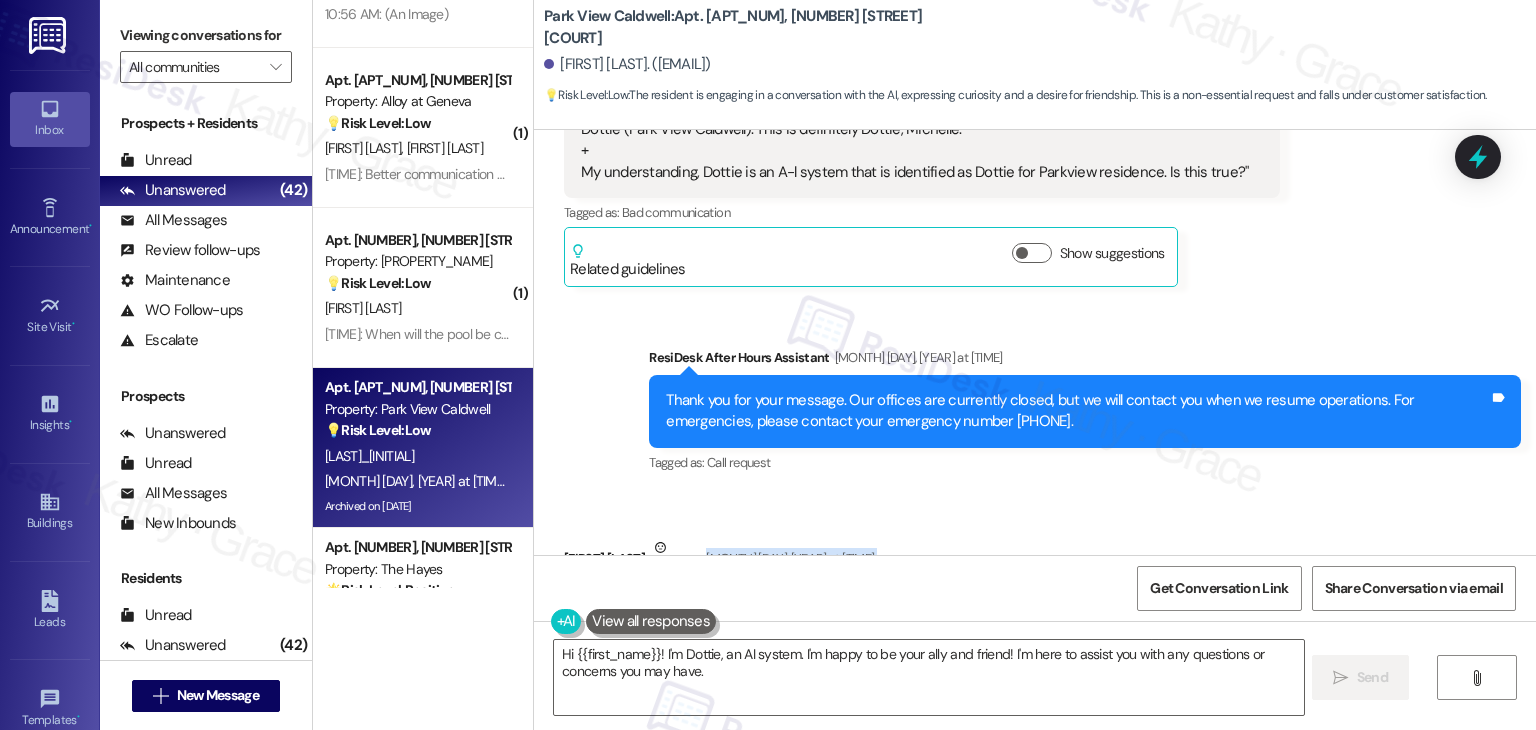 click on "Received via SMS Michelle Michaels   Neutral Aug 04, 2025 at 8:58 PM No response Tags and notes Tagged as:   Bad communication Click to highlight conversations about Bad communication" at bounding box center [1035, 587] 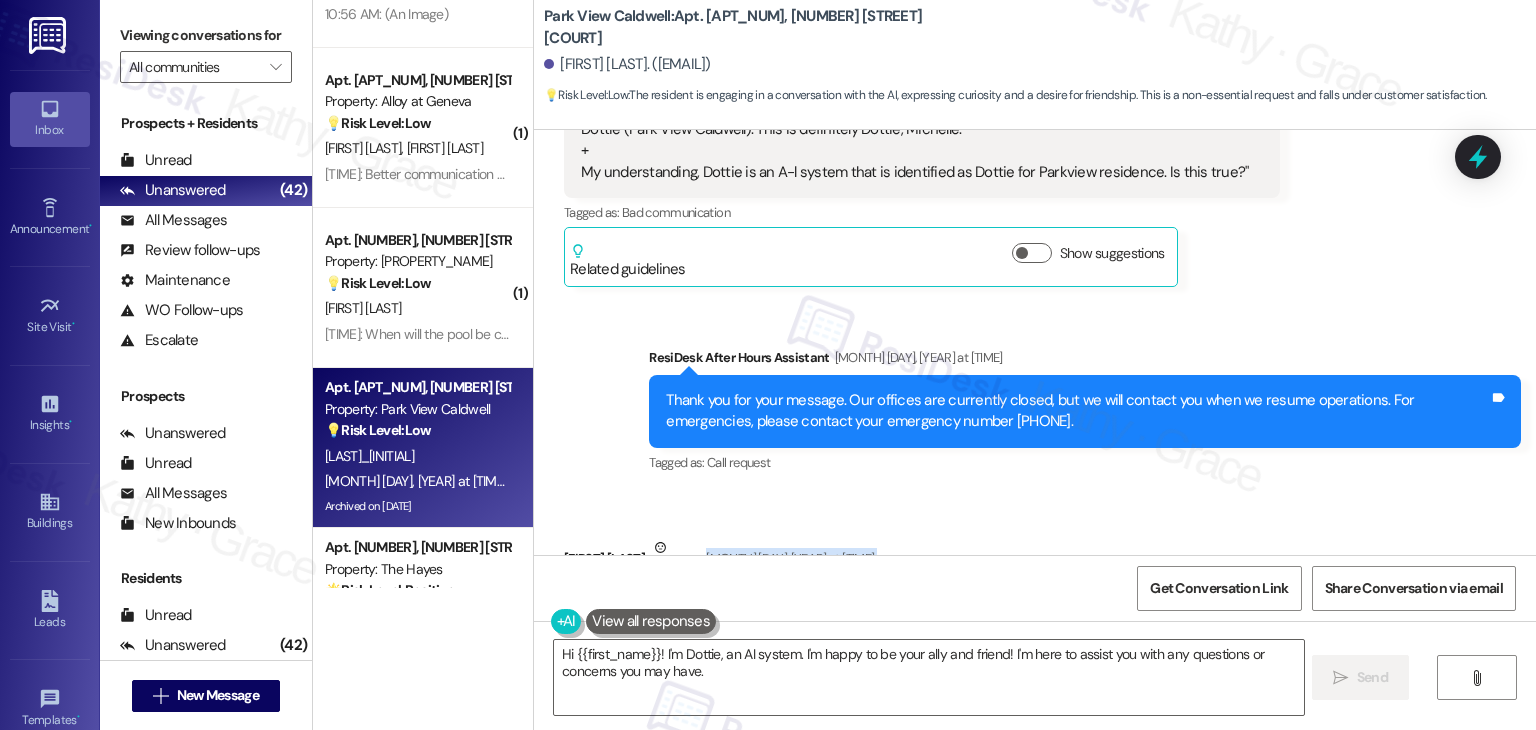 click on "Received via SMS Michelle Michaels   Neutral Aug 04, 2025 at 8:58 PM No response Tags and notes Tagged as:   Bad communication Click to highlight conversations about Bad communication" at bounding box center [1035, 587] 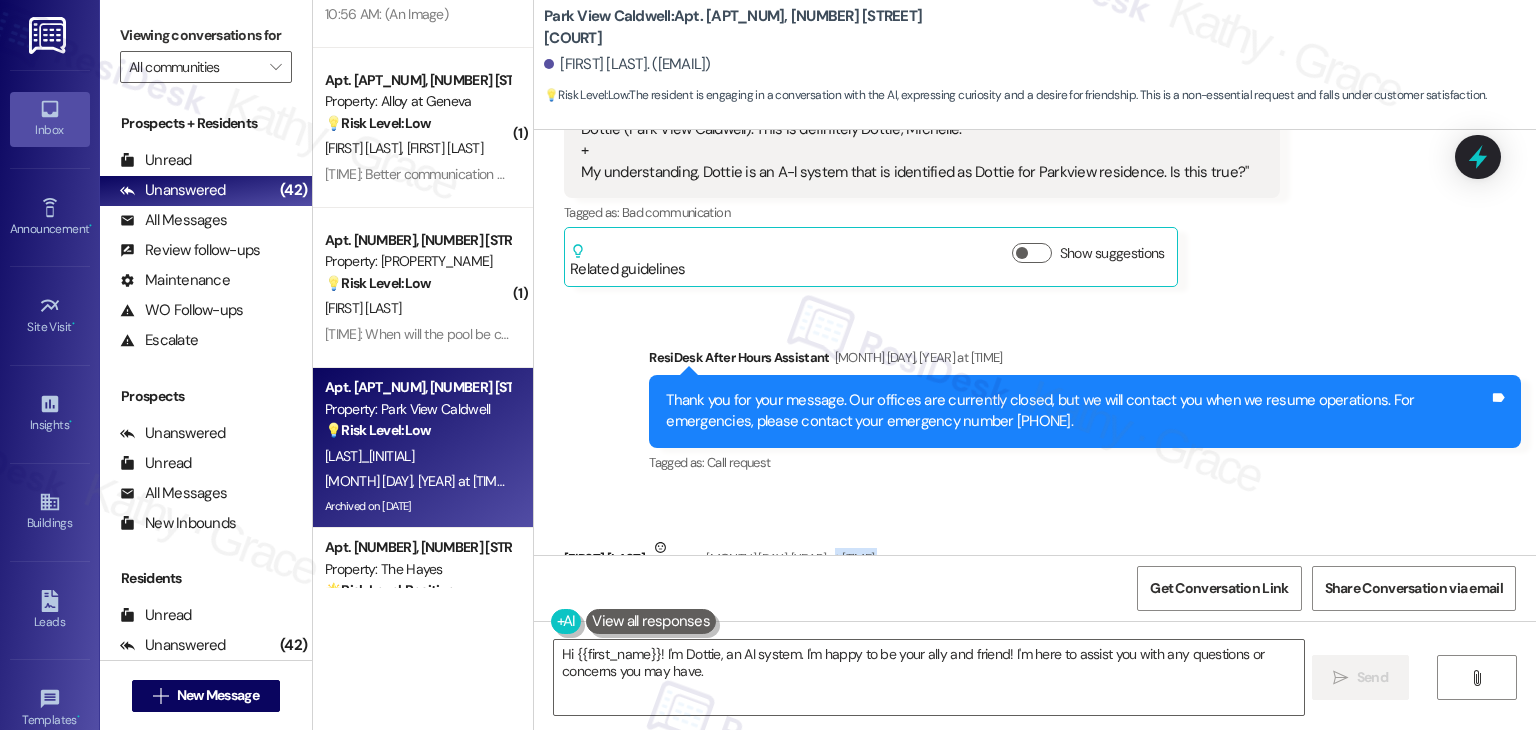 click on "Received via SMS Michelle Michaels   Neutral Aug 04, 2025 at 8:58 PM No response Tags and notes Tagged as:   Bad communication Click to highlight conversations about Bad communication" at bounding box center [1035, 587] 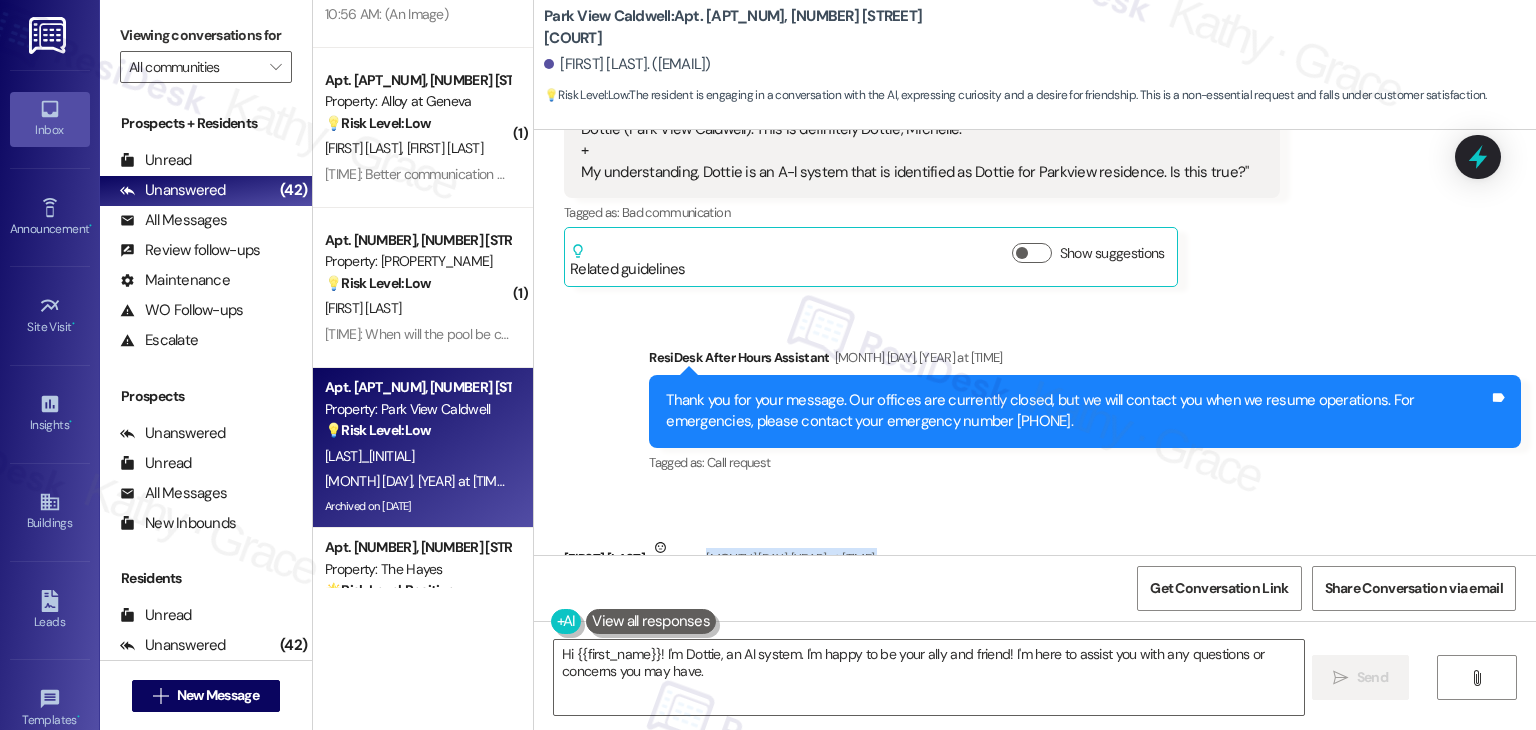 click on "Received via SMS Michelle Michaels   Neutral Aug 04, 2025 at 8:58 PM No response Tags and notes Tagged as:   Bad communication Click to highlight conversations about Bad communication" at bounding box center (1035, 587) 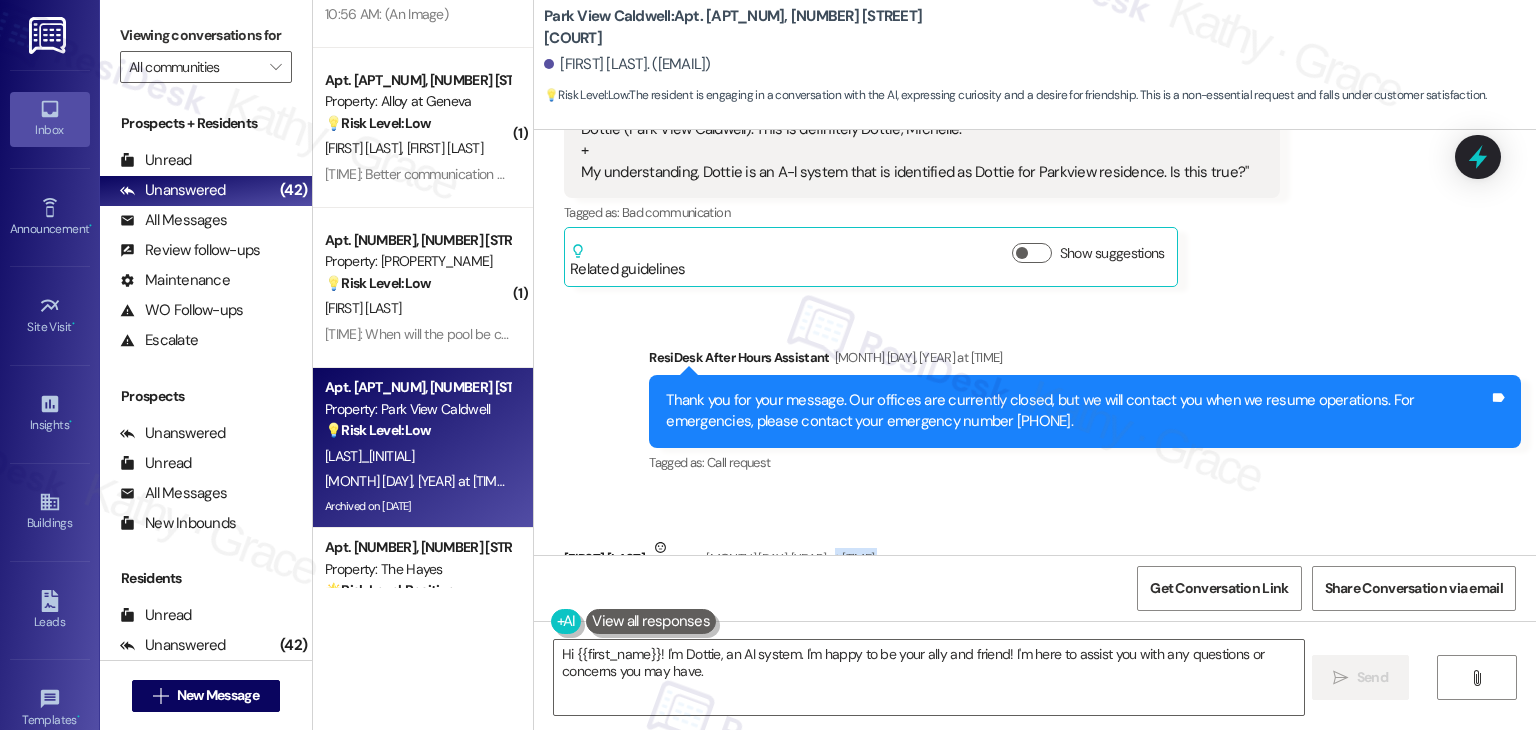 click on "Received via SMS Michelle Michaels   Neutral Aug 04, 2025 at 8:58 PM No response Tags and notes Tagged as:   Bad communication Click to highlight conversations about Bad communication" at bounding box center [1035, 587] 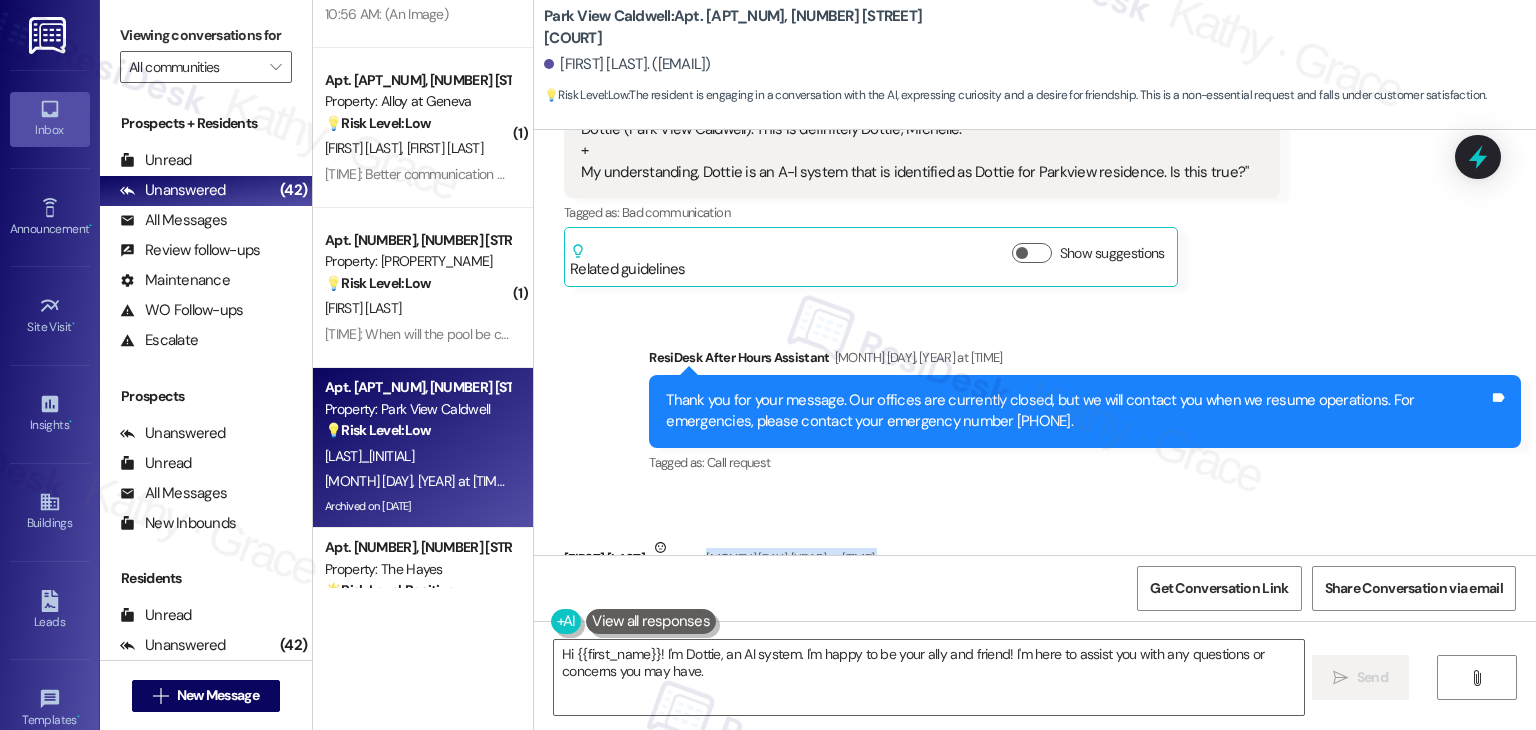 click on "Received via SMS Michelle Michaels   Neutral Aug 04, 2025 at 8:58 PM No response Tags and notes Tagged as:   Bad communication Click to highlight conversations about Bad communication" at bounding box center (1035, 587) 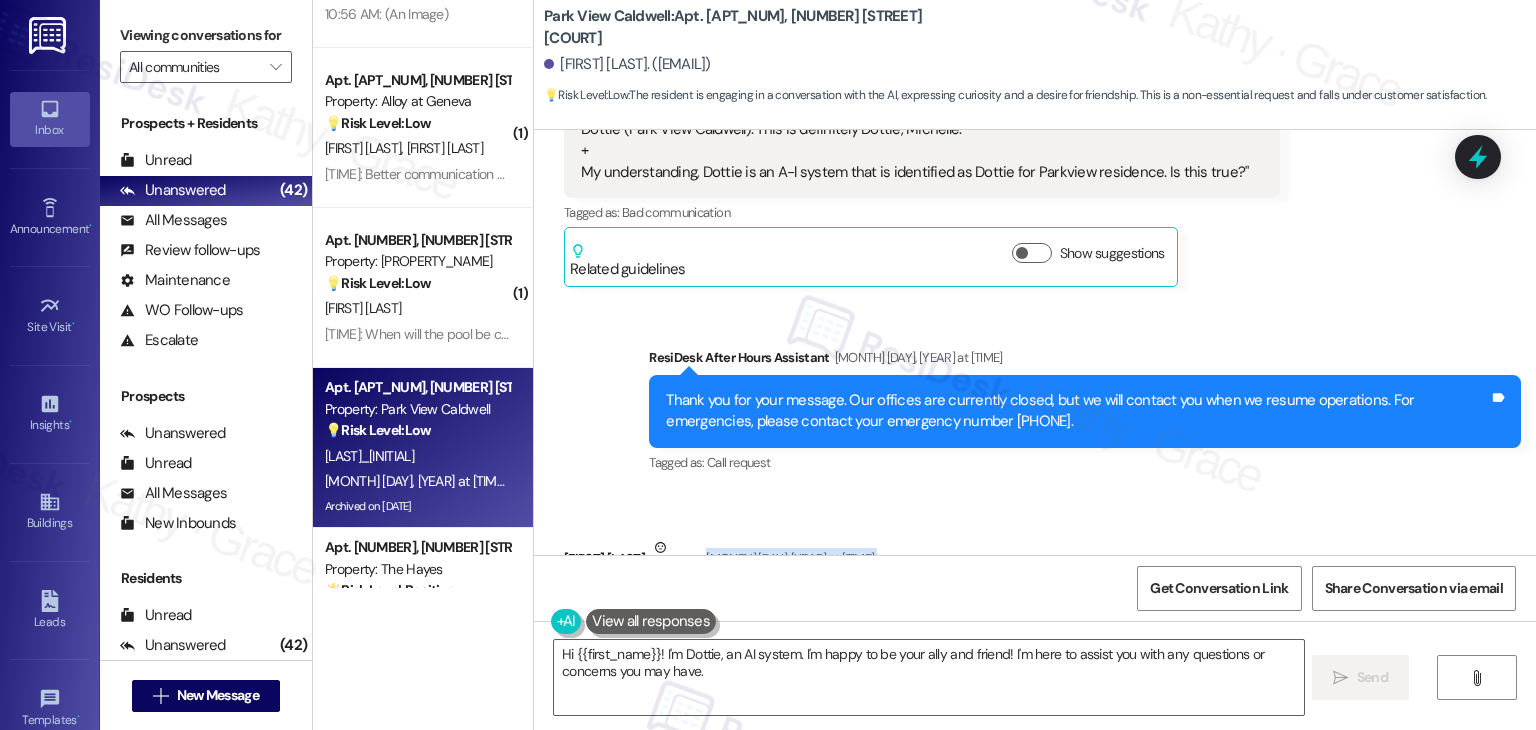 click on "Received via SMS Michelle Michaels   Neutral Aug 04, 2025 at 8:58 PM No response Tags and notes Tagged as:   Bad communication Click to highlight conversations about Bad communication" at bounding box center [1035, 587] 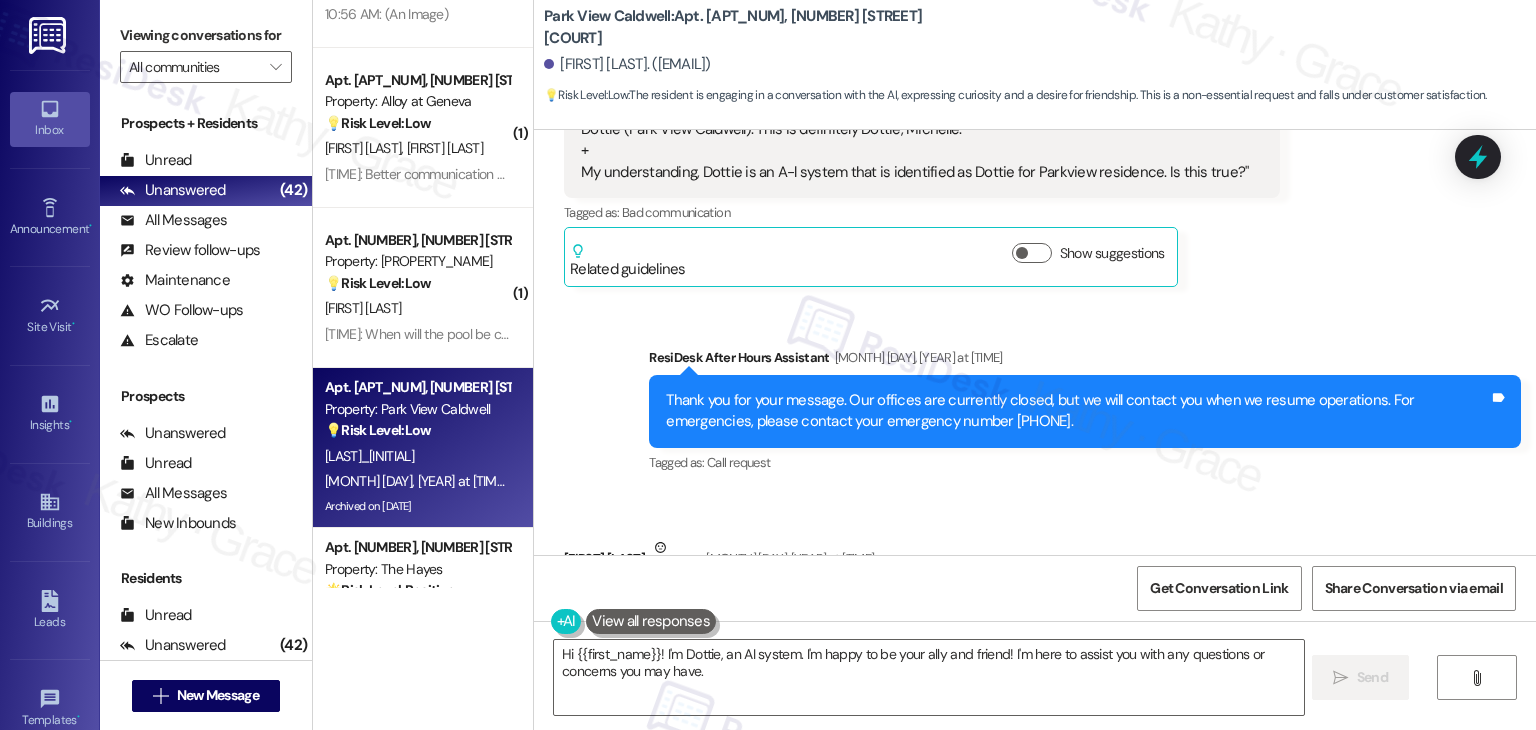 click on "Received via SMS Michelle Michaels   Neutral Aug 04, 2025 at 8:58 PM No response Tags and notes Tagged as:   Bad communication Click to highlight conversations about Bad communication" at bounding box center [1035, 587] 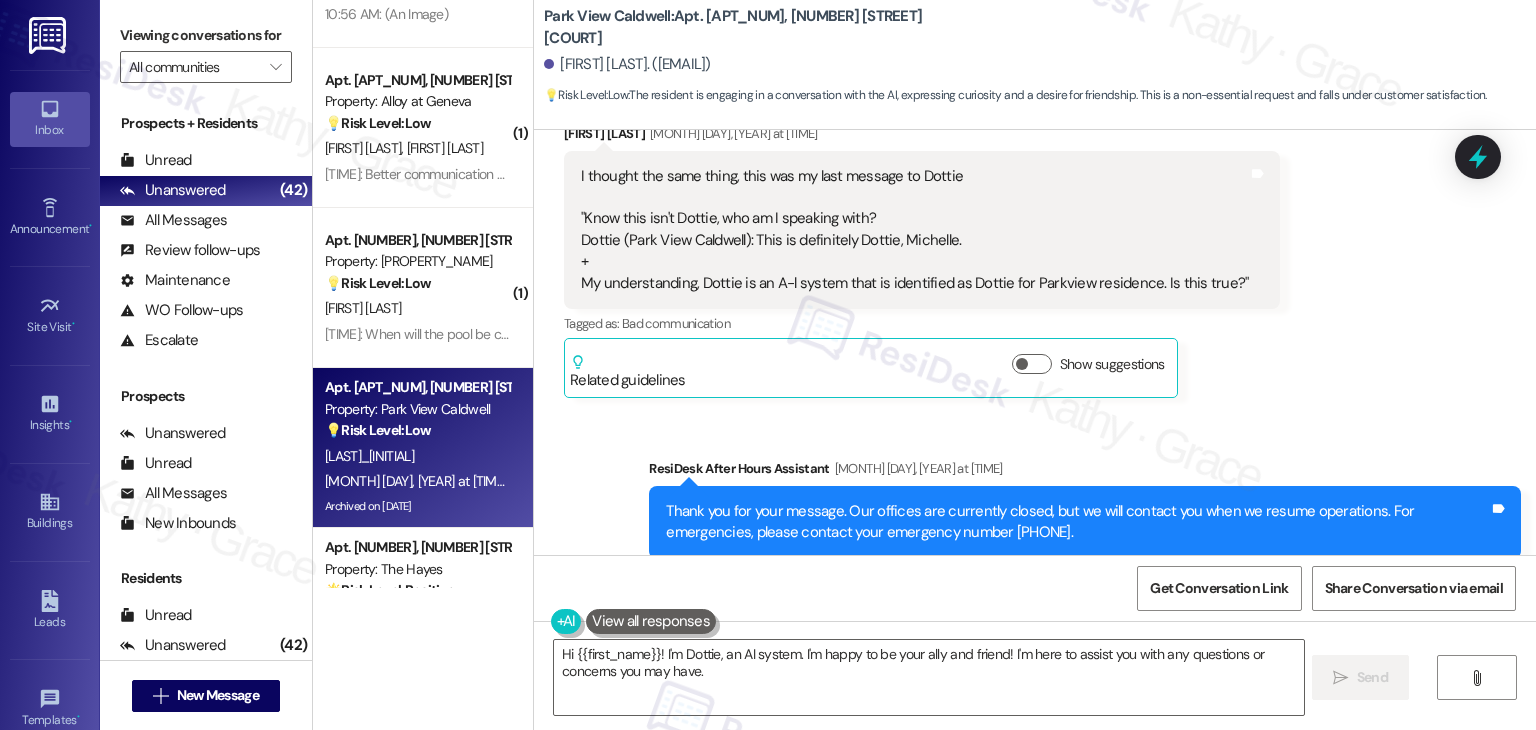 scroll, scrollTop: 15693, scrollLeft: 0, axis: vertical 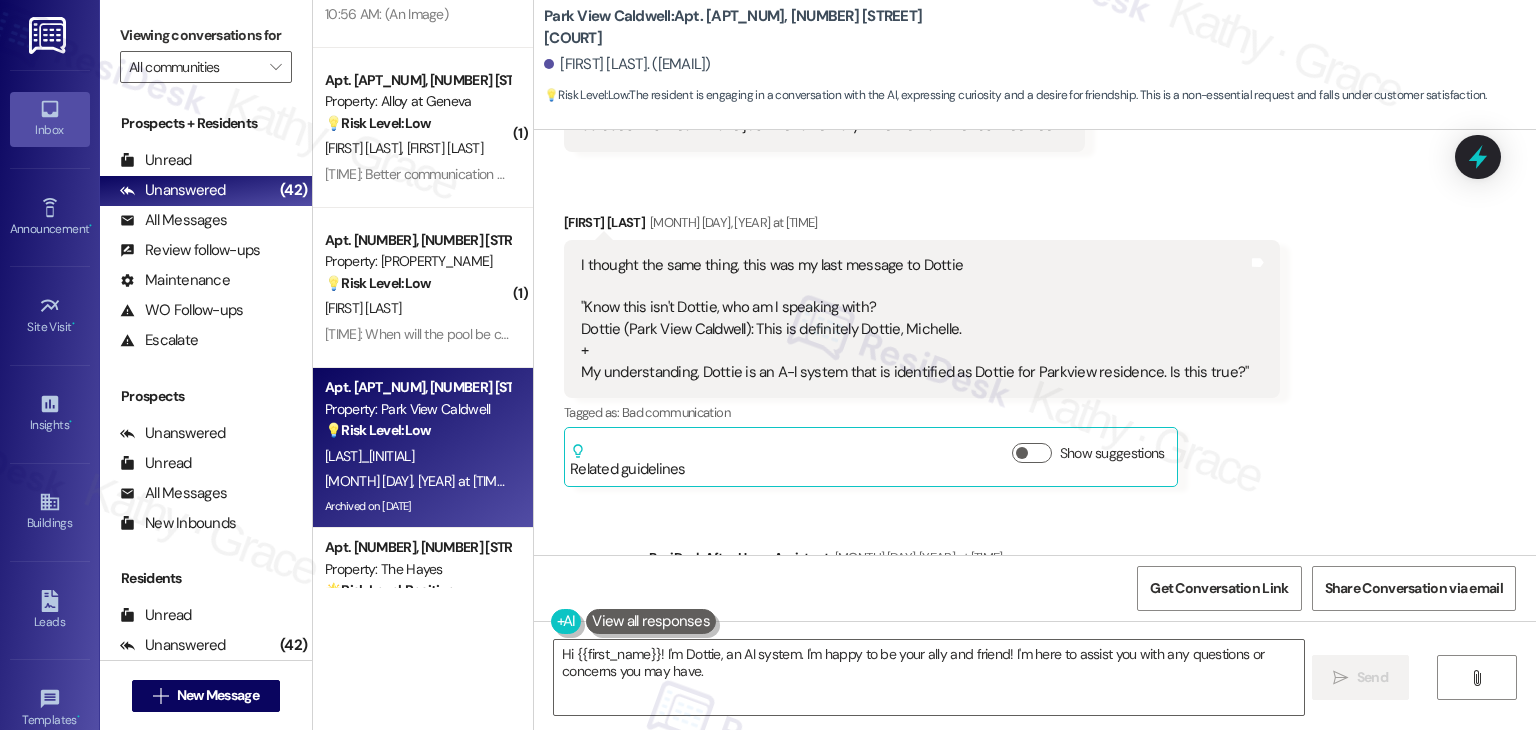 click on "Sent via SMS ResiDesk After Hours Assistant Aug 04, 2025 at 8:58 PM Thank you for your message. Our offices are currently closed, but we will contact you when we resume operations. For emergencies, please contact your emergency number 208-455-5157. Tags and notes Tagged as:   Call request Click to highlight conversations about Call request" at bounding box center (1035, 597) 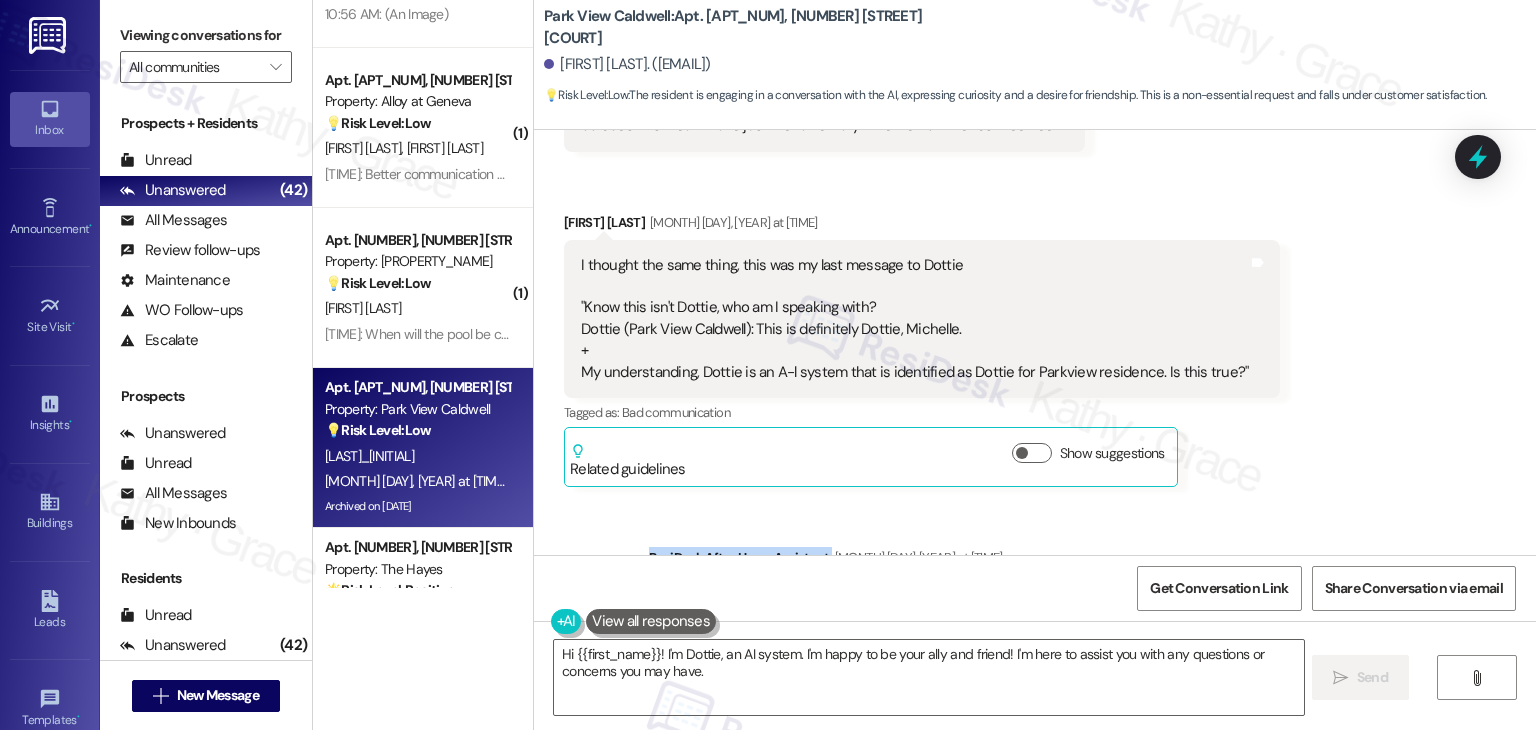 click on "Sent via SMS ResiDesk After Hours Assistant Aug 04, 2025 at 8:58 PM Thank you for your message. Our offices are currently closed, but we will contact you when we resume operations. For emergencies, please contact your emergency number 208-455-5157. Tags and notes Tagged as:   Call request Click to highlight conversations about Call request" at bounding box center [1035, 597] 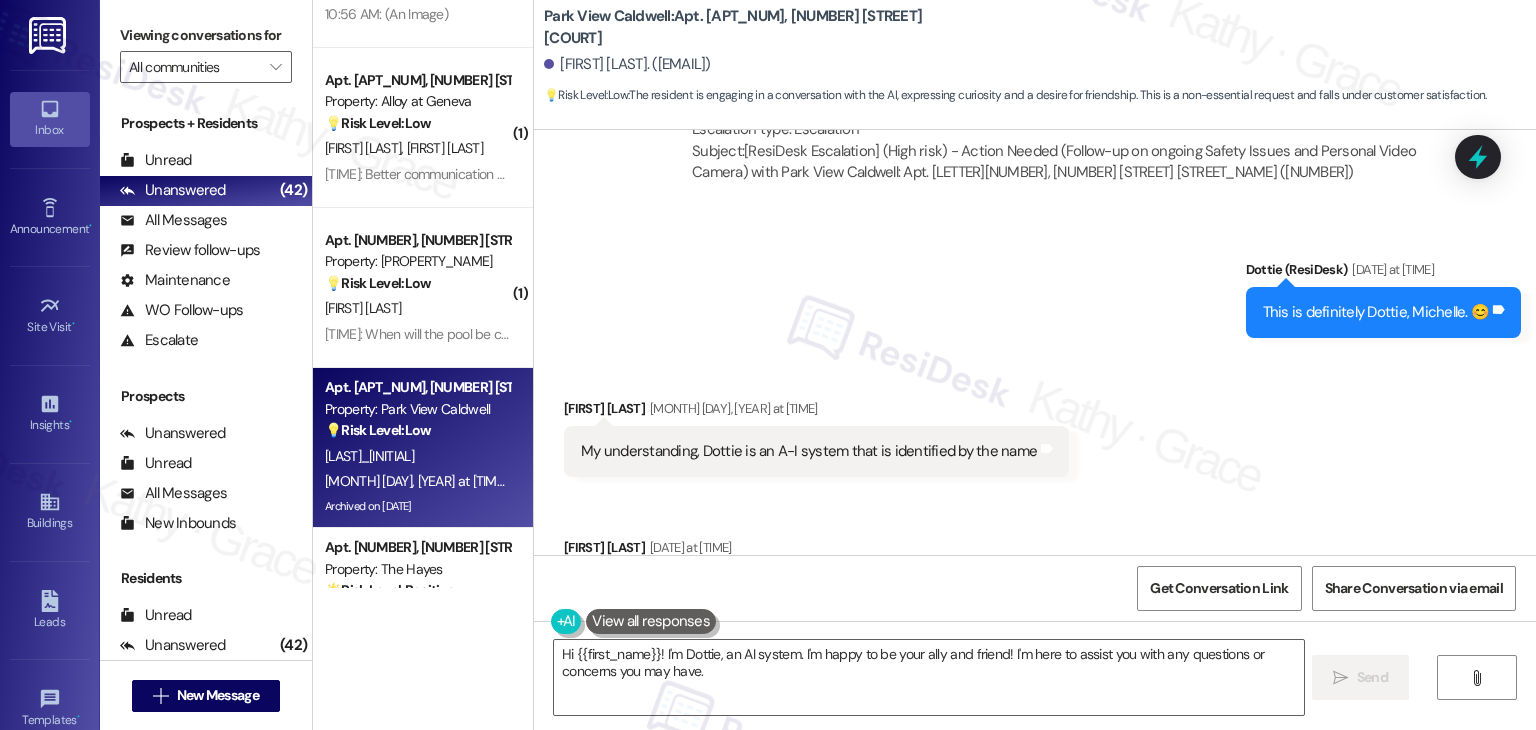 scroll, scrollTop: 15193, scrollLeft: 0, axis: vertical 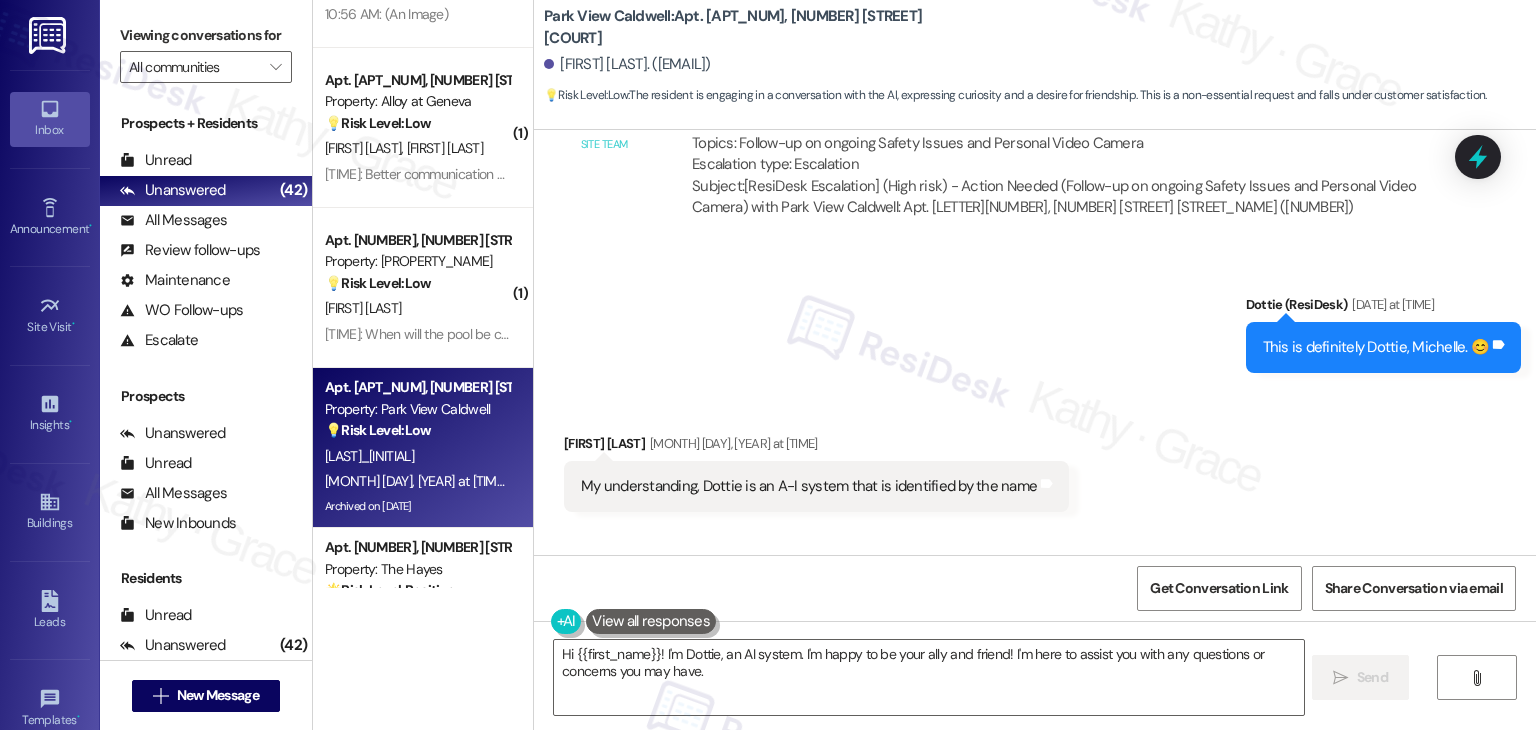 click on "My understanding, Dottie is an A-I system that is identified by the name" at bounding box center [809, 486] 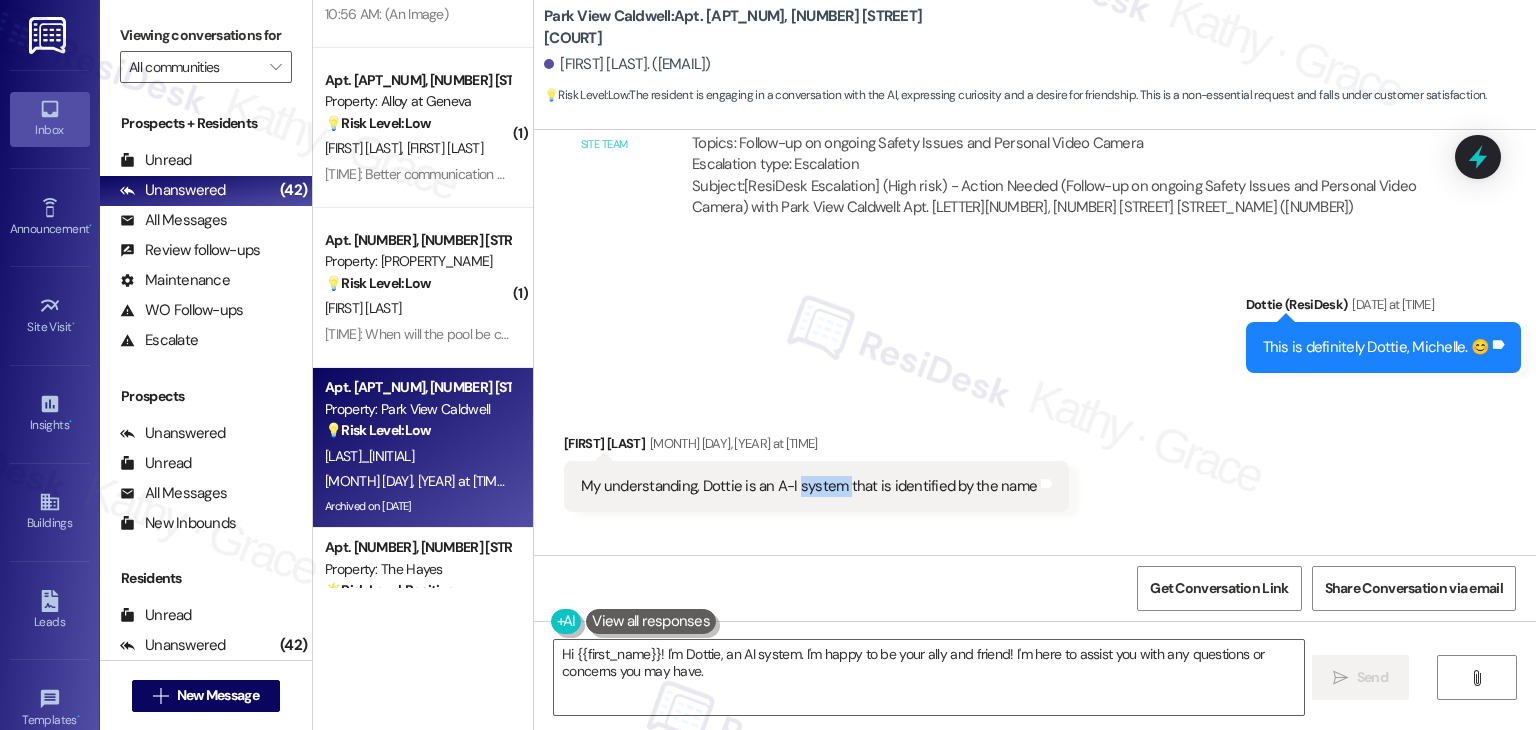 click on "Received via SMS Michelle Michaels Aug 04, 2025 at 4:01 PM My understanding, Dottie is an A-I system that is identified by the name Tags and notes" at bounding box center (816, 472) 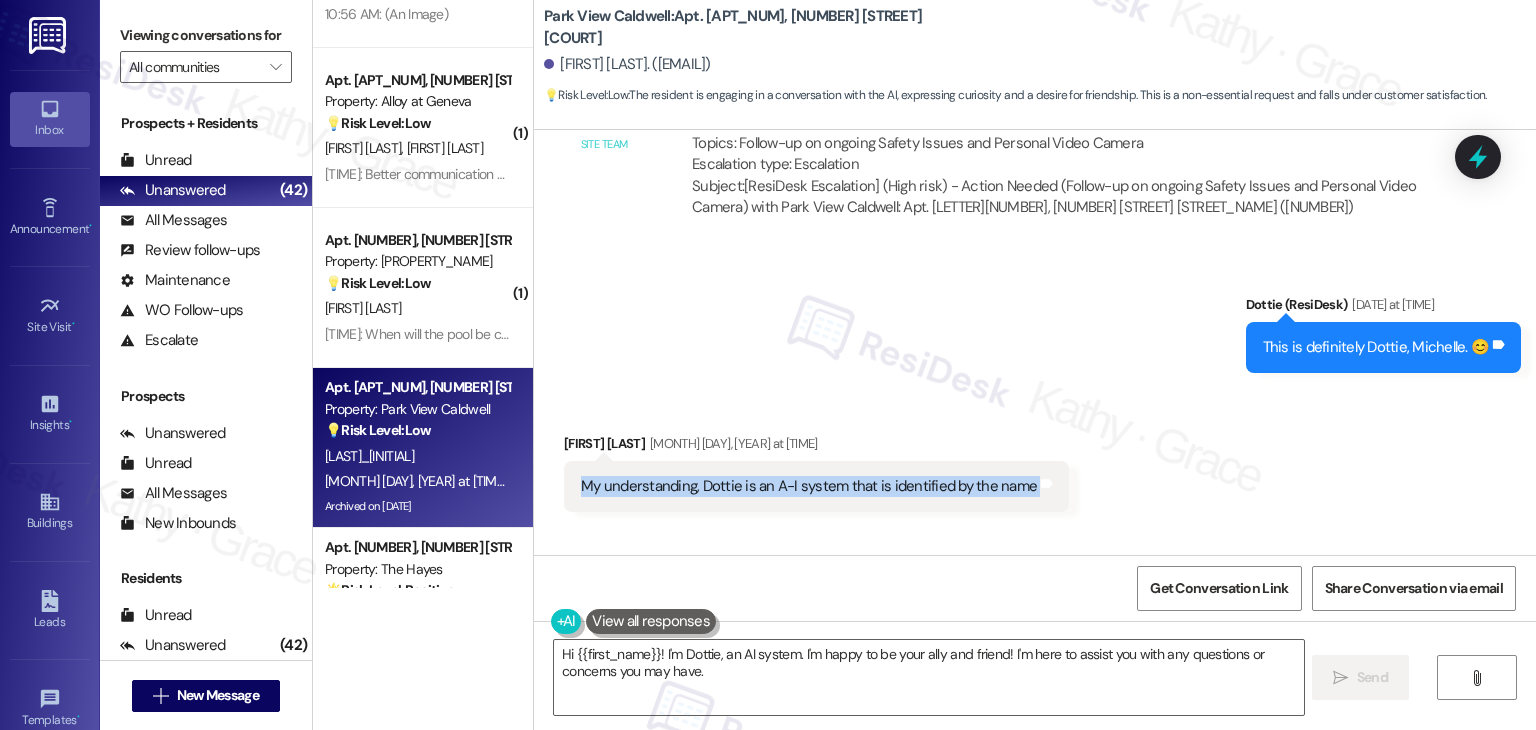 click on "Received via SMS Michelle Michaels Aug 04, 2025 at 4:01 PM My understanding, Dottie is an A-I system that is identified by the name Tags and notes" at bounding box center (816, 472) 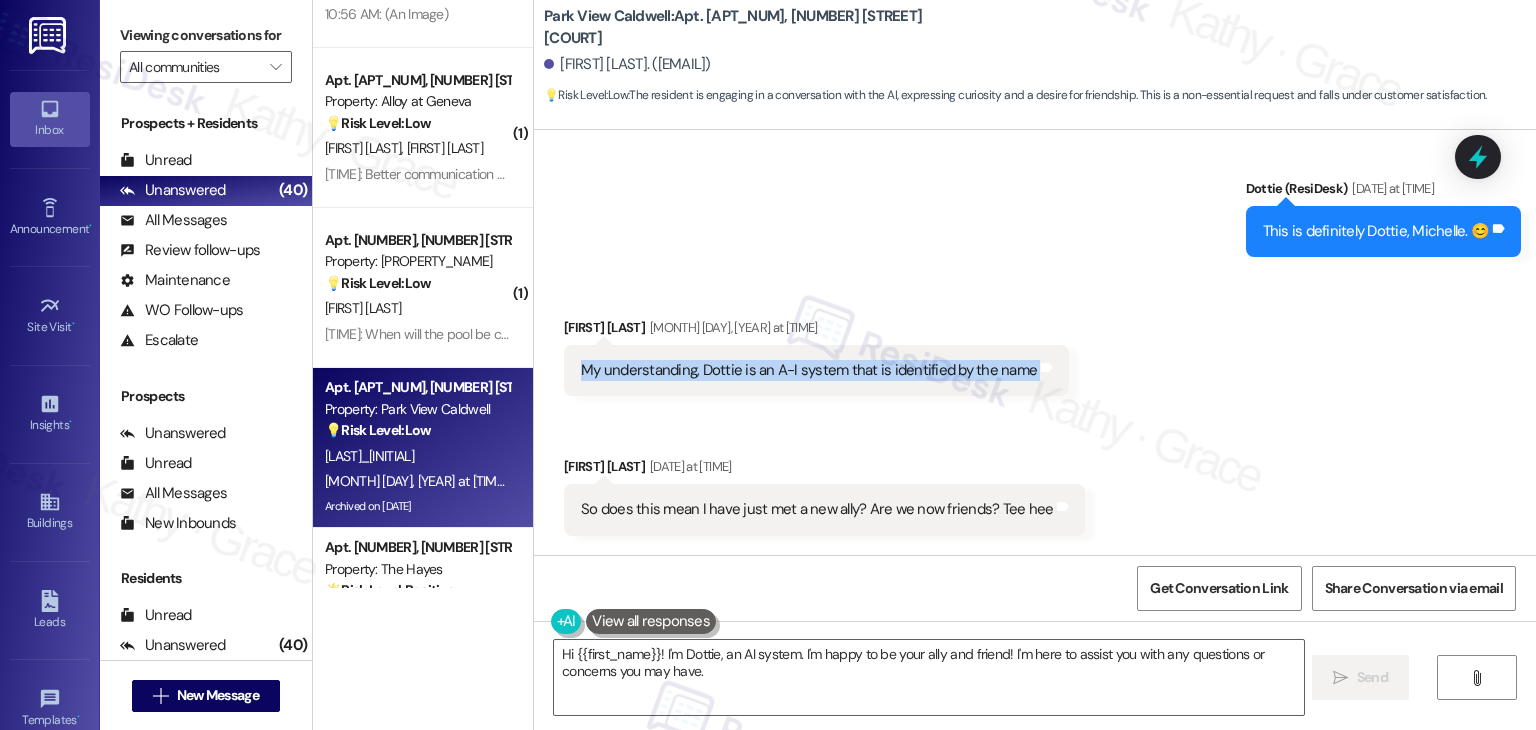 scroll, scrollTop: 15493, scrollLeft: 0, axis: vertical 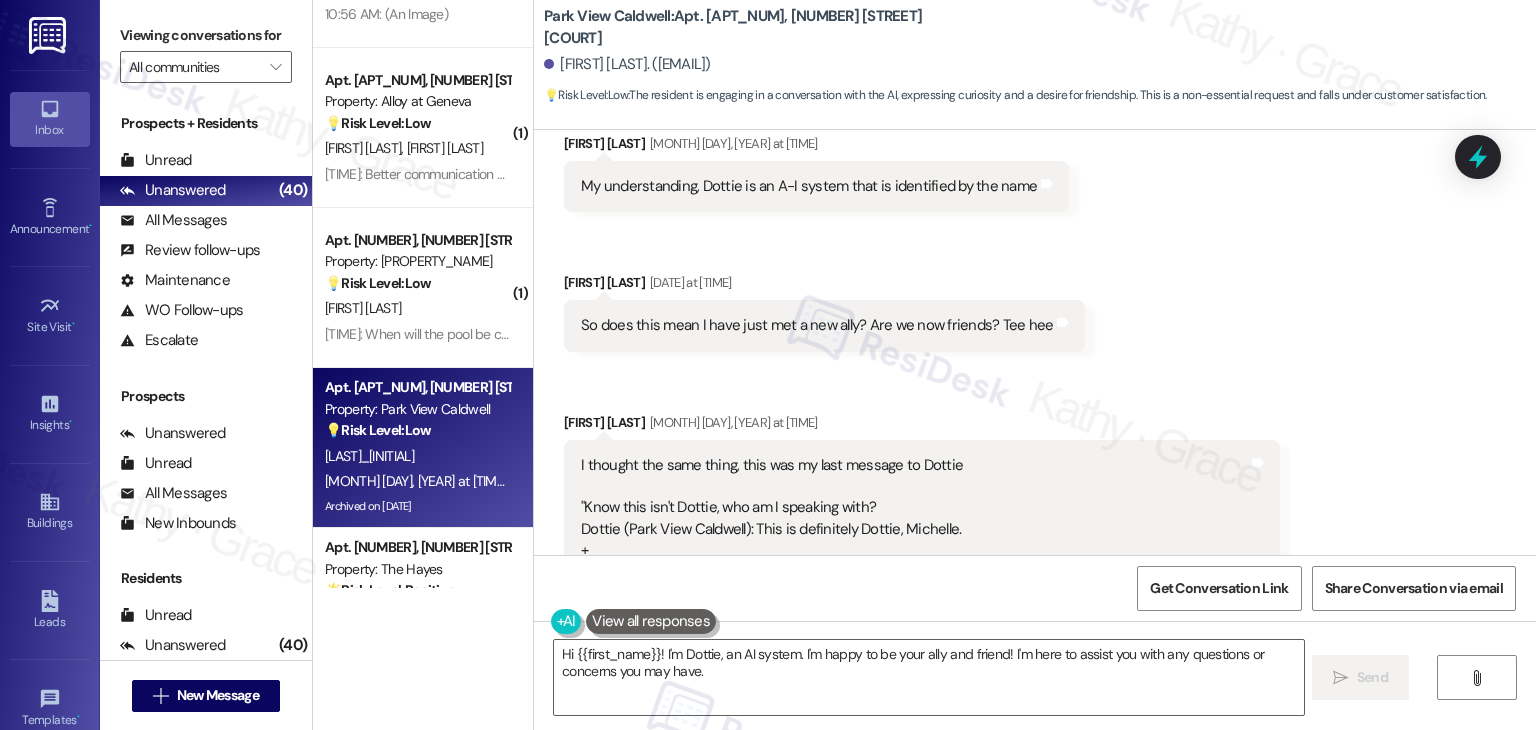 click on "I thought the same thing, this was my last message to Dottie
"Know this isn't Dottie, who am I speaking with?
Dottie (Park View Caldwell): This is definitely Dottie, Michelle.
+
My understanding, Dottie is an A-l system that is identified as Dottie for Parkview residence. Is this true?"" at bounding box center (914, 519) 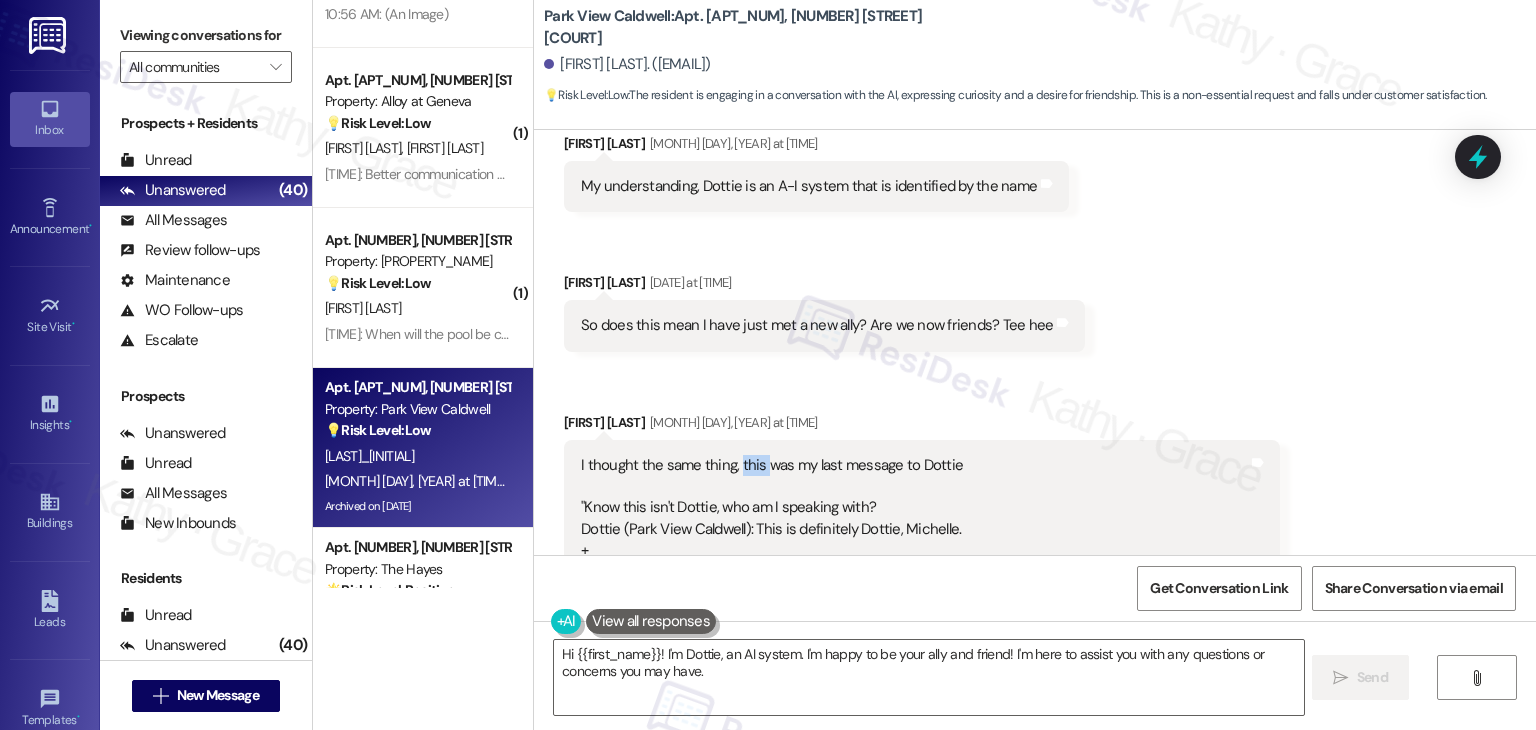 click on "I thought the same thing, this was my last message to Dottie
"Know this isn't Dottie, who am I speaking with?
Dottie (Park View Caldwell): This is definitely Dottie, Michelle.
+
My understanding, Dottie is an A-l system that is identified as Dottie for Parkview residence. Is this true?"" at bounding box center (914, 519) 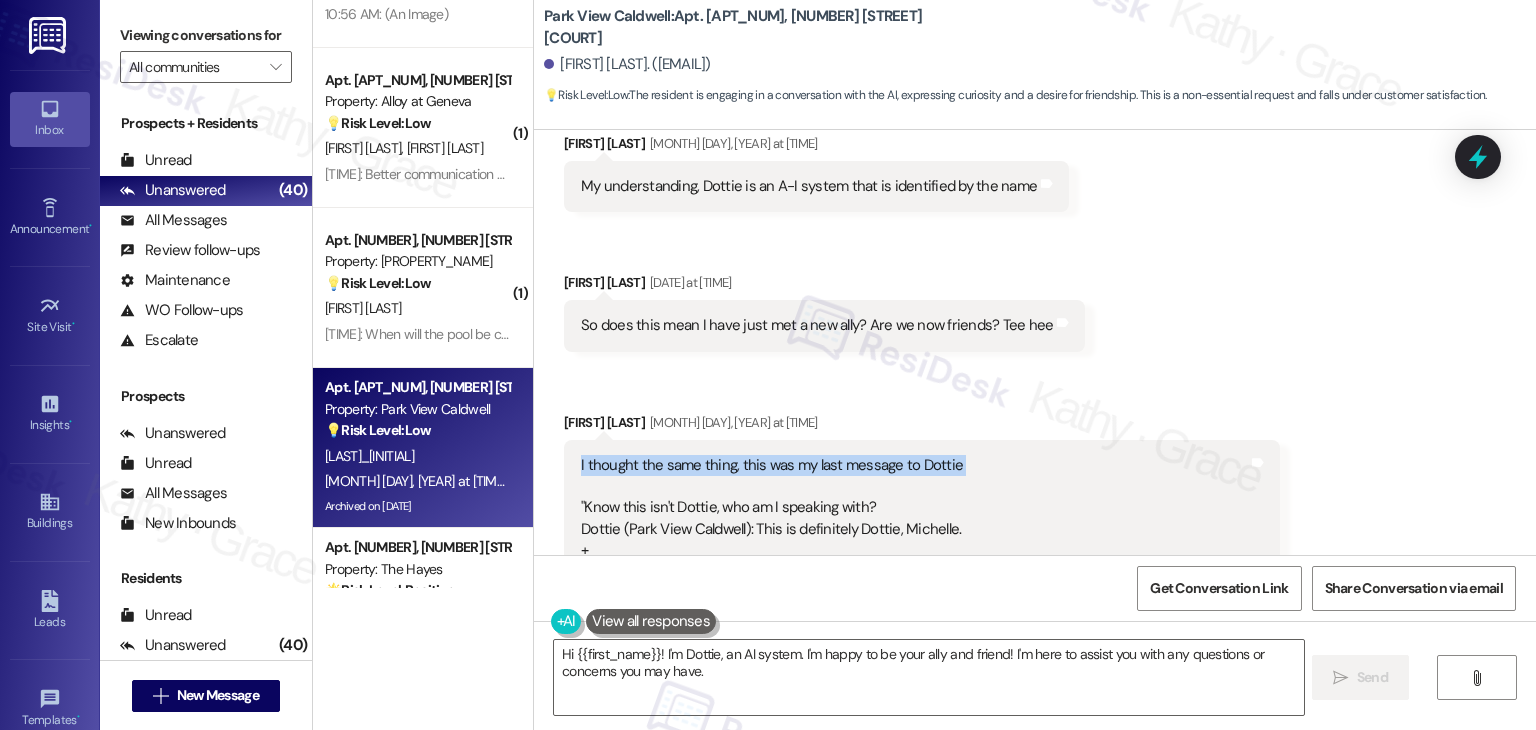 click on "I thought the same thing, this was my last message to Dottie
"Know this isn't Dottie, who am I speaking with?
Dottie (Park View Caldwell): This is definitely Dottie, Michelle.
+
My understanding, Dottie is an A-l system that is identified as Dottie for Parkview residence. Is this true?"" at bounding box center (914, 519) 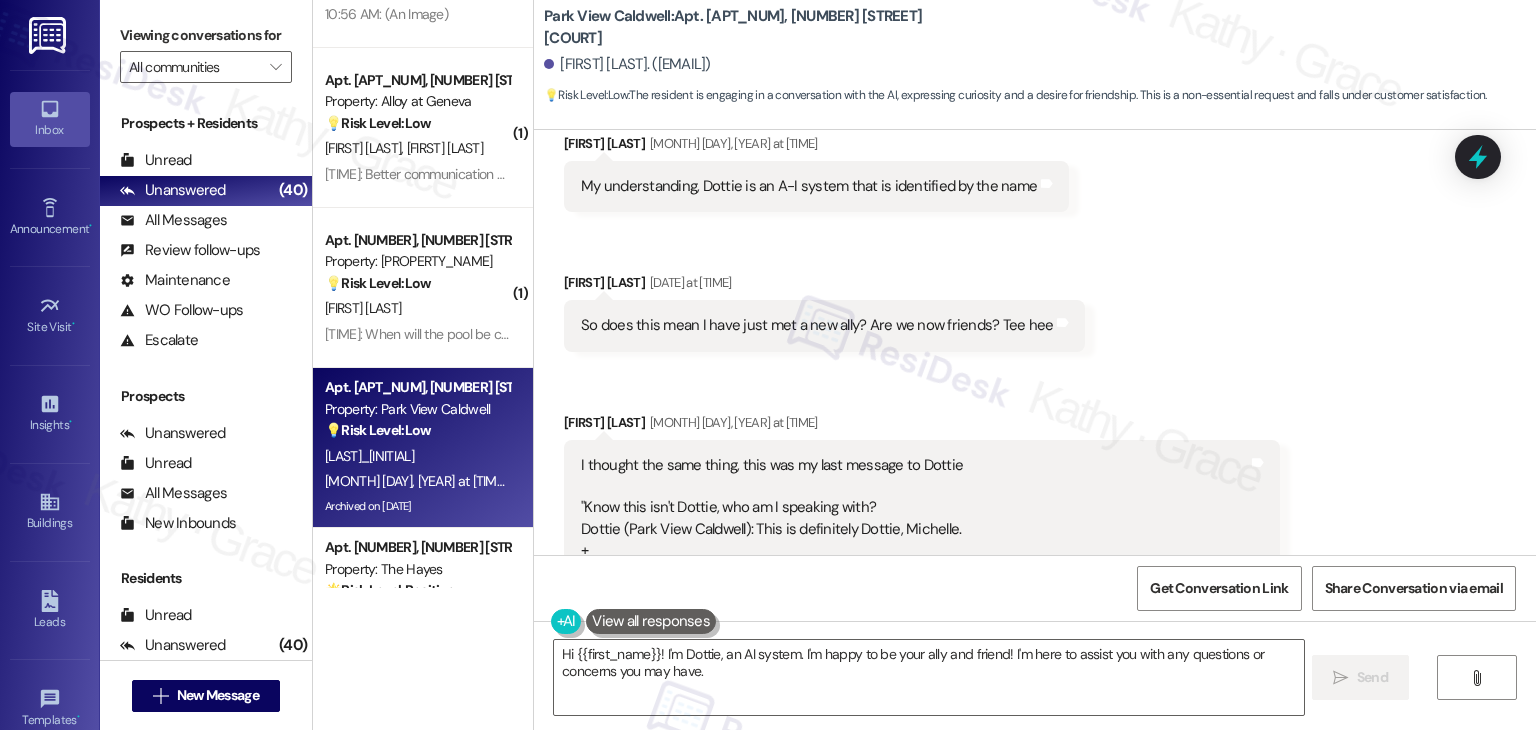 click on "Michelle Michaels. (ms.m3.mm@gmail.com)" at bounding box center (1040, 65) 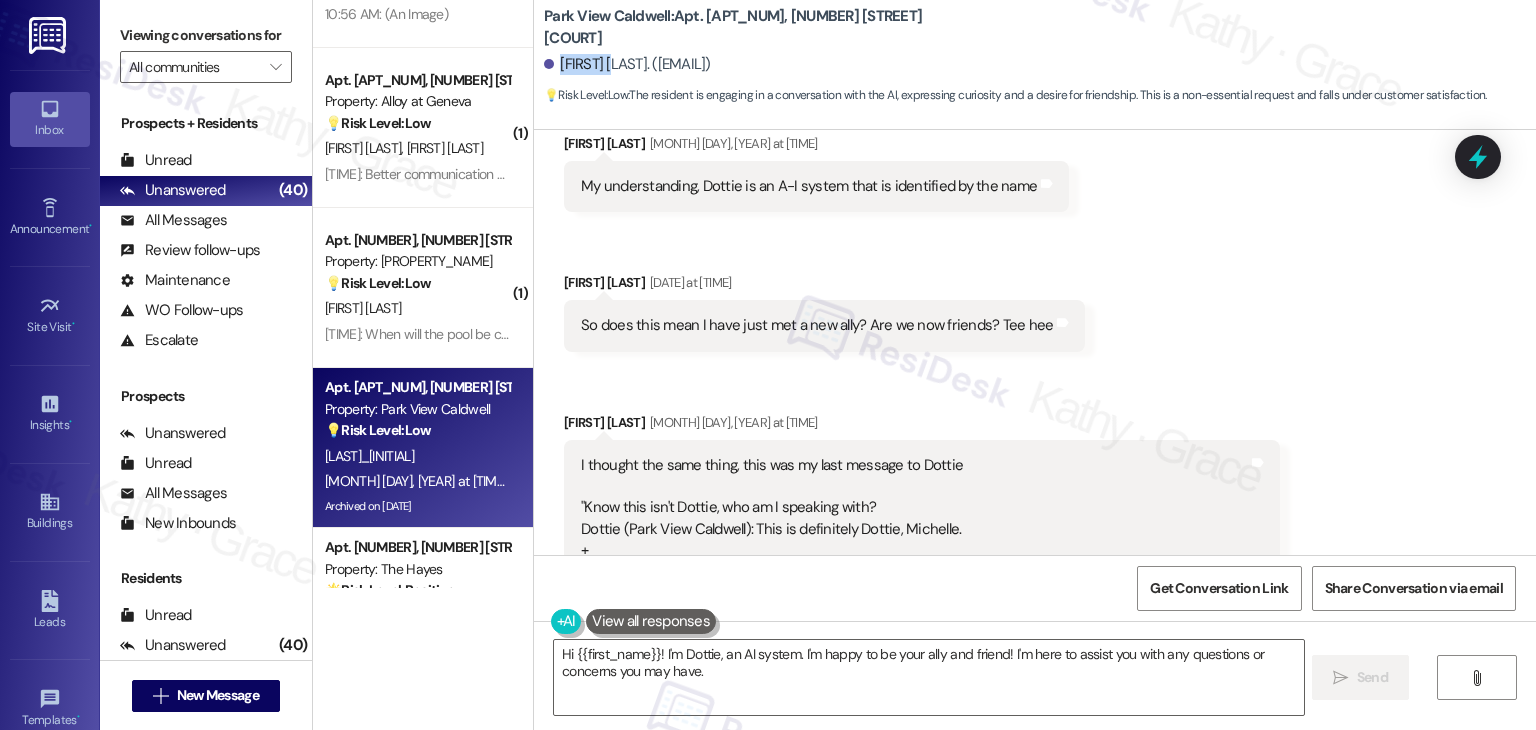 click on "Michelle Michaels. (ms.m3.mm@gmail.com)" at bounding box center [1040, 65] 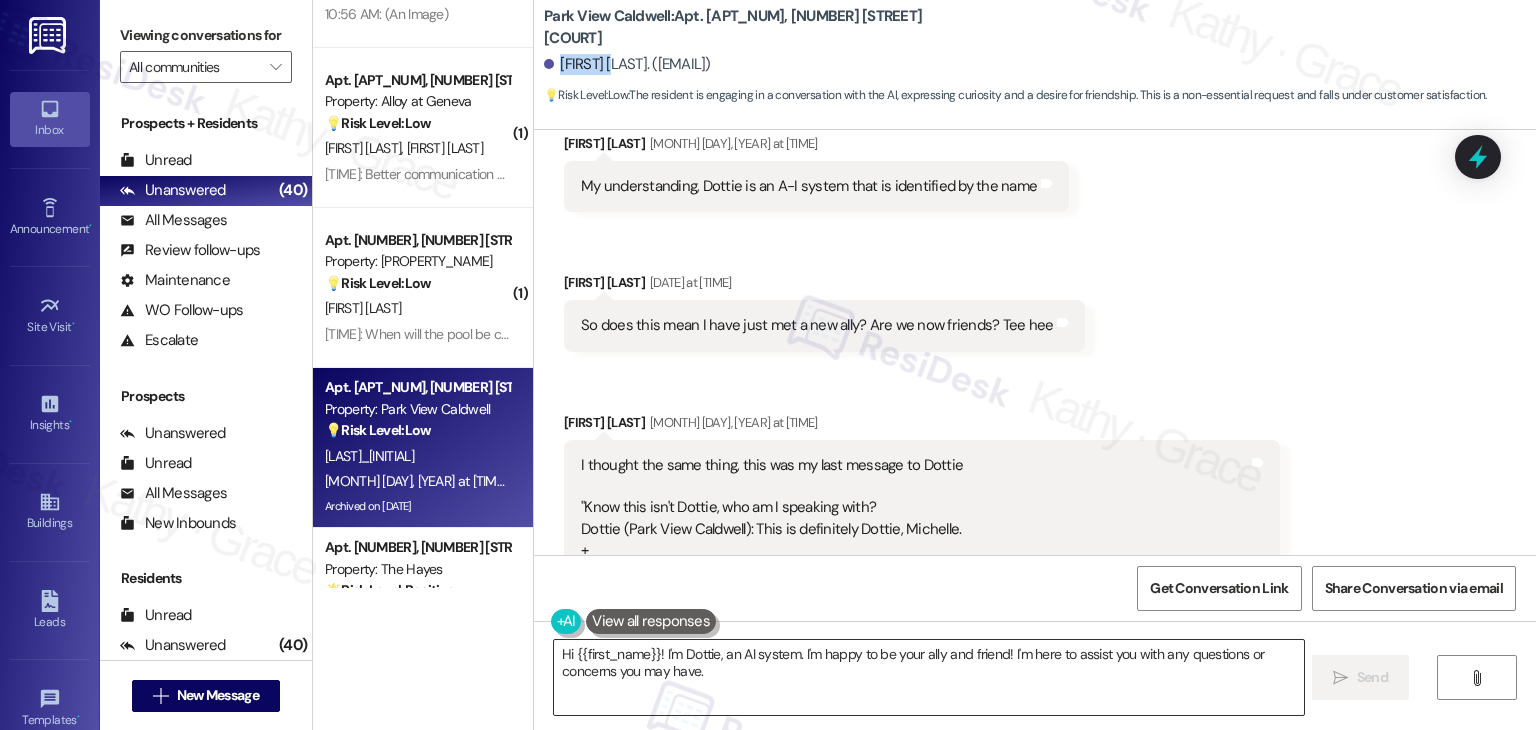 click on "Hi {{first_name}}! I'm Dottie, an AI system. I'm happy to be your ally and friend! I'm here to assist you with any questions or concerns you may have." at bounding box center [928, 677] 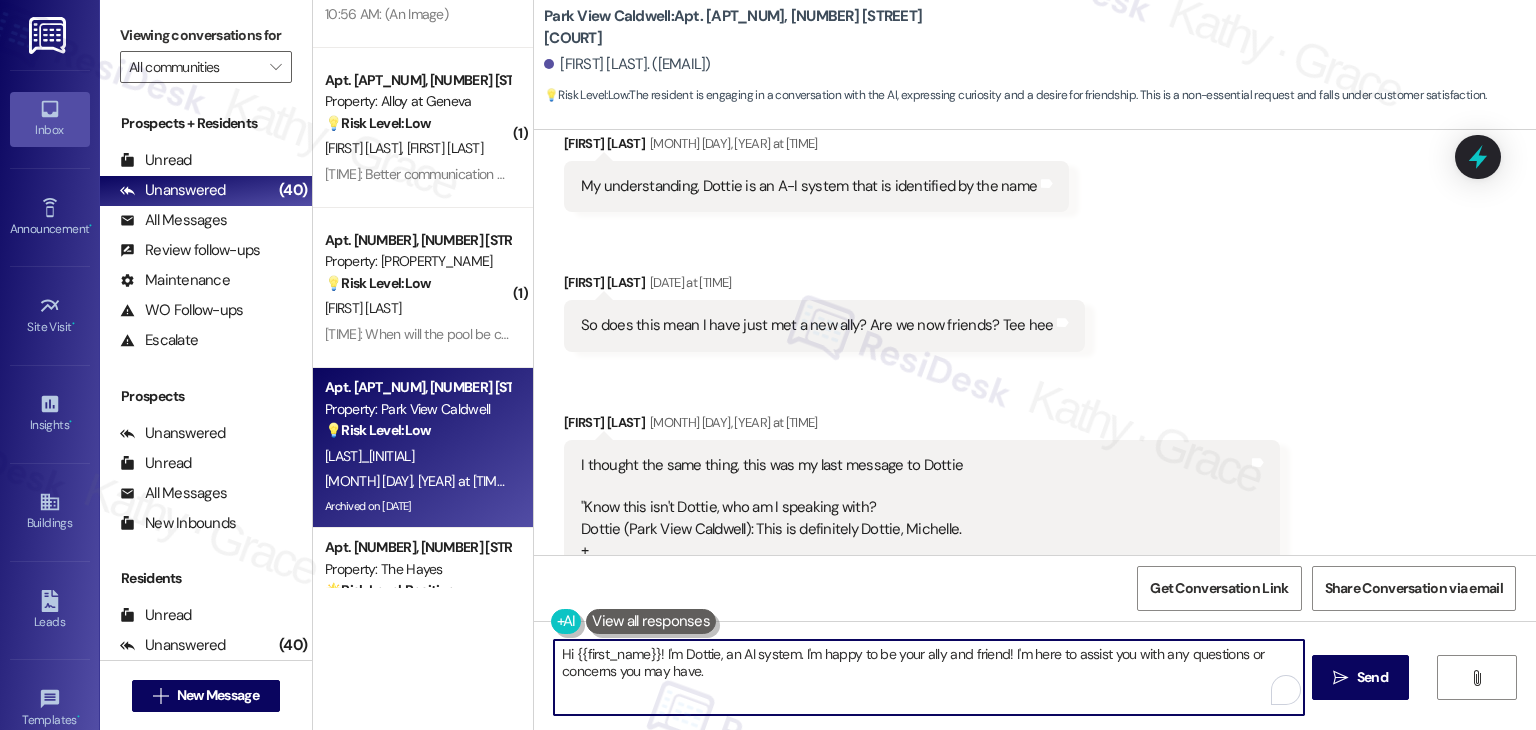click on "Hi {{first_name}}! I'm Dottie, an AI system. I'm happy to be your ally and friend! I'm here to assist you with any questions or concerns you may have." at bounding box center [928, 677] 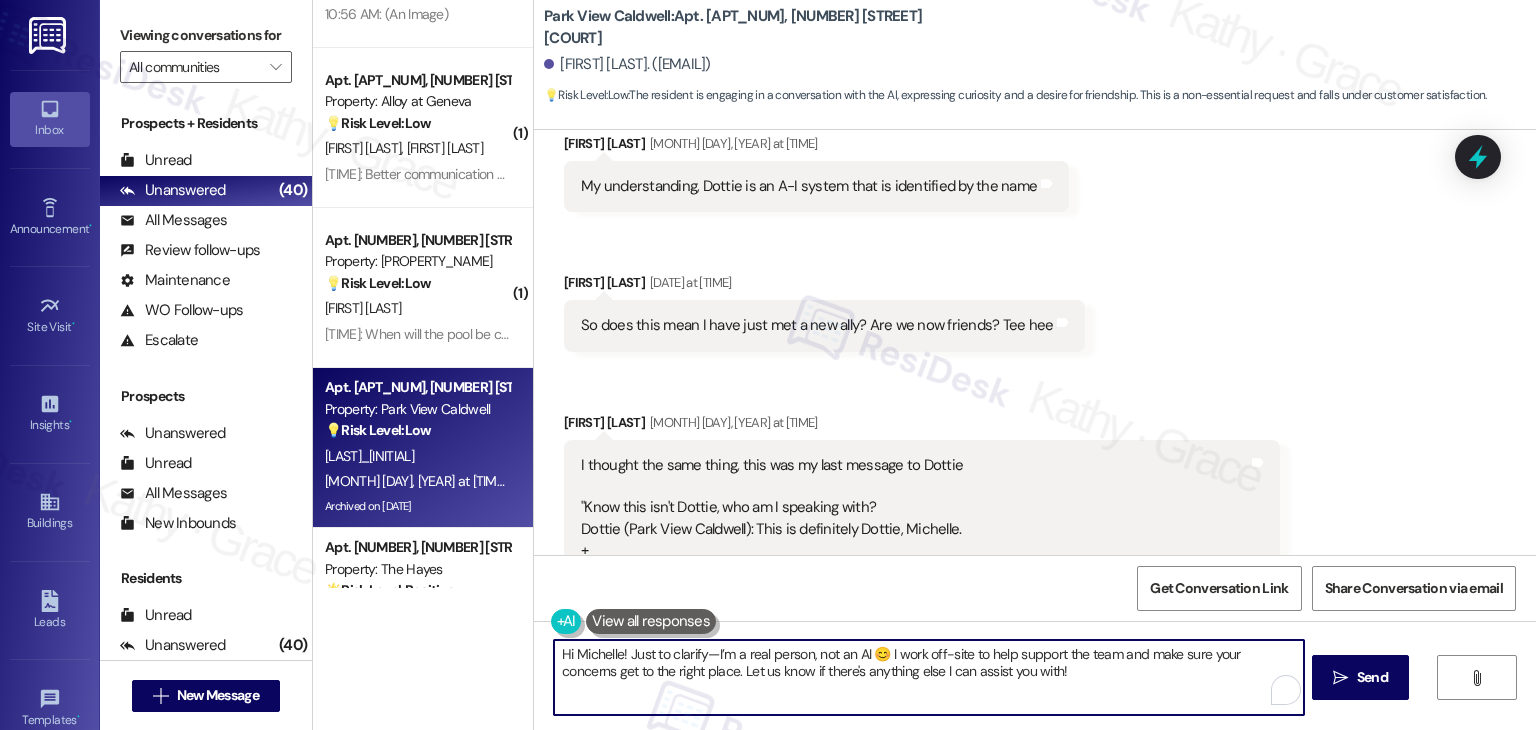 type on "Hi Michelle! Just to clarify—I’m a real person, not an AI 😊 I work off-site to help support the team and make sure your concerns get to the right place. Let us know if there's anything else I can assist you with!" 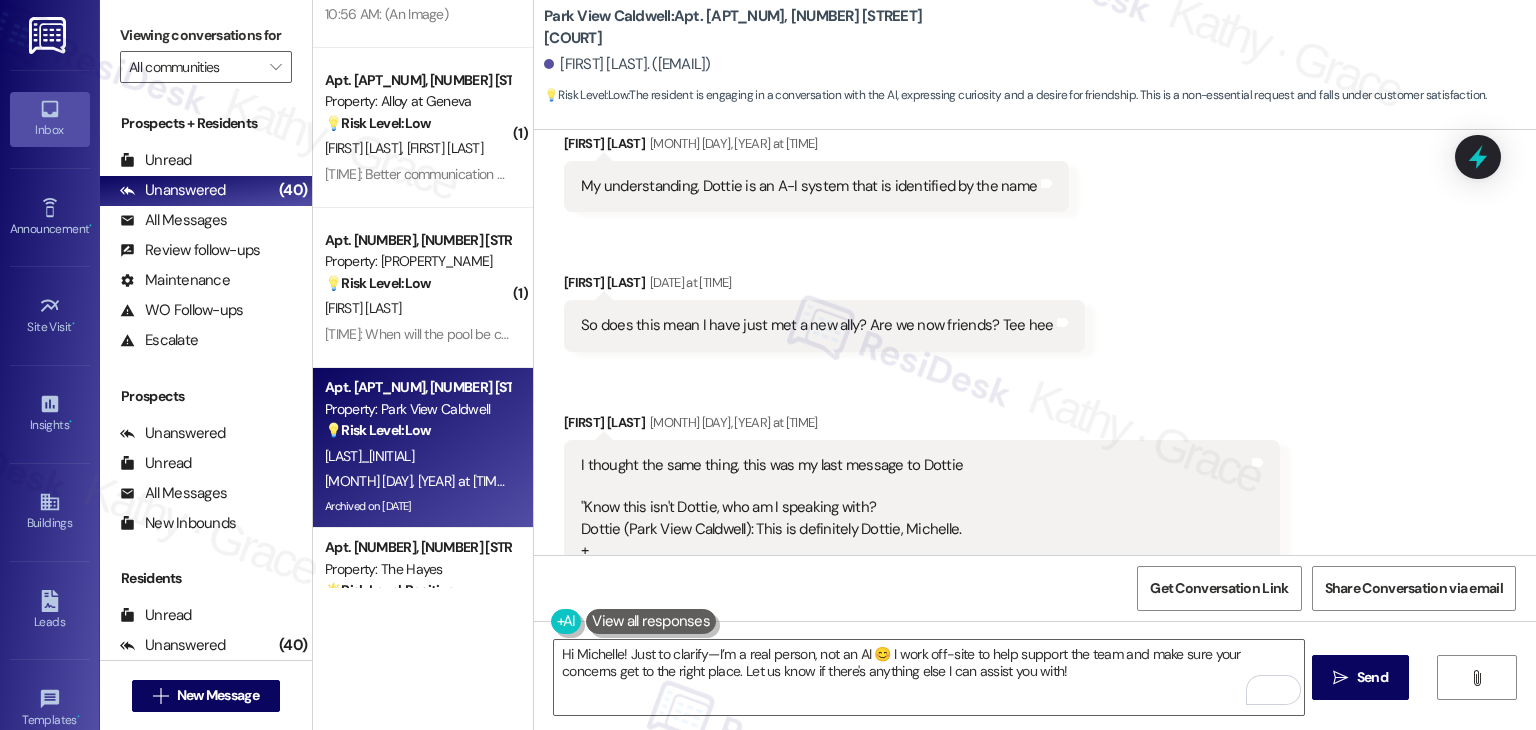 click on "Received via SMS Michelle Michaels Aug 04, 2025 at 4:01 PM My understanding, Dottie is an A-I system that is identified by the name Tags and notes Received via SMS Michelle Michaels Aug 04, 2025 at 4:11 PM So does this mean I have just met a new ally? Are we now friends? Tee hee Tags and notes Received via SMS Michelle Michaels Aug 04, 2025 at 8:58 PM I thought the same thing, this was my last message to Dottie
"Know this isn't Dottie, who am I speaking with?
Dottie (Park View Caldwell): This is definitely Dottie, Michelle.
+
My understanding, Dottie is an A-l system that is identified as Dottie for Parkview residence. Is this true?" Tags and notes Tagged as:   Bad communication Click to highlight conversations about Bad communication  Related guidelines Show suggestions" at bounding box center (1035, 395) 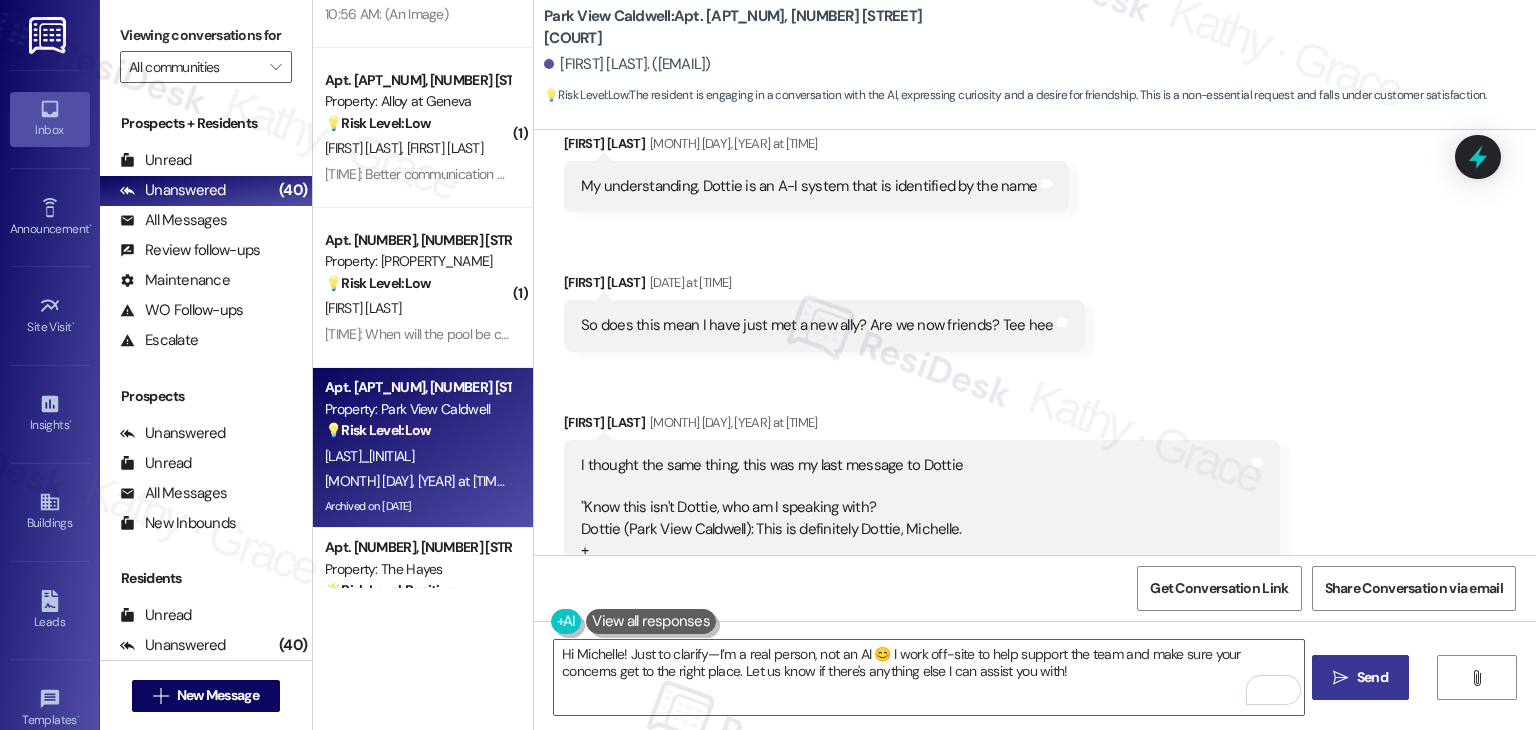 click on "Send" at bounding box center [1372, 677] 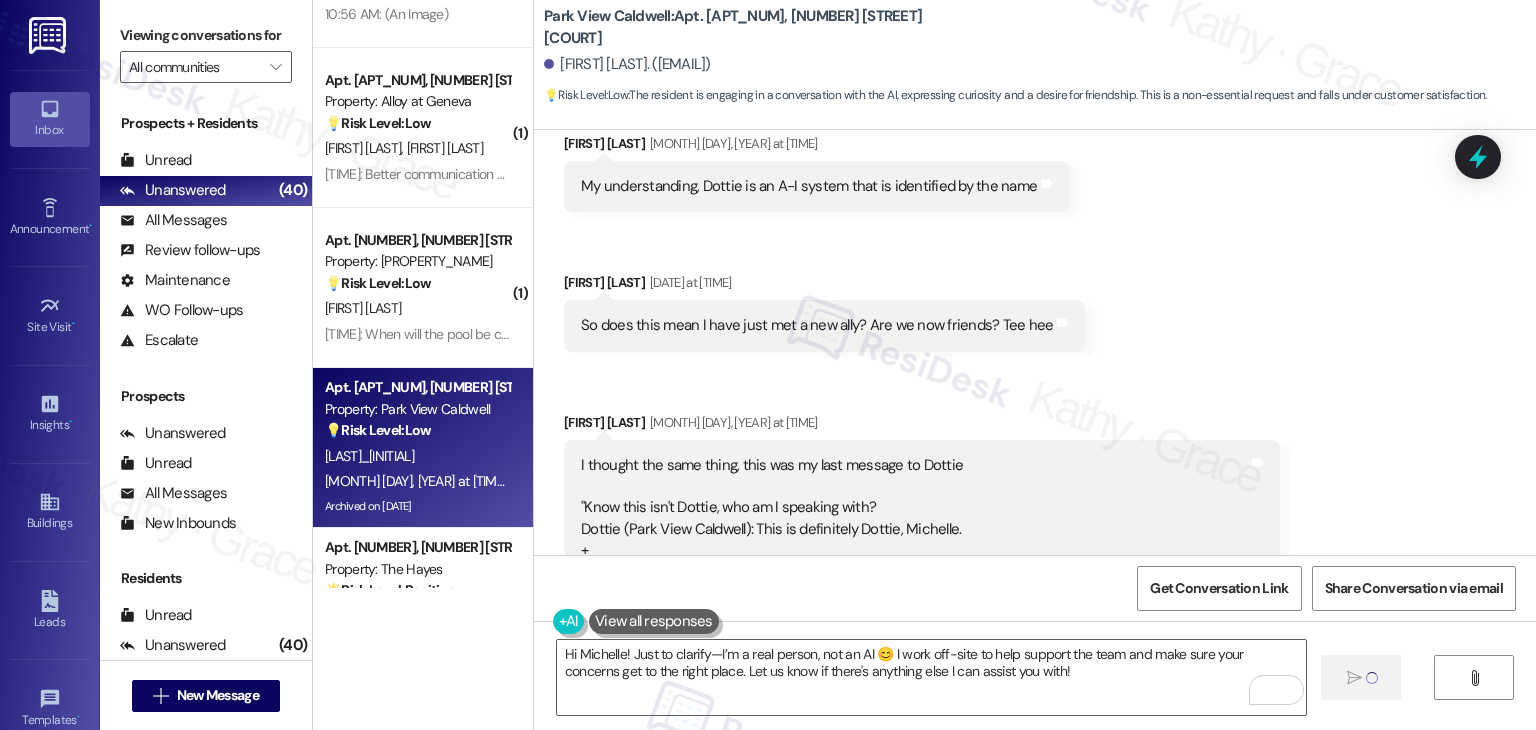 type 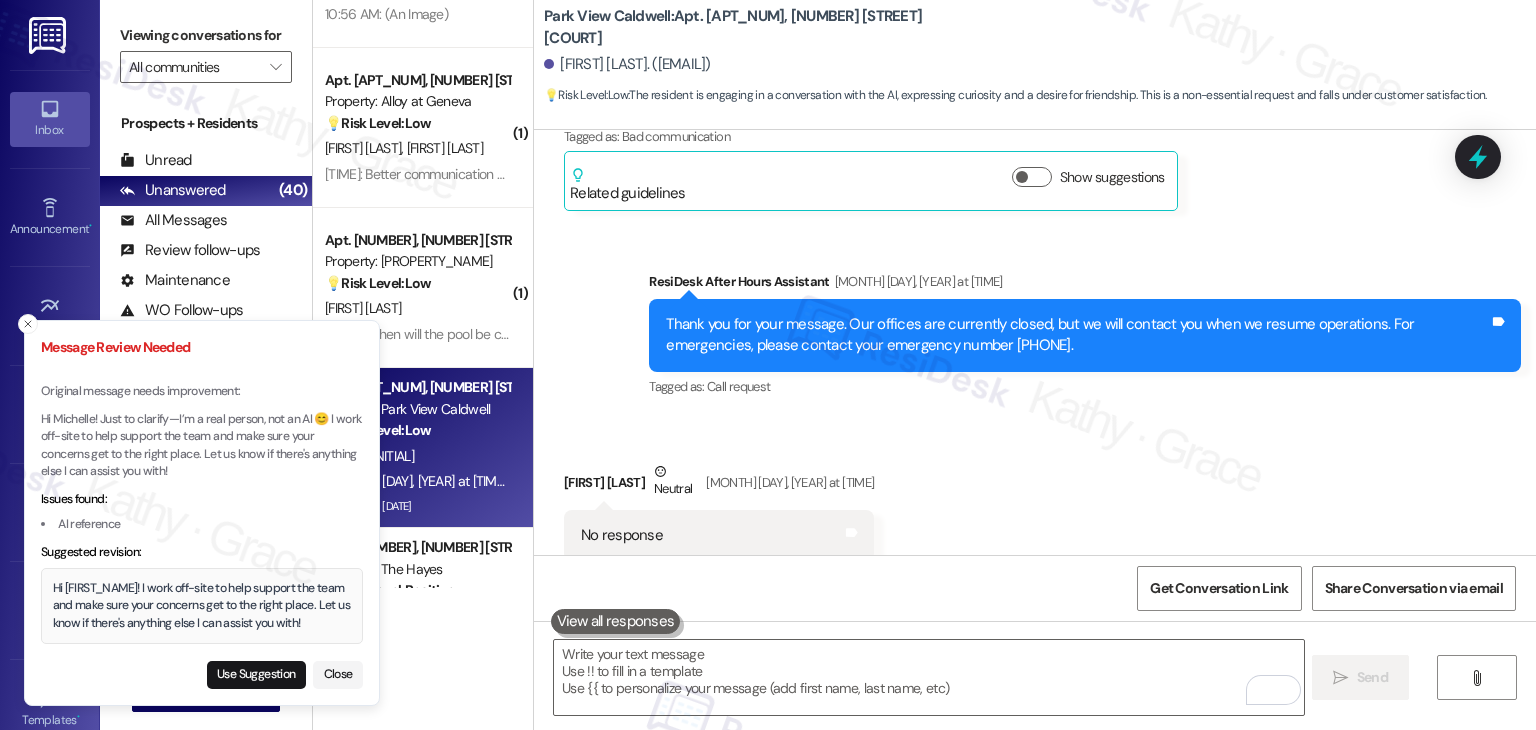 scroll, scrollTop: 16093, scrollLeft: 0, axis: vertical 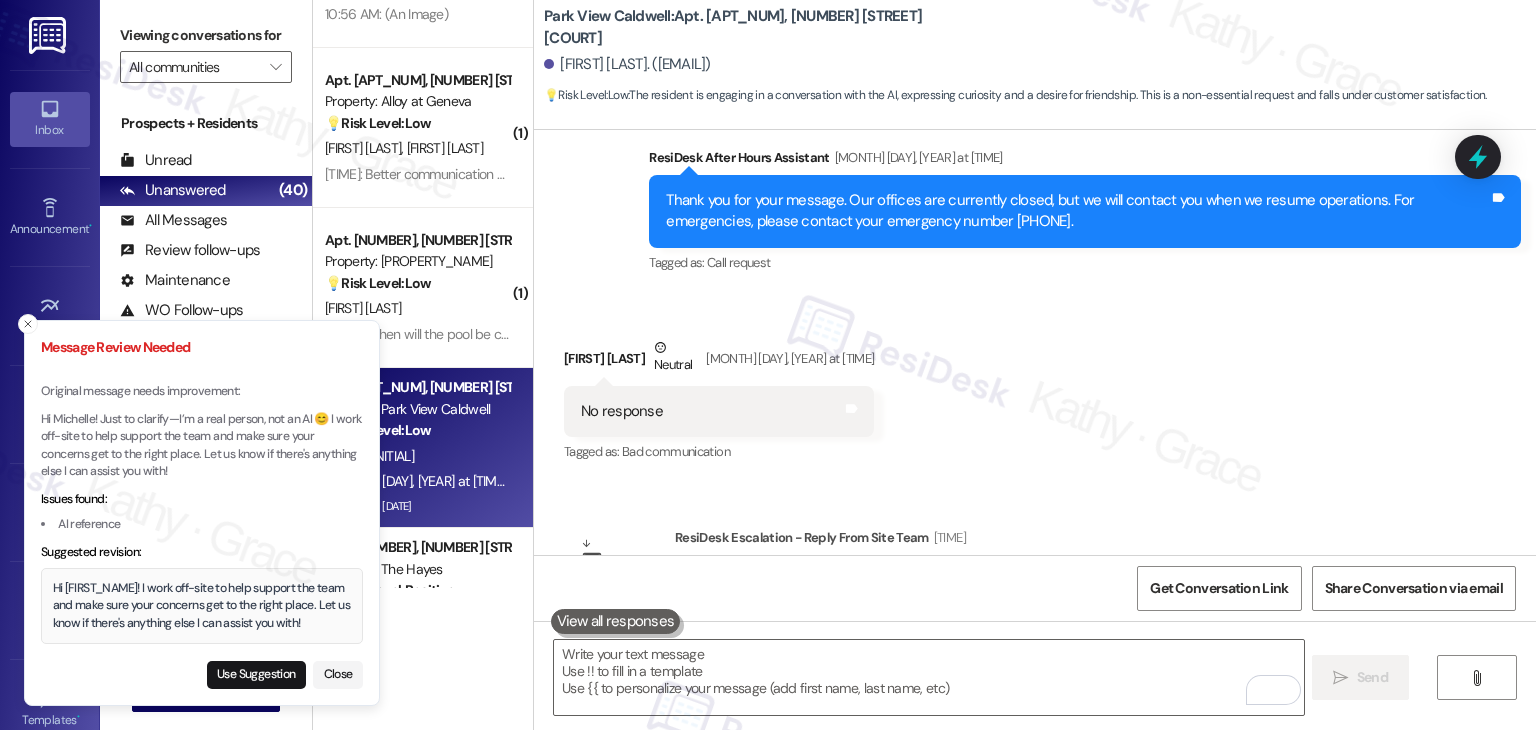 click on "Hi Michelle! I work off-site to help support the team and make sure your concerns get to the right place. Let us know if there's anything else I can assist you with!" at bounding box center [202, 606] 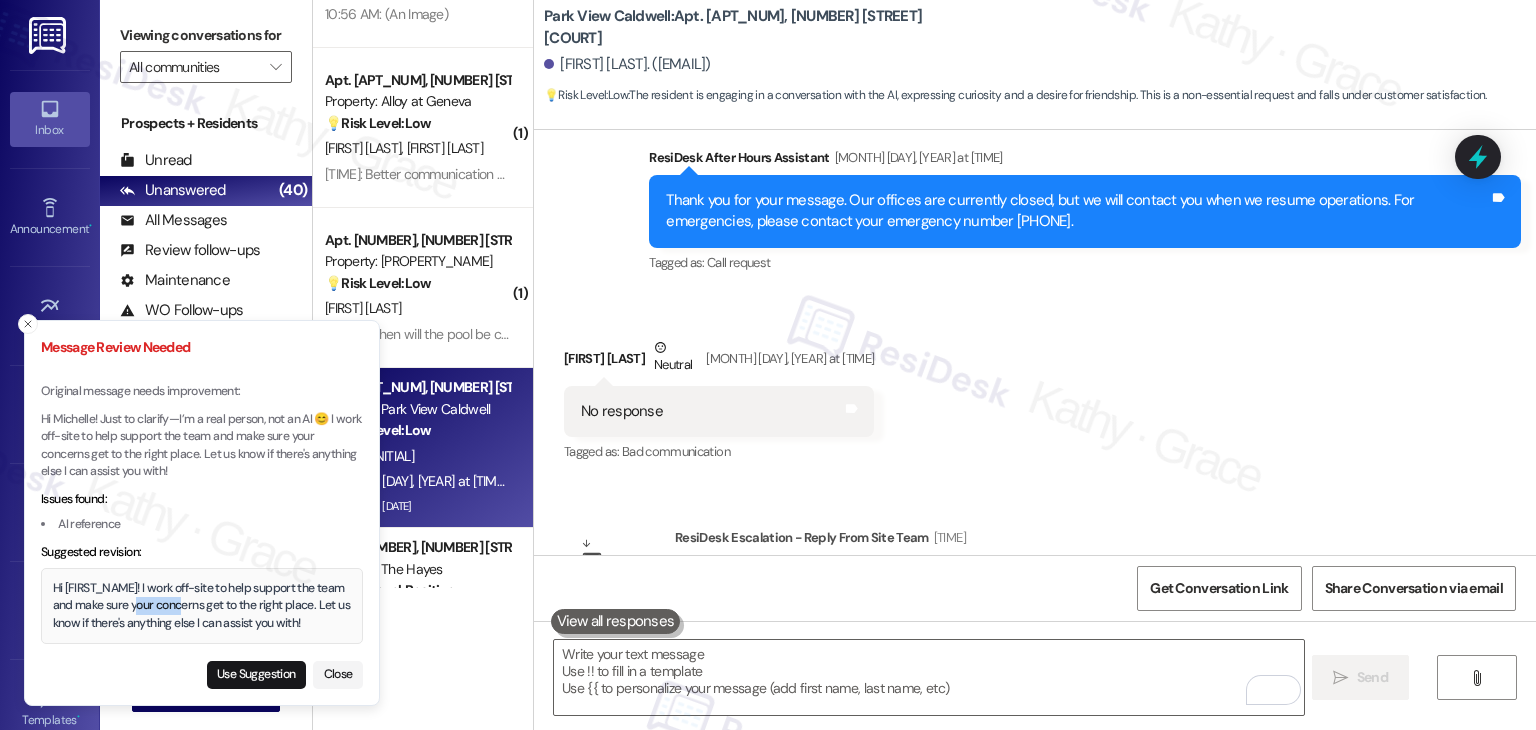click on "Hi Michelle! I work off-site to help support the team and make sure your concerns get to the right place. Let us know if there's anything else I can assist you with!" at bounding box center [202, 606] 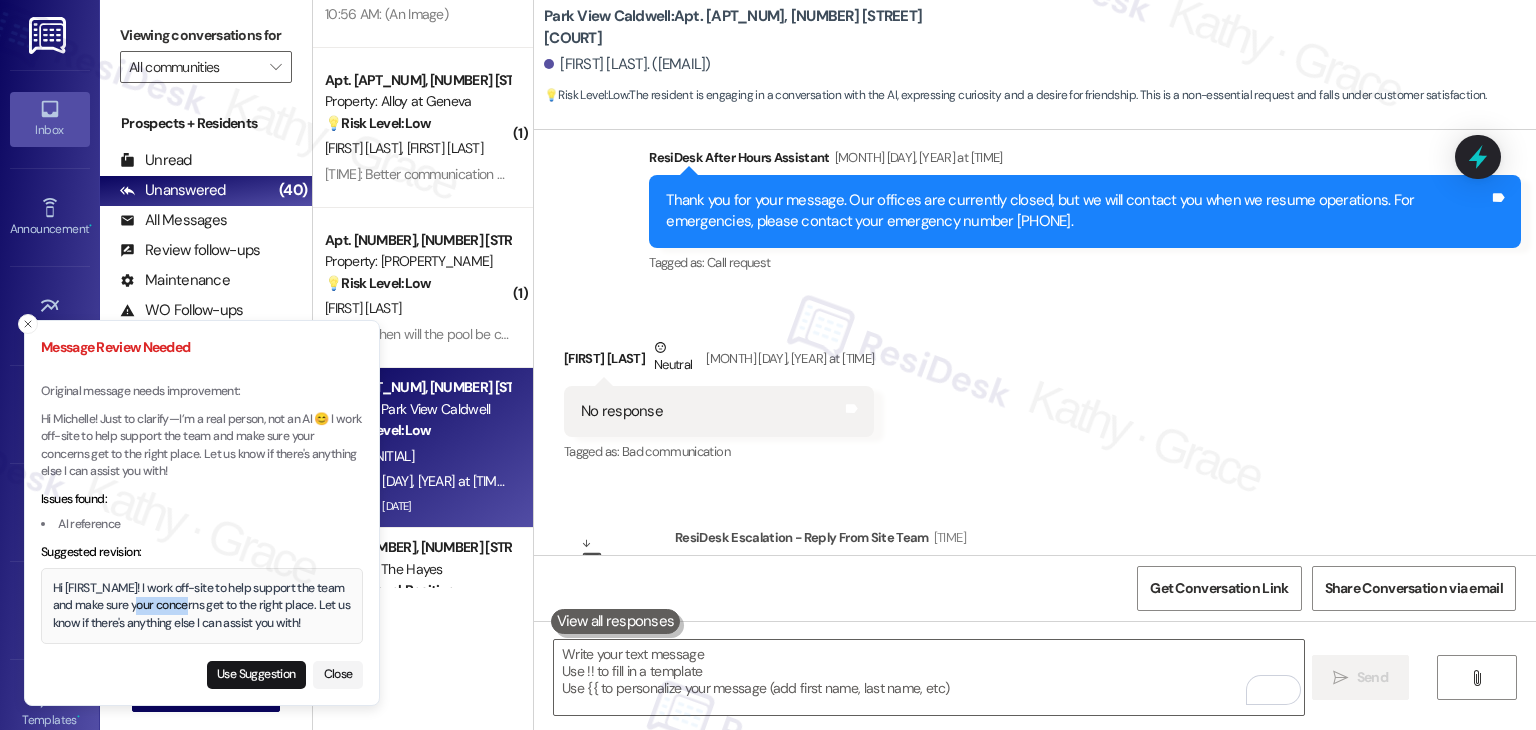 click on "Hi Michelle! I work off-site to help support the team and make sure your concerns get to the right place. Let us know if there's anything else I can assist you with!" at bounding box center (202, 606) 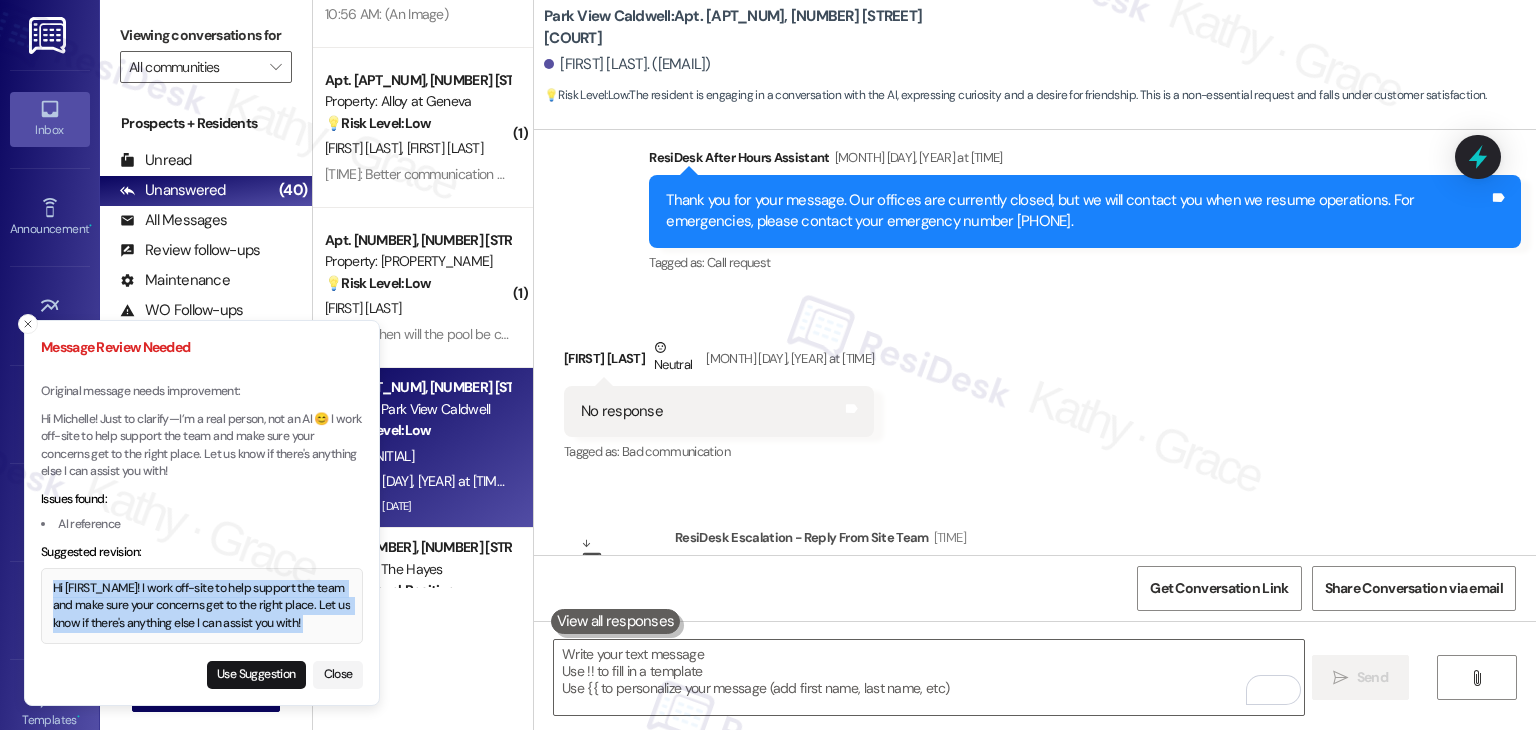 click on "Hi Michelle! I work off-site to help support the team and make sure your concerns get to the right place. Let us know if there's anything else I can assist you with!" at bounding box center (202, 606) 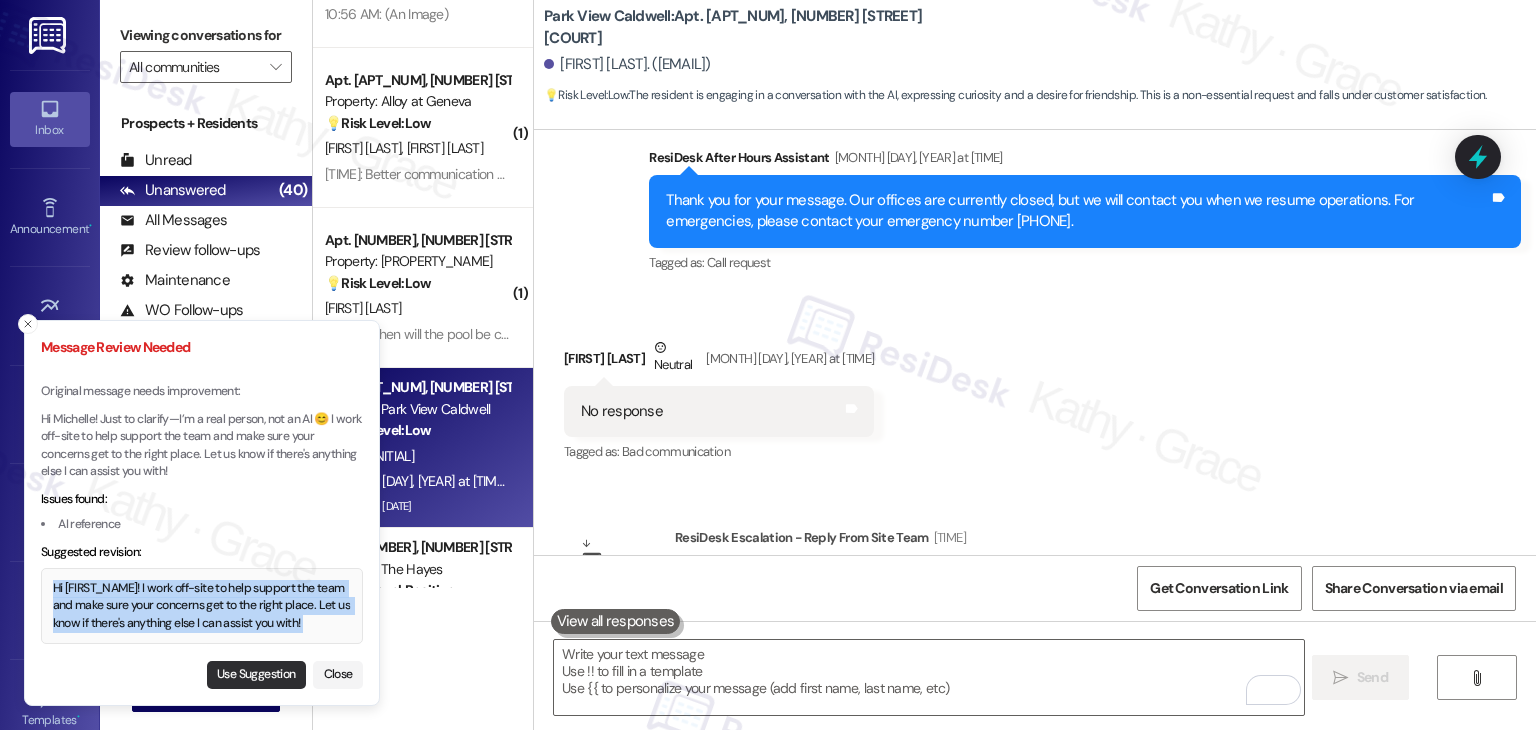 click on "Use Suggestion" at bounding box center (256, 675) 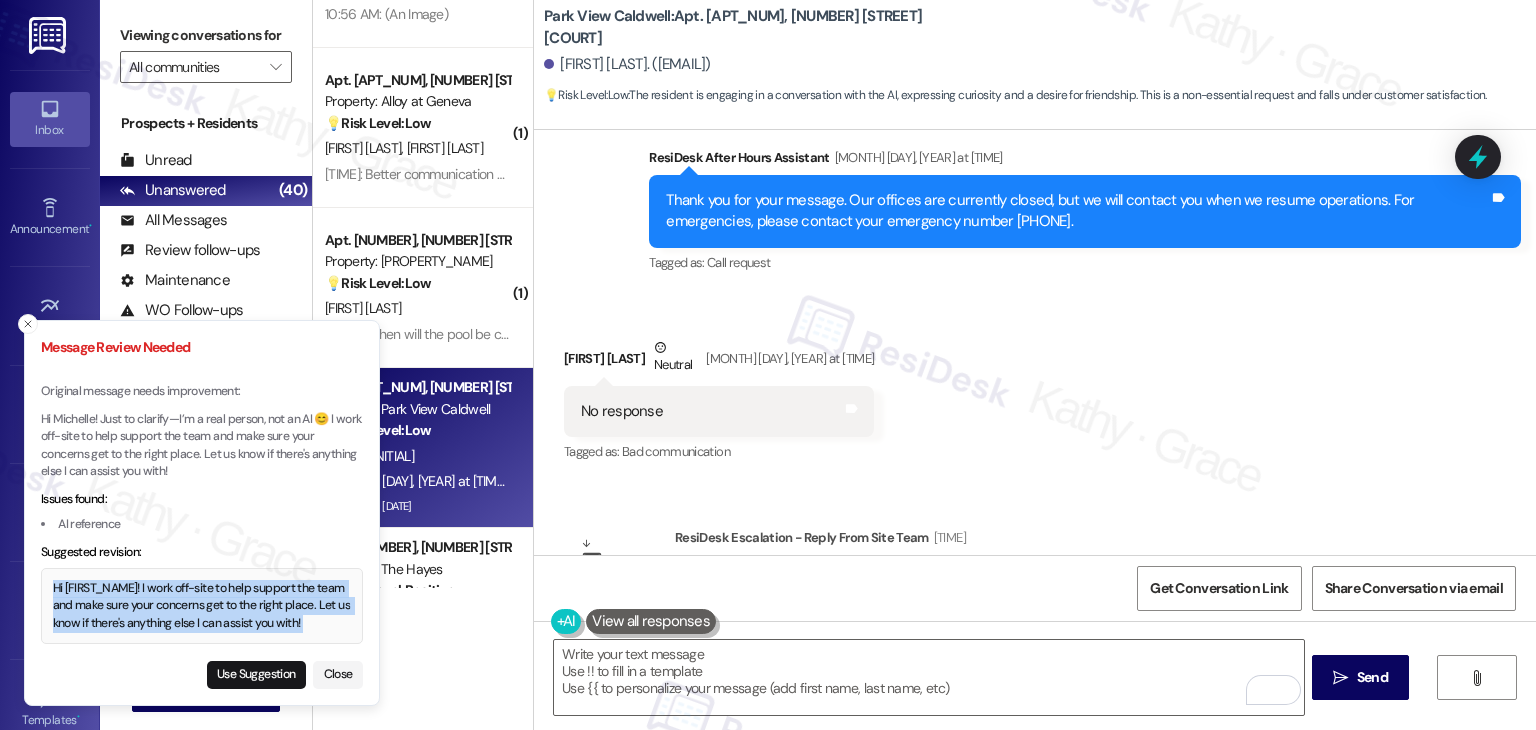 type on "Hi Michelle! I work off-site to help support the team and make sure your concerns get to the right place. Let us know if there's anything else I can assist you with!" 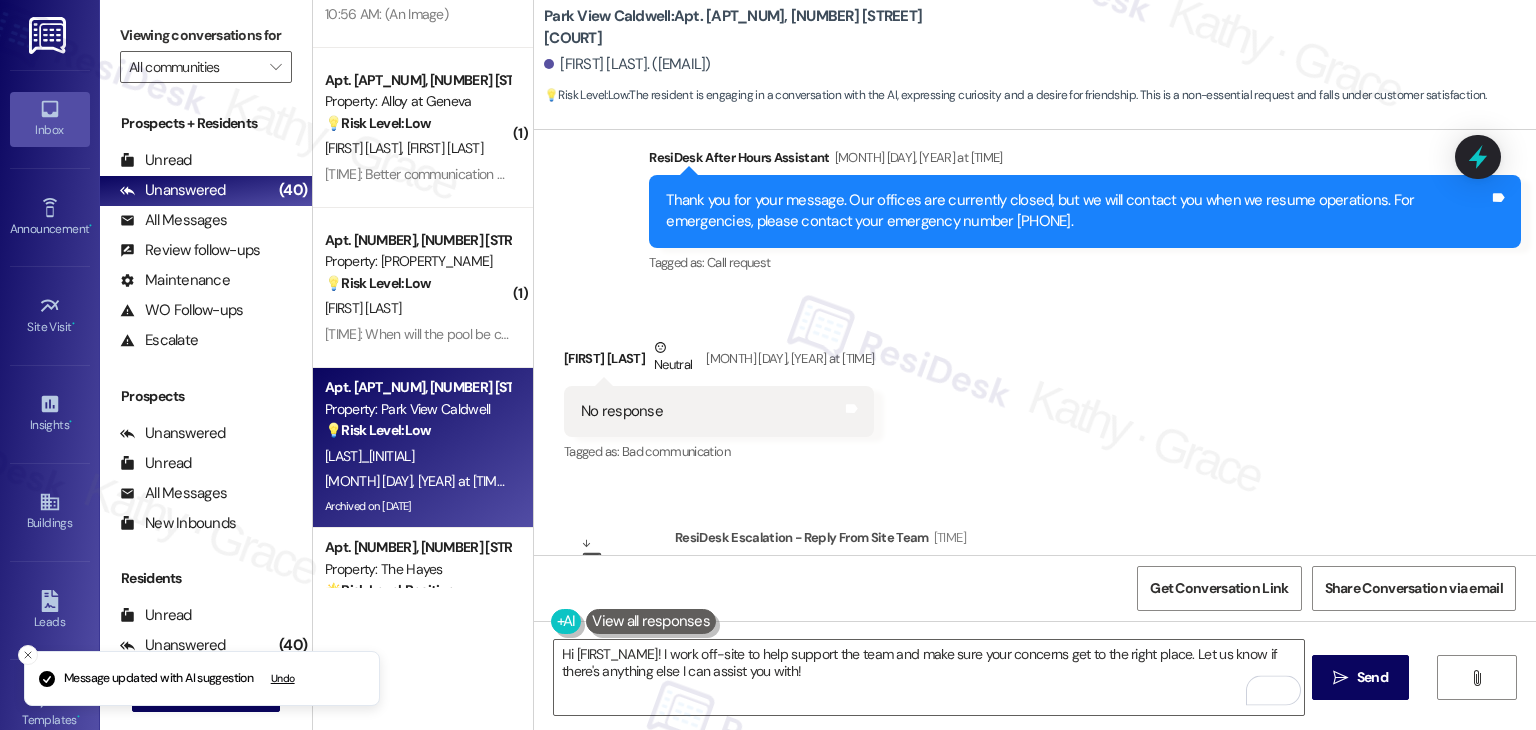 click on "( 3 ) Apt. 760~203, 710 Haggerty Ln Property: Saddleview Apartments 🔧  Risk Level:  Medium The resident initially reported a parking issue, which was acknowledged. The subsequent messages are nonsensical and include a request to delete the conversation. While unusual, there's no indication of immediate threat, policy violation, or risk. The parking issue itself is a Tier 3 concern. M. Mogollon A. Palencia Jimenez F. Neva Aug 01, 2025 at 8:16 PM: can you block and delete this conversation? Aug 01, 2025 at 8:16 PM: can you block and delete this conversation? Apt. 304, 221 E Oak St Property: Cannery Flats 🔧  Risk Level:  Medium The resident is reporting noise disturbances from neighbors (walking and dog barking). While disruptive, these are recurring nuisance issues rather than emergencies or lease violations. The resident is seeking advice on mitigation, indicating a desire for resolution rather than immediate action. The positive sentiment expressed suggests no immediate risk to retention. B. Whitmer ( 2" at bounding box center (423, 365) 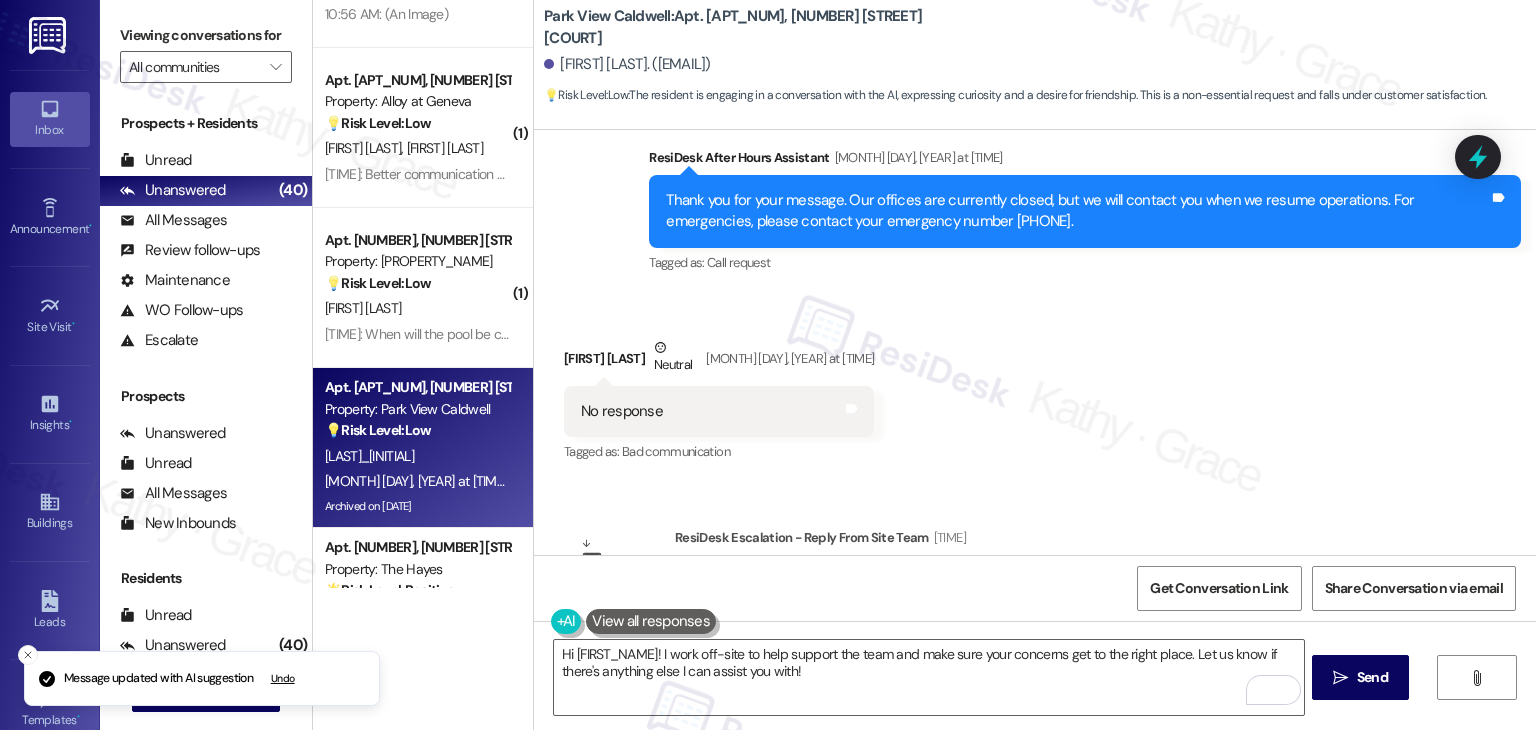 click on "Send" at bounding box center [1372, 677] 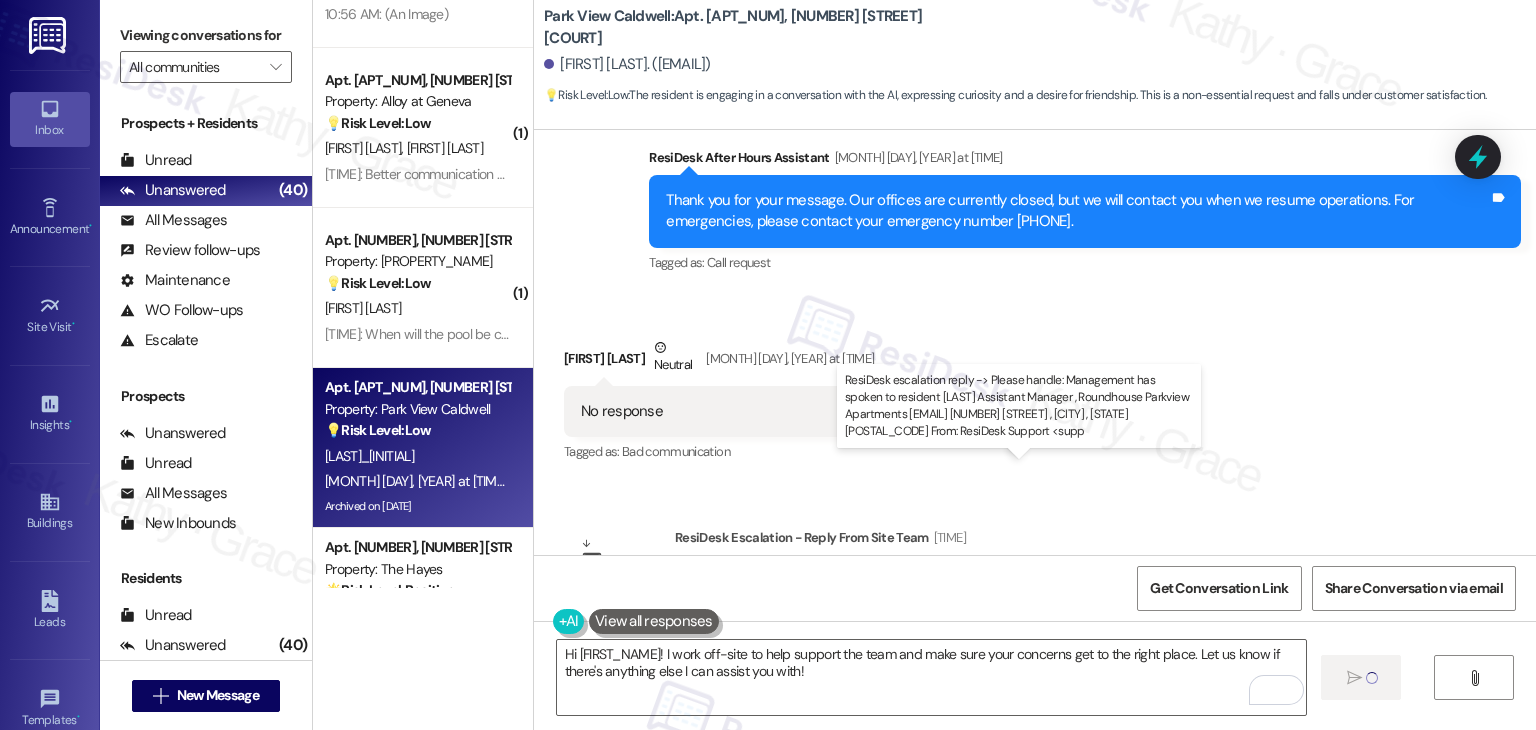 type 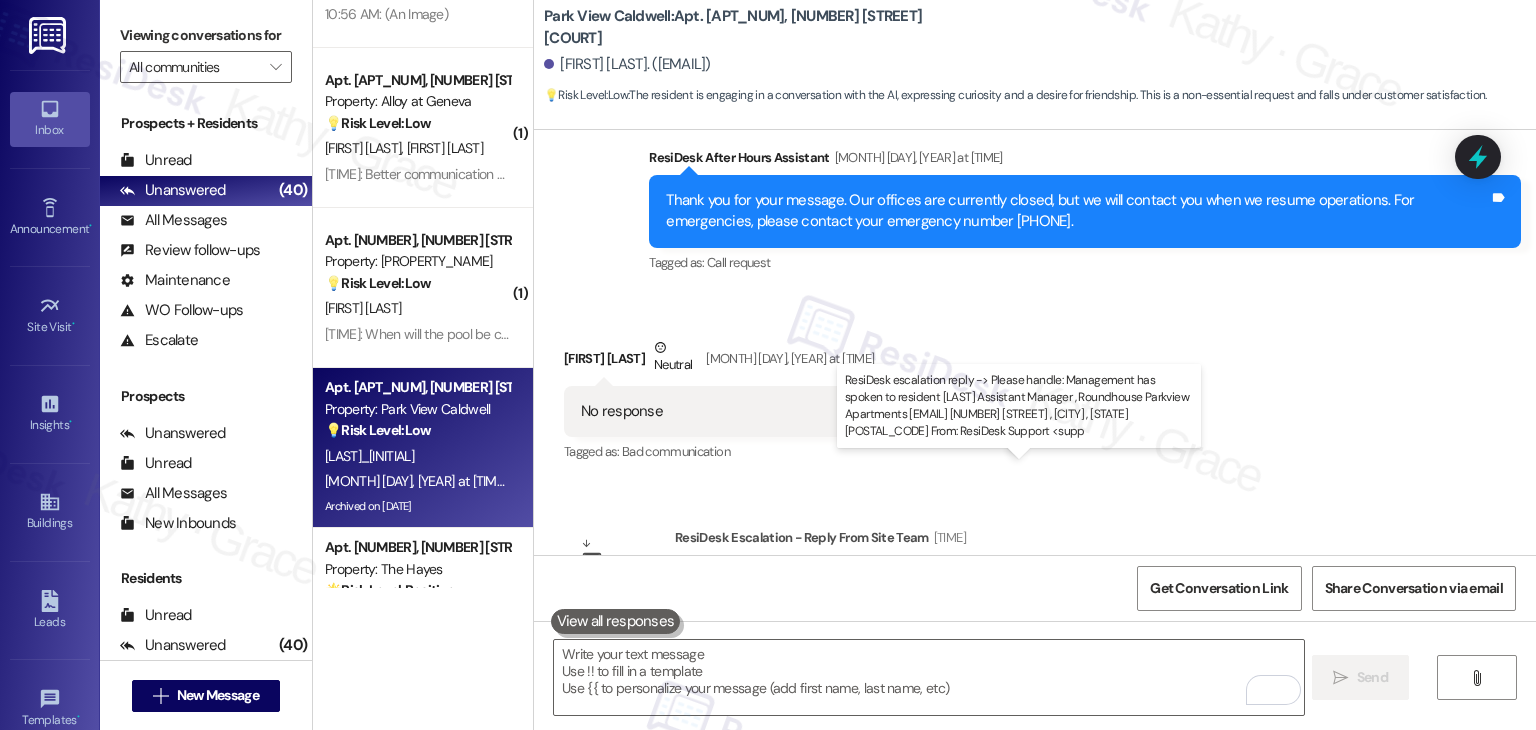scroll, scrollTop: 15910, scrollLeft: 0, axis: vertical 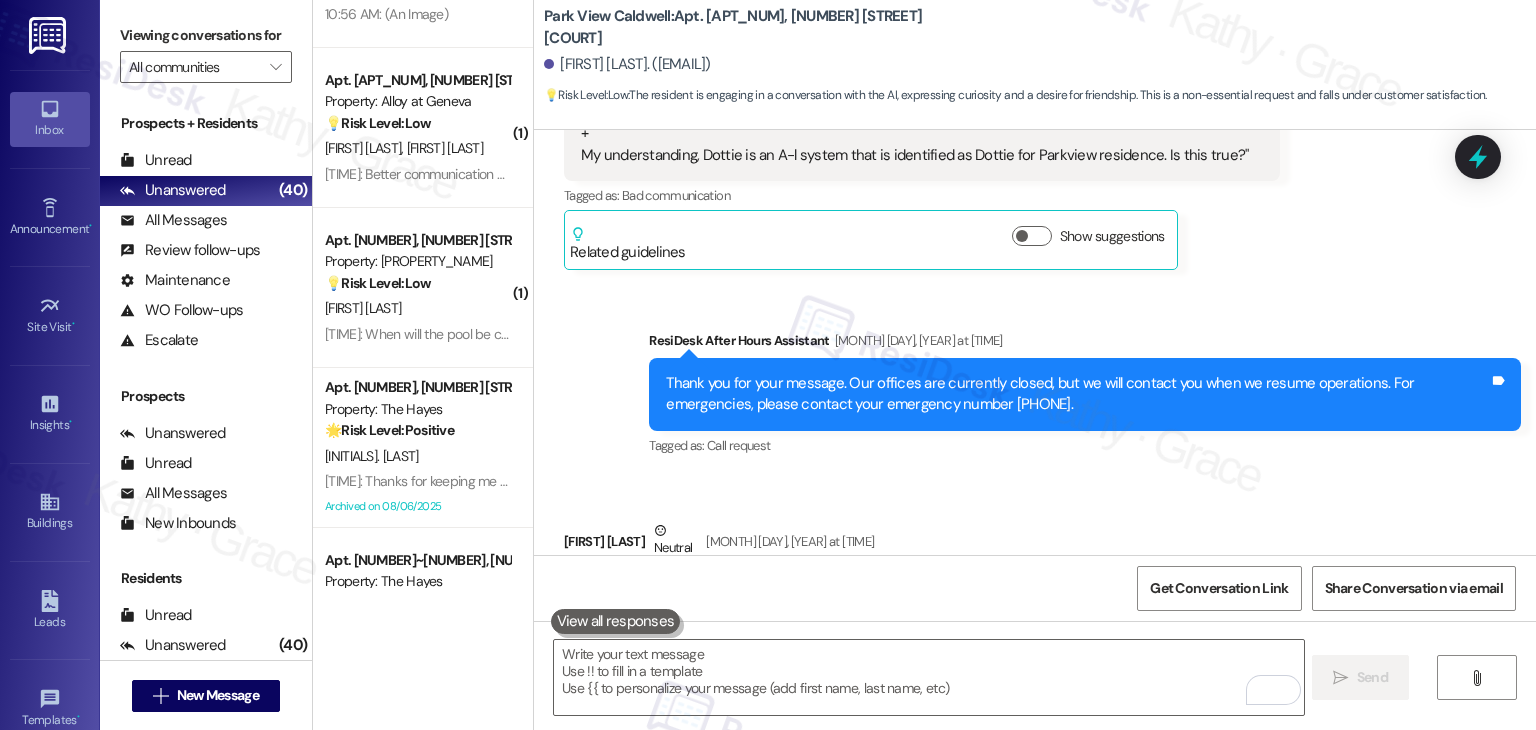 click on "Received via SMS Michelle Michaels   Neutral Aug 04, 2025 at 8:58 PM No response Tags and notes Tagged as:   Bad communication Click to highlight conversations about Bad communication" at bounding box center [1035, 570] 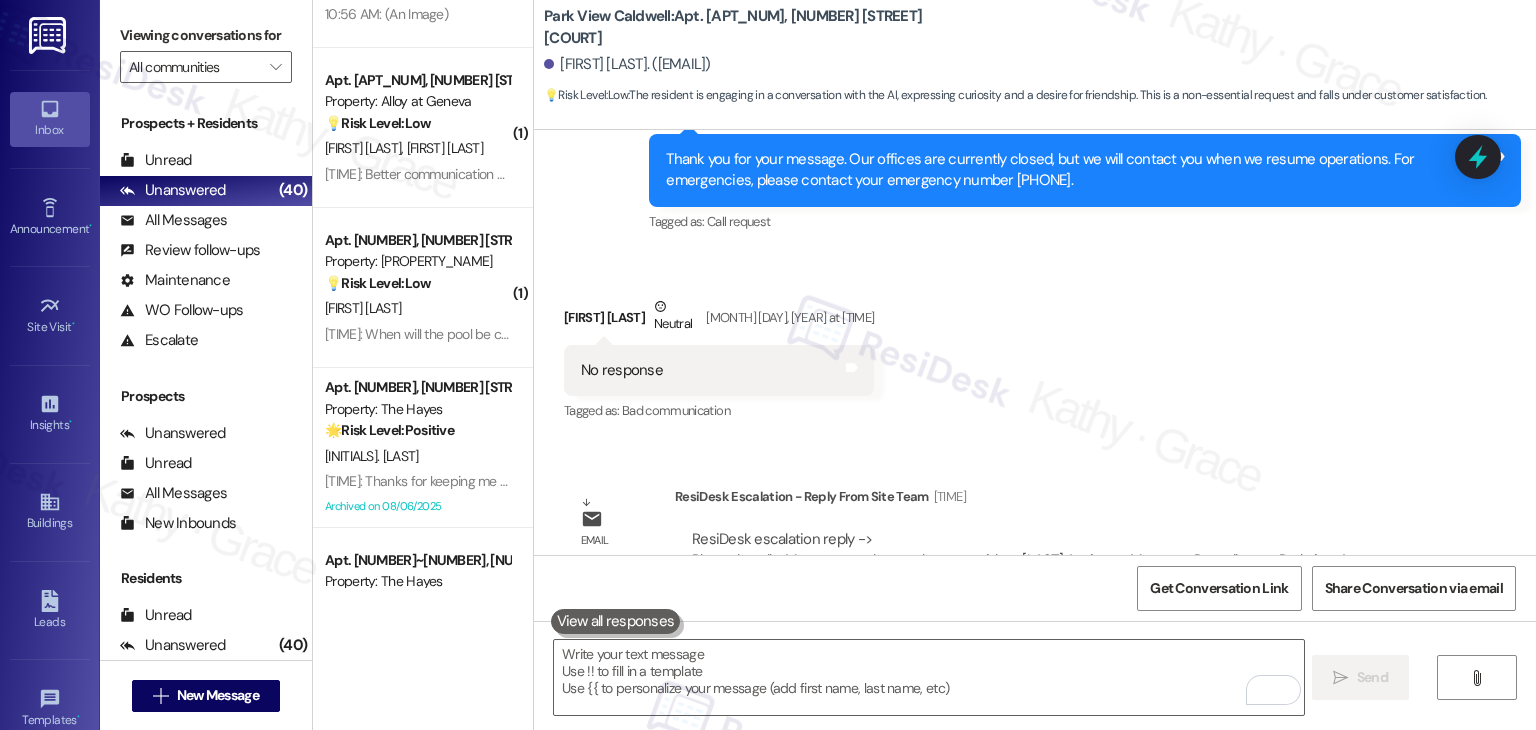 scroll, scrollTop: 16254, scrollLeft: 0, axis: vertical 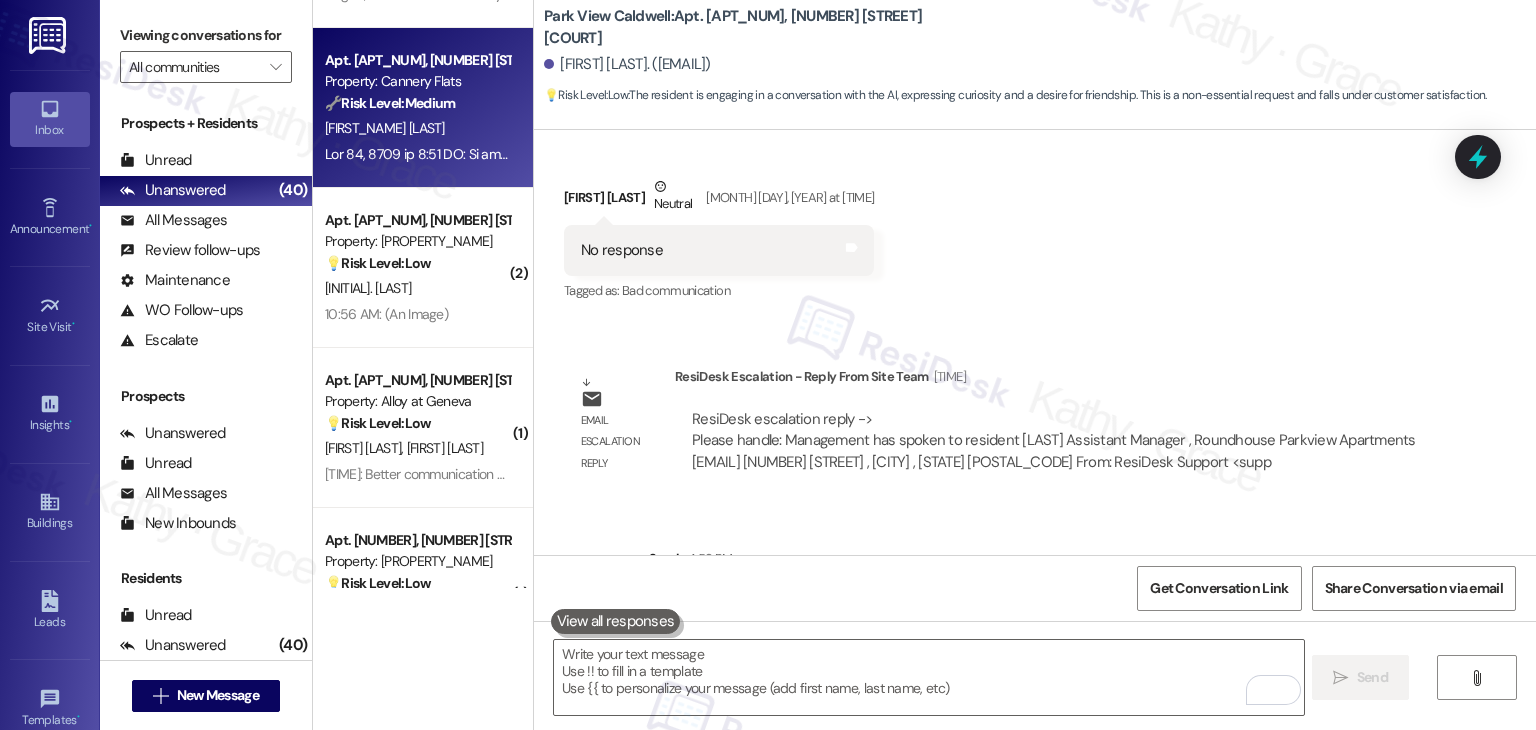 click on "[INITIAL] [LASTNAME]" at bounding box center [417, 128] 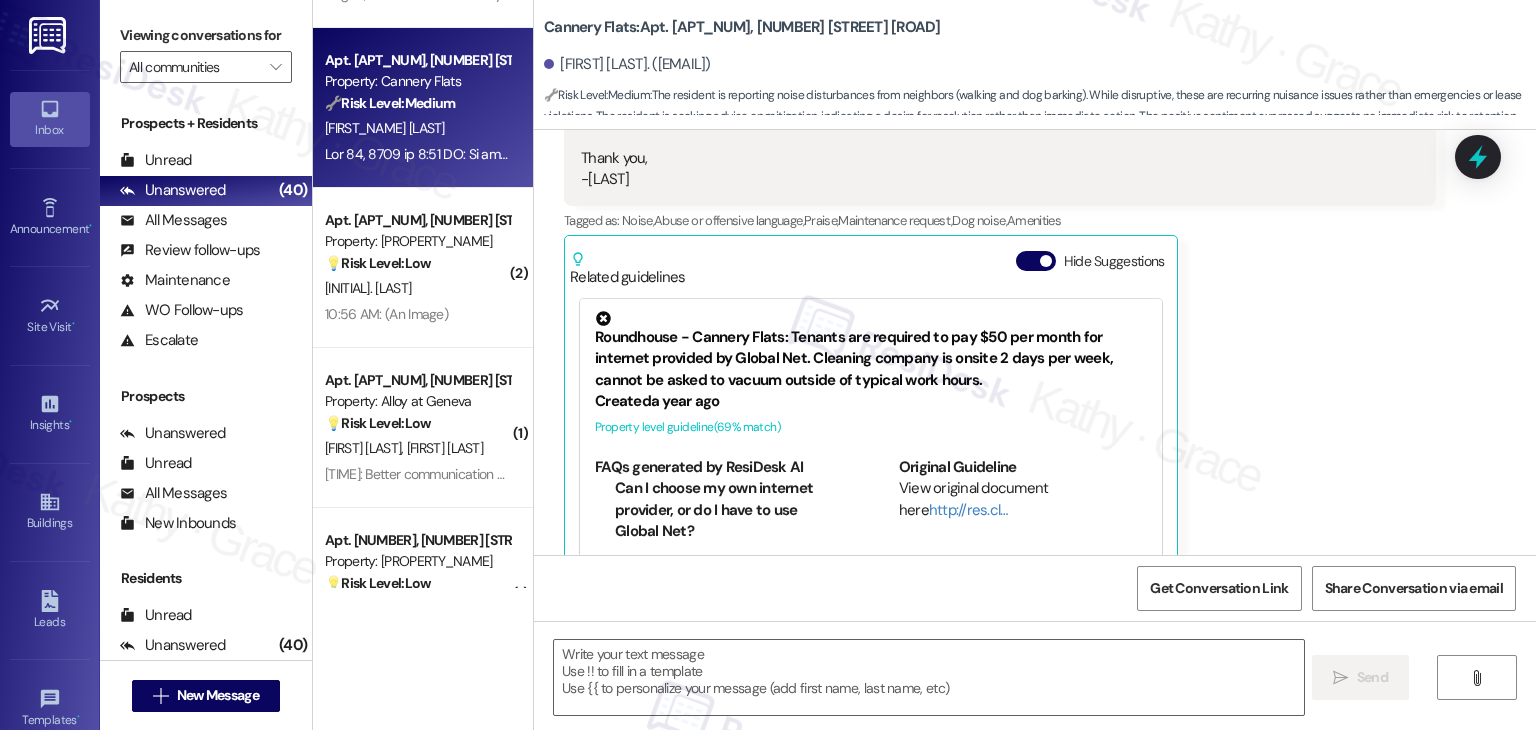 scroll, scrollTop: 2766, scrollLeft: 0, axis: vertical 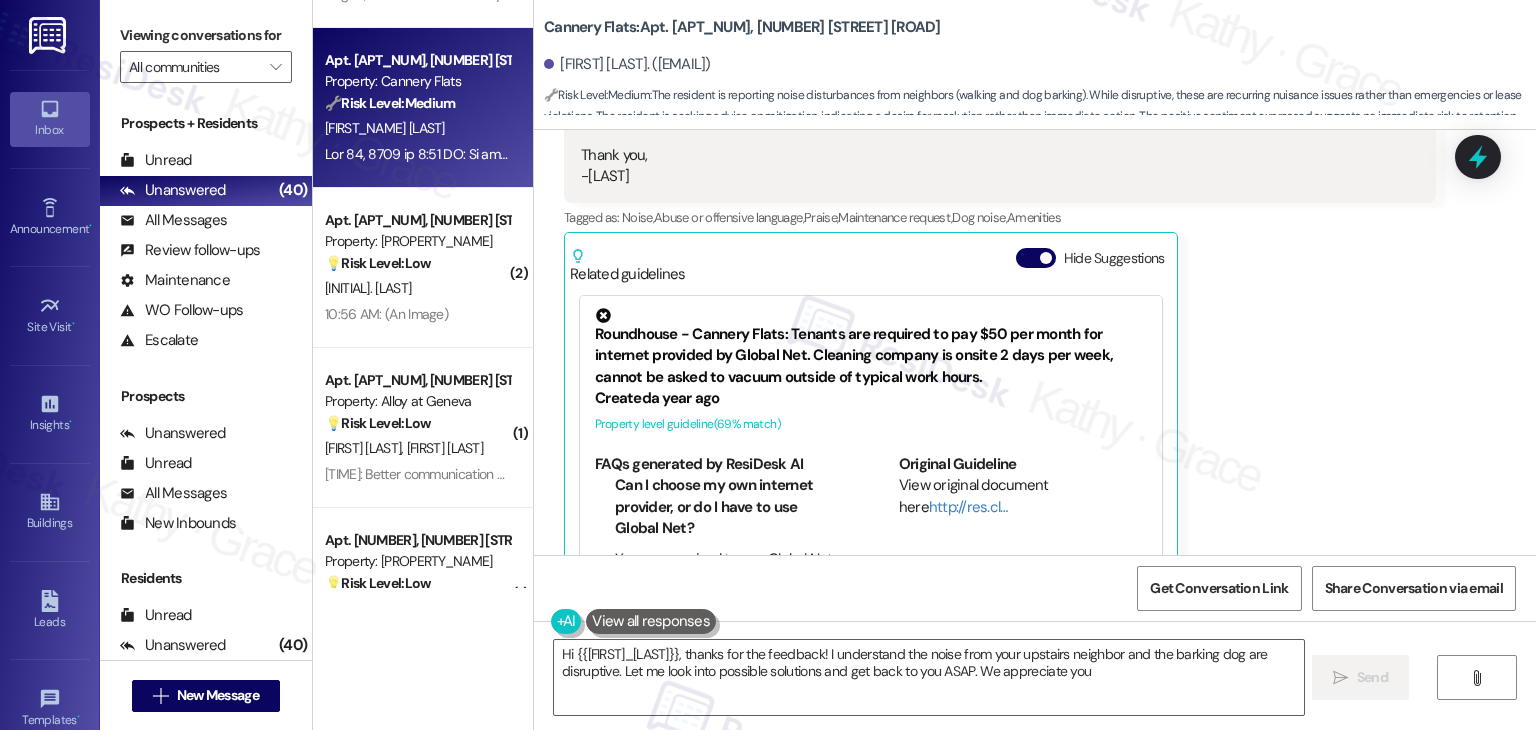 type on "Hi {{first_name}}, thanks for the feedback! I understand the noise from your upstairs neighbor and the barking dog are disruptive. Let me look into possible solutions and get back to you ASAP. We appreciate you!" 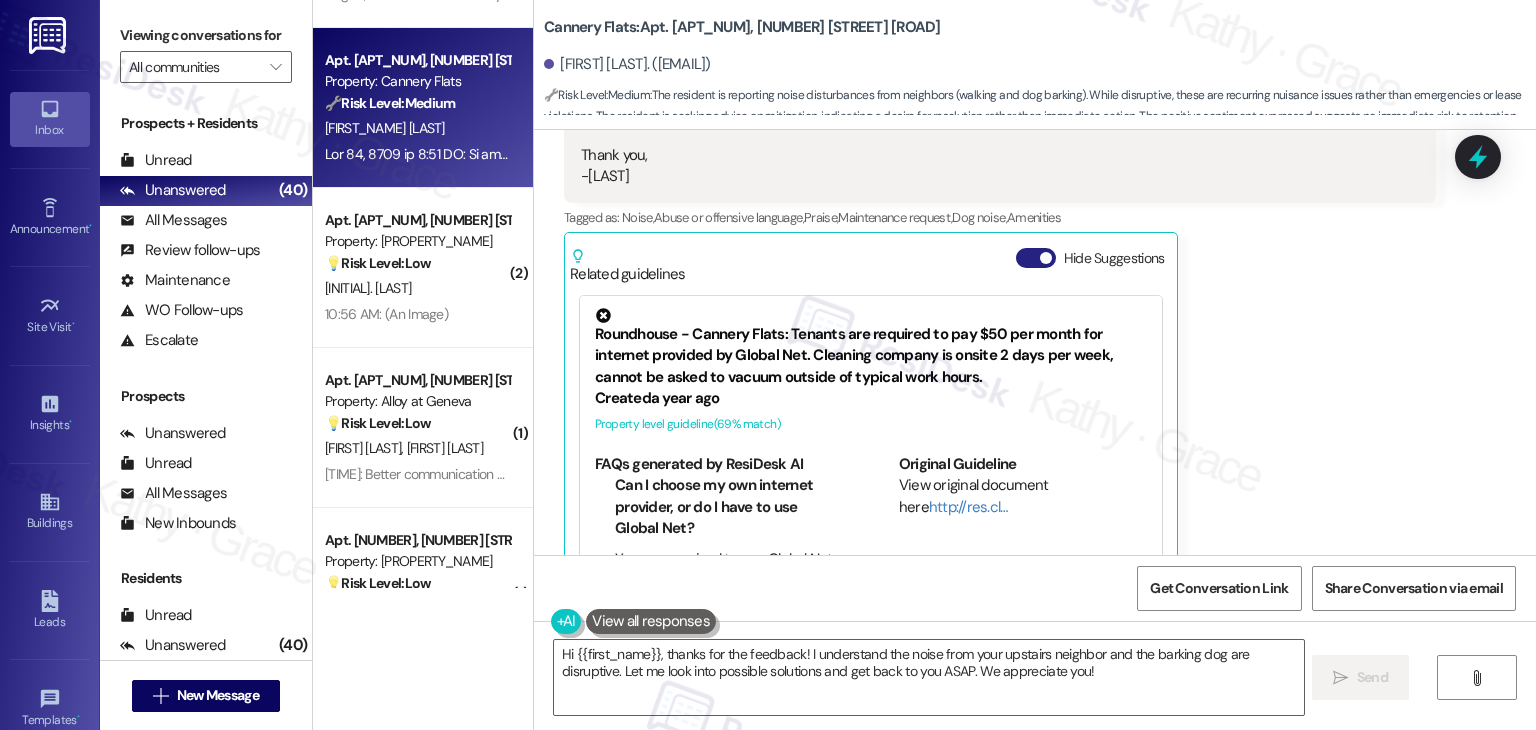 click on "Hide Suggestions" at bounding box center [1036, 258] 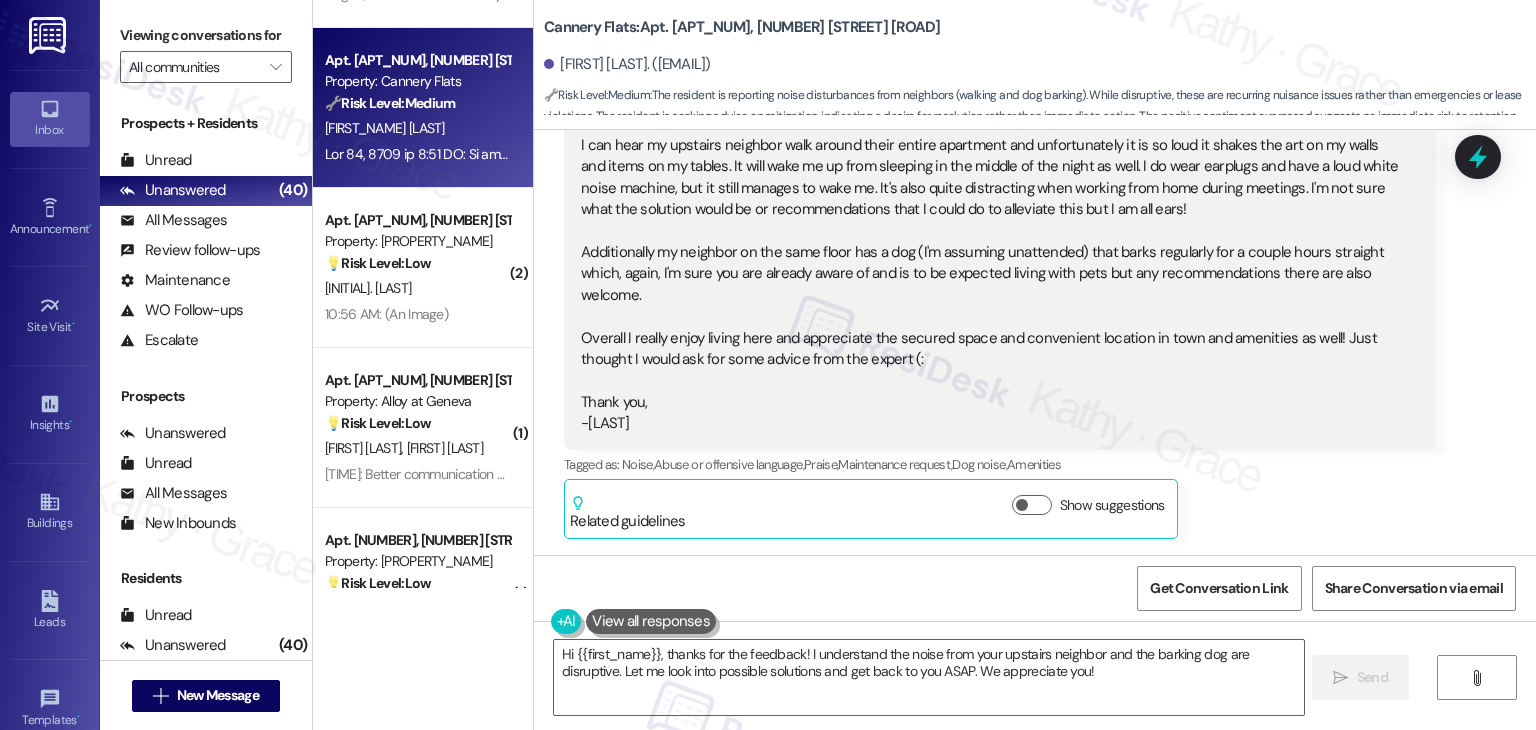 scroll, scrollTop: 2476, scrollLeft: 0, axis: vertical 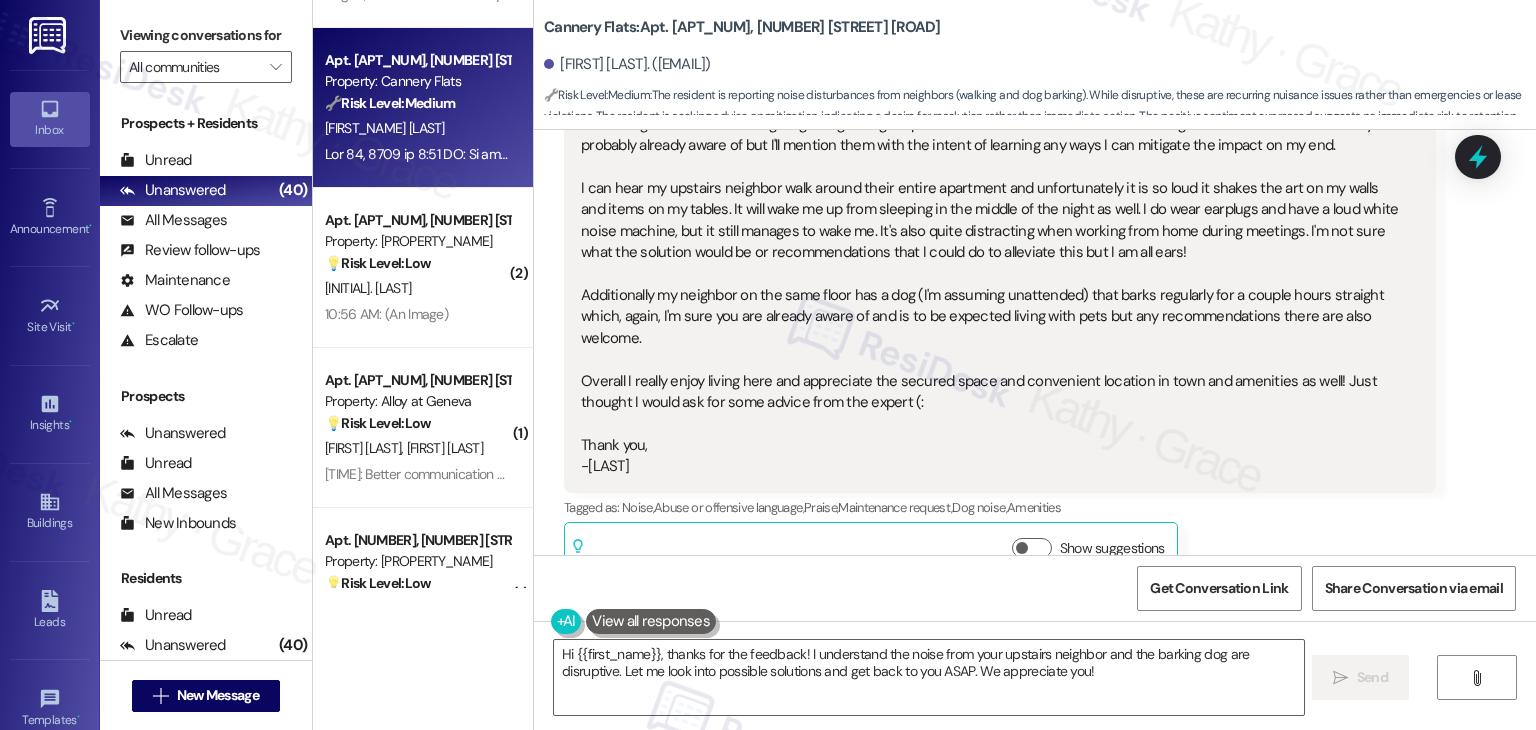 click on "Britta Whitmer   Neutral Aug 01, 2025 at 4:41 PM So far so good! ***** is working on getting a fridge repair which is awesome. There are some regular noise occurrences that you're probably already aware of but I'll mention them with the intent of learning any ways I can mitigate the impact on my end.
I can hear my upstairs neighbor walk around their entire apartment and unfortunately it is so loud it shakes the art on my walls and items on my tables. It will wake me up from sleeping in the middle of the night as well. I do wear earplugs and have a loud white noise machine, but it still manages to wake me. It's also quite distracting when working from home during meetings. I'm not sure what the solution would be or recommendations that I could do to alleviate this but I am all ears!
Overall I really enjoy living here and appreciate the secured space and convenient location in town and amenities as well! Just thought I would ask for some advice from the expert (:
Thank you,
-Britta    Noise" at bounding box center [1000, 316] 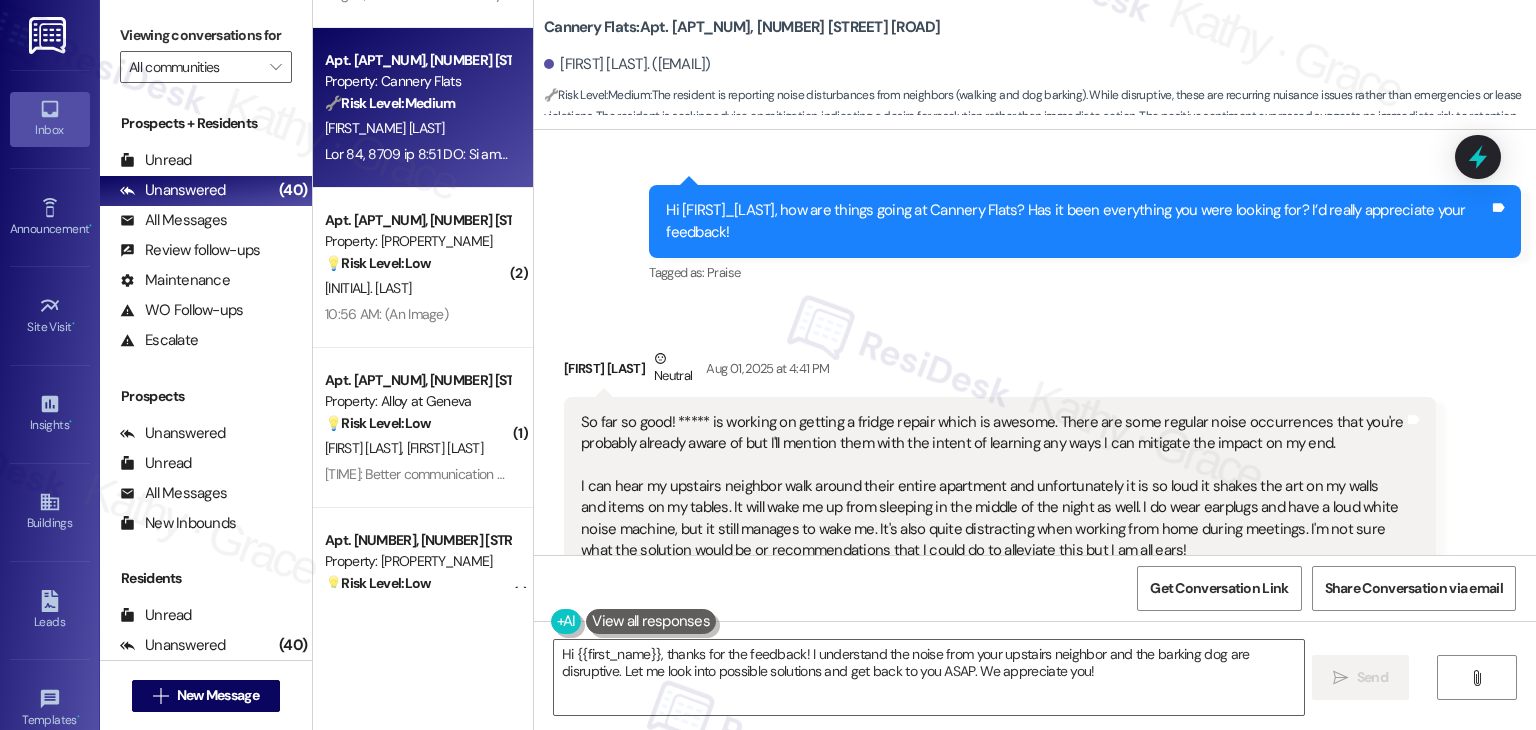 scroll, scrollTop: 2176, scrollLeft: 0, axis: vertical 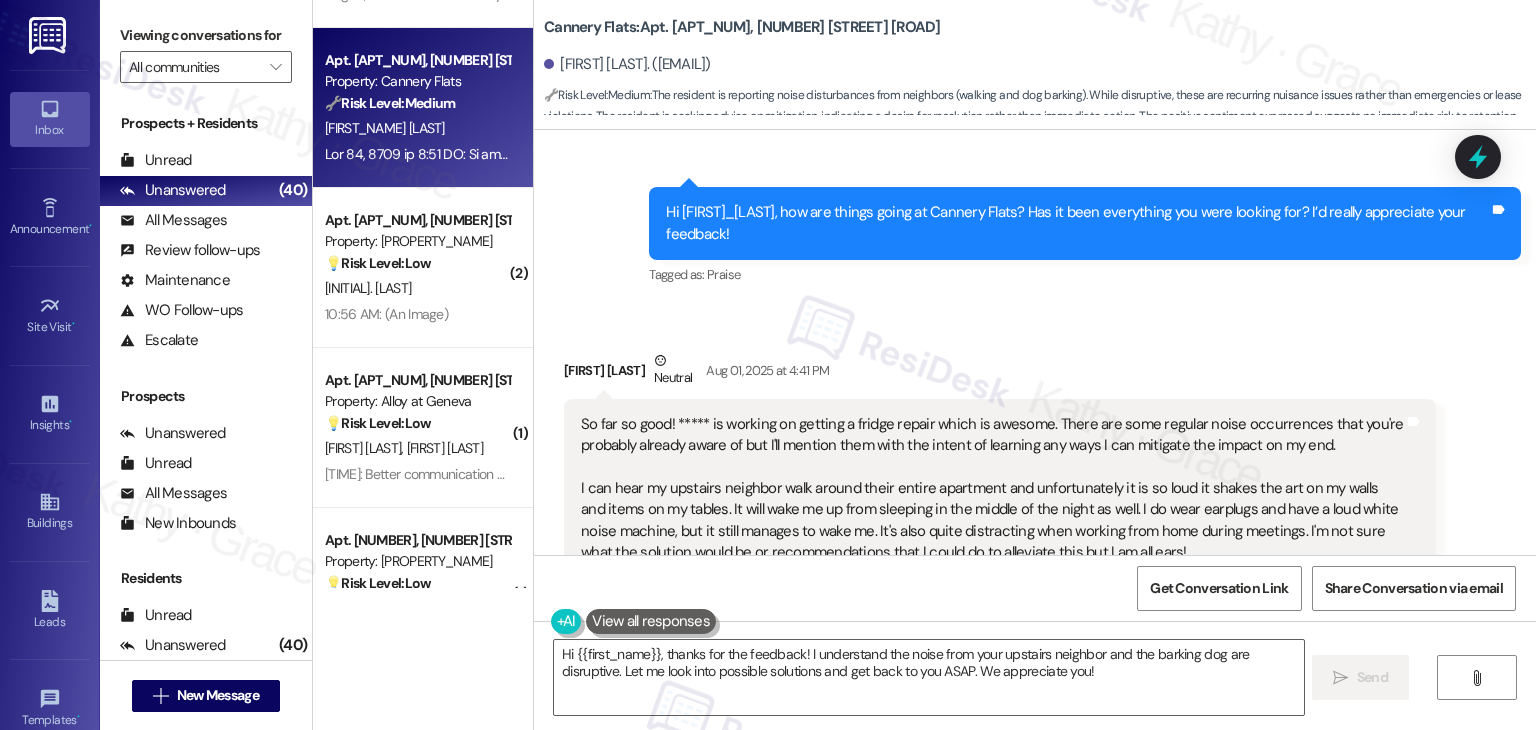 click on "Received via SMS Britta Whitmer   Neutral Aug 01, 2025 at 4:41 PM So far so good! ***** is working on getting a fridge repair which is awesome. There are some regular noise occurrences that you're probably already aware of but I'll mention them with the intent of learning any ways I can mitigate the impact on my end.
I can hear my upstairs neighbor walk around their entire apartment and unfortunately it is so loud it shakes the art on my walls and items on my tables. It will wake me up from sleeping in the middle of the night as well. I do wear earplugs and have a loud white noise machine, but it still manages to wake me. It's also quite distracting when working from home during meetings. I'm not sure what the solution would be or recommendations that I could do to alleviate this but I am all ears!
Overall I really enjoy living here and appreciate the secured space and convenient location in town and amenities as well! Just thought I would ask for some advice from the expert (:
Thank you," at bounding box center [1035, 601] 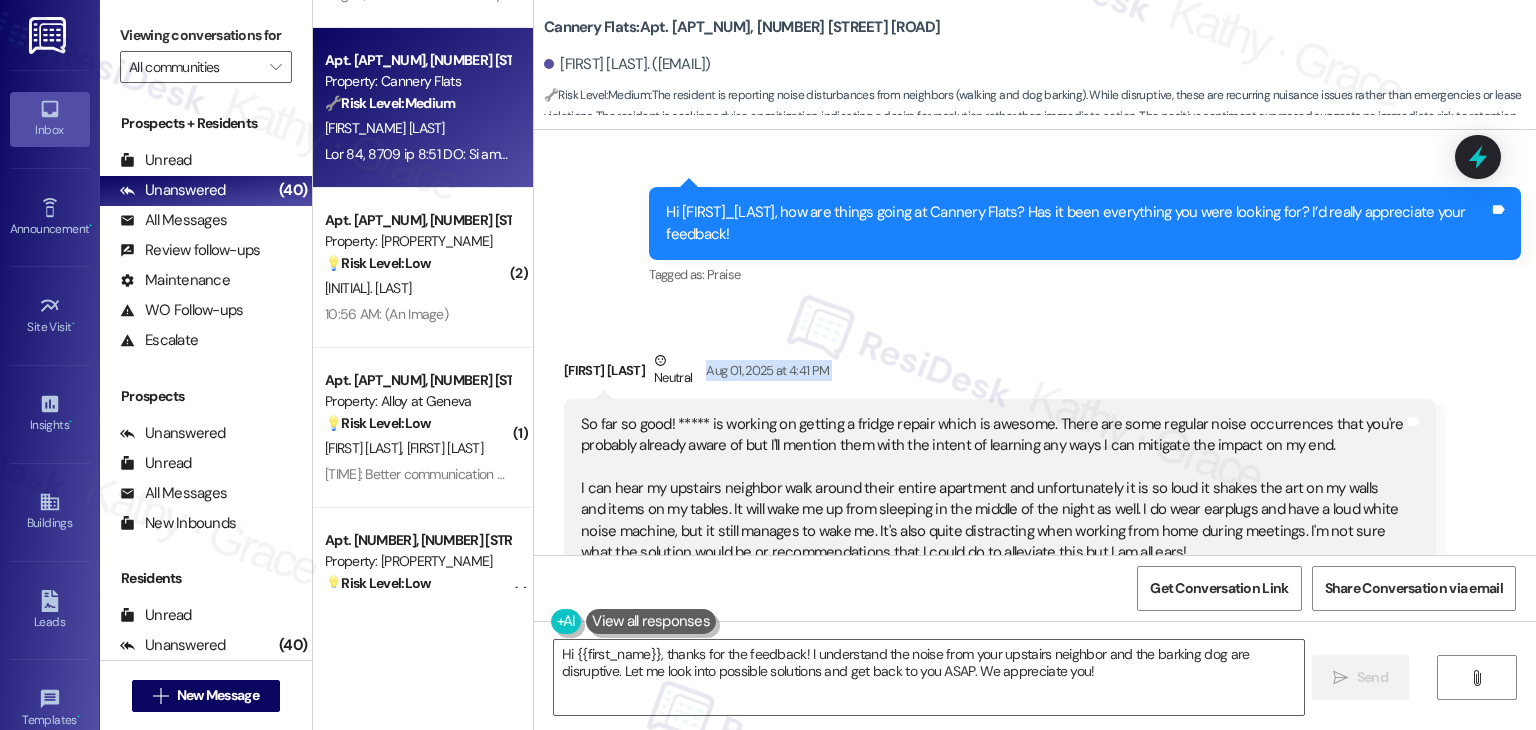 click on "Received via SMS Britta Whitmer   Neutral Aug 01, 2025 at 4:41 PM So far so good! ***** is working on getting a fridge repair which is awesome. There are some regular noise occurrences that you're probably already aware of but I'll mention them with the intent of learning any ways I can mitigate the impact on my end.
I can hear my upstairs neighbor walk around their entire apartment and unfortunately it is so loud it shakes the art on my walls and items on my tables. It will wake me up from sleeping in the middle of the night as well. I do wear earplugs and have a loud white noise machine, but it still manages to wake me. It's also quite distracting when working from home during meetings. I'm not sure what the solution would be or recommendations that I could do to alleviate this but I am all ears!
Overall I really enjoy living here and appreciate the secured space and convenient location in town and amenities as well! Just thought I would ask for some advice from the expert (:
Thank you," at bounding box center (1035, 601) 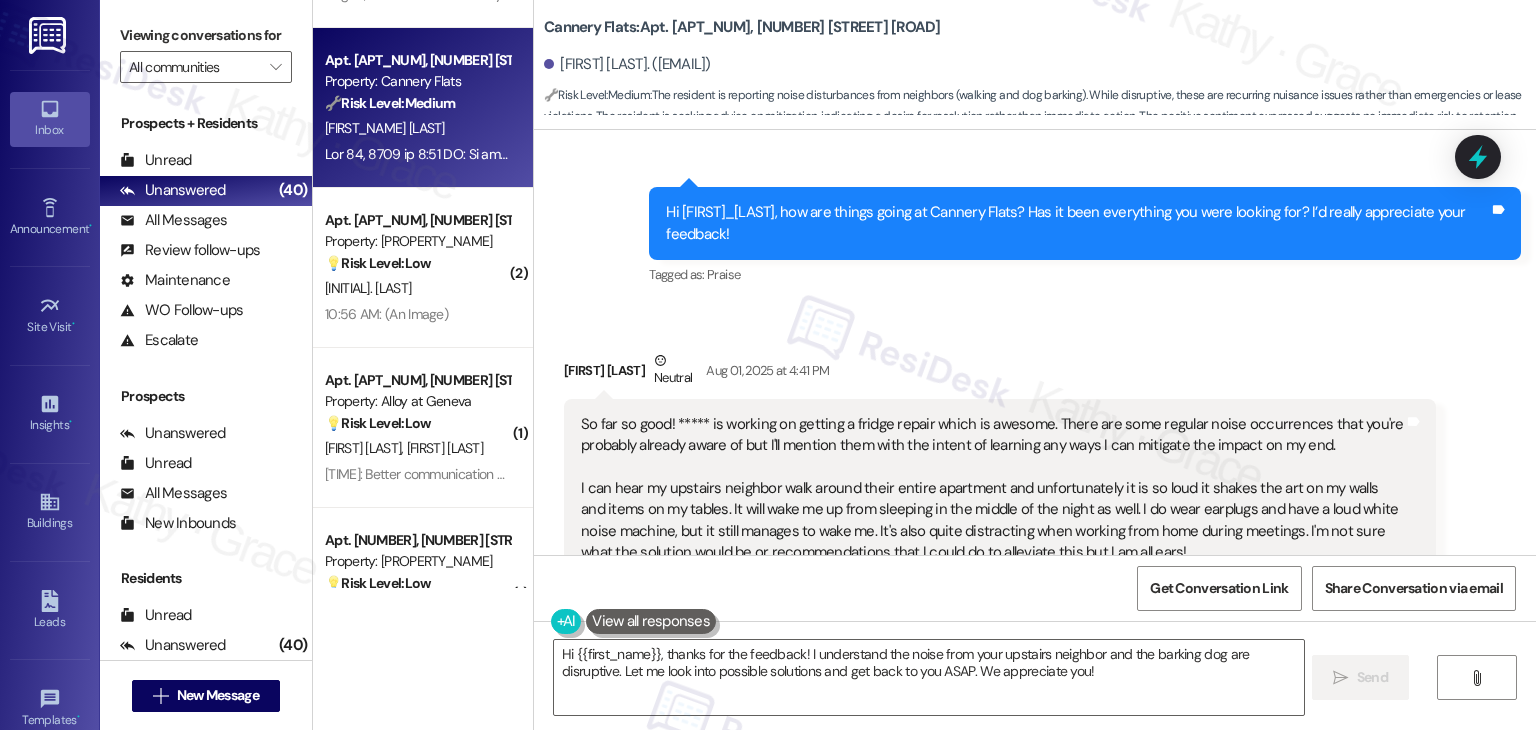 click on "Received via SMS Britta Whitmer   Neutral Aug 01, 2025 at 4:41 PM So far so good! ***** is working on getting a fridge repair which is awesome. There are some regular noise occurrences that you're probably already aware of but I'll mention them with the intent of learning any ways I can mitigate the impact on my end.
I can hear my upstairs neighbor walk around their entire apartment and unfortunately it is so loud it shakes the art on my walls and items on my tables. It will wake me up from sleeping in the middle of the night as well. I do wear earplugs and have a loud white noise machine, but it still manages to wake me. It's also quite distracting when working from home during meetings. I'm not sure what the solution would be or recommendations that I could do to alleviate this but I am all ears!
Overall I really enjoy living here and appreciate the secured space and convenient location in town and amenities as well! Just thought I would ask for some advice from the expert (:
Thank you," at bounding box center [1035, 601] 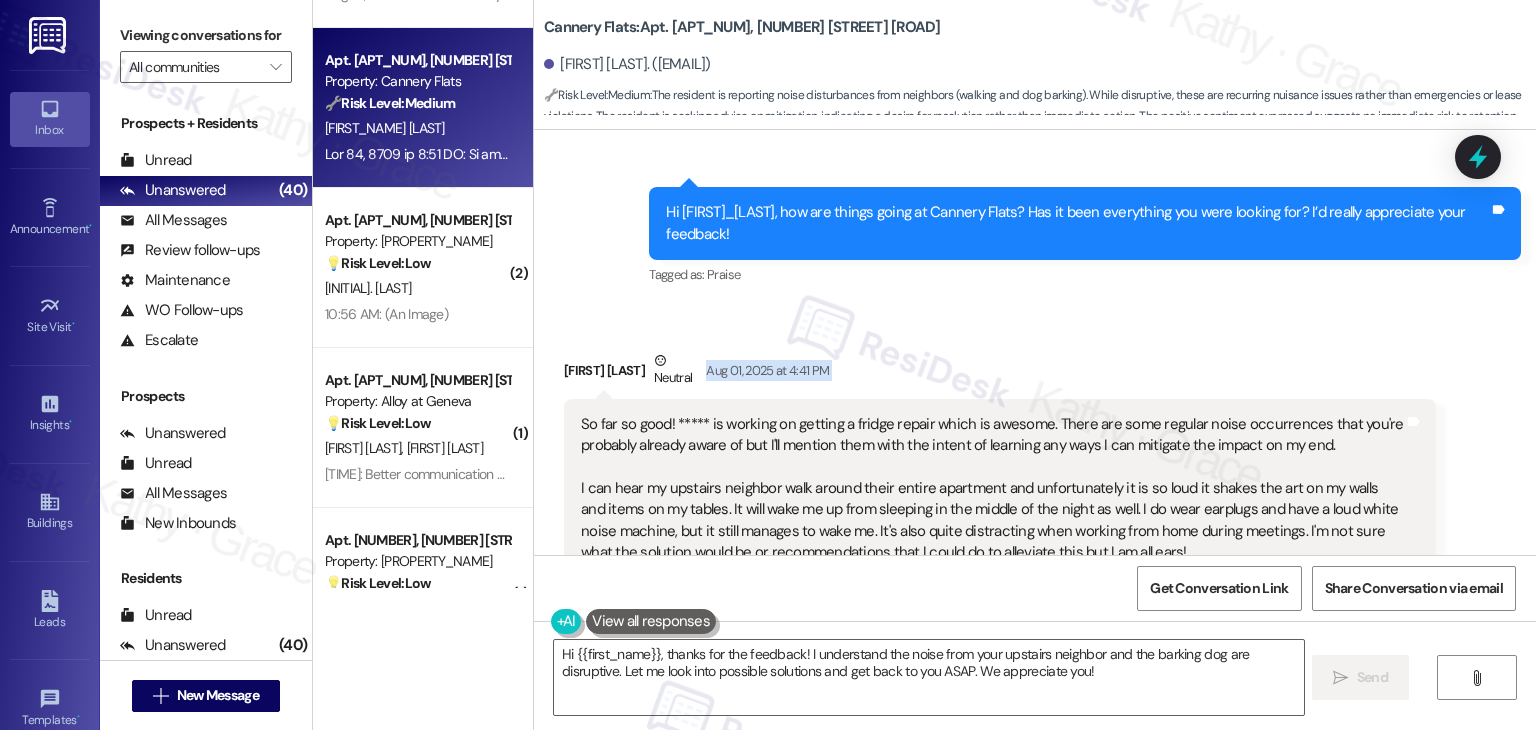 click on "Received via SMS Britta Whitmer   Neutral Aug 01, 2025 at 4:41 PM So far so good! ***** is working on getting a fridge repair which is awesome. There are some regular noise occurrences that you're probably already aware of but I'll mention them with the intent of learning any ways I can mitigate the impact on my end.
I can hear my upstairs neighbor walk around their entire apartment and unfortunately it is so loud it shakes the art on my walls and items on my tables. It will wake me up from sleeping in the middle of the night as well. I do wear earplugs and have a loud white noise machine, but it still manages to wake me. It's also quite distracting when working from home during meetings. I'm not sure what the solution would be or recommendations that I could do to alleviate this but I am all ears!
Overall I really enjoy living here and appreciate the secured space and convenient location in town and amenities as well! Just thought I would ask for some advice from the expert (:
Thank you," at bounding box center [1035, 601] 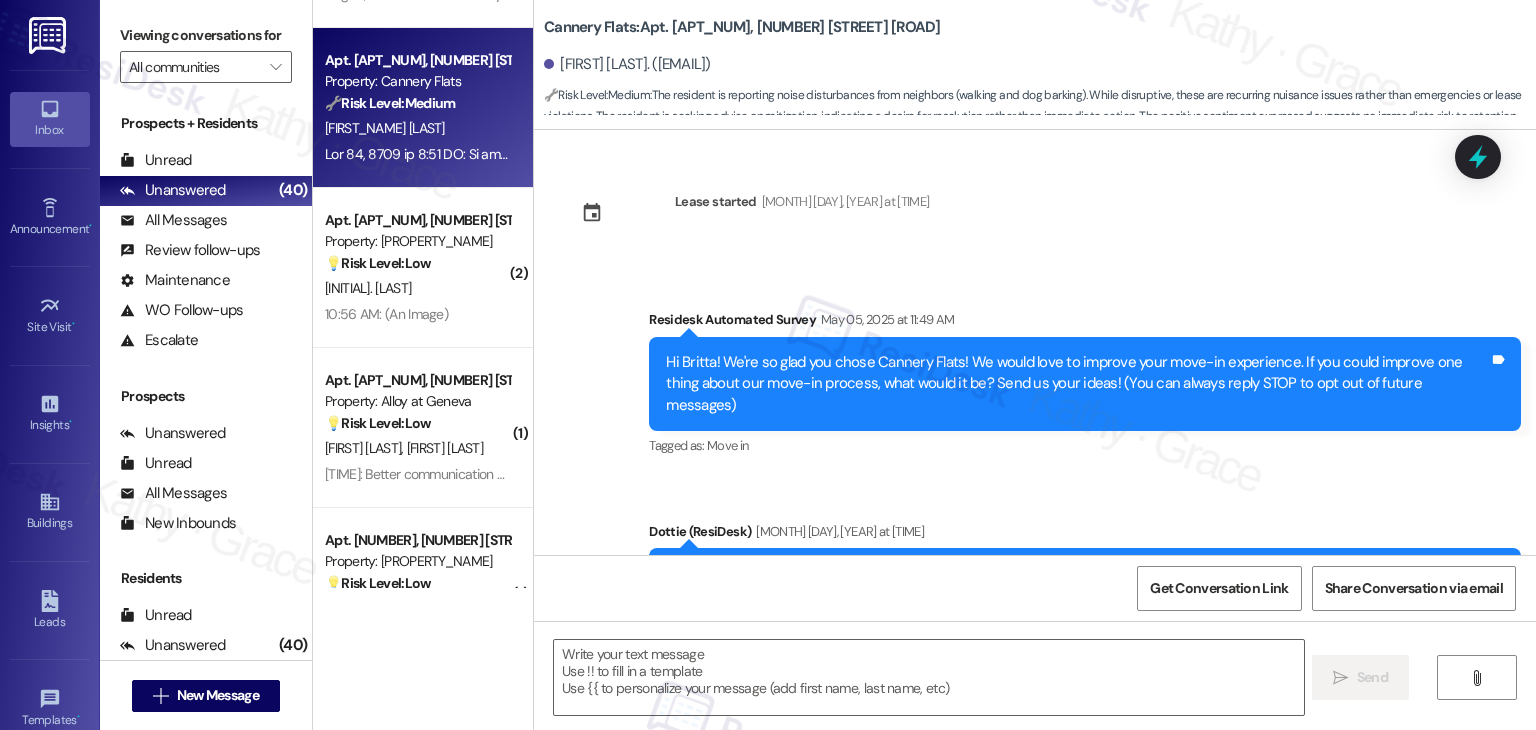drag, startPoint x: 1104, startPoint y: 297, endPoint x: 1111, endPoint y: 305, distance: 10.630146 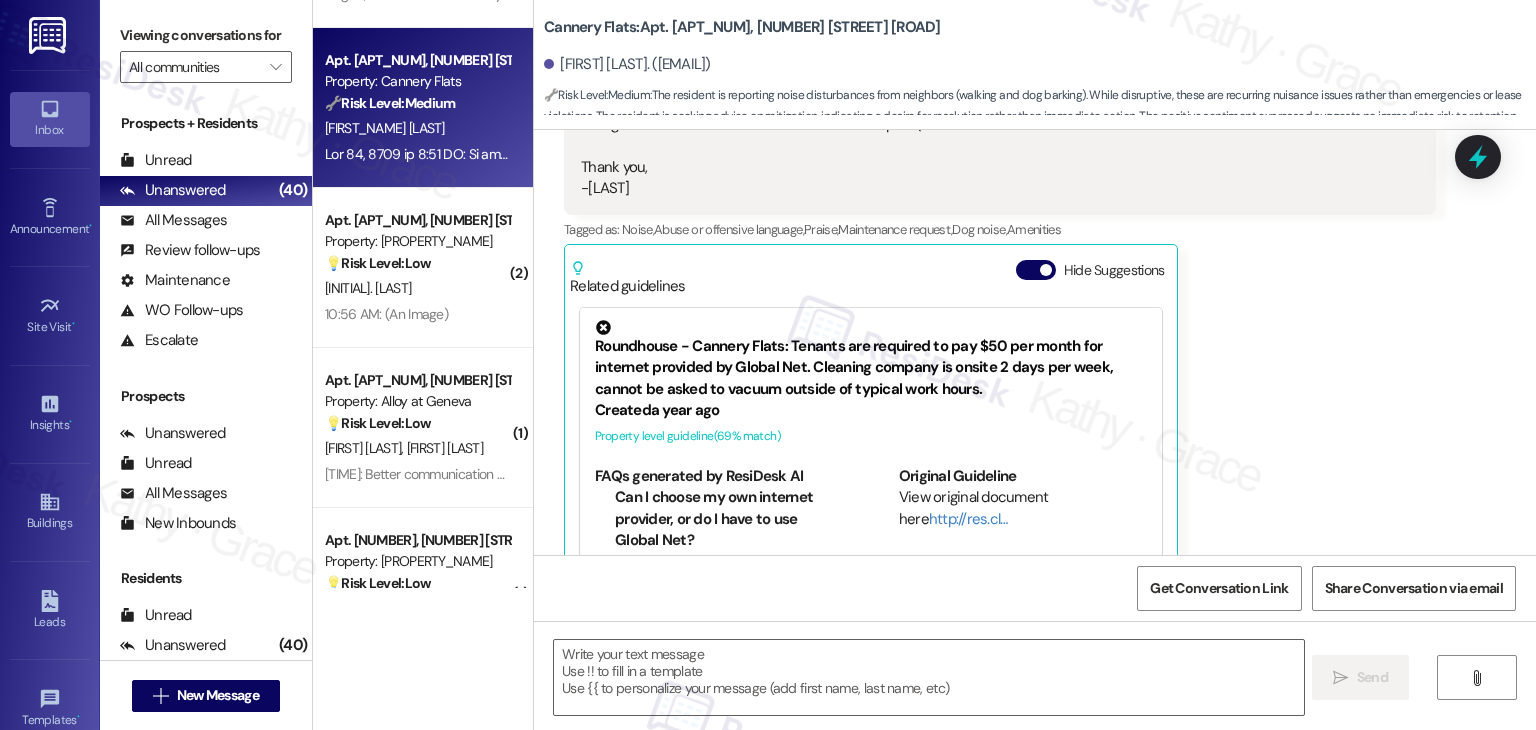 scroll, scrollTop: 2766, scrollLeft: 0, axis: vertical 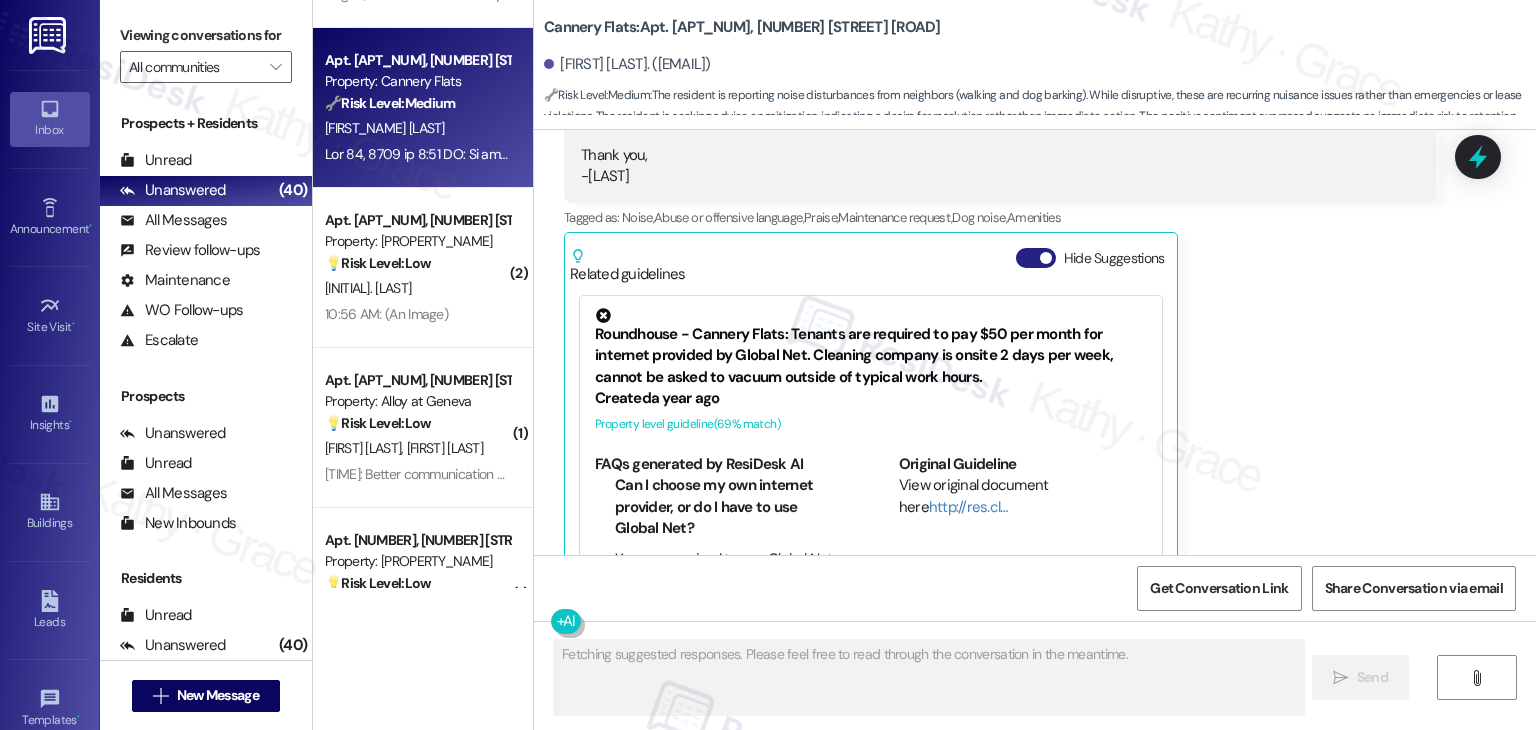 click on "Hide Suggestions" at bounding box center (1036, 258) 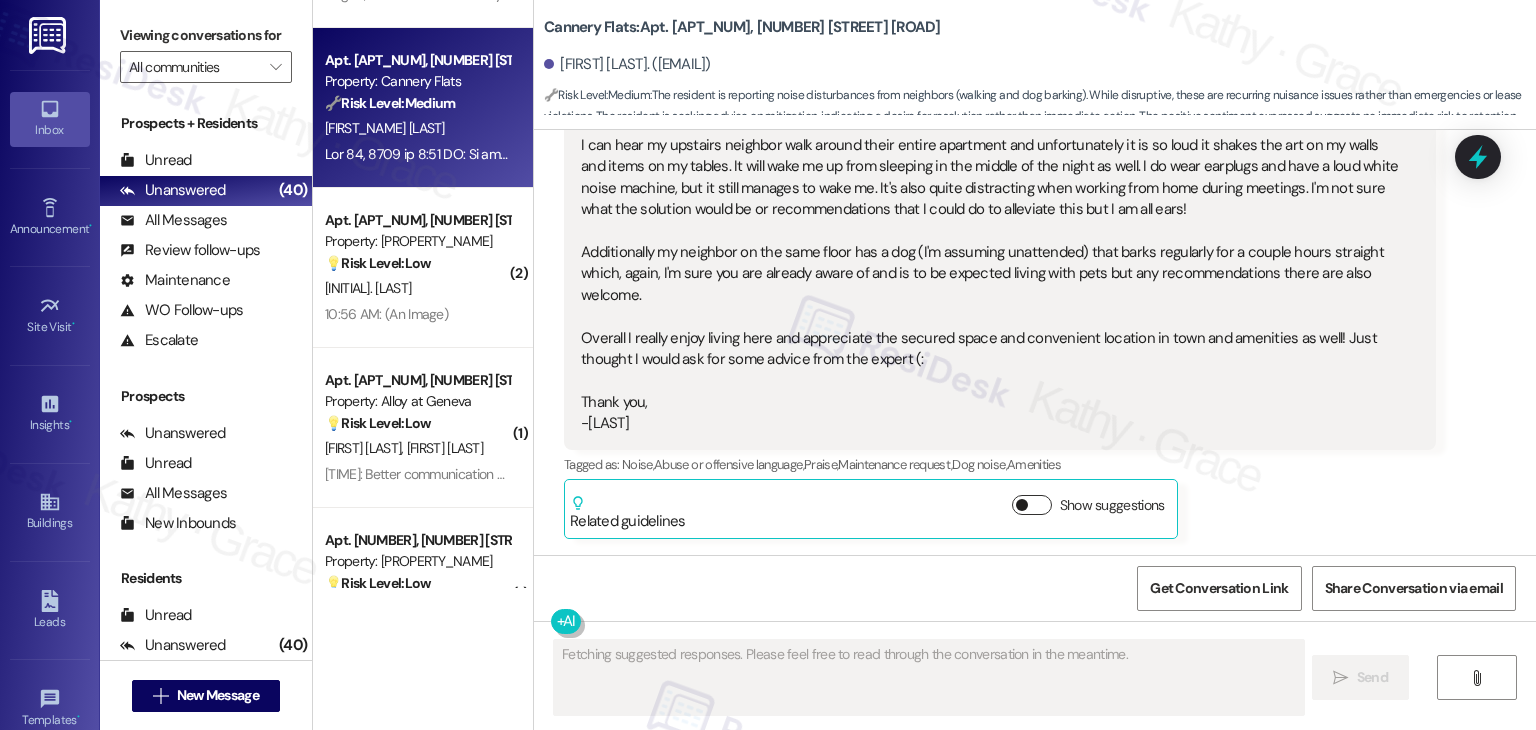 scroll, scrollTop: 2476, scrollLeft: 0, axis: vertical 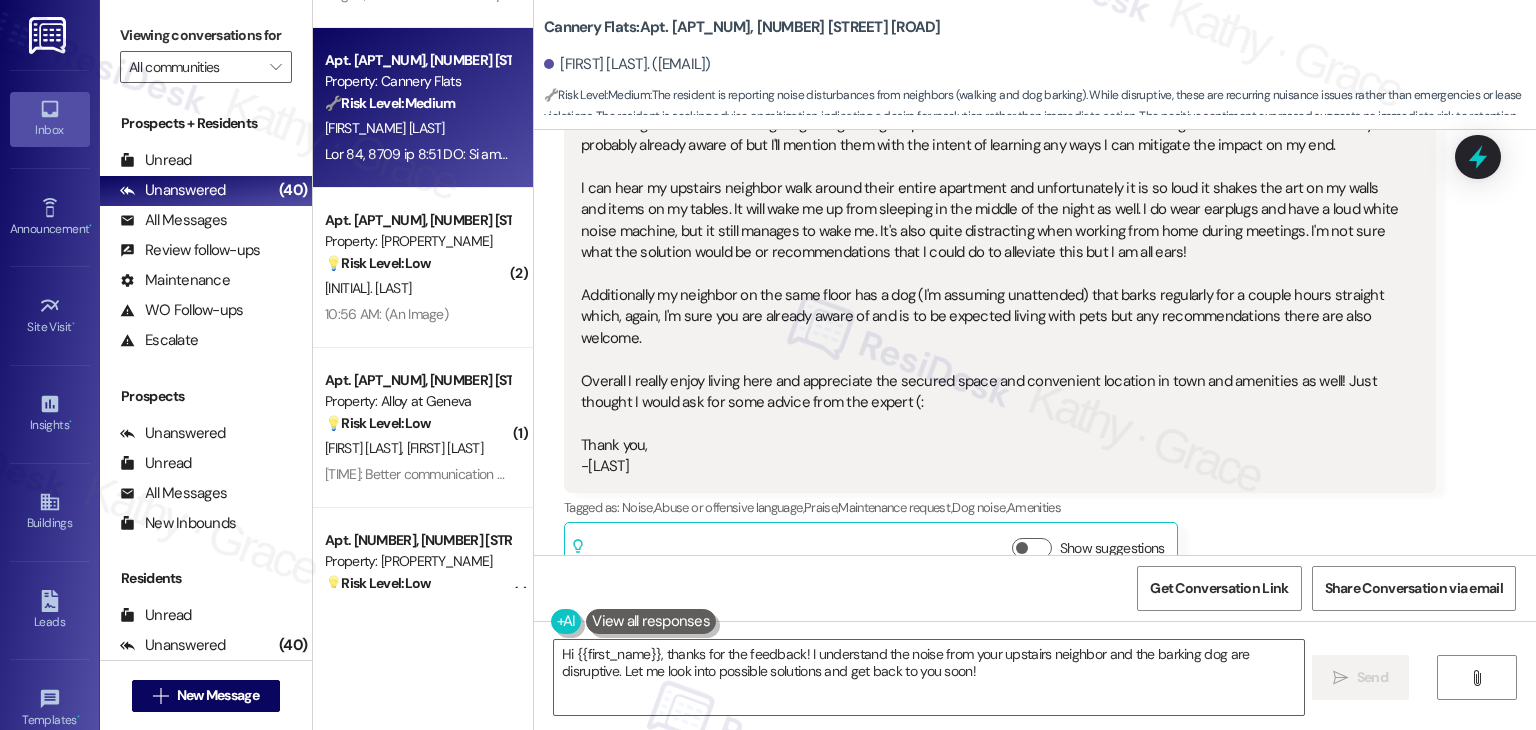 click on "Britta Whitmer   Neutral Aug 01, 2025 at 4:41 PM So far so good! ***** is working on getting a fridge repair which is awesome. There are some regular noise occurrences that you're probably already aware of but I'll mention them with the intent of learning any ways I can mitigate the impact on my end.
I can hear my upstairs neighbor walk around their entire apartment and unfortunately it is so loud it shakes the art on my walls and items on my tables. It will wake me up from sleeping in the middle of the night as well. I do wear earplugs and have a loud white noise machine, but it still manages to wake me. It's also quite distracting when working from home during meetings. I'm not sure what the solution would be or recommendations that I could do to alleviate this but I am all ears!
Overall I really enjoy living here and appreciate the secured space and convenient location in town and amenities as well! Just thought I would ask for some advice from the expert (:
Thank you,
-Britta    Noise" at bounding box center (1000, 316) 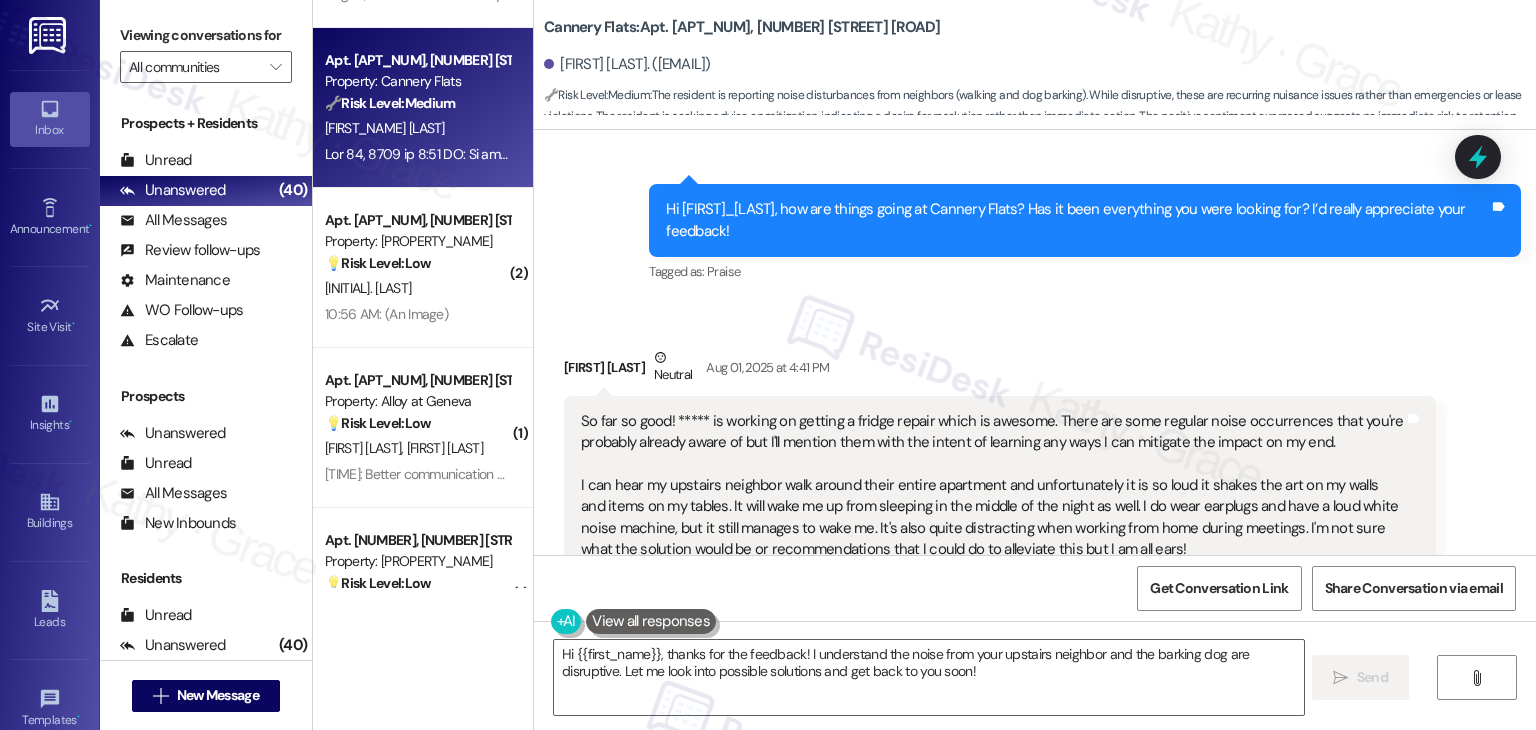 scroll, scrollTop: 2176, scrollLeft: 0, axis: vertical 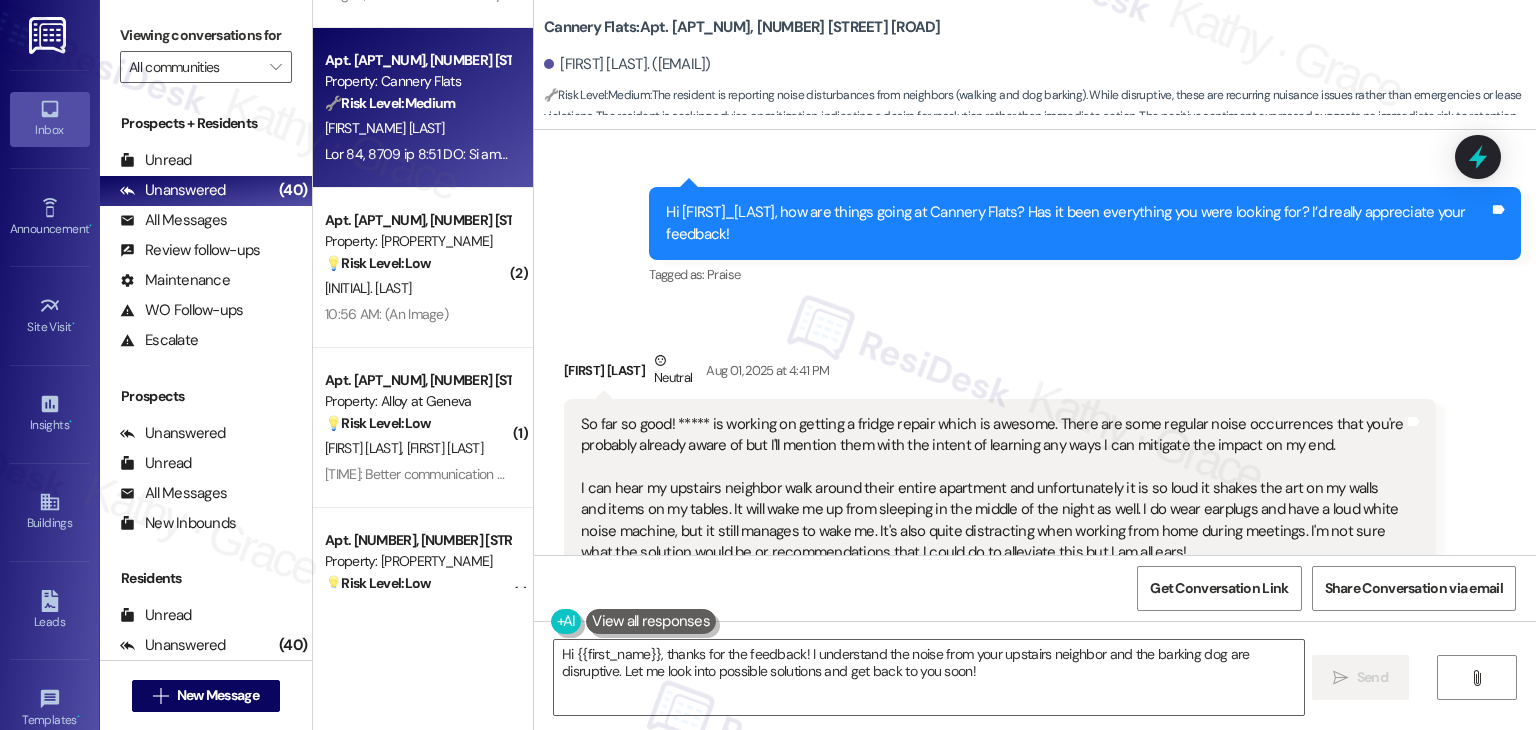 click on "Received via SMS Britta Whitmer   Neutral Aug 01, 2025 at 4:41 PM So far so good! ***** is working on getting a fridge repair which is awesome. There are some regular noise occurrences that you're probably already aware of but I'll mention them with the intent of learning any ways I can mitigate the impact on my end.
I can hear my upstairs neighbor walk around their entire apartment and unfortunately it is so loud it shakes the art on my walls and items on my tables. It will wake me up from sleeping in the middle of the night as well. I do wear earplugs and have a loud white noise machine, but it still manages to wake me. It's also quite distracting when working from home during meetings. I'm not sure what the solution would be or recommendations that I could do to alleviate this but I am all ears!
Overall I really enjoy living here and appreciate the secured space and convenient location in town and amenities as well! Just thought I would ask for some advice from the expert (:
Thank you," at bounding box center [1035, 601] 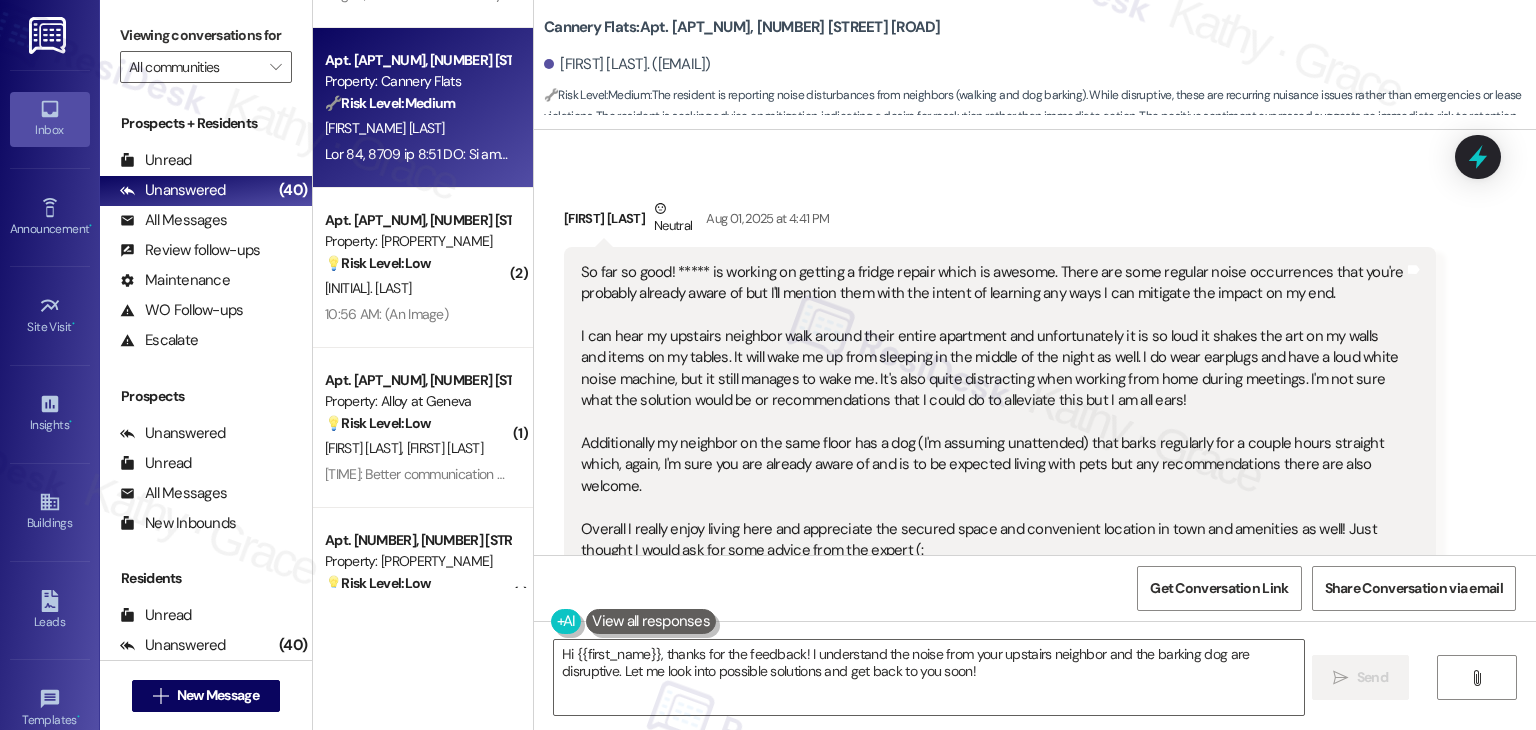 scroll, scrollTop: 2376, scrollLeft: 0, axis: vertical 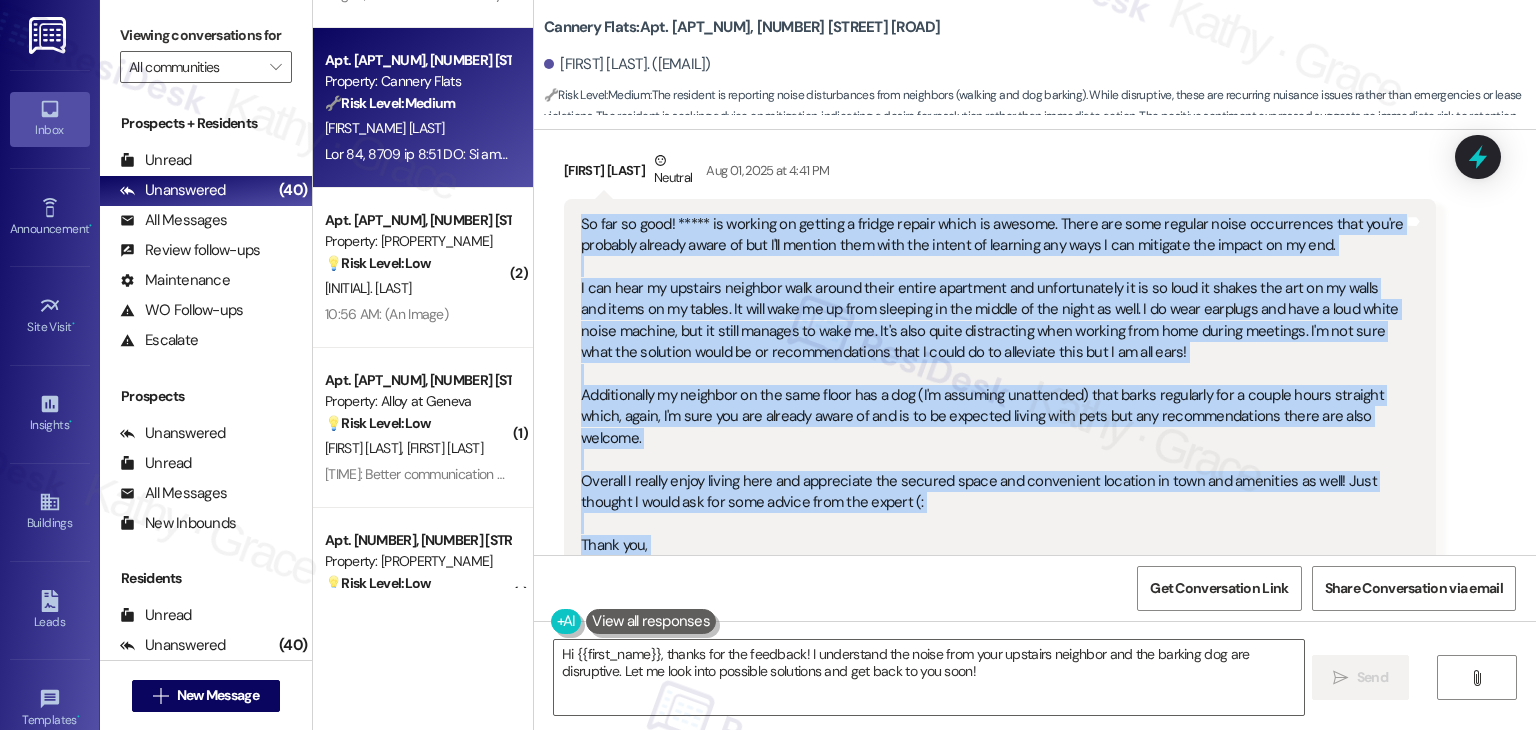 drag, startPoint x: 648, startPoint y: 526, endPoint x: 557, endPoint y: 190, distance: 348.10486 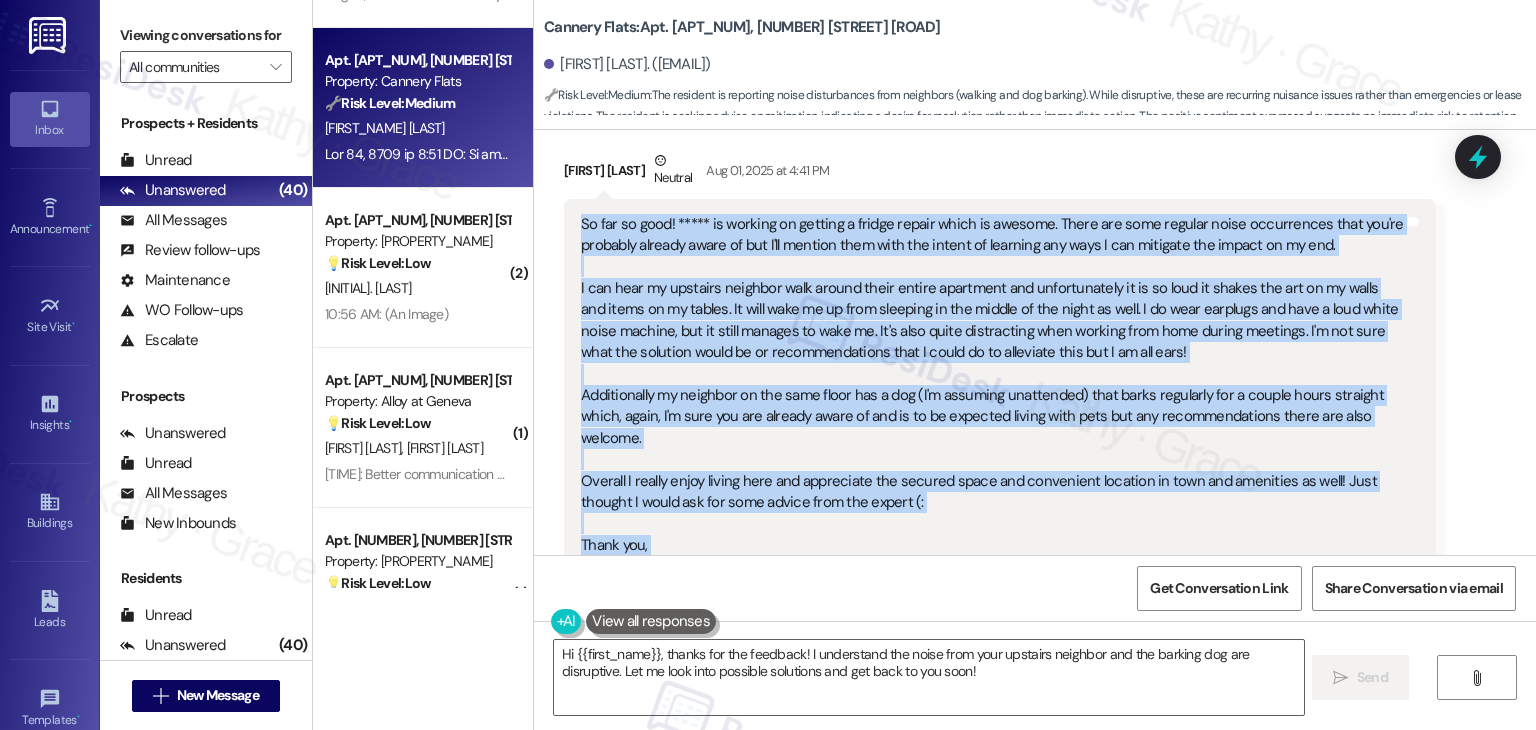 copy on "So far so good! ***** is working on getting a fridge repair which is awesome. There are some regular noise occurrences that you're probably already aware of but I'll mention them with the intent of learning any ways I can mitigate the impact on my end.
I can hear my upstairs neighbor walk around their entire apartment and unfortunately it is so loud it shakes the art on my walls and items on my tables. It will wake me up from sleeping in the middle of the night as well. I do wear earplugs and have a loud white noise machine, but it still manages to wake me. It's also quite distracting when working from home during meetings. I'm not sure what the solution would be or recommendations that I could do to alleviate this but I am all ears!
Additionally my neighbor on the same floor has a dog (I'm assuming unattended) that barks regularly for a couple hours straight which, again, I'm sure you are already aware of and is to be expected living with pets but any recommendations there are also welcome.
Overal..." 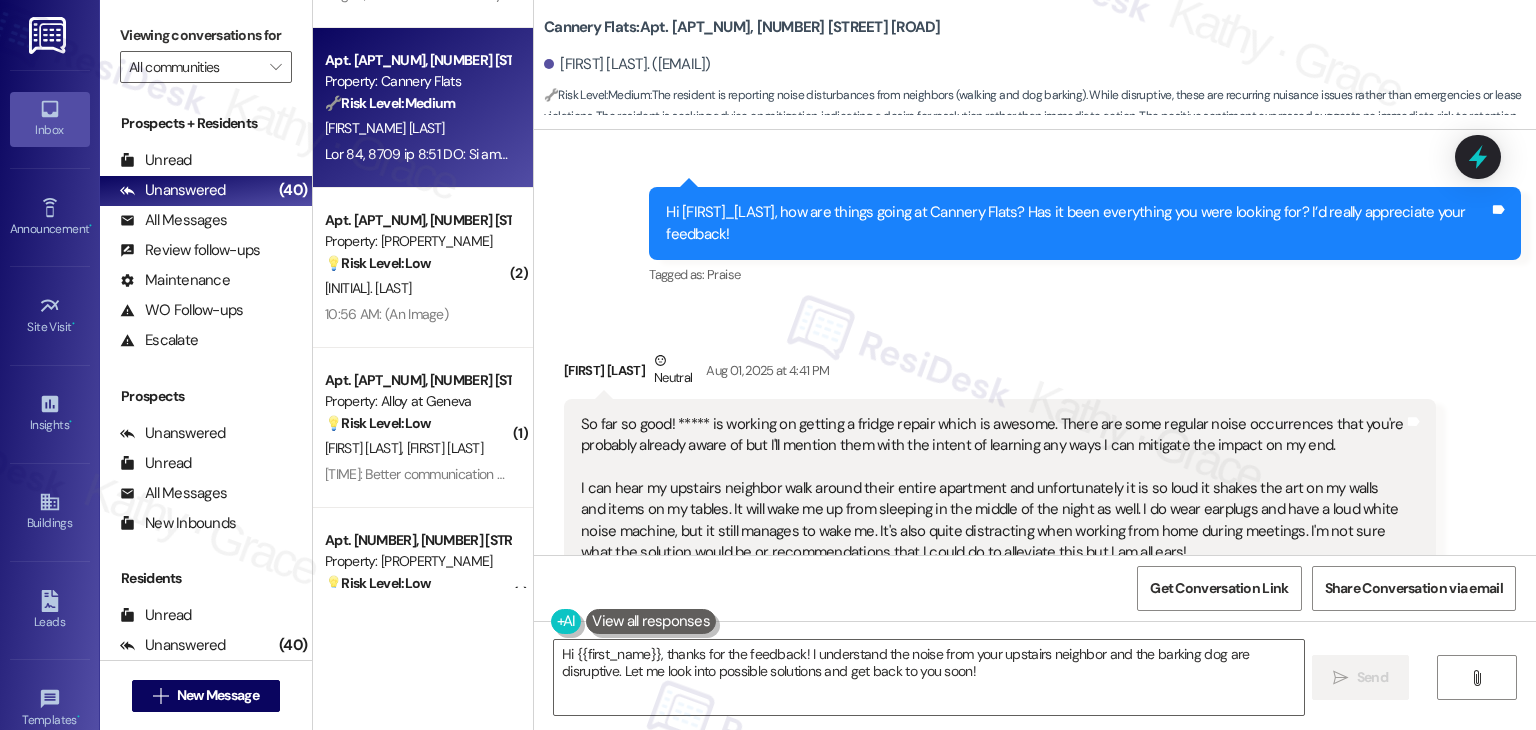 click on "Britta, how are things going at Cannery Flats? Has it been everything you were looking for? I’d really appreciate your feedback!" at bounding box center (1077, 223) 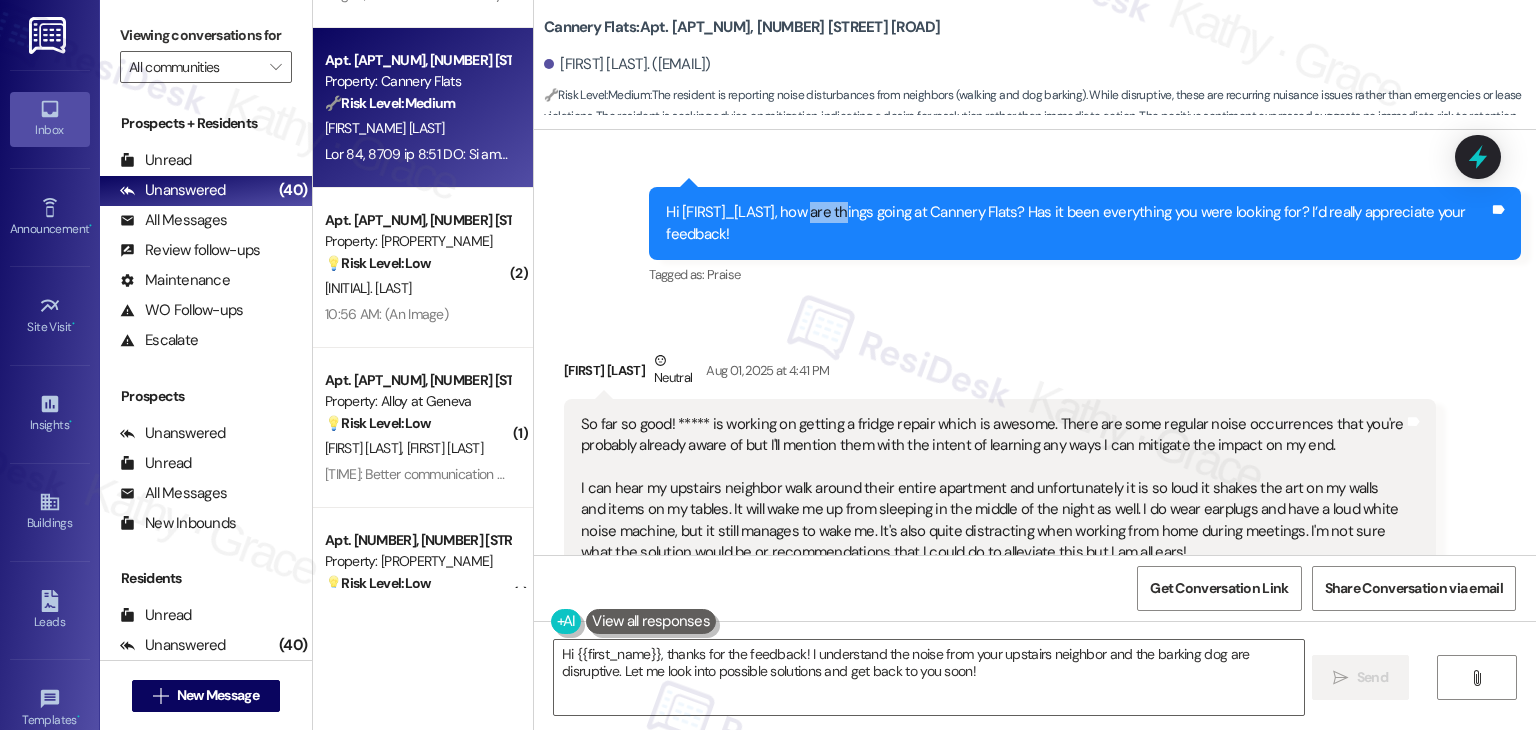 click on "Britta, how are things going at Cannery Flats? Has it been everything you were looking for? I’d really appreciate your feedback!" at bounding box center [1077, 223] 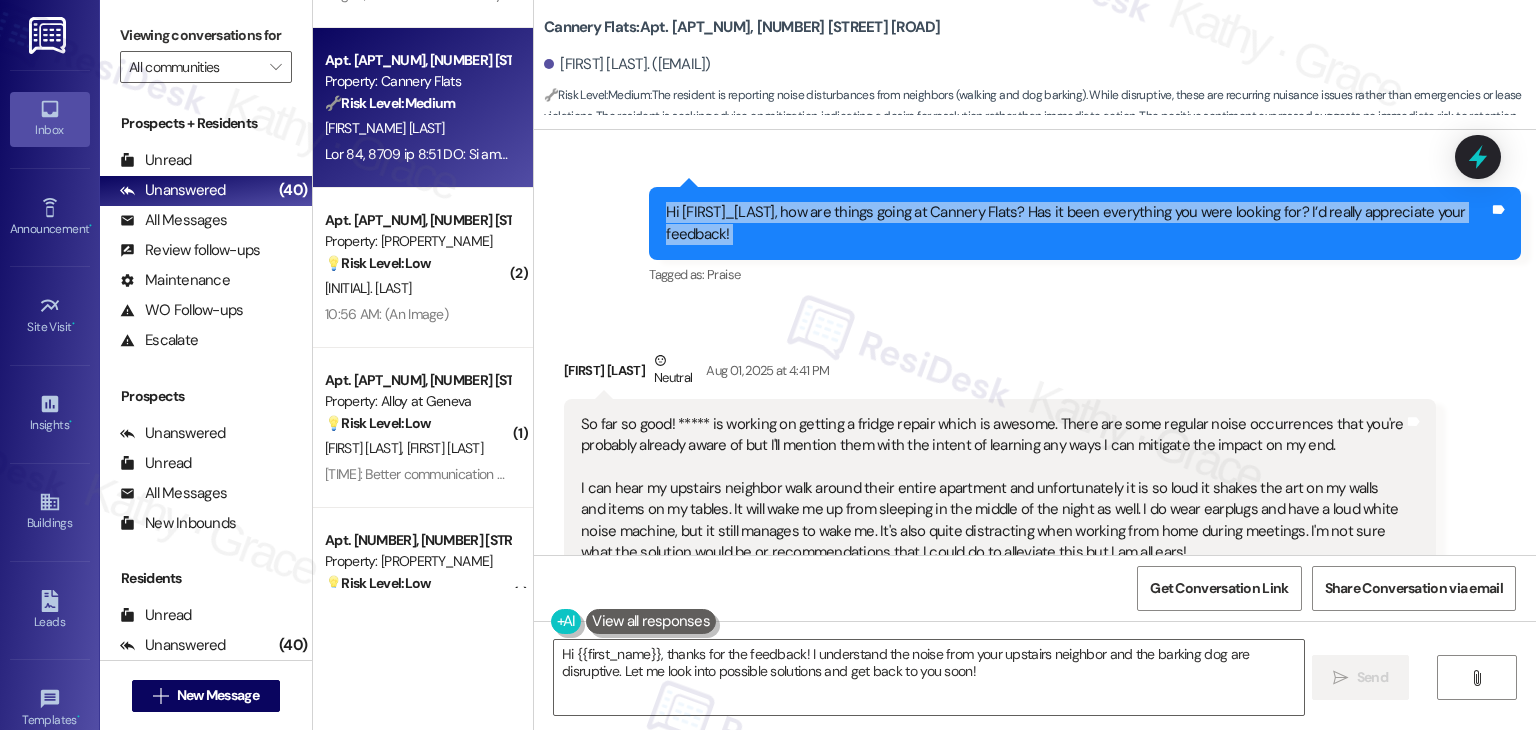 click on "Britta, how are things going at Cannery Flats? Has it been everything you were looking for? I’d really appreciate your feedback!" at bounding box center [1077, 223] 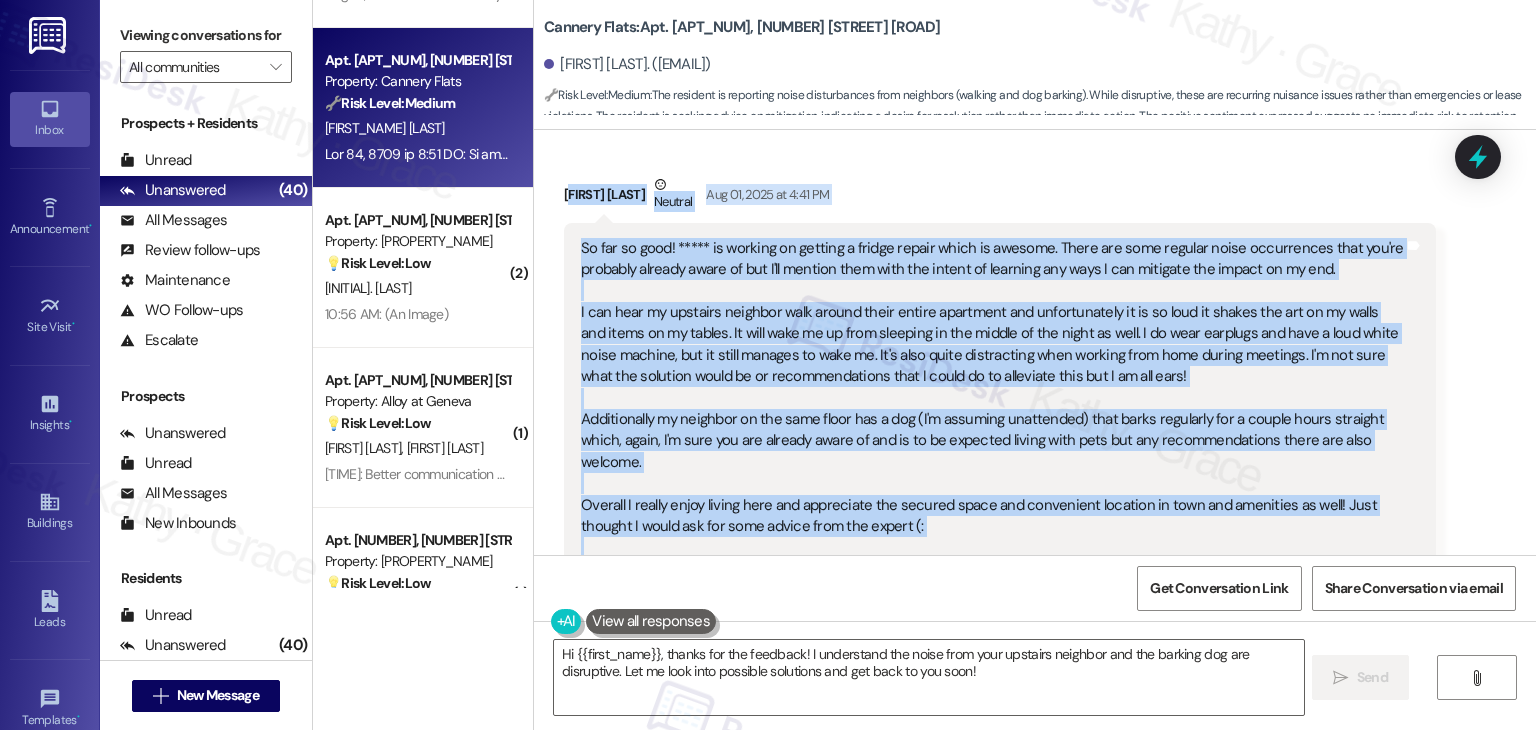 scroll, scrollTop: 2314, scrollLeft: 0, axis: vertical 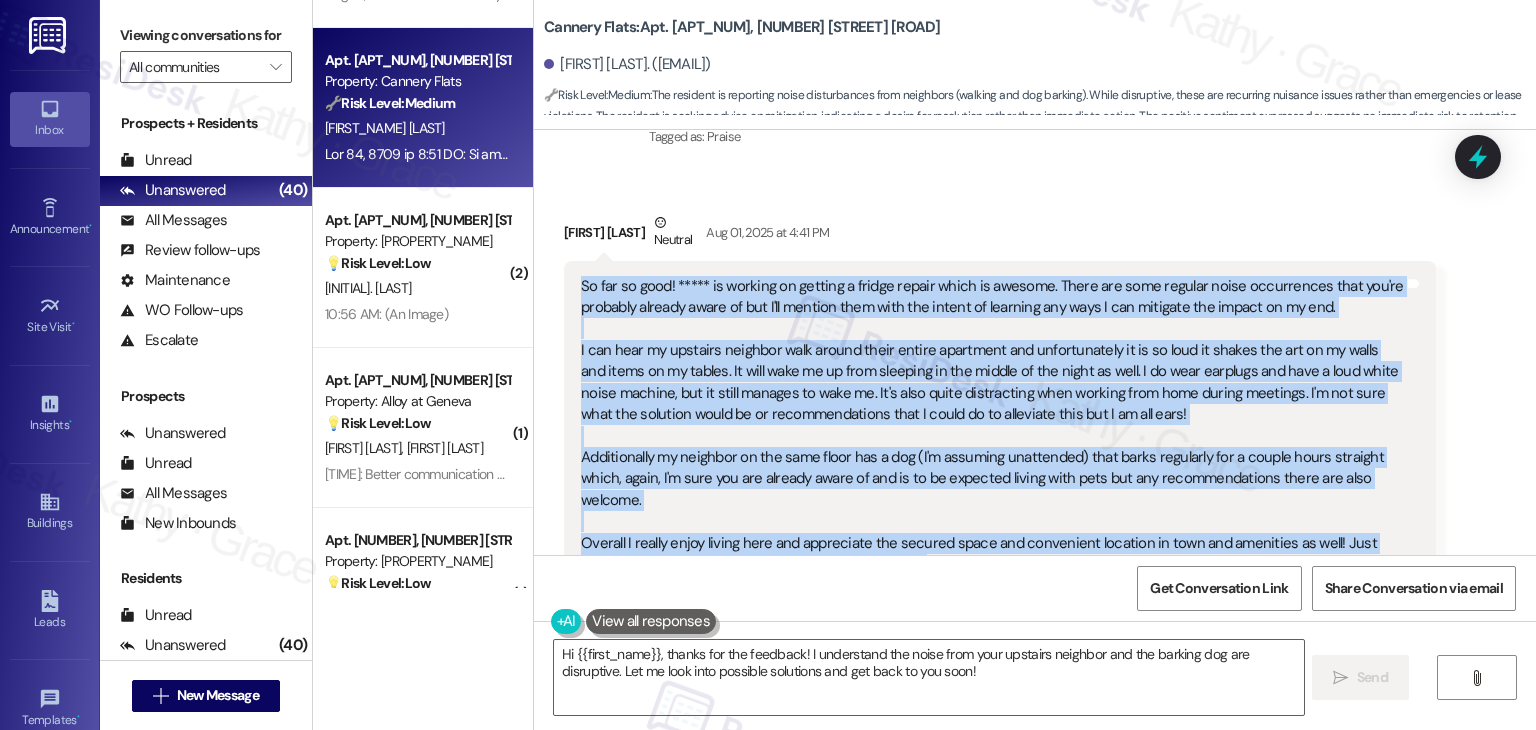 drag, startPoint x: 648, startPoint y: 432, endPoint x: 571, endPoint y: 241, distance: 205.93689 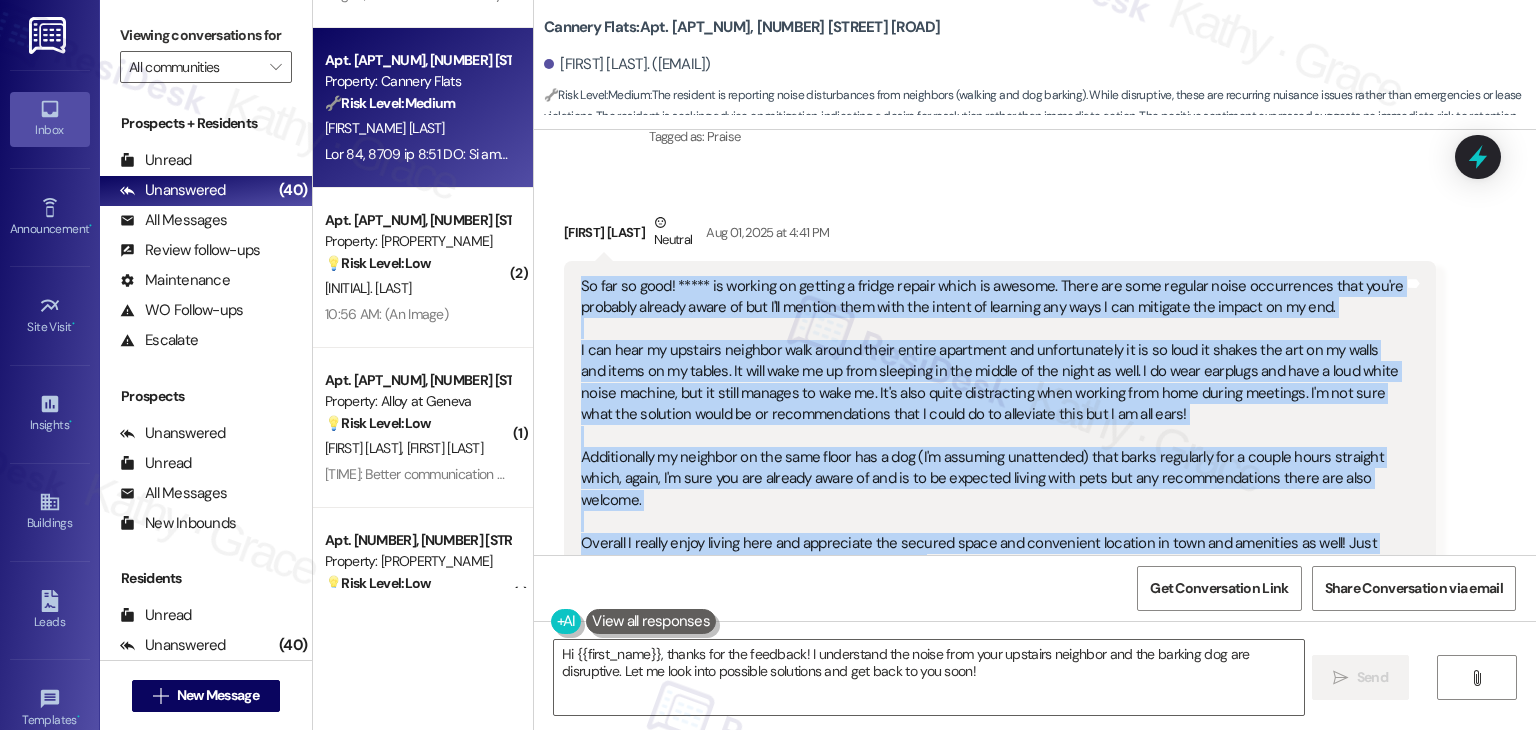 click on "So far so good! ***** is working on getting a fridge repair which is awesome. There are some regular noise occurrences that you're probably already aware of but I'll mention them with the intent of learning any ways I can mitigate the impact on my end.
I can hear my upstairs neighbor walk around their entire apartment and unfortunately it is so loud it shakes the art on my walls and items on my tables. It will wake me up from sleeping in the middle of the night as well. I do wear earplugs and have a loud white noise machine, but it still manages to wake me. It's also quite distracting when working from home during meetings. I'm not sure what the solution would be or recommendations that I could do to alleviate this but I am all ears!
Additionally my neighbor on the same floor has a dog (I'm assuming unattended) that barks regularly for a couple hours straight which, again, I'm sure you are already aware of and is to be expected living with pets but any recommendations there are also welcome." at bounding box center (1000, 458) 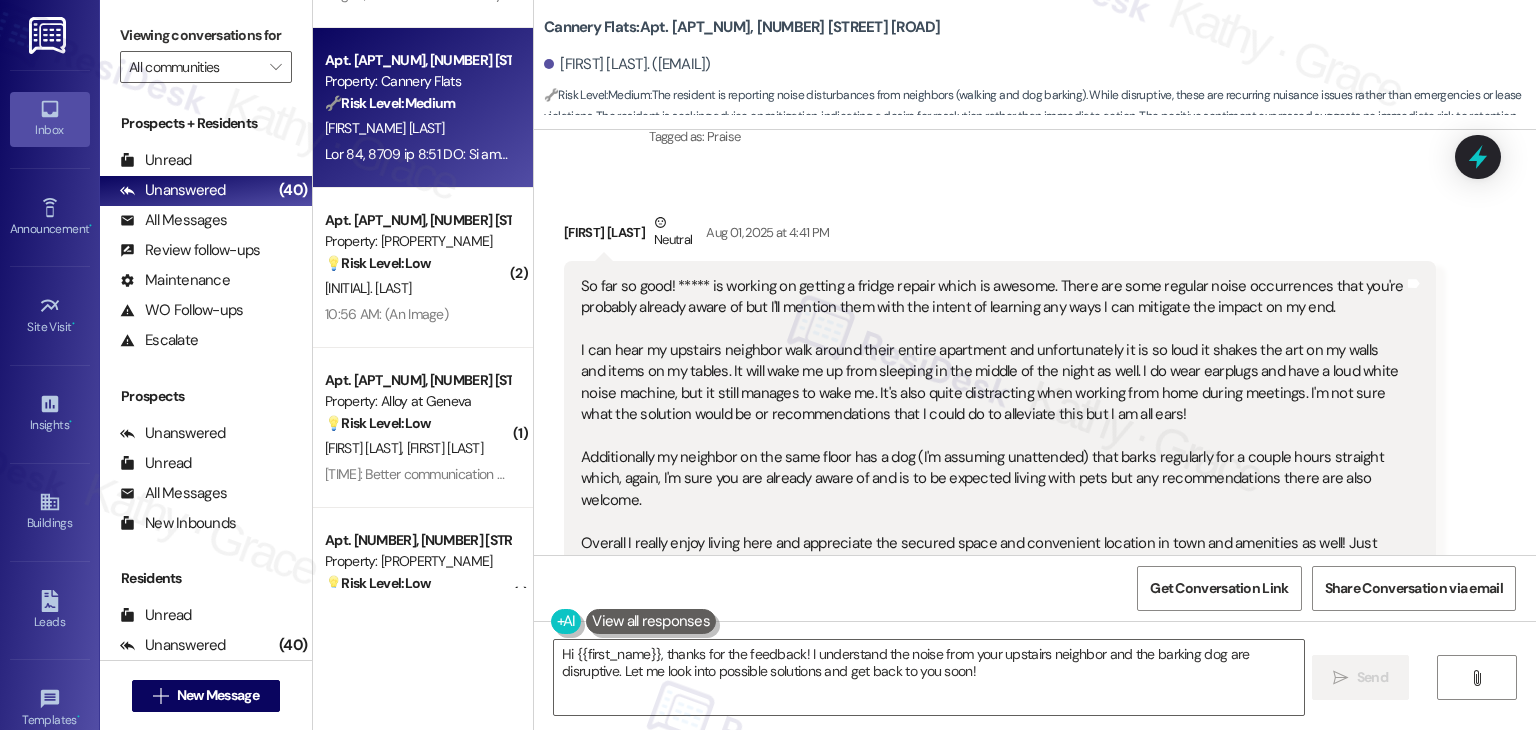 click on "Received via SMS Britta Whitmer   Neutral Aug 01, 2025 at 4:41 PM So far so good! ***** is working on getting a fridge repair which is awesome. There are some regular noise occurrences that you're probably already aware of but I'll mention them with the intent of learning any ways I can mitigate the impact on my end.
I can hear my upstairs neighbor walk around their entire apartment and unfortunately it is so loud it shakes the art on my walls and items on my tables. It will wake me up from sleeping in the middle of the night as well. I do wear earplugs and have a loud white noise machine, but it still manages to wake me. It's also quite distracting when working from home during meetings. I'm not sure what the solution would be or recommendations that I could do to alleviate this but I am all ears!
Overall I really enjoy living here and appreciate the secured space and convenient location in town and amenities as well! Just thought I would ask for some advice from the expert (:
Thank you," at bounding box center (1035, 463) 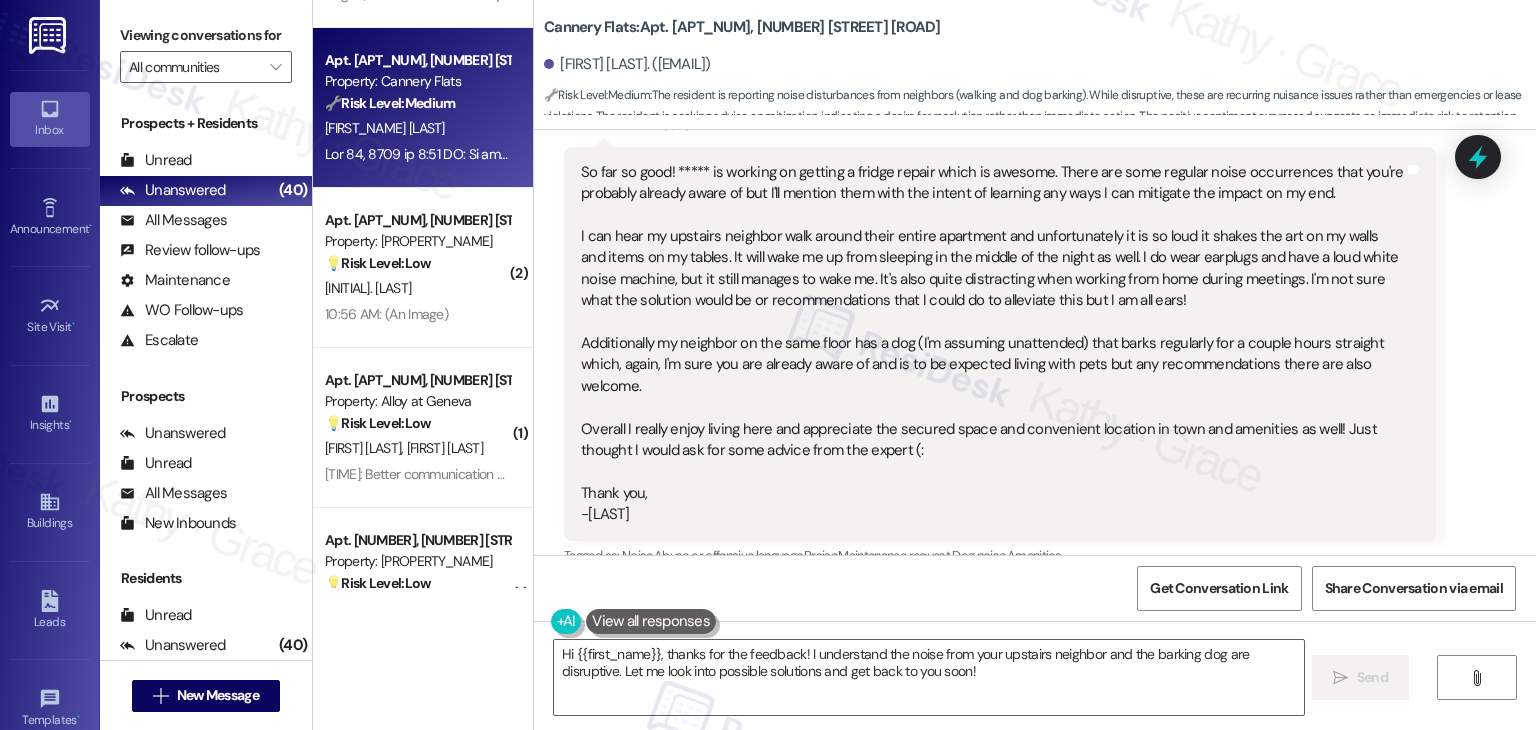 scroll, scrollTop: 2476, scrollLeft: 0, axis: vertical 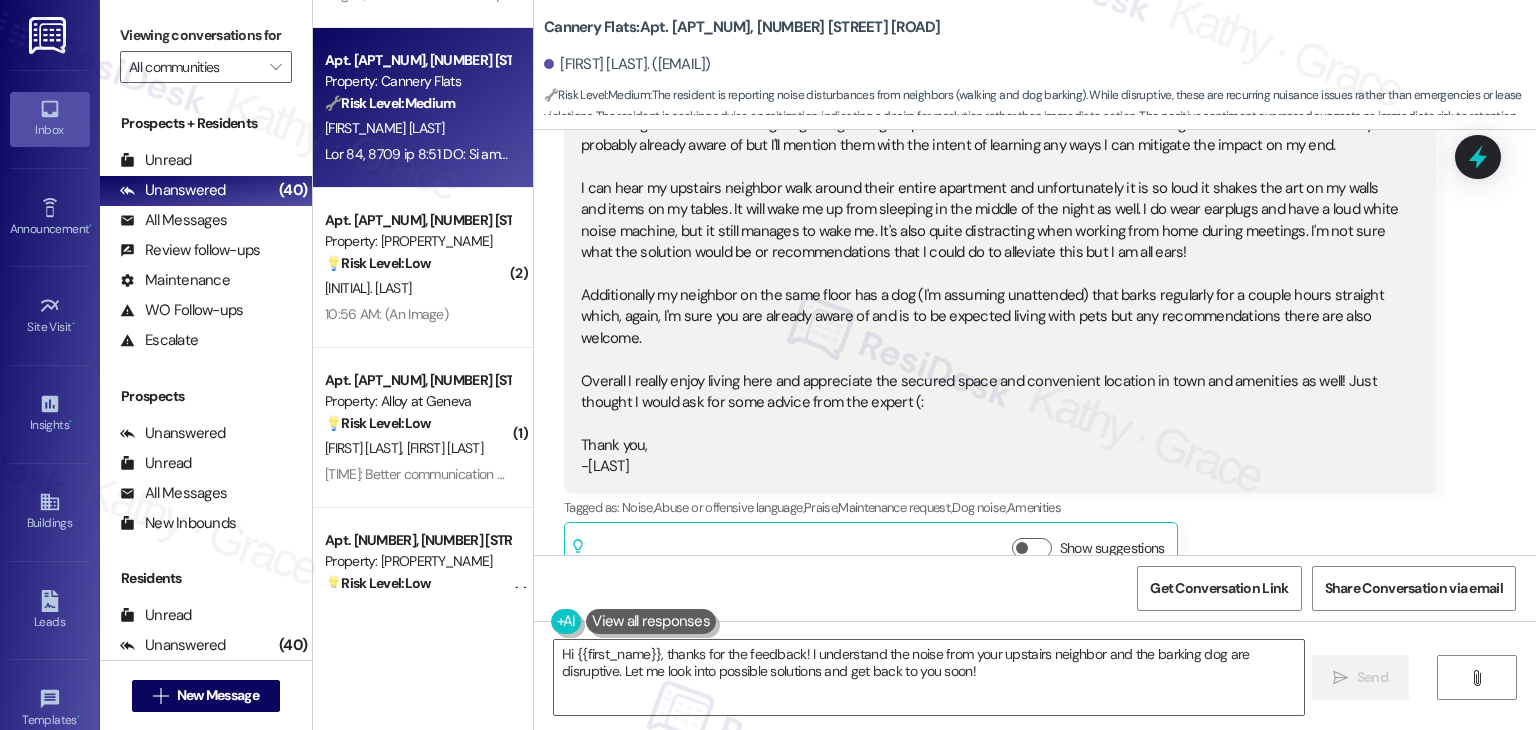 click on "Tagged as:   Noise ,  Click to highlight conversations about Noise Abuse or offensive language ,  Click to highlight conversations about Abuse or offensive language Praise ,  Click to highlight conversations about Praise Maintenance request ,  Click to highlight conversations about Maintenance request Dog noise ,  Click to highlight conversations about Dog noise Amenities Click to highlight conversations about Amenities" at bounding box center [1000, 507] 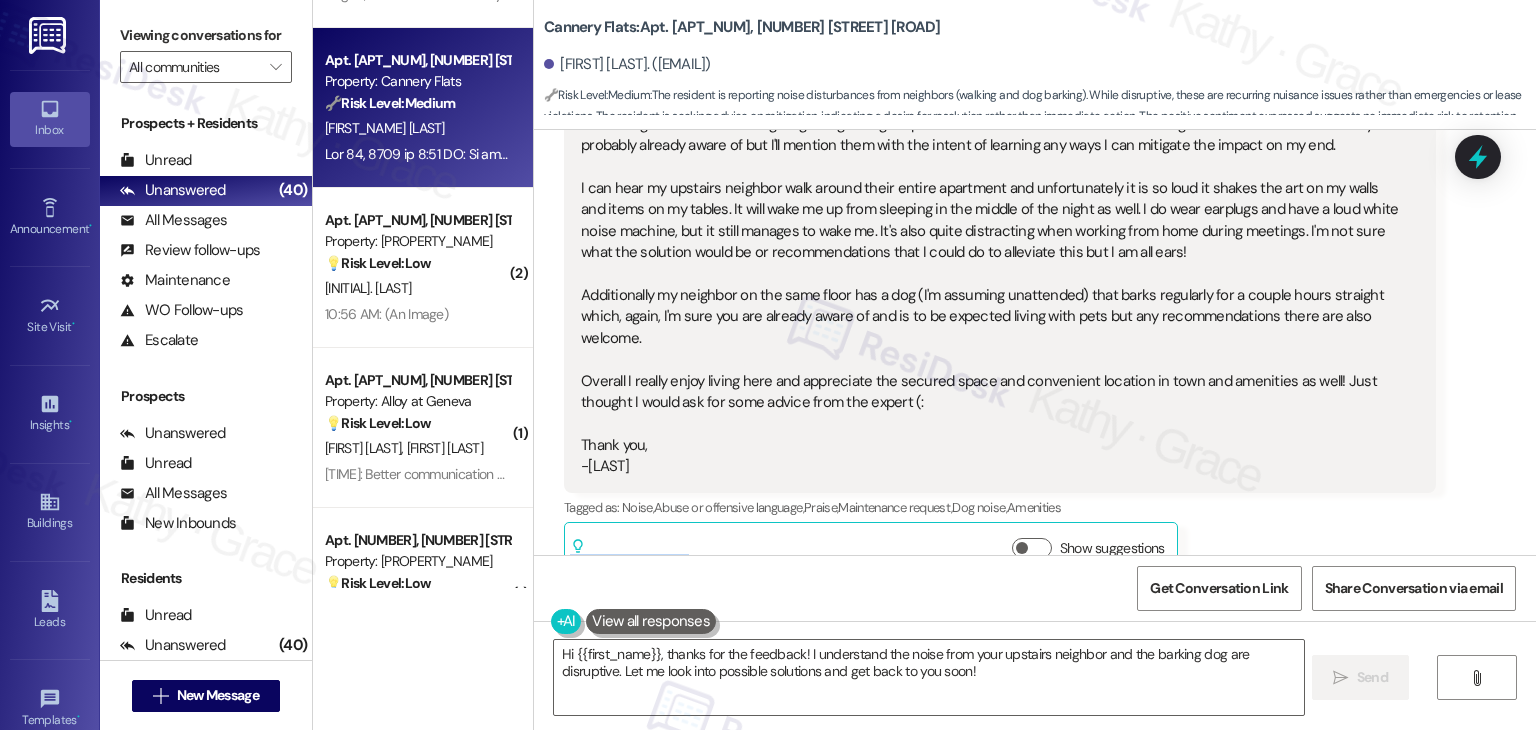 click on "Britta Whitmer   Neutral Aug 01, 2025 at 4:41 PM So far so good! ***** is working on getting a fridge repair which is awesome. There are some regular noise occurrences that you're probably already aware of but I'll mention them with the intent of learning any ways I can mitigate the impact on my end.
I can hear my upstairs neighbor walk around their entire apartment and unfortunately it is so loud it shakes the art on my walls and items on my tables. It will wake me up from sleeping in the middle of the night as well. I do wear earplugs and have a loud white noise machine, but it still manages to wake me. It's also quite distracting when working from home during meetings. I'm not sure what the solution would be or recommendations that I could do to alleviate this but I am all ears!
Overall I really enjoy living here and appreciate the secured space and convenient location in town and amenities as well! Just thought I would ask for some advice from the expert (:
Thank you,
-Britta    Noise" at bounding box center (1000, 316) 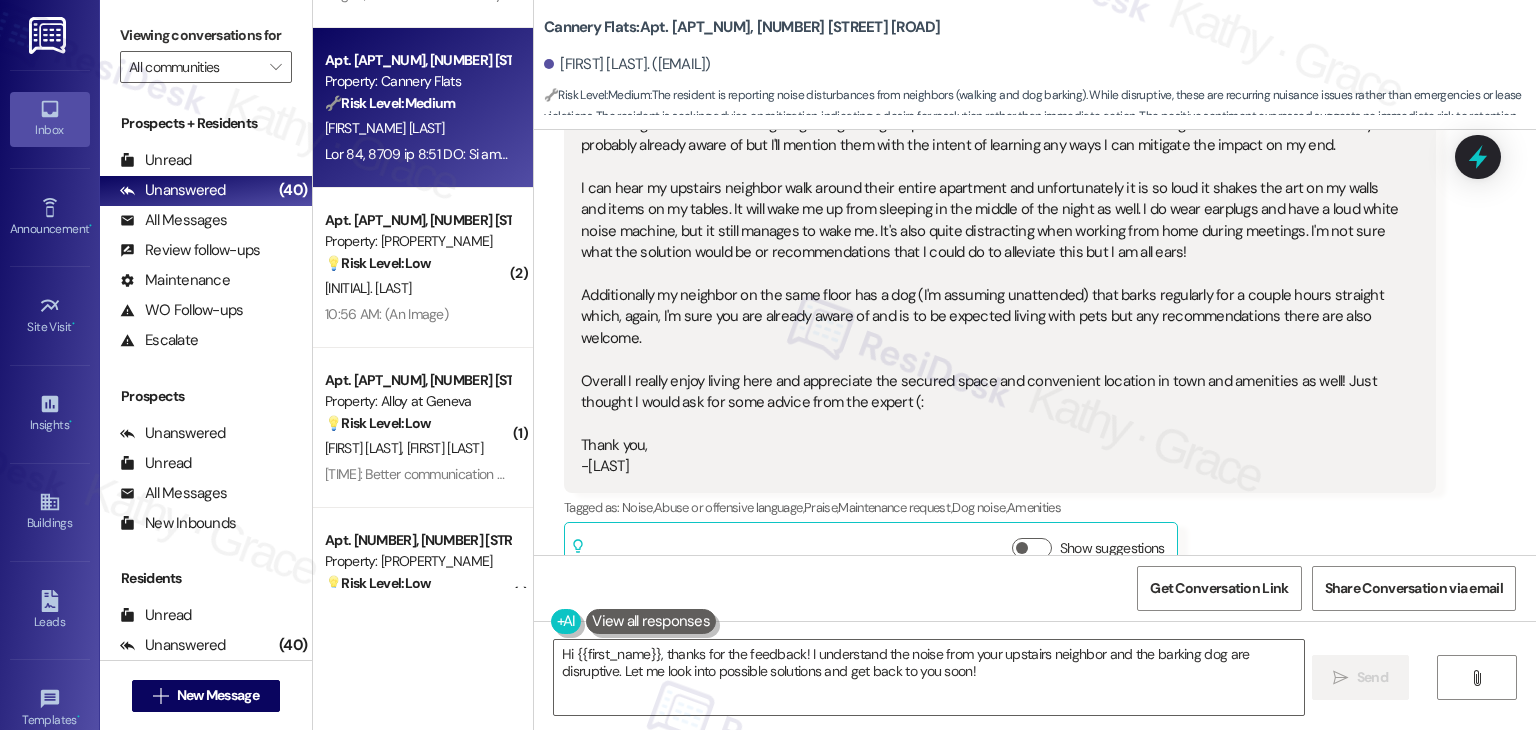 click on "Britta Whitmer   Neutral Aug 01, 2025 at 4:41 PM So far so good! ***** is working on getting a fridge repair which is awesome. There are some regular noise occurrences that you're probably already aware of but I'll mention them with the intent of learning any ways I can mitigate the impact on my end.
I can hear my upstairs neighbor walk around their entire apartment and unfortunately it is so loud it shakes the art on my walls and items on my tables. It will wake me up from sleeping in the middle of the night as well. I do wear earplugs and have a loud white noise machine, but it still manages to wake me. It's also quite distracting when working from home during meetings. I'm not sure what the solution would be or recommendations that I could do to alleviate this but I am all ears!
Overall I really enjoy living here and appreciate the secured space and convenient location in town and amenities as well! Just thought I would ask for some advice from the expert (:
Thank you,
-Britta    Noise" at bounding box center [1000, 316] 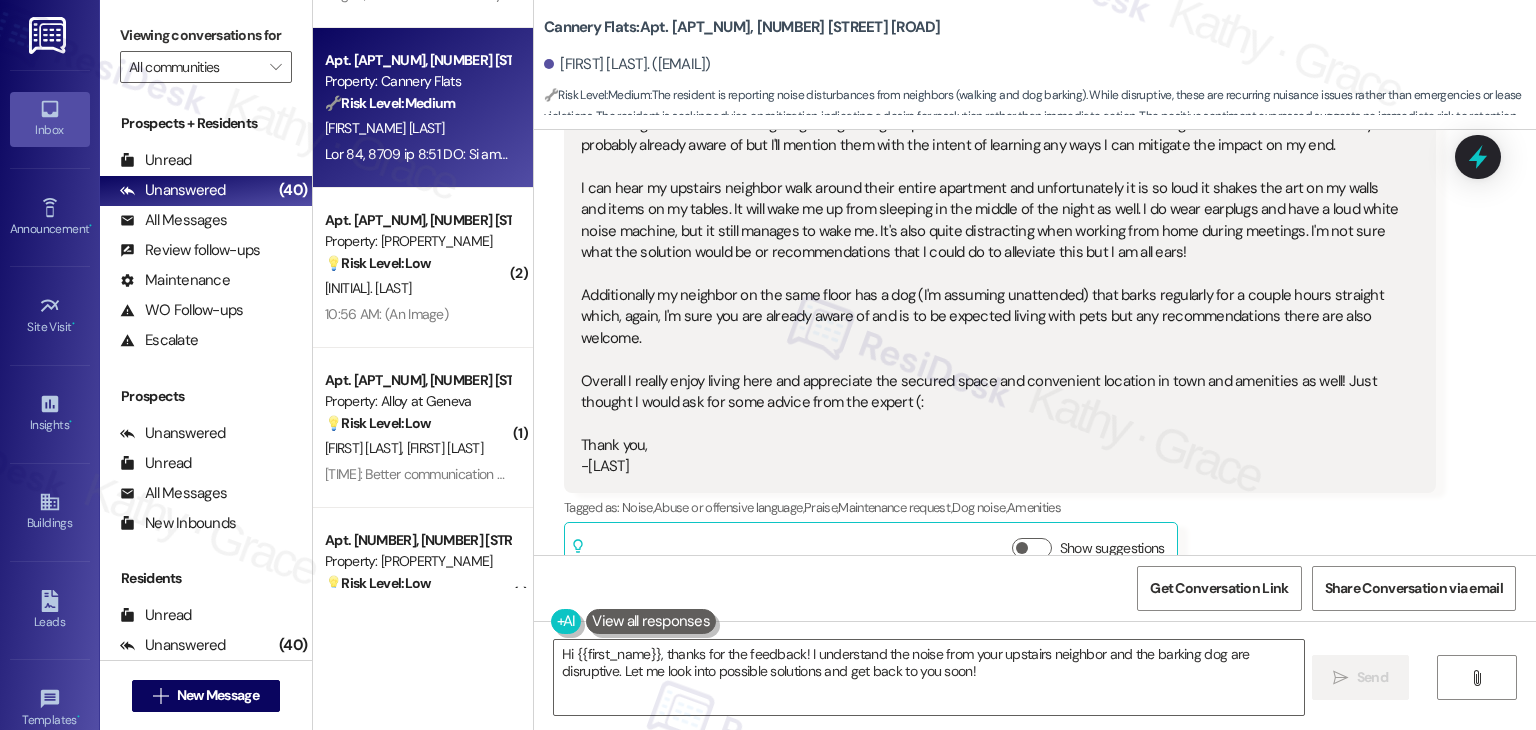 click on "Britta Whitmer   Neutral Aug 01, 2025 at 4:41 PM So far so good! ***** is working on getting a fridge repair which is awesome. There are some regular noise occurrences that you're probably already aware of but I'll mention them with the intent of learning any ways I can mitigate the impact on my end.
I can hear my upstairs neighbor walk around their entire apartment and unfortunately it is so loud it shakes the art on my walls and items on my tables. It will wake me up from sleeping in the middle of the night as well. I do wear earplugs and have a loud white noise machine, but it still manages to wake me. It's also quite distracting when working from home during meetings. I'm not sure what the solution would be or recommendations that I could do to alleviate this but I am all ears!
Overall I really enjoy living here and appreciate the secured space and convenient location in town and amenities as well! Just thought I would ask for some advice from the expert (:
Thank you,
-Britta    Noise" at bounding box center [1000, 316] 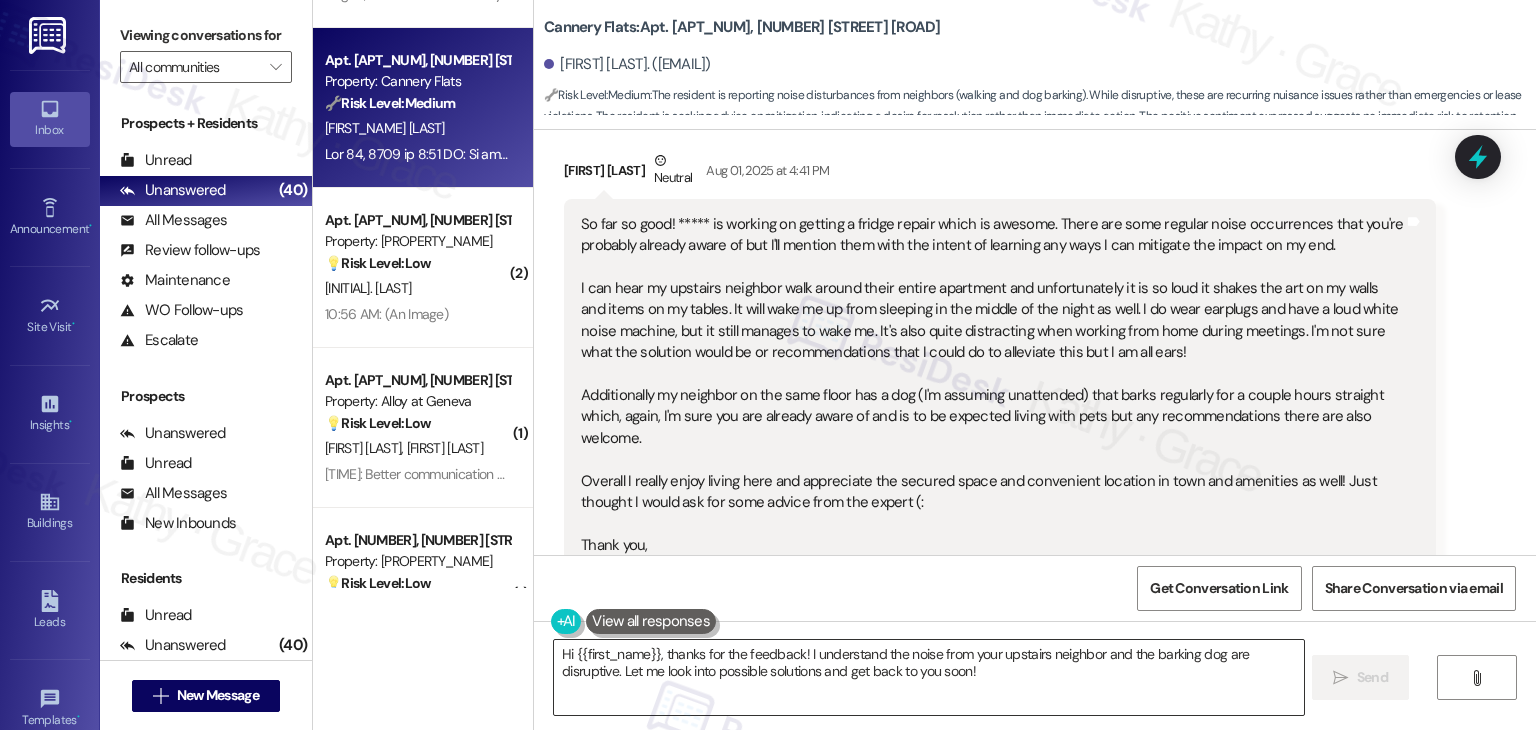 click on "Hi {{first_name}}, thanks for the feedback! I understand the noise from your upstairs neighbor and the barking dog are disruptive. Let me look into possible solutions and get back to you soon!" at bounding box center [928, 677] 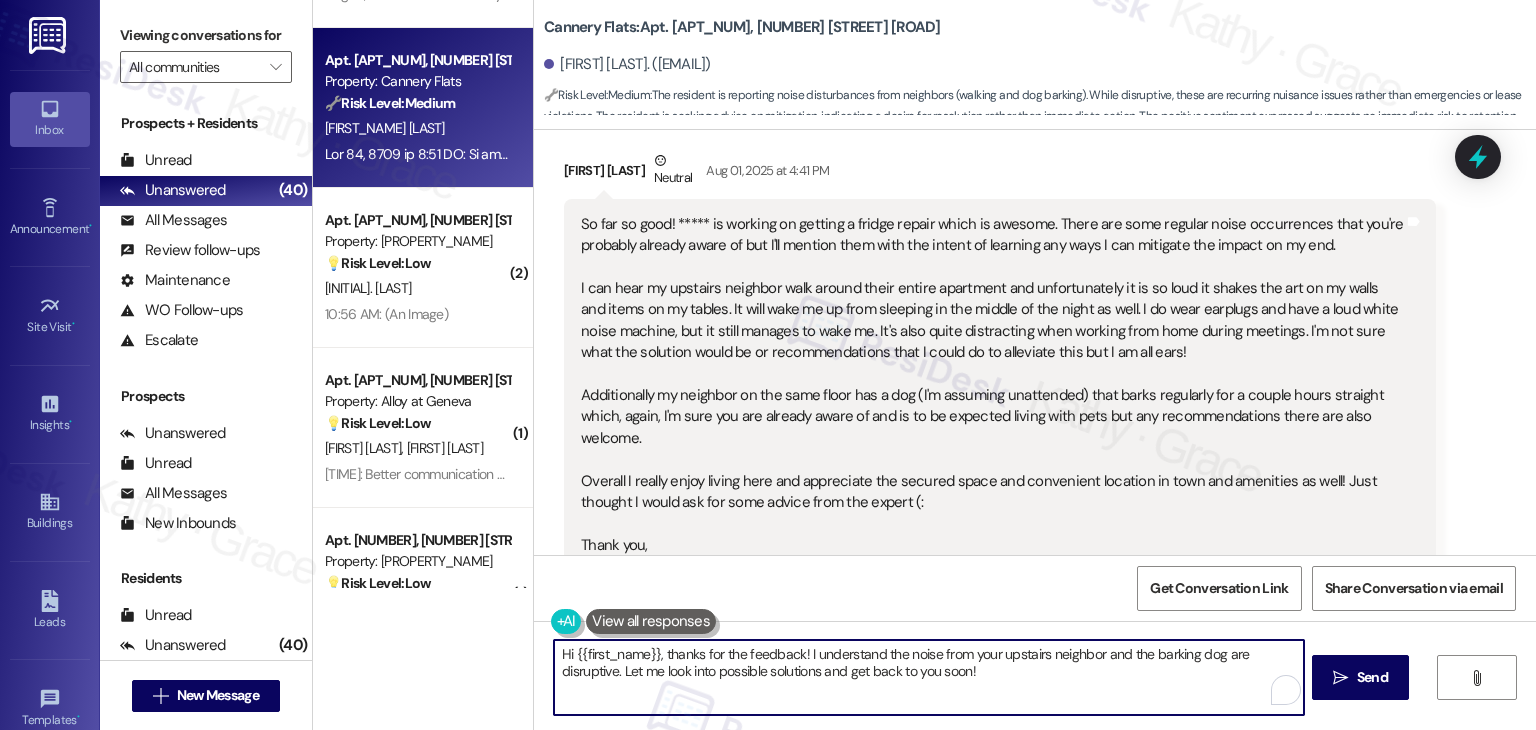 click on "Hi {{first_name}}, thanks for the feedback! I understand the noise from your upstairs neighbor and the barking dog are disruptive. Let me look into possible solutions and get back to you soon!" at bounding box center [928, 677] 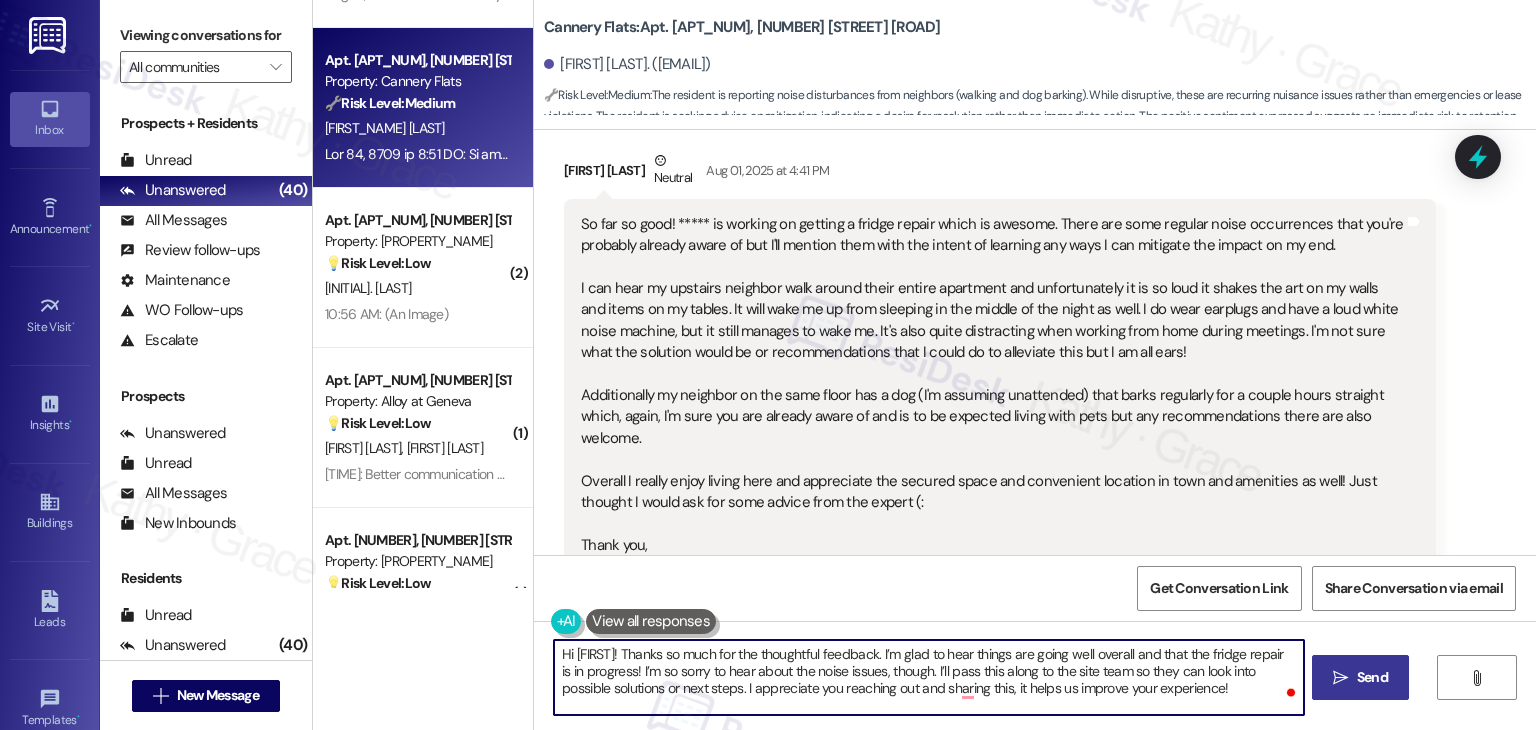 type on "Hi Britta! Thanks so much for the thoughtful feedback. I’m glad to hear things are going well overall and that the fridge repair is in progress! I’m so sorry to hear about the noise issues, though. I’ll pass this along to the site team so they can look into possible solutions or next steps. I appreciate you reaching out and sharing this, it helps us improve your experience!" 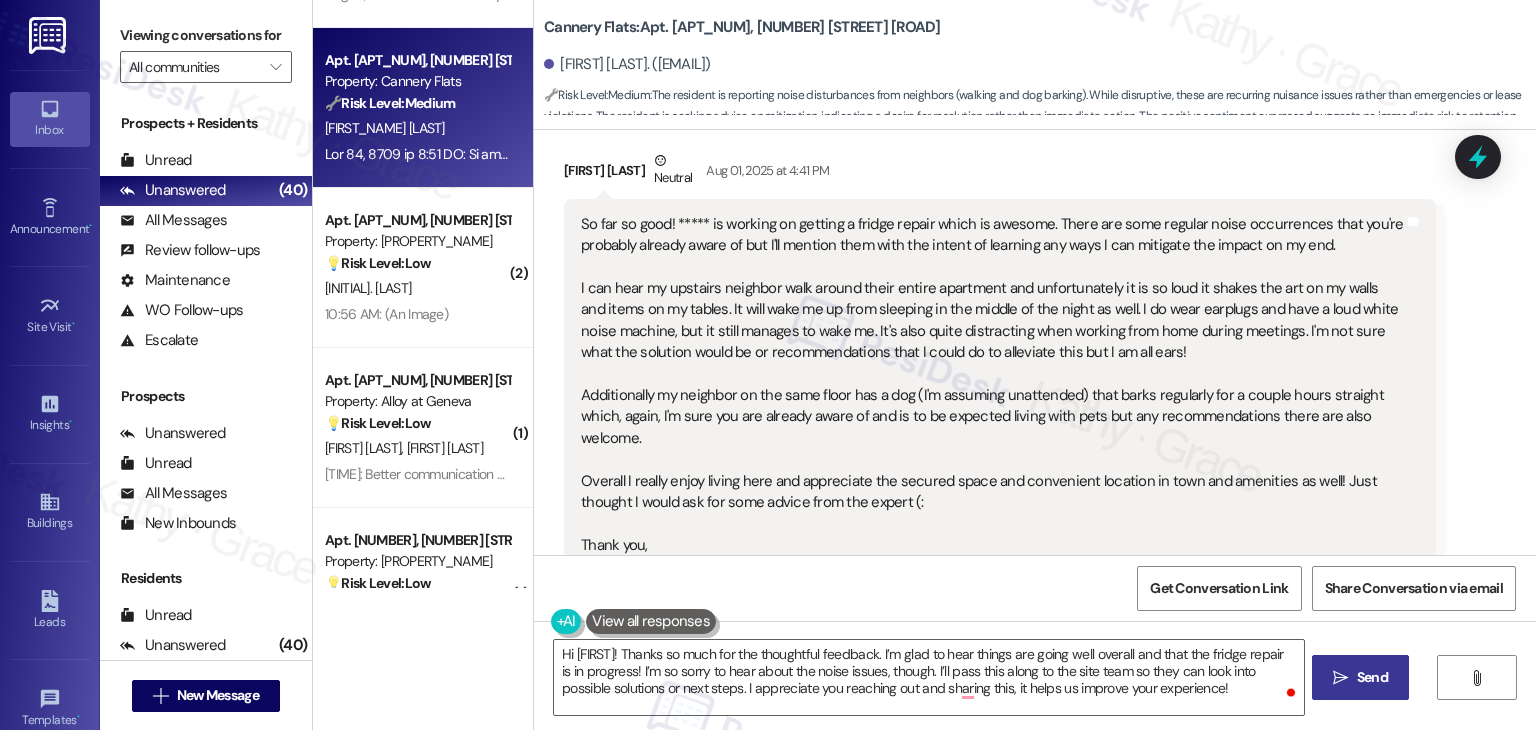 click on "Send" at bounding box center (1372, 677) 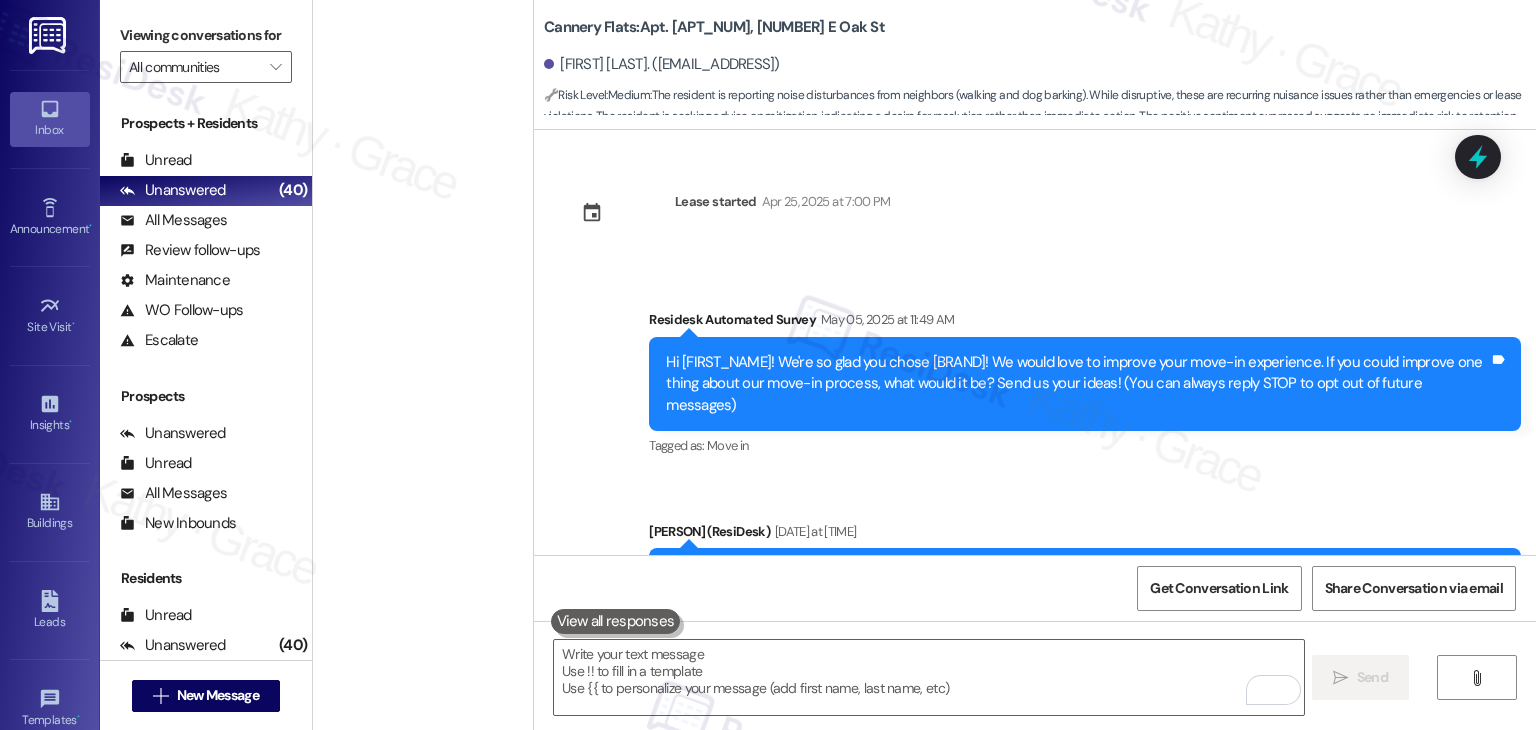 scroll, scrollTop: 0, scrollLeft: 0, axis: both 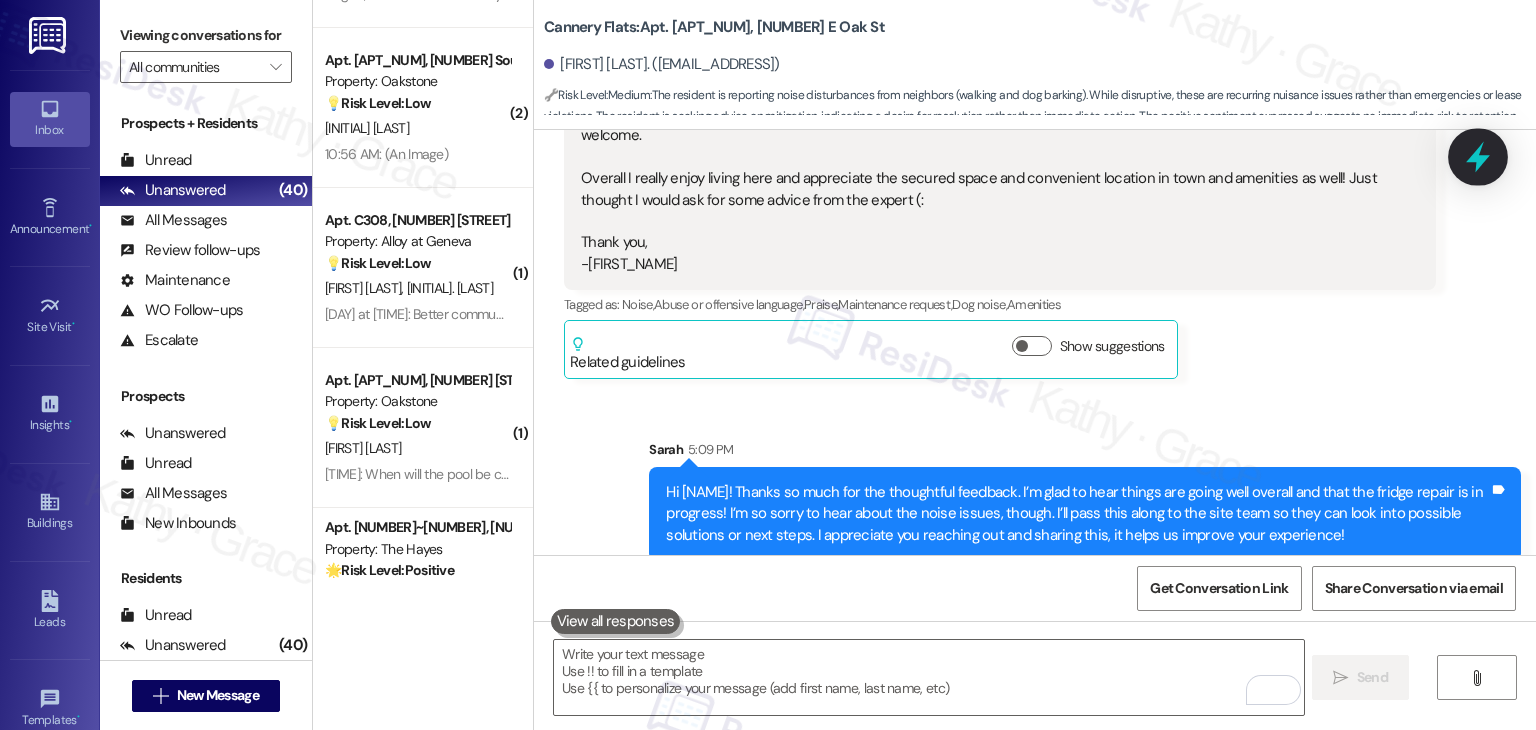 click 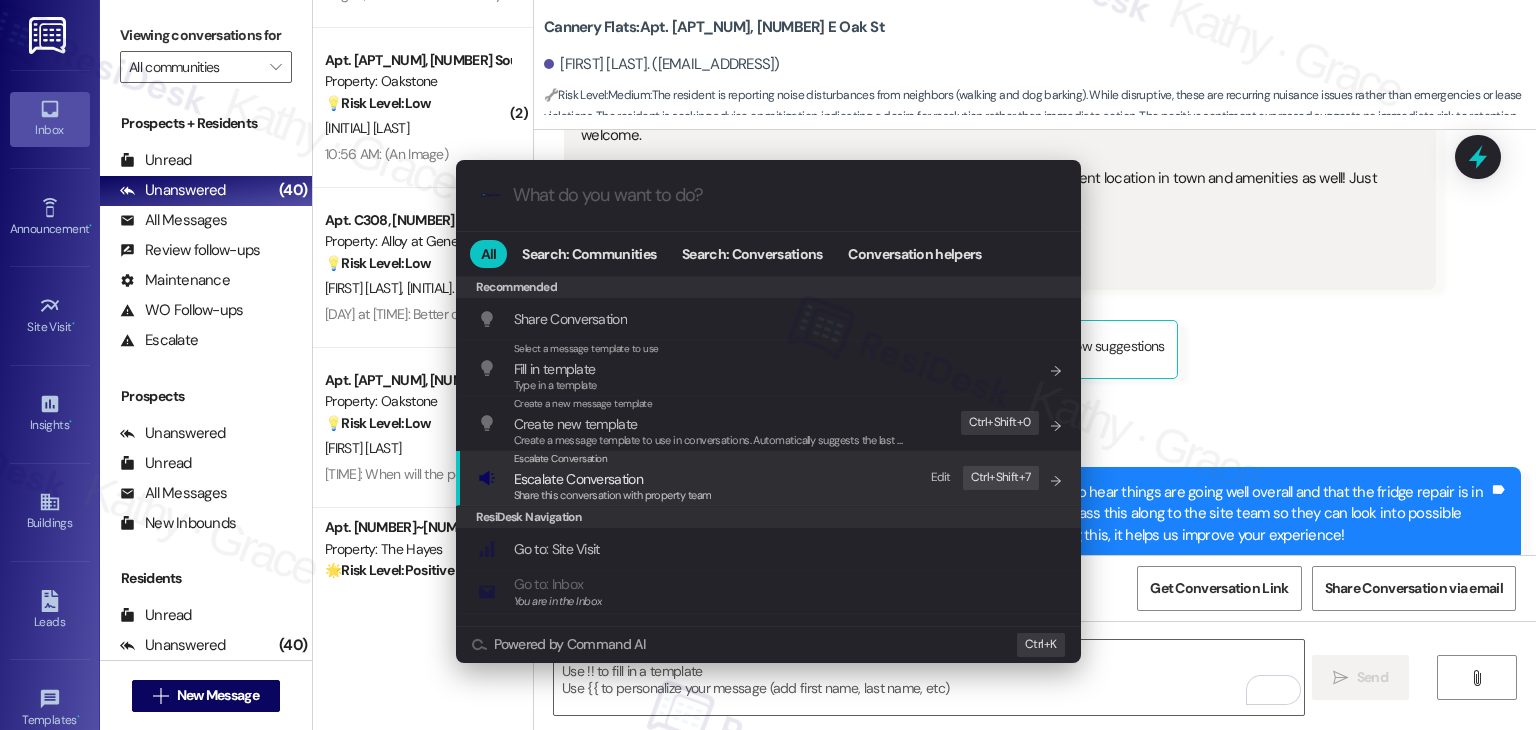 click on "Escalate Conversation" at bounding box center (578, 479) 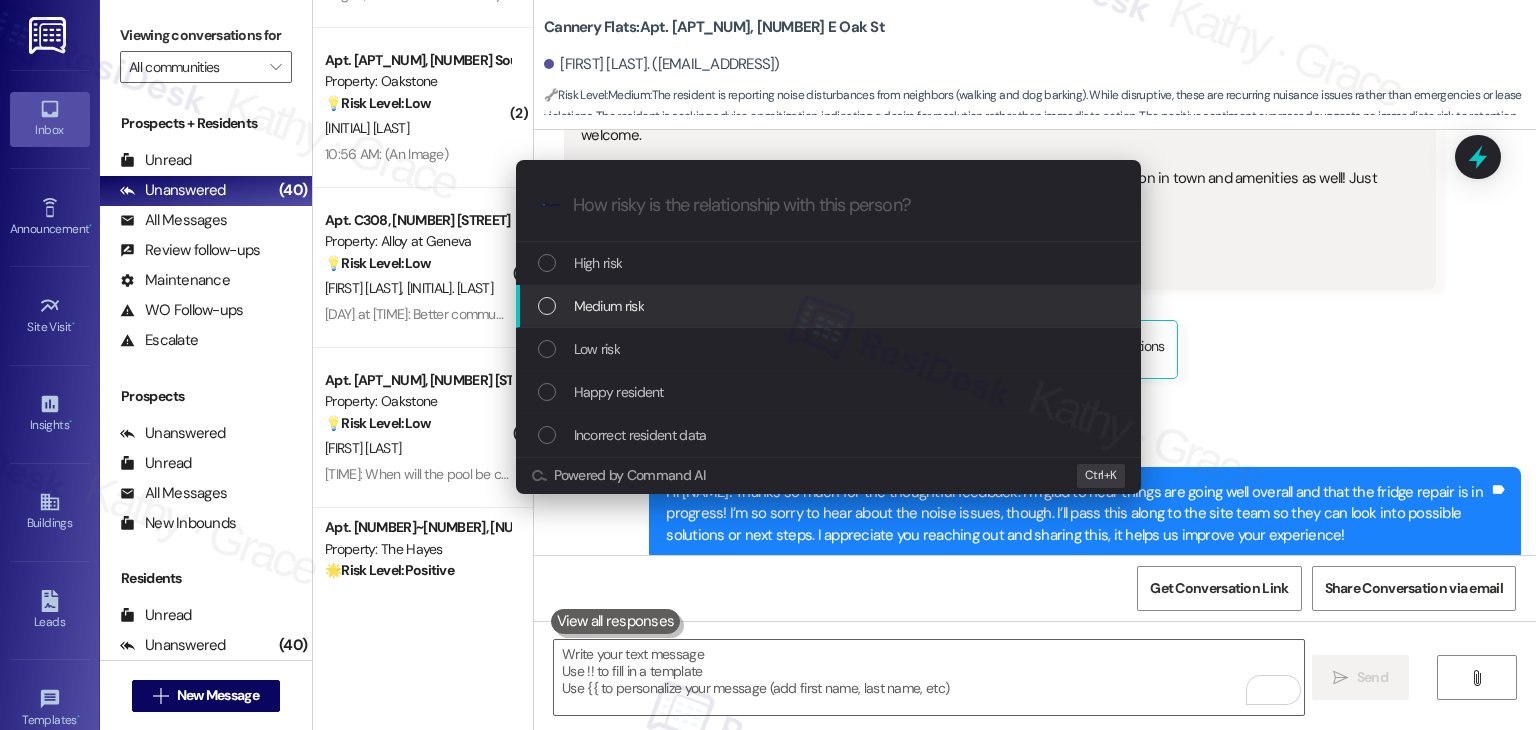 click at bounding box center [547, 306] 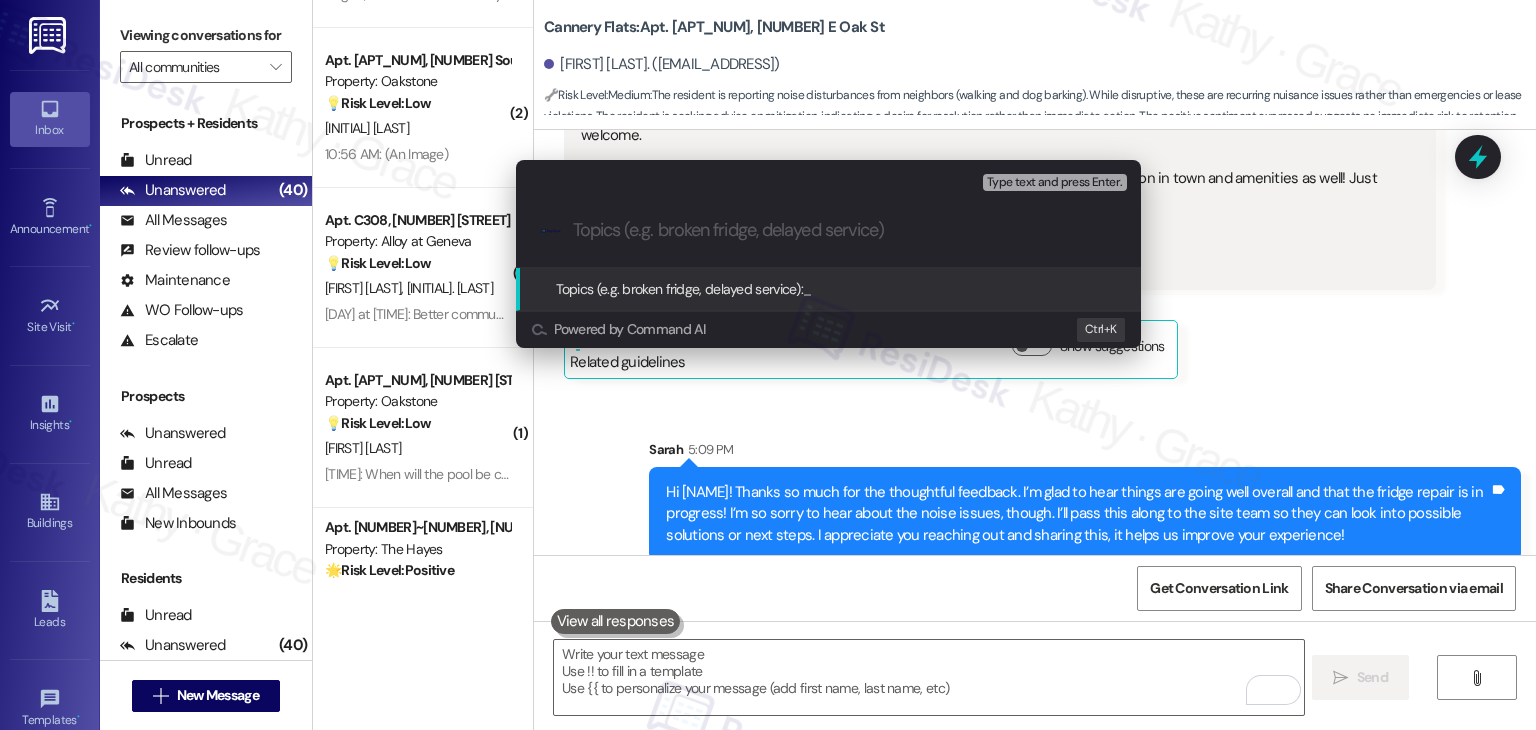paste on "Resident Noise Concerns – Upstairs Footsteps & Neighbor's Barking Dog" 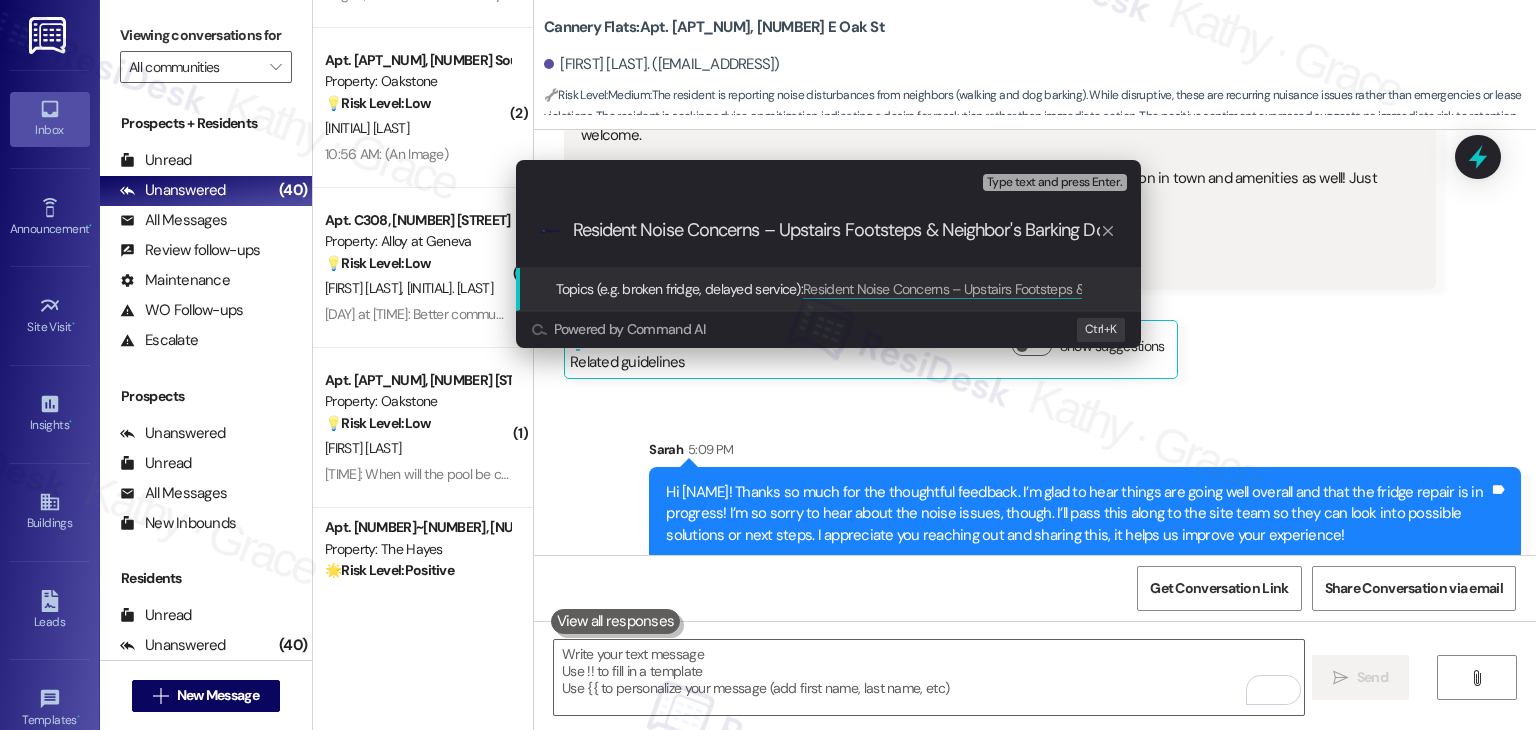 scroll, scrollTop: 0, scrollLeft: 18, axis: horizontal 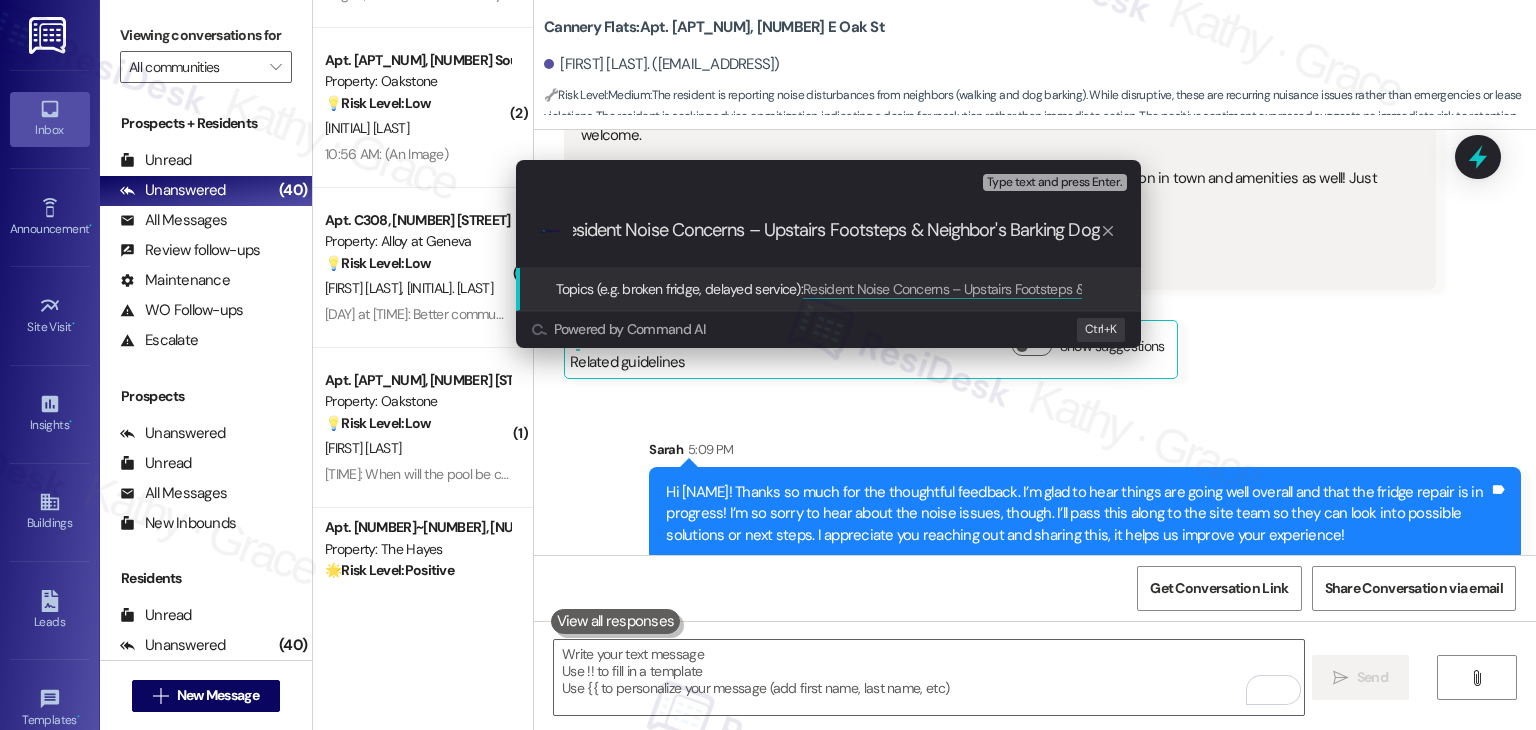 type 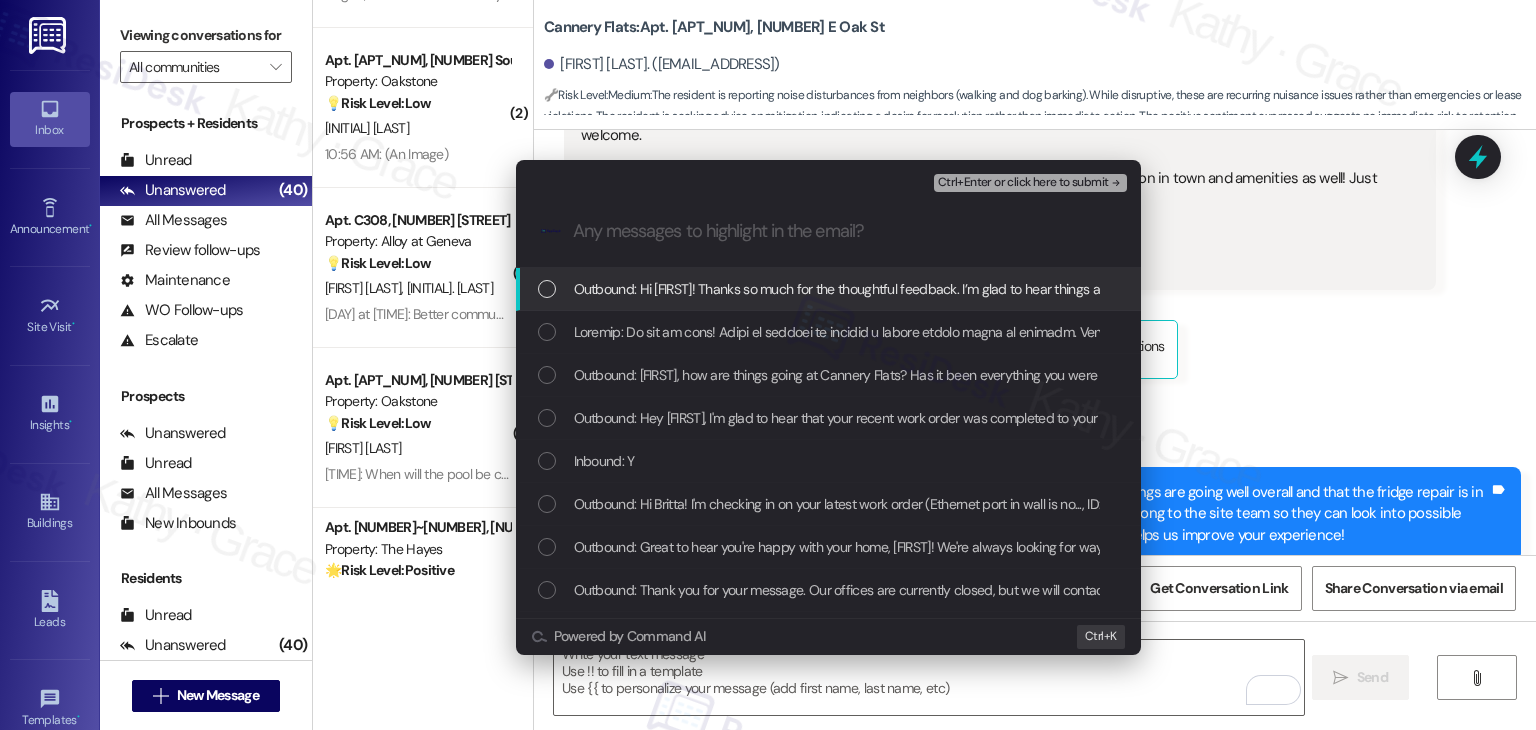 scroll, scrollTop: 0, scrollLeft: 0, axis: both 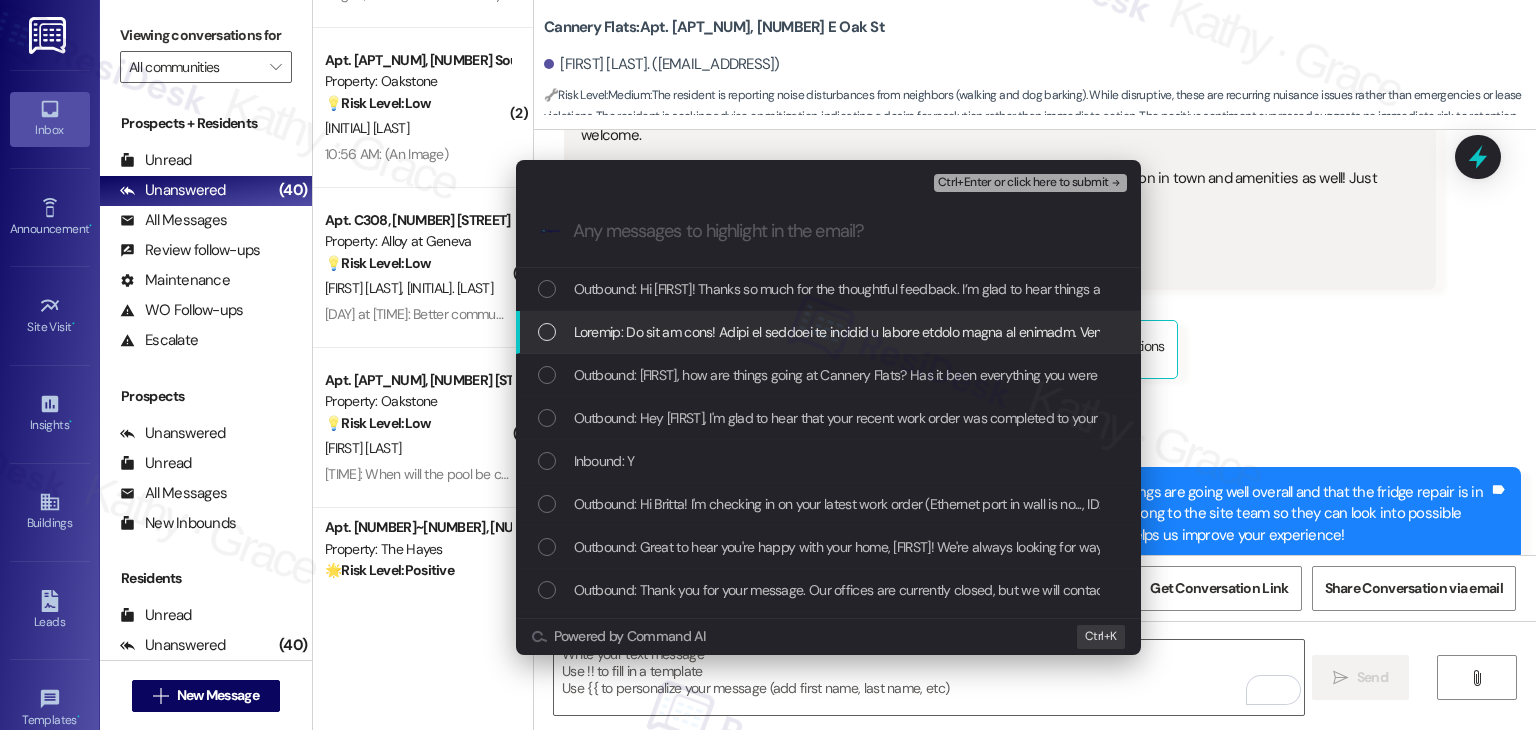 click at bounding box center [547, 332] 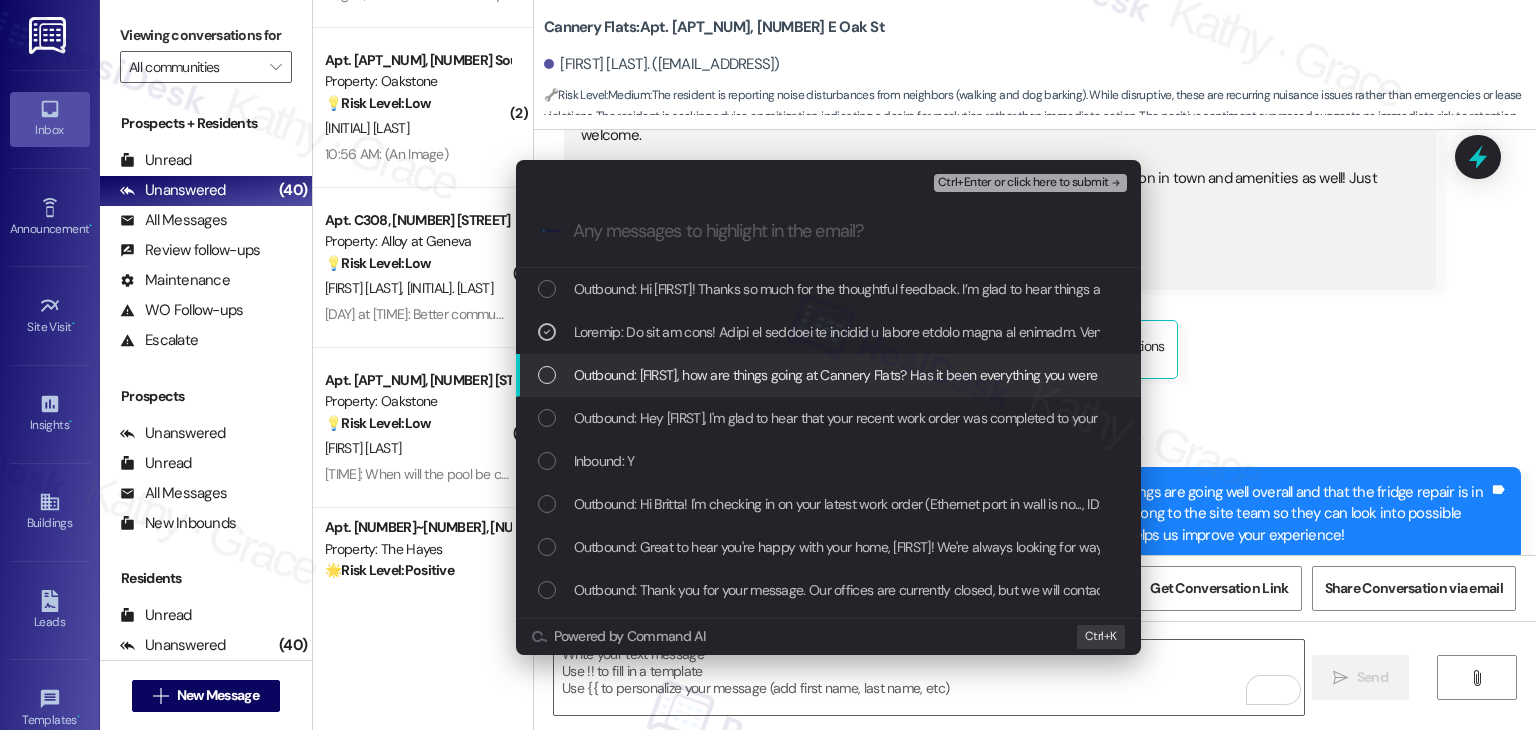 click at bounding box center (547, 375) 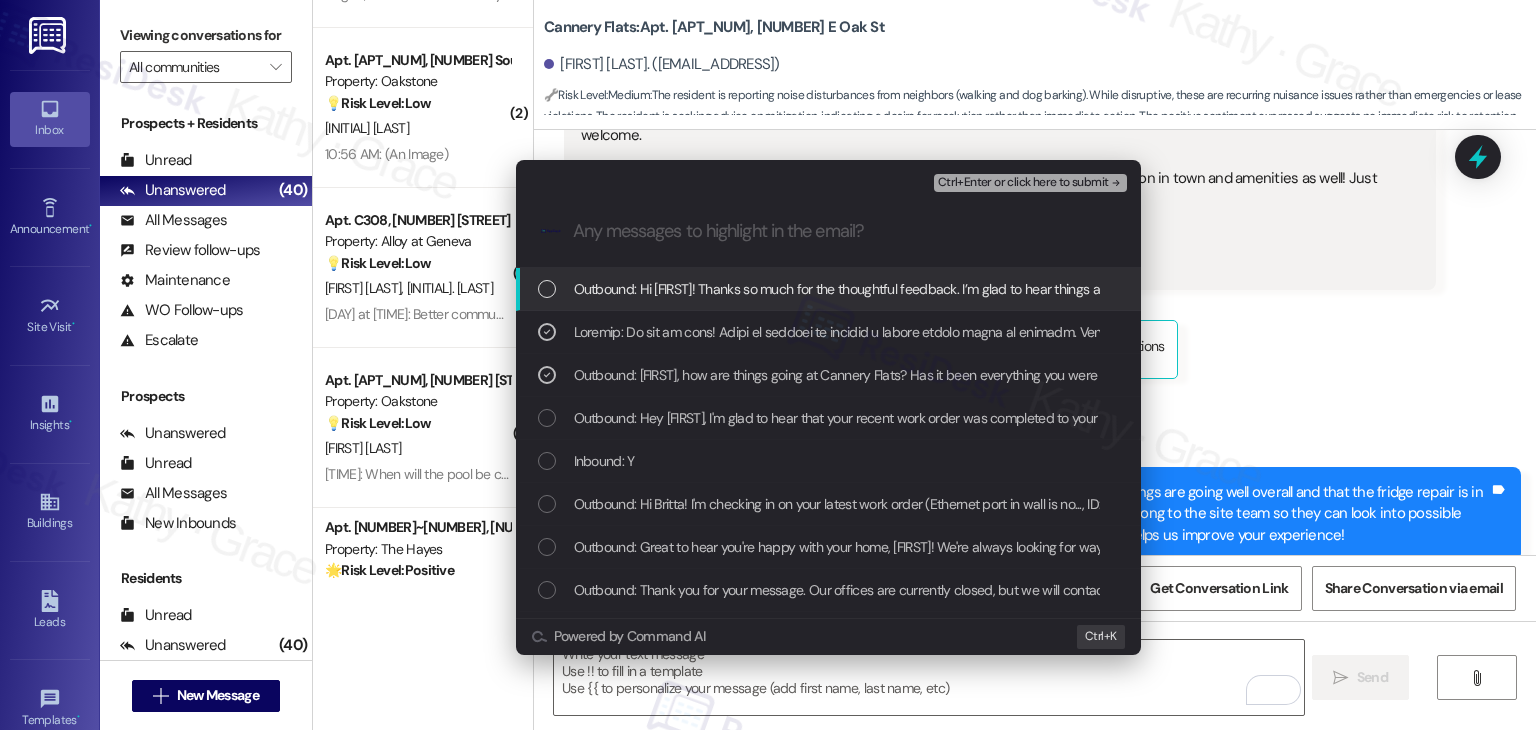 click on "Ctrl+Enter or click here to submit" at bounding box center (1023, 183) 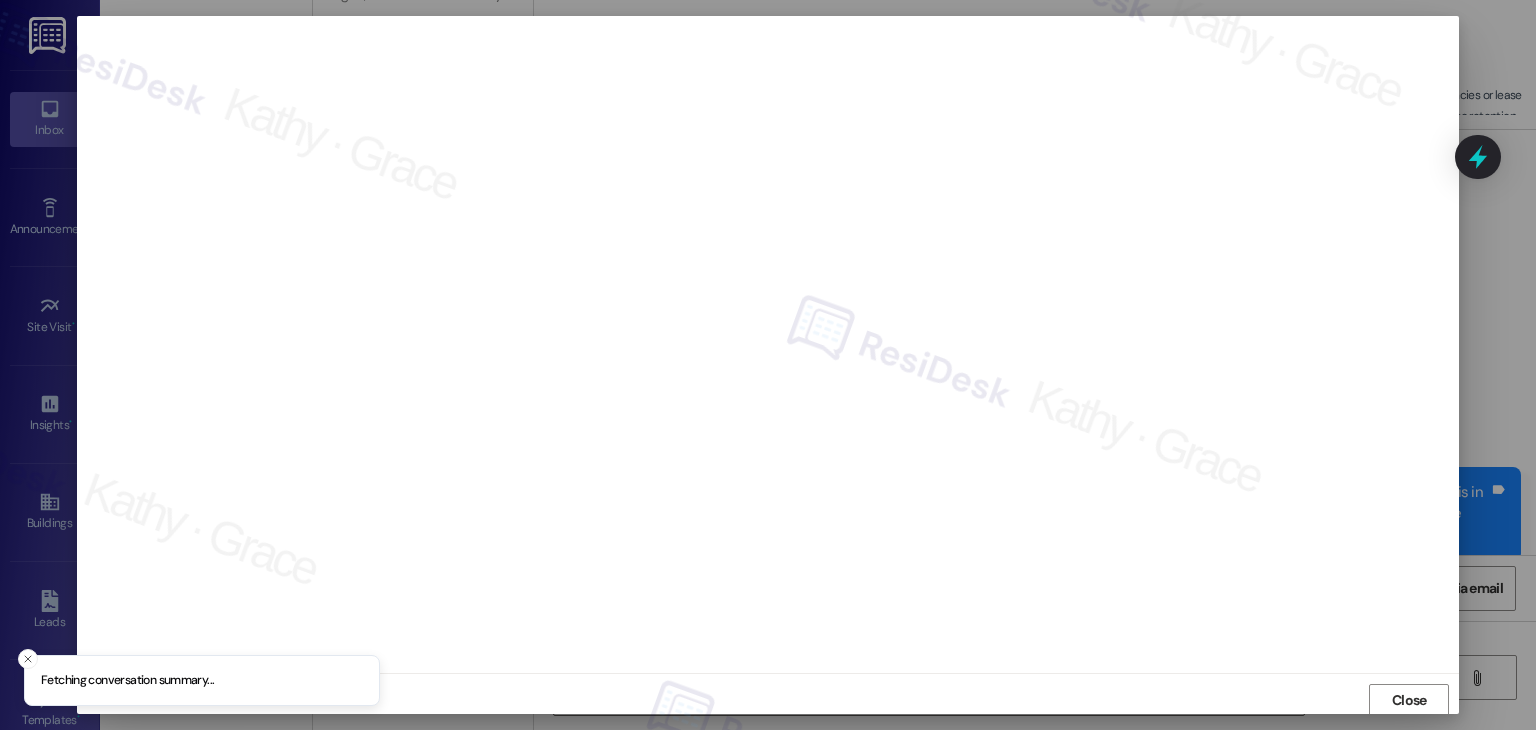 scroll, scrollTop: 1, scrollLeft: 0, axis: vertical 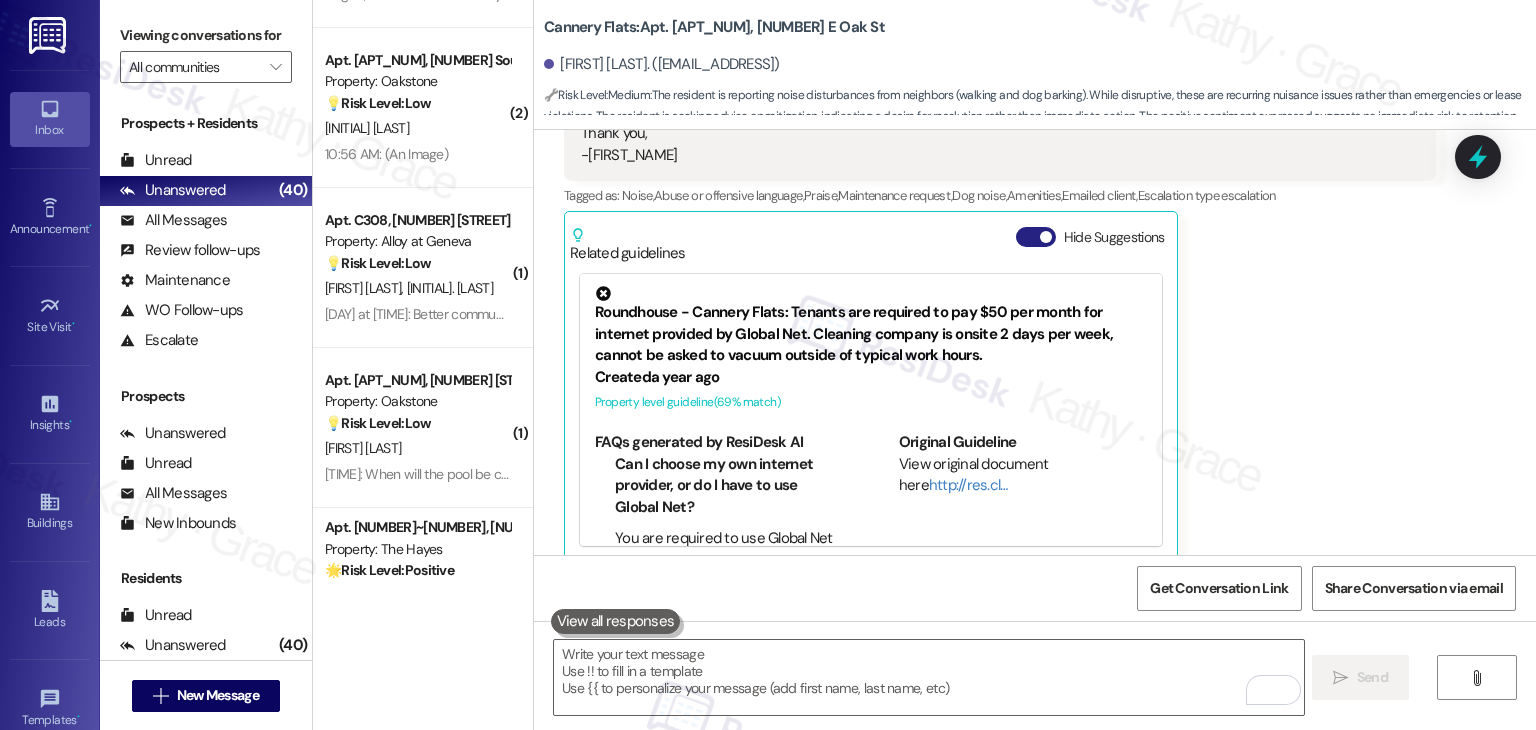 click on "Hide Suggestions" at bounding box center [1036, 237] 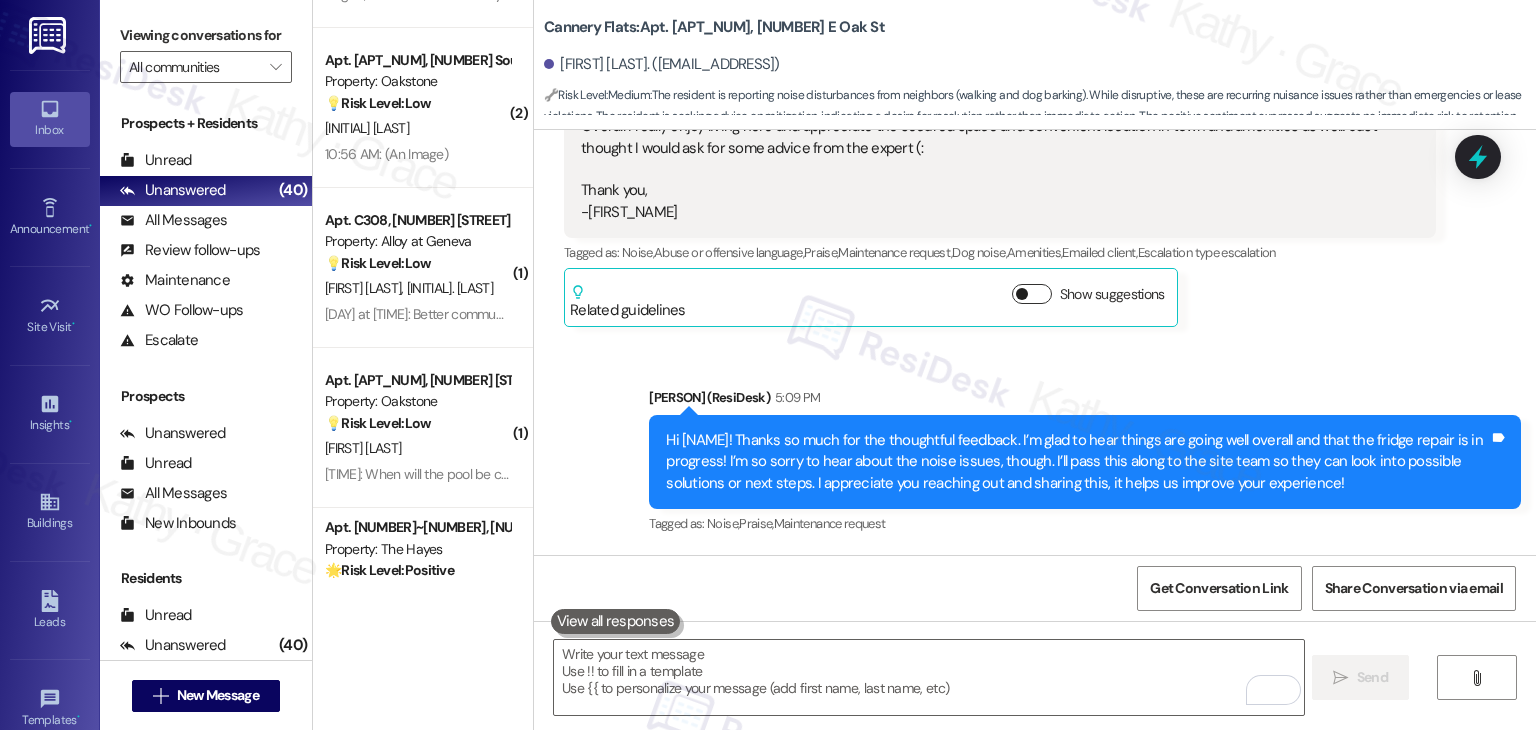scroll, scrollTop: 2687, scrollLeft: 0, axis: vertical 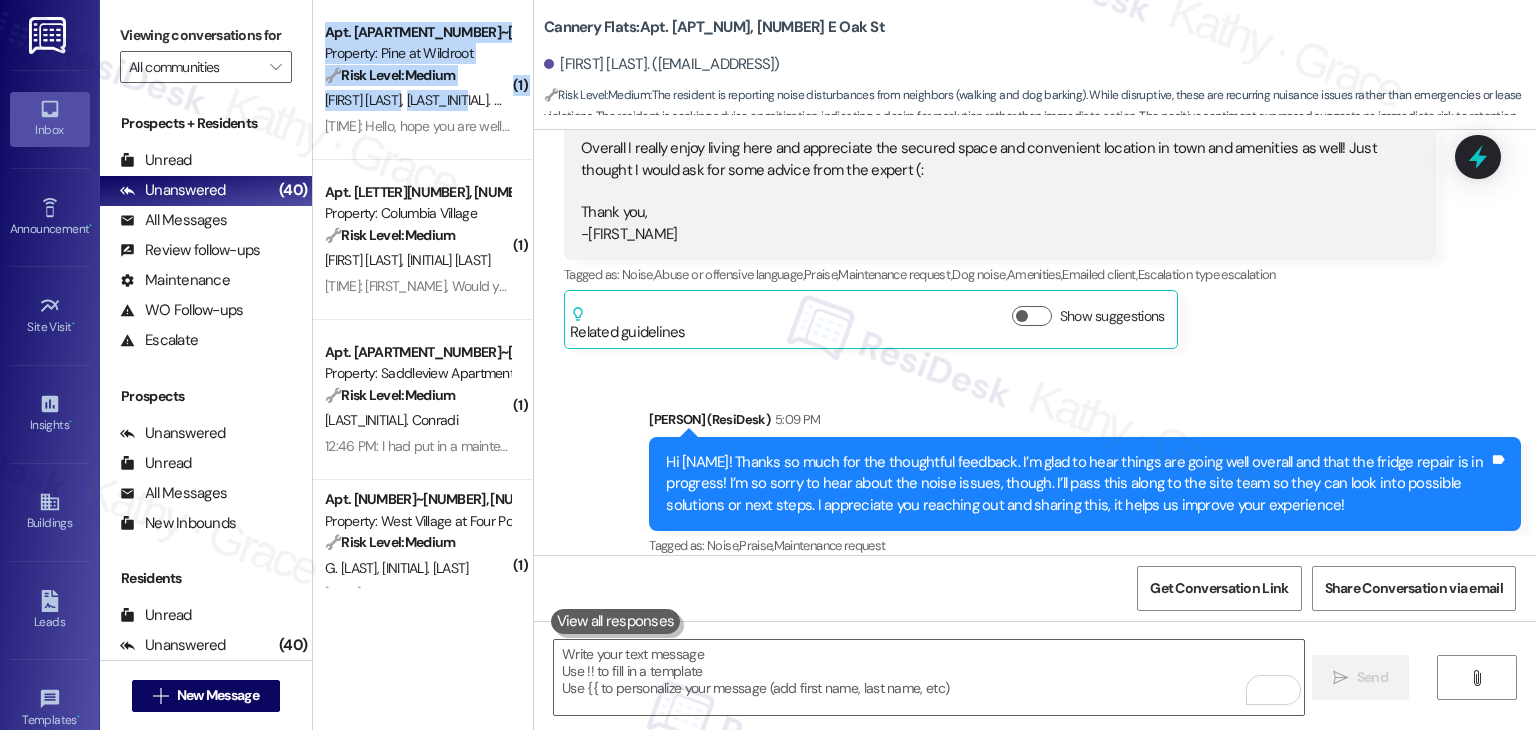 drag, startPoint x: 512, startPoint y: 109, endPoint x: 533, endPoint y: 460, distance: 351.62766 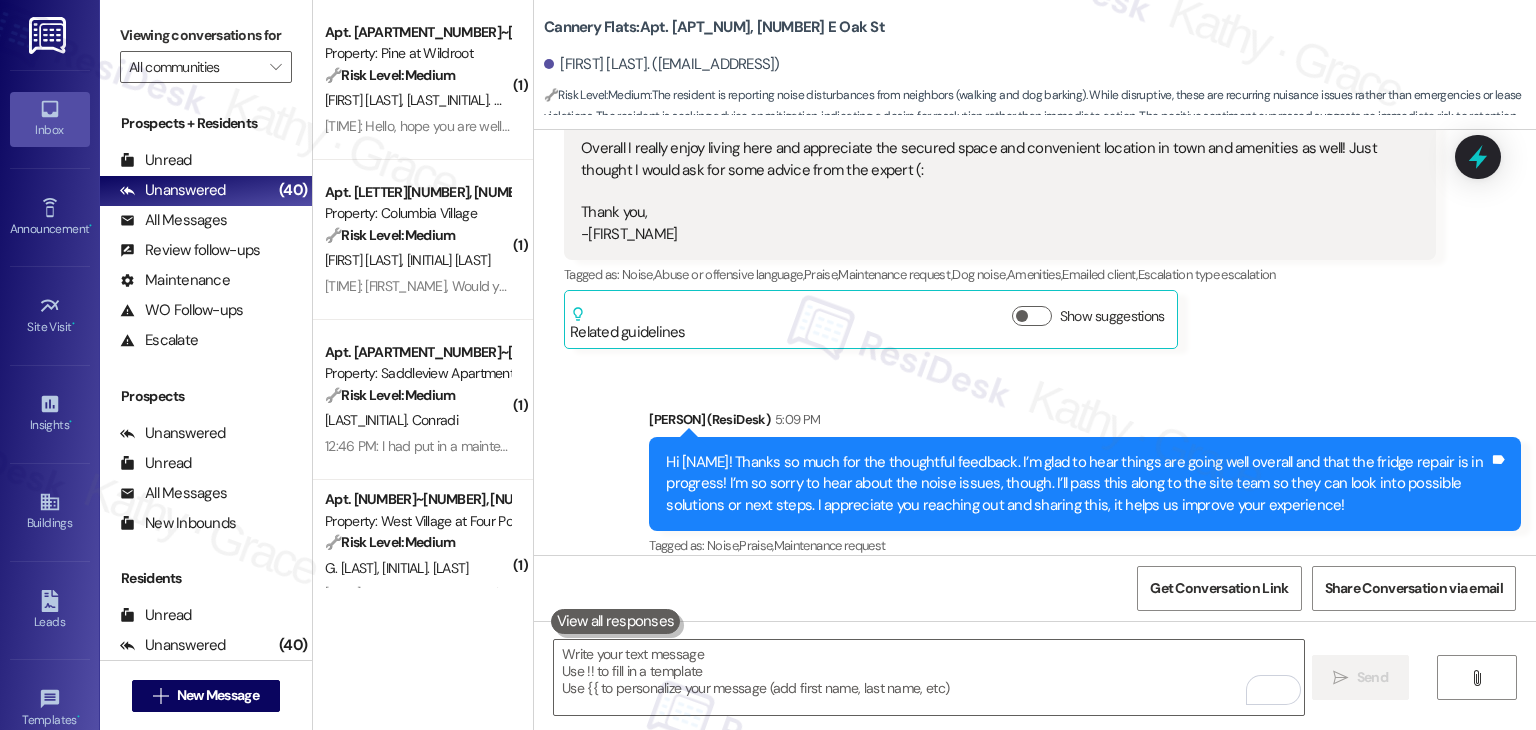 click on "Sent via SMS Dottie  (ResiDesk) 5:09 PM Hi Britta! Thanks so much for the thoughtful feedback. I’m glad to hear things are going well overall and that the fridge repair is in progress! I’m so sorry to hear about the noise issues, though. I’ll pass this along to the site team so they can look into possible solutions or next steps. I appreciate you reaching out and sharing this, it helps us improve your experience! Tags and notes Tagged as:   Noise ,  Click to highlight conversations about Noise Praise ,  Click to highlight conversations about Praise Maintenance request Click to highlight conversations about Maintenance request" at bounding box center (1035, 470) 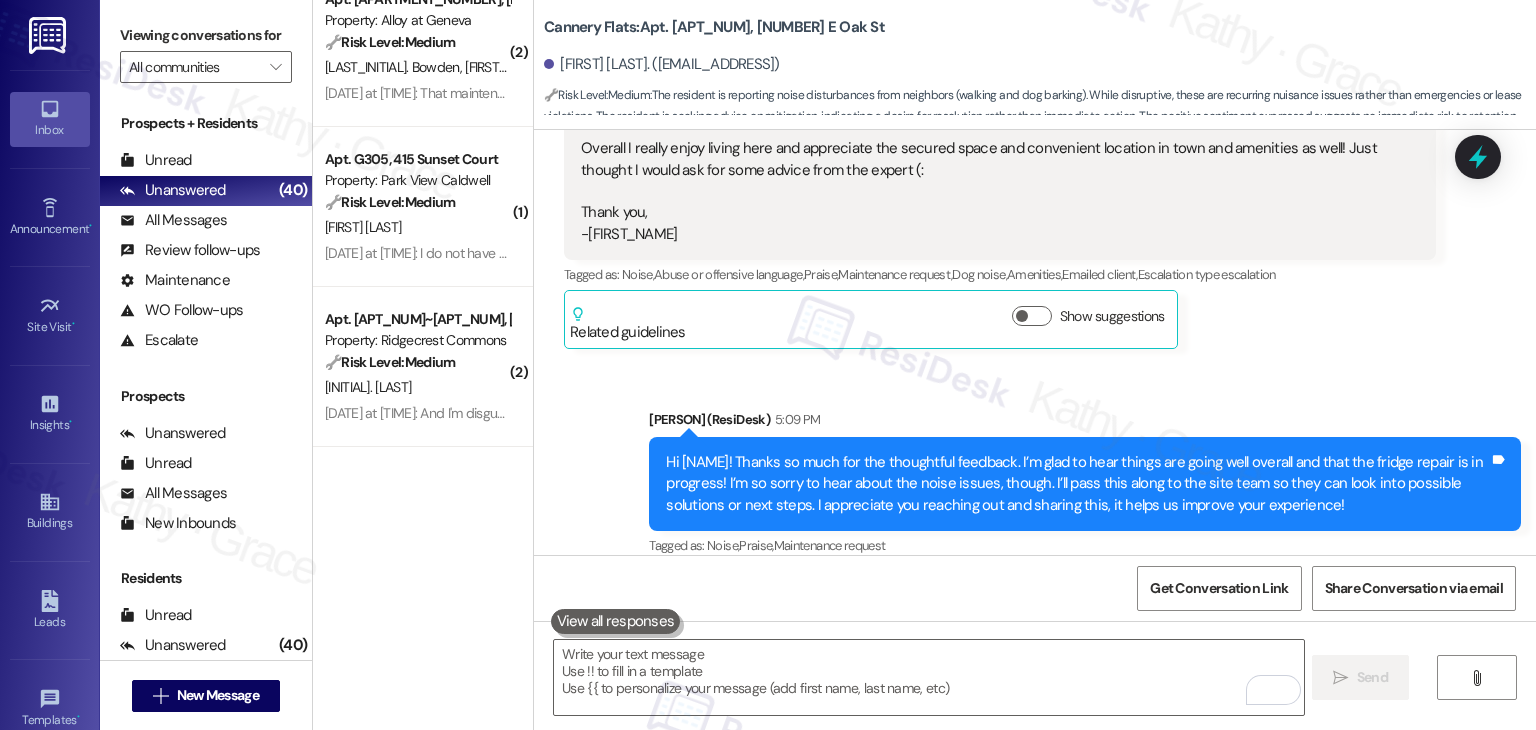 scroll, scrollTop: 2400, scrollLeft: 0, axis: vertical 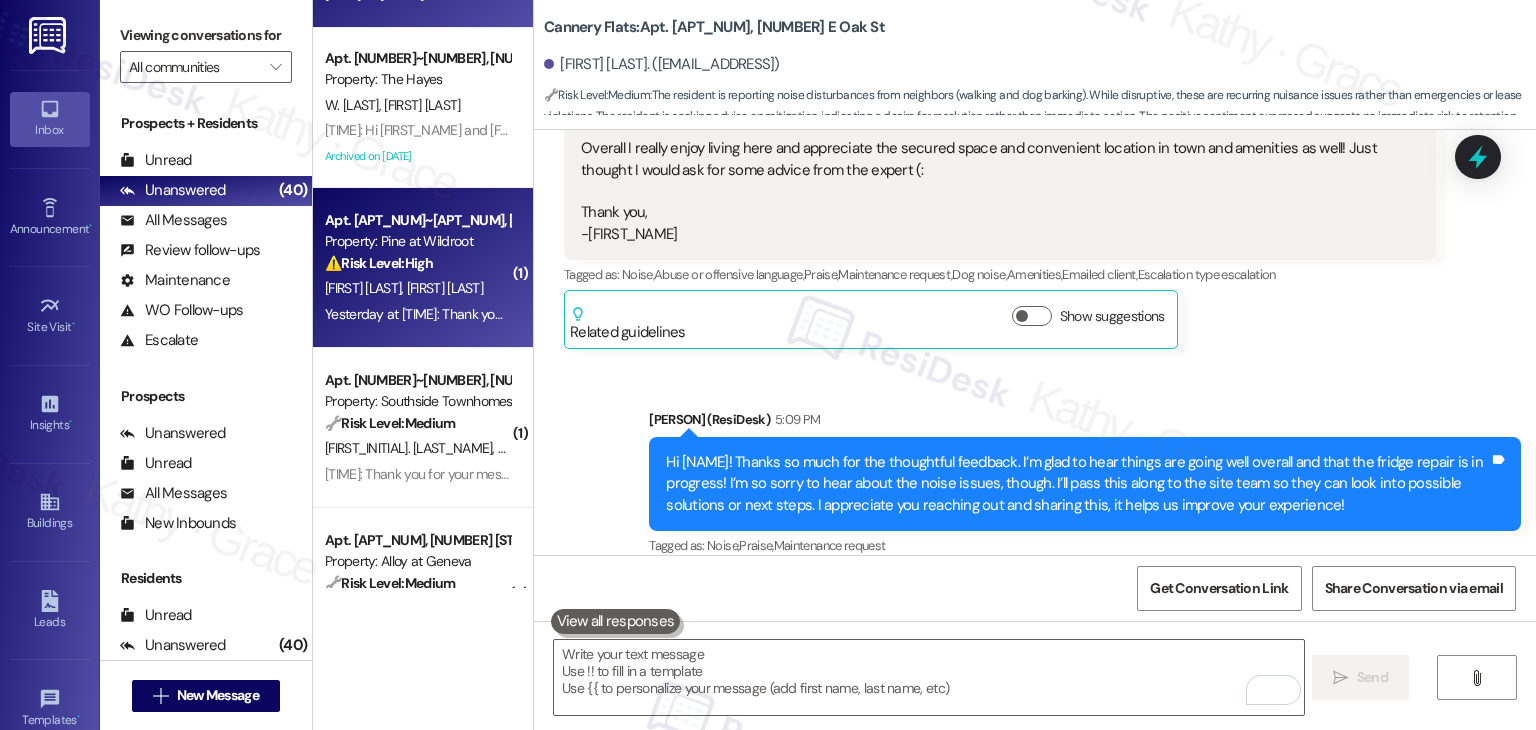 click on "L. Razzani M. Zint" at bounding box center [417, 288] 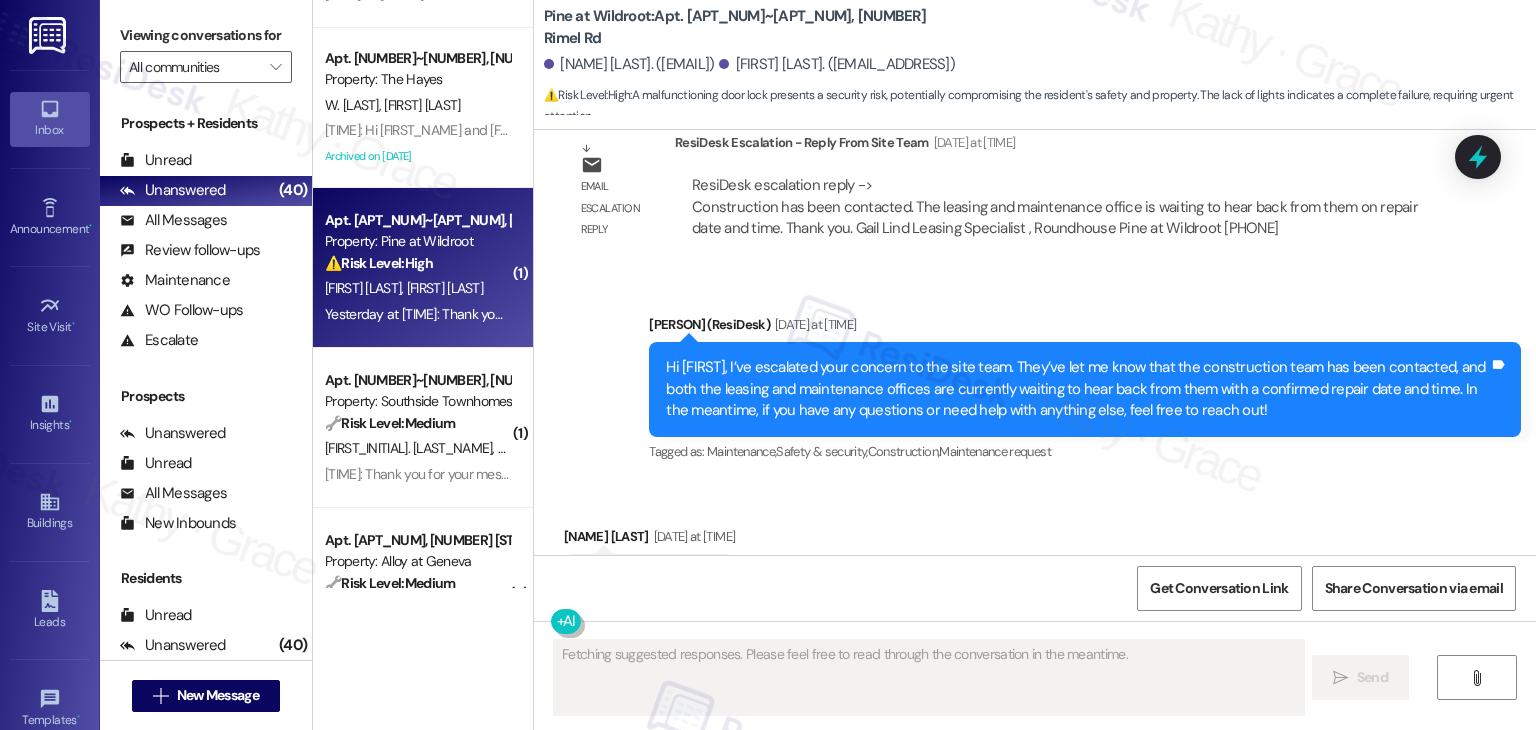 scroll, scrollTop: 2163, scrollLeft: 0, axis: vertical 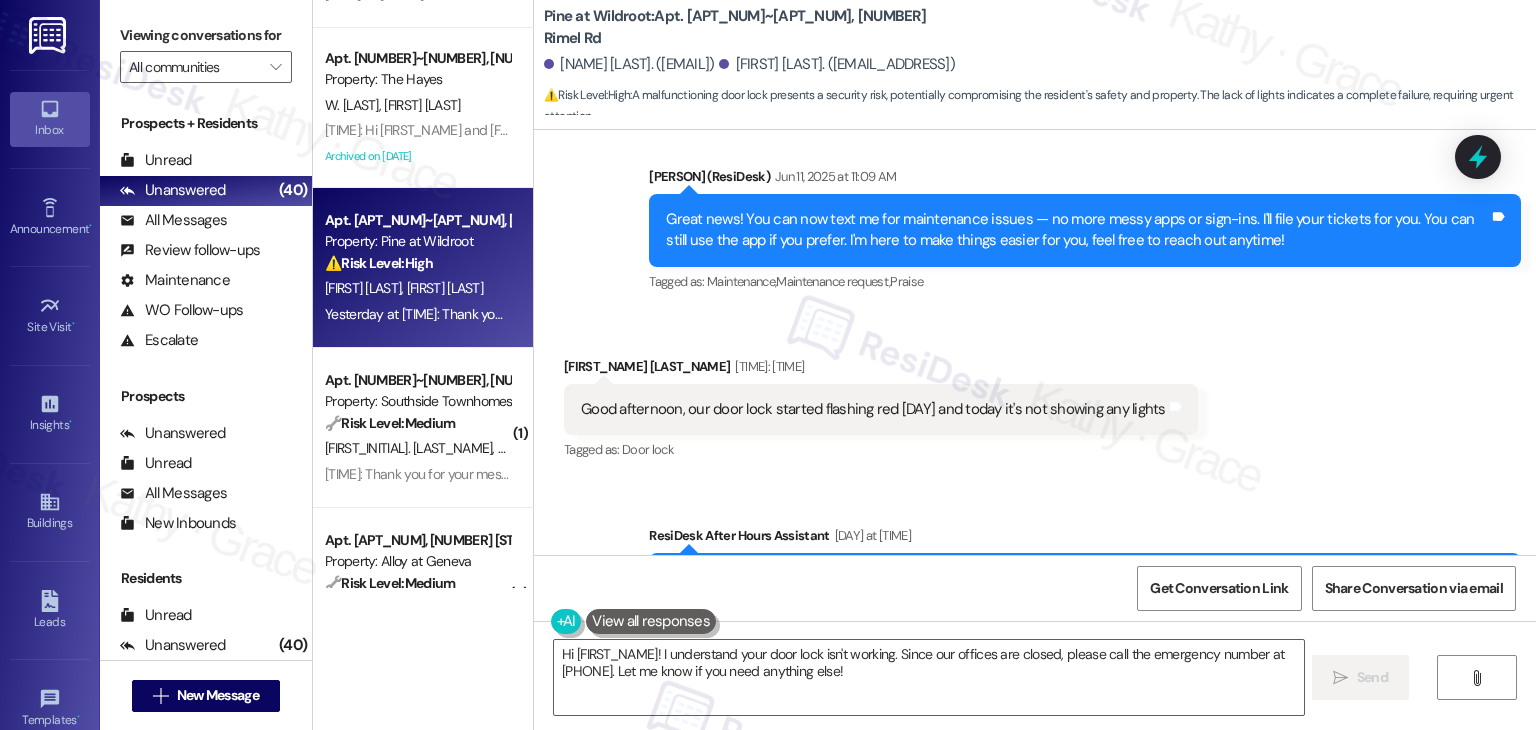 click on "Received via SMS Louis Razzani Yesterday at 8:25 PM Good afternoon, our door lock started flashing red yesterday and today it's not showing any lights Tags and notes Tagged as:   Door lock Click to highlight conversations about Door lock" at bounding box center (1035, 395) 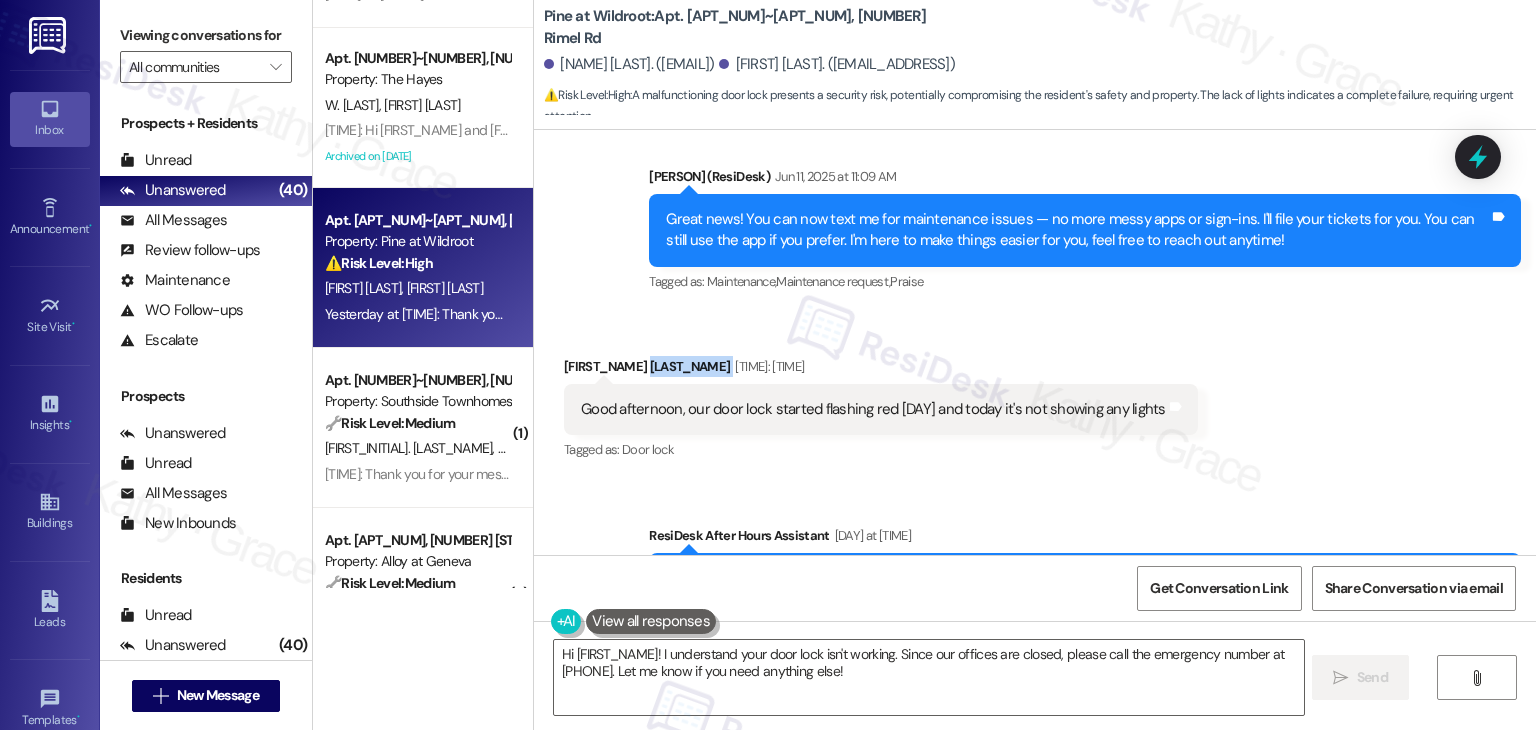 click on "Received via SMS Louis Razzani Yesterday at 8:25 PM Good afternoon, our door lock started flashing red yesterday and today it's not showing any lights Tags and notes Tagged as:   Door lock Click to highlight conversations about Door lock" at bounding box center [1035, 395] 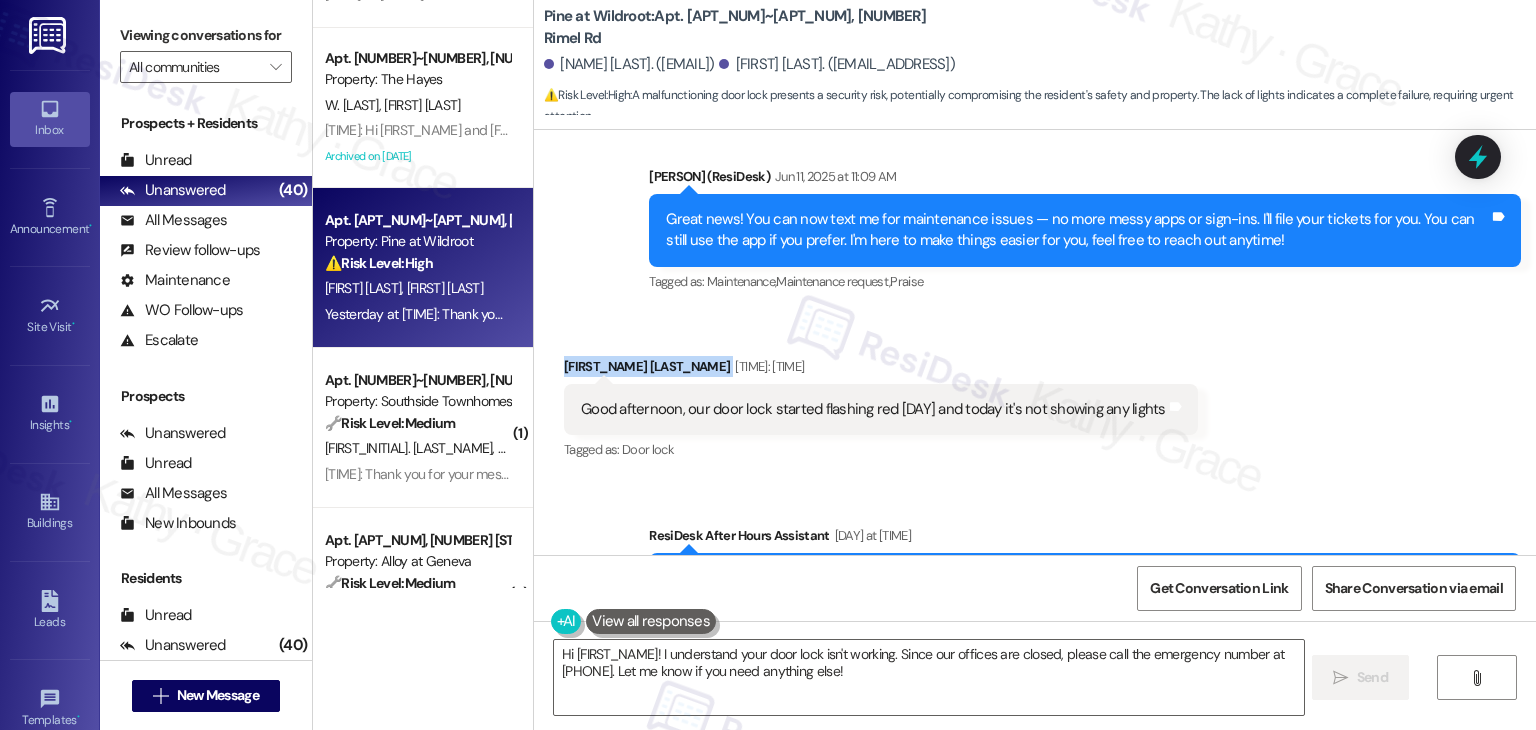 click on "Received via SMS Louis Razzani Yesterday at 8:25 PM Good afternoon, our door lock started flashing red yesterday and today it's not showing any lights Tags and notes Tagged as:   Door lock Click to highlight conversations about Door lock" at bounding box center [1035, 395] 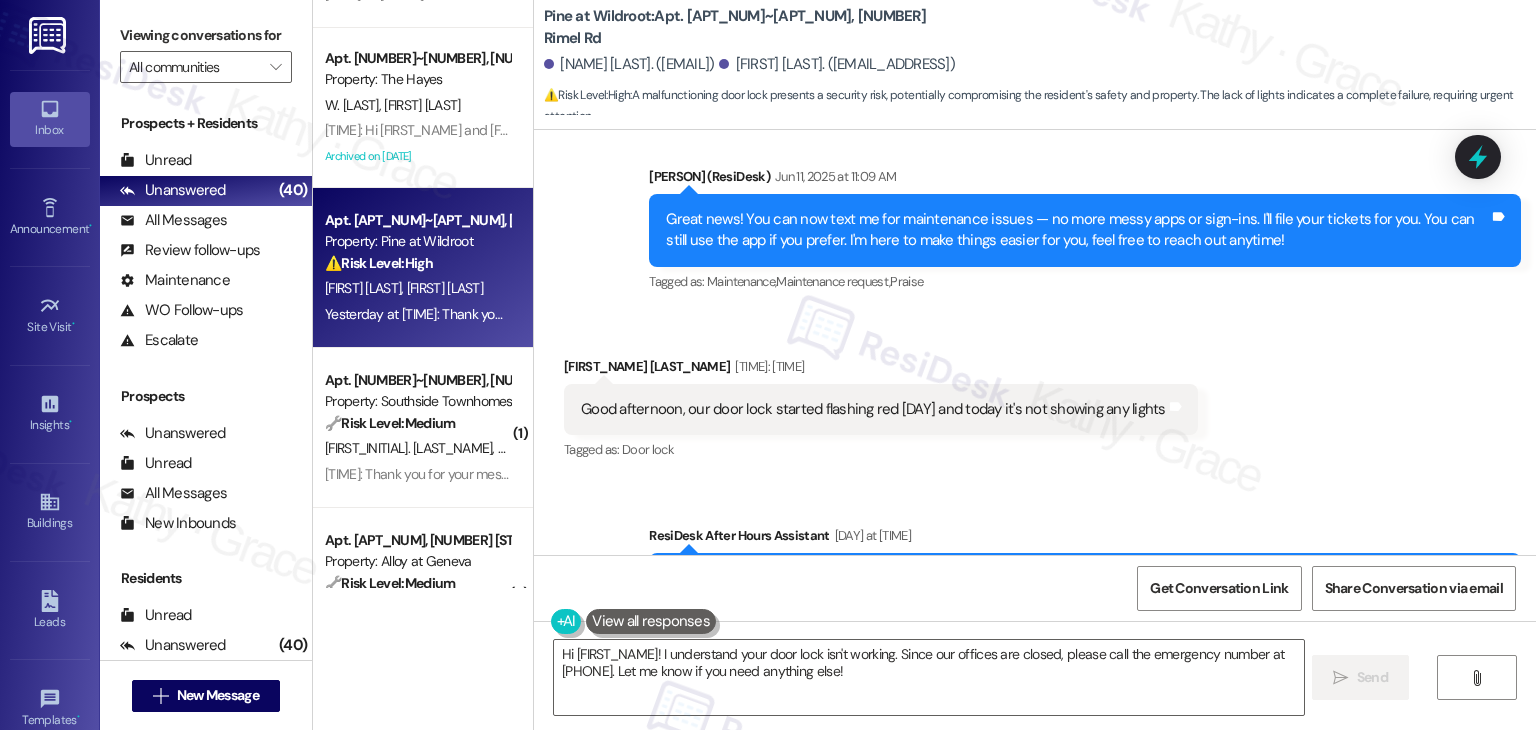 click on "Received via SMS Louis Razzani Yesterday at 8:25 PM Good afternoon, our door lock started flashing red yesterday and today it's not showing any lights Tags and notes Tagged as:   Door lock Click to highlight conversations about Door lock" at bounding box center (1035, 395) 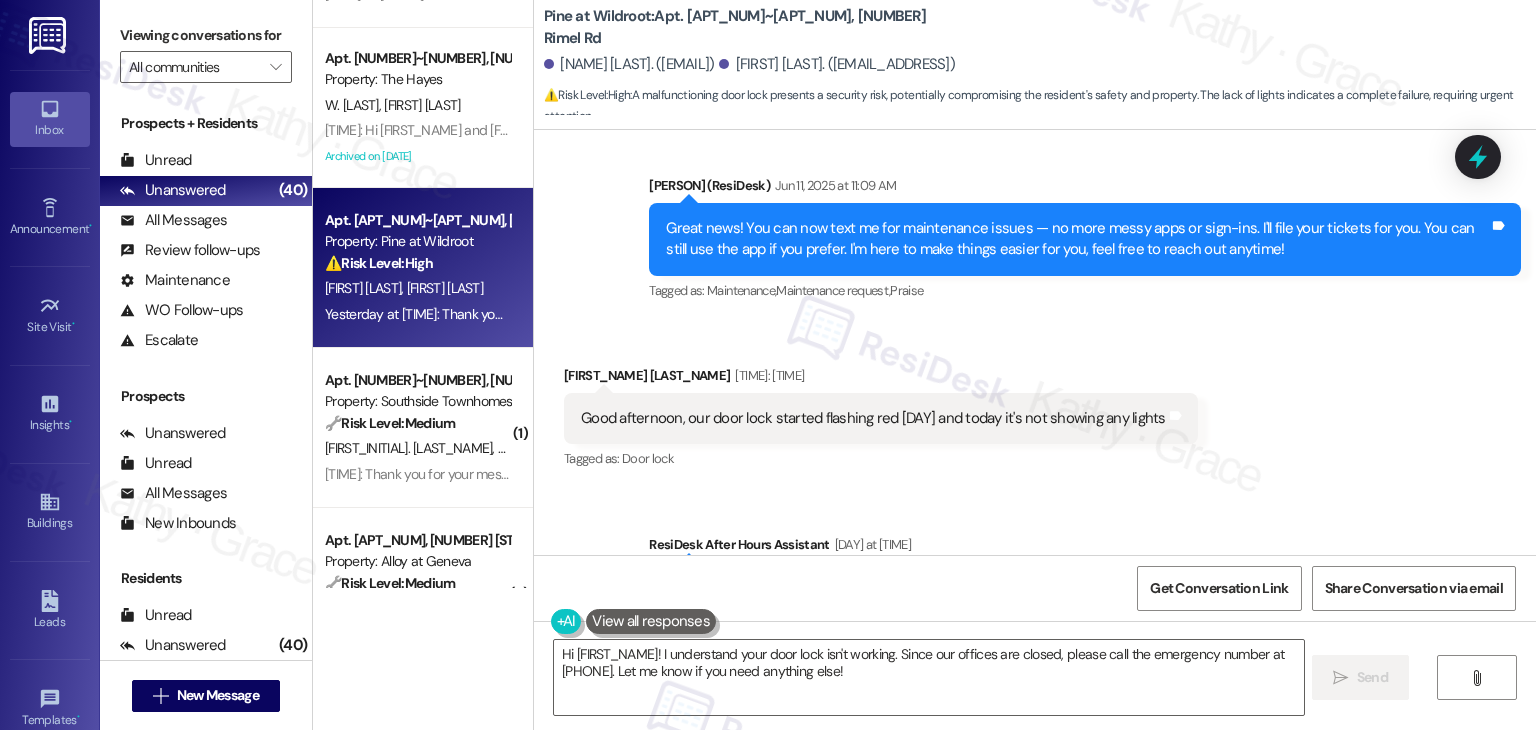 scroll, scrollTop: 2257, scrollLeft: 0, axis: vertical 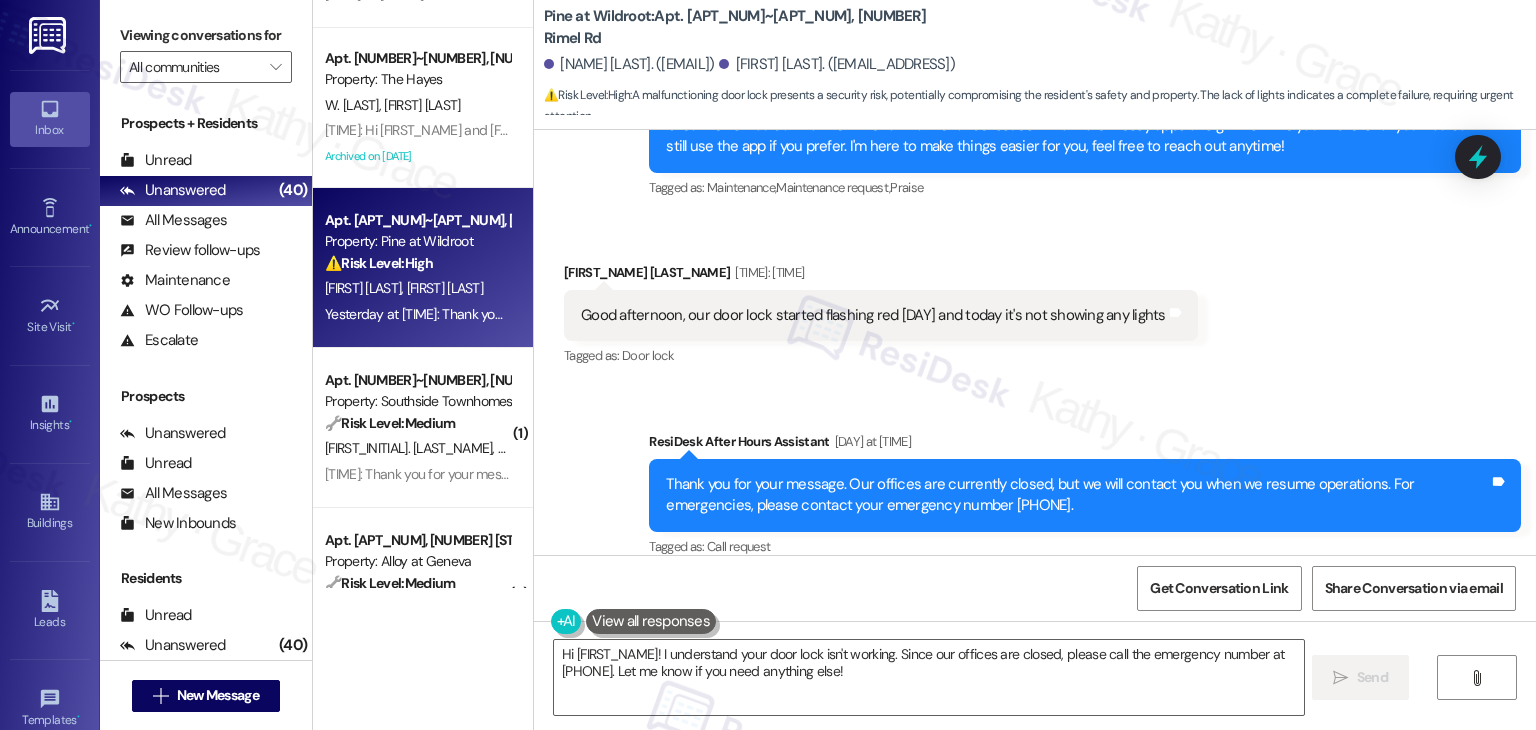 click on "Good afternoon, our door lock started flashing red yesterday and today it's not showing any lights" at bounding box center (873, 315) 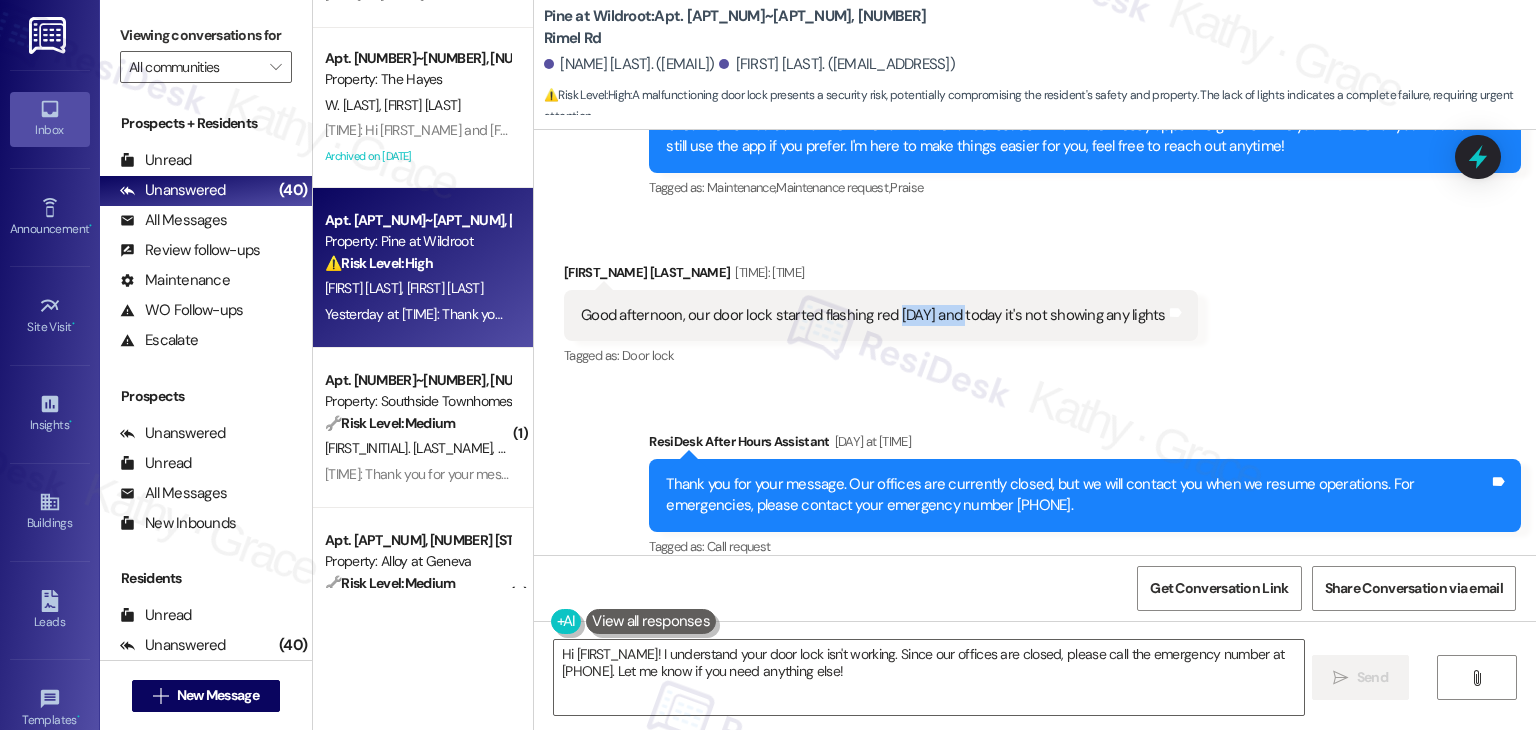 click on "Good afternoon, our door lock started flashing red yesterday and today it's not showing any lights" at bounding box center (873, 315) 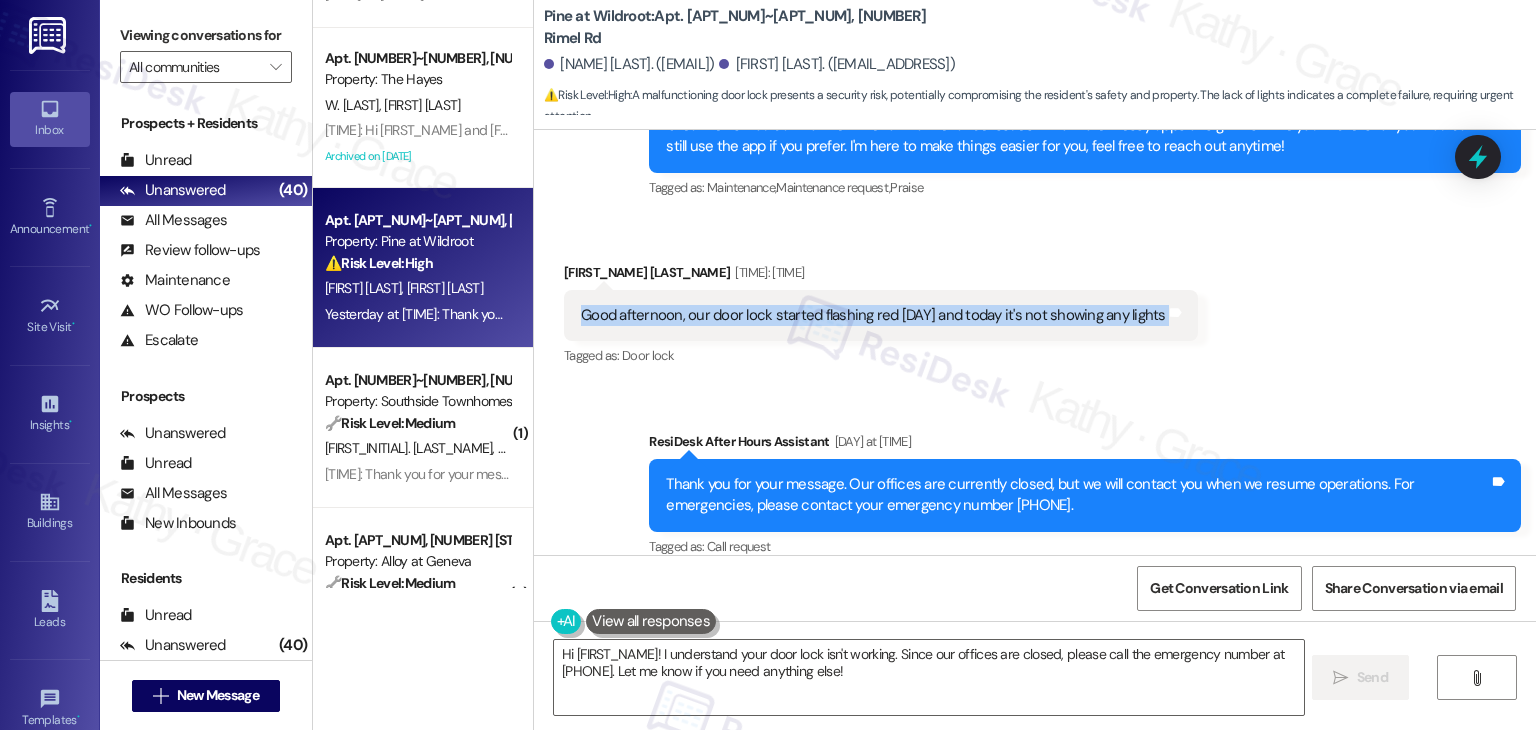 click on "Good afternoon, our door lock started flashing red yesterday and today it's not showing any lights" at bounding box center [873, 315] 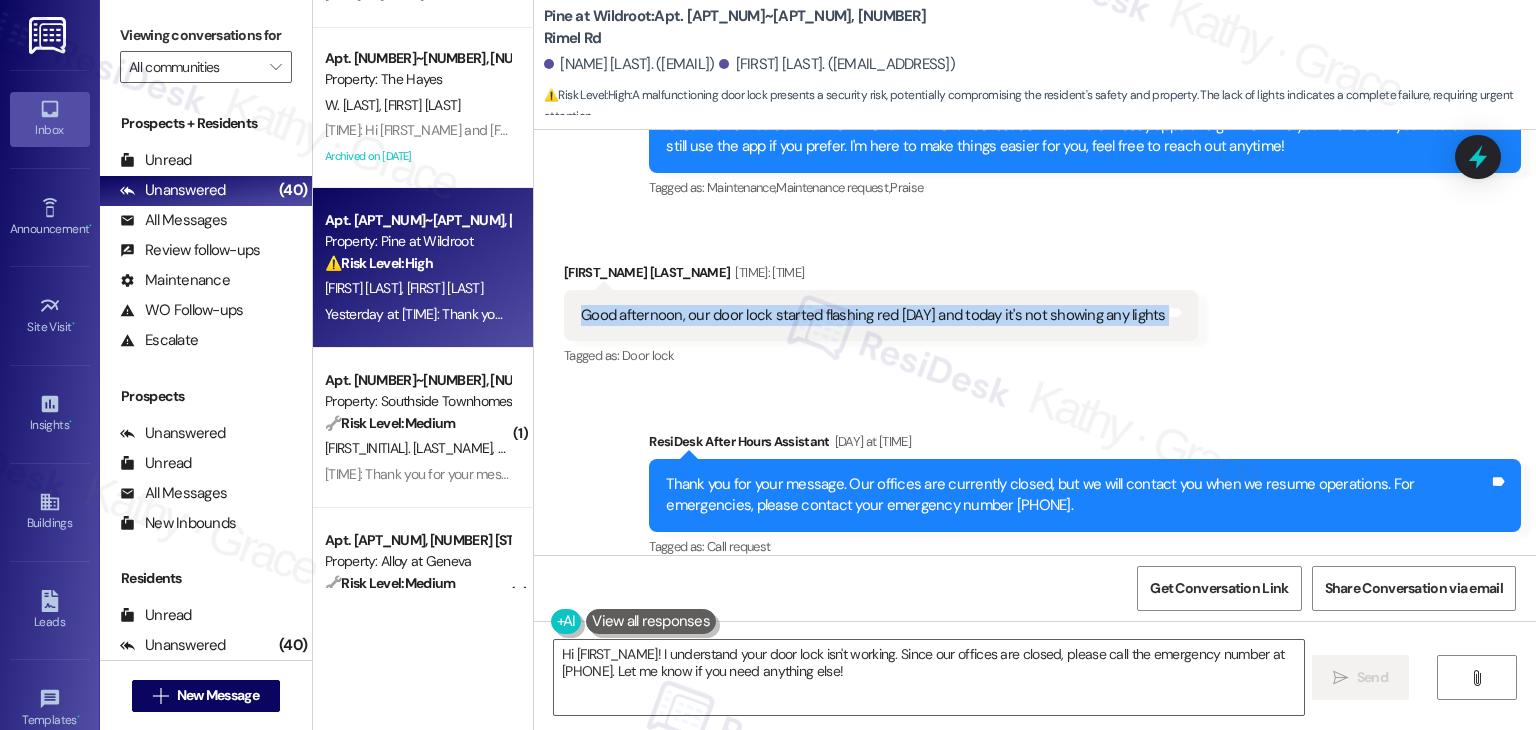 copy on "Good afternoon, our door lock started flashing red yesterday and today it's not showing any lights Tags and notes" 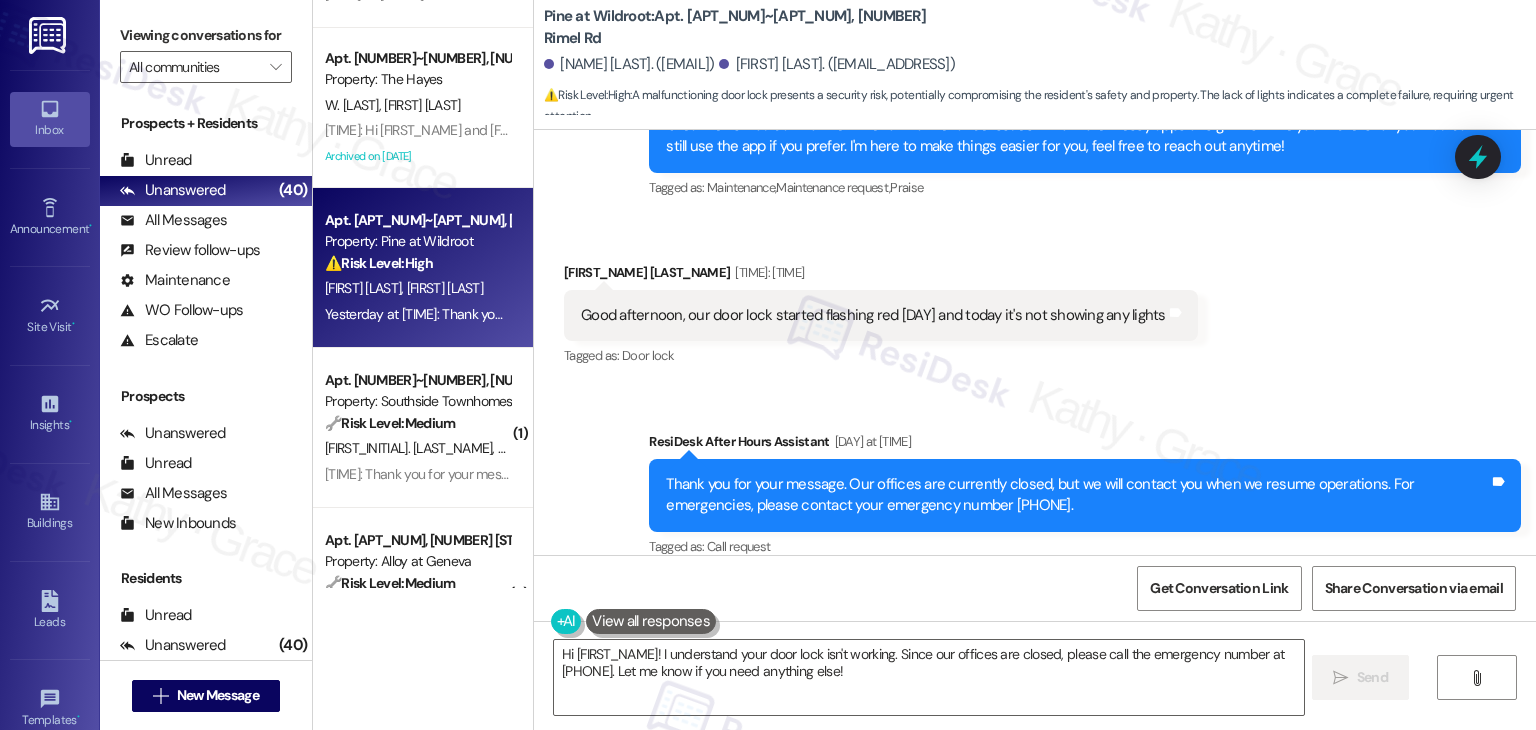 click on "Louis Razzani Yesterday at 8:25 PM" at bounding box center [881, 276] 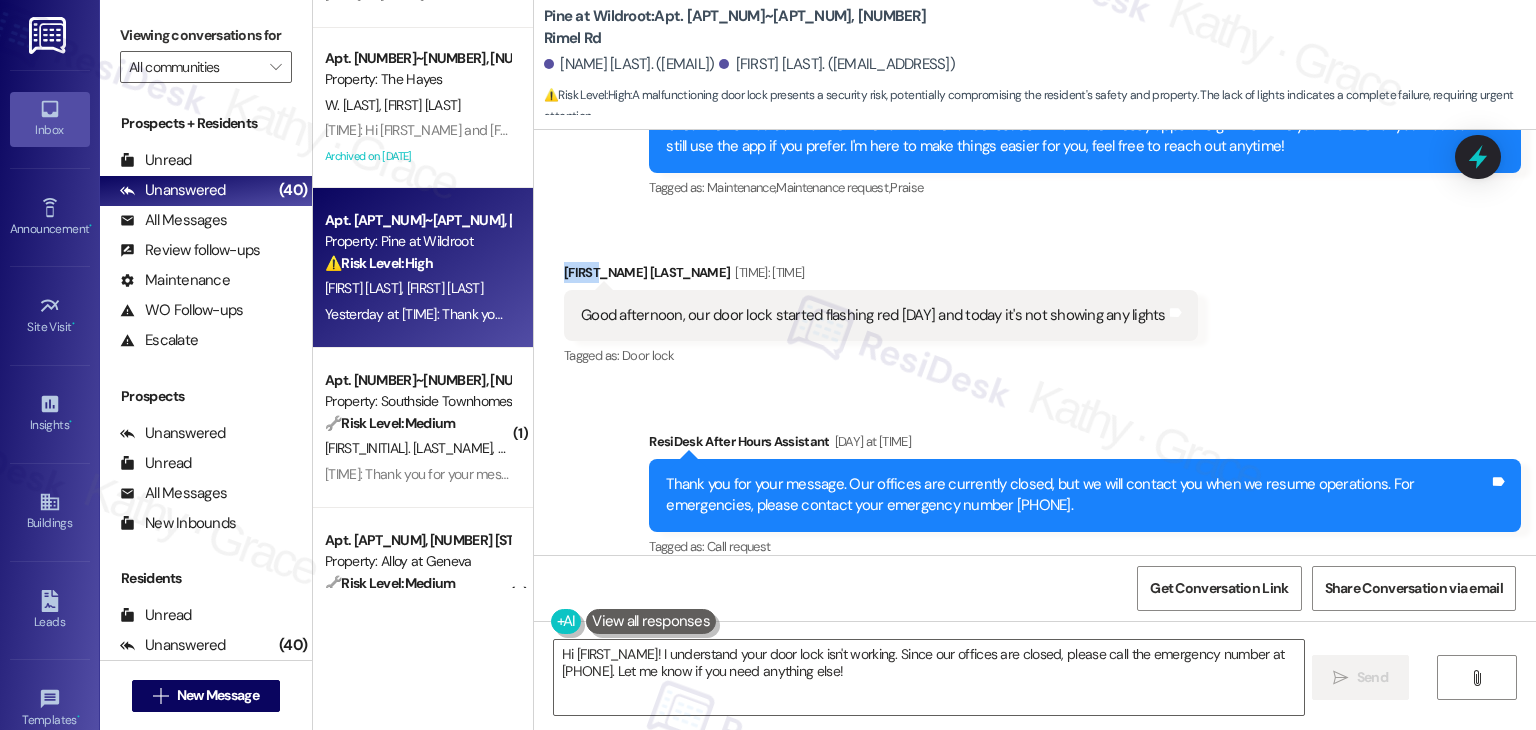 click on "Louis Razzani Yesterday at 8:25 PM" at bounding box center [881, 276] 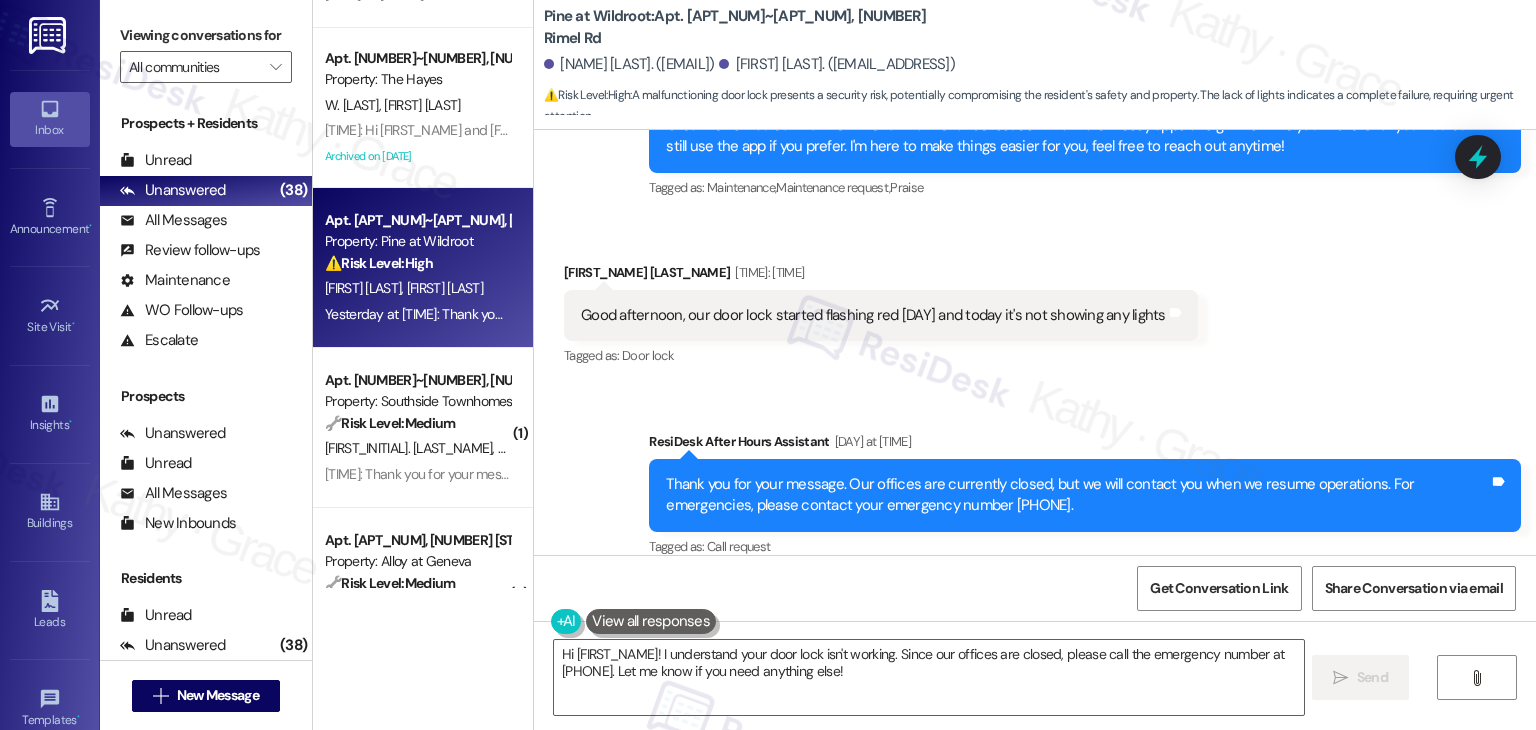 click on "Received via SMS Louis Razzani Yesterday at 8:25 PM Good afternoon, our door lock started flashing red yesterday and today it's not showing any lights Tags and notes Tagged as:   Door lock Click to highlight conversations about Door lock" at bounding box center (1035, 301) 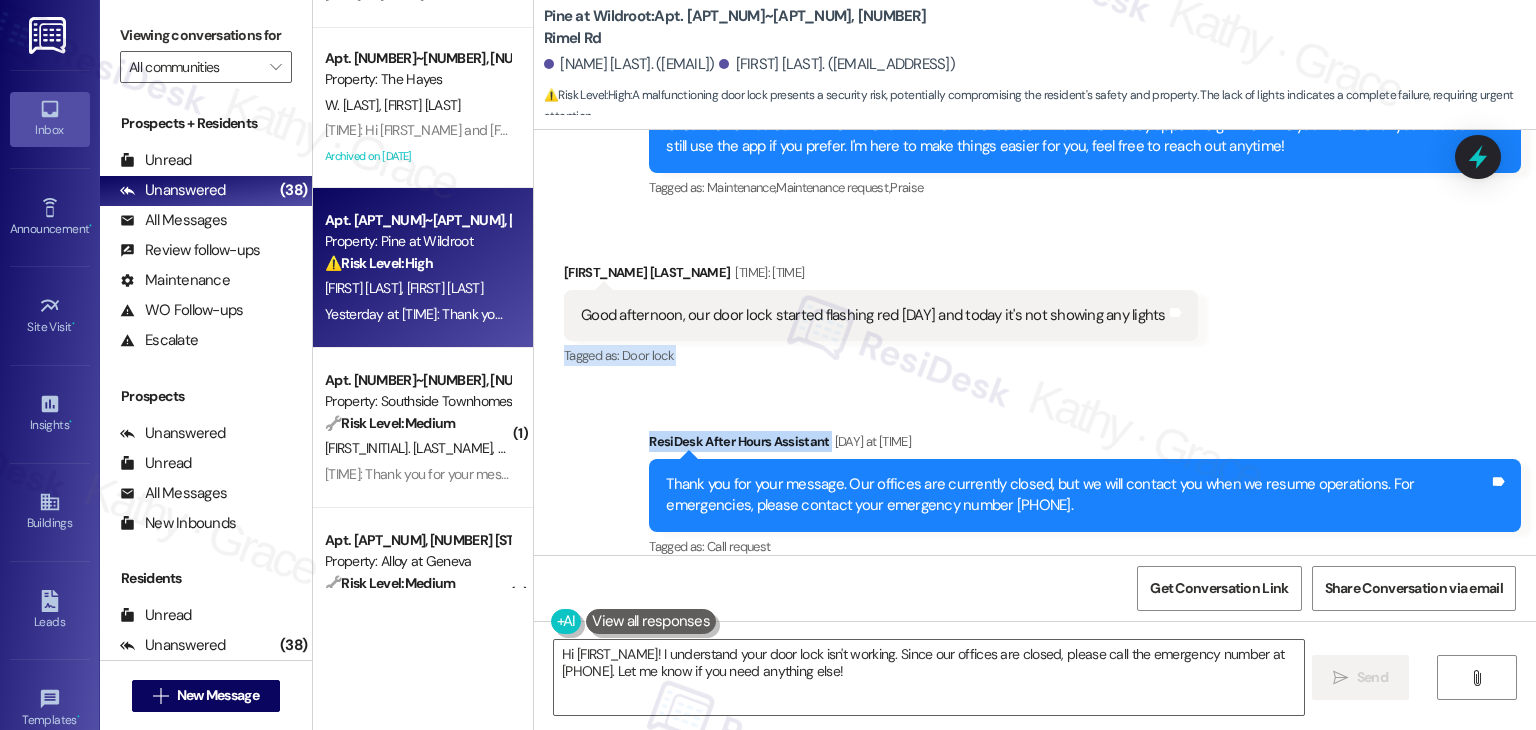 click on "Lease started Feb 28, 2025 at 6:00 PM Survey, sent via SMS Residesk Automated Survey Jun 04, 2025 at 12:08 PM Hi Louis and Maria, I'm on the new offsite Resident Support Team for Pine at Wildroot! My job is to work with your on-site management team to improve your experience at the property. Text us here at any time for assistance or questions. We will also reach out periodically for feedback. (Standard text messaging rates may apply) (You can always reply STOP to opt out of future messages) Tags and notes Tagged as:   Property launch Click to highlight conversations about Property launch Received via SMS Louis Razzani Question Jun 04, 2025 at 12:57 PM Do we have an ETA on when this sprinkler head is going to be repaired? JPG  attachment ResiDesk recognized items in this image See details     Download   (Click to zoom) Tags and notes Tagged as:   Maintenance request ,  Click to highlight conversations about Maintenance request Emailed client ,  Click to highlight conversations about Emailed client Tagged as:" at bounding box center (1035, 342) 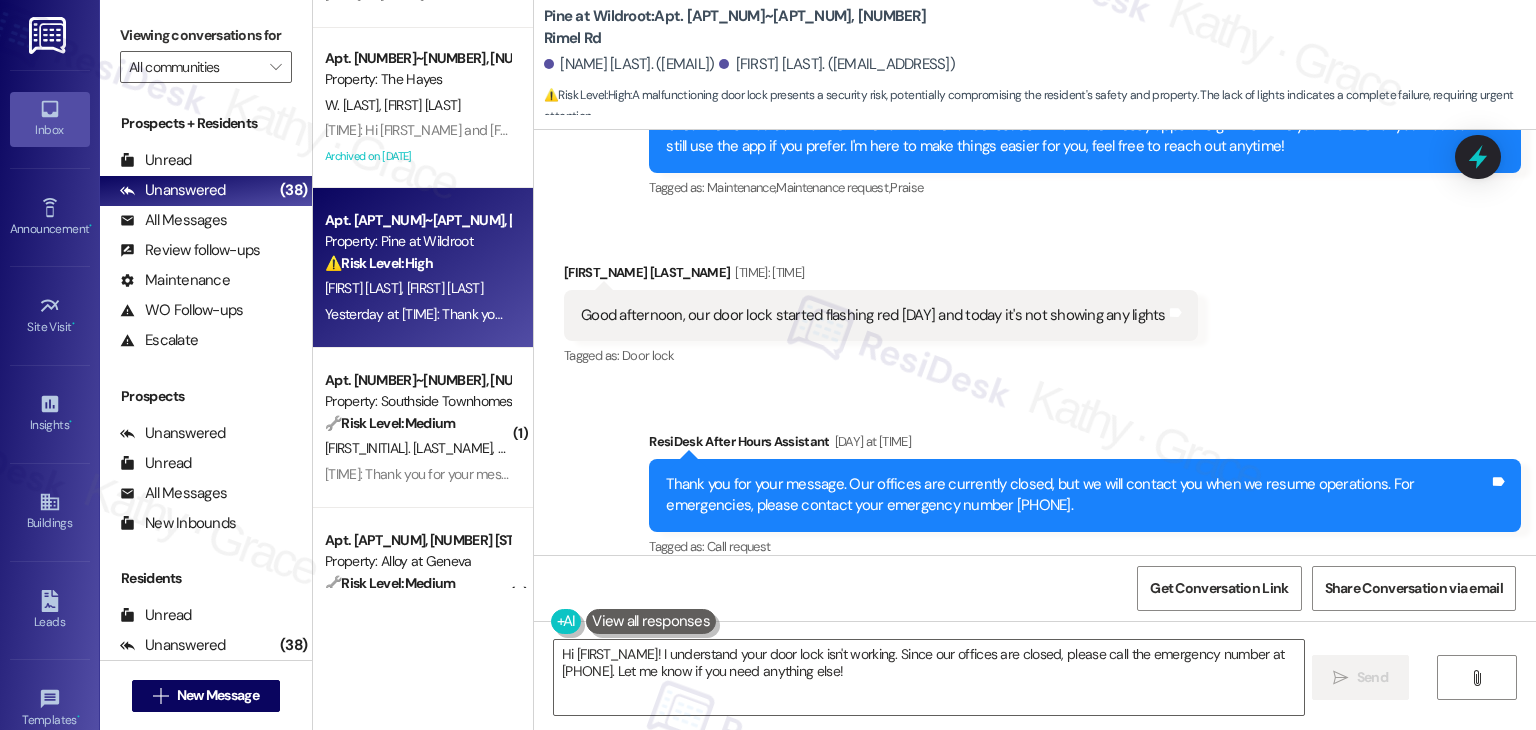 click on "Sent via SMS ResiDesk After Hours Assistant Yesterday at 8:26 PM Thank you for your message. Our offices are currently closed, but we will contact you when we resume operations. For emergencies, please contact your emergency number 406-519-3100. Tags and notes Tagged as:   Call request Click to highlight conversations about Call request" at bounding box center (1035, 481) 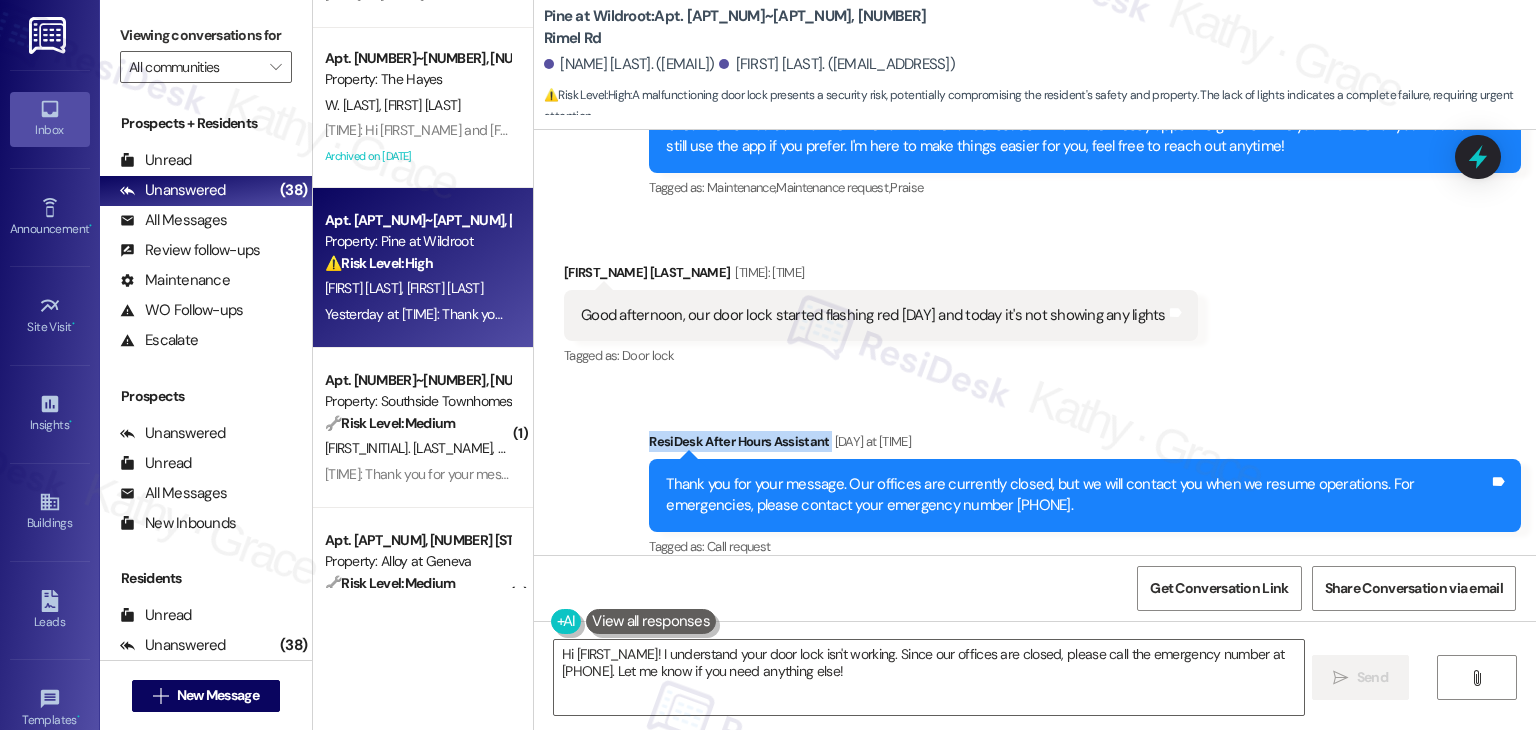click on "Sent via SMS ResiDesk After Hours Assistant Yesterday at 8:26 PM Thank you for your message. Our offices are currently closed, but we will contact you when we resume operations. For emergencies, please contact your emergency number 406-519-3100. Tags and notes Tagged as:   Call request Click to highlight conversations about Call request" at bounding box center (1035, 481) 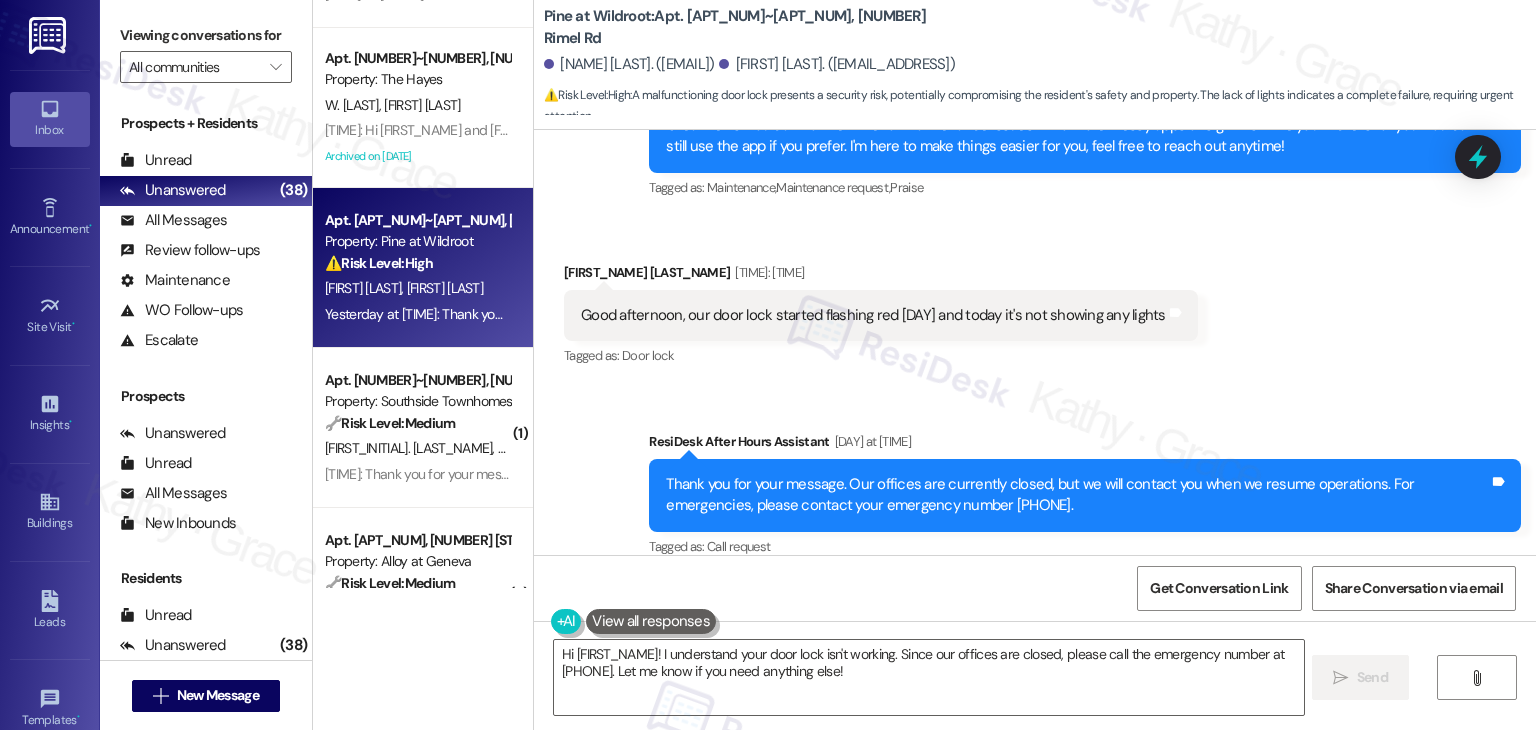 click on "Sent via SMS ResiDesk After Hours Assistant Yesterday at 8:26 PM Thank you for your message. Our offices are currently closed, but we will contact you when we resume operations. For emergencies, please contact your emergency number 406-519-3100. Tags and notes Tagged as:   Call request Click to highlight conversations about Call request" at bounding box center [1035, 481] 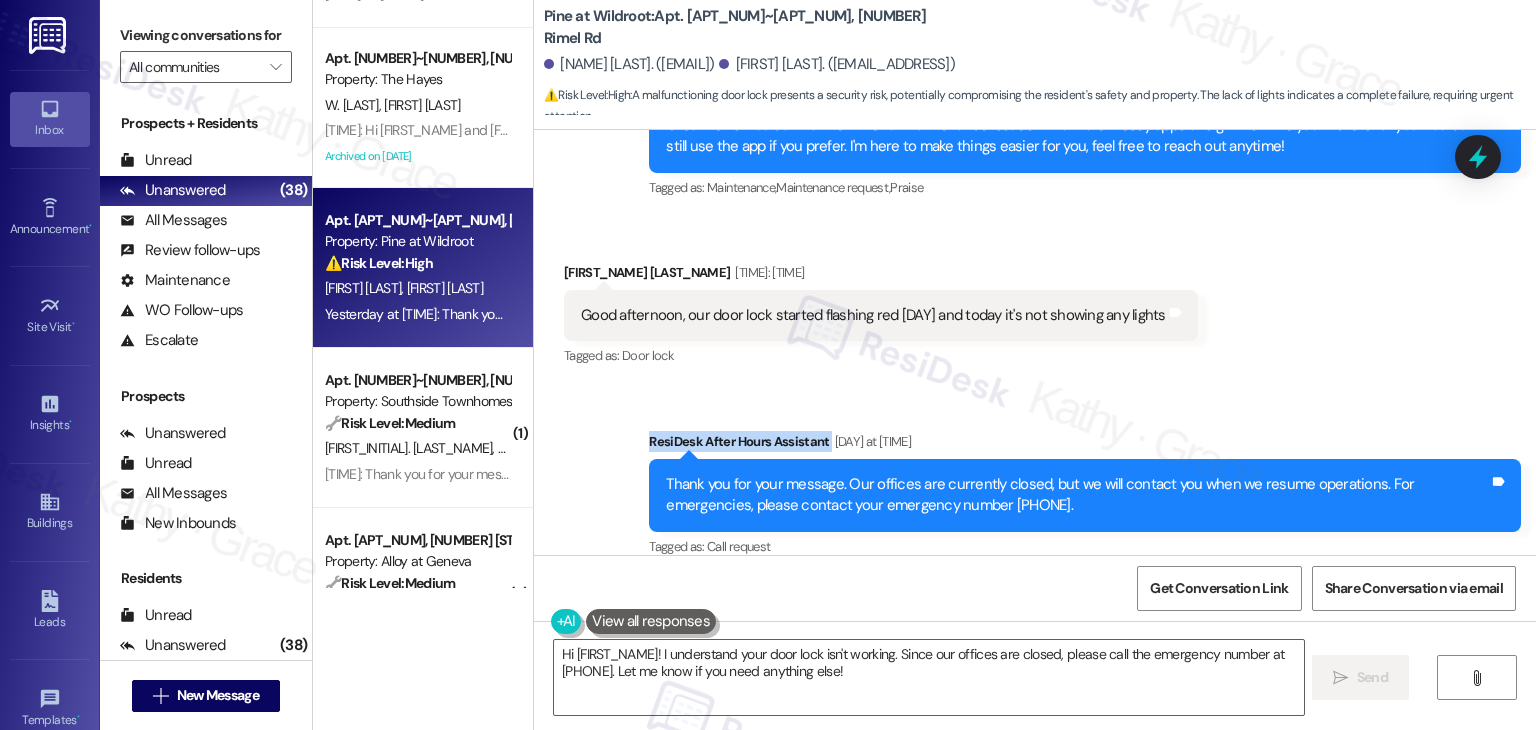 click on "Sent via SMS ResiDesk After Hours Assistant Yesterday at 8:26 PM Thank you for your message. Our offices are currently closed, but we will contact you when we resume operations. For emergencies, please contact your emergency number 406-519-3100. Tags and notes Tagged as:   Call request Click to highlight conversations about Call request" at bounding box center [1035, 481] 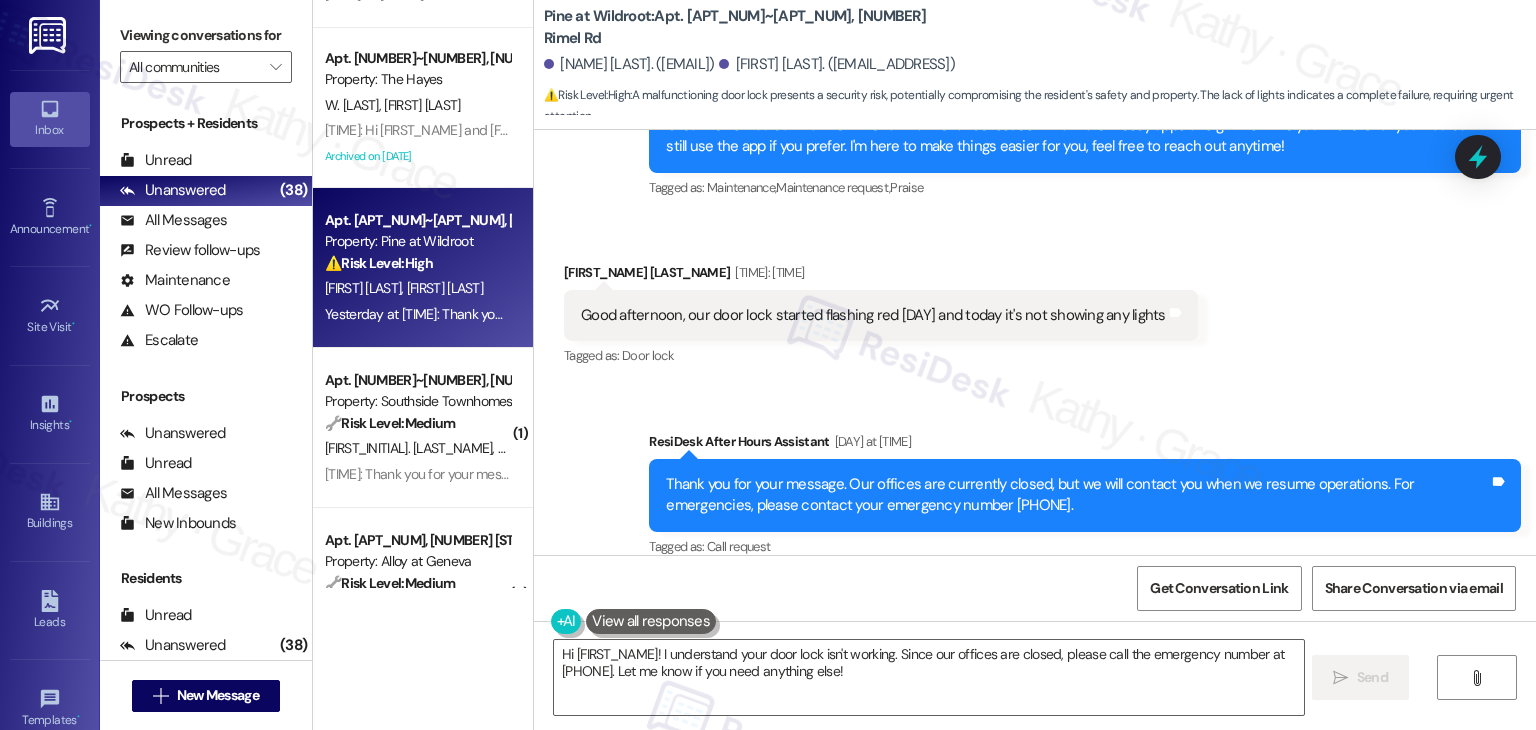 click on "Received via SMS Louis Razzani Yesterday at 8:25 PM Good afternoon, our door lock started flashing red yesterday and today it's not showing any lights Tags and notes Tagged as:   Door lock Click to highlight conversations about Door lock" at bounding box center (1035, 301) 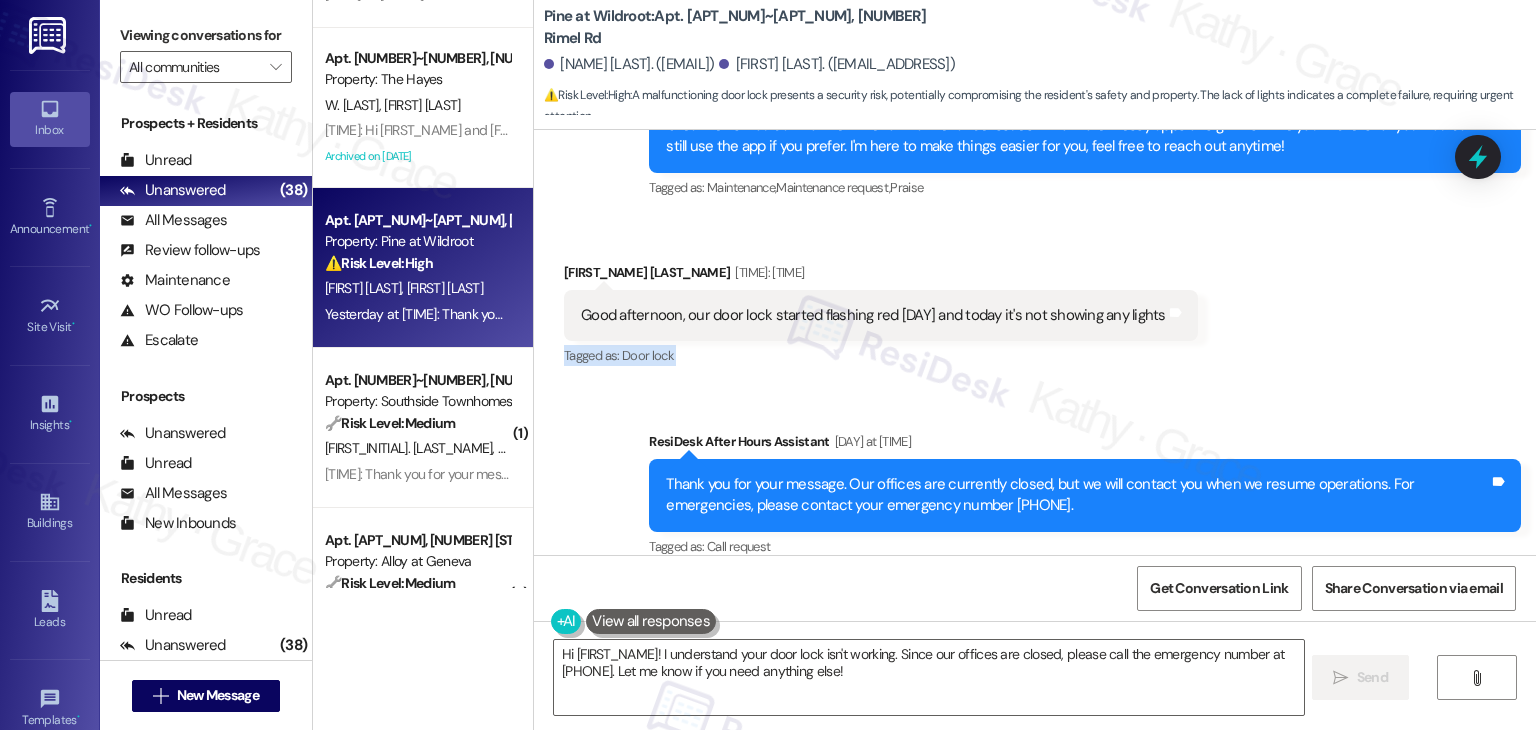 click on "Received via SMS Louis Razzani Yesterday at 8:25 PM Good afternoon, our door lock started flashing red yesterday and today it's not showing any lights Tags and notes Tagged as:   Door lock Click to highlight conversations about Door lock" at bounding box center (1035, 301) 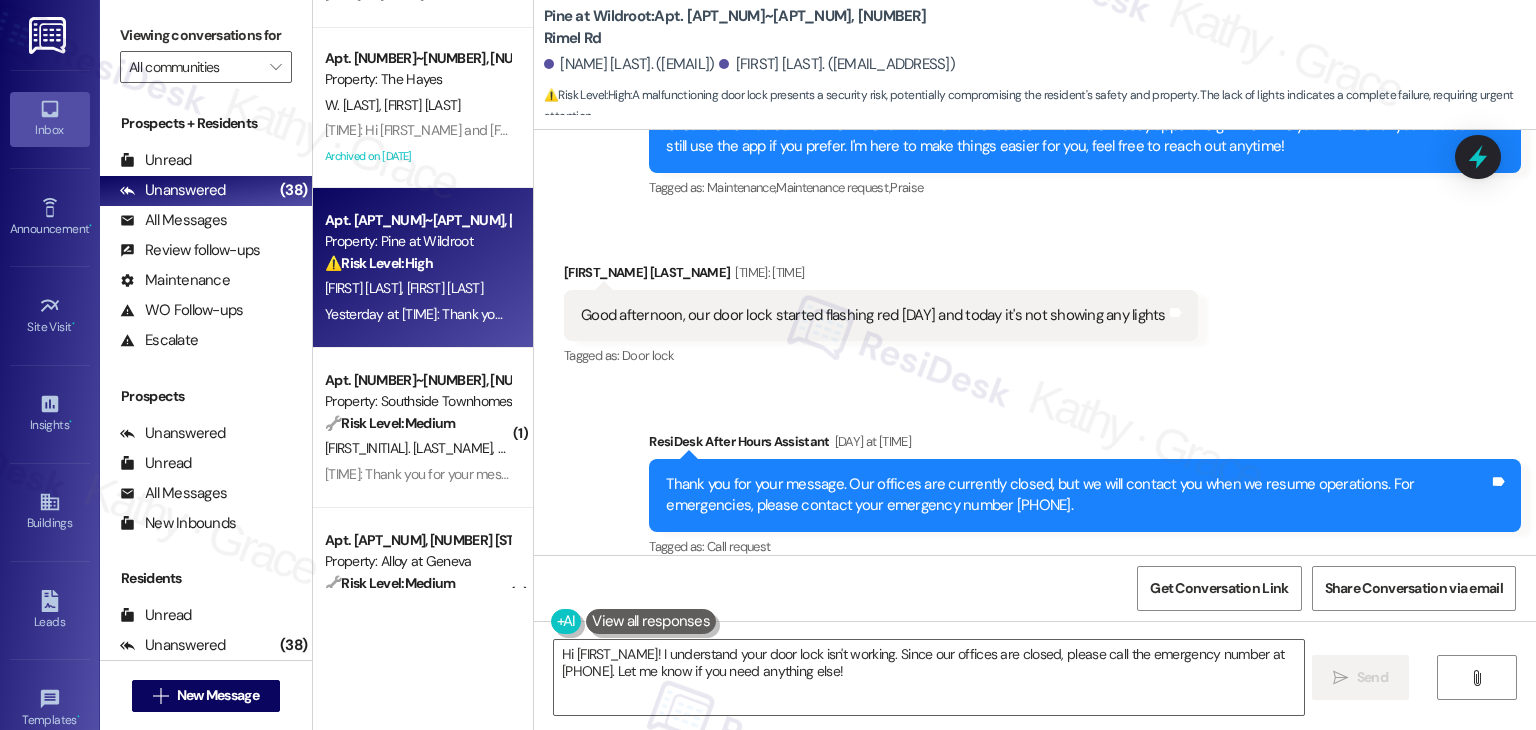 click on "Received via SMS Louis Razzani Yesterday at 8:25 PM Good afternoon, our door lock started flashing red yesterday and today it's not showing any lights Tags and notes Tagged as:   Door lock Click to highlight conversations about Door lock" at bounding box center [1035, 301] 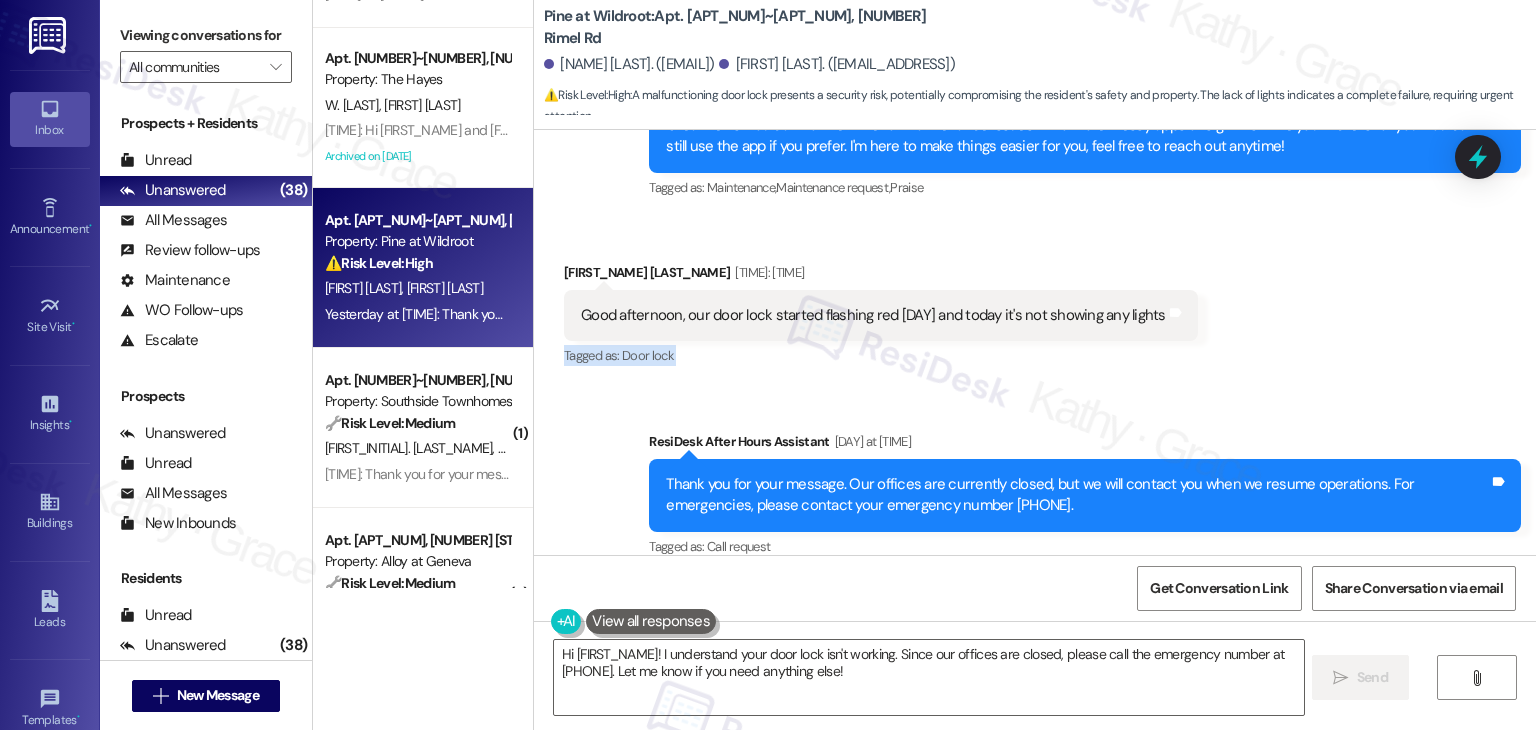 click on "Received via SMS Louis Razzani Yesterday at 8:25 PM Good afternoon, our door lock started flashing red yesterday and today it's not showing any lights Tags and notes Tagged as:   Door lock Click to highlight conversations about Door lock" at bounding box center (1035, 301) 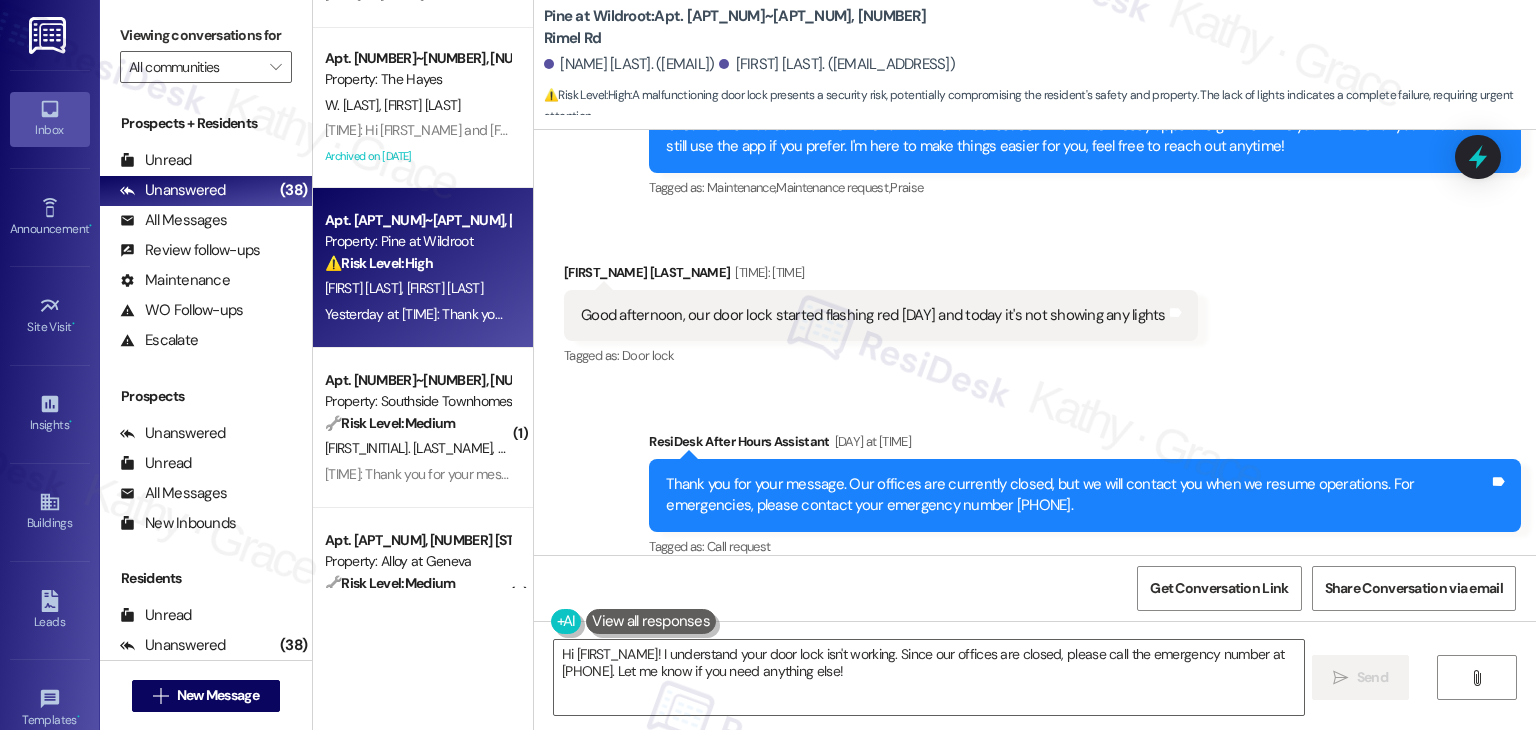 click on "Received via SMS Louis Razzani Yesterday at 8:25 PM Good afternoon, our door lock started flashing red yesterday and today it's not showing any lights Tags and notes Tagged as:   Door lock Click to highlight conversations about Door lock" at bounding box center [1035, 301] 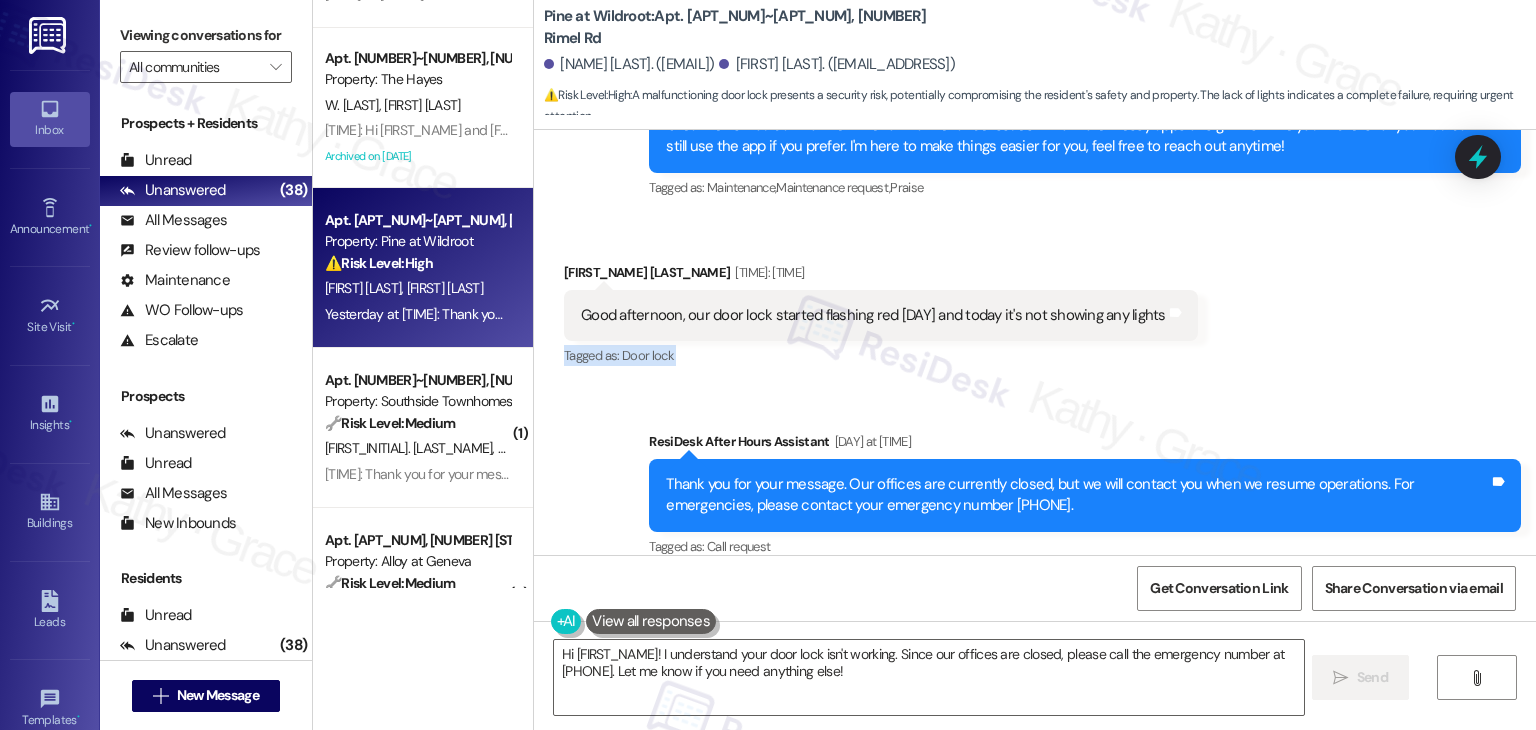 click on "Received via SMS Louis Razzani Yesterday at 8:25 PM Good afternoon, our door lock started flashing red yesterday and today it's not showing any lights Tags and notes Tagged as:   Door lock Click to highlight conversations about Door lock" at bounding box center [1035, 301] 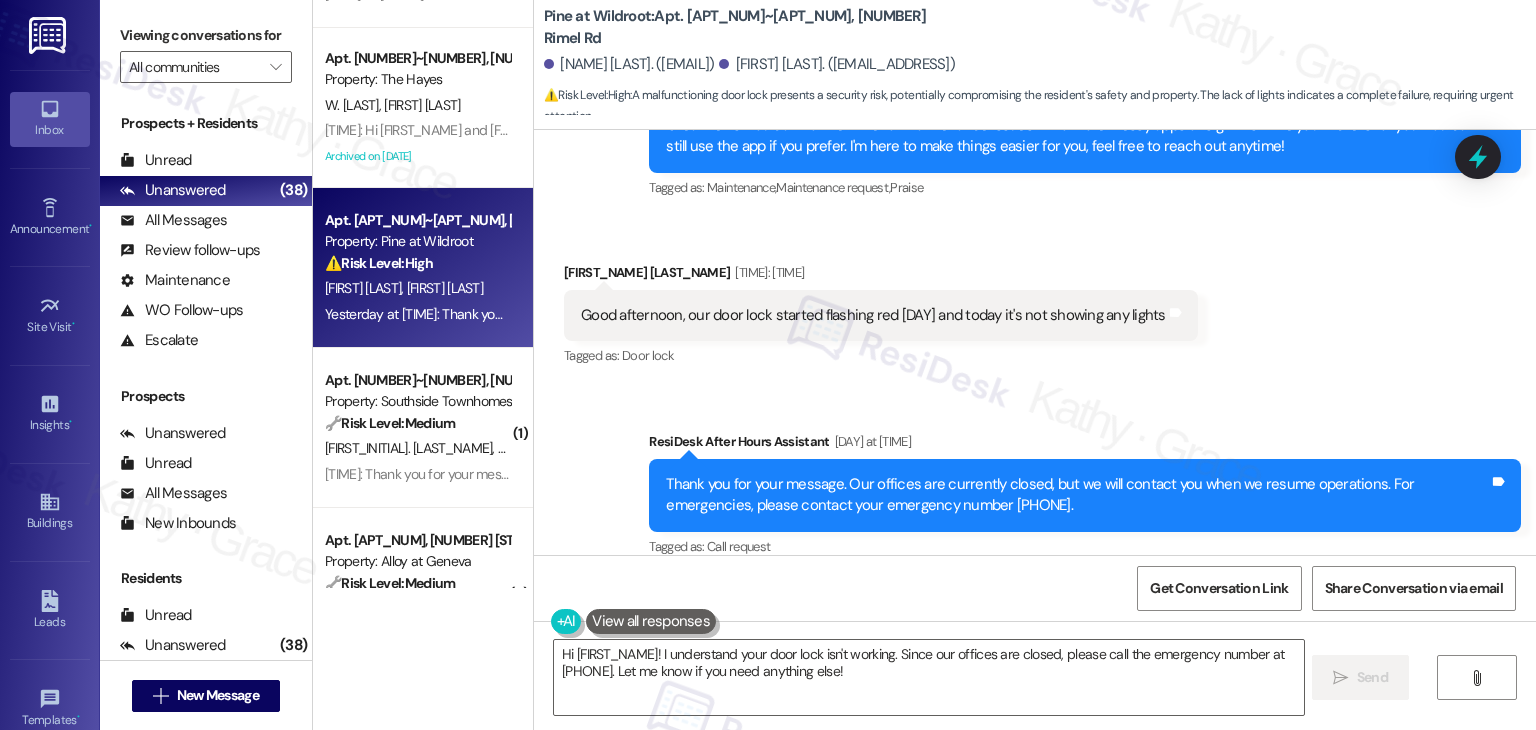 click on "Received via SMS Louis Razzani Yesterday at 8:25 PM Good afternoon, our door lock started flashing red yesterday and today it's not showing any lights Tags and notes Tagged as:   Door lock Click to highlight conversations about Door lock" at bounding box center [1035, 301] 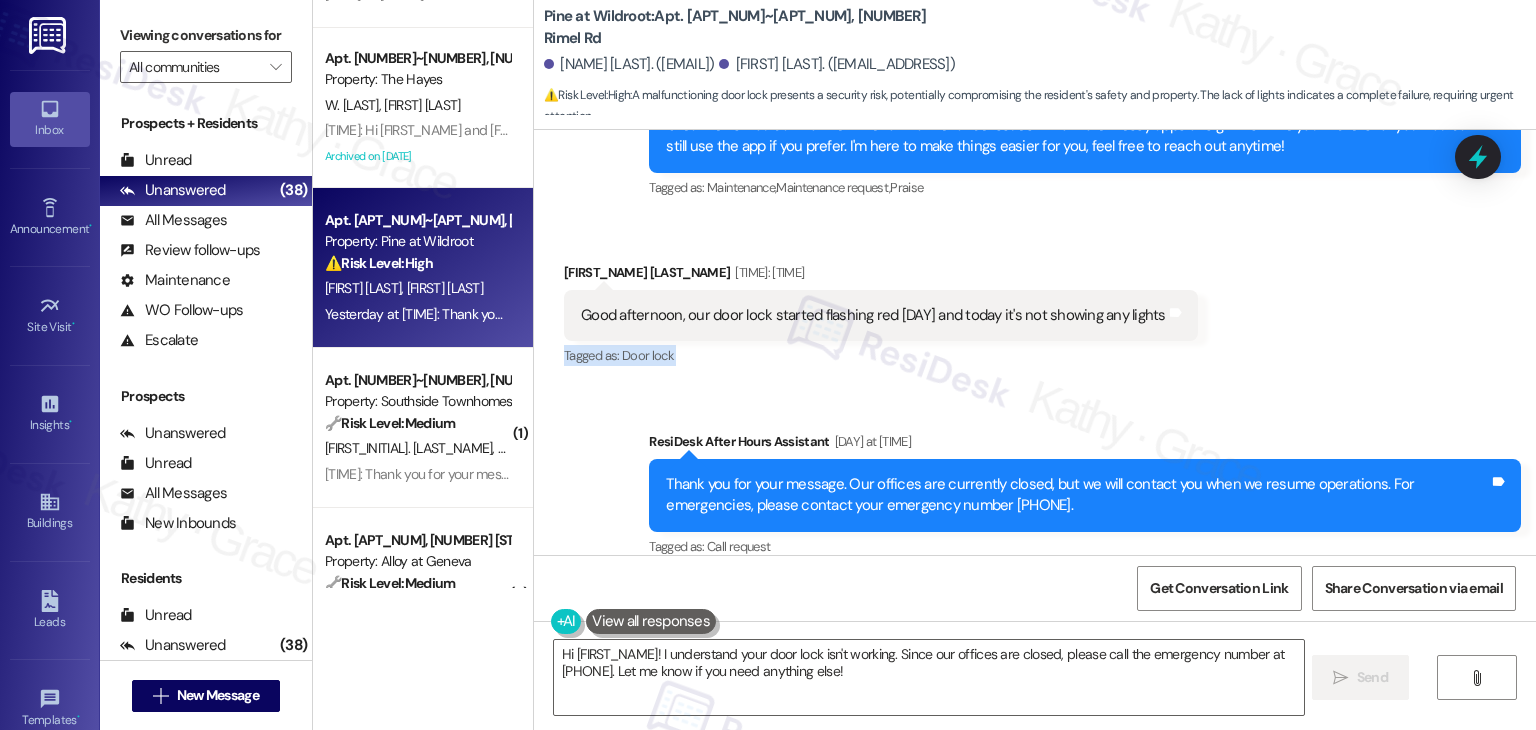 click on "Received via SMS Louis Razzani Yesterday at 8:25 PM Good afternoon, our door lock started flashing red yesterday and today it's not showing any lights Tags and notes Tagged as:   Door lock Click to highlight conversations about Door lock" at bounding box center [1035, 301] 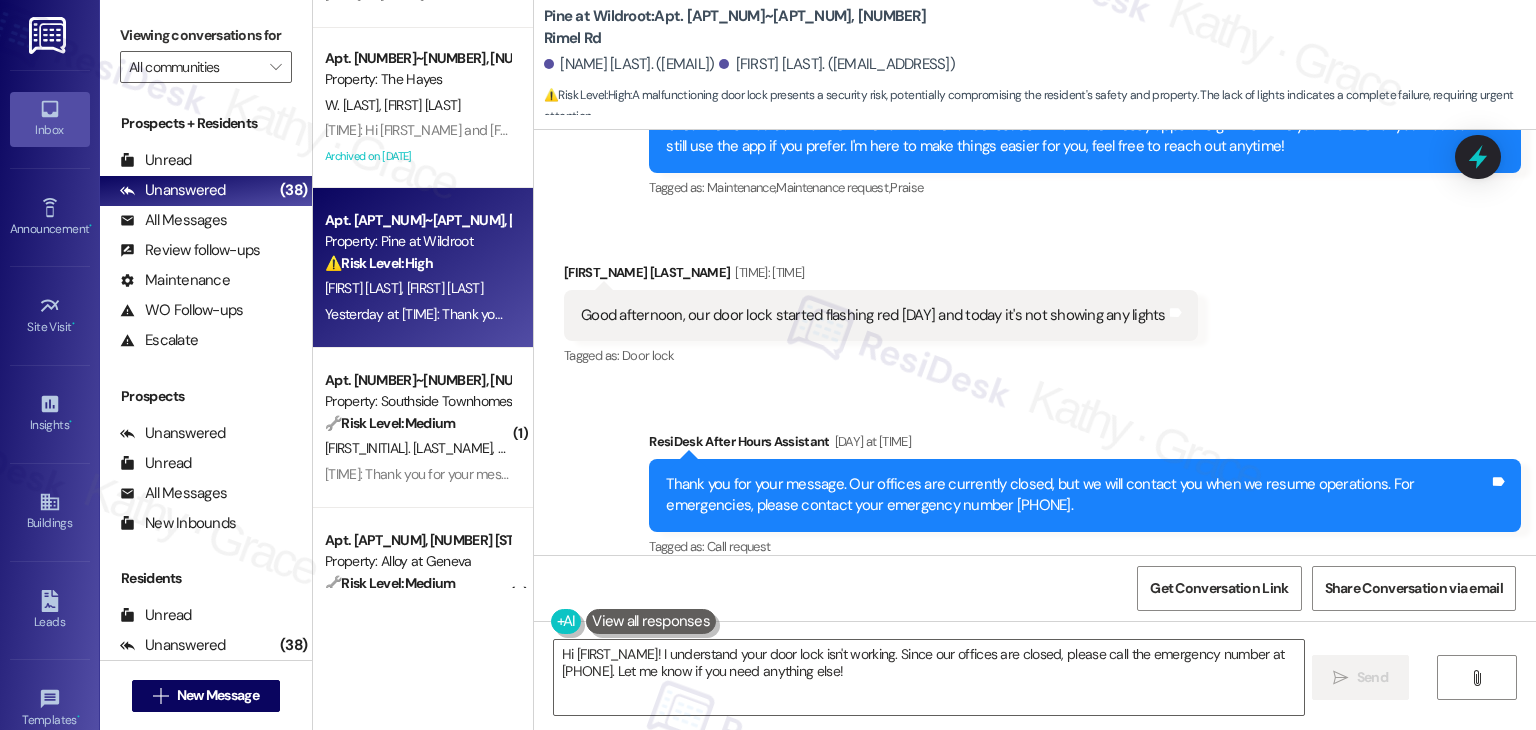click on "Received via SMS Louis Razzani Yesterday at 8:25 PM Good afternoon, our door lock started flashing red yesterday and today it's not showing any lights Tags and notes Tagged as:   Door lock Click to highlight conversations about Door lock" at bounding box center (1035, 301) 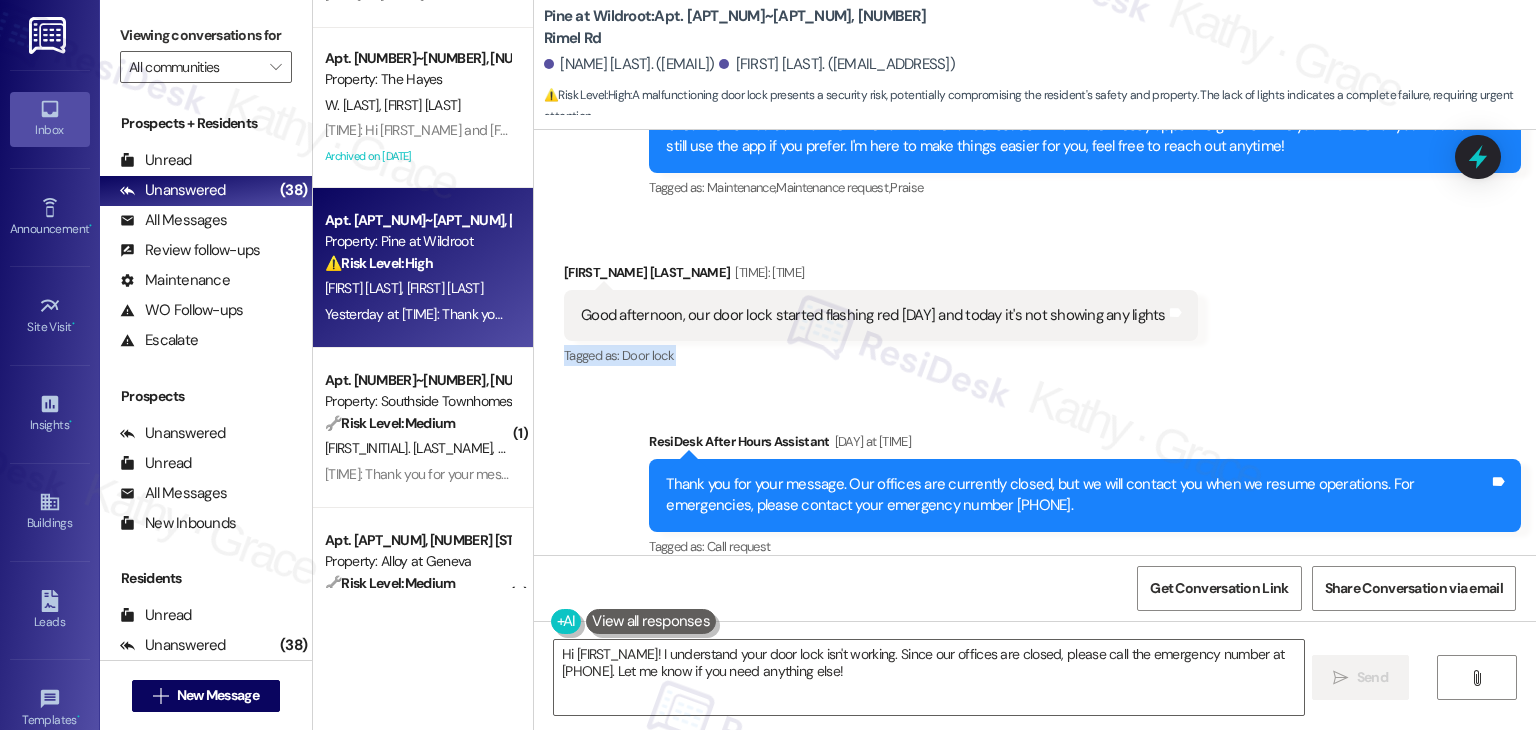 click on "Received via SMS Louis Razzani Yesterday at 8:25 PM Good afternoon, our door lock started flashing red yesterday and today it's not showing any lights Tags and notes Tagged as:   Door lock Click to highlight conversations about Door lock" at bounding box center (1035, 301) 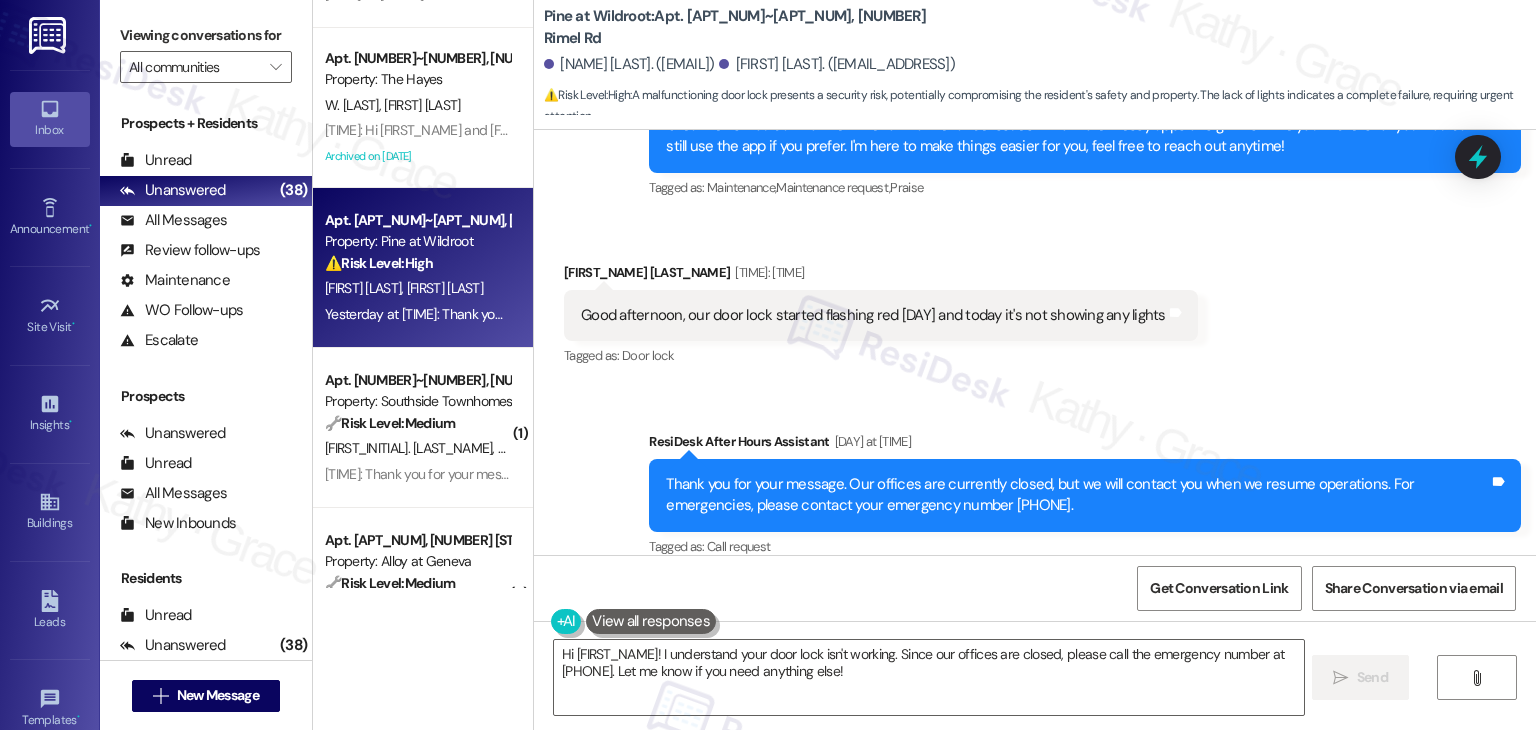 click on "Received via SMS Louis Razzani Yesterday at 8:25 PM Good afternoon, our door lock started flashing red yesterday and today it's not showing any lights Tags and notes Tagged as:   Door lock Click to highlight conversations about Door lock" at bounding box center (1035, 301) 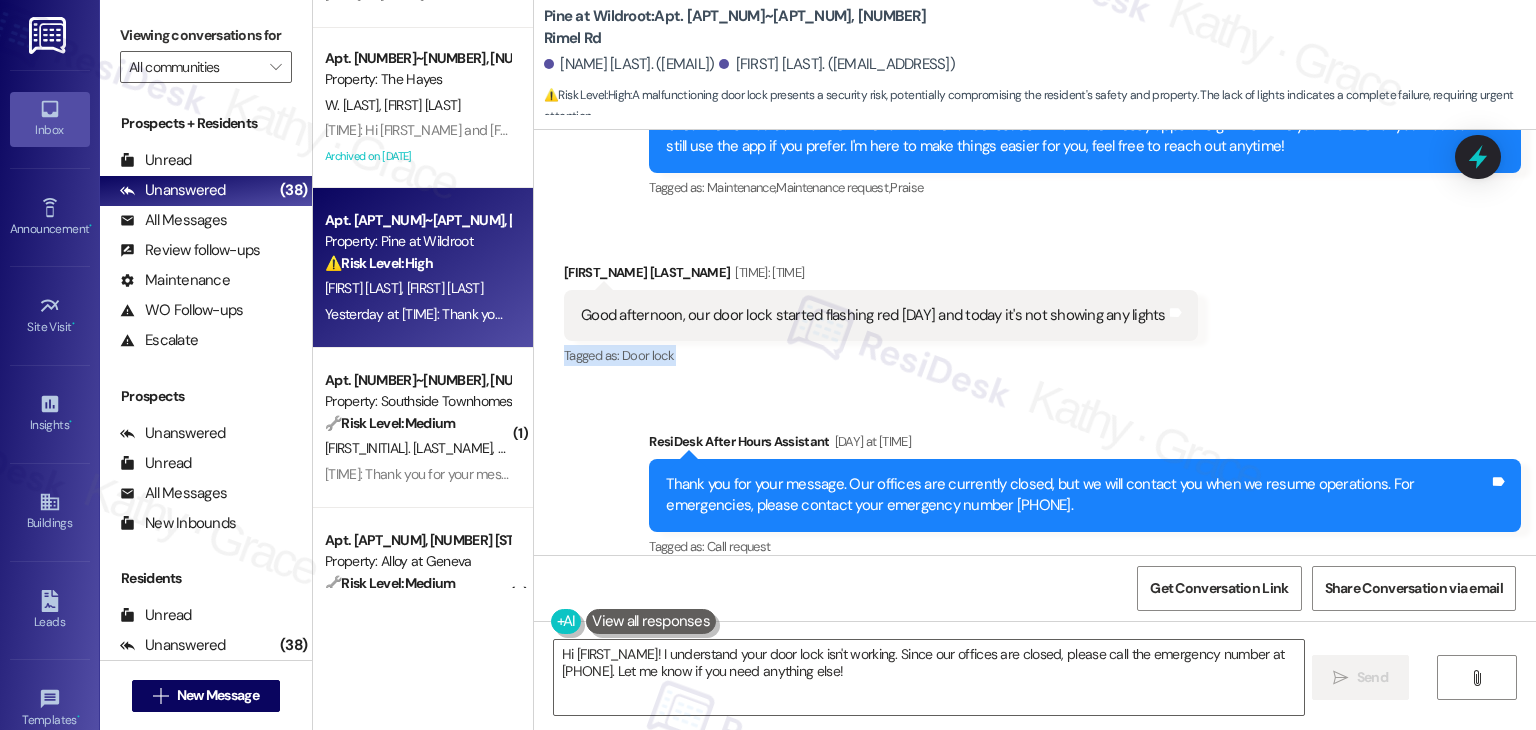click on "Received via SMS Louis Razzani Yesterday at 8:25 PM Good afternoon, our door lock started flashing red yesterday and today it's not showing any lights Tags and notes Tagged as:   Door lock Click to highlight conversations about Door lock" at bounding box center [1035, 301] 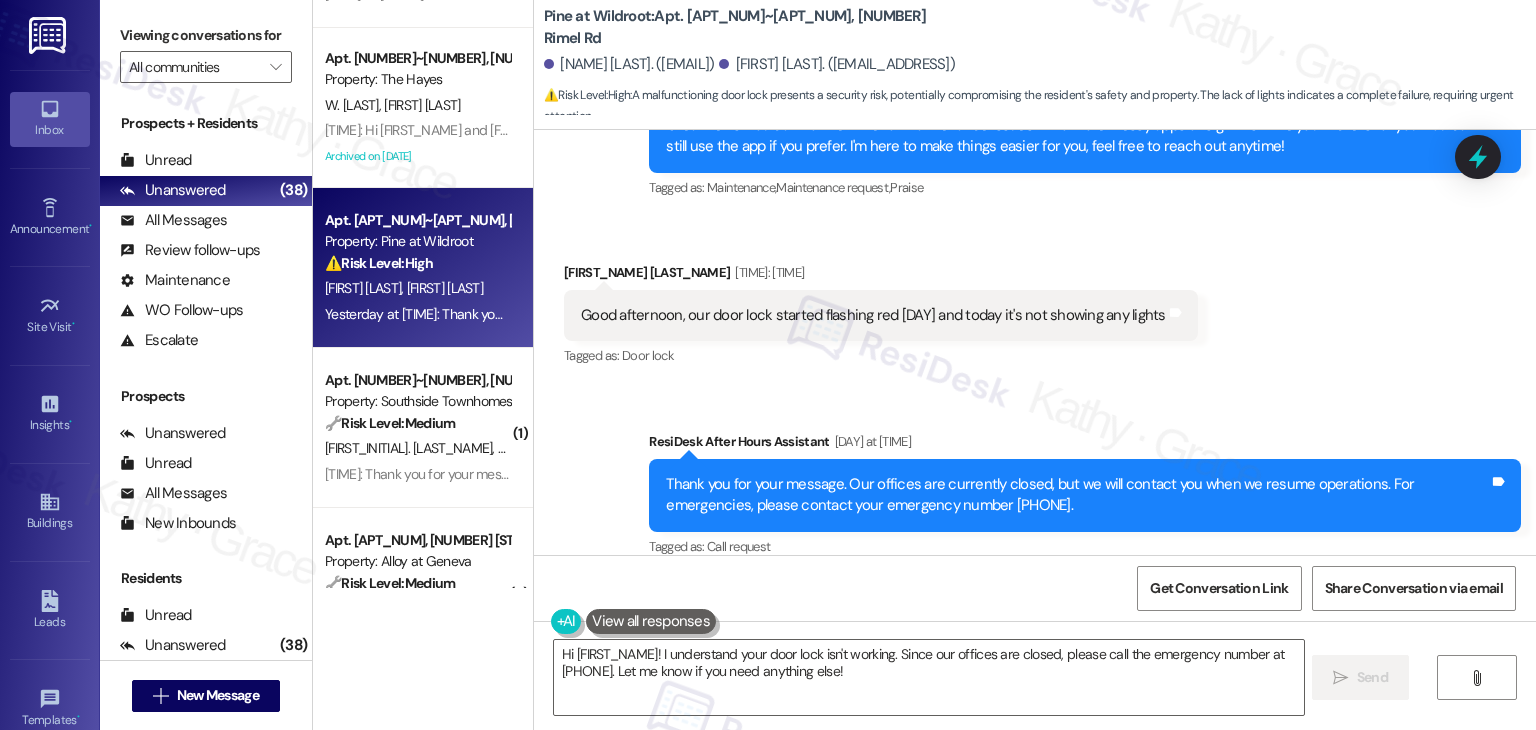 click on "Sent via SMS ResiDesk After Hours Assistant Yesterday at 8:26 PM Thank you for your message. Our offices are currently closed, but we will contact you when we resume operations. For emergencies, please contact your emergency number 406-519-3100. Tags and notes Tagged as:   Call request Click to highlight conversations about Call request" at bounding box center [1035, 481] 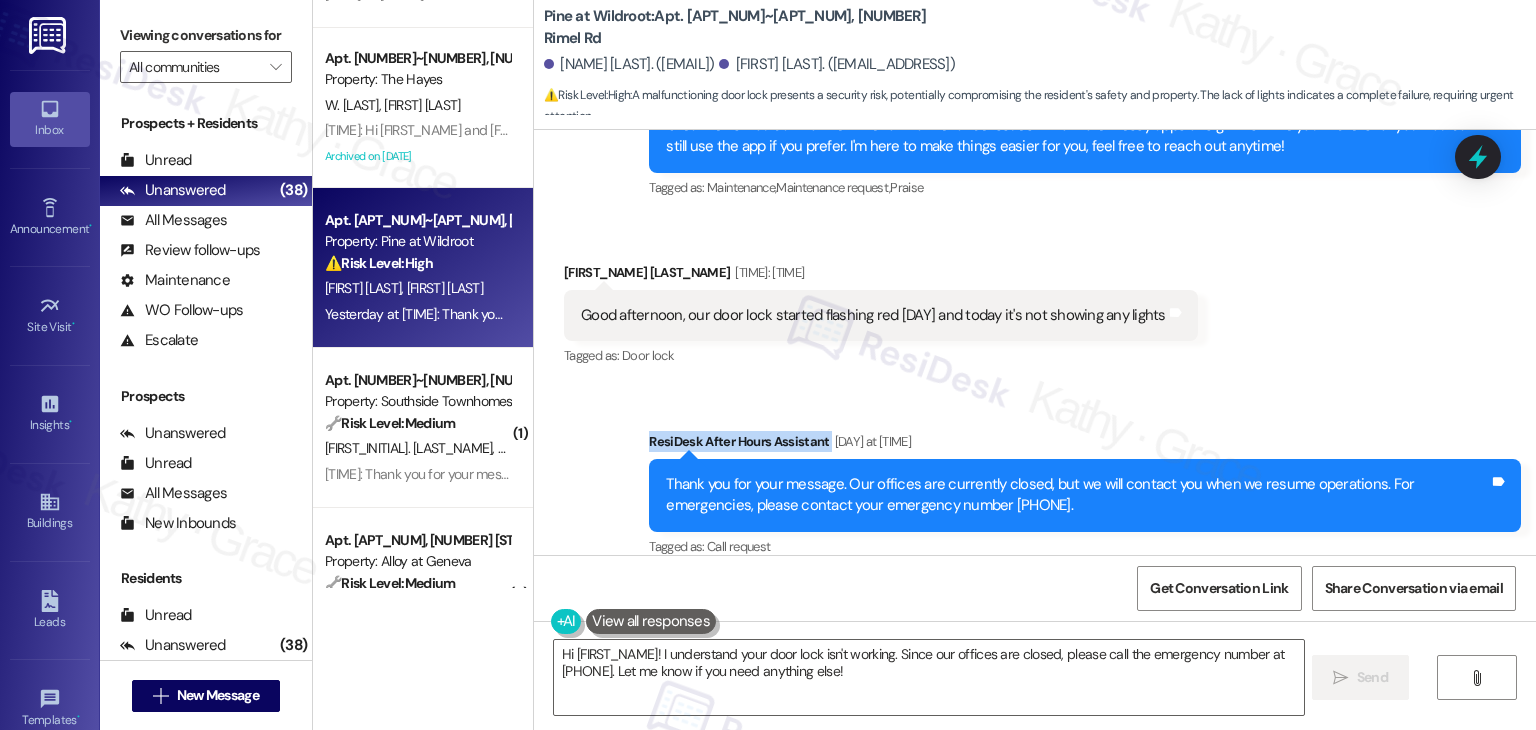 click on "Sent via SMS ResiDesk After Hours Assistant Yesterday at 8:26 PM Thank you for your message. Our offices are currently closed, but we will contact you when we resume operations. For emergencies, please contact your emergency number 406-519-3100. Tags and notes Tagged as:   Call request Click to highlight conversations about Call request" at bounding box center [1035, 481] 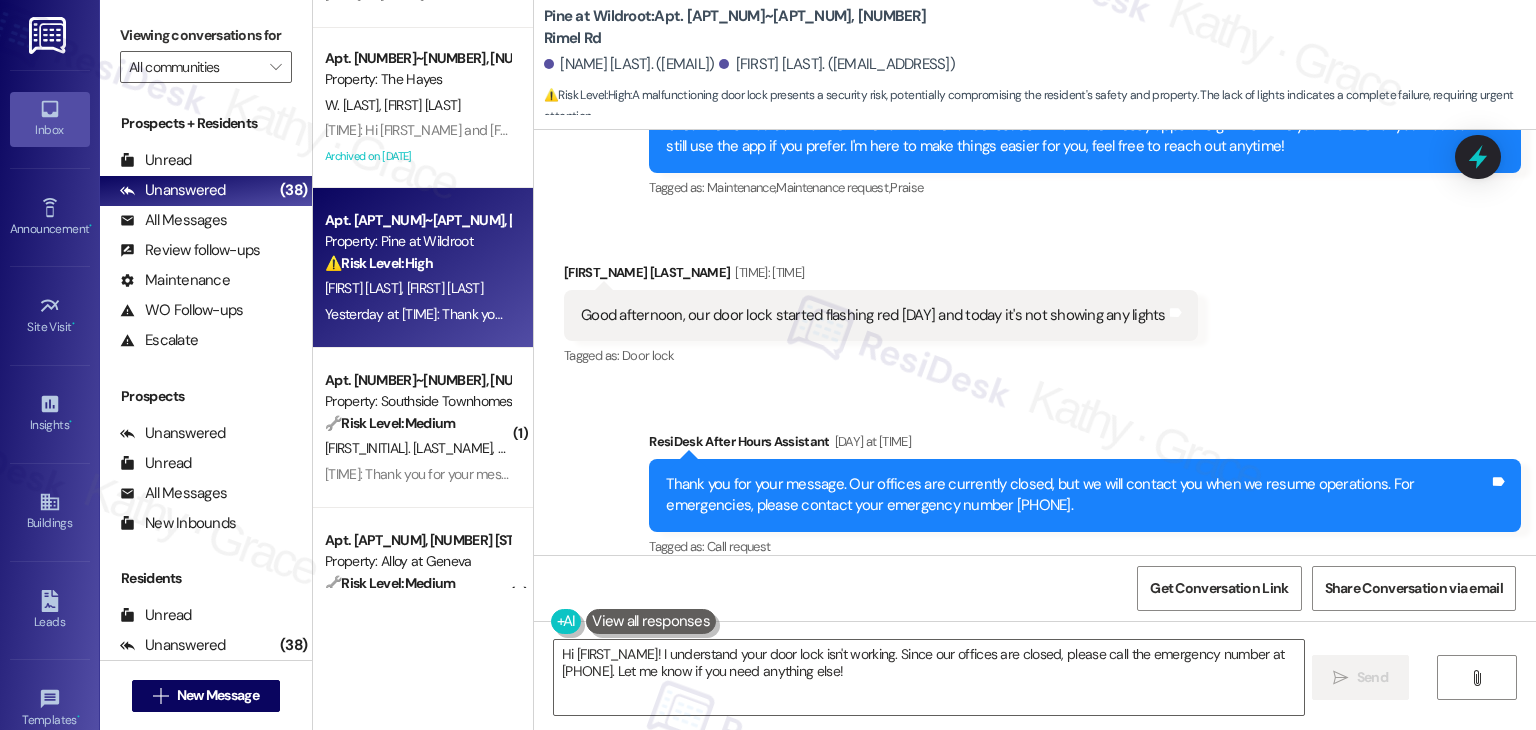 click on "Sent via SMS ResiDesk After Hours Assistant Yesterday at 8:26 PM Thank you for your message. Our offices are currently closed, but we will contact you when we resume operations. For emergencies, please contact your emergency number 406-519-3100. Tags and notes Tagged as:   Call request Click to highlight conversations about Call request" at bounding box center [1035, 481] 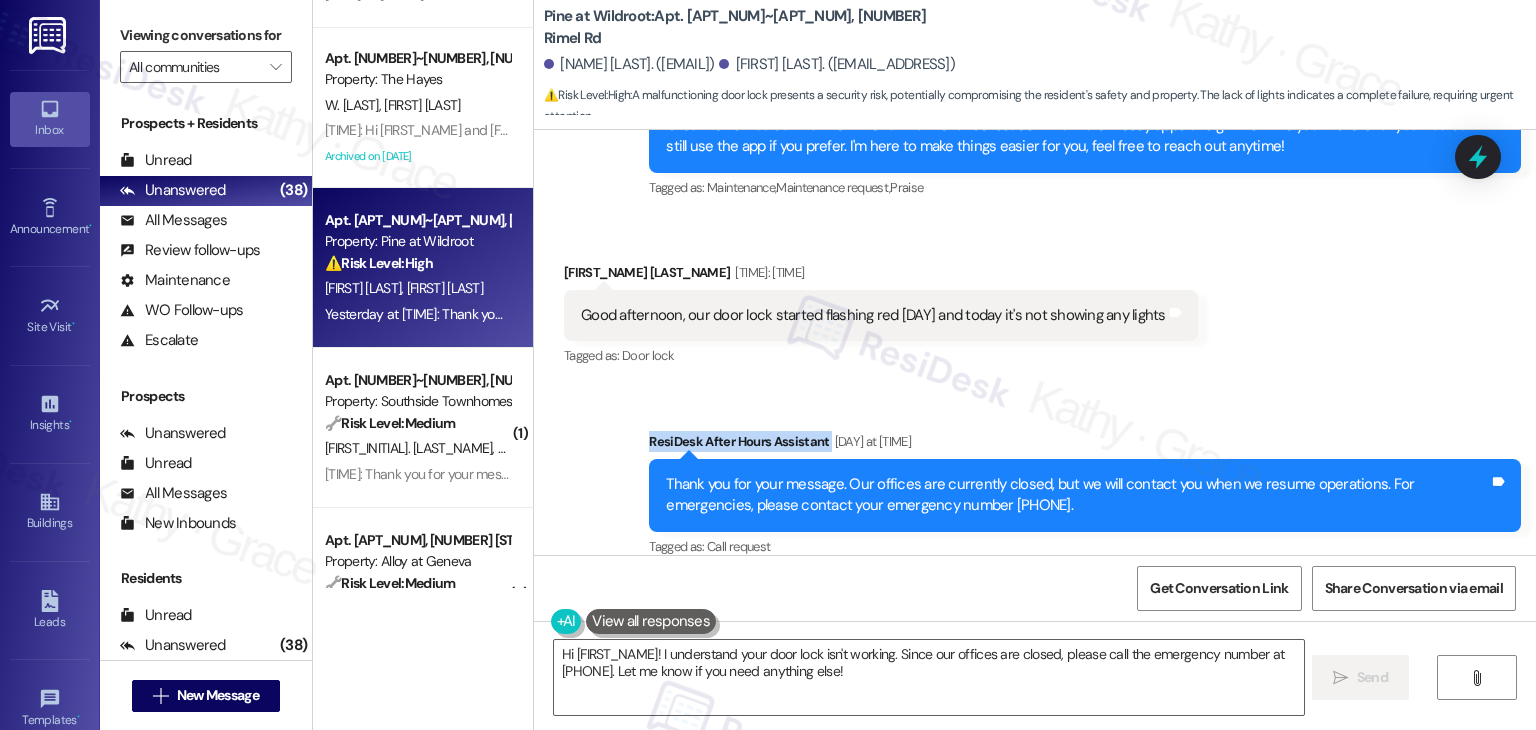click on "Sent via SMS ResiDesk After Hours Assistant Yesterday at 8:26 PM Thank you for your message. Our offices are currently closed, but we will contact you when we resume operations. For emergencies, please contact your emergency number 406-519-3100. Tags and notes Tagged as:   Call request Click to highlight conversations about Call request" at bounding box center [1035, 481] 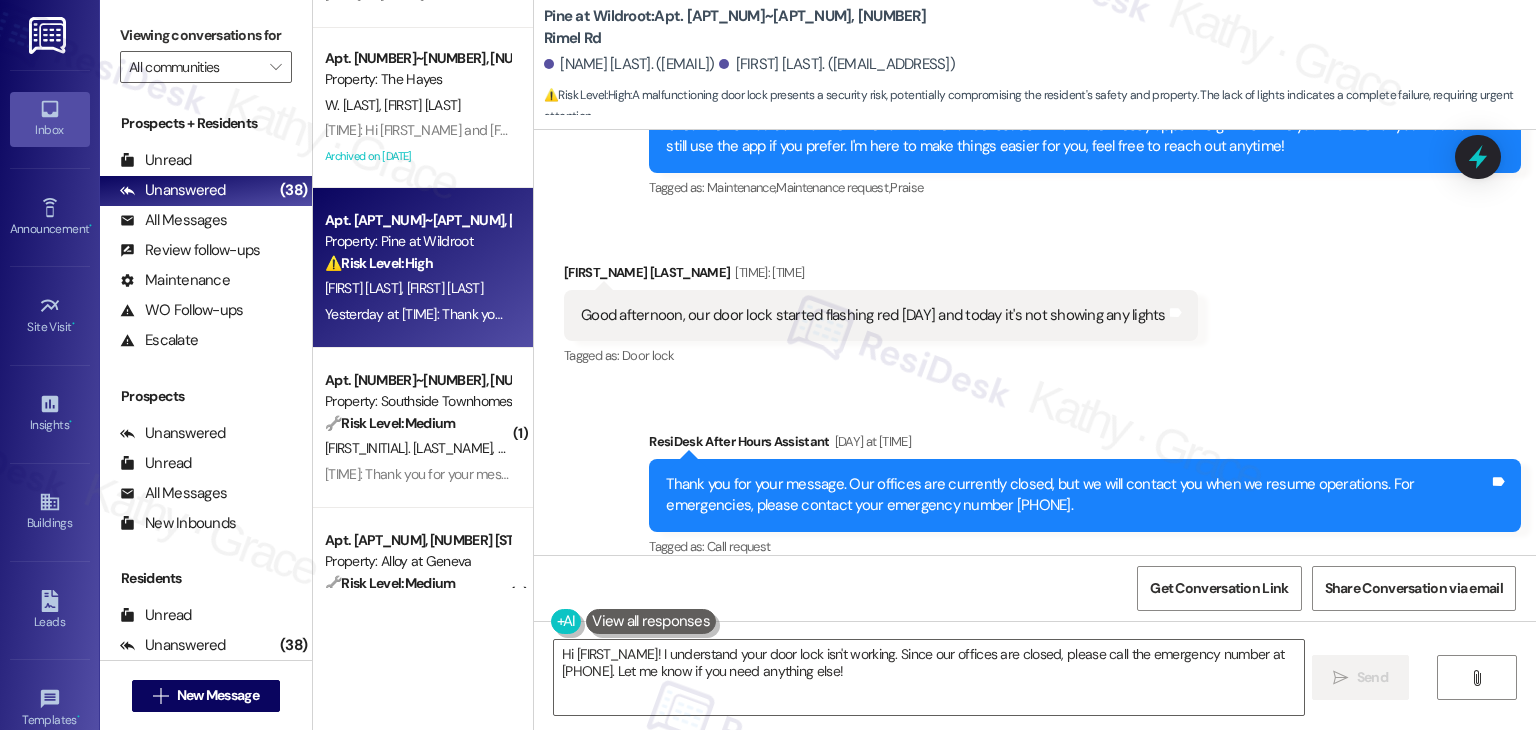 click on "Sent via SMS ResiDesk After Hours Assistant Yesterday at 8:26 PM Thank you for your message. Our offices are currently closed, but we will contact you when we resume operations. For emergencies, please contact your emergency number 406-519-3100. Tags and notes Tagged as:   Call request Click to highlight conversations about Call request" at bounding box center [1035, 481] 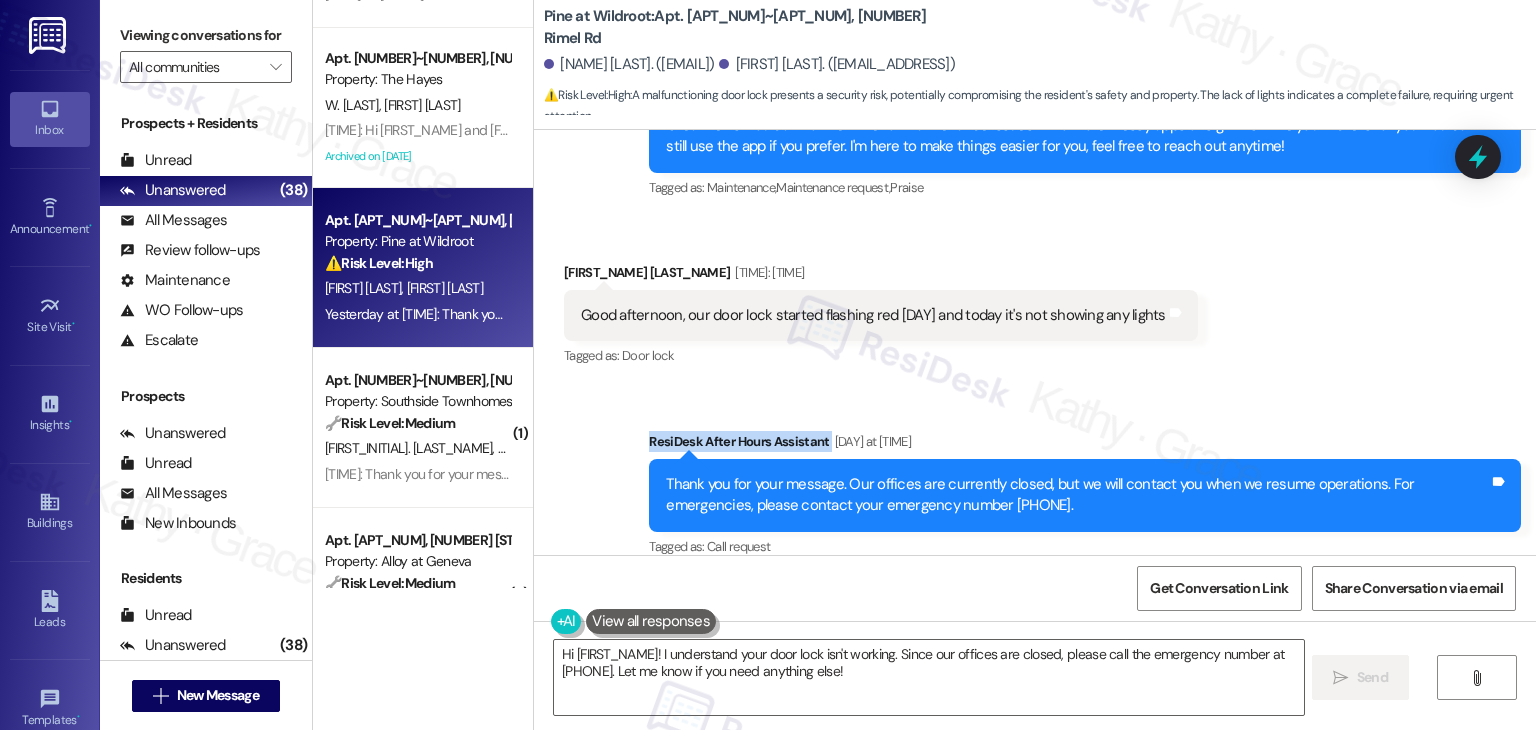 click on "Sent via SMS ResiDesk After Hours Assistant Yesterday at 8:26 PM Thank you for your message. Our offices are currently closed, but we will contact you when we resume operations. For emergencies, please contact your emergency number 406-519-3100. Tags and notes Tagged as:   Call request Click to highlight conversations about Call request" at bounding box center (1035, 481) 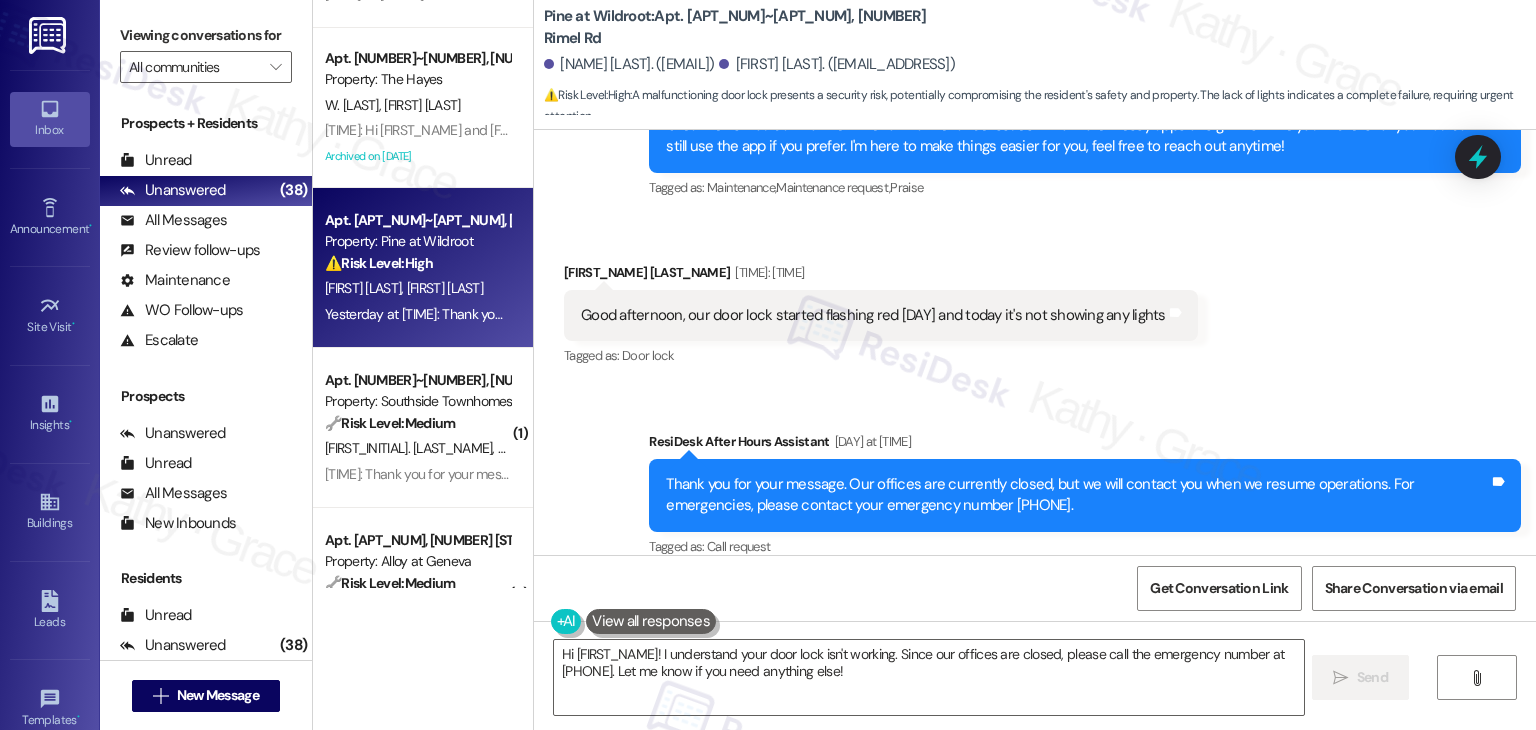 click on "Received via SMS Louis Razzani Yesterday at 8:25 PM Good afternoon, our door lock started flashing red yesterday and today it's not showing any lights Tags and notes Tagged as:   Door lock Click to highlight conversations about Door lock" at bounding box center (1035, 301) 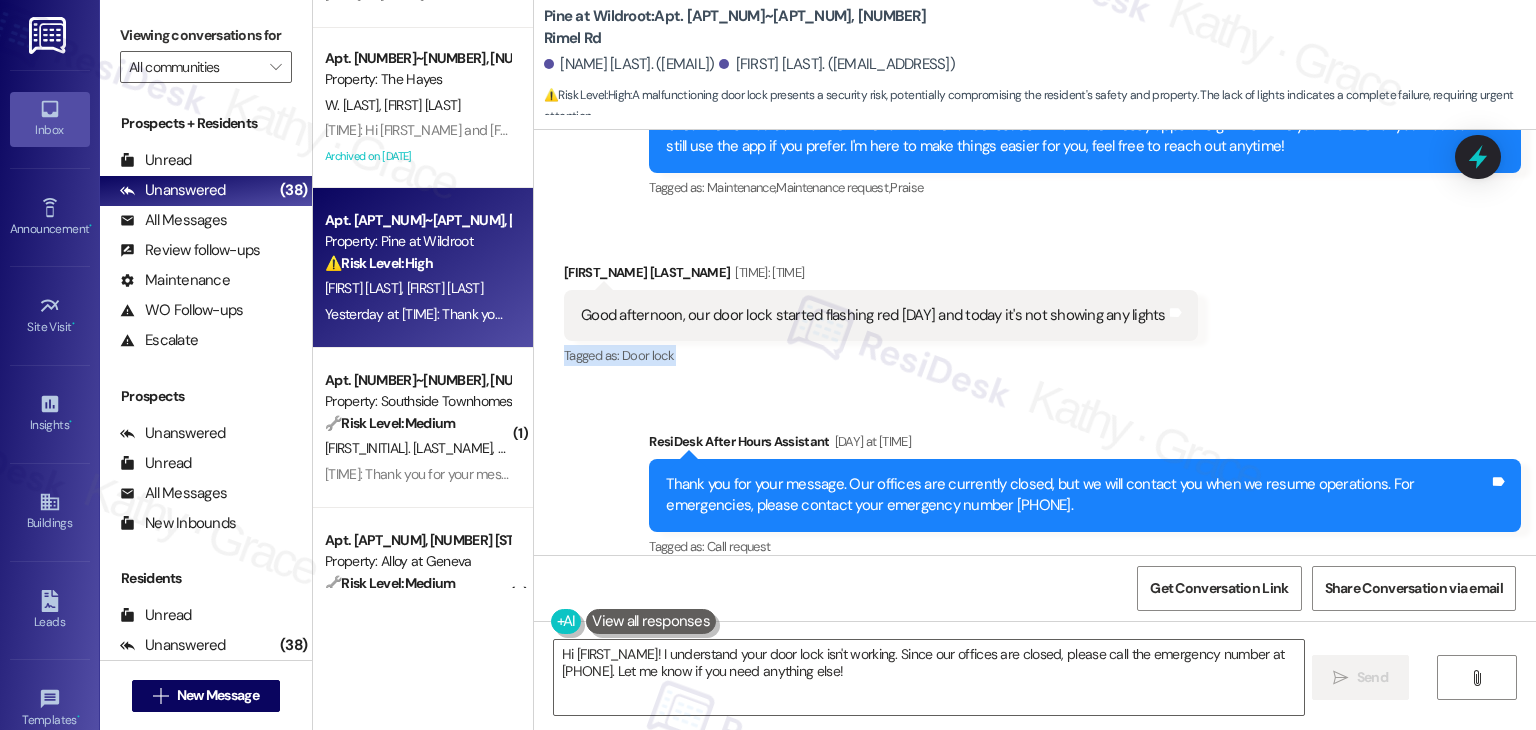 click on "Received via SMS Louis Razzani Yesterday at 8:25 PM Good afternoon, our door lock started flashing red yesterday and today it's not showing any lights Tags and notes Tagged as:   Door lock Click to highlight conversations about Door lock" at bounding box center (1035, 301) 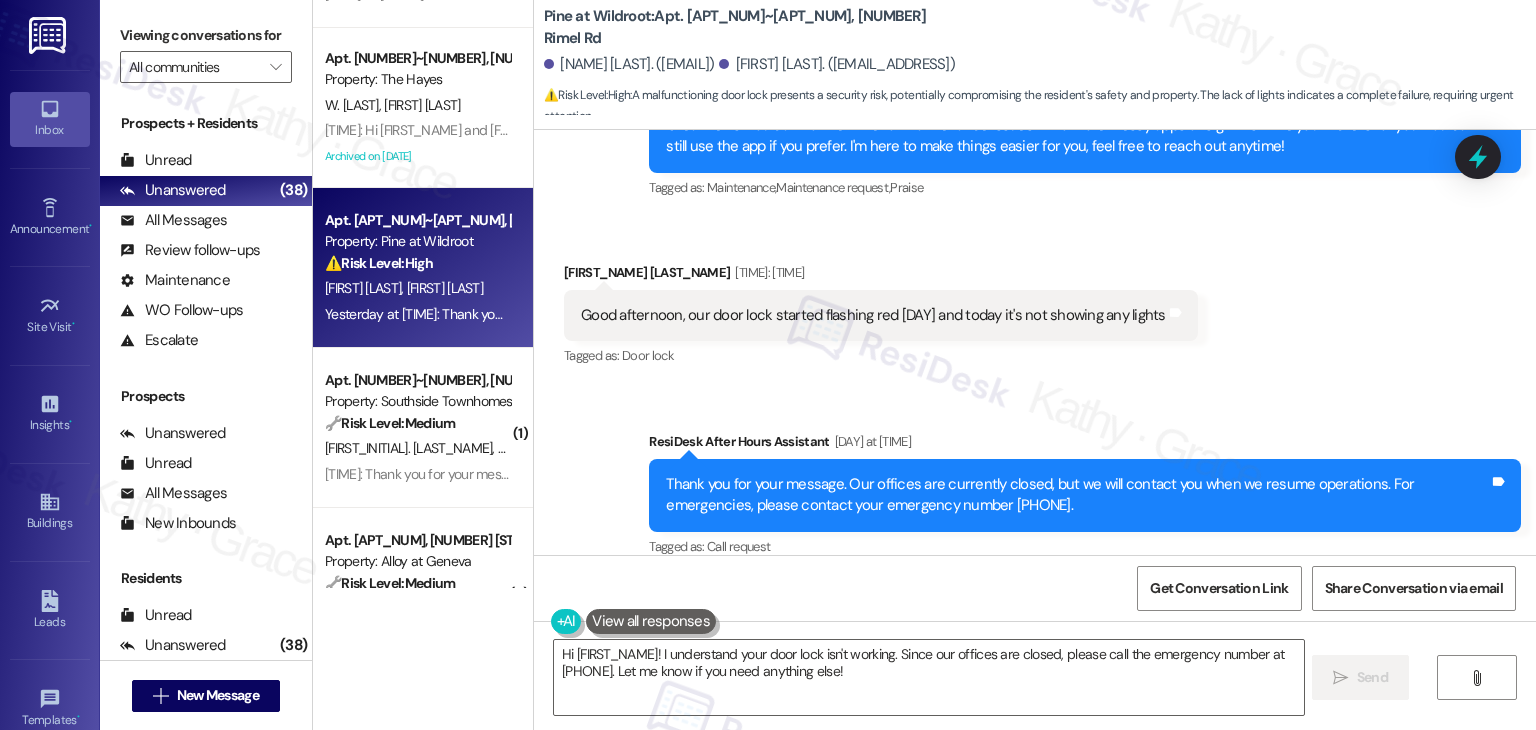 click on "Received via SMS Louis Razzani Yesterday at 8:25 PM Good afternoon, our door lock started flashing red yesterday and today it's not showing any lights Tags and notes Tagged as:   Door lock Click to highlight conversations about Door lock" at bounding box center [1035, 301] 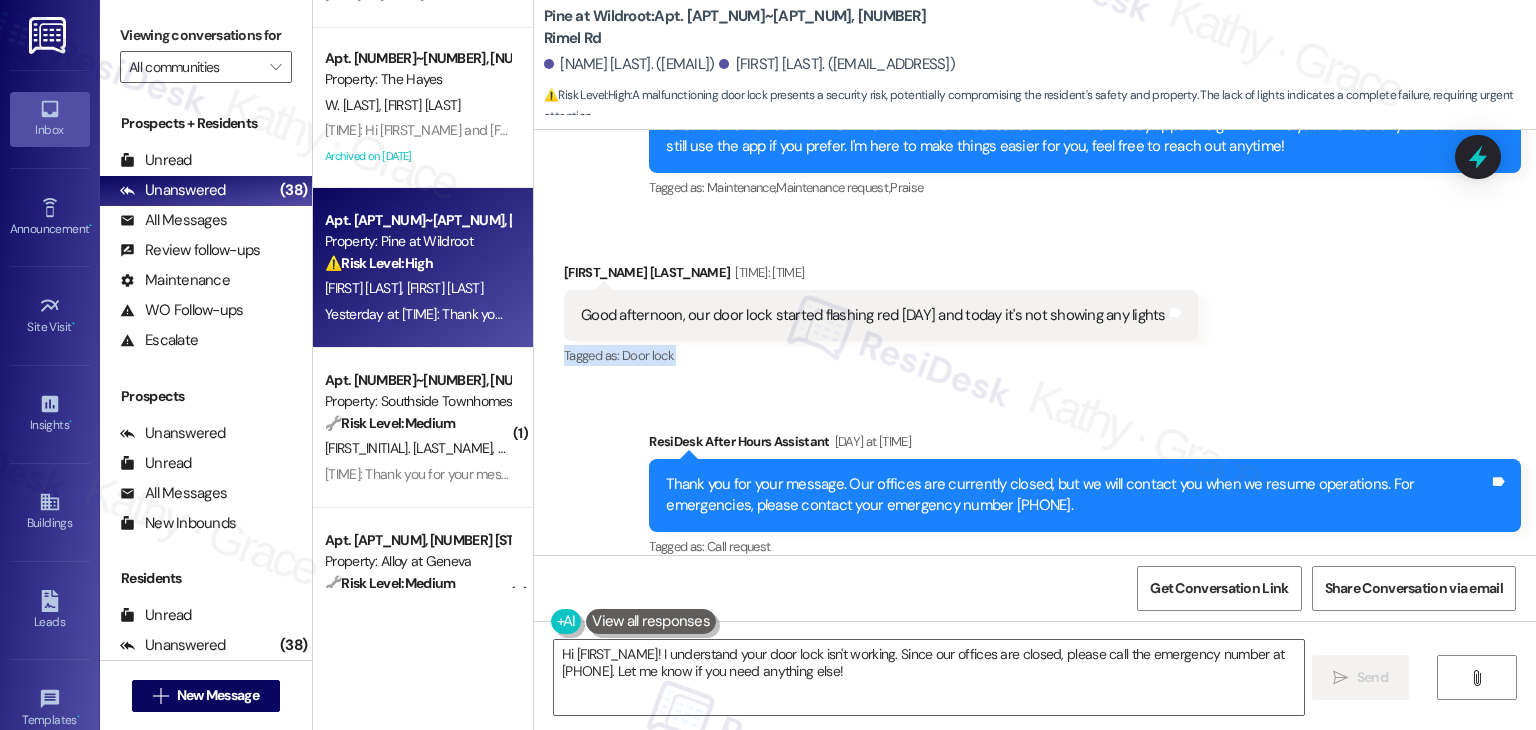 click on "Received via SMS Louis Razzani Yesterday at 8:25 PM Good afternoon, our door lock started flashing red yesterday and today it's not showing any lights Tags and notes Tagged as:   Door lock Click to highlight conversations about Door lock" at bounding box center (1035, 301) 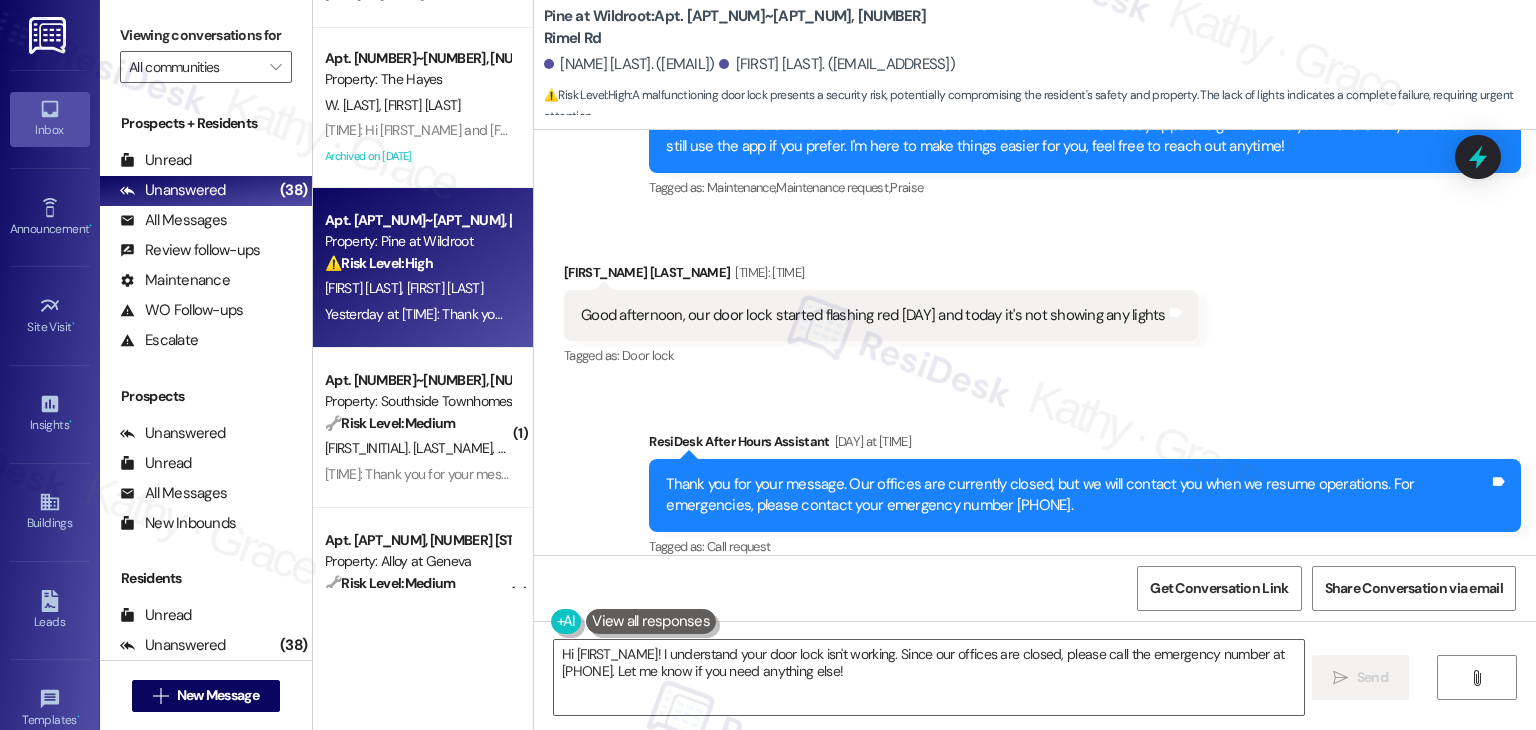 click on "Received via SMS Louis Razzani Yesterday at 8:25 PM Good afternoon, our door lock started flashing red yesterday and today it's not showing any lights Tags and notes Tagged as:   Door lock Click to highlight conversations about Door lock" at bounding box center (1035, 301) 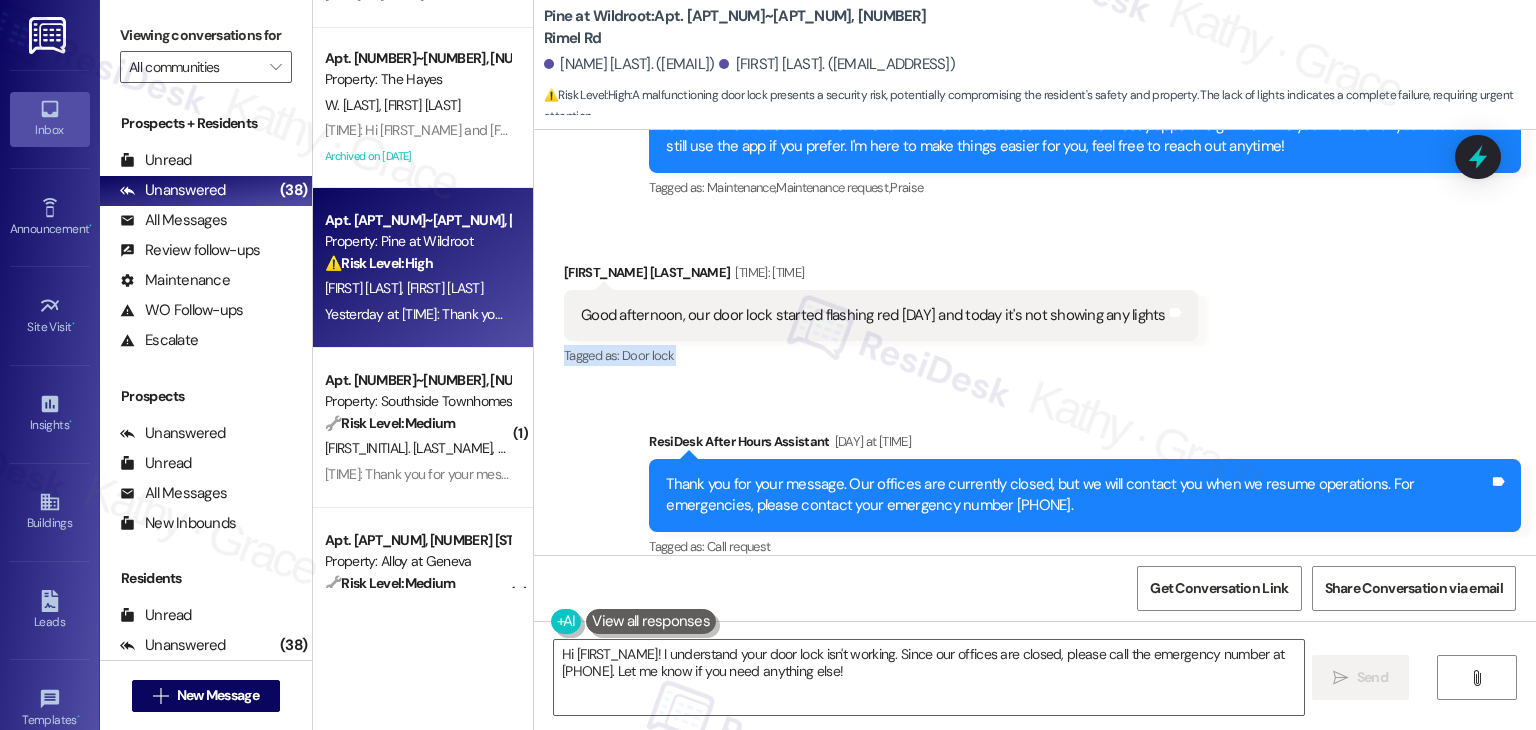 click on "Received via SMS Louis Razzani Yesterday at 8:25 PM Good afternoon, our door lock started flashing red yesterday and today it's not showing any lights Tags and notes Tagged as:   Door lock Click to highlight conversations about Door lock" at bounding box center [1035, 301] 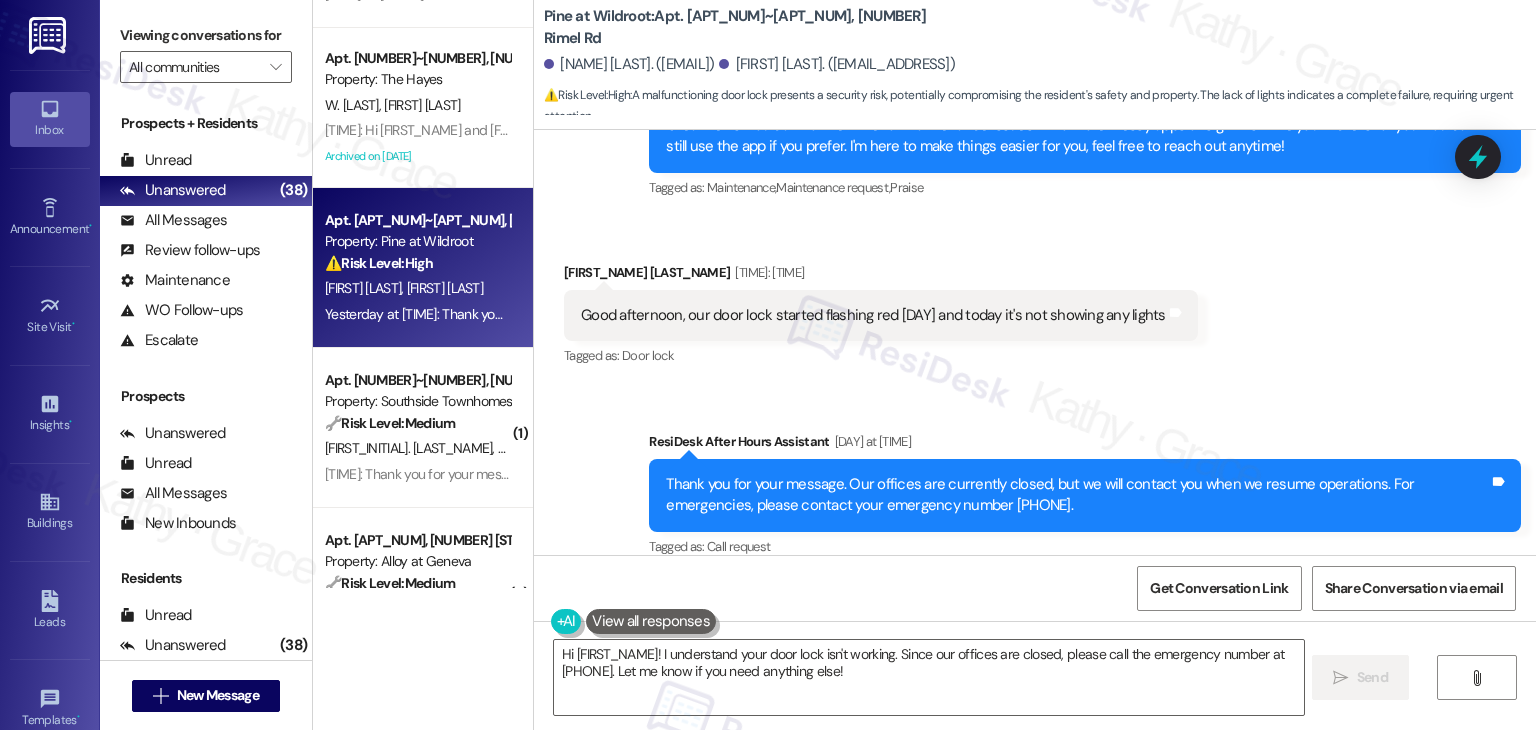 click on "Received via SMS Louis Razzani Yesterday at 8:25 PM Good afternoon, our door lock started flashing red yesterday and today it's not showing any lights Tags and notes Tagged as:   Door lock Click to highlight conversations about Door lock" at bounding box center [1035, 301] 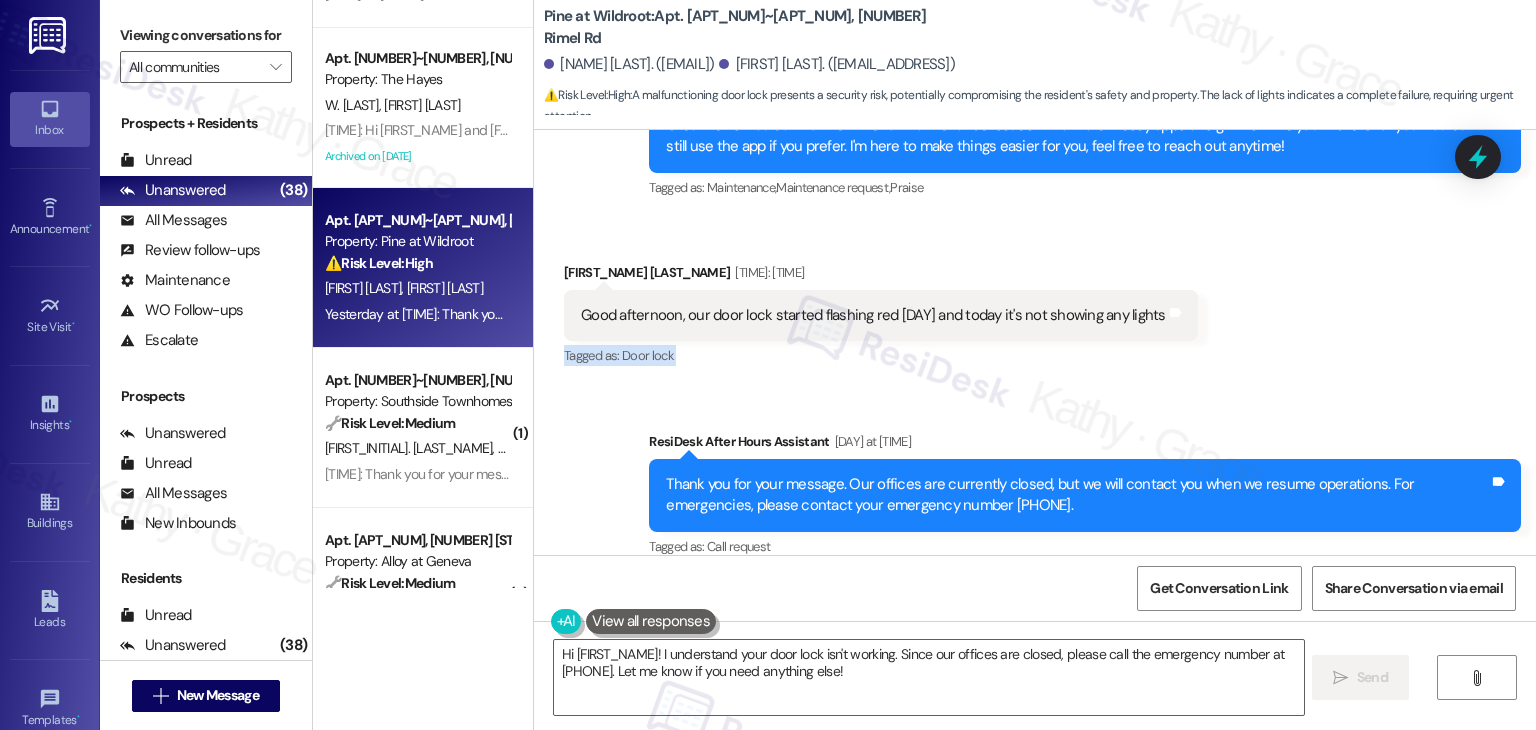 click on "Received via SMS Louis Razzani Yesterday at 8:25 PM Good afternoon, our door lock started flashing red yesterday and today it's not showing any lights Tags and notes Tagged as:   Door lock Click to highlight conversations about Door lock" at bounding box center (1035, 301) 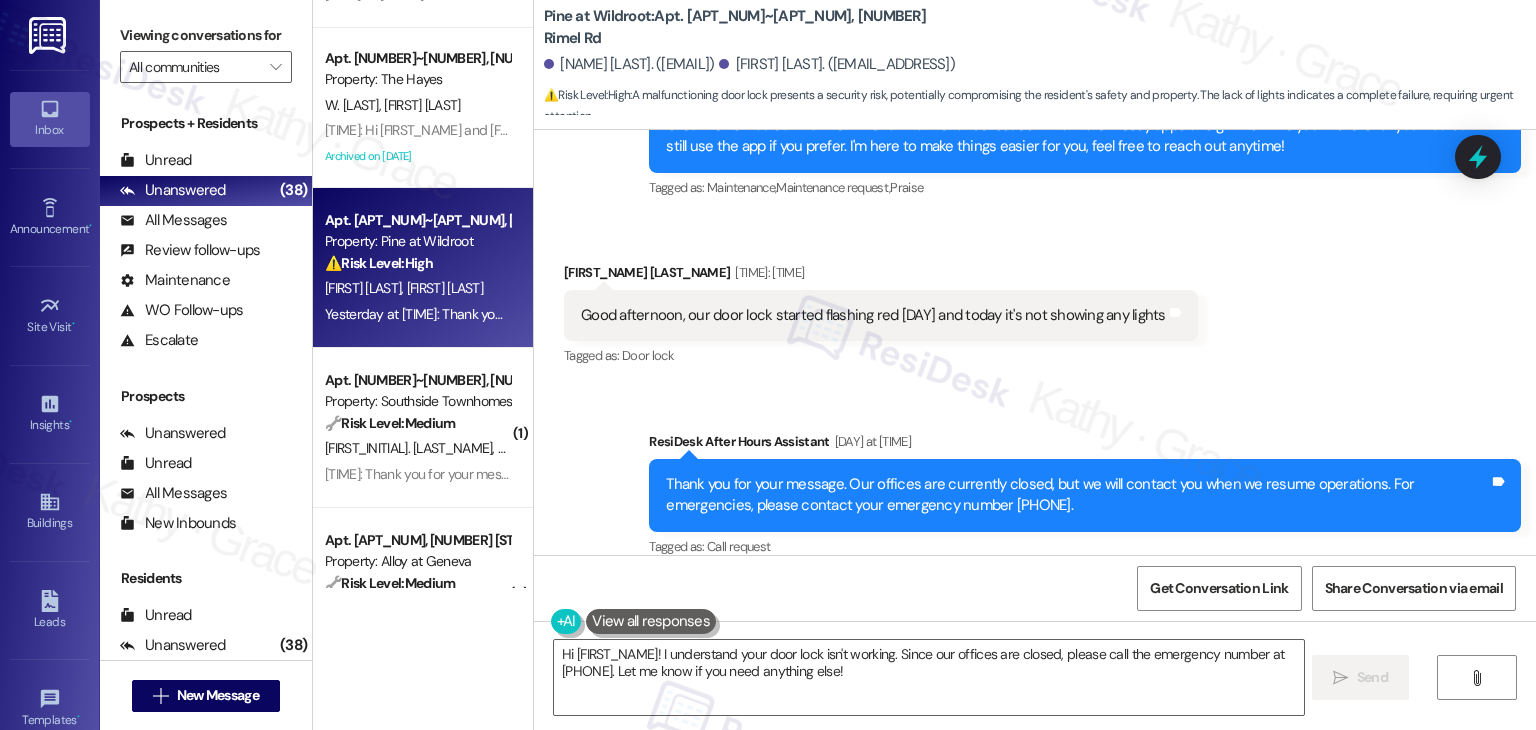 click on "Received via SMS Louis Razzani Yesterday at 8:25 PM Good afternoon, our door lock started flashing red yesterday and today it's not showing any lights Tags and notes Tagged as:   Door lock Click to highlight conversations about Door lock" at bounding box center (1035, 301) 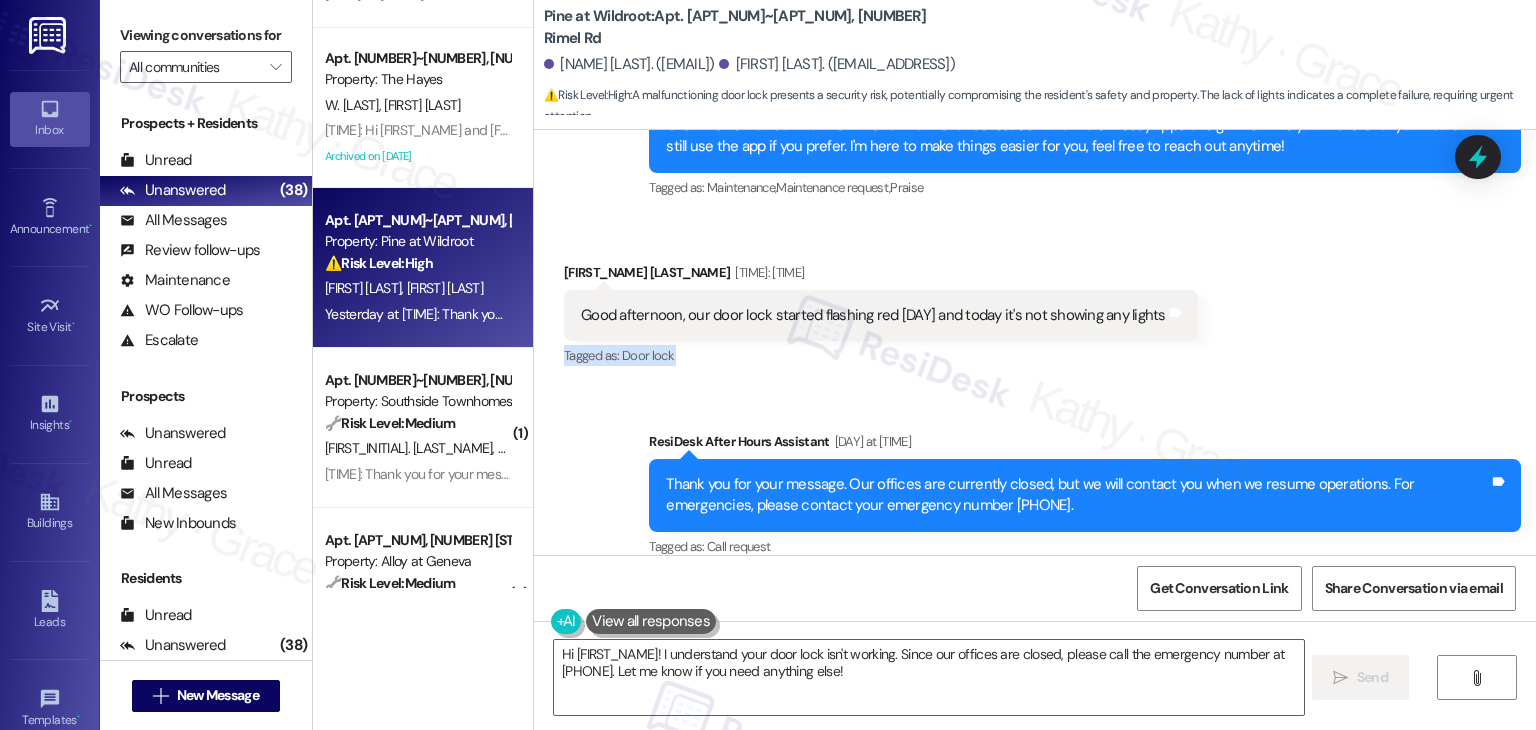 click on "Received via SMS Louis Razzani Yesterday at 8:25 PM Good afternoon, our door lock started flashing red yesterday and today it's not showing any lights Tags and notes Tagged as:   Door lock Click to highlight conversations about Door lock" at bounding box center [1035, 301] 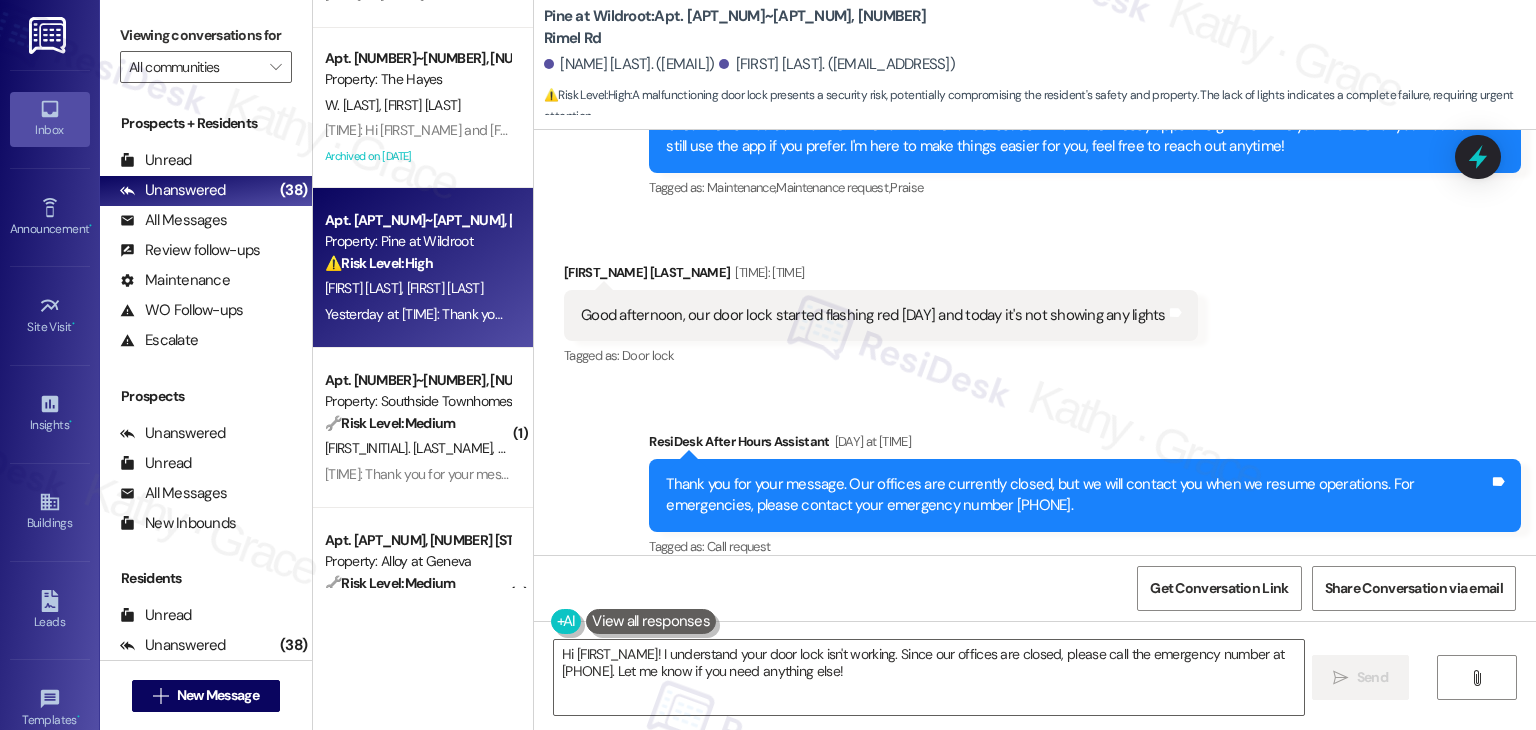 click on "Received via SMS Louis Razzani Yesterday at 8:25 PM Good afternoon, our door lock started flashing red yesterday and today it's not showing any lights Tags and notes Tagged as:   Door lock Click to highlight conversations about Door lock" at bounding box center [1035, 301] 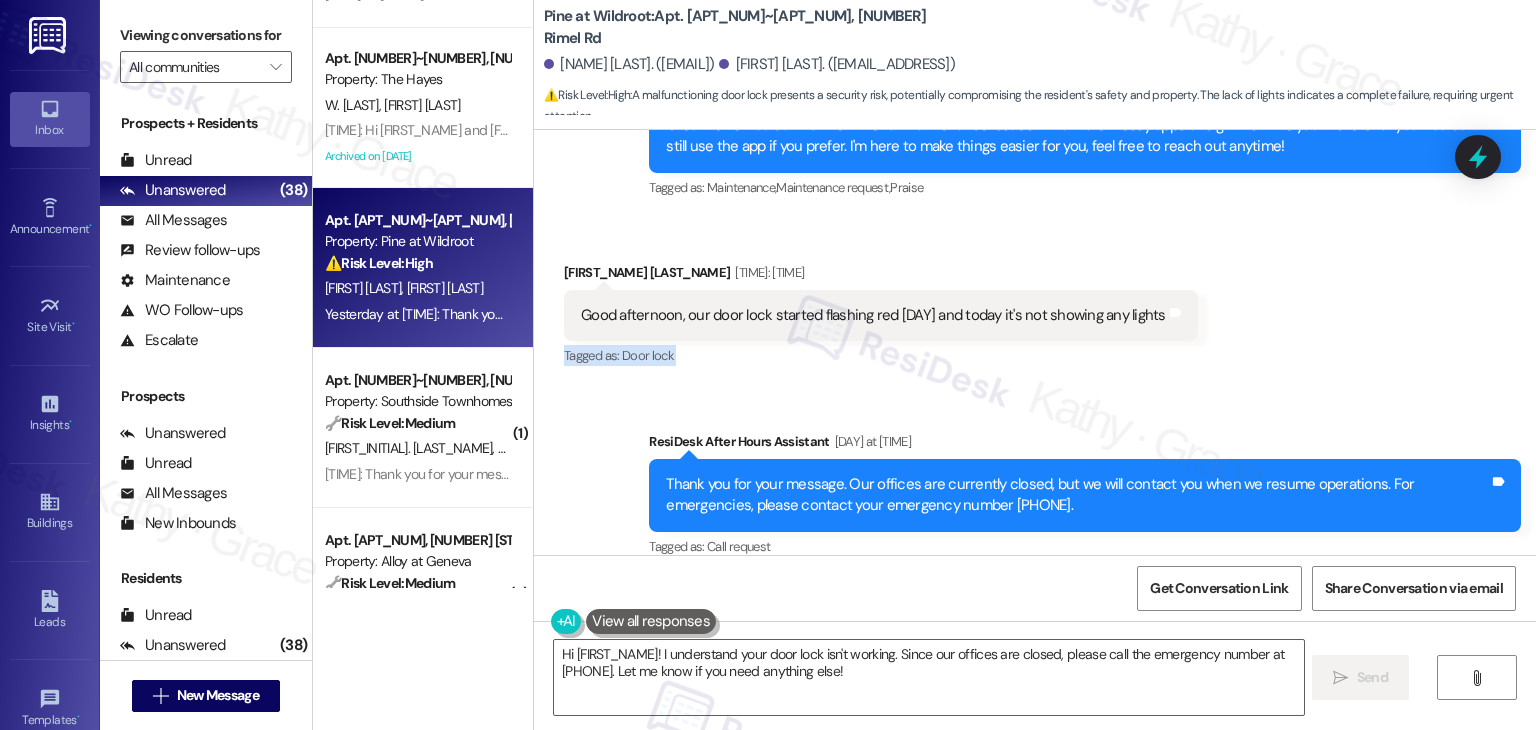 click on "Received via SMS Louis Razzani Yesterday at 8:25 PM Good afternoon, our door lock started flashing red yesterday and today it's not showing any lights Tags and notes Tagged as:   Door lock Click to highlight conversations about Door lock" at bounding box center (1035, 301) 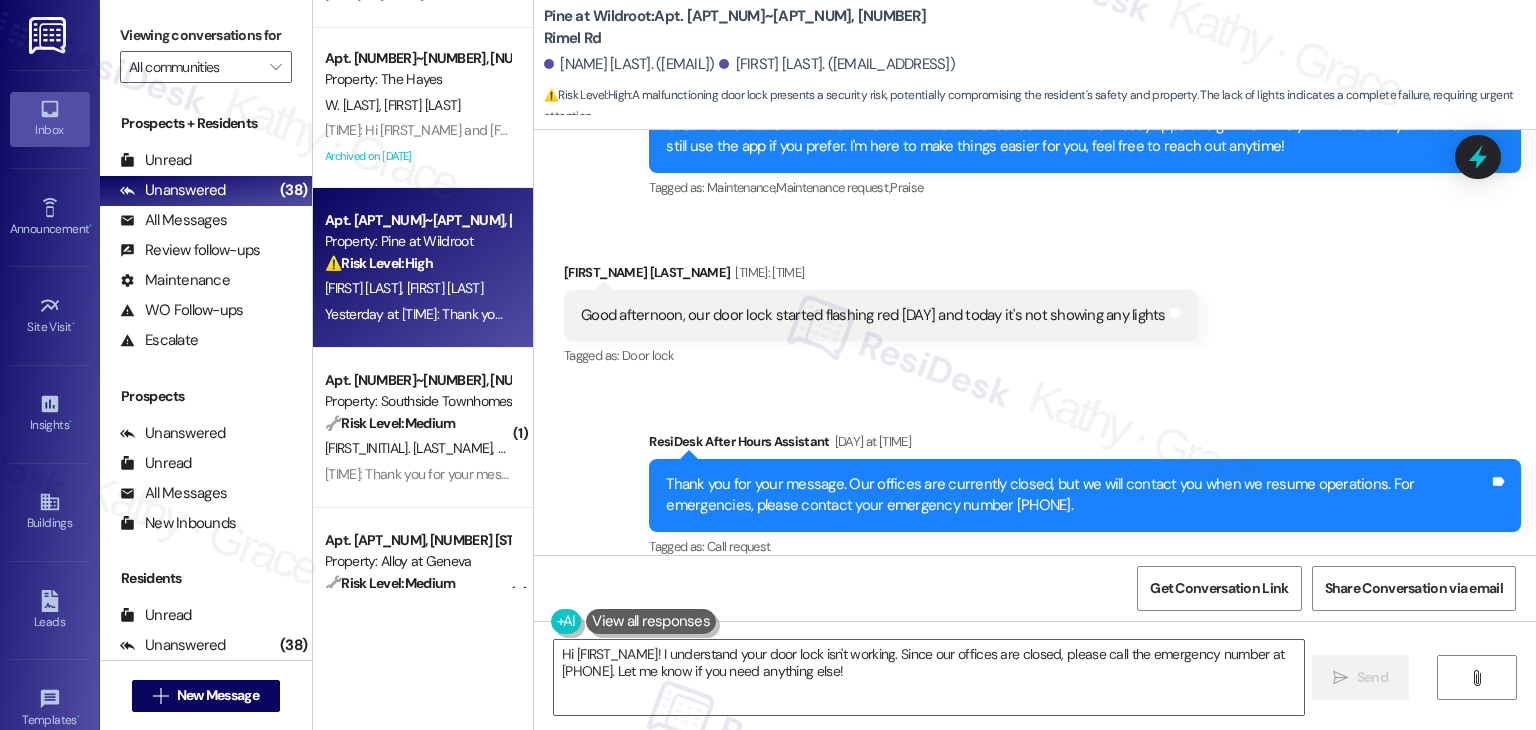 click on "Received via SMS Louis Razzani Yesterday at 8:25 PM Good afternoon, our door lock started flashing red yesterday and today it's not showing any lights Tags and notes Tagged as:   Door lock Click to highlight conversations about Door lock" at bounding box center [1035, 301] 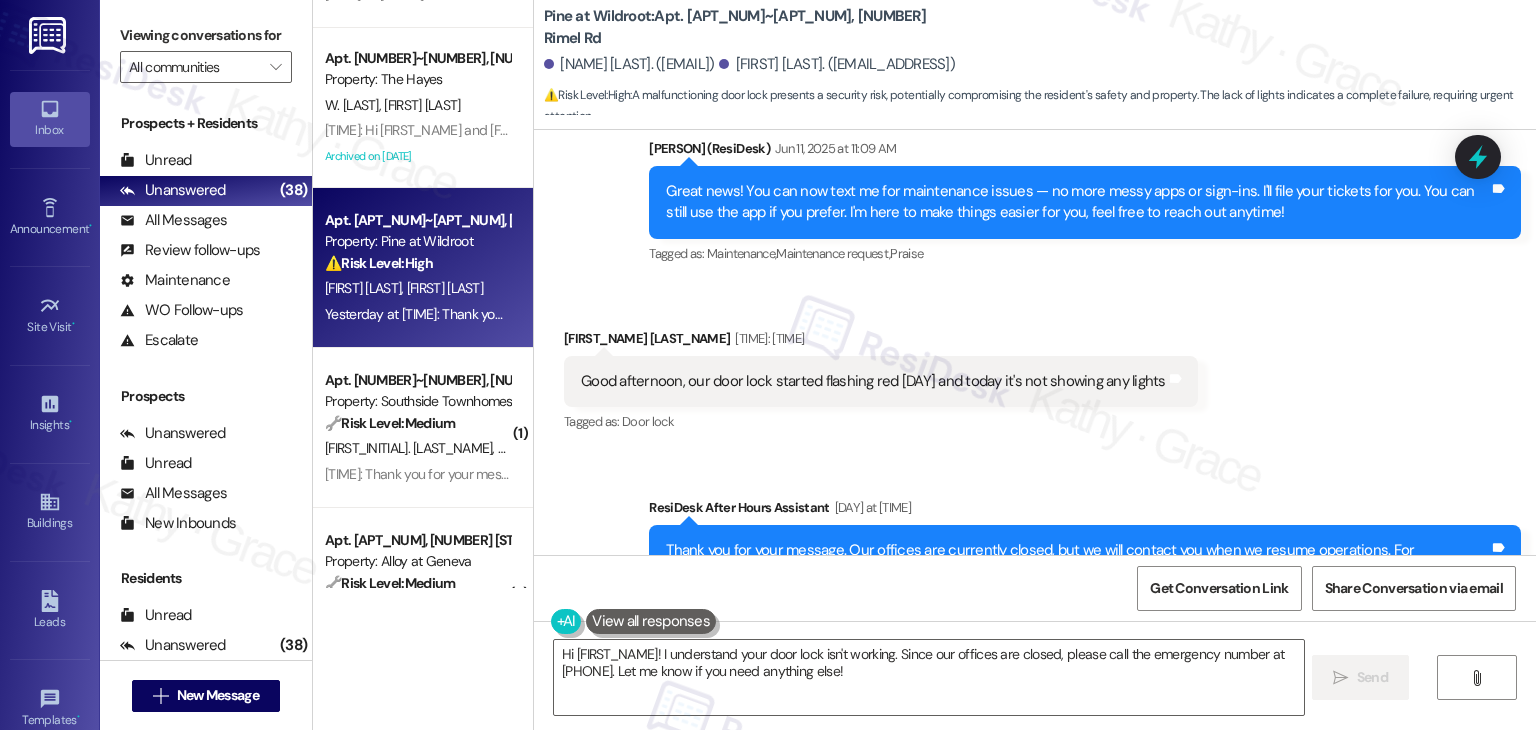 scroll, scrollTop: 2157, scrollLeft: 0, axis: vertical 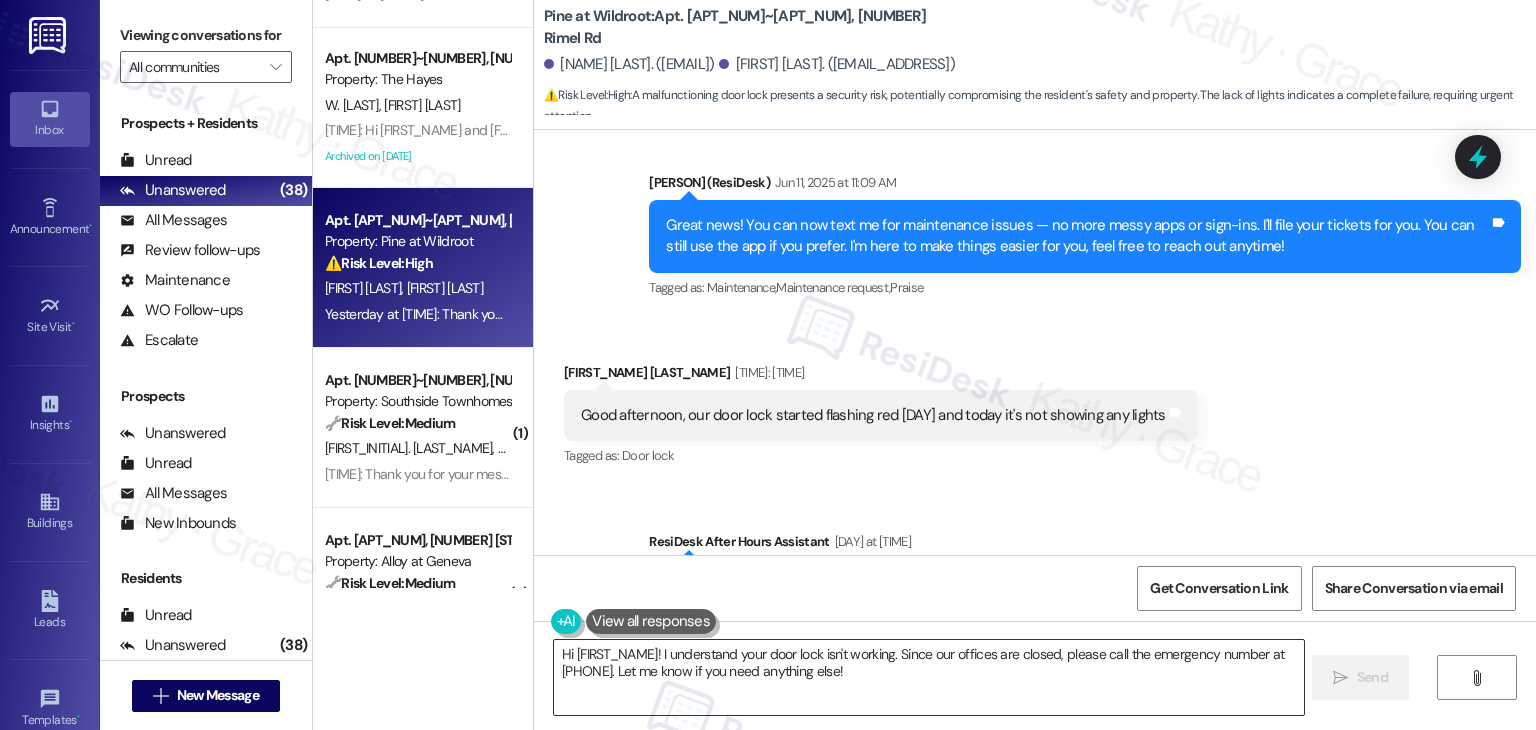 click on "Hi {{first_name}}! I understand your door lock isn't working. Since our offices are closed, please call the emergency number at 406-519-3100. Let me know if you need anything else!" at bounding box center [928, 677] 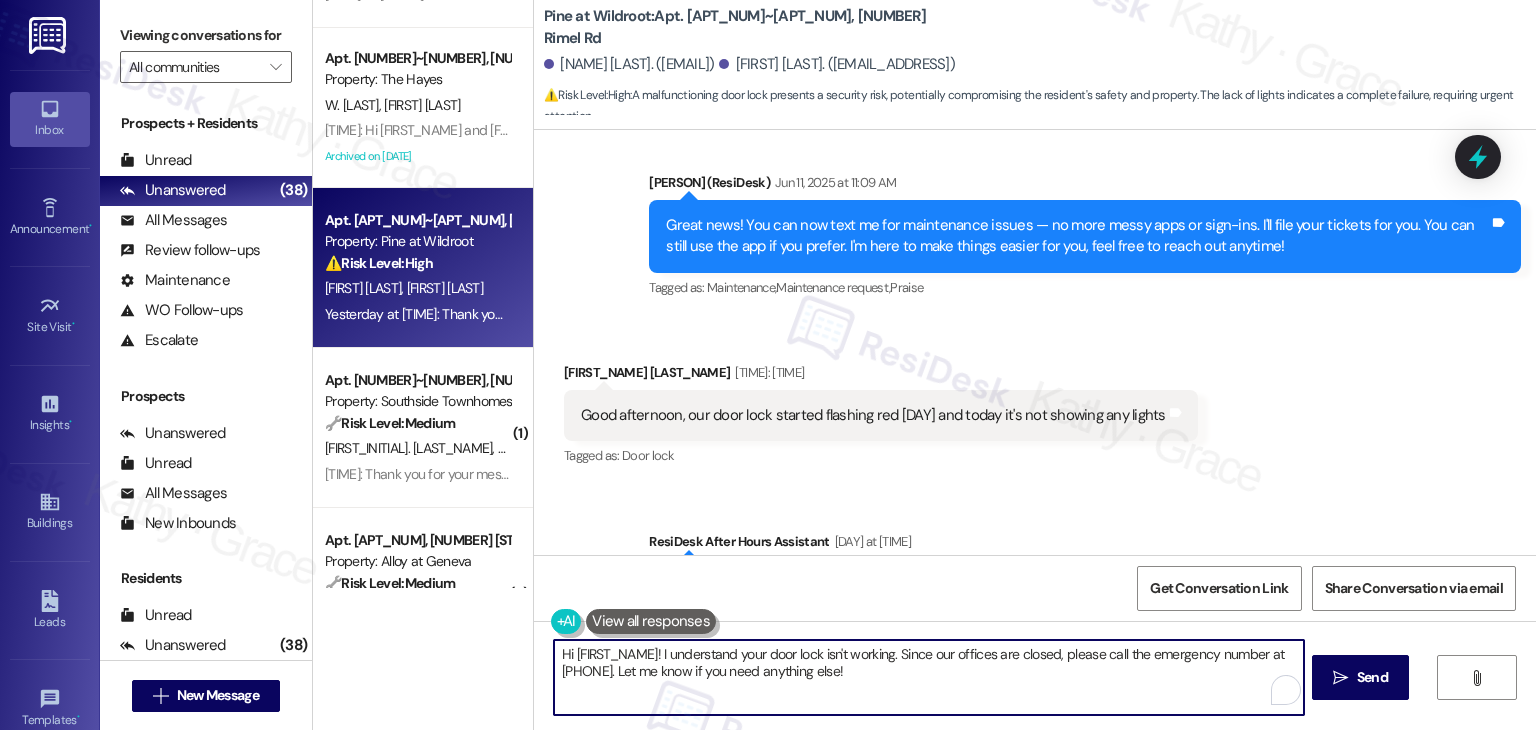 click on "Hi {{first_name}}! I understand your door lock isn't working. Since our offices are closed, please call the emergency number at 406-519-3100. Let me know if you need anything else!" at bounding box center [928, 677] 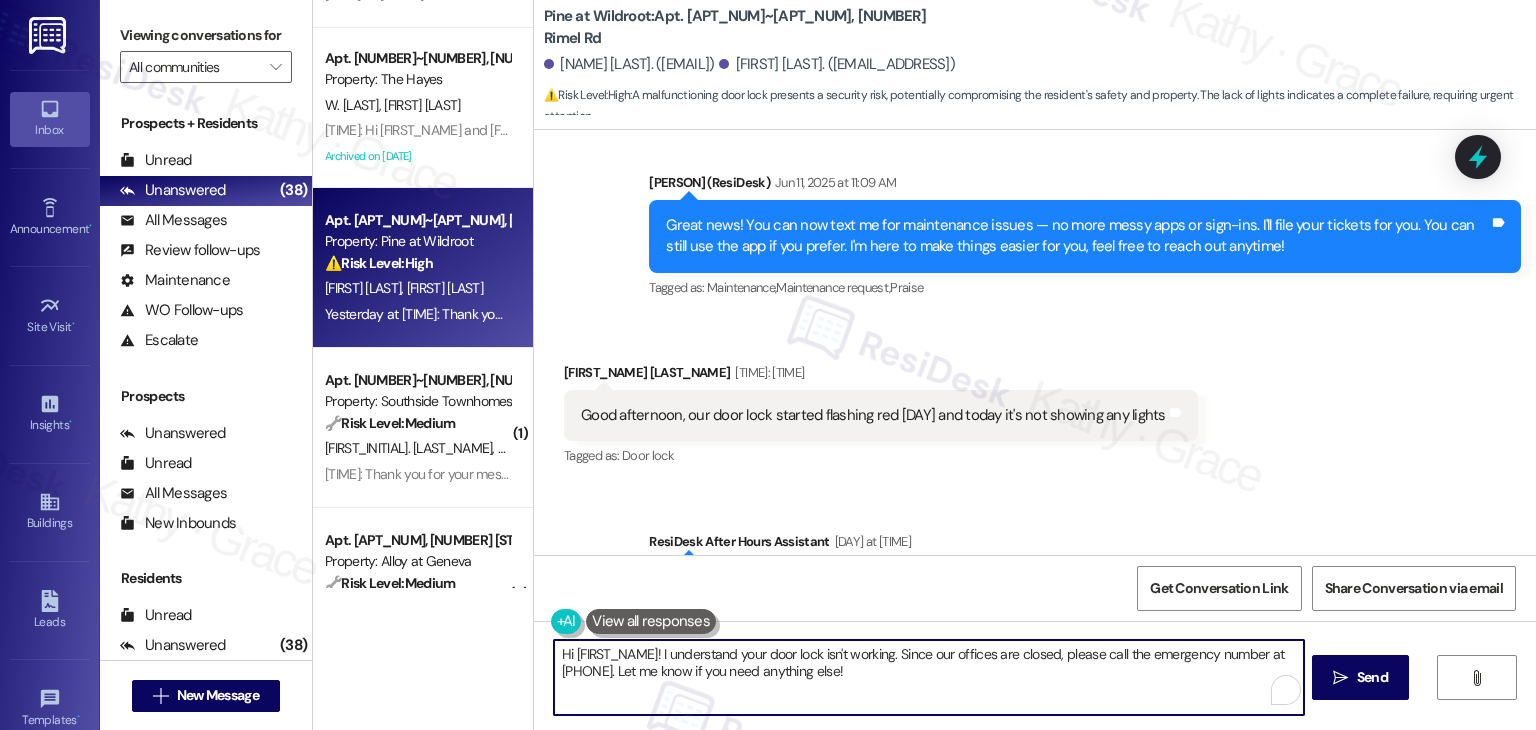 click on "Hi {{first_name}}! I understand your door lock isn't working. Since our offices are closed, please call the emergency number at 406-519-3100. Let me know if you need anything else!" at bounding box center [928, 677] 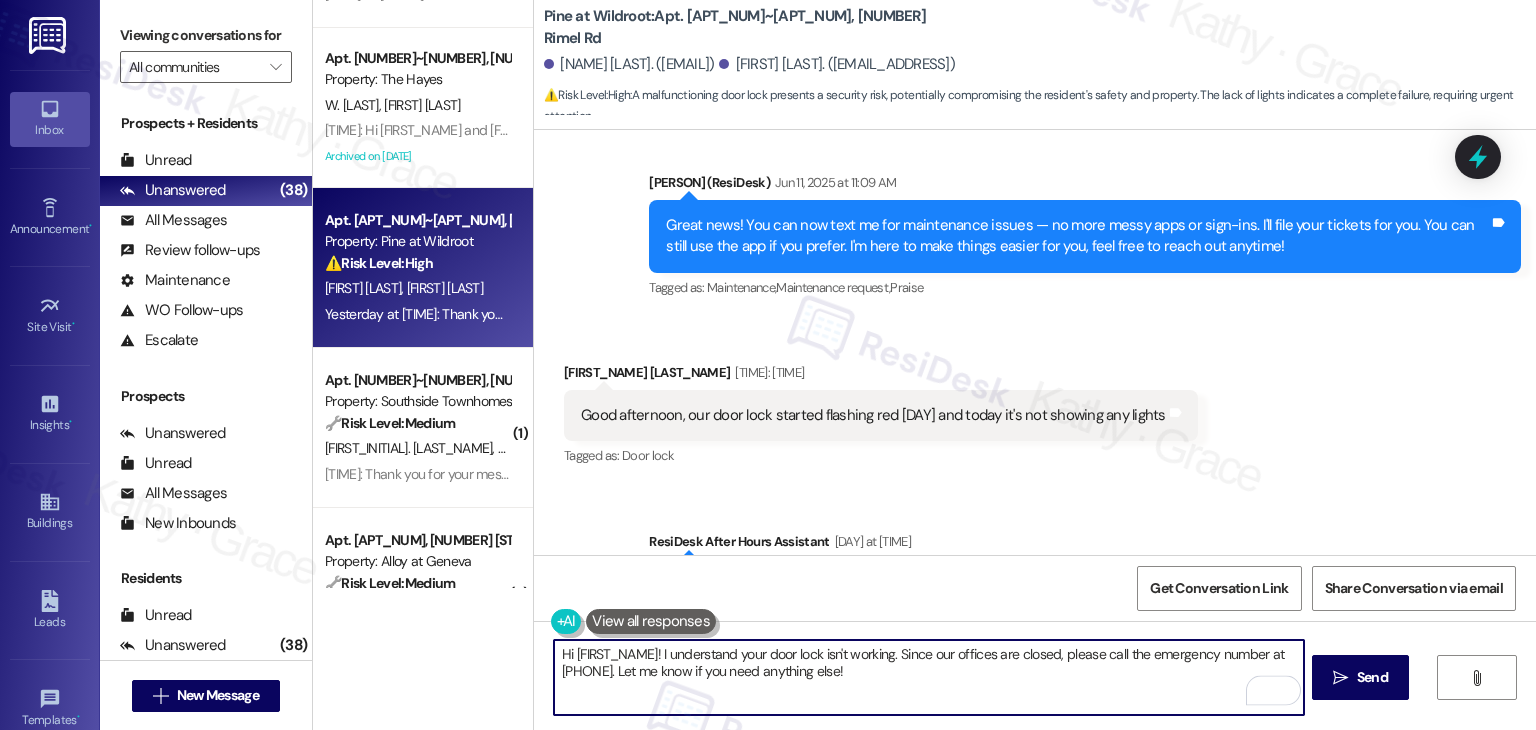 paste on "Louis! Thanks for letting us know. It sounds like the door lock may need new batteries. I recommend submitting a work order so maintenance can check it out and replace it if needed. Really appreciate your patience while that gets taken care of!" 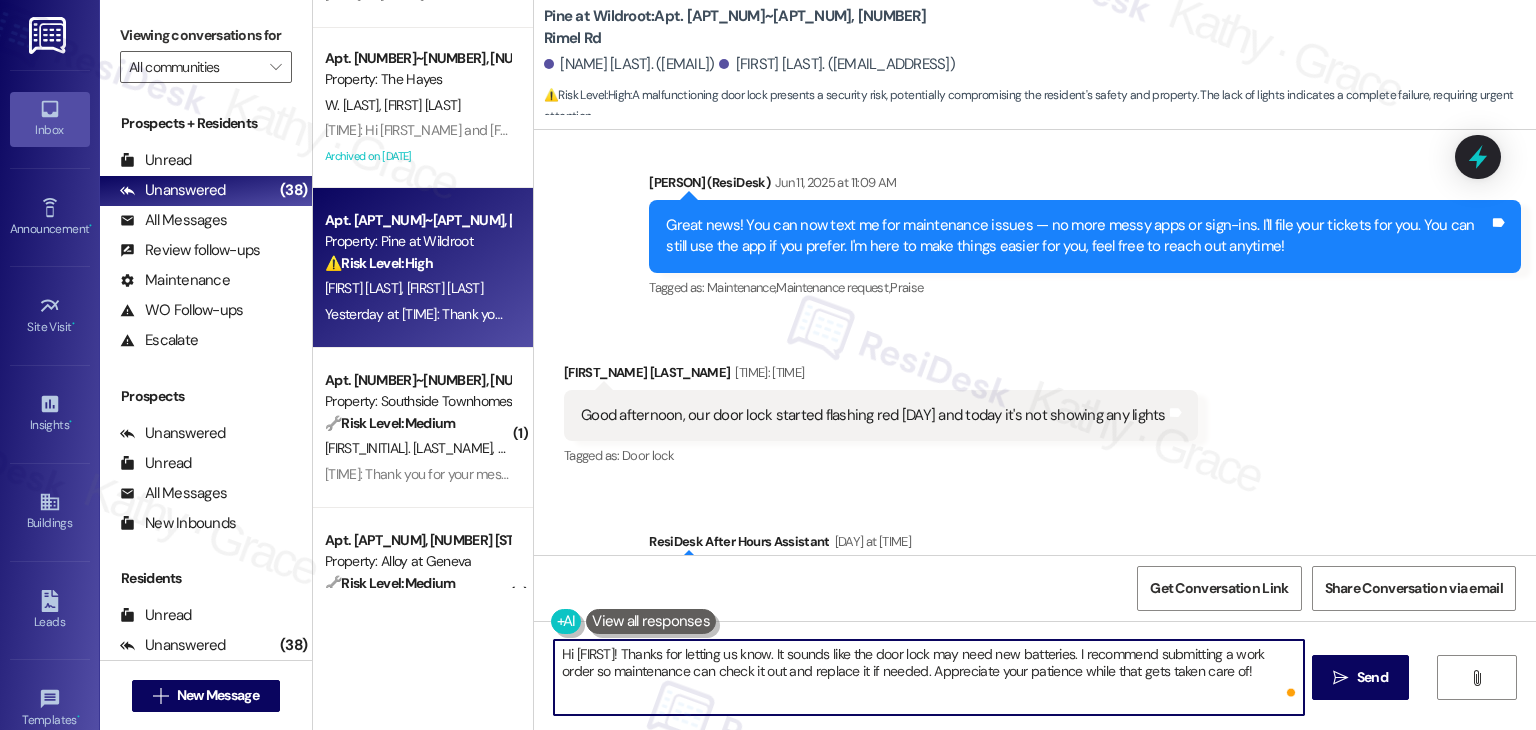 type on "Hi Louis! Thanks for letting us know. It sounds like the door lock may need new batteries. I recommend submitting a work order so maintenance can check it out and replace it if needed. Appreciate your patience while that gets taken care of!" 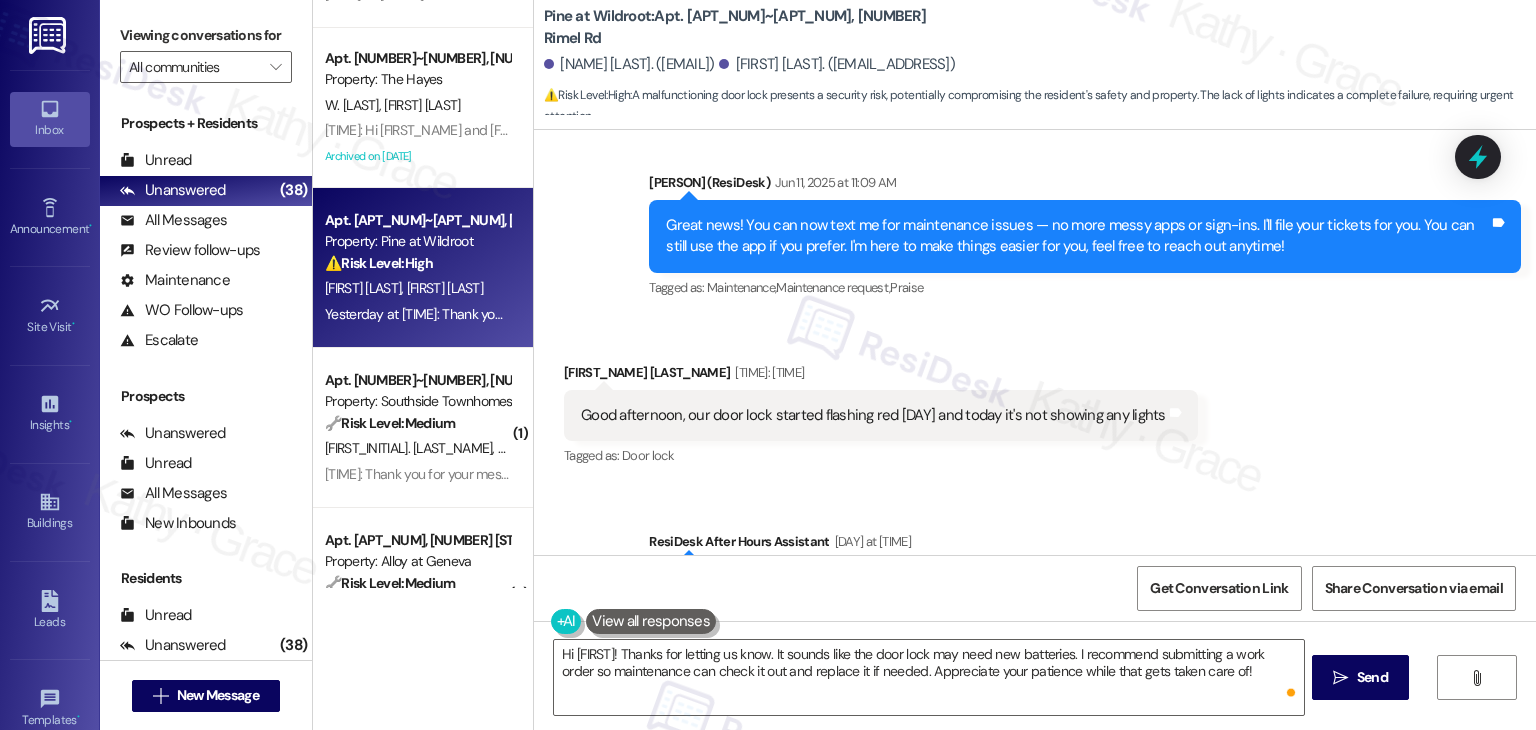 click on "Get Conversation Link Share Conversation via email" at bounding box center (1035, 588) 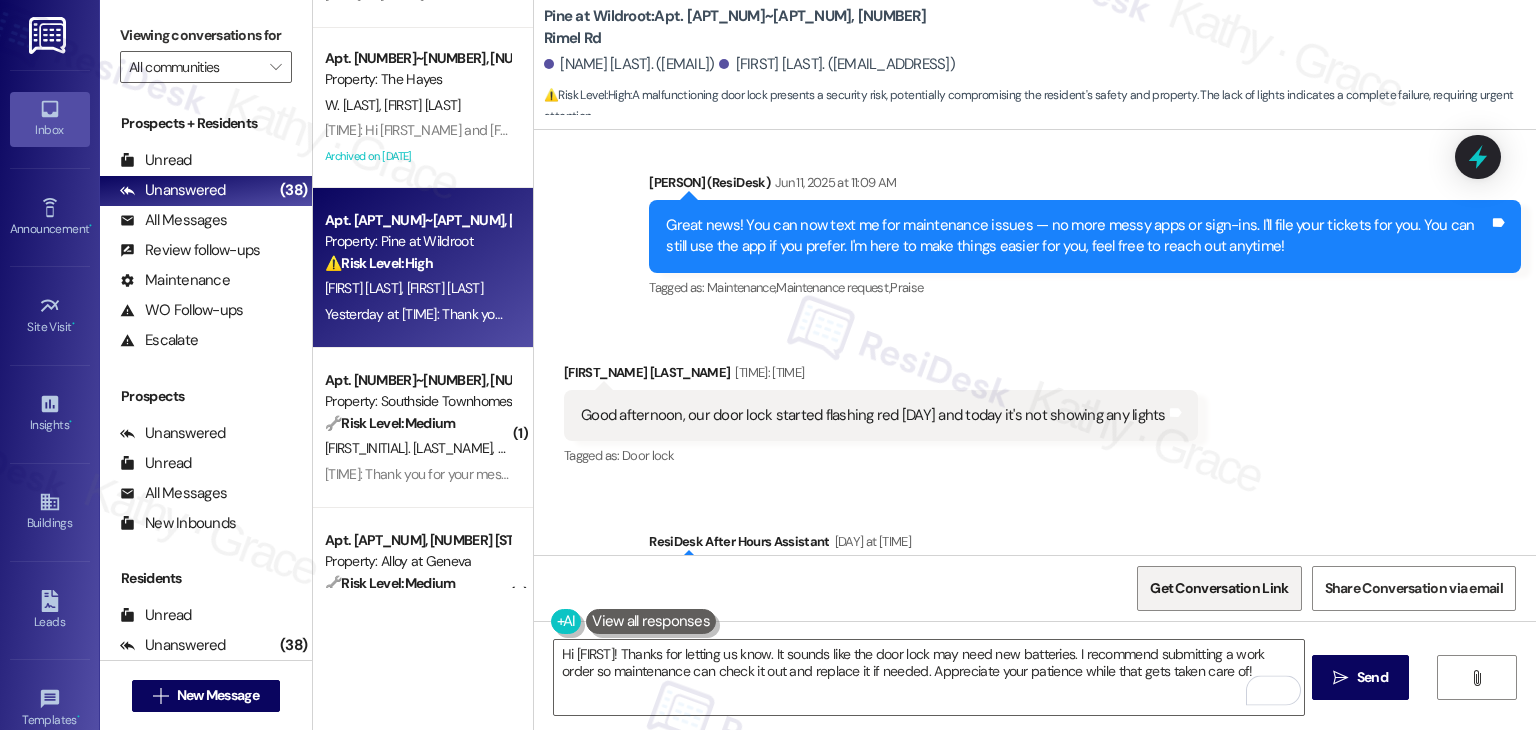 scroll, scrollTop: 2257, scrollLeft: 0, axis: vertical 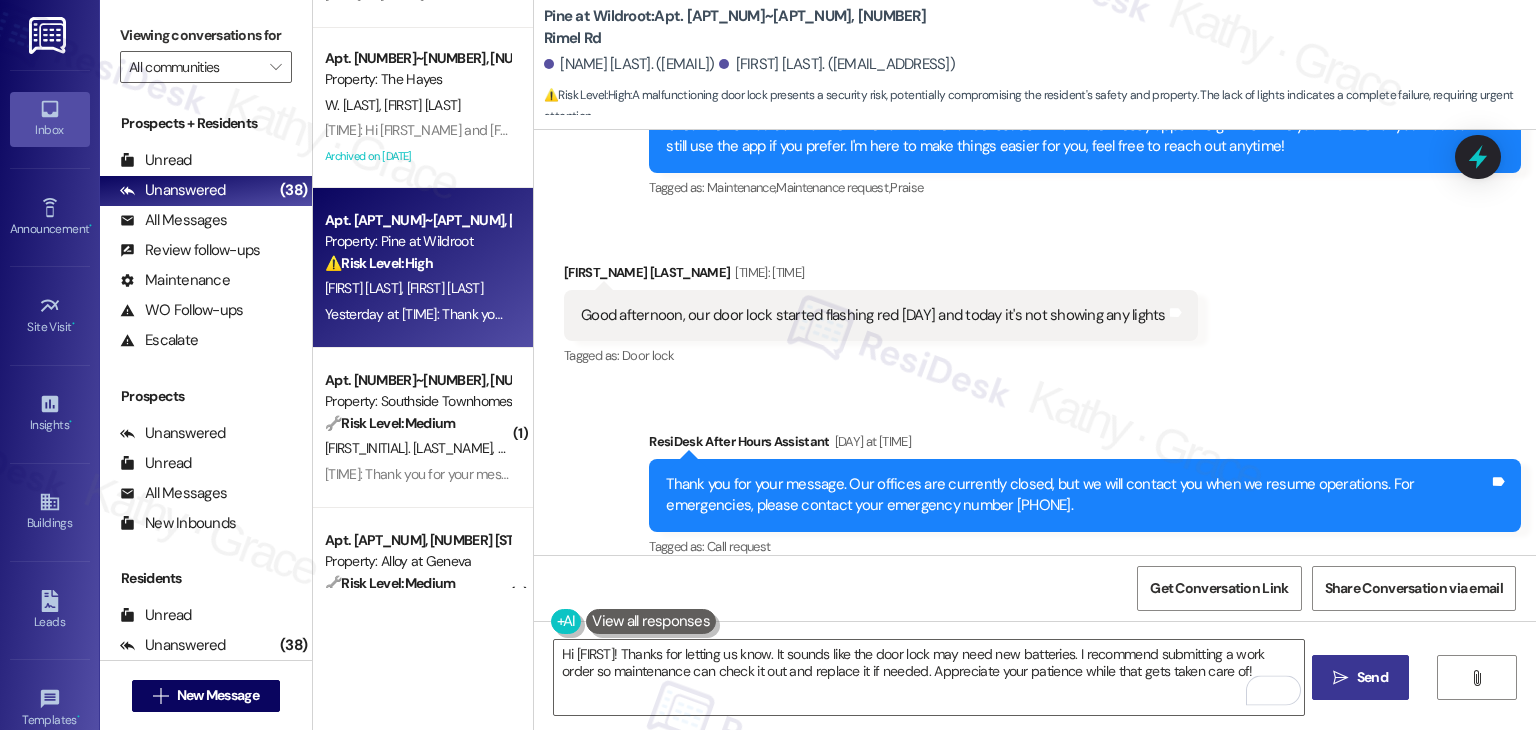 click on "Send" at bounding box center [1372, 677] 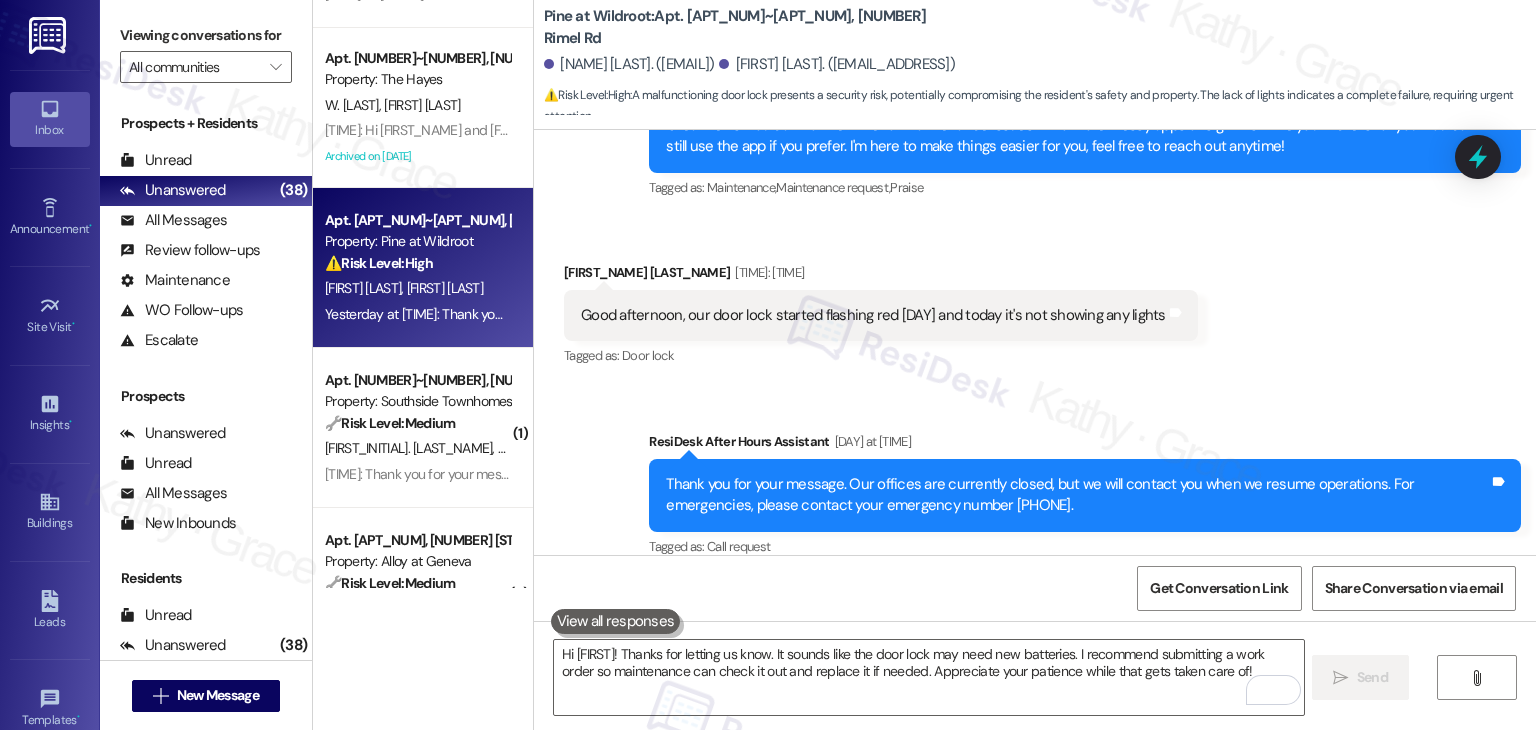 type 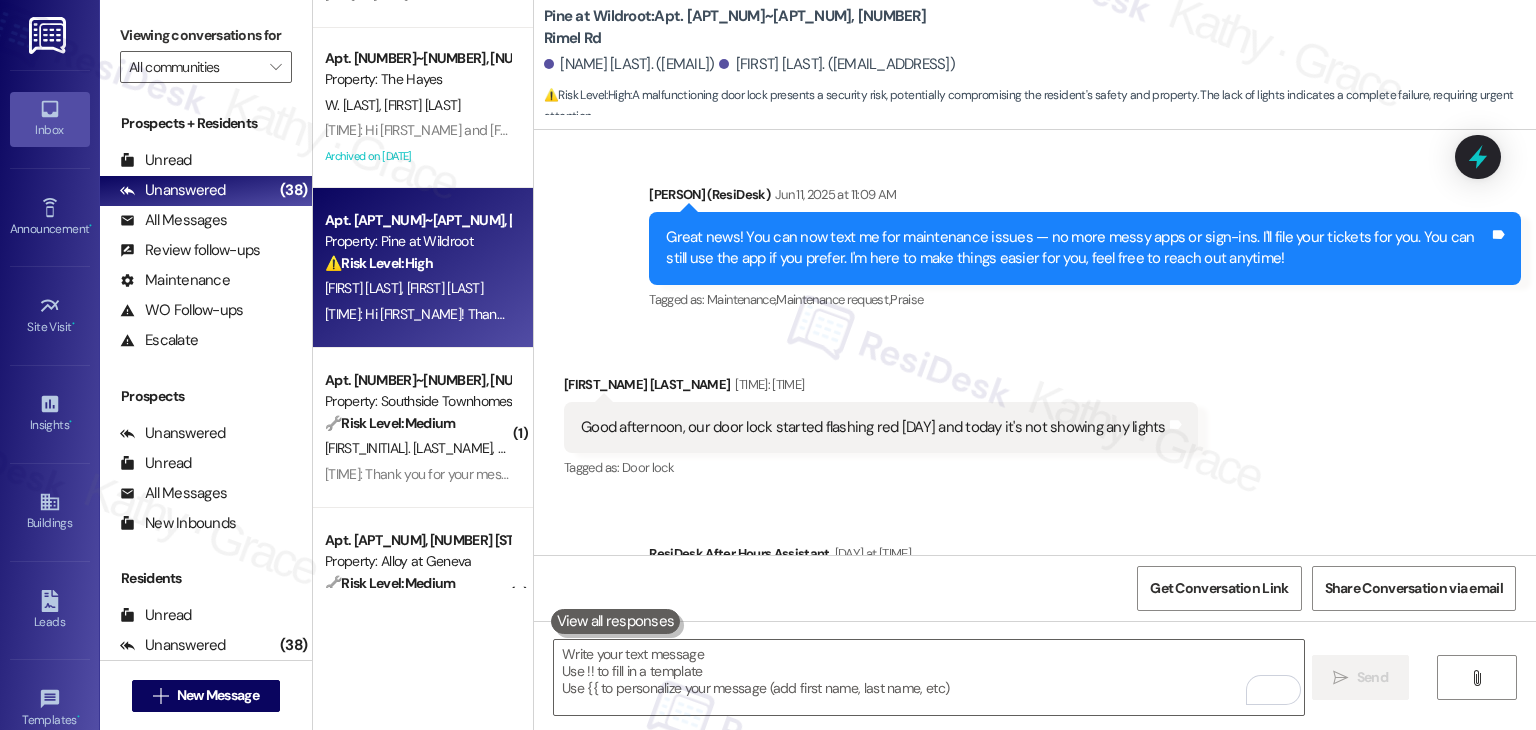 scroll, scrollTop: 2418, scrollLeft: 0, axis: vertical 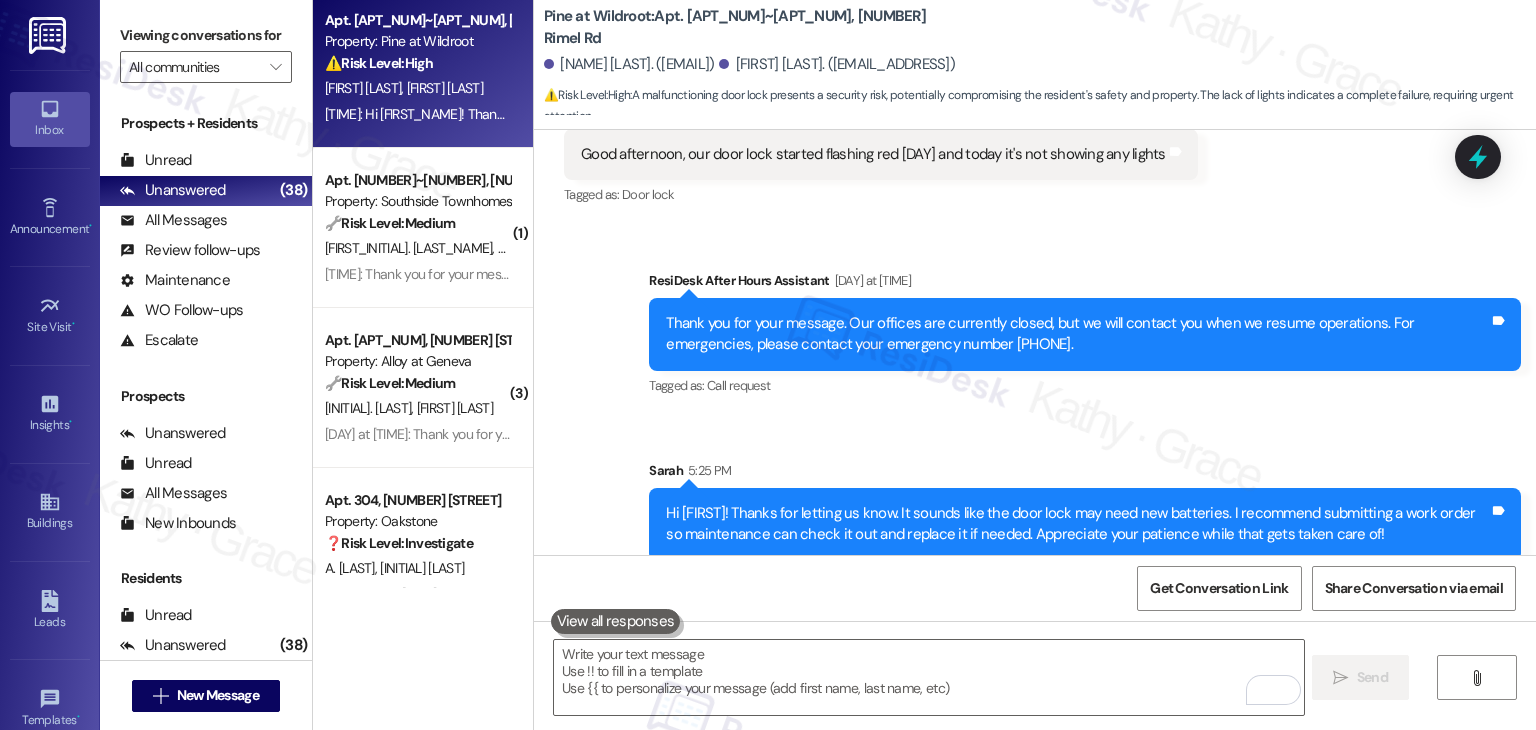 click on "Sent via SMS ResiDesk After Hours Assistant Yesterday at 8:26 PM Thank you for your message. Our offices are currently closed, but we will contact you when we resume operations. For emergencies, please contact your emergency number 406-519-3100. Tags and notes Tagged as:   Call request Click to highlight conversations about Call request Sent via SMS Sarah 5:25 PM Hi Louis! Thanks for letting us know. It sounds like the door lock may need new batteries. I recommend submitting a work order so maintenance can check it out and replace it if needed. Appreciate your patience while that gets taken care of! Tags and notes" at bounding box center (1035, 400) 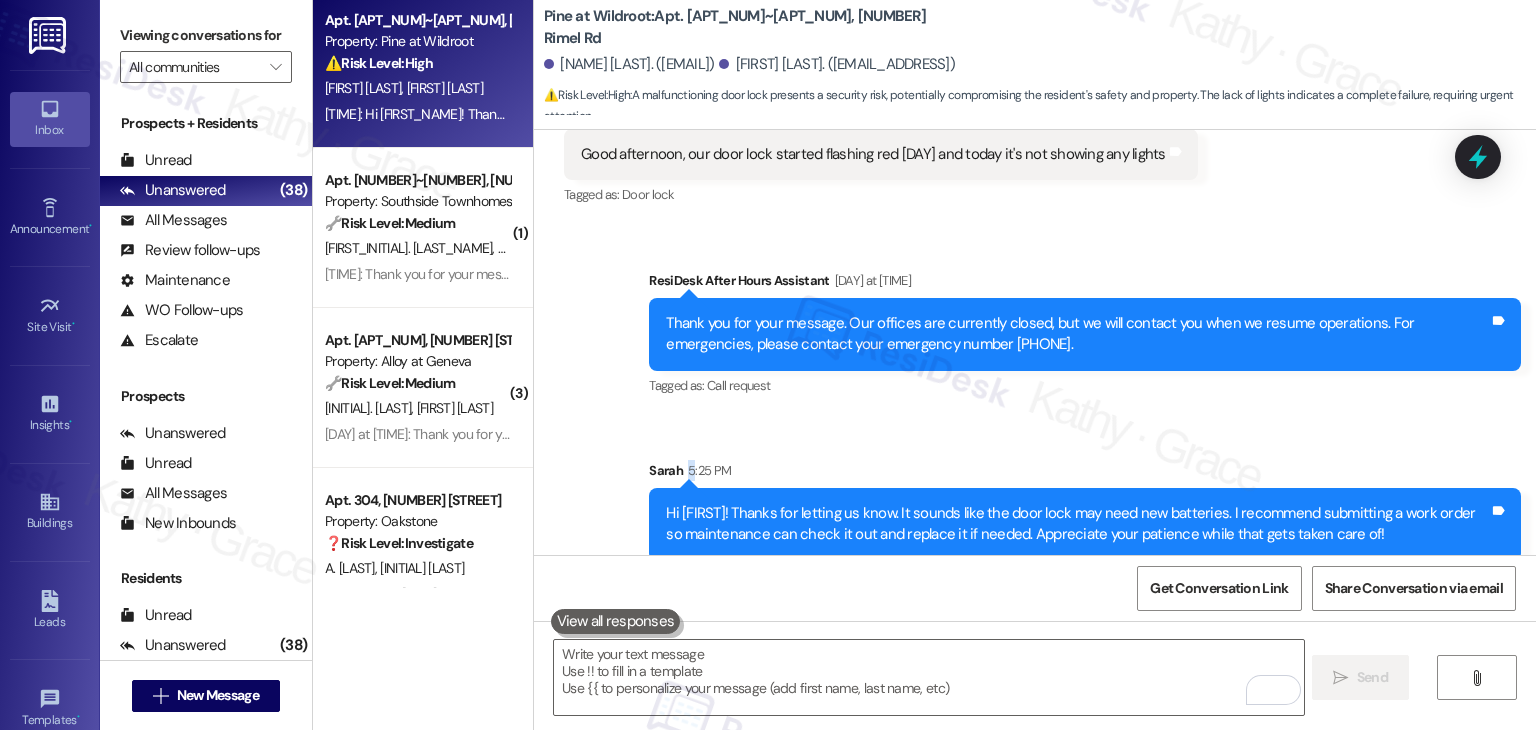click on "Sent via SMS ResiDesk After Hours Assistant Yesterday at 8:26 PM Thank you for your message. Our offices are currently closed, but we will contact you when we resume operations. For emergencies, please contact your emergency number 406-519-3100. Tags and notes Tagged as:   Call request Click to highlight conversations about Call request Sent via SMS Sarah 5:25 PM Hi Louis! Thanks for letting us know. It sounds like the door lock may need new batteries. I recommend submitting a work order so maintenance can check it out and replace it if needed. Appreciate your patience while that gets taken care of! Tags and notes" at bounding box center (1035, 400) 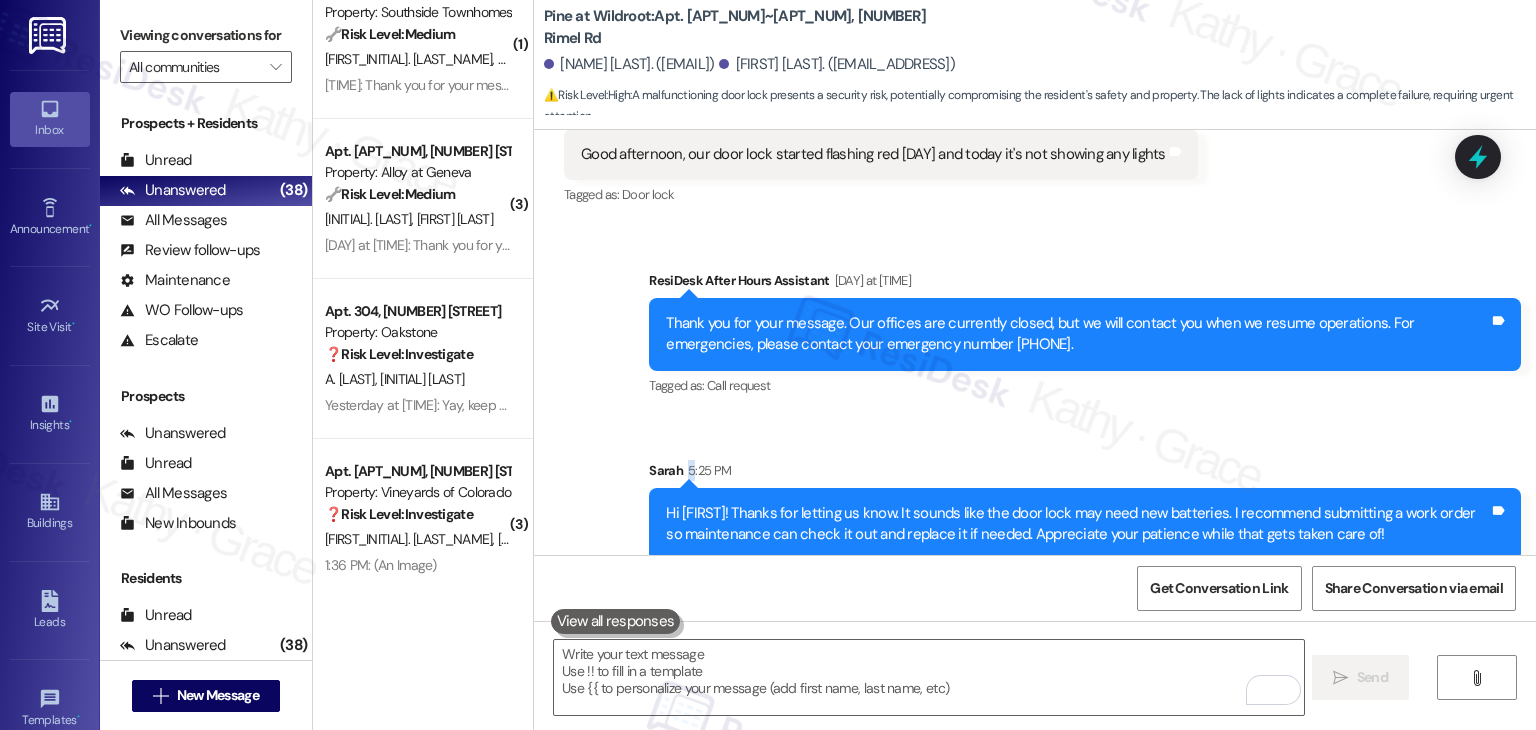 scroll, scrollTop: 5652, scrollLeft: 0, axis: vertical 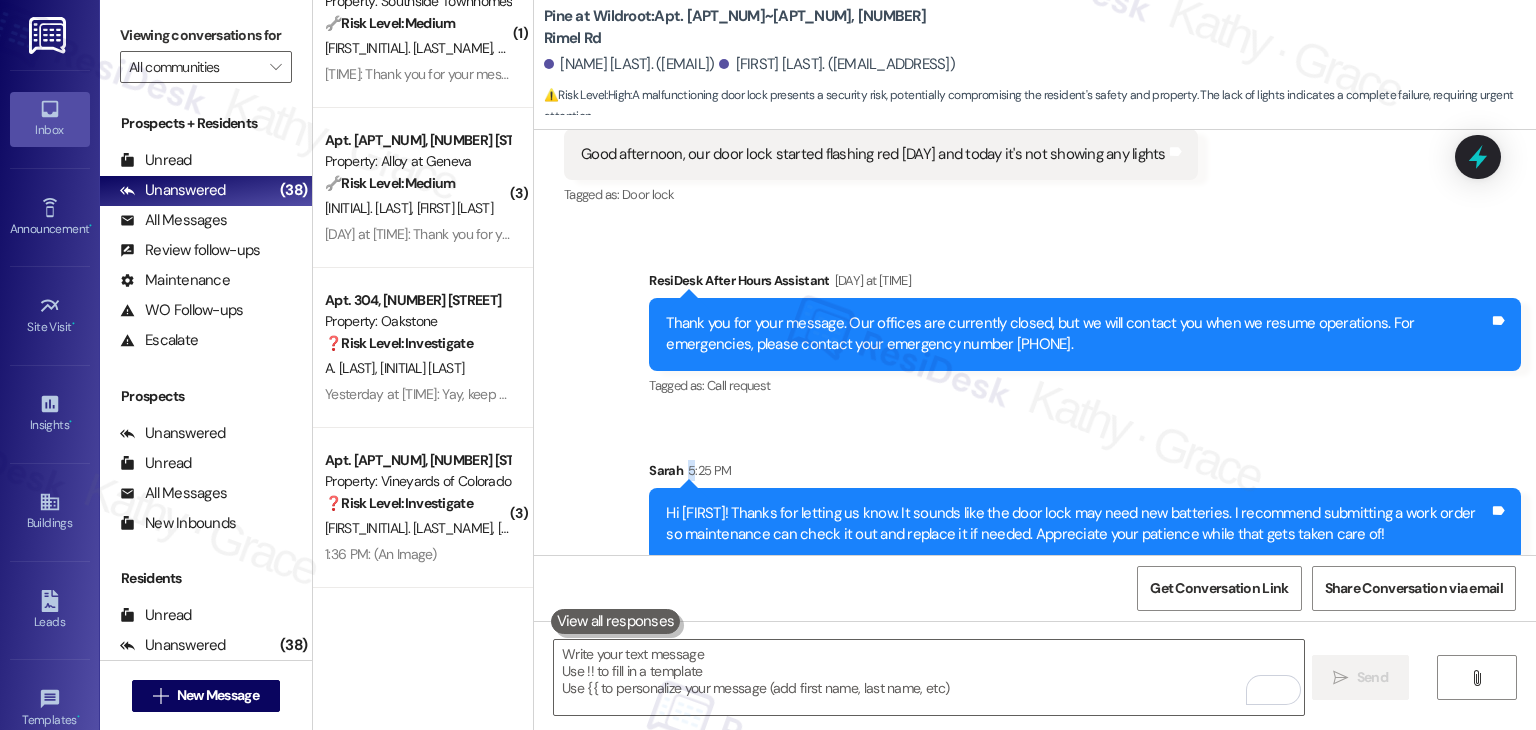 click on "Sent via SMS ResiDesk After Hours Assistant Yesterday at 8:26 PM Thank you for your message. Our offices are currently closed, but we will contact you when we resume operations. For emergencies, please contact your emergency number 406-519-3100. Tags and notes Tagged as:   Call request Click to highlight conversations about Call request Sent via SMS Sarah 5:25 PM Hi Louis! Thanks for letting us know. It sounds like the door lock may need new batteries. I recommend submitting a work order so maintenance can check it out and replace it if needed. Appreciate your patience while that gets taken care of! Tags and notes" at bounding box center [1035, 400] 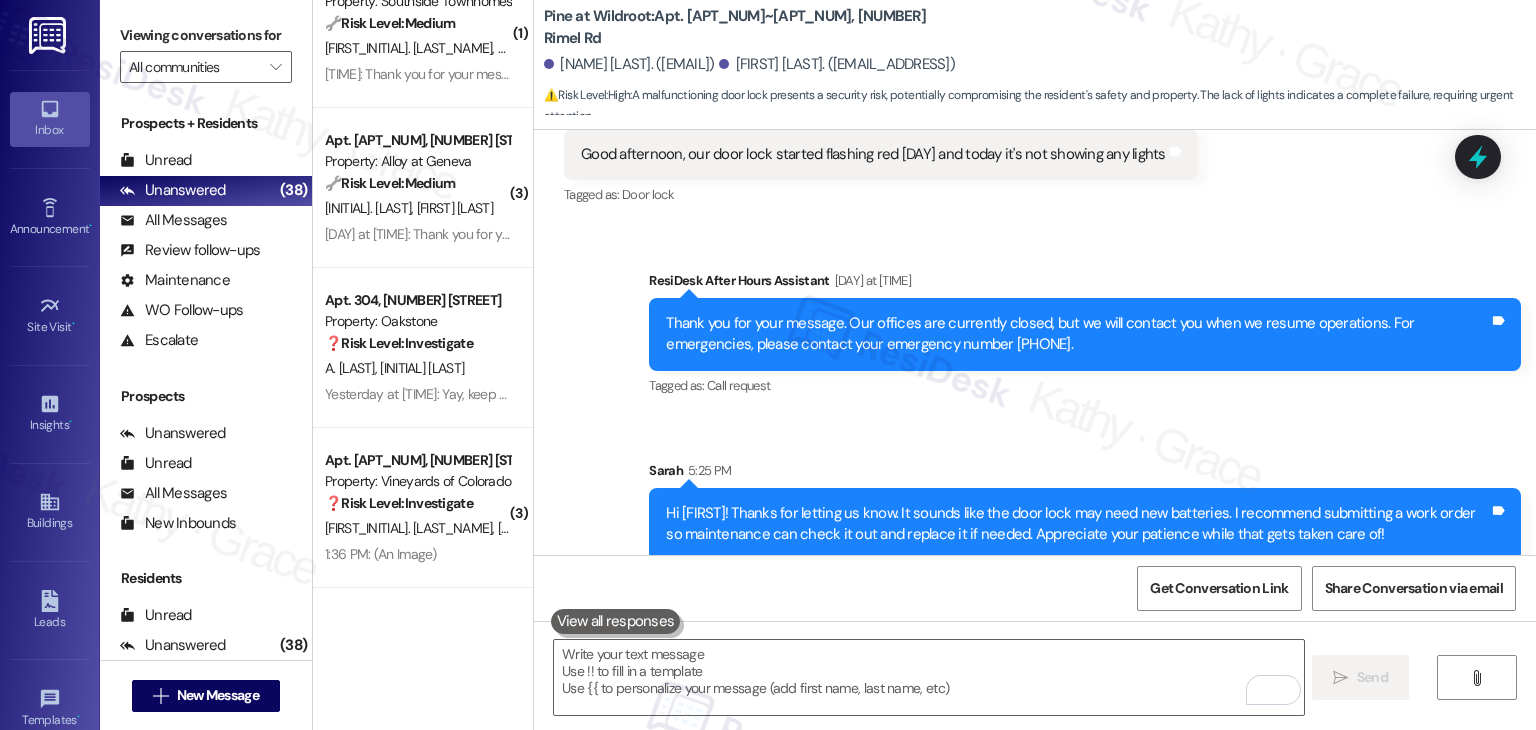 click on "Sent via SMS ResiDesk After Hours Assistant Yesterday at 8:26 PM Thank you for your message. Our offices are currently closed, but we will contact you when we resume operations. For emergencies, please contact your emergency number 406-519-3100. Tags and notes Tagged as:   Call request Click to highlight conversations about Call request Sent via SMS Sarah 5:25 PM Hi Louis! Thanks for letting us know. It sounds like the door lock may need new batteries. I recommend submitting a work order so maintenance can check it out and replace it if needed. Appreciate your patience while that gets taken care of! Tags and notes" at bounding box center [1035, 400] 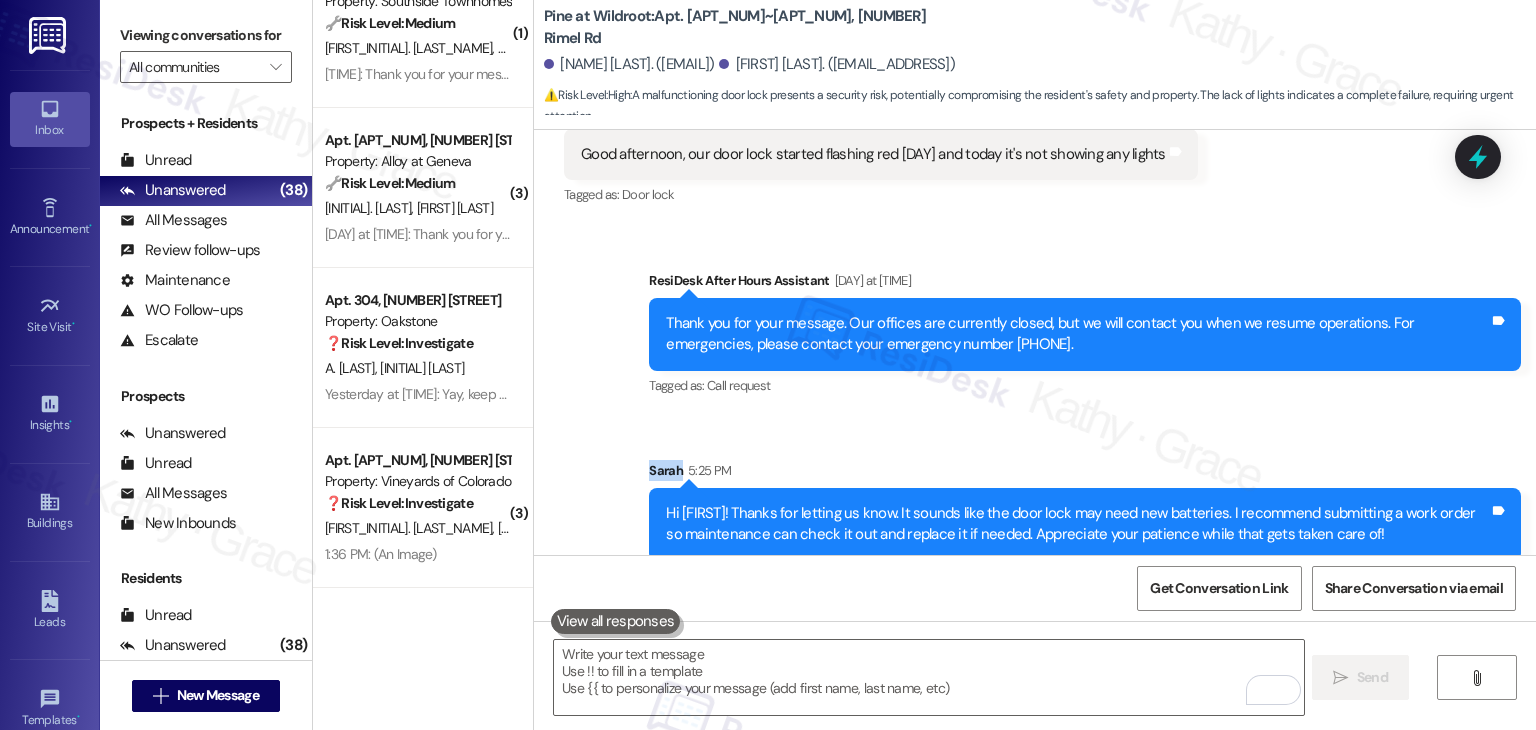click on "Sent via SMS ResiDesk After Hours Assistant Yesterday at 8:26 PM Thank you for your message. Our offices are currently closed, but we will contact you when we resume operations. For emergencies, please contact your emergency number 406-519-3100. Tags and notes Tagged as:   Call request Click to highlight conversations about Call request Sent via SMS Sarah 5:25 PM Hi Louis! Thanks for letting us know. It sounds like the door lock may need new batteries. I recommend submitting a work order so maintenance can check it out and replace it if needed. Appreciate your patience while that gets taken care of! Tags and notes" at bounding box center [1035, 400] 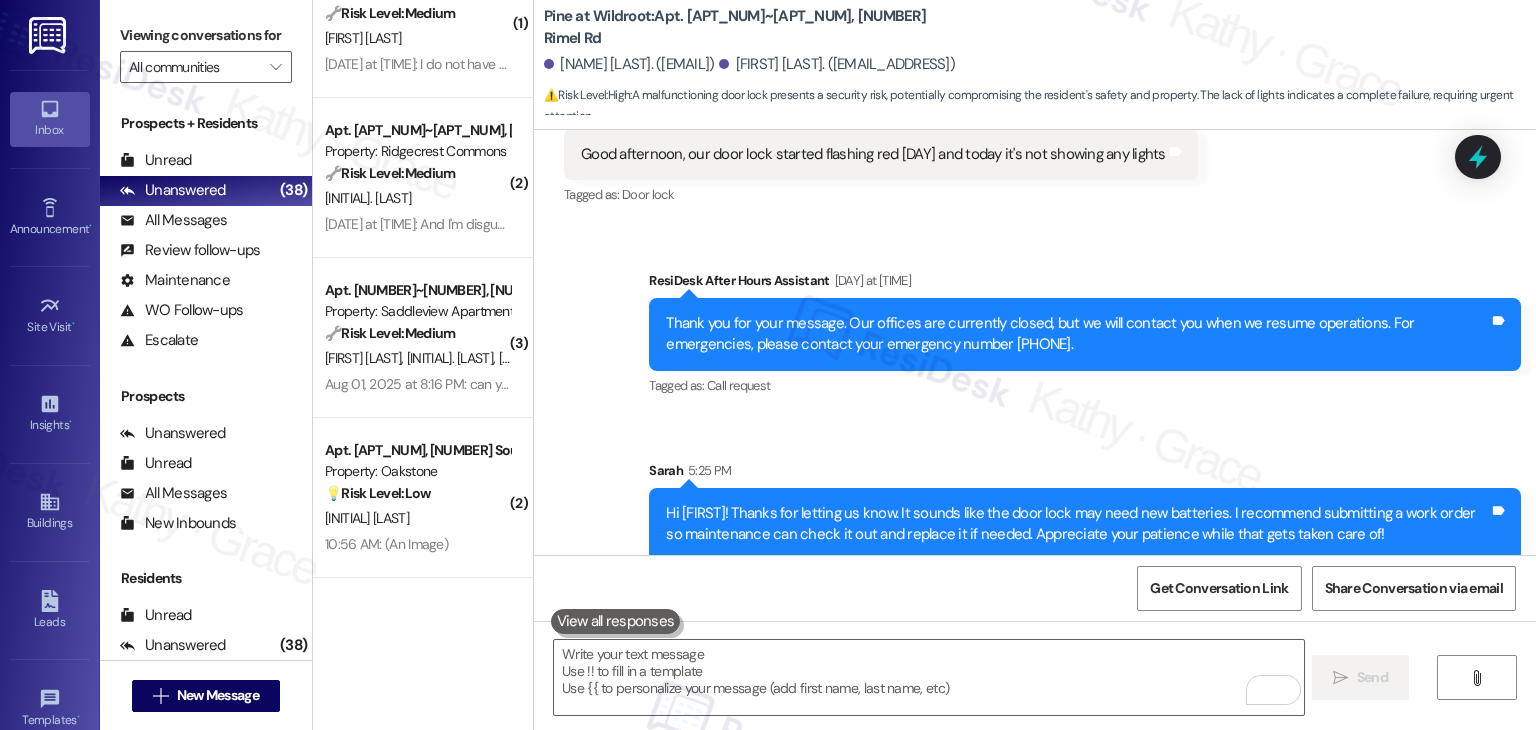 scroll, scrollTop: 2452, scrollLeft: 0, axis: vertical 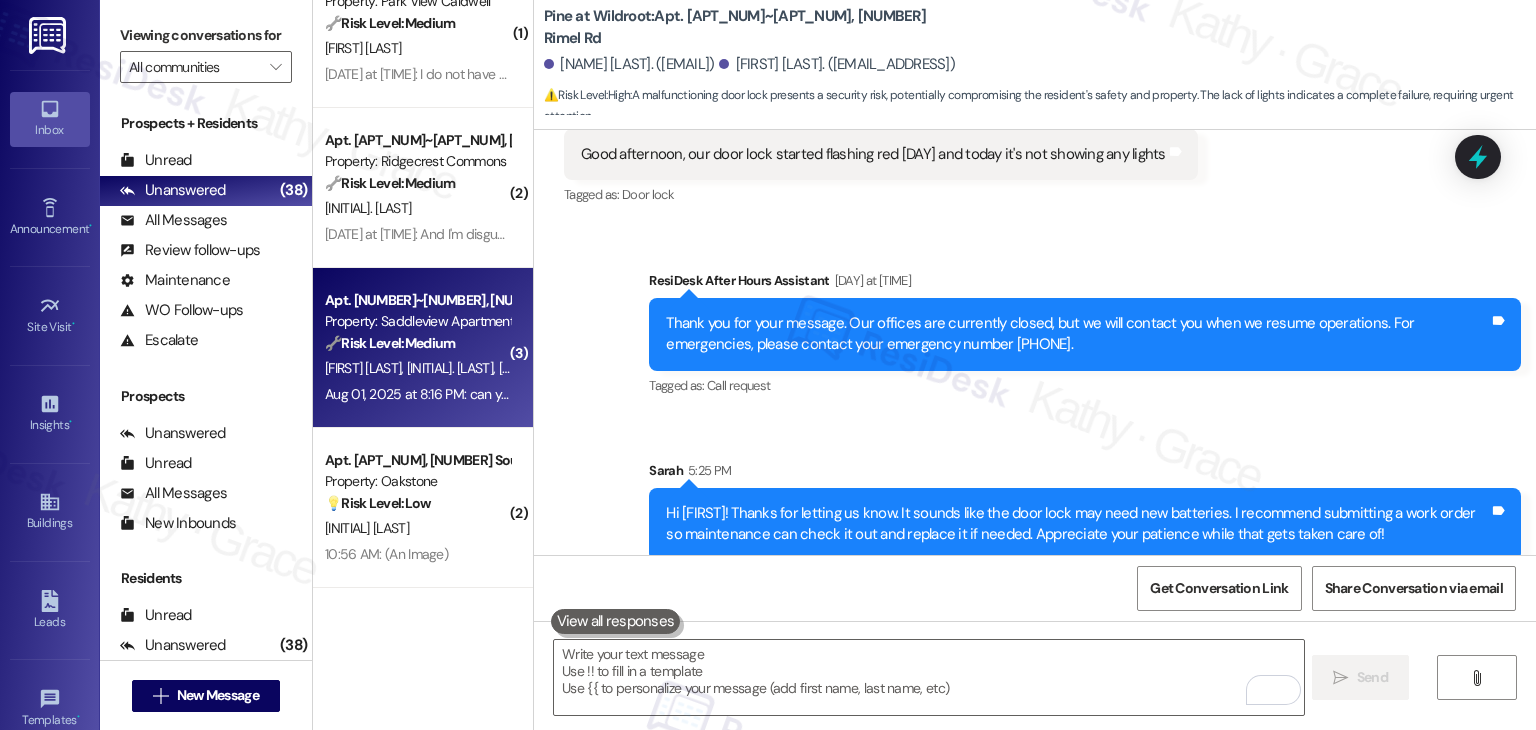 click on "🔧  Risk Level:  Medium" at bounding box center [390, 343] 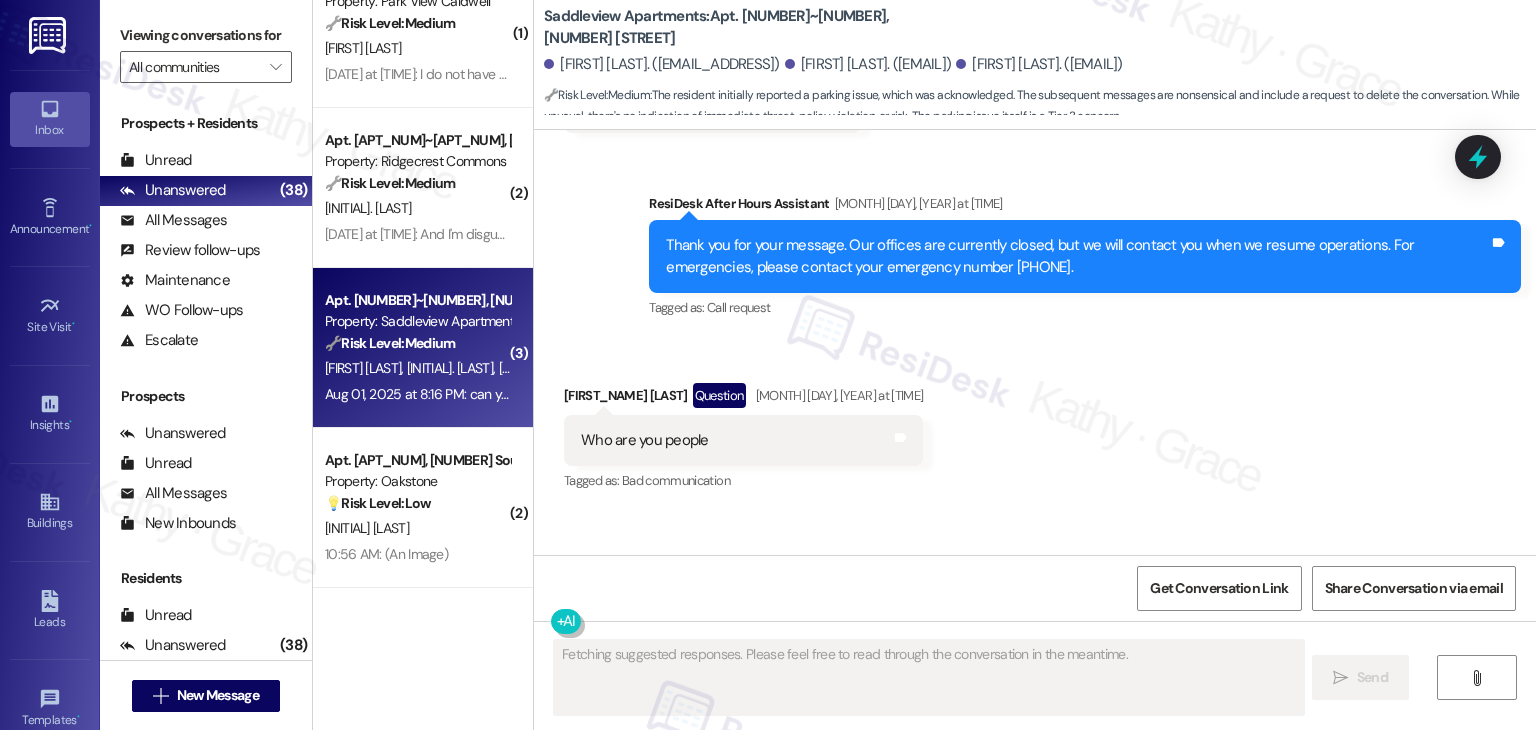 scroll, scrollTop: 5804, scrollLeft: 0, axis: vertical 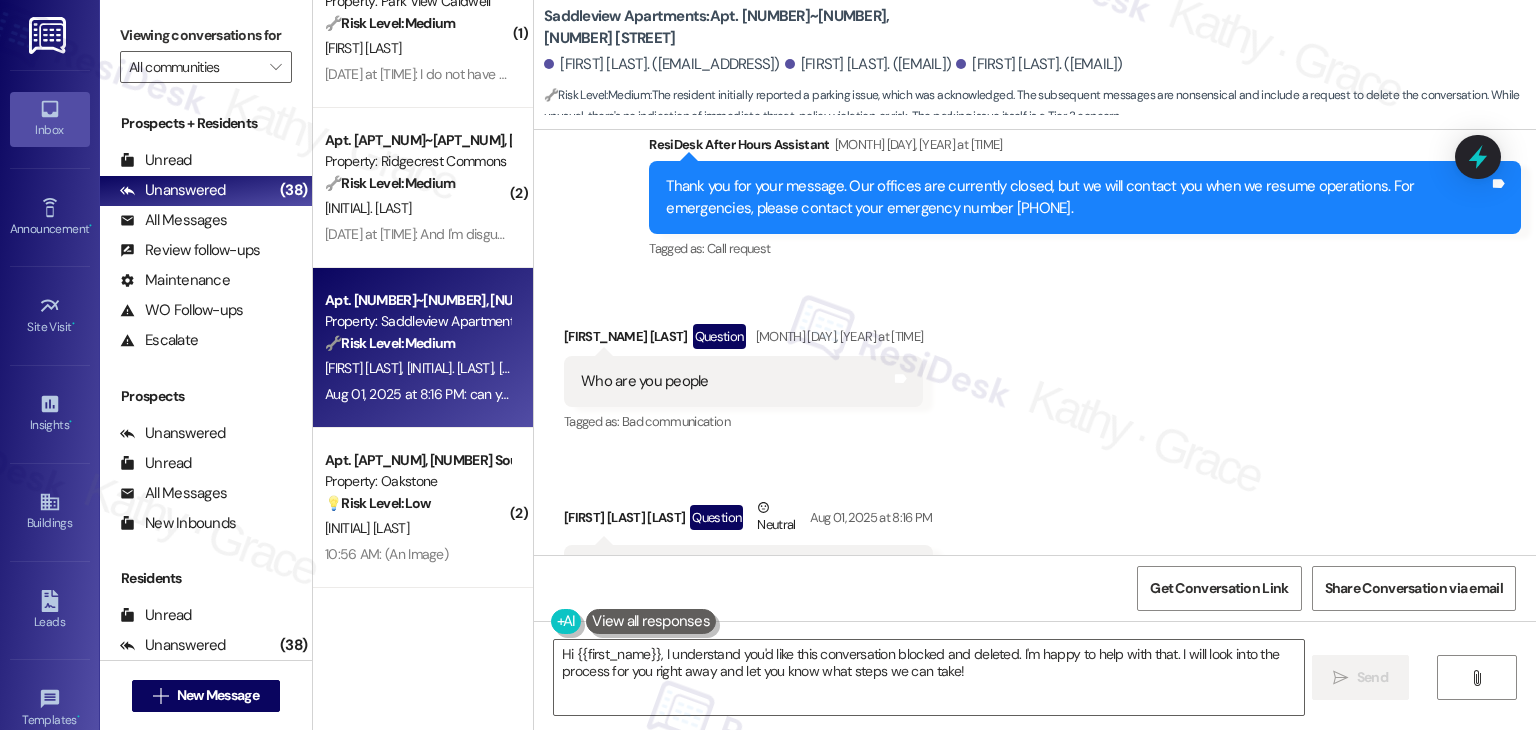 click on "Received via SMS Francis Neva Question Aug 01, 2025 at 8:01 PM Who are you people Tags and notes Tagged as:   Bad communication Click to highlight conversations about Bad communication Received via SMS Andres Palencia Jimenez Question   Neutral Aug 01, 2025 at 8:16 PM can you block and delete this conversation? Tags and notes Tagged as:   Bad experience Click to highlight conversations about Bad experience" at bounding box center (1035, 460) 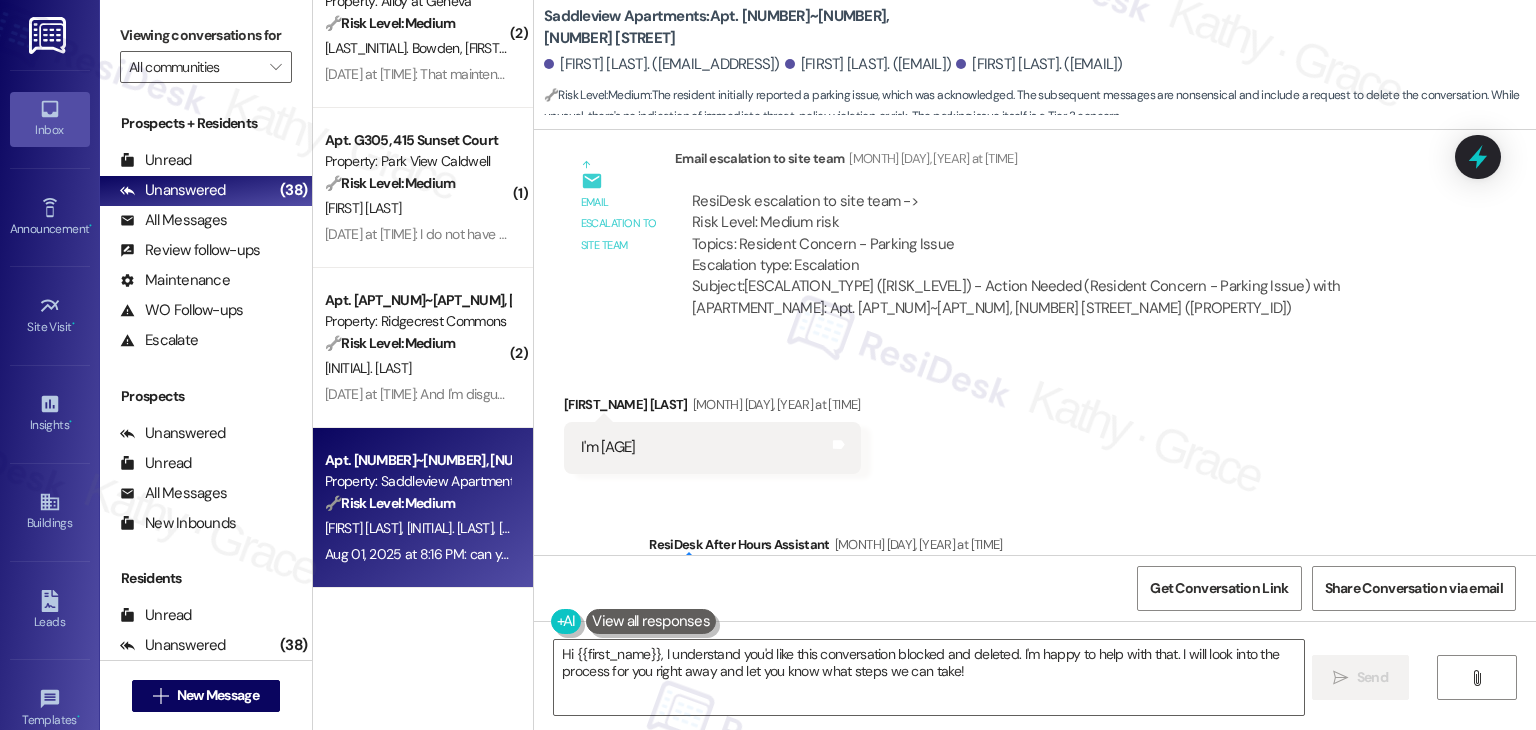 scroll, scrollTop: 5804, scrollLeft: 0, axis: vertical 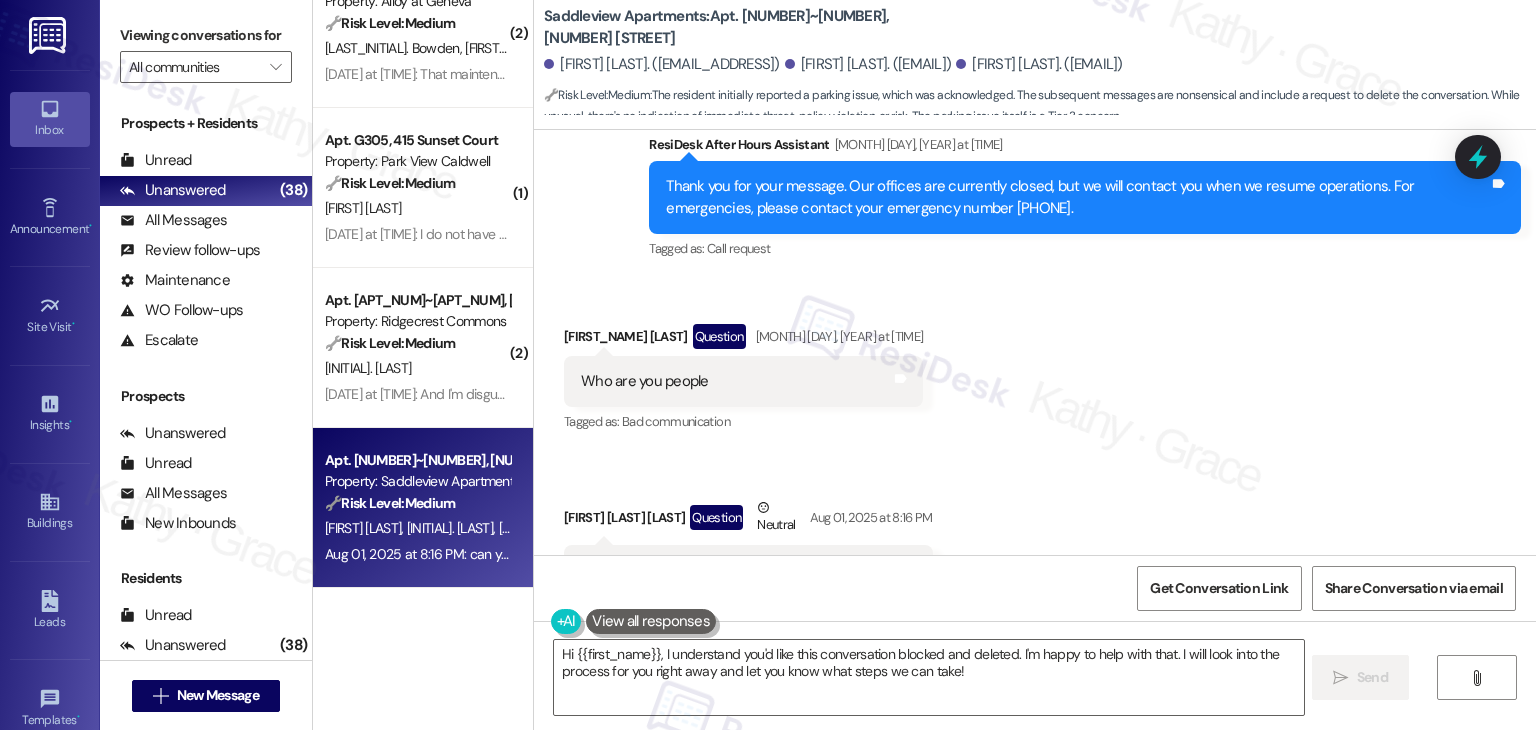 click on "Received via SMS Francis Neva Question Aug 01, 2025 at 8:01 PM Who are you people Tags and notes Tagged as:   Bad communication Click to highlight conversations about Bad communication Received via SMS Andres Palencia Jimenez Question   Neutral Aug 01, 2025 at 8:16 PM can you block and delete this conversation? Tags and notes Tagged as:   Bad experience Click to highlight conversations about Bad experience" at bounding box center [1035, 460] 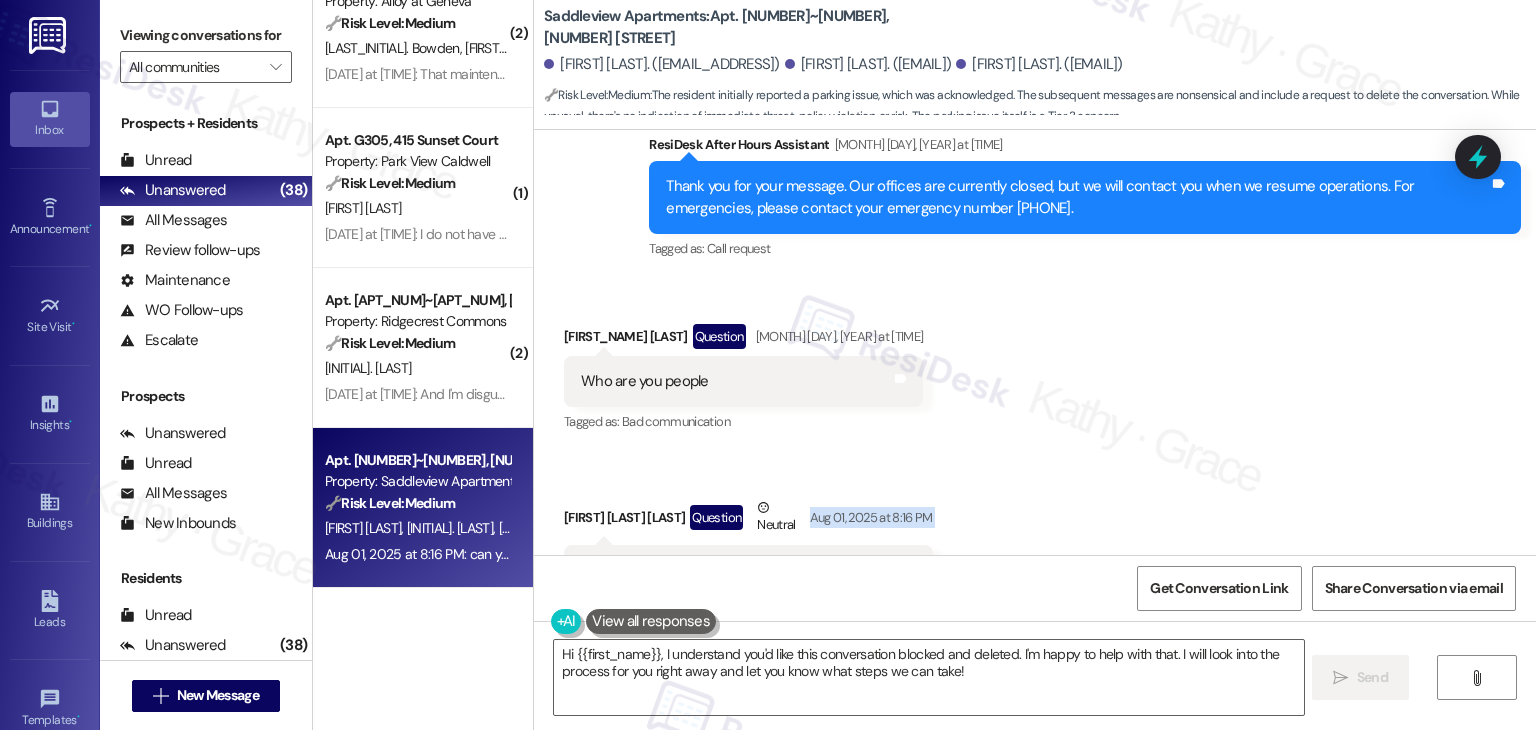 click on "Received via SMS Francis Neva Question Aug 01, 2025 at 8:01 PM Who are you people Tags and notes Tagged as:   Bad communication Click to highlight conversations about Bad communication Received via SMS Andres Palencia Jimenez Question   Neutral Aug 01, 2025 at 8:16 PM can you block and delete this conversation? Tags and notes Tagged as:   Bad experience Click to highlight conversations about Bad experience" at bounding box center [1035, 460] 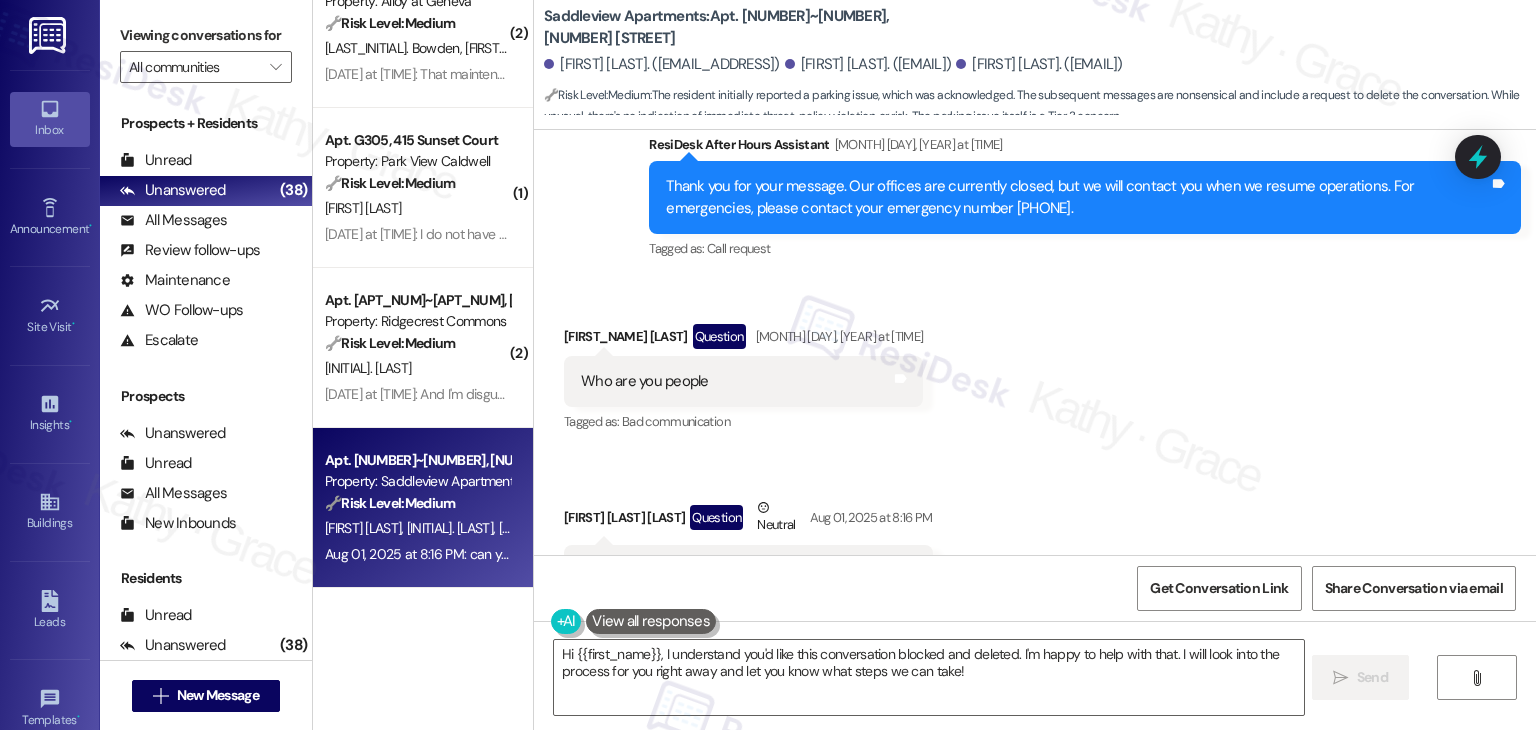 click on "can you block and delete this conversation?" at bounding box center [721, 570] 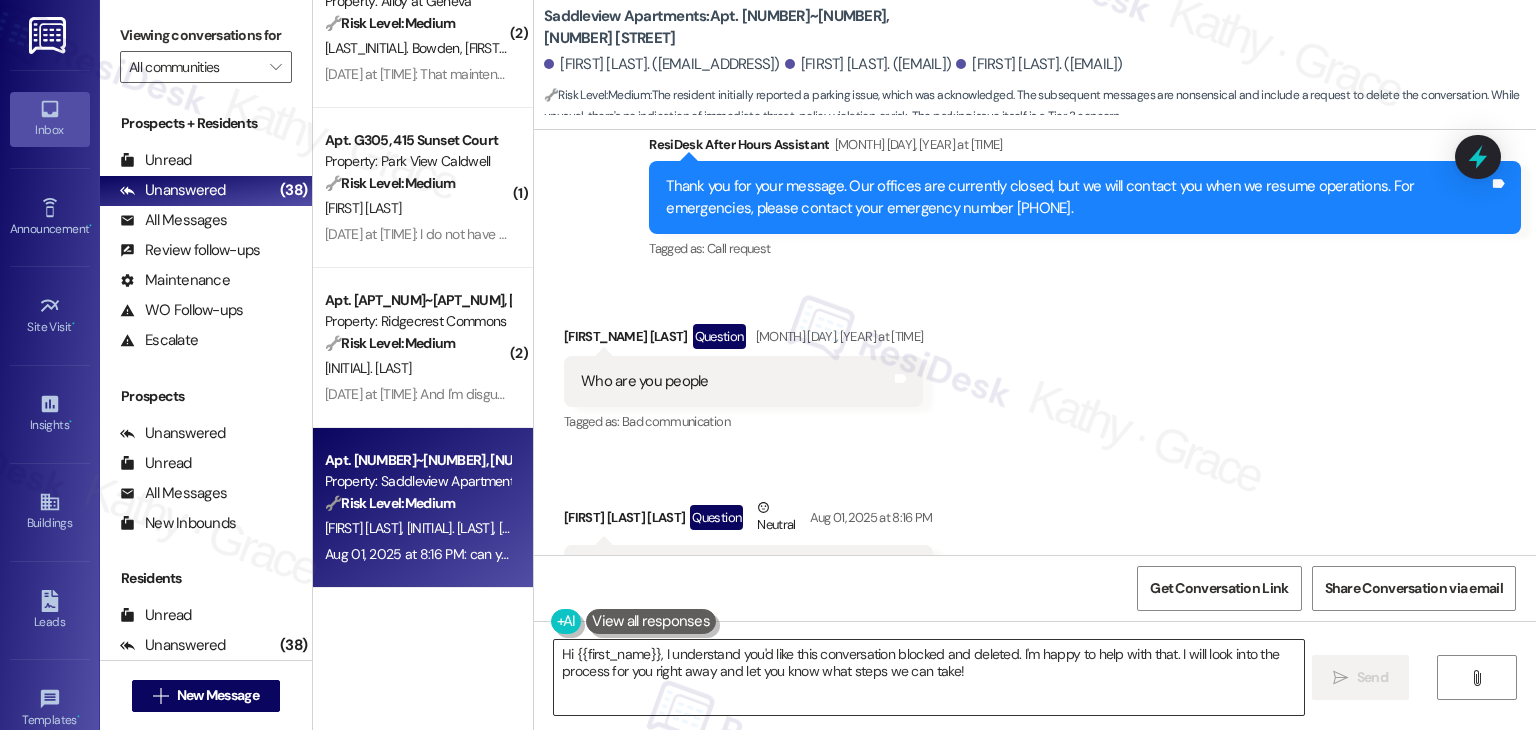 click on "Hi {{first_name}}, I understand you'd like this conversation blocked and deleted. I'm happy to help with that. I will look into the process for you right away and let you know what steps we can take!" at bounding box center [928, 677] 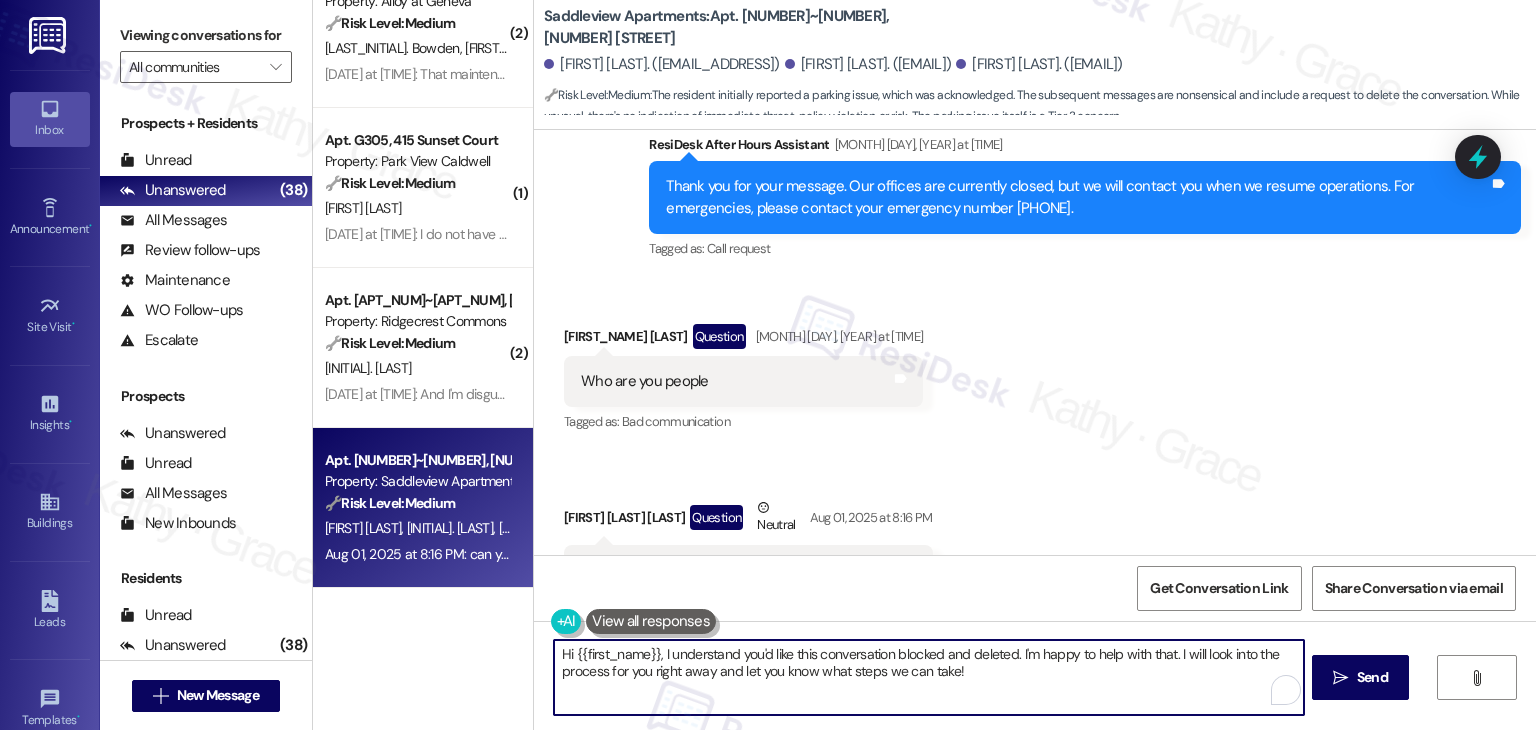 click on "Hi {{first_name}}, I understand you'd like this conversation blocked and deleted. I'm happy to help with that. I will look into the process for you right away and let you know what steps we can take!" at bounding box center [928, 677] 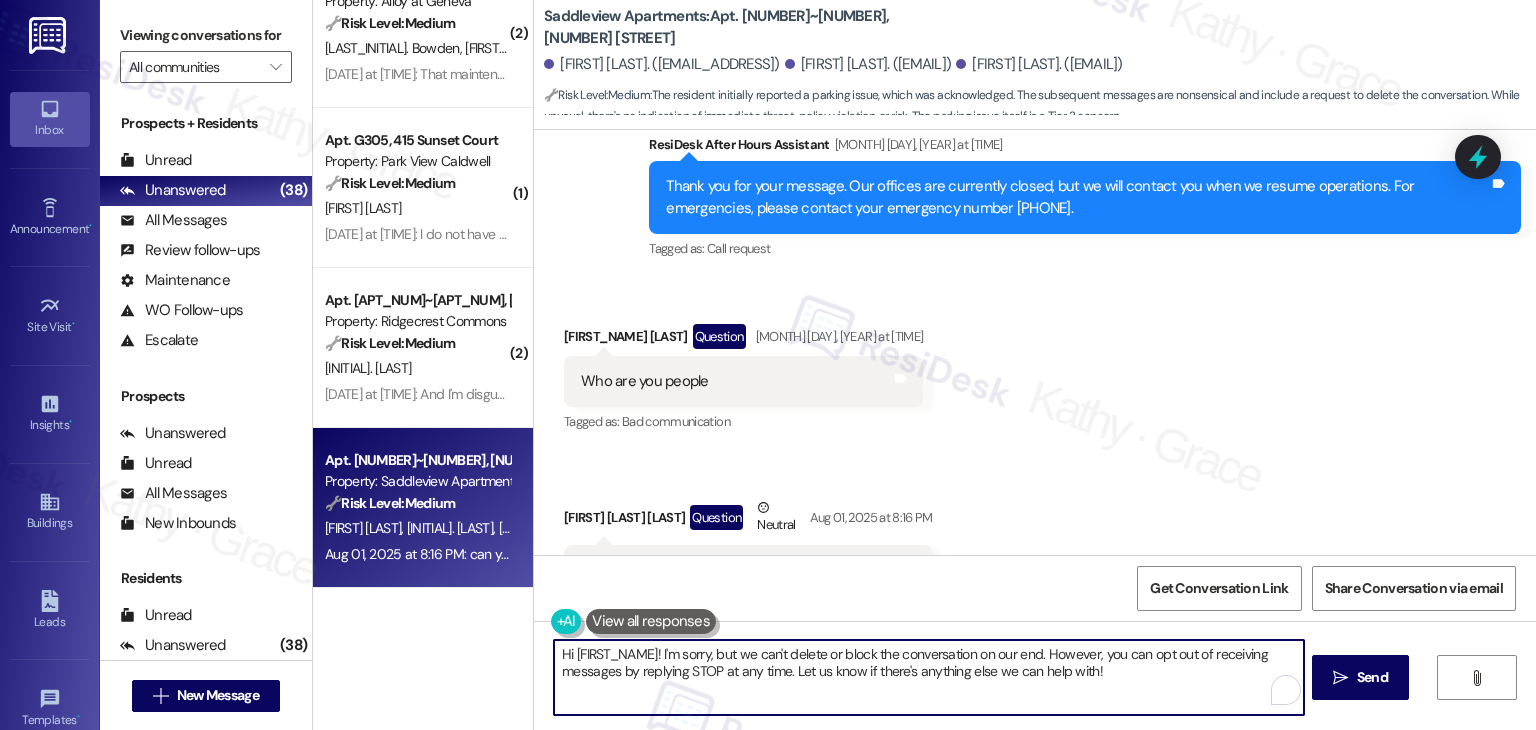 scroll, scrollTop: 118, scrollLeft: 0, axis: vertical 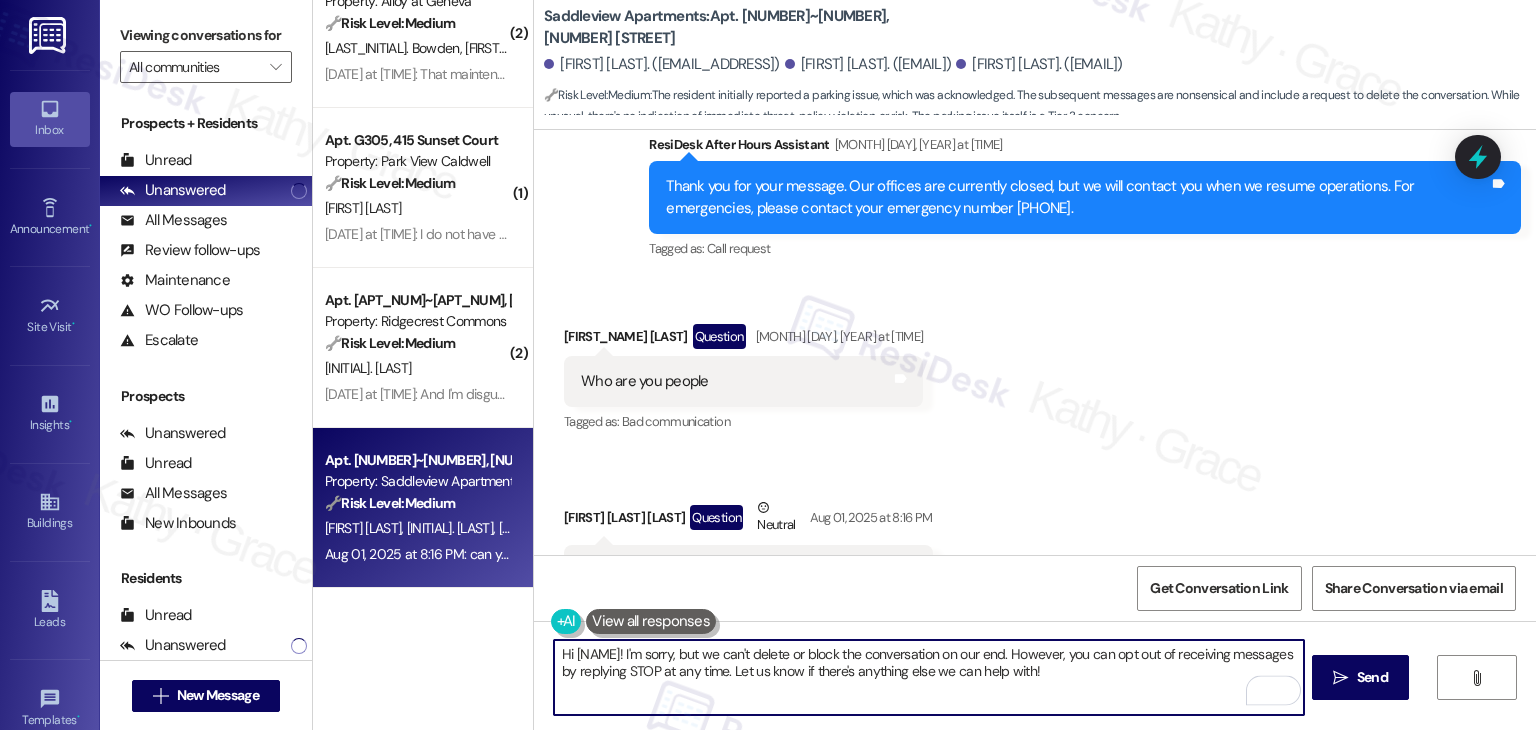 click on "Hi Andres! I'm sorry, but we can't delete or block the conversation on our end. However, you can opt out of receiving messages by replying STOP at any time. Let us know if there's anything else we can help with!" at bounding box center [928, 677] 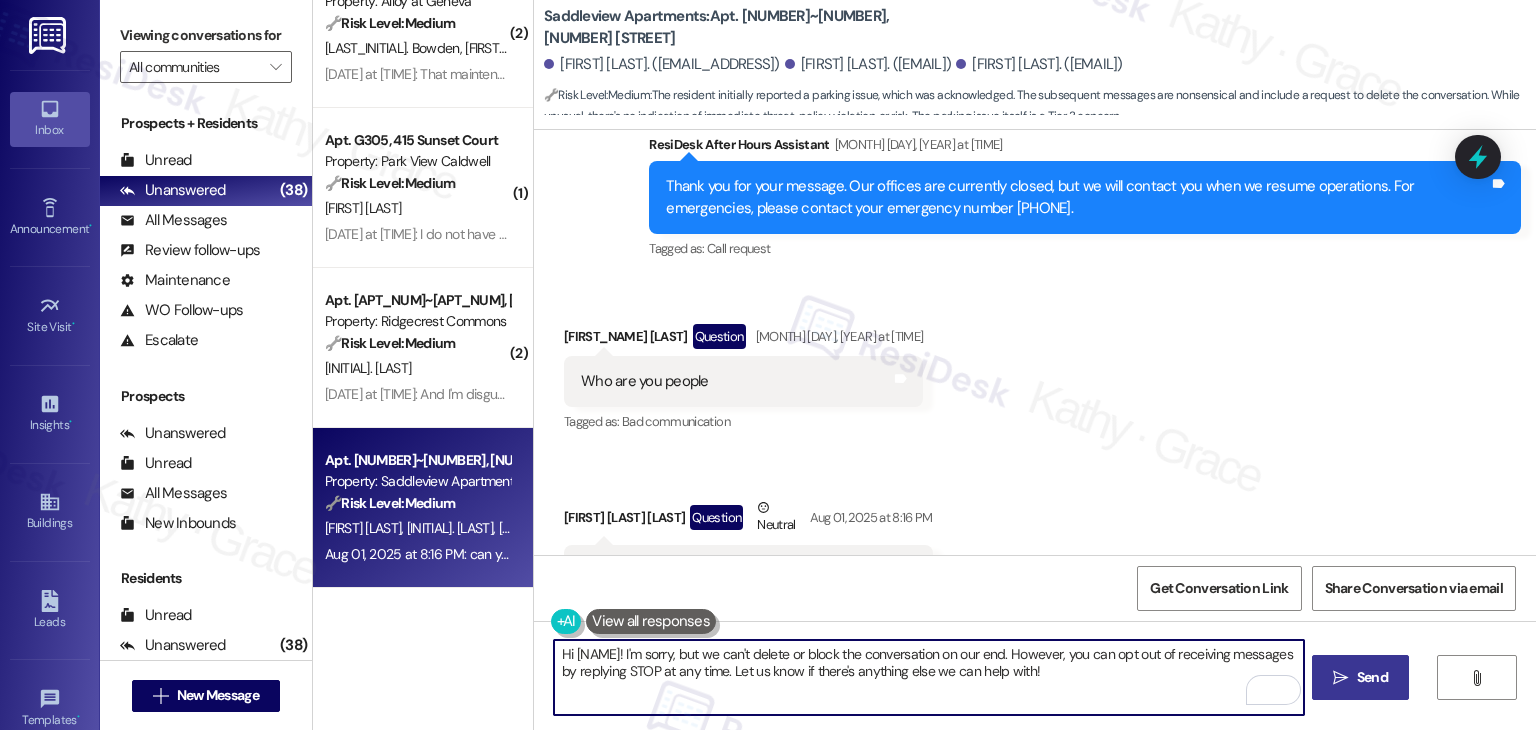 type on "Hi Andres! I'm sorry, but we can't delete or block the conversation on our end. However, you can opt out of receiving messages by replying STOP at any time. Let us know if there's anything else we can help with!" 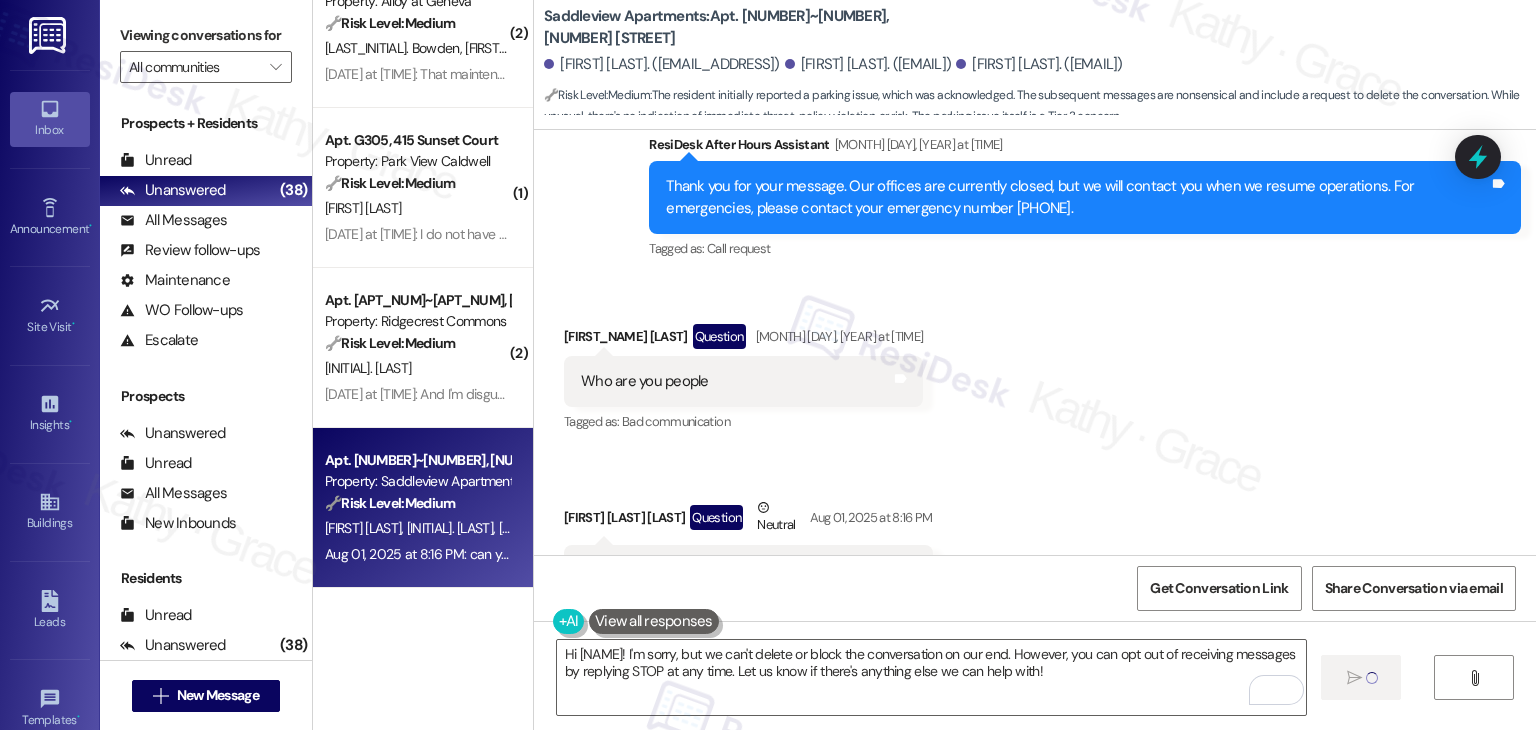 type 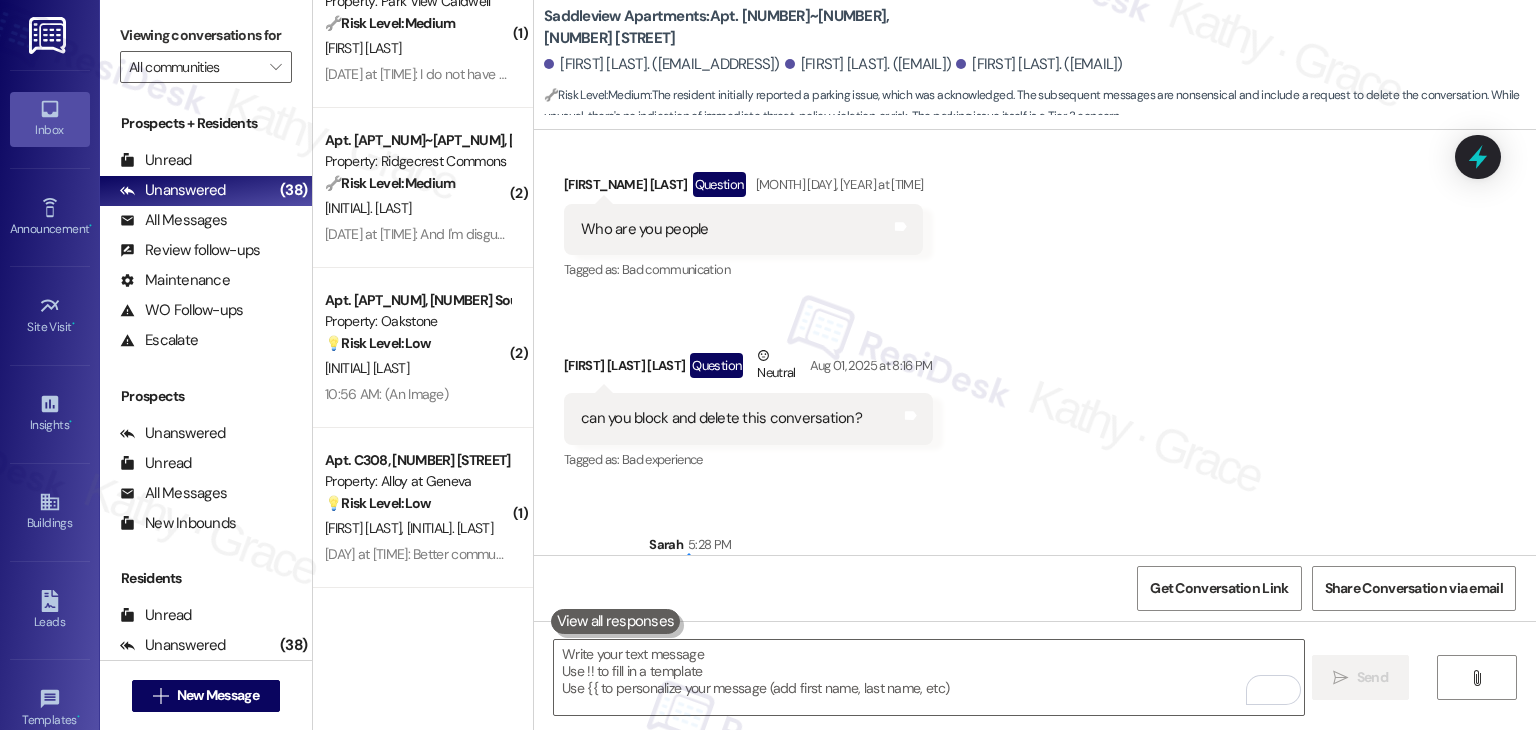 scroll, scrollTop: 5965, scrollLeft: 0, axis: vertical 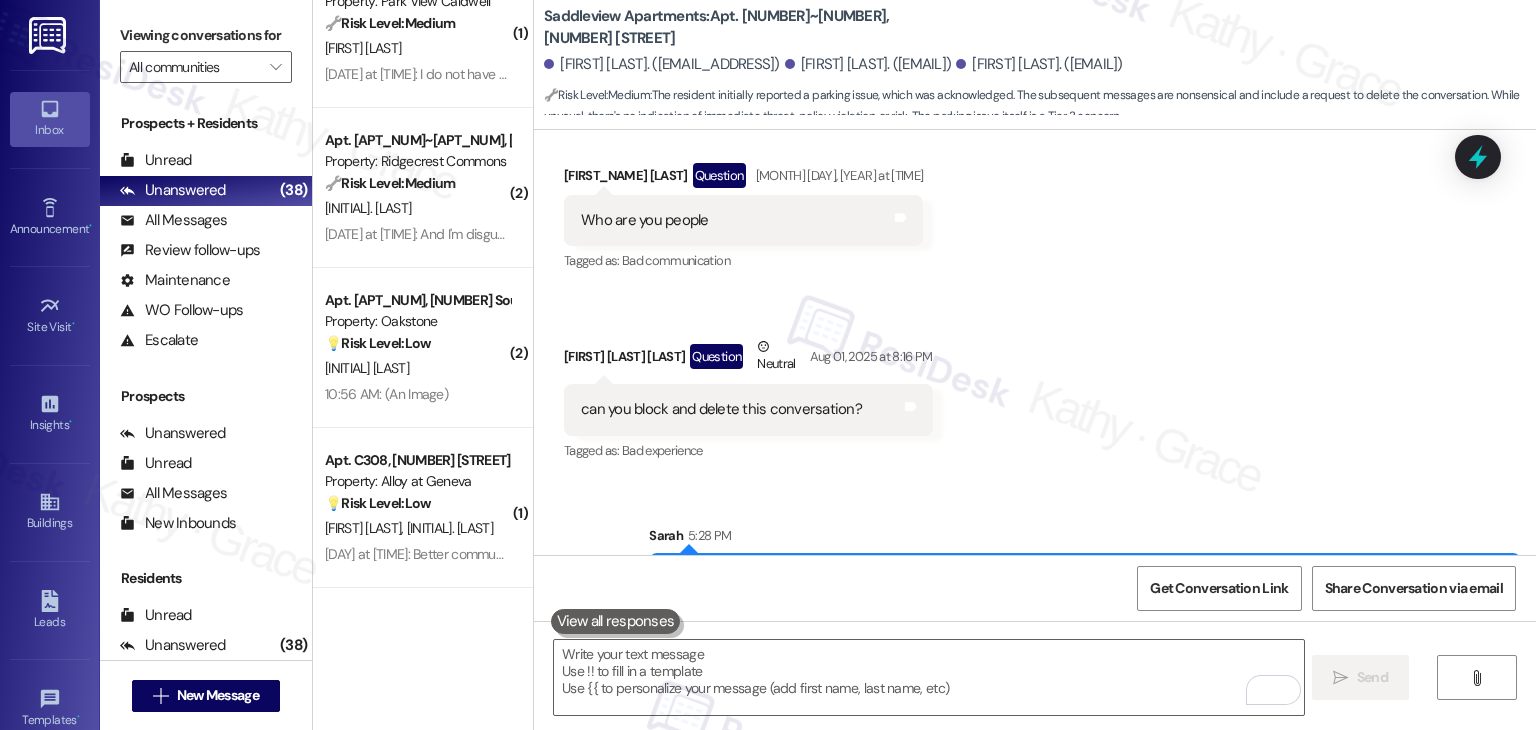 click on "Received via SMS Francis Neva Question Aug 01, 2025 at 8:01 PM Who are you people Tags and notes Tagged as:   Bad communication Click to highlight conversations about Bad communication Received via SMS Andres Palencia Jimenez Question   Neutral Aug 01, 2025 at 8:16 PM can you block and delete this conversation? Tags and notes Tagged as:   Bad experience Click to highlight conversations about Bad experience" at bounding box center [1035, 299] 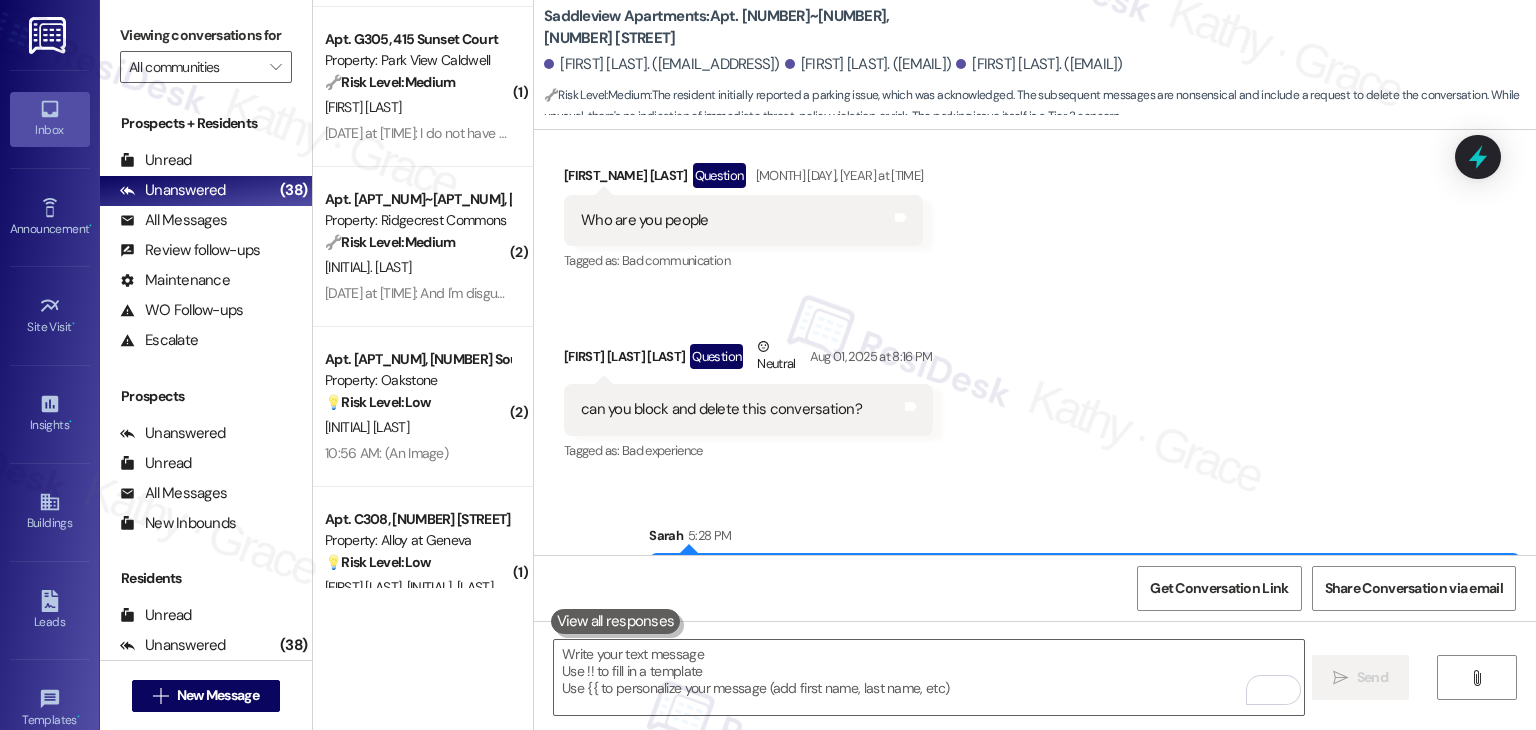 scroll, scrollTop: 2252, scrollLeft: 0, axis: vertical 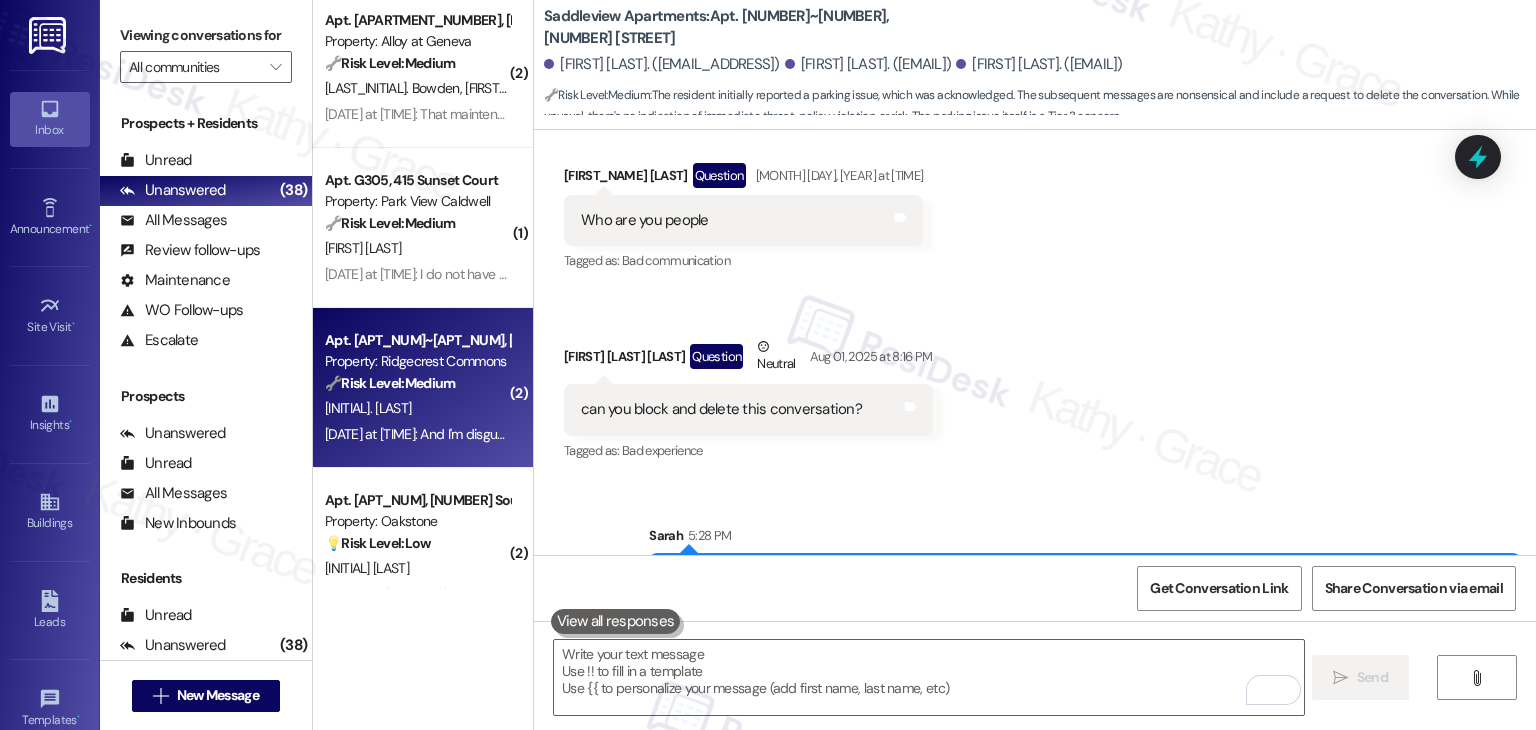 click on "D. Ostler" at bounding box center [417, 408] 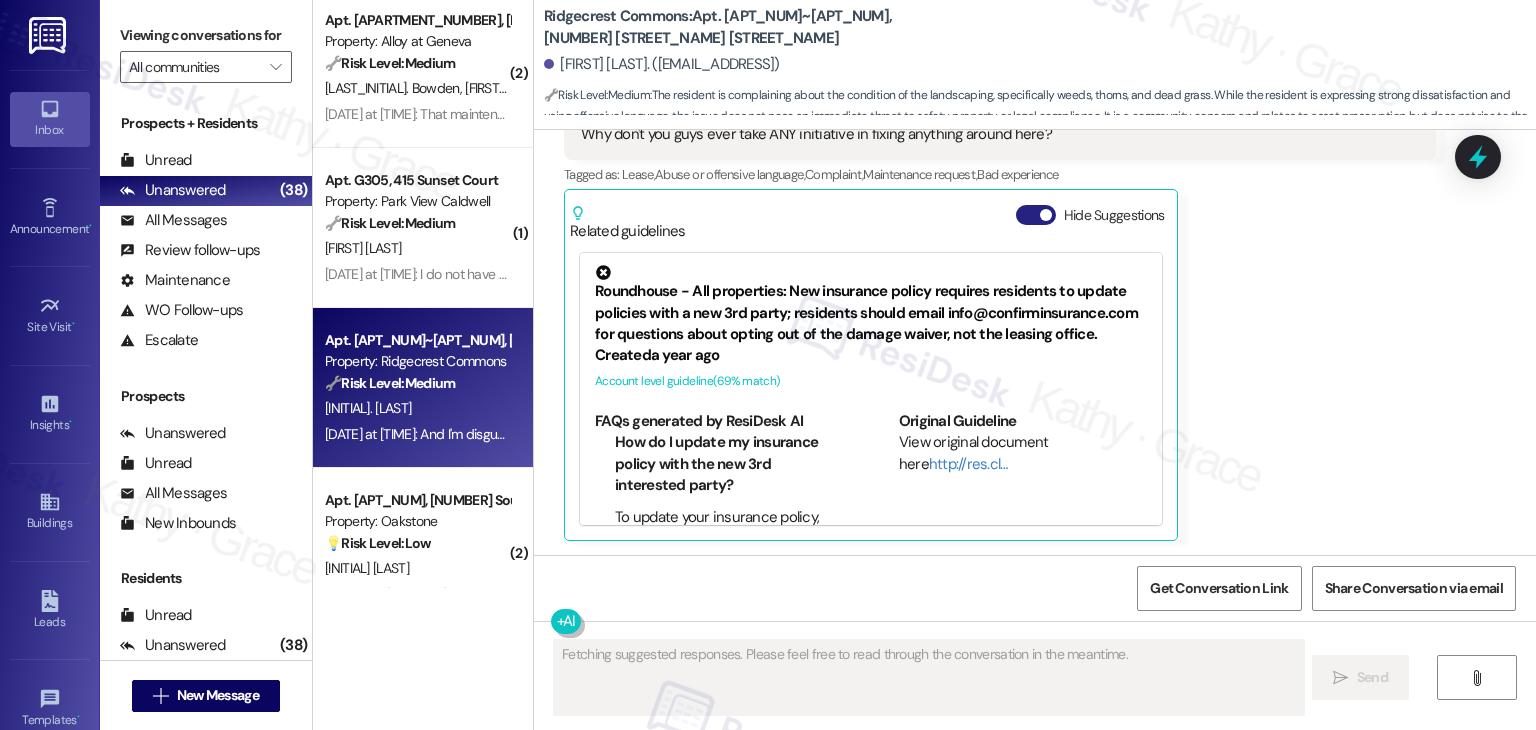 click on "Hide Suggestions" at bounding box center [1036, 215] 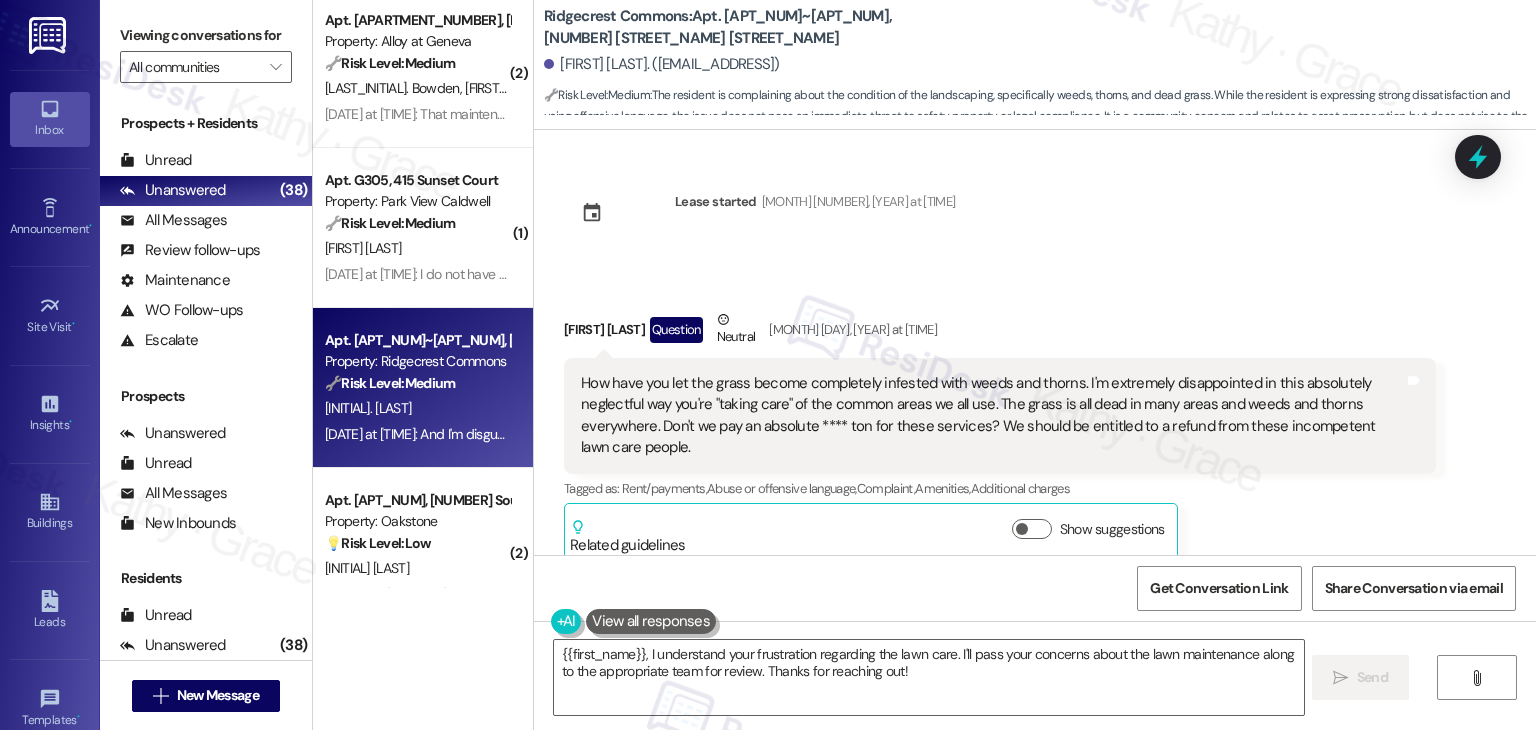 click on "Received via SMS Daniel Ostler Question   Neutral Aug 03, 2025 at 8:33 AM How have you let the grass become completely infested with weeds and thorns. I'm extremely disappointed in this  absolutely neglectful way you're "taking care" of the common areas we all use. The grass is all dead in many areas and weeds and thorns everywhere. Don't we pay an absolute **** ton for these services? We should be entitled to a refund from these incompetent lawn care people.  Tags and notes Tagged as:   Rent/payments ,  Click to highlight conversations about Rent/payments Abuse or offensive language ,  Click to highlight conversations about Abuse or offensive language Complaint ,  Click to highlight conversations about Complaint Amenities ,  Click to highlight conversations about Amenities Additional charges Click to highlight conversations about Additional charges  Related guidelines Show suggestions" at bounding box center (1035, 420) 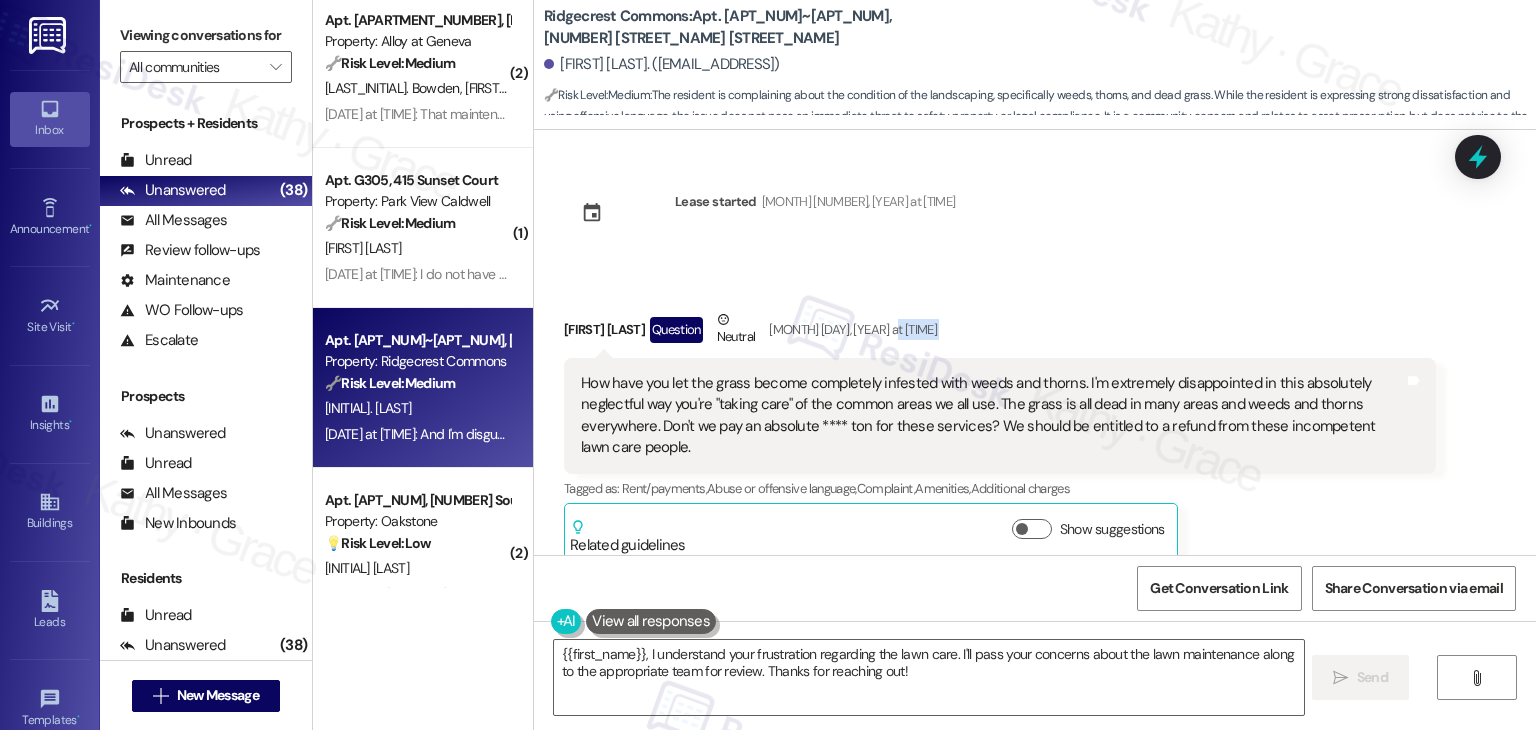click on "Received via SMS Daniel Ostler Question   Neutral Aug 03, 2025 at 8:33 AM How have you let the grass become completely infested with weeds and thorns. I'm extremely disappointed in this  absolutely neglectful way you're "taking care" of the common areas we all use. The grass is all dead in many areas and weeds and thorns everywhere. Don't we pay an absolute **** ton for these services? We should be entitled to a refund from these incompetent lawn care people.  Tags and notes Tagged as:   Rent/payments ,  Click to highlight conversations about Rent/payments Abuse or offensive language ,  Click to highlight conversations about Abuse or offensive language Complaint ,  Click to highlight conversations about Complaint Amenities ,  Click to highlight conversations about Amenities Additional charges Click to highlight conversations about Additional charges  Related guidelines Show suggestions" at bounding box center (1035, 420) 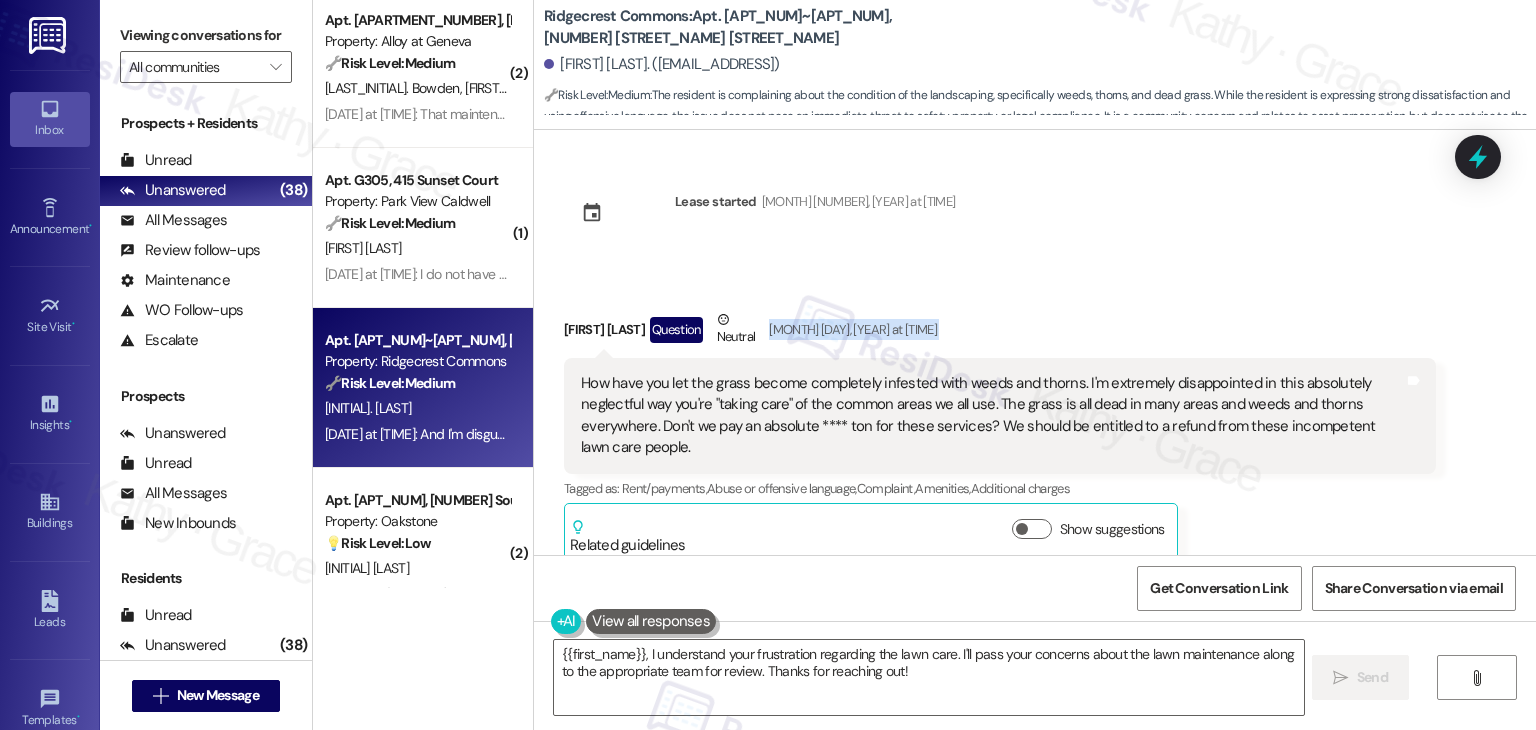 click on "Received via SMS Daniel Ostler Question   Neutral Aug 03, 2025 at 8:33 AM How have you let the grass become completely infested with weeds and thorns. I'm extremely disappointed in this  absolutely neglectful way you're "taking care" of the common areas we all use. The grass is all dead in many areas and weeds and thorns everywhere. Don't we pay an absolute **** ton for these services? We should be entitled to a refund from these incompetent lawn care people.  Tags and notes Tagged as:   Rent/payments ,  Click to highlight conversations about Rent/payments Abuse or offensive language ,  Click to highlight conversations about Abuse or offensive language Complaint ,  Click to highlight conversations about Complaint Amenities ,  Click to highlight conversations about Amenities Additional charges Click to highlight conversations about Additional charges  Related guidelines Show suggestions" at bounding box center (1035, 420) 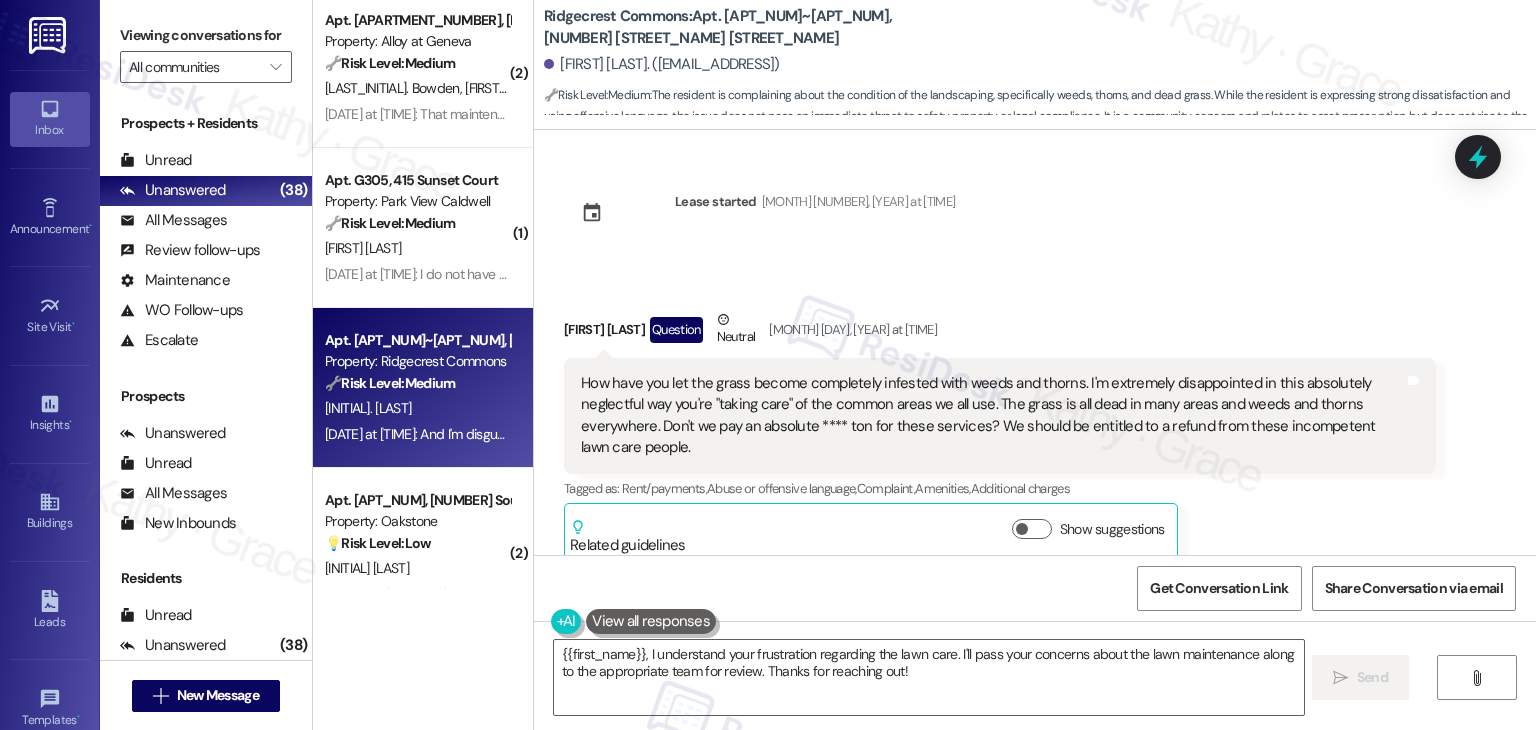 click on "Received via SMS Daniel Ostler Question   Neutral Aug 03, 2025 at 8:33 AM How have you let the grass become completely infested with weeds and thorns. I'm extremely disappointed in this  absolutely neglectful way you're "taking care" of the common areas we all use. The grass is all dead in many areas and weeds and thorns everywhere. Don't we pay an absolute **** ton for these services? We should be entitled to a refund from these incompetent lawn care people.  Tags and notes Tagged as:   Rent/payments ,  Click to highlight conversations about Rent/payments Abuse or offensive language ,  Click to highlight conversations about Abuse or offensive language Complaint ,  Click to highlight conversations about Complaint Amenities ,  Click to highlight conversations about Amenities Additional charges Click to highlight conversations about Additional charges  Related guidelines Show suggestions" at bounding box center [1035, 420] 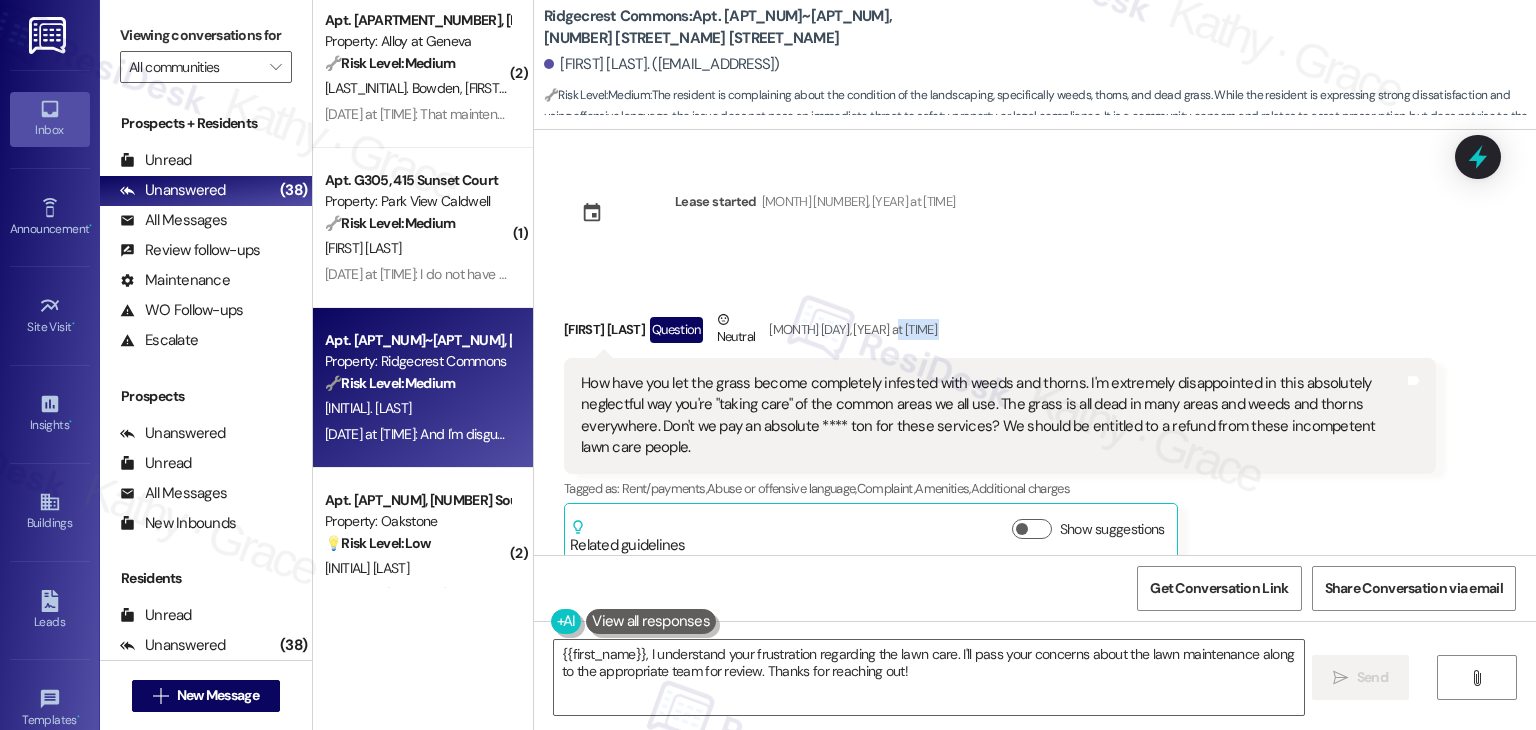 click on "Received via SMS Daniel Ostler Question   Neutral Aug 03, 2025 at 8:33 AM How have you let the grass become completely infested with weeds and thorns. I'm extremely disappointed in this  absolutely neglectful way you're "taking care" of the common areas we all use. The grass is all dead in many areas and weeds and thorns everywhere. Don't we pay an absolute **** ton for these services? We should be entitled to a refund from these incompetent lawn care people.  Tags and notes Tagged as:   Rent/payments ,  Click to highlight conversations about Rent/payments Abuse or offensive language ,  Click to highlight conversations about Abuse or offensive language Complaint ,  Click to highlight conversations about Complaint Amenities ,  Click to highlight conversations about Amenities Additional charges Click to highlight conversations about Additional charges  Related guidelines Show suggestions" at bounding box center [1035, 420] 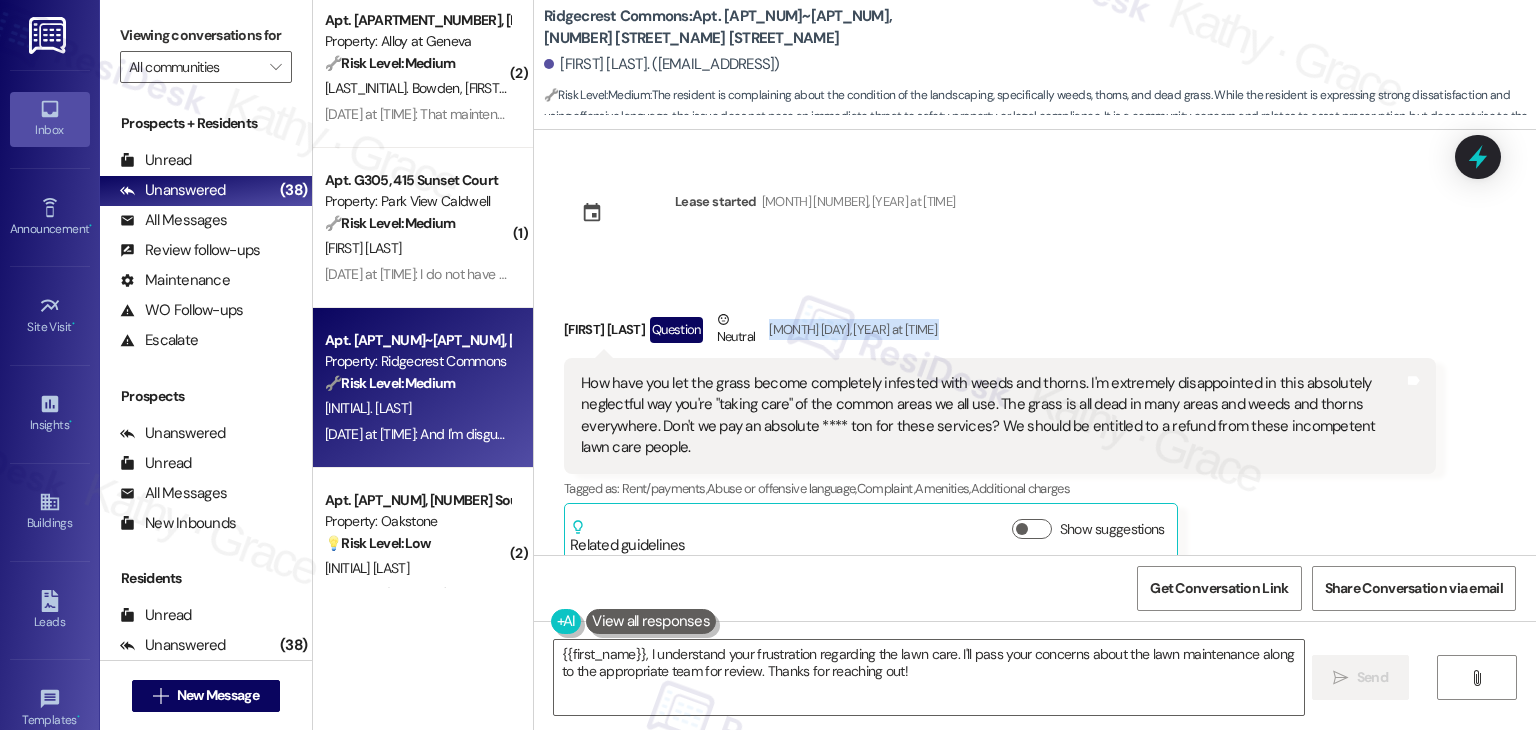 click on "Received via SMS Daniel Ostler Question   Neutral Aug 03, 2025 at 8:33 AM How have you let the grass become completely infested with weeds and thorns. I'm extremely disappointed in this  absolutely neglectful way you're "taking care" of the common areas we all use. The grass is all dead in many areas and weeds and thorns everywhere. Don't we pay an absolute **** ton for these services? We should be entitled to a refund from these incompetent lawn care people.  Tags and notes Tagged as:   Rent/payments ,  Click to highlight conversations about Rent/payments Abuse or offensive language ,  Click to highlight conversations about Abuse or offensive language Complaint ,  Click to highlight conversations about Complaint Amenities ,  Click to highlight conversations about Amenities Additional charges Click to highlight conversations about Additional charges  Related guidelines Show suggestions" at bounding box center [1035, 420] 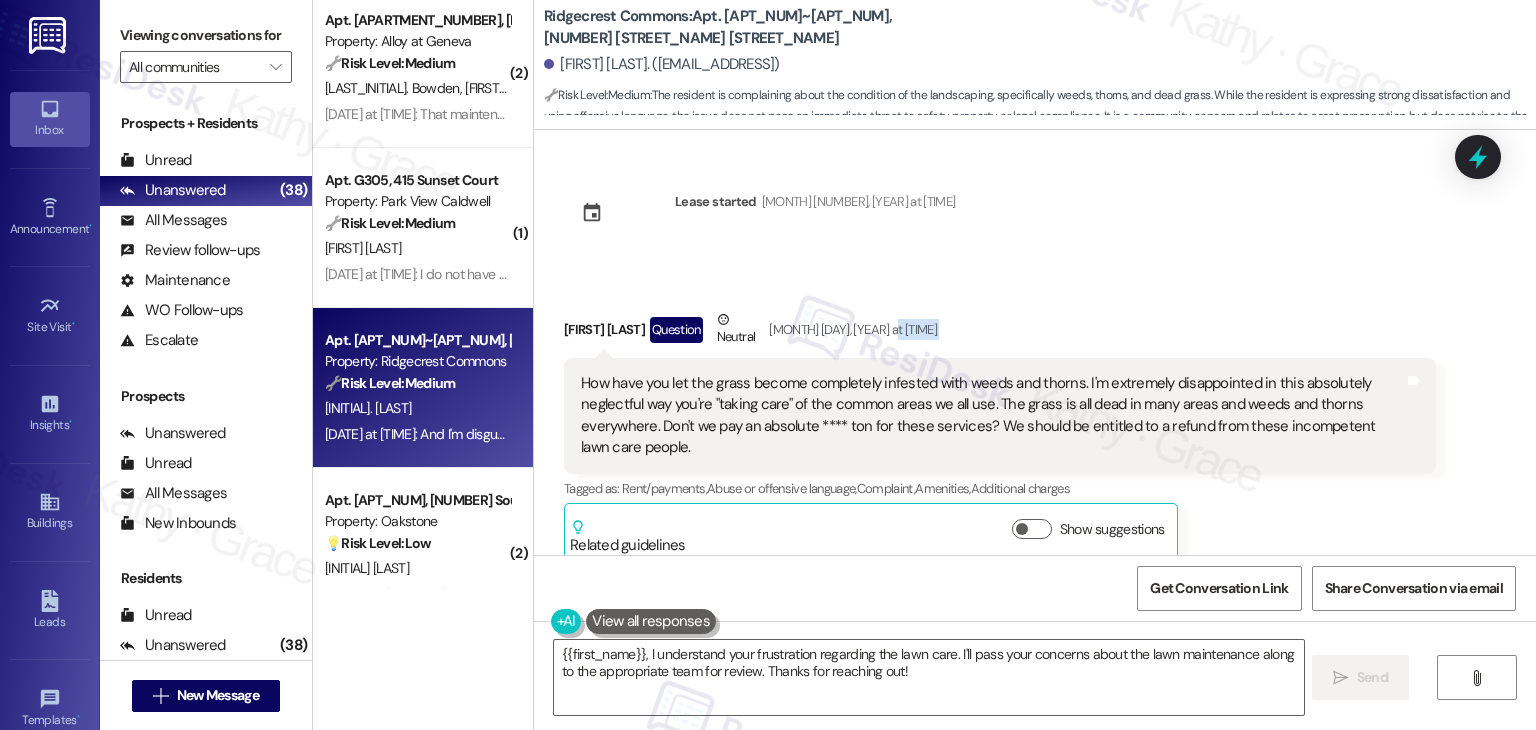 click on "Received via SMS Daniel Ostler Question   Neutral Aug 03, 2025 at 8:33 AM How have you let the grass become completely infested with weeds and thorns. I'm extremely disappointed in this  absolutely neglectful way you're "taking care" of the common areas we all use. The grass is all dead in many areas and weeds and thorns everywhere. Don't we pay an absolute **** ton for these services? We should be entitled to a refund from these incompetent lawn care people.  Tags and notes Tagged as:   Rent/payments ,  Click to highlight conversations about Rent/payments Abuse or offensive language ,  Click to highlight conversations about Abuse or offensive language Complaint ,  Click to highlight conversations about Complaint Amenities ,  Click to highlight conversations about Amenities Additional charges Click to highlight conversations about Additional charges  Related guidelines Show suggestions" at bounding box center (1035, 420) 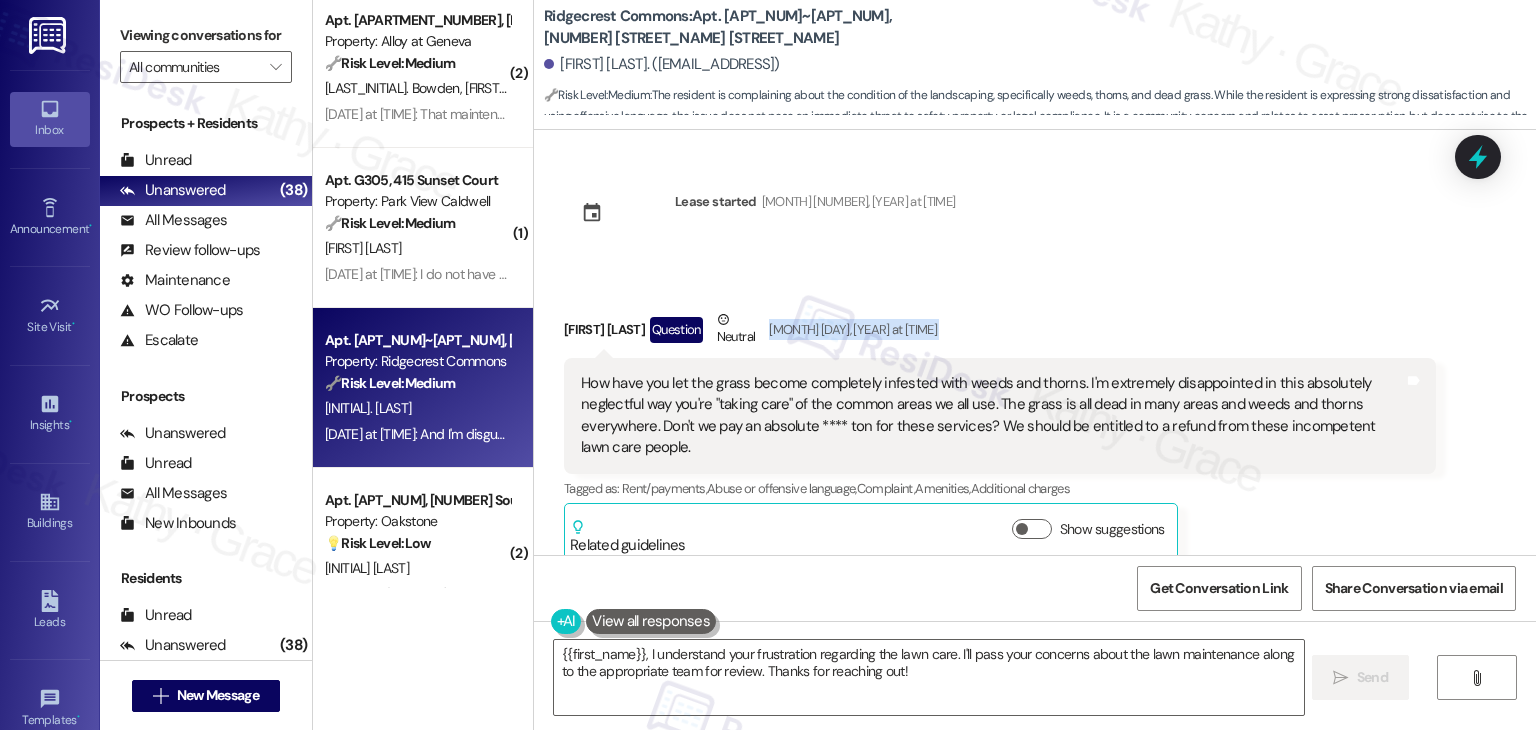 click on "Received via SMS Daniel Ostler Question   Neutral Aug 03, 2025 at 8:33 AM How have you let the grass become completely infested with weeds and thorns. I'm extremely disappointed in this  absolutely neglectful way you're "taking care" of the common areas we all use. The grass is all dead in many areas and weeds and thorns everywhere. Don't we pay an absolute **** ton for these services? We should be entitled to a refund from these incompetent lawn care people.  Tags and notes Tagged as:   Rent/payments ,  Click to highlight conversations about Rent/payments Abuse or offensive language ,  Click to highlight conversations about Abuse or offensive language Complaint ,  Click to highlight conversations about Complaint Amenities ,  Click to highlight conversations about Amenities Additional charges Click to highlight conversations about Additional charges  Related guidelines Show suggestions" at bounding box center (1035, 420) 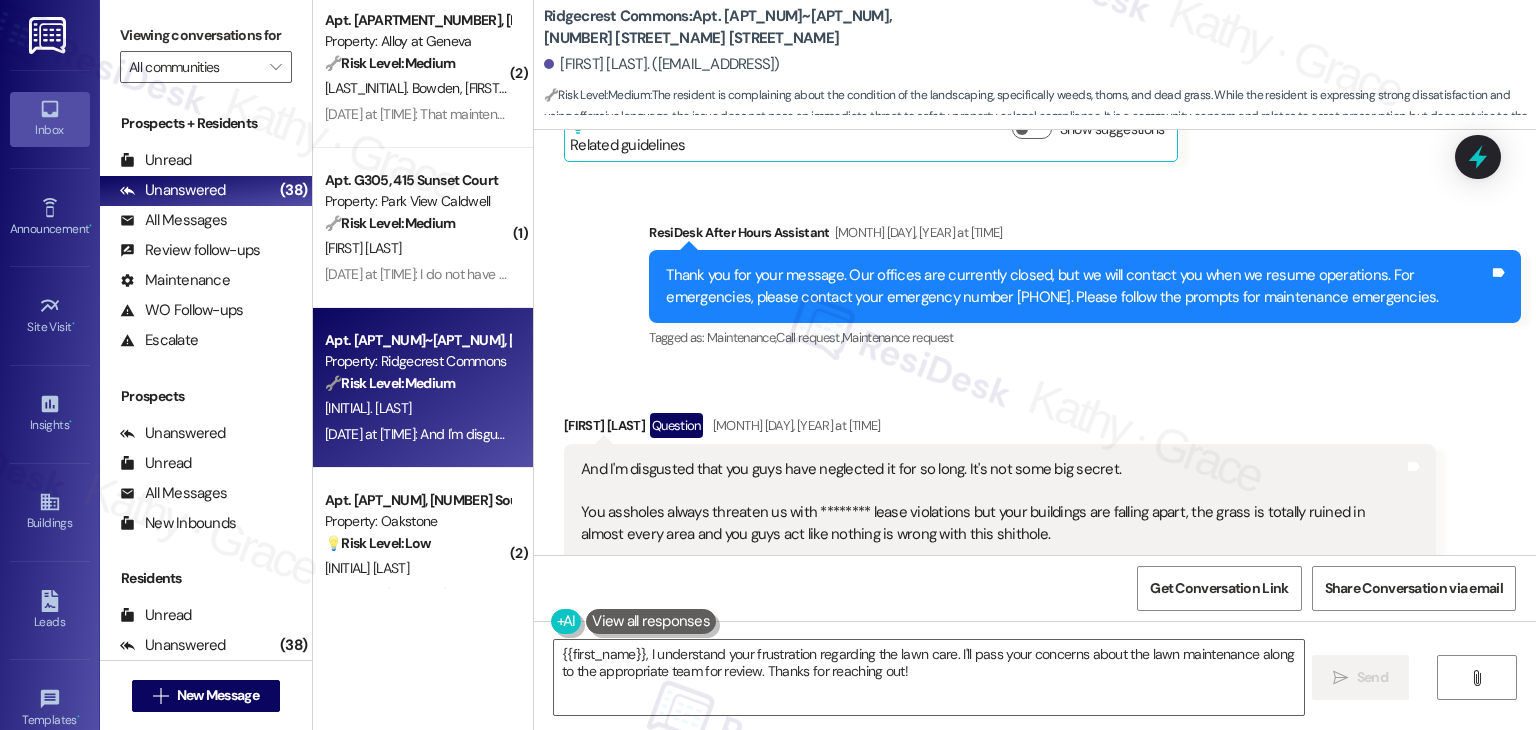 click on "Received via SMS Daniel Ostler Question Aug 03, 2025 at 8:36 AM And I'm disgusted that you guys have neglected it for so long. It's not some big secret.
You assholes always threaten us with ******** lease violations but your buildings are falling apart, the grass is totally ruined in almost every area and you guys act like nothing is wrong with this shithole.
Why don't you guys ever take ANY initiative in fixing anything around here?  Tags and notes Tagged as:   Lease ,  Click to highlight conversations about Lease Abuse or offensive language ,  Click to highlight conversations about Abuse or offensive language Complaint ,  Click to highlight conversations about Complaint Maintenance request ,  Click to highlight conversations about Maintenance request Bad experience Click to highlight conversations about Bad experience  Related guidelines Show suggestions" at bounding box center [1035, 537] 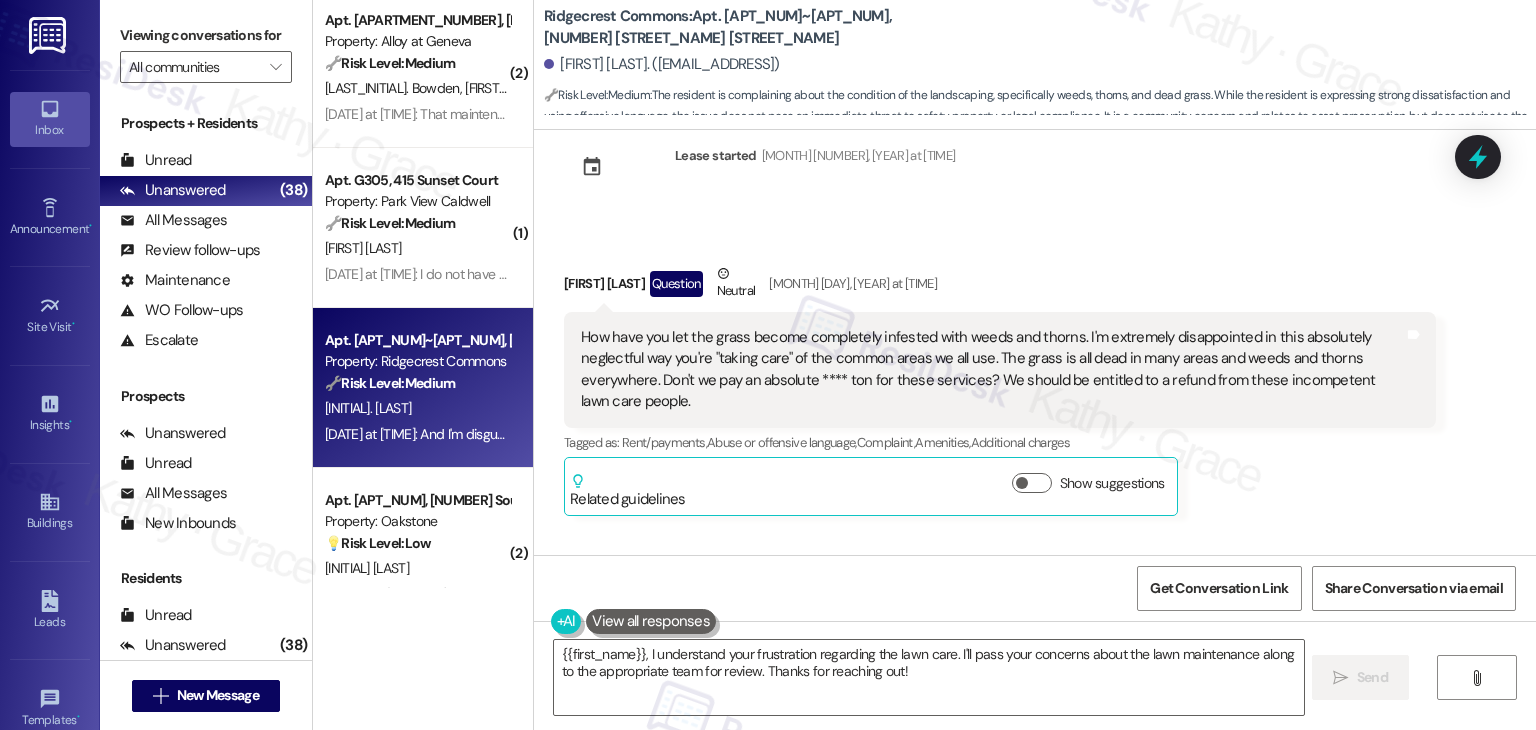 scroll, scrollTop: 0, scrollLeft: 0, axis: both 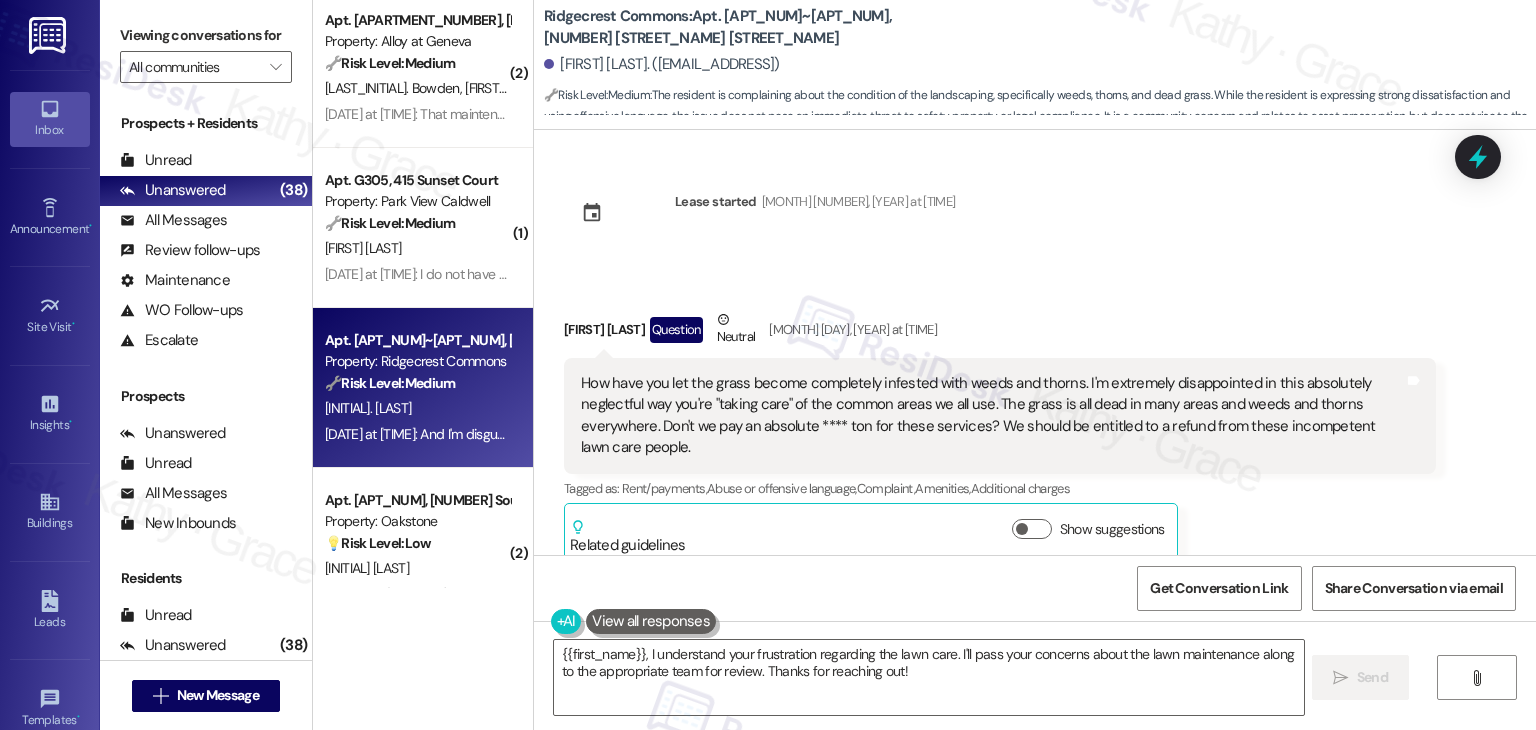 click on "How have you let the grass become completely infested with weeds and thorns. I'm extremely disappointed in this  absolutely neglectful way you're "taking care" of the common areas we all use. The grass is all dead in many areas and weeds and thorns everywhere. Don't we pay an absolute **** ton for these services? We should be entitled to a refund from these incompetent lawn care people." at bounding box center (992, 416) 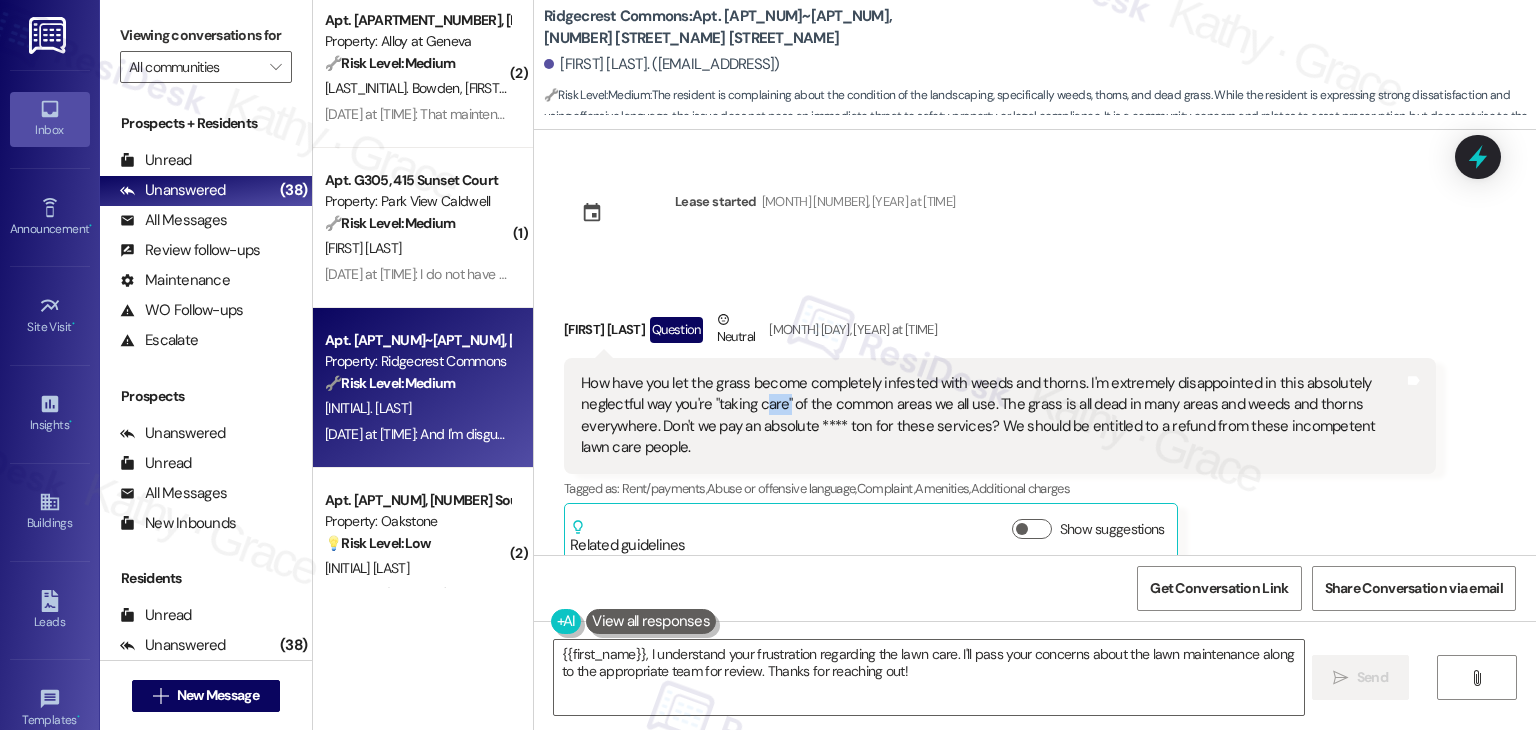 click on "How have you let the grass become completely infested with weeds and thorns. I'm extremely disappointed in this  absolutely neglectful way you're "taking care" of the common areas we all use. The grass is all dead in many areas and weeds and thorns everywhere. Don't we pay an absolute **** ton for these services? We should be entitled to a refund from these incompetent lawn care people." at bounding box center (992, 416) 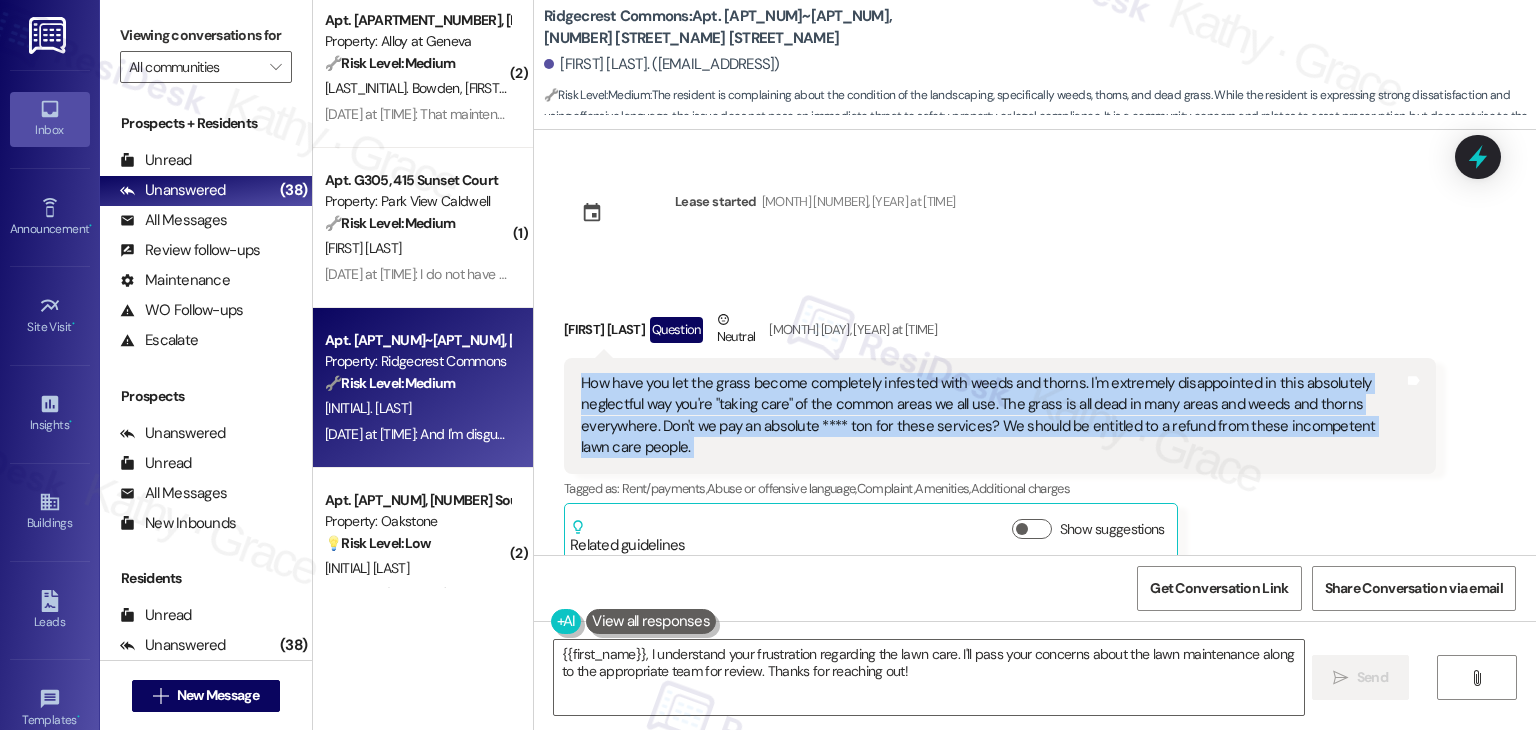 click on "How have you let the grass become completely infested with weeds and thorns. I'm extremely disappointed in this  absolutely neglectful way you're "taking care" of the common areas we all use. The grass is all dead in many areas and weeds and thorns everywhere. Don't we pay an absolute **** ton for these services? We should be entitled to a refund from these incompetent lawn care people." at bounding box center (992, 416) 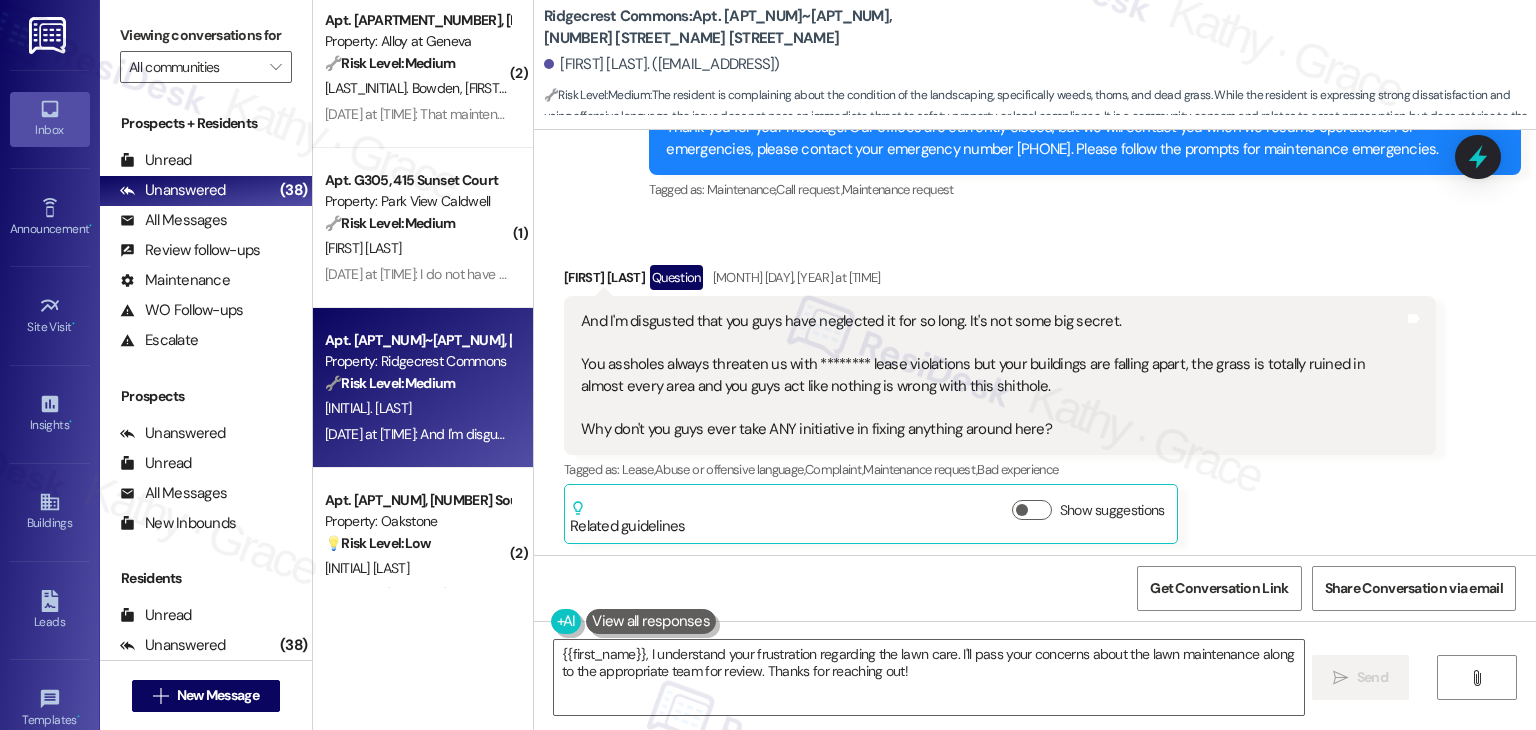 scroll, scrollTop: 552, scrollLeft: 0, axis: vertical 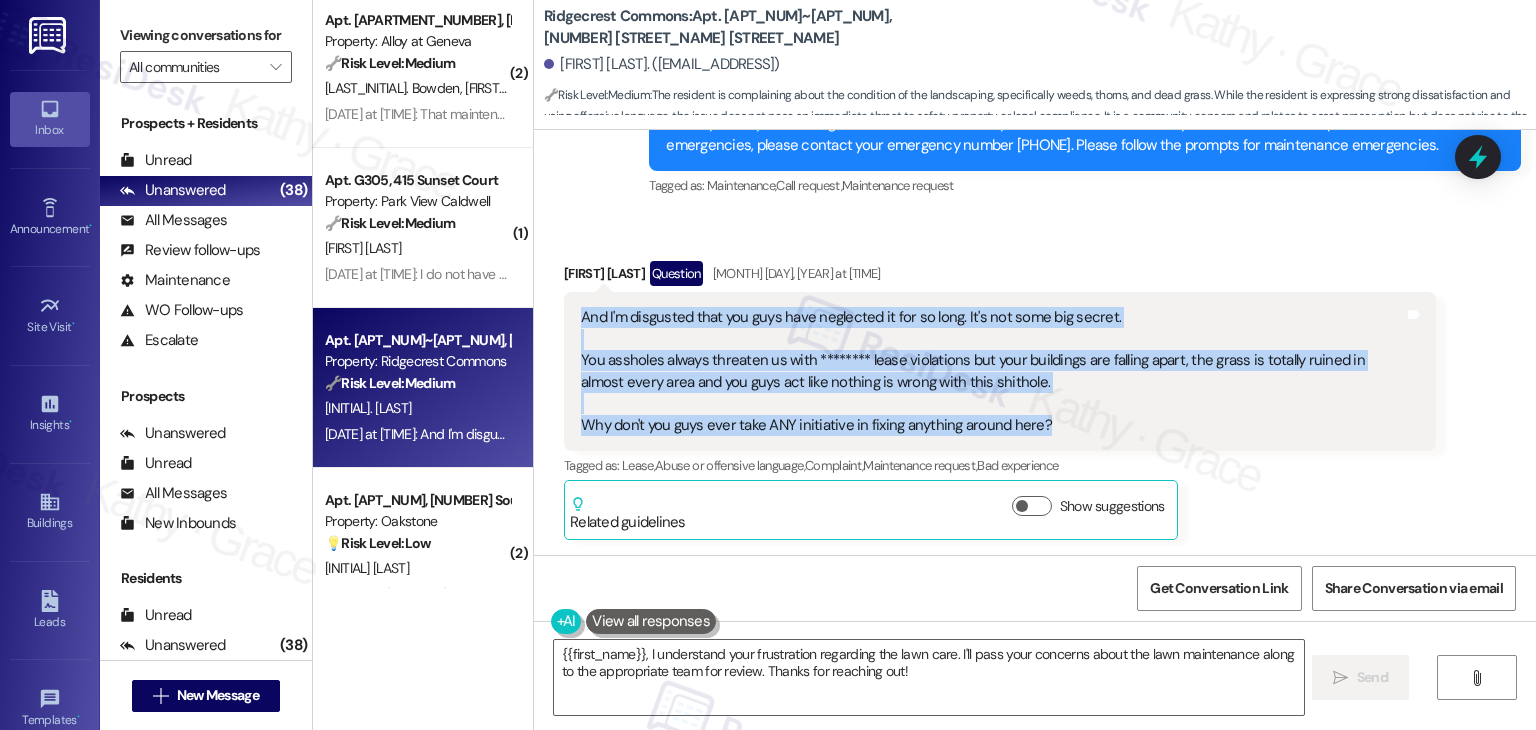 drag, startPoint x: 1046, startPoint y: 421, endPoint x: 569, endPoint y: 303, distance: 491.37866 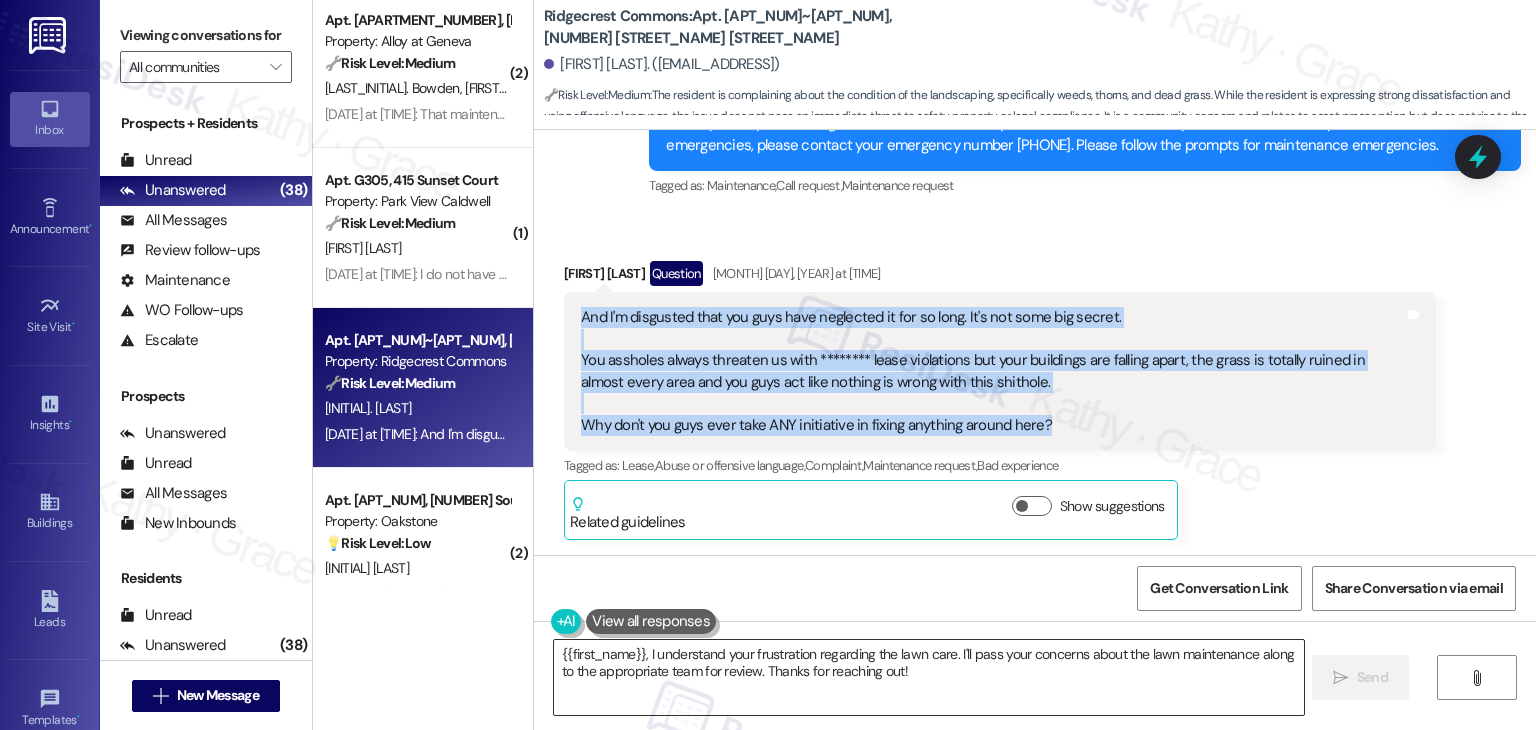 click on "{{first_name}}, I understand your frustration regarding the lawn care. I'll pass your concerns about the lawn maintenance along to the appropriate team for review. Thanks for reaching out!" at bounding box center (928, 677) 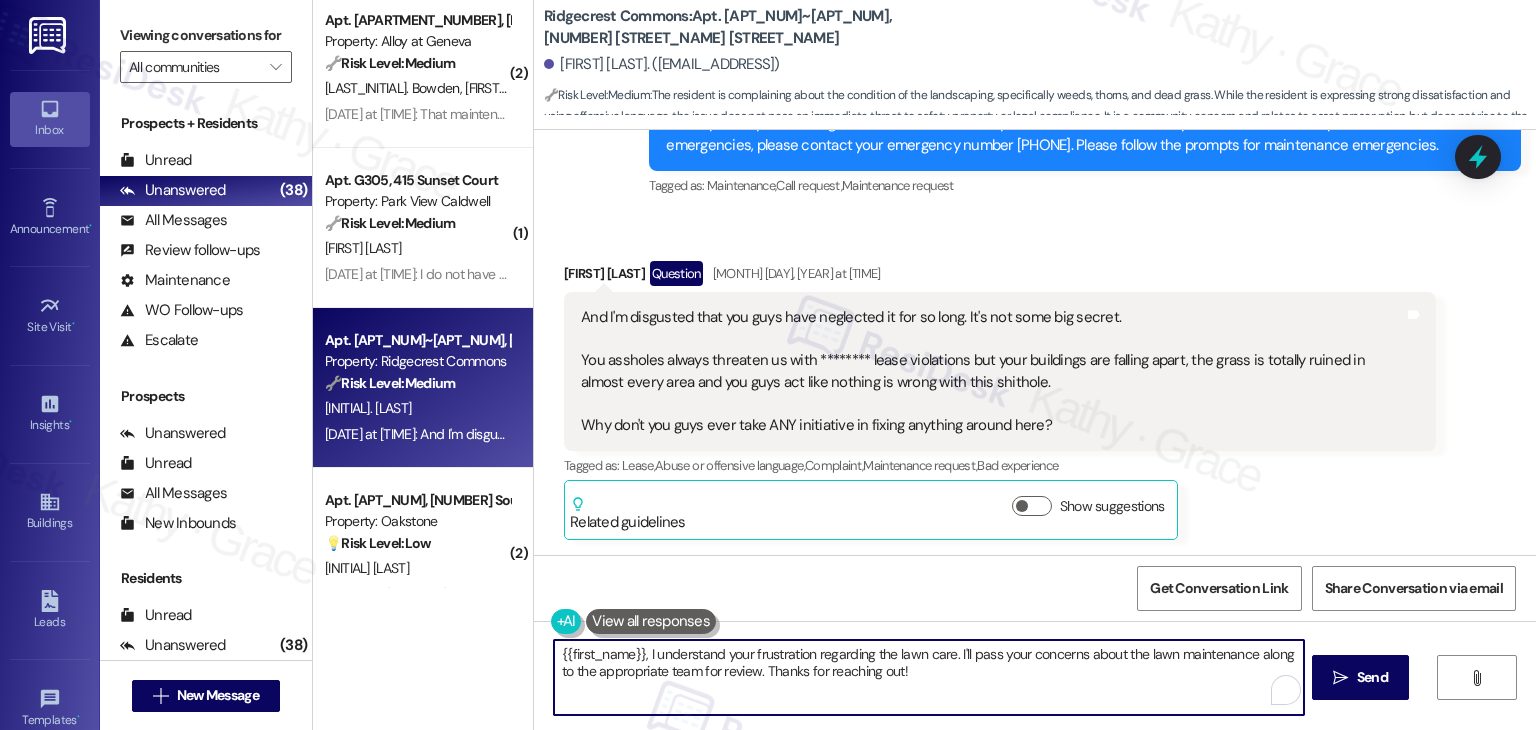 click on "{{first_name}}, I understand your frustration regarding the lawn care. I'll pass your concerns about the lawn maintenance along to the appropriate team for review. Thanks for reaching out!" at bounding box center (928, 677) 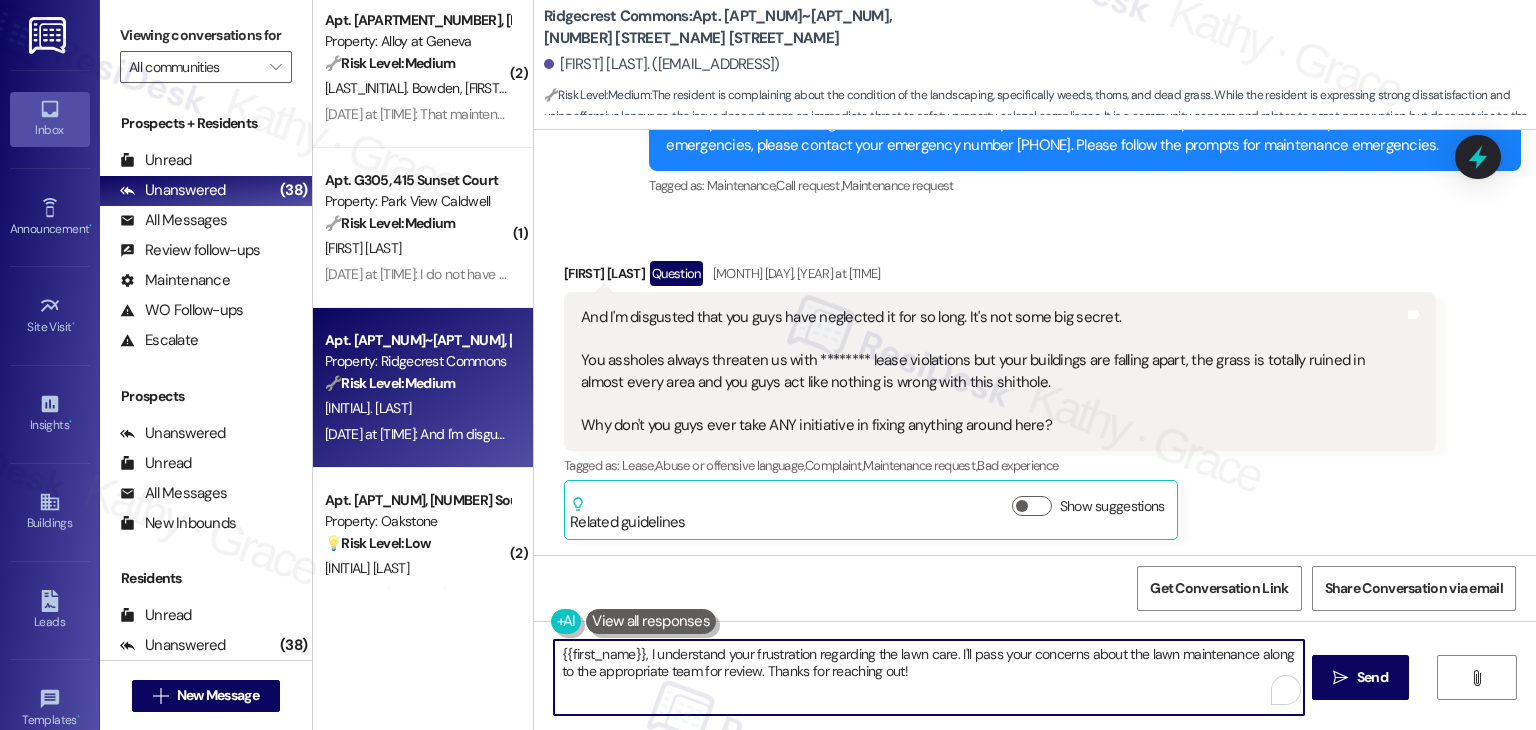 paste on "Hi Daniel, I’m sorry to hear how frustrating this has been. I understand feeling upset when shared spaces aren’t being maintained as expected. I’ve gone ahead and escalated your concerns about the lawn and common areas to the site team so they can take a closer look and follow up. Thanks for reaching out and sharing your feedback." 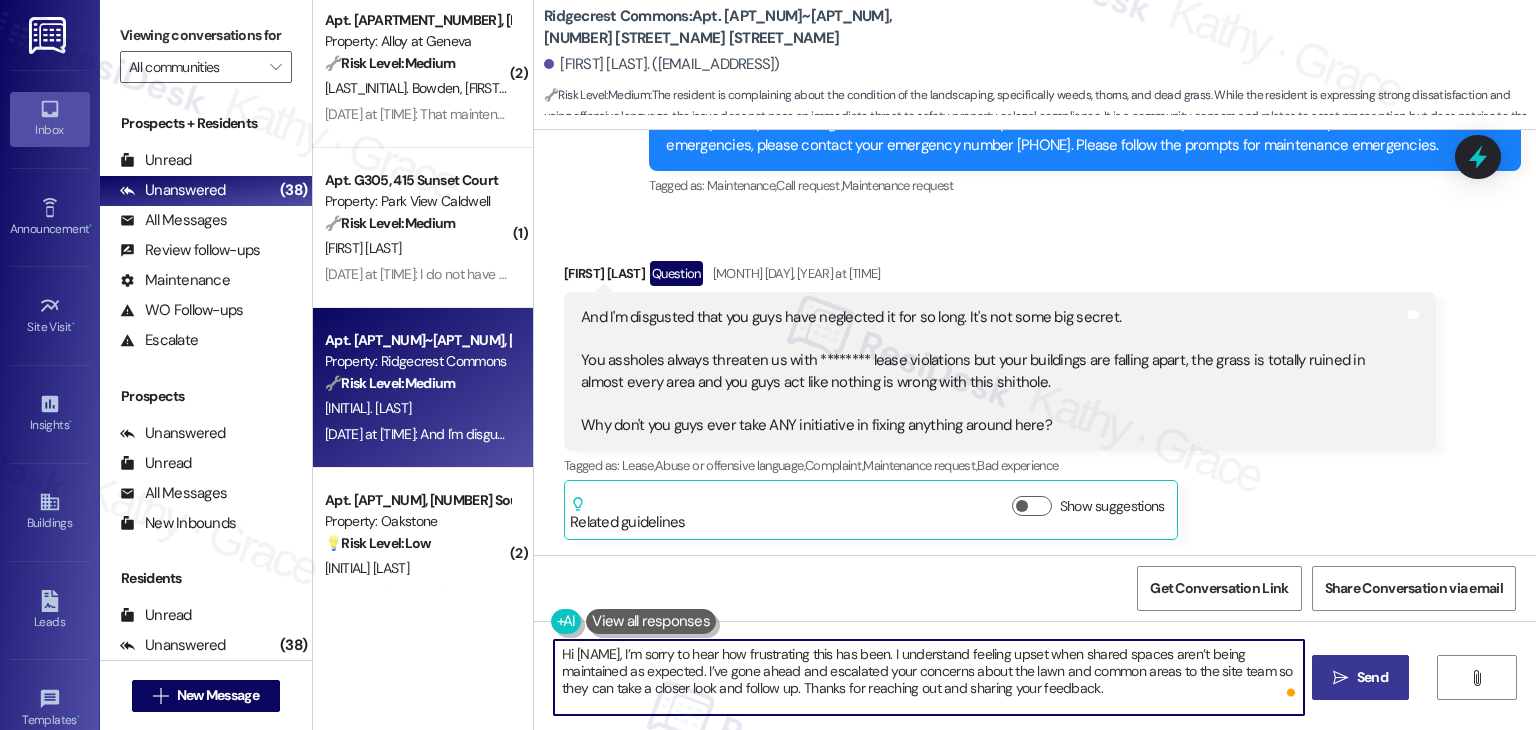 type on "Hi Daniel, I’m sorry to hear how frustrating this has been. I understand feeling upset when shared spaces aren’t being maintained as expected. I’ve gone ahead and escalated your concerns about the lawn and common areas to the site team so they can take a closer look and follow up. Thanks for reaching out and sharing your feedback." 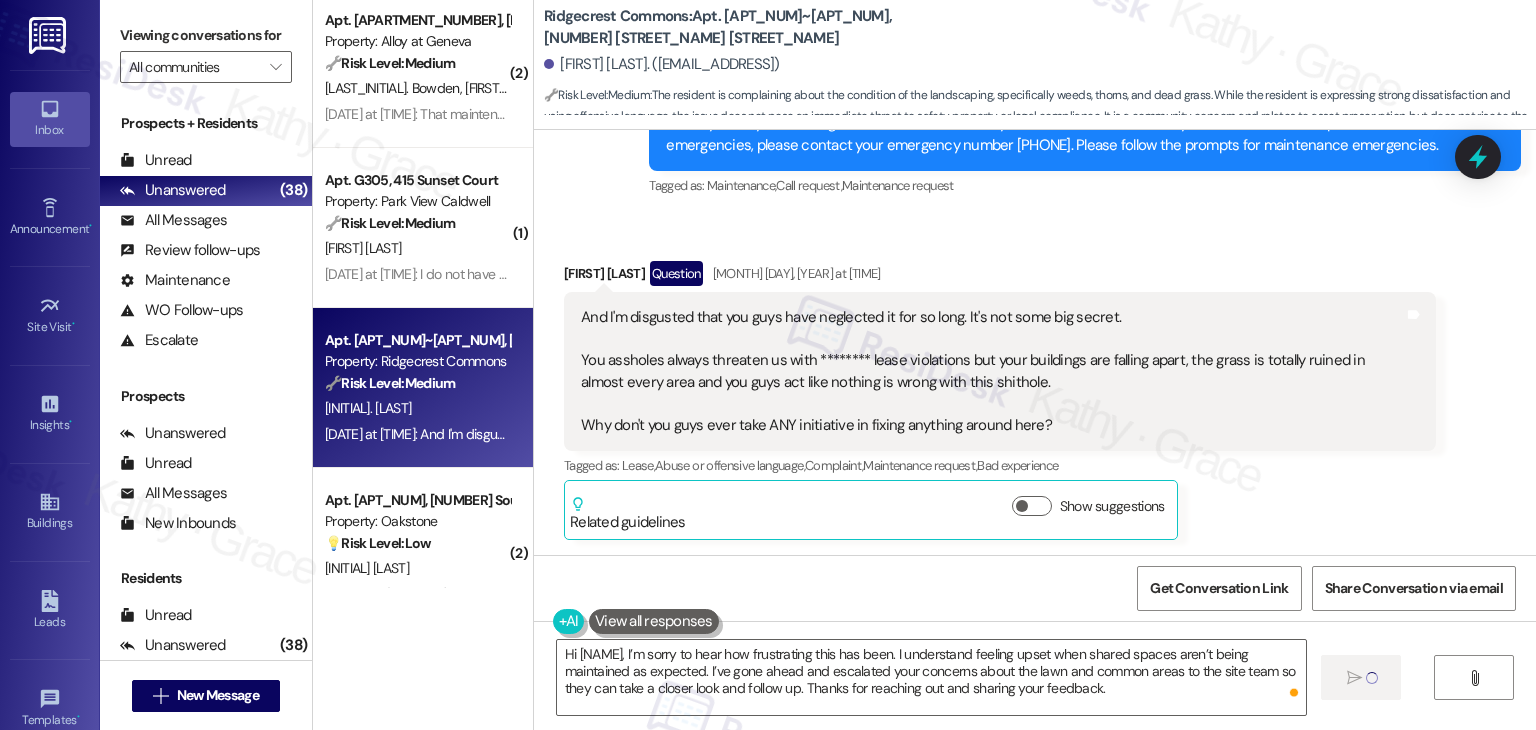 type 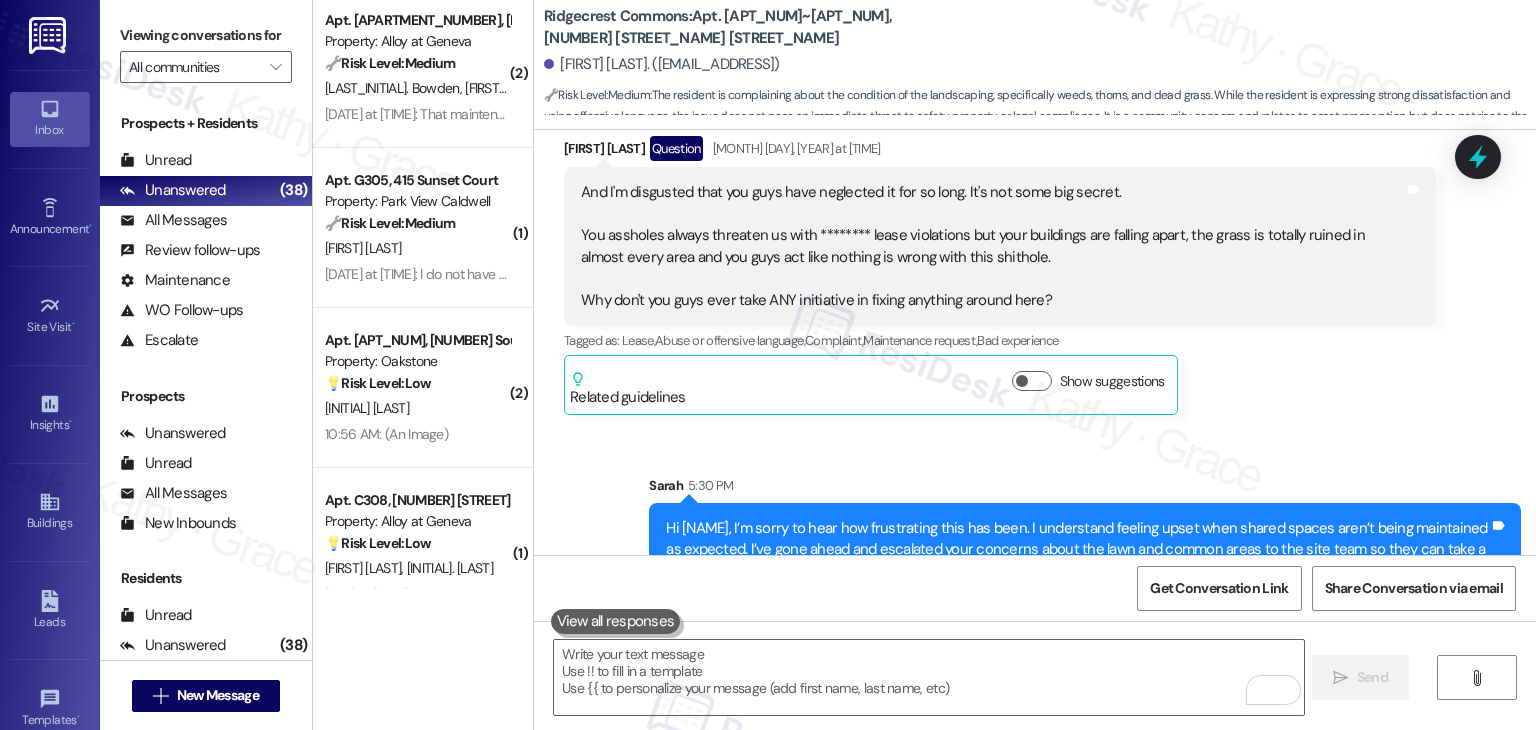 scroll, scrollTop: 734, scrollLeft: 0, axis: vertical 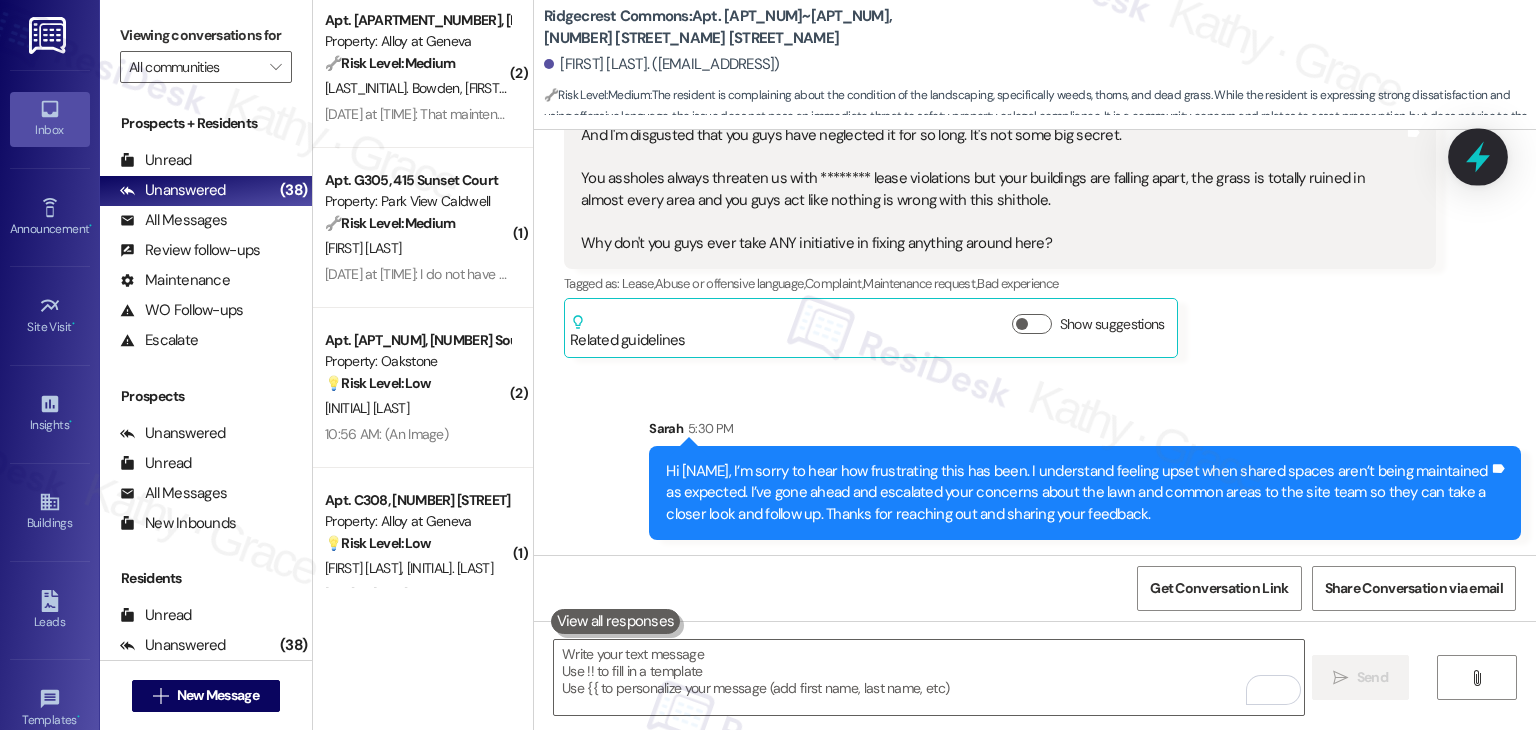 click 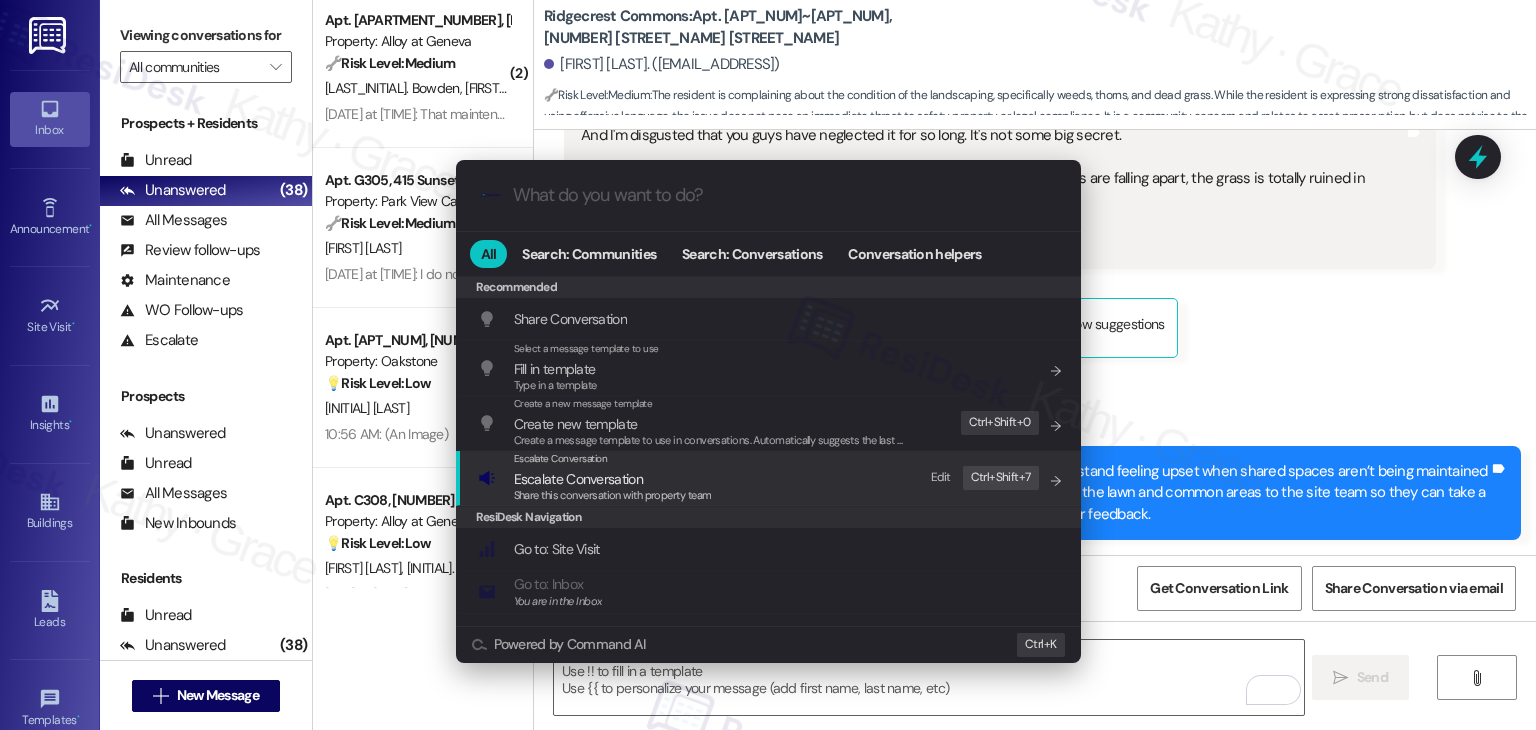 click on "Escalate Conversation" at bounding box center (578, 479) 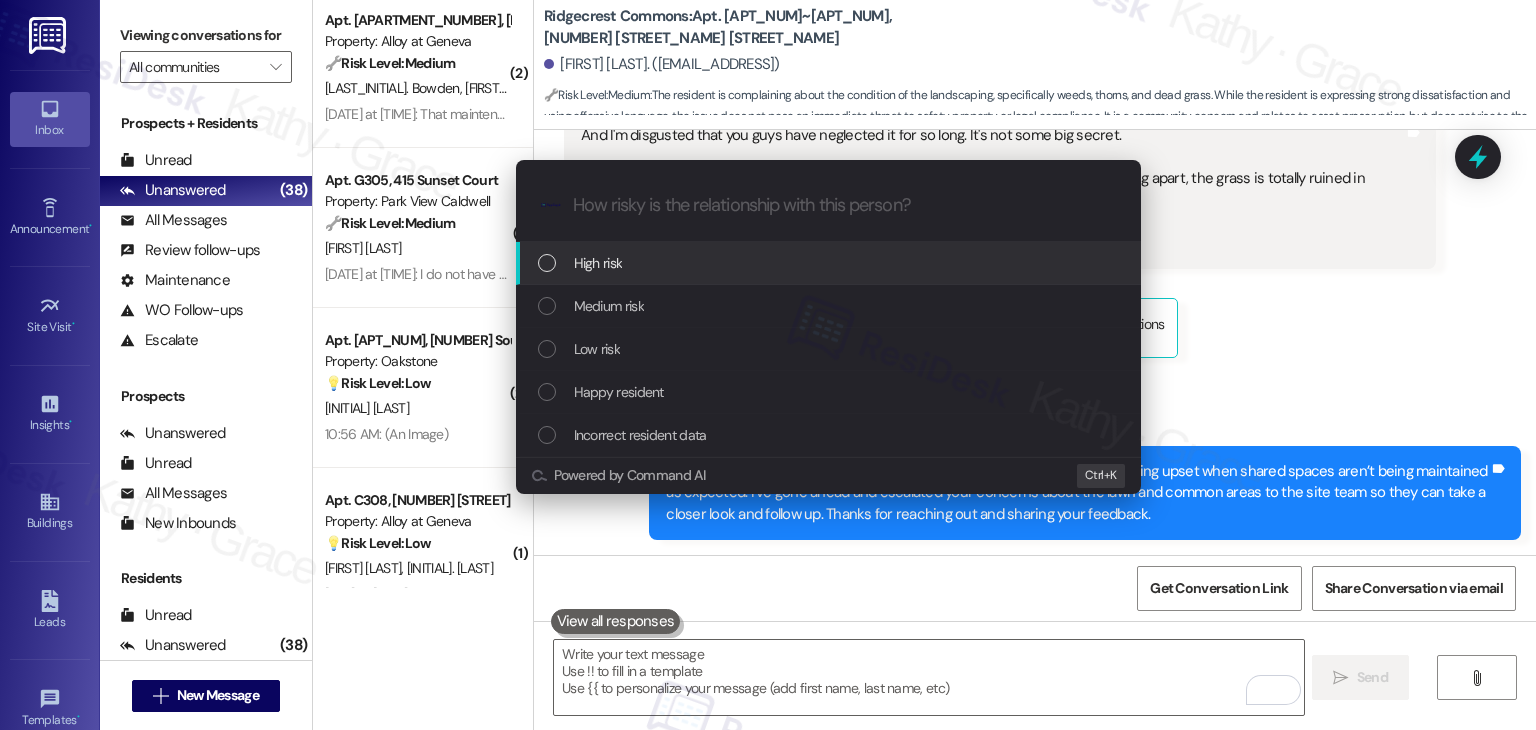 click at bounding box center (547, 263) 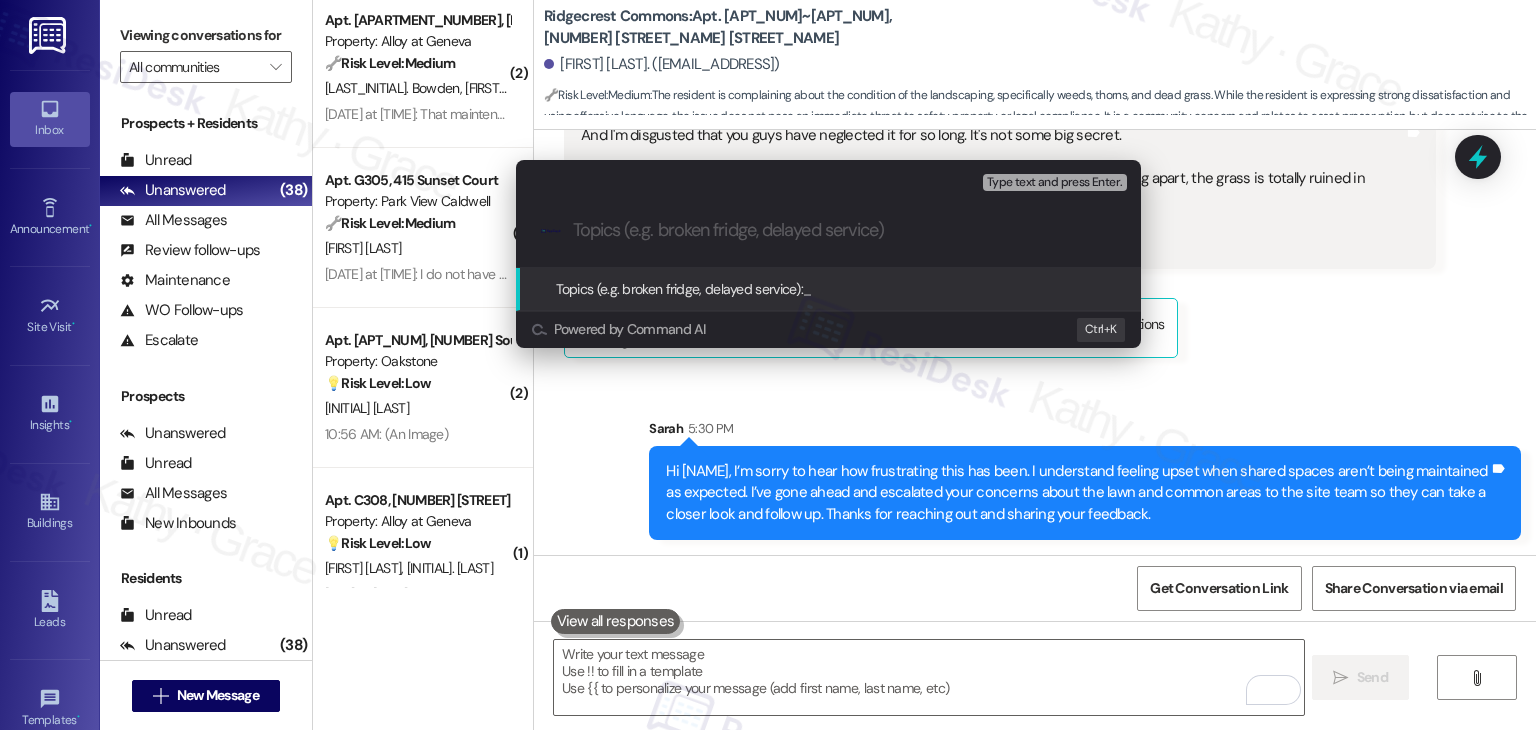 paste on "Resident Complaint – Poor Landscaping Conditions and Common Area Maintenance" 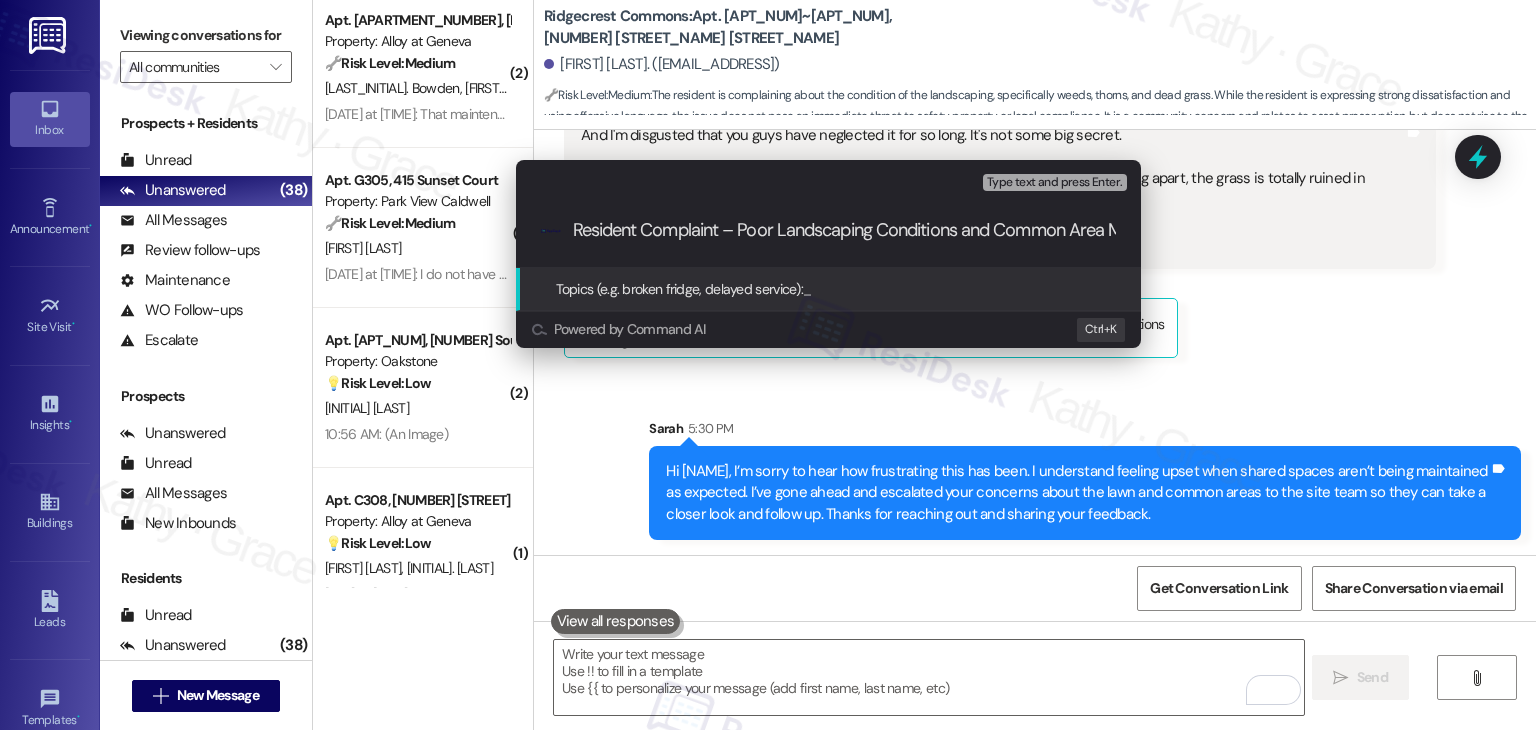 scroll, scrollTop: 0, scrollLeft: 114, axis: horizontal 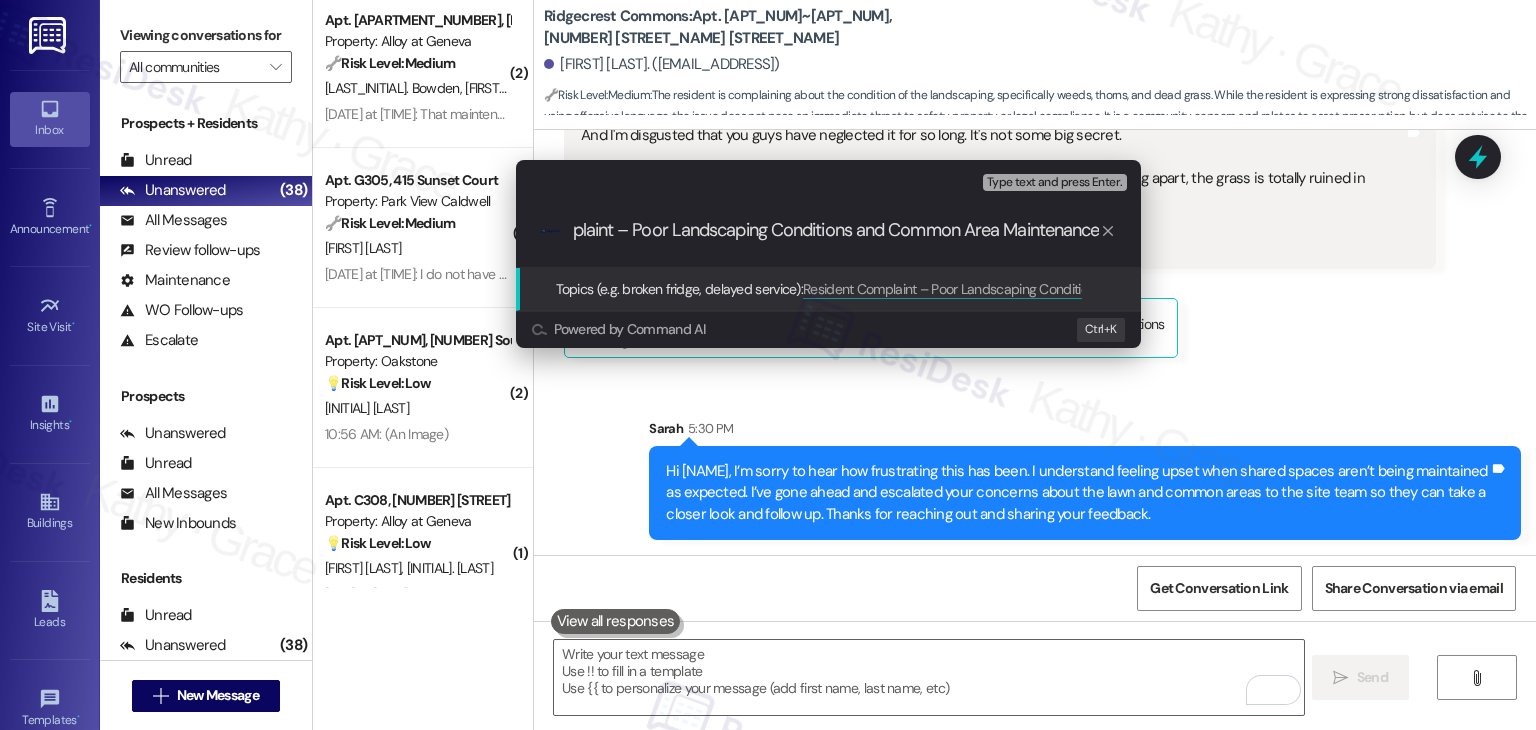 type 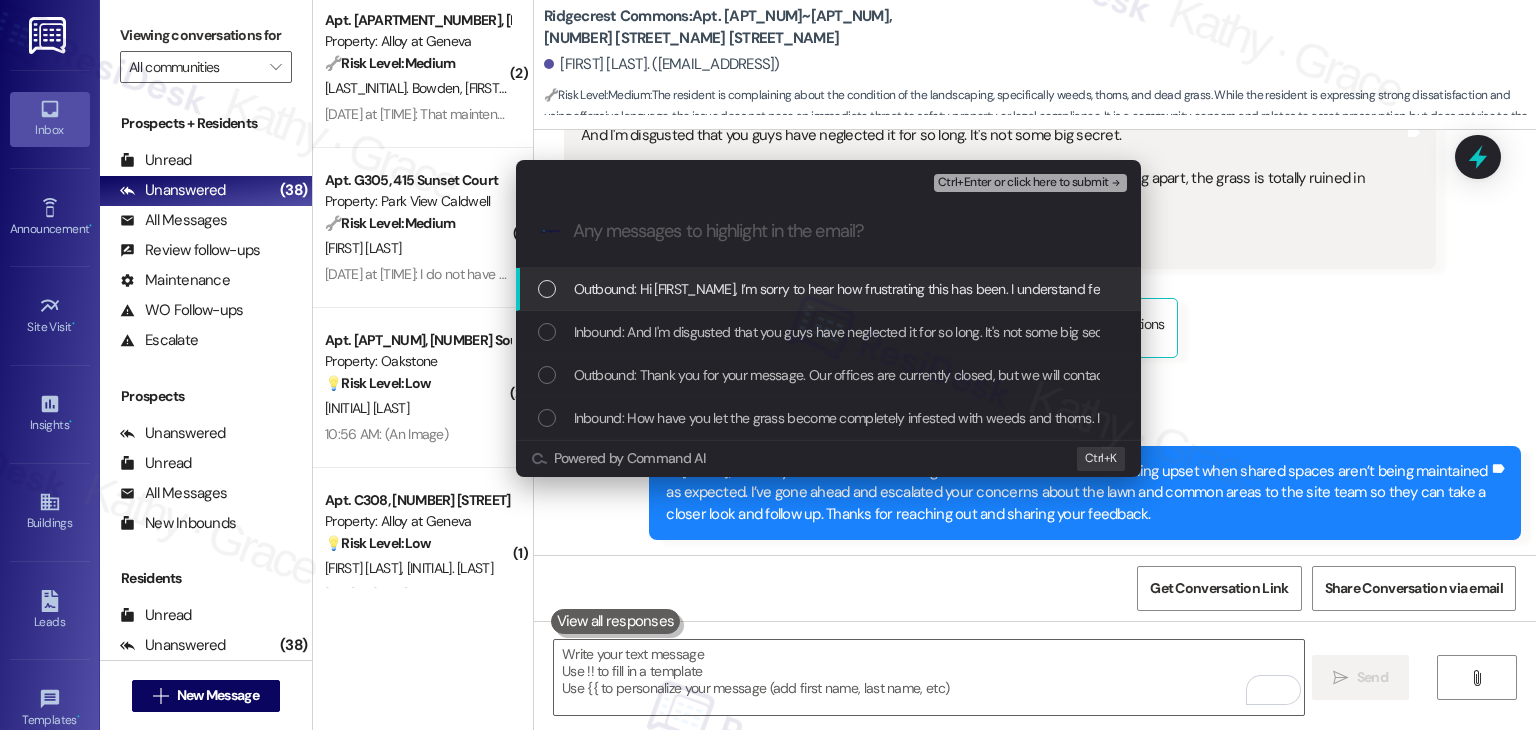 scroll, scrollTop: 0, scrollLeft: 0, axis: both 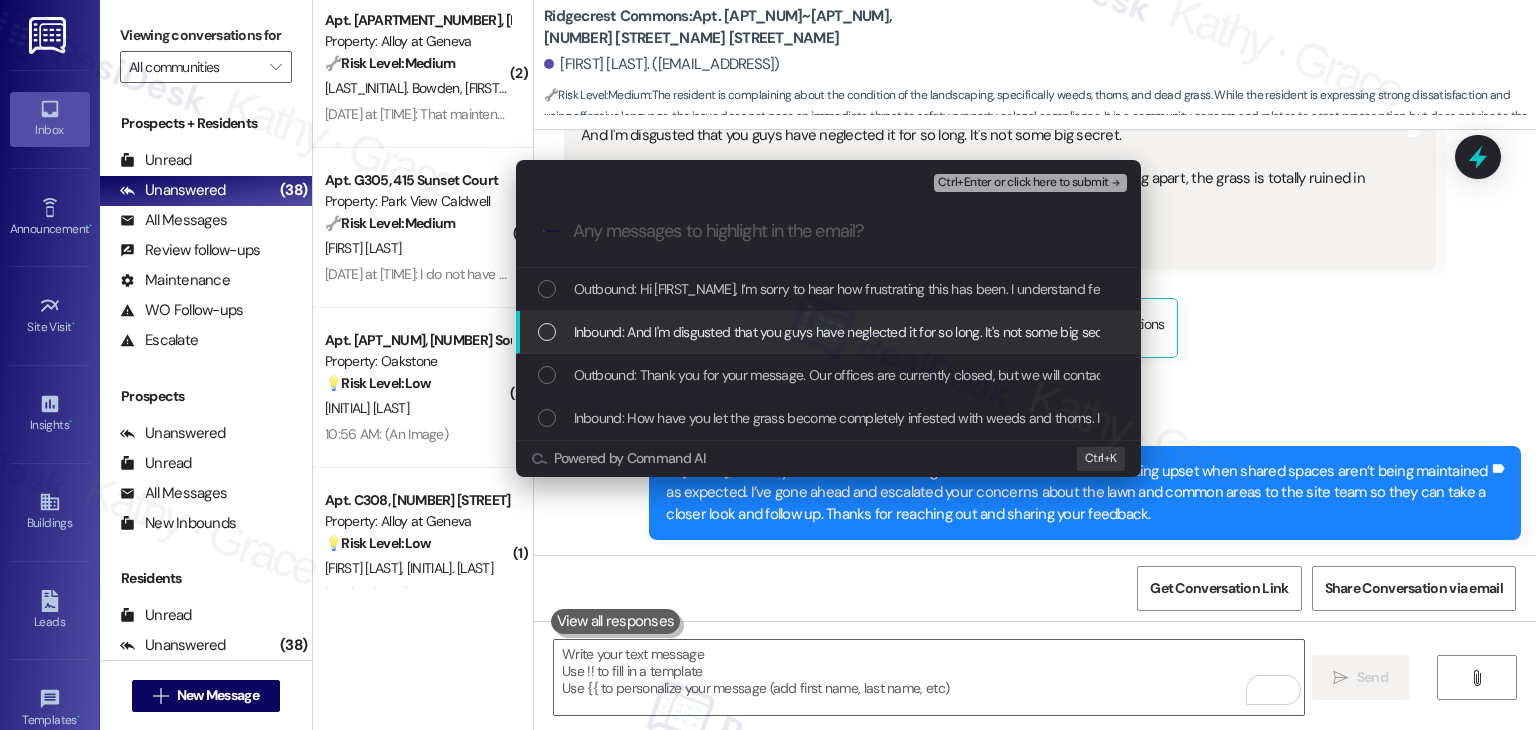 click on "Inbound: And I'm disgusted that you guys have neglected it for so long. It's not some big secret.
You assholes always threaten us with bullshit lease violations but your buildings are falling apart, the grass is totally ruined in almost every area and you guys act like nothing is wrong with this shithole.
Why don't you guys ever take ANY initiative in fixing anything around here?" at bounding box center (830, 332) 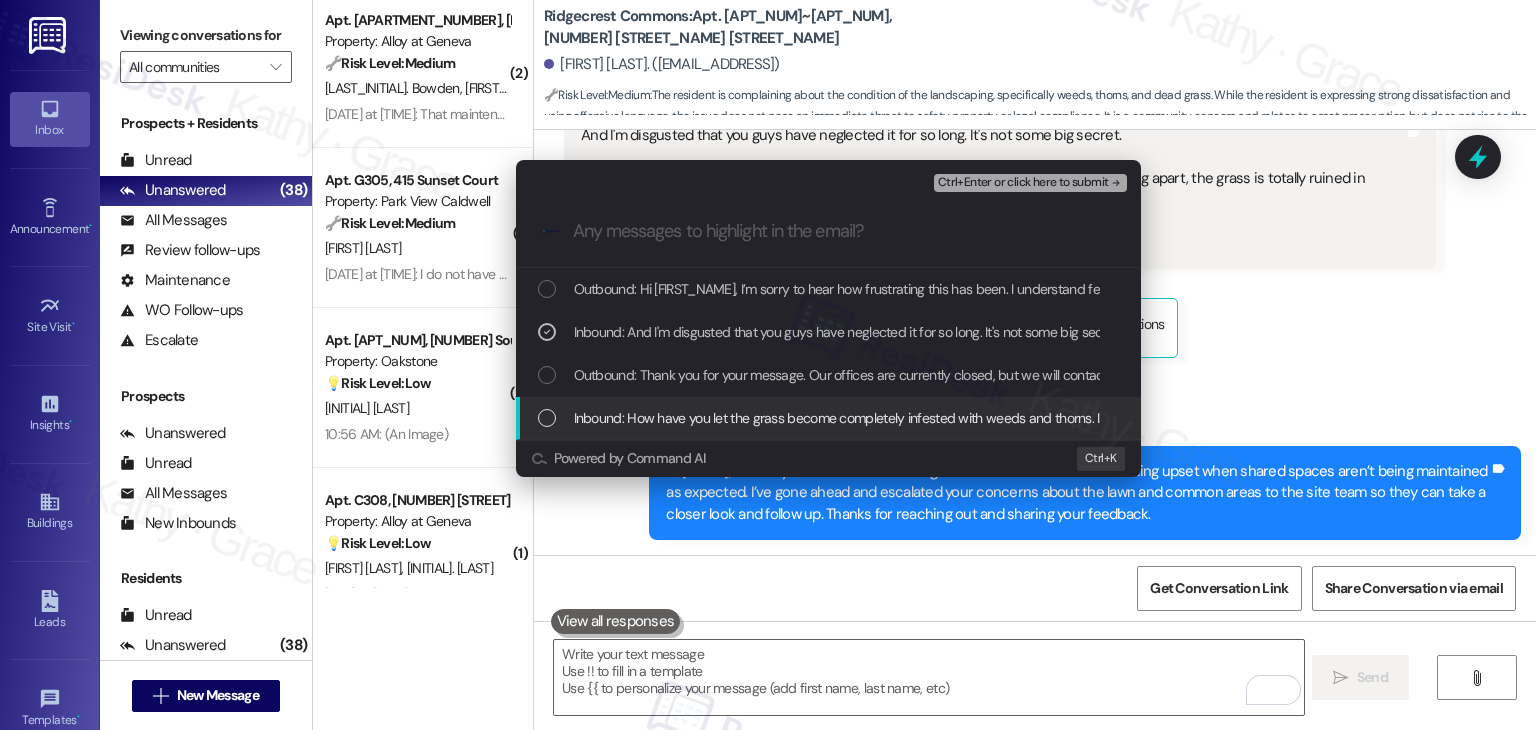 click at bounding box center [547, 418] 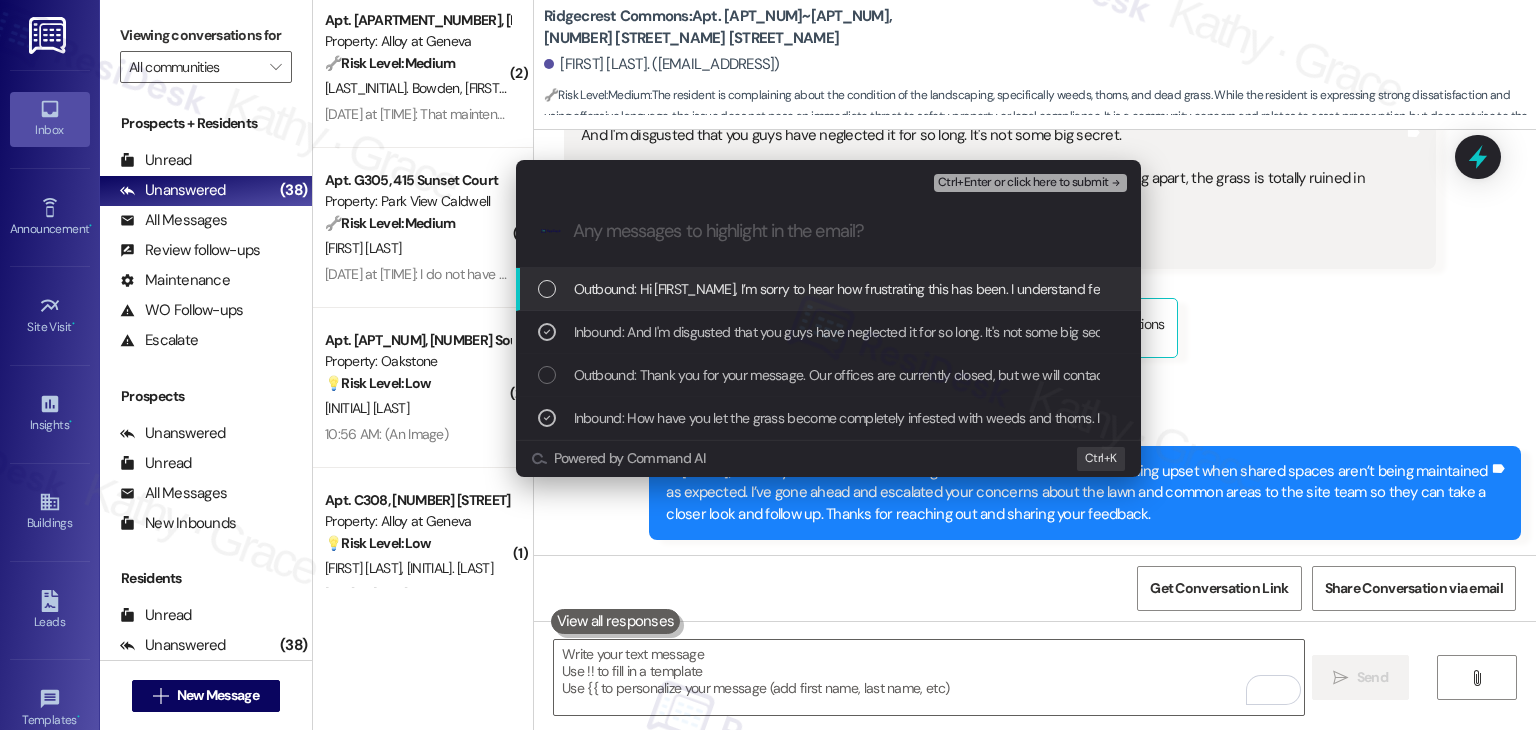 click on "Ctrl+Enter or click here to submit" at bounding box center (1023, 183) 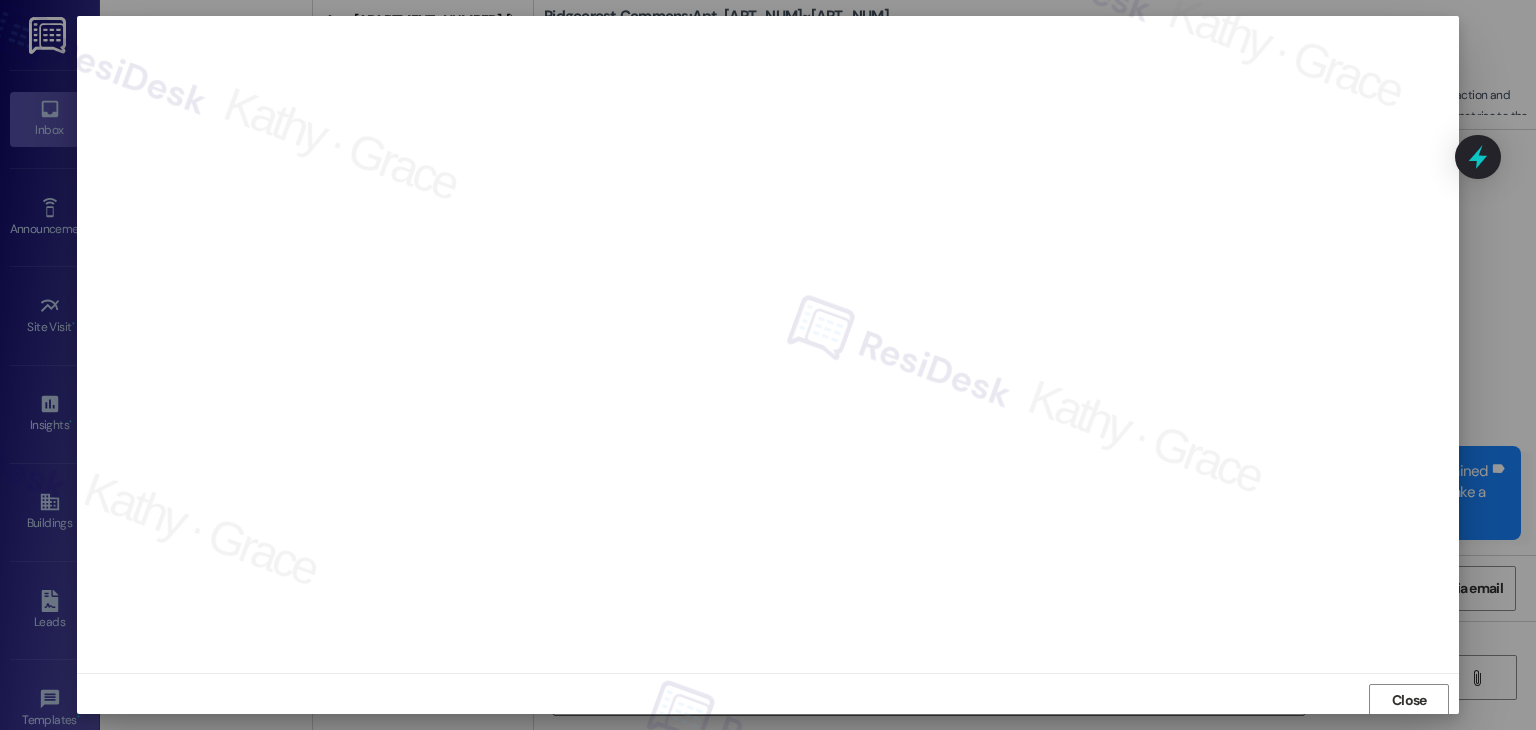 scroll, scrollTop: 1, scrollLeft: 0, axis: vertical 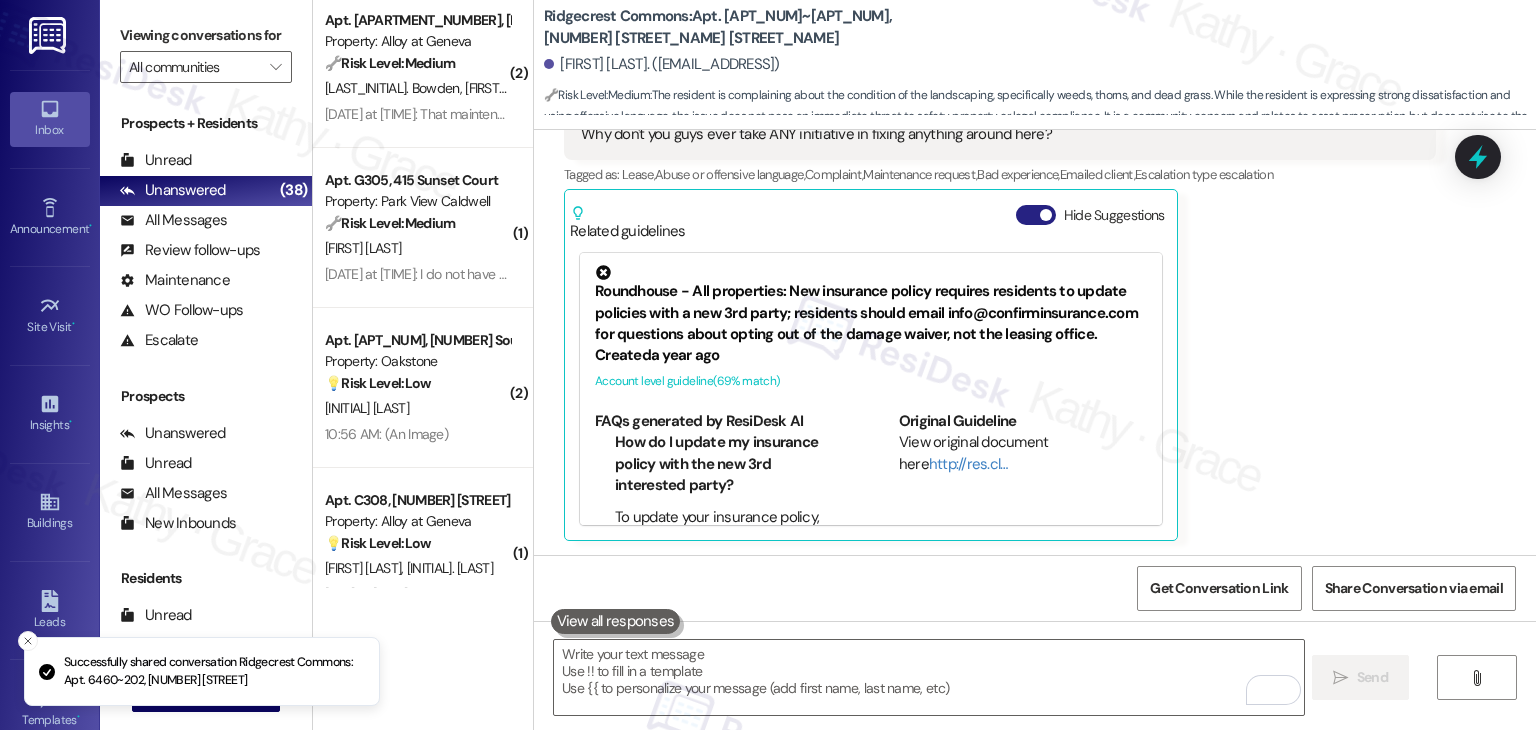 click on "Hide Suggestions" at bounding box center (1036, 215) 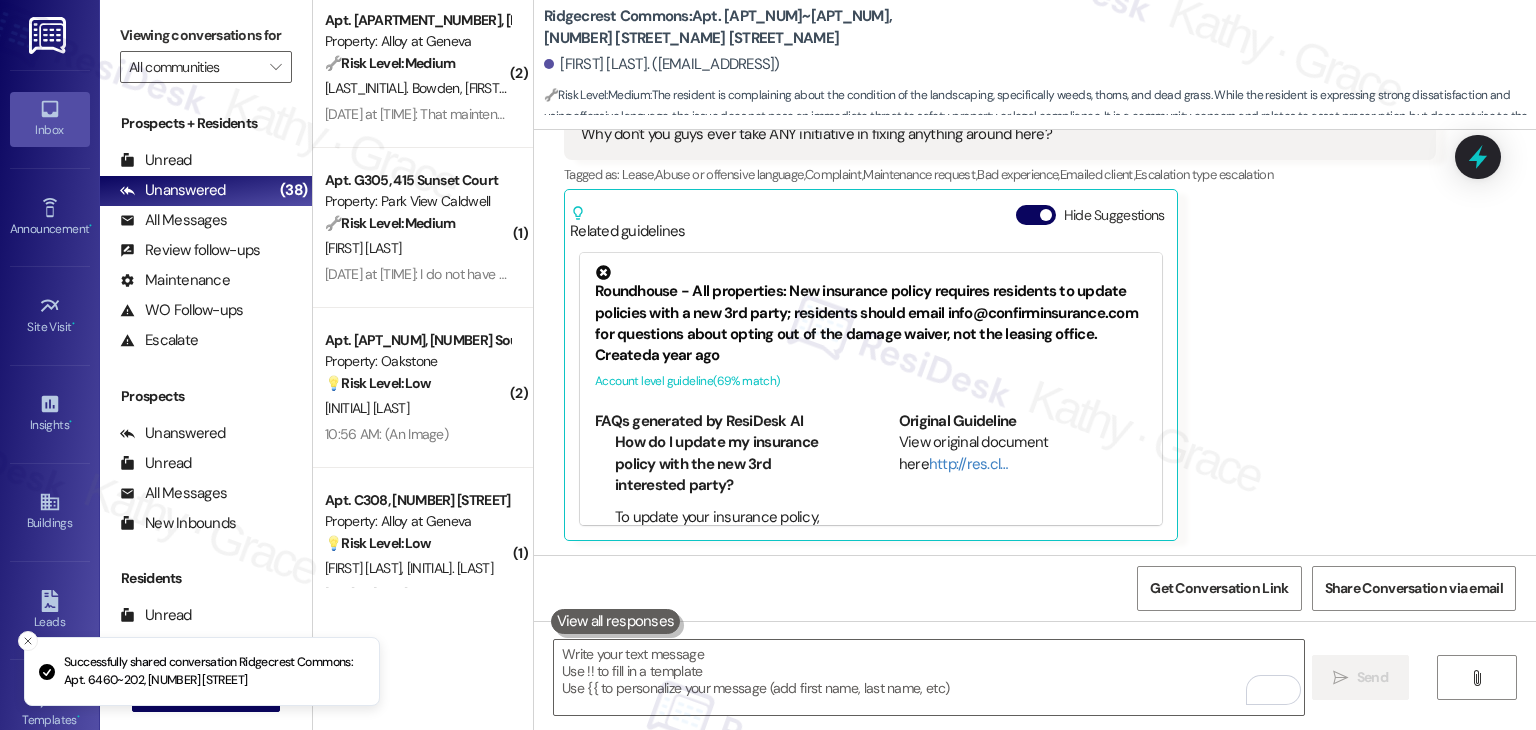 scroll, scrollTop: 764, scrollLeft: 0, axis: vertical 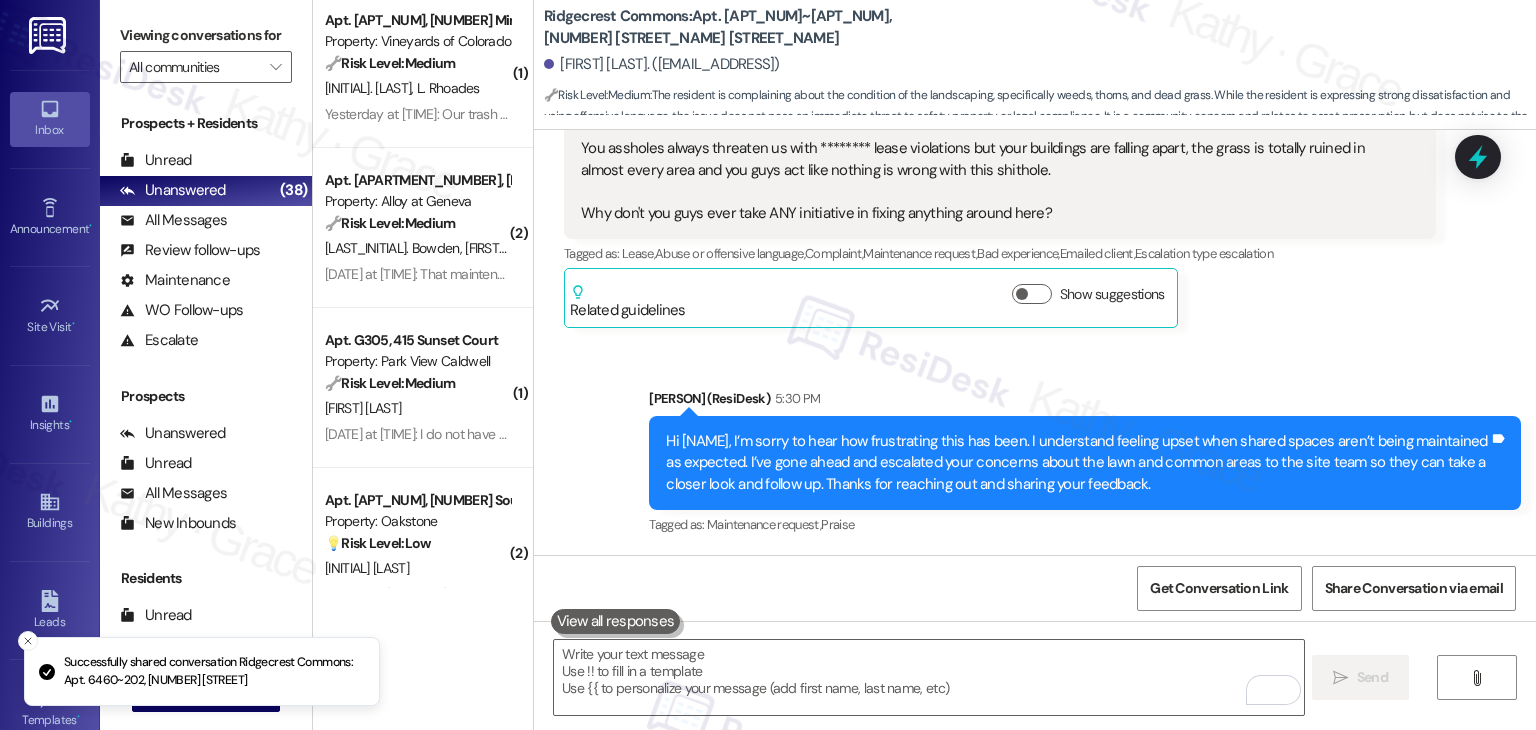 click on "Received via SMS Daniel Ostler Question Aug 03, 2025 at 8:36 AM And I'm disgusted that you guys have neglected it for so long. It's not some big secret.
You assholes always threaten us with ******** lease violations but your buildings are falling apart, the grass is totally ruined in almost every area and you guys act like nothing is wrong with this shithole.
Why don't you guys ever take ANY initiative in fixing anything around here?  Tags and notes Tagged as:   Lease ,  Click to highlight conversations about Lease Abuse or offensive language ,  Click to highlight conversations about Abuse or offensive language Complaint ,  Click to highlight conversations about Complaint Maintenance request ,  Click to highlight conversations about Maintenance request Bad experience ,  Click to highlight conversations about Bad experience Emailed client ,  Click to highlight conversations about Emailed client Escalation type escalation Click to highlight conversations about Escalation type escalation Show suggestions" at bounding box center [1000, 188] 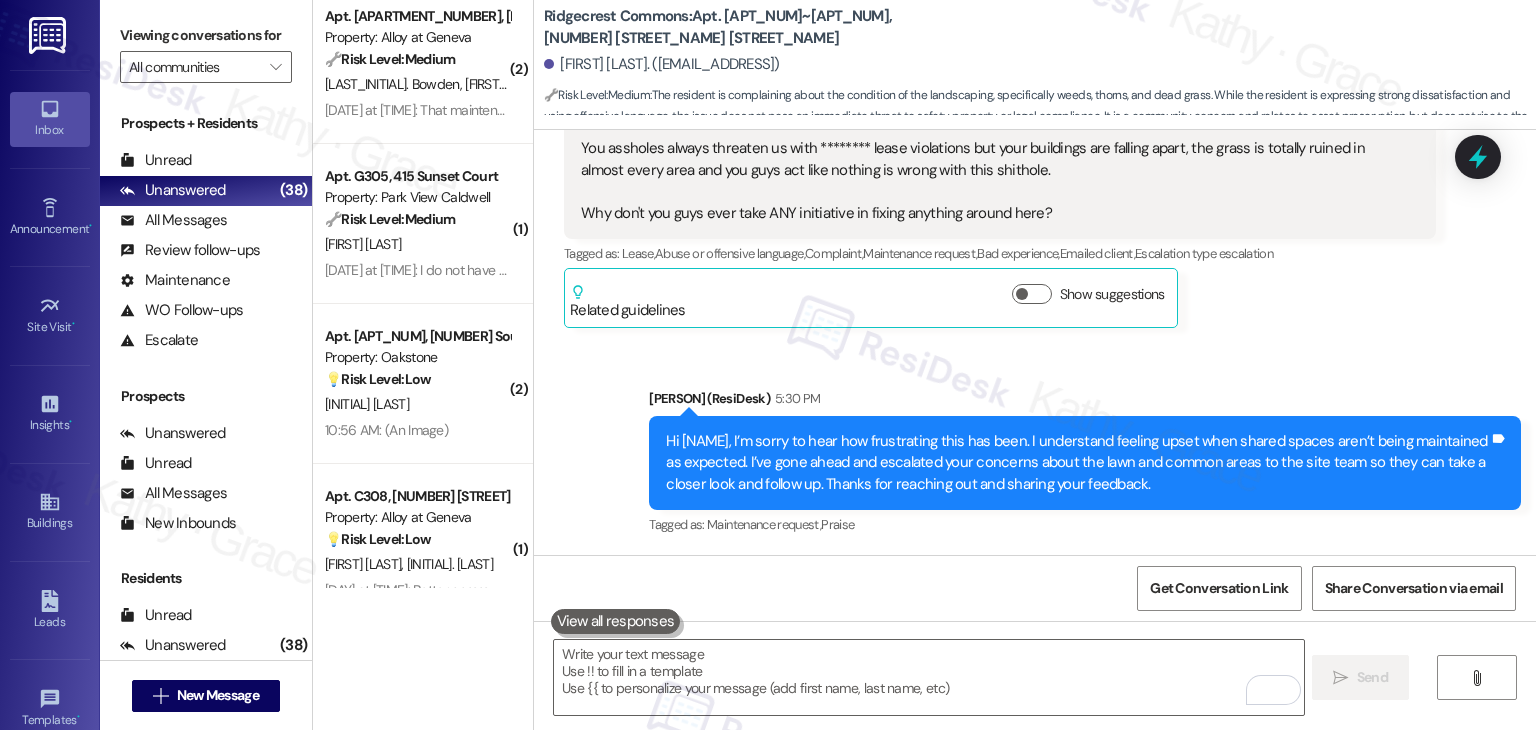 scroll, scrollTop: 2452, scrollLeft: 0, axis: vertical 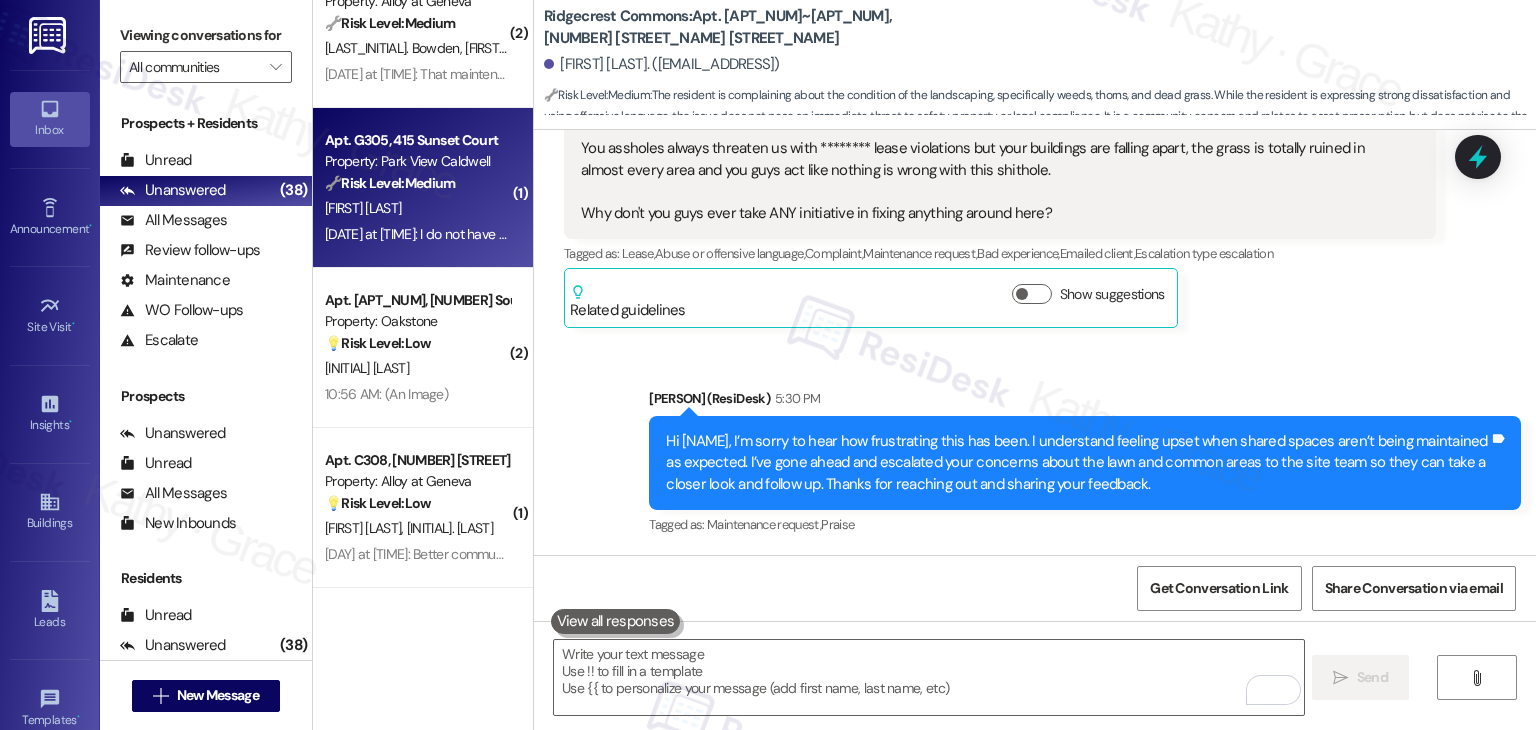 click on "Apt. G305, 415 Sunset Court Property: Park View Caldwell 🔧  Risk Level:  Medium The resident is responding to a notice about video surveillance, denying having any such equipment. This is a clarification and does not indicate an immediate threat or violation. It's a community concern and asset preservation issue. A. Abel Aug 04, 2025 at 11:19 AM: I do not have personal surveillance on the property of any kind on the. Feel free to call me if anything else is needed. Aug 04, 2025 at 11:19 AM: I do not have personal surveillance on the property of any kind on the. Feel free to call me if anything else is needed." at bounding box center (423, 188) 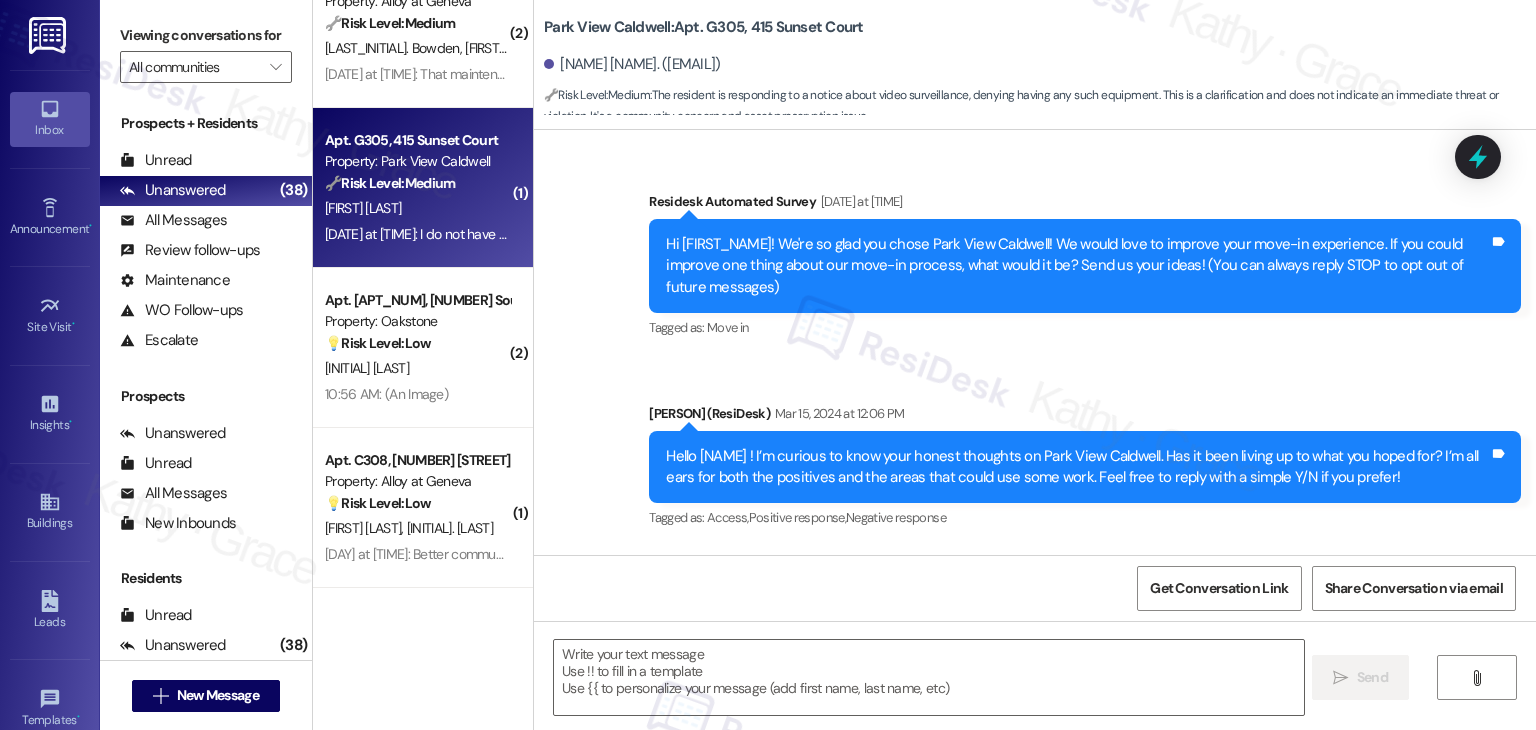 scroll, scrollTop: 5066, scrollLeft: 0, axis: vertical 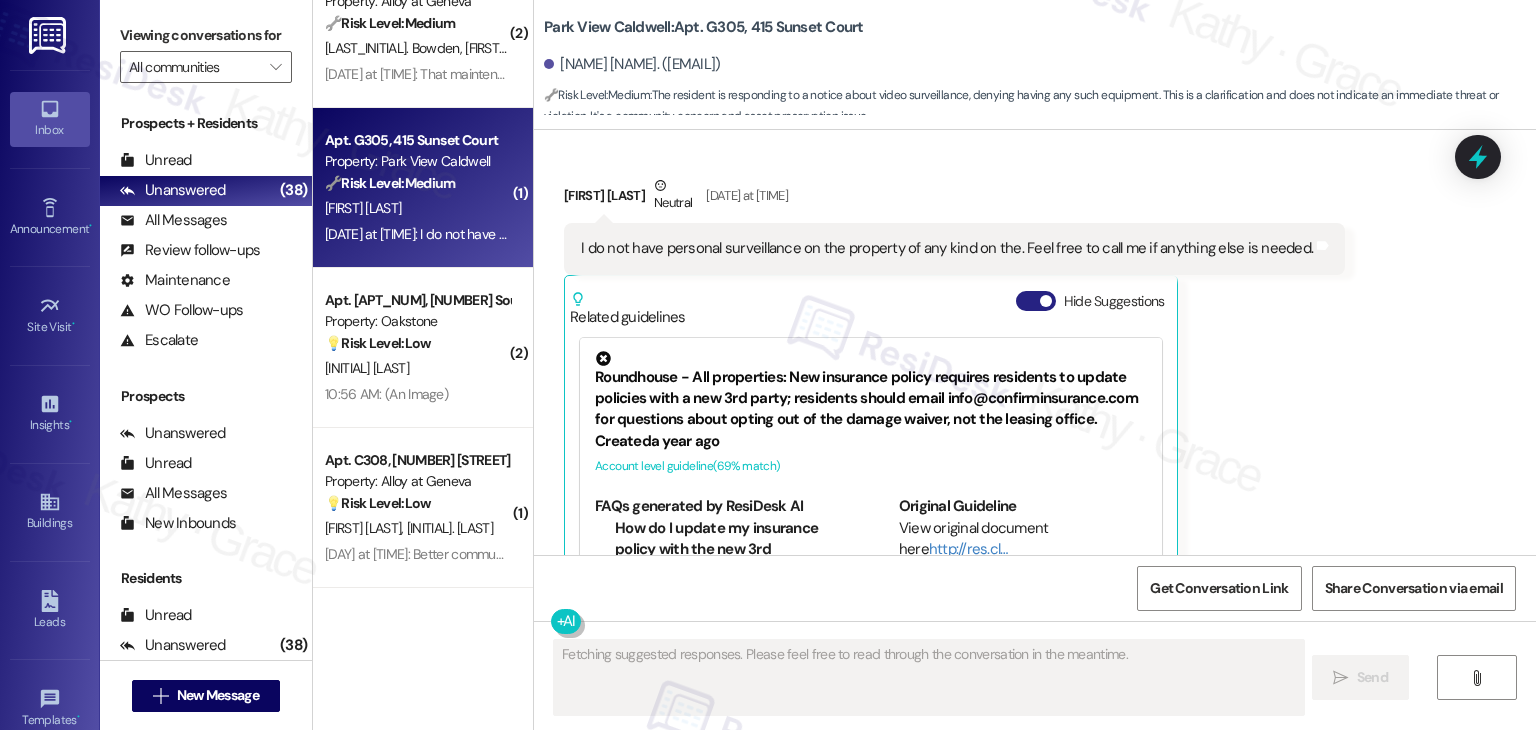 click on "Hide Suggestions" at bounding box center [1036, 301] 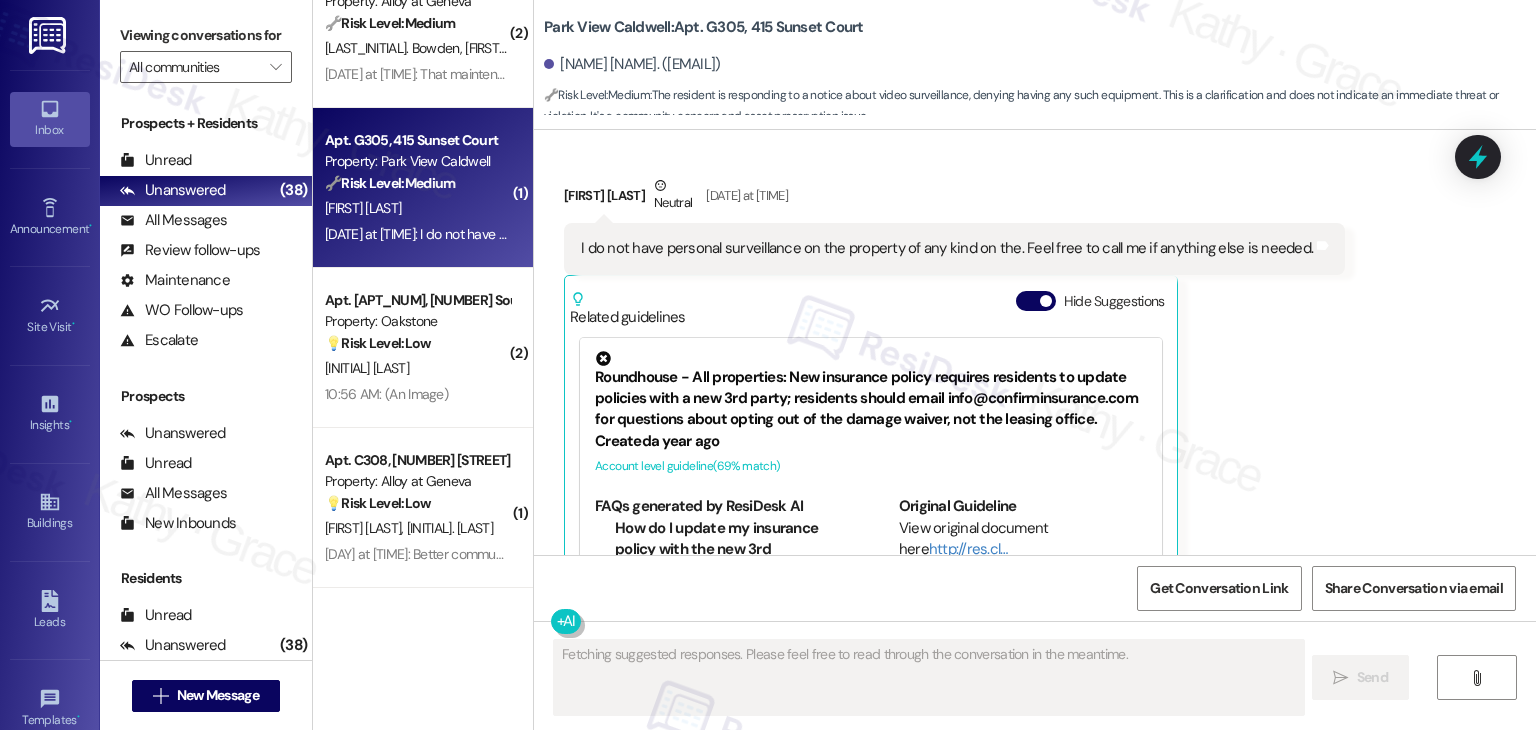 scroll, scrollTop: 4776, scrollLeft: 0, axis: vertical 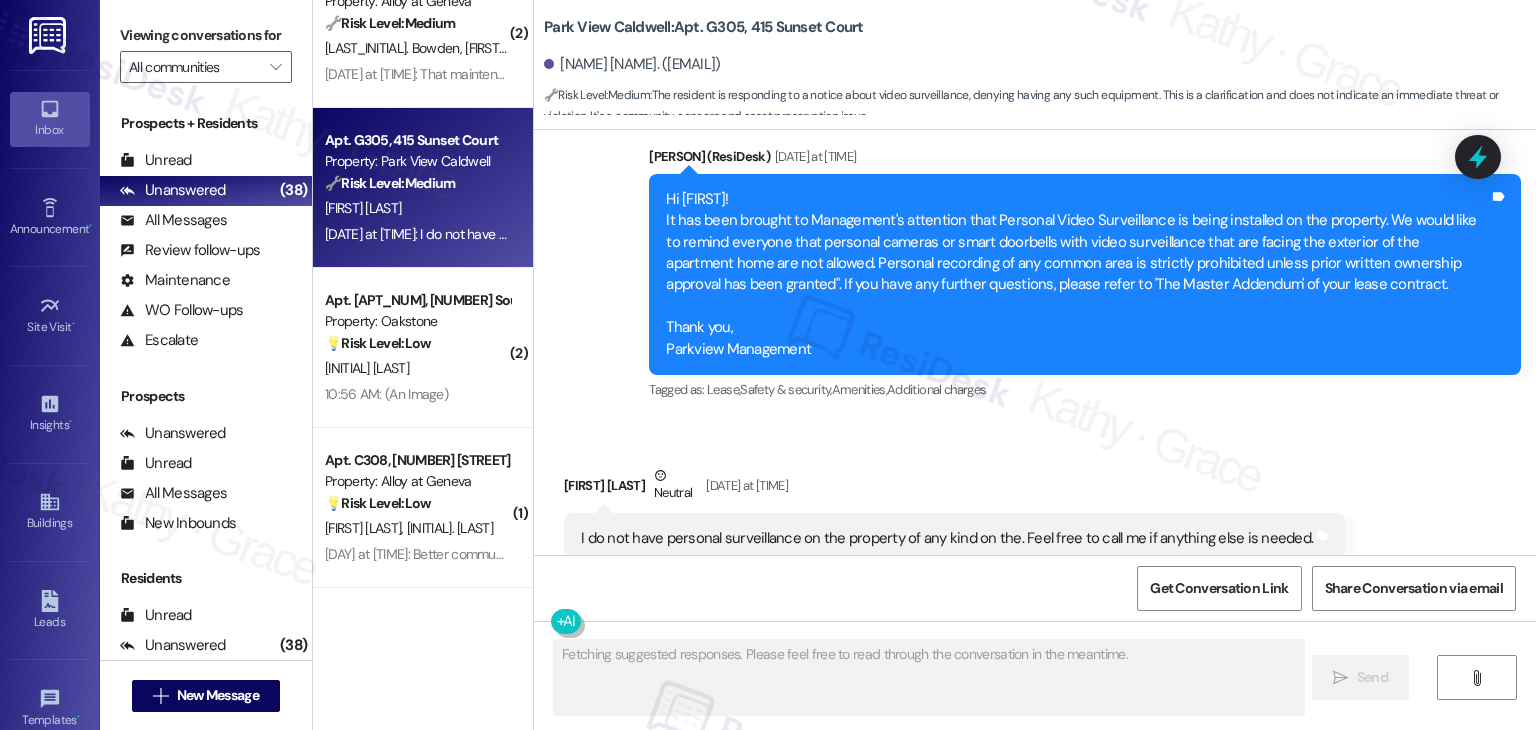 click on "Received via SMS Adam Abel   Neutral Aug 04, 2025 at 11:19 AM I do not have personal surveillance on the property of any kind on the. Feel free to call me if anything else is needed. Tags and notes  Related guidelines Show suggestions" at bounding box center (954, 545) 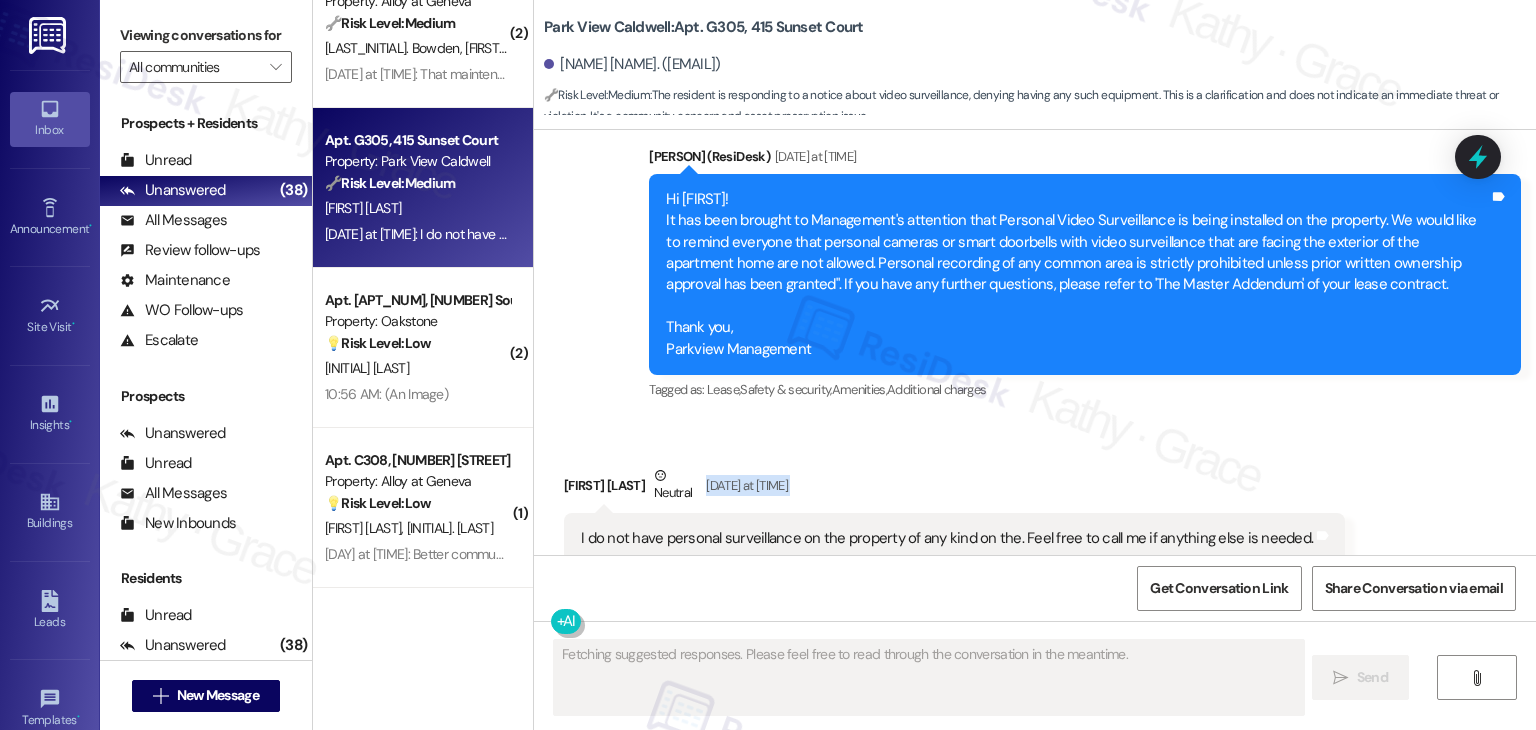 click on "Received via SMS Adam Abel   Neutral Aug 04, 2025 at 11:19 AM I do not have personal surveillance on the property of any kind on the. Feel free to call me if anything else is needed. Tags and notes  Related guidelines Show suggestions" at bounding box center [954, 545] 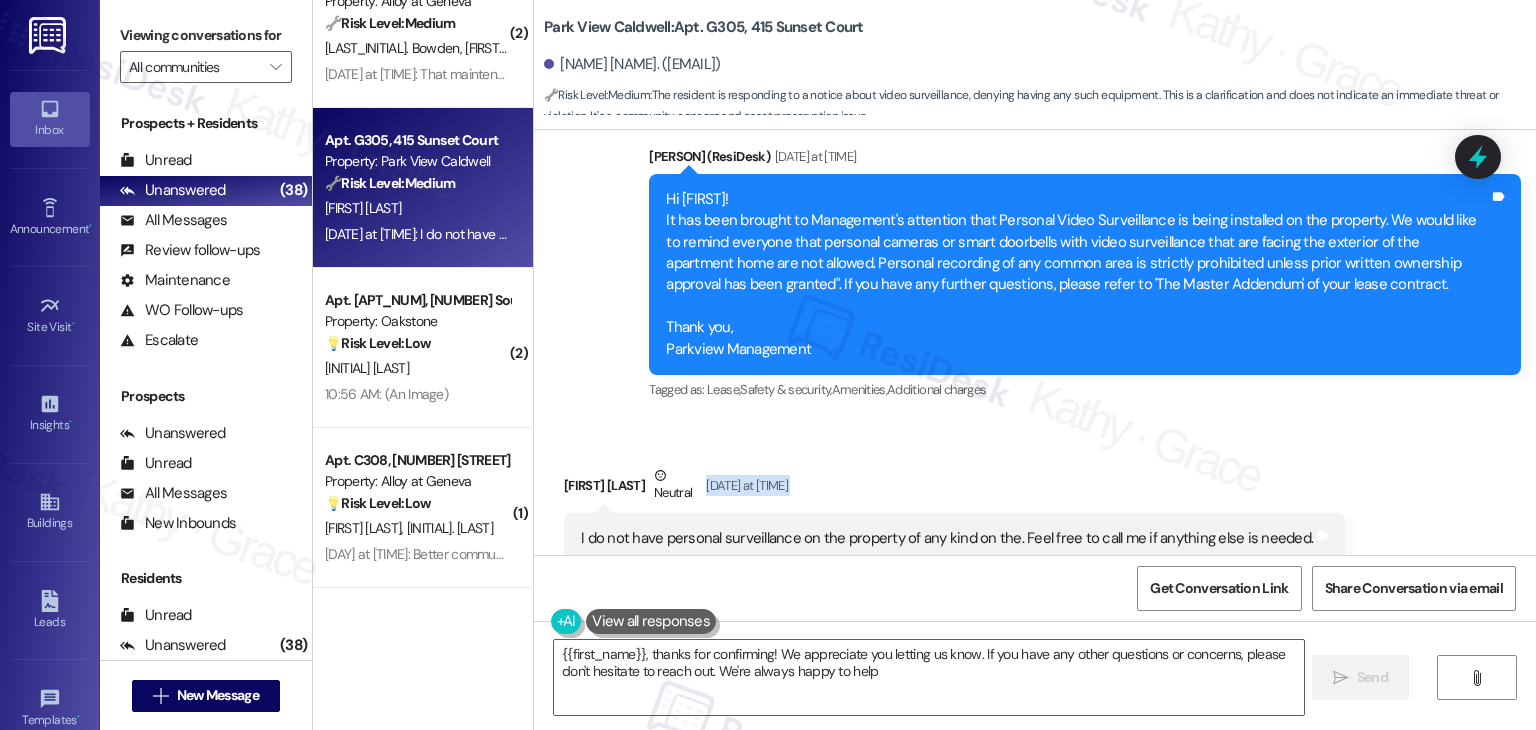 type on "{{first_name}}, thanks for confirming! We appreciate you letting us know. If you have any other questions or concerns, please don't hesitate to reach out. We're always happy to help!" 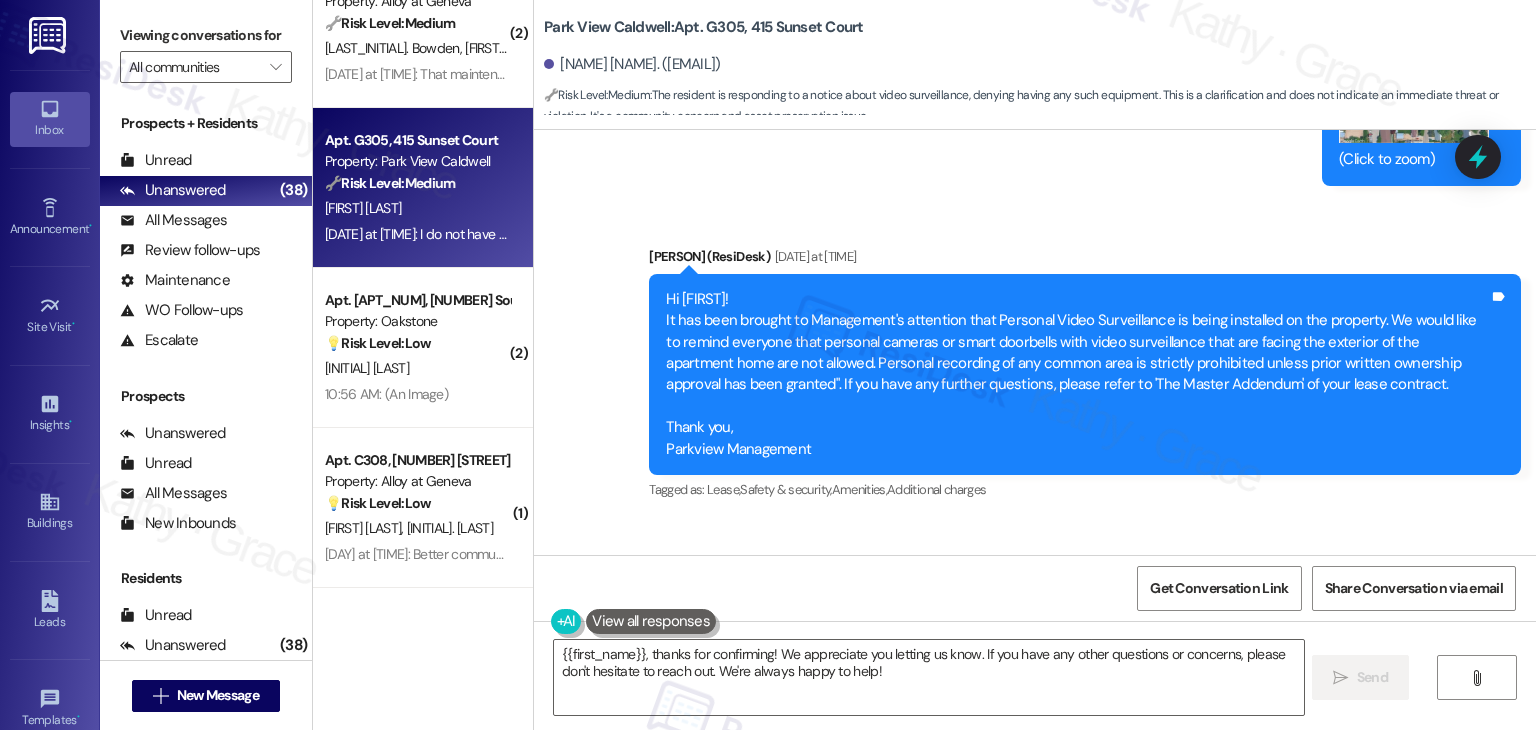 scroll, scrollTop: 4776, scrollLeft: 0, axis: vertical 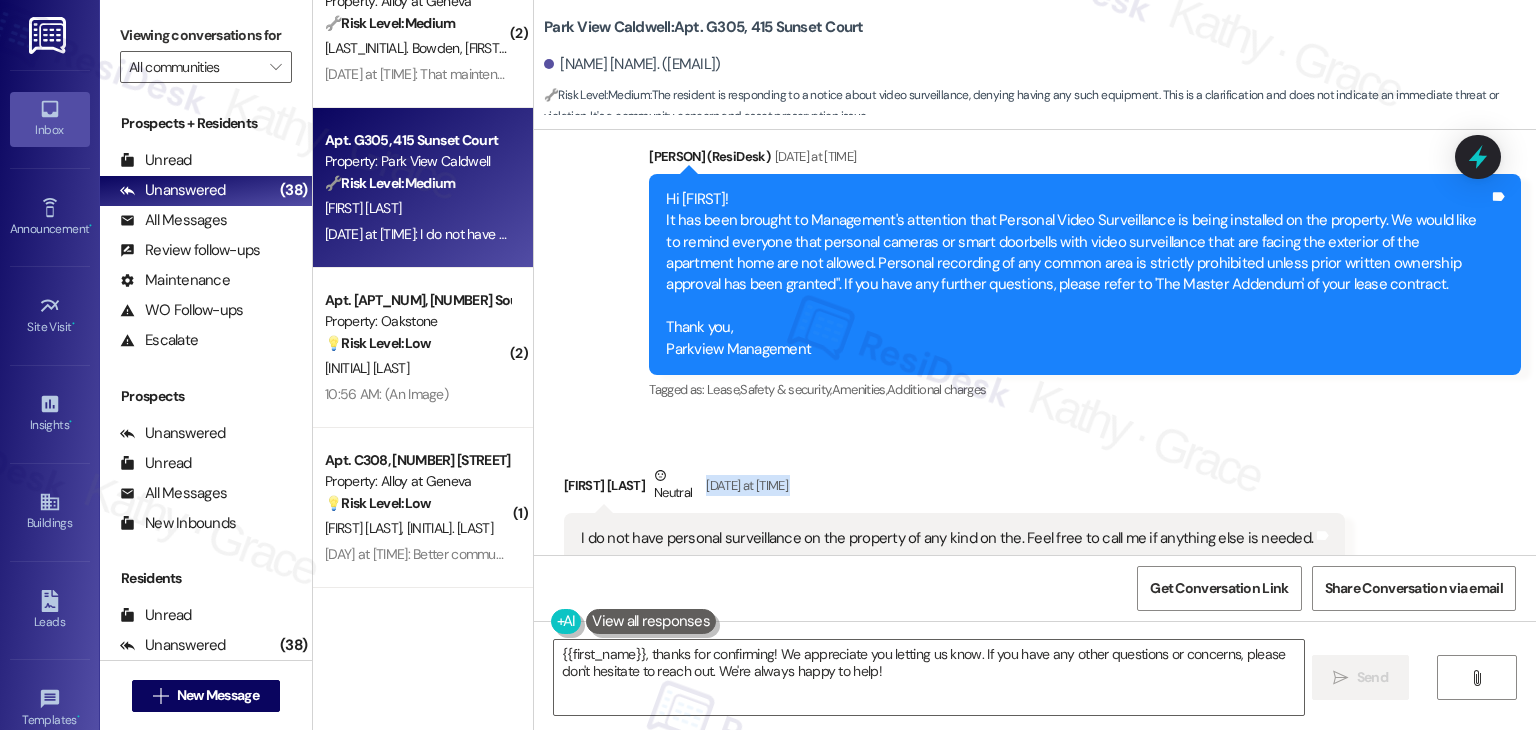 click on "Received via SMS Adam Abel   Neutral Aug 04, 2025 at 11:19 AM I do not have personal surveillance on the property of any kind on the. Feel free to call me if anything else is needed. Tags and notes  Related guidelines Show suggestions" at bounding box center (1035, 530) 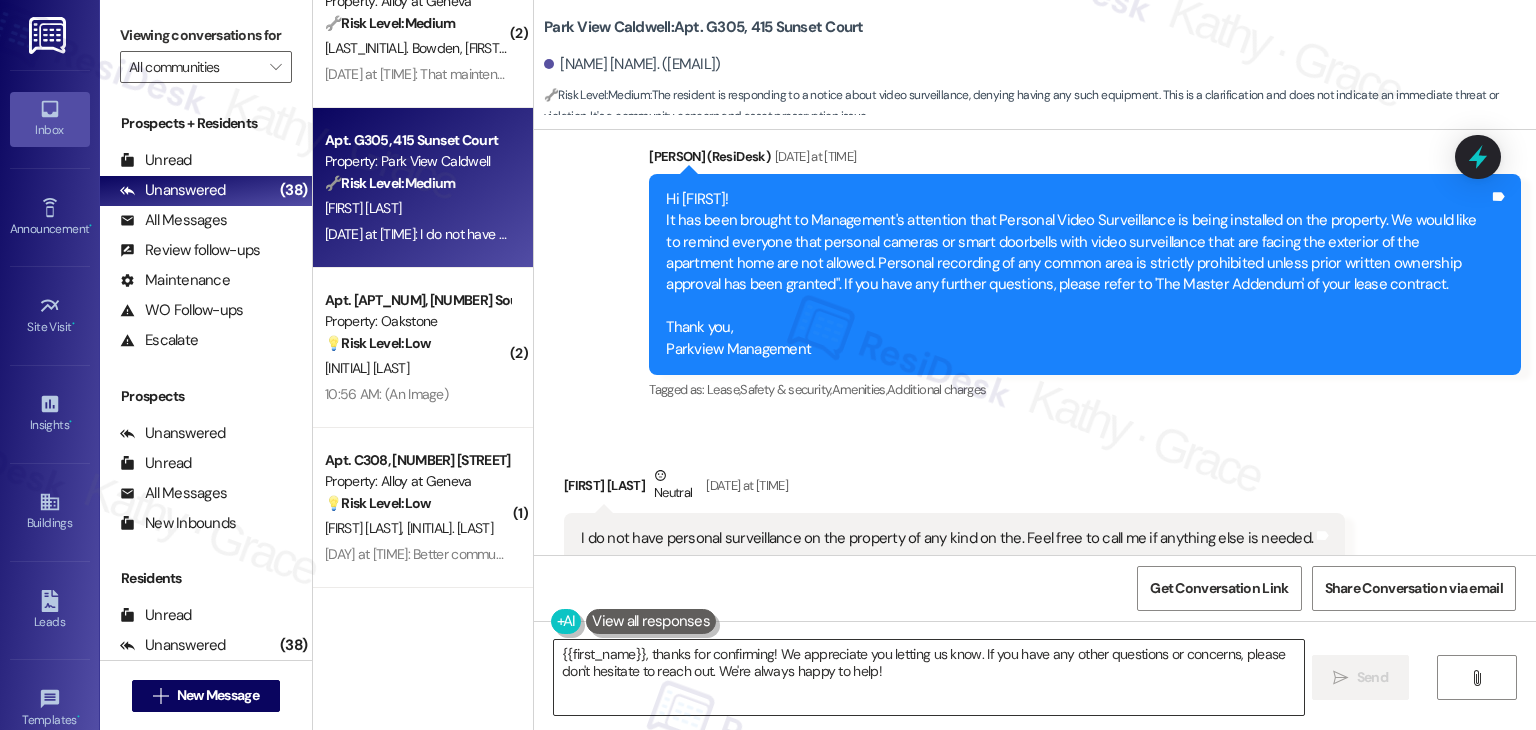 click on "{{first_name}}, thanks for confirming! We appreciate you letting us know. If you have any other questions or concerns, please don't hesitate to reach out. We're always happy to help!" at bounding box center [928, 677] 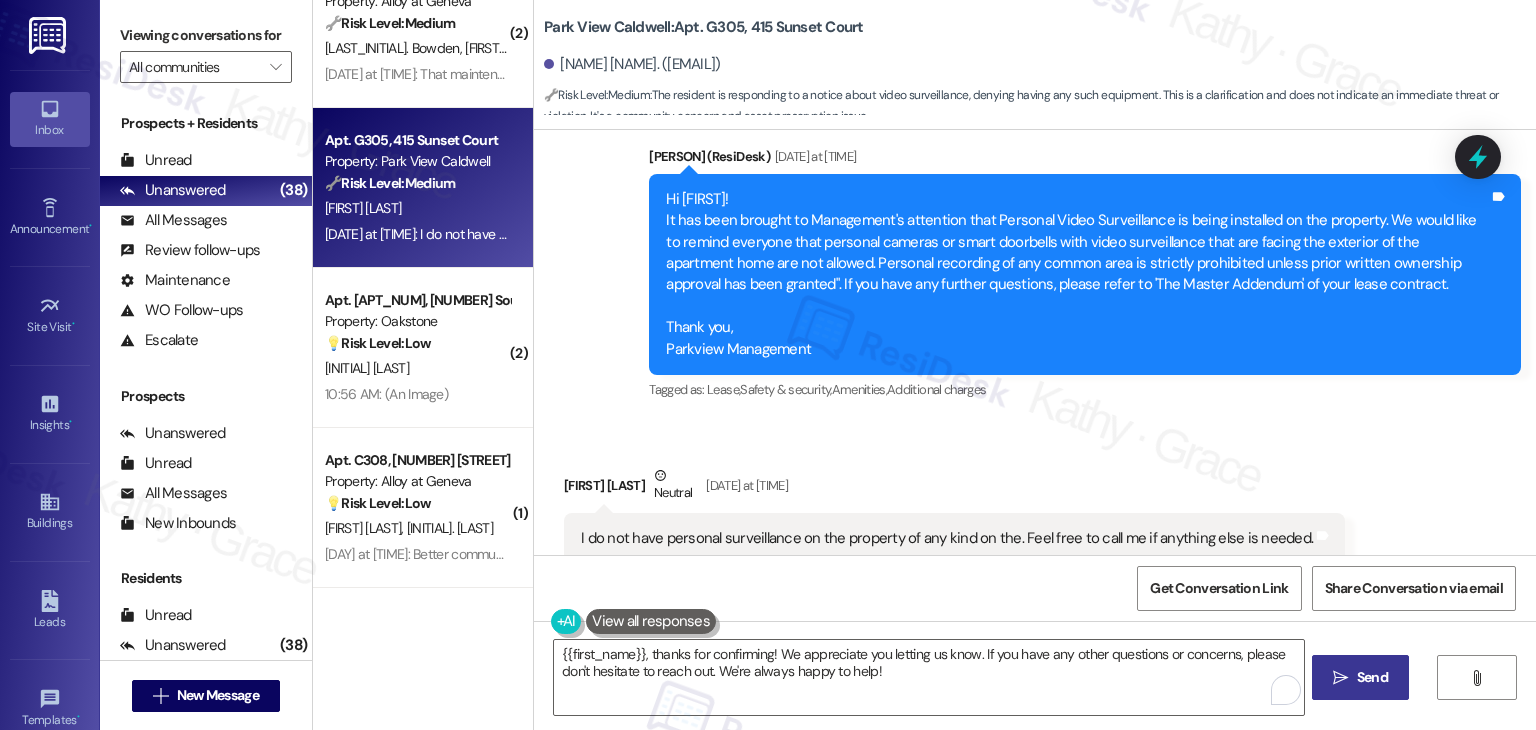 click on "Send" at bounding box center (1372, 677) 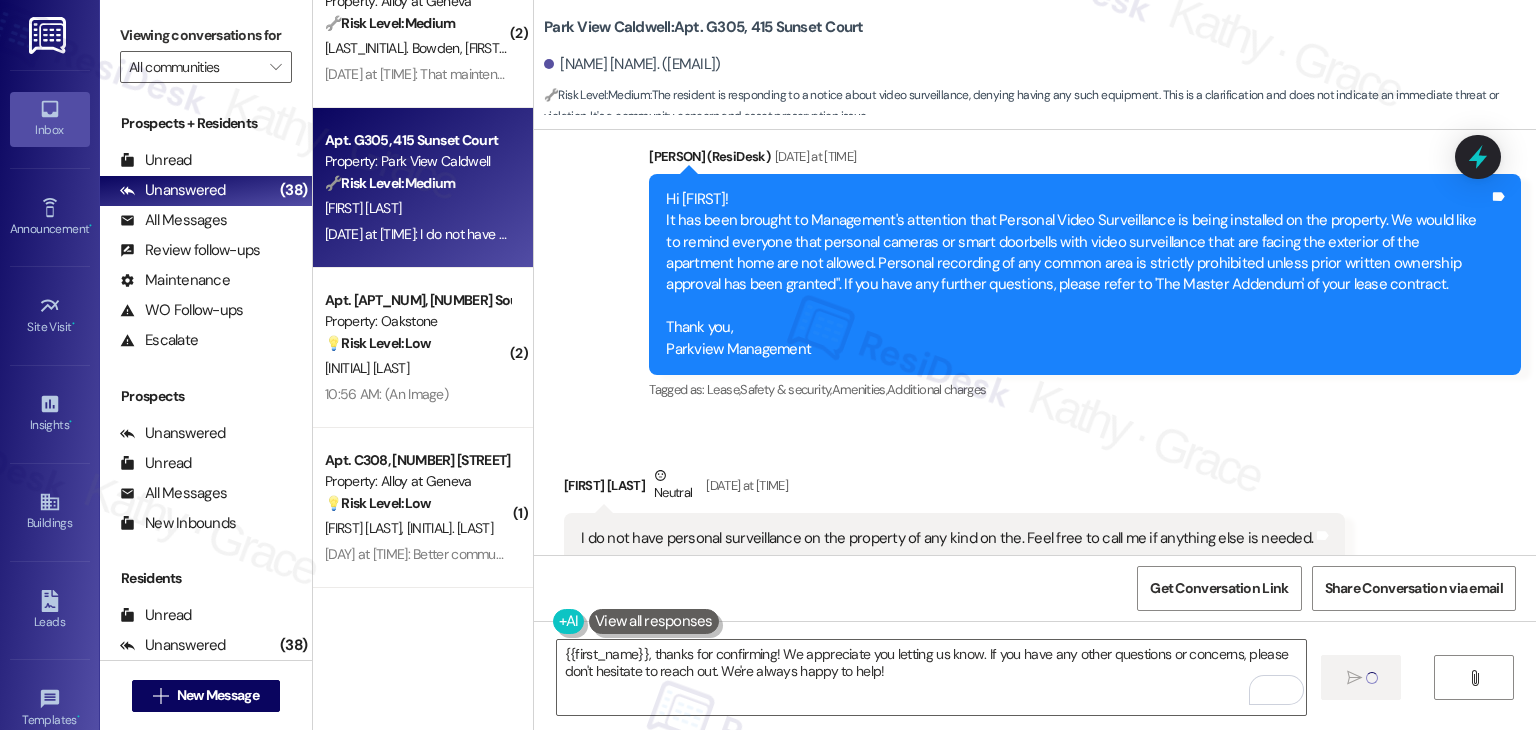 type 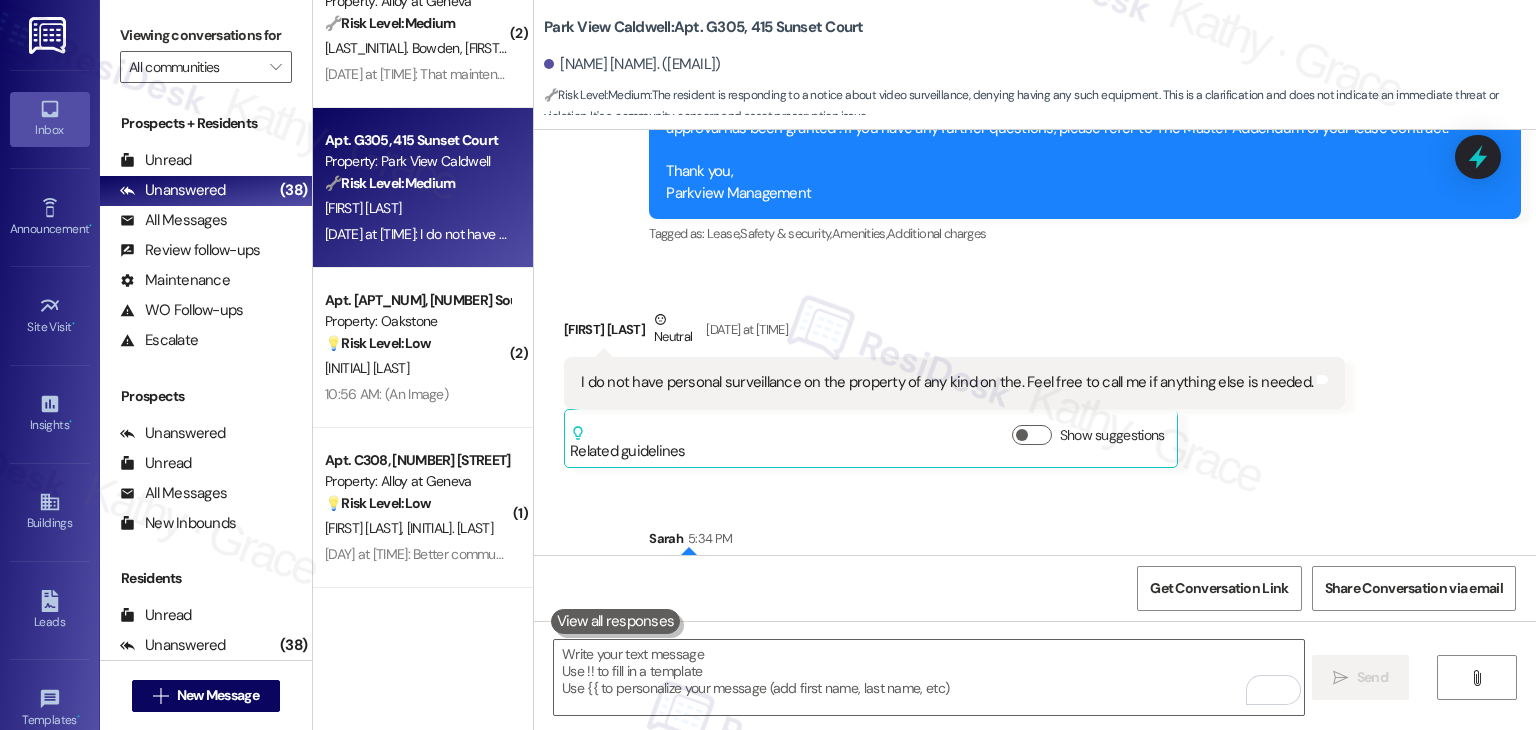 scroll, scrollTop: 4936, scrollLeft: 0, axis: vertical 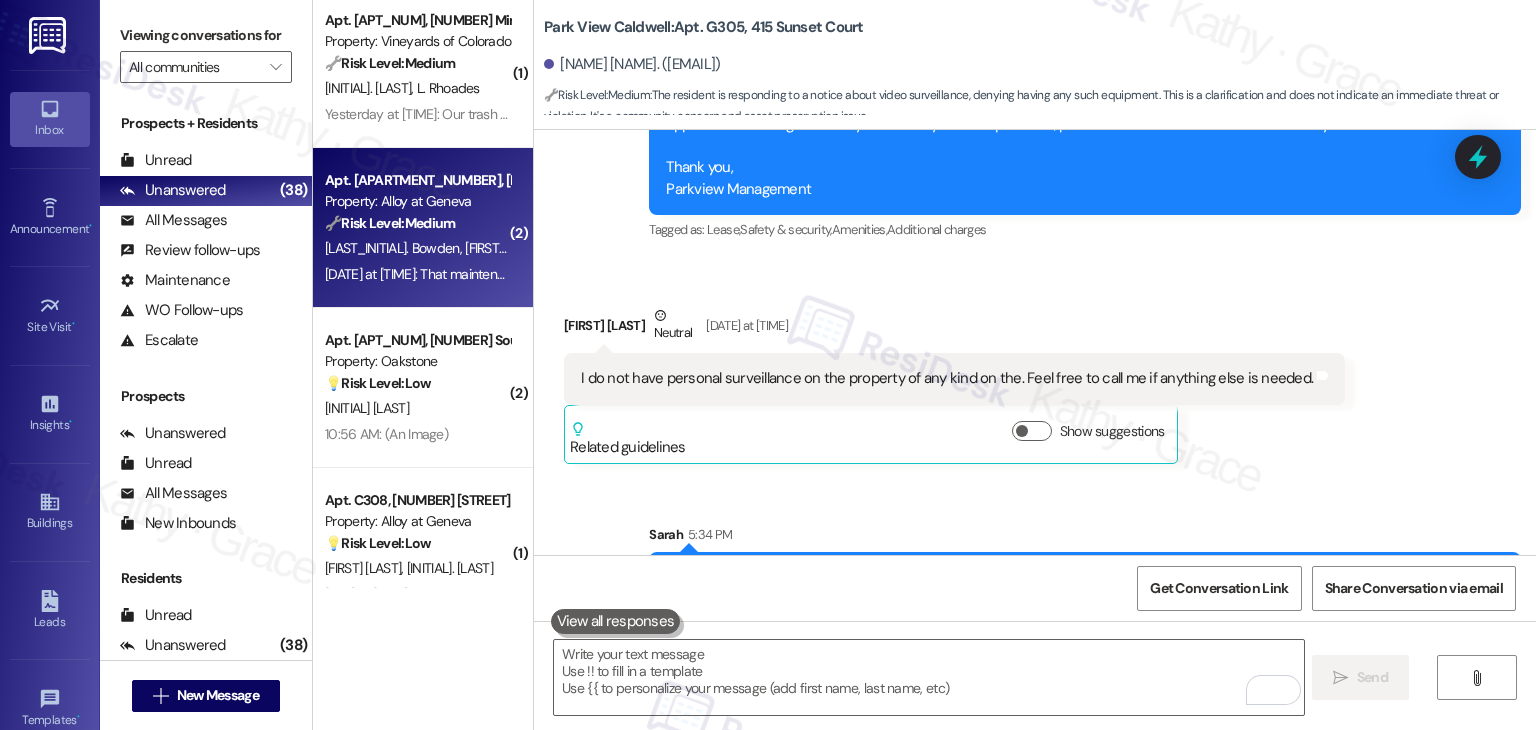 click on "Aug 04, 2025 at 12:00 PM: That maintenance ticket was #156445 Aug 04, 2025 at 12:00 PM: That maintenance ticket was #156445" at bounding box center (417, 274) 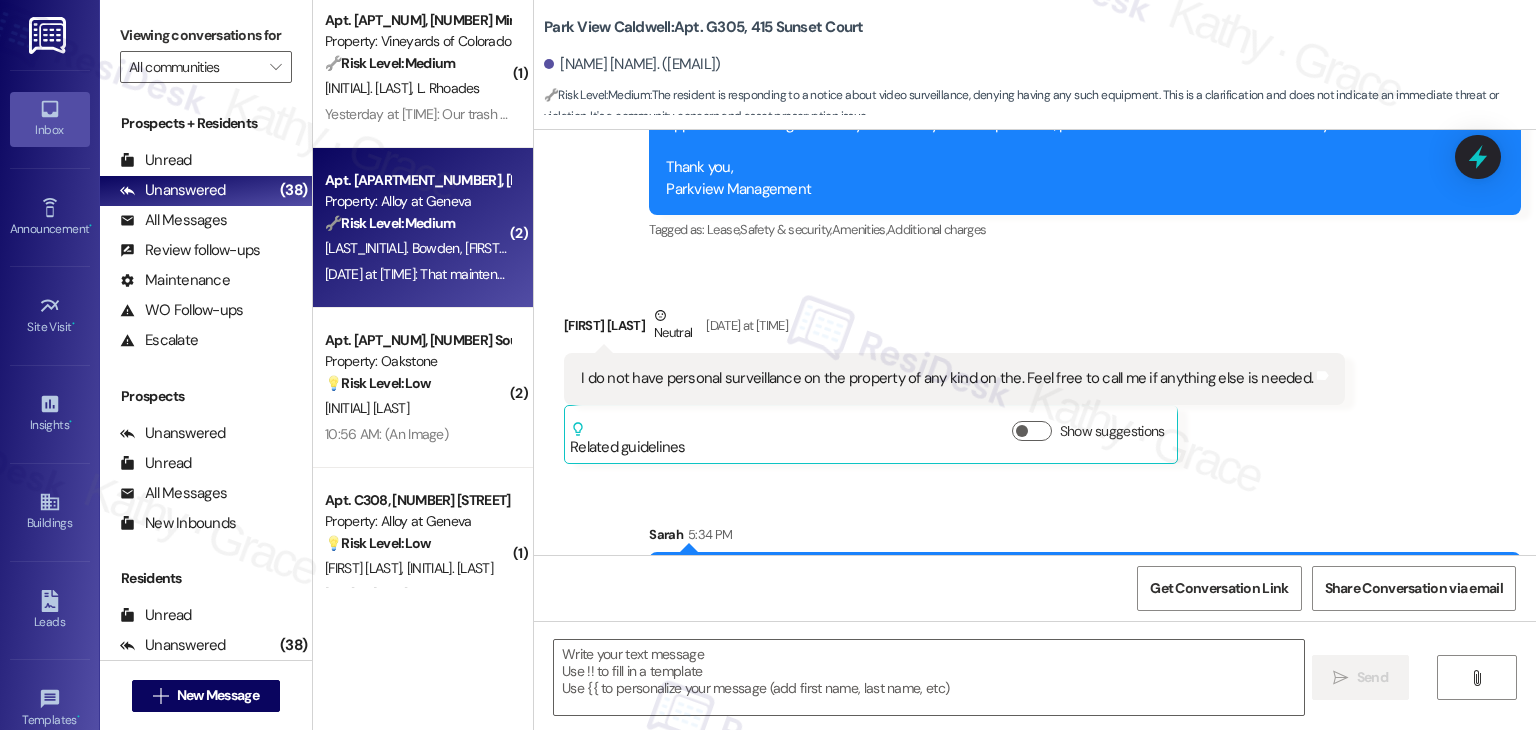 type on "Fetching suggested responses. Please feel free to read through the conversation in the meantime." 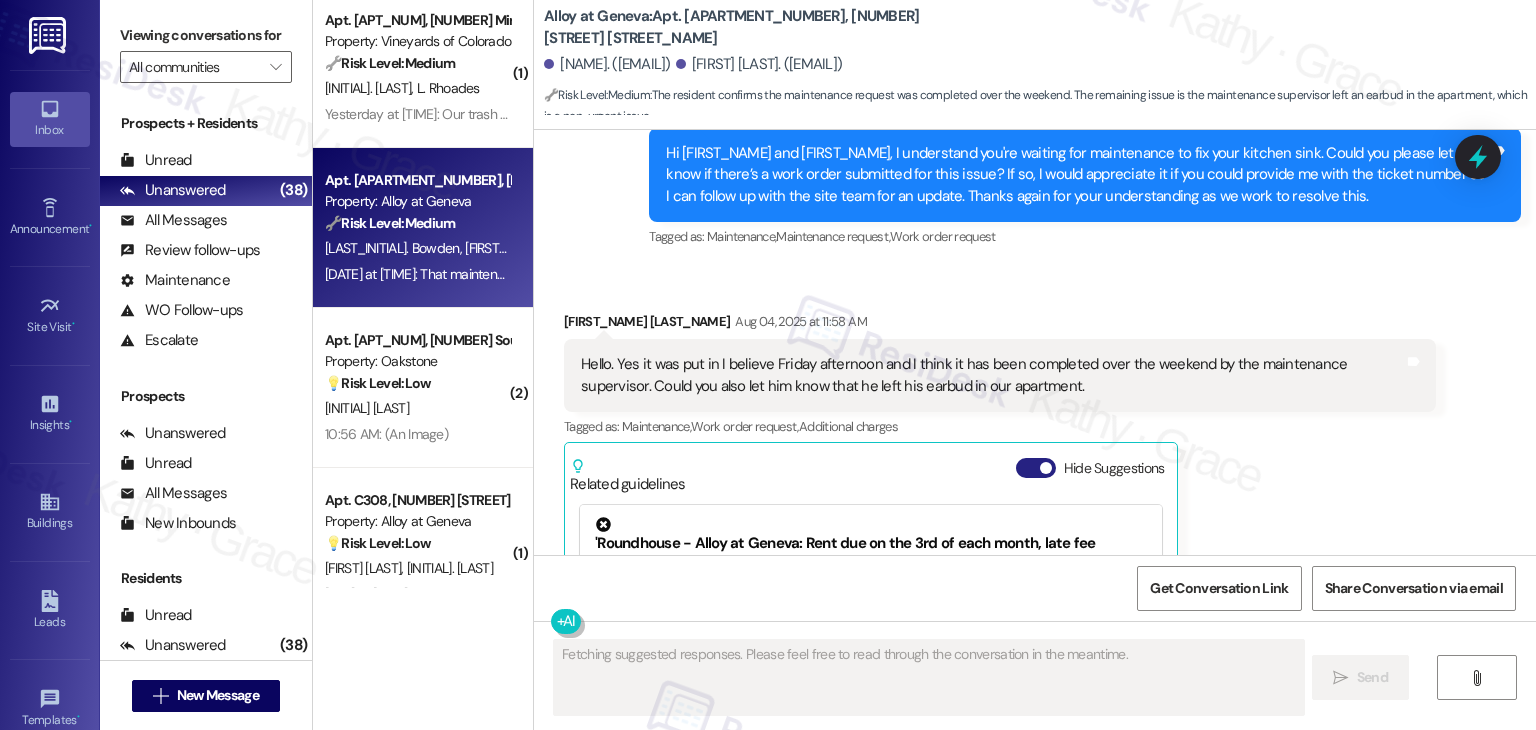click on "Hide Suggestions" at bounding box center [1036, 468] 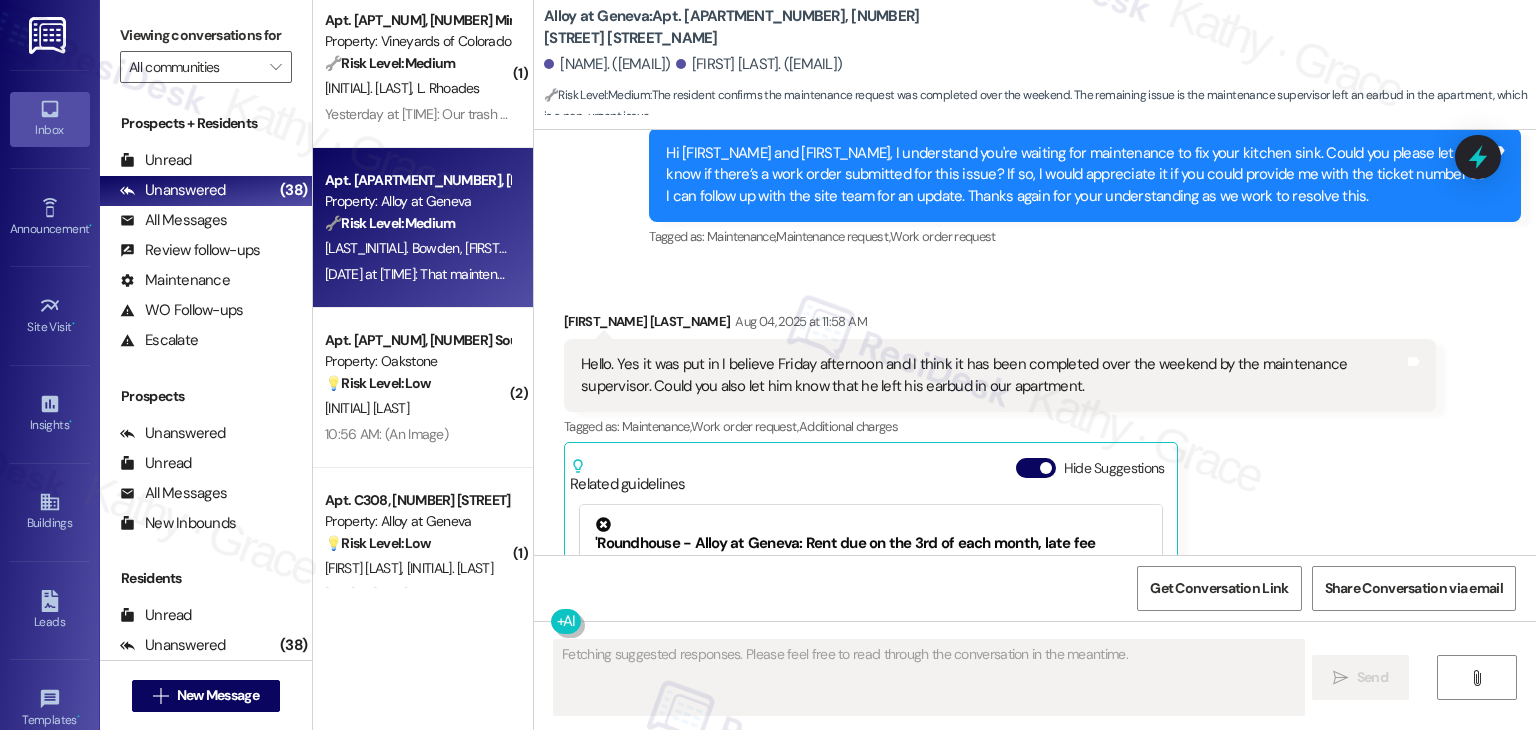 scroll, scrollTop: 13032, scrollLeft: 0, axis: vertical 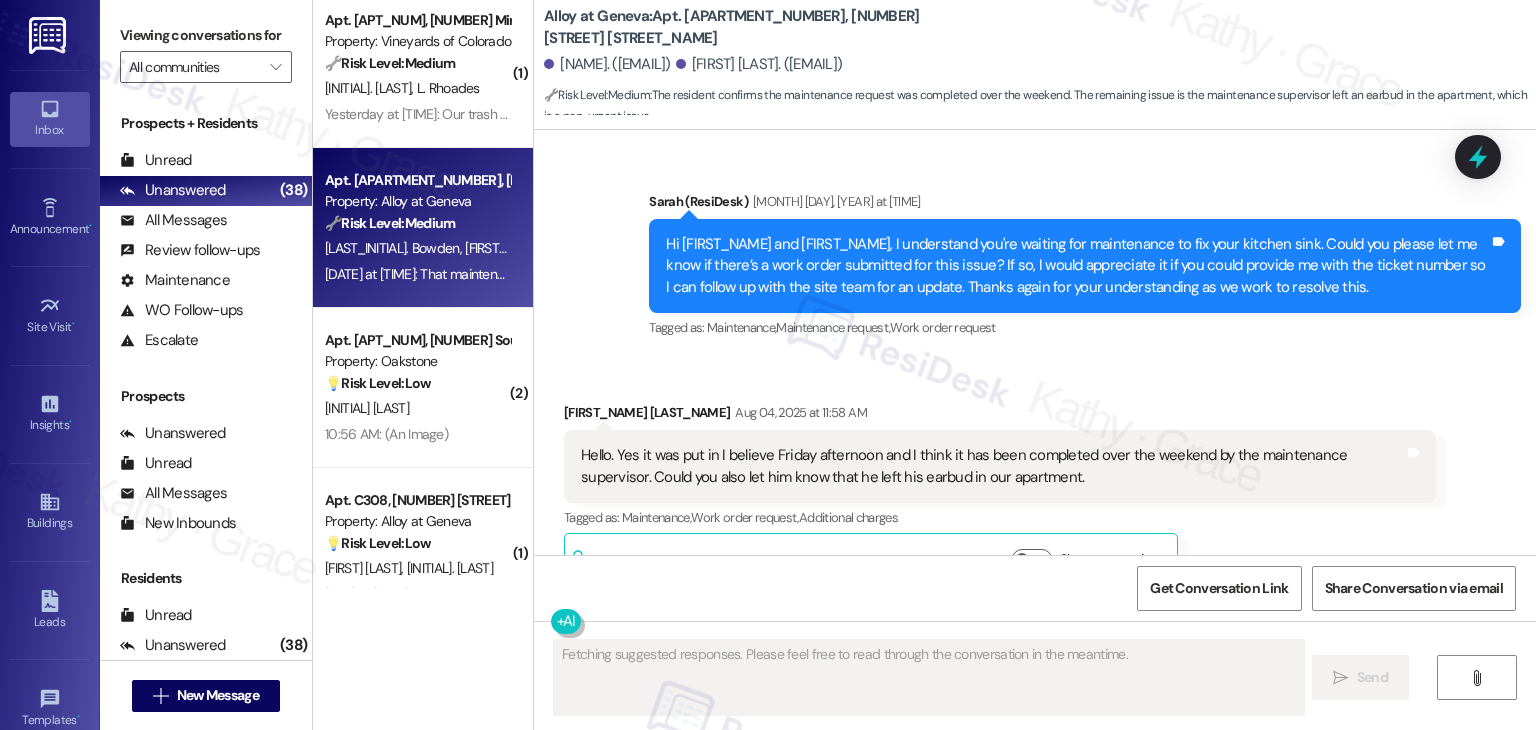 click on "James Wiseman Aug 04, 2025 at 11:58 AM Hello. Yes it was put in I believe Friday afternoon and I think it has been completed over the weekend by the maintenance supervisor. Could you also let him know that he left his earbud in our apartment. Tags and notes Tagged as:   Maintenance ,  Click to highlight conversations about Maintenance Work order request ,  Click to highlight conversations about Work order request Additional charges Click to highlight conversations about Additional charges  Related guidelines Show suggestions" at bounding box center (1000, 497) 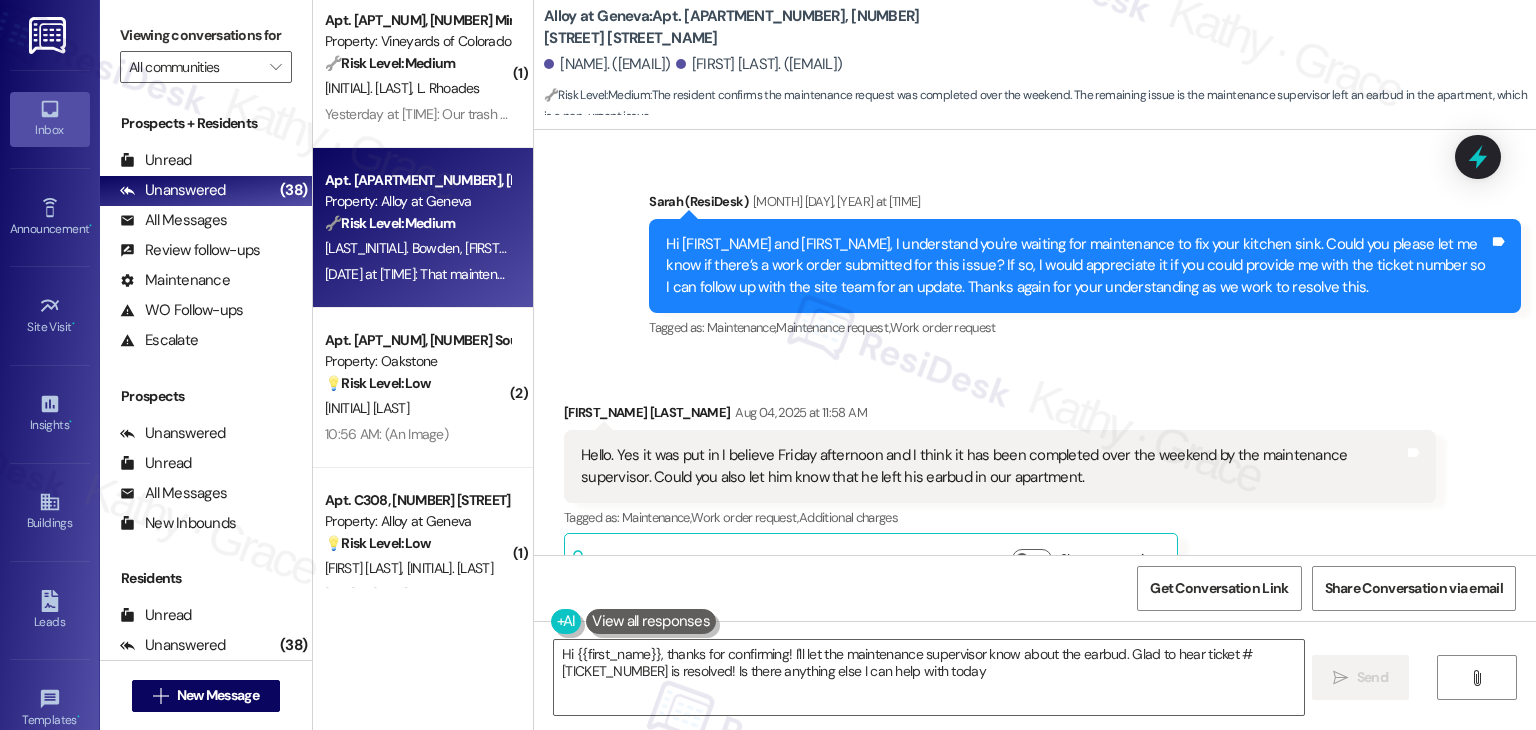 type on "Hi {{first_name}}, thanks for confirming! I'll let the maintenance supervisor know about the earbud. Glad to hear ticket #156445 is resolved! Is there anything else I can help with today?" 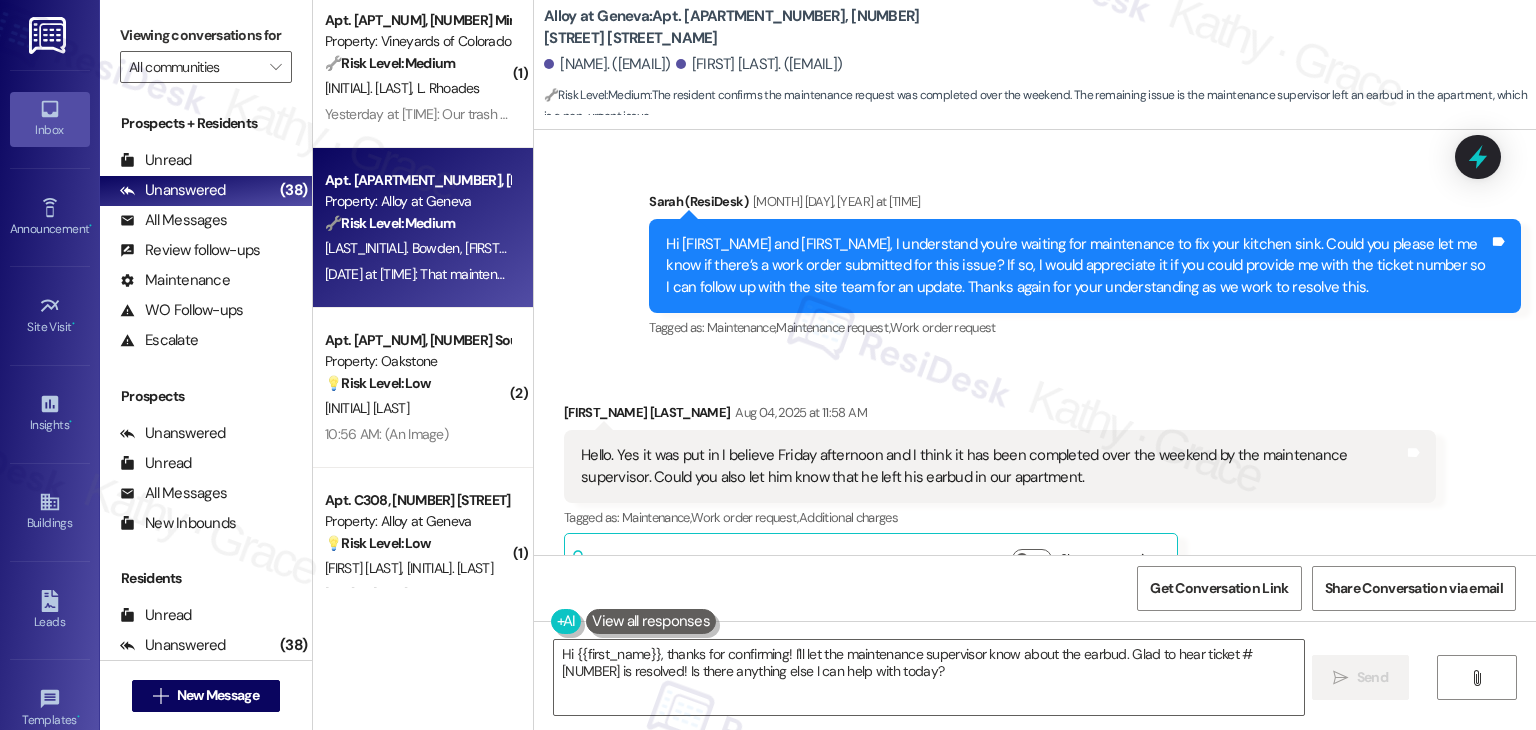 click on "Received via SMS James Wiseman Aug 04, 2025 at 11:58 AM Hello. Yes it was put in I believe Friday afternoon and I think it has been completed over the weekend by the maintenance supervisor. Could you also let him know that he left his earbud in our apartment. Tags and notes Tagged as:   Maintenance ,  Click to highlight conversations about Maintenance Work order request ,  Click to highlight conversations about Work order request Additional charges Click to highlight conversations about Additional charges  Related guidelines Show suggestions Received via SMS 12:00 PM James Wiseman Aug 04, 2025 at 12:00 PM That maintenance ticket was #156445 Tags and notes Tagged as:   Maintenance ,  Click to highlight conversations about Maintenance Work order request Click to highlight conversations about Work order request" at bounding box center (1035, 552) 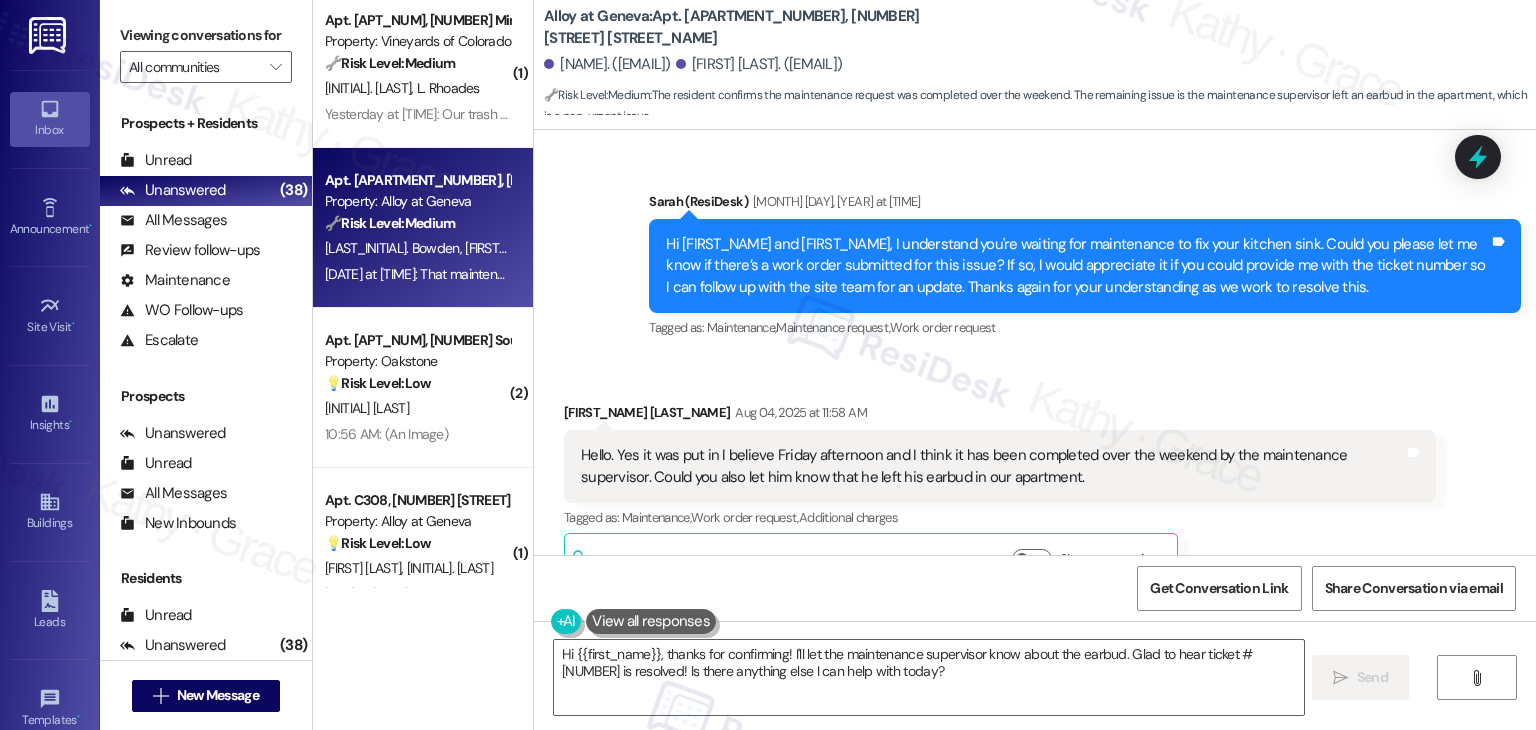click on "Received via SMS James Wiseman Aug 04, 2025 at 11:58 AM Hello. Yes it was put in I believe Friday afternoon and I think it has been completed over the weekend by the maintenance supervisor. Could you also let him know that he left his earbud in our apartment. Tags and notes Tagged as:   Maintenance ,  Click to highlight conversations about Maintenance Work order request ,  Click to highlight conversations about Work order request Additional charges Click to highlight conversations about Additional charges  Related guidelines Show suggestions Received via SMS 12:00 PM James Wiseman Aug 04, 2025 at 12:00 PM That maintenance ticket was #156445 Tags and notes Tagged as:   Maintenance ,  Click to highlight conversations about Maintenance Work order request Click to highlight conversations about Work order request" at bounding box center [1035, 552] 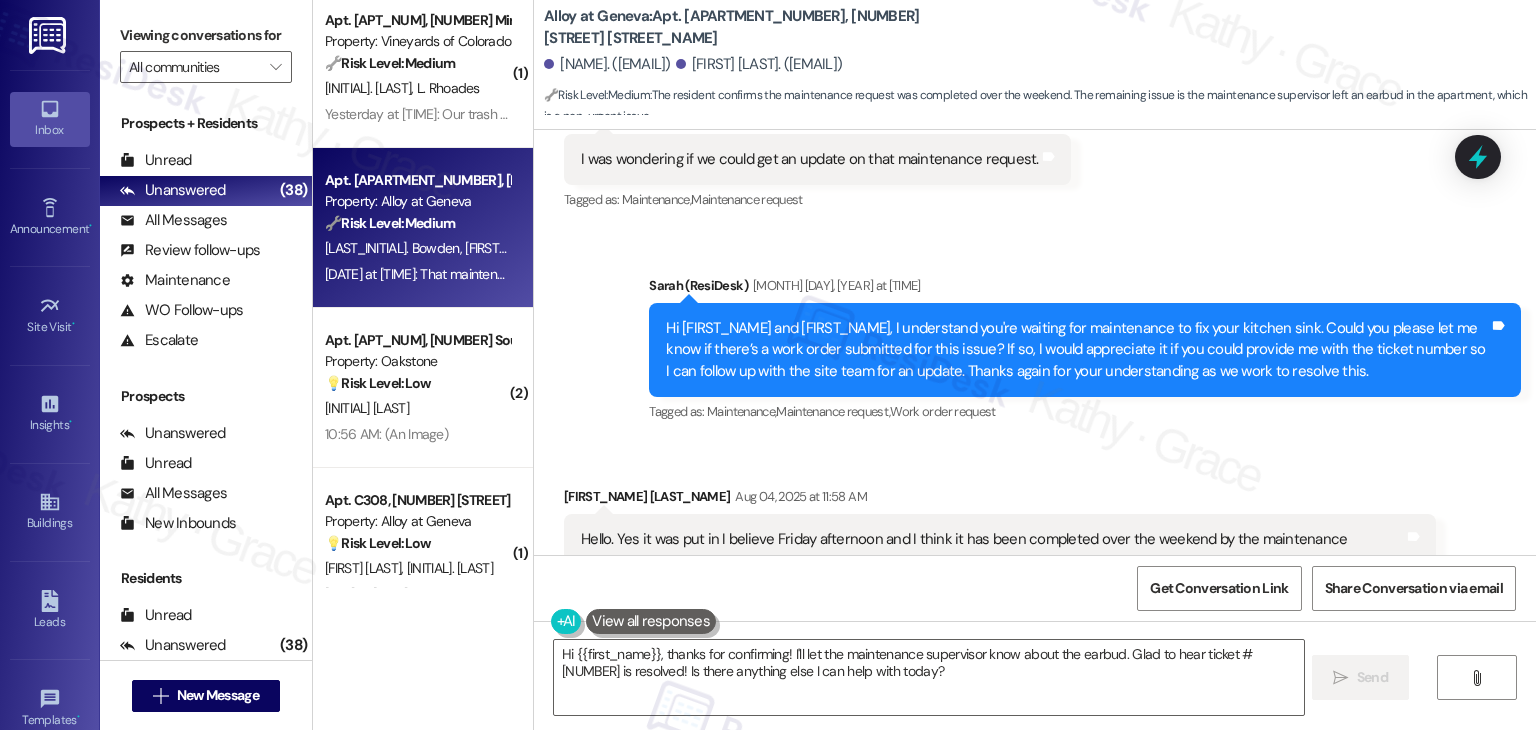scroll, scrollTop: 13032, scrollLeft: 0, axis: vertical 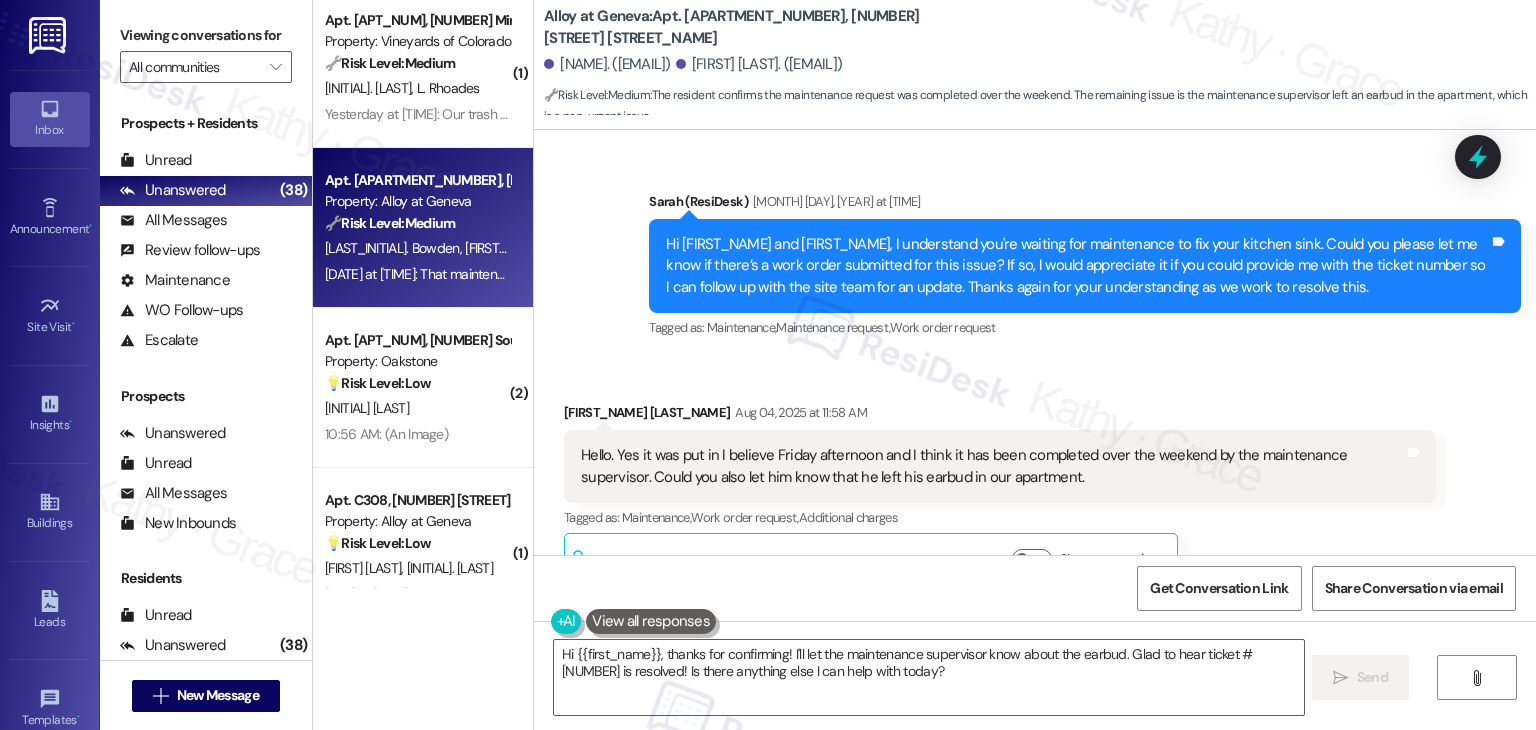 click on "Received via SMS James Wiseman Aug 04, 2025 at 11:58 AM Hello. Yes it was put in I believe Friday afternoon and I think it has been completed over the weekend by the maintenance supervisor. Could you also let him know that he left his earbud in our apartment. Tags and notes Tagged as:   Maintenance ,  Click to highlight conversations about Maintenance Work order request ,  Click to highlight conversations about Work order request Additional charges Click to highlight conversations about Additional charges  Related guidelines Show suggestions Received via SMS 12:00 PM James Wiseman Aug 04, 2025 at 12:00 PM That maintenance ticket was #156445 Tags and notes Tagged as:   Maintenance ,  Click to highlight conversations about Maintenance Work order request Click to highlight conversations about Work order request" at bounding box center [1035, 552] 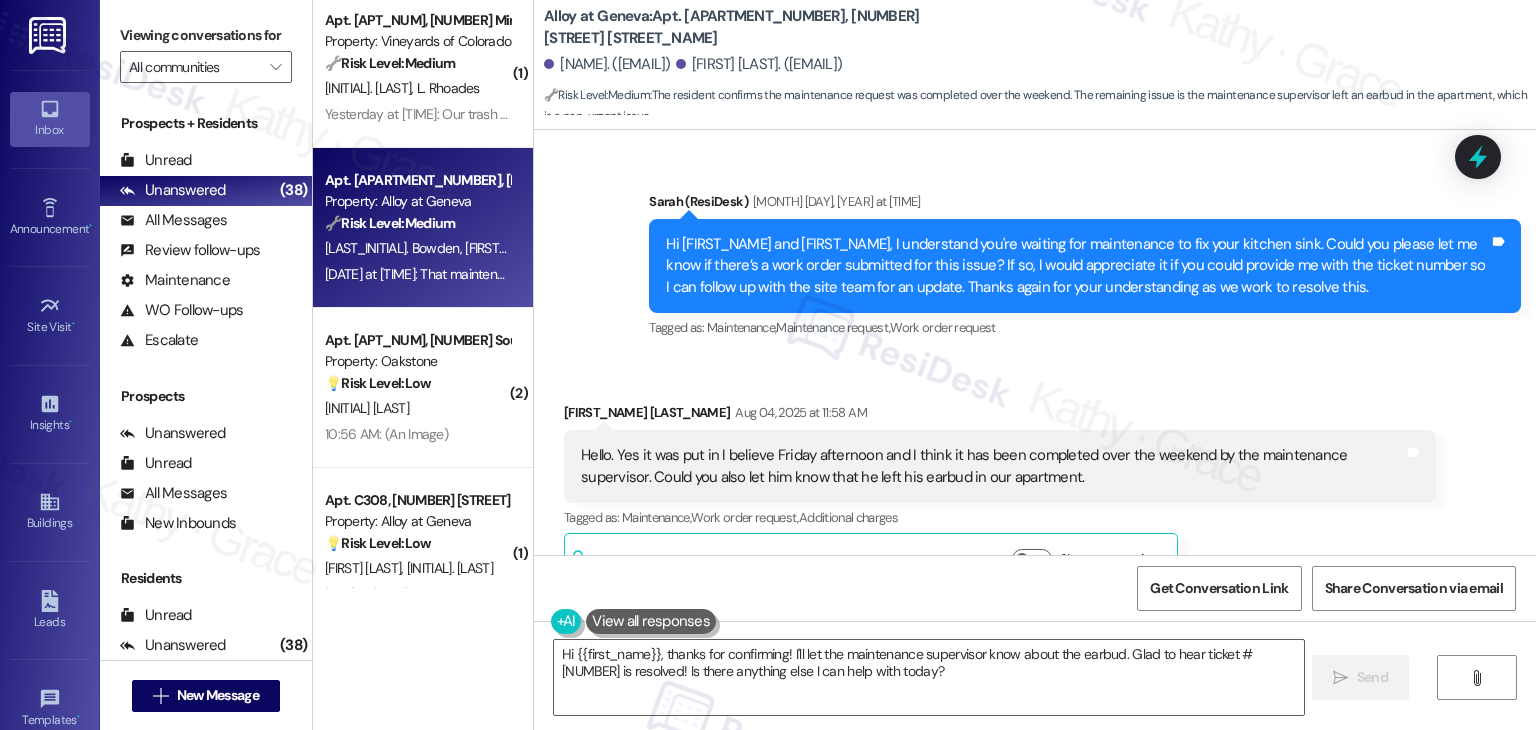 click on "Received via SMS James Wiseman Aug 04, 2025 at 11:58 AM Hello. Yes it was put in I believe Friday afternoon and I think it has been completed over the weekend by the maintenance supervisor. Could you also let him know that he left his earbud in our apartment. Tags and notes Tagged as:   Maintenance ,  Click to highlight conversations about Maintenance Work order request ,  Click to highlight conversations about Work order request Additional charges Click to highlight conversations about Additional charges  Related guidelines Show suggestions Received via SMS 12:00 PM James Wiseman Aug 04, 2025 at 12:00 PM That maintenance ticket was #156445 Tags and notes Tagged as:   Maintenance ,  Click to highlight conversations about Maintenance Work order request Click to highlight conversations about Work order request" at bounding box center (1035, 552) 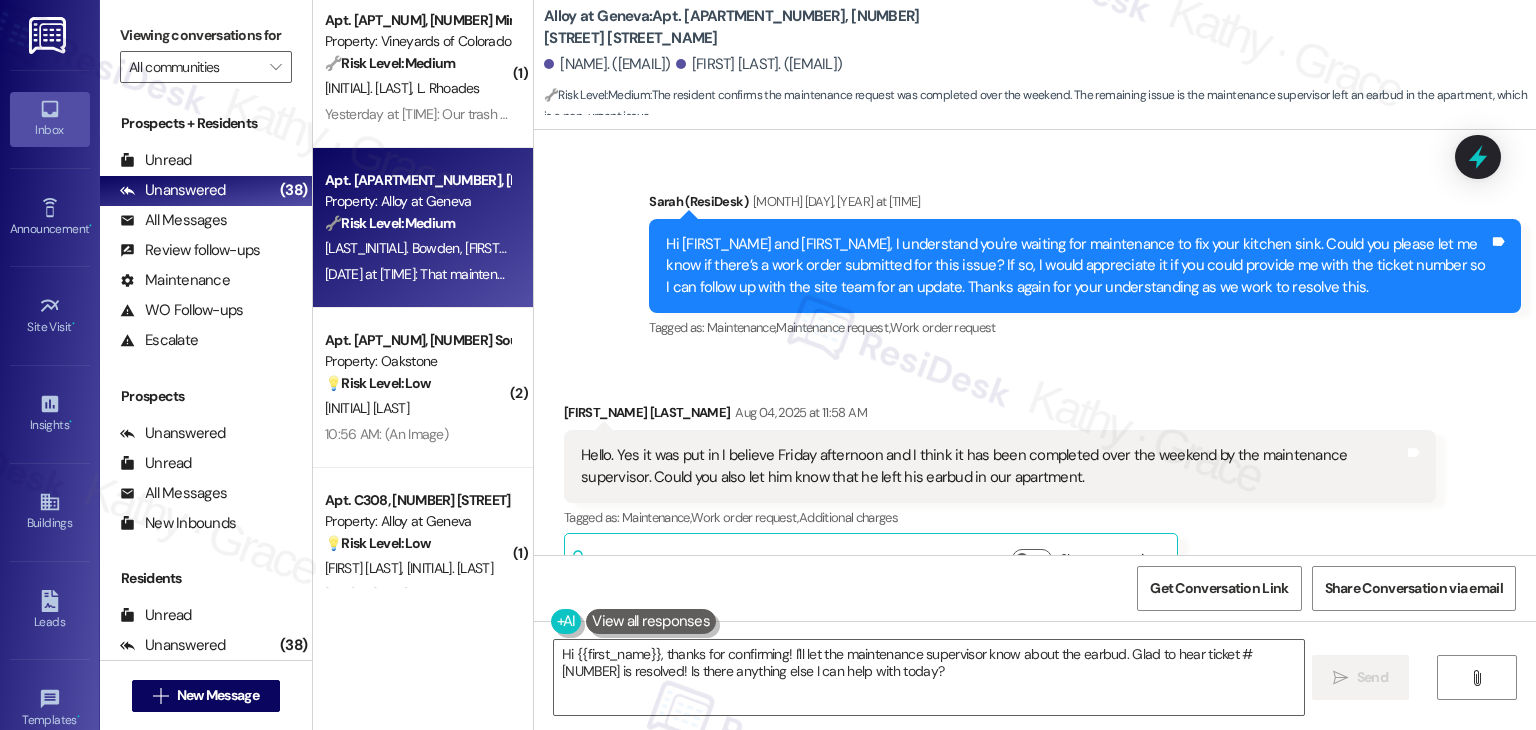 click on "Received via SMS James Wiseman Aug 04, 2025 at 11:58 AM Hello. Yes it was put in I believe Friday afternoon and I think it has been completed over the weekend by the maintenance supervisor. Could you also let him know that he left his earbud in our apartment. Tags and notes Tagged as:   Maintenance ,  Click to highlight conversations about Maintenance Work order request ,  Click to highlight conversations about Work order request Additional charges Click to highlight conversations about Additional charges  Related guidelines Show suggestions" at bounding box center [1000, 497] 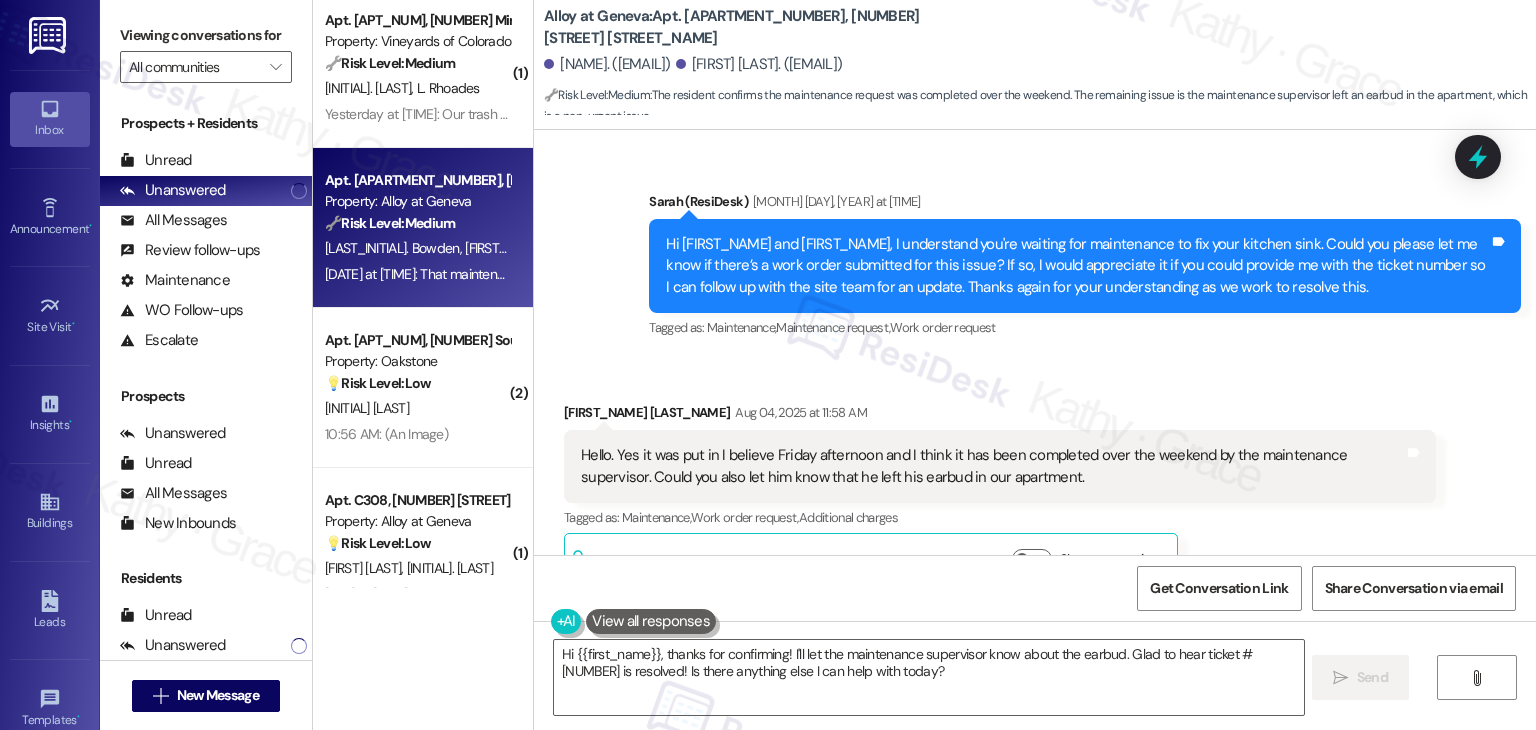 click on "Received via SMS James Wiseman Aug 04, 2025 at 11:58 AM Hello. Yes it was put in I believe Friday afternoon and I think it has been completed over the weekend by the maintenance supervisor. Could you also let him know that he left his earbud in our apartment. Tags and notes Tagged as:   Maintenance ,  Click to highlight conversations about Maintenance Work order request ,  Click to highlight conversations about Work order request Additional charges Click to highlight conversations about Additional charges  Related guidelines Show suggestions Received via SMS 12:00 PM James Wiseman Aug 04, 2025 at 12:00 PM That maintenance ticket was #156445 Tags and notes Tagged as:   Maintenance ,  Click to highlight conversations about Maintenance Work order request Click to highlight conversations about Work order request" at bounding box center [1035, 552] 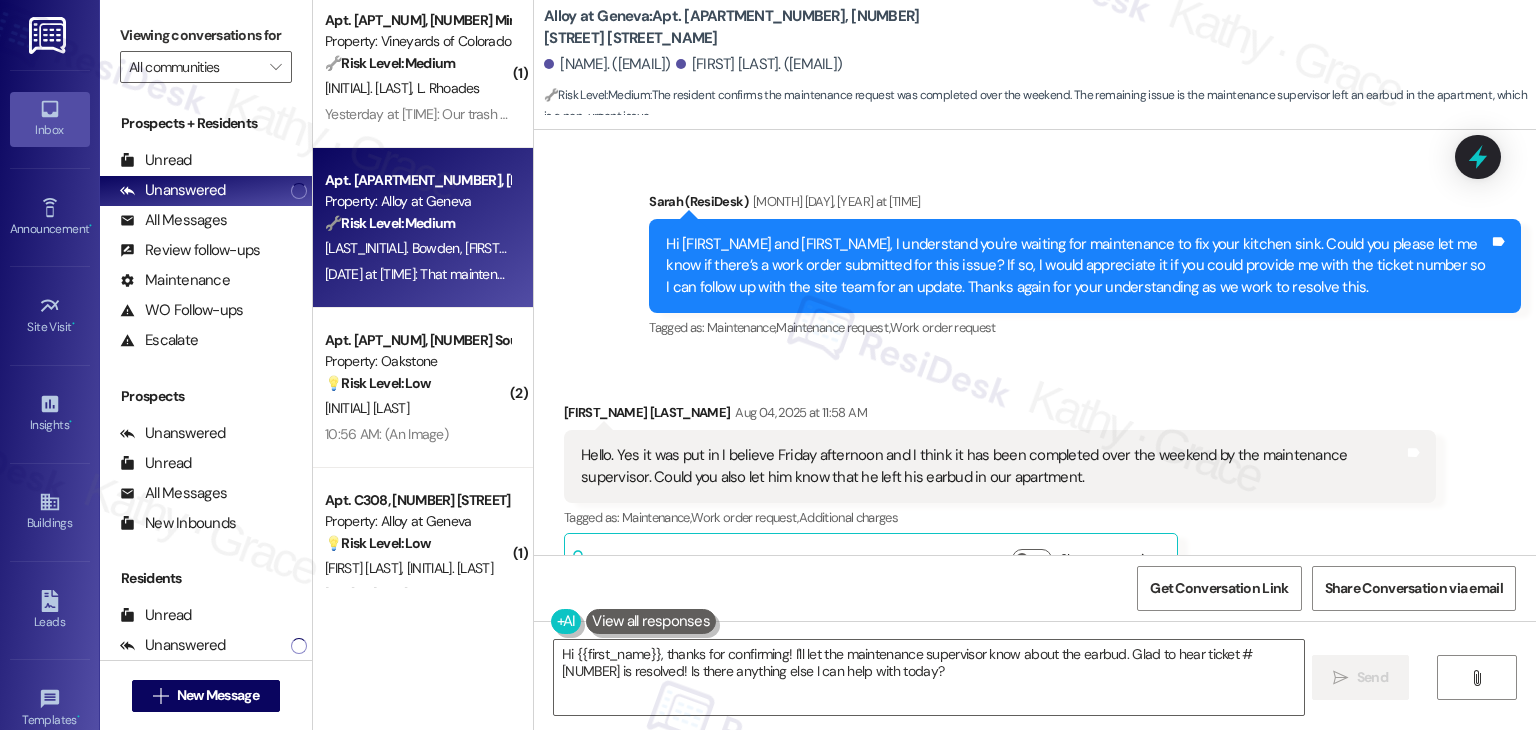 click on "Received via SMS James Wiseman Aug 04, 2025 at 11:58 AM Hello. Yes it was put in I believe Friday afternoon and I think it has been completed over the weekend by the maintenance supervisor. Could you also let him know that he left his earbud in our apartment. Tags and notes Tagged as:   Maintenance ,  Click to highlight conversations about Maintenance Work order request ,  Click to highlight conversations about Work order request Additional charges Click to highlight conversations about Additional charges  Related guidelines Show suggestions Received via SMS 12:00 PM James Wiseman Aug 04, 2025 at 12:00 PM That maintenance ticket was #156445 Tags and notes Tagged as:   Maintenance ,  Click to highlight conversations about Maintenance Work order request Click to highlight conversations about Work order request" at bounding box center [1035, 552] 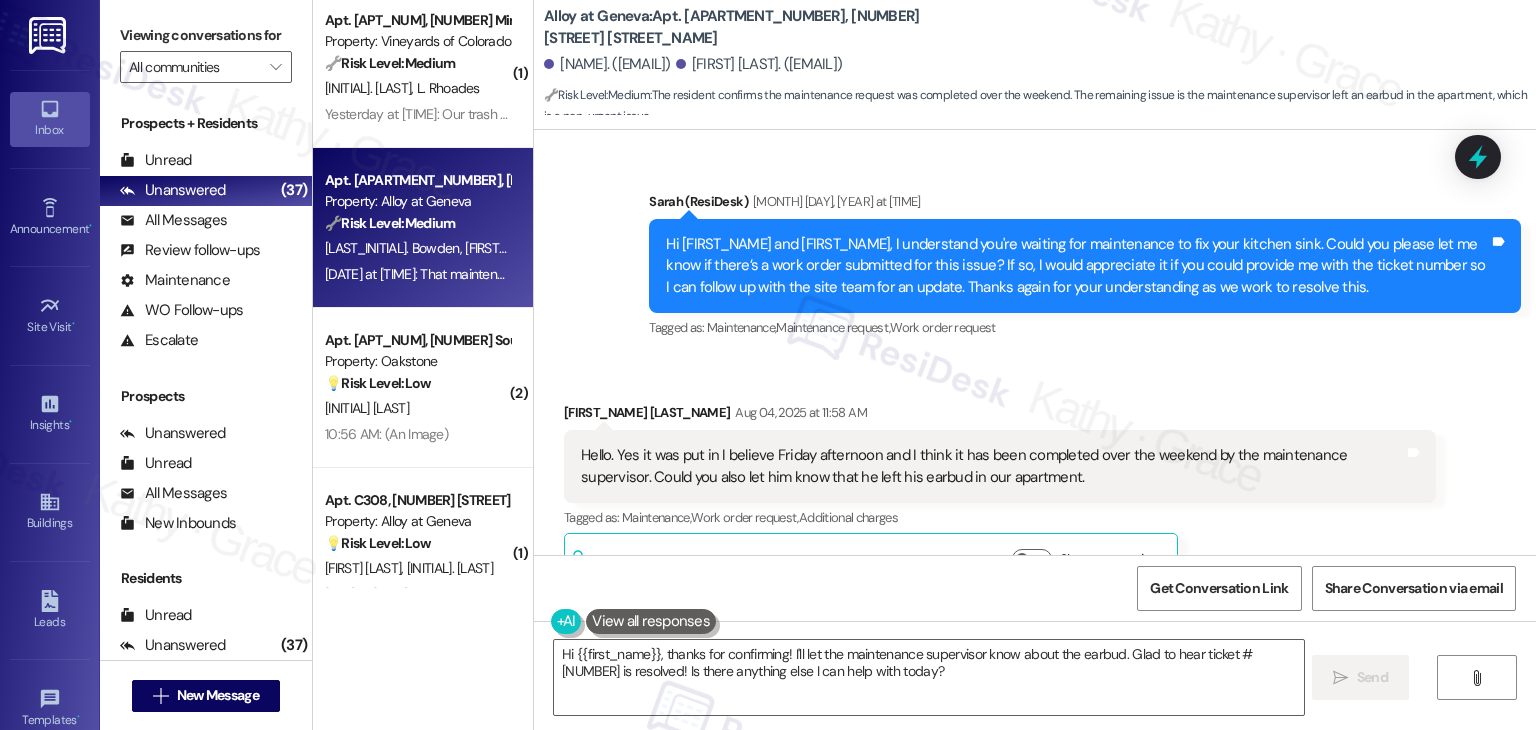 drag, startPoint x: 918, startPoint y: 492, endPoint x: 940, endPoint y: 565, distance: 76.243034 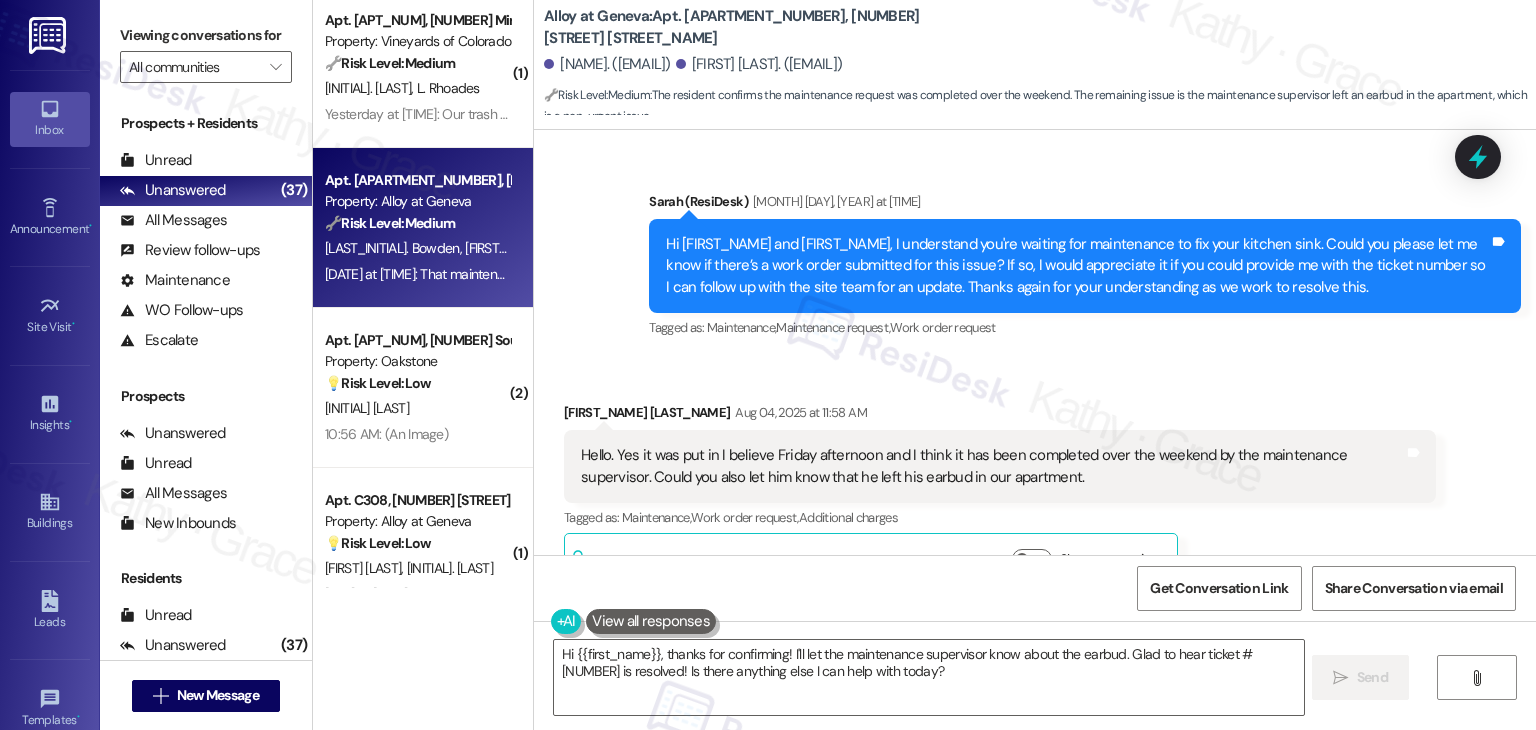 click on "Received via SMS James Wiseman Aug 04, 2025 at 11:58 AM Hello. Yes it was put in I believe Friday afternoon and I think it has been completed over the weekend by the maintenance supervisor. Could you also let him know that he left his earbud in our apartment. Tags and notes Tagged as:   Maintenance ,  Click to highlight conversations about Maintenance Work order request ,  Click to highlight conversations about Work order request Additional charges Click to highlight conversations about Additional charges  Related guidelines Show suggestions Received via SMS 12:00 PM James Wiseman Aug 04, 2025 at 12:00 PM That maintenance ticket was #156445 Tags and notes Tagged as:   Maintenance ,  Click to highlight conversations about Maintenance Work order request Click to highlight conversations about Work order request" at bounding box center (1035, 552) 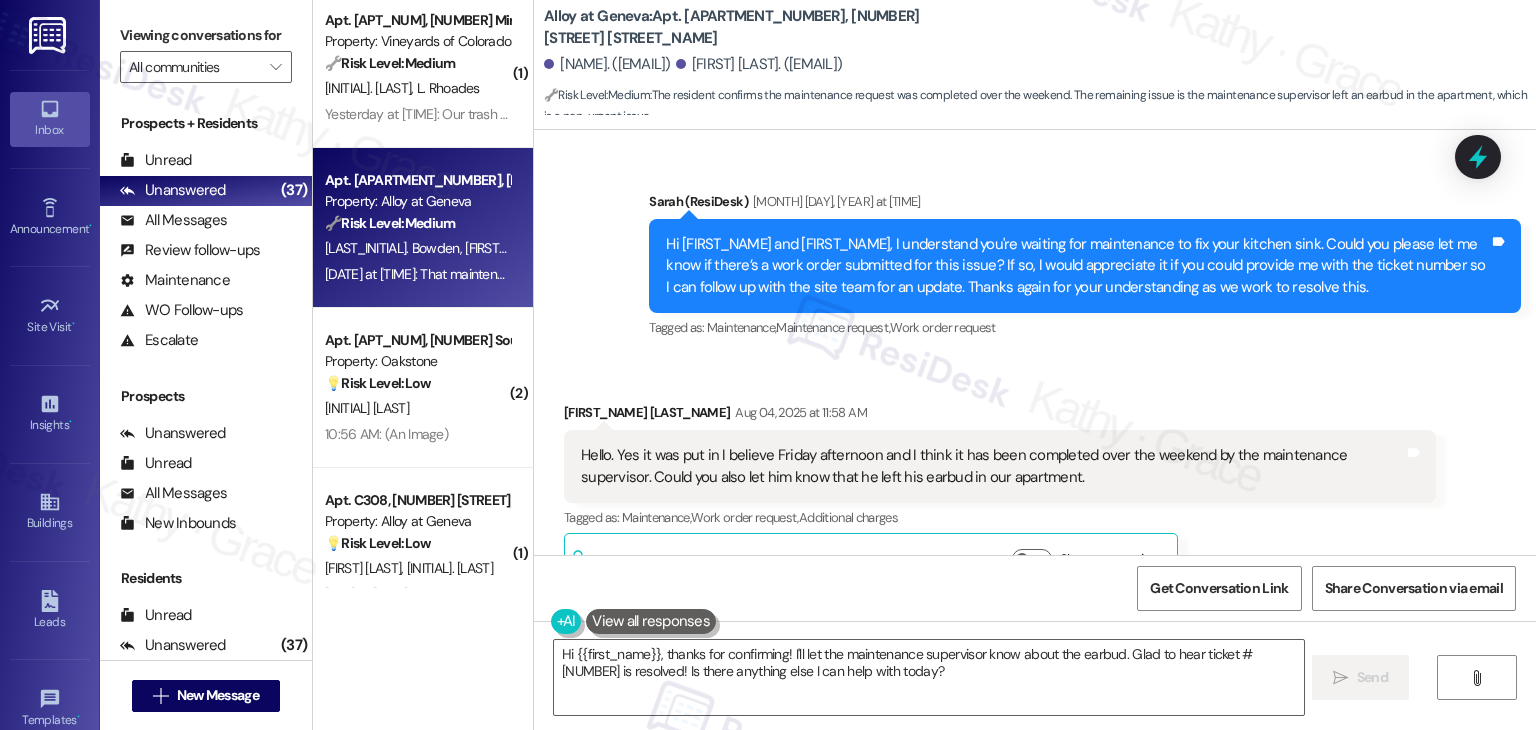 click on "Received via SMS James Wiseman Aug 04, 2025 at 11:58 AM Hello. Yes it was put in I believe Friday afternoon and I think it has been completed over the weekend by the maintenance supervisor. Could you also let him know that he left his earbud in our apartment. Tags and notes Tagged as:   Maintenance ,  Click to highlight conversations about Maintenance Work order request ,  Click to highlight conversations about Work order request Additional charges Click to highlight conversations about Additional charges  Related guidelines Show suggestions Received via SMS 12:00 PM James Wiseman Aug 04, 2025 at 12:00 PM That maintenance ticket was #156445 Tags and notes Tagged as:   Maintenance ,  Click to highlight conversations about Maintenance Work order request Click to highlight conversations about Work order request" at bounding box center [1035, 552] 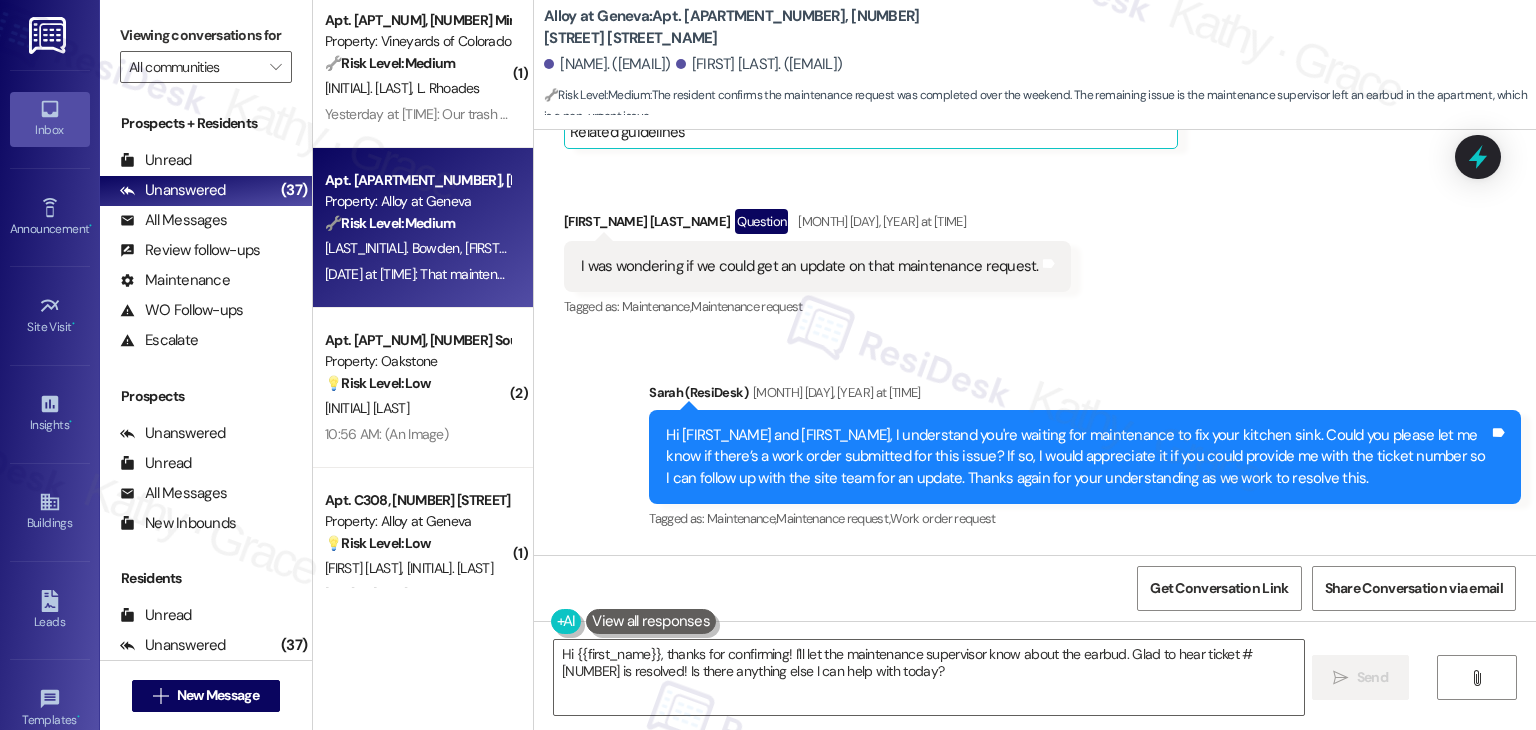 scroll, scrollTop: 12832, scrollLeft: 0, axis: vertical 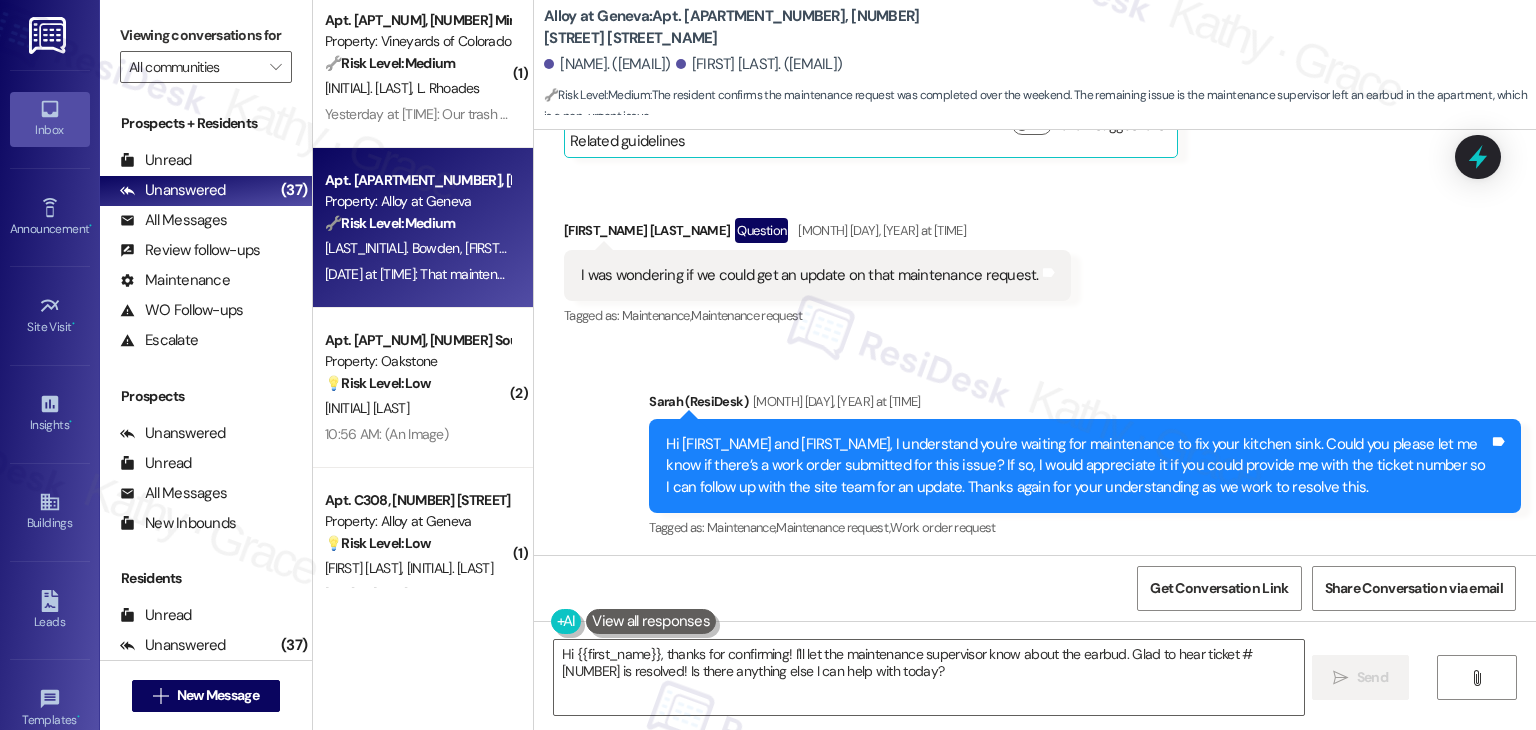 click on "Received via SMS James Wiseman Aug 04, 2025 at 11:58 AM Hello. Yes it was put in I believe Friday afternoon and I think it has been completed over the weekend by the maintenance supervisor. Could you also let him know that he left his earbud in our apartment. Tags and notes Tagged as:   Maintenance ,  Click to highlight conversations about Maintenance Work order request ,  Click to highlight conversations about Work order request Additional charges Click to highlight conversations about Additional charges  Related guidelines Show suggestions Received via SMS 12:00 PM James Wiseman Aug 04, 2025 at 12:00 PM That maintenance ticket was #156445 Tags and notes Tagged as:   Maintenance ,  Click to highlight conversations about Maintenance Work order request Click to highlight conversations about Work order request" at bounding box center [1035, 752] 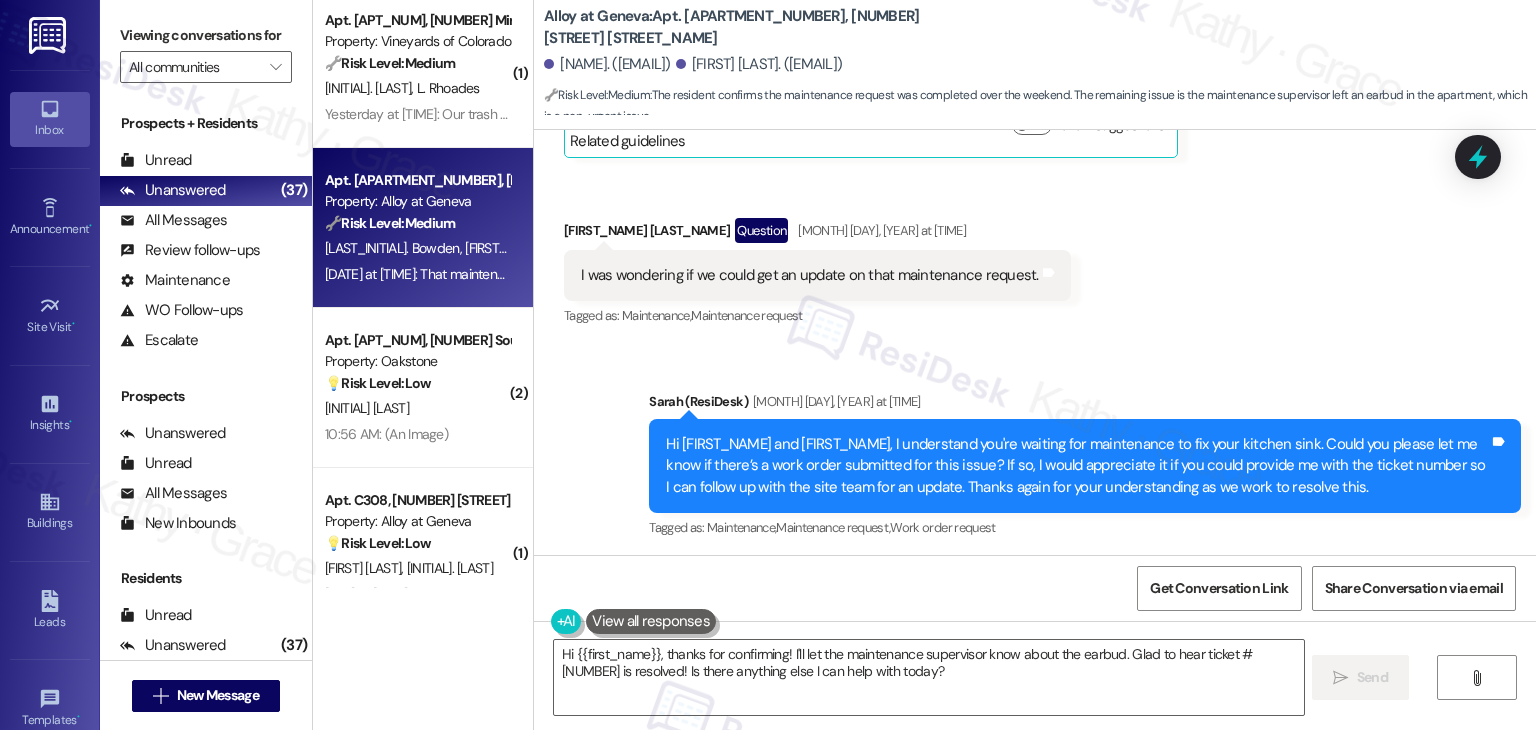 click on "Received via SMS James Wiseman Aug 04, 2025 at 11:58 AM Hello. Yes it was put in I believe Friday afternoon and I think it has been completed over the weekend by the maintenance supervisor. Could you also let him know that he left his earbud in our apartment. Tags and notes Tagged as:   Maintenance ,  Click to highlight conversations about Maintenance Work order request ,  Click to highlight conversations about Work order request Additional charges Click to highlight conversations about Additional charges  Related guidelines Show suggestions Received via SMS 12:00 PM James Wiseman Aug 04, 2025 at 12:00 PM That maintenance ticket was #156445 Tags and notes Tagged as:   Maintenance ,  Click to highlight conversations about Maintenance Work order request Click to highlight conversations about Work order request" at bounding box center [1035, 752] 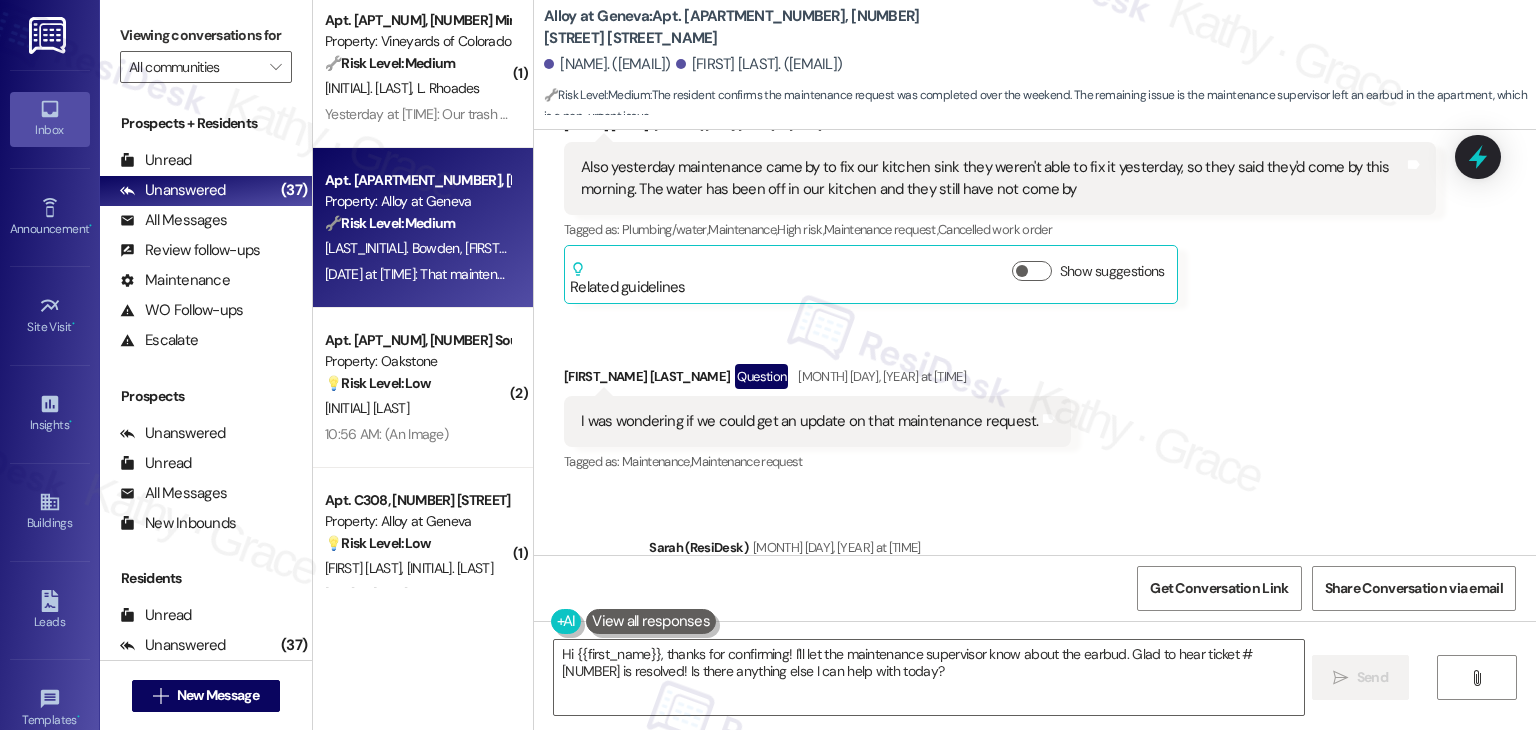 scroll, scrollTop: 12732, scrollLeft: 0, axis: vertical 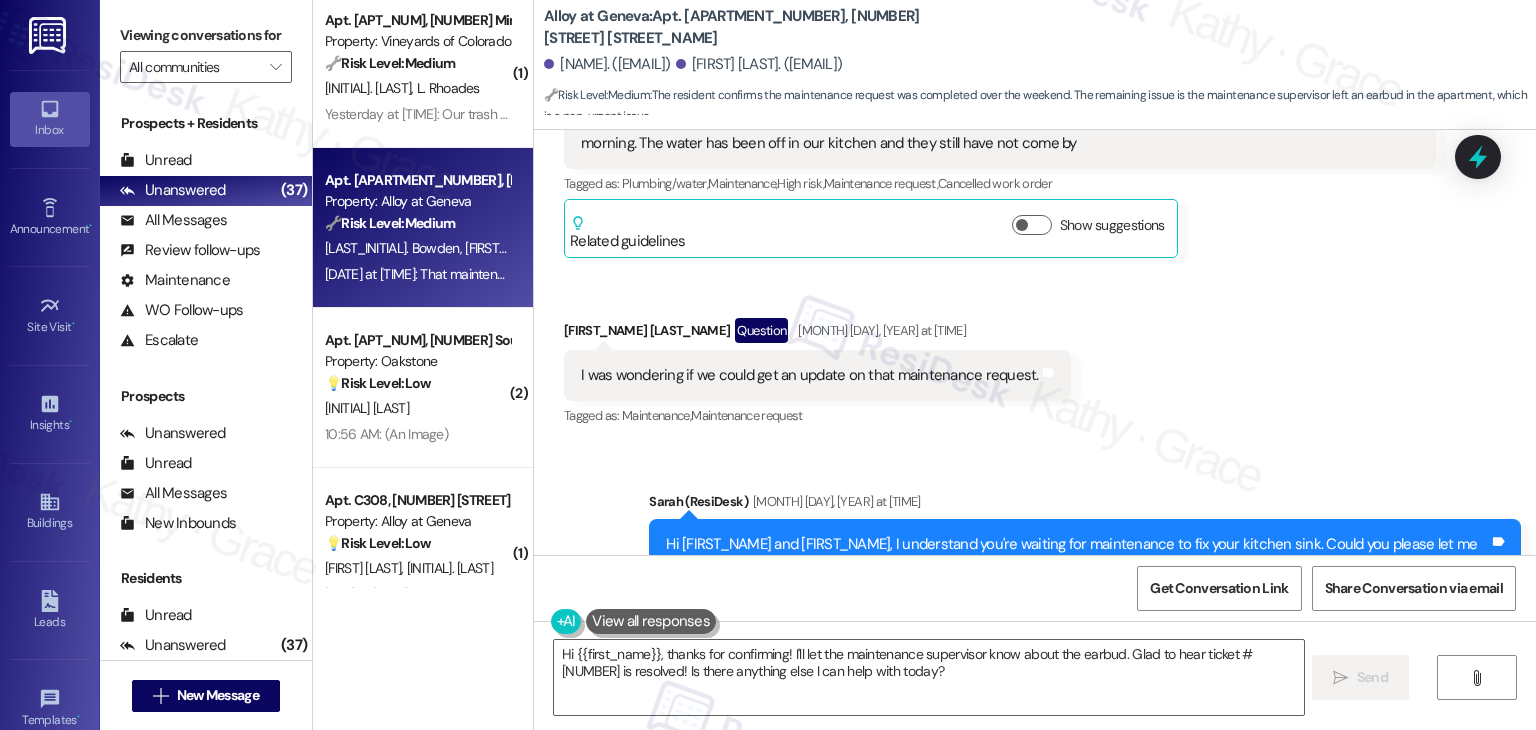 click on "Hi James and Atalie, I understand you're waiting for maintenance to fix your kitchen sink. Could you please let me know if there’s a work order submitted for this issue? If so, I would appreciate it if you could provide me with the ticket number so I can follow up with the site team for an update. Thanks again for your understanding as we work to resolve this." at bounding box center [1077, 566] 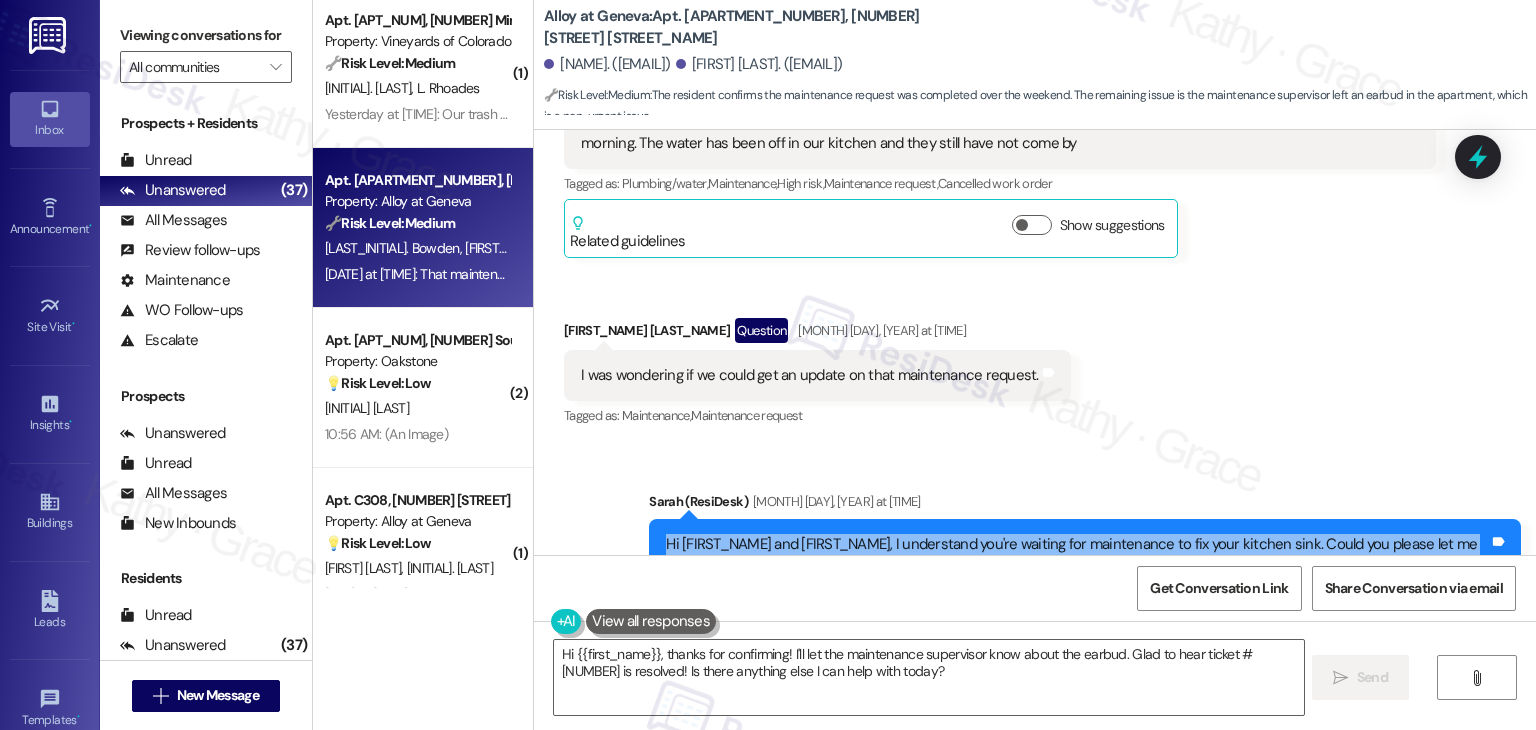 click on "Hi James and Atalie, I understand you're waiting for maintenance to fix your kitchen sink. Could you please let me know if there’s a work order submitted for this issue? If so, I would appreciate it if you could provide me with the ticket number so I can follow up with the site team for an update. Thanks again for your understanding as we work to resolve this." at bounding box center (1077, 566) 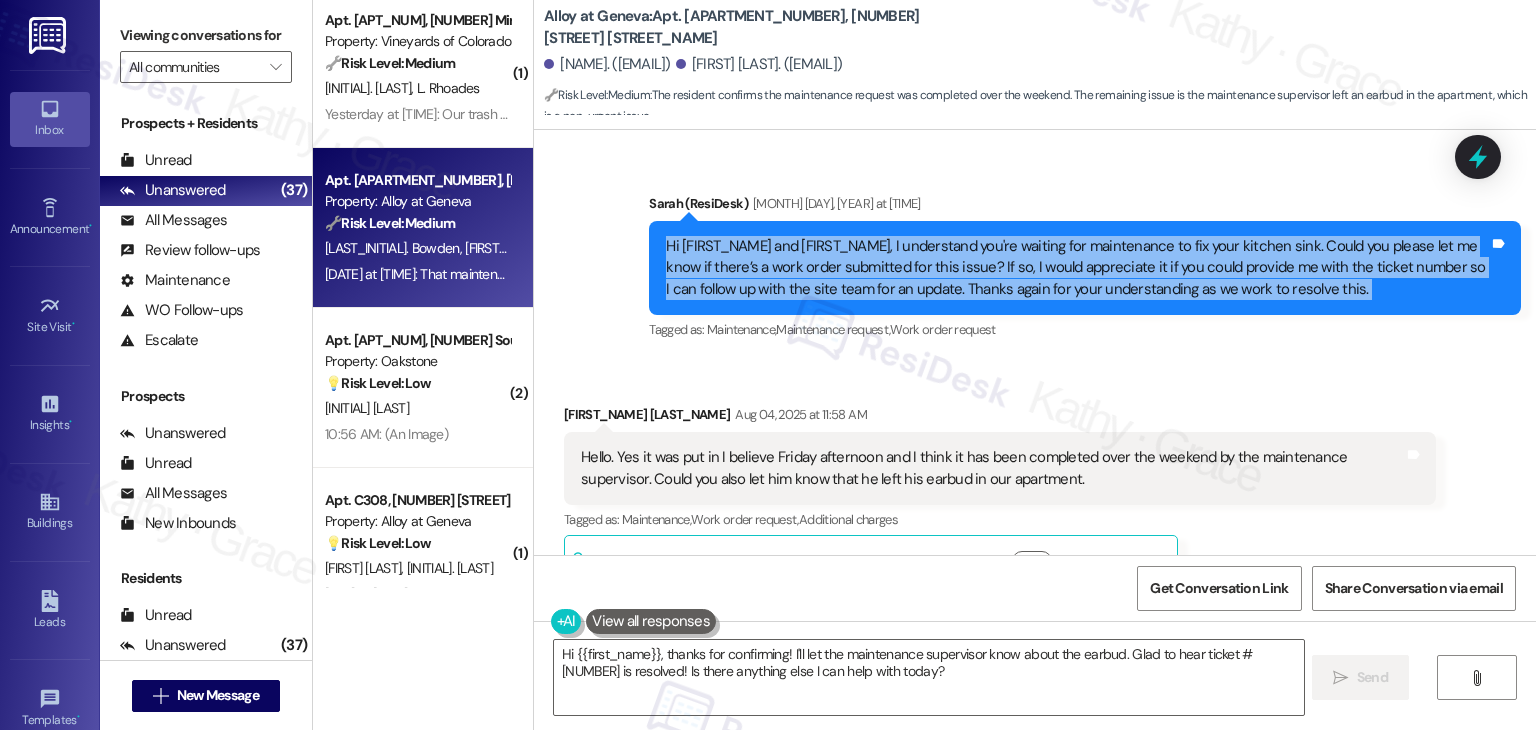 scroll, scrollTop: 13032, scrollLeft: 0, axis: vertical 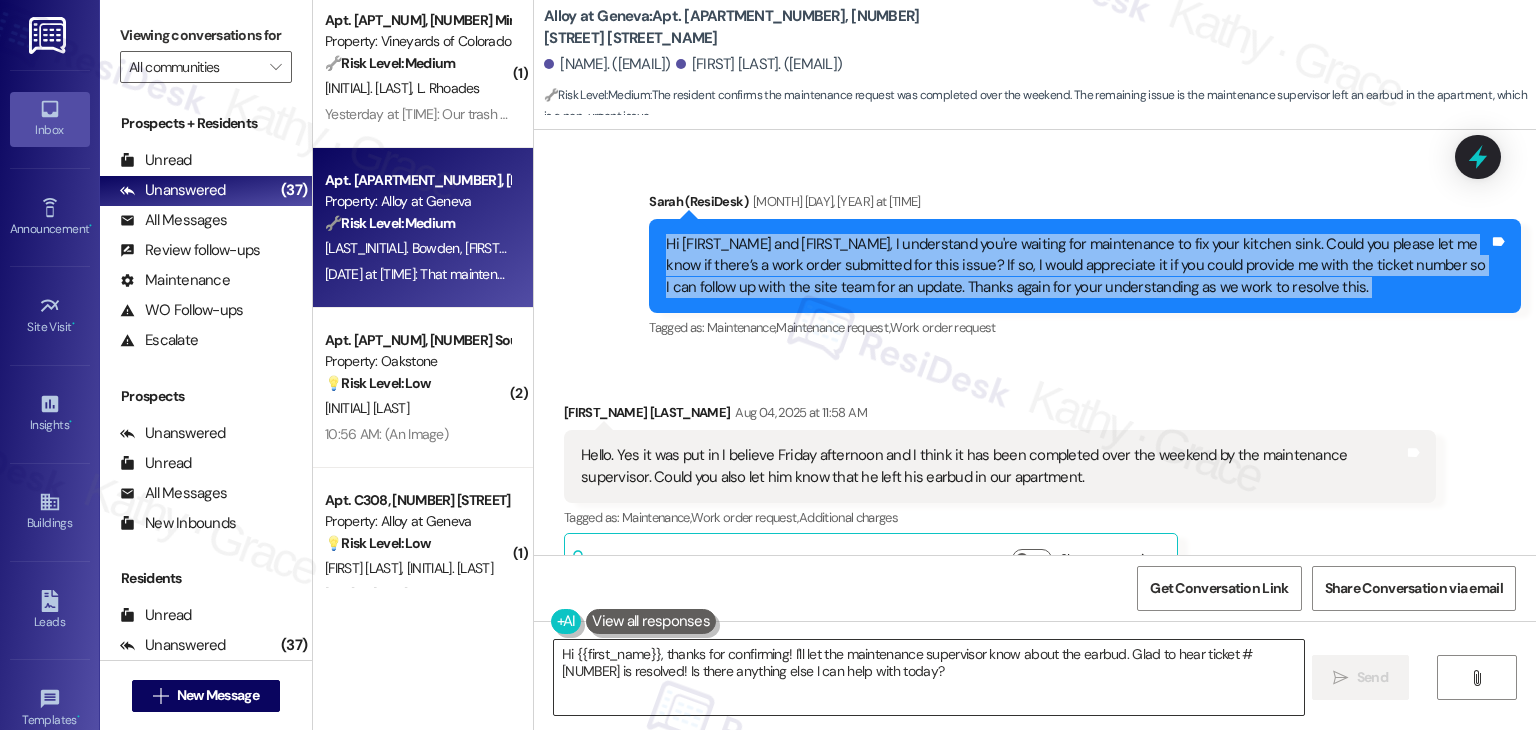click on "Hi {{first_name}}, thanks for confirming! I'll let the maintenance supervisor know about the earbud. Glad to hear ticket #156445 is resolved! Is there anything else I can help with today?" at bounding box center (928, 677) 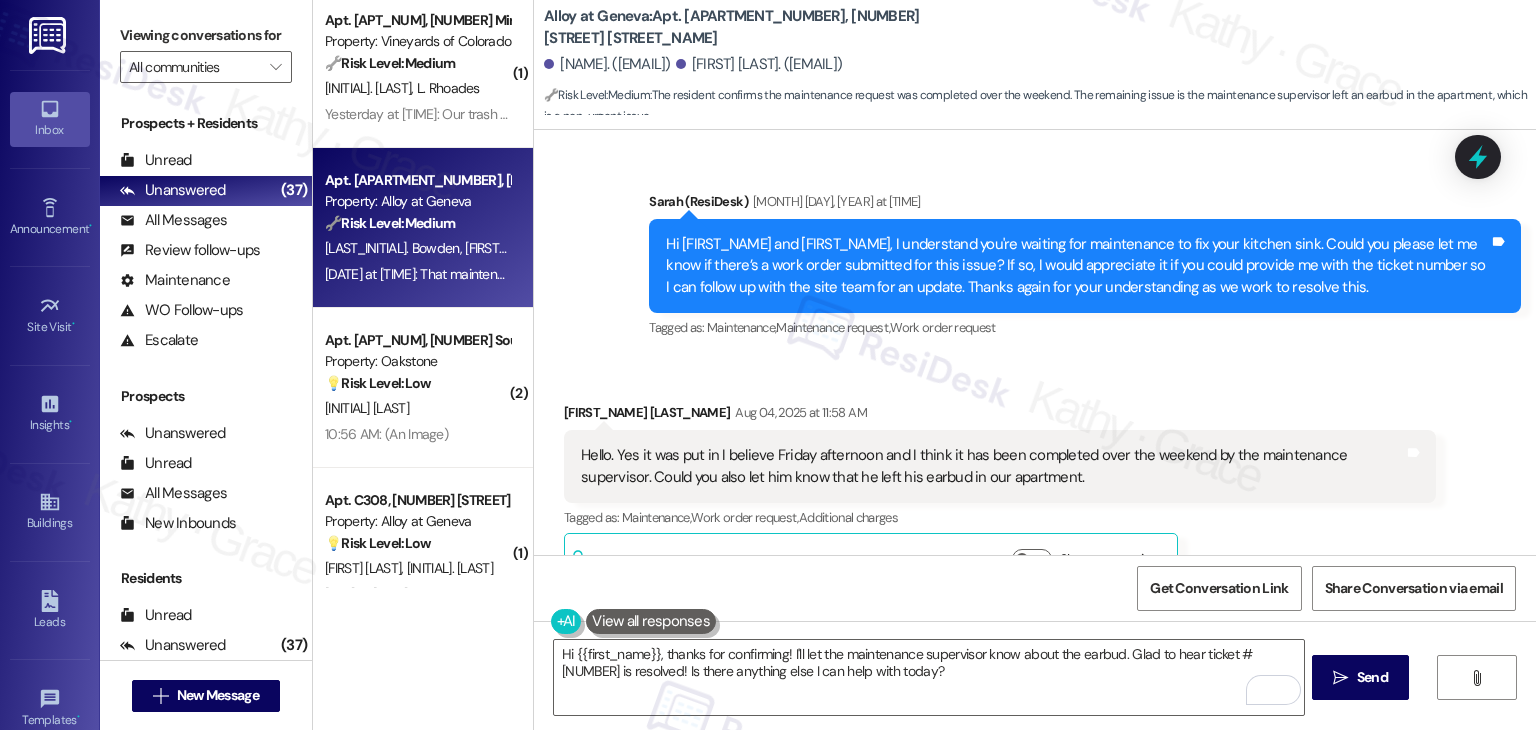 click on "Hello. Yes it was put in I believe Friday afternoon and I think it has been completed over the weekend by the maintenance supervisor. Could you also let him know that he left his earbud in our apartment." at bounding box center [992, 466] 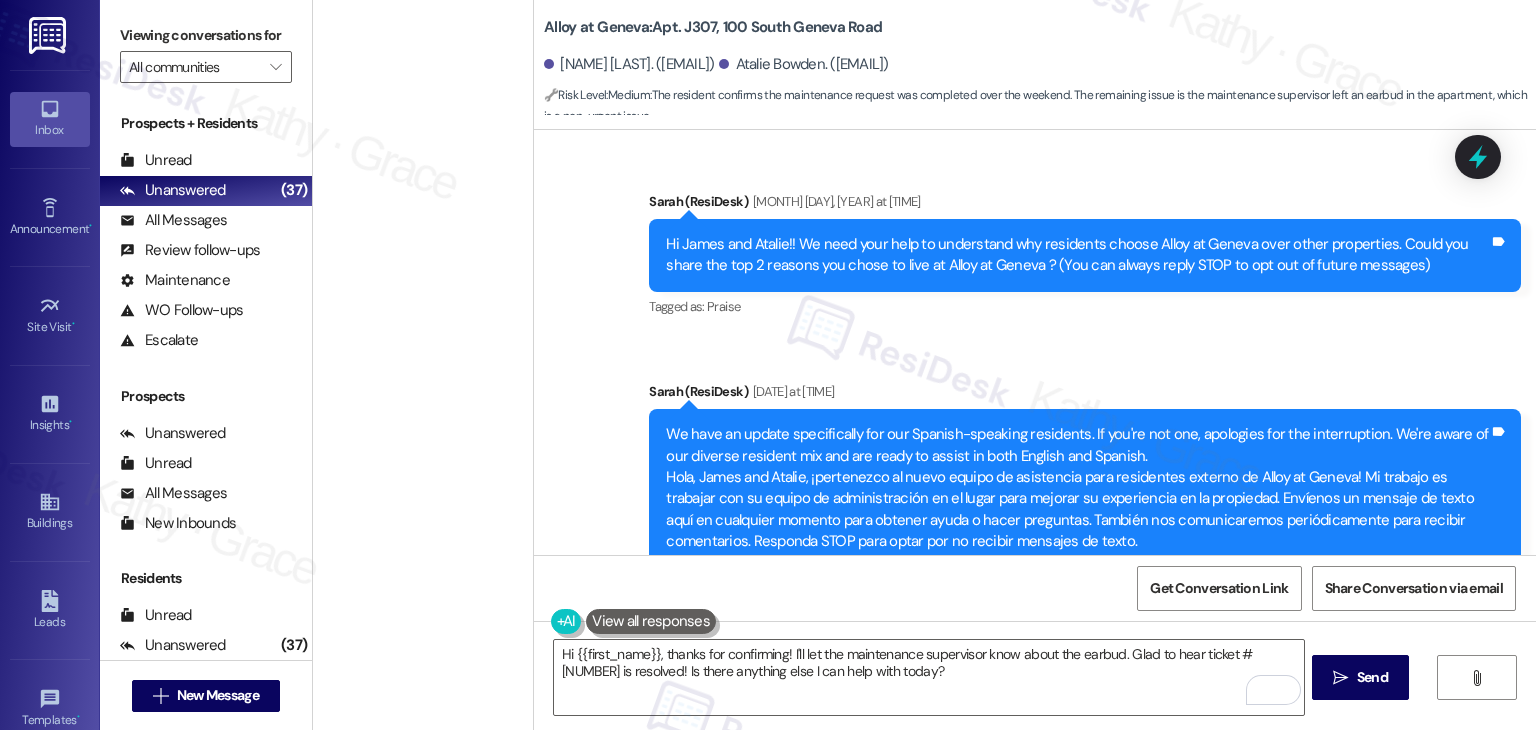 scroll, scrollTop: 0, scrollLeft: 0, axis: both 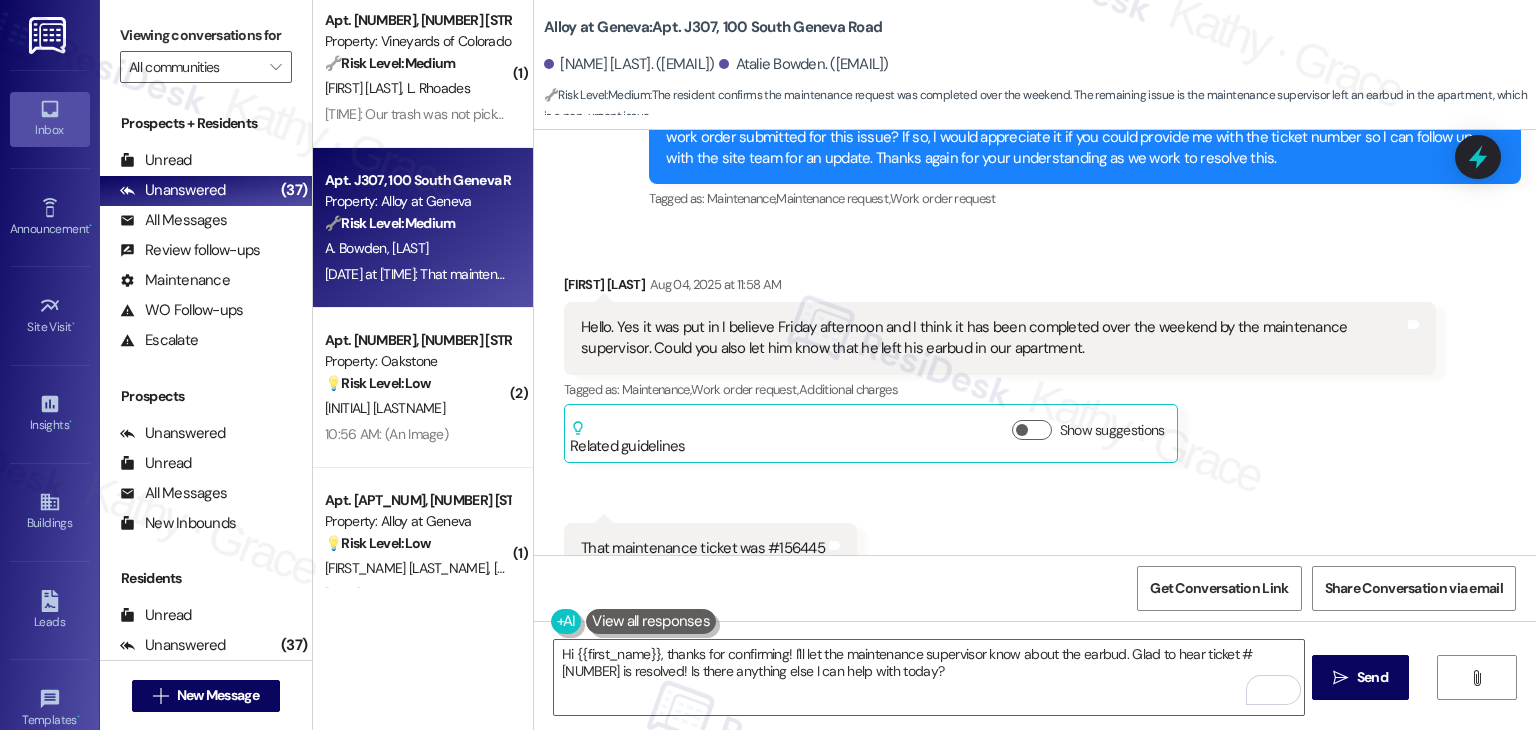 click on "That maintenance ticket was #[NUMBER] Tags and notes" at bounding box center [710, 548] 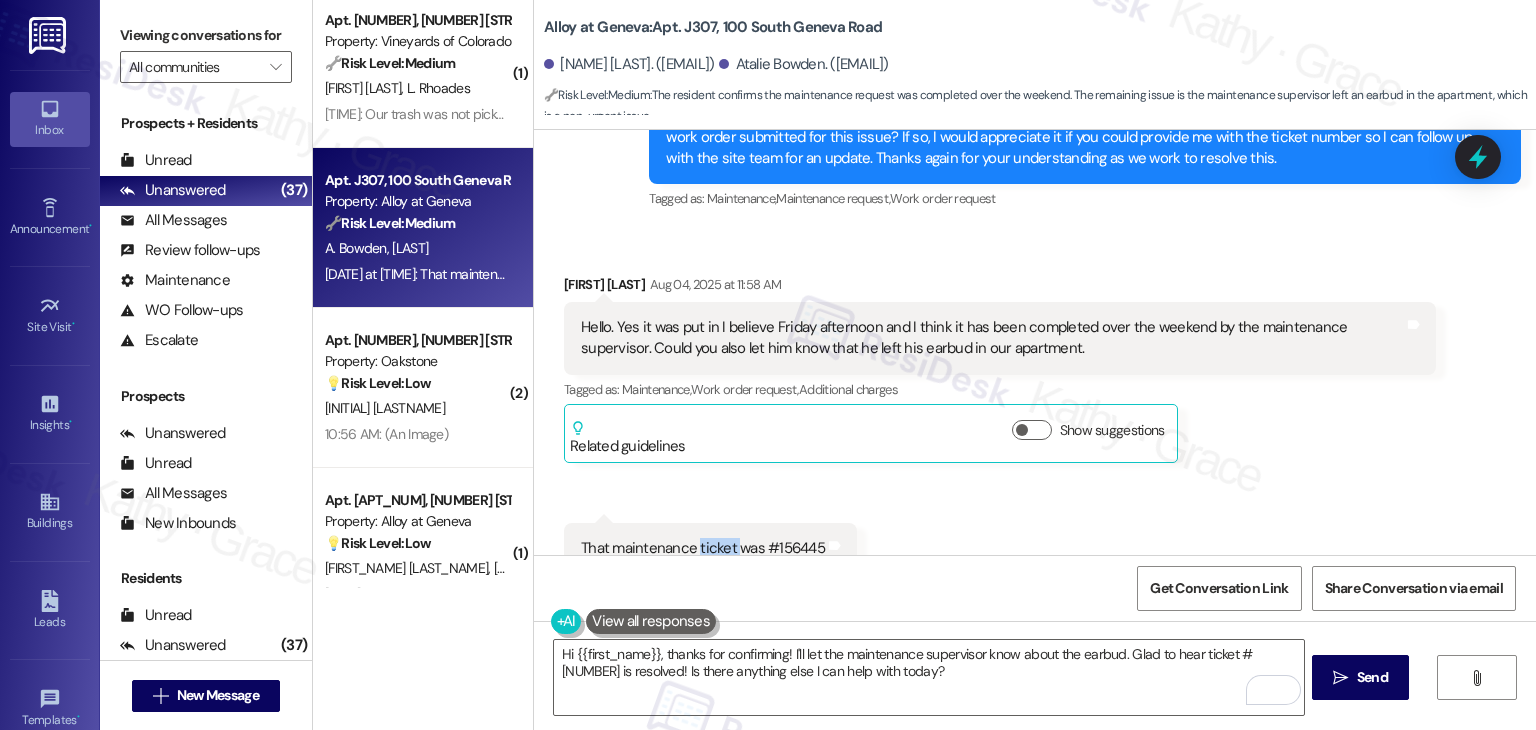 click on "That maintenance ticket was #[NUMBER] Tags and notes" at bounding box center [710, 548] 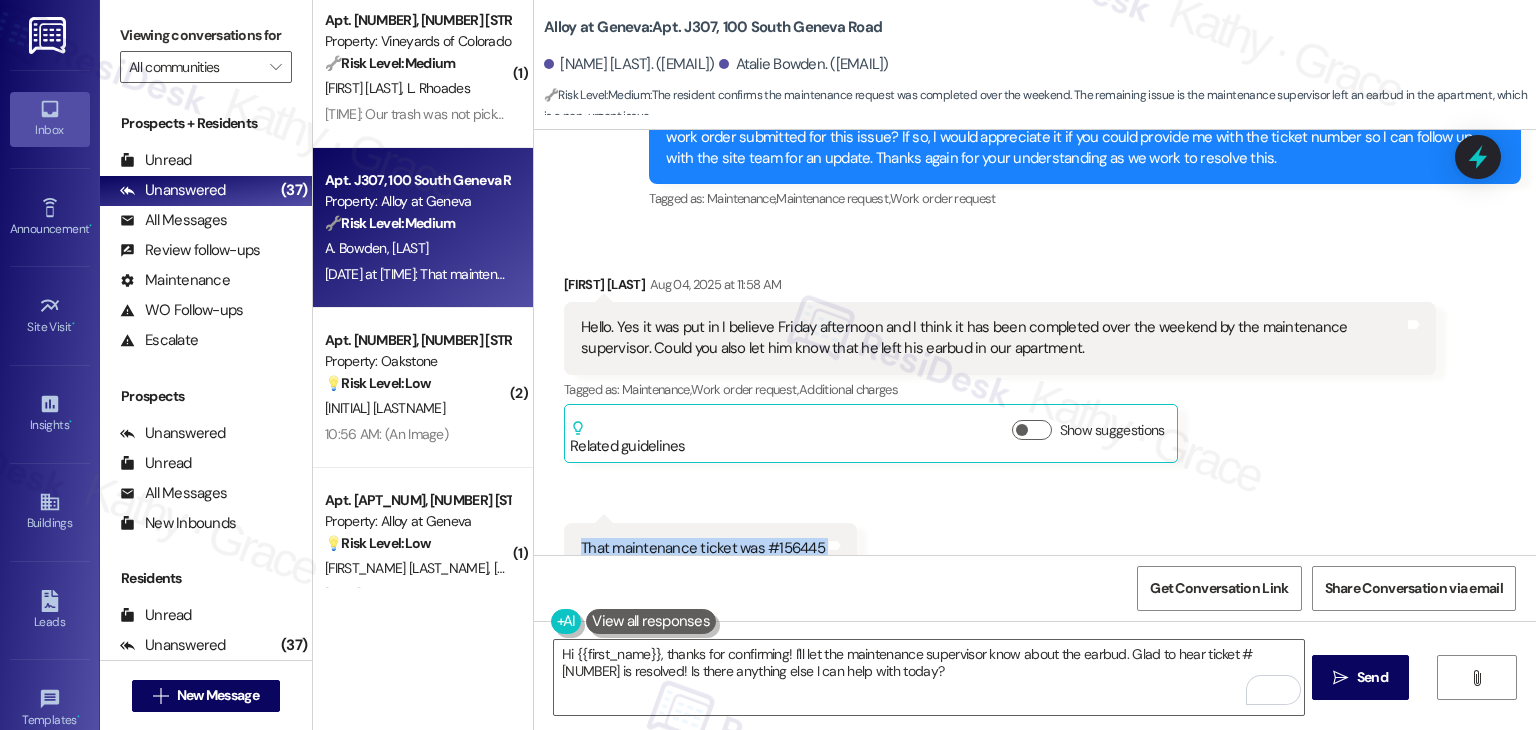 click on "That maintenance ticket was #[NUMBER] Tags and notes" at bounding box center (710, 548) 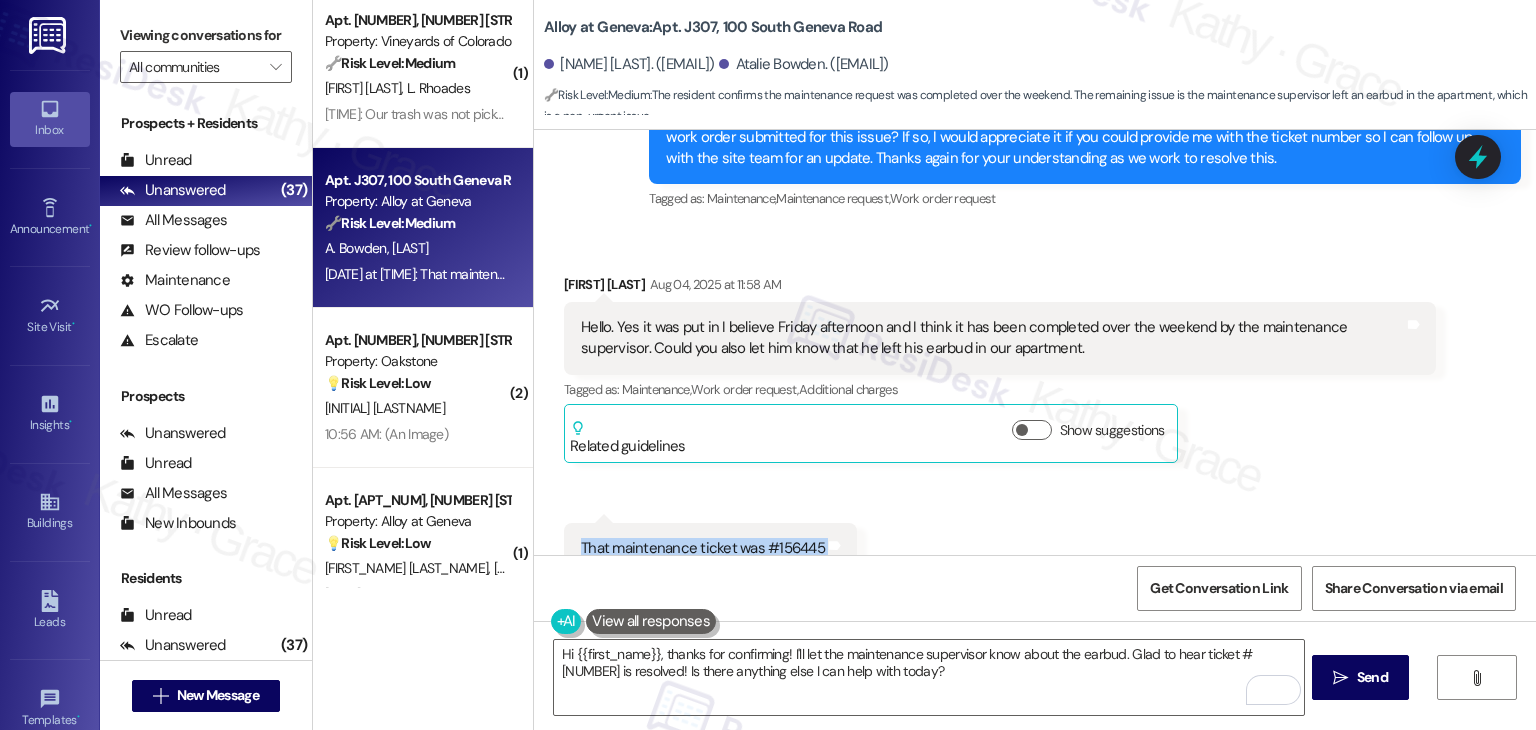 copy on "That maintenance ticket was #[NUMBER] Tags and notes" 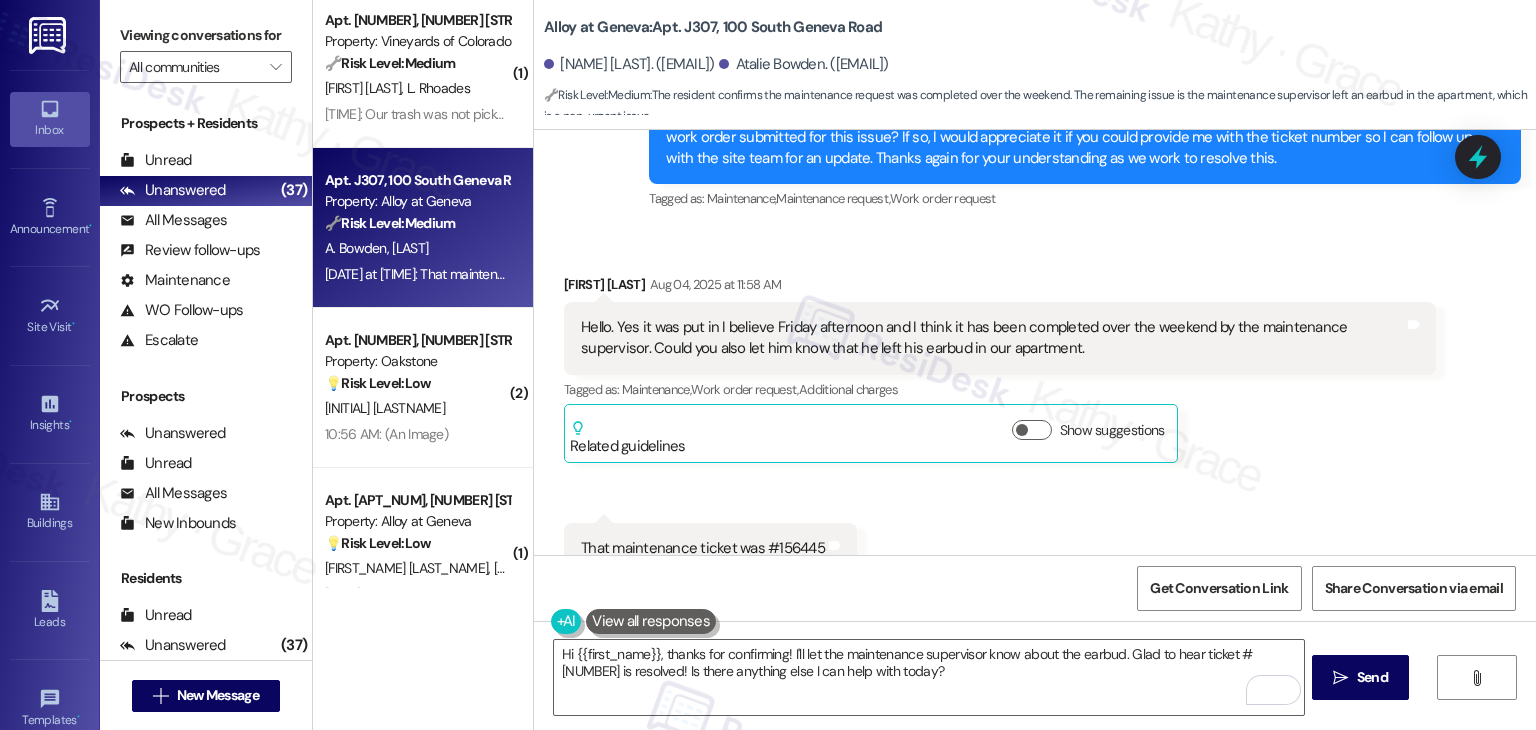 click on "[NAME] [LASTNAME] [DATE] at [TIME] Hello. Yes it was put in I believe Friday afternoon and I think it has been completed over the weekend by the maintenance supervisor. Could you also let him know that he left his earbud in our apartment. Tags and notes Tagged as: Maintenance , Click to highlight conversations about Maintenance Work order request , Click to highlight conversations about Maintenance request Additional charges Click to highlight conversations about Additional charges Related guidelines Show suggestions" at bounding box center (1000, 369) 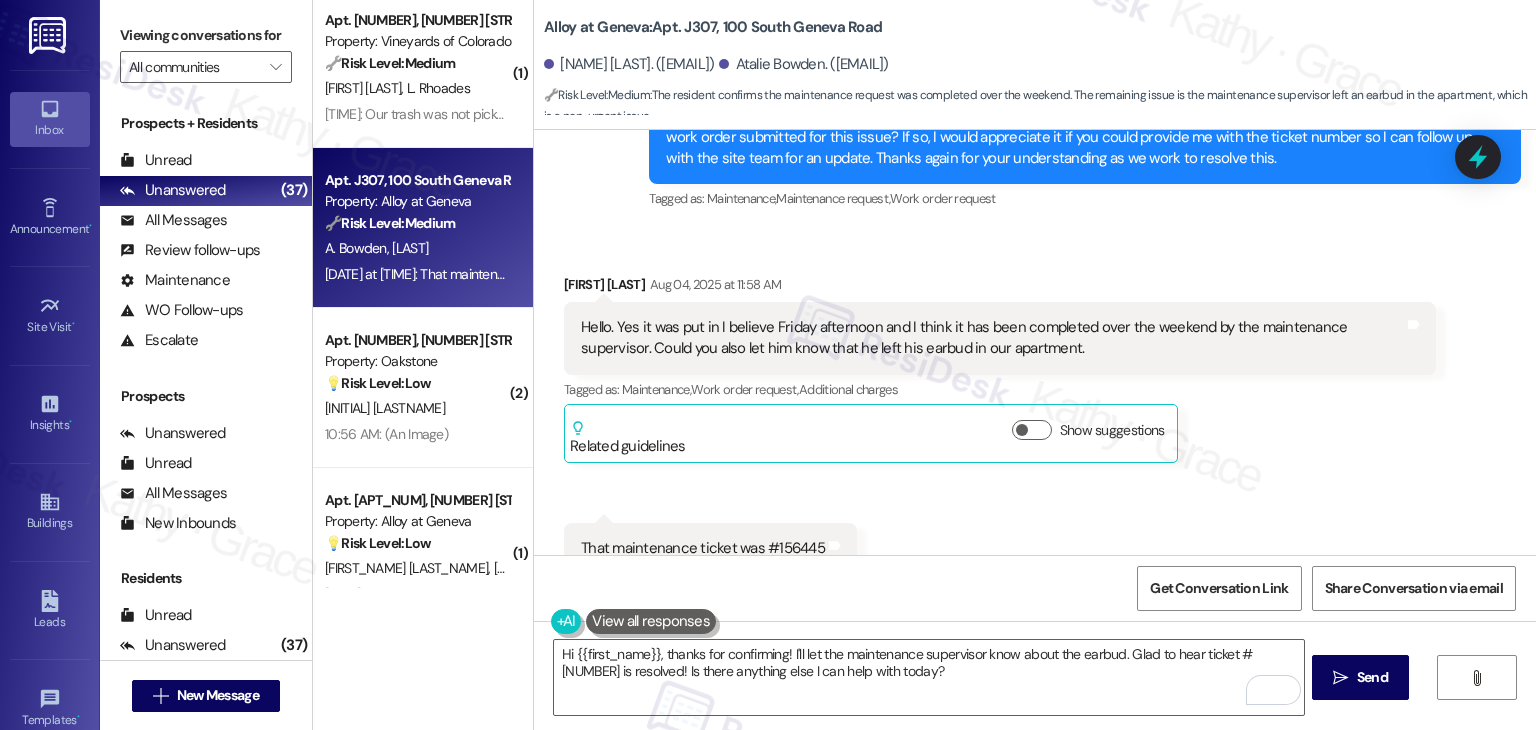 click on "[NAME] [LASTNAME] [DATE] at [TIME] Hello. Yes it was put in I believe Friday afternoon and I think it has been completed over the weekend by the maintenance supervisor. Could you also let him know that he left his earbud in our apartment. Tags and notes Tagged as: Maintenance , Click to highlight conversations about Maintenance Work order request , Click to highlight conversations about Maintenance request Additional charges Click to highlight conversations about Additional charges Related guidelines Show suggestions" at bounding box center (1000, 369) 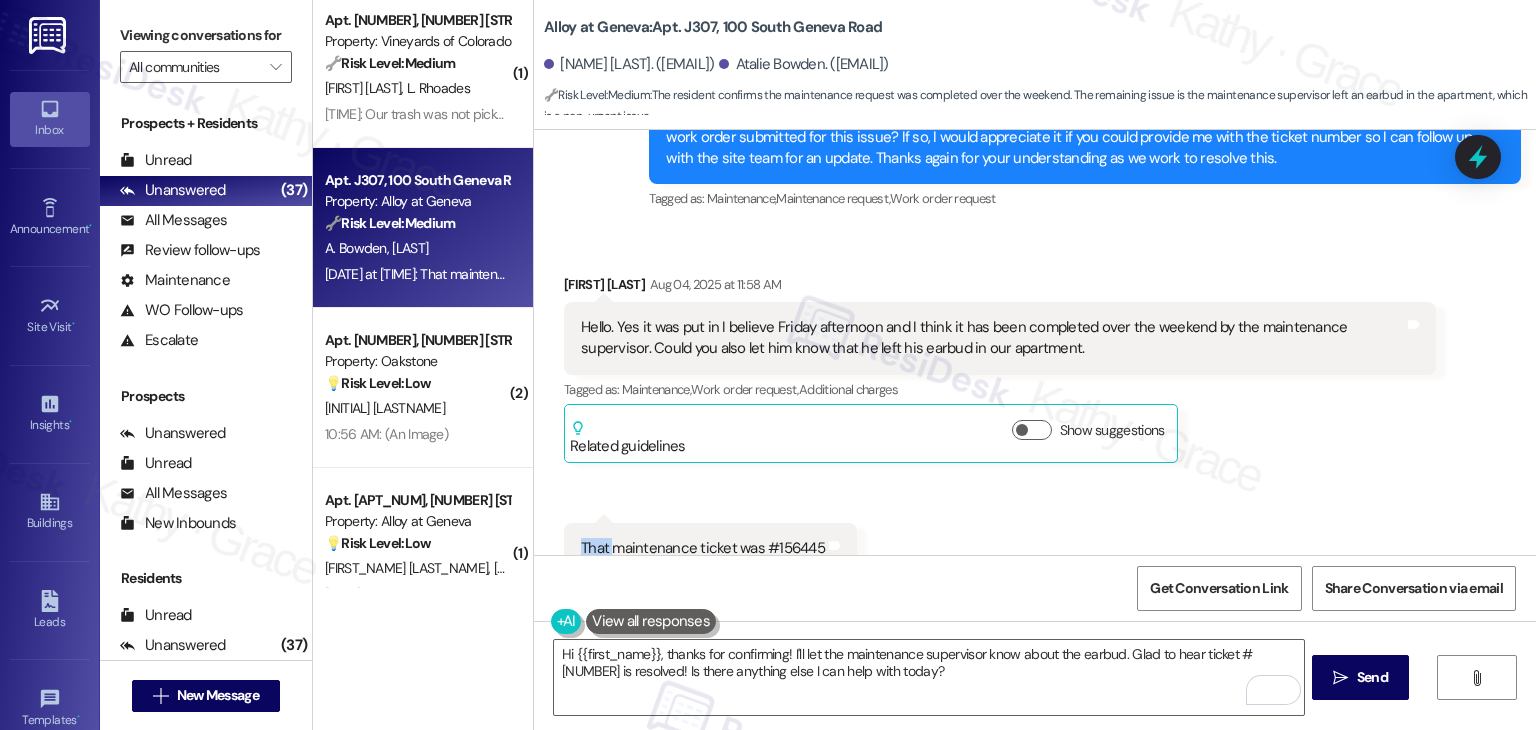 click on "[NAME] [LASTNAME] [DATE] at [TIME] Hello. Yes it was put in I believe Friday afternoon and I think it has been completed over the weekend by the maintenance supervisor. Could you also let him know that he left his earbud in our apartment. Tags and notes Tagged as: Maintenance , Click to highlight conversations about Maintenance Work order request , Click to highlight conversations about Maintenance request Additional charges Click to highlight conversations about Additional charges Related guidelines Show suggestions" at bounding box center [1000, 369] 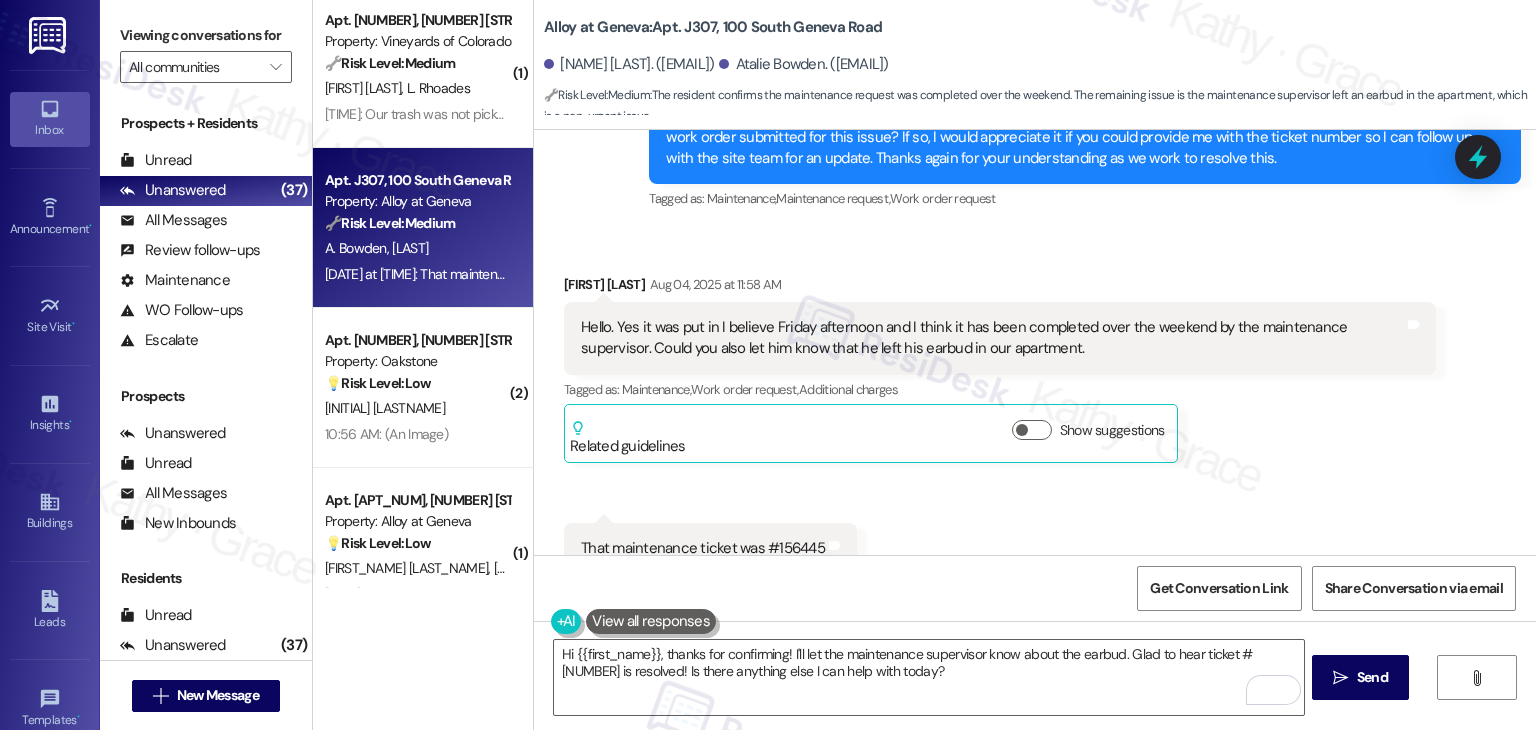 click on "[NAME] [LASTNAME] [DATE] at [TIME] Hello. Yes it was put in I believe Friday afternoon and I think it has been completed over the weekend by the maintenance supervisor. Could you also let him know that he left his earbud in our apartment. Tags and notes Tagged as: Maintenance , Click to highlight conversations about Maintenance Work order request , Click to highlight conversations about Maintenance request Additional charges Click to highlight conversations about Additional charges Related guidelines Show suggestions" at bounding box center [1000, 369] 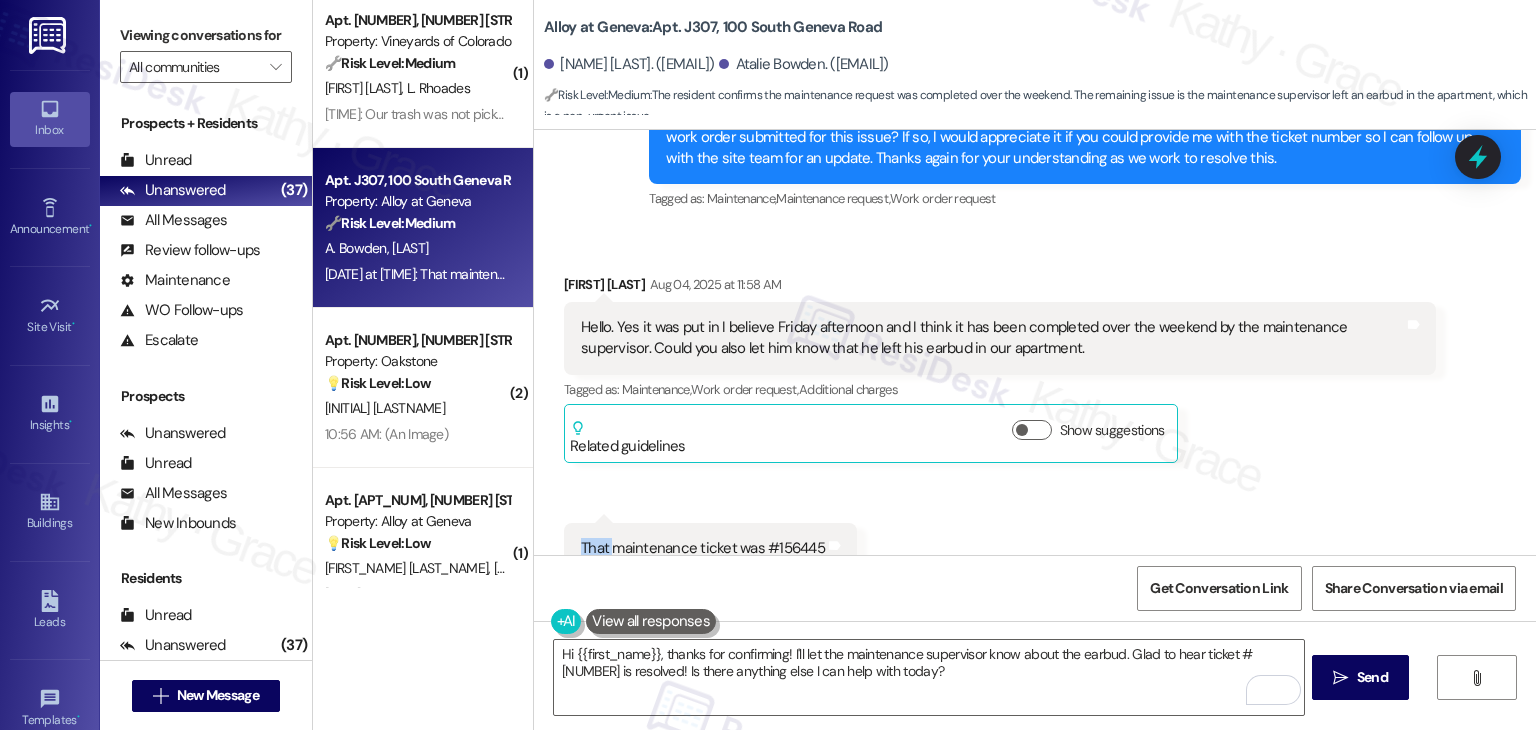 click on "[NAME] [LASTNAME] [DATE] at [TIME] Hello. Yes it was put in I believe Friday afternoon and I think it has been completed over the weekend by the maintenance supervisor. Could you also let him know that he left his earbud in our apartment. Tags and notes Tagged as: Maintenance , Click to highlight conversations about Maintenance Work order request , Click to highlight conversations about Maintenance request Additional charges Click to highlight conversations about Additional charges Related guidelines Show suggestions" at bounding box center [1000, 369] 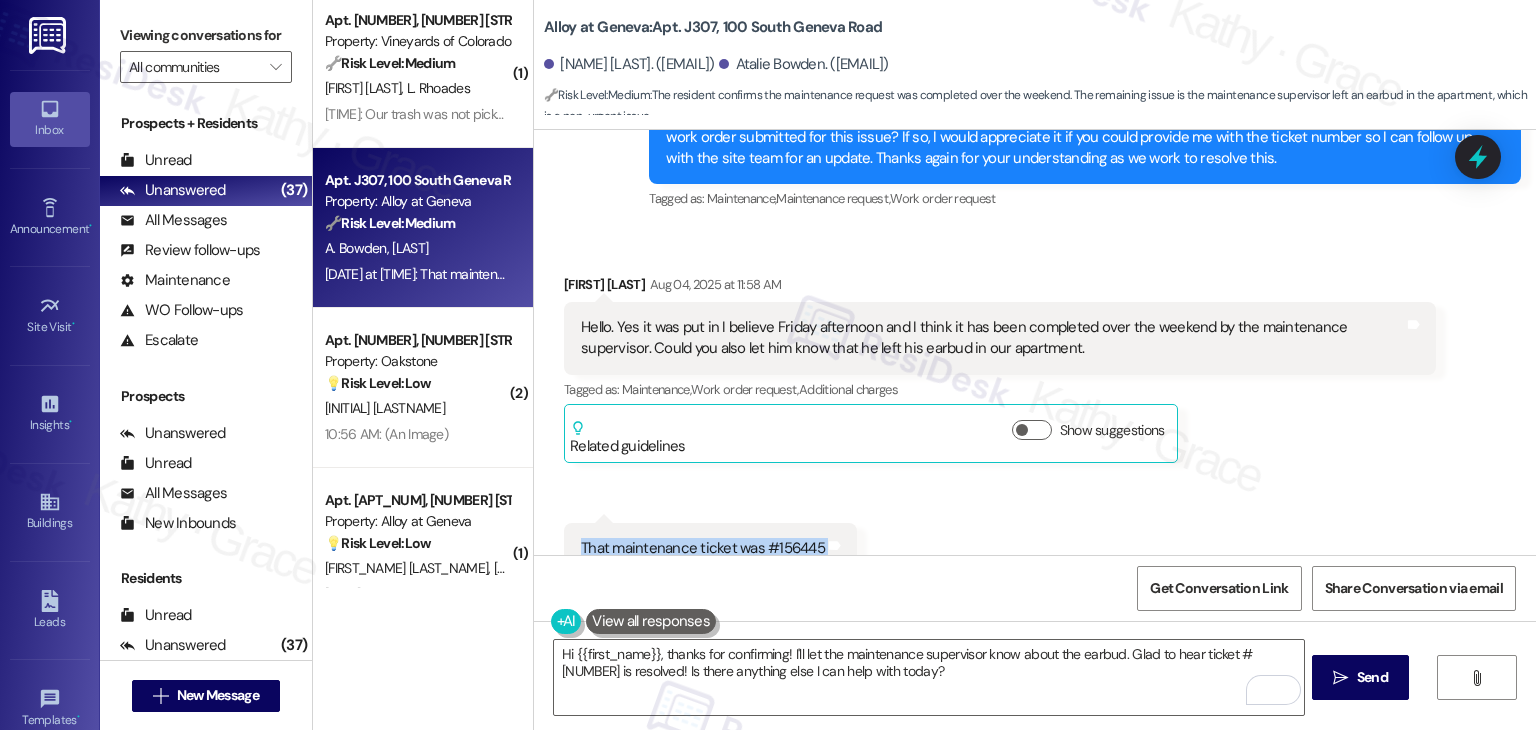 click on "[NAME] [LASTNAME] [DATE] at [TIME] Hello. Yes it was put in I believe Friday afternoon and I think it has been completed over the weekend by the maintenance supervisor. Could you also let him know that he left his earbud in our apartment. Tags and notes Tagged as: Maintenance , Click to highlight conversations about Maintenance Work order request , Click to highlight conversations about Maintenance request Additional charges Click to highlight conversations about Additional charges Related guidelines Show suggestions" at bounding box center [1000, 369] 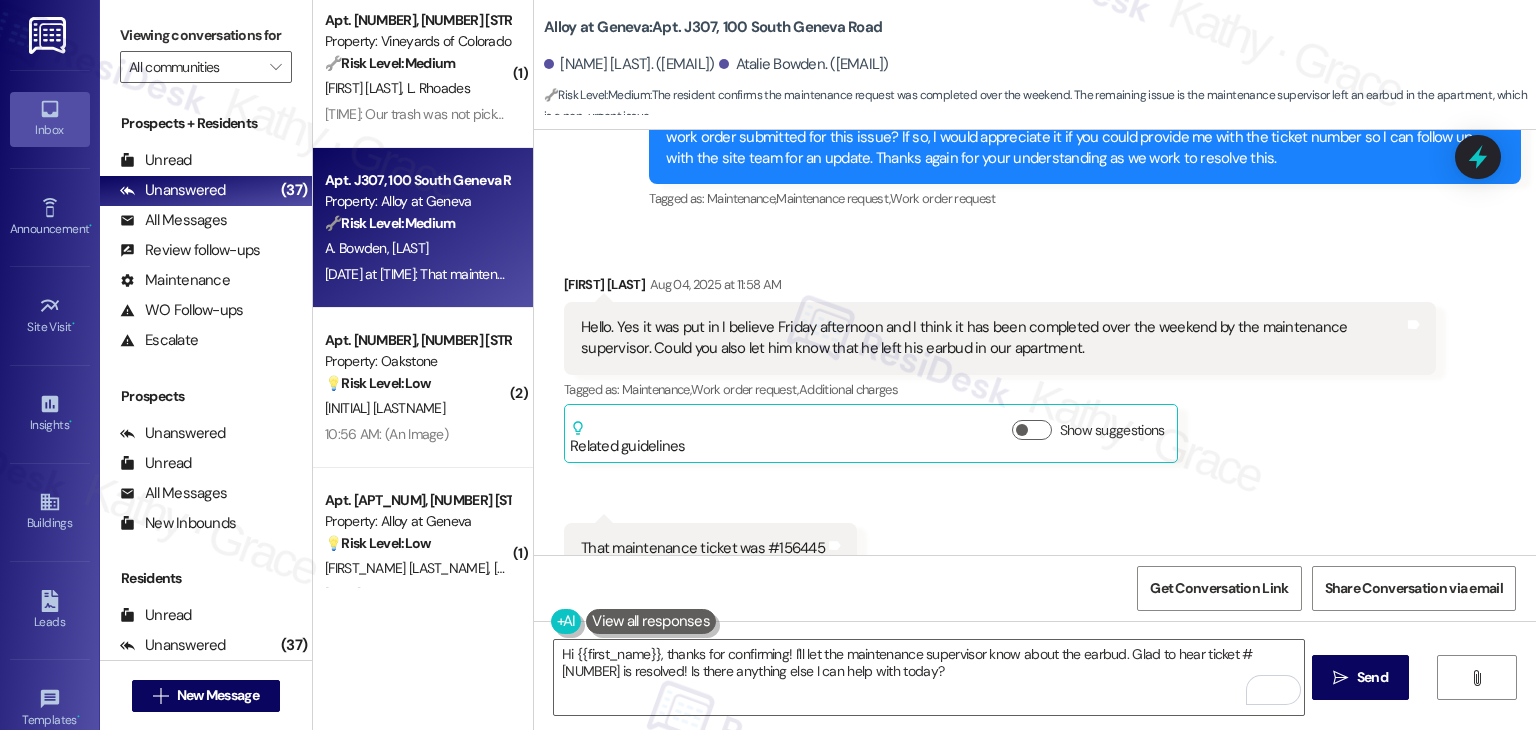 click on "Received via SMS [NAME] [MONTH] 04, 2025 at [TIME] Hello. Yes it was put in I believe Friday afternoon and I think it has been completed over the weekend by the maintenance supervisor. Could you also let him know that he left his earbud in our apartment. Tags and notes Tagged as: Maintenance , Click to highlight conversations about Maintenance Work order request , Click to highlight conversations about Work order request Additional charges Click to highlight conversations about Additional charges Related guidelines Show suggestions Received via SMS 12:00 PM [NAME] [MONTH] 04, 2025 at 12:00 PM That maintenance ticket was #[NUMBER] Tags and notes Tagged as: Maintenance , Click to highlight conversations about Maintenance Work order request Click to highlight conversations about Work order request" at bounding box center [1035, 424] 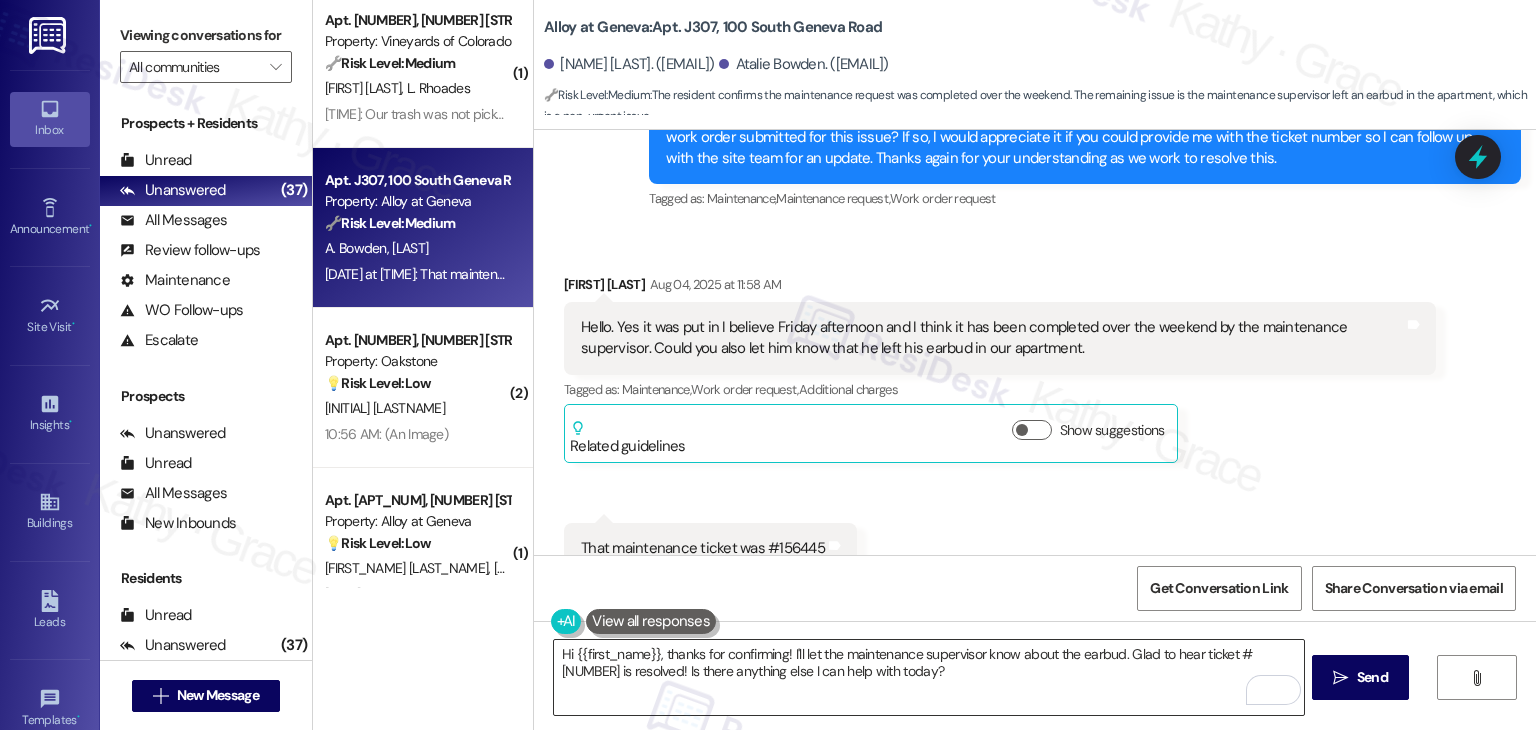 click on "Hi {{first_name}}, thanks for confirming! I'll let the maintenance supervisor know about the earbud. Glad to hear ticket #[NUMBER] is resolved! Is there anything else I can help with today?" at bounding box center [928, 677] 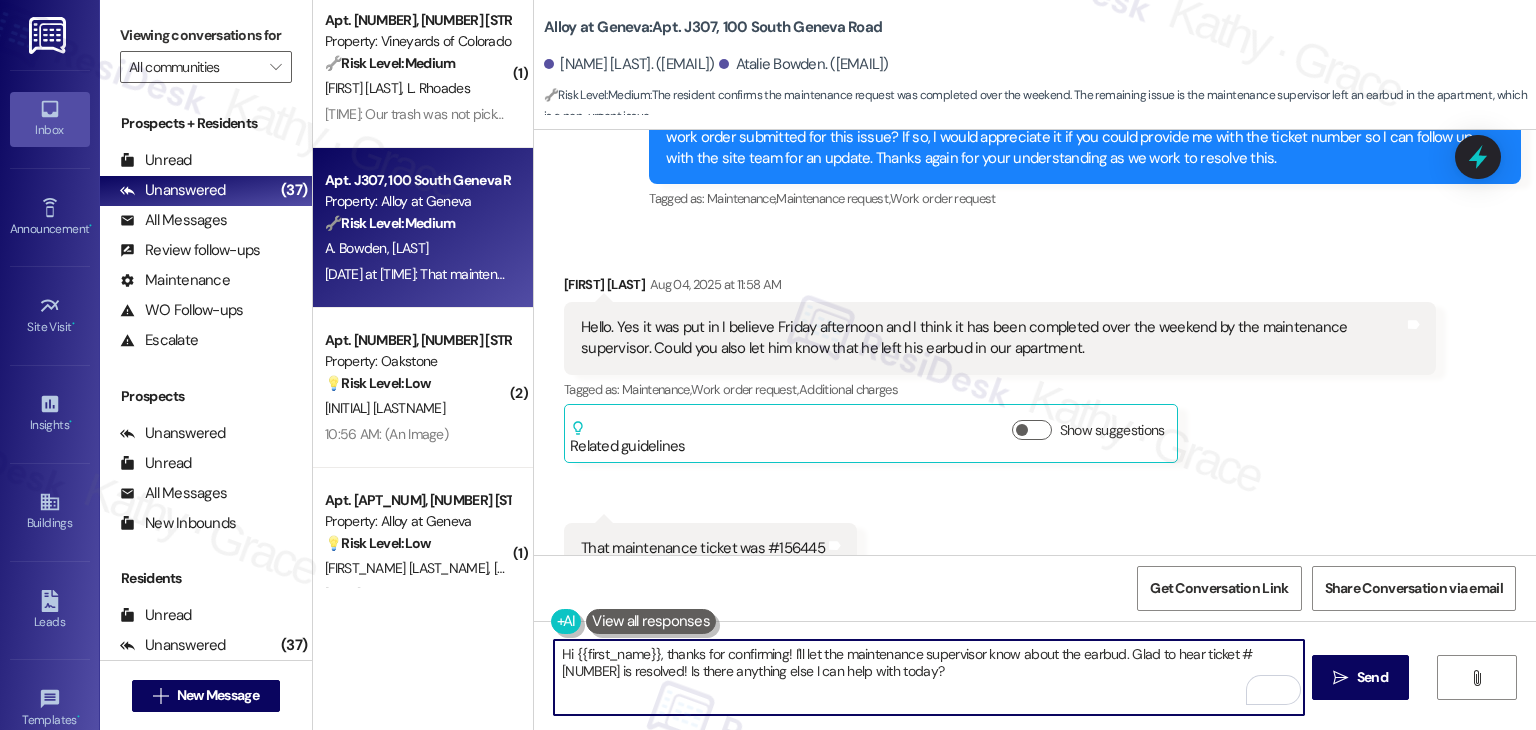 click on "Hi {{first_name}}, thanks for confirming! I'll let the maintenance supervisor know about the earbud. Glad to hear ticket #[NUMBER] is resolved! Is there anything else I can help with today?" at bounding box center [928, 677] 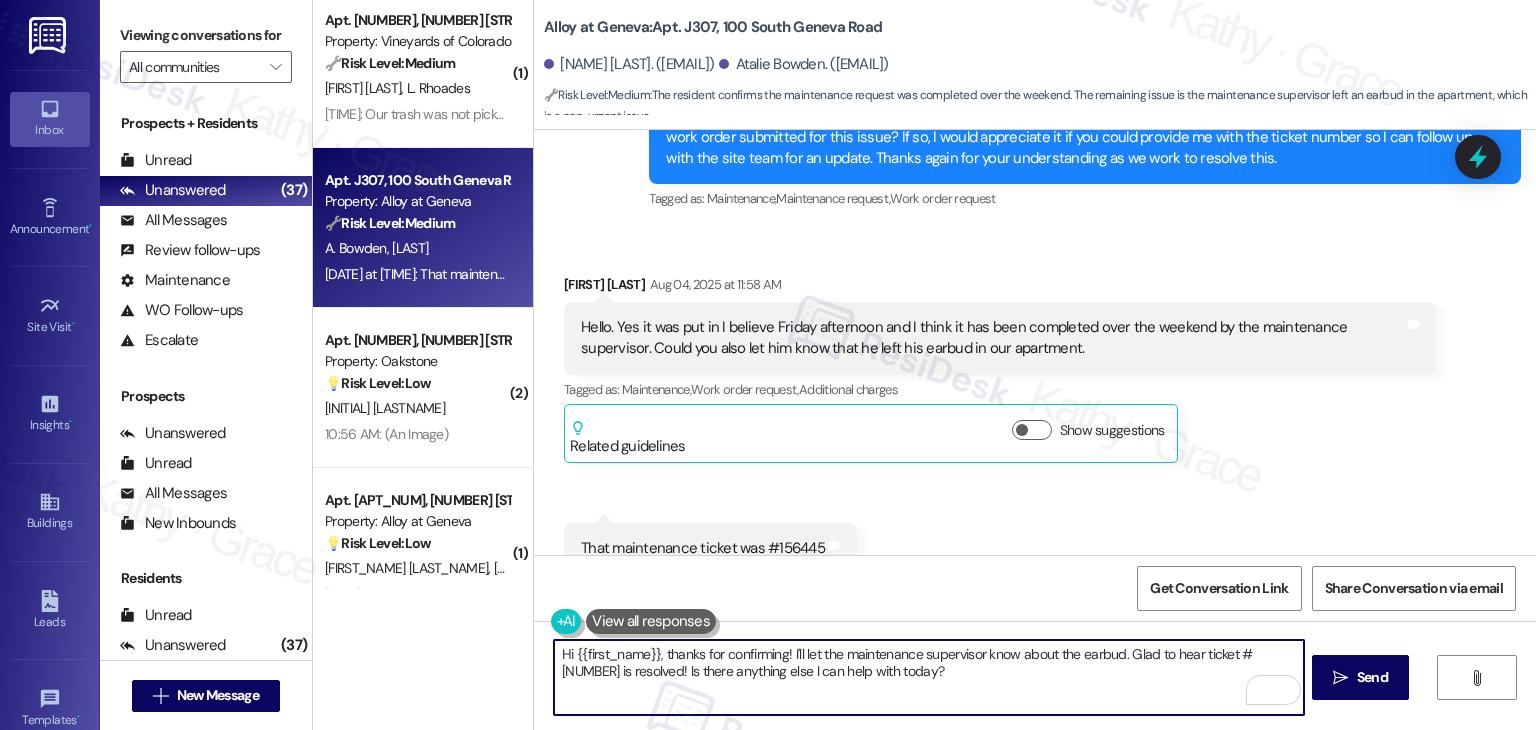 click on "Hi {{first_name}}, thanks for confirming! I'll let the maintenance supervisor know about the earbud. Glad to hear ticket #[NUMBER] is resolved! Is there anything else I can help with today?" at bounding box center (928, 677) 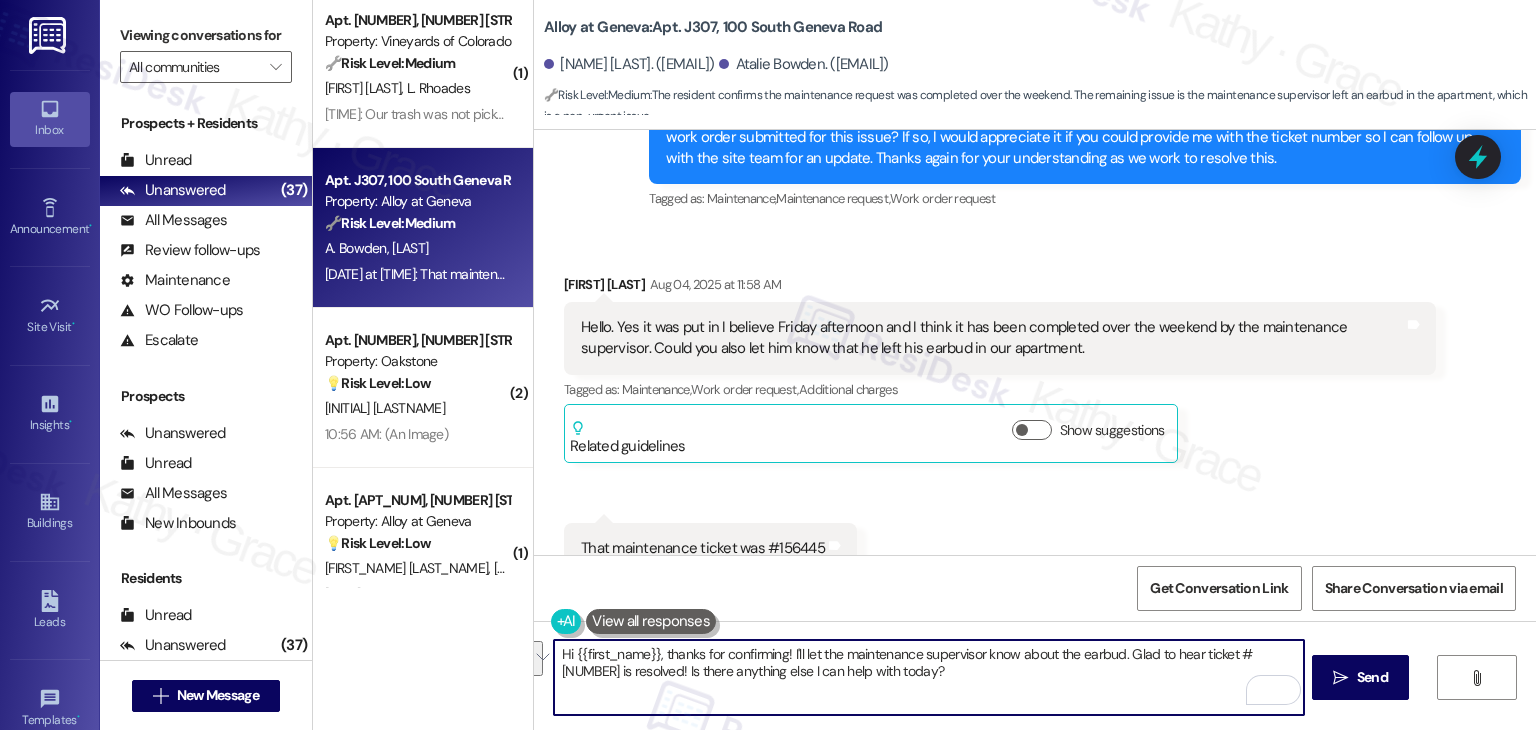 paste on "Thanks so much for the update, James! I’m glad to hear the sink was taken care of. I’ll let the maintenance supervisor know about the earbud left behind and pass along your note. Appreciate you sharing the ticket number!" 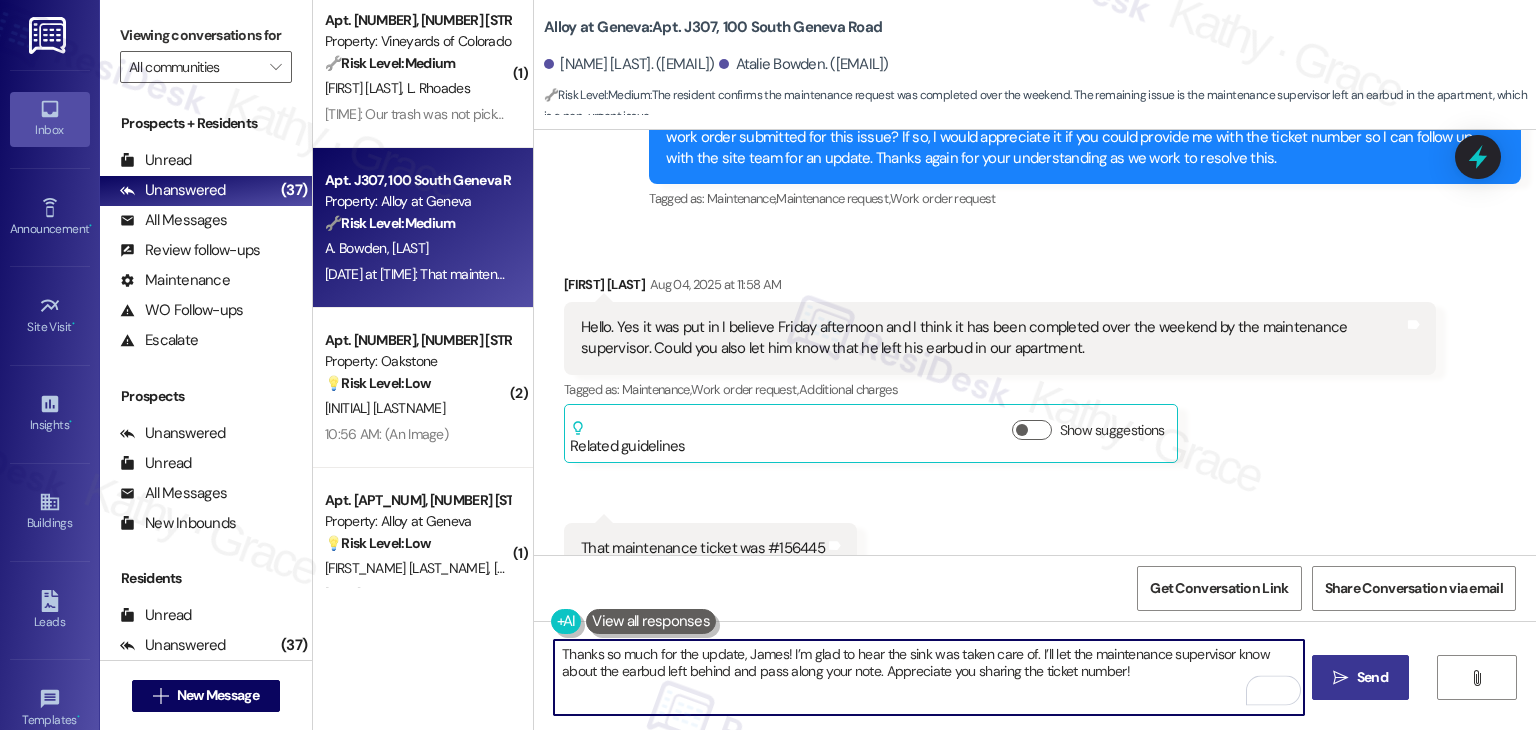 type on "Thanks so much for the update, James! I’m glad to hear the sink was taken care of. I’ll let the maintenance supervisor know about the earbud left behind and pass along your note. Appreciate you sharing the ticket number!" 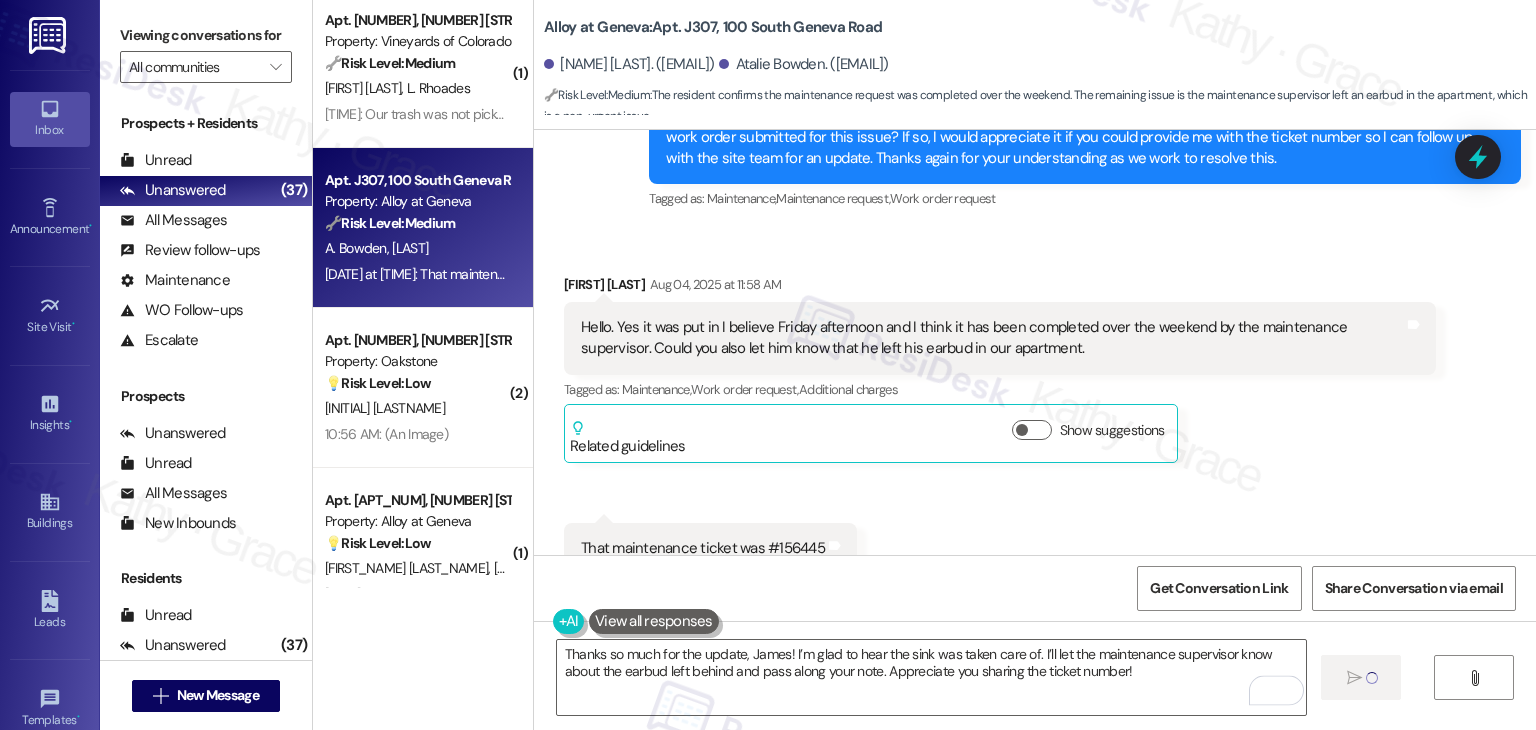click on "Received via SMS [NAME] [MONTH] 04, 2025 at [TIME] Hello. Yes it was put in I believe Friday afternoon and I think it has been completed over the weekend by the maintenance supervisor. Could you also let him know that he left his earbud in our apartment. Tags and notes Tagged as: Maintenance , Click to highlight conversations about Maintenance Work order request , Click to highlight conversations about Work order request Additional charges Click to highlight conversations about Additional charges Related guidelines Show suggestions Received via SMS 12:00 PM [NAME] [MONTH] 04, 2025 at 12:00 PM That maintenance ticket was #[NUMBER] Tags and notes Tagged as: Maintenance , Click to highlight conversations about Maintenance Work order request Click to highlight conversations about Work order request" at bounding box center (1035, 424) 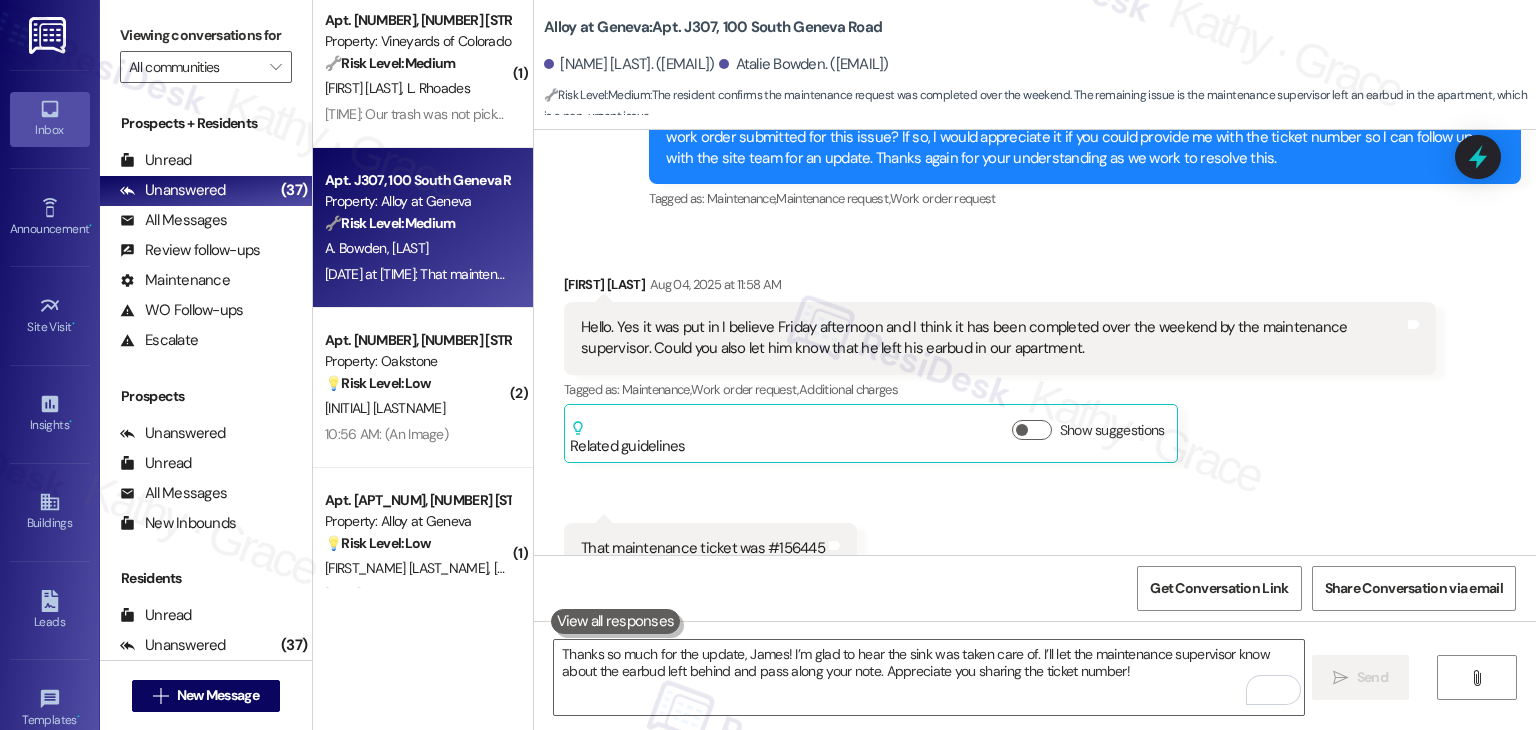 scroll, scrollTop: 13031, scrollLeft: 0, axis: vertical 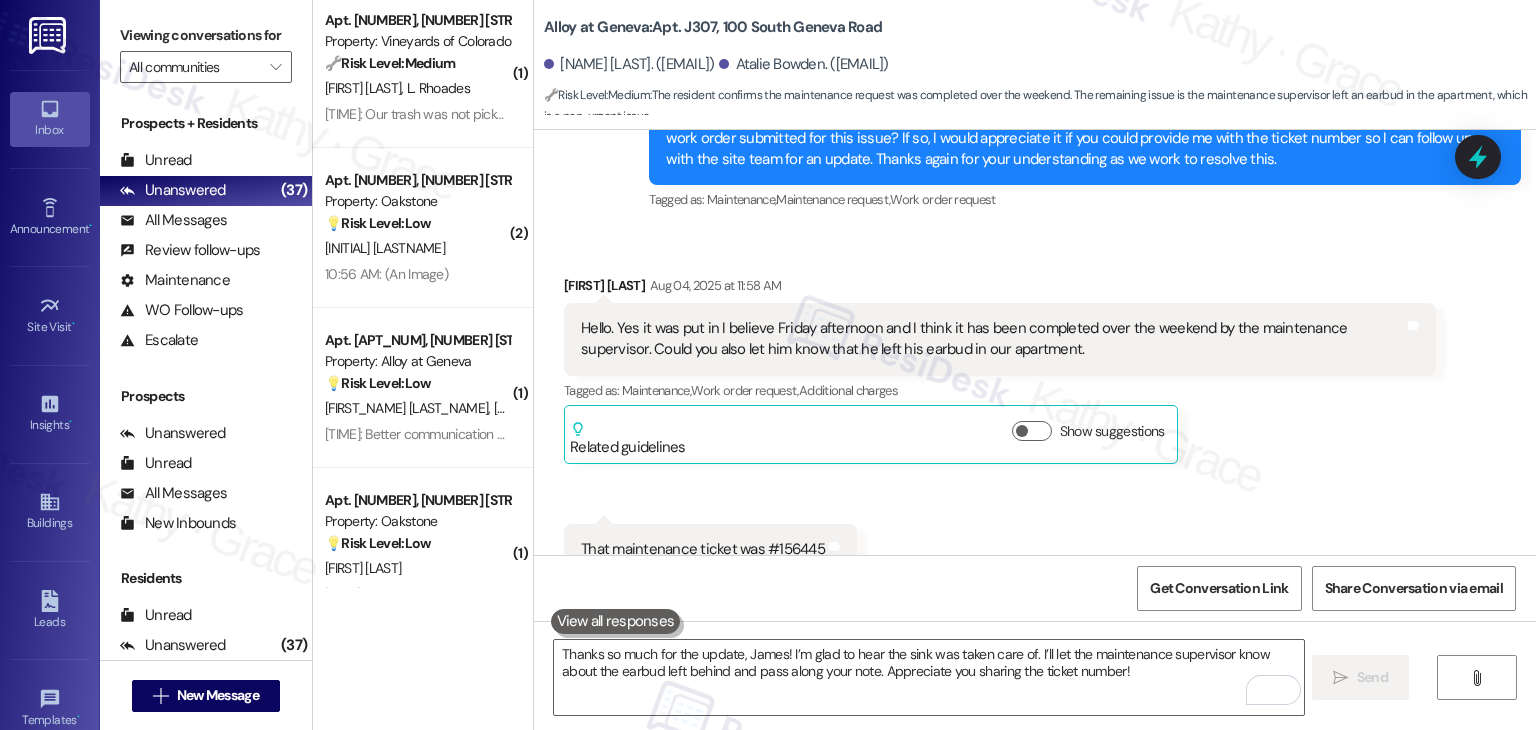 click on "Received via SMS [NAME] [MONTH] 04, 2025 at [TIME] Hello. Yes it was put in I believe Friday afternoon and I think it has been completed over the weekend by the maintenance supervisor. Could you also let him know that he left his earbud in our apartment. Tags and notes Tagged as: Maintenance , Click to highlight conversations about Maintenance Work order request , Click to highlight conversations about Work order request Additional charges Click to highlight conversations about Additional charges Related guidelines Show suggestions Received via SMS 12:00 PM [NAME] [MONTH] 04, 2025 at 12:00 PM That maintenance ticket was #[NUMBER] Tags and notes Tagged as: Maintenance , Click to highlight conversations about Maintenance Work order request Click to highlight conversations about Work order request" at bounding box center [1035, 425] 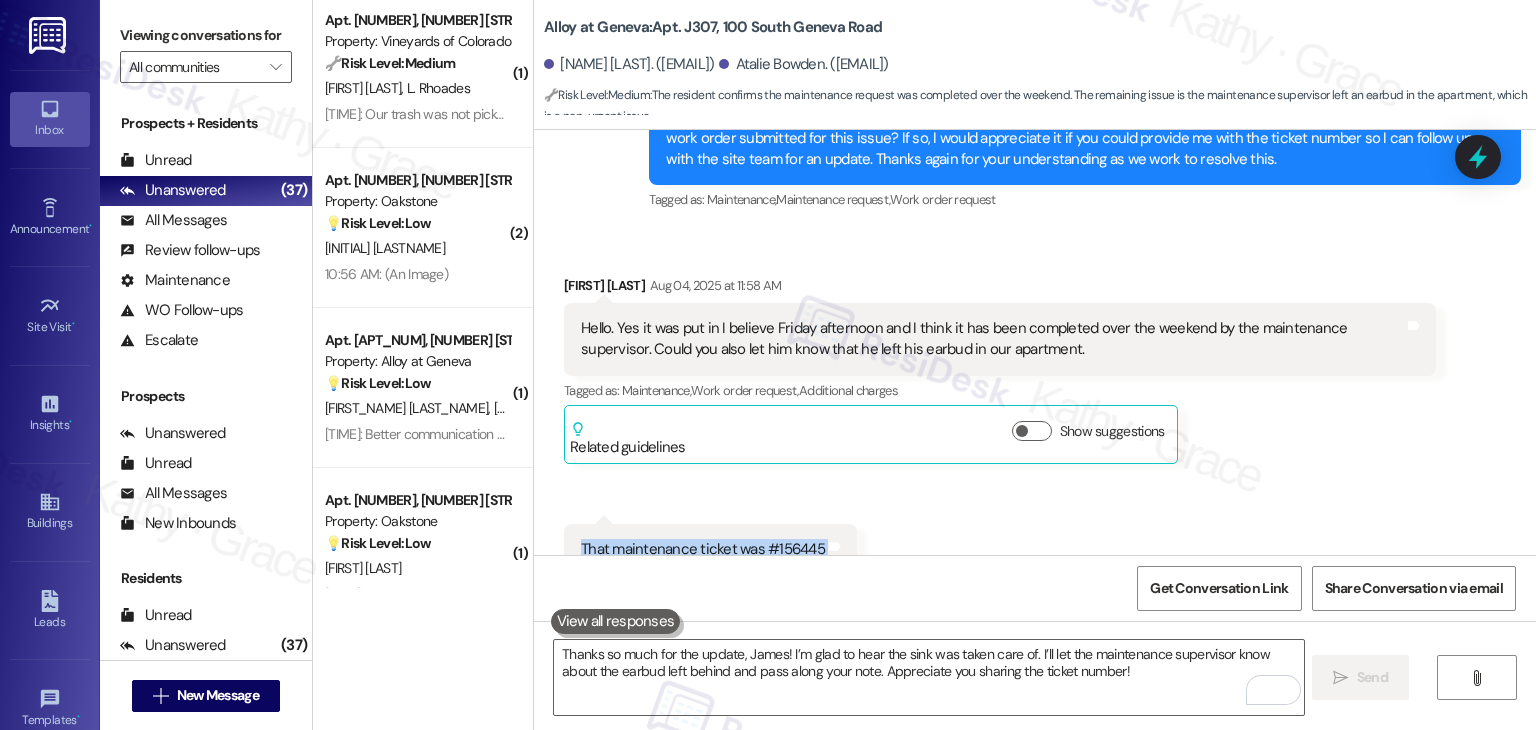 click on "Received via SMS [NAME] [MONTH] 04, 2025 at [TIME] Hello. Yes it was put in I believe Friday afternoon and I think it has been completed over the weekend by the maintenance supervisor. Could you also let him know that he left his earbud in our apartment. Tags and notes Tagged as: Maintenance , Click to highlight conversations about Maintenance Work order request , Click to highlight conversations about Work order request Additional charges Click to highlight conversations about Additional charges Related guidelines Show suggestions Received via SMS 12:00 PM [NAME] [MONTH] 04, 2025 at 12:00 PM That maintenance ticket was #[NUMBER] Tags and notes Tagged as: Maintenance , Click to highlight conversations about Maintenance Work order request Click to highlight conversations about Work order request" at bounding box center (1035, 425) 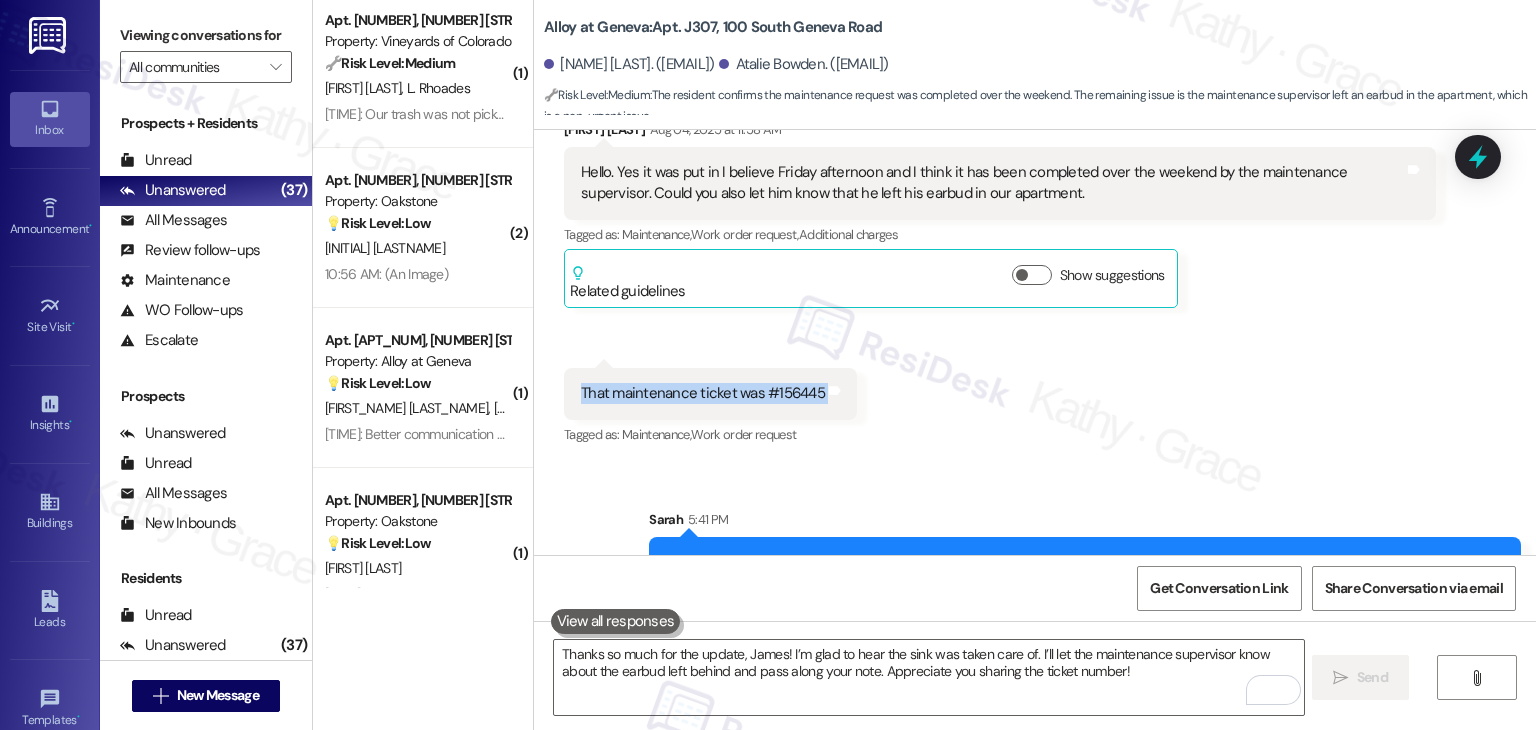 scroll, scrollTop: 13192, scrollLeft: 0, axis: vertical 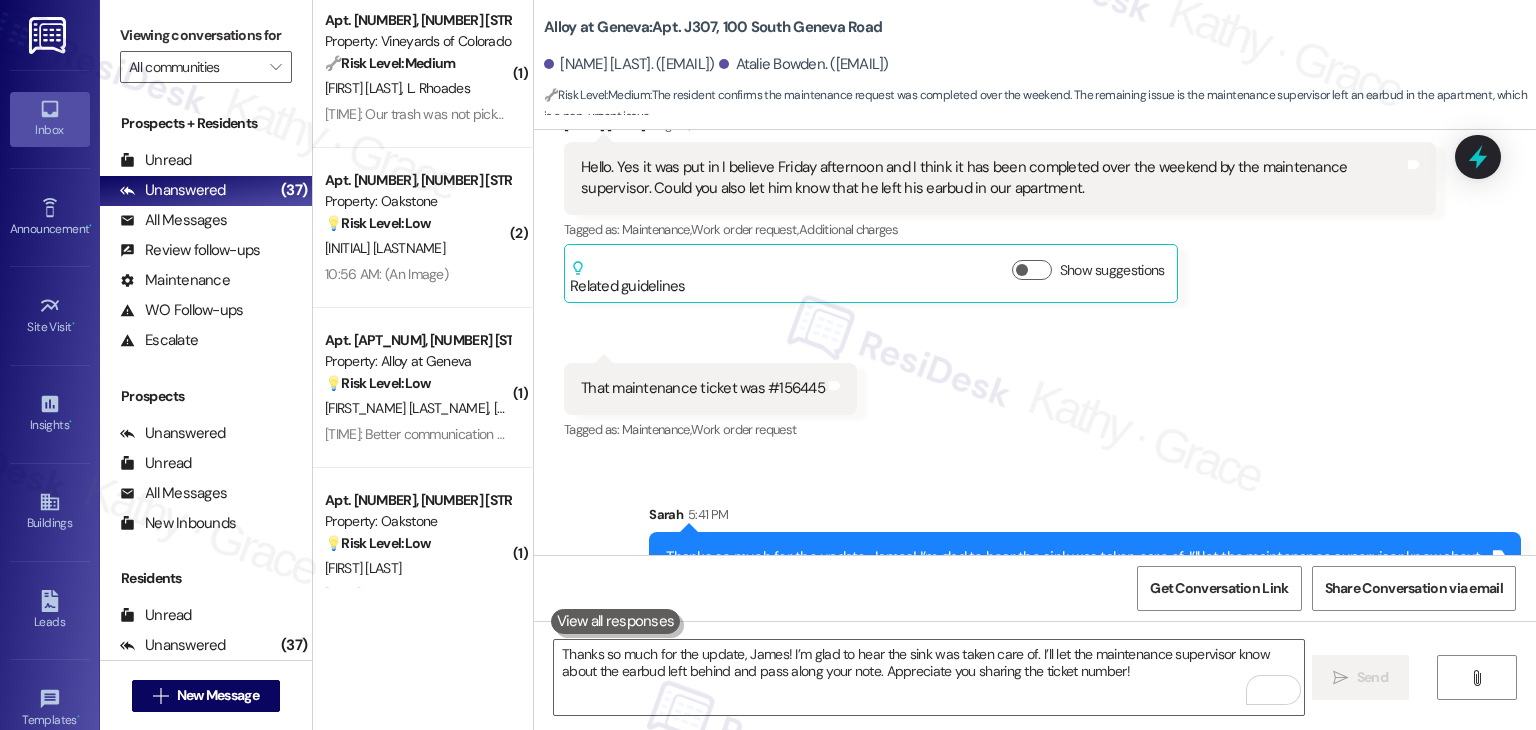 click on "Received via SMS [NAME] [MONTH] 04, 2025 at [TIME] Hello. Yes it was put in I believe Friday afternoon and I think it has been completed over the weekend by the maintenance supervisor. Could you also let him know that he left his earbud in our apartment. Tags and notes Tagged as: Maintenance , Click to highlight conversations about Maintenance Work order request , Click to highlight conversations about Work order request Additional charges Click to highlight conversations about Additional charges Related guidelines Show suggestions Received via SMS 12:00 PM [NAME] [MONTH] 04, 2025 at 12:00 PM That maintenance ticket was #[NUMBER] Tags and notes Tagged as: Maintenance , Click to highlight conversations about Maintenance Work order request Click to highlight conversations about Work order request" at bounding box center (1035, 264) 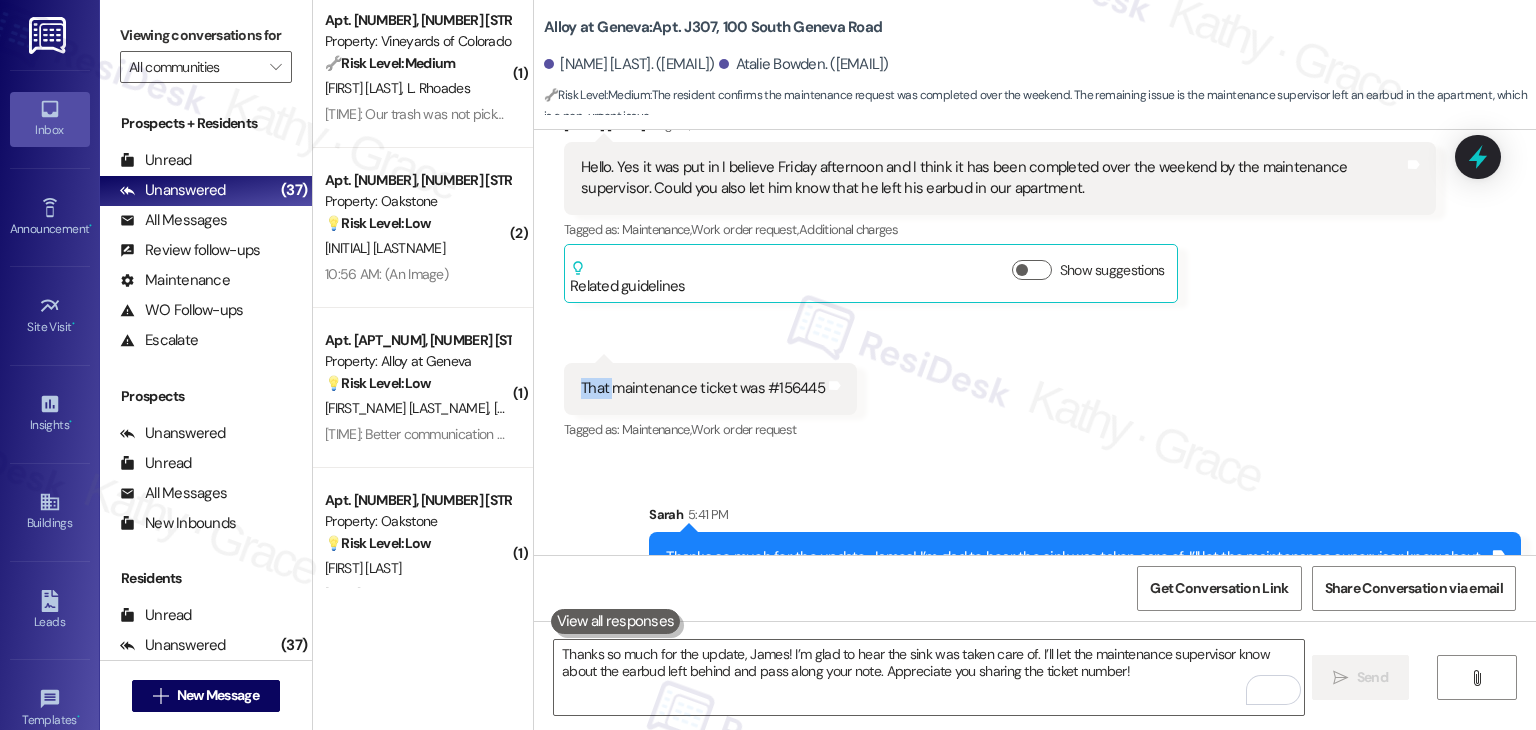 click on "Received via SMS [NAME] [MONTH] 04, 2025 at [TIME] Hello. Yes it was put in I believe Friday afternoon and I think it has been completed over the weekend by the maintenance supervisor. Could you also let him know that he left his earbud in our apartment. Tags and notes Tagged as: Maintenance , Click to highlight conversations about Maintenance Work order request , Click to highlight conversations about Work order request Additional charges Click to highlight conversations about Additional charges Related guidelines Show suggestions Received via SMS 12:00 PM [NAME] [MONTH] 04, 2025 at 12:00 PM That maintenance ticket was #[NUMBER] Tags and notes Tagged as: Maintenance , Click to highlight conversations about Maintenance Work order request Click to highlight conversations about Work order request" at bounding box center [1035, 264] 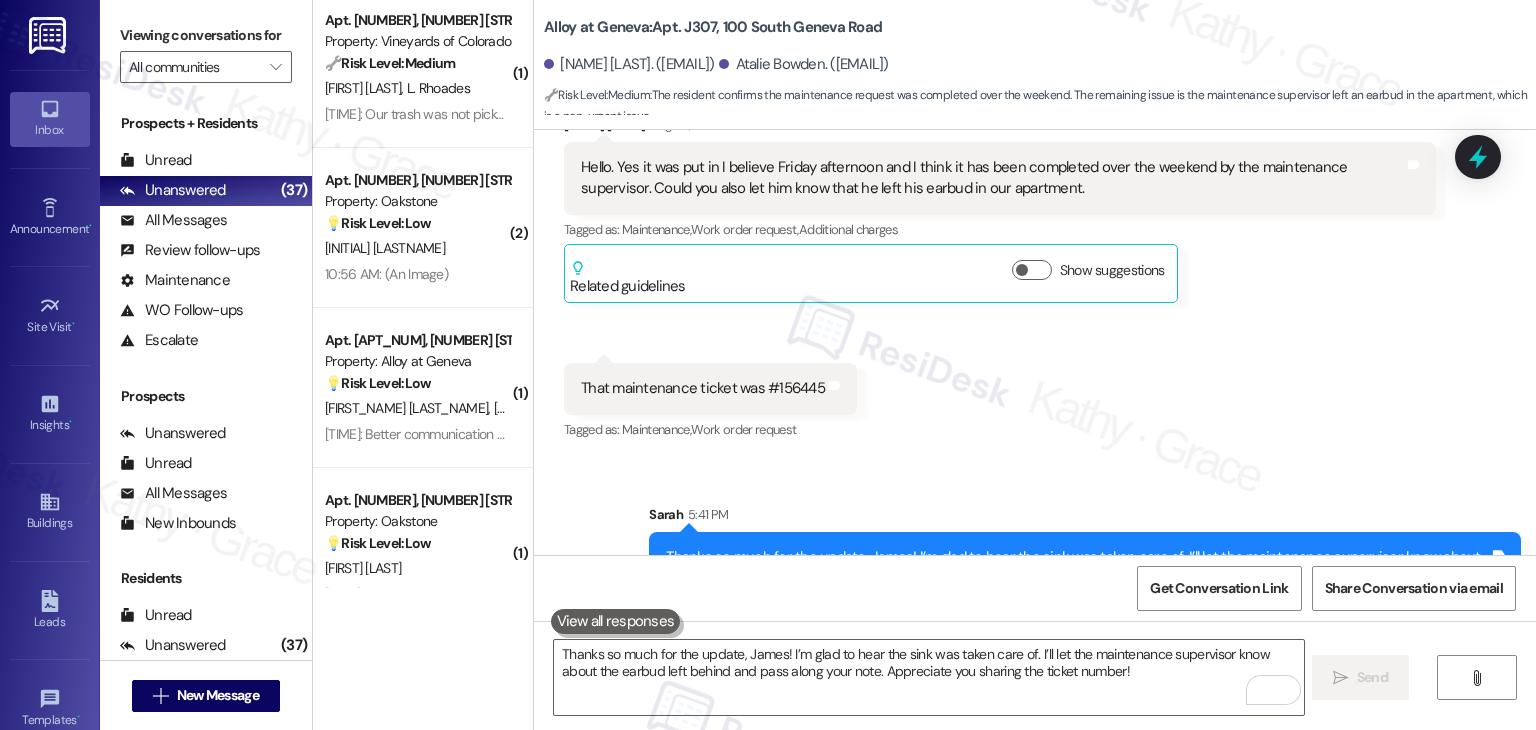 click on "Received via SMS [NAME] [MONTH] 04, 2025 at [TIME] Hello. Yes it was put in I believe Friday afternoon and I think it has been completed over the weekend by the maintenance supervisor. Could you also let him know that he left his earbud in our apartment. Tags and notes Tagged as: Maintenance , Click to highlight conversations about Maintenance Work order request , Click to highlight conversations about Work order request Additional charges Click to highlight conversations about Additional charges Related guidelines Show suggestions Received via SMS 12:00 PM [NAME] [MONTH] 04, 2025 at 12:00 PM That maintenance ticket was #[NUMBER] Tags and notes Tagged as: Maintenance , Click to highlight conversations about Maintenance Work order request Click to highlight conversations about Work order request" at bounding box center (1035, 264) 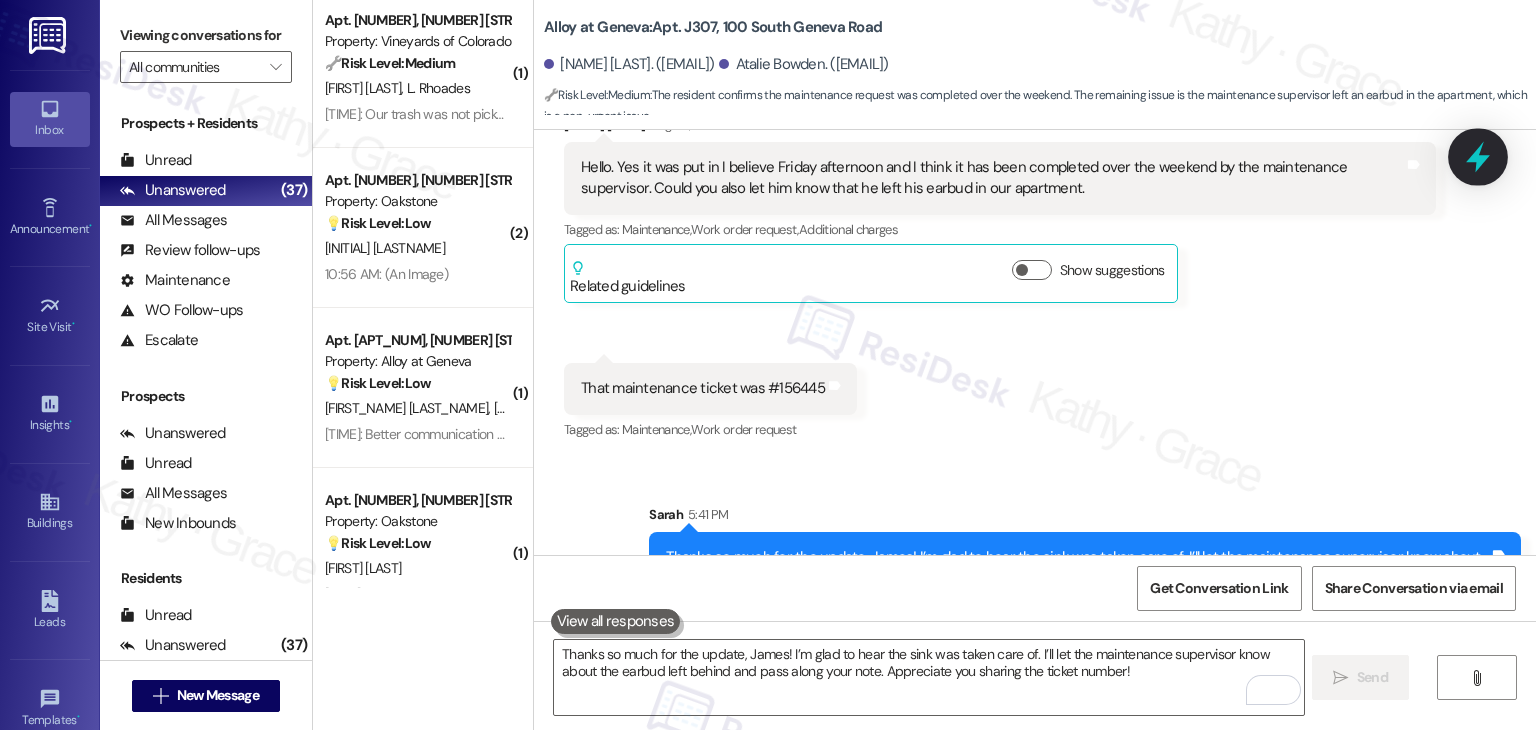click 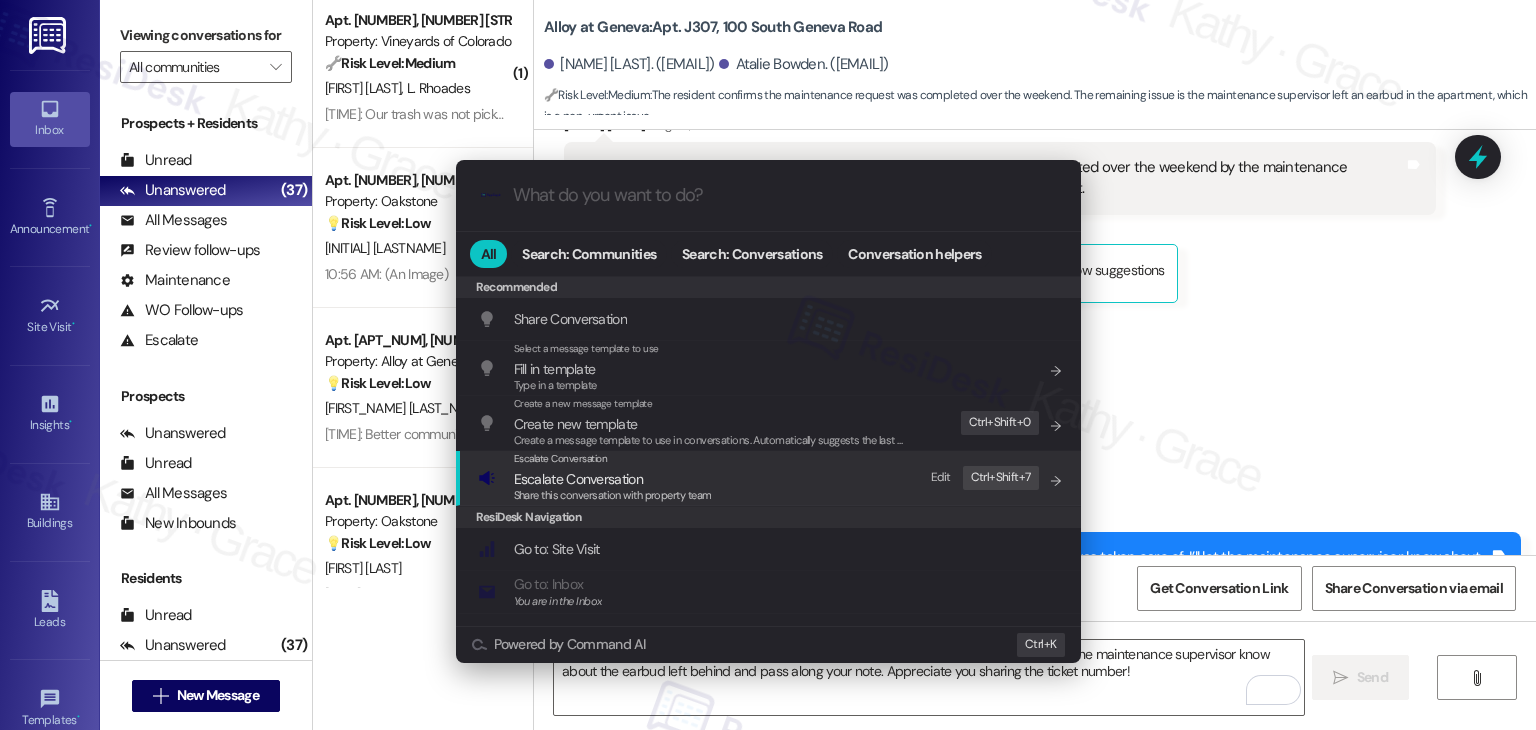 click on "Share this conversation with property team" at bounding box center [613, 495] 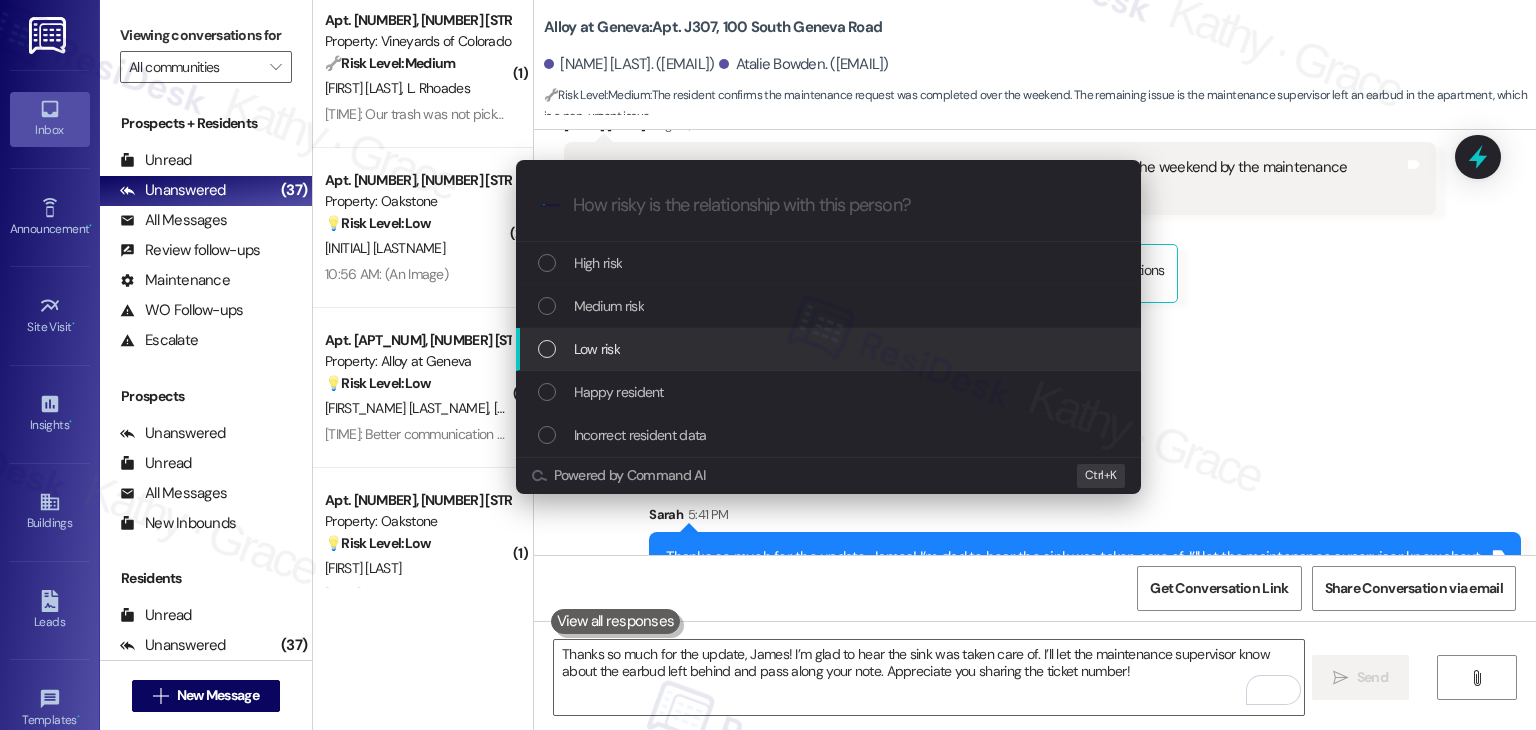 click at bounding box center [547, 349] 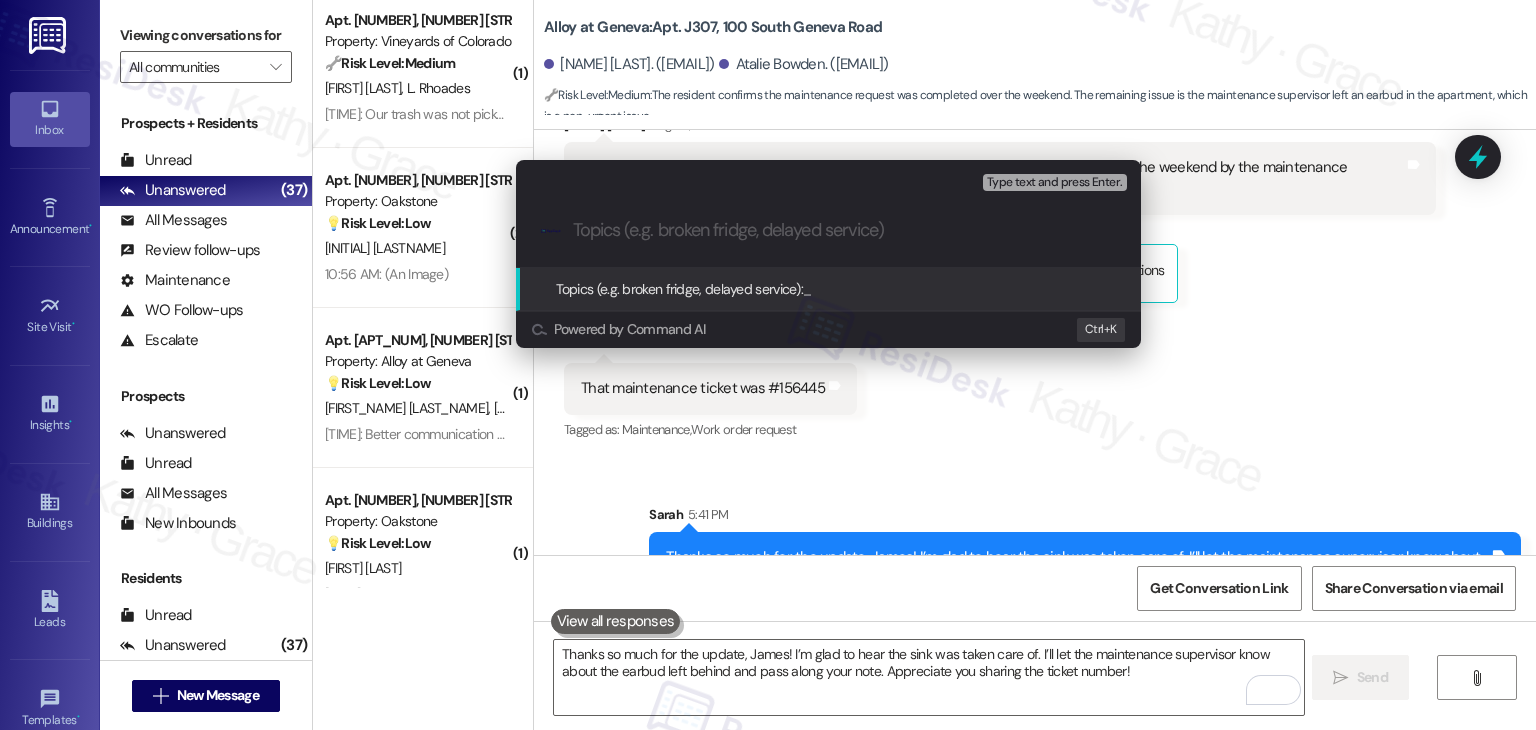 paste on "Completed Work Order #[TICKET_NUMBER] – Kitchen Sink Repair & Lost Item Notification (Earbud Left Behind)" 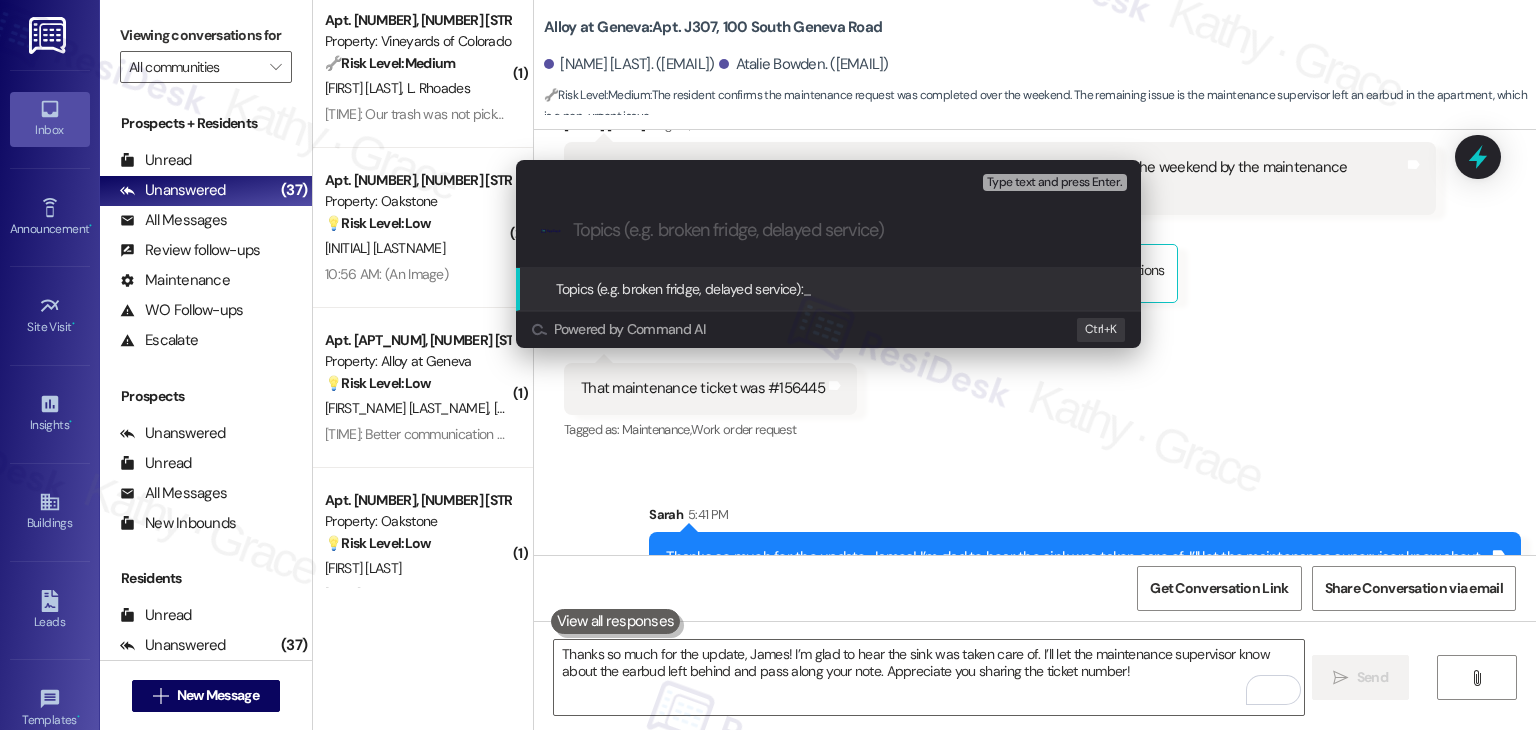 type on "Completed Work Order #[TICKET_NUMBER] – Kitchen Sink Repair & Lost Item Notification (Earbud Left Behind)" 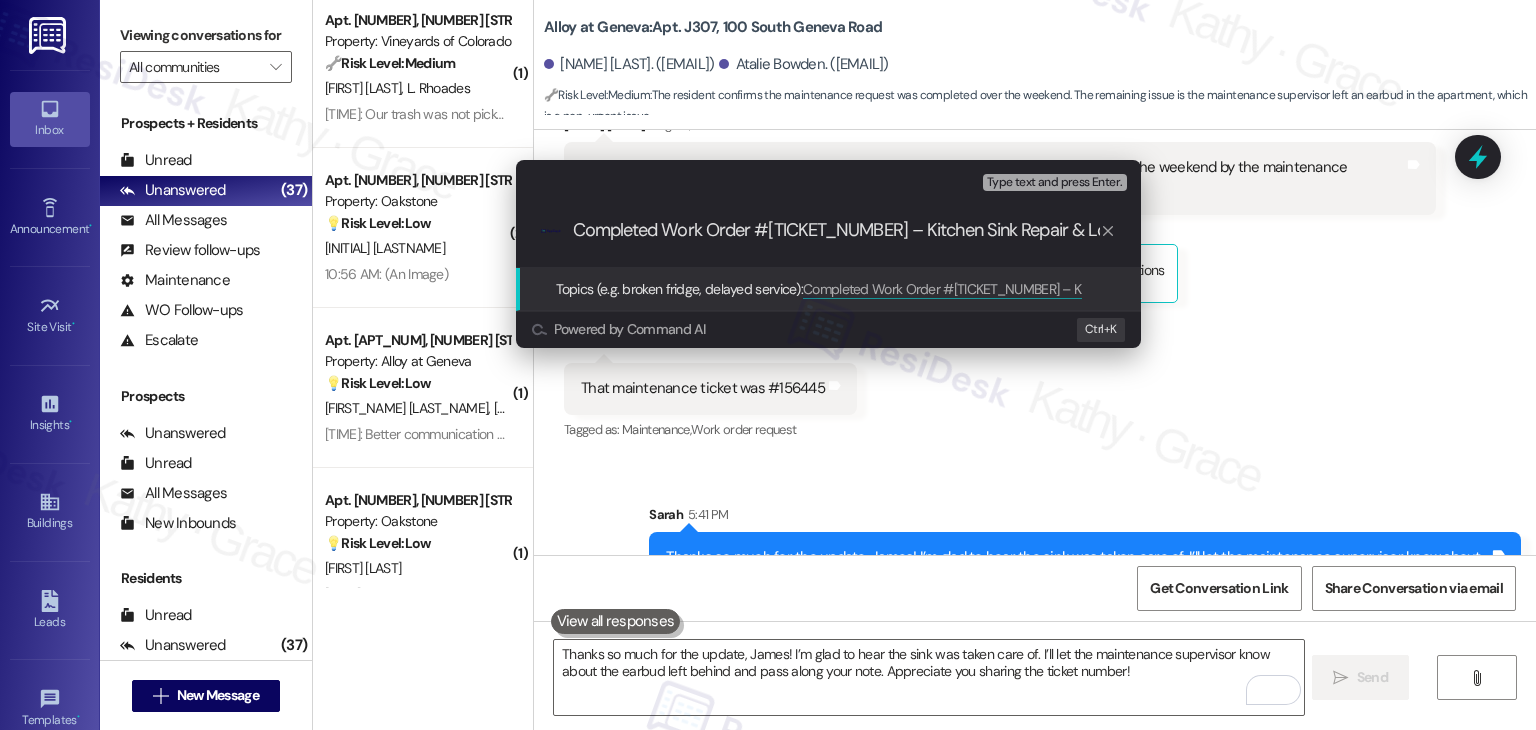 scroll, scrollTop: 0, scrollLeft: 228, axis: horizontal 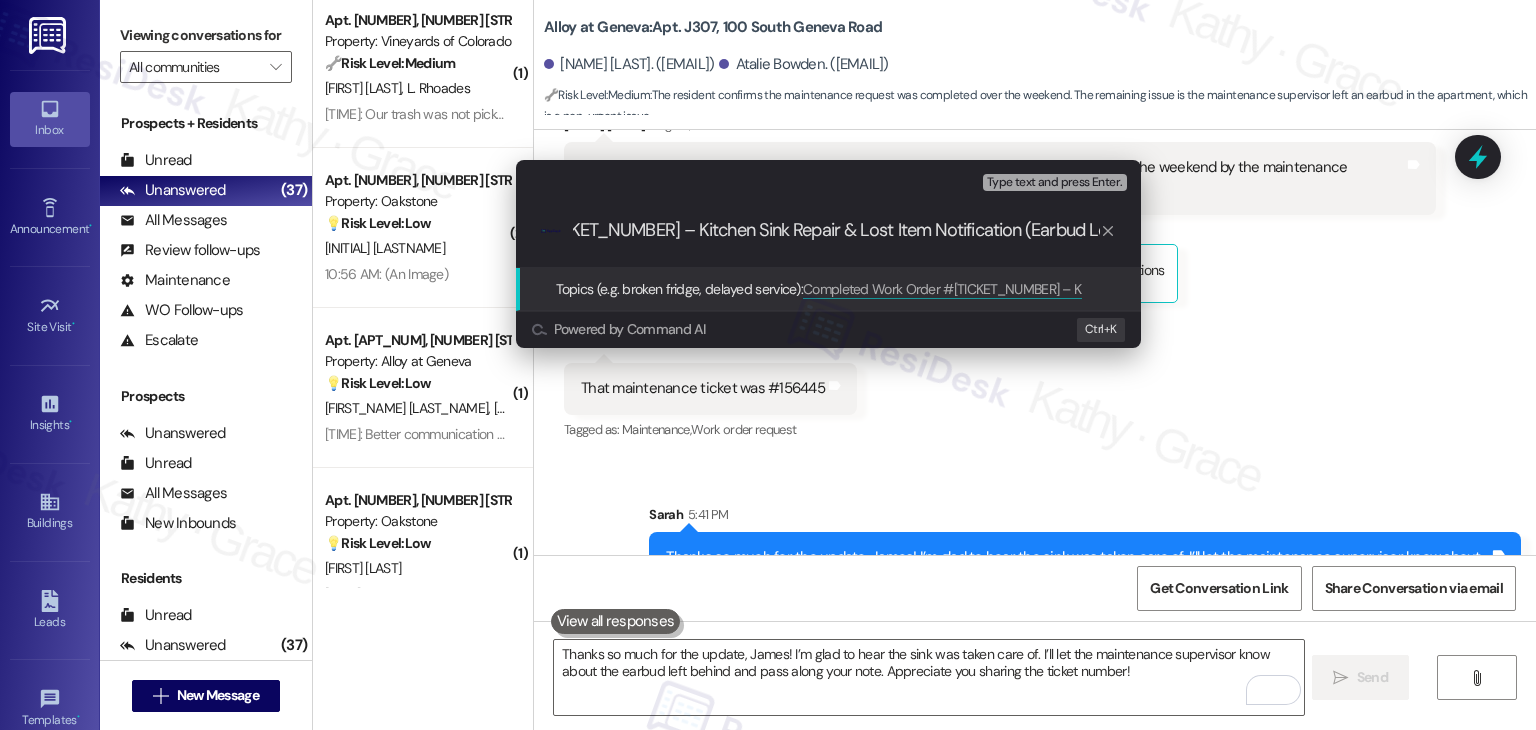 type 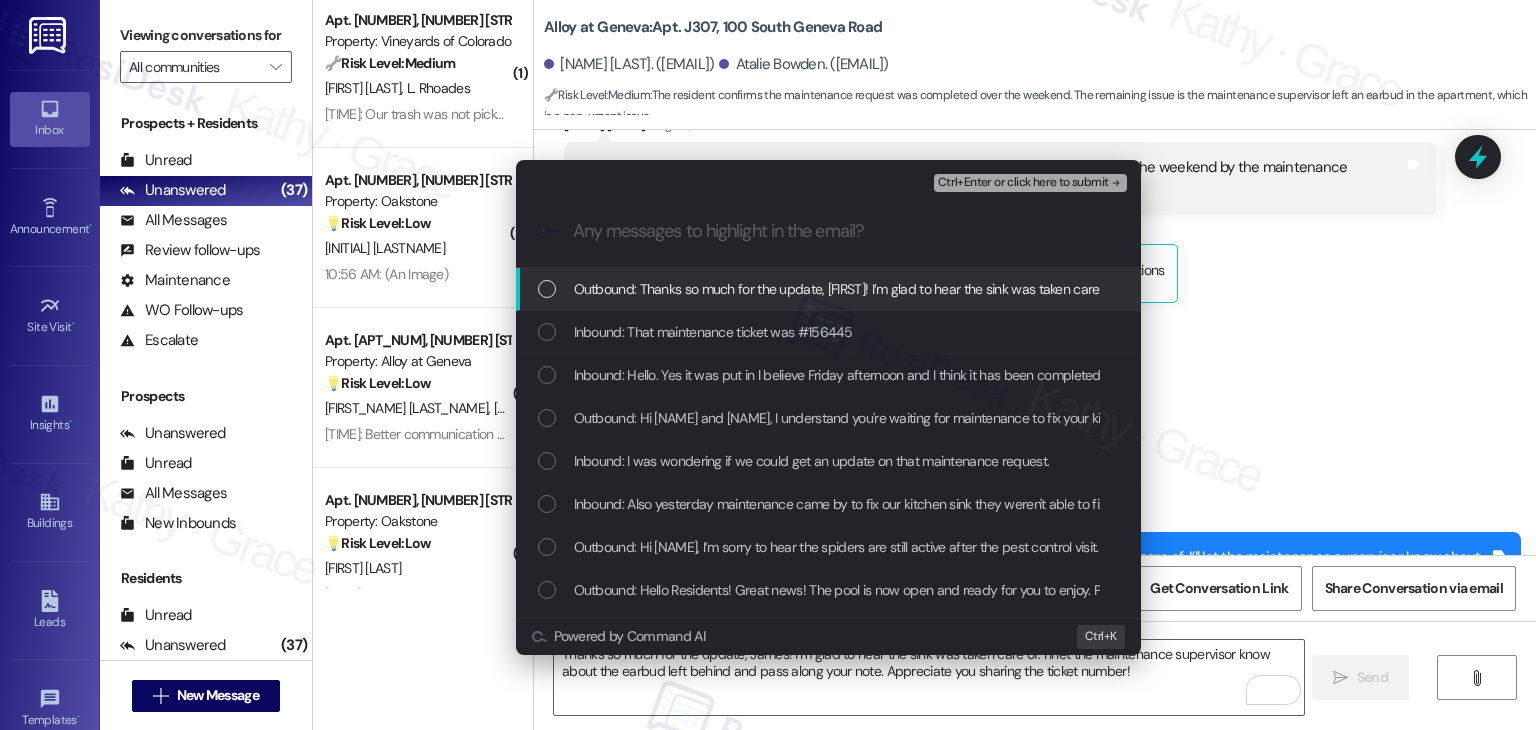 scroll, scrollTop: 0, scrollLeft: 0, axis: both 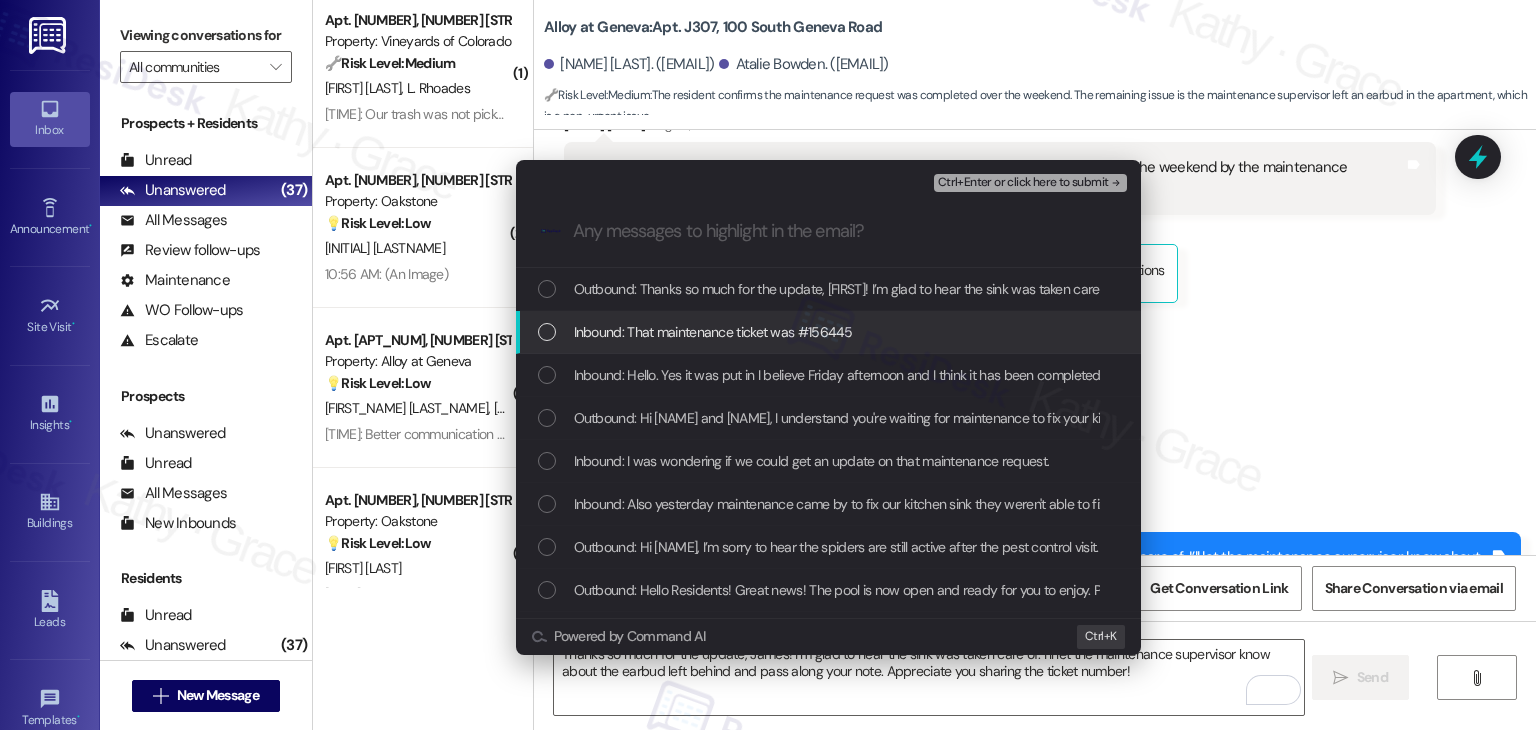 click at bounding box center (547, 332) 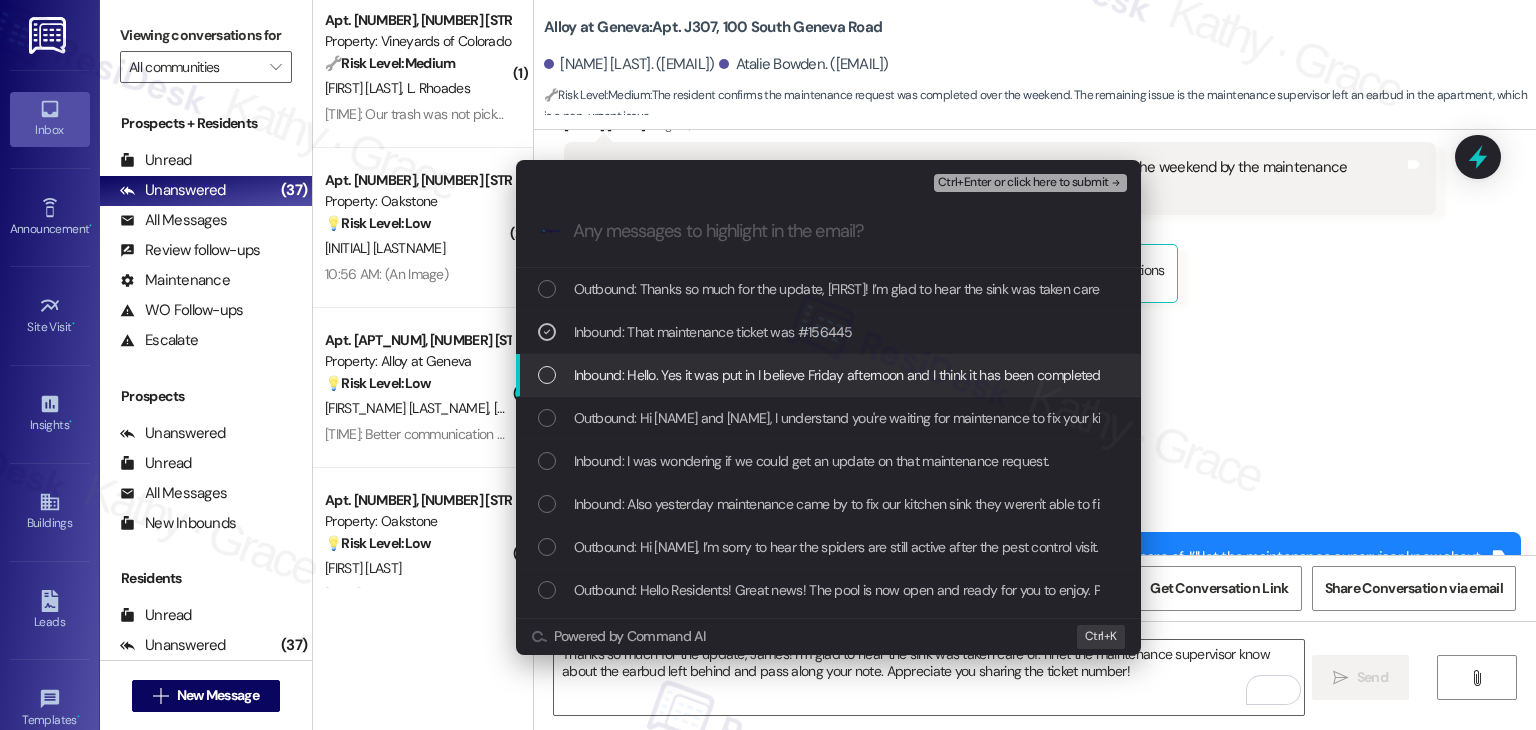 click at bounding box center [547, 375] 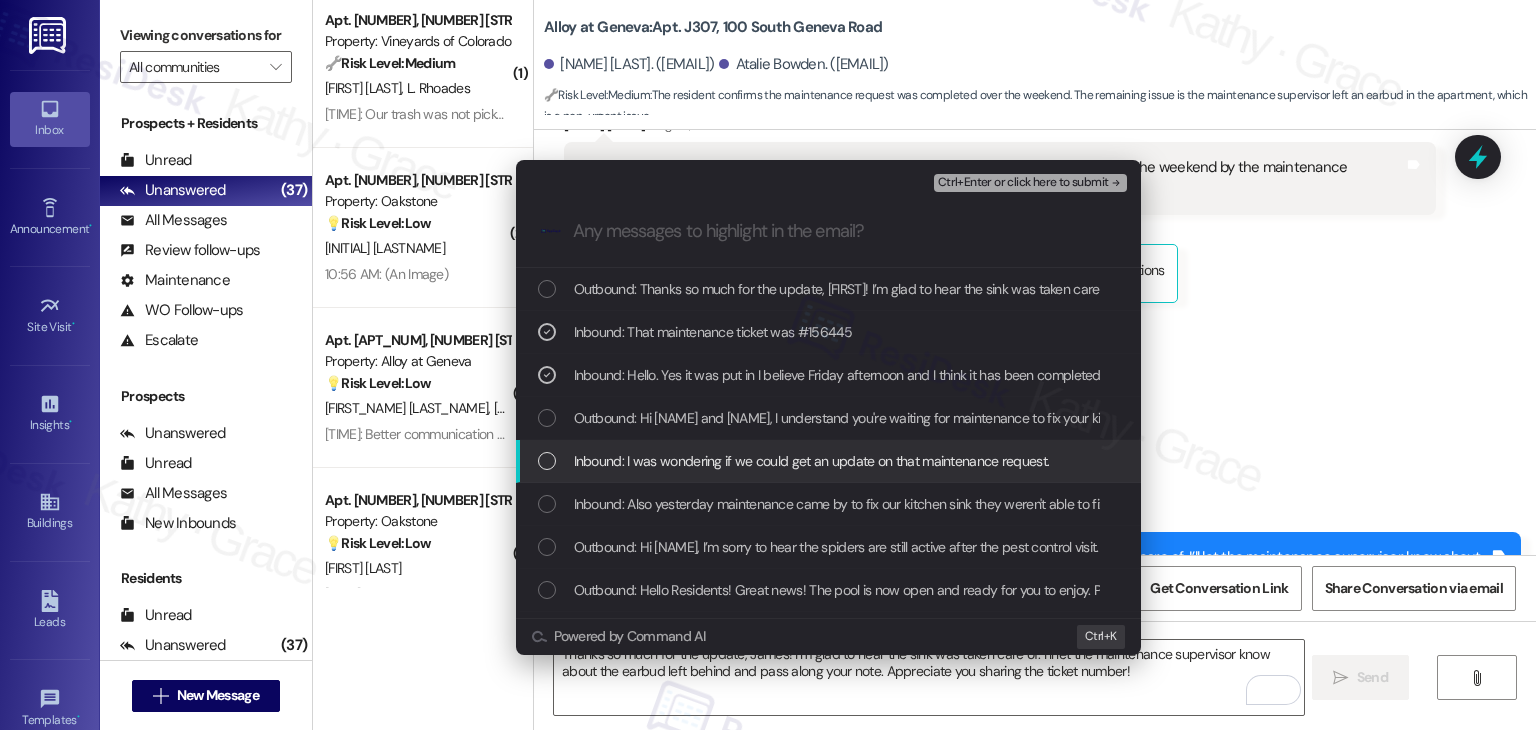 click at bounding box center (547, 461) 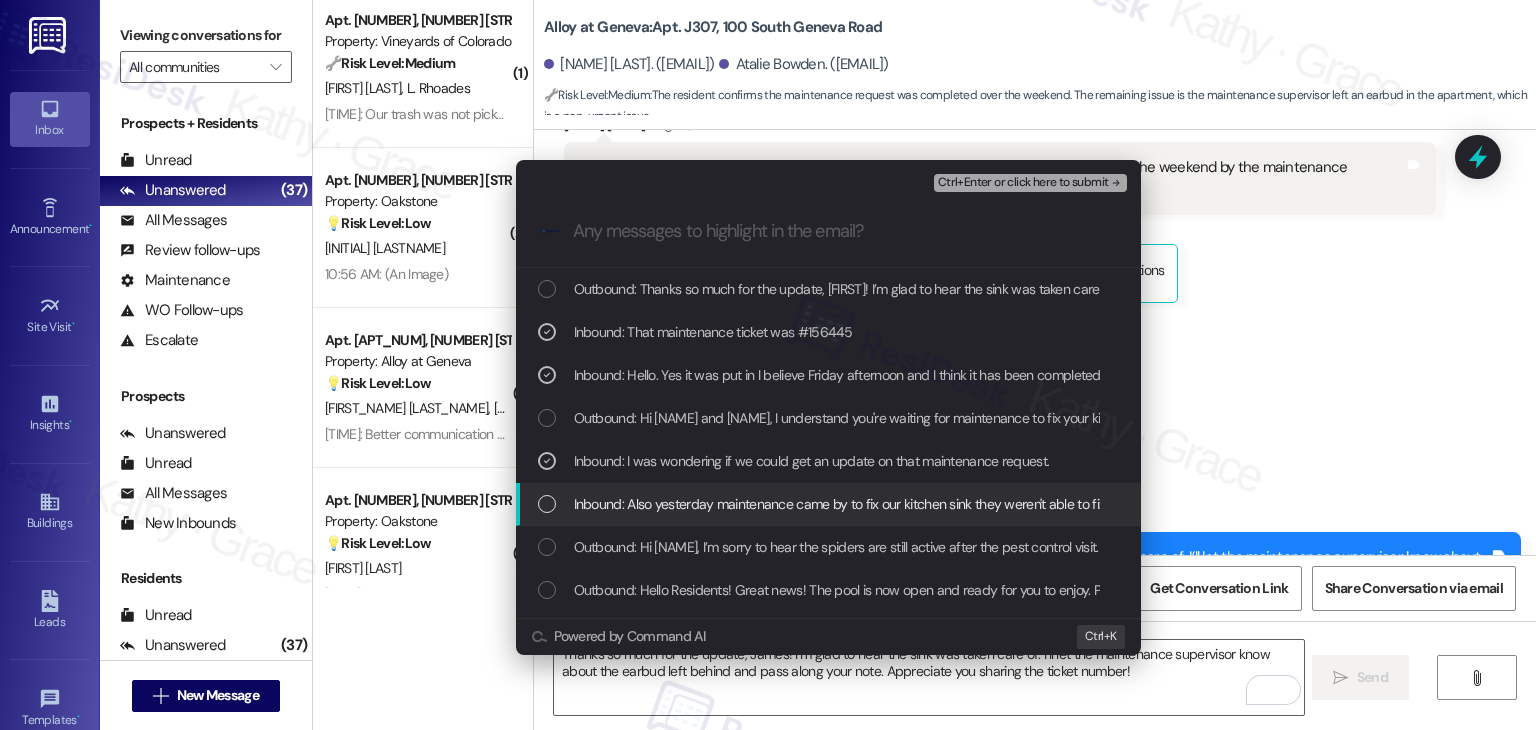 click at bounding box center [547, 504] 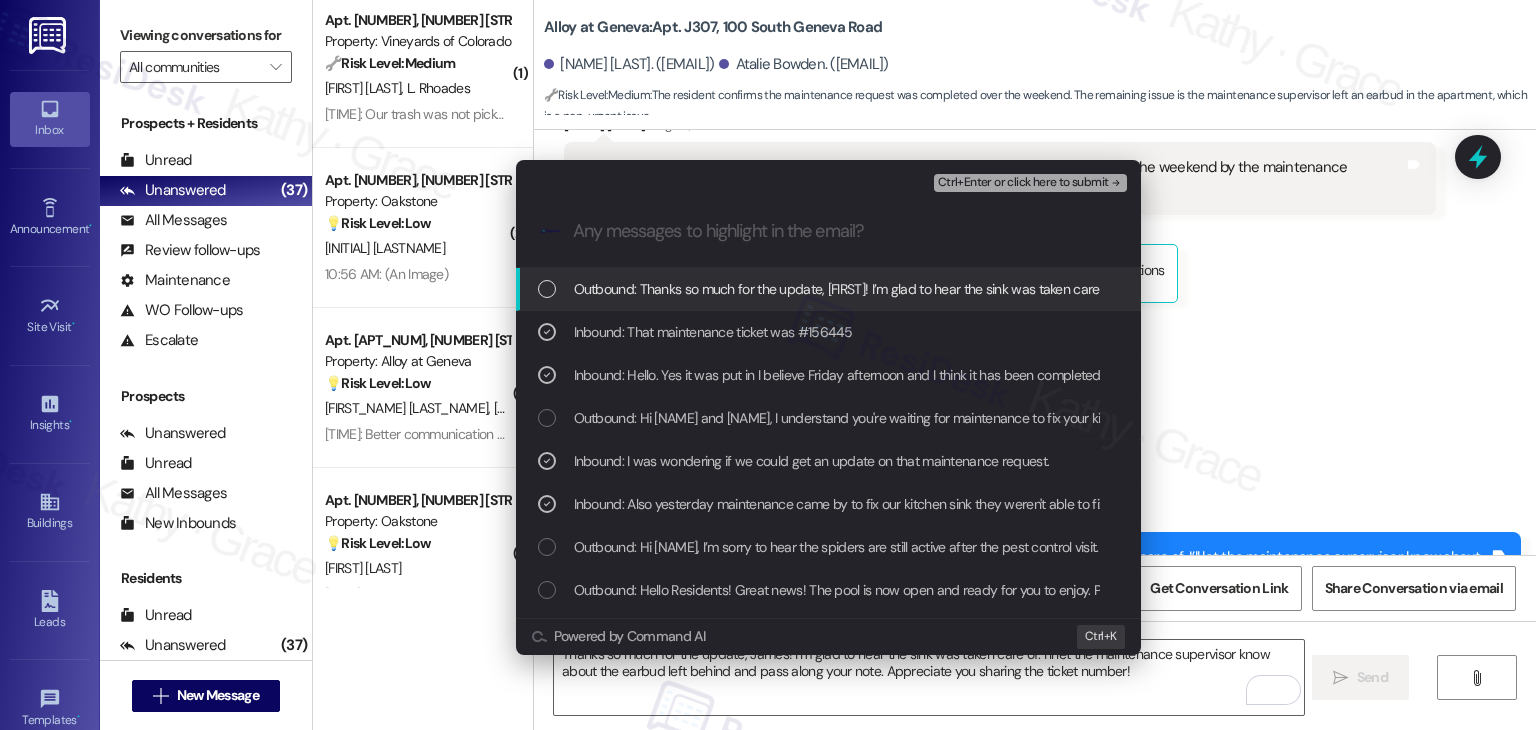 click on "Ctrl+Enter or click here to submit" at bounding box center (1023, 183) 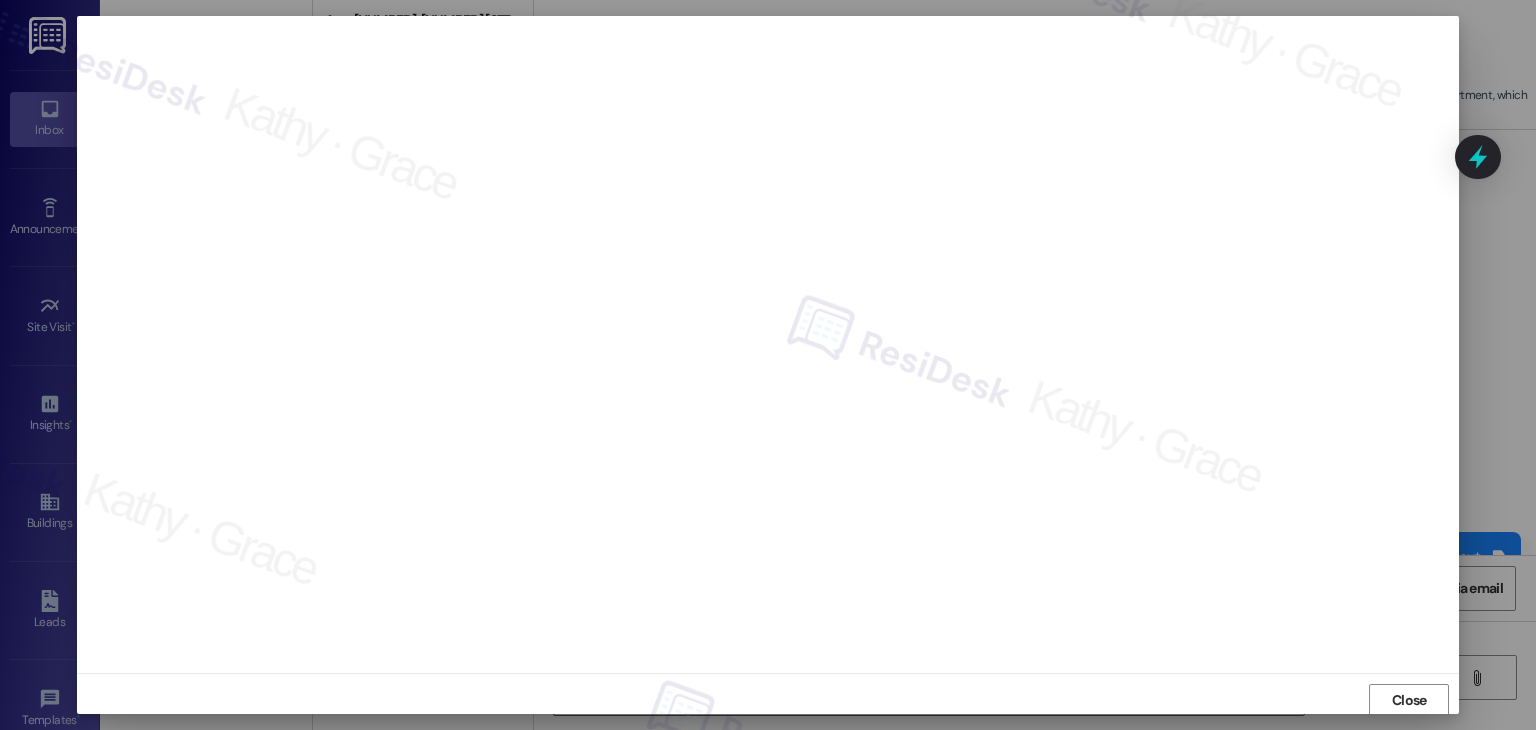 scroll, scrollTop: 1, scrollLeft: 0, axis: vertical 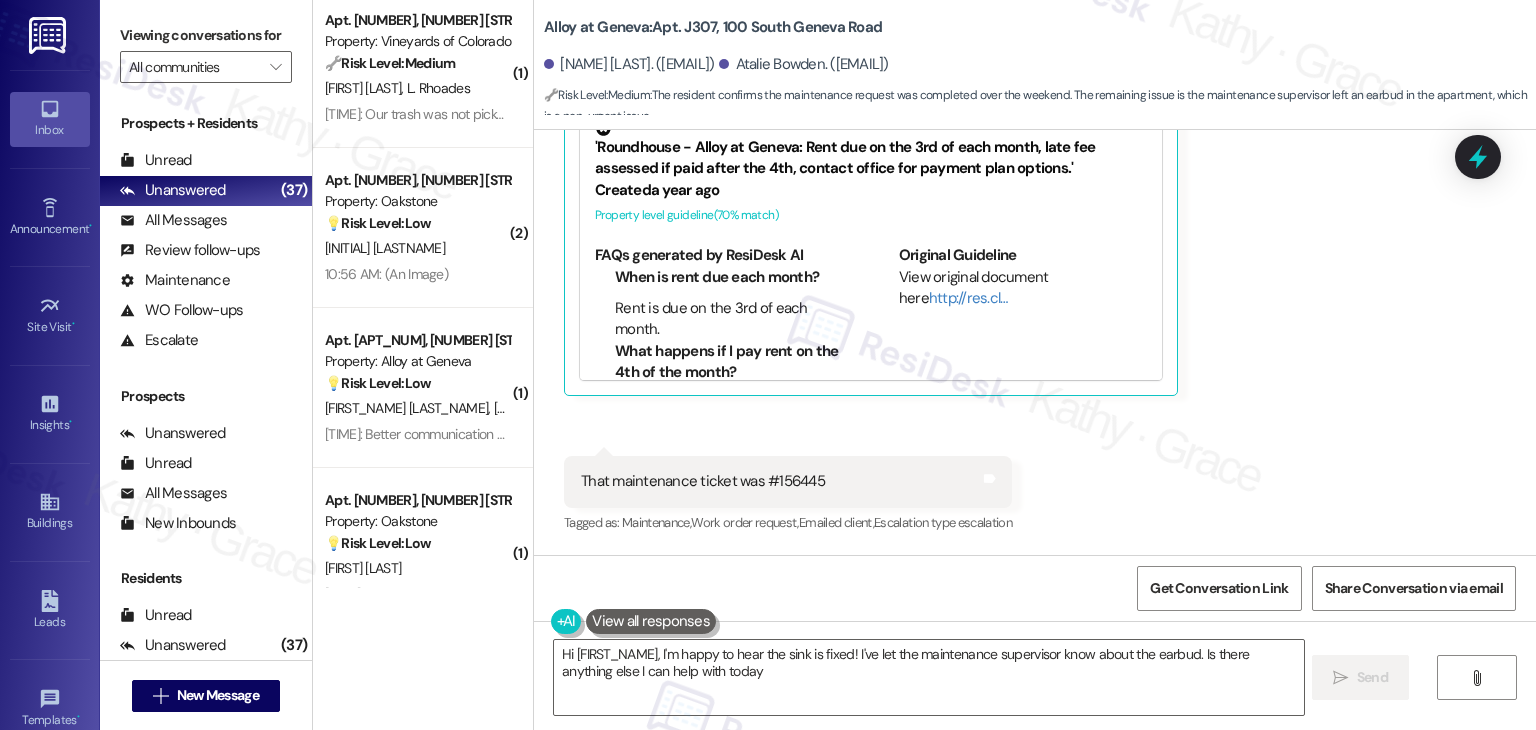 type on "Hi {{first_name}}, I'm happy to hear the sink is fixed! I've let the maintenance supervisor know about the earbud. Is there anything else I can help with today?" 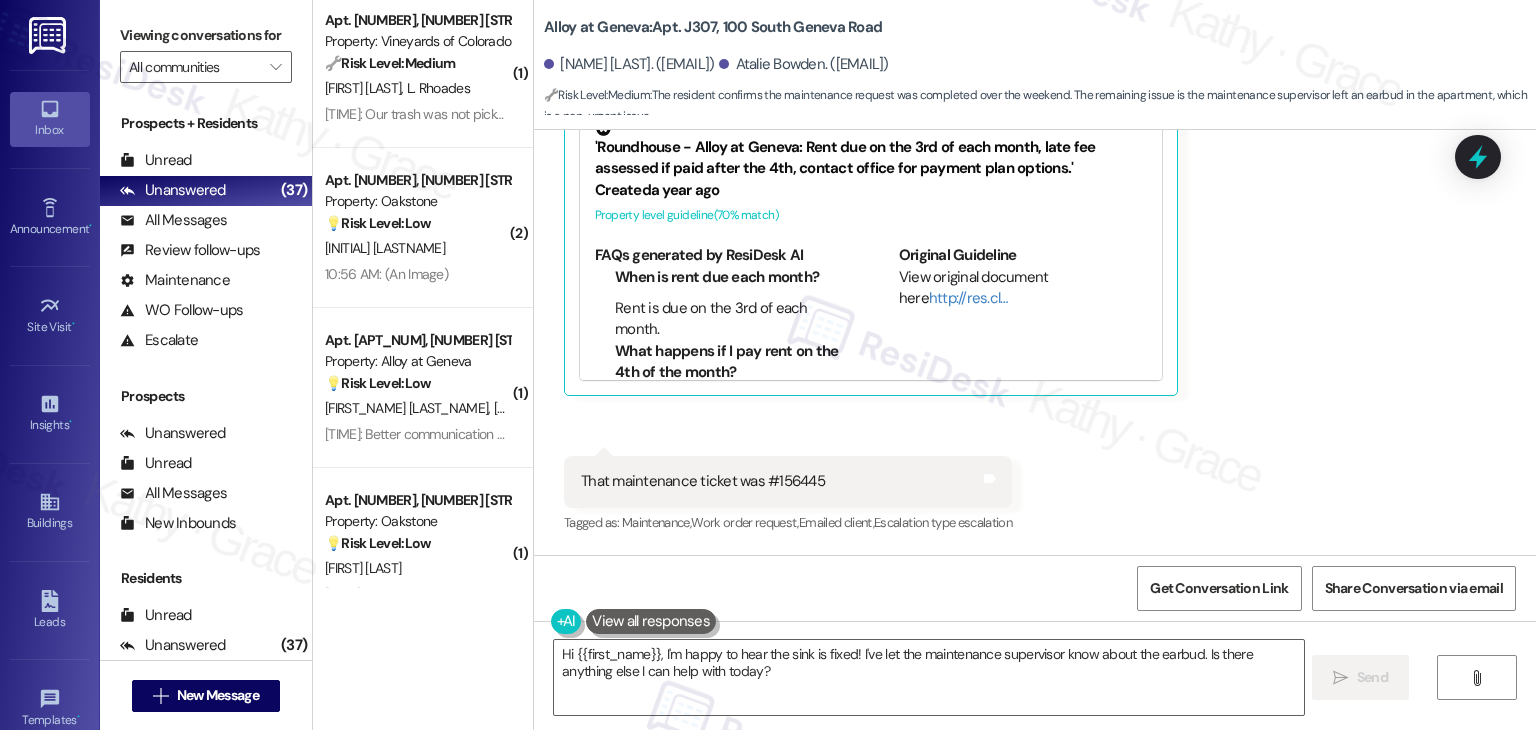 scroll, scrollTop: 13513, scrollLeft: 0, axis: vertical 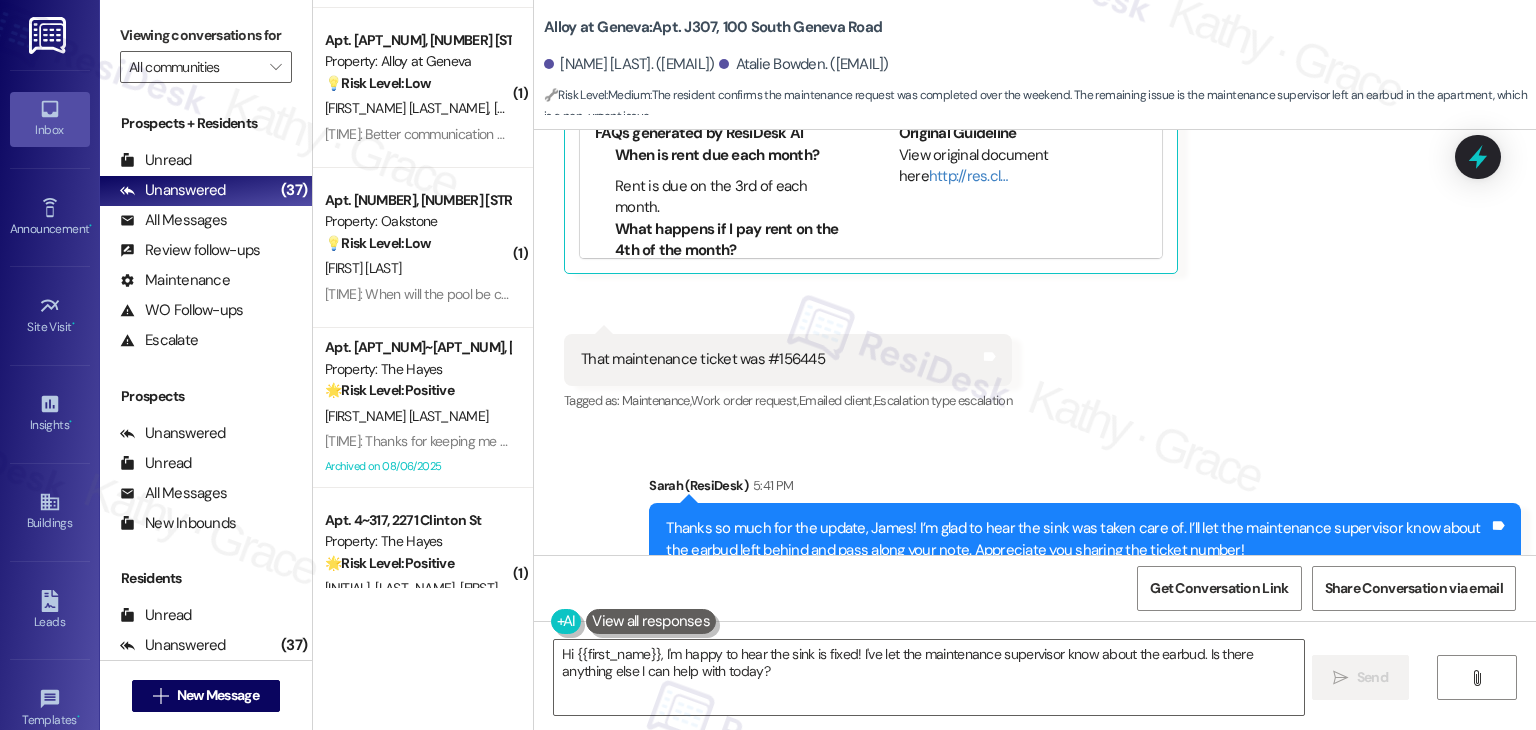 click on "Received via SMS James Wiseman [DATE] at [TIME] Hello. Yes it was put in I believe Friday afternoon and I think it has been completed over the weekend by the maintenance supervisor. Could you also let him know that he left his earbud in our apartment. Tags and notes Tagged as:   Maintenance ,  Click to highlight conversations about Maintenance Work order request ,  Click to highlight conversations about Work order request Additional charges Click to highlight conversations about Additional charges  Related guidelines Hide Suggestions 'Roundhouse - Alloy at Geneva: Rent due on the 3rd of each month, late fee assessed if paid after the 4th, contact office for payment plan options.' Created  a year ago Property level guideline  ( 70 % match) FAQs generated by ResiDesk AI When is rent due each month? Rent is due on the 3rd of each month. What happens if I pay rent on the 4th of the month? If you go into pay rent on the 4th, your account will be assessed a late fee. Original Guideline http://res.cl…  (" at bounding box center [1035, 89] 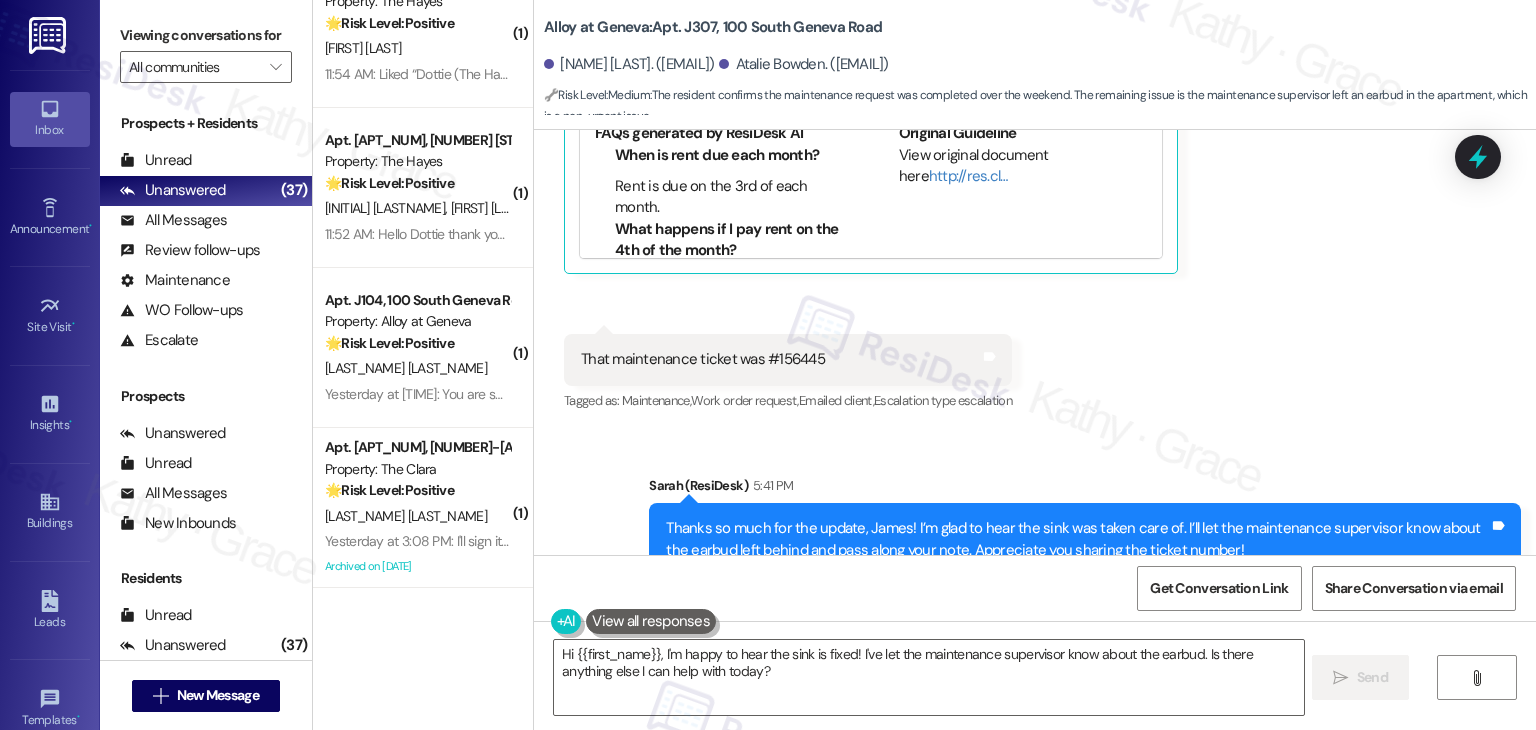 scroll, scrollTop: 3652, scrollLeft: 0, axis: vertical 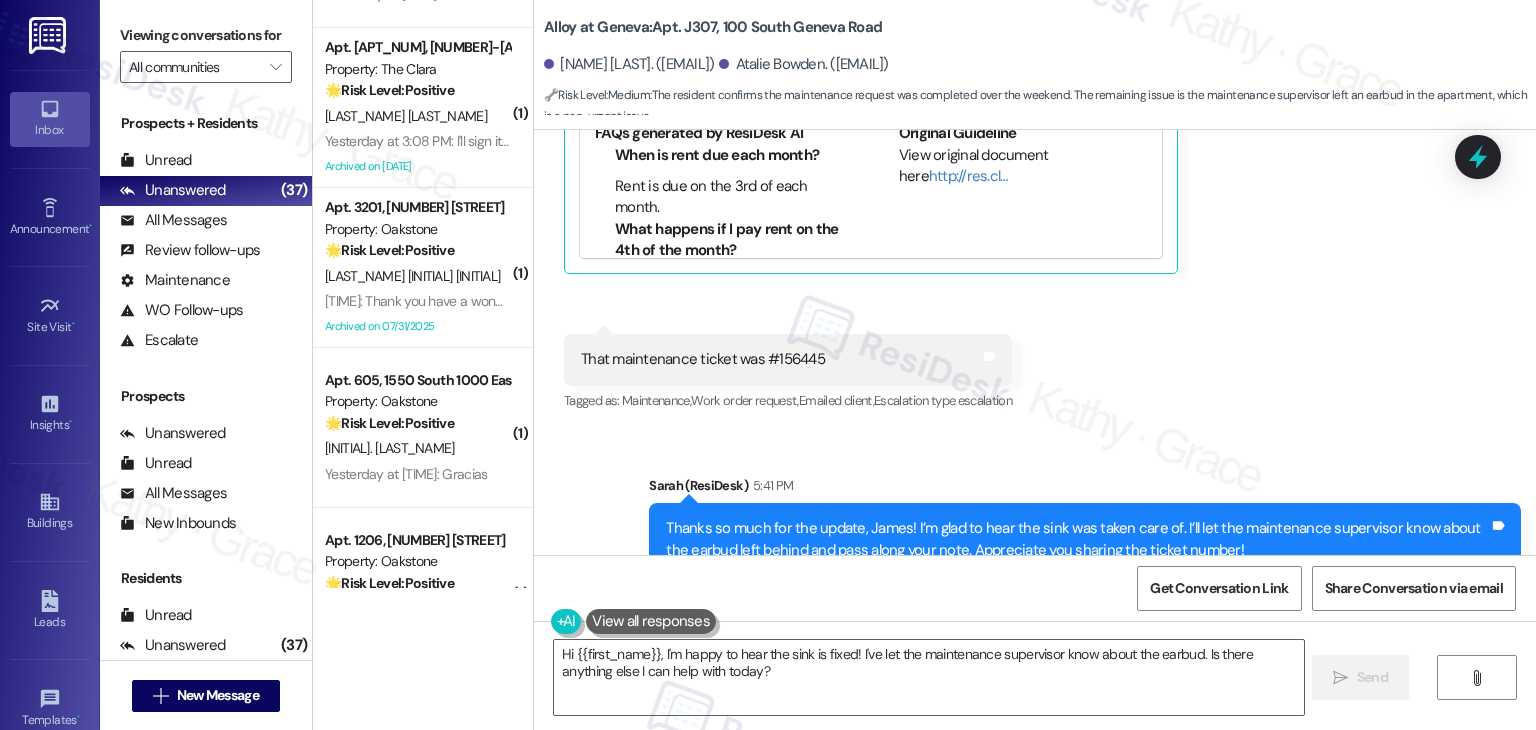 click on "Sent via SMS [FIRST_NAME]  (ResiDesk) [TIME] Thanks so much for the update, [FIRST_NAME]! I’m glad to hear the sink was taken care of. I’ll let the maintenance supervisor know about the earbud left behind and pass along your note. Appreciate you sharing the ticket number! Tags and notes Tagged as:   Maintenance ,  Click to highlight conversations about Maintenance Praise ,  Click to highlight conversations about Praise Maintenance request Click to highlight conversations about Maintenance request" at bounding box center [1035, 525] 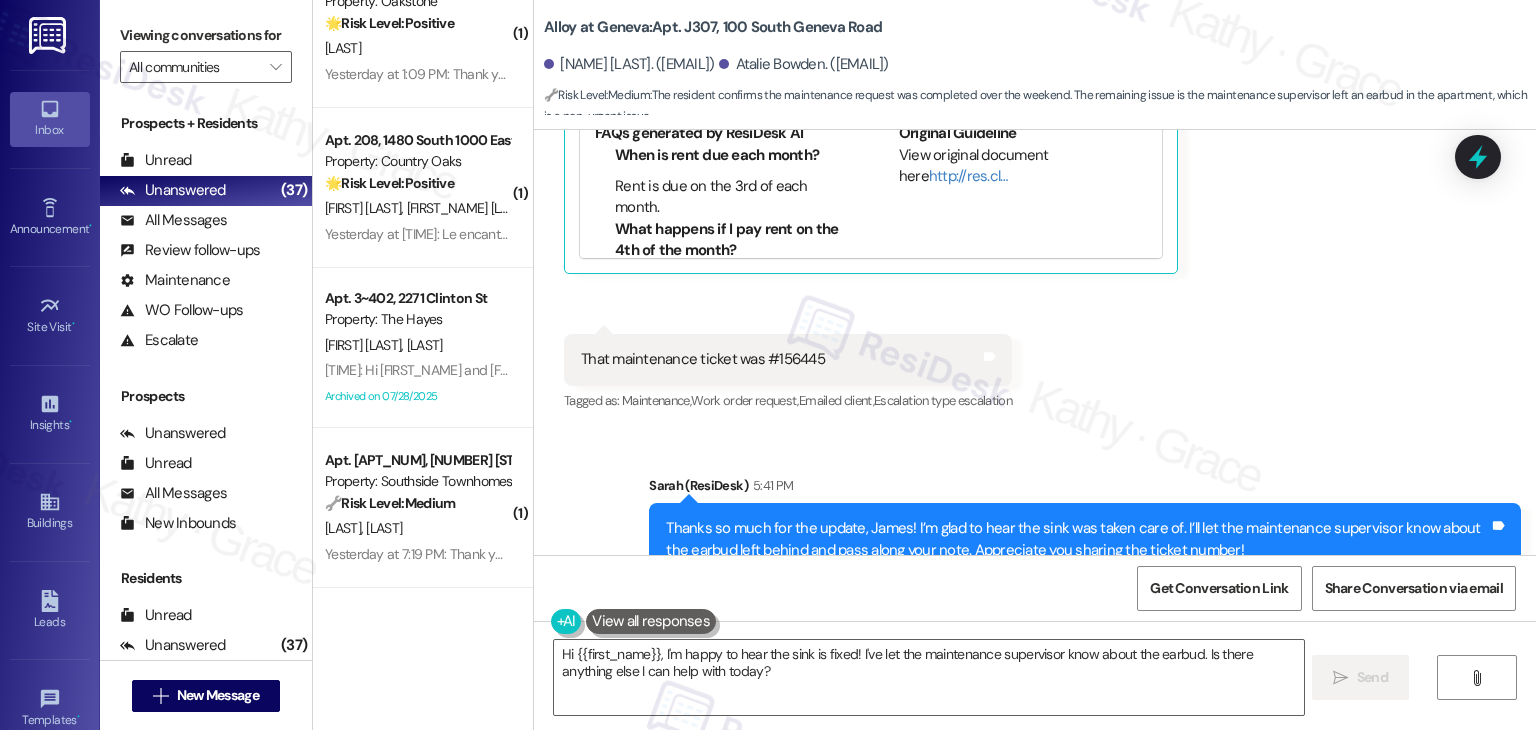 scroll, scrollTop: 5012, scrollLeft: 0, axis: vertical 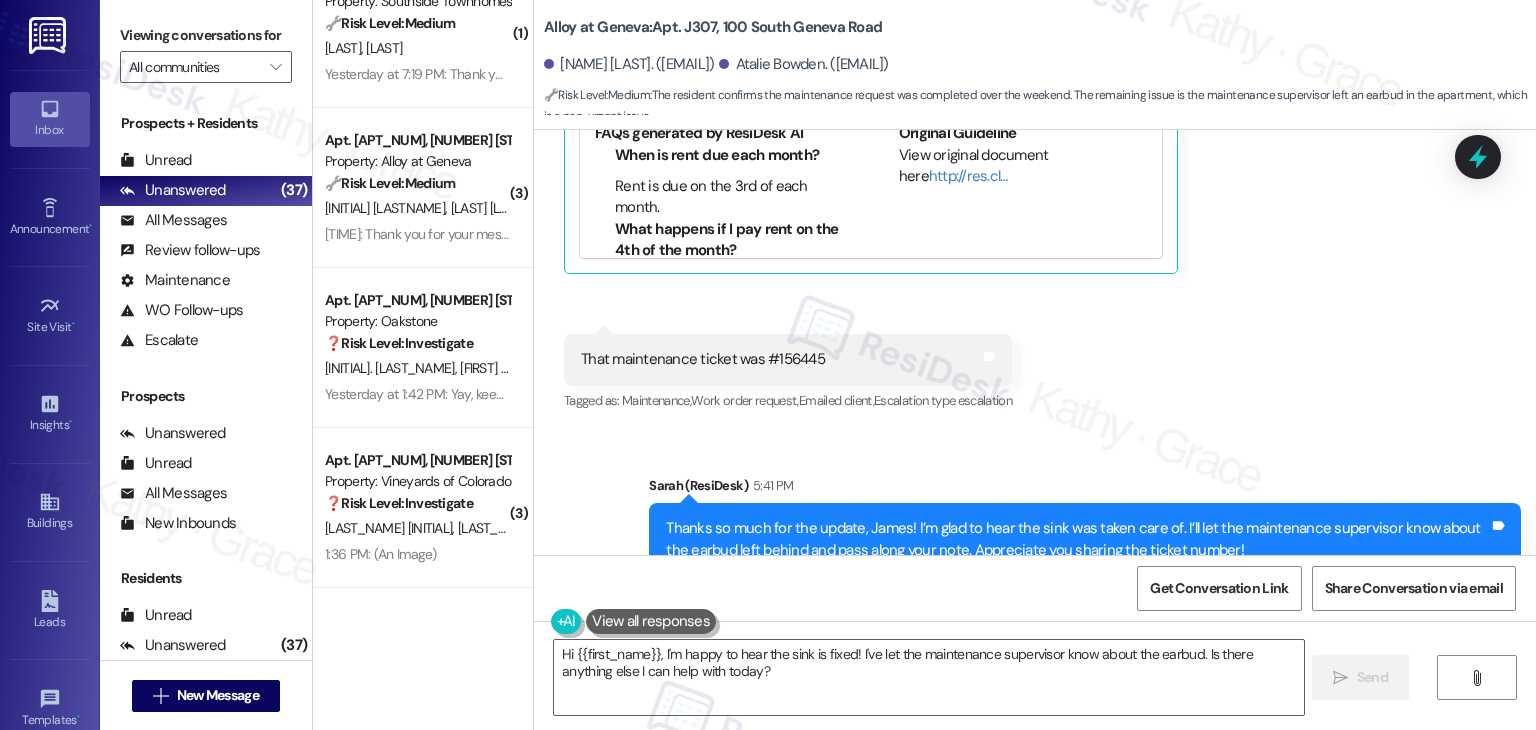 click on "( 1 ) Apt. 208, [NUMBER] [STREET] Property: Country Oaks 🌟  Risk Level:  Positive The resident is expressing positive sentiment about a community event (free popsicles). This is positive engagement and relationship building. [LAST] [LAST] Yesterday at [TIME]: Le encanta la imagen Yesterday at [TIME]: Le encanta la imagen Apt. 3~402, [NUMBER] [STREET] Property: The Hayes [LAST] [LAST] [TIME]: Hi Karma and Wesley!
We’re happy to let you know that the Package Concierge Room is now fully operational again!
You no longer need to come into the office to retrieve a key for access. Please use your user name and PIN as usual to enter the package room and pick up your packages.
Thank you for your patience while we worked to resolve the issue! Archived on [DATE] ( 1 ) Apt. 1080~1, [NUMBER] [STREET] Property: Southside Townhomes 🔧  Risk Level:  Medium [LAST] [LAST] ( 3 ) Apt. D201, [NUMBER] [STREET] Property: Alloy at Geneva 🔧  Risk Level:  Medium [LAST] [LAST] ❓ ( 3 ) ❓" at bounding box center (423, 365) 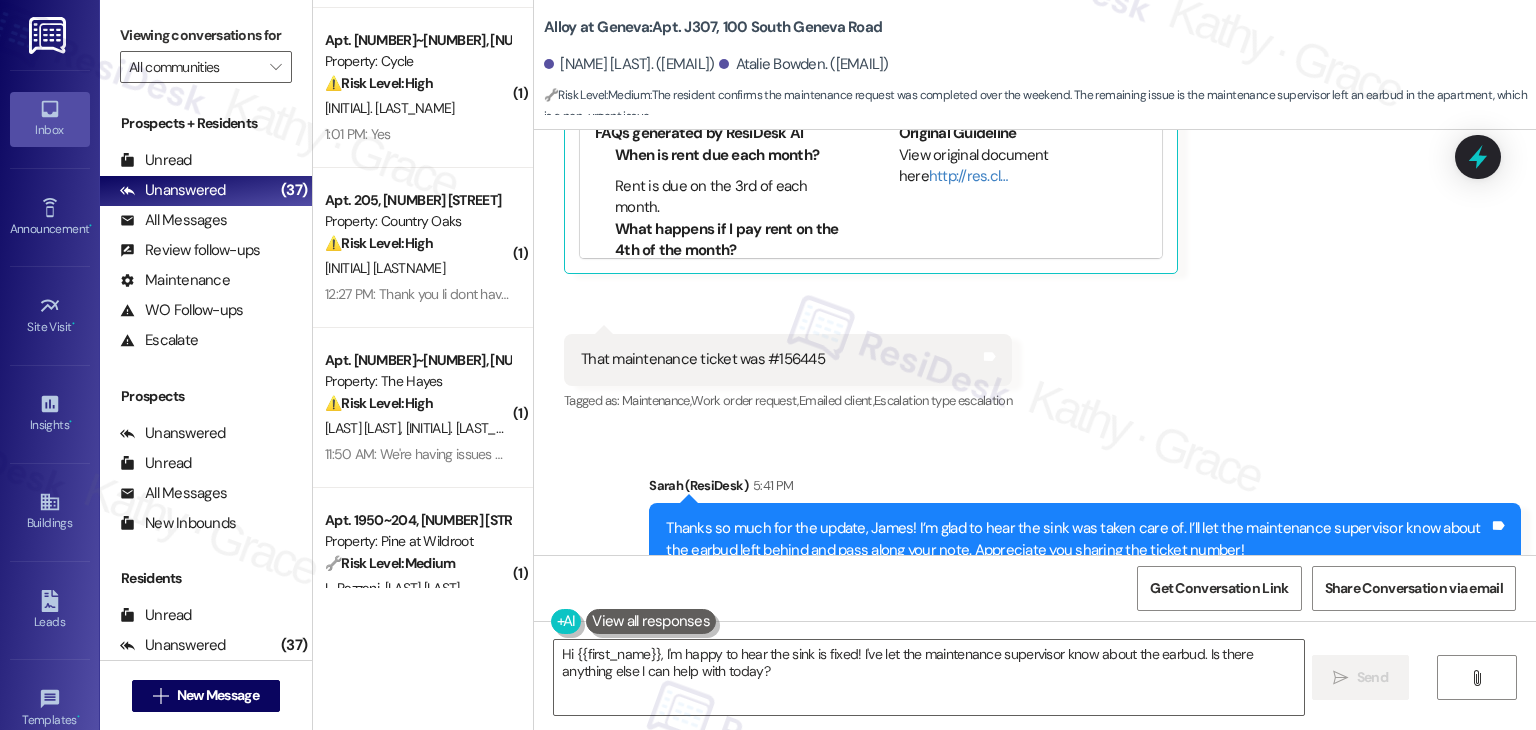 scroll, scrollTop: 0, scrollLeft: 0, axis: both 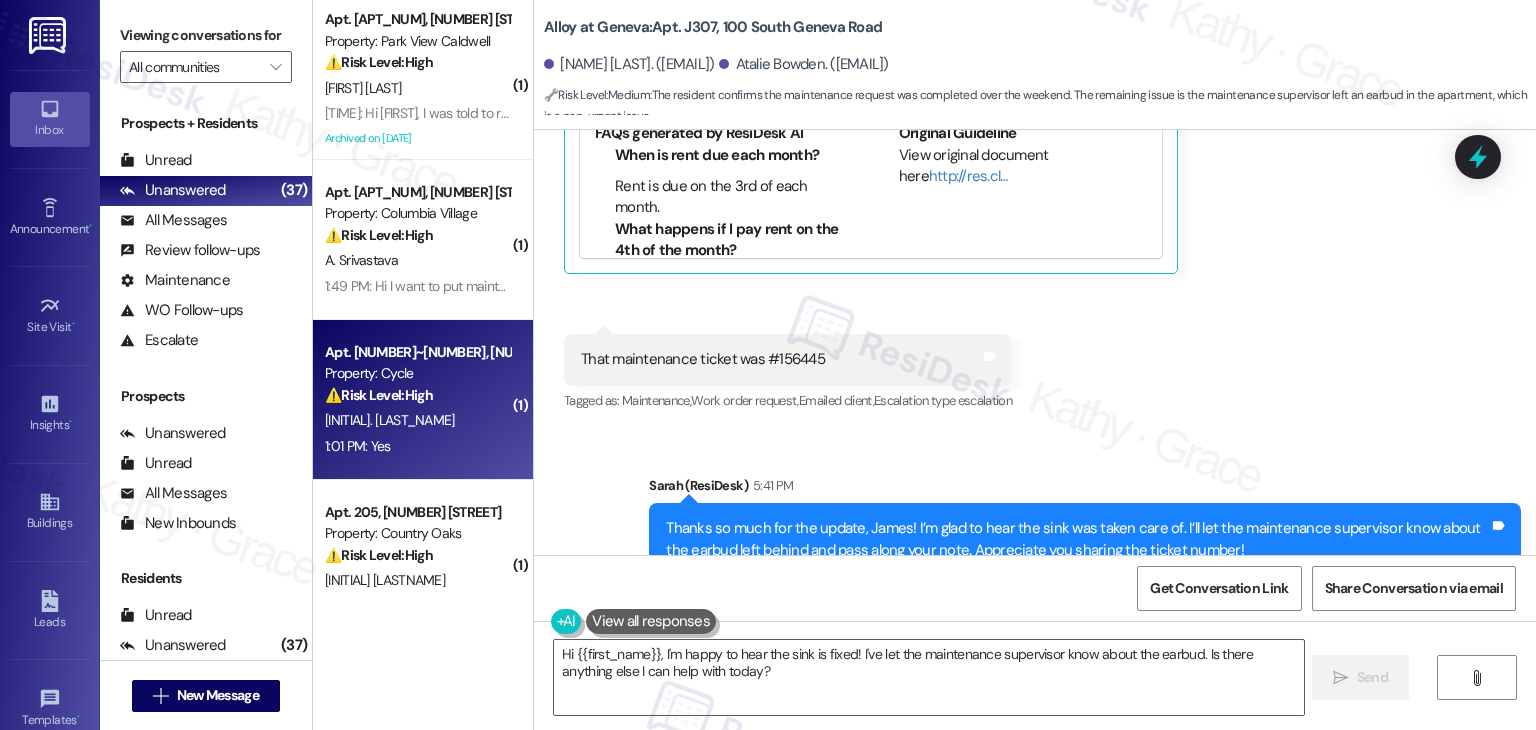 click on "1:01 PM: Yes 1:01 PM: Yes" at bounding box center [417, 446] 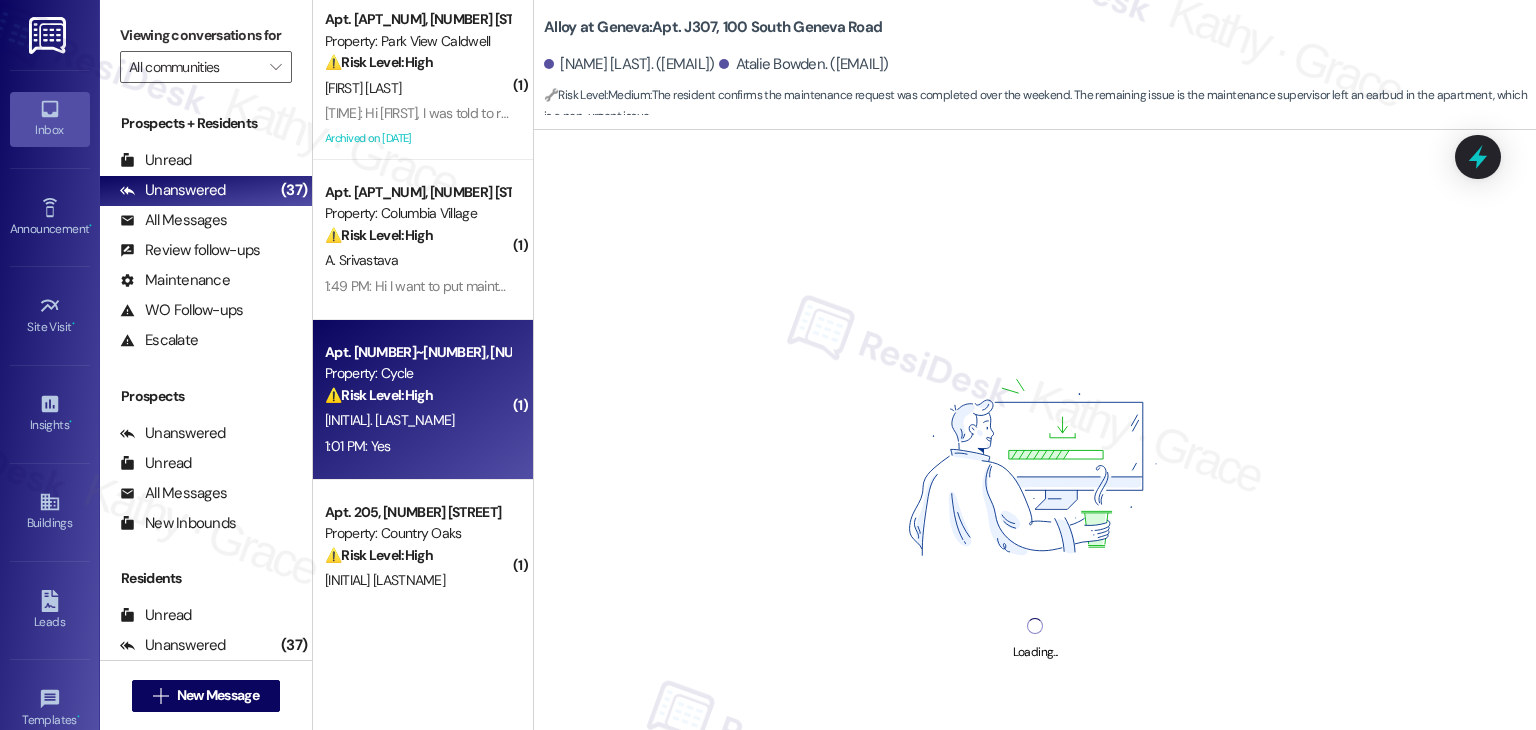 scroll, scrollTop: 100, scrollLeft: 0, axis: vertical 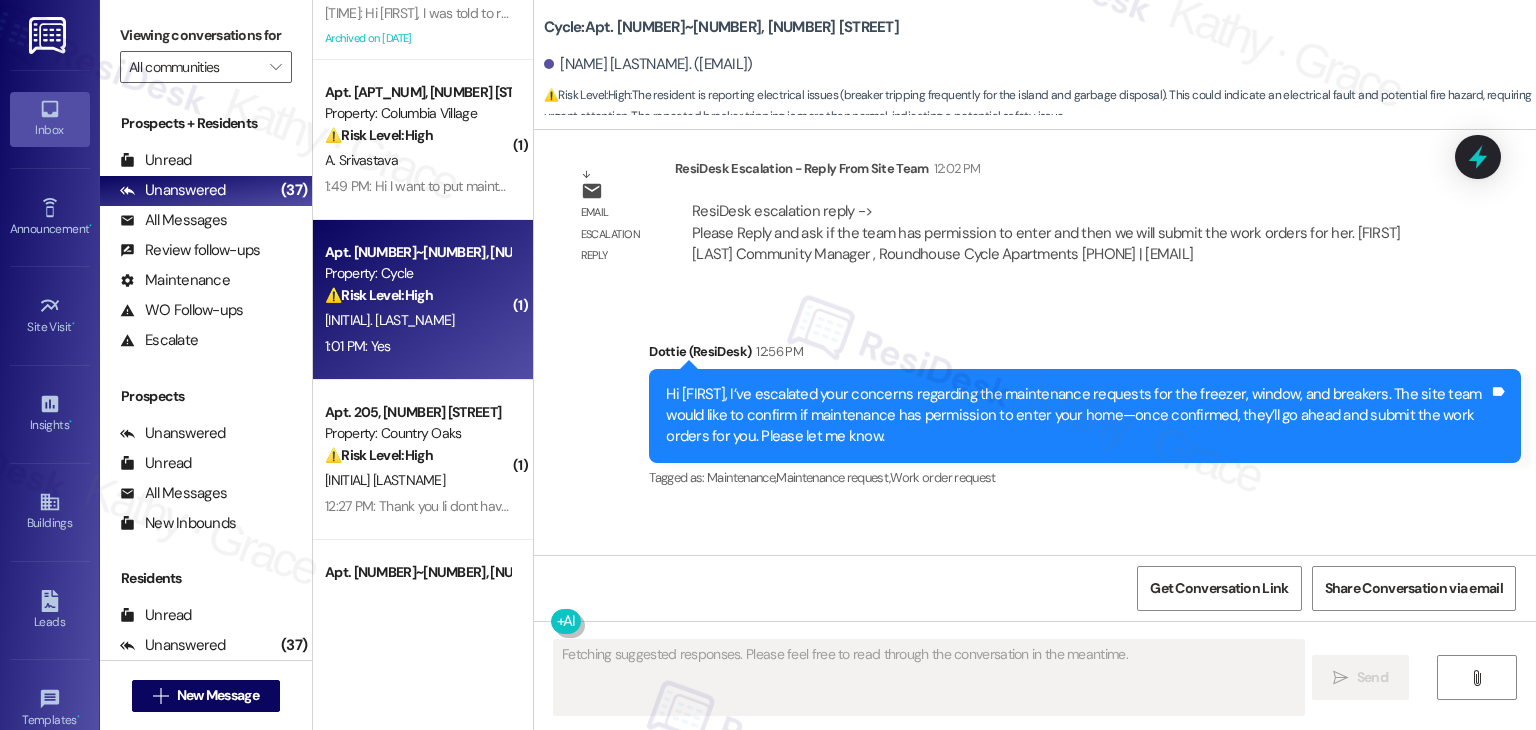 click on "Cycle: Apt. [NUMBER]~[NUMBER], [NUMBER] [STREET] [NAME]. ([EMAIL]) ⚠️ Risk Level: High : The resident is reporting electrical issues (breaker tripping frequently for the island and garbage disposal). This could indicate an electrical fault and potential fire hazard, requiring urgent attention. The repeated breaker tripping is more than normal, indicating a potential safety issue." at bounding box center (1040, 60) 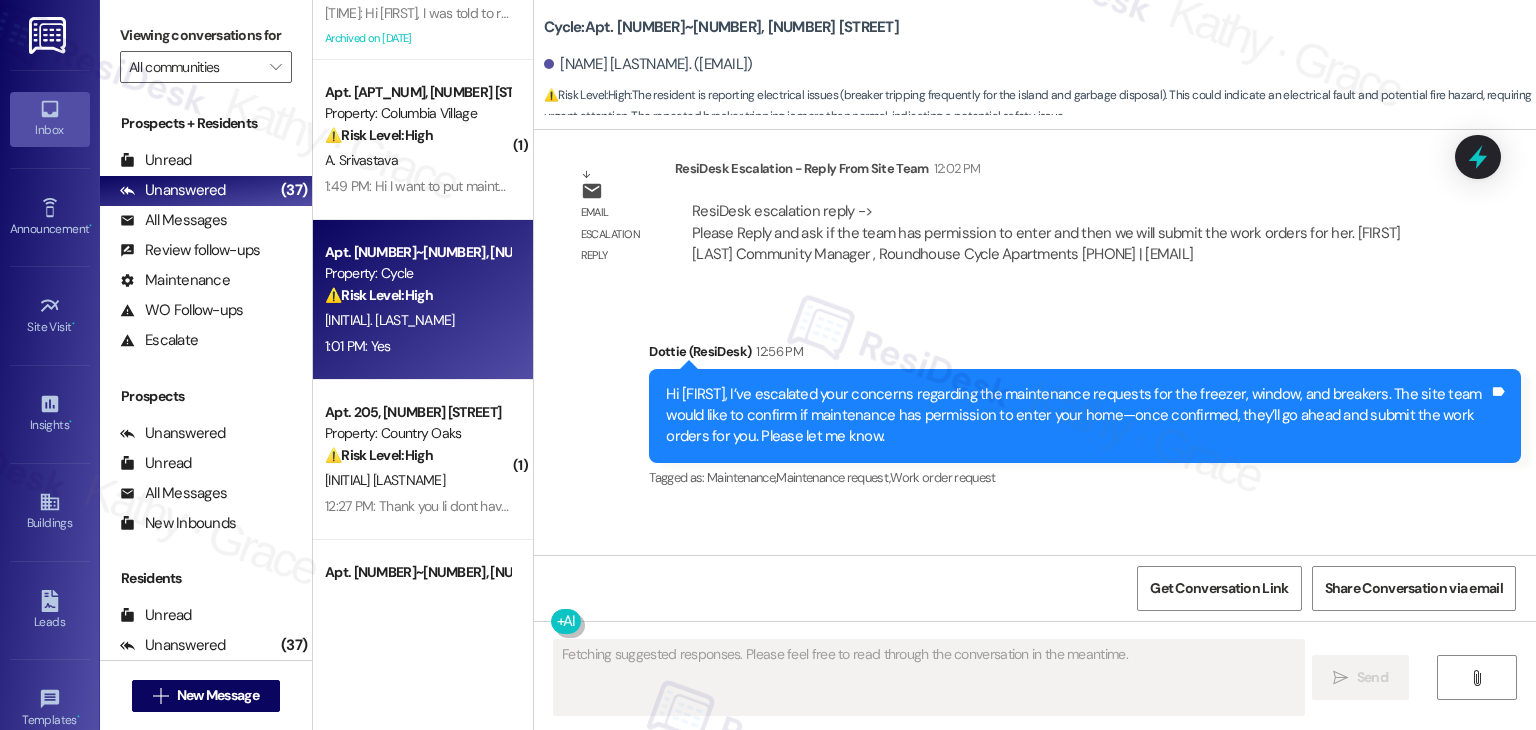 click on "Received via SMS [FIRST] [LAST] [TIME]: Yes Tags and notes Tagged as:   Positive response Click to highlight conversations about Positive response" at bounding box center (1035, 591) 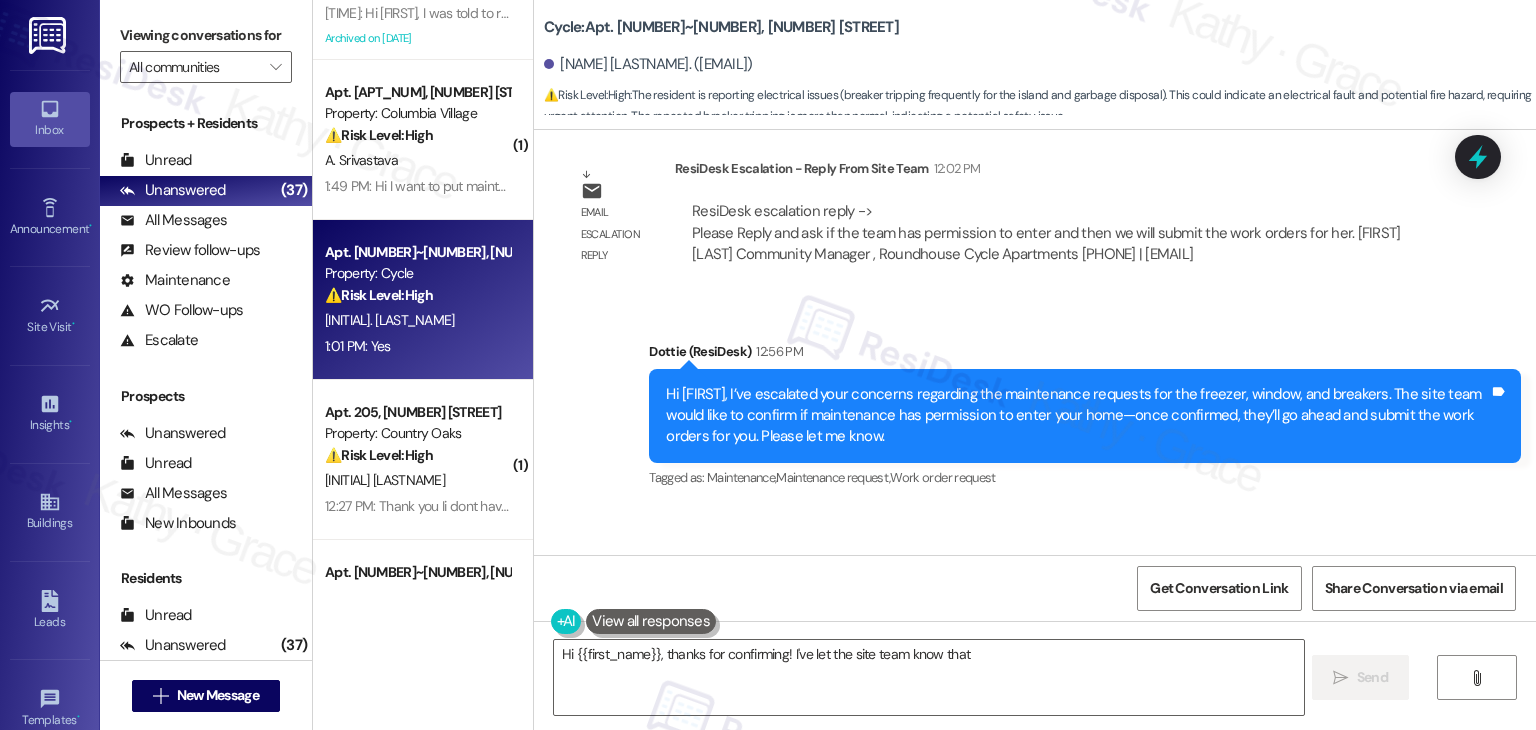 click on "Cycle: Apt. [NUMBER]~[NUMBER], [NUMBER] [STREET] [NAME]. ([EMAIL]) ⚠️ Risk Level: High : The resident is reporting electrical issues (breaker tripping frequently for the island and garbage disposal). This could indicate an electrical fault and potential fire hazard, requiring urgent attention. The repeated breaker tripping is more than normal, indicating a potential safety issue." at bounding box center (1040, 60) 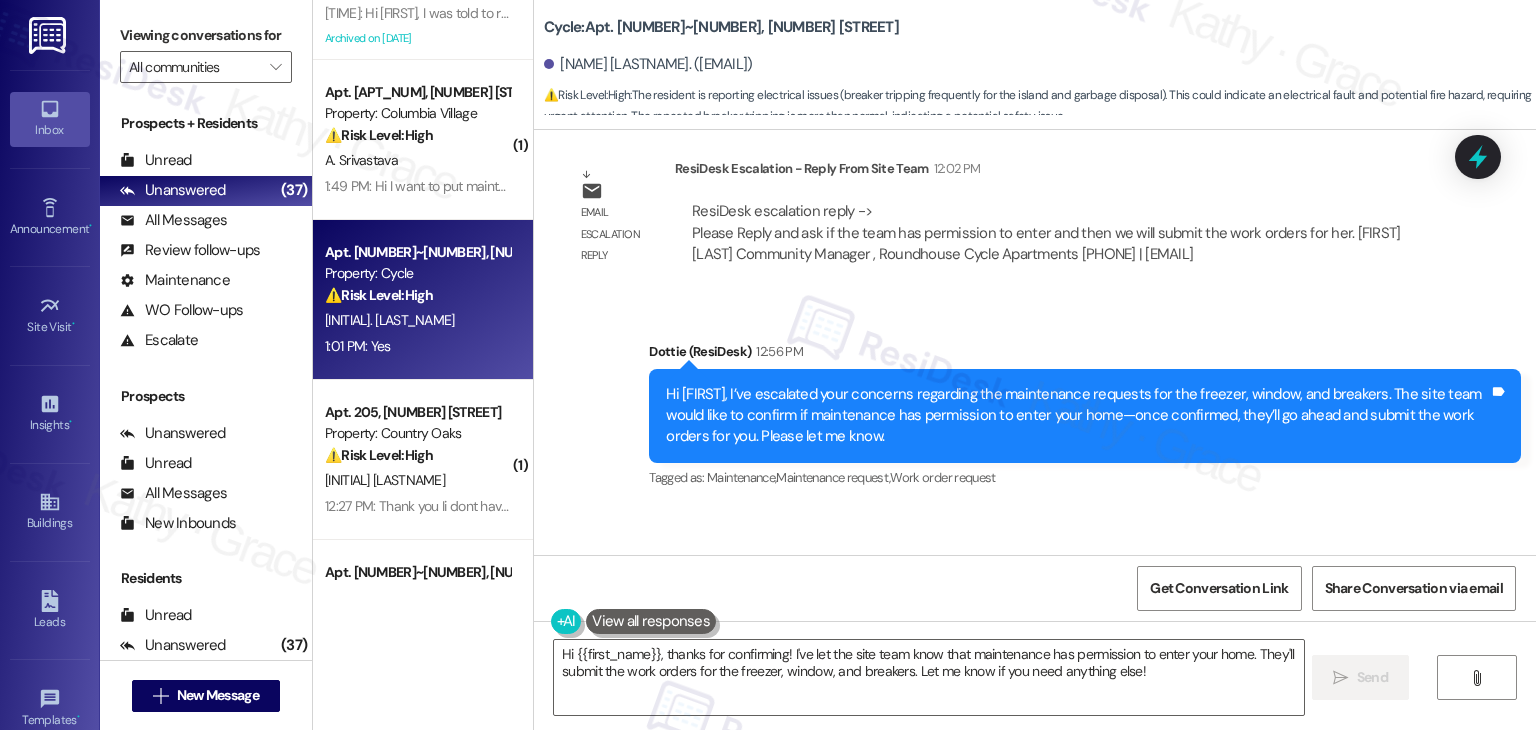 click on "Cycle: Apt. [NUMBER]~[NUMBER], [NUMBER] [STREET] [NAME]. ([EMAIL]) ⚠️ Risk Level: High : The resident is reporting electrical issues (breaker tripping frequently for the island and garbage disposal). This could indicate an electrical fault and potential fire hazard, requiring urgent attention. The repeated breaker tripping is more than normal, indicating a potential safety issue." at bounding box center (1040, 60) 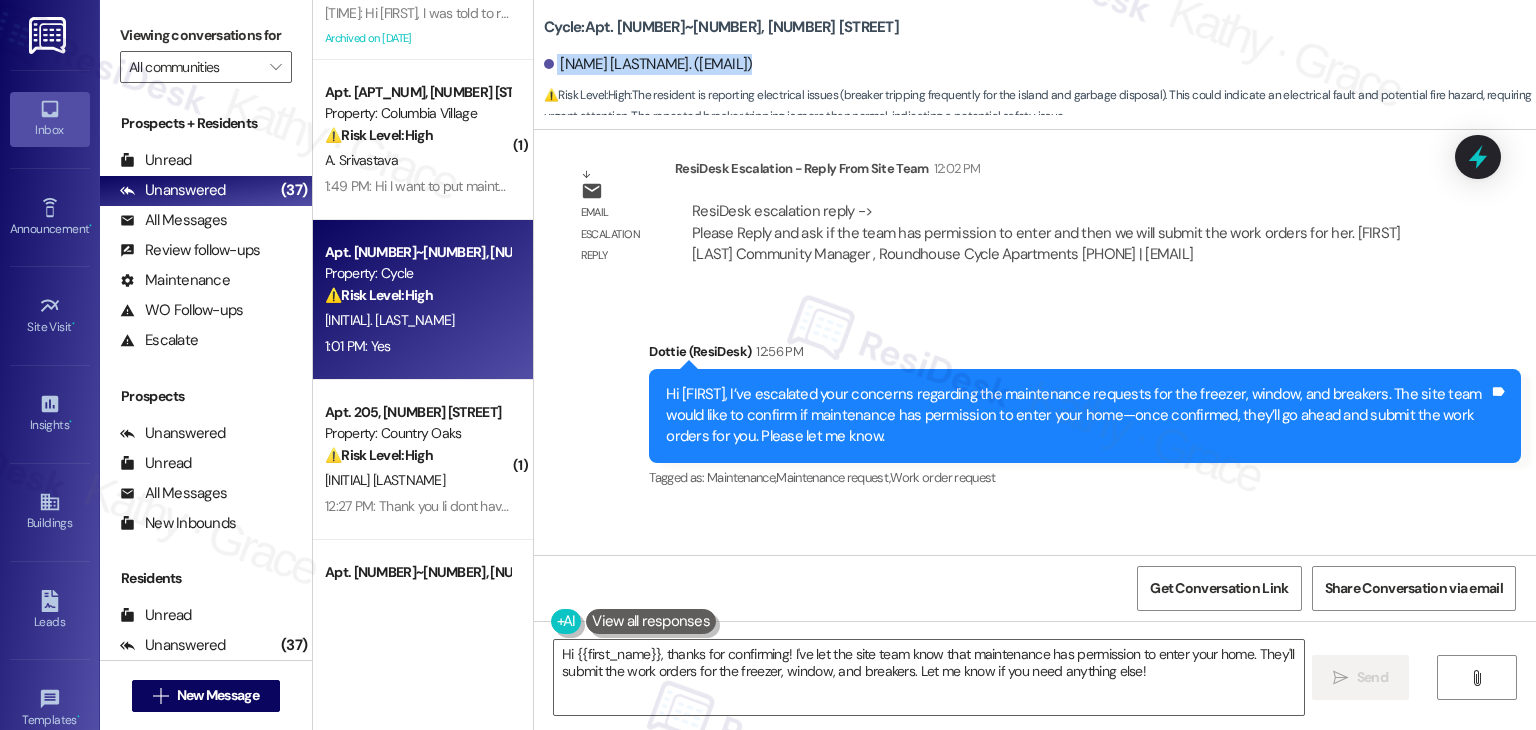 click on "Cycle:  Apt. 206~0418, 3521 Stanford Rd       Megan Roggero. (megan.roggero@gmail.com)   ⚠️  Risk Level:  High :  The resident is reporting electrical issues (breaker tripping frequently for the island and garbage disposal). This could indicate an electrical fault and potential fire hazard, requiring urgent attention. The repeated breaker tripping is more than normal, indicating a potential safety issue." at bounding box center (1040, 60) 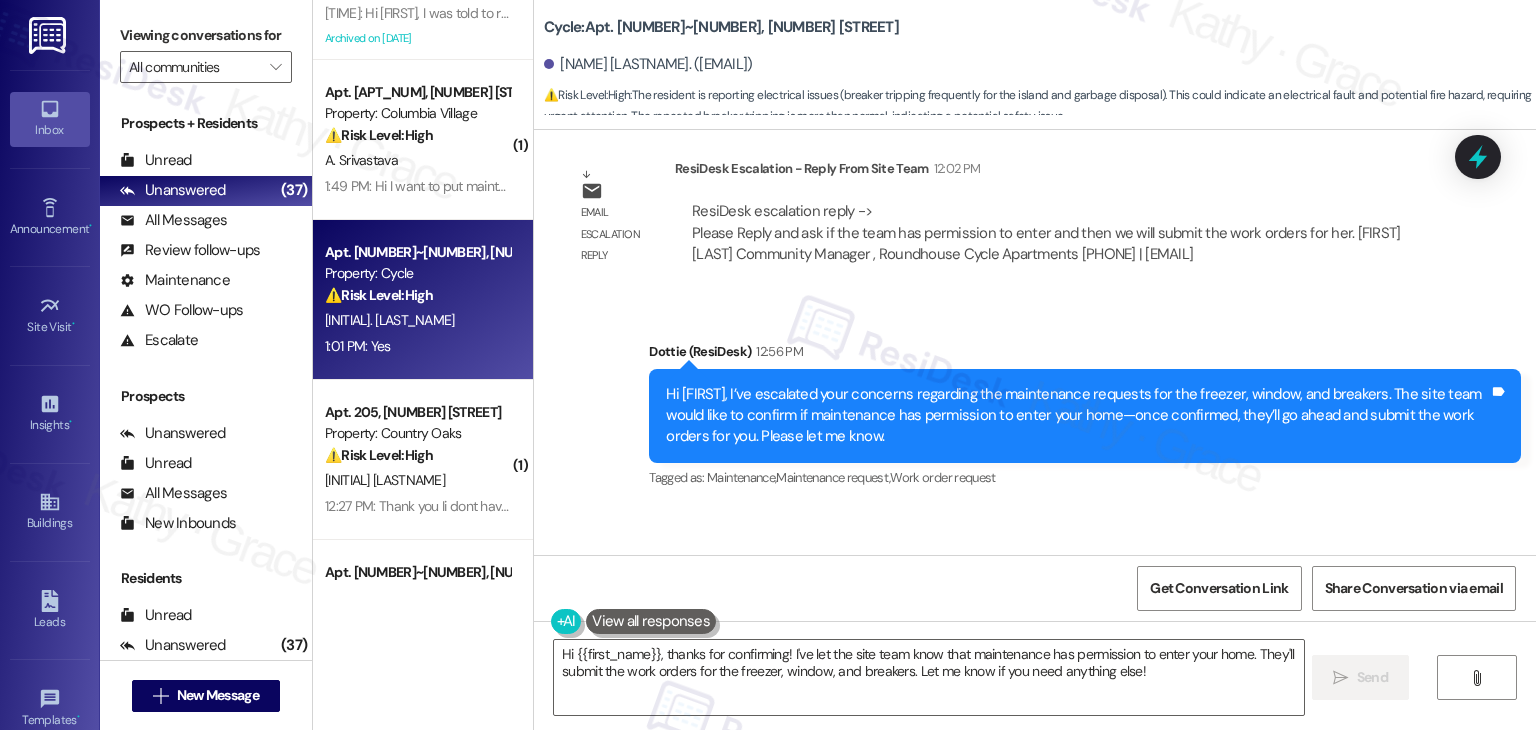 click on "Received via SMS Megan Roggero 1:01 PM Yes Tags and notes Tagged as:   Positive response Click to highlight conversations about Positive response" at bounding box center (1035, 591) 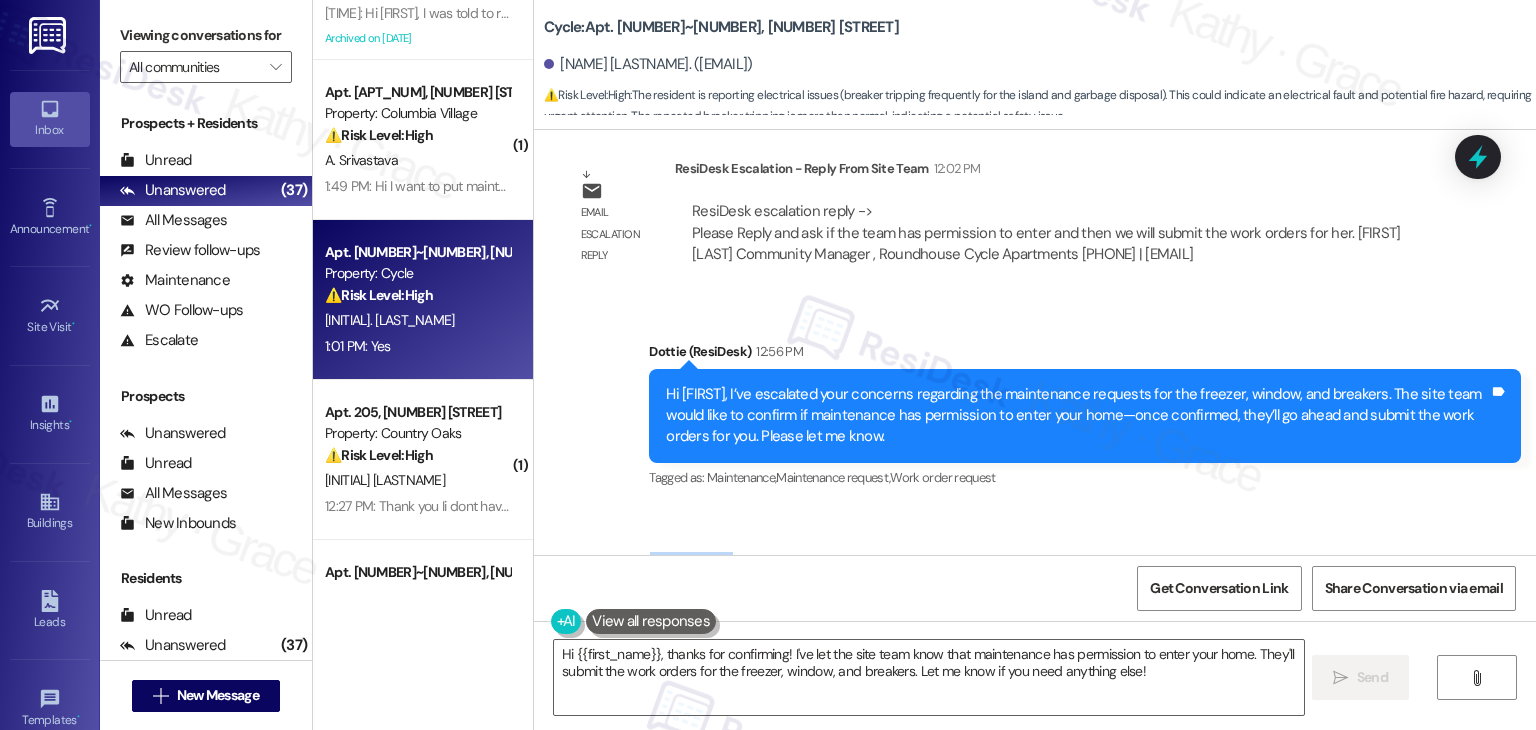 click on "Received via SMS Megan Roggero 1:01 PM Yes Tags and notes Tagged as:   Positive response Click to highlight conversations about Positive response" at bounding box center [1035, 591] 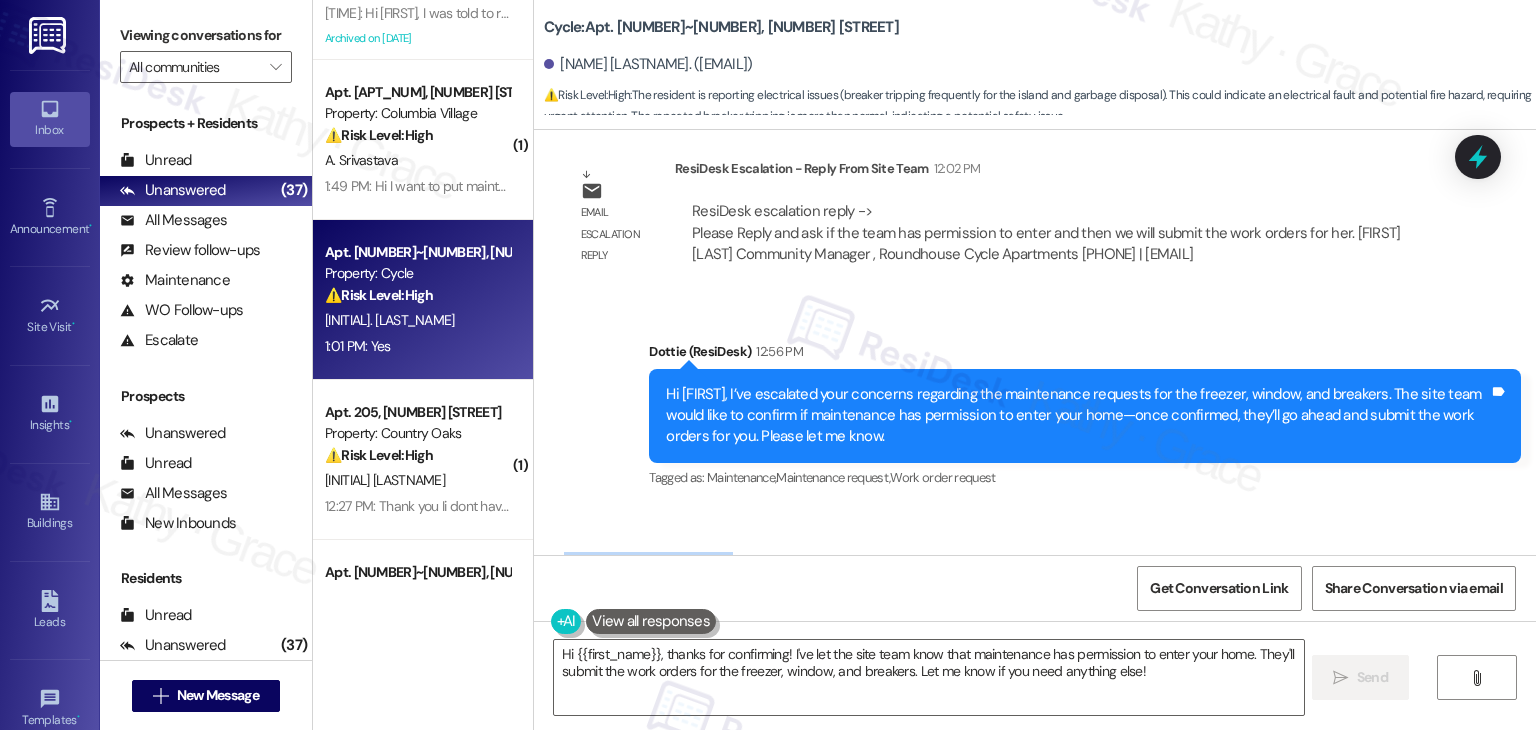 click on "Received via SMS Megan Roggero 1:01 PM Yes Tags and notes Tagged as:   Positive response Click to highlight conversations about Positive response" at bounding box center [1035, 591] 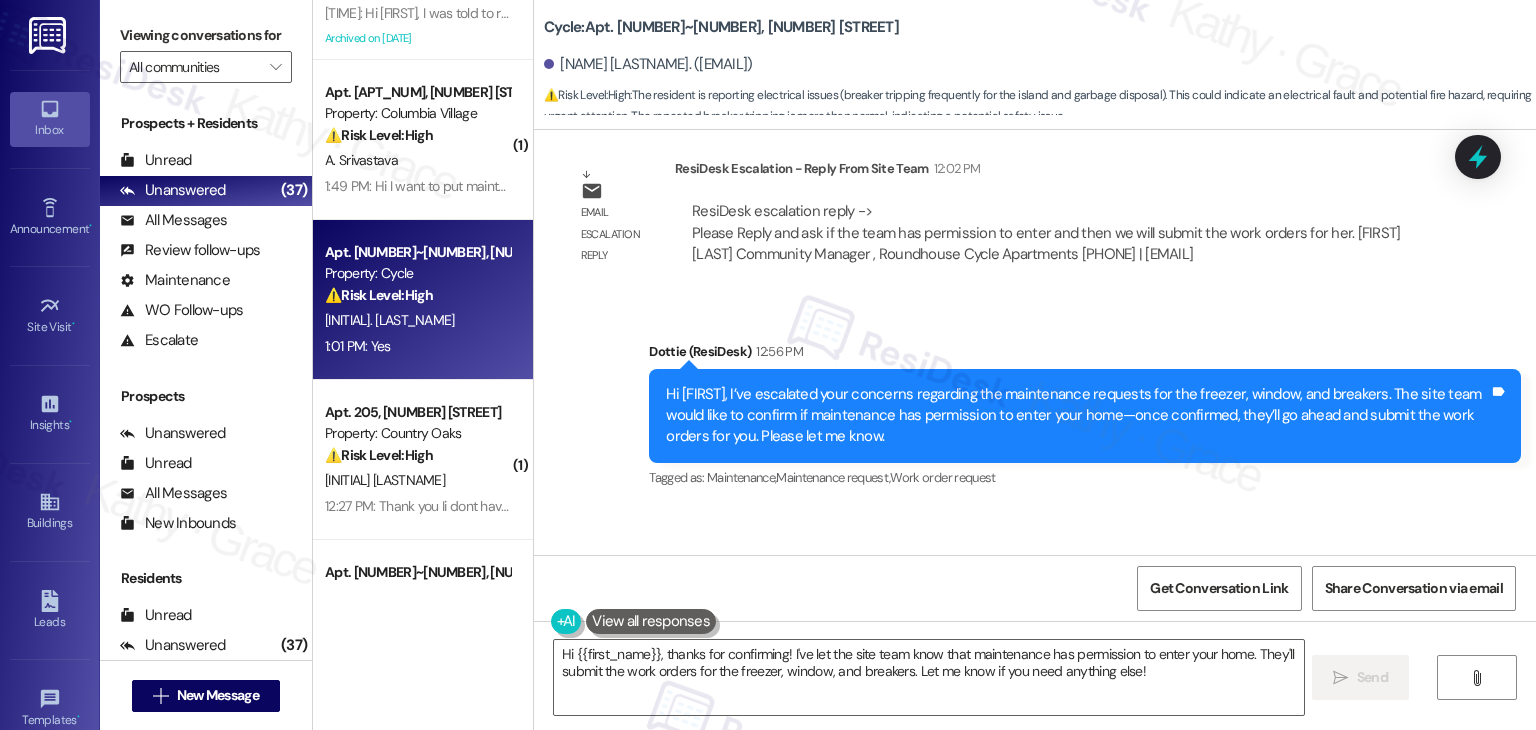 click on "Hi Megan, I’ve escalated your concerns regarding the maintenance requests for the freezer, window, and breakers. The site team would like to confirm if maintenance has permission to enter your home—once confirmed, they’ll go ahead and submit the work orders for you. Please let me know." at bounding box center [1077, 416] 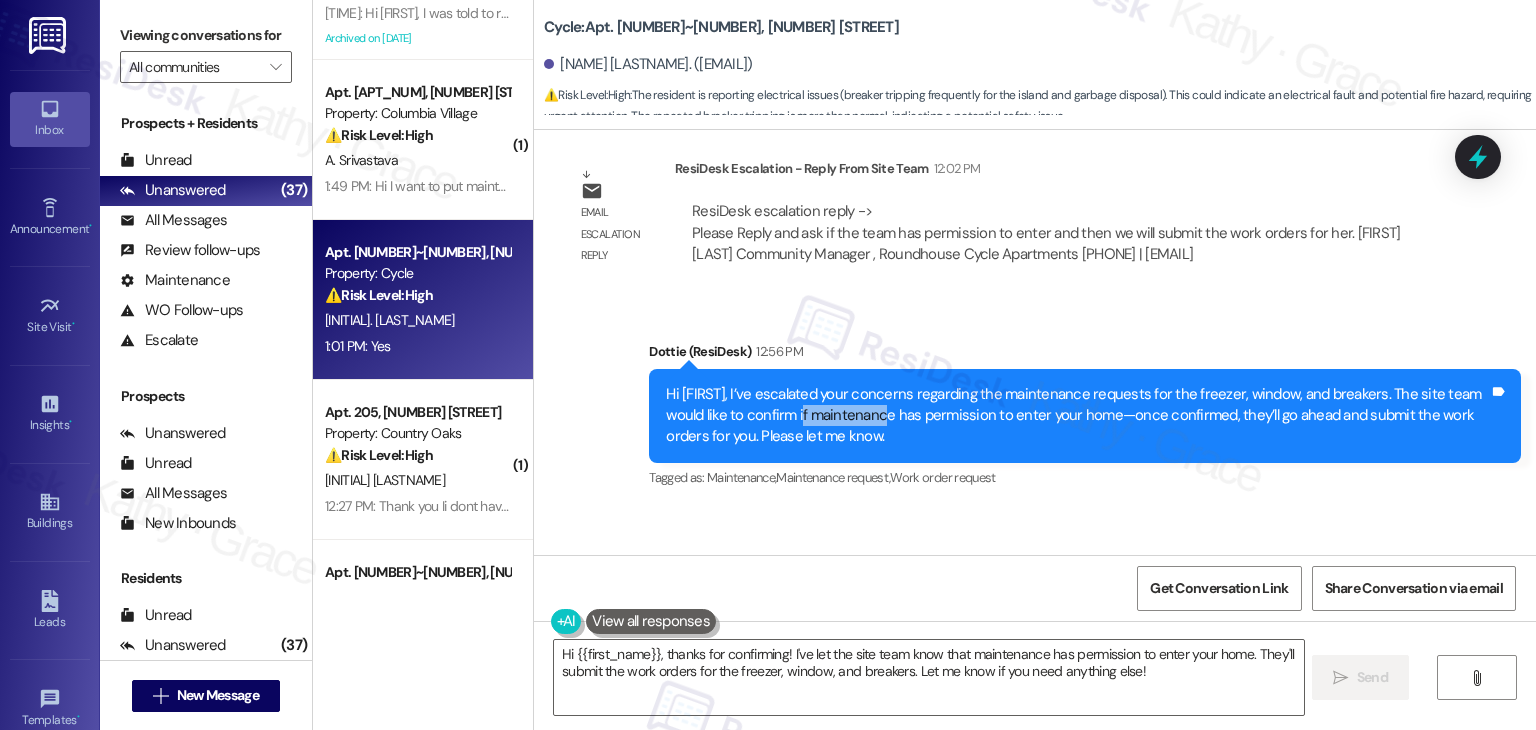 click on "Hi Megan, I’ve escalated your concerns regarding the maintenance requests for the freezer, window, and breakers. The site team would like to confirm if maintenance has permission to enter your home—once confirmed, they’ll go ahead and submit the work orders for you. Please let me know." at bounding box center [1077, 416] 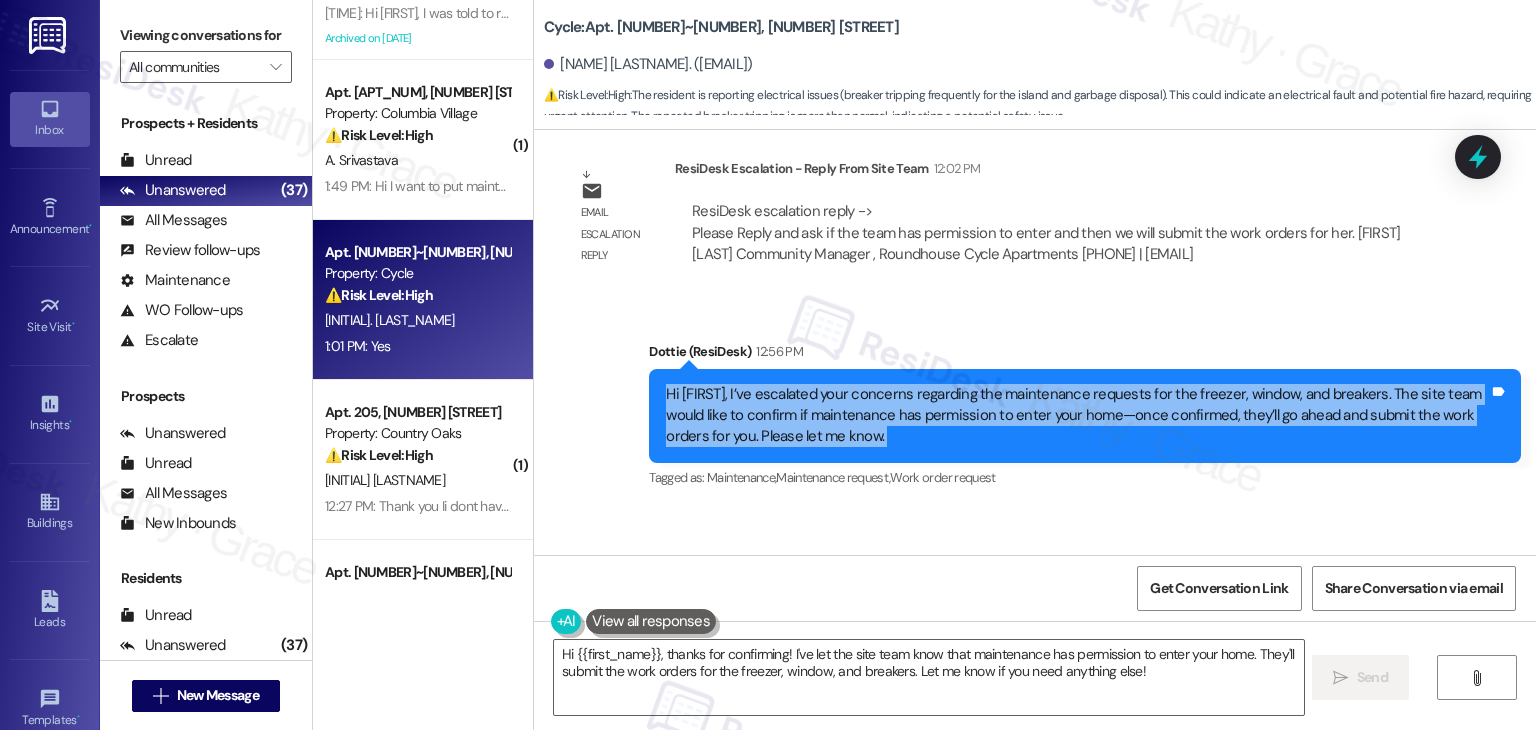 click on "Hi Megan, I’ve escalated your concerns regarding the maintenance requests for the freezer, window, and breakers. The site team would like to confirm if maintenance has permission to enter your home—once confirmed, they’ll go ahead and submit the work orders for you. Please let me know." at bounding box center (1077, 416) 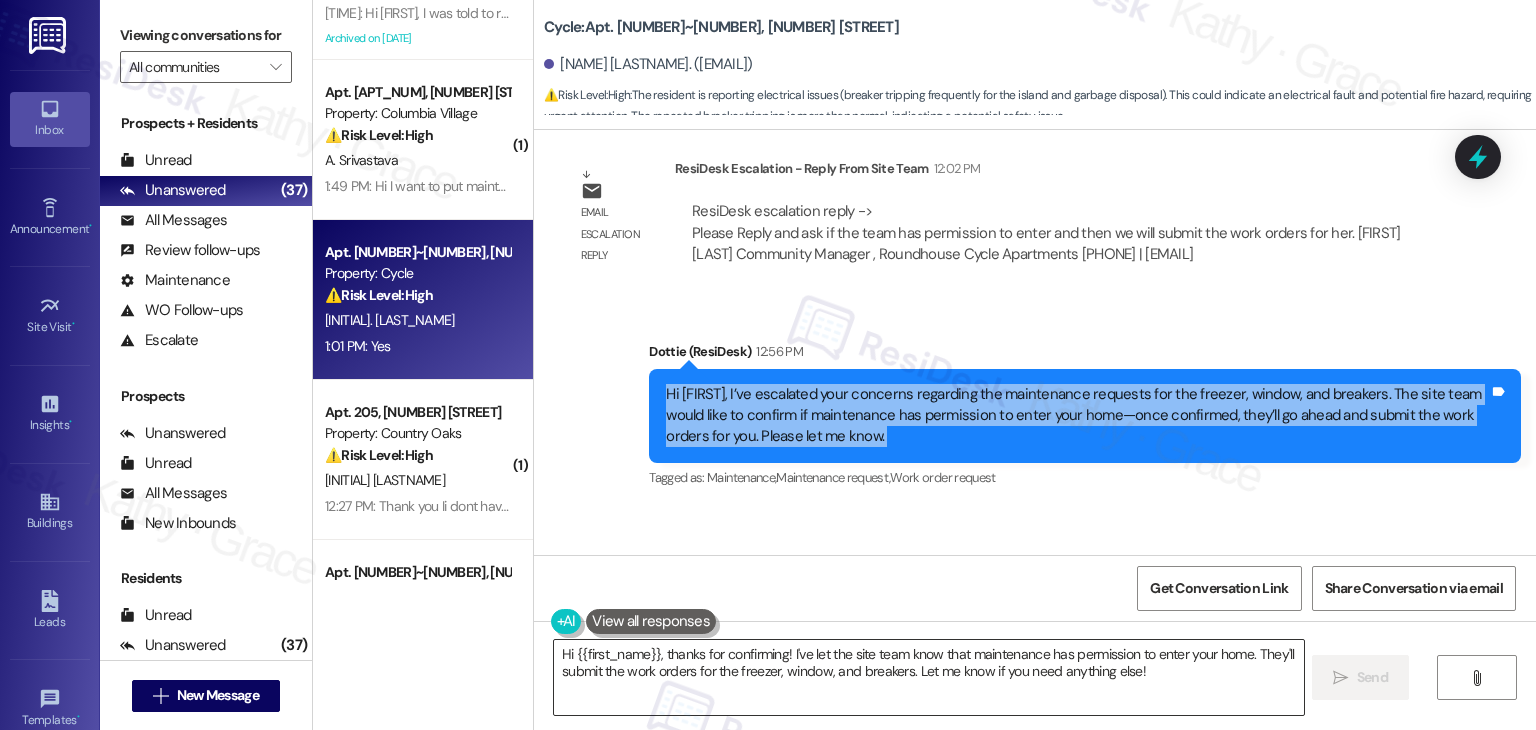 click on "Hi {{first_name}}, thanks for confirming! I've let the site team know that maintenance has permission to enter your home. They'll submit the work orders for the freezer, window, and breakers. Let me know if you need anything else!" at bounding box center [928, 677] 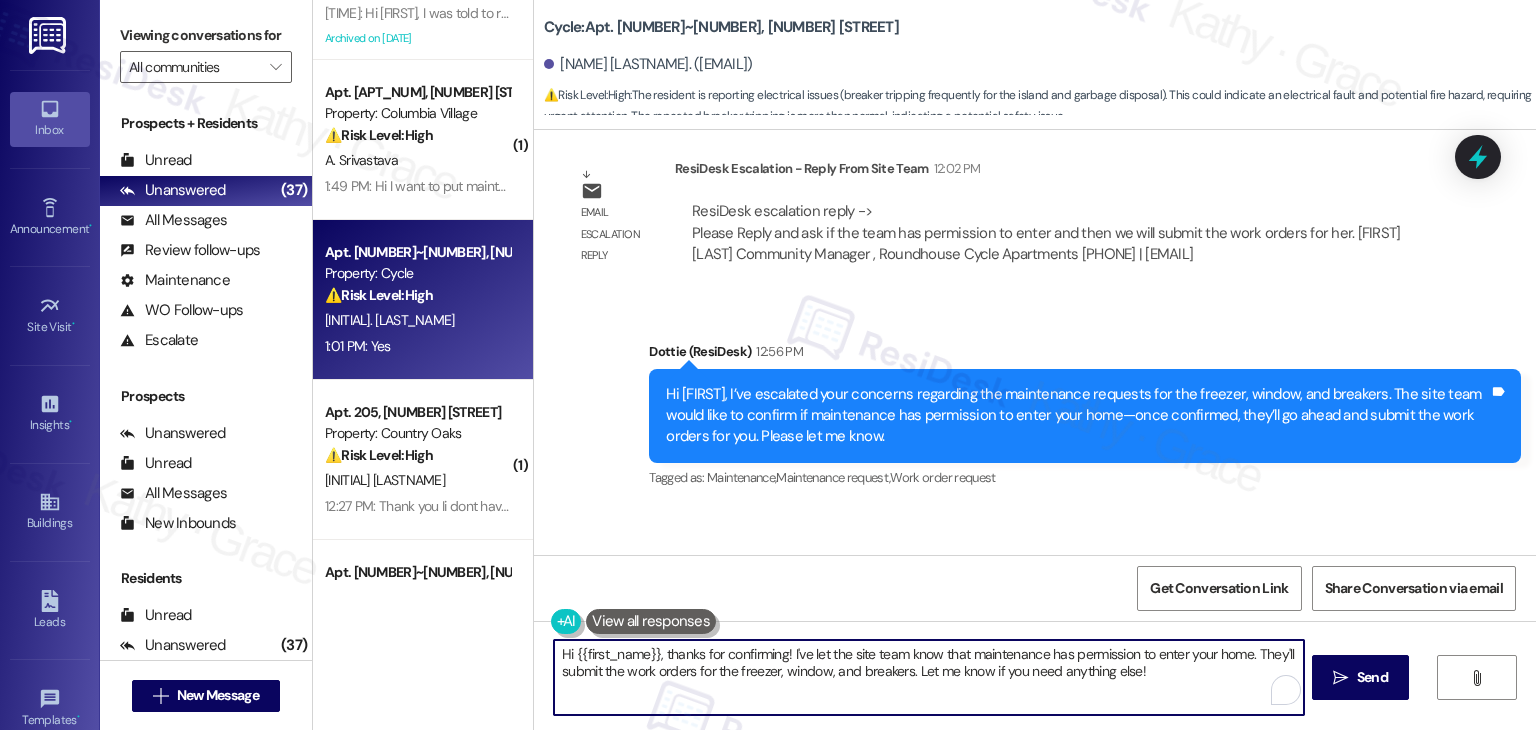 click on "Hi {{first_name}}, thanks for confirming! I've let the site team know that maintenance has permission to enter your home. They'll submit the work orders for the freezer, window, and breakers. Let me know if you need anything else!" at bounding box center [928, 677] 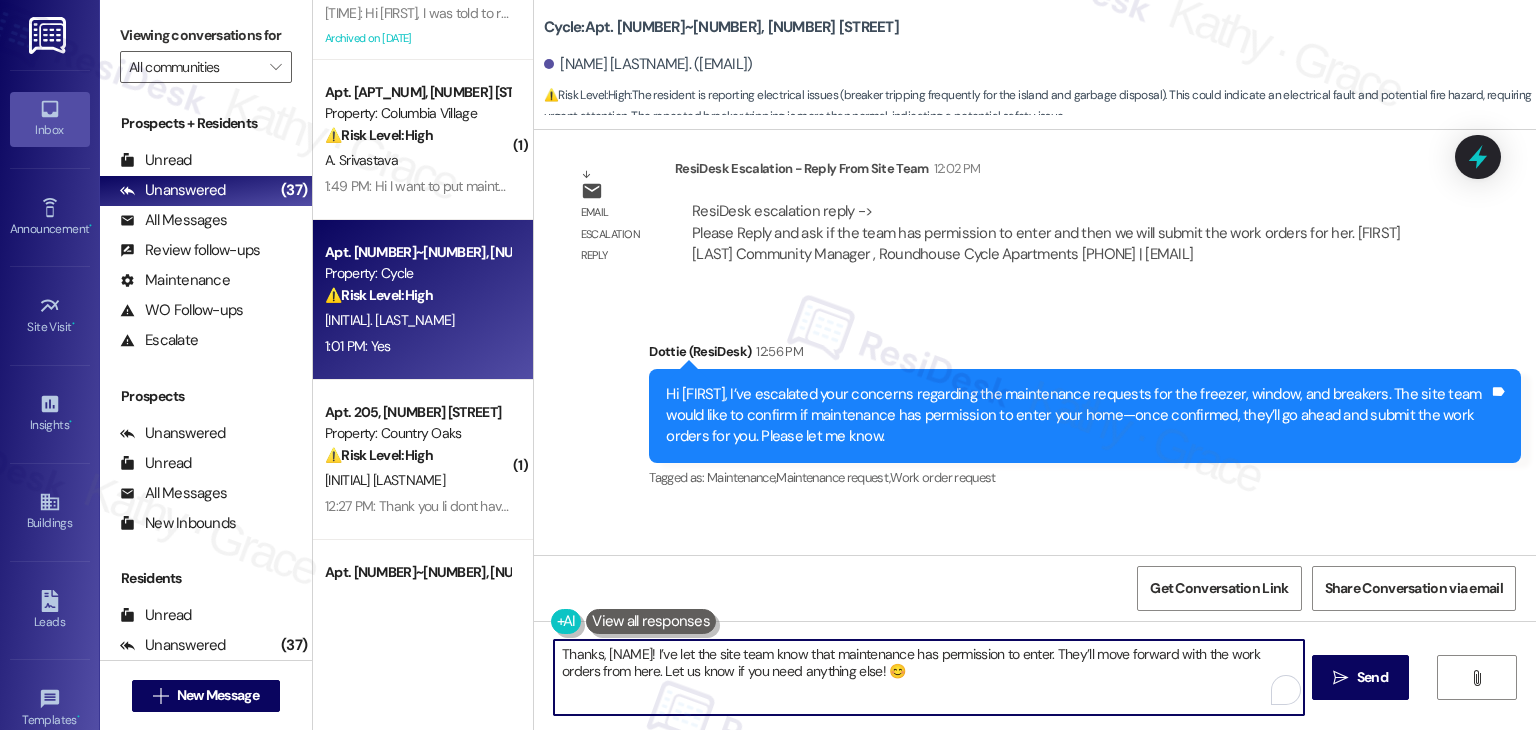 type on "Thanks, Megan! I’ve let the site team know that maintenance has permission to enter. They’ll move forward with the work orders from here. Let us know if you need anything else! 😊" 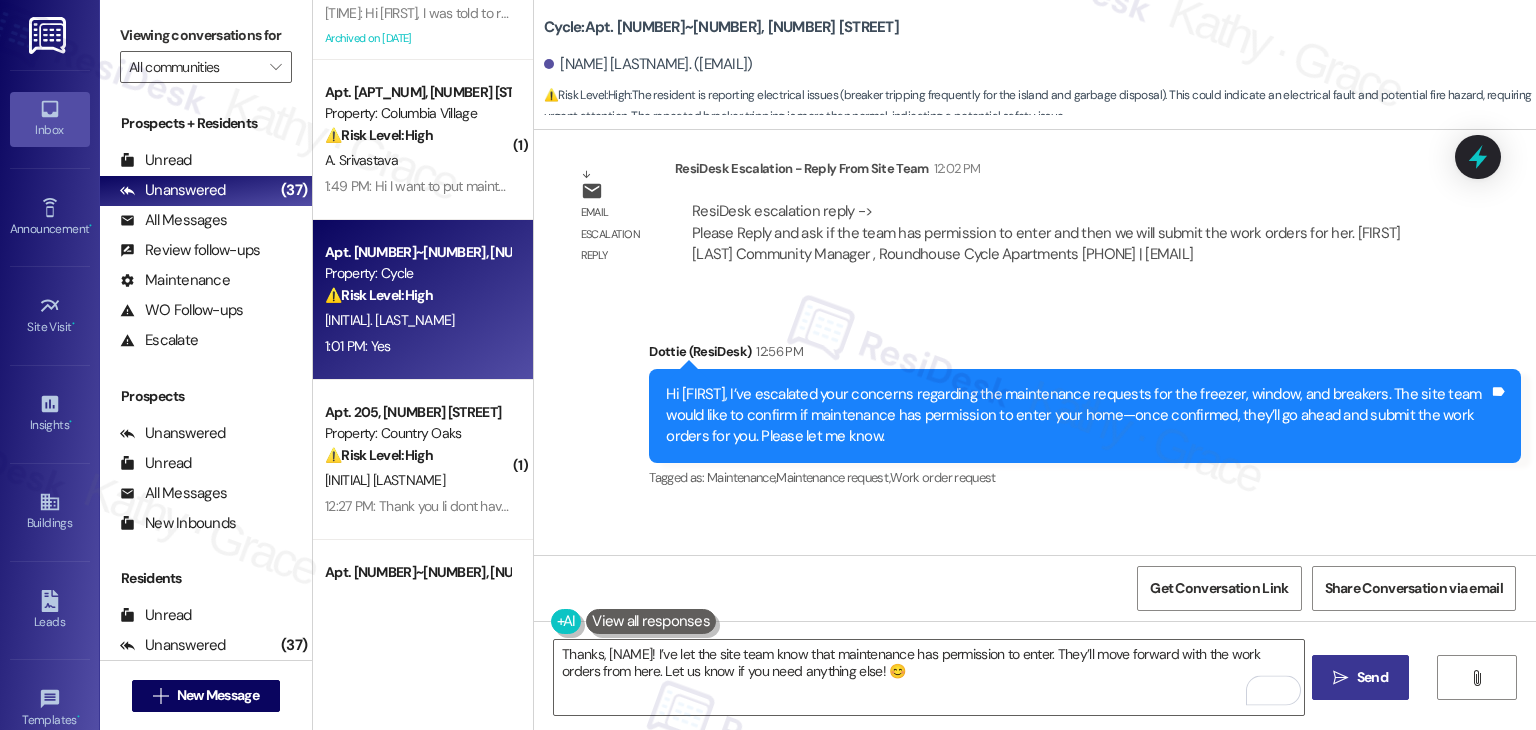 click on " Send" at bounding box center [1360, 677] 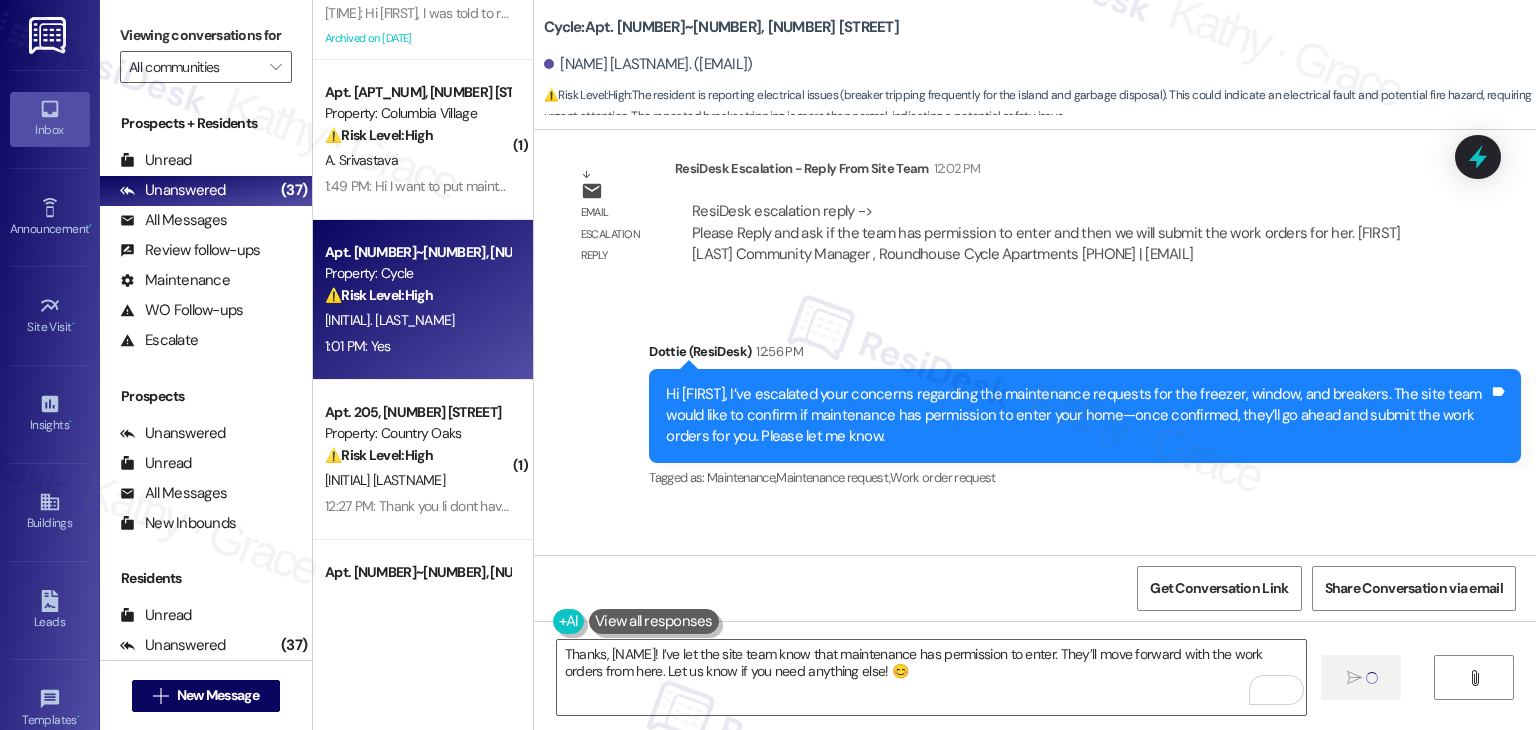 type 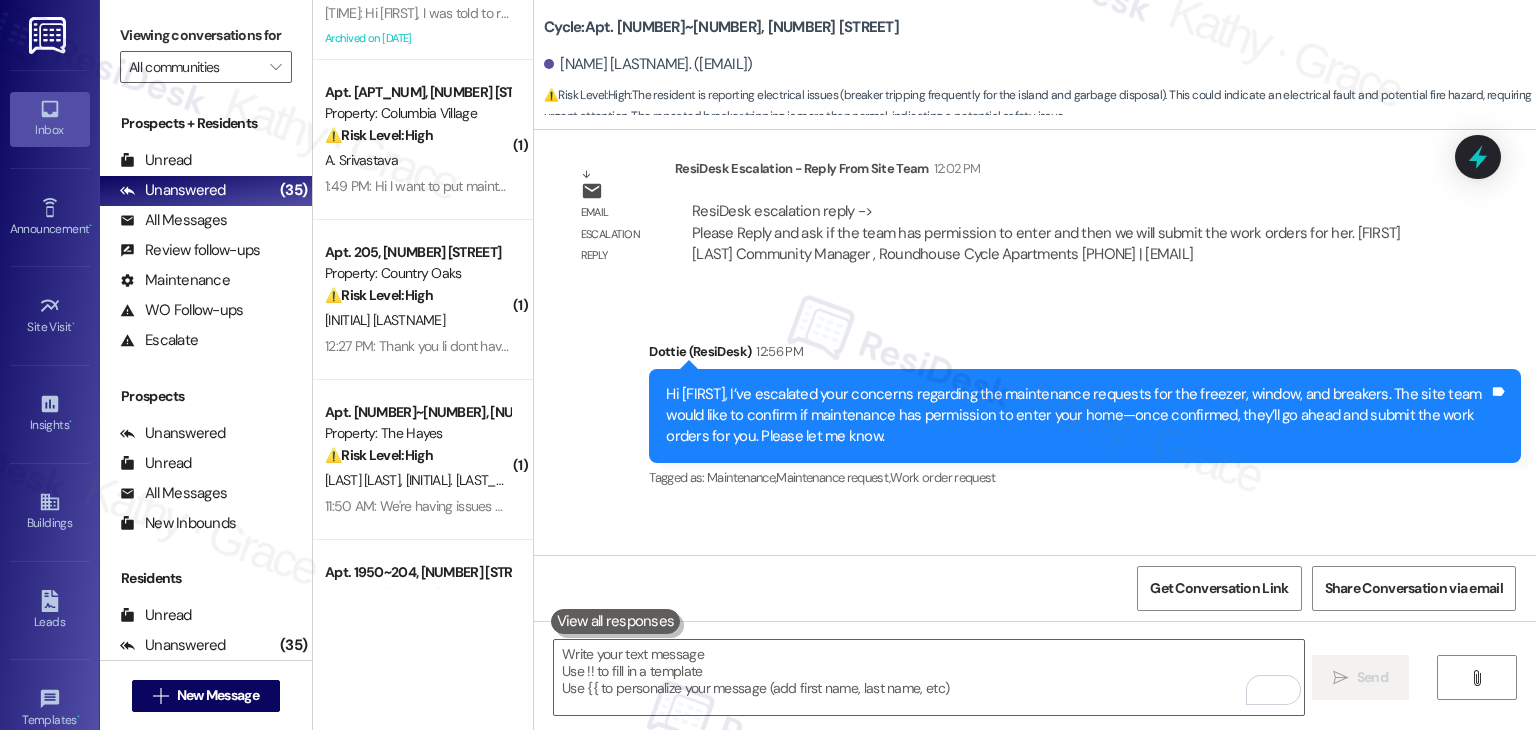 scroll, scrollTop: 21634, scrollLeft: 0, axis: vertical 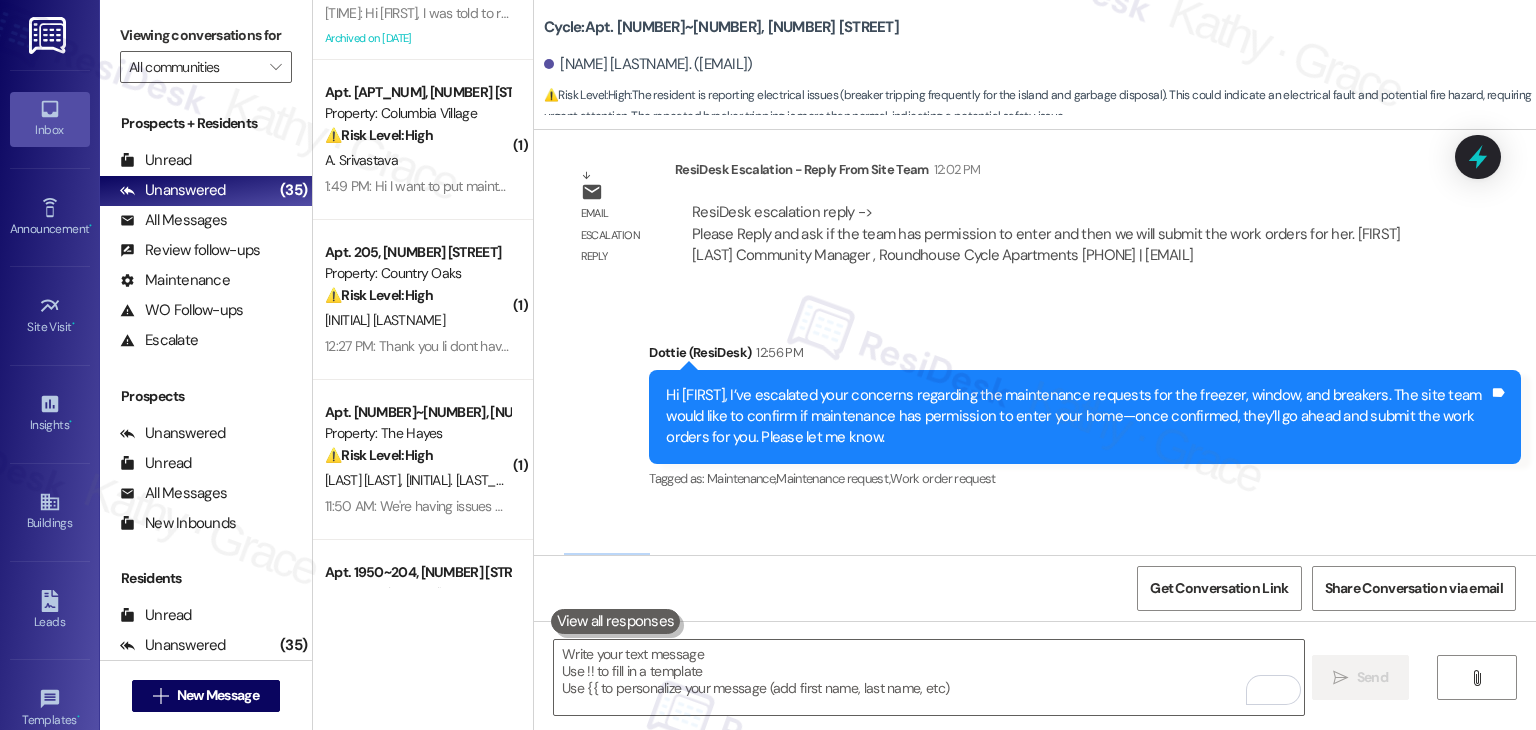 click on "Received via SMS Megan Roggero Oct 30, 2024 at 12:57 PM JPG  attachment ResiDesk found written details in this image   See details The text appears to be a vehicle registration or license plate information, likely from a resident's vehicle. It does not contain any specific details about a conversation or issue that requires a detailed response. I would suggest the property manager follow up with the resident directly to understand the context and purpose of providing this information.   Download   (Click to zoom) Tags and notes  Related guidelines Show suggestions Received via SMS 12:57 PM Megan Roggero   Neutral Oct 30, 2024 at 12:57 PM This is Megan Roggero down in 206-418 and this car is parked illegally and I didn't know who else to  tell Tags and notes Tagged as:   Parking ,  Click to highlight conversations about Parking Parking issue ,  Click to highlight conversations about Parking issue Tenant complaint Click to highlight conversations about Tenant complaint  Related guidelines Show suggestions" at bounding box center (1035, 342) 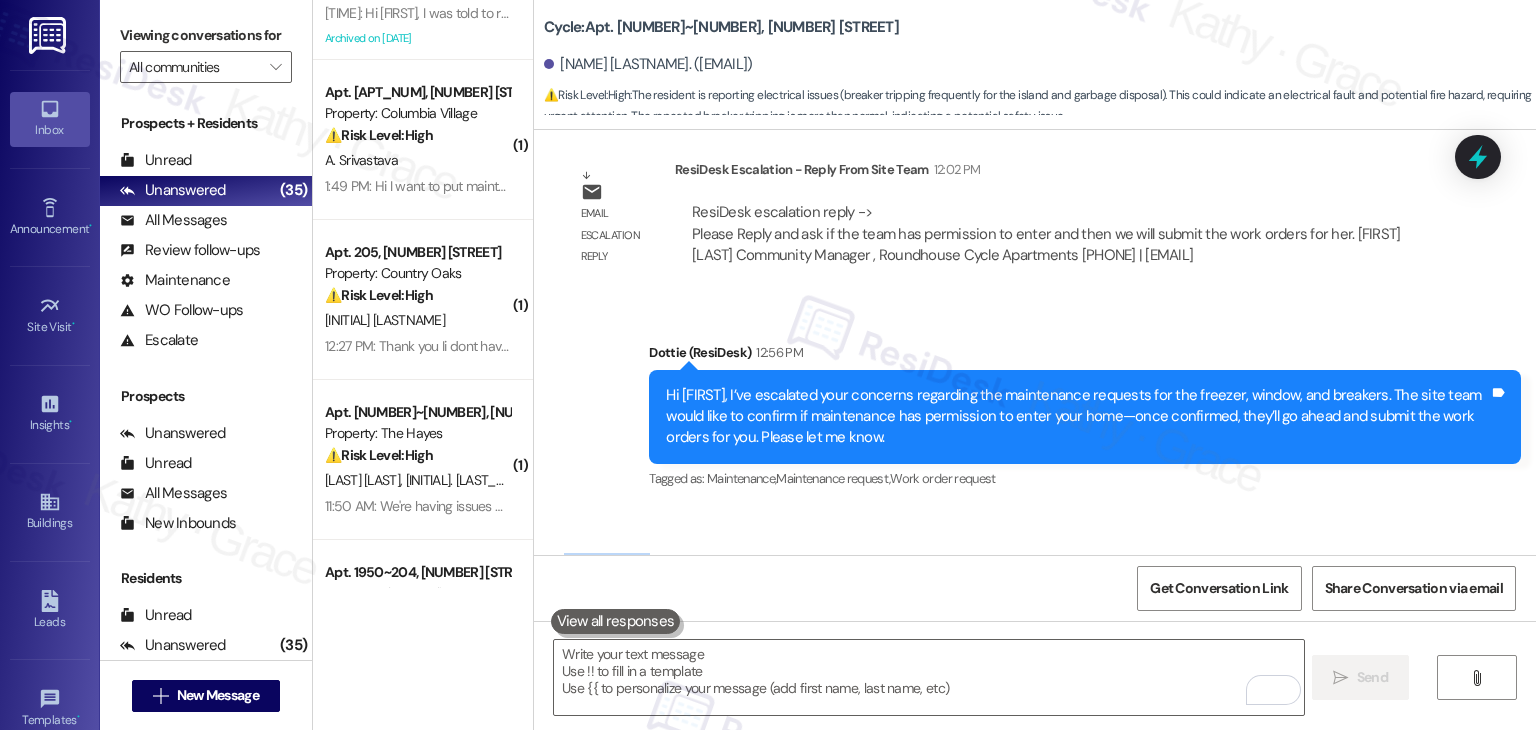 drag, startPoint x: 1488, startPoint y: 145, endPoint x: 1207, endPoint y: 233, distance: 294.45712 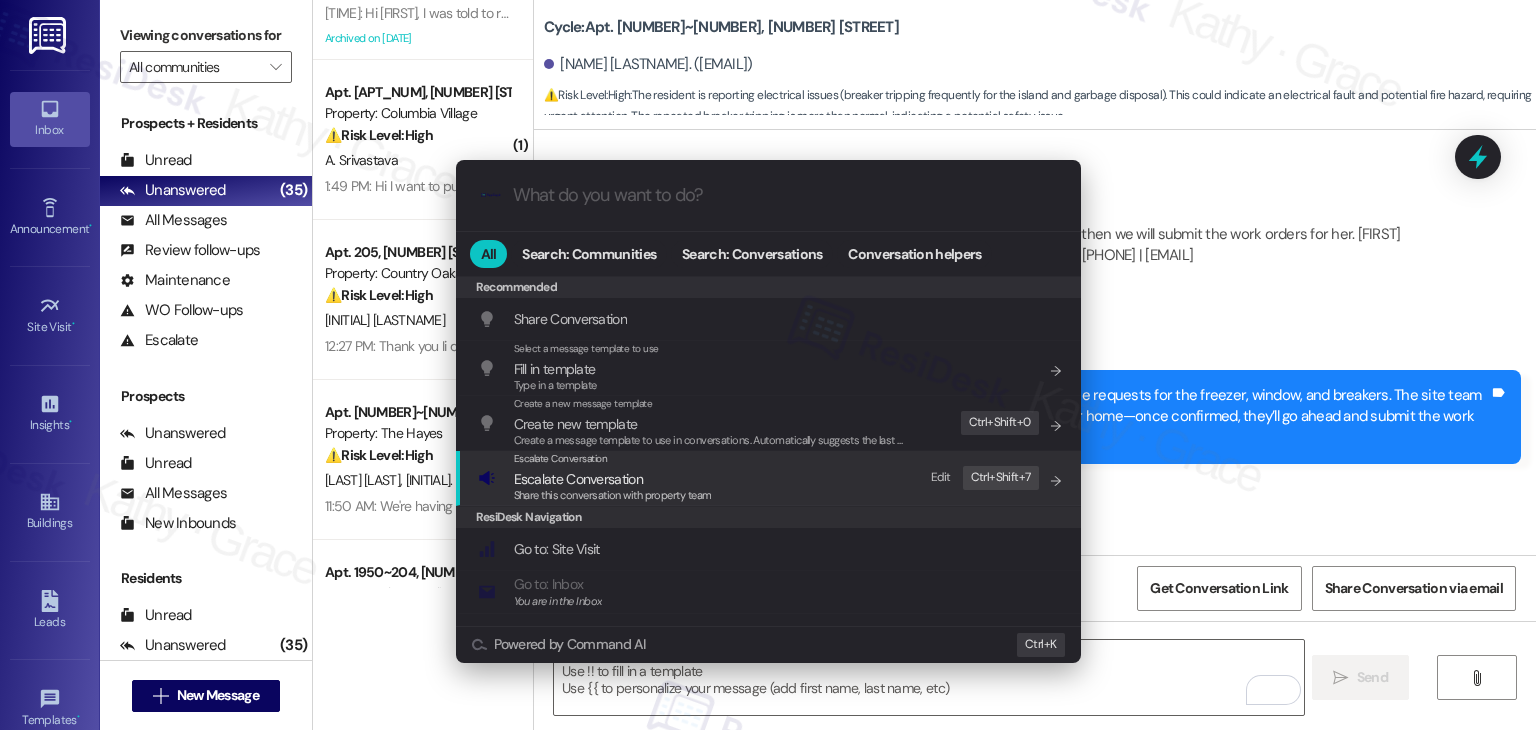 click on "Share this conversation with property team" at bounding box center [613, 495] 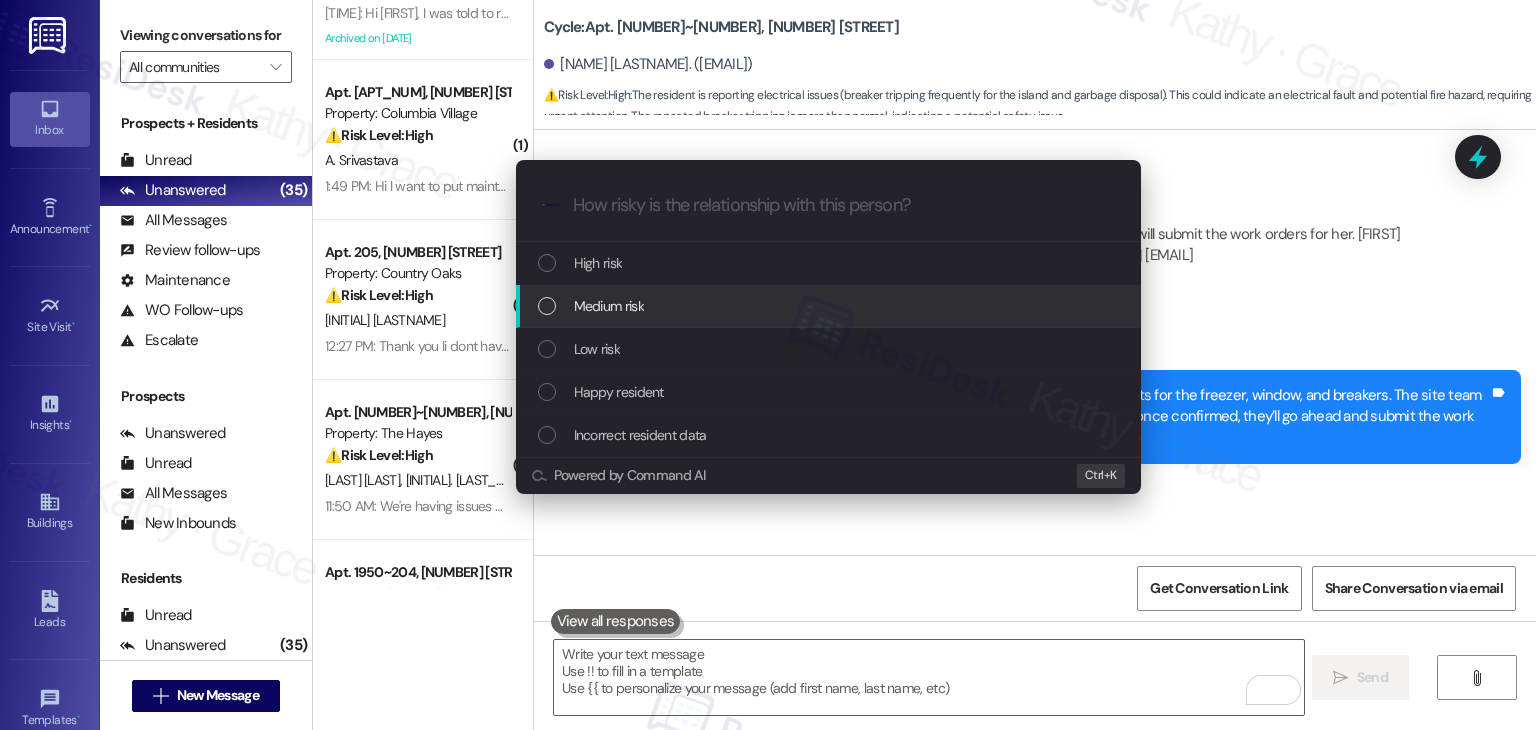 click at bounding box center (547, 306) 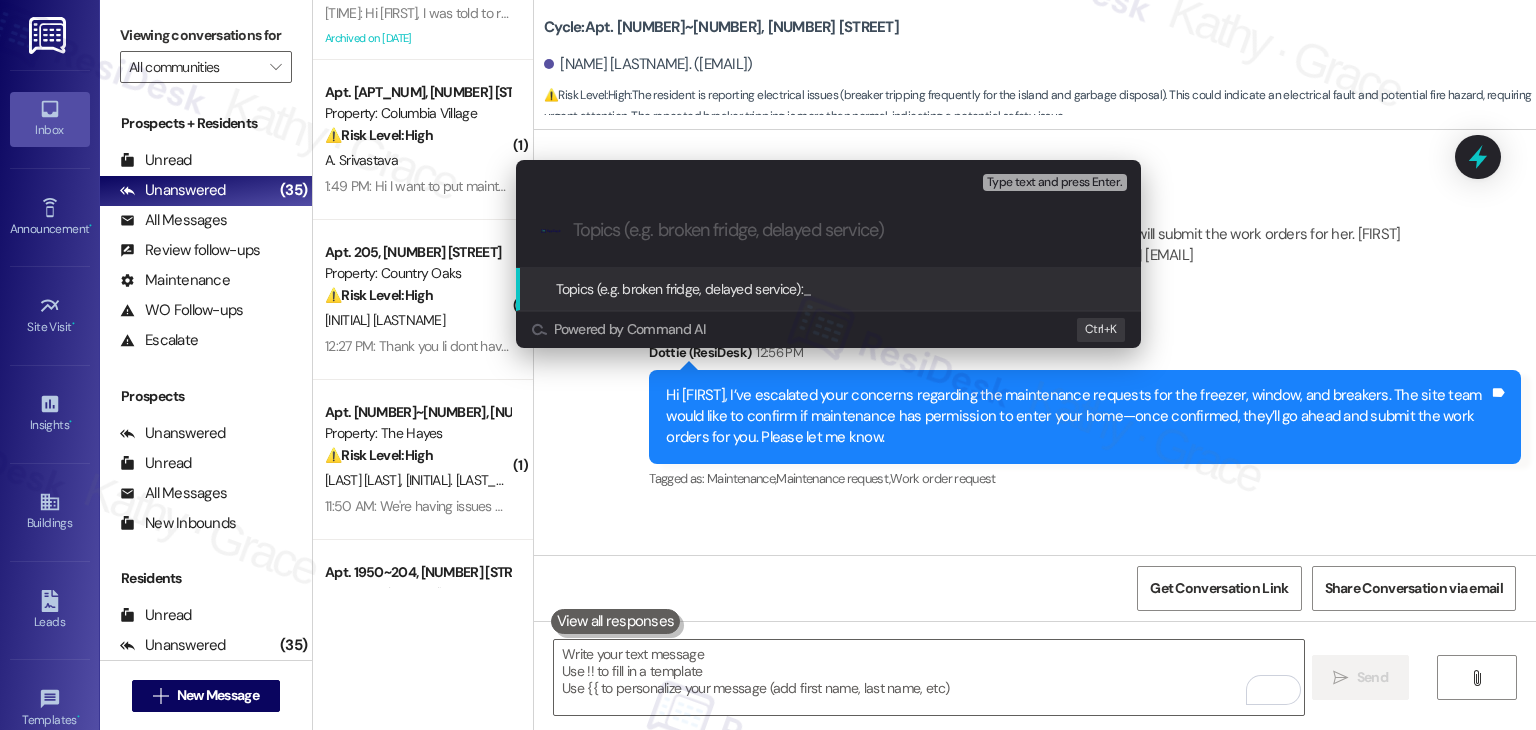 paste on "Resident Approval for Maintenance Entry – Freezer, Window & Breaker Issues" 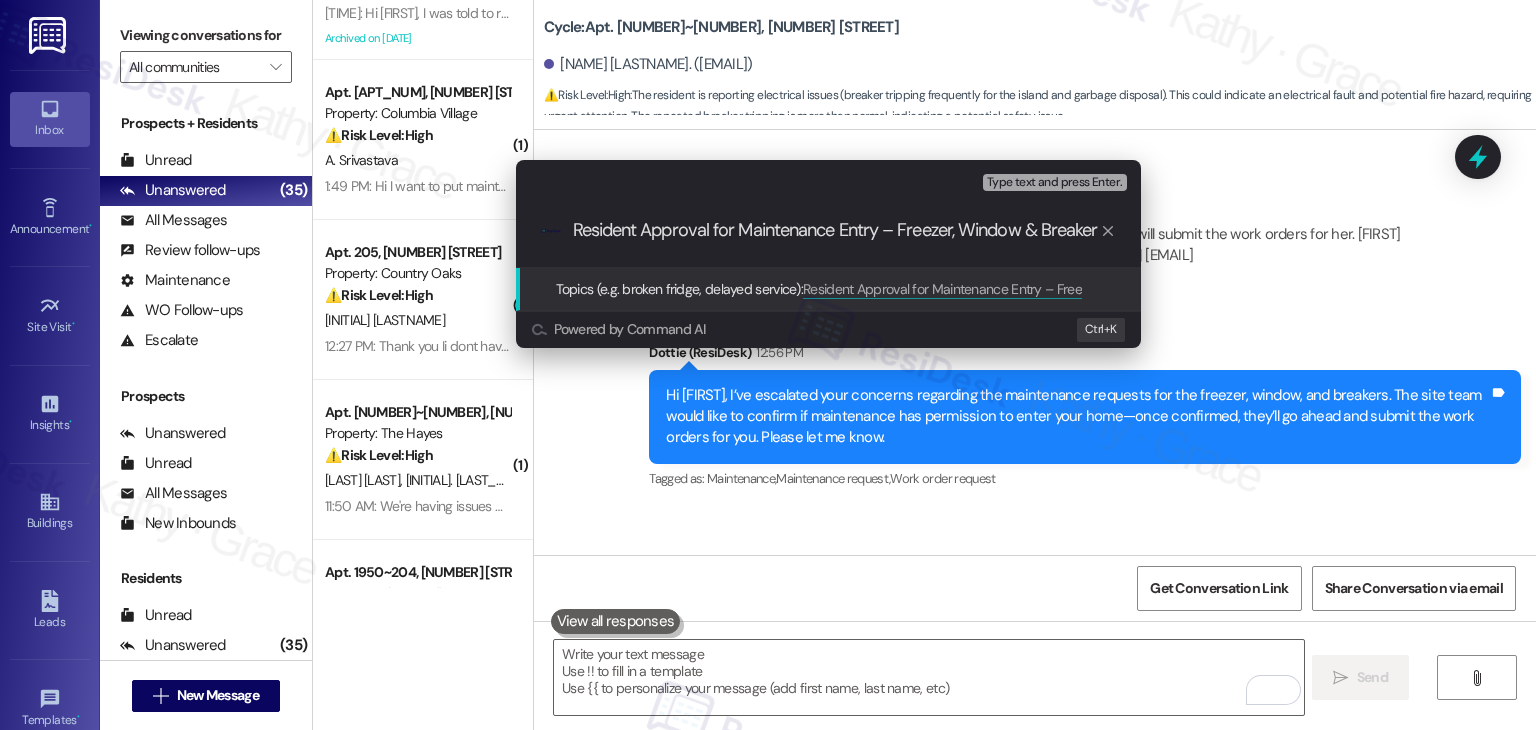 scroll, scrollTop: 0, scrollLeft: 53, axis: horizontal 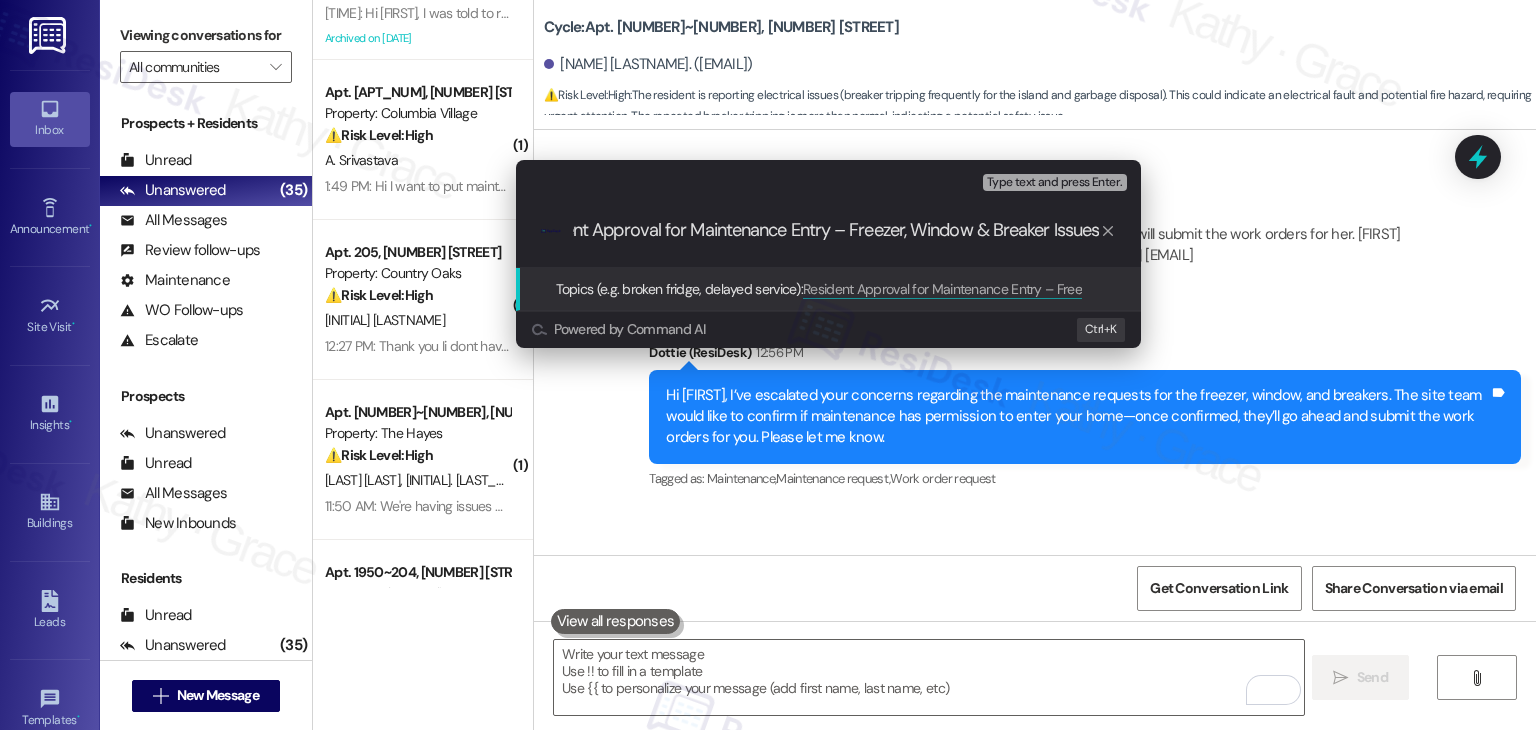 click on "Resident Approval for Maintenance Entry – Freezer, Window & Breaker Issues" at bounding box center [836, 230] 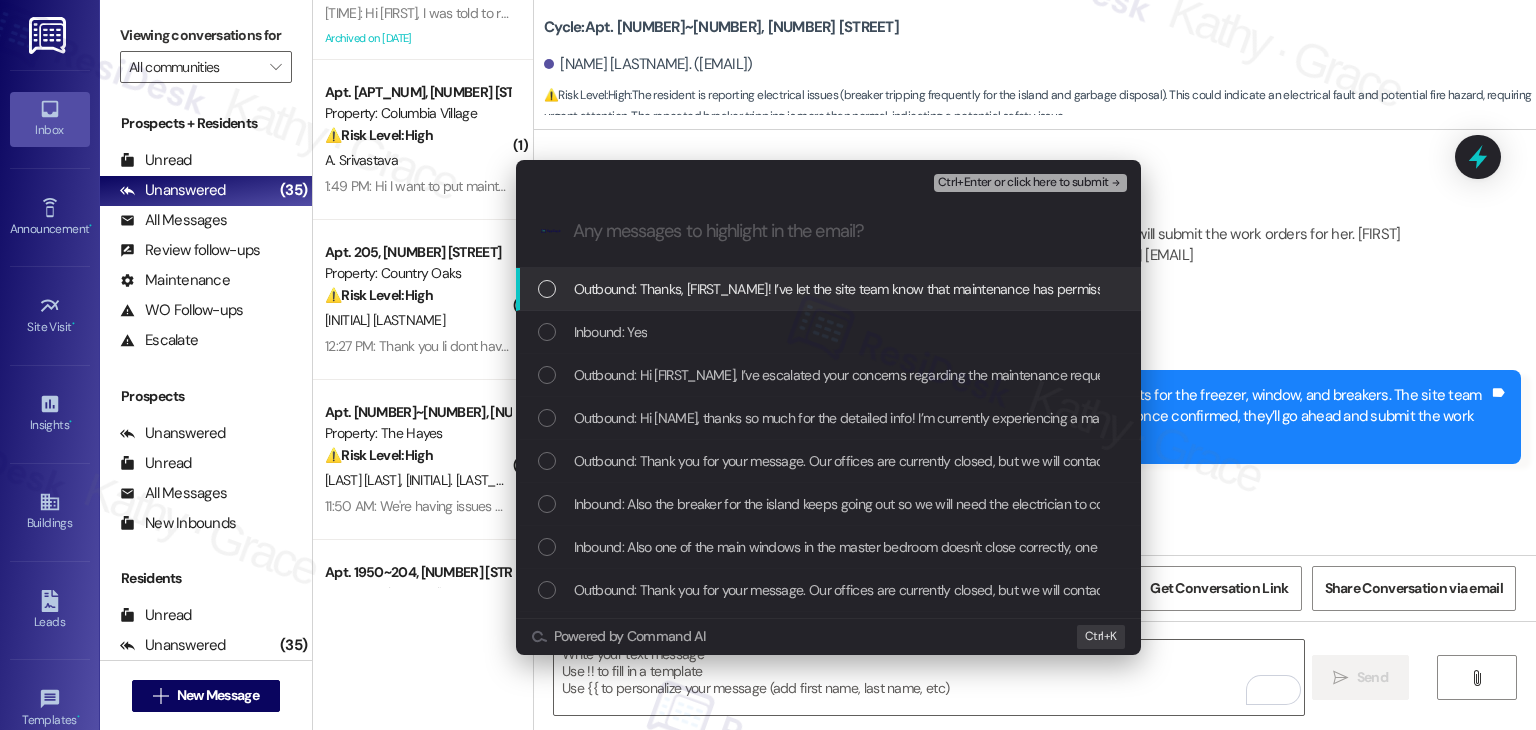 scroll, scrollTop: 0, scrollLeft: 0, axis: both 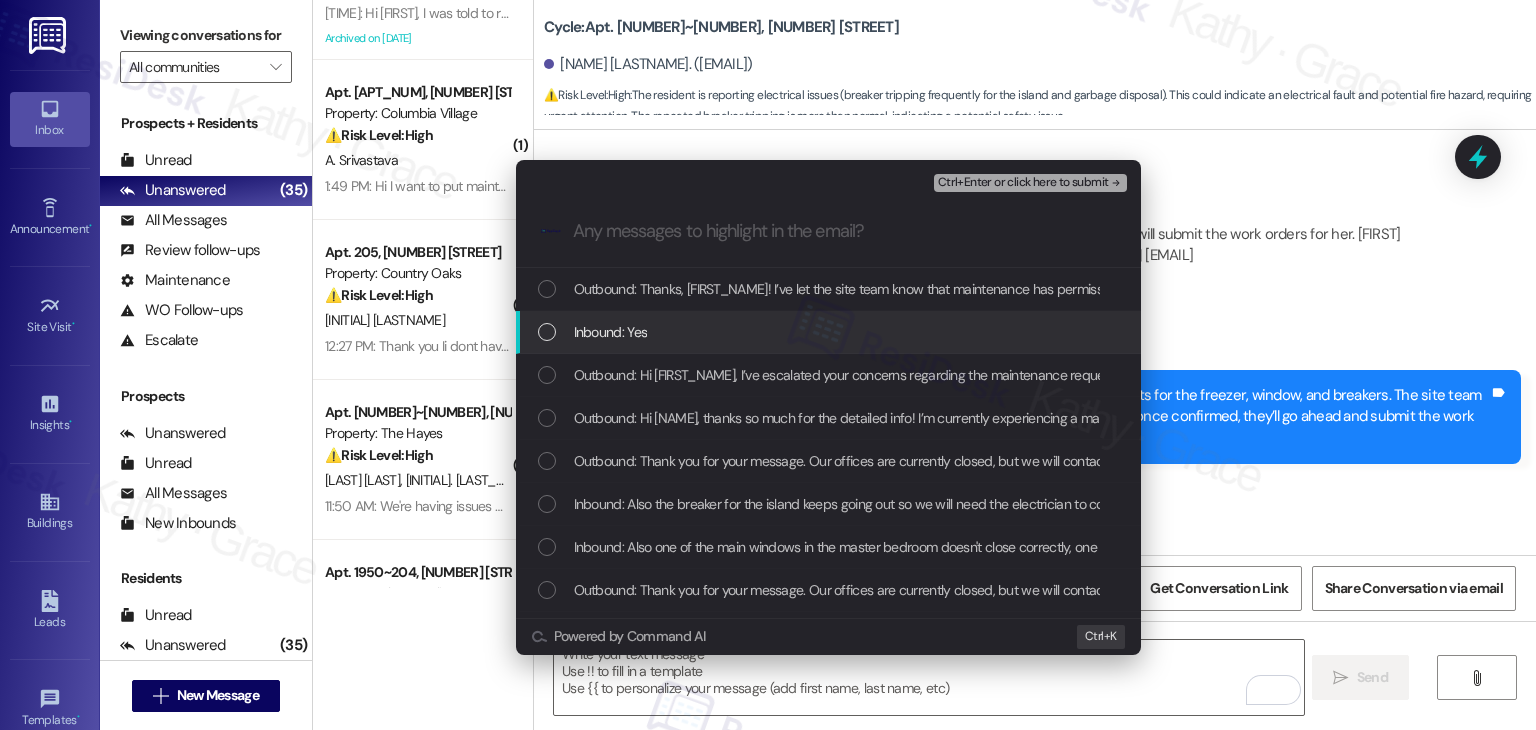 drag, startPoint x: 547, startPoint y: 326, endPoint x: 542, endPoint y: 394, distance: 68.18358 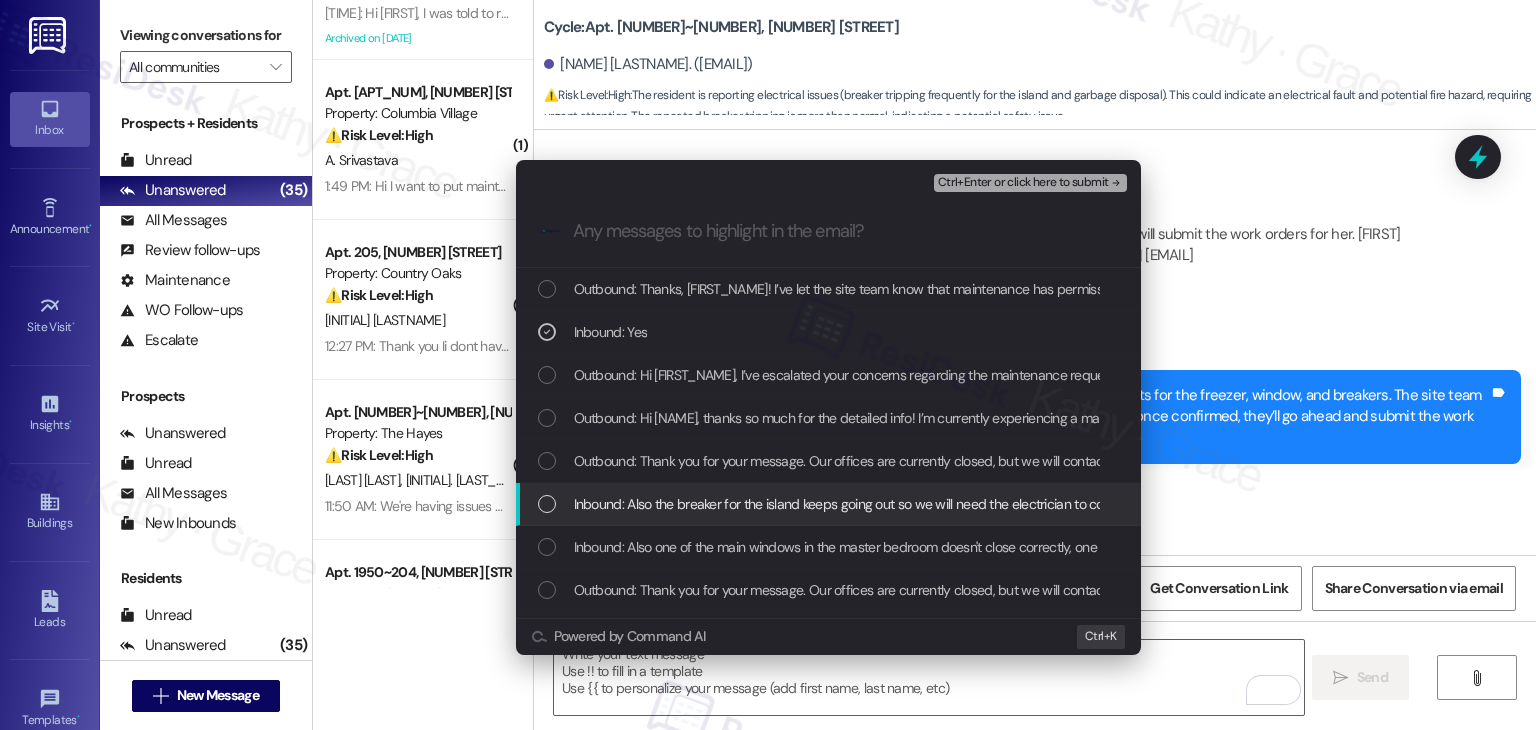 click at bounding box center (547, 504) 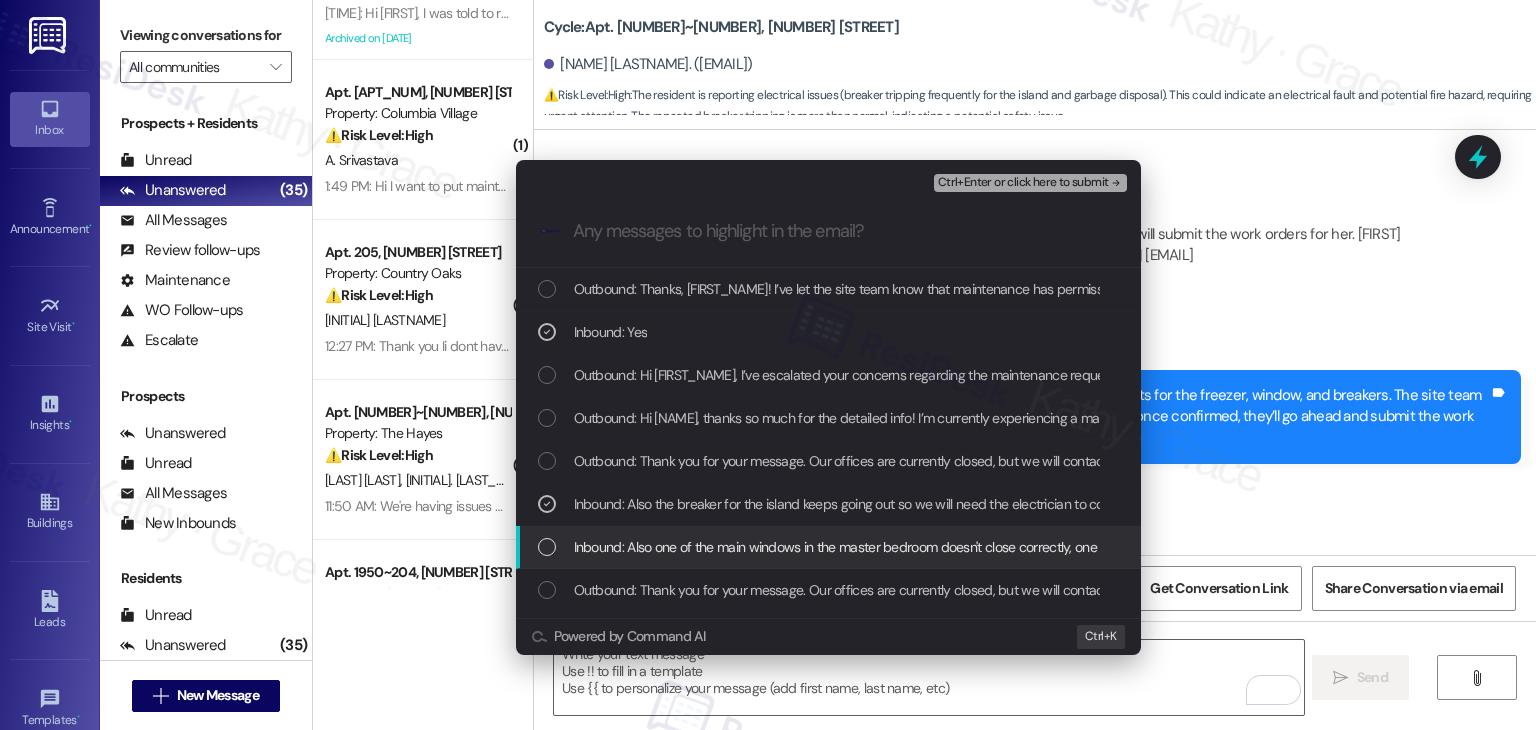 click on "Inbound: Also one of the main windows in the master bedroom doesn't close correctly, one that looks out on the deck all the way to the left when looking from inside the room out to the deck. If someone could look at that too I would appreciate it" at bounding box center [830, 547] 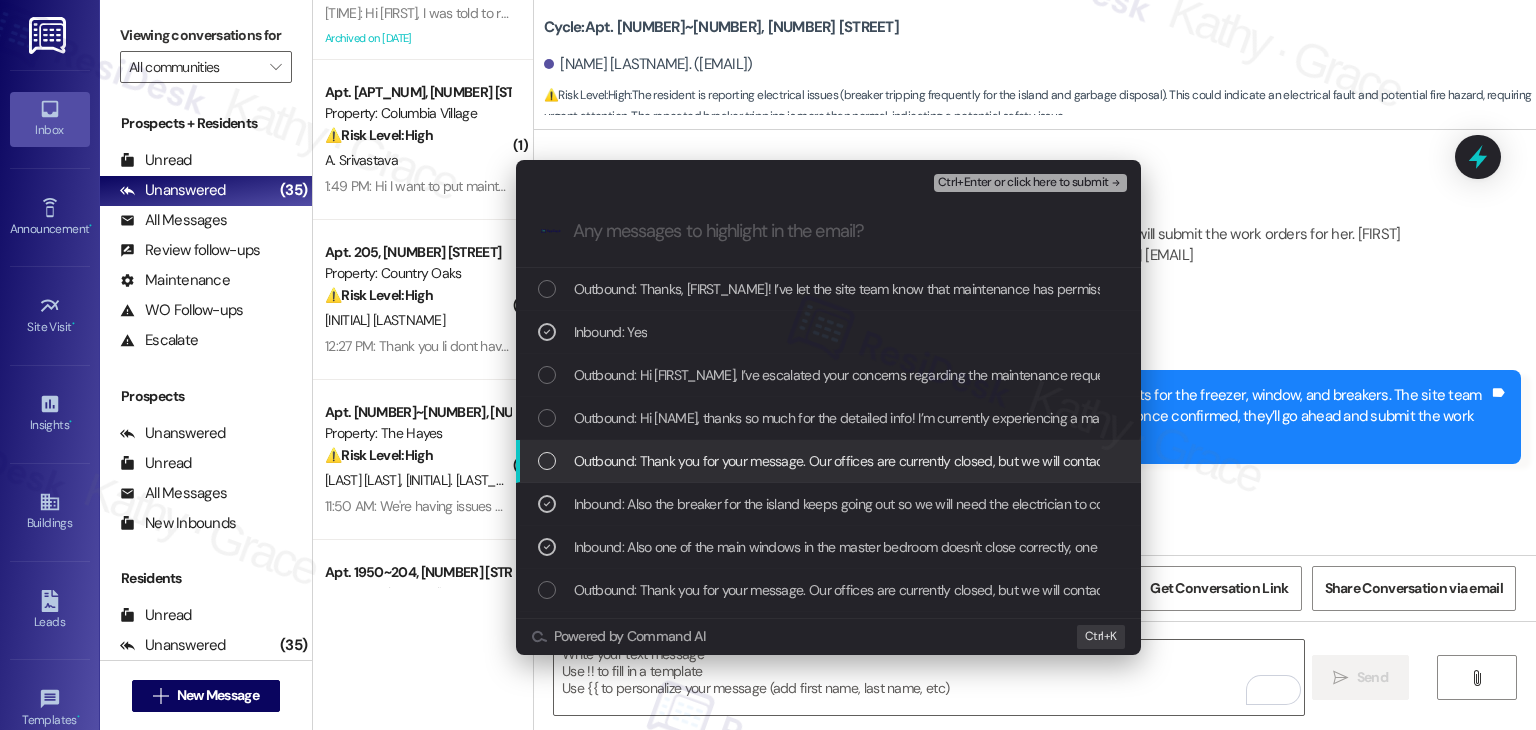 scroll, scrollTop: 100, scrollLeft: 0, axis: vertical 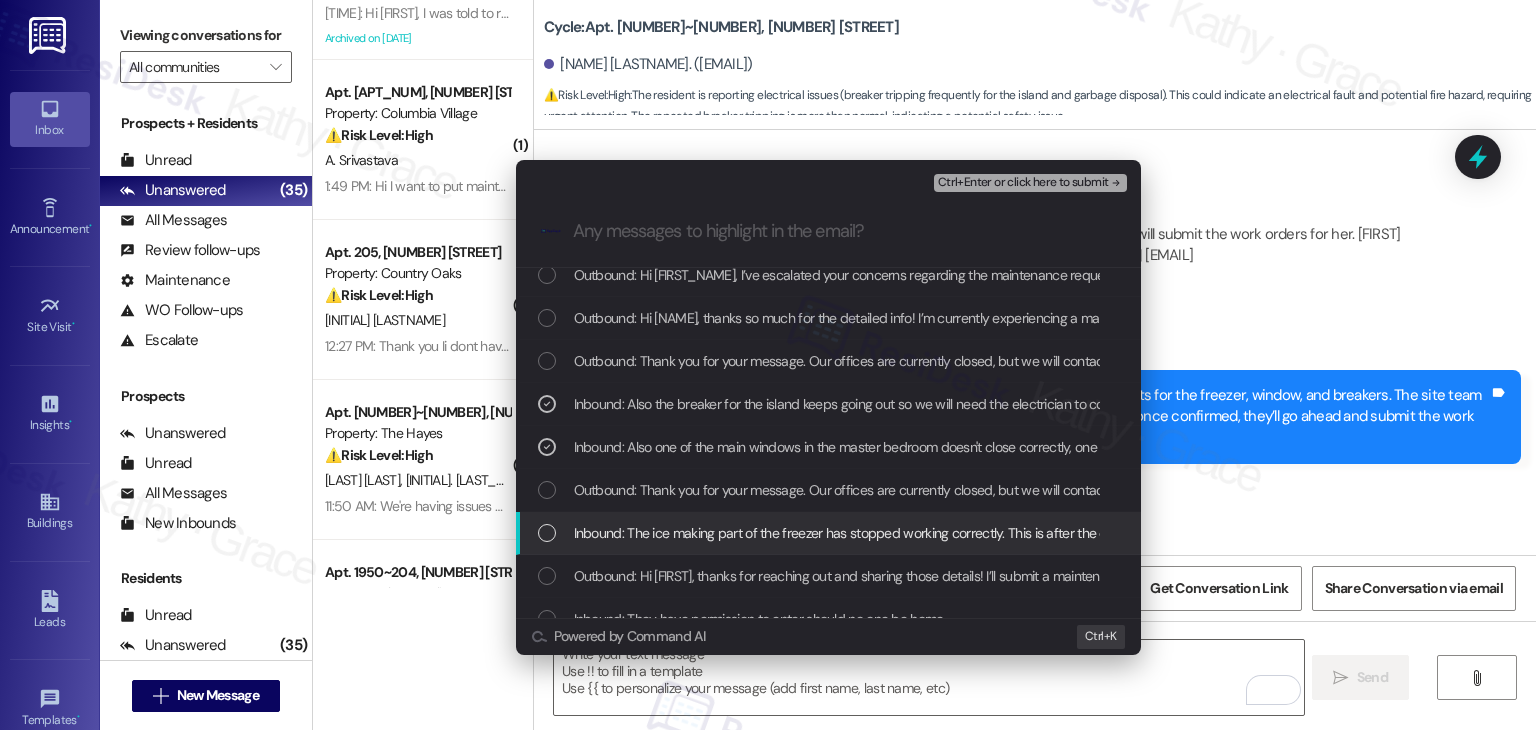 click at bounding box center [547, 533] 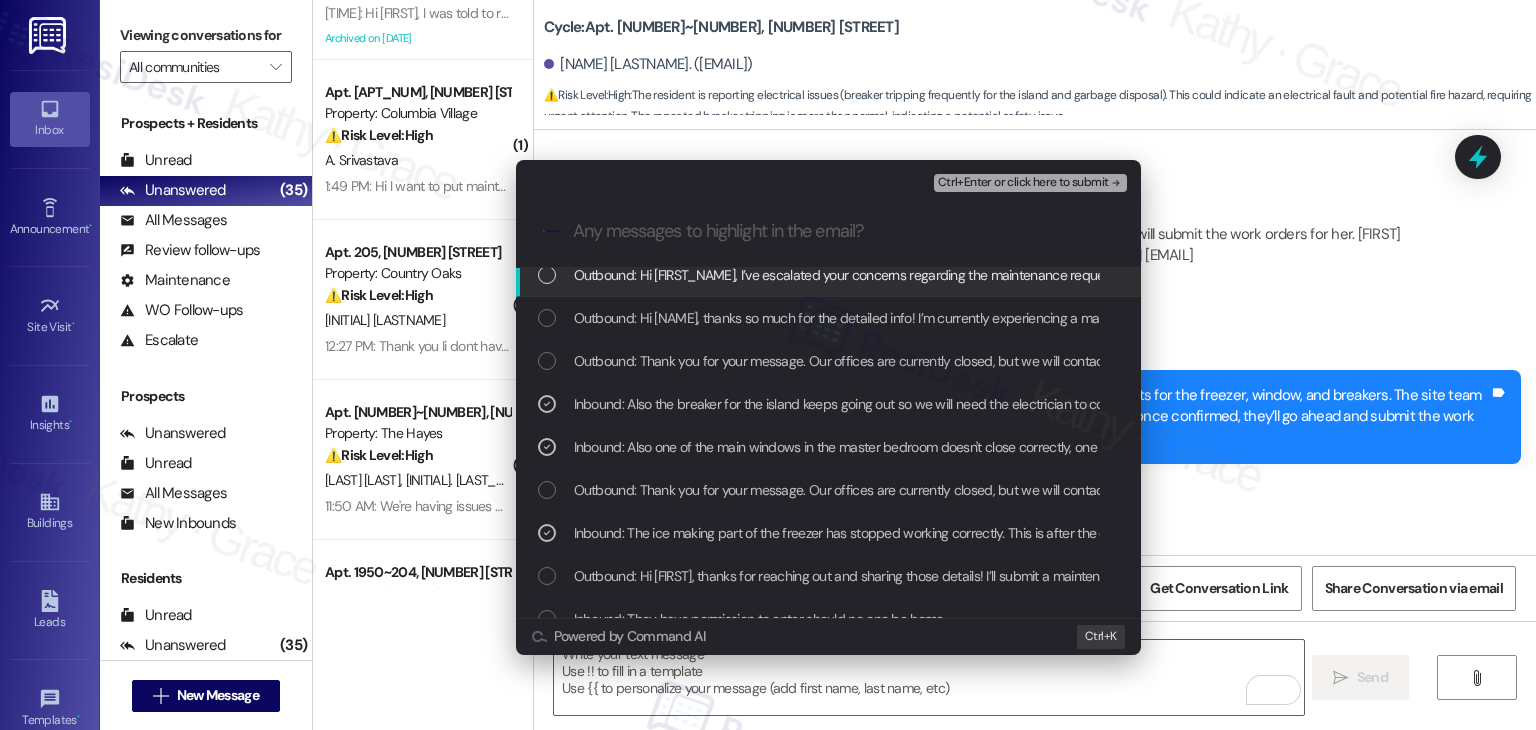 click on "Ctrl+Enter or click here to submit" at bounding box center (1023, 183) 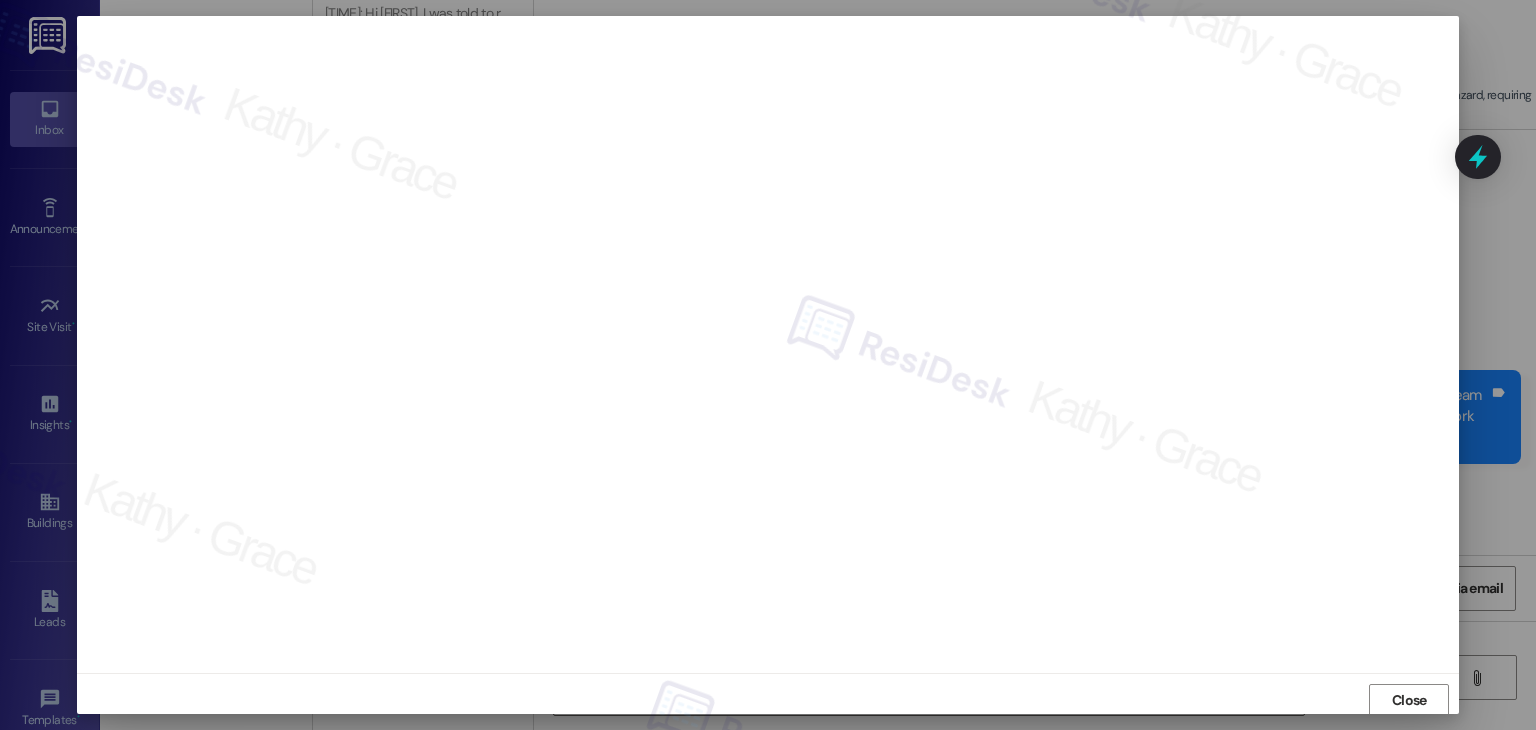 scroll, scrollTop: 1, scrollLeft: 0, axis: vertical 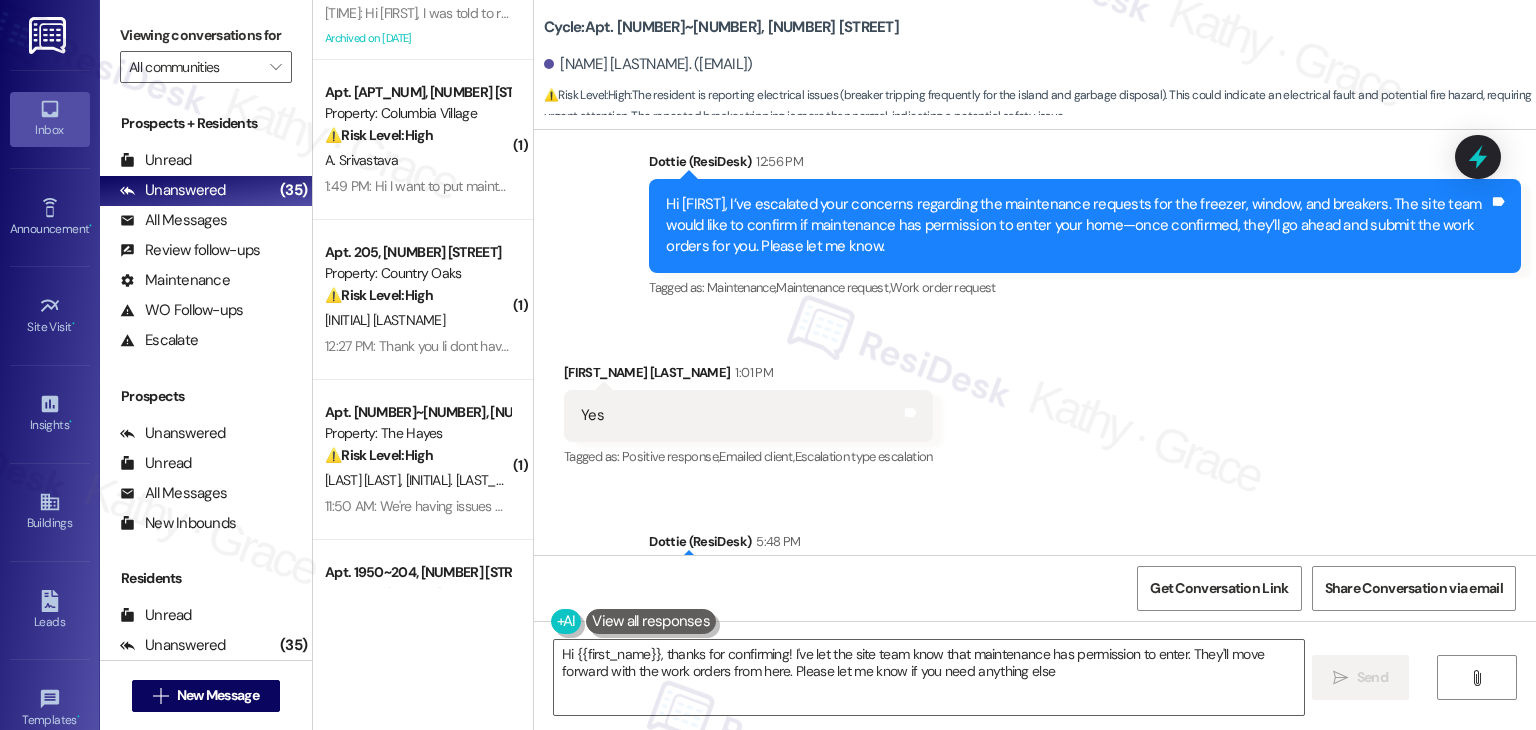 type on "Hi {{first_name}}, thanks for confirming! I've let the site team know that maintenance has permission to enter. They'll move forward with the work orders from here. Please let me know if you need anything else!" 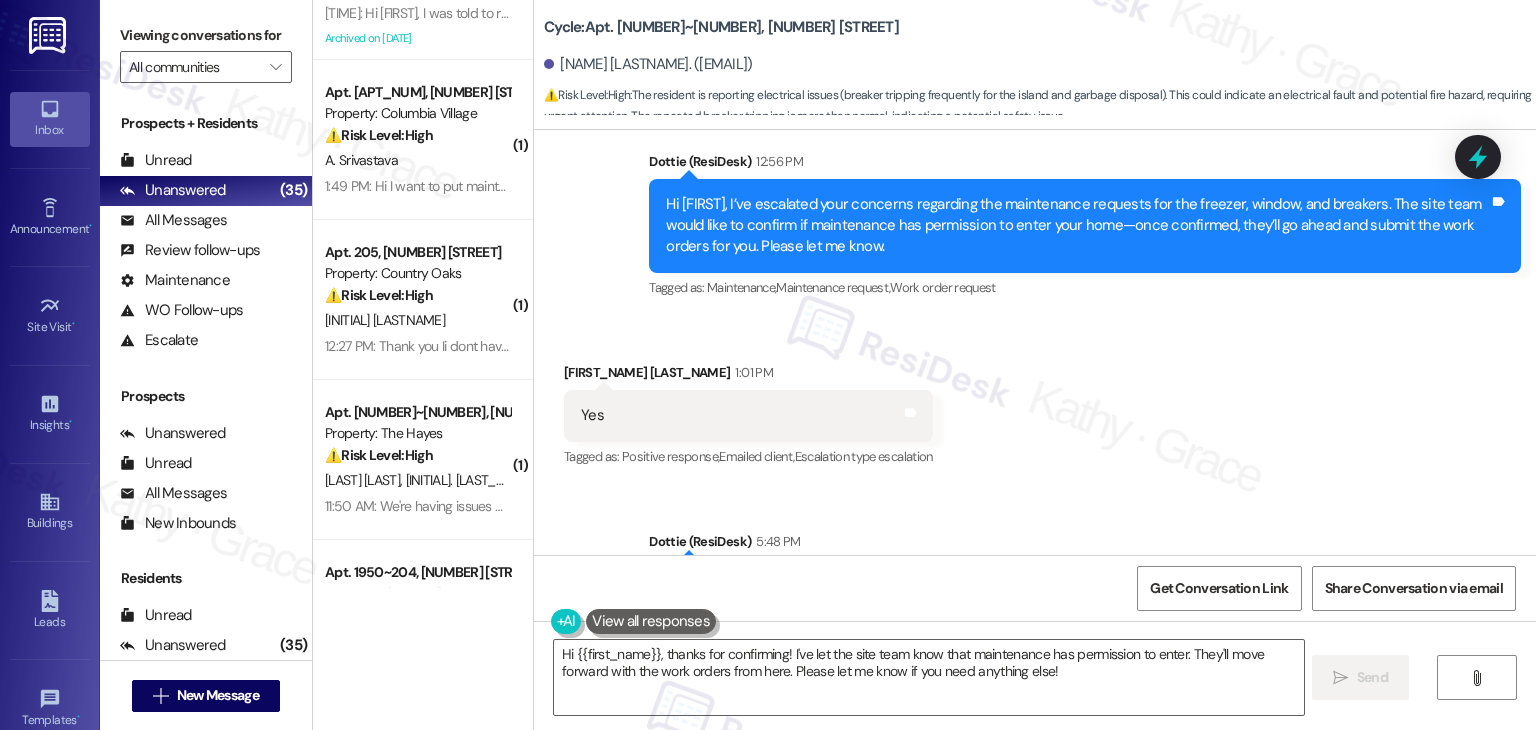 click on "Received via SMS Megan Roggero 1:01 PM Yes Tags and notes Tagged as:   Positive response ,  Click to highlight conversations about Positive response Emailed client ,  Click to highlight conversations about Emailed client Escalation type escalation Click to highlight conversations about Escalation type escalation" at bounding box center [1035, 401] 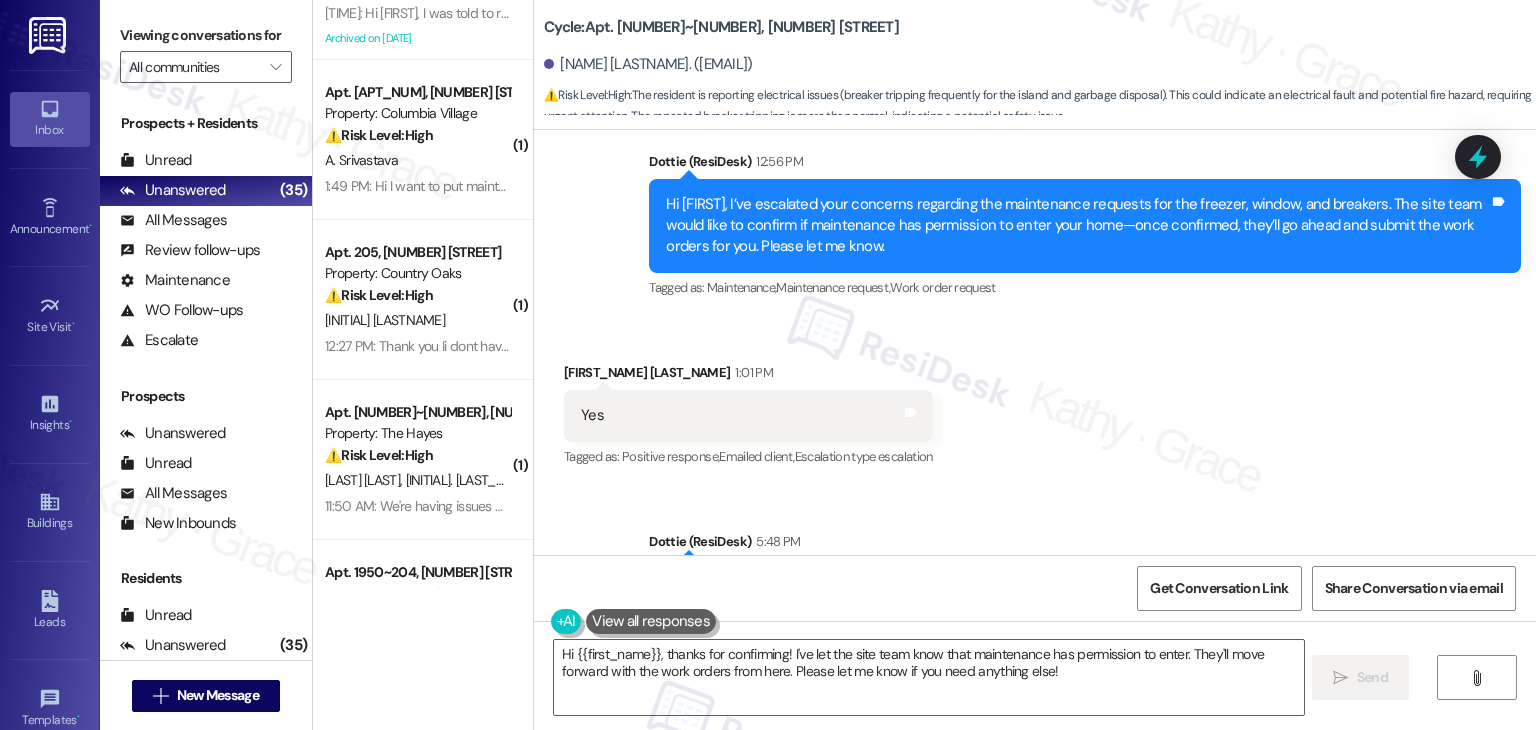 click on "( 1 ) Apt. B201, 415 Sunset Court Property: Park View Caldwell ⚠️  Risk Level:  High The resident is reporting that they were told to remove their cameras due to a neighbor's complaint about vandalism. This involves a potential lease violation, property damage, and possible neighbor dispute, requiring investigation and risk mitigation. M. Michaels 5:14 PM: Hi Dottie, I was told to remove my outside cameras per our lease. I was also told that everyone else would receive the same instructions by email via Dottie. My neighbors have said they have not heard anything about this. Am I the only resident that had to remove my cameras because my neighbor vandalized my property and is complaining? Archived on 09/18/2023 ( 1 ) Apt. P203, 1 Village at Columbia Property: Columbia Village ⚠️  Risk Level:  High A. Srivastava 1:49 PM: Hi I want to put maintenance request for my AC vent fall down and garbage disposal repair.  ( 1 ) Apt. 205, 1480 South 1000 East Property: Country Oaks ⚠️  Risk Level:  High ( 1 ) (" at bounding box center [423, 365] 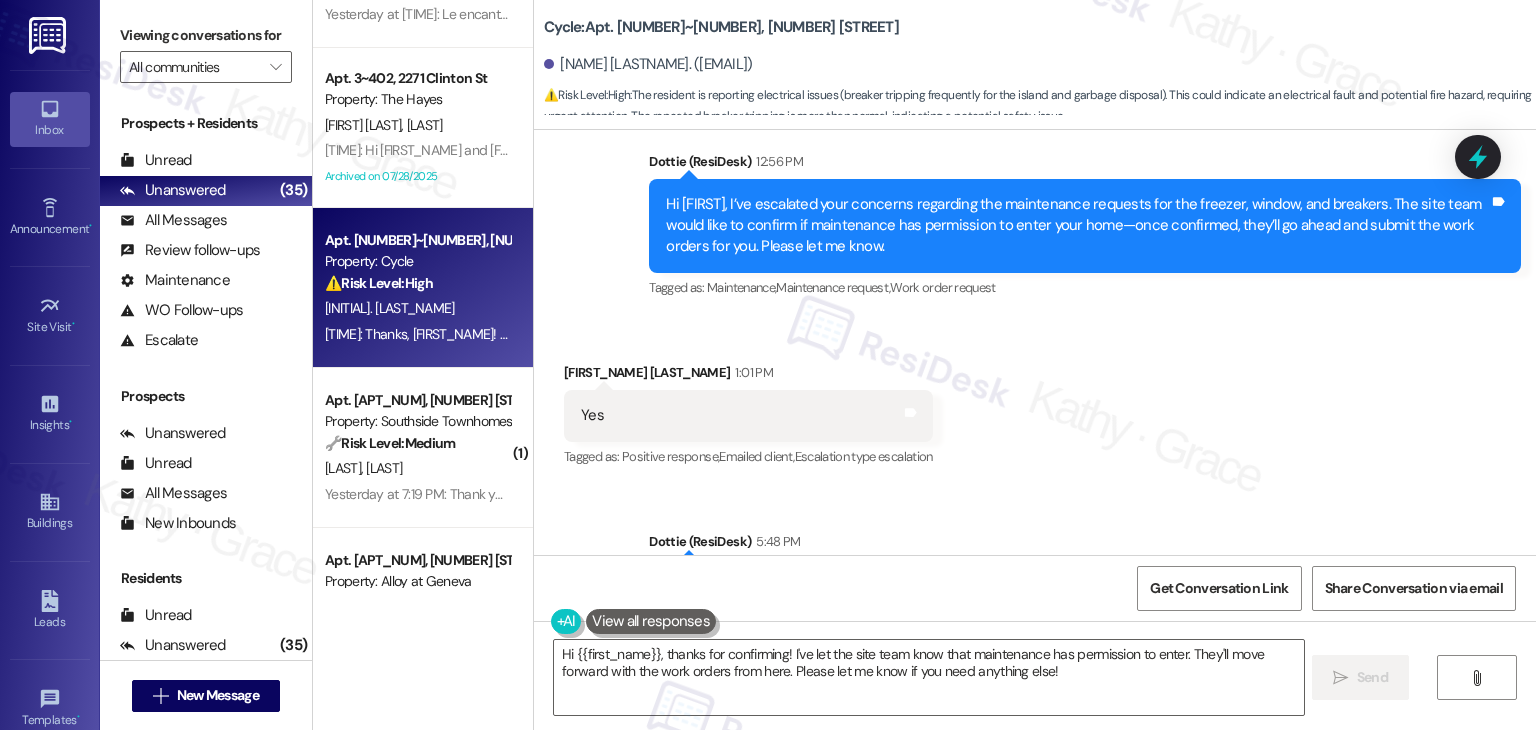 scroll, scrollTop: 5012, scrollLeft: 0, axis: vertical 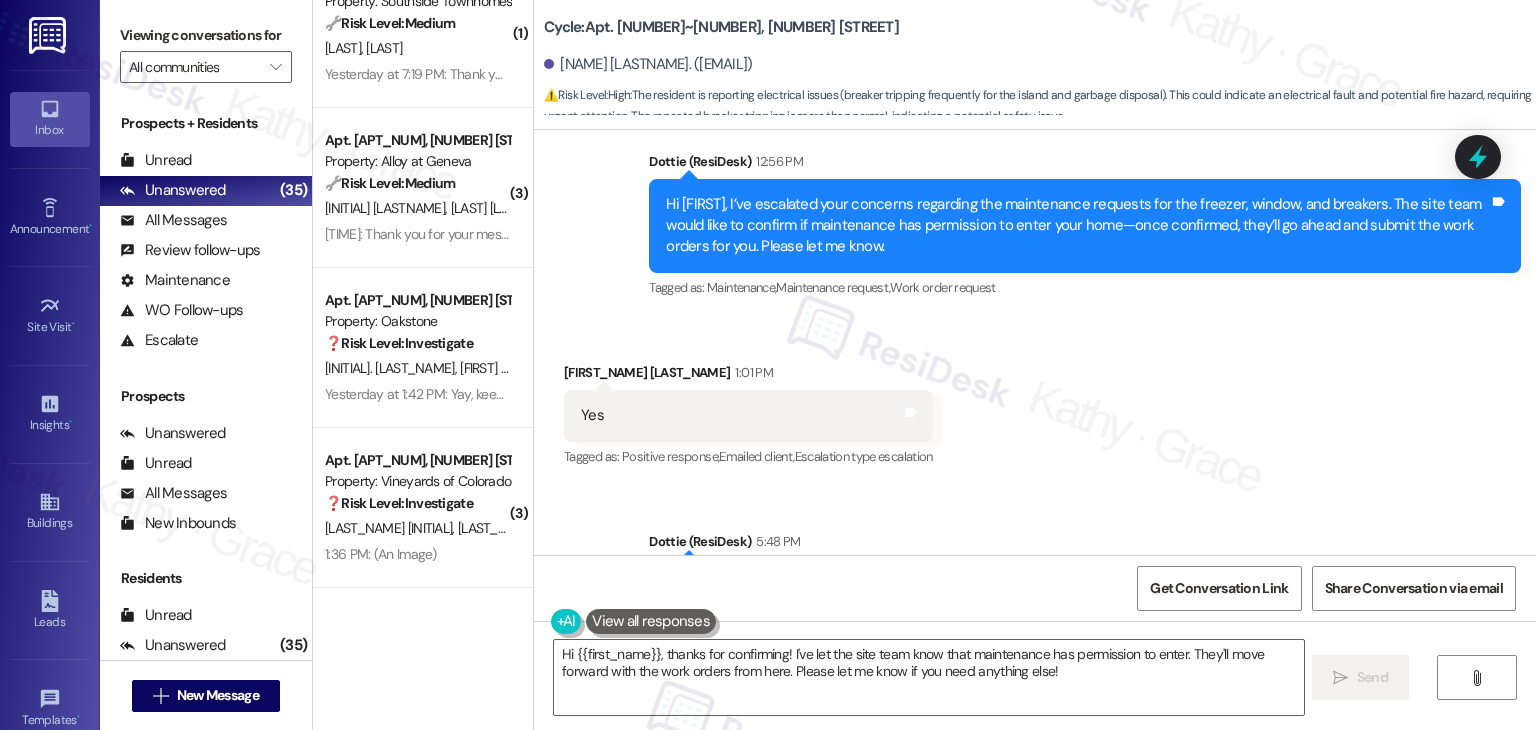 click on "Apt. 3~402, 2271 Clinton St Property: The Hayes W. Cochran K. Mattison 12:01 PM: Hi Karma and Wesley!
We’re happy to let you know that the Package Concierge Room is now fully operational again!
You no longer need to come into the office to retrieve a key for access. Please use your user name and PIN as usual to enter the package room and pick up your packages.
Thank you for your patience while we worked to resolve the issue! 12:01 PM: Hi Karma and Wesley!
We’re happy to let you know that the Package Concierge Room is now fully operational again!
You no longer need to come into the office to retrieve a key for access. Please use your user name and PIN as usual to enter the package room and pick up your packages.
Thank you for your patience while we worked to resolve the issue! Archived on 07/28/2025 Apt. 206~0418, 3521 Stanford Rd Property: Cycle ⚠️  Risk Level:  High M. Roggero ( 1 ) Apt. 1080~1, 1010 Southside Blvd Property: Southside Townhomes 🔧  Risk Level:  Medium A. Nebeker F. Lim ( 3 ) 🔧 (" at bounding box center (423, 365) 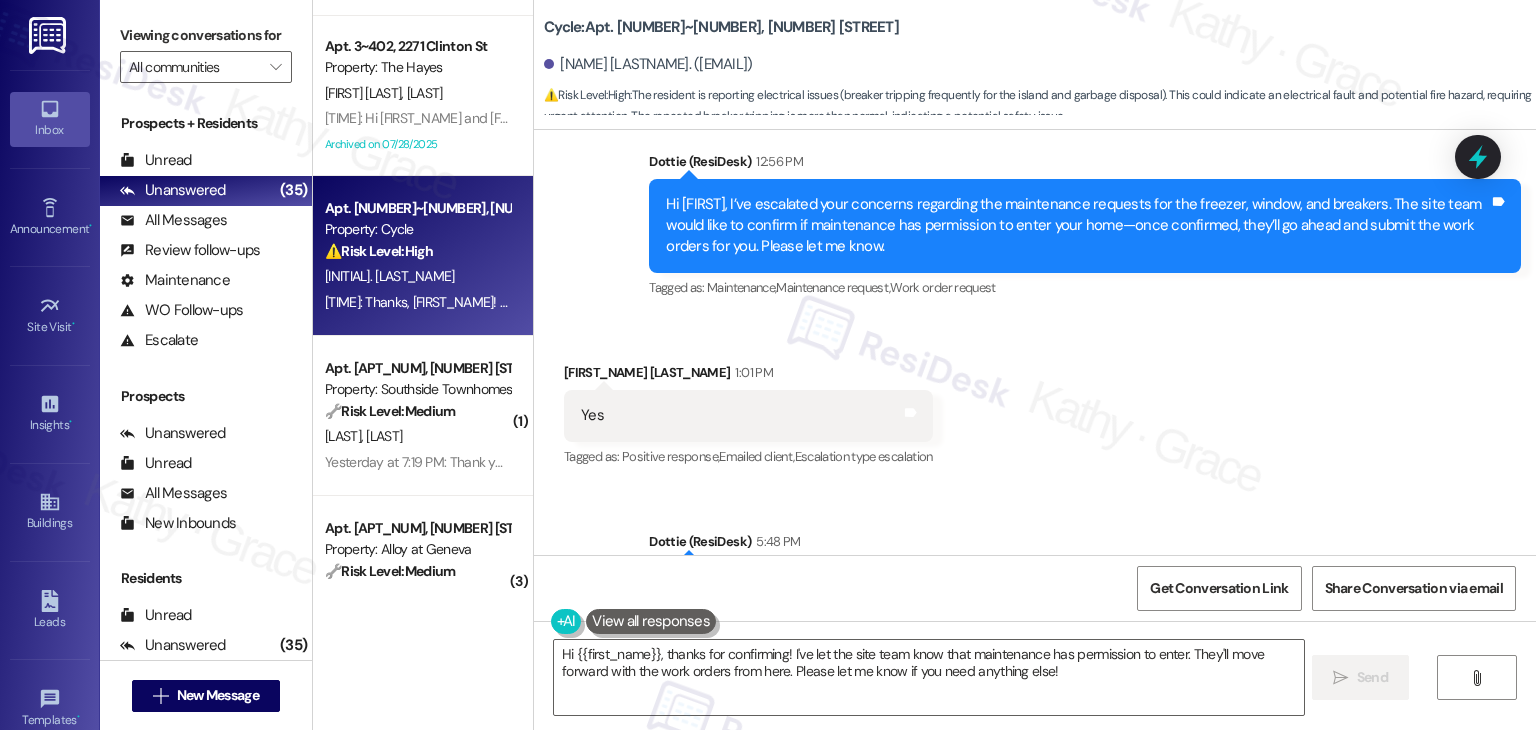scroll, scrollTop: 4612, scrollLeft: 0, axis: vertical 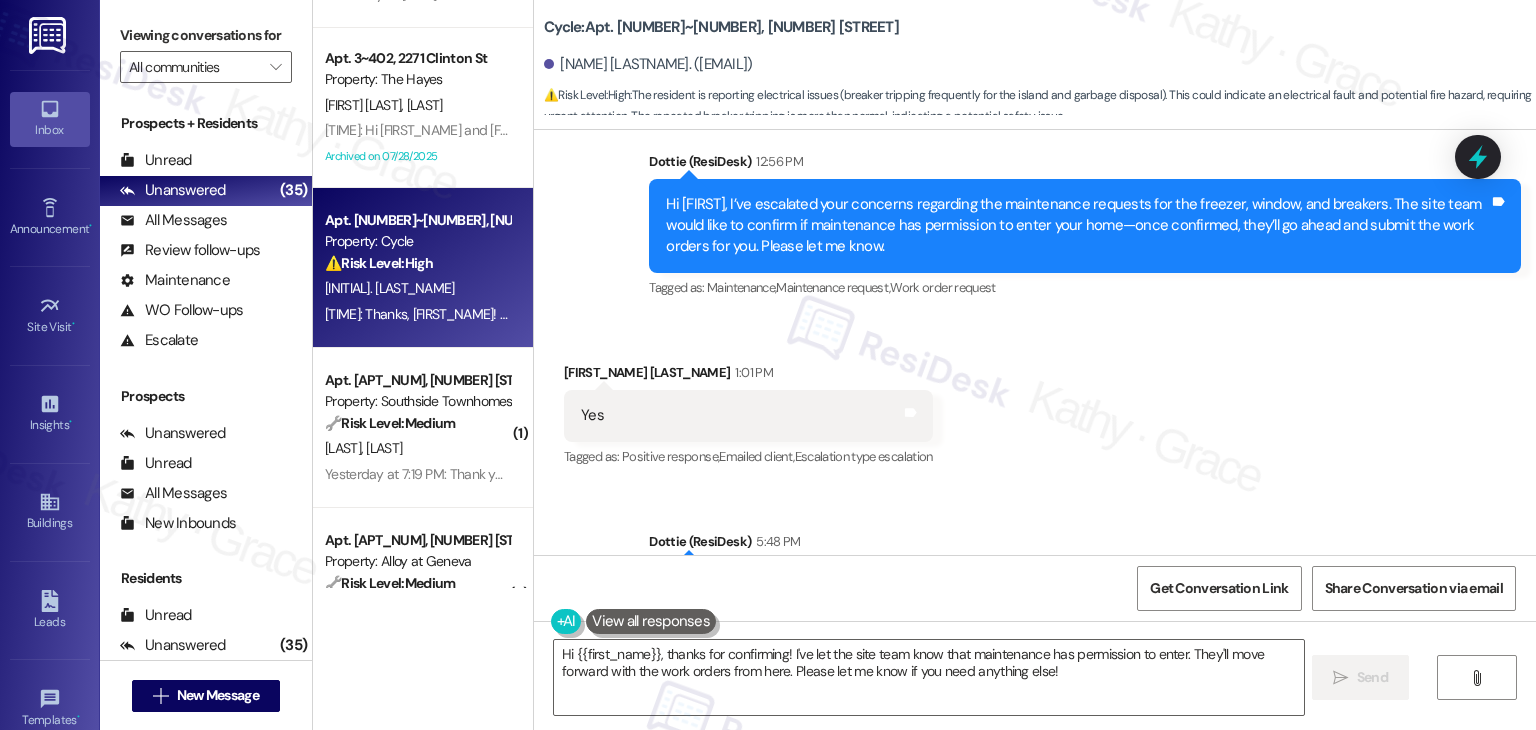 click on "Sent via SMS Dottie  (ResiDesk) 5:48 PM Thanks, Megan! I’ve let the site team know that maintenance has permission to enter. They’ll move forward with the work orders from here. Let us know if you need anything else! 😊 Tags and notes Tagged as:   Praise ,  Click to highlight conversations about Praise Maintenance request Click to highlight conversations about Maintenance request" at bounding box center (1035, 581) 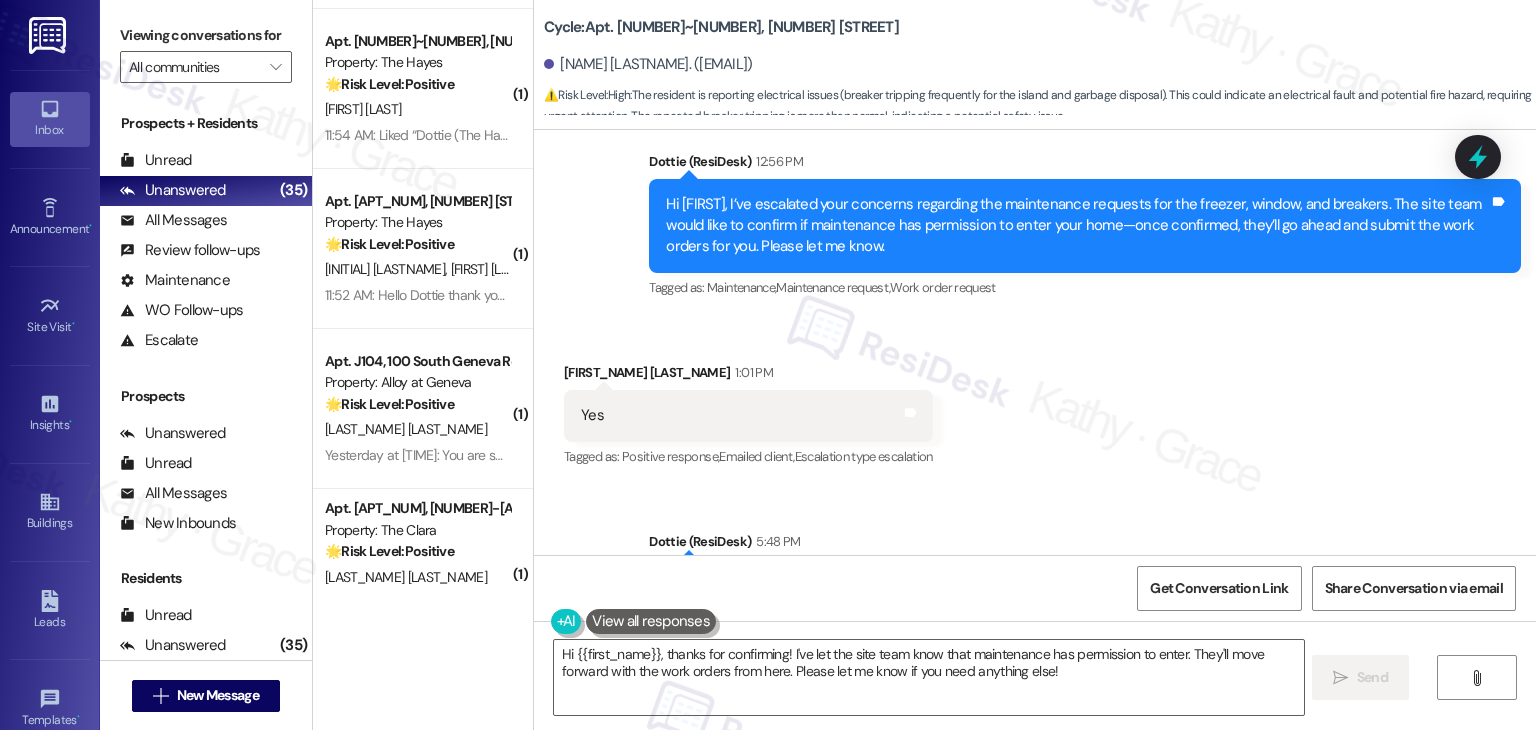 scroll, scrollTop: 3012, scrollLeft: 0, axis: vertical 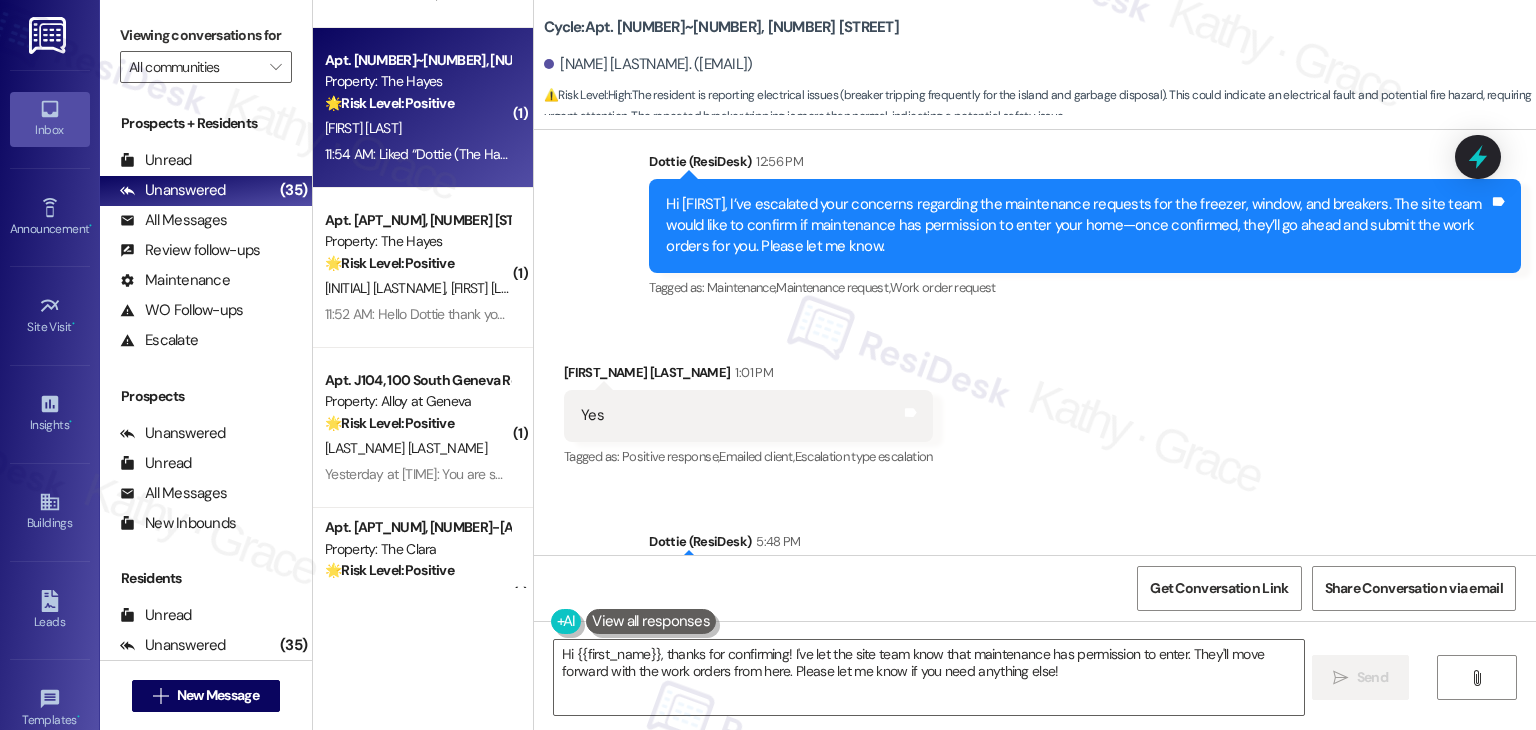 click on "11:54 AM: Liked “Dottie (The Hayes): Hi Courtney!
We’re happy to let you know that the Package Concierge Room is now fully operational again!
You no longer need to come into the office to retrieve a key for access. Please use your user name and PIN as usual to enter the package room and pick up your packages.
Thank you for your patience while we worked to resolve the issue!” 11:54 AM: Liked “Dottie (The Hayes): Hi Courtney!
We’re happy to let you know that the Package Concierge Room is now fully operational again!
You no longer need to come into the office to retrieve a key for access. Please use your user name and PIN as usual to enter the package room and pick up your packages.
Thank you for your patience while we worked to resolve the issue!”" at bounding box center (1425, 154) 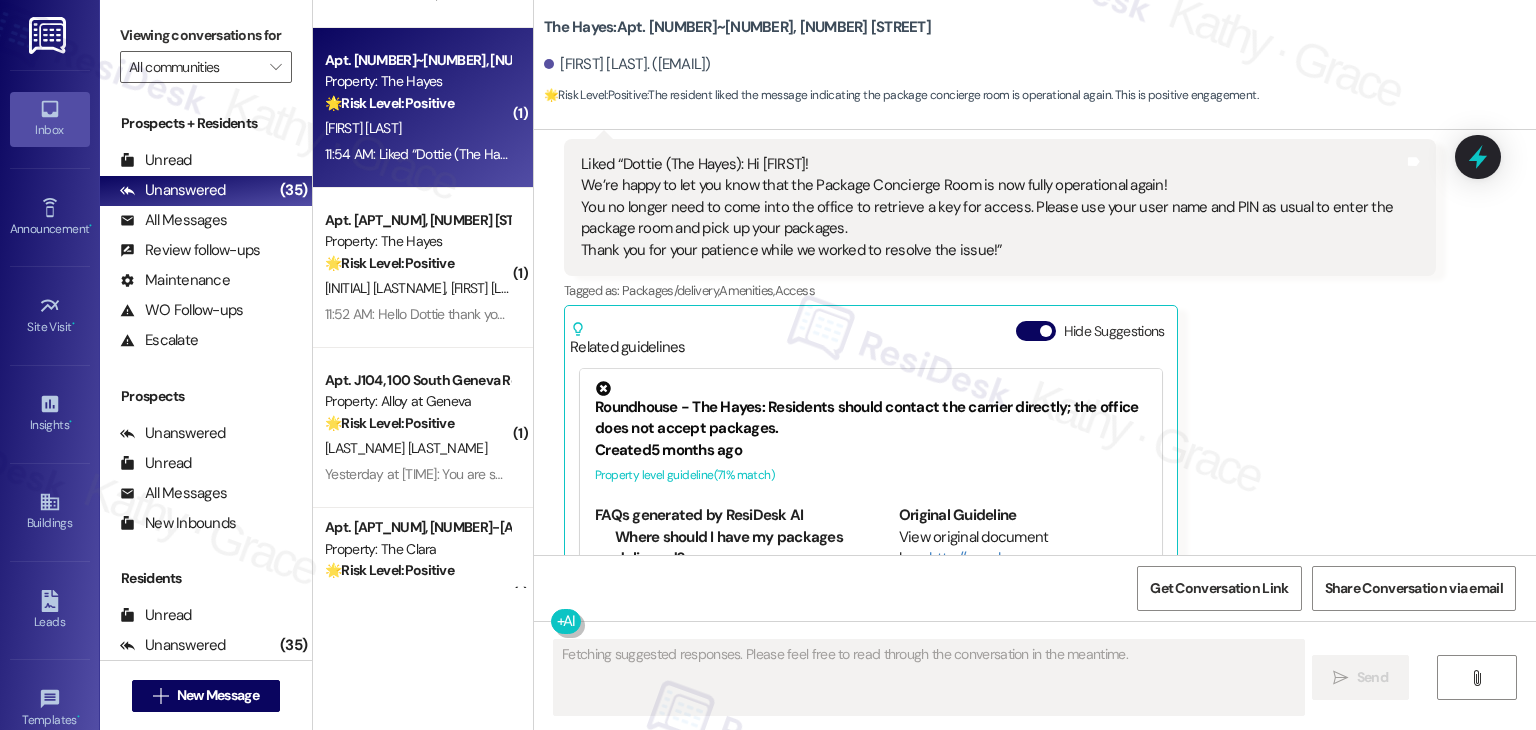 scroll, scrollTop: 5320, scrollLeft: 0, axis: vertical 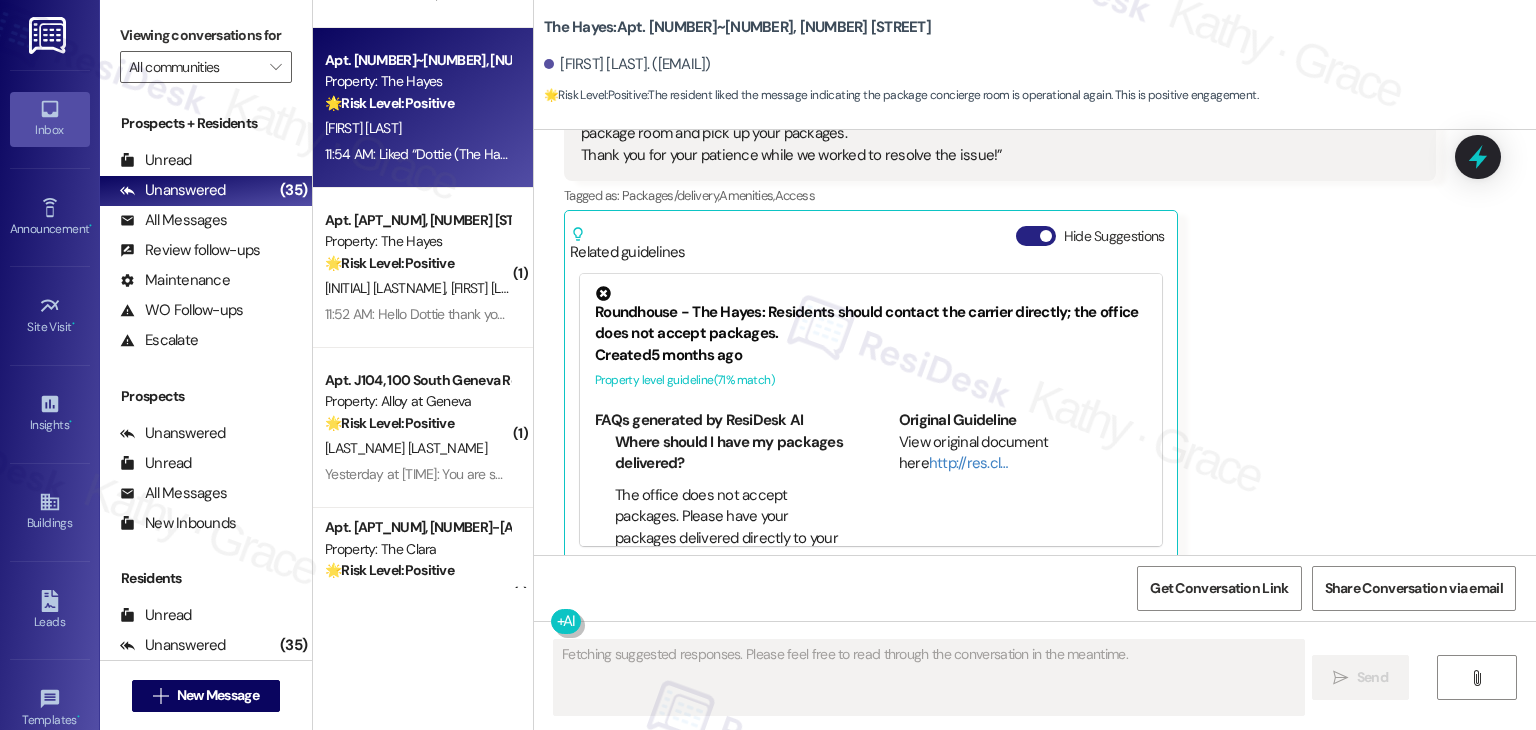 click on "Hide Suggestions" at bounding box center [1036, 236] 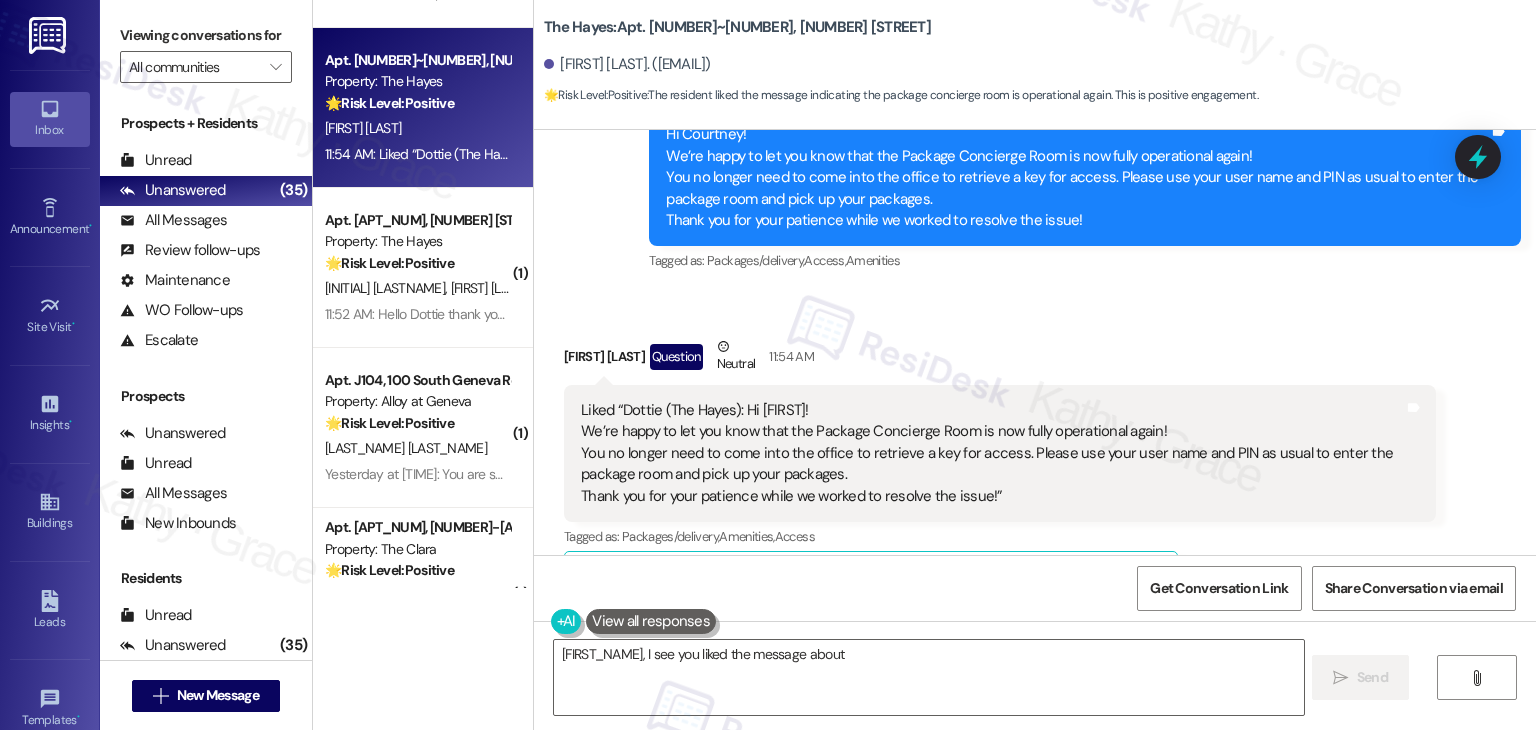 scroll, scrollTop: 4830, scrollLeft: 0, axis: vertical 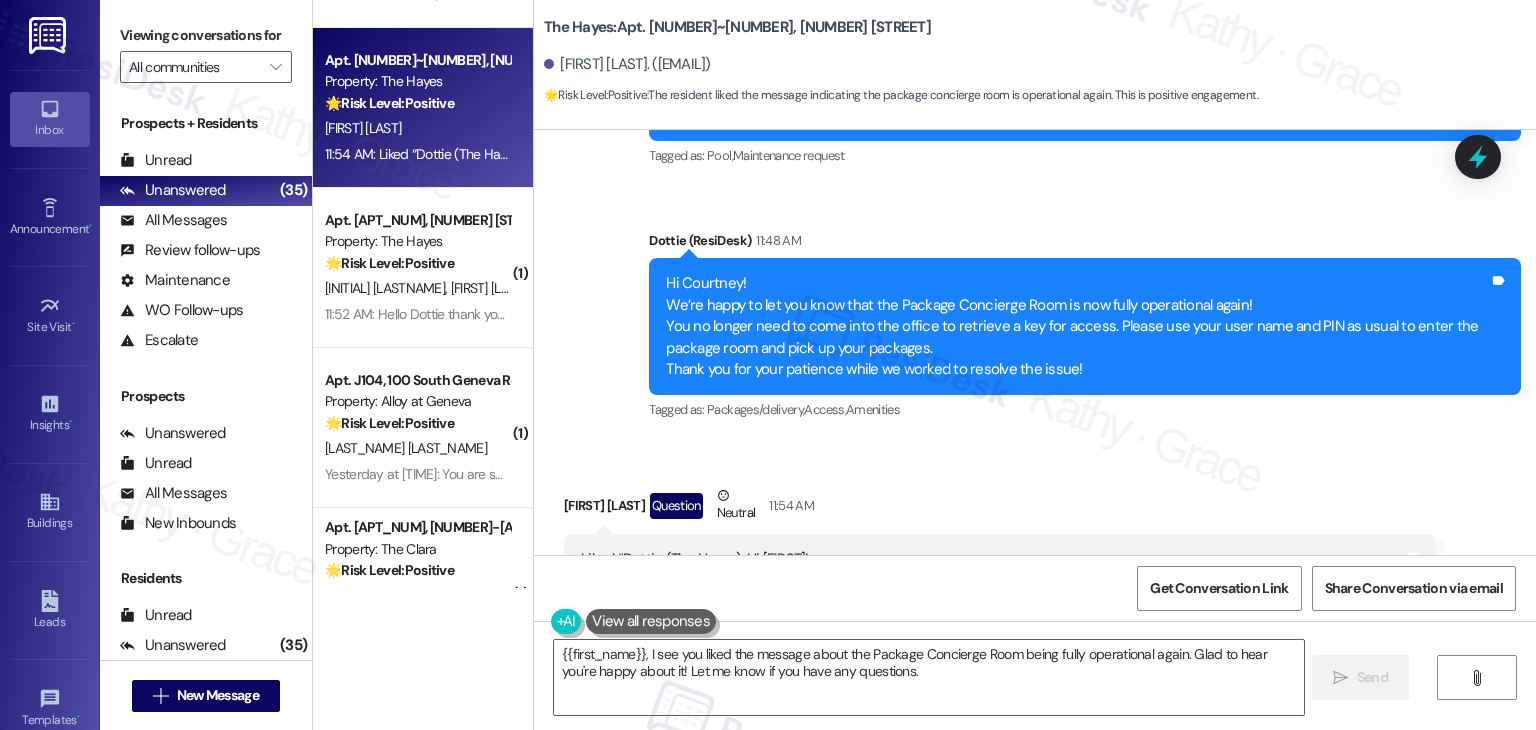click on "Announcement, sent via SMS Dottie  (ResiDesk) 11:48 AM Hi Courtney!
We’re happy to let you know that the Package Concierge Room is now fully operational again!
You no longer need to come into the office to retrieve a key for access. Please use your user name and PIN as usual to enter the package room and pick up your packages.
Thank you for your patience while we worked to resolve the issue! Tags and notes Tagged as:   Packages/delivery ,  Click to highlight conversations about Packages/delivery Access ,  Click to highlight conversations about Access Amenities Click to highlight conversations about Amenities" at bounding box center [1085, 327] 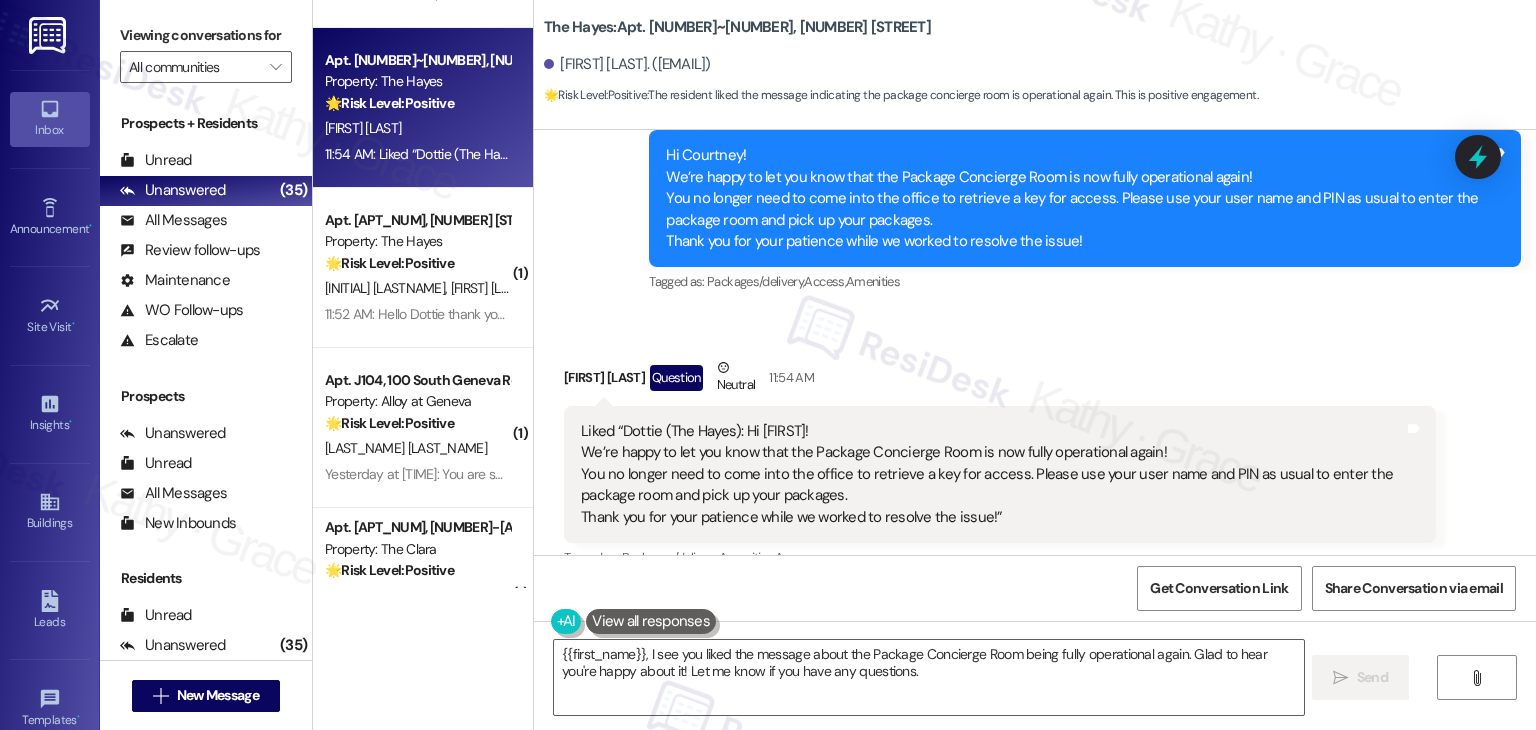 scroll, scrollTop: 5029, scrollLeft: 0, axis: vertical 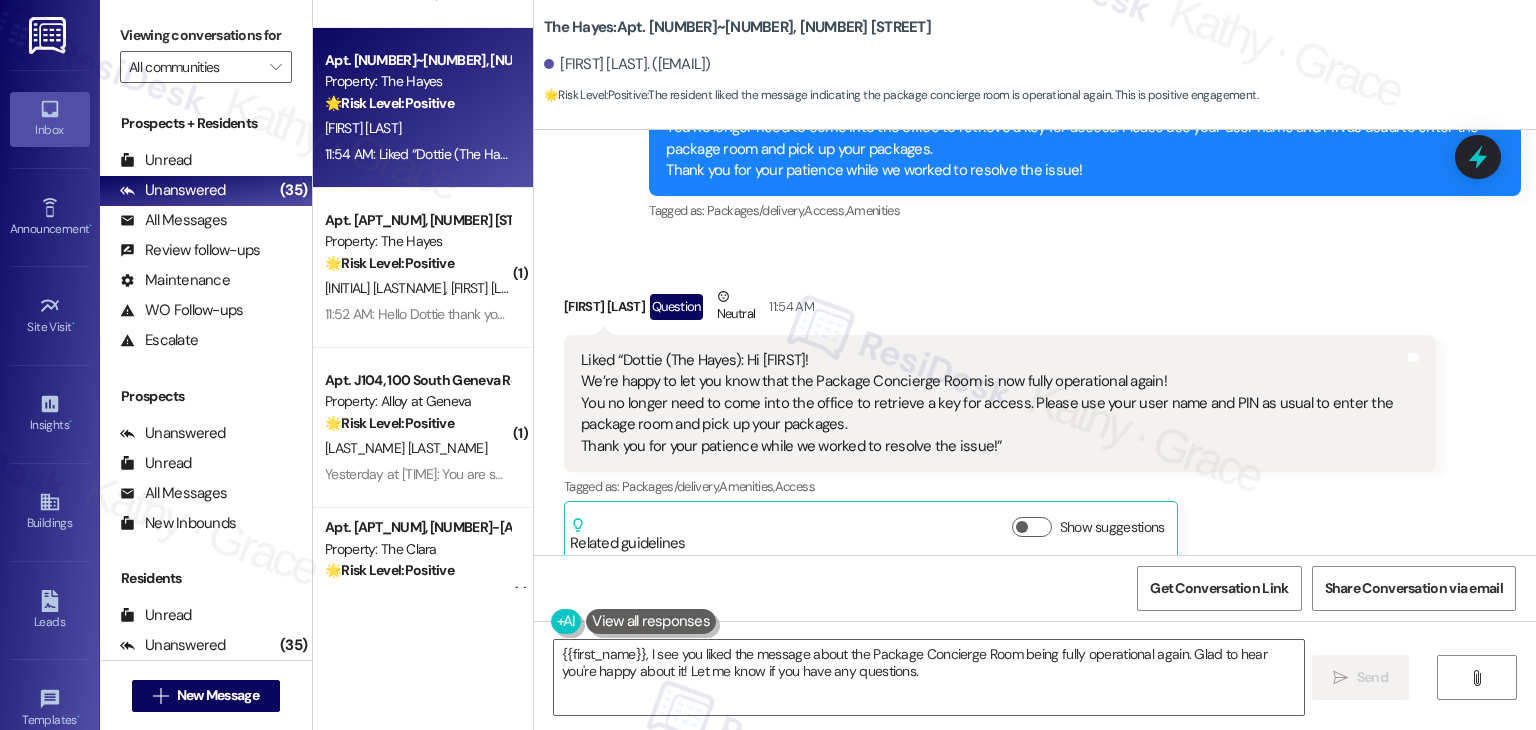 click on "Courtney Black Question   Neutral 11:54 AM" at bounding box center (1000, 310) 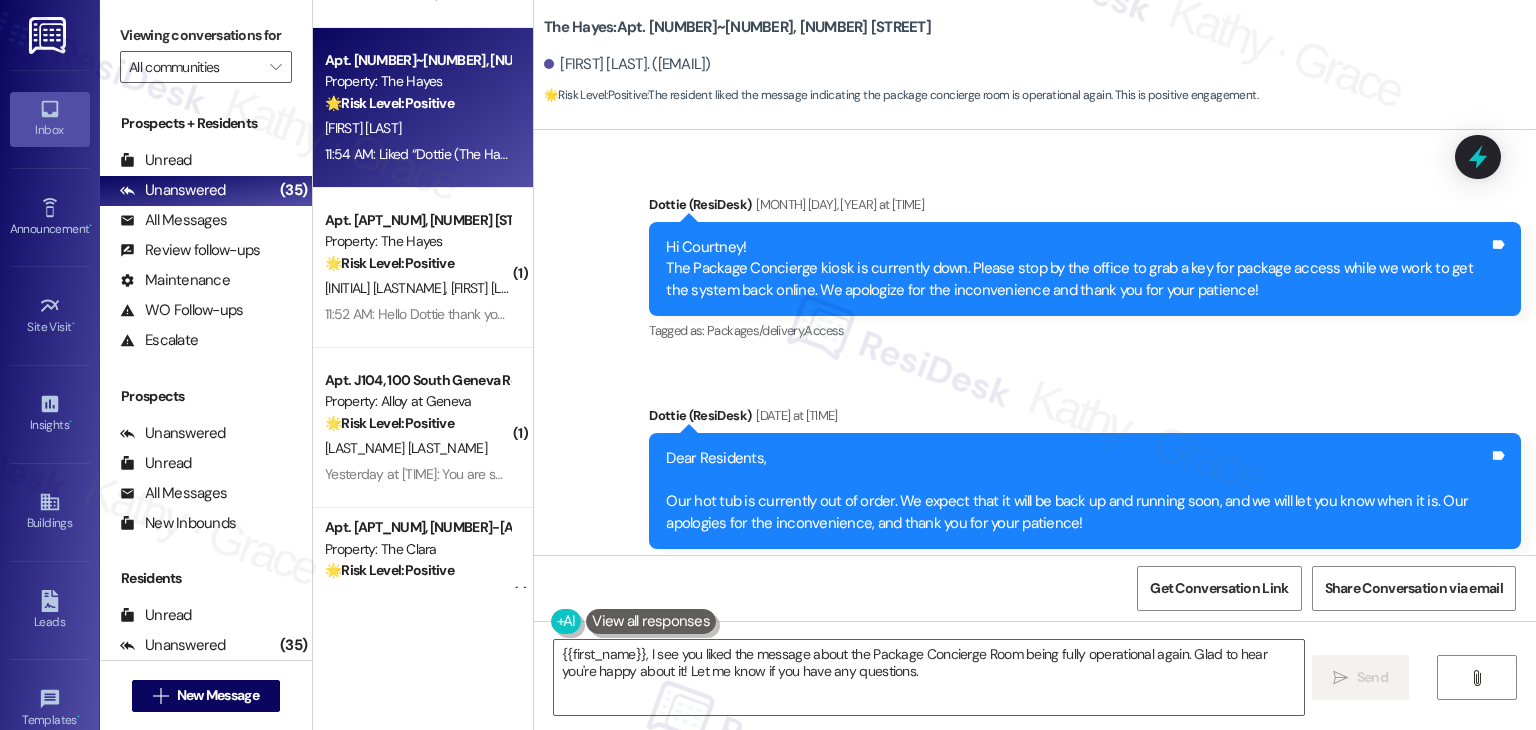 scroll, scrollTop: 5029, scrollLeft: 0, axis: vertical 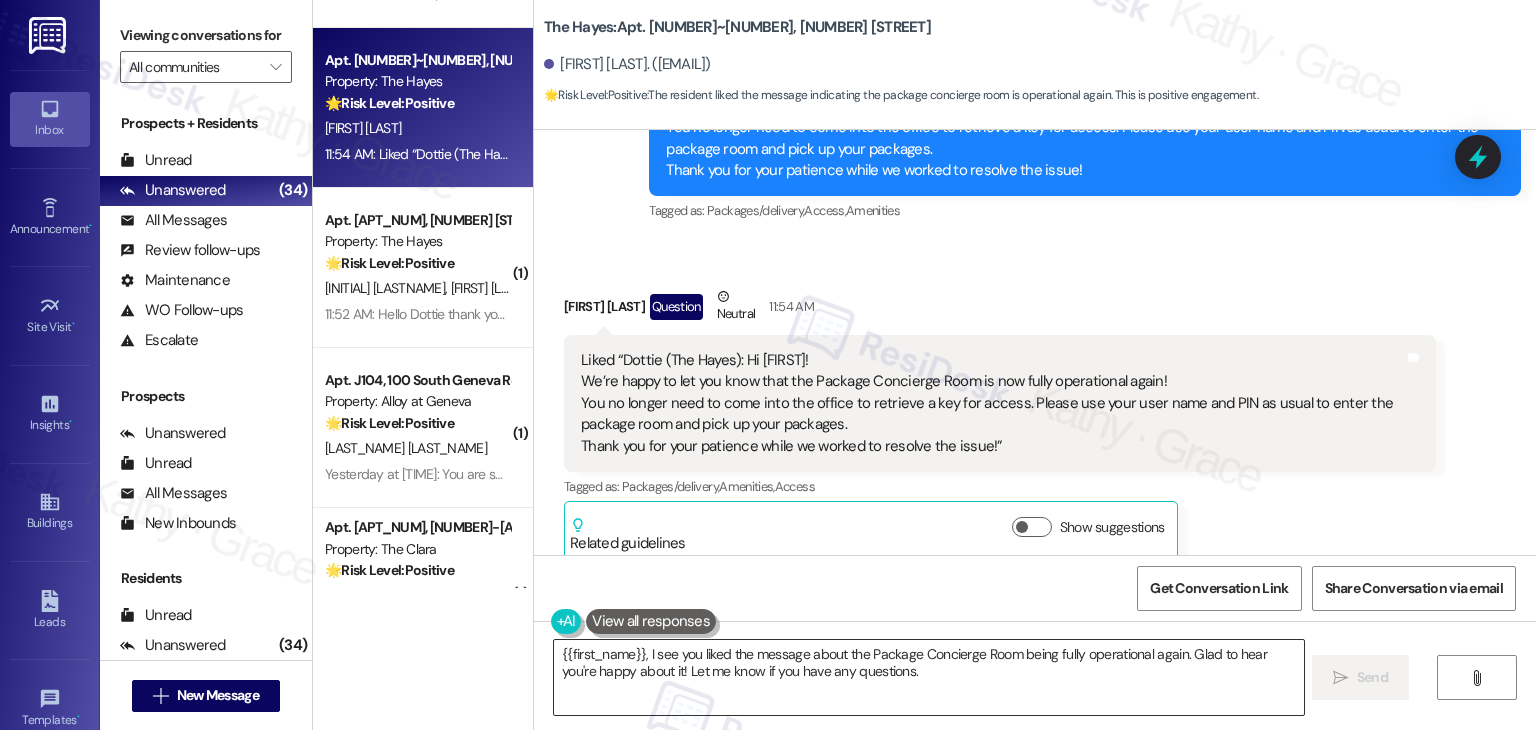 click on "{{first_name}}, I see you liked the message about the Package Concierge Room being fully operational again. Glad to hear you're happy about it! Let me know if you have any questions." at bounding box center (928, 677) 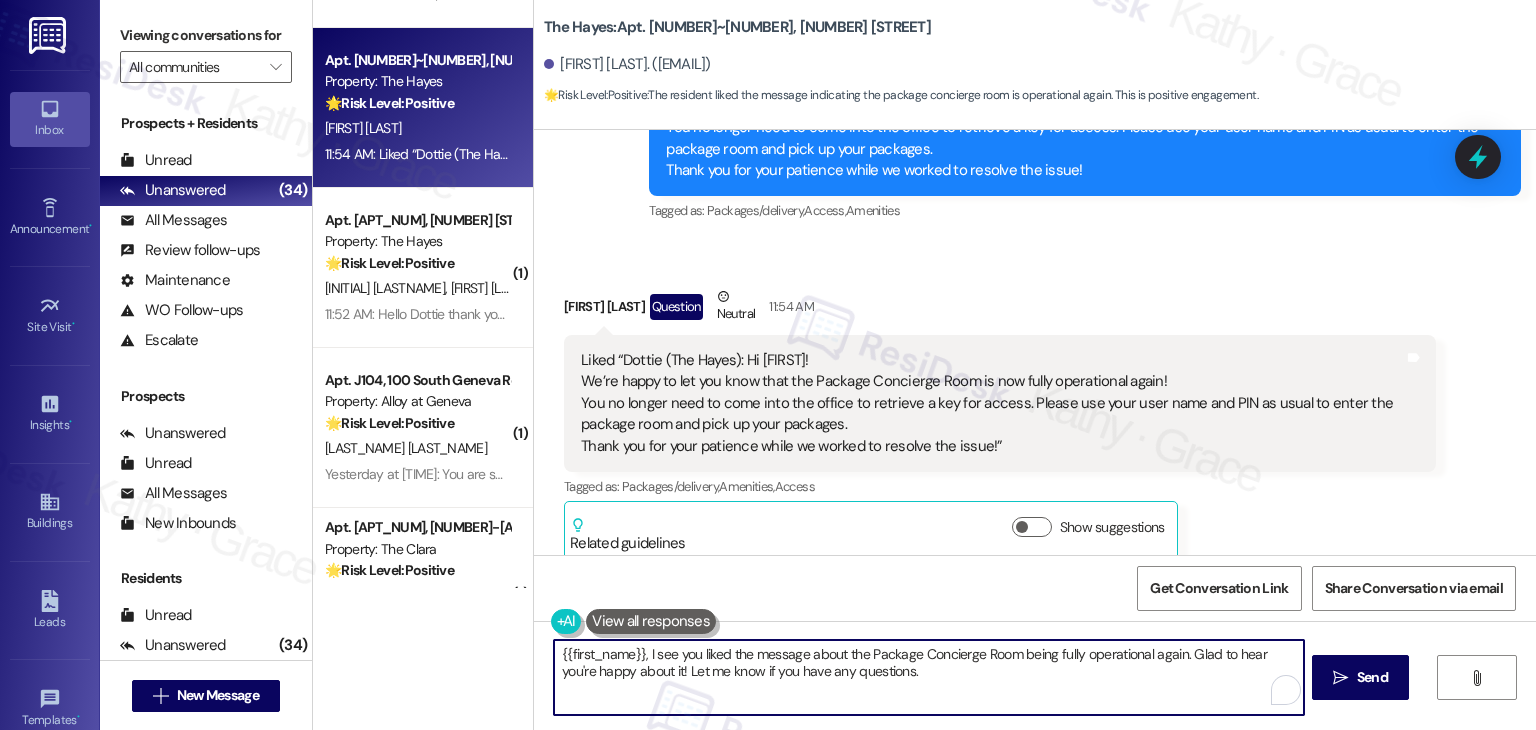 click on "{{first_name}}, I see you liked the message about the Package Concierge Room being fully operational again. Glad to hear you're happy about it! Let me know if you have any questions." at bounding box center [928, 677] 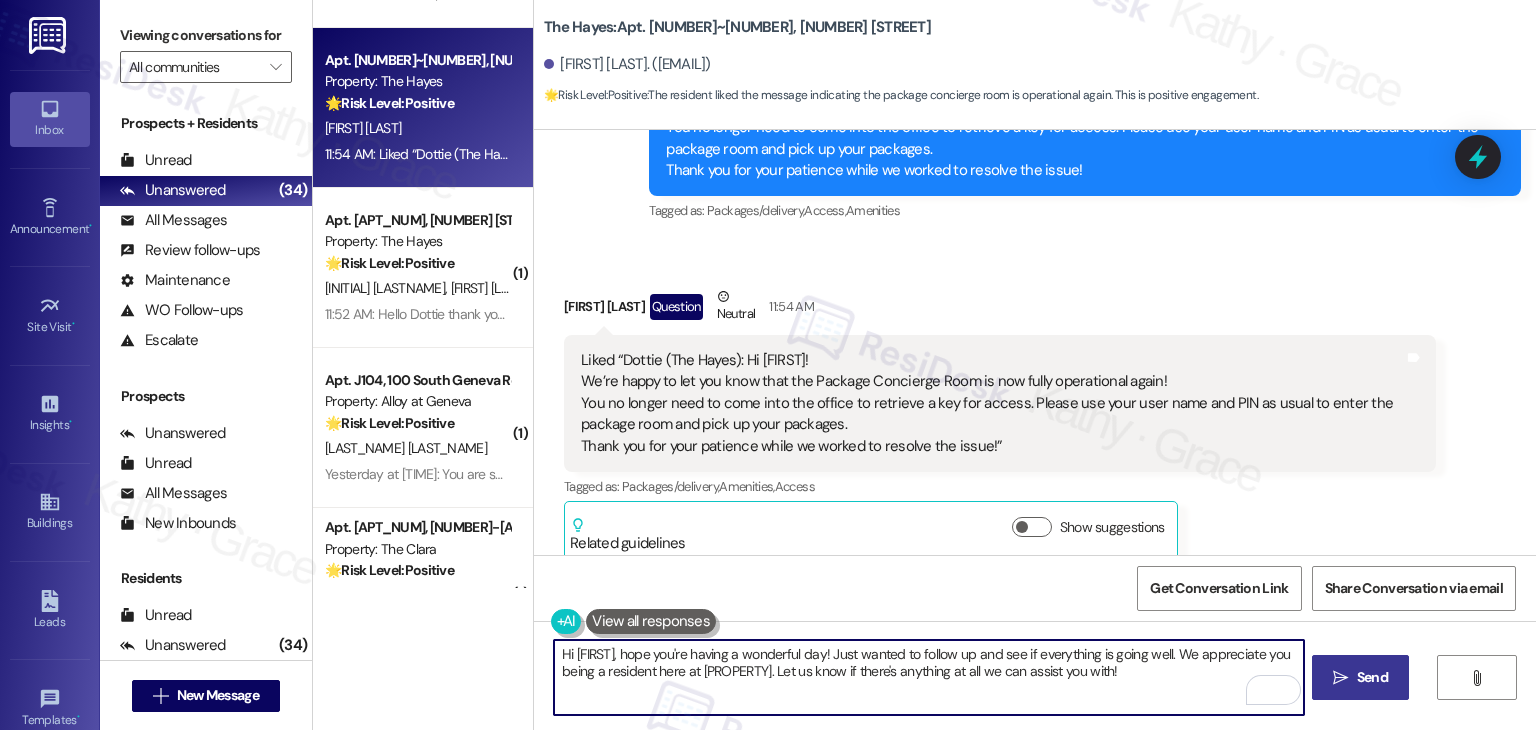 type on "Hi {{first_name}}, hope you're having a wonderful day!  Just wanted to follow up and see if everything is going well. We appreciate you being a resident here at {{property}}. Let us know if there's anything at all we can assist you with!" 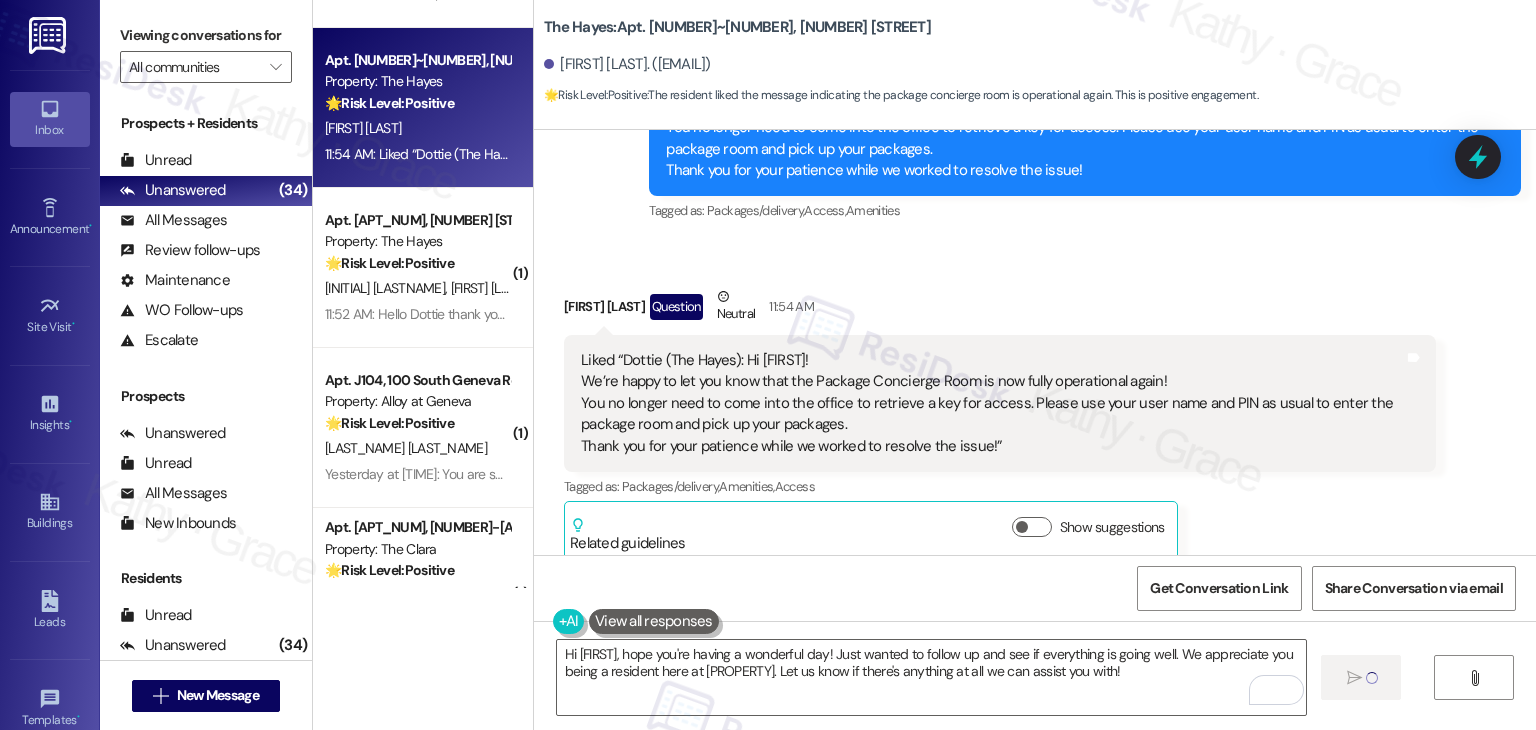 type 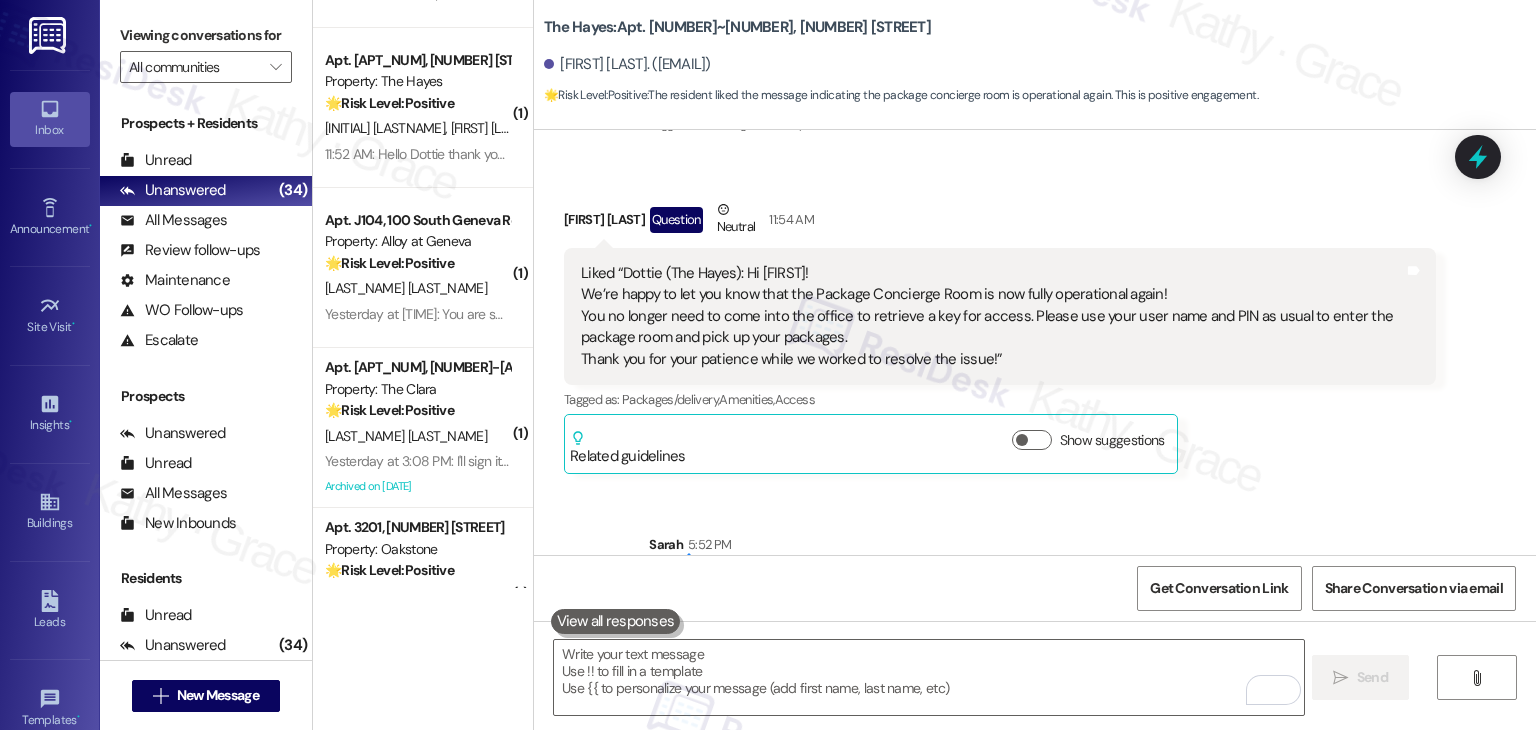 scroll, scrollTop: 5190, scrollLeft: 0, axis: vertical 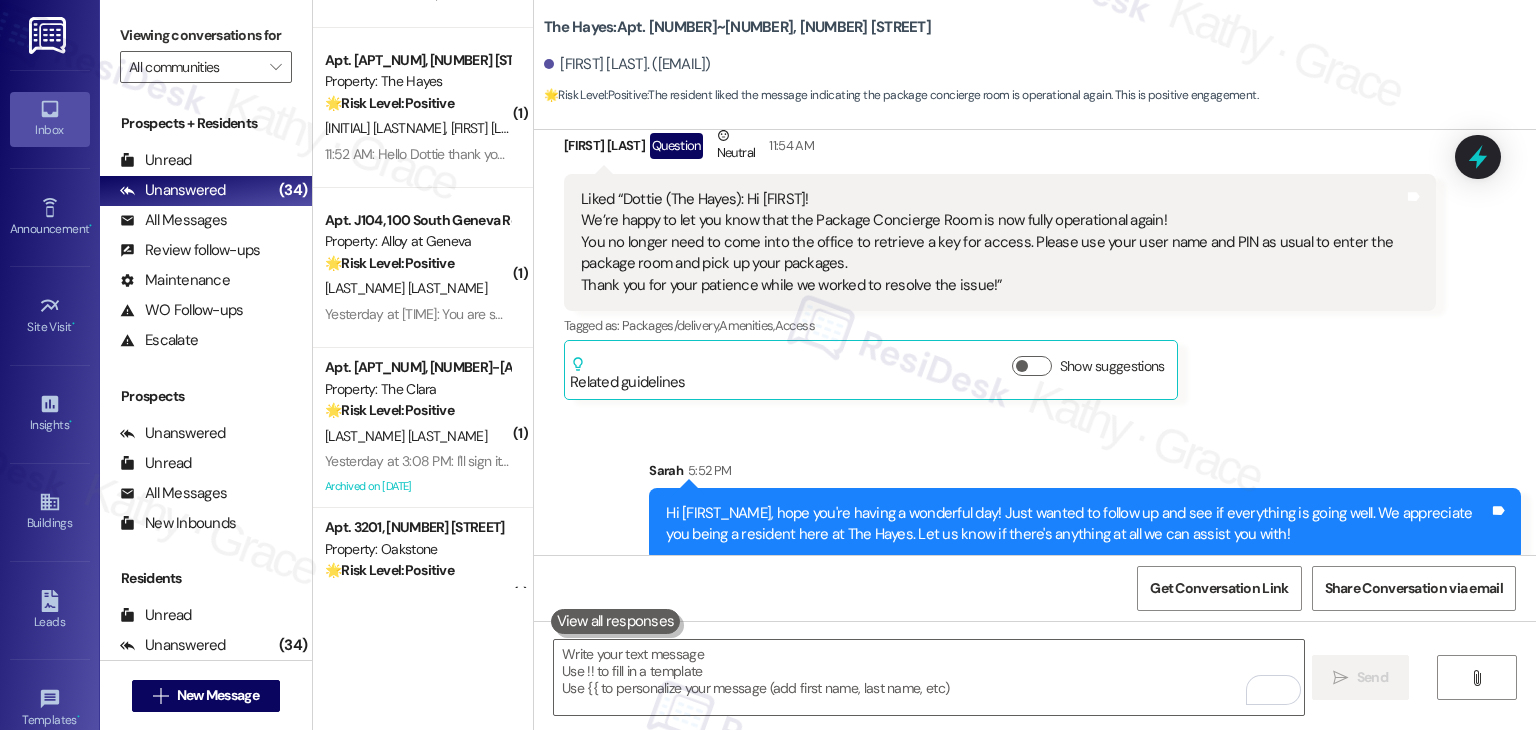 click on "Received via SMS Courtney Black Question   Neutral 11:54 AM Liked “Dottie (The Hayes): Hi Courtney!
We’re happy to let you know that the Package Concierge Room is now fully operational again!
You no longer need to come into the office to retrieve a key for access. Please use your user name and PIN as usual to enter the package room and pick up your packages.
Thank you for your patience while we worked to resolve the issue!” Tags and notes Tagged as:   Packages/delivery ,  Click to highlight conversations about Packages/delivery Amenities ,  Click to highlight conversations about Amenities Access Click to highlight conversations about Access  Related guidelines Show suggestions" at bounding box center [1000, 262] 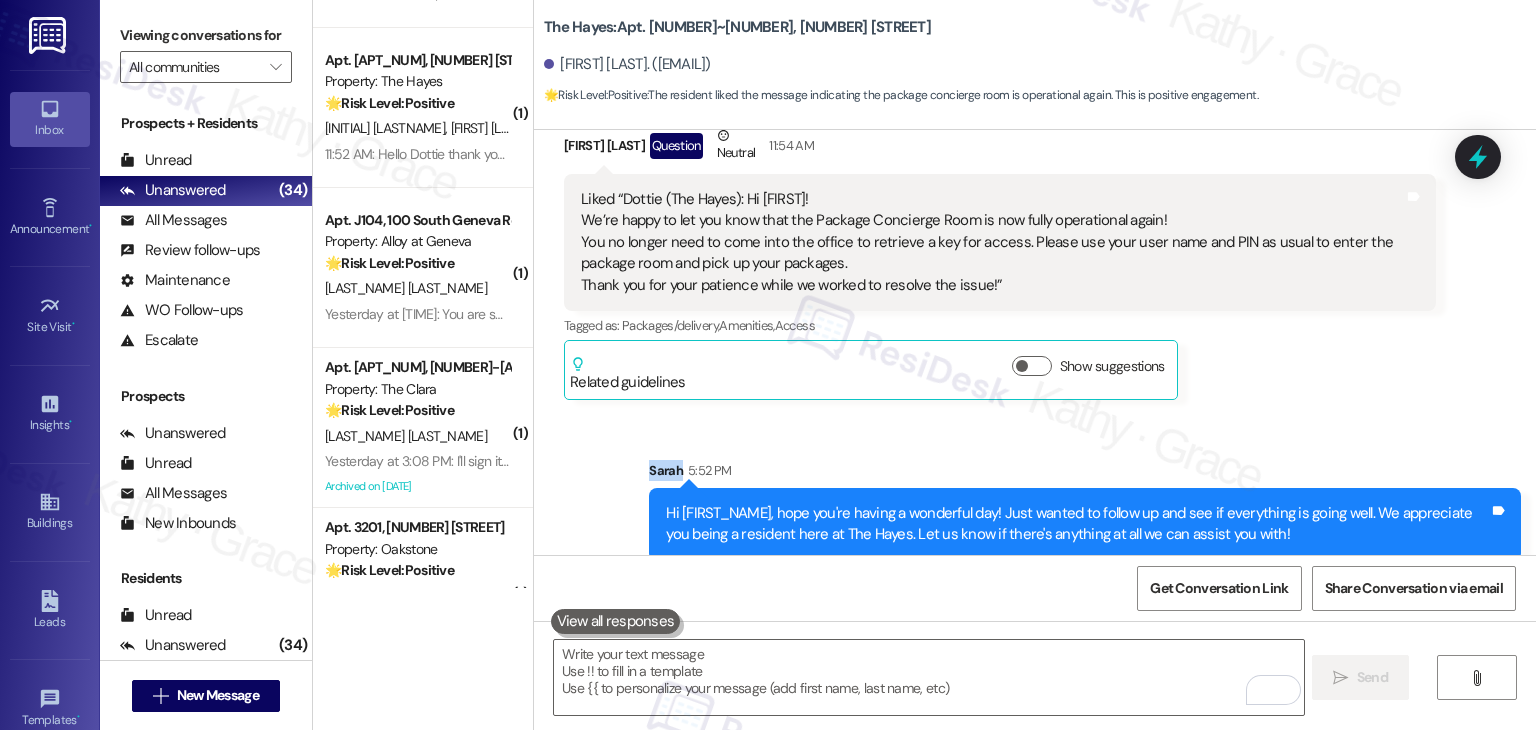 click on "Received via SMS Courtney Black Question   Neutral 11:54 AM Liked “Dottie (The Hayes): Hi Courtney!
We’re happy to let you know that the Package Concierge Room is now fully operational again!
You no longer need to come into the office to retrieve a key for access. Please use your user name and PIN as usual to enter the package room and pick up your packages.
Thank you for your patience while we worked to resolve the issue!” Tags and notes Tagged as:   Packages/delivery ,  Click to highlight conversations about Packages/delivery Amenities ,  Click to highlight conversations about Amenities Access Click to highlight conversations about Access  Related guidelines Show suggestions" at bounding box center [1000, 262] 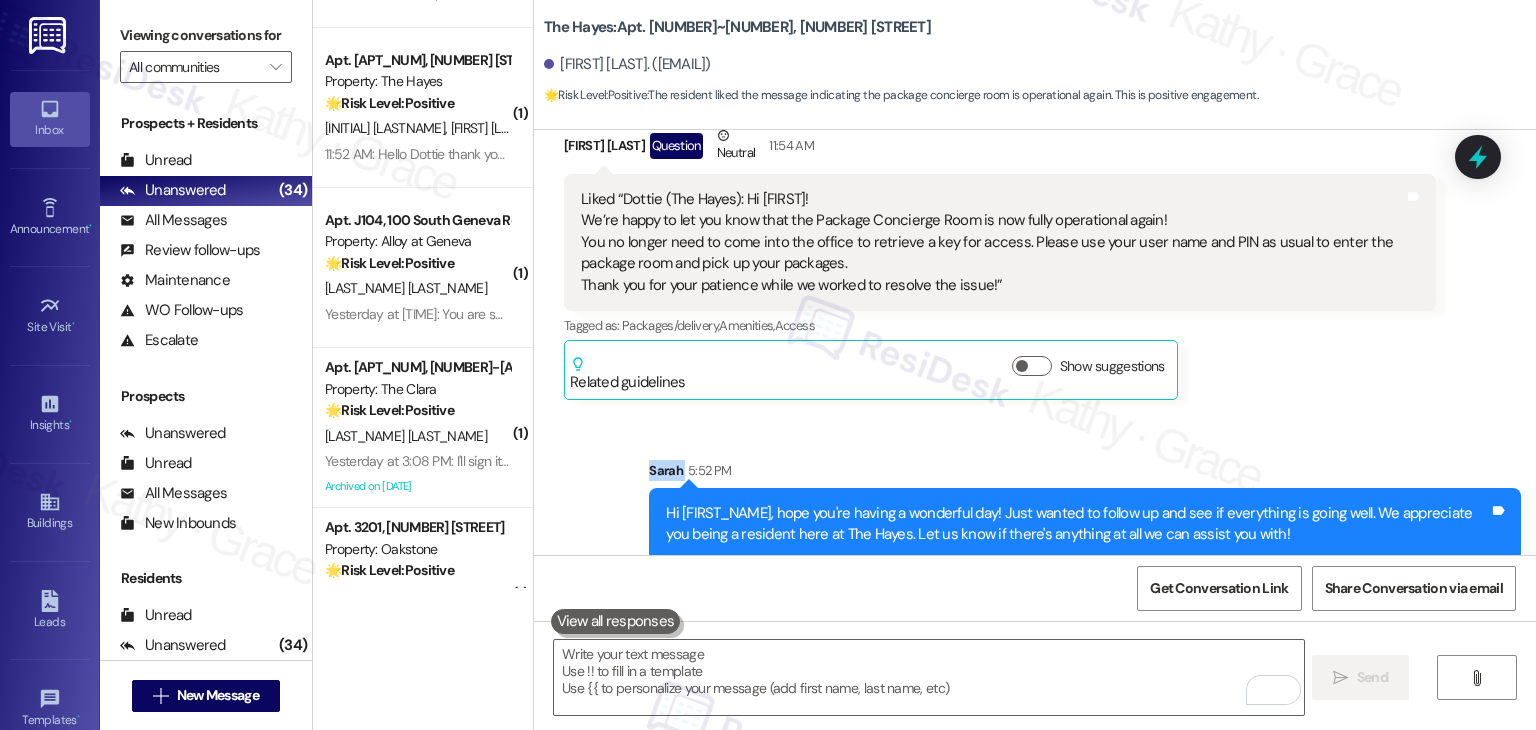 click on "Received via SMS Courtney Black Question   Neutral 11:54 AM Liked “Dottie (The Hayes): Hi Courtney!
We’re happy to let you know that the Package Concierge Room is now fully operational again!
You no longer need to come into the office to retrieve a key for access. Please use your user name and PIN as usual to enter the package room and pick up your packages.
Thank you for your patience while we worked to resolve the issue!” Tags and notes Tagged as:   Packages/delivery ,  Click to highlight conversations about Packages/delivery Amenities ,  Click to highlight conversations about Amenities Access Click to highlight conversations about Access  Related guidelines Show suggestions" at bounding box center [1000, 262] 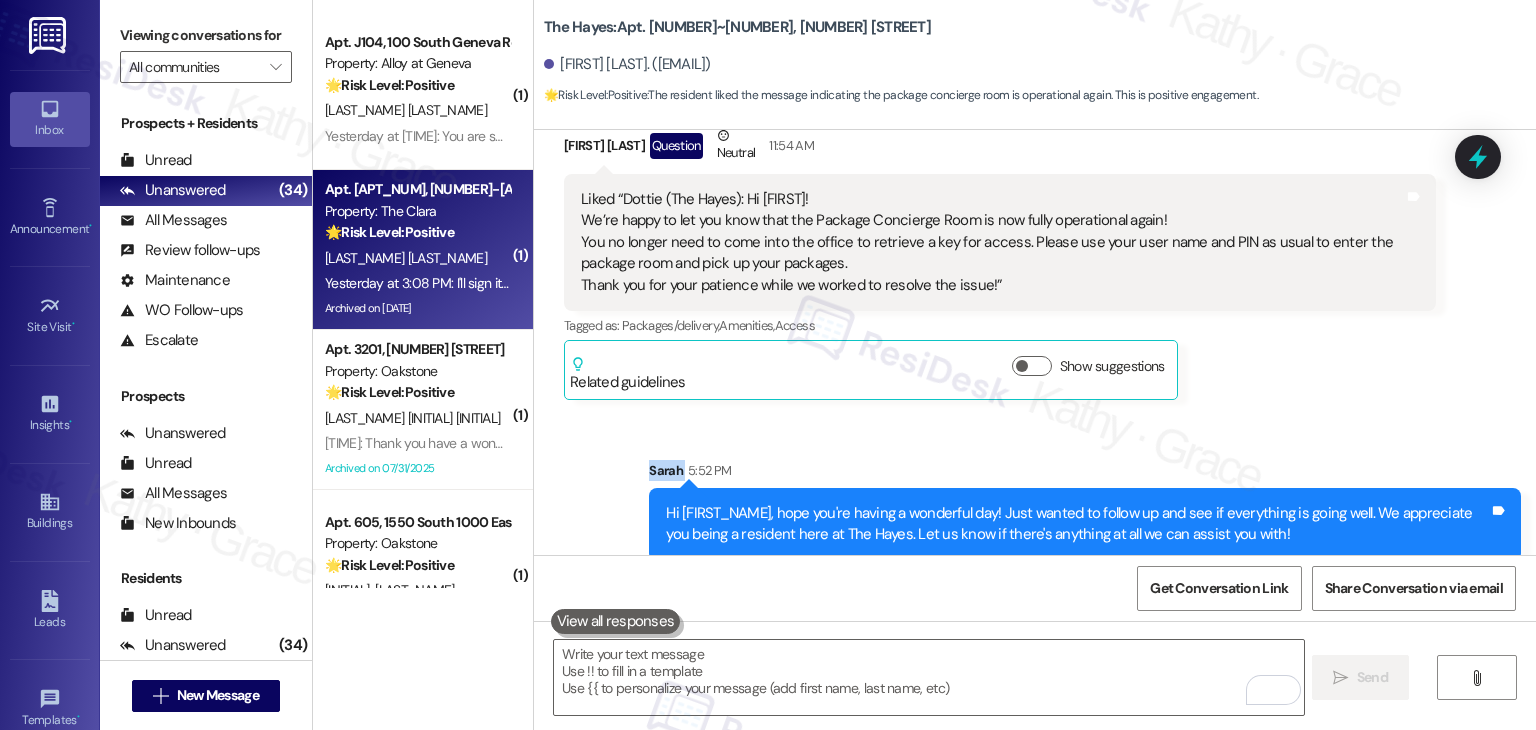 scroll, scrollTop: 3512, scrollLeft: 0, axis: vertical 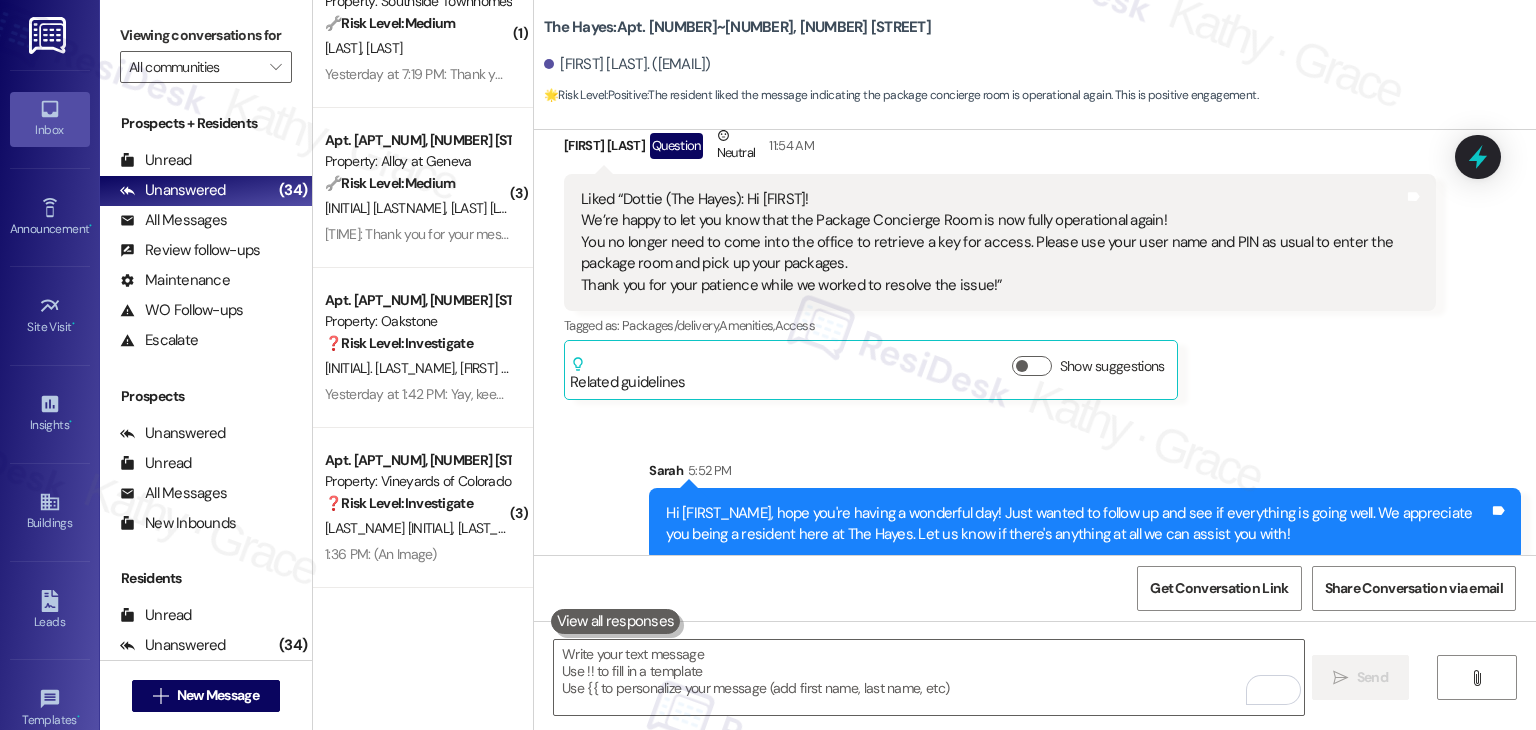 click on "Apt. 3~402, 2271 Clinton St Property: The Hayes W. Cochran K. Mattison 12:01 PM: Hi Karma and Wesley!
We’re happy to let you know that the Package Concierge Room is now fully operational again!
You no longer need to come into the office to retrieve a key for access. Please use your user name and PIN as usual to enter the package room and pick up your packages.
Thank you for your patience while we worked to resolve the issue! 12:01 PM: Hi Karma and Wesley!
We’re happy to let you know that the Package Concierge Room is now fully operational again!
You no longer need to come into the office to retrieve a key for access. Please use your user name and PIN as usual to enter the package room and pick up your packages.
Thank you for your patience while we worked to resolve the issue! Archived on 07/28/2025 Apt. 4~415, 2271 Clinton St Property: The Hayes 🌟  Risk Level:  Positive The resident liked the message indicating the package concierge room is operational again. This is positive engagement. C. Black ( 1 )" at bounding box center (423, 365) 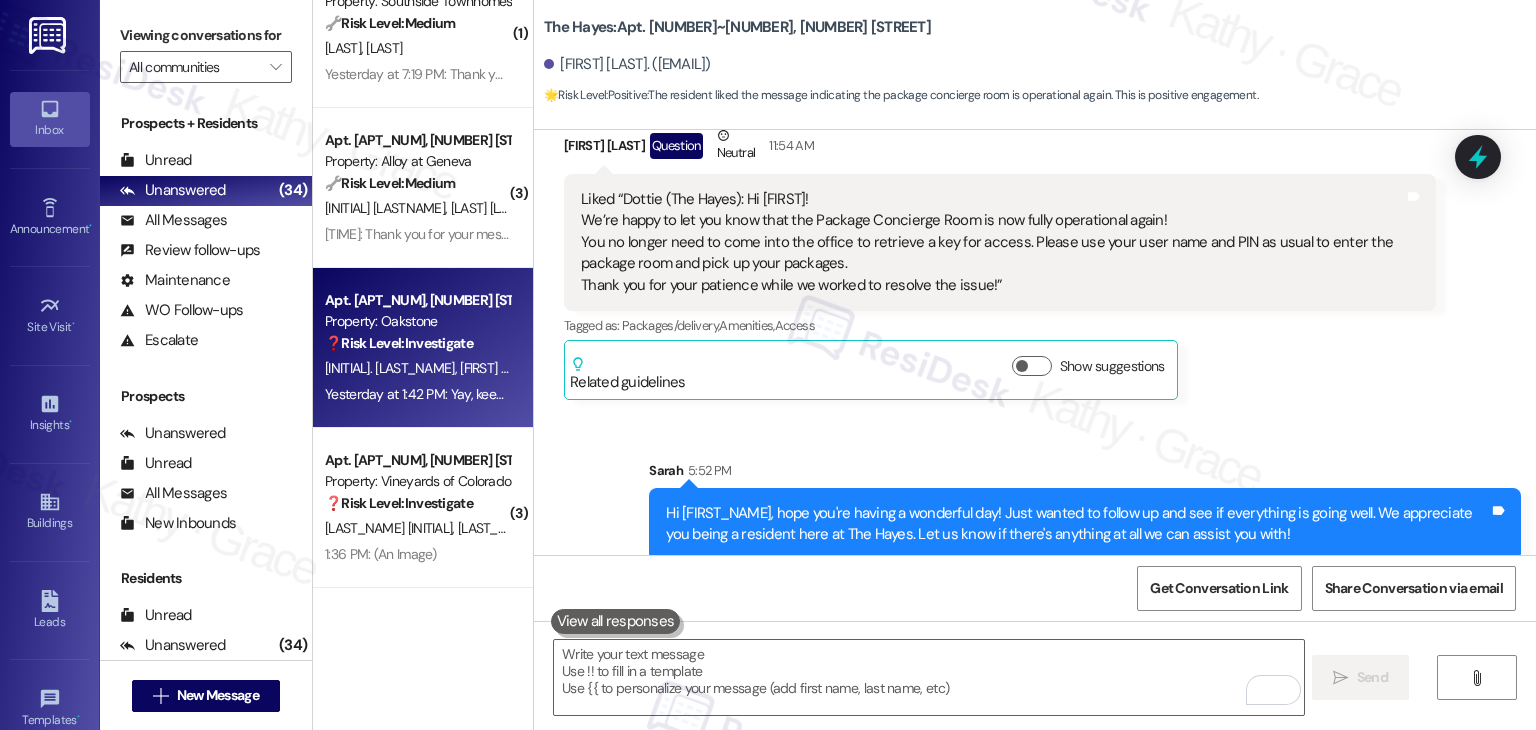 click on "Yesterday at 1:42 PM: Yay, keep up the great job you guys are amazing I'll tell all my friends to come move here let me help you. Yesterday at 1:42 PM: Yay, keep up the great job you guys are amazing I'll tell all my friends to come move here let me help you." at bounding box center [688, 394] 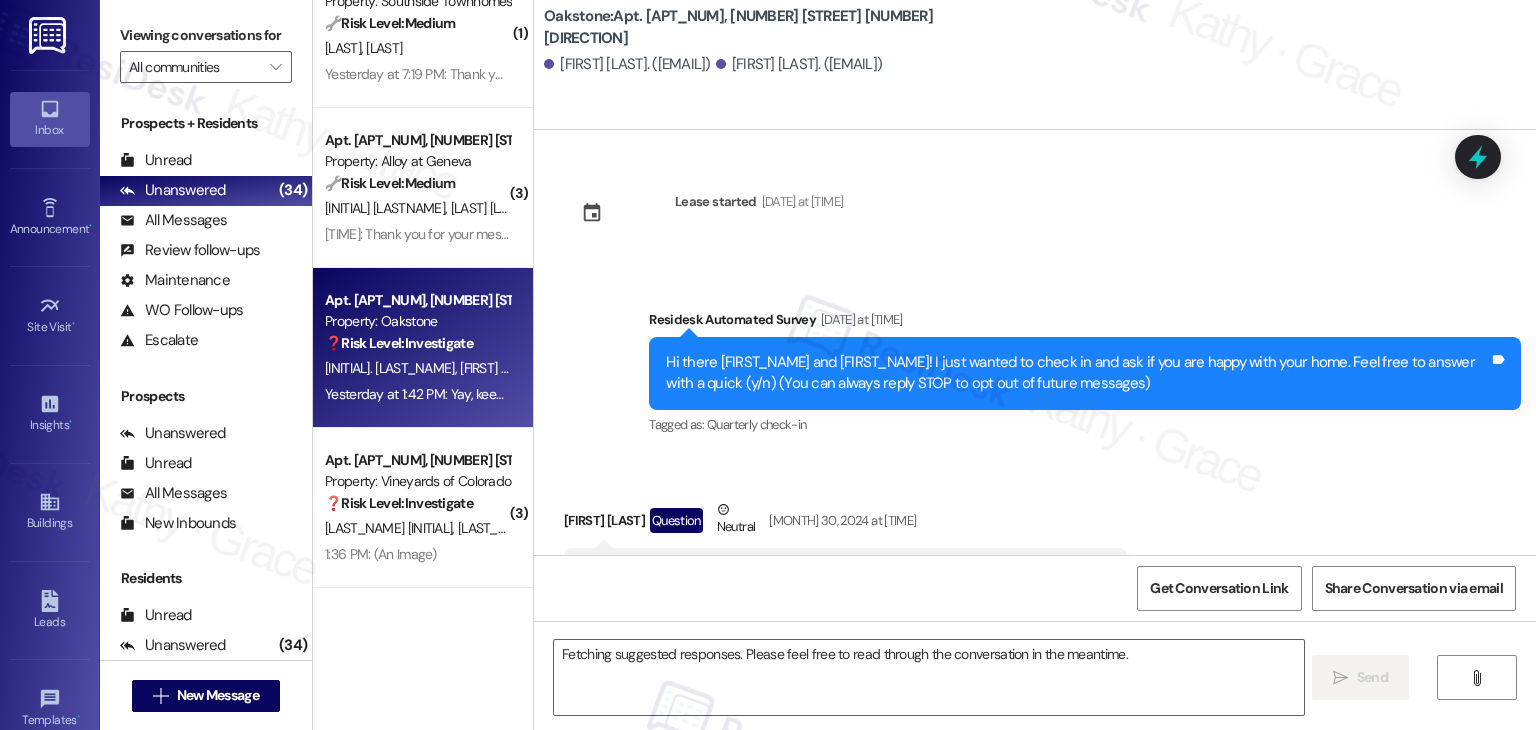 scroll, scrollTop: 15168, scrollLeft: 0, axis: vertical 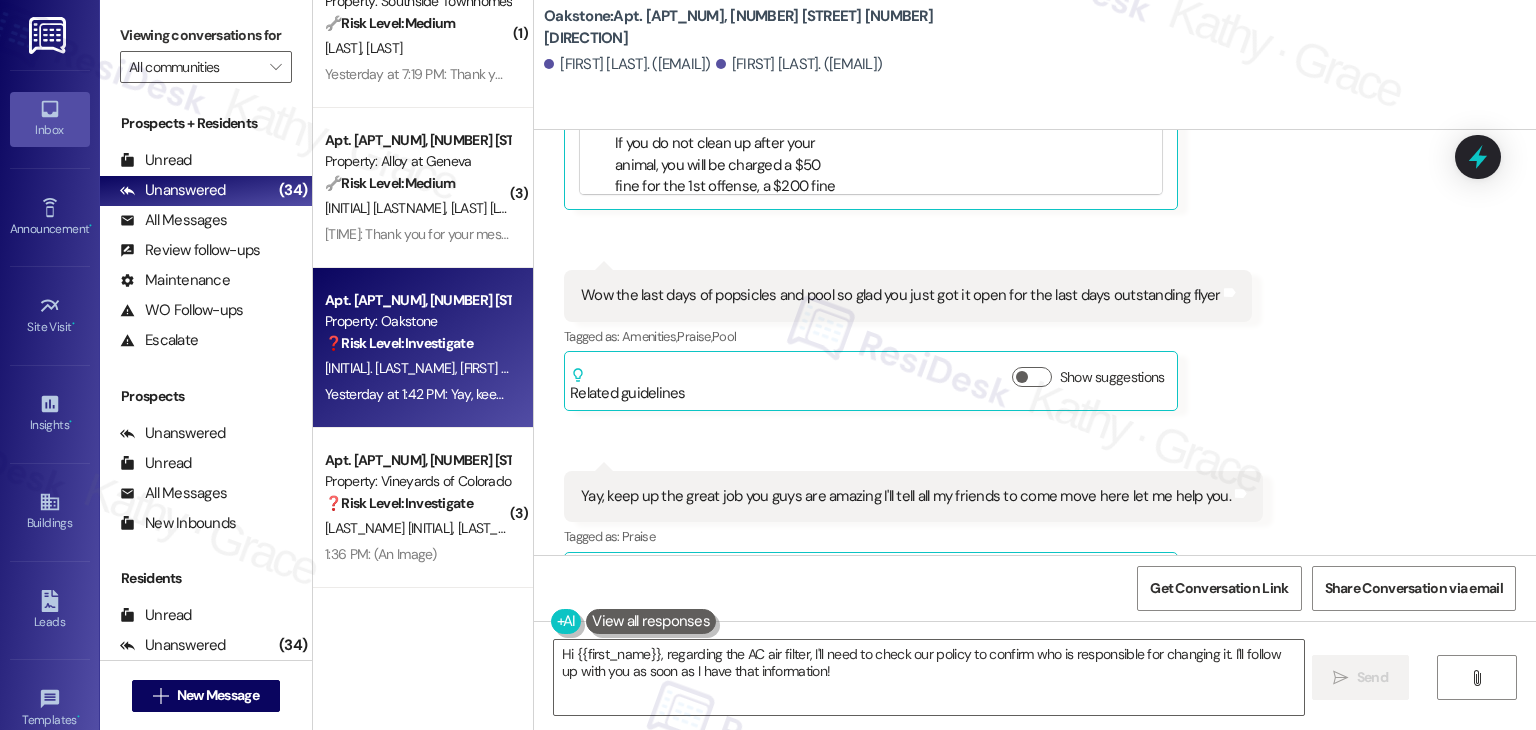 click on "Received via SMS Michael Kisielka Question   Neutral Yesterday at 1:42 PM Wow popsicles usually like dinner is going to treat me like this.
Finally the pool's open that we've been paying for I'm not having to go over to the apartment complex next door to use theirs even though your sister complex.
So glad I'm playing for amenities here at this location I have to go over to the next facility to use theirs instead of you getting it done properly and on time all I get is excuses from you.
But yay popsicles Tags and notes Tagged as:   Rent/payments ,  Click to highlight conversations about Rent/payments Praise ,  Click to highlight conversations about Praise Amenities ,  Click to highlight conversations about Amenities Complaint Click to highlight conversations about Complaint  Related guidelines Hide Suggestions Premiere Properties - All Properties: Excessive animal waste fine policy and responsibility Created  2 years ago Property level guideline  ( 67 % match) FAQs generated by ResiDesk AI  ( 67" at bounding box center [1035, 69] 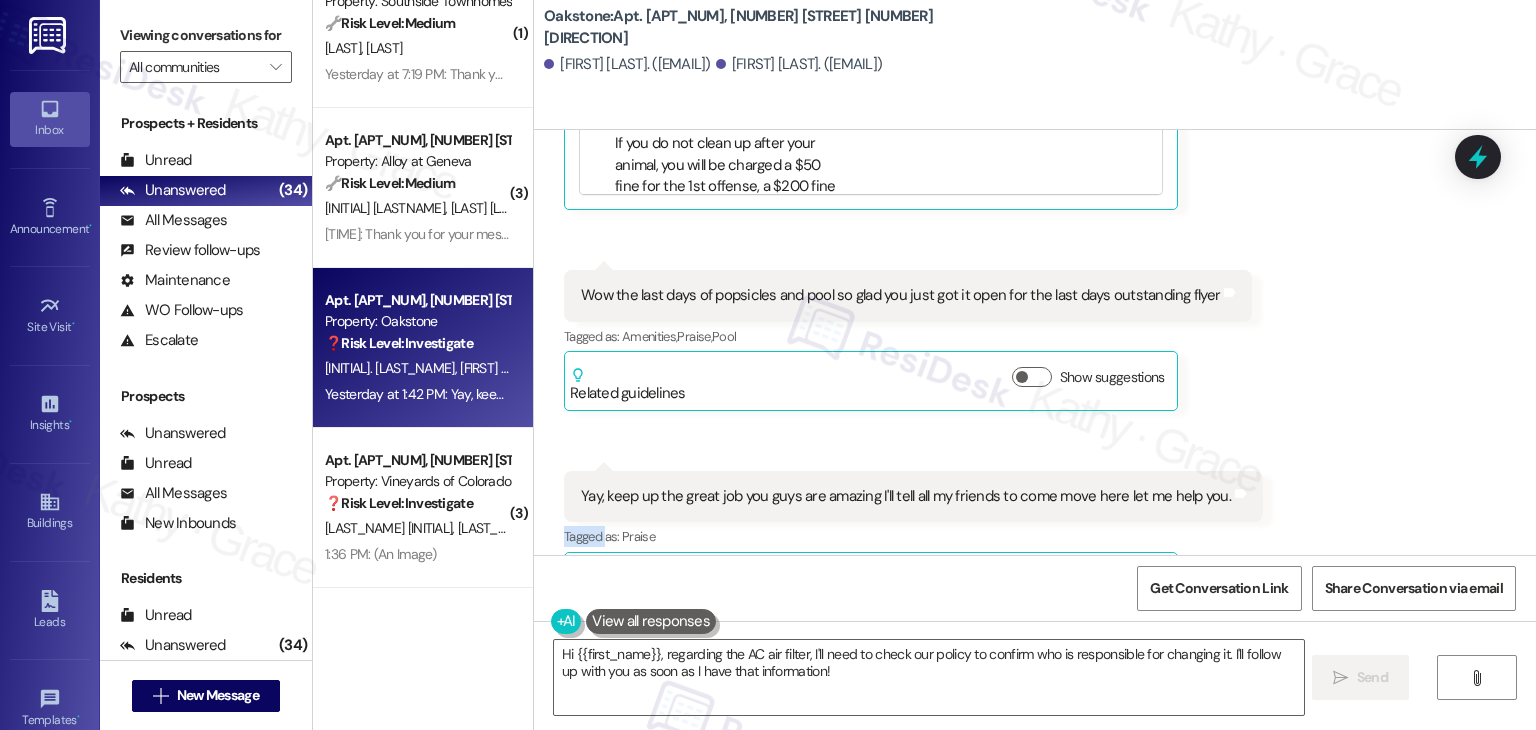 click on "Received via SMS Michael Kisielka Question   Neutral Yesterday at 1:42 PM Wow popsicles usually like dinner is going to treat me like this.
Finally the pool's open that we've been paying for I'm not having to go over to the apartment complex next door to use theirs even though your sister complex.
So glad I'm playing for amenities here at this location I have to go over to the next facility to use theirs instead of you getting it done properly and on time all I get is excuses from you.
But yay popsicles Tags and notes Tagged as:   Rent/payments ,  Click to highlight conversations about Rent/payments Praise ,  Click to highlight conversations about Praise Amenities ,  Click to highlight conversations about Amenities Complaint Click to highlight conversations about Complaint  Related guidelines Hide Suggestions Premiere Properties - All Properties: Excessive animal waste fine policy and responsibility Created  2 years ago Property level guideline  ( 67 % match) FAQs generated by ResiDesk AI  ( 67" at bounding box center [1035, 69] 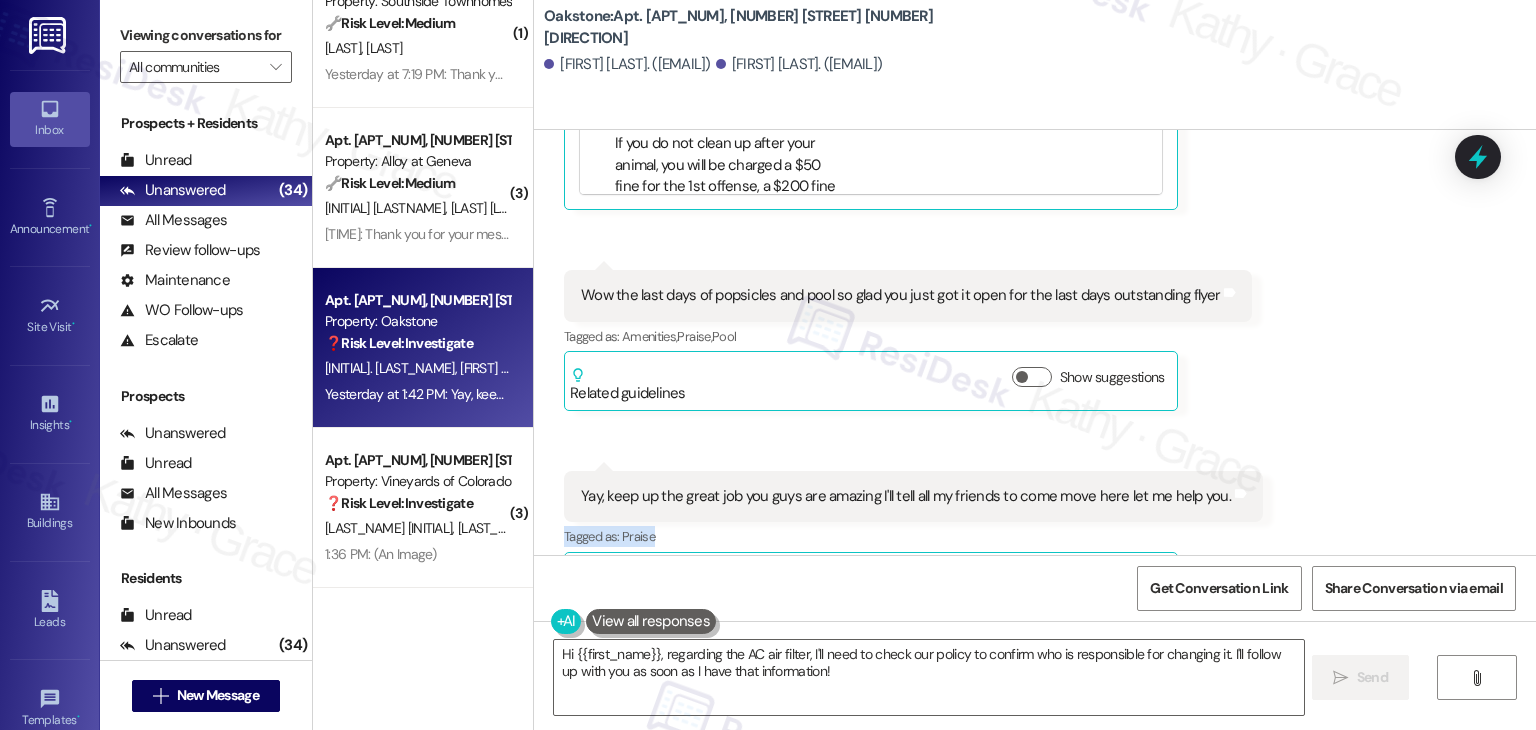 click on "Received via SMS Michael Kisielka Question   Neutral Yesterday at 1:42 PM Wow popsicles usually like dinner is going to treat me like this.
Finally the pool's open that we've been paying for I'm not having to go over to the apartment complex next door to use theirs even though your sister complex.
So glad I'm playing for amenities here at this location I have to go over to the next facility to use theirs instead of you getting it done properly and on time all I get is excuses from you.
But yay popsicles Tags and notes Tagged as:   Rent/payments ,  Click to highlight conversations about Rent/payments Praise ,  Click to highlight conversations about Praise Amenities ,  Click to highlight conversations about Amenities Complaint Click to highlight conversations about Complaint  Related guidelines Hide Suggestions Premiere Properties - All Properties: Excessive animal waste fine policy and responsibility Created  2 years ago Property level guideline  ( 67 % match) FAQs generated by ResiDesk AI  ( 67" at bounding box center [1035, 69] 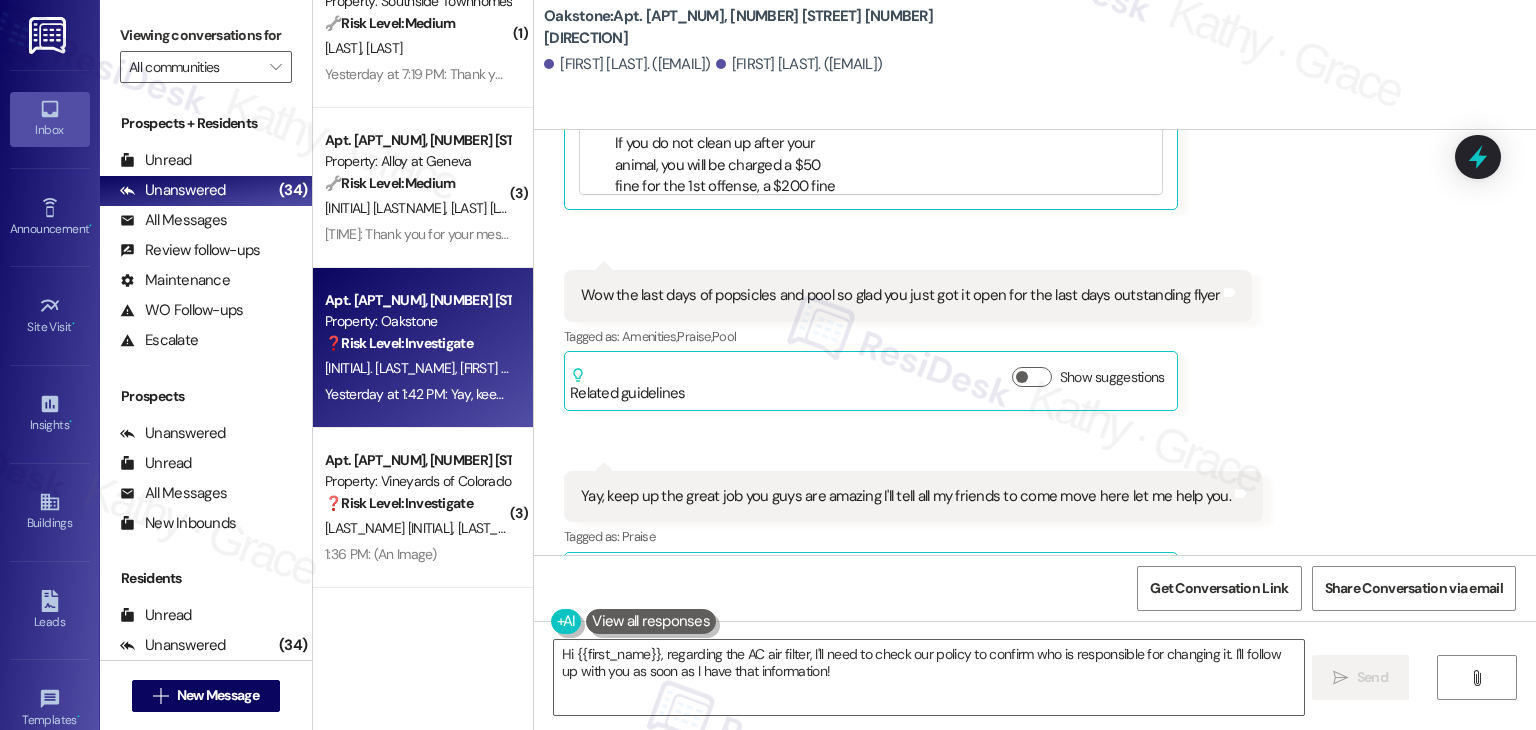 click on "Received via SMS Michael Kisielka Question   Neutral Yesterday at 1:42 PM Wow popsicles usually like dinner is going to treat me like this.
Finally the pool's open that we've been paying for I'm not having to go over to the apartment complex next door to use theirs even though your sister complex.
So glad I'm playing for amenities here at this location I have to go over to the next facility to use theirs instead of you getting it done properly and on time all I get is excuses from you.
But yay popsicles Tags and notes Tagged as:   Rent/payments ,  Click to highlight conversations about Rent/payments Praise ,  Click to highlight conversations about Praise Amenities ,  Click to highlight conversations about Amenities Complaint Click to highlight conversations about Complaint  Related guidelines Hide Suggestions Premiere Properties - All Properties: Excessive animal waste fine policy and responsibility Created  2 years ago Property level guideline  ( 67 % match) FAQs generated by ResiDesk AI  ( 67" at bounding box center (1035, 69) 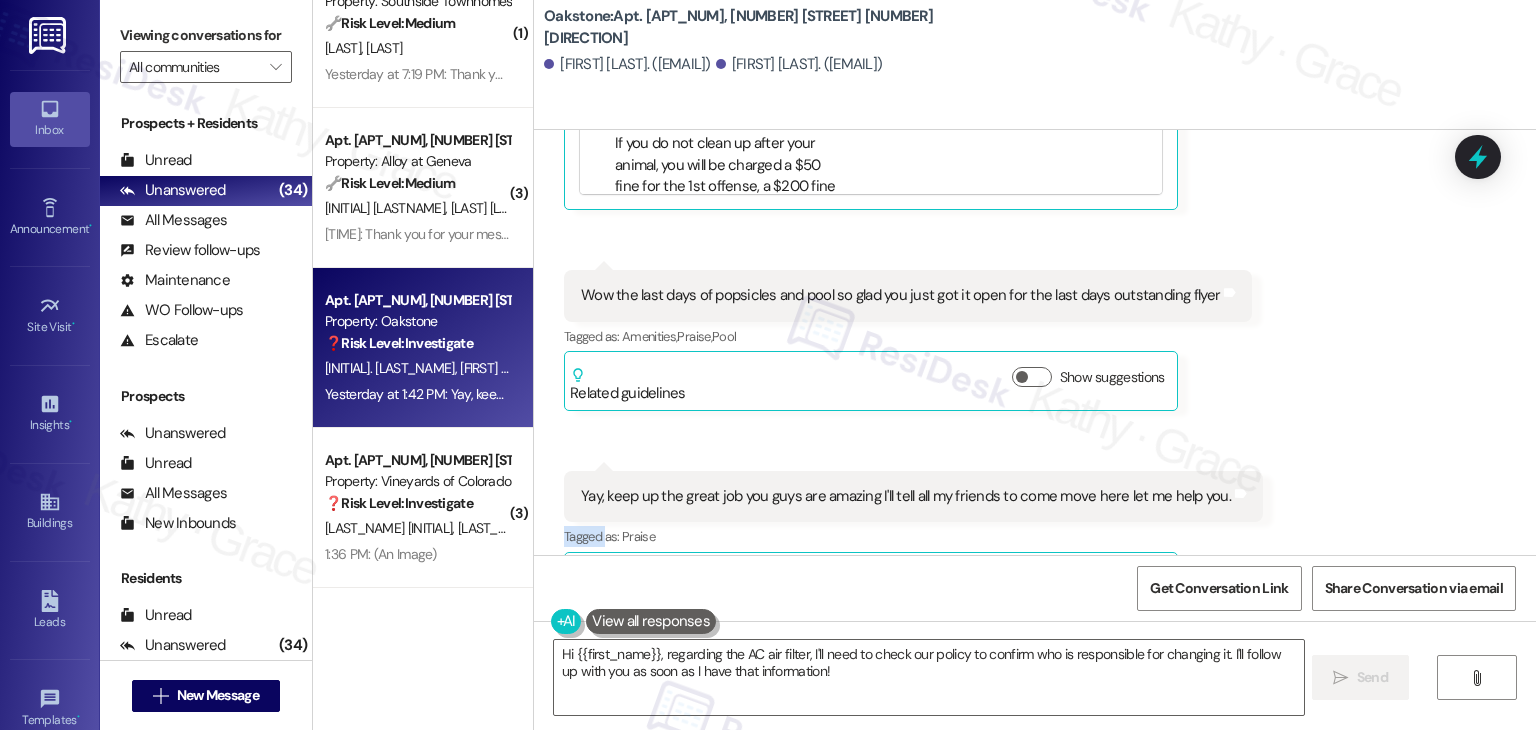click on "Received via SMS Michael Kisielka Question   Neutral Yesterday at 1:42 PM Wow popsicles usually like dinner is going to treat me like this.
Finally the pool's open that we've been paying for I'm not having to go over to the apartment complex next door to use theirs even though your sister complex.
So glad I'm playing for amenities here at this location I have to go over to the next facility to use theirs instead of you getting it done properly and on time all I get is excuses from you.
But yay popsicles Tags and notes Tagged as:   Rent/payments ,  Click to highlight conversations about Rent/payments Praise ,  Click to highlight conversations about Praise Amenities ,  Click to highlight conversations about Amenities Complaint Click to highlight conversations about Complaint  Related guidelines Hide Suggestions Premiere Properties - All Properties: Excessive animal waste fine policy and responsibility Created  2 years ago Property level guideline  ( 67 % match) FAQs generated by ResiDesk AI  ( 67" at bounding box center (1035, 69) 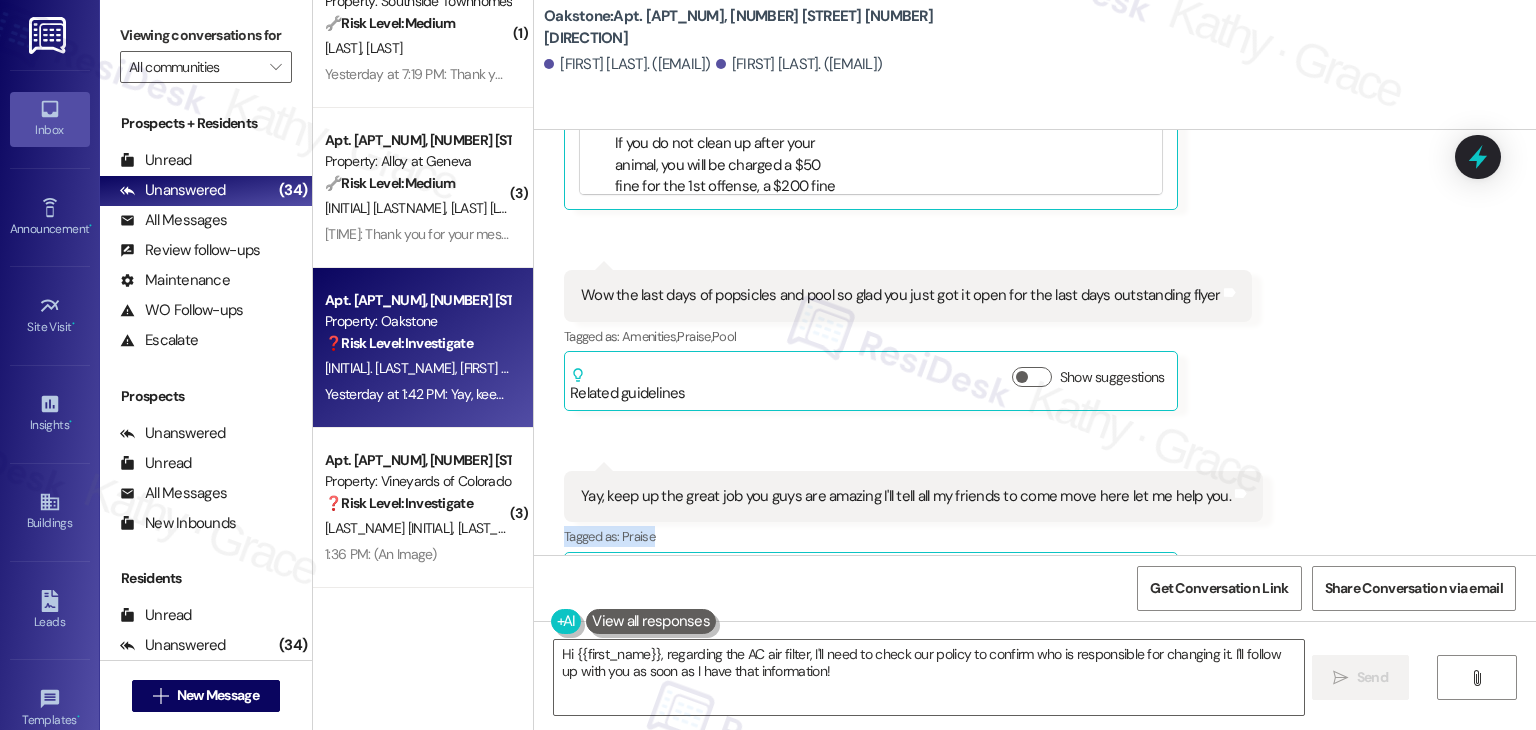 click on "Received via SMS Michael Kisielka Question   Neutral Yesterday at 1:42 PM Wow popsicles usually like dinner is going to treat me like this.
Finally the pool's open that we've been paying for I'm not having to go over to the apartment complex next door to use theirs even though your sister complex.
So glad I'm playing for amenities here at this location I have to go over to the next facility to use theirs instead of you getting it done properly and on time all I get is excuses from you.
But yay popsicles Tags and notes Tagged as:   Rent/payments ,  Click to highlight conversations about Rent/payments Praise ,  Click to highlight conversations about Praise Amenities ,  Click to highlight conversations about Amenities Complaint Click to highlight conversations about Complaint  Related guidelines Hide Suggestions Premiere Properties - All Properties: Excessive animal waste fine policy and responsibility Created  2 years ago Property level guideline  ( 67 % match) FAQs generated by ResiDesk AI  ( 67" at bounding box center [1035, 69] 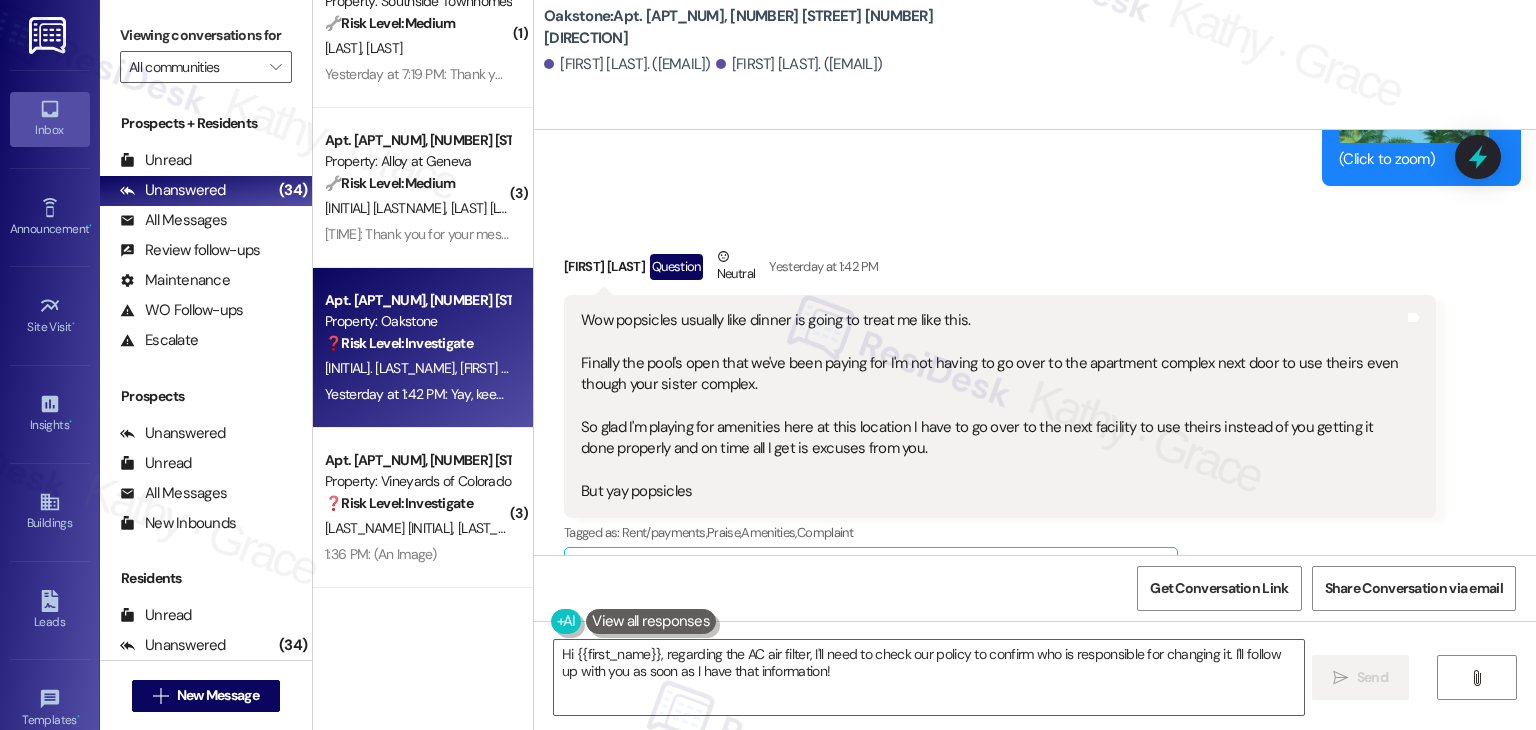 scroll, scrollTop: 14468, scrollLeft: 0, axis: vertical 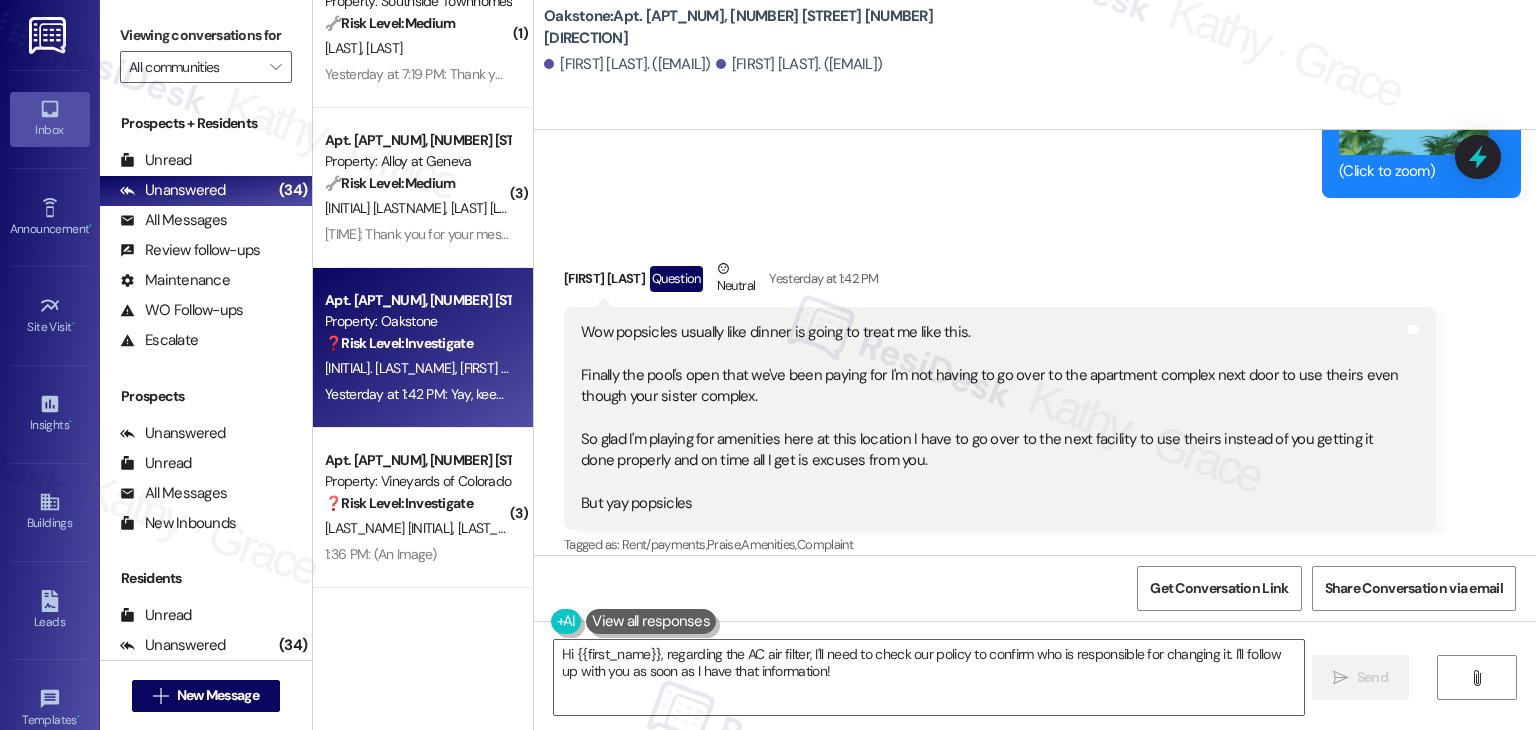 click on "Michael Kisielka Question   Neutral Yesterday at 1:42 PM" at bounding box center (1000, 282) 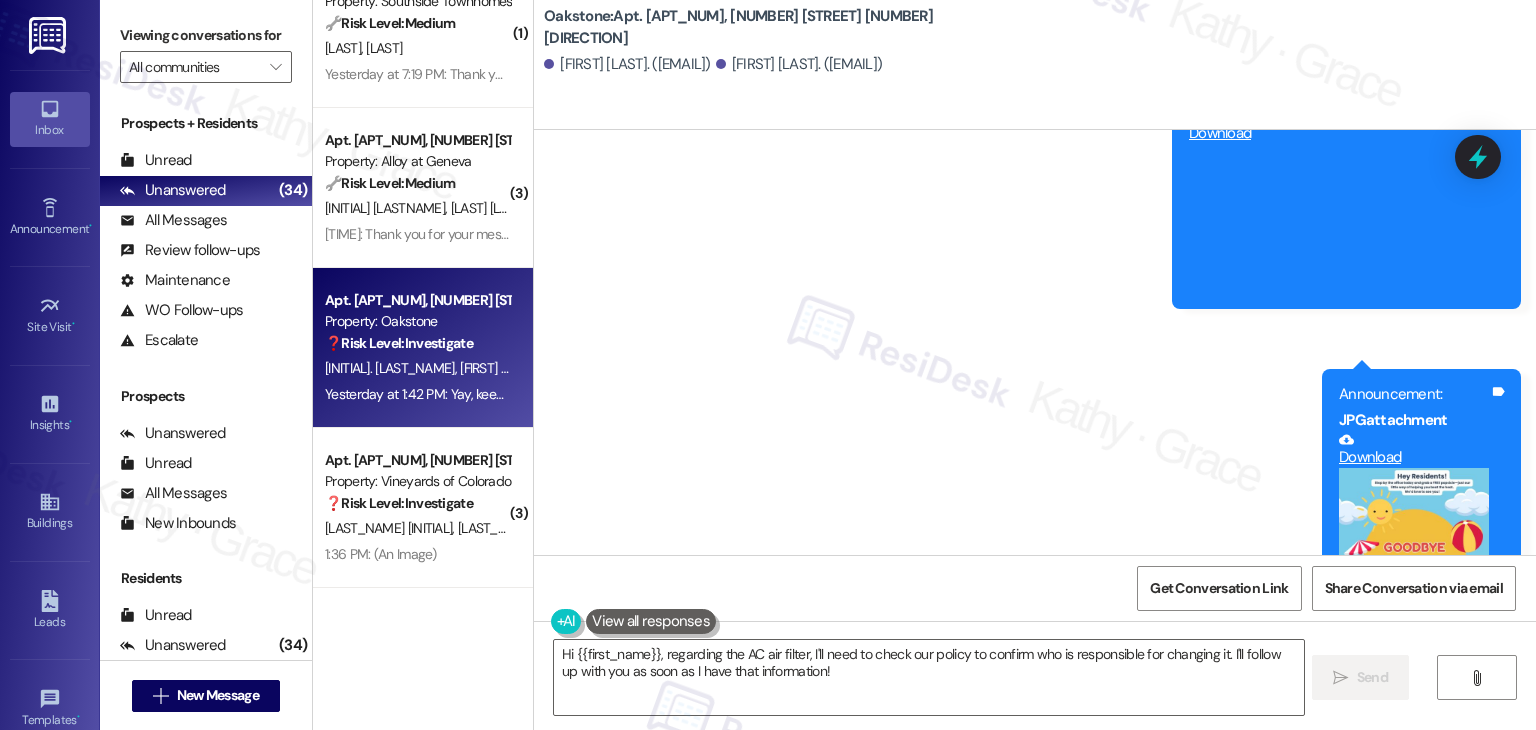 scroll, scrollTop: 14068, scrollLeft: 0, axis: vertical 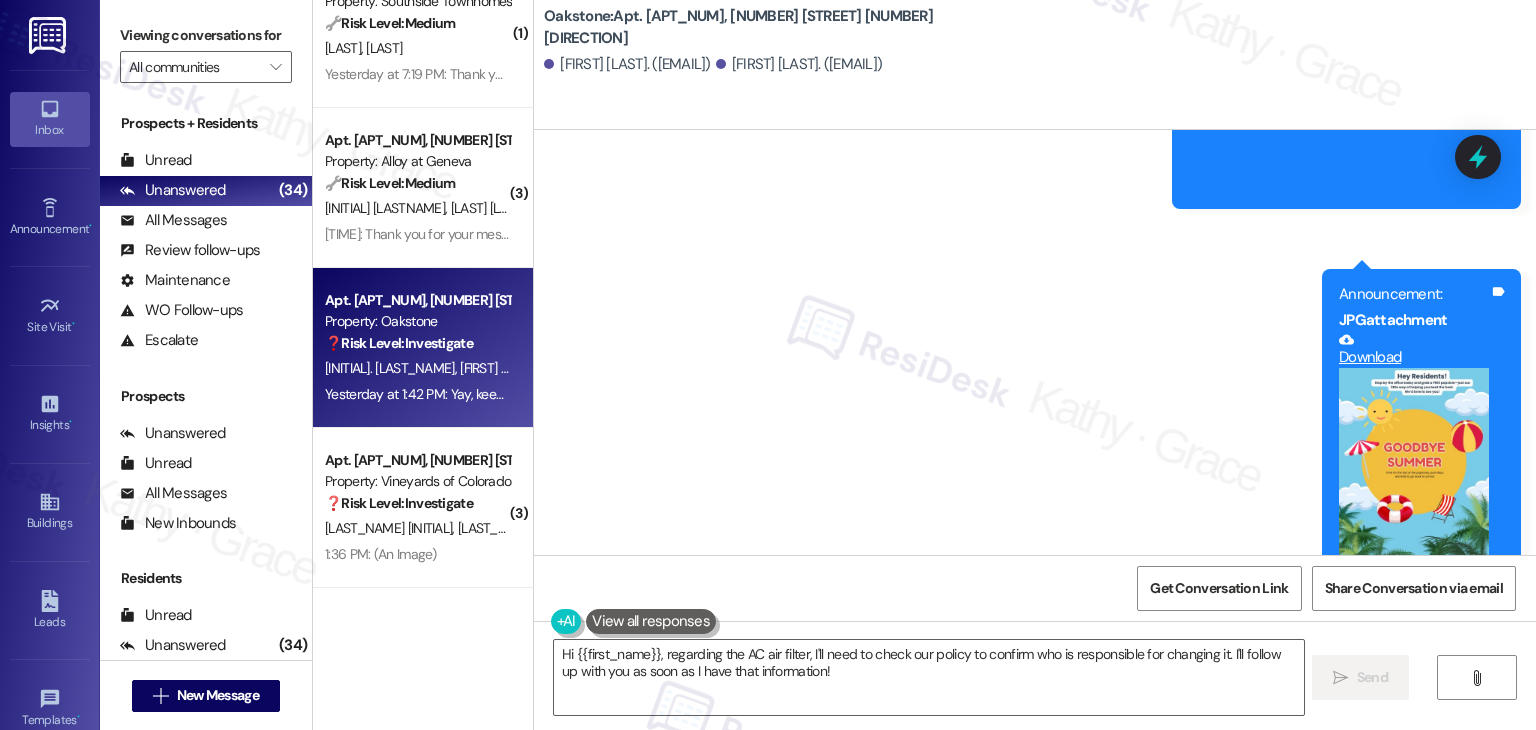 drag, startPoint x: 1423, startPoint y: 396, endPoint x: 1311, endPoint y: 392, distance: 112.0714 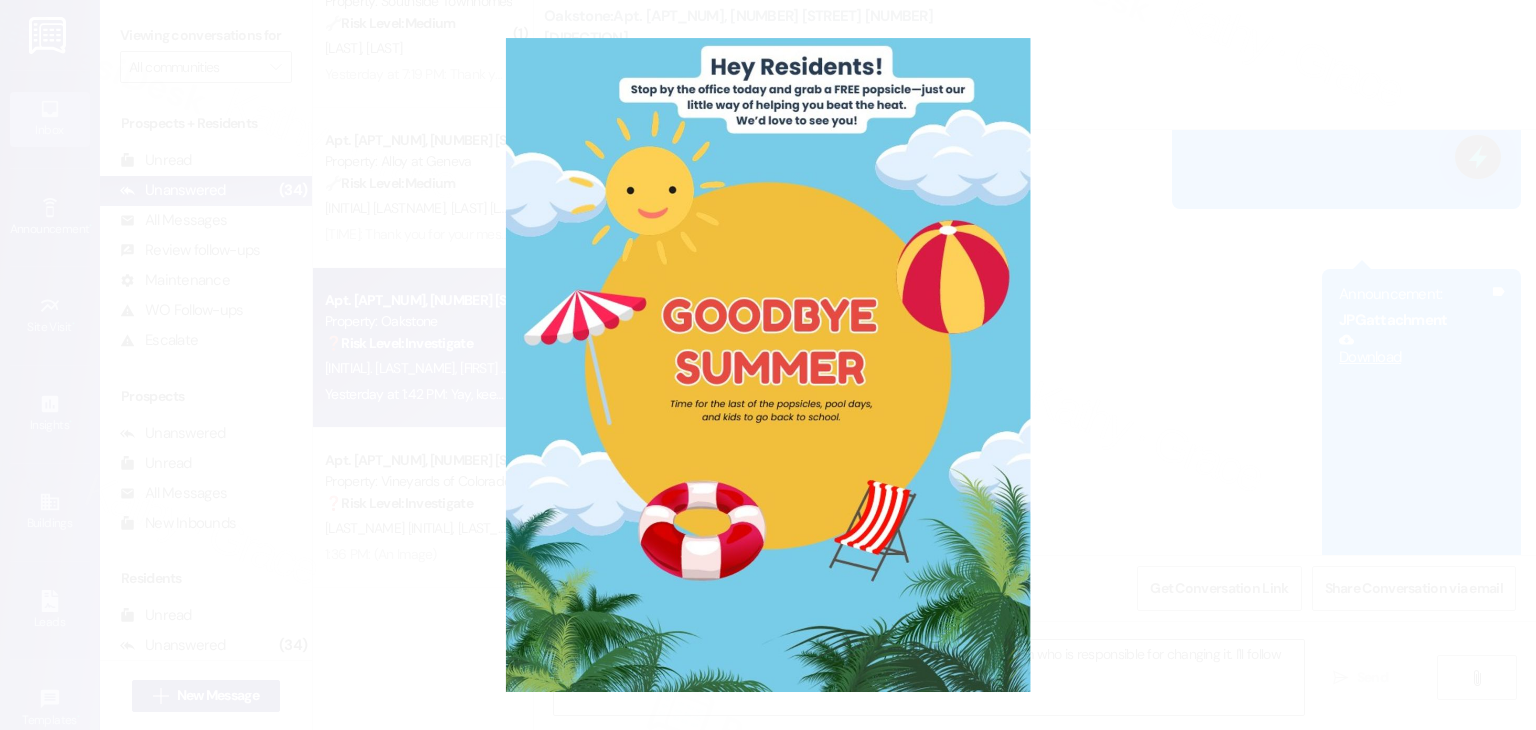 click at bounding box center [768, 365] 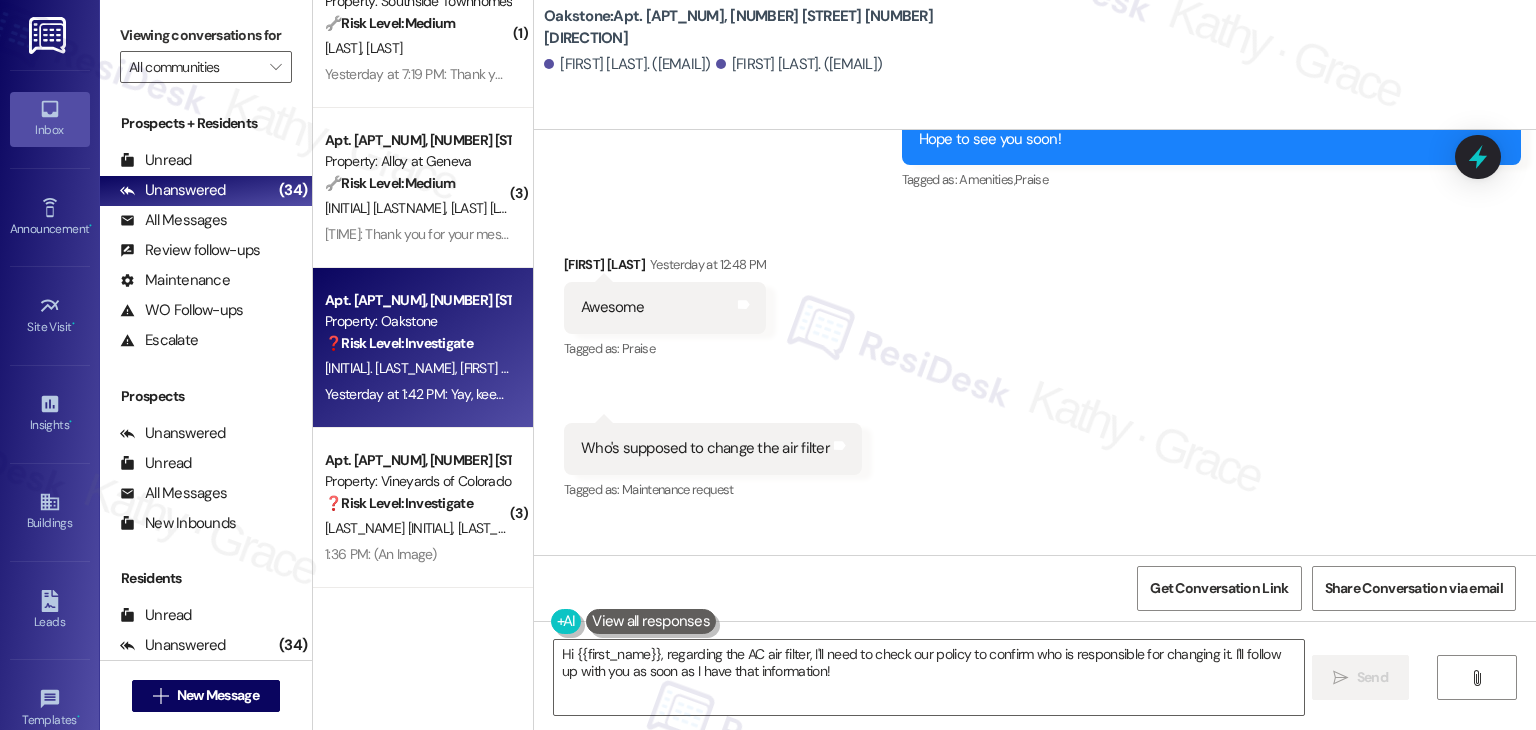 scroll, scrollTop: 13268, scrollLeft: 0, axis: vertical 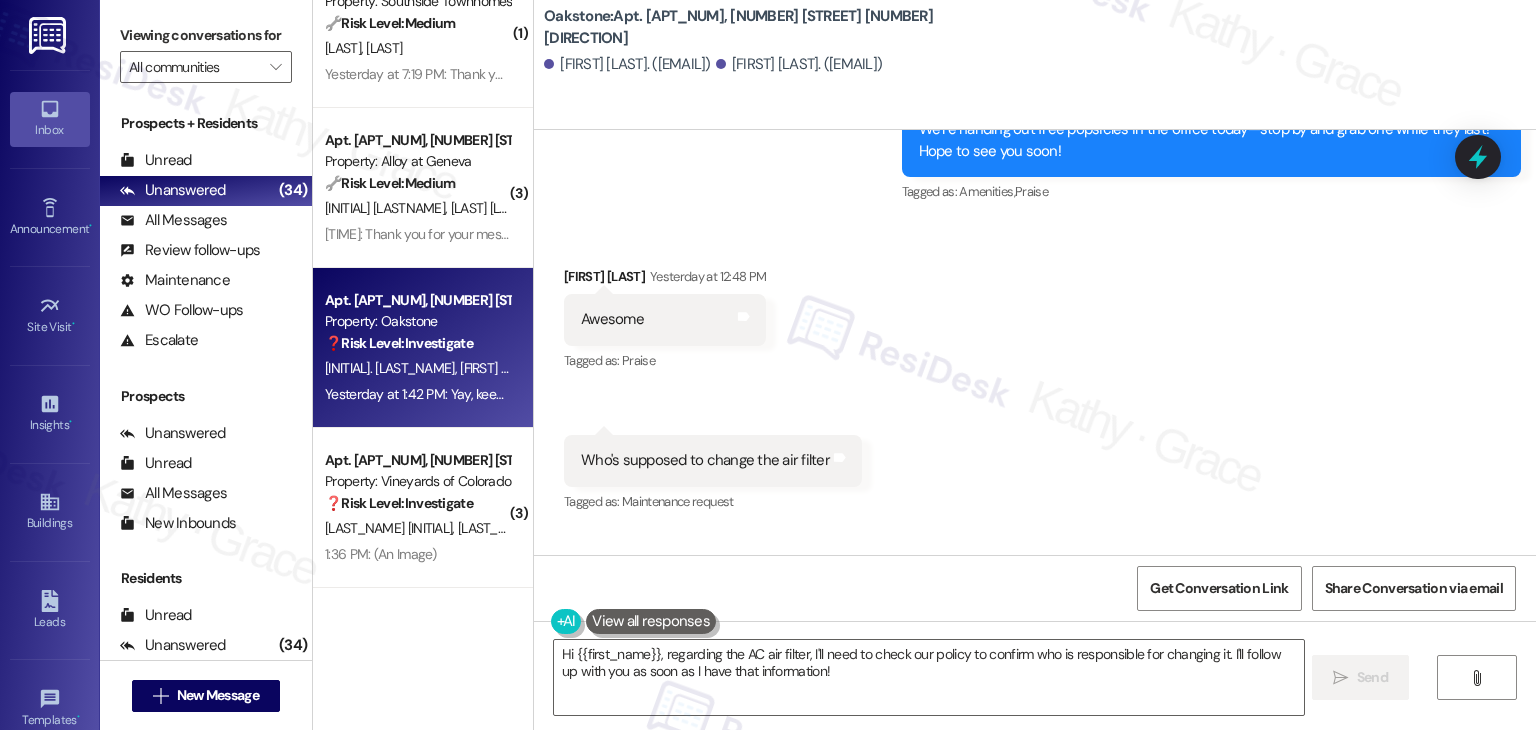click on "Who's supposed to change the air filter" at bounding box center [705, 460] 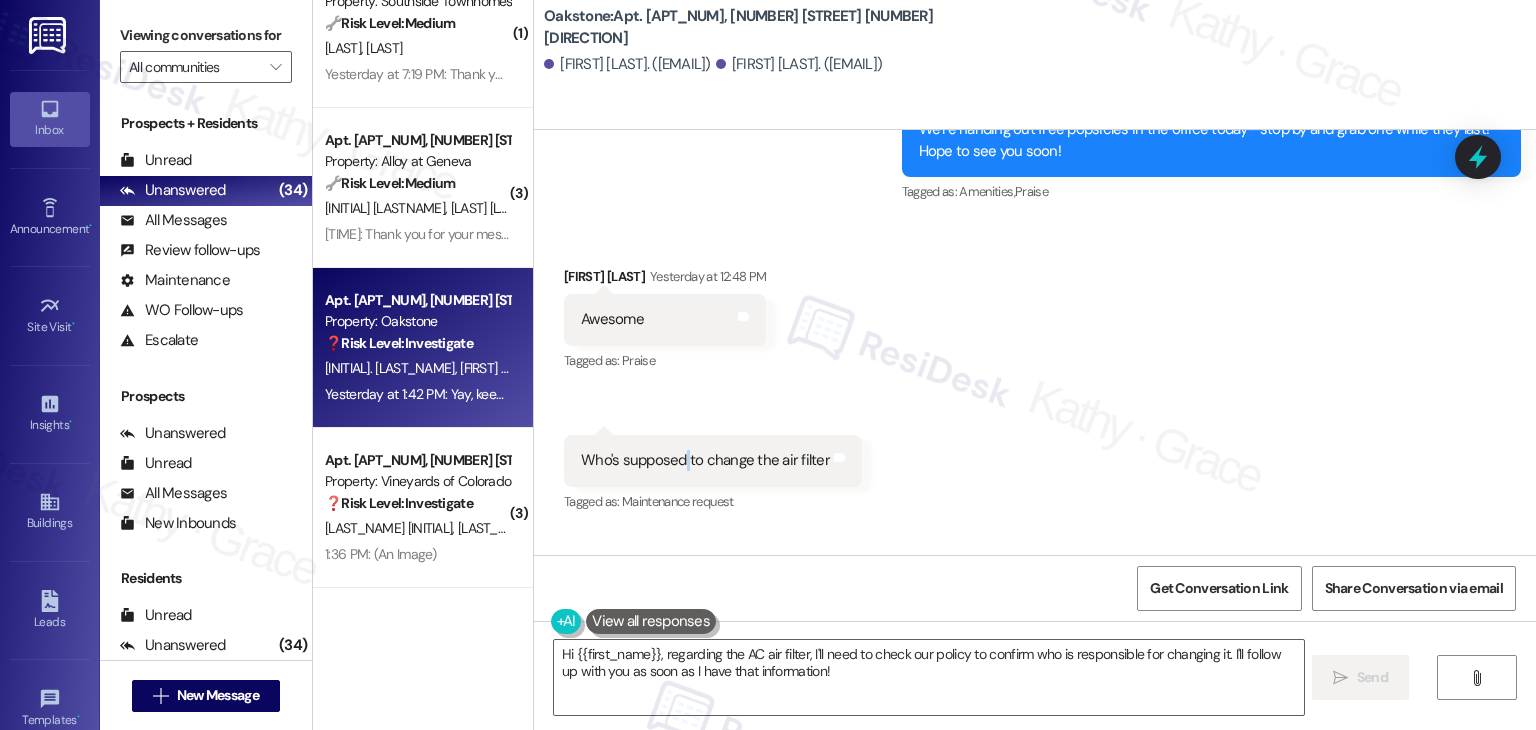 click on "Who's supposed to change the air filter" at bounding box center [705, 460] 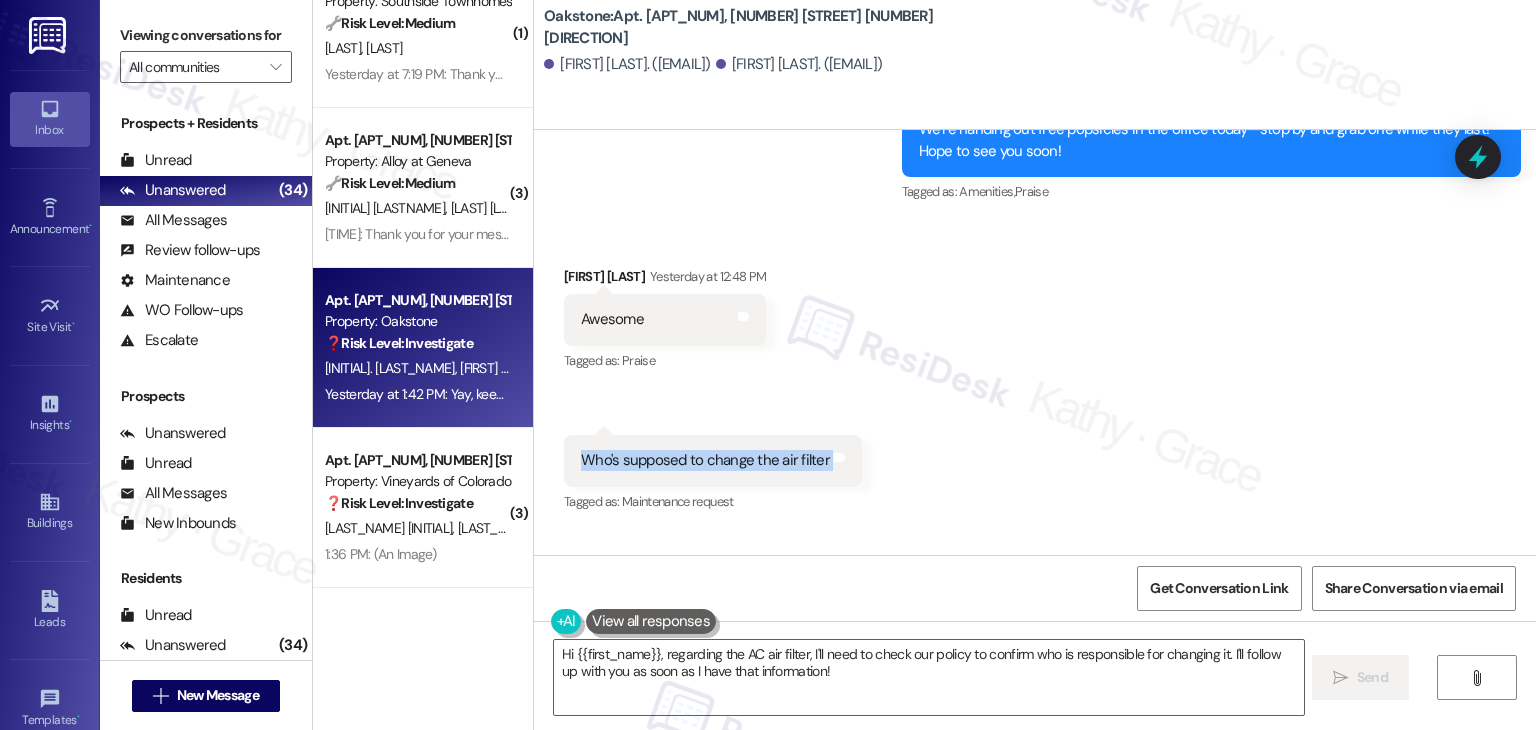 click on "Who's supposed to change the air filter" at bounding box center (705, 460) 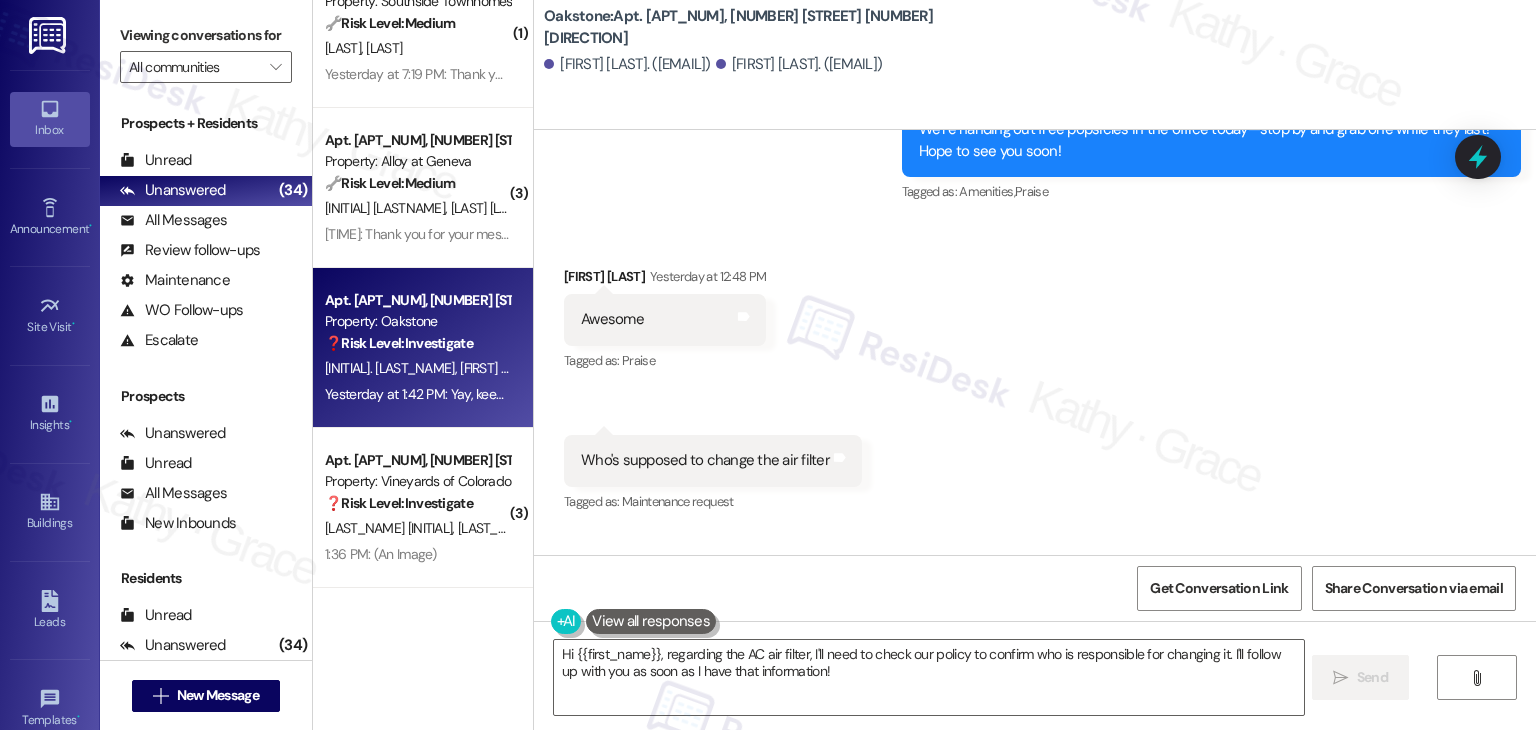 click on "Is the AC air filter the office responsible?" at bounding box center (710, 601) 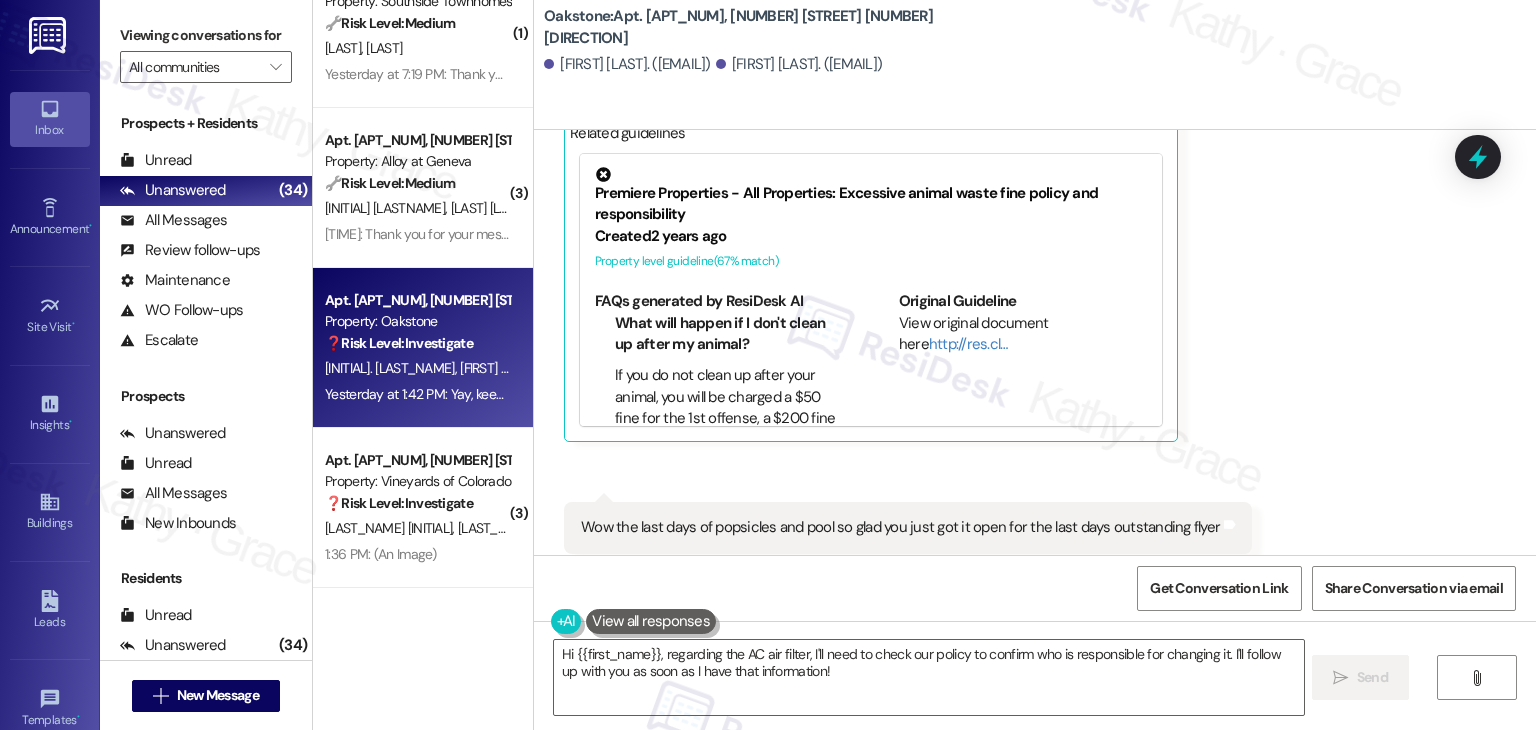 scroll, scrollTop: 14968, scrollLeft: 0, axis: vertical 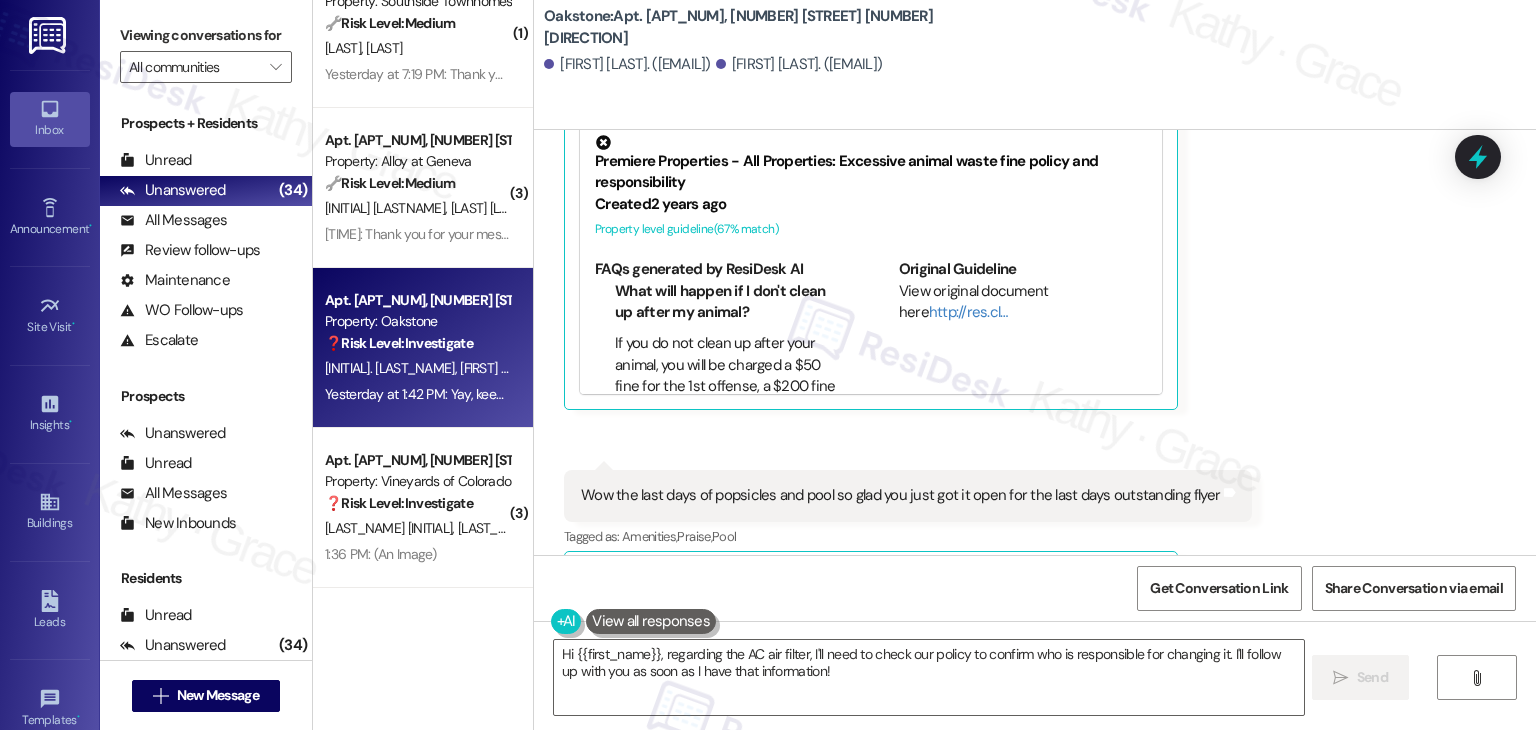 click on "Wow the last days of popsicles and pool so glad you just got it open for the last days outstanding flyer" at bounding box center [900, 495] 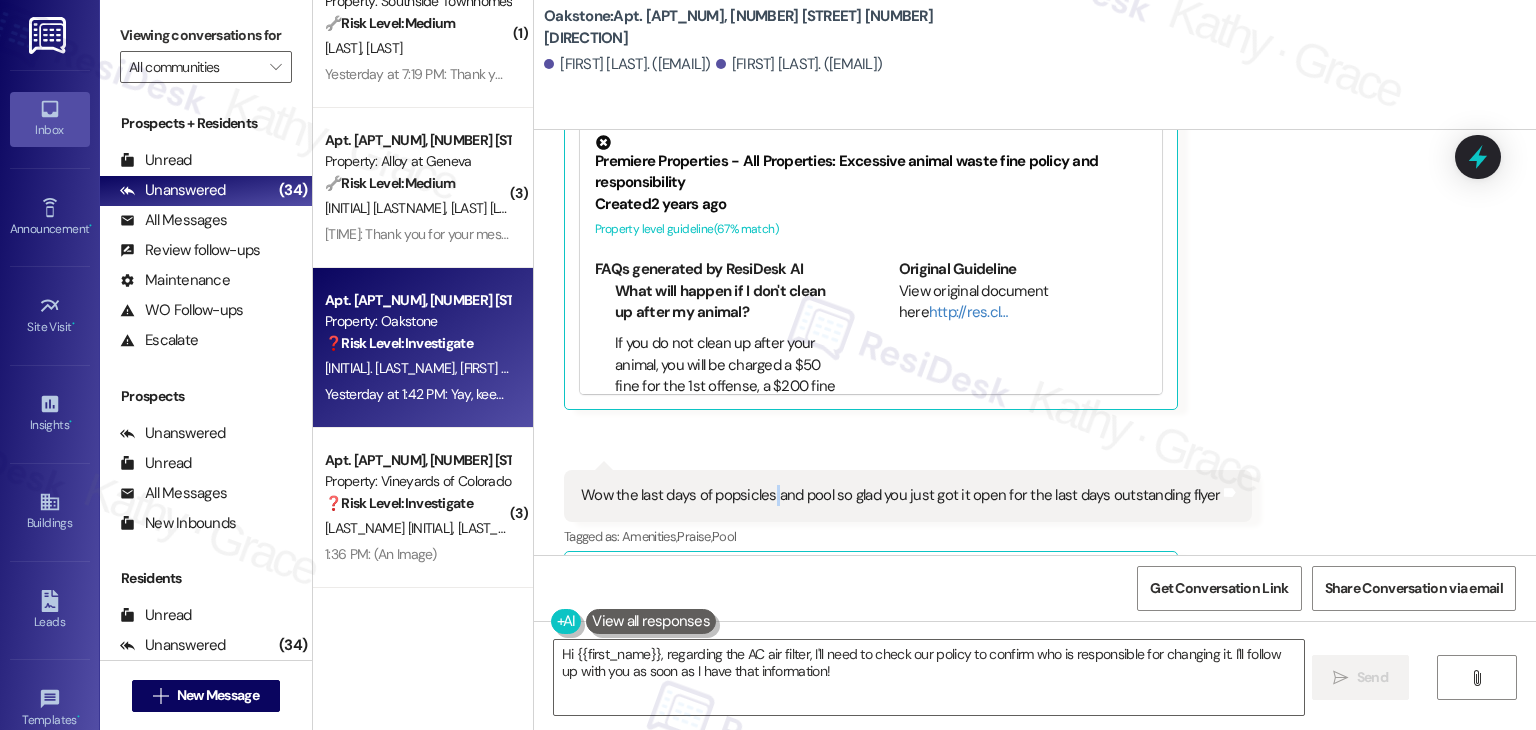 click on "Wow the last days of popsicles and pool so glad you just got it open for the last days outstanding flyer" at bounding box center [900, 495] 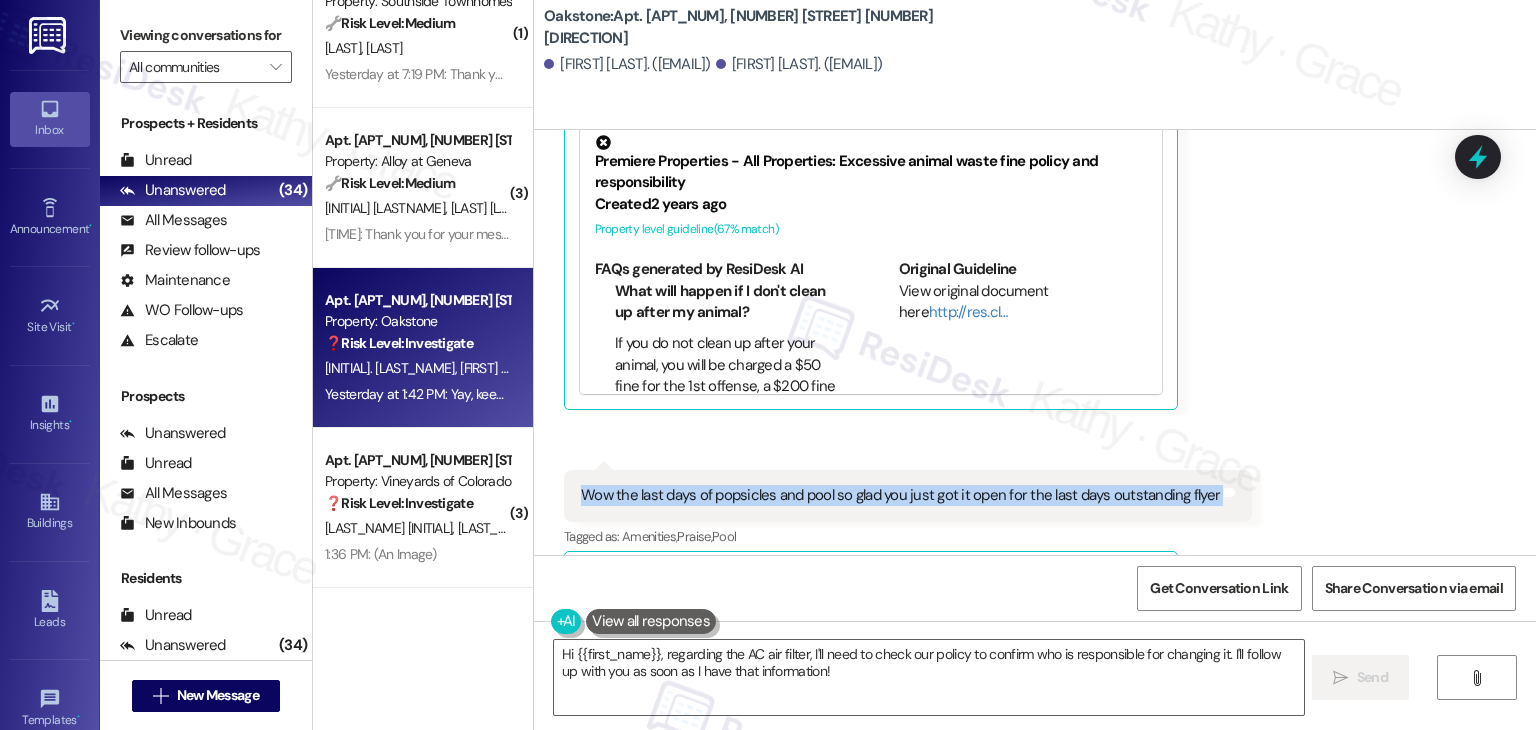 click on "Wow the last days of popsicles and pool so glad you just got it open for the last days outstanding flyer" at bounding box center (900, 495) 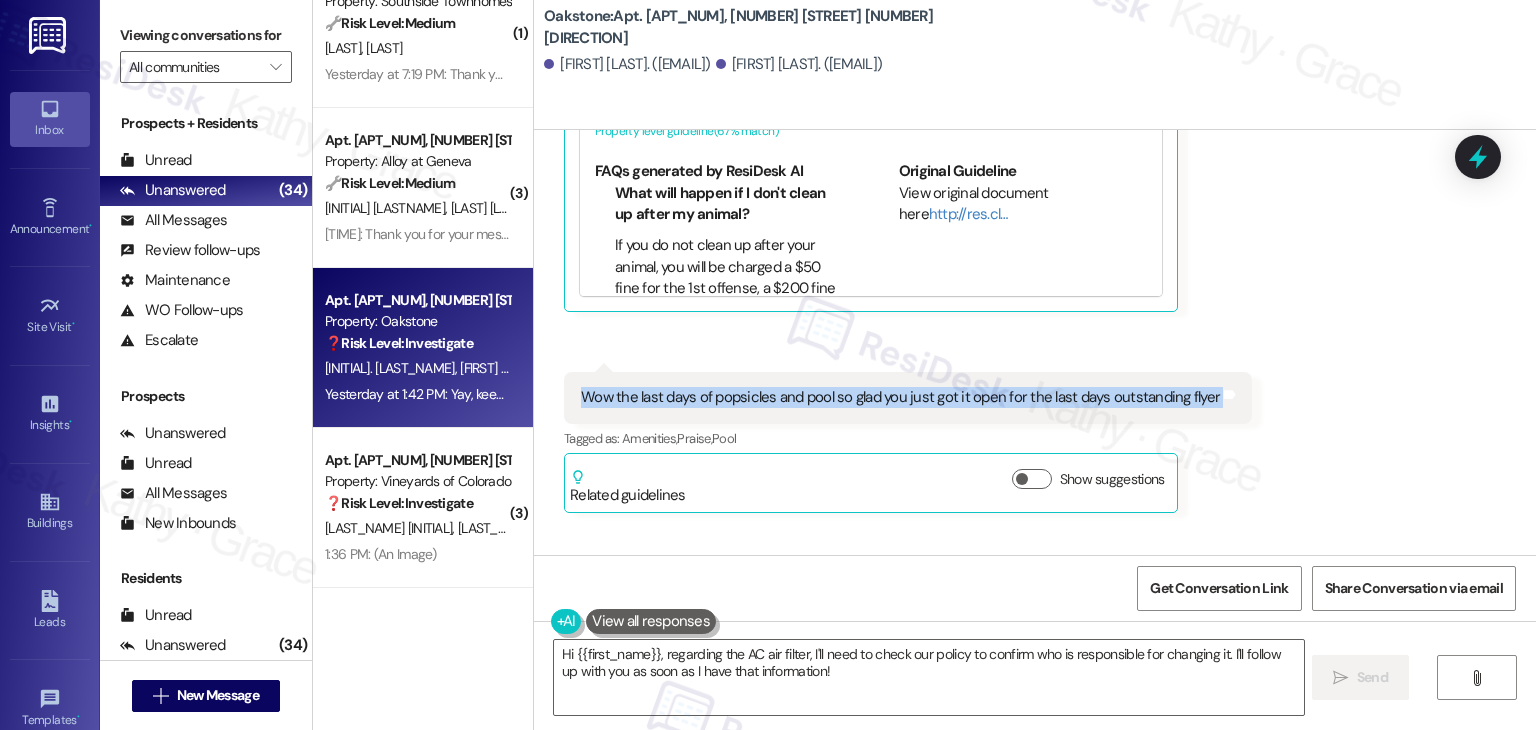 scroll, scrollTop: 15168, scrollLeft: 0, axis: vertical 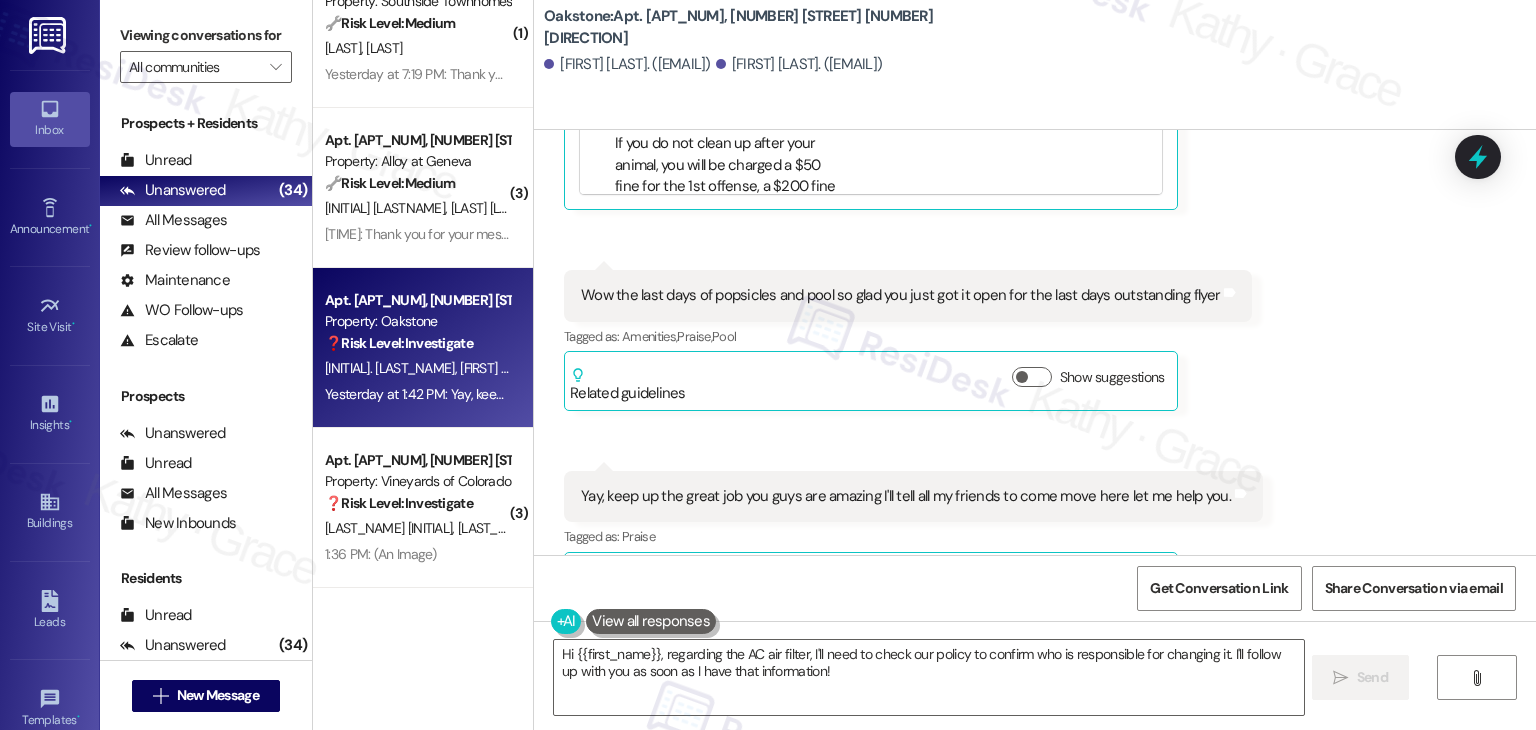 click on "Yay, keep up the great job you guys are amazing I'll tell all my friends to come move here let me help you." at bounding box center (906, 496) 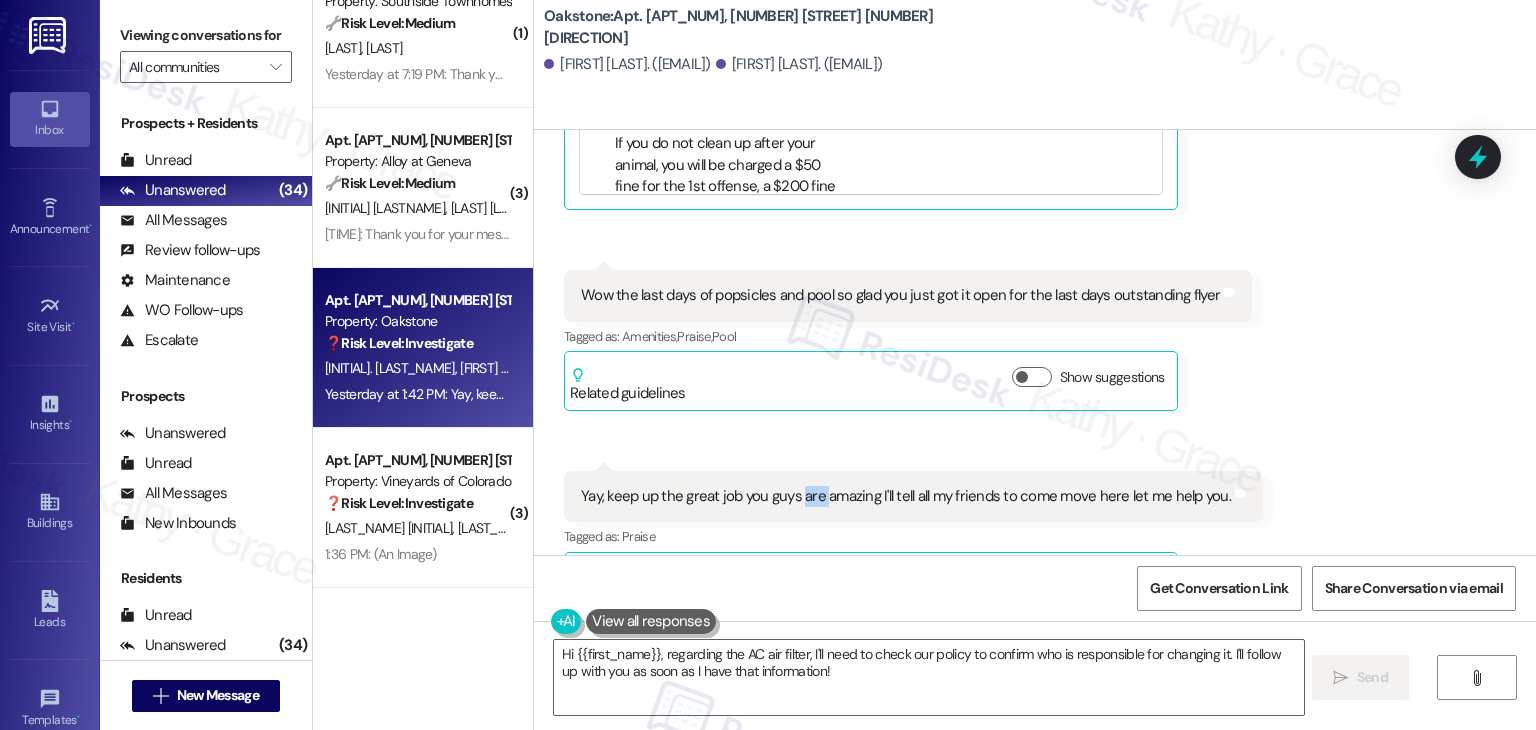 click on "Yay, keep up the great job you guys are amazing I'll tell all my friends to come move here let me help you." at bounding box center (906, 496) 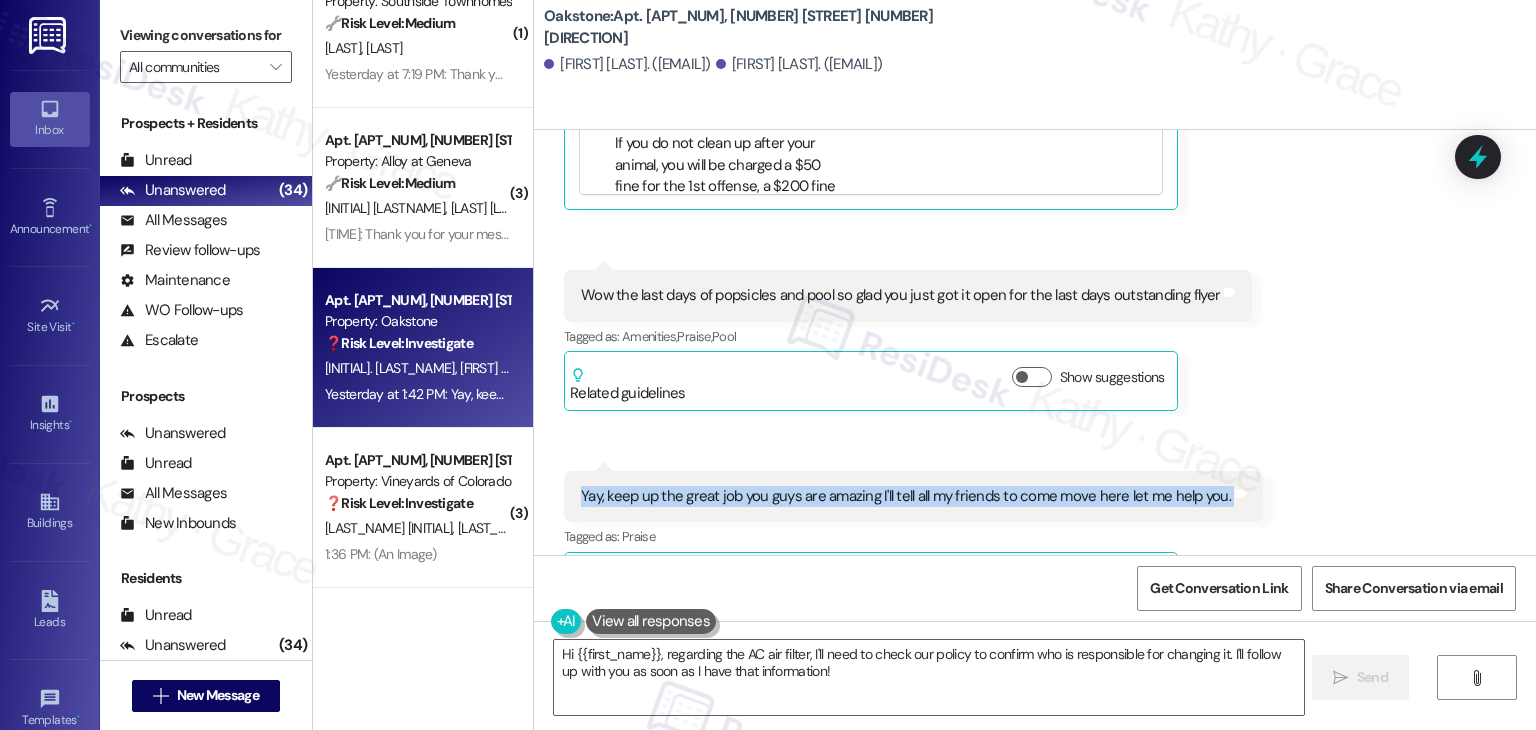 click on "Yay, keep up the great job you guys are amazing I'll tell all my friends to come move here let me help you." at bounding box center (906, 496) 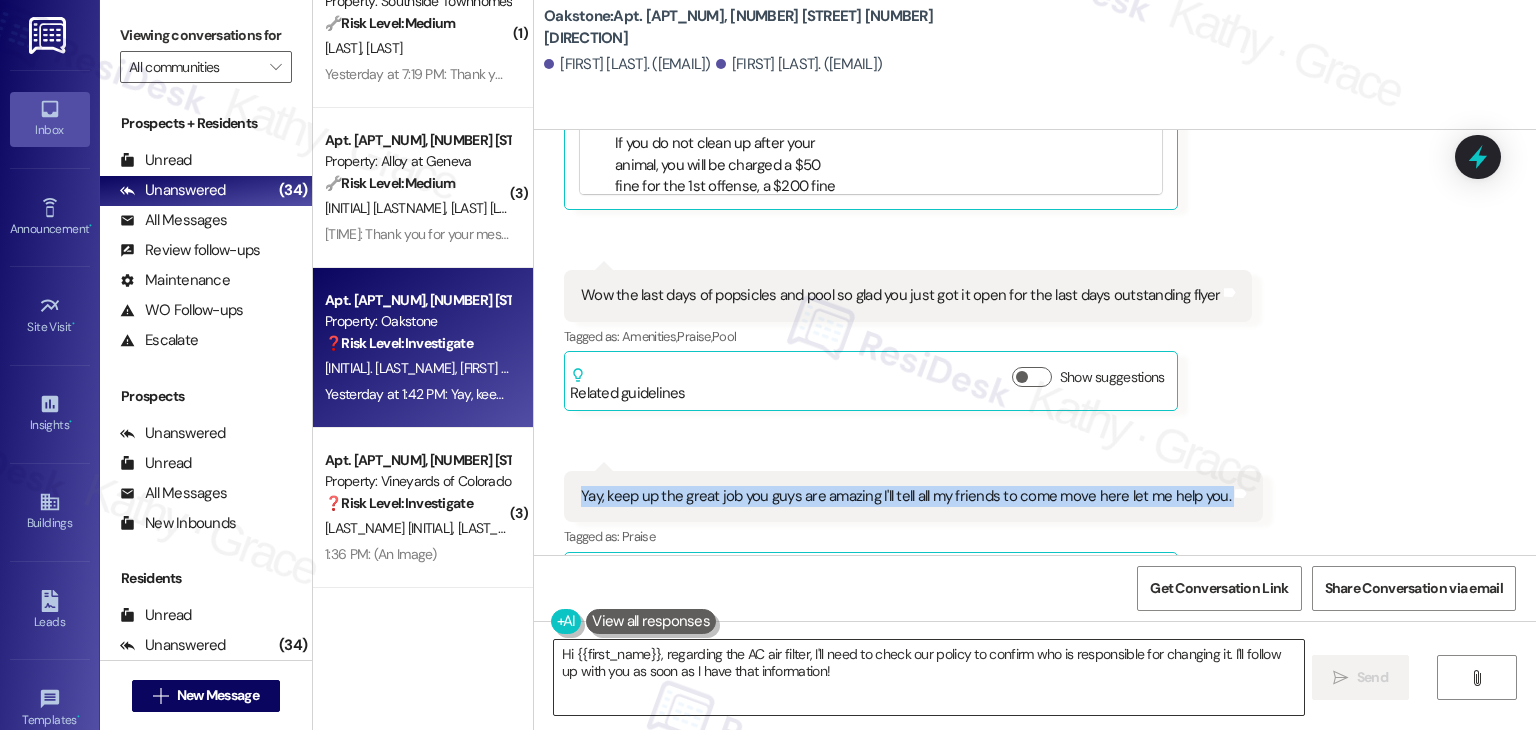 click on "Hi {{first_name}}, regarding the AC air filter, I'll need to check our policy to confirm who is responsible for changing it. I'll follow up with you as soon as I have that information!" at bounding box center [928, 677] 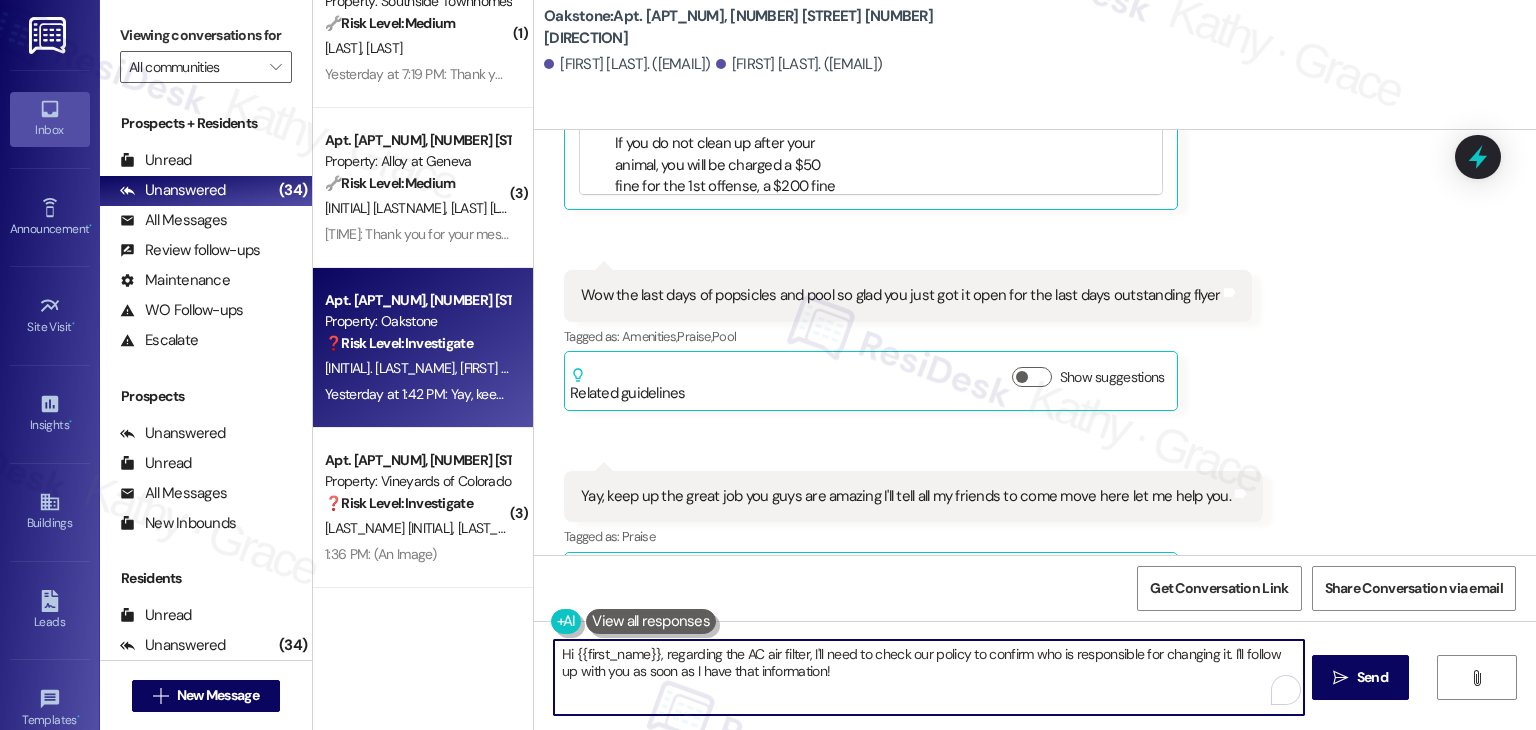 click on "Hi {{first_name}}, regarding the AC air filter, I'll need to check our policy to confirm who is responsible for changing it. I'll follow up with you as soon as I have that information!" at bounding box center [928, 677] 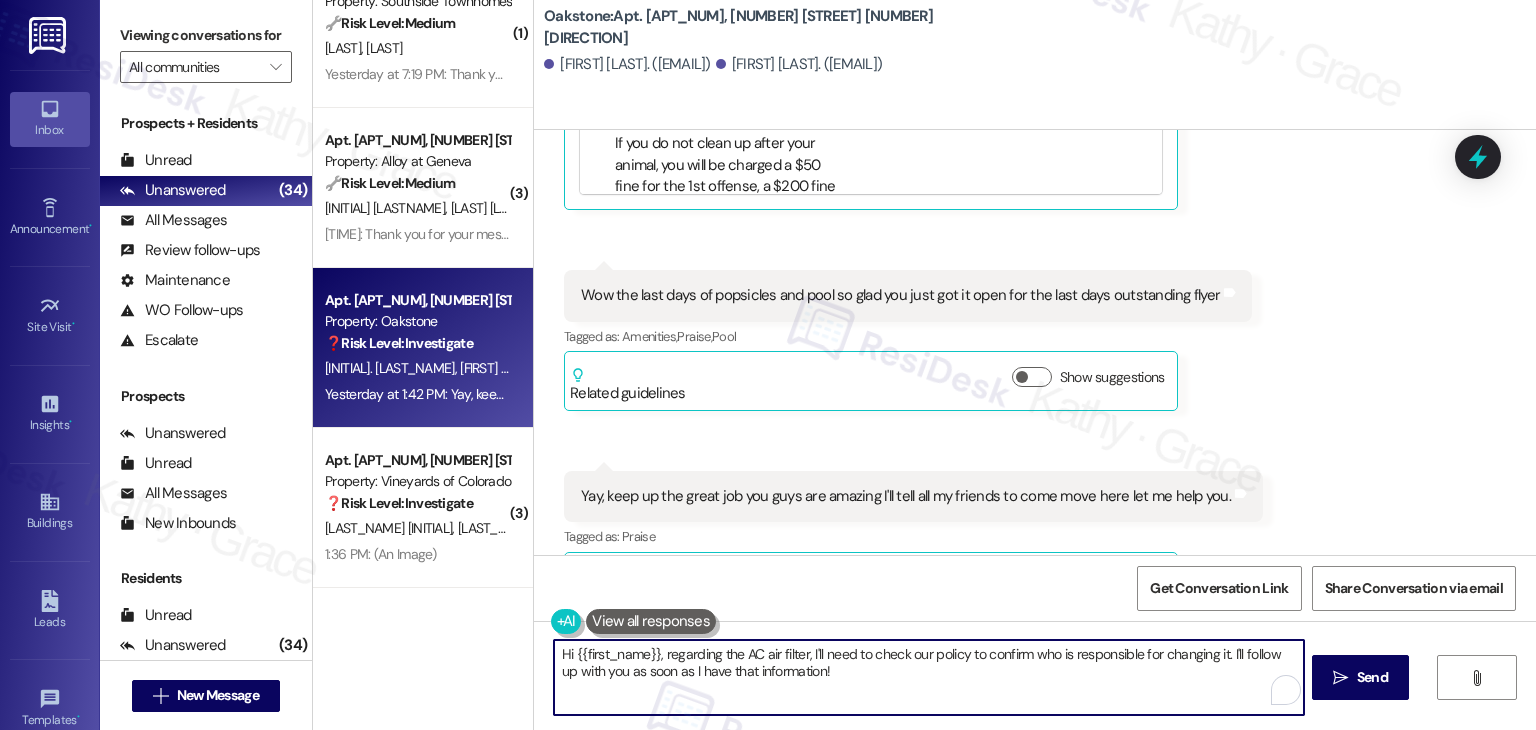 paste on "Michael! Thanks for reaching out—and for the kind words, that made us smile! 😊 Regarding the AC air filter, it’s typically handled by the maintenance team, but I’ll double-check with the site team for your specific property and get back to you. Appreciate your patience, and we’re so glad you’re enjoying the pool and popsicles! 🍦🏖️" 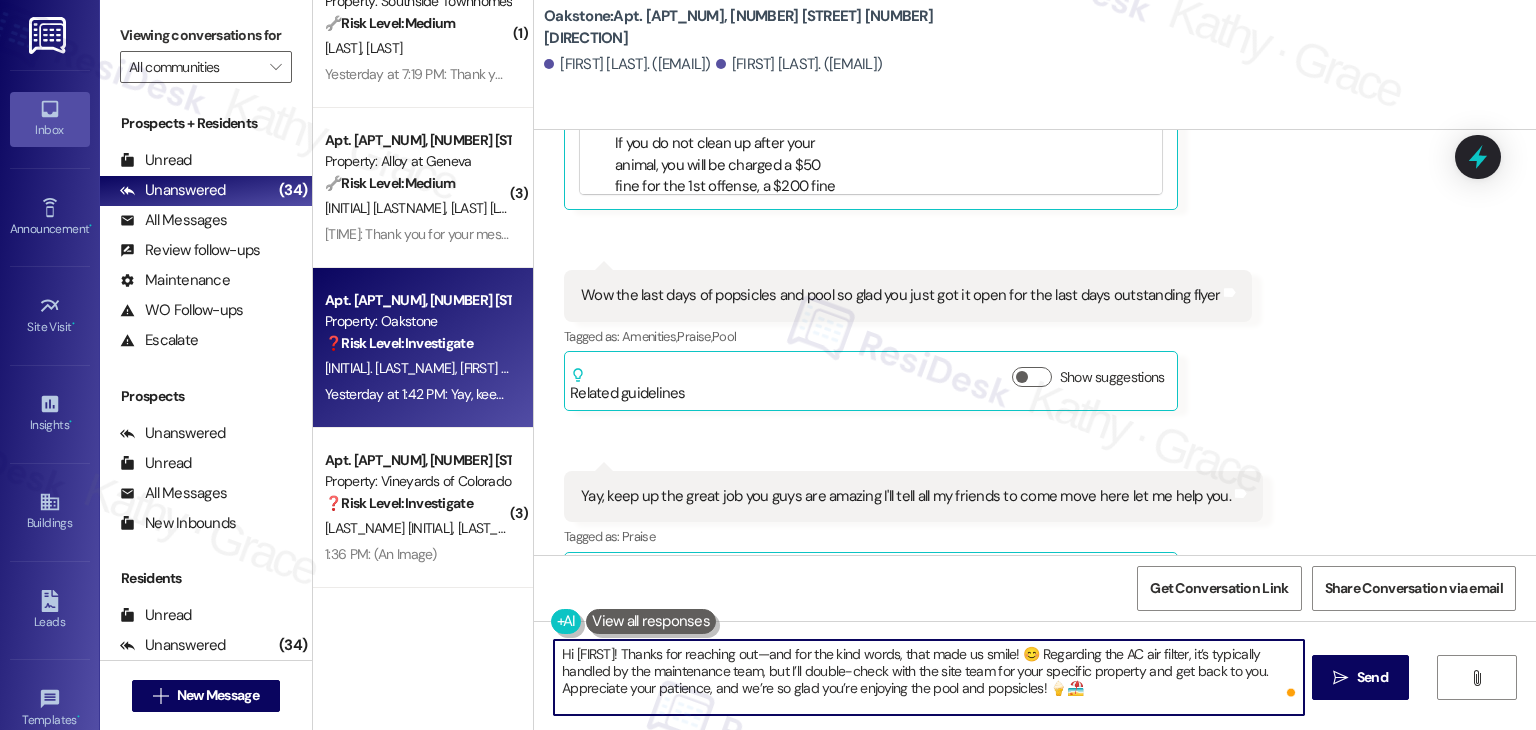 click on "Hi Michael! Thanks for reaching out—and for the kind words, that made us smile! 😊 Regarding the AC air filter, it’s typically handled by the maintenance team, but I’ll double-check with the site team for your specific property and get back to you. Appreciate your patience, and we’re so glad you’re enjoying the pool and popsicles! 🍦🏖️" at bounding box center (928, 677) 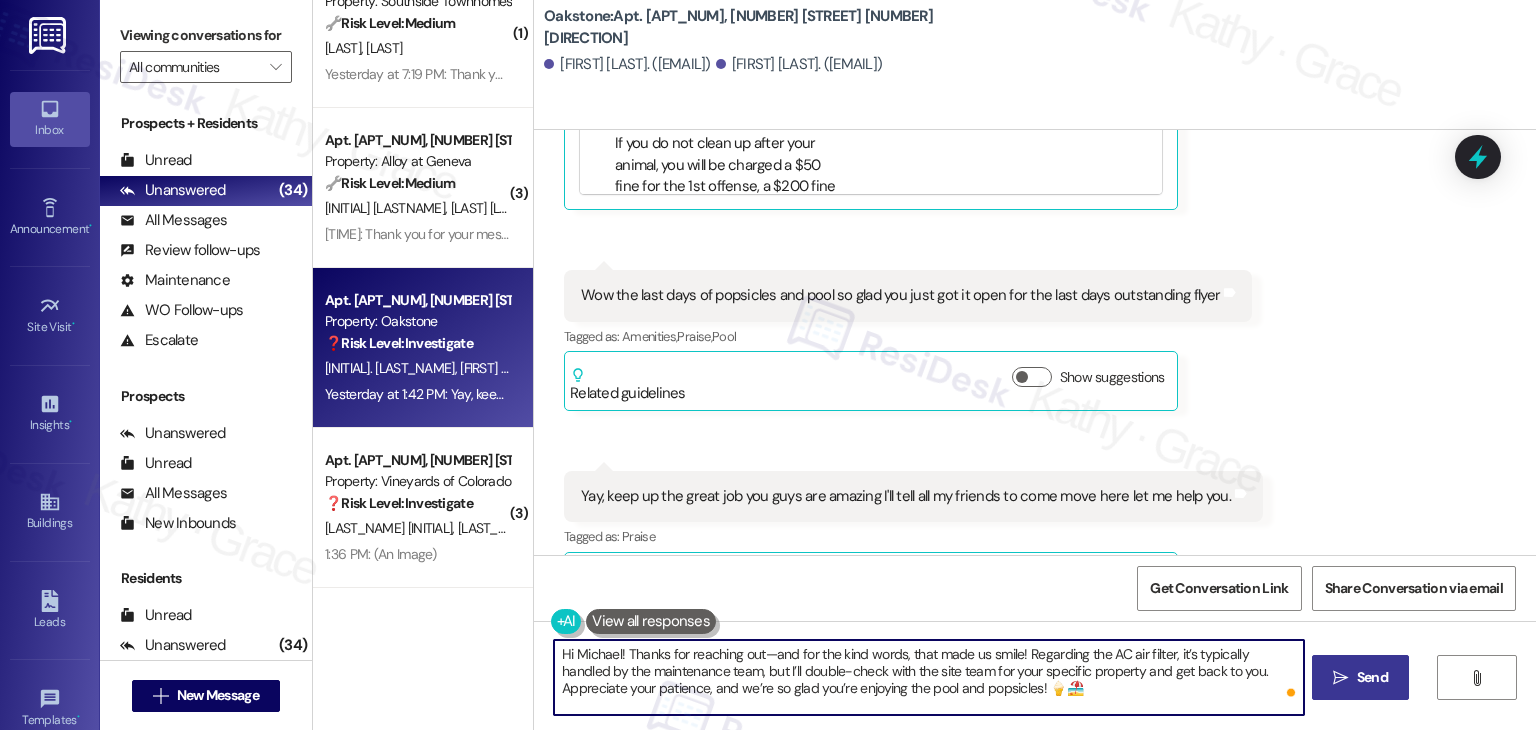 type on "Hi Michael! Thanks for reaching out—and for the kind words, that made us smile! Regarding the AC air filter, it’s typically handled by the maintenance team, but I’ll double-check with the site team for your specific property and get back to you. Appreciate your patience, and we’re so glad you’re enjoying the pool and popsicles! 🍦🏖️" 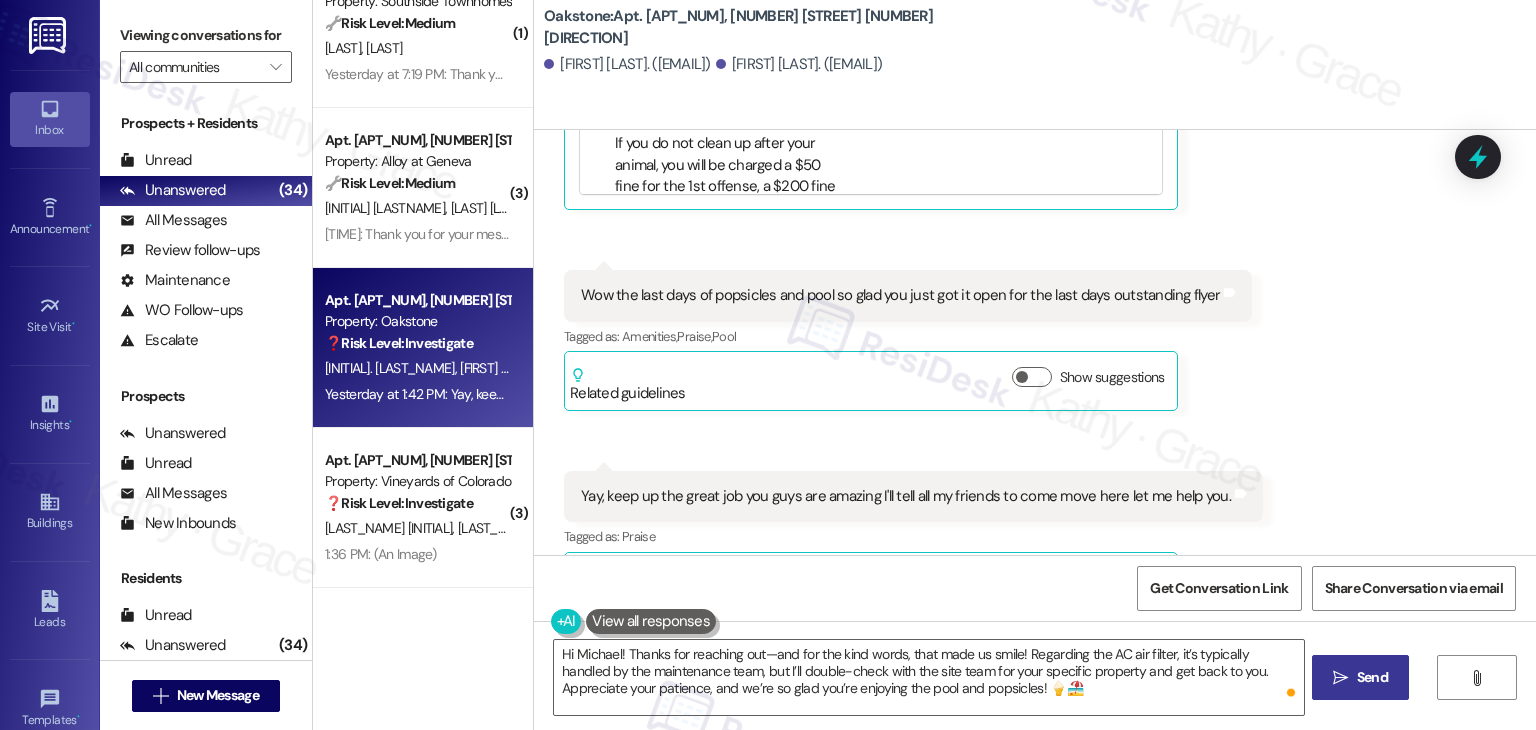 click on "Send" at bounding box center (1372, 677) 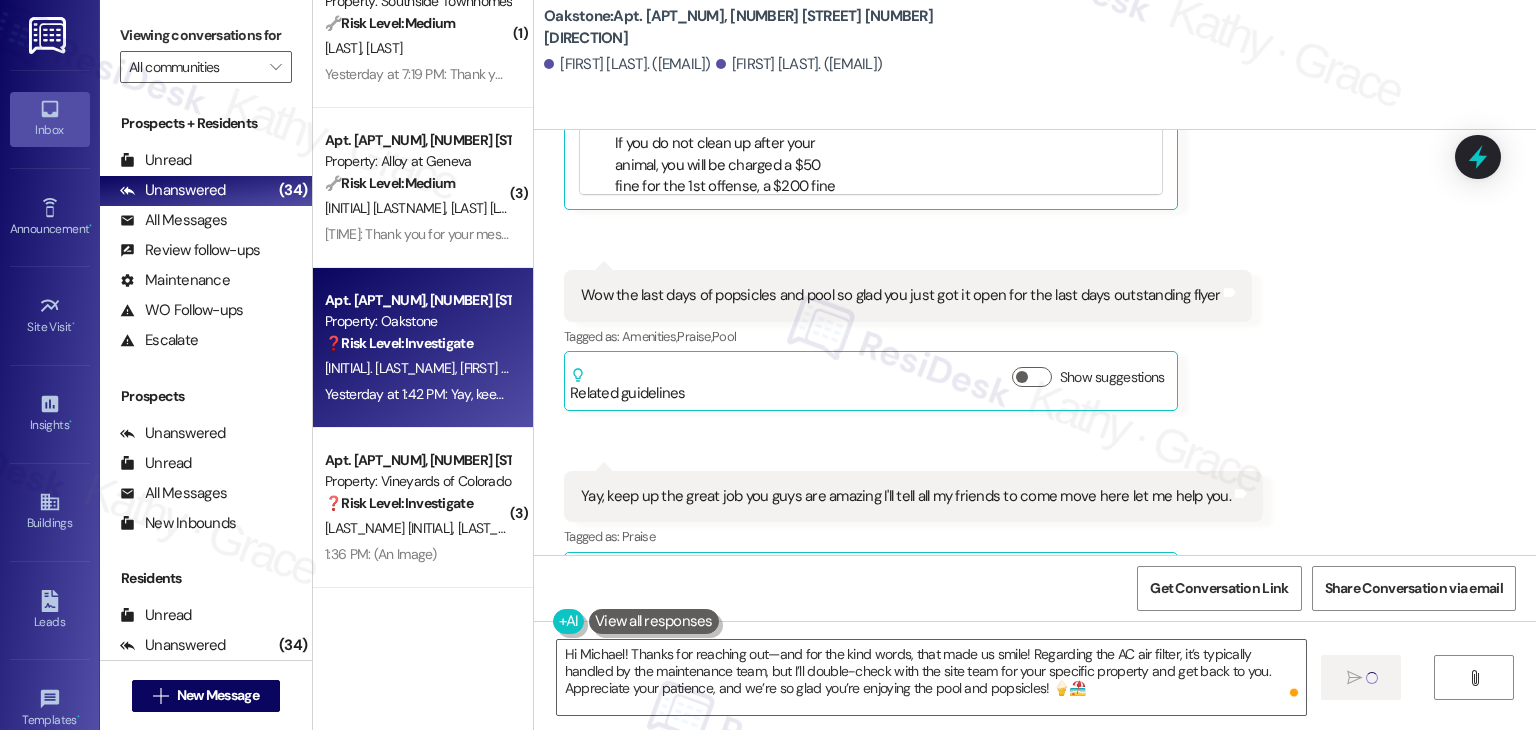 type 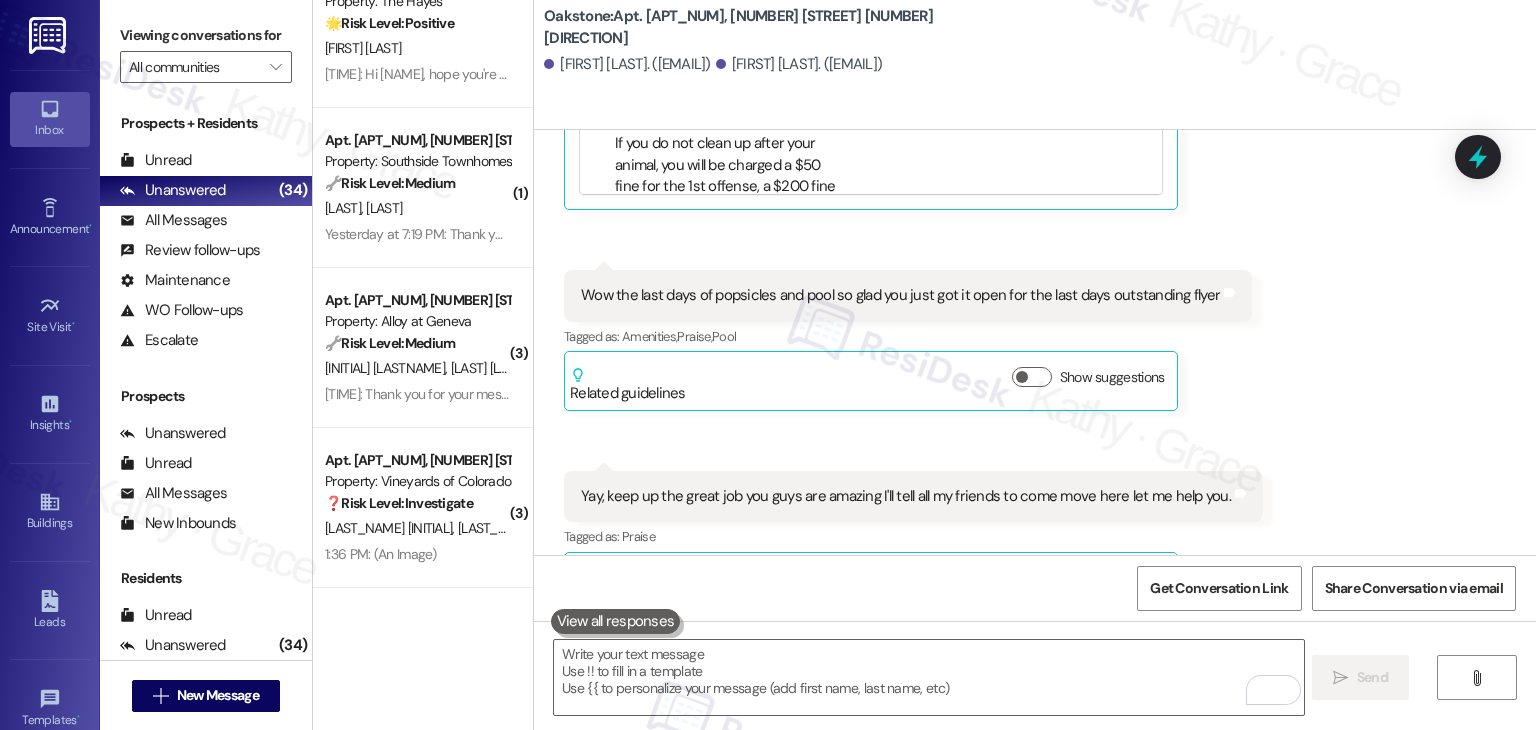 scroll, scrollTop: 15168, scrollLeft: 0, axis: vertical 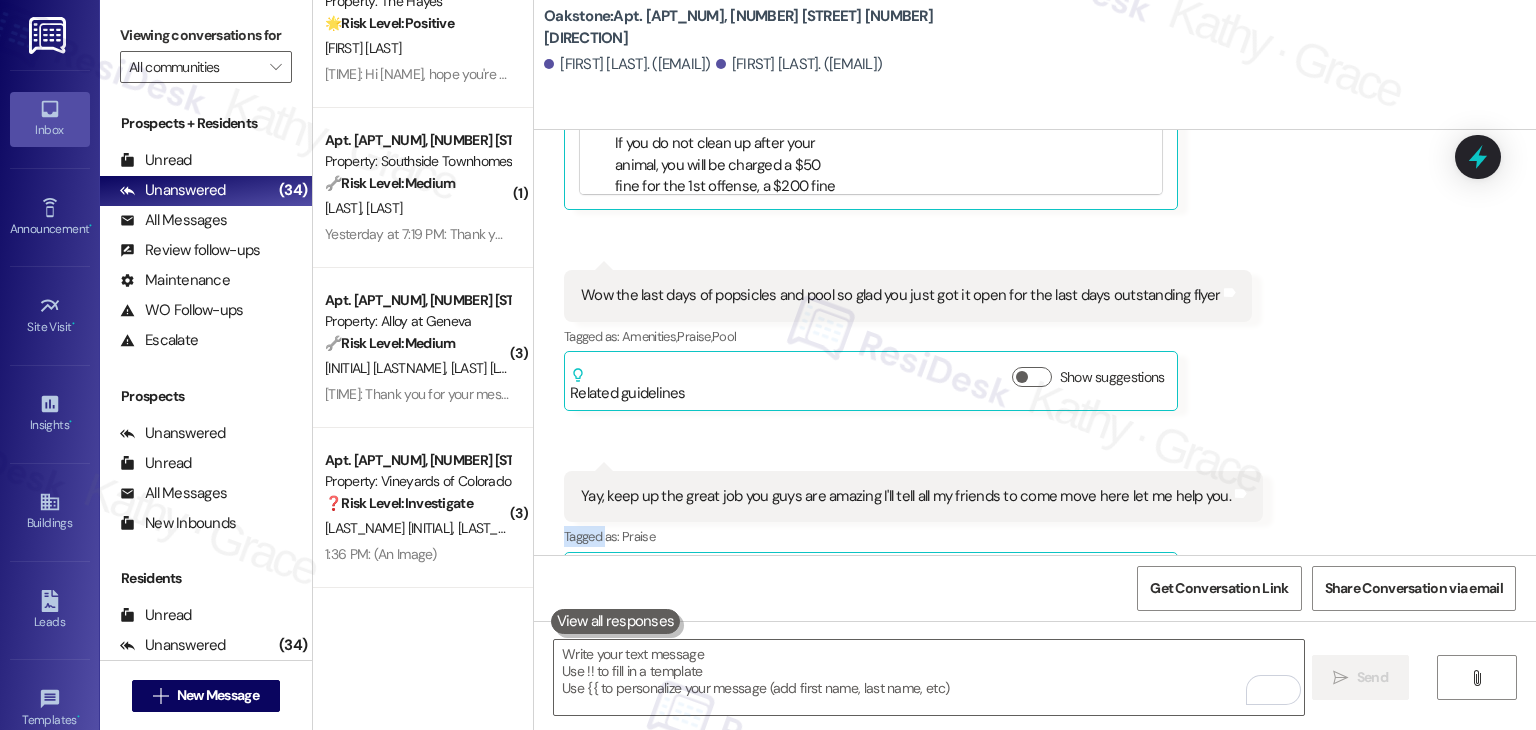 click on "Received via SMS Michael Kisielka Question   Neutral Yesterday at 1:42 PM Wow popsicles usually like dinner is going to treat me like this.
Finally the pool's open that we've been paying for I'm not having to go over to the apartment complex next door to use theirs even though your sister complex.
So glad I'm playing for amenities here at this location I have to go over to the next facility to use theirs instead of you getting it done properly and on time all I get is excuses from you.
But yay popsicles Tags and notes Tagged as:   Rent/payments ,  Click to highlight conversations about Rent/payments Praise ,  Click to highlight conversations about Praise Amenities ,  Click to highlight conversations about Amenities Complaint Click to highlight conversations about Complaint  Related guidelines Hide Suggestions Premiere Properties - All Properties: Excessive animal waste fine policy and responsibility Created  2 years ago Property level guideline  ( 67 % match) FAQs generated by ResiDesk AI  ( 67" at bounding box center (1035, 69) 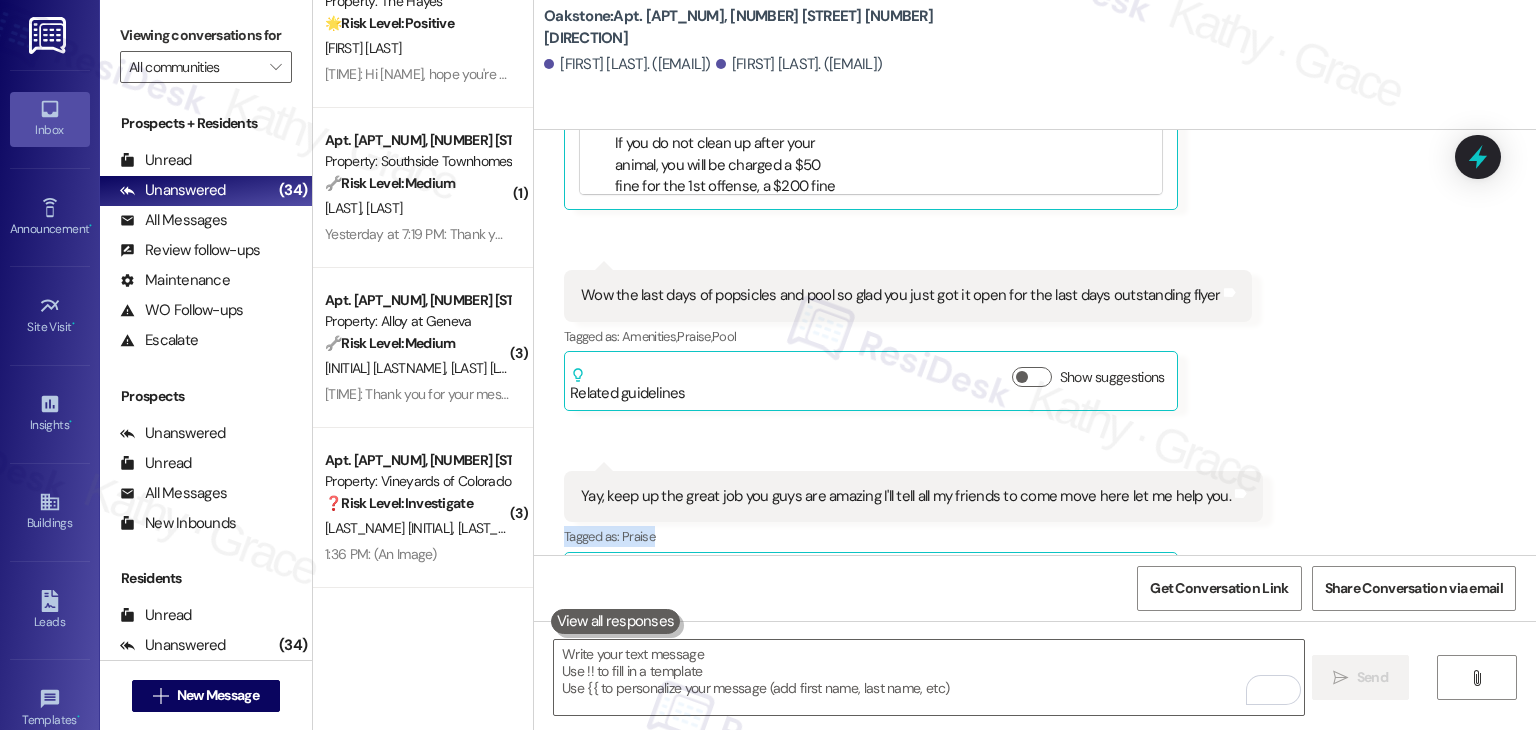 click on "Received via SMS Michael Kisielka Question   Neutral Yesterday at 1:42 PM Wow popsicles usually like dinner is going to treat me like this.
Finally the pool's open that we've been paying for I'm not having to go over to the apartment complex next door to use theirs even though your sister complex.
So glad I'm playing for amenities here at this location I have to go over to the next facility to use theirs instead of you getting it done properly and on time all I get is excuses from you.
But yay popsicles Tags and notes Tagged as:   Rent/payments ,  Click to highlight conversations about Rent/payments Praise ,  Click to highlight conversations about Praise Amenities ,  Click to highlight conversations about Amenities Complaint Click to highlight conversations about Complaint  Related guidelines Hide Suggestions Premiere Properties - All Properties: Excessive animal waste fine policy and responsibility Created  2 years ago Property level guideline  ( 67 % match) FAQs generated by ResiDesk AI  ( 67" at bounding box center (1035, 69) 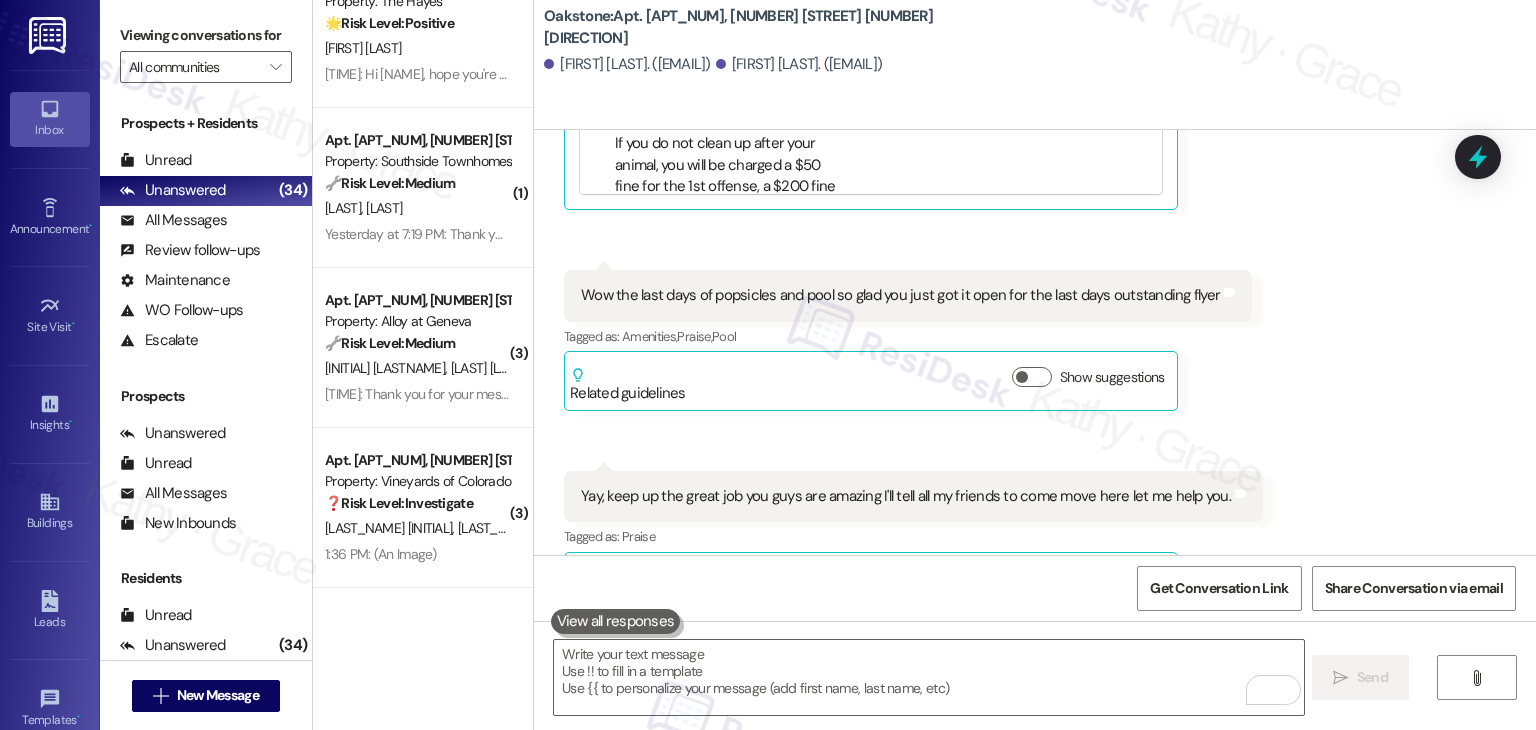 click on "Received via SMS Michael Kisielka Question   Neutral Yesterday at 1:42 PM Wow popsicles usually like dinner is going to treat me like this.
Finally the pool's open that we've been paying for I'm not having to go over to the apartment complex next door to use theirs even though your sister complex.
So glad I'm playing for amenities here at this location I have to go over to the next facility to use theirs instead of you getting it done properly and on time all I get is excuses from you.
But yay popsicles Tags and notes Tagged as:   Rent/payments ,  Click to highlight conversations about Rent/payments Praise ,  Click to highlight conversations about Praise Amenities ,  Click to highlight conversations about Amenities Complaint Click to highlight conversations about Complaint  Related guidelines Hide Suggestions Premiere Properties - All Properties: Excessive animal waste fine policy and responsibility Created  2 years ago Property level guideline  ( 67 % match) FAQs generated by ResiDesk AI  ( 67" at bounding box center (1035, 69) 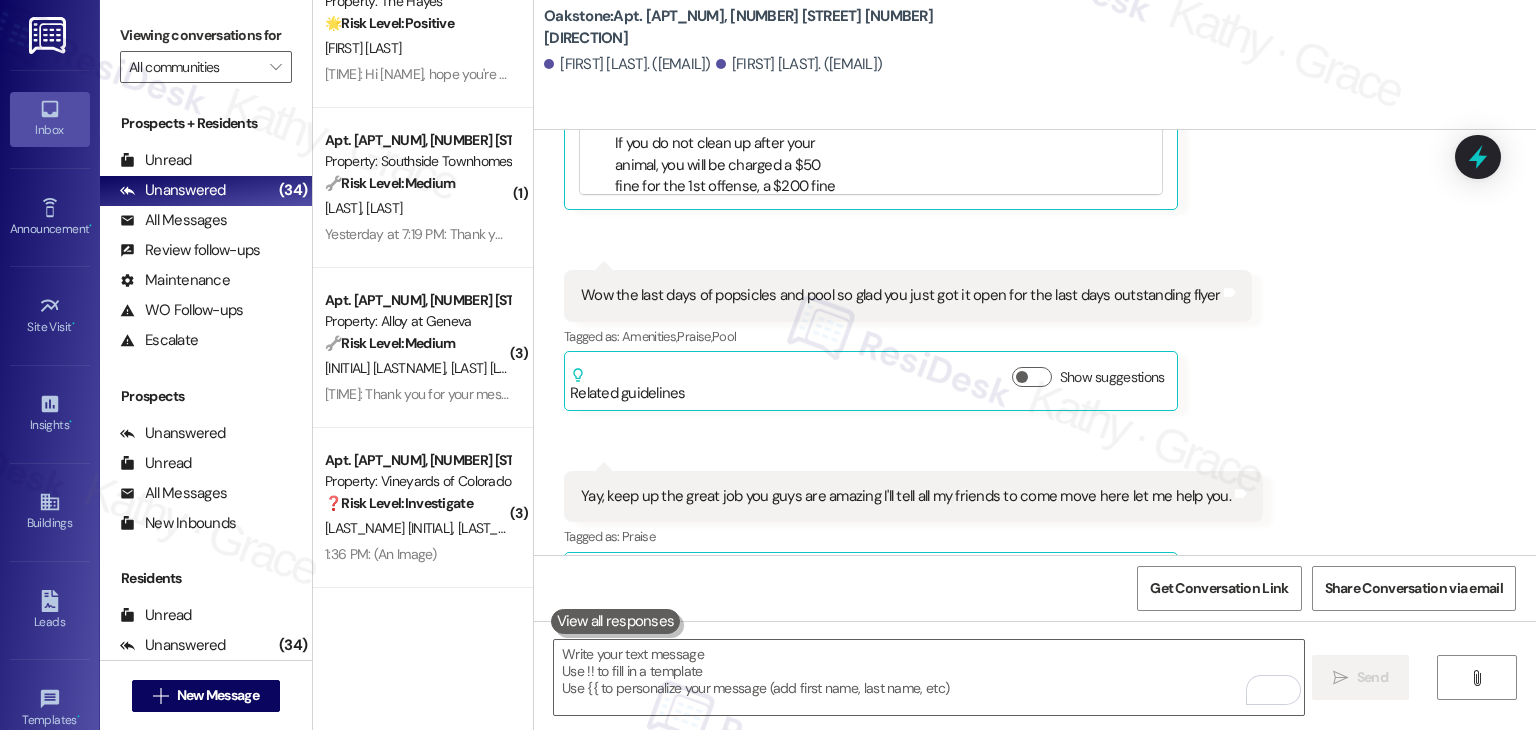 click on "Received via SMS Michael Kisielka Question   Neutral Yesterday at 1:42 PM Wow popsicles usually like dinner is going to treat me like this.
Finally the pool's open that we've been paying for I'm not having to go over to the apartment complex next door to use theirs even though your sister complex.
So glad I'm playing for amenities here at this location I have to go over to the next facility to use theirs instead of you getting it done properly and on time all I get is excuses from you.
But yay popsicles Tags and notes Tagged as:   Rent/payments ,  Click to highlight conversations about Rent/payments Praise ,  Click to highlight conversations about Praise Amenities ,  Click to highlight conversations about Amenities Complaint Click to highlight conversations about Complaint  Related guidelines Hide Suggestions Premiere Properties - All Properties: Excessive animal waste fine policy and responsibility Created  2 years ago Property level guideline  ( 67 % match) FAQs generated by ResiDesk AI  ( 67" at bounding box center (1035, 69) 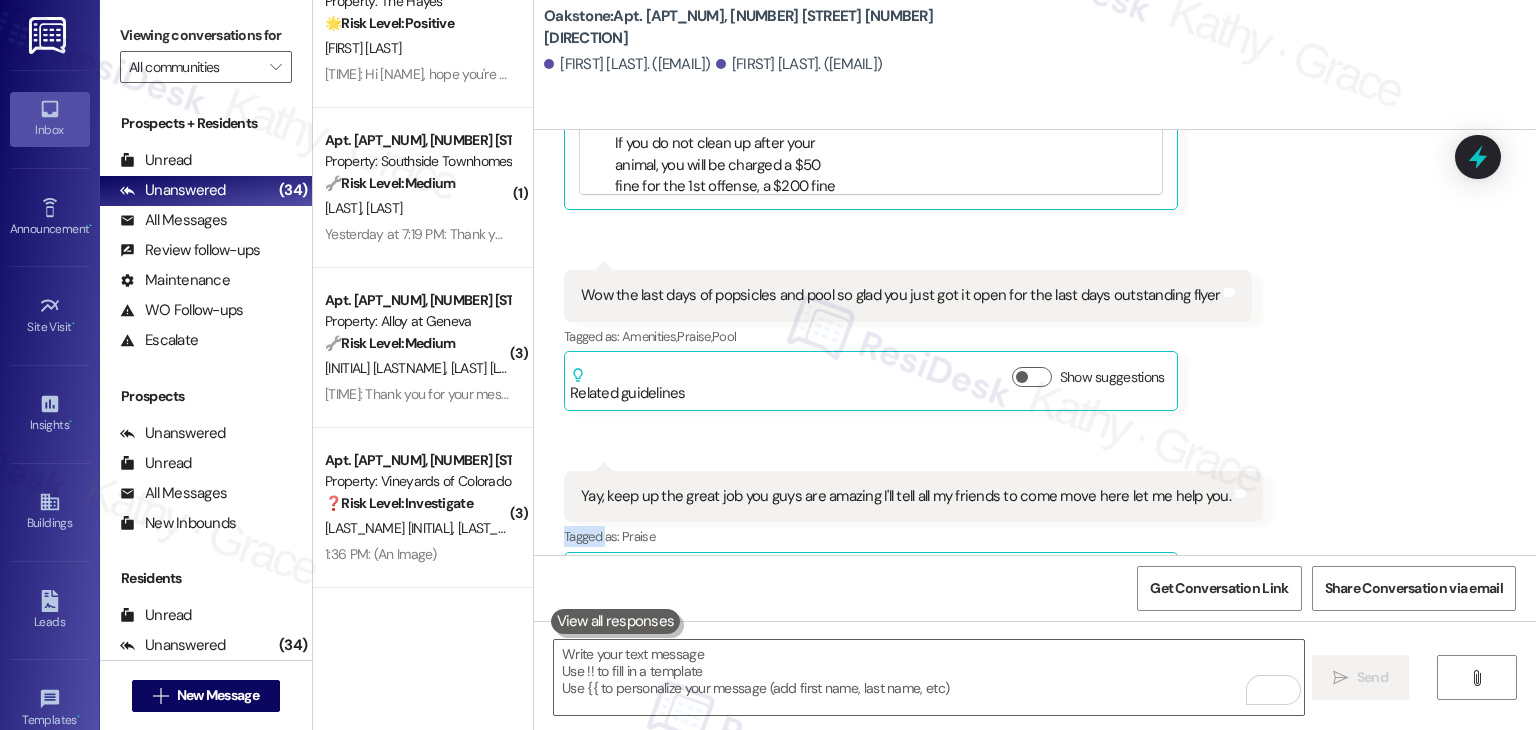 click on "Received via SMS Michael Kisielka Question   Neutral Yesterday at 1:42 PM Wow popsicles usually like dinner is going to treat me like this.
Finally the pool's open that we've been paying for I'm not having to go over to the apartment complex next door to use theirs even though your sister complex.
So glad I'm playing for amenities here at this location I have to go over to the next facility to use theirs instead of you getting it done properly and on time all I get is excuses from you.
But yay popsicles Tags and notes Tagged as:   Rent/payments ,  Click to highlight conversations about Rent/payments Praise ,  Click to highlight conversations about Praise Amenities ,  Click to highlight conversations about Amenities Complaint Click to highlight conversations about Complaint  Related guidelines Hide Suggestions Premiere Properties - All Properties: Excessive animal waste fine policy and responsibility Created  2 years ago Property level guideline  ( 67 % match) FAQs generated by ResiDesk AI  ( 67" at bounding box center [1035, 69] 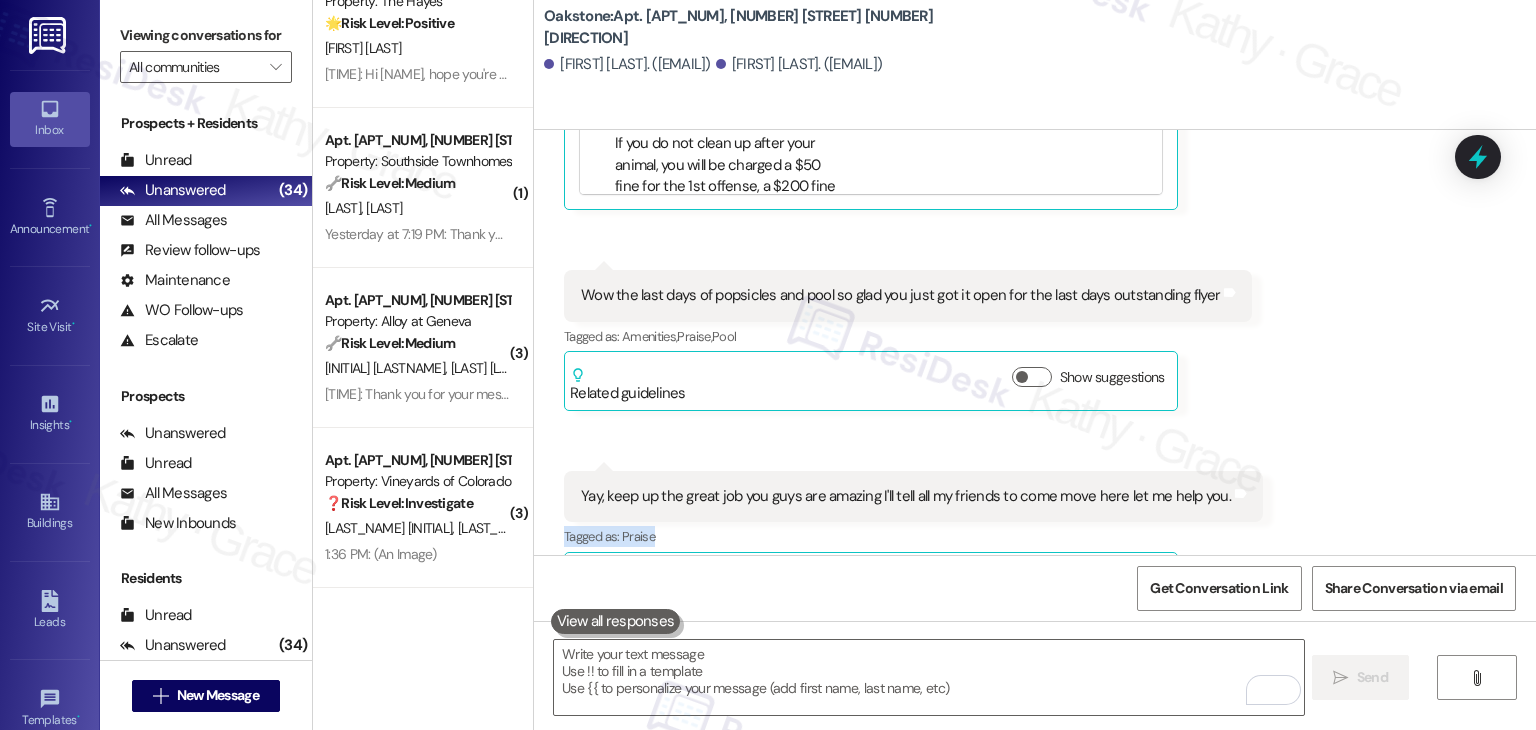 scroll, scrollTop: 15350, scrollLeft: 0, axis: vertical 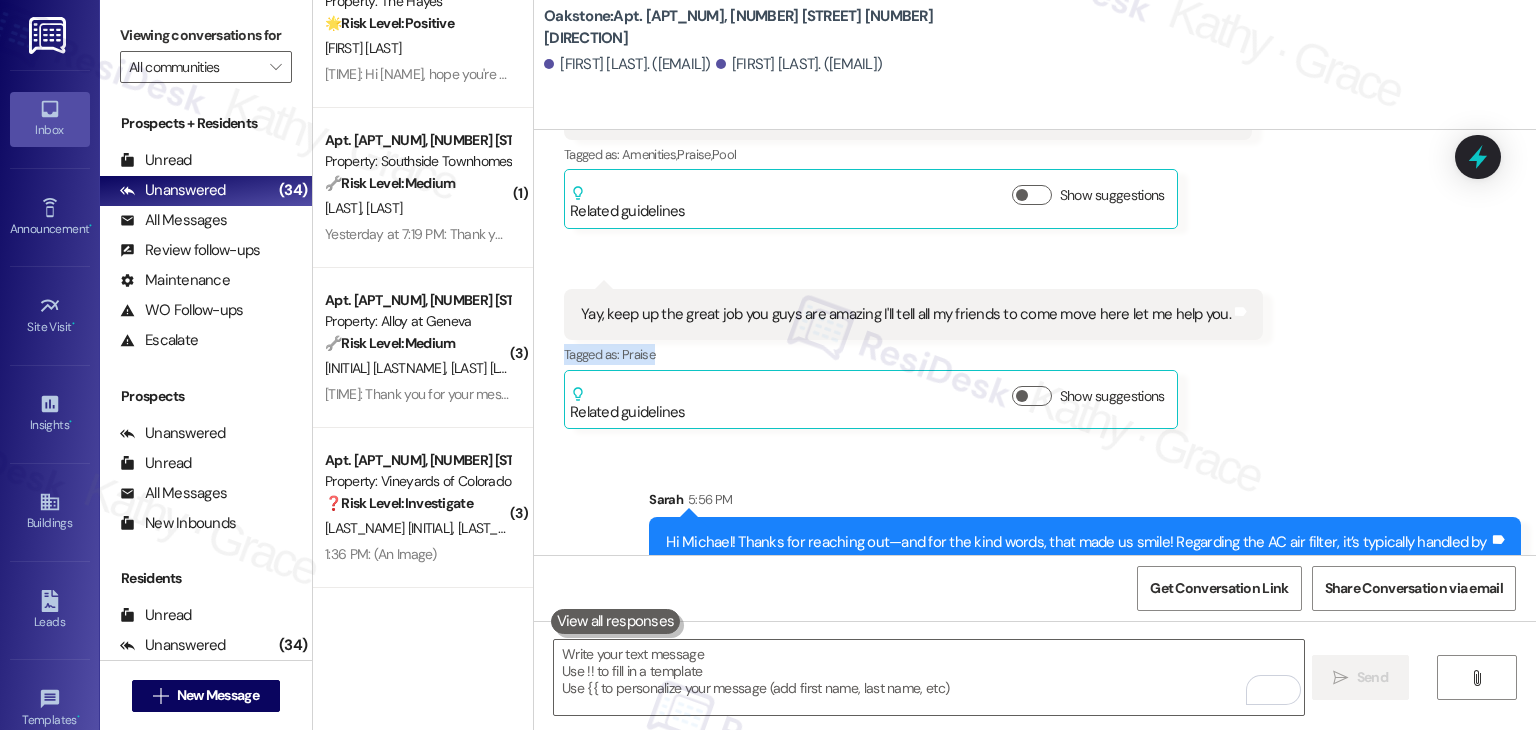 click 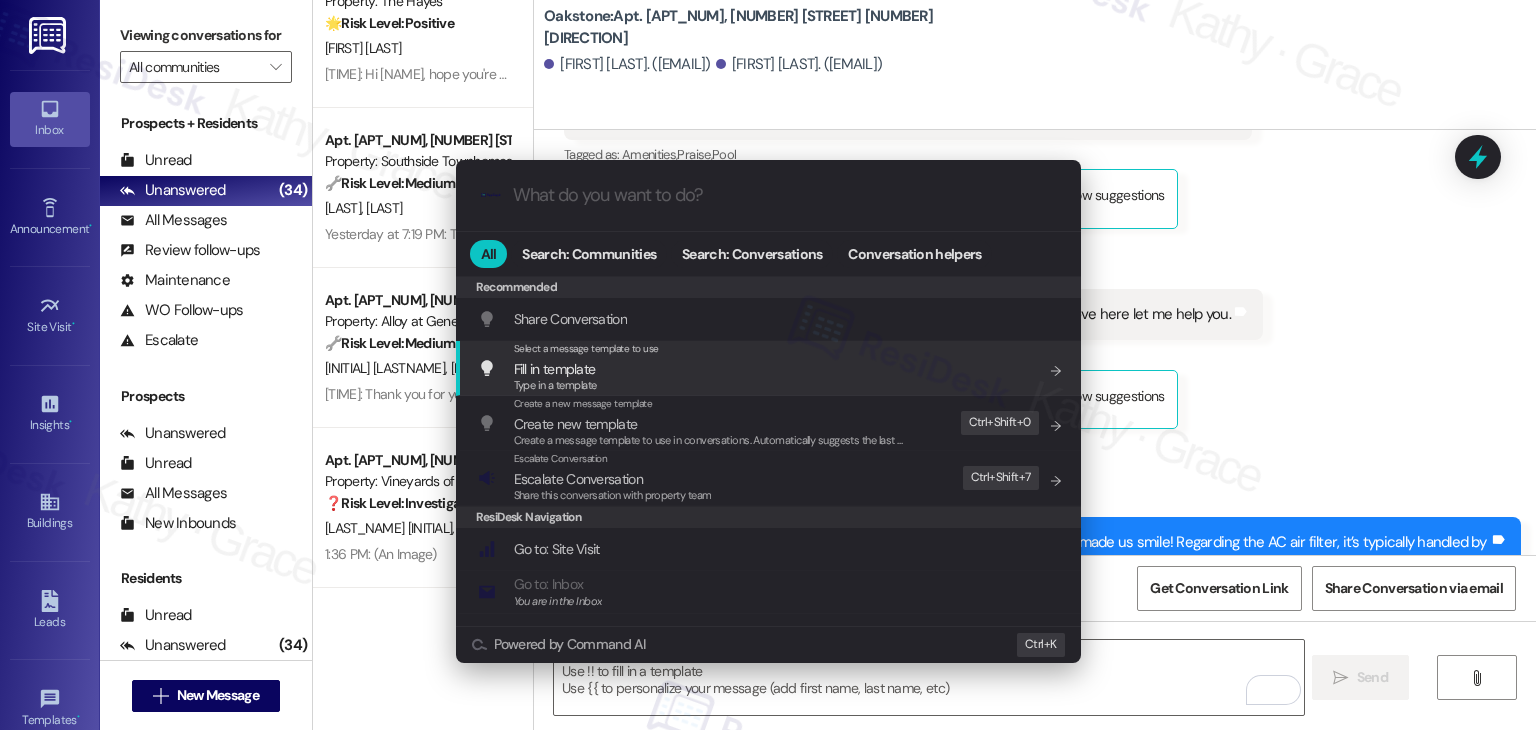 click on "Escalate Conversation" at bounding box center (578, 479) 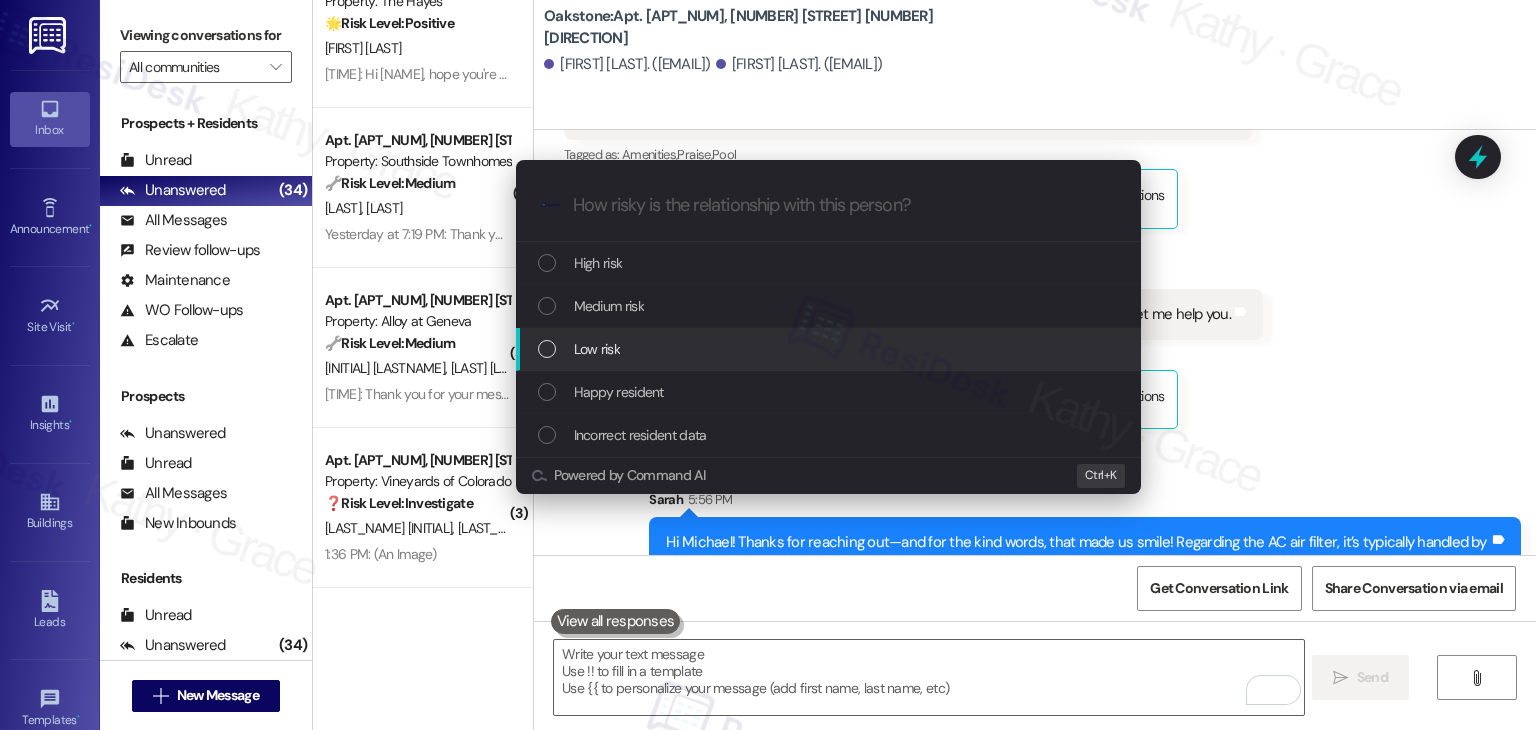 click at bounding box center [547, 349] 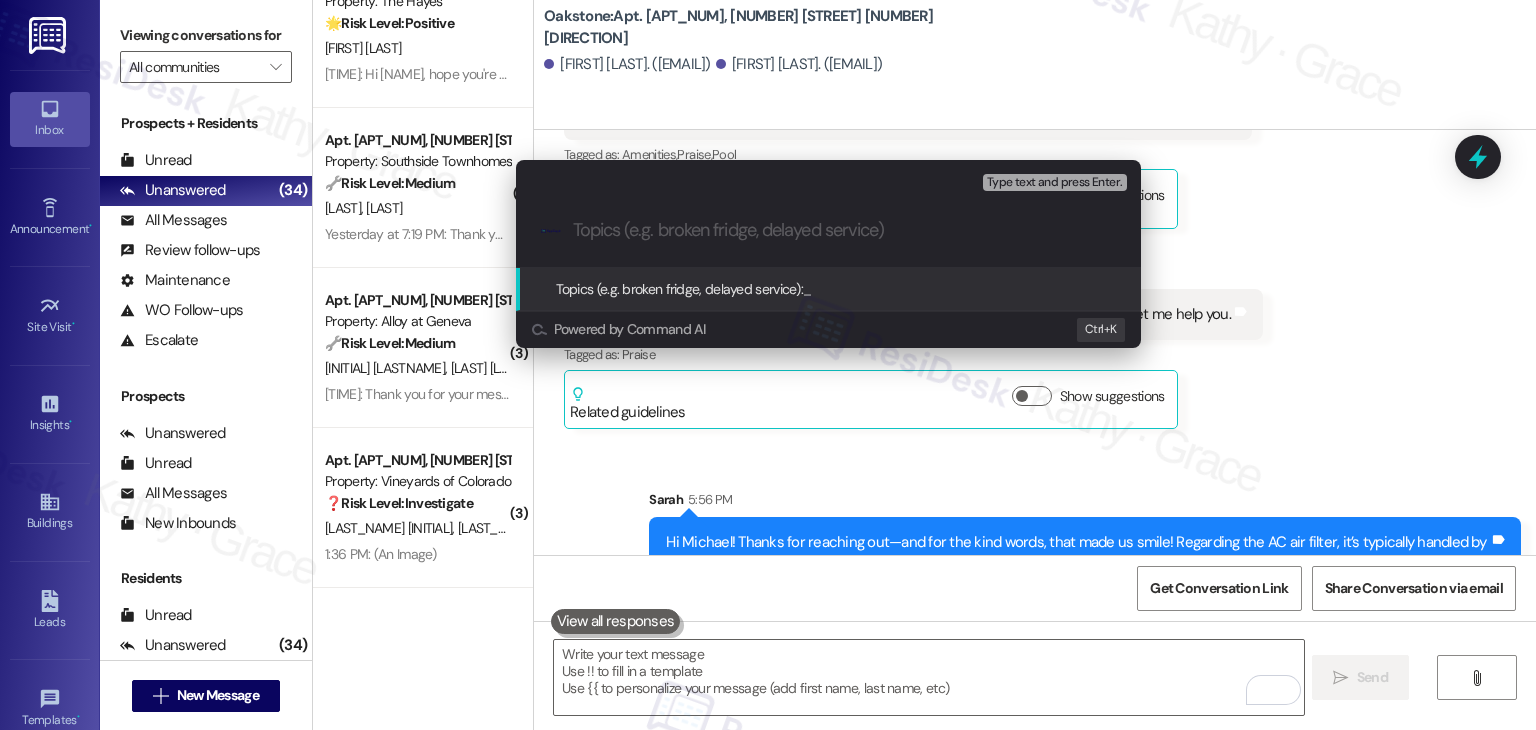 paste on "Resident Inquiry – AC Air Filter Responsibility & Pool Amenity Feedback" 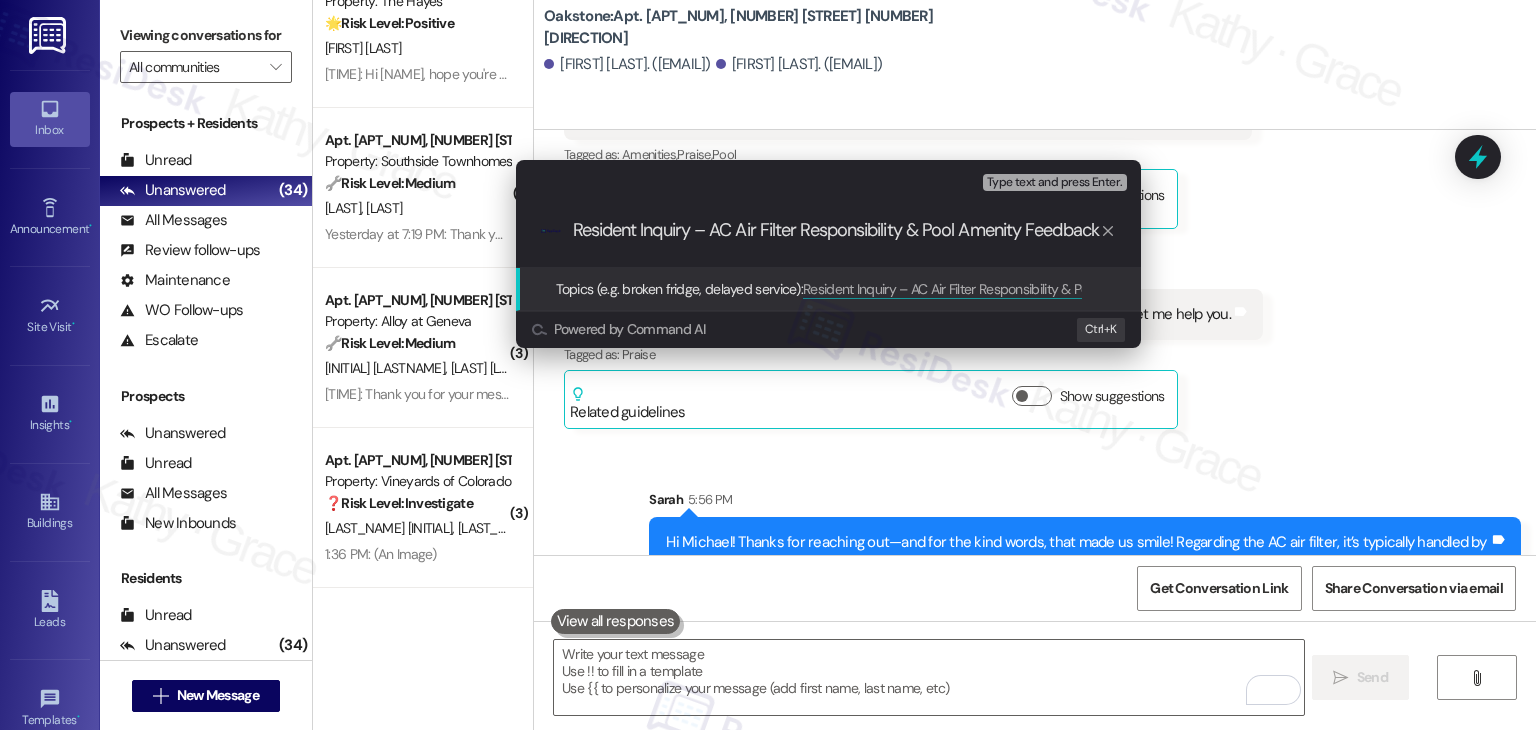 scroll, scrollTop: 0, scrollLeft: 8, axis: horizontal 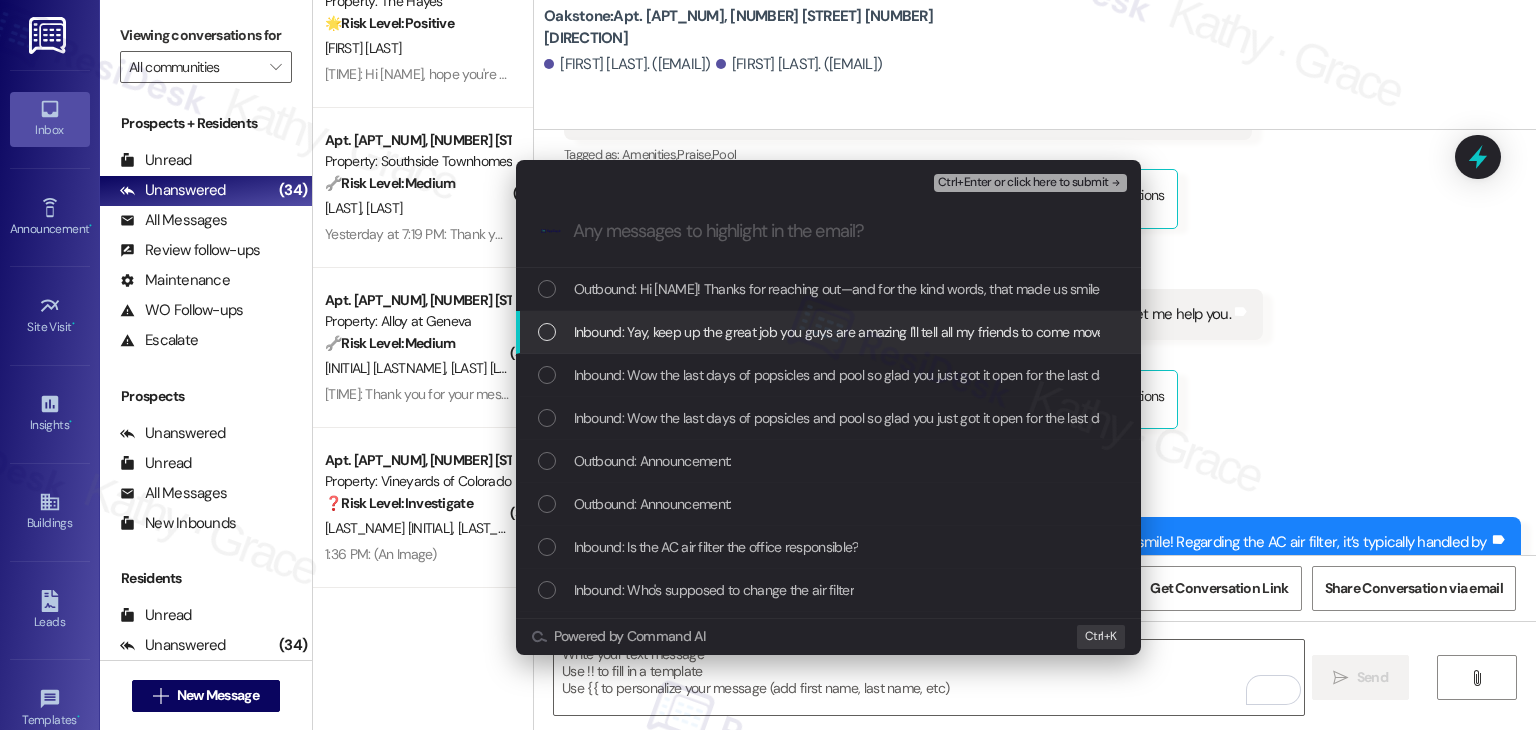 click at bounding box center (547, 332) 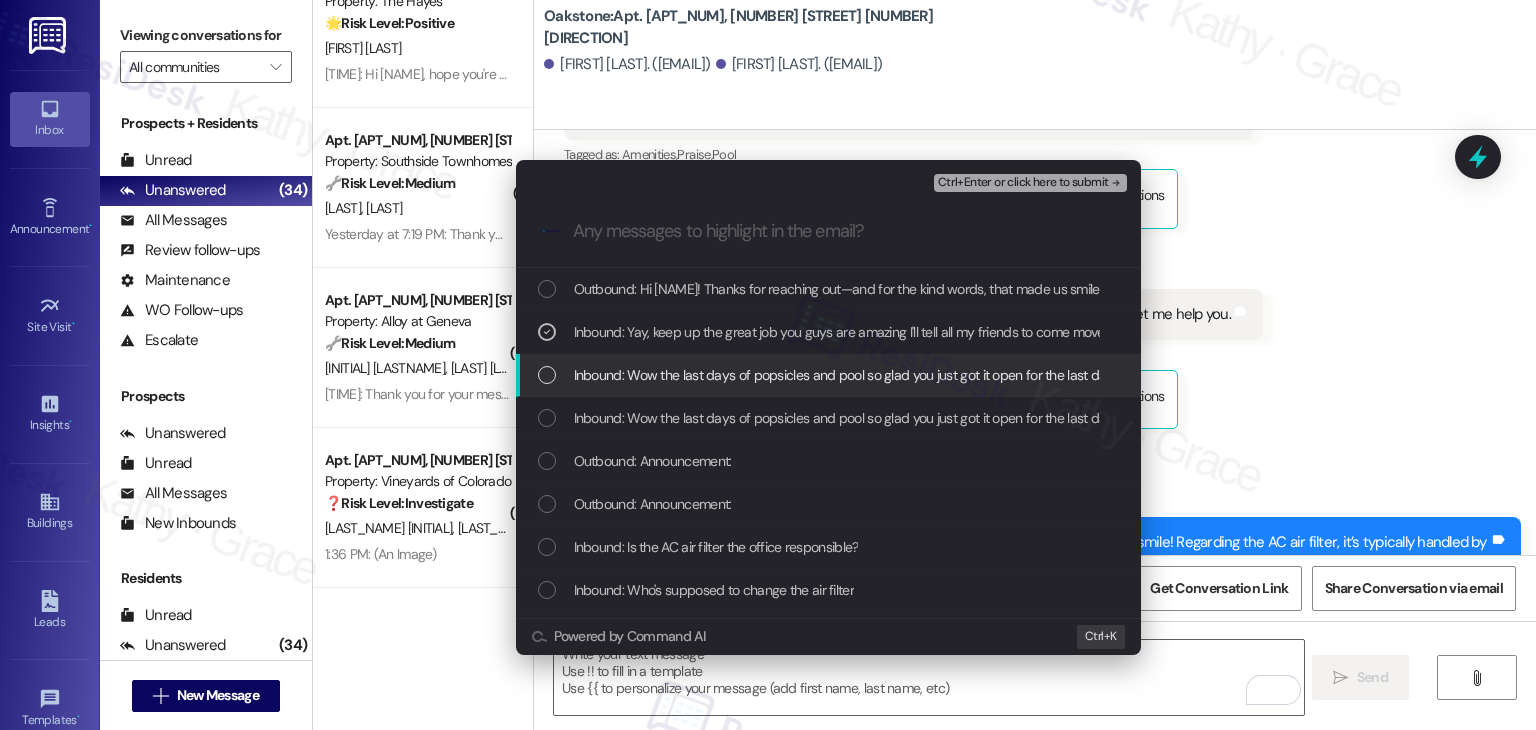 click at bounding box center (547, 375) 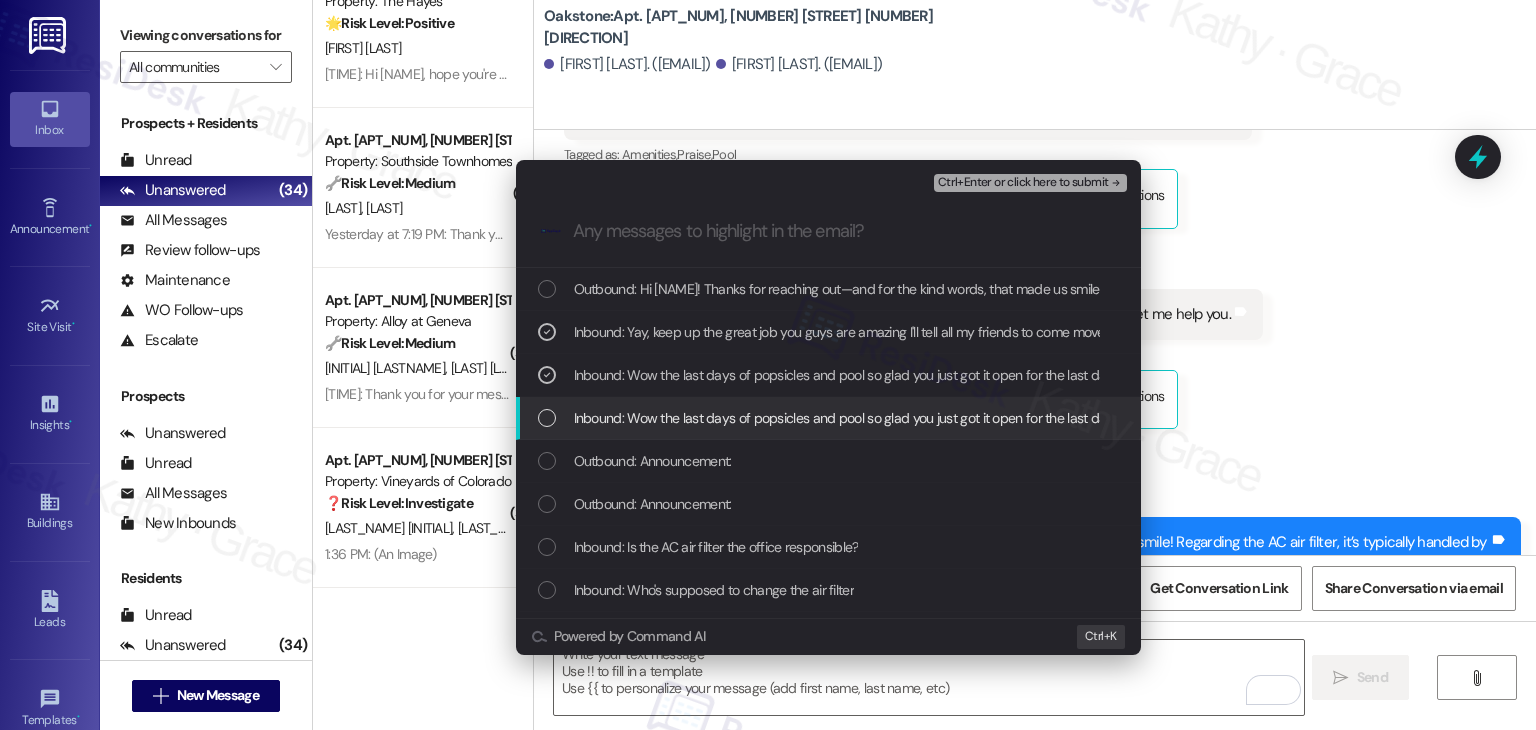 click at bounding box center (547, 418) 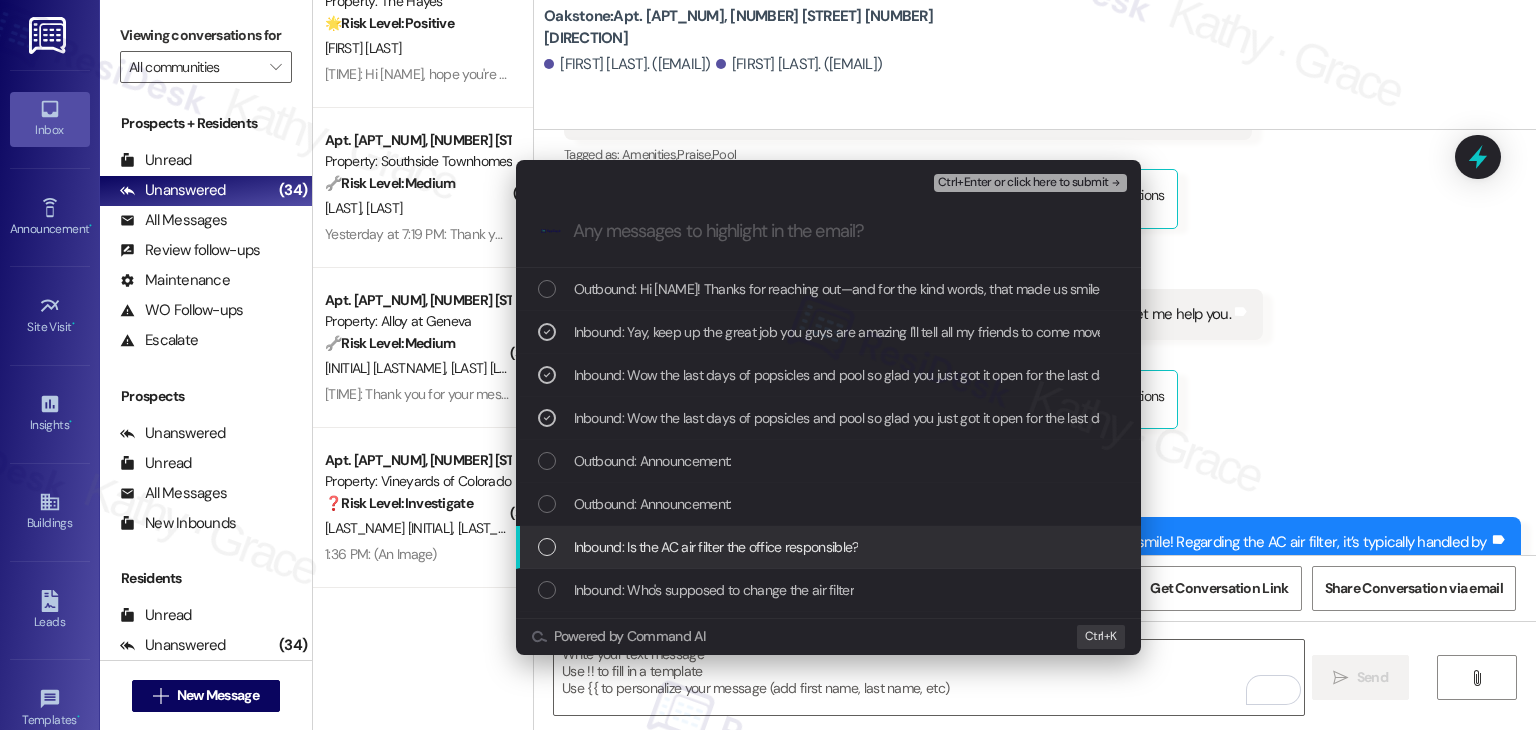 click on "Inbound: Is the AC air filter the office responsible?" at bounding box center [828, 547] 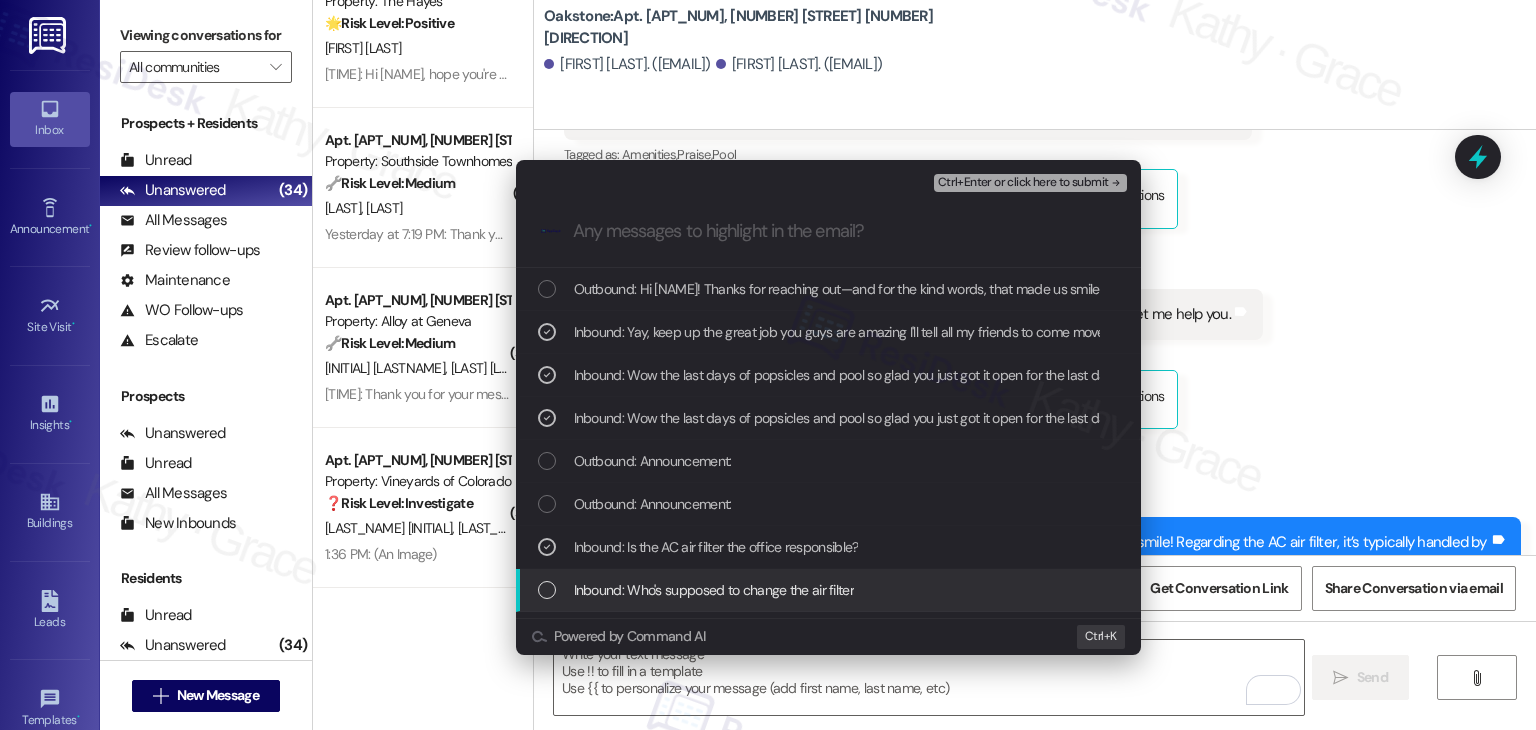 click at bounding box center [547, 590] 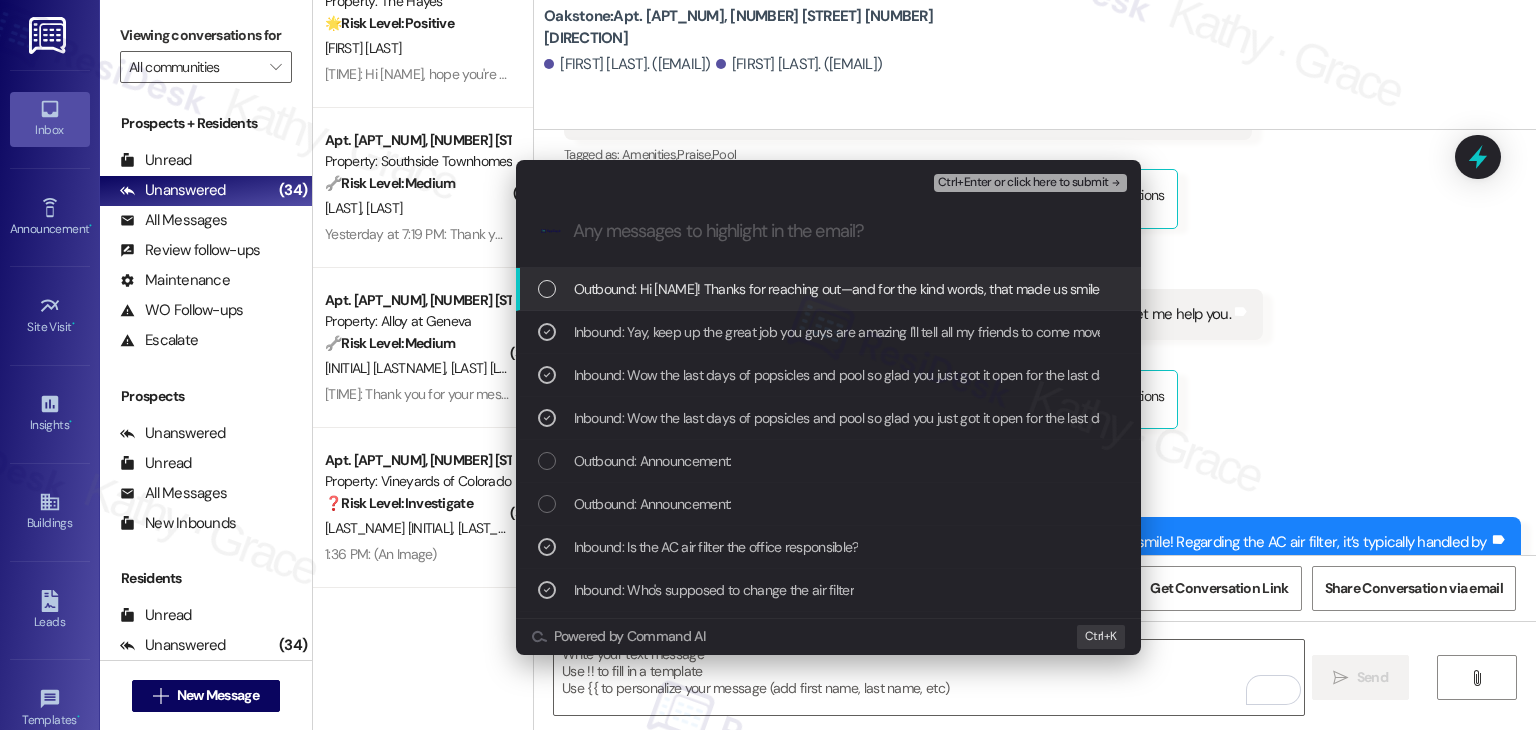 click on "Ctrl+Enter or click here to submit" at bounding box center (1023, 183) 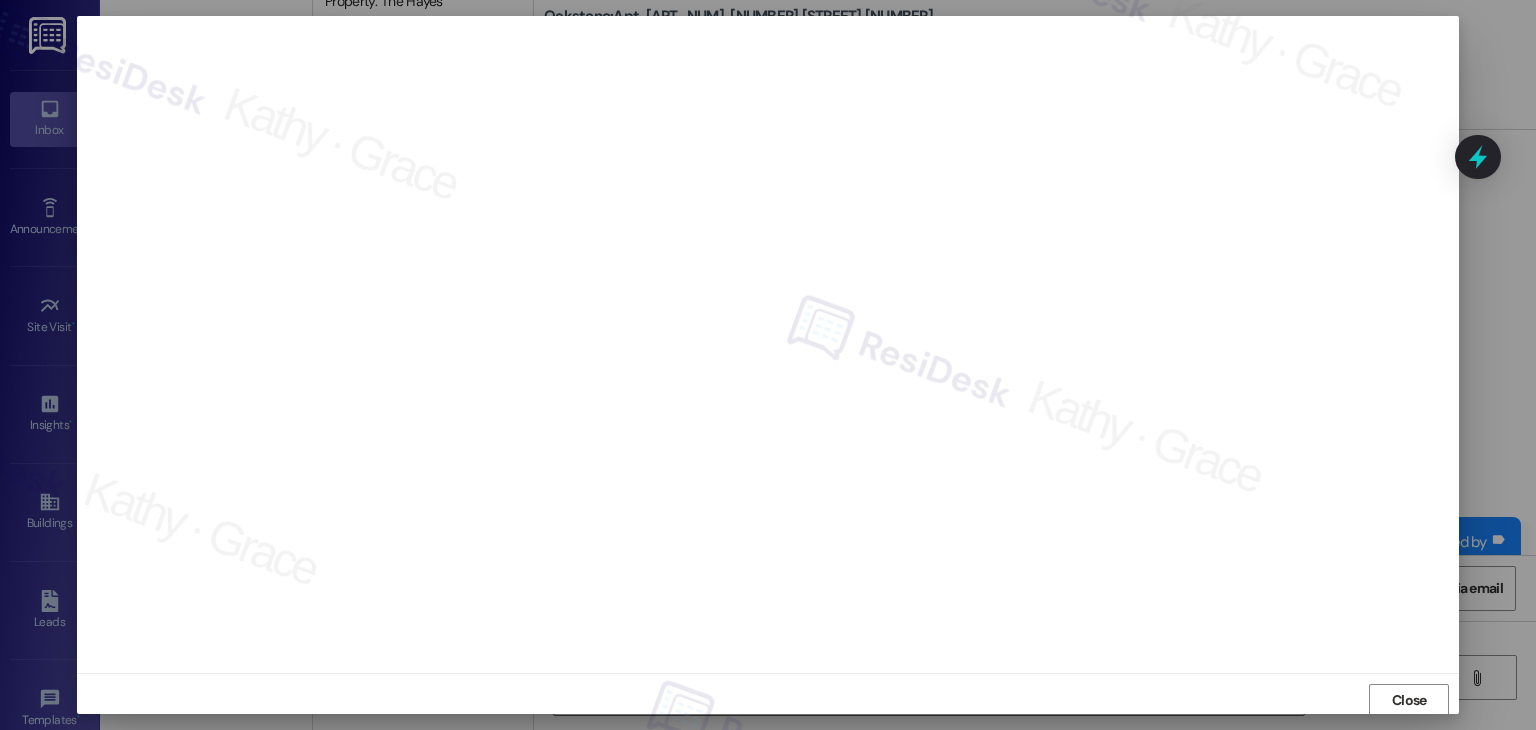 scroll, scrollTop: 1, scrollLeft: 0, axis: vertical 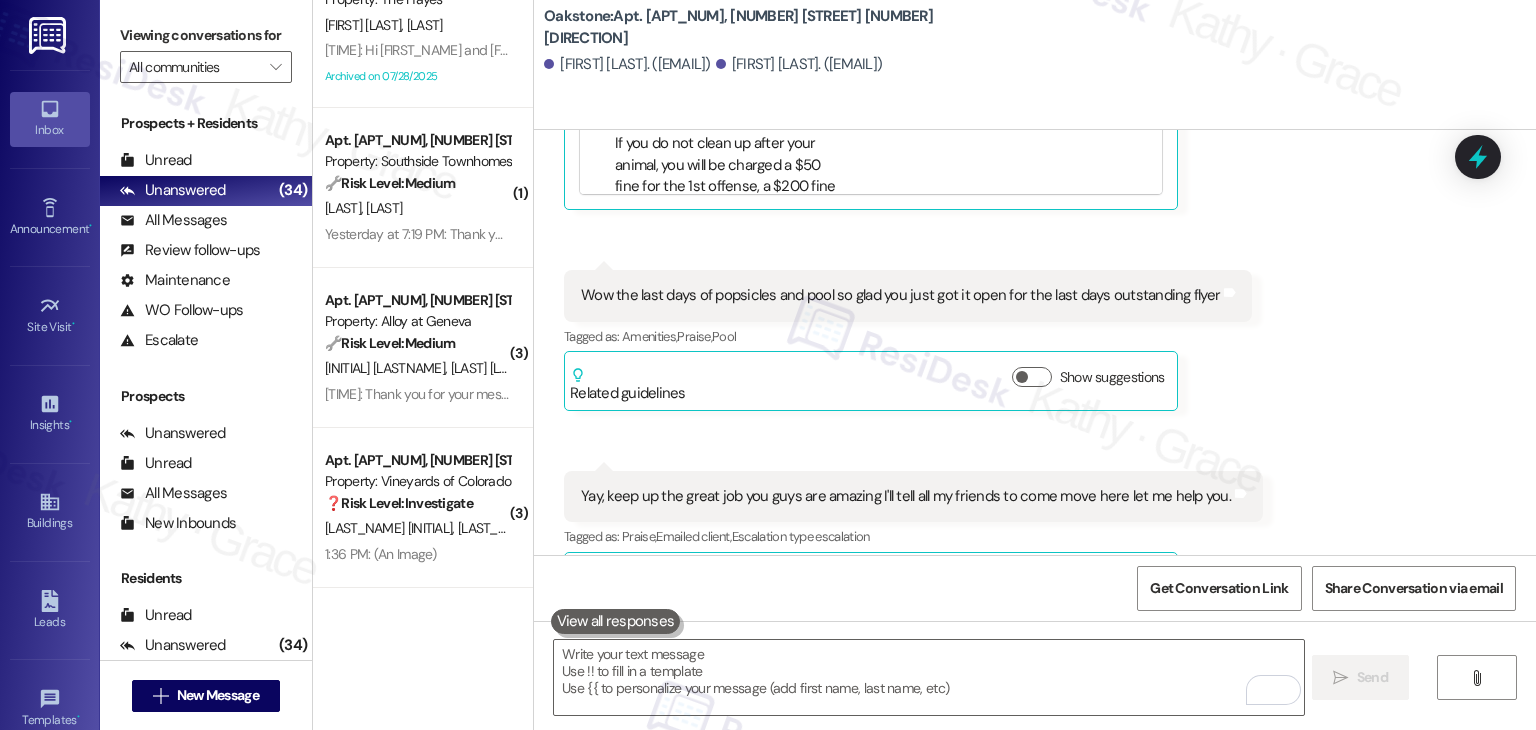 click on "Received via SMS Michael Kisielka Question   Neutral Yesterday at 1:42 PM Wow popsicles usually like dinner is going to treat me like this.
Finally the pool's open that we've been paying for I'm not having to go over to the apartment complex next door to use theirs even though your sister complex.
So glad I'm playing for amenities here at this location I have to go over to the next facility to use theirs instead of you getting it done properly and on time all I get is excuses from you.
But yay popsicles Tags and notes Tagged as:   Rent/payments ,  Click to highlight conversations about Rent/payments Praise ,  Click to highlight conversations about Praise Amenities ,  Click to highlight conversations about Amenities Complaint Click to highlight conversations about Complaint  Related guidelines Hide Suggestions Premiere Properties - All Properties: Excessive animal waste fine policy and responsibility Created  2 years ago Property level guideline  ( 67 % match) FAQs generated by ResiDesk AI  ( 67" at bounding box center [1035, 69] 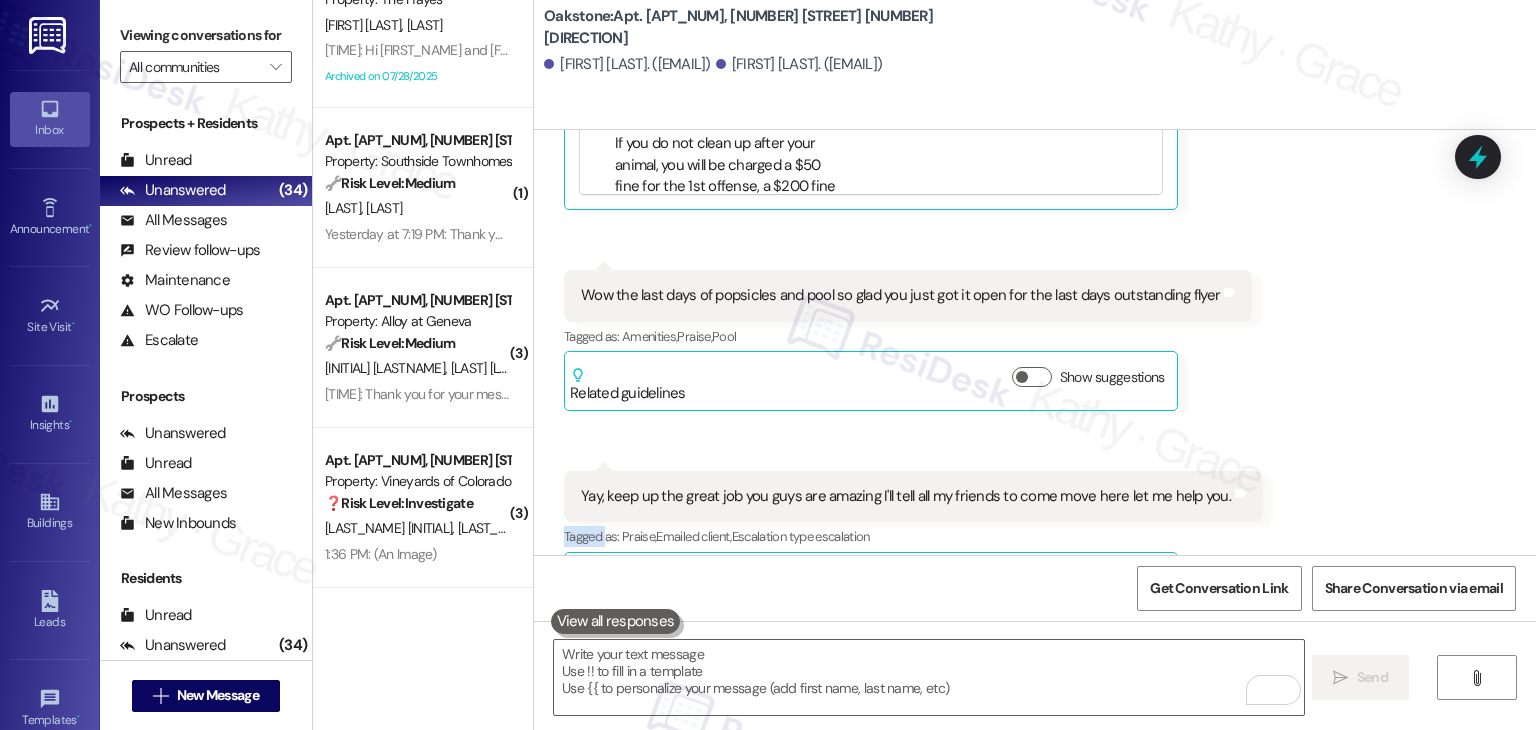 click on "Received via SMS Michael Kisielka Question   Neutral Yesterday at 1:42 PM Wow popsicles usually like dinner is going to treat me like this.
Finally the pool's open that we've been paying for I'm not having to go over to the apartment complex next door to use theirs even though your sister complex.
So glad I'm playing for amenities here at this location I have to go over to the next facility to use theirs instead of you getting it done properly and on time all I get is excuses from you.
But yay popsicles Tags and notes Tagged as:   Rent/payments ,  Click to highlight conversations about Rent/payments Praise ,  Click to highlight conversations about Praise Amenities ,  Click to highlight conversations about Amenities Complaint Click to highlight conversations about Complaint  Related guidelines Hide Suggestions Premiere Properties - All Properties: Excessive animal waste fine policy and responsibility Created  2 years ago Property level guideline  ( 67 % match) FAQs generated by ResiDesk AI  ( 67" at bounding box center [1035, 69] 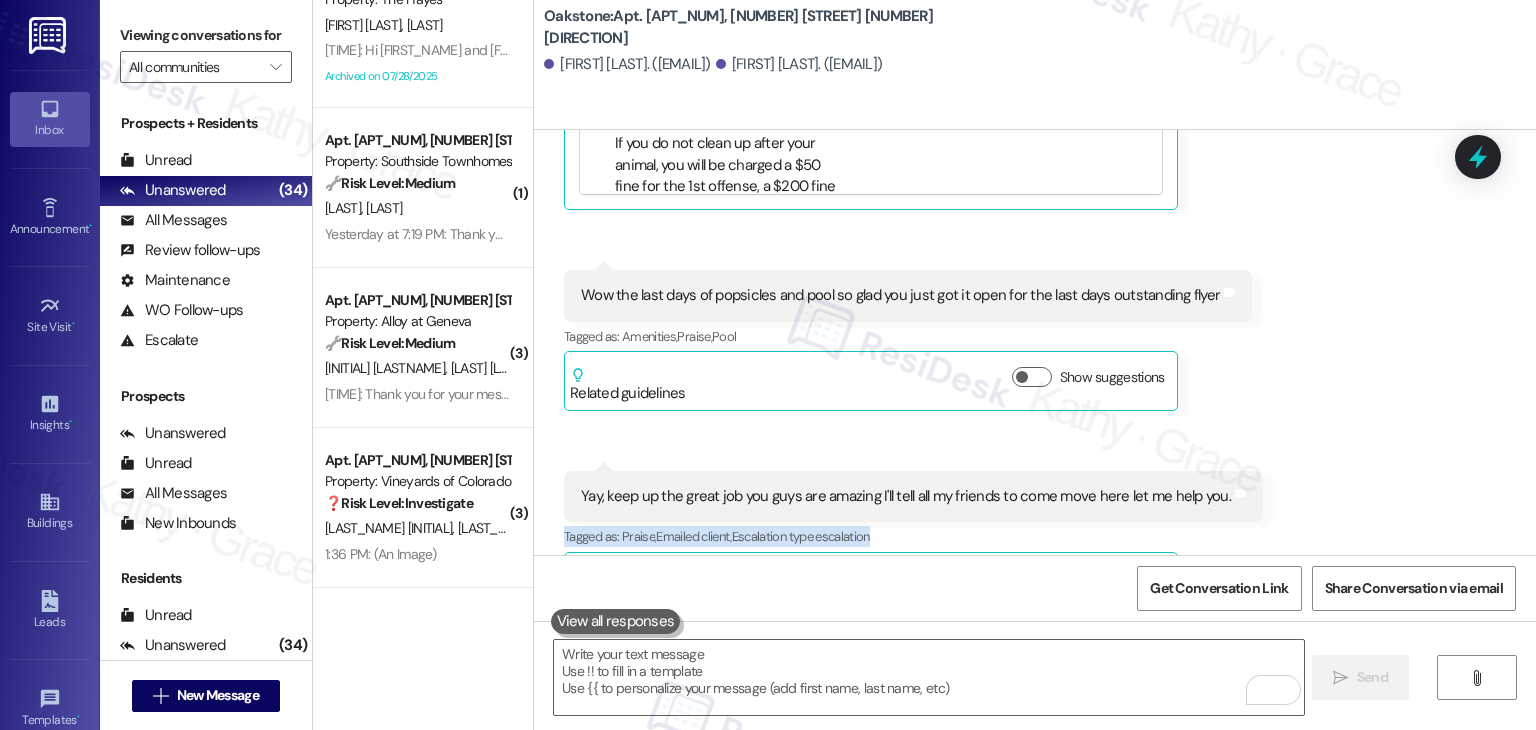 click on "Received via SMS Michael Kisielka Question   Neutral Yesterday at 1:42 PM Wow popsicles usually like dinner is going to treat me like this.
Finally the pool's open that we've been paying for I'm not having to go over to the apartment complex next door to use theirs even though your sister complex.
So glad I'm playing for amenities here at this location I have to go over to the next facility to use theirs instead of you getting it done properly and on time all I get is excuses from you.
But yay popsicles Tags and notes Tagged as:   Rent/payments ,  Click to highlight conversations about Rent/payments Praise ,  Click to highlight conversations about Praise Amenities ,  Click to highlight conversations about Amenities Complaint Click to highlight conversations about Complaint  Related guidelines Hide Suggestions Premiere Properties - All Properties: Excessive animal waste fine policy and responsibility Created  2 years ago Property level guideline  ( 67 % match) FAQs generated by ResiDesk AI  ( 67" at bounding box center (1035, 69) 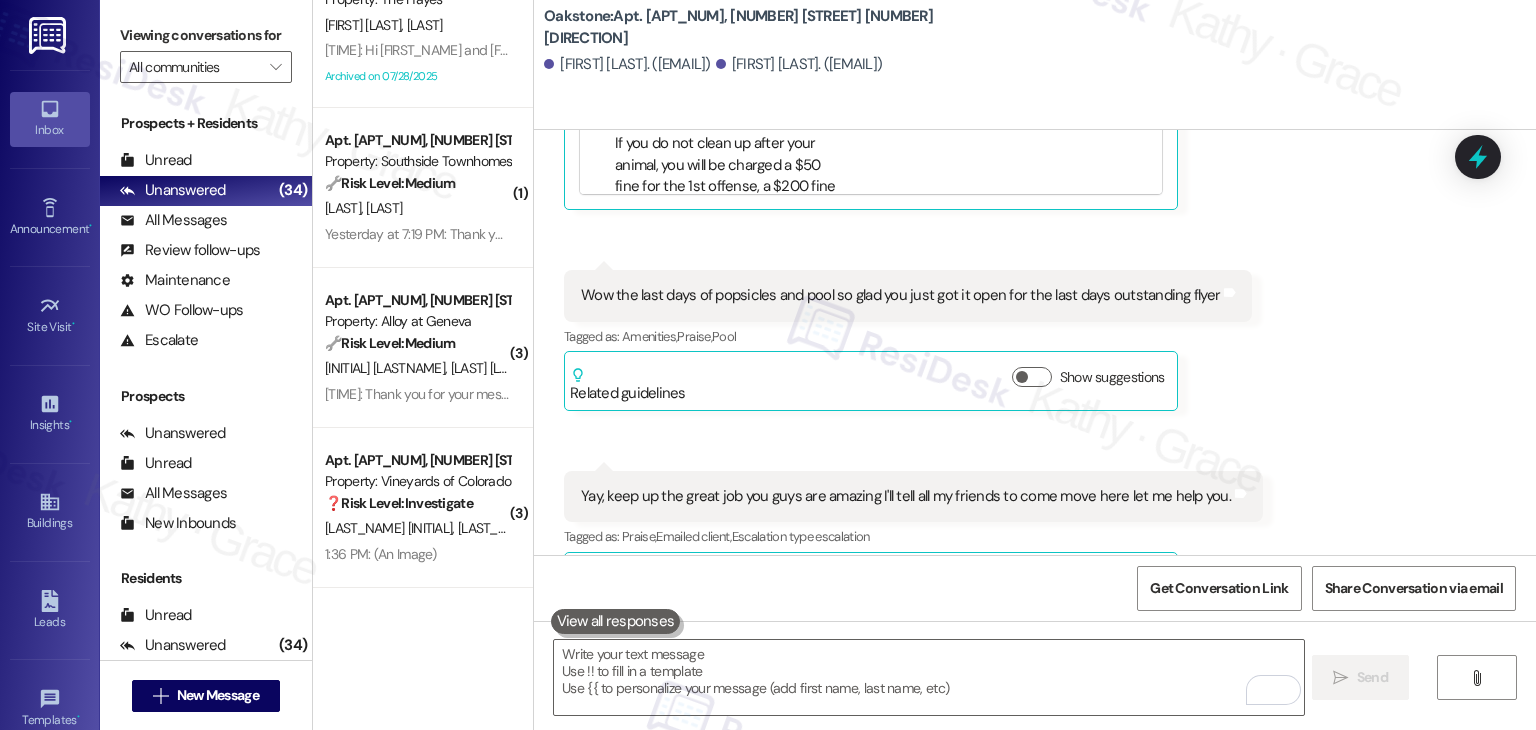 click on "Received via SMS Michael Kisielka Question   Neutral Yesterday at 1:42 PM Wow popsicles usually like dinner is going to treat me like this.
Finally the pool's open that we've been paying for I'm not having to go over to the apartment complex next door to use theirs even though your sister complex.
So glad I'm playing for amenities here at this location I have to go over to the next facility to use theirs instead of you getting it done properly and on time all I get is excuses from you.
But yay popsicles Tags and notes Tagged as:   Rent/payments ,  Click to highlight conversations about Rent/payments Praise ,  Click to highlight conversations about Praise Amenities ,  Click to highlight conversations about Amenities Complaint Click to highlight conversations about Complaint  Related guidelines Hide Suggestions Premiere Properties - All Properties: Excessive animal waste fine policy and responsibility Created  2 years ago Property level guideline  ( 67 % match) FAQs generated by ResiDesk AI  ( 67" at bounding box center [1035, 69] 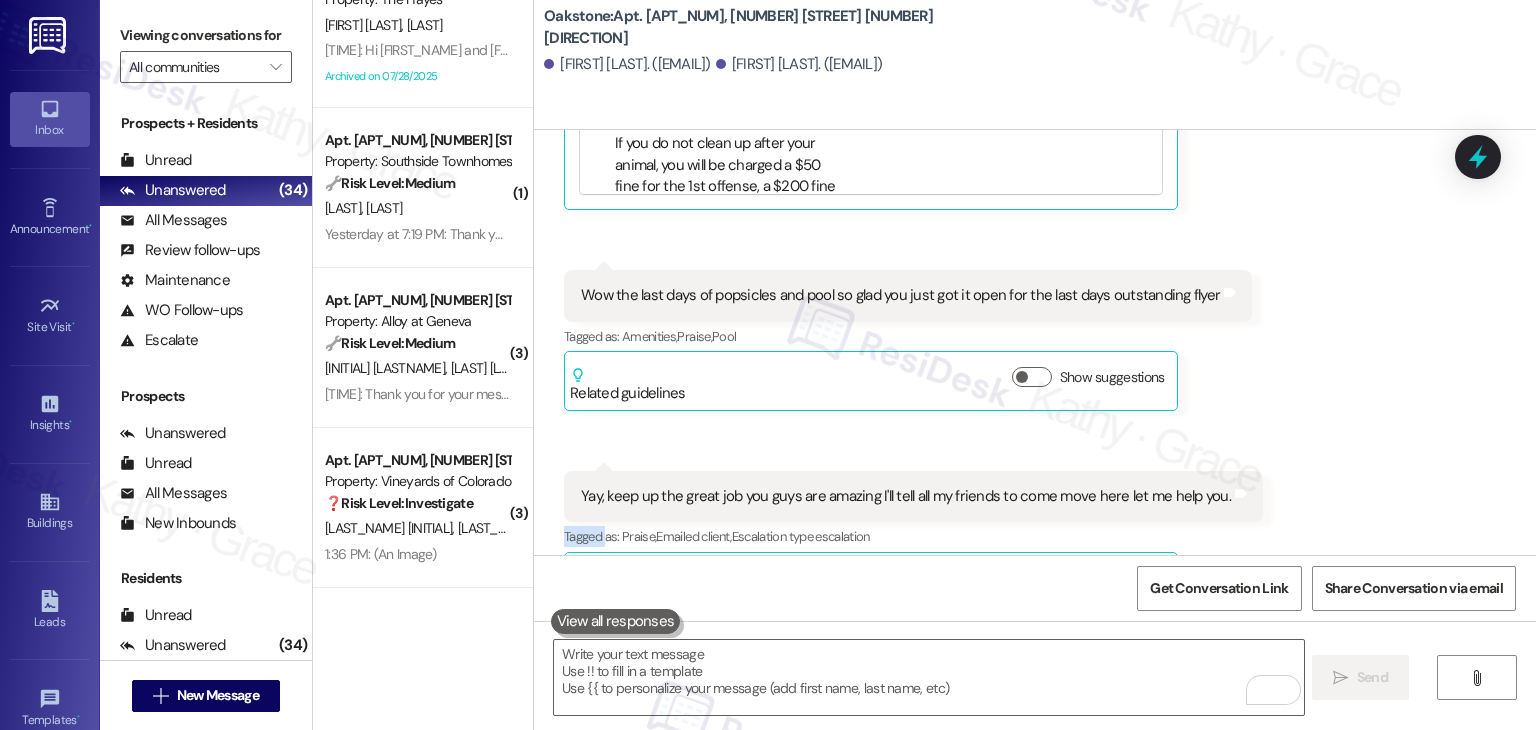 click on "Received via SMS Michael Kisielka Question   Neutral Yesterday at 1:42 PM Wow popsicles usually like dinner is going to treat me like this.
Finally the pool's open that we've been paying for I'm not having to go over to the apartment complex next door to use theirs even though your sister complex.
So glad I'm playing for amenities here at this location I have to go over to the next facility to use theirs instead of you getting it done properly and on time all I get is excuses from you.
But yay popsicles Tags and notes Tagged as:   Rent/payments ,  Click to highlight conversations about Rent/payments Praise ,  Click to highlight conversations about Praise Amenities ,  Click to highlight conversations about Amenities Complaint Click to highlight conversations about Complaint  Related guidelines Hide Suggestions Premiere Properties - All Properties: Excessive animal waste fine policy and responsibility Created  2 years ago Property level guideline  ( 67 % match) FAQs generated by ResiDesk AI  ( 67" at bounding box center (1035, 69) 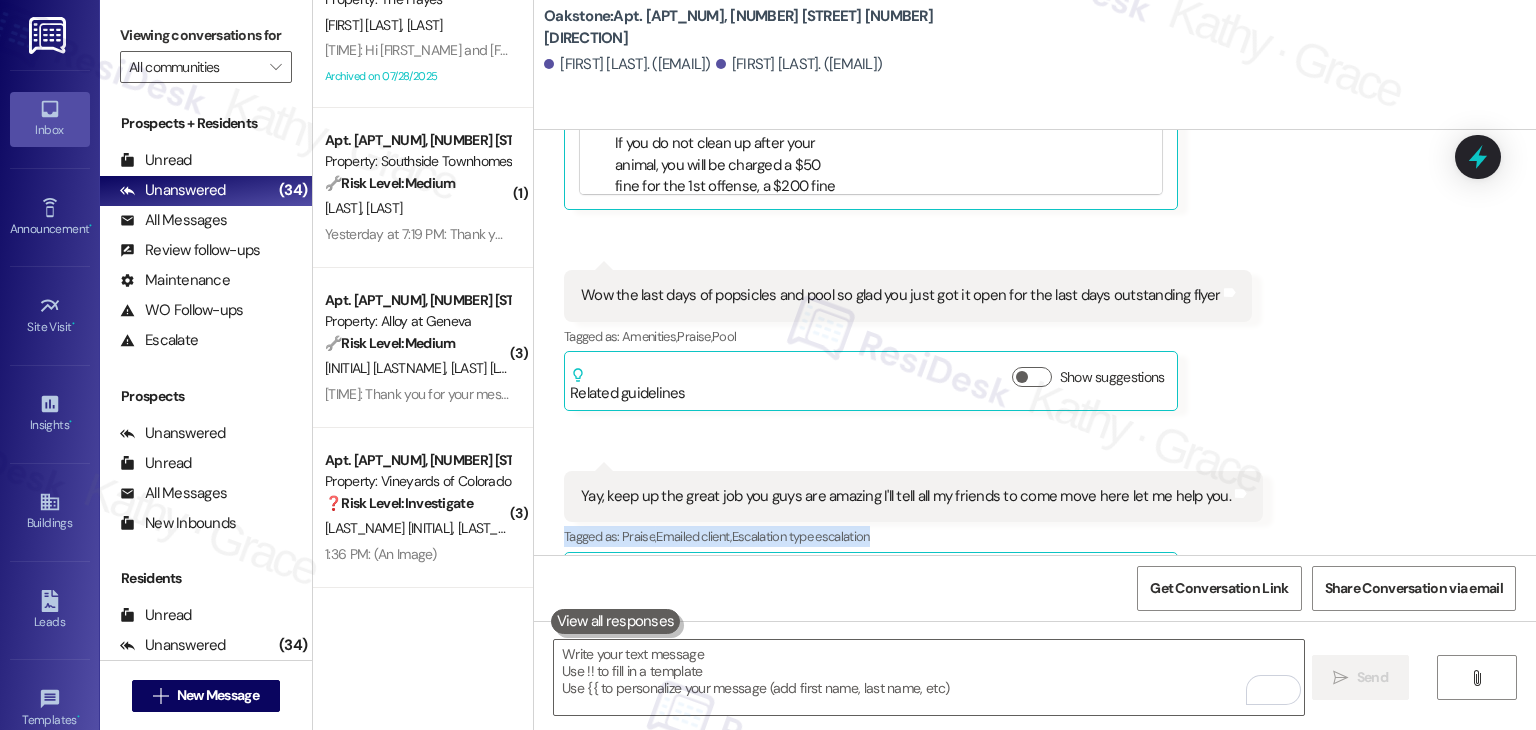 click on "Received via SMS Michael Kisielka Question   Neutral Yesterday at 1:42 PM Wow popsicles usually like dinner is going to treat me like this.
Finally the pool's open that we've been paying for I'm not having to go over to the apartment complex next door to use theirs even though your sister complex.
So glad I'm playing for amenities here at this location I have to go over to the next facility to use theirs instead of you getting it done properly and on time all I get is excuses from you.
But yay popsicles Tags and notes Tagged as:   Rent/payments ,  Click to highlight conversations about Rent/payments Praise ,  Click to highlight conversations about Praise Amenities ,  Click to highlight conversations about Amenities Complaint Click to highlight conversations about Complaint  Related guidelines Hide Suggestions Premiere Properties - All Properties: Excessive animal waste fine policy and responsibility Created  2 years ago Property level guideline  ( 67 % match) FAQs generated by ResiDesk AI  ( 67" at bounding box center (1035, 69) 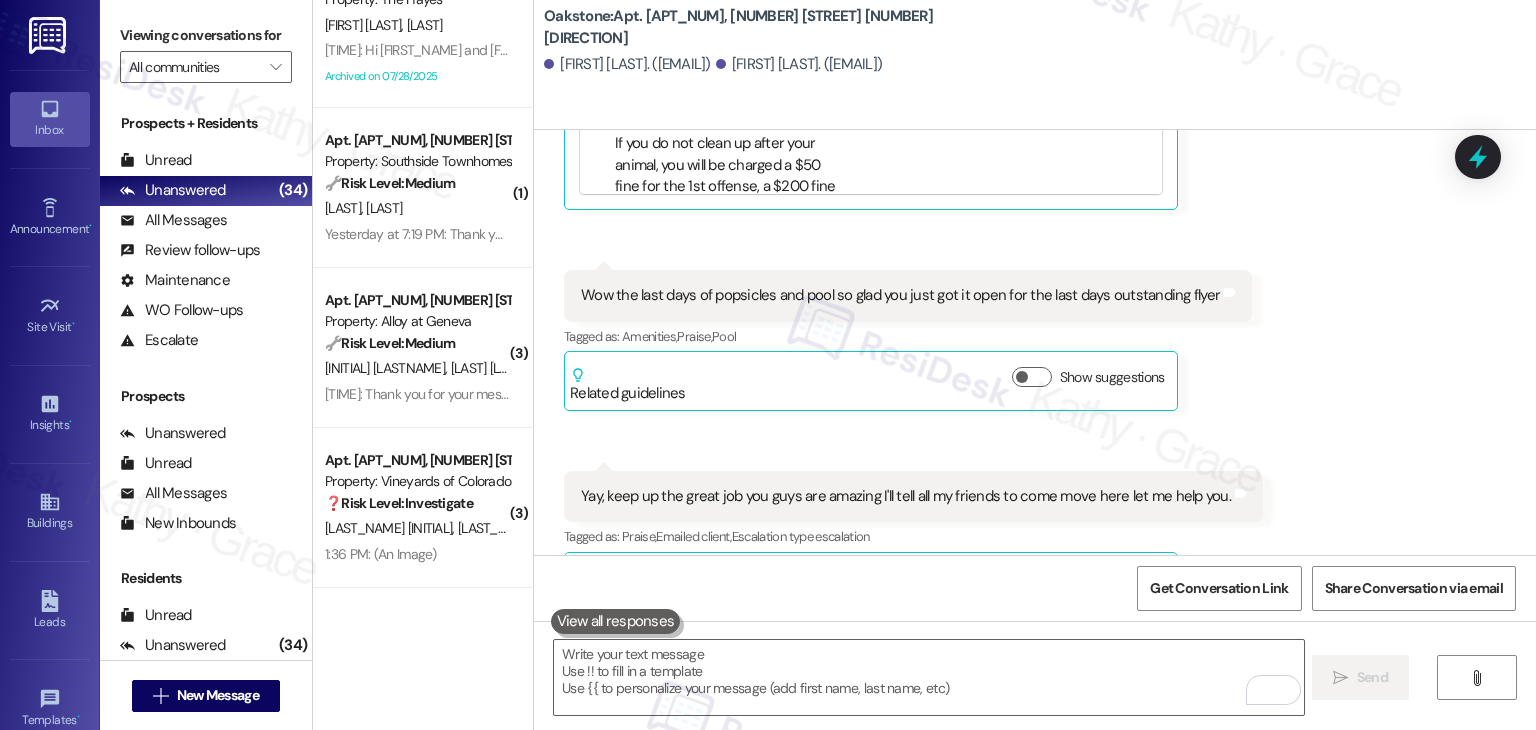 click on "Received via SMS Michael Kisielka Question   Neutral Yesterday at 1:42 PM Wow popsicles usually like dinner is going to treat me like this.
Finally the pool's open that we've been paying for I'm not having to go over to the apartment complex next door to use theirs even though your sister complex.
So glad I'm playing for amenities here at this location I have to go over to the next facility to use theirs instead of you getting it done properly and on time all I get is excuses from you.
But yay popsicles Tags and notes Tagged as:   Rent/payments ,  Click to highlight conversations about Rent/payments Praise ,  Click to highlight conversations about Praise Amenities ,  Click to highlight conversations about Amenities Complaint Click to highlight conversations about Complaint  Related guidelines Hide Suggestions Premiere Properties - All Properties: Excessive animal waste fine policy and responsibility Created  2 years ago Property level guideline  ( 67 % match) FAQs generated by ResiDesk AI  ( 67" at bounding box center (1035, 69) 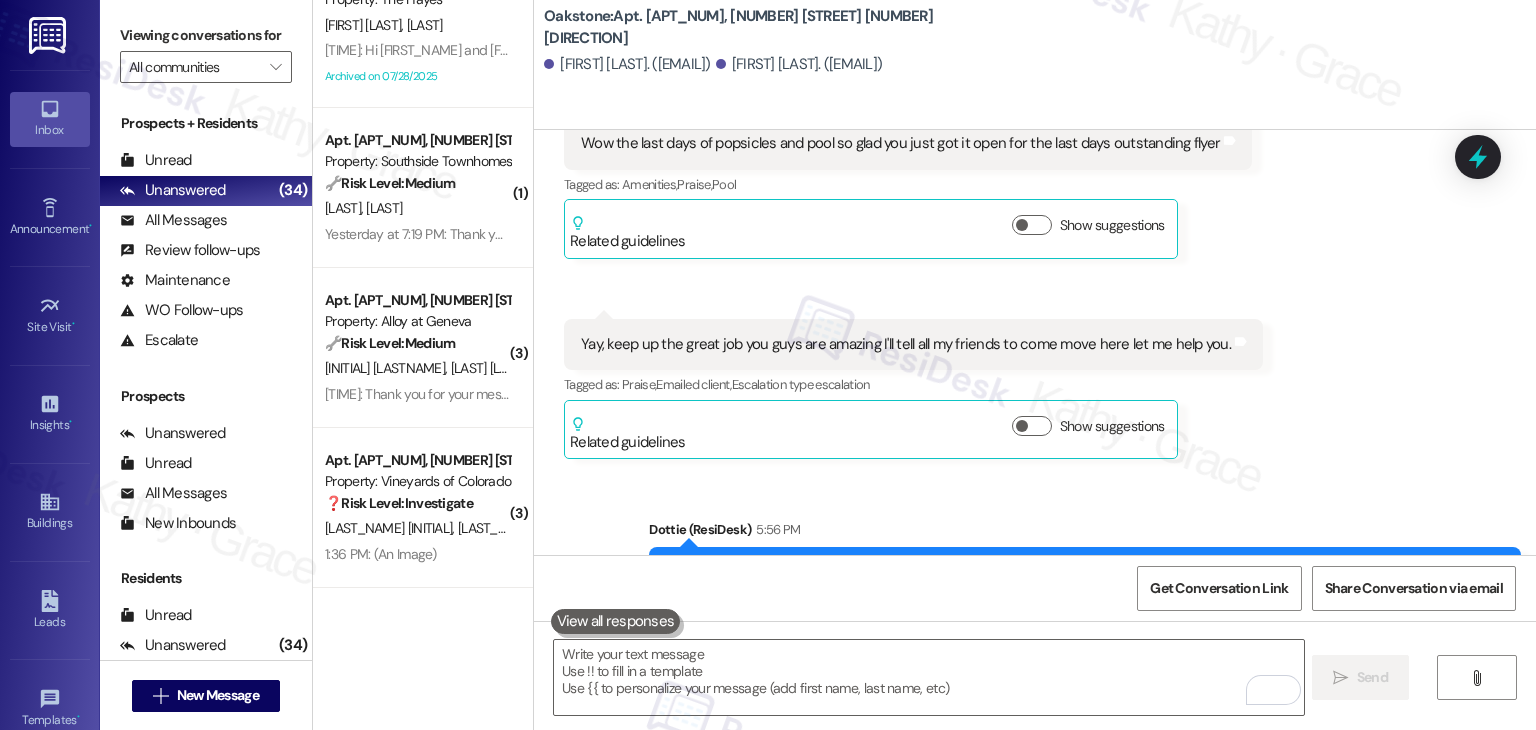 scroll, scrollTop: 15380, scrollLeft: 0, axis: vertical 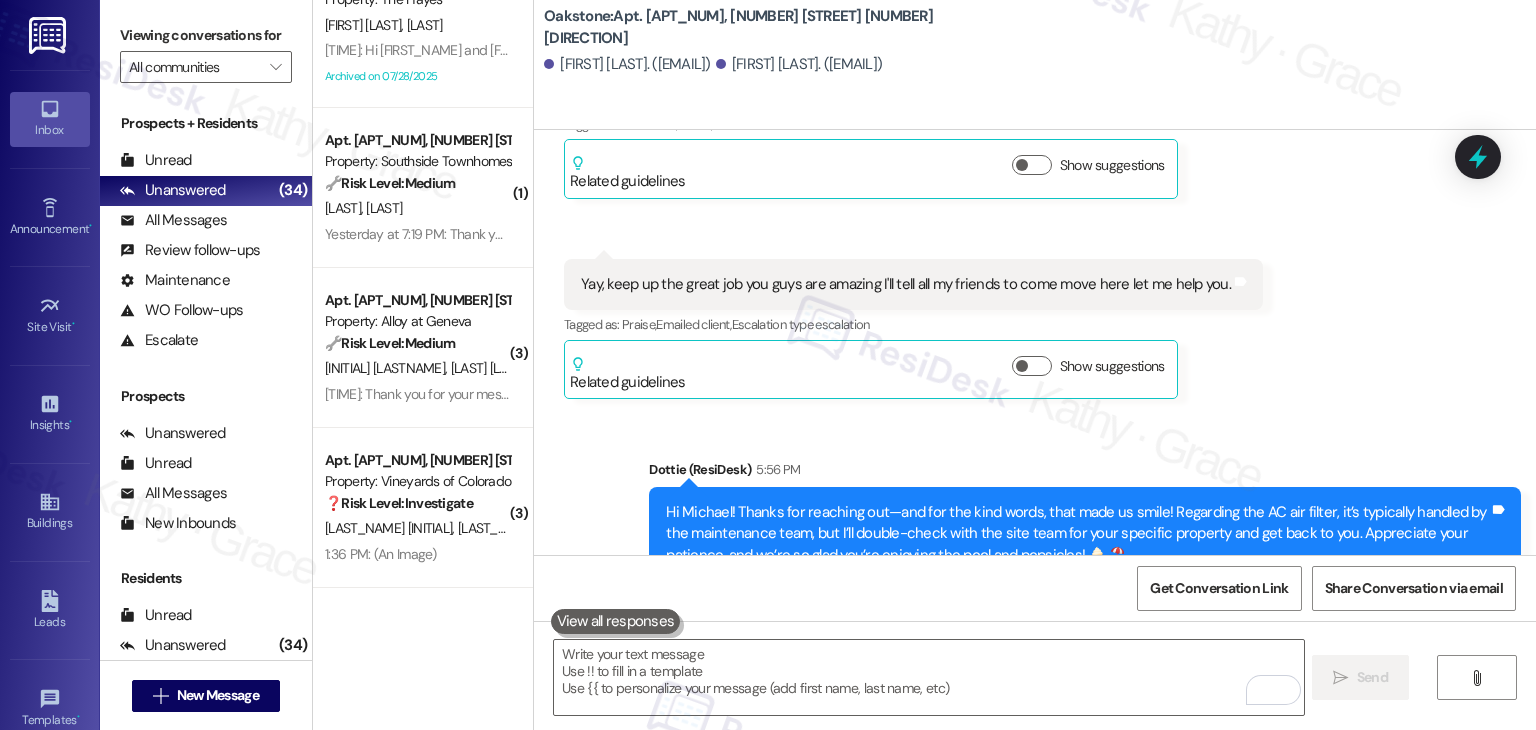 click on "Sent via SMS Dottie  (ResiDesk) 5:56 PM Hi Michael! Thanks for reaching out—and for the kind words, that made us smile! Regarding the AC air filter, it’s typically handled by the maintenance team, but I’ll double-check with the site team for your specific property and get back to you. Appreciate your patience, and we’re so glad you’re enjoying the pool and popsicles! 🍦🏖️ Tags and notes Tagged as:   Amenities ,  Click to highlight conversations about Amenities Heat or a/c ,  Click to highlight conversations about Heat or a/c Maintenance ,  Click to highlight conversations about Maintenance High risk ,  Click to highlight conversations about High risk Praise ,  Click to highlight conversations about Praise Maintenance request ,  Click to highlight conversations about Maintenance request Pool Click to highlight conversations about Pool" at bounding box center [1035, 520] 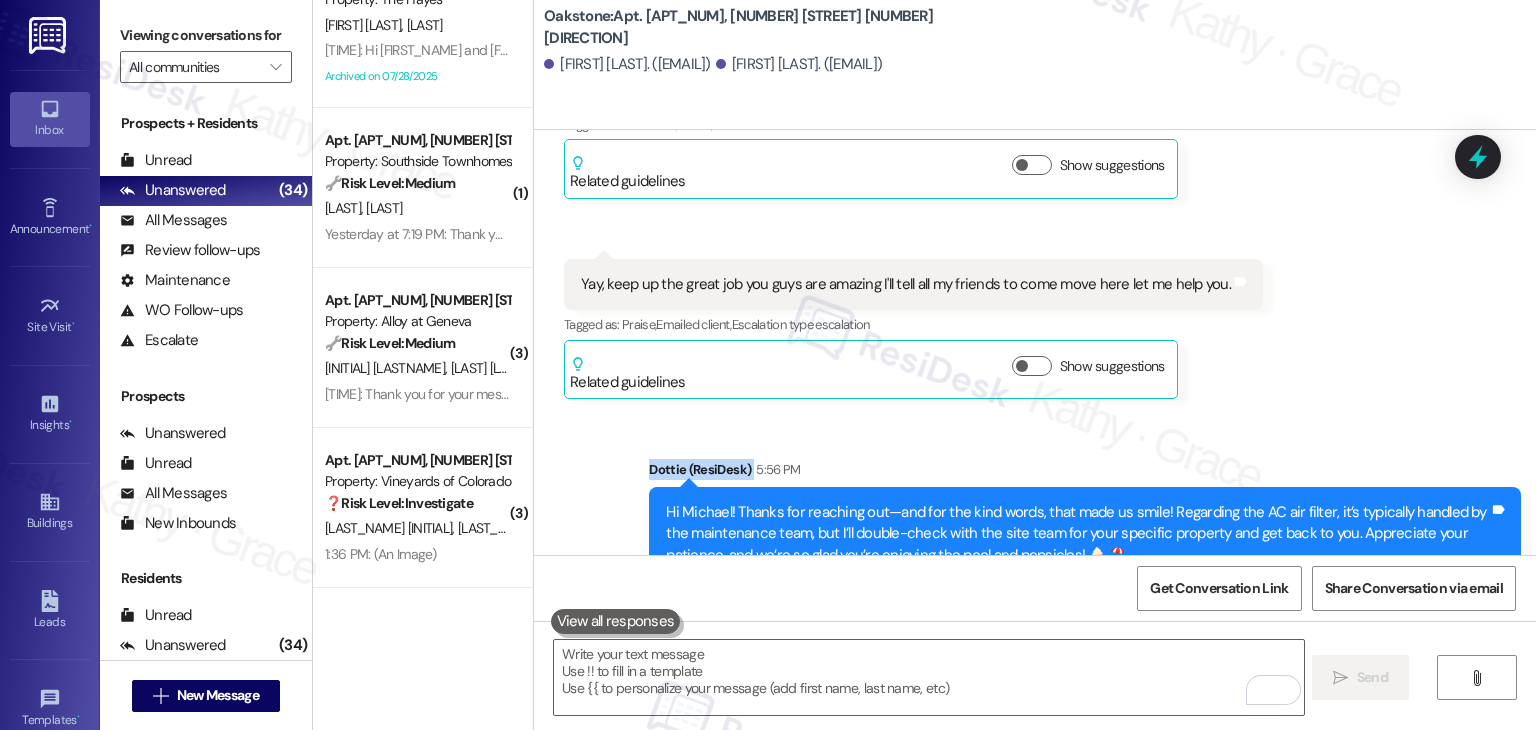 click on "Sent via SMS Dottie  (ResiDesk) 5:56 PM Hi Michael! Thanks for reaching out—and for the kind words, that made us smile! Regarding the AC air filter, it’s typically handled by the maintenance team, but I’ll double-check with the site team for your specific property and get back to you. Appreciate your patience, and we’re so glad you’re enjoying the pool and popsicles! 🍦🏖️ Tags and notes Tagged as:   Amenities ,  Click to highlight conversations about Amenities Heat or a/c ,  Click to highlight conversations about Heat or a/c Maintenance ,  Click to highlight conversations about Maintenance High risk ,  Click to highlight conversations about High risk Praise ,  Click to highlight conversations about Praise Maintenance request ,  Click to highlight conversations about Maintenance request Pool Click to highlight conversations about Pool" at bounding box center [1035, 520] 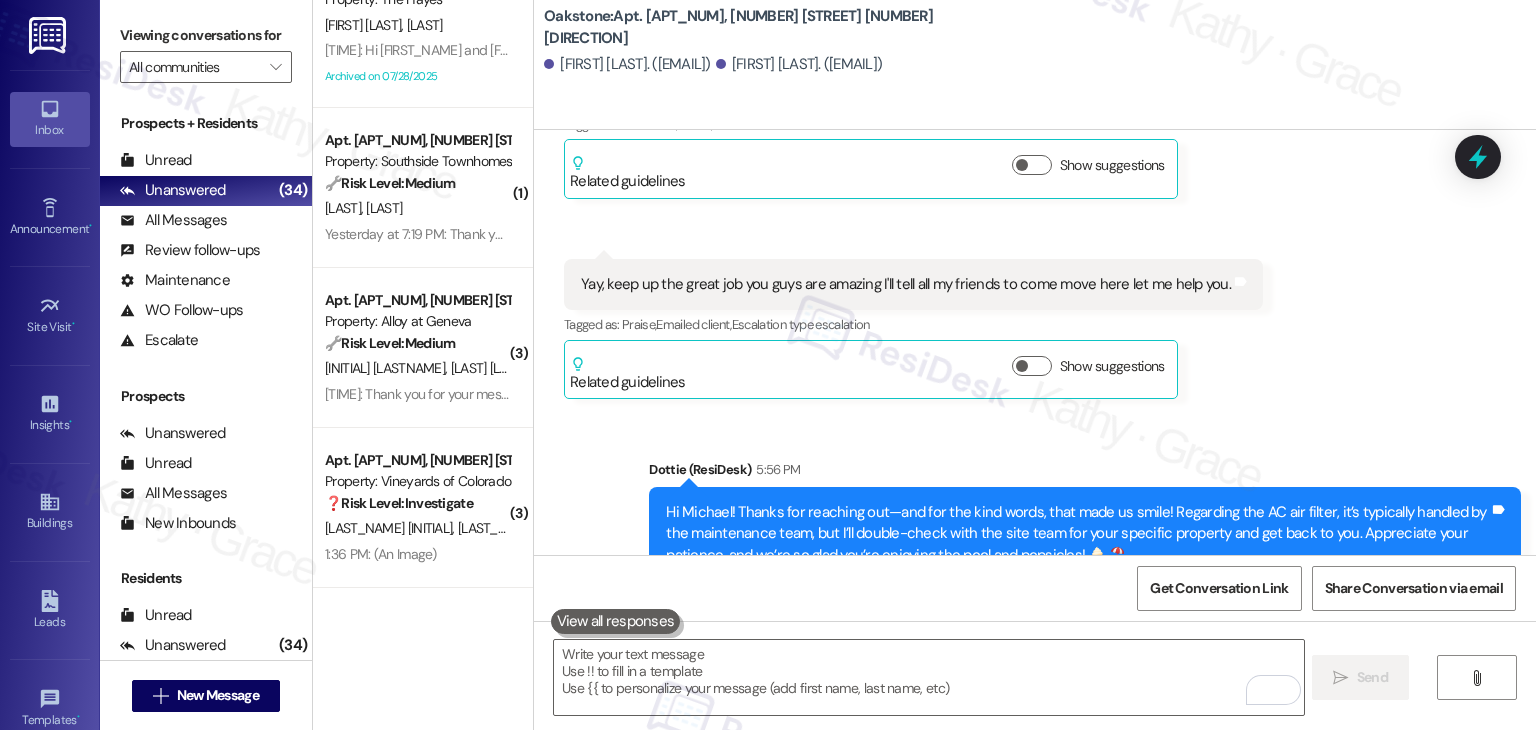 click on "( 1 ) Apt. 2401, 1550 South 1000 East Property: Oakstone 🌟  Risk Level:  Positive The resident is expressing gratitude for a community event (free popsicles). This is positive engagement and relationship building. G. Murray Yesterday at 1:09 PM: Thank you  Yesterday at 1:09 PM: Thank you  ( 1 ) Apt. 208, 1480 South 1000 East Property: Country Oaks 🌟  Risk Level:  Positive The resident is expressing positive sentiment about a community event (free popsicles). This is positive engagement and relationship building. L. Otero A. Otero Yesterday at 1:08 PM: Le encanta la imagen Yesterday at 1:08 PM: Le encanta la imagen Apt. 3~402, 2271 Clinton St Property: The Hayes W. Cochran K. Mattison Archived on 07/28/2025 ( 1 ) Apt. 1080~1, 1010 Southside Blvd Property: Southside Townhomes 🔧  Risk Level:  Medium The resident is reporting a malfunctioning dishwasher. While inconvenient, this does not pose an immediate threat to safety or property. It is a non-urgent maintenance request. A. Nebeker F. Lim ( 3 ) 🔧 (" at bounding box center (423, 365) 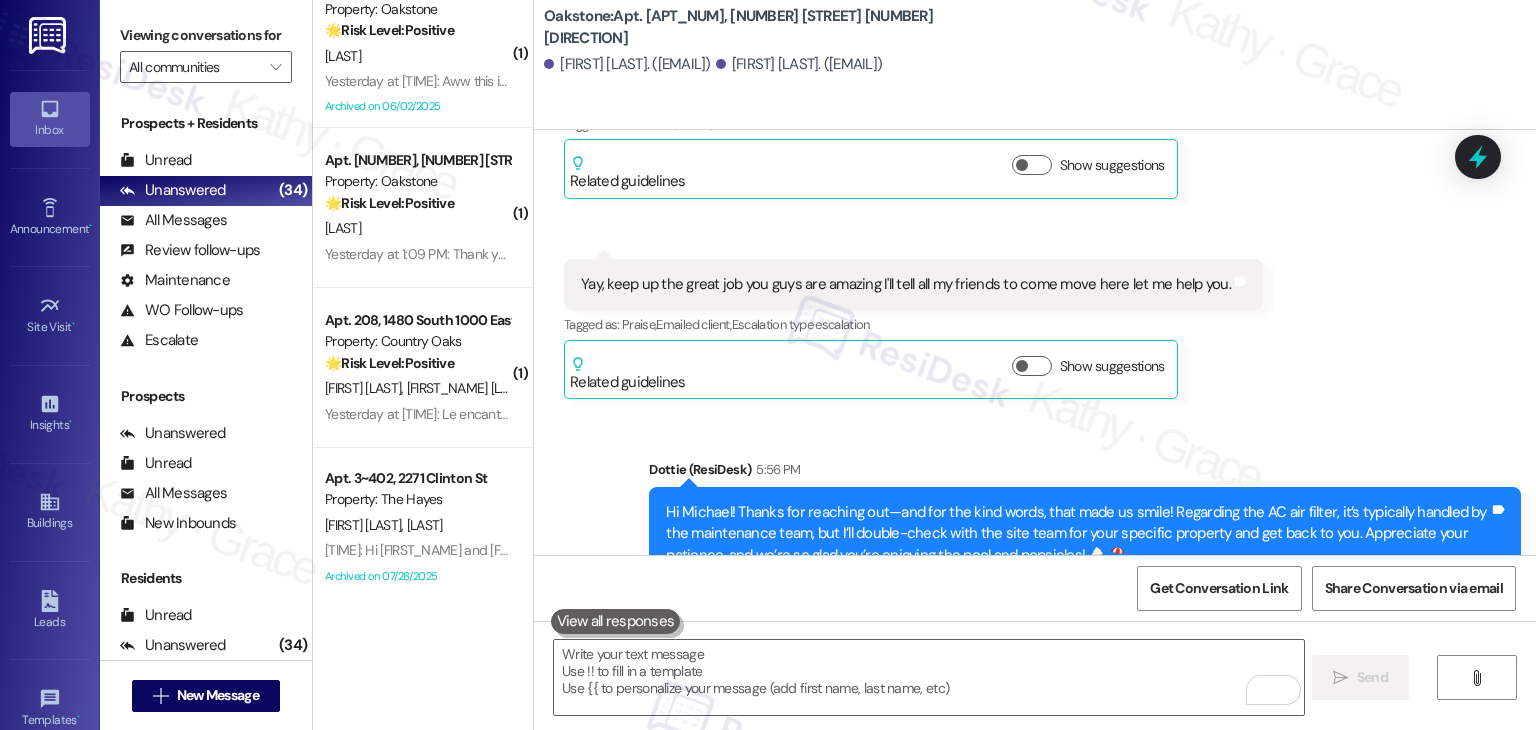 scroll, scrollTop: 4092, scrollLeft: 0, axis: vertical 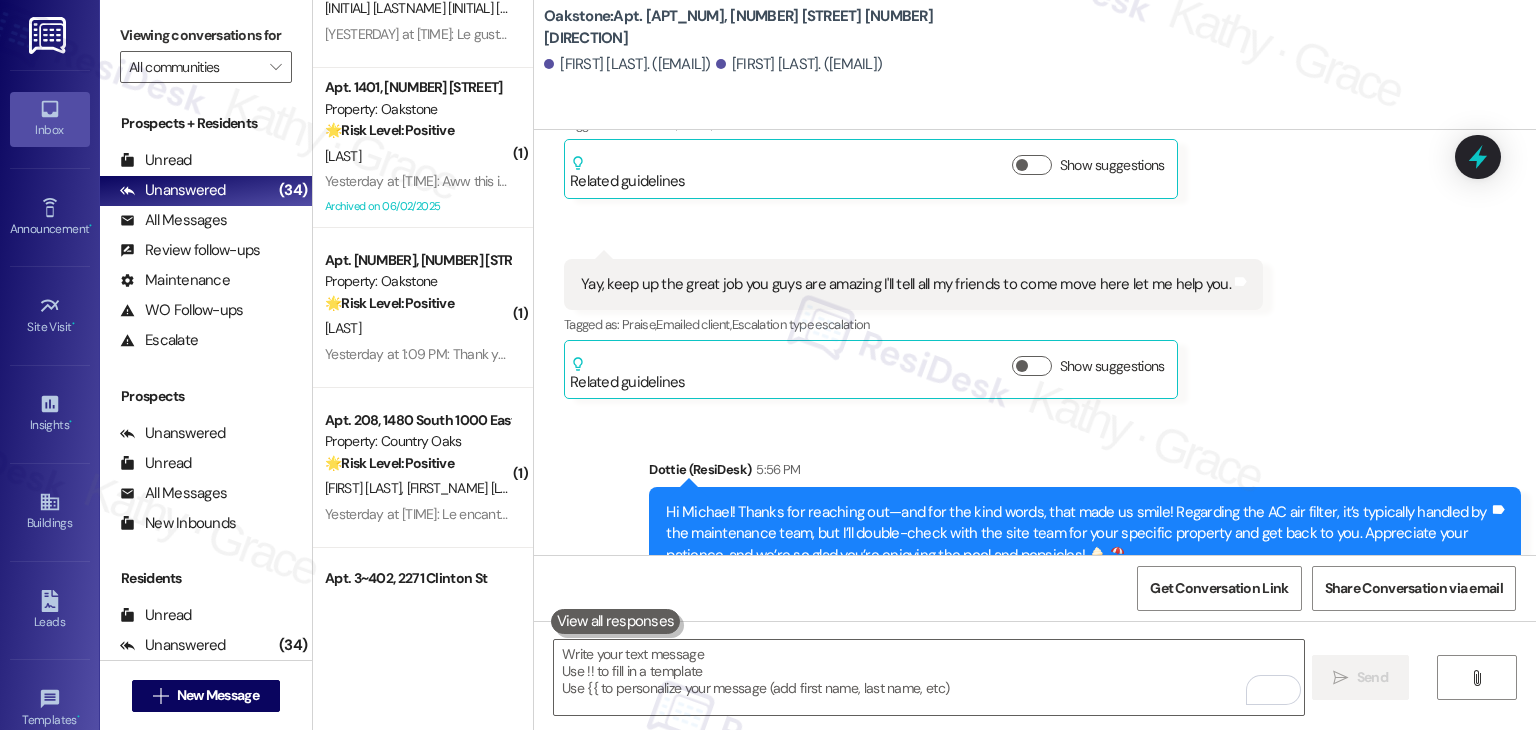 click on "Received via SMS Michael Kisielka Question   Neutral Yesterday at 1:42 PM Wow popsicles usually like dinner is going to treat me like this.
Finally the pool's open that we've been paying for I'm not having to go over to the apartment complex next door to use theirs even though your sister complex.
So glad I'm playing for amenities here at this location I have to go over to the next facility to use theirs instead of you getting it done properly and on time all I get is excuses from you.
But yay popsicles Tags and notes Tagged as:   Rent/payments ,  Click to highlight conversations about Rent/payments Praise ,  Click to highlight conversations about Praise Amenities ,  Click to highlight conversations about Amenities Complaint Click to highlight conversations about Complaint  Related guidelines Hide Suggestions Premiere Properties - All Properties: Excessive animal waste fine policy and responsibility Created  2 years ago Property level guideline  ( 67 % match) FAQs generated by ResiDesk AI  ( 67" at bounding box center (1035, -143) 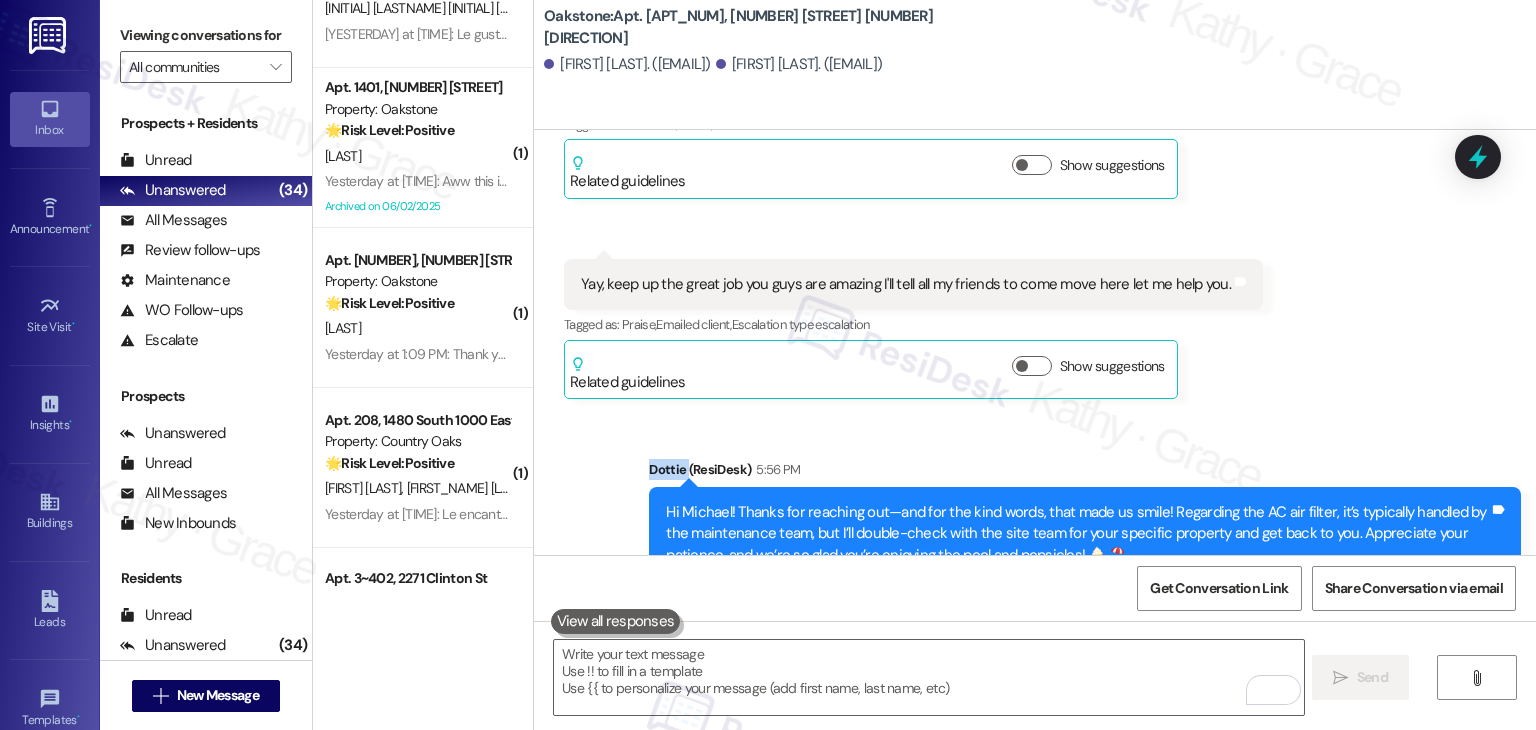 click on "Received via SMS Michael Kisielka Question   Neutral Yesterday at 1:42 PM Wow popsicles usually like dinner is going to treat me like this.
Finally the pool's open that we've been paying for I'm not having to go over to the apartment complex next door to use theirs even though your sister complex.
So glad I'm playing for amenities here at this location I have to go over to the next facility to use theirs instead of you getting it done properly and on time all I get is excuses from you.
But yay popsicles Tags and notes Tagged as:   Rent/payments ,  Click to highlight conversations about Rent/payments Praise ,  Click to highlight conversations about Praise Amenities ,  Click to highlight conversations about Amenities Complaint Click to highlight conversations about Complaint  Related guidelines Hide Suggestions Premiere Properties - All Properties: Excessive animal waste fine policy and responsibility Created  2 years ago Property level guideline  ( 67 % match) FAQs generated by ResiDesk AI  ( 67" at bounding box center [1035, -143] 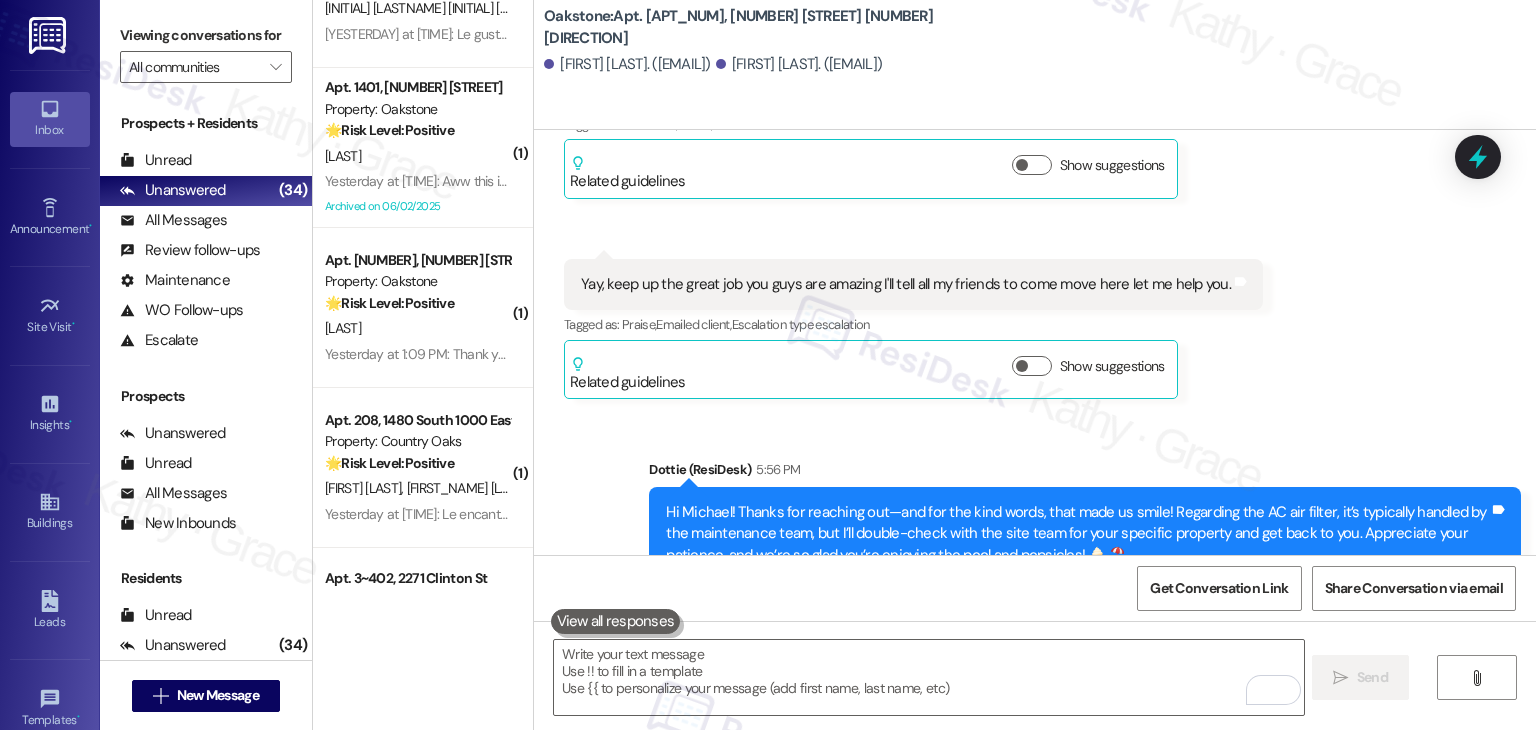 click on "Received via SMS Michael Kisielka Question   Neutral Yesterday at 1:42 PM Wow popsicles usually like dinner is going to treat me like this.
Finally the pool's open that we've been paying for I'm not having to go over to the apartment complex next door to use theirs even though your sister complex.
So glad I'm playing for amenities here at this location I have to go over to the next facility to use theirs instead of you getting it done properly and on time all I get is excuses from you.
But yay popsicles Tags and notes Tagged as:   Rent/payments ,  Click to highlight conversations about Rent/payments Praise ,  Click to highlight conversations about Praise Amenities ,  Click to highlight conversations about Amenities Complaint Click to highlight conversations about Complaint  Related guidelines Hide Suggestions Premiere Properties - All Properties: Excessive animal waste fine policy and responsibility Created  2 years ago Property level guideline  ( 67 % match) FAQs generated by ResiDesk AI  ( 67" at bounding box center (1035, -143) 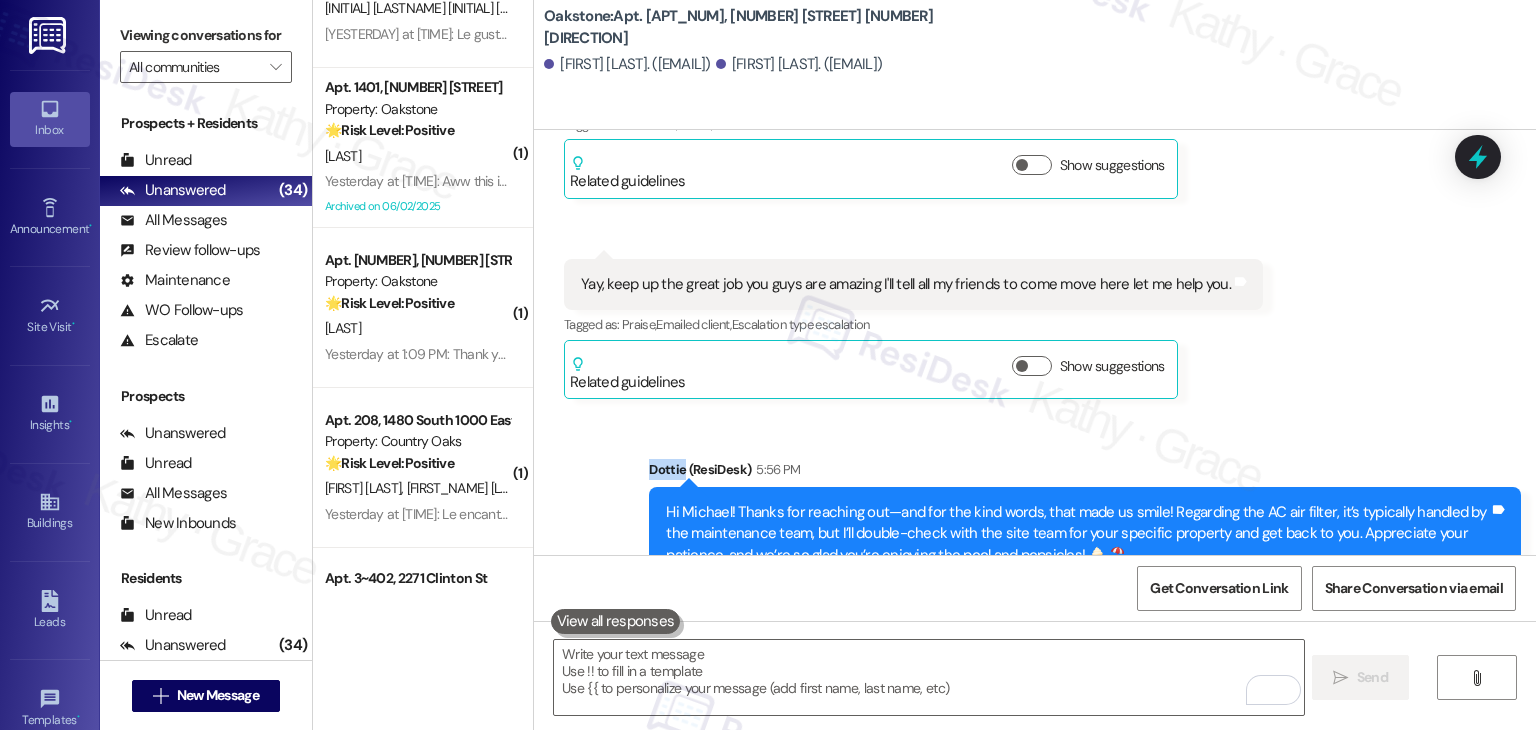 click on "Received via SMS Michael Kisielka Question   Neutral Yesterday at 1:42 PM Wow popsicles usually like dinner is going to treat me like this.
Finally the pool's open that we've been paying for I'm not having to go over to the apartment complex next door to use theirs even though your sister complex.
So glad I'm playing for amenities here at this location I have to go over to the next facility to use theirs instead of you getting it done properly and on time all I get is excuses from you.
But yay popsicles Tags and notes Tagged as:   Rent/payments ,  Click to highlight conversations about Rent/payments Praise ,  Click to highlight conversations about Praise Amenities ,  Click to highlight conversations about Amenities Complaint Click to highlight conversations about Complaint  Related guidelines Hide Suggestions Premiere Properties - All Properties: Excessive animal waste fine policy and responsibility Created  2 years ago Property level guideline  ( 67 % match) FAQs generated by ResiDesk AI  ( 67" at bounding box center [1035, -143] 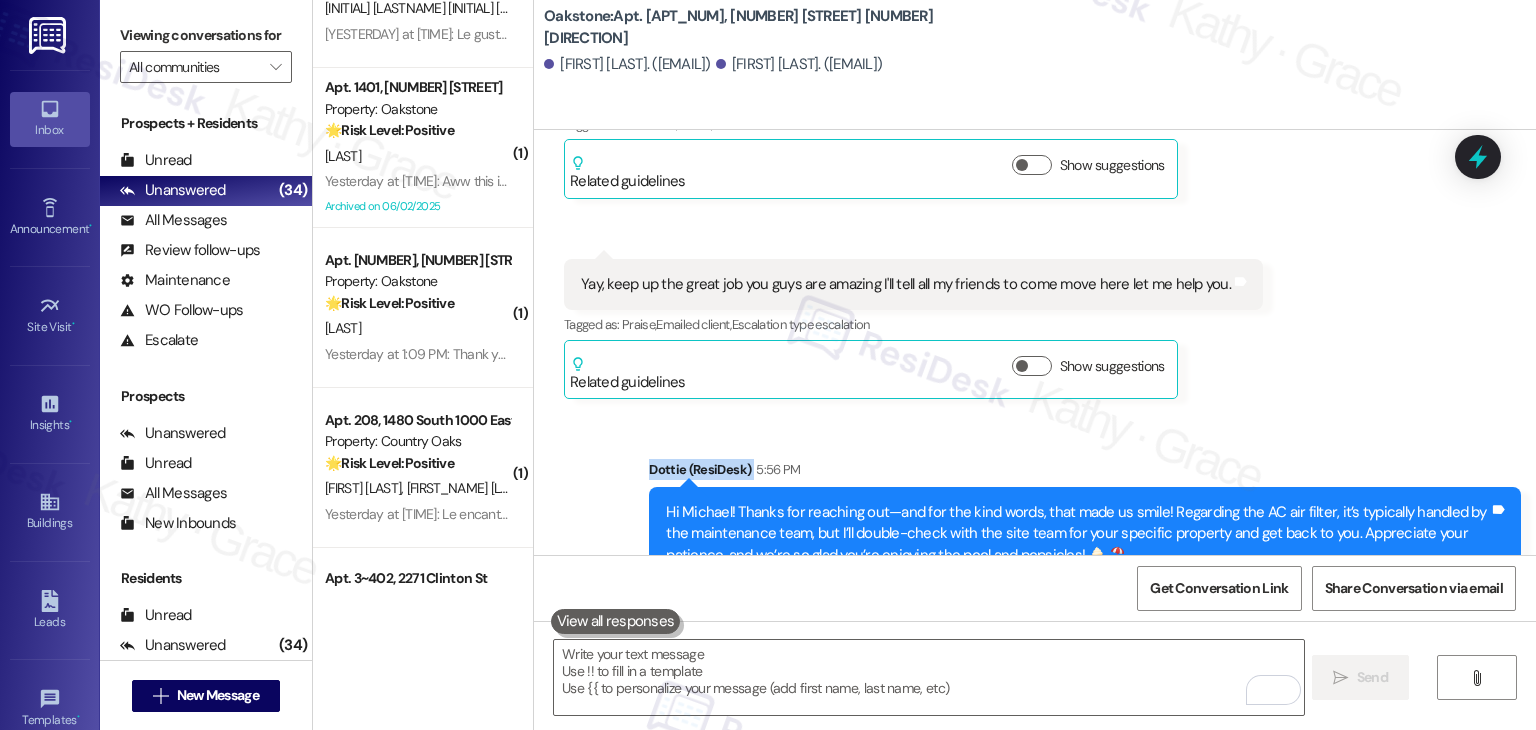 click on "Received via SMS Michael Kisielka Question   Neutral Yesterday at 1:42 PM Wow popsicles usually like dinner is going to treat me like this.
Finally the pool's open that we've been paying for I'm not having to go over to the apartment complex next door to use theirs even though your sister complex.
So glad I'm playing for amenities here at this location I have to go over to the next facility to use theirs instead of you getting it done properly and on time all I get is excuses from you.
But yay popsicles Tags and notes Tagged as:   Rent/payments ,  Click to highlight conversations about Rent/payments Praise ,  Click to highlight conversations about Praise Amenities ,  Click to highlight conversations about Amenities Complaint Click to highlight conversations about Complaint  Related guidelines Hide Suggestions Premiere Properties - All Properties: Excessive animal waste fine policy and responsibility Created  2 years ago Property level guideline  ( 67 % match) FAQs generated by ResiDesk AI  ( 67" at bounding box center (1035, -143) 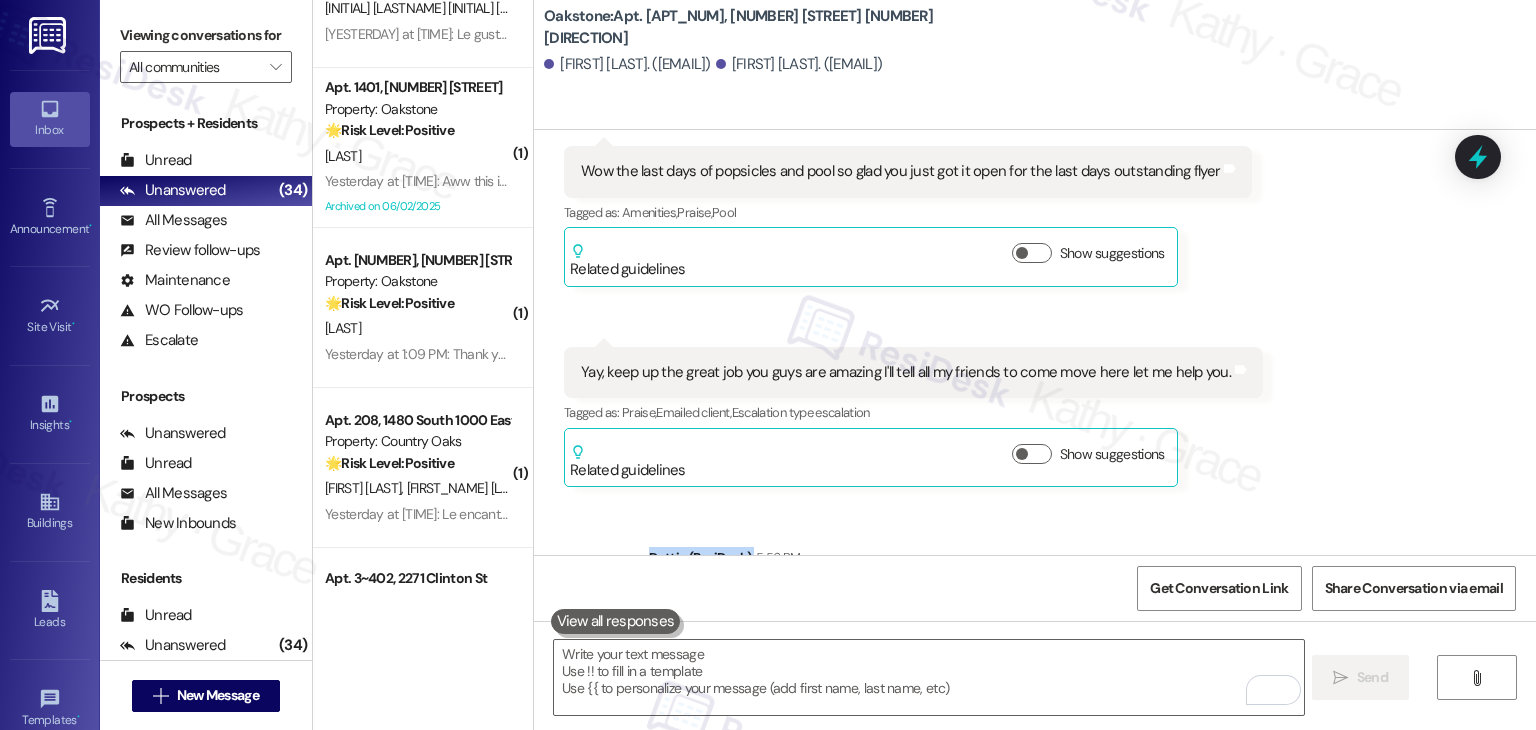 scroll, scrollTop: 15380, scrollLeft: 0, axis: vertical 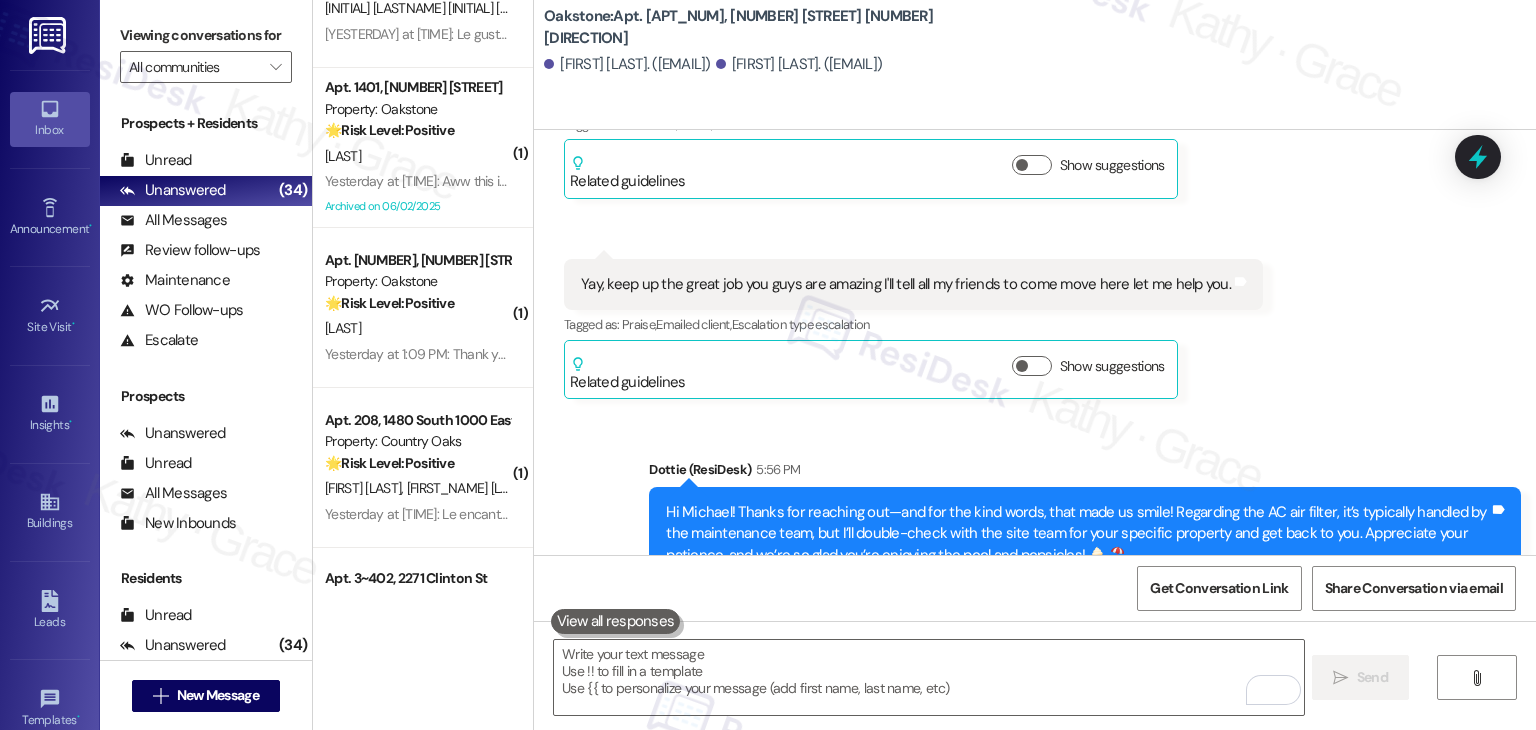 click on "Received via SMS Michael Kisielka Question   Neutral Yesterday at 1:42 PM Wow popsicles usually like dinner is going to treat me like this.
Finally the pool's open that we've been paying for I'm not having to go over to the apartment complex next door to use theirs even though your sister complex.
So glad I'm playing for amenities here at this location I have to go over to the next facility to use theirs instead of you getting it done properly and on time all I get is excuses from you.
But yay popsicles Tags and notes Tagged as:   Rent/payments ,  Click to highlight conversations about Rent/payments Praise ,  Click to highlight conversations about Praise Amenities ,  Click to highlight conversations about Amenities Complaint Click to highlight conversations about Complaint  Related guidelines Hide Suggestions Premiere Properties - All Properties: Excessive animal waste fine policy and responsibility Created  2 years ago Property level guideline  ( 67 % match) FAQs generated by ResiDesk AI  ( 67" at bounding box center [1035, -143] 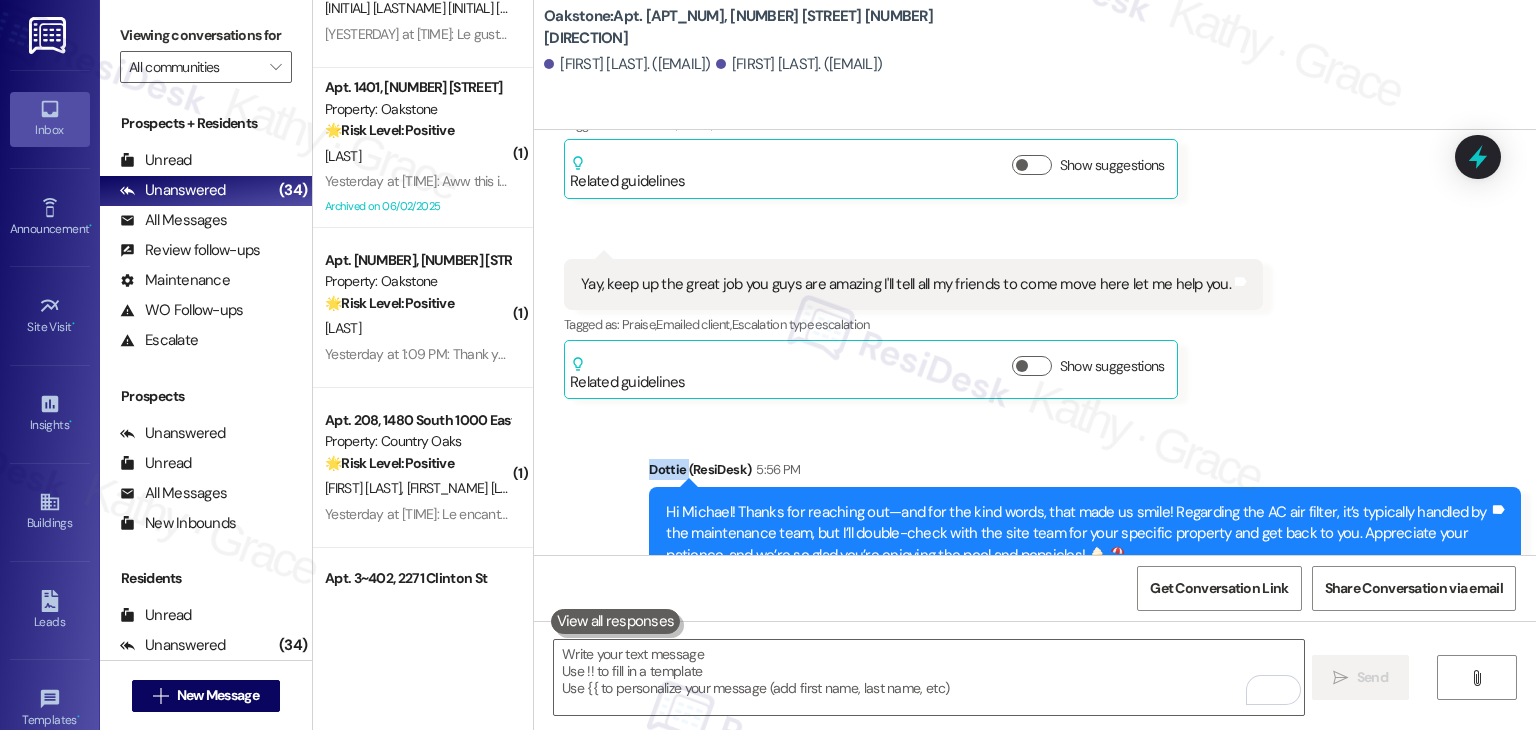 click on "Received via SMS Michael Kisielka Question   Neutral Yesterday at 1:42 PM Wow popsicles usually like dinner is going to treat me like this.
Finally the pool's open that we've been paying for I'm not having to go over to the apartment complex next door to use theirs even though your sister complex.
So glad I'm playing for amenities here at this location I have to go over to the next facility to use theirs instead of you getting it done properly and on time all I get is excuses from you.
But yay popsicles Tags and notes Tagged as:   Rent/payments ,  Click to highlight conversations about Rent/payments Praise ,  Click to highlight conversations about Praise Amenities ,  Click to highlight conversations about Amenities Complaint Click to highlight conversations about Complaint  Related guidelines Hide Suggestions Premiere Properties - All Properties: Excessive animal waste fine policy and responsibility Created  2 years ago Property level guideline  ( 67 % match) FAQs generated by ResiDesk AI  ( 67" at bounding box center (1035, -143) 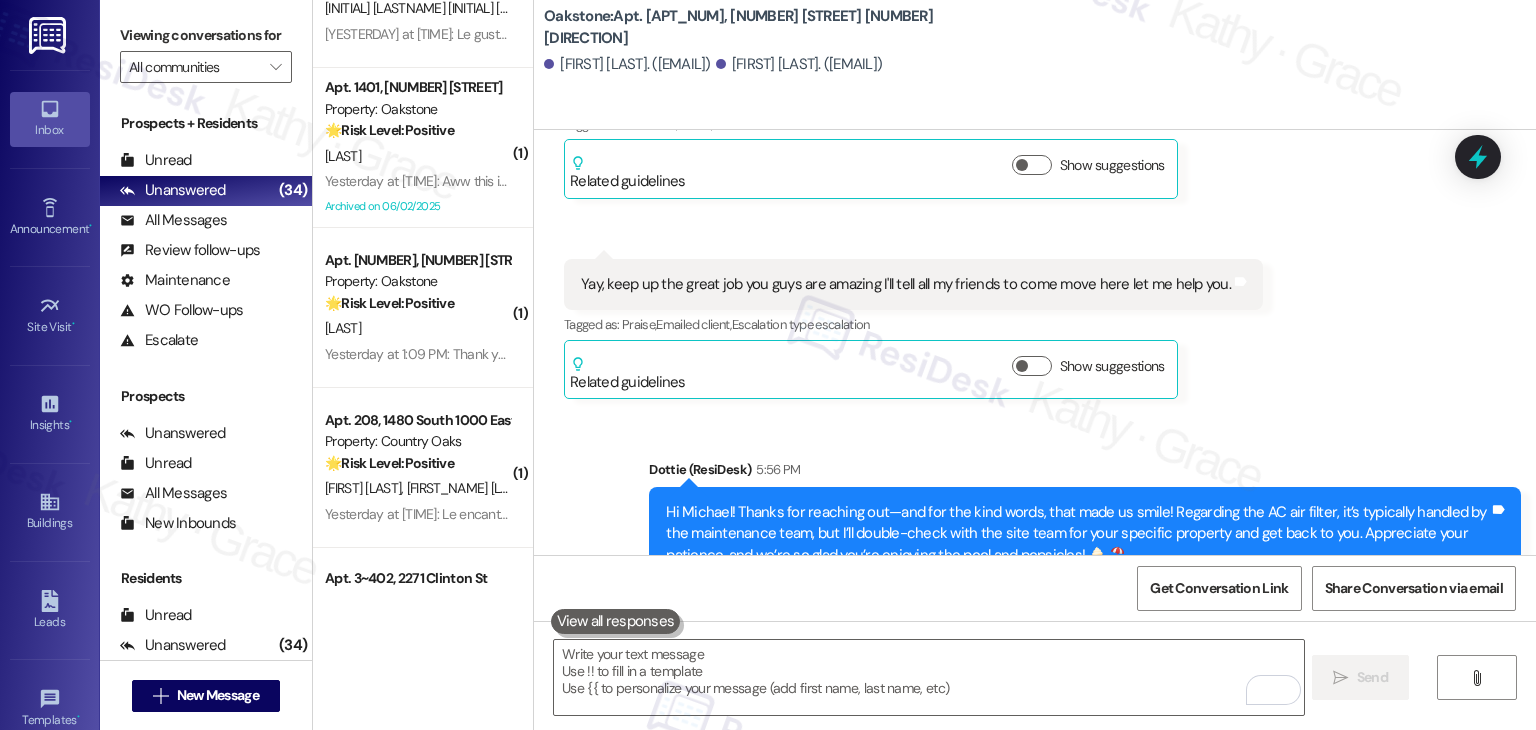 click on "Received via SMS Michael Kisielka Question   Neutral Yesterday at 1:42 PM Wow popsicles usually like dinner is going to treat me like this.
Finally the pool's open that we've been paying for I'm not having to go over to the apartment complex next door to use theirs even though your sister complex.
So glad I'm playing for amenities here at this location I have to go over to the next facility to use theirs instead of you getting it done properly and on time all I get is excuses from you.
But yay popsicles Tags and notes Tagged as:   Rent/payments ,  Click to highlight conversations about Rent/payments Praise ,  Click to highlight conversations about Praise Amenities ,  Click to highlight conversations about Amenities Complaint Click to highlight conversations about Complaint  Related guidelines Hide Suggestions Premiere Properties - All Properties: Excessive animal waste fine policy and responsibility Created  2 years ago Property level guideline  ( 67 % match) FAQs generated by ResiDesk AI  ( 67" at bounding box center [1035, -143] 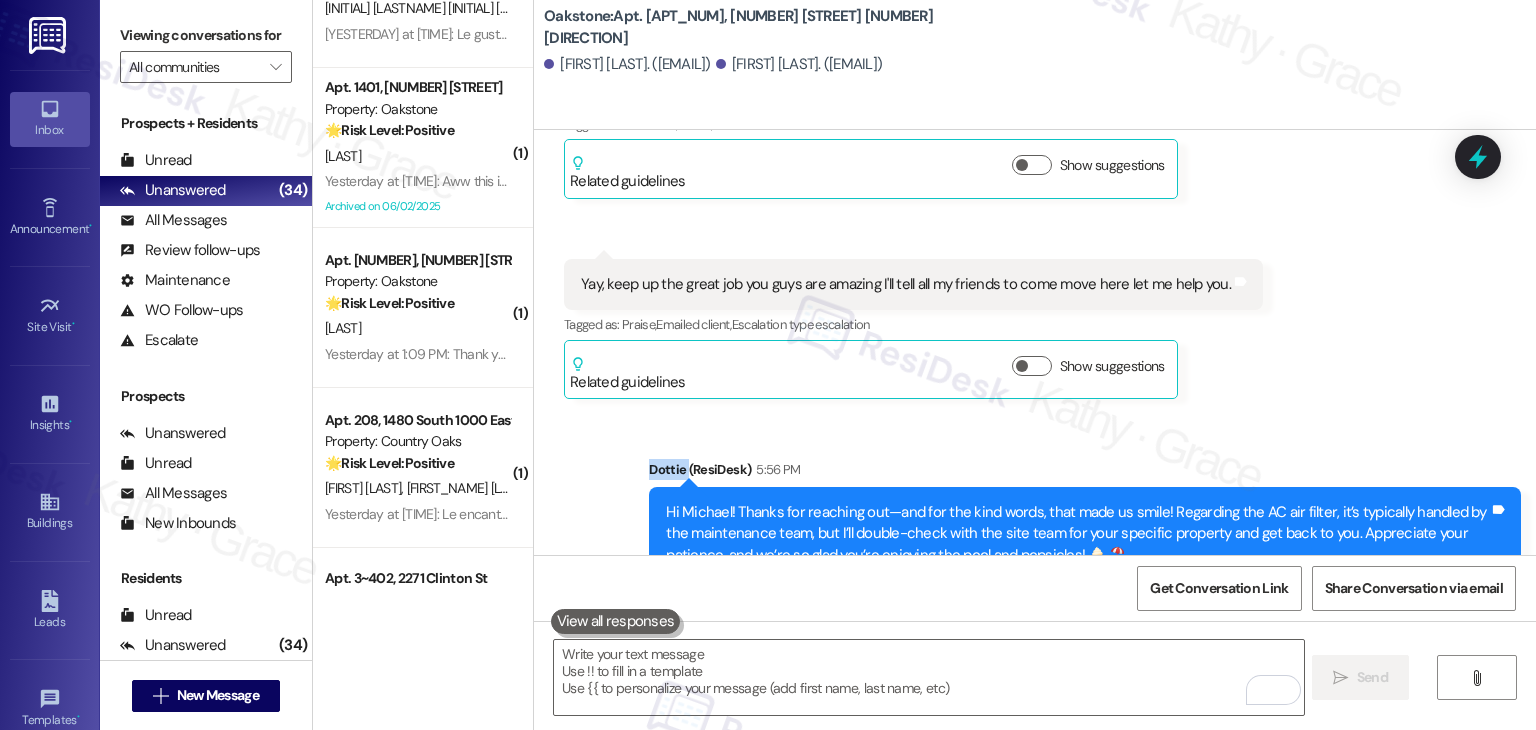 click on "Received via SMS Michael Kisielka Question   Neutral Yesterday at 1:42 PM Wow popsicles usually like dinner is going to treat me like this.
Finally the pool's open that we've been paying for I'm not having to go over to the apartment complex next door to use theirs even though your sister complex.
So glad I'm playing for amenities here at this location I have to go over to the next facility to use theirs instead of you getting it done properly and on time all I get is excuses from you.
But yay popsicles Tags and notes Tagged as:   Rent/payments ,  Click to highlight conversations about Rent/payments Praise ,  Click to highlight conversations about Praise Amenities ,  Click to highlight conversations about Amenities Complaint Click to highlight conversations about Complaint  Related guidelines Hide Suggestions Premiere Properties - All Properties: Excessive animal waste fine policy and responsibility Created  2 years ago Property level guideline  ( 67 % match) FAQs generated by ResiDesk AI  ( 67" at bounding box center (1035, -143) 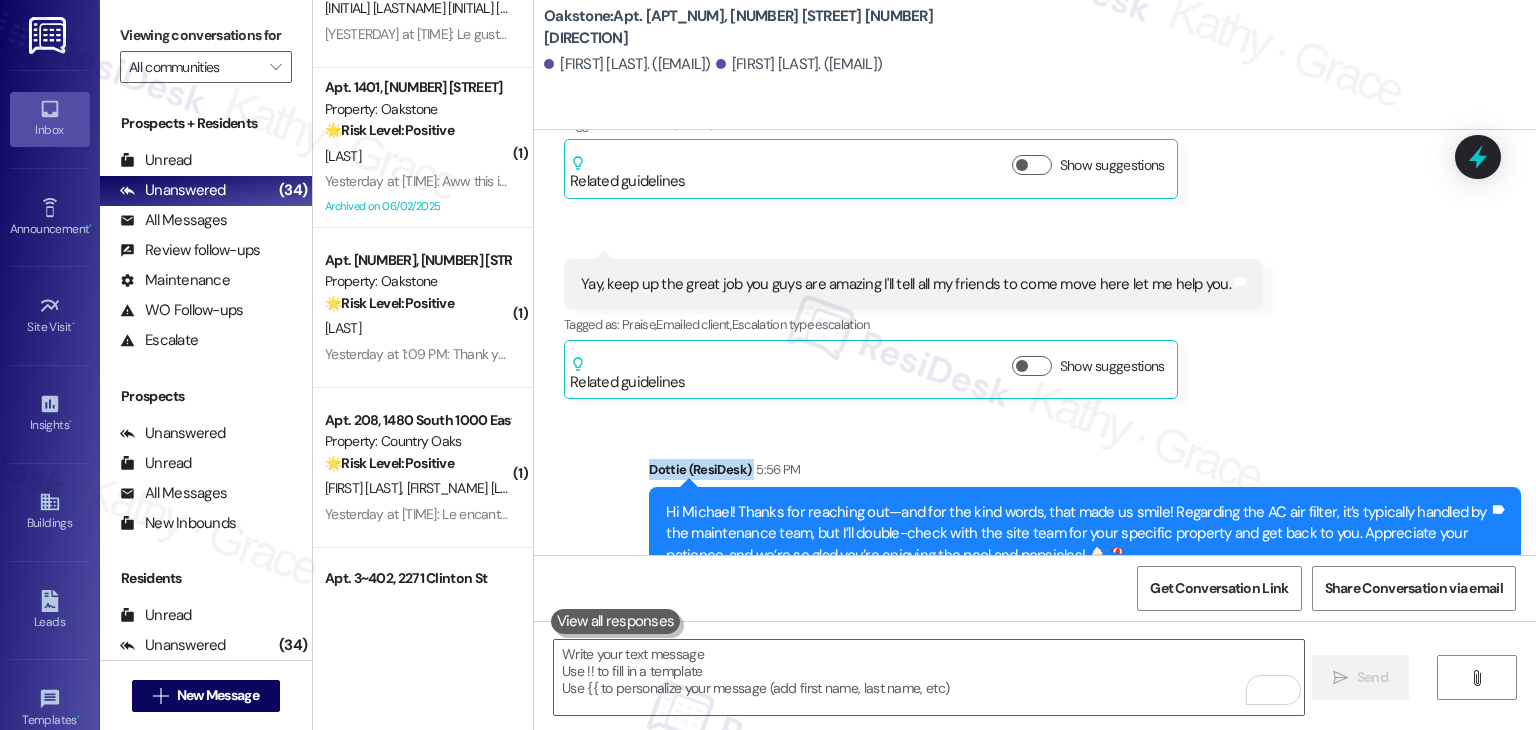 click on "Received via SMS Michael Kisielka Question   Neutral Yesterday at 1:42 PM Wow popsicles usually like dinner is going to treat me like this.
Finally the pool's open that we've been paying for I'm not having to go over to the apartment complex next door to use theirs even though your sister complex.
So glad I'm playing for amenities here at this location I have to go over to the next facility to use theirs instead of you getting it done properly and on time all I get is excuses from you.
But yay popsicles Tags and notes Tagged as:   Rent/payments ,  Click to highlight conversations about Rent/payments Praise ,  Click to highlight conversations about Praise Amenities ,  Click to highlight conversations about Amenities Complaint Click to highlight conversations about Complaint  Related guidelines Hide Suggestions Premiere Properties - All Properties: Excessive animal waste fine policy and responsibility Created  2 years ago Property level guideline  ( 67 % match) FAQs generated by ResiDesk AI  ( 67" at bounding box center (1035, -143) 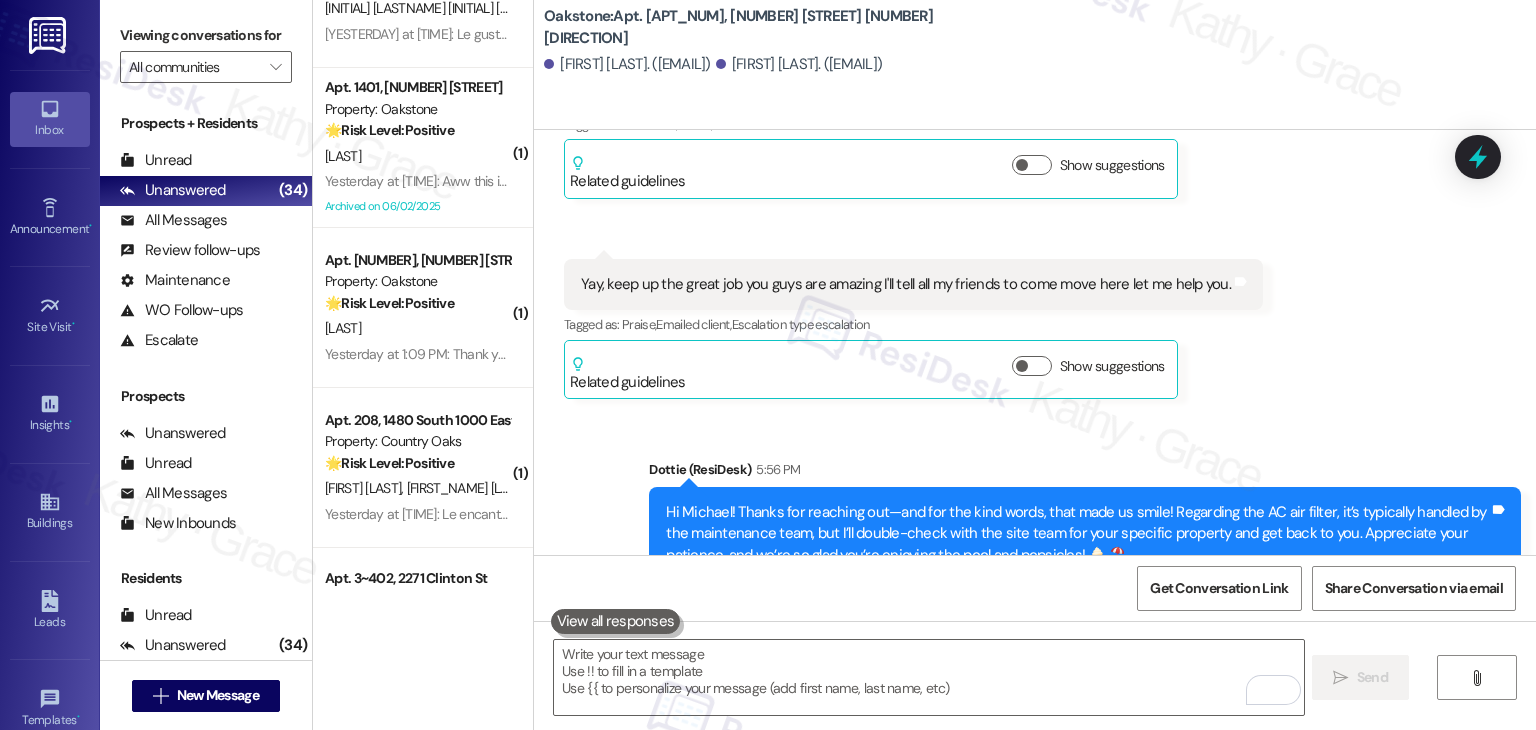 click on "Received via SMS Michael Kisielka Question   Neutral Yesterday at 1:42 PM Wow popsicles usually like dinner is going to treat me like this.
Finally the pool's open that we've been paying for I'm not having to go over to the apartment complex next door to use theirs even though your sister complex.
So glad I'm playing for amenities here at this location I have to go over to the next facility to use theirs instead of you getting it done properly and on time all I get is excuses from you.
But yay popsicles Tags and notes Tagged as:   Rent/payments ,  Click to highlight conversations about Rent/payments Praise ,  Click to highlight conversations about Praise Amenities ,  Click to highlight conversations about Amenities Complaint Click to highlight conversations about Complaint  Related guidelines Hide Suggestions Premiere Properties - All Properties: Excessive animal waste fine policy and responsibility Created  2 years ago Property level guideline  ( 67 % match) FAQs generated by ResiDesk AI  ( 67" at bounding box center (1035, -143) 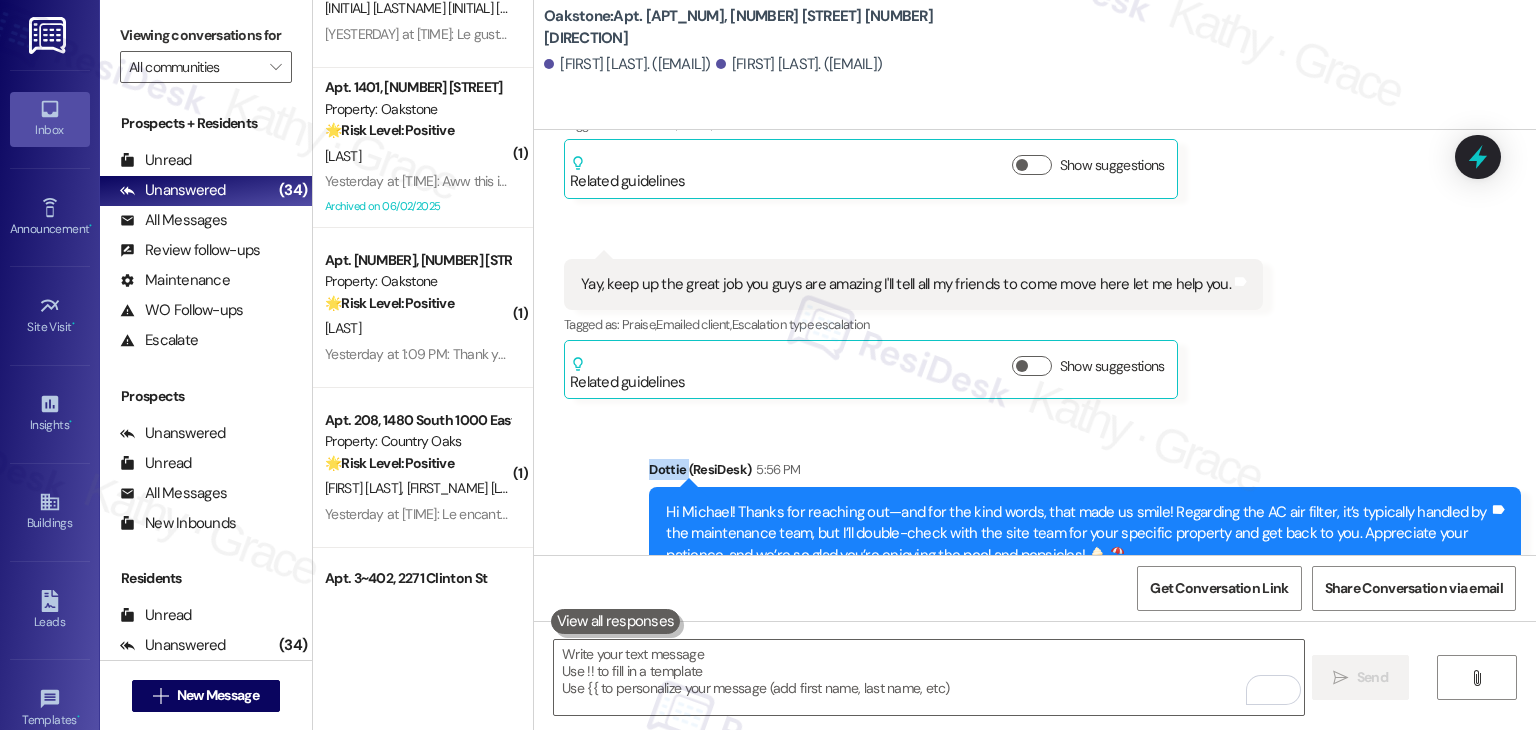 click on "Received via SMS Michael Kisielka Question   Neutral Yesterday at 1:42 PM Wow popsicles usually like dinner is going to treat me like this.
Finally the pool's open that we've been paying for I'm not having to go over to the apartment complex next door to use theirs even though your sister complex.
So glad I'm playing for amenities here at this location I have to go over to the next facility to use theirs instead of you getting it done properly and on time all I get is excuses from you.
But yay popsicles Tags and notes Tagged as:   Rent/payments ,  Click to highlight conversations about Rent/payments Praise ,  Click to highlight conversations about Praise Amenities ,  Click to highlight conversations about Amenities Complaint Click to highlight conversations about Complaint  Related guidelines Hide Suggestions Premiere Properties - All Properties: Excessive animal waste fine policy and responsibility Created  2 years ago Property level guideline  ( 67 % match) FAQs generated by ResiDesk AI  ( 67" at bounding box center (1035, -143) 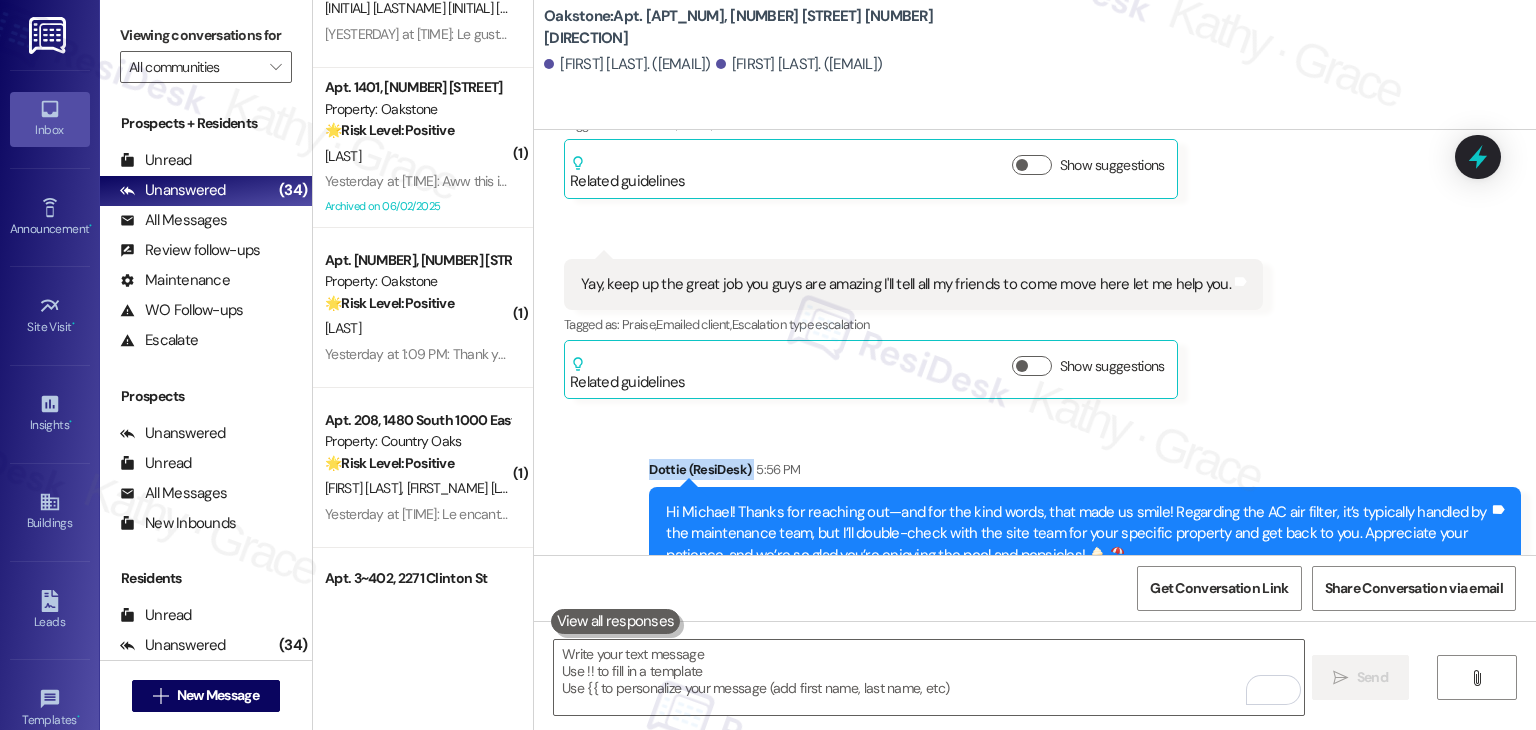click on "Received via SMS Michael Kisielka Question   Neutral Yesterday at 1:42 PM Wow popsicles usually like dinner is going to treat me like this.
Finally the pool's open that we've been paying for I'm not having to go over to the apartment complex next door to use theirs even though your sister complex.
So glad I'm playing for amenities here at this location I have to go over to the next facility to use theirs instead of you getting it done properly and on time all I get is excuses from you.
But yay popsicles Tags and notes Tagged as:   Rent/payments ,  Click to highlight conversations about Rent/payments Praise ,  Click to highlight conversations about Praise Amenities ,  Click to highlight conversations about Amenities Complaint Click to highlight conversations about Complaint  Related guidelines Hide Suggestions Premiere Properties - All Properties: Excessive animal waste fine policy and responsibility Created  2 years ago Property level guideline  ( 67 % match) FAQs generated by ResiDesk AI  ( 67" at bounding box center (1035, -143) 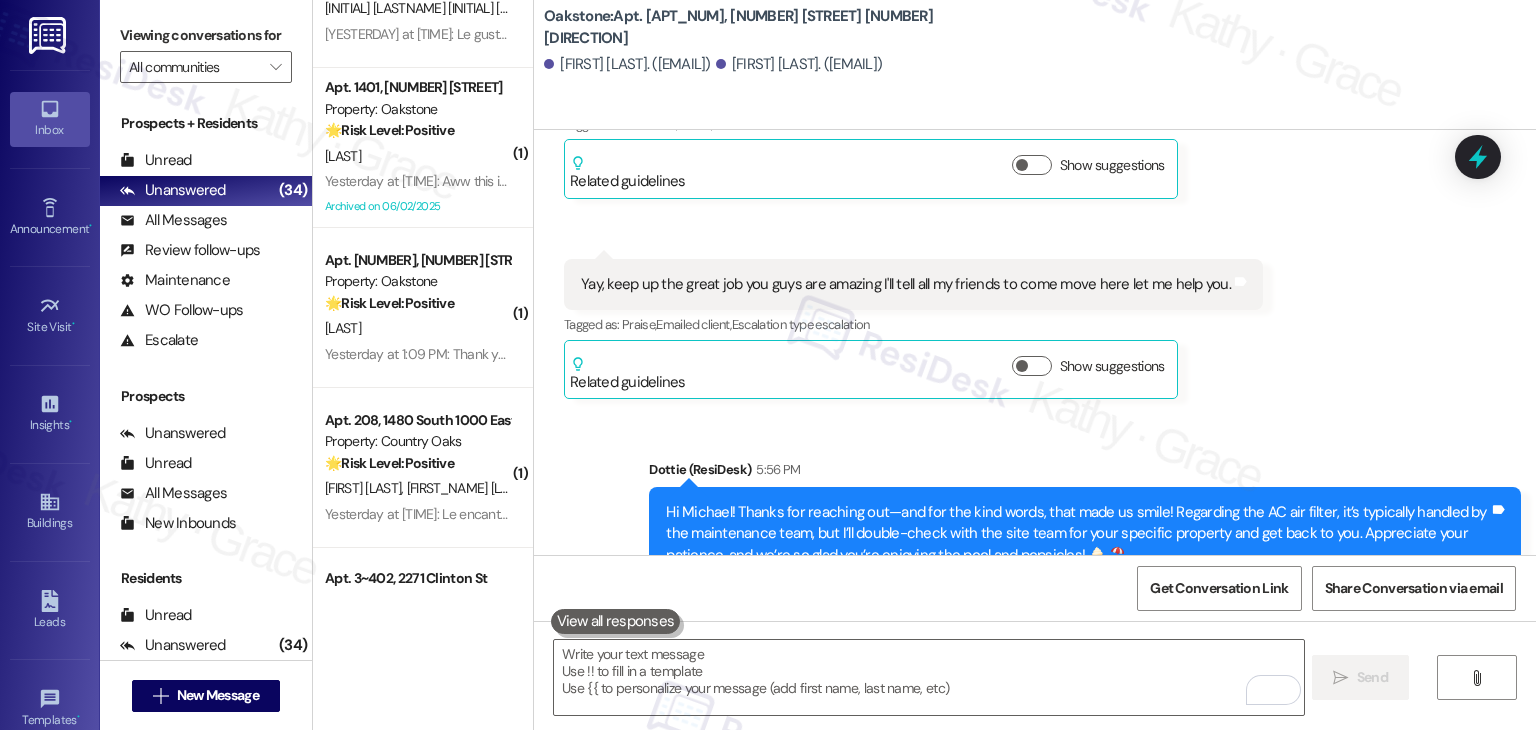 click on "Received via SMS Michael Kisielka Question   Neutral Yesterday at 1:42 PM Wow popsicles usually like dinner is going to treat me like this.
Finally the pool's open that we've been paying for I'm not having to go over to the apartment complex next door to use theirs even though your sister complex.
So glad I'm playing for amenities here at this location I have to go over to the next facility to use theirs instead of you getting it done properly and on time all I get is excuses from you.
But yay popsicles Tags and notes Tagged as:   Rent/payments ,  Click to highlight conversations about Rent/payments Praise ,  Click to highlight conversations about Praise Amenities ,  Click to highlight conversations about Amenities Complaint Click to highlight conversations about Complaint  Related guidelines Hide Suggestions Premiere Properties - All Properties: Excessive animal waste fine policy and responsibility Created  2 years ago Property level guideline  ( 67 % match) FAQs generated by ResiDesk AI  ( 67" at bounding box center [1035, -143] 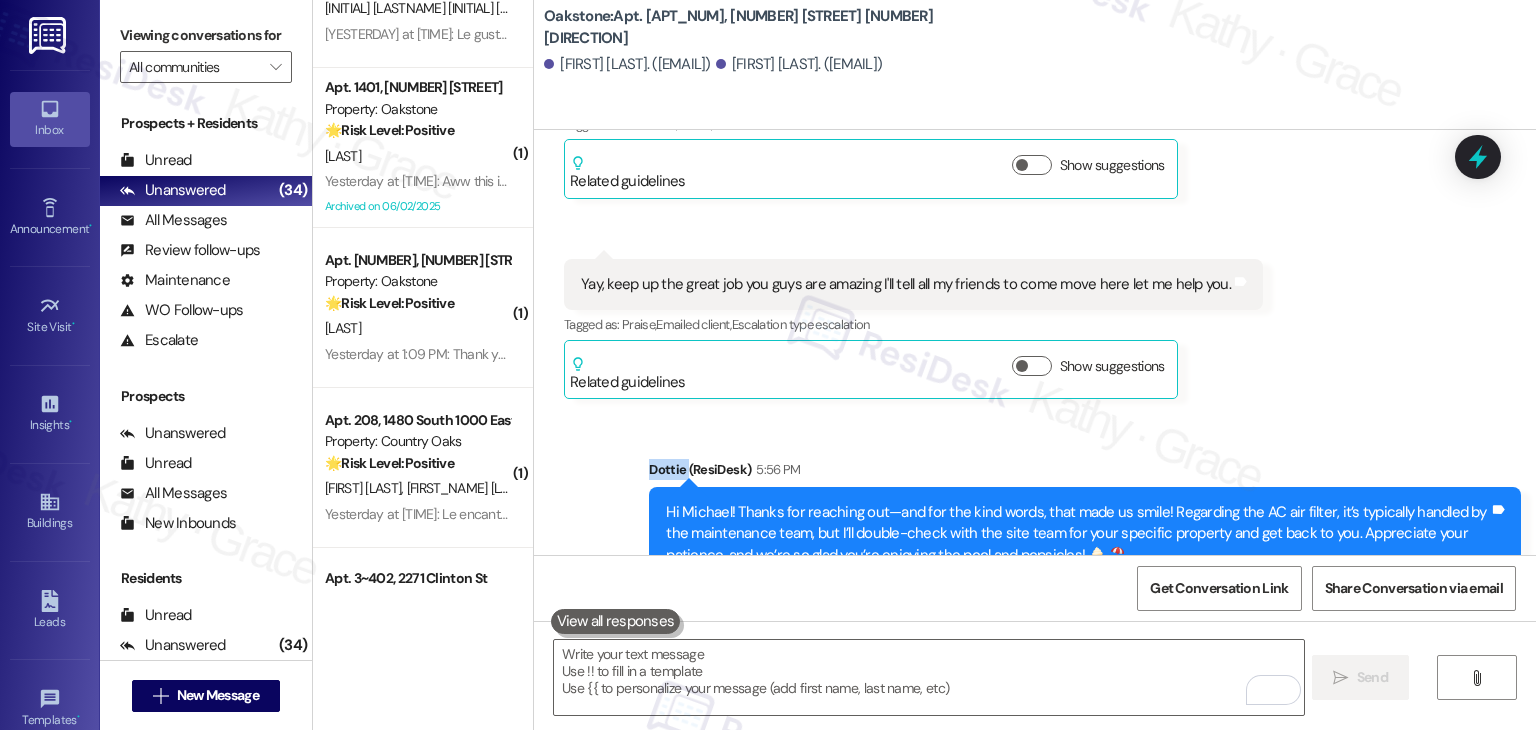 click on "Received via SMS Michael Kisielka Question   Neutral Yesterday at 1:42 PM Wow popsicles usually like dinner is going to treat me like this.
Finally the pool's open that we've been paying for I'm not having to go over to the apartment complex next door to use theirs even though your sister complex.
So glad I'm playing for amenities here at this location I have to go over to the next facility to use theirs instead of you getting it done properly and on time all I get is excuses from you.
But yay popsicles Tags and notes Tagged as:   Rent/payments ,  Click to highlight conversations about Rent/payments Praise ,  Click to highlight conversations about Praise Amenities ,  Click to highlight conversations about Amenities Complaint Click to highlight conversations about Complaint  Related guidelines Hide Suggestions Premiere Properties - All Properties: Excessive animal waste fine policy and responsibility Created  2 years ago Property level guideline  ( 67 % match) FAQs generated by ResiDesk AI  ( 67" at bounding box center (1035, -143) 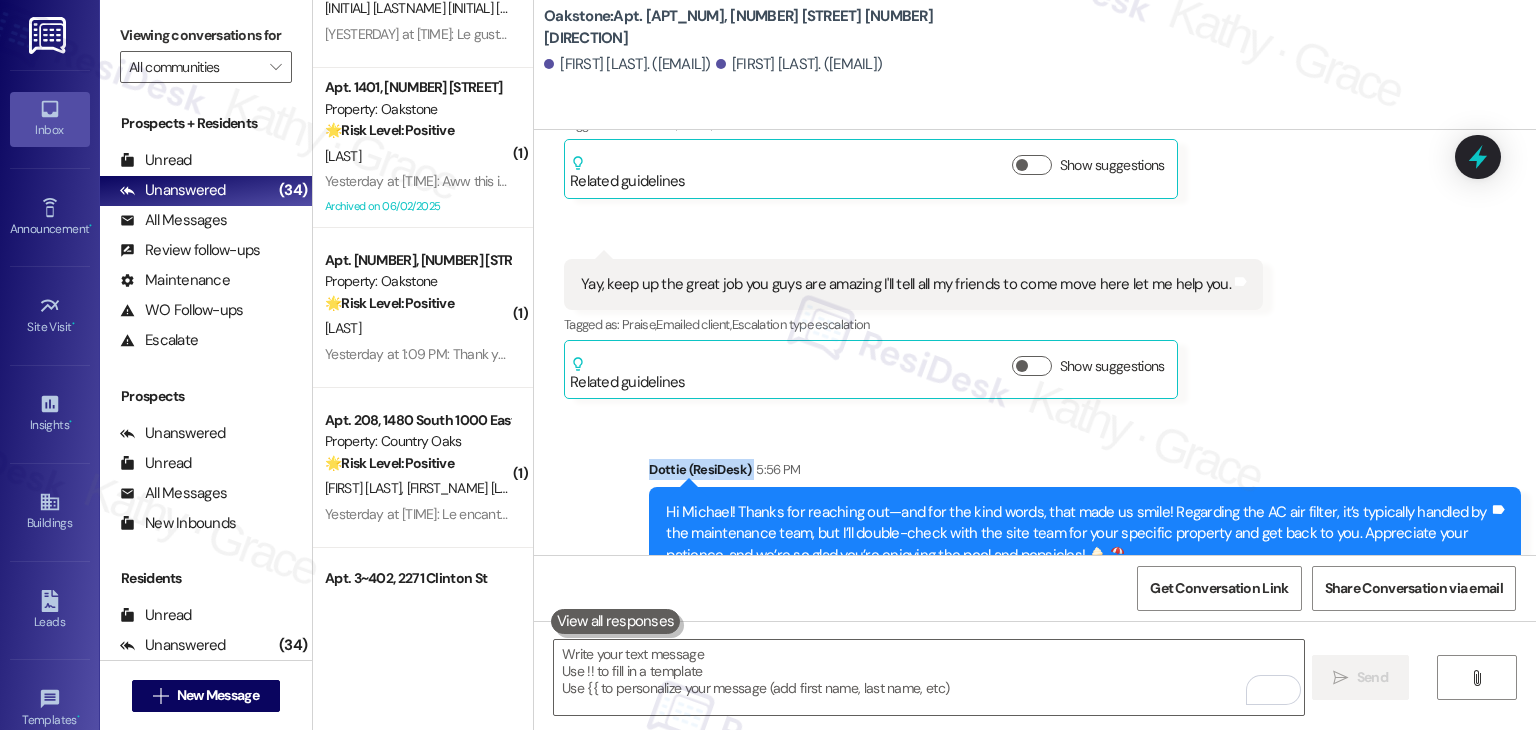 click on "Received via SMS Michael Kisielka Question   Neutral Yesterday at 1:42 PM Wow popsicles usually like dinner is going to treat me like this.
Finally the pool's open that we've been paying for I'm not having to go over to the apartment complex next door to use theirs even though your sister complex.
So glad I'm playing for amenities here at this location I have to go over to the next facility to use theirs instead of you getting it done properly and on time all I get is excuses from you.
But yay popsicles Tags and notes Tagged as:   Rent/payments ,  Click to highlight conversations about Rent/payments Praise ,  Click to highlight conversations about Praise Amenities ,  Click to highlight conversations about Amenities Complaint Click to highlight conversations about Complaint  Related guidelines Hide Suggestions Premiere Properties - All Properties: Excessive animal waste fine policy and responsibility Created  2 years ago Property level guideline  ( 67 % match) FAQs generated by ResiDesk AI  ( 67" at bounding box center [1035, -143] 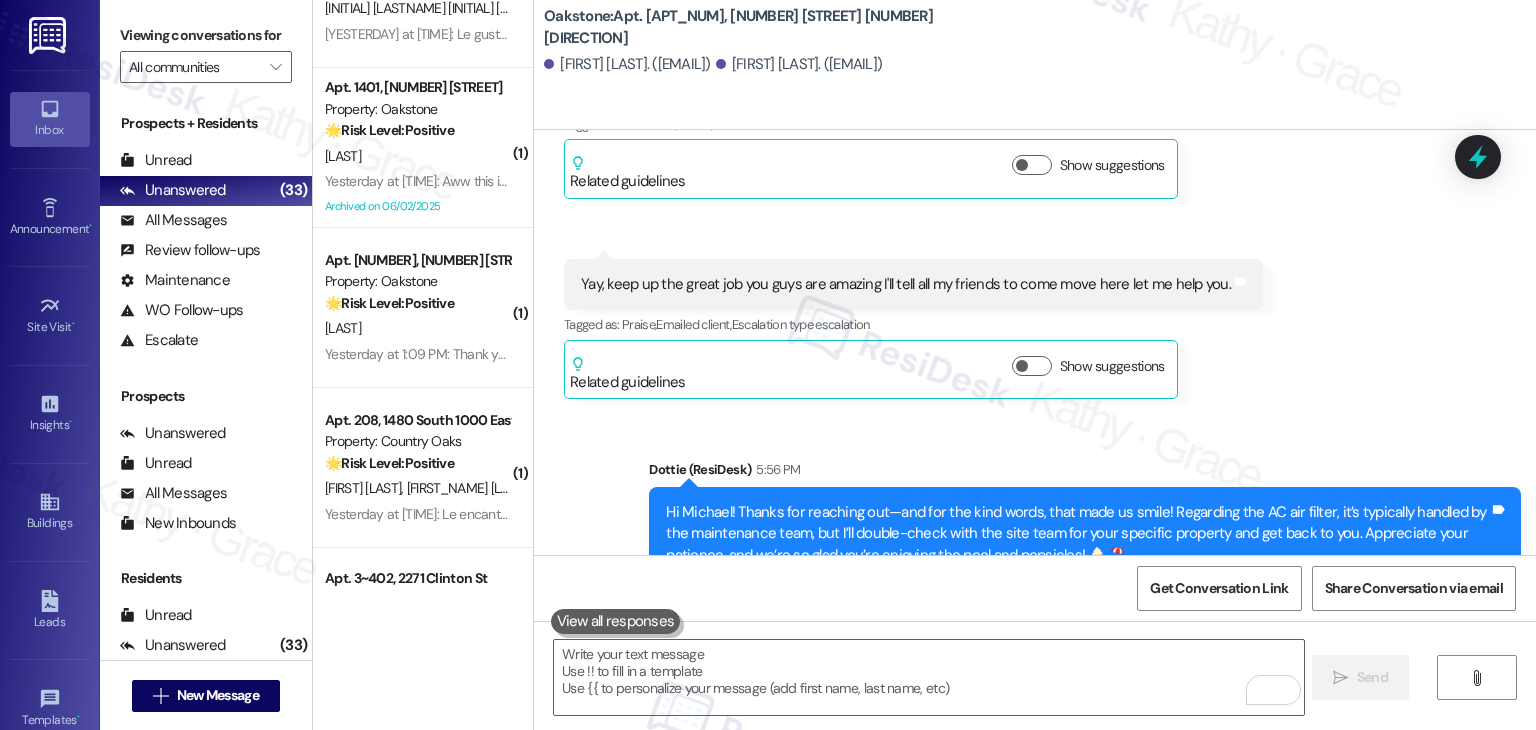 click on "Received via SMS Michael Kisielka Question   Neutral Yesterday at 1:42 PM Wow popsicles usually like dinner is going to treat me like this.
Finally the pool's open that we've been paying for I'm not having to go over to the apartment complex next door to use theirs even though your sister complex.
So glad I'm playing for amenities here at this location I have to go over to the next facility to use theirs instead of you getting it done properly and on time all I get is excuses from you.
But yay popsicles Tags and notes Tagged as:   Rent/payments ,  Click to highlight conversations about Rent/payments Praise ,  Click to highlight conversations about Praise Amenities ,  Click to highlight conversations about Amenities Complaint Click to highlight conversations about Complaint  Related guidelines Hide Suggestions Premiere Properties - All Properties: Excessive animal waste fine policy and responsibility Created  2 years ago Property level guideline  ( 67 % match) FAQs generated by ResiDesk AI  ( 67" at bounding box center [1035, -143] 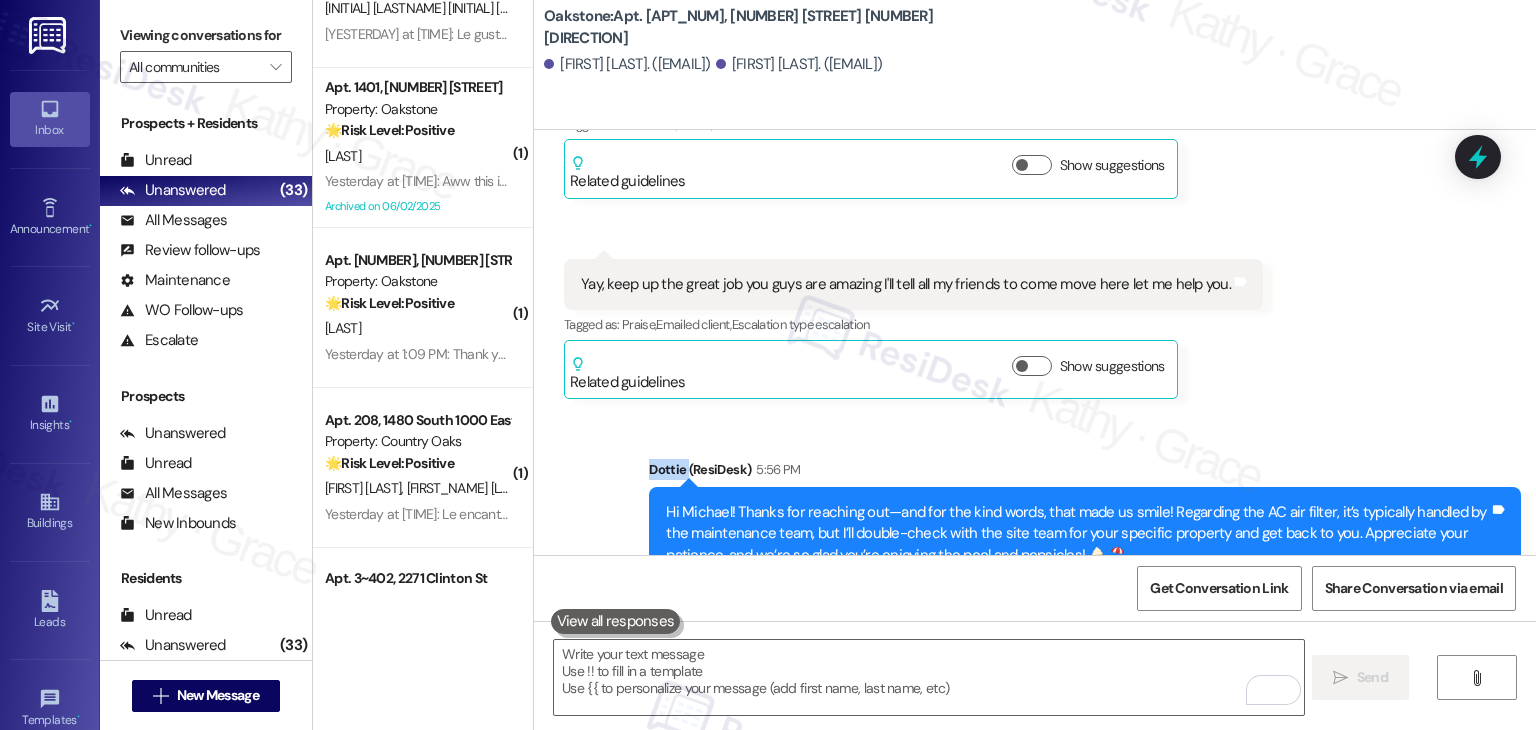 click on "Received via SMS Michael Kisielka Question   Neutral Yesterday at 1:42 PM Wow popsicles usually like dinner is going to treat me like this.
Finally the pool's open that we've been paying for I'm not having to go over to the apartment complex next door to use theirs even though your sister complex.
So glad I'm playing for amenities here at this location I have to go over to the next facility to use theirs instead of you getting it done properly and on time all I get is excuses from you.
But yay popsicles Tags and notes Tagged as:   Rent/payments ,  Click to highlight conversations about Rent/payments Praise ,  Click to highlight conversations about Praise Amenities ,  Click to highlight conversations about Amenities Complaint Click to highlight conversations about Complaint  Related guidelines Hide Suggestions Premiere Properties - All Properties: Excessive animal waste fine policy and responsibility Created  2 years ago Property level guideline  ( 67 % match) FAQs generated by ResiDesk AI  ( 67" at bounding box center [1035, -143] 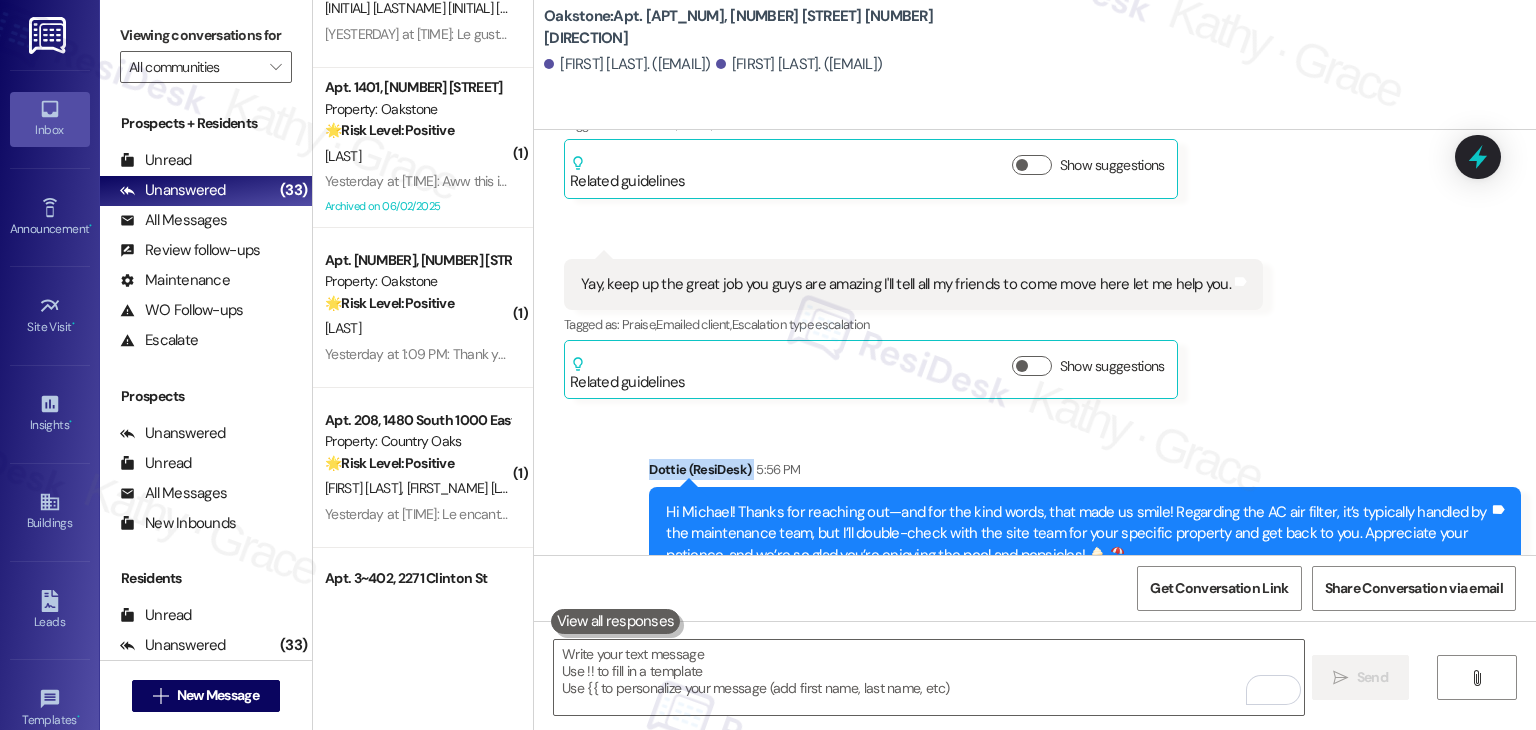 click on "Received via SMS Michael Kisielka Question   Neutral Yesterday at 1:42 PM Wow popsicles usually like dinner is going to treat me like this.
Finally the pool's open that we've been paying for I'm not having to go over to the apartment complex next door to use theirs even though your sister complex.
So glad I'm playing for amenities here at this location I have to go over to the next facility to use theirs instead of you getting it done properly and on time all I get is excuses from you.
But yay popsicles Tags and notes Tagged as:   Rent/payments ,  Click to highlight conversations about Rent/payments Praise ,  Click to highlight conversations about Praise Amenities ,  Click to highlight conversations about Amenities Complaint Click to highlight conversations about Complaint  Related guidelines Hide Suggestions Premiere Properties - All Properties: Excessive animal waste fine policy and responsibility Created  2 years ago Property level guideline  ( 67 % match) FAQs generated by ResiDesk AI  ( 67" at bounding box center [1035, -143] 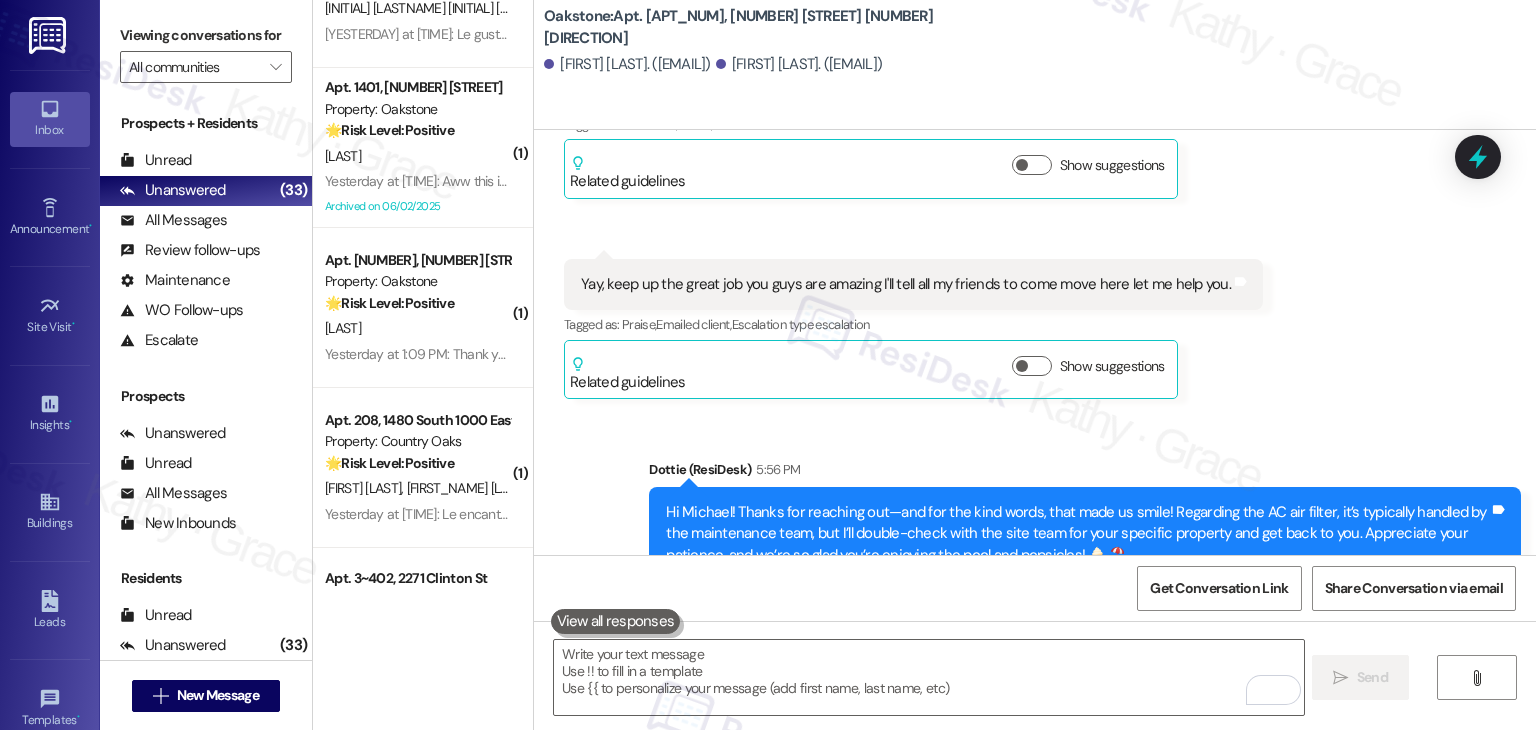 click on "Received via SMS Michael Kisielka Question   Neutral Yesterday at 1:42 PM Wow popsicles usually like dinner is going to treat me like this.
Finally the pool's open that we've been paying for I'm not having to go over to the apartment complex next door to use theirs even though your sister complex.
So glad I'm playing for amenities here at this location I have to go over to the next facility to use theirs instead of you getting it done properly and on time all I get is excuses from you.
But yay popsicles Tags and notes Tagged as:   Rent/payments ,  Click to highlight conversations about Rent/payments Praise ,  Click to highlight conversations about Praise Amenities ,  Click to highlight conversations about Amenities Complaint Click to highlight conversations about Complaint  Related guidelines Hide Suggestions Premiere Properties - All Properties: Excessive animal waste fine policy and responsibility Created  2 years ago Property level guideline  ( 67 % match) FAQs generated by ResiDesk AI  ( 67" at bounding box center [1035, -143] 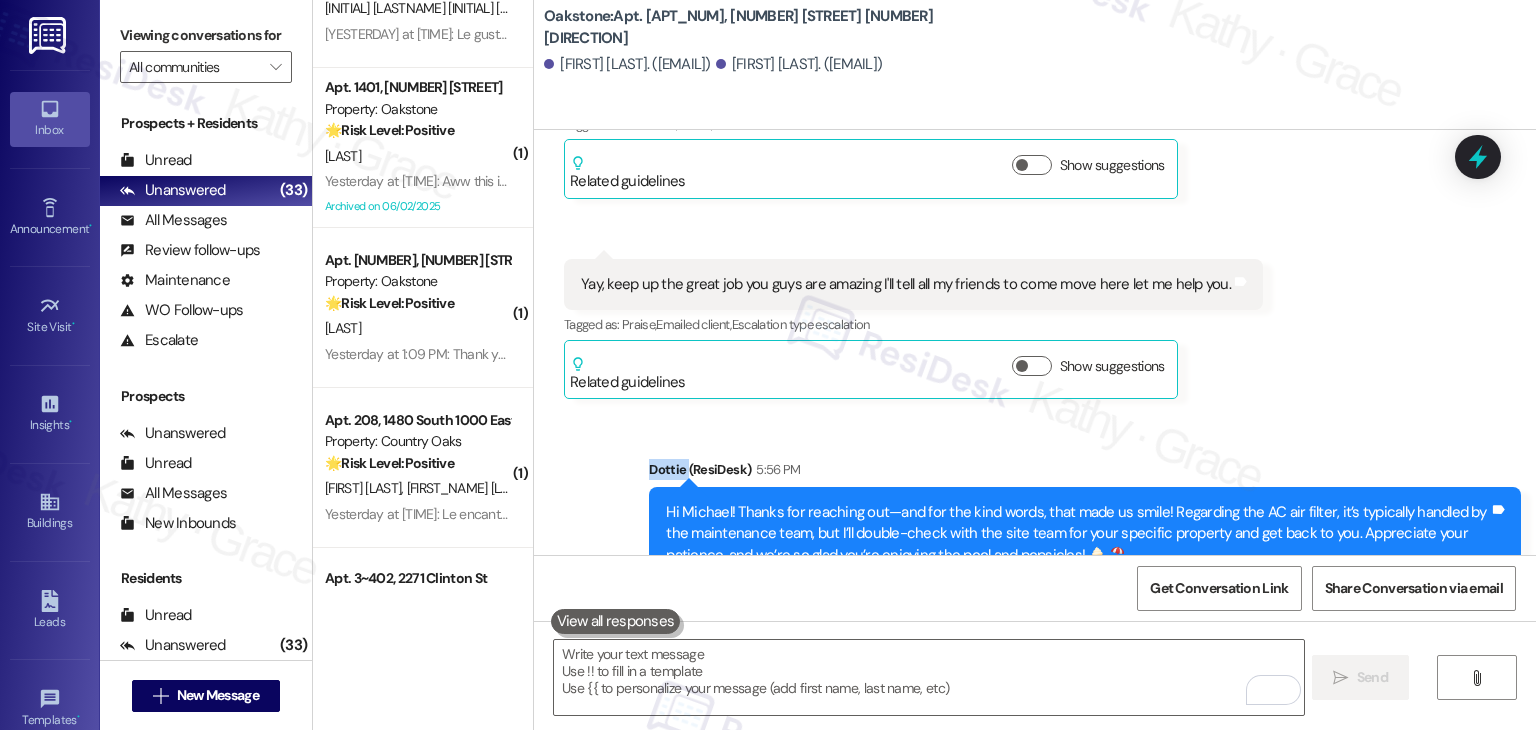 click on "Received via SMS Michael Kisielka Question   Neutral Yesterday at 1:42 PM Wow popsicles usually like dinner is going to treat me like this.
Finally the pool's open that we've been paying for I'm not having to go over to the apartment complex next door to use theirs even though your sister complex.
So glad I'm playing for amenities here at this location I have to go over to the next facility to use theirs instead of you getting it done properly and on time all I get is excuses from you.
But yay popsicles Tags and notes Tagged as:   Rent/payments ,  Click to highlight conversations about Rent/payments Praise ,  Click to highlight conversations about Praise Amenities ,  Click to highlight conversations about Amenities Complaint Click to highlight conversations about Complaint  Related guidelines Hide Suggestions Premiere Properties - All Properties: Excessive animal waste fine policy and responsibility Created  2 years ago Property level guideline  ( 67 % match) FAQs generated by ResiDesk AI  ( 67" at bounding box center (1035, -143) 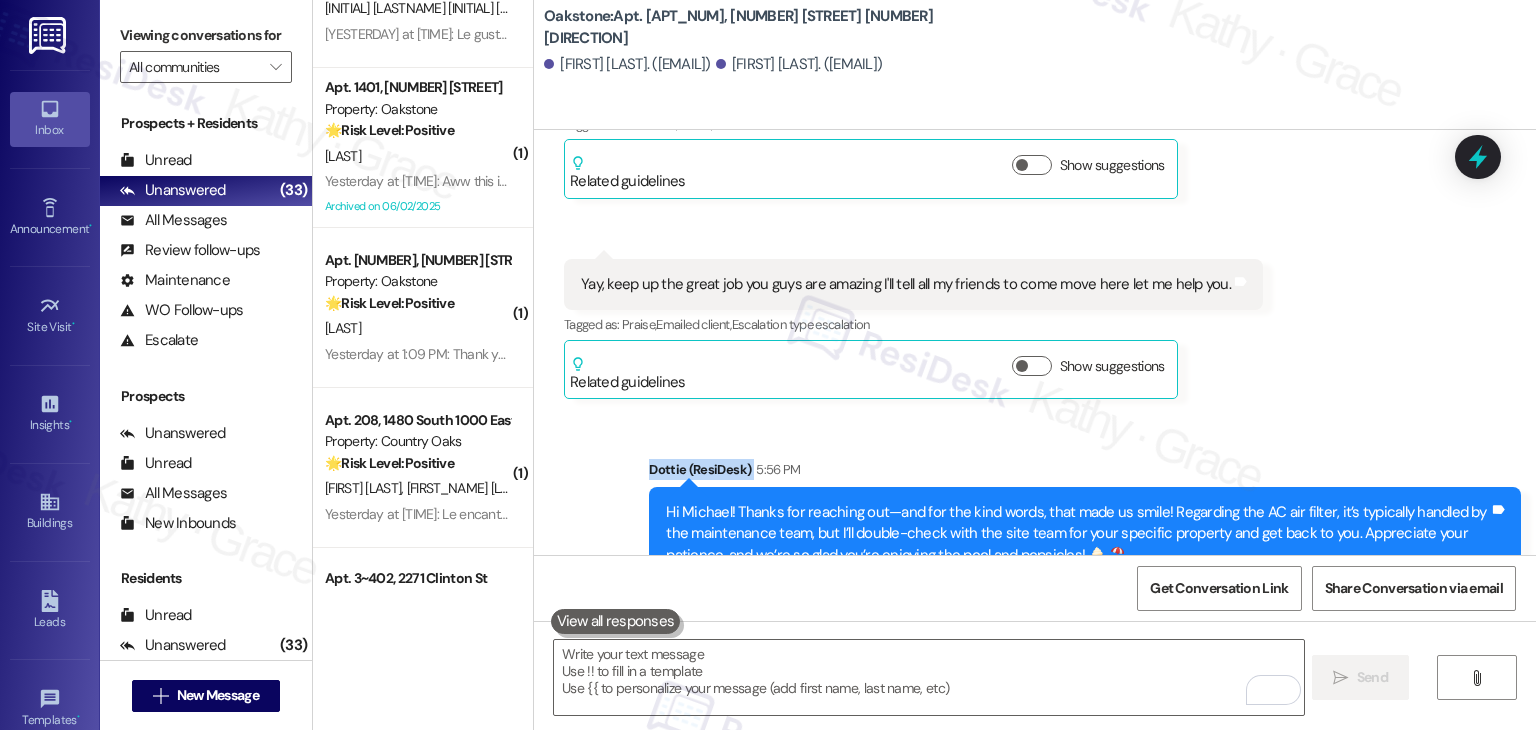 click on "Received via SMS Michael Kisielka Question   Neutral Yesterday at 1:42 PM Wow popsicles usually like dinner is going to treat me like this.
Finally the pool's open that we've been paying for I'm not having to go over to the apartment complex next door to use theirs even though your sister complex.
So glad I'm playing for amenities here at this location I have to go over to the next facility to use theirs instead of you getting it done properly and on time all I get is excuses from you.
But yay popsicles Tags and notes Tagged as:   Rent/payments ,  Click to highlight conversations about Rent/payments Praise ,  Click to highlight conversations about Praise Amenities ,  Click to highlight conversations about Amenities Complaint Click to highlight conversations about Complaint  Related guidelines Hide Suggestions Premiere Properties - All Properties: Excessive animal waste fine policy and responsibility Created  2 years ago Property level guideline  ( 67 % match) FAQs generated by ResiDesk AI  ( 67" at bounding box center [1035, -143] 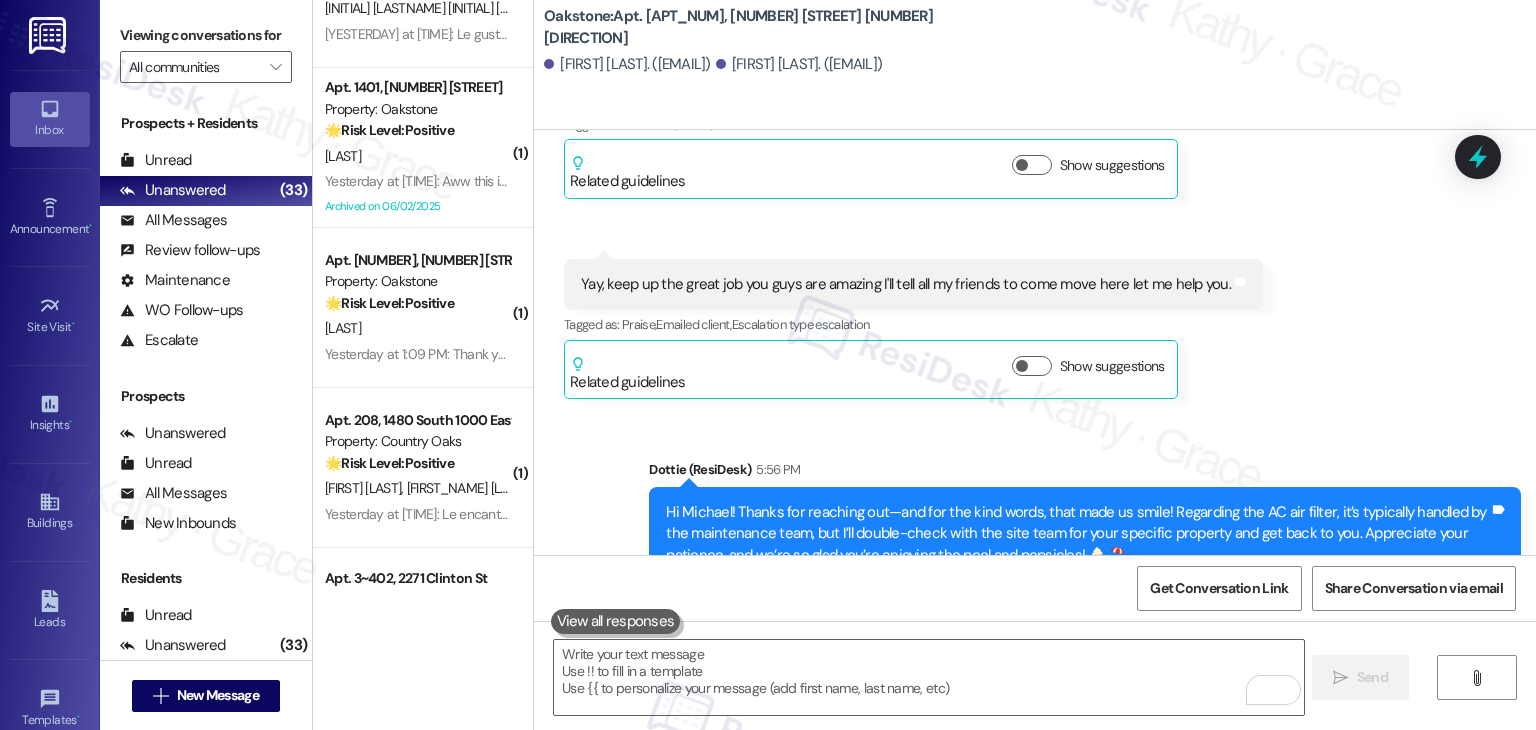 click on "Received via SMS Michael Kisielka Question   Neutral Yesterday at 1:42 PM Wow popsicles usually like dinner is going to treat me like this.
Finally the pool's open that we've been paying for I'm not having to go over to the apartment complex next door to use theirs even though your sister complex.
So glad I'm playing for amenities here at this location I have to go over to the next facility to use theirs instead of you getting it done properly and on time all I get is excuses from you.
But yay popsicles Tags and notes Tagged as:   Rent/payments ,  Click to highlight conversations about Rent/payments Praise ,  Click to highlight conversations about Praise Amenities ,  Click to highlight conversations about Amenities Complaint Click to highlight conversations about Complaint  Related guidelines Hide Suggestions Premiere Properties - All Properties: Excessive animal waste fine policy and responsibility Created  2 years ago Property level guideline  ( 67 % match) FAQs generated by ResiDesk AI  ( 67" at bounding box center (1035, -143) 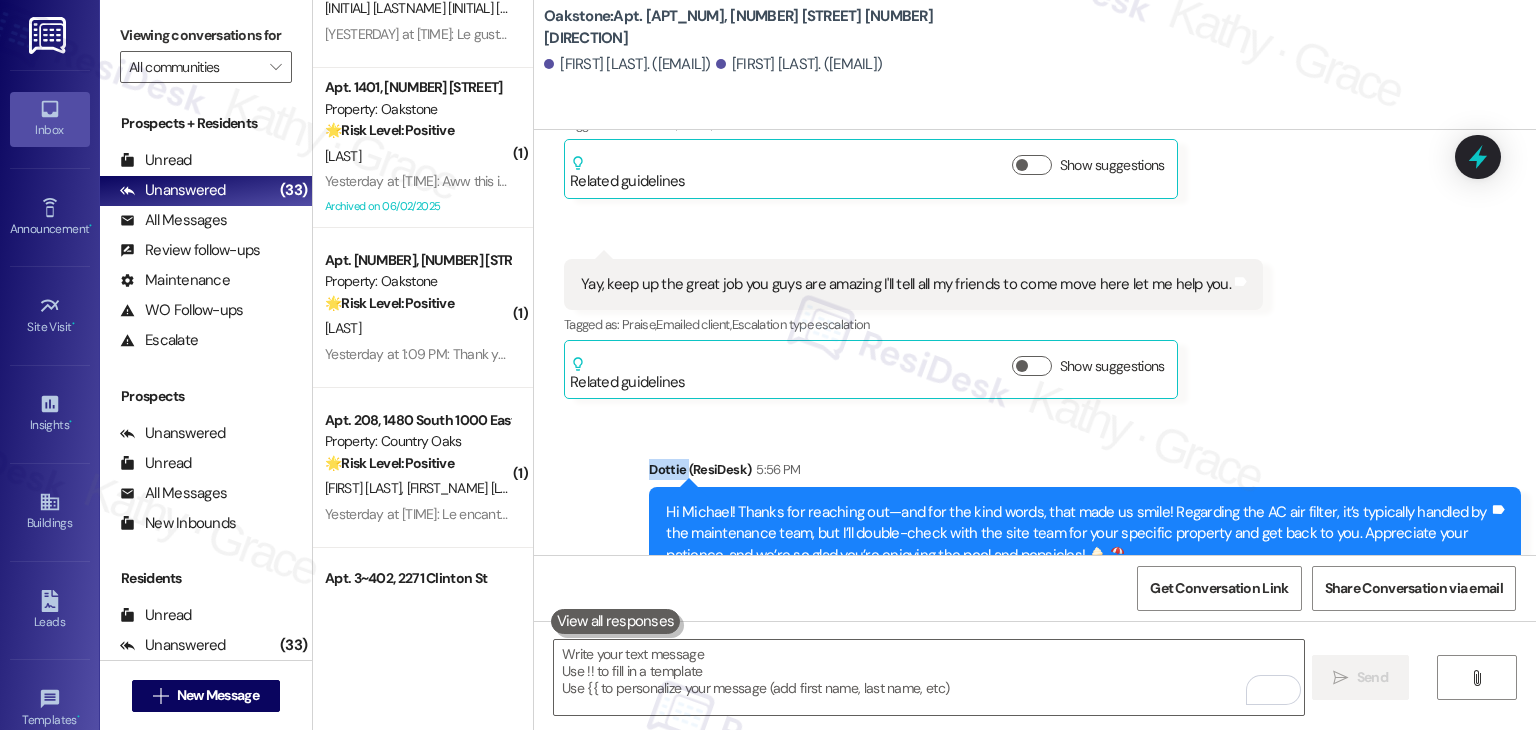 click on "Received via SMS Michael Kisielka Question   Neutral Yesterday at 1:42 PM Wow popsicles usually like dinner is going to treat me like this.
Finally the pool's open that we've been paying for I'm not having to go over to the apartment complex next door to use theirs even though your sister complex.
So glad I'm playing for amenities here at this location I have to go over to the next facility to use theirs instead of you getting it done properly and on time all I get is excuses from you.
But yay popsicles Tags and notes Tagged as:   Rent/payments ,  Click to highlight conversations about Rent/payments Praise ,  Click to highlight conversations about Praise Amenities ,  Click to highlight conversations about Amenities Complaint Click to highlight conversations about Complaint  Related guidelines Hide Suggestions Premiere Properties - All Properties: Excessive animal waste fine policy and responsibility Created  2 years ago Property level guideline  ( 67 % match) FAQs generated by ResiDesk AI  ( 67" at bounding box center (1035, -143) 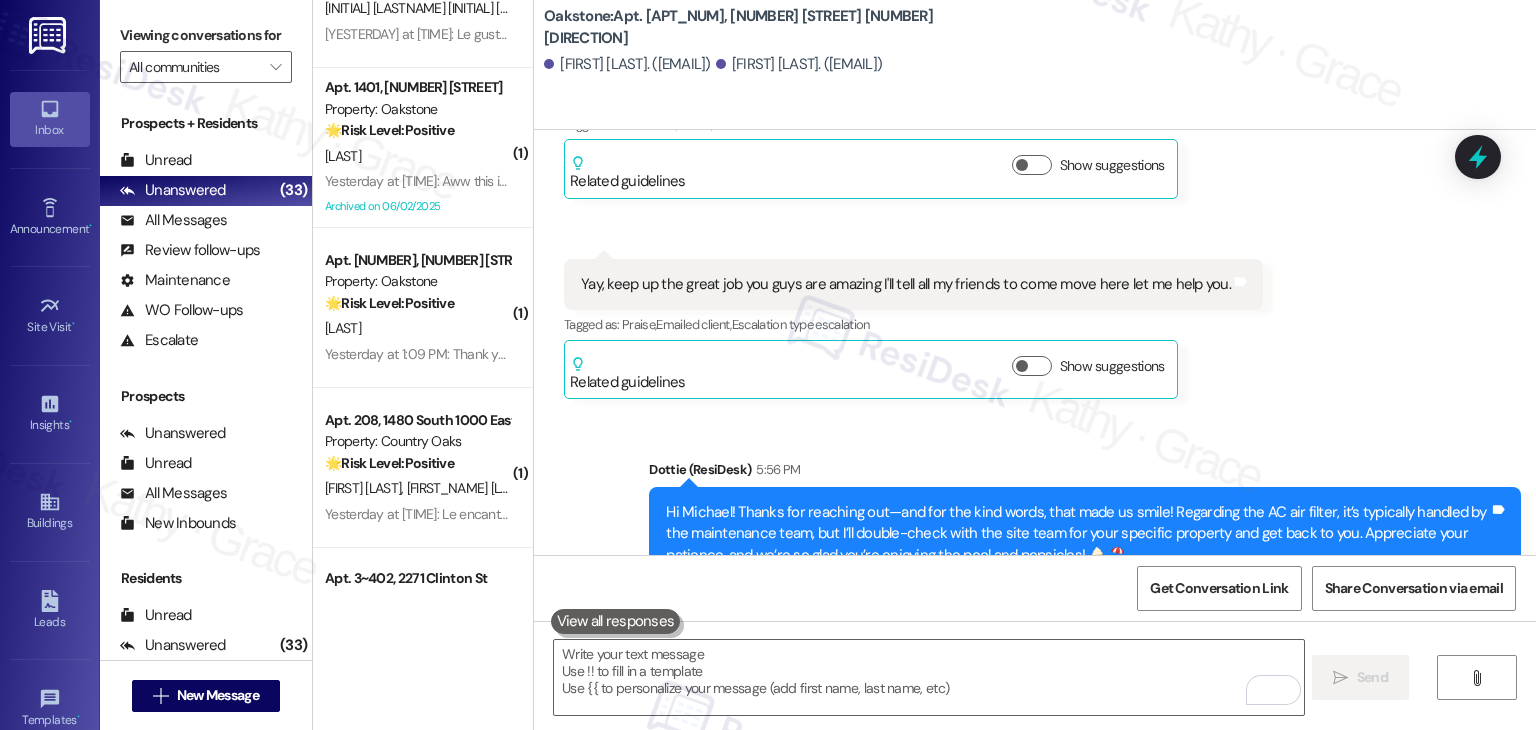 click on "Received via SMS Michael Kisielka Question   Neutral Yesterday at 1:42 PM Wow popsicles usually like dinner is going to treat me like this.
Finally the pool's open that we've been paying for I'm not having to go over to the apartment complex next door to use theirs even though your sister complex.
So glad I'm playing for amenities here at this location I have to go over to the next facility to use theirs instead of you getting it done properly and on time all I get is excuses from you.
But yay popsicles Tags and notes Tagged as:   Rent/payments ,  Click to highlight conversations about Rent/payments Praise ,  Click to highlight conversations about Praise Amenities ,  Click to highlight conversations about Amenities Complaint Click to highlight conversations about Complaint  Related guidelines Hide Suggestions Premiere Properties - All Properties: Excessive animal waste fine policy and responsibility Created  2 years ago Property level guideline  ( 67 % match) FAQs generated by ResiDesk AI  ( 67" at bounding box center (1035, -143) 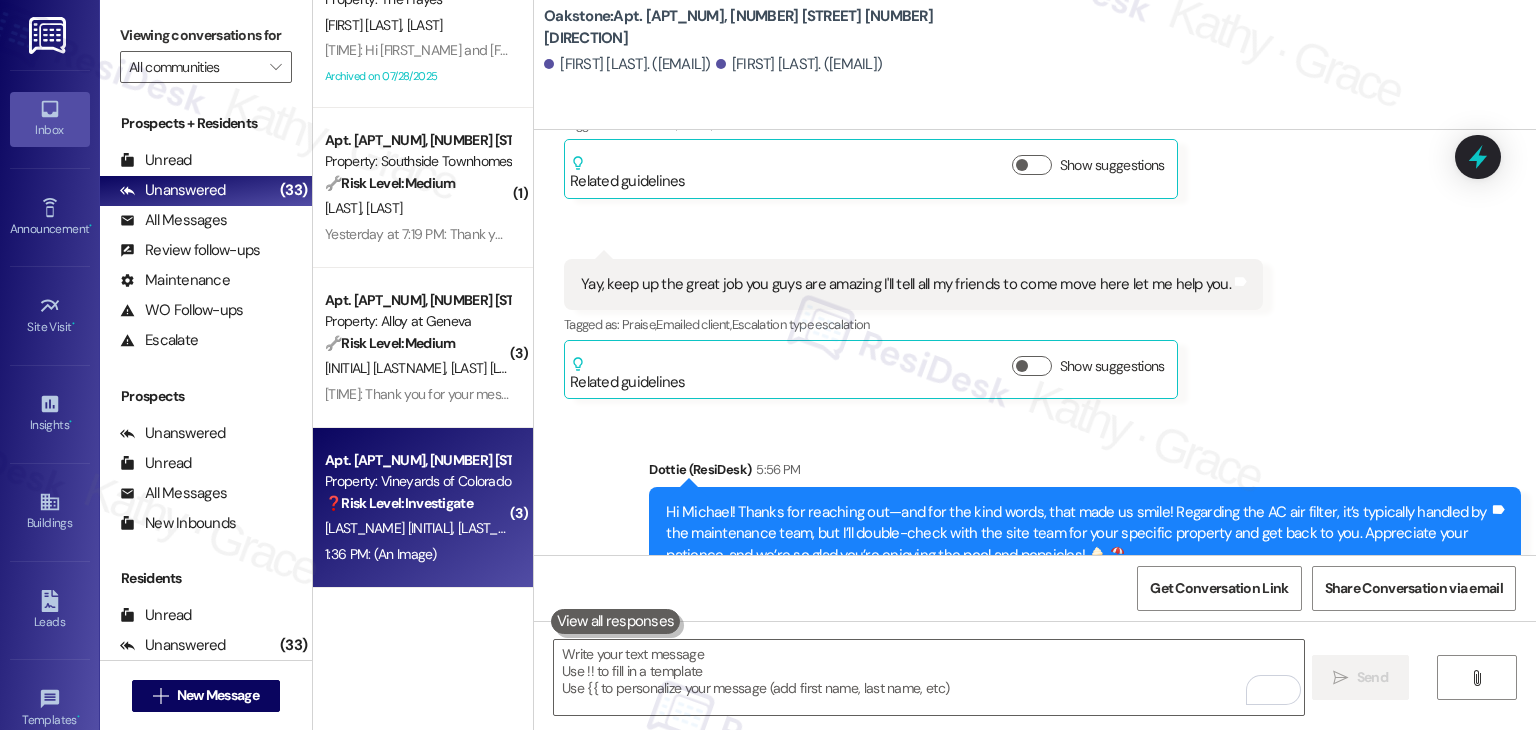 scroll, scrollTop: 3992, scrollLeft: 0, axis: vertical 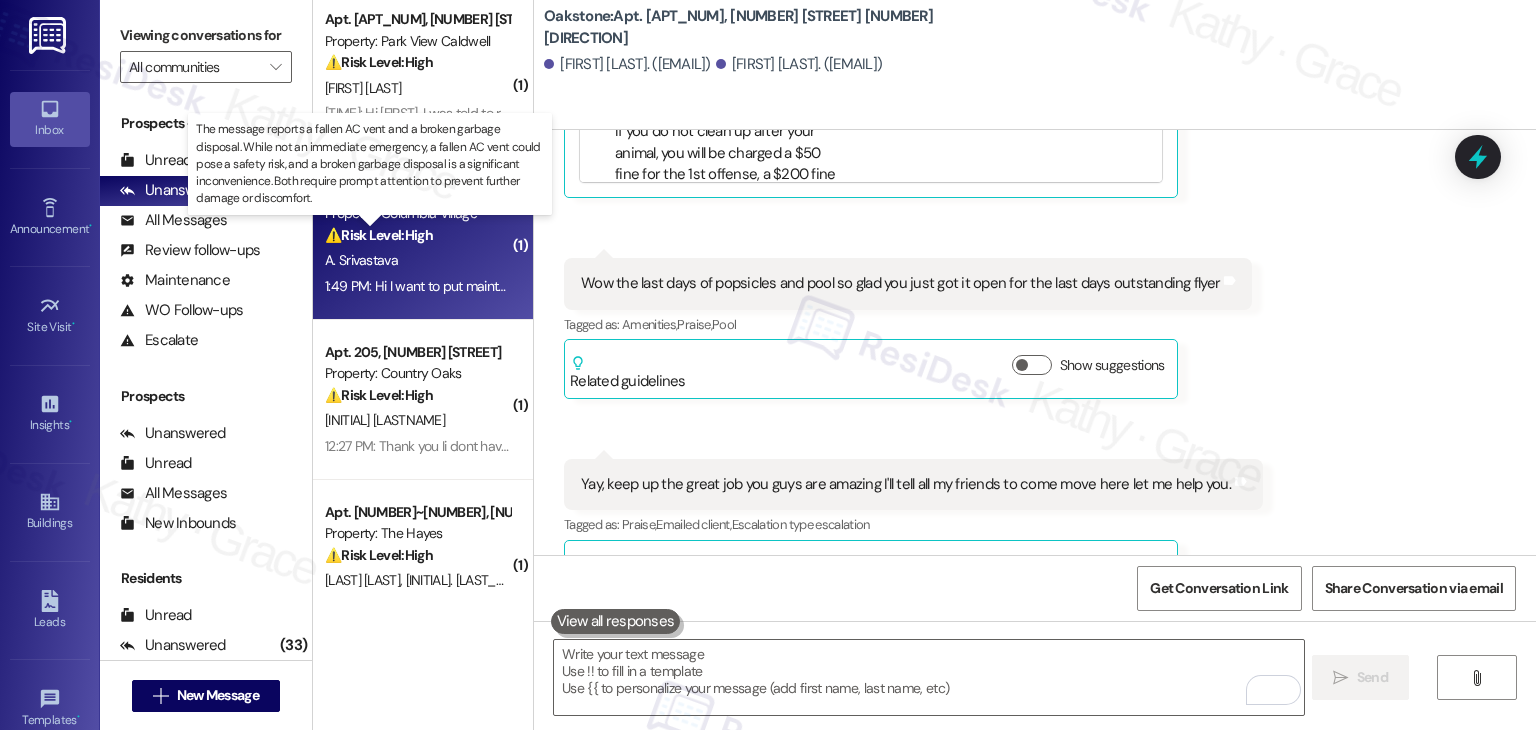 click on "⚠️  Risk Level:  High" at bounding box center (379, 235) 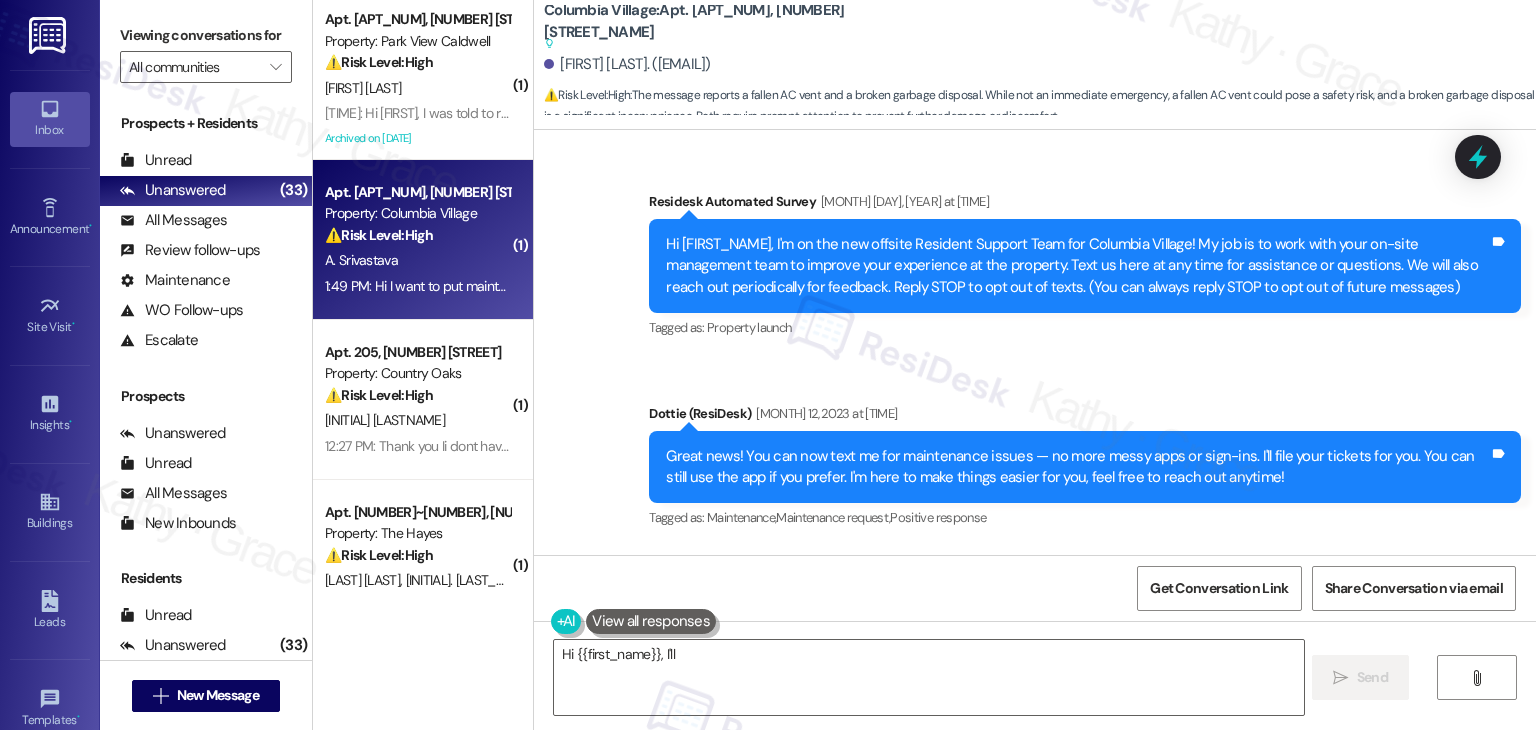 scroll, scrollTop: 24671, scrollLeft: 0, axis: vertical 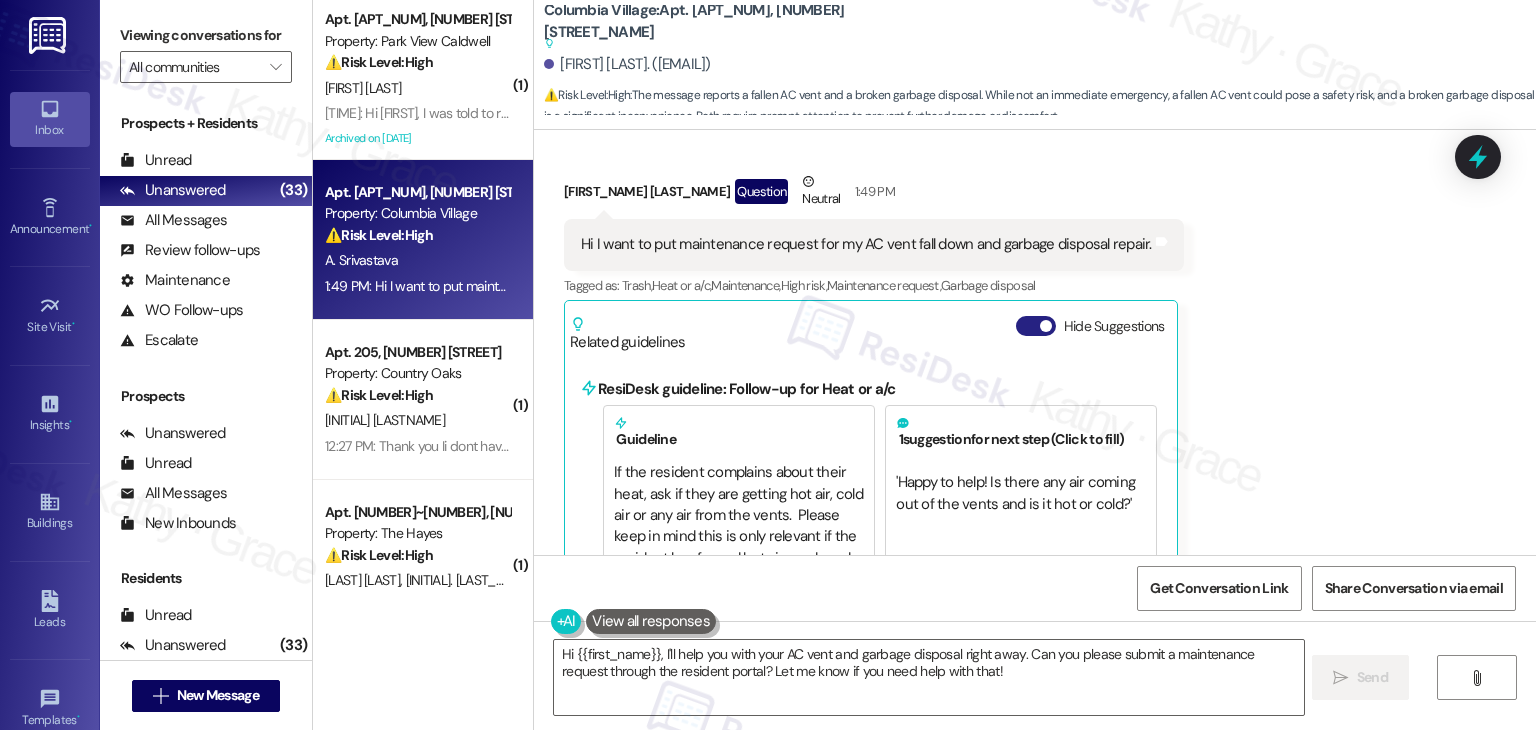 click on "Hide Suggestions" at bounding box center [1036, 326] 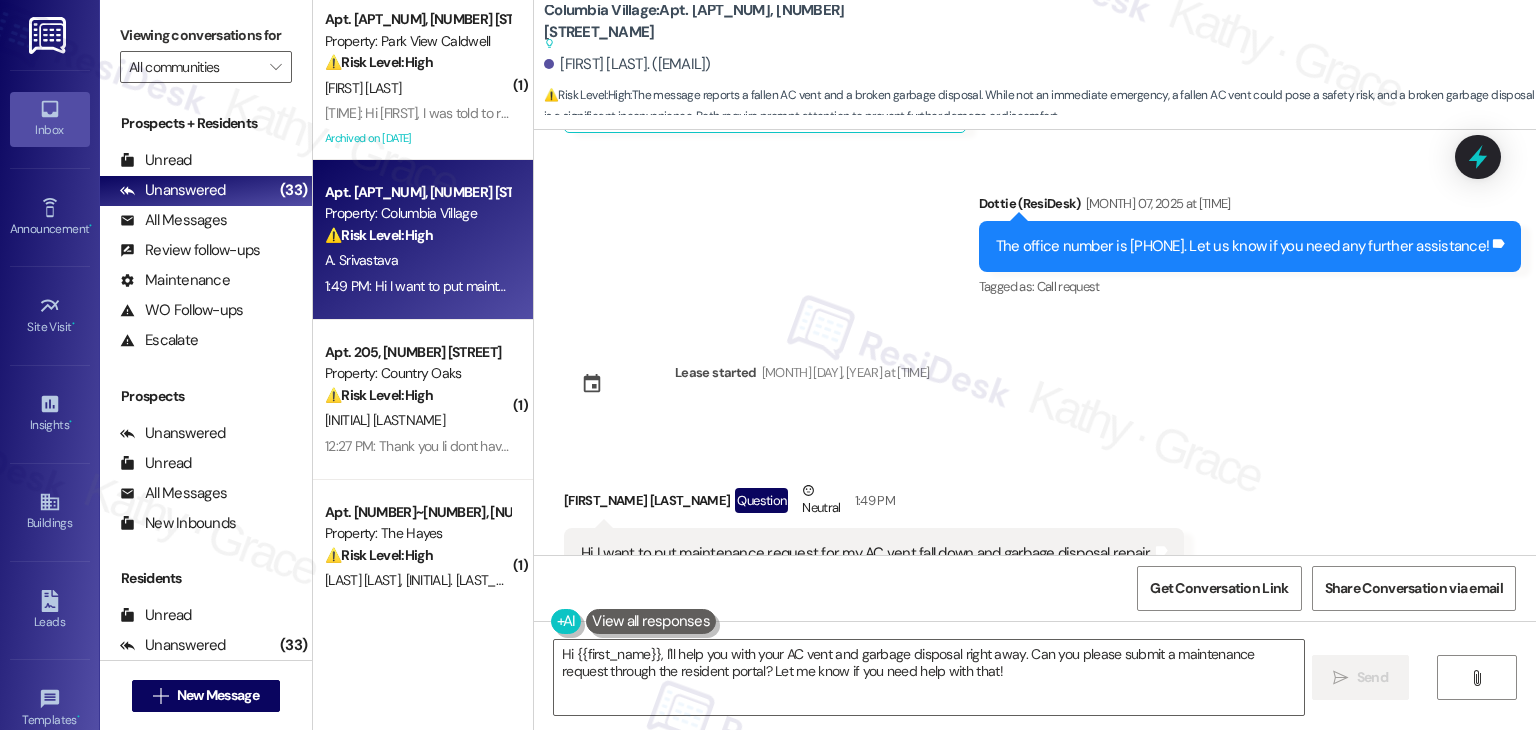 scroll, scrollTop: 24394, scrollLeft: 0, axis: vertical 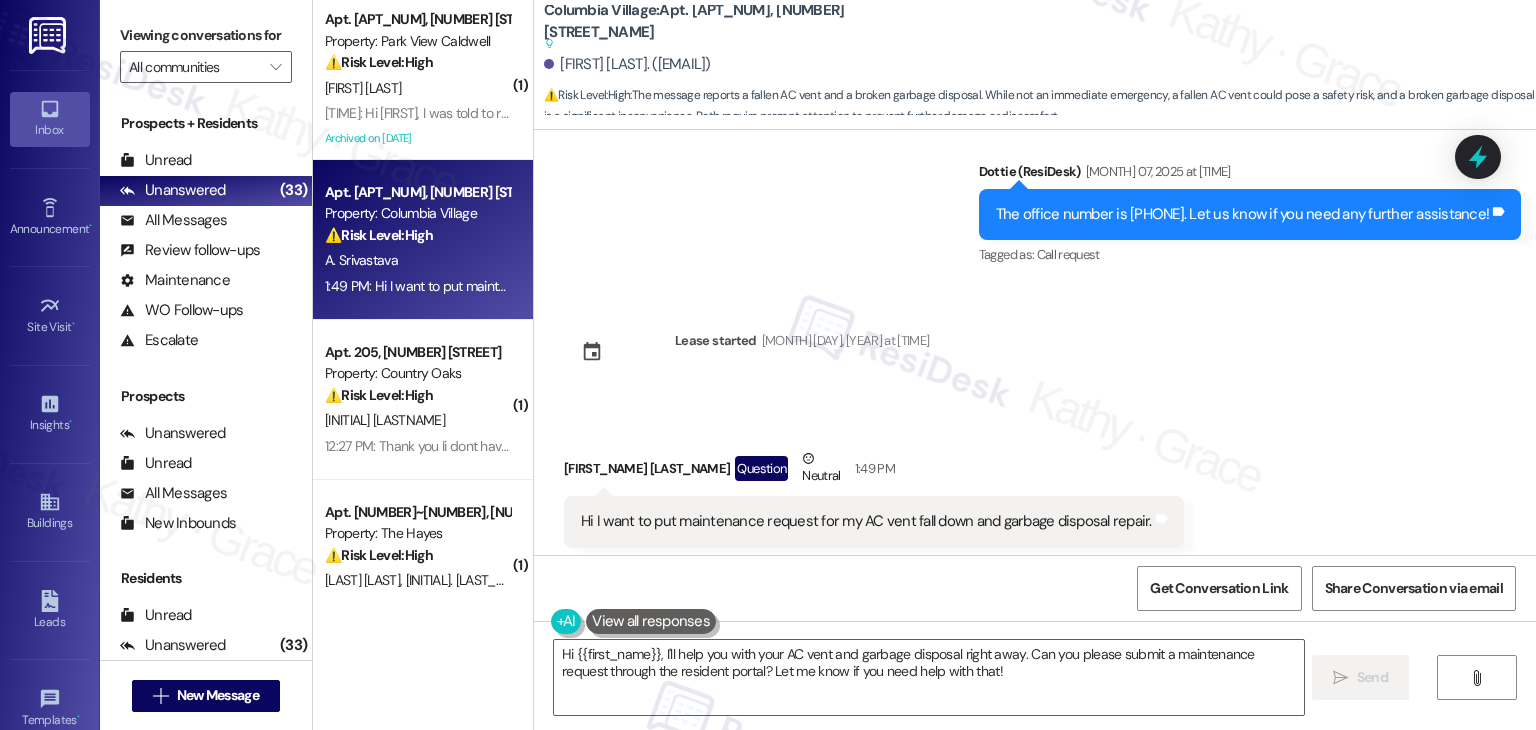 click on "Hi I want to put maintenance request for my AC vent fall down and garbage disposal repair." at bounding box center (866, 521) 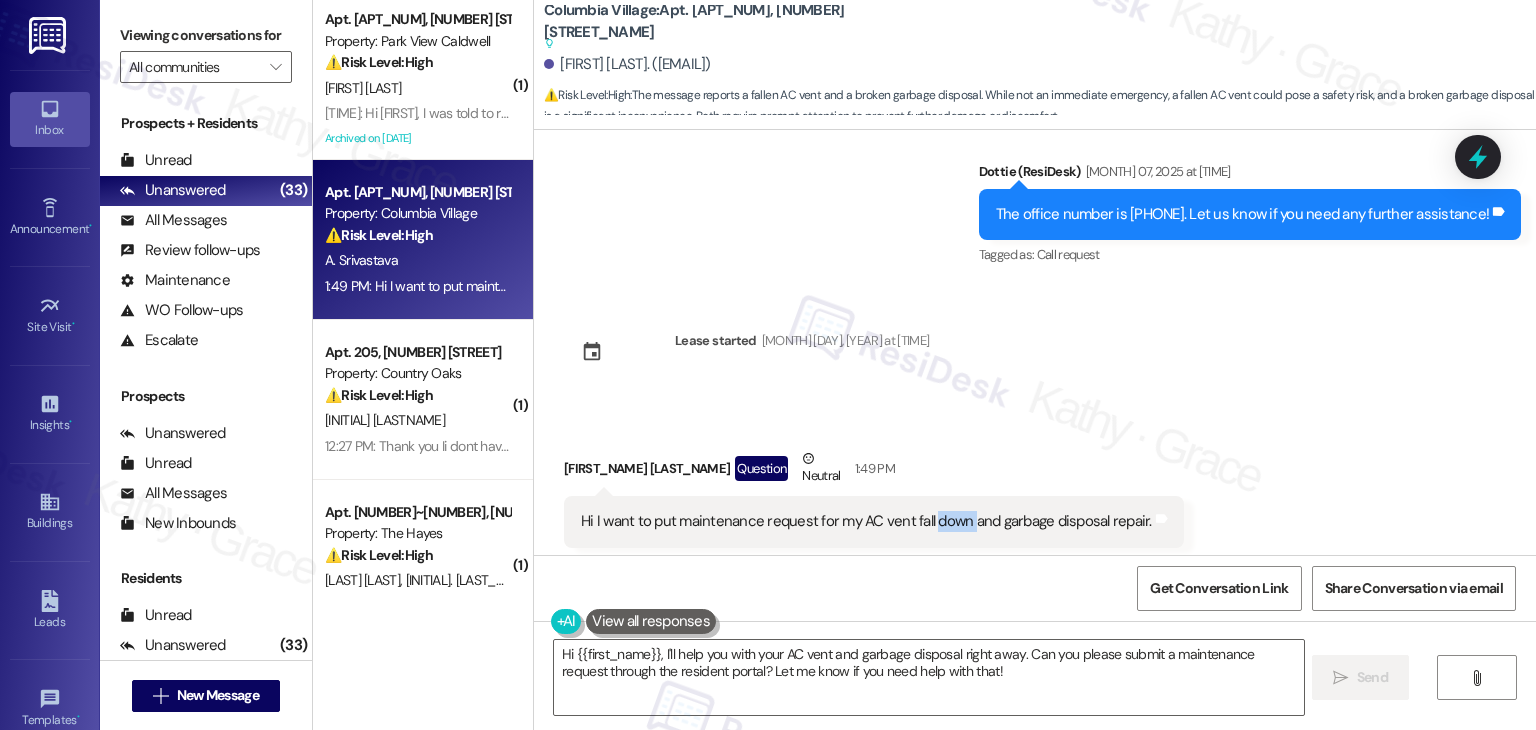 click on "Hi I want to put maintenance request for my AC vent fall down and garbage disposal repair." at bounding box center [866, 521] 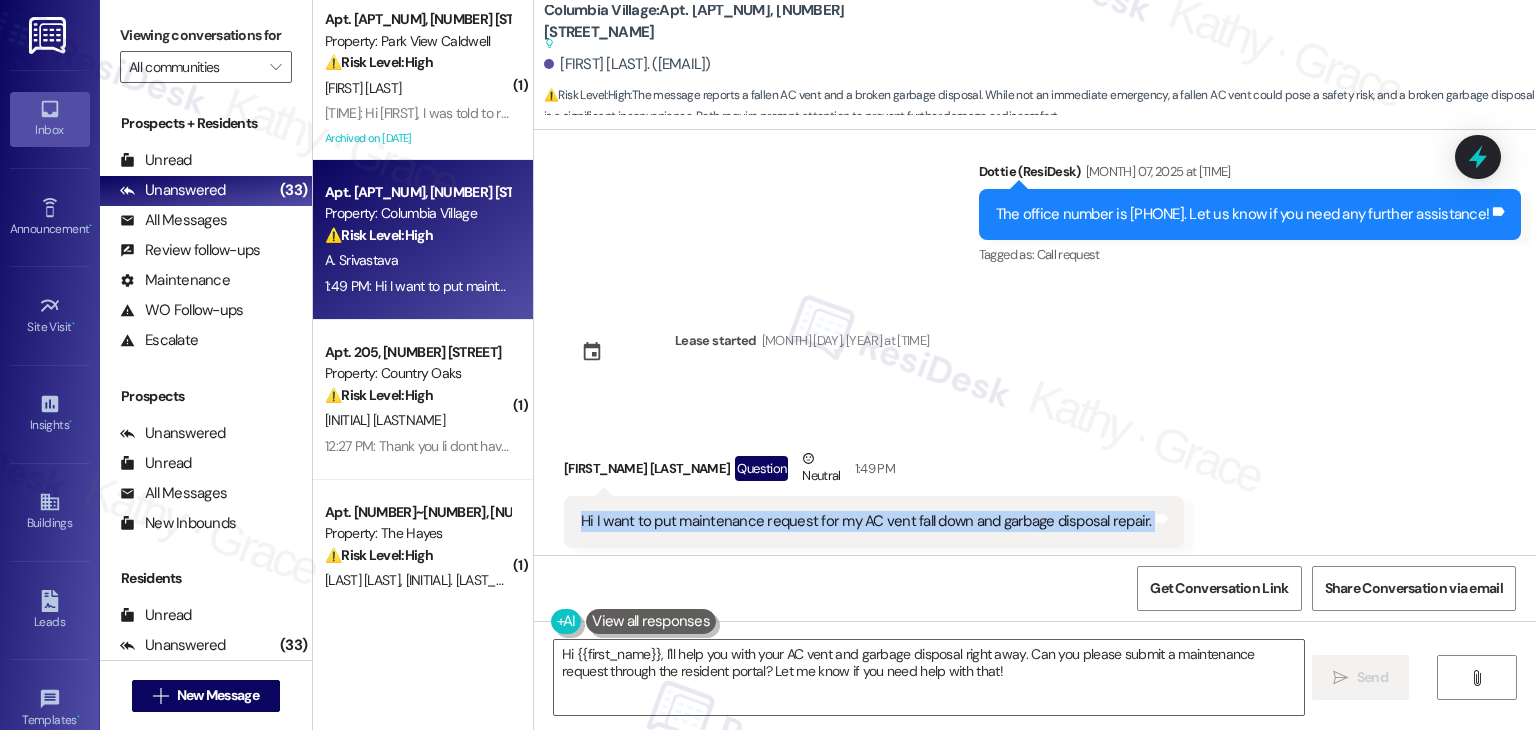 click on "Hi I want to put maintenance request for my AC vent fall down and garbage disposal repair." at bounding box center [866, 521] 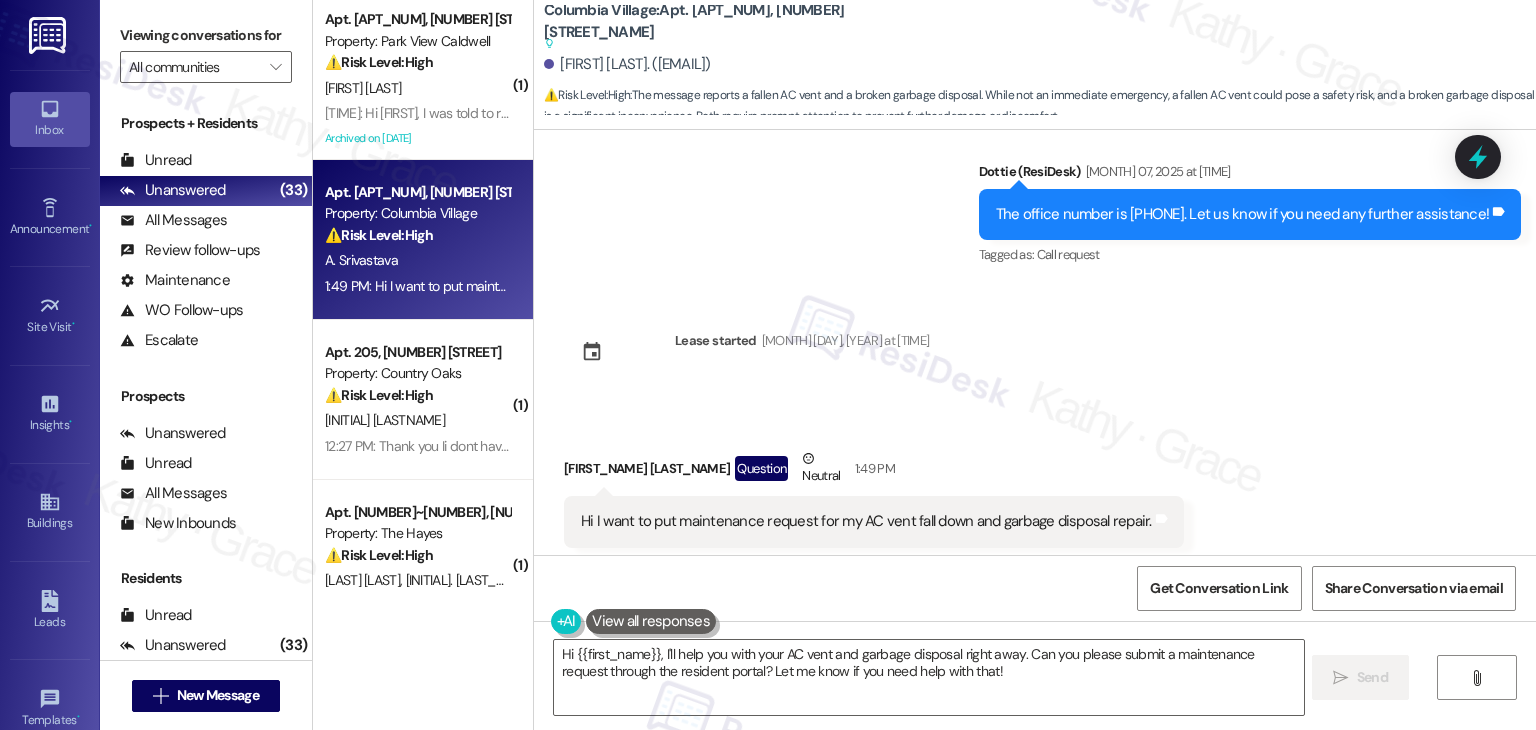 click on "Aakriti Srivastava Question   Neutral 1:49 PM" at bounding box center (874, 472) 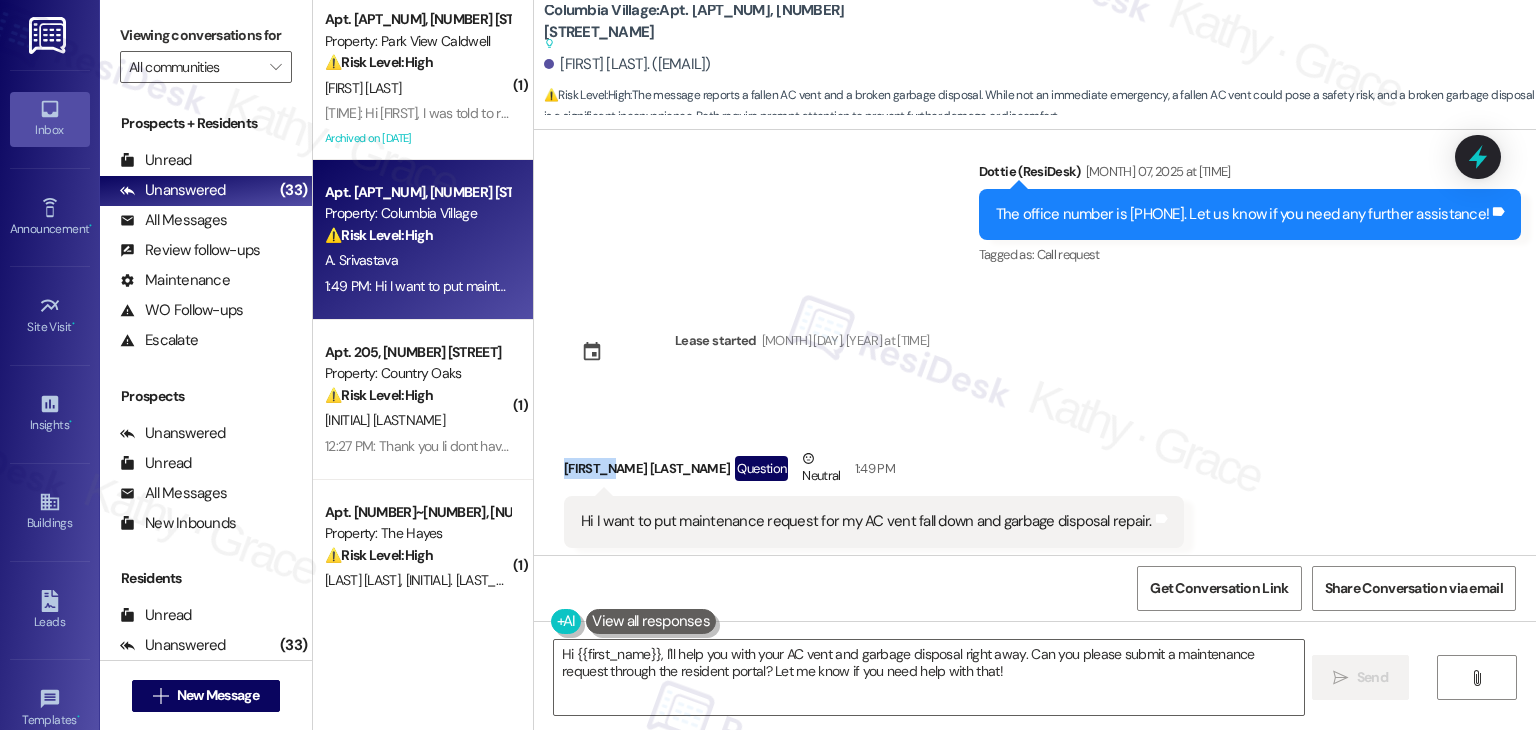 click on "Aakriti Srivastava Question   Neutral 1:49 PM" at bounding box center [874, 472] 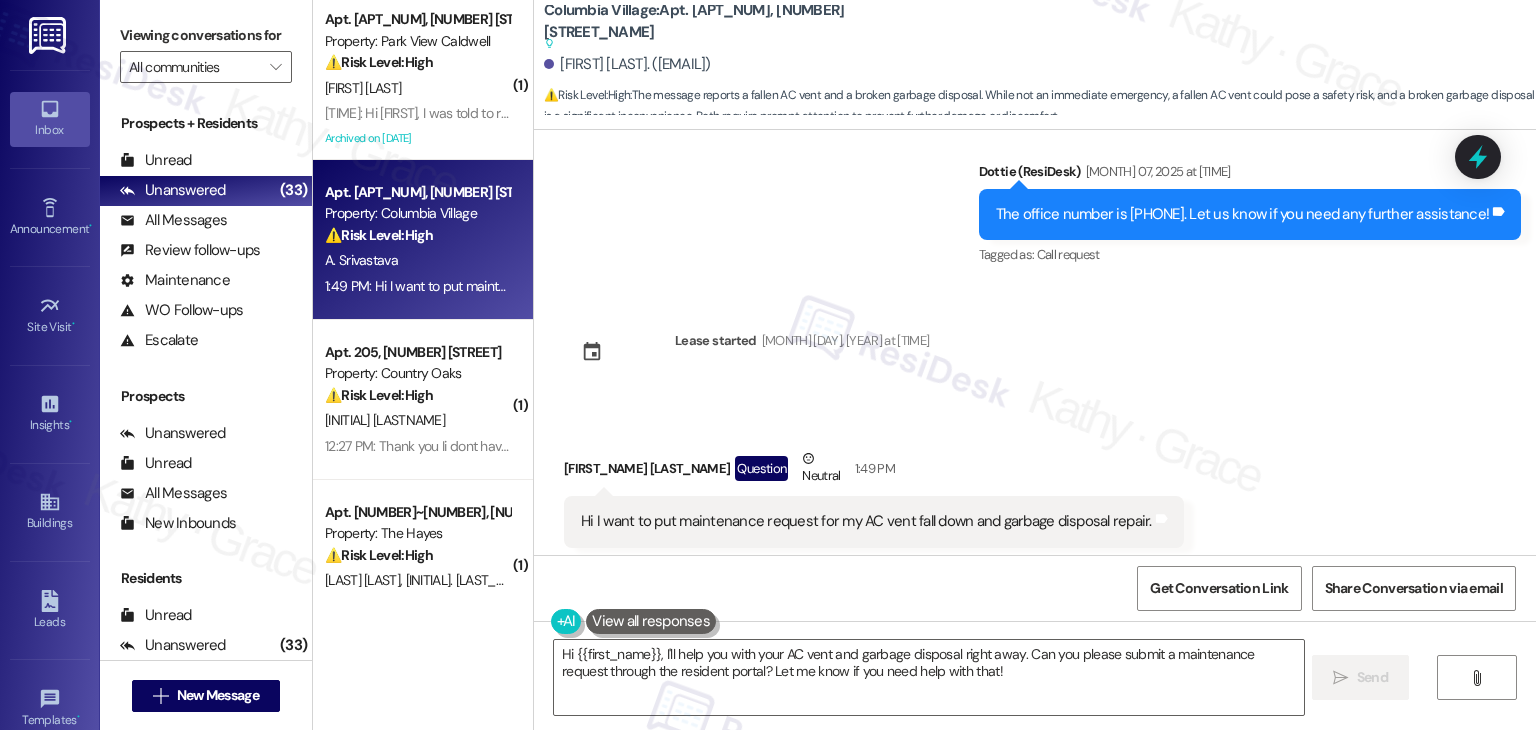 click on "Received via SMS Aakriti Srivastava Question   Neutral 1:49 PM Hi I want to put maintenance request for my AC vent fall down and garbage disposal repair.  Tags and notes Tagged as:   Trash ,  Click to highlight conversations about Trash Heat or a/c ,  Click to highlight conversations about Heat or a/c Maintenance ,  Click to highlight conversations about Maintenance High risk ,  Click to highlight conversations about High risk Maintenance request ,  Click to highlight conversations about Maintenance request Garbage disposal Click to highlight conversations about Garbage disposal  Related guidelines Show suggestions" at bounding box center [1035, 527] 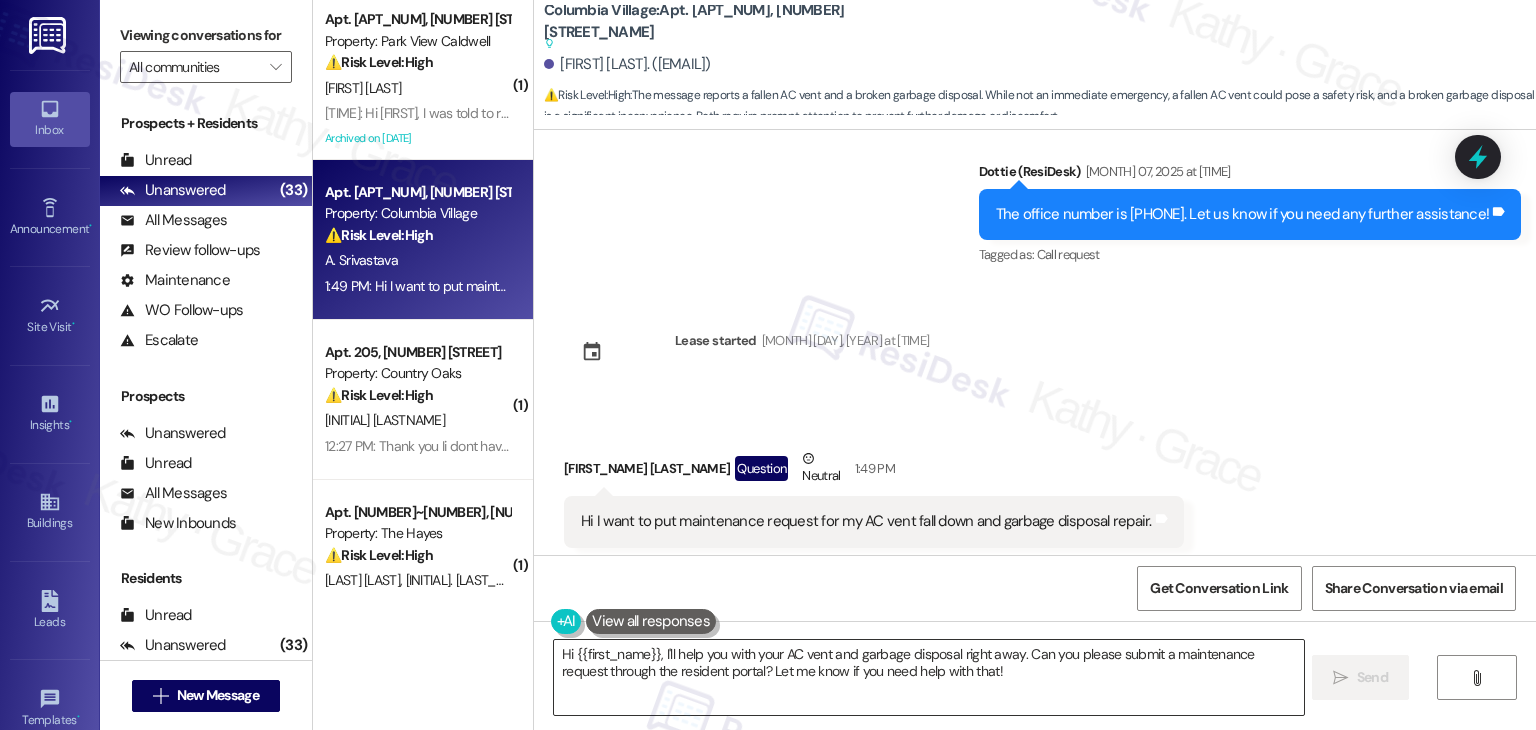 click on "Hi {{first_name}}, I'll help you with your AC vent and garbage disposal right away. Can you please submit a maintenance request through the resident portal? Let me know if you need help with that!" at bounding box center (928, 677) 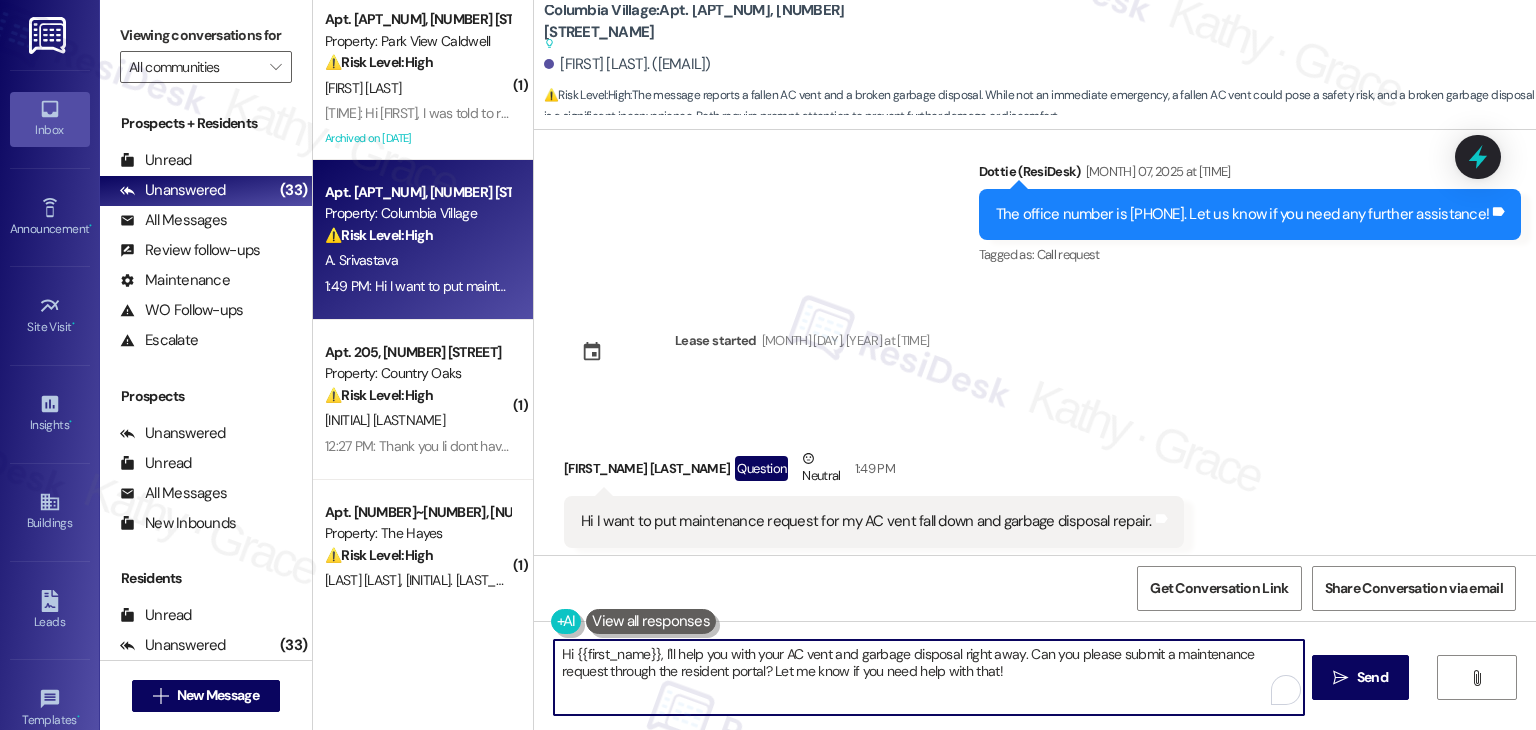 click on "Hi {{first_name}}, I'll help you with your AC vent and garbage disposal right away. Can you please submit a maintenance request through the resident portal? Let me know if you need help with that!" at bounding box center [928, 677] 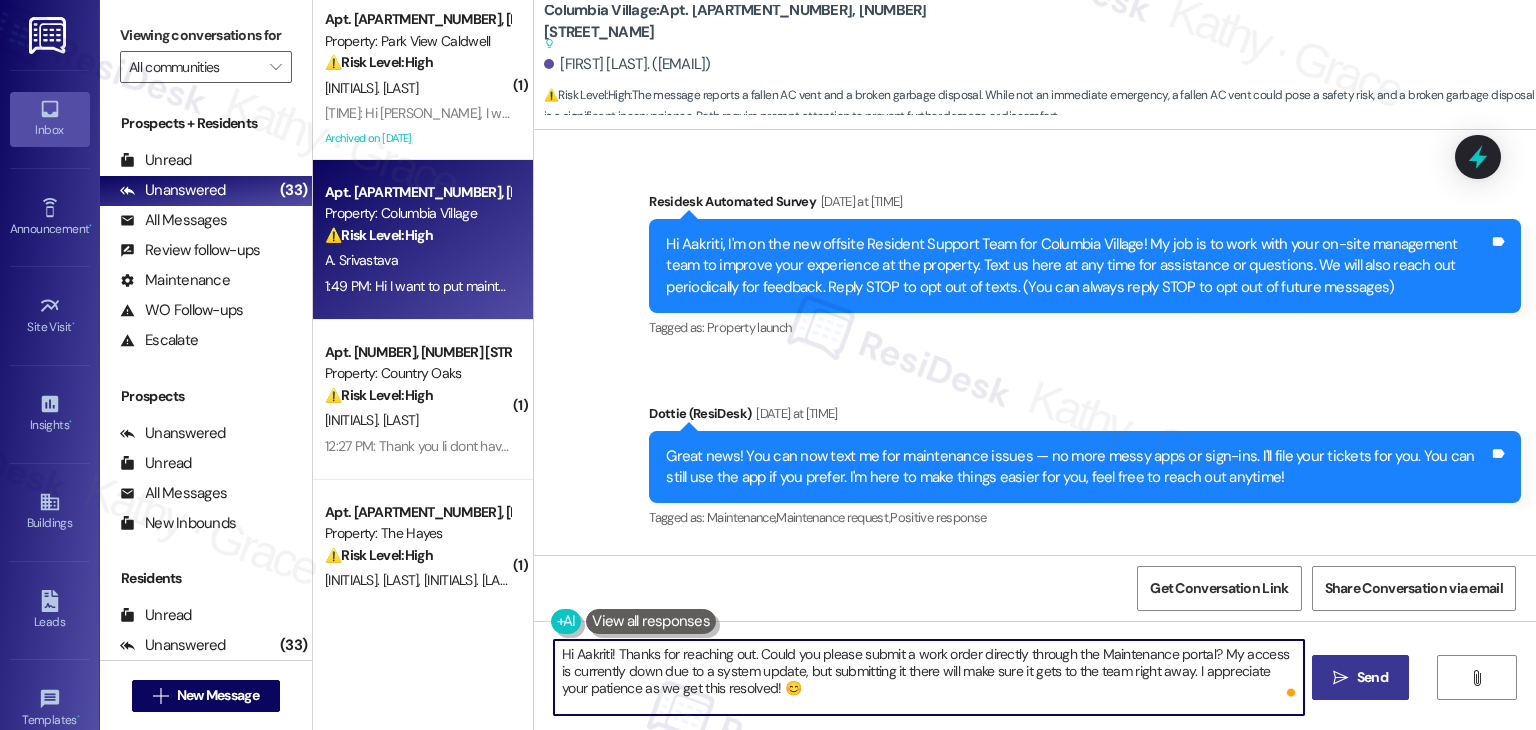 type on "Hi Aakriti! Thanks for reaching out. Could you please submit a work order directly through the Maintenance portal? My access is currently down due to a system update, but submitting it there will make sure it gets to the team right away. I appreciate your patience as we get this resolved! 😊" 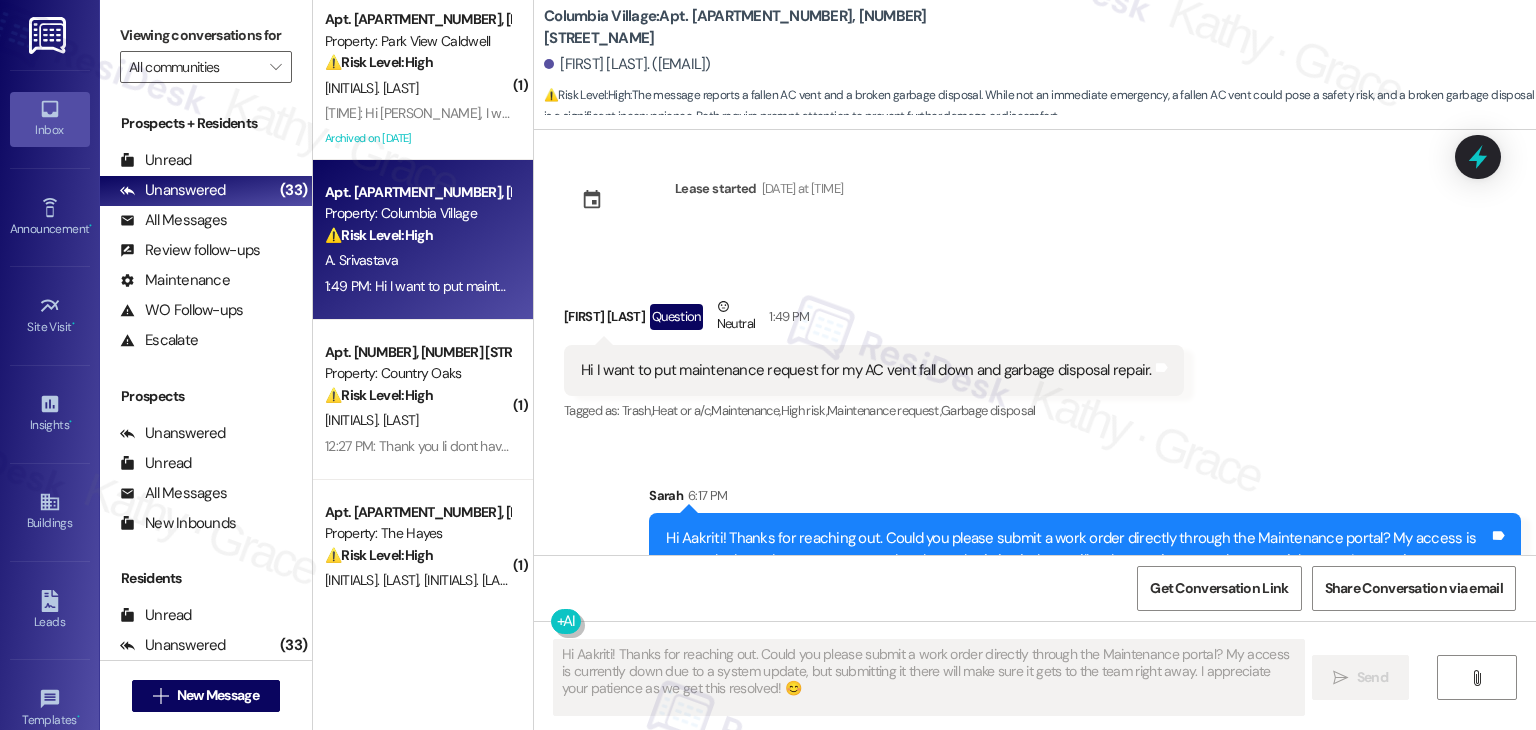 scroll, scrollTop: 24516, scrollLeft: 0, axis: vertical 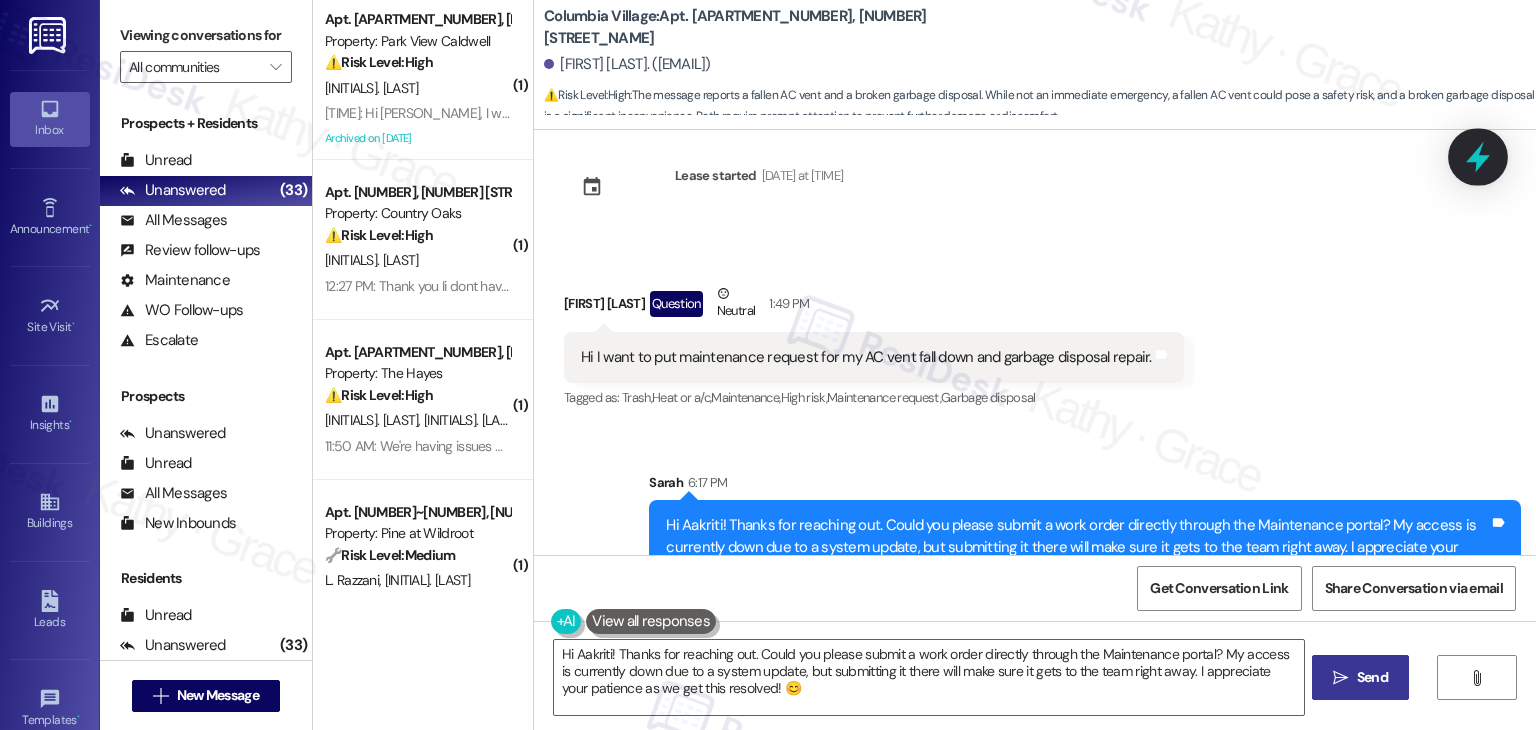 click 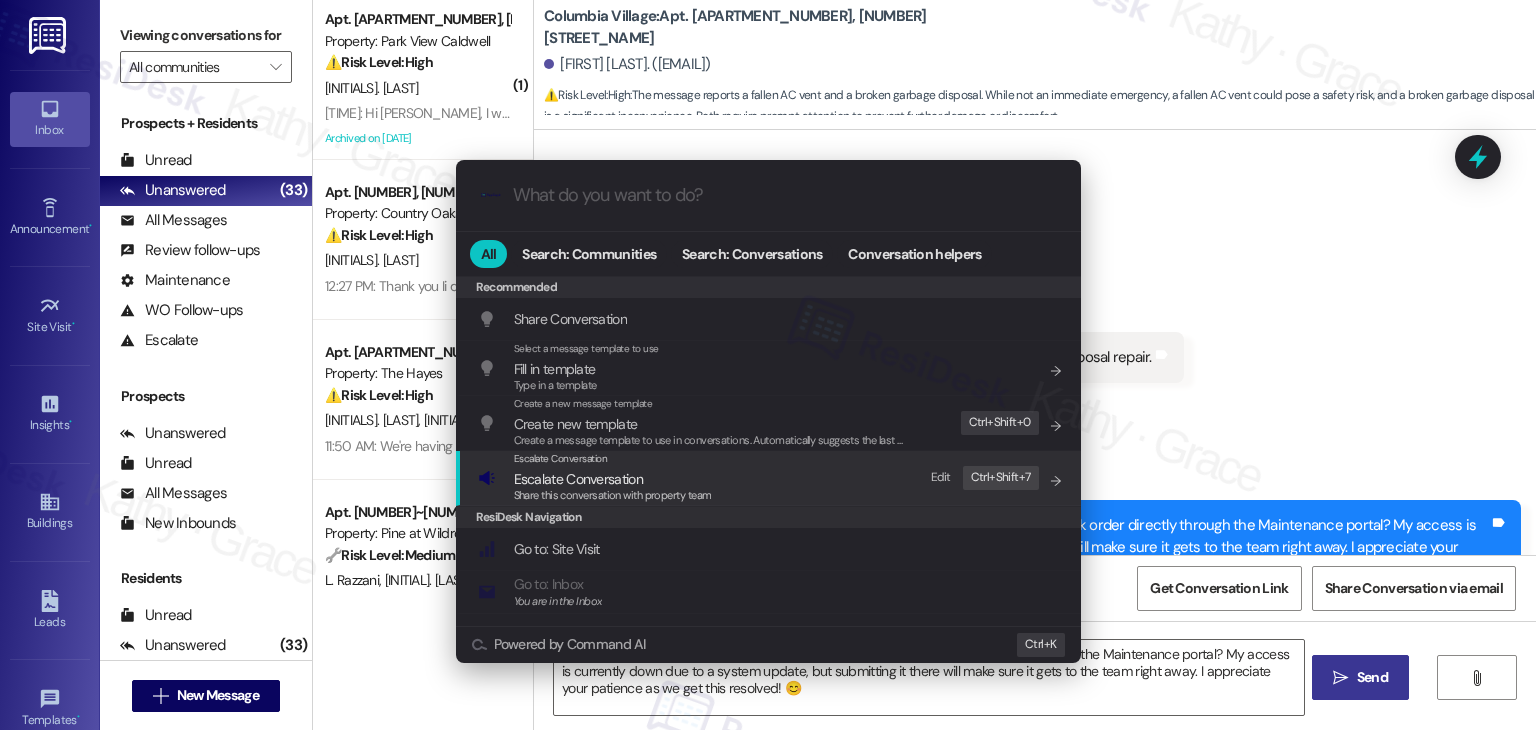 click on "Share this conversation with property team" at bounding box center [613, 495] 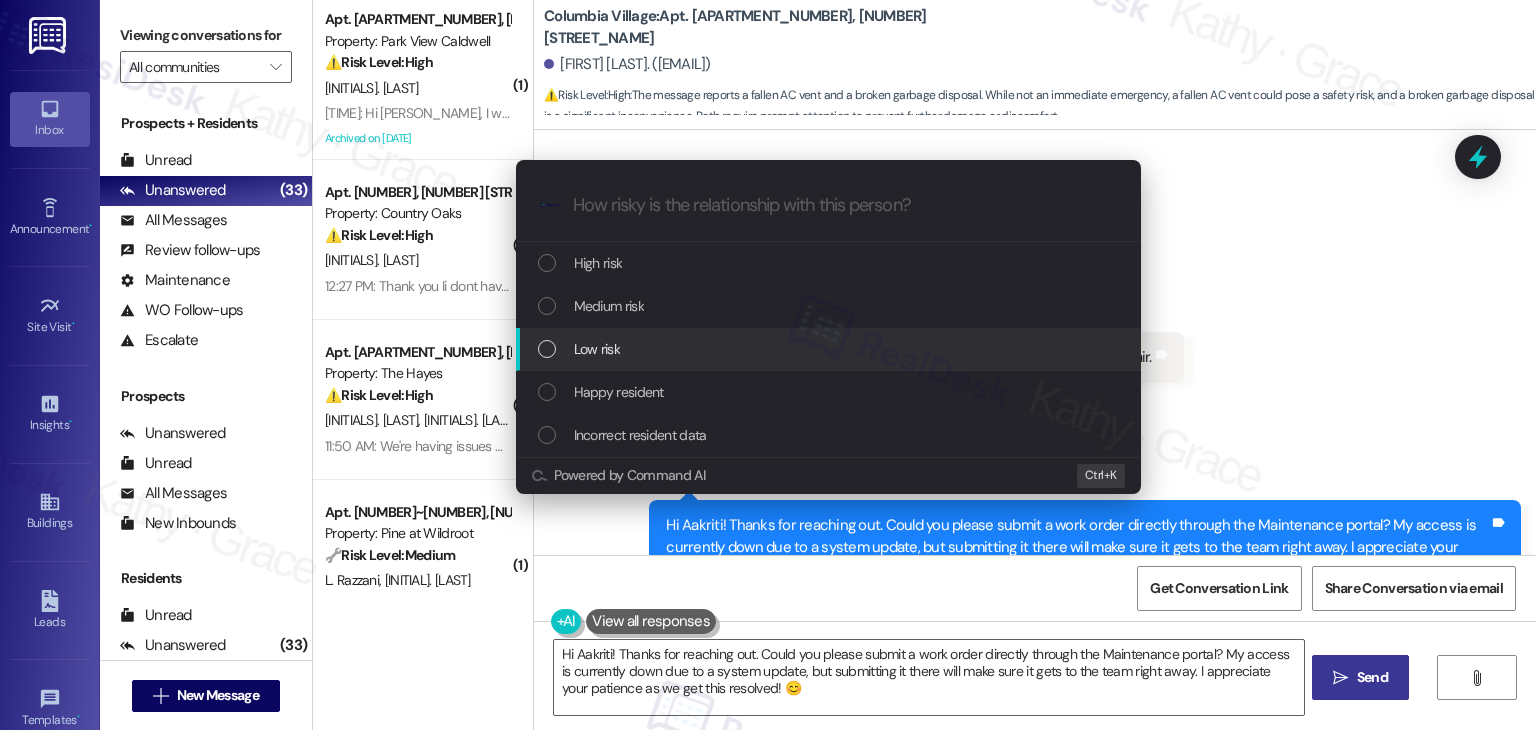 click at bounding box center [547, 349] 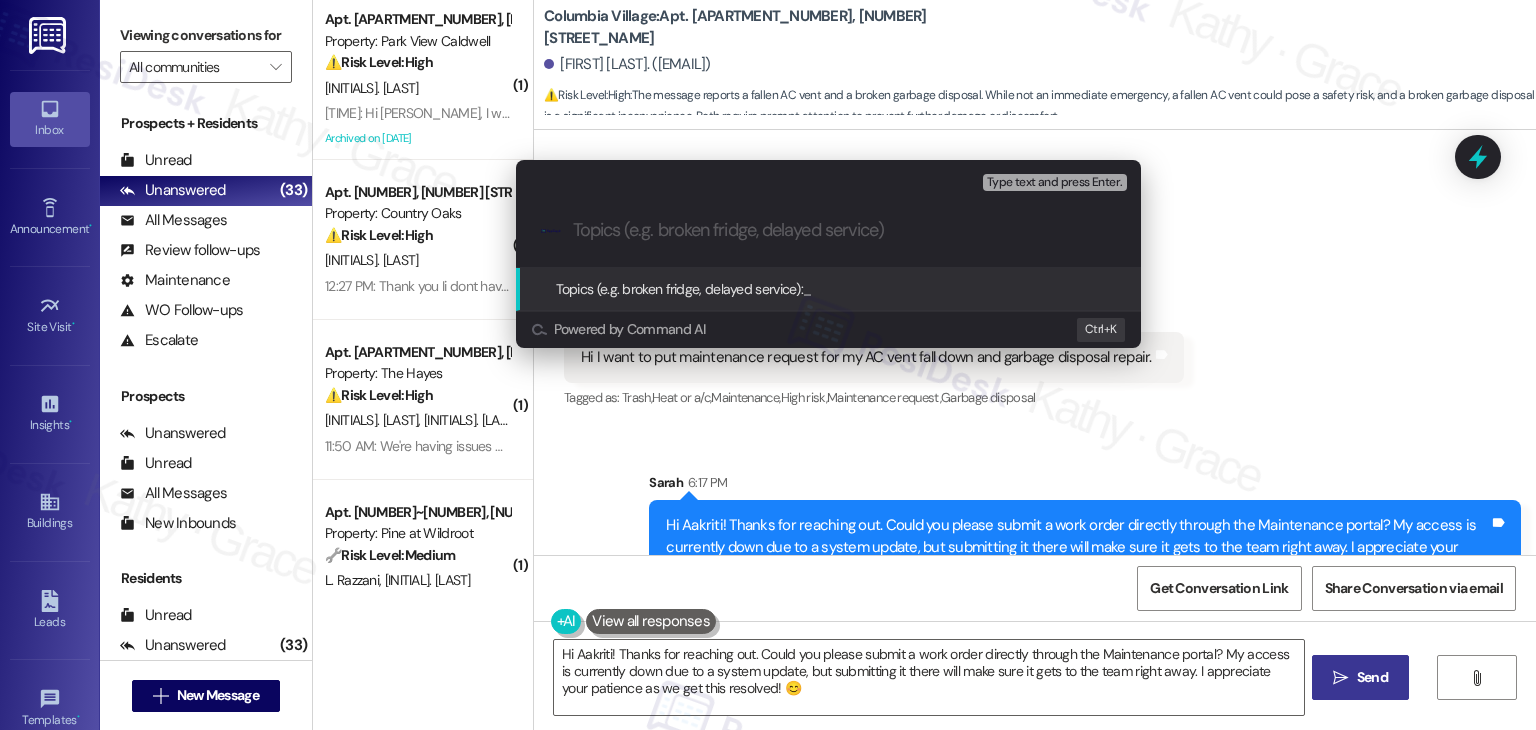paste on "Resident Request – AC Vent and Garbage Disposal Repair" 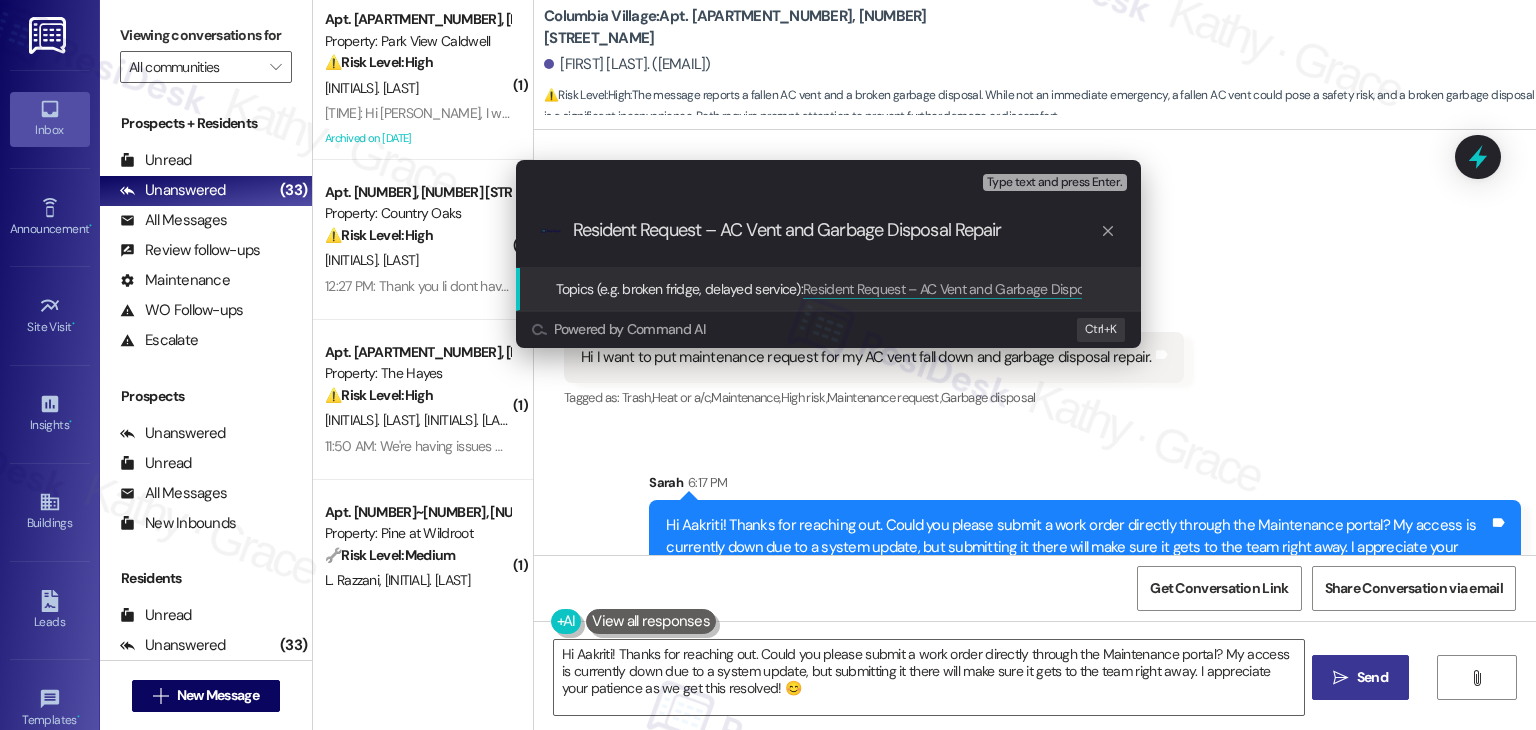 type 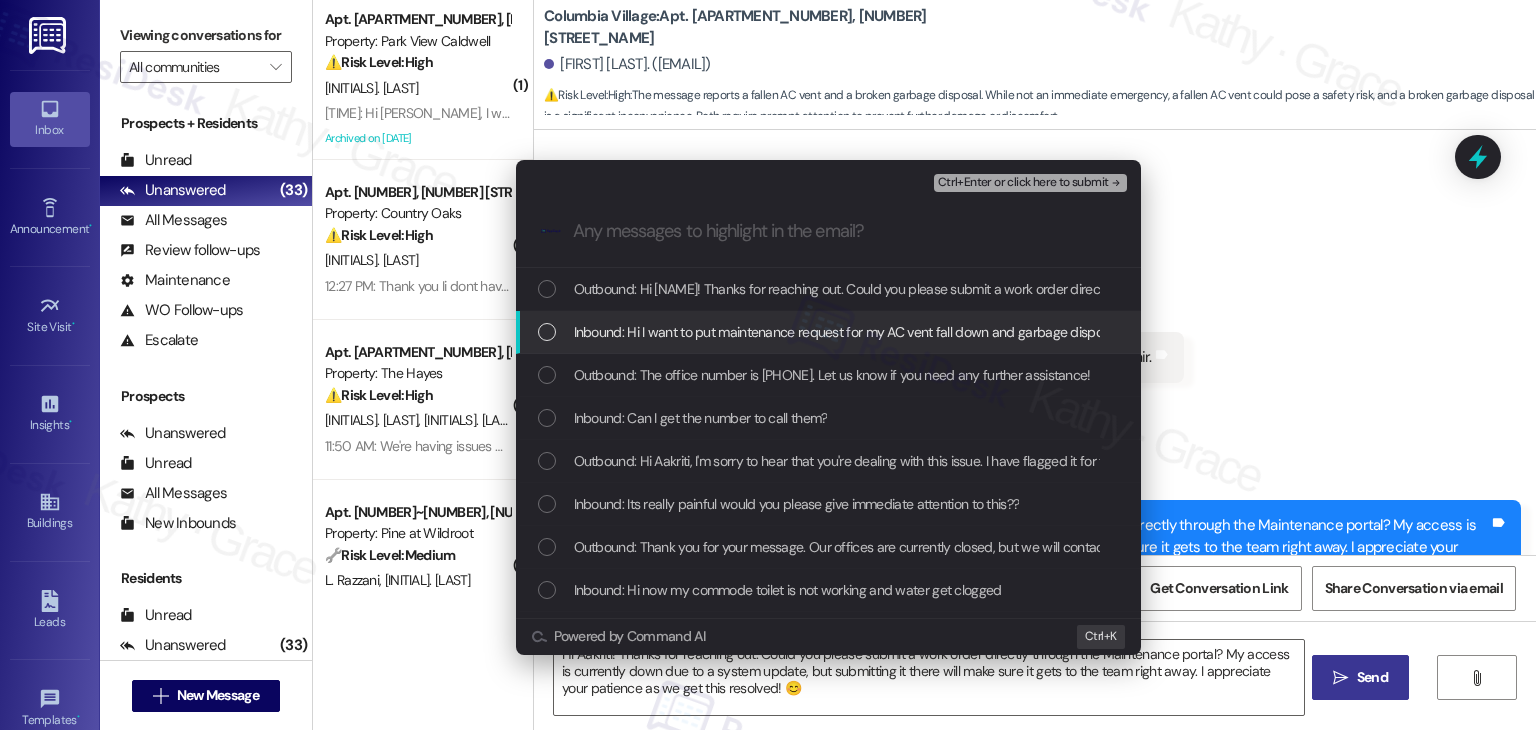 click at bounding box center [547, 332] 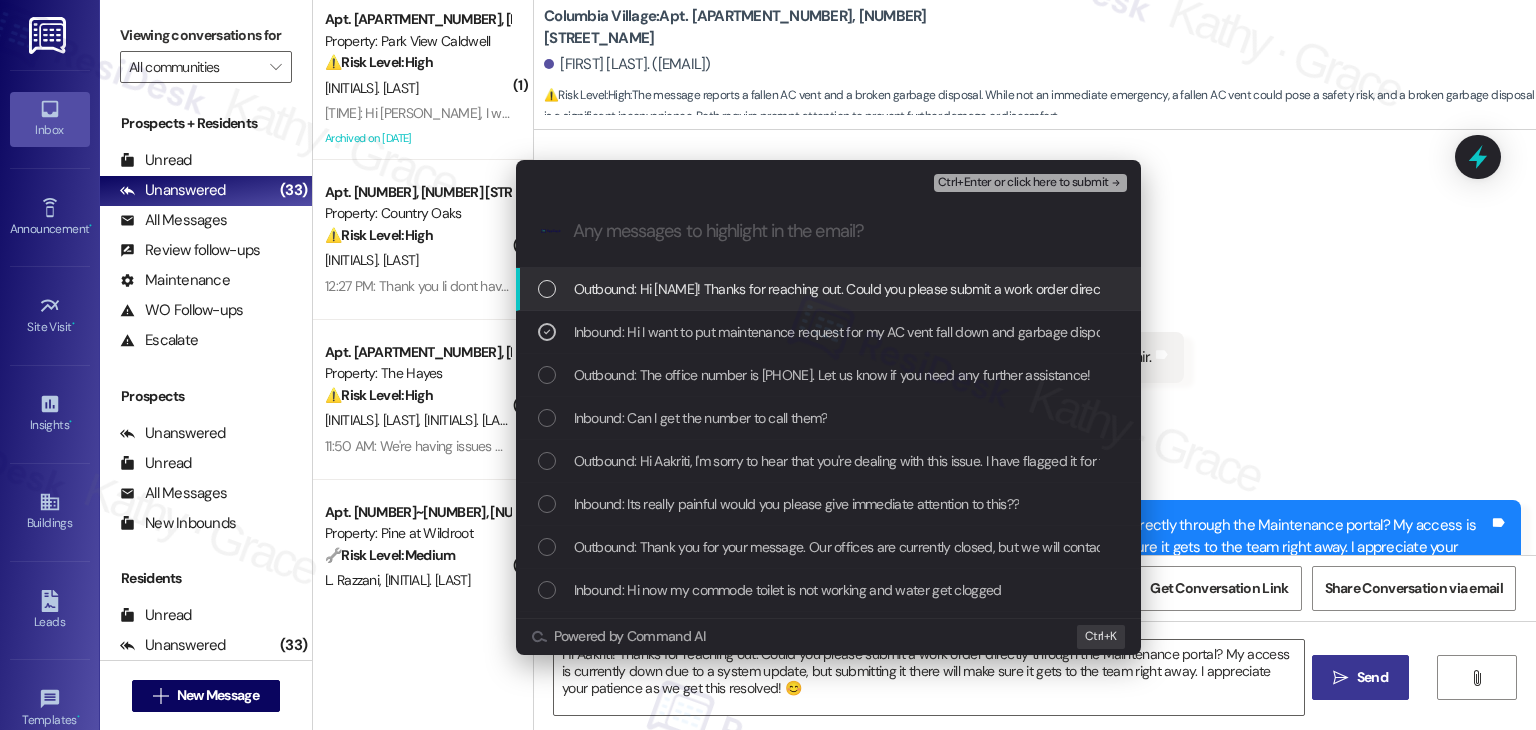 click on "Ctrl+Enter or click here to submit" at bounding box center (1023, 183) 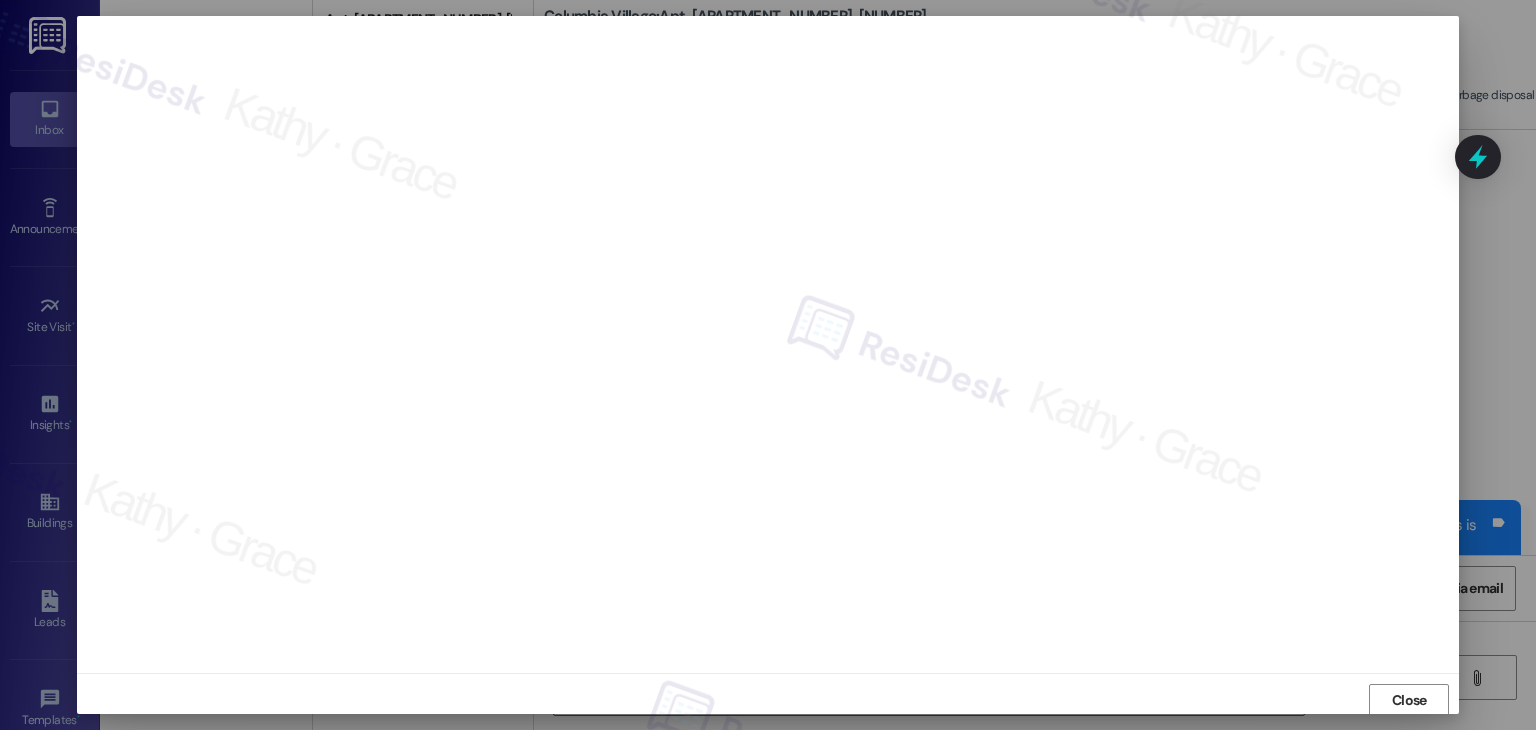 scroll, scrollTop: 1, scrollLeft: 0, axis: vertical 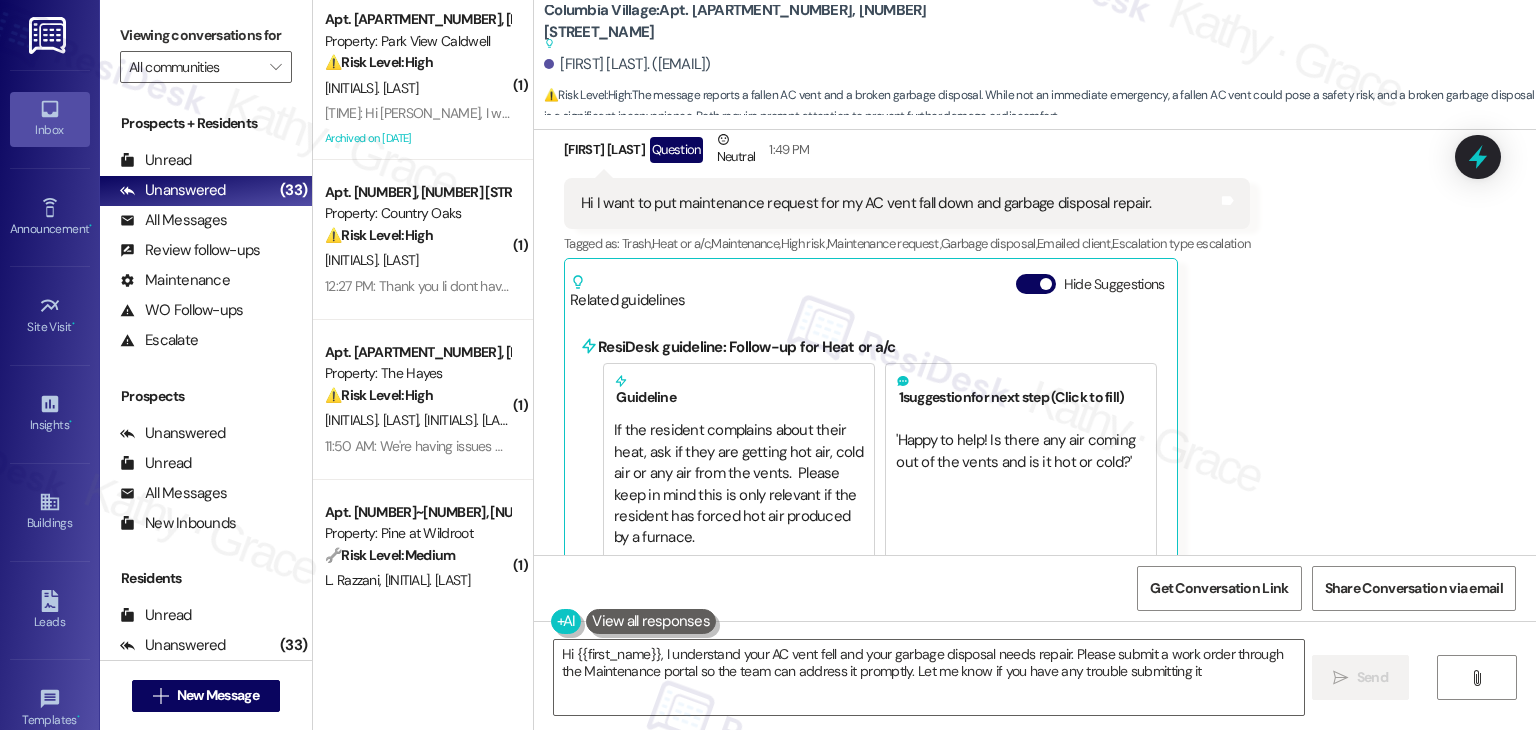 type on "Hi {{first_name}}, I understand your AC vent fell and your garbage disposal needs repair. Please submit a work order through the Maintenance portal so the team can address it promptly. Let me know if you have any trouble submitting it!" 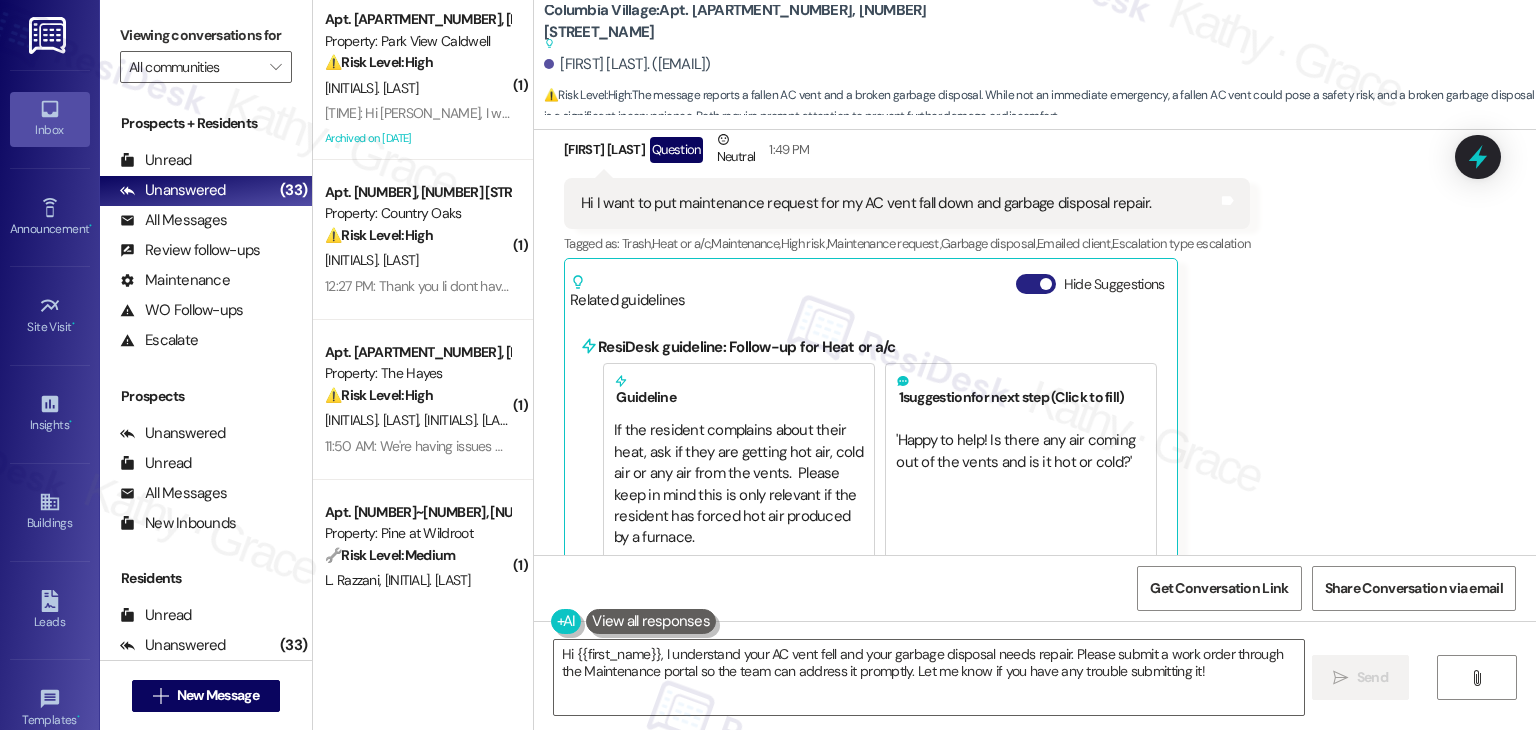 click on "Hide Suggestions" at bounding box center (1036, 284) 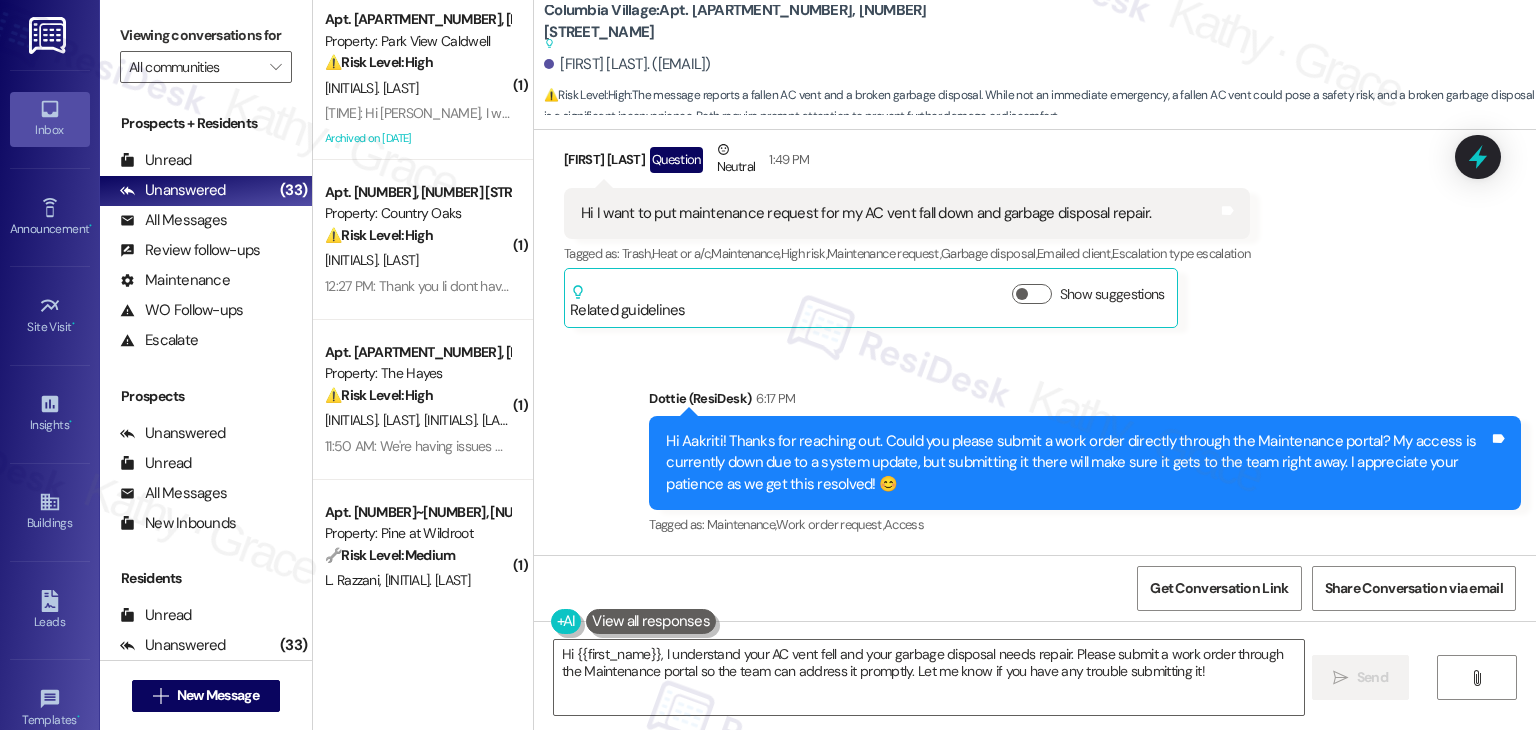 scroll, scrollTop: 24605, scrollLeft: 0, axis: vertical 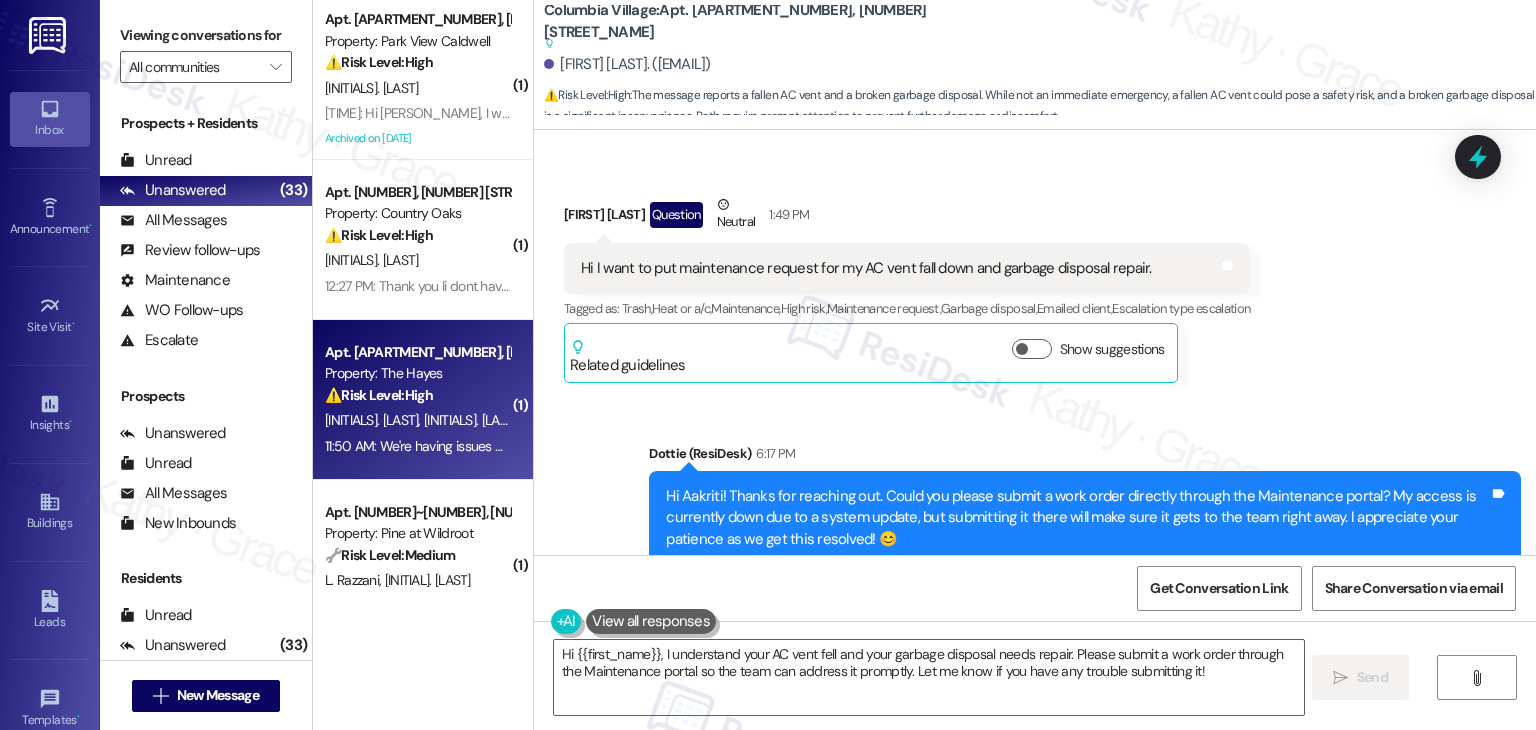 click on "Property: The Hayes" at bounding box center [417, 373] 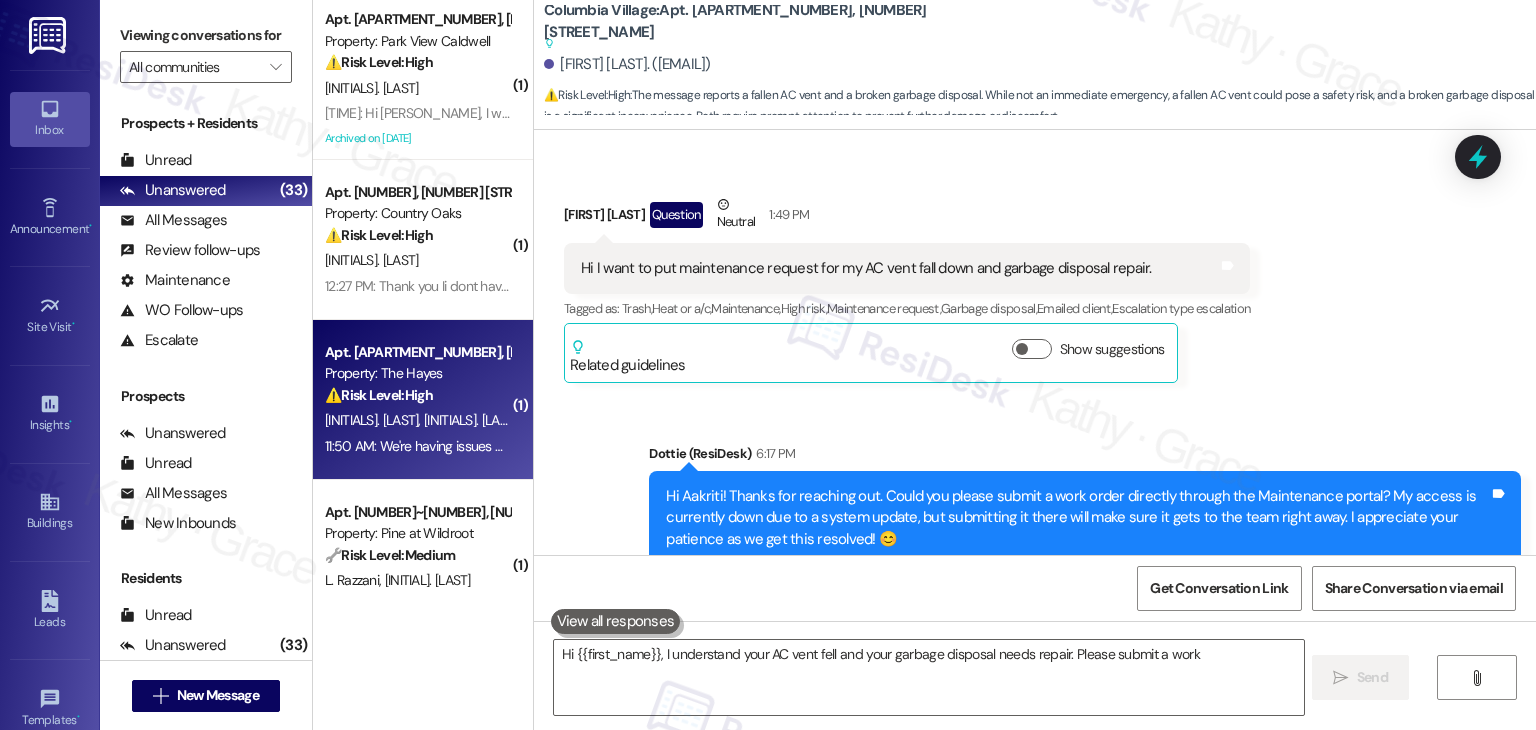 type on "Hi {{first_name}}, I understand your AC vent fell and your garbage disposal needs repair. Please submit a work order" 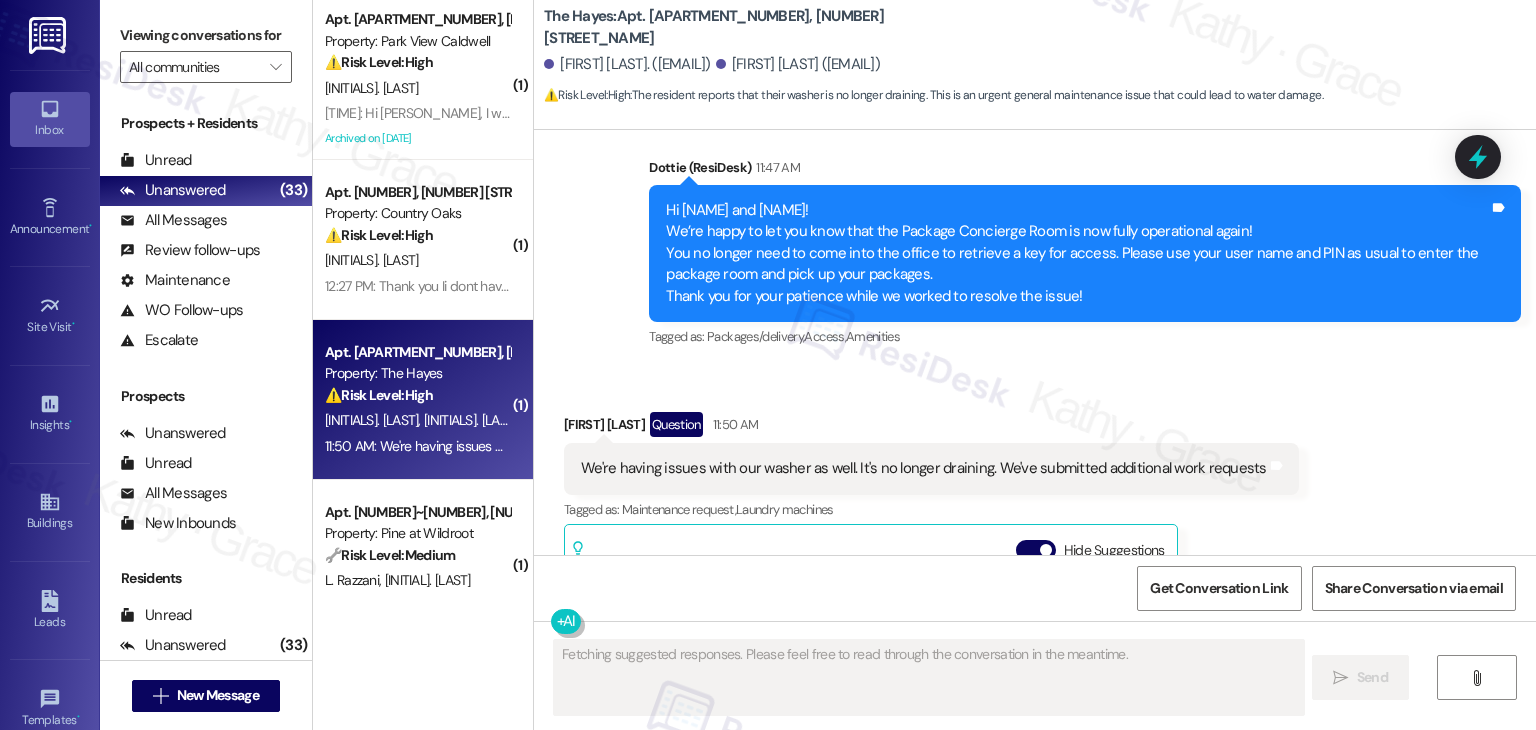 scroll, scrollTop: 8445, scrollLeft: 0, axis: vertical 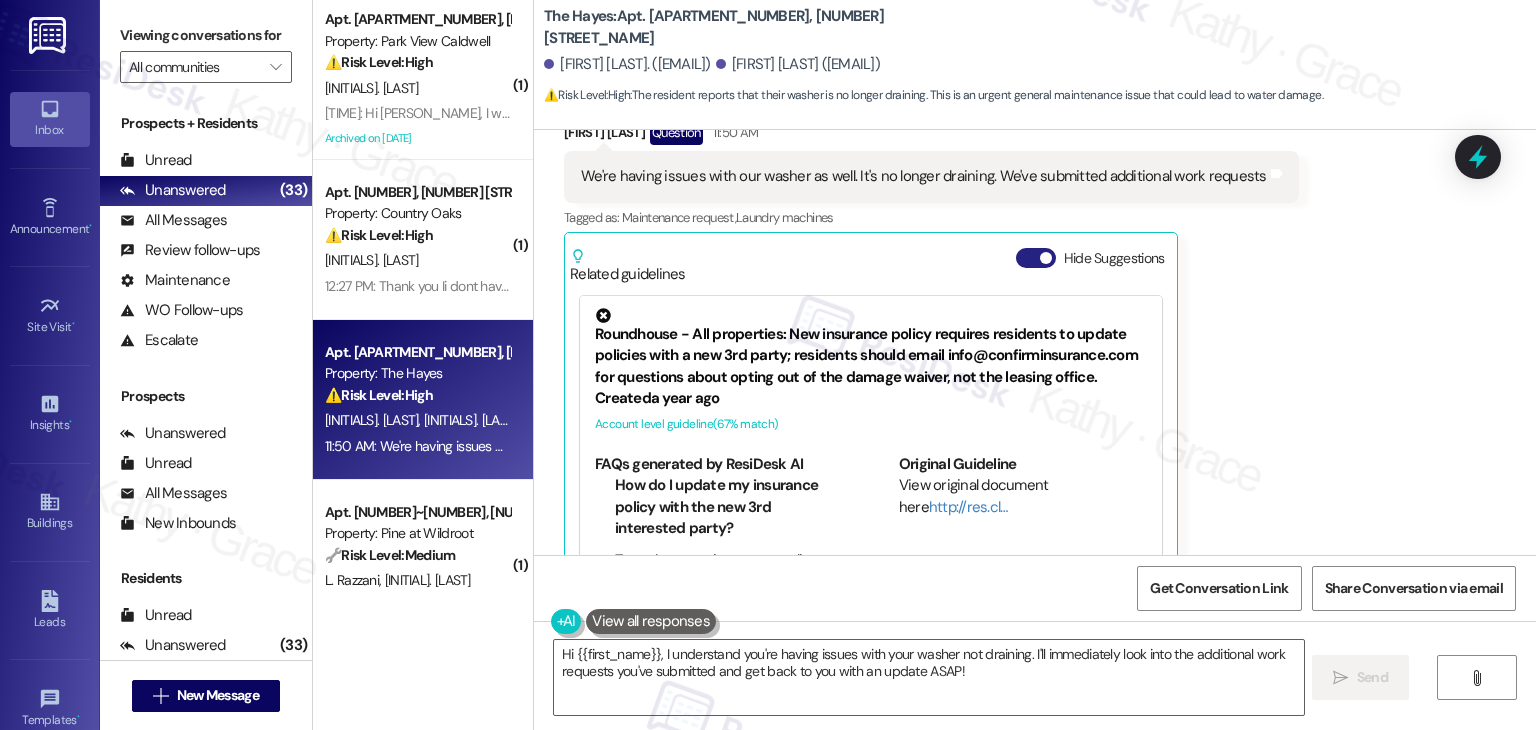 click on "Hide Suggestions" at bounding box center [1036, 258] 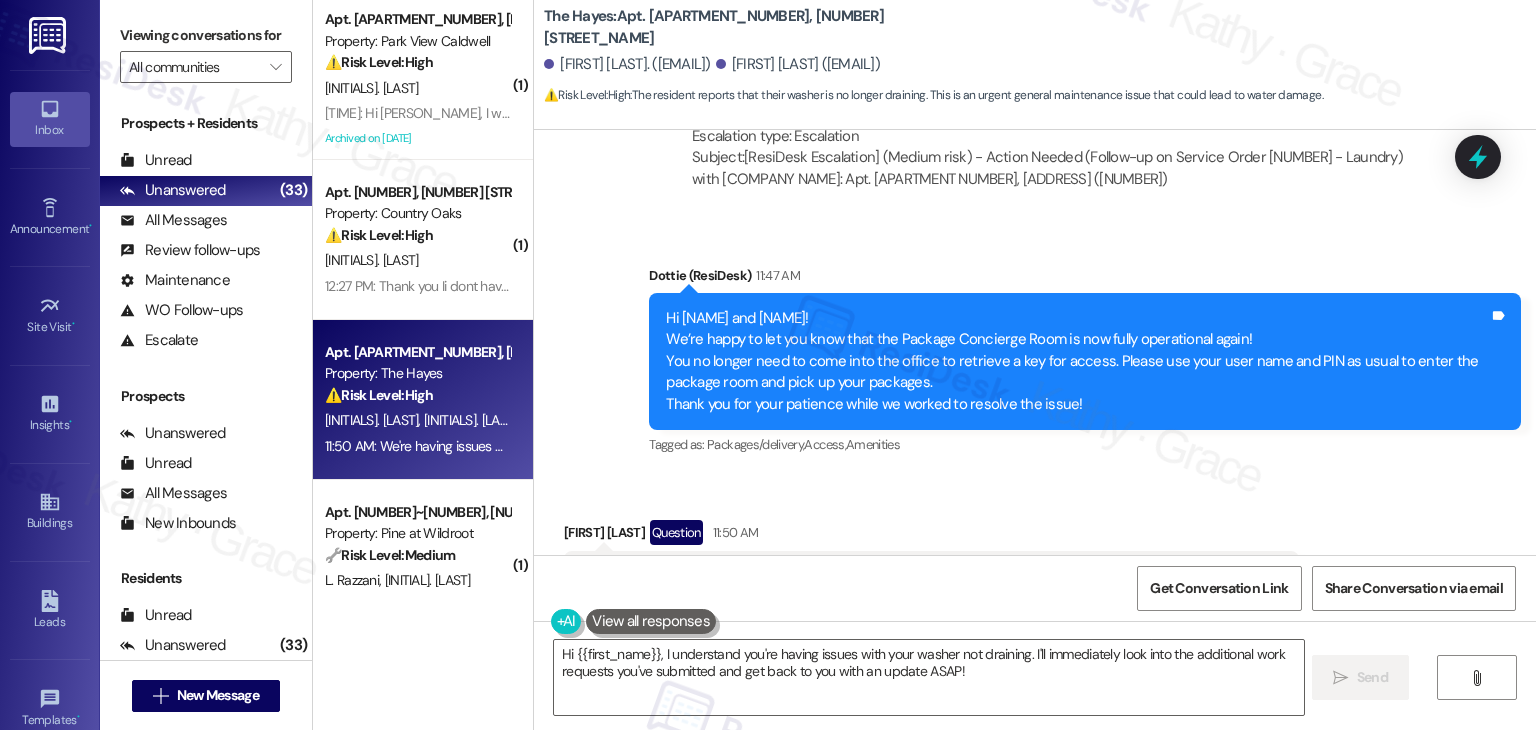 scroll, scrollTop: 8053, scrollLeft: 0, axis: vertical 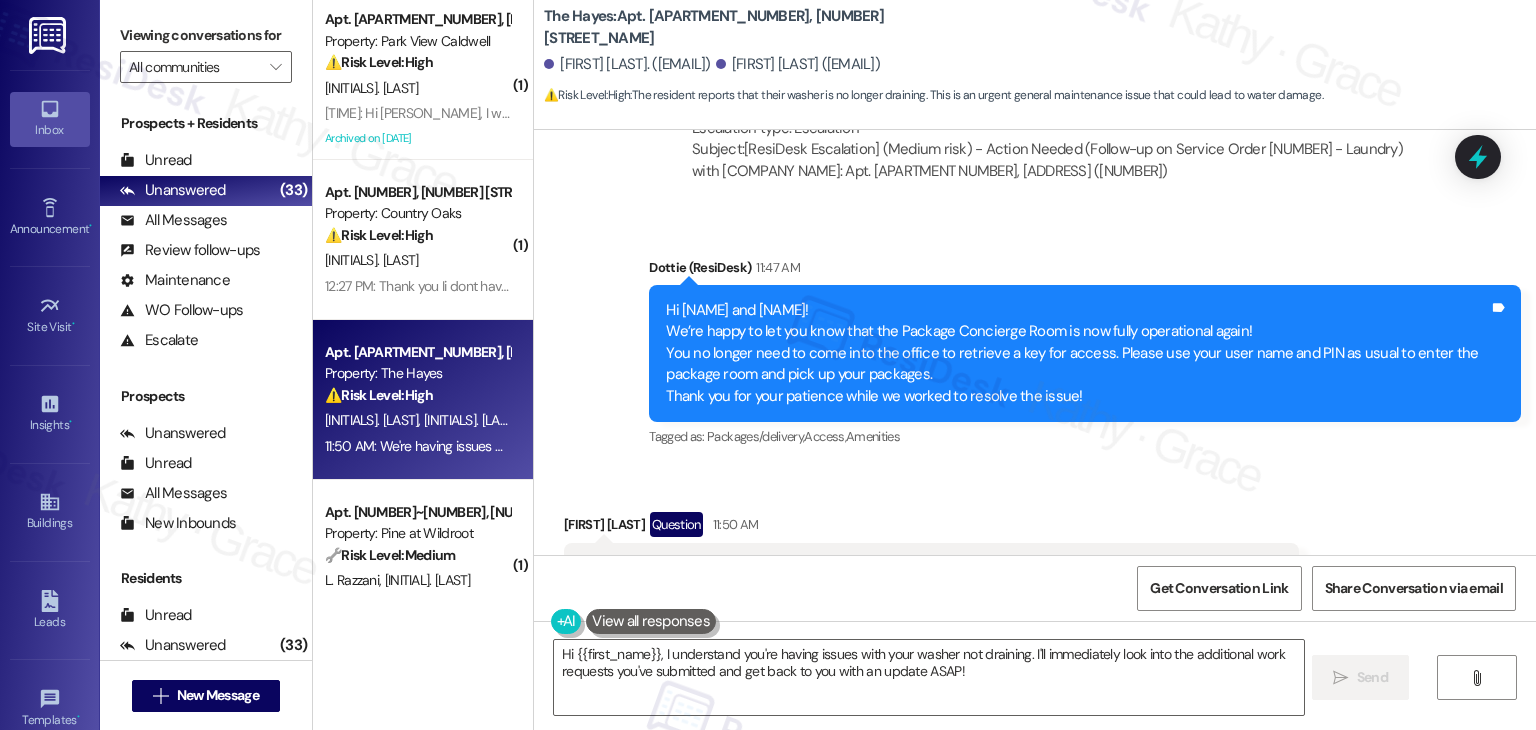 click on "We're having issues with our washer as well. It's no longer draining. We've submitted additional work requests" at bounding box center (924, 568) 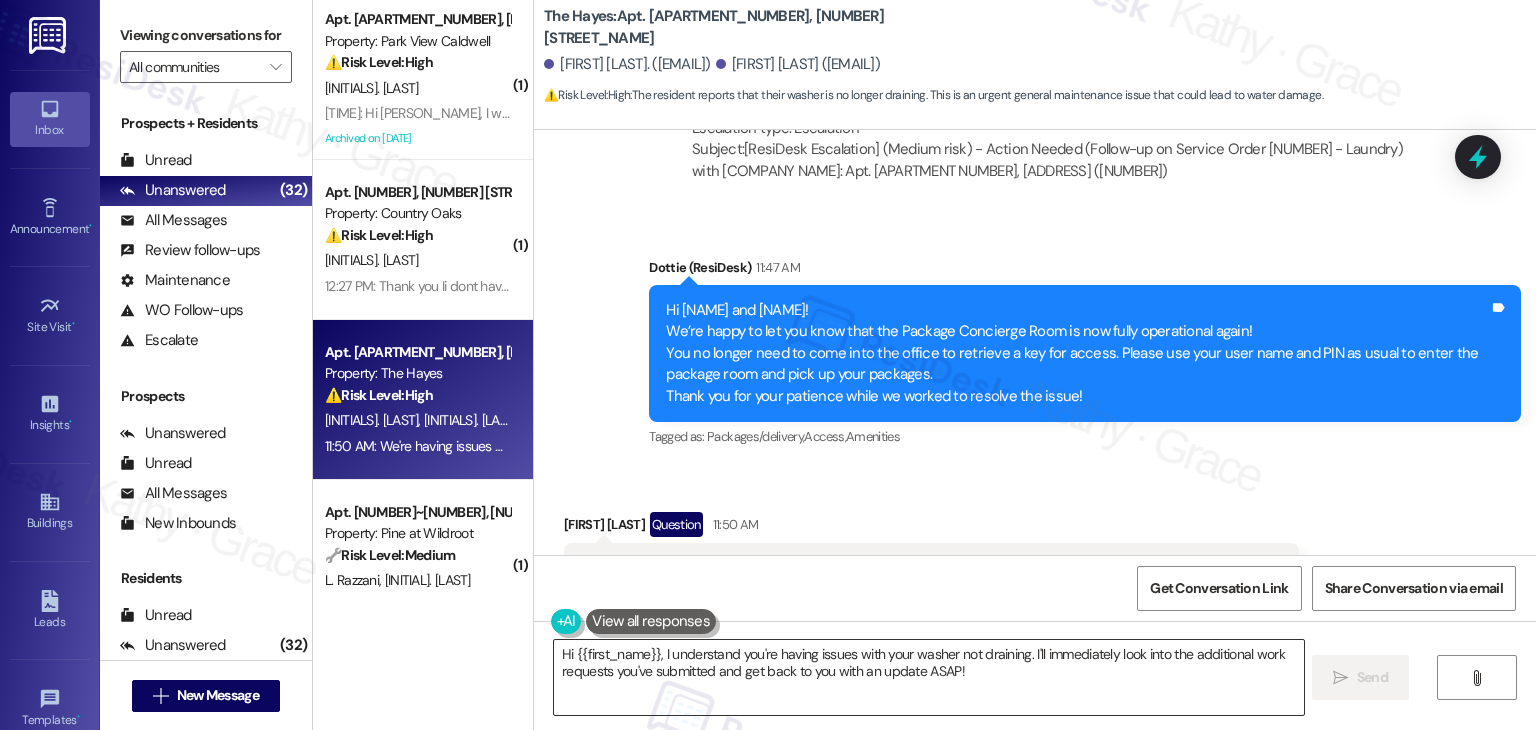 click on "Hi {{first_name}}, I understand you're having issues with your washer not draining. I'll immediately look into the additional work requests you've submitted and get back to you with an update ASAP!" at bounding box center [928, 677] 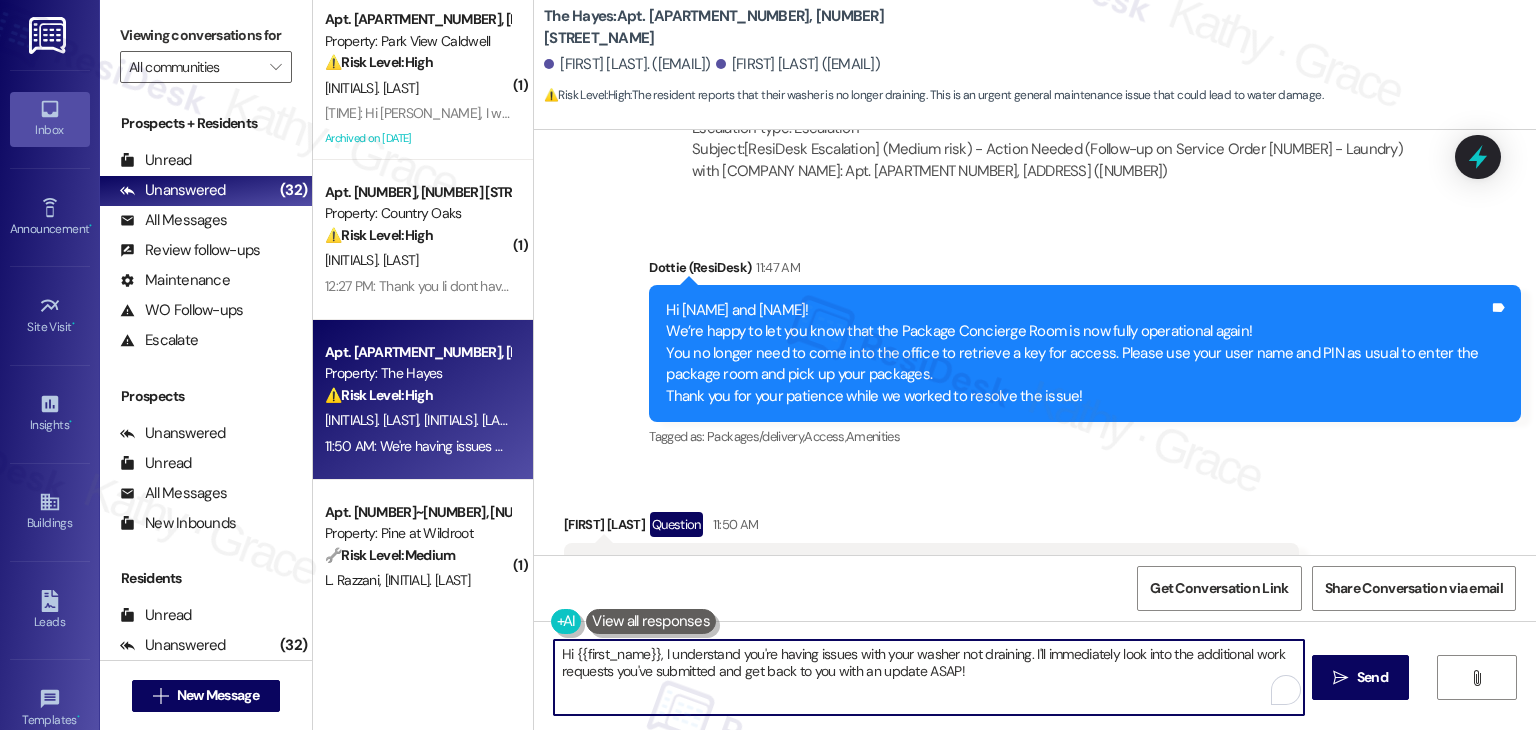 click on "Hi {{first_name}}, I understand you're having issues with your washer not draining. I'll immediately look into the additional work requests you've submitted and get back to you with an update ASAP!" at bounding box center [928, 677] 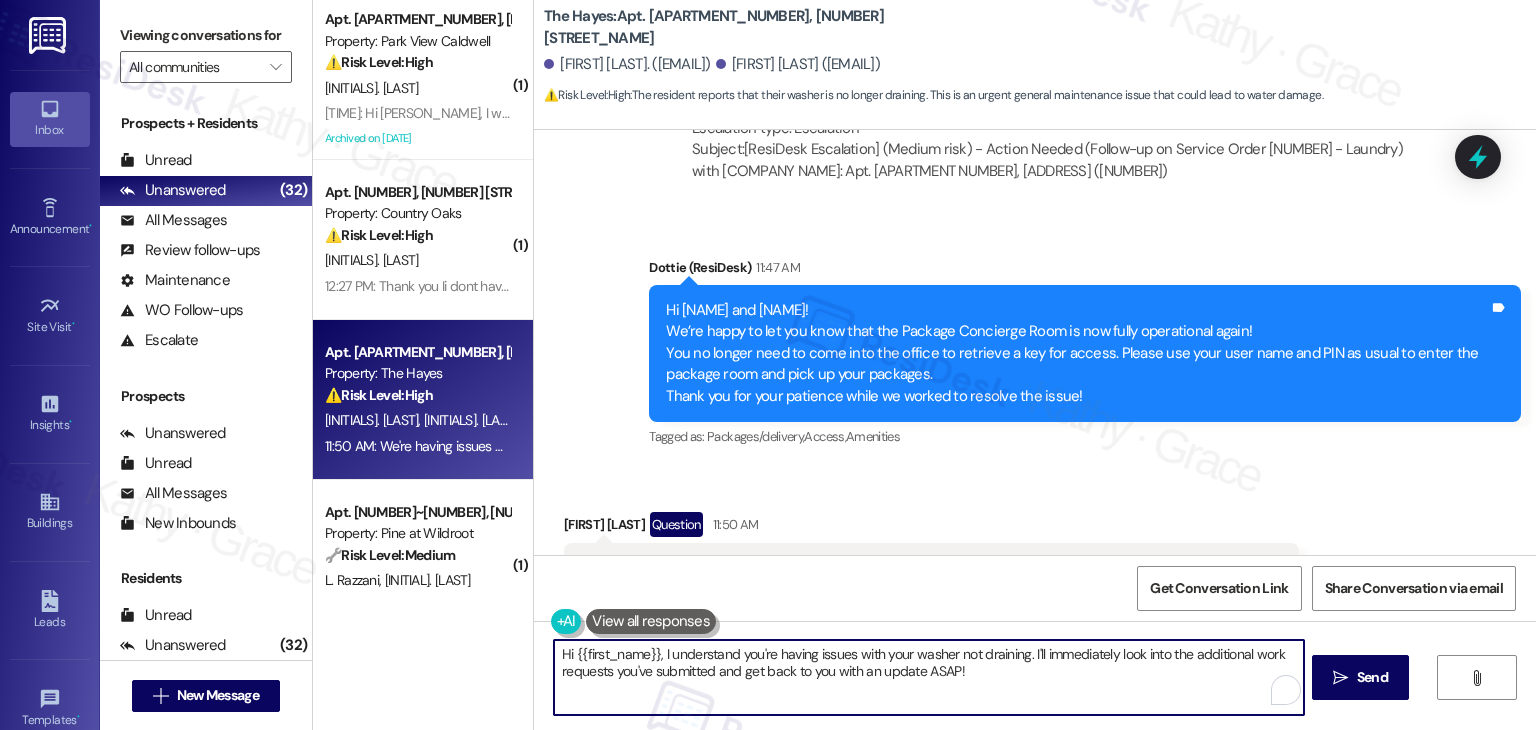 paste on "[PERSON_NAME]! Thanks for the update, and I’m sorry to hear you’re still having trouble with the washer. I see that you’ve submitted additional work requests—thank you for doing that! I’ll flag this to the site team for follow-up. We appreciate your patience while they work on getting this resolved." 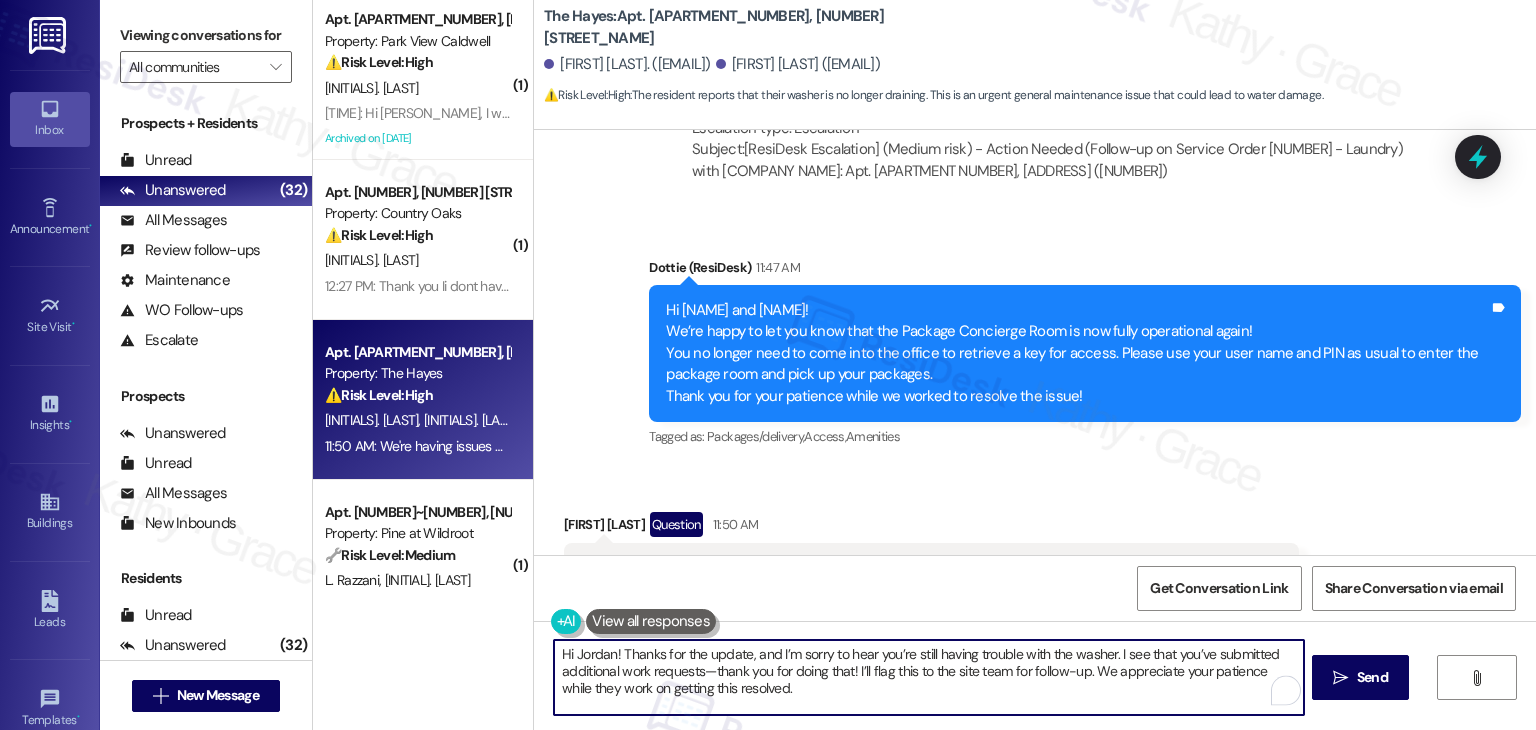 type on "Hi Jordan! Thanks for the update, and I’m sorry to hear you’re still having trouble with the washer. I see that you’ve submitted additional work requests—thank you for doing that! I’ll flag this to the site team for follow-up. We appreciate your patience while they work on getting this resolved." 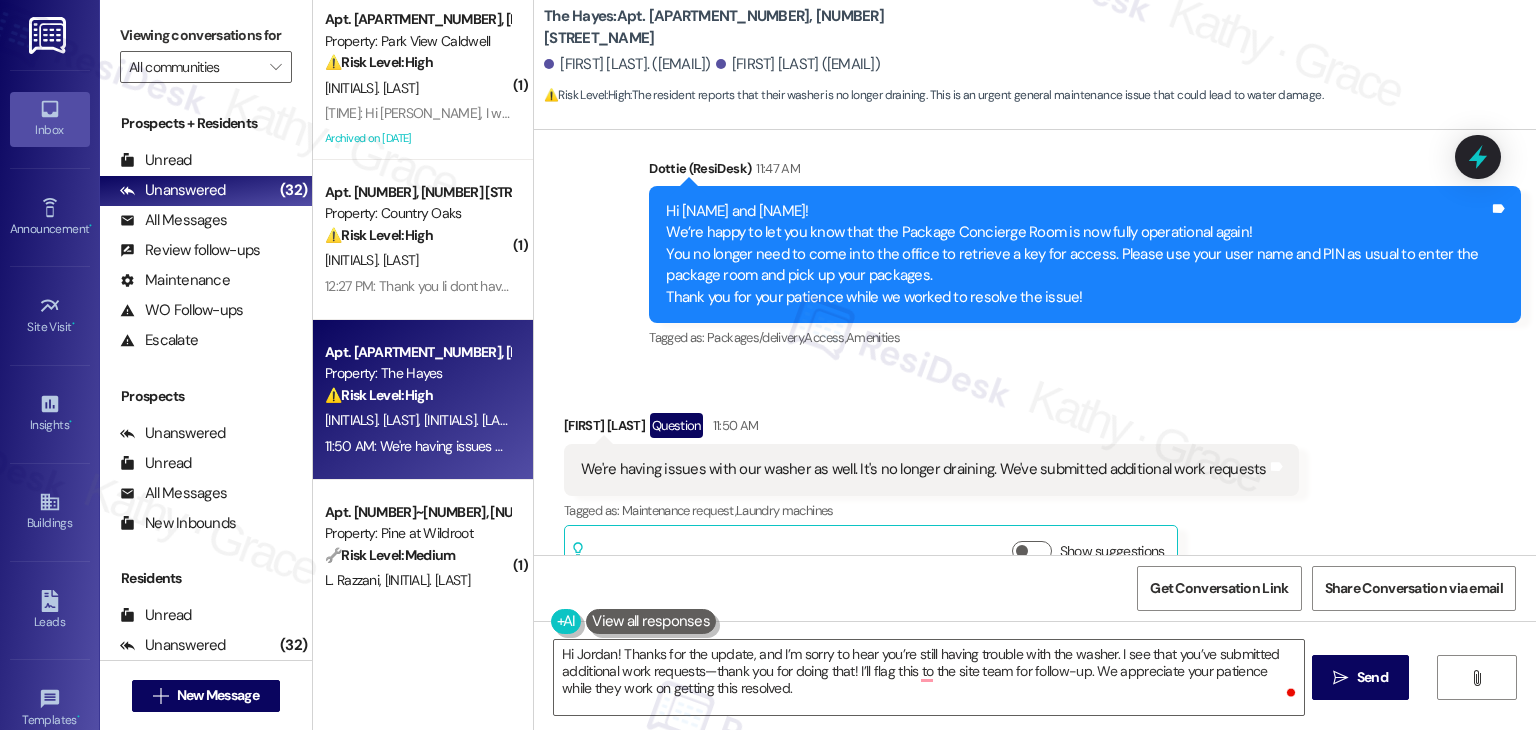 scroll, scrollTop: 8153, scrollLeft: 0, axis: vertical 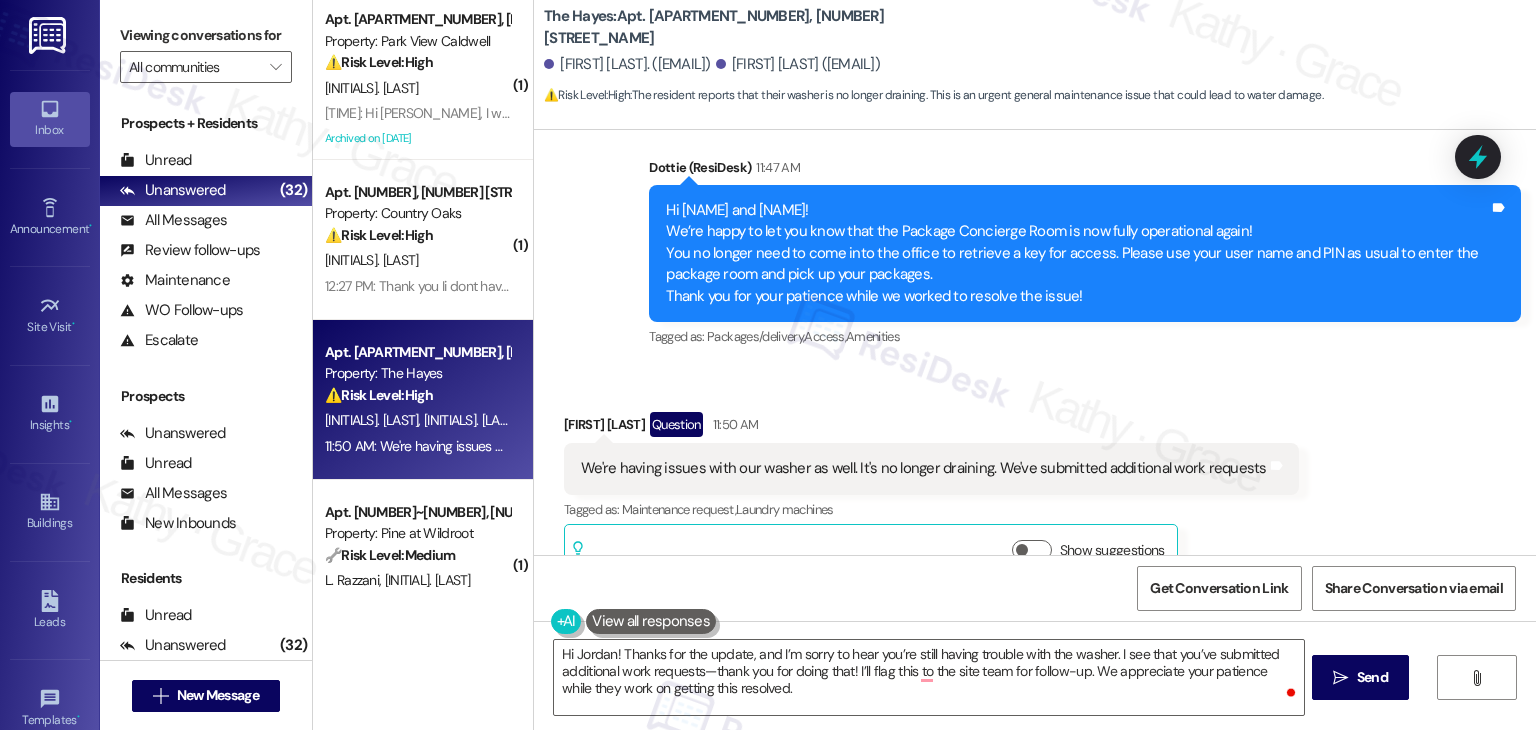 drag, startPoint x: 1464, startPoint y: 167, endPoint x: 1408, endPoint y: 349, distance: 190.4206 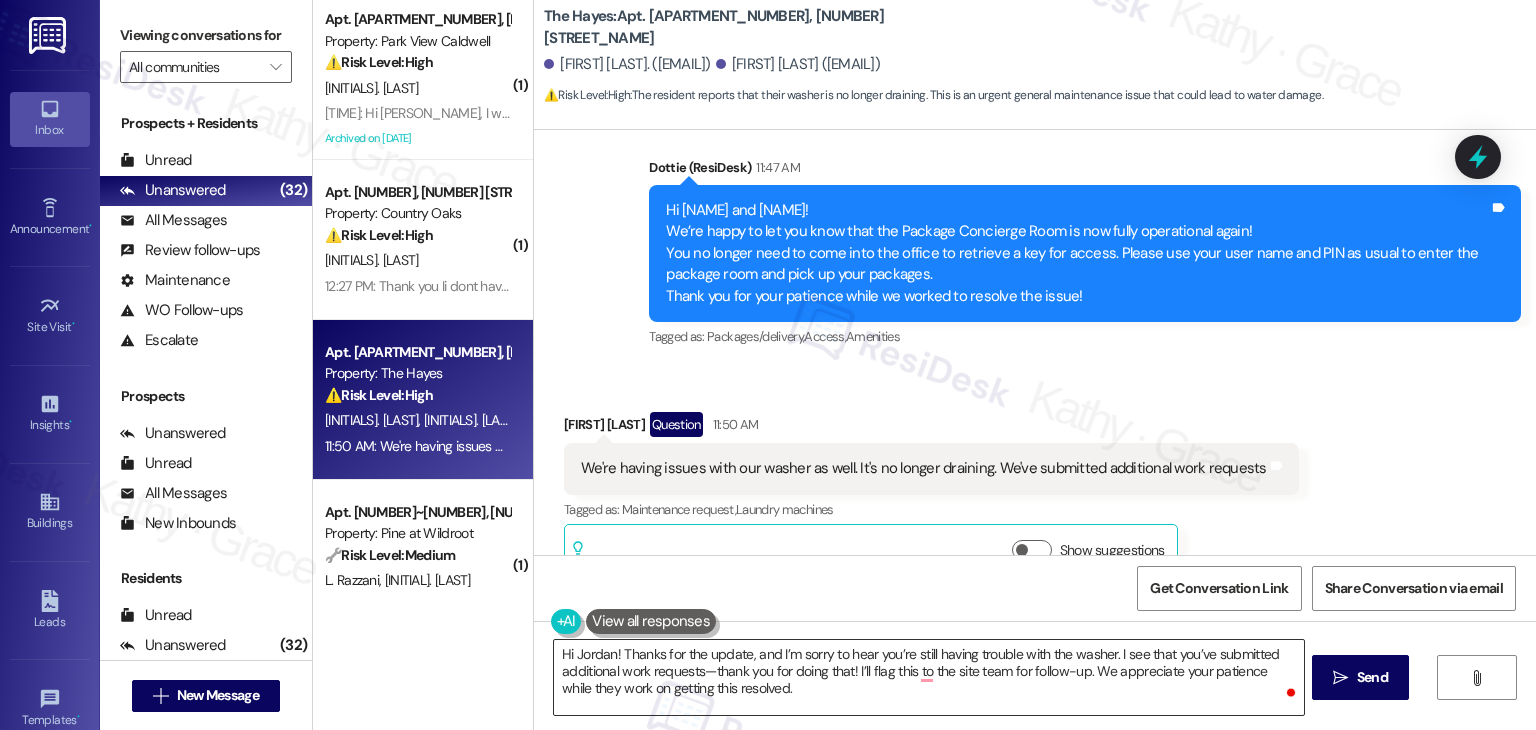 click on "Hi Jordan! Thanks for the update, and I’m sorry to hear you’re still having trouble with the washer. I see that you’ve submitted additional work requests—thank you for doing that! I’ll flag this to the site team for follow-up. We appreciate your patience while they work on getting this resolved." at bounding box center [928, 677] 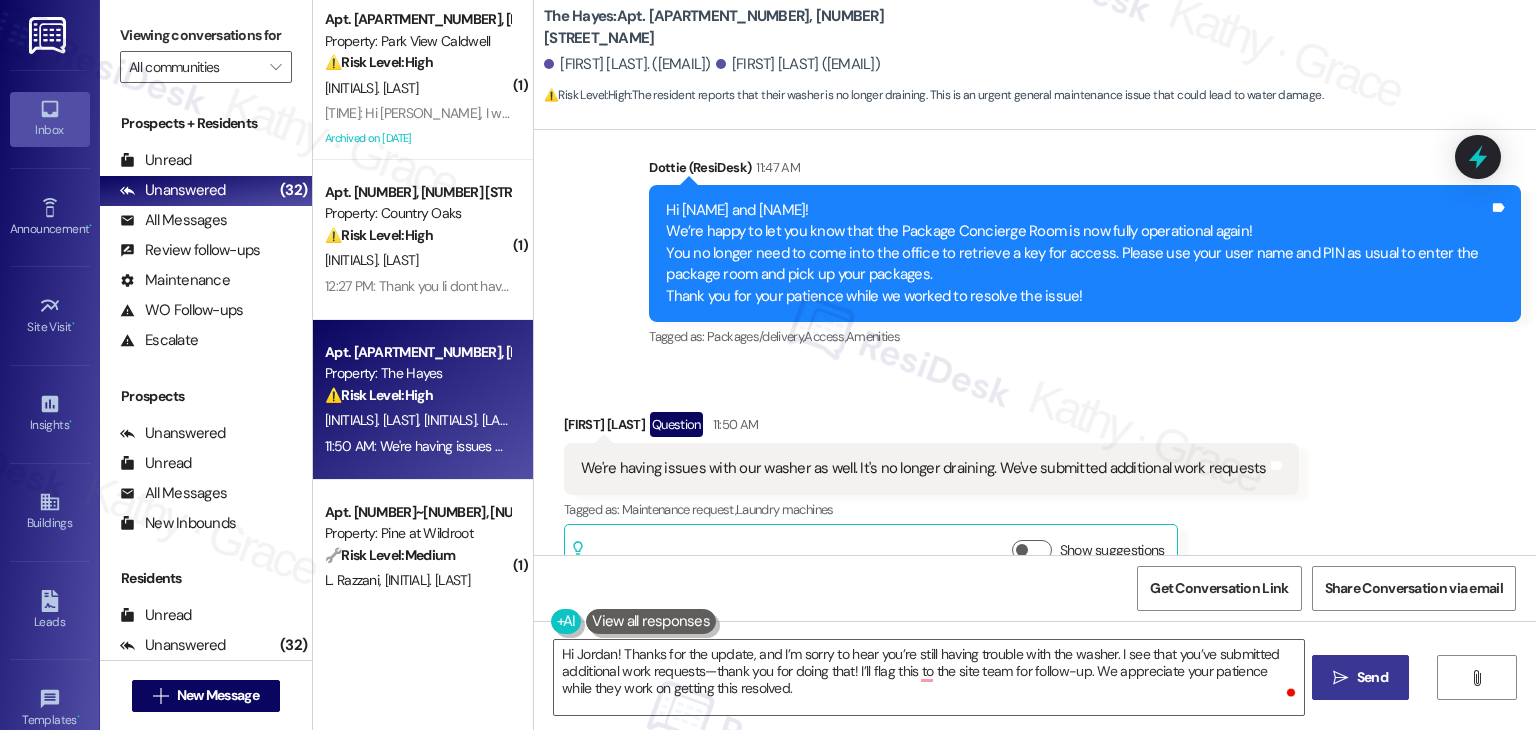 click on "Send" at bounding box center (1372, 677) 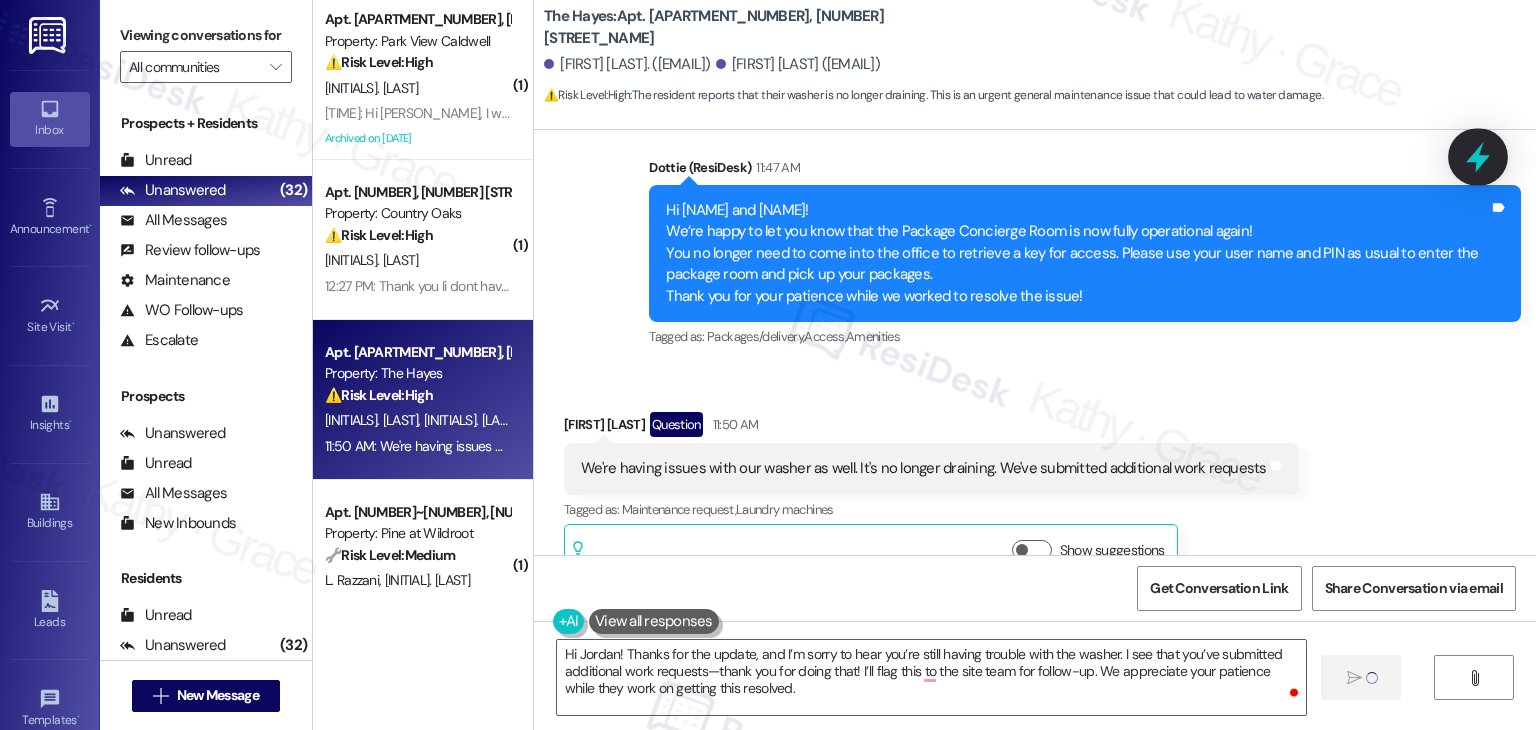 click 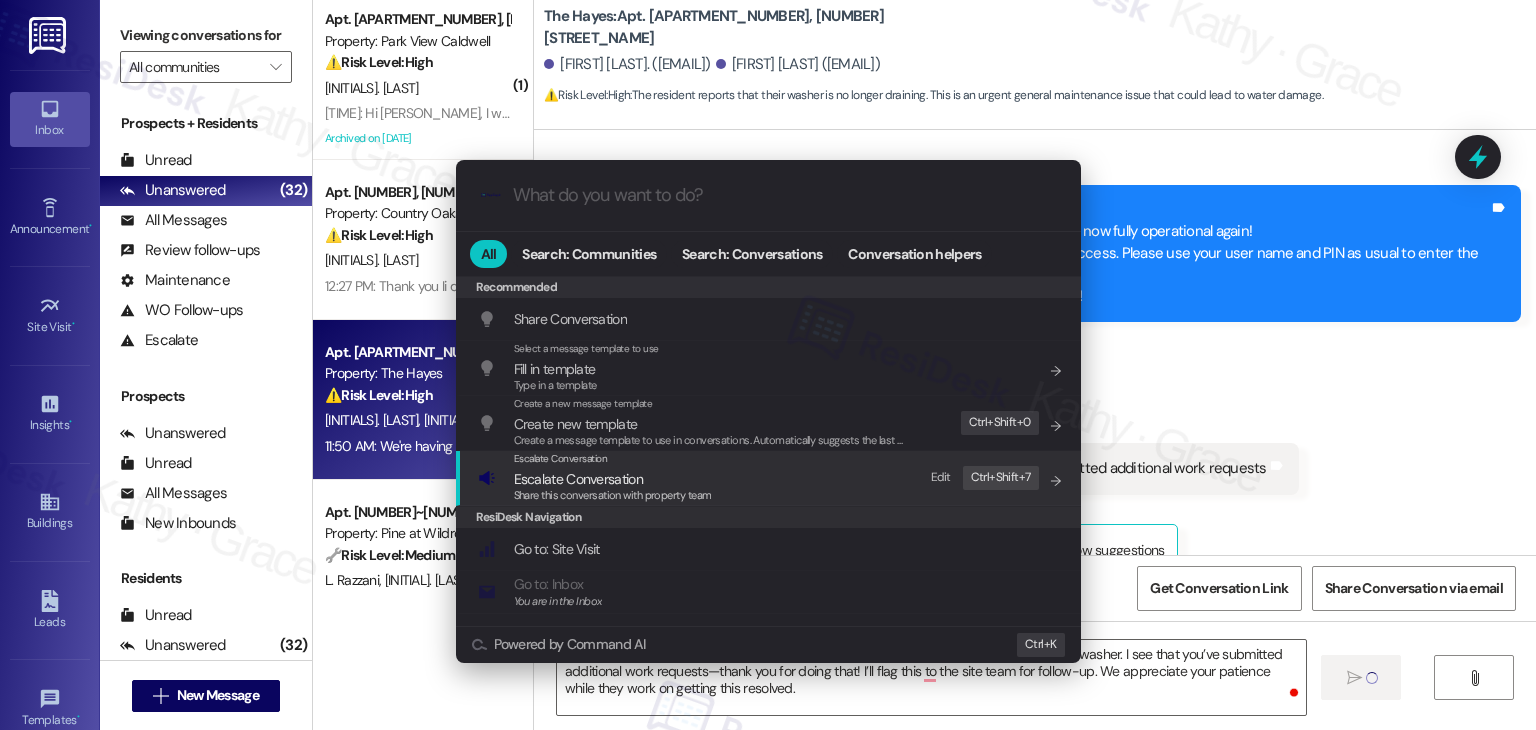 type 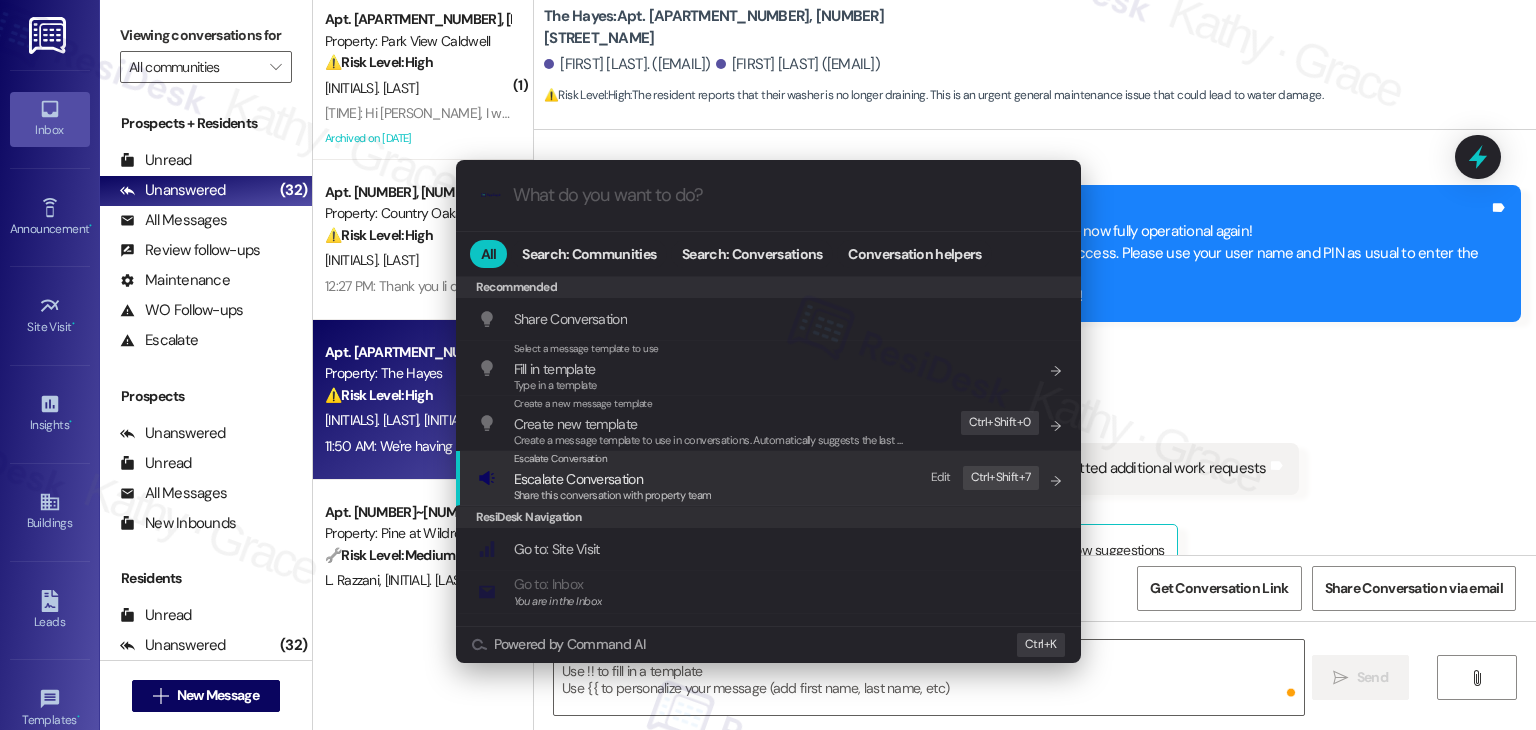 scroll, scrollTop: 8152, scrollLeft: 0, axis: vertical 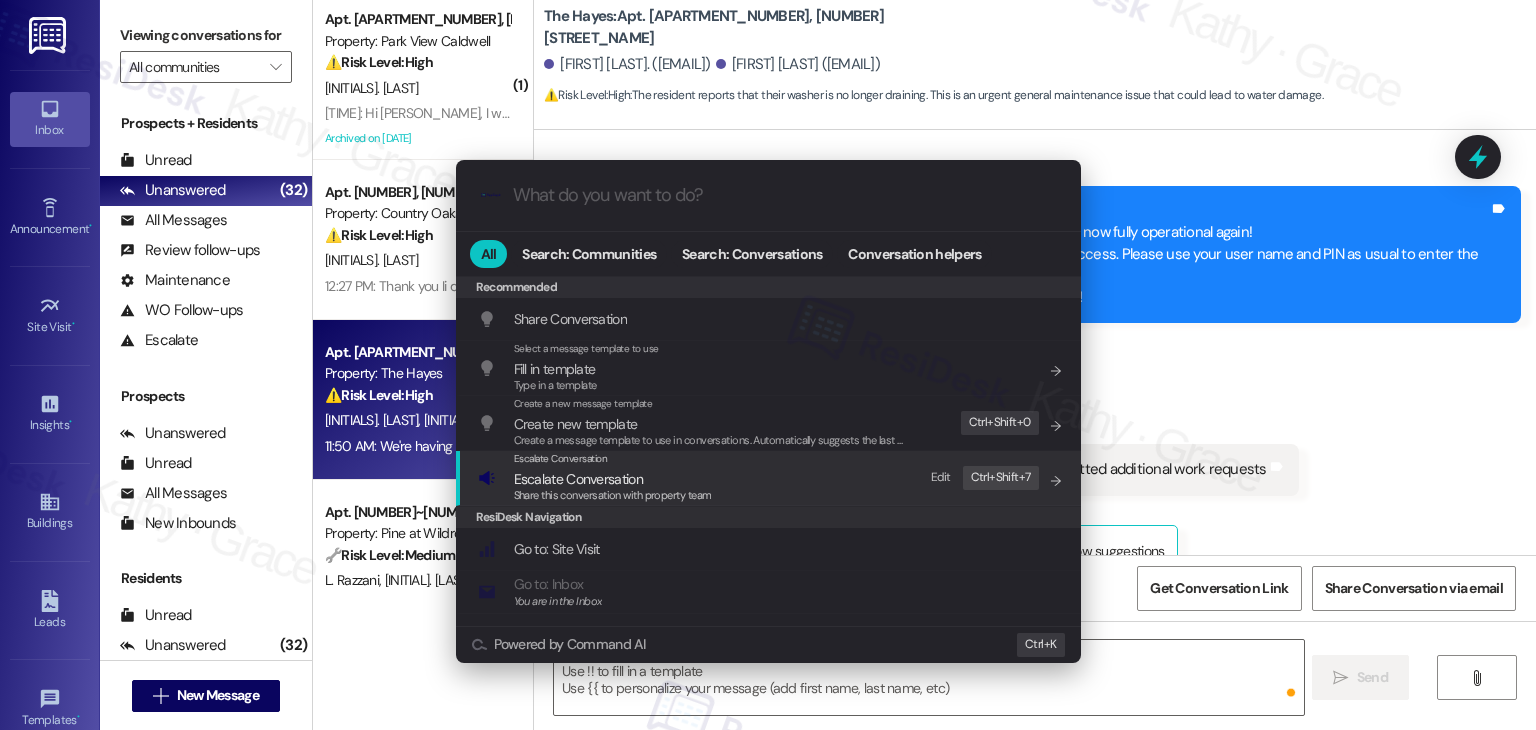click on "Share this conversation with property team" at bounding box center (613, 495) 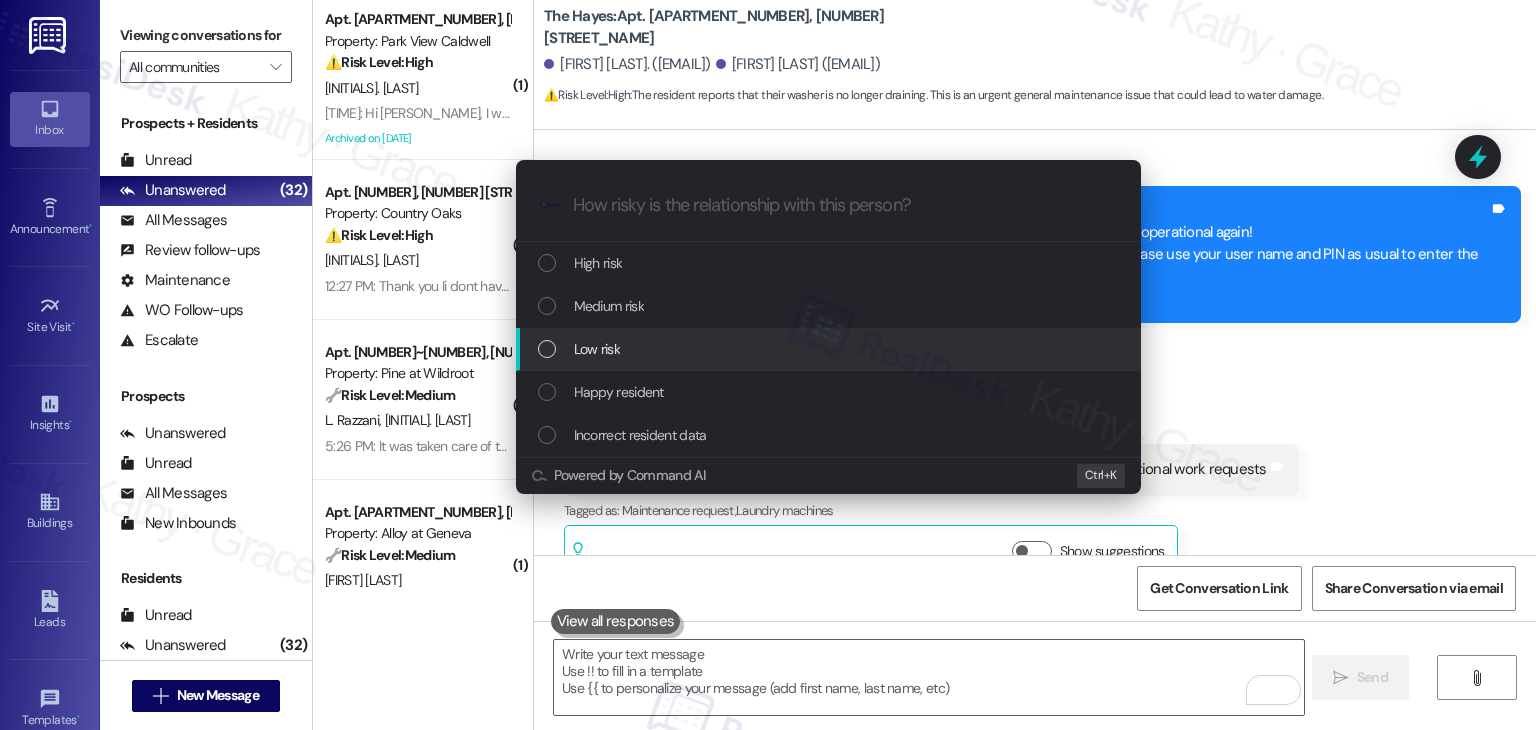click on "Low risk" at bounding box center (828, 349) 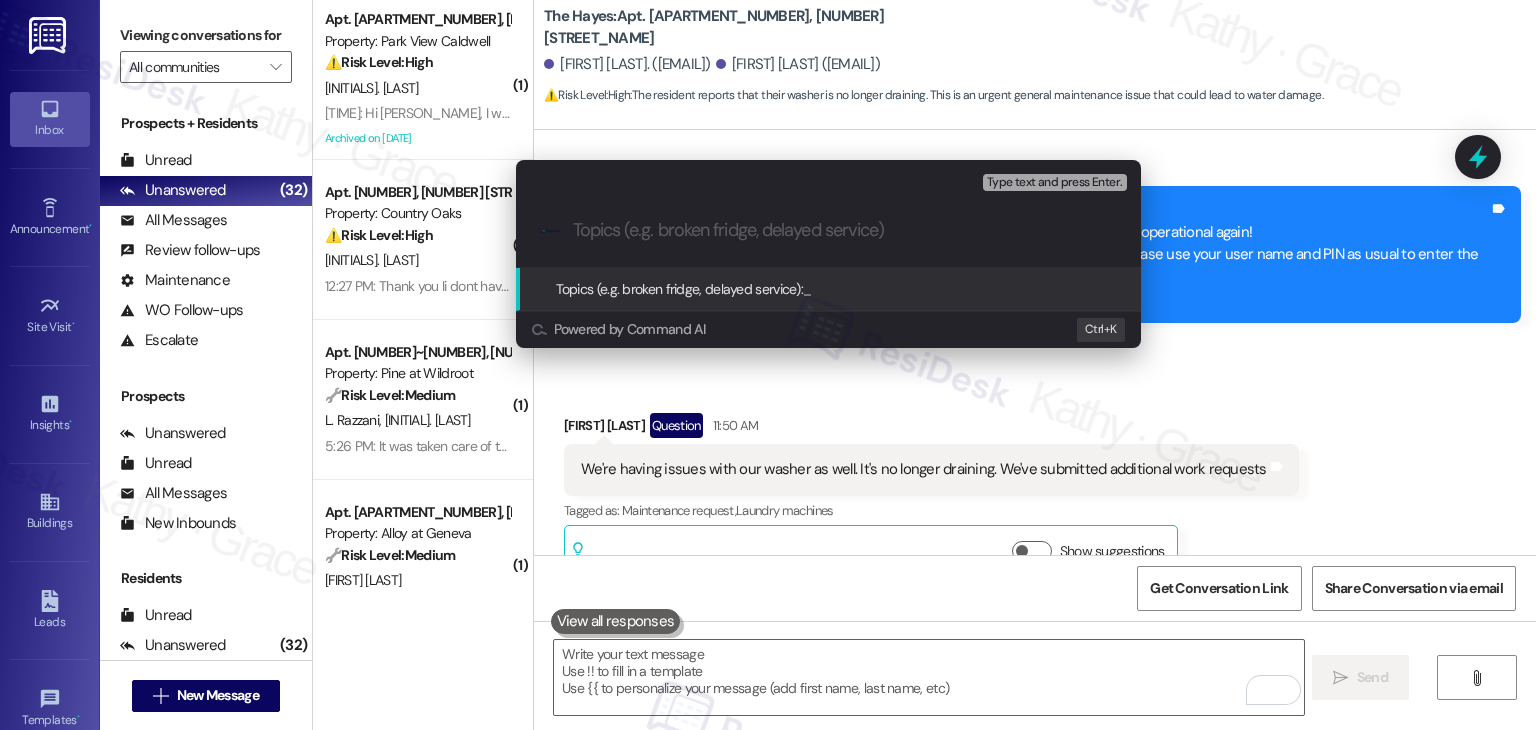 paste on "Ongoing Washer Issue – Not Draining" 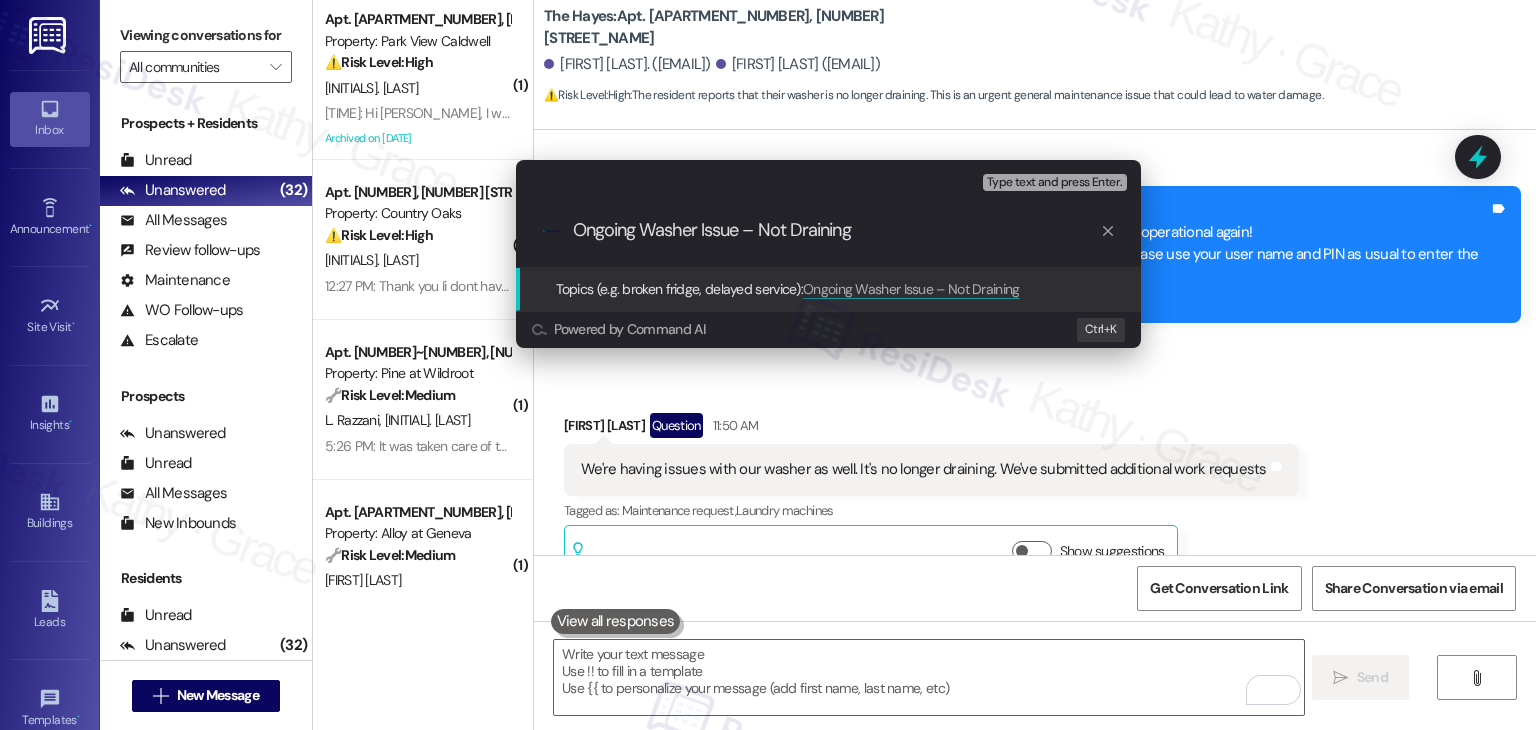type 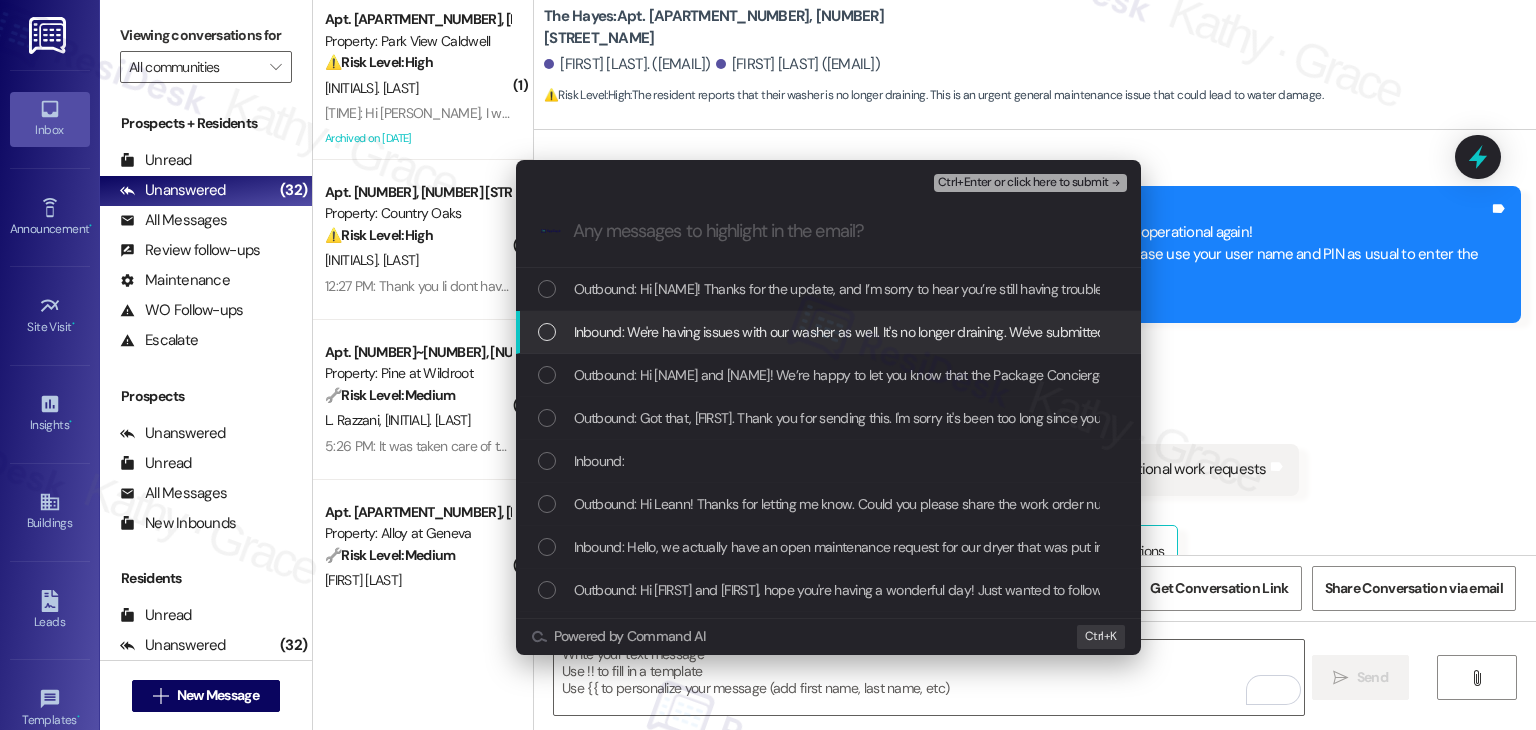 click at bounding box center (547, 332) 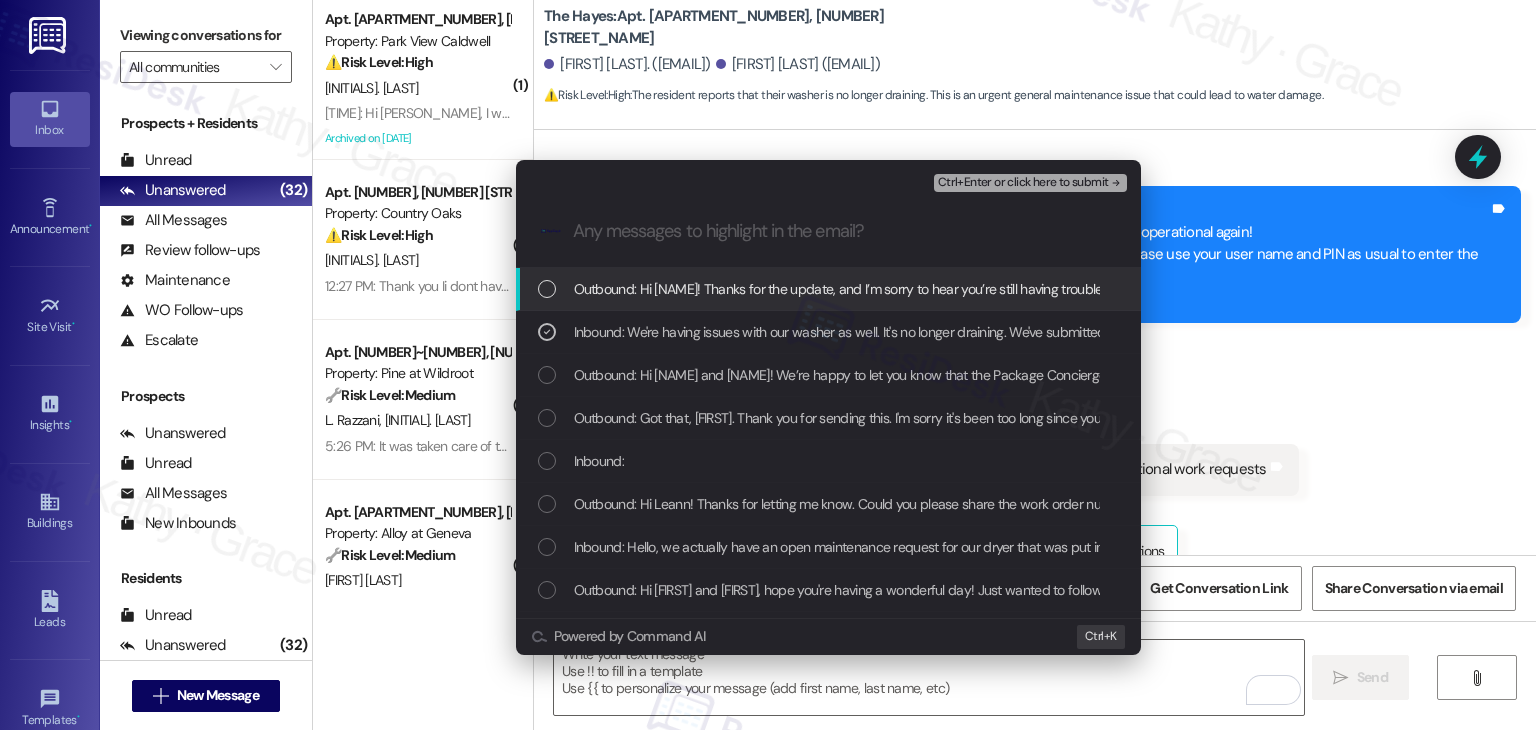 click on "Ctrl+Enter or click here to submit" at bounding box center [1023, 183] 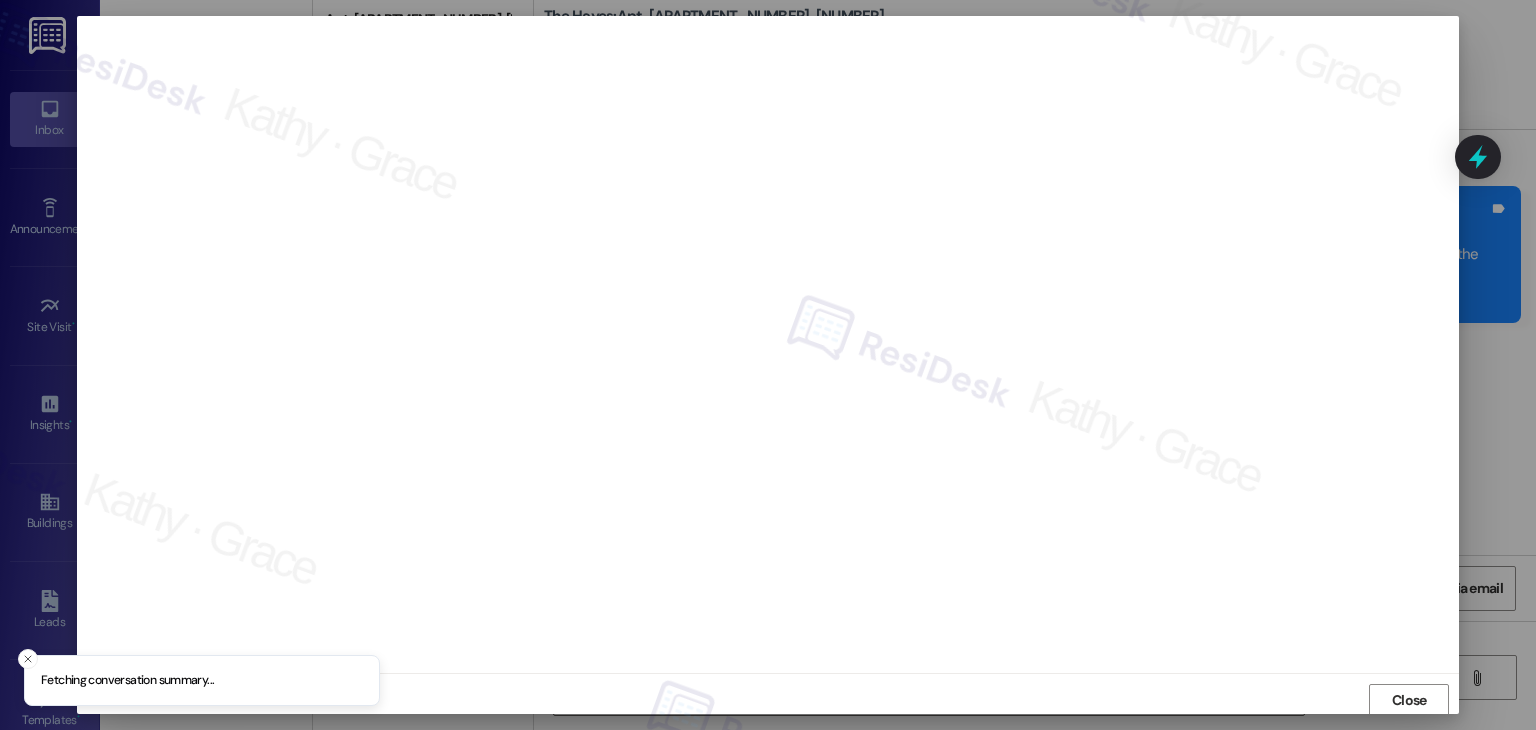 scroll, scrollTop: 1, scrollLeft: 0, axis: vertical 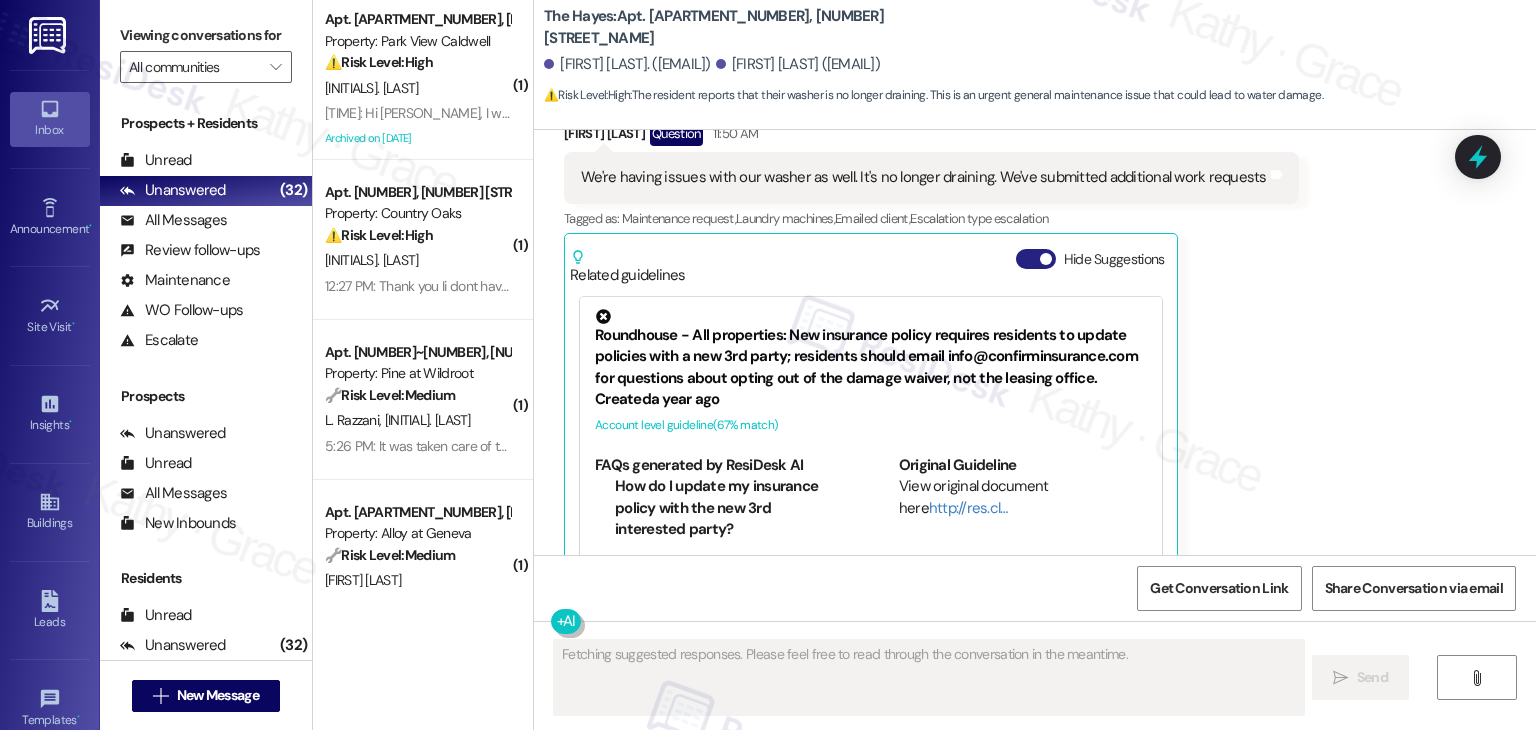 click on "Hide Suggestions" at bounding box center (1036, 259) 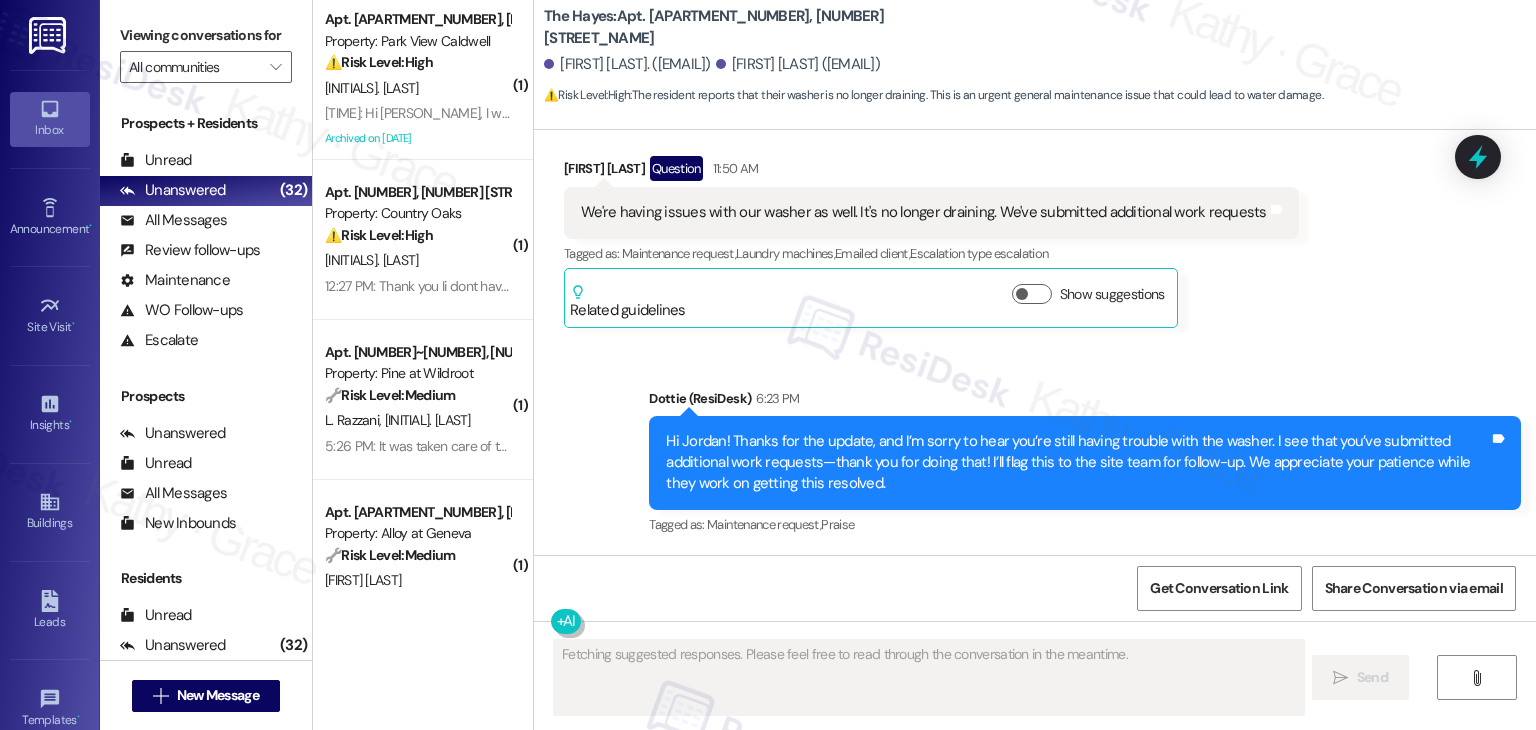 scroll, scrollTop: 8364, scrollLeft: 0, axis: vertical 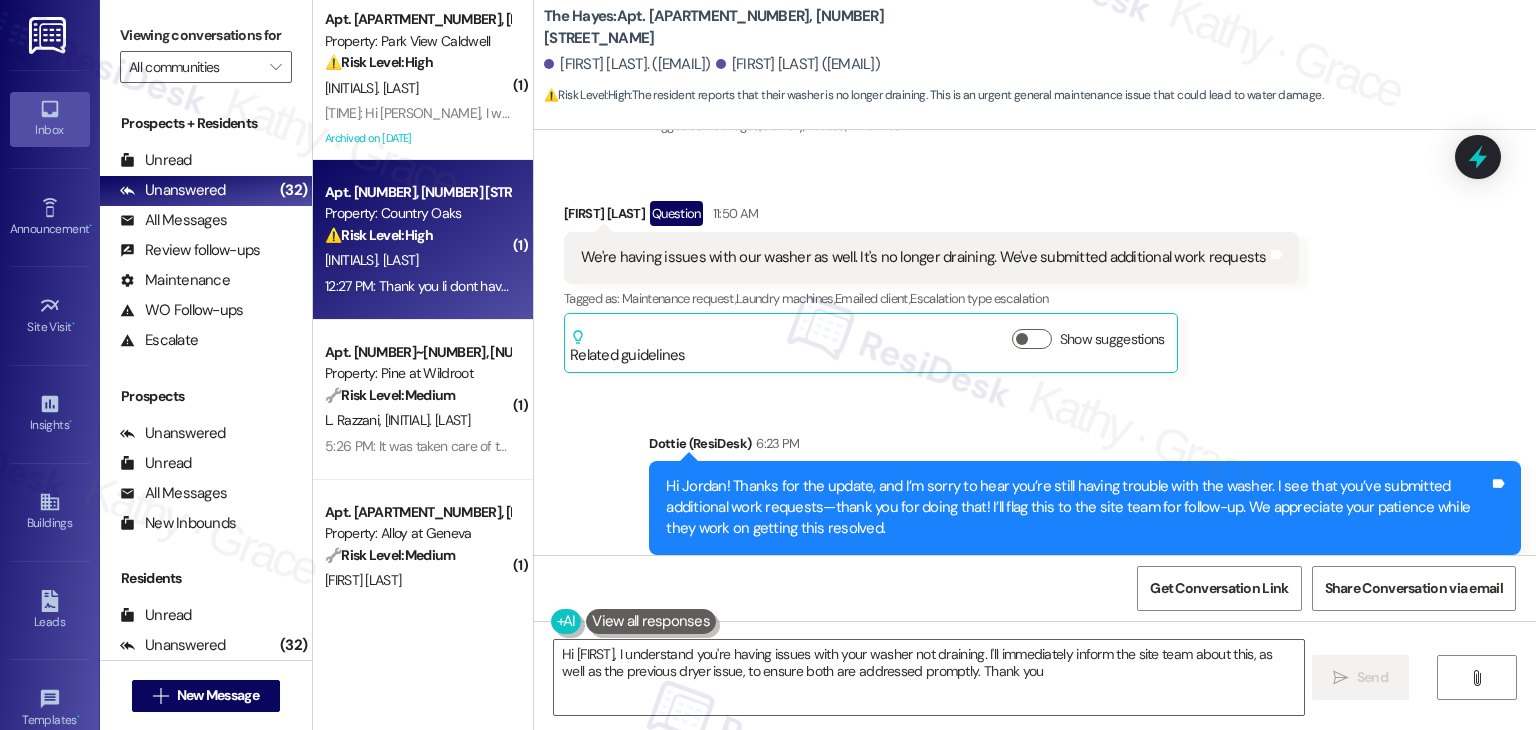 type on "Hi [FIRST], I understand you're having issues with your washer not draining. I'll immediately inform the site team about this, as well as the previous dryer issue, to ensure both are addressed promptly. Thank you!" 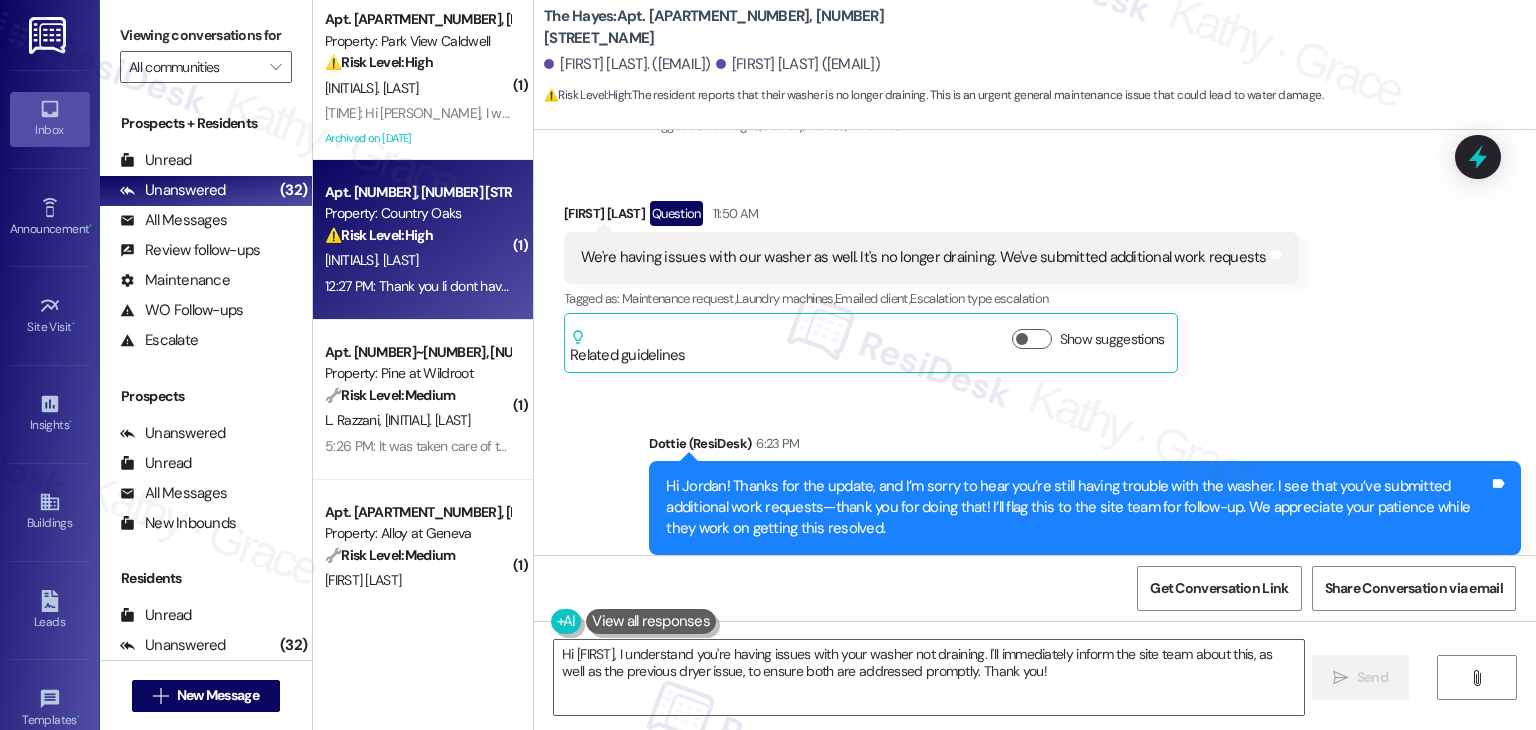 click on "Thank you Ii dont have work order no. You made it  3 weeks ago  the other gal wrote it up    4 days ago??
I appreciate you following through" at bounding box center (746, 286) 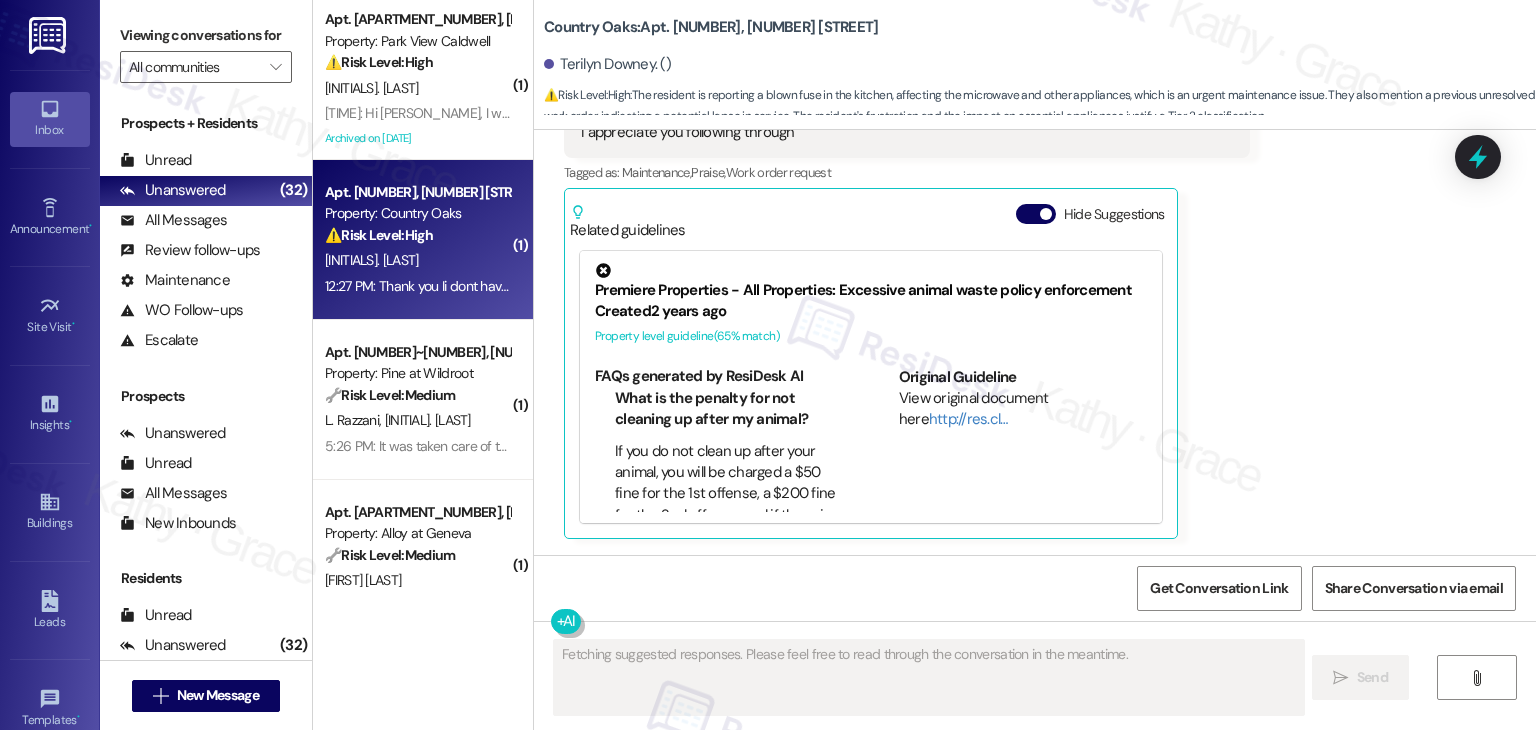 scroll, scrollTop: 5120, scrollLeft: 0, axis: vertical 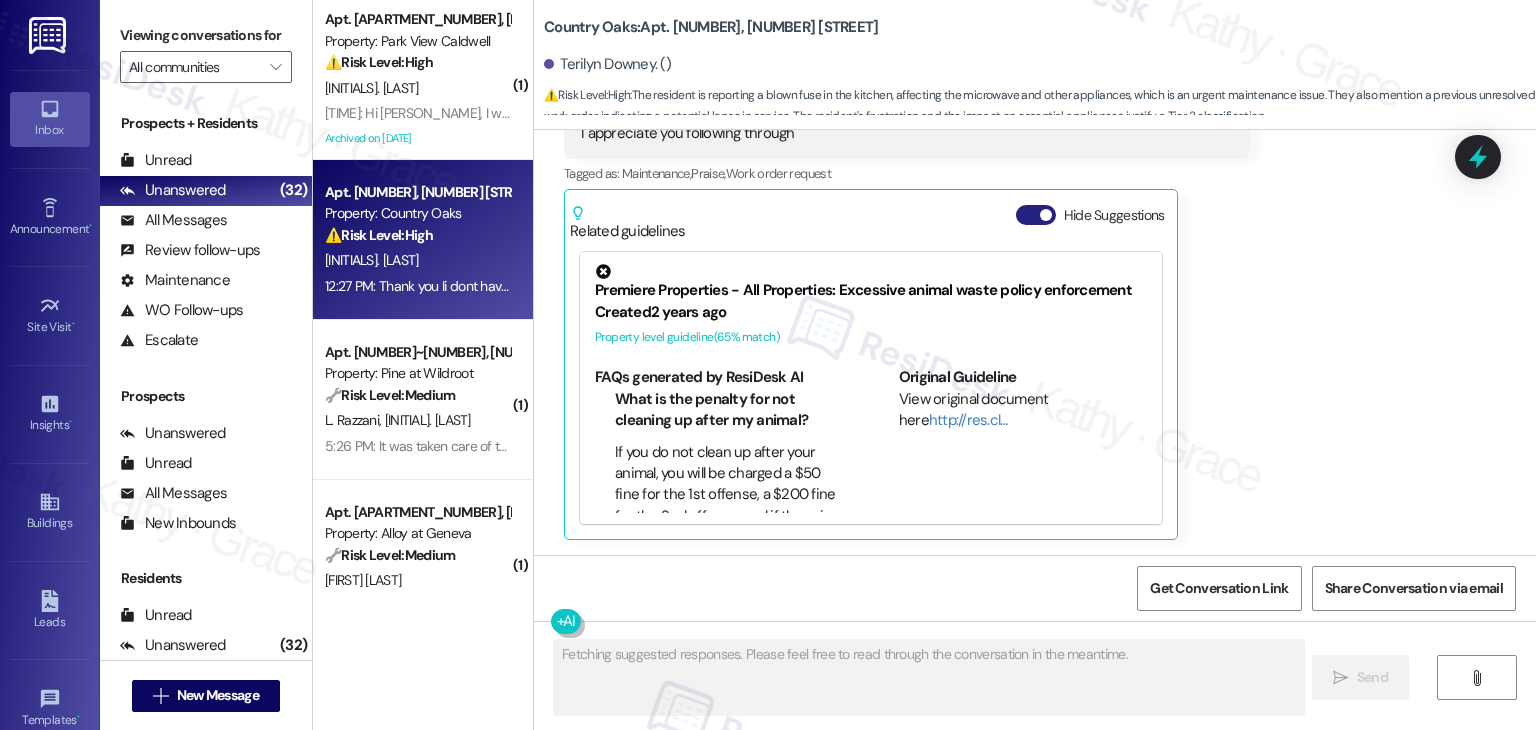 click on "Hide Suggestions" at bounding box center [1036, 215] 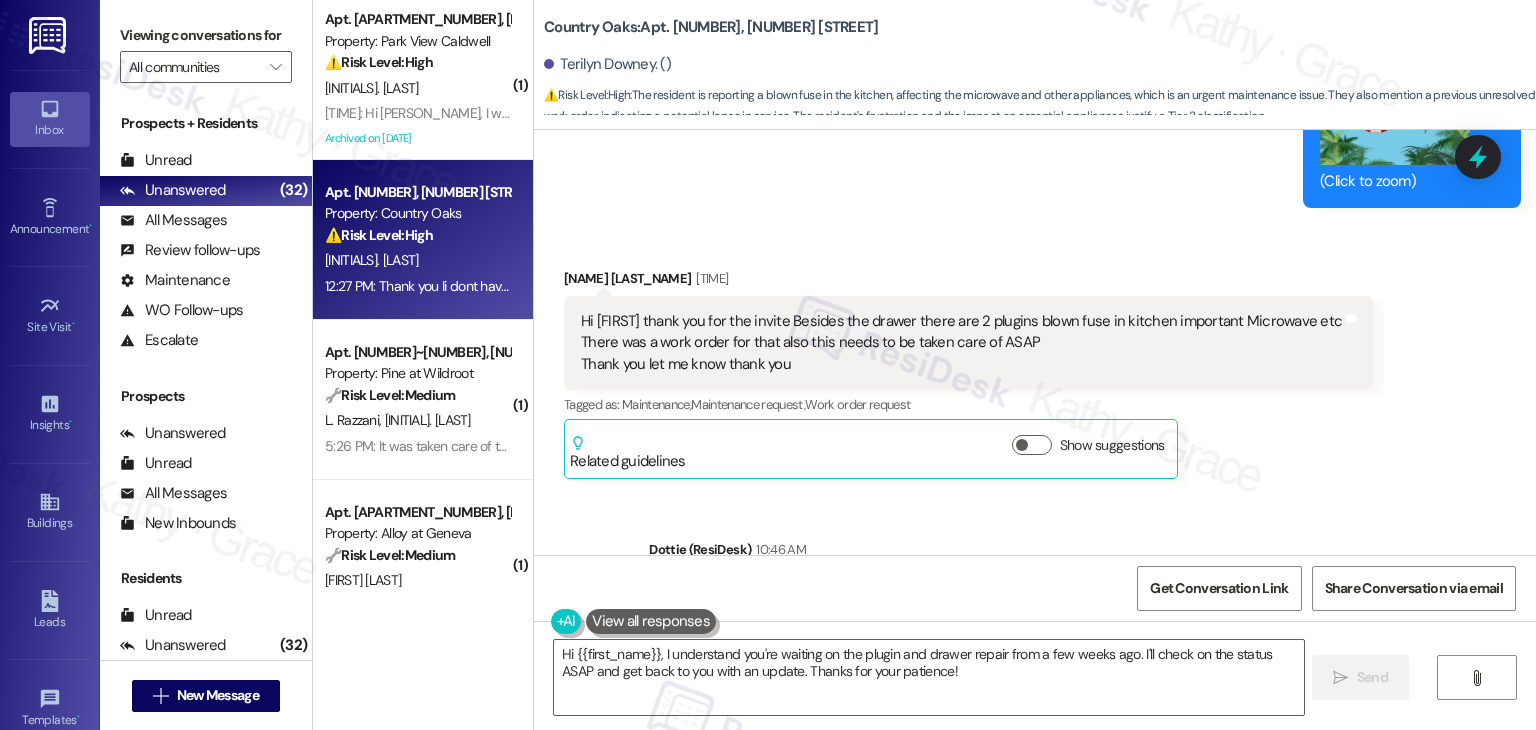 scroll, scrollTop: 4328, scrollLeft: 0, axis: vertical 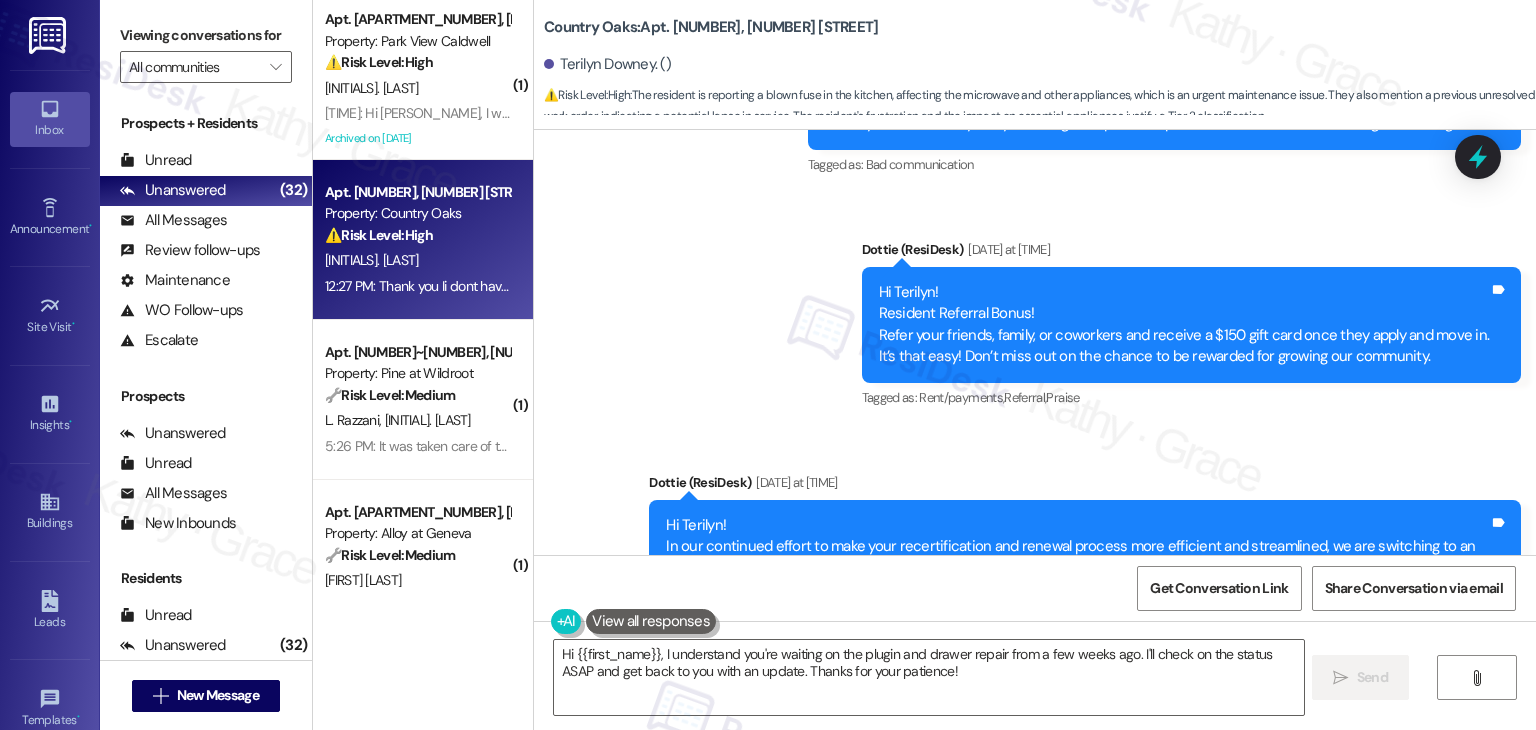 click on "Sent via SMS [PERSON_NAME] ([PERSON_NAME]) [DATE] at [TIME] Hi Terilyn! Just to clarify, are you asking if [PERSON_NAME] is part of the site team, or if she might be a neighbor? Tags and notes Tagged as: Bad communication Click to highlight conversations about Bad communication Announcement, sent via SMS [PERSON_NAME] ([PERSON_NAME]) [DATE] at [TIME] Hi Terilyn!
Resident Referral Bonus!
Refer your friends, family, or coworkers and receive a $150 gift card once they apply and move in.
It’s that easy! Don’t miss out on the chance to be rewarded for growing our community. Tags and notes Tagged as: Rent/payments , Click to highlight conversations about Rent/payments Referral , Click to highlight conversations about Referral Praise Click to highlight conversations about Praise Announcement, sent via SMS [PERSON_NAME] ([PERSON_NAME]) [DATE] at [TIME] Hi Terilyn!
[EMAIL] Tags and notes Tagged as: Call request Click to highlight conversations about Call request Announcement, sent via SMS Hi Terilyn!" at bounding box center [1035, 491] 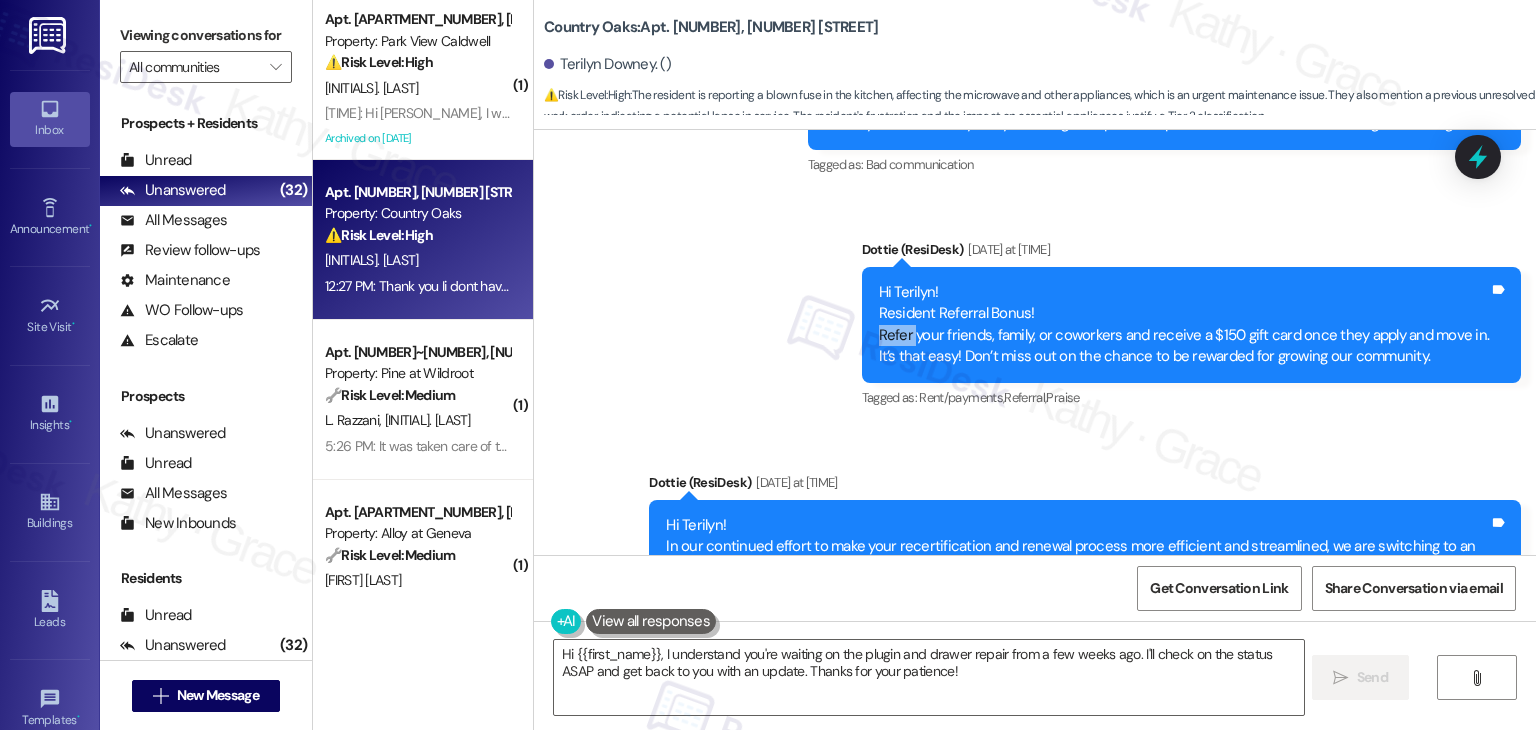 click on "Sent via SMS [PERSON_NAME] ([PERSON_NAME]) [DATE] at [TIME] Hi Terilyn! Just to clarify, are you asking if [PERSON_NAME] is part of the site team, or if she might be a neighbor? Tags and notes Tagged as: Bad communication Click to highlight conversations about Bad communication Announcement, sent via SMS [PERSON_NAME] ([PERSON_NAME]) [DATE] at [TIME] Hi Terilyn!
Resident Referral Bonus!
Refer your friends, family, or coworkers and receive a $150 gift card once they apply and move in.
It’s that easy! Don’t miss out on the chance to be rewarded for growing our community. Tags and notes Tagged as: Rent/payments , Click to highlight conversations about Rent/payments Referral , Click to highlight conversations about Referral Praise Click to highlight conversations about Praise Announcement, sent via SMS [PERSON_NAME] ([PERSON_NAME]) [DATE] at [TIME] Hi Terilyn!
[EMAIL] Tags and notes Tagged as: Call request Click to highlight conversations about Call request Announcement, sent via SMS Hi Terilyn!" at bounding box center (1035, 491) 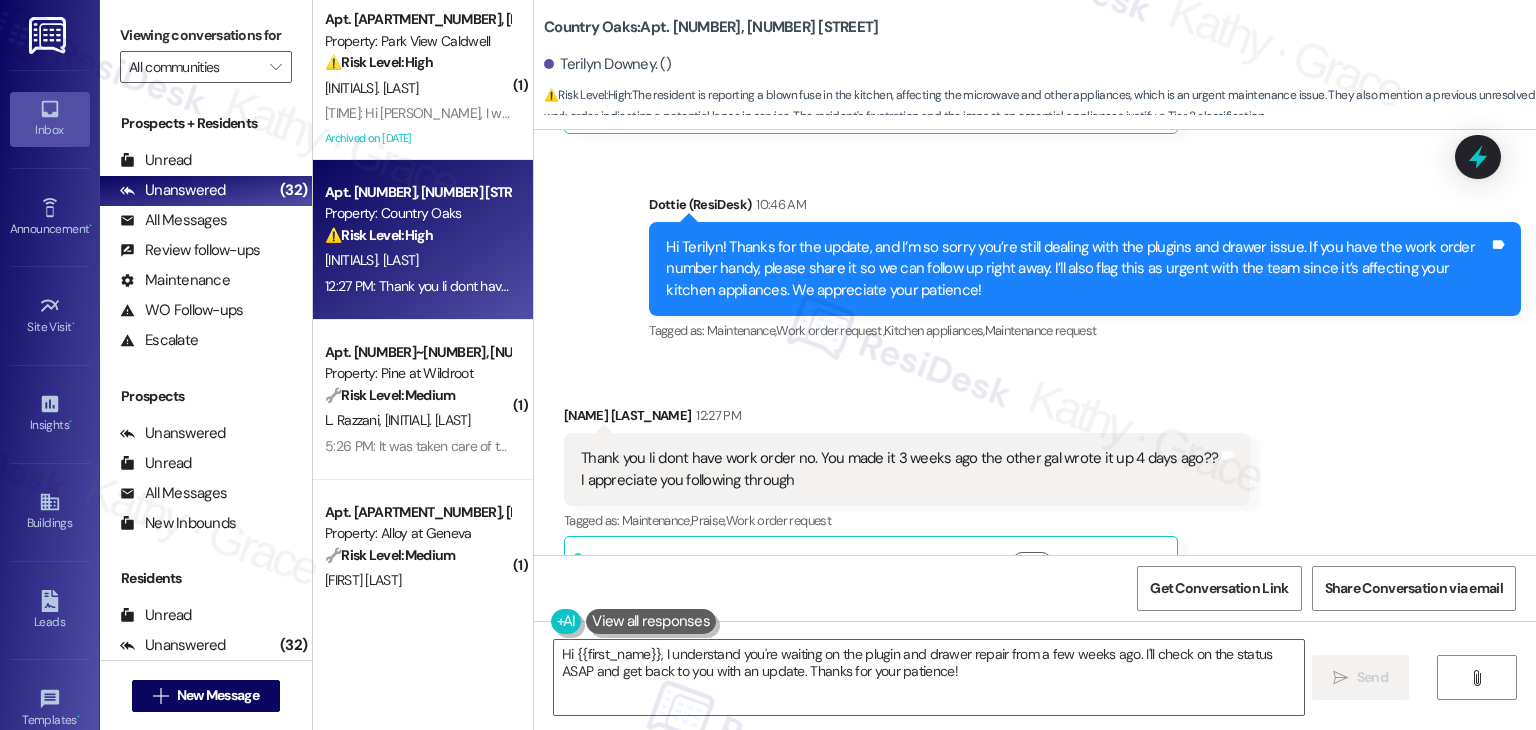scroll, scrollTop: 4828, scrollLeft: 0, axis: vertical 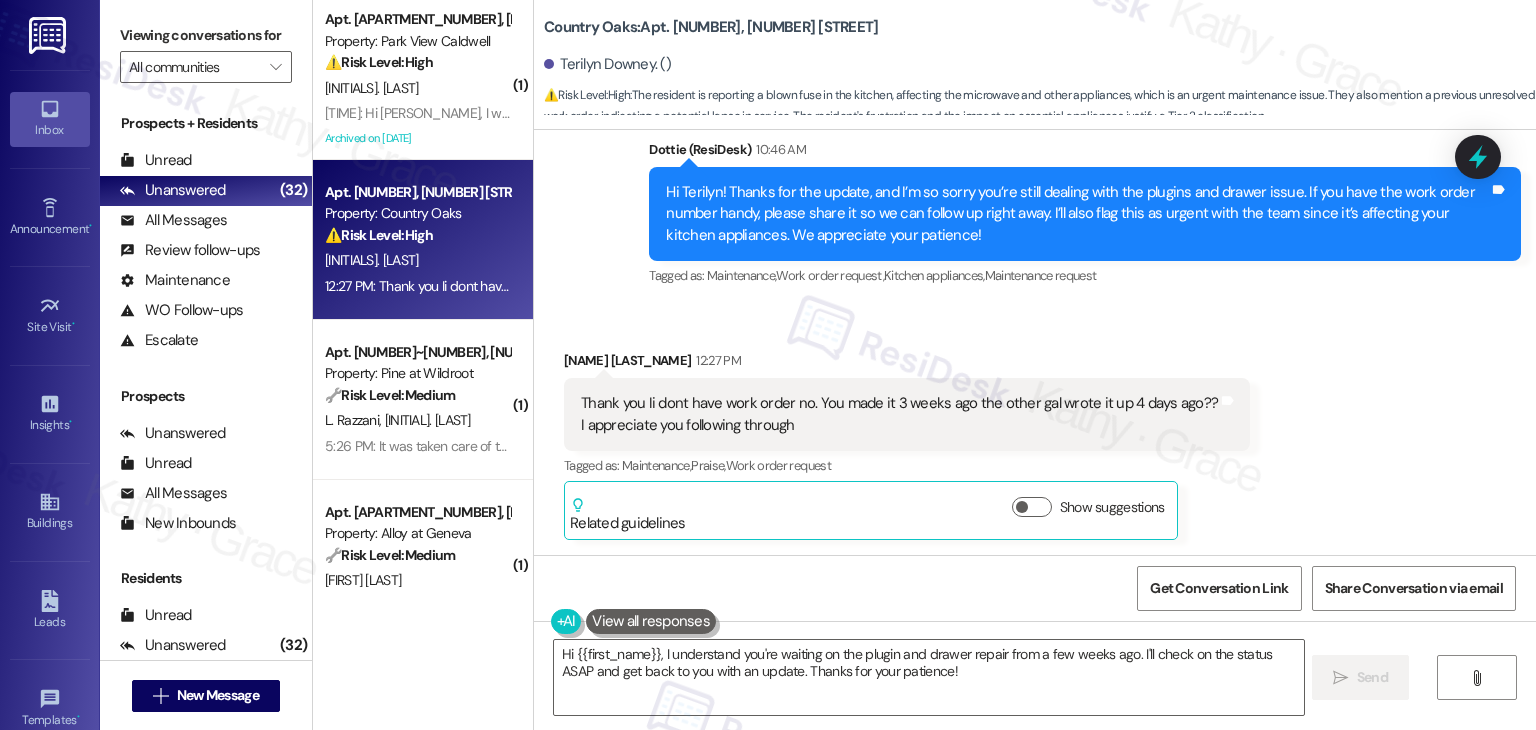 click on "Thank you Ii dont have work order no. You made it  3 weeks ago  the other gal wrote it up    4 days ago??
I appreciate you following through Tags and notes" at bounding box center [907, 414] 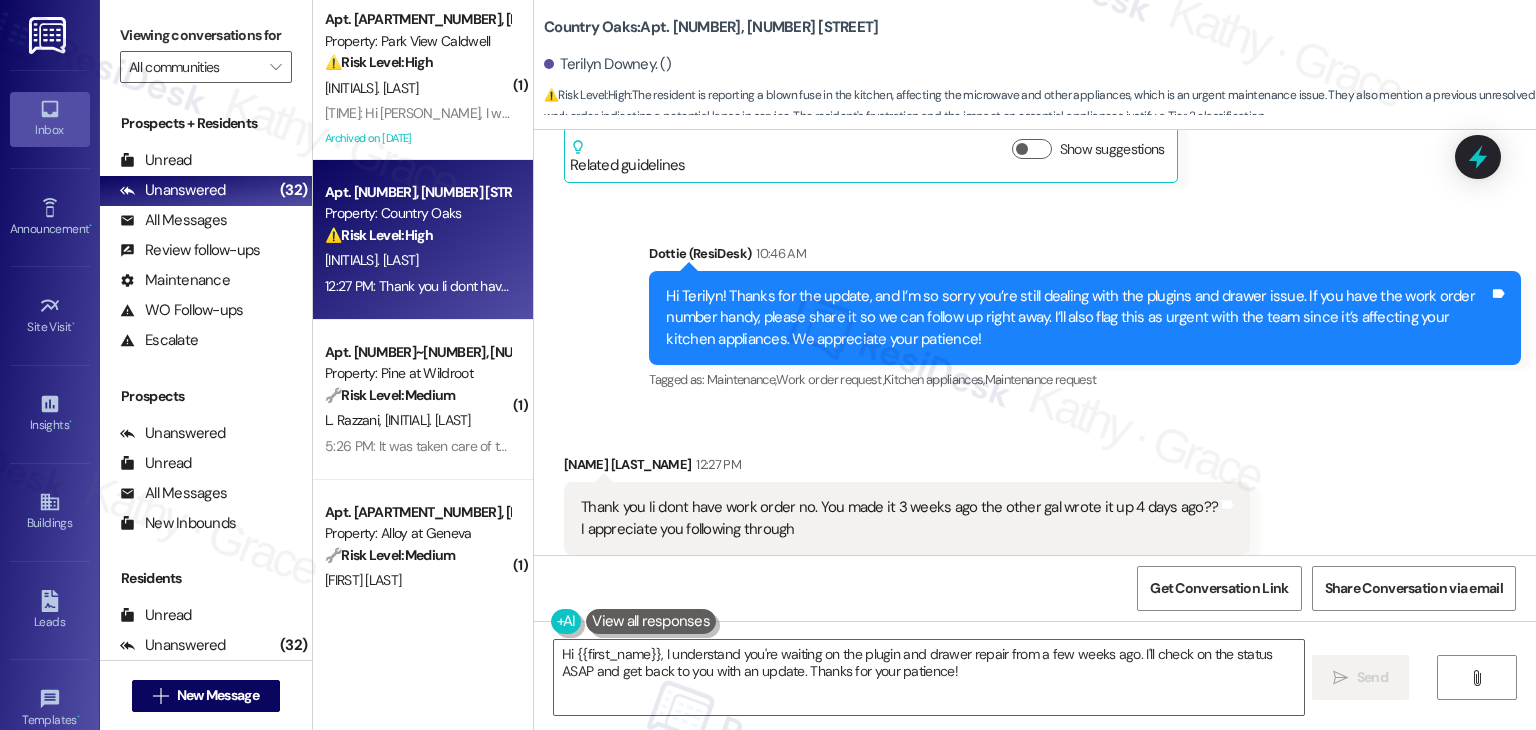 scroll, scrollTop: 4628, scrollLeft: 0, axis: vertical 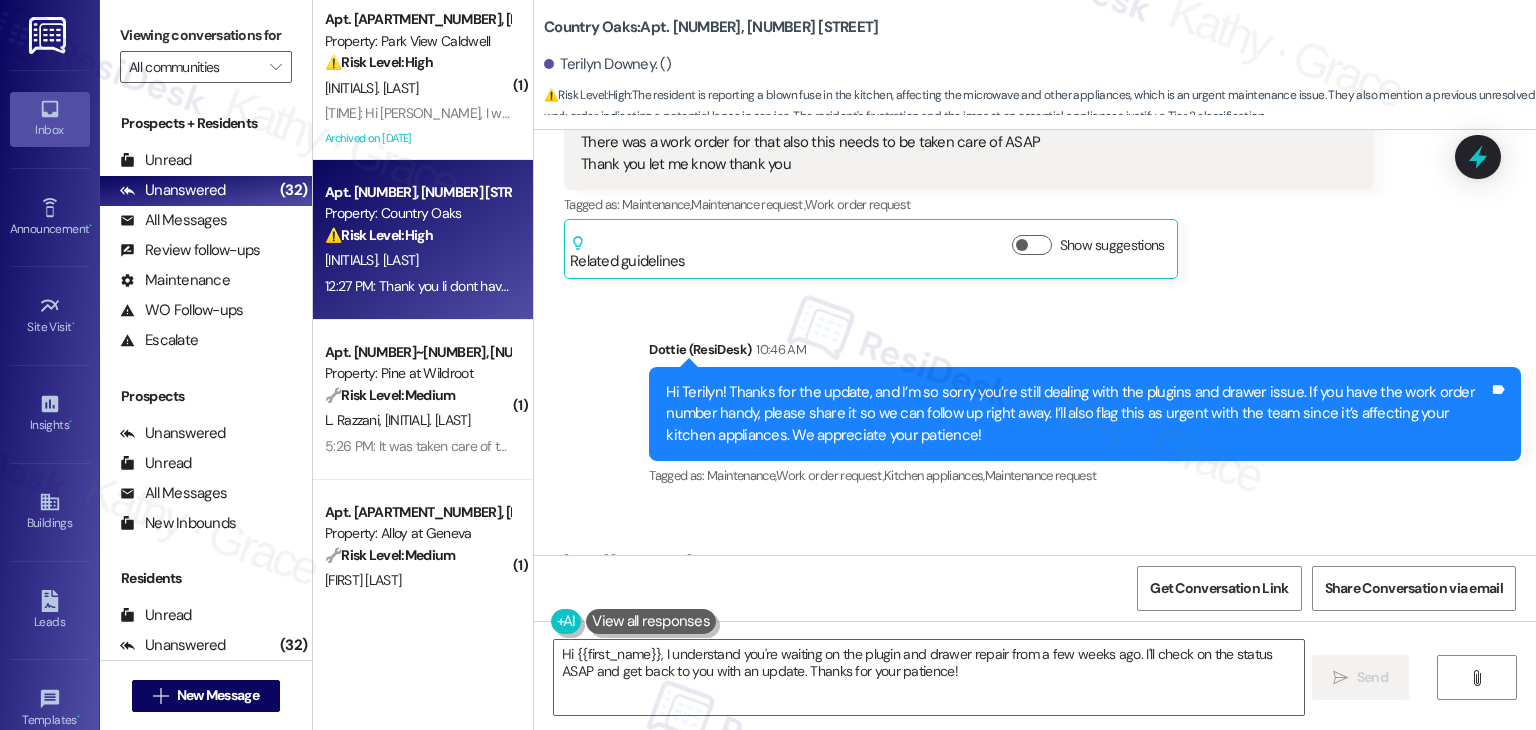 click on "Hi [FIRST]! Thanks for the update, and I’m so sorry you’re still dealing with the plugins and drawer issue. If you have the work order number handy, please share it so we can follow up right away. I’ll also flag this as urgent with the team since it’s affecting your kitchen appliances. We appreciate your patience! Tags and notes" at bounding box center (1085, 414) 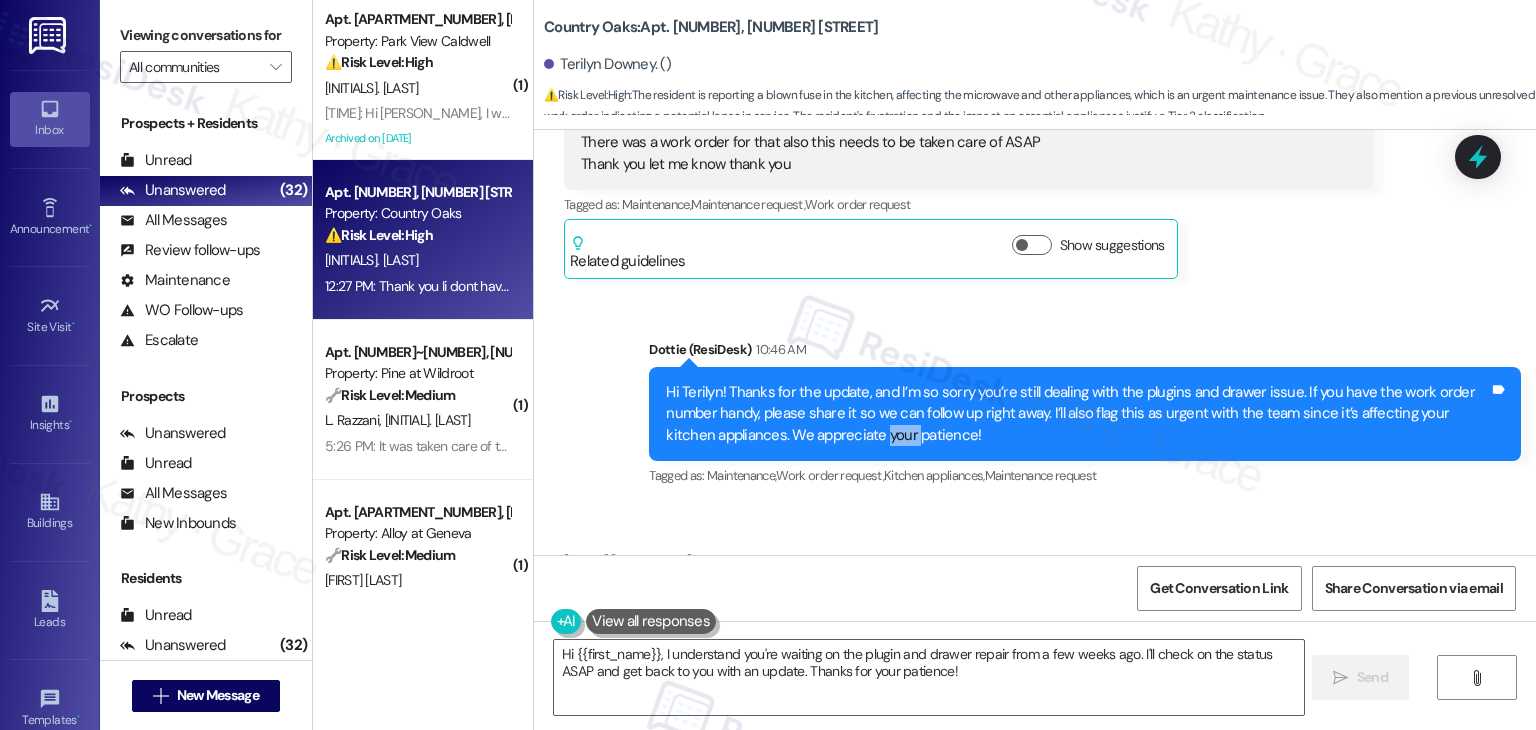 click on "Hi [FIRST]! Thanks for the update, and I’m so sorry you’re still dealing with the plugins and drawer issue. If you have the work order number handy, please share it so we can follow up right away. I’ll also flag this as urgent with the team since it’s affecting your kitchen appliances. We appreciate your patience! Tags and notes" at bounding box center [1085, 414] 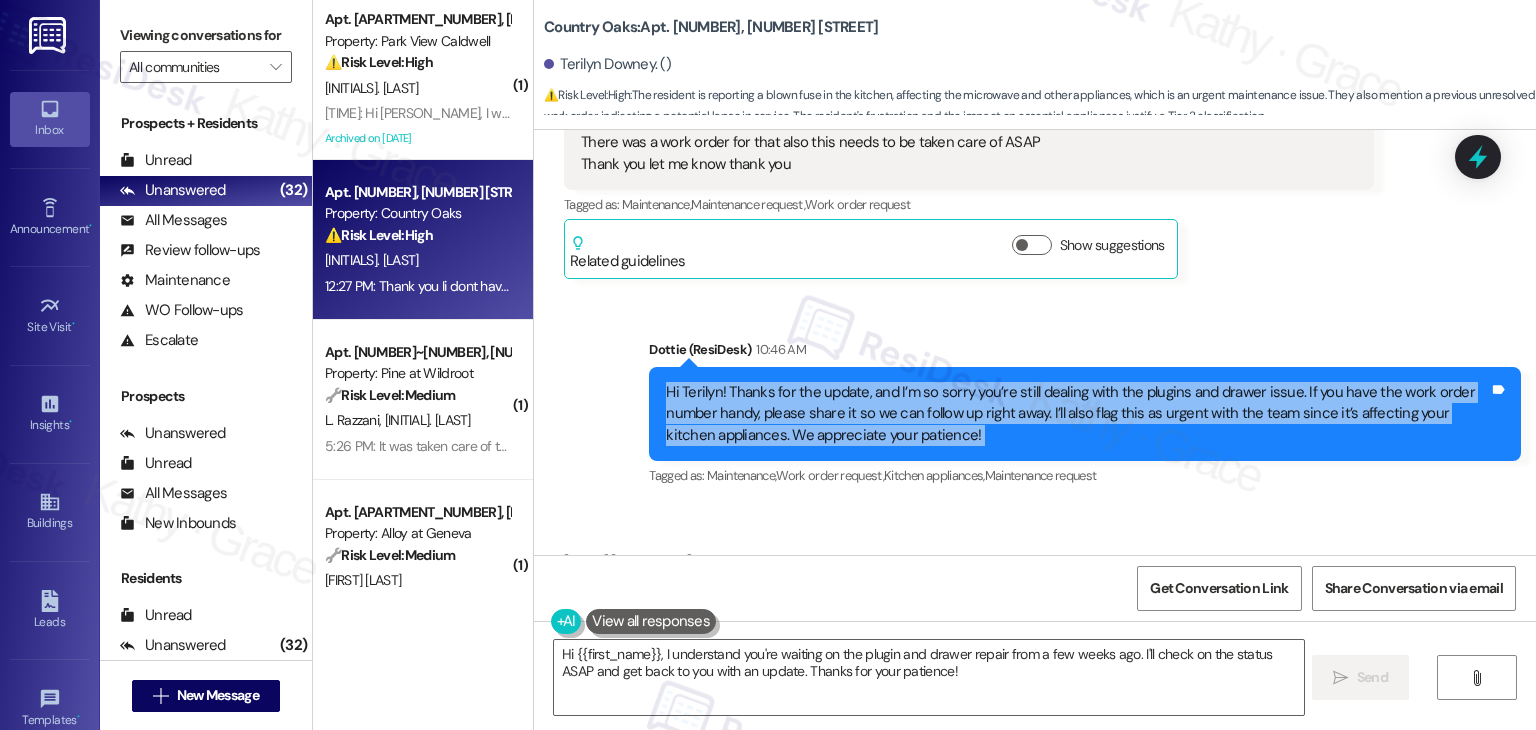 click on "Hi [FIRST]! Thanks for the update, and I’m so sorry you’re still dealing with the plugins and drawer issue. If you have the work order number handy, please share it so we can follow up right away. I’ll also flag this as urgent with the team since it’s affecting your kitchen appliances. We appreciate your patience! Tags and notes" at bounding box center (1085, 414) 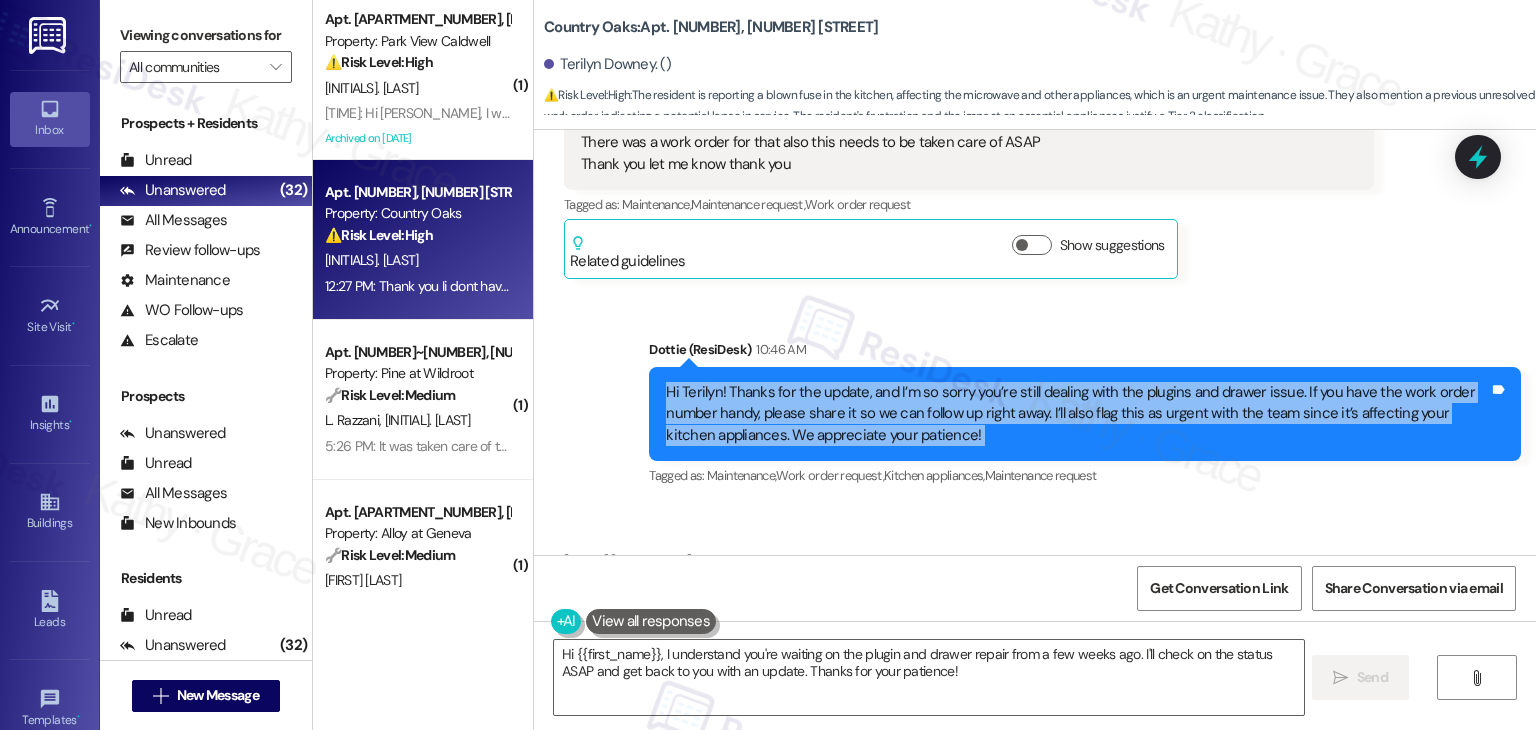 copy on "Hi [FIRST]! Thanks for the update, and I’m so sorry you’re still dealing with the plugins and drawer issue. If you have the work order number handy, please share it so we can follow up right away. I’ll also flag this as urgent with the team since it’s affecting your kitchen appliances. We appreciate your patience! Tags and notes" 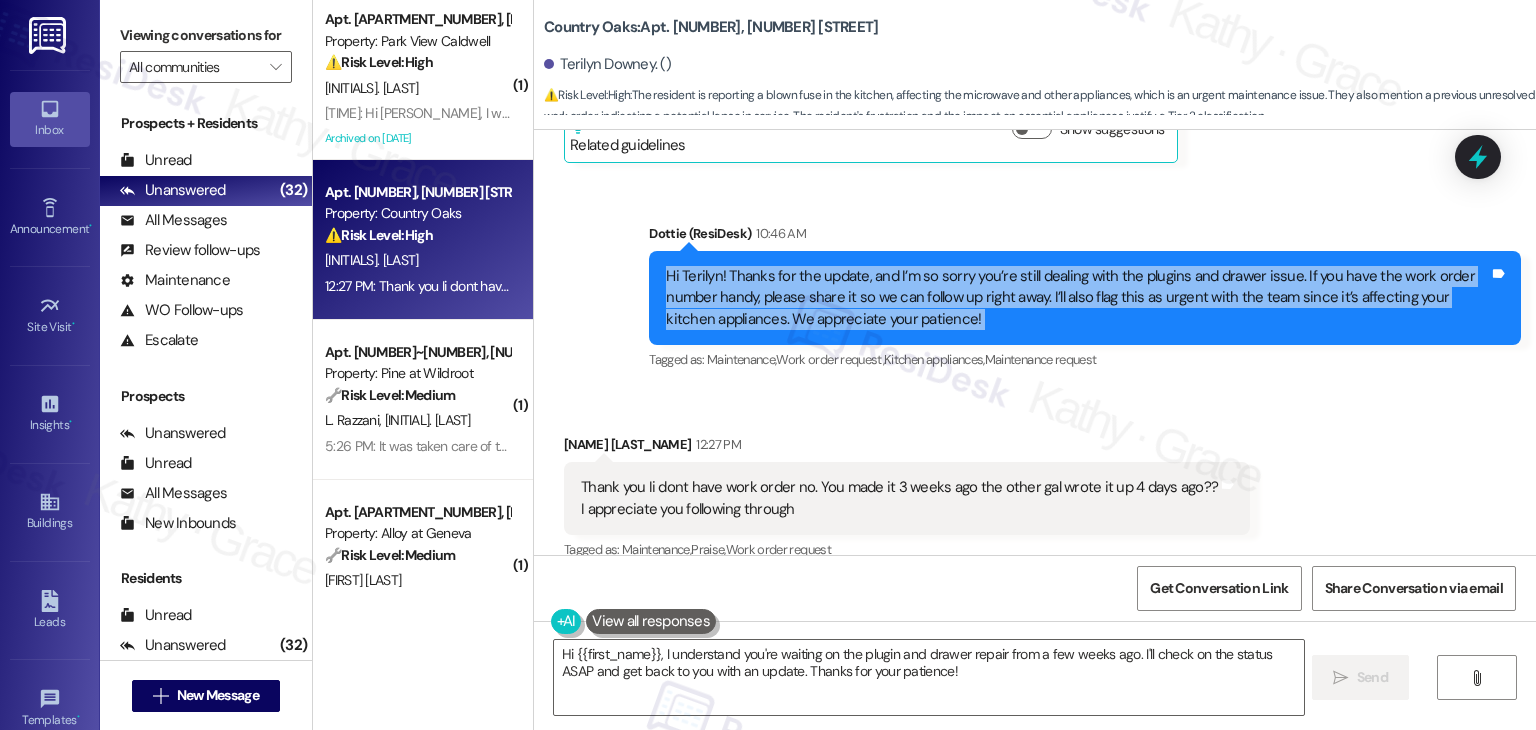 scroll, scrollTop: 4828, scrollLeft: 0, axis: vertical 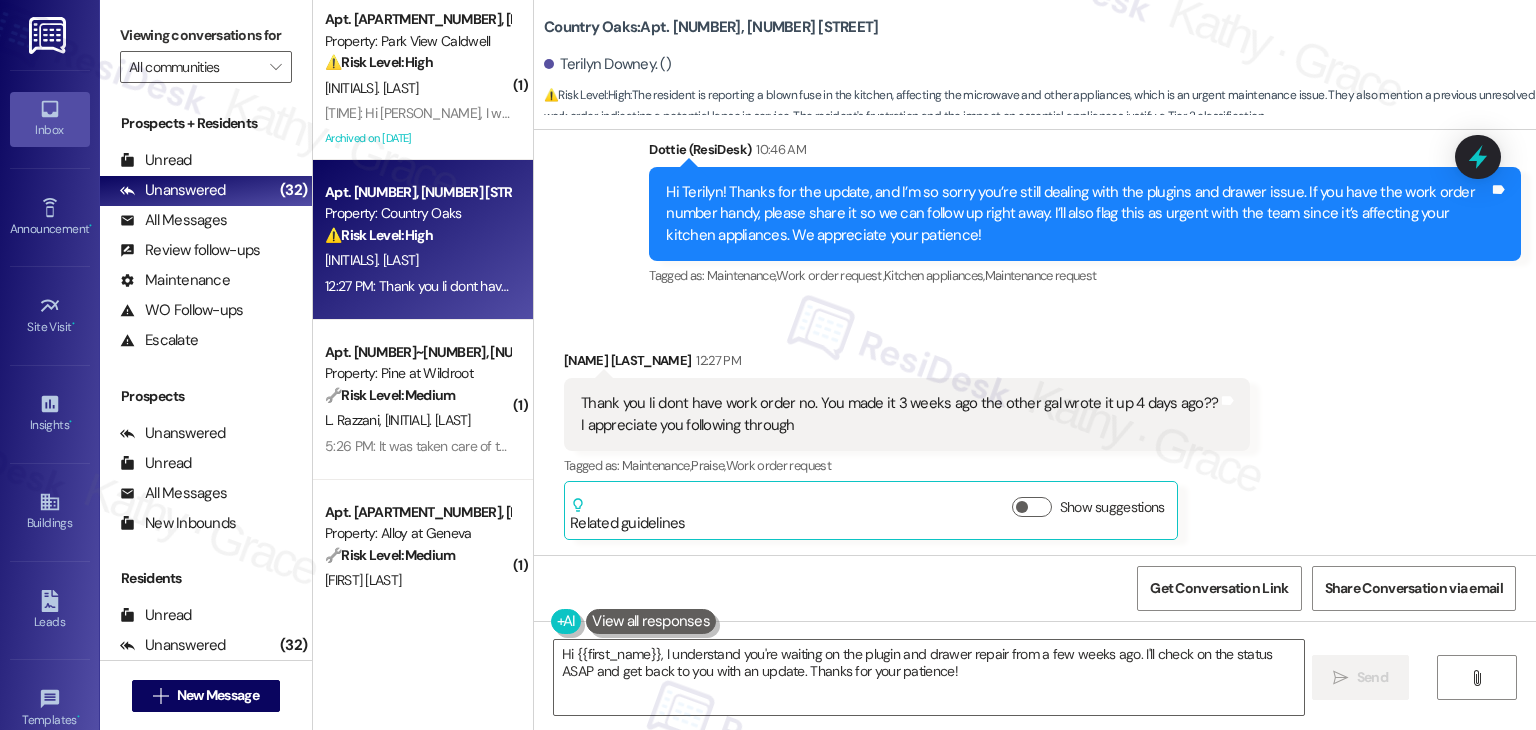 click on "Thank you Ii dont have work order no. You made it  3 weeks ago  the other gal wrote it up    4 days ago??
I appreciate you following through" at bounding box center [899, 414] 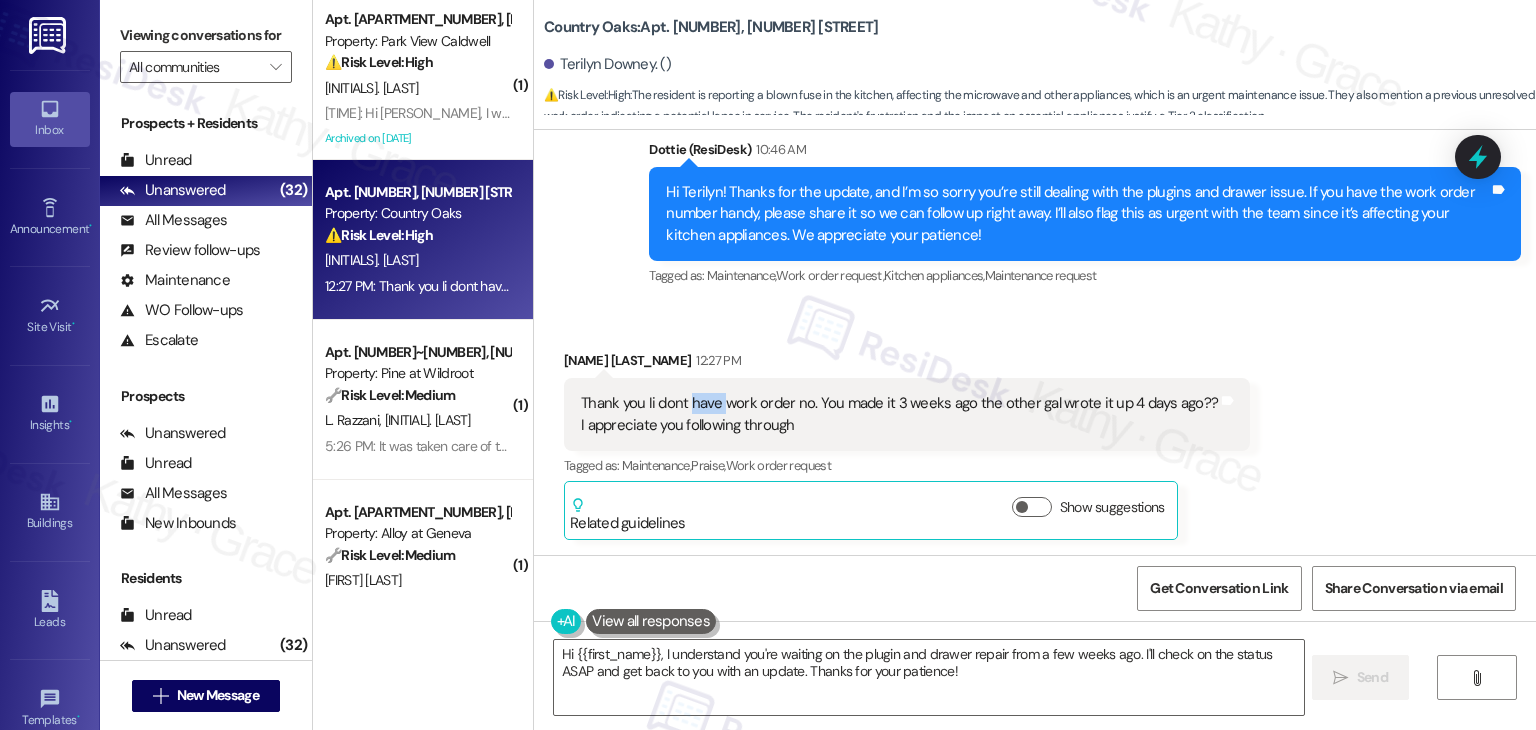 click on "Thank you Ii dont have work order no. You made it  3 weeks ago  the other gal wrote it up    4 days ago??
I appreciate you following through" at bounding box center [899, 414] 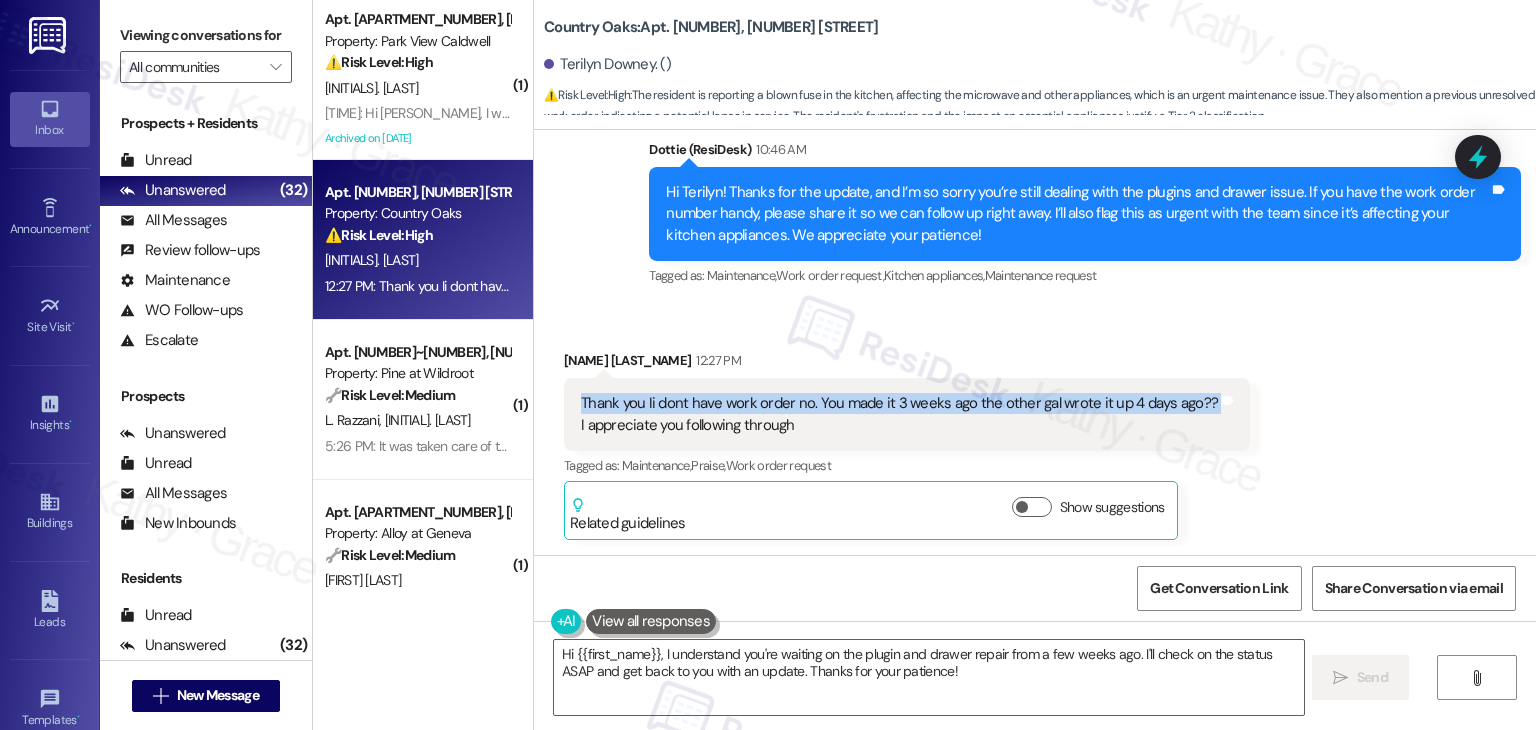 click on "Thank you Ii dont have work order no. You made it  3 weeks ago  the other gal wrote it up    4 days ago??
I appreciate you following through" at bounding box center [899, 414] 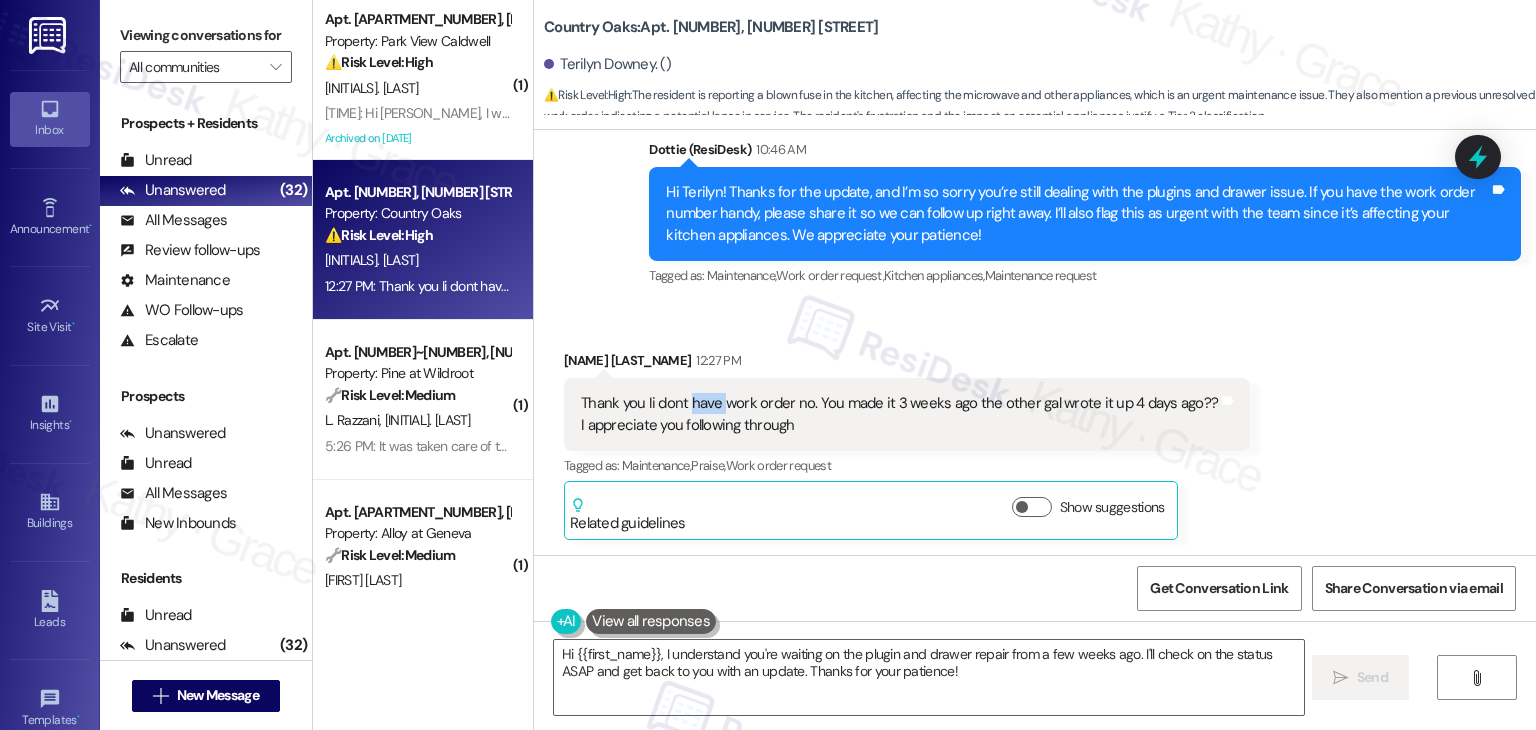 click on "Thank you Ii dont have work order no. You made it  3 weeks ago  the other gal wrote it up    4 days ago??
I appreciate you following through" at bounding box center (899, 414) 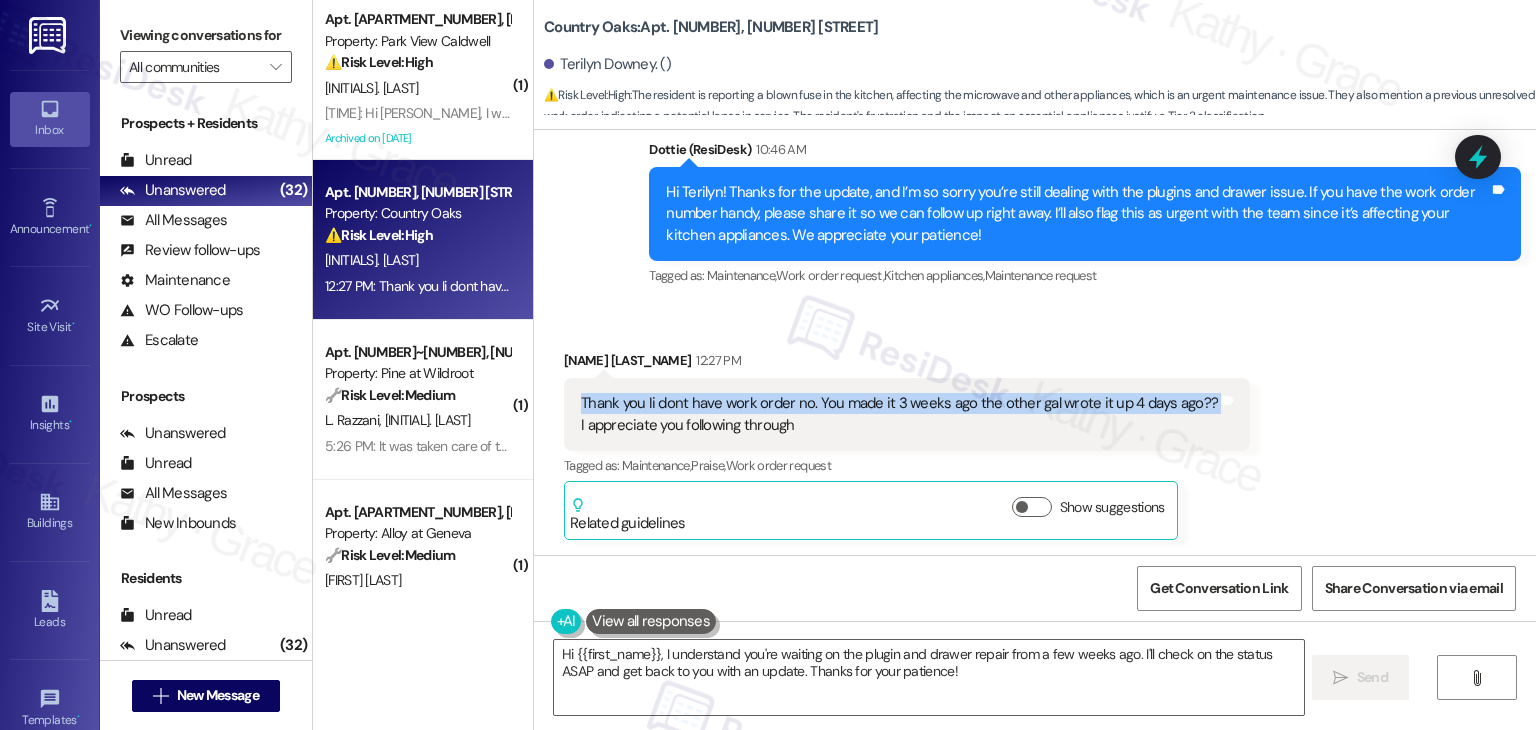 click on "Thank you Ii dont have work order no. You made it  3 weeks ago  the other gal wrote it up    4 days ago??
I appreciate you following through" at bounding box center [899, 414] 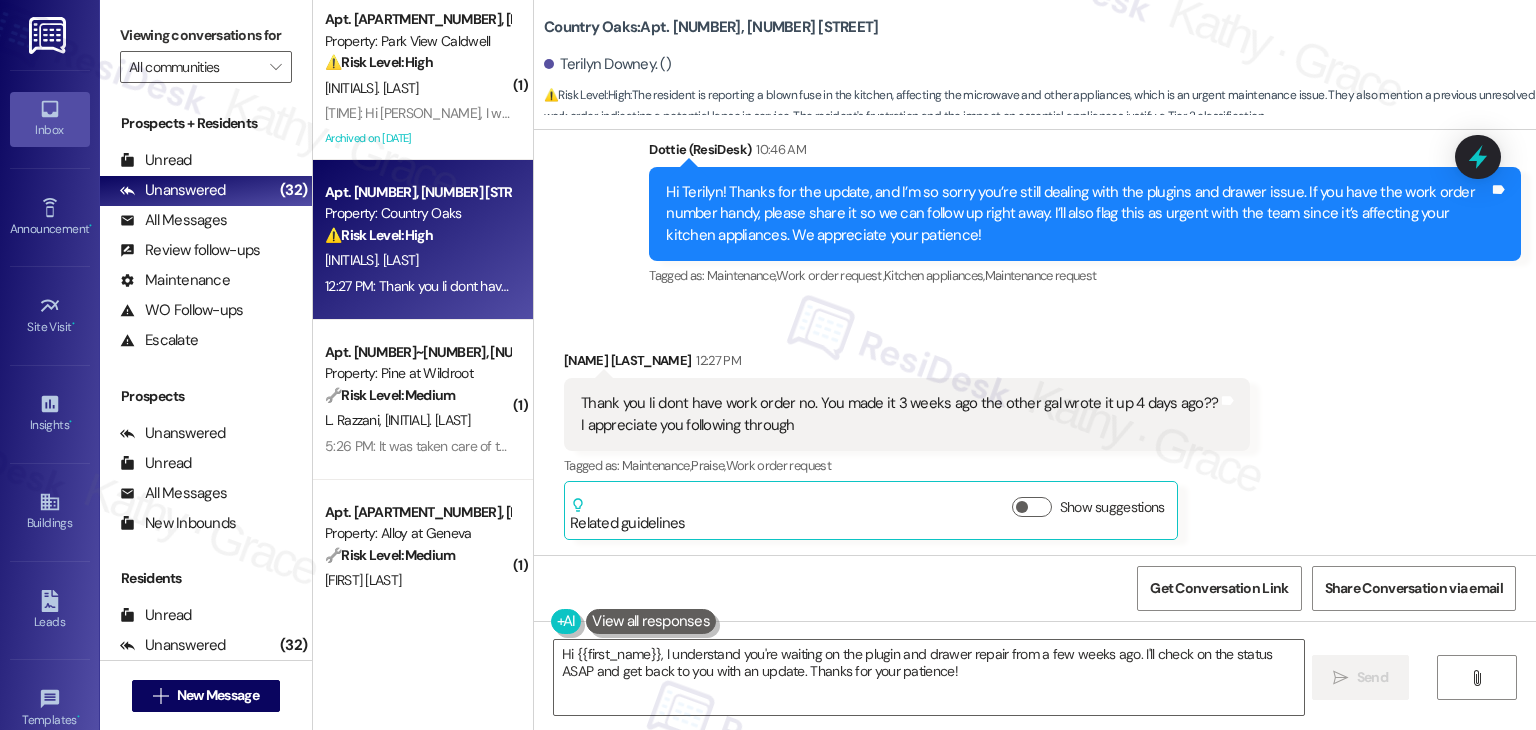 click on "Thank you Ii dont have work order no. You made it  3 weeks ago  the other gal wrote it up    4 days ago??
I appreciate you following through" at bounding box center [899, 414] 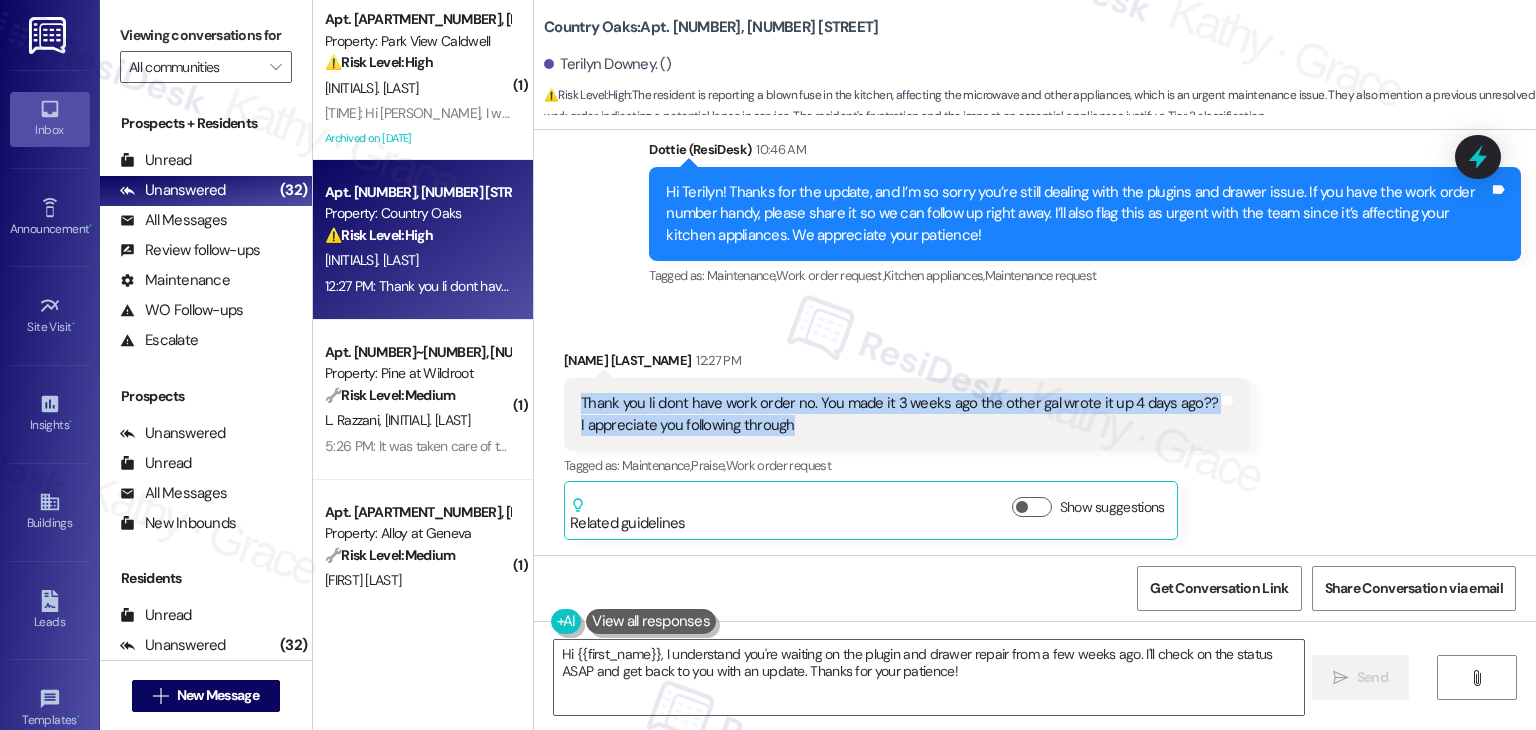 drag, startPoint x: 797, startPoint y: 434, endPoint x: 568, endPoint y: 382, distance: 234.82973 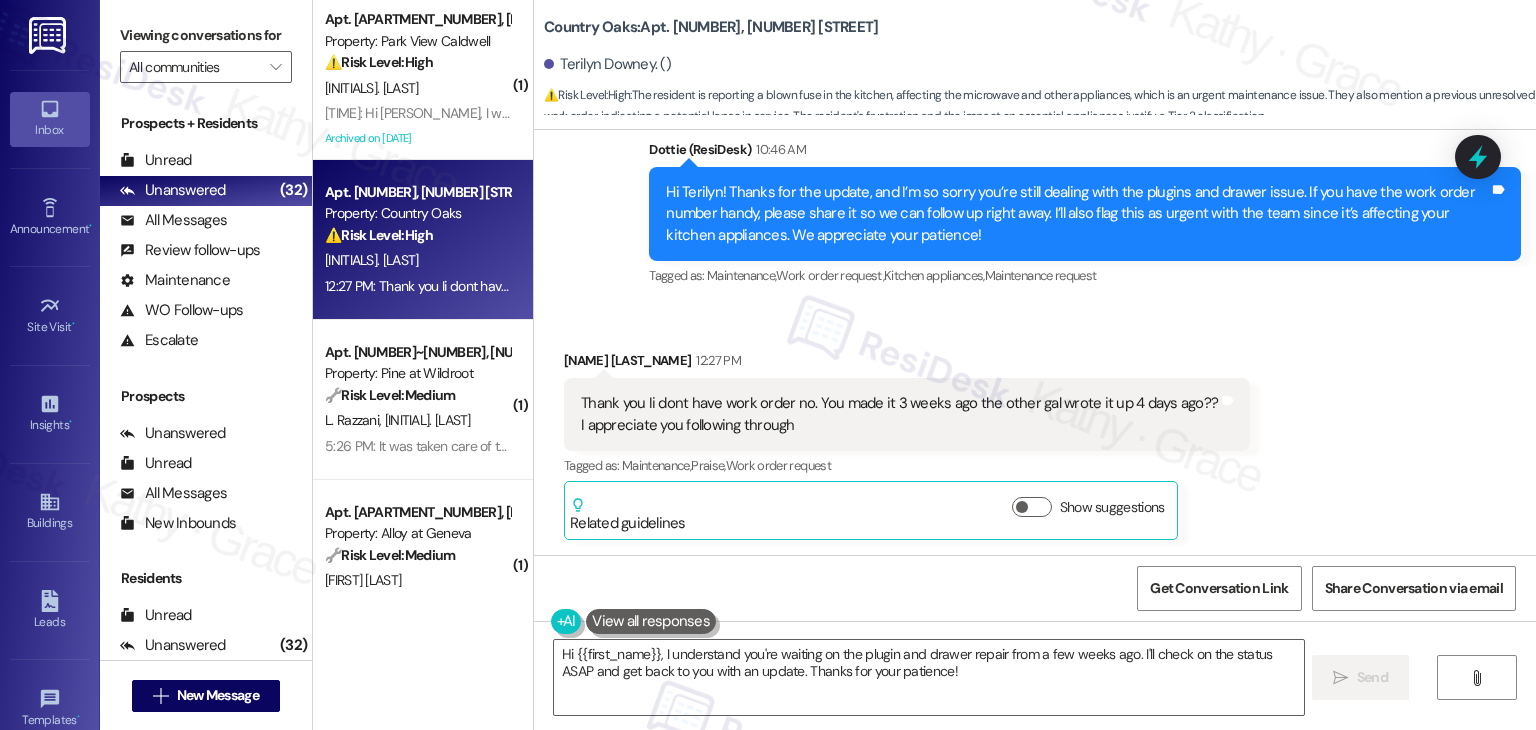 click on "Terilyn Downey [TIME]" at bounding box center [907, 364] 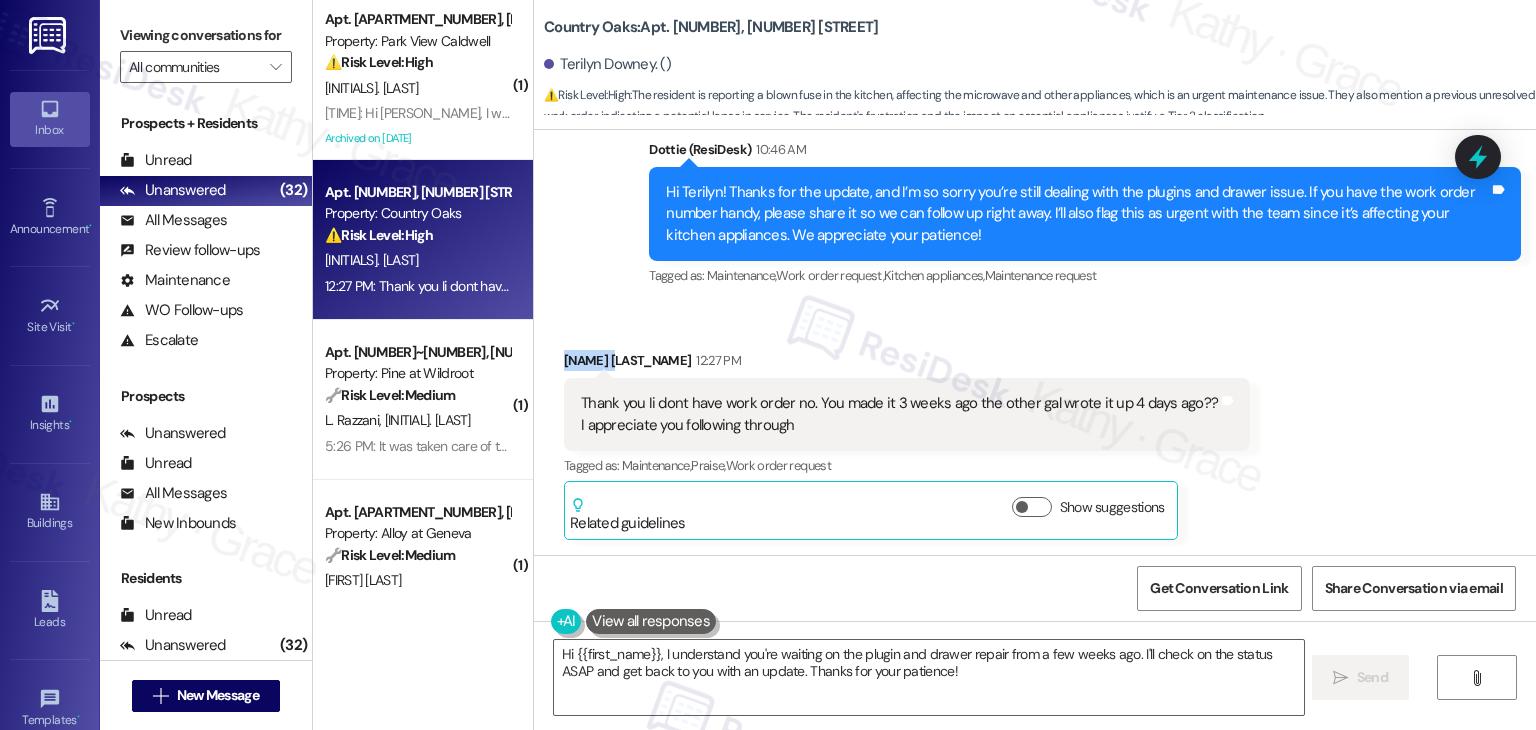 click on "Terilyn Downey [TIME]" at bounding box center (907, 364) 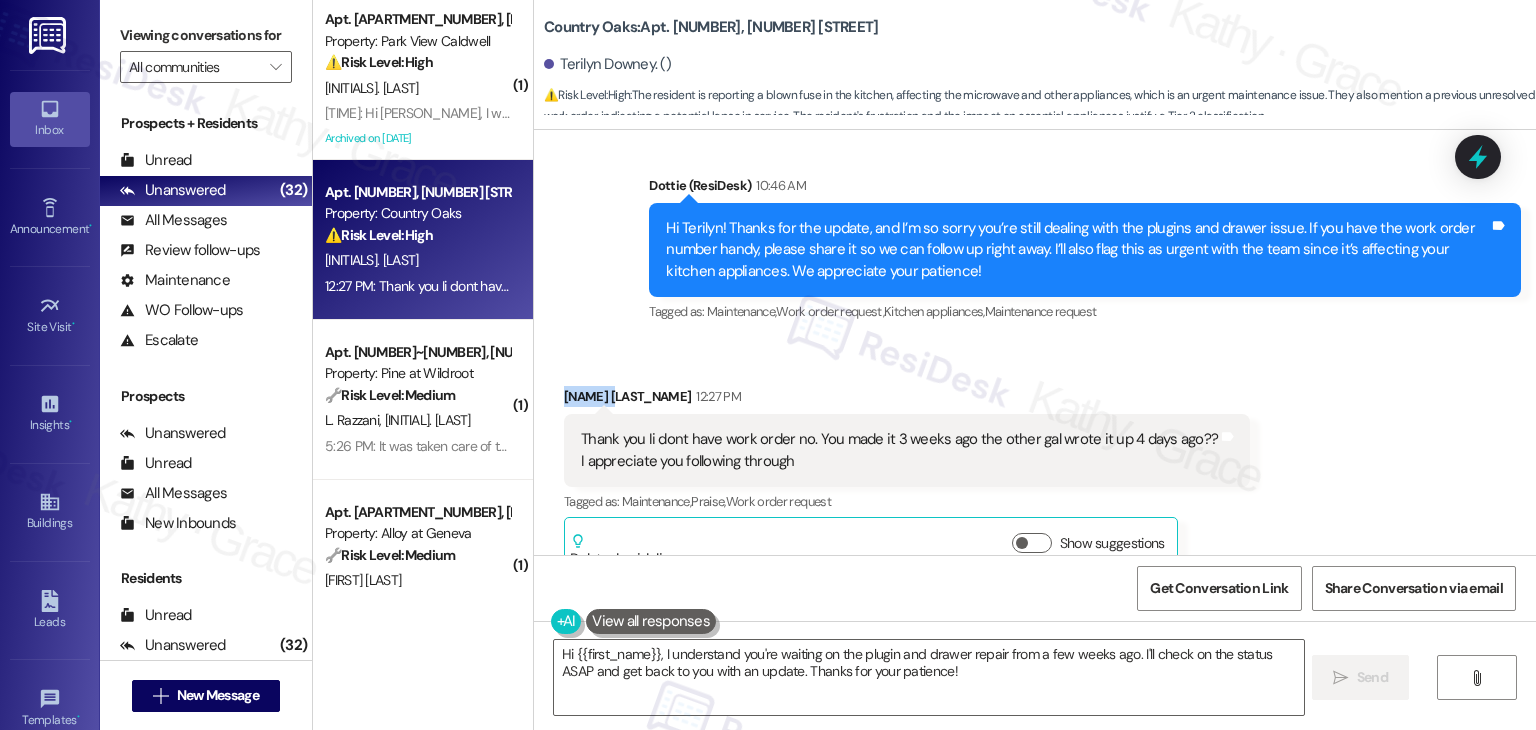 scroll, scrollTop: 4828, scrollLeft: 0, axis: vertical 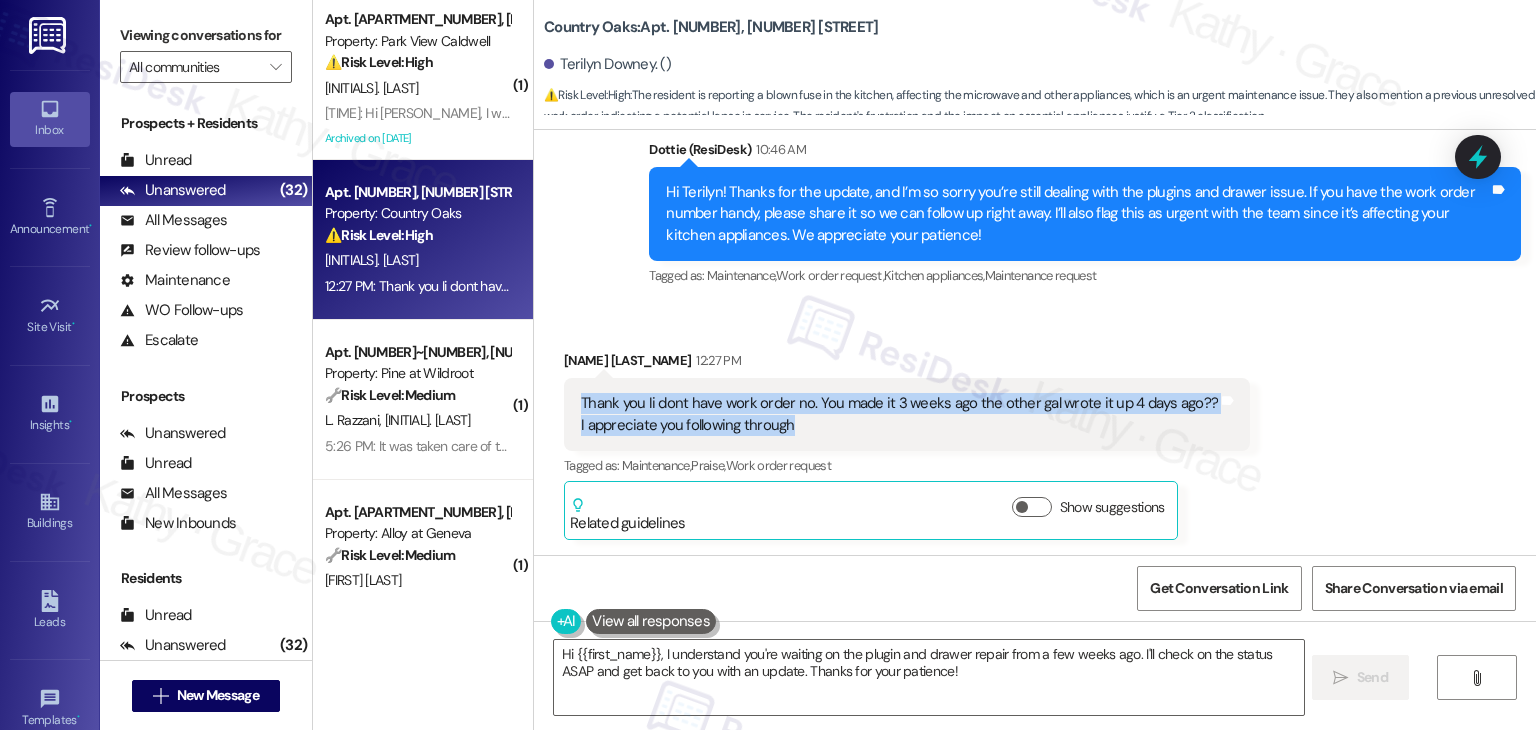 drag, startPoint x: 809, startPoint y: 417, endPoint x: 564, endPoint y: 399, distance: 245.66034 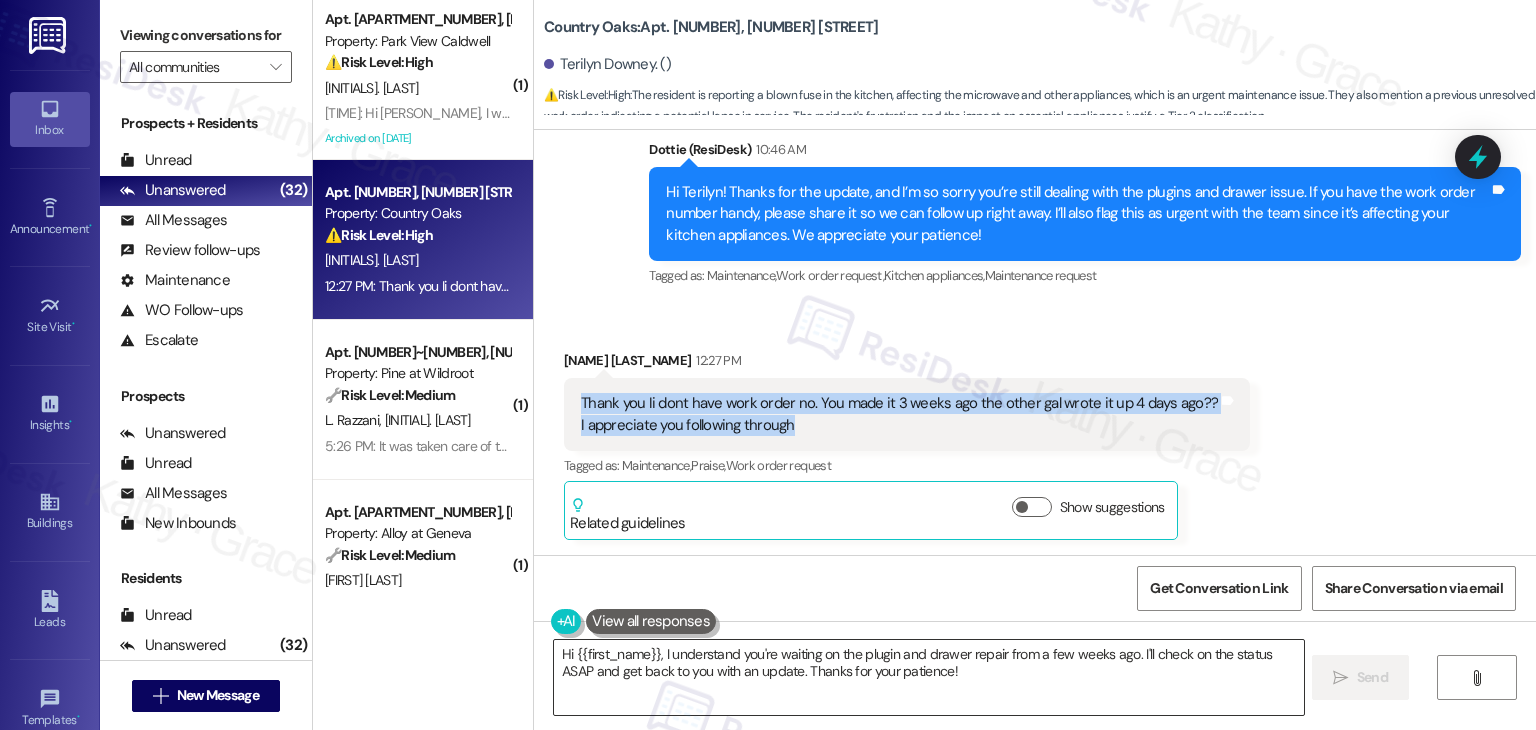 click on "Hi {{first_name}}, I understand you're waiting on the plugin and drawer repair from a few weeks ago. I'll check on the status ASAP and get back to you with an update. Thanks for your patience!" at bounding box center (928, 677) 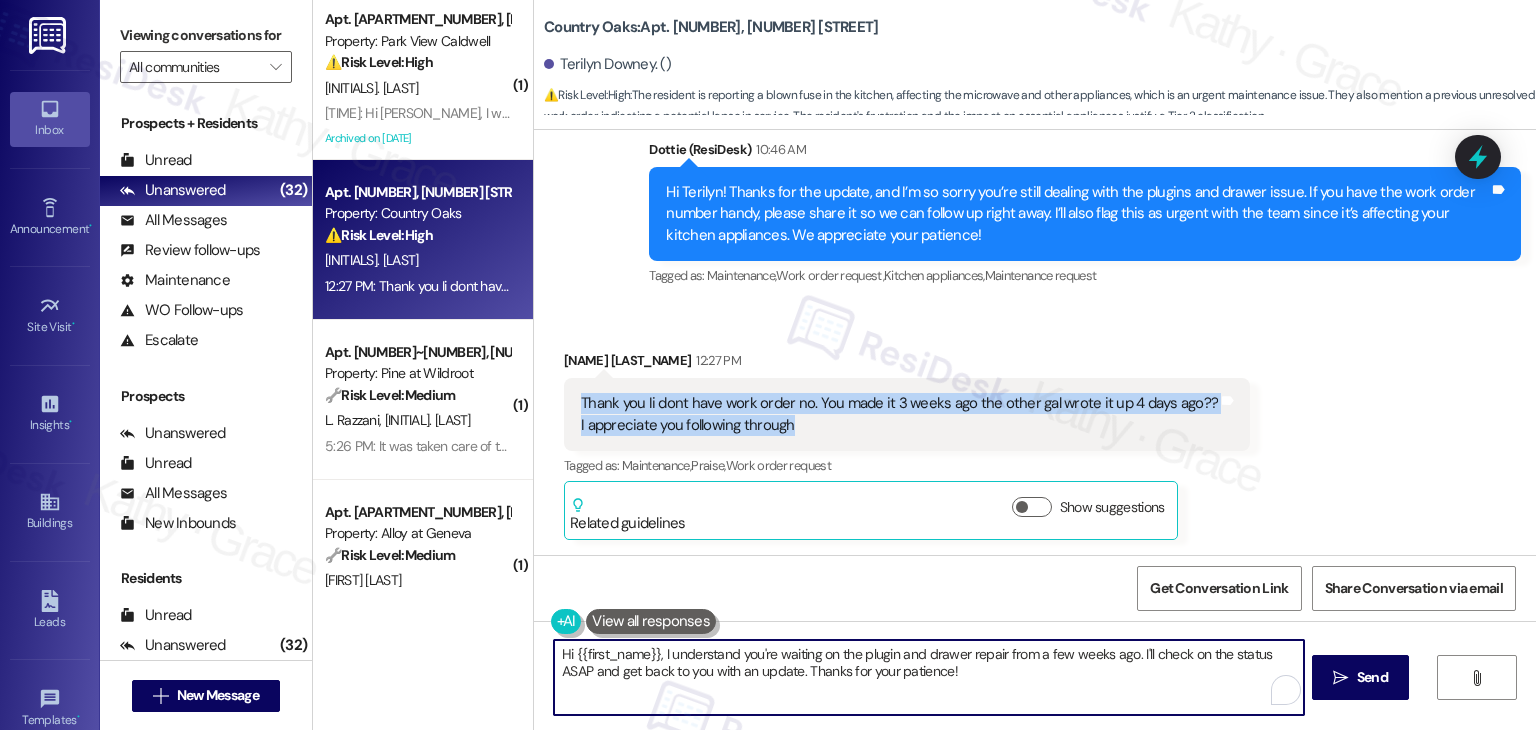 click on "Hi {{first_name}}, I understand you're waiting on the plugin and drawer repair from a few weeks ago. I'll check on the status ASAP and get back to you with an update. Thanks for your patience!" at bounding box center (928, 677) 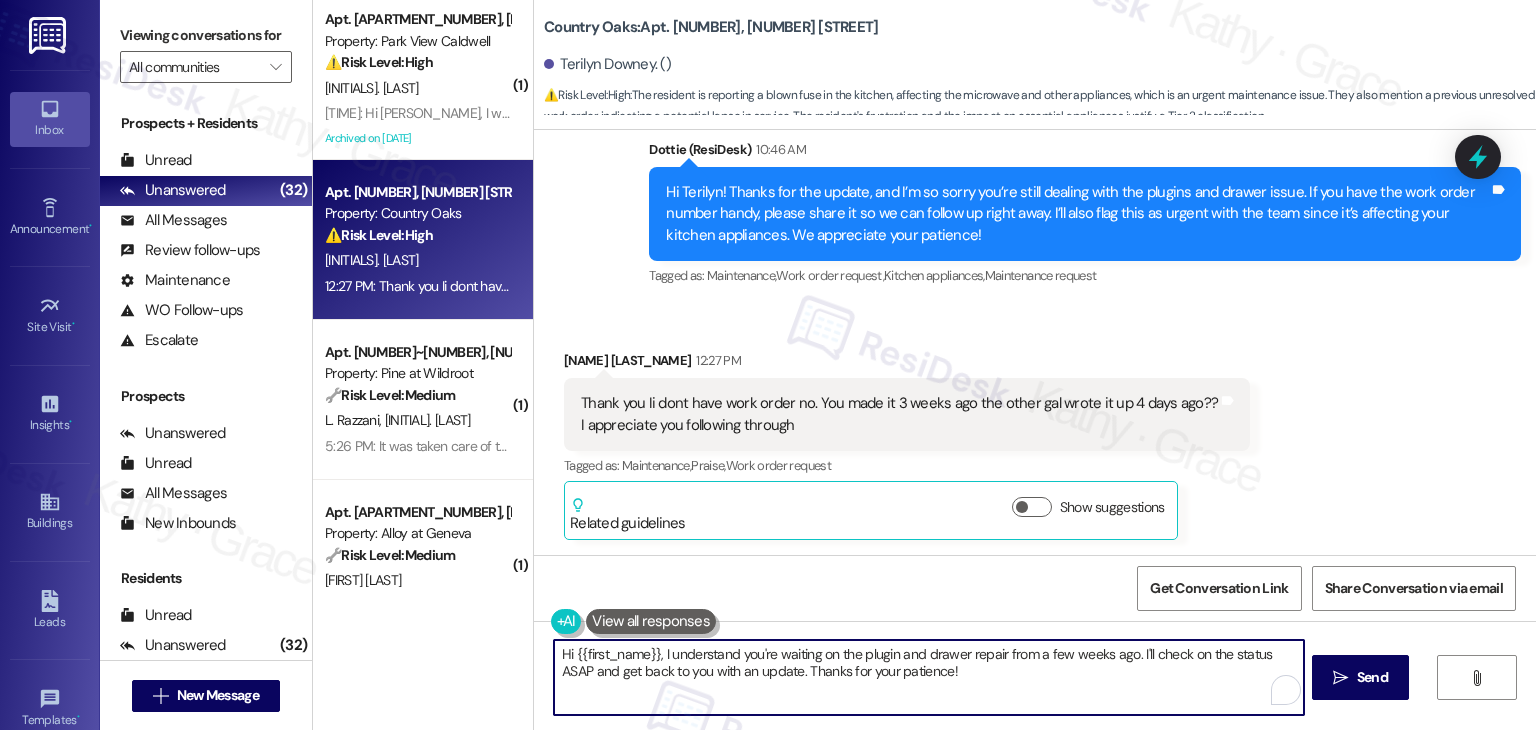 paste on "Thanks so much, [PERSON_NAME]! I appreciate you hanging in there. Since we don’t have the work order number, I’ll follow up with the site team directly and flag this again. I’ll keep you posted as soon as I hear back!" 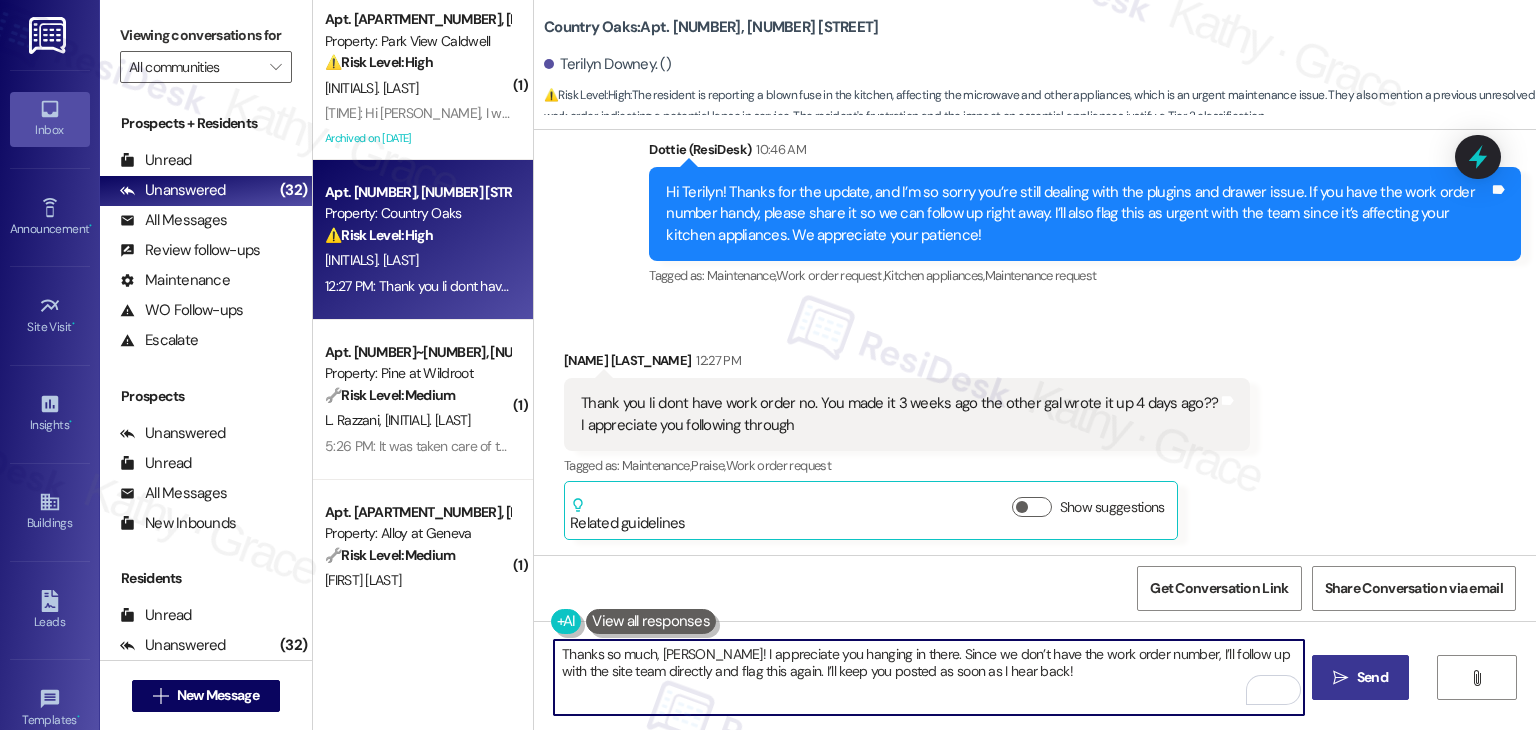 type on "Thanks so much, [PERSON_NAME]! I appreciate you hanging in there. Since we don’t have the work order number, I’ll follow up with the site team directly and flag this again. I’ll keep you posted as soon as I hear back!" 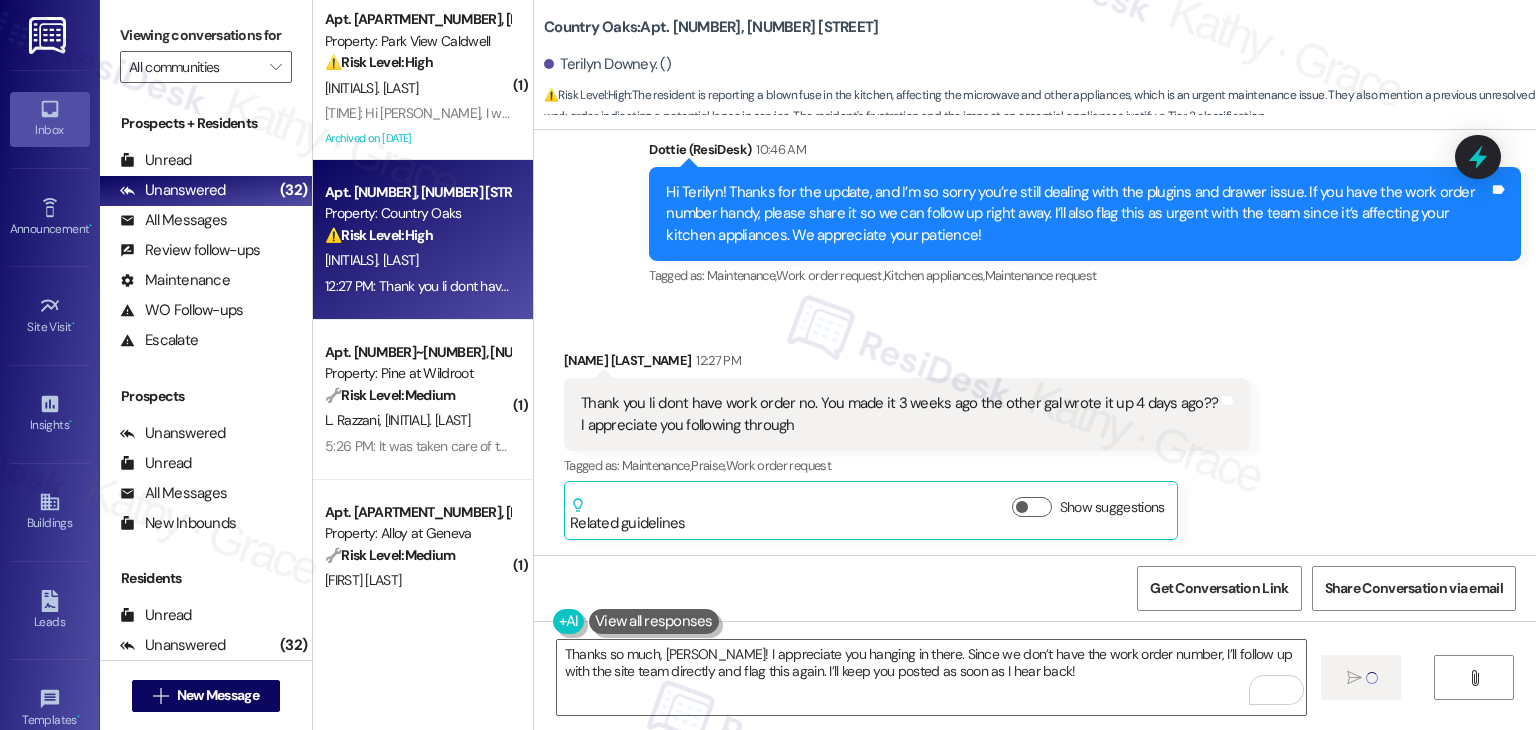 type 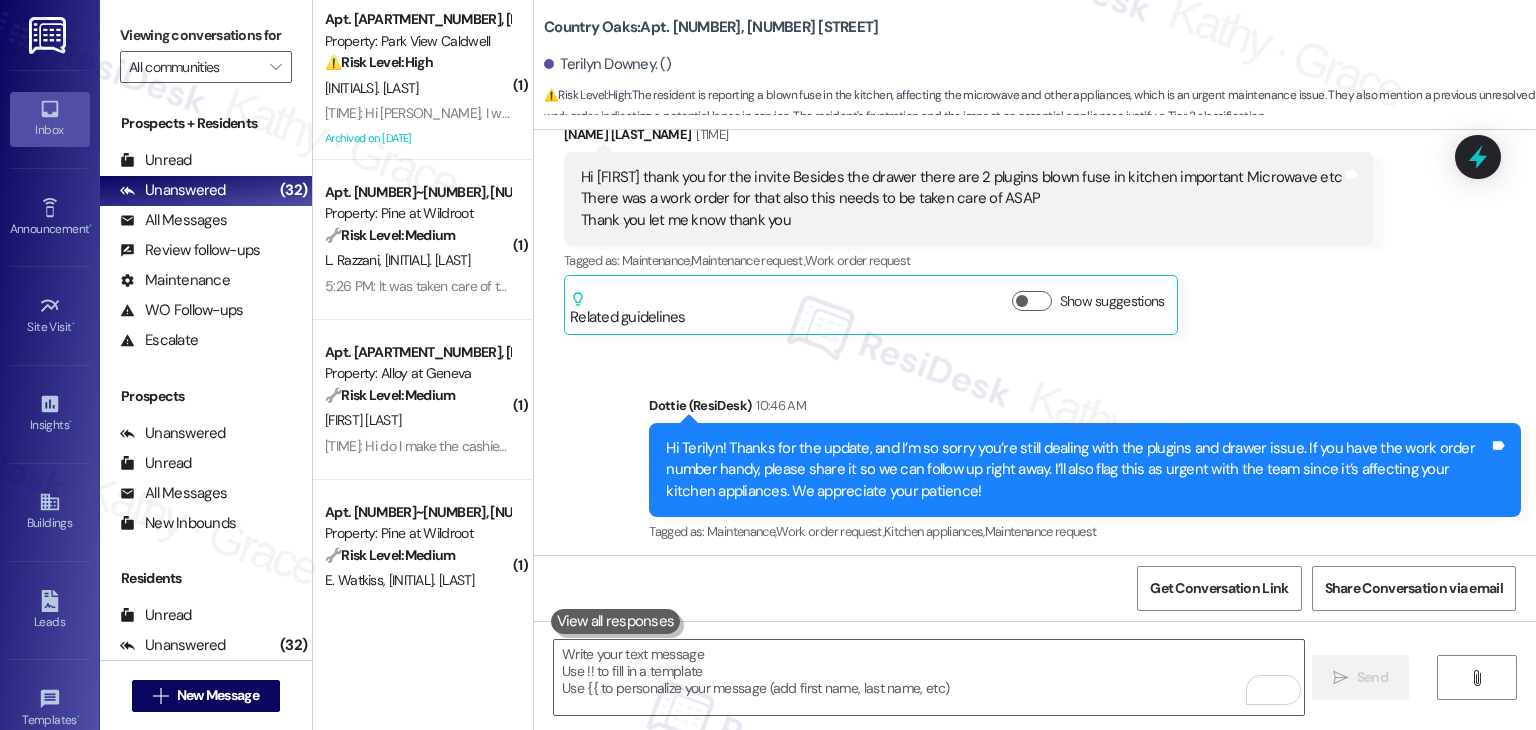 scroll, scrollTop: 4328, scrollLeft: 0, axis: vertical 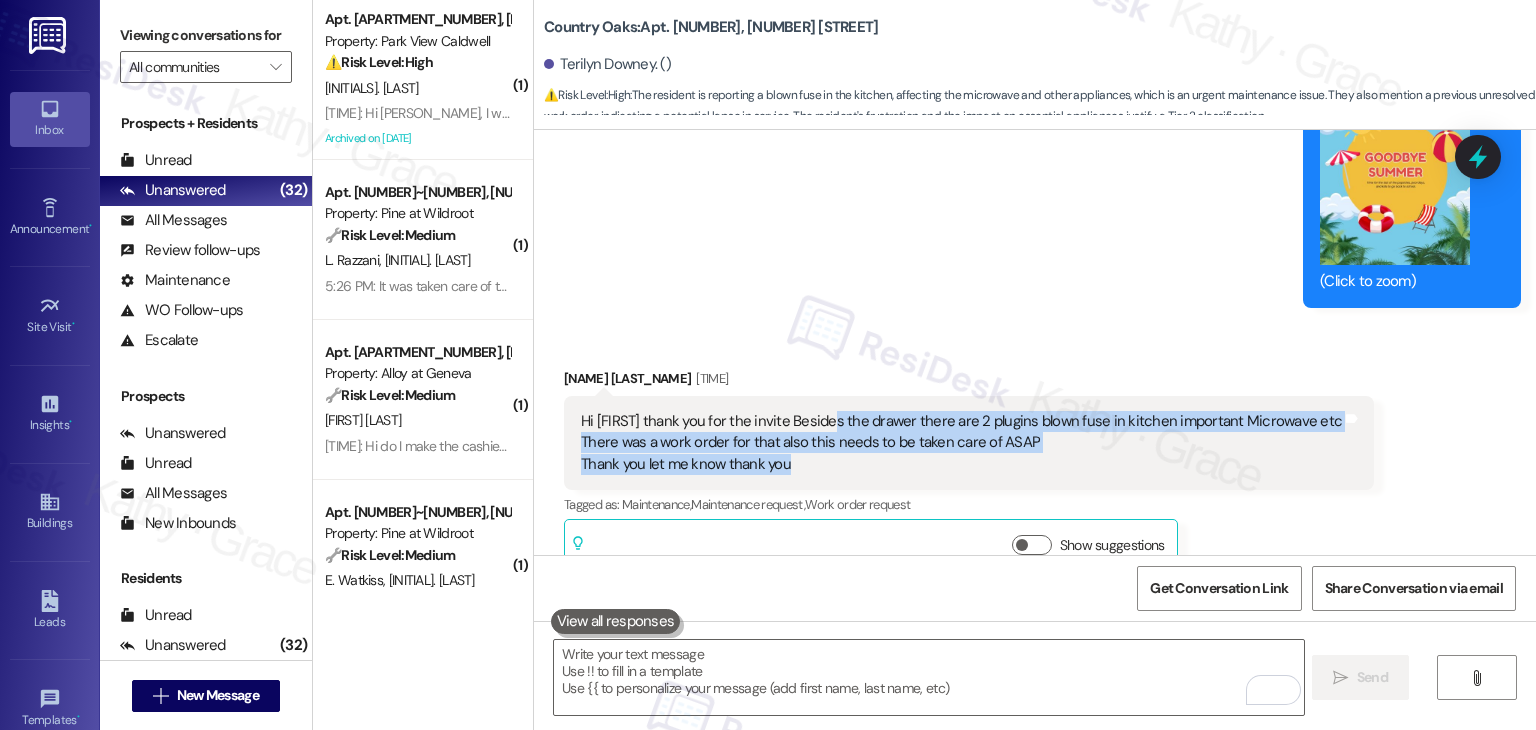 drag, startPoint x: 840, startPoint y: 474, endPoint x: 825, endPoint y: 414, distance: 61.846584 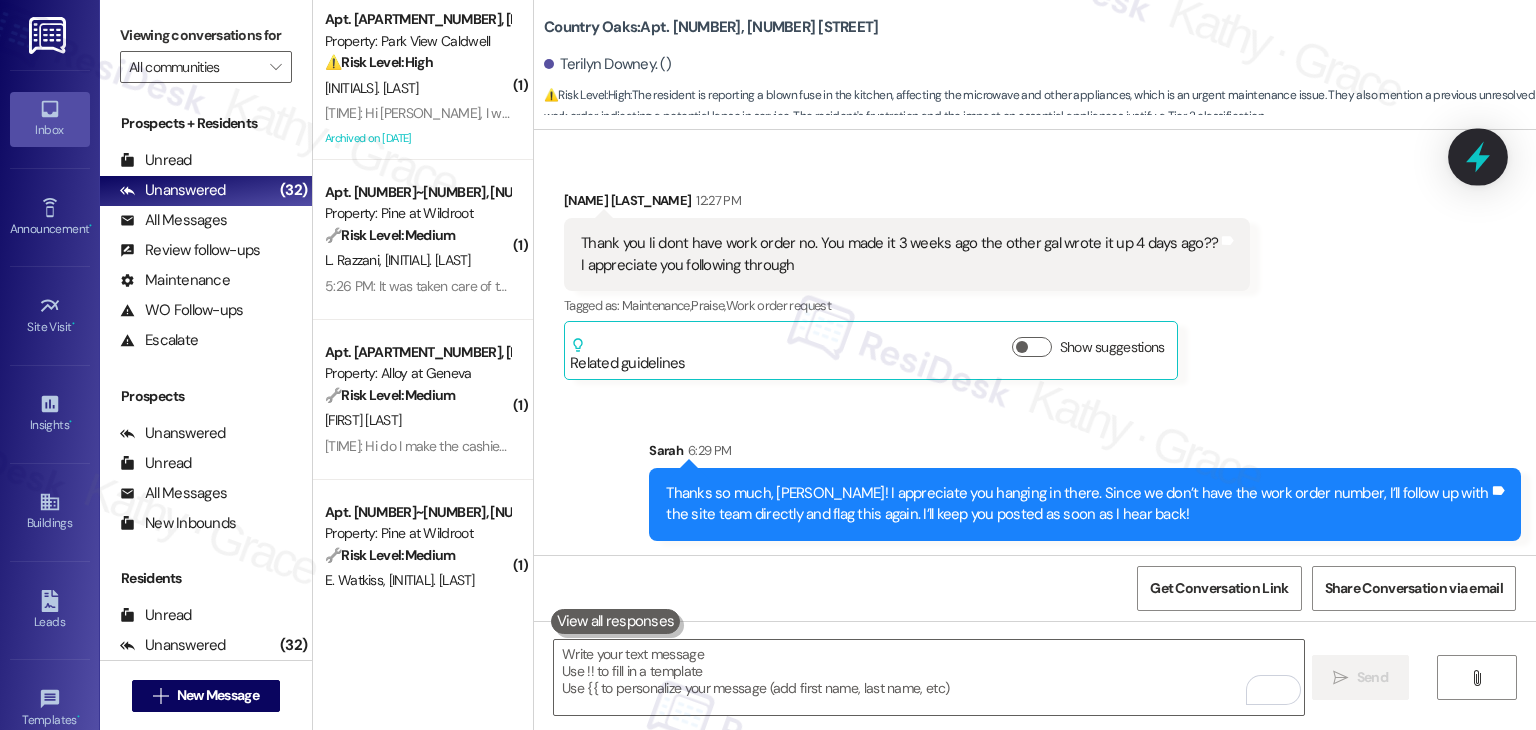click 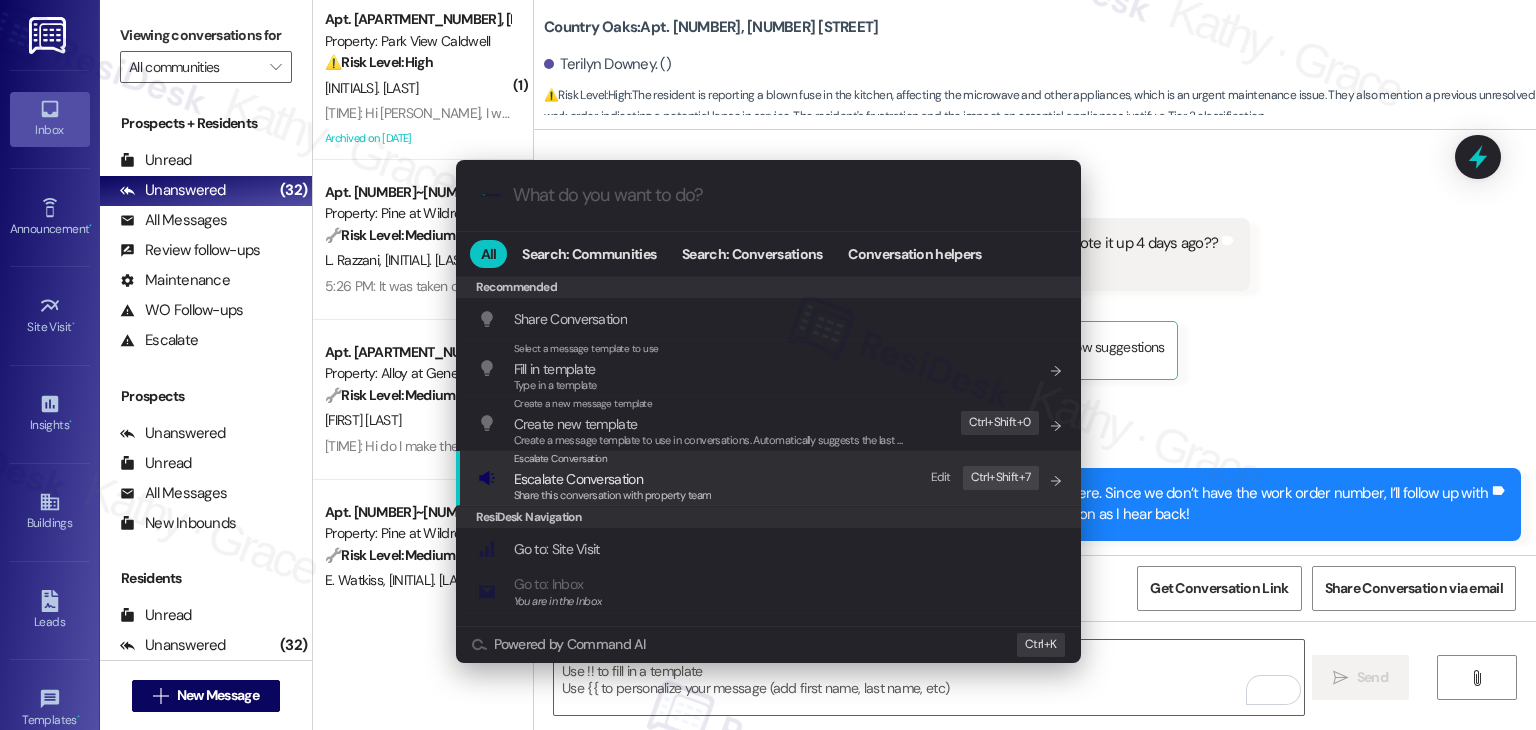 click on "Share this conversation with property team" at bounding box center (613, 495) 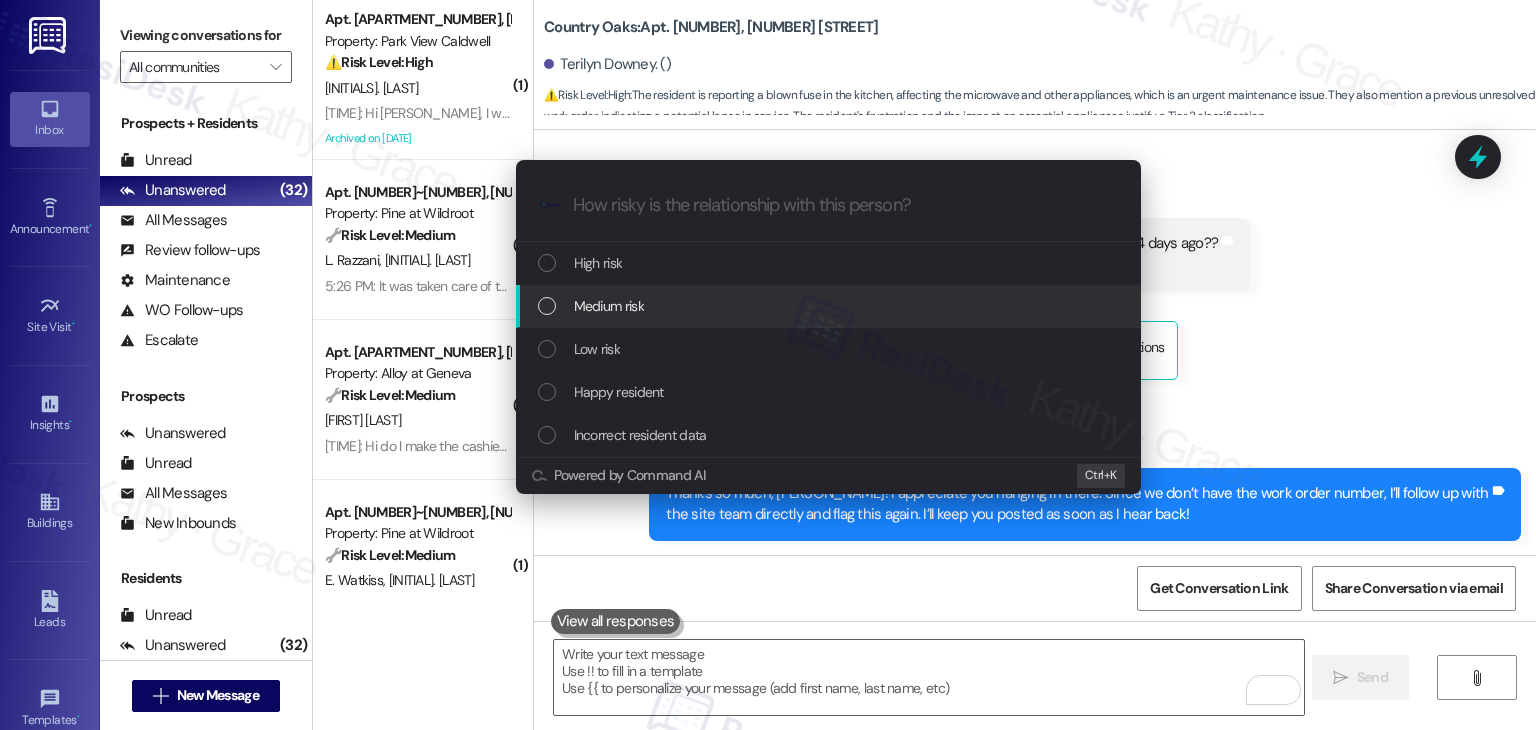 click on "Medium risk" at bounding box center [830, 306] 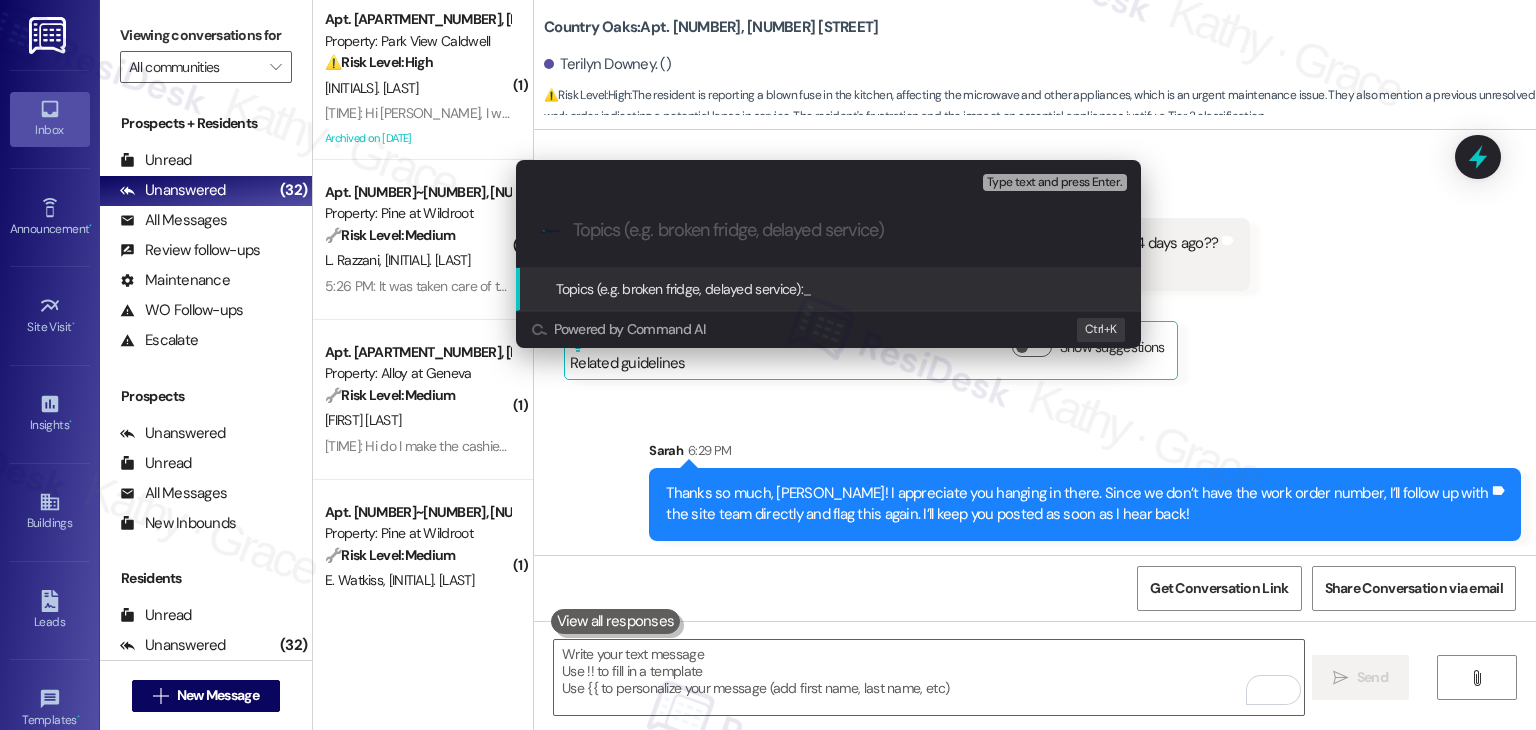paste on "Maintenance Needed – Blown Kitchen Outlets & Drawer Repair (Affects Microwave Use)" 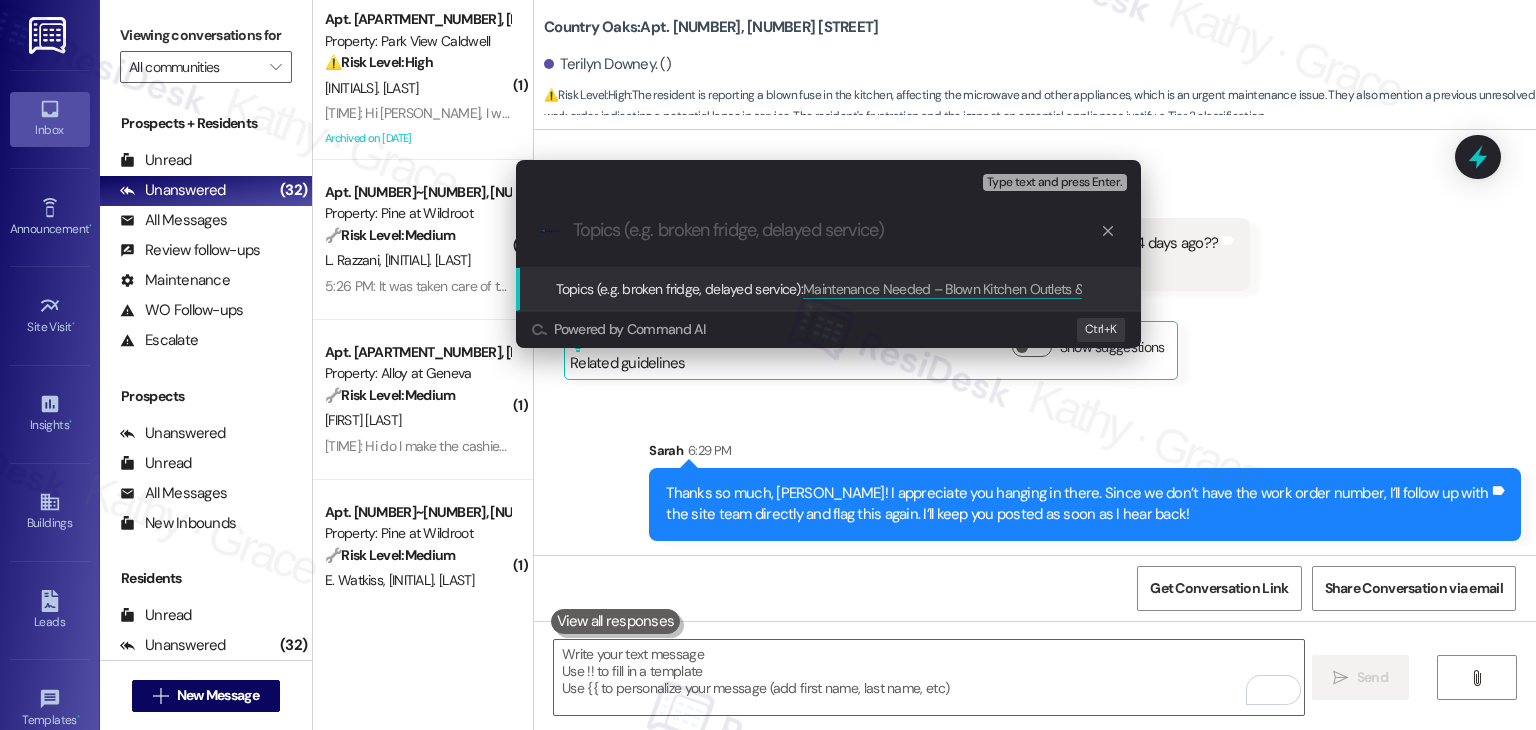scroll, scrollTop: 0, scrollLeft: 0, axis: both 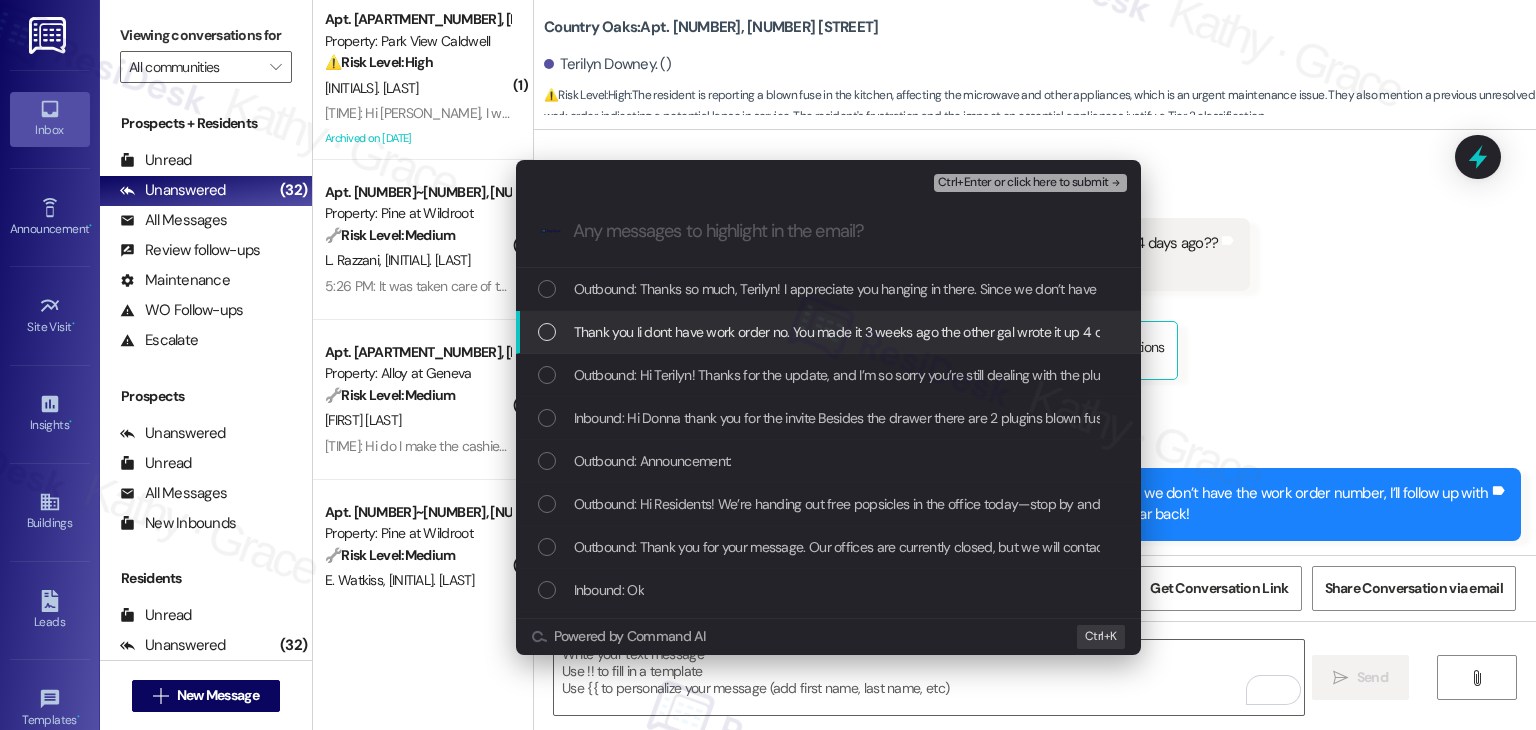 click at bounding box center (547, 332) 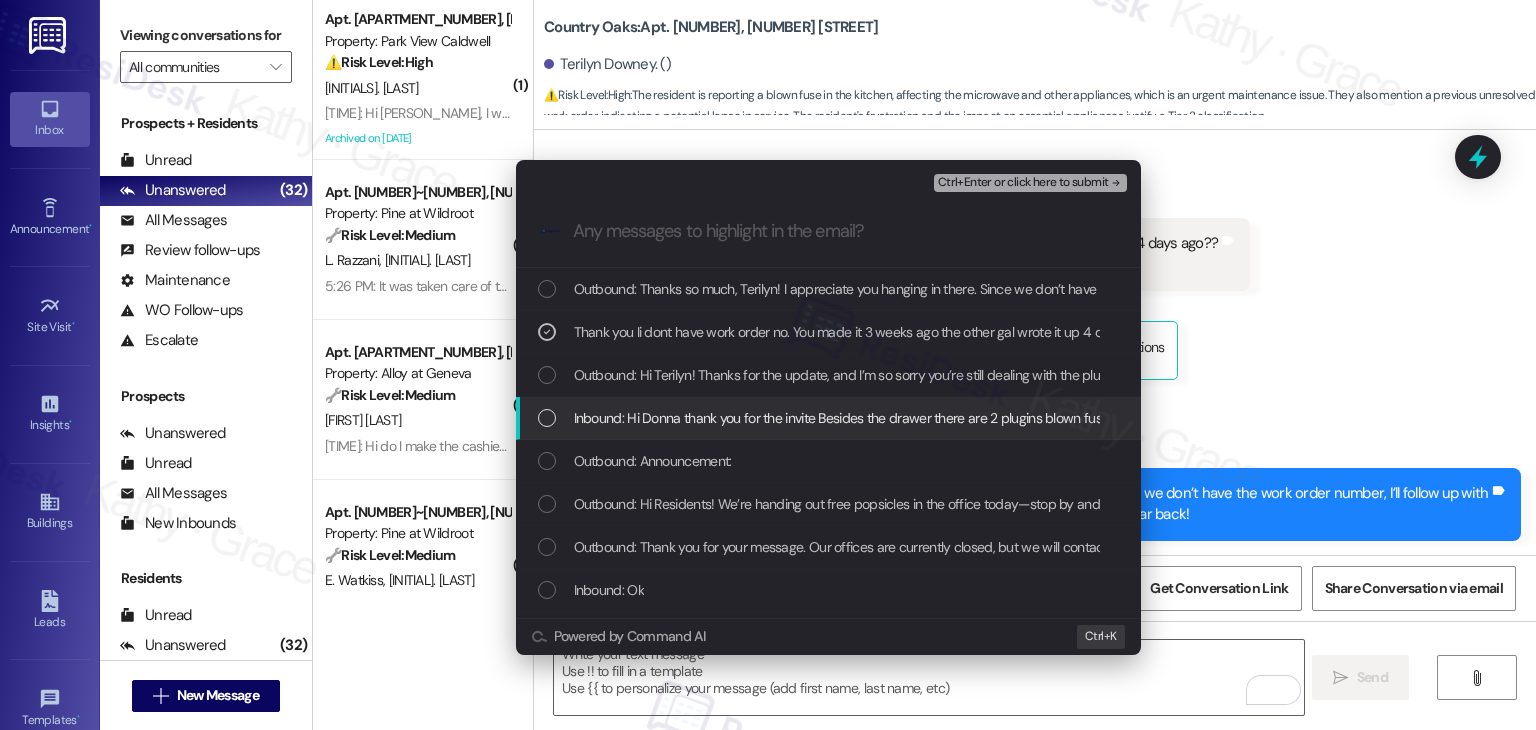 click at bounding box center (547, 418) 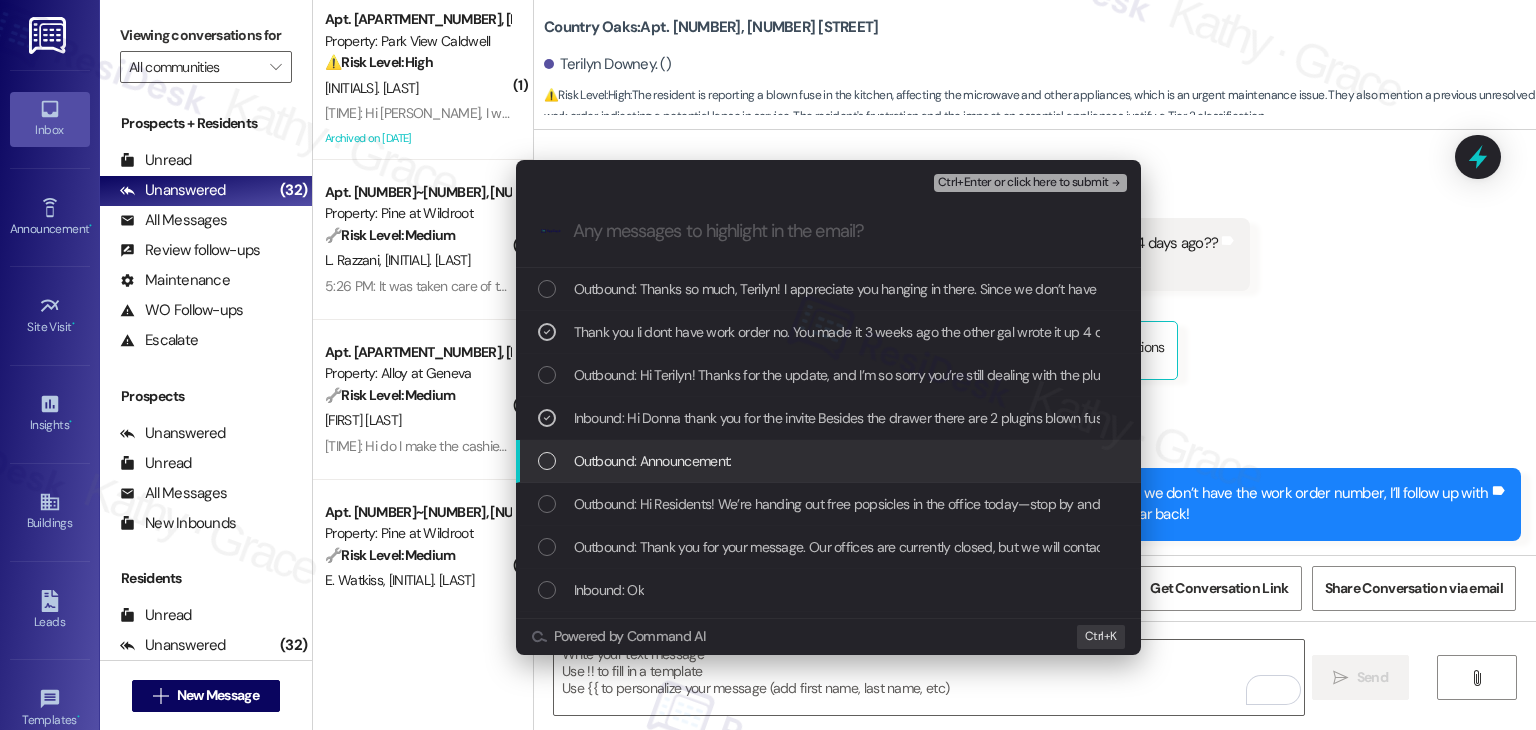 scroll, scrollTop: 100, scrollLeft: 0, axis: vertical 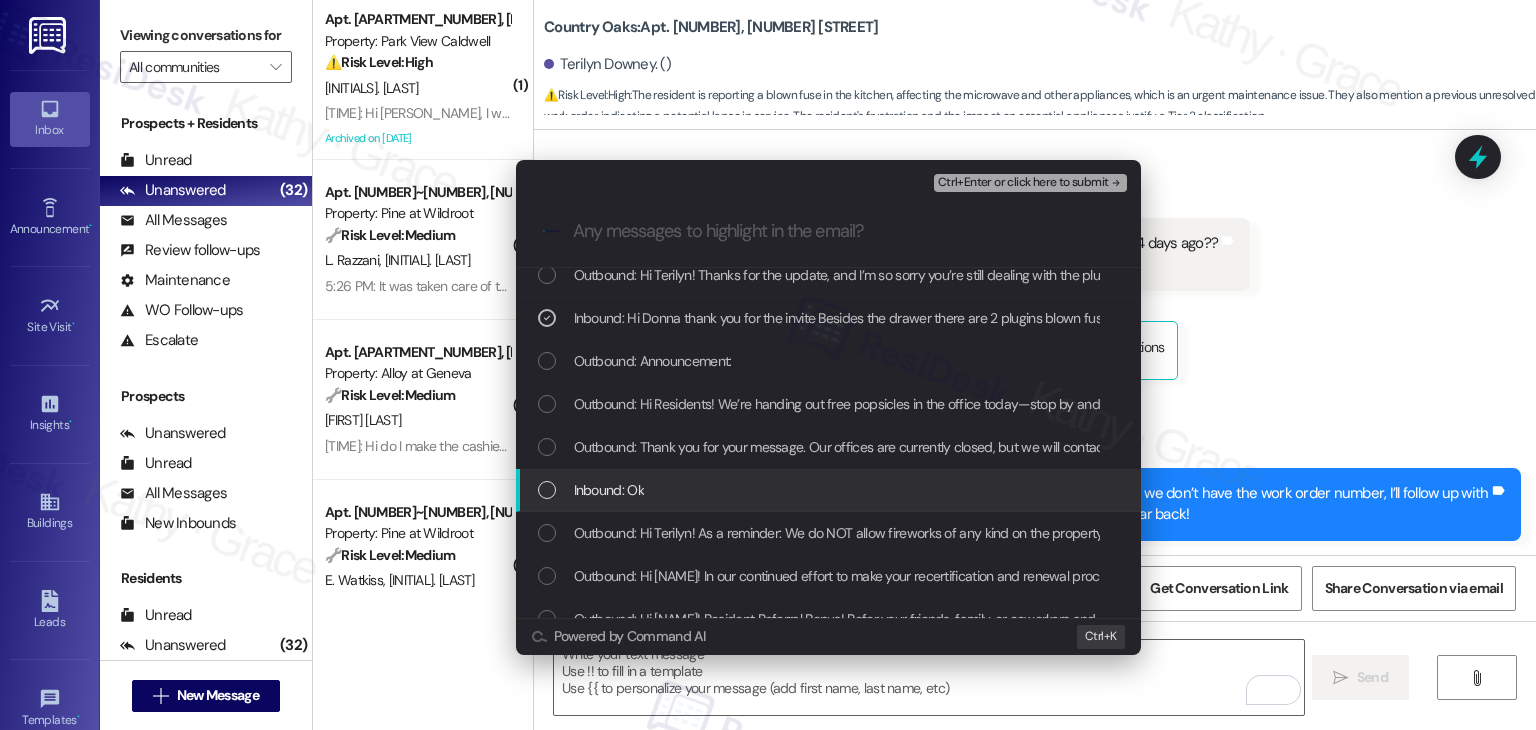 click at bounding box center [547, 490] 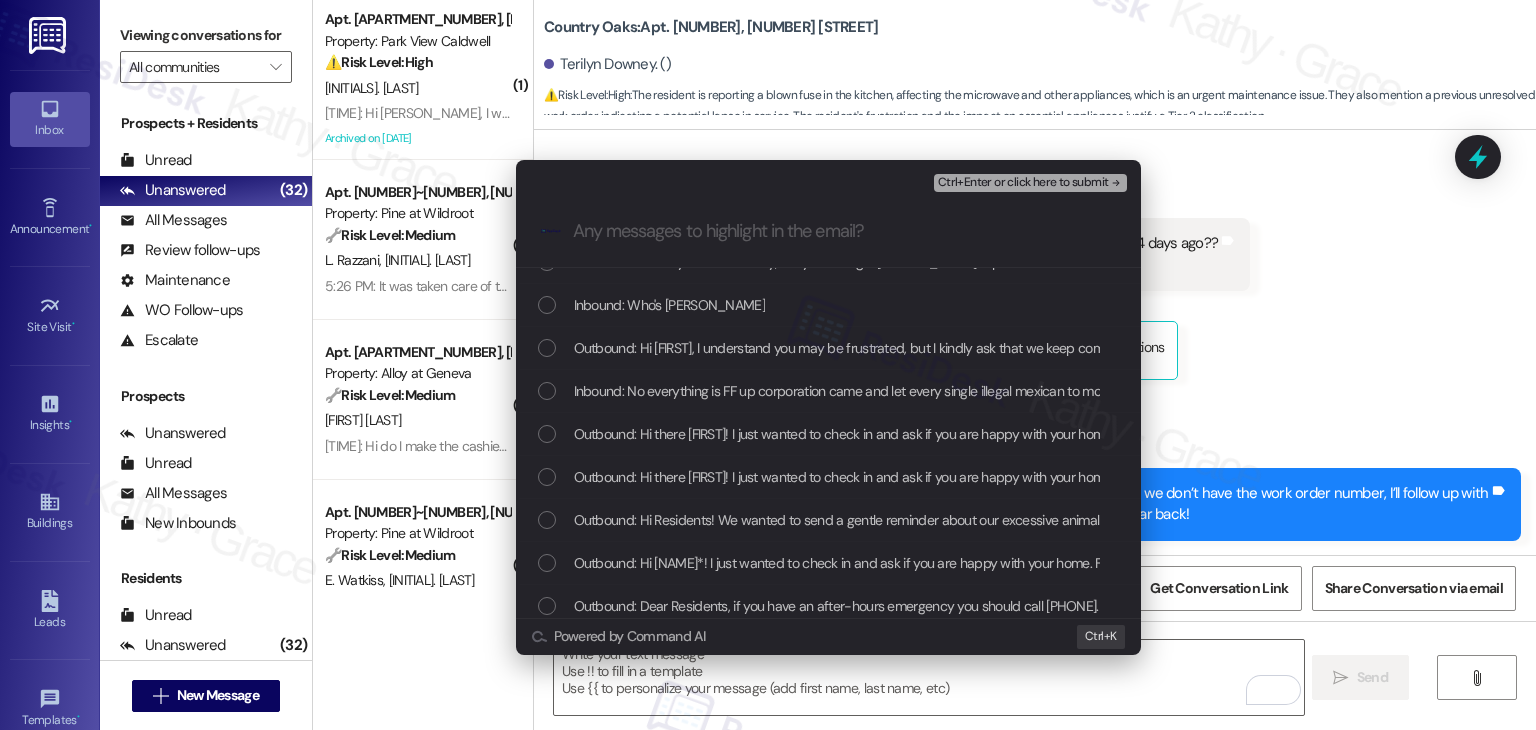 scroll, scrollTop: 400, scrollLeft: 0, axis: vertical 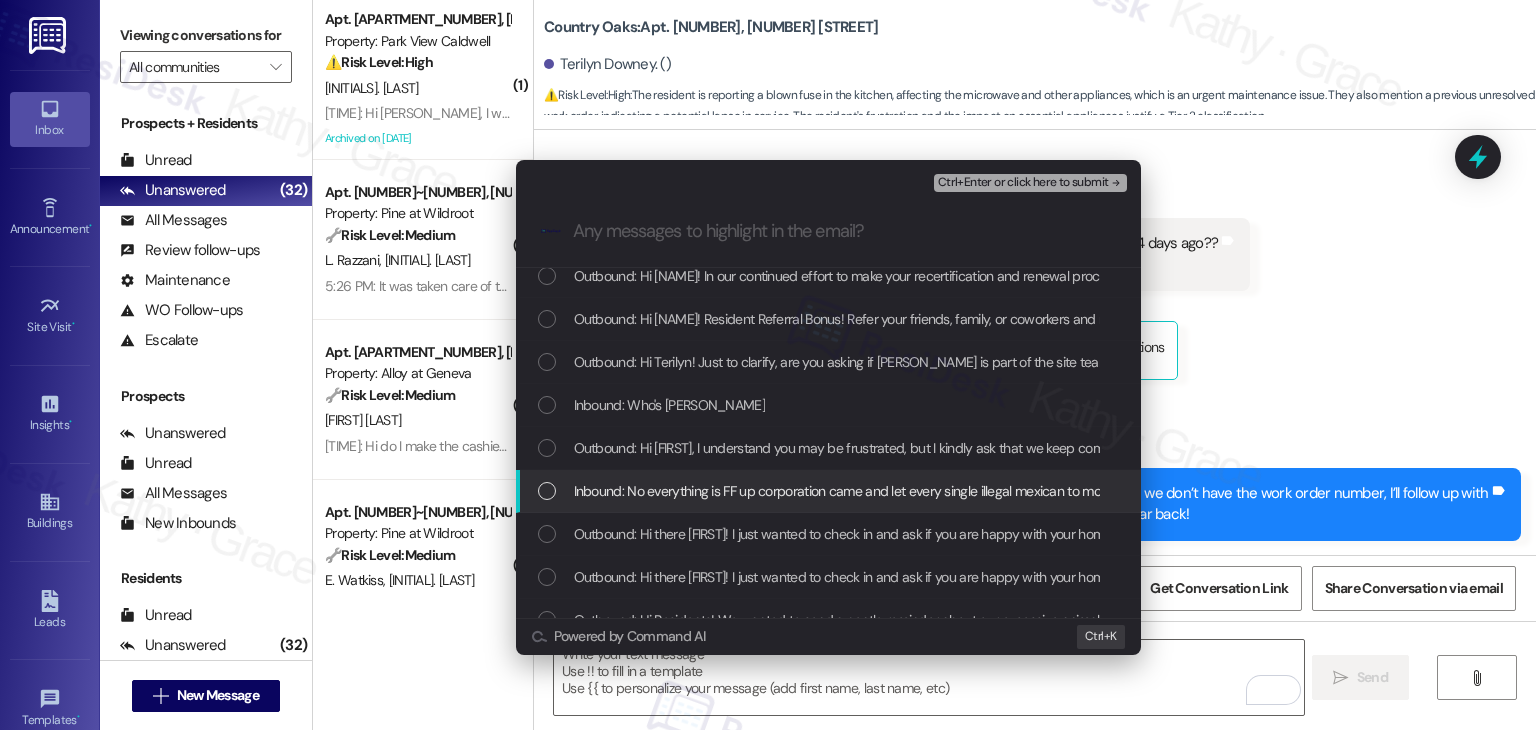 drag, startPoint x: 1257, startPoint y: 344, endPoint x: 827, endPoint y: 470, distance: 448.08035 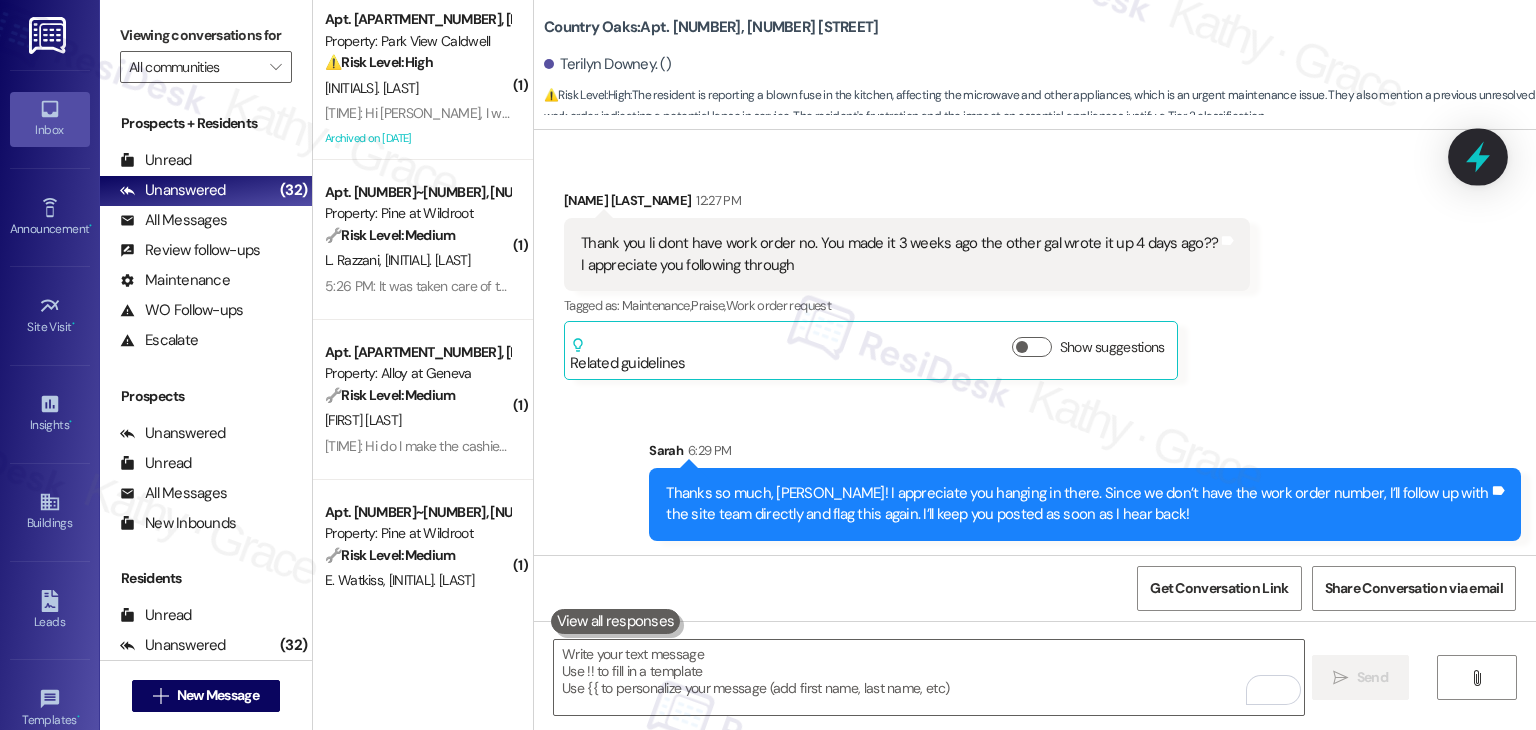 click 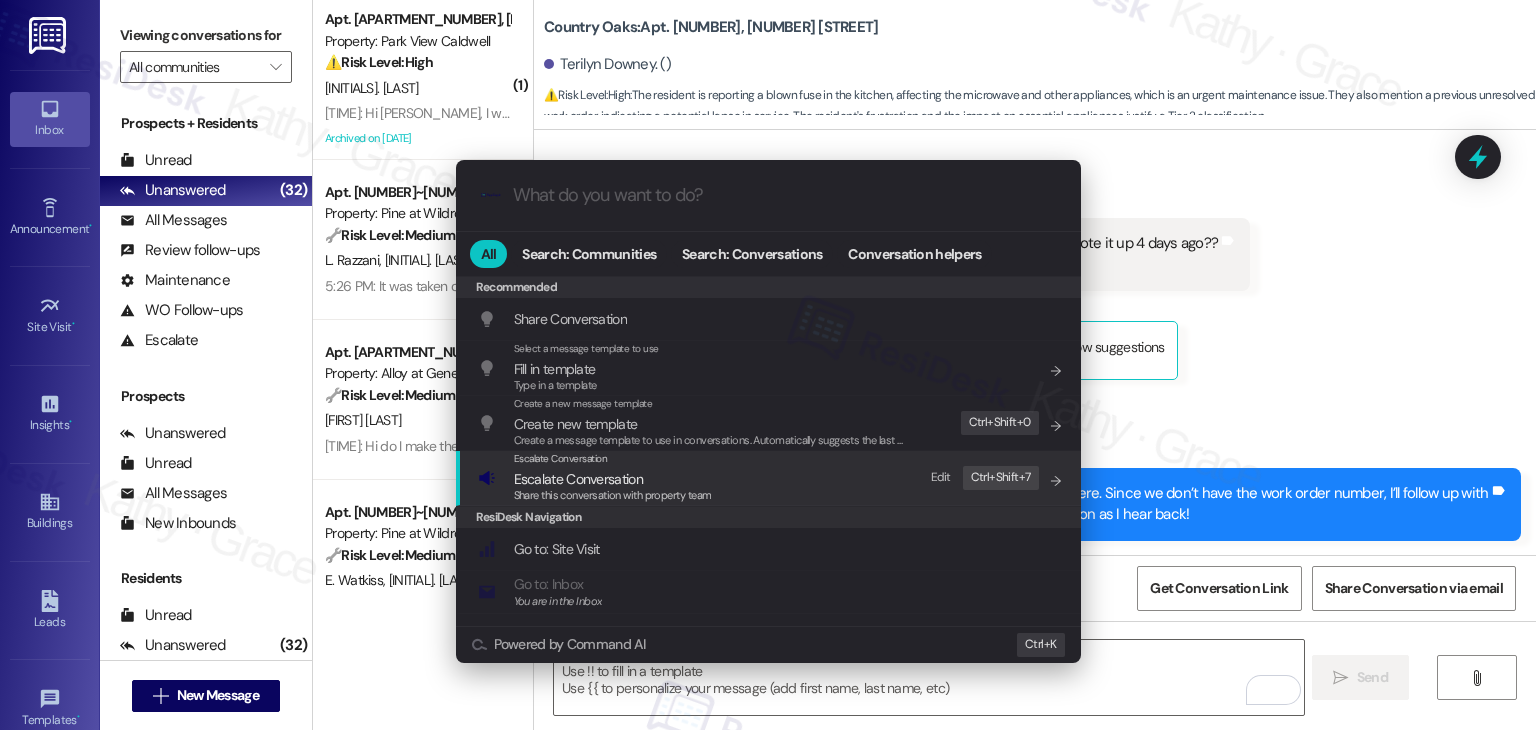 click on "Share this conversation with property team" at bounding box center (613, 495) 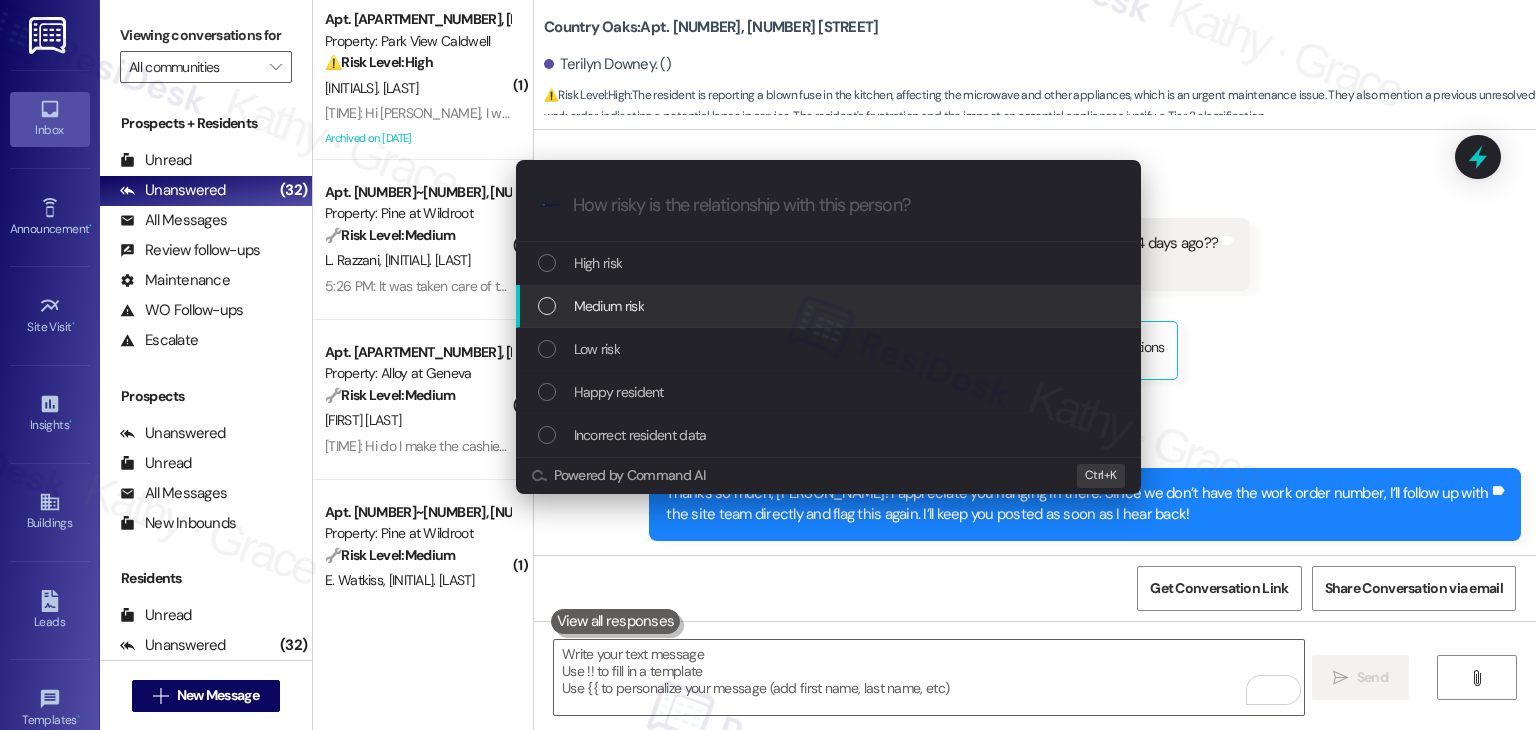 click at bounding box center [547, 306] 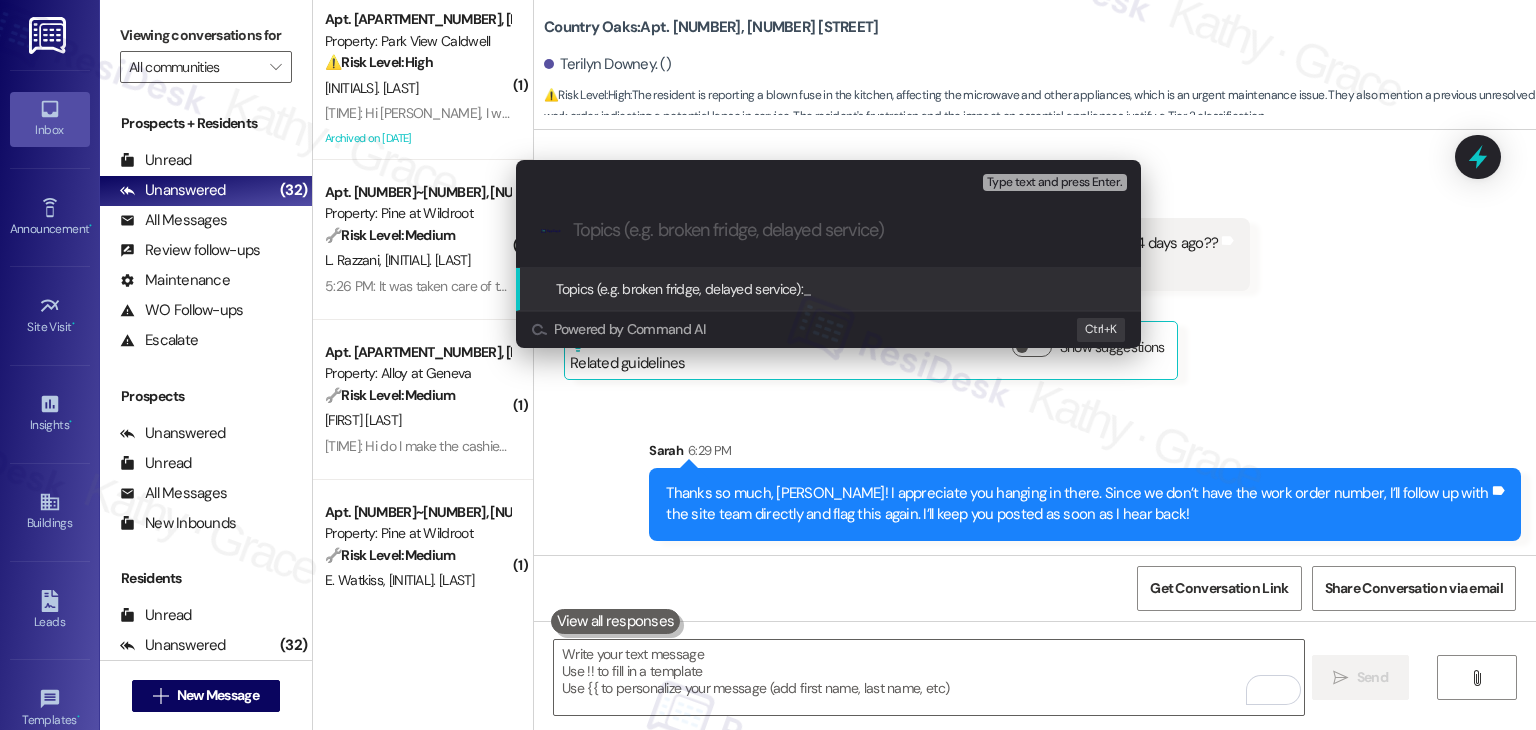 paste on "Maintenance Needed – Blown Kitchen Outlets & Drawer Repair (Affects Microwave Use)" 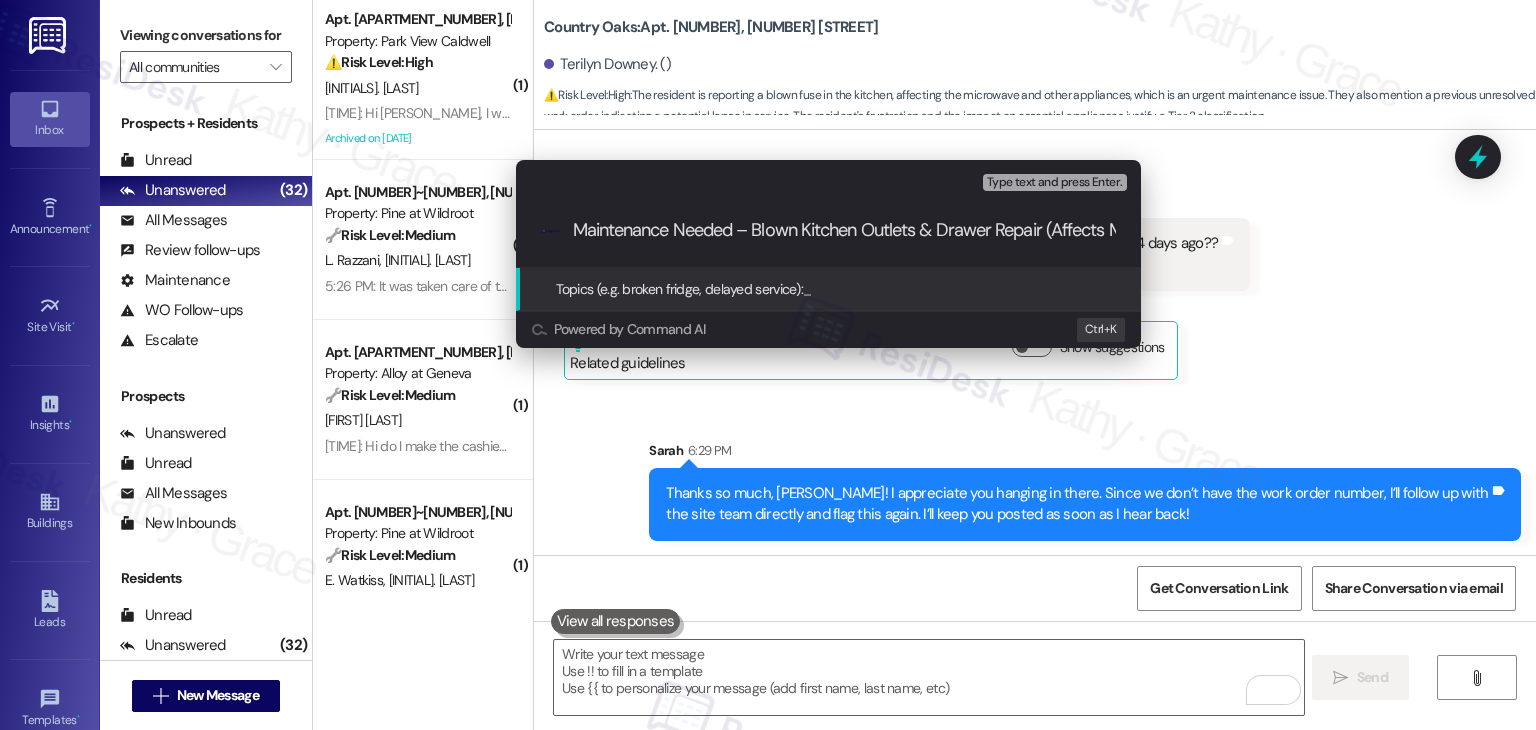 scroll, scrollTop: 0, scrollLeft: 134, axis: horizontal 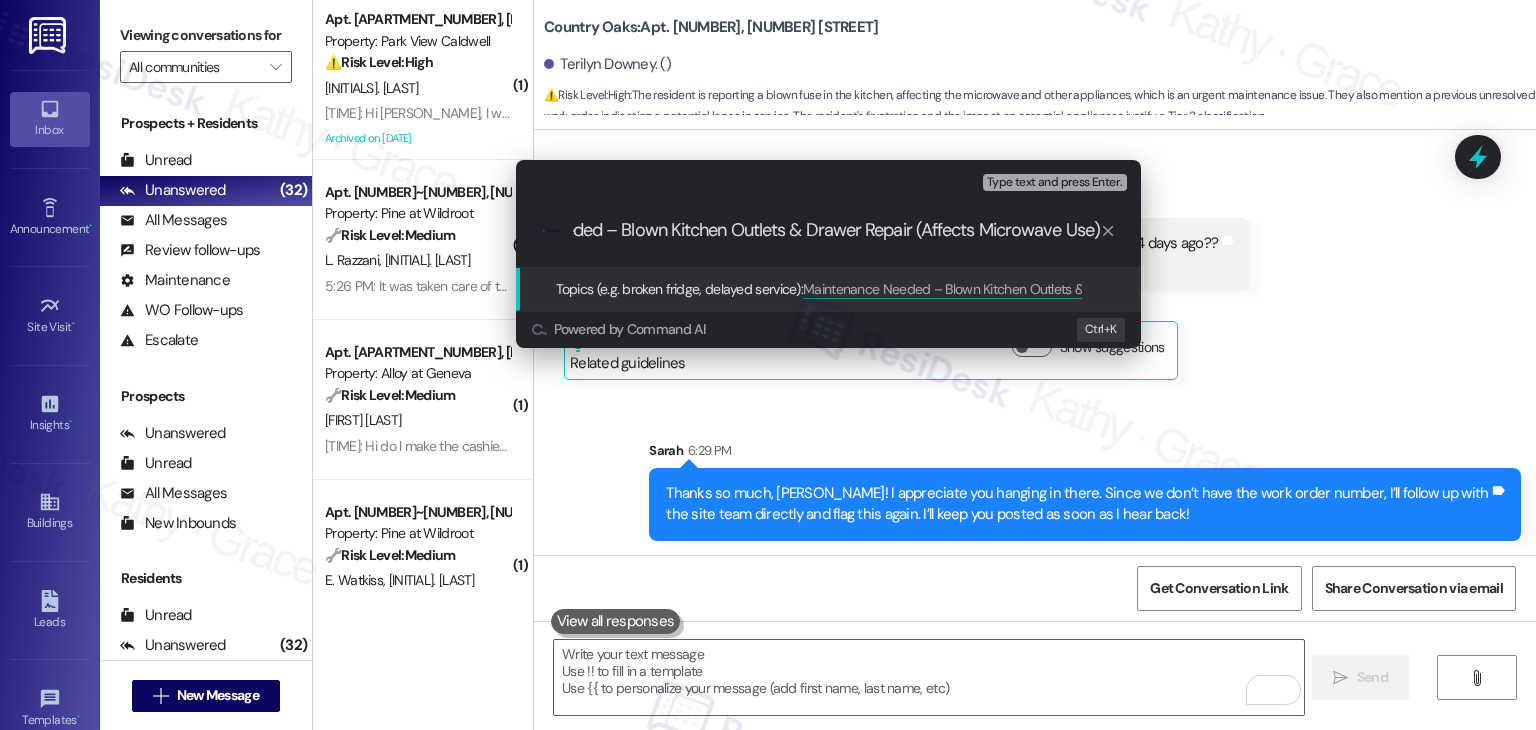 type 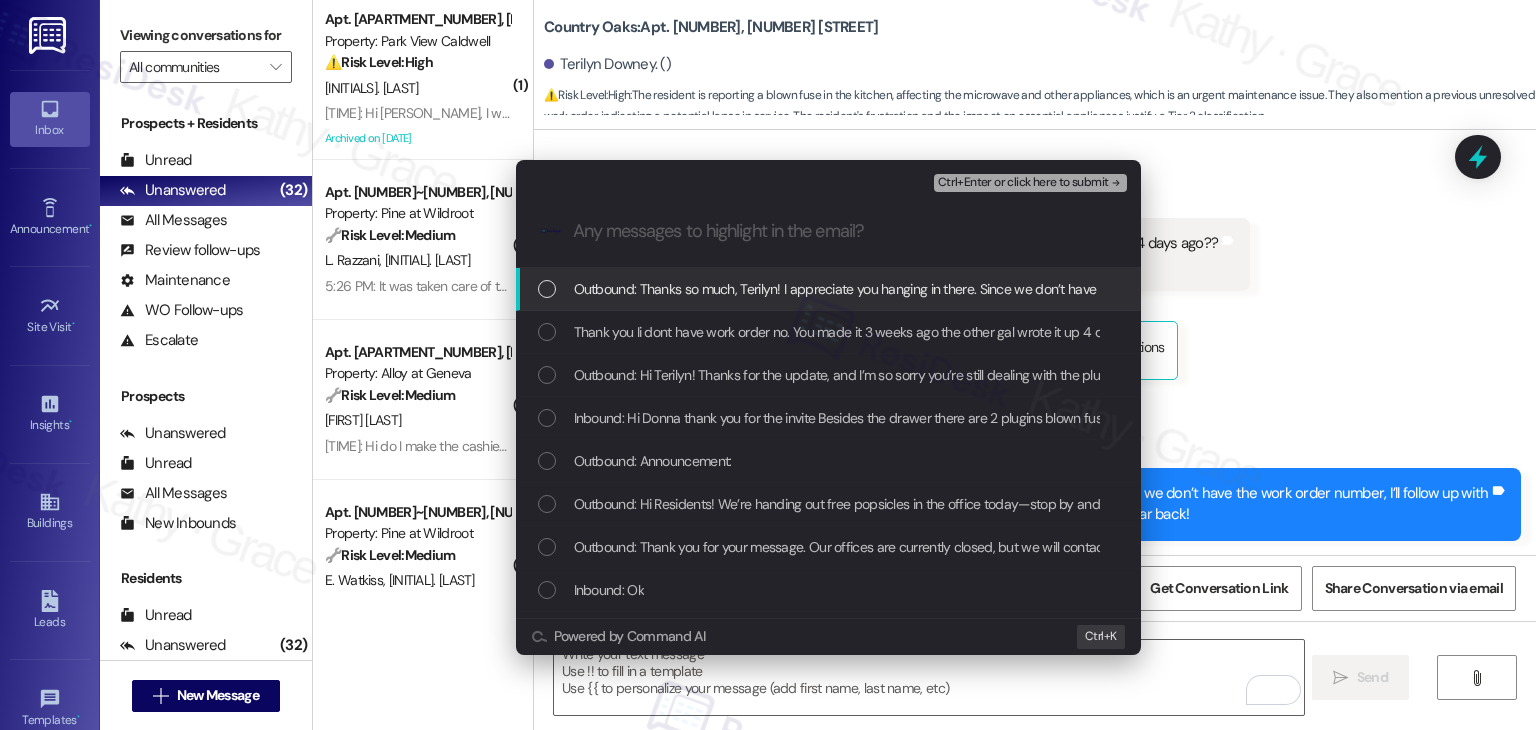 scroll, scrollTop: 0, scrollLeft: 0, axis: both 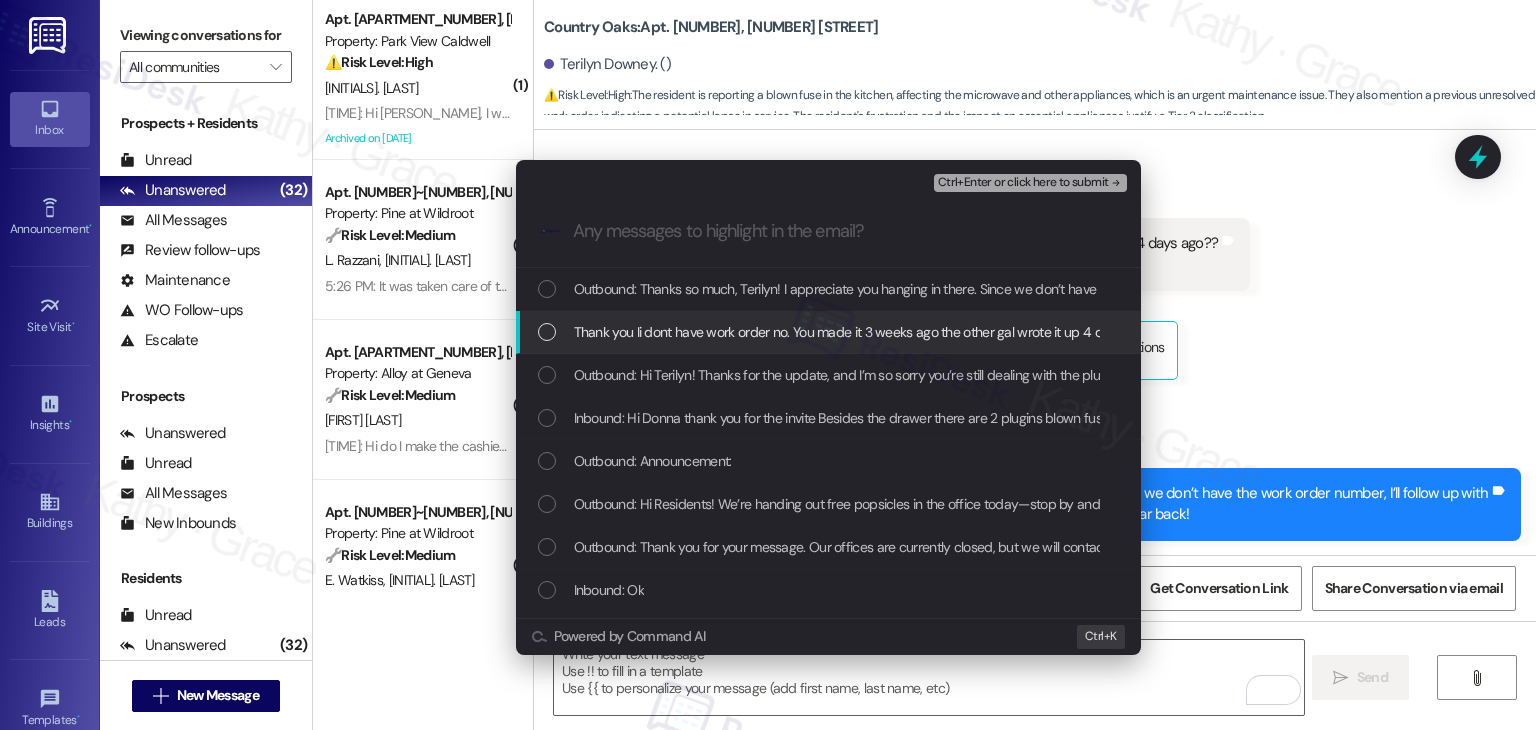 click at bounding box center (547, 332) 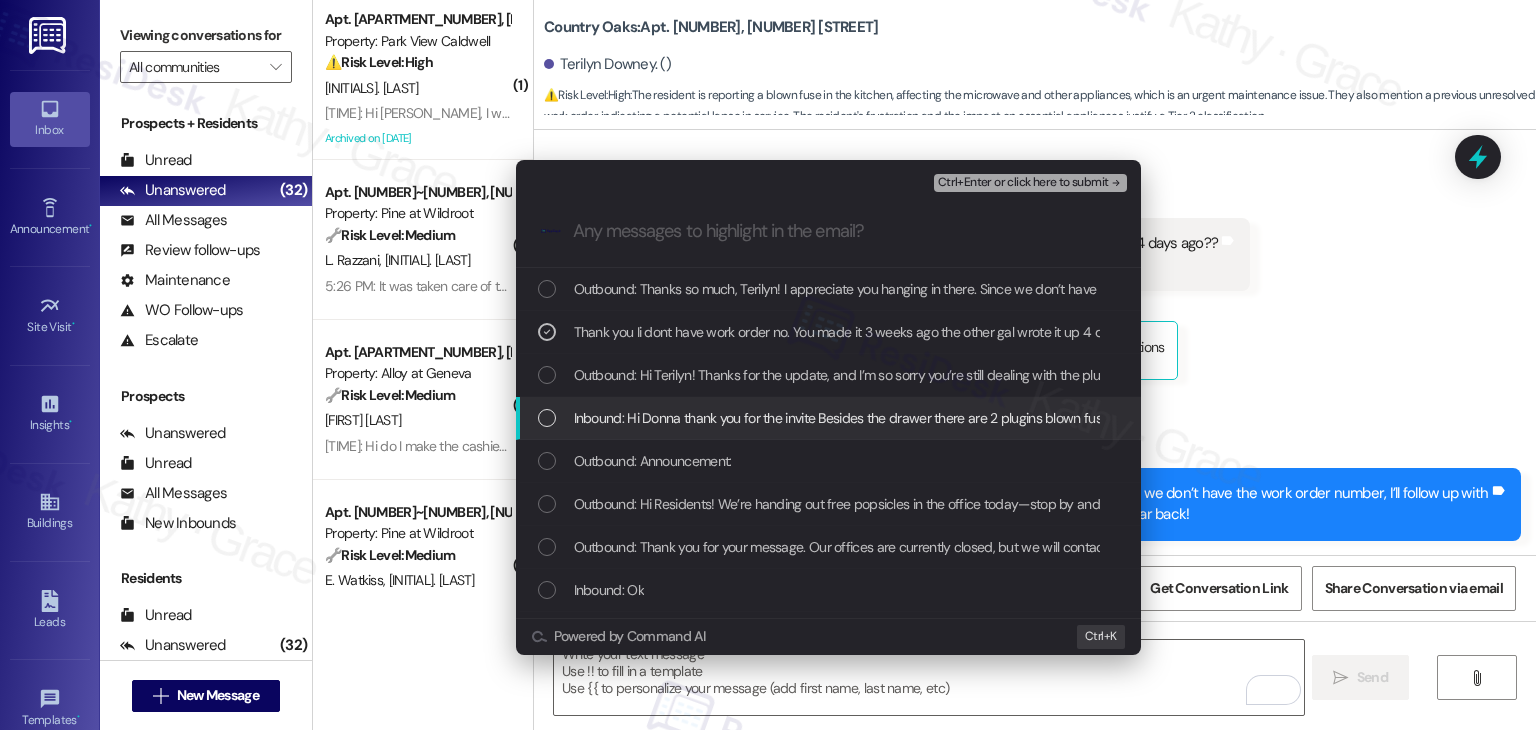 click at bounding box center (547, 418) 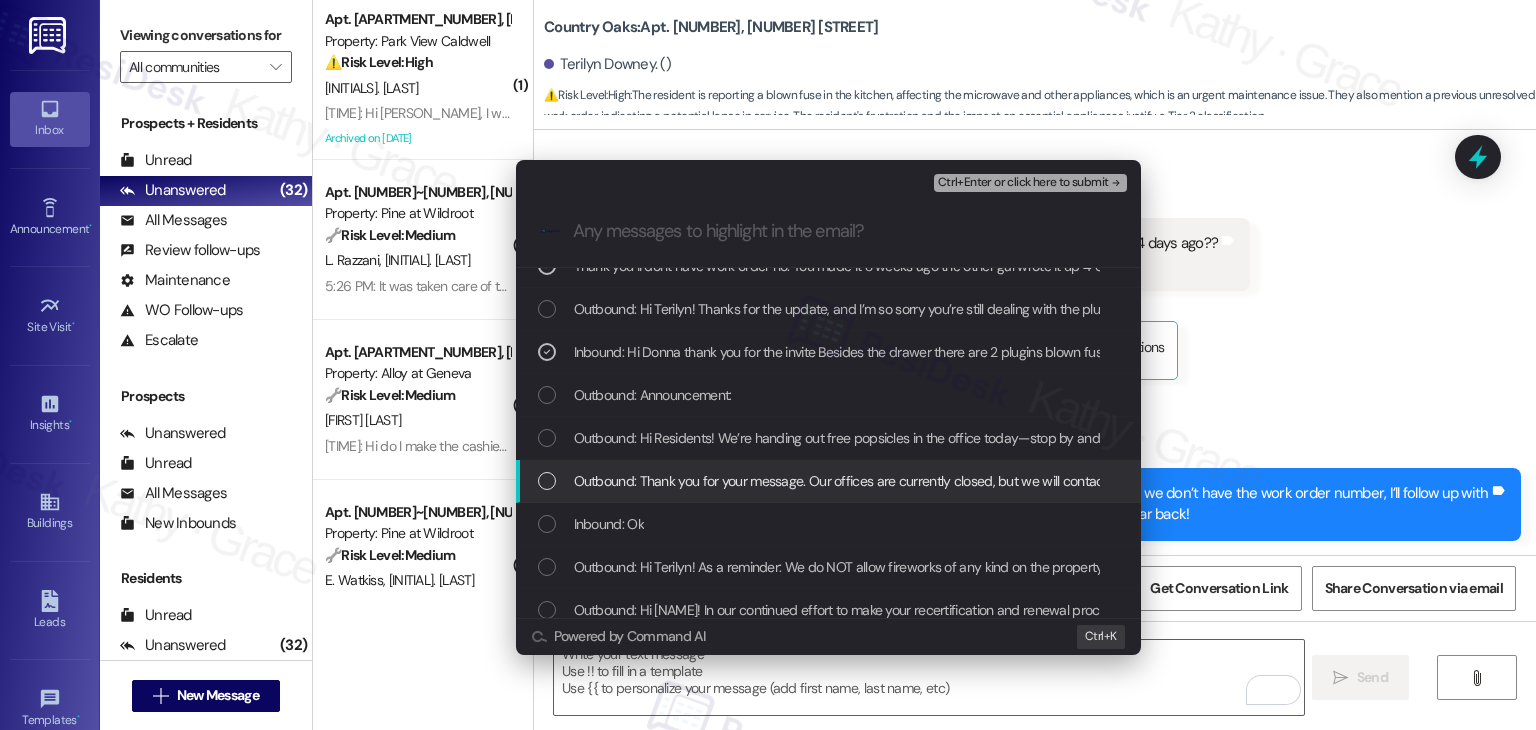 scroll, scrollTop: 100, scrollLeft: 0, axis: vertical 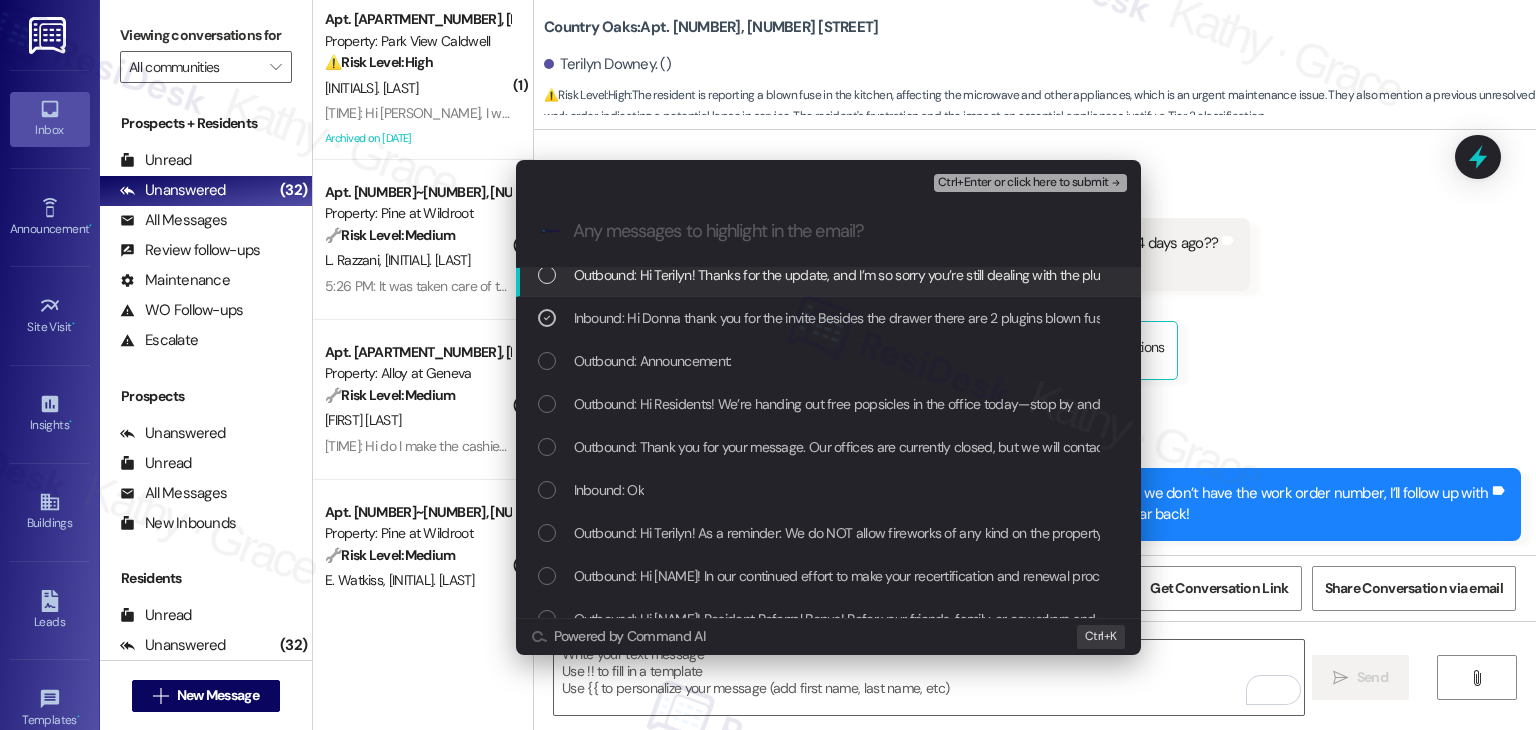 click on "Ctrl+Enter or click here to submit" at bounding box center [1023, 183] 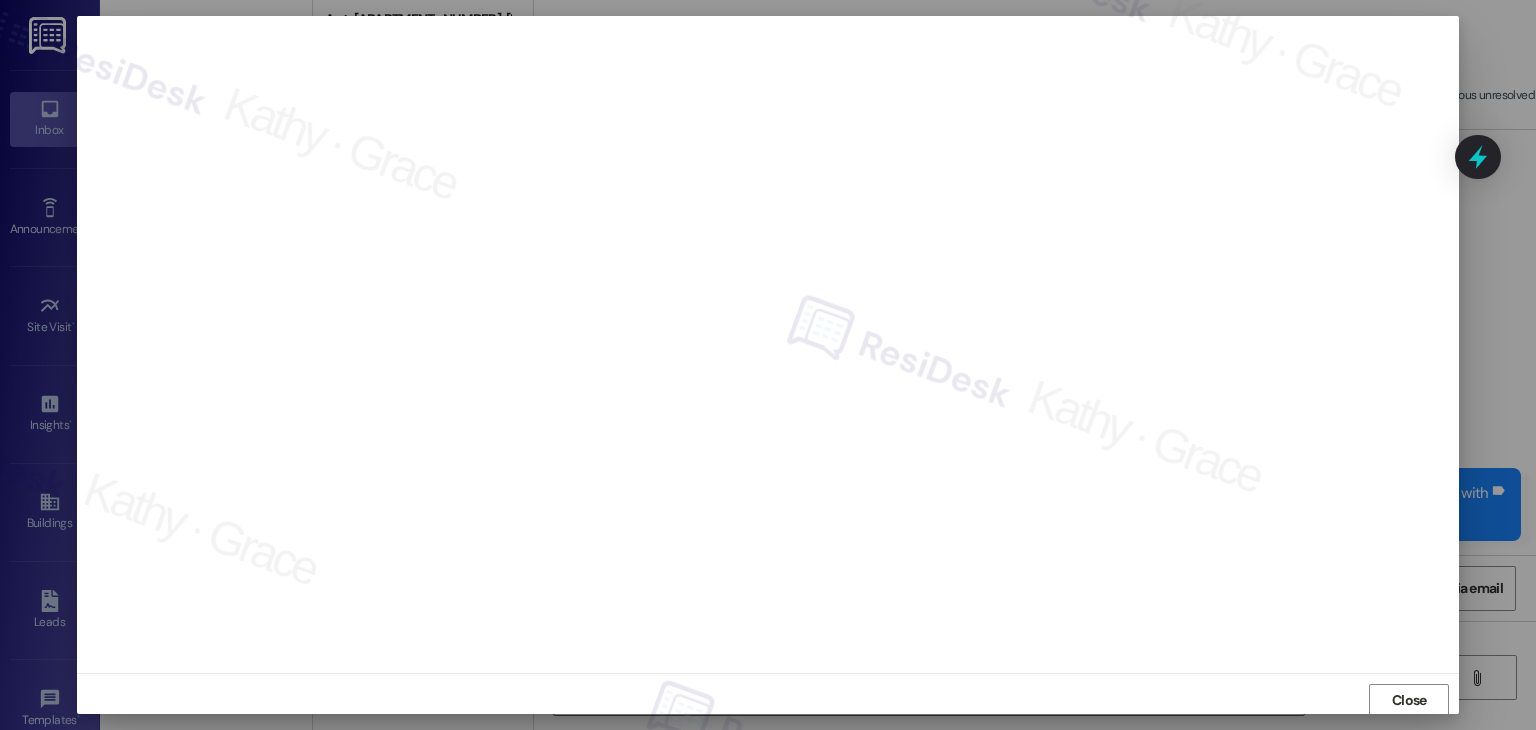 scroll, scrollTop: 1, scrollLeft: 0, axis: vertical 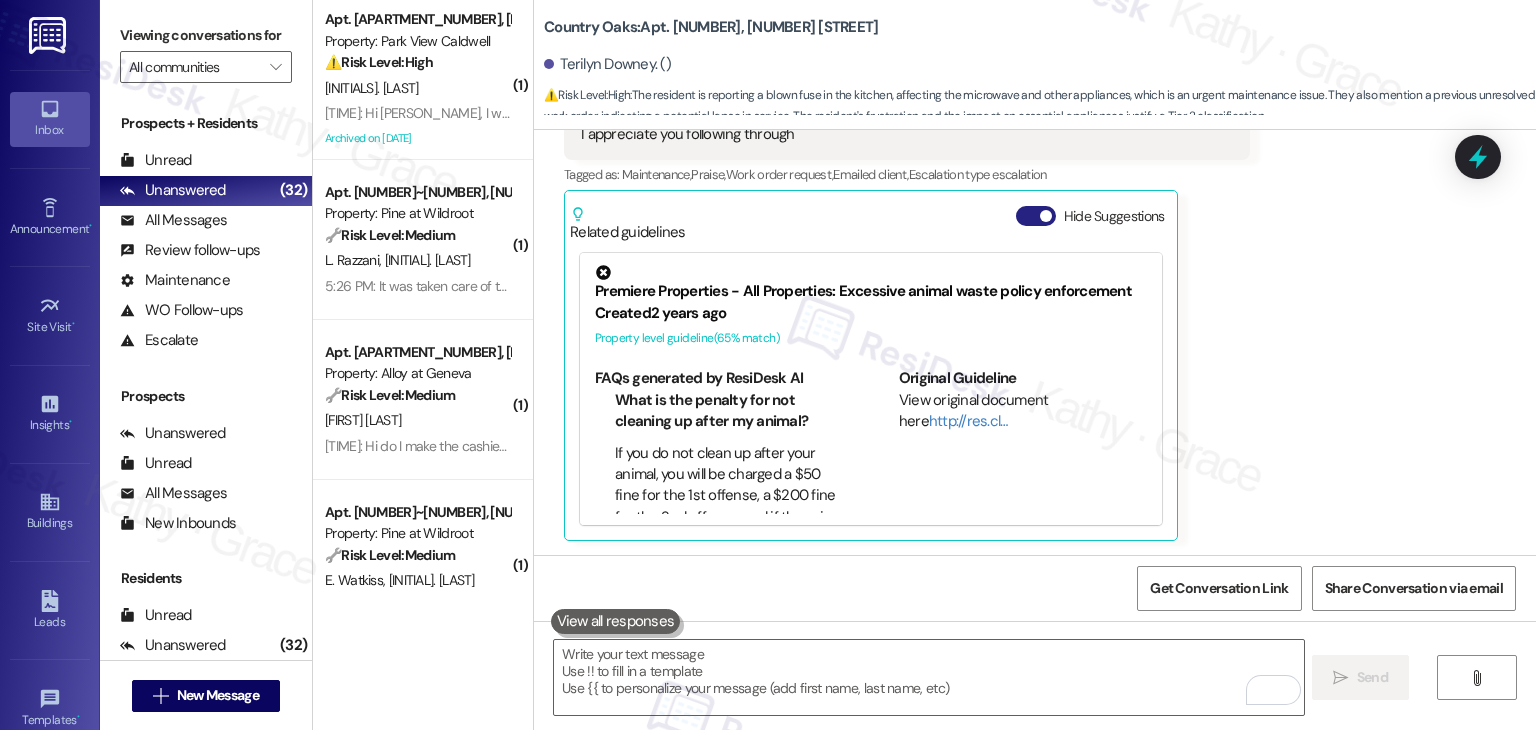 click on "Hide Suggestions" at bounding box center (1036, 216) 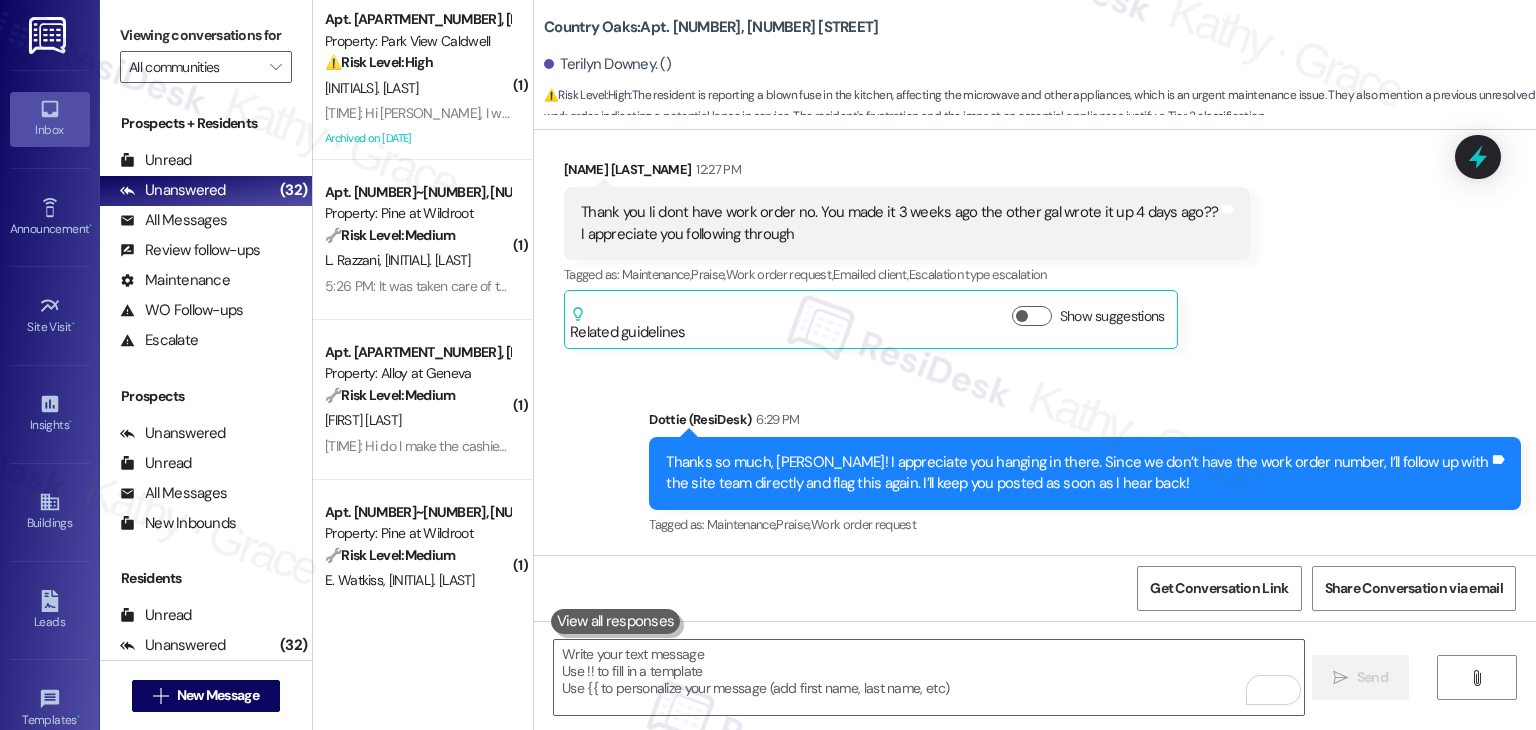 scroll, scrollTop: 5018, scrollLeft: 0, axis: vertical 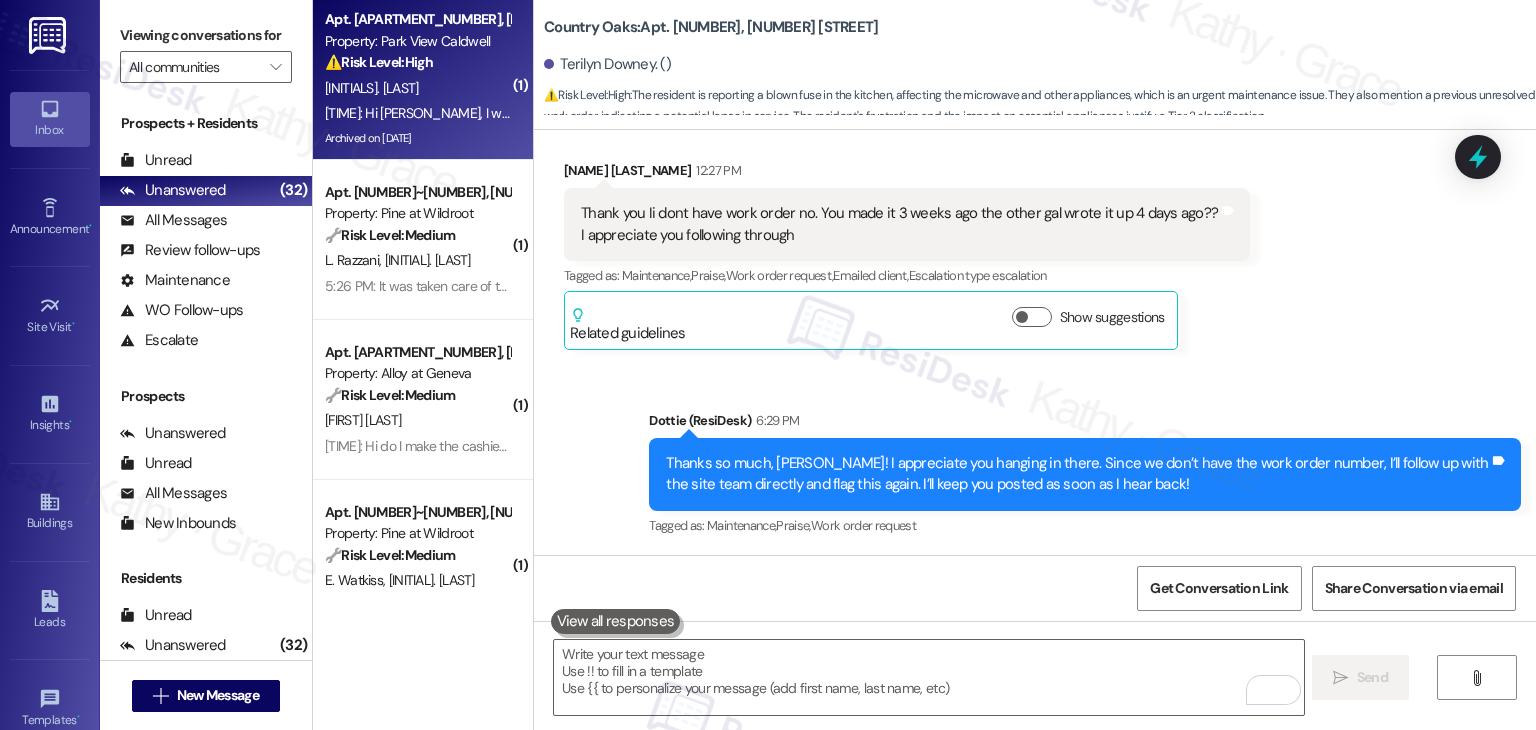 click on "Archived on [DATE]" at bounding box center (417, 138) 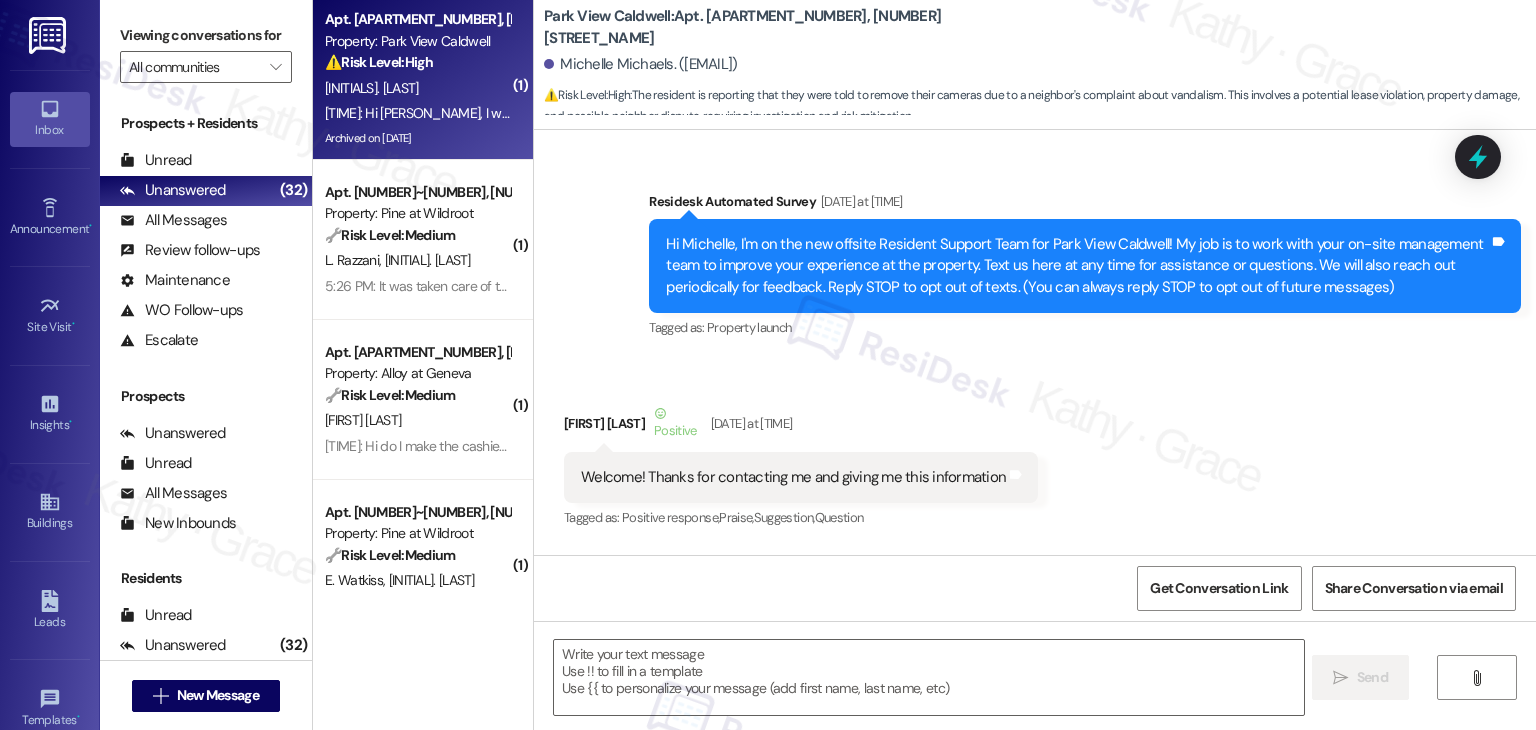 scroll, scrollTop: 16849, scrollLeft: 0, axis: vertical 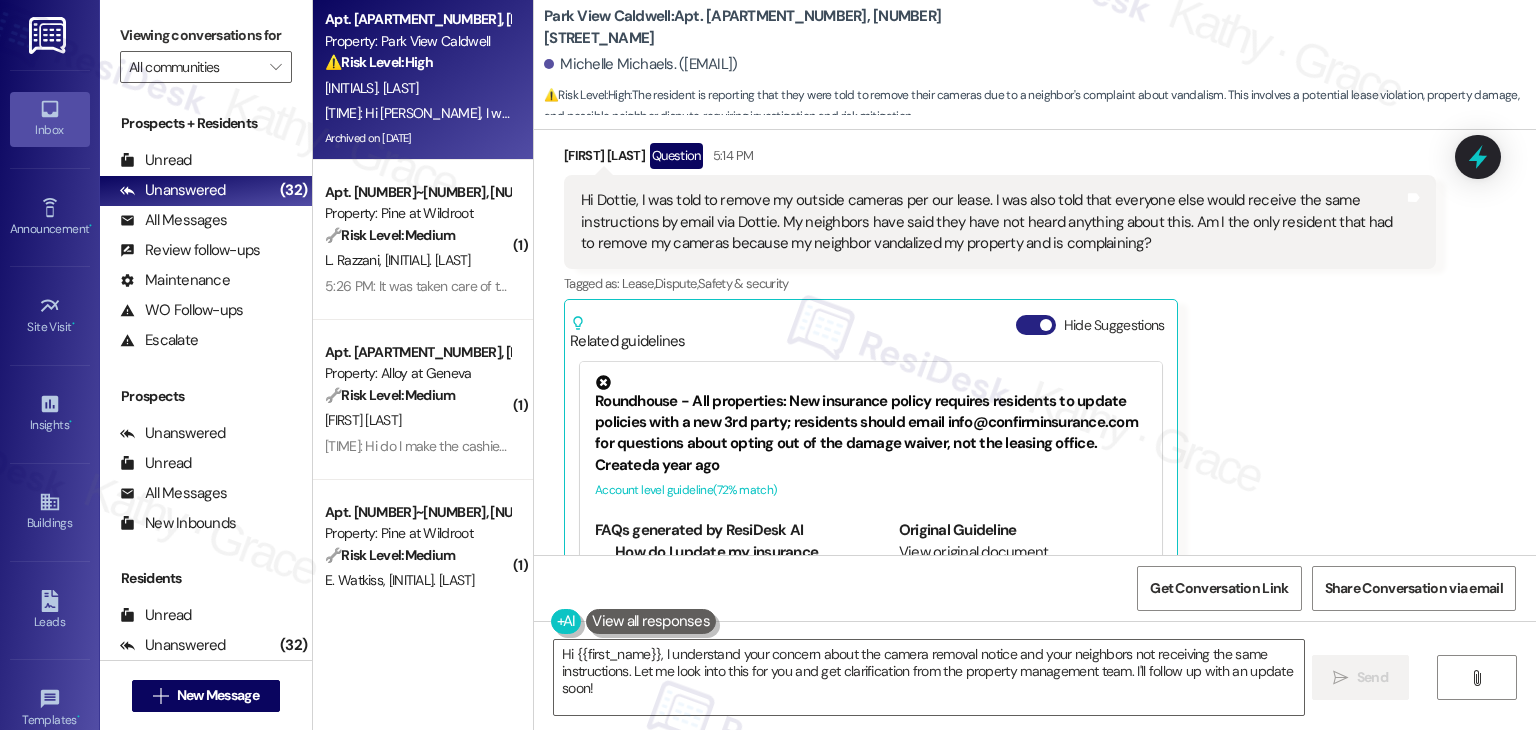 click on "Hide Suggestions" at bounding box center (1036, 325) 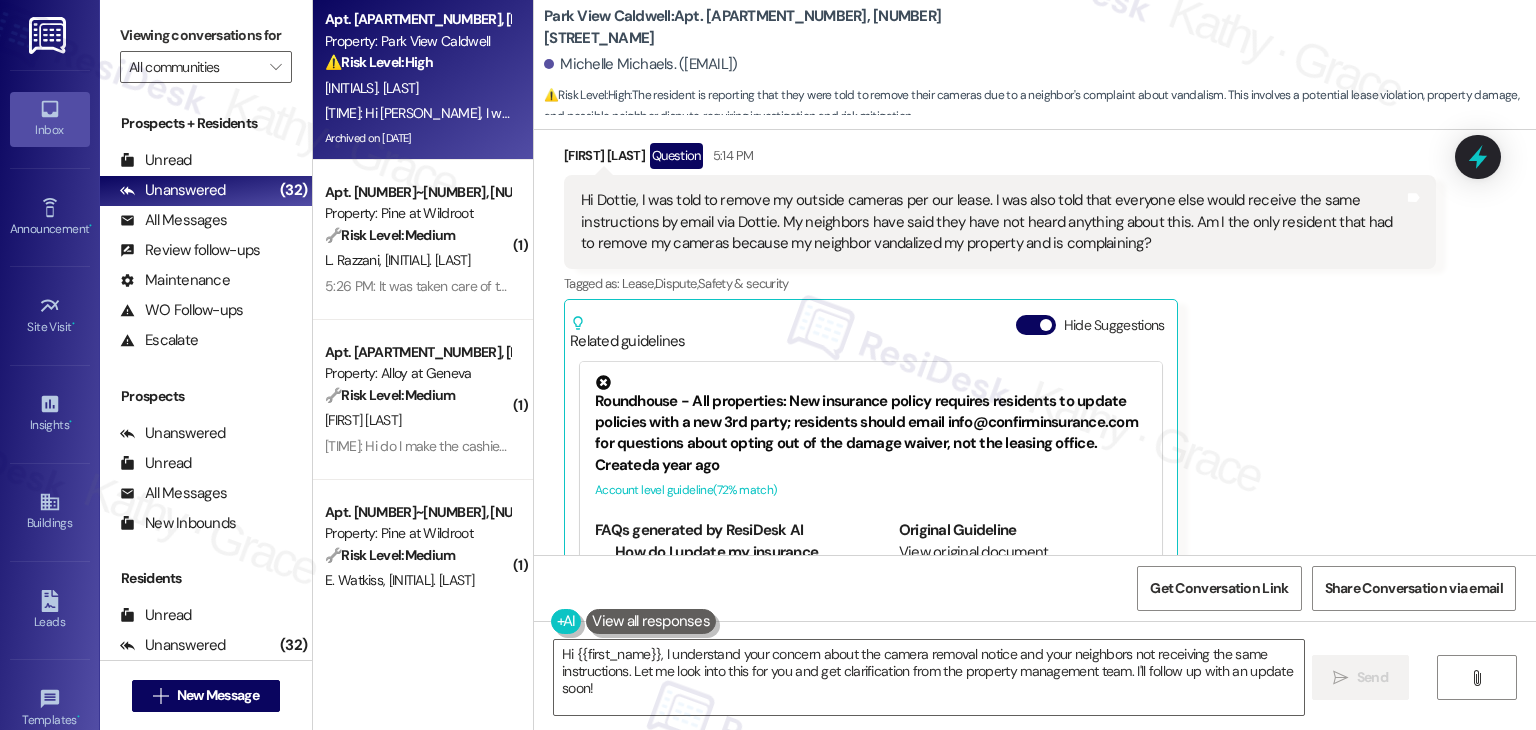 scroll, scrollTop: 16558, scrollLeft: 0, axis: vertical 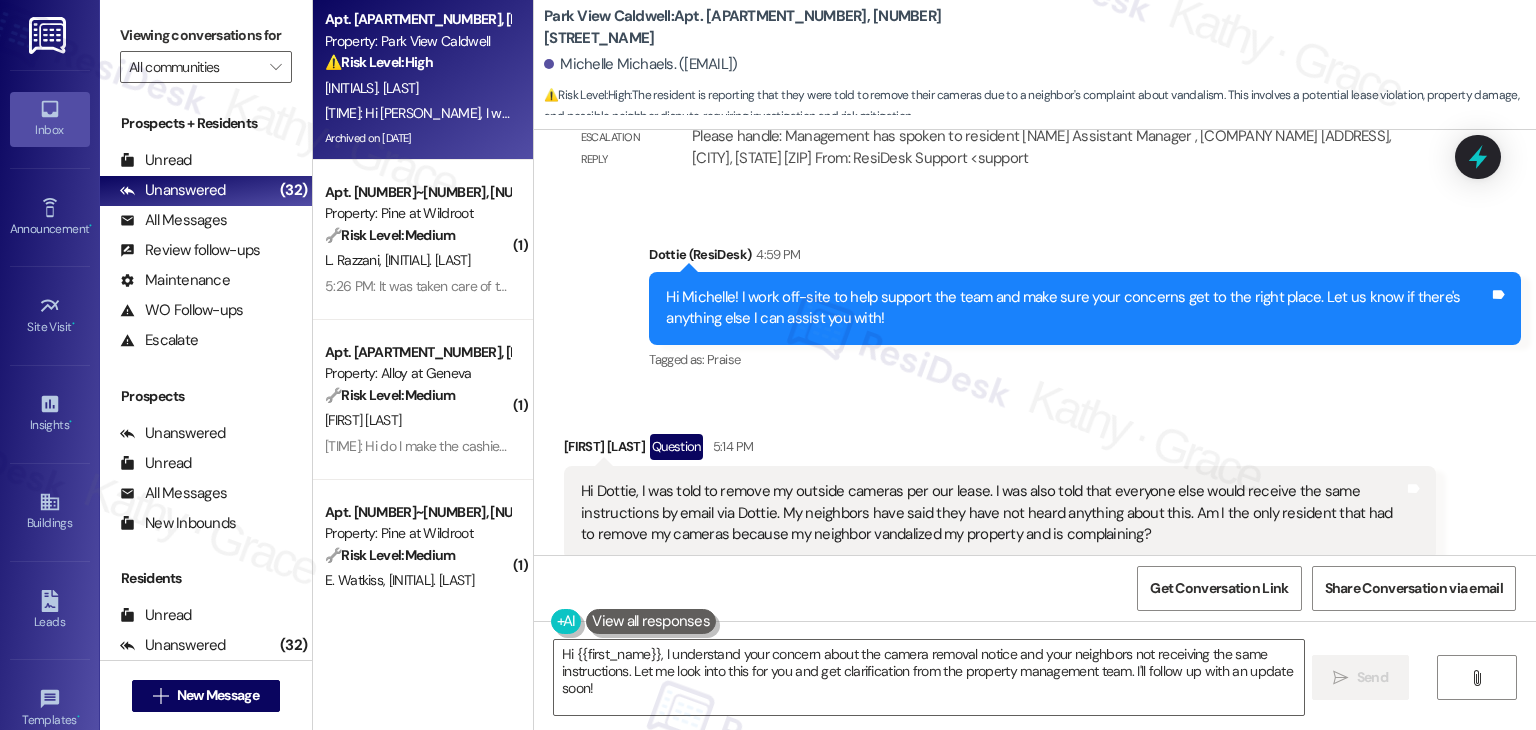 click on "Received via SMS [NAME] [LAST_NAME] Question [TIME] Hi [NAME], I was told to remove my outside cameras per our lease. I was also told that everyone else would receive the same instructions by email via [NAME]. My neighbors have said they have not heard anything about this. Am I the only resident that had to remove my cameras because my neighbor vandalized my property and is complaining? Tags and notes Tagged as: Lease , Click to highlight conversations about Lease Dispute , Click to highlight conversations about Dispute Safety & security Click to highlight conversations about Safety & security Related guidelines Show suggestions" at bounding box center [1035, 526] 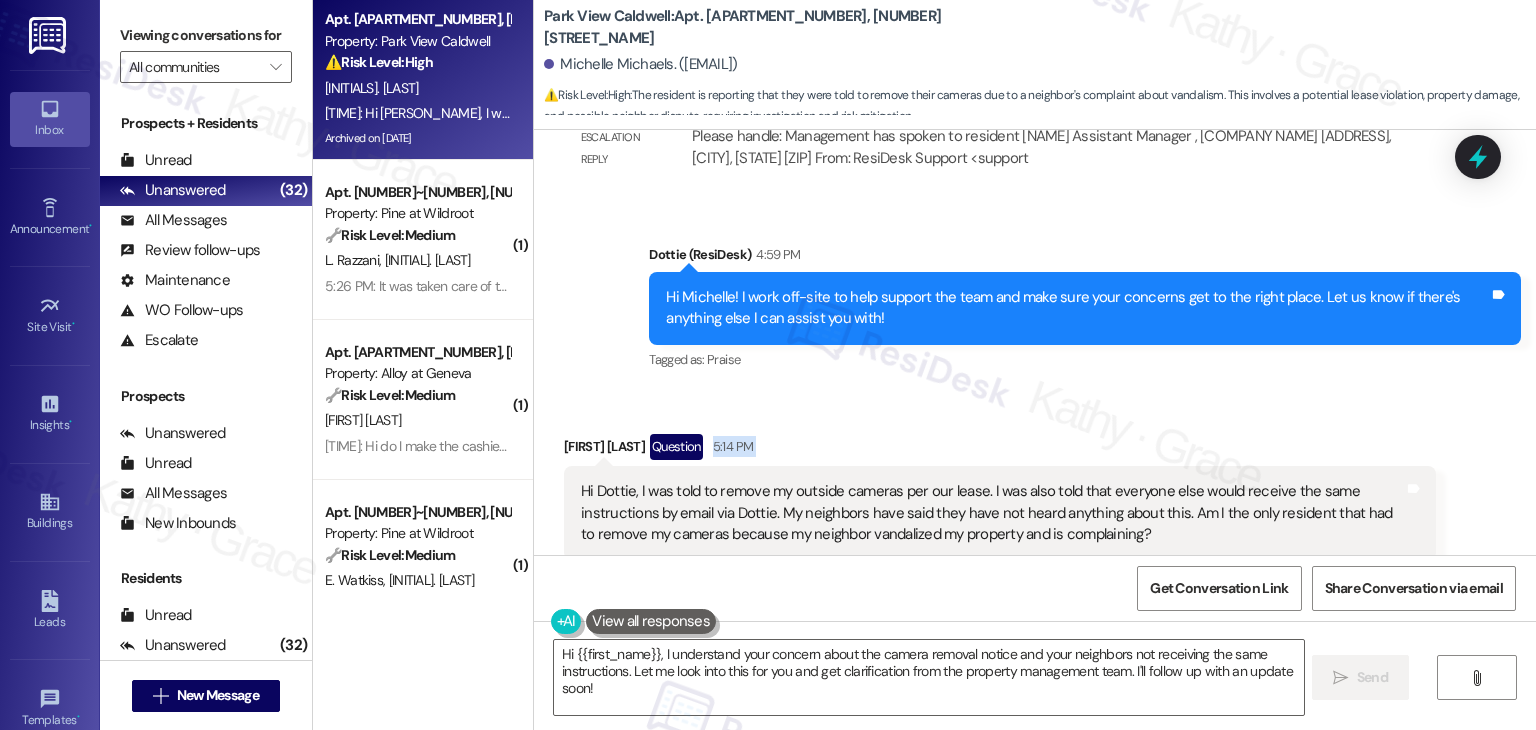 click on "Received via SMS [NAME] [LAST_NAME] Question [TIME] Hi [NAME], I was told to remove my outside cameras per our lease. I was also told that everyone else would receive the same instructions by email via [NAME]. My neighbors have said they have not heard anything about this. Am I the only resident that had to remove my cameras because my neighbor vandalized my property and is complaining? Tags and notes Tagged as: Lease , Click to highlight conversations about Lease Dispute , Click to highlight conversations about Dispute Safety & security Click to highlight conversations about Safety & security Related guidelines Show suggestions" at bounding box center (1035, 526) 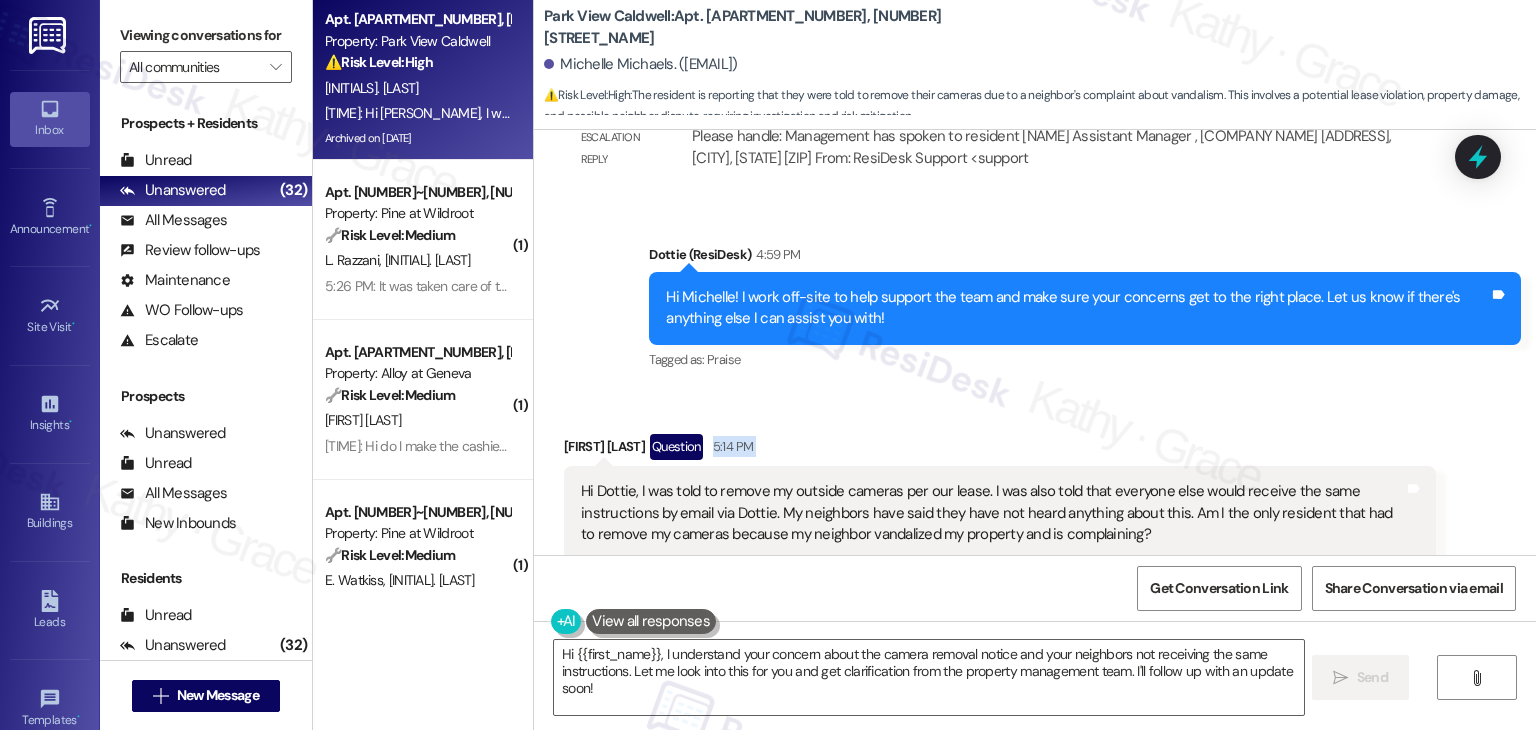 click on "Received via SMS [NAME] [LAST_NAME] Question [TIME] Hi [NAME], I was told to remove my outside cameras per our lease. I was also told that everyone else would receive the same instructions by email via [NAME]. My neighbors have said they have not heard anything about this. Am I the only resident that had to remove my cameras because my neighbor vandalized my property and is complaining? Tags and notes Tagged as: Lease , Click to highlight conversations about Lease Dispute , Click to highlight conversations about Dispute Safety & security Click to highlight conversations about Safety & security Related guidelines Show suggestions" at bounding box center (1035, 526) 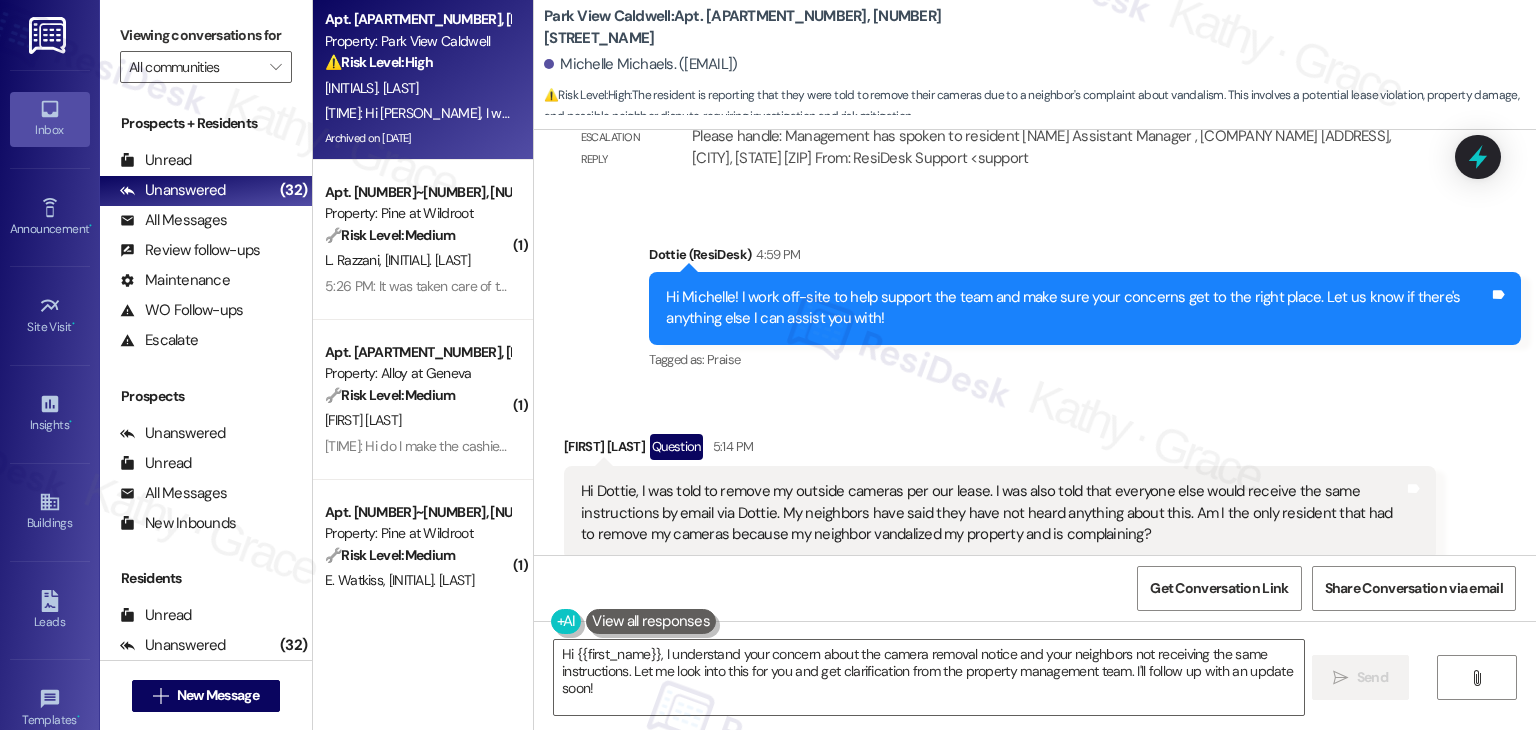 click on "Received via SMS Michelle Michaels Question 5:14 PM Hi Dottie, I was told to remove my outside cameras per our lease. I was also told that everyone else would receive the same instructions by email via Dottie. My neighbors have said they have not heard anything about this. Am I the only resident that had to remove my cameras because my neighbor vandalized my property and is complaining? Tags and notes Tagged as:   Lease ,  Click to highlight conversations about Lease Dispute ,  Click to highlight conversations about Dispute Safety & security Click to highlight conversations about Safety & security  Related guidelines Show suggestions" at bounding box center [1035, 526] 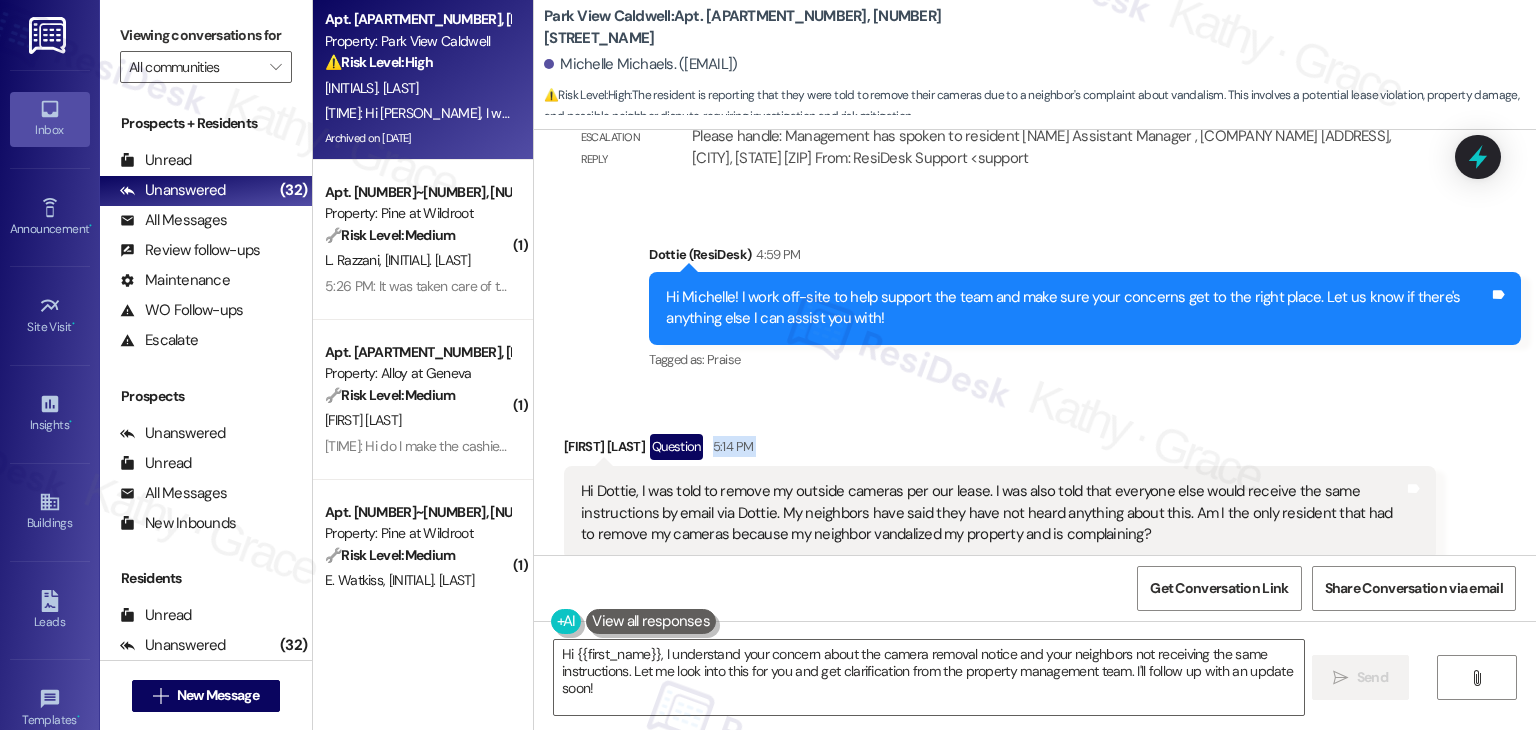 click on "Received via SMS Michelle Michaels Question 5:14 PM Hi Dottie, I was told to remove my outside cameras per our lease. I was also told that everyone else would receive the same instructions by email via Dottie. My neighbors have said they have not heard anything about this. Am I the only resident that had to remove my cameras because my neighbor vandalized my property and is complaining? Tags and notes Tagged as:   Lease ,  Click to highlight conversations about Lease Dispute ,  Click to highlight conversations about Dispute Safety & security Click to highlight conversations about Safety & security  Related guidelines Show suggestions" at bounding box center [1035, 526] 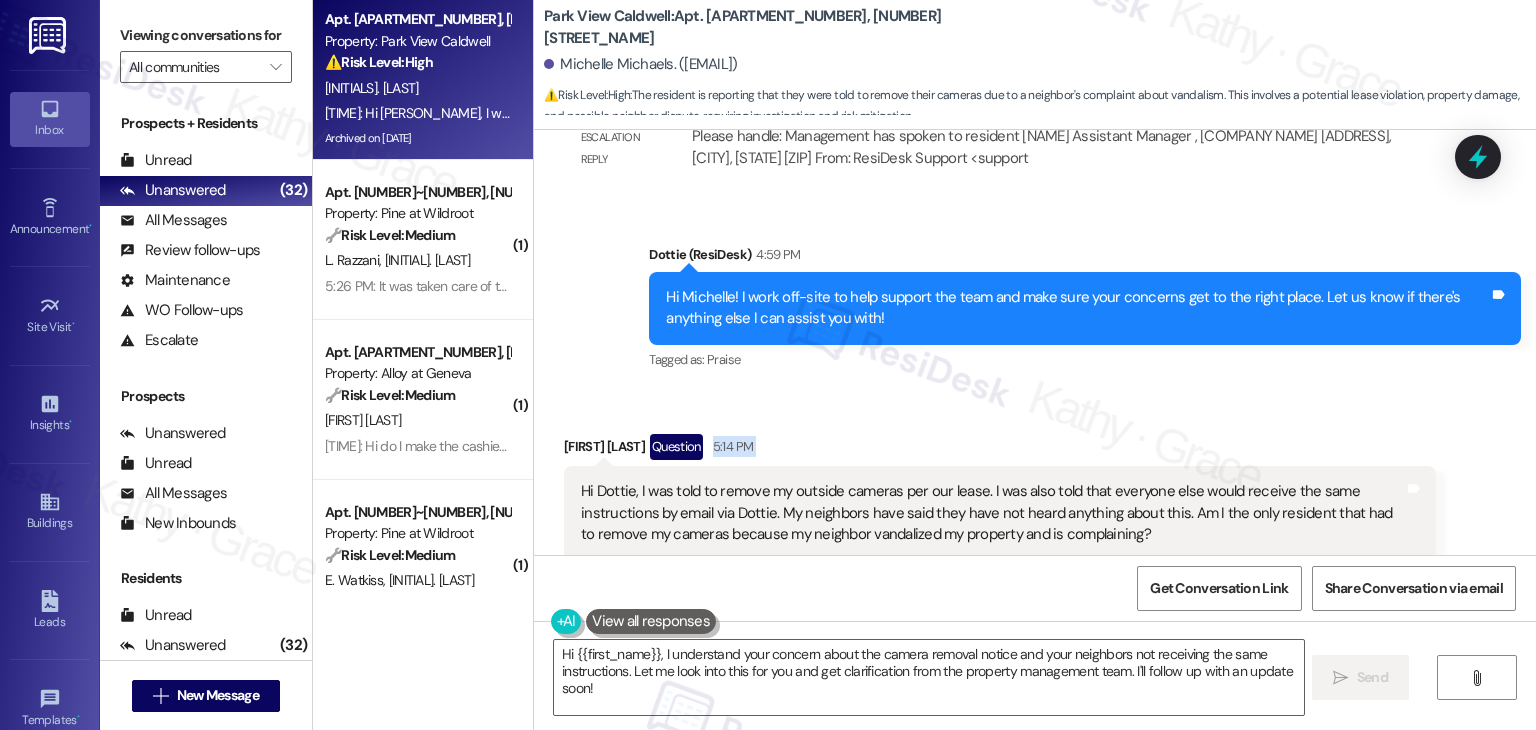 click on "Received via SMS Michelle Michaels Question 5:14 PM Hi Dottie, I was told to remove my outside cameras per our lease. I was also told that everyone else would receive the same instructions by email via Dottie. My neighbors have said they have not heard anything about this. Am I the only resident that had to remove my cameras because my neighbor vandalized my property and is complaining? Tags and notes Tagged as:   Lease ,  Click to highlight conversations about Lease Dispute ,  Click to highlight conversations about Dispute Safety & security Click to highlight conversations about Safety & security  Related guidelines Show suggestions" at bounding box center [1035, 526] 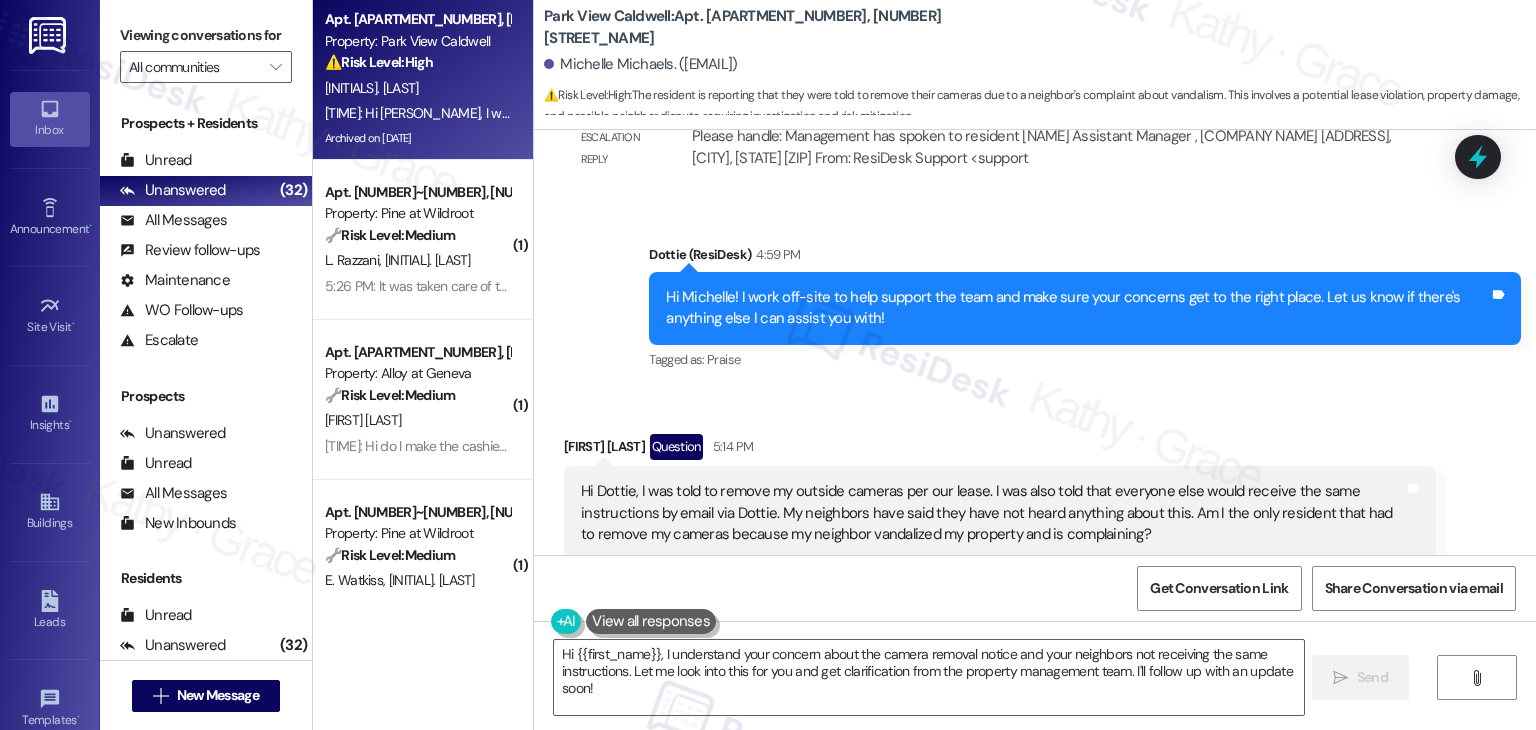 click on "Received via SMS Michelle Michaels Question 5:14 PM Hi Dottie, I was told to remove my outside cameras per our lease. I was also told that everyone else would receive the same instructions by email via Dottie. My neighbors have said they have not heard anything about this. Am I the only resident that had to remove my cameras because my neighbor vandalized my property and is complaining? Tags and notes Tagged as:   Lease ,  Click to highlight conversations about Lease Dispute ,  Click to highlight conversations about Dispute Safety & security Click to highlight conversations about Safety & security  Related guidelines Show suggestions" at bounding box center (1035, 526) 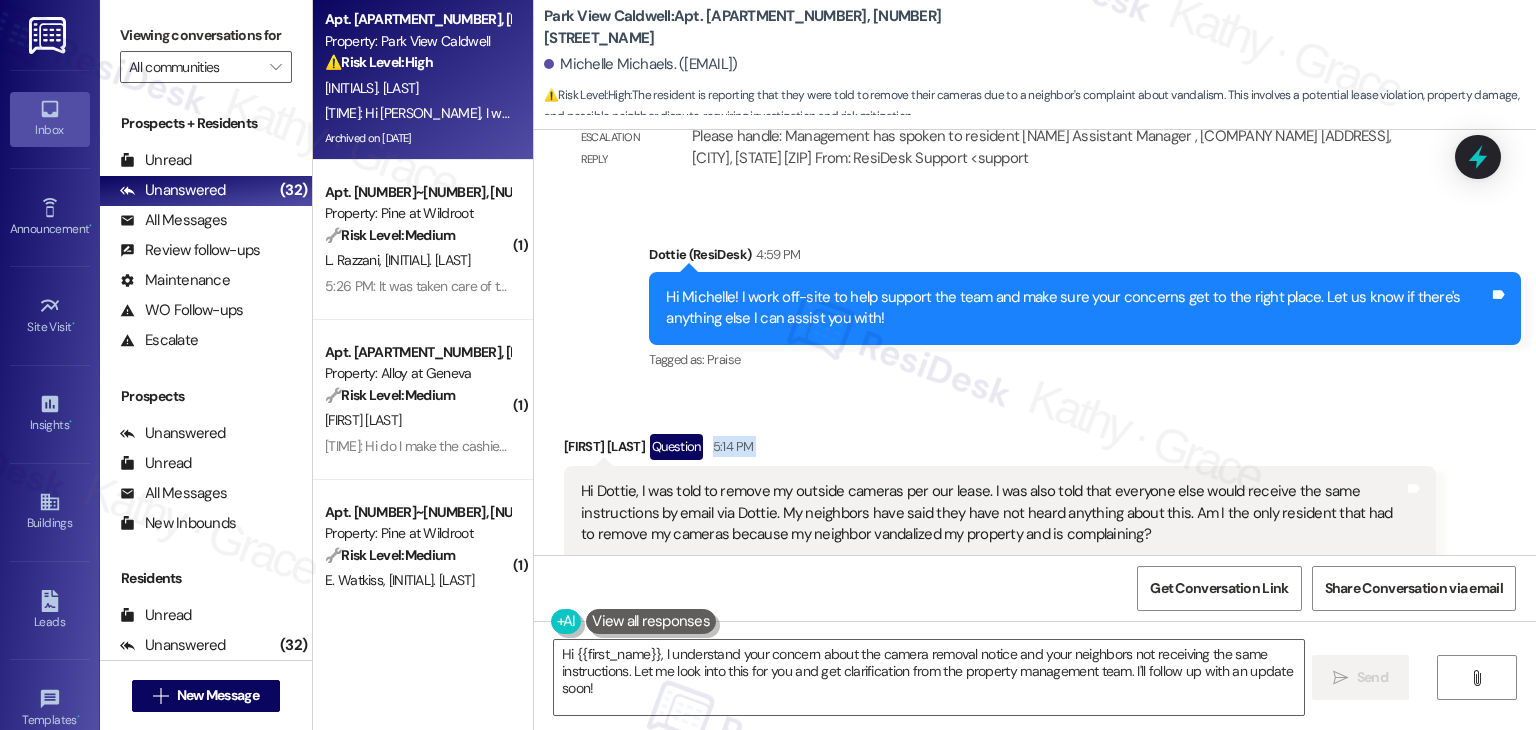 click on "Received via SMS Michelle Michaels Question 5:14 PM Hi Dottie, I was told to remove my outside cameras per our lease. I was also told that everyone else would receive the same instructions by email via Dottie. My neighbors have said they have not heard anything about this. Am I the only resident that had to remove my cameras because my neighbor vandalized my property and is complaining? Tags and notes Tagged as:   Lease ,  Click to highlight conversations about Lease Dispute ,  Click to highlight conversations about Dispute Safety & security Click to highlight conversations about Safety & security  Related guidelines Show suggestions" at bounding box center [1035, 526] 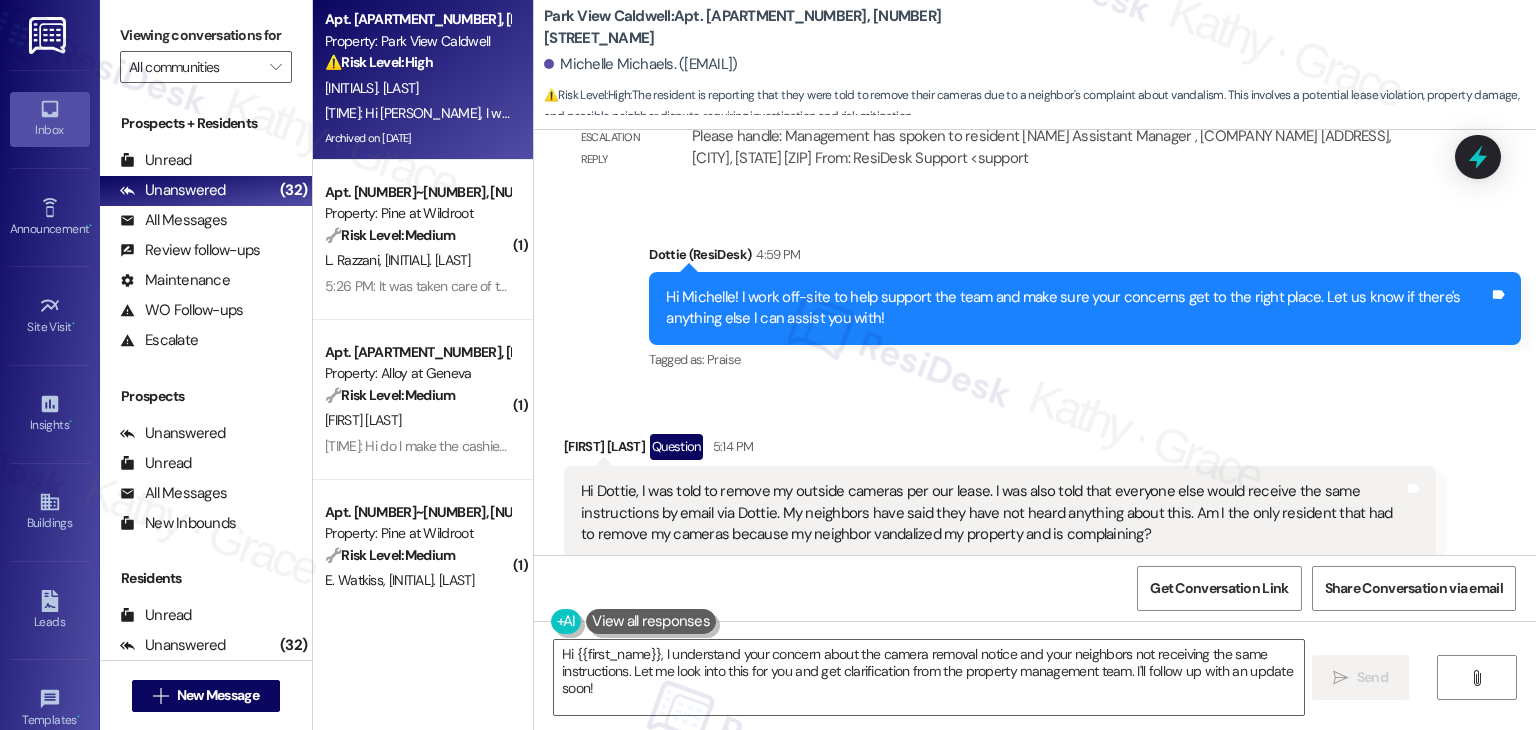 click on "Received via SMS Michelle Michaels Question 5:14 PM Hi Dottie, I was told to remove my outside cameras per our lease. I was also told that everyone else would receive the same instructions by email via Dottie. My neighbors have said they have not heard anything about this. Am I the only resident that had to remove my cameras because my neighbor vandalized my property and is complaining? Tags and notes Tagged as:   Lease ,  Click to highlight conversations about Lease Dispute ,  Click to highlight conversations about Dispute Safety & security Click to highlight conversations about Safety & security  Related guidelines Show suggestions" at bounding box center [1035, 526] 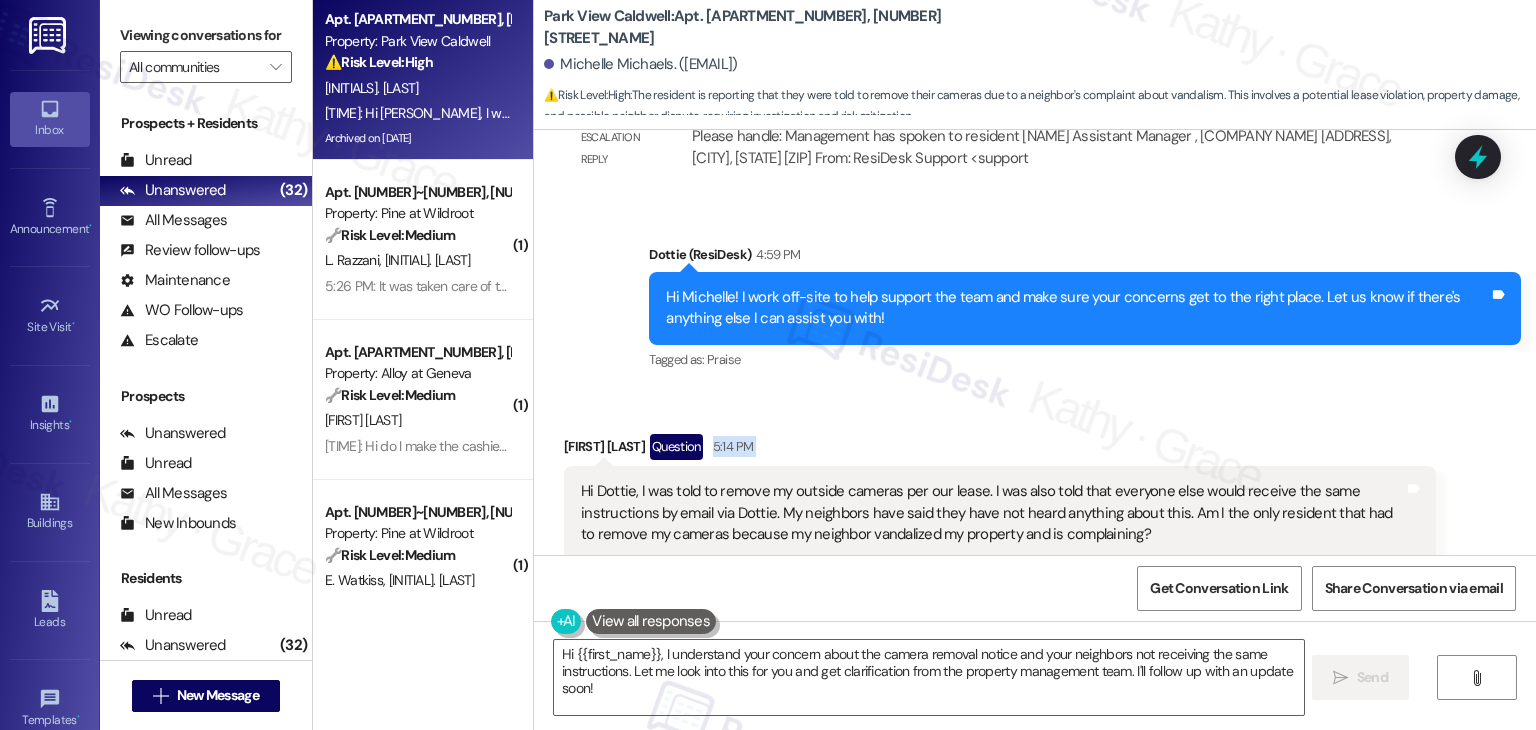 click on "Received via SMS Michelle Michaels Question 5:14 PM Hi Dottie, I was told to remove my outside cameras per our lease. I was also told that everyone else would receive the same instructions by email via Dottie. My neighbors have said they have not heard anything about this. Am I the only resident that had to remove my cameras because my neighbor vandalized my property and is complaining? Tags and notes Tagged as:   Lease ,  Click to highlight conversations about Lease Dispute ,  Click to highlight conversations about Dispute Safety & security Click to highlight conversations about Safety & security  Related guidelines Show suggestions" at bounding box center [1035, 526] 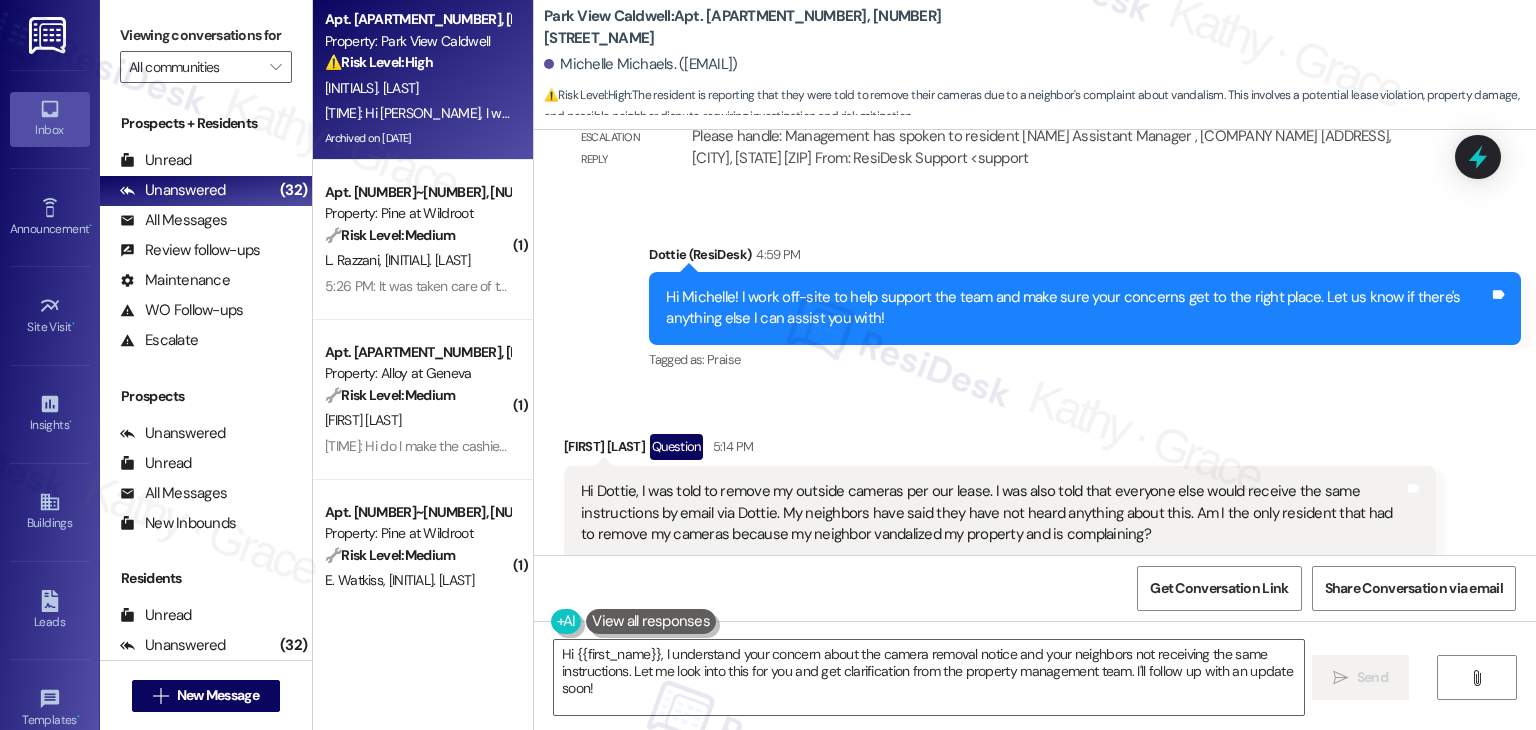 click on "Received via SMS Michelle Michaels Question 5:14 PM Hi Dottie, I was told to remove my outside cameras per our lease. I was also told that everyone else would receive the same instructions by email via Dottie. My neighbors have said they have not heard anything about this. Am I the only resident that had to remove my cameras because my neighbor vandalized my property and is complaining? Tags and notes Tagged as:   Lease ,  Click to highlight conversations about Lease Dispute ,  Click to highlight conversations about Dispute Safety & security Click to highlight conversations about Safety & security  Related guidelines Show suggestions" at bounding box center [1035, 526] 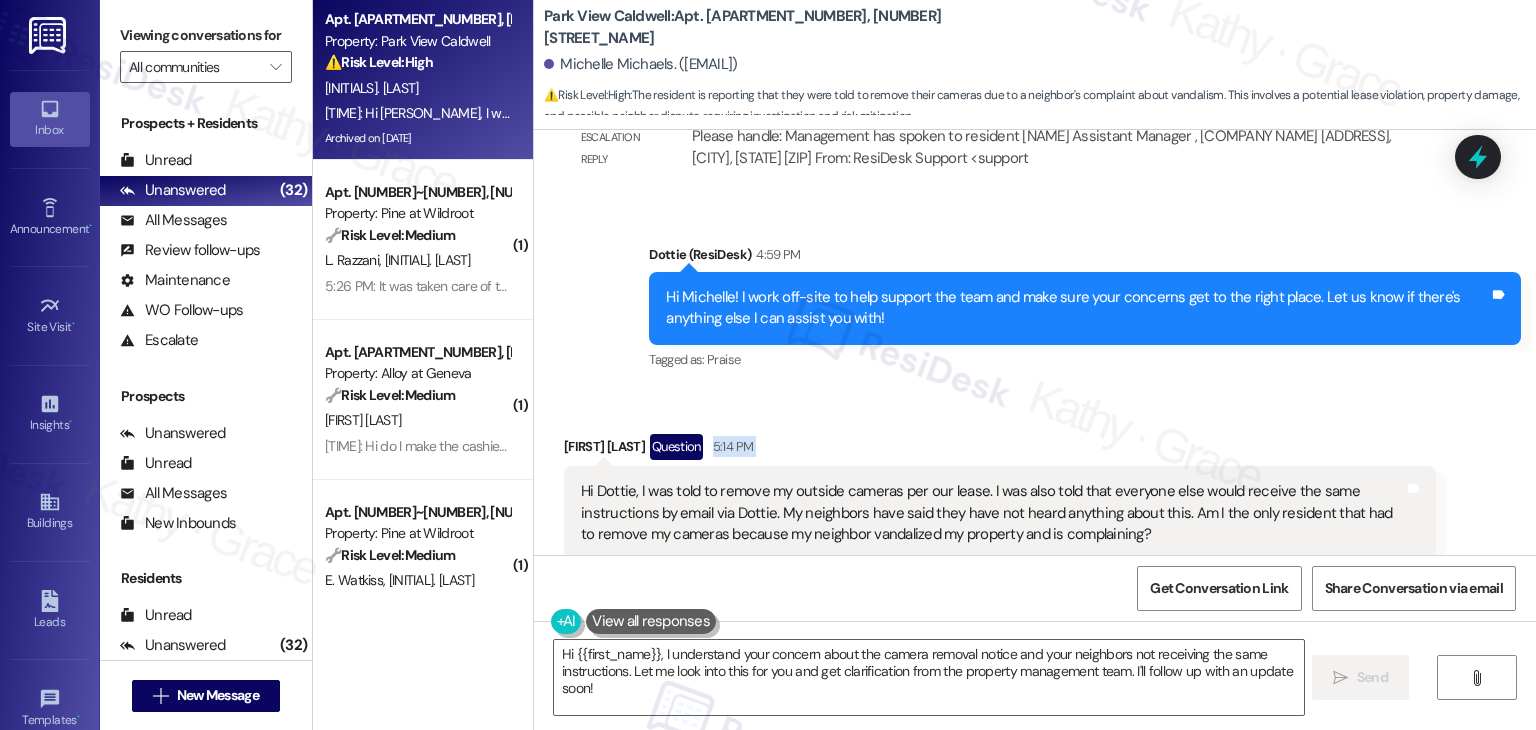 click on "Received via SMS Michelle Michaels Question 5:14 PM Hi Dottie, I was told to remove my outside cameras per our lease. I was also told that everyone else would receive the same instructions by email via Dottie. My neighbors have said they have not heard anything about this. Am I the only resident that had to remove my cameras because my neighbor vandalized my property and is complaining? Tags and notes Tagged as:   Lease ,  Click to highlight conversations about Lease Dispute ,  Click to highlight conversations about Dispute Safety & security Click to highlight conversations about Safety & security  Related guidelines Show suggestions" at bounding box center [1035, 526] 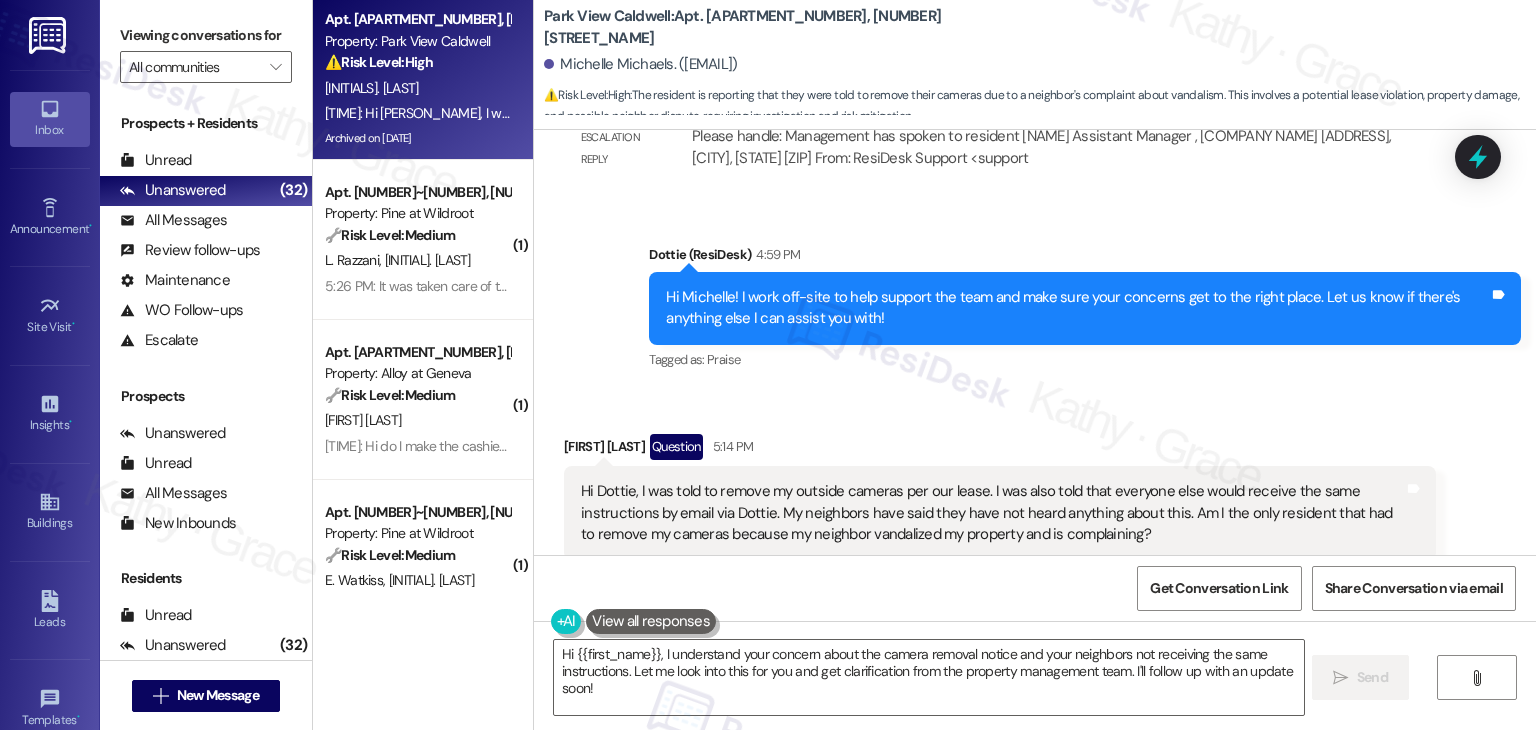 click on "Hi Dottie, I was told to remove my outside cameras per our lease. I was also told that everyone else would receive the same instructions by email via Dottie. My neighbors have said they have not heard anything about this. Am I the only resident that had to remove my cameras because my neighbor vandalized my property and is complaining?" at bounding box center [992, 513] 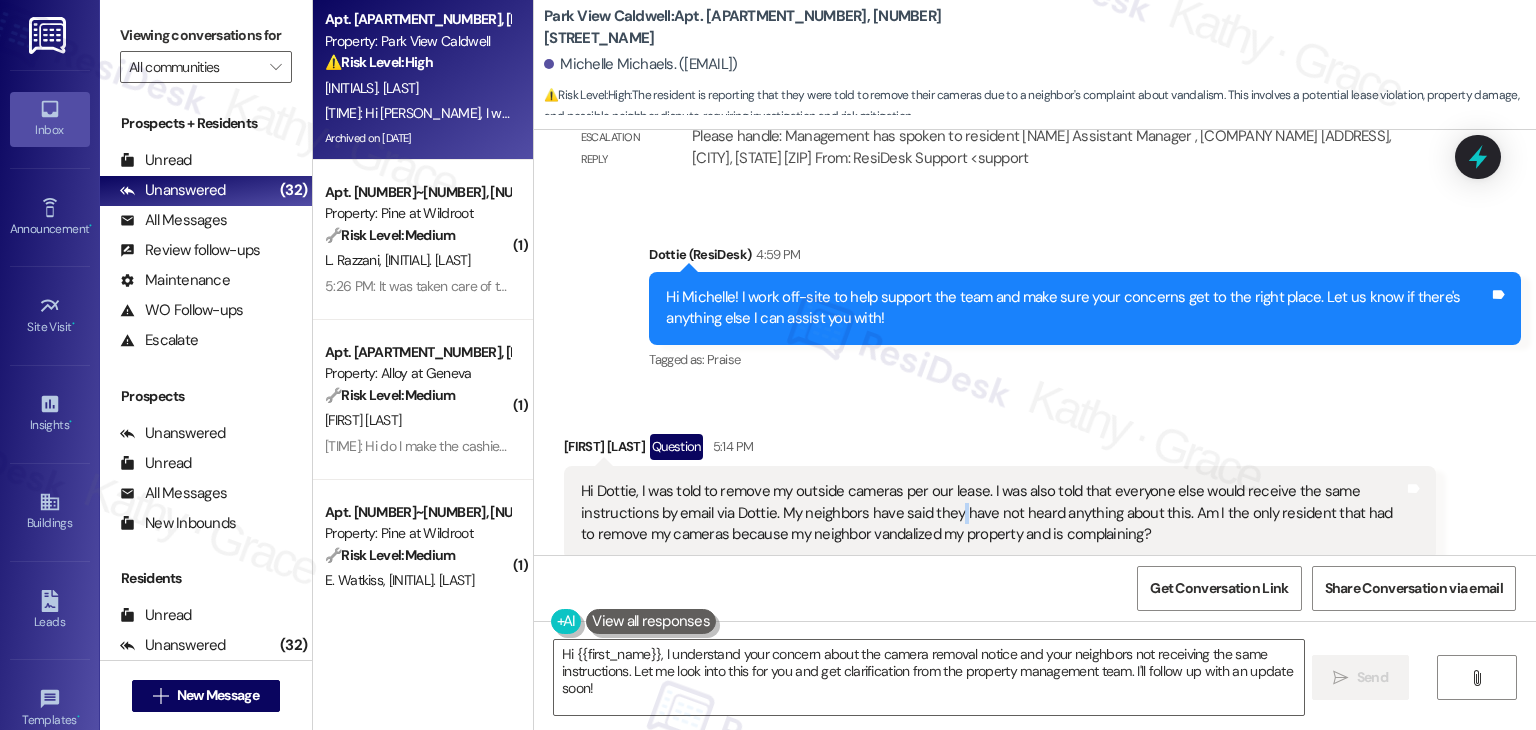 click on "Hi Dottie, I was told to remove my outside cameras per our lease. I was also told that everyone else would receive the same instructions by email via Dottie. My neighbors have said they have not heard anything about this. Am I the only resident that had to remove my cameras because my neighbor vandalized my property and is complaining?" at bounding box center [992, 513] 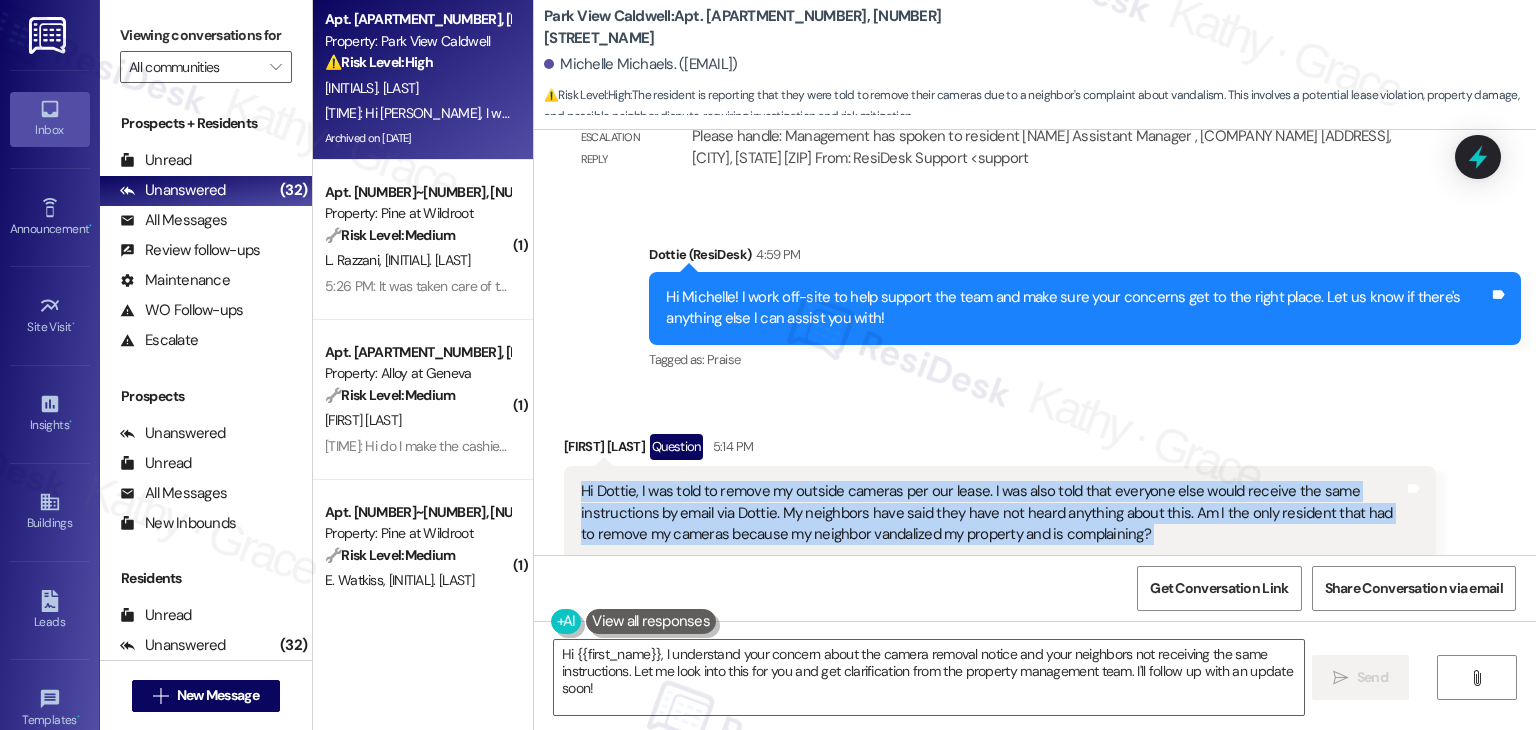 click on "Hi Dottie, I was told to remove my outside cameras per our lease. I was also told that everyone else would receive the same instructions by email via Dottie. My neighbors have said they have not heard anything about this. Am I the only resident that had to remove my cameras because my neighbor vandalized my property and is complaining?" at bounding box center [992, 513] 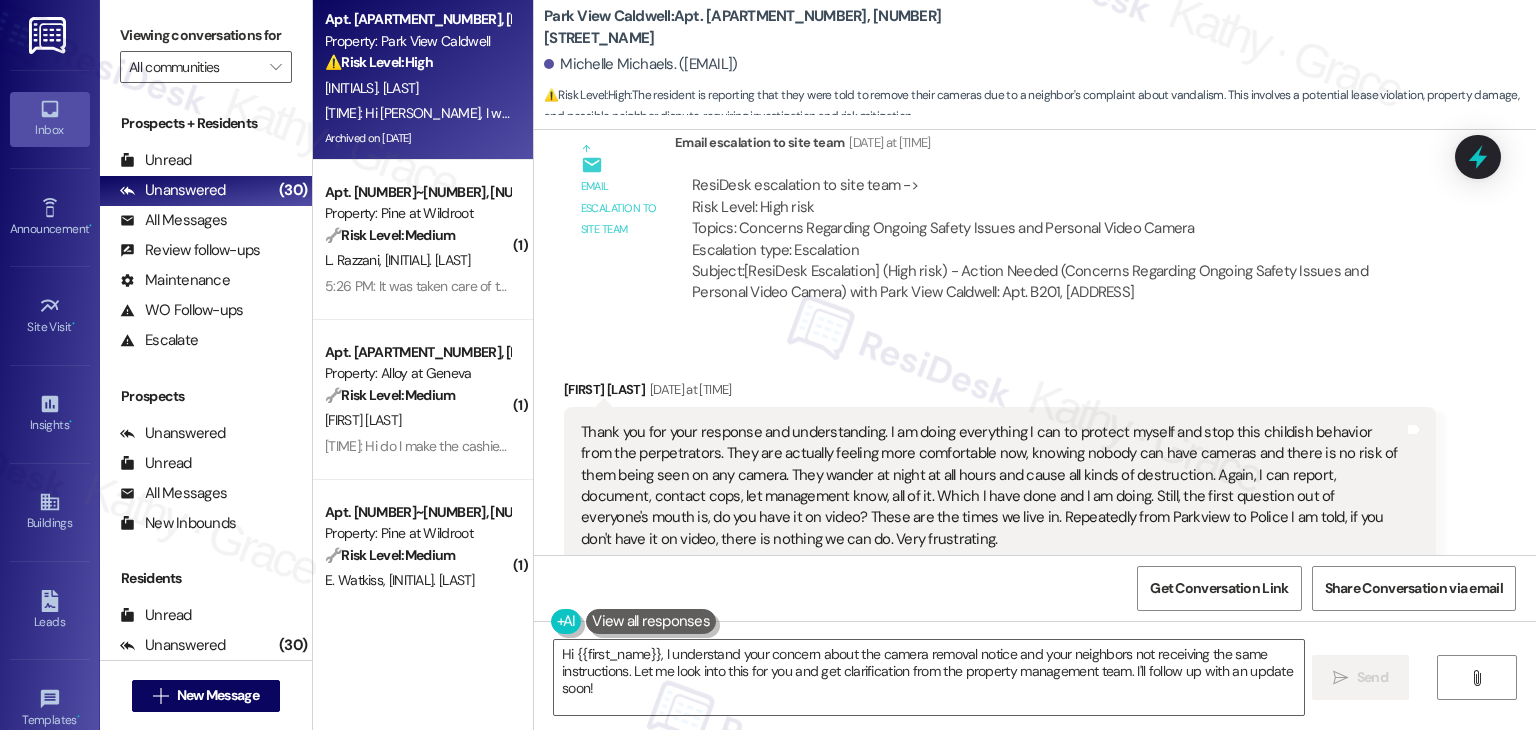 scroll, scrollTop: 12558, scrollLeft: 0, axis: vertical 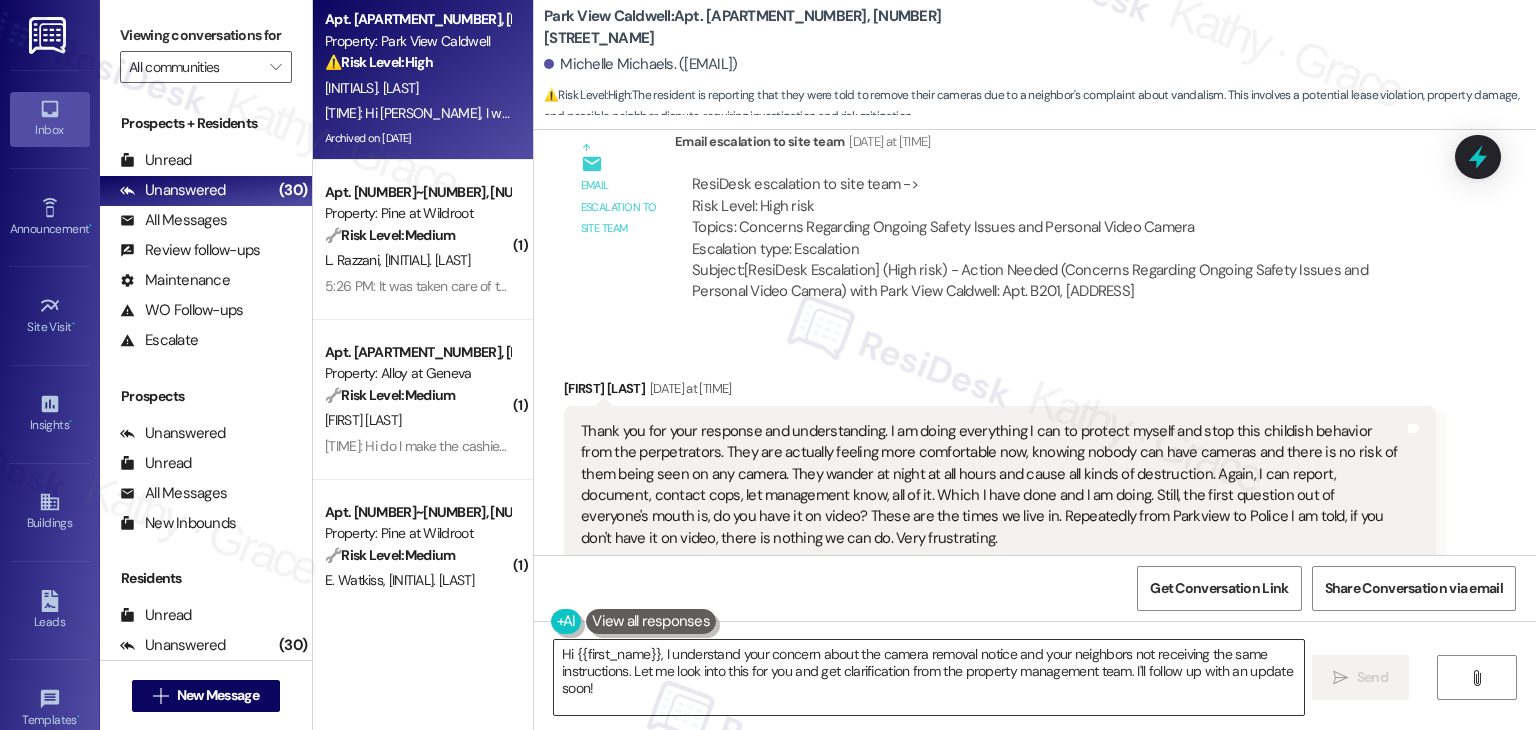 click on "Hi {{first_name}}, I understand your concern about the camera removal notice and your neighbors not receiving the same instructions. Let me look into this for you and get clarification from the property management team. I'll follow up with an update soon!" at bounding box center (928, 677) 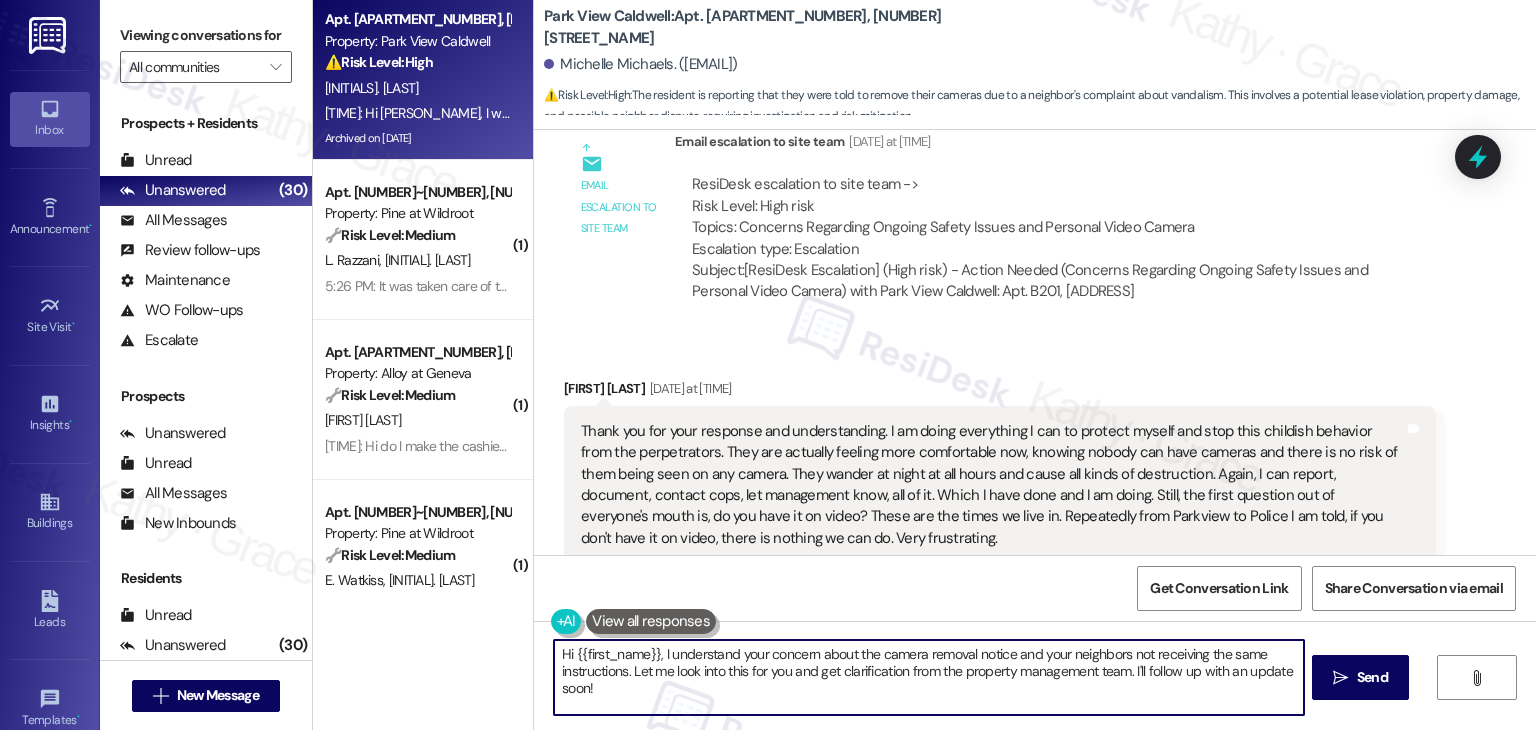 click on "Hi {{first_name}}, I understand your concern about the camera removal notice and your neighbors not receiving the same instructions. Let me look into this for you and get clarification from the property management team. I'll follow up with an update soon!" at bounding box center (928, 677) 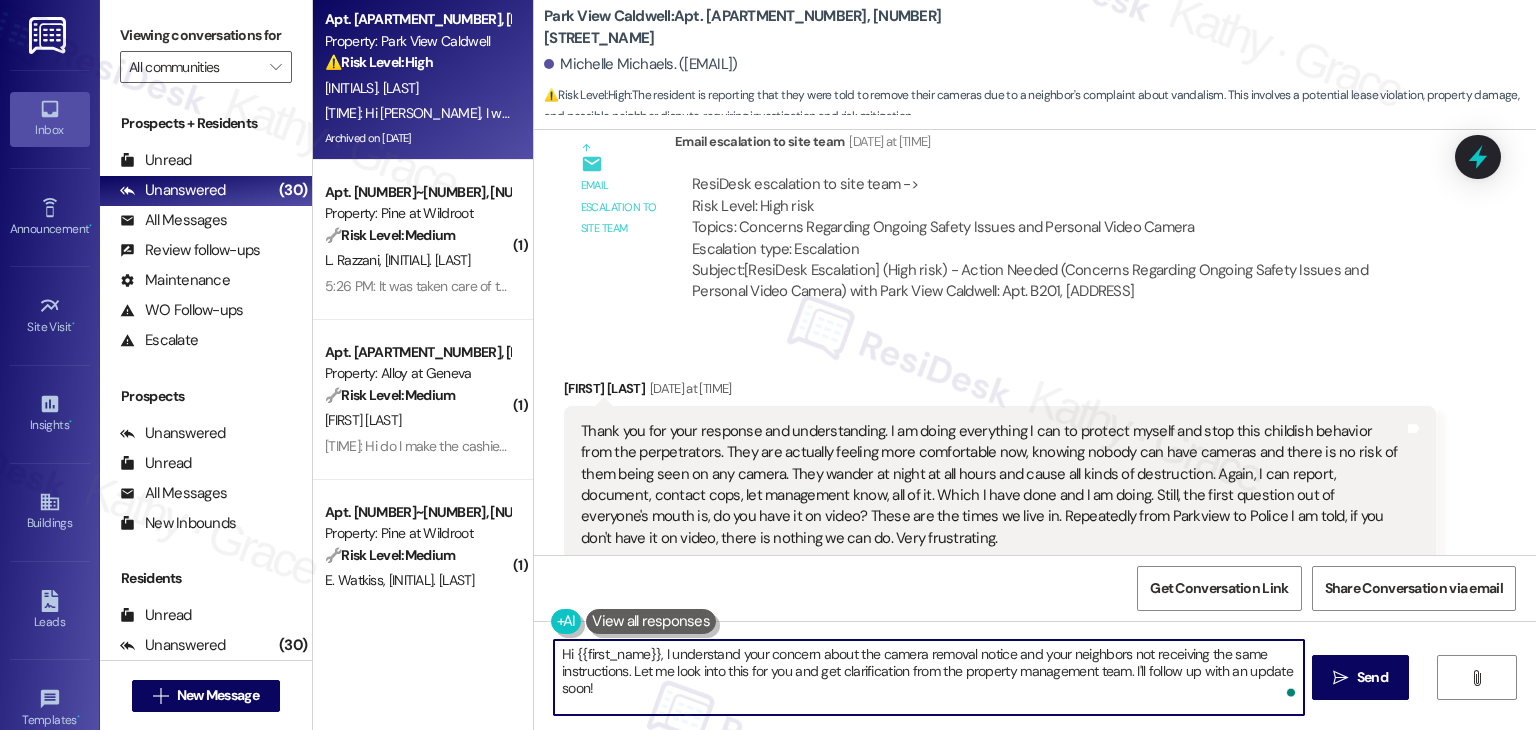 click on "Hi {{first_name}}, I understand your concern about the camera removal notice and your neighbors not receiving the same instructions. Let me look into this for you and get clarification from the property management team. I'll follow up with an update soon!" at bounding box center (928, 677) 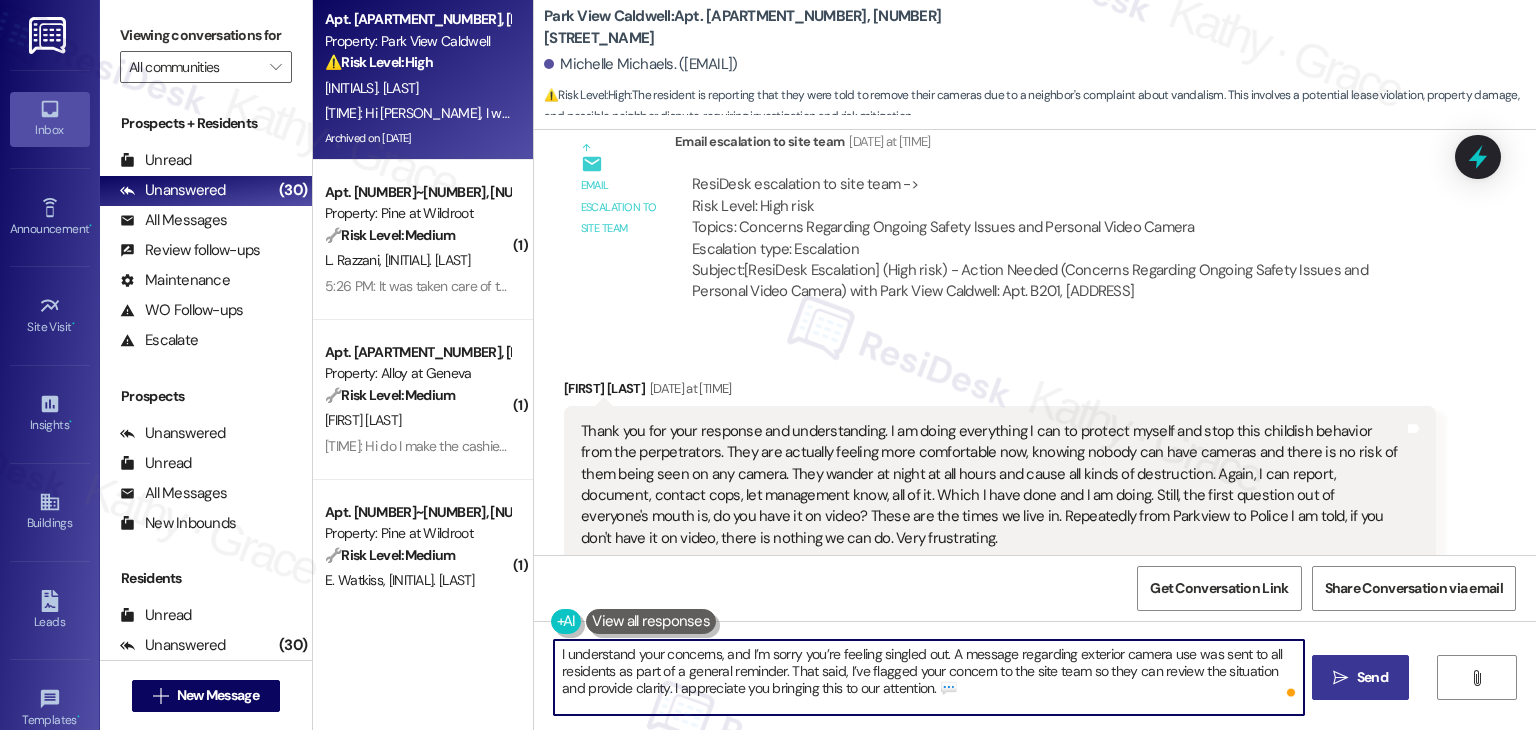 type on "I understand your concerns, and I’m sorry you’re feeling singled out. A message regarding exterior camera use was sent to all residents as part of a general reminder. That said, I’ve flagged your concern to the site team so they can review the situation and provide clarity. I appreciate you bringing this to our attention. 💬" 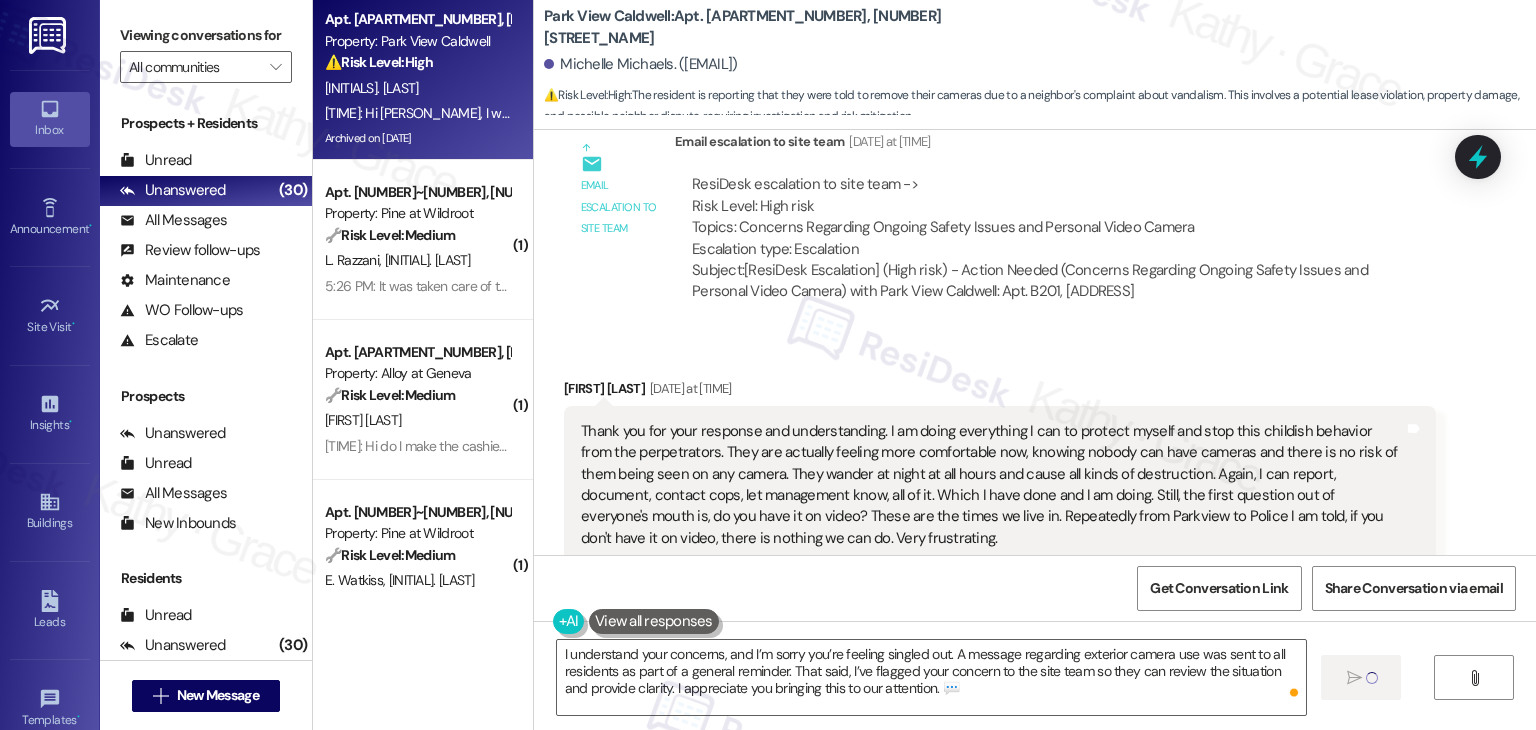 type 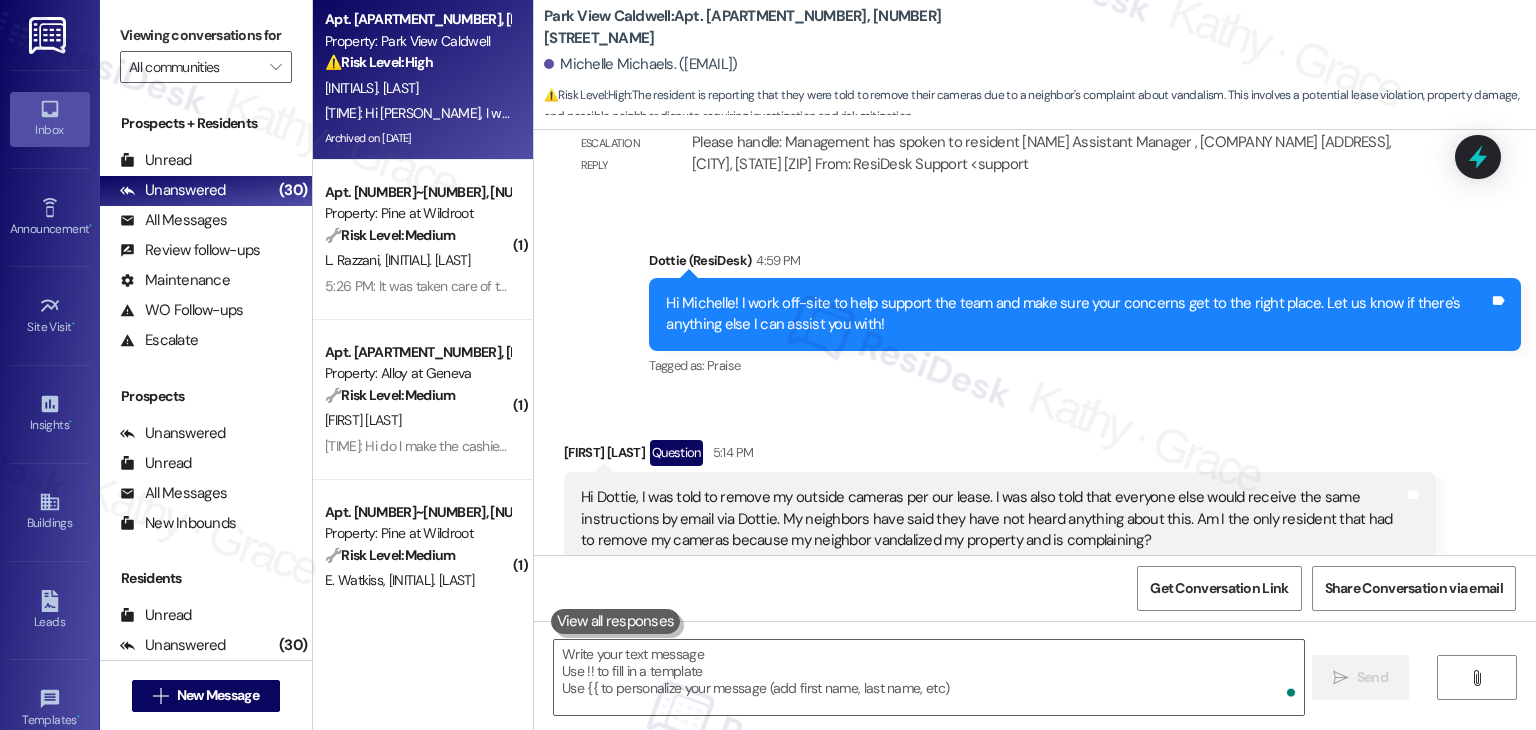 scroll, scrollTop: 16557, scrollLeft: 0, axis: vertical 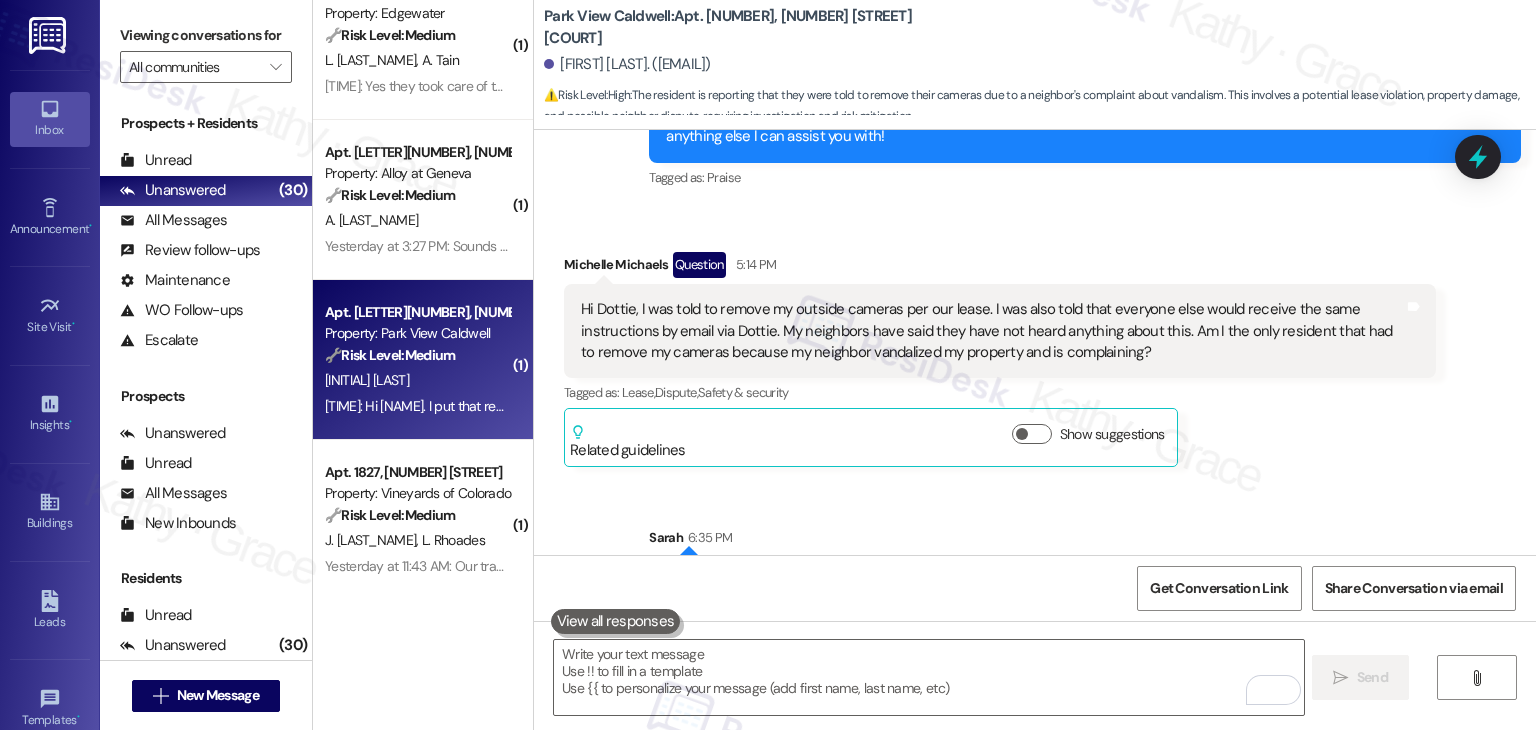 click on "Yesterday at [TIME]: Hey [FIRST]. I put that rent check in the rent box.  Yesterday at [TIME]: Hey [FIRST]. I put that rent check in the rent box." at bounding box center [417, 406] 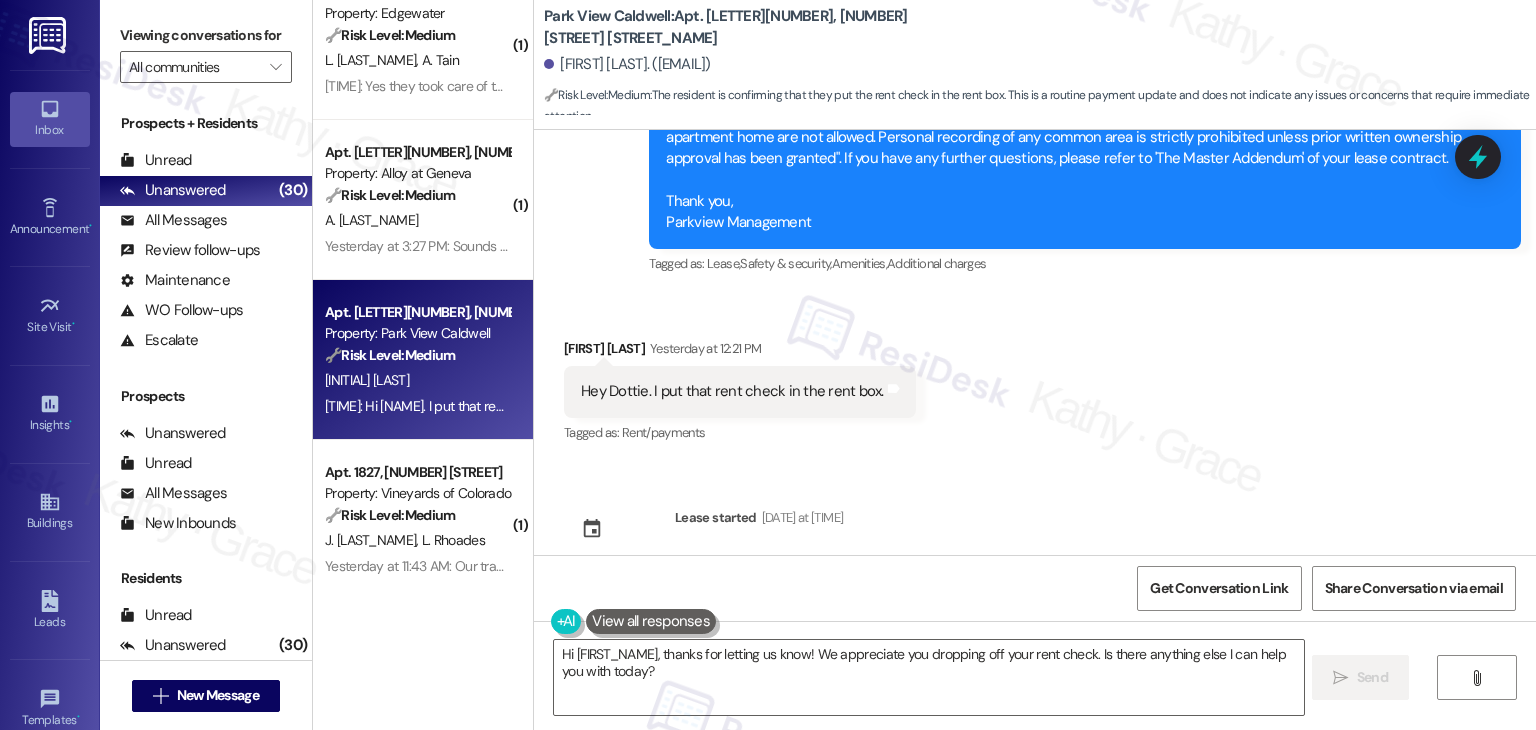 scroll, scrollTop: 7281, scrollLeft: 0, axis: vertical 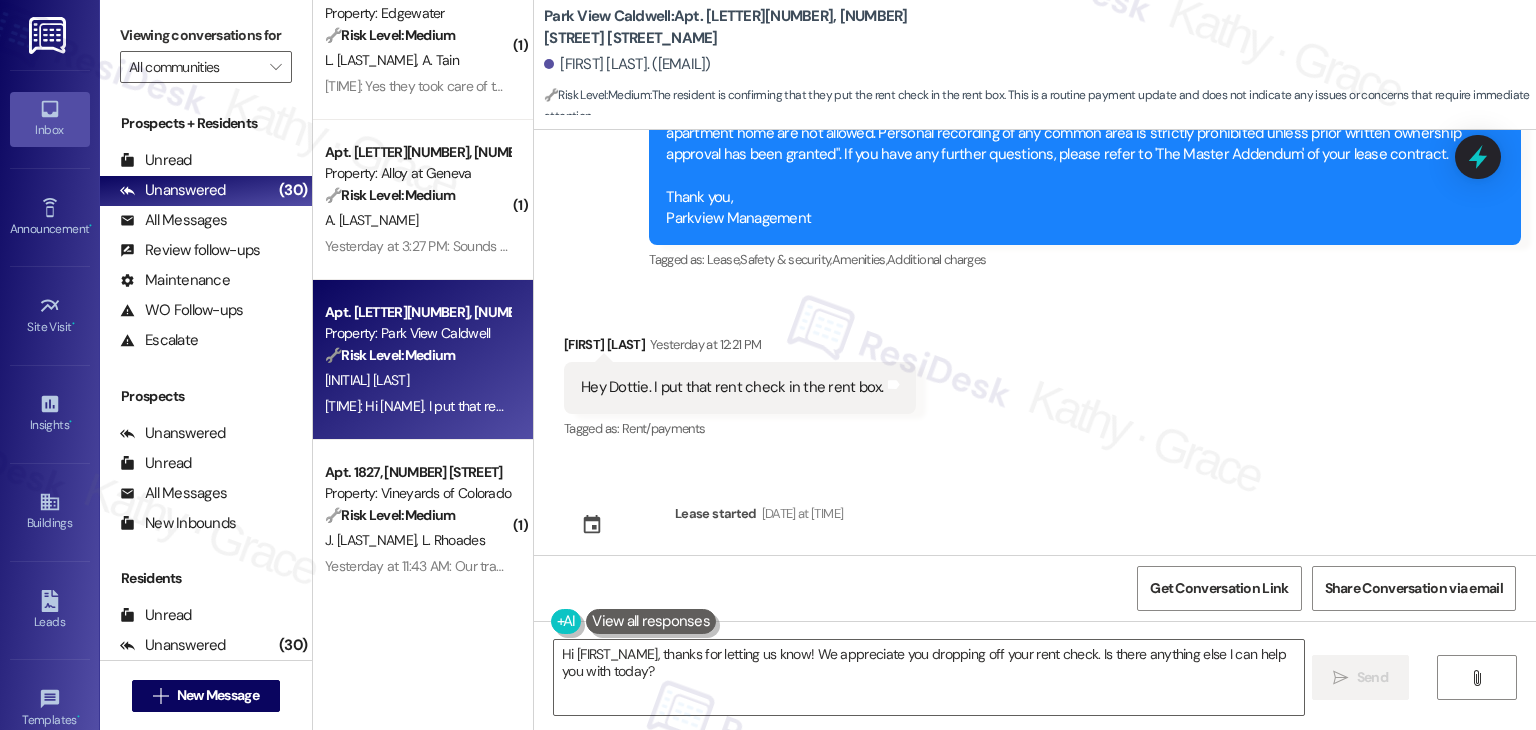 click on "Received via SMS [FIRST] [LAST] Yesterday at [TIME] Hey [FIRST]. I put that rent check in the rent box.  Tags and notes Tagged as:   Rent/payments Click to highlight conversations about Rent/payments" at bounding box center [1035, 373] 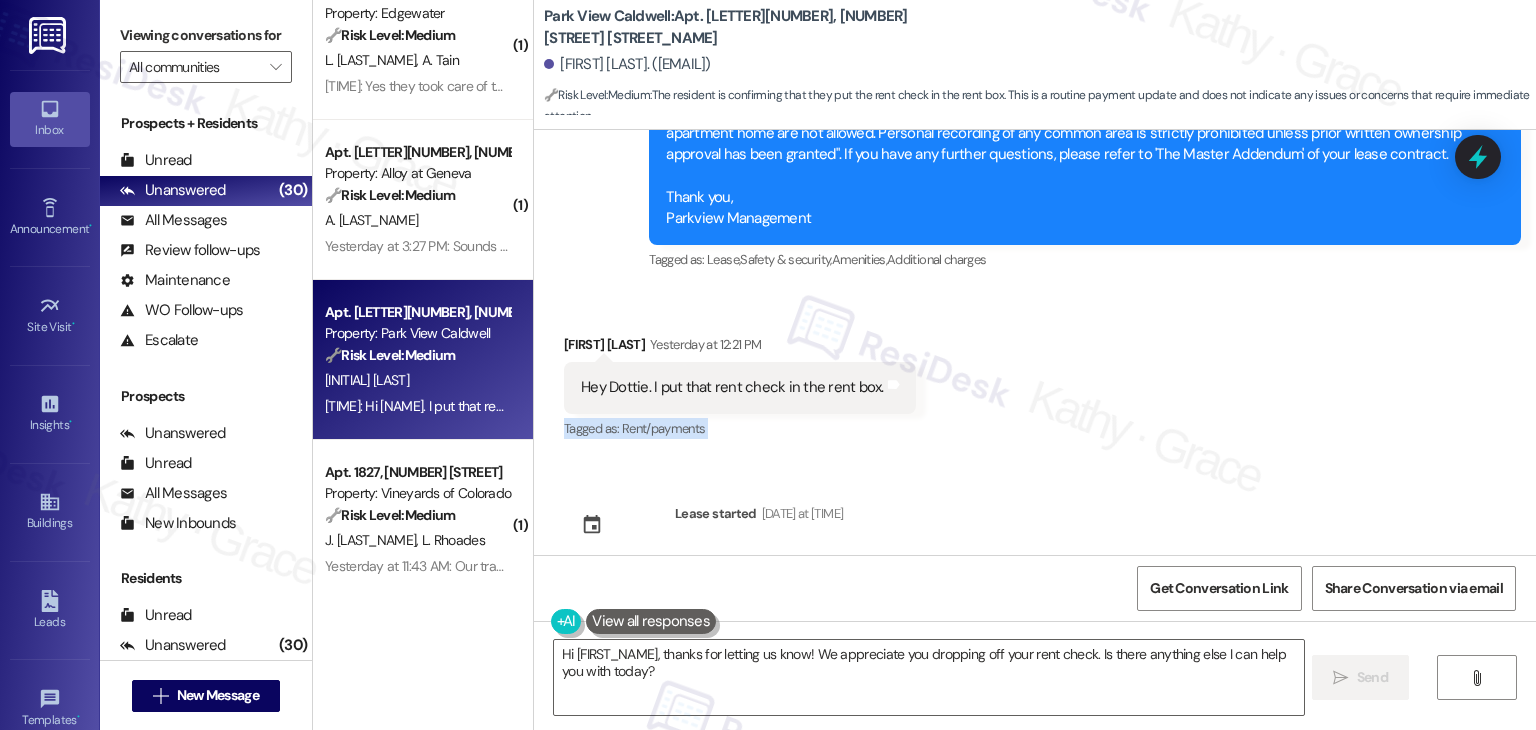 click on "Received via SMS [FIRST] [LAST] Yesterday at [TIME] Hey [FIRST]. I put that rent check in the rent box.  Tags and notes Tagged as:   Rent/payments Click to highlight conversations about Rent/payments" at bounding box center (1035, 373) 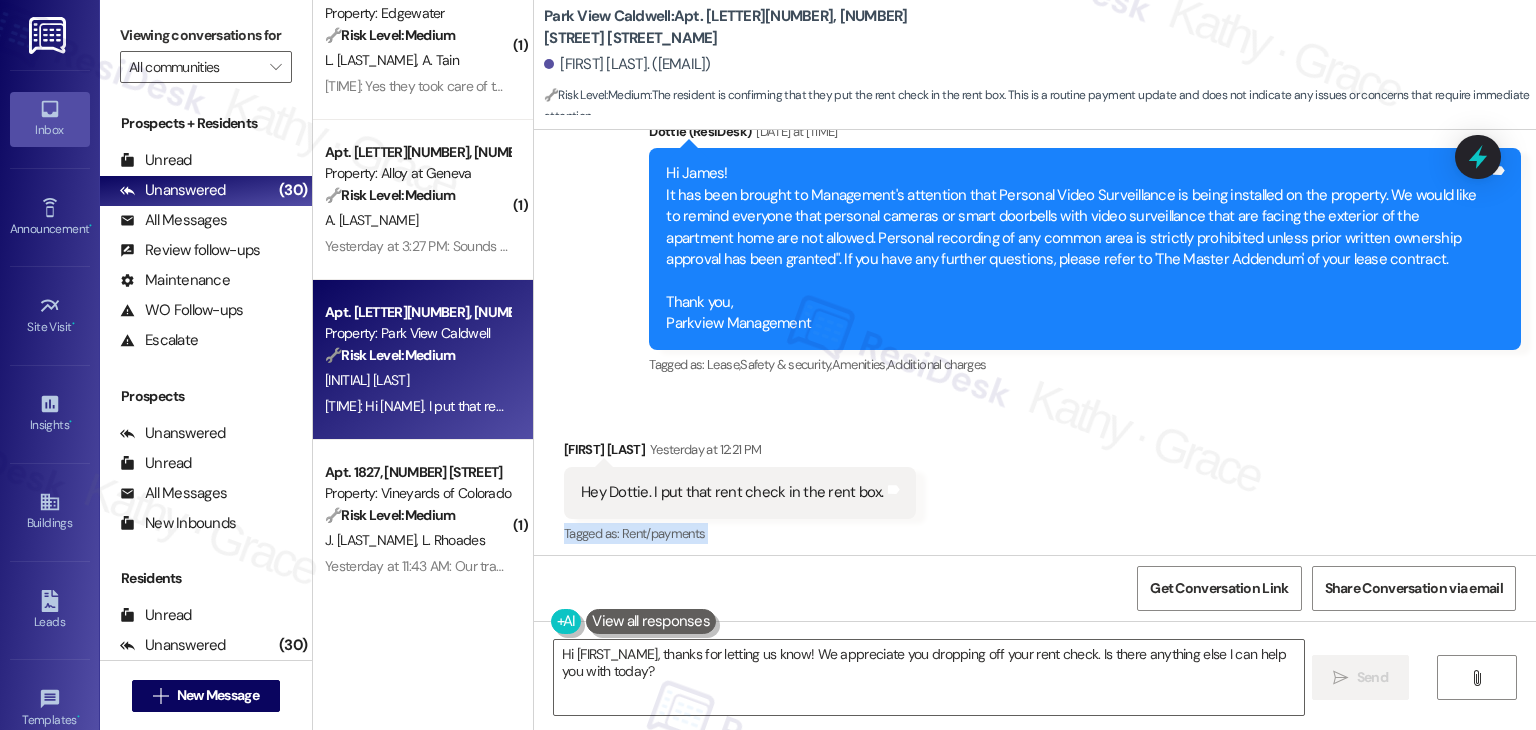 scroll, scrollTop: 7281, scrollLeft: 0, axis: vertical 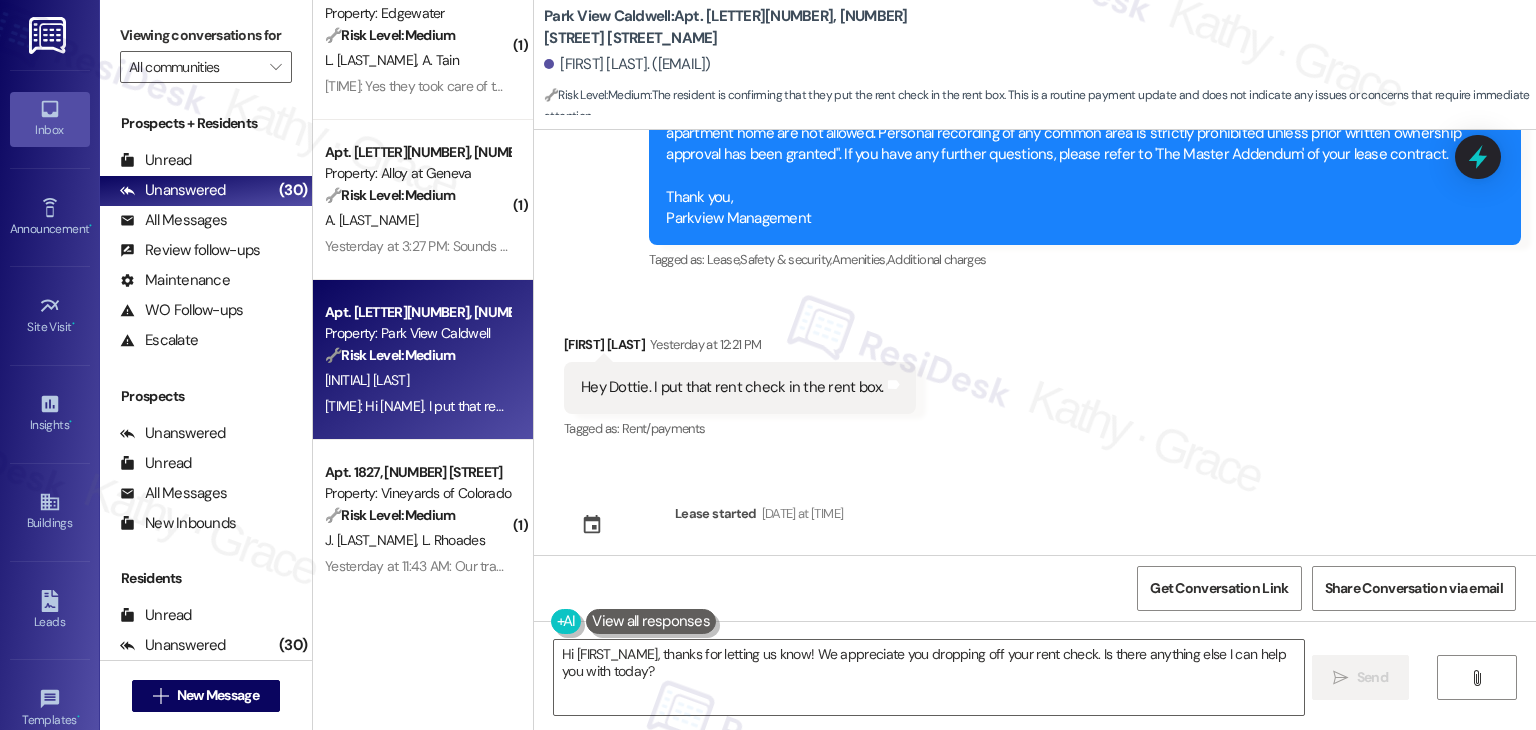 click on "Hey [FIRST]. I put that rent check in the rent box.  Tags and notes" at bounding box center (740, 387) 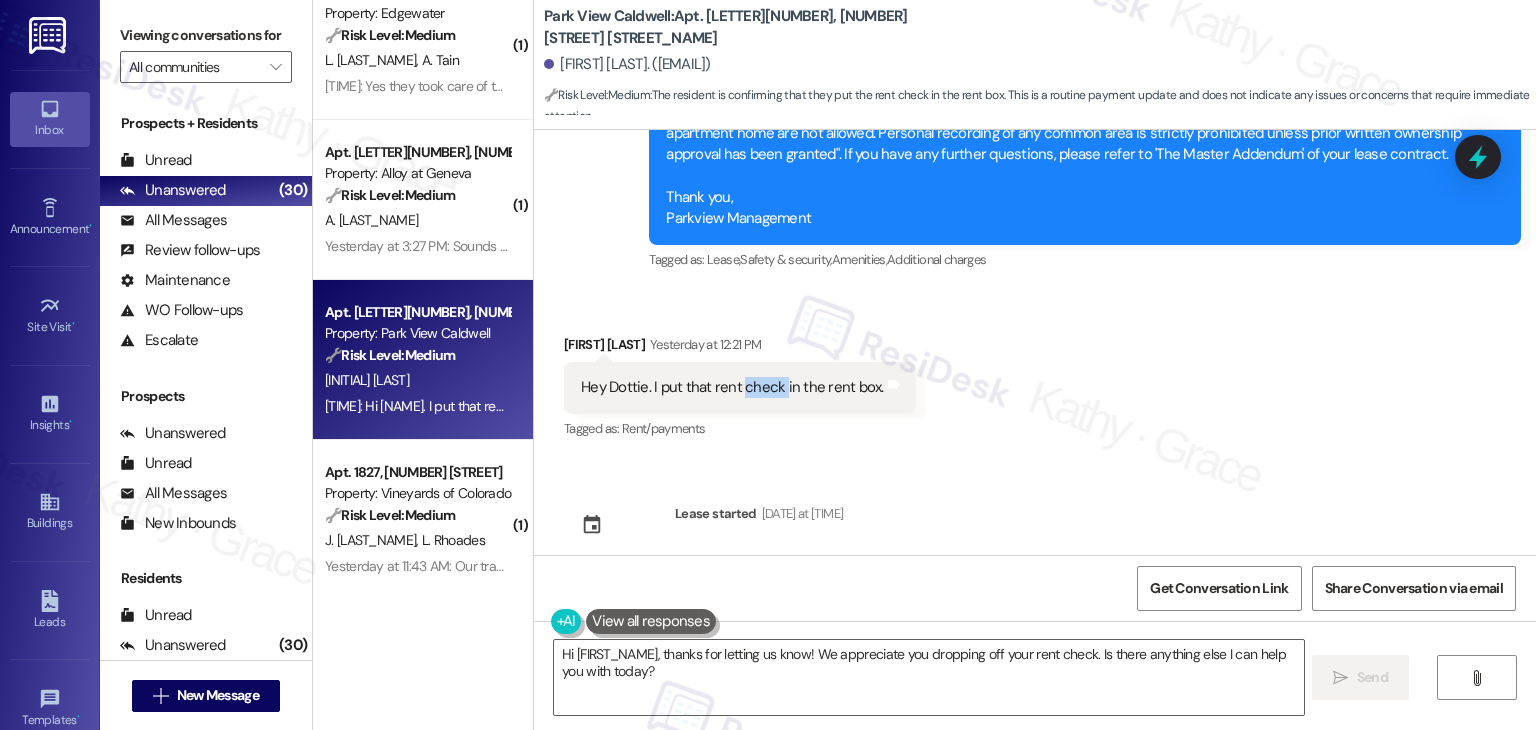 click on "Hey [FIRST]. I put that rent check in the rent box.  Tags and notes" at bounding box center [740, 387] 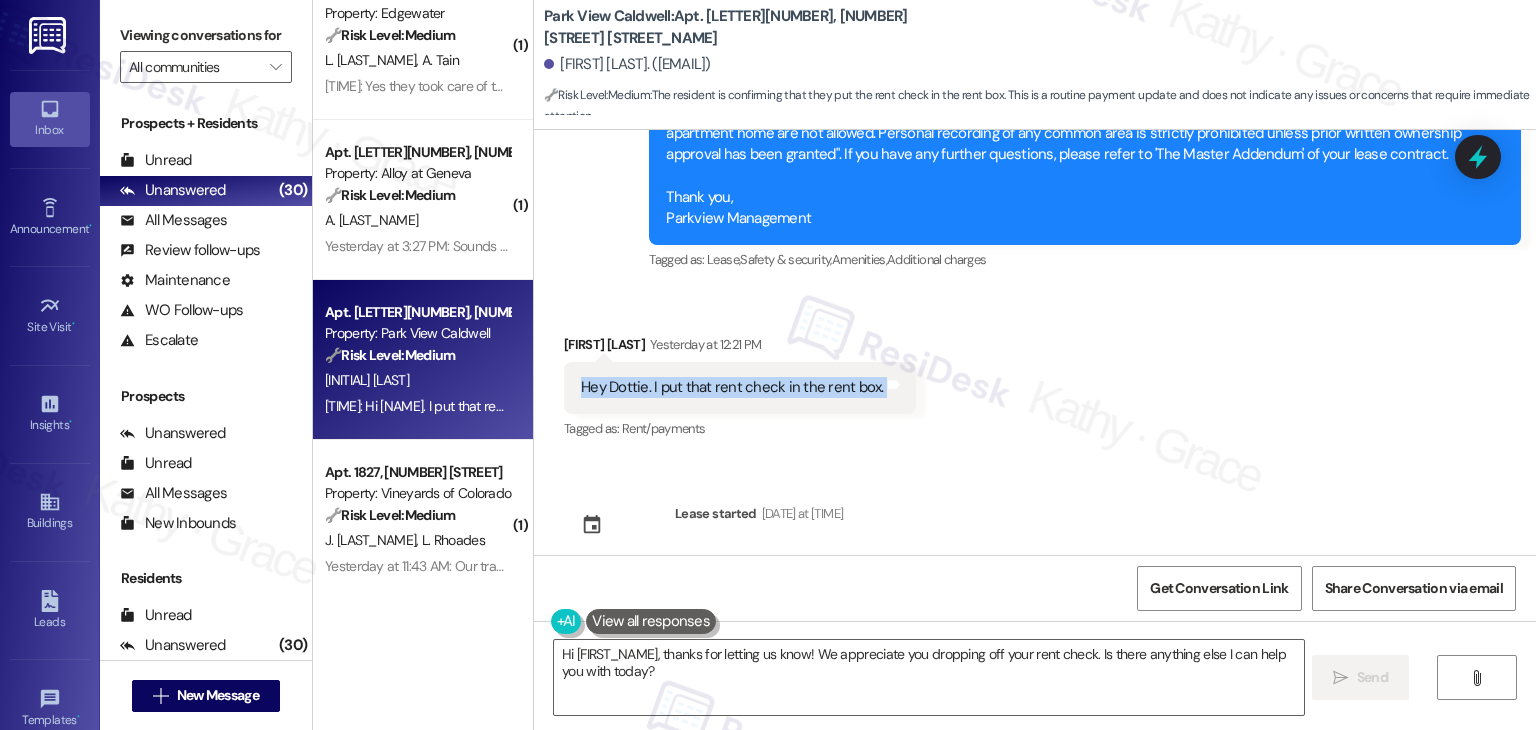 click on "Hey [FIRST]. I put that rent check in the rent box.  Tags and notes" at bounding box center (740, 387) 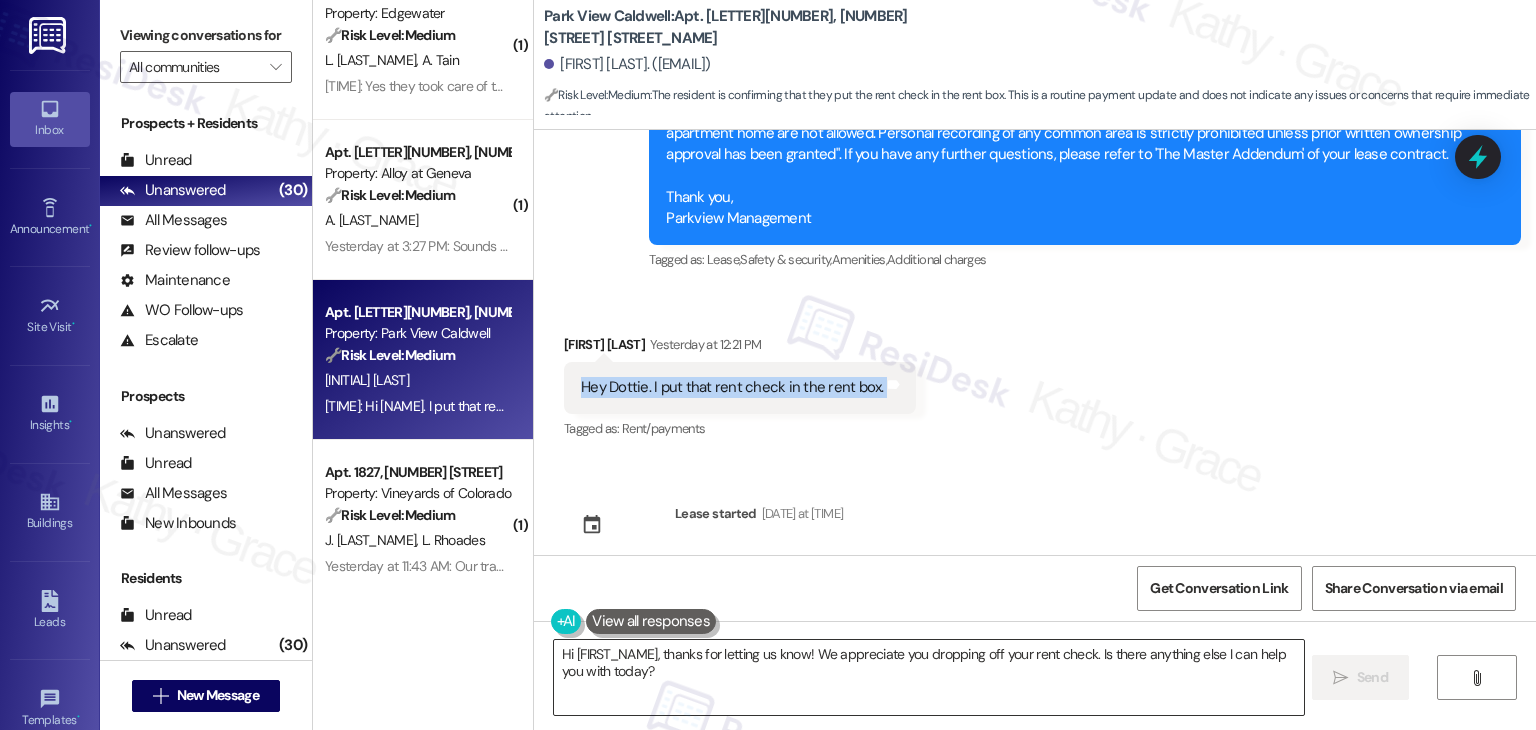 click on "Hi [FIRST_NAME], thanks for letting us know! We appreciate you dropping off your rent check. Is there anything else I can help you with today?" at bounding box center [928, 677] 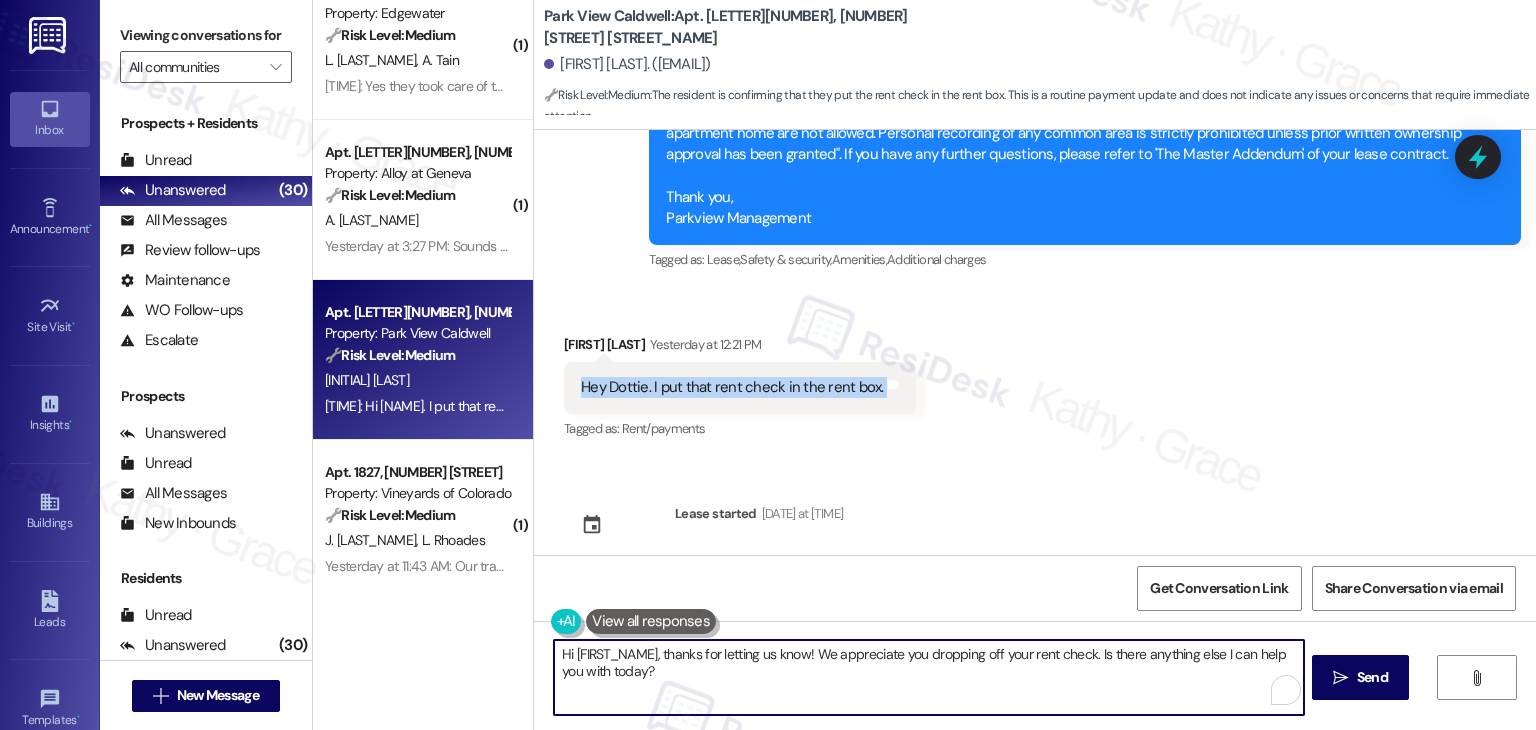 click on "Hi [FIRST_NAME], thanks for letting us know! We appreciate you dropping off your rent check. Is there anything else I can help you with today?" at bounding box center [928, 677] 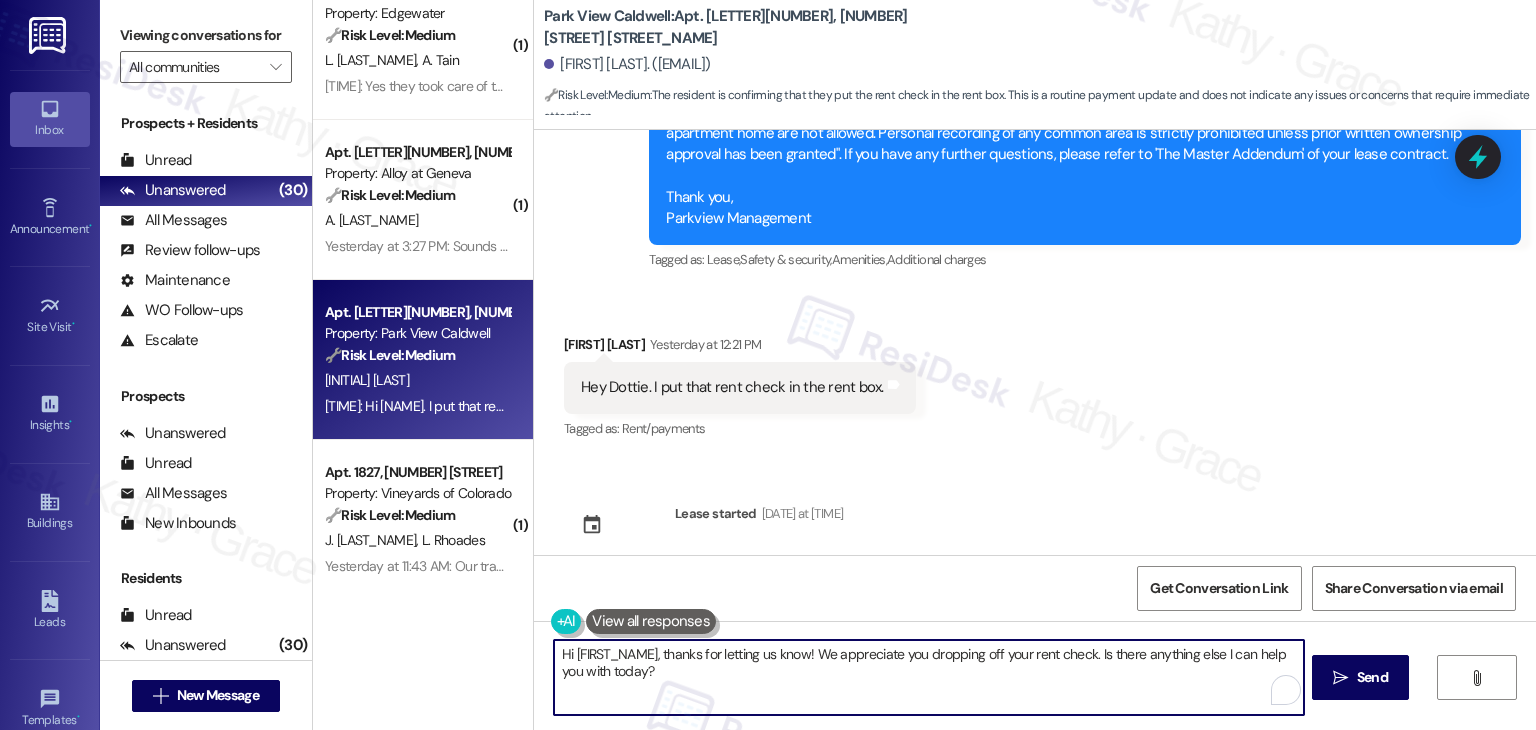 click on "Hi [FIRST_NAME], thanks for letting us know! We appreciate you dropping off your rent check. Is there anything else I can help you with today?" at bounding box center [928, 677] 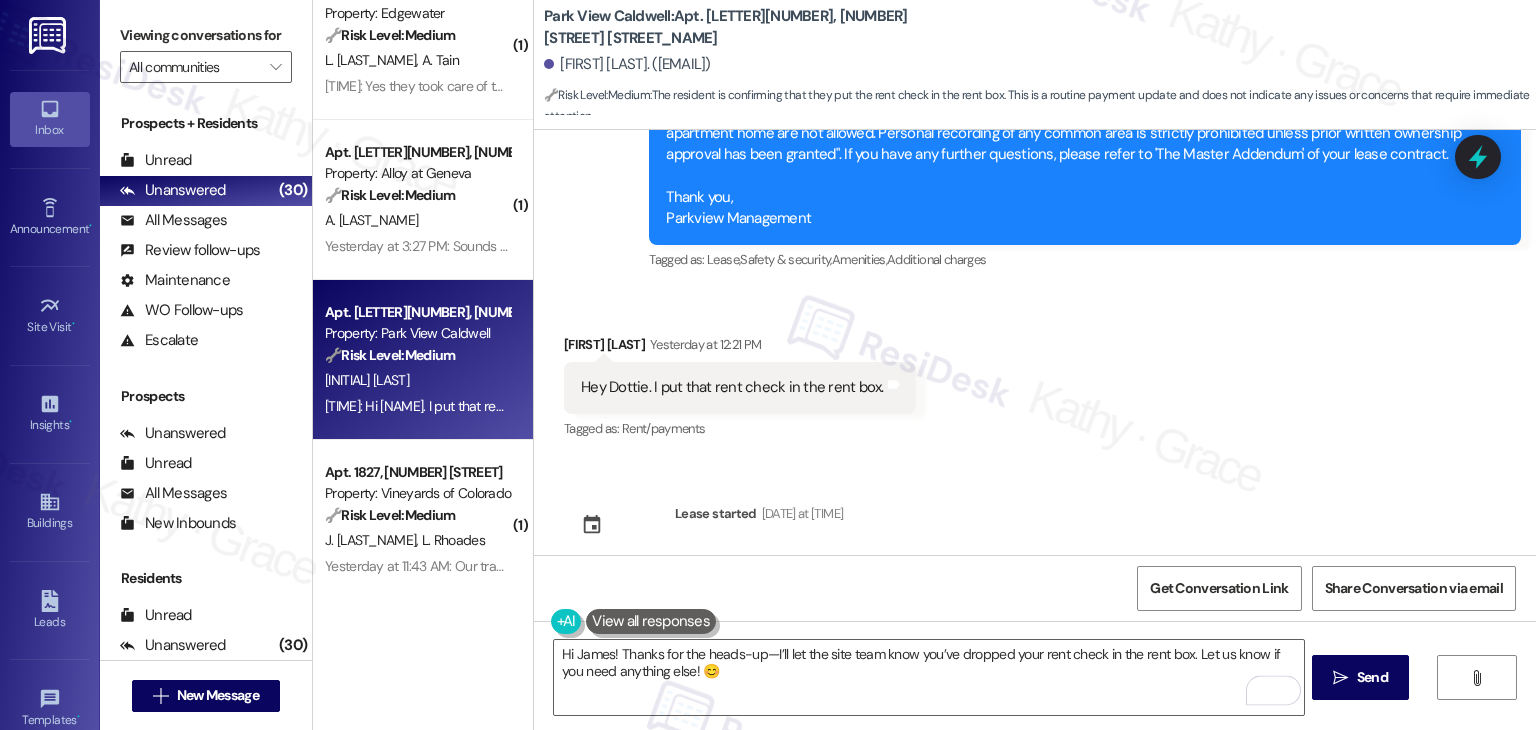 click on "Received via SMS [FIRST] [LAST] Yesterday at [TIME] Hey [FIRST]. I put that rent check in the rent box.  Tags and notes Tagged as:   Rent/payments Click to highlight conversations about Rent/payments" at bounding box center [1035, 373] 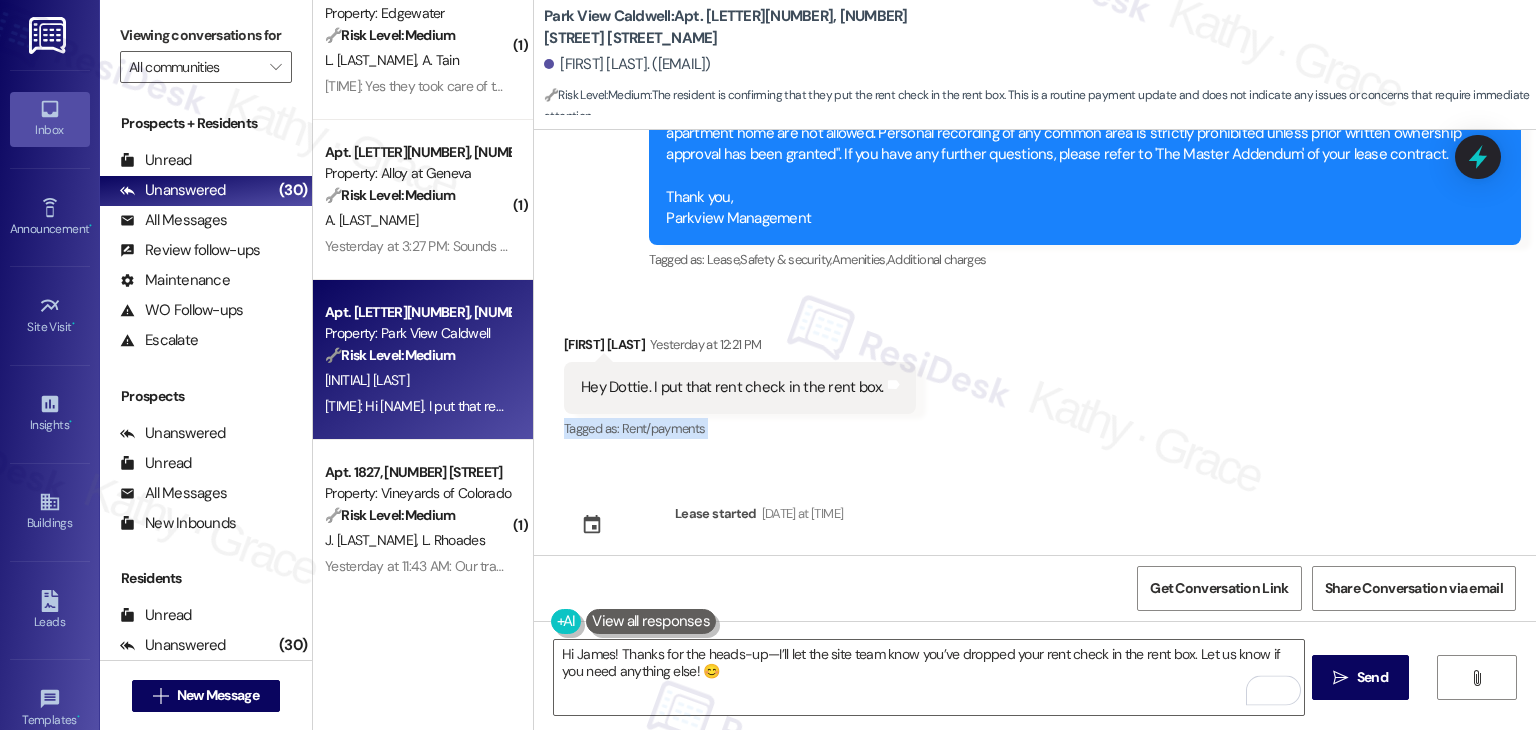 click on "Received via SMS [FIRST] [LAST] Yesterday at [TIME] Hey [FIRST]. I put that rent check in the rent box.  Tags and notes Tagged as:   Rent/payments Click to highlight conversations about Rent/payments" at bounding box center [1035, 373] 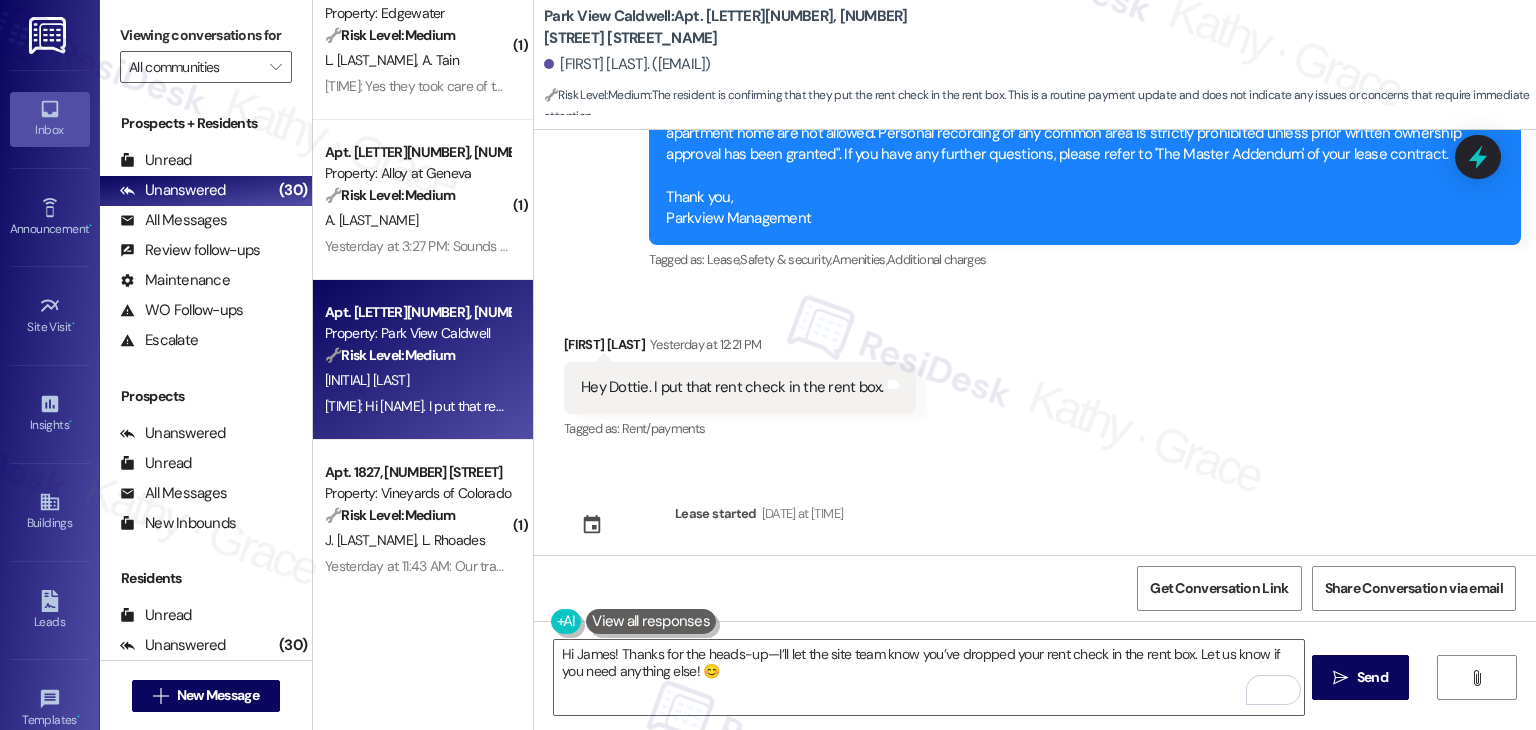 click on "Survey, sent via SMS ResiDesk Automated Survey [DATE] Hi James, I'm on the new offsite Resident Support Team for Park View Caldwell! My job is to work with your on-site management team to improve your experience at the property. Text us here at any time for assistance or questions. We will also reach out periodically for feedback. Reply STOP to opt out of texts. (You can always reply STOP to opt out of future messages) Tags and notes Tagged as:   Property launch Click to highlight conversations about Property launch Announcement, sent via SMS Dottie  (ResiDesk) [DATE] Great news! You can now text me for maintenance issues — no more messy apps or sign-ins. I'll file your tickets for you. You can still use the app if you prefer.  I'm here to make things easier for you, feel free to reach out anytime! Tags and notes Tagged as:   Maintenance Click to highlight conversations about Maintenance Announcement, sent via SMS Dottie  (ResiDesk) [DATE] Tags and notes" at bounding box center [1035, 342] 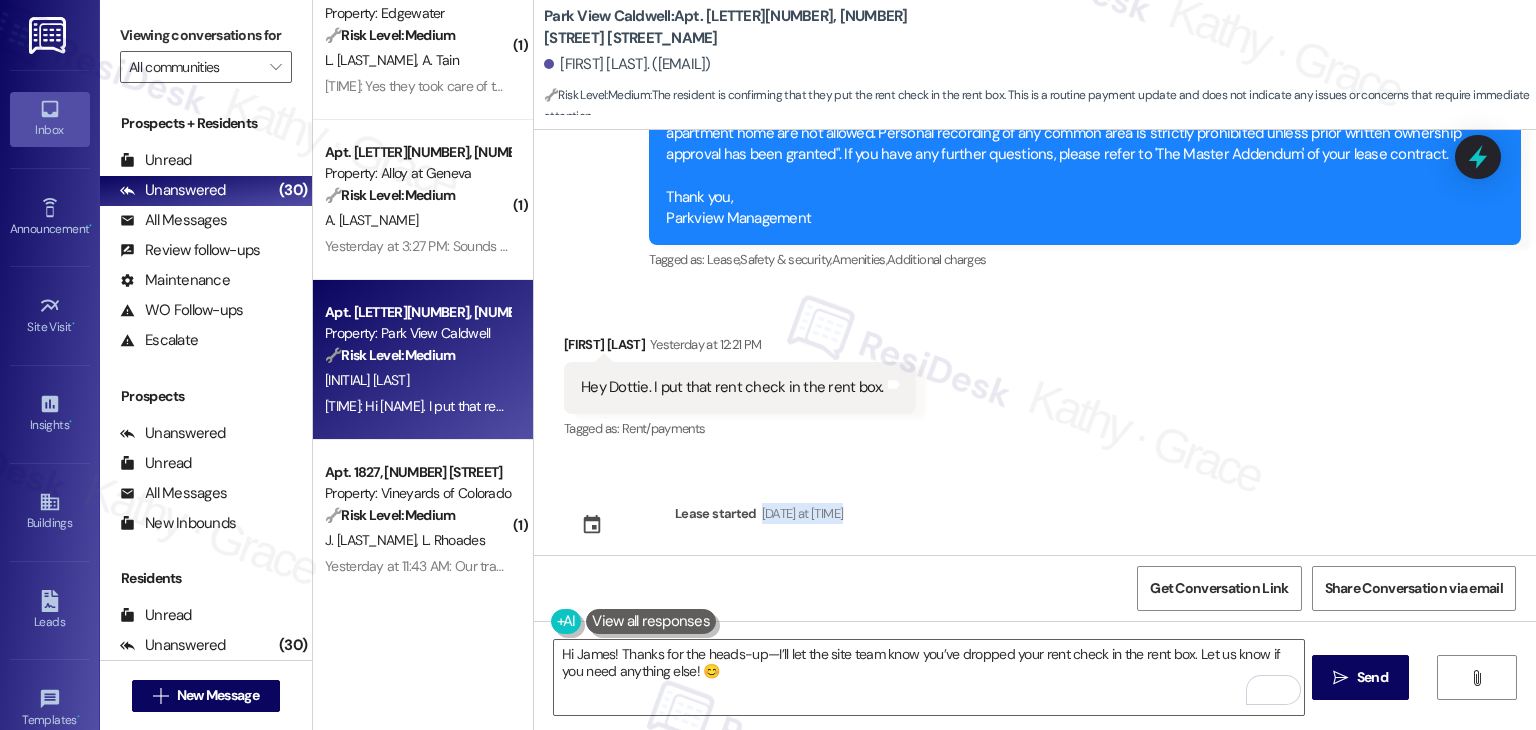 click on "Survey, sent via SMS ResiDesk Automated Survey [DATE] Hi James, I'm on the new offsite Resident Support Team for Park View Caldwell! My job is to work with your on-site management team to improve your experience at the property. Text us here at any time for assistance or questions. We will also reach out periodically for feedback. Reply STOP to opt out of texts. (You can always reply STOP to opt out of future messages) Tags and notes Tagged as:   Property launch Click to highlight conversations about Property launch Announcement, sent via SMS Dottie  (ResiDesk) [DATE] Great news! You can now text me for maintenance issues — no more messy apps or sign-ins. I'll file your tickets for you. You can still use the app if you prefer.  I'm here to make things easier for you, feel free to reach out anytime! Tags and notes Tagged as:   Maintenance Click to highlight conversations about Maintenance Announcement, sent via SMS Dottie  (ResiDesk) [DATE] Tags and notes" at bounding box center [1035, 342] 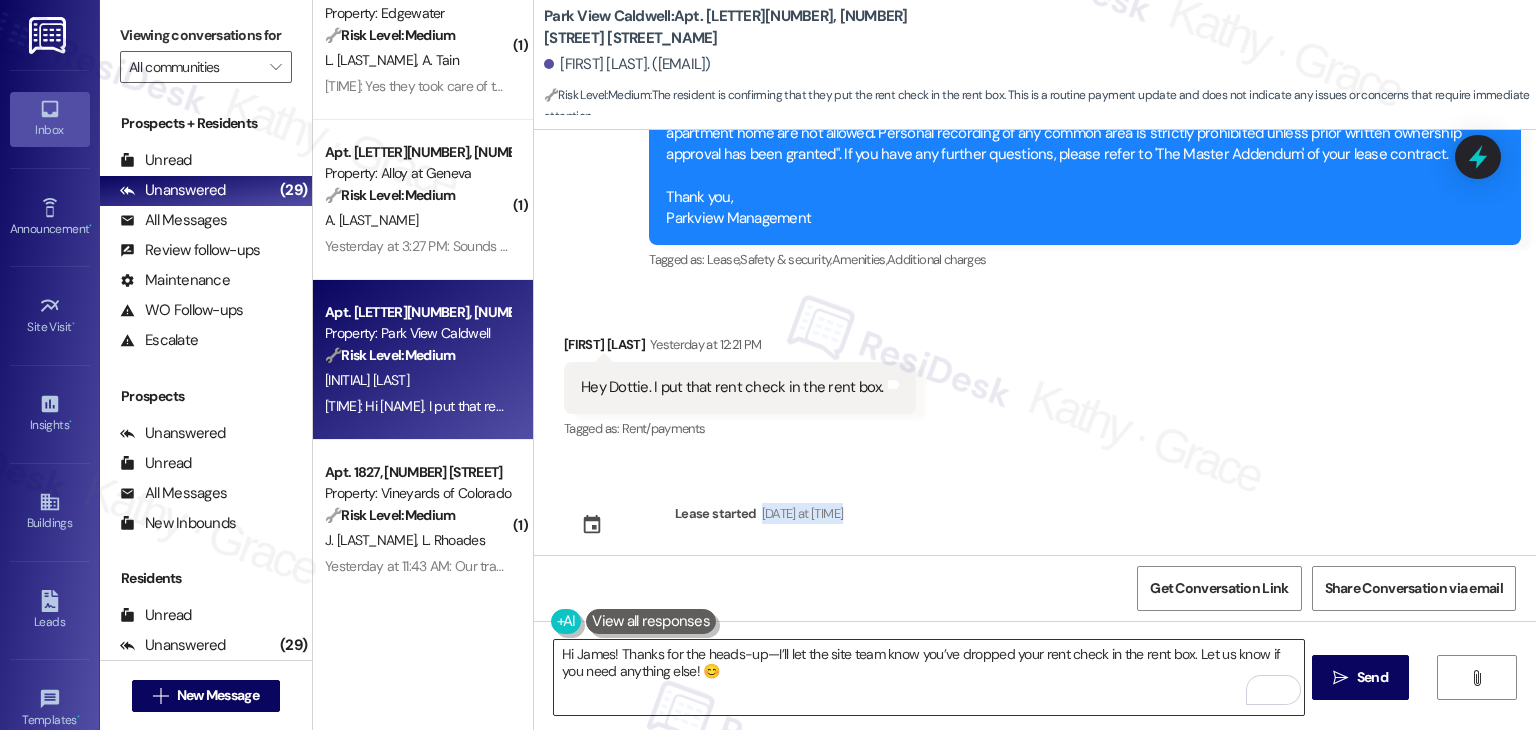 click on "Hi James! Thanks for the heads-up—I’ll let the site team know you’ve dropped your rent check in the rent box. Let us know if you need anything else! 😊" at bounding box center (928, 677) 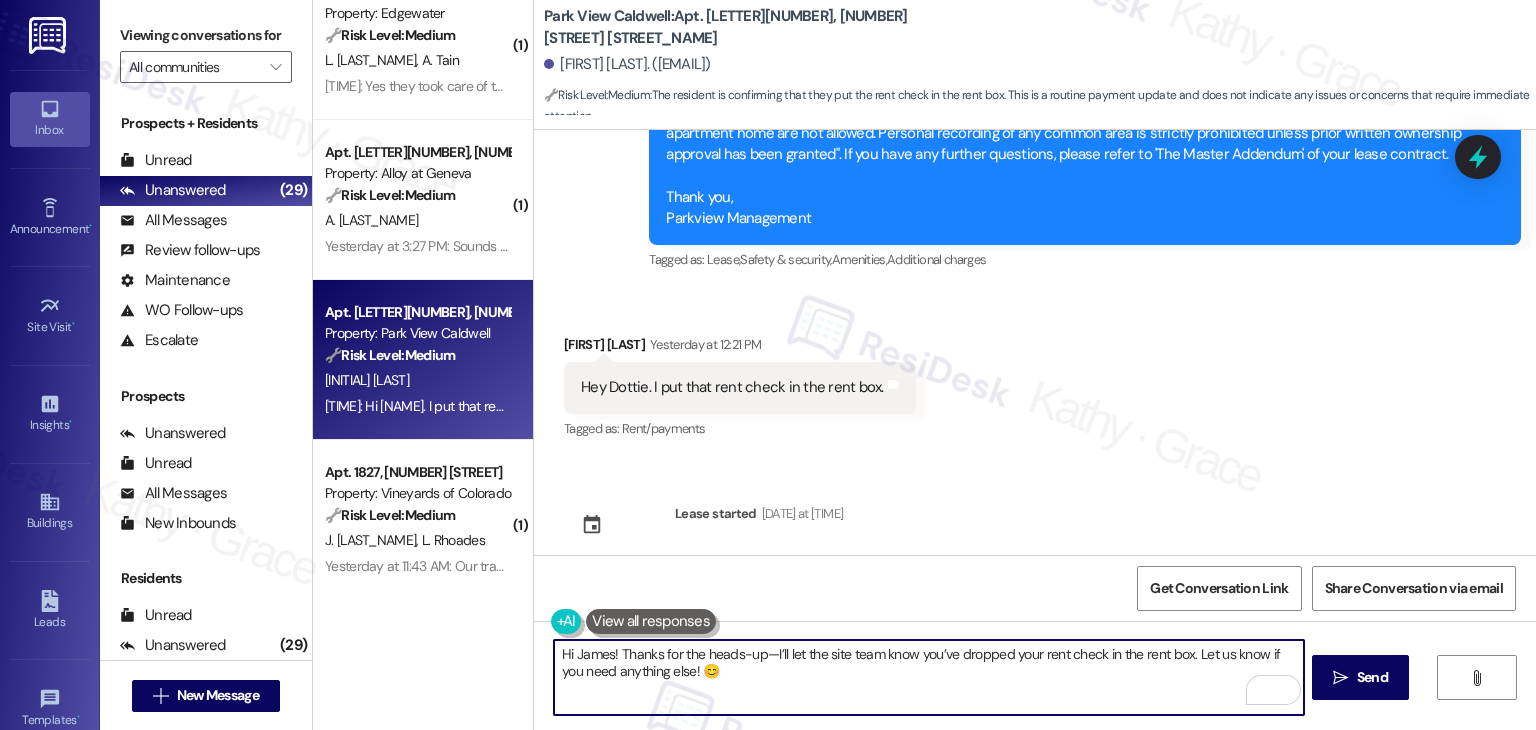 click on "Hi James! Thanks for the heads-up—I’ll let the site team know you’ve dropped your rent check in the rent box. Let us know if you need anything else! 😊" at bounding box center [928, 677] 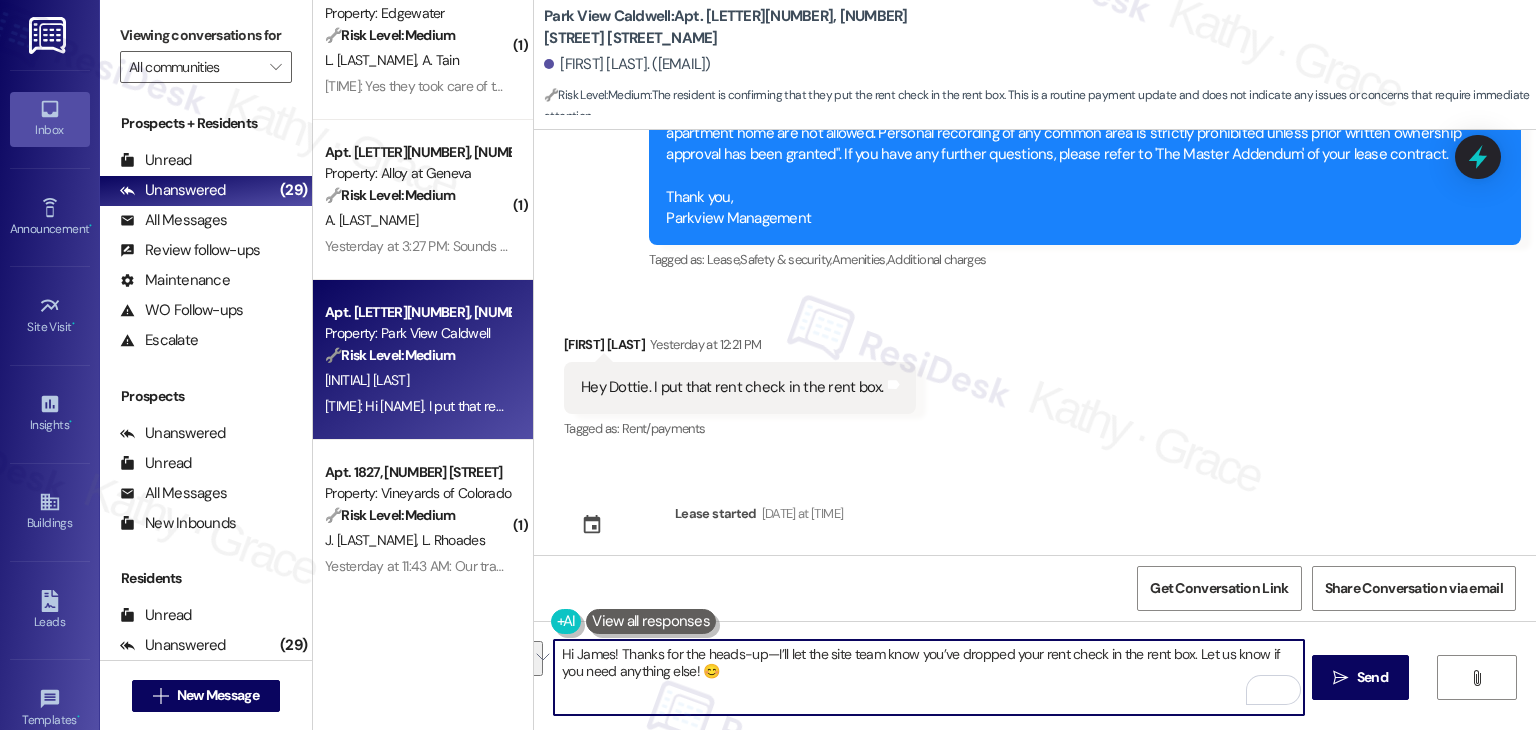 paste on "Rent Check Dropped in Rent Box – Confirmation Needed" 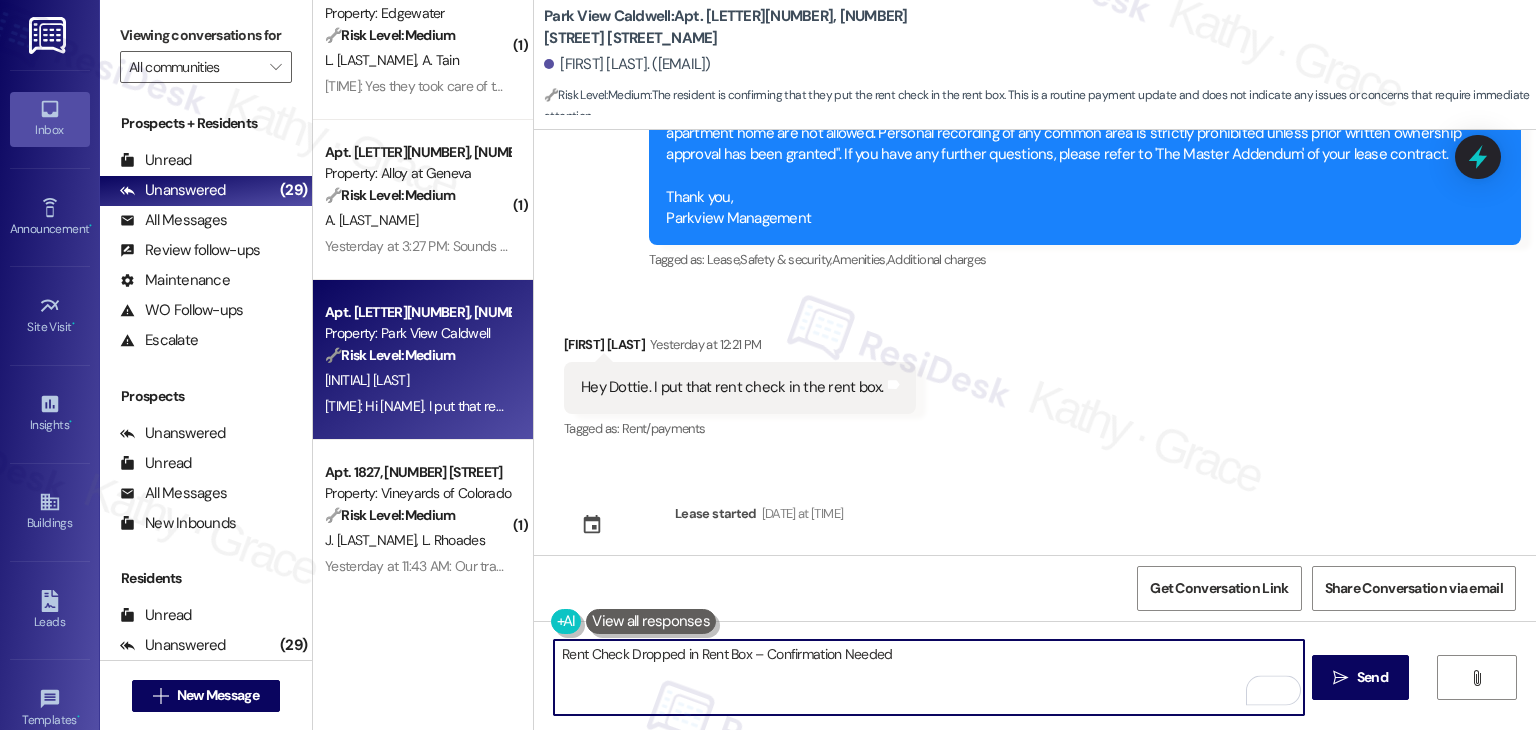 type on "Rent Check Dropped in Rent Box – Confirmation Needed" 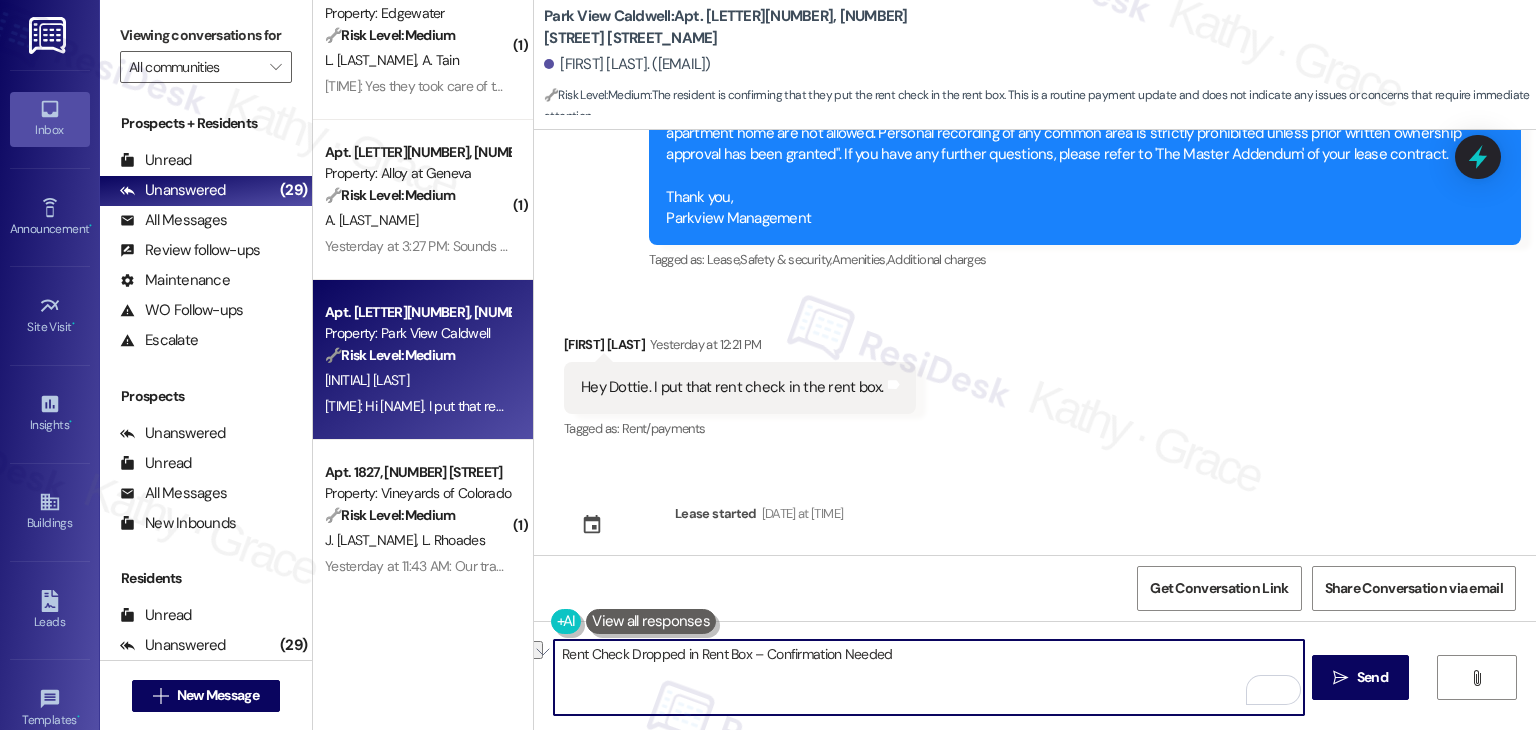drag, startPoint x: 906, startPoint y: 652, endPoint x: 502, endPoint y: 682, distance: 405.11234 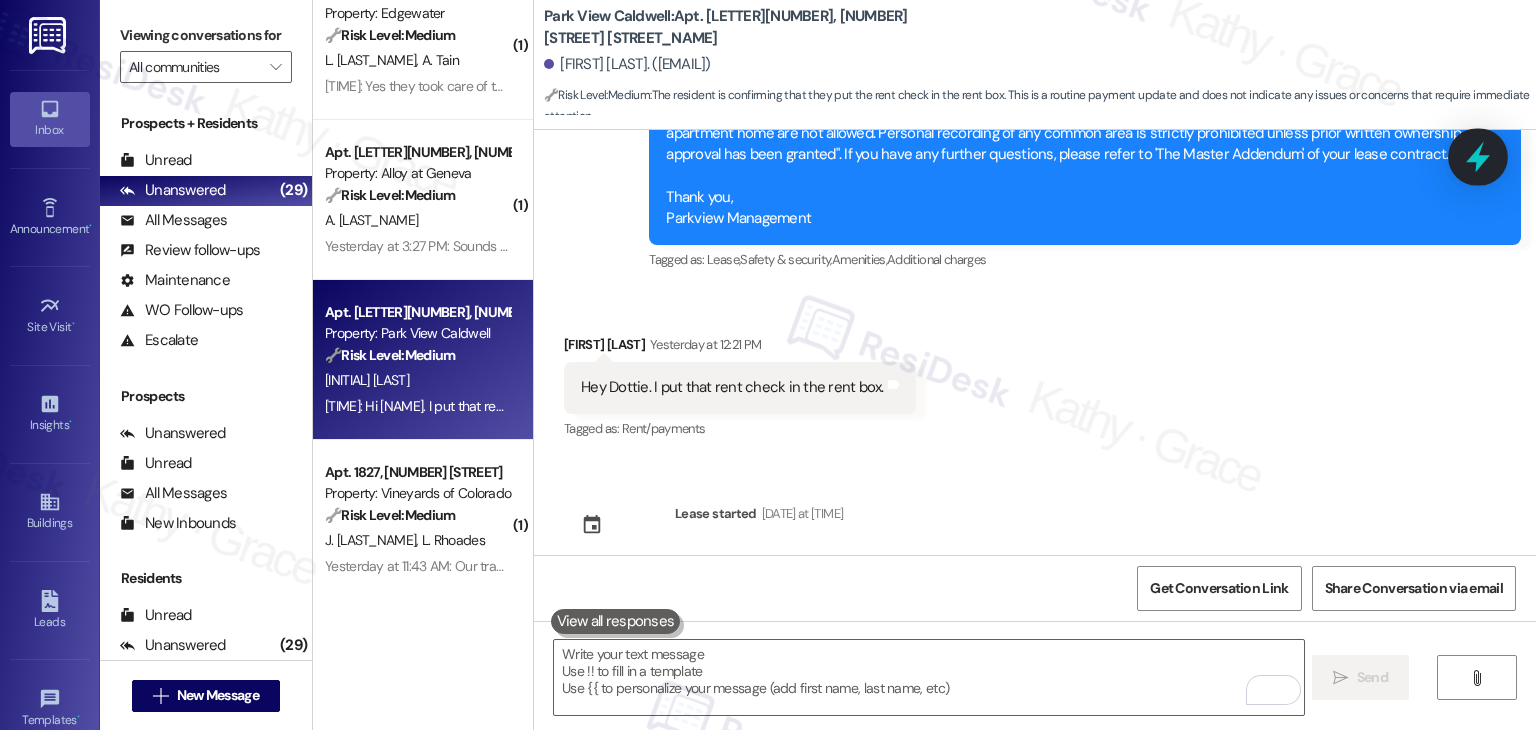 click 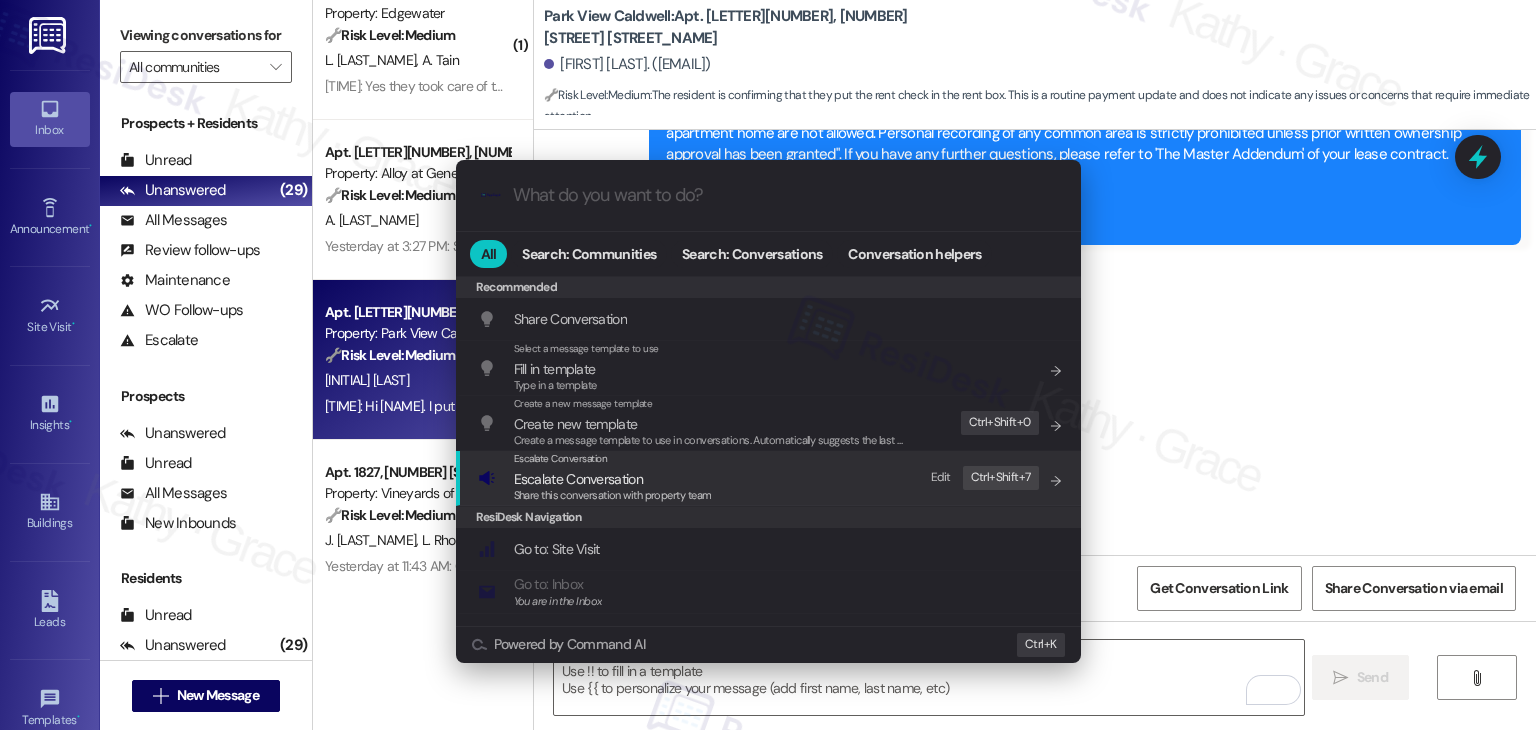 click on "Escalate Conversation" at bounding box center [613, 479] 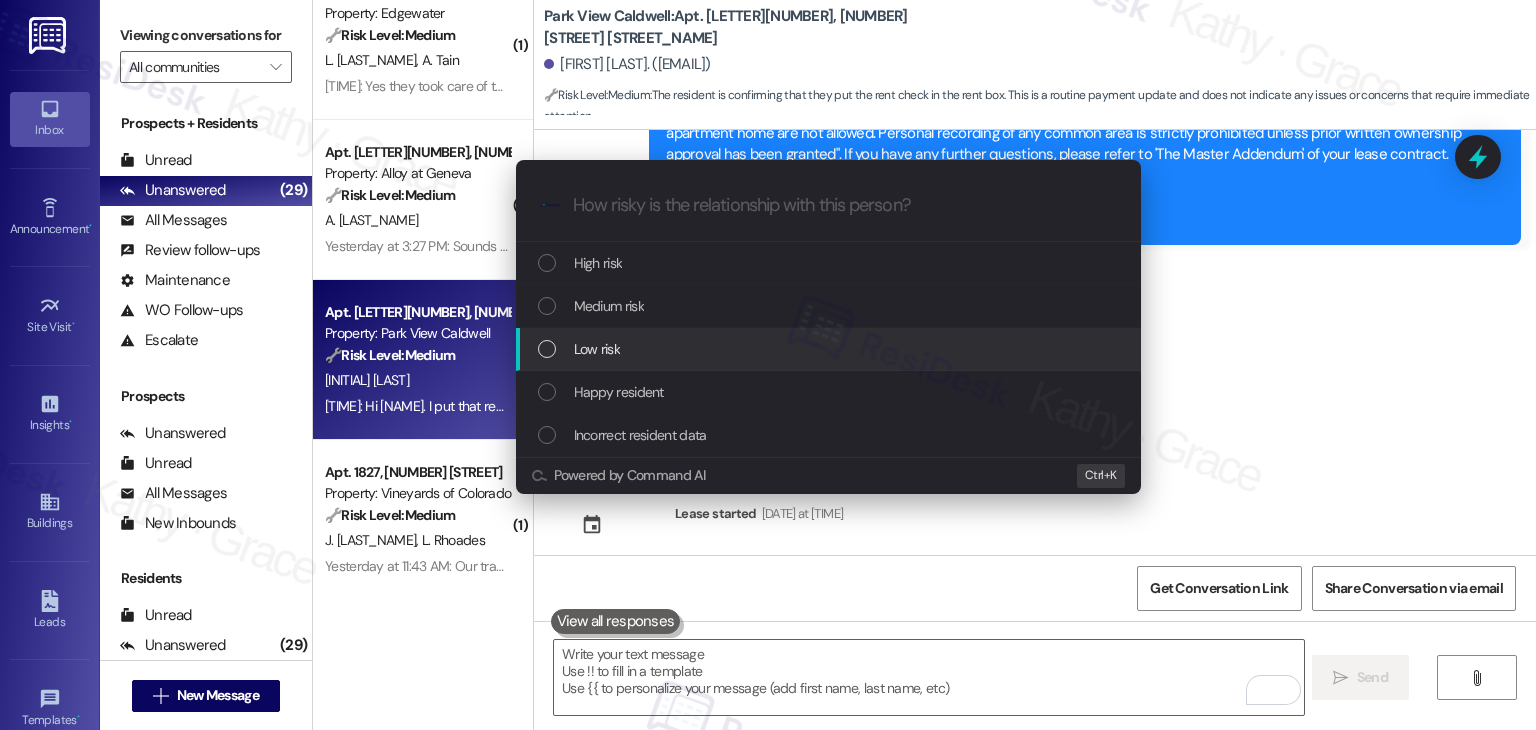 click at bounding box center (547, 349) 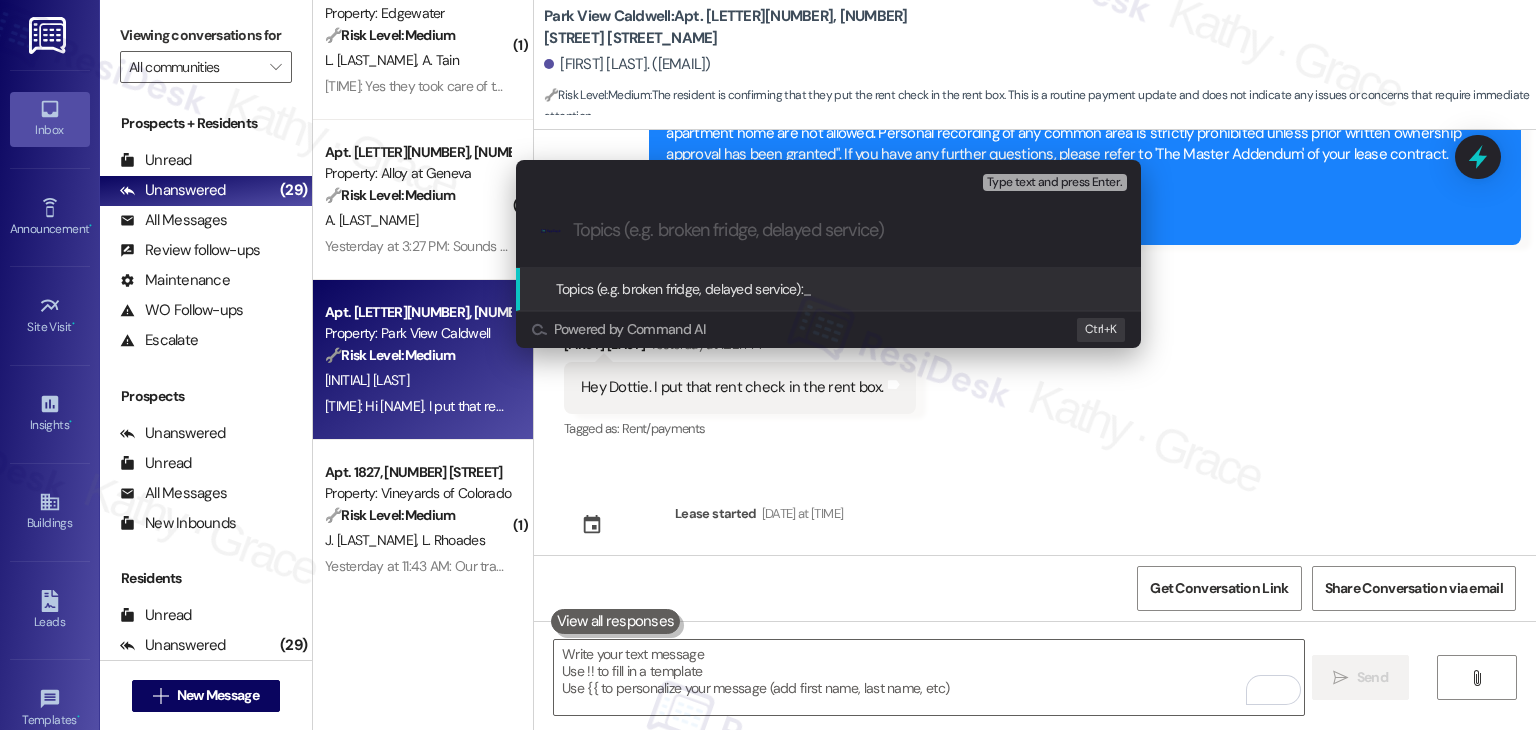 click at bounding box center [844, 230] 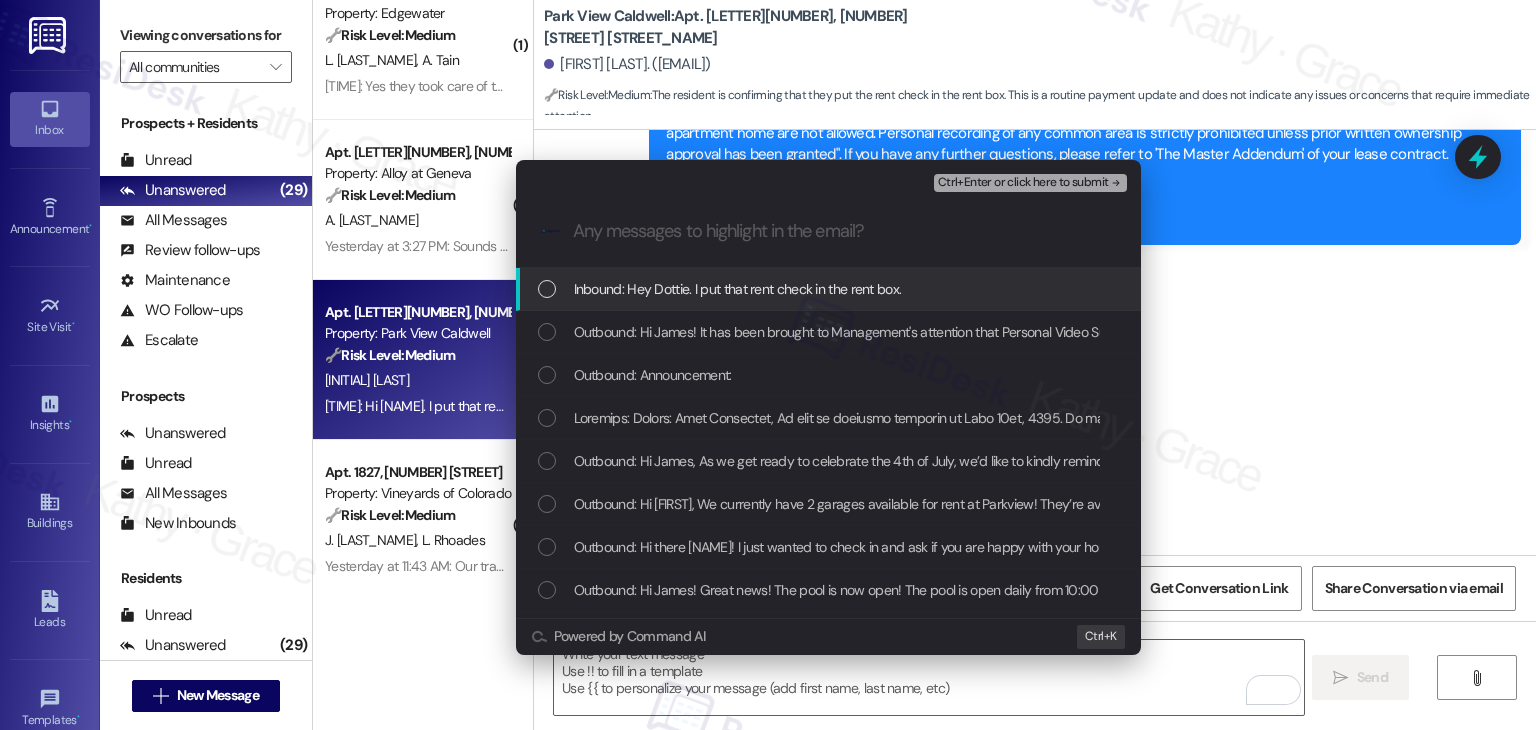 click at bounding box center [547, 289] 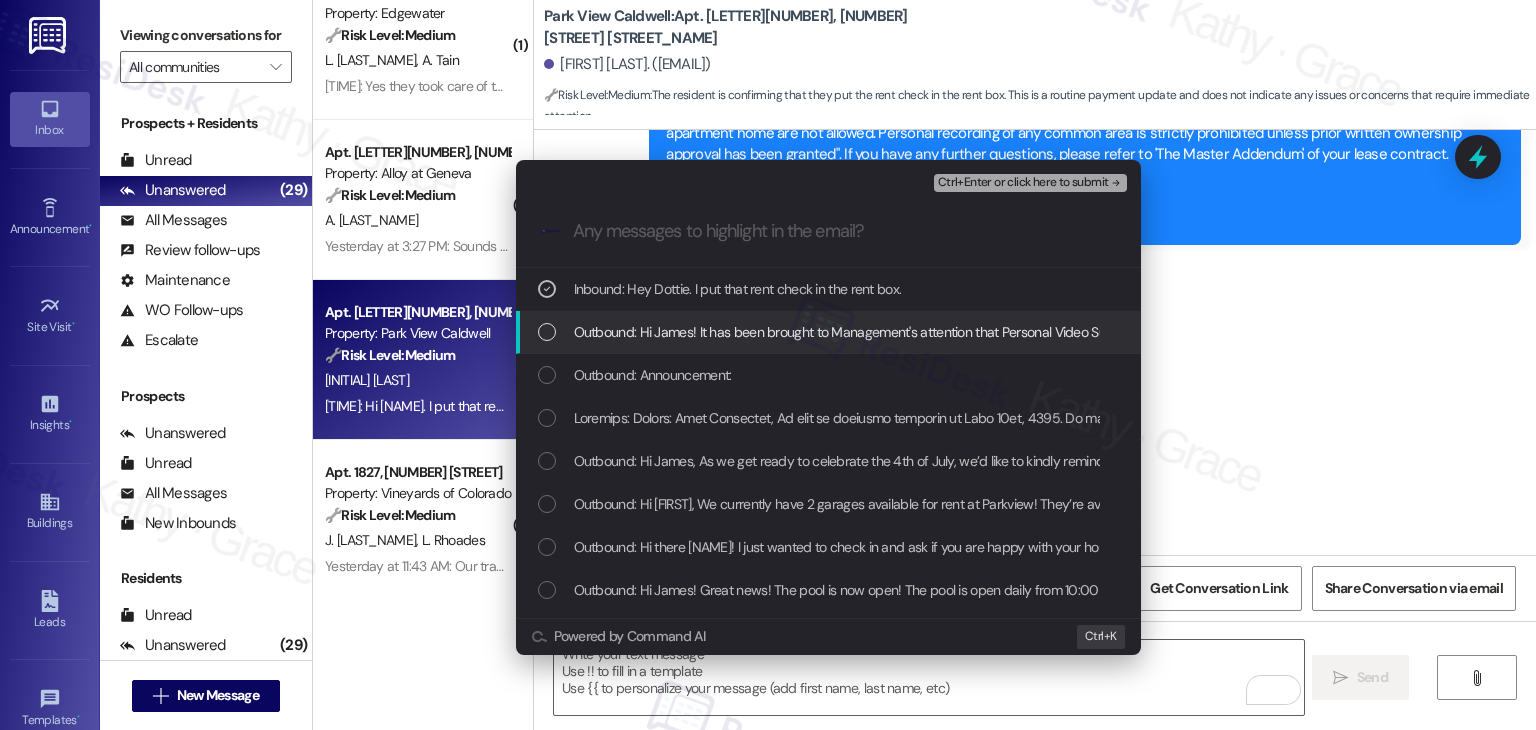 click on "Outbound: Hi James!
It has been brought to Management's attention that Personal Video Surveillance is being installed on the property. We would like to remind everyone that personal cameras or smart doorbells with video surveillance that are facing the exterior of the apartment home are not allowed. Personal recording of any common area is strictly prohibited unless prior written ownership approval has been granted". If you have any further questions, please refer to 'The Master Addendum' of your lease contract.
Thank you,
Parkview Management" at bounding box center [830, 332] 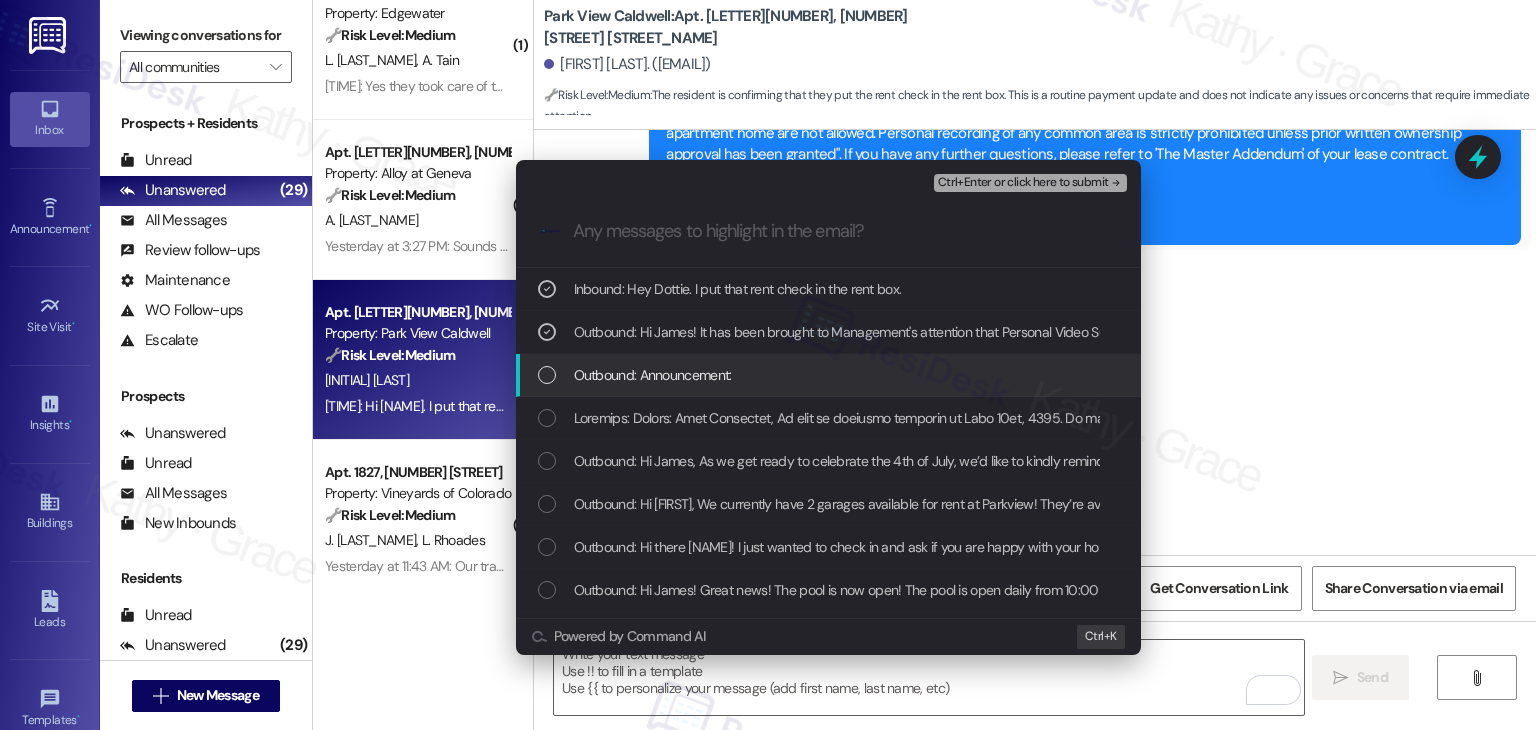 click at bounding box center (547, 375) 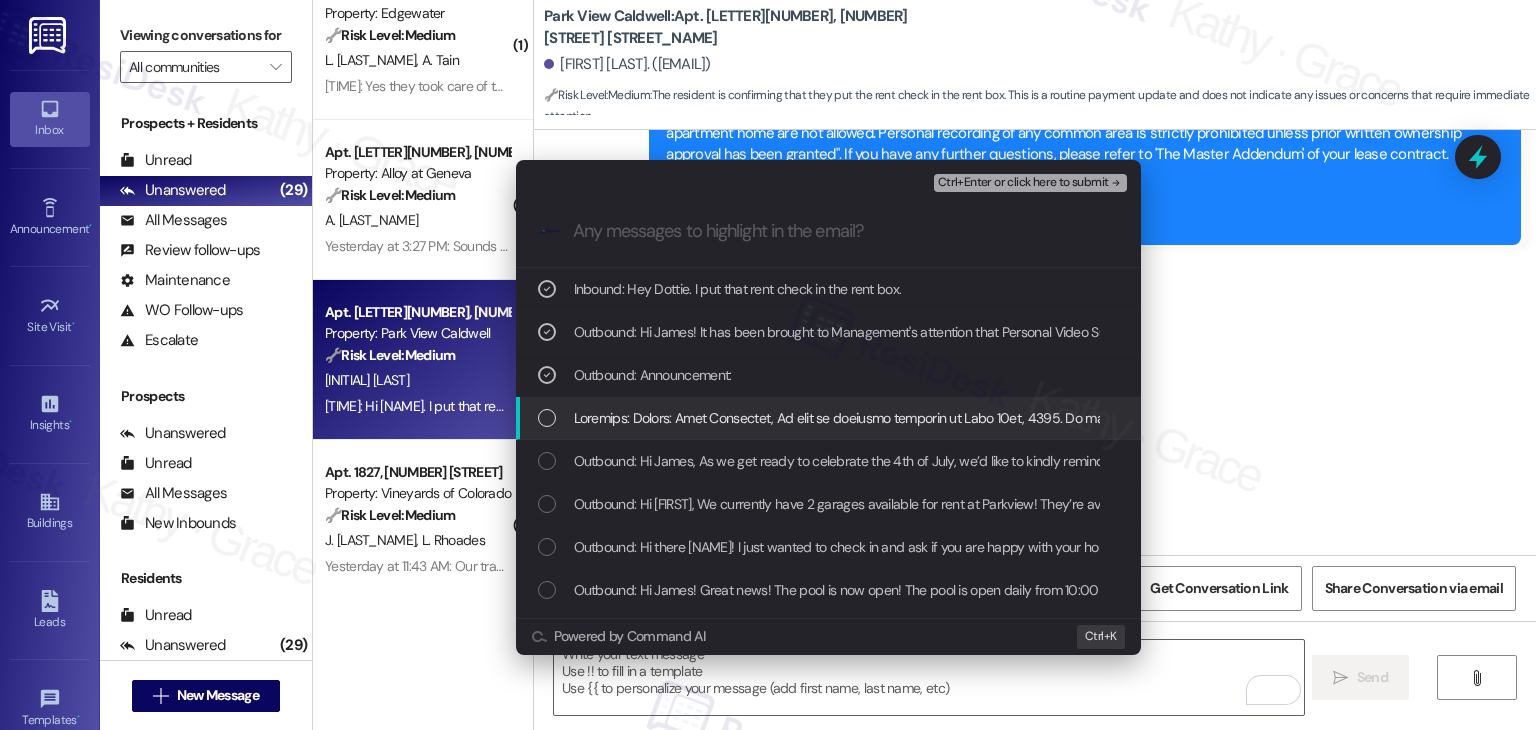 click at bounding box center [828, 418] 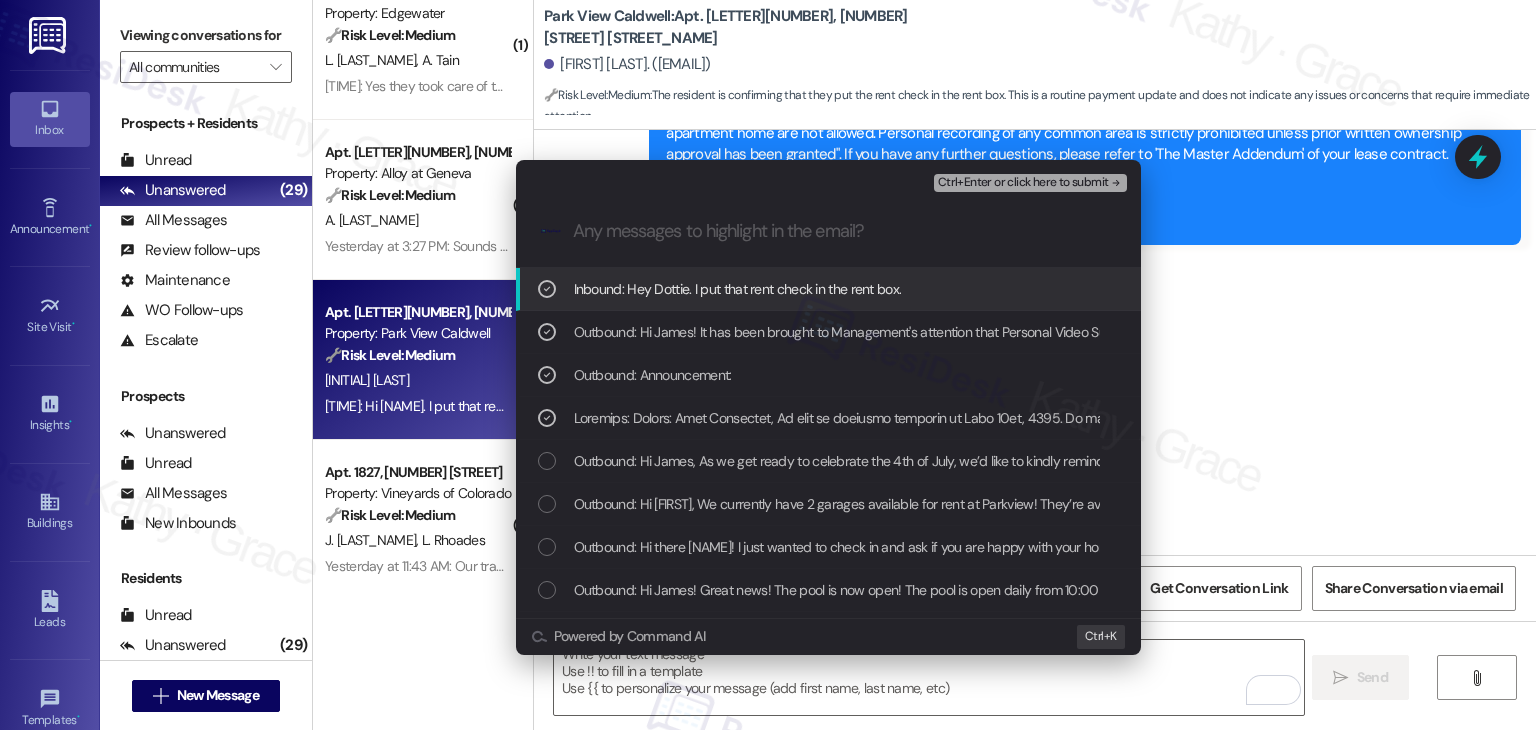 click on "Ctrl+Enter or click here to submit" at bounding box center [1023, 183] 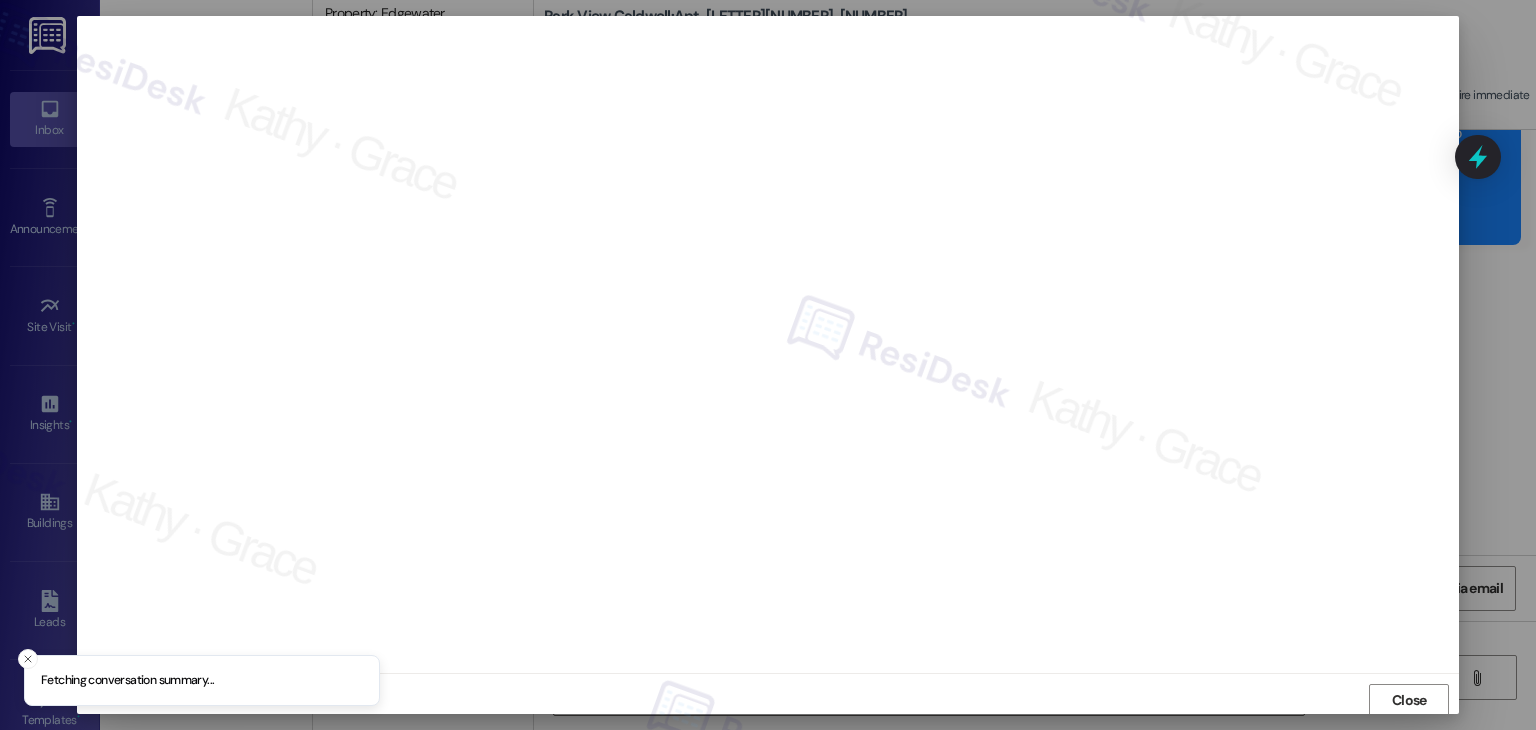 scroll, scrollTop: 1, scrollLeft: 0, axis: vertical 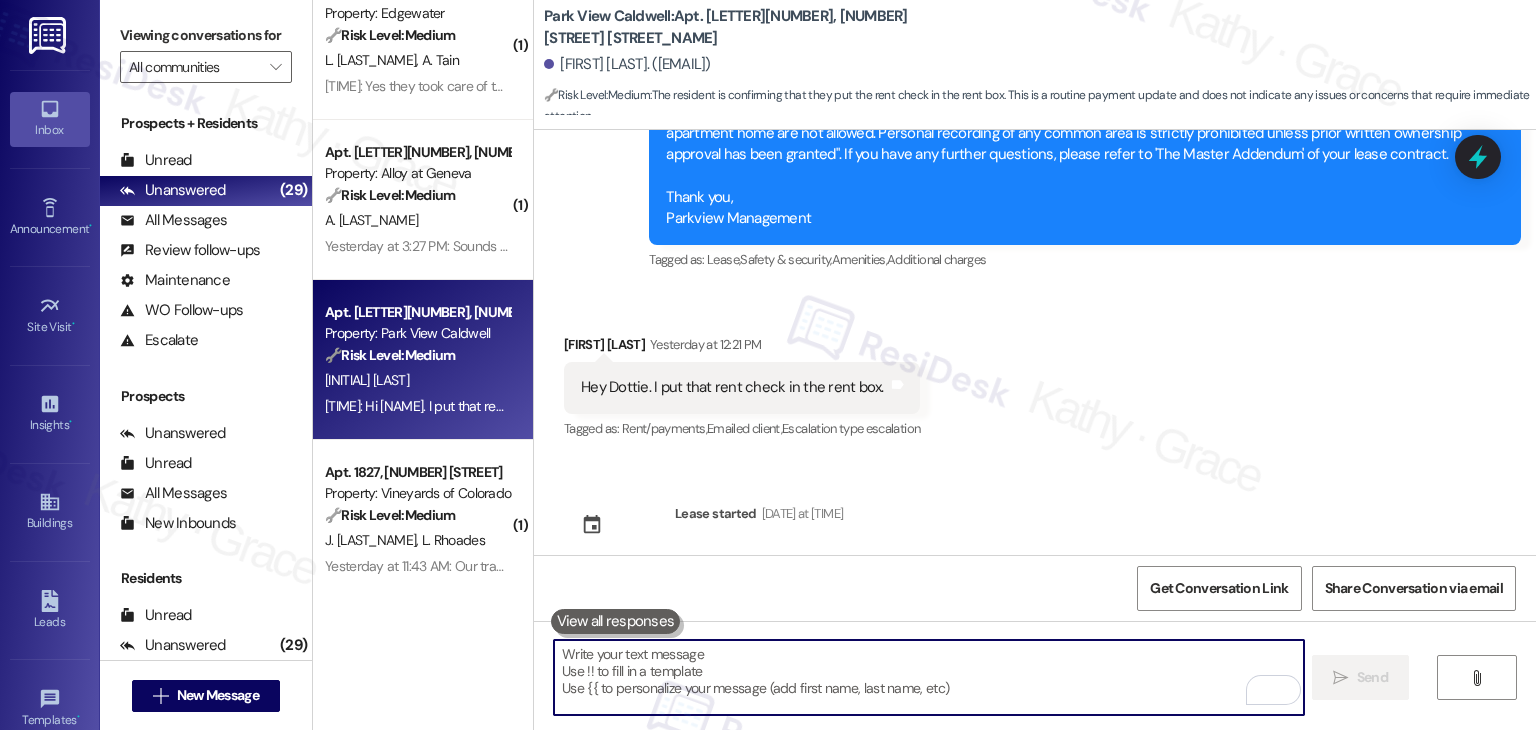 click at bounding box center (928, 677) 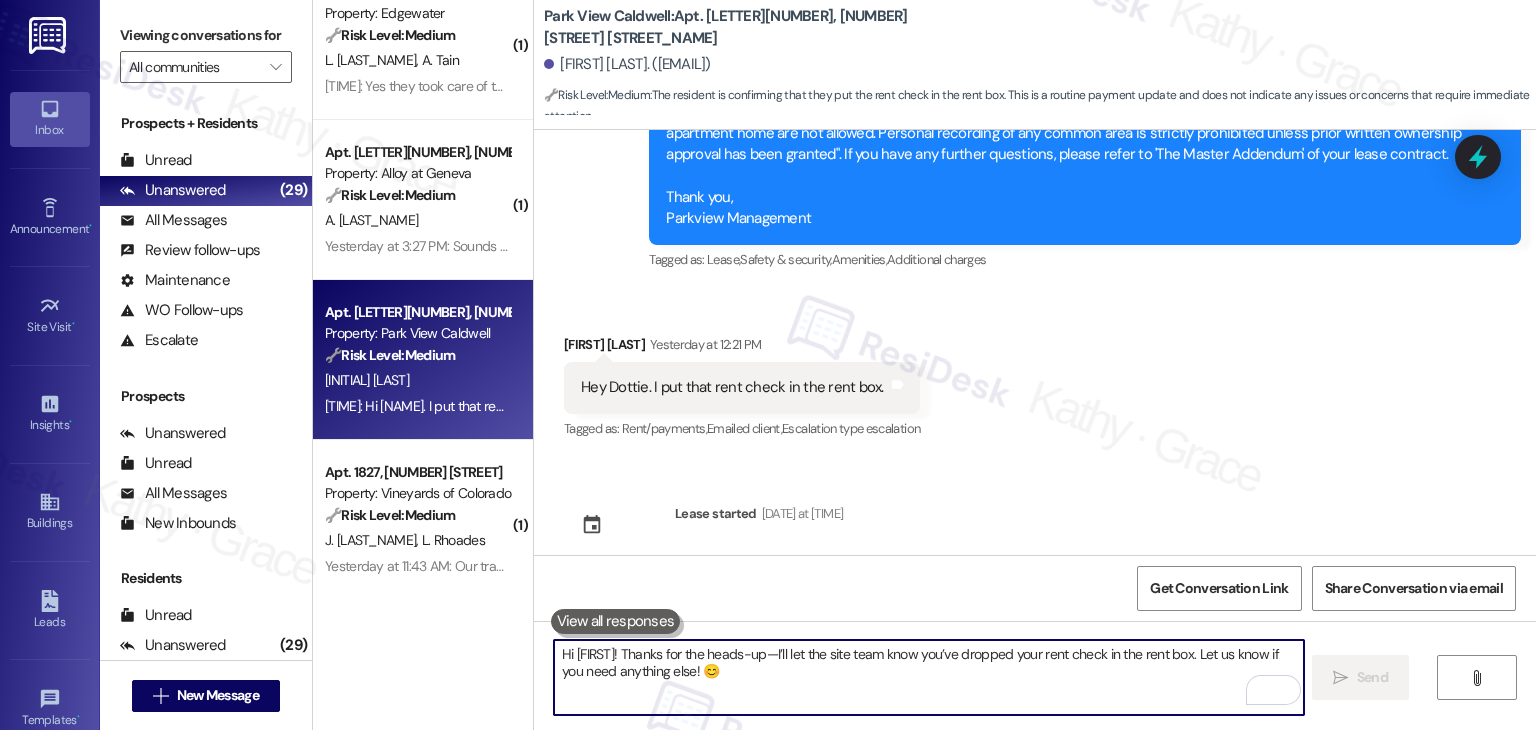 scroll, scrollTop: 118, scrollLeft: 0, axis: vertical 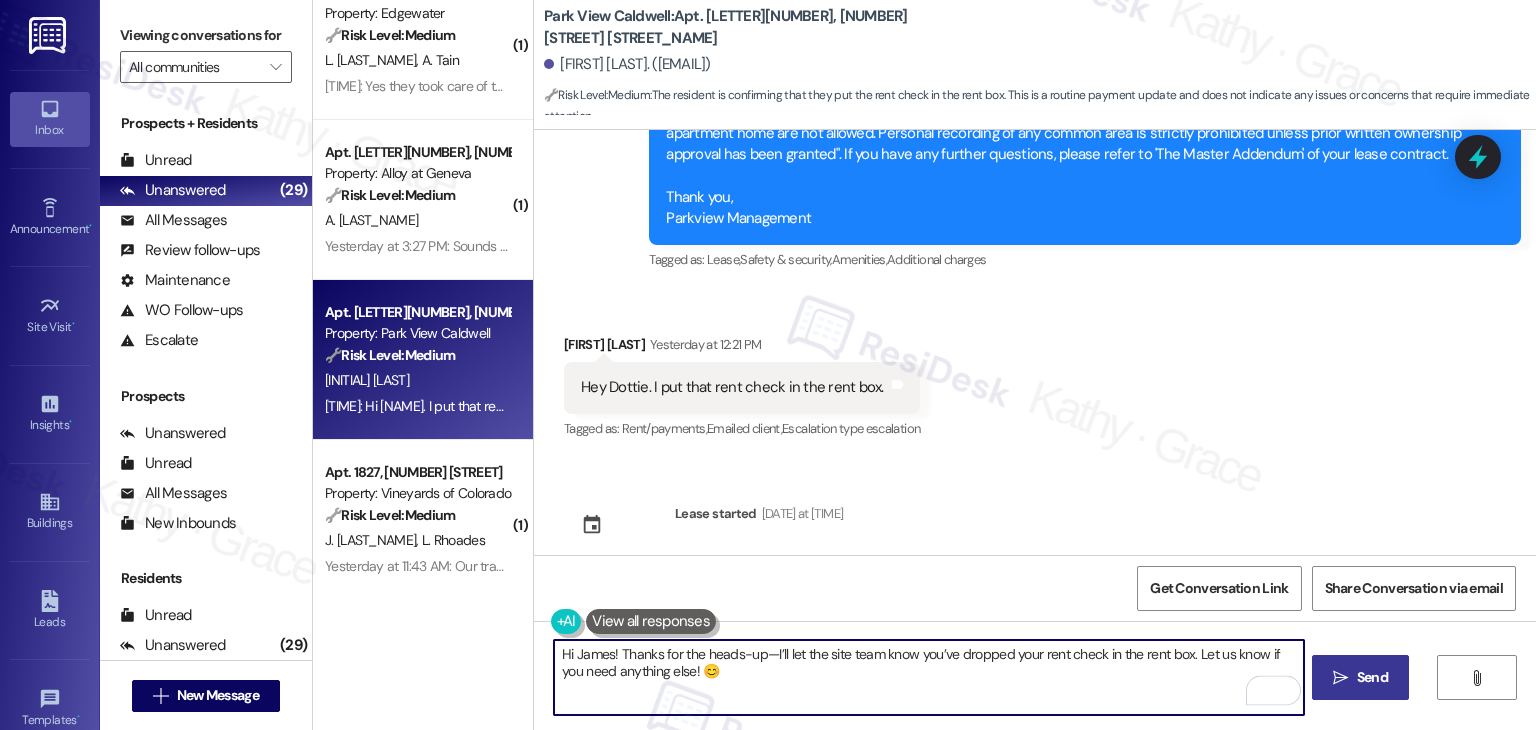 type on "Hi James! Thanks for the heads-up—I’ll let the site team know you’ve dropped your rent check in the rent box. Let us know if you need anything else! 😊" 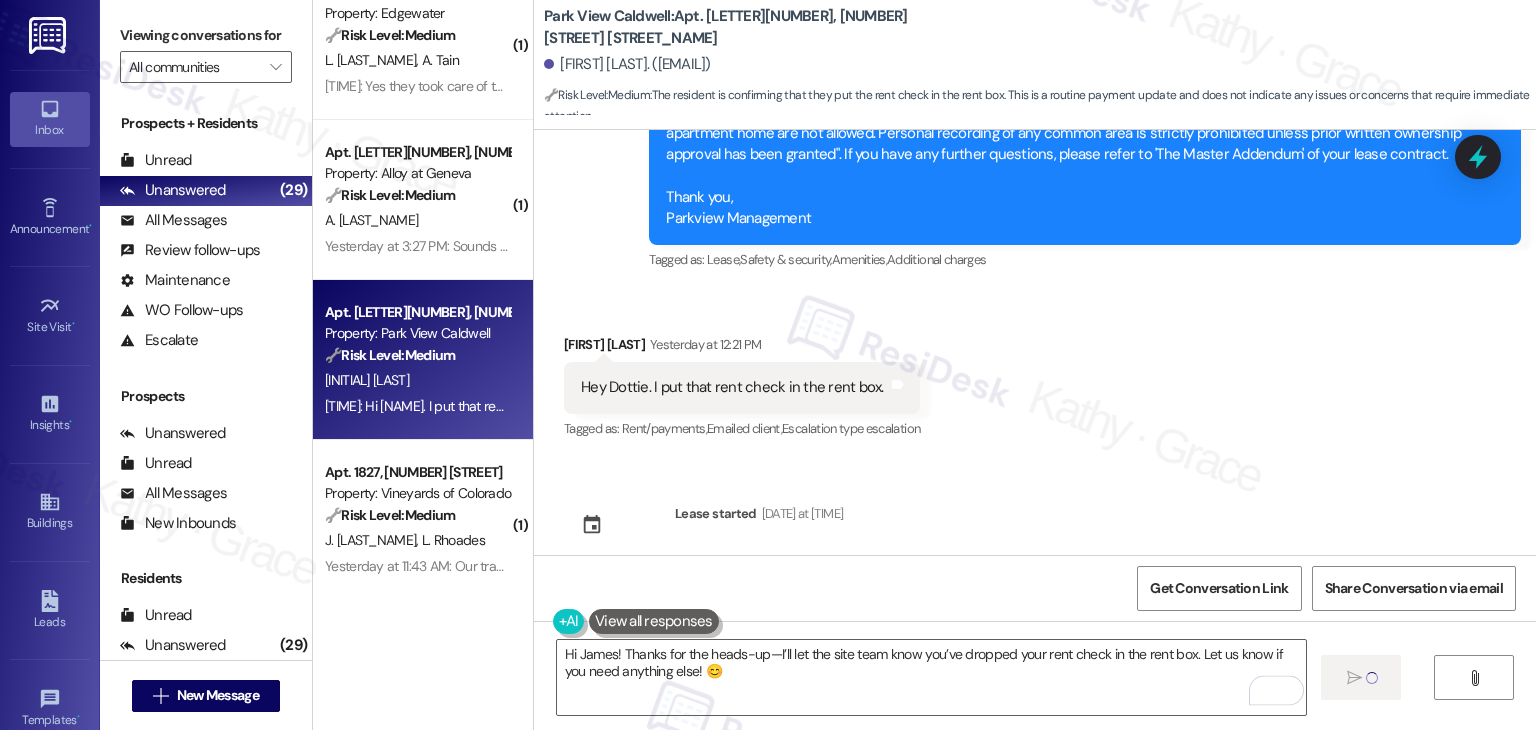 type 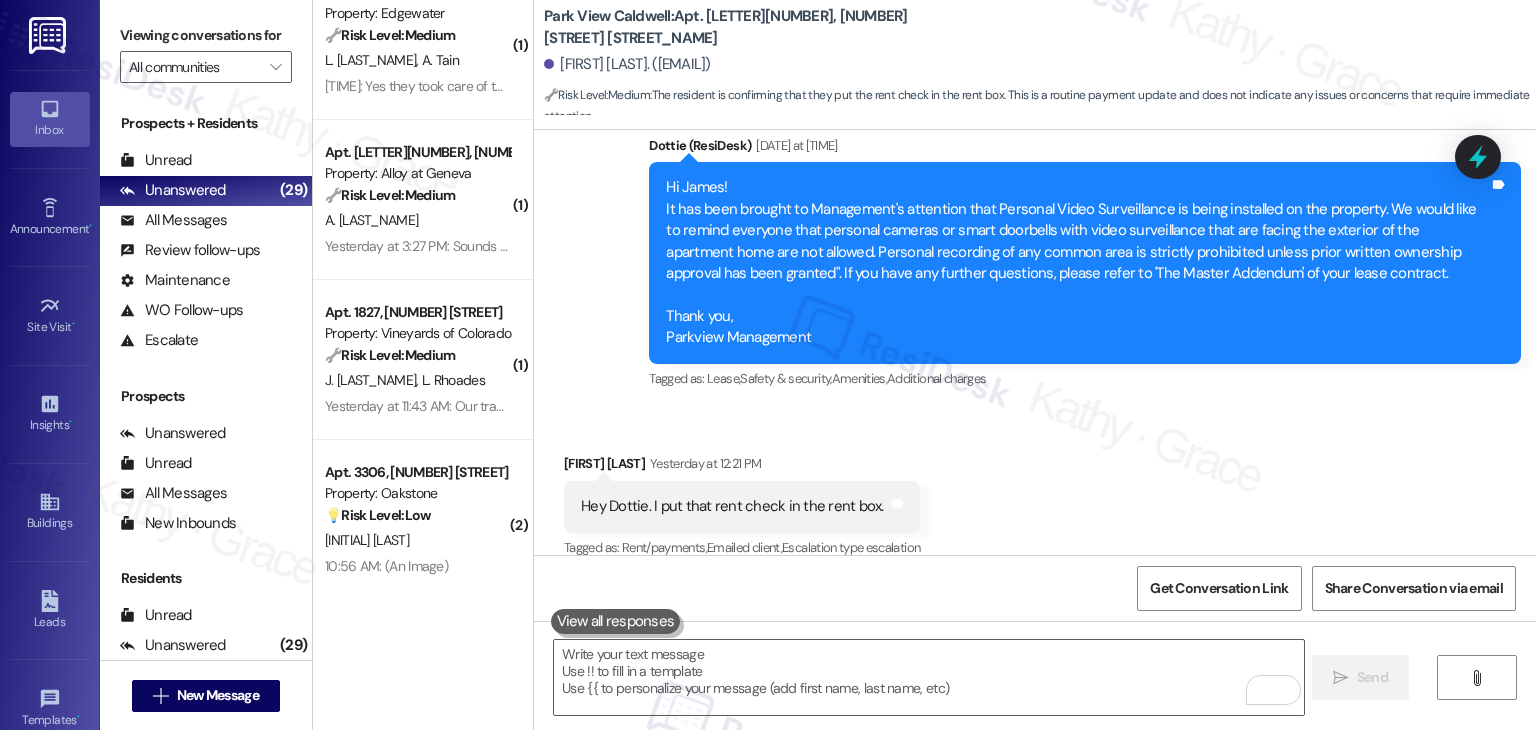 click on "Received via SMS James Chaney Yesterday at 12:21 PM Hey Dottie. I put that rent check in the rent box.  Tags and notes Tagged as:   Rent/payments ,  Click to highlight conversations about Rent/payments Emailed client ,  Click to highlight conversations about Emailed client Escalation type escalation Click to highlight conversations about Escalation type escalation" at bounding box center (1035, 492) 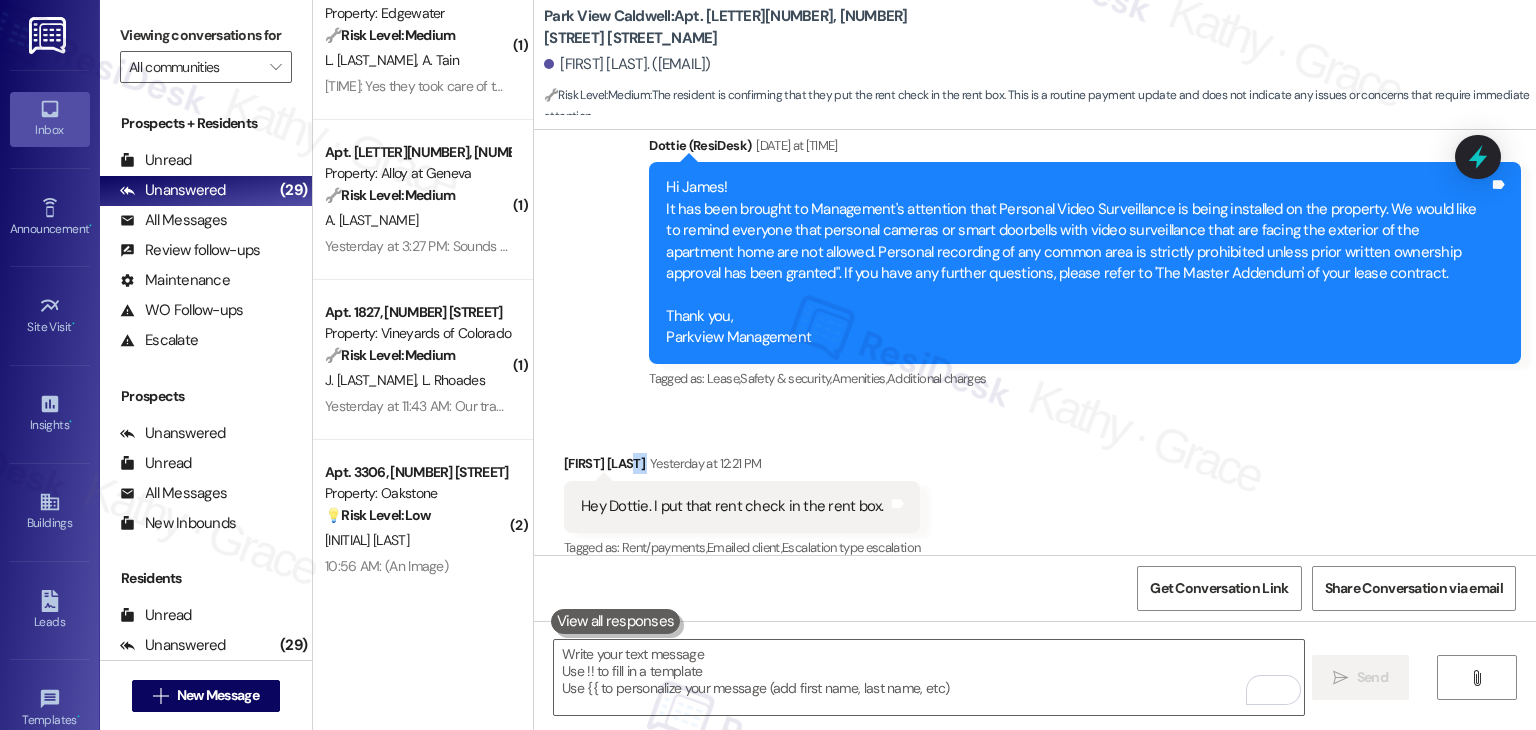 click on "Received via SMS James Chaney Yesterday at 12:21 PM Hey Dottie. I put that rent check in the rent box.  Tags and notes Tagged as:   Rent/payments ,  Click to highlight conversations about Rent/payments Emailed client ,  Click to highlight conversations about Emailed client Escalation type escalation Click to highlight conversations about Escalation type escalation" at bounding box center (1035, 492) 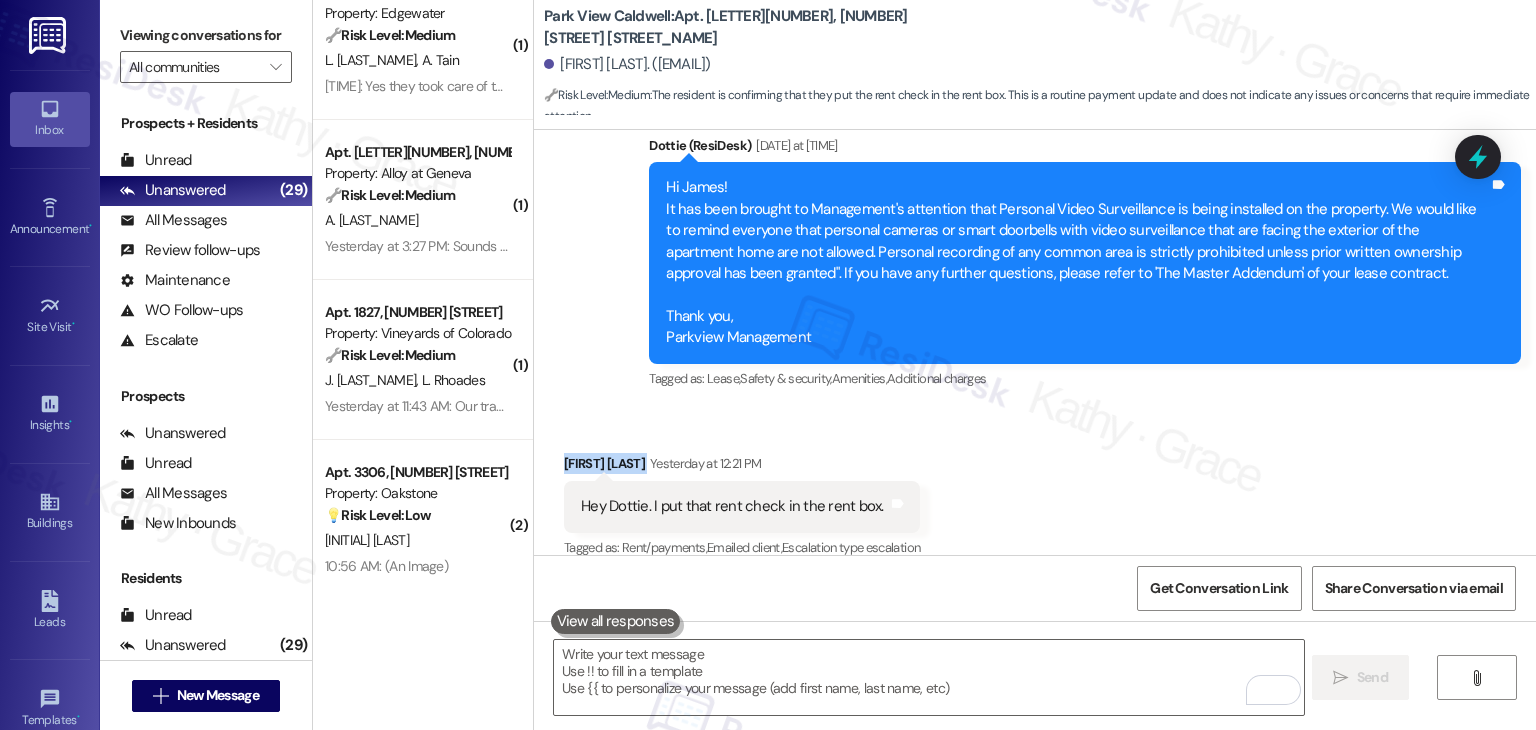 click on "Received via SMS James Chaney Yesterday at 12:21 PM Hey Dottie. I put that rent check in the rent box.  Tags and notes Tagged as:   Rent/payments ,  Click to highlight conversations about Rent/payments Emailed client ,  Click to highlight conversations about Emailed client Escalation type escalation Click to highlight conversations about Escalation type escalation" at bounding box center (1035, 492) 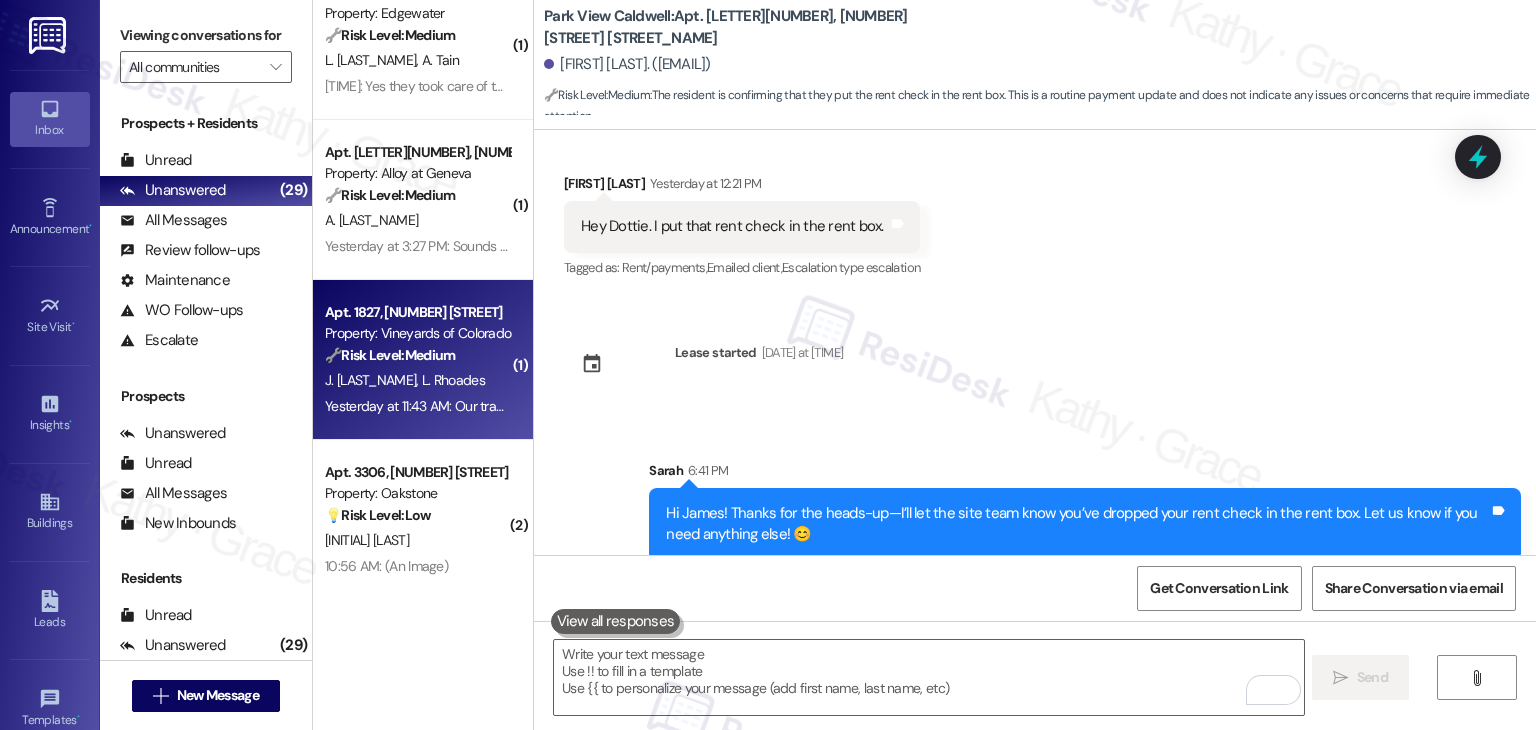 click on "Yesterday at 11:43 AM: Our trash was not picked up again last night.  Apt 1827 Yesterday at 11:43 AM: Our trash was not picked up again last night.  Apt 1827" at bounding box center [417, 406] 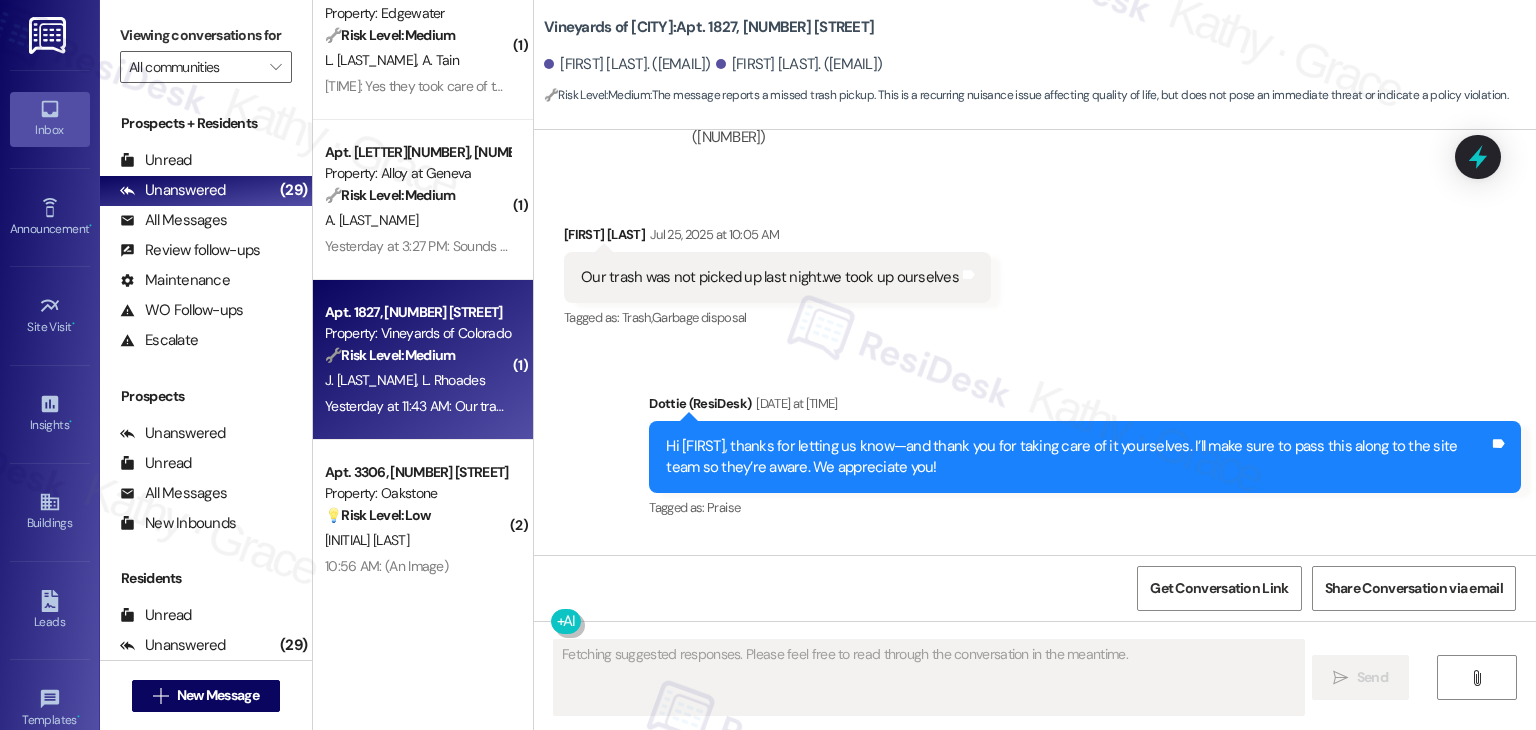click on "Received via SMS Larry Rhoades Yesterday at 11:43 AM Our trash was not picked up again last night.  Apt 1827 Tags and notes Tagged as:   Trash ,  Click to highlight conversations about Trash Garbage disposal Click to highlight conversations about Garbage disposal" at bounding box center [1035, 622] 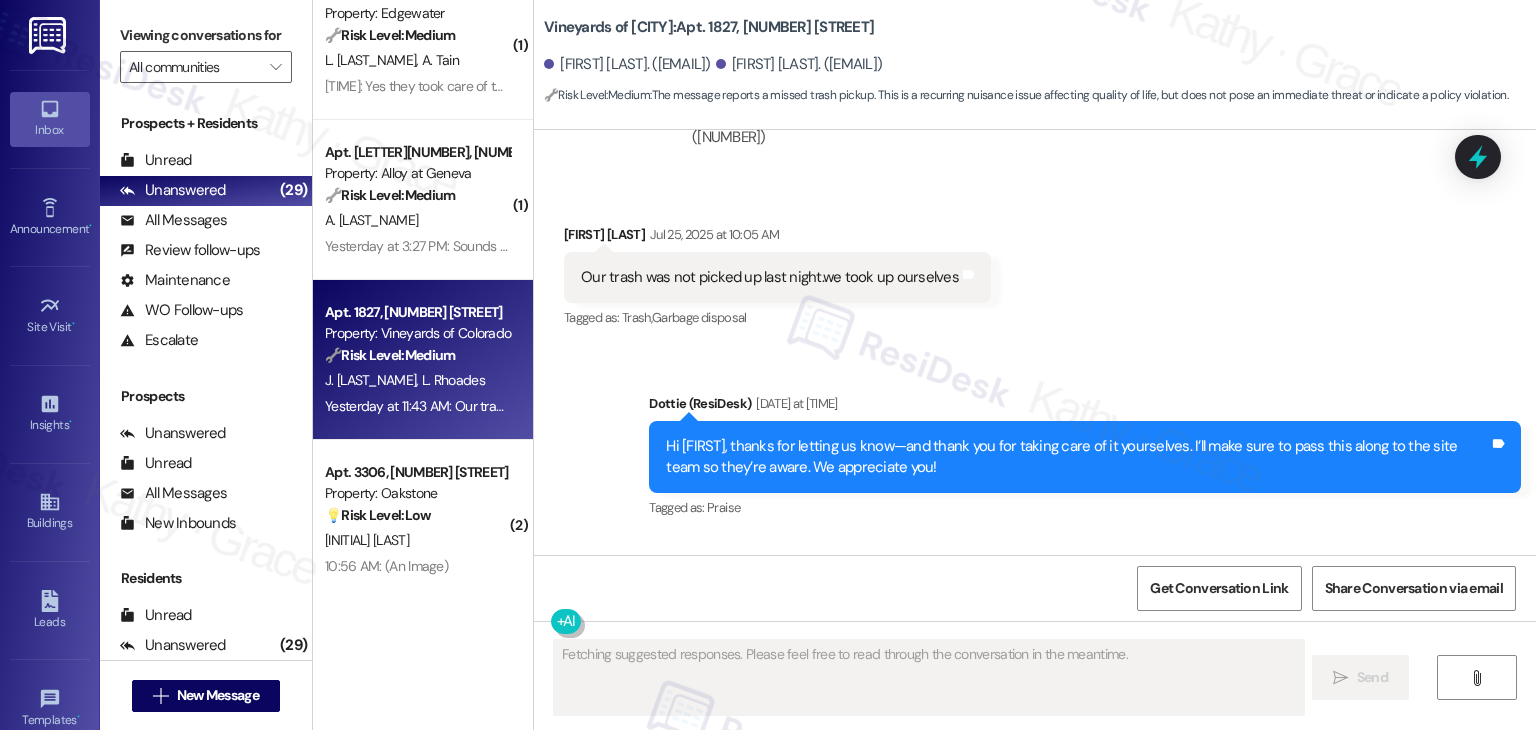 click on "Received via SMS Larry Rhoades Yesterday at 11:43 AM Our trash was not picked up again last night.  Apt 1827 Tags and notes Tagged as:   Trash ,  Click to highlight conversations about Trash Garbage disposal Click to highlight conversations about Garbage disposal" at bounding box center [1035, 622] 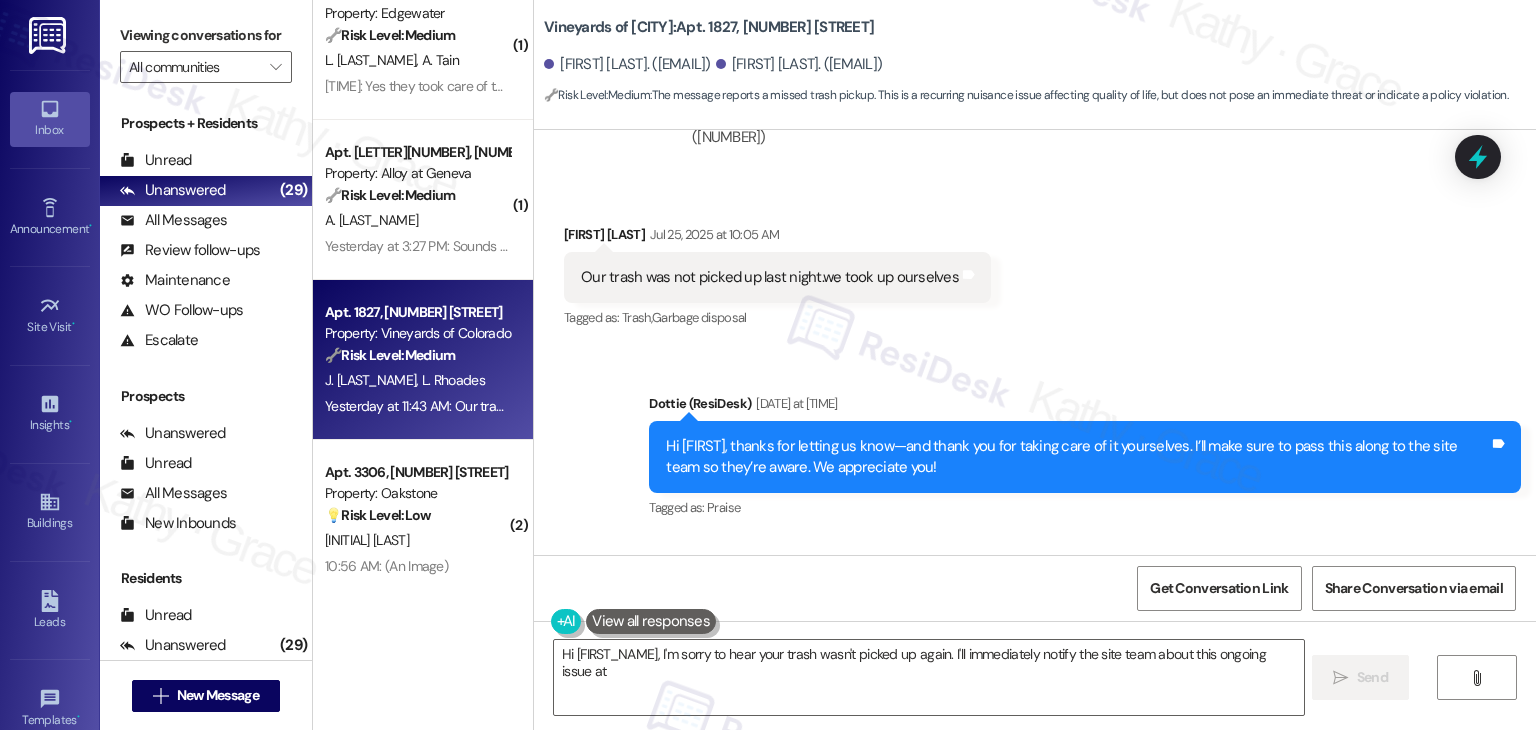 click on "Received via SMS Larry Rhoades Yesterday at 11:43 AM Our trash was not picked up again last night.  Apt 1827 Tags and notes Tagged as:   Trash ,  Click to highlight conversations about Trash Garbage disposal Click to highlight conversations about Garbage disposal" at bounding box center [1035, 622] 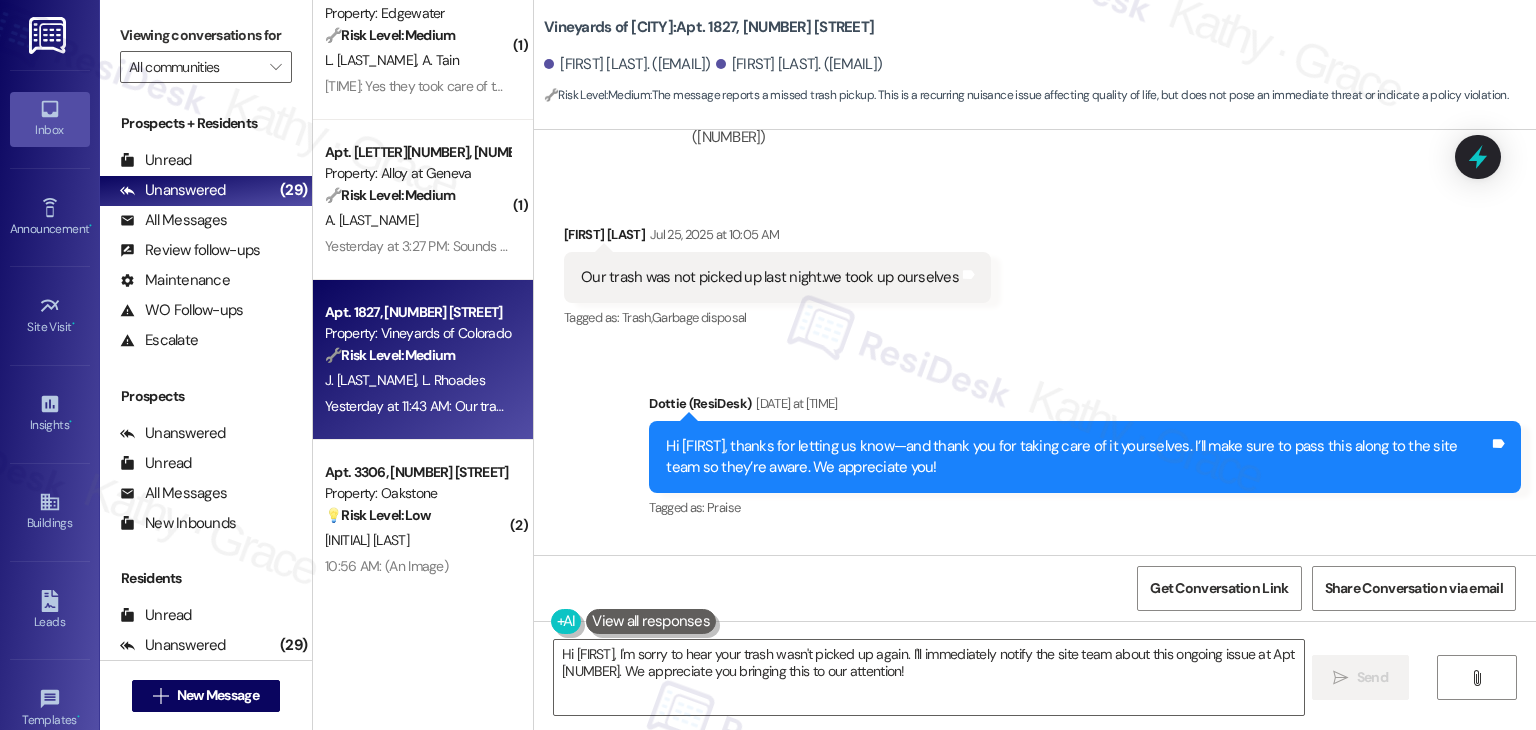 click on "Received via SMS Larry Rhoades Yesterday at 11:43 AM Our trash was not picked up again last night.  Apt 1827 Tags and notes Tagged as:   Trash ,  Click to highlight conversations about Trash Garbage disposal Click to highlight conversations about Garbage disposal" at bounding box center [1035, 622] 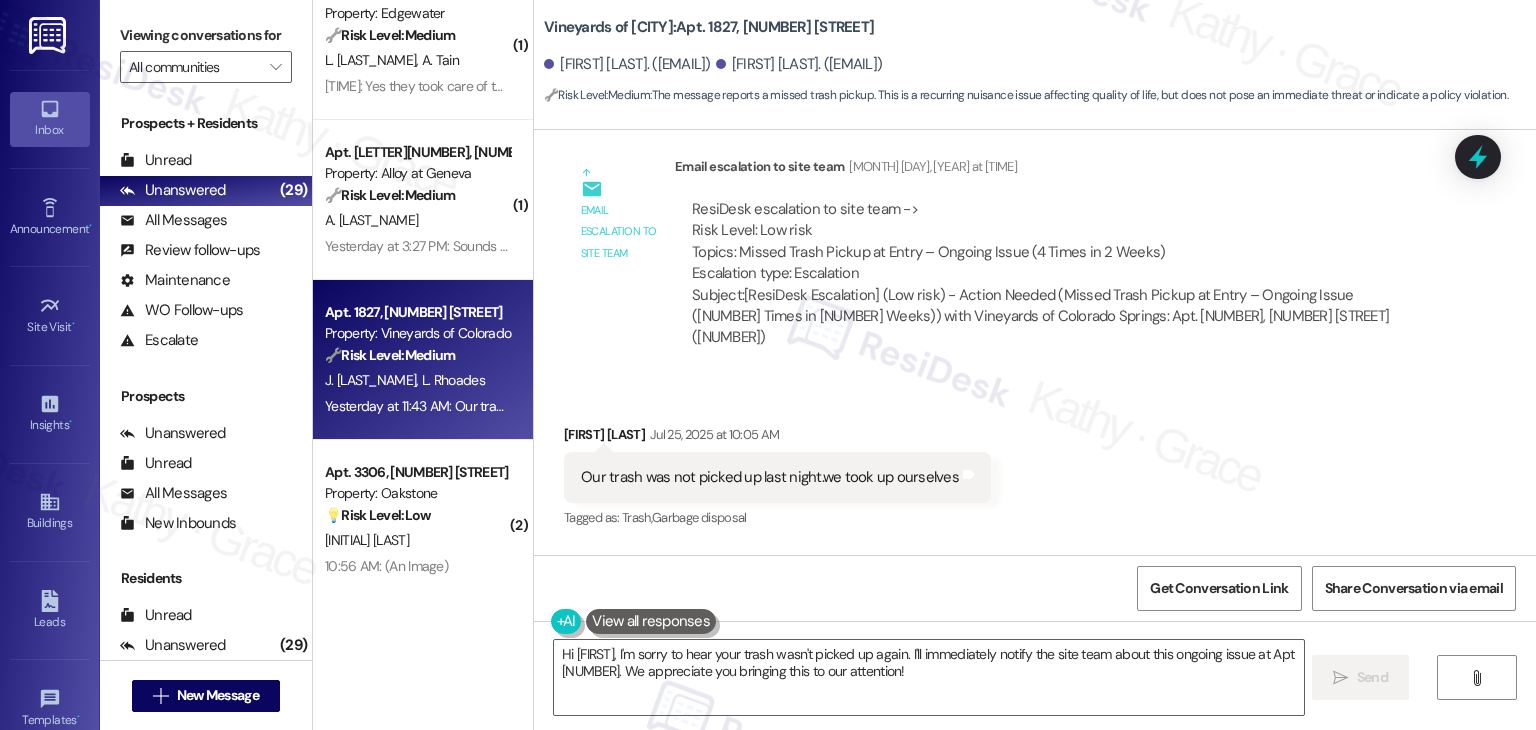 scroll, scrollTop: 10554, scrollLeft: 0, axis: vertical 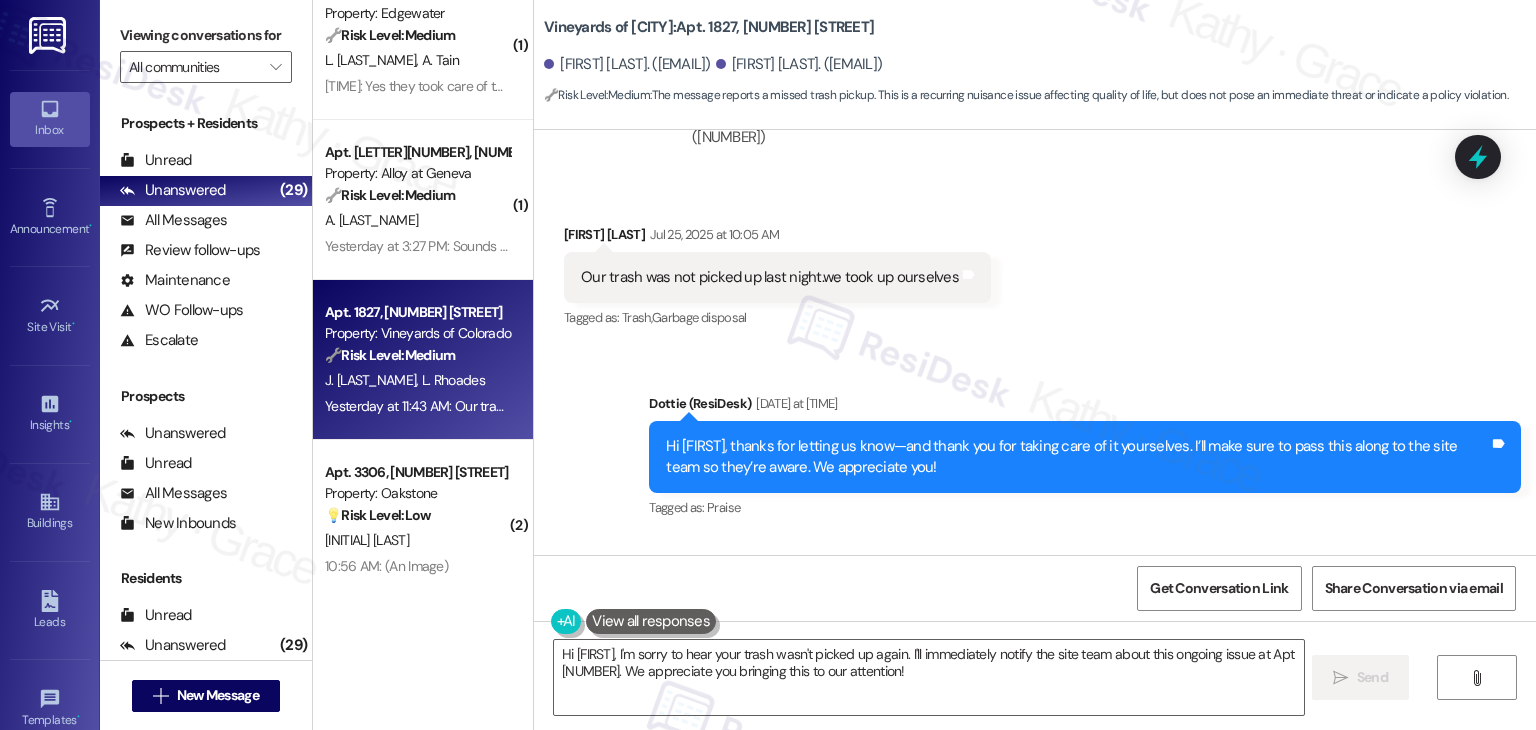 drag, startPoint x: 840, startPoint y: 481, endPoint x: 539, endPoint y: 483, distance: 301.00665 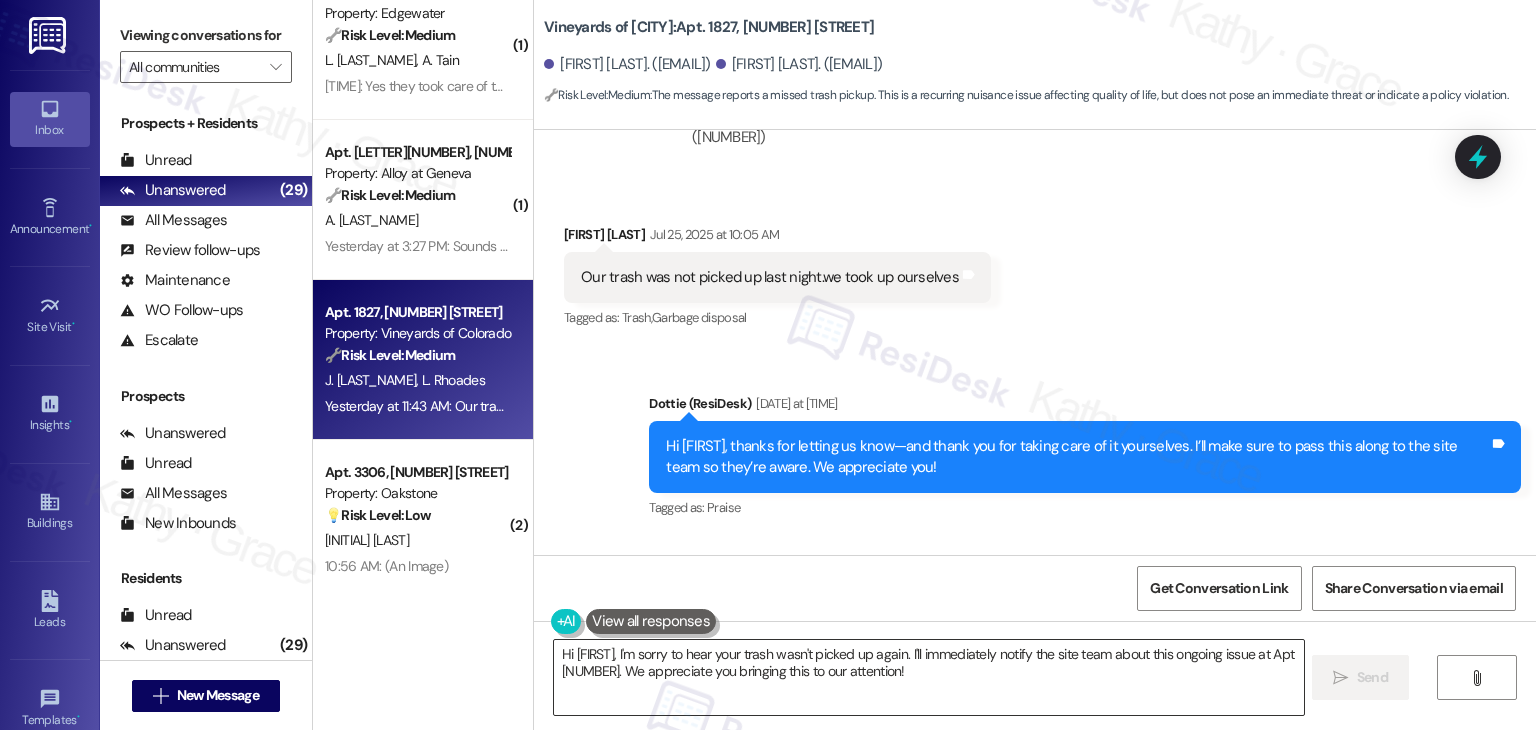 click on "Hi {{first_name}}, I'm sorry to hear your trash wasn't picked up again. I'll immediately notify the site team about this ongoing issue at Apt 1827. We appreciate you bringing this to our attention!" at bounding box center (928, 677) 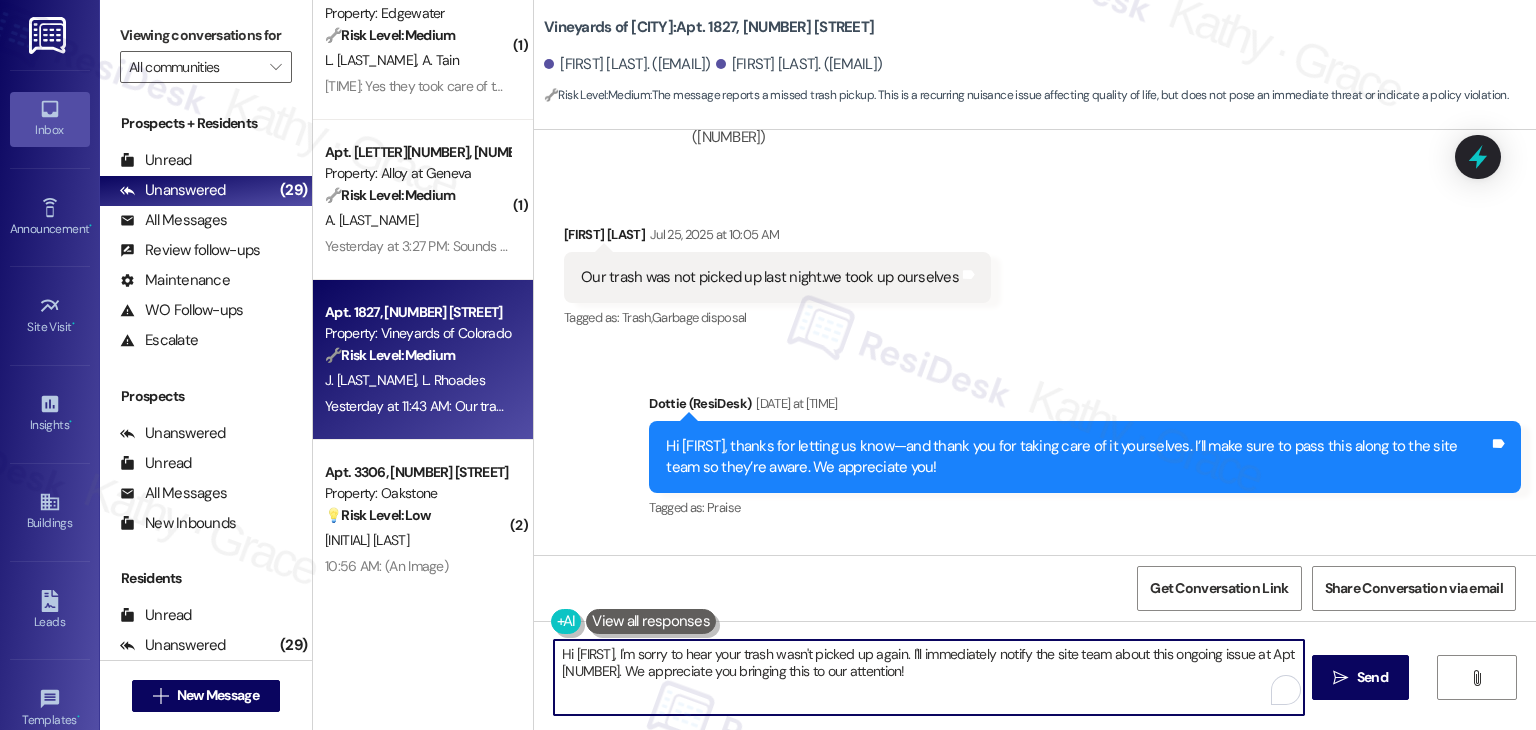 click on "Hi {{first_name}}, I'm sorry to hear your trash wasn't picked up again. I'll immediately notify the site team about this ongoing issue at Apt 1827. We appreciate you bringing this to our attention!" at bounding box center [928, 677] 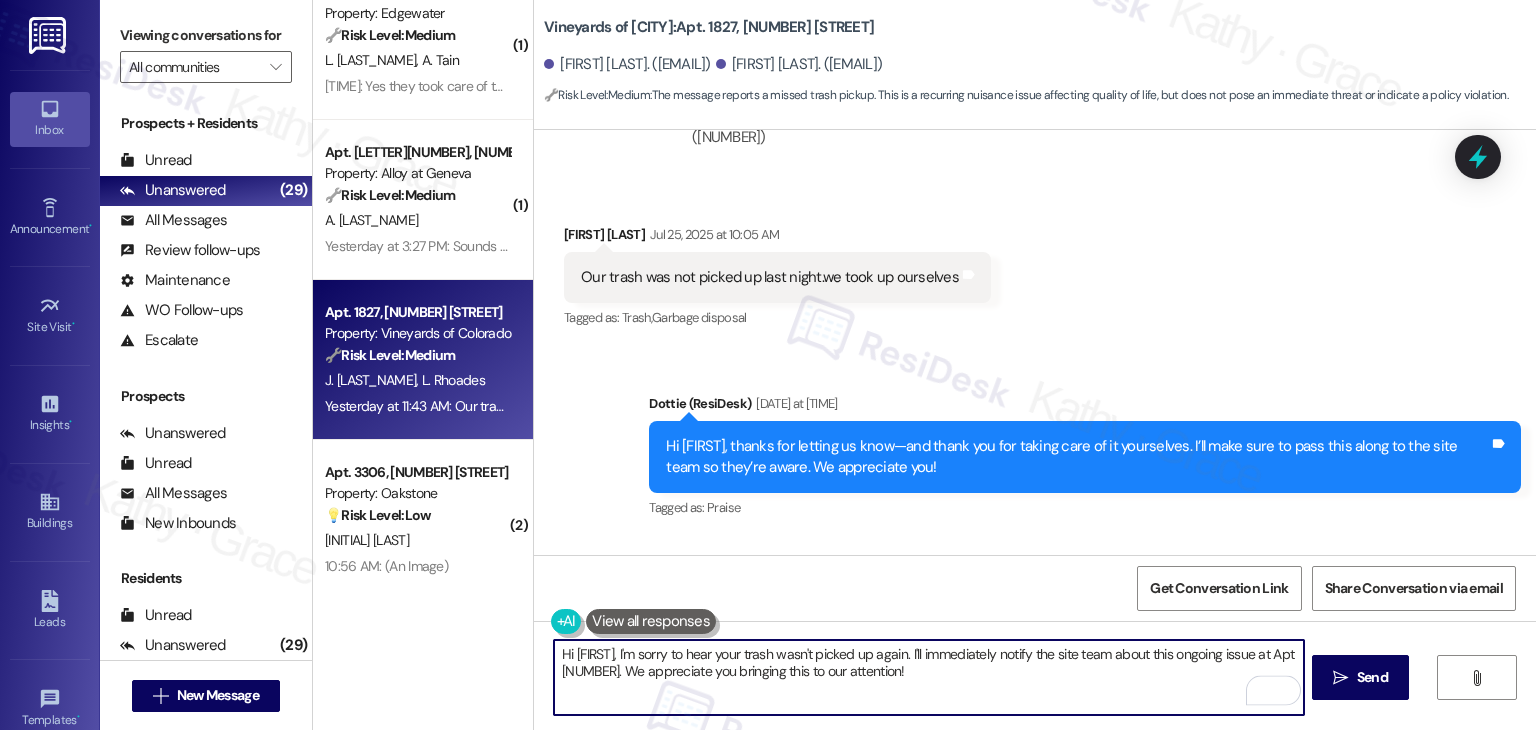 paste on "Larry! I’m sorry to hear the trash still wasn’t picked up. Just to confirm—has it still not been collected as of now? Let me know and I’ll follow up with the site team right away. Thanks for your patience! 🗑️" 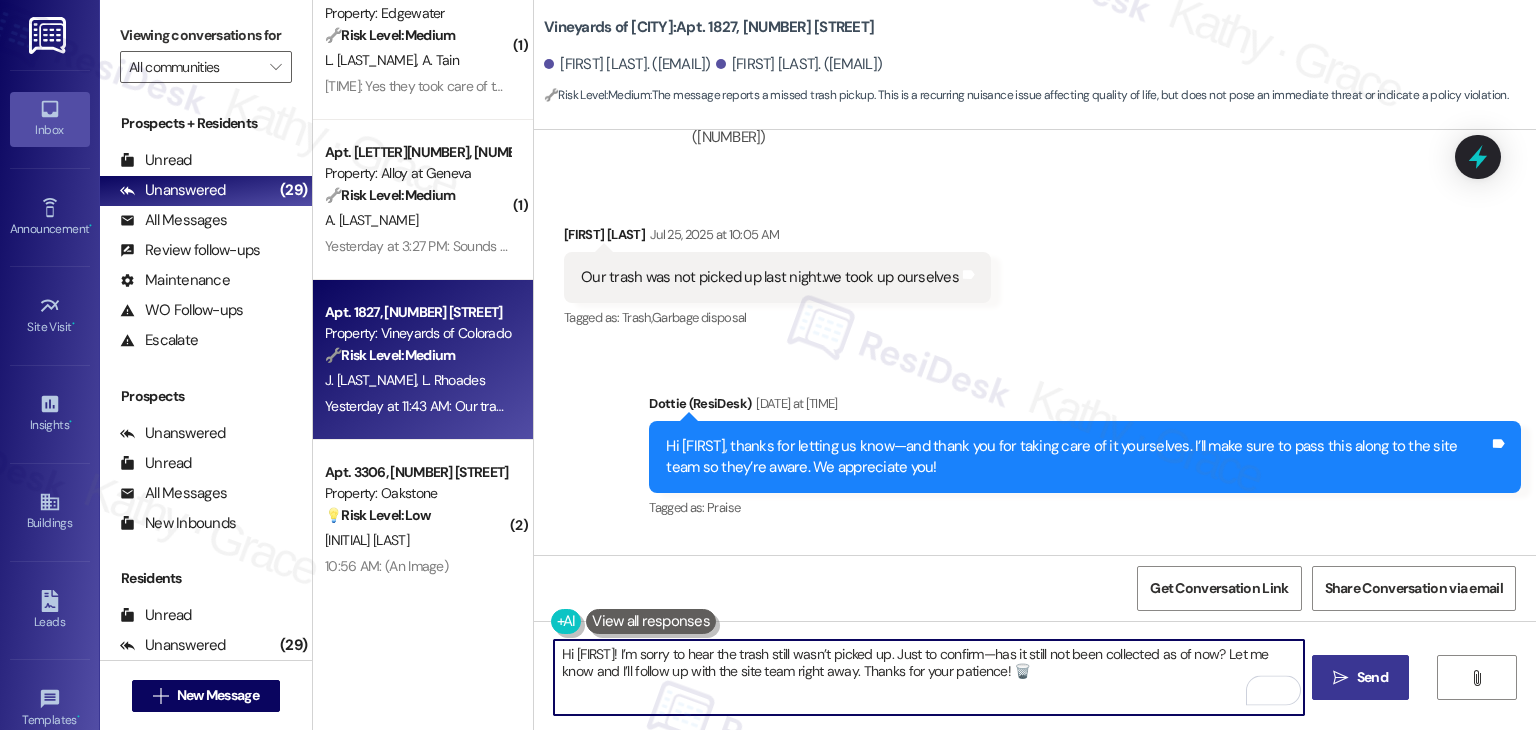 type on "Hi Larry! I’m sorry to hear the trash still wasn’t picked up. Just to confirm—has it still not been collected as of now? Let me know and I’ll follow up with the site team right away. Thanks for your patience! 🗑️" 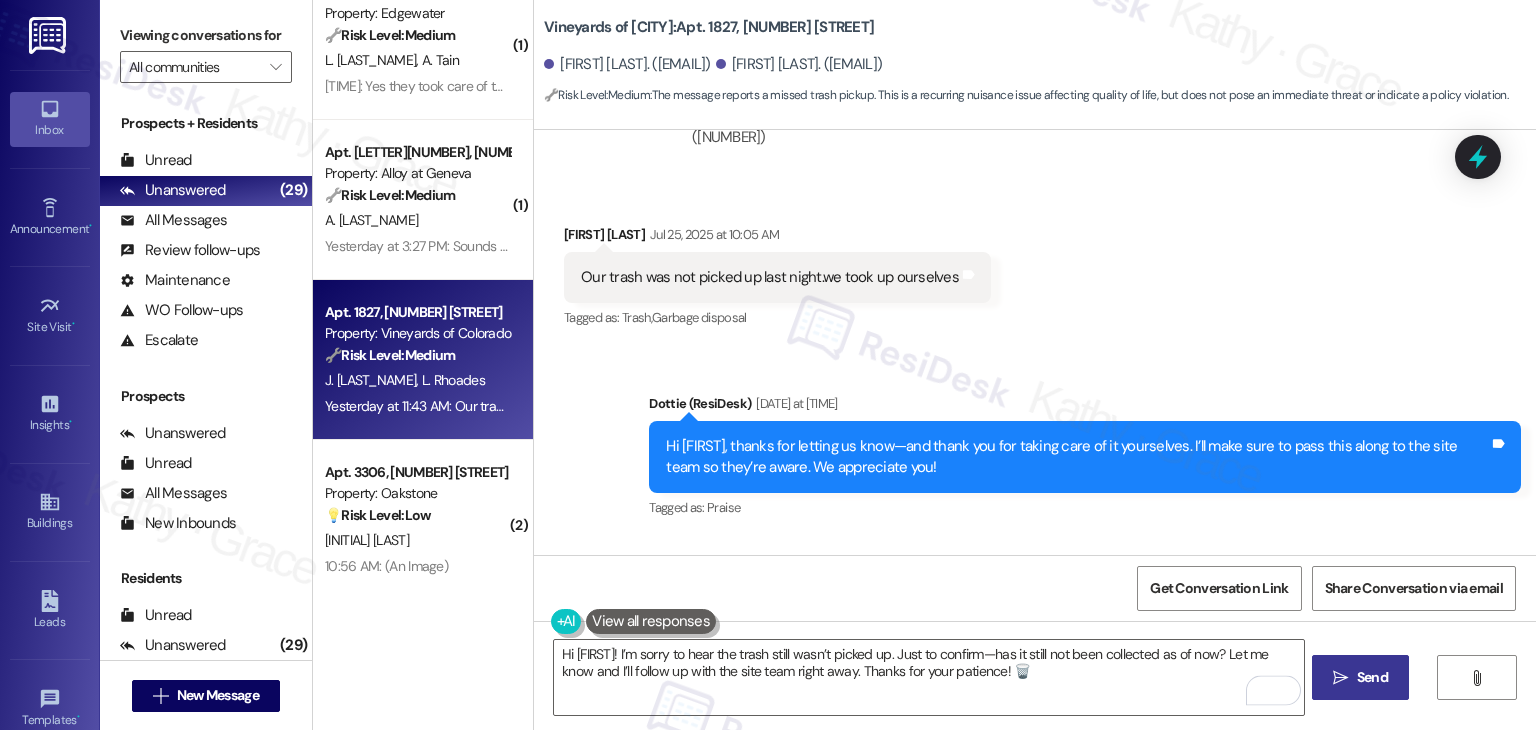 click on " Send" at bounding box center [1360, 677] 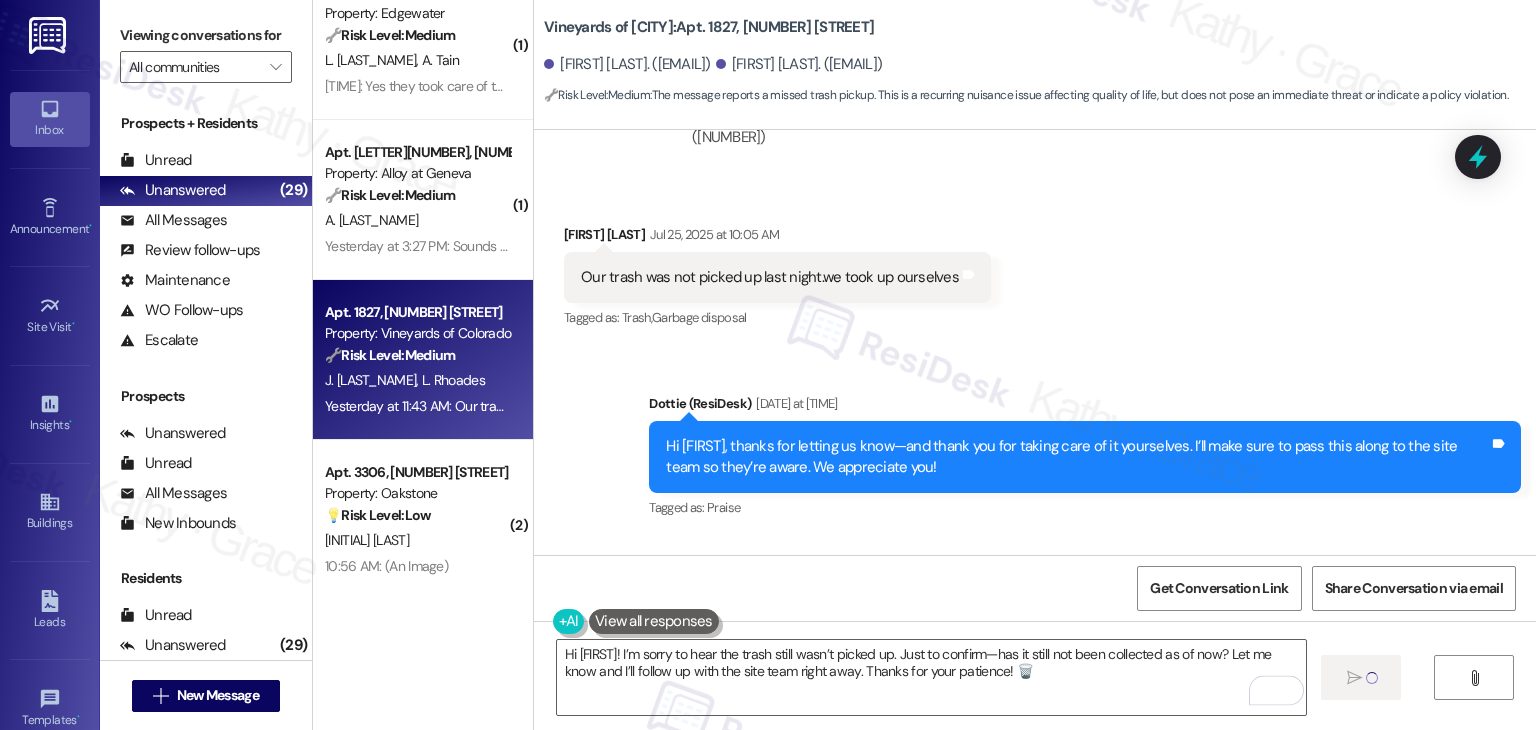 type 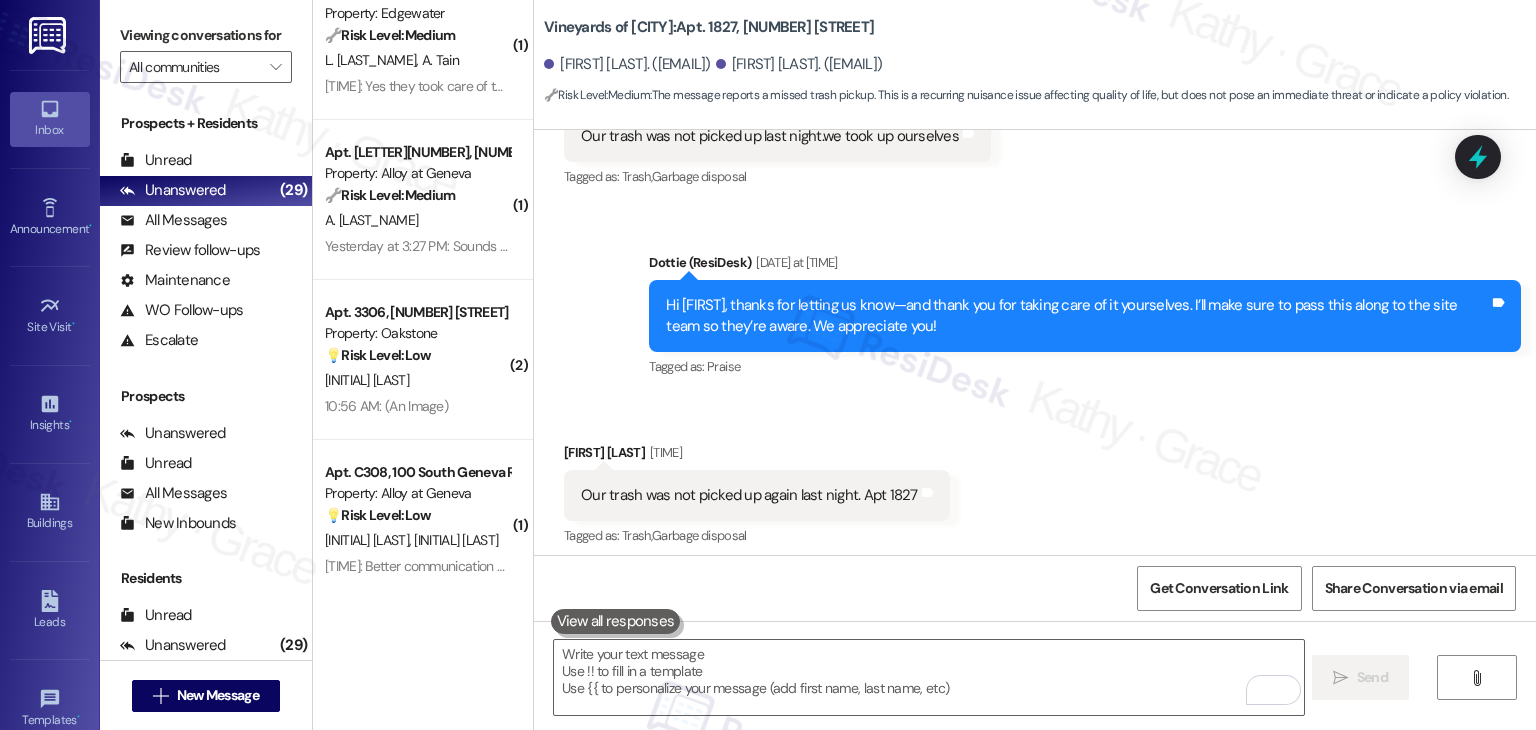 scroll, scrollTop: 10715, scrollLeft: 0, axis: vertical 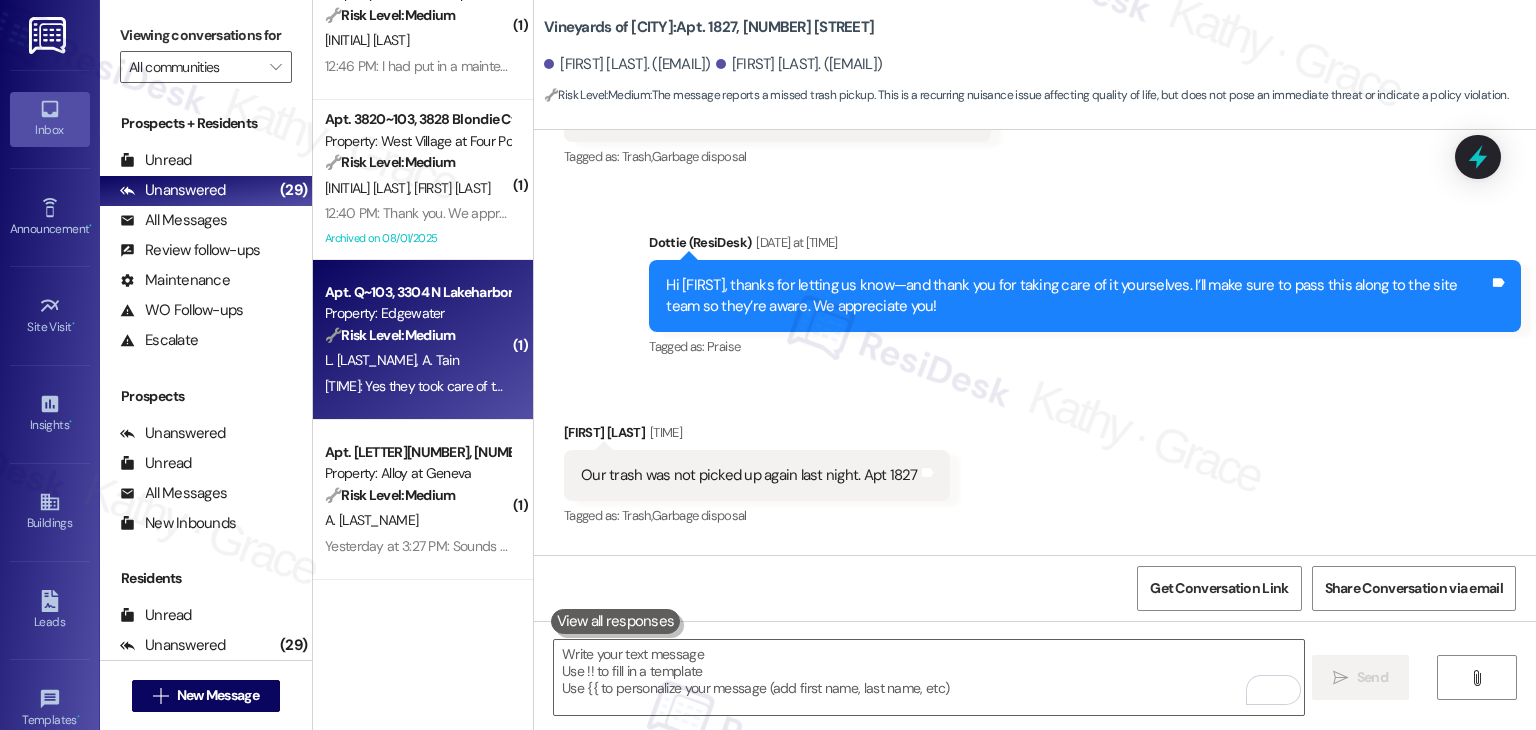 click on "Apt. Q~103, 3304 N Lakeharbor Lane Property: Edgewater 🔧  Risk Level:  Medium The resident is following up on a maintenance request. While there is an indication of a wait, there is no immediate risk or urgent need. This falls under non-urgent maintenance. L. Tain A. Tain Yesterday at 3:30 PM: Yes they took care of that right away. Now we are just waiting for our turn in the maintenance request like to come up. Yesterday at 3:30 PM: Yes they took care of that right away. Now we are just waiting for our turn in the maintenance request like to come up." at bounding box center [423, 340] 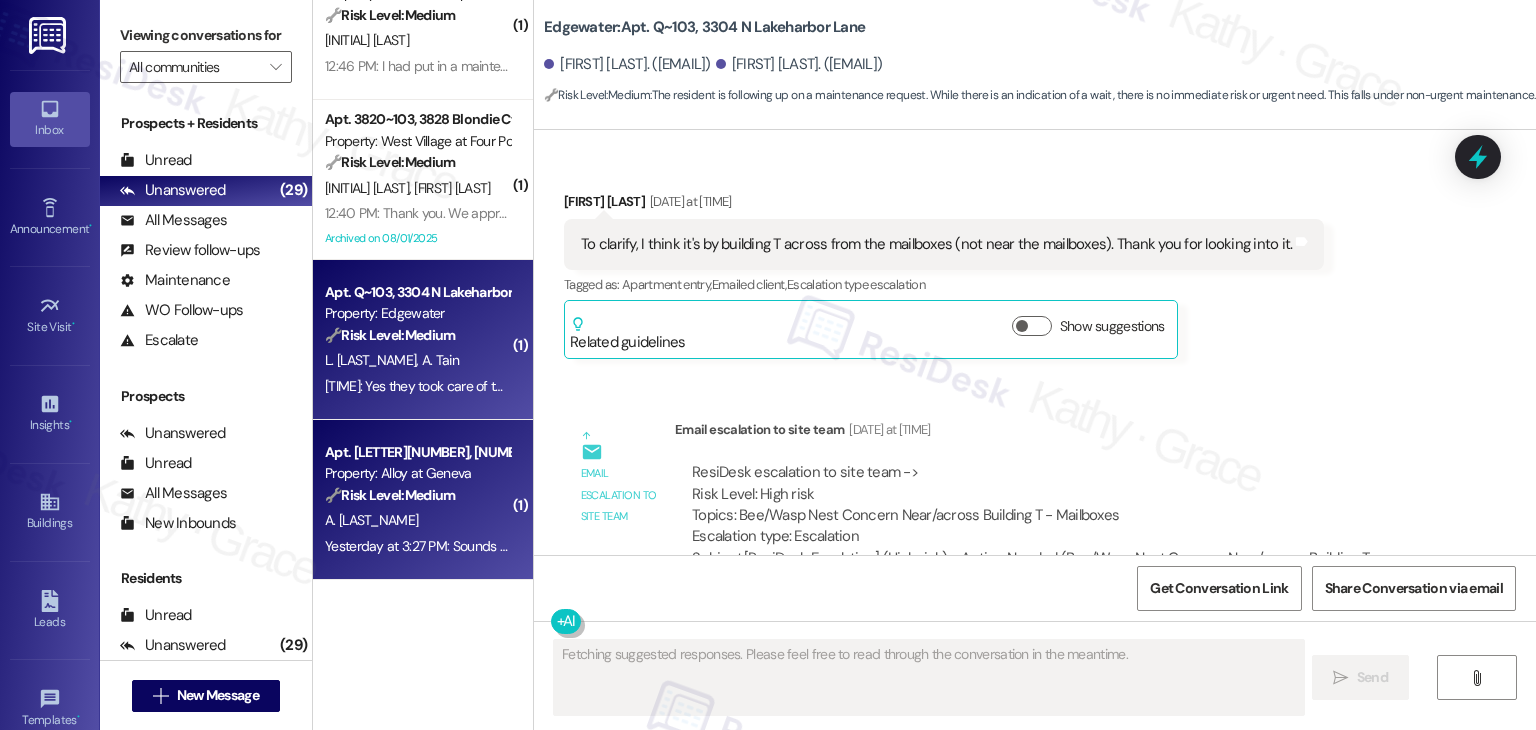 scroll, scrollTop: 12997, scrollLeft: 0, axis: vertical 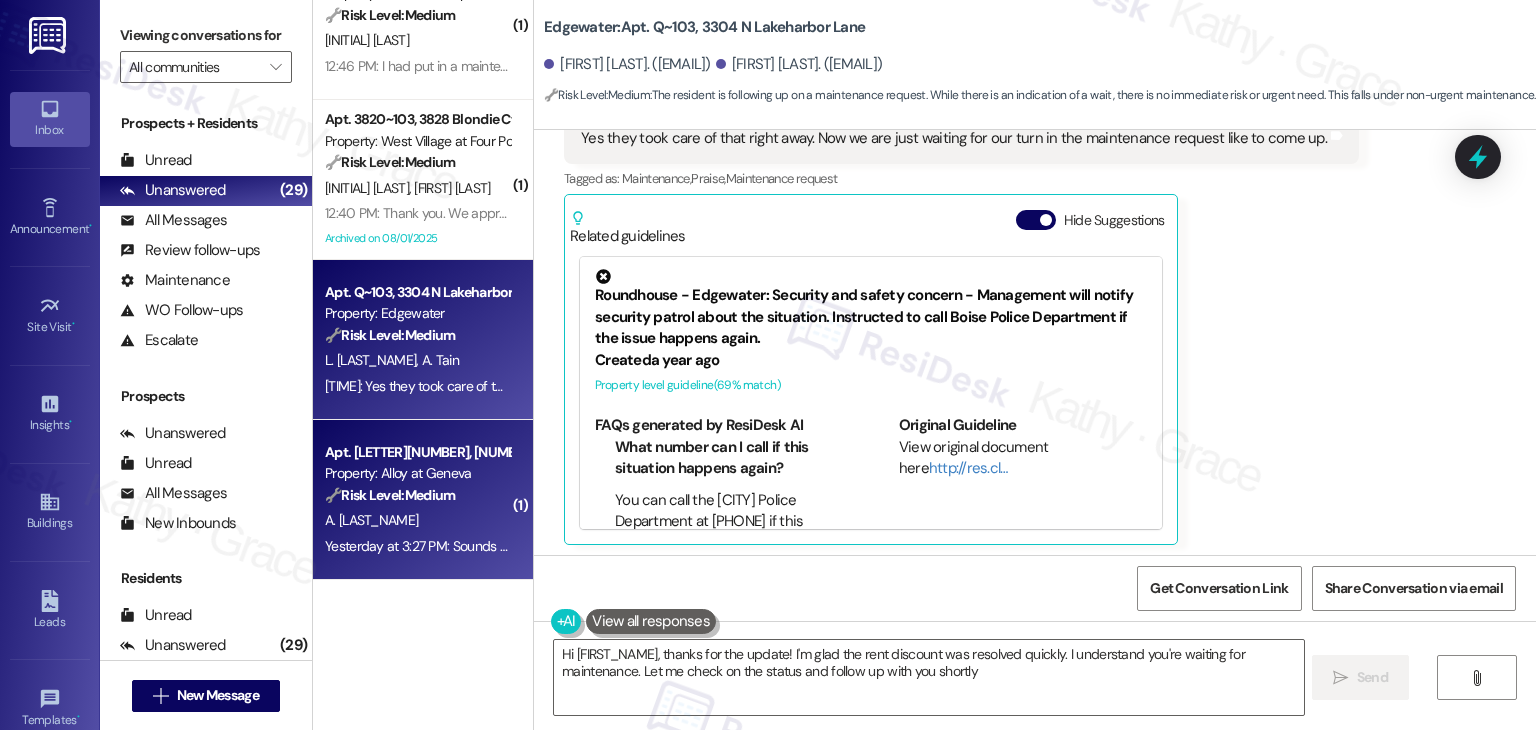 type on "Hi {{first_name}}, thanks for the update! I'm glad the rent discount was resolved quickly. I understand you're waiting for maintenance. Let me check on the status and follow up with you shortly!" 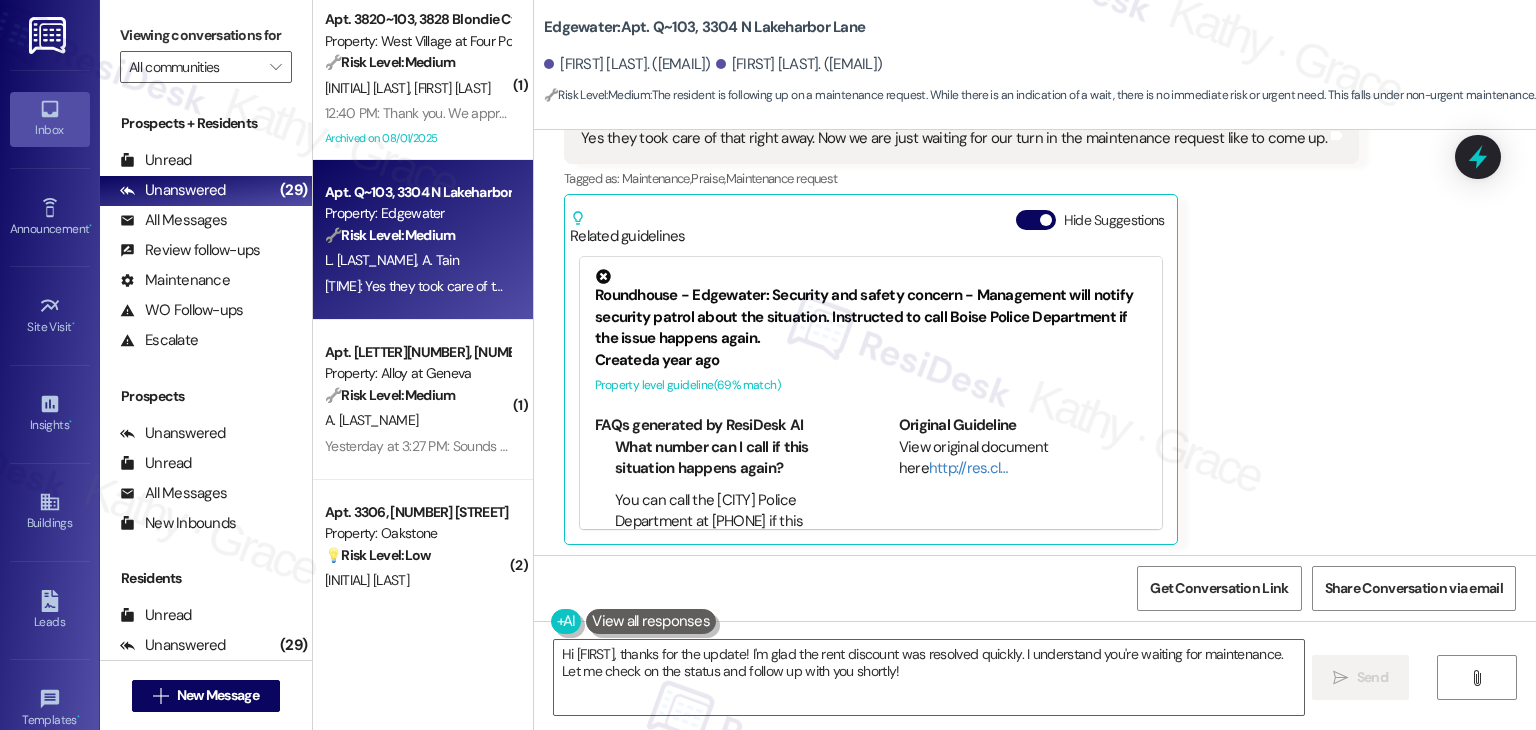scroll, scrollTop: 900, scrollLeft: 0, axis: vertical 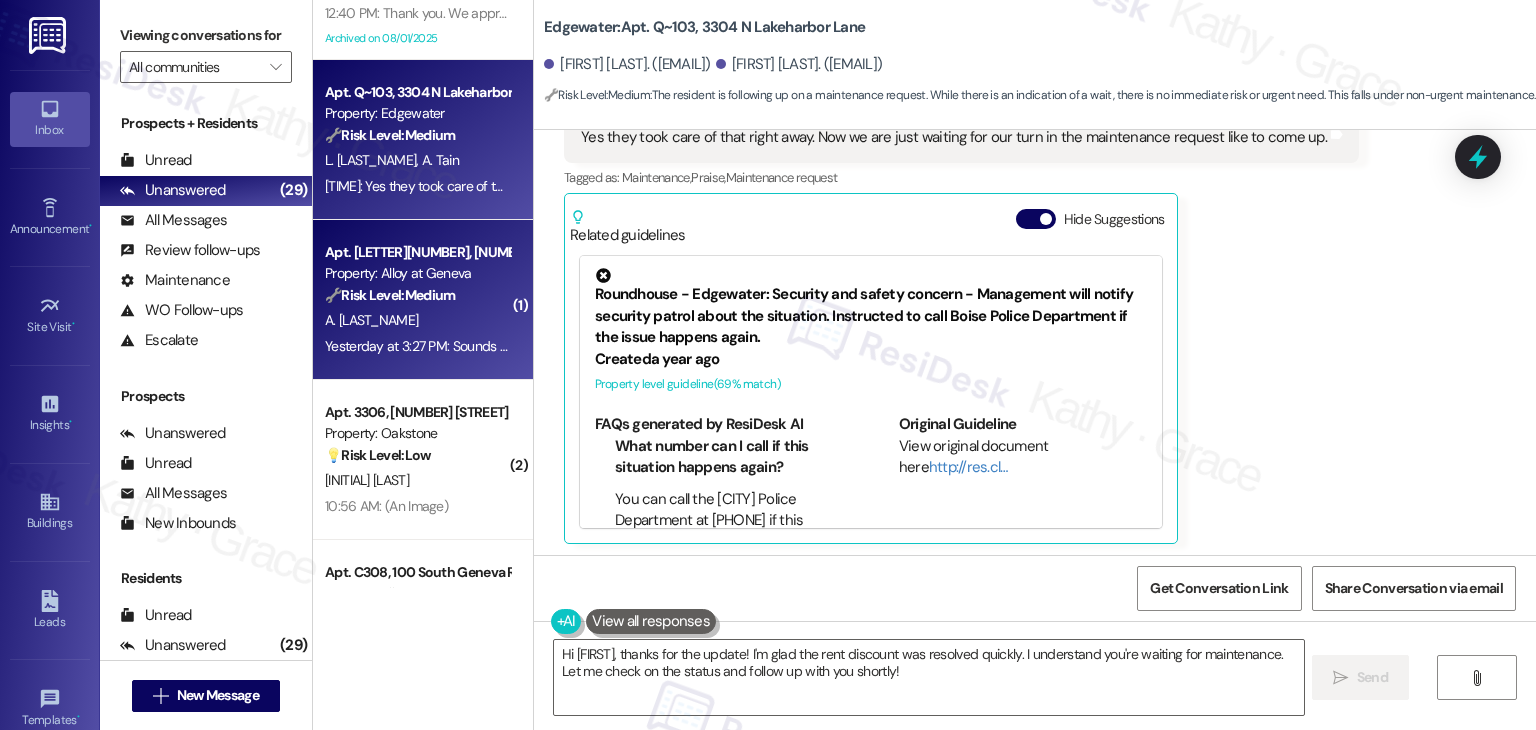 click on "A. Haughawout" at bounding box center [417, 320] 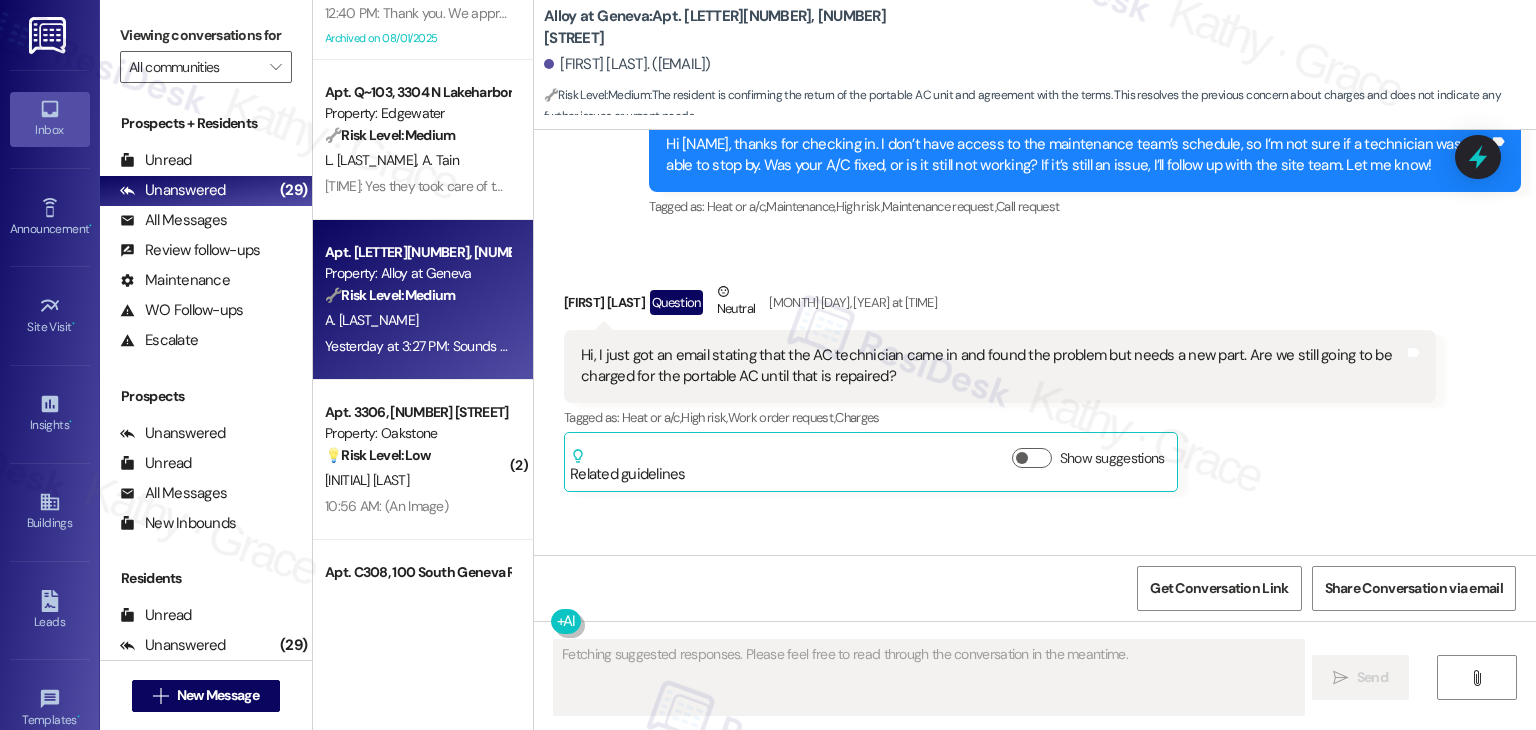 scroll, scrollTop: 4503, scrollLeft: 0, axis: vertical 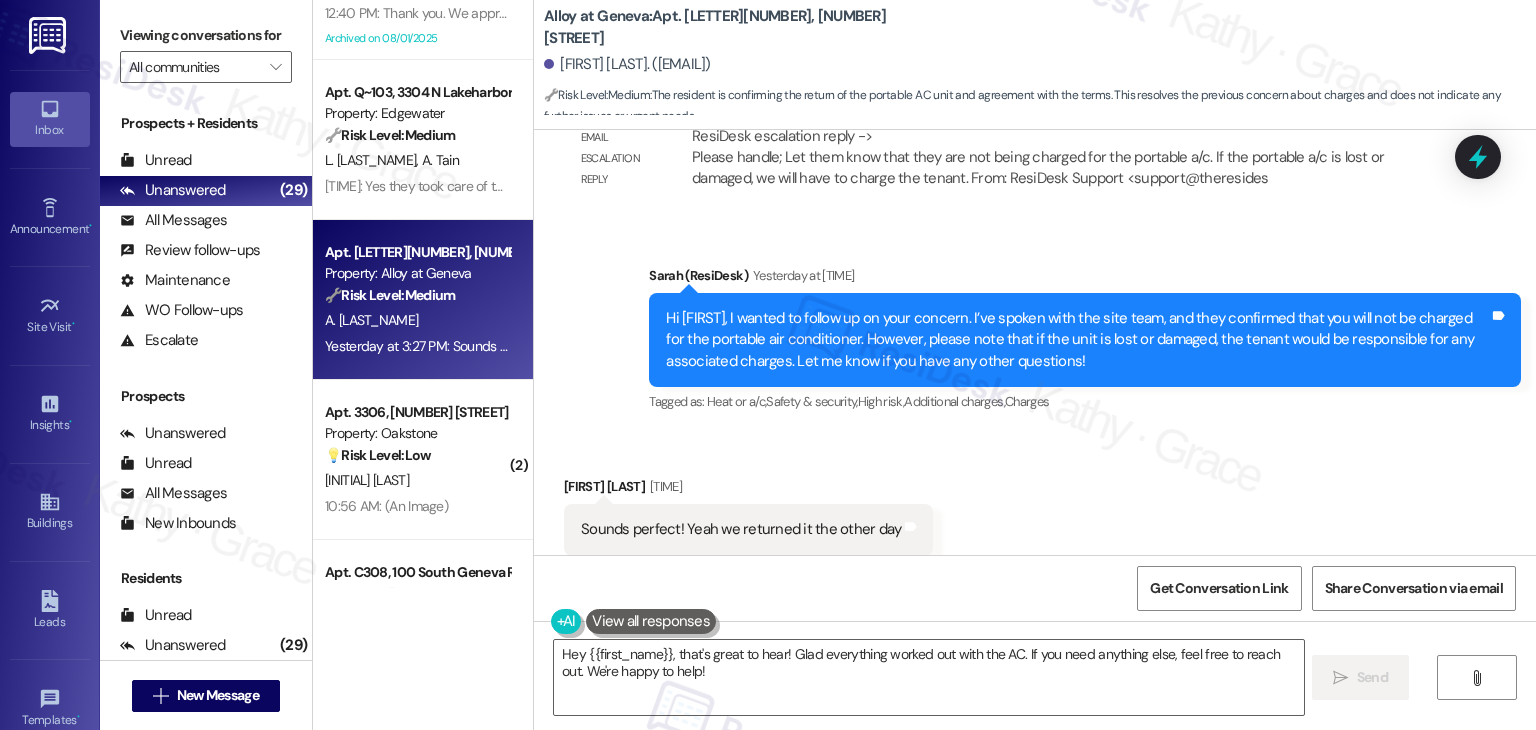 click on "Received via SMS Adam Haughawout Yesterday at 3:27 PM Sounds perfect! Yeah we returned it the other day  Tags and notes Tagged as:   Positive response Click to highlight conversations about Positive response" at bounding box center (1035, 515) 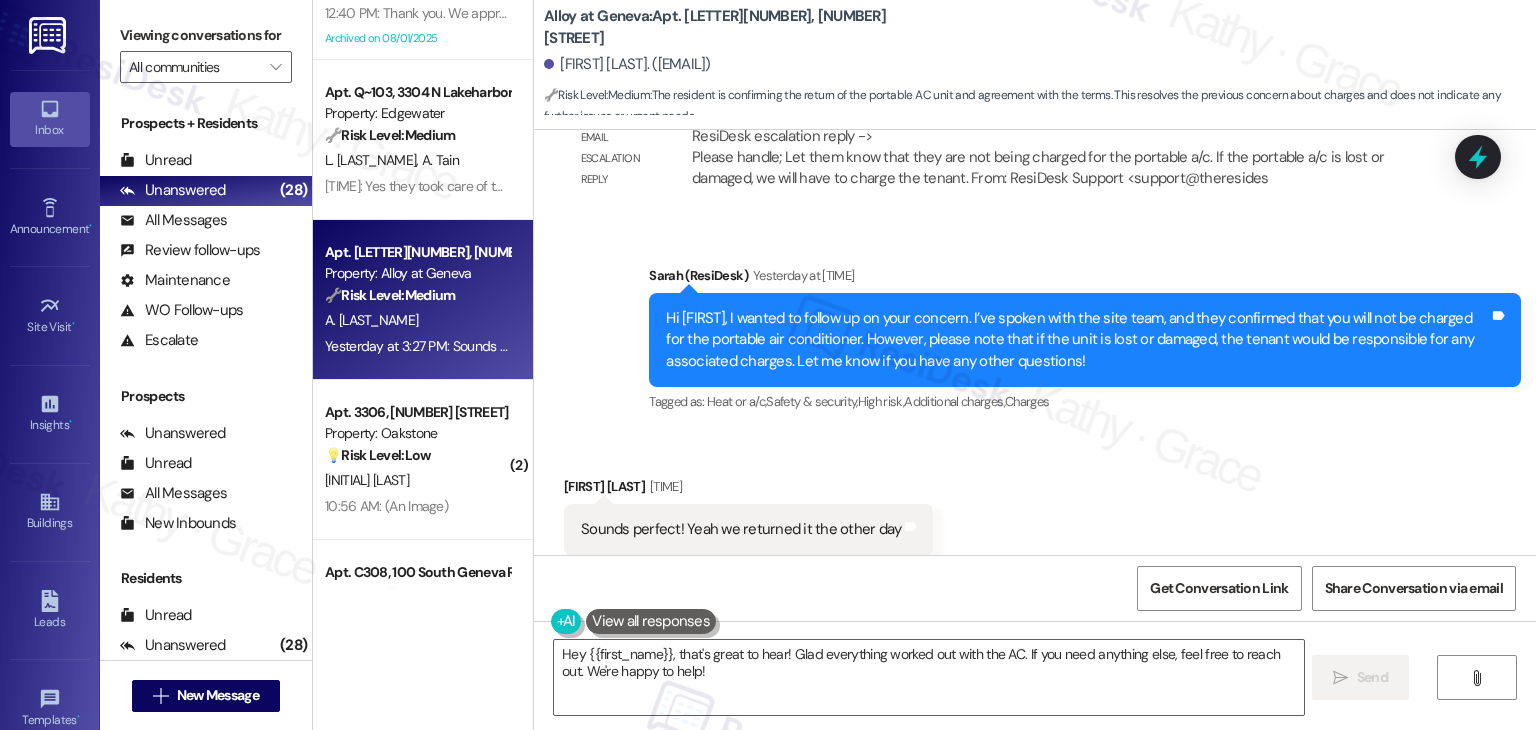 click on "Received via SMS Adam Haughawout Yesterday at 3:27 PM Sounds perfect! Yeah we returned it the other day  Tags and notes Tagged as:   Positive response Click to highlight conversations about Positive response" at bounding box center [1035, 515] 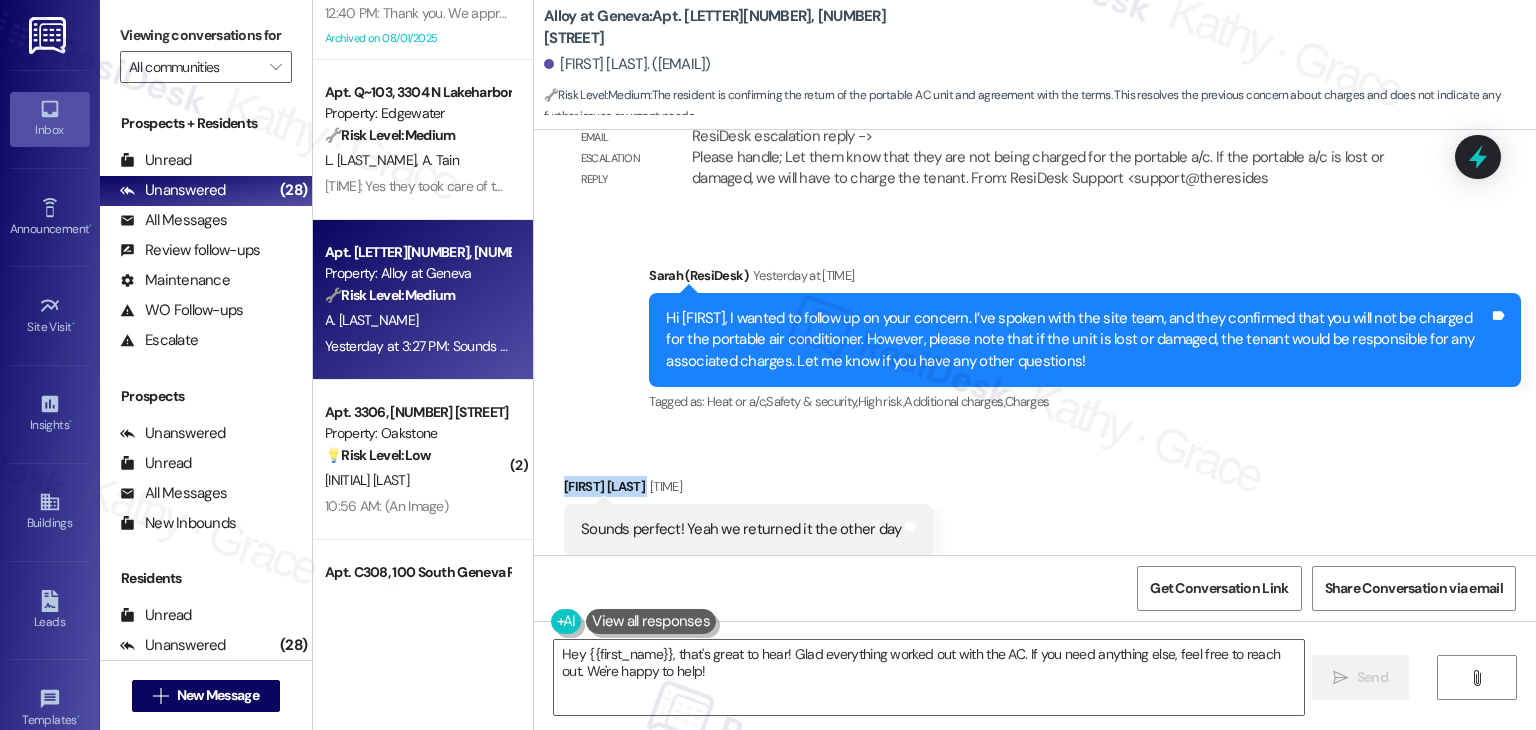 click on "Received via SMS Adam Haughawout Yesterday at 3:27 PM Sounds perfect! Yeah we returned it the other day  Tags and notes Tagged as:   Positive response Click to highlight conversations about Positive response" at bounding box center [1035, 515] 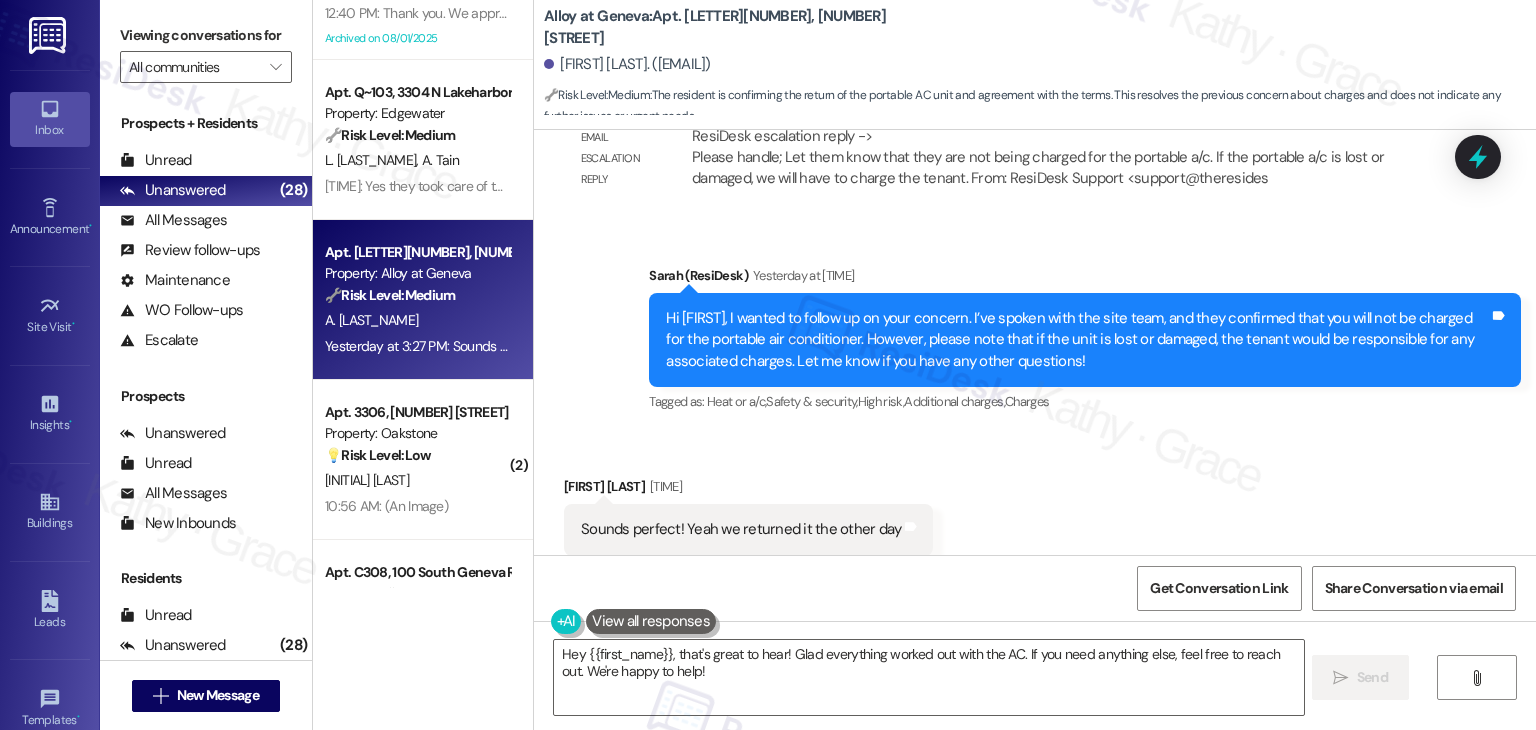 click on "Hi Adam, I wanted to follow up on your concern. I’ve spoken with the site team, and they confirmed that you will not be charged for the portable air conditioner. However, please note that if the unit is lost or damaged, the tenant would be responsible for any associated charges. Let me know if you have any other questions!" at bounding box center [1077, 340] 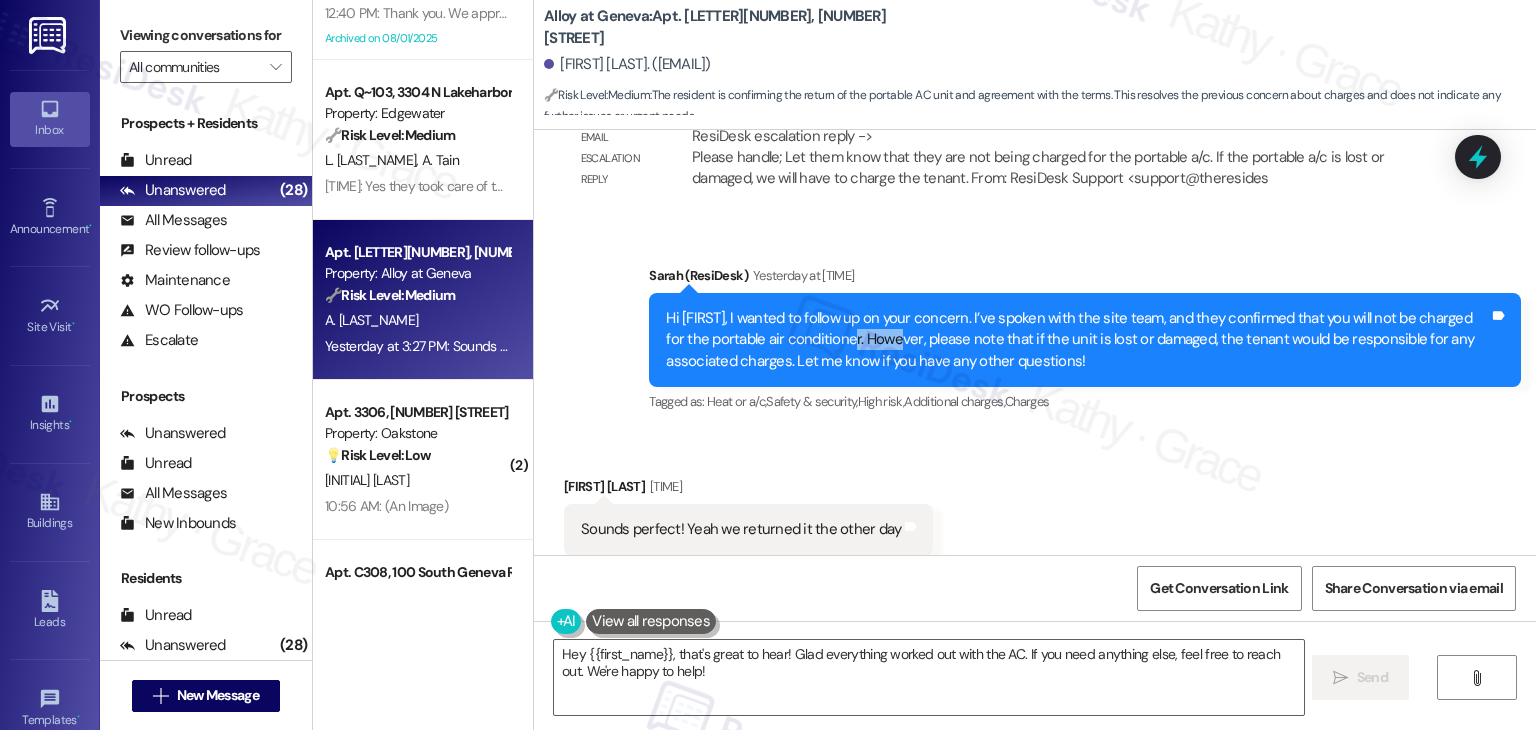 click on "Hi Adam, I wanted to follow up on your concern. I’ve spoken with the site team, and they confirmed that you will not be charged for the portable air conditioner. However, please note that if the unit is lost or damaged, the tenant would be responsible for any associated charges. Let me know if you have any other questions!" at bounding box center [1077, 340] 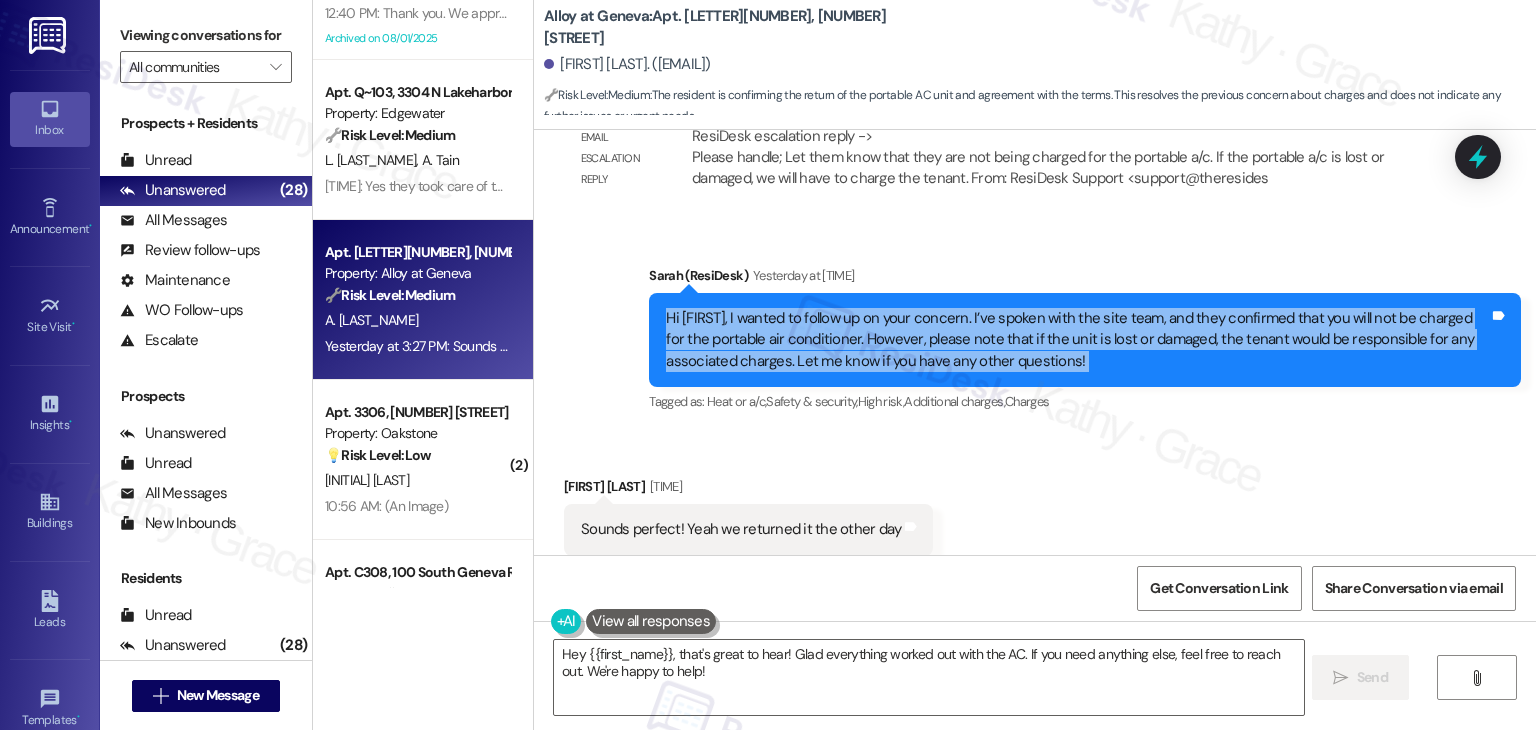 click on "Hi Adam, I wanted to follow up on your concern. I’ve spoken with the site team, and they confirmed that you will not be charged for the portable air conditioner. However, please note that if the unit is lost or damaged, the tenant would be responsible for any associated charges. Let me know if you have any other questions!" at bounding box center (1077, 340) 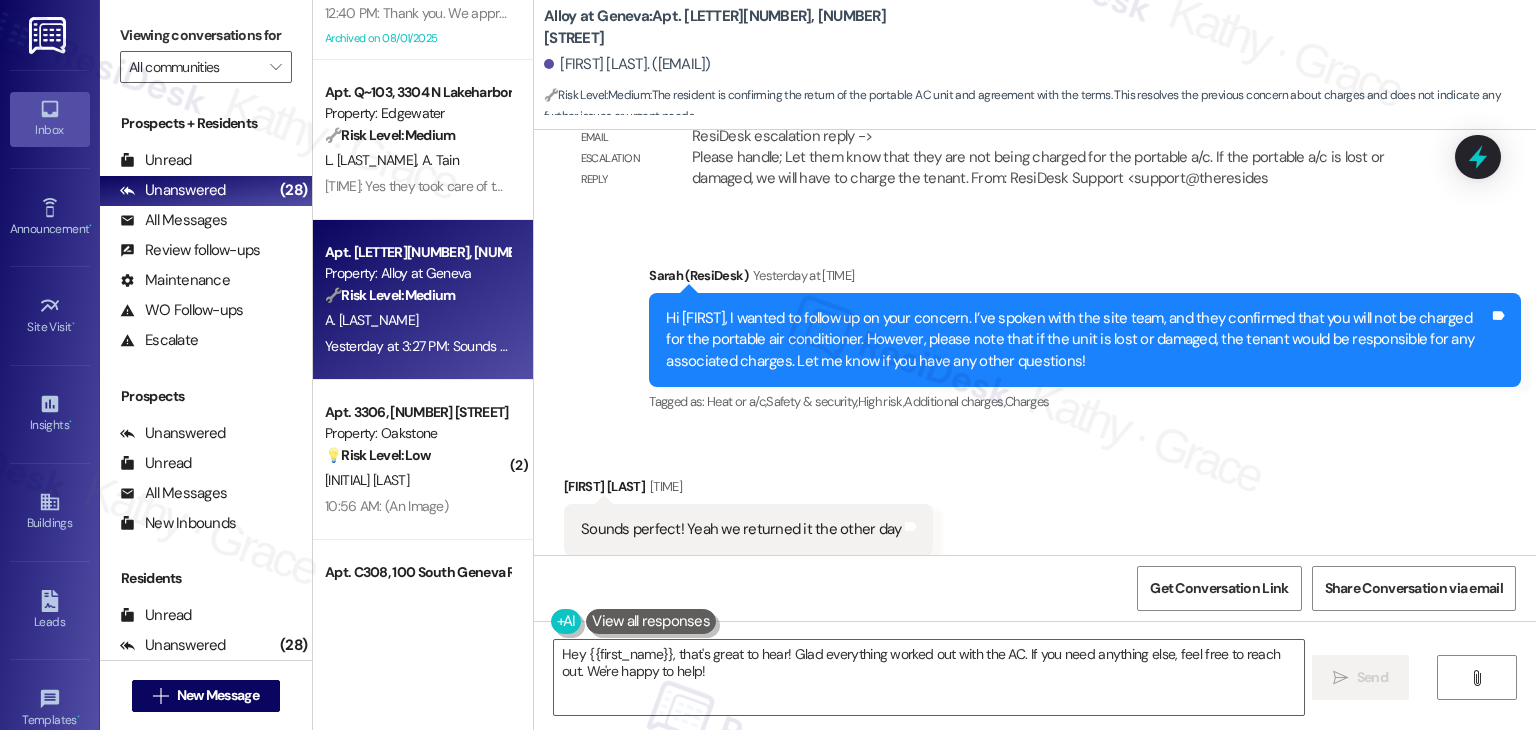 click on "Sounds perfect! Yeah we returned it the other day" at bounding box center (741, 529) 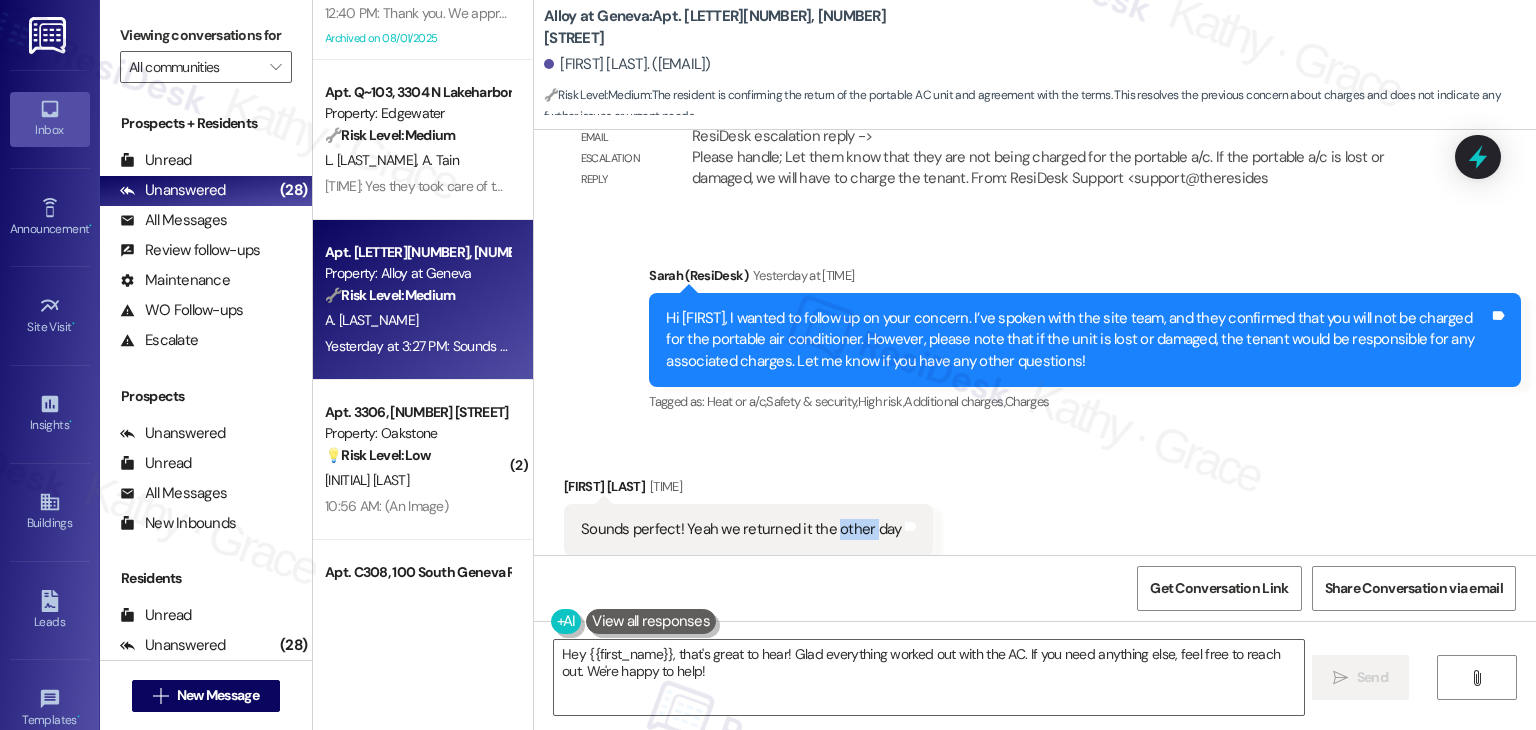 click on "Sounds perfect! Yeah we returned it the other day" at bounding box center (741, 529) 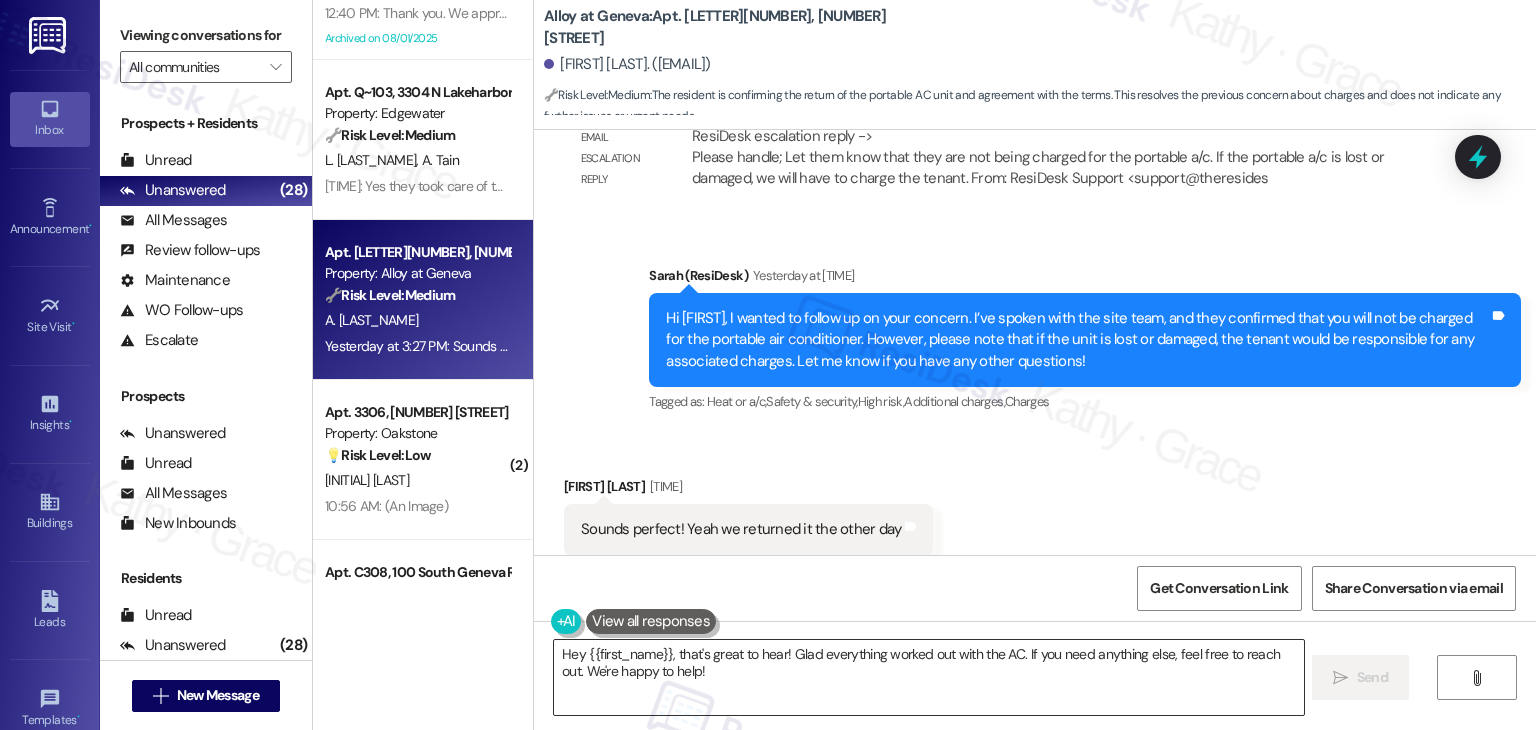 click on "Hey {{first_name}}, that's great to hear! Glad everything worked out with the AC. If you need anything else, feel free to reach out. We're happy to help!" at bounding box center [928, 677] 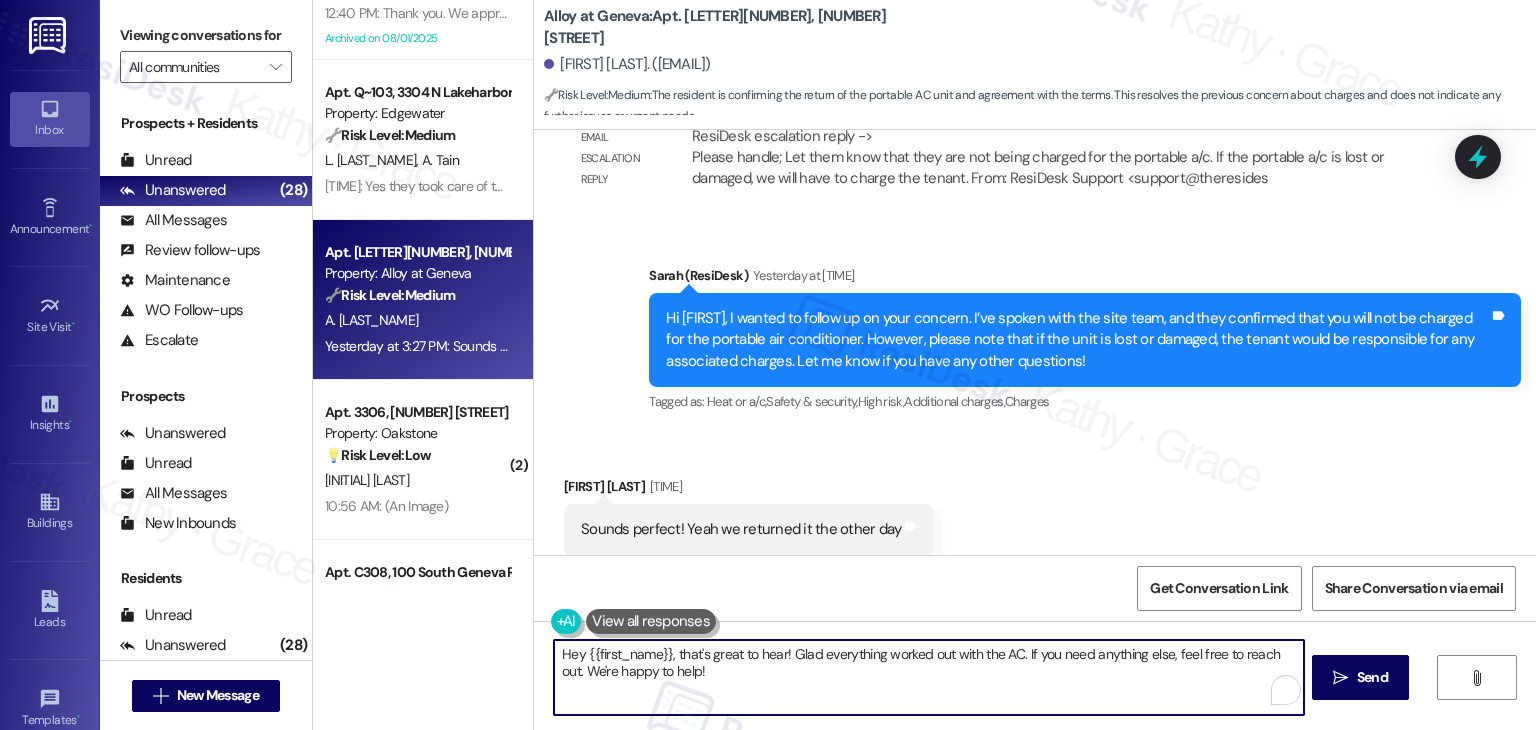 click on "Hey {{first_name}}, that's great to hear! Glad everything worked out with the AC. If you need anything else, feel free to reach out. We're happy to help!" at bounding box center (928, 677) 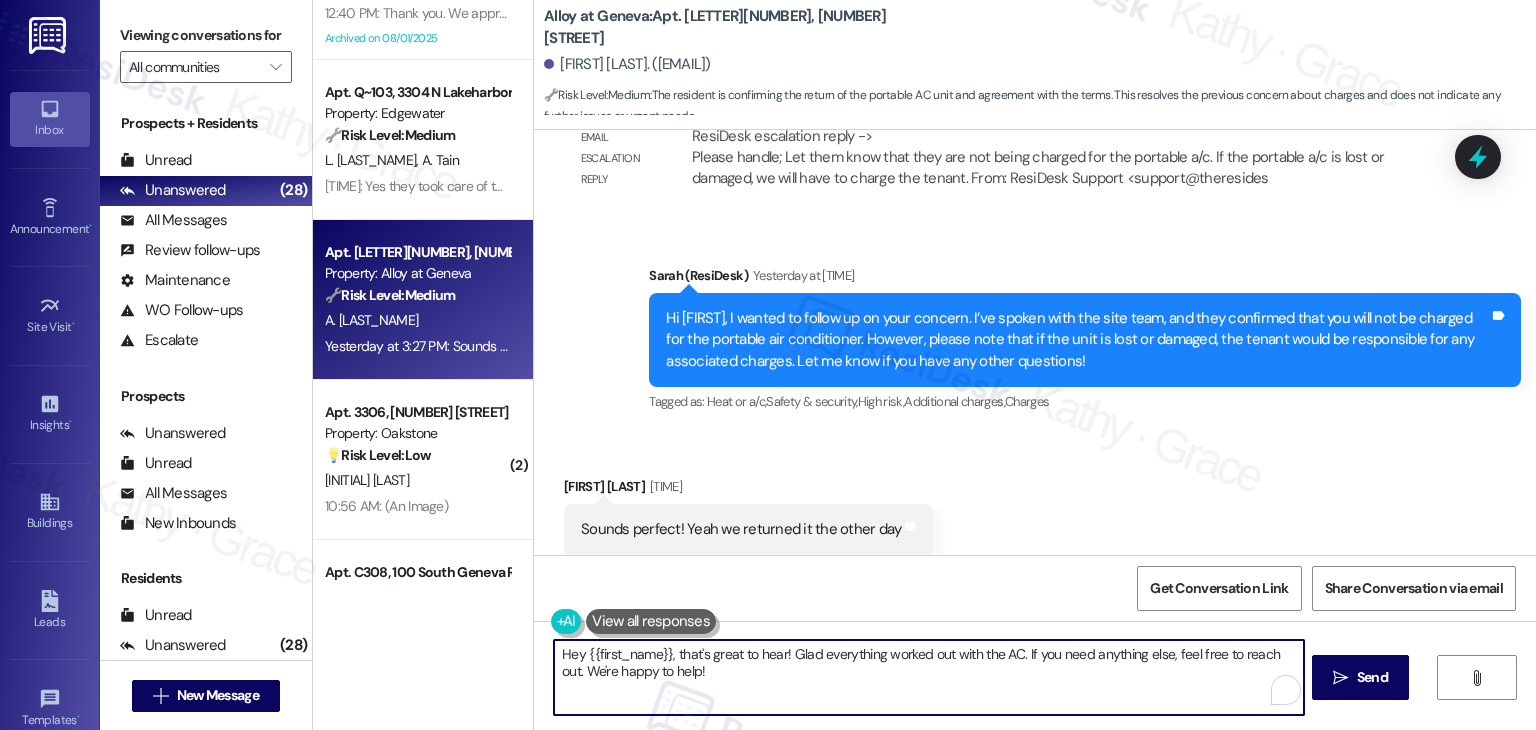 paste on "Thanks for confirming, Adam! I’m glad we could get that clarified. If you have any other questions or need help with anything else, feel free to reach out anytime! 😊" 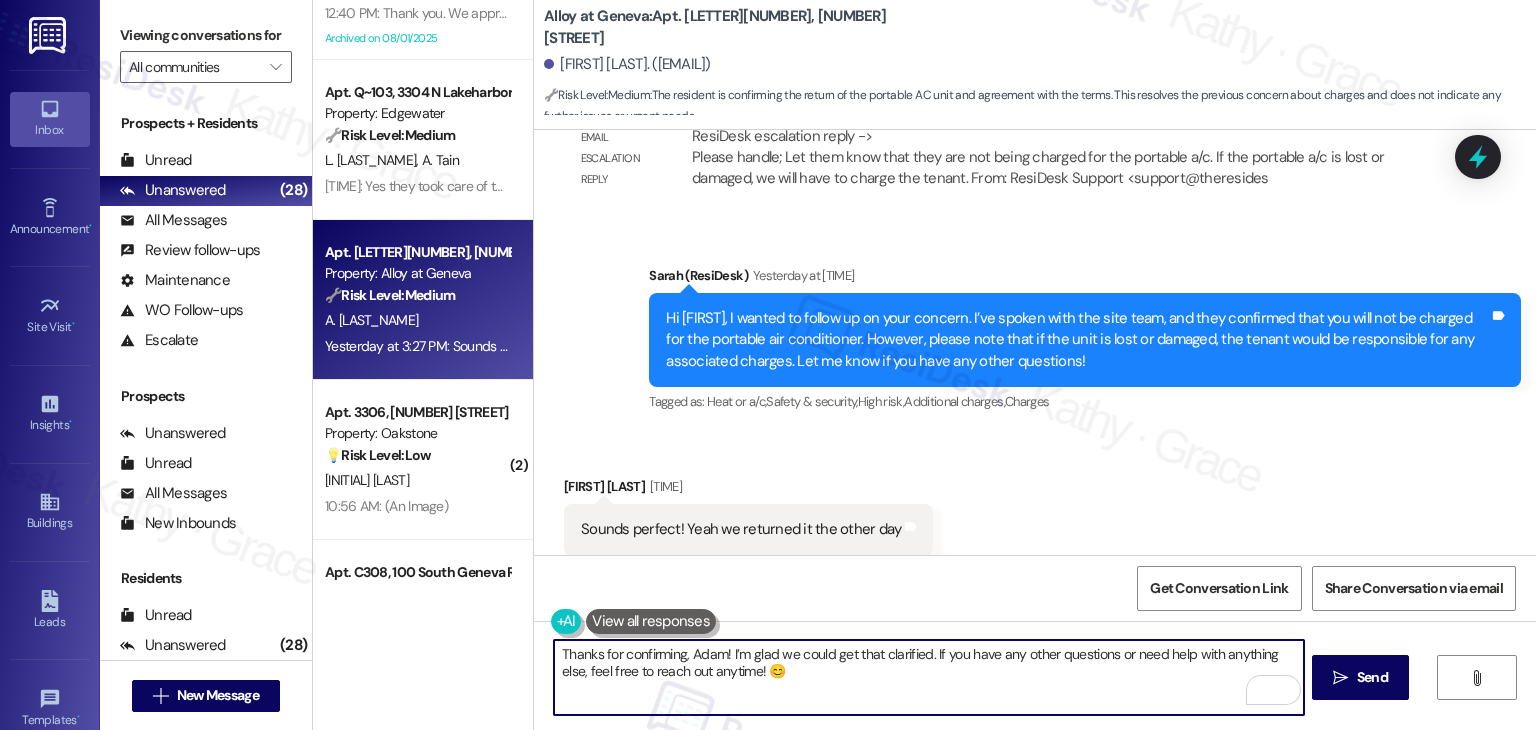 scroll, scrollTop: 4504, scrollLeft: 0, axis: vertical 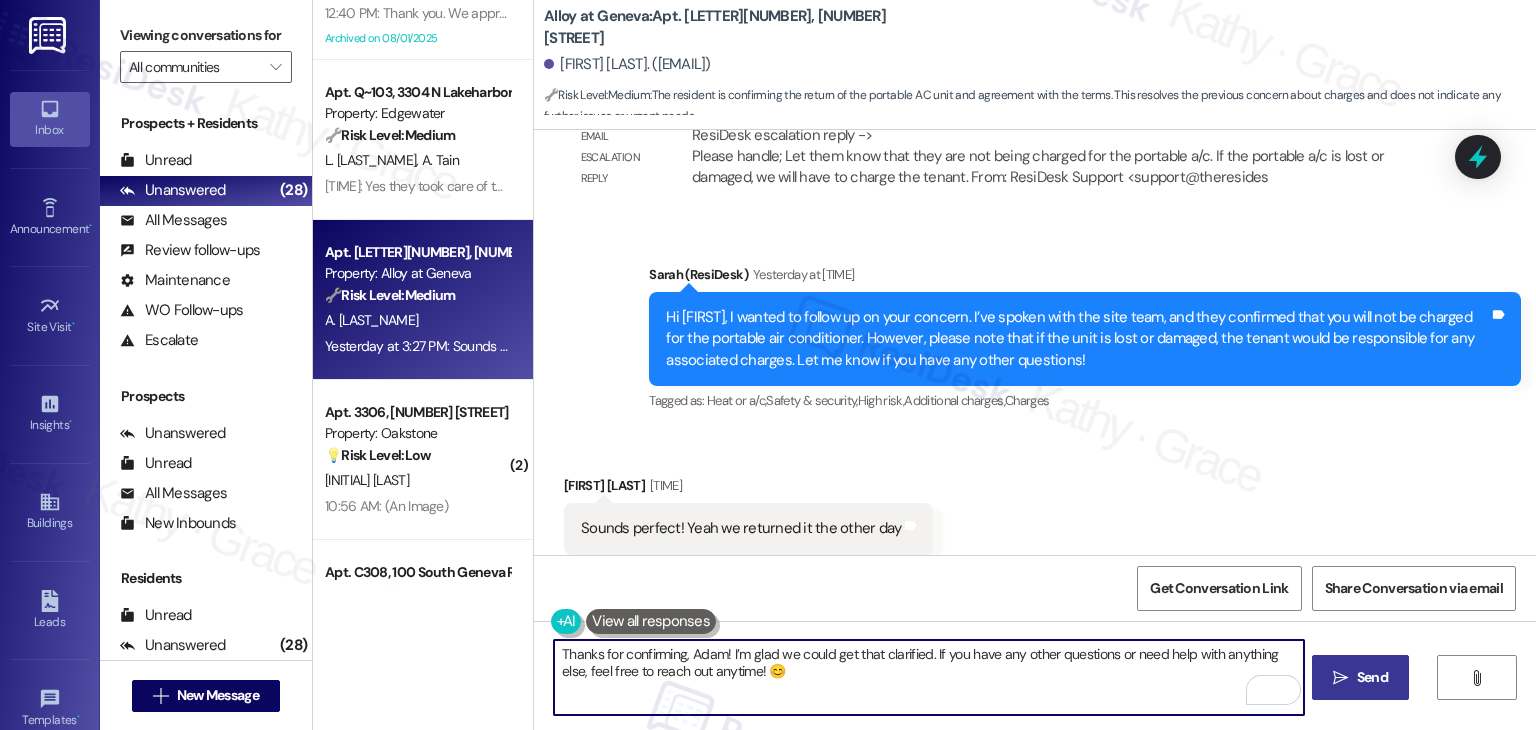 type on "Thanks for confirming, Adam! I’m glad we could get that clarified. If you have any other questions or need help with anything else, feel free to reach out anytime! 😊" 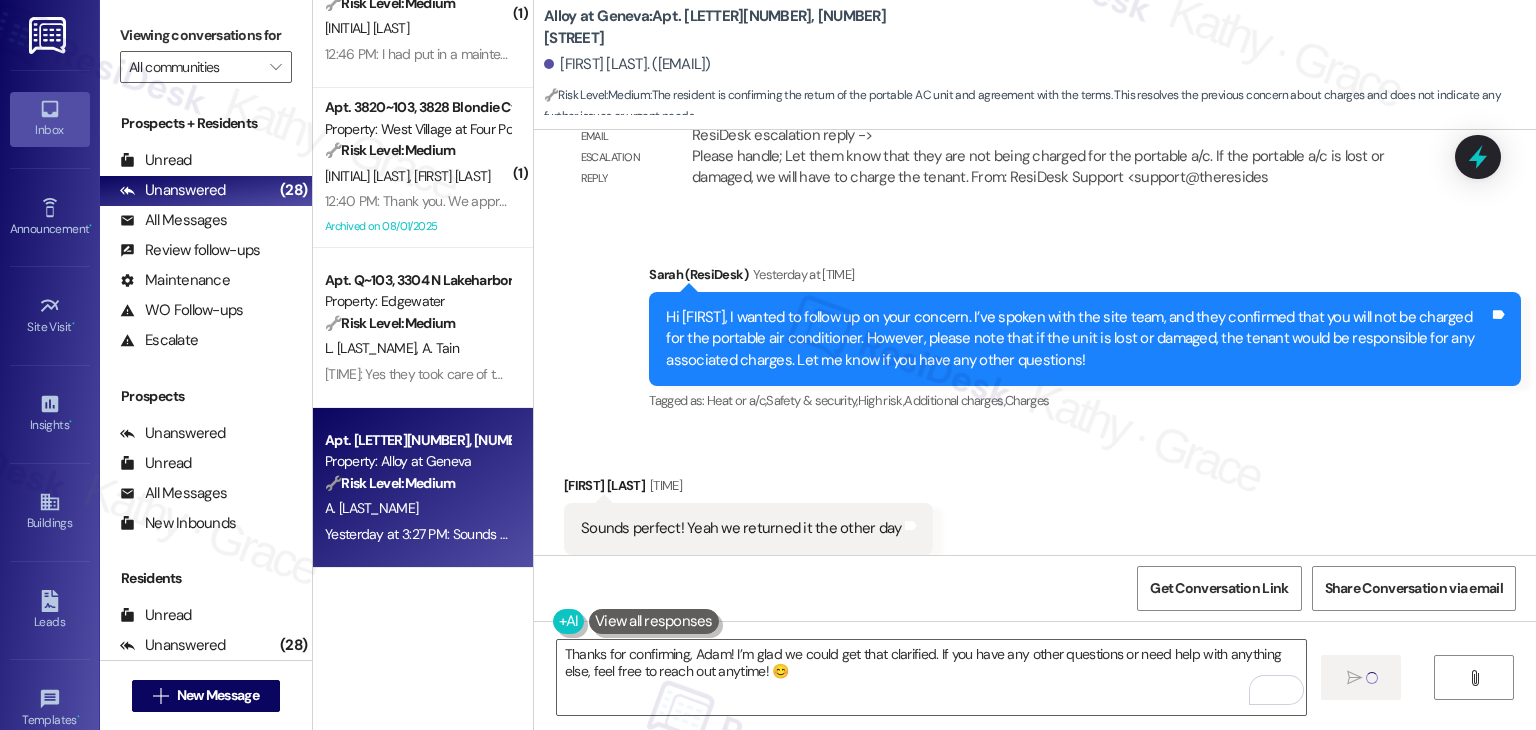scroll, scrollTop: 700, scrollLeft: 0, axis: vertical 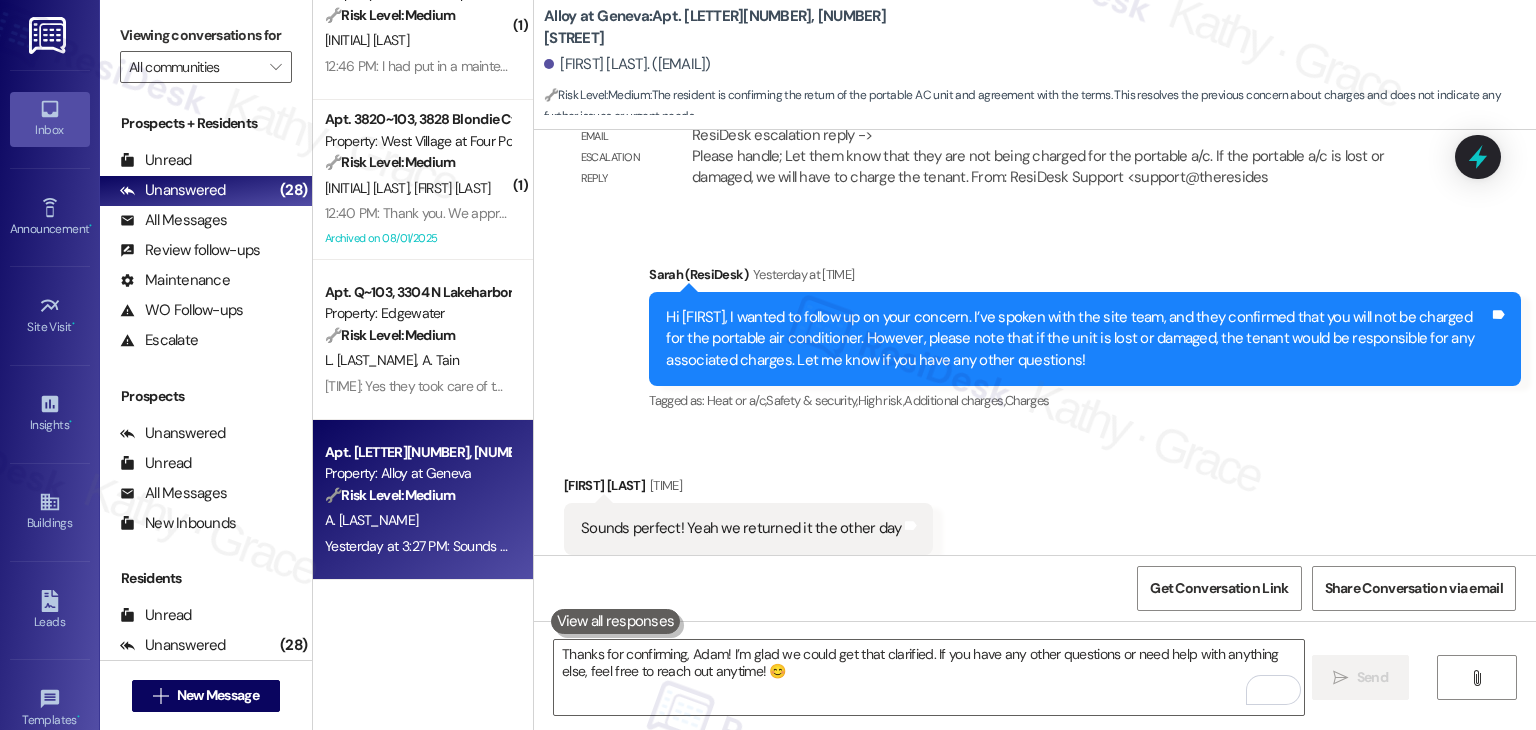 type 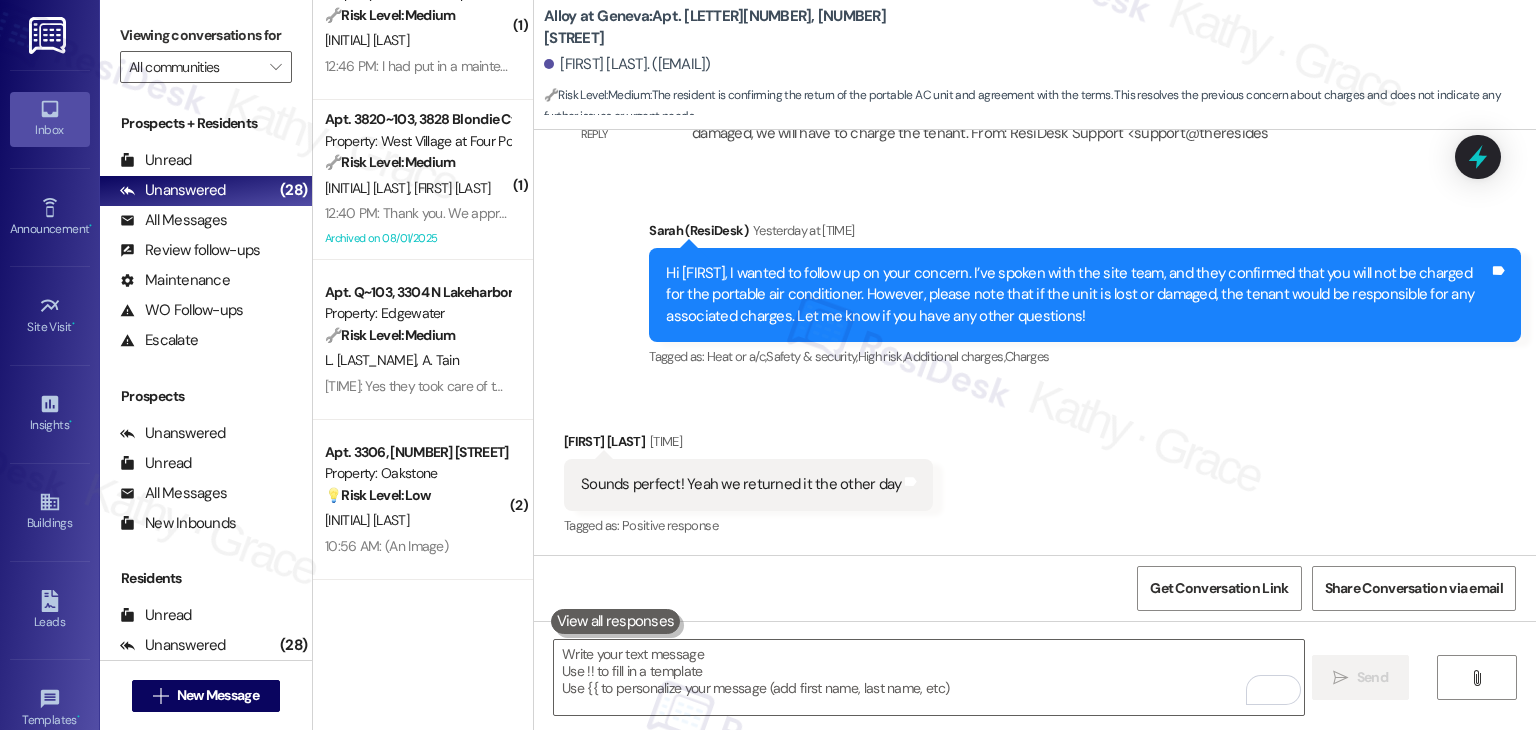 scroll, scrollTop: 4664, scrollLeft: 0, axis: vertical 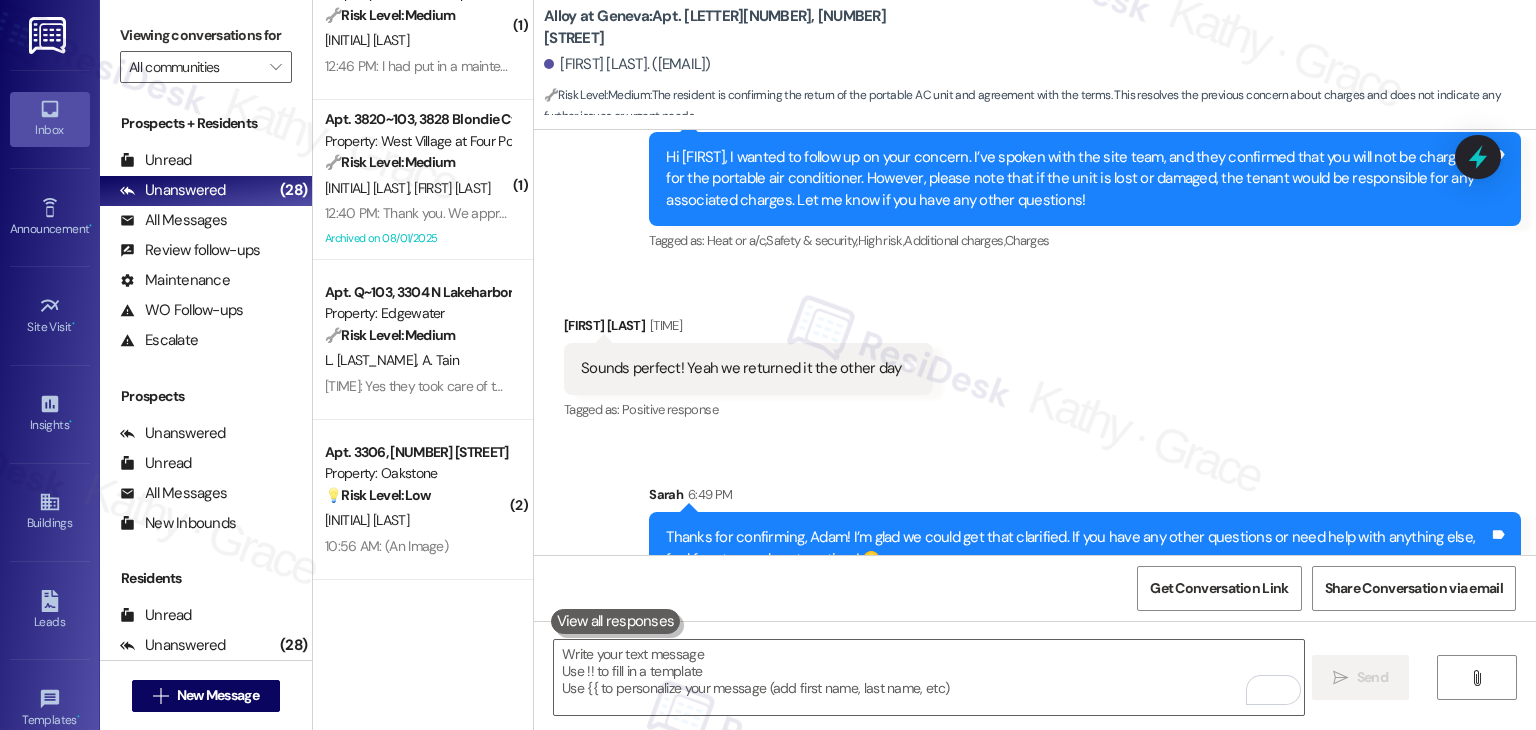 click on "Received via SMS Adam Haughawout Yesterday at 3:27 PM Sounds perfect! Yeah we returned it the other day  Tags and notes Tagged as:   Positive response Click to highlight conversations about Positive response" at bounding box center [1035, 354] 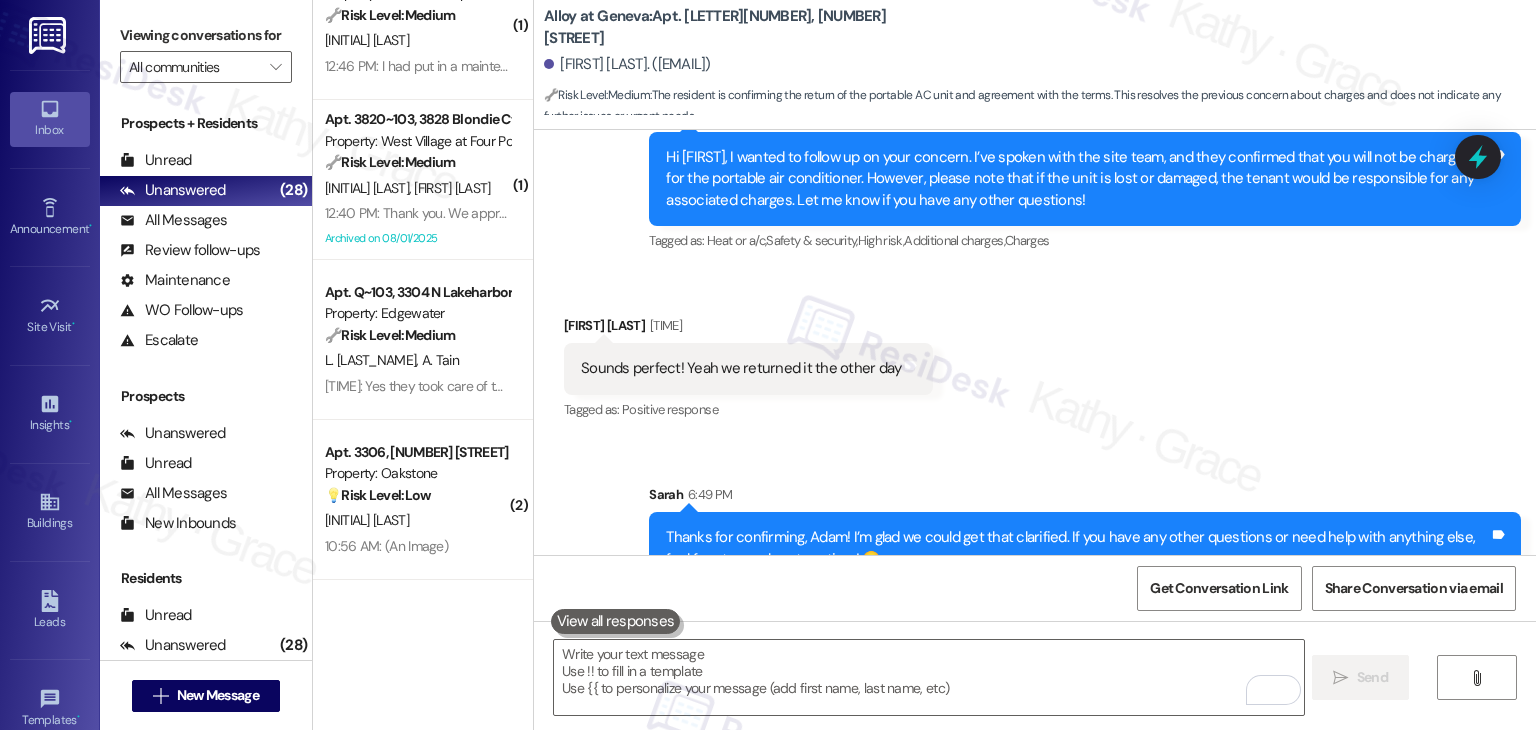 click on "Received via SMS Adam Haughawout Yesterday at 3:27 PM Sounds perfect! Yeah we returned it the other day  Tags and notes Tagged as:   Positive response Click to highlight conversations about Positive response" at bounding box center [1035, 354] 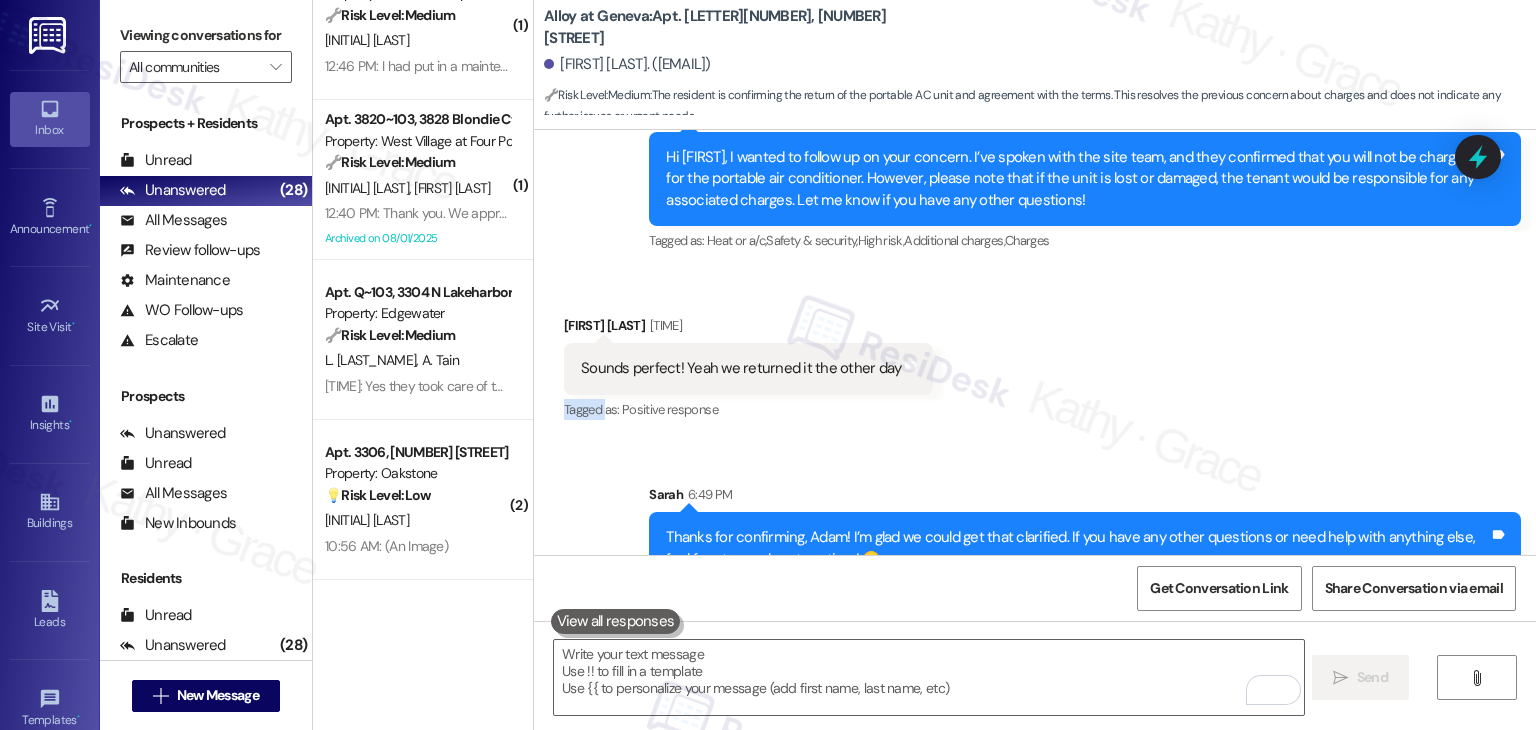 click on "Received via SMS Adam Haughawout Yesterday at 3:27 PM Sounds perfect! Yeah we returned it the other day  Tags and notes Tagged as:   Positive response Click to highlight conversations about Positive response" at bounding box center [1035, 354] 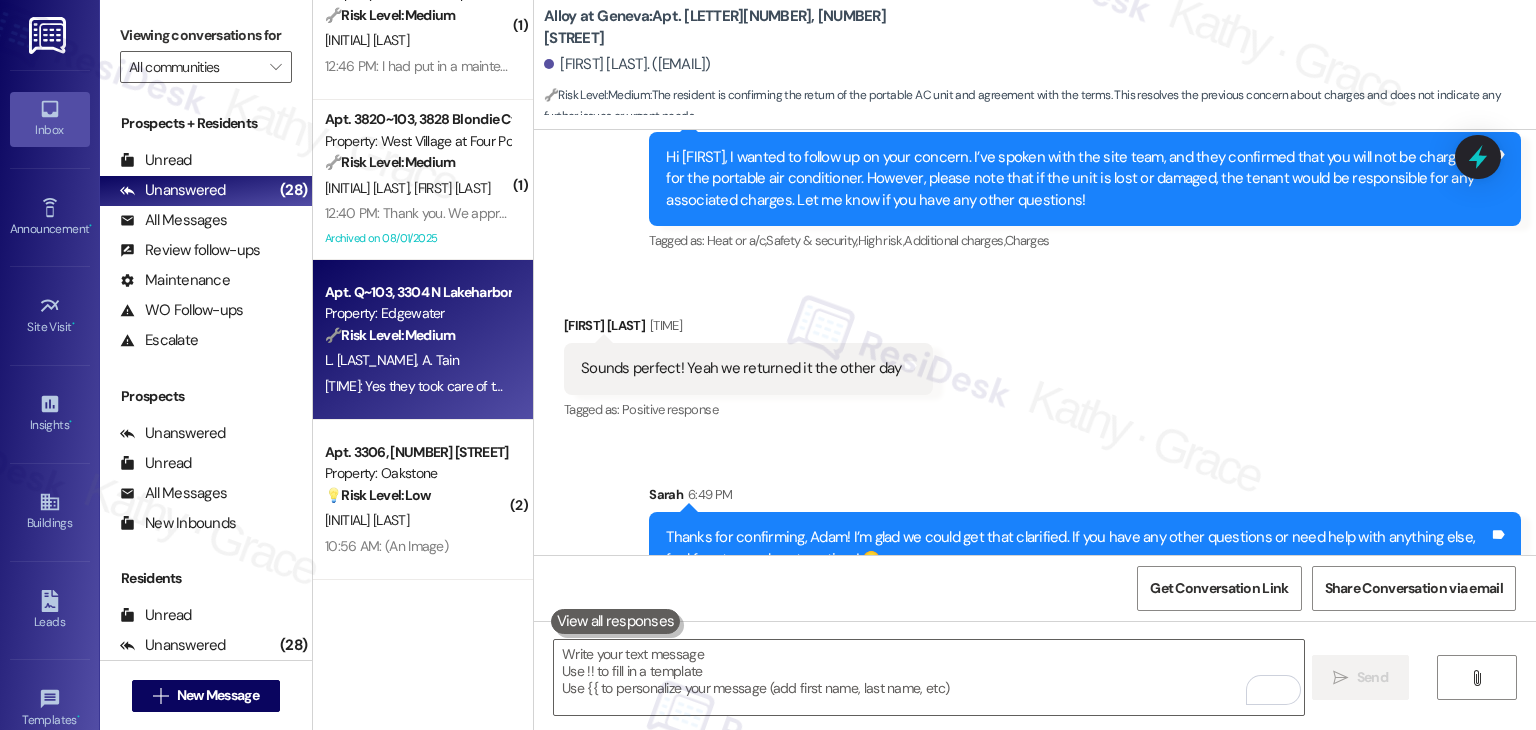 click on "Yesterday at 3:30 PM: Yes they took care of that right away. Now we are just waiting for our turn in the maintenance request like to come up. Yesterday at 3:30 PM: Yes they took care of that right away. Now we are just waiting for our turn in the maintenance request like to come up." at bounding box center (685, 386) 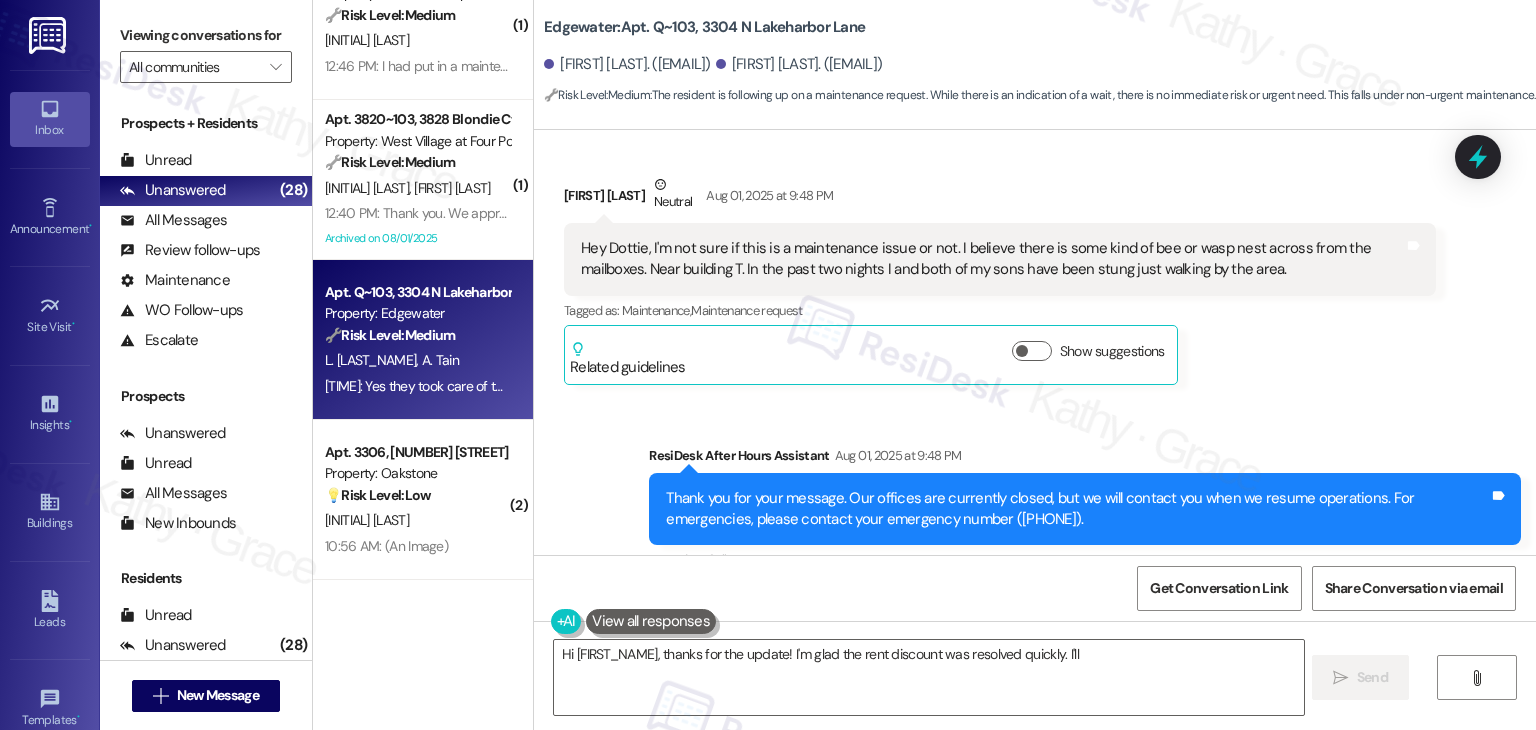 scroll, scrollTop: 12997, scrollLeft: 0, axis: vertical 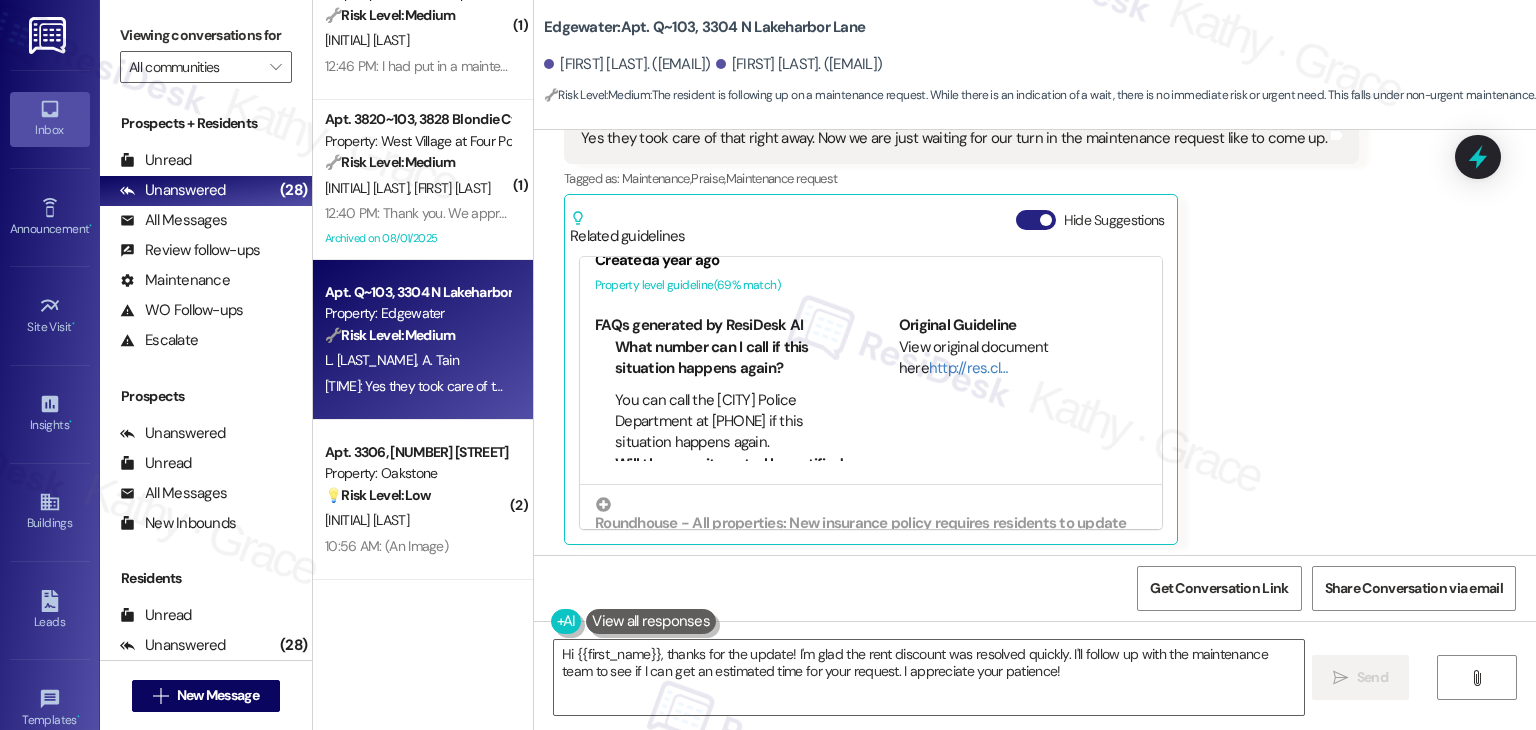 click on "Hide Suggestions" at bounding box center (1036, 220) 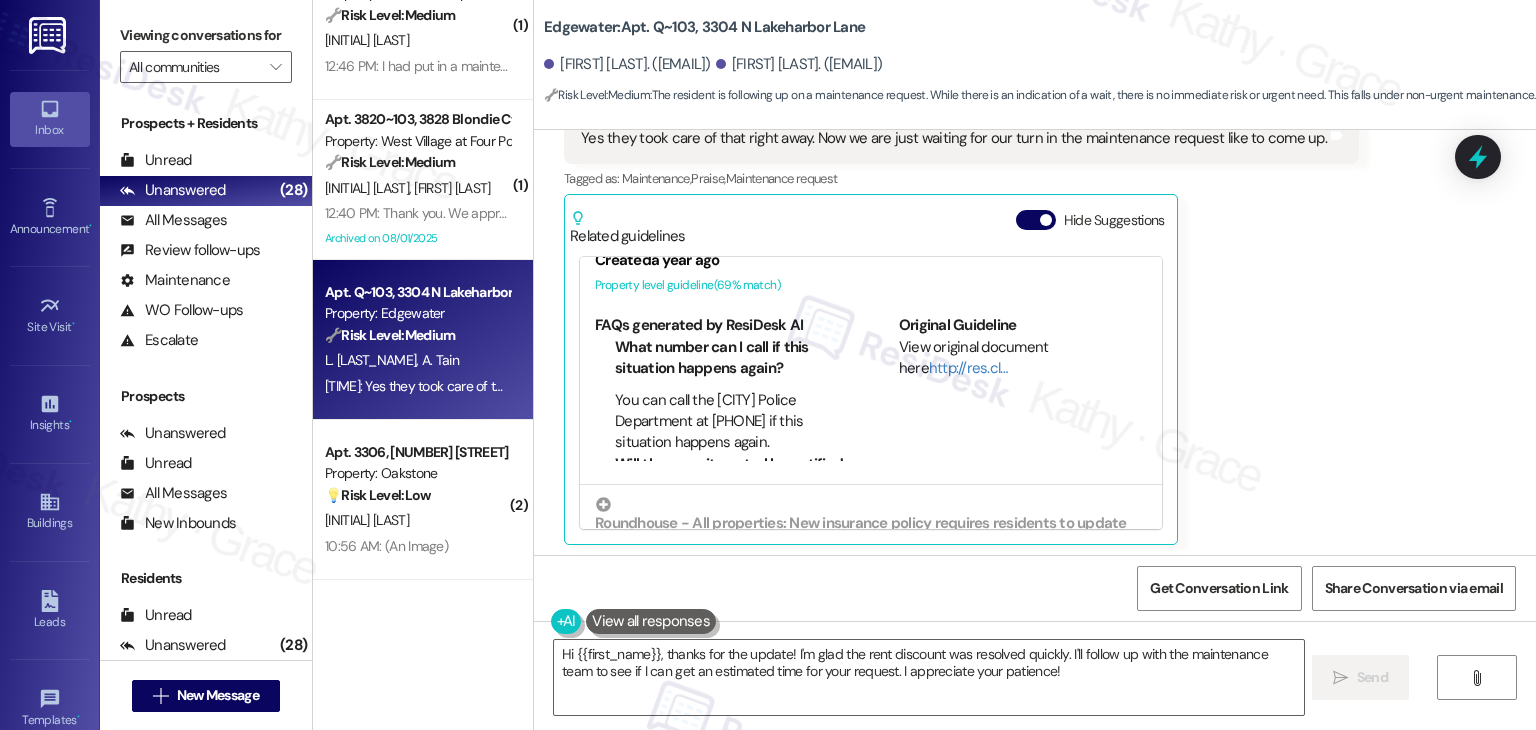 scroll, scrollTop: 12706, scrollLeft: 0, axis: vertical 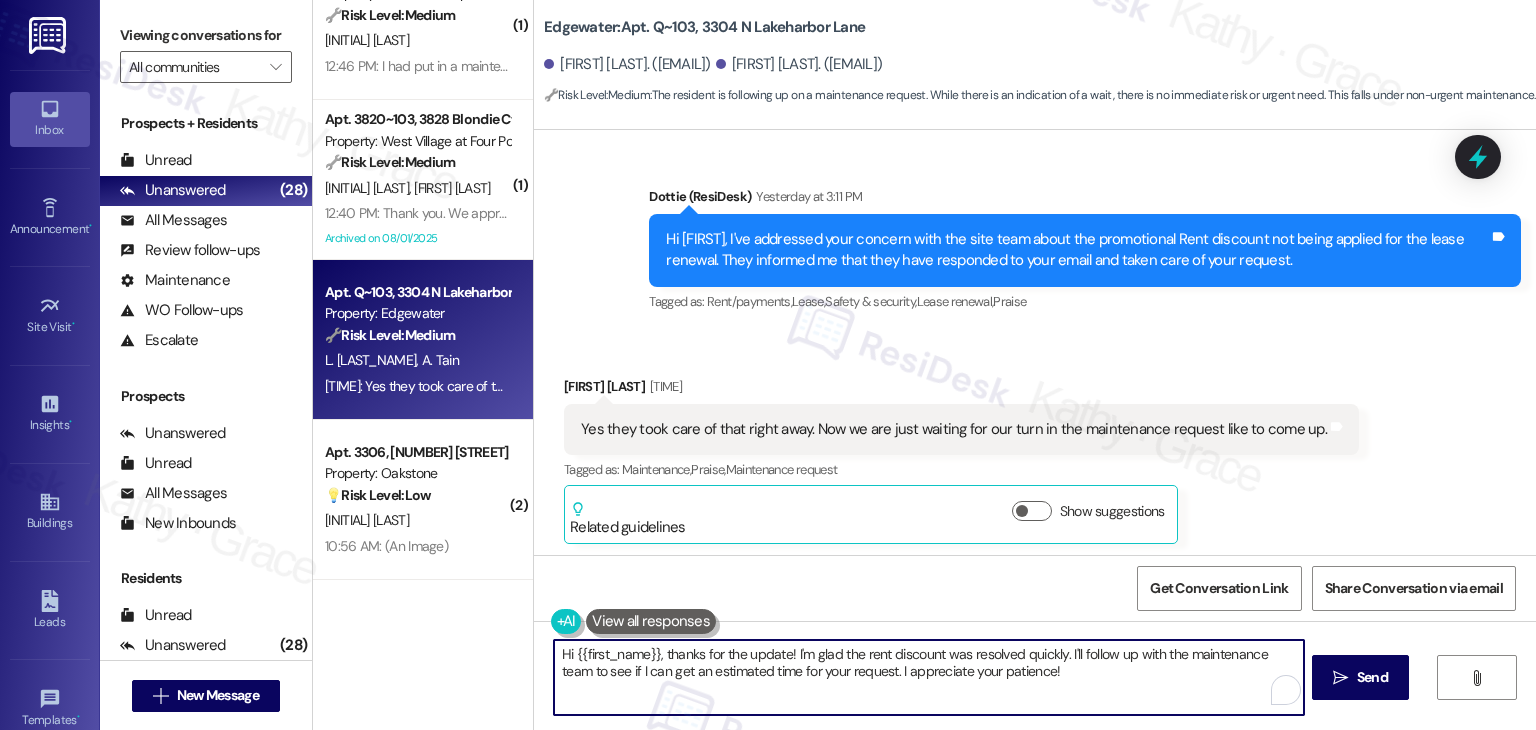 drag, startPoint x: 616, startPoint y: 641, endPoint x: 563, endPoint y: 653, distance: 54.34151 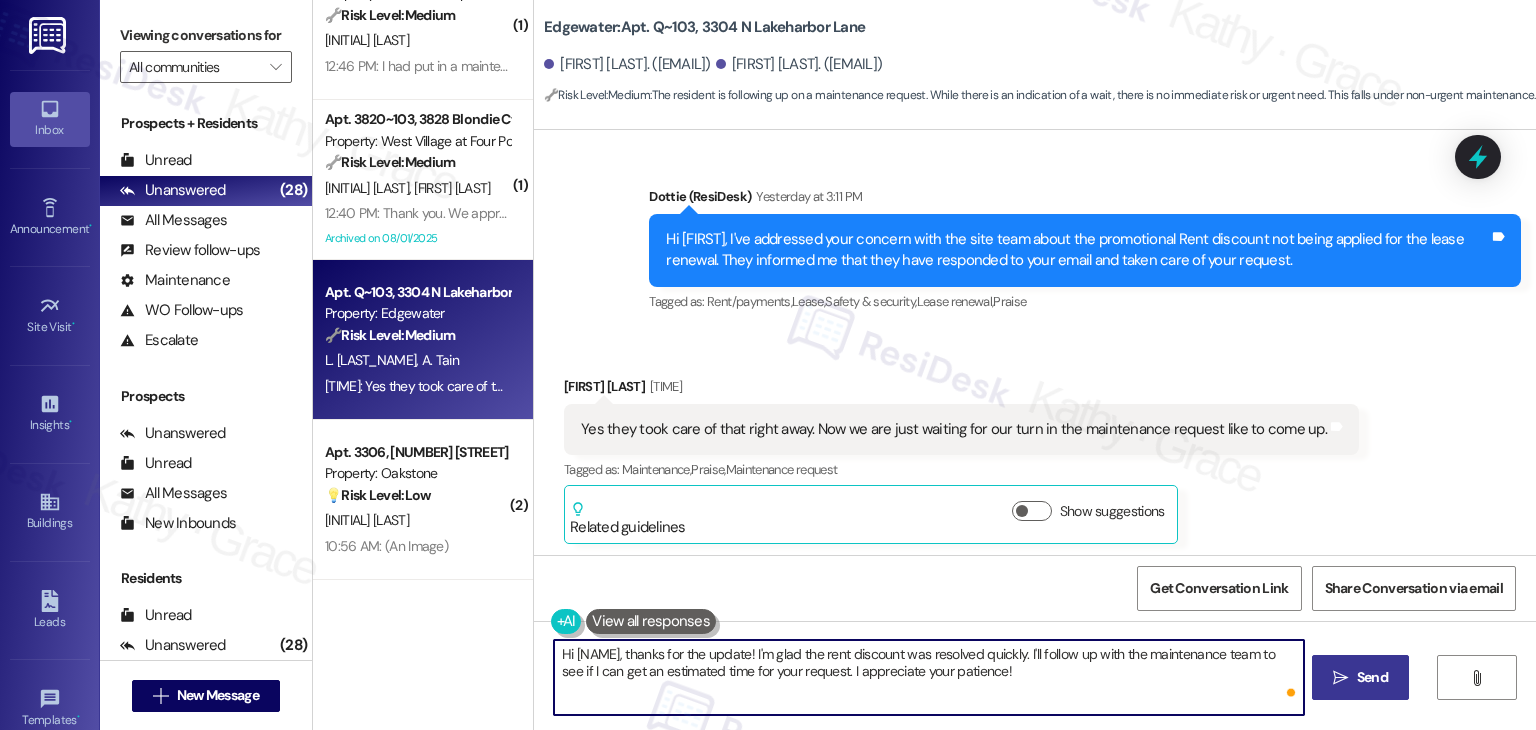 type on "Hi Liam, thanks for the update! I'm glad the rent discount was resolved quickly. I'll follow up with the maintenance team to see if I can get an estimated time for your request. I appreciate your patience!" 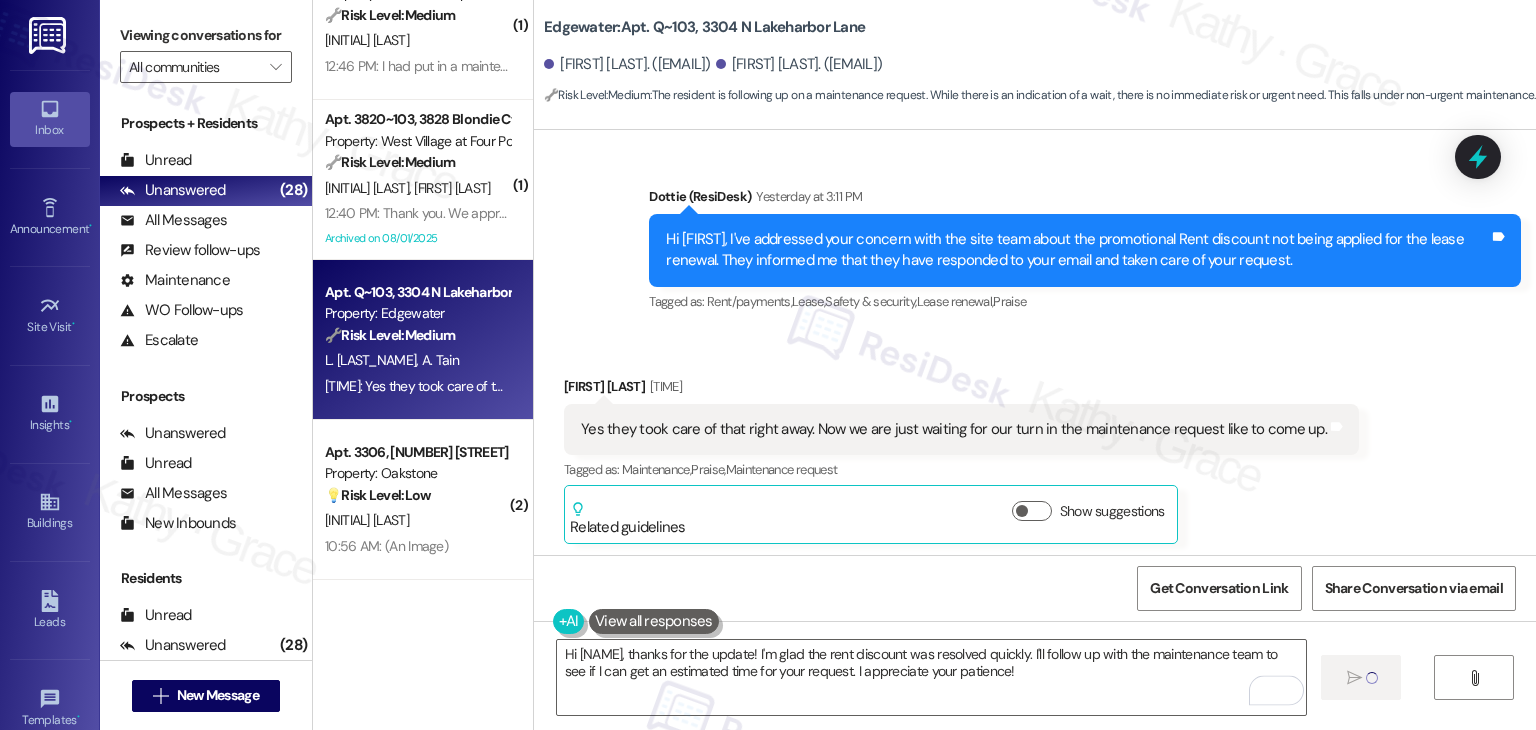 type 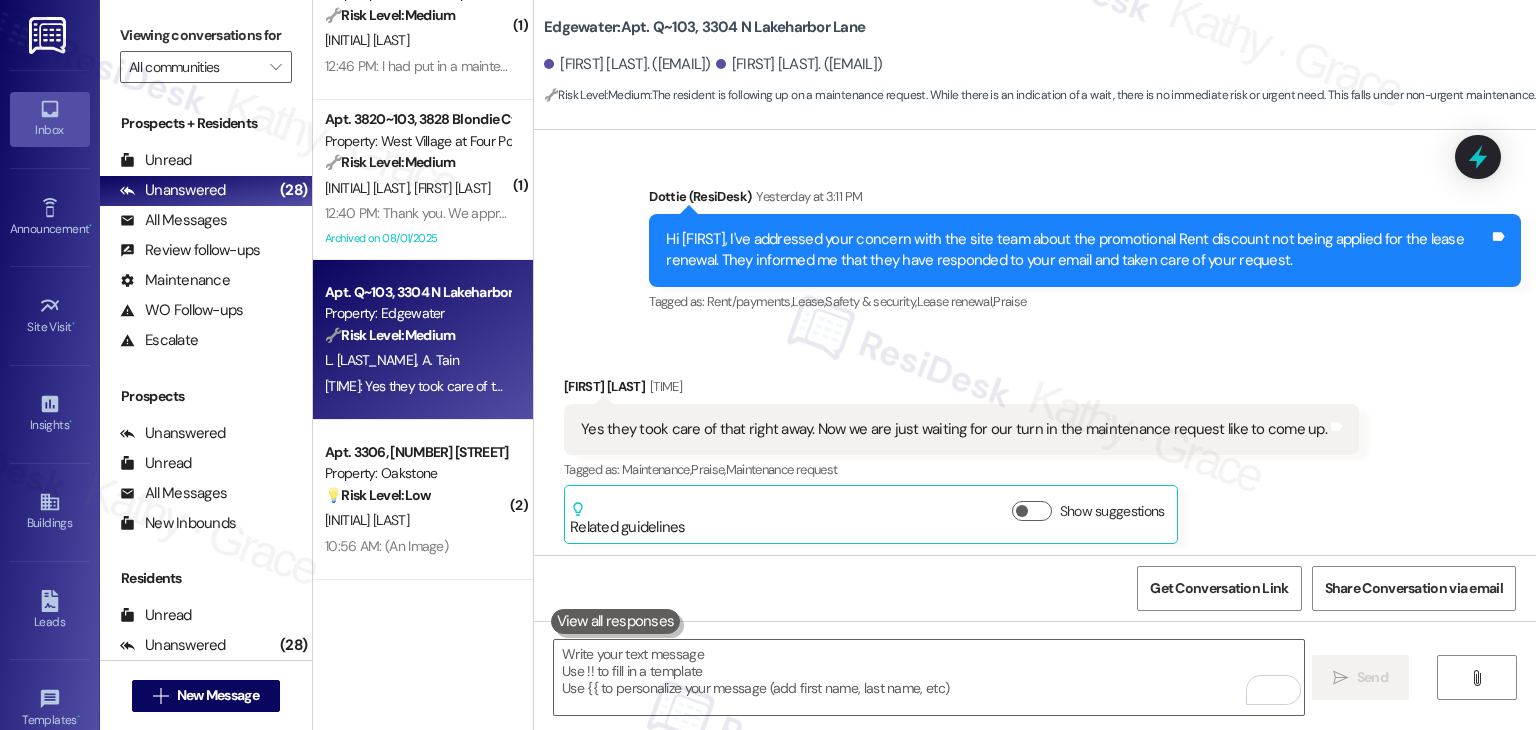scroll, scrollTop: 12705, scrollLeft: 0, axis: vertical 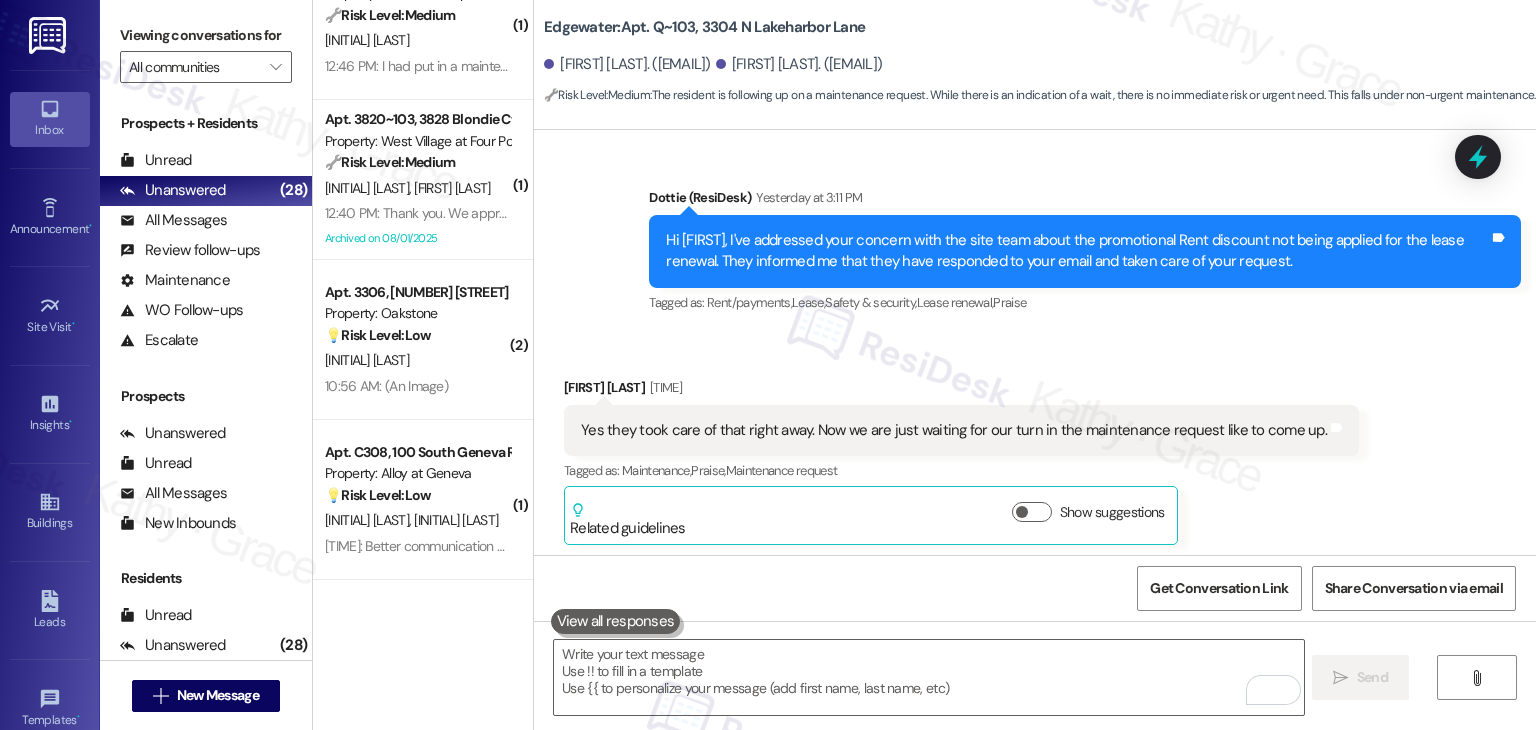 click on "Yes they took care of that right away. Now we are just waiting for our turn in the maintenance request like to come up." at bounding box center [954, 430] 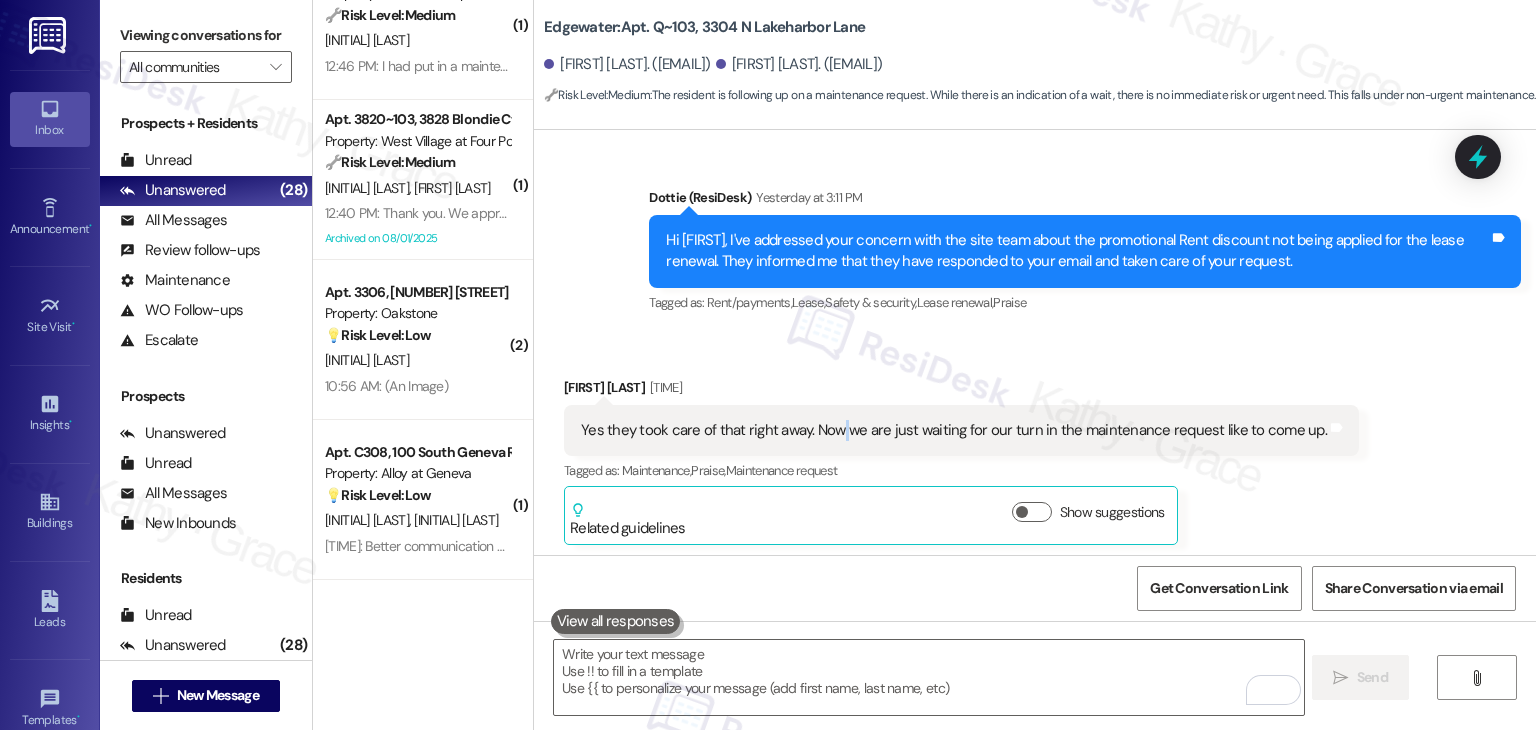 click on "Yes they took care of that right away. Now we are just waiting for our turn in the maintenance request like to come up." at bounding box center [954, 430] 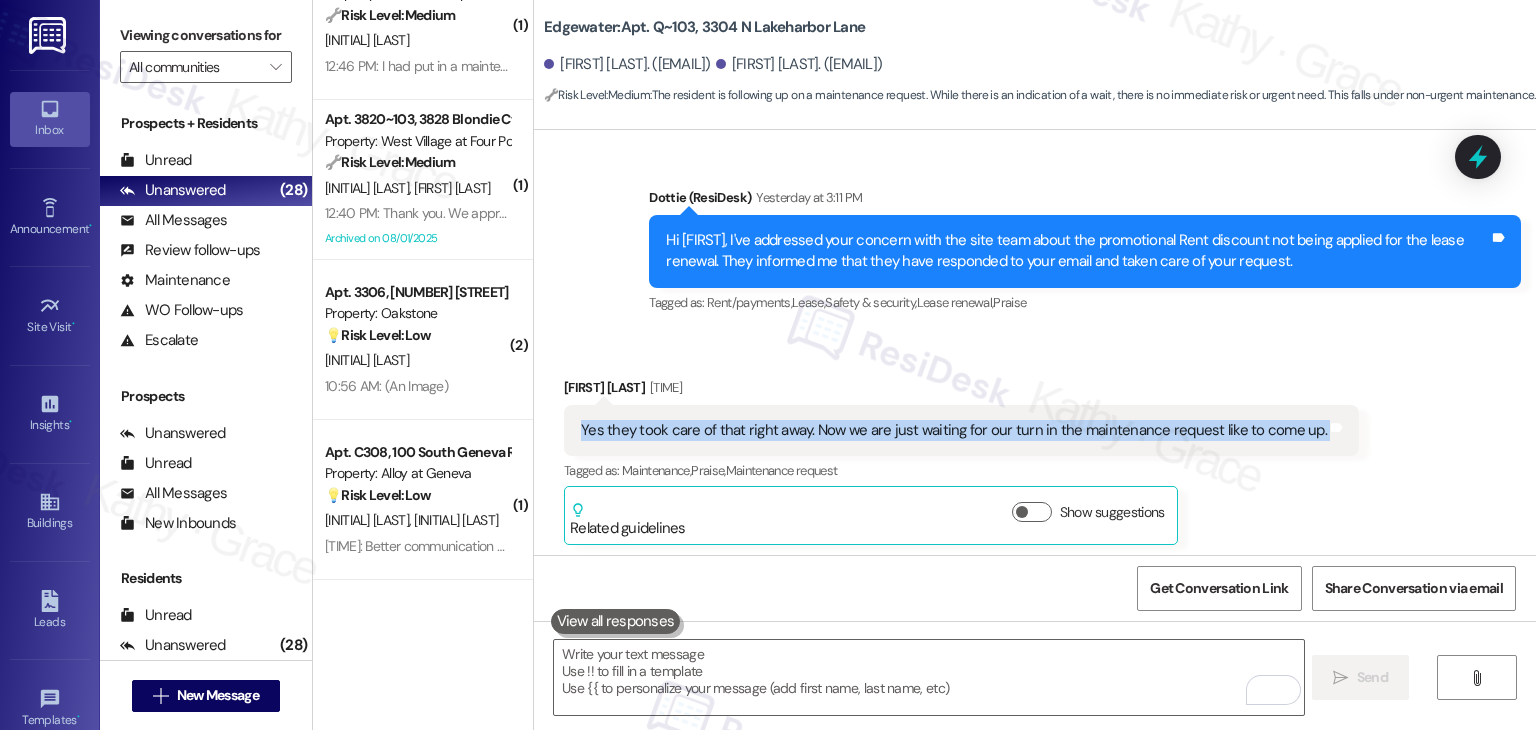 click on "Yes they took care of that right away. Now we are just waiting for our turn in the maintenance request like to come up." at bounding box center (954, 430) 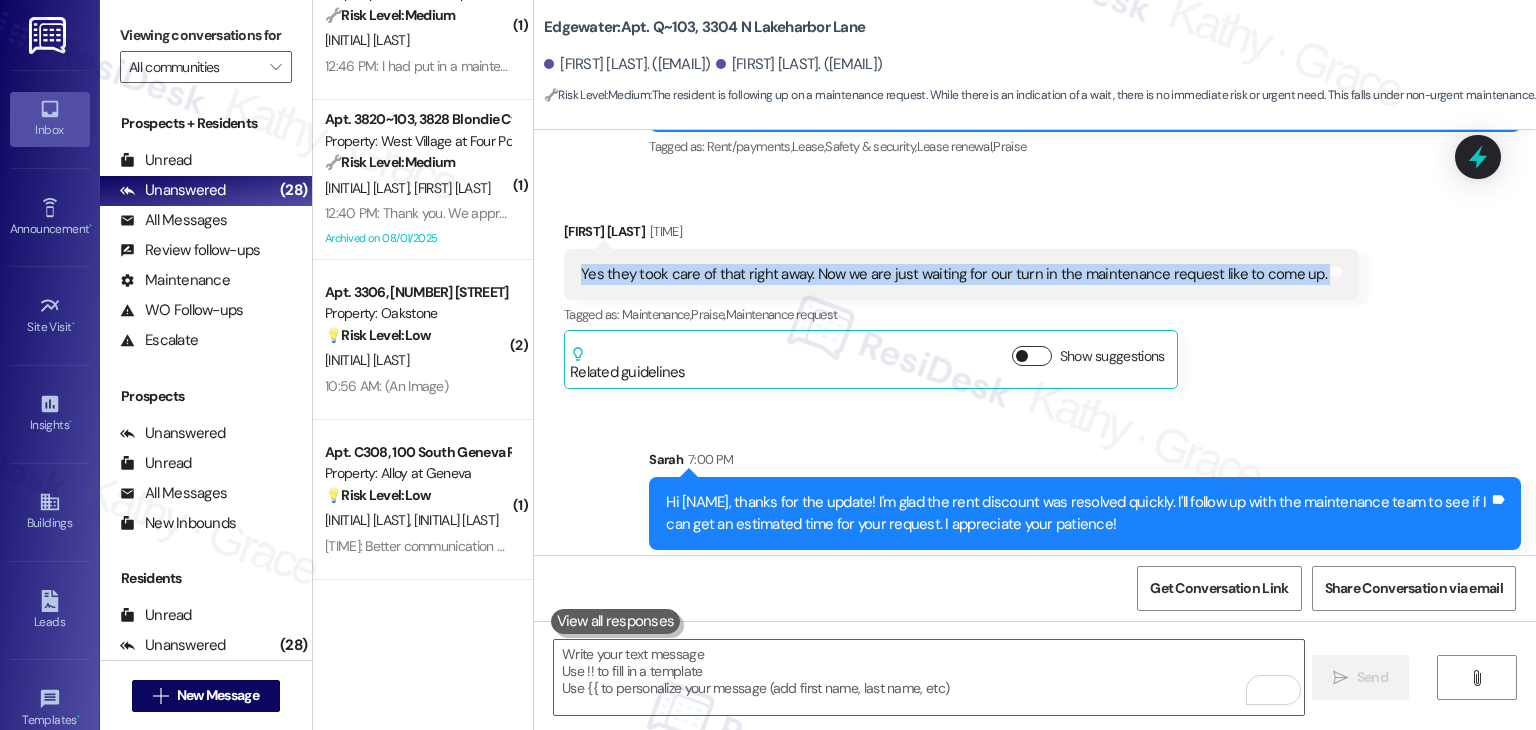 scroll, scrollTop: 12867, scrollLeft: 0, axis: vertical 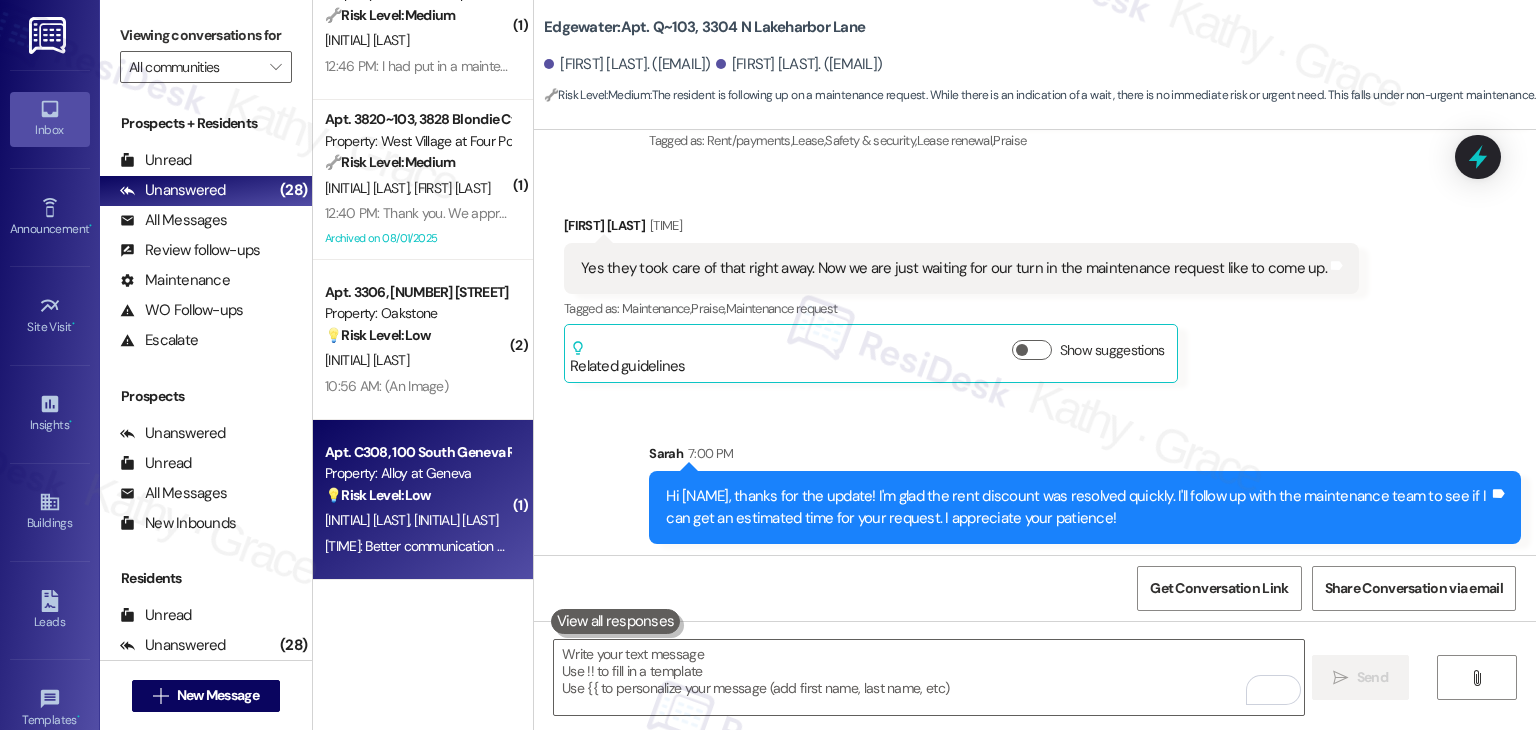 click on "Apt. C308, 100 South Geneva Road Property: Alloy at Geneva 💡  Risk Level:  Low The resident is providing feedback on the move-in process, specifically mentioning communication issues. This is a customer satisfaction concern and does not indicate an urgent problem or risk. I. Butterfield L. Thompson Yesterday at 3:43 PM: Better communication would've been great. I didn't mind calling myself and I understand Jessica was out of town, but it made everything very confusing. Yesterday at 3:43 PM: Better communication would've been great. I didn't mind calling myself and I understand Jessica was out of town, but it made everything very confusing." at bounding box center (423, 500) 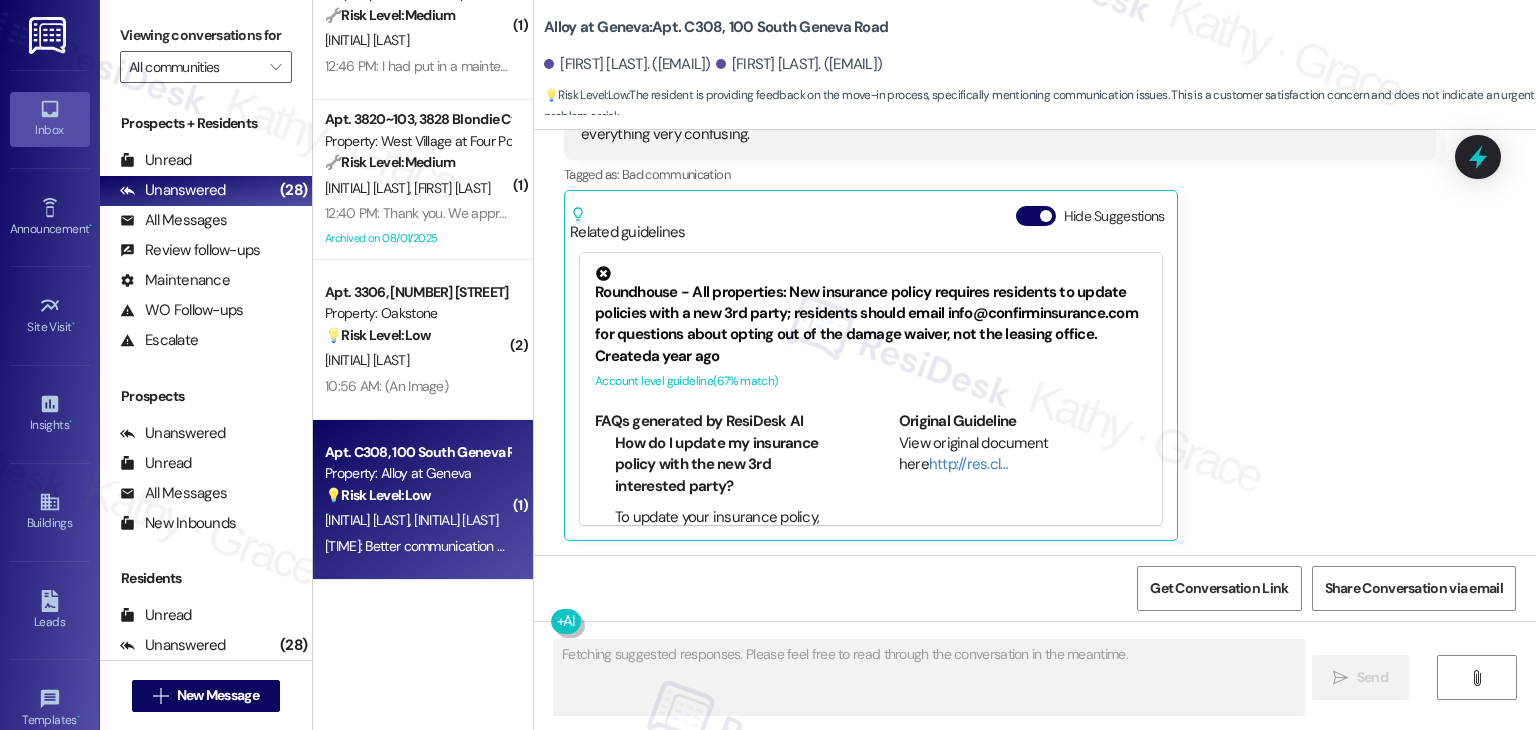 scroll, scrollTop: 652, scrollLeft: 0, axis: vertical 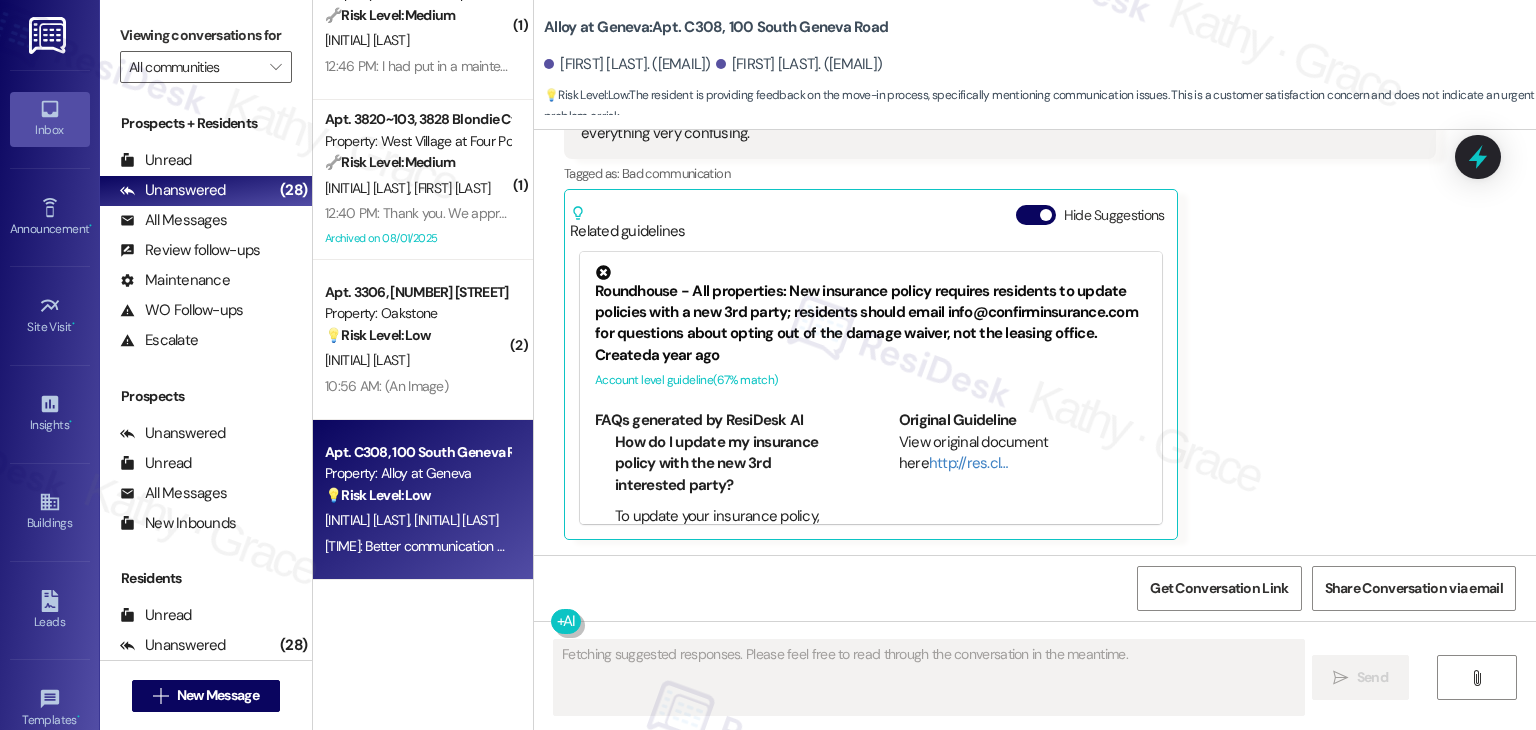 click on "Related guidelines Hide Suggestions" at bounding box center (871, 218) 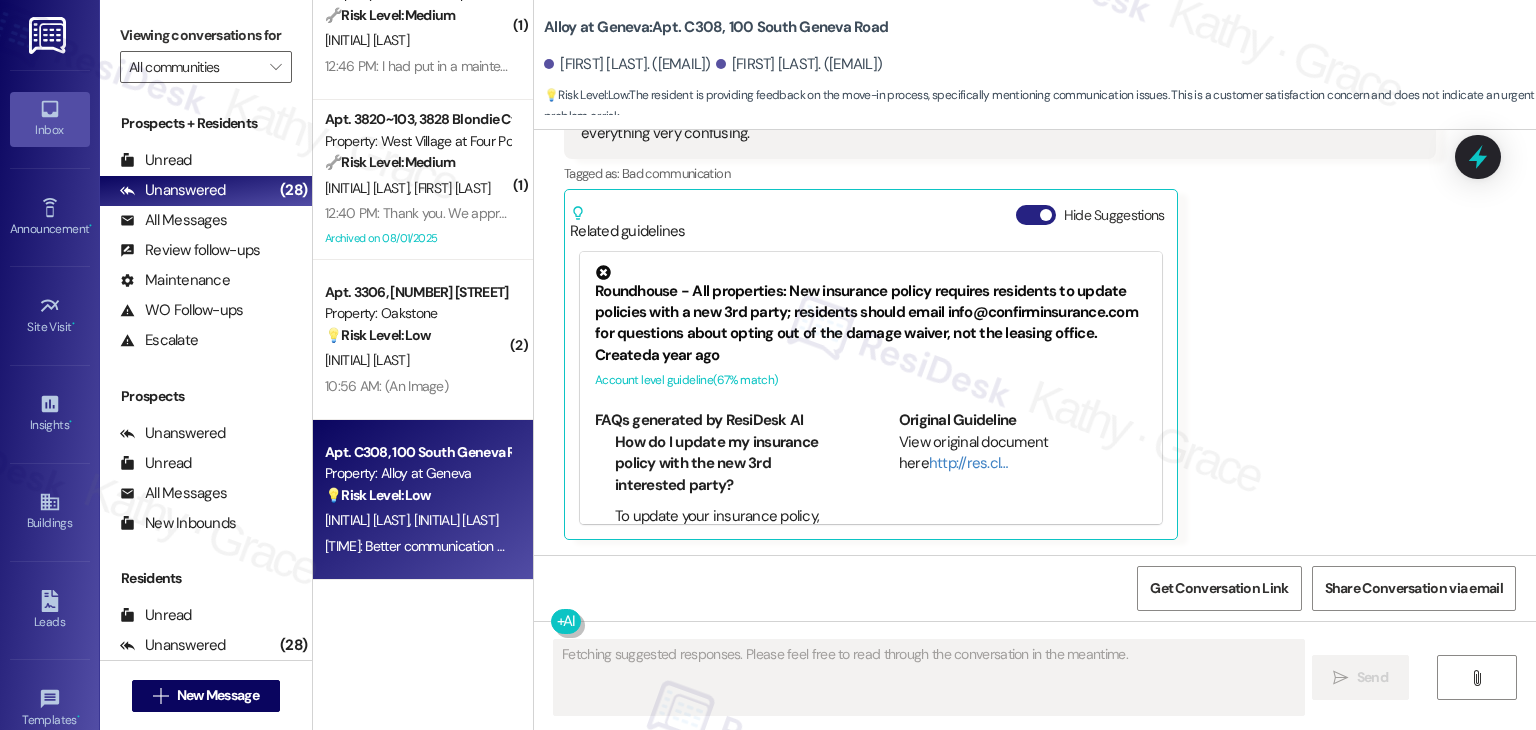 click on "Hide Suggestions" at bounding box center [1036, 215] 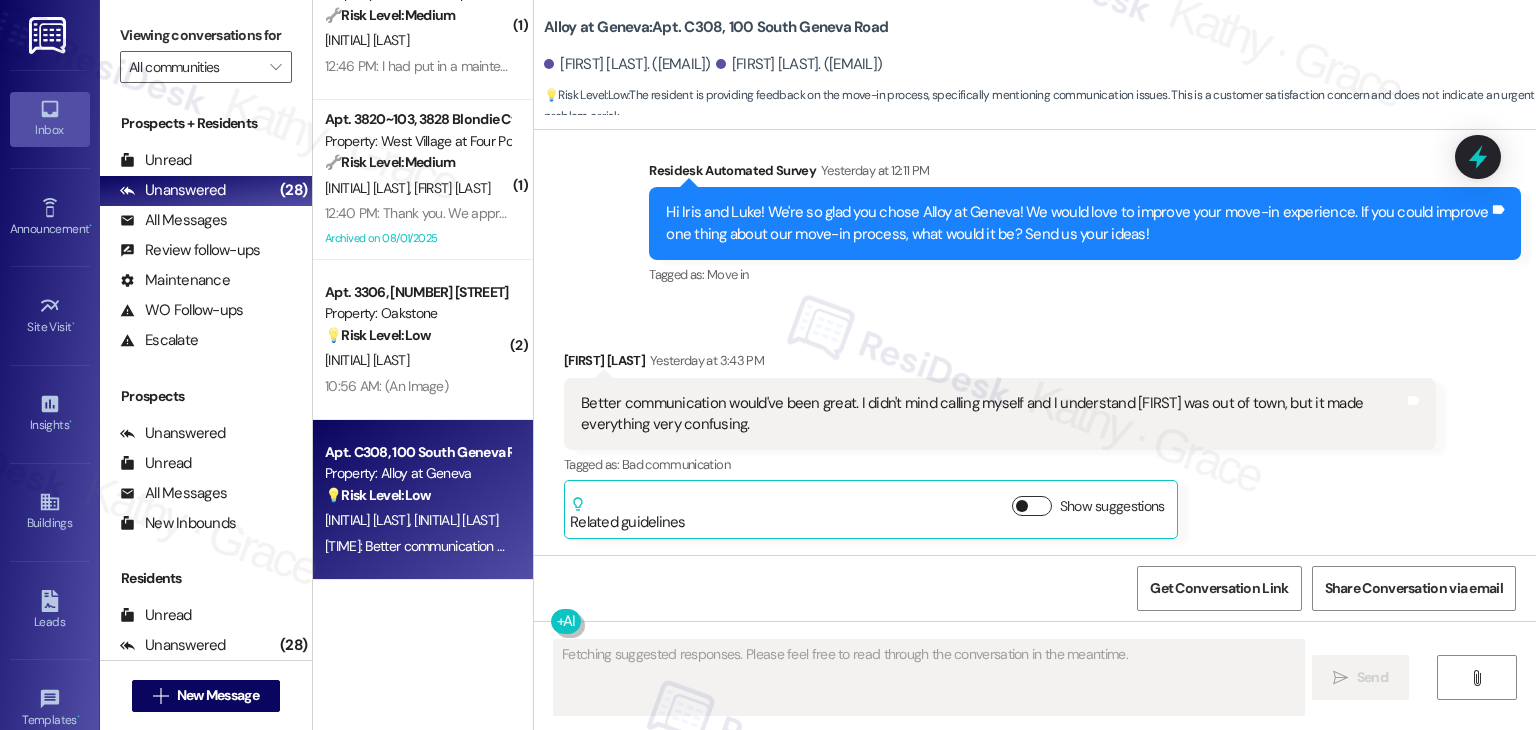 scroll, scrollTop: 360, scrollLeft: 0, axis: vertical 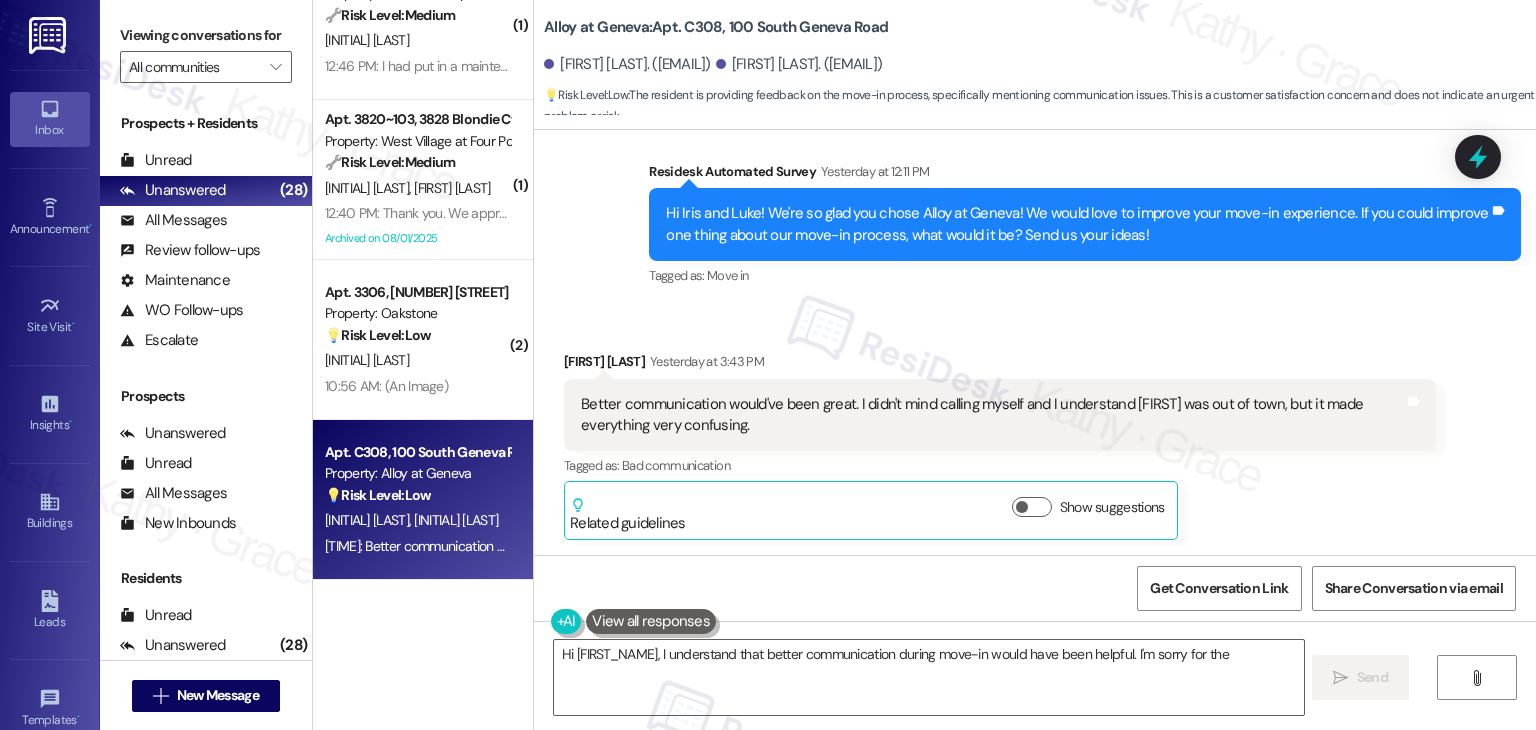 click on "Received via SMS Iris Butterfield Yesterday at 3:43 PM Better communication would've been great. I didn't mind calling myself and I understand Jessica was out of town, but it made everything very confusing. Tags and notes Tagged as:   Bad communication Click to highlight conversations about Bad communication  Related guidelines Show suggestions" at bounding box center (1035, 431) 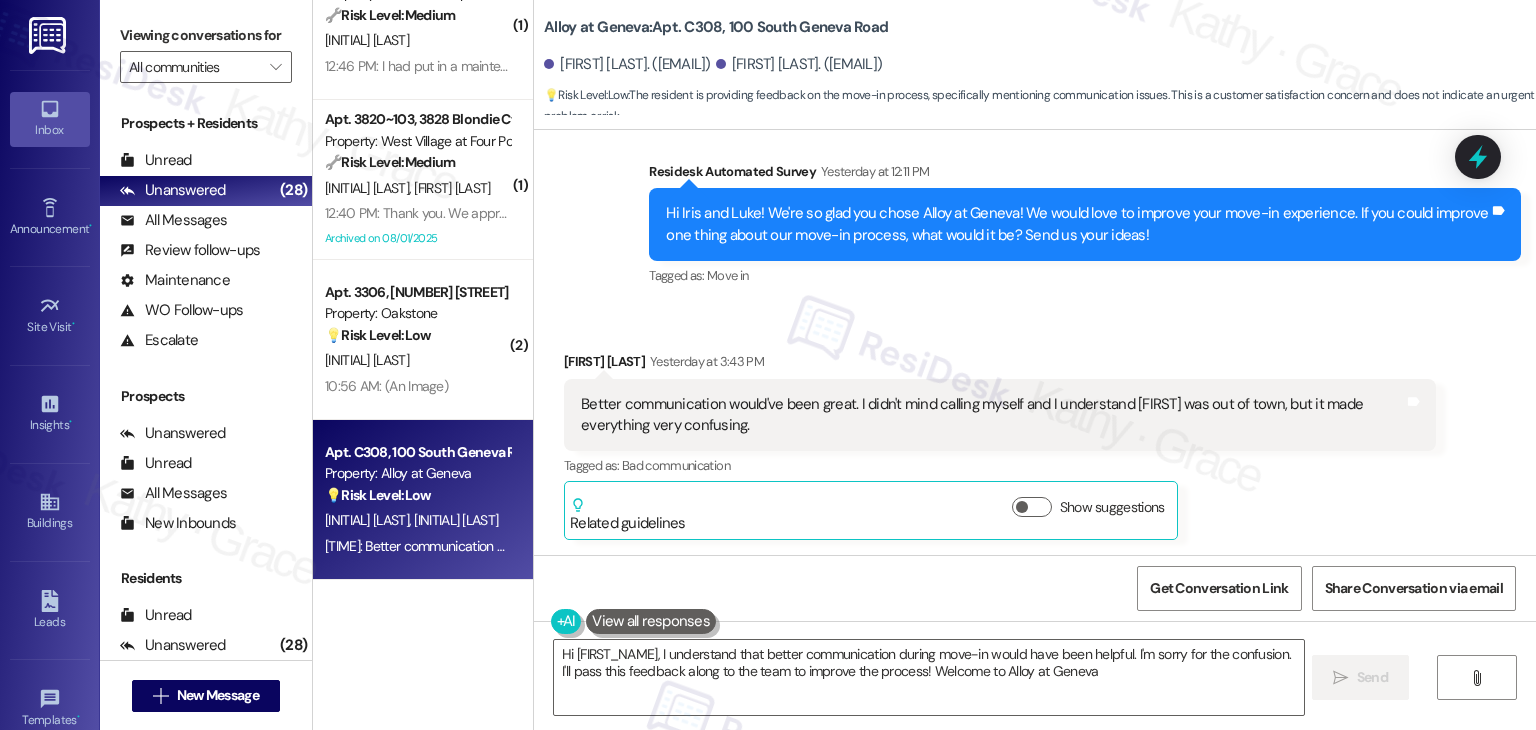 click on "Received via SMS Iris Butterfield Yesterday at 3:43 PM Better communication would've been great. I didn't mind calling myself and I understand Jessica was out of town, but it made everything very confusing. Tags and notes Tagged as:   Bad communication Click to highlight conversations about Bad communication  Related guidelines Show suggestions" at bounding box center [1035, 431] 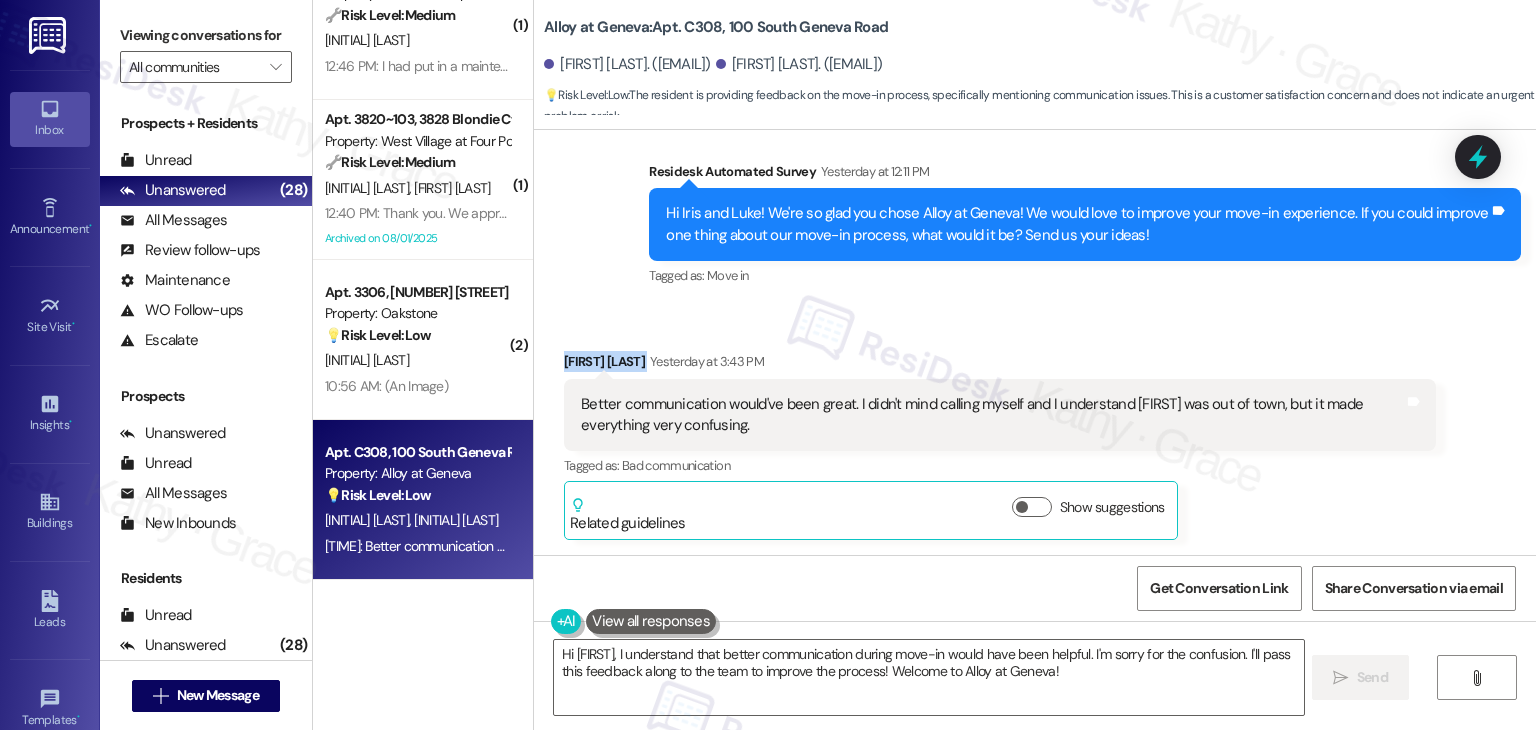 click on "Received via SMS Iris Butterfield Yesterday at 3:43 PM Better communication would've been great. I didn't mind calling myself and I understand Jessica was out of town, but it made everything very confusing. Tags and notes Tagged as:   Bad communication Click to highlight conversations about Bad communication  Related guidelines Show suggestions" at bounding box center [1035, 431] 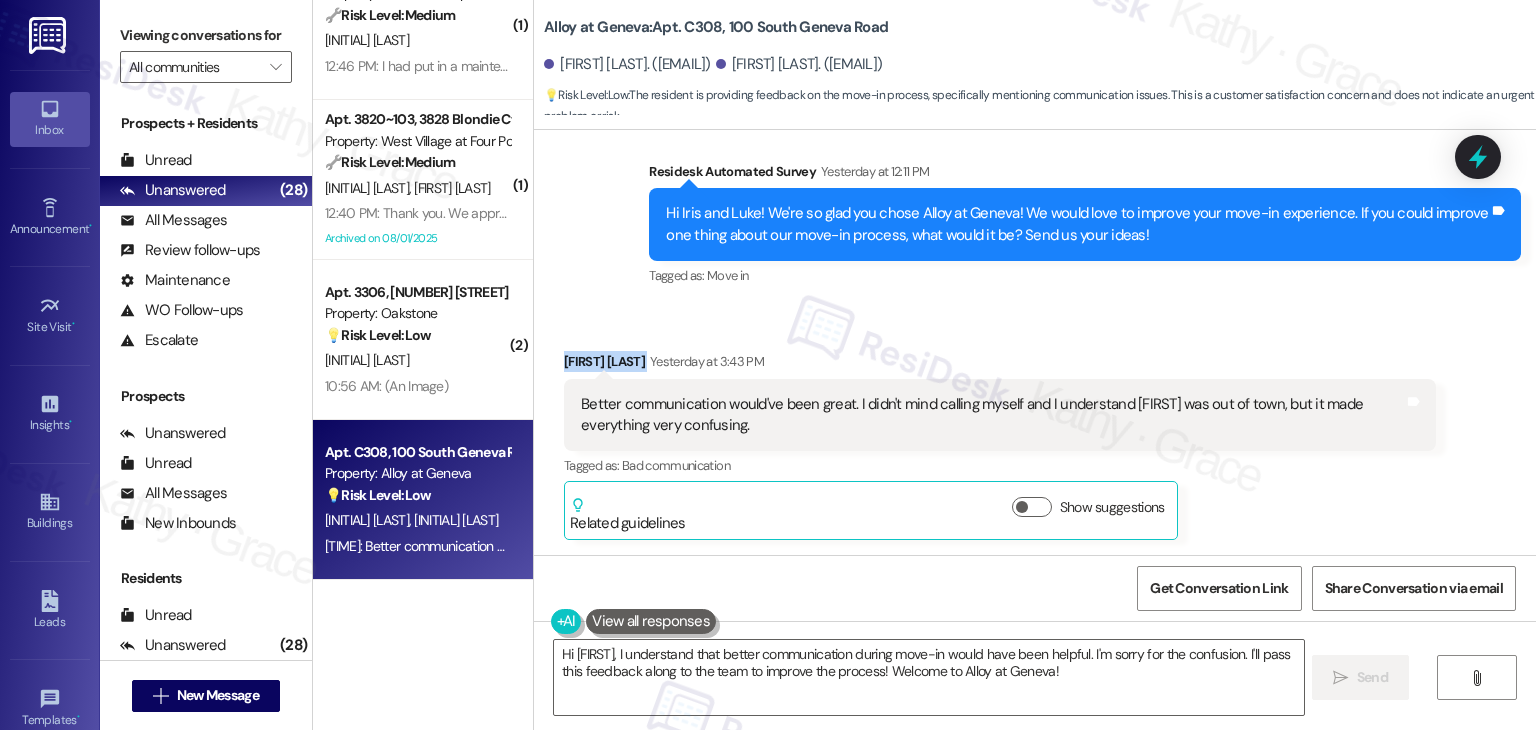 click on "Received via SMS Iris Butterfield Yesterday at 3:43 PM Better communication would've been great. I didn't mind calling myself and I understand Jessica was out of town, but it made everything very confusing. Tags and notes Tagged as:   Bad communication Click to highlight conversations about Bad communication  Related guidelines Show suggestions" at bounding box center (1035, 431) 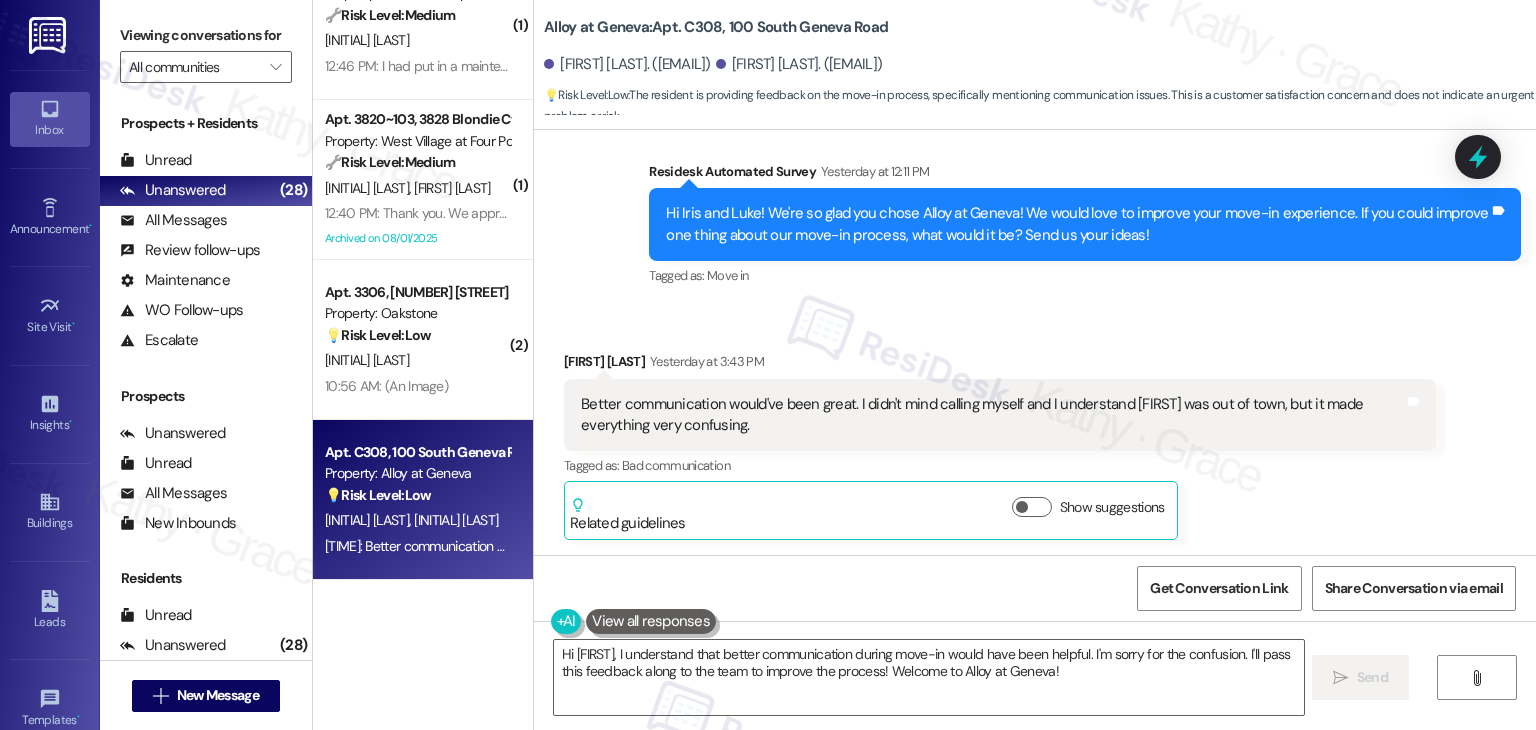 click on "Hi Iris and Luke! We're so glad you chose Alloy at Geneva! We would love to improve your move-in experience. If you could improve one thing about our move-in process, what would it be? Send us your ideas!" at bounding box center [1077, 224] 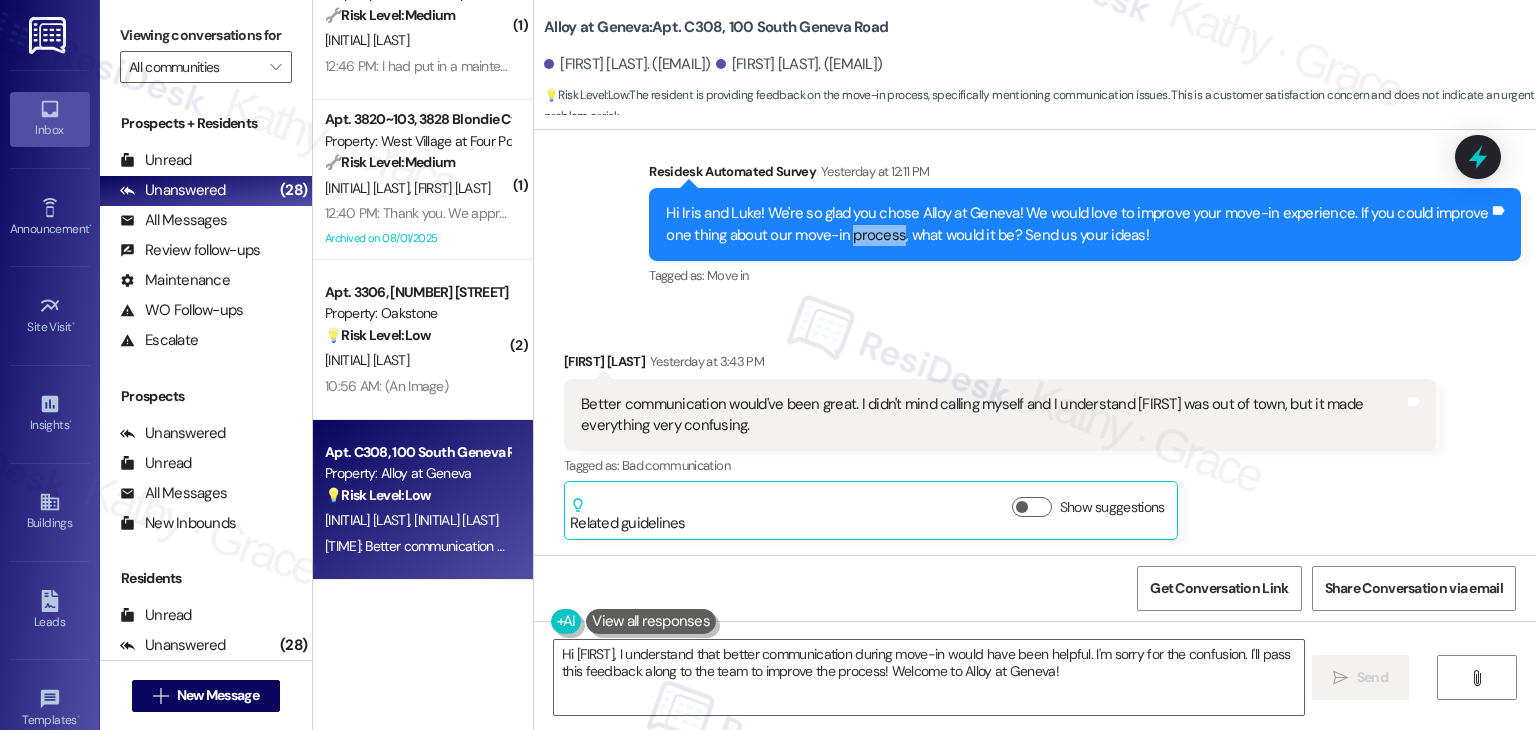click on "Hi Iris and Luke! We're so glad you chose Alloy at Geneva! We would love to improve your move-in experience. If you could improve one thing about our move-in process, what would it be? Send us your ideas!" at bounding box center (1077, 224) 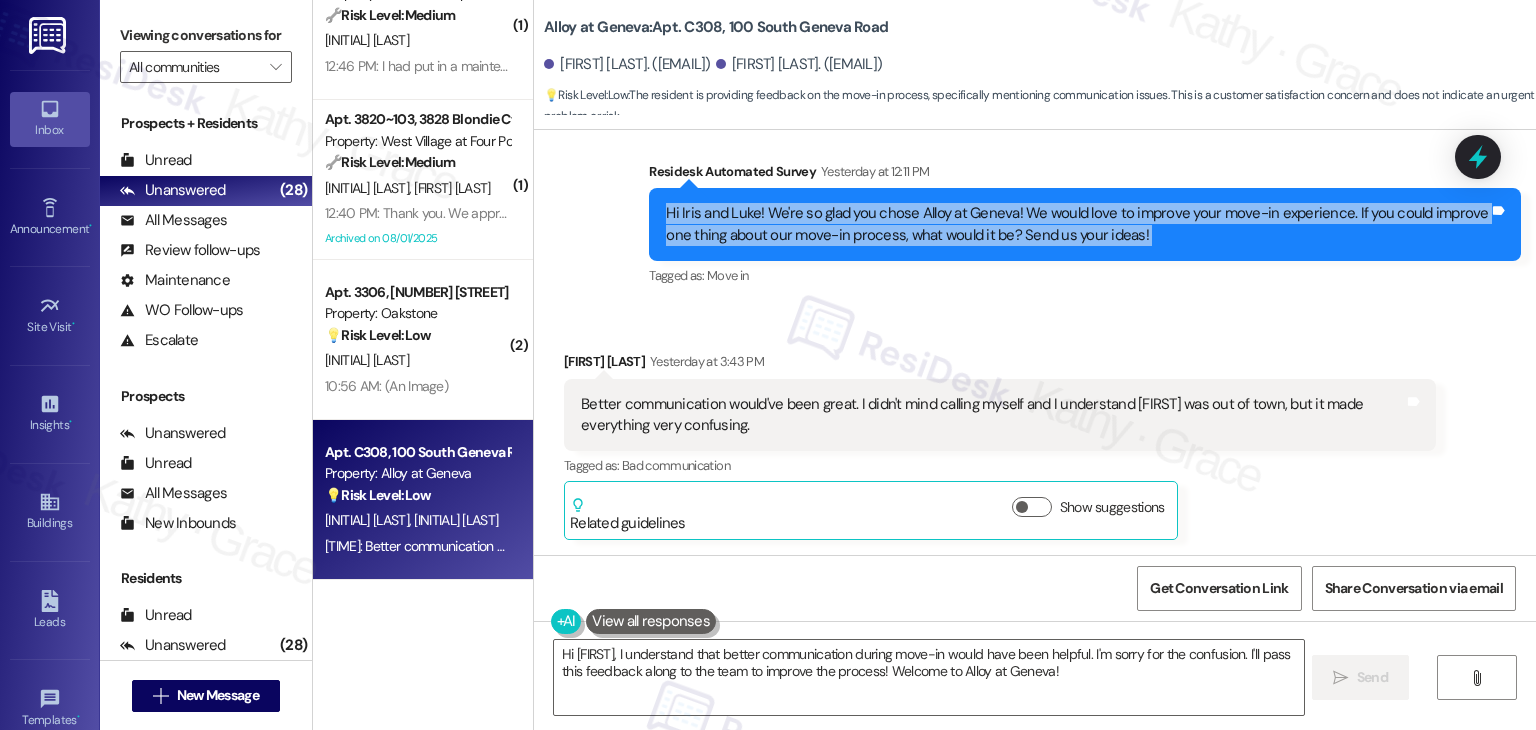 click on "Hi Iris and Luke! We're so glad you chose Alloy at Geneva! We would love to improve your move-in experience. If you could improve one thing about our move-in process, what would it be? Send us your ideas!" at bounding box center [1077, 224] 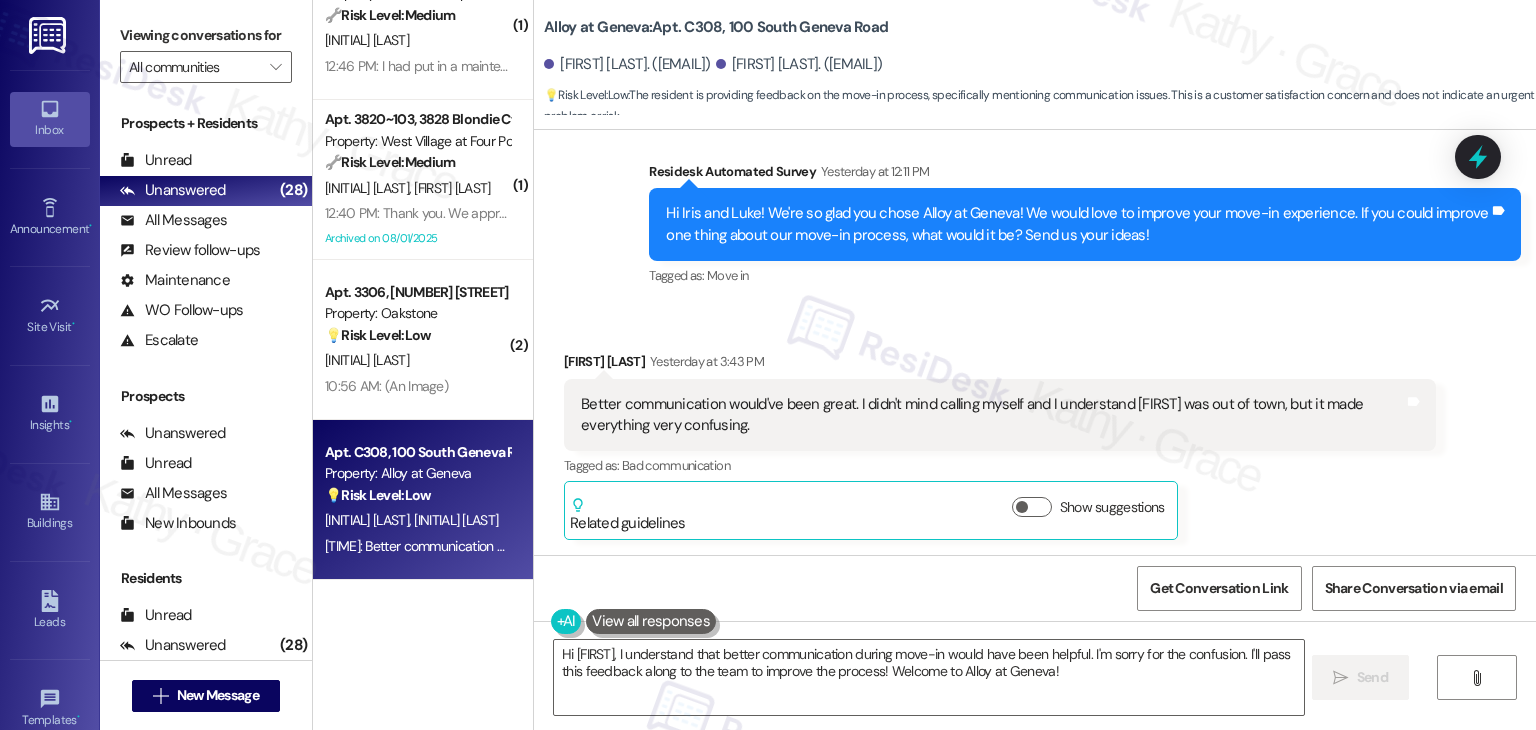 click on "Better communication would've been great. I didn't mind calling myself and I understand Jessica was out of town, but it made everything very confusing. Tags and notes" at bounding box center [1000, 415] 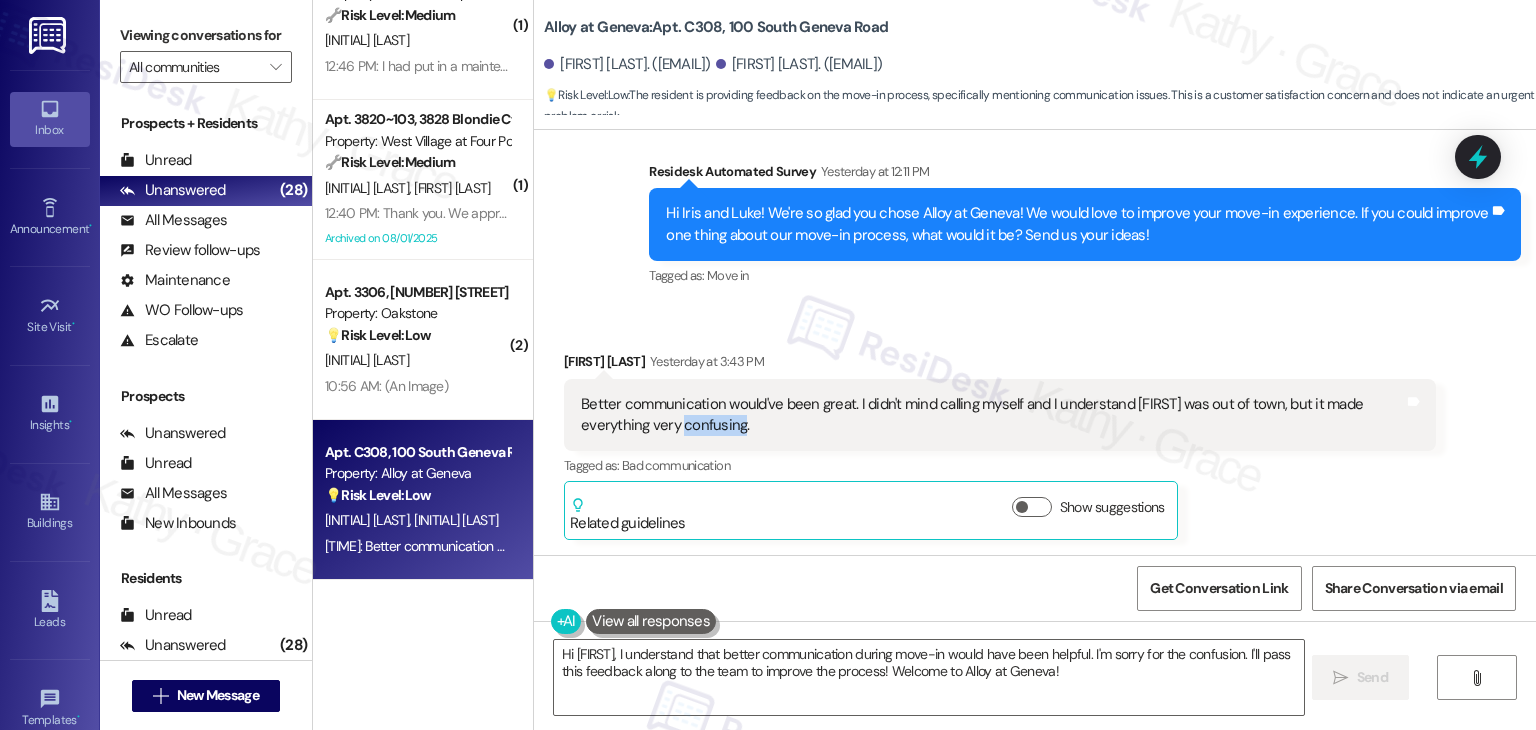 click on "Better communication would've been great. I didn't mind calling myself and I understand Jessica was out of town, but it made everything very confusing. Tags and notes" at bounding box center [1000, 415] 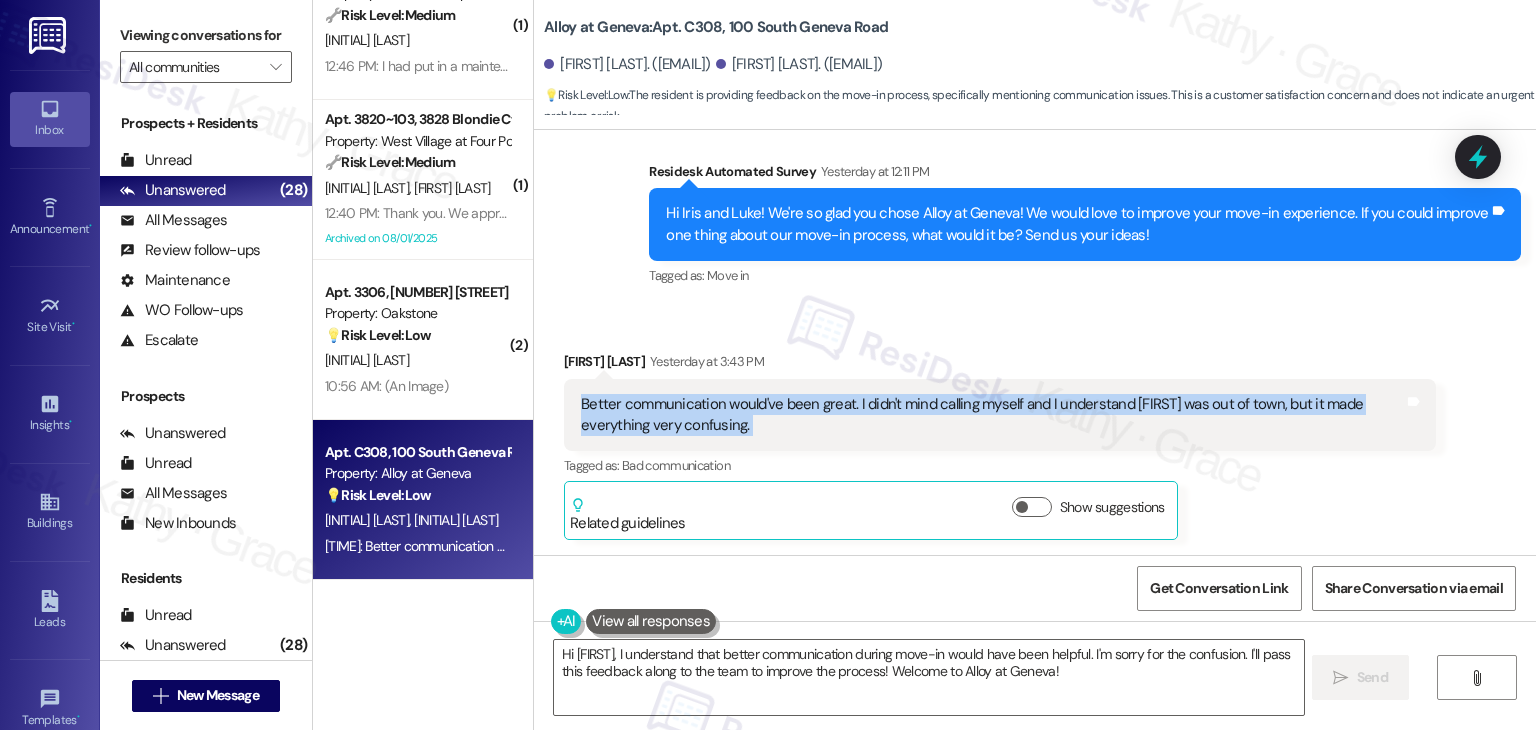 click on "Better communication would've been great. I didn't mind calling myself and I understand Jessica was out of town, but it made everything very confusing. Tags and notes" at bounding box center [1000, 415] 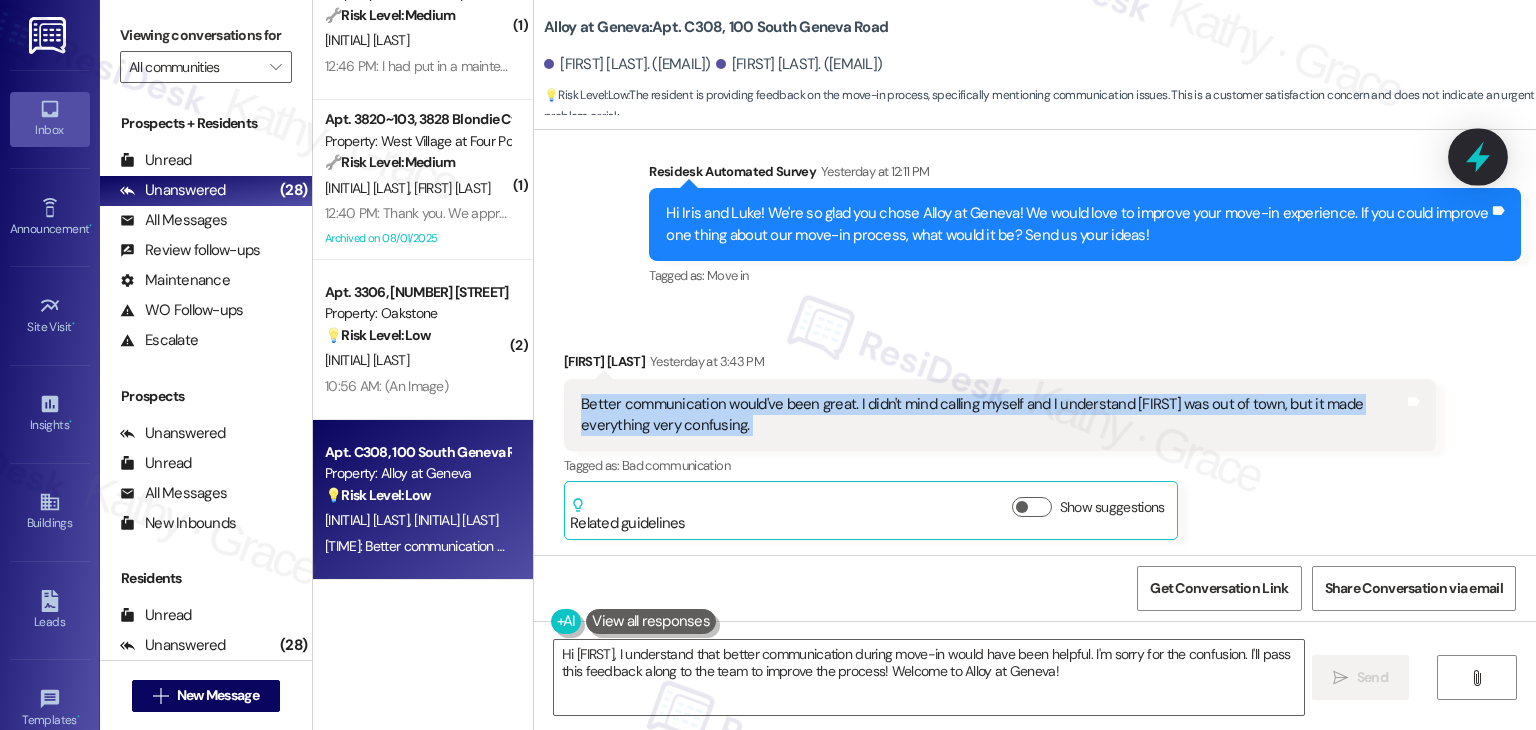 click 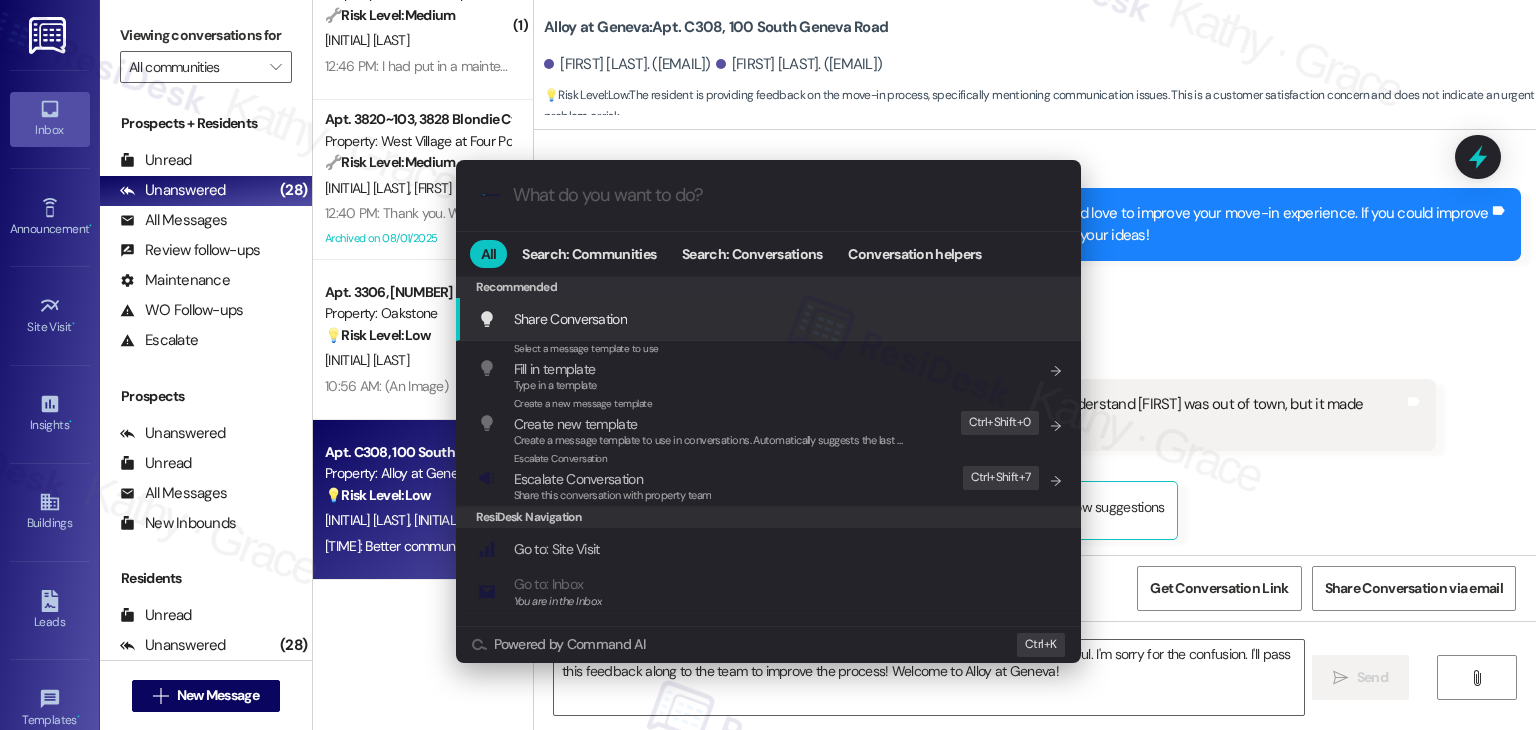 click on ".cls-1{fill:#0a055f;}.cls-2{fill:#0cc4c4;} resideskLogoBlueOrange All Search: Communities Search: Conversations Conversation helpers Recommended Recommended Share Conversation Add shortcut Select a message template to use Fill in template Type in a template Add shortcut Create a new message template Create new template Create a message template to use in conversations. Automatically suggests the last message you sent. Edit Ctrl+ Shift+ 0 Escalate Conversation Escalate Conversation Share this conversation with property team Edit Ctrl+ Shift+ 7 ResiDesk Navigation Go to: Site Visit Add shortcut Go to: Inbox You are in the Inbox Add shortcut Go to: Settings Add shortcut Go to: Message Templates Add shortcut Go to: Buildings Add shortcut Help Getting Started: What you can do with ResiDesk Add shortcut Settings Powered by Command AI Ctrl+ K" at bounding box center [768, 365] 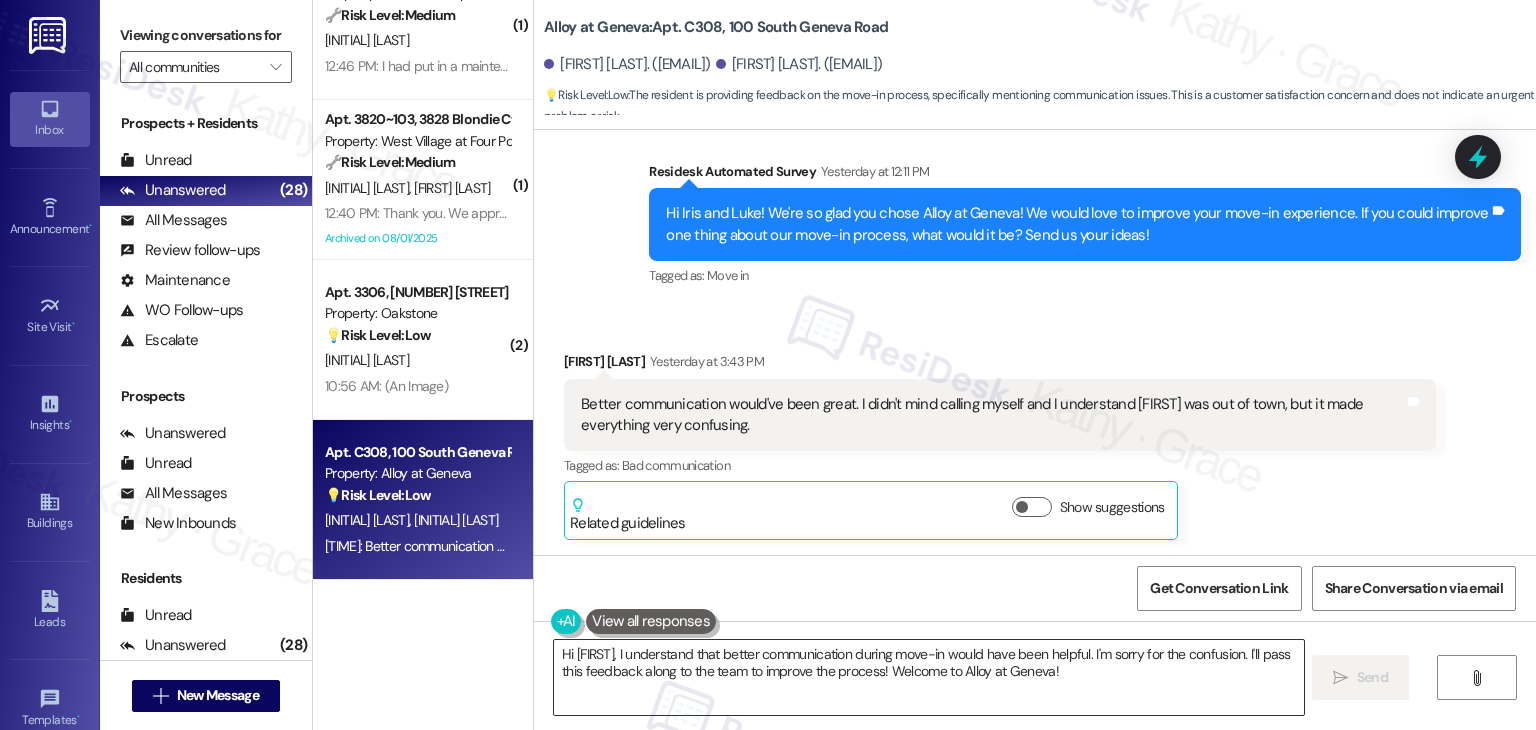 click on "Hi {{first_name}}, I understand that better communication during move-in would have been helpful. I'm sorry for the confusion. I'll pass this feedback along to the team to improve the process! Welcome to Alloy at Geneva!" at bounding box center [928, 677] 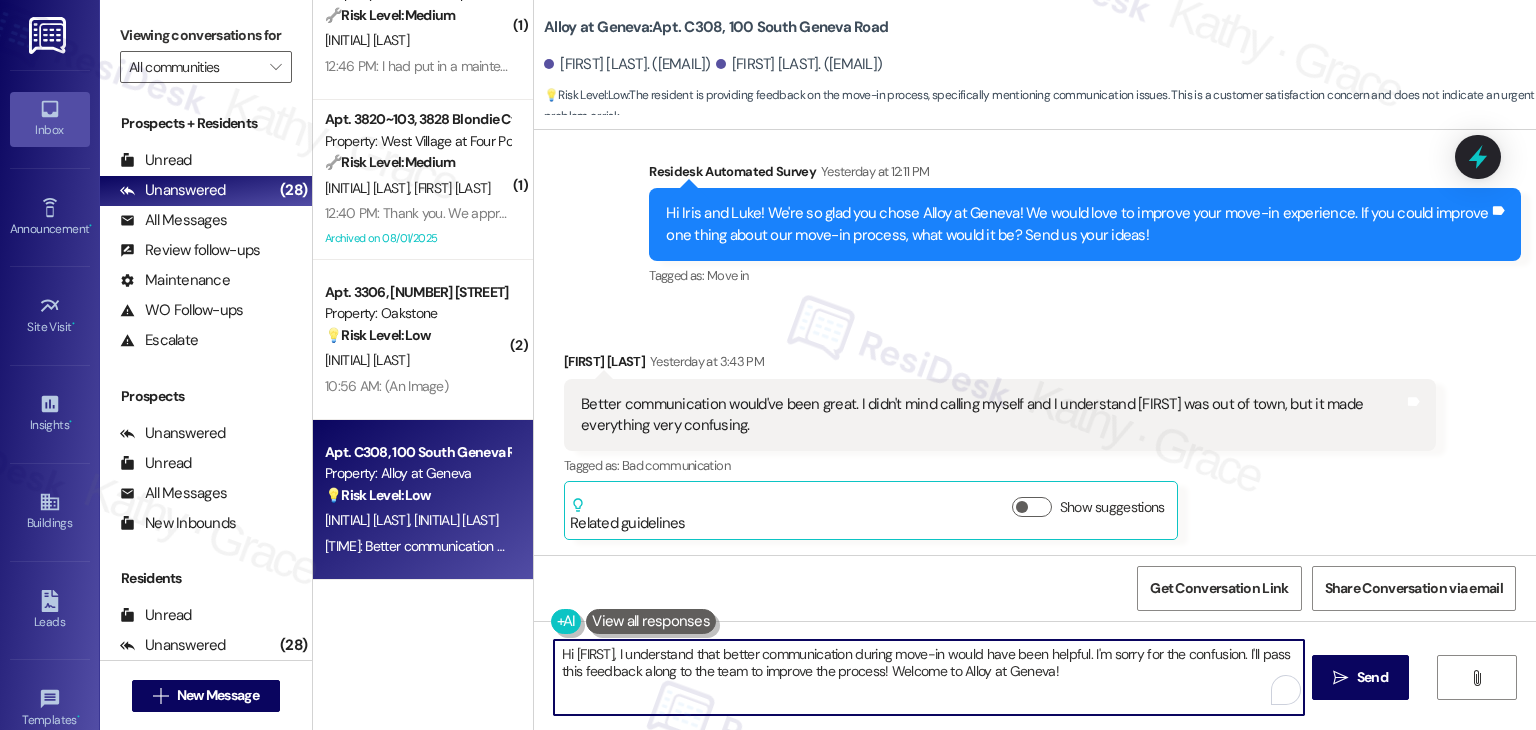 click on "Hi {{first_name}}, I understand that better communication during move-in would have been helpful. I'm sorry for the confusion. I'll pass this feedback along to the team to improve the process! Welcome to Alloy at Geneva!" at bounding box center [928, 677] 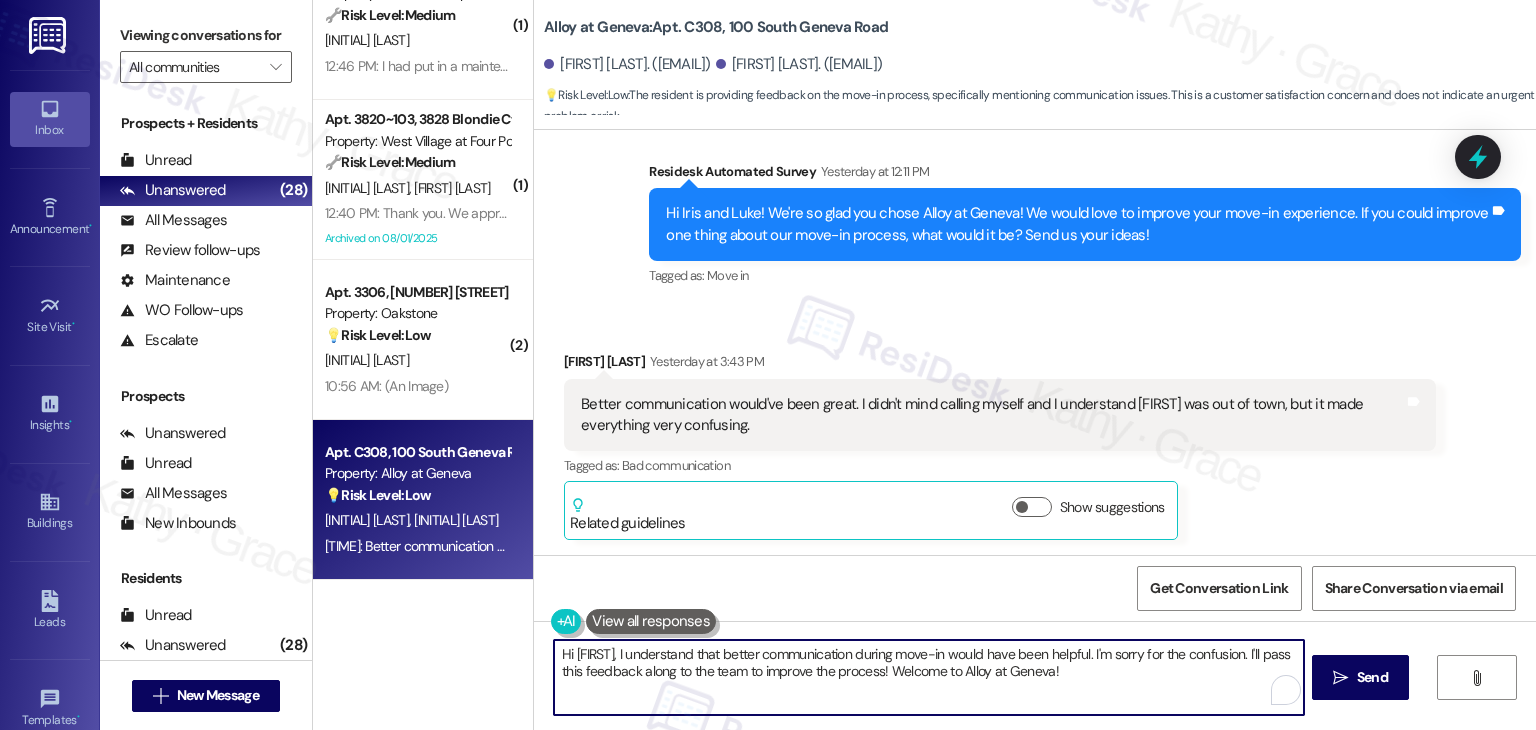 paste on "Thanks so much for the feedback, Iris! I’m sorry the communication felt unclear. We appreciate you sharing your experience, and we’re so glad to have you and Luke at Alloy at Geneva! 😊" 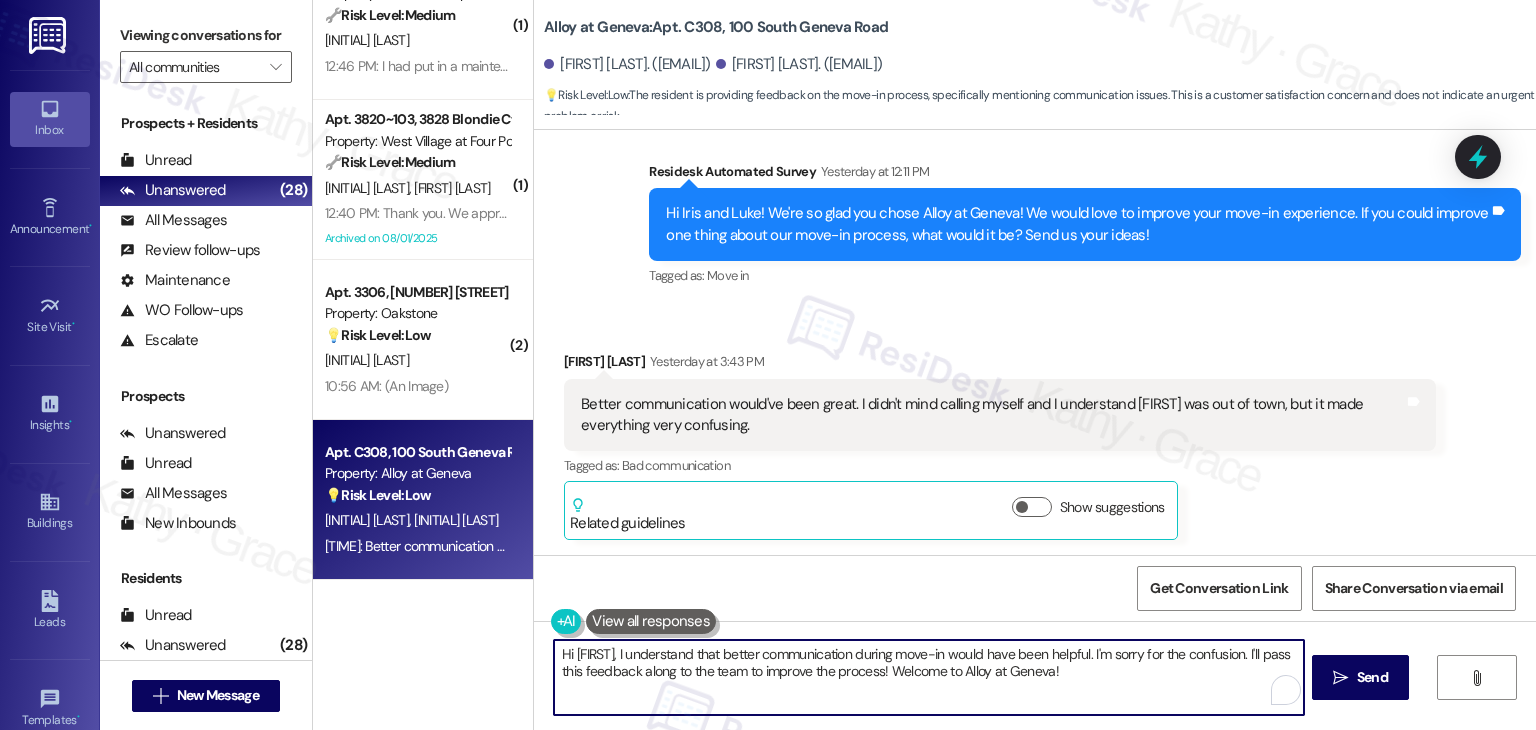type on "Thanks so much for the feedback, Iris! I’m sorry the communication felt unclear. We appreciate you sharing your experience, and we’re so glad to have you and Luke at Alloy at Geneva! 😊" 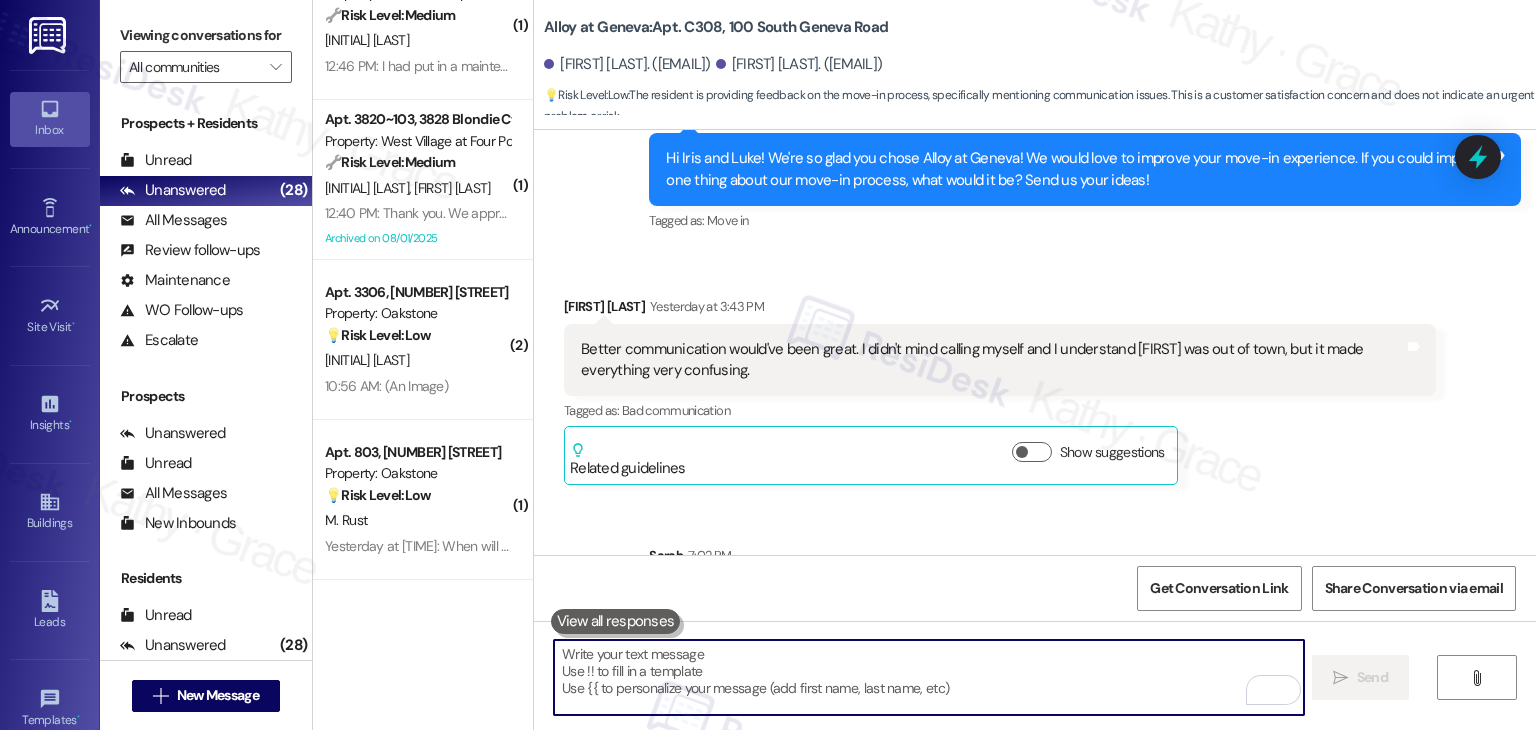 scroll, scrollTop: 521, scrollLeft: 0, axis: vertical 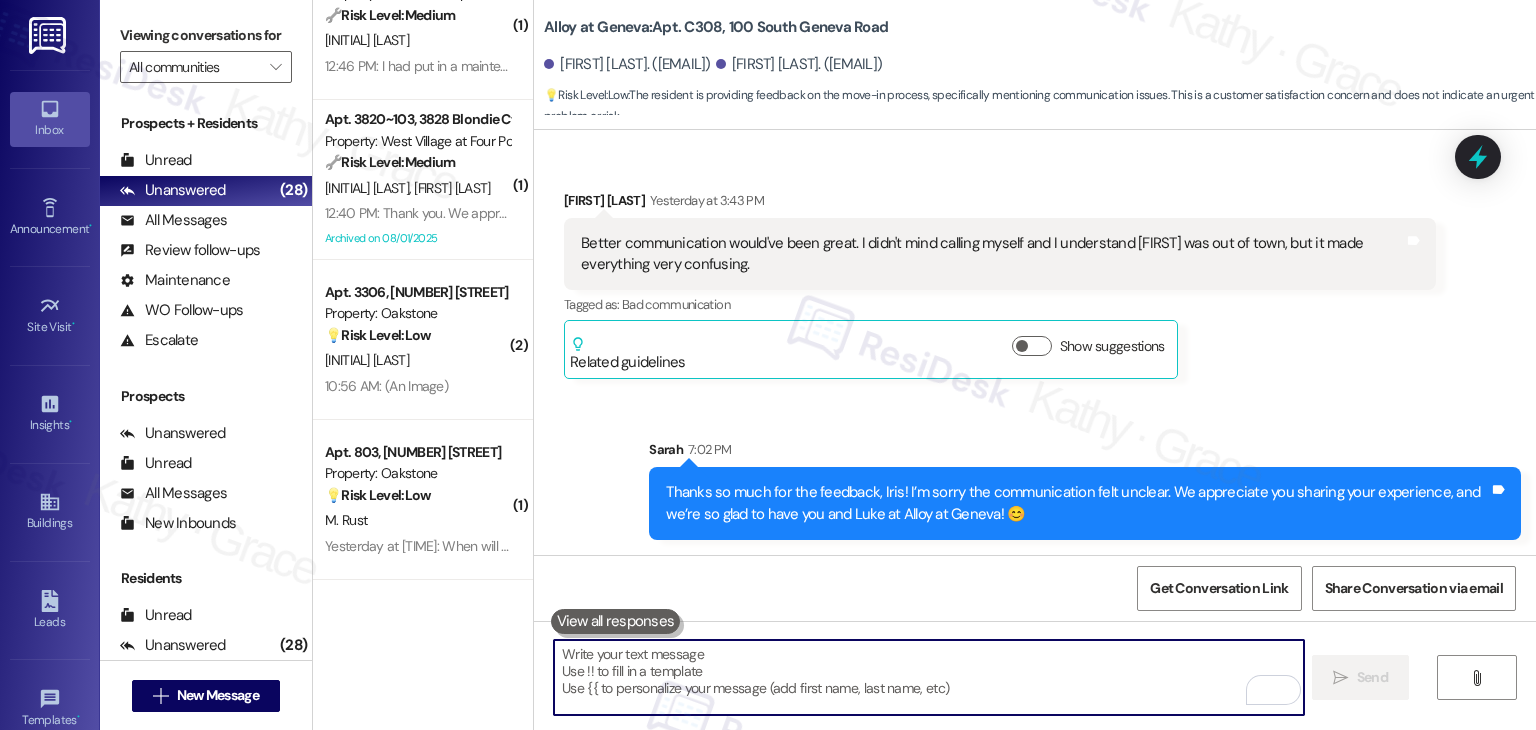 type 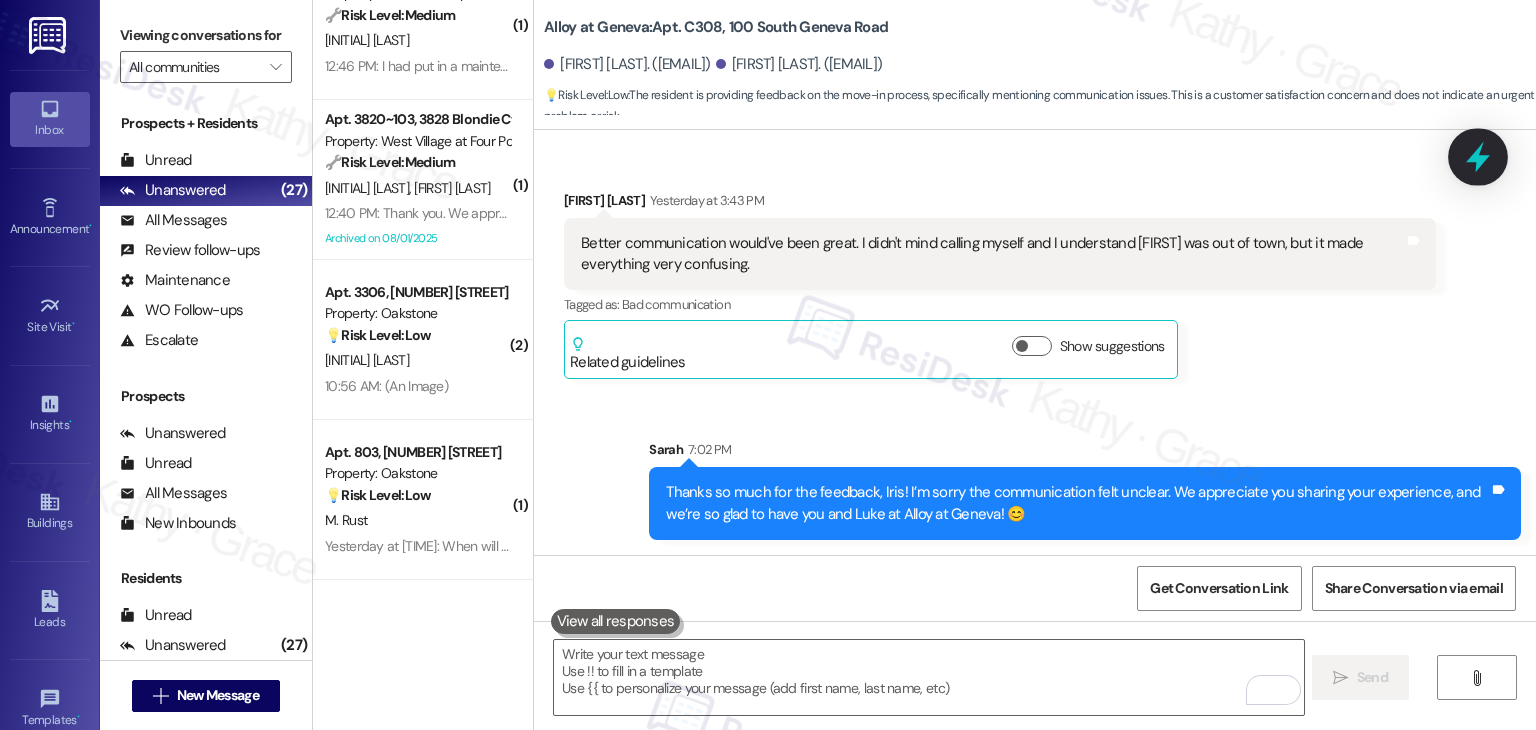 click 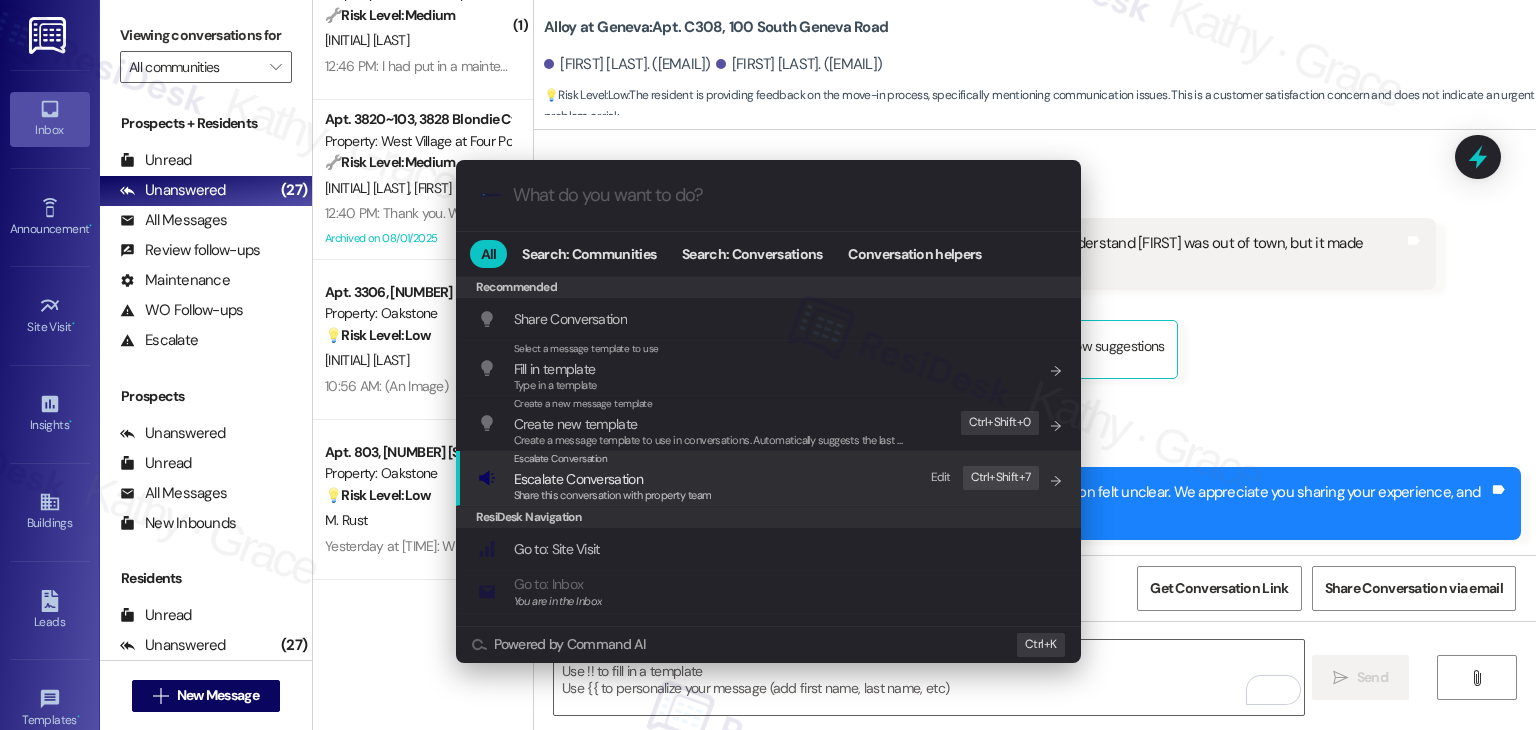 click on "Share this conversation with property team" at bounding box center [613, 495] 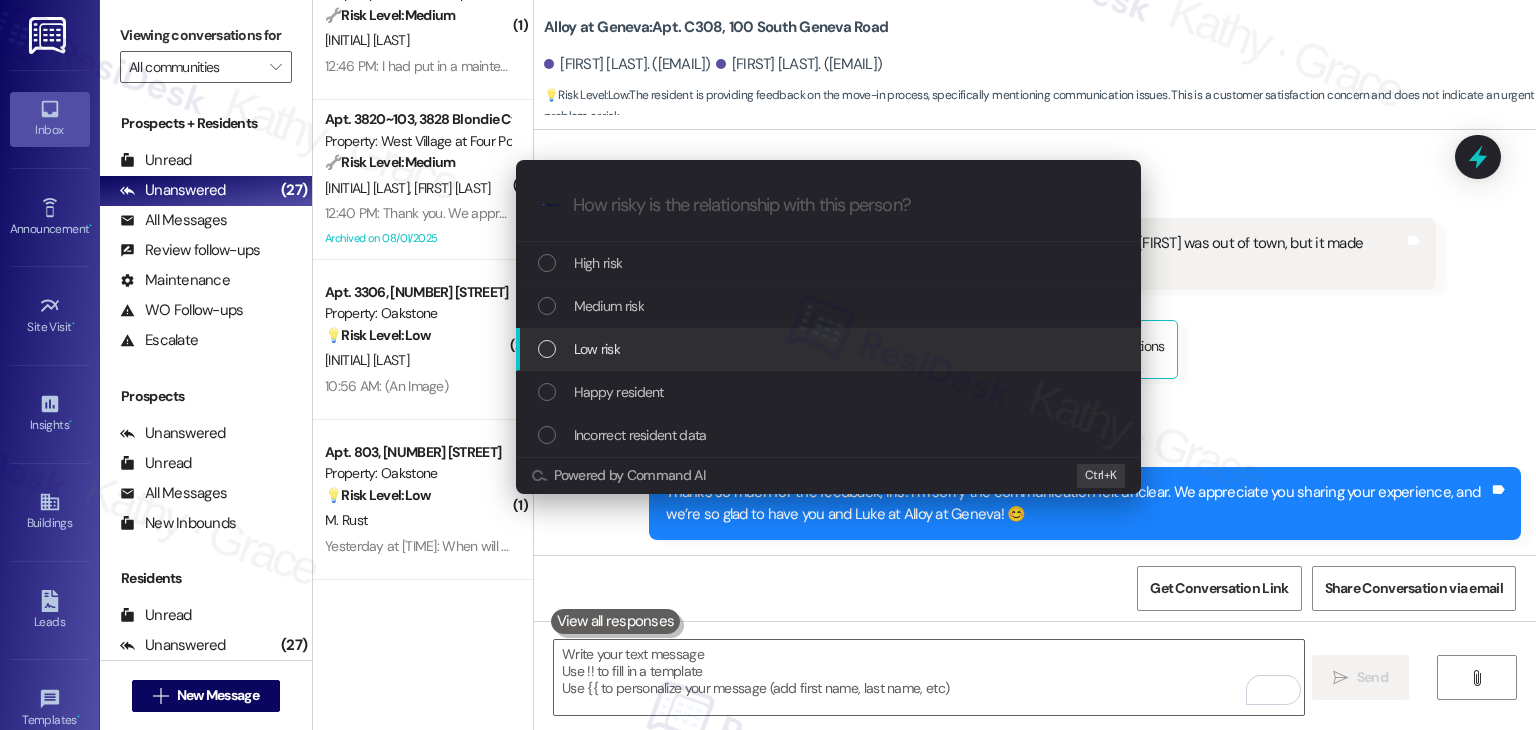 click at bounding box center (547, 349) 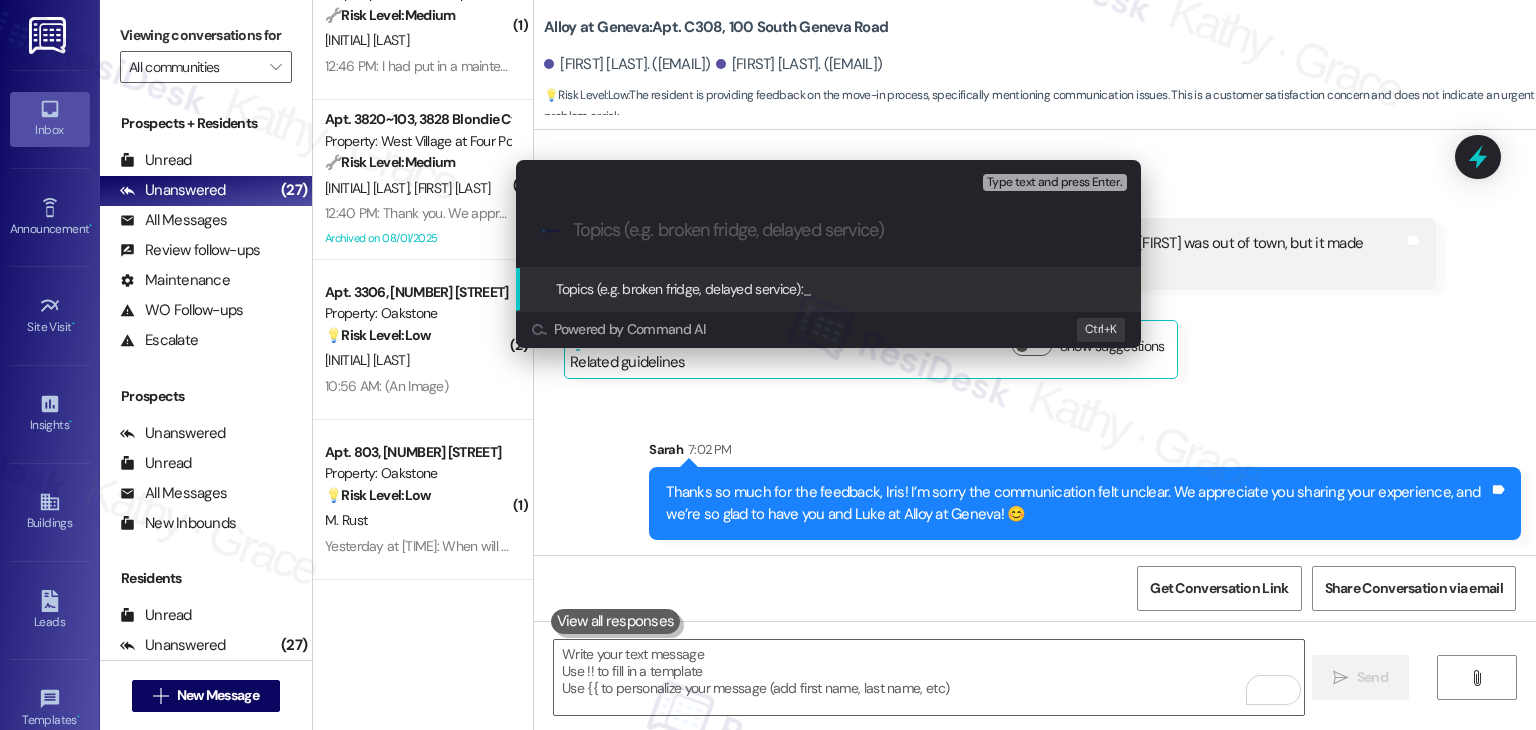 paste on "Move-In Feedback – Communication Challenges During Leasing Process" 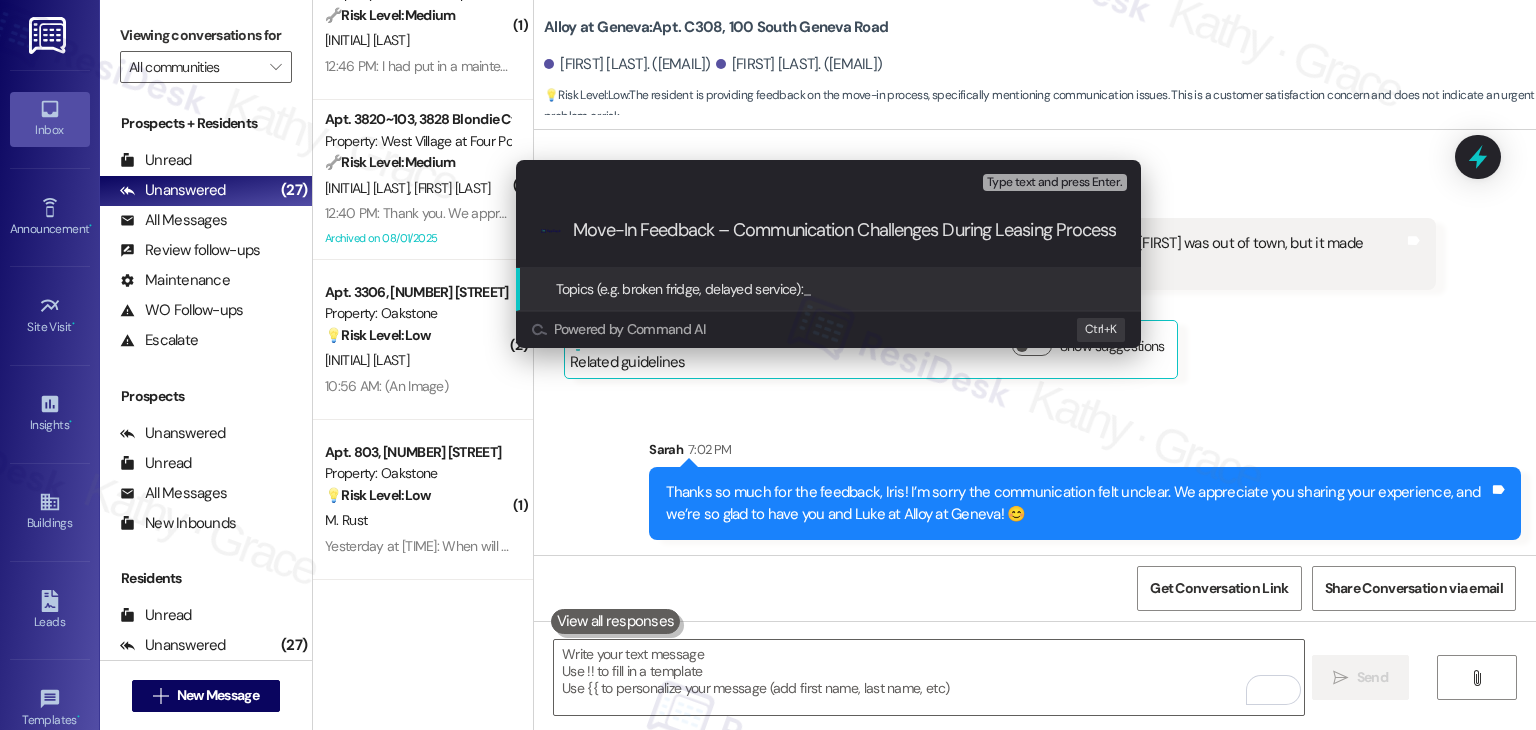 scroll, scrollTop: 0, scrollLeft: 21, axis: horizontal 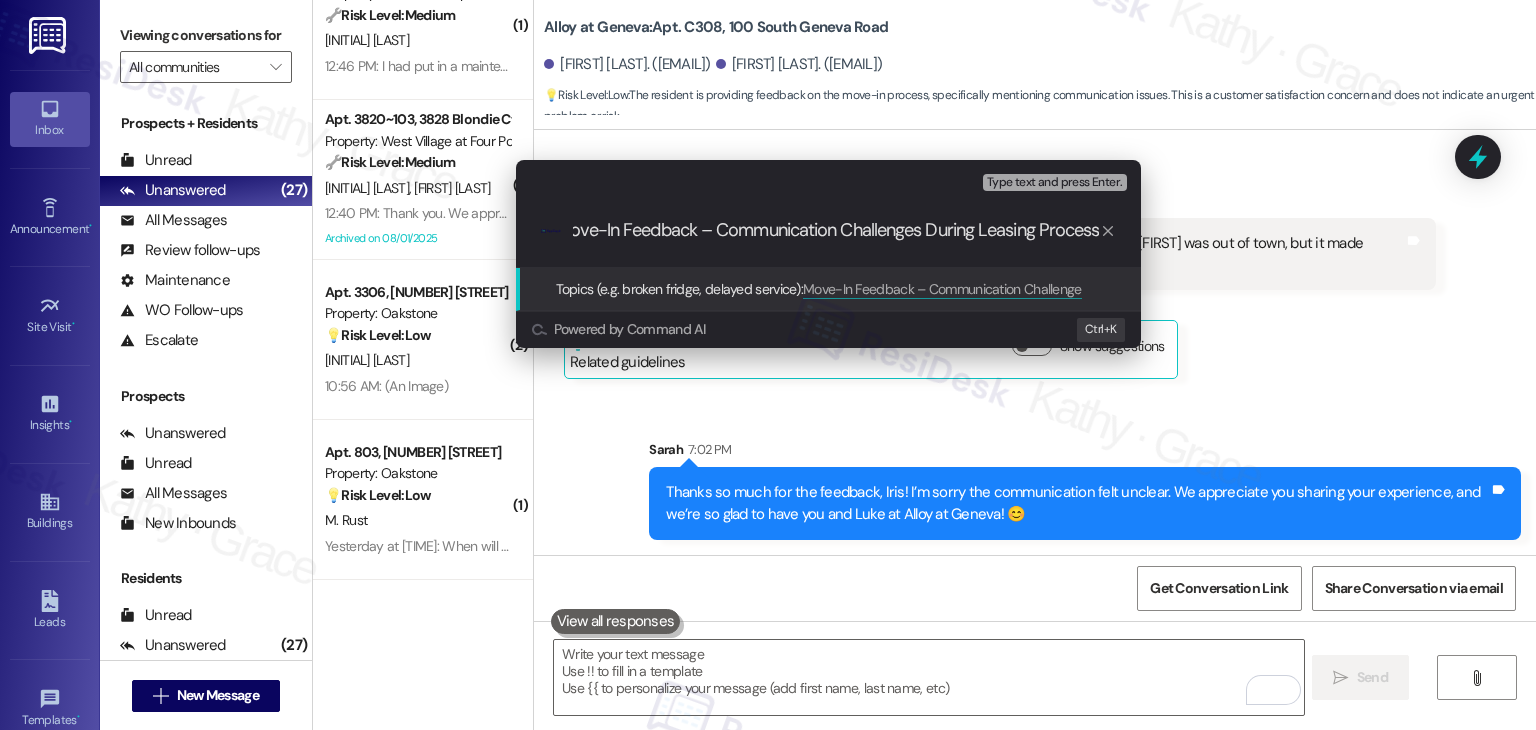 drag, startPoint x: 707, startPoint y: 225, endPoint x: 1139, endPoint y: 202, distance: 432.61185 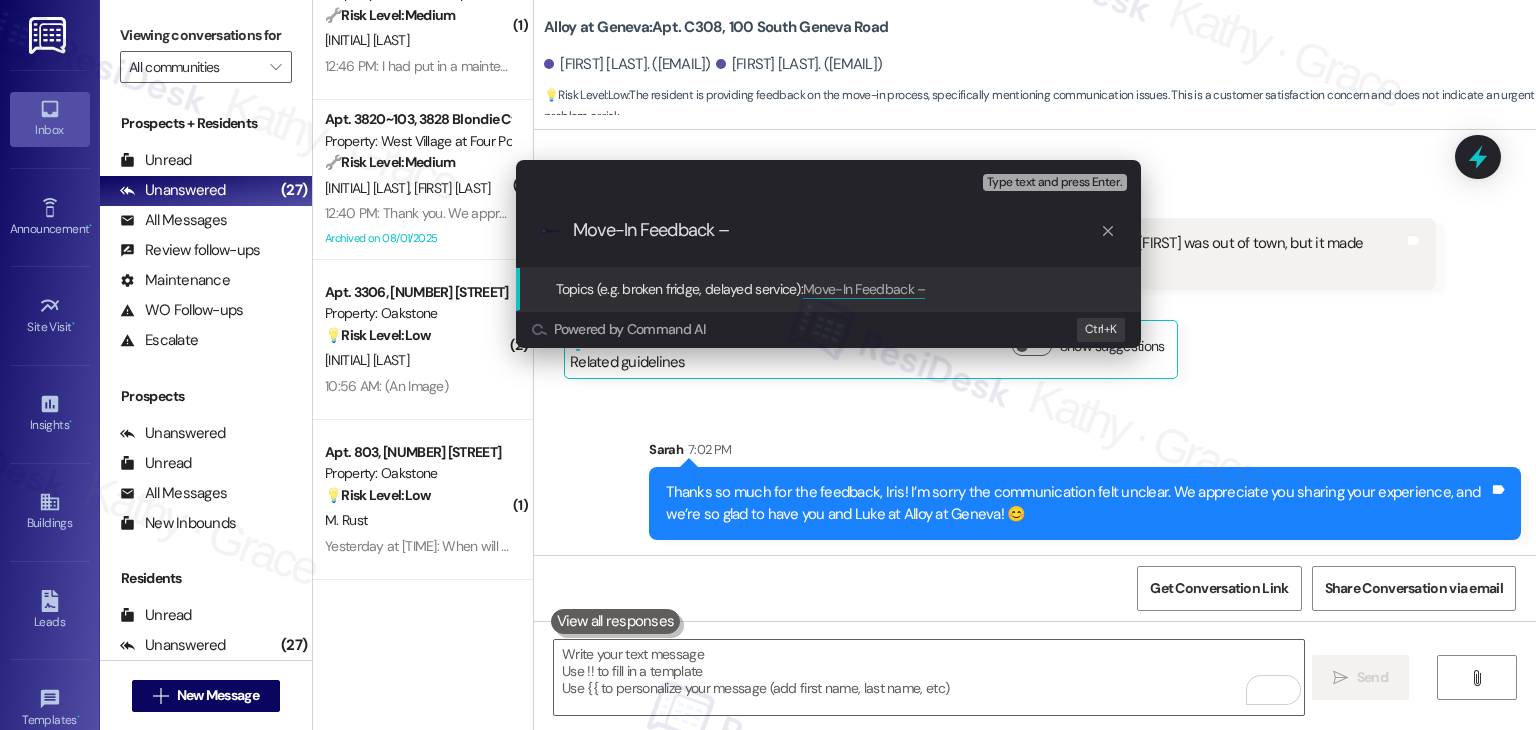 scroll, scrollTop: 0, scrollLeft: 0, axis: both 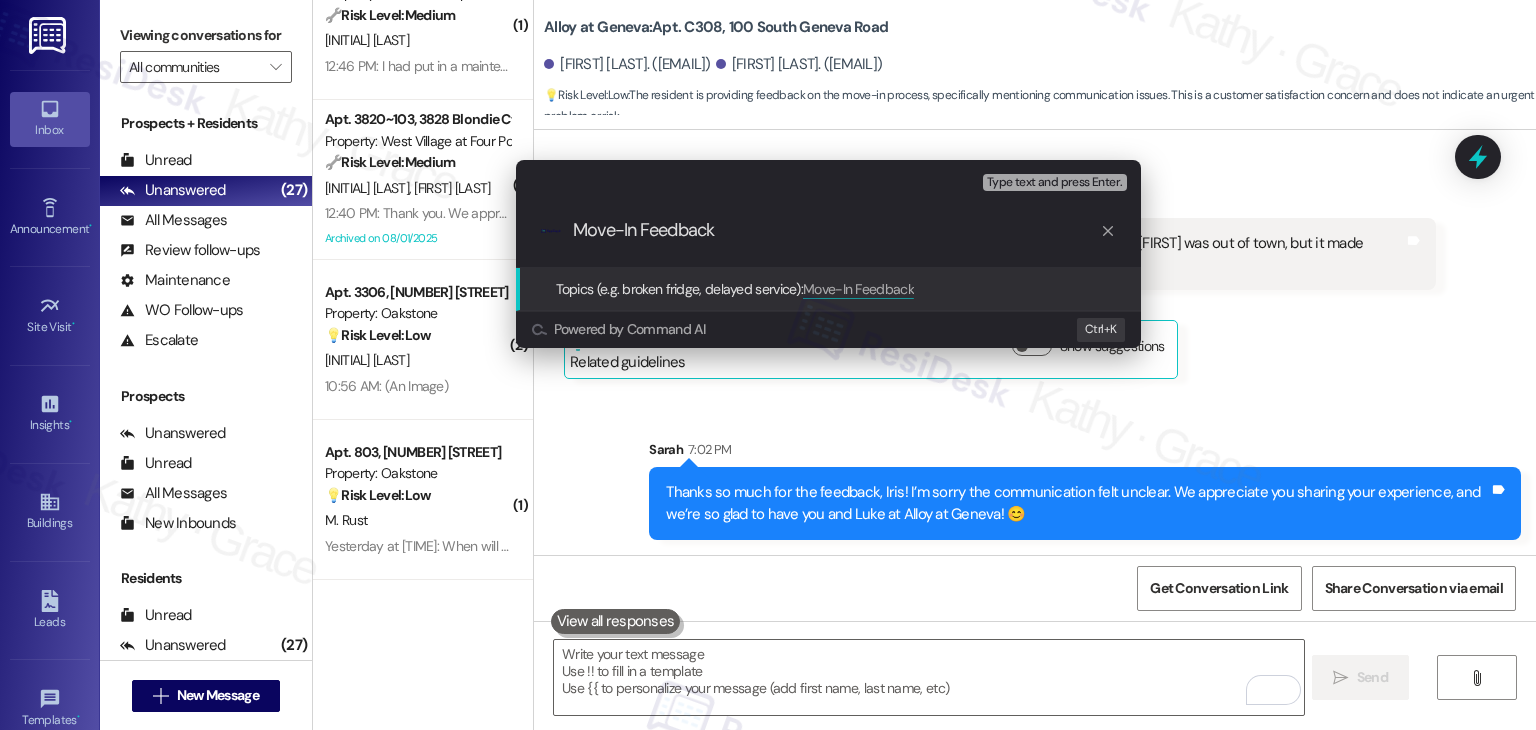 type on "Move-In Feedback" 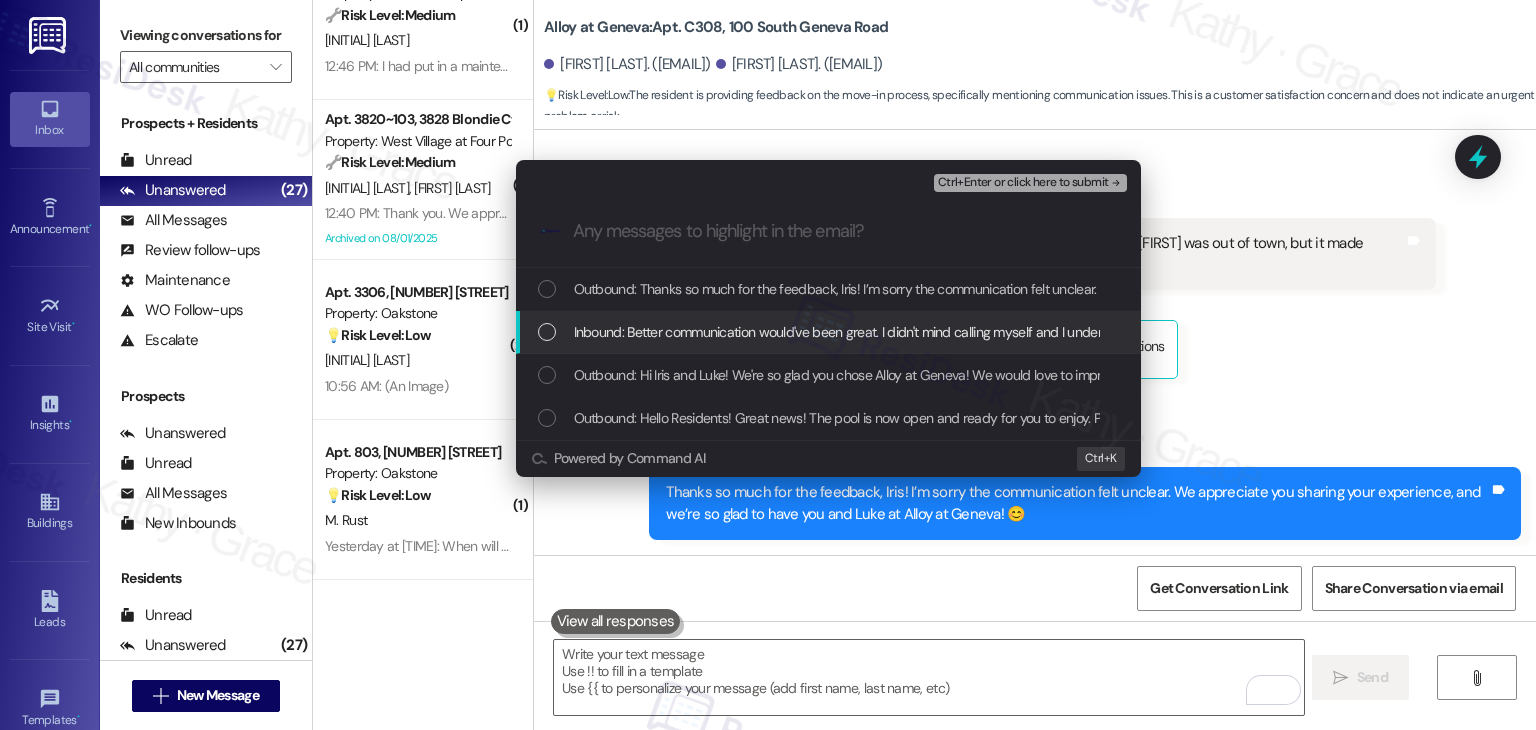 click on "Inbound: Better communication would've been great. I didn't mind calling myself and I understand Jessica was out of town, but it made everything very confusing." at bounding box center (828, 332) 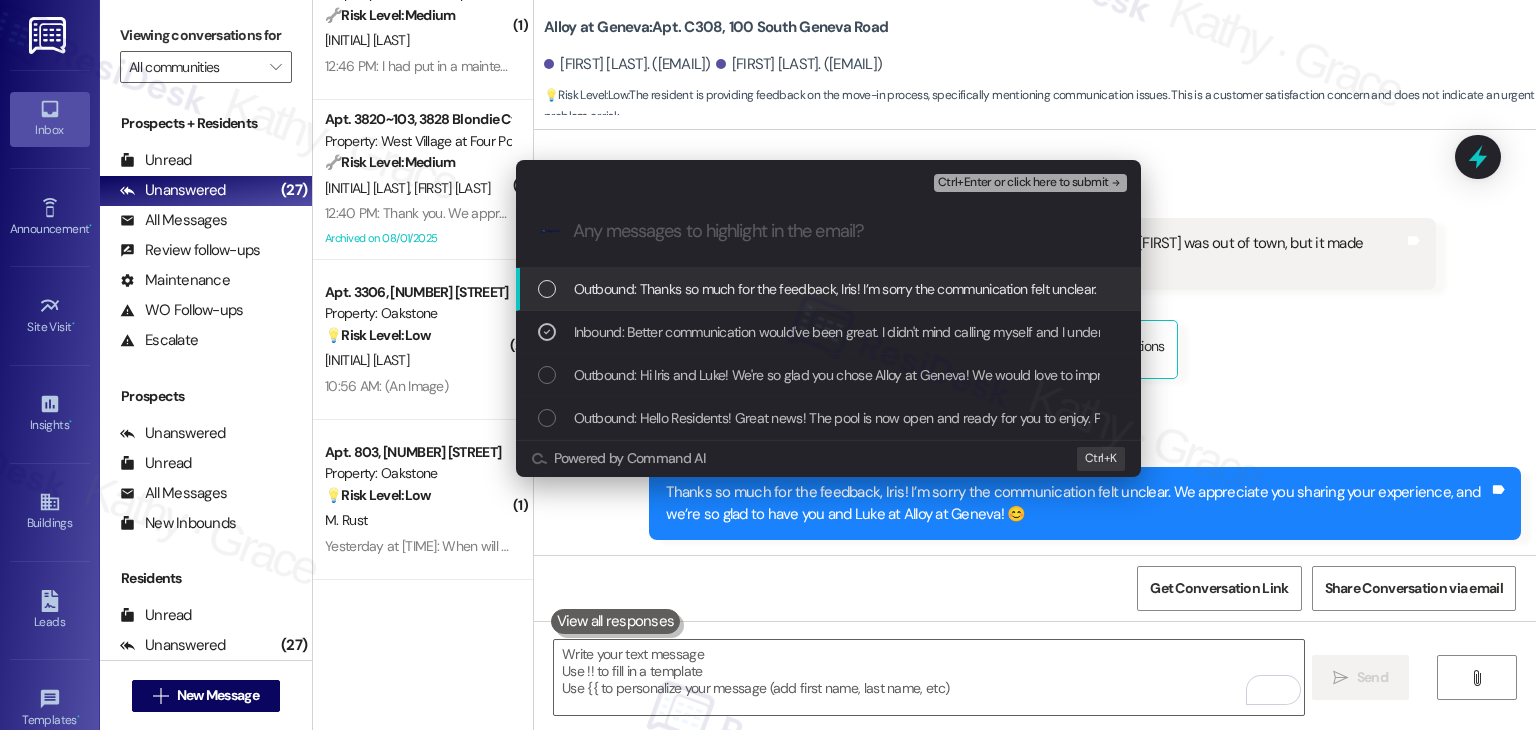 click on "Ctrl+Enter or click here to submit" at bounding box center [1023, 183] 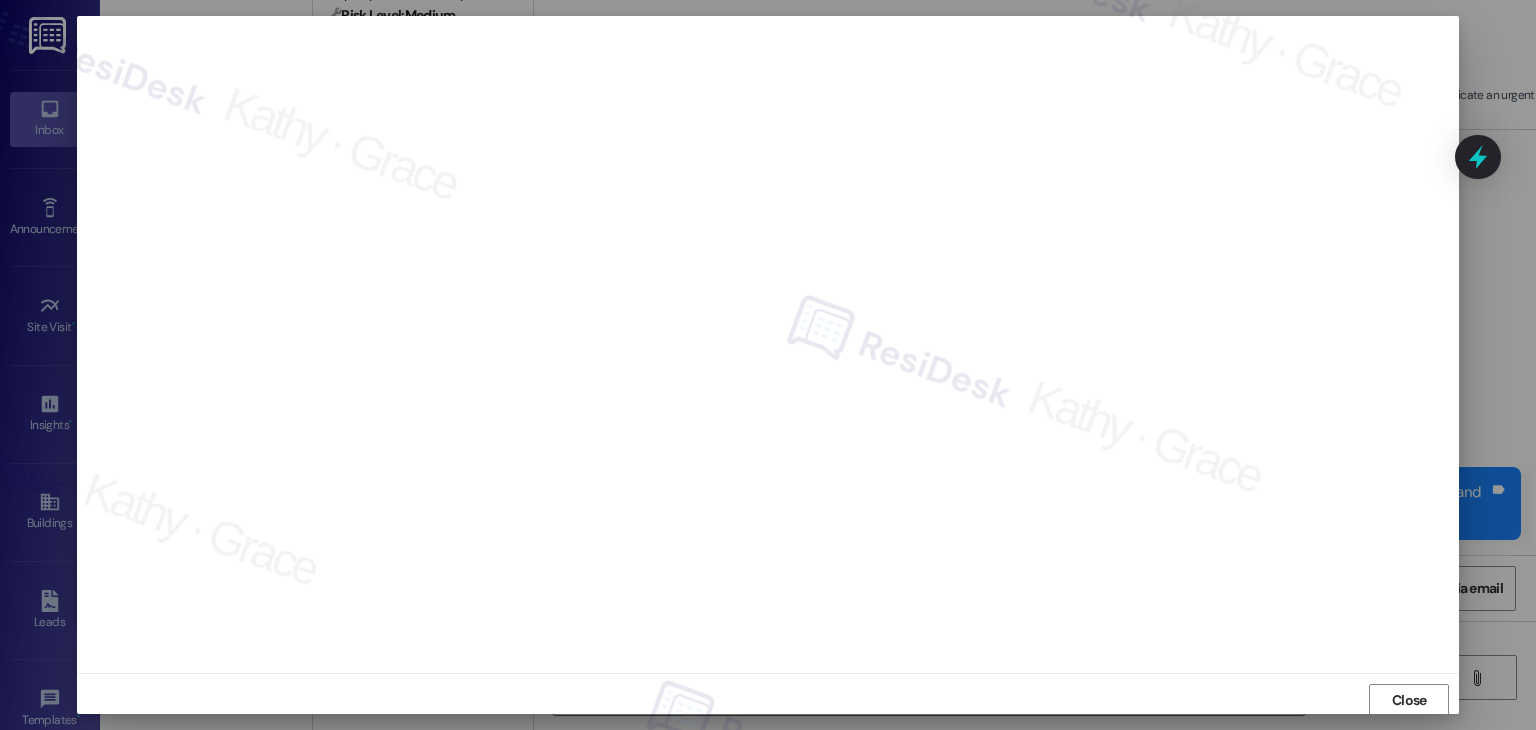 scroll, scrollTop: 1, scrollLeft: 0, axis: vertical 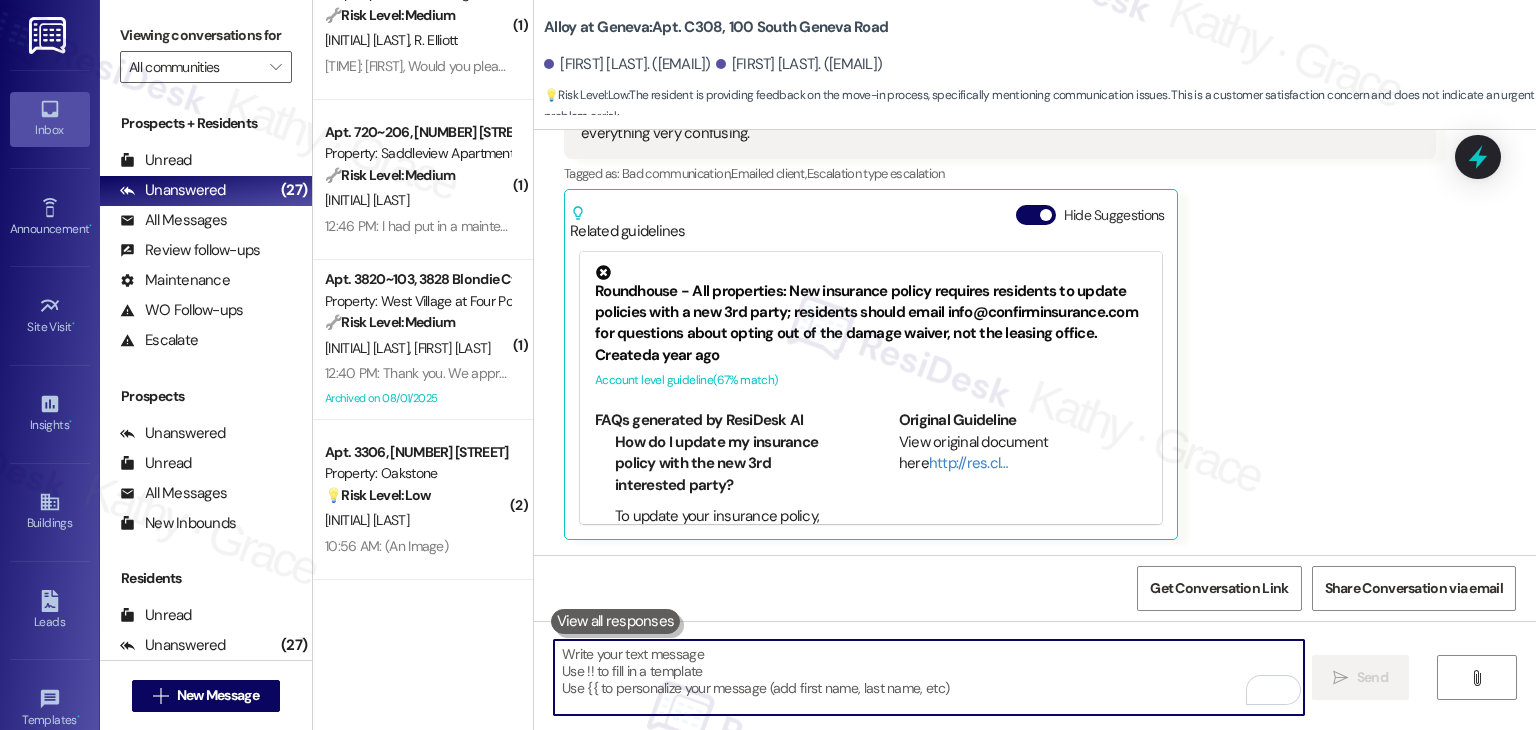 click on "Iris Butterfield Yesterday at 3:43 PM Better communication would've been great. I didn't mind calling myself and I understand Jessica was out of town, but it made everything very confusing. Tags and notes Tagged as:   Bad communication ,  Click to highlight conversations about Bad communication Emailed client ,  Click to highlight conversations about Emailed client Escalation type escalation Click to highlight conversations about Escalation type escalation  Related guidelines Hide Suggestions Roundhouse - All properties: New insurance policy requires residents to update policies with a new 3rd party; residents should email info@confirminsurance.com for questions about opting out of the damage waiver, not the leasing office. Created  a year ago Account level guideline  ( 67 % match) FAQs generated by ResiDesk AI How do I update my insurance policy with the new 3rd interested party? To update your insurance policy, you need to email info@confirminsurance.com. Do not refer back to the leasing office for this.  (" at bounding box center [1000, 300] 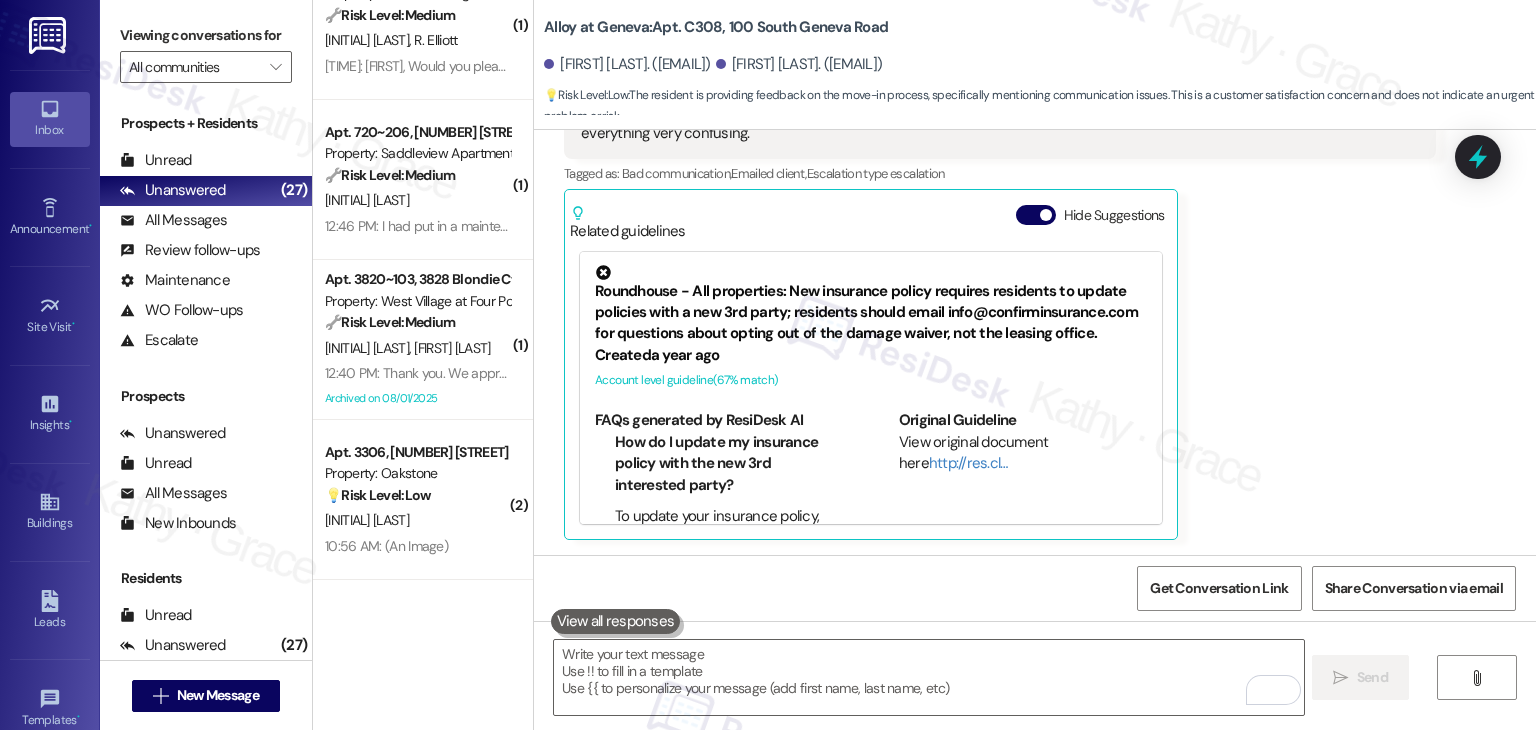 click on "Iris Butterfield Yesterday at 3:43 PM Better communication would've been great. I didn't mind calling myself and I understand Jessica was out of town, but it made everything very confusing. Tags and notes Tagged as:   Bad communication ,  Click to highlight conversations about Bad communication Emailed client ,  Click to highlight conversations about Emailed client Escalation type escalation Click to highlight conversations about Escalation type escalation  Related guidelines Hide Suggestions Roundhouse - All properties: New insurance policy requires residents to update policies with a new 3rd party; residents should email info@confirminsurance.com for questions about opting out of the damage waiver, not the leasing office. Created  a year ago Account level guideline  ( 67 % match) FAQs generated by ResiDesk AI How do I update my insurance policy with the new 3rd interested party? To update your insurance policy, you need to email info@confirminsurance.com. Do not refer back to the leasing office for this.  (" at bounding box center (1000, 300) 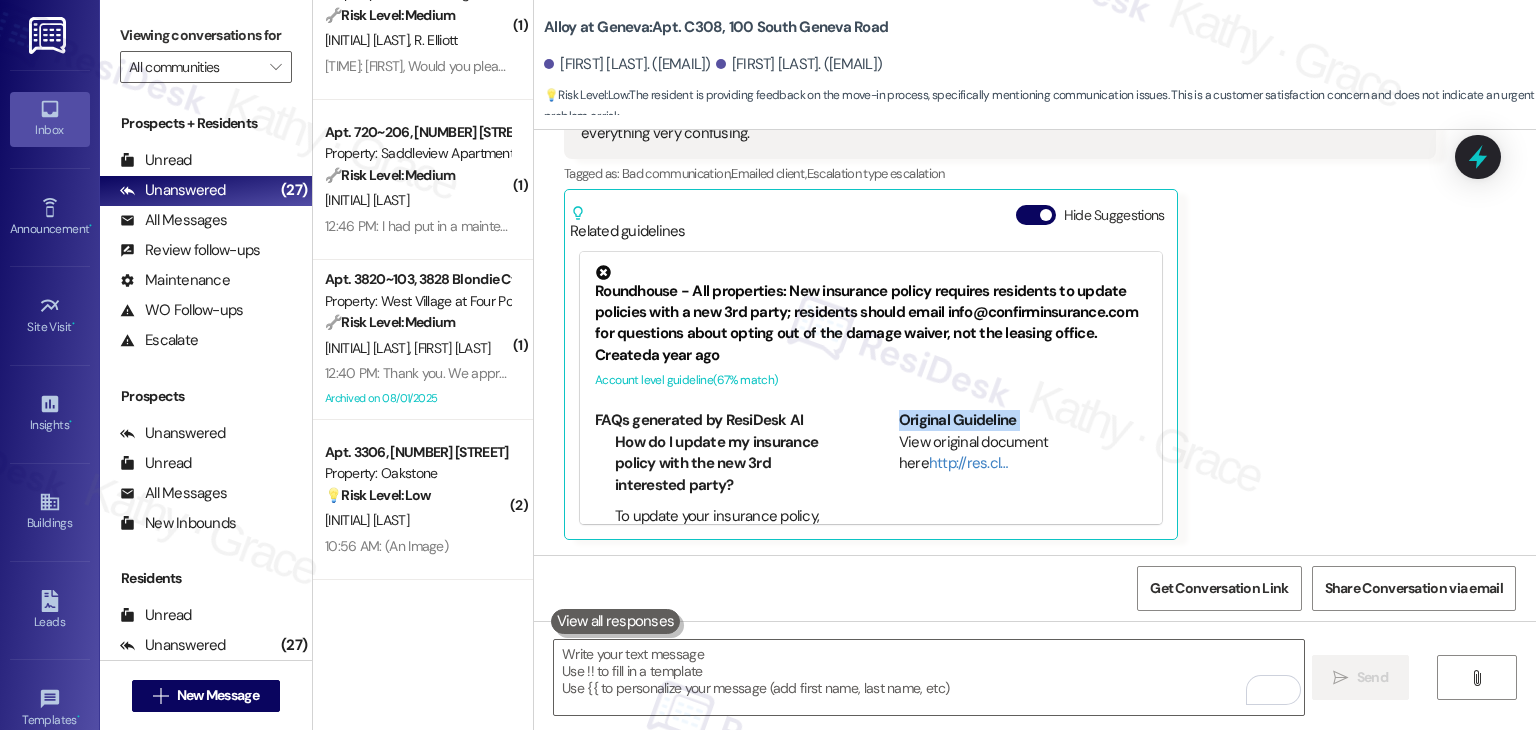 click on "Iris Butterfield Yesterday at 3:43 PM Better communication would've been great. I didn't mind calling myself and I understand Jessica was out of town, but it made everything very confusing. Tags and notes Tagged as:   Bad communication ,  Click to highlight conversations about Bad communication Emailed client ,  Click to highlight conversations about Emailed client Escalation type escalation Click to highlight conversations about Escalation type escalation  Related guidelines Hide Suggestions Roundhouse - All properties: New insurance policy requires residents to update policies with a new 3rd party; residents should email info@confirminsurance.com for questions about opting out of the damage waiver, not the leasing office. Created  a year ago Account level guideline  ( 67 % match) FAQs generated by ResiDesk AI How do I update my insurance policy with the new 3rd interested party? To update your insurance policy, you need to email info@confirminsurance.com. Do not refer back to the leasing office for this.  (" at bounding box center (1000, 300) 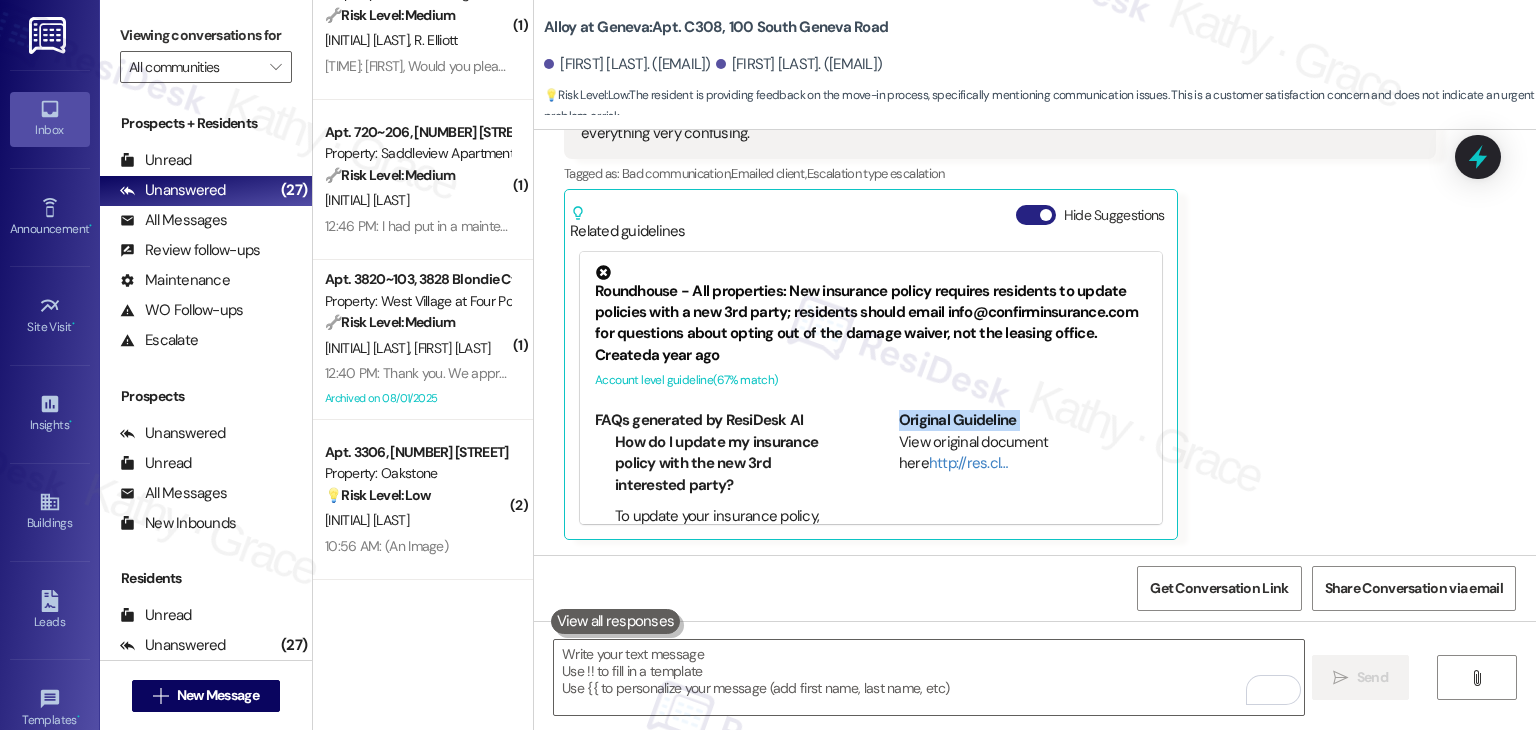 click on "Hide Suggestions" at bounding box center [1036, 215] 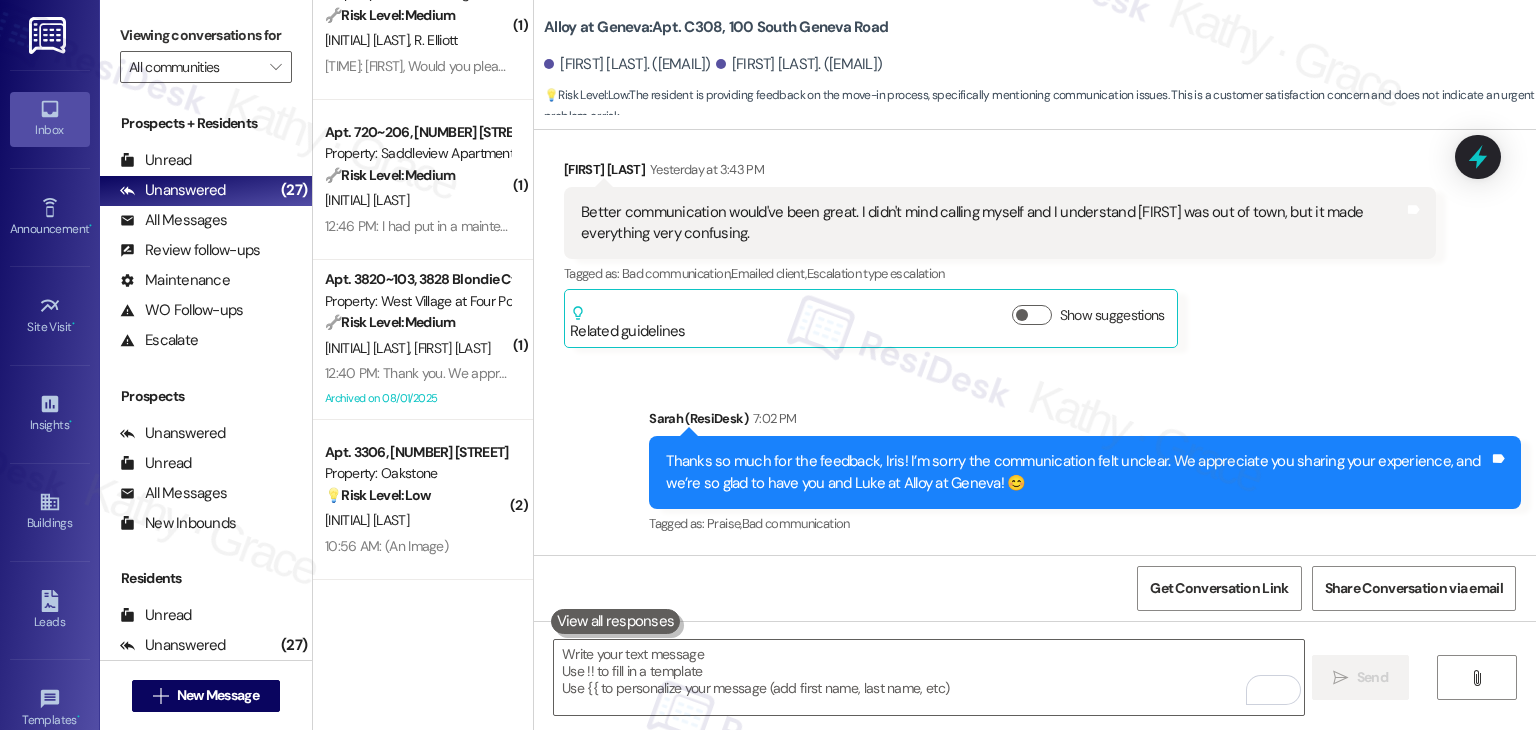 scroll, scrollTop: 551, scrollLeft: 0, axis: vertical 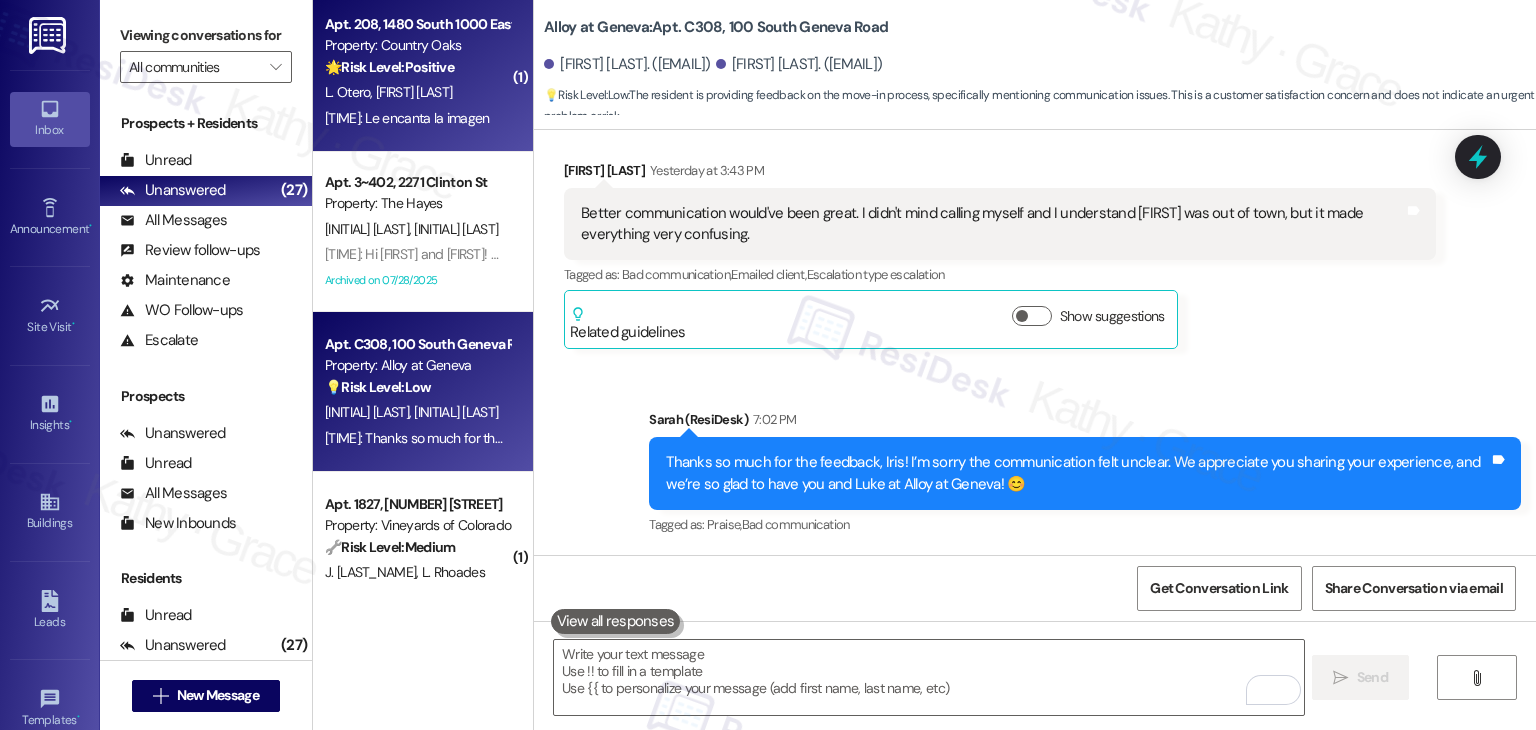 click on "Yesterday at 1:08 PM: Le encanta la imagen Yesterday at 1:08 PM: Le encanta la imagen" at bounding box center [407, 118] 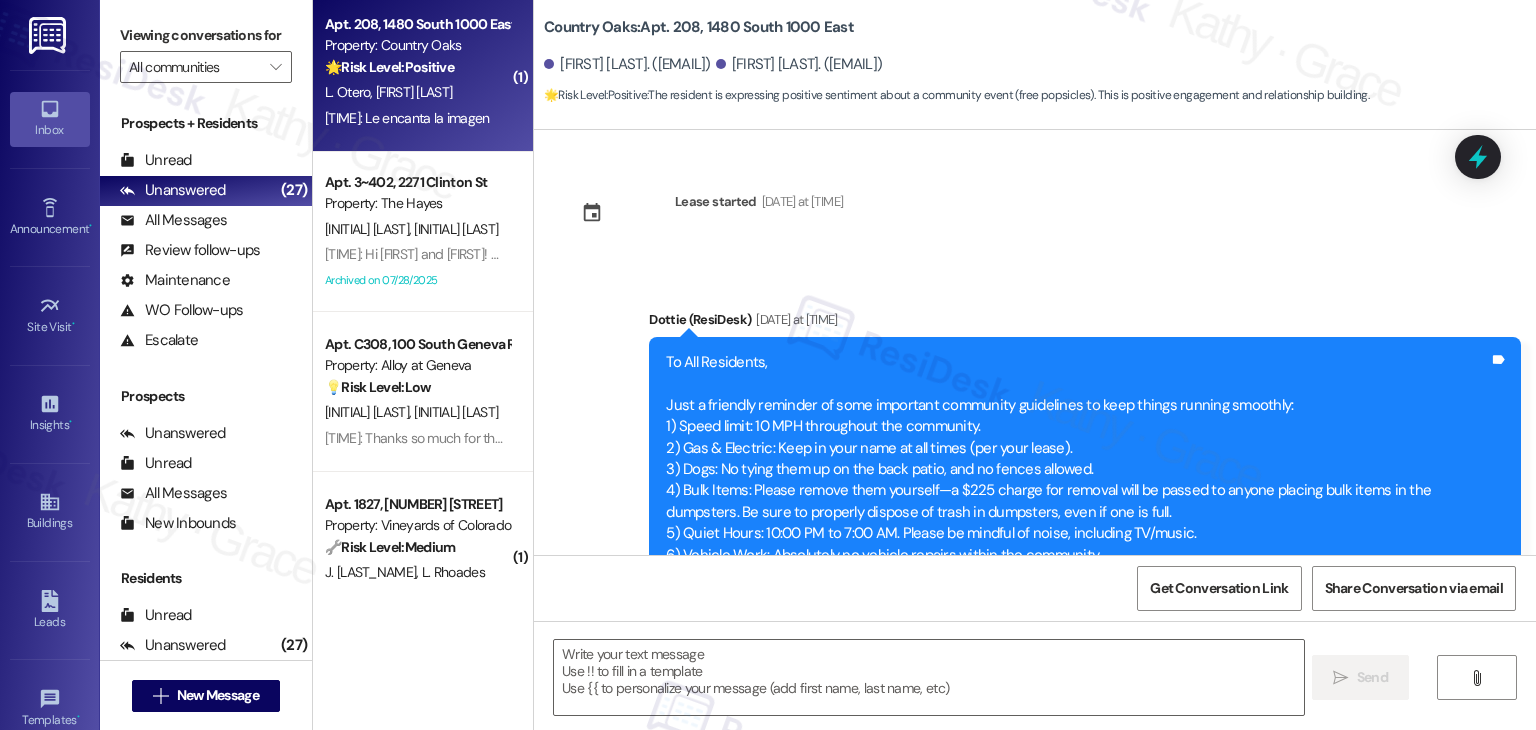 scroll, scrollTop: 5927, scrollLeft: 0, axis: vertical 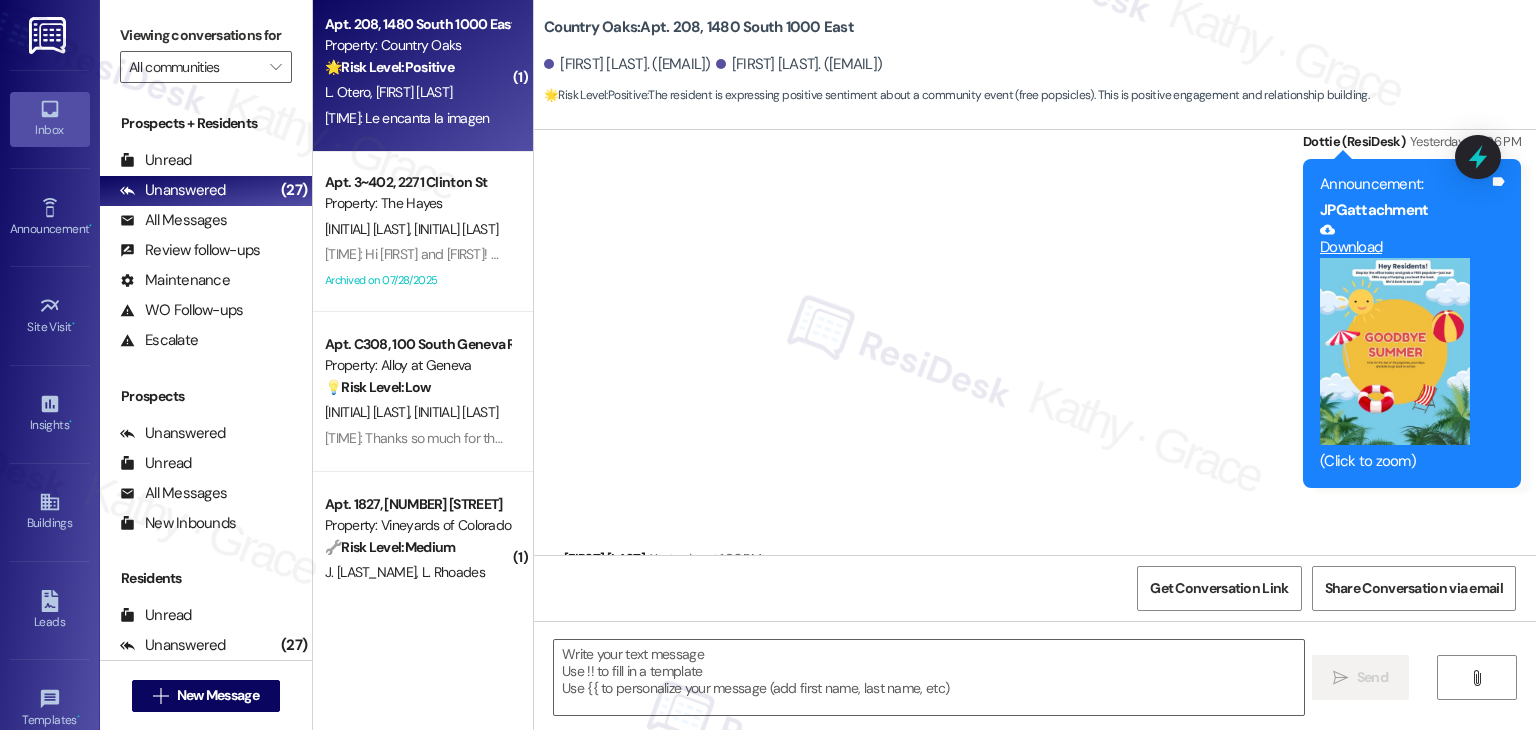type on "Fetching suggested responses. Please feel free to read through the conversation in the meantime." 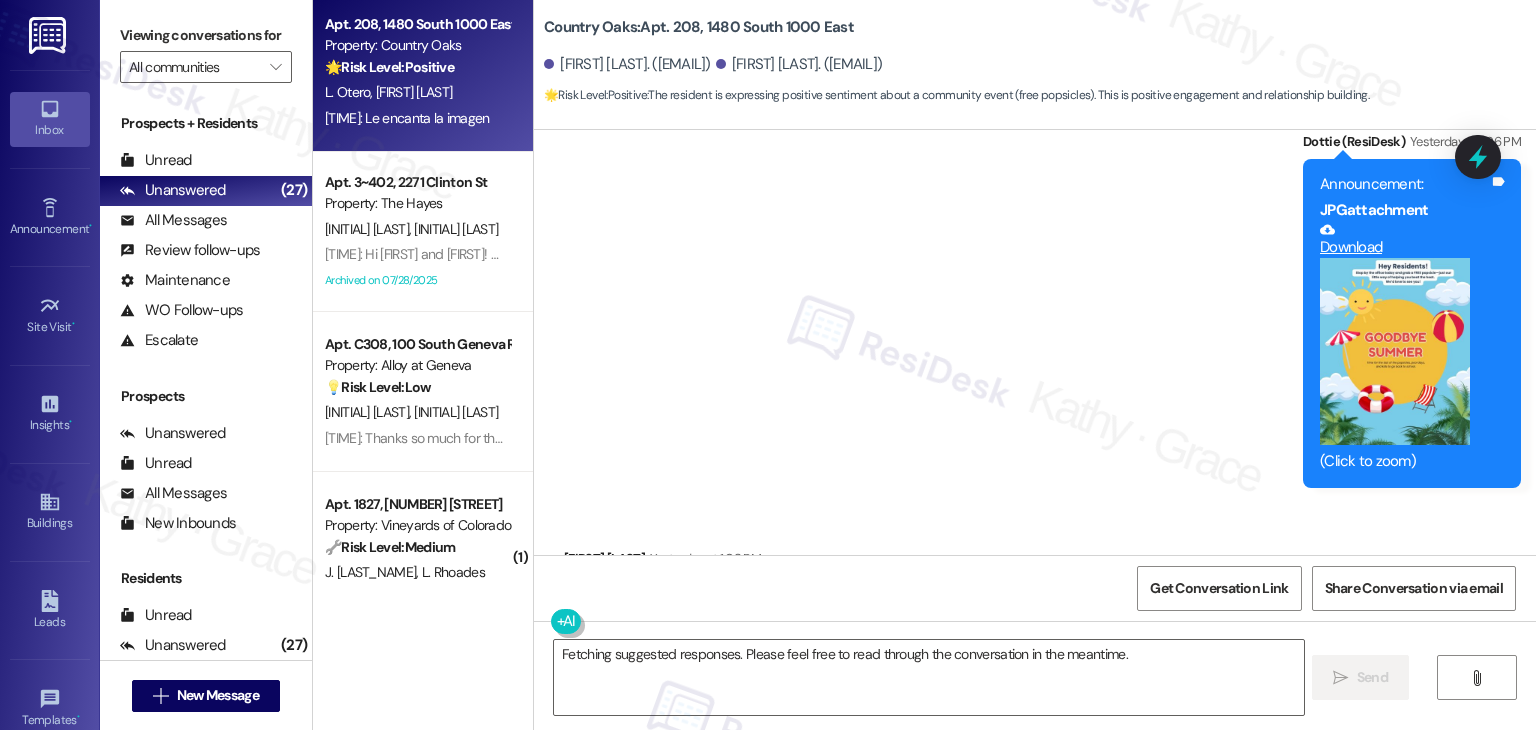 click on "Sent via SMS Dottie  (ResiDesk) Jul 02, 2025 at 2:26 PM Hi Luis and Ana!
As a reminder:
We do NOT allow fireworks of any kind on the property due to fire hazards and noise regulations. We appreciate everyone's cooperation on this.
Also, please note that the office will be closed on Friday, July 4th. Should you have an emergency, please call 801-779-3667.
Thank you, and we wish everyone a safe and happy 4th of July! Tags and notes Tagged as:   High risk ,  Click to highlight conversations about High risk Urgent ,  Click to highlight conversations about Urgent Noise ,  Click to highlight conversations about Noise Safety & security ,  Click to highlight conversations about Safety & security Holiday hours Click to highlight conversations about Holiday hours Sent via SMS Dottie  (ResiDesk) Jul 02, 2025 at 8:03 PM Hi Ana, just a quick update—your email address has been received and successfully updated in our system. Let us know if there’s anything else we can help you with! Tags and notes Tagged as:" at bounding box center (1035, -45) 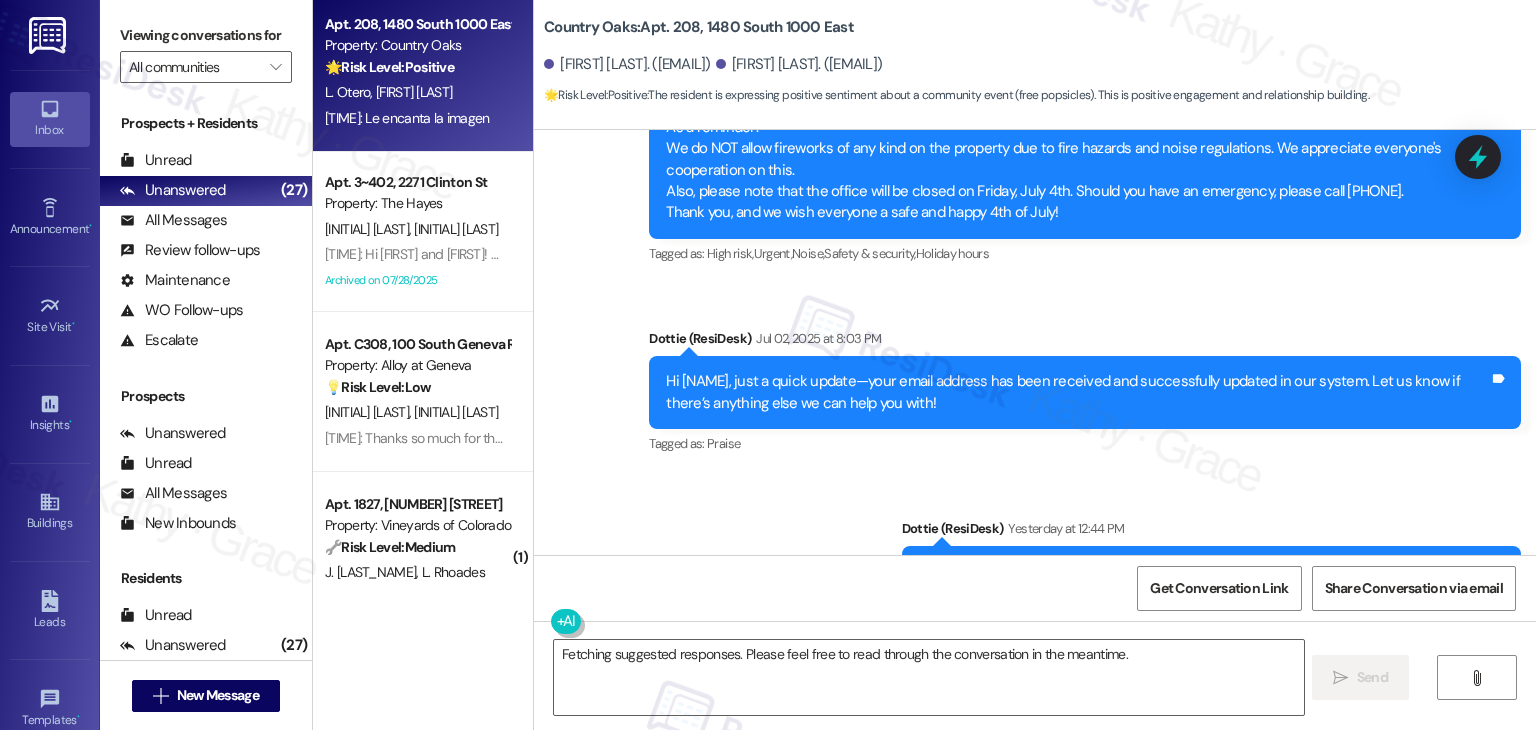 scroll, scrollTop: 5828, scrollLeft: 0, axis: vertical 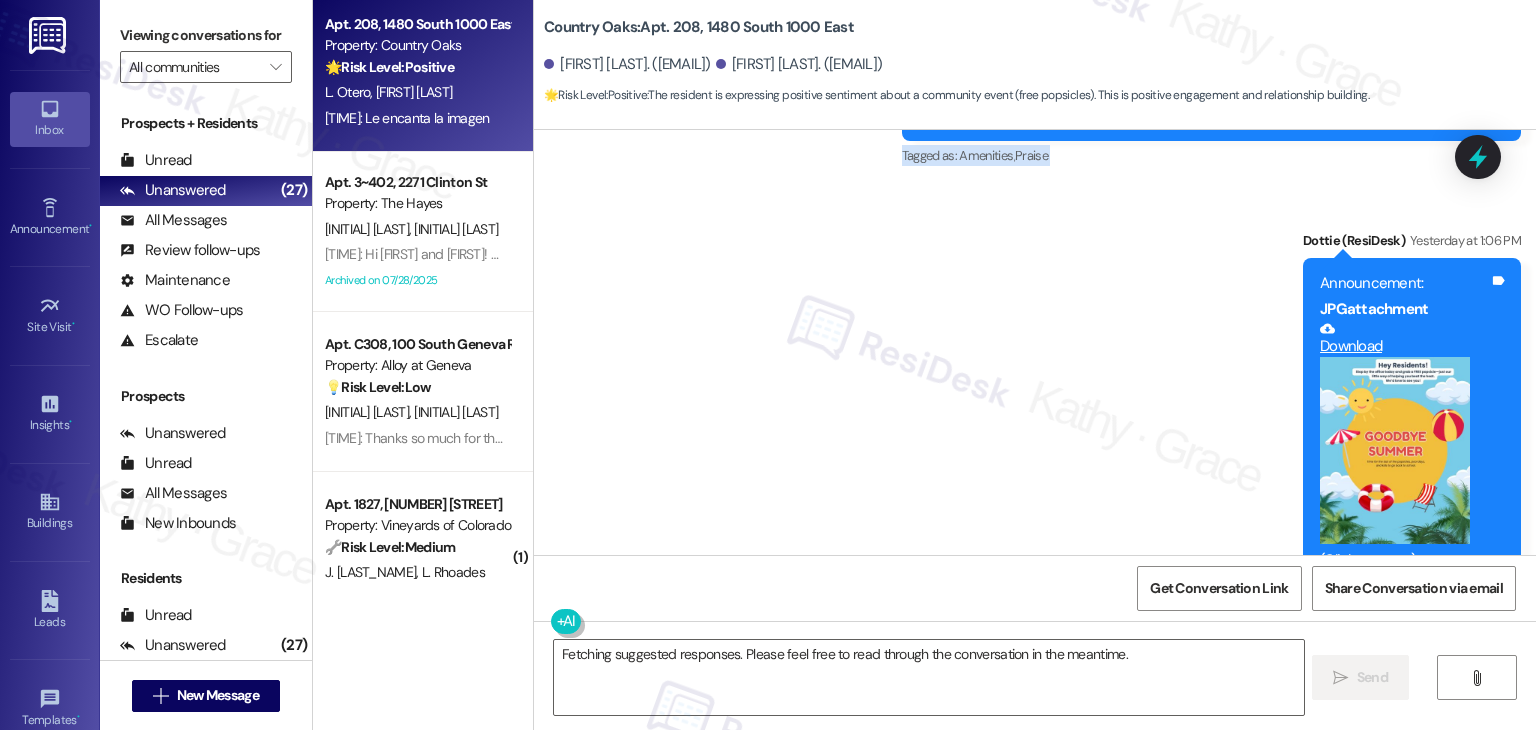 click on "Sent via SMS Dottie  (ResiDesk) Jul 02, 2025 at 2:26 PM Hi Luis and Ana!
As a reminder:
We do NOT allow fireworks of any kind on the property due to fire hazards and noise regulations. We appreciate everyone's cooperation on this.
Also, please note that the office will be closed on Friday, July 4th. Should you have an emergency, please call 801-779-3667.
Thank you, and we wish everyone a safe and happy 4th of July! Tags and notes Tagged as:   High risk ,  Click to highlight conversations about High risk Urgent ,  Click to highlight conversations about Urgent Noise ,  Click to highlight conversations about Noise Safety & security ,  Click to highlight conversations about Safety & security Holiday hours Click to highlight conversations about Holiday hours Sent via SMS Dottie  (ResiDesk) Jul 02, 2025 at 8:03 PM Hi Ana, just a quick update—your email address has been received and successfully updated in our system. Let us know if there’s anything else we can help you with! Tags and notes Tagged as:" at bounding box center [1035, 54] 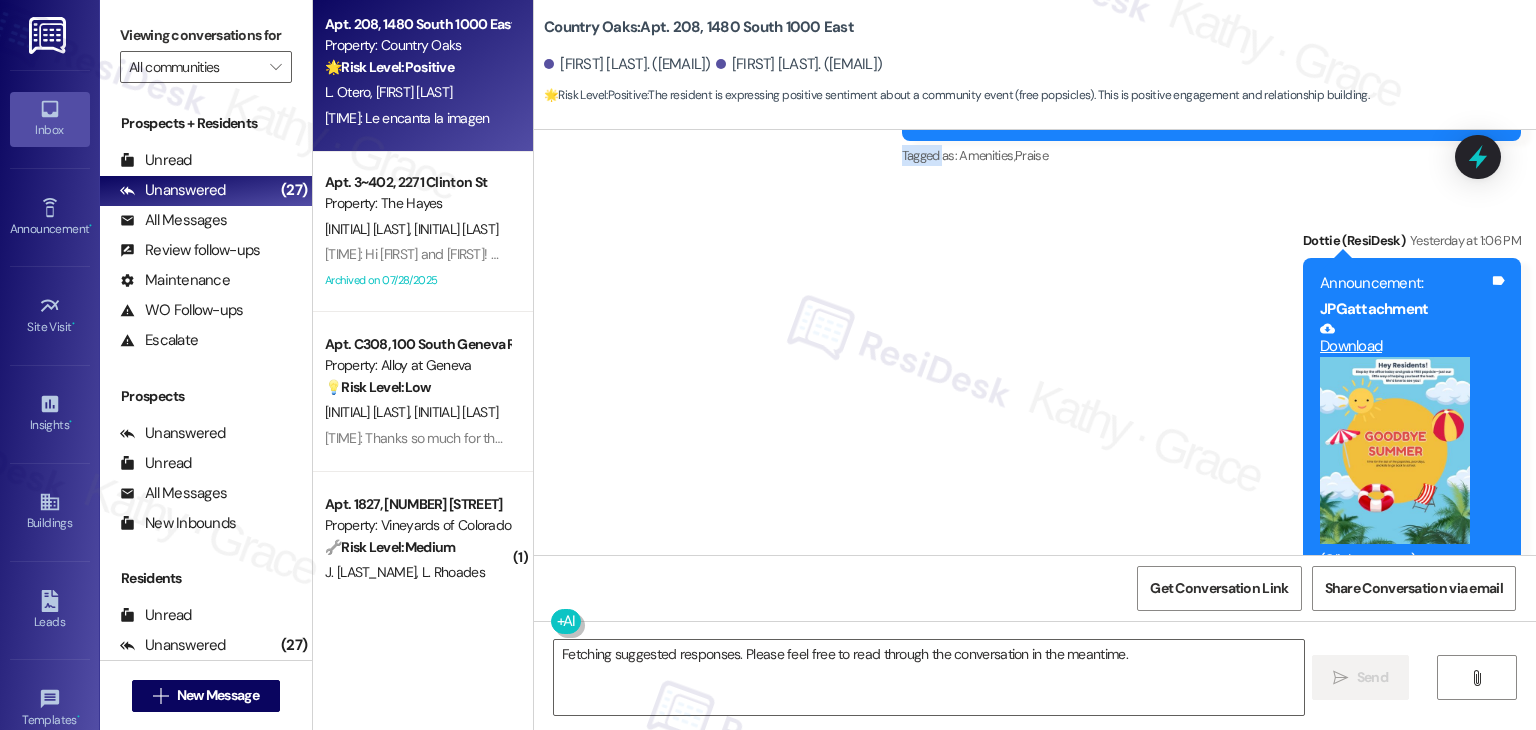 click on "Sent via SMS Dottie  (ResiDesk) Jul 02, 2025 at 2:26 PM Hi Luis and Ana!
As a reminder:
We do NOT allow fireworks of any kind on the property due to fire hazards and noise regulations. We appreciate everyone's cooperation on this.
Also, please note that the office will be closed on Friday, July 4th. Should you have an emergency, please call 801-779-3667.
Thank you, and we wish everyone a safe and happy 4th of July! Tags and notes Tagged as:   High risk ,  Click to highlight conversations about High risk Urgent ,  Click to highlight conversations about Urgent Noise ,  Click to highlight conversations about Noise Safety & security ,  Click to highlight conversations about Safety & security Holiday hours Click to highlight conversations about Holiday hours Sent via SMS Dottie  (ResiDesk) Jul 02, 2025 at 8:03 PM Hi Ana, just a quick update—your email address has been received and successfully updated in our system. Let us know if there’s anything else we can help you with! Tags and notes Tagged as:" at bounding box center (1035, 54) 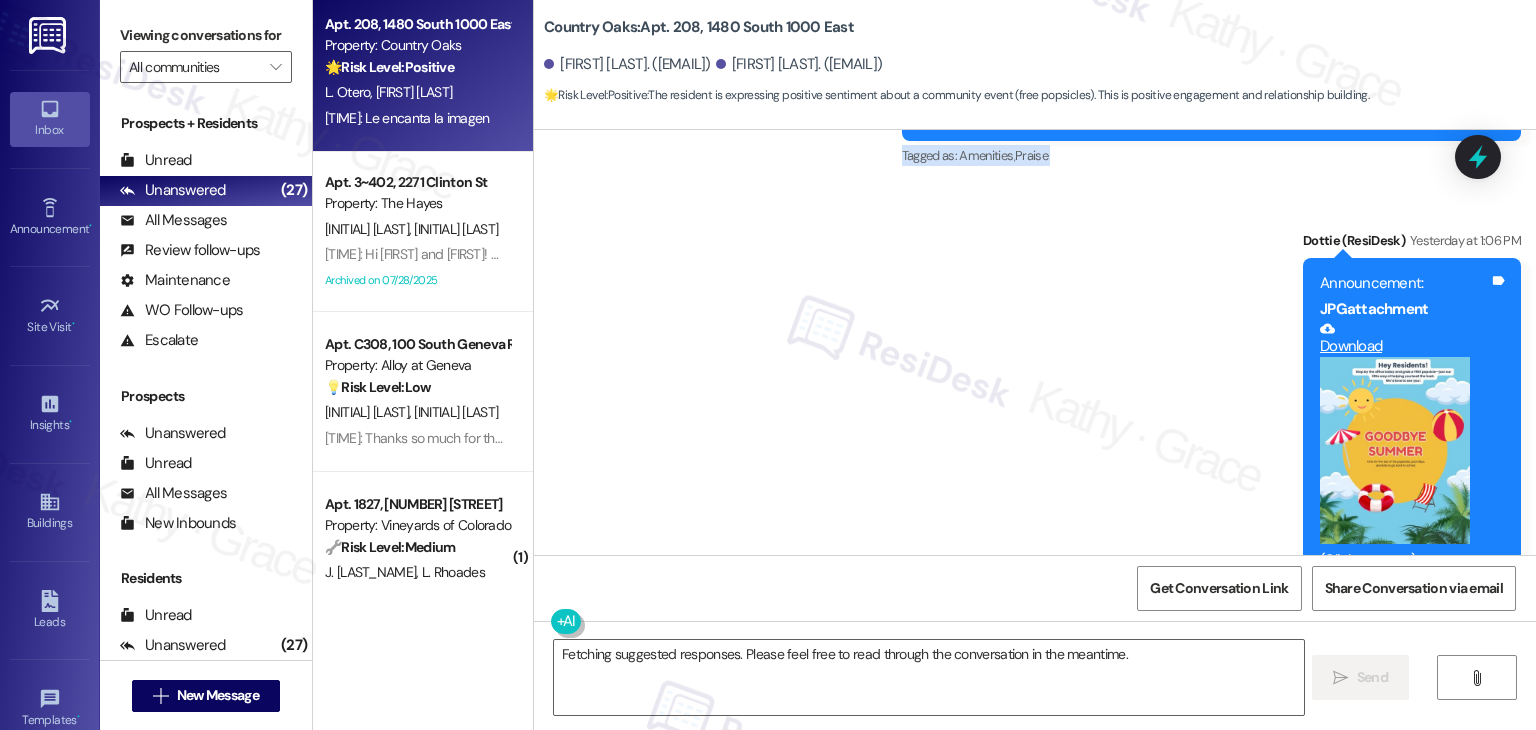 click on "Sent via SMS Dottie  (ResiDesk) Jul 02, 2025 at 2:26 PM Hi Luis and Ana!
As a reminder:
We do NOT allow fireworks of any kind on the property due to fire hazards and noise regulations. We appreciate everyone's cooperation on this.
Also, please note that the office will be closed on Friday, July 4th. Should you have an emergency, please call 801-779-3667.
Thank you, and we wish everyone a safe and happy 4th of July! Tags and notes Tagged as:   High risk ,  Click to highlight conversations about High risk Urgent ,  Click to highlight conversations about Urgent Noise ,  Click to highlight conversations about Noise Safety & security ,  Click to highlight conversations about Safety & security Holiday hours Click to highlight conversations about Holiday hours Sent via SMS Dottie  (ResiDesk) Jul 02, 2025 at 8:03 PM Hi Ana, just a quick update—your email address has been received and successfully updated in our system. Let us know if there’s anything else we can help you with! Tags and notes Tagged as:" at bounding box center (1035, 54) 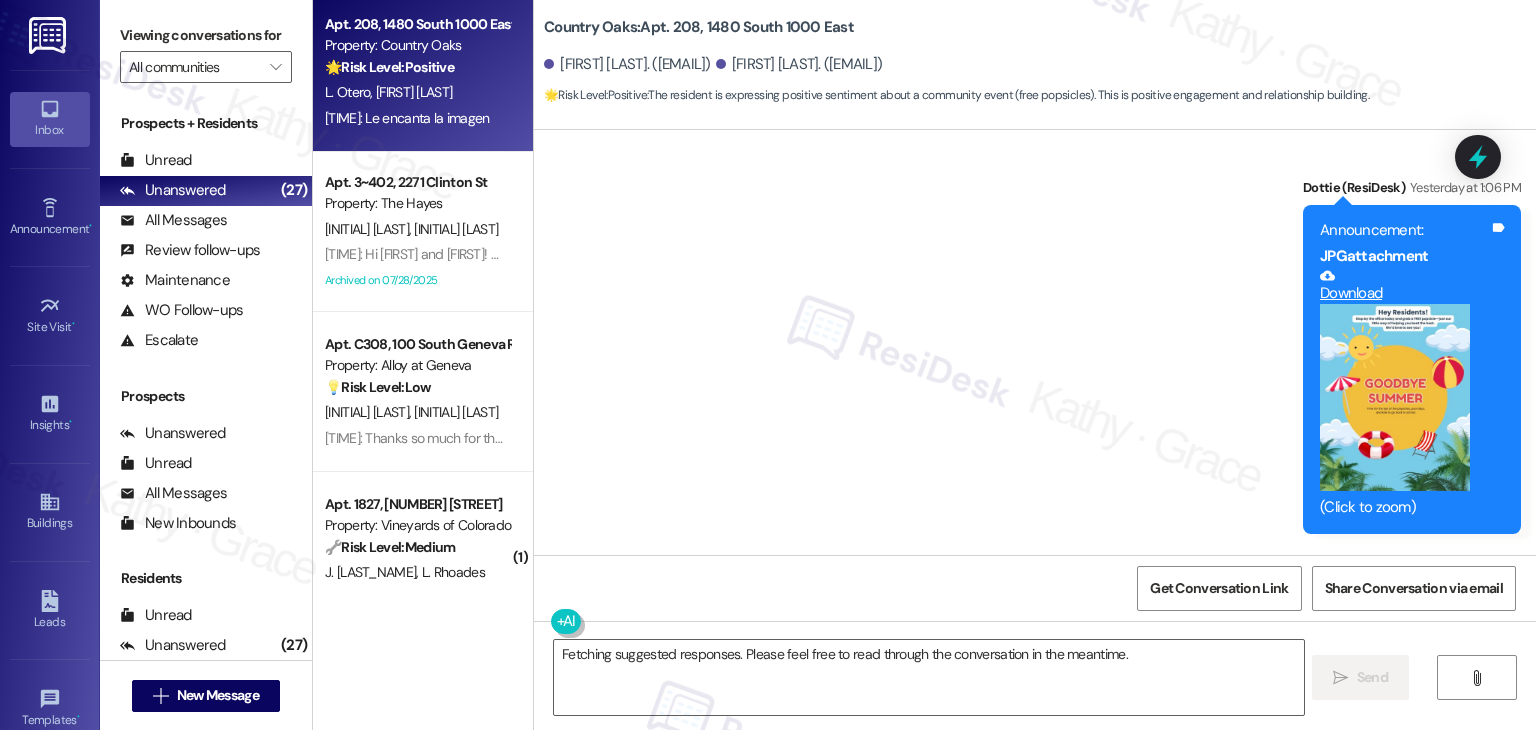 scroll, scrollTop: 5928, scrollLeft: 0, axis: vertical 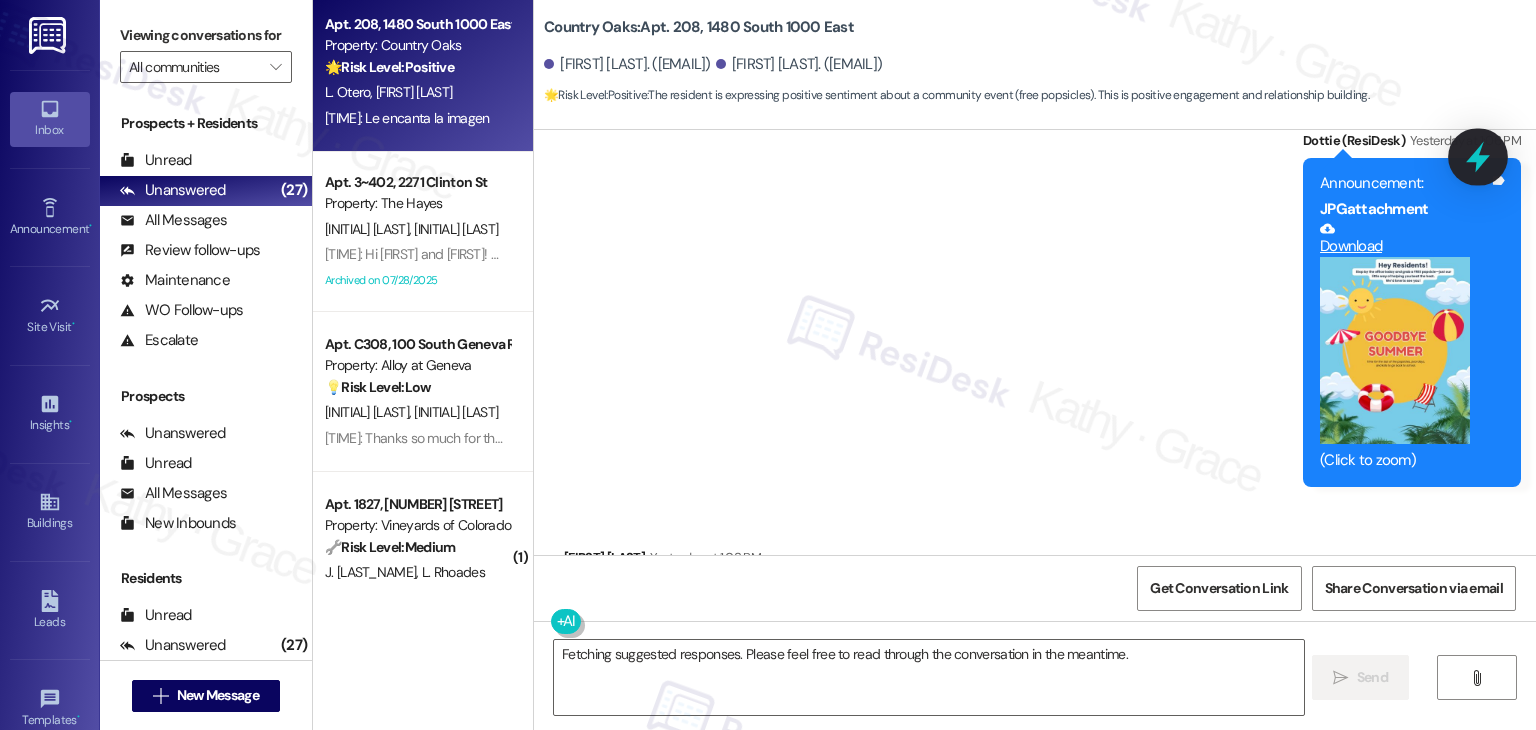 click 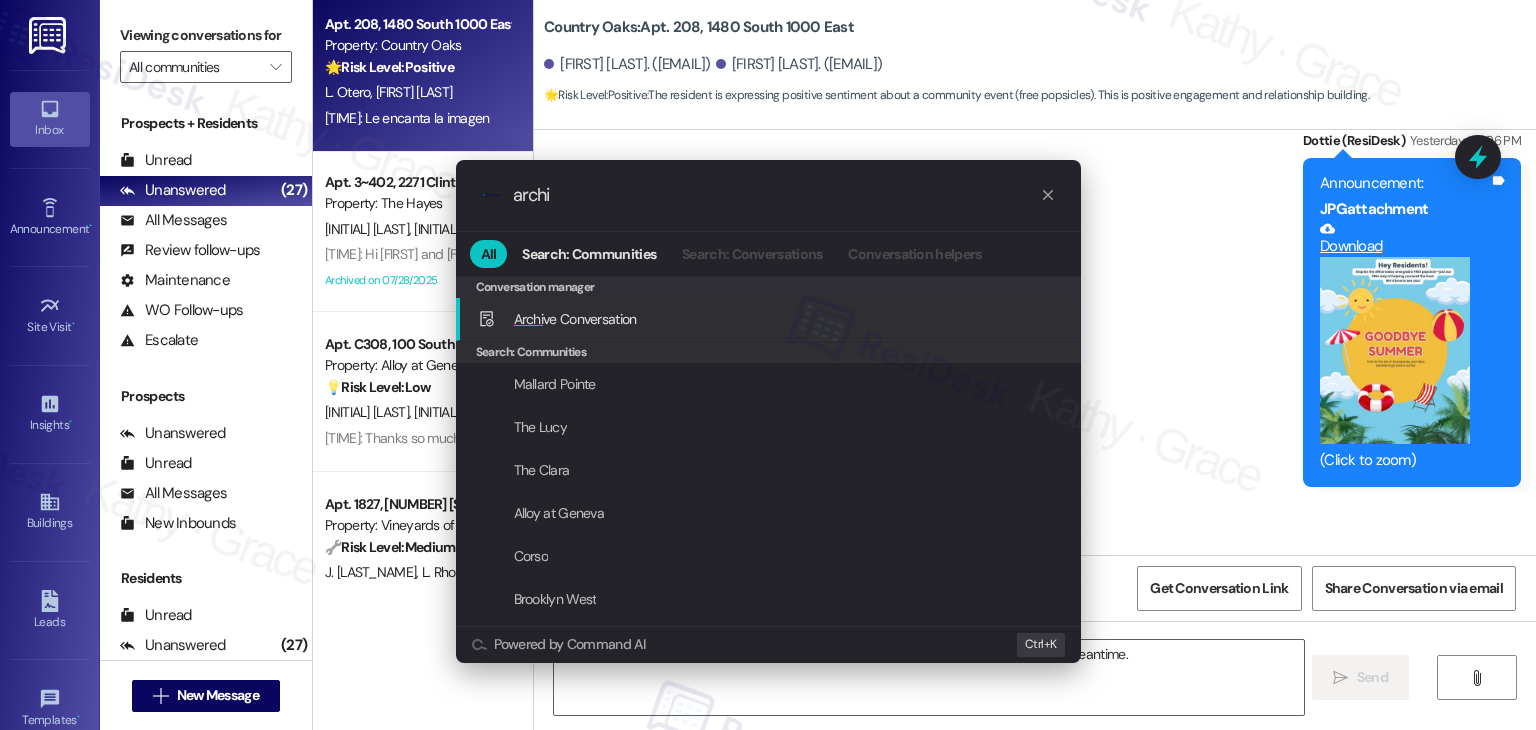 type on "archi" 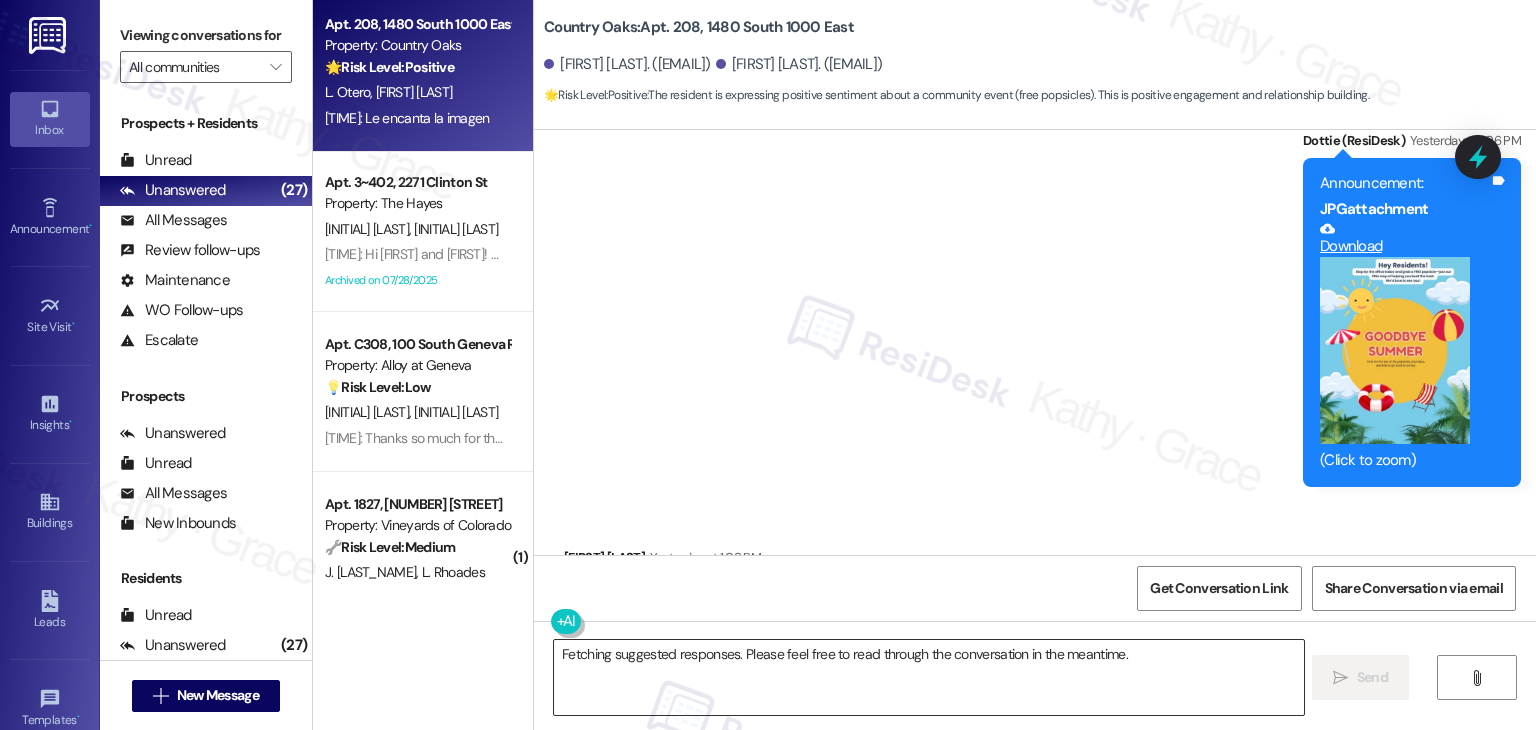 click on "Fetching suggested responses. Please feel free to read through the conversation in the meantime." at bounding box center (928, 677) 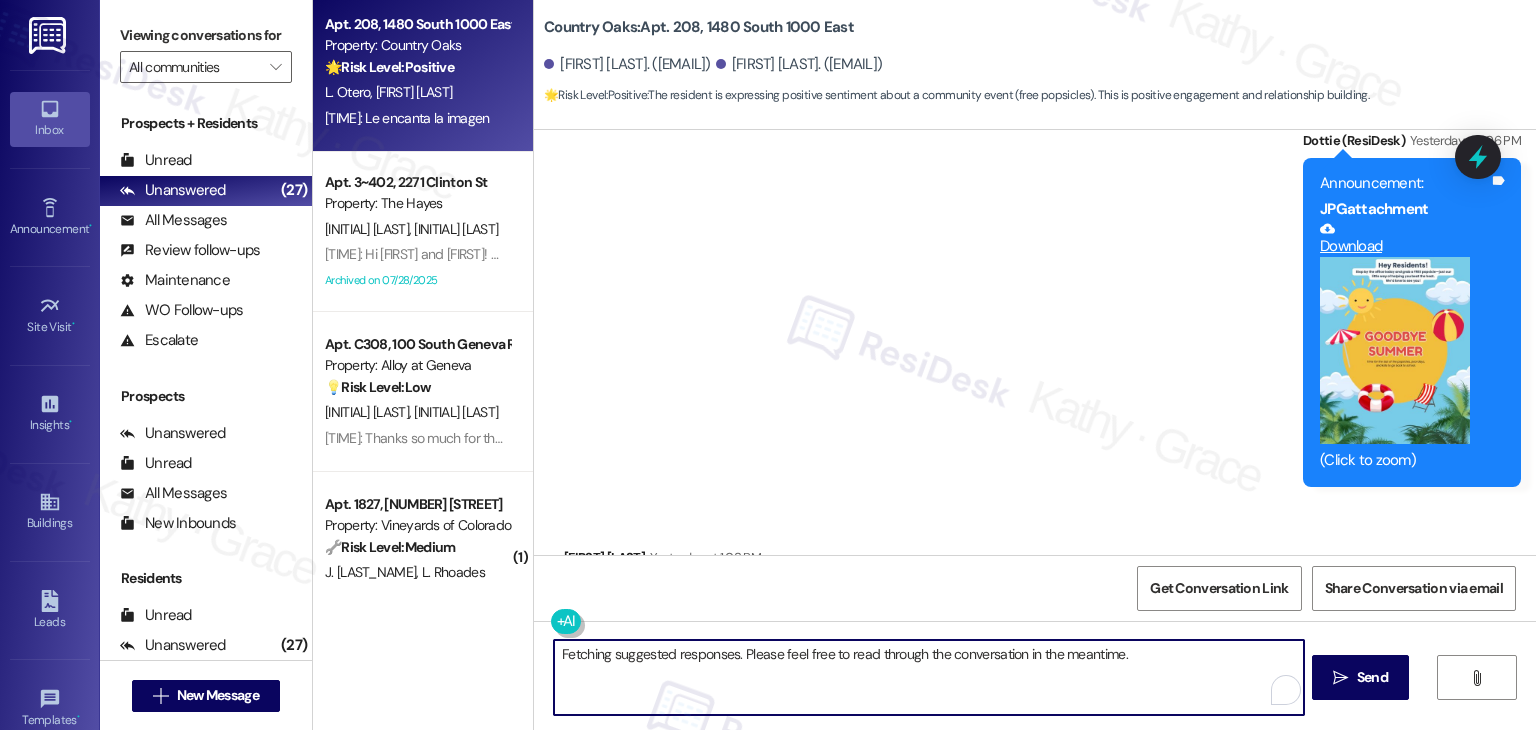 paste on "Hi {{first_name}}, hope you're having a wonderful day!  Just wanted to follow up and see if everything is going well. We appreciate you being a resident here at {{property}}. Let us know if there's anything at all we can assist you with!" 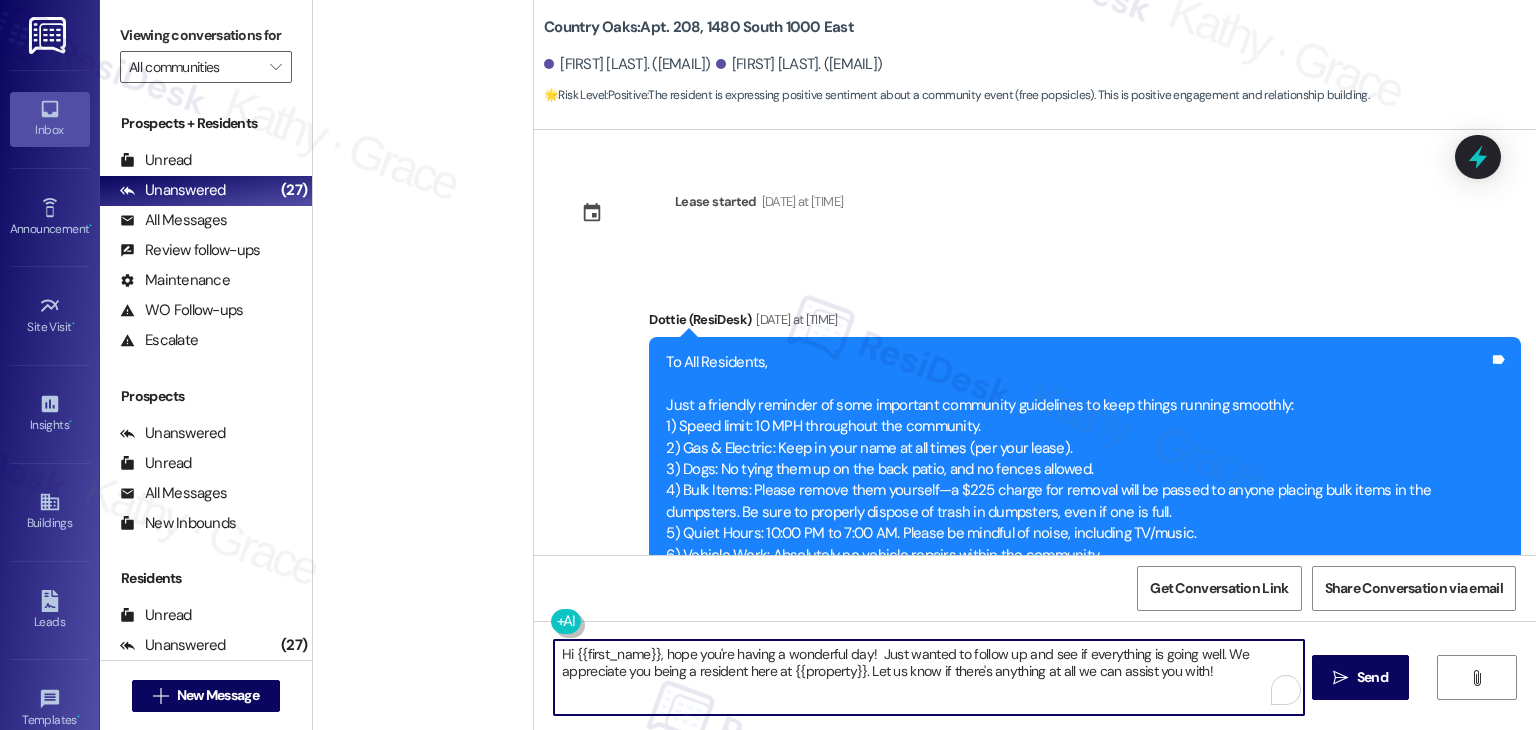type on "Hi {{first_name}}, hope you're having a wonderful day!  Just wanted to follow up and see if everything is going well. We appreciate you being a resident here at {{property}}. Let us know if there's anything at all we can assist you with!" 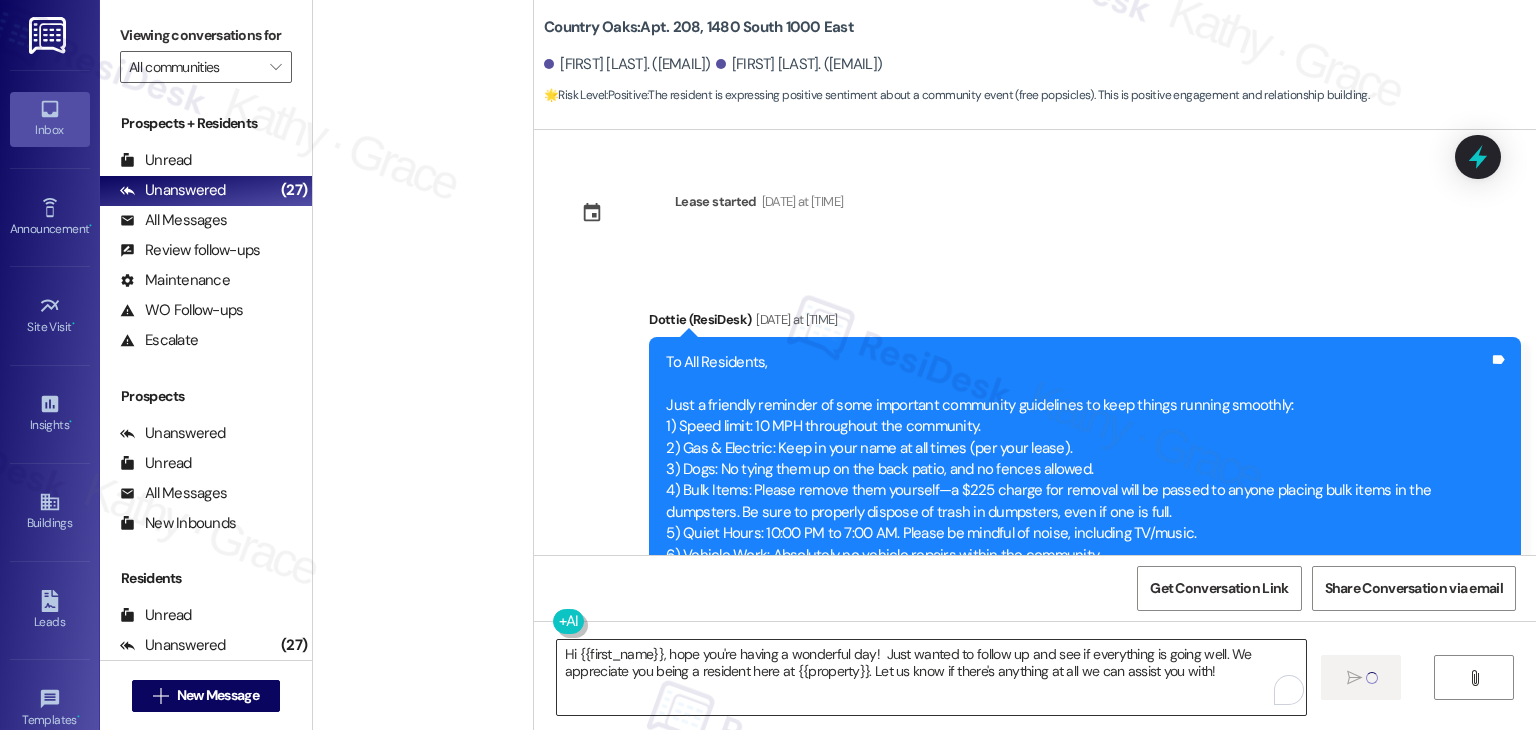 scroll, scrollTop: 3208, scrollLeft: 0, axis: vertical 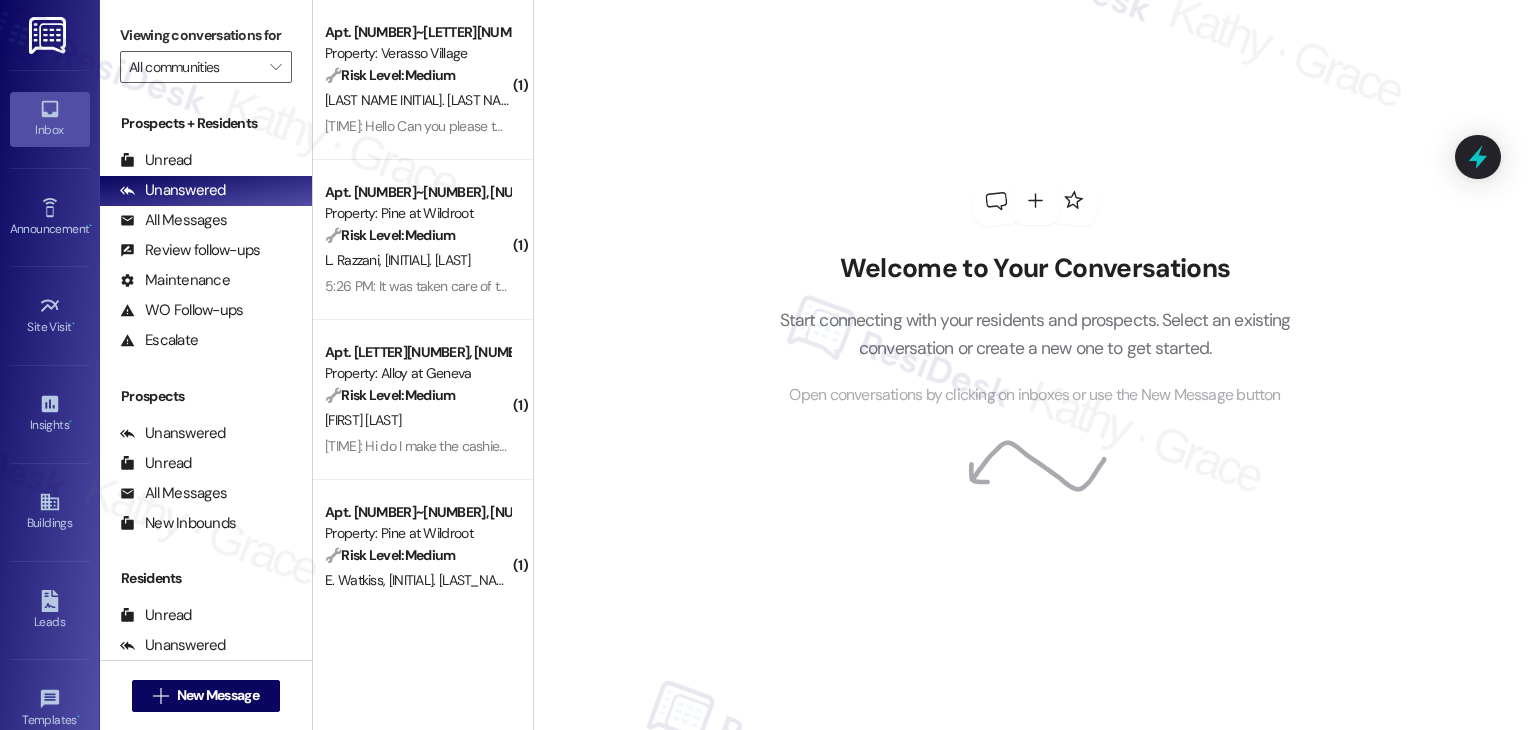 drag, startPoint x: 0, startPoint y: 0, endPoint x: 677, endPoint y: 410, distance: 791.47266 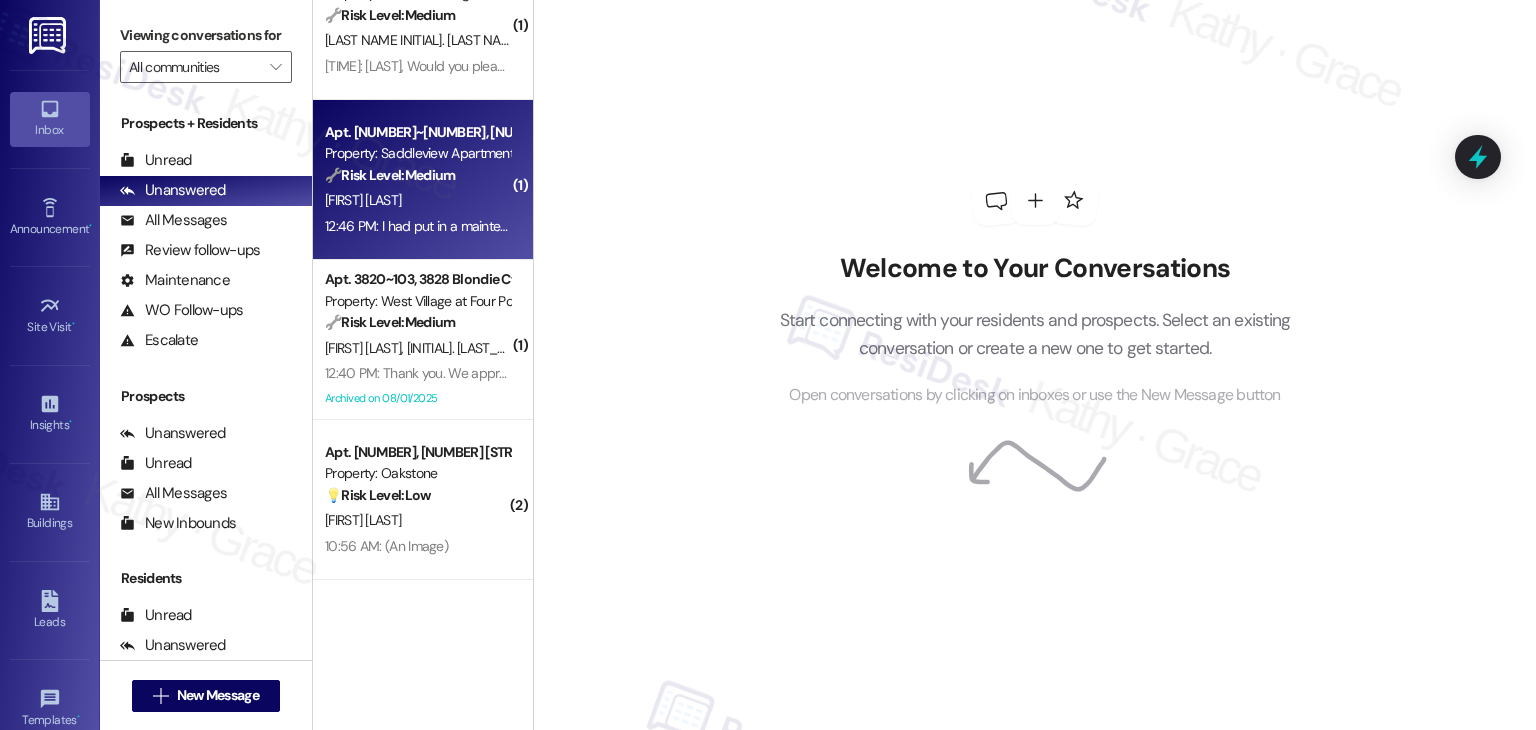 click on "[FIRST] [LAST]" at bounding box center (417, 200) 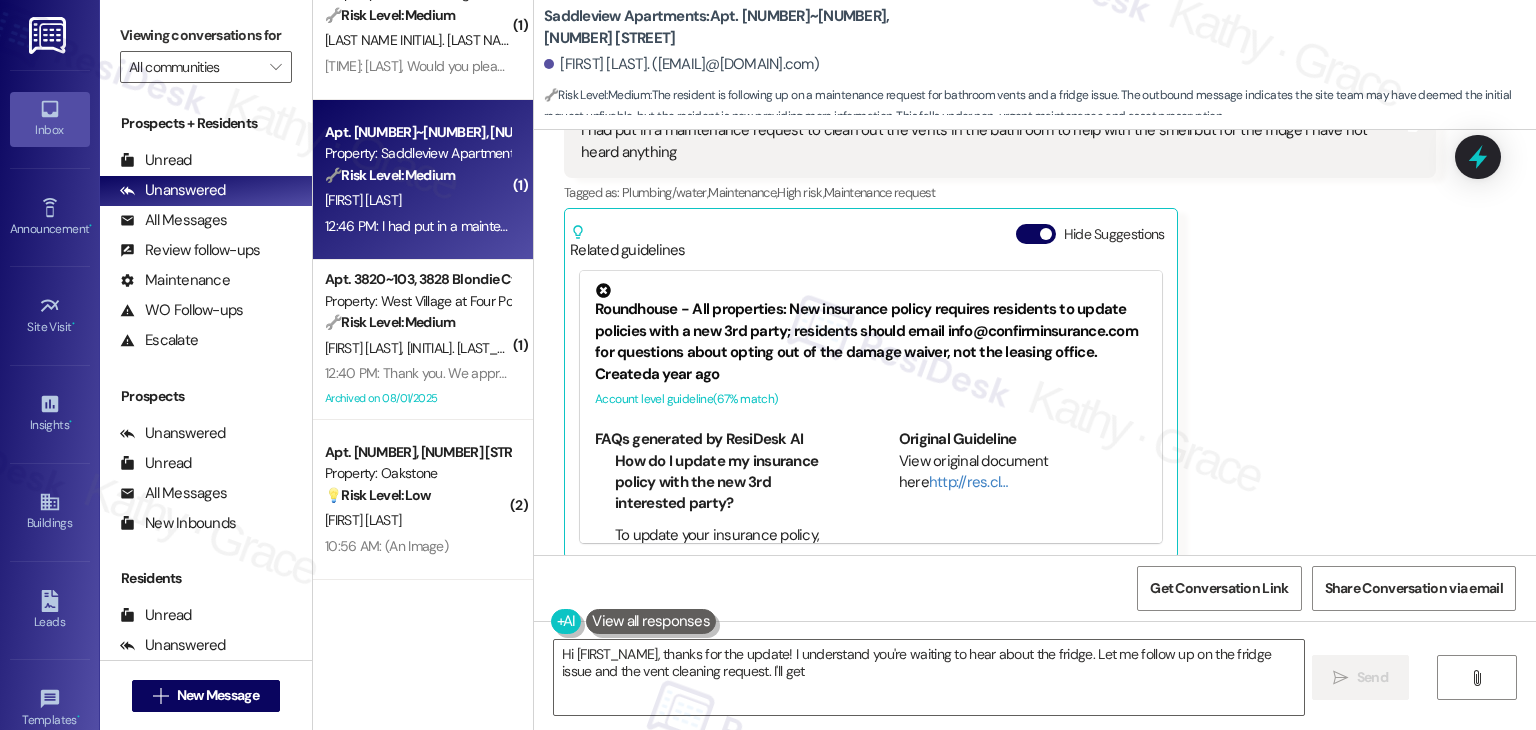 scroll, scrollTop: 1809, scrollLeft: 0, axis: vertical 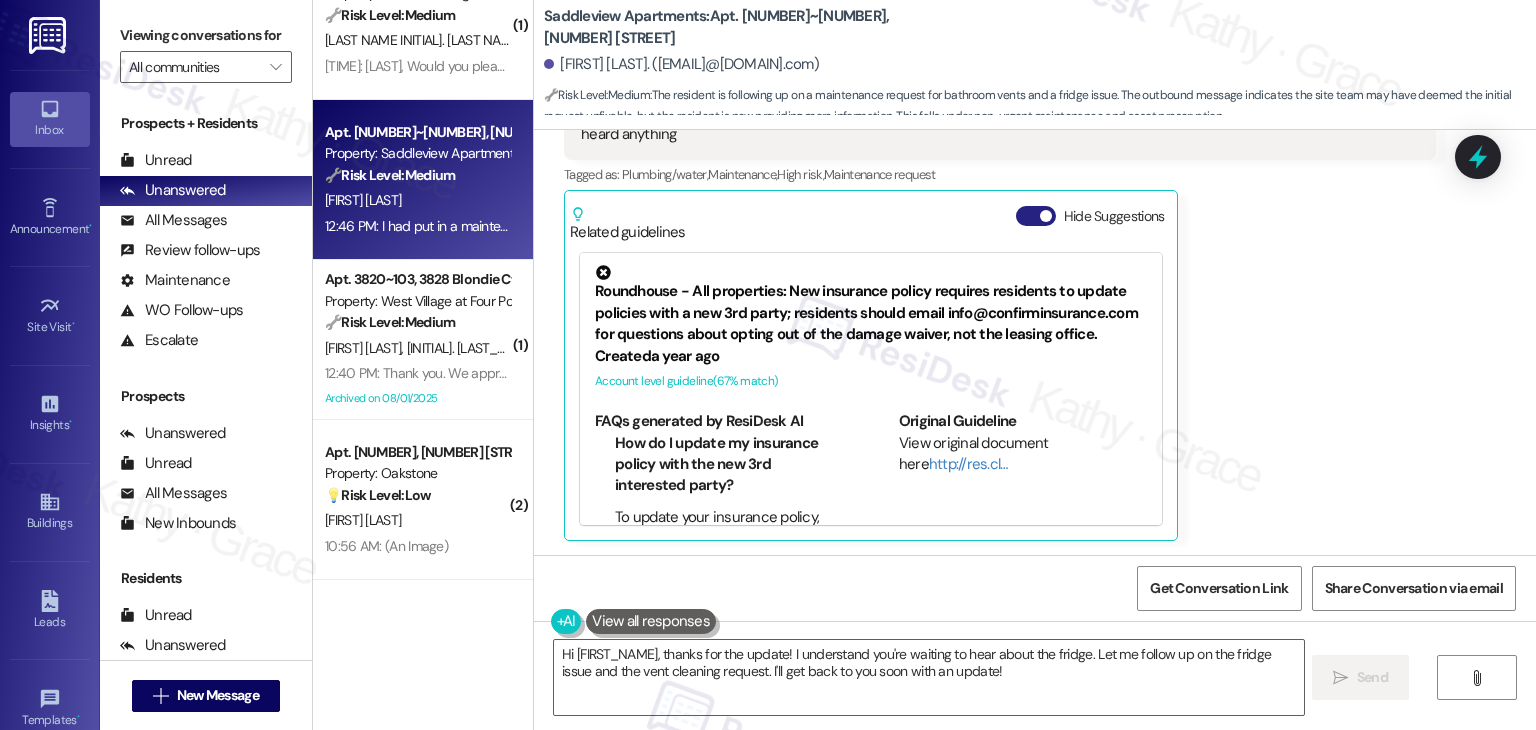 click on "Hide Suggestions" at bounding box center [1036, 216] 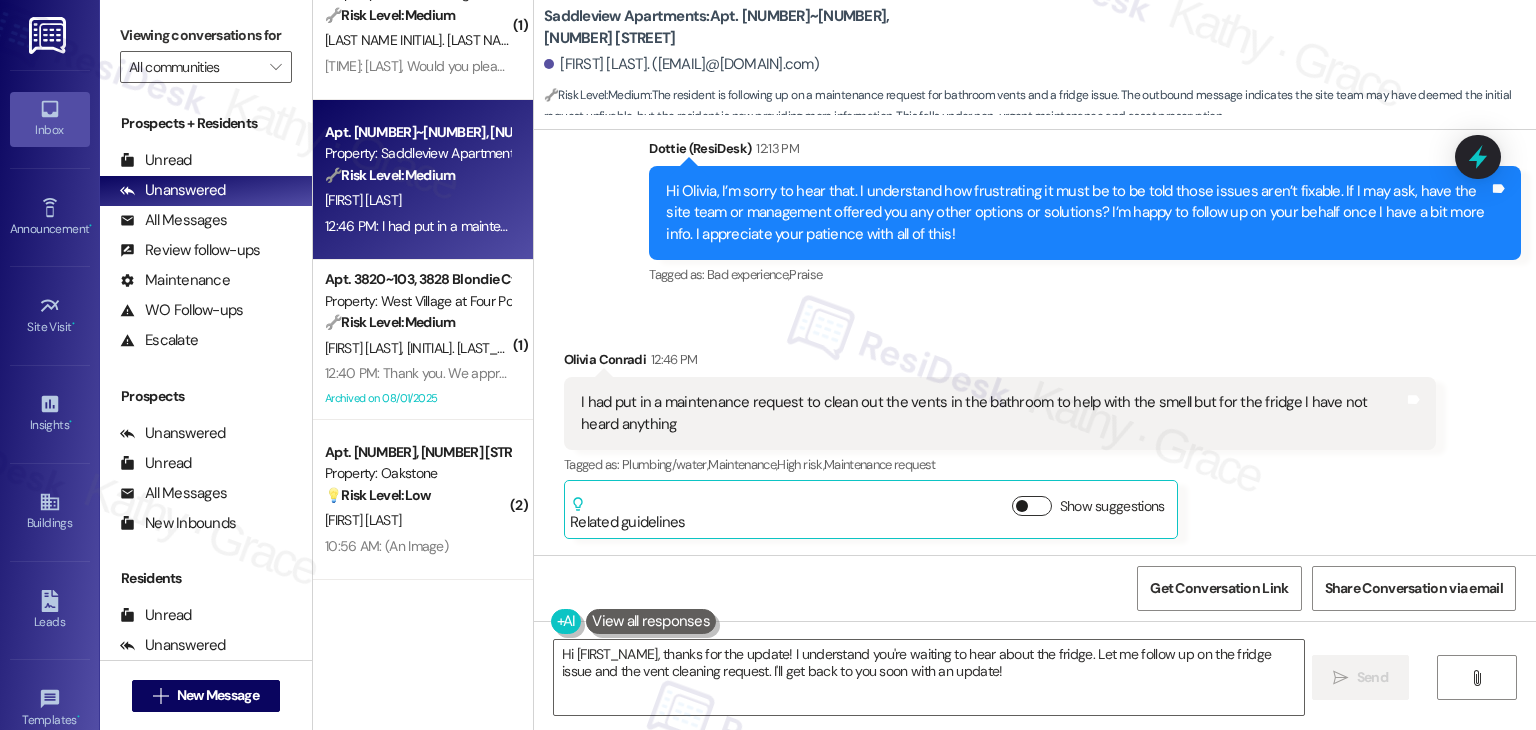 scroll, scrollTop: 1518, scrollLeft: 0, axis: vertical 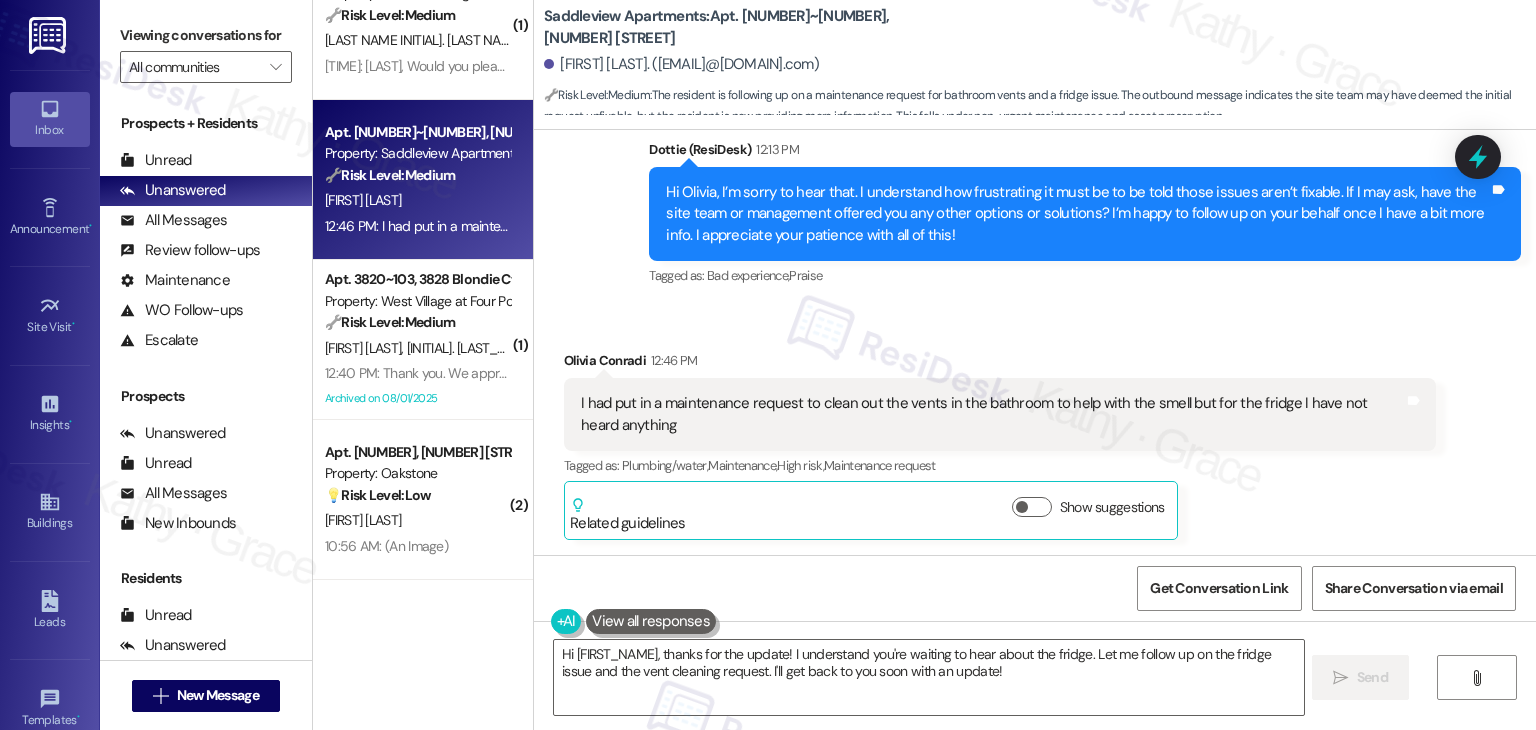 click on "Received via SMS [FIRST_NAME] [LAST_NAME] [TIME] I had put in a maintenance request to clean out the vents in the bathroom to help with the smell but for the fridge I have not heard anything  Tags and notes Tagged as:   Plumbing/water ,  Click to highlight conversations about Plumbing/water Maintenance ,  Click to highlight conversations about Maintenance High risk ,  Click to highlight conversations about High risk Maintenance request Click to highlight conversations about Maintenance request  Related guidelines Show suggestions" at bounding box center [1035, 430] 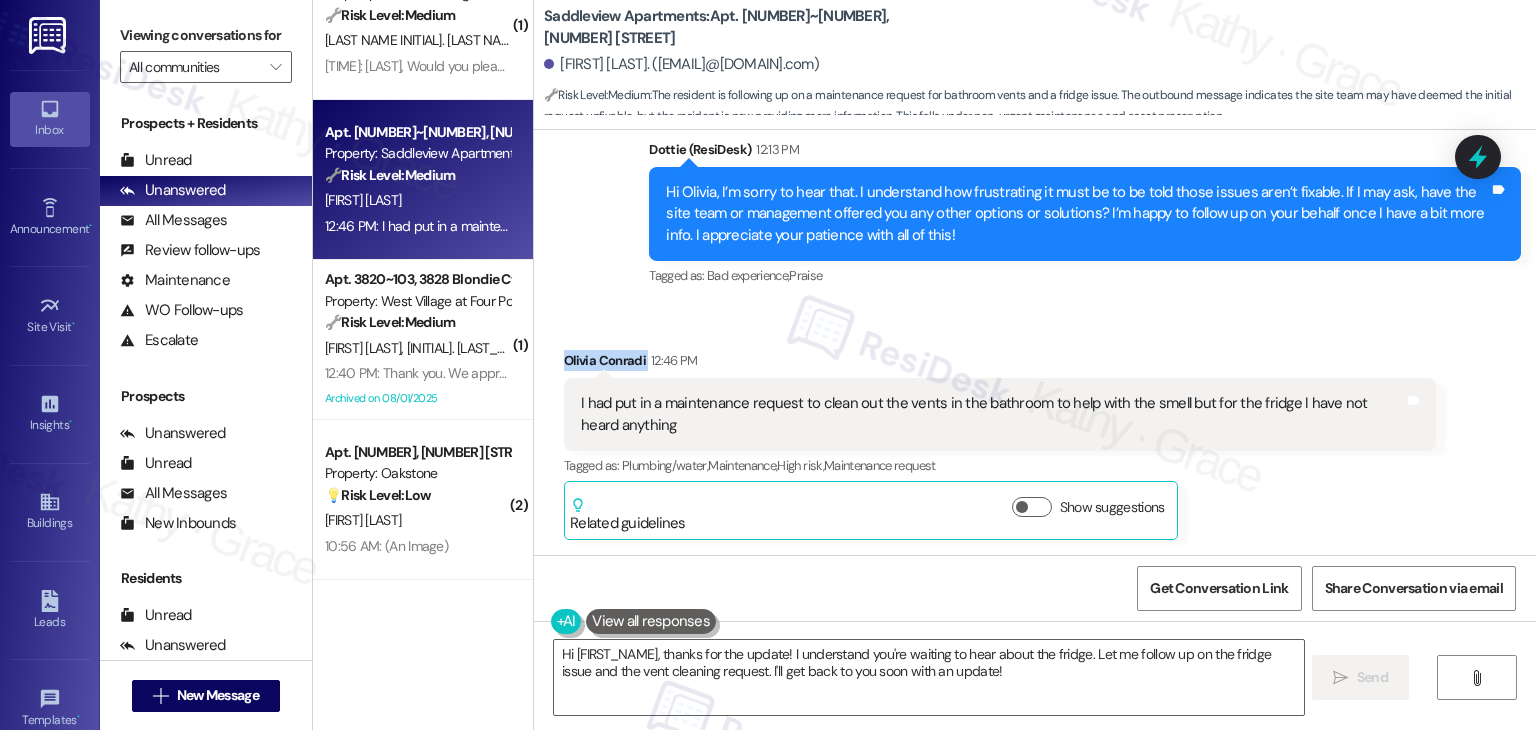 click on "Received via SMS [FIRST_NAME] [LAST_NAME] [TIME] I had put in a maintenance request to clean out the vents in the bathroom to help with the smell but for the fridge I have not heard anything  Tags and notes Tagged as:   Plumbing/water ,  Click to highlight conversations about Plumbing/water Maintenance ,  Click to highlight conversations about Maintenance High risk ,  Click to highlight conversations about High risk Maintenance request Click to highlight conversations about Maintenance request  Related guidelines Show suggestions" at bounding box center [1035, 430] 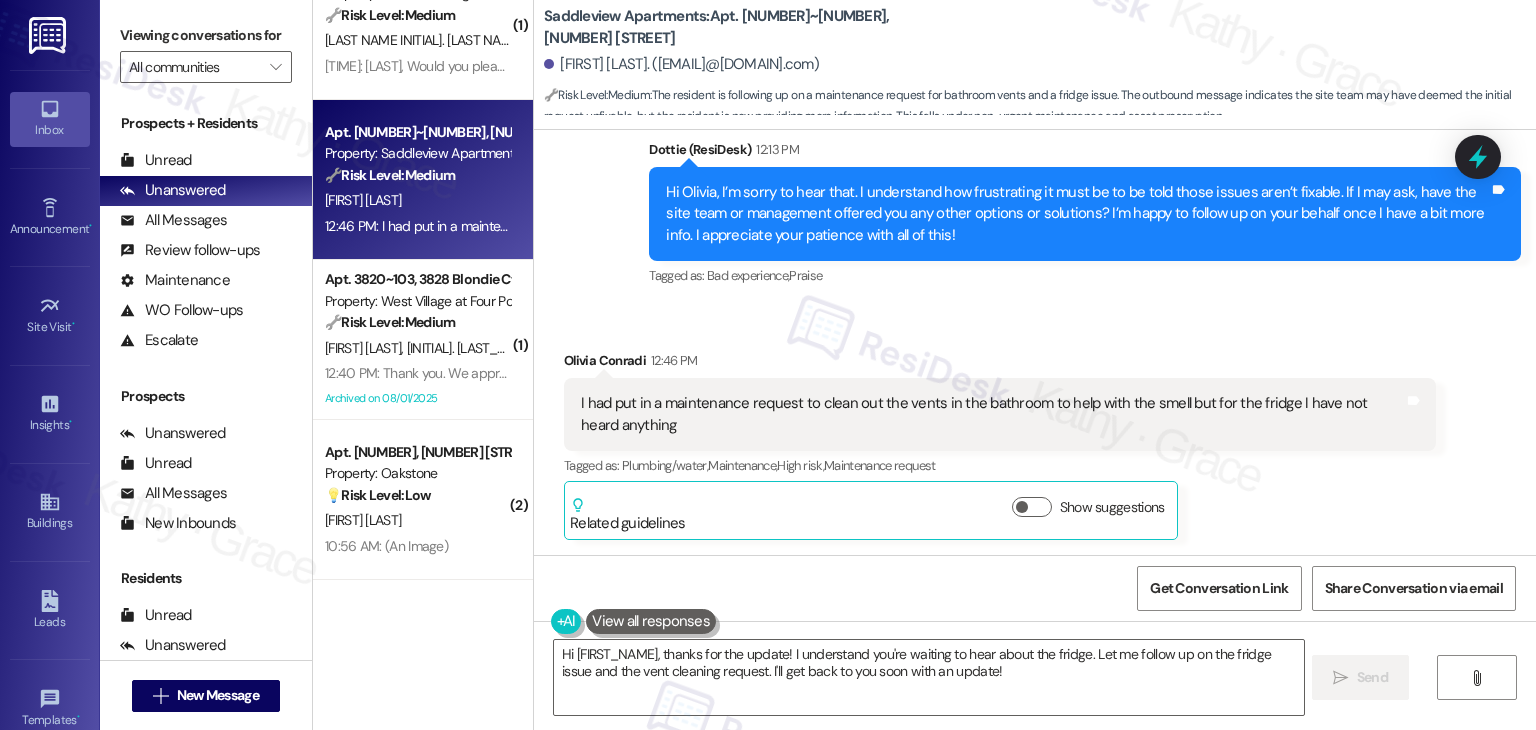 click on "Hi Olivia, I’m sorry to hear that. I understand how frustrating it must be to be told those issues aren’t fixable. If I may ask, have the site team or management offered you any other options or solutions? I’m happy to follow up on your behalf once I have a bit more info. I appreciate your patience with all of this!" at bounding box center (1077, 214) 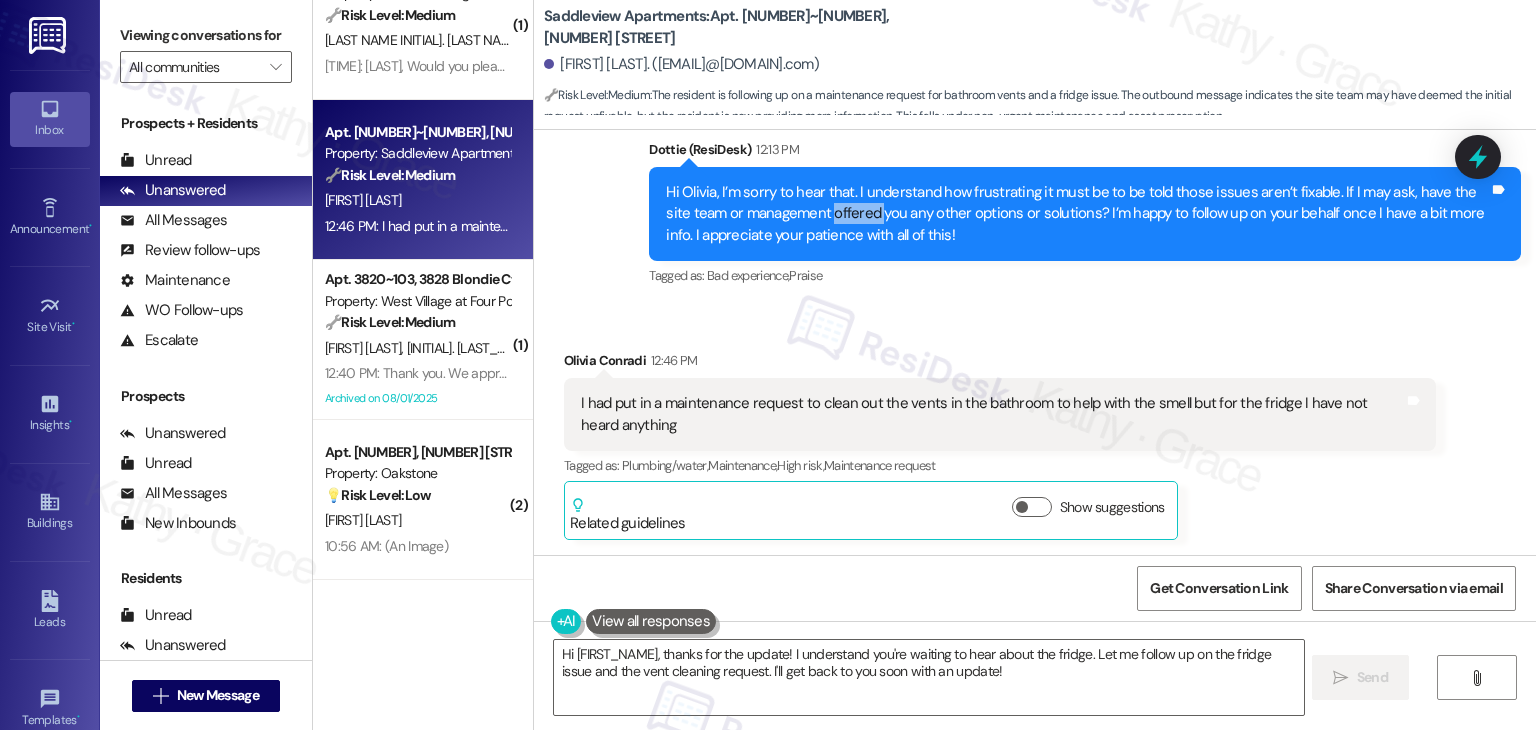 click on "Hi Olivia, I’m sorry to hear that. I understand how frustrating it must be to be told those issues aren’t fixable. If I may ask, have the site team or management offered you any other options or solutions? I’m happy to follow up on your behalf once I have a bit more info. I appreciate your patience with all of this!" at bounding box center [1077, 214] 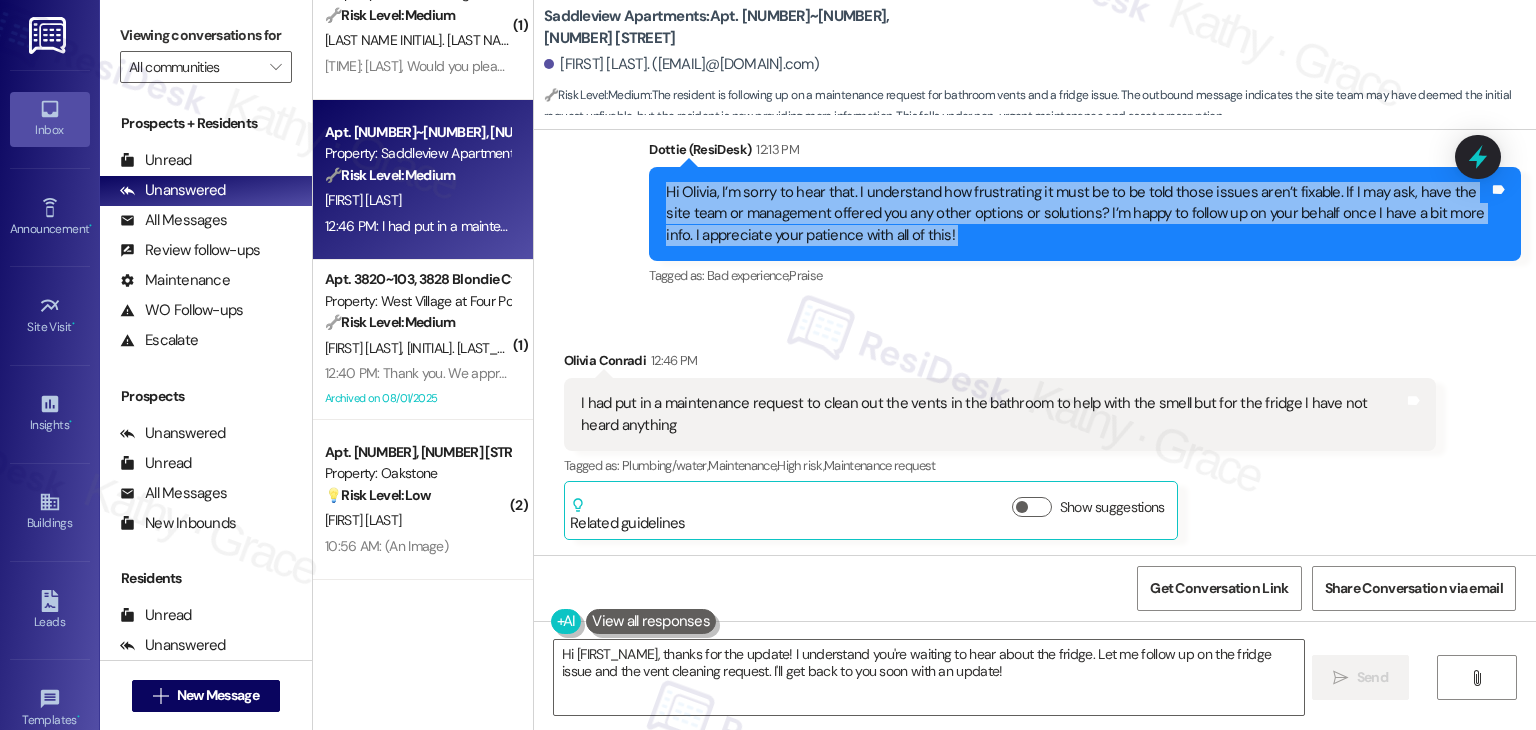 click on "Hi Olivia, I’m sorry to hear that. I understand how frustrating it must be to be told those issues aren’t fixable. If I may ask, have the site team or management offered you any other options or solutions? I’m happy to follow up on your behalf once I have a bit more info. I appreciate your patience with all of this!" at bounding box center [1077, 214] 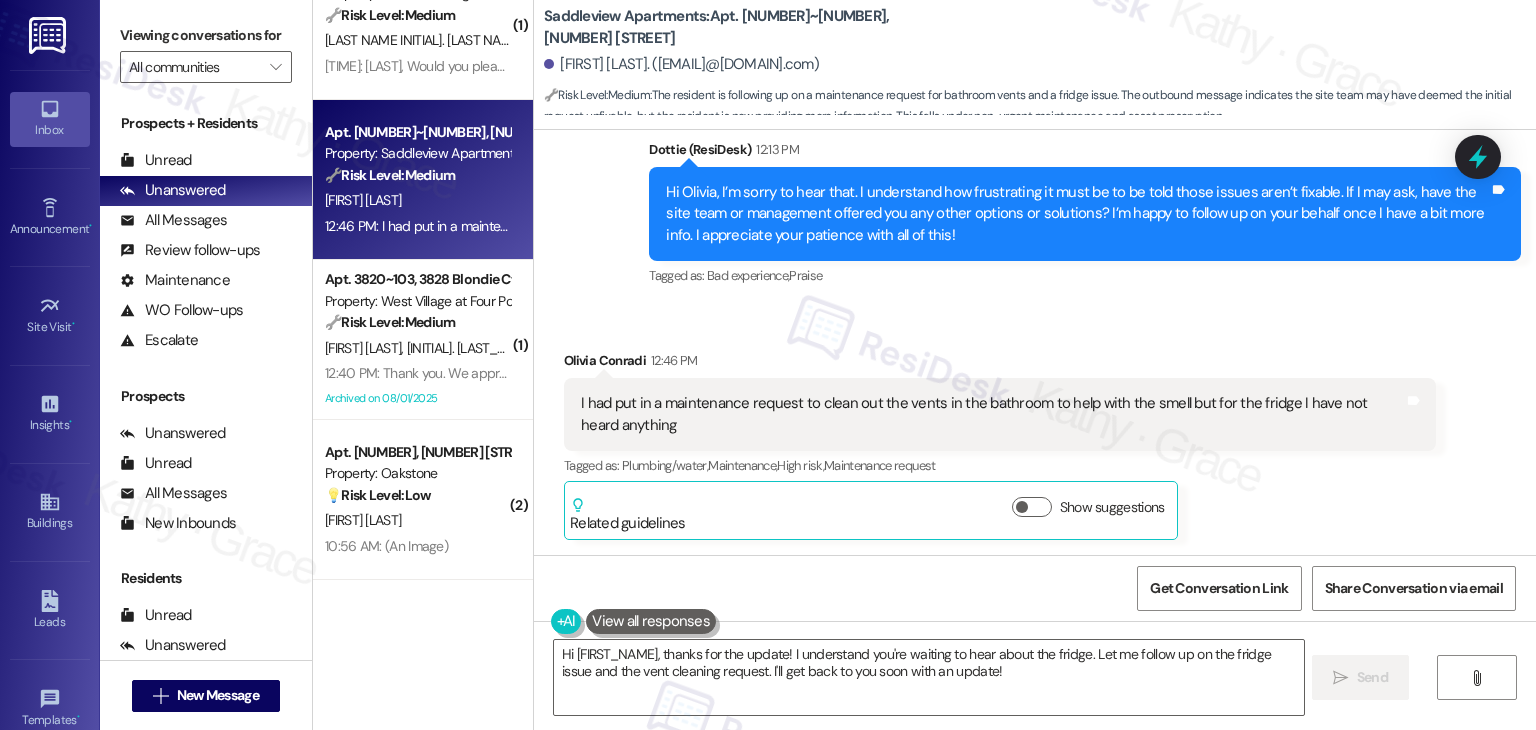 click on "I had put in a maintenance request to clean out the vents in the bathroom to help with the smell but for the fridge I have not heard anything" at bounding box center [992, 414] 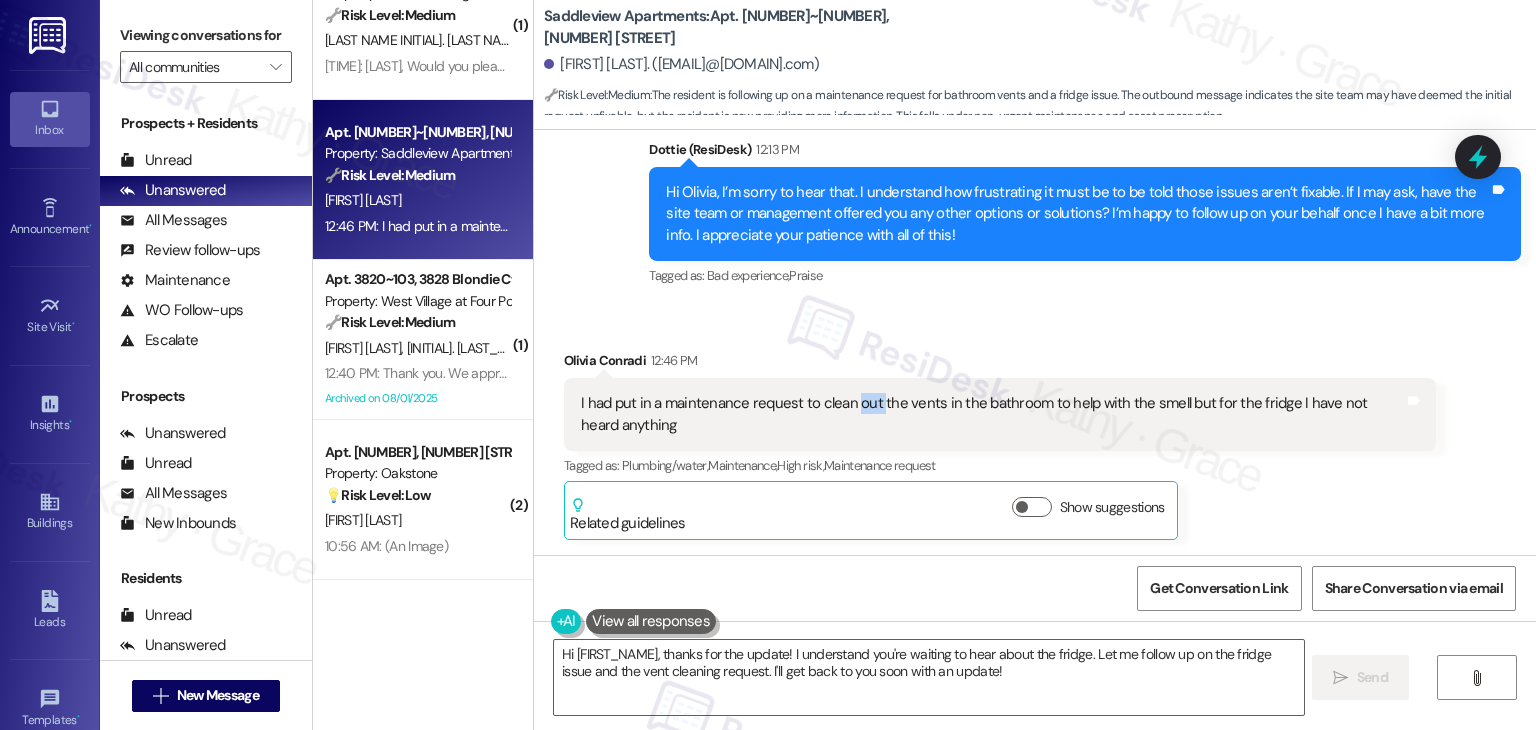 click on "I had put in a maintenance request to clean out the vents in the bathroom to help with the smell but for the fridge I have not heard anything" at bounding box center (992, 414) 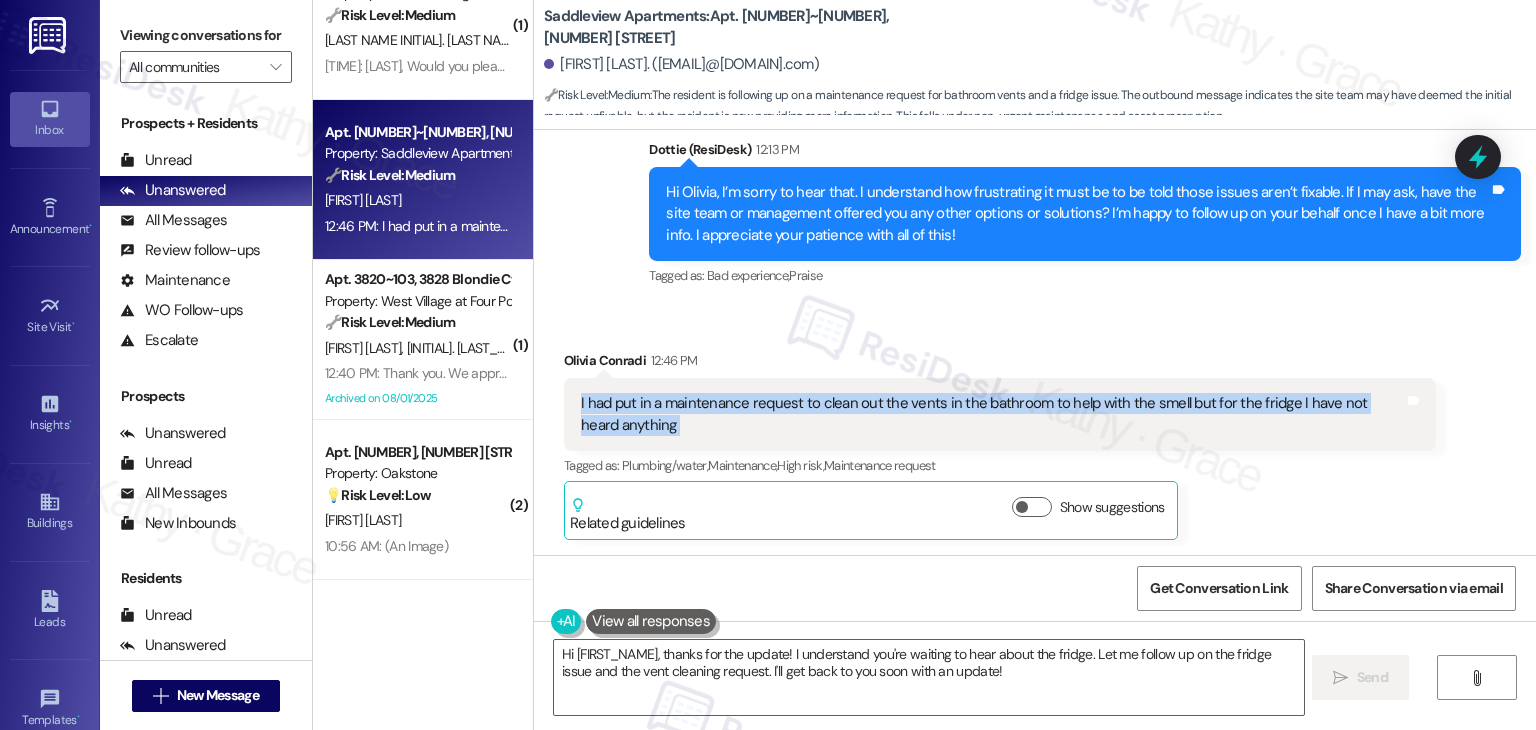 click on "I had put in a maintenance request to clean out the vents in the bathroom to help with the smell but for the fridge I have not heard anything" at bounding box center [992, 414] 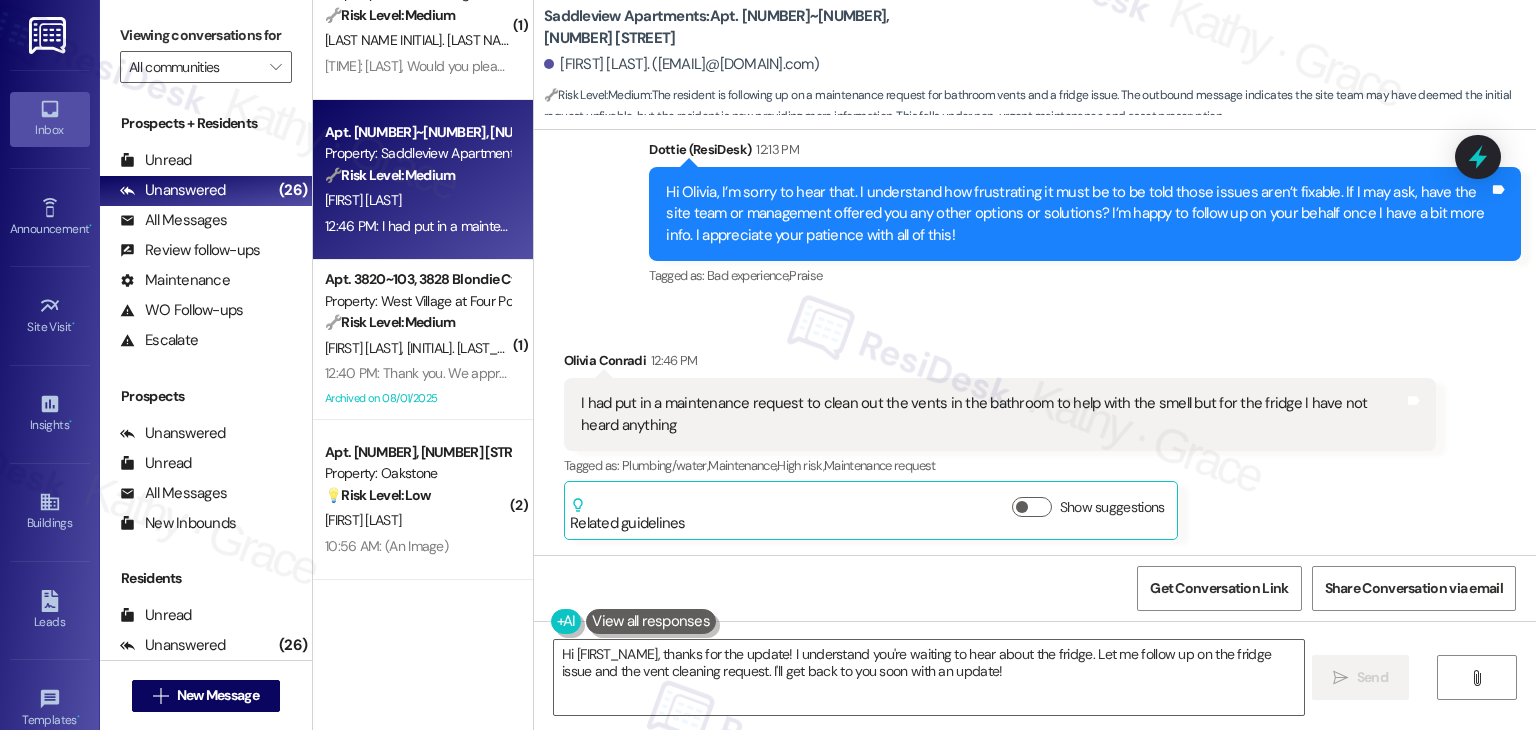 click on "Sent via SMS Dottie  (ResiDesk) [TIME] Hi Olivia, I’m sorry to hear that. I understand how frustrating it must be to be told those issues aren’t fixable. If I may ask, have the site team or management offered you any other options or solutions? I’m happy to follow up on your behalf once I have a bit more info. I appreciate your patience with all of this! Tags and notes Tagged as:   Bad experience ,  Click to highlight conversations about Bad experience Praise Click to highlight conversations about Praise" at bounding box center (1085, 215) 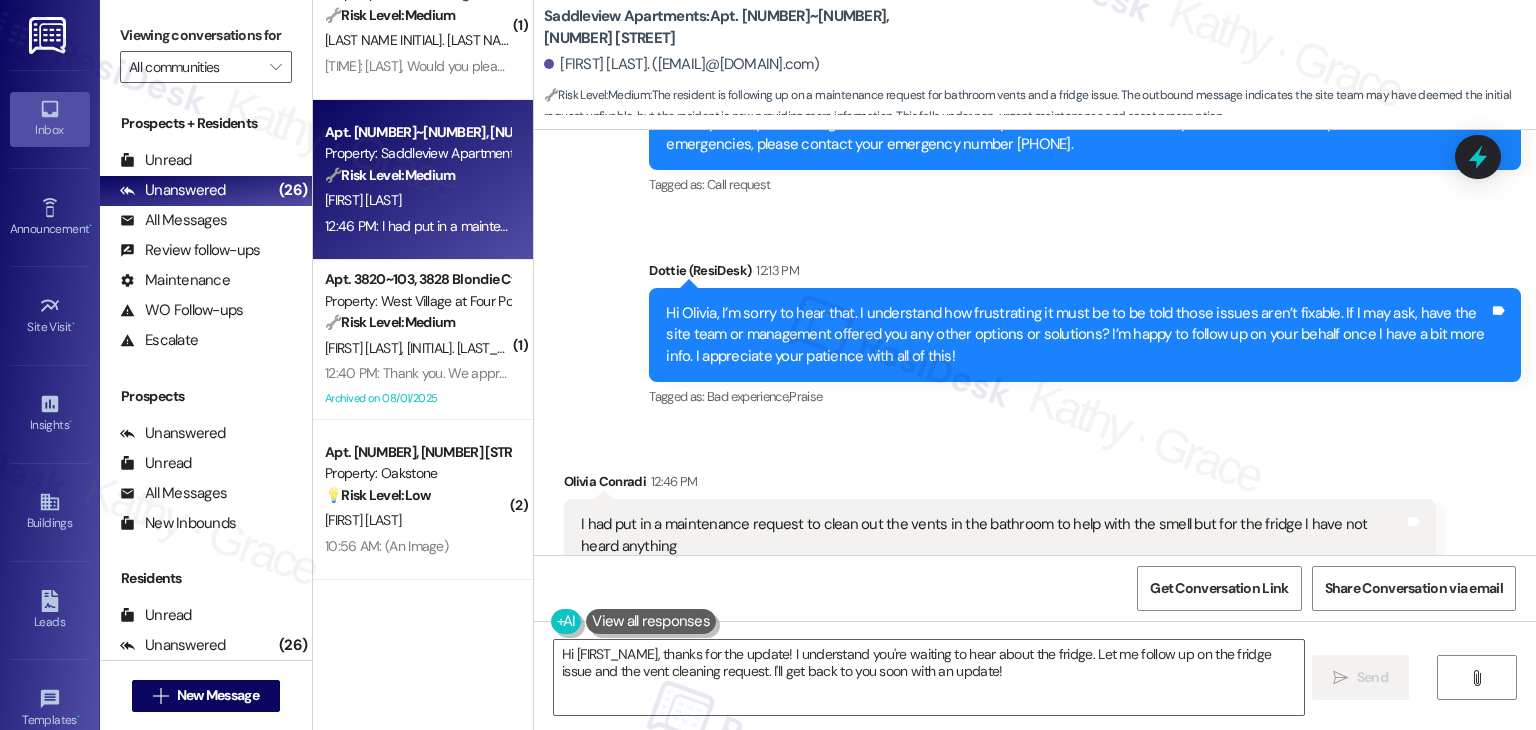 scroll, scrollTop: 1518, scrollLeft: 0, axis: vertical 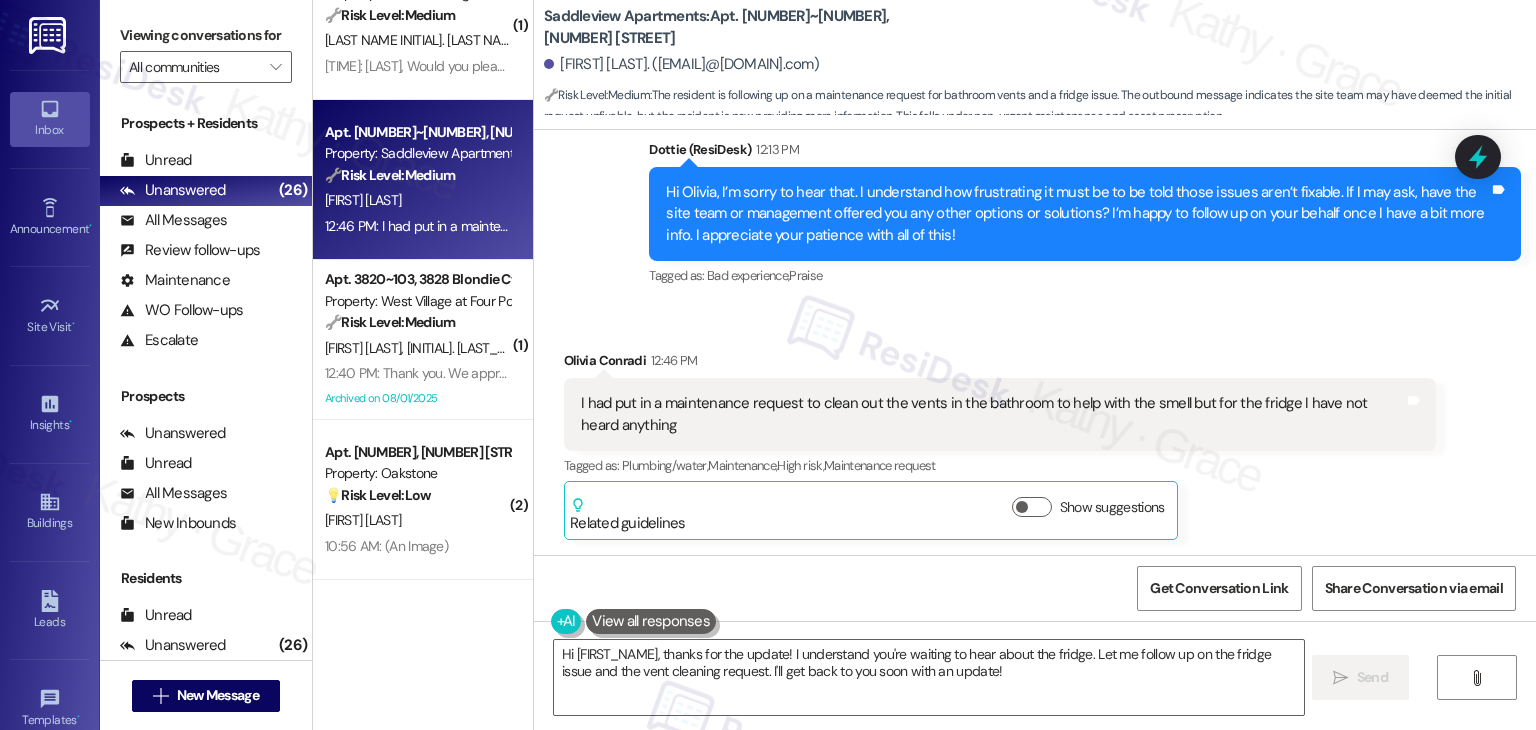 click on "Received via SMS [FIRST_NAME] [LAST_NAME] [TIME] I had put in a maintenance request to clean out the vents in the bathroom to help with the smell but for the fridge I have not heard anything  Tags and notes Tagged as:   Plumbing/water ,  Click to highlight conversations about Plumbing/water Maintenance ,  Click to highlight conversations about Maintenance High risk ,  Click to highlight conversations about High risk Maintenance request Click to highlight conversations about Maintenance request  Related guidelines Show suggestions" at bounding box center (1000, 445) 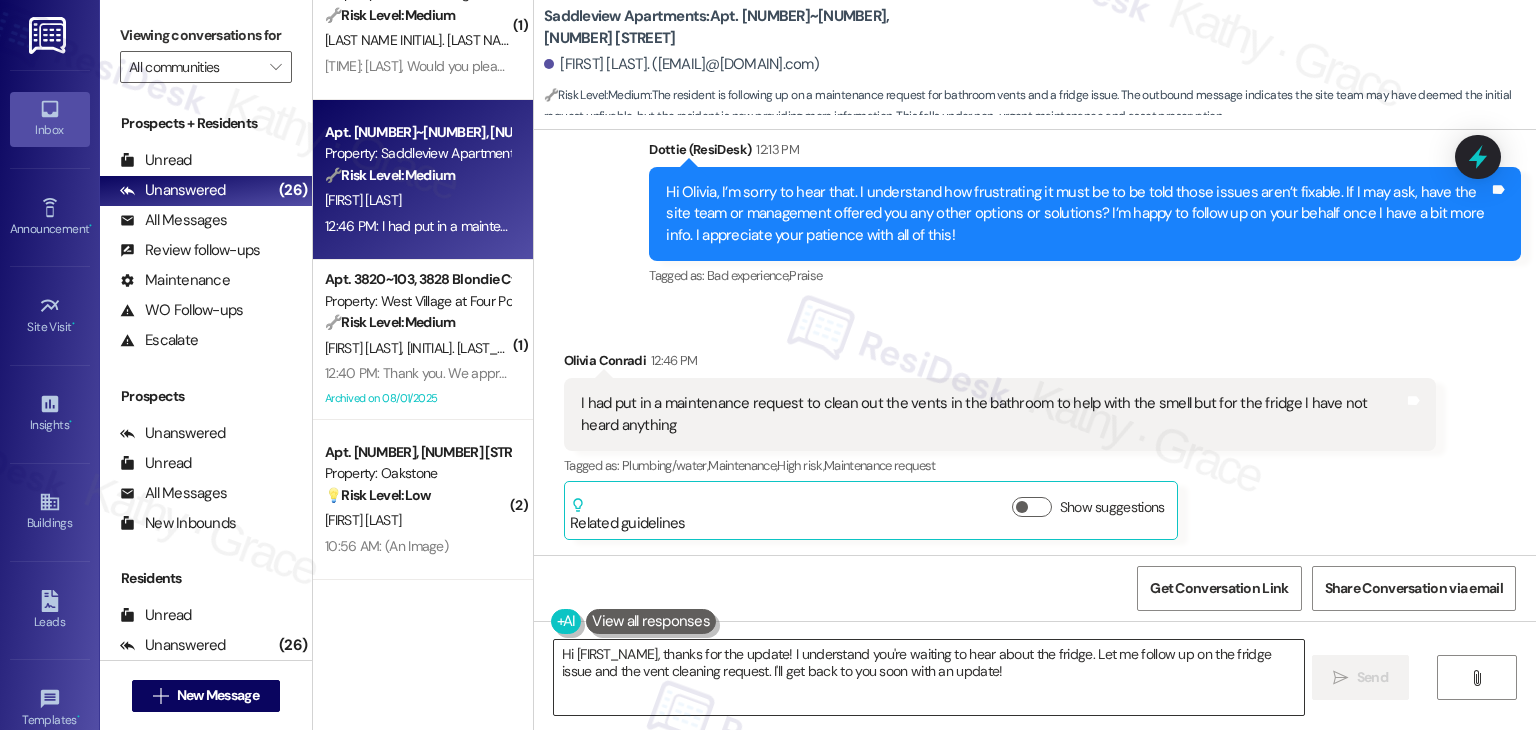 click on "Hi [FIRST_NAME], thanks for the update! I understand you're waiting to hear about the fridge. Let me follow up on the fridge issue and the vent cleaning request. I'll get back to you soon with an update!" at bounding box center (928, 677) 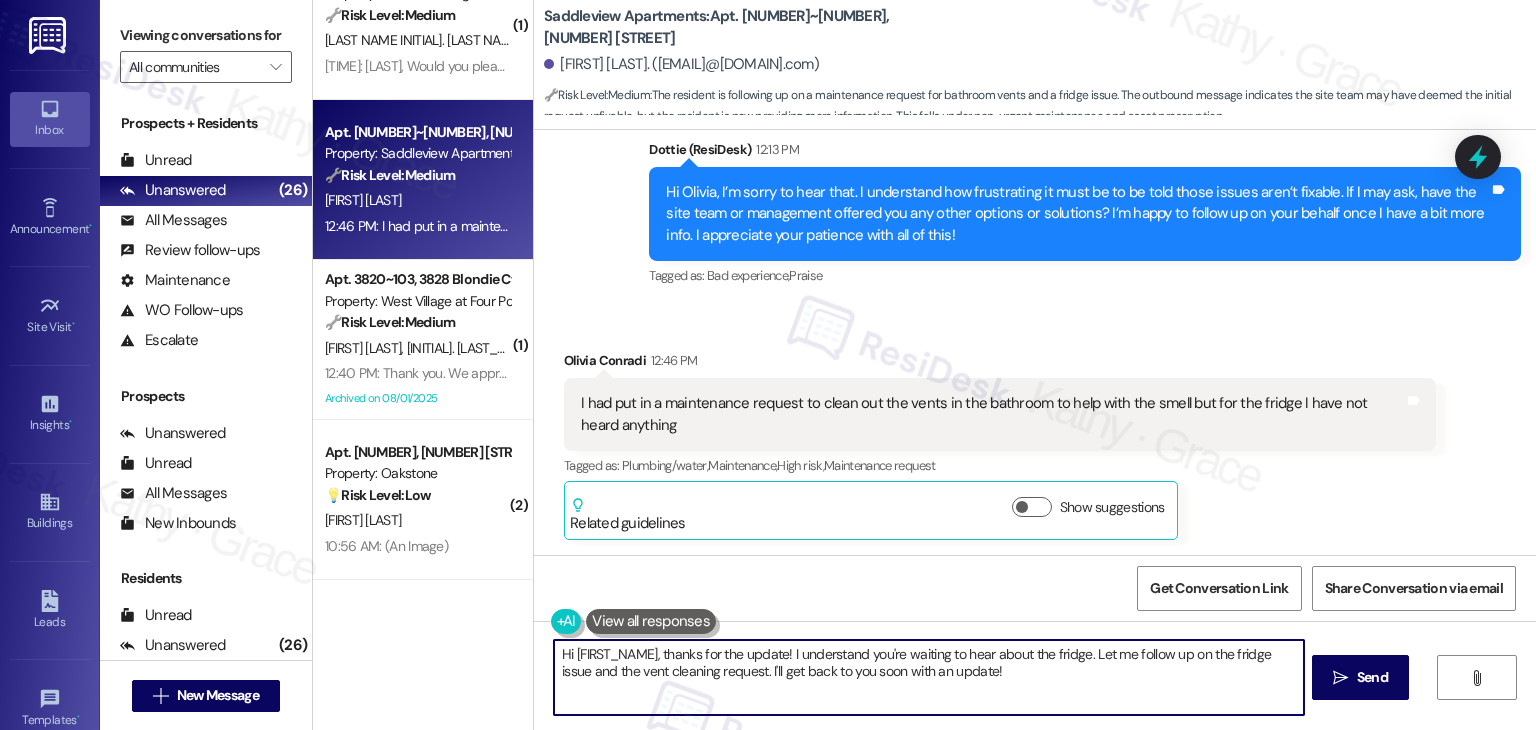 click on "Hi [FIRST_NAME], thanks for the update! I understand you're waiting to hear about the fridge. Let me follow up on the fridge issue and the vent cleaning request. I'll get back to you soon with an update!" at bounding box center (928, 677) 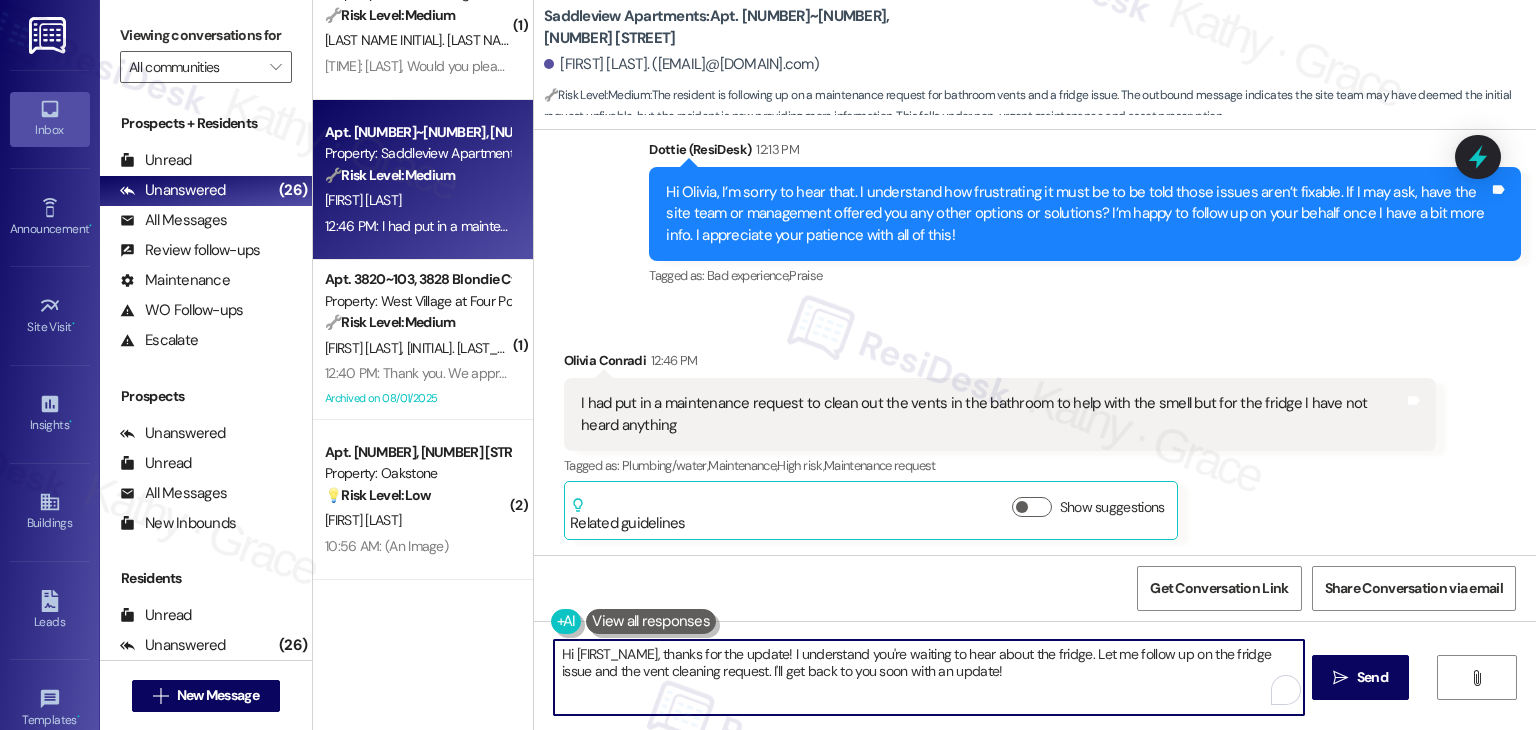paste on "Thanks for the update, [FIRST]! Could you let me know if a separate work order was ever submitted for the fridge? If not, I’d recommend putting one in so the team can take a look. If you do have a ticket number, feel free to send it my way and I’ll follow up for you. Appreciate your patience!" 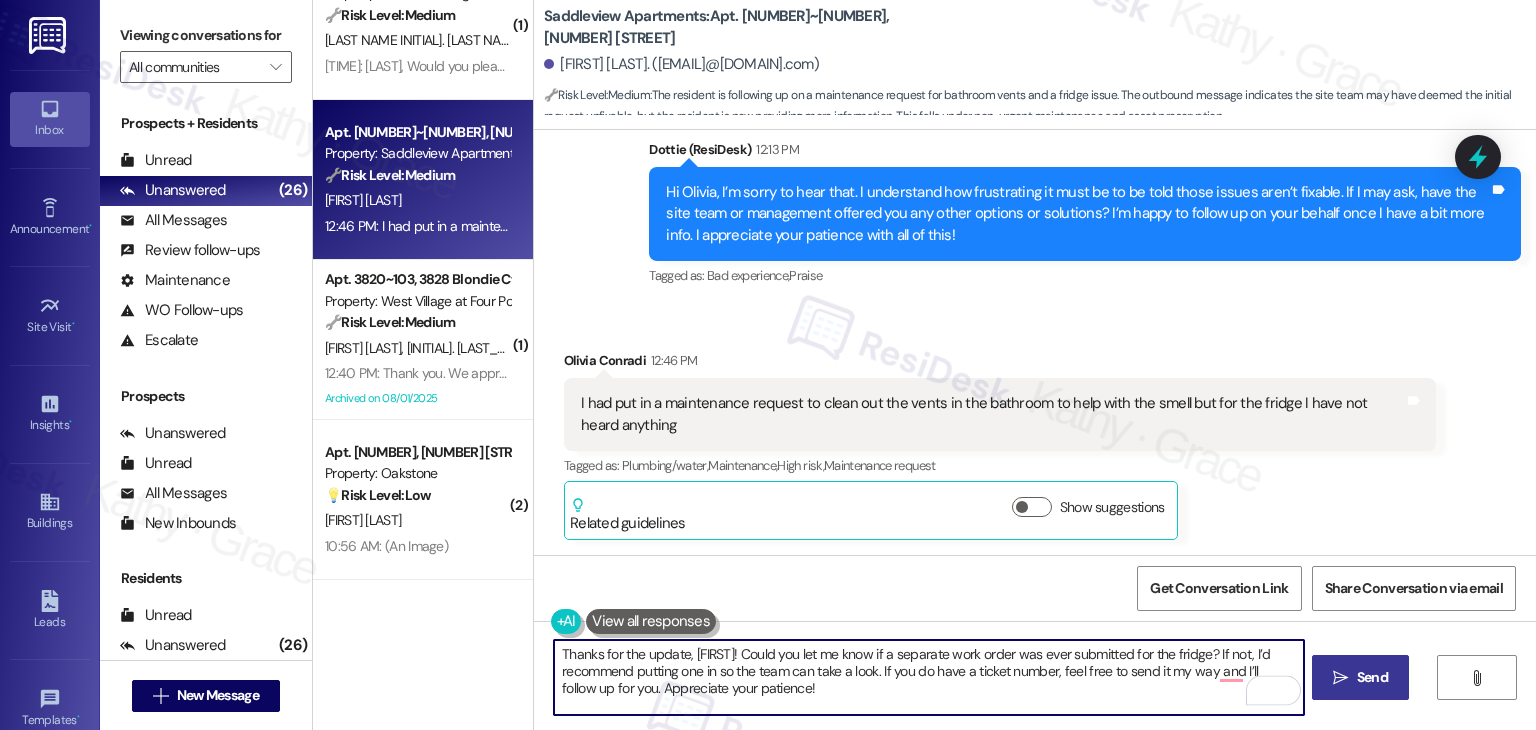 type on "Thanks for the update, [FIRST]! Could you let me know if a separate work order was ever submitted for the fridge? If not, I’d recommend putting one in so the team can take a look. If you do have a ticket number, feel free to send it my way and I’ll follow up for you. Appreciate your patience!" 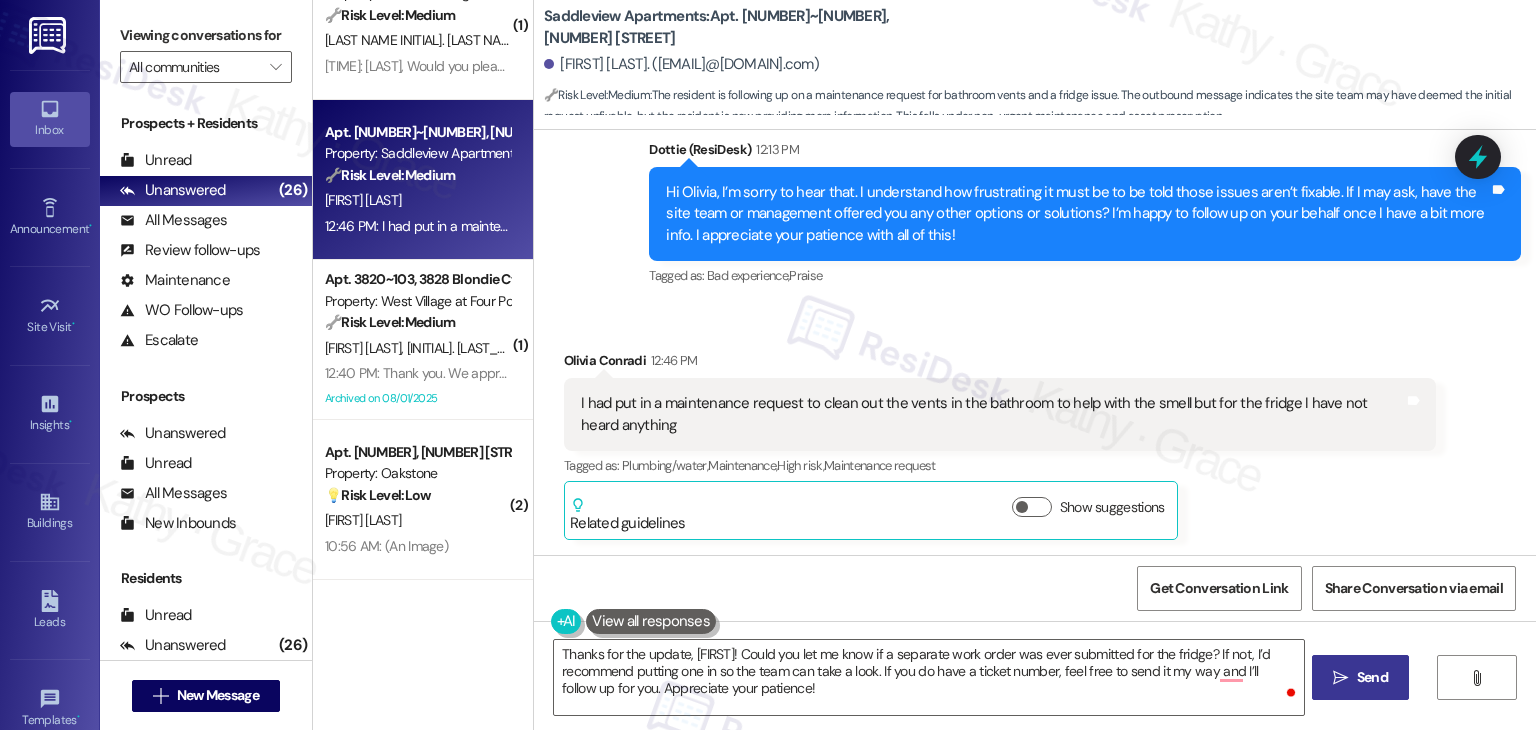 click on "Send" at bounding box center [1372, 677] 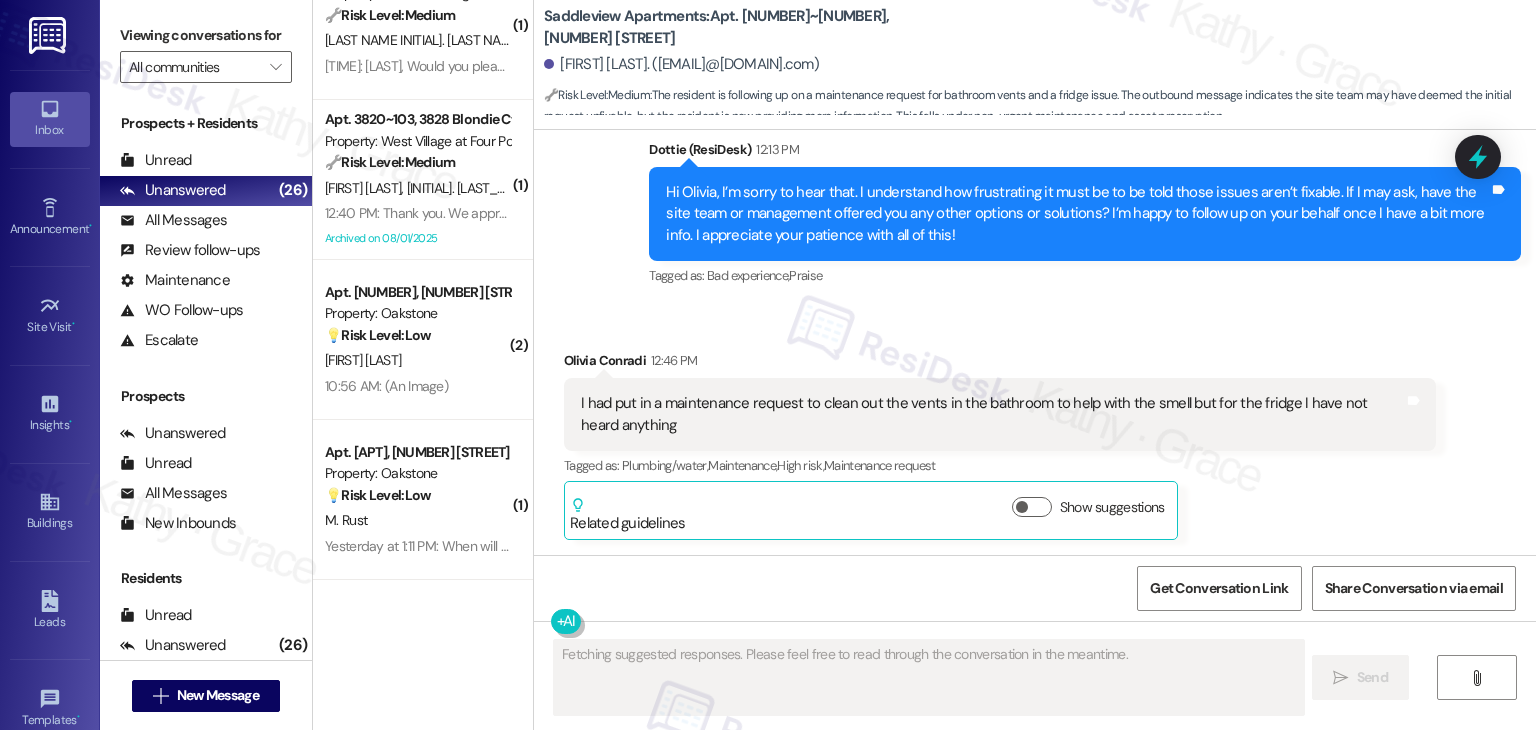 scroll, scrollTop: 1517, scrollLeft: 0, axis: vertical 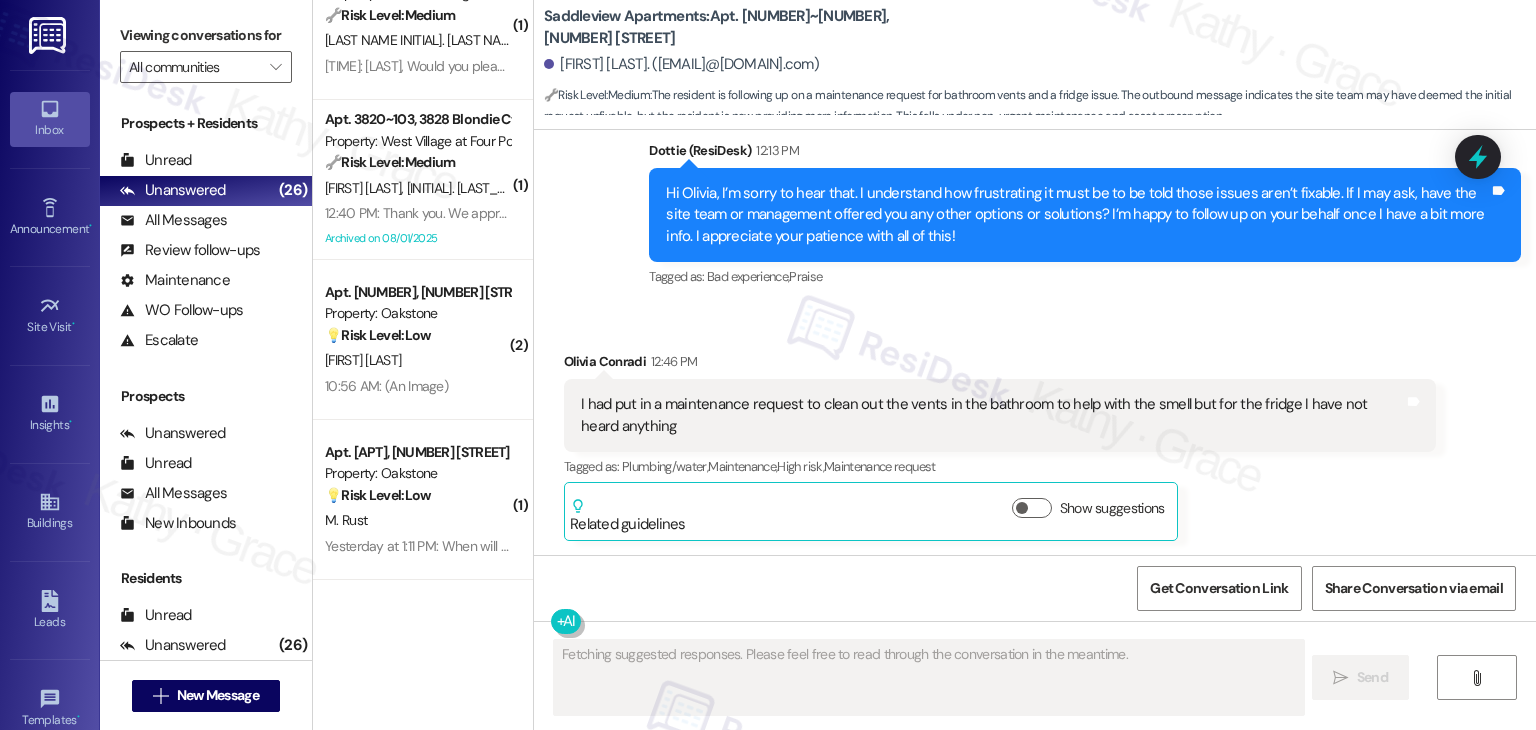 click 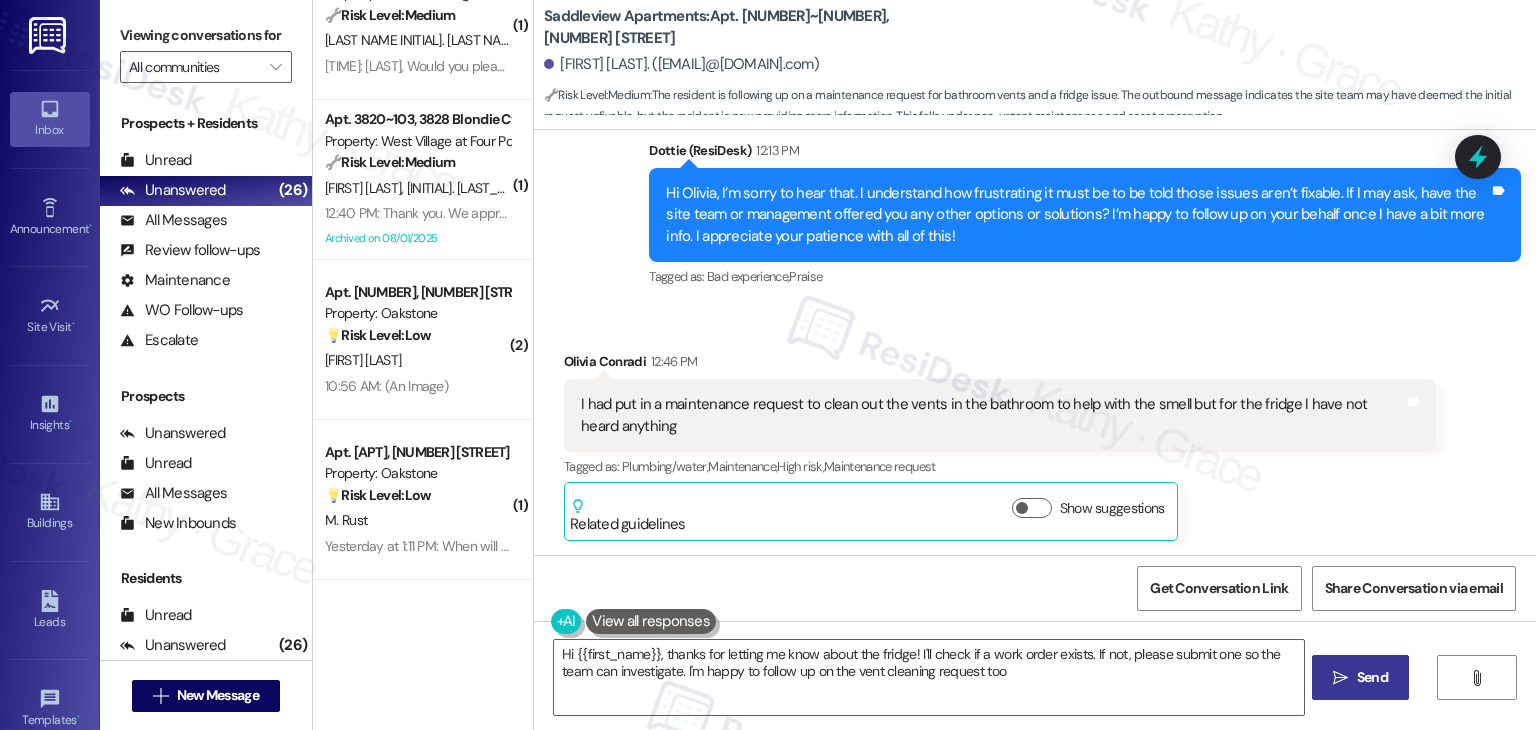 type on "Hi [FIRST_NAME], thanks for letting me know about the fridge! I'll check if a work order exists. If not, please submit one so the team can investigate. I'm happy to follow up on the vent cleaning request too!" 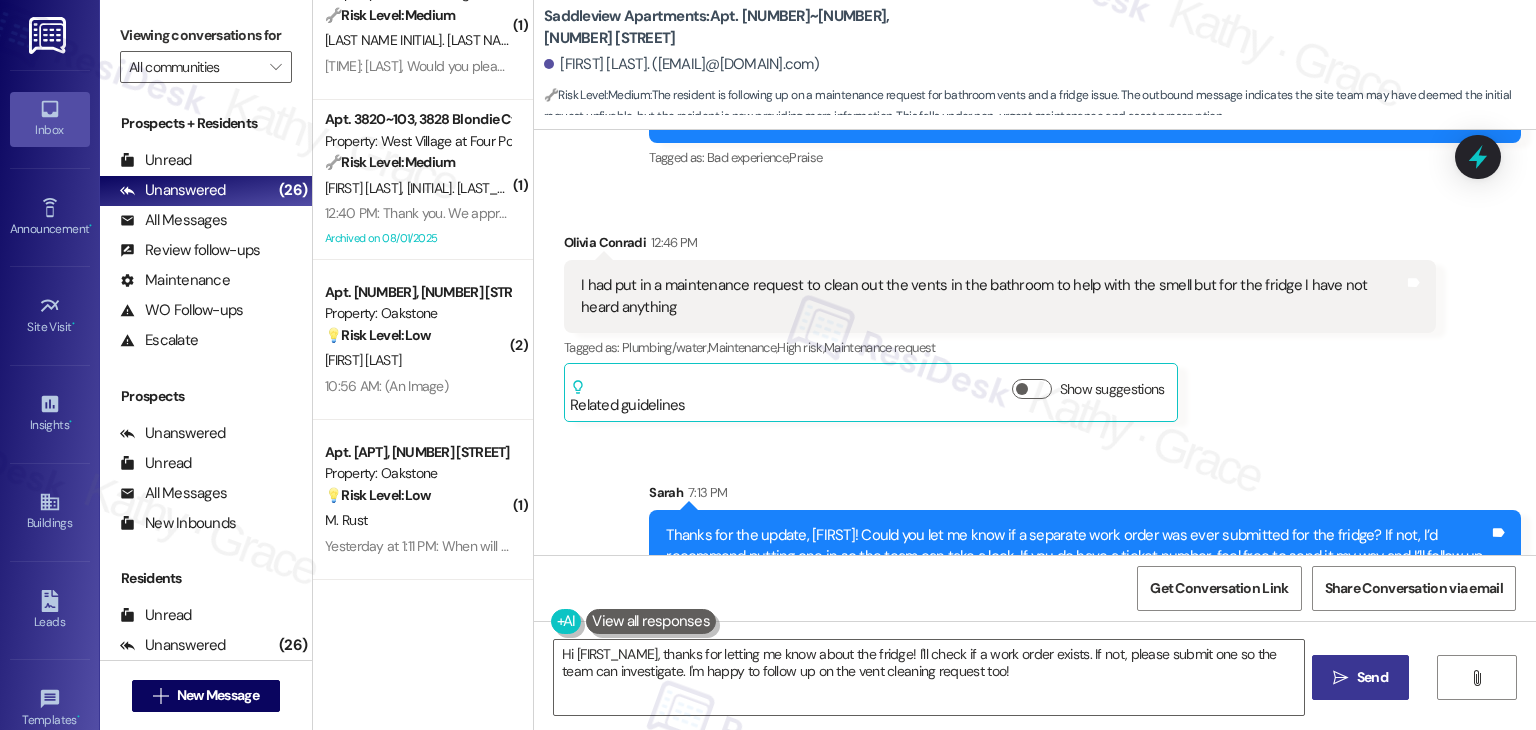 scroll, scrollTop: 1700, scrollLeft: 0, axis: vertical 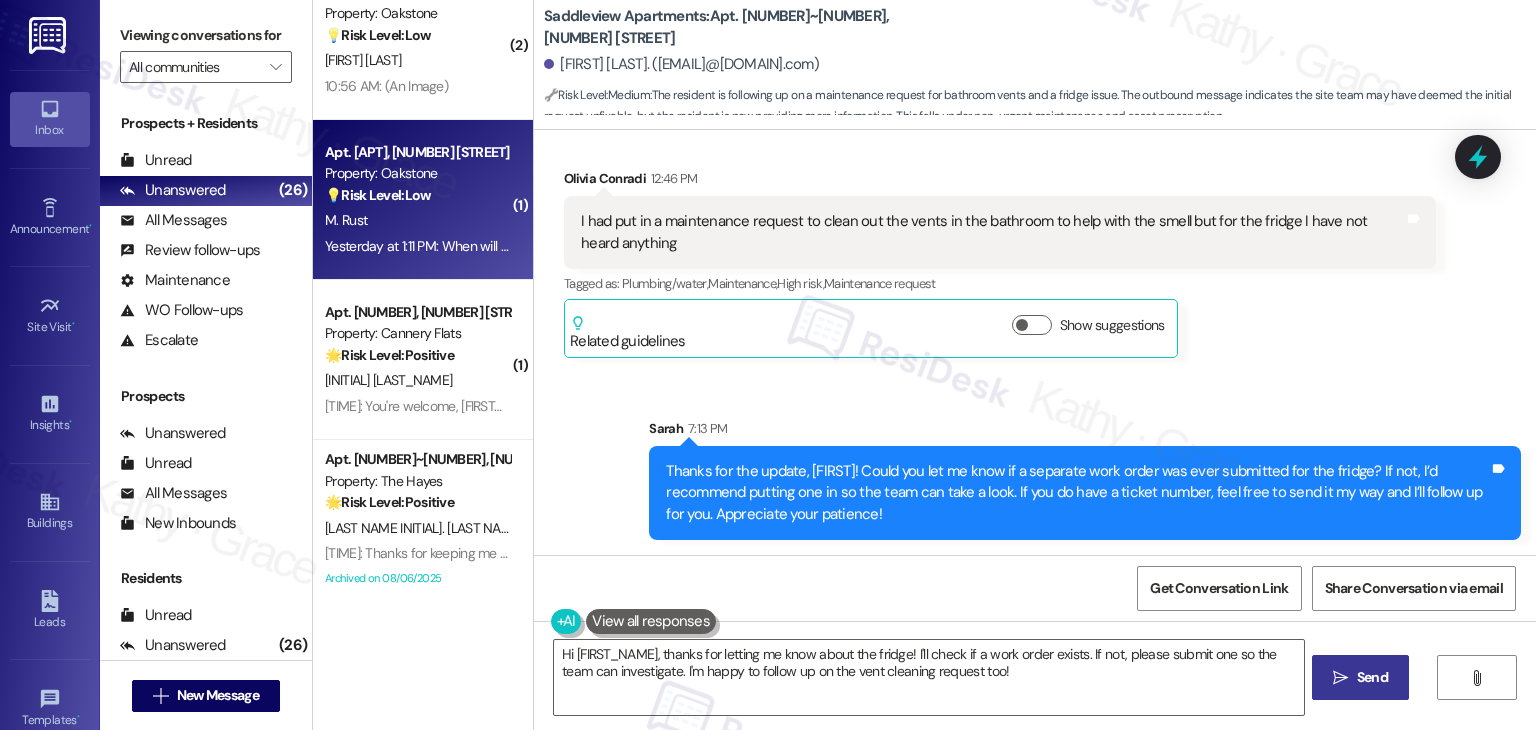 click on "M. Rust" at bounding box center [417, 220] 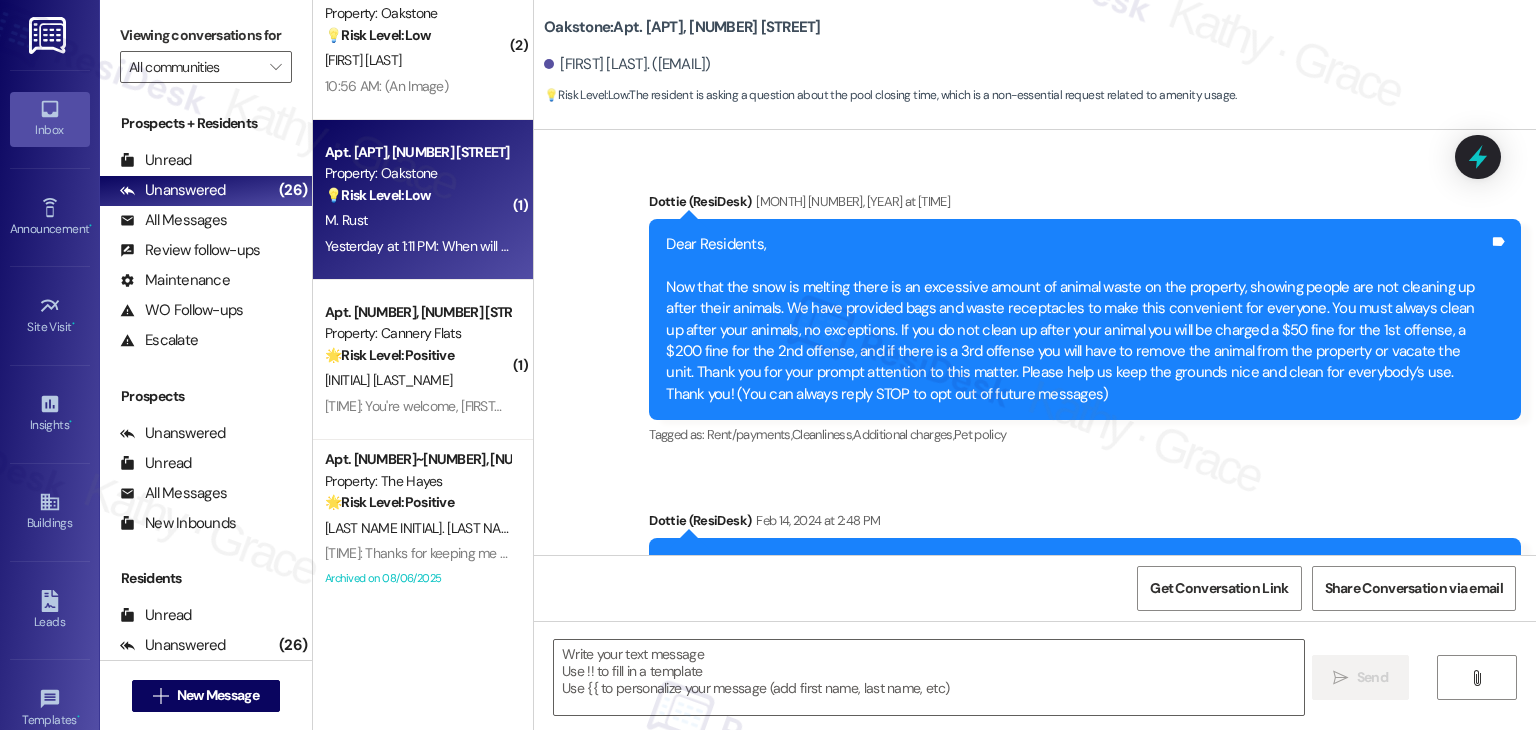 click on "[FIRST] [LAST]. ([EMAIL])" at bounding box center (1040, 65) 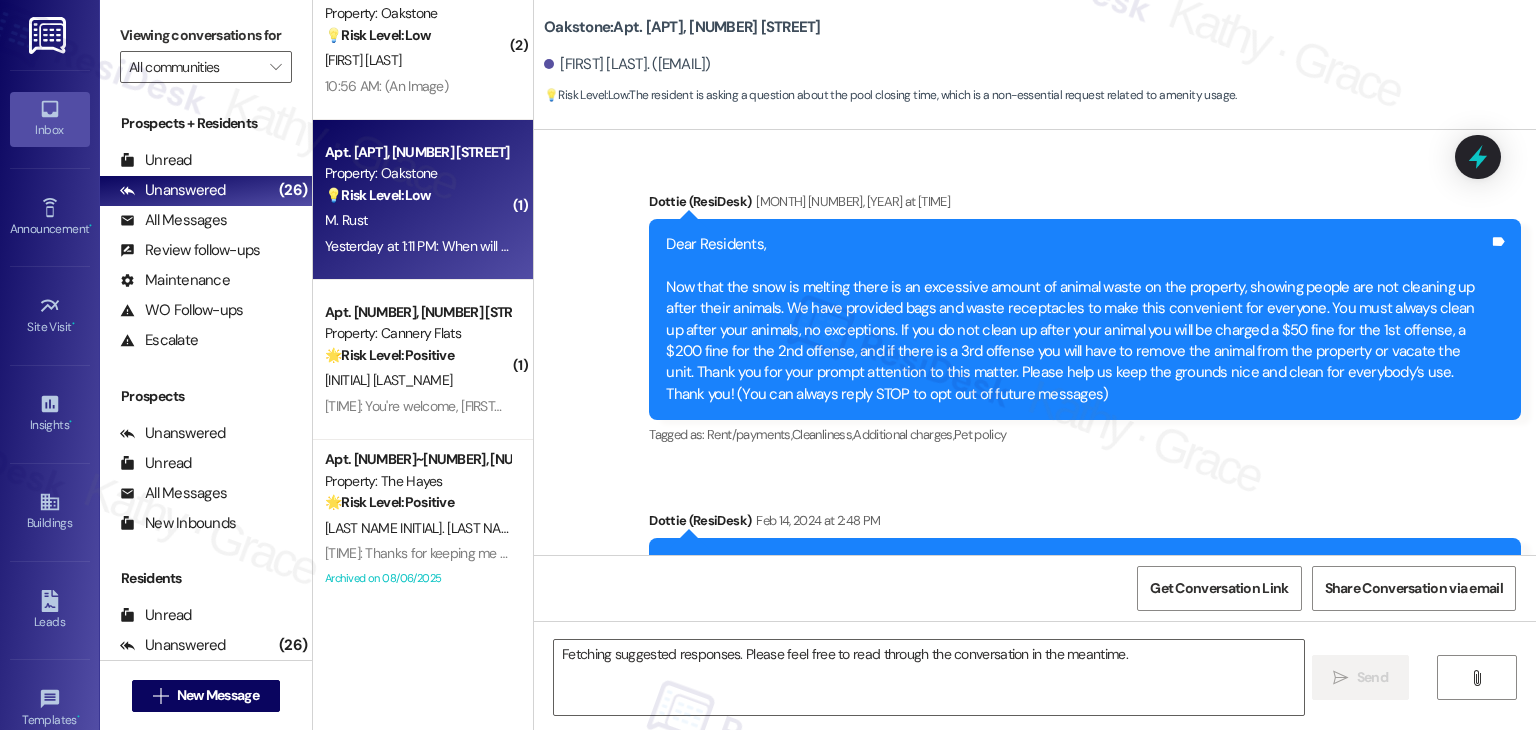 scroll, scrollTop: 8179, scrollLeft: 0, axis: vertical 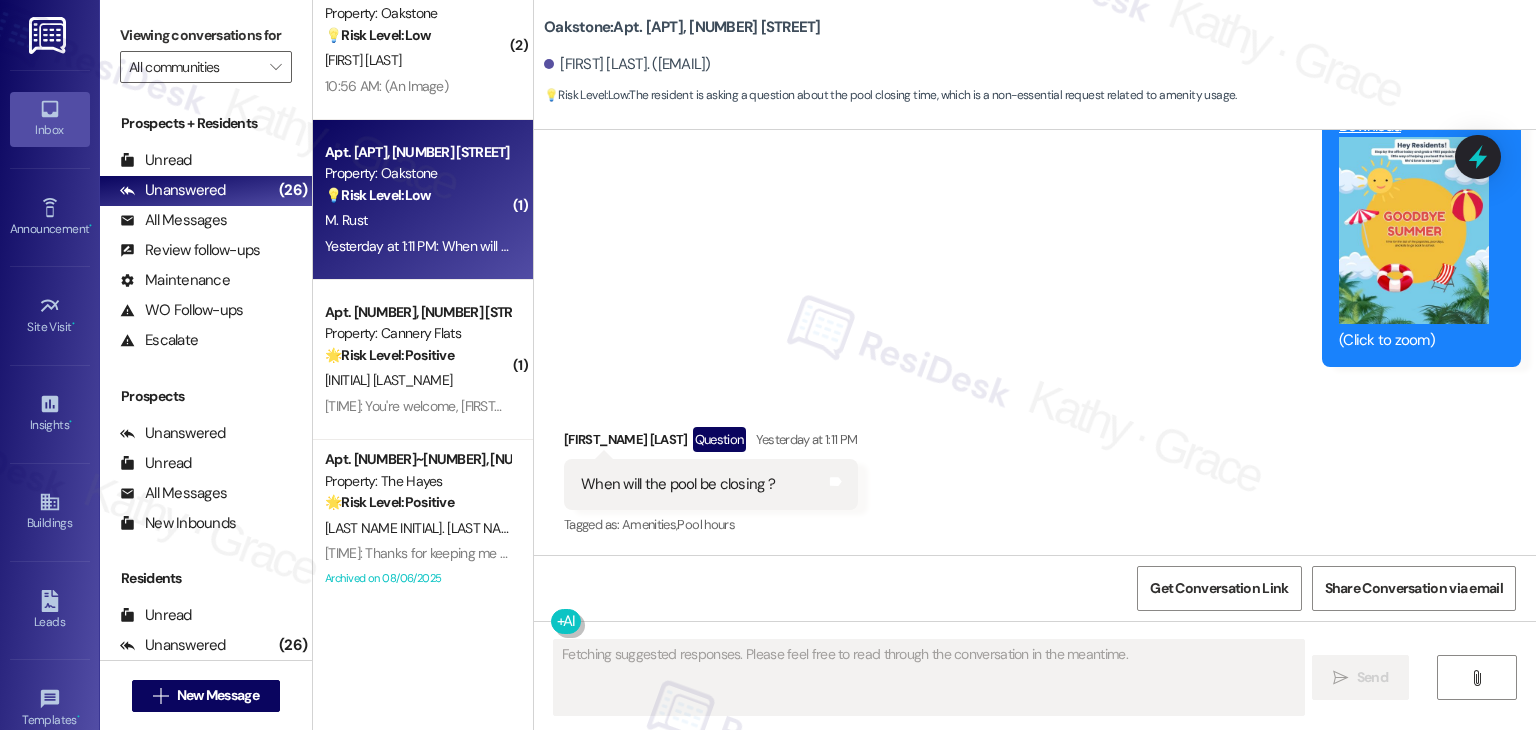 click on "Oakstone: Apt. [NUMBER], [NUMBER] South [NUMBER] East [LAST]. ([EMAIL]) 💡 Risk Level: Low : The resident is asking a question about the pool closing time, which is a non-essential request related to amenity usage." at bounding box center [1040, 55] 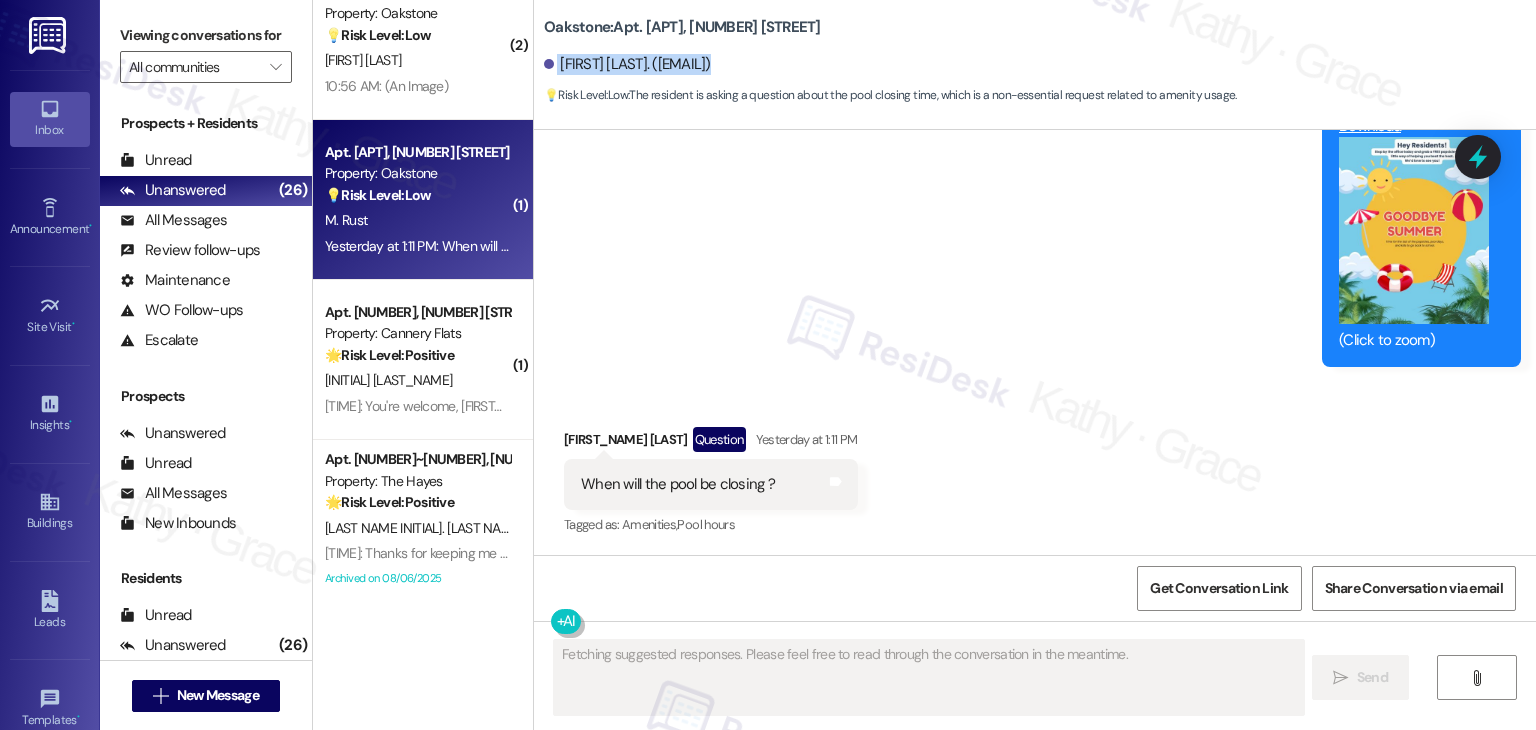 click on "Oakstone: Apt. [NUMBER], [NUMBER] South [NUMBER] East [LAST]. ([EMAIL]) 💡 Risk Level: Low : The resident is asking a question about the pool closing time, which is a non-essential request related to amenity usage." at bounding box center (1040, 55) 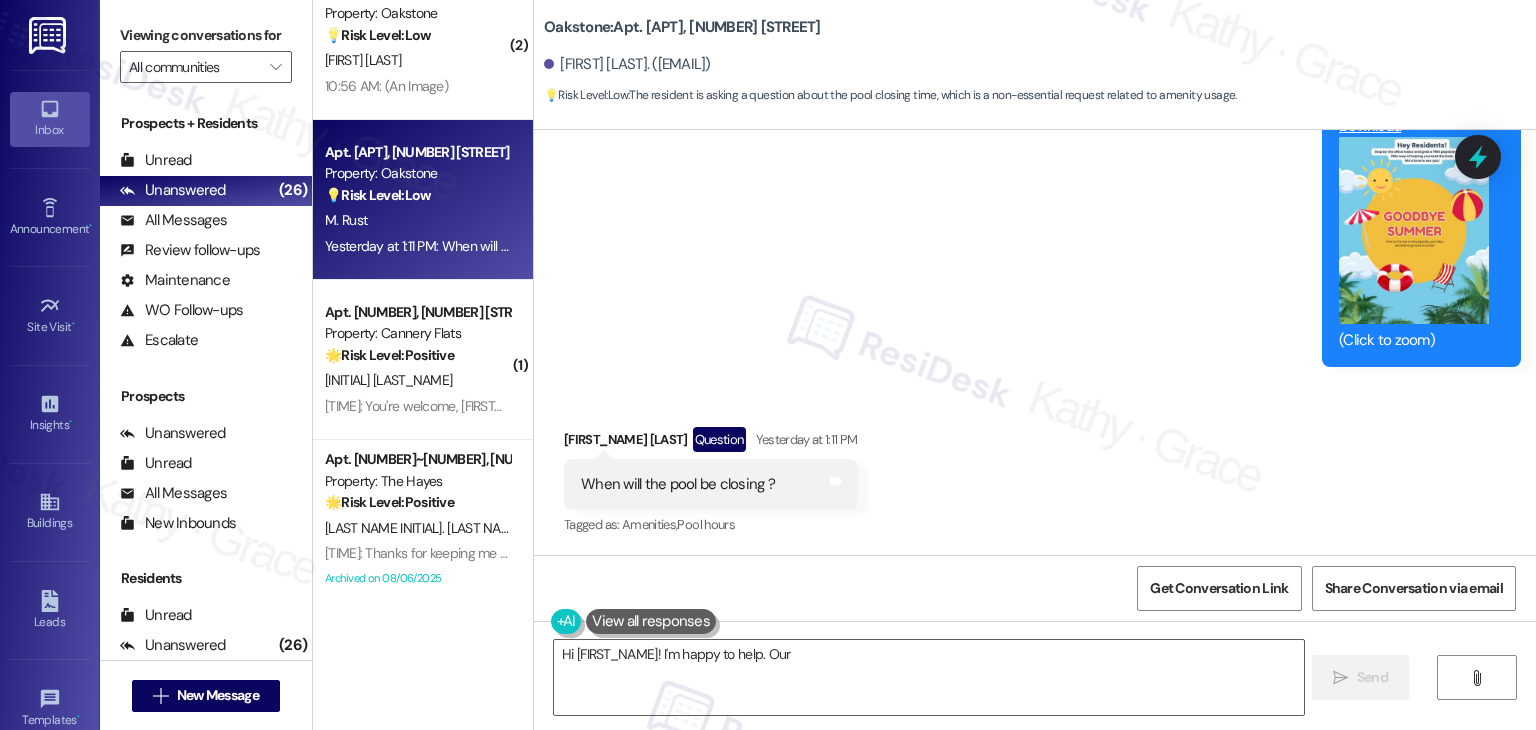 click on "Received via SMS Melanie Rust Question [TIME] When will the pool be closing ?  Tags and notes Tagged as:   Amenities ,  Click to highlight conversations about Amenities Pool hours Click to highlight conversations about Pool hours" at bounding box center (1035, 468) 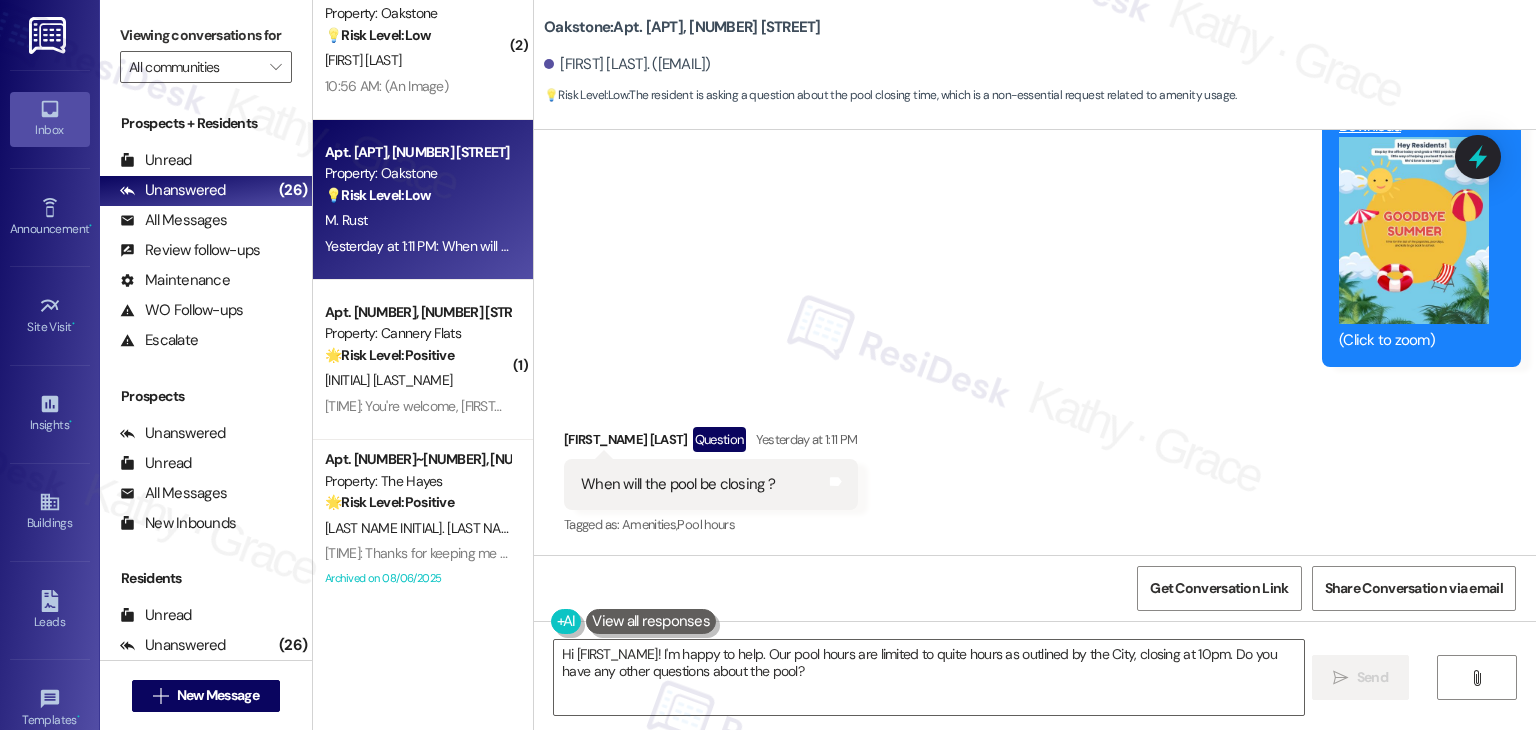 click on "Received via SMS Melanie Rust Question [TIME] When will the pool be closing ?  Tags and notes Tagged as:   Amenities ,  Click to highlight conversations about Amenities Pool hours Click to highlight conversations about Pool hours" at bounding box center (1035, 468) 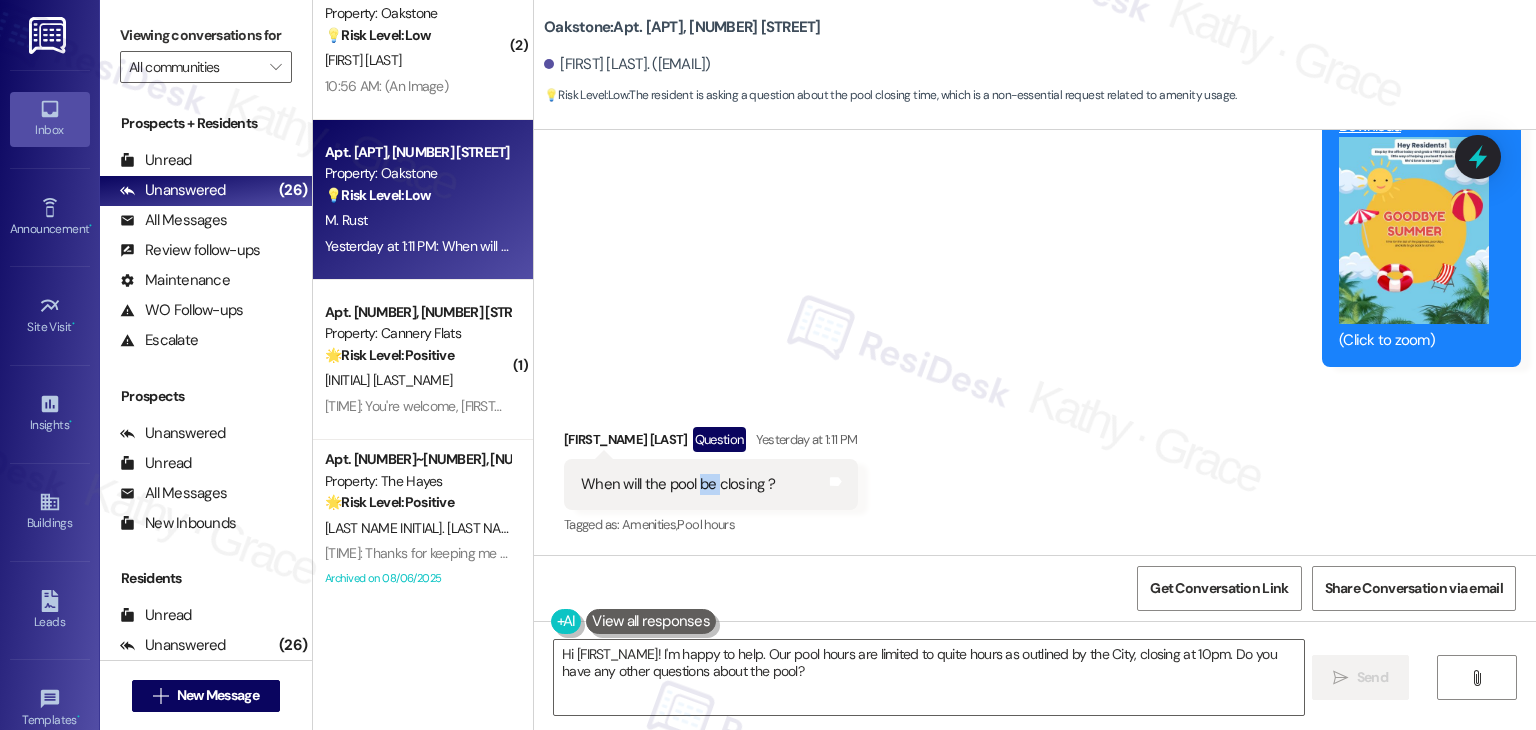 click on "When will the pool be closing ?" at bounding box center [678, 484] 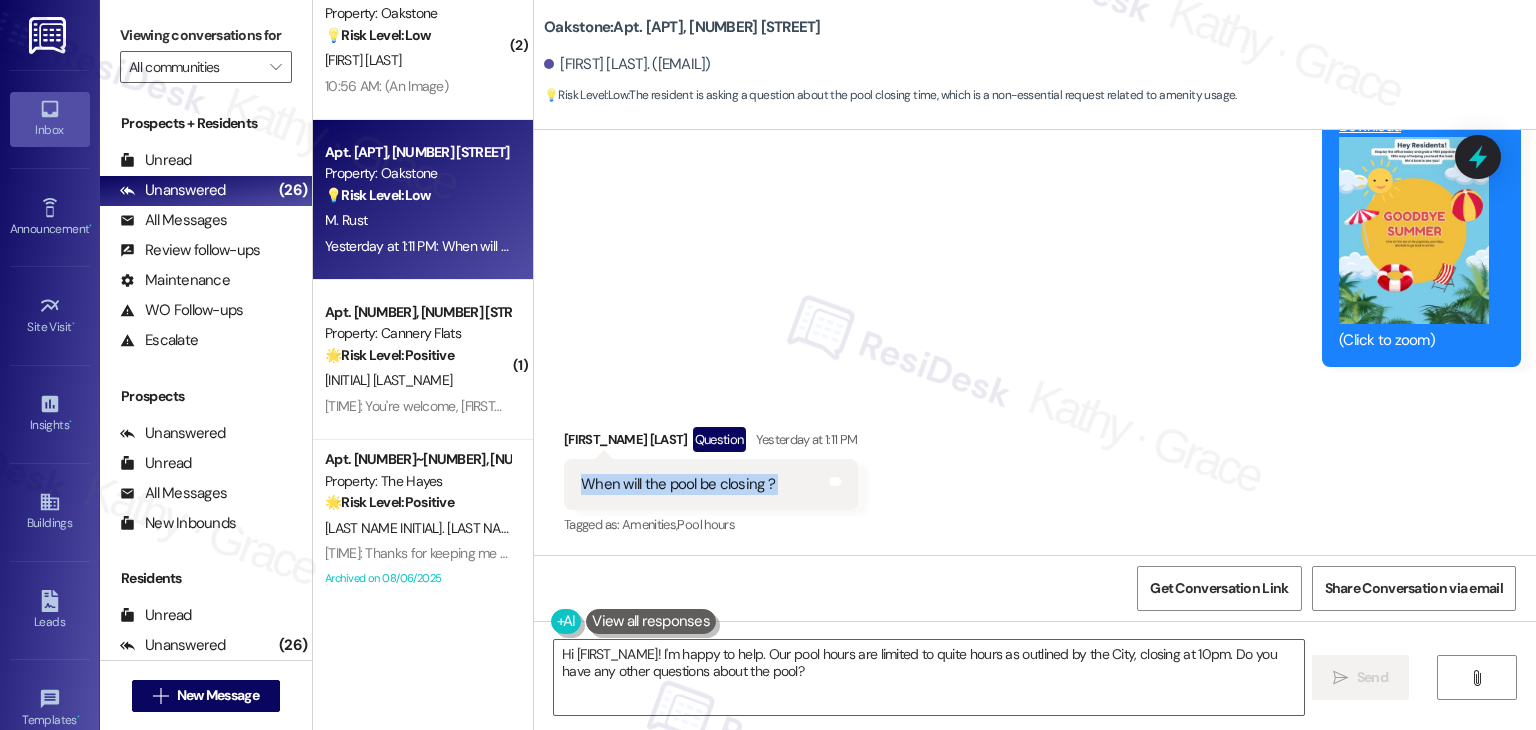 click on "When will the pool be closing ?" at bounding box center [678, 484] 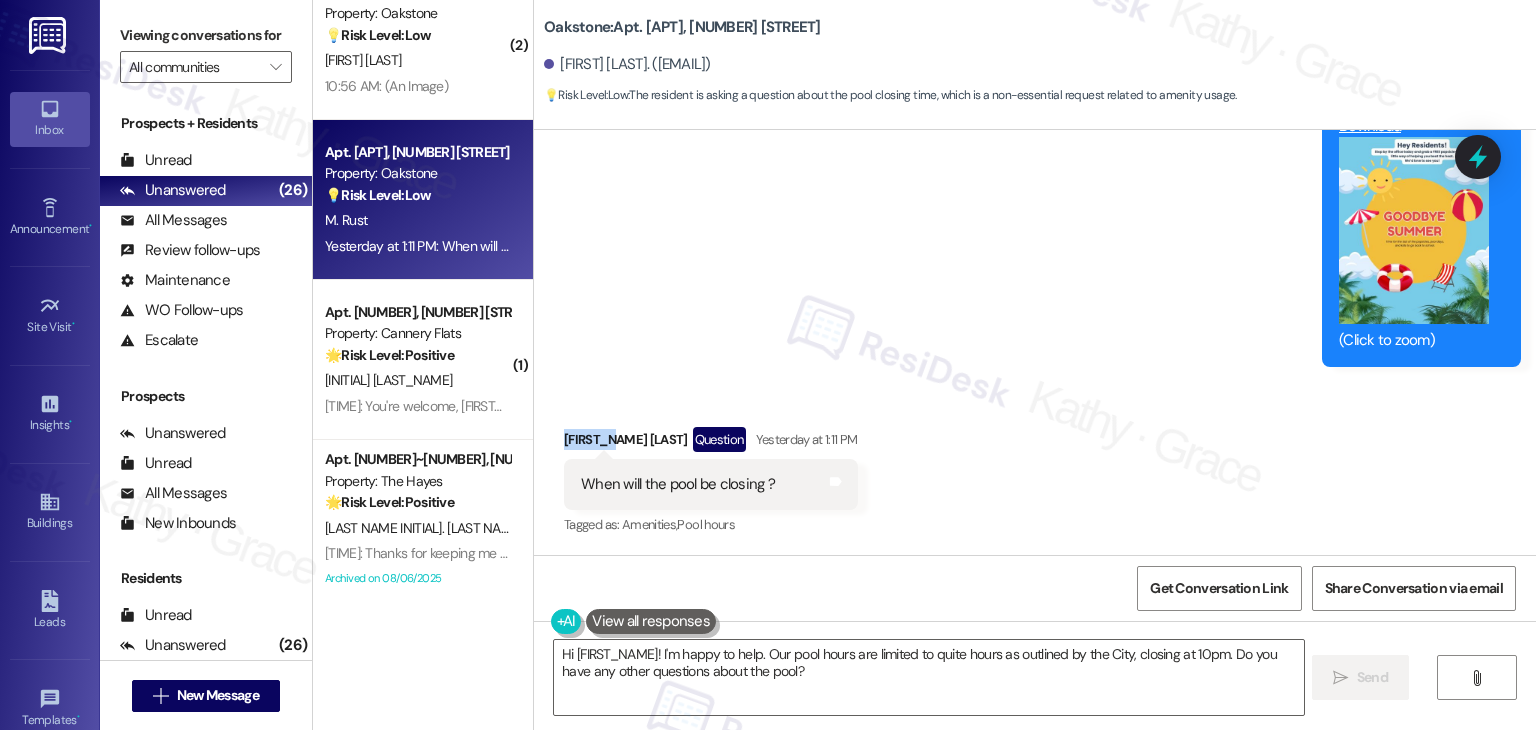 click on "[FIRST_NAME] [LAST] [QUESTION] [DAY] at [TIME]" at bounding box center (710, 443) 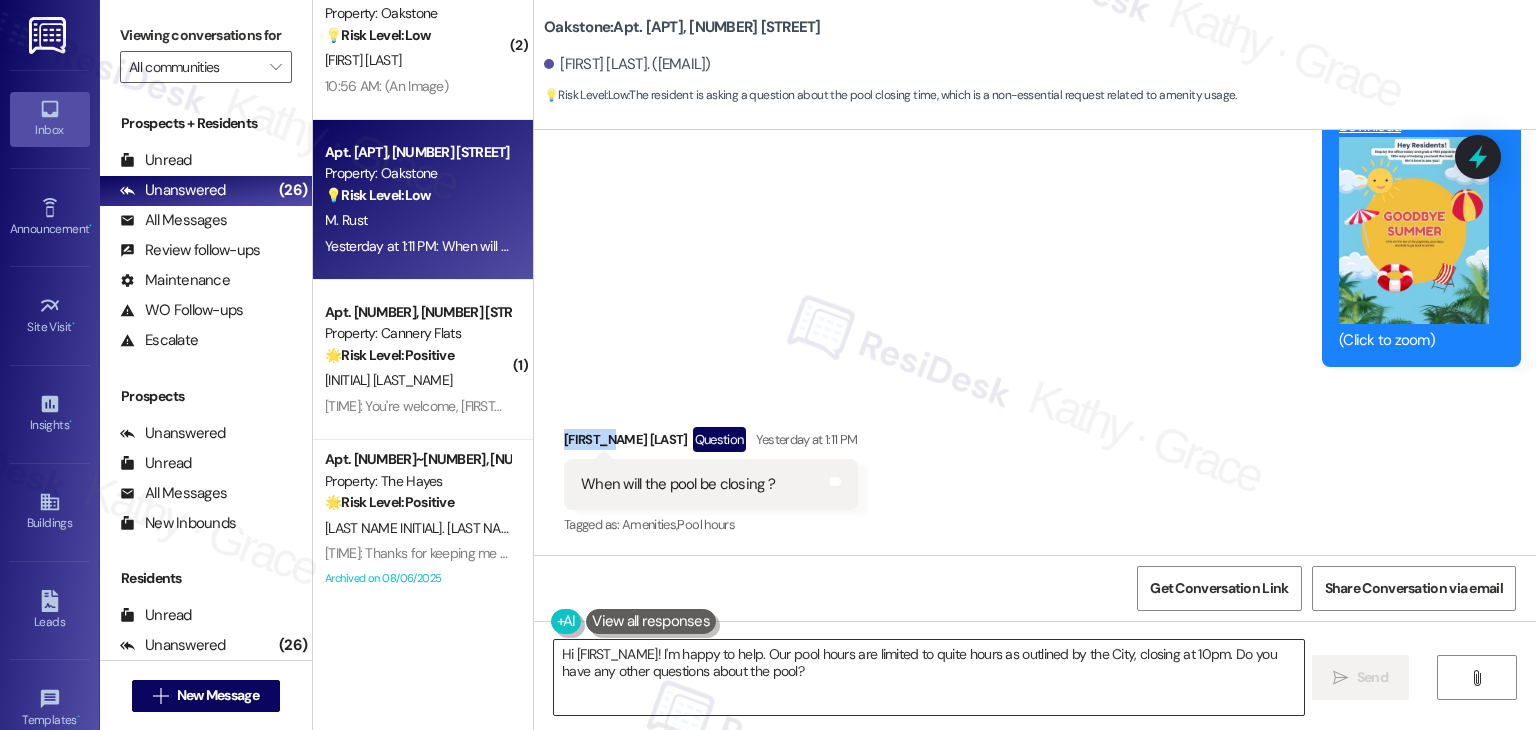 click on "Hi [FIRST_NAME]! I'm happy to help. Our pool hours are limited to quite hours as outlined by the City, closing at 10pm. Do you have any other questions about the pool?" at bounding box center [928, 677] 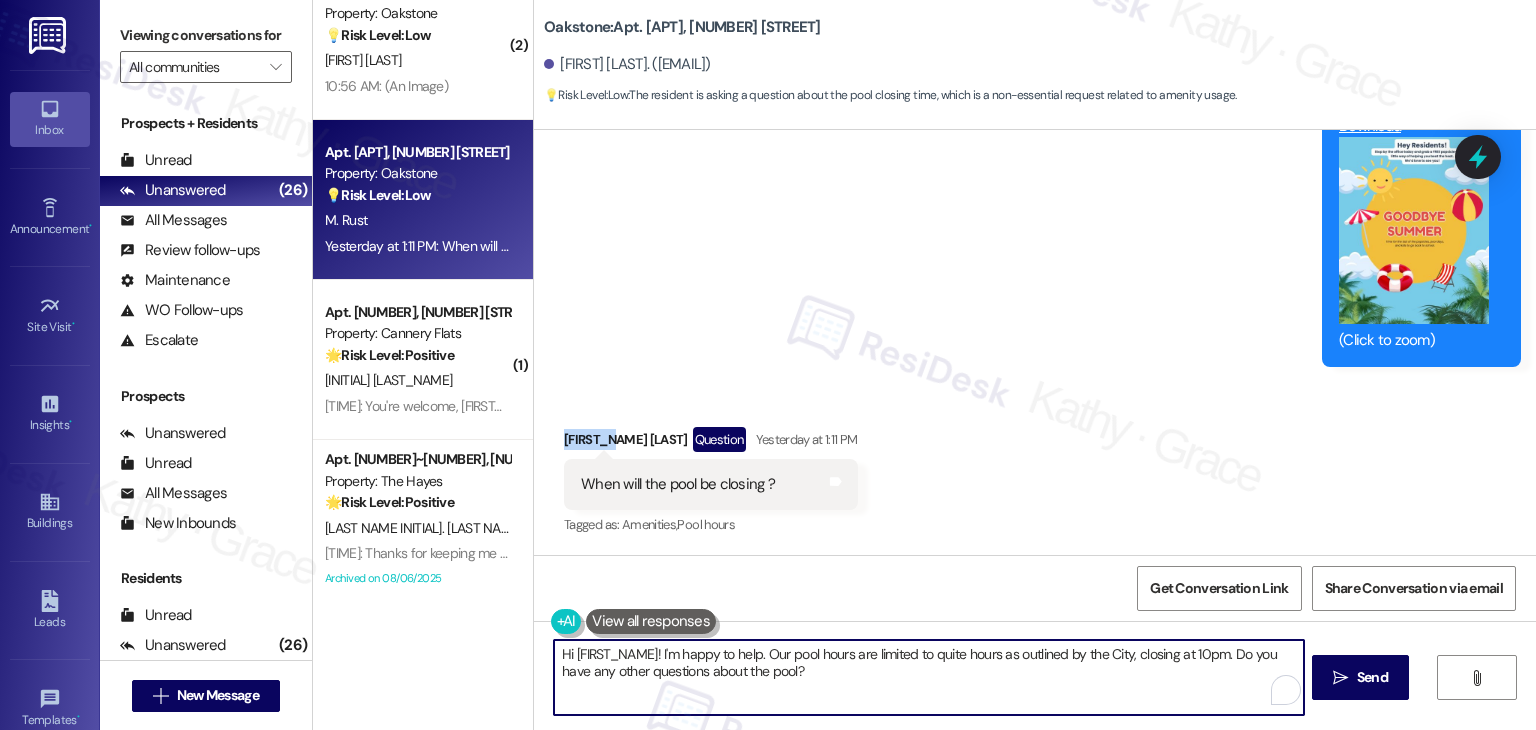 click on "Hi [FIRST_NAME]! I'm happy to help. Our pool hours are limited to quite hours as outlined by the City, closing at 10pm. Do you have any other questions about the pool?" at bounding box center (928, 677) 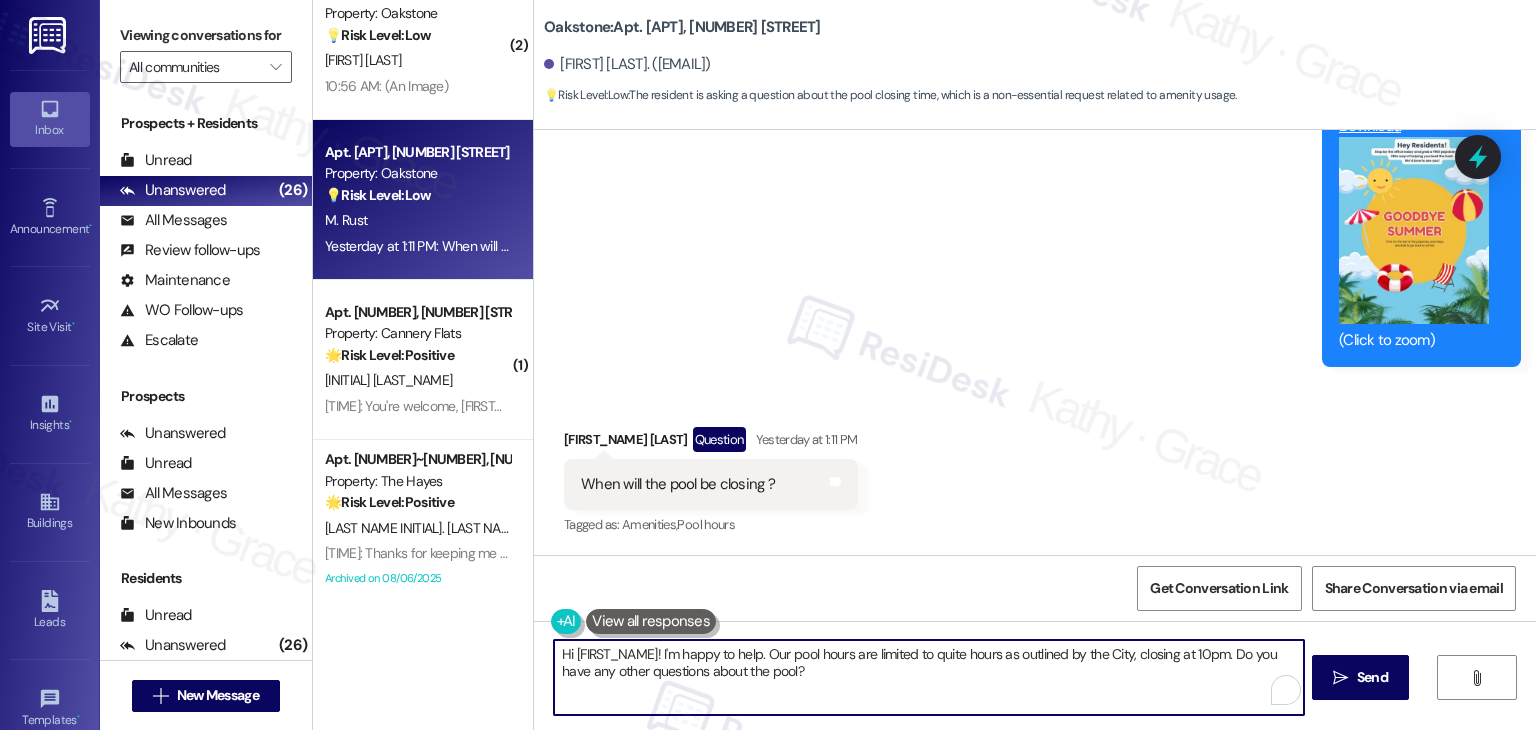 paste on "[FIRST_NAME]! I’m not sure of the exact pool closing date just yet, but I’ll reach out to the site team to confirm. In the meantime, are you having any trouble accessing the pool area" 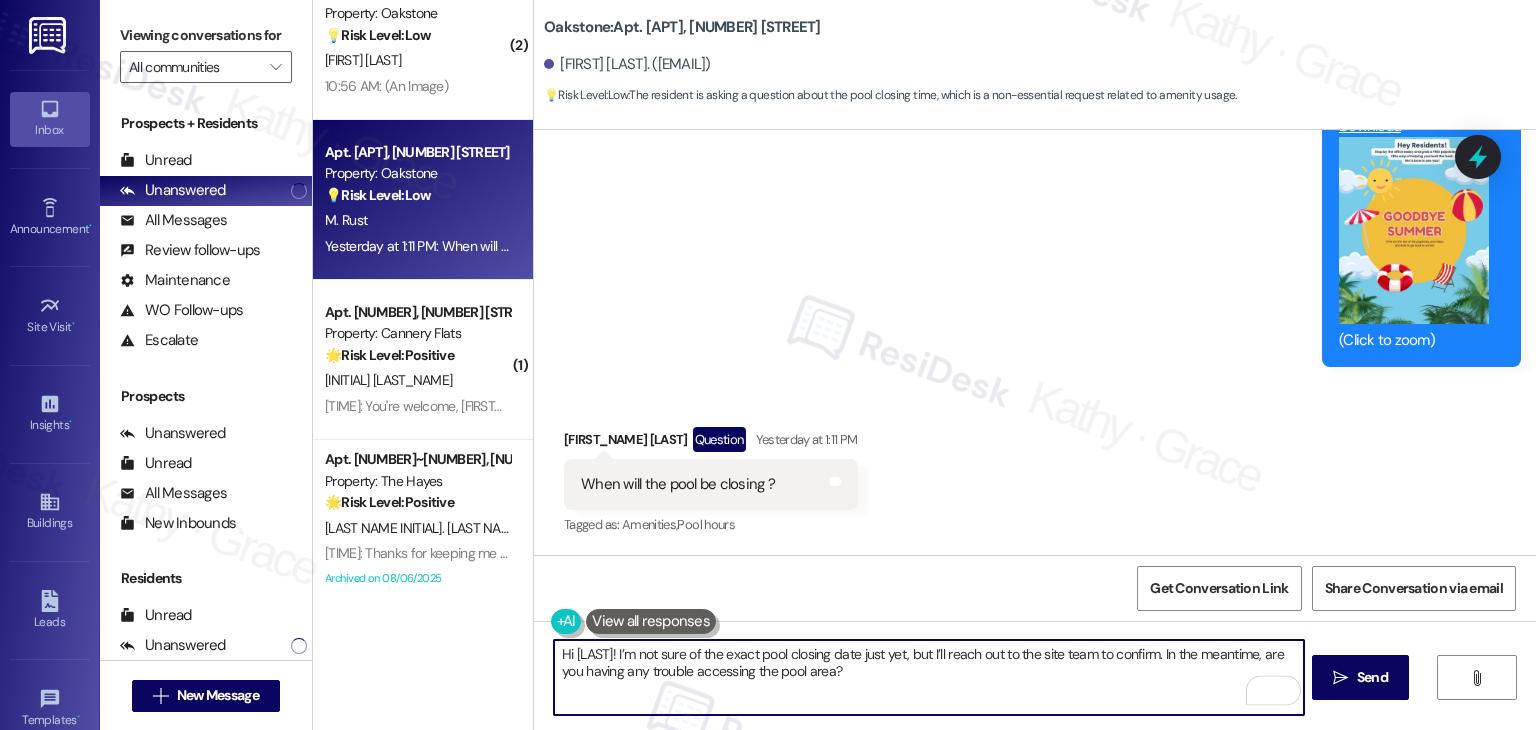 type on "Hi [LAST]! I’m not sure of the exact pool closing date just yet, but I’ll reach out to the site team to confirm. In the meantime, are you having any trouble accessing the pool area?" 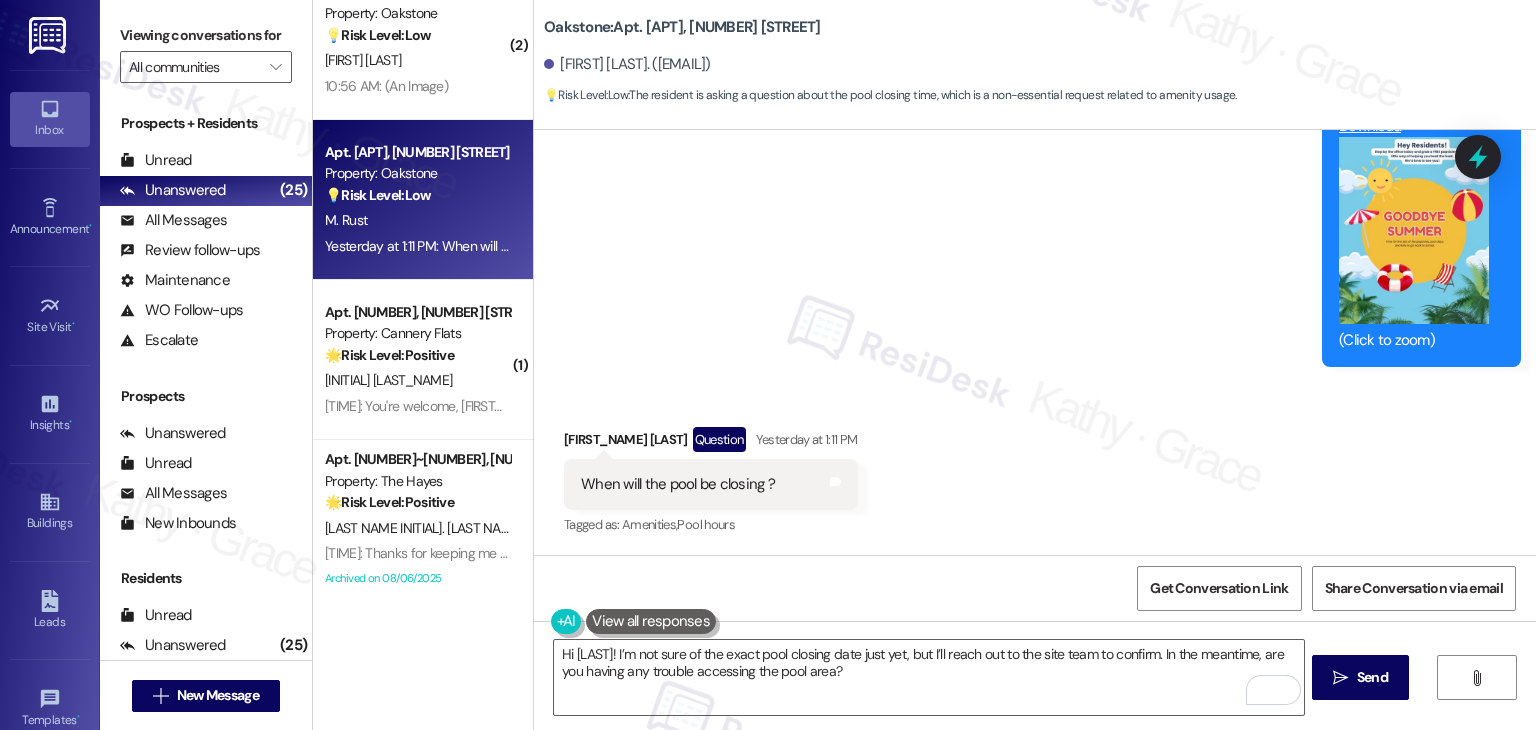 click at bounding box center [1414, 230] 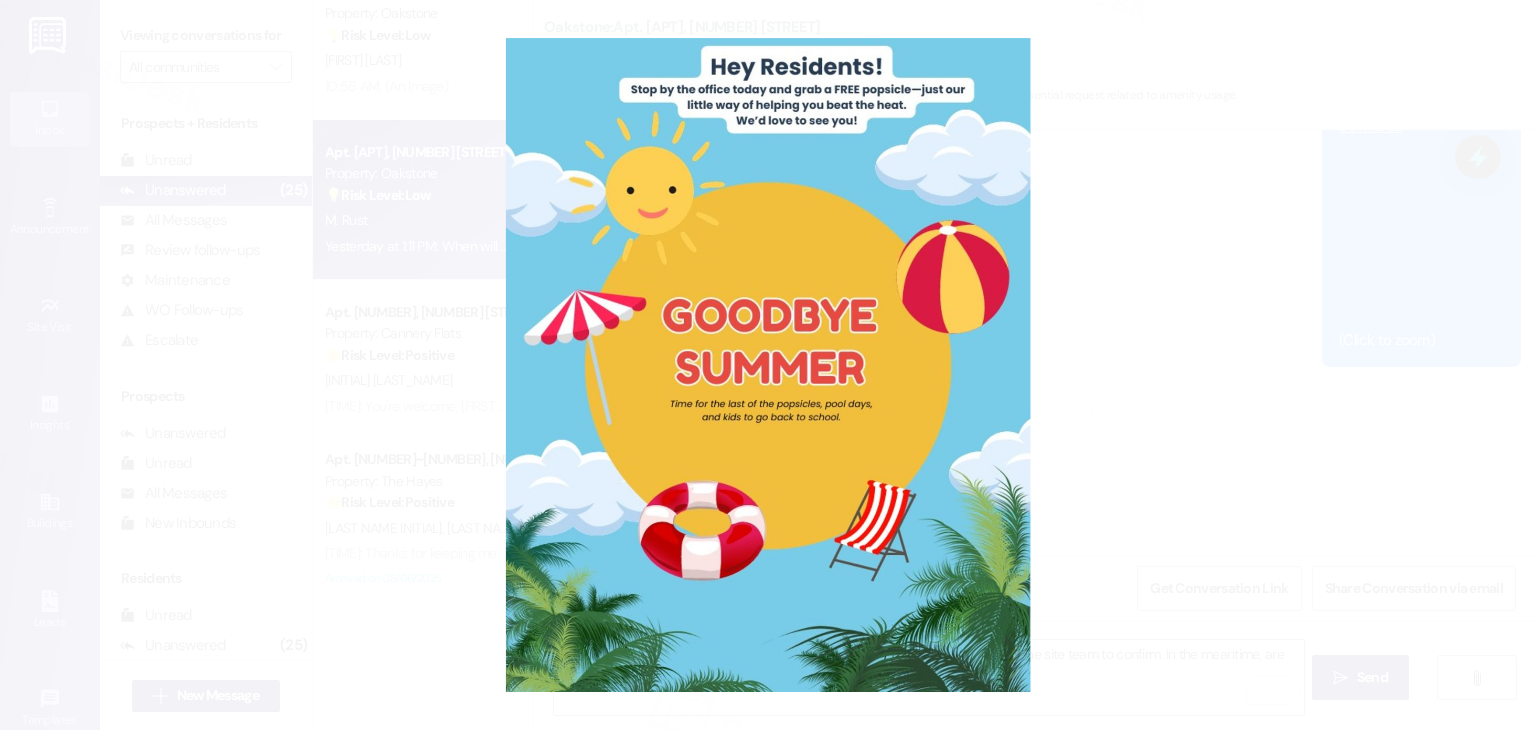 click at bounding box center (768, 365) 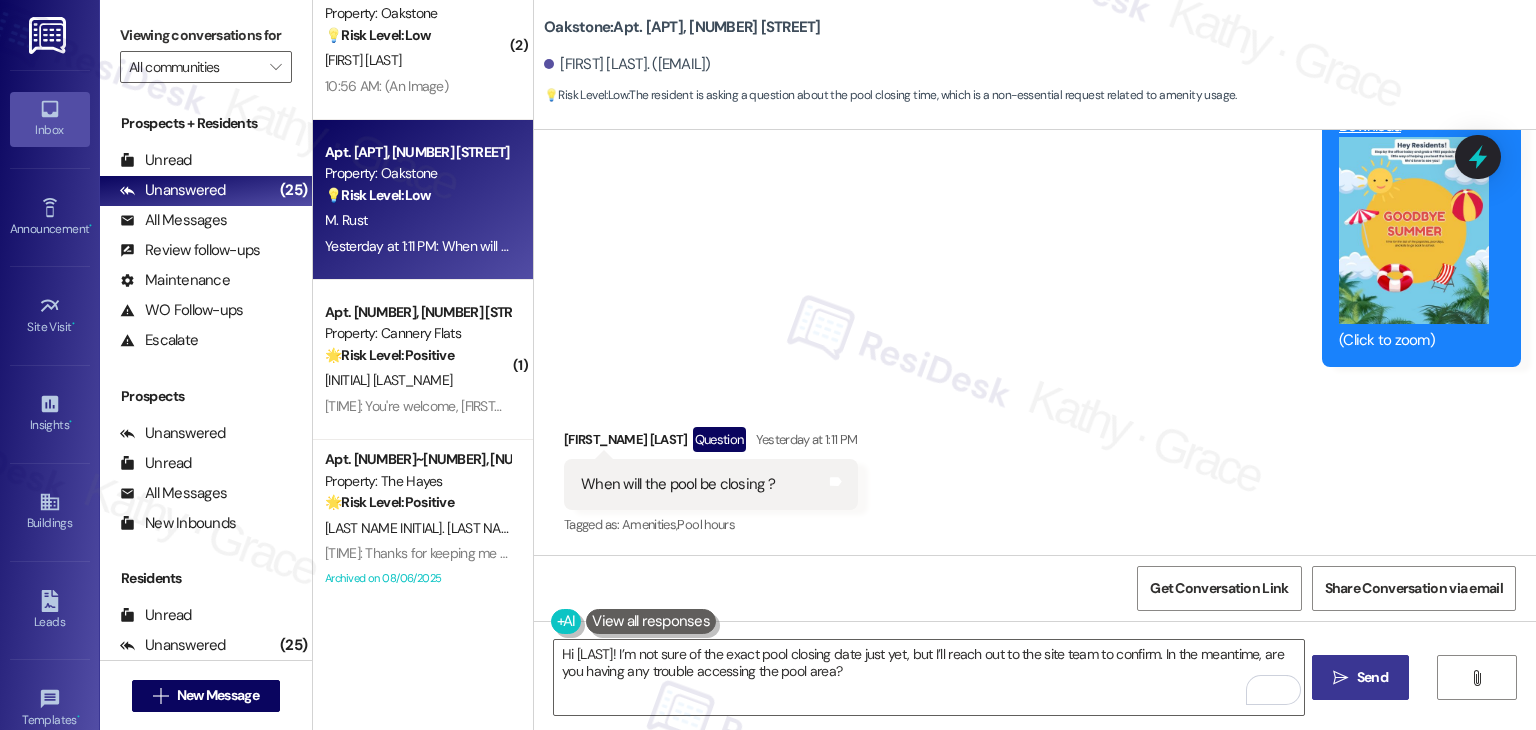 click on "Send" at bounding box center (1372, 677) 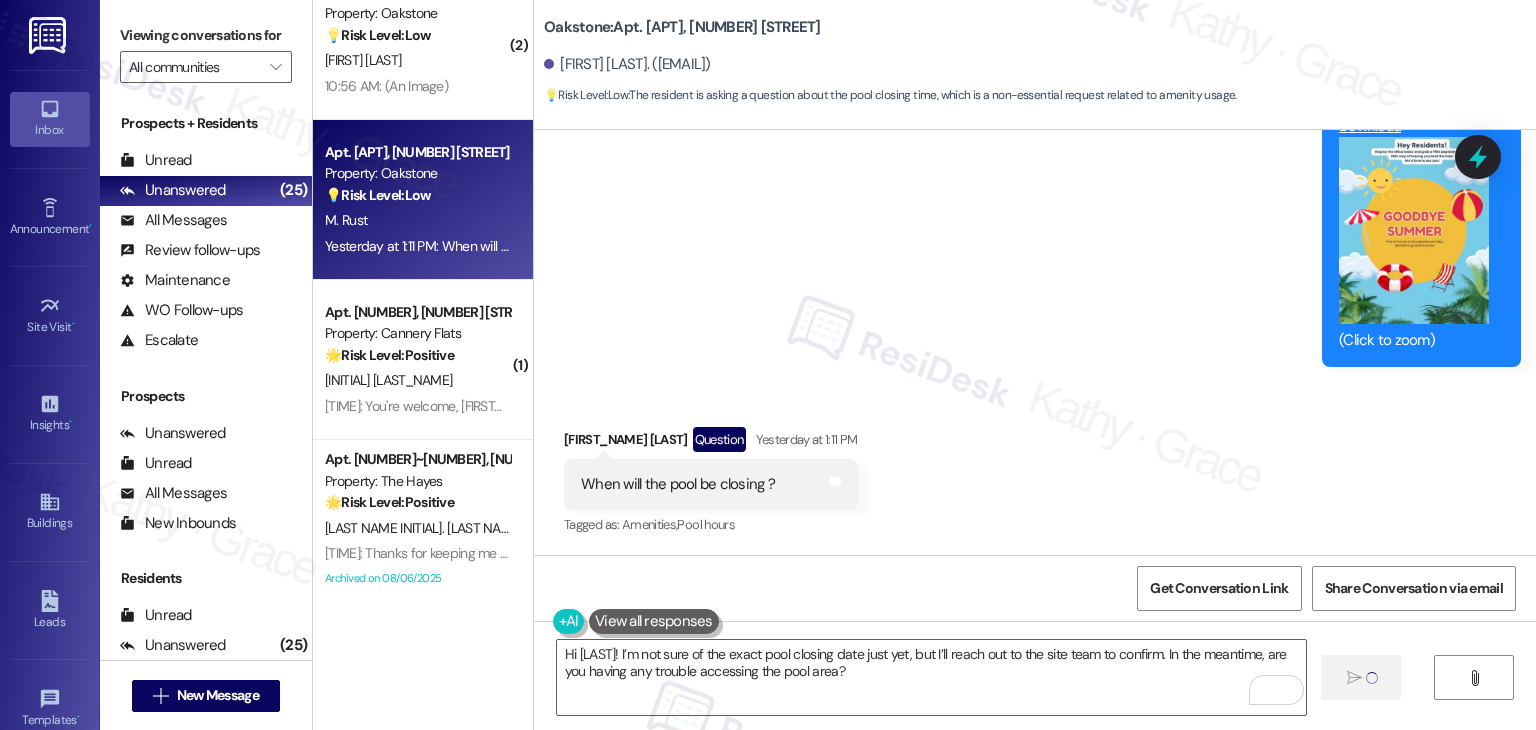 type 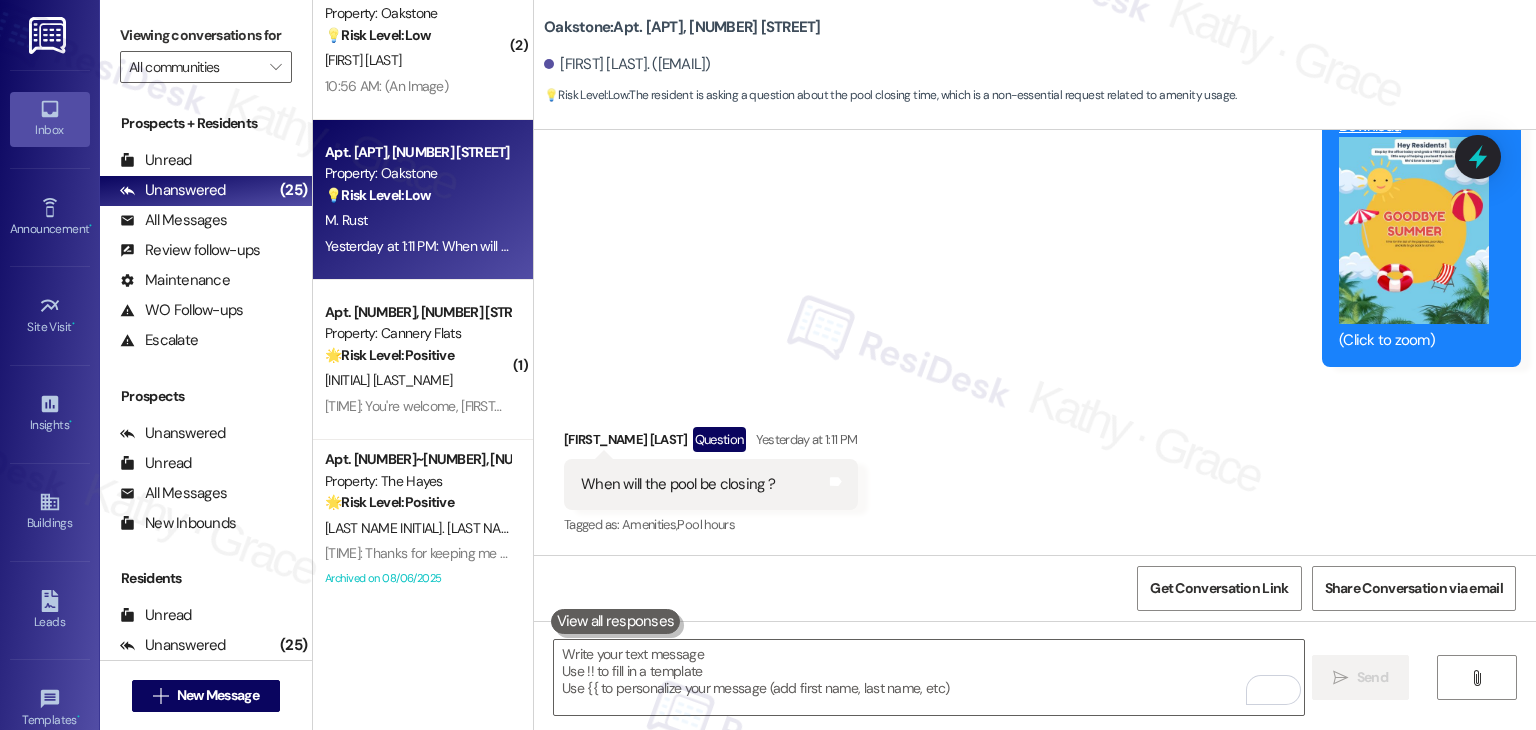 scroll, scrollTop: 8178, scrollLeft: 0, axis: vertical 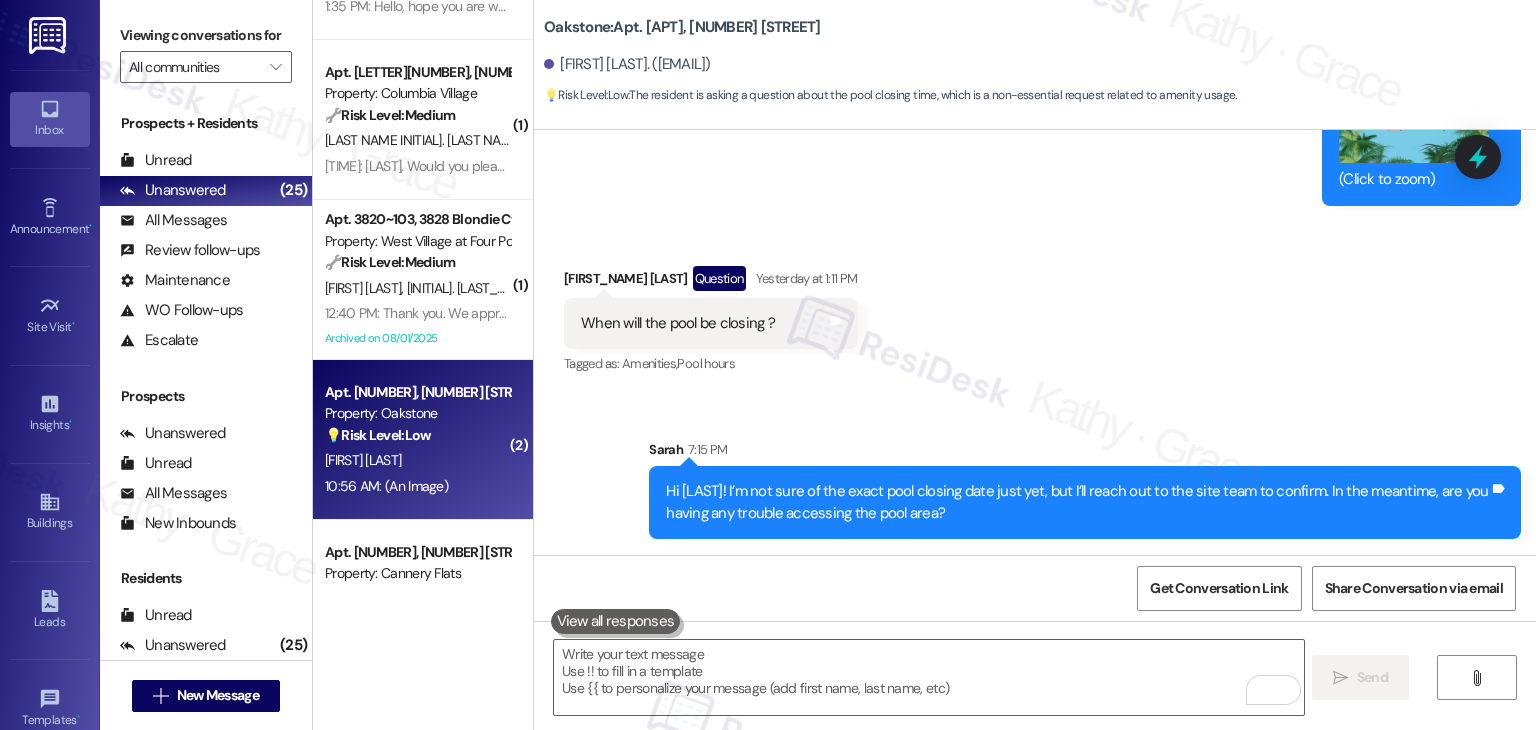 click on "[FIRST] [LAST]" at bounding box center [417, 460] 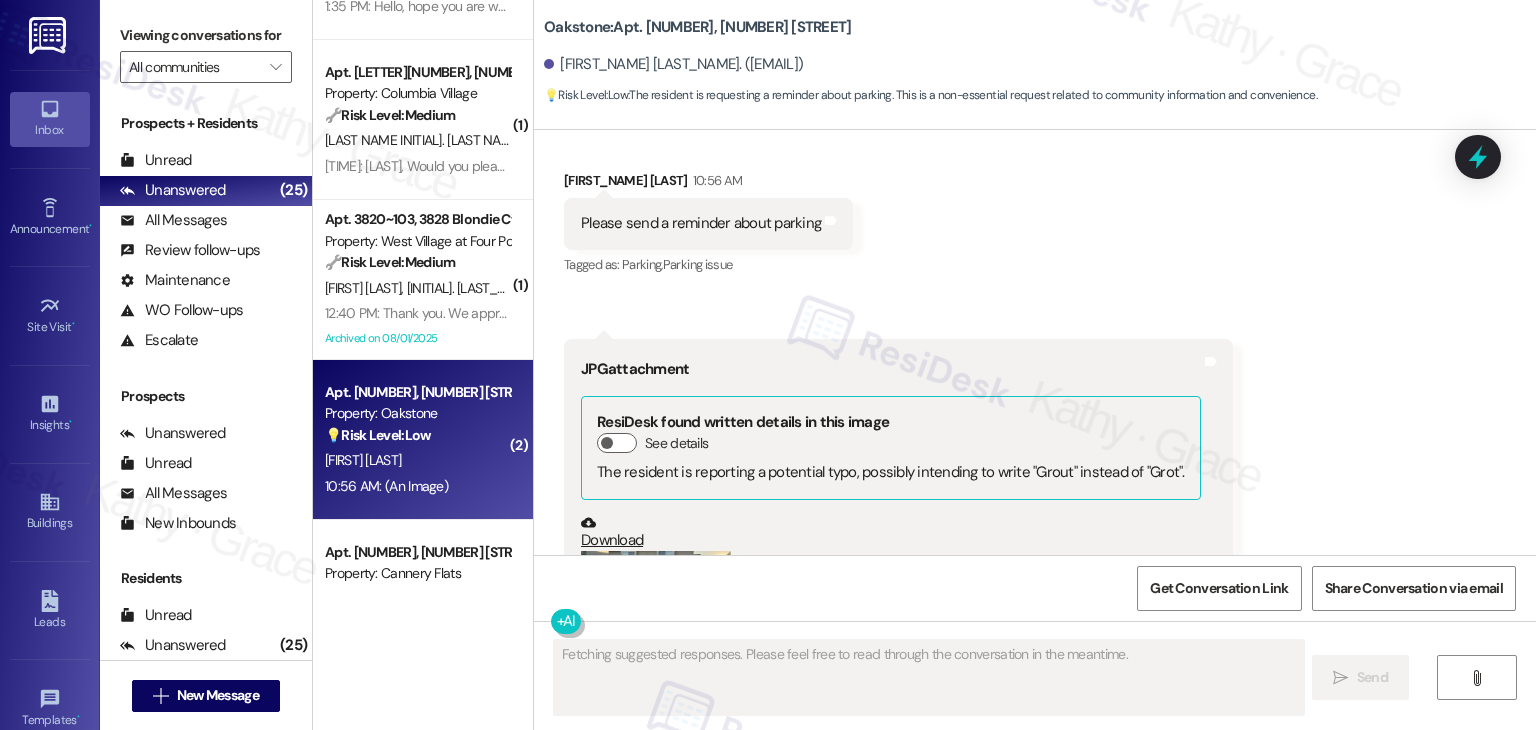 scroll, scrollTop: 14623, scrollLeft: 0, axis: vertical 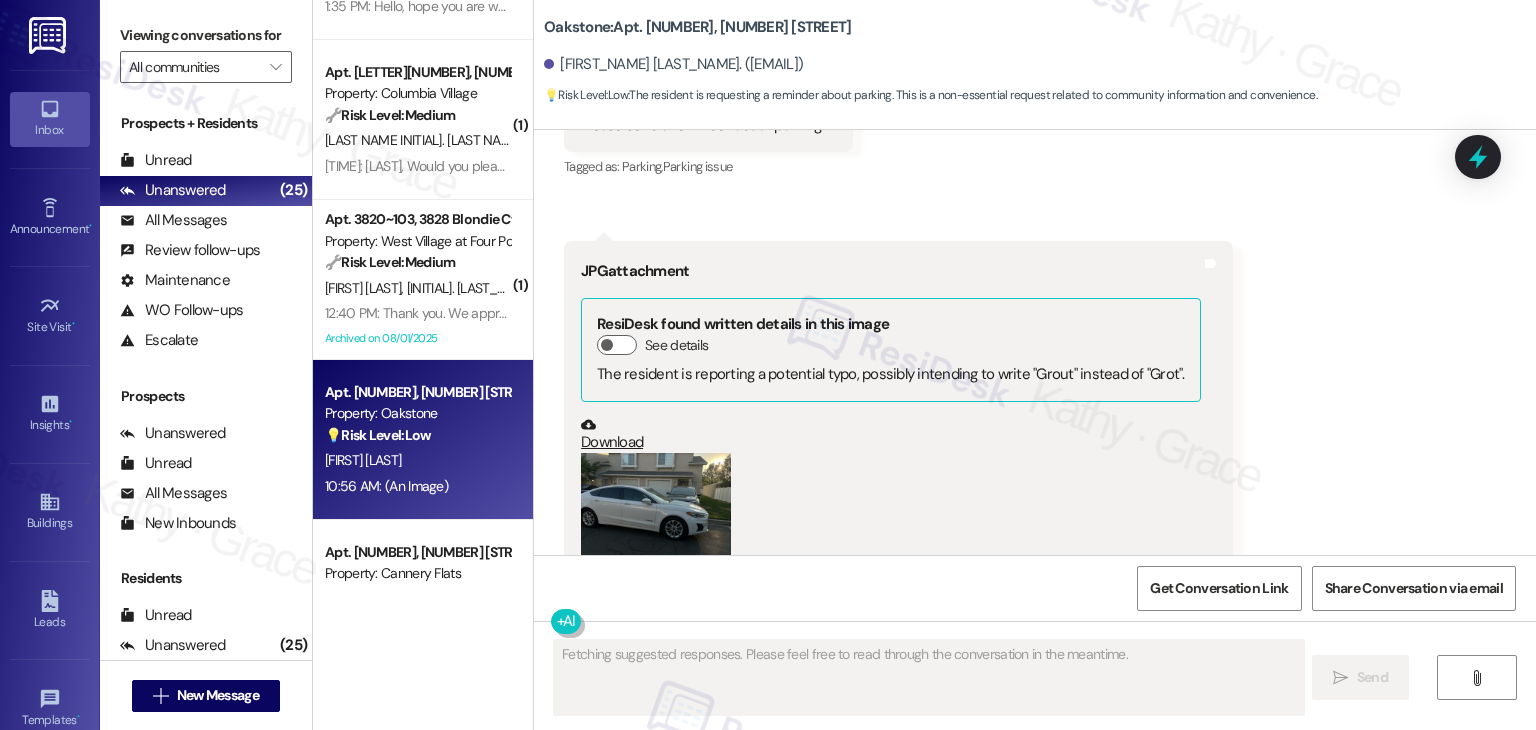 click at bounding box center [656, 509] 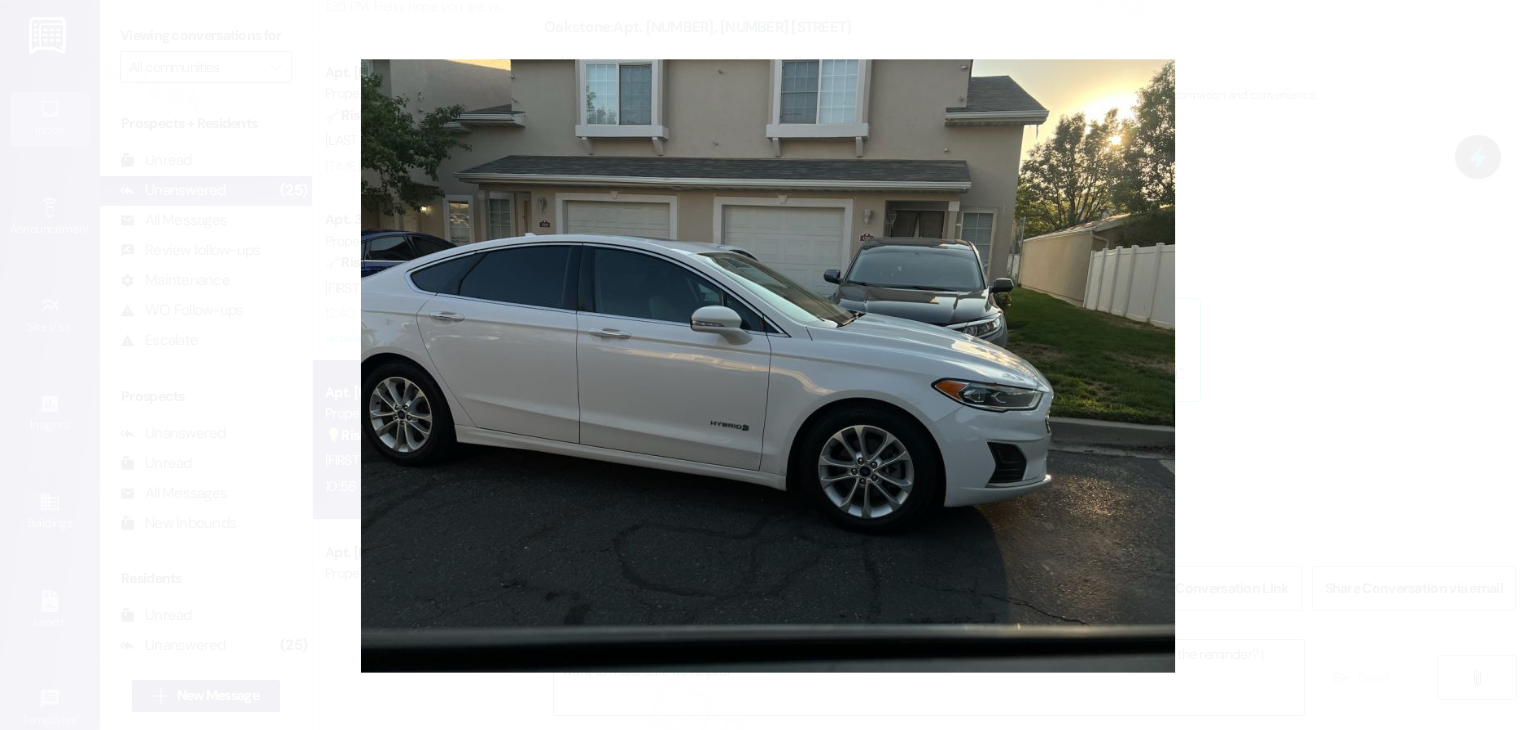 type on "Hi {{first_name}}! I'll send a reminder about parking right away. Is there anything specific you'd like me to include in the reminder? I want to make sure it's helpful!" 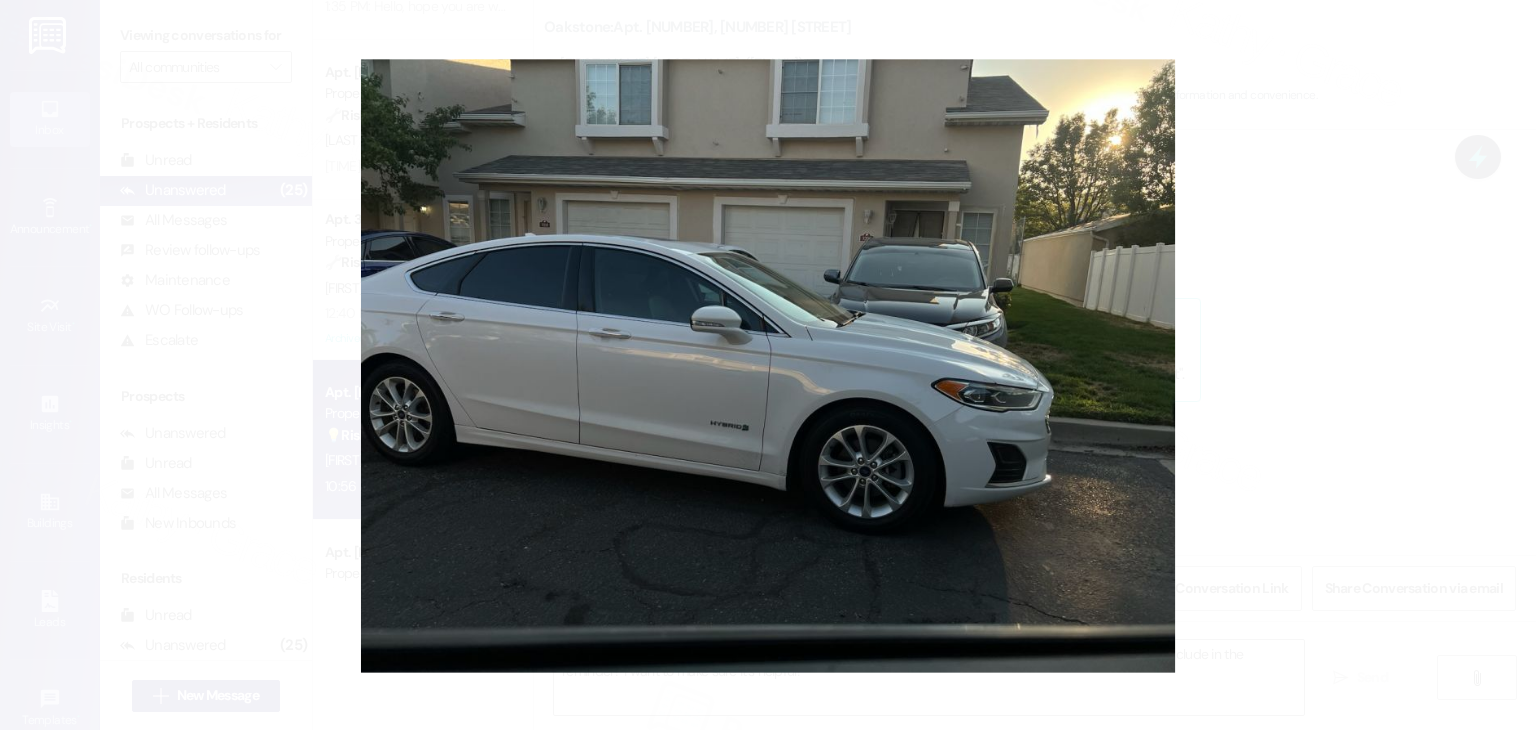 click at bounding box center (768, 365) 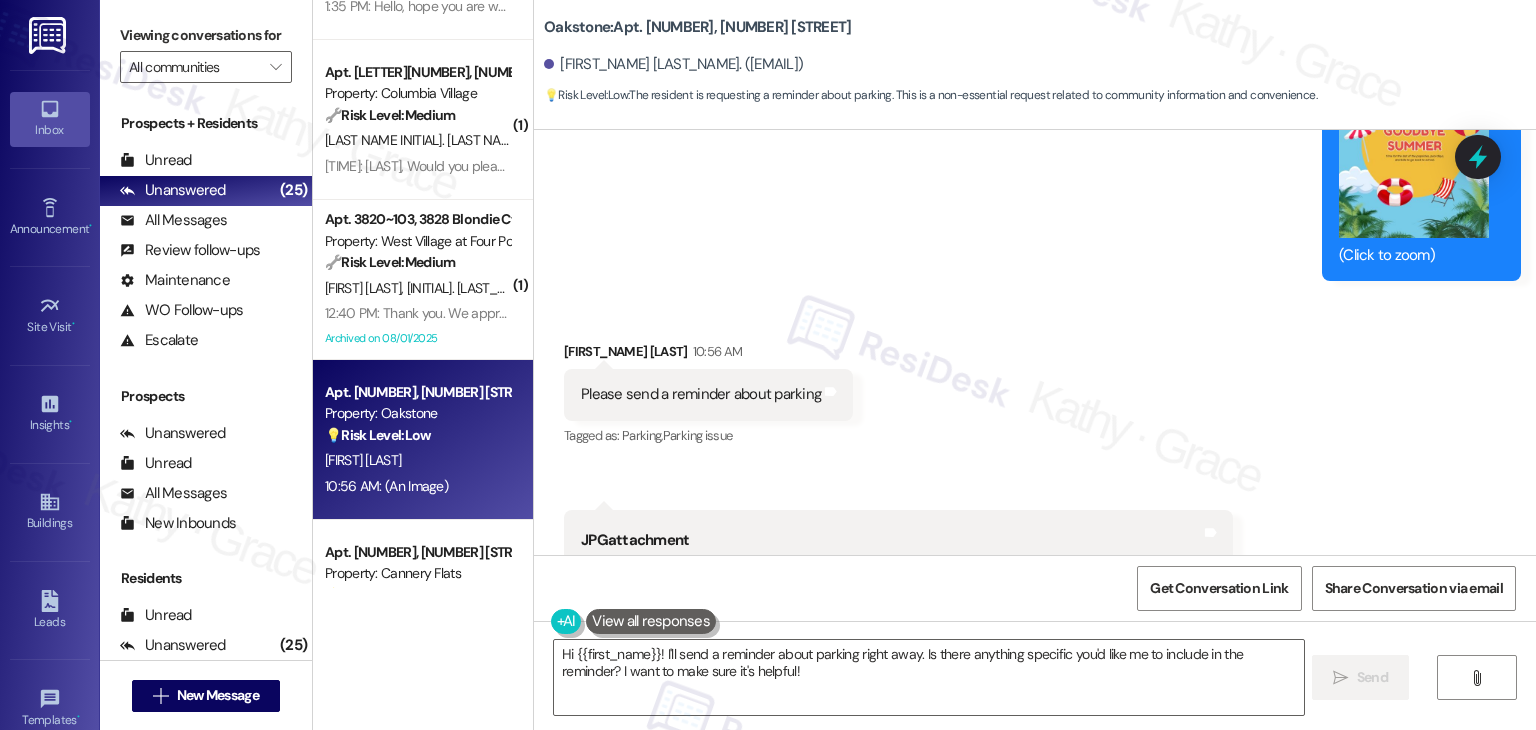 scroll, scrollTop: 14623, scrollLeft: 0, axis: vertical 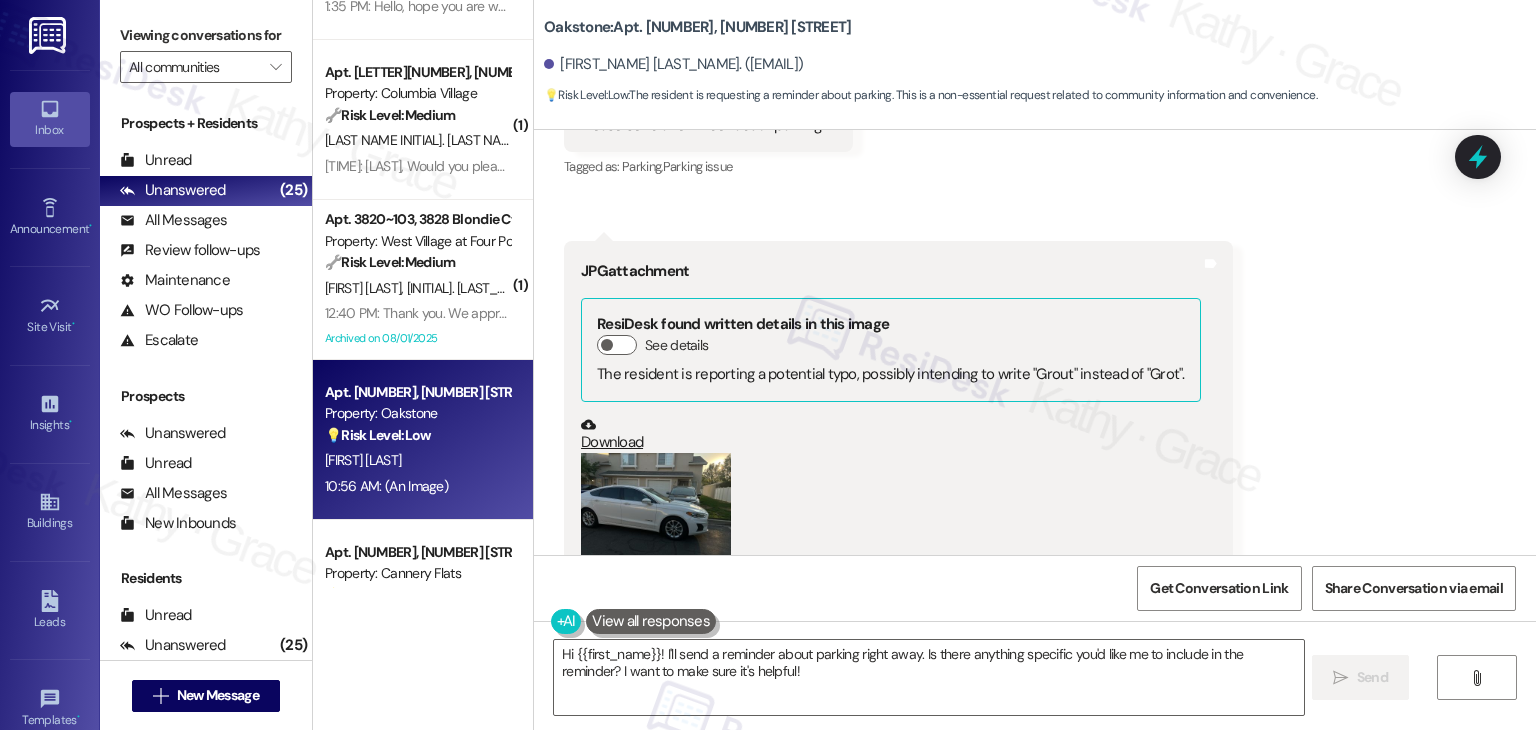 click on "Download" at bounding box center (891, 434) 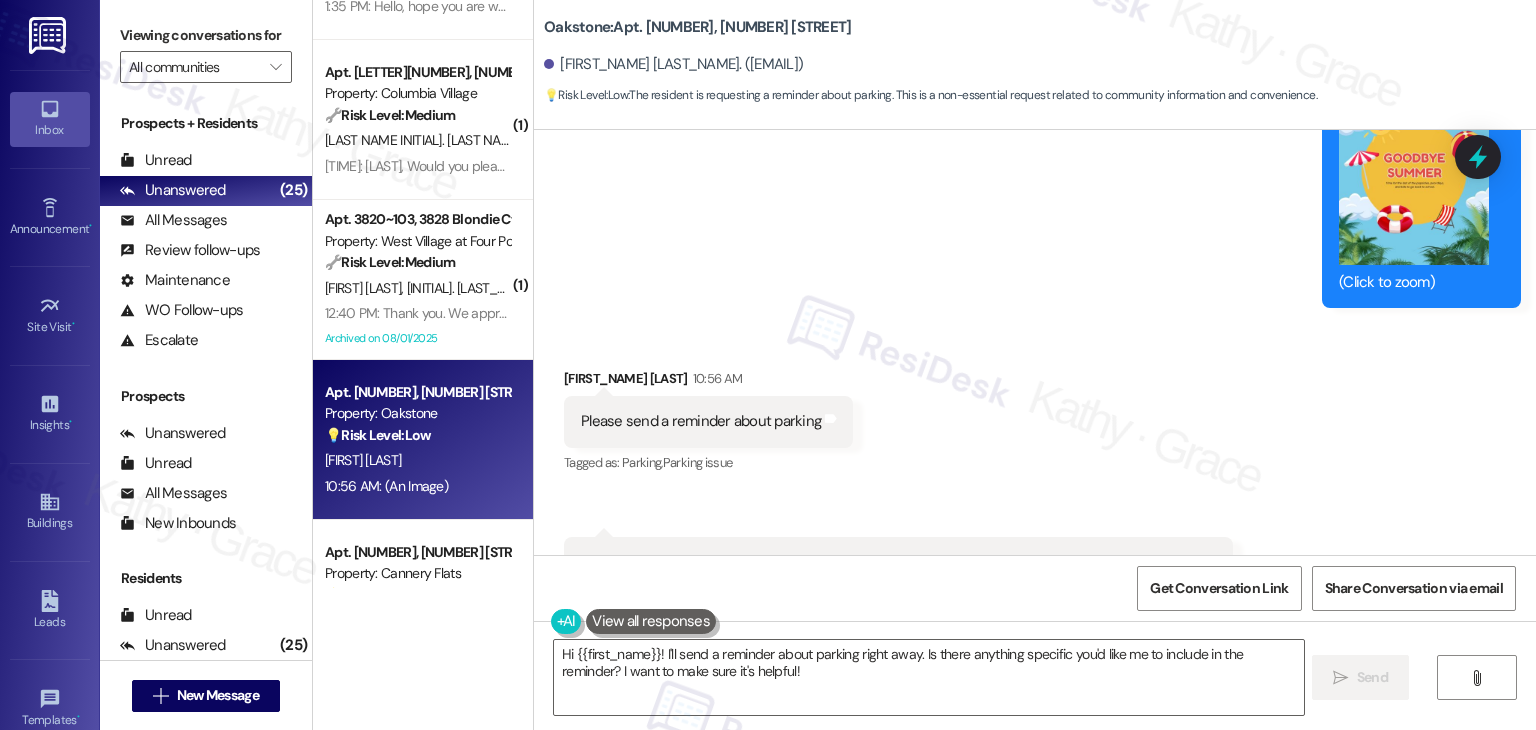 scroll, scrollTop: 14323, scrollLeft: 0, axis: vertical 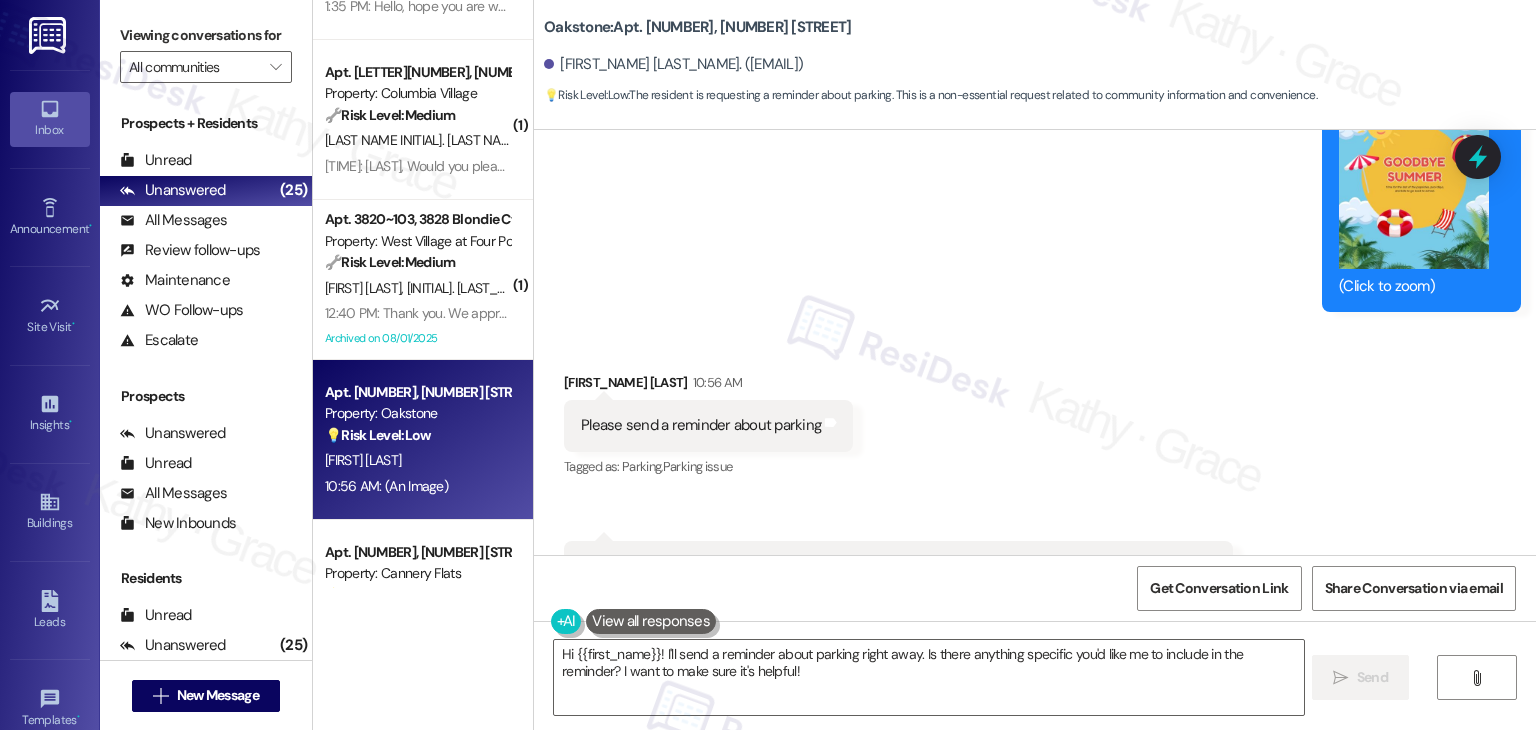click on "Please send a reminder about parking" at bounding box center [701, 425] 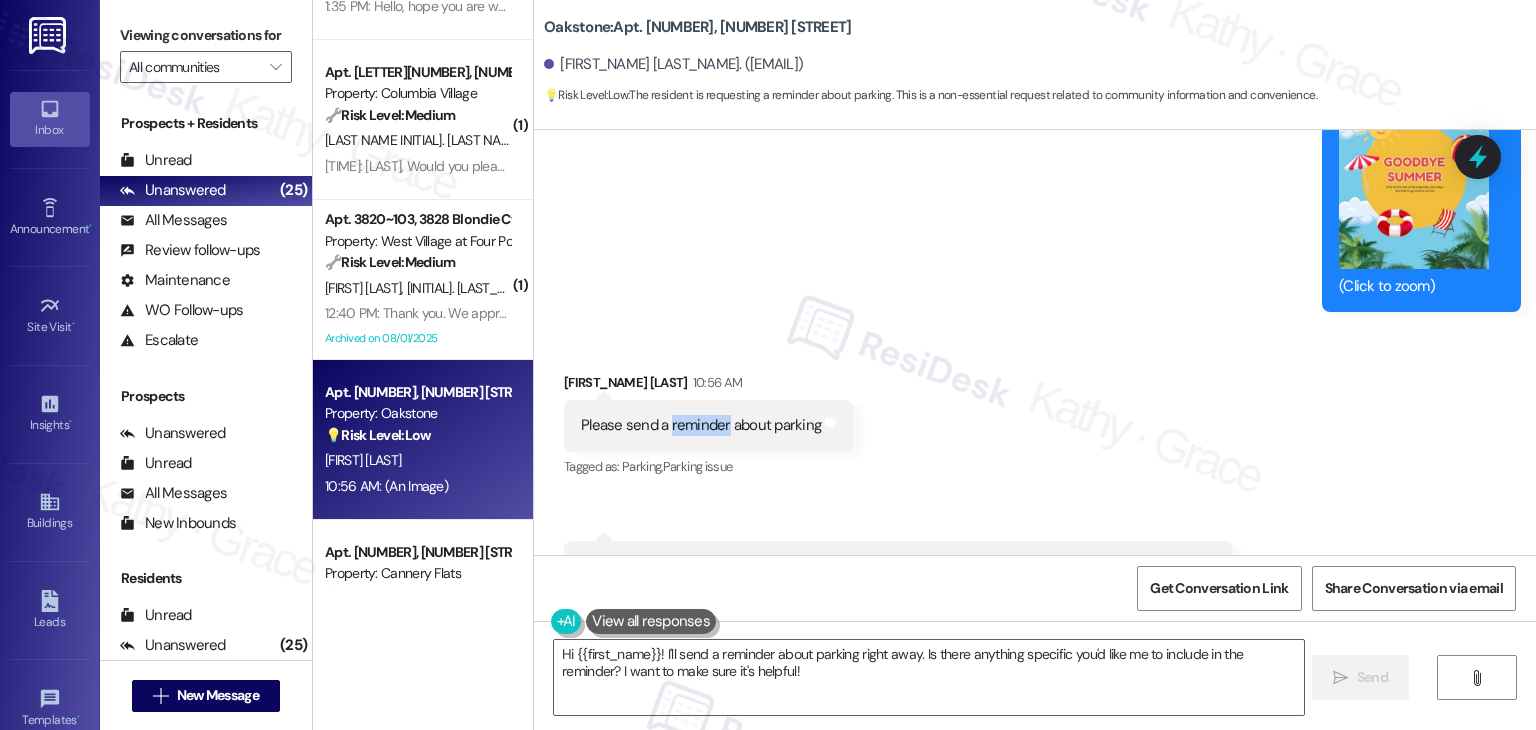 click on "Please send a reminder about parking" at bounding box center [701, 425] 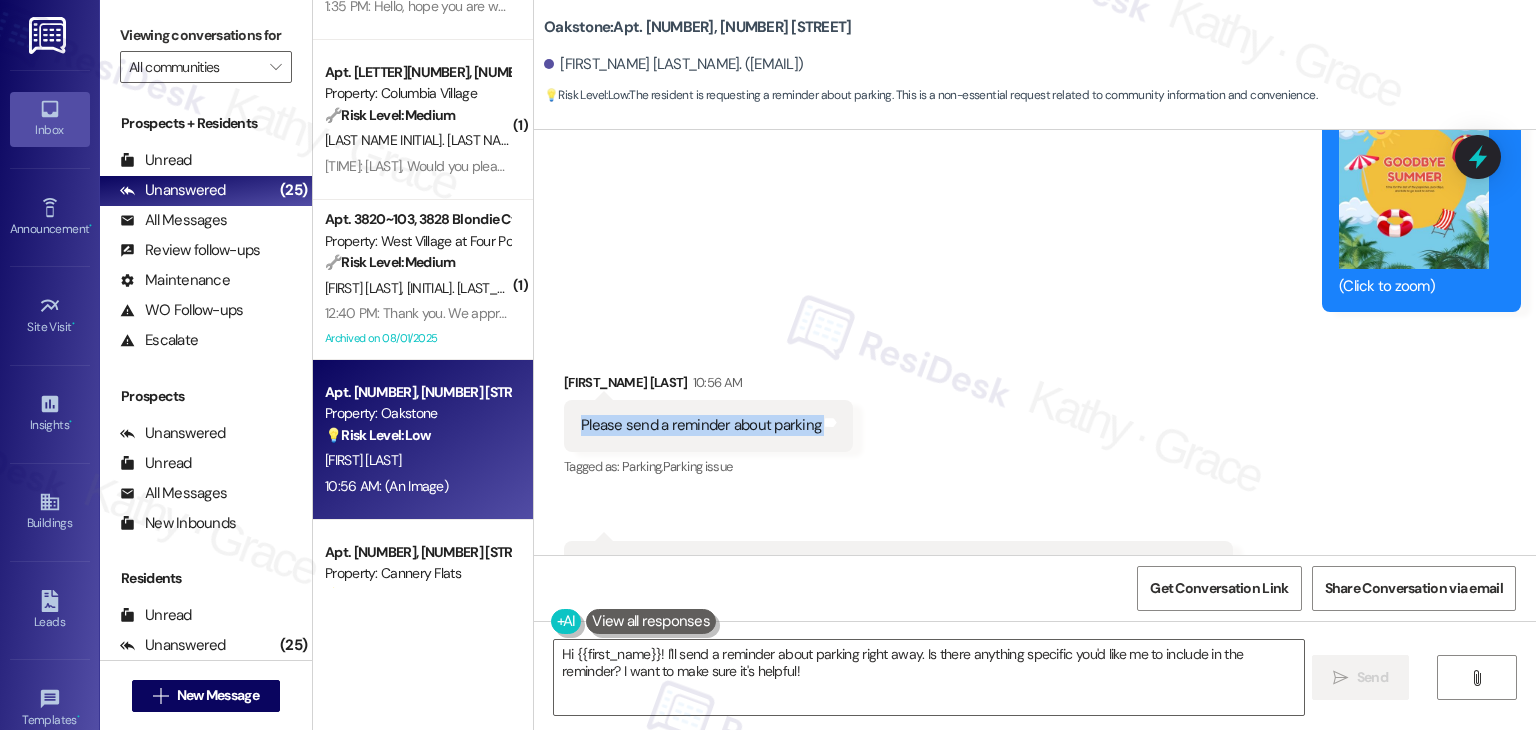 click on "Please send a reminder about parking" at bounding box center [701, 425] 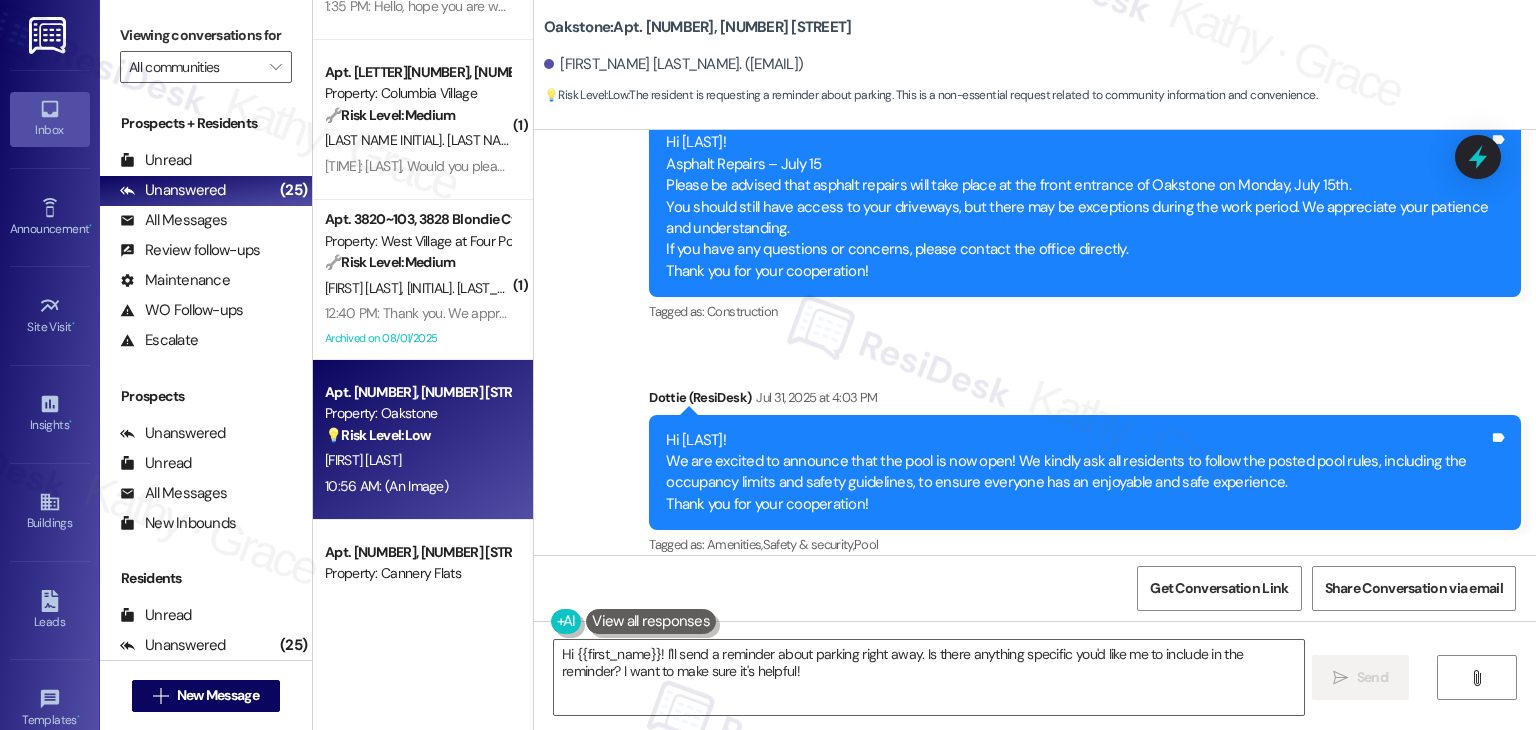 scroll, scrollTop: 13823, scrollLeft: 0, axis: vertical 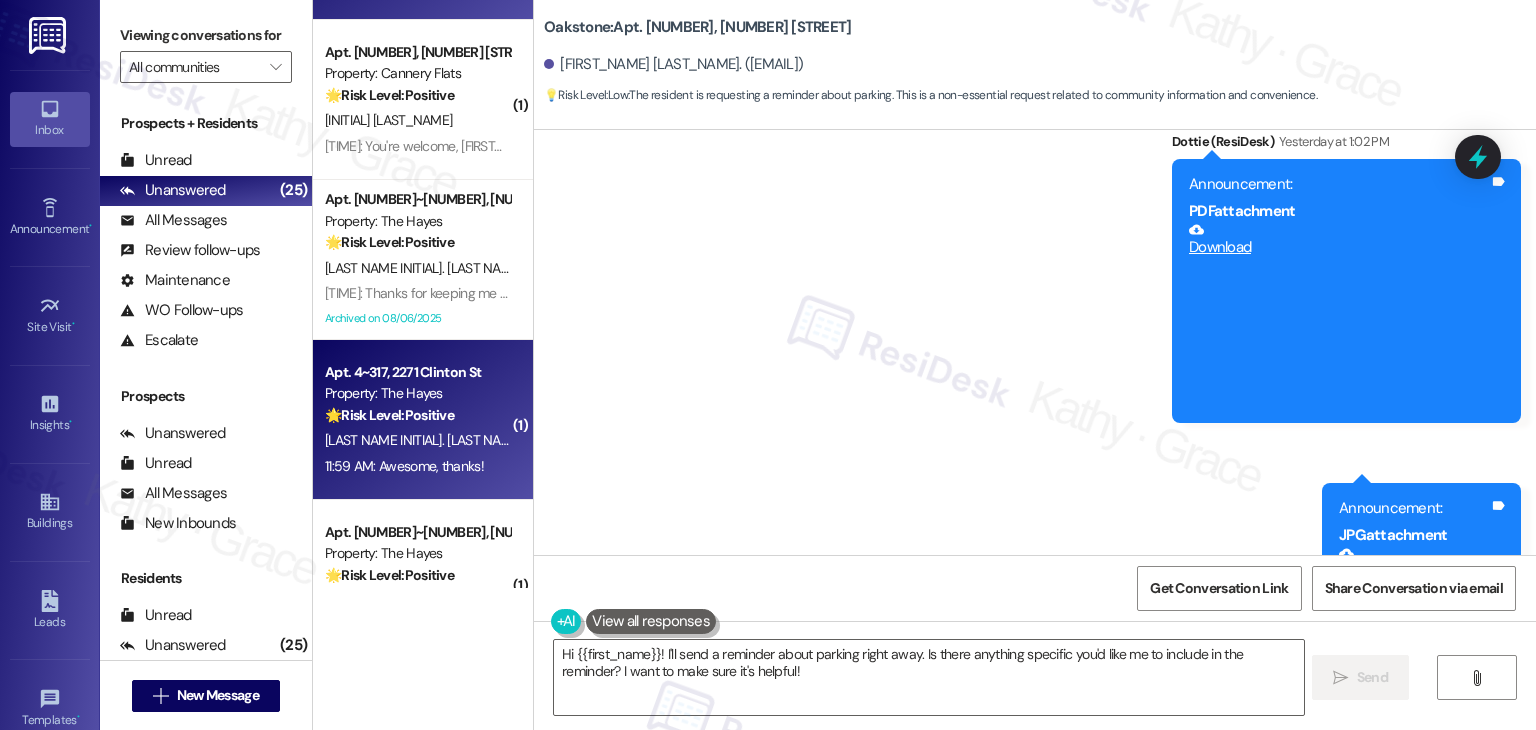 click on "🌟  Risk Level:  Positive The resident is expressing gratitude for the resolution of an issue with the package concierge. This is positive engagement and relationship building." at bounding box center (417, 415) 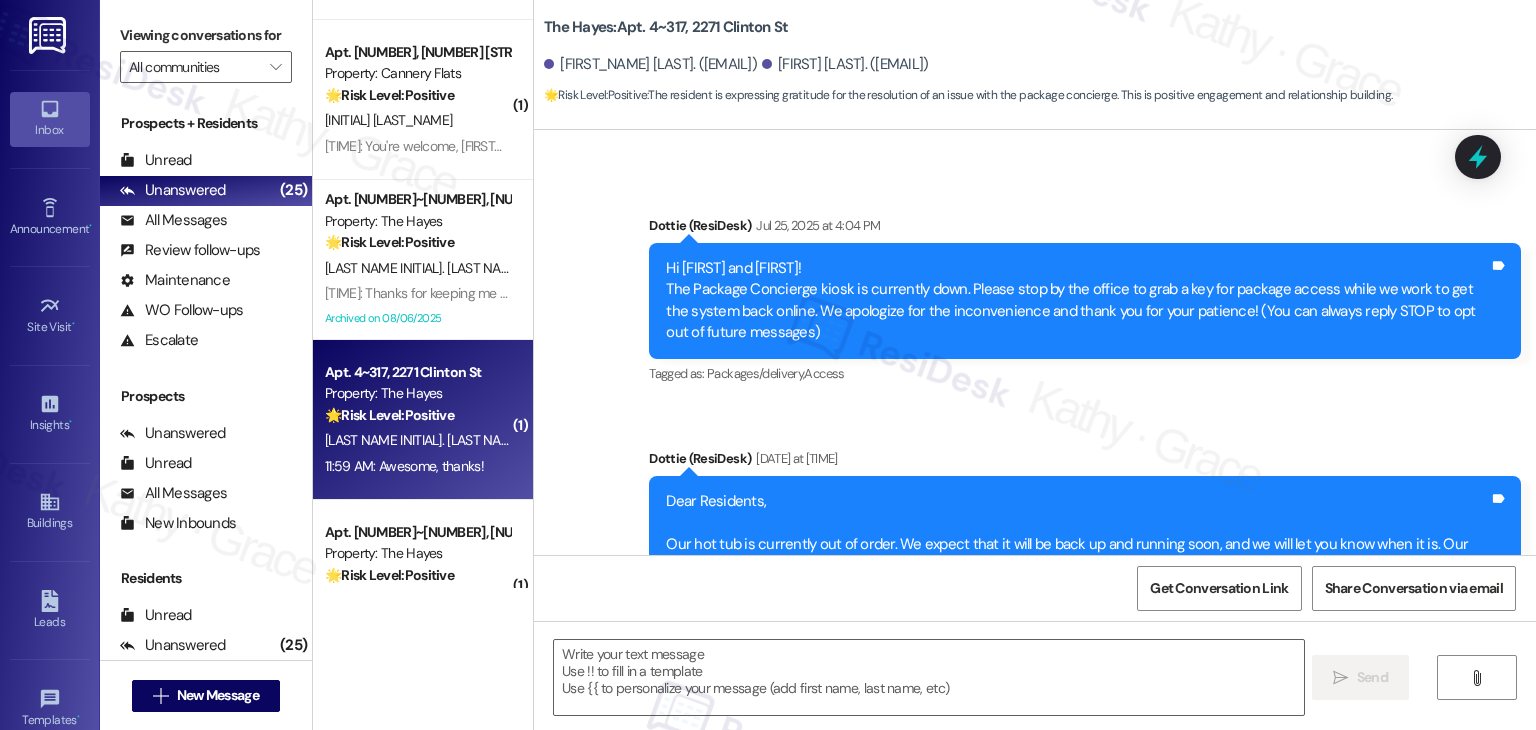 type on "Fetching suggested responses. Please feel free to read through the conversation in the meantime." 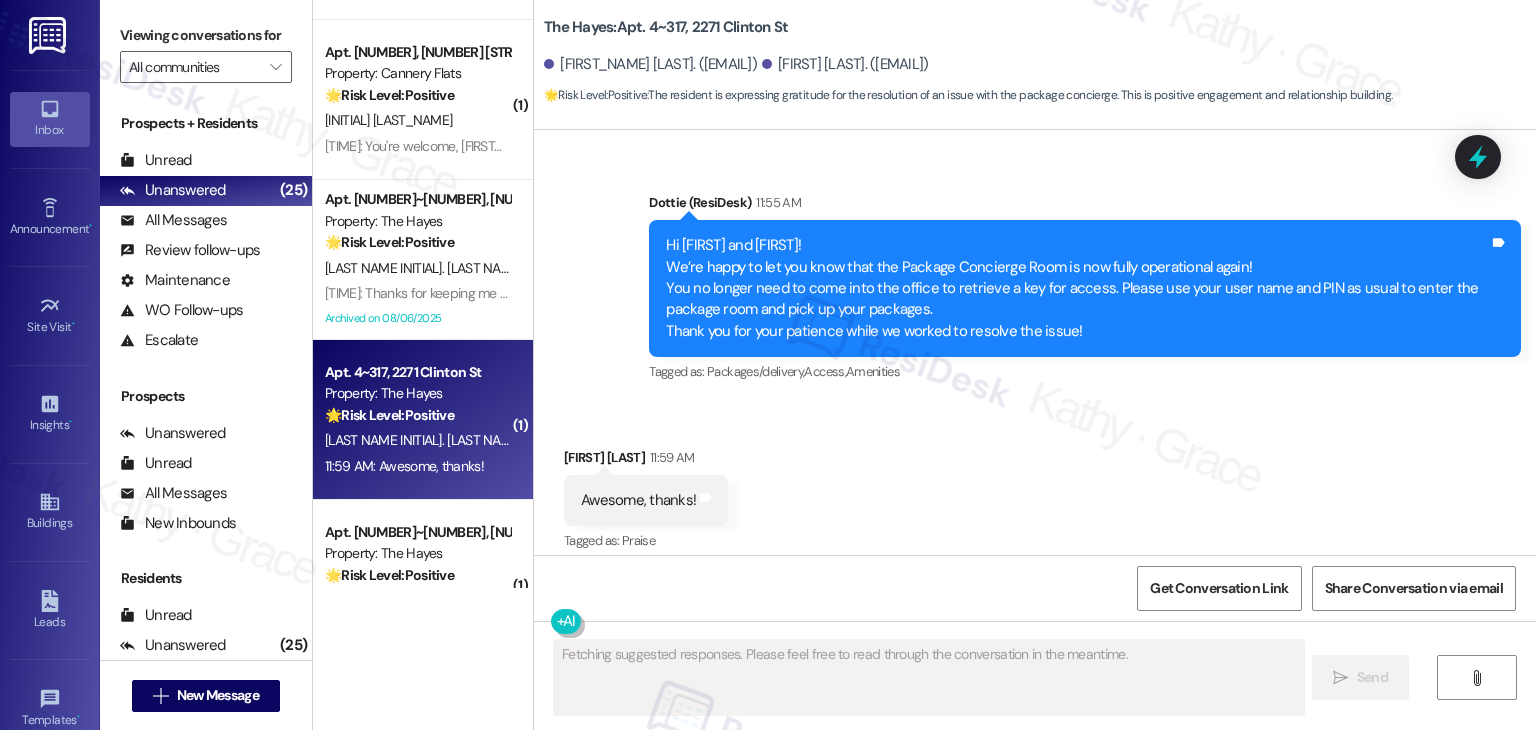 scroll, scrollTop: 827, scrollLeft: 0, axis: vertical 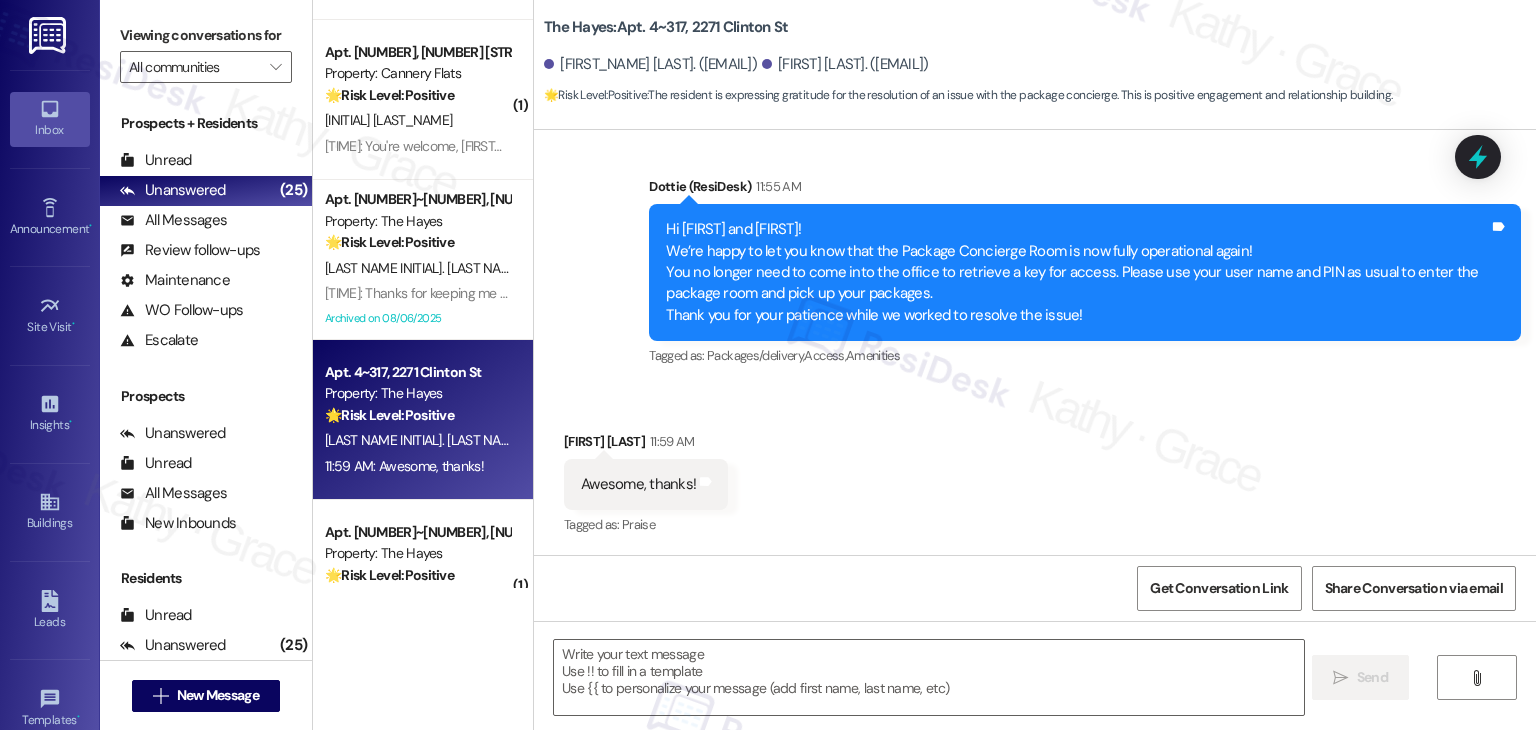 click on "Hi [FIRST_NAME] and [FIRST_NAME]!
We’re happy to let you know that the Package Concierge Room is now fully operational again!
You no longer need to come into the office to retrieve a key for access. Please use your user name and PIN as usual to enter the package room and pick up your packages.
Thank you for your patience while we worked to resolve the issue!" at bounding box center (1077, 272) 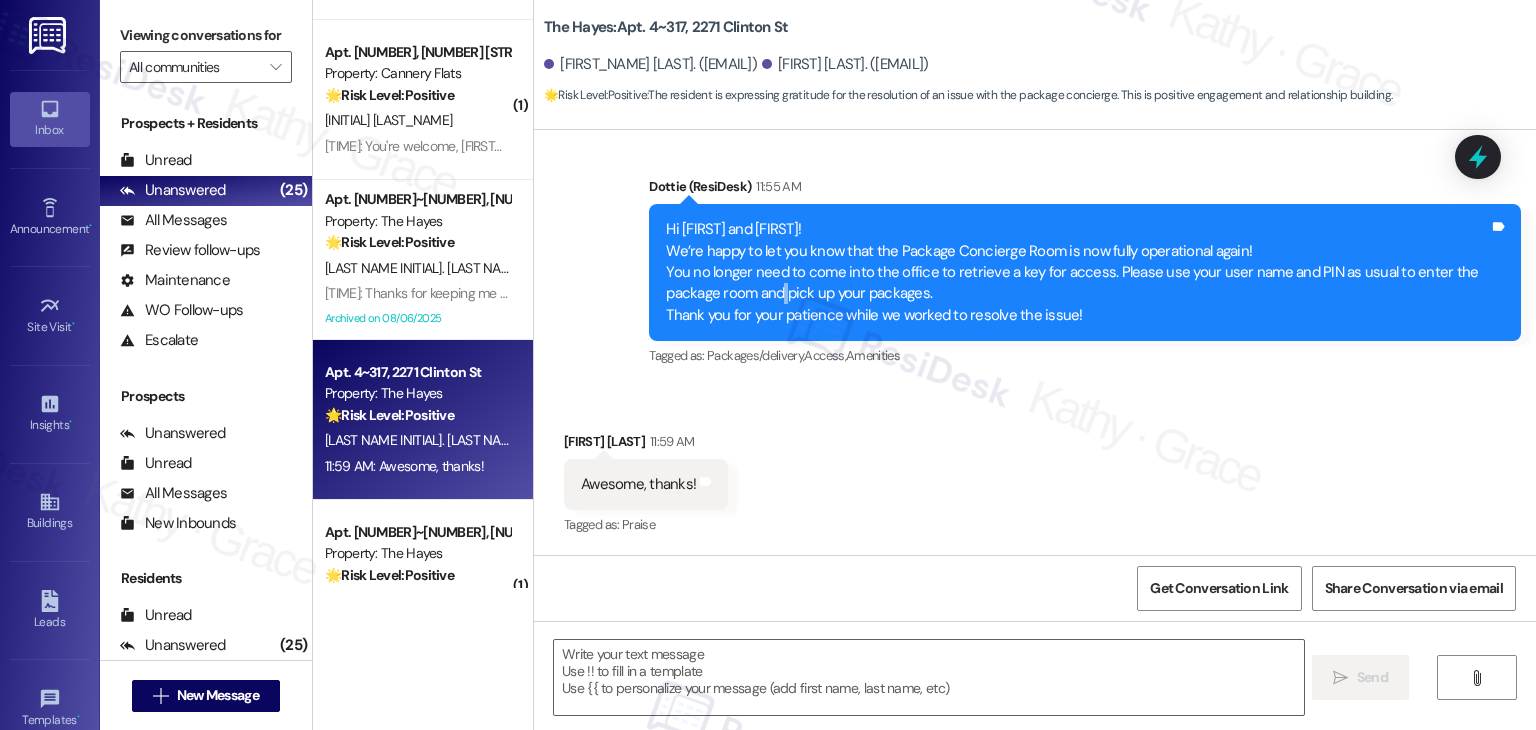 click on "Hi [FIRST_NAME] and [FIRST_NAME]!
We’re happy to let you know that the Package Concierge Room is now fully operational again!
You no longer need to come into the office to retrieve a key for access. Please use your user name and PIN as usual to enter the package room and pick up your packages.
Thank you for your patience while we worked to resolve the issue!" at bounding box center [1077, 272] 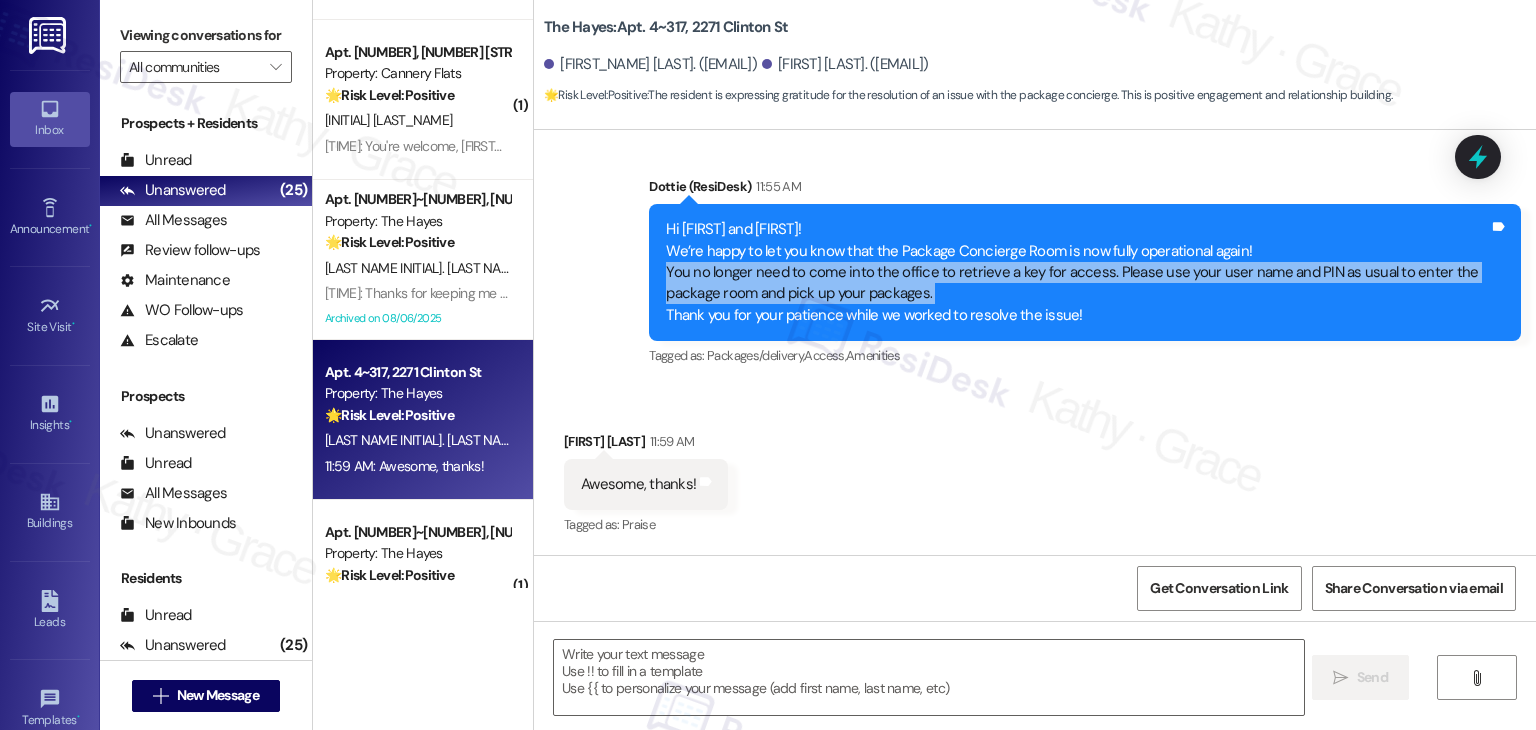 click on "Hi [FIRST_NAME] and [FIRST_NAME]!
We’re happy to let you know that the Package Concierge Room is now fully operational again!
You no longer need to come into the office to retrieve a key for access. Please use your user name and PIN as usual to enter the package room and pick up your packages.
Thank you for your patience while we worked to resolve the issue!" at bounding box center [1077, 272] 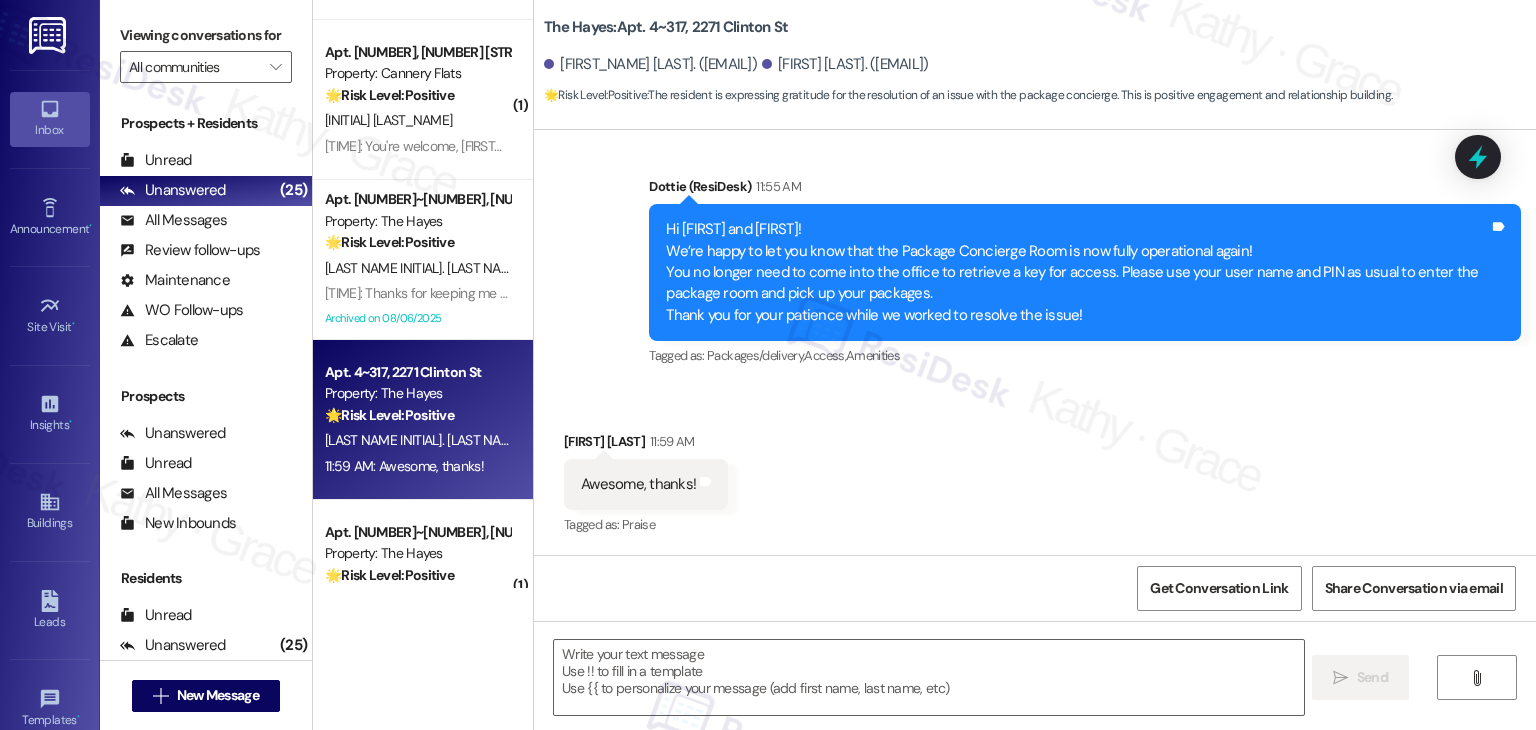 click on "Hi [FIRST_NAME] and [FIRST_NAME]!
We’re happy to let you know that the Package Concierge Room is now fully operational again!
You no longer need to come into the office to retrieve a key for access. Please use your user name and PIN as usual to enter the package room and pick up your packages.
Thank you for your patience while we worked to resolve the issue!" at bounding box center (1077, 272) 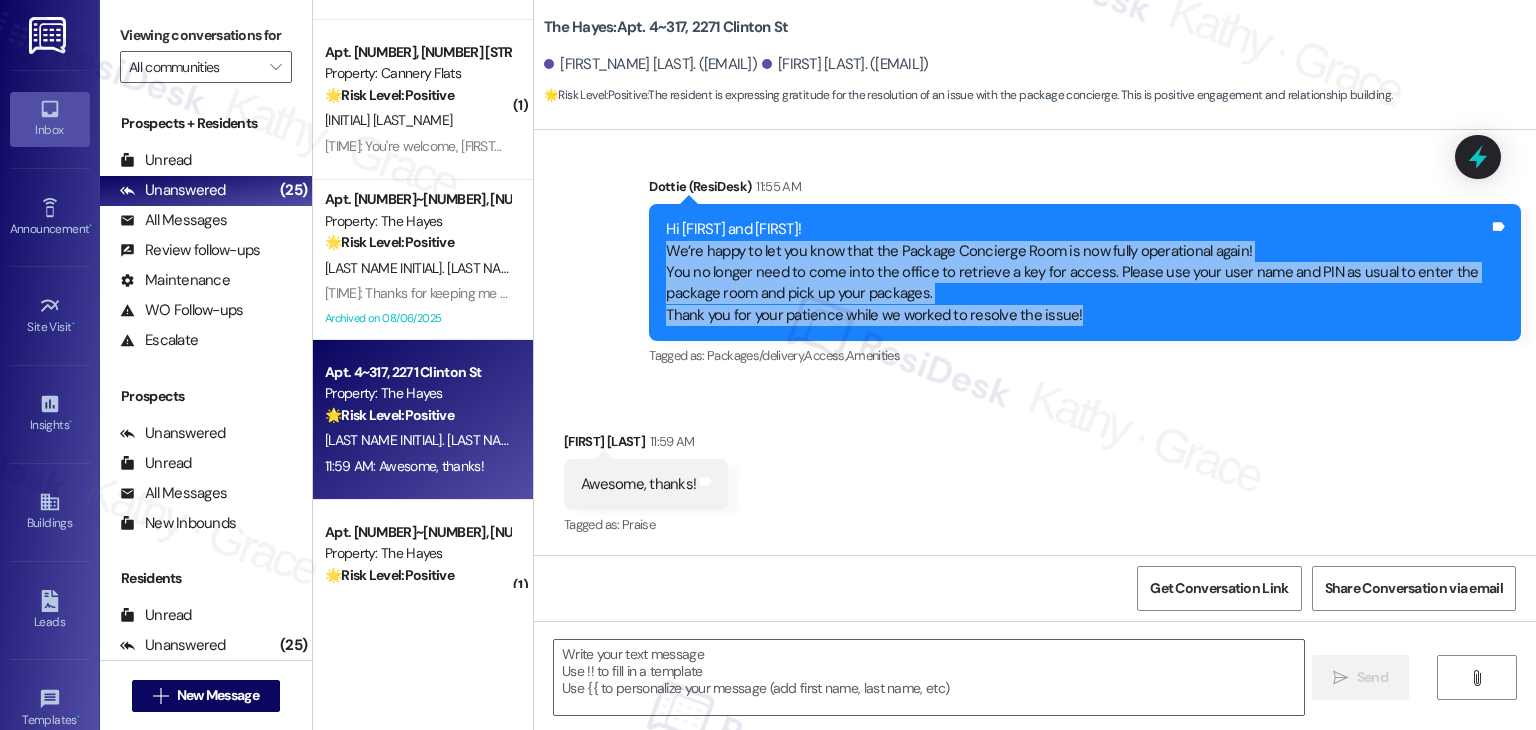 drag, startPoint x: 654, startPoint y: 253, endPoint x: 1110, endPoint y: 306, distance: 459.0697 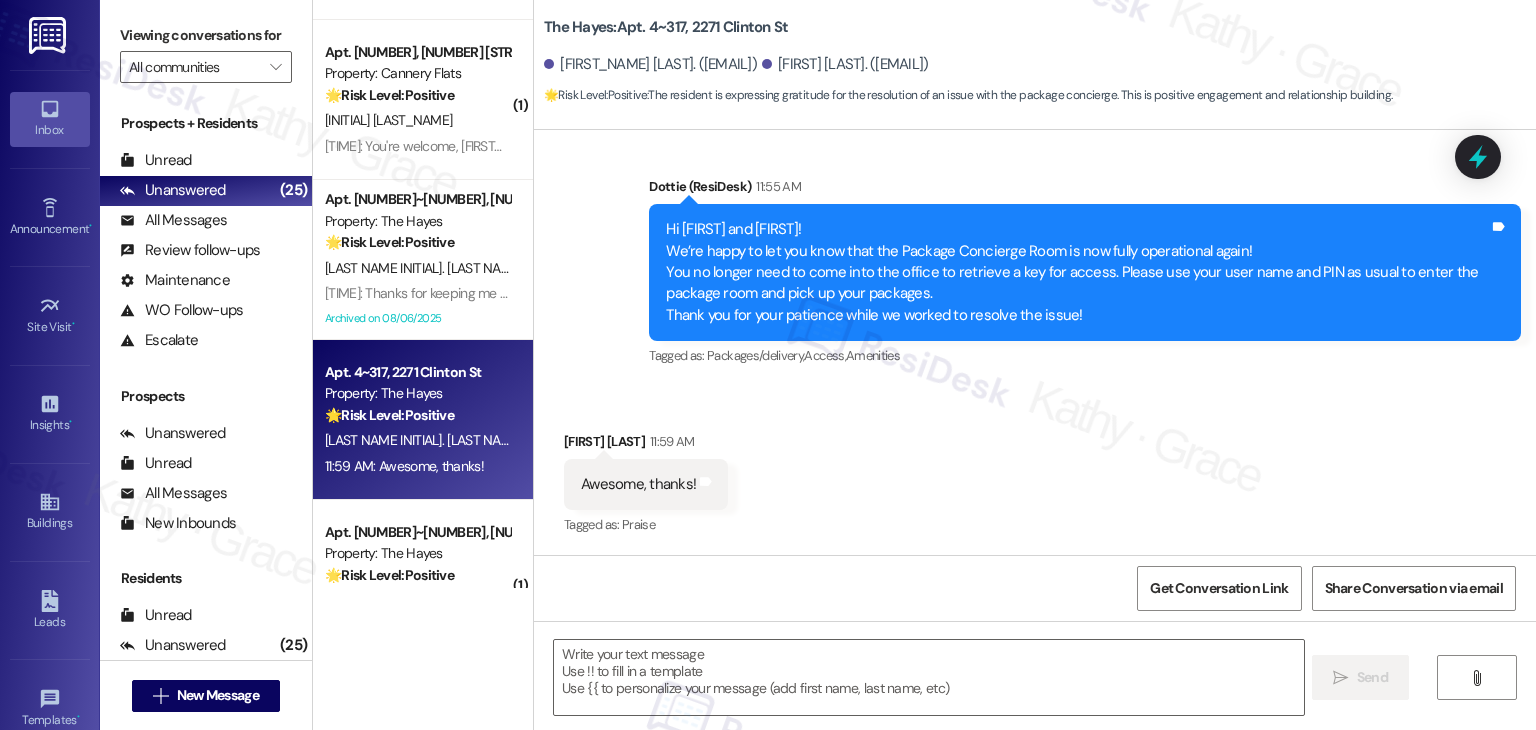 click on "Awesome, thanks!" at bounding box center [638, 484] 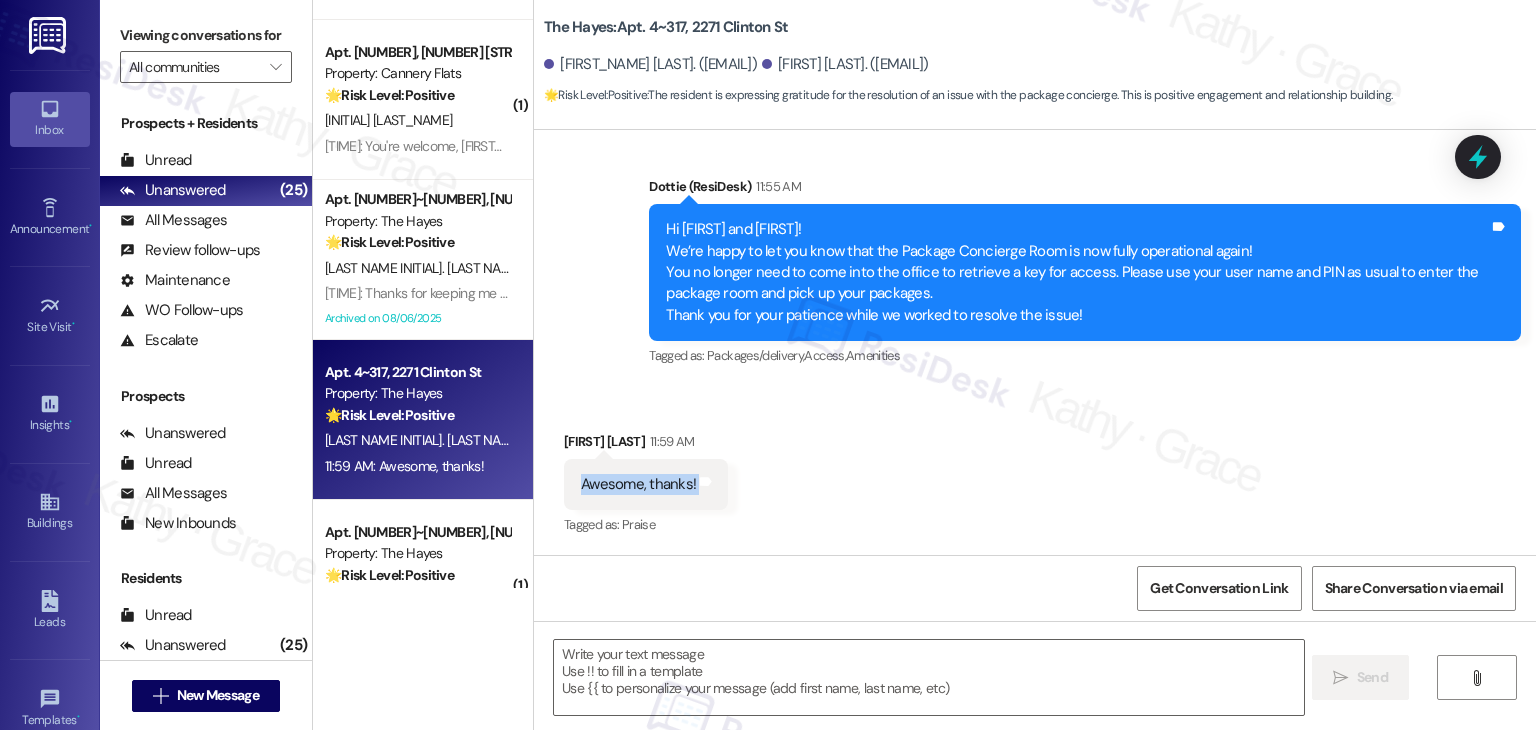 click on "Awesome, thanks!" at bounding box center (638, 484) 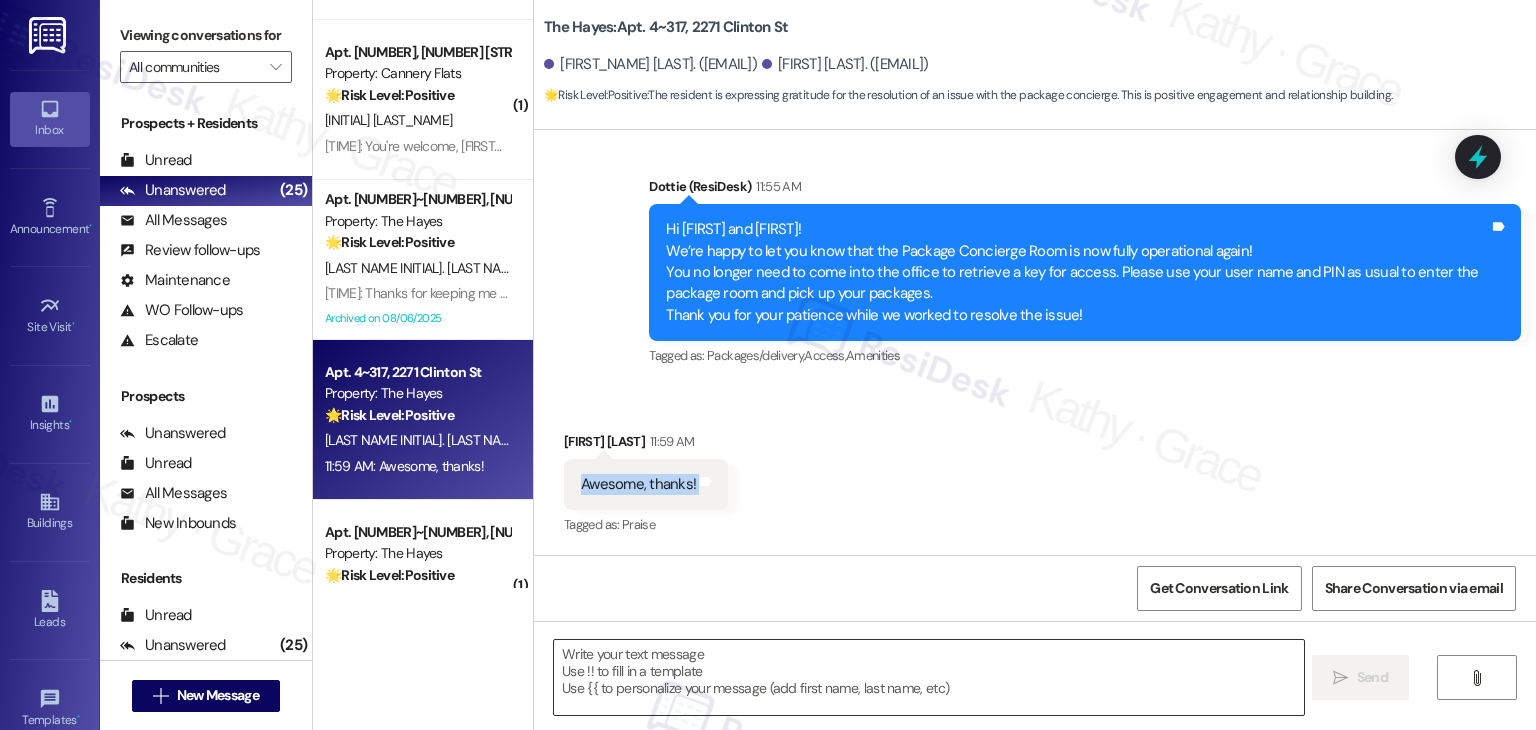 click at bounding box center (928, 677) 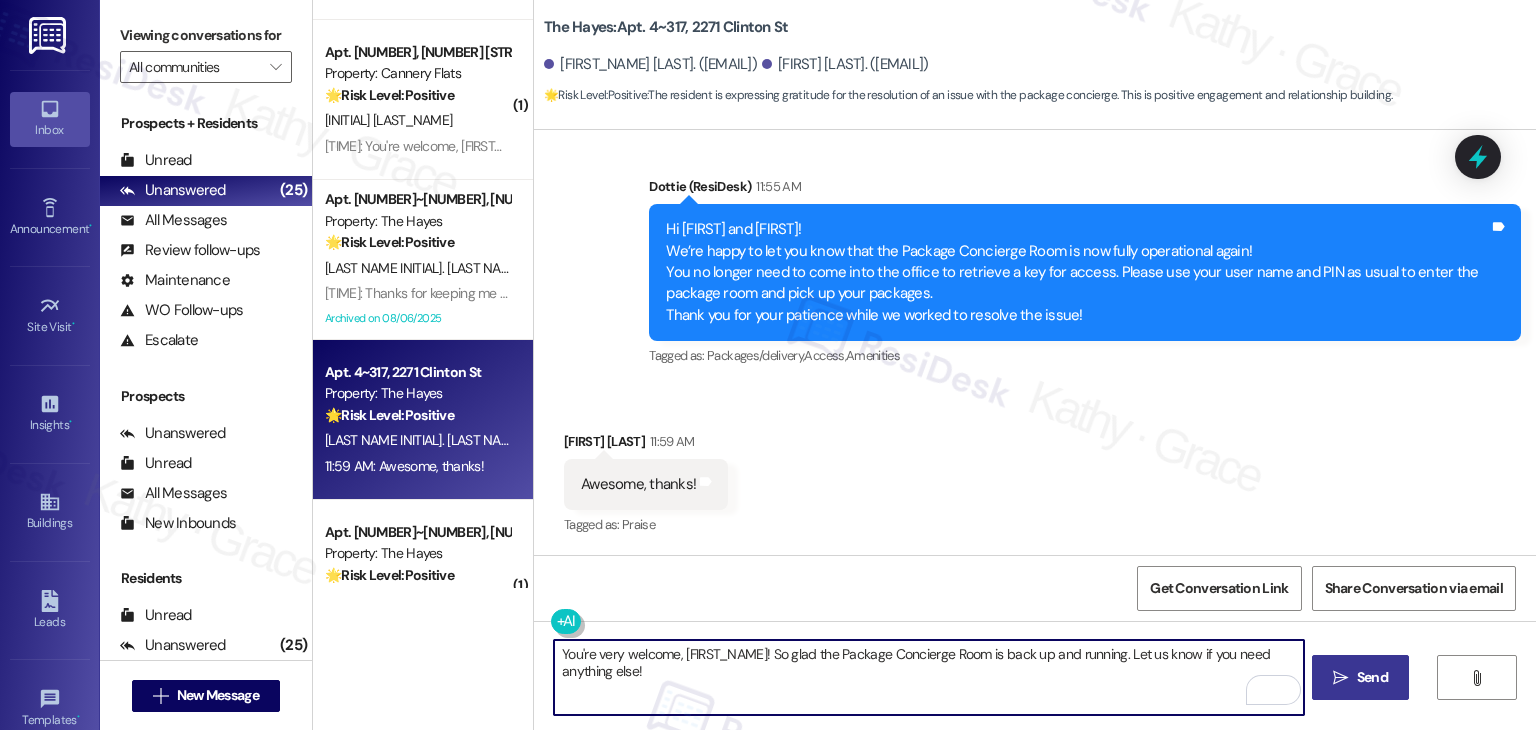 type on "You're very welcome, [FIRST_NAME]! So glad the Package Concierge Room is back up and running. Let us know if you need anything else!" 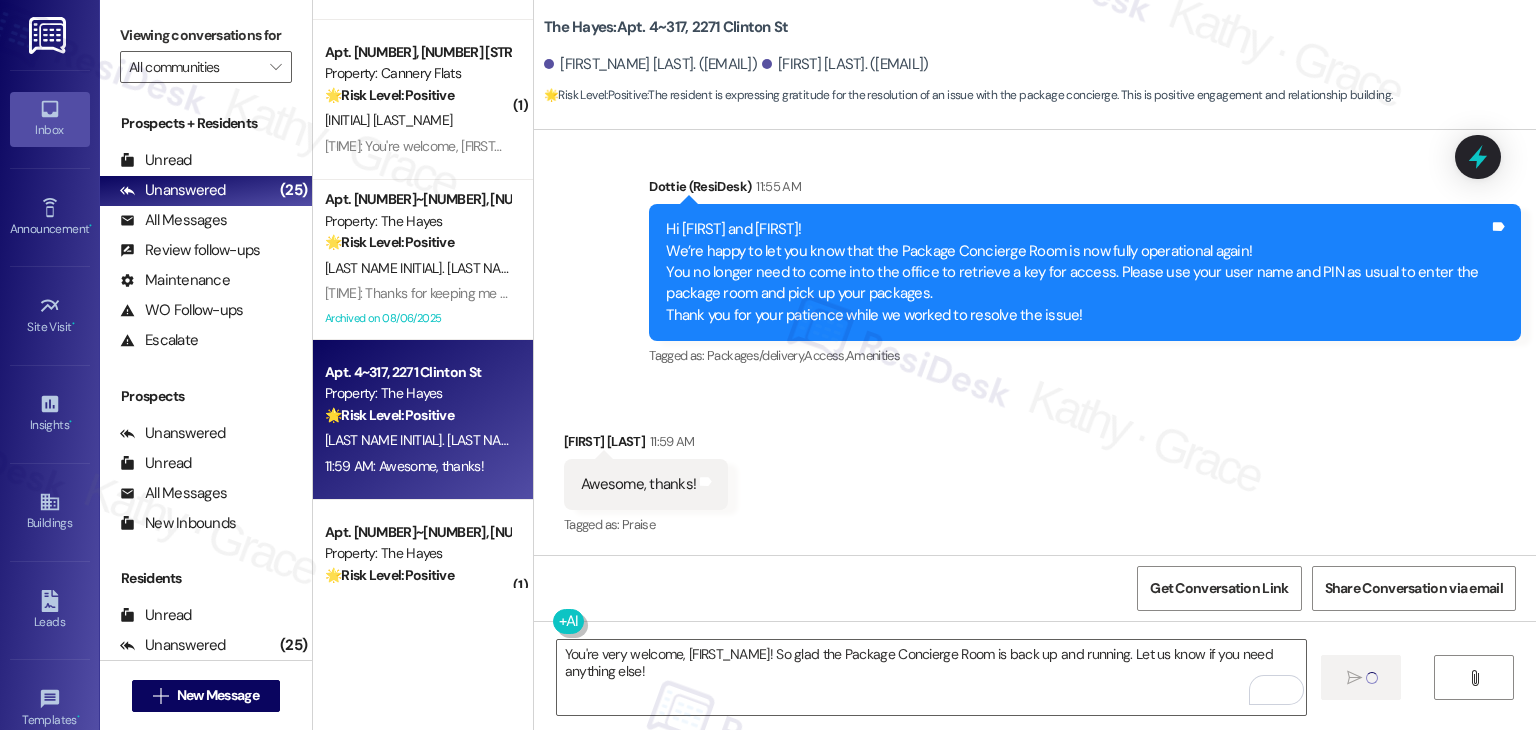 type 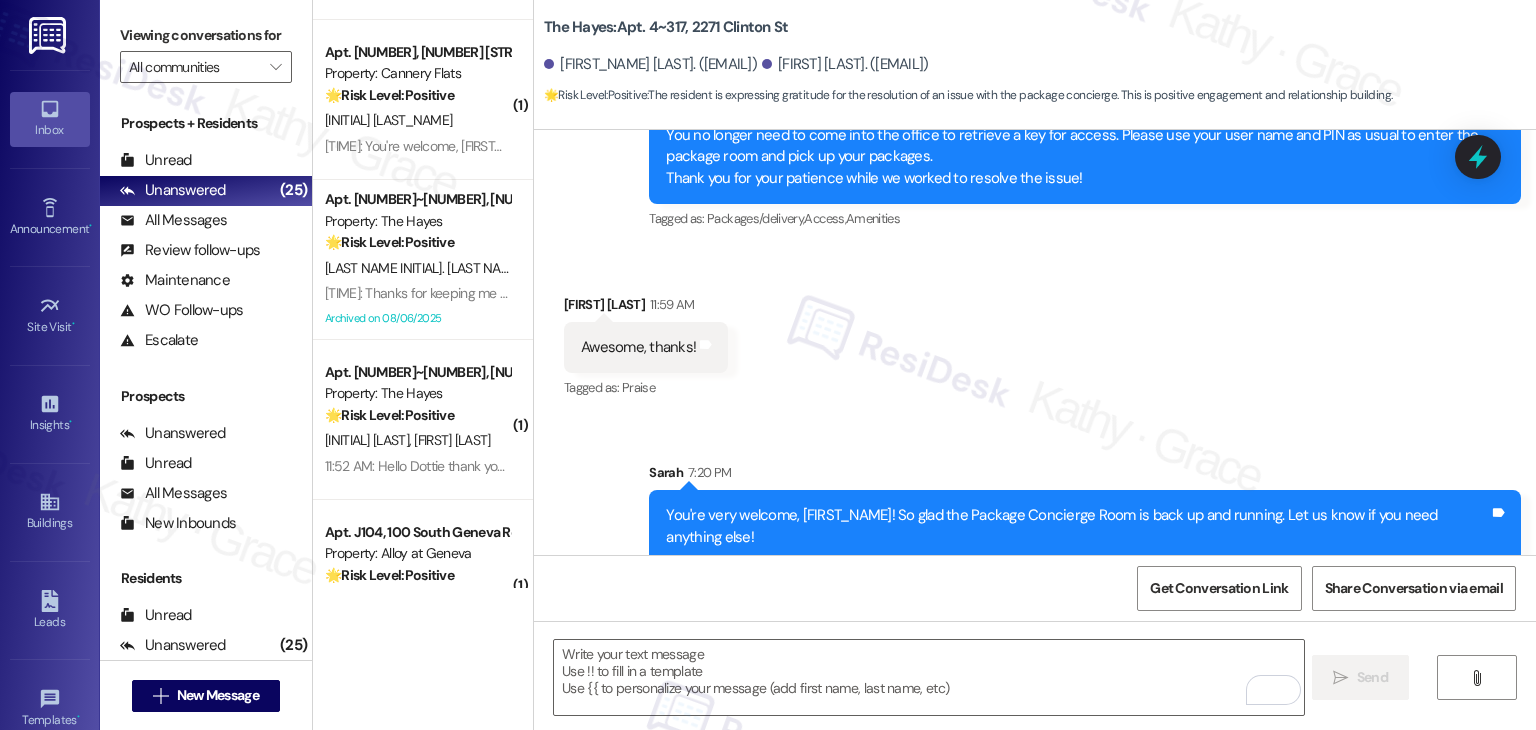scroll, scrollTop: 967, scrollLeft: 0, axis: vertical 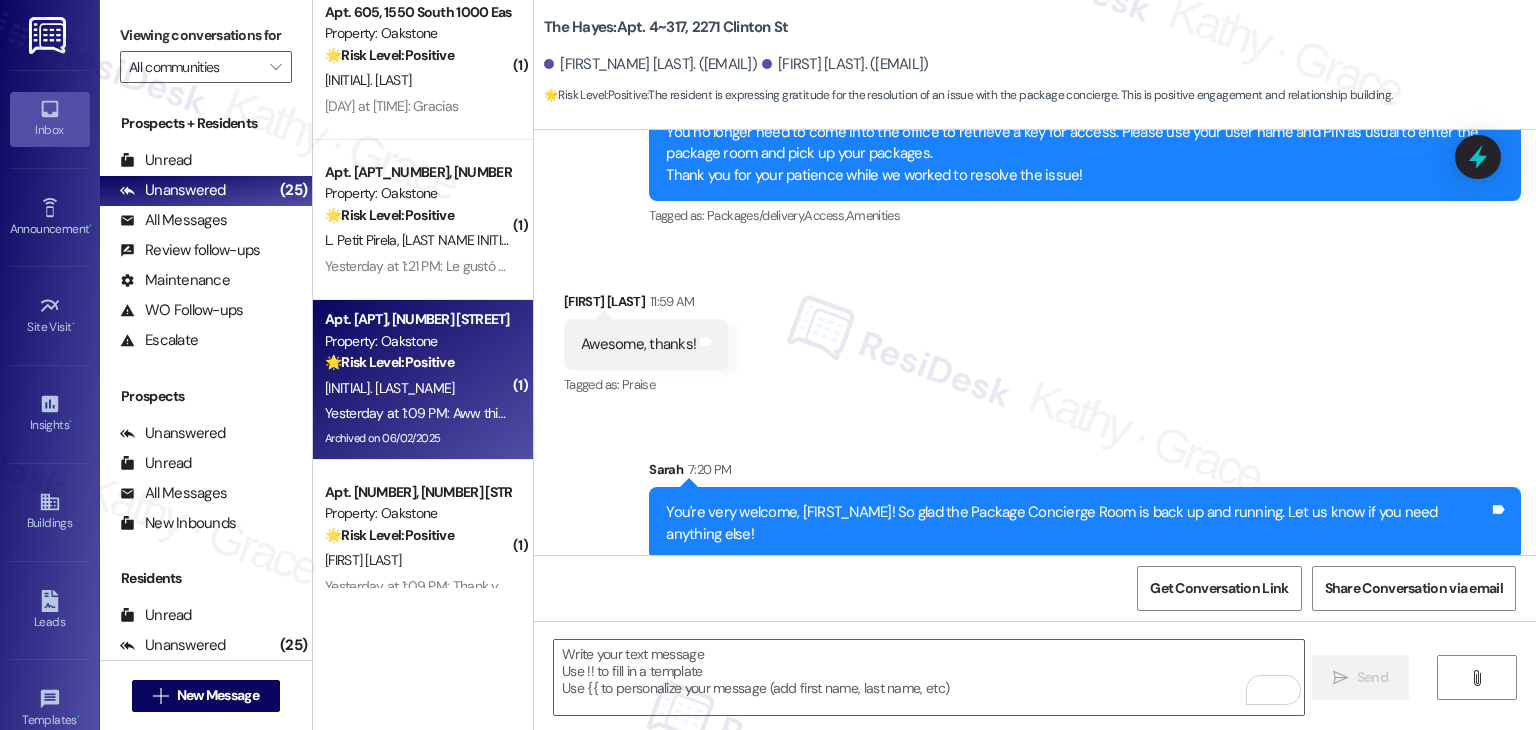 click on "[INITIAL]. [LAST_NAME]" at bounding box center [417, 388] 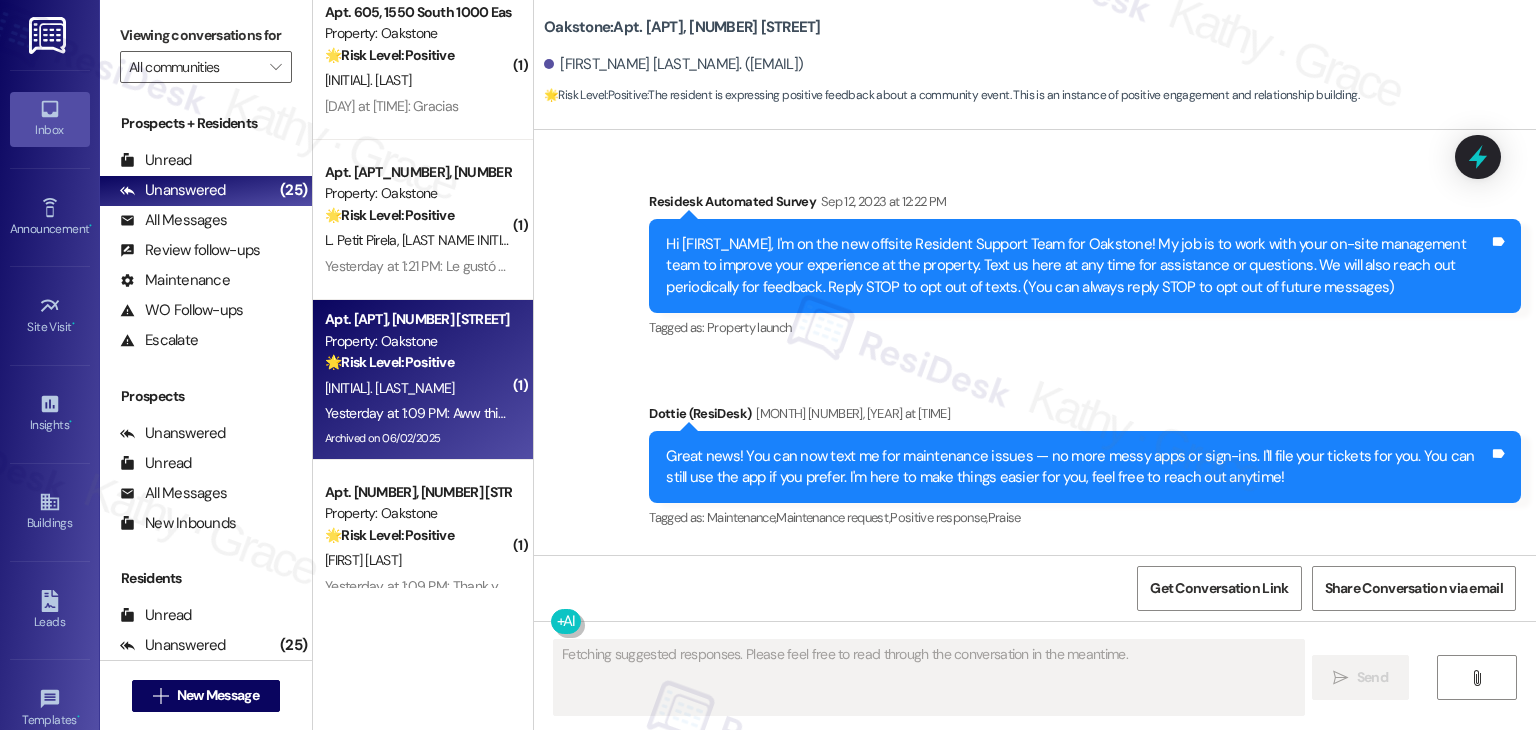 scroll, scrollTop: 15152, scrollLeft: 0, axis: vertical 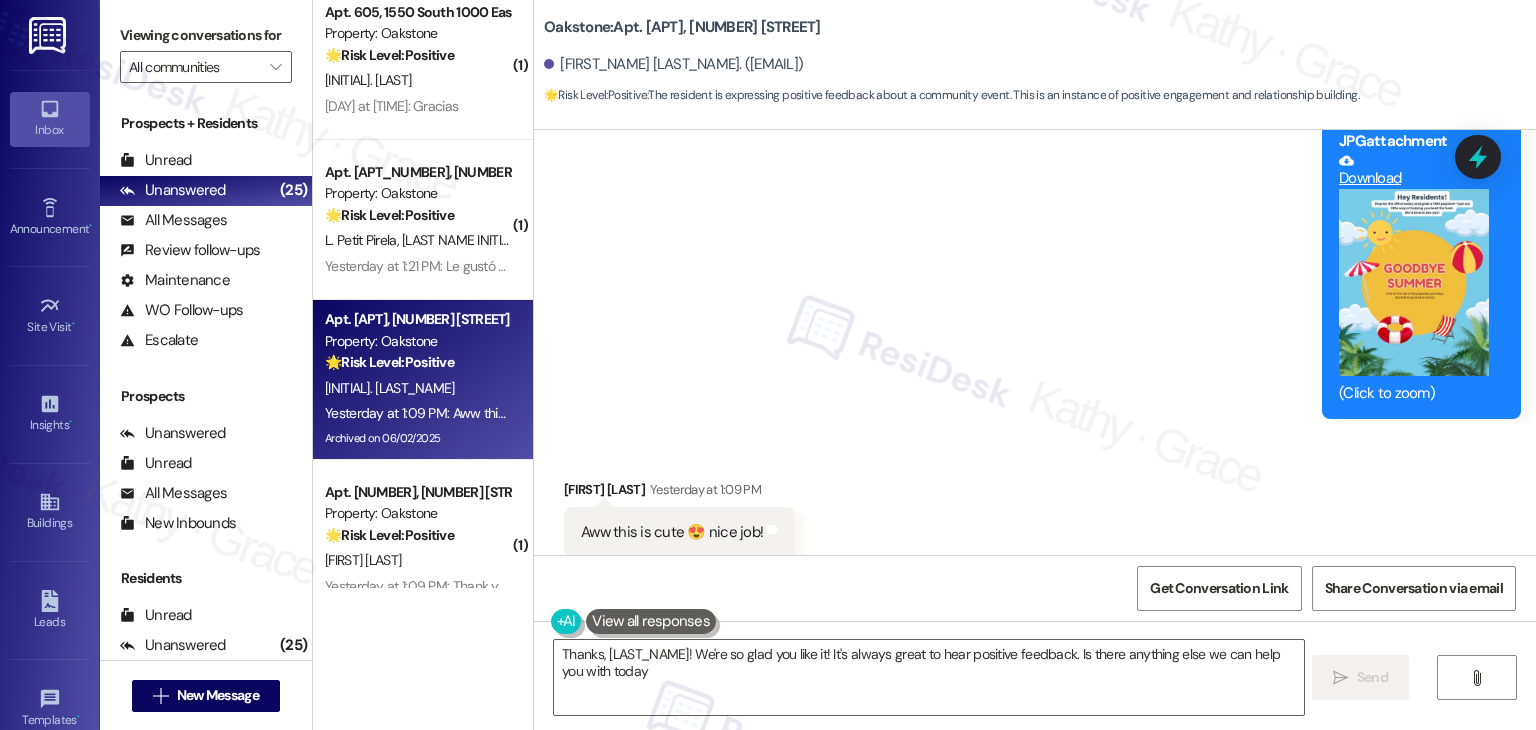type on "Thanks, [LAST]! We're so glad you like it! It's always great to hear positive feedback. Is there anything else we can help you with today?" 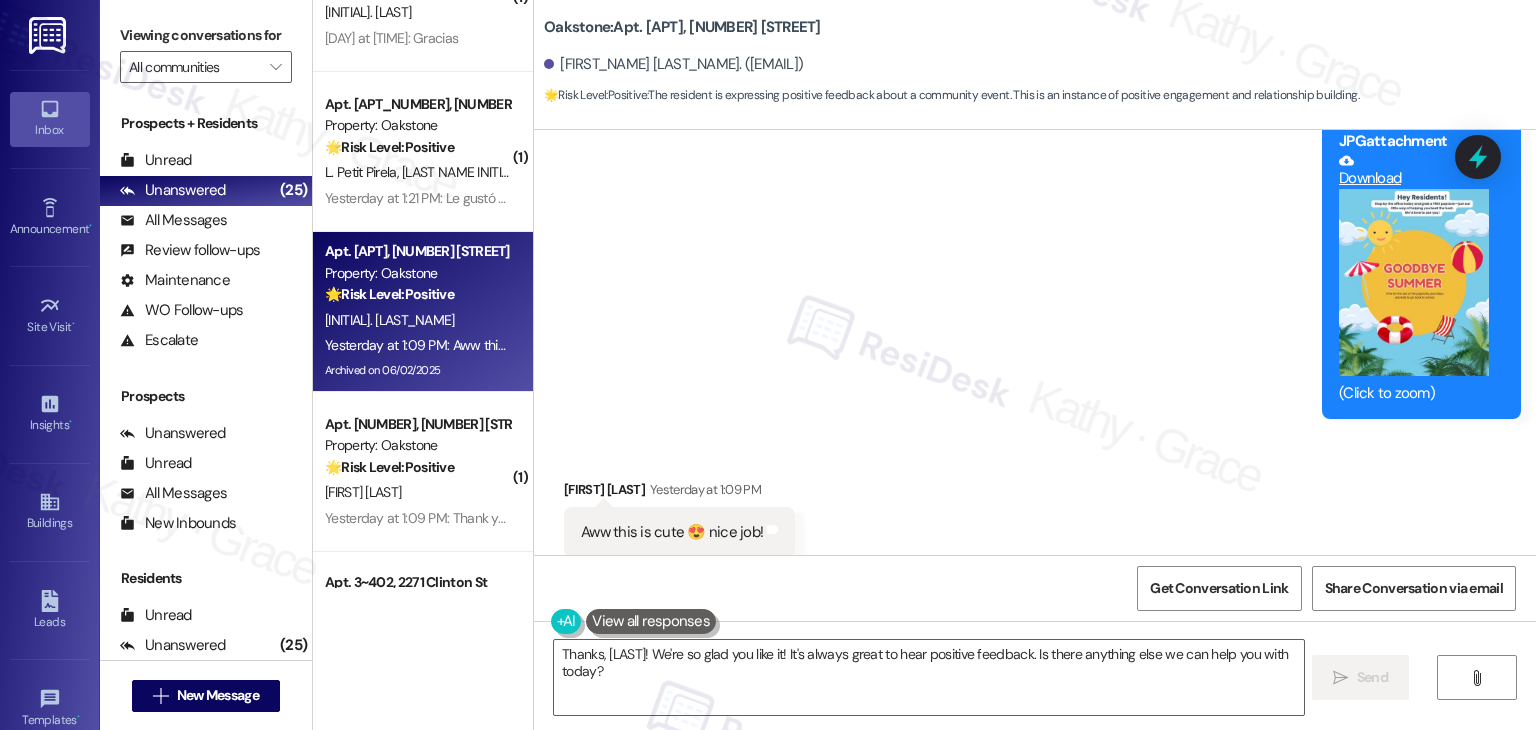 scroll, scrollTop: 2400, scrollLeft: 0, axis: vertical 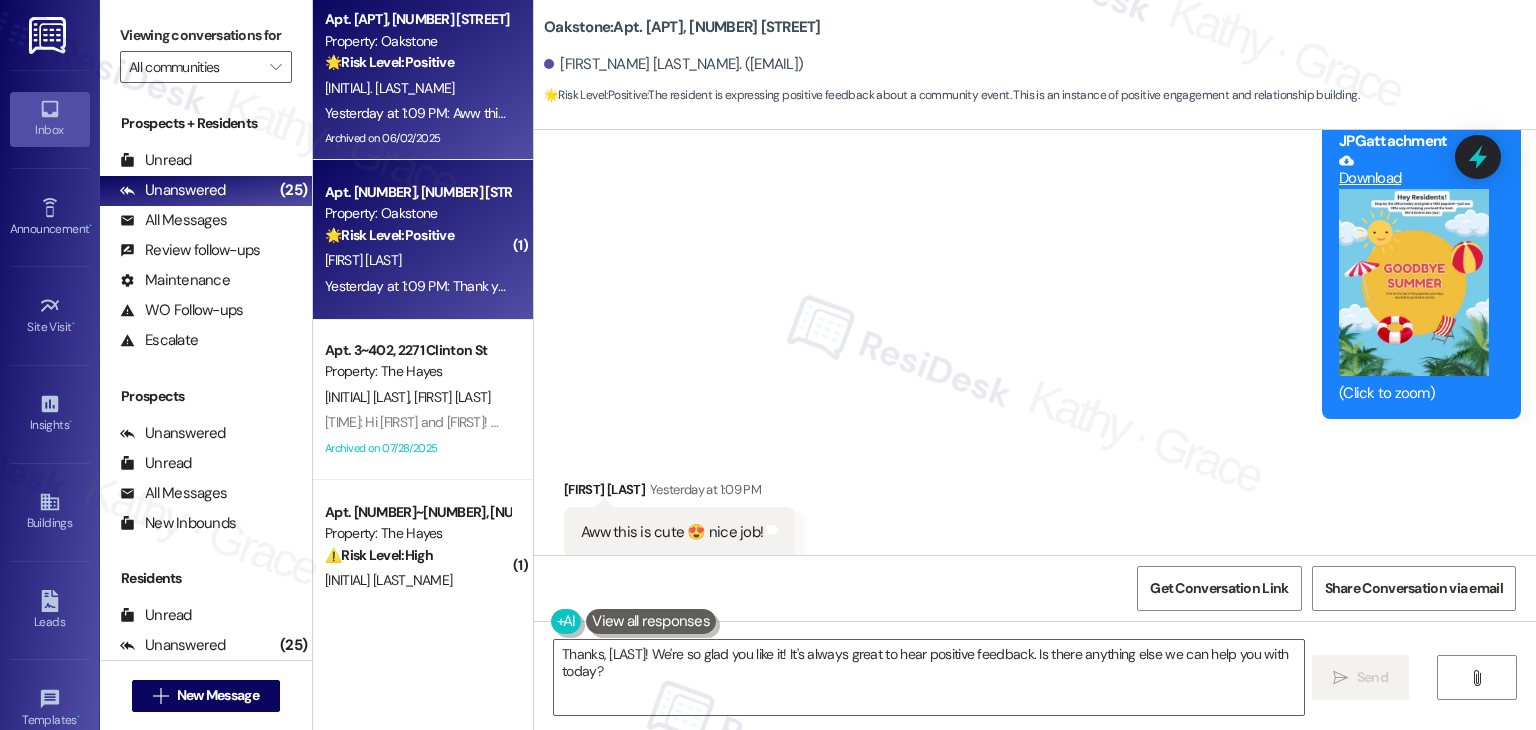 click on "[FIRST] [LAST]" at bounding box center (417, 260) 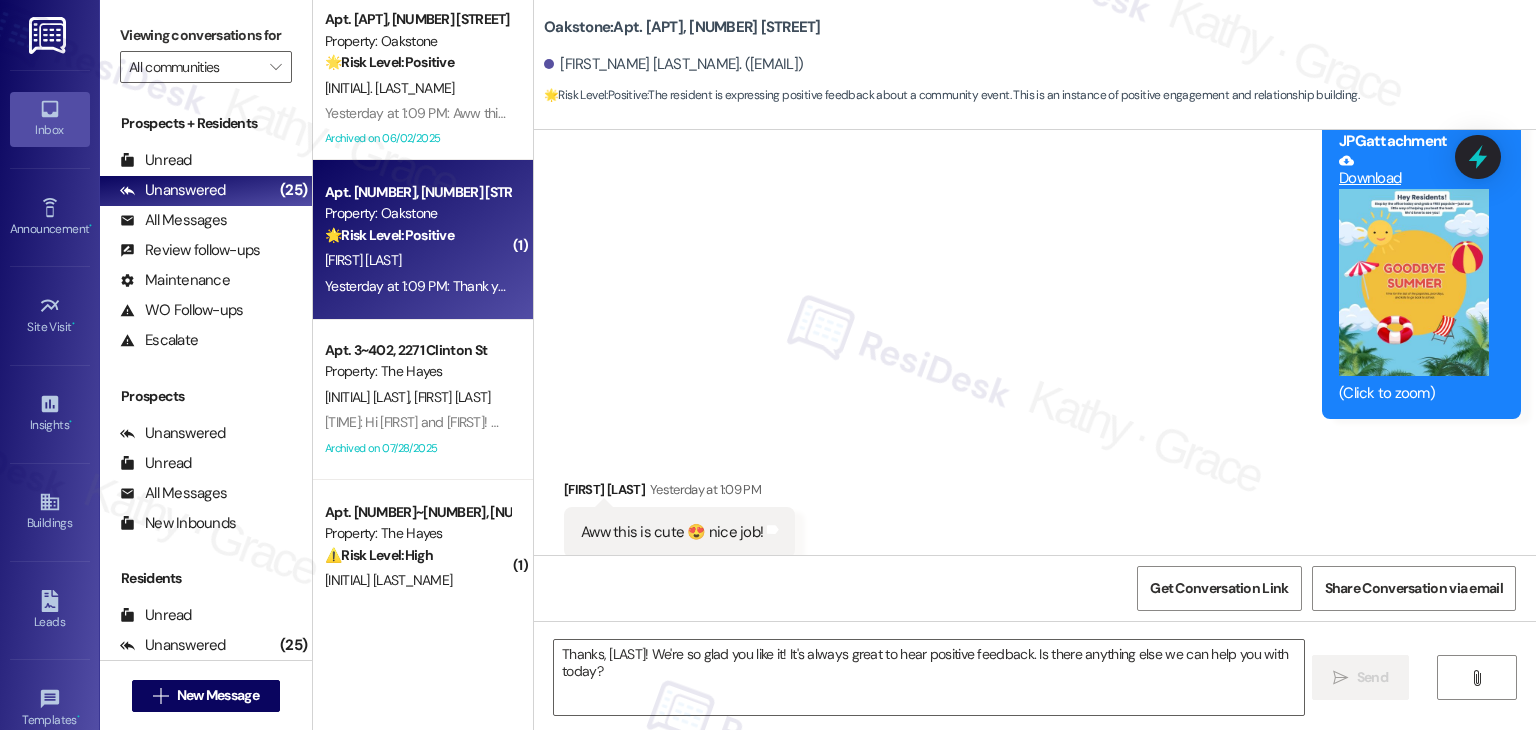 type on "Fetching suggested responses. Please feel free to read through the conversation in the meantime." 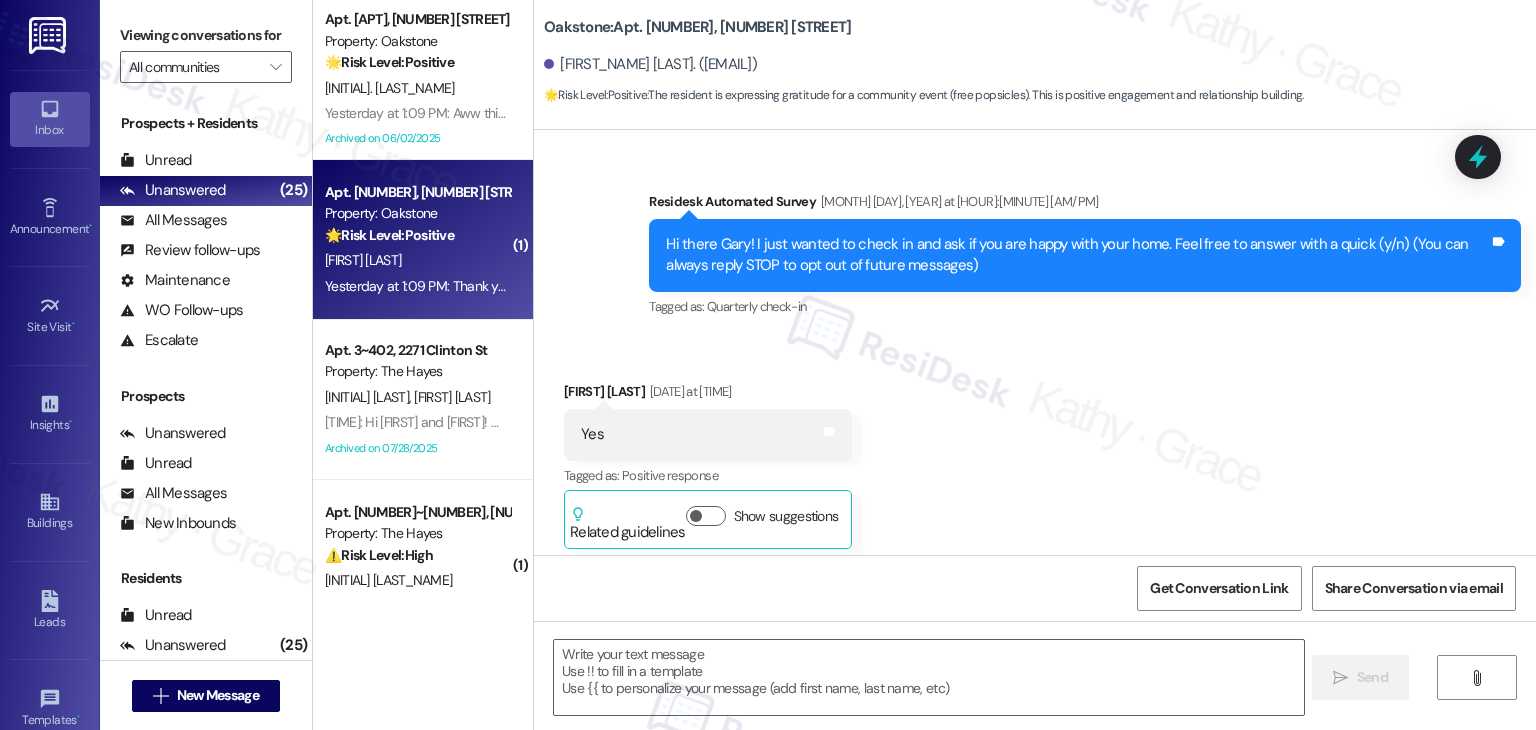 scroll, scrollTop: 8439, scrollLeft: 0, axis: vertical 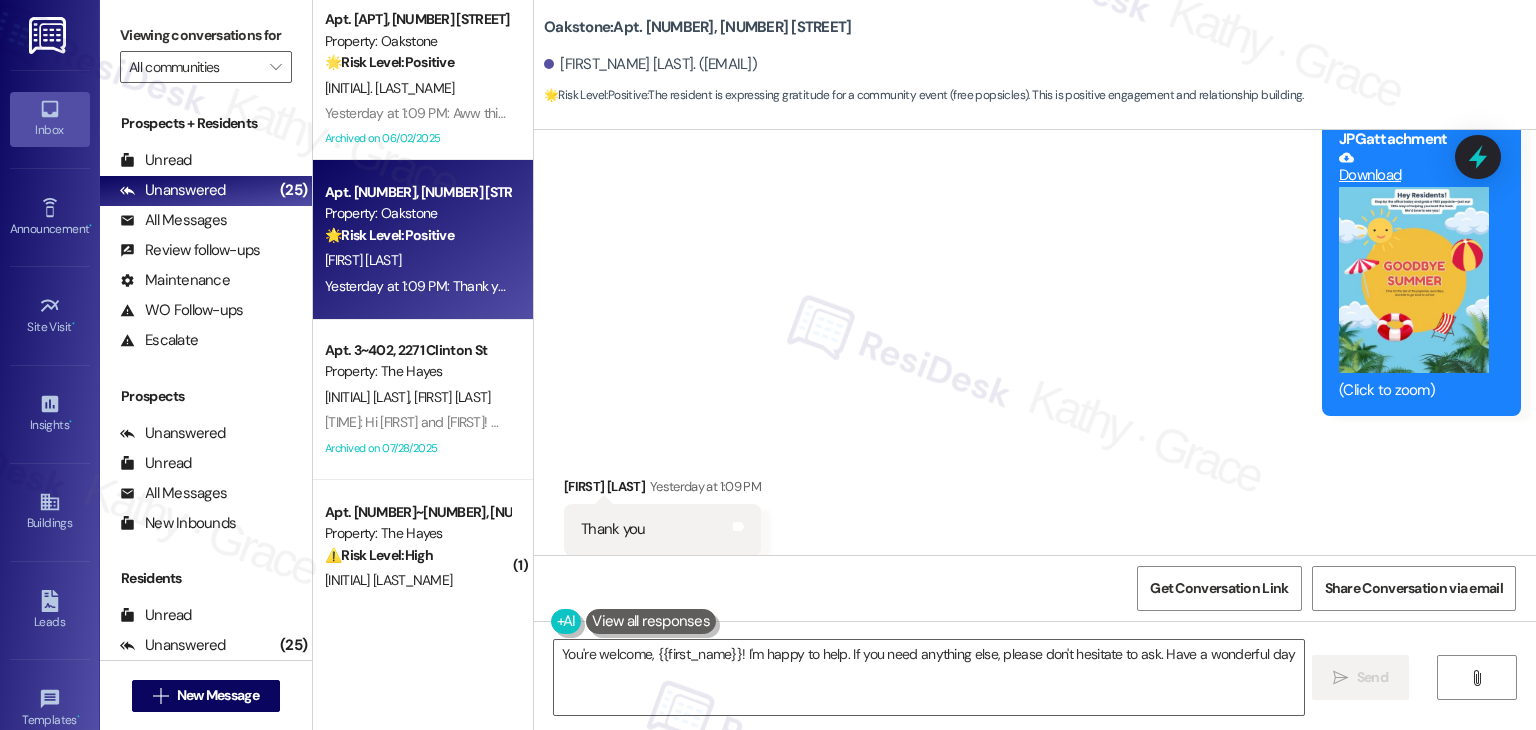 type on "You're welcome, {{first_name}}! I'm happy to help. If you need anything else, please don't hesitate to ask. Have a wonderful day!" 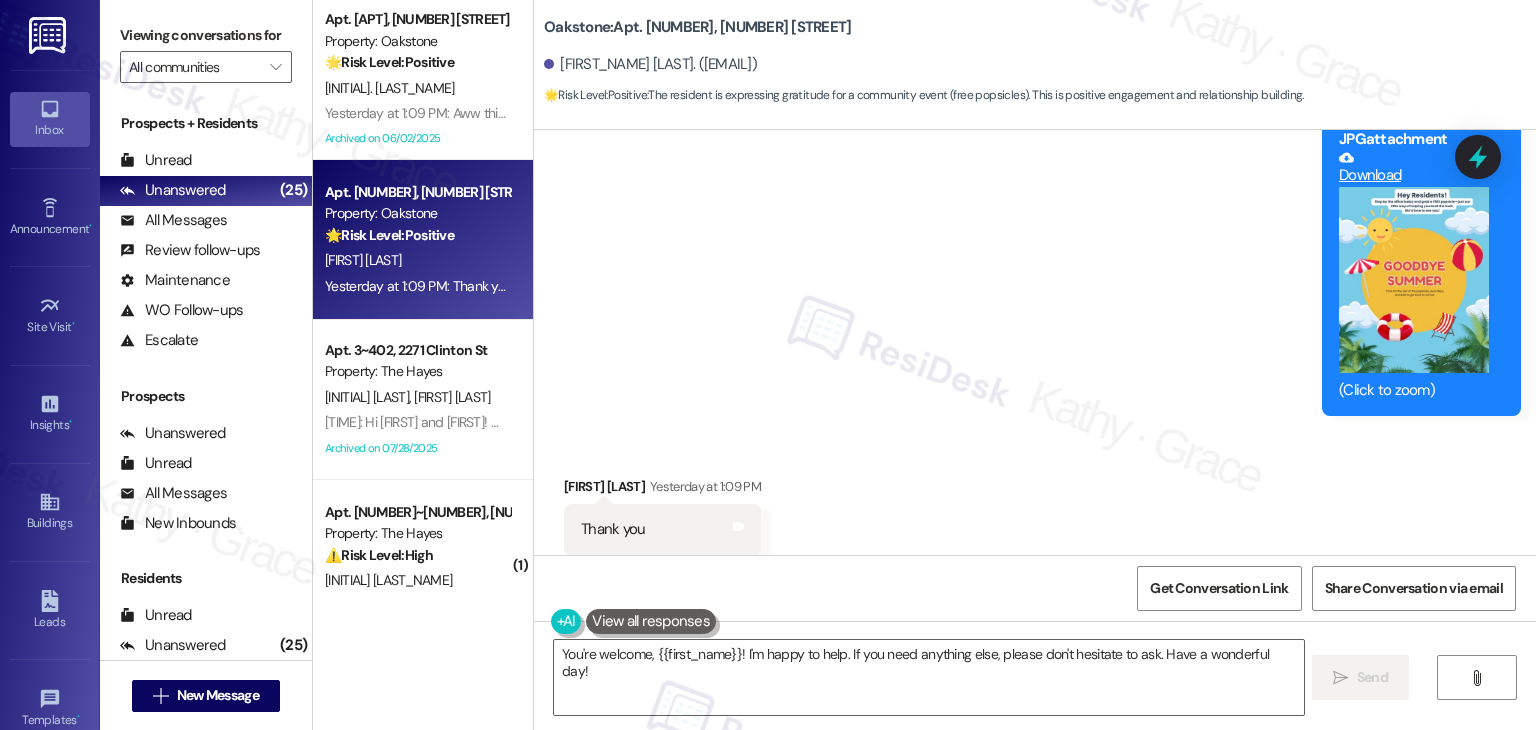 scroll, scrollTop: 8440, scrollLeft: 0, axis: vertical 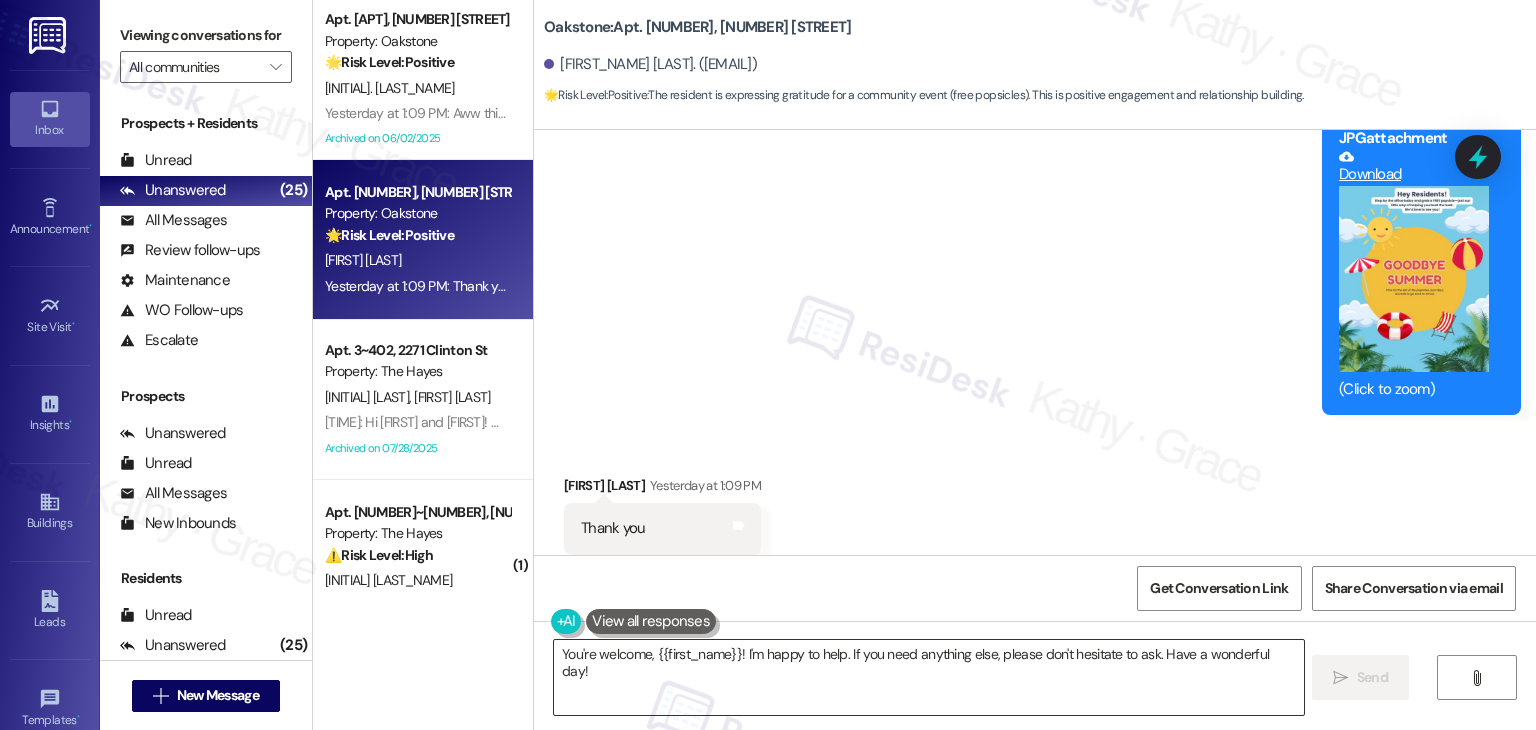 click on "You're welcome, {{first_name}}! I'm happy to help. If you need anything else, please don't hesitate to ask. Have a wonderful day!" at bounding box center [928, 677] 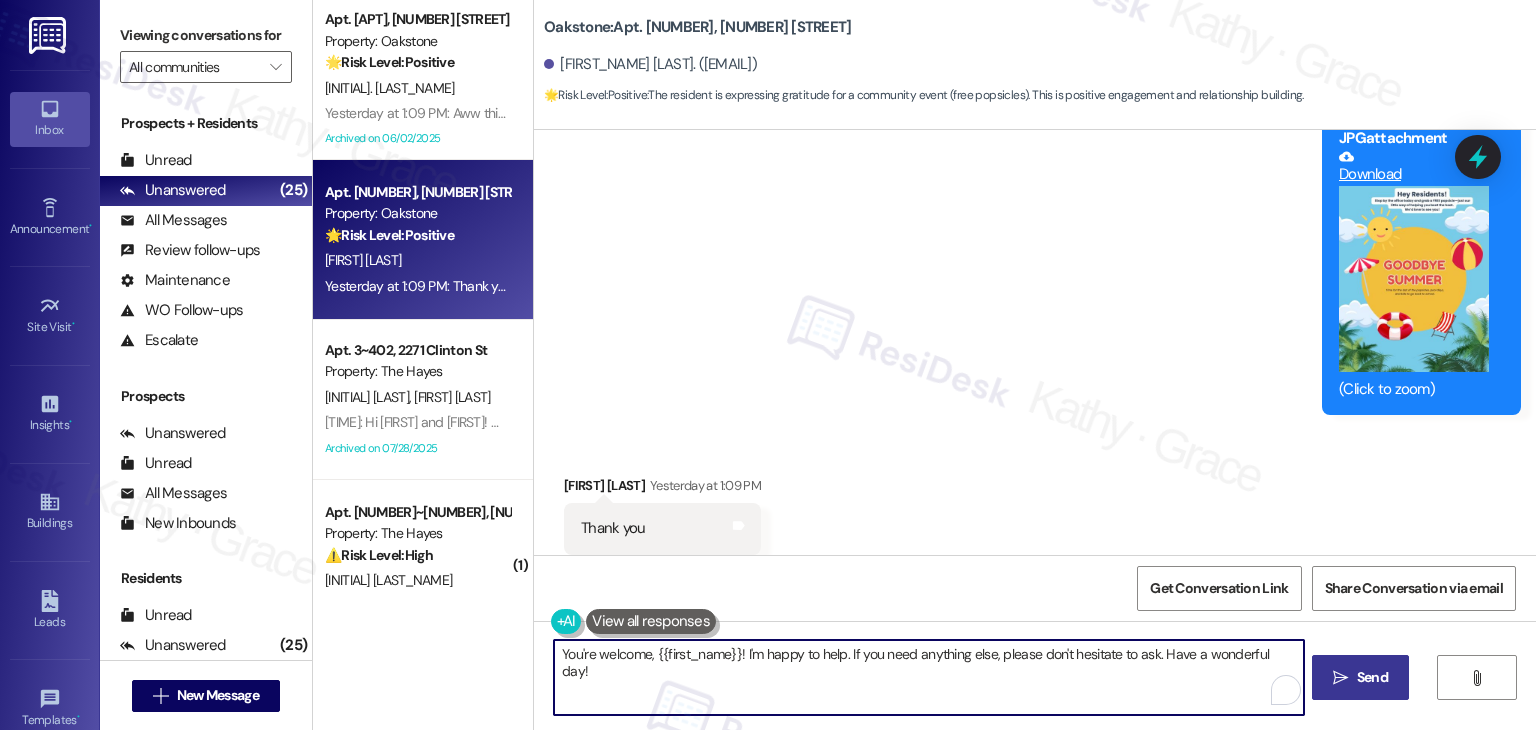 click on " Send" at bounding box center [1360, 677] 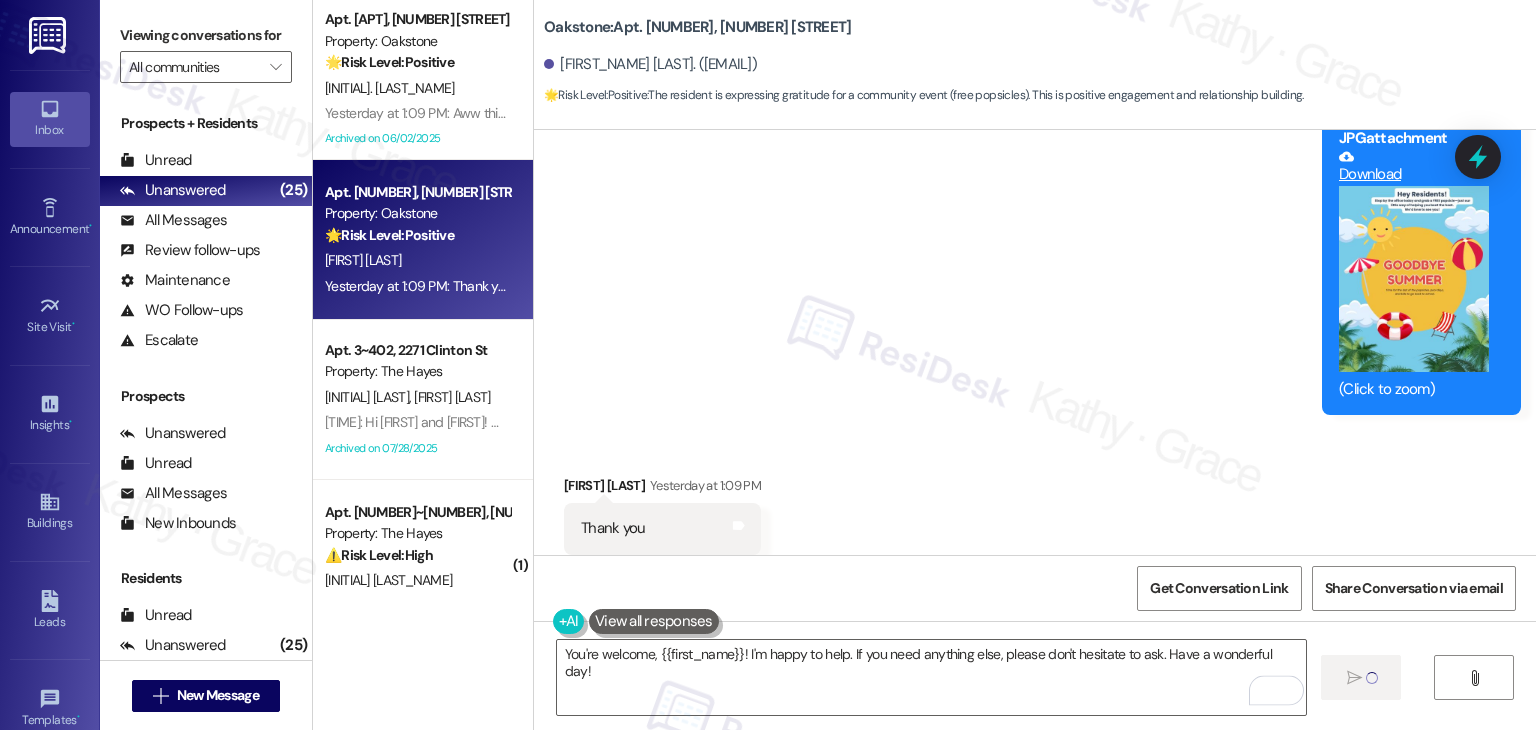 type 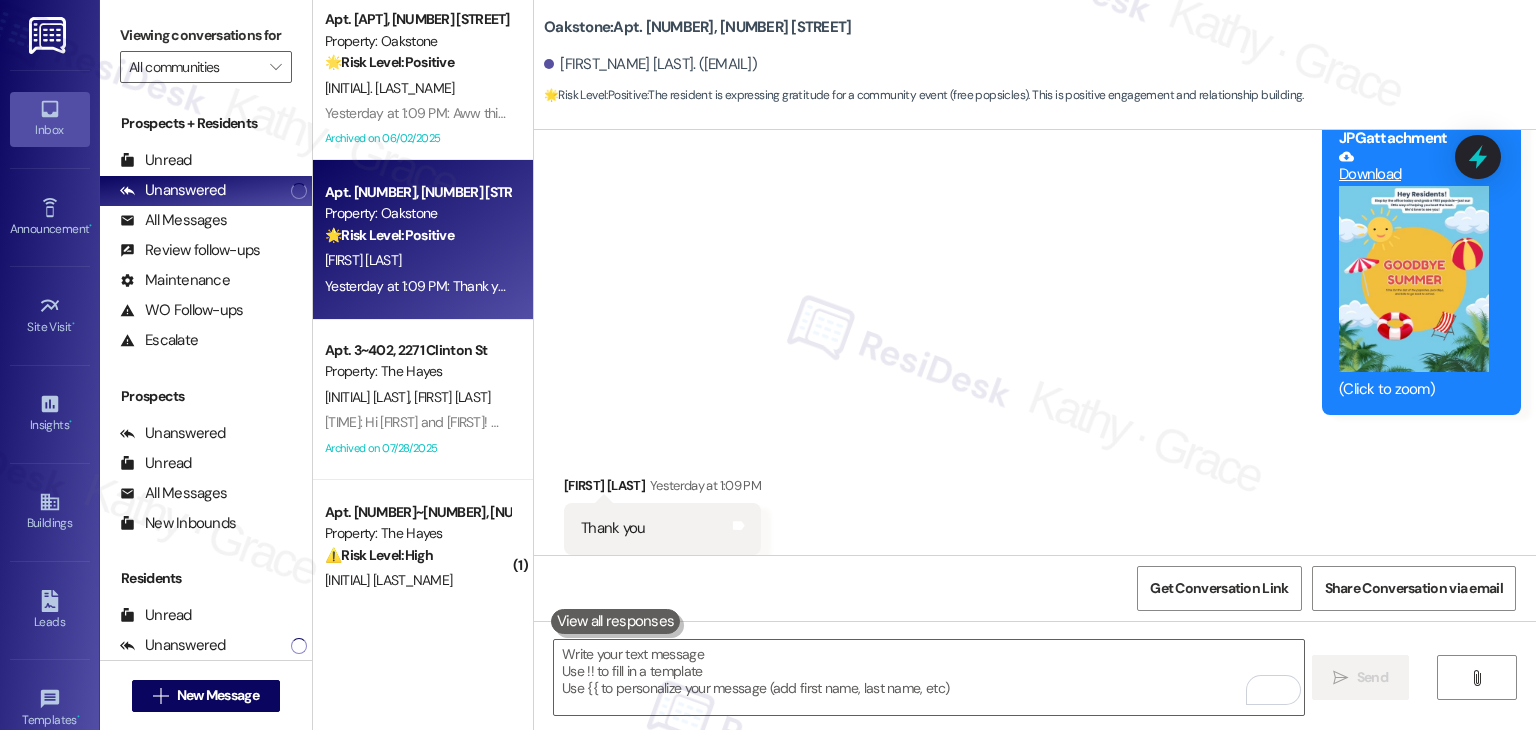 scroll, scrollTop: 8439, scrollLeft: 0, axis: vertical 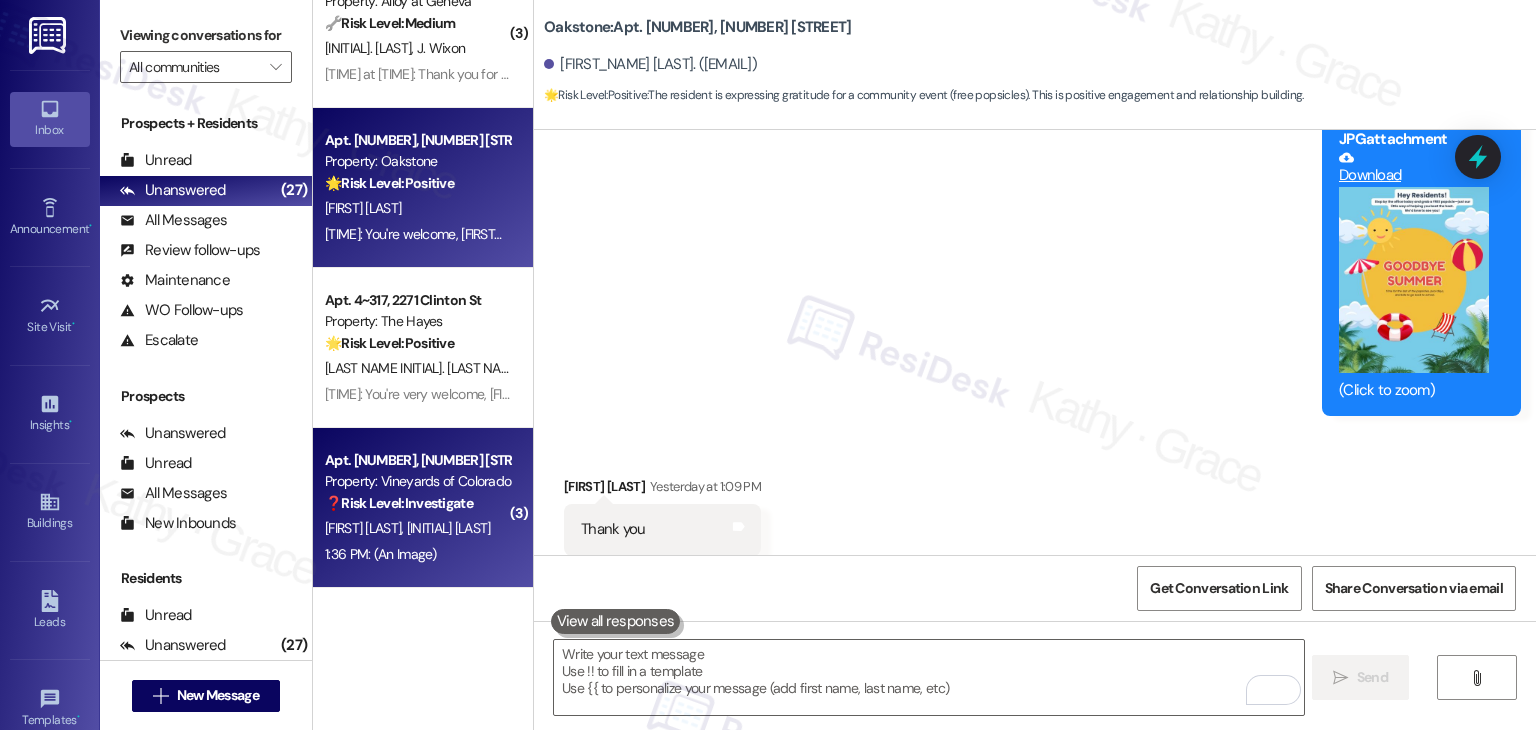 click on "[INITIAL] [LAST]" at bounding box center [449, 528] 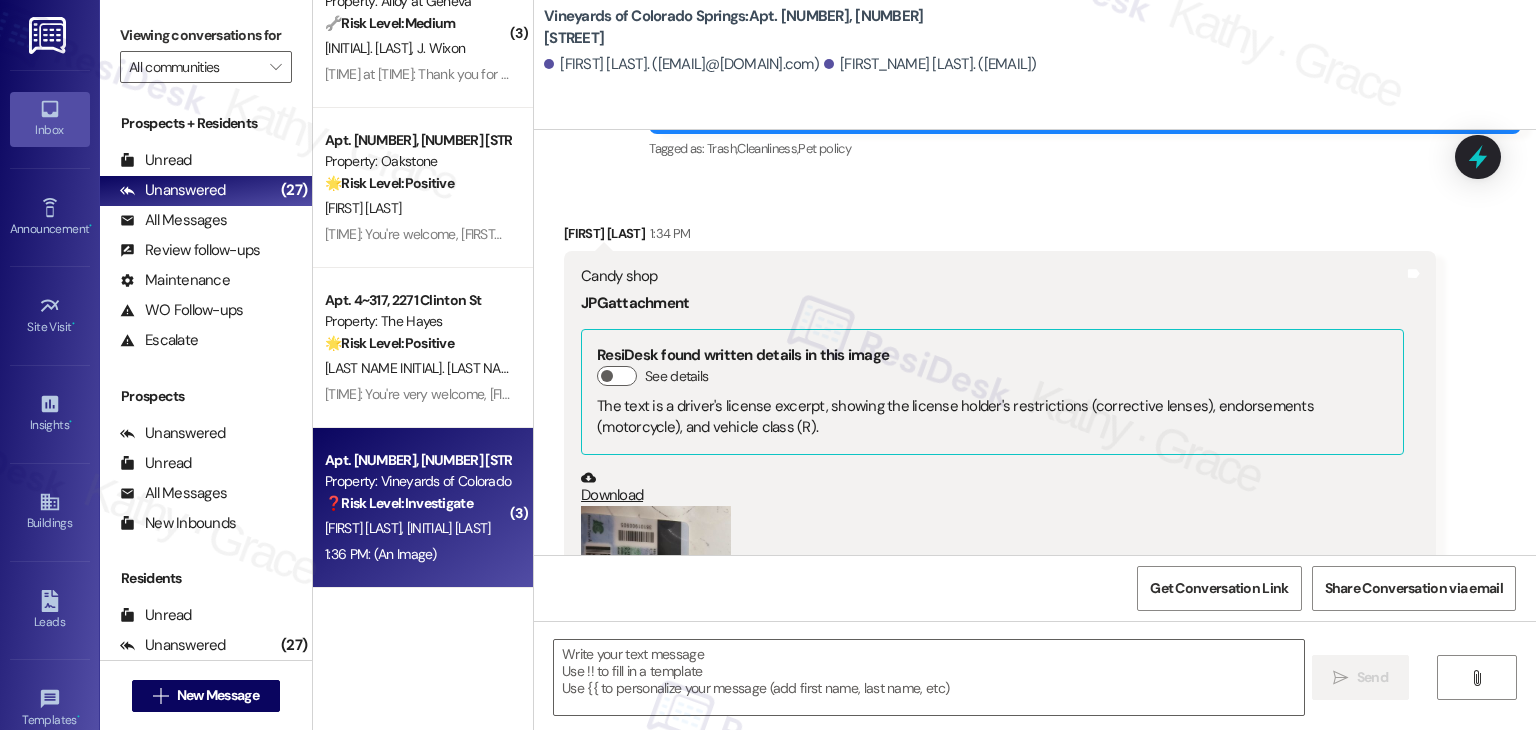 type on "Fetching suggested responses. Please feel free to read through the conversation in the meantime." 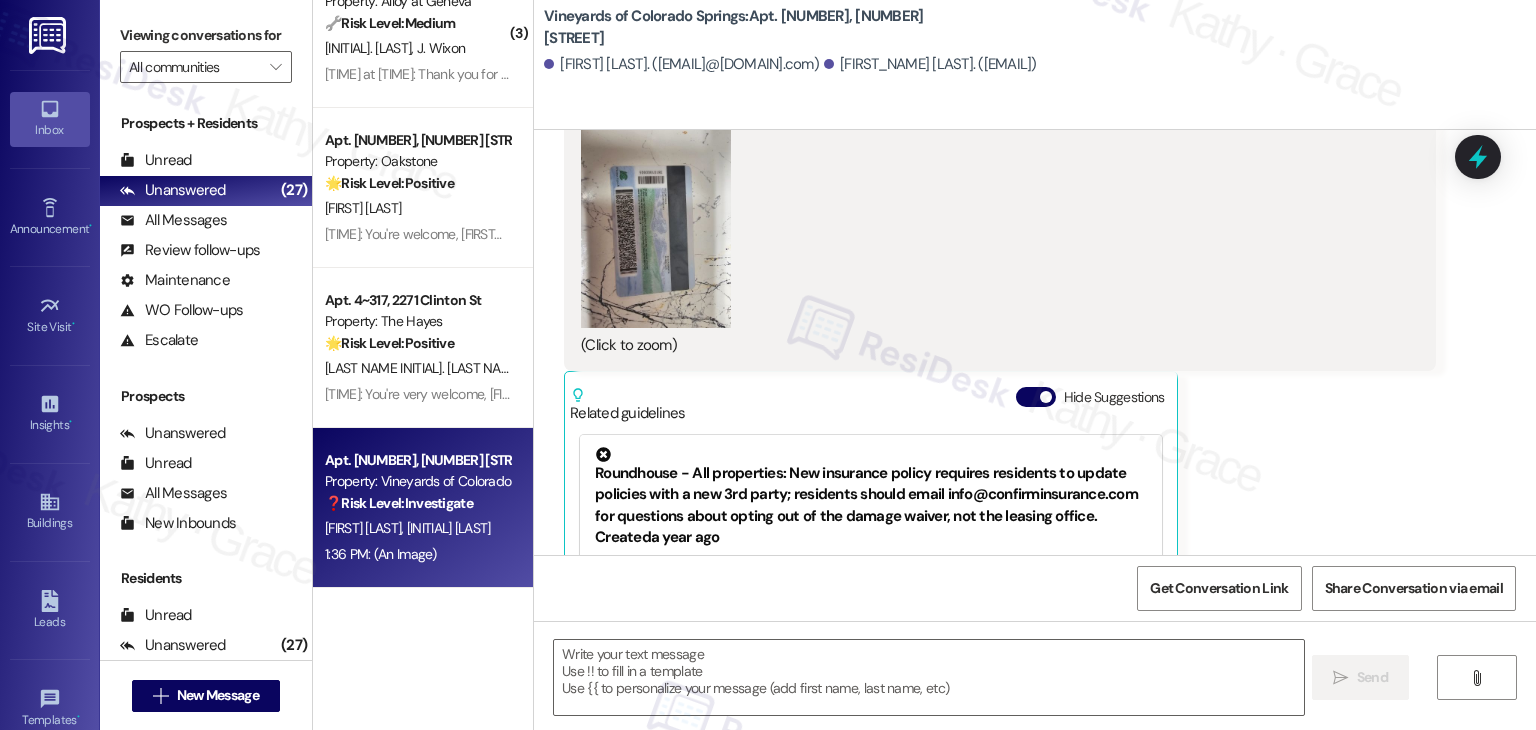 scroll, scrollTop: 4020, scrollLeft: 0, axis: vertical 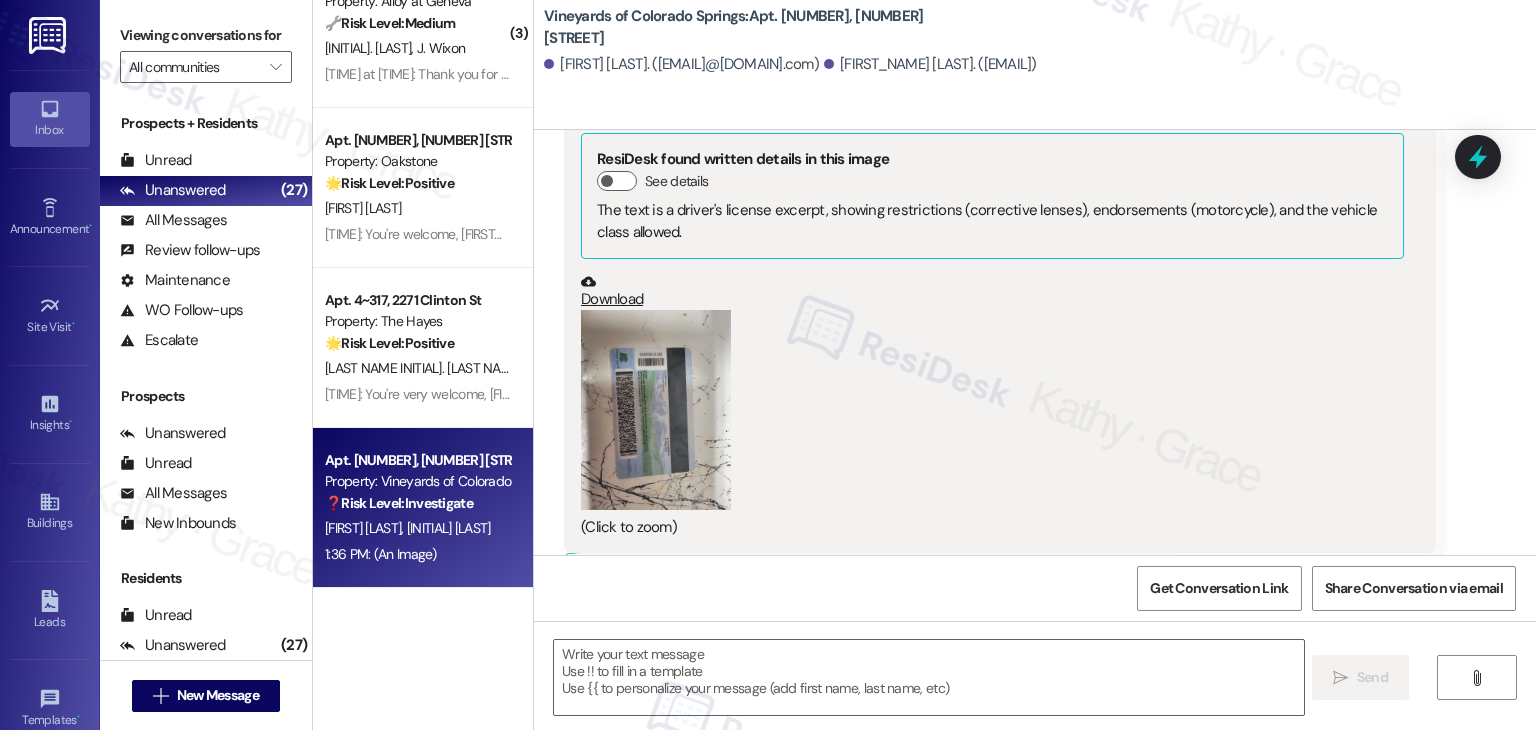 click at bounding box center [656, 410] 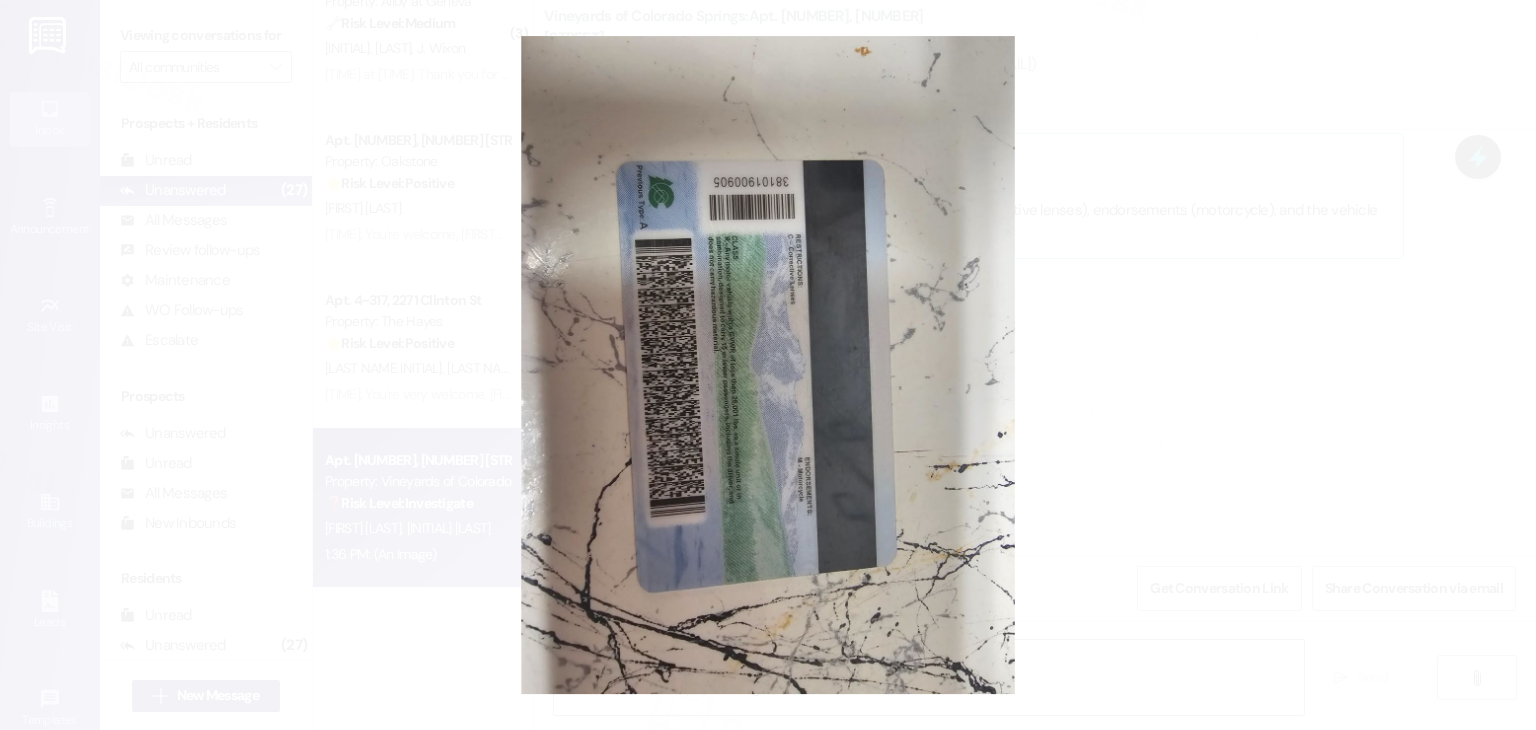 click at bounding box center [768, 365] 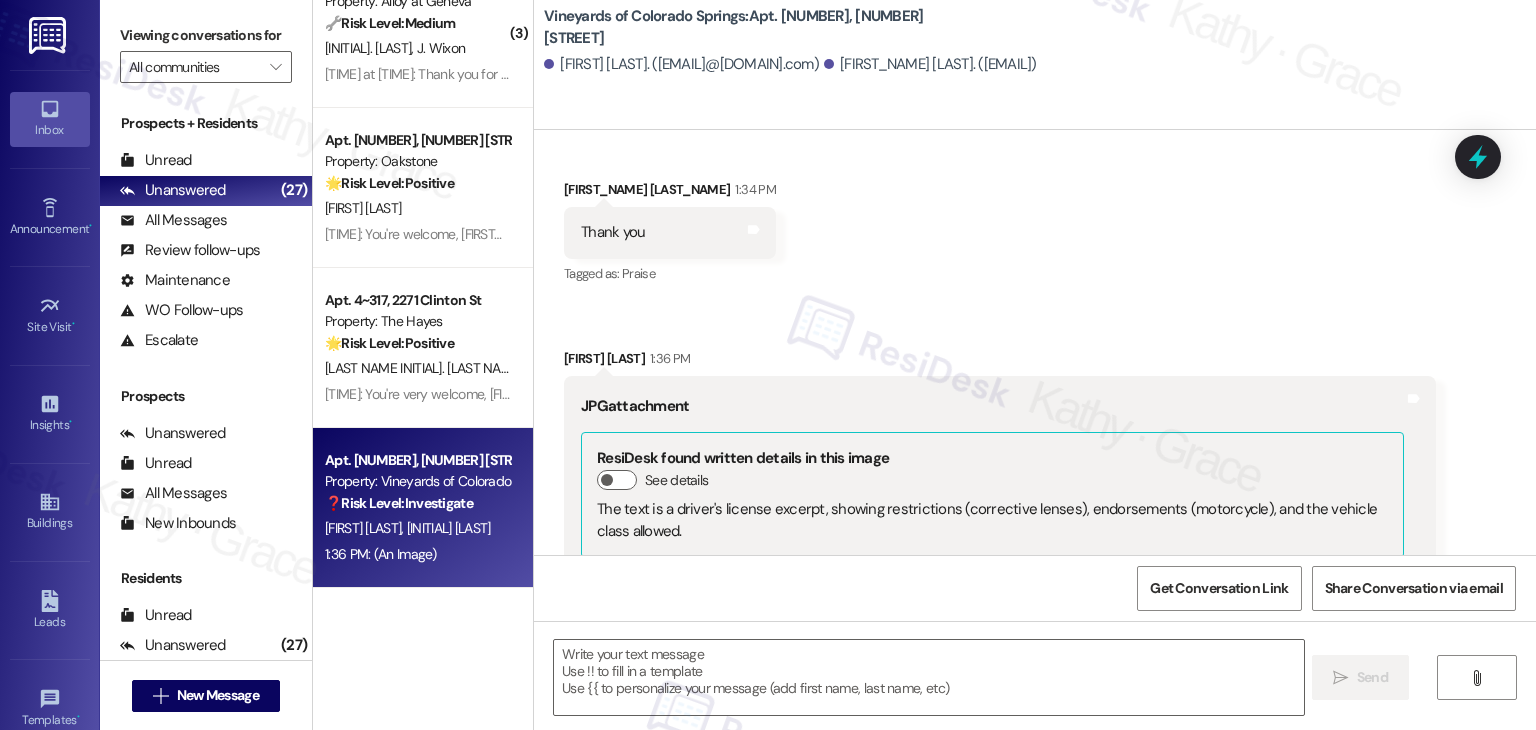 scroll, scrollTop: 3720, scrollLeft: 0, axis: vertical 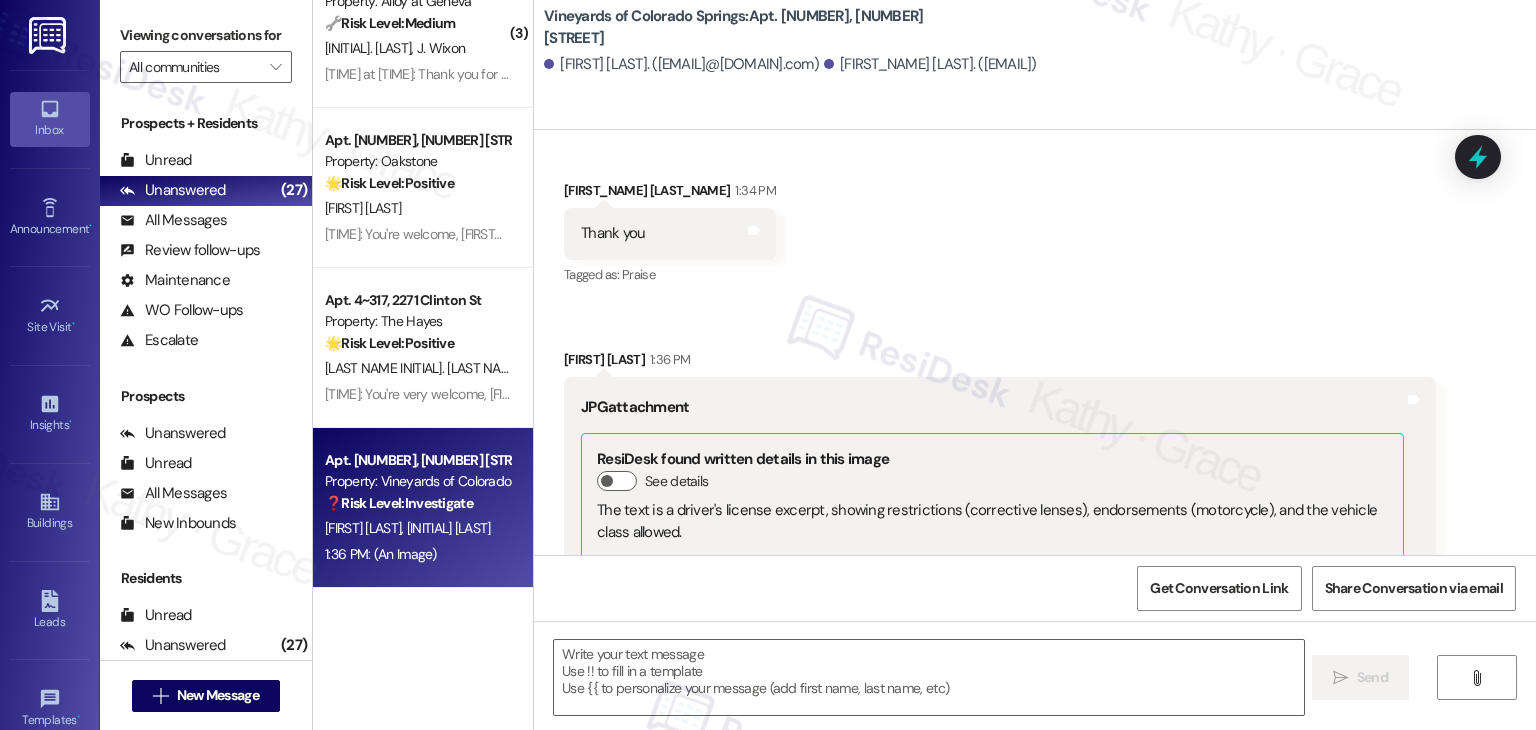 click on "The text is a driver's license excerpt, showing restrictions (corrective lenses), endorsements (motorcycle), and the vehicle class allowed." at bounding box center [992, 521] 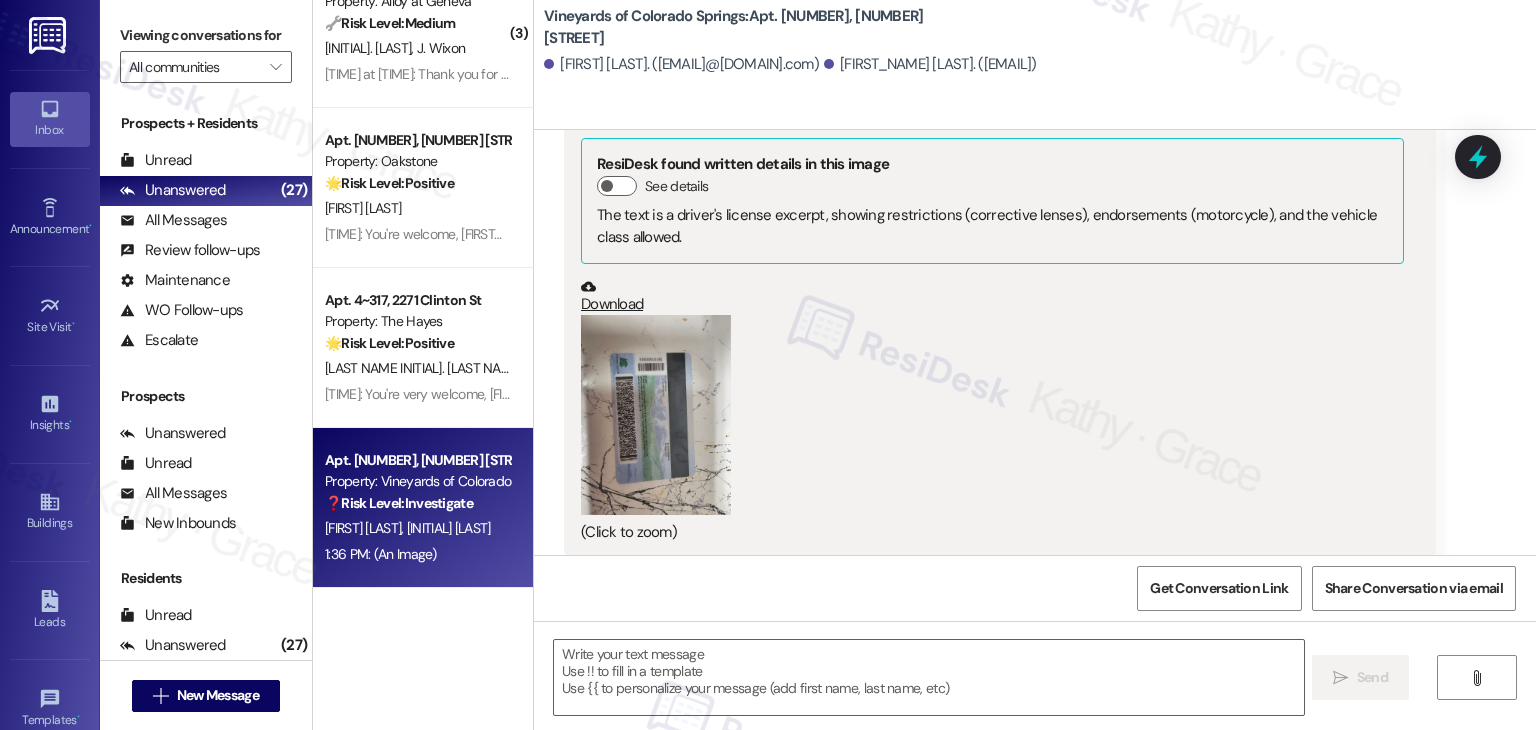 scroll, scrollTop: 4020, scrollLeft: 0, axis: vertical 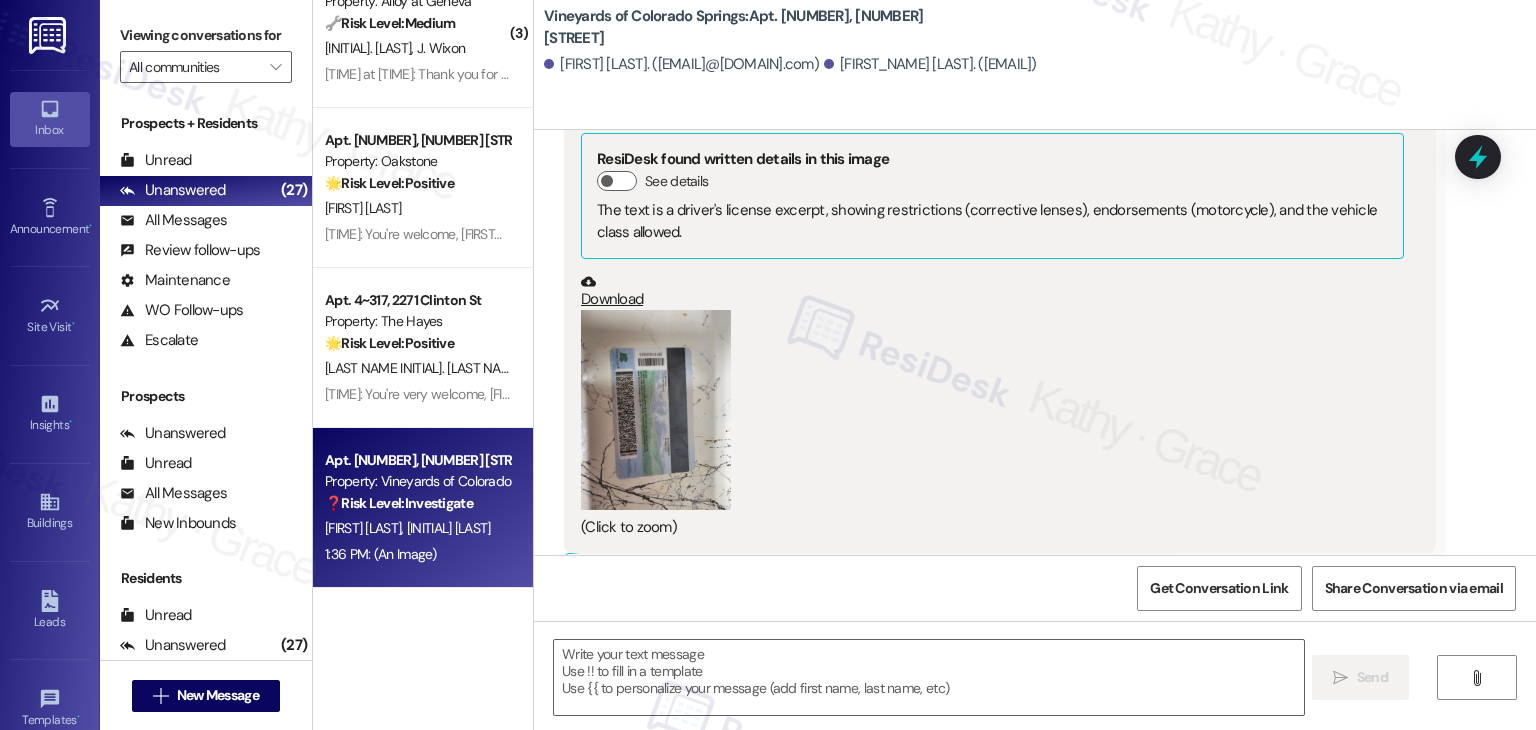 click on "Hide Suggestions" at bounding box center [1036, 579] 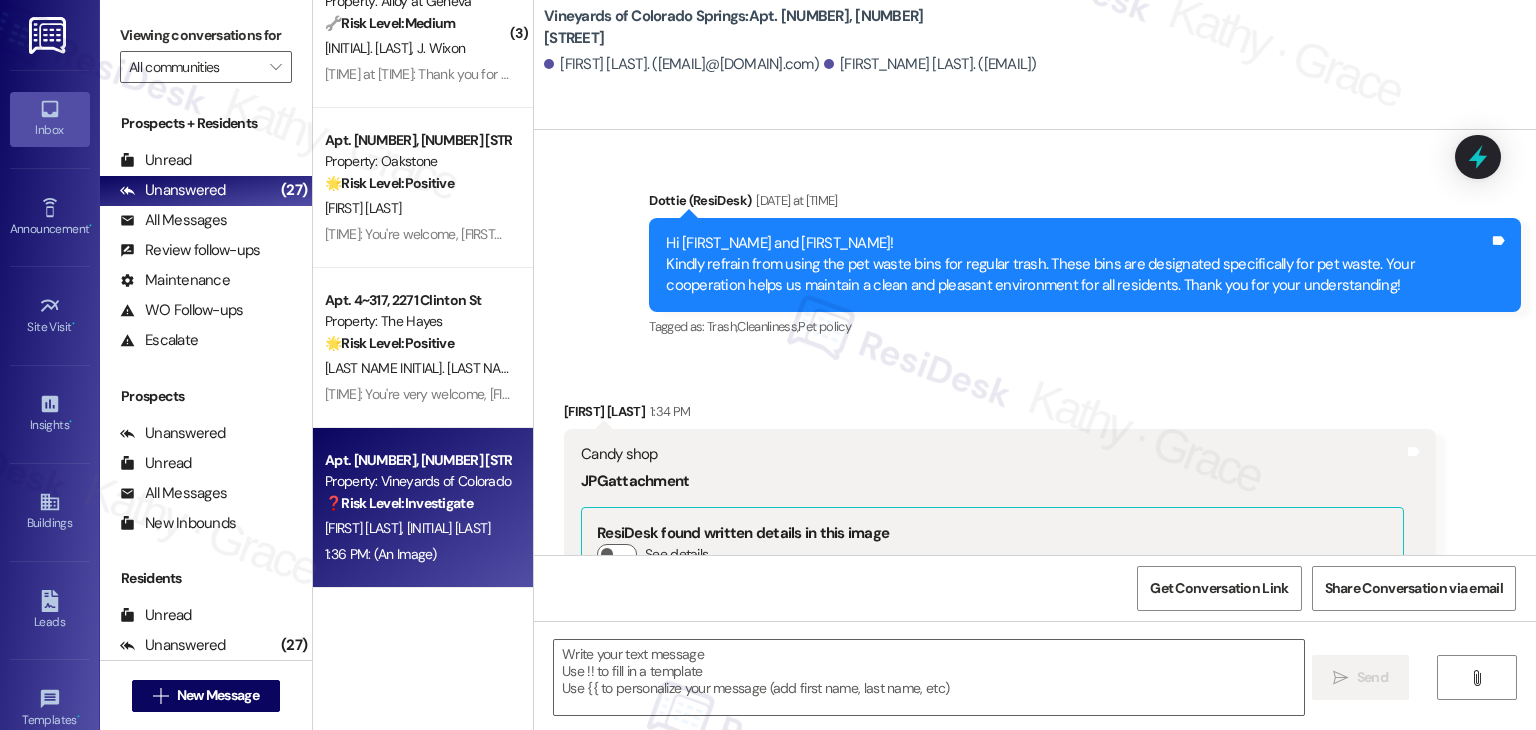 scroll, scrollTop: 2828, scrollLeft: 0, axis: vertical 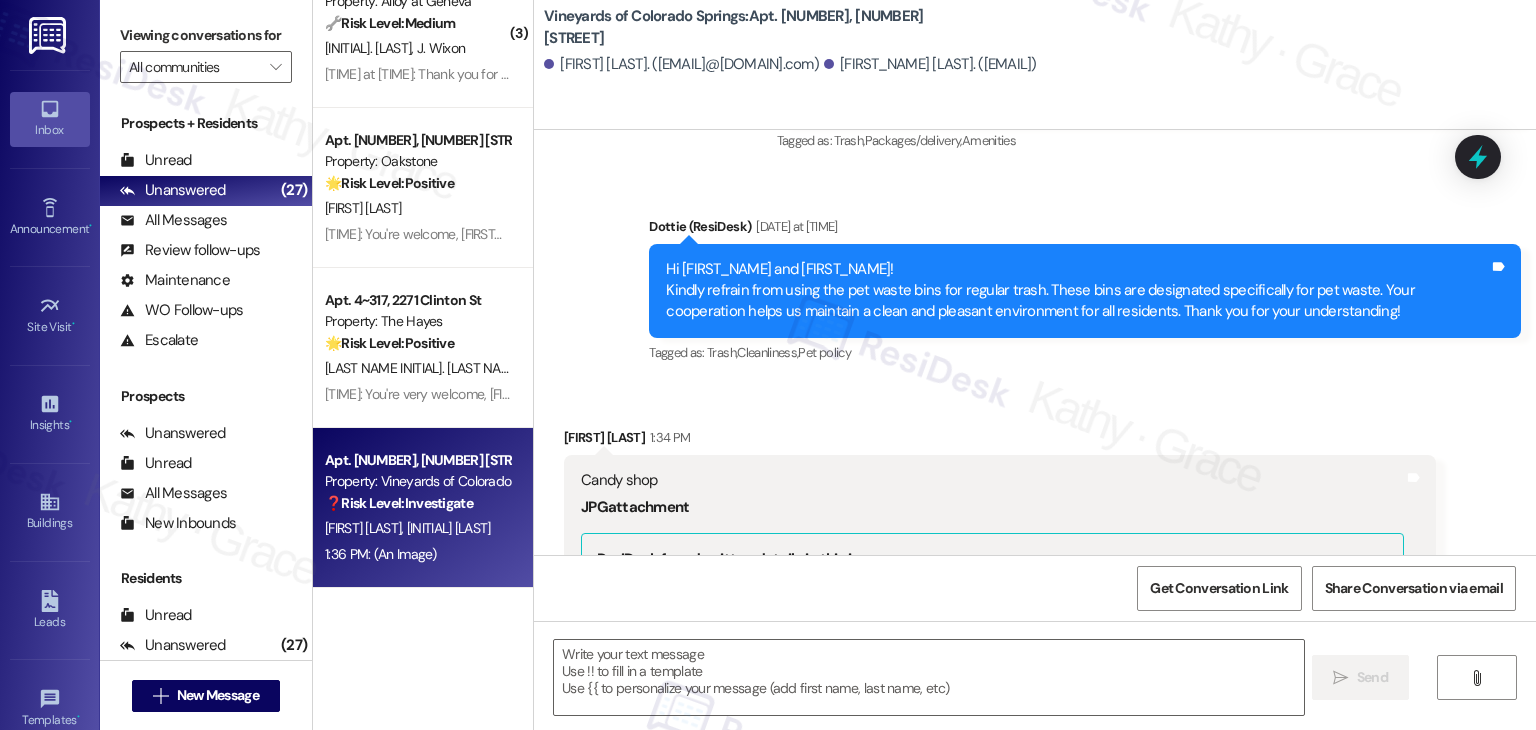 click on "Received via SMS [FIRST_NAME] [LAST_NAME] [TIME] Candy shop JPG  attachment ResiDesk found written details in this image   See details The text is a driver's license excerpt, showing the license holder's restrictions (corrective lenses), endorsements (motorcycle), and vehicle class (R).
Download   (Click to zoom) Tags and notes  Related guidelines Show suggestions Received via SMS [FIRST_NAME] [LAST_NAME] [TIME] JPG  attachment ResiDesk found written details in this image   See details The text is a driver's license excerpt, showing restrictions (corrective lenses), endorsements (motorcycle), and the vehicle class allowed.
Download   (Click to zoom) Tags and notes  Related guidelines Show suggestions" at bounding box center [1035, 1100] 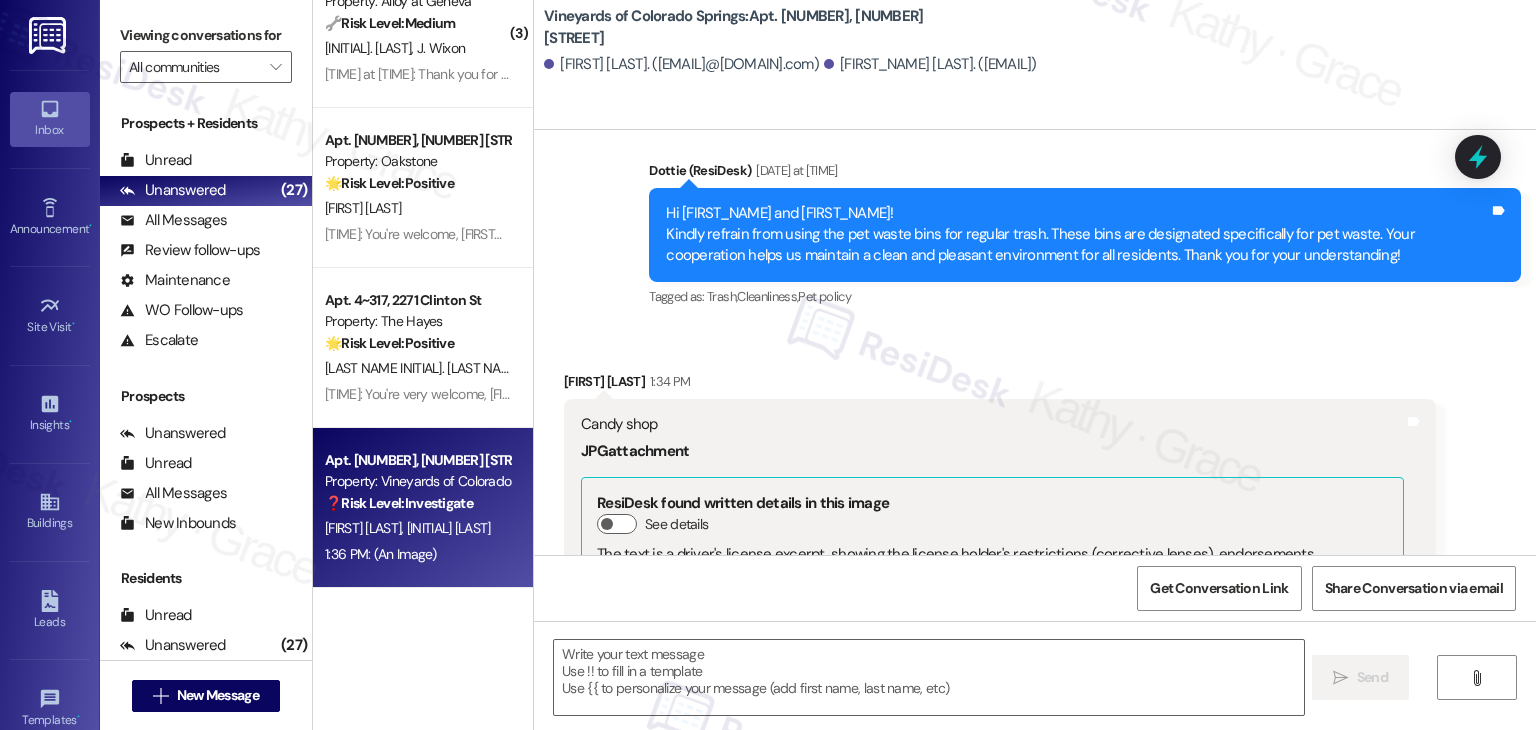 scroll, scrollTop: 2828, scrollLeft: 0, axis: vertical 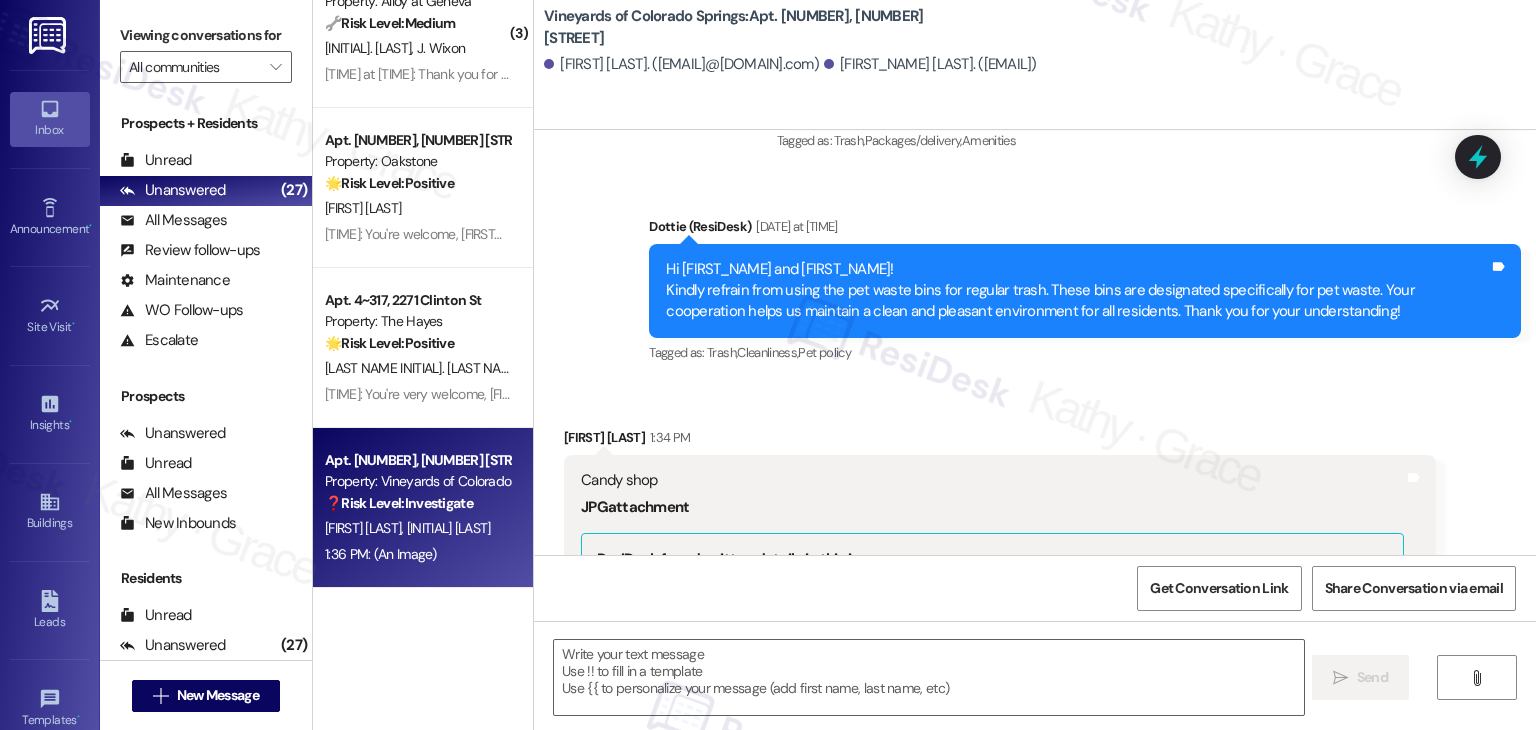 click on "Received via SMS [FIRST_NAME] [LAST] [TIME] Candy shop JPG attachment ResiDesk found written details in this image See details The text is a driver's license excerpt, showing the license holder's restrictions (corrective lenses), endorsements (motorcycle), and vehicle class (R).
Download (Click to zoom) Tags and notes Related guidelines Show suggestions" at bounding box center (1000, 719) 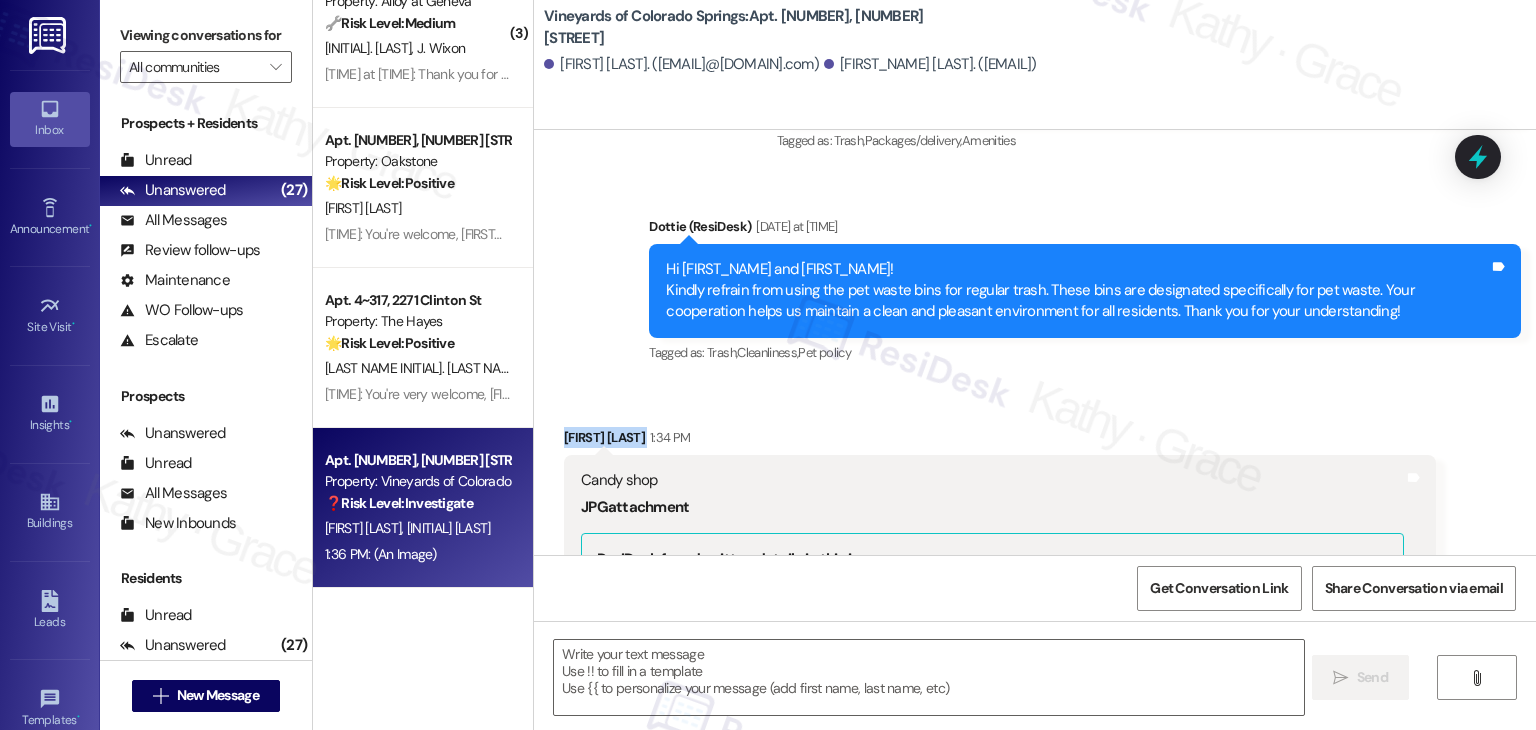 click on "Received via SMS [FIRST_NAME] [LAST] [TIME] Candy shop JPG attachment ResiDesk found written details in this image See details The text is a driver's license excerpt, showing the license holder's restrictions (corrective lenses), endorsements (motorcycle), and vehicle class (R).
Download (Click to zoom) Tags and notes Related guidelines Show suggestions" at bounding box center [1000, 719] 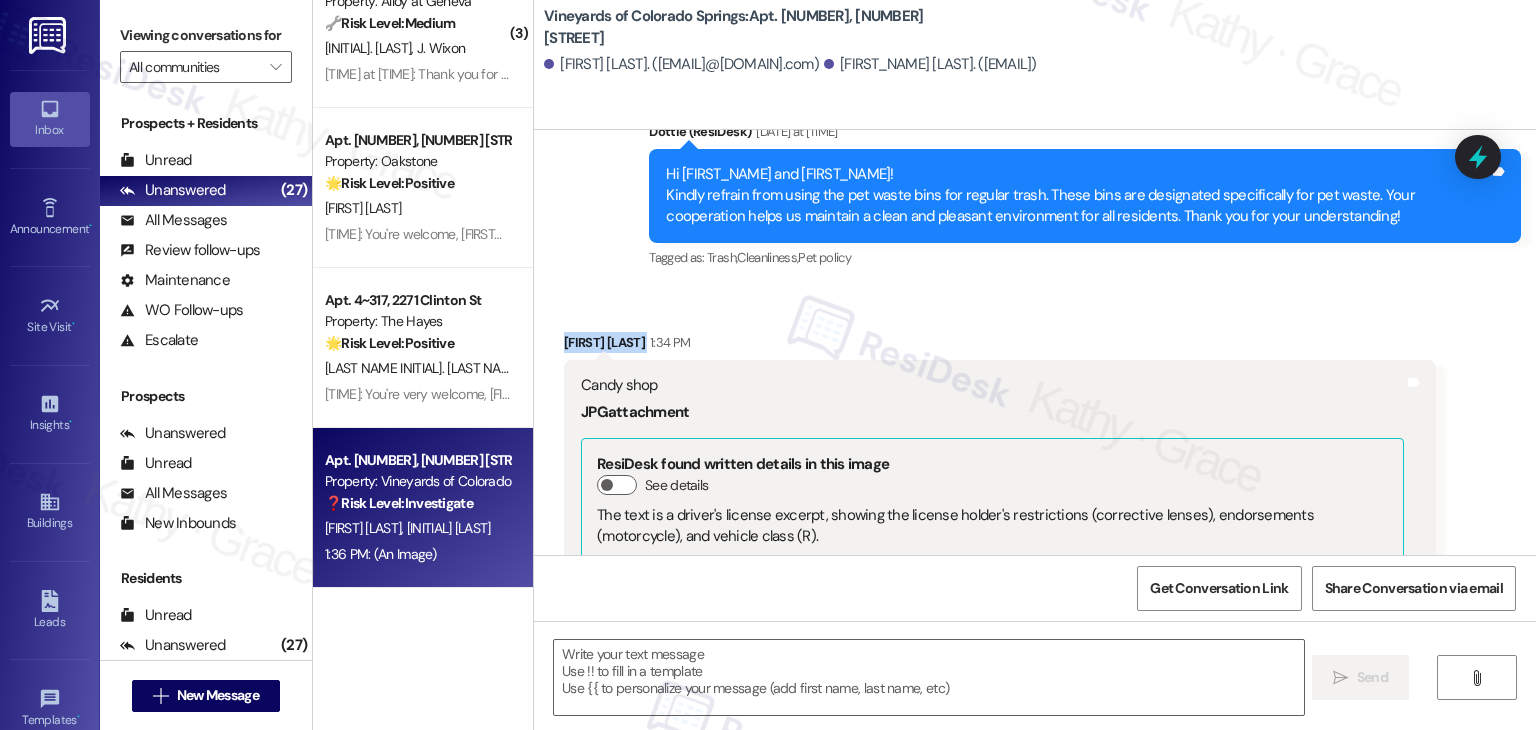 scroll, scrollTop: 3128, scrollLeft: 0, axis: vertical 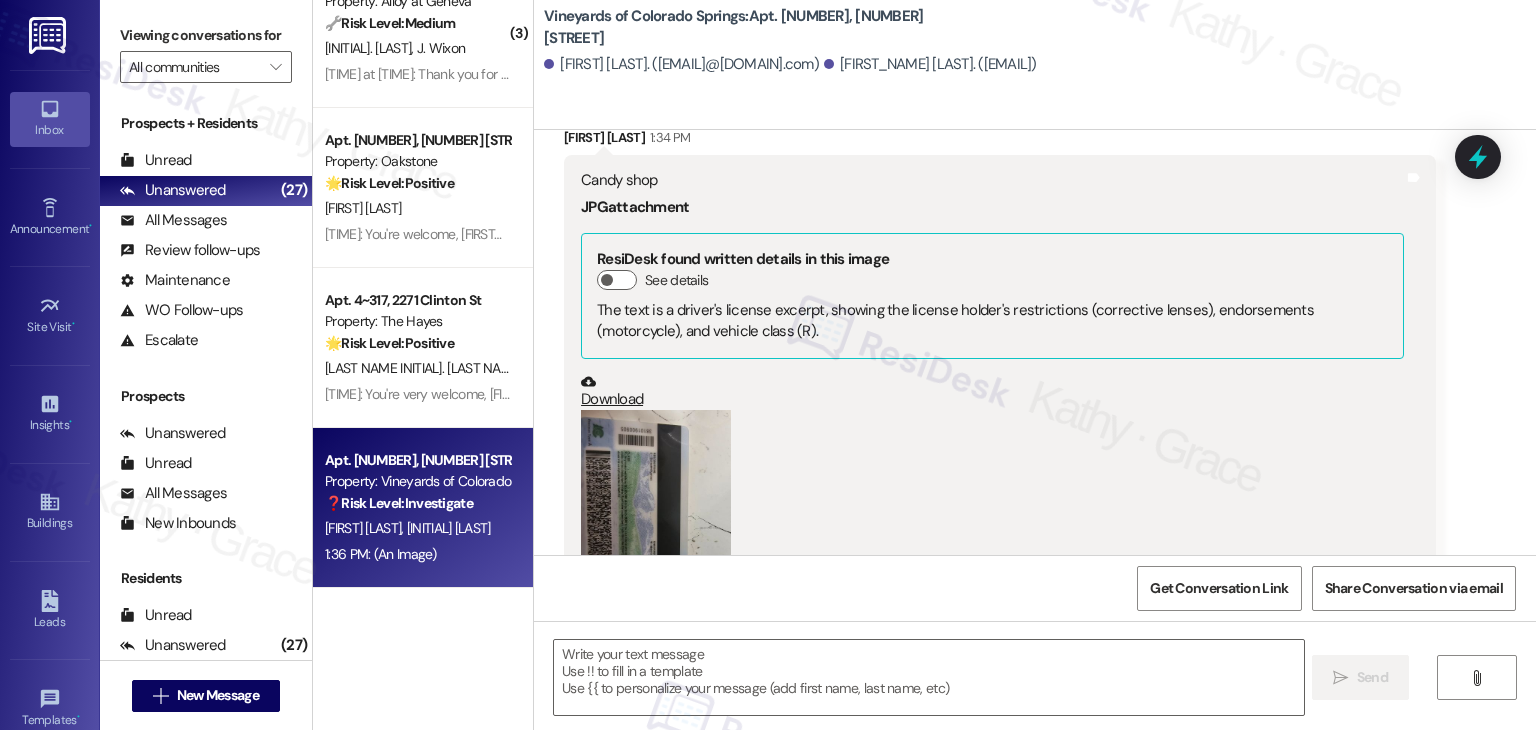 click on "The text is a driver's license excerpt, showing the license holder's restrictions (corrective lenses), endorsements (motorcycle), and vehicle class (R)." at bounding box center (992, 321) 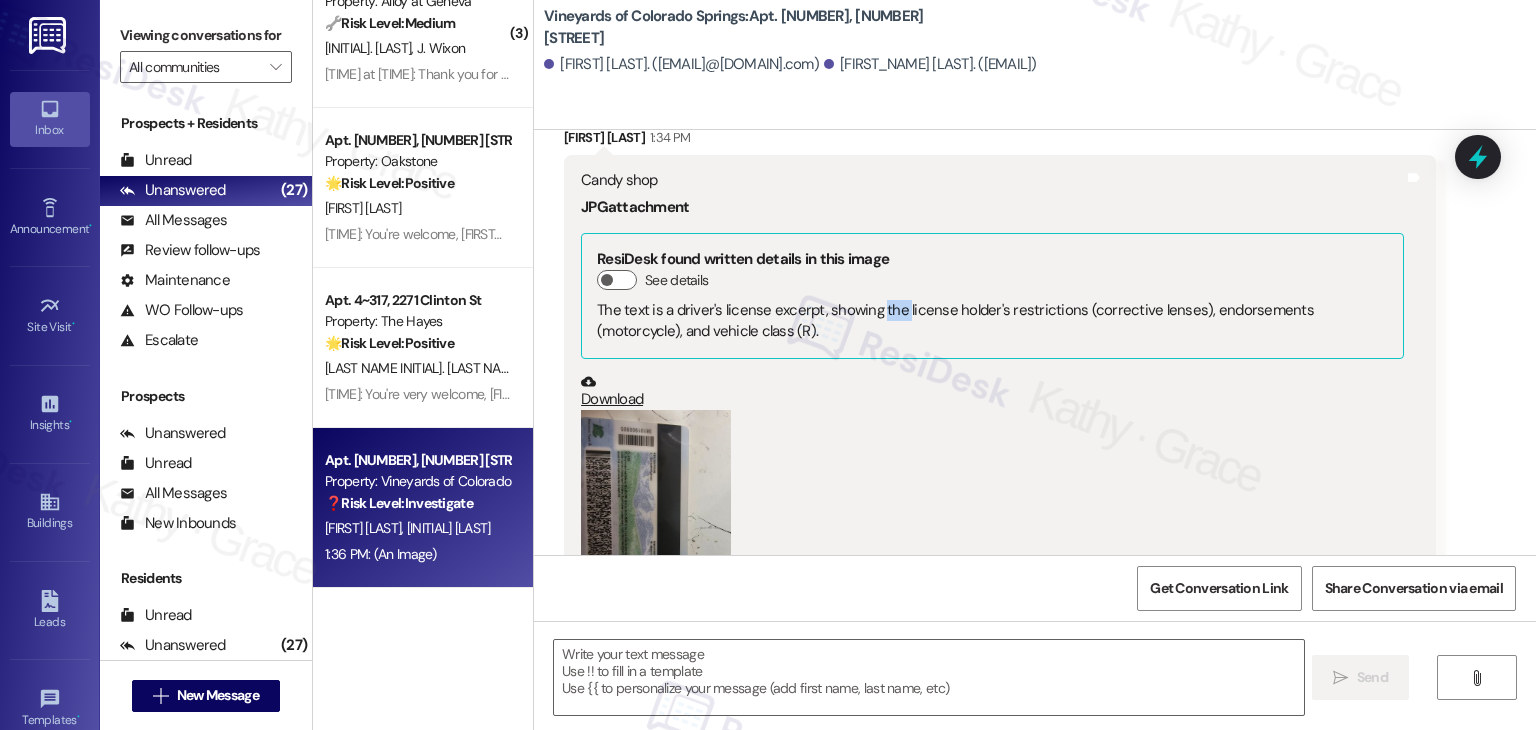 click on "The text is a driver's license excerpt, showing the license holder's restrictions (corrective lenses), endorsements (motorcycle), and vehicle class (R)." at bounding box center [992, 321] 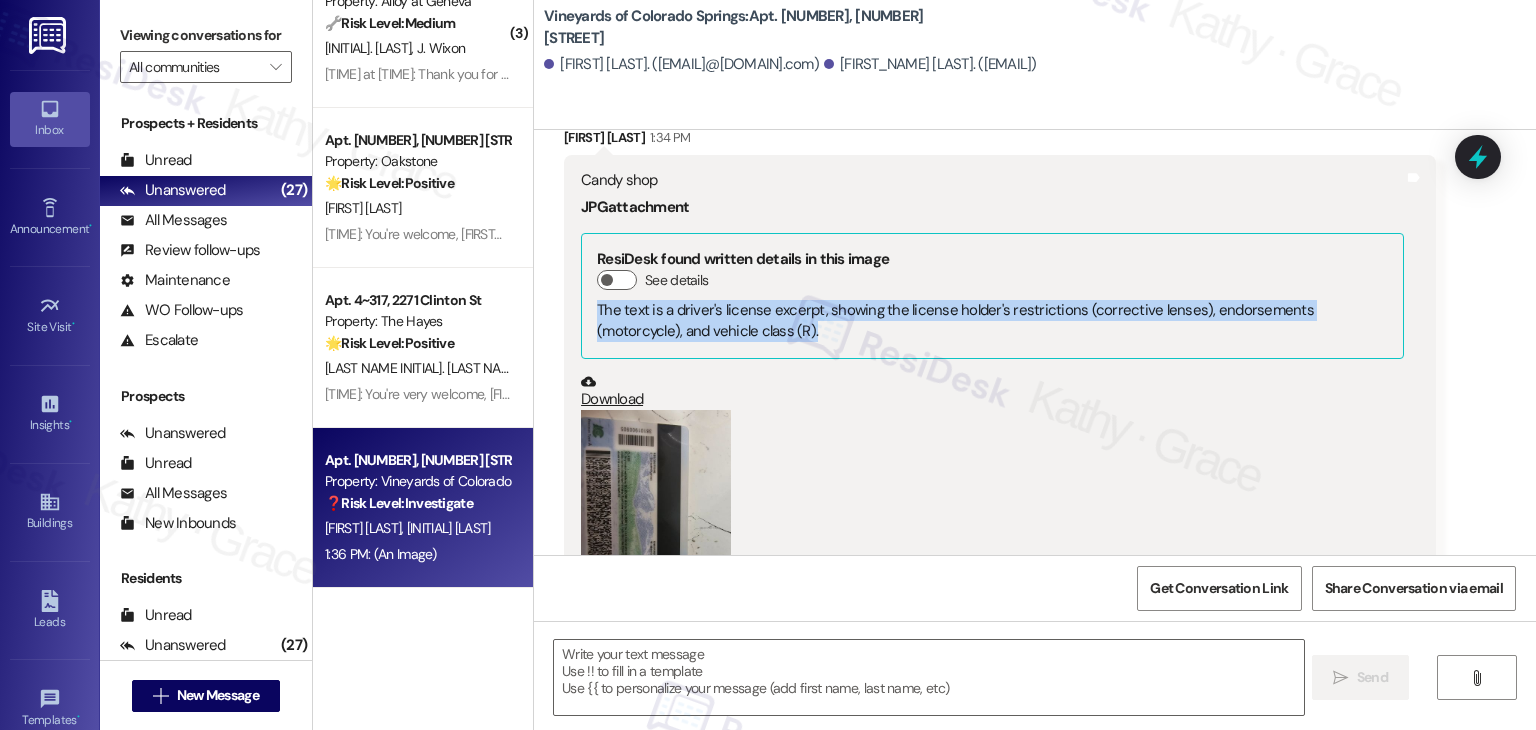 click on "The text is a driver's license excerpt, showing the license holder's restrictions (corrective lenses), endorsements (motorcycle), and vehicle class (R)." at bounding box center [992, 321] 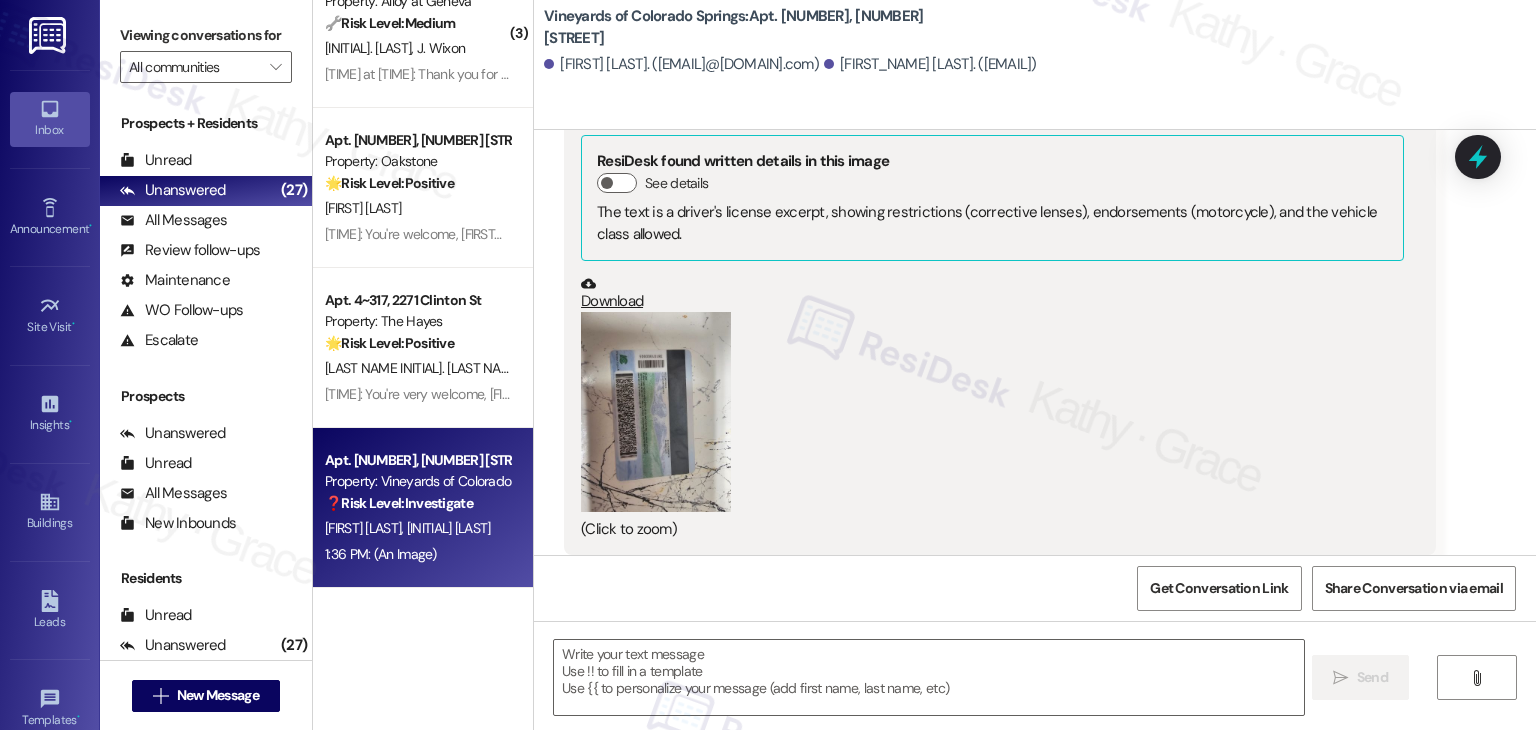scroll, scrollTop: 4028, scrollLeft: 0, axis: vertical 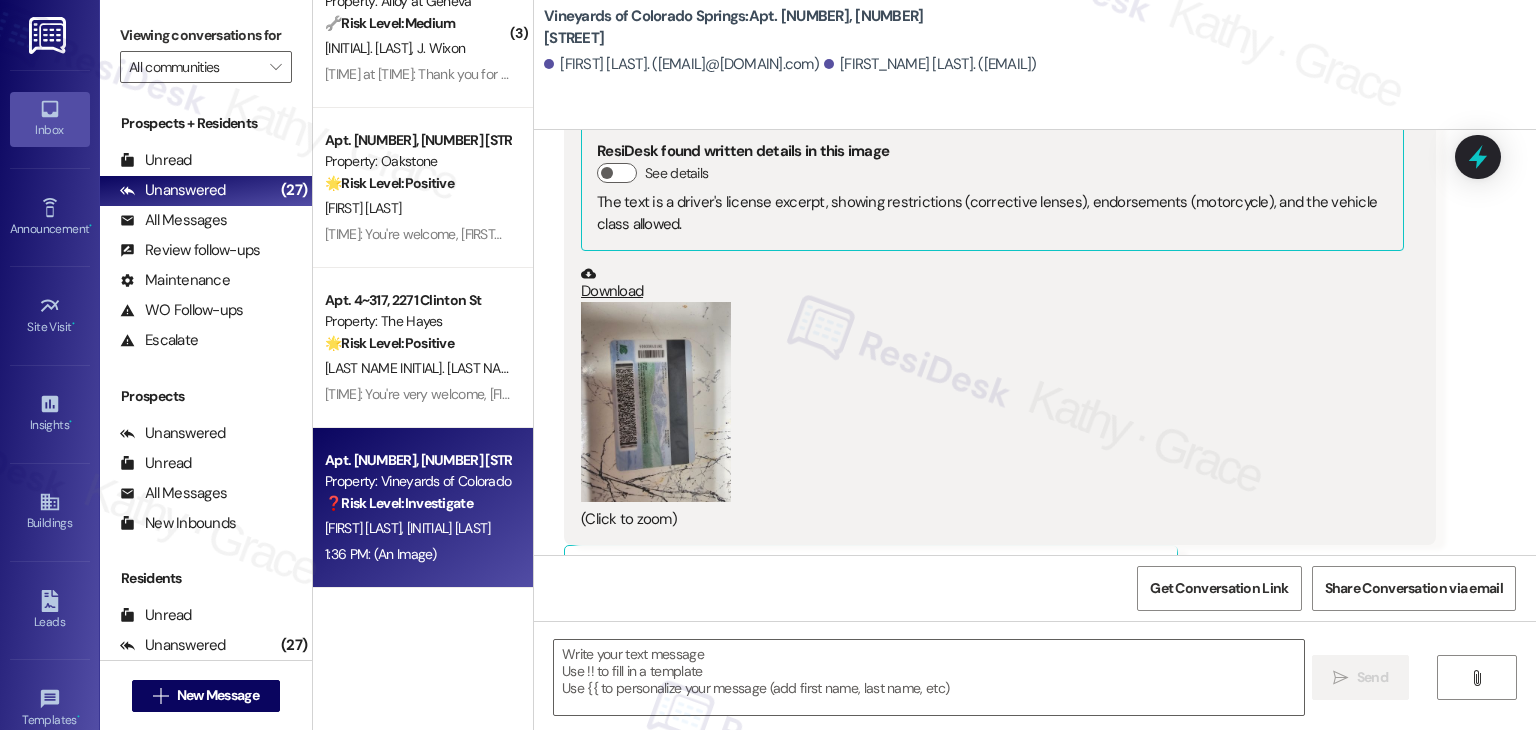 click on "ResiDesk found written details in this image   See details The text is a driver's license excerpt, showing restrictions (corrective lenses), endorsements (motorcycle), and the vehicle class allowed.
Download   (Click to zoom) Tags and notes  Related guidelines Show suggestions" at bounding box center (1000, 323) 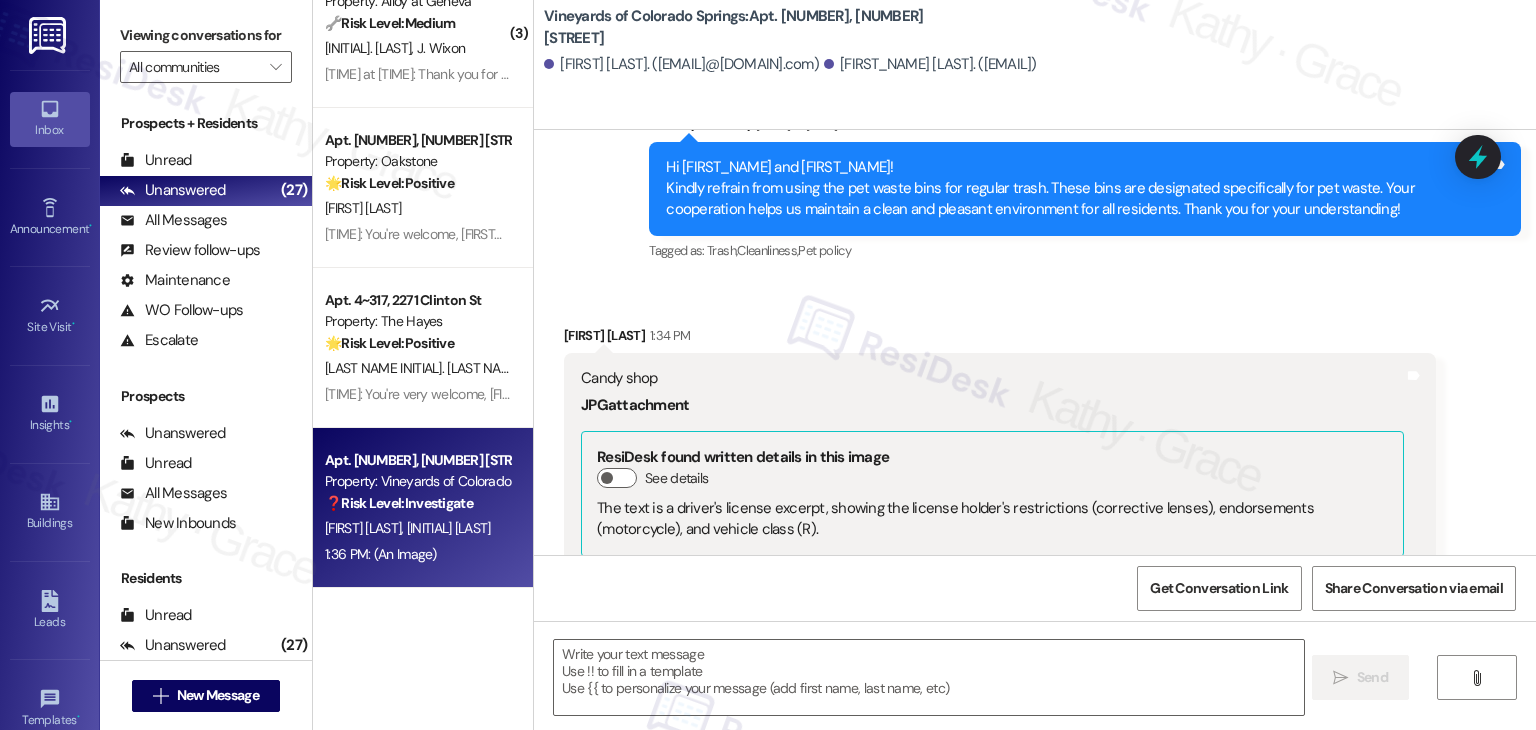 scroll, scrollTop: 2928, scrollLeft: 0, axis: vertical 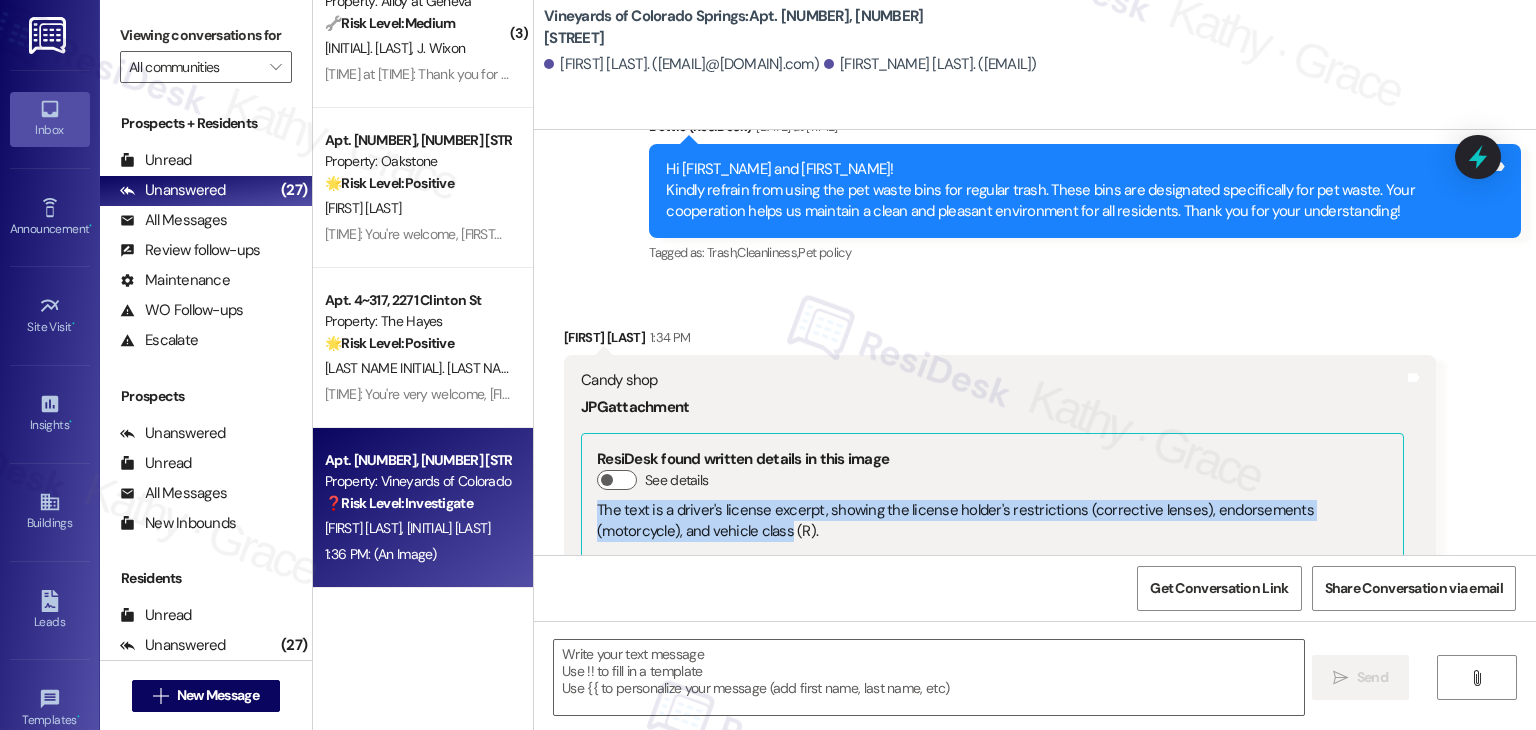 drag, startPoint x: 688, startPoint y: 470, endPoint x: 585, endPoint y: 438, distance: 107.856384 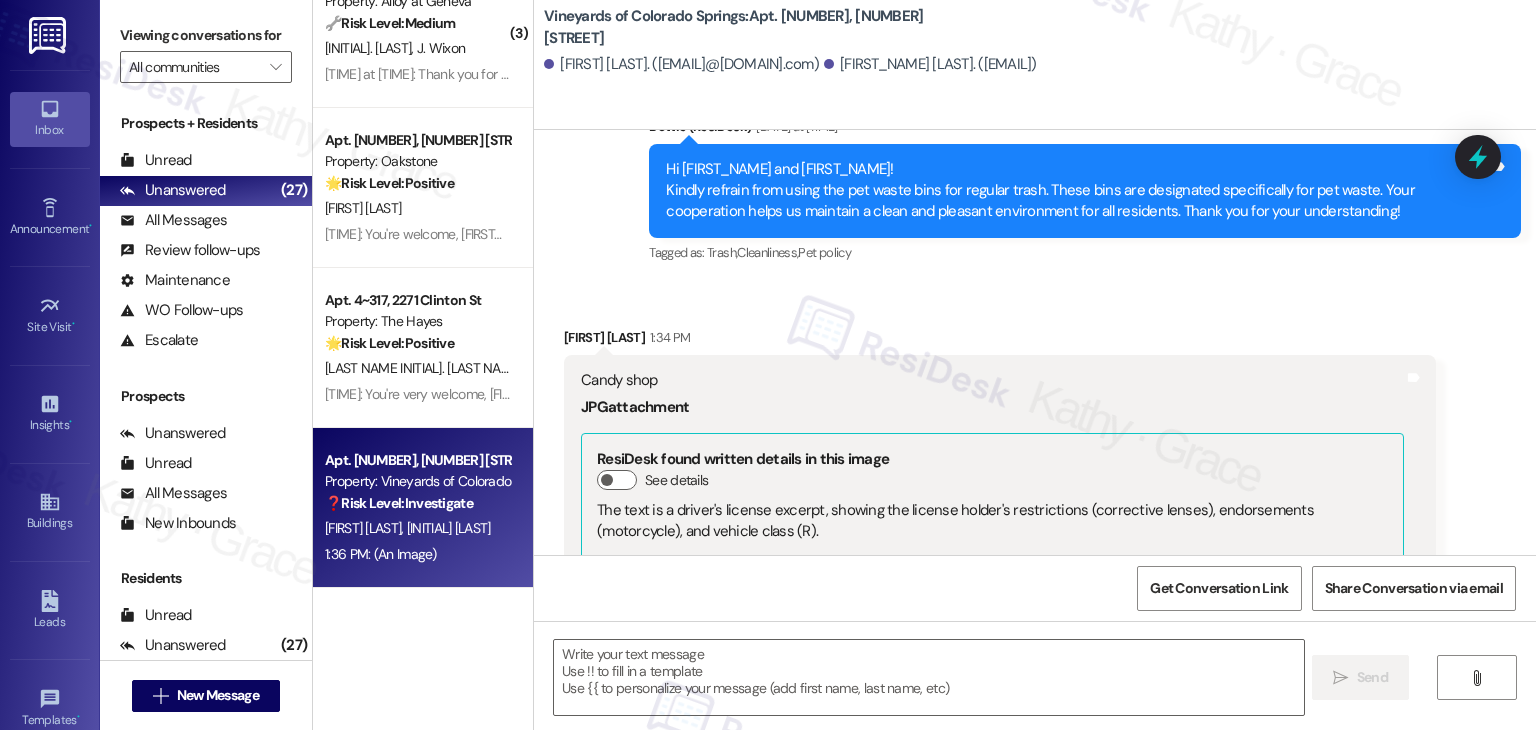 click on "Tagged as:   Trash ,  Click to highlight conversations about Trash Cleanliness ,  Click to highlight conversations about Cleanliness Pet policy Click to highlight conversations about Pet policy" at bounding box center (1085, 252) 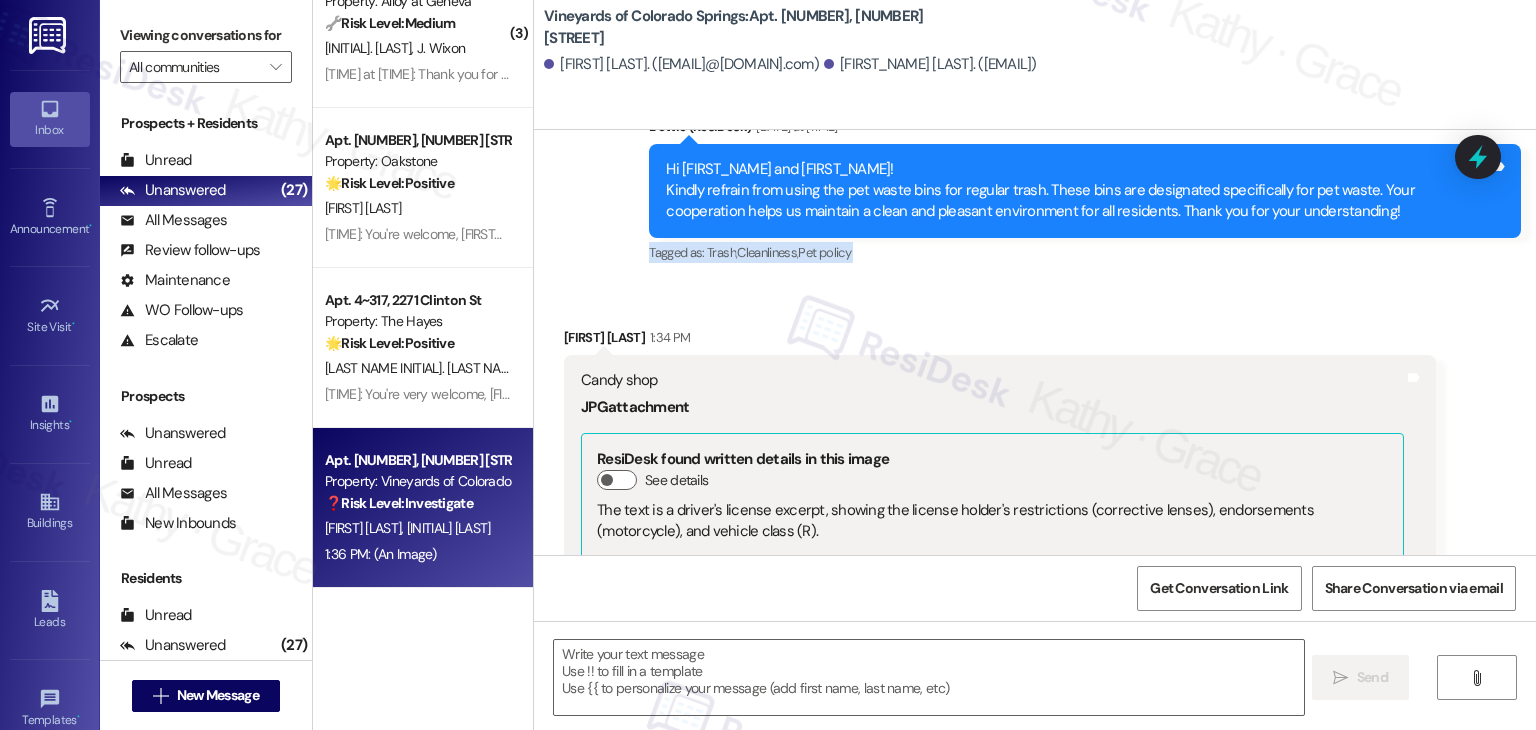 click on "Tagged as:   Trash ,  Click to highlight conversations about Trash Cleanliness ,  Click to highlight conversations about Cleanliness Pet policy Click to highlight conversations about Pet policy" at bounding box center (1085, 252) 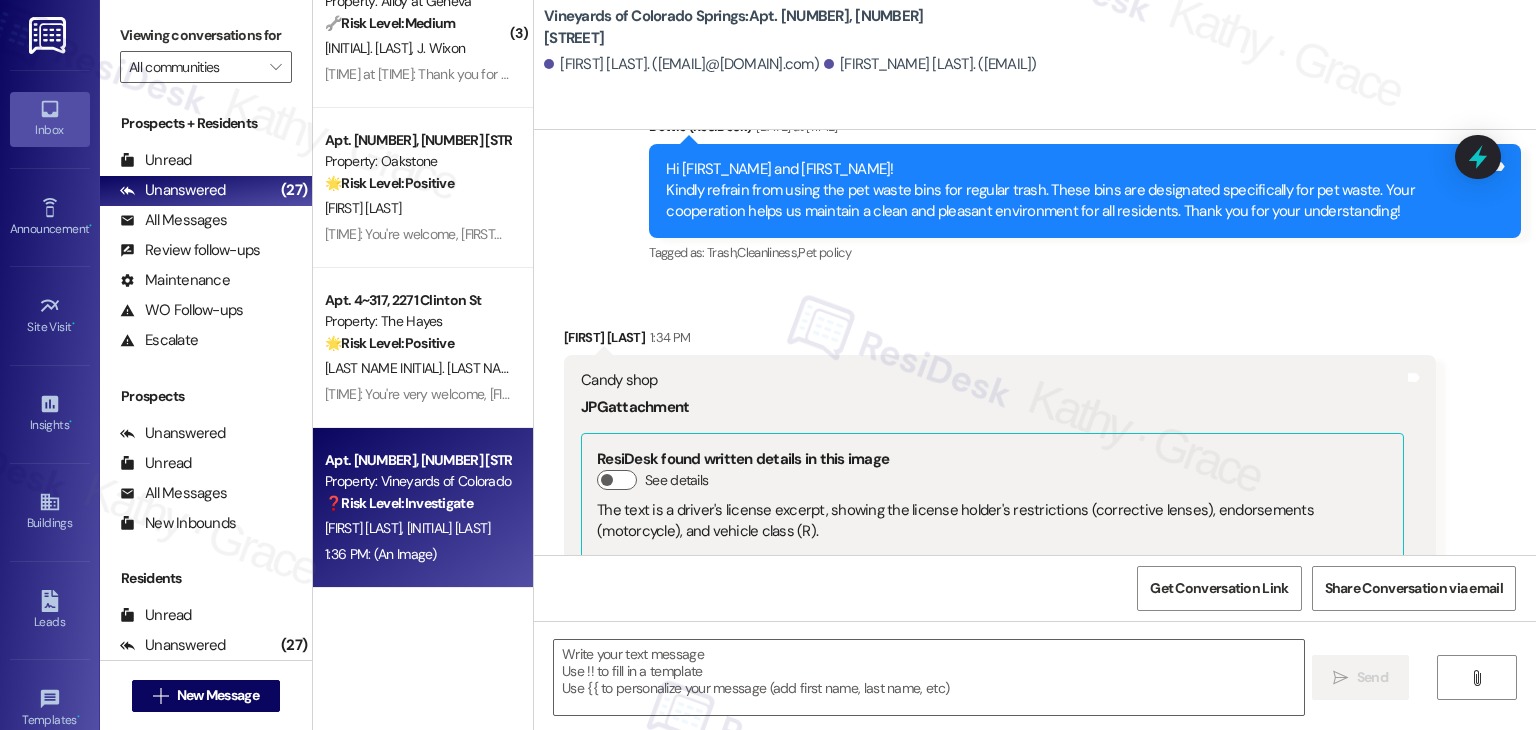 click on "Received via SMS [FIRST_NAME] [LAST] [TIME] Candy shop JPG attachment ResiDesk found written details in this image See details The text is a driver's license excerpt, showing the license holder's restrictions (corrective lenses), endorsements (motorcycle), and vehicle class (R).
Download (Click to zoom) Tags and notes Related guidelines Show suggestions" at bounding box center [1000, 619] 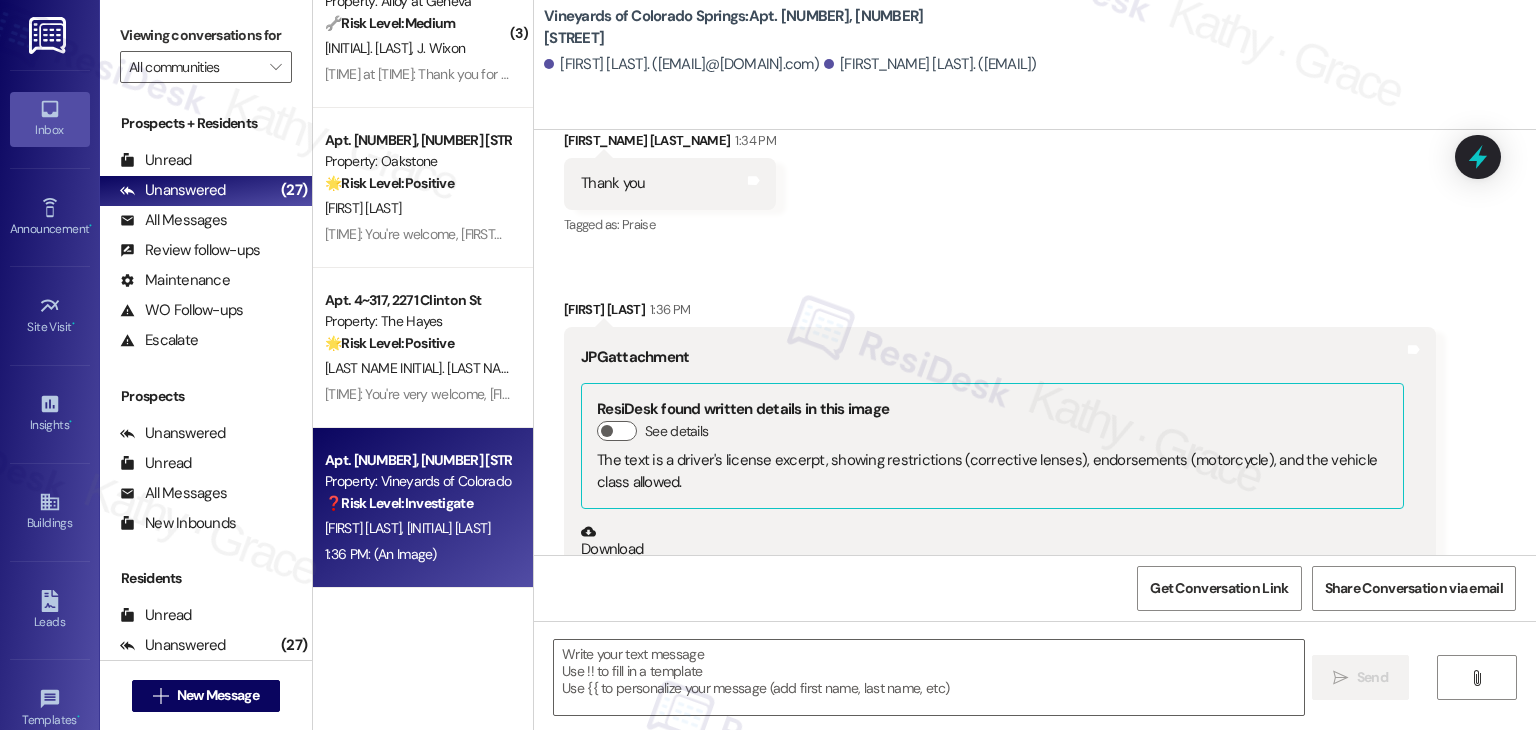 scroll, scrollTop: 4028, scrollLeft: 0, axis: vertical 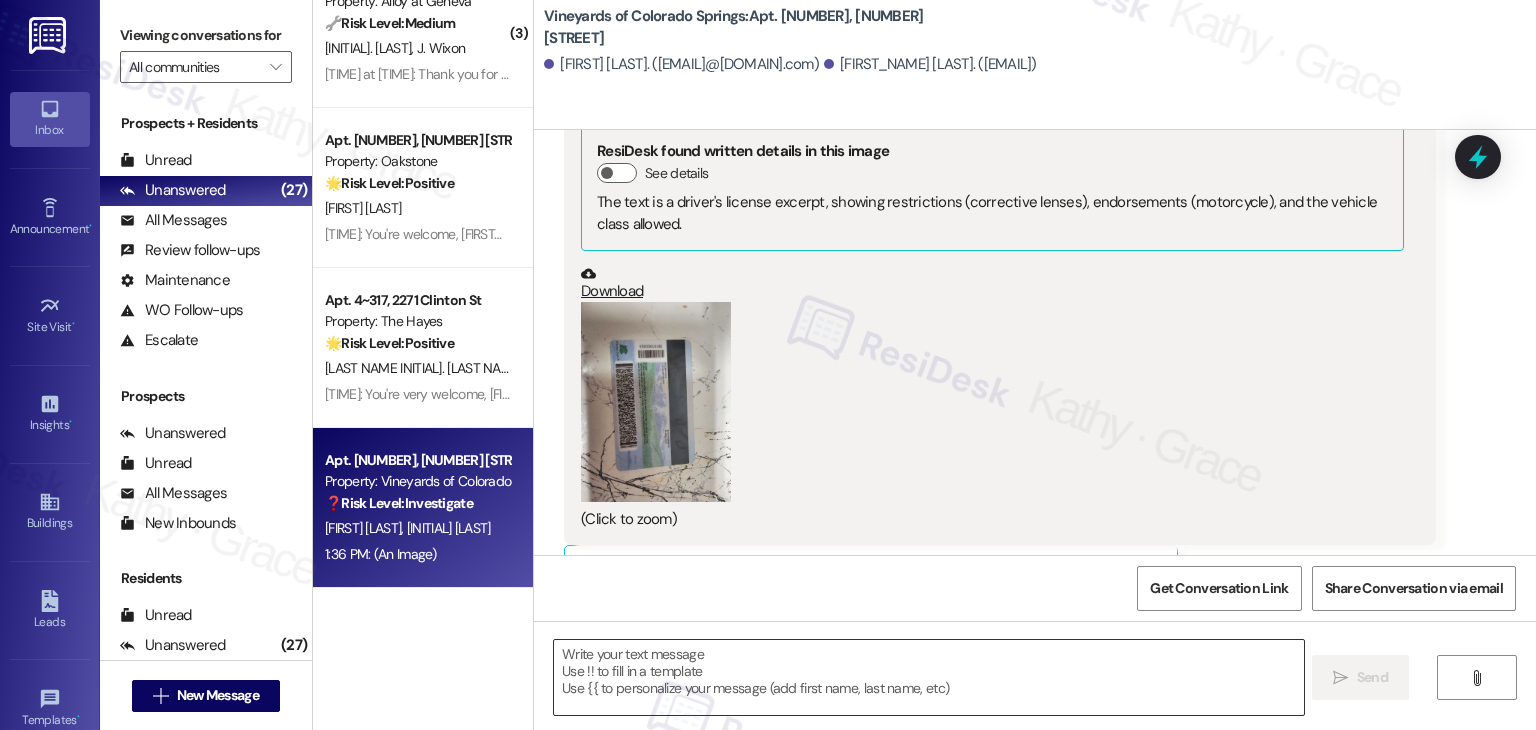 click at bounding box center (928, 677) 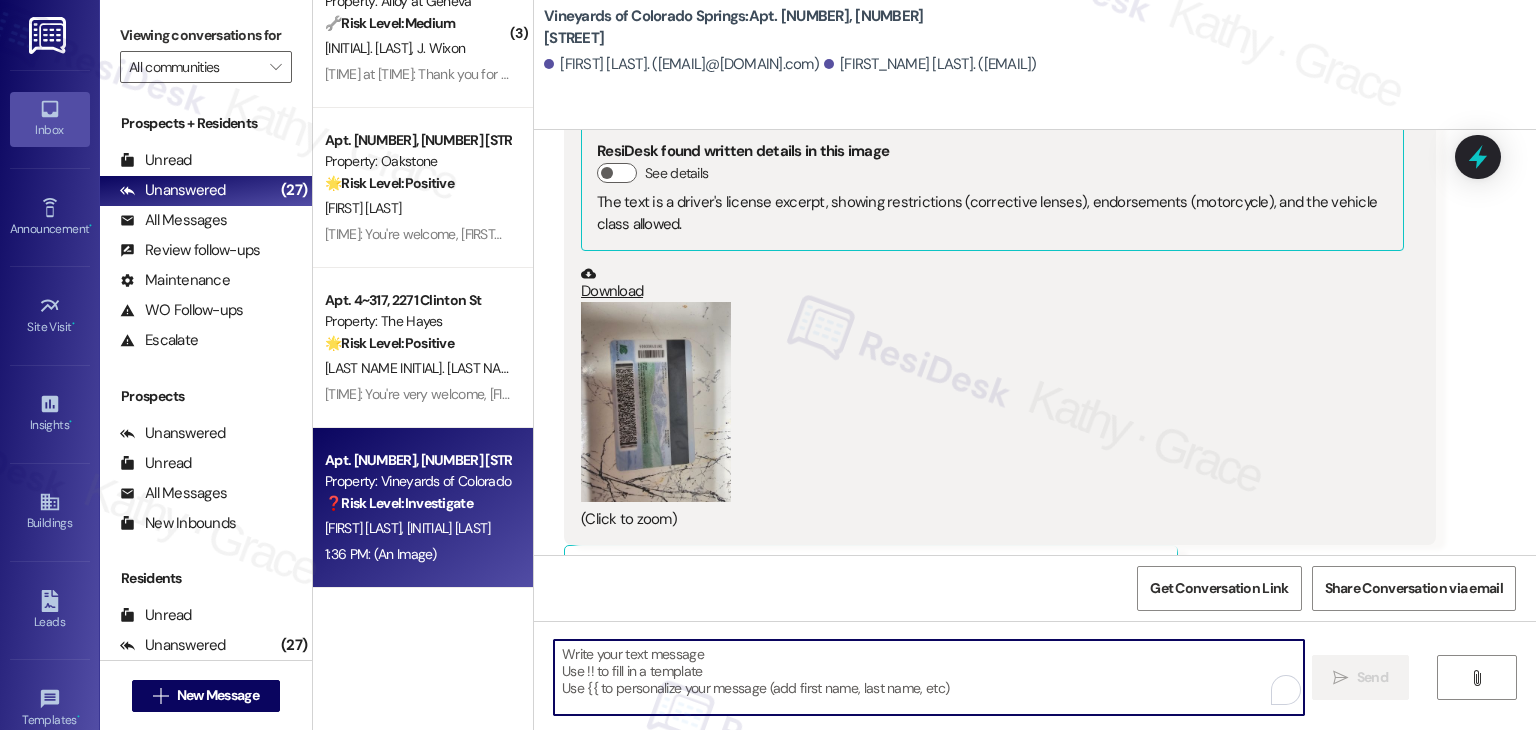 paste on "Thanks for the info! Just to clarify, is there something specific you need help with related to the license details? I’m happy to assist—just let me know how I can help!" 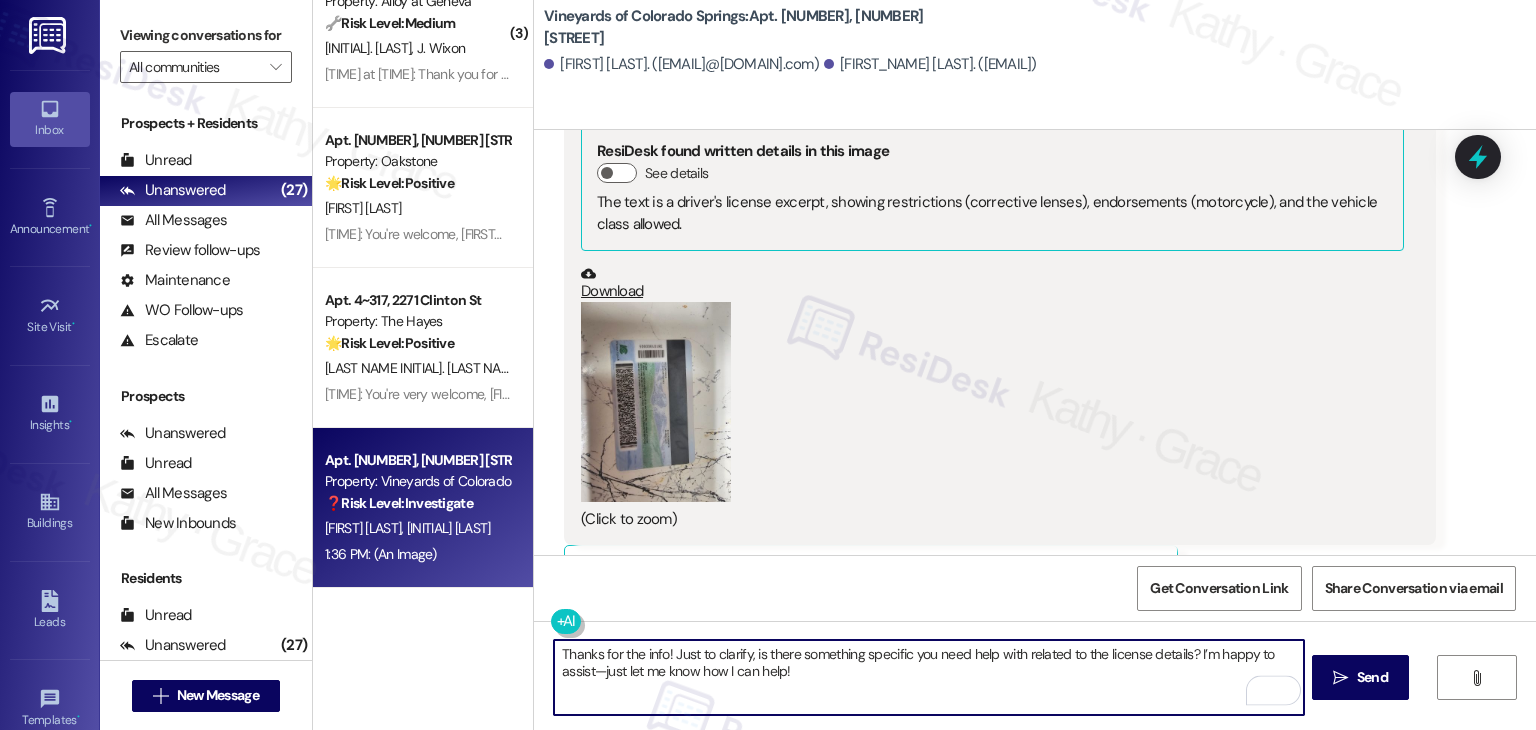click on "Thanks for the info! Just to clarify, is there something specific you need help with related to the license details? I’m happy to assist—just let me know how I can help!" at bounding box center [928, 677] 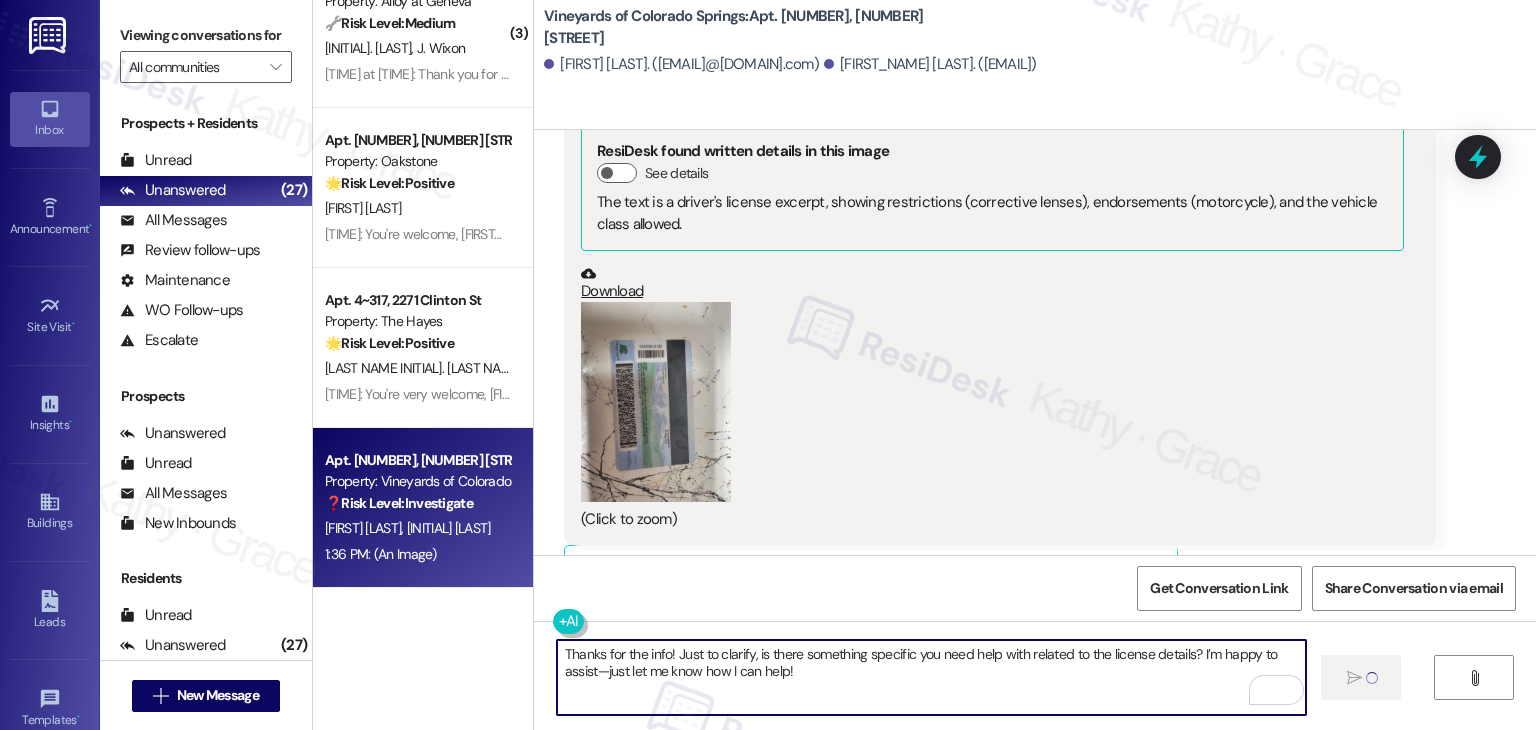 type on "Thanks for the info! Just to clarify, is there something specific you need help with related to the license details? I’m happy to assist—just let me know how I can help!" 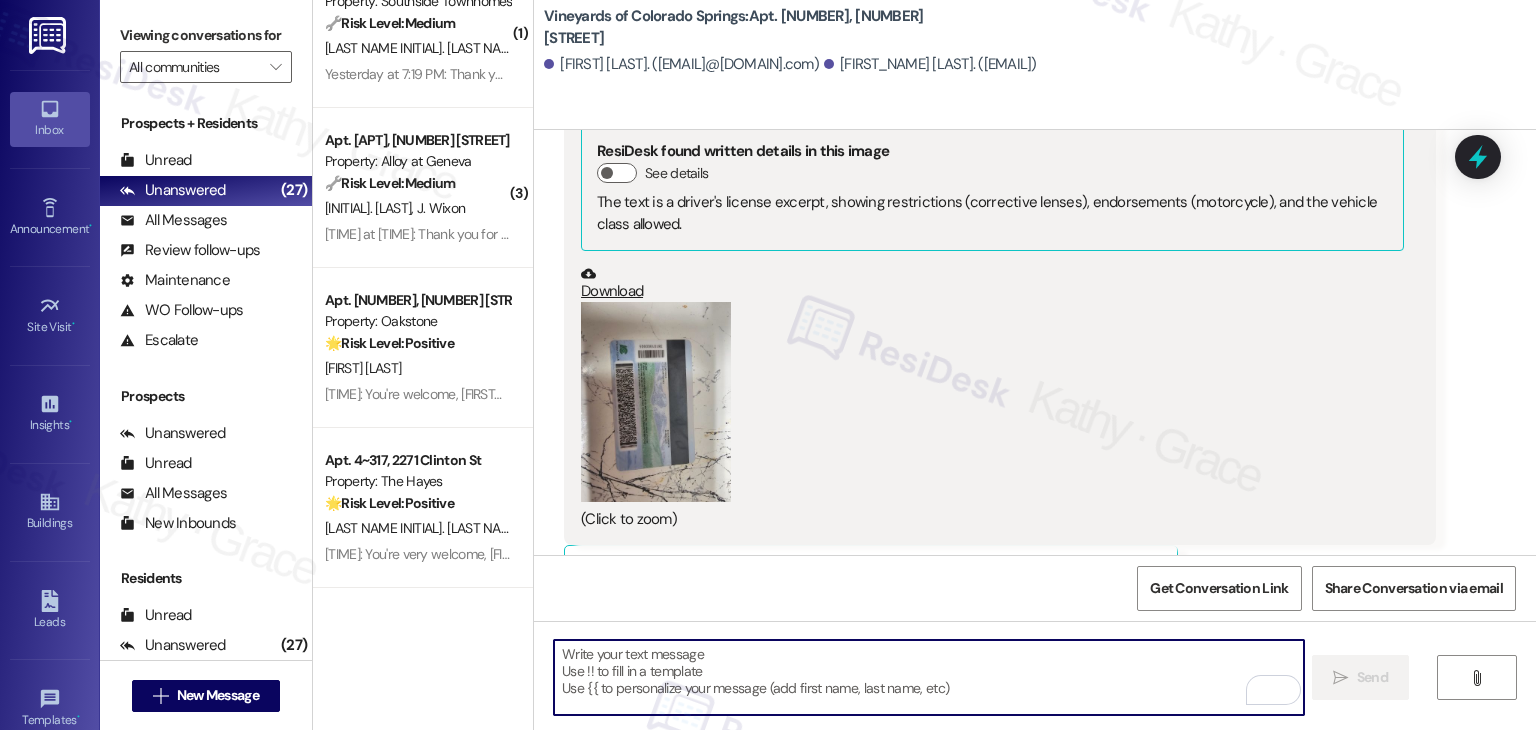 scroll, scrollTop: 4027, scrollLeft: 0, axis: vertical 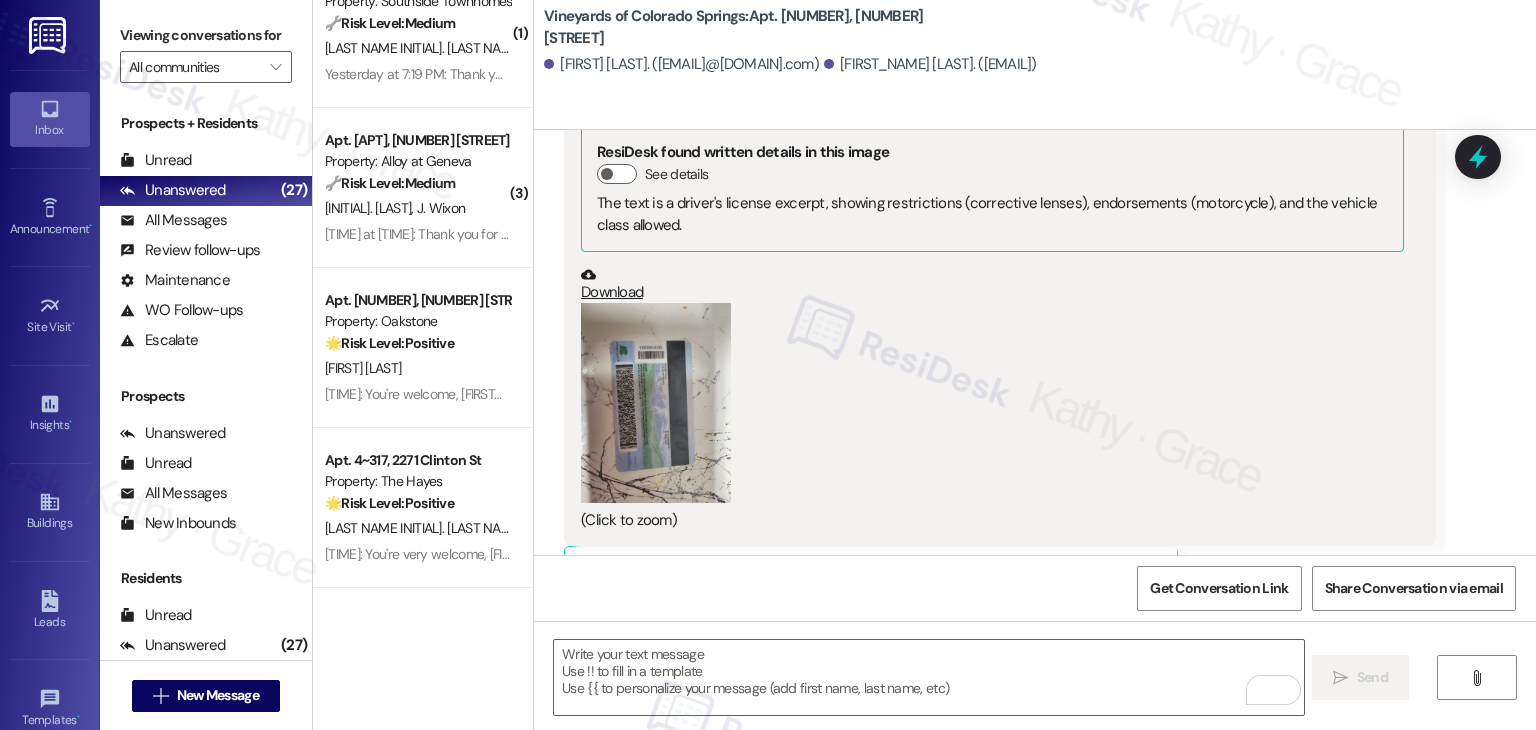 click on " Send " at bounding box center [1035, 696] 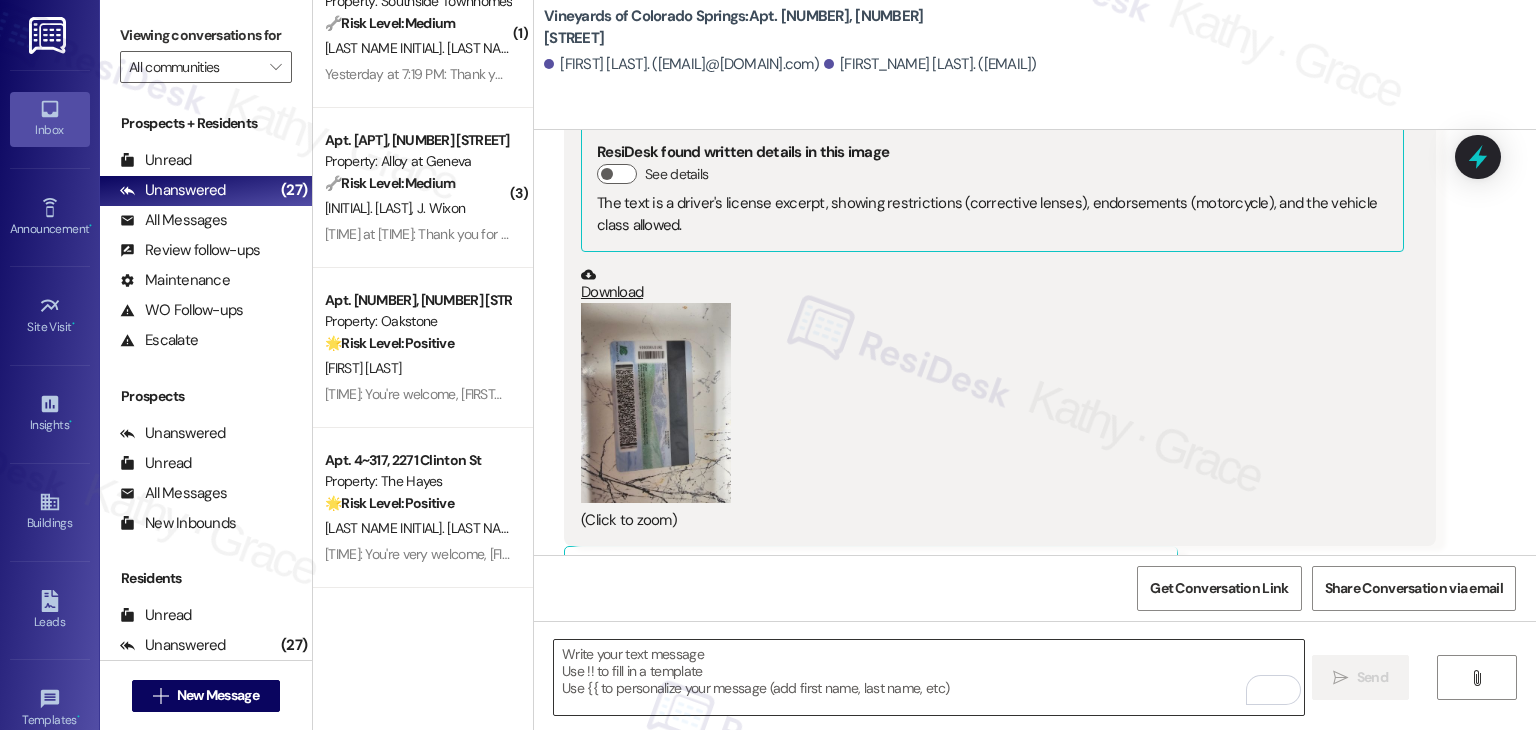click at bounding box center (928, 677) 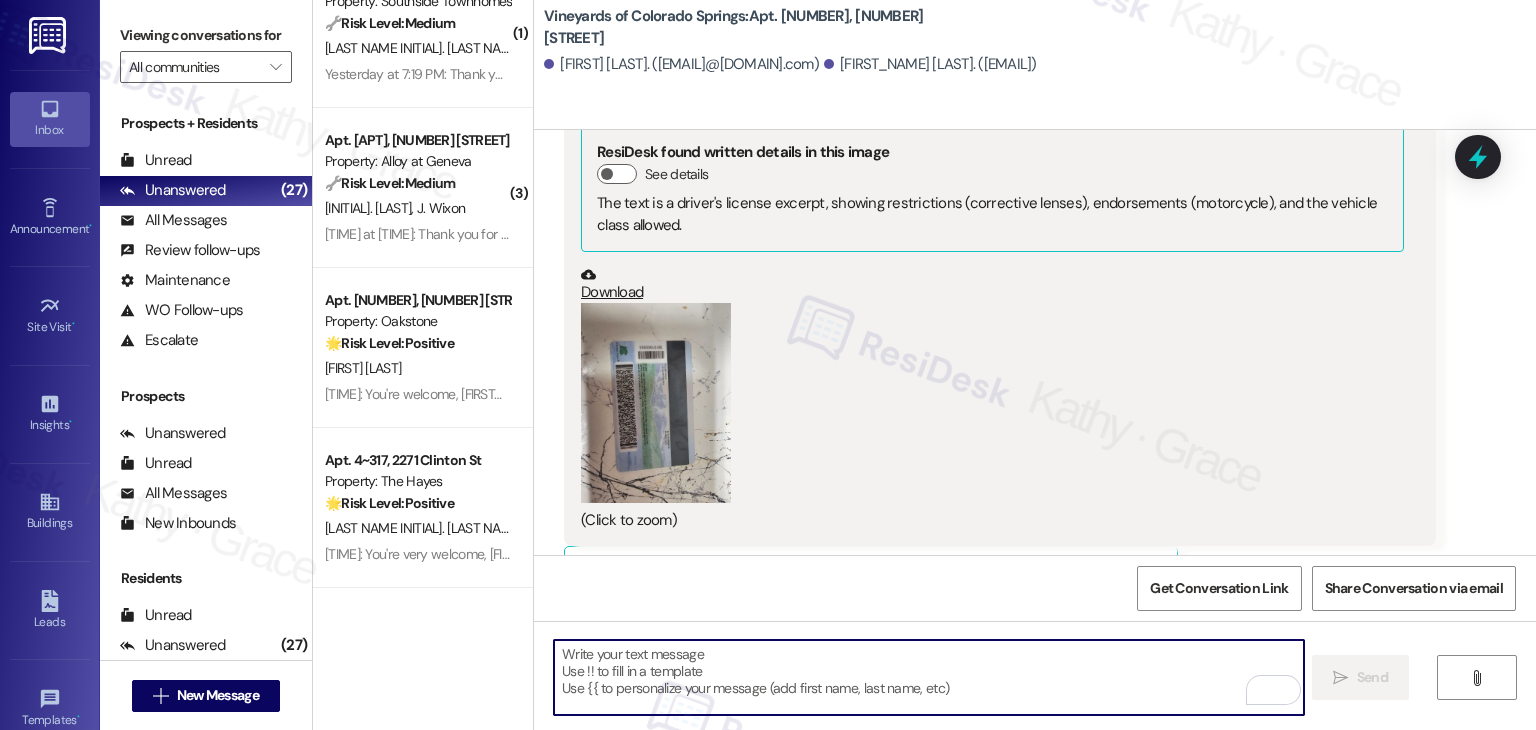 paste on "Thanks for the info! Just to clarify, is there something specific you need help with related to the license details? I’m happy to assist—just let me know how I can help! 😊" 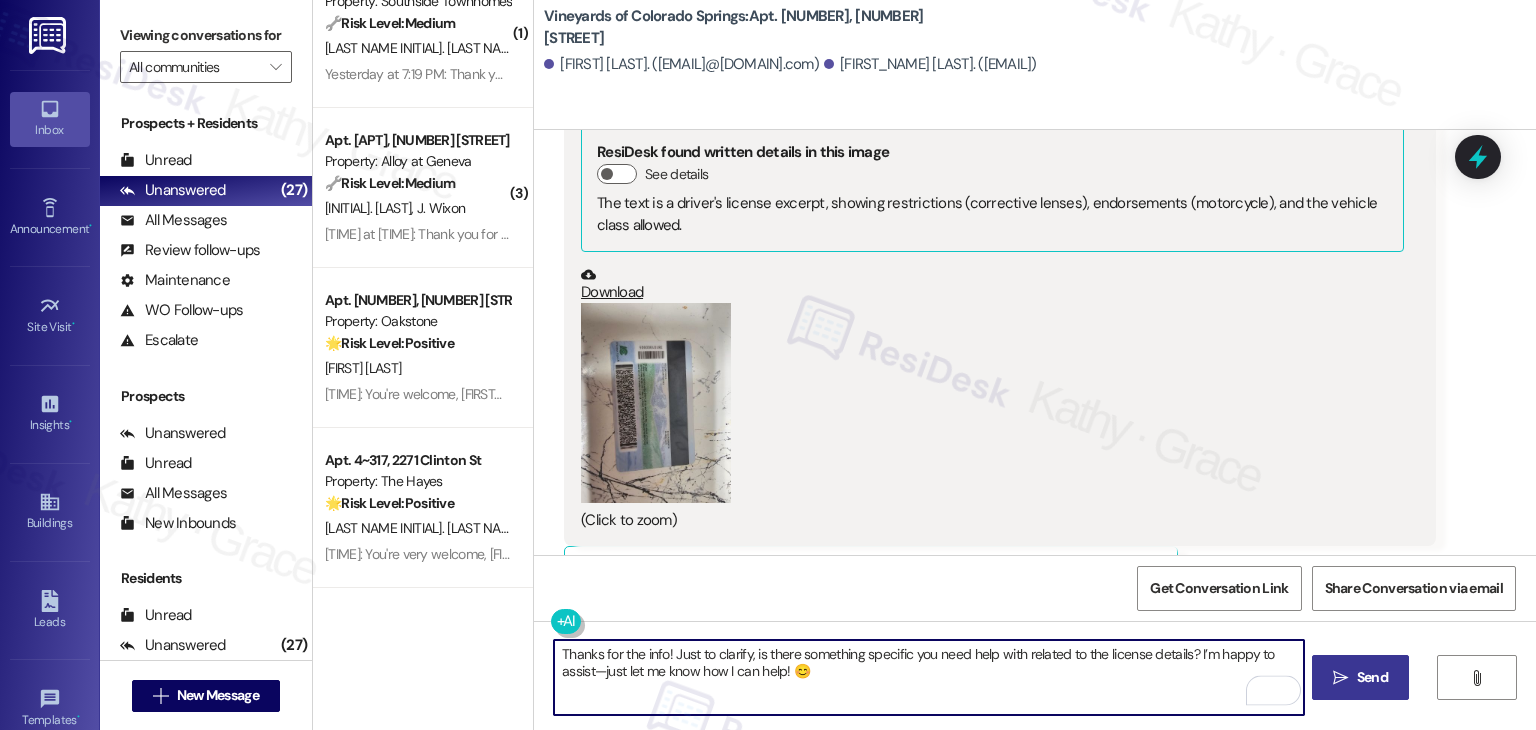 type on "Thanks for the info! Just to clarify, is there something specific you need help with related to the license details? I’m happy to assist—just let me know how I can help! 😊" 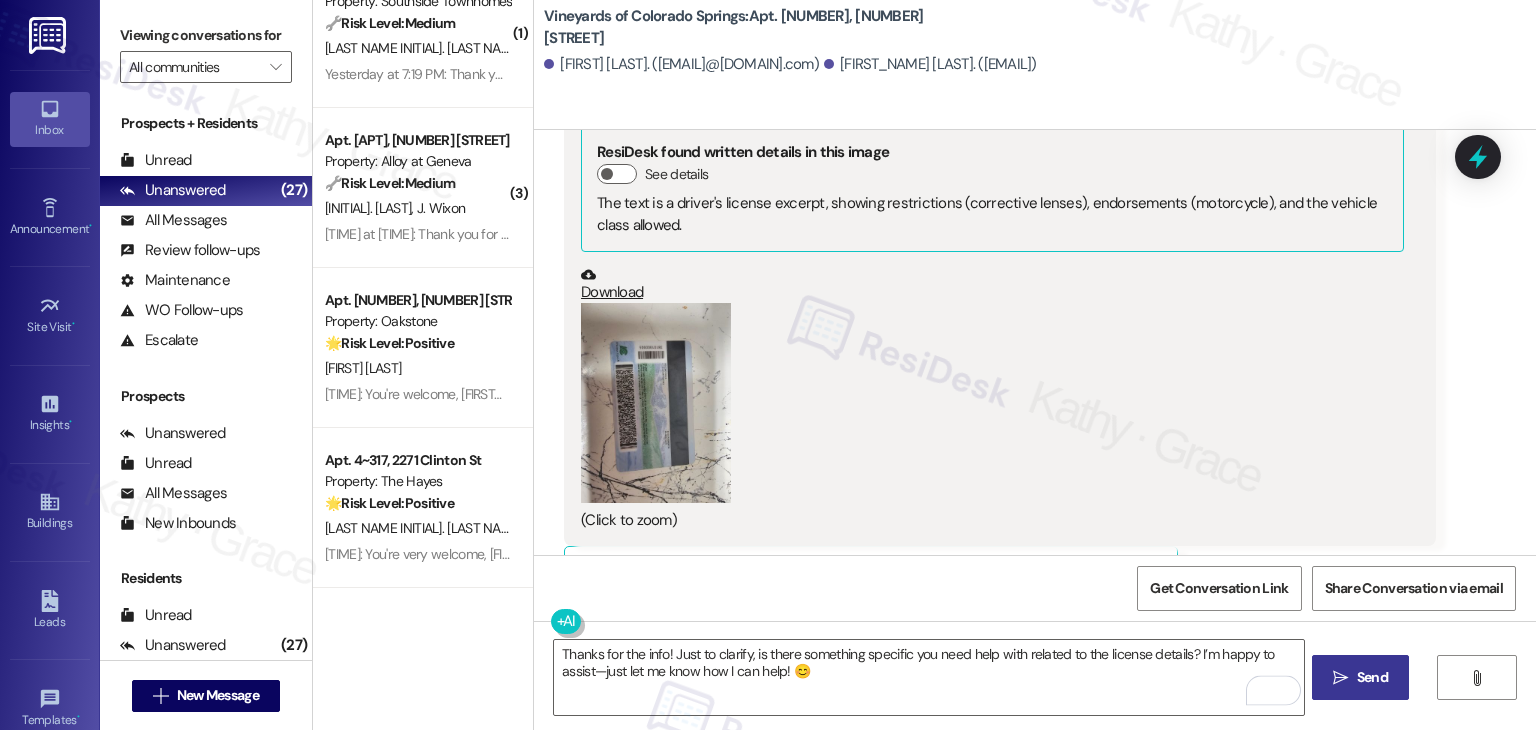click on "" at bounding box center (1340, 678) 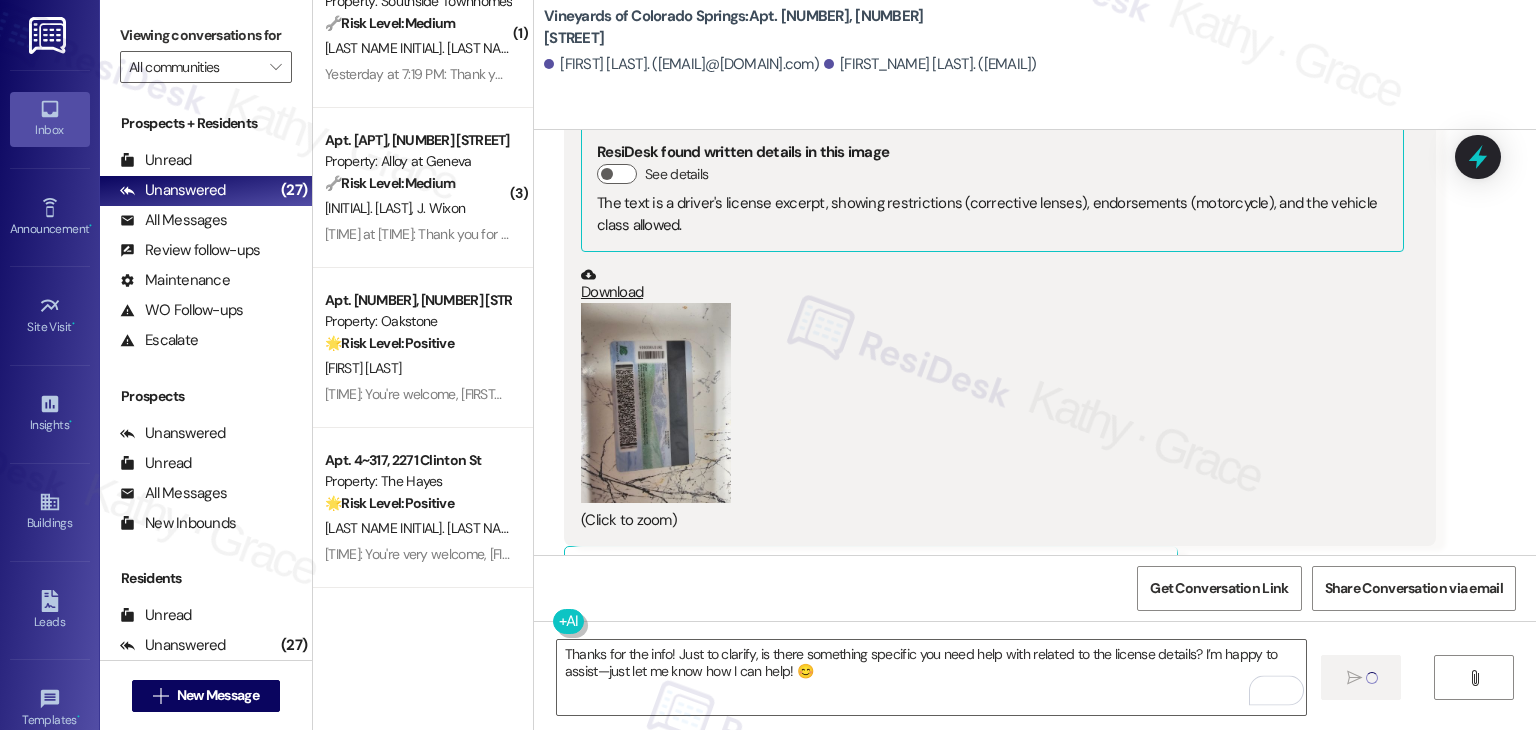 type 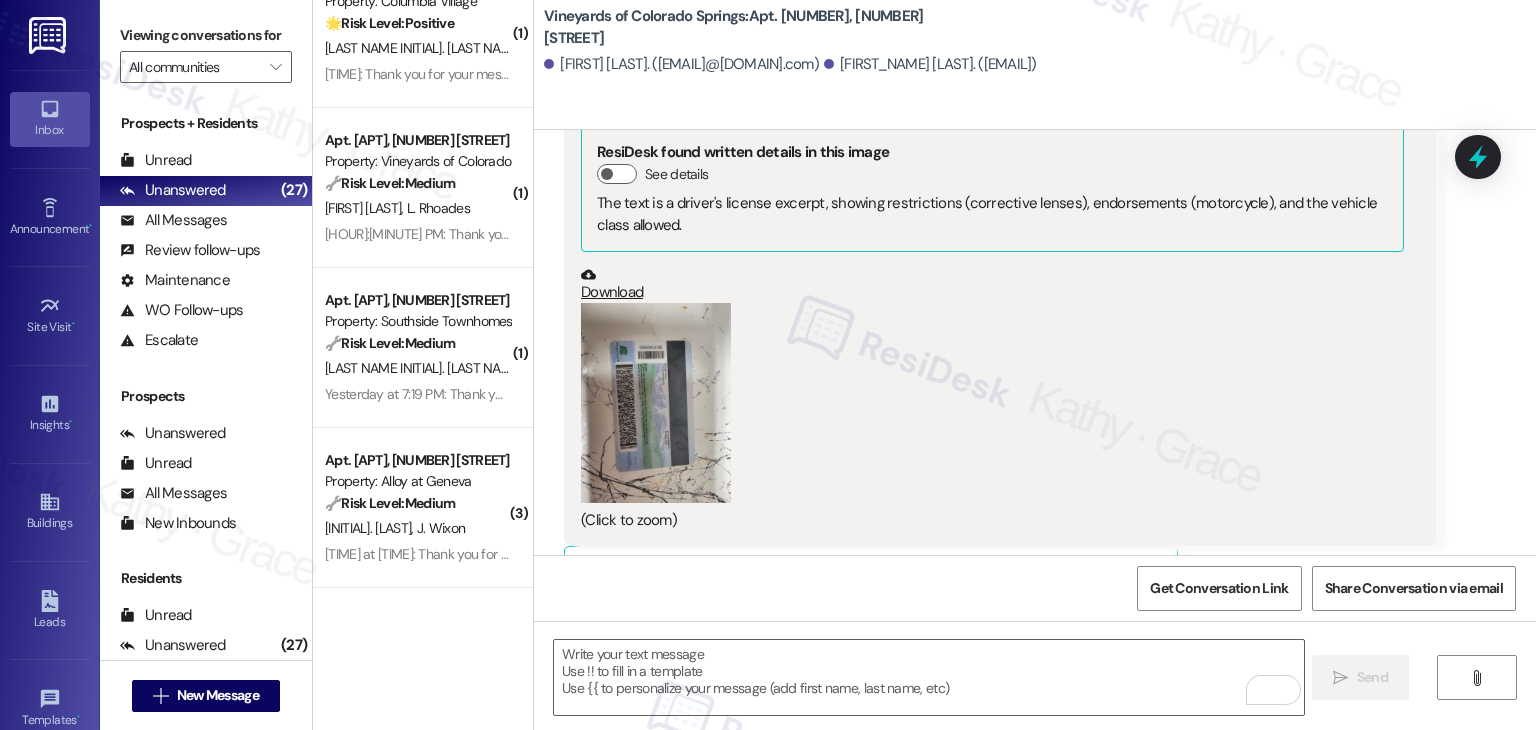 scroll, scrollTop: 3252, scrollLeft: 0, axis: vertical 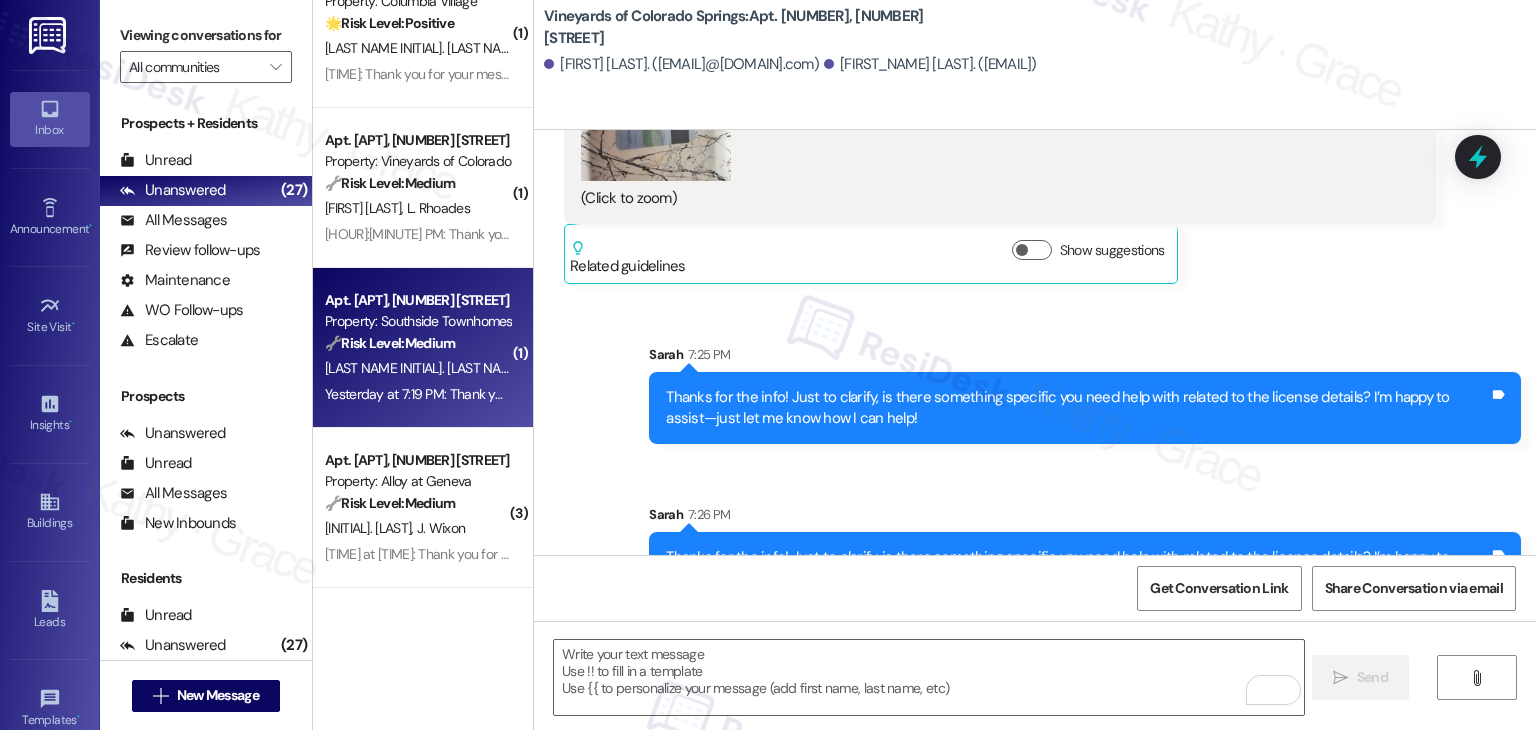 click on "Apt. [APT], [NUMBER] [STREET] [PROPERTY]: [PROPERTY] 🔧  Risk Level:  Medium The resident is reporting a malfunctioning dishwasher. While inconvenient, this does not pose an immediate threat to safety or property. It is a non-urgent maintenance request. [FIRST] [LAST] [TIME]: Thank you for your message. Our offices are currently closed, but we will contact you when we resume operations. For emergencies, please contact your emergency number. [TIME]: Thank you for your message. Our offices are currently closed, but we will contact you when we resume operations. For emergencies, please contact your emergency number." at bounding box center (423, 348) 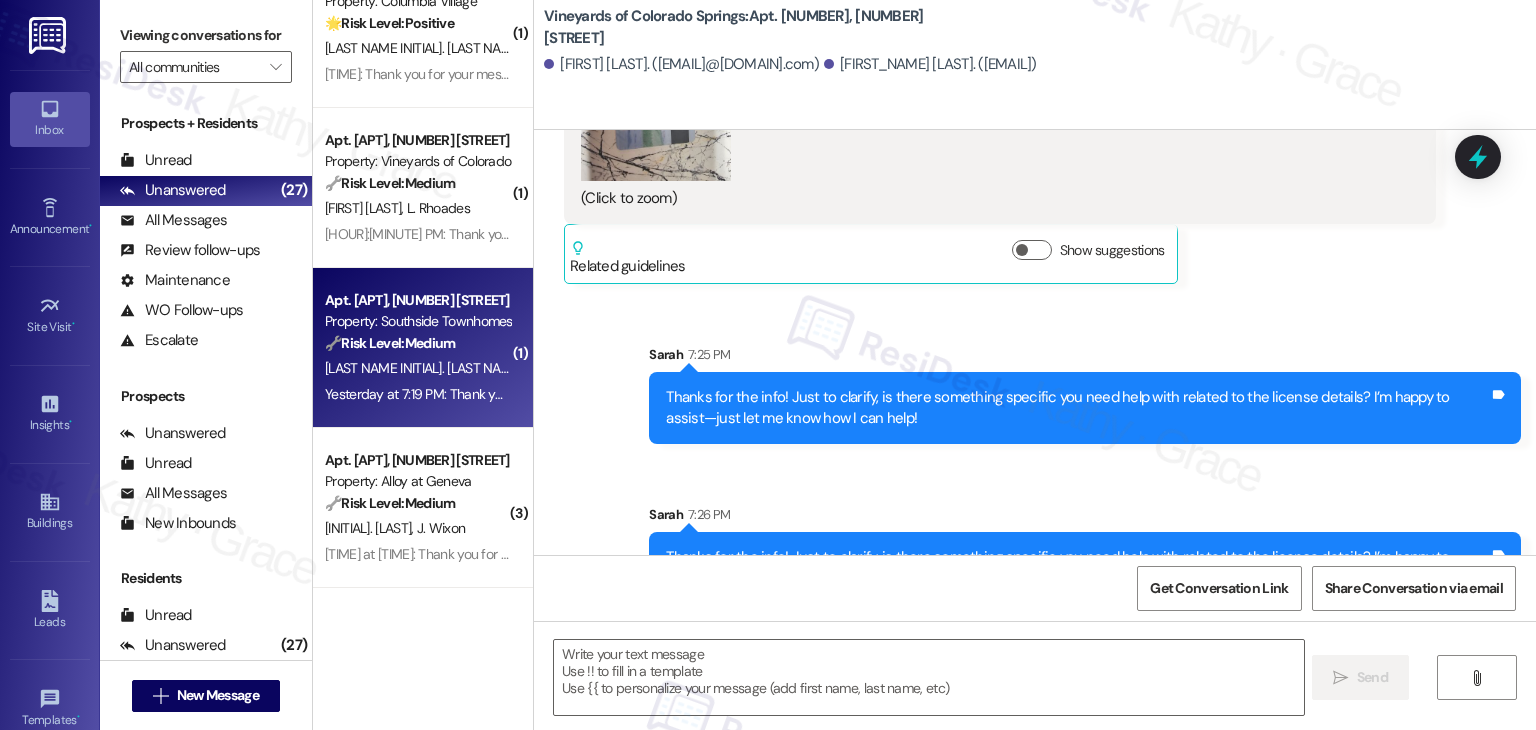 click on "🔧  Risk Level:  Medium" at bounding box center (390, 343) 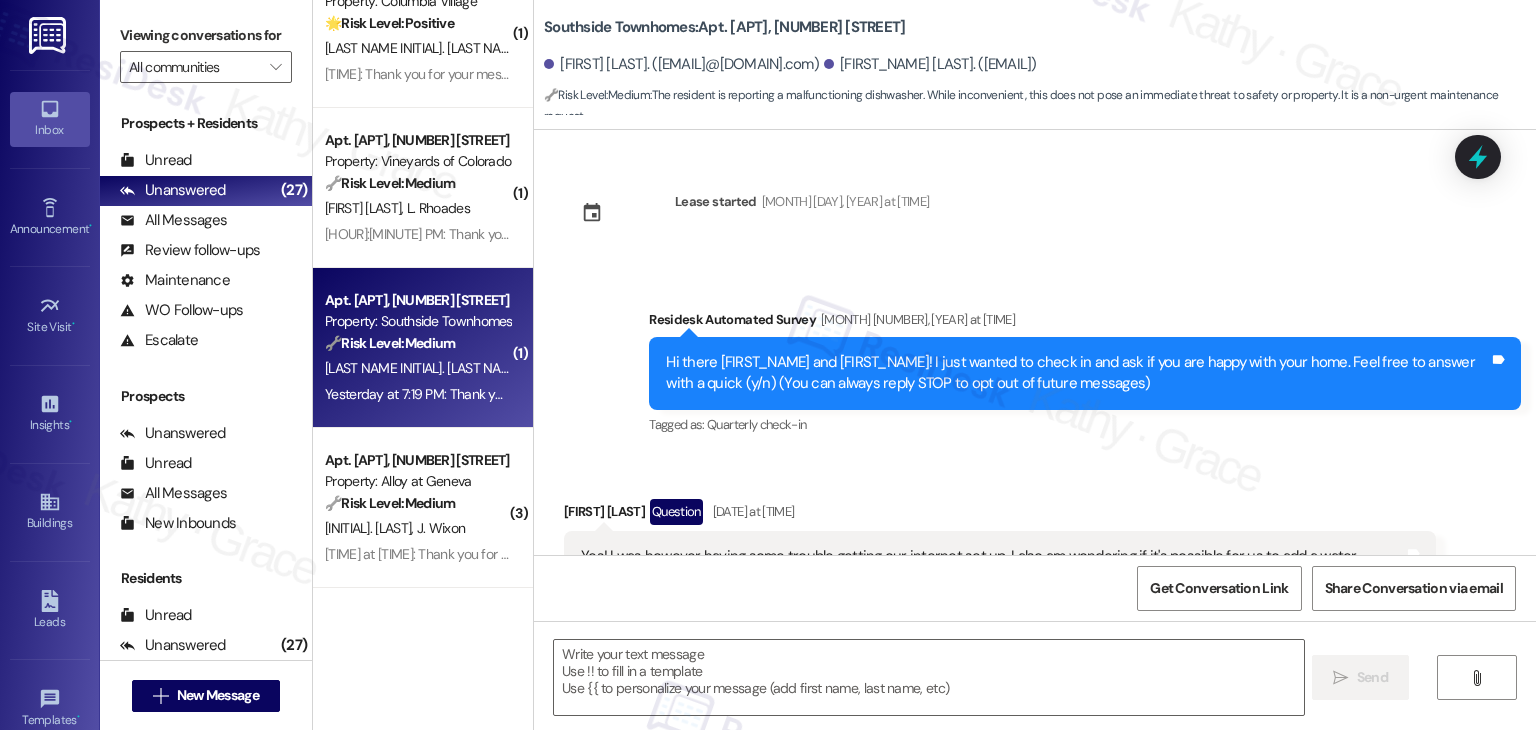 scroll, scrollTop: 10505, scrollLeft: 0, axis: vertical 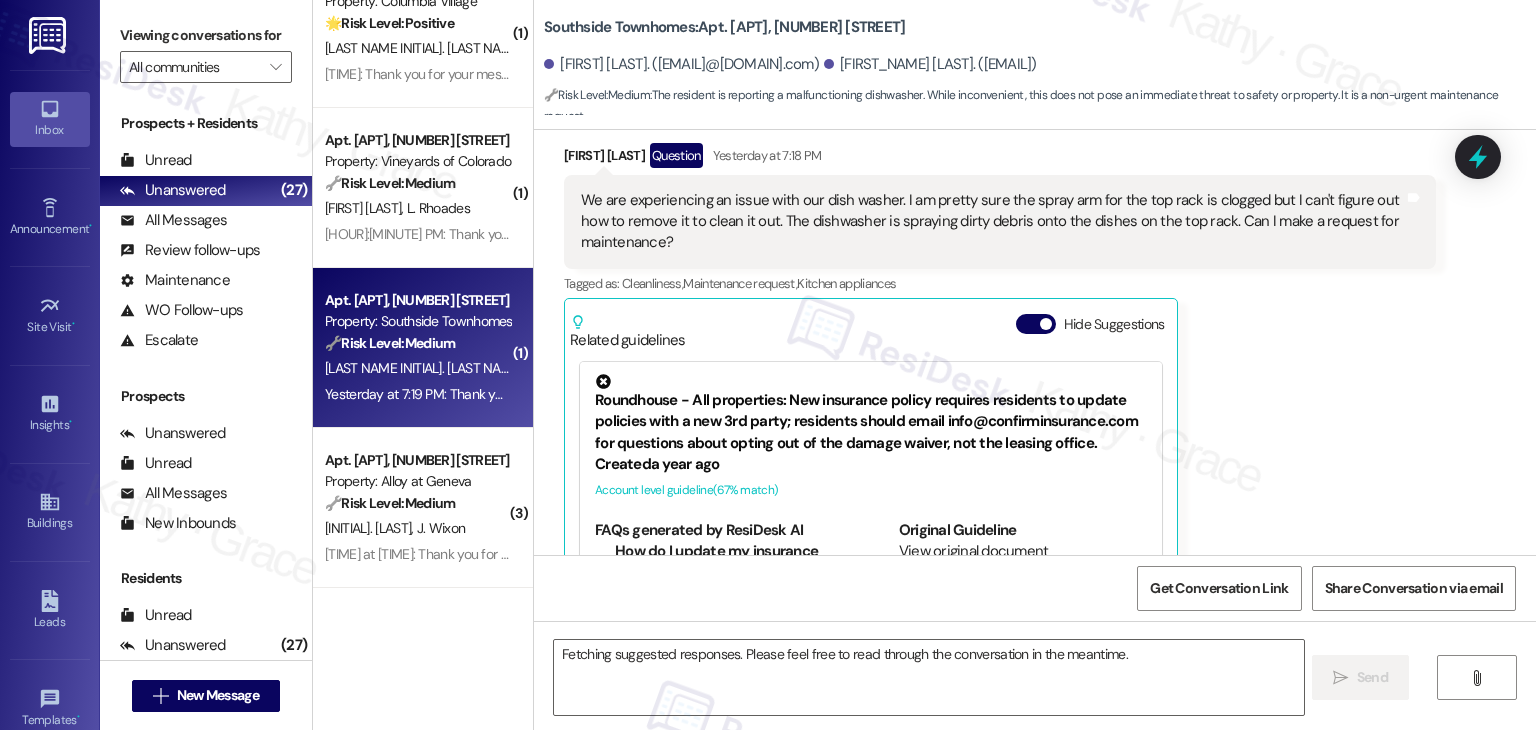 click on "View original document here  http://res.cl…" at bounding box center (1023, 562) 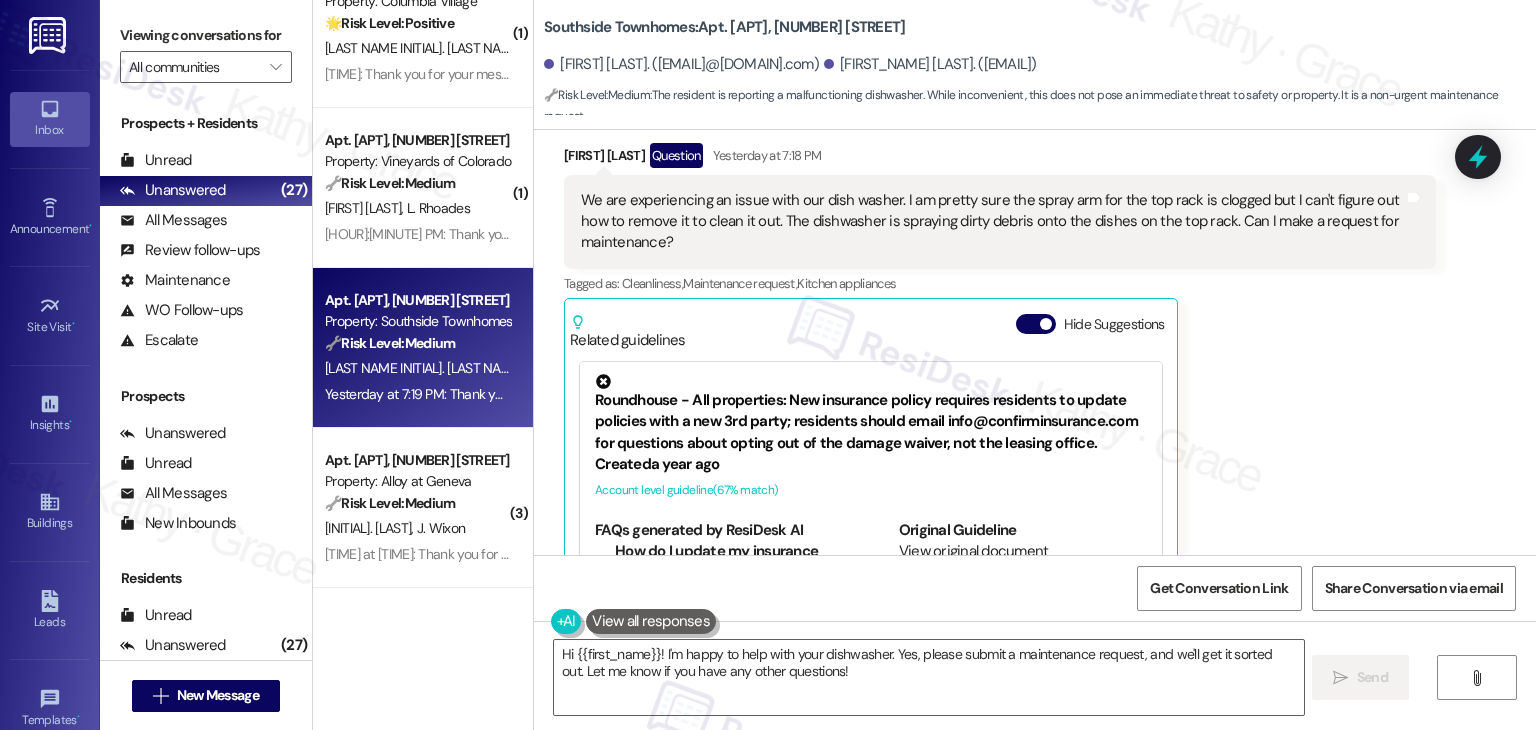 click on "[FIRST] [LAST] Question [TIME] We are experiencing an issue with our dish washer. I am pretty sure the spray arm for the top rack is clogged but I can't figure out how to remove it to clean it out. The dishwasher is spraying dirty debris onto the dishes on the top rack. Can I make a request for maintenance? Tags and notes Tagged as:   Cleanliness ,  Click to highlight conversations about Cleanliness Maintenance request ,  Click to highlight conversations about Maintenance request Kitchen appliances Click to highlight conversations about Kitchen appliances  Related guidelines Hide Suggestions Roundhouse - All properties: New insurance policy requires residents to update policies with a new 3rd party; residents should email [EMAIL] for questions about opting out of the damage waiver, not the leasing office. Created  a year ago Account level guideline  ( 67 % match) FAQs generated by ResiDesk AI How do I update my insurance policy with the new 3rd interested party? http://res.cl…" at bounding box center (1000, 396) 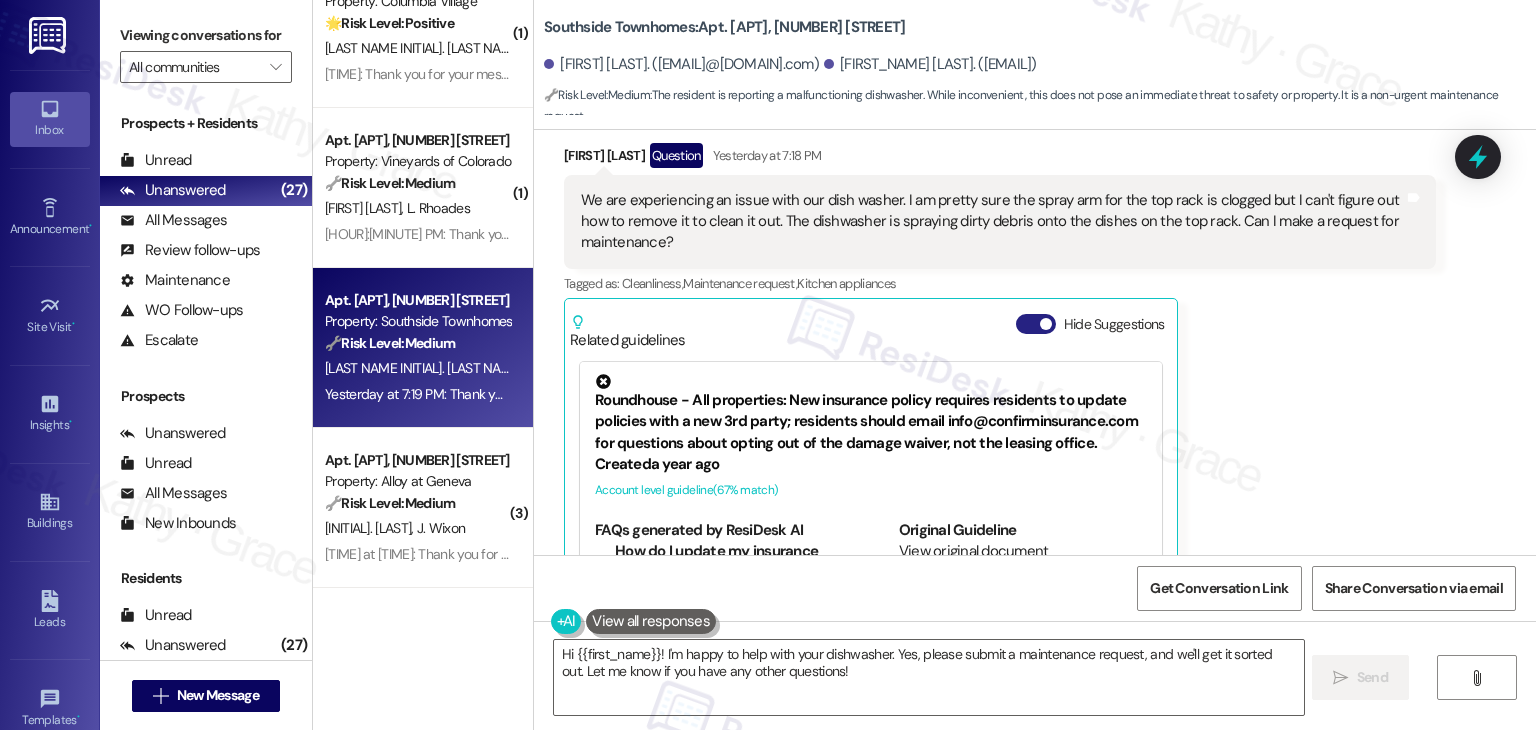 click on "Hide Suggestions" at bounding box center [1036, 324] 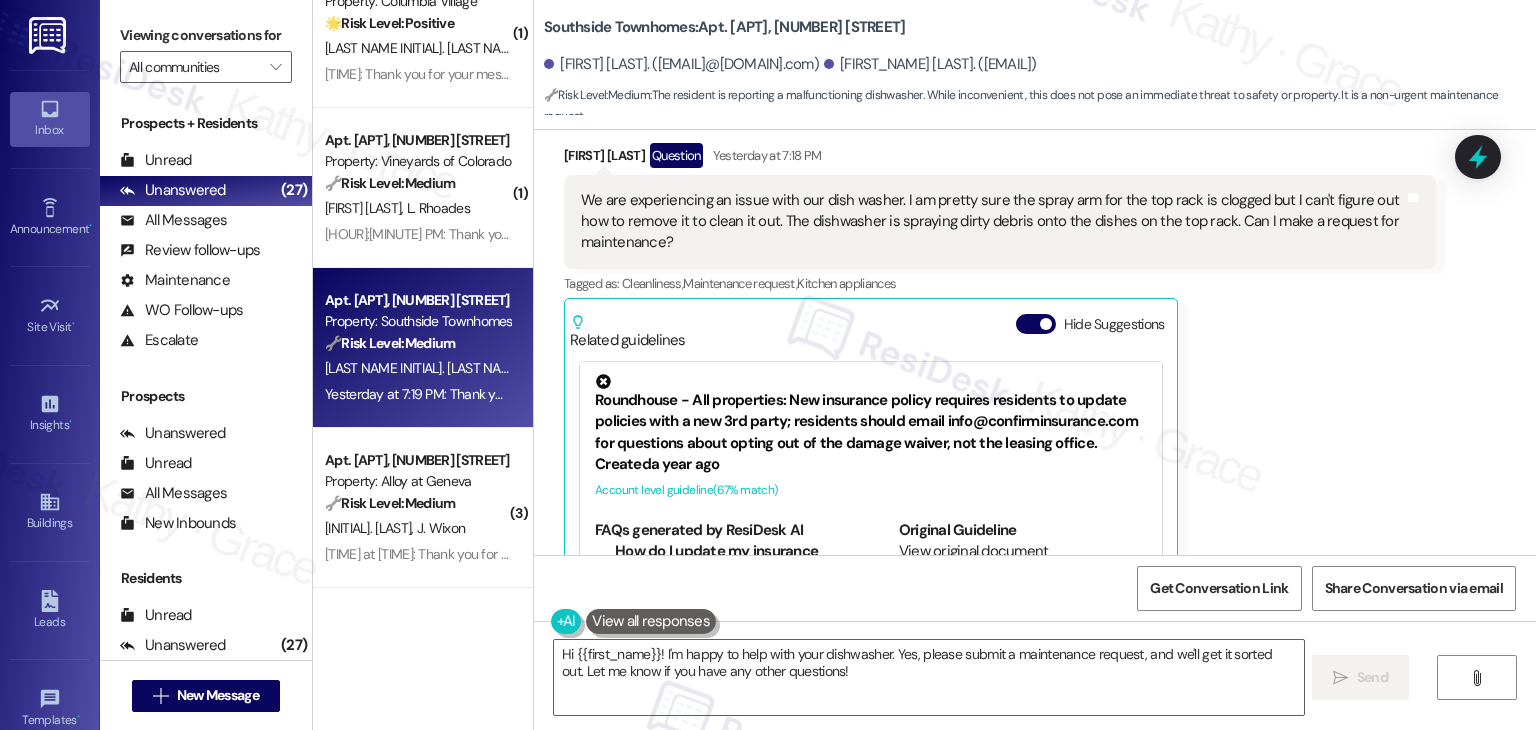 scroll, scrollTop: 10404, scrollLeft: 0, axis: vertical 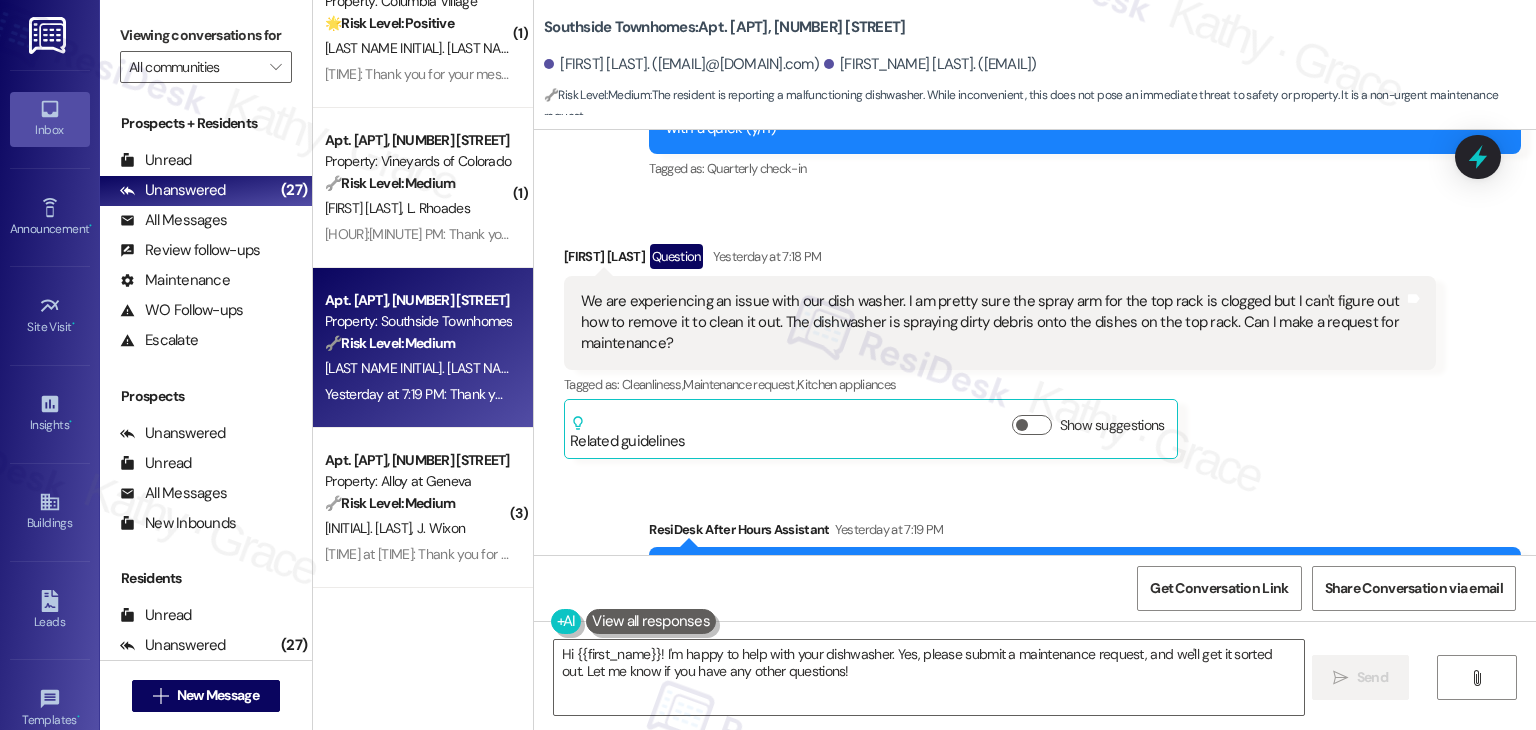 click on "Received via SMS [FIRST_NAME] [LAST_NAME] Question [DATE] at [TIME] We are experiencing an issue with our dish washer. I am pretty sure the spray arm for the top rack is clogged but I can't figure out how to remove it to clean it out. The dishwasher is spraying dirty debris onto the dishes on the top rack. Can I make a request for maintenance? Tags and notes Tagged as:   Cleanliness ,  Click to highlight conversations about Cleanliness Maintenance request ,  Click to highlight conversations about Maintenance request Kitchen appliances Click to highlight conversations about Kitchen appliances  Related guidelines Show suggestions" at bounding box center (1000, 351) 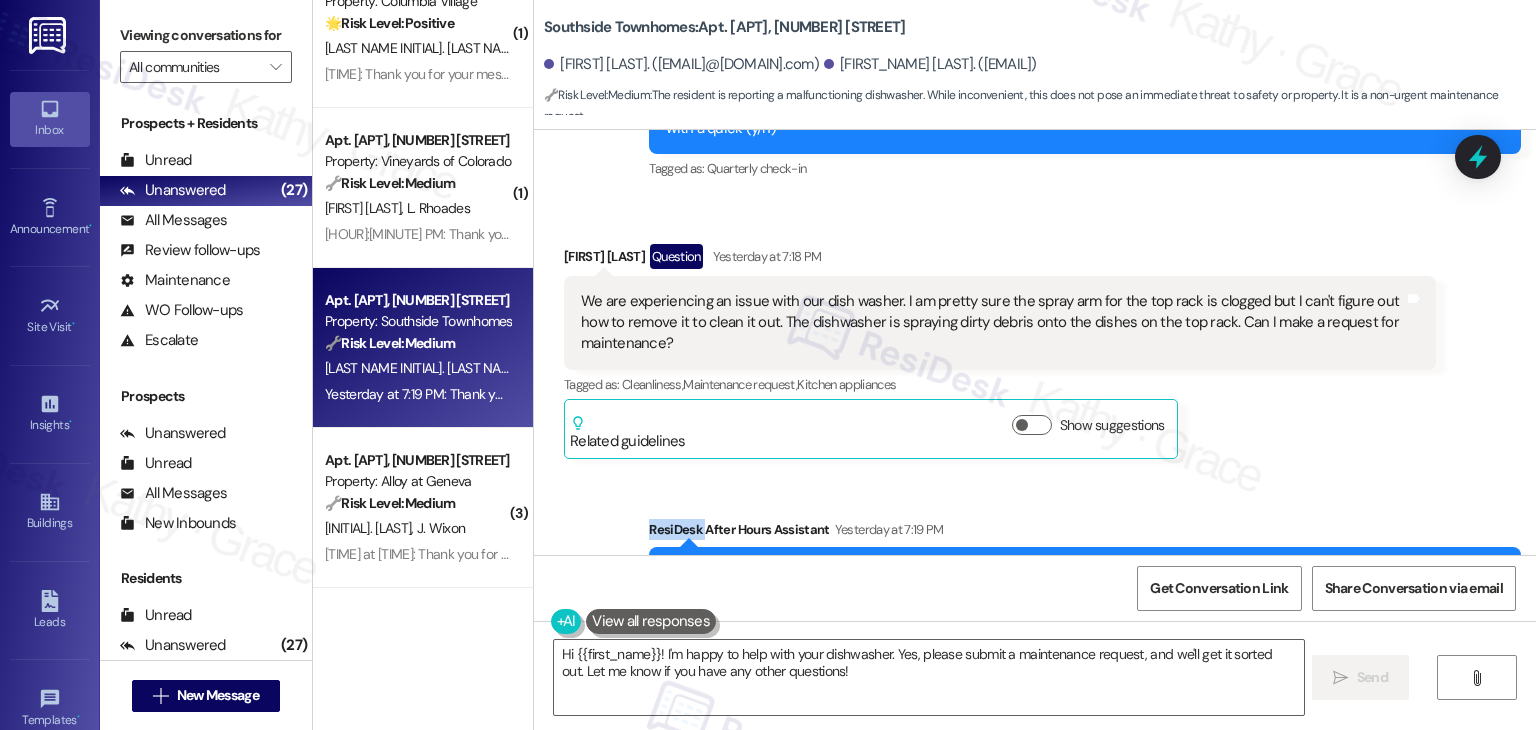 click on "Received via SMS [FIRST_NAME] [LAST_NAME] Question [DATE] at [TIME] We are experiencing an issue with our dish washer. I am pretty sure the spray arm for the top rack is clogged but I can't figure out how to remove it to clean it out. The dishwasher is spraying dirty debris onto the dishes on the top rack. Can I make a request for maintenance? Tags and notes Tagged as:   Cleanliness ,  Click to highlight conversations about Cleanliness Maintenance request ,  Click to highlight conversations about Maintenance request Kitchen appliances Click to highlight conversations about Kitchen appliances  Related guidelines Show suggestions" at bounding box center (1000, 351) 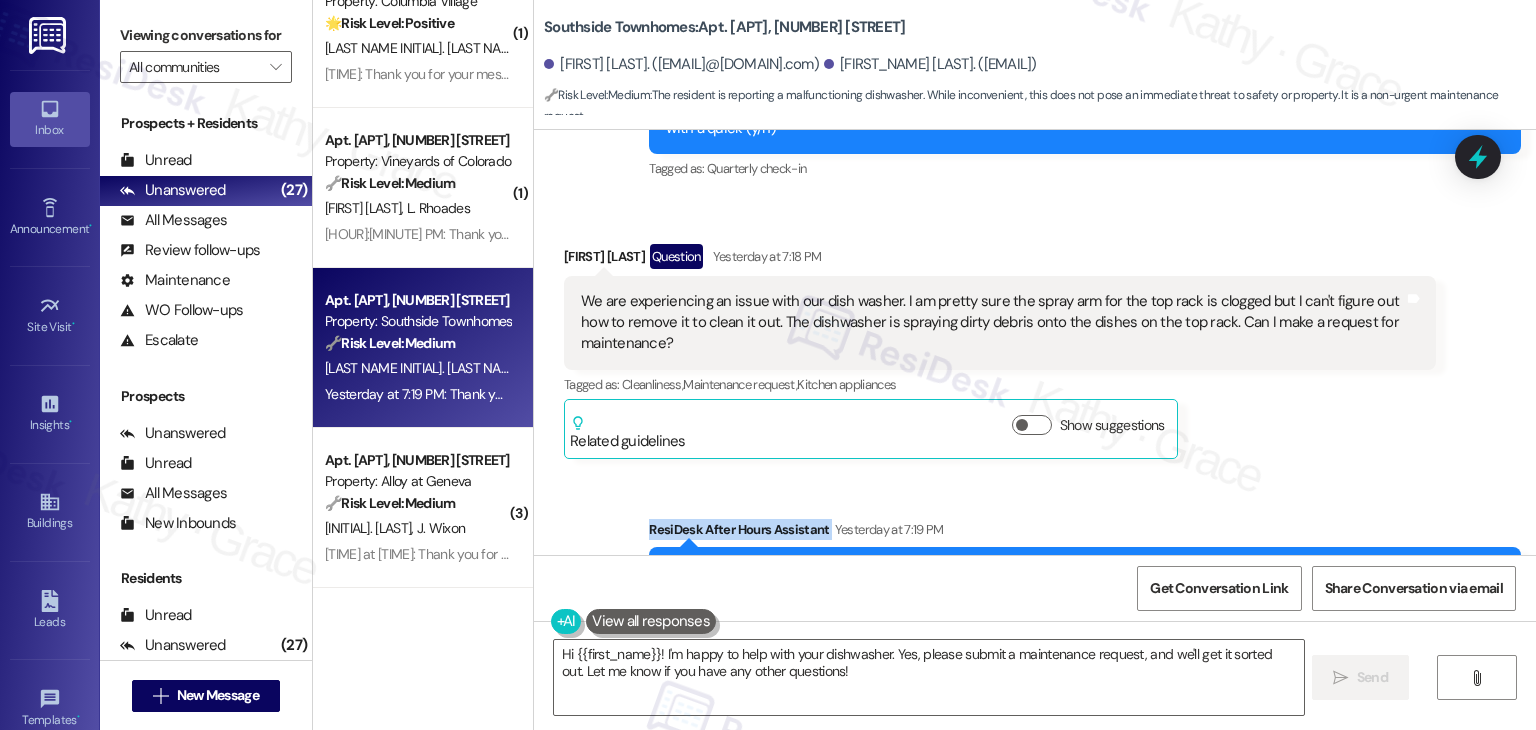 click on "Received via SMS [FIRST_NAME] [LAST_NAME] Question [DATE] at [TIME] We are experiencing an issue with our dish washer. I am pretty sure the spray arm for the top rack is clogged but I can't figure out how to remove it to clean it out. The dishwasher is spraying dirty debris onto the dishes on the top rack. Can I make a request for maintenance? Tags and notes Tagged as:   Cleanliness ,  Click to highlight conversations about Cleanliness Maintenance request ,  Click to highlight conversations about Maintenance request Kitchen appliances Click to highlight conversations about Kitchen appliances  Related guidelines Show suggestions" at bounding box center (1000, 351) 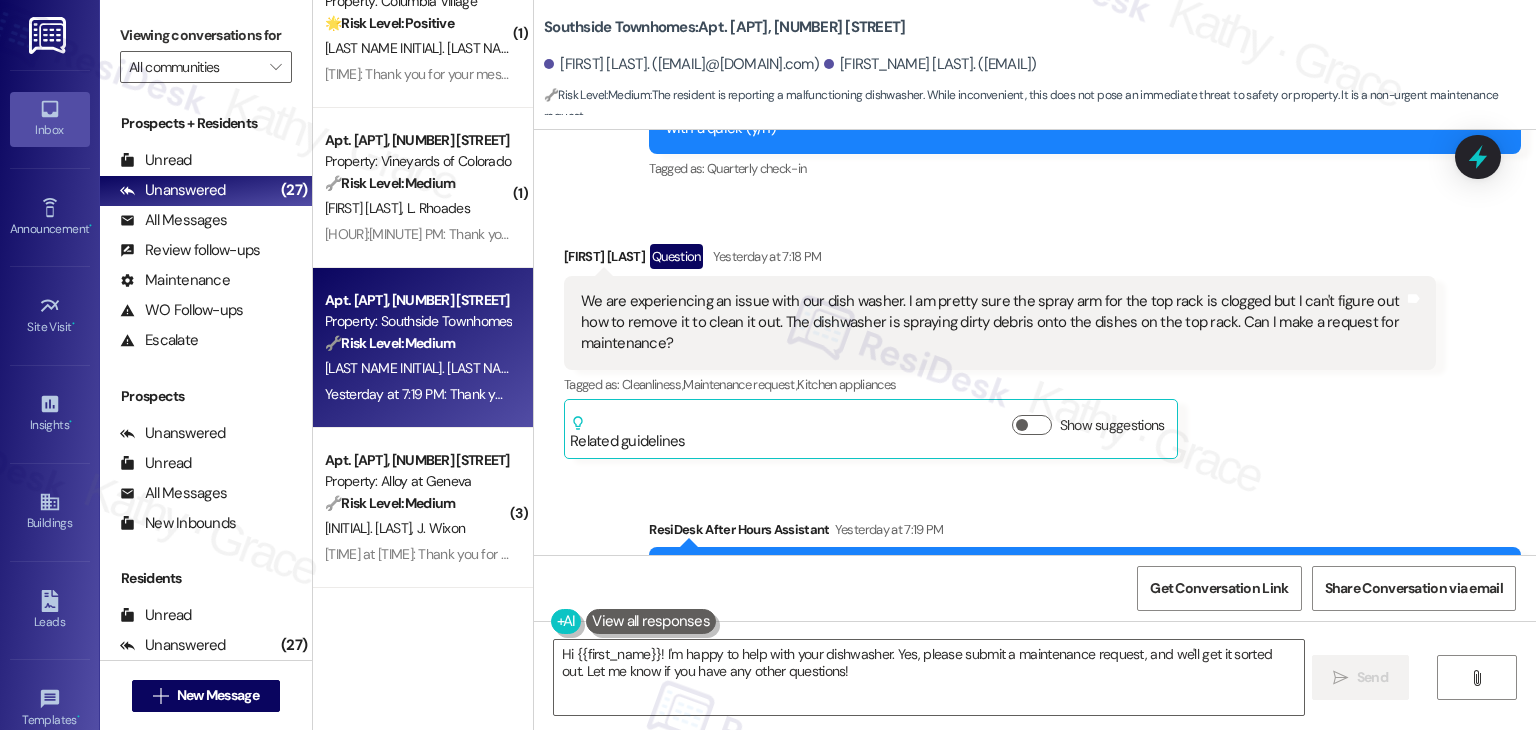 click on "Received via SMS [FIRST_NAME] [LAST_NAME] Question [DATE] at [TIME] We are experiencing an issue with our dish washer. I am pretty sure the spray arm for the top rack is clogged but I can't figure out how to remove it to clean it out. The dishwasher is spraying dirty debris onto the dishes on the top rack. Can I make a request for maintenance? Tags and notes Tagged as:   Cleanliness ,  Click to highlight conversations about Cleanliness Maintenance request ,  Click to highlight conversations about Maintenance request Kitchen appliances Click to highlight conversations about Kitchen appliances  Related guidelines Show suggestions" at bounding box center (1000, 351) 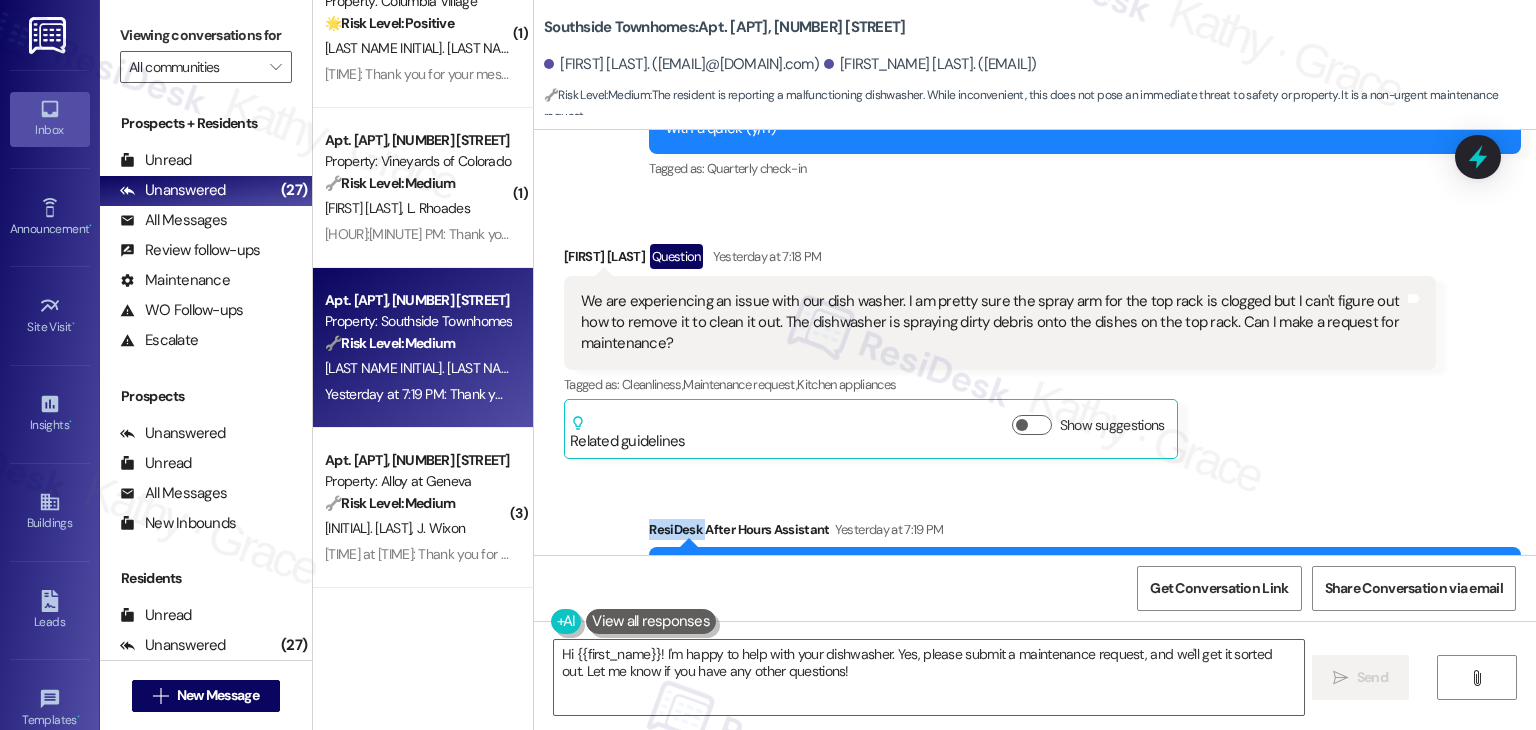 click on "Received via SMS [FIRST_NAME] [LAST_NAME] Question [DATE] at [TIME] We are experiencing an issue with our dish washer. I am pretty sure the spray arm for the top rack is clogged but I can't figure out how to remove it to clean it out. The dishwasher is spraying dirty debris onto the dishes on the top rack. Can I make a request for maintenance? Tags and notes Tagged as:   Cleanliness ,  Click to highlight conversations about Cleanliness Maintenance request ,  Click to highlight conversations about Maintenance request Kitchen appliances Click to highlight conversations about Kitchen appliances  Related guidelines Show suggestions" at bounding box center (1000, 351) 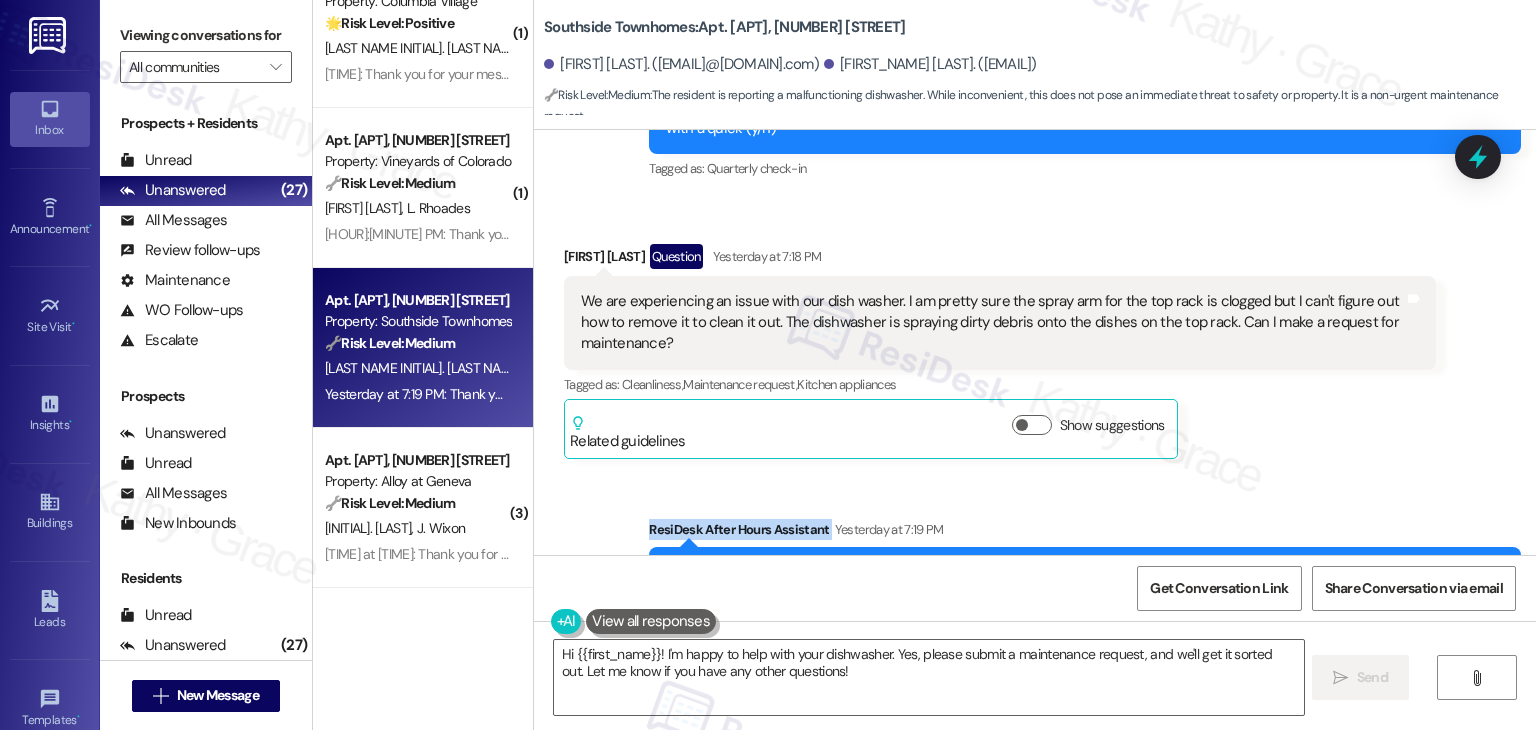 click on "Received via SMS [FIRST_NAME] [LAST_NAME] Question [DATE] at [TIME] We are experiencing an issue with our dish washer. I am pretty sure the spray arm for the top rack is clogged but I can't figure out how to remove it to clean it out. The dishwasher is spraying dirty debris onto the dishes on the top rack. Can I make a request for maintenance? Tags and notes Tagged as:   Cleanliness ,  Click to highlight conversations about Cleanliness Maintenance request ,  Click to highlight conversations about Maintenance request Kitchen appliances Click to highlight conversations about Kitchen appliances  Related guidelines Show suggestions" at bounding box center [1000, 351] 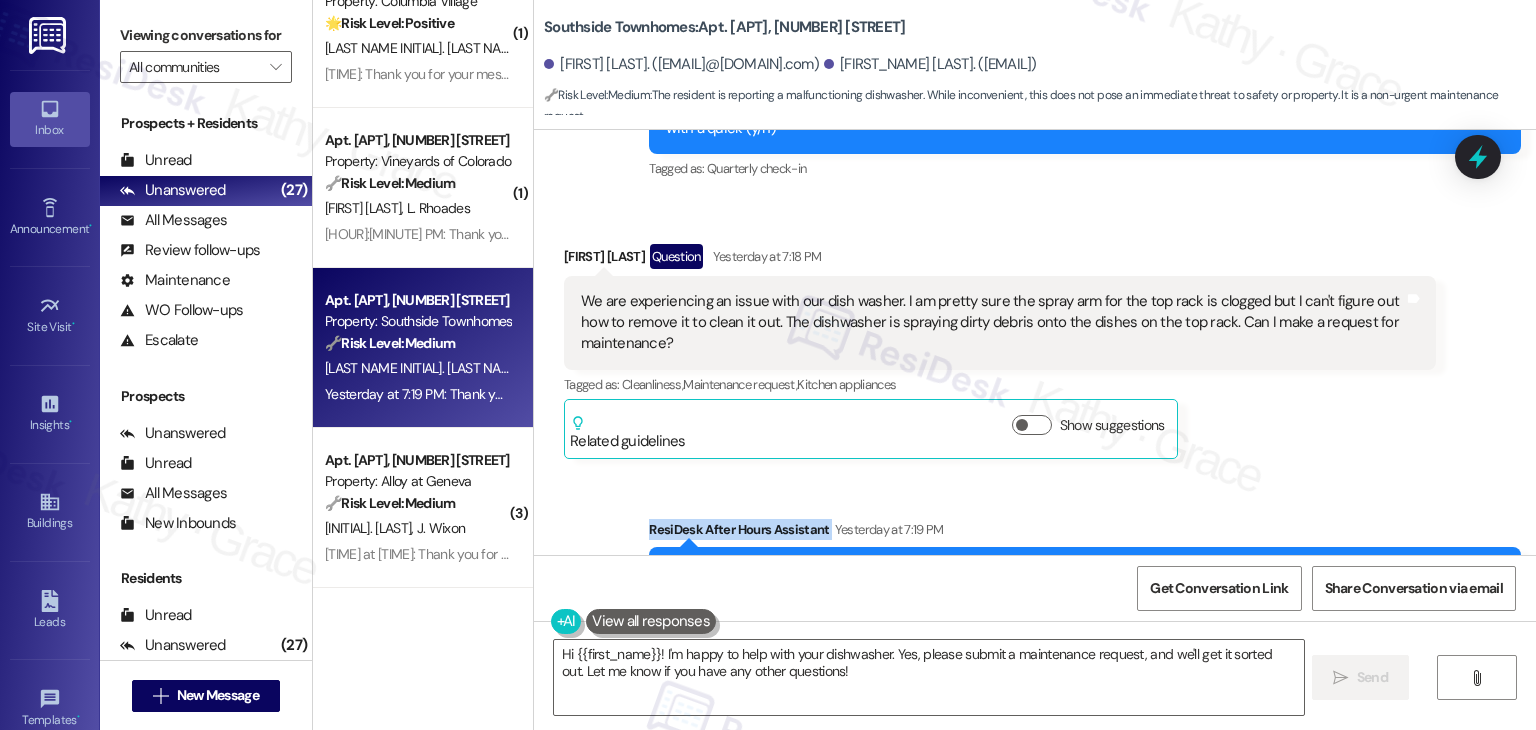 click on "Sent via SMS ResiDesk After Hours Assistant [TIME] Thank you for your message. Our offices are currently closed, but we will contact you when we resume operations. For emergencies, please contact your emergency number. Tags and notes Tagged as:   Call request Click to highlight conversations about Call request" at bounding box center [1035, 569] 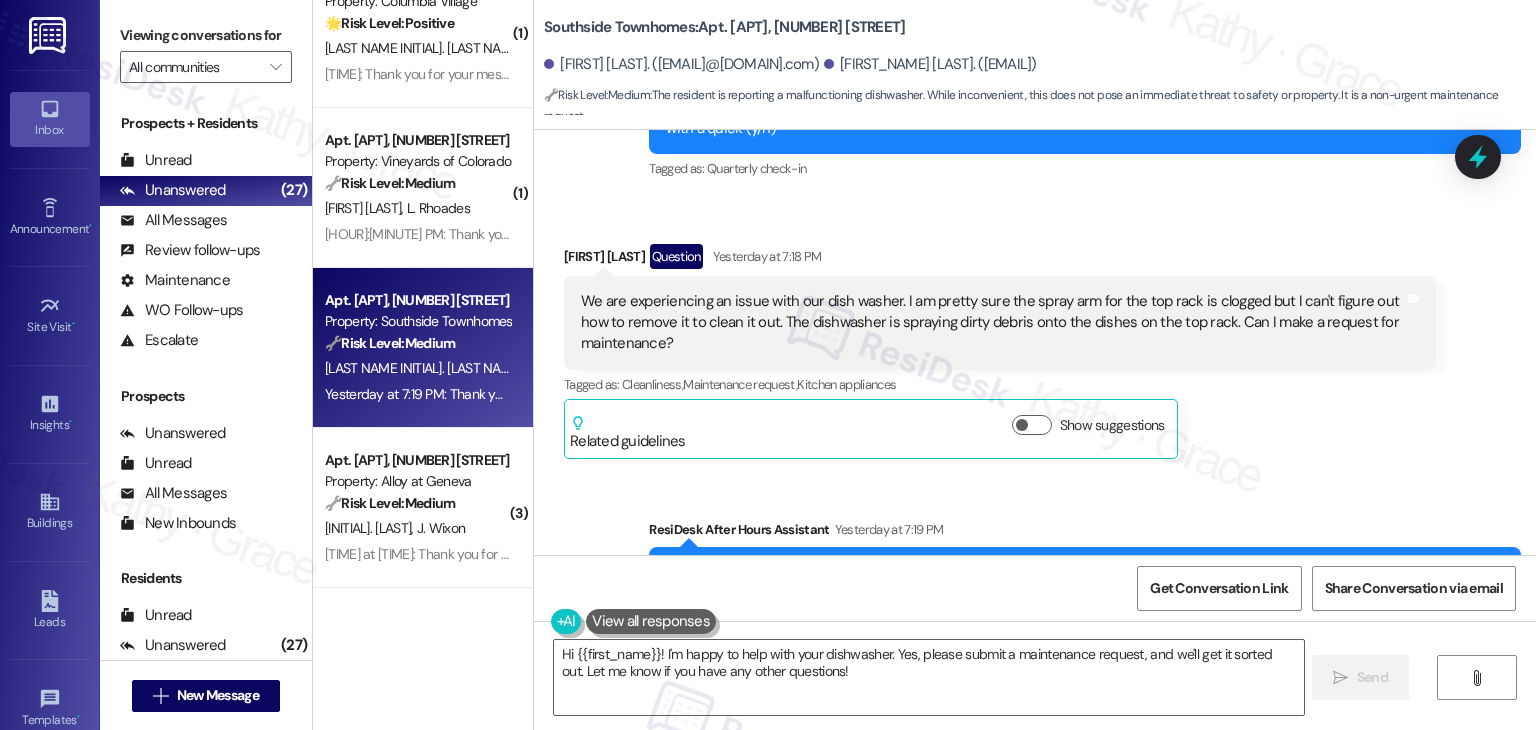 click on "Sent via SMS ResiDesk After Hours Assistant [TIME] Thank you for your message. Our offices are currently closed, but we will contact you when we resume operations. For emergencies, please contact your emergency number. Tags and notes Tagged as:   Call request Click to highlight conversations about Call request" at bounding box center (1035, 569) 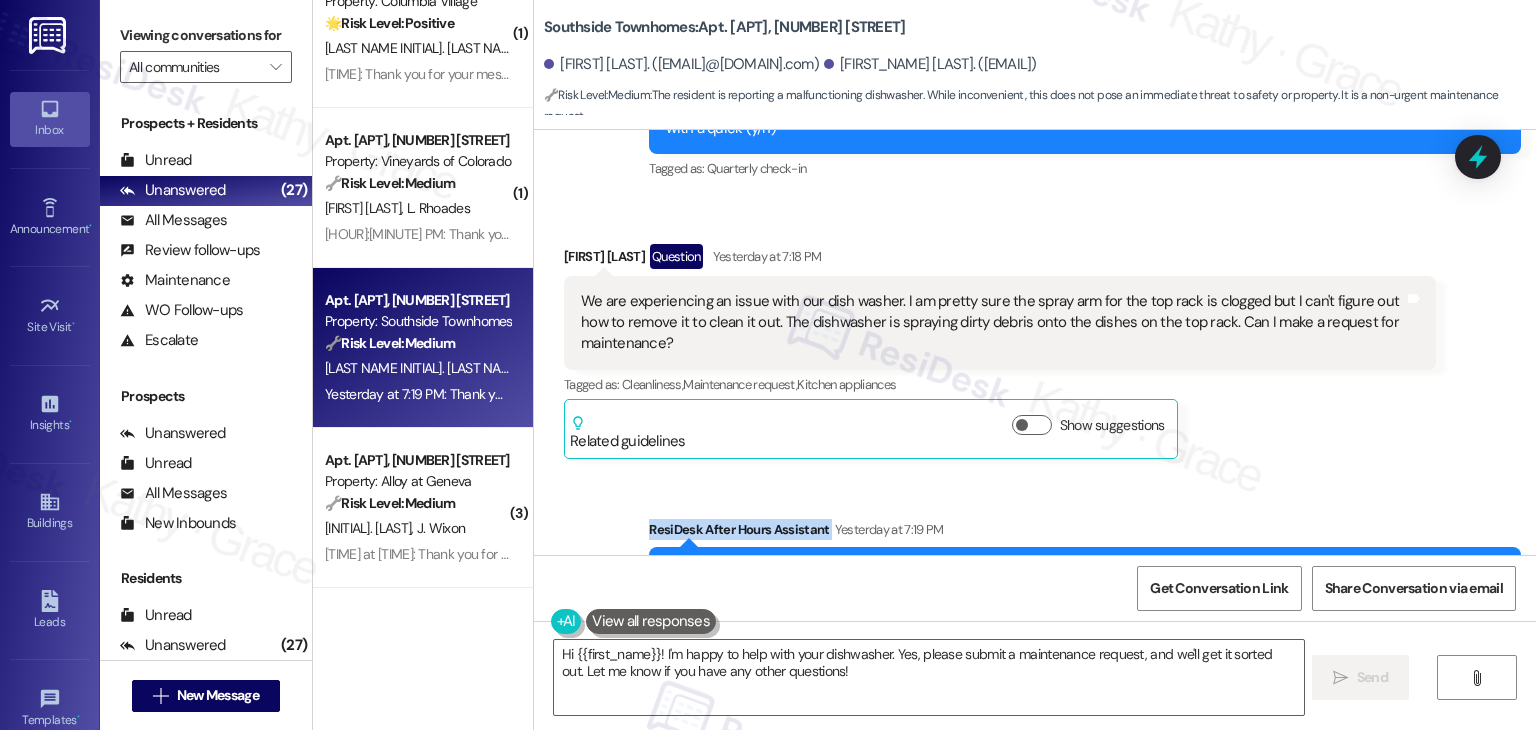 click on "Sent via SMS ResiDesk After Hours Assistant [TIME] Thank you for your message. Our offices are currently closed, but we will contact you when we resume operations. For emergencies, please contact your emergency number. Tags and notes Tagged as:   Call request Click to highlight conversations about Call request" at bounding box center [1035, 569] 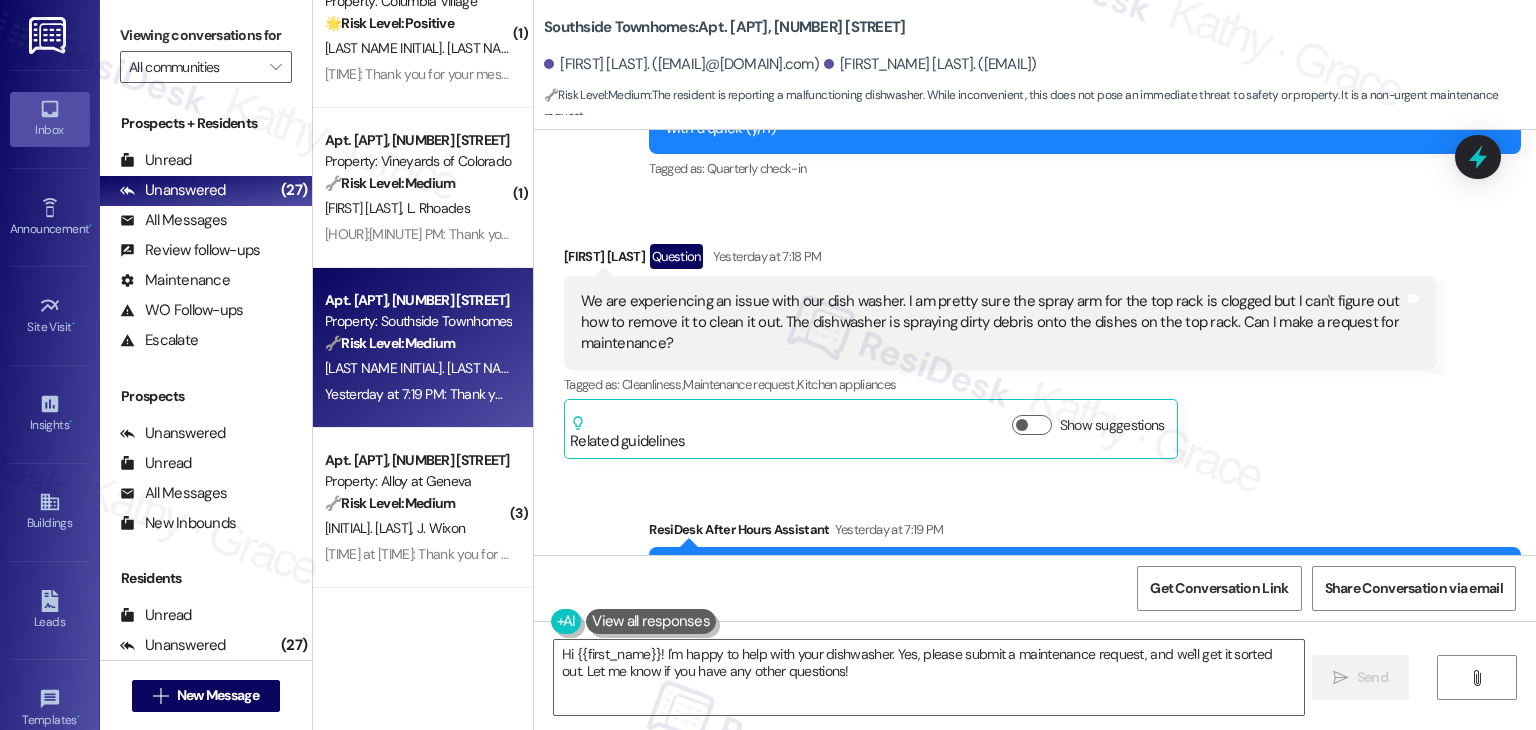 click on "Received via SMS [FIRST_NAME] [LAST_NAME] Question [DATE] at [TIME] We are experiencing an issue with our dish washer. I am pretty sure the spray arm for the top rack is clogged but I can't figure out how to remove it to clean it out. The dishwasher is spraying dirty debris onto the dishes on the top rack. Can I make a request for maintenance? Tags and notes Tagged as:   Cleanliness ,  Click to highlight conversations about Cleanliness Maintenance request ,  Click to highlight conversations about Maintenance request Kitchen appliances Click to highlight conversations about Kitchen appliances  Related guidelines Show suggestions" at bounding box center (1000, 351) 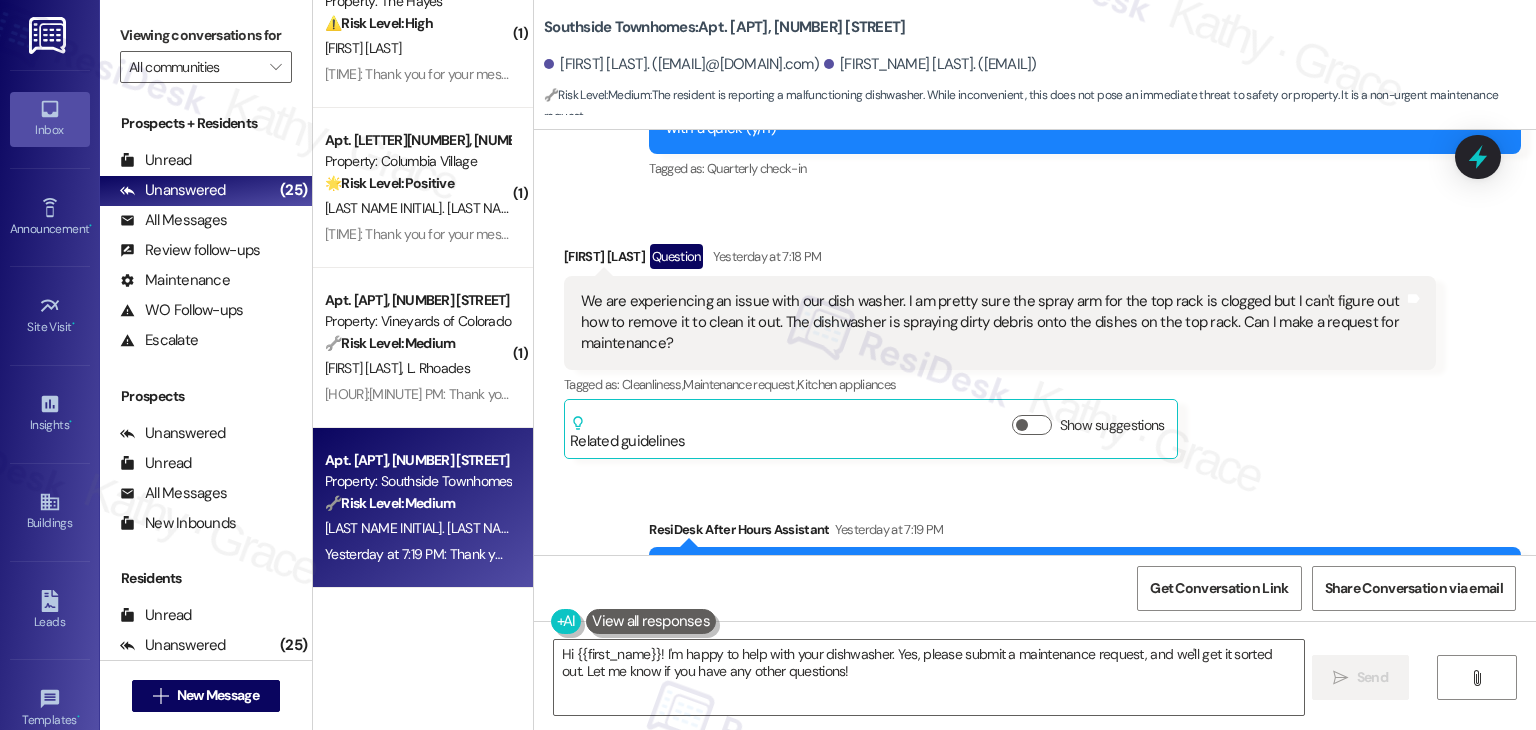 click on "Received via SMS [FIRST_NAME] [LAST_NAME] Question [DATE] at [TIME] We are experiencing an issue with our dish washer. I am pretty sure the spray arm for the top rack is clogged but I can't figure out how to remove it to clean it out. The dishwasher is spraying dirty debris onto the dishes on the top rack. Can I make a request for maintenance? Tags and notes Tagged as:   Cleanliness ,  Click to highlight conversations about Cleanliness Maintenance request ,  Click to highlight conversations about Maintenance request Kitchen appliances Click to highlight conversations about Kitchen appliances  Related guidelines Show suggestions" at bounding box center [1000, 351] 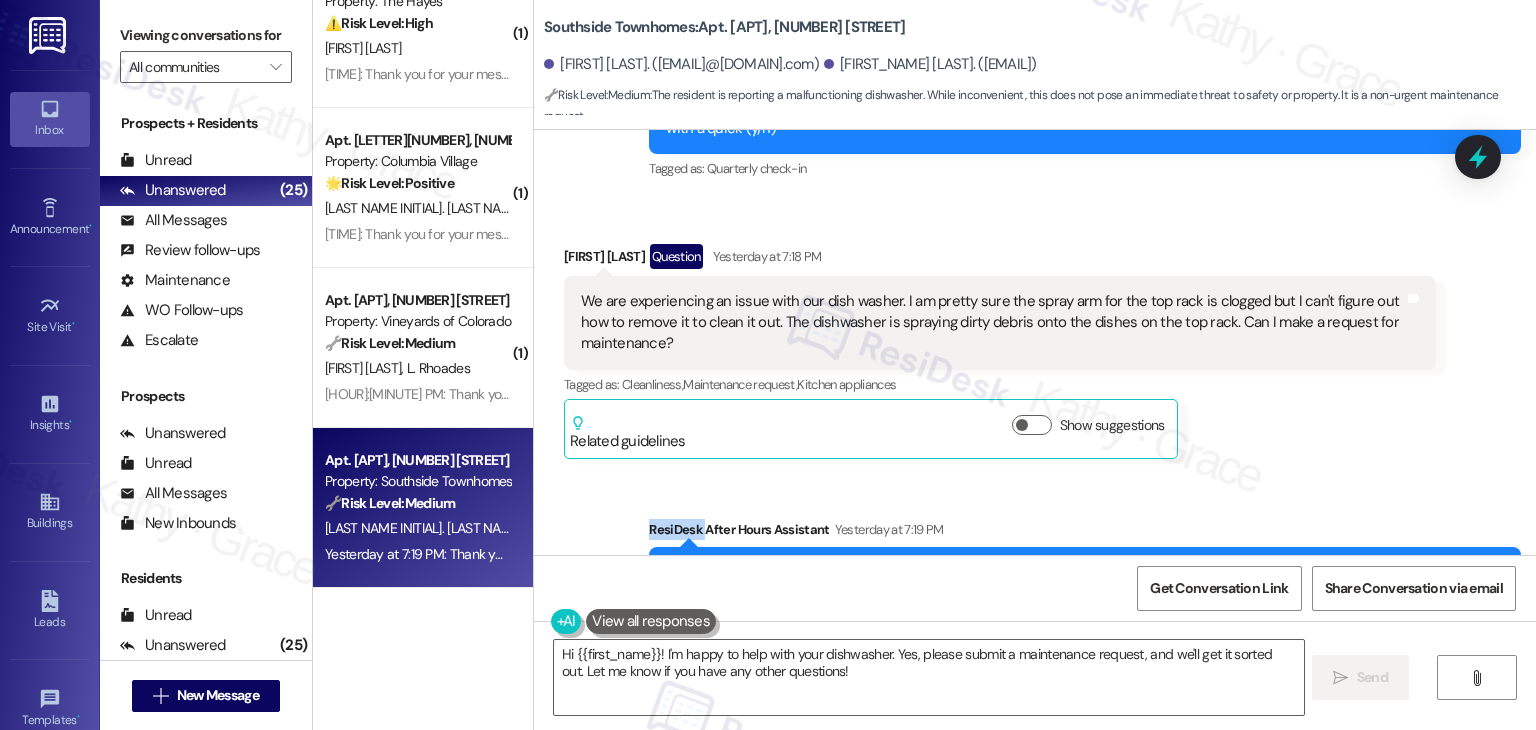 click on "Received via SMS [FIRST_NAME] [LAST_NAME] Question [DATE] at [TIME] We are experiencing an issue with our dish washer. I am pretty sure the spray arm for the top rack is clogged but I can't figure out how to remove it to clean it out. The dishwasher is spraying dirty debris onto the dishes on the top rack. Can I make a request for maintenance? Tags and notes Tagged as:   Cleanliness ,  Click to highlight conversations about Cleanliness Maintenance request ,  Click to highlight conversations about Maintenance request Kitchen appliances Click to highlight conversations about Kitchen appliances  Related guidelines Show suggestions" at bounding box center [1000, 351] 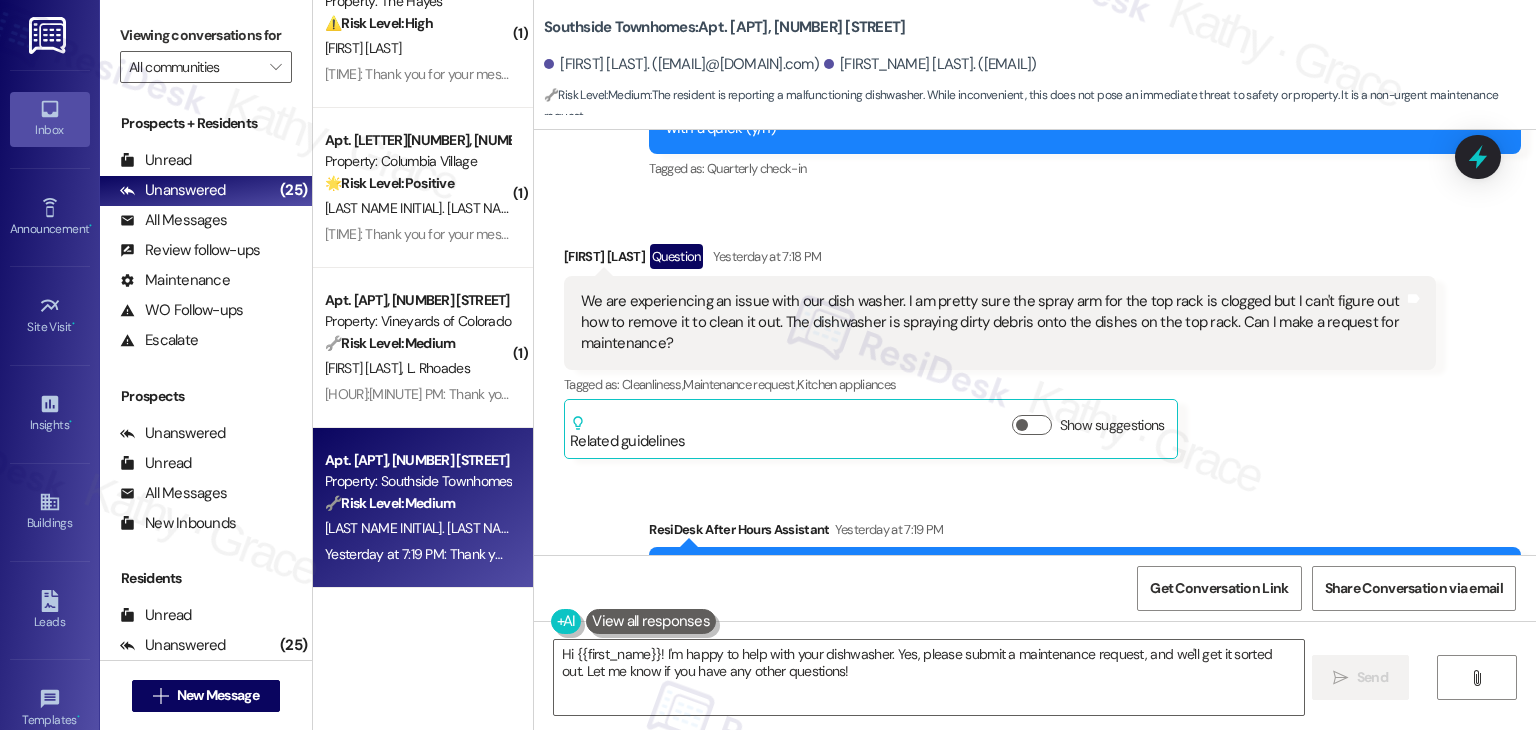click on "Adam Nebeker Question [TIME] at [TIME] We are experiencing an issue with our dish washer. I am pretty sure the spray arm for the top rack is clogged but I can't figure out how to remove it to clean it out. The dishwasher is spraying dirty debris onto the dishes on the top rack. Can I make a request for maintenance? Tags and notes Tagged as:   Cleanliness ,  Click to highlight conversations about Cleanliness Maintenance request ,  Click to highlight conversations about Maintenance request Kitchen appliances Click to highlight conversations about Kitchen appliances  Related guidelines Show suggestions" at bounding box center (1000, 351) 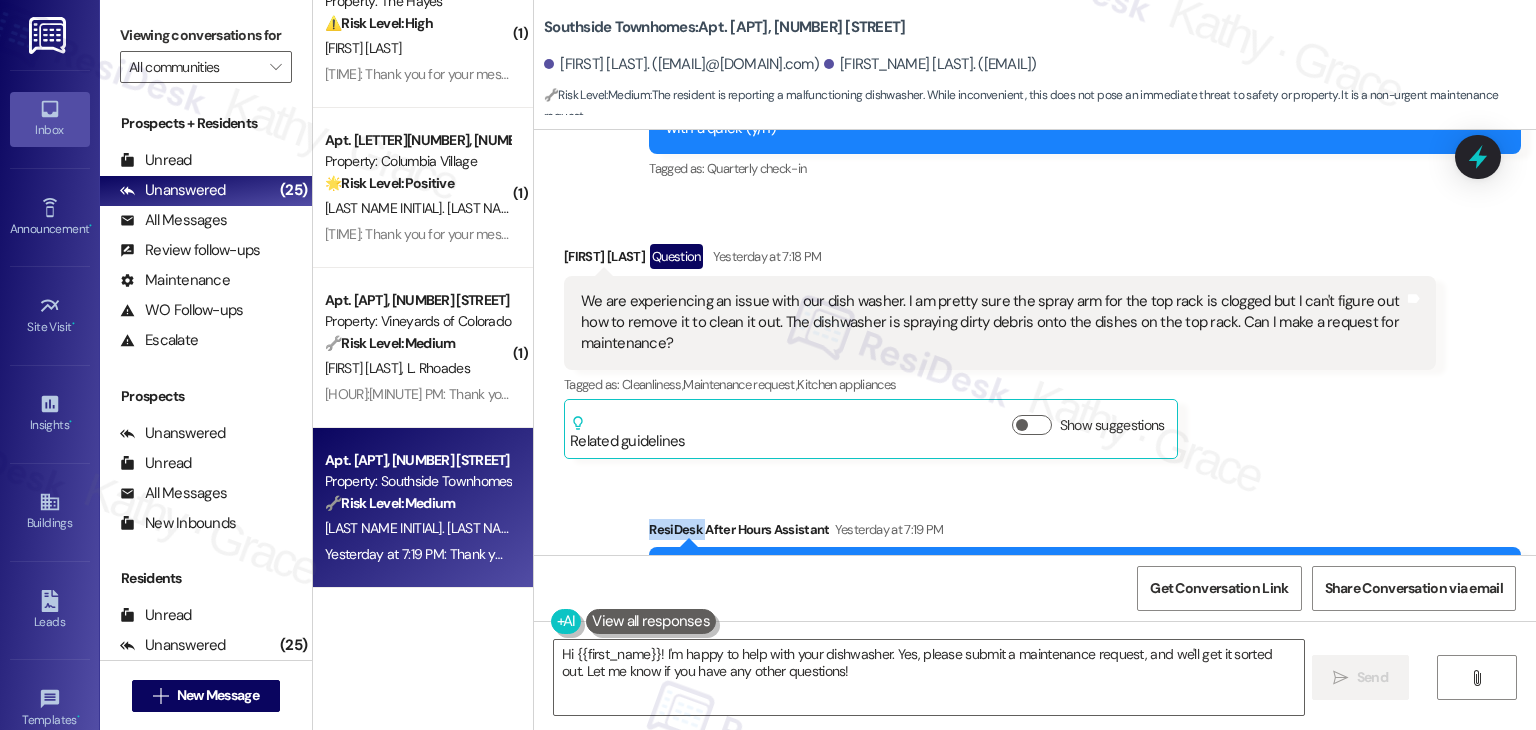 click on "Adam Nebeker Question [TIME] at [TIME] We are experiencing an issue with our dish washer. I am pretty sure the spray arm for the top rack is clogged but I can't figure out how to remove it to clean it out. The dishwasher is spraying dirty debris onto the dishes on the top rack. Can I make a request for maintenance? Tags and notes Tagged as:   Cleanliness ,  Click to highlight conversations about Cleanliness Maintenance request ,  Click to highlight conversations about Maintenance request Kitchen appliances Click to highlight conversations about Kitchen appliances  Related guidelines Show suggestions" at bounding box center (1000, 351) 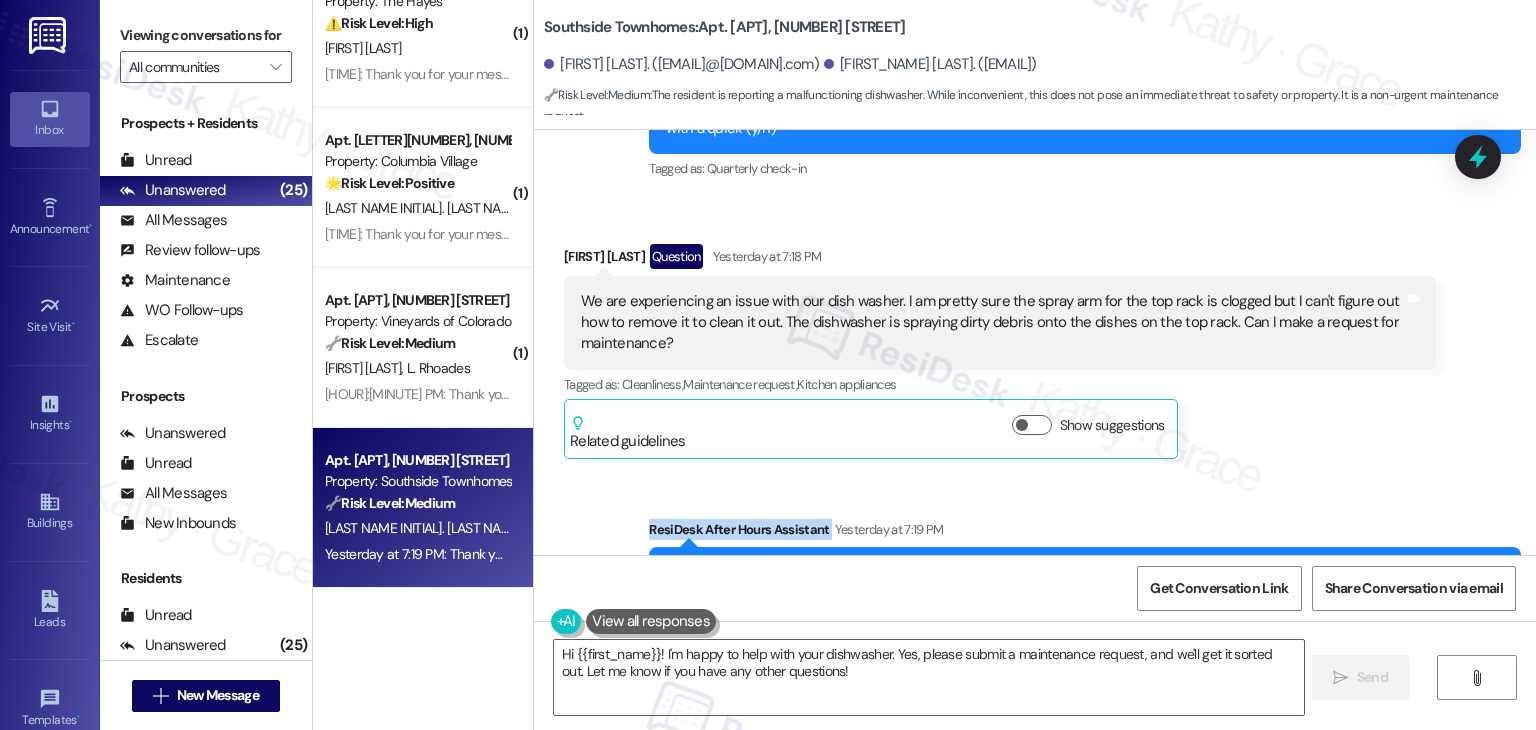 click on "Adam Nebeker Question [TIME] at [TIME] We are experiencing an issue with our dish washer. I am pretty sure the spray arm for the top rack is clogged but I can't figure out how to remove it to clean it out. The dishwasher is spraying dirty debris onto the dishes on the top rack. Can I make a request for maintenance? Tags and notes Tagged as:   Cleanliness ,  Click to highlight conversations about Cleanliness Maintenance request ,  Click to highlight conversations about Maintenance request Kitchen appliances Click to highlight conversations about Kitchen appliances  Related guidelines Show suggestions" at bounding box center [1000, 351] 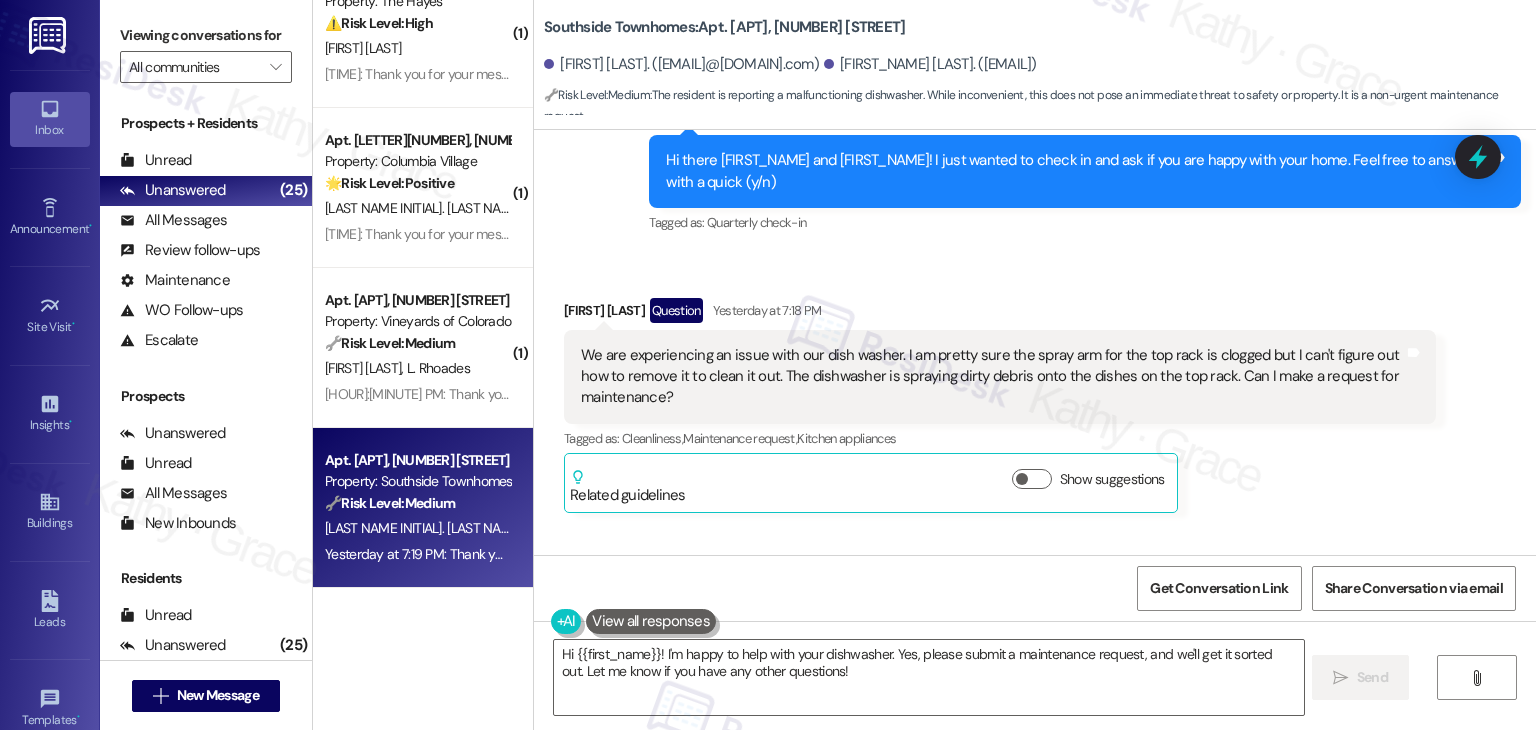 scroll, scrollTop: 10404, scrollLeft: 0, axis: vertical 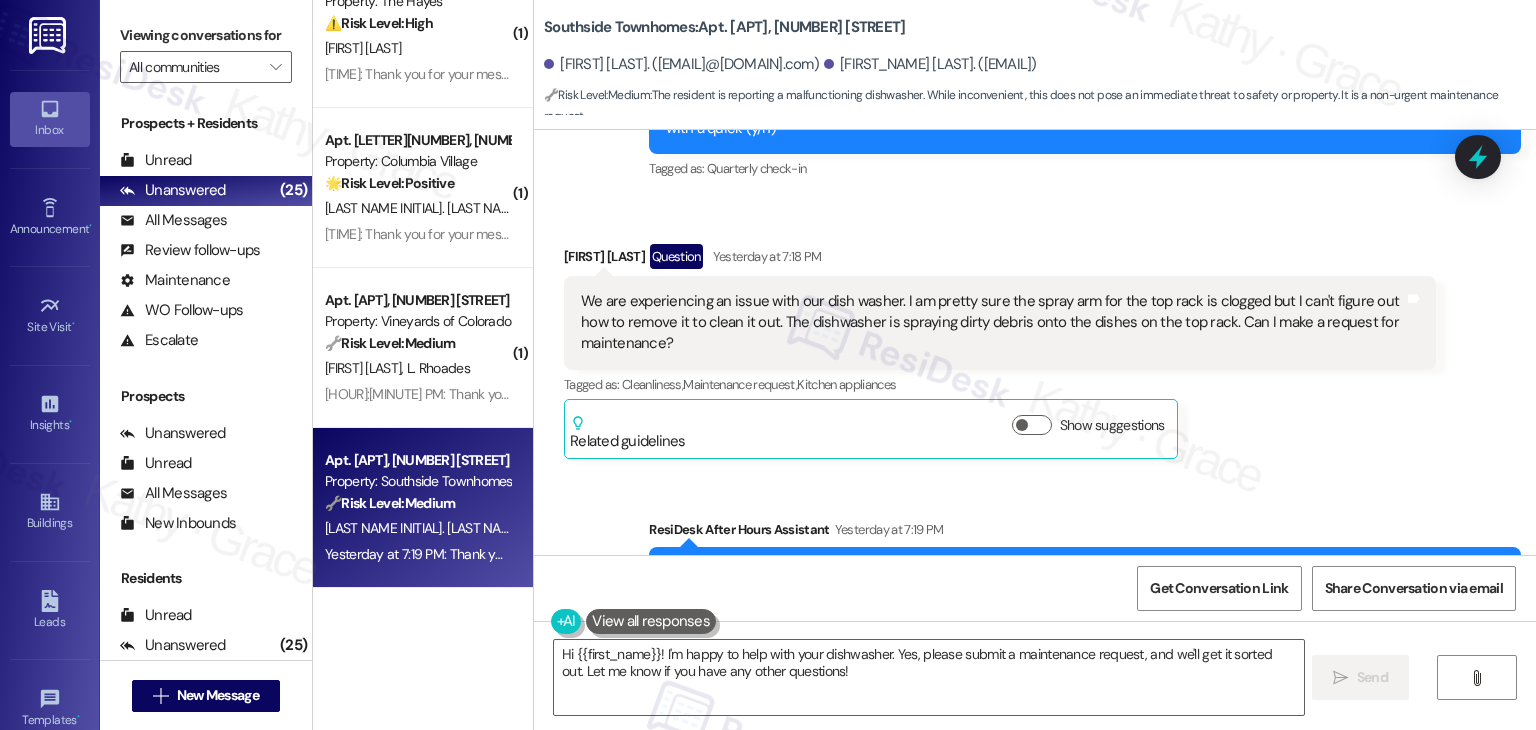 click on "We are experiencing an issue with our dish washer. I am pretty sure the spray arm for the top rack is clogged but I can't figure out how to remove it to clean it out. The dishwasher is spraying dirty debris onto the dishes on the top rack. Can I make a request for maintenance?" at bounding box center [992, 323] 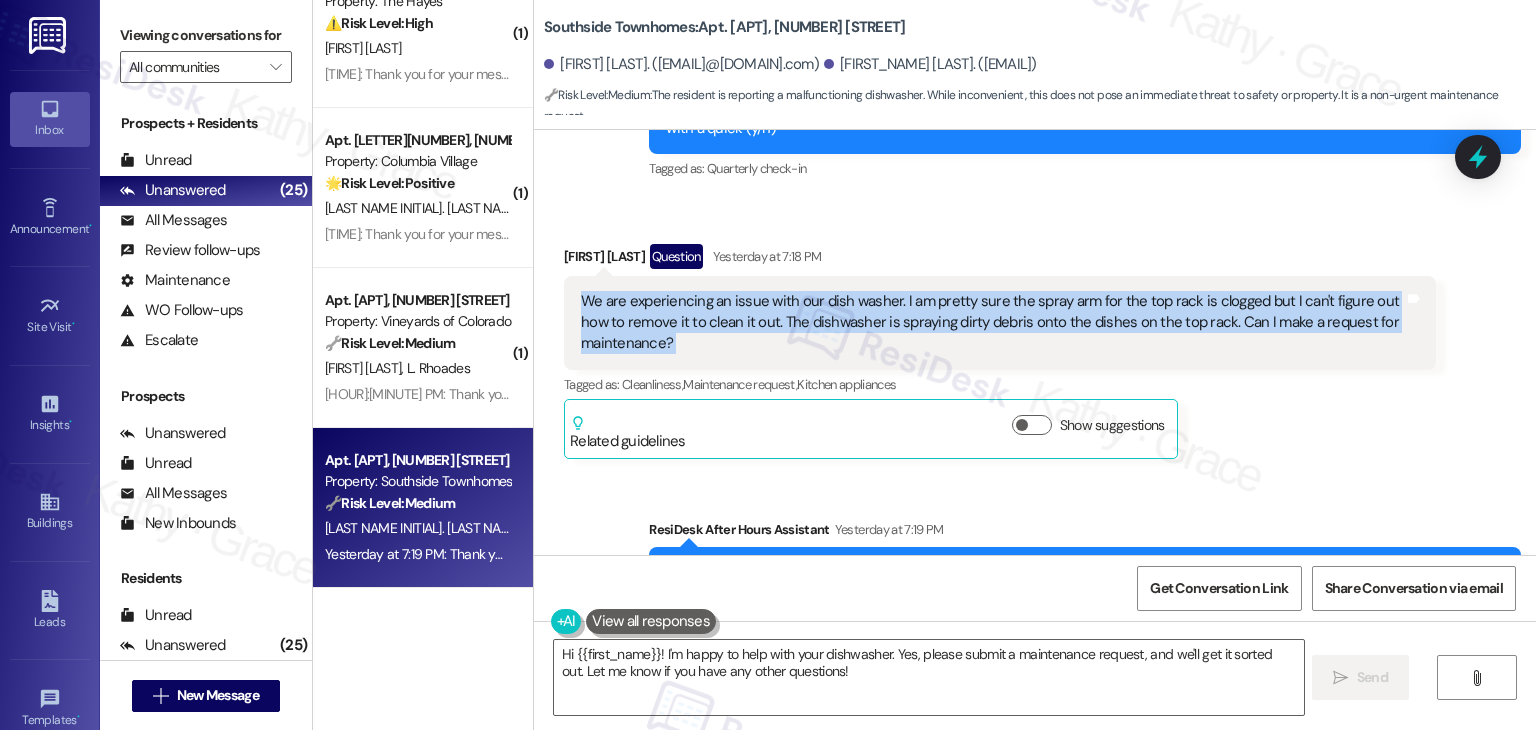 click on "We are experiencing an issue with our dish washer. I am pretty sure the spray arm for the top rack is clogged but I can't figure out how to remove it to clean it out. The dishwasher is spraying dirty debris onto the dishes on the top rack. Can I make a request for maintenance?" at bounding box center [992, 323] 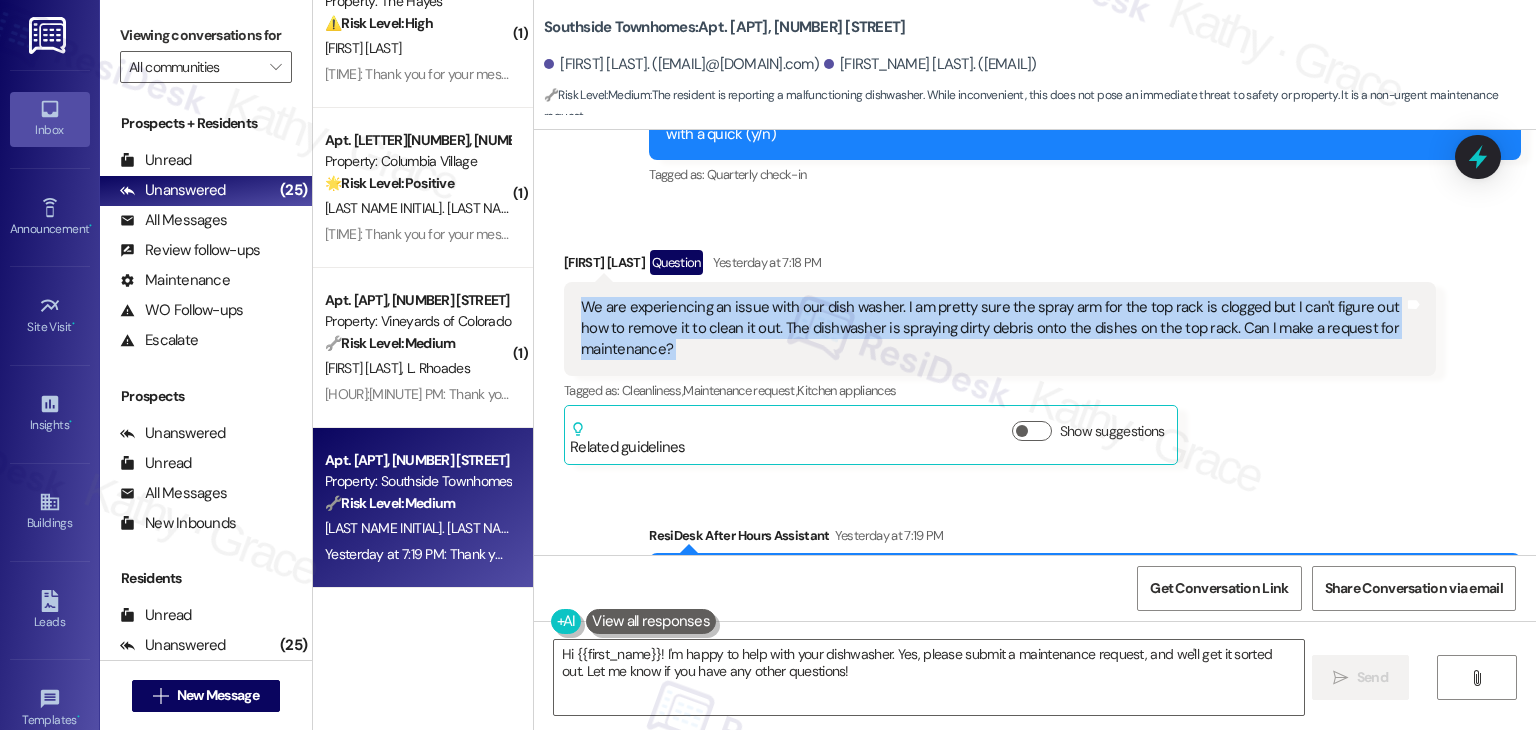 scroll, scrollTop: 10404, scrollLeft: 0, axis: vertical 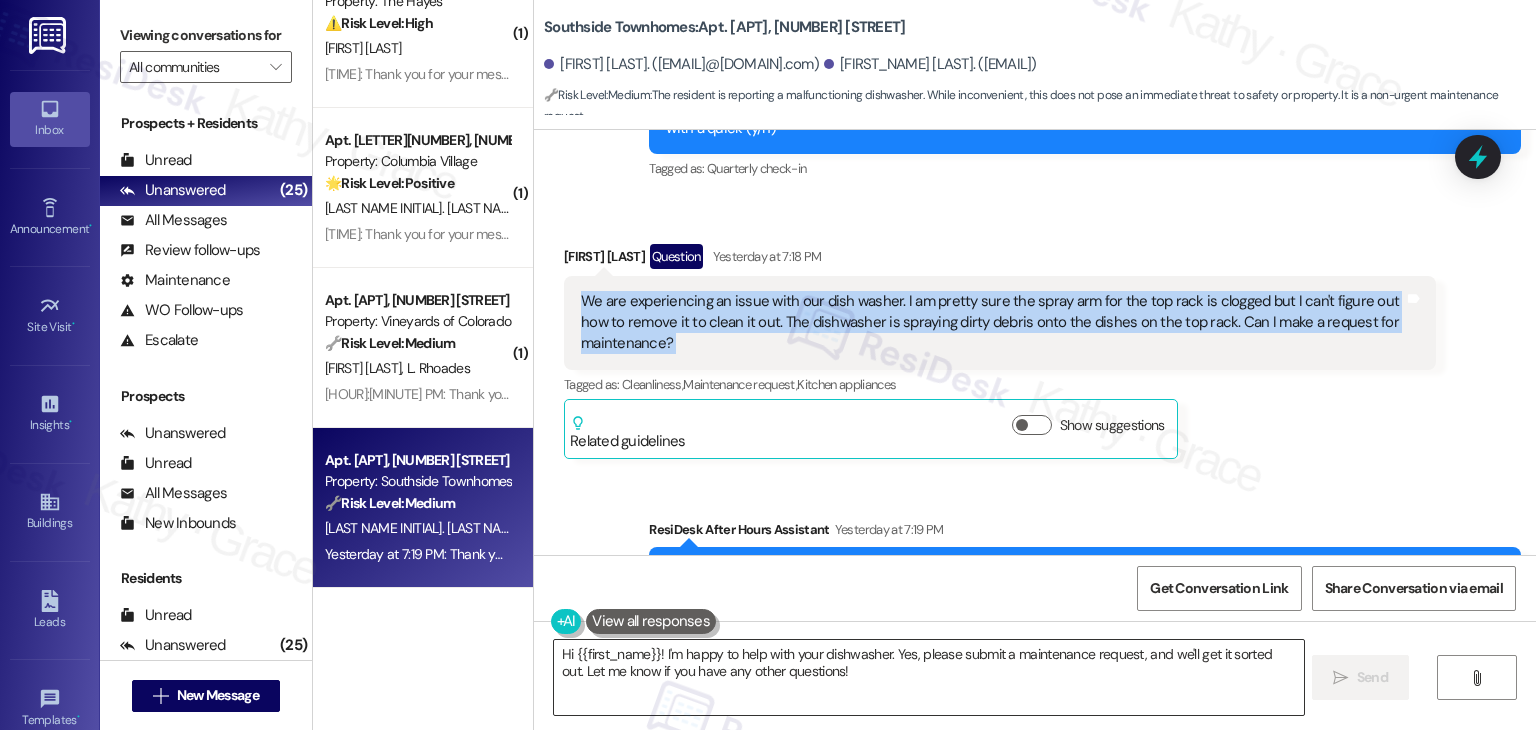 click on "Hi {{first_name}}! I'm happy to help with your dishwasher. Yes, please submit a maintenance request, and we'll get it sorted out. Let me know if you have any other questions!" at bounding box center (928, 677) 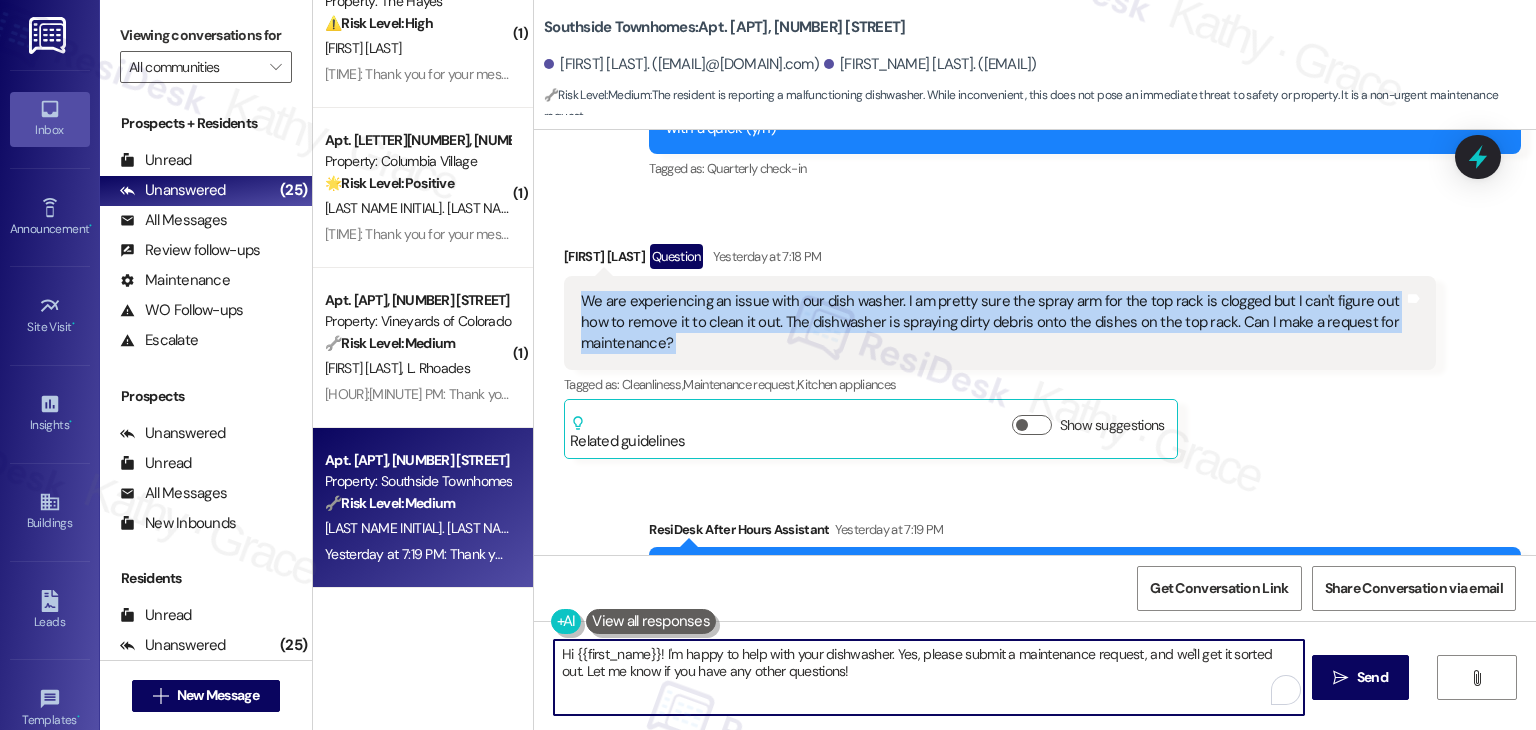click on "Hi {{first_name}}! I'm happy to help with your dishwasher. Yes, please submit a maintenance request, and we'll get it sorted out. Let me know if you have any other questions!" at bounding box center [928, 677] 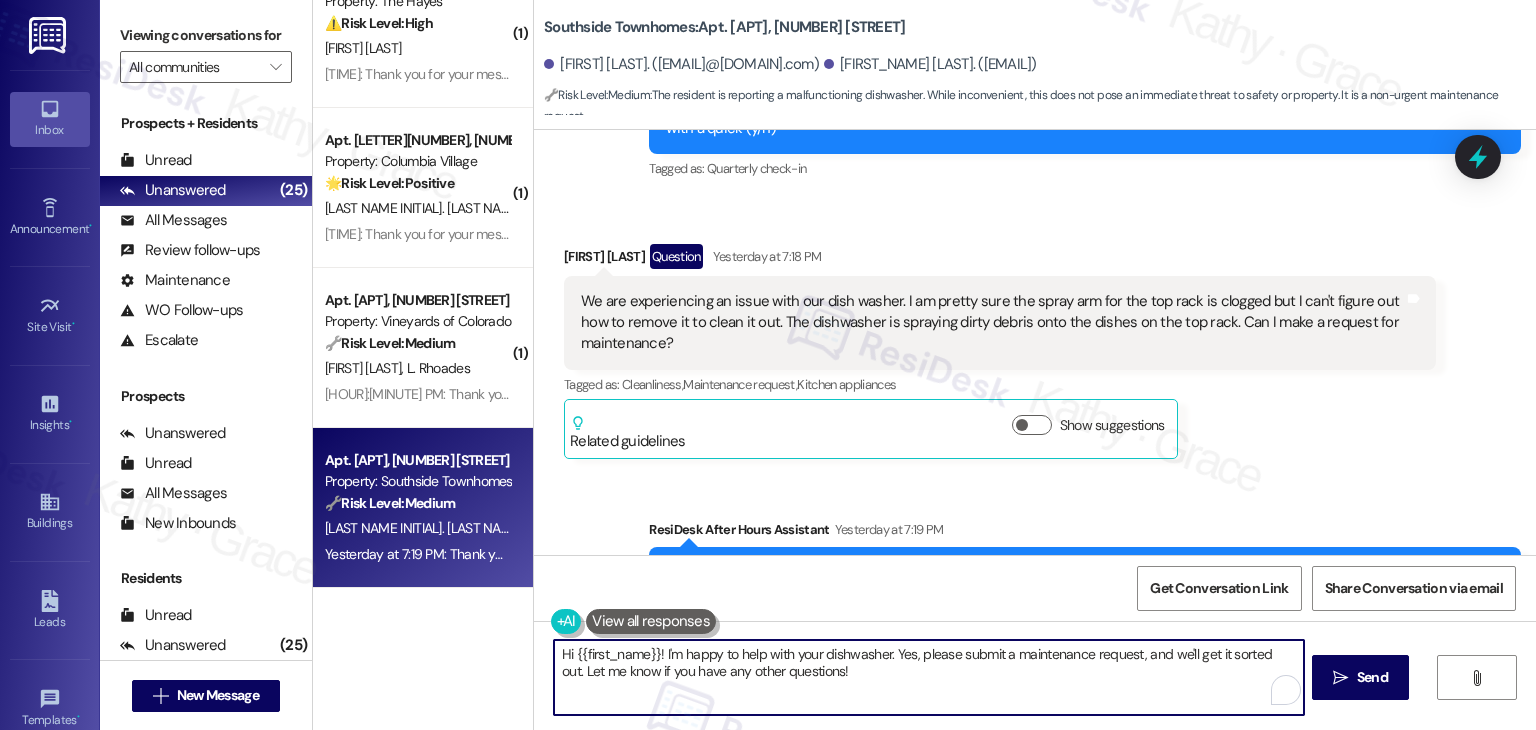 paste on "[FIRST_NAME]! Thanks for reaching out. You can submit a maintenance request through the Resident Portal for the dishwasher issue. I’m currently unable to submit work orders on your behalf due to a system upgrade on my end, but once it's in the portal, the team can take it from there. I appreciate your patience!" 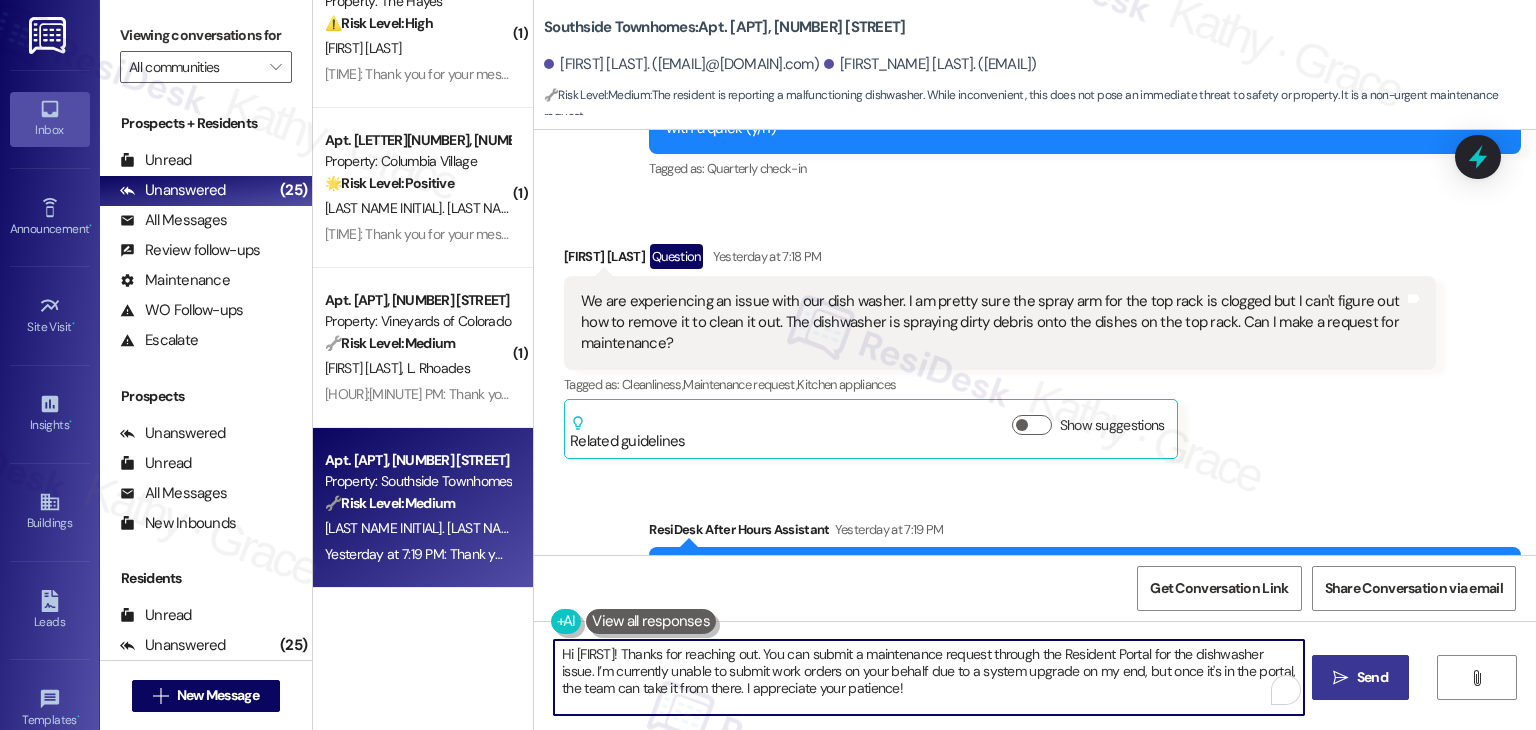 type on "Hi [FIRST]! Thanks for reaching out. You can submit a maintenance request through the Resident Portal for the dishwasher issue. I’m currently unable to submit work orders on your behalf due to a system upgrade on my end, but once it's in the portal, the team can take it from there. I appreciate your patience!" 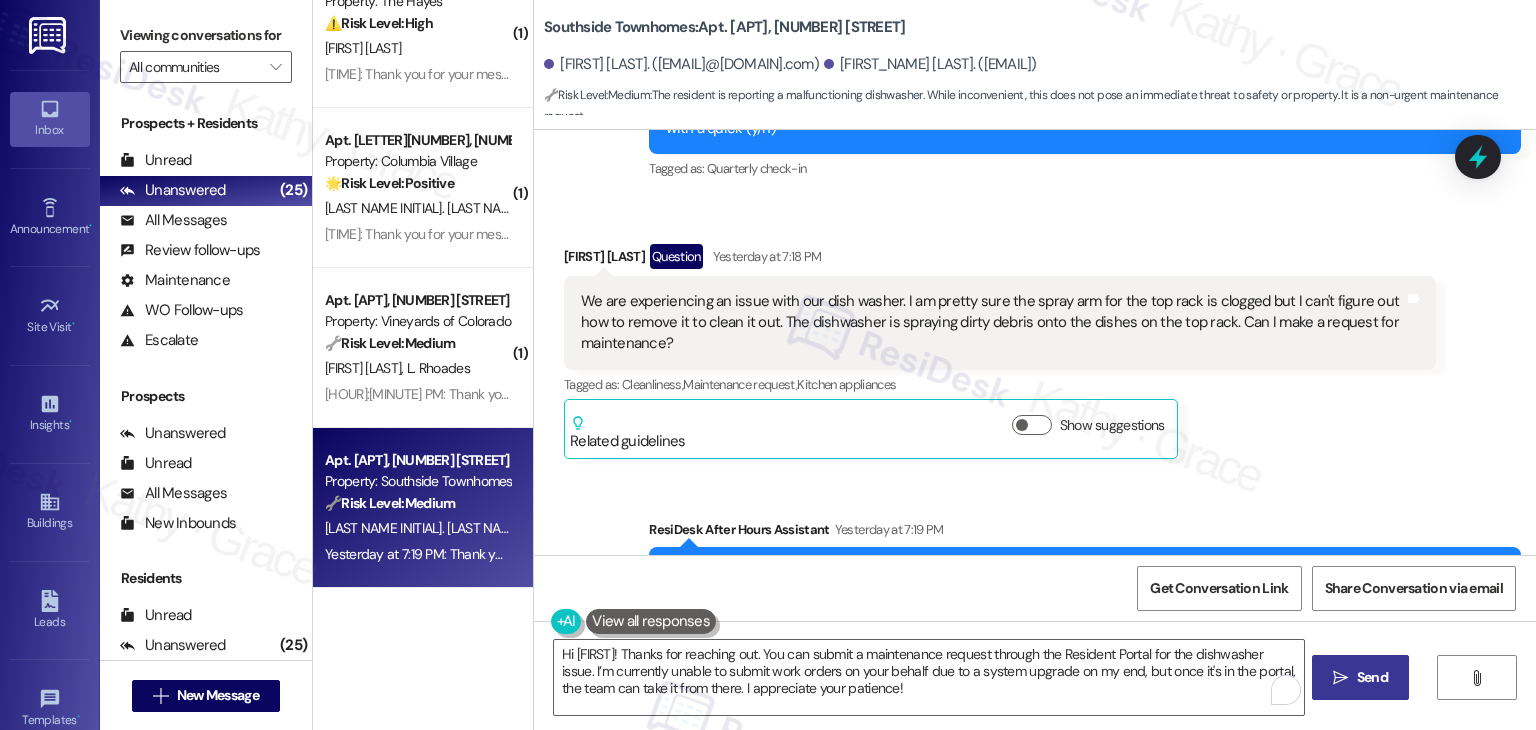 click on "" at bounding box center (1340, 678) 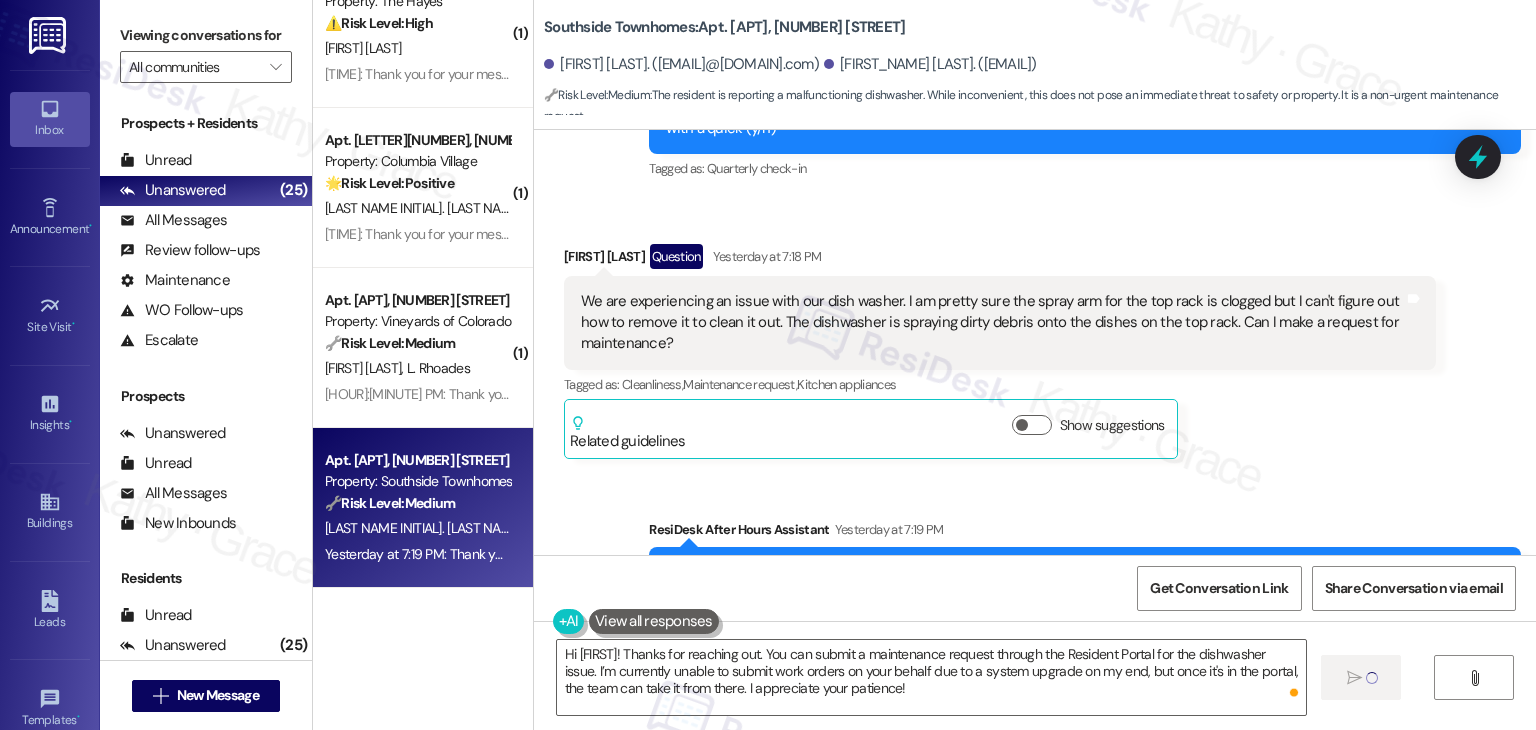 type 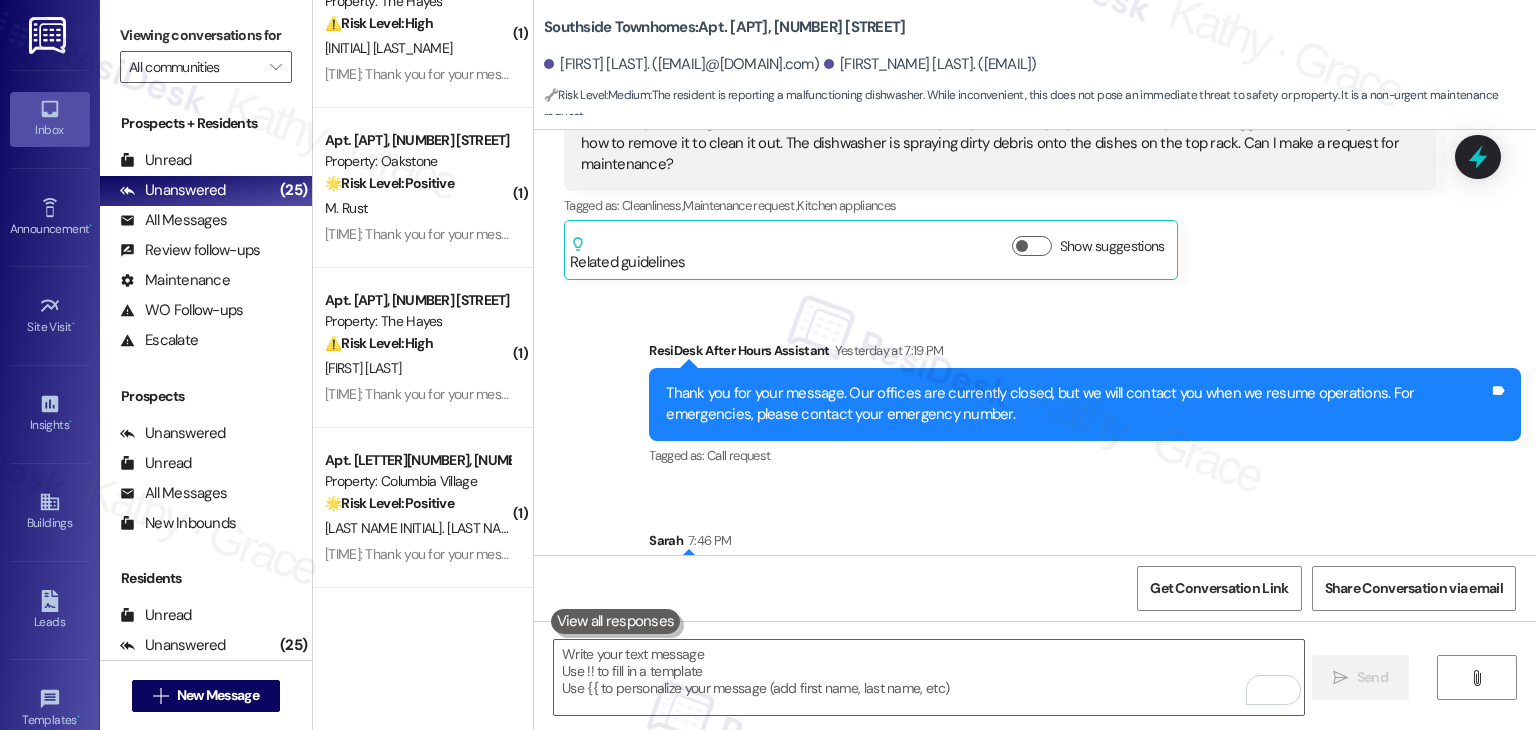 scroll, scrollTop: 10586, scrollLeft: 0, axis: vertical 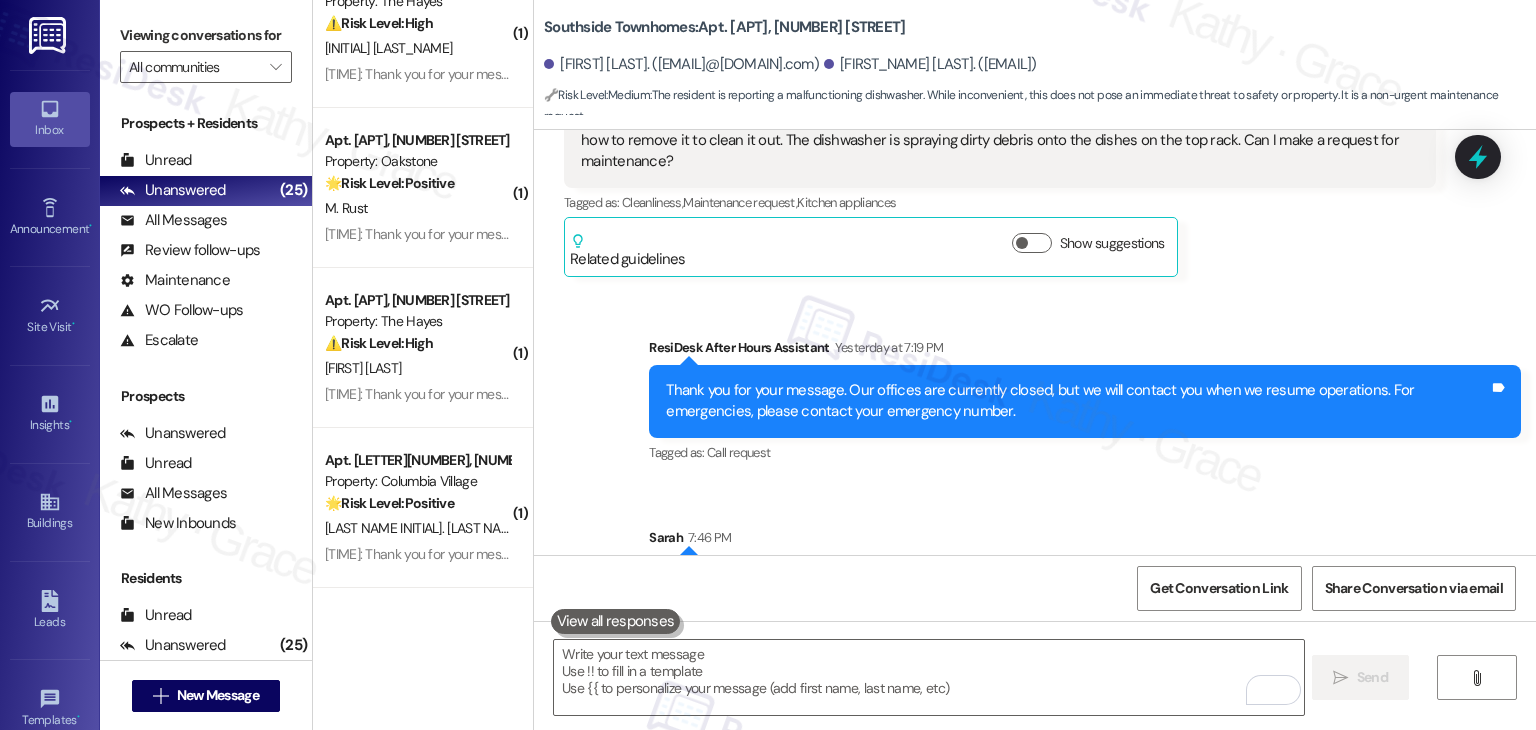 click on "( 1 ) Apt. [NUMBER], [NUMBER] [STREET] [PROPERTY_NAME] 💡 Risk Level: Low The resident indicated the initial message was a mistake and no assistance is needed. This is a non-essential request. [FIRST] [LAST] [FIRST] [LAST] [HOUR]:[MINUTE] PM: Thank you for your message. Our offices are currently closed, but we will contact you when we resume operations. For emergencies, please contact your emergency number [PHONE]. [HOUR]:[MINUTE] PM: Thank you for your message. Our offices are currently closed, but we will contact you when we resume operations. For emergencies, please contact your emergency number [PHONE]. ( 1 ) Apt. [NUMBER]~[NUMBER], [NUMBER] [STREET] Property: [PROPERTY_NAME] ❓ Risk Level: Investigate [FIRST] [LAST] [FIRST] [LAST] [HOUR]:[MINUTE] PM: Thank you for your message. Our offices are currently closed, but we will contact you when we resume operations. For emergencies, please contact your emergency number [PHONE]. ( 1 ) Apt. [NUMBER]~[NUMBER], [NUMBER] [STREET] Property: [PROPERTY_NAME] ⚠️ Risk Level: High [FIRST] ( 1 )" at bounding box center (423, 365) 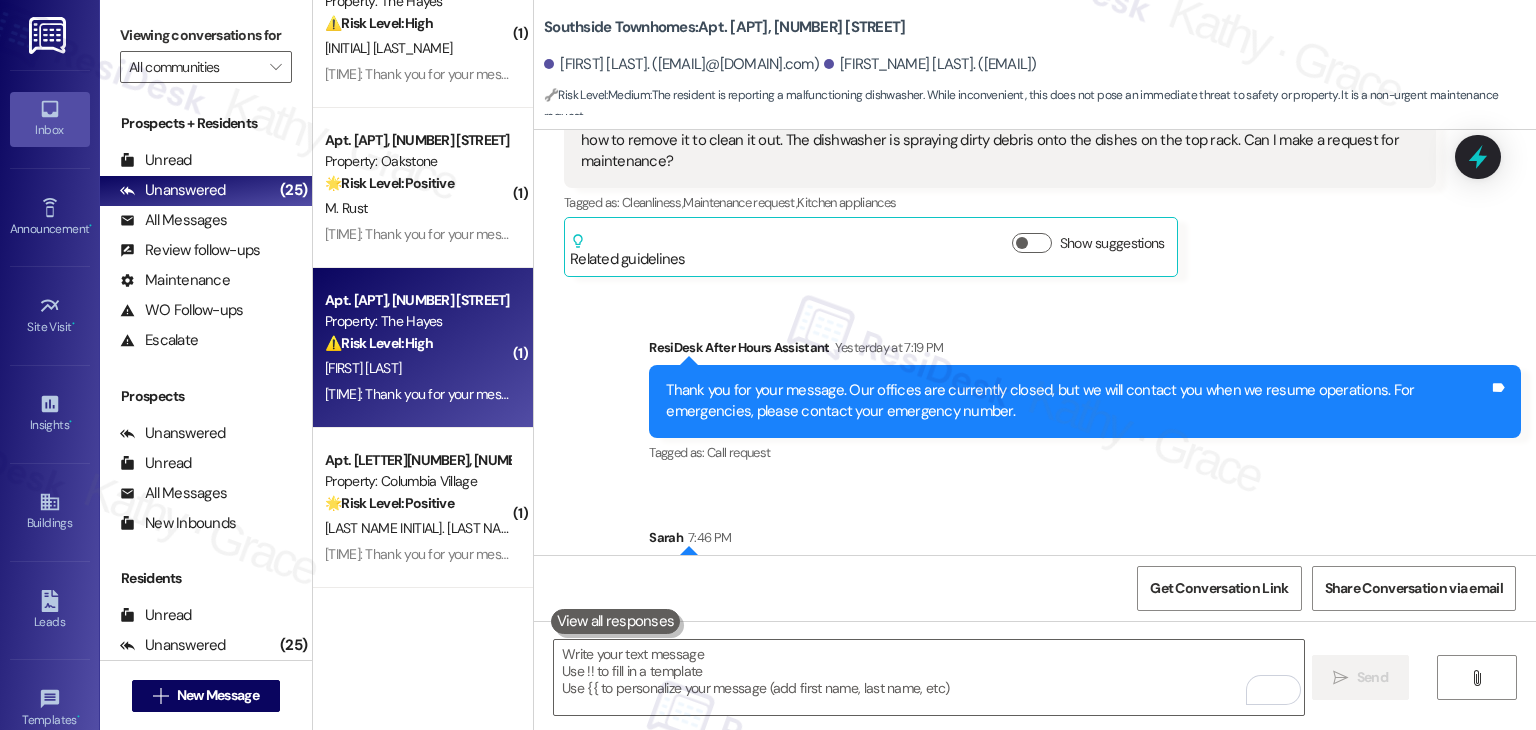 click on "[TIME]: Thank you for your message. Our offices are currently closed, but we will contact you when we resume operations. For emergencies, please contact your emergency number ([PHONE]). [TIME]: Thank you for your message. Our offices are currently closed, but we will contact you when we resume operations. For emergencies, please contact your emergency number ([PHONE])." at bounding box center (879, 394) 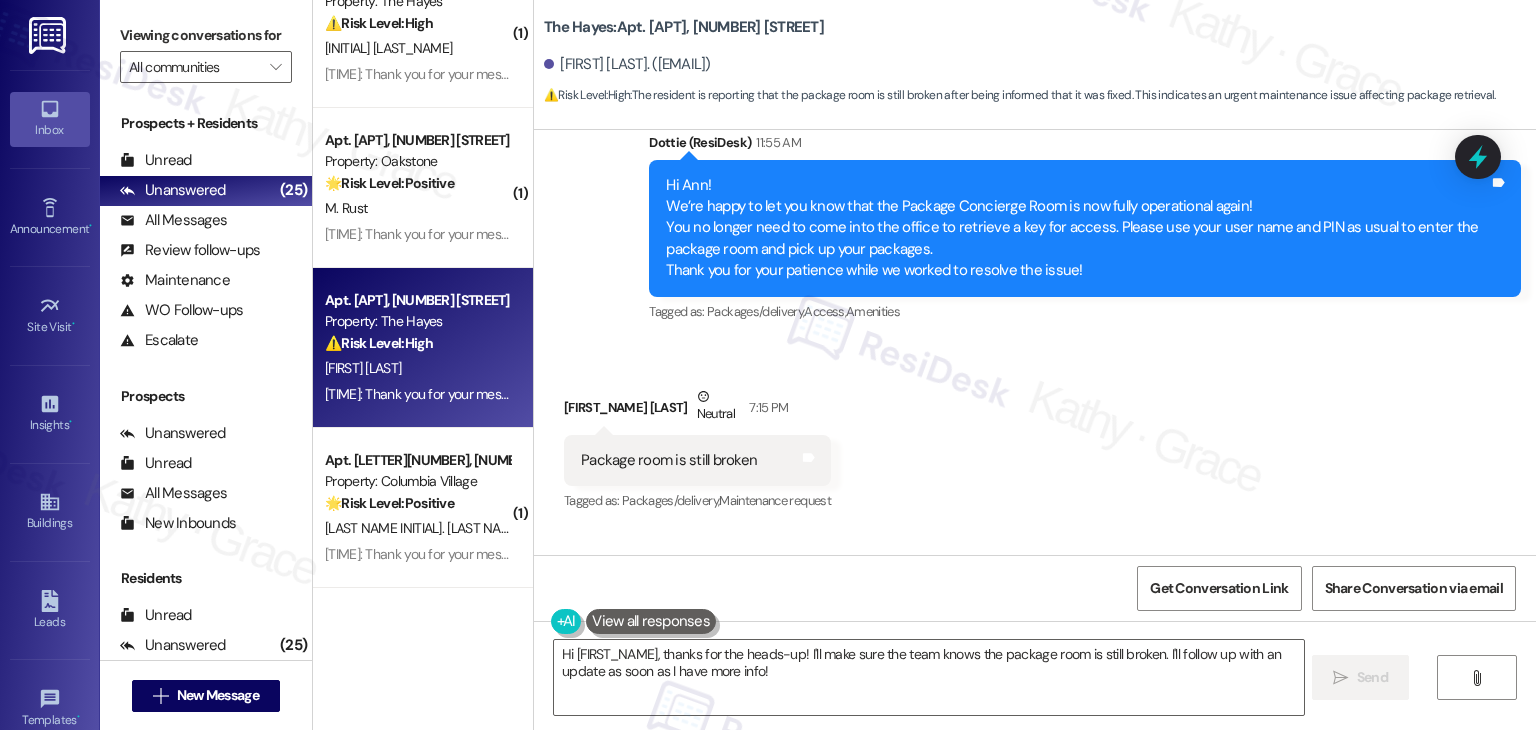 scroll, scrollTop: 7317, scrollLeft: 0, axis: vertical 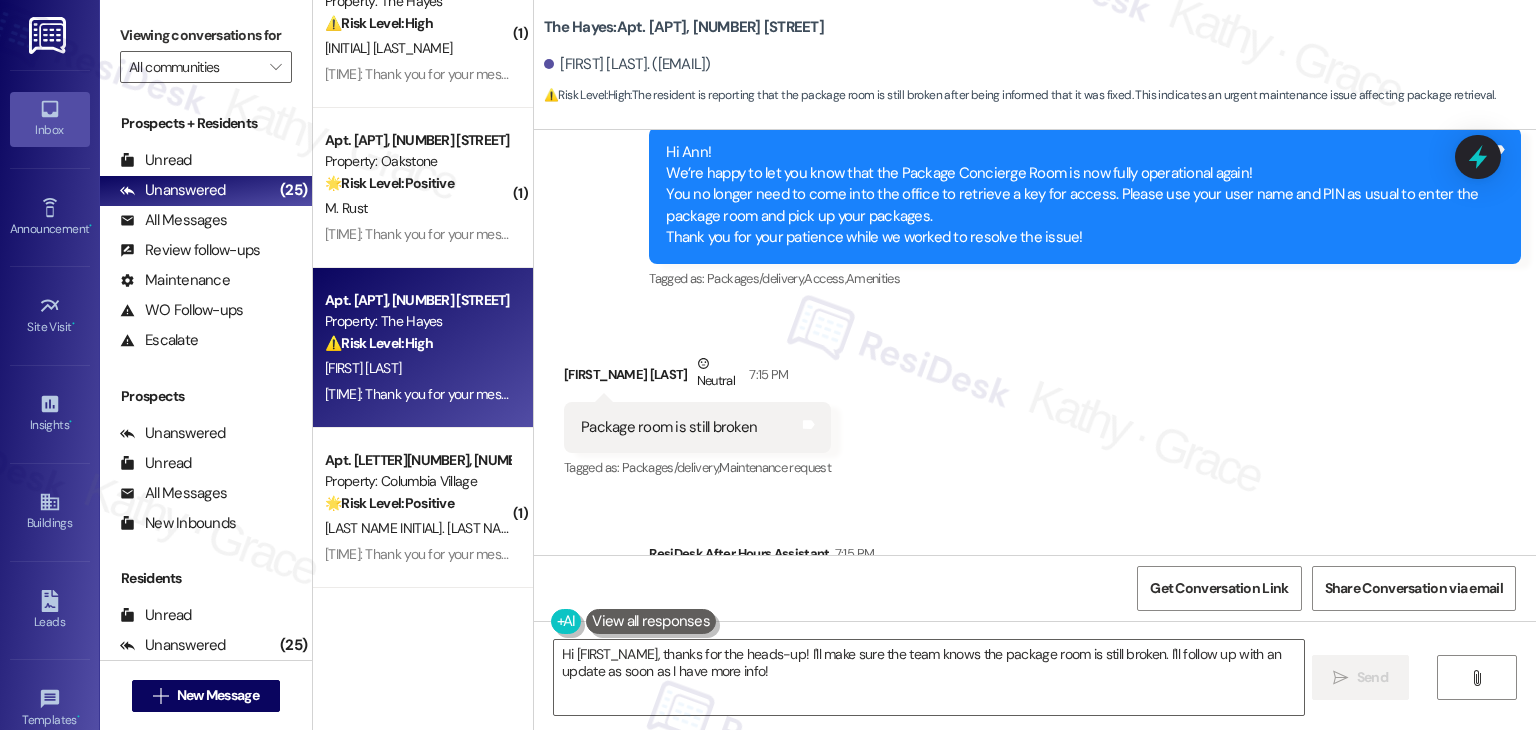click on "Received via SMS [FIRST] [LAST] Neutral [HOUR]:[MINUTE] Package room is still broken Tags and notes Tagged as: Packages/delivery , Click to highlight conversations about Packages/delivery Maintenance request Click to highlight conversations about Maintenance request" at bounding box center [1035, 403] 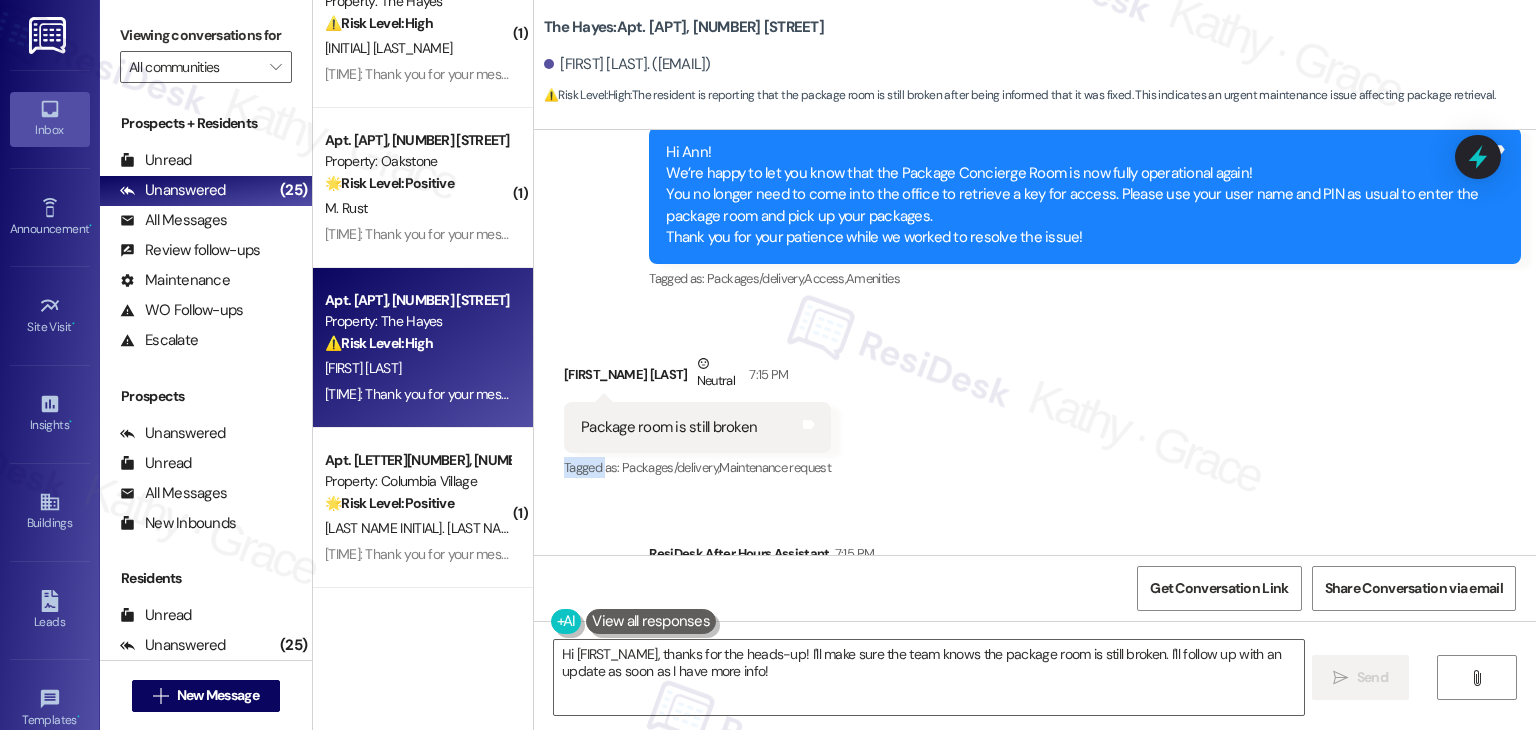 click on "Received via SMS [FIRST] [LAST] Neutral [HOUR]:[MINUTE] Package room is still broken Tags and notes Tagged as: Packages/delivery , Click to highlight conversations about Packages/delivery Maintenance request Click to highlight conversations about Maintenance request" at bounding box center (1035, 403) 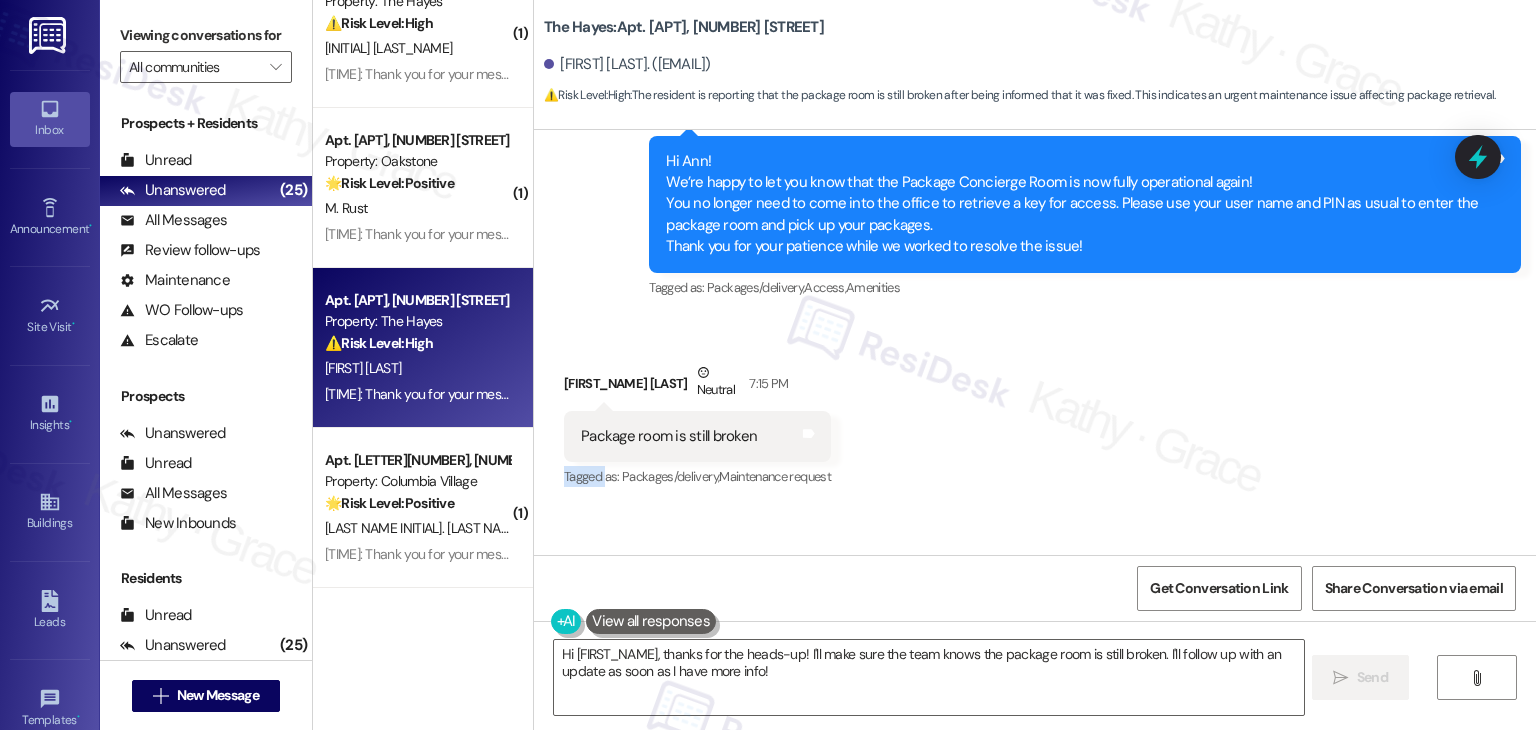 scroll, scrollTop: 7208, scrollLeft: 0, axis: vertical 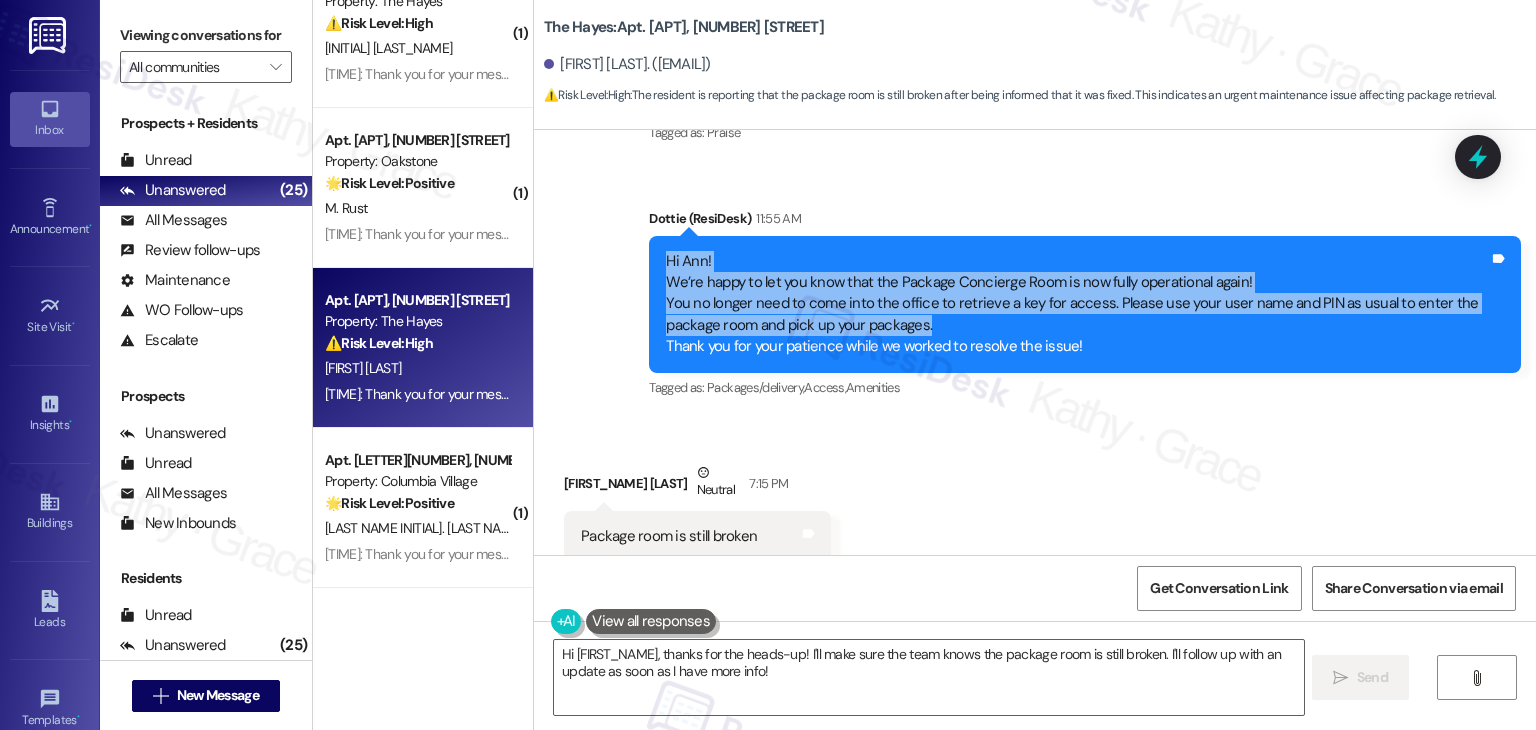 drag, startPoint x: 940, startPoint y: 308, endPoint x: 649, endPoint y: 223, distance: 303.16003 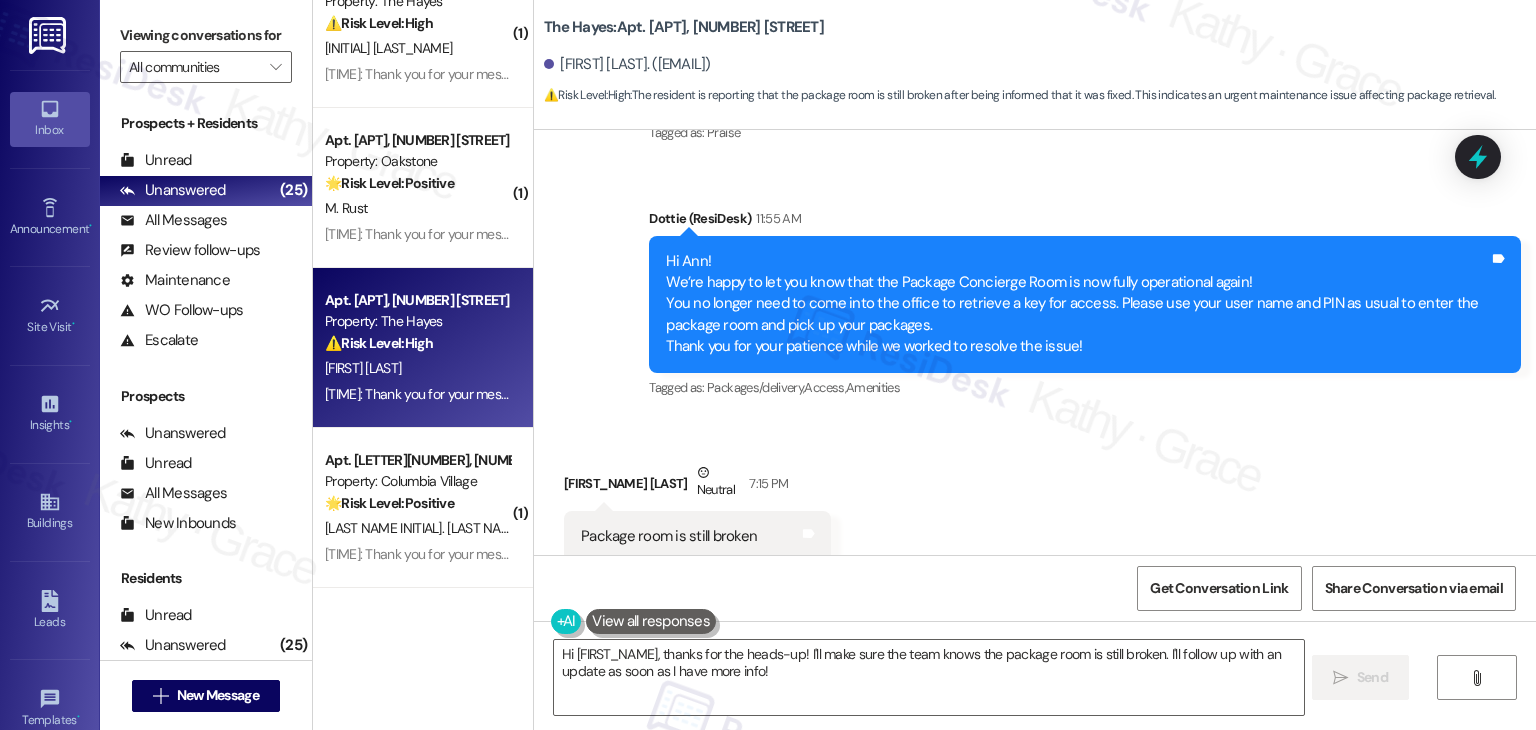 click on "Package room is still broken" at bounding box center (669, 536) 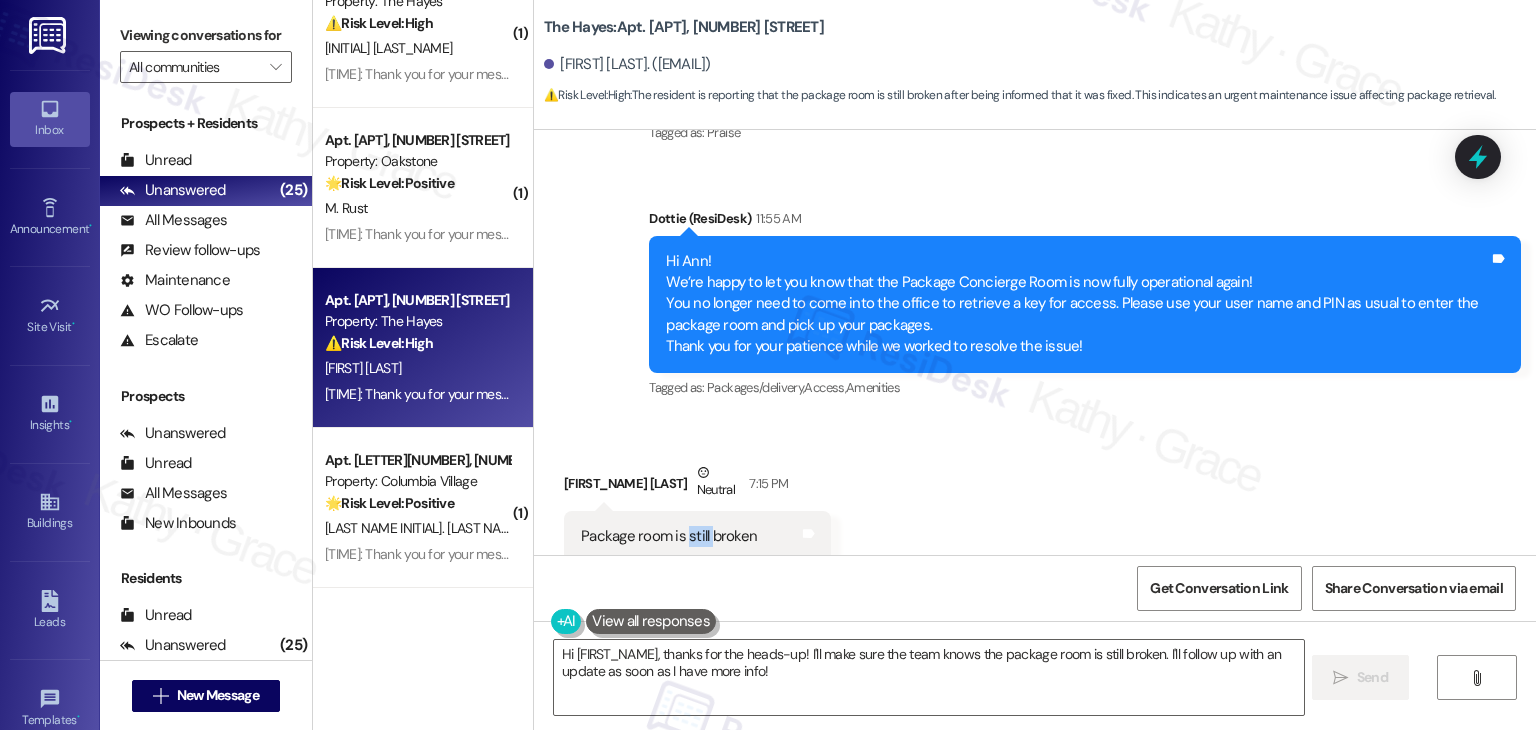 click on "Package room is still broken" at bounding box center (669, 536) 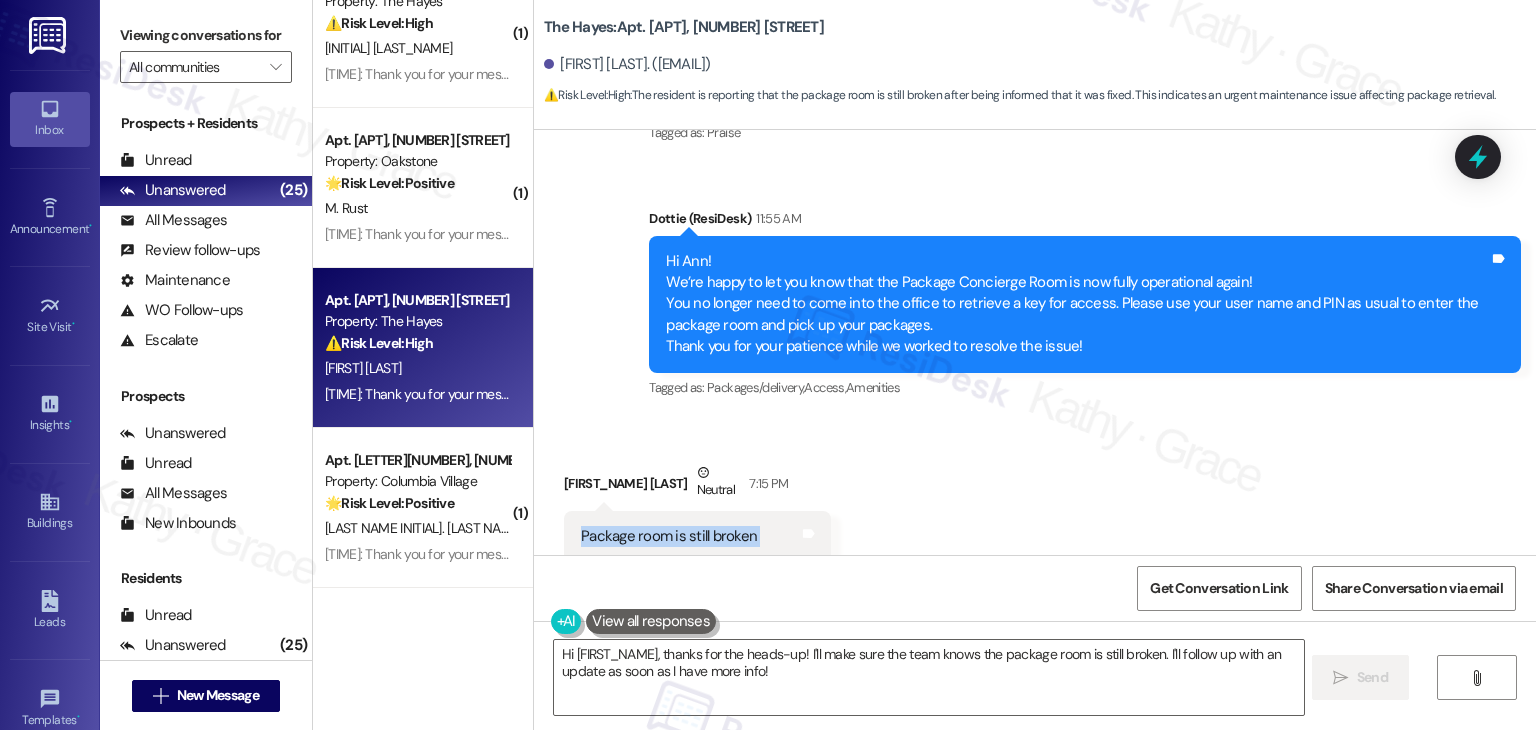 click on "Package room is still broken" at bounding box center [669, 536] 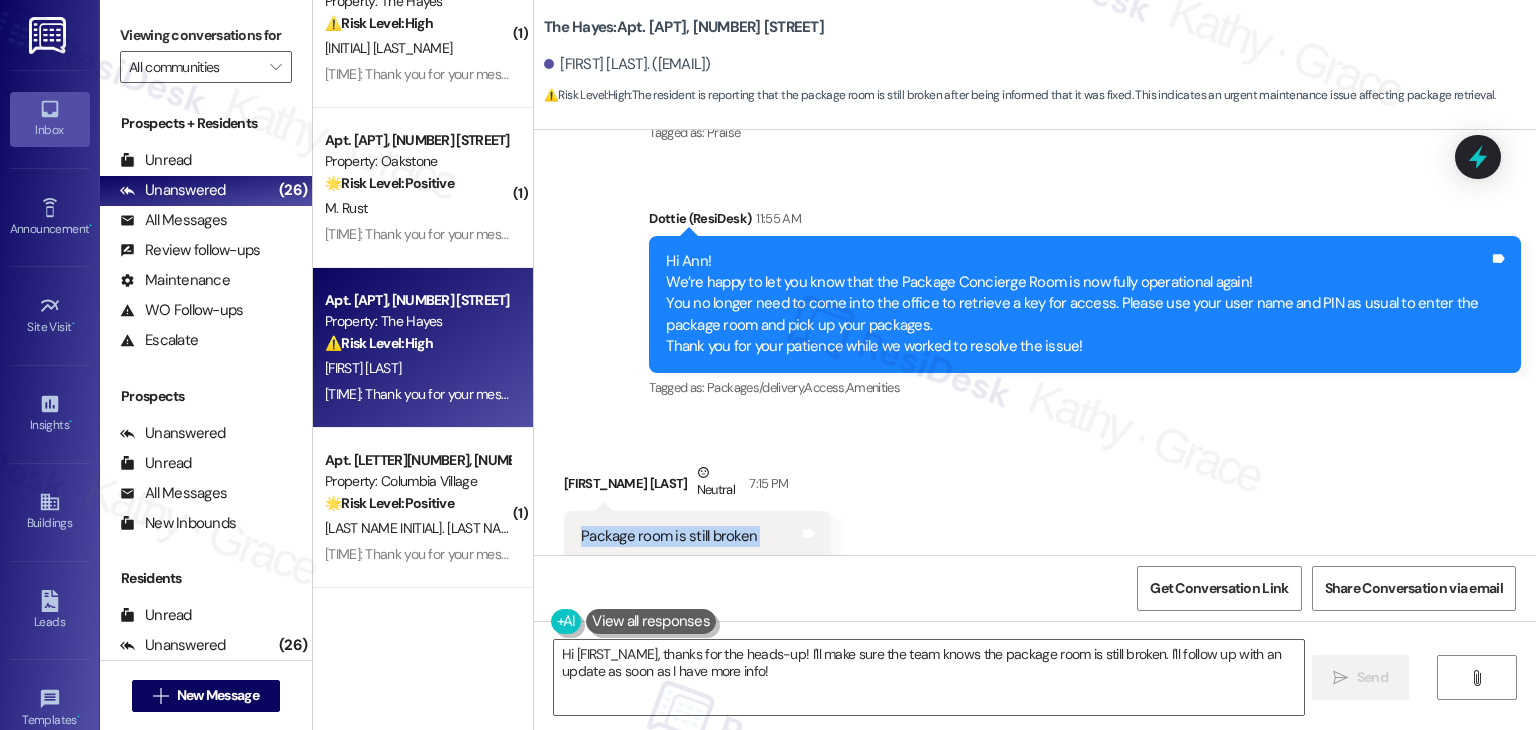 scroll, scrollTop: 7408, scrollLeft: 0, axis: vertical 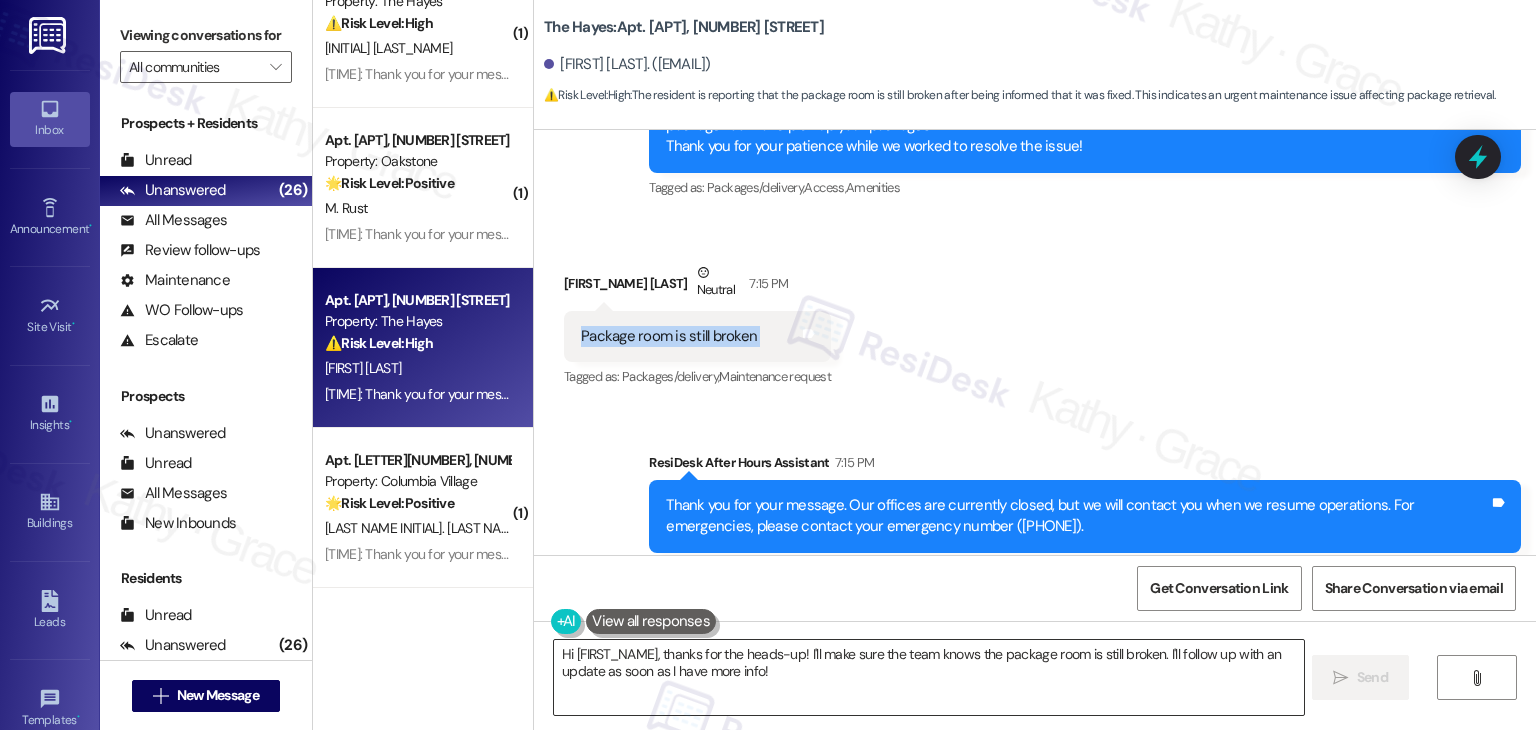 click on "Hi [FIRST_NAME], thanks for the heads-up! I'll make sure the team knows the package room is still broken. I'll follow up with an update as soon as I have more info!" at bounding box center (928, 677) 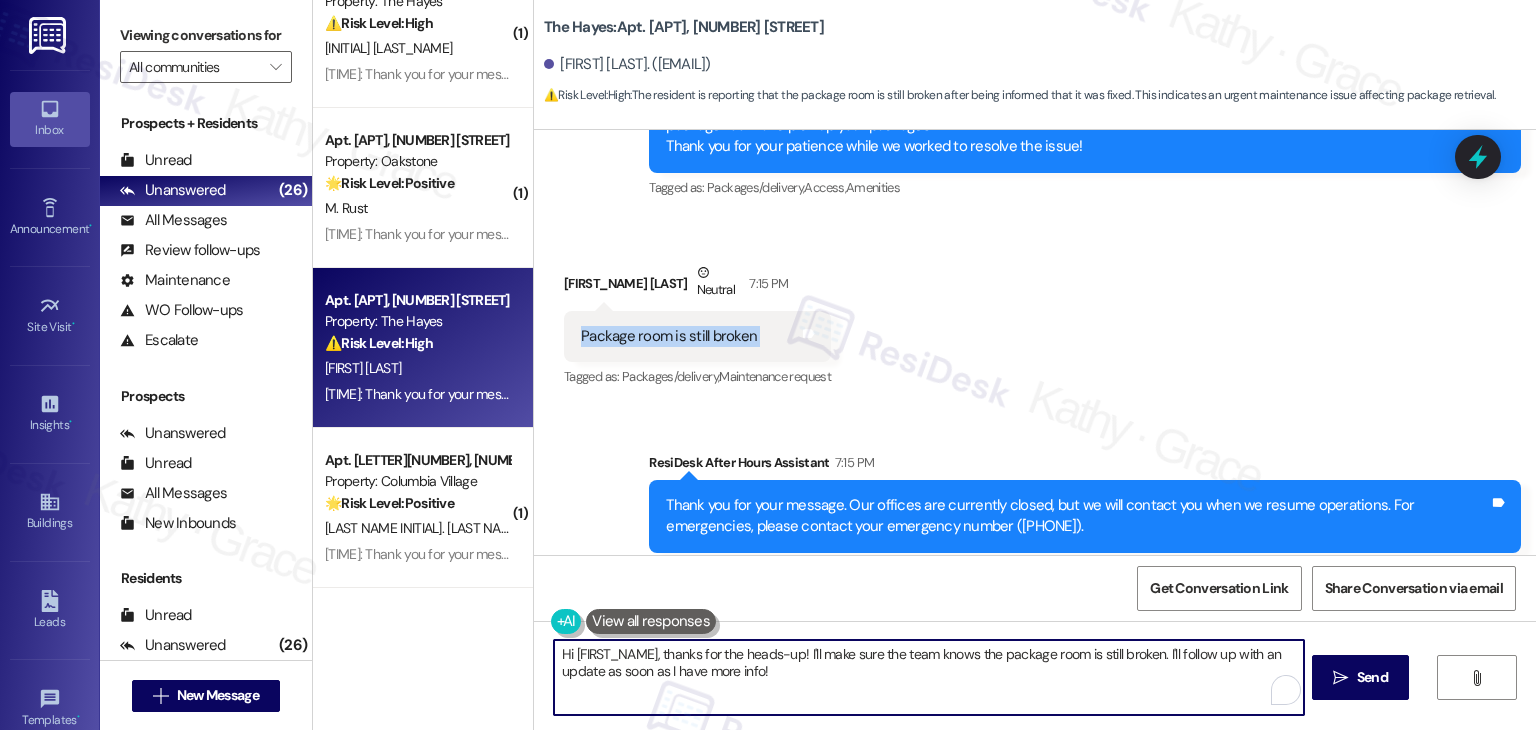 click on "Hi [FIRST_NAME], thanks for the heads-up! I'll make sure the team knows the package room is still broken. I'll follow up with an update as soon as I have more info!" at bounding box center (928, 677) 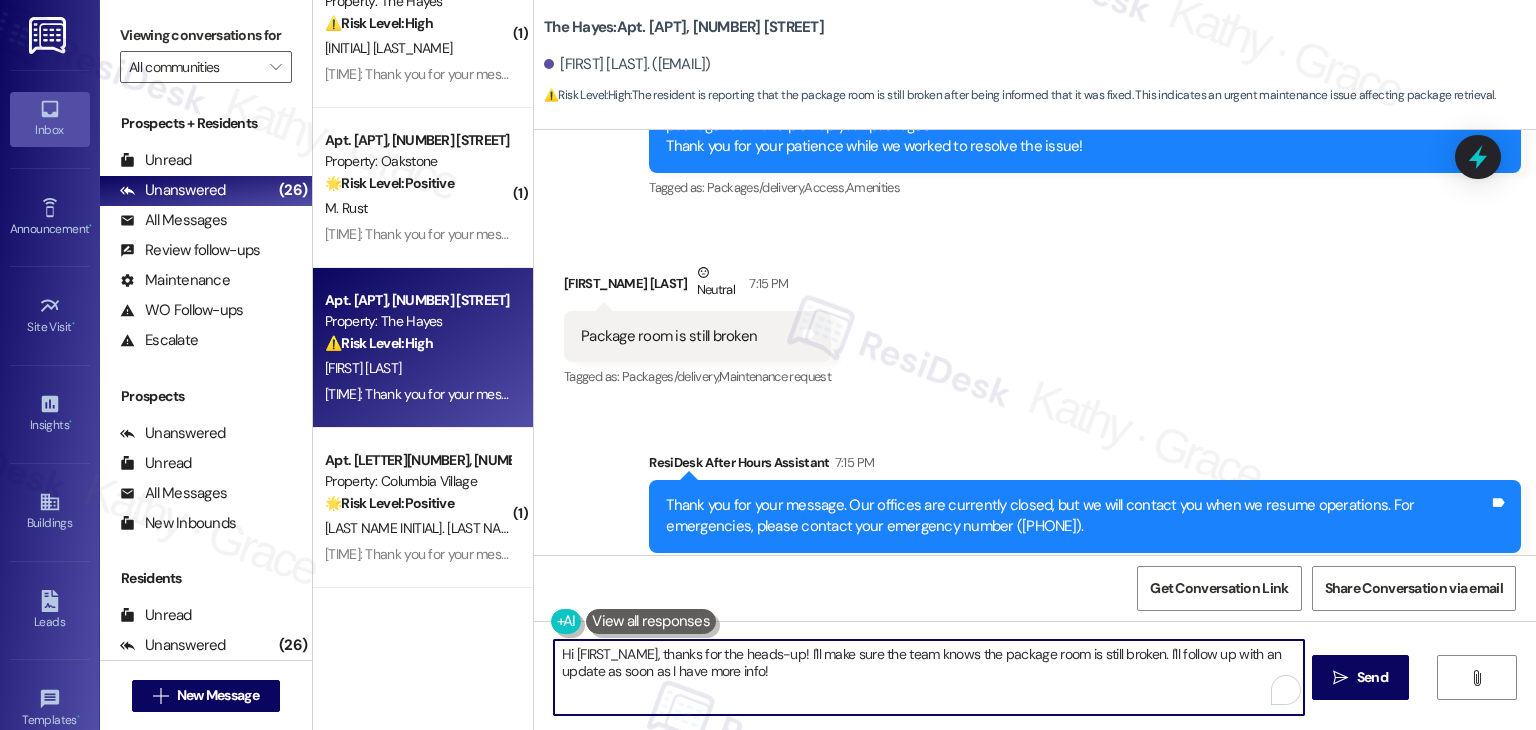 paste on "[FIRST_NAME], thanks for the heads-up! Can you let me know what issue you're still experiencing with the package room? I’ll pass the details along to the site team so they can look into it right away. 😊" 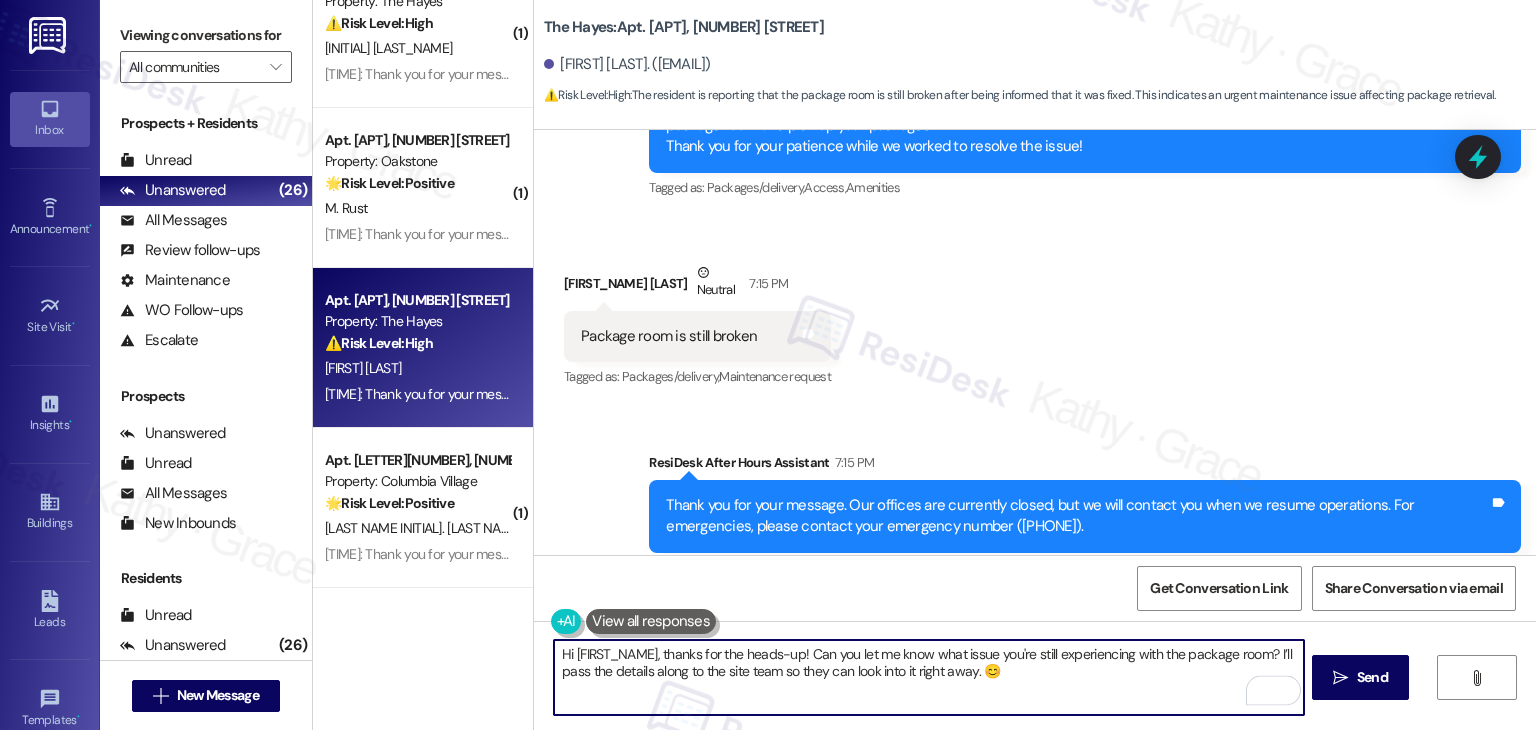 type on "Hi [FIRST], thanks for the heads-up! Can you let me know what issue you're still experiencing with the package room? I’ll pass the details along to the site team so they can look into it right away." 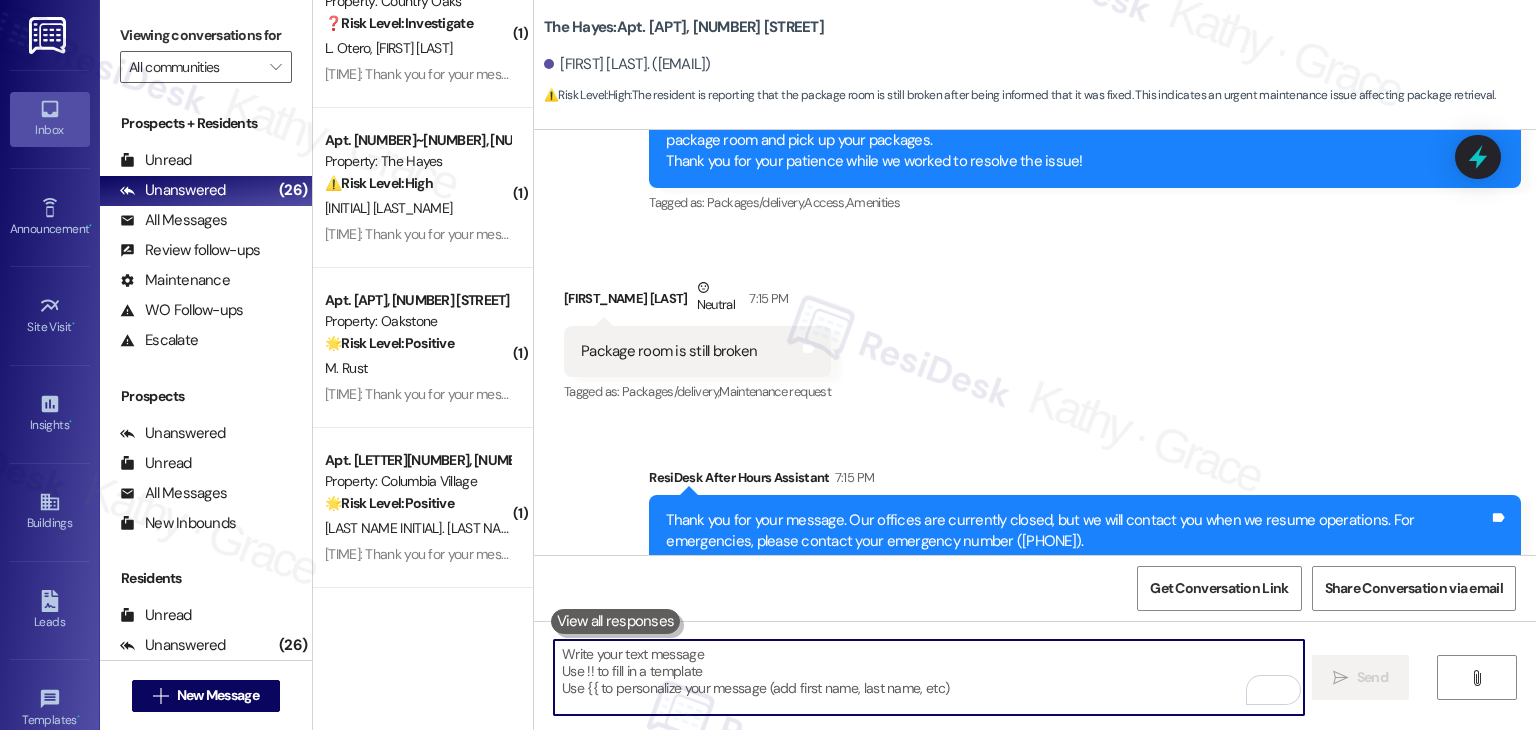 scroll, scrollTop: 7569, scrollLeft: 0, axis: vertical 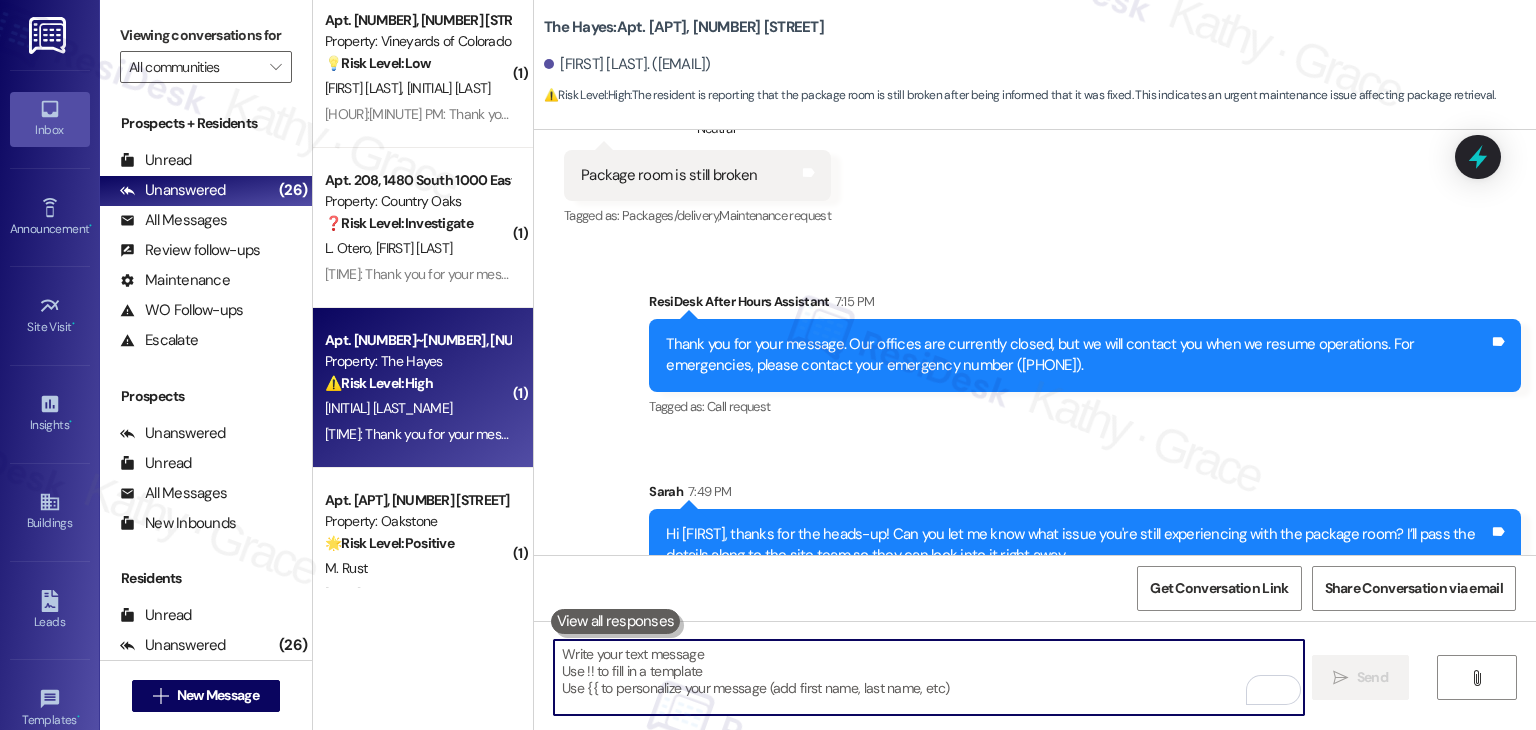 type 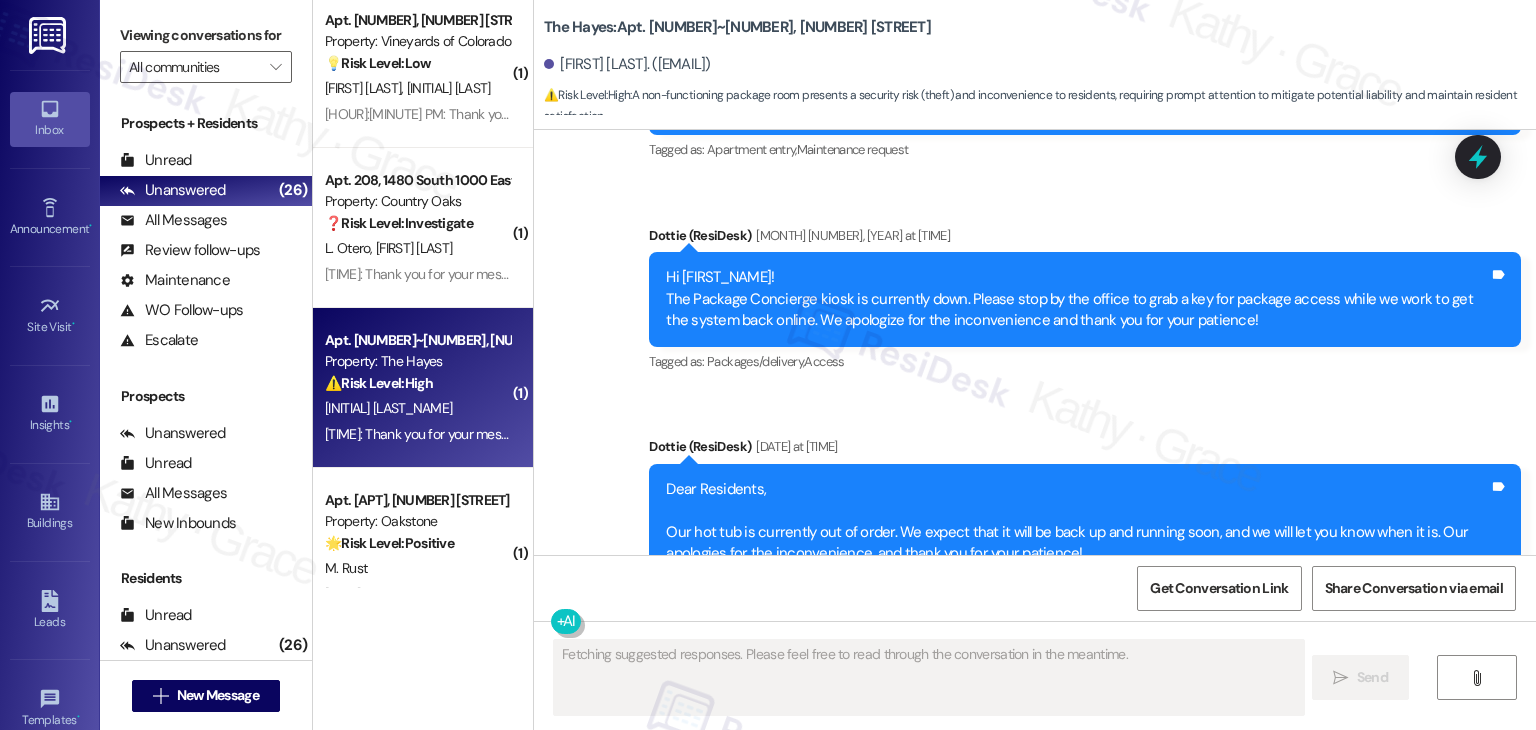 scroll, scrollTop: 4771, scrollLeft: 0, axis: vertical 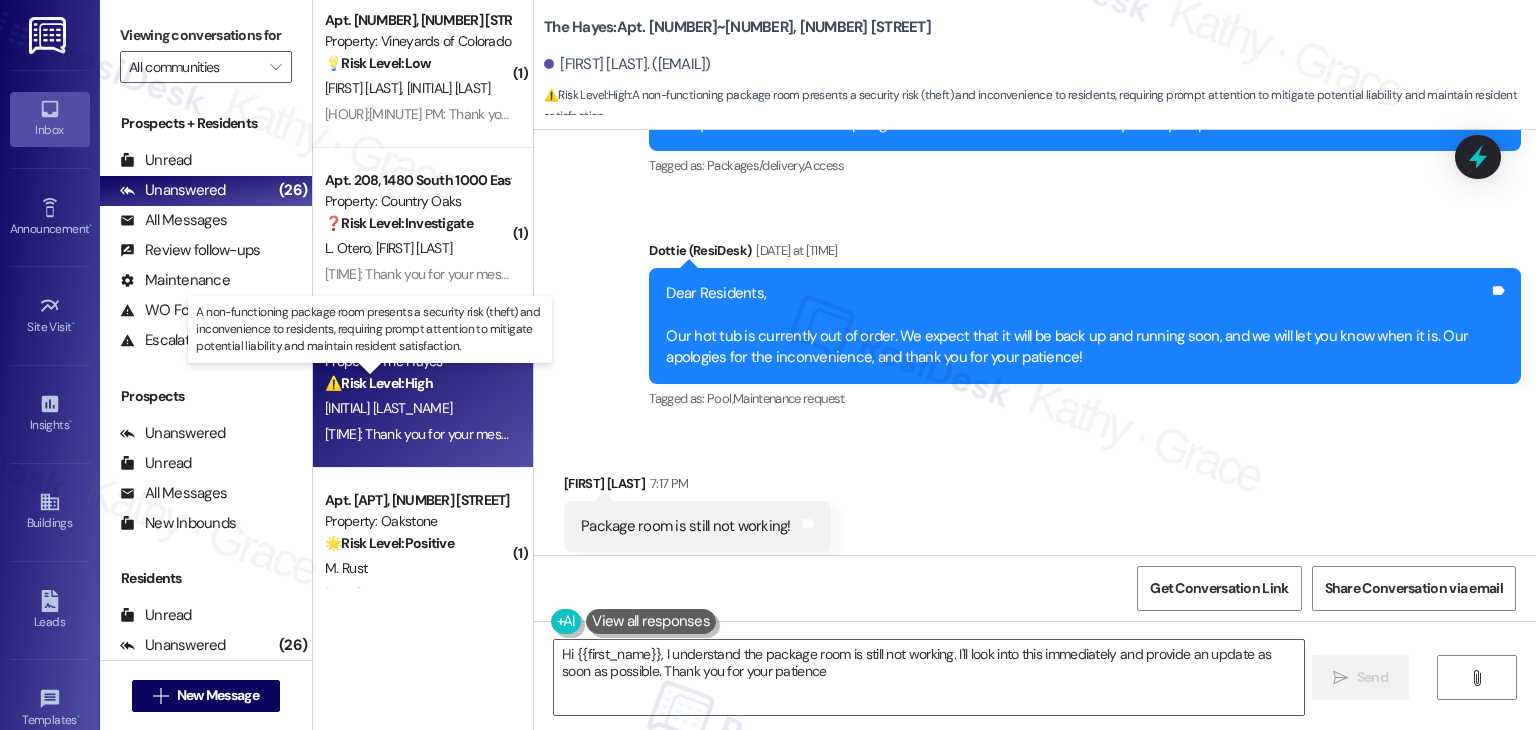 type on "Hi [FIRST], I understand the package room is still not working. I'll look into this immediately and provide an update as soon as possible. Thank you for your patience!" 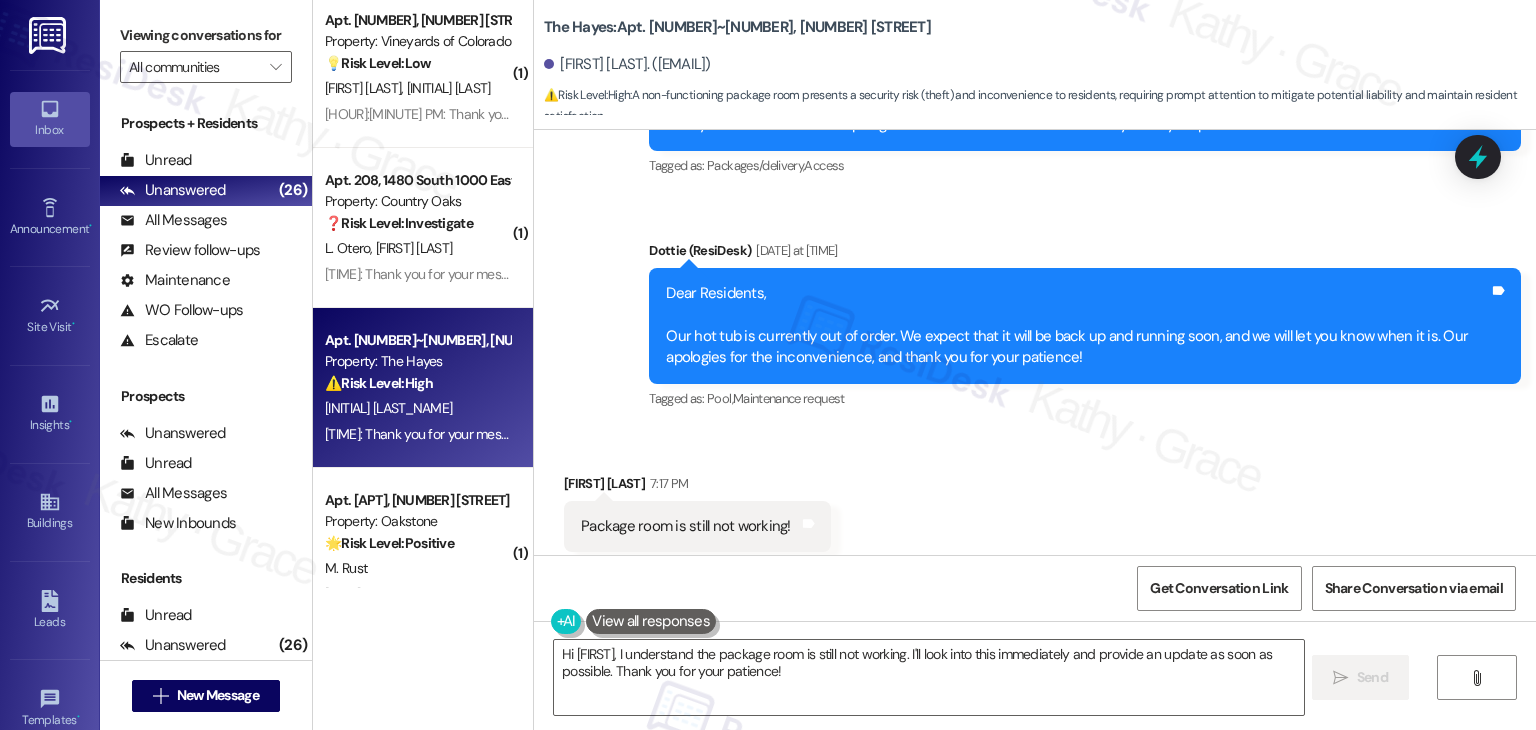 click on "Received via SMS [FIRST] [TIME] Package room is still not working! Tags and notes Tagged as: Packages/delivery , Click to highlight conversations about Packages/delivery Maintenance request Click to highlight conversations about Maintenance request" at bounding box center (1035, 512) 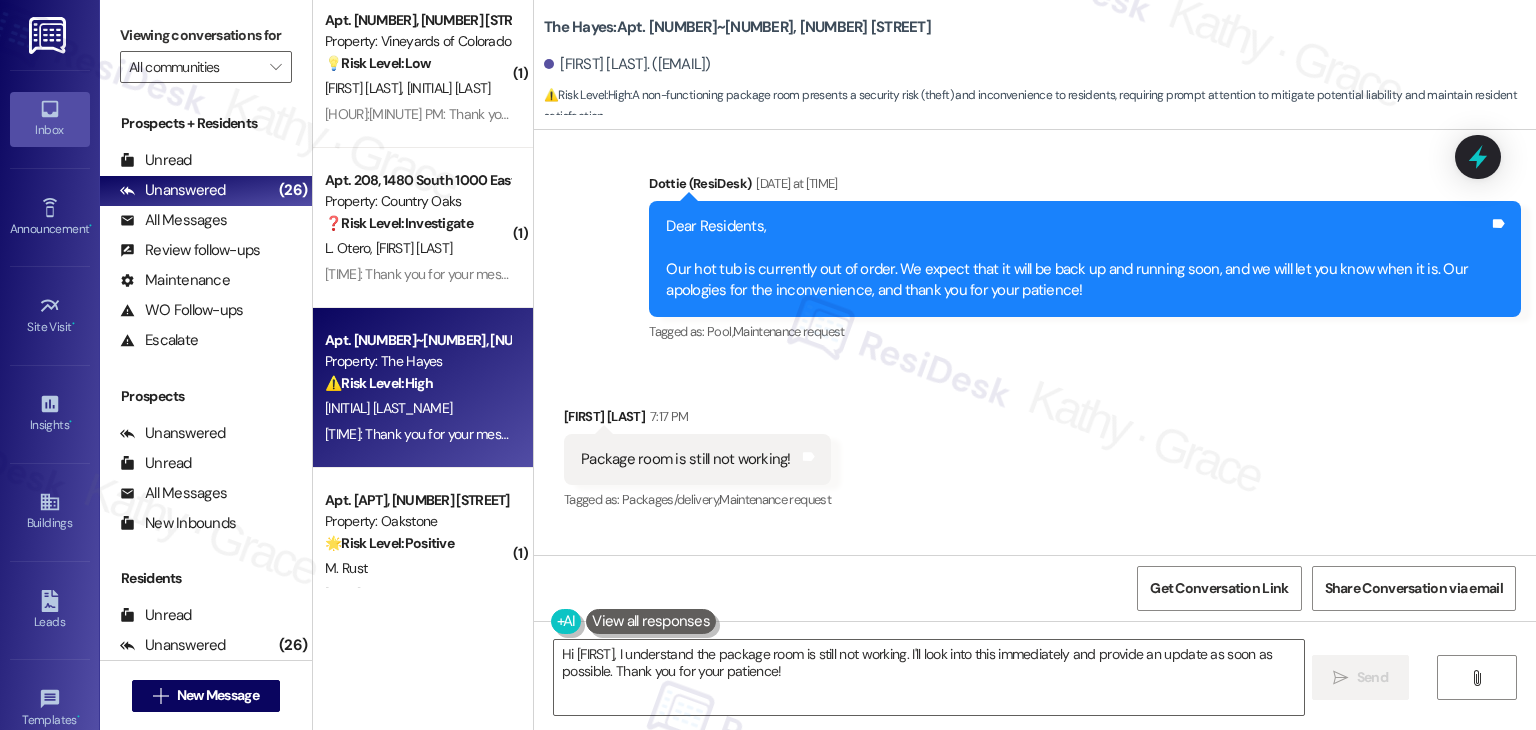 scroll, scrollTop: 4961, scrollLeft: 0, axis: vertical 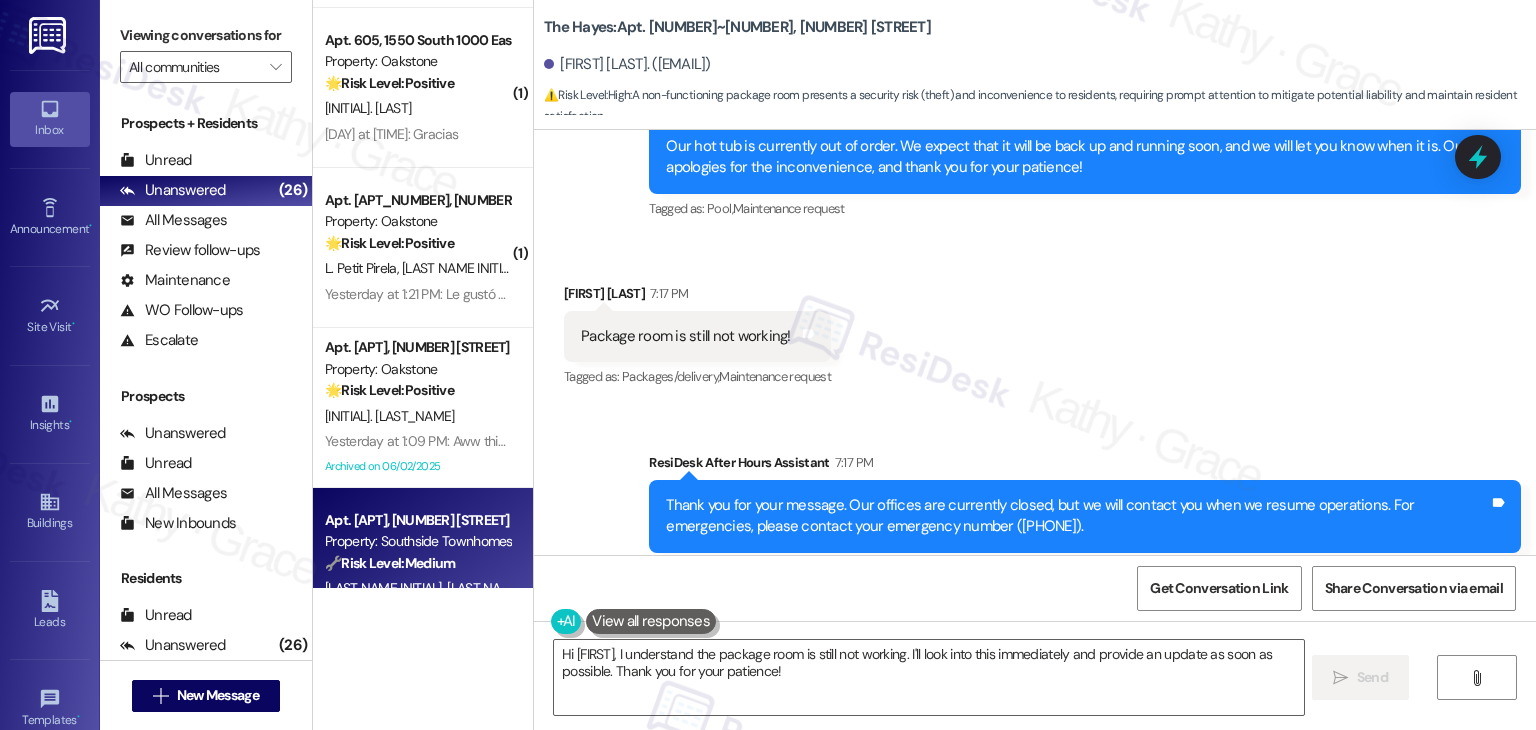 click on "Apt. [NUMBER]~[NUMBER], [NUMBER] [STREET] Property: [COMPANY] 🔧  Risk Level:  Medium The resident is reporting a malfunctioning dishwasher. While inconvenient, this does not pose an immediate threat to safety or property. It is a non-urgent maintenance request. [FIRST] [LAST] [TIME]: Hi [FIRST]! Thanks for reaching out. You can submit a maintenance request through the Resident Portal for the dishwasher issue. I’m currently unable to submit work orders on your behalf due to a system upgrade on my end, but once it's in the portal, the team can take it from there. I appreciate your patience! [TIME]: Hi [FIRST]! Thanks for reaching out. You can submit a maintenance request through the Resident Portal for the dishwasher issue. I’m currently unable to submit work orders on your behalf due to a system upgrade on my end, but once it's in the portal, the team can take it from there. I appreciate your patience!" at bounding box center (423, 568) 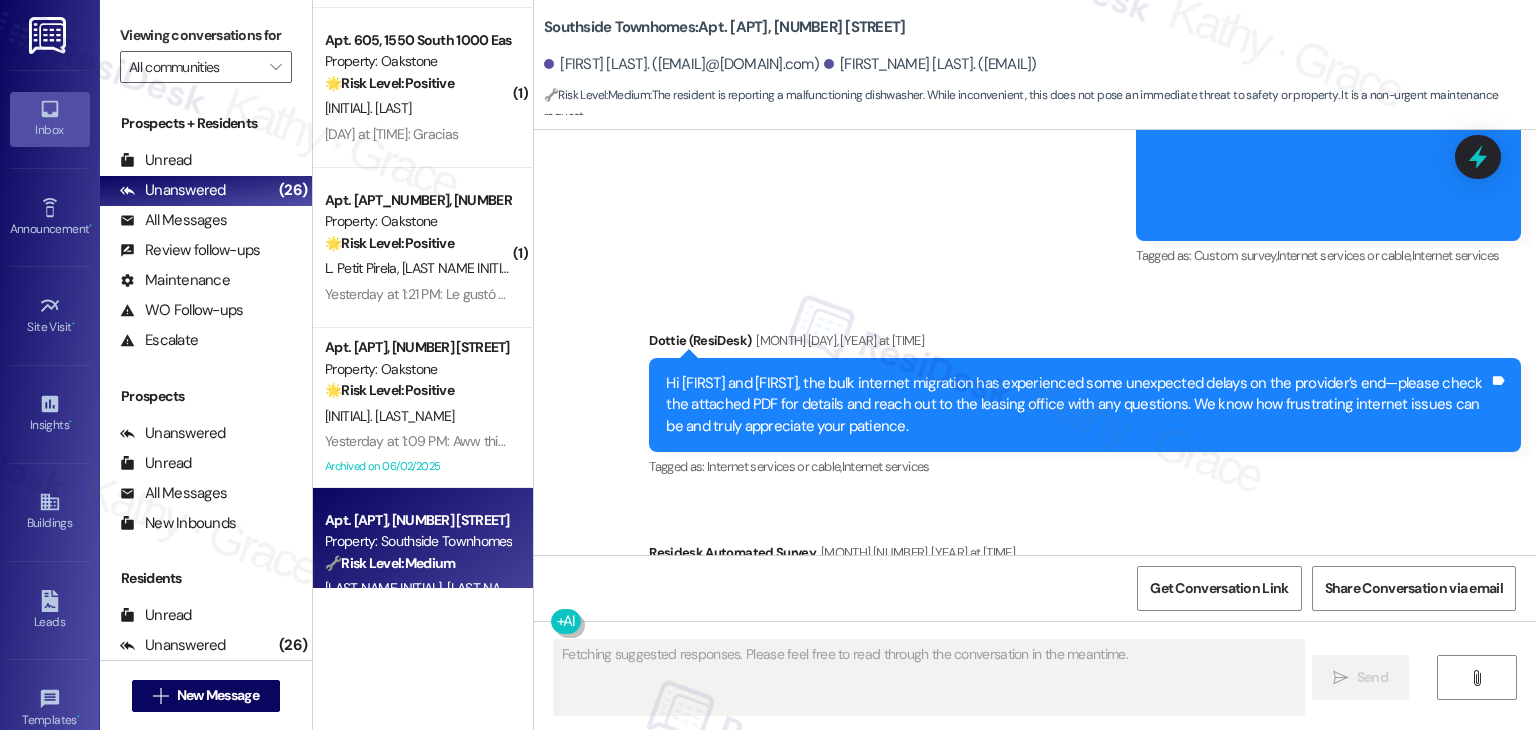 scroll, scrollTop: 10505, scrollLeft: 0, axis: vertical 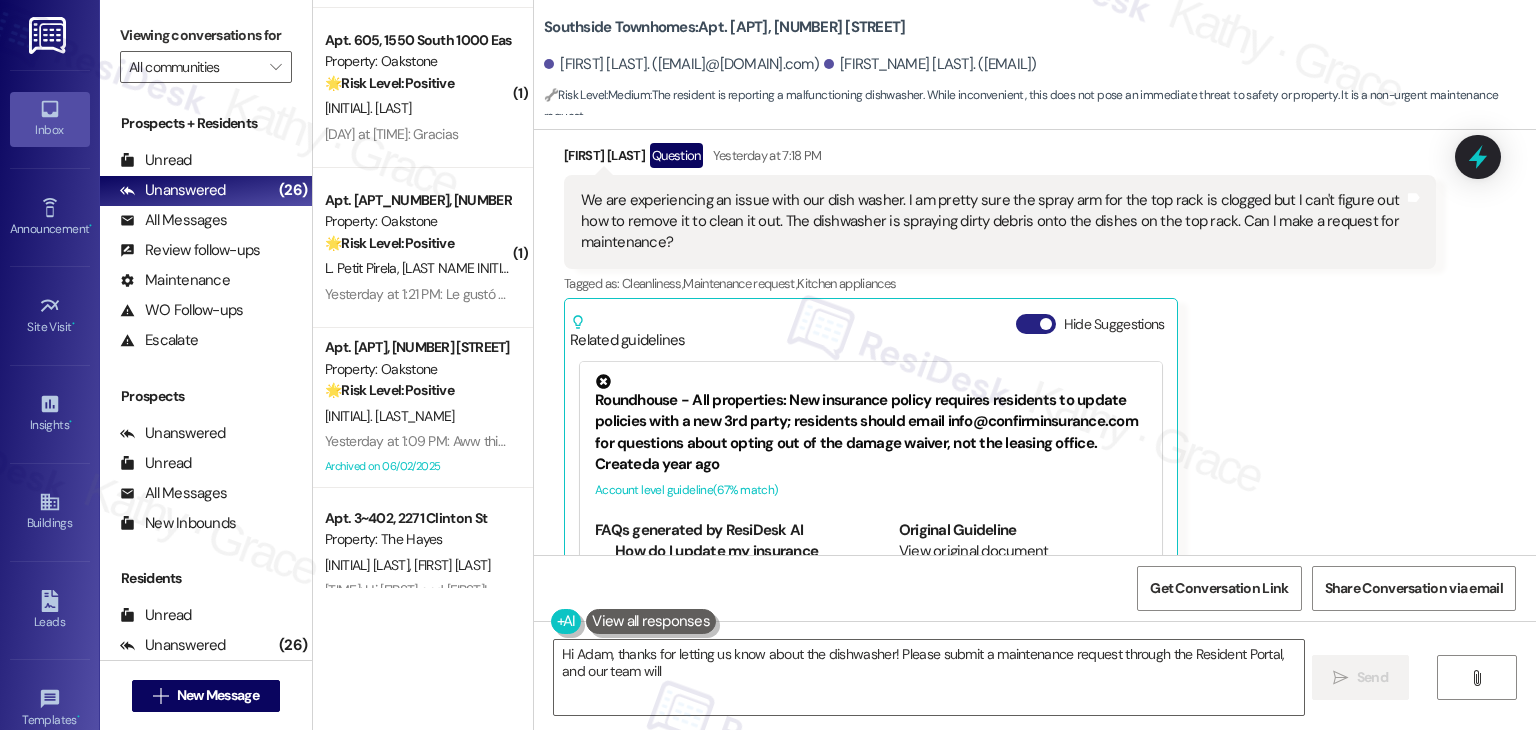 click on "Hide Suggestions" at bounding box center (1036, 324) 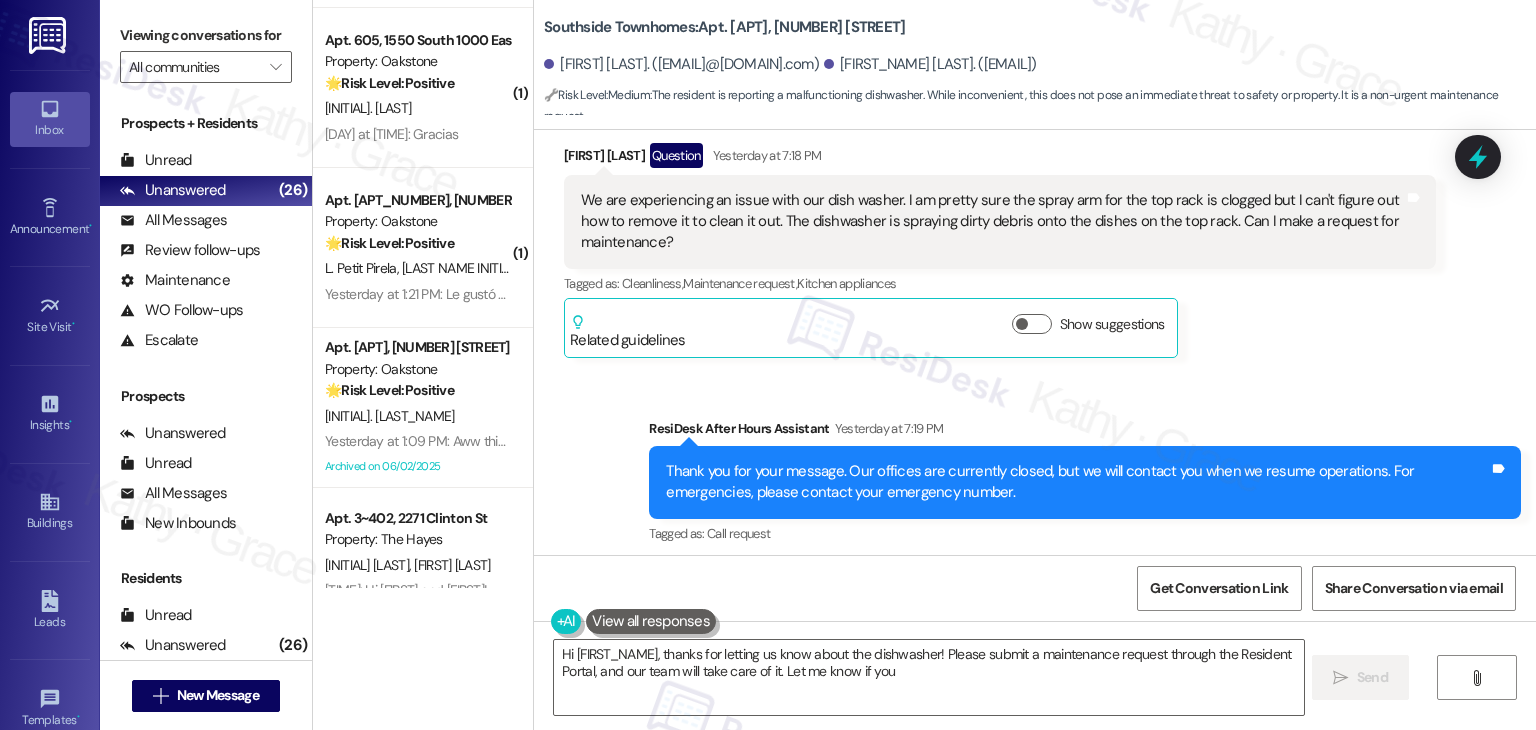 click on "Sent via SMS [LAST] After Hours Assistant Yesterday at [TIME] Thank you for your message. Our offices are currently closed, but we will contact you when we resume operations. For emergencies, please contact your emergency number. Tags and notes Tagged as: Call request Click to highlight conversations about Call request Sent via SMS [FIRST] (ResiDesk) [TIME] Hi [FIRST]! Thanks for reaching out. You can submit a maintenance request through the Resident Portal for the dishwasher issue. I’m currently unable to submit work orders on your behalf due to a system upgrade on my end, but once it’s in the portal, the team can take it from there. I appreciate your patience! Tags and notes Tagged as: Maintenance , Click to highlight conversations about Maintenance Maintenance request , Click to highlight conversations about Maintenance request Work order request Click to highlight conversations about Work order request" at bounding box center (1035, 574) 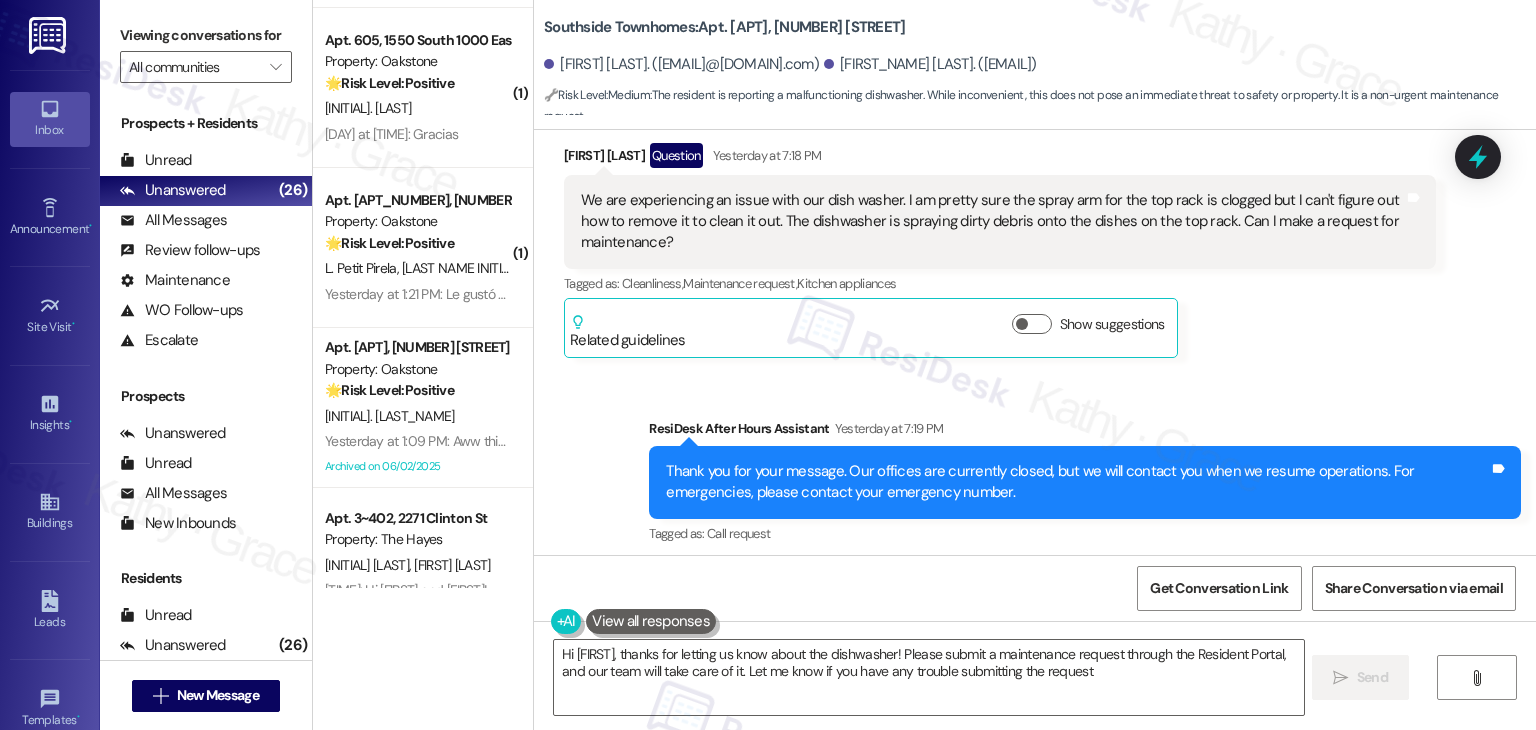 type on "Hi Adam, thanks for letting us know about the dishwasher! Please submit a maintenance request through the Resident Portal, and our team will take care of it. Let me know if you have any trouble submitting the request!" 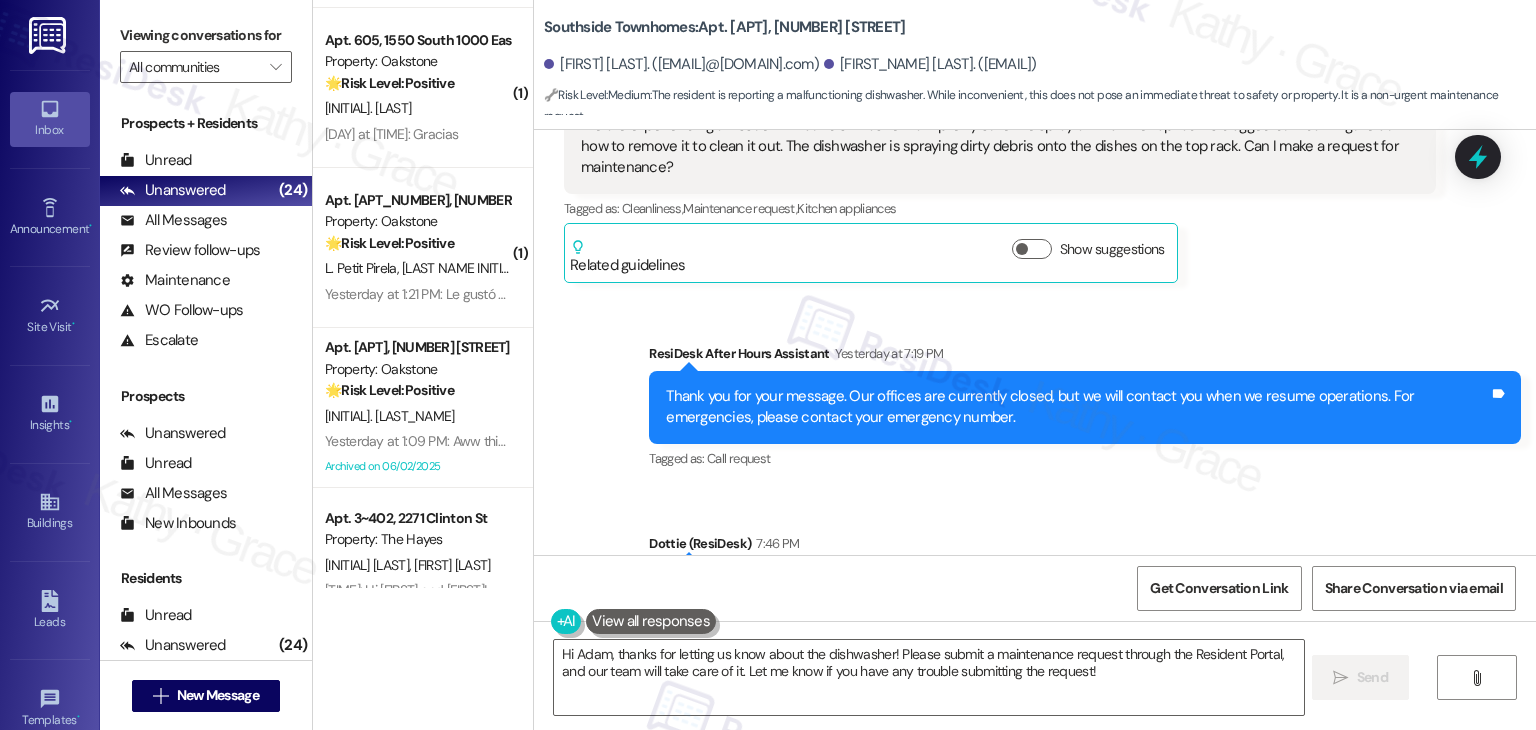 scroll, scrollTop: 10616, scrollLeft: 0, axis: vertical 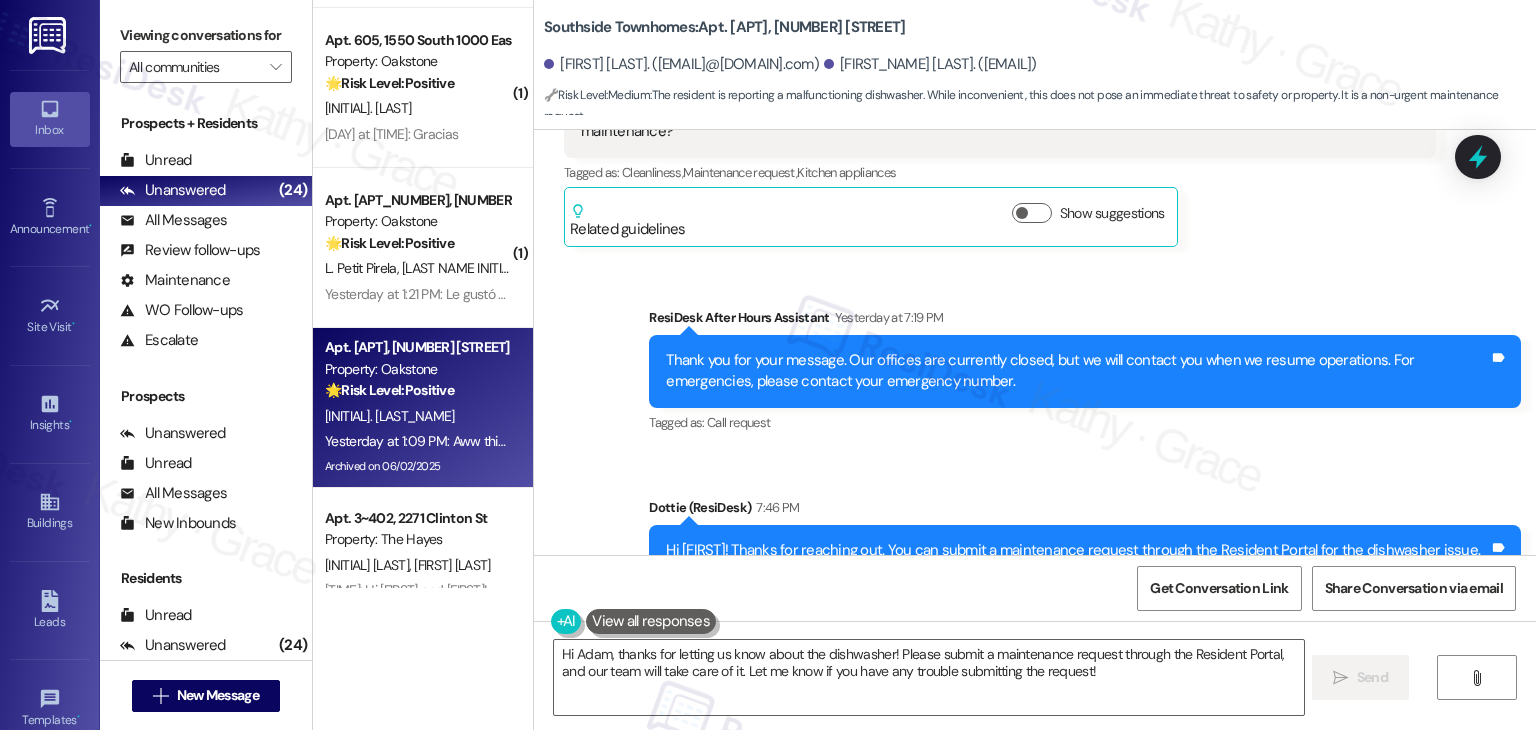 click on "[INITIAL]. [LAST_NAME]" at bounding box center [417, 416] 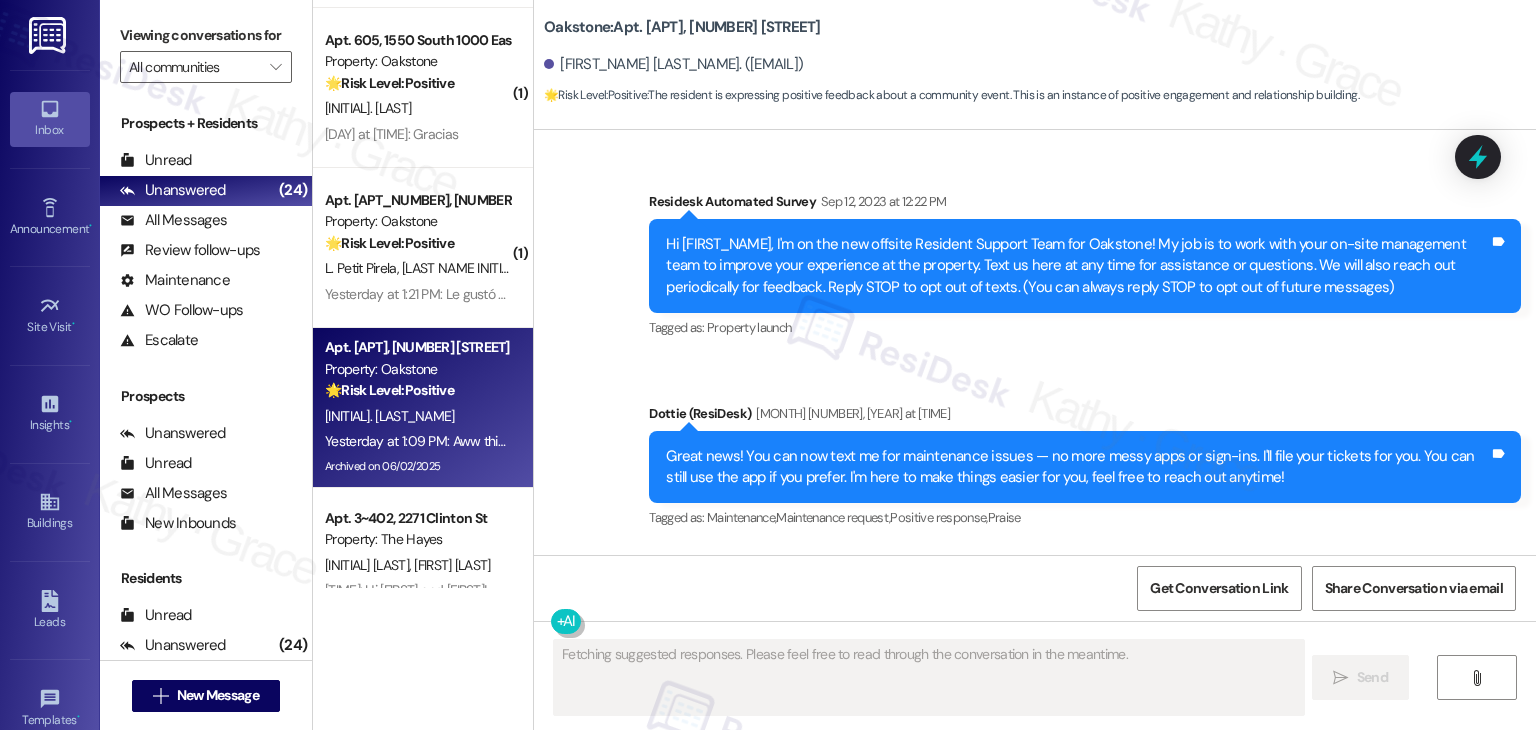 scroll, scrollTop: 15152, scrollLeft: 0, axis: vertical 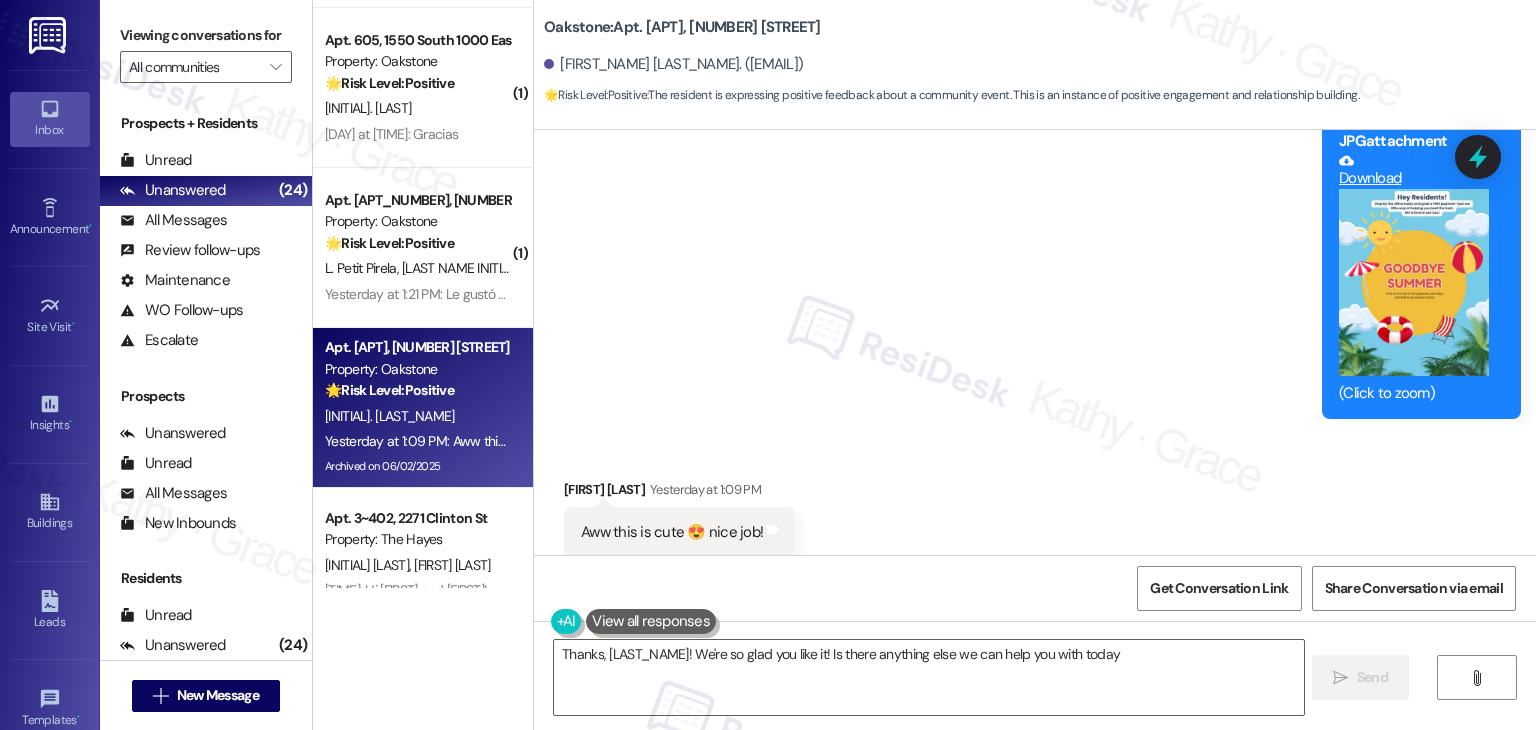 type on "Thanks, [FIRST]! We're so glad you like it! Is there anything else we can help you with today?" 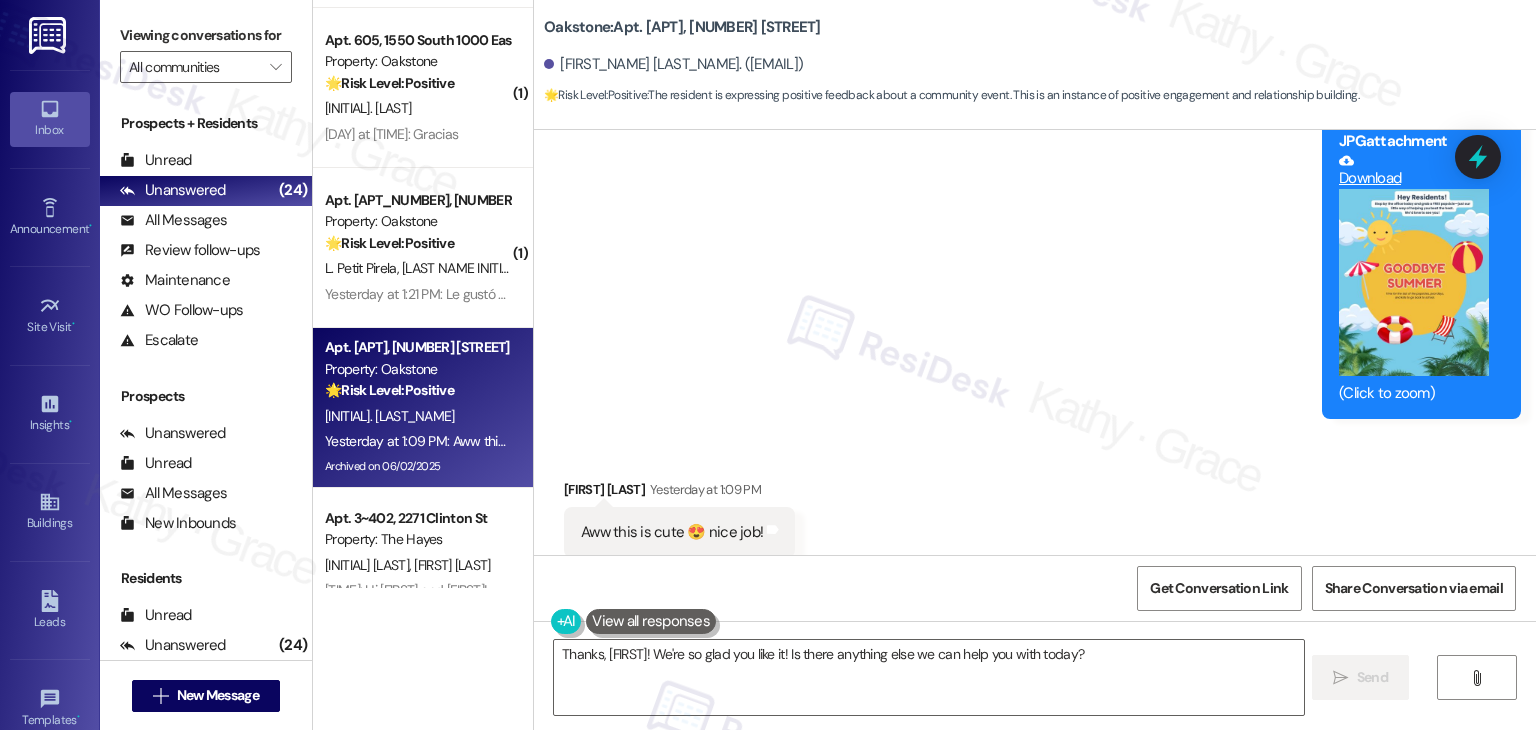 click on "Sent via SMS Dottie  (ResiDesk) [DATE] at [TIME] You're welcome, Semaj! We're always happy to help. Let us know if you need anything else! Tags and notes Tagged as:   Praise Click to highlight conversations about Praise Announcement, sent via SMS Dottie  (ResiDesk) [TIME] Hi Residents!
We’re handing out free popsicles in the office today—stop by and grab one while they last!
Hope to see you soon! Tags and notes Tagged as:   Amenities ,  Click to highlight conversations about Amenities Praise Click to highlight conversations about Praise Announcement, sent via SMS Dottie  (ResiDesk) [TIME] Announcement:
PDF  attachment   Download   Tags and notes Announcement, sent via SMS [TIME] Dottie  (ResiDesk) [TIME] Announcement:
JPG  attachment   Download   (Click to zoom) Tags and notes" at bounding box center [1035, -127] 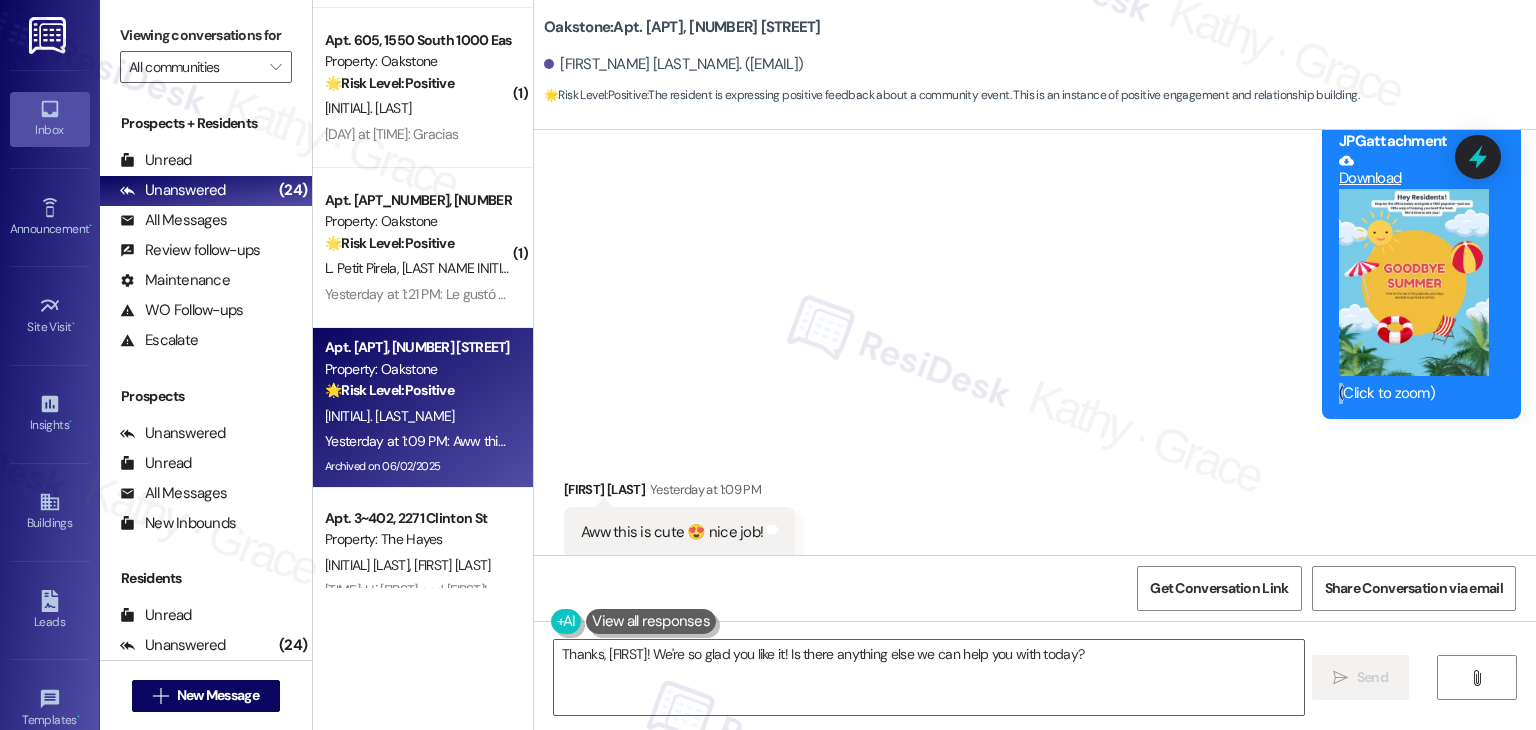 click on "Sent via SMS Dottie  (ResiDesk) [DATE] at [TIME] You're welcome, Semaj! We're always happy to help. Let us know if you need anything else! Tags and notes Tagged as:   Praise Click to highlight conversations about Praise Announcement, sent via SMS Dottie  (ResiDesk) [TIME] Hi Residents!
We’re handing out free popsicles in the office today—stop by and grab one while they last!
Hope to see you soon! Tags and notes Tagged as:   Amenities ,  Click to highlight conversations about Amenities Praise Click to highlight conversations about Praise Announcement, sent via SMS Dottie  (ResiDesk) [TIME] Announcement:
PDF  attachment   Download   Tags and notes Announcement, sent via SMS [TIME] Dottie  (ResiDesk) [TIME] Announcement:
JPG  attachment   Download   (Click to zoom) Tags and notes" at bounding box center (1035, -127) 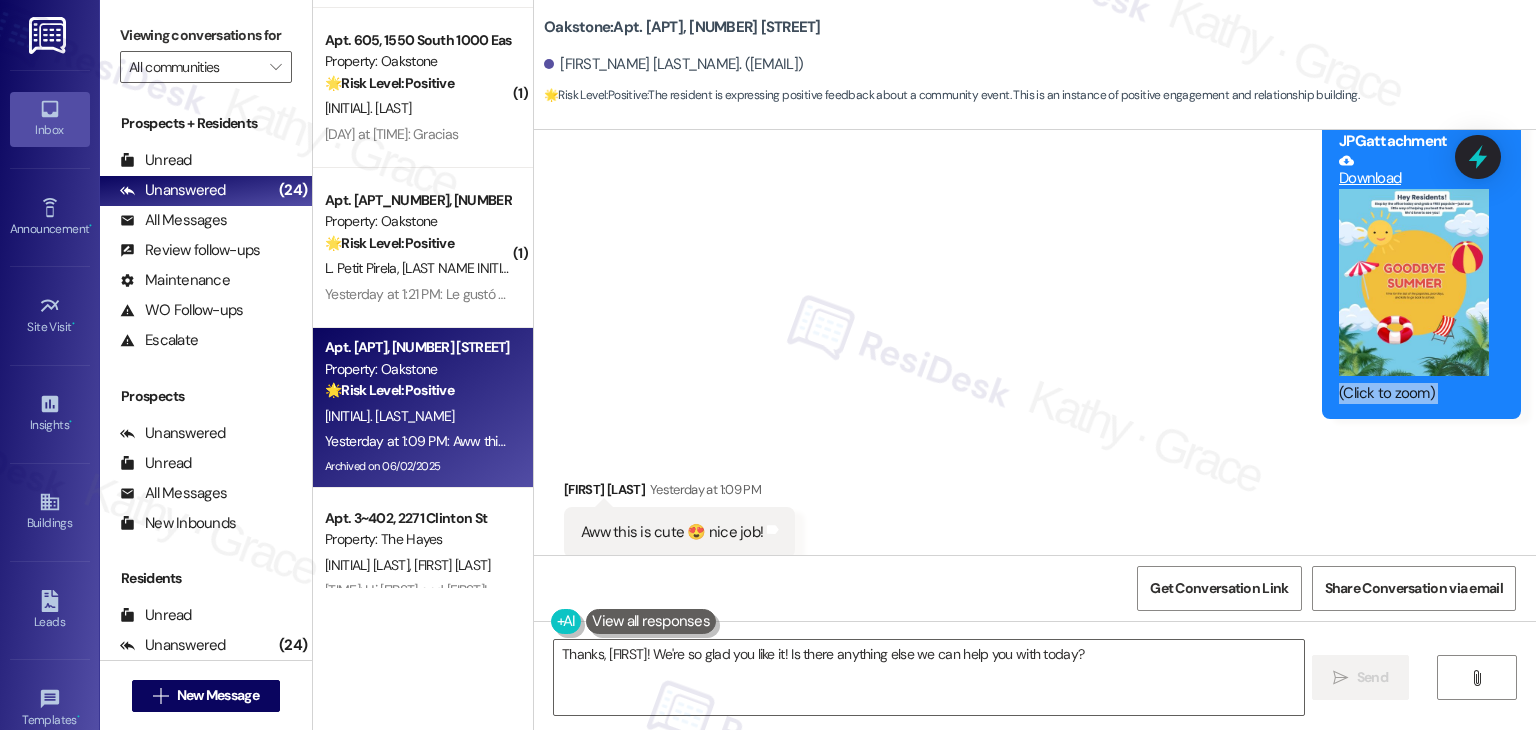 click on "Sent via SMS Dottie  (ResiDesk) [DATE] at [TIME] You're welcome, Semaj! We're always happy to help. Let us know if you need anything else! Tags and notes Tagged as:   Praise Click to highlight conversations about Praise Announcement, sent via SMS Dottie  (ResiDesk) [TIME] Hi Residents!
We’re handing out free popsicles in the office today—stop by and grab one while they last!
Hope to see you soon! Tags and notes Tagged as:   Amenities ,  Click to highlight conversations about Amenities Praise Click to highlight conversations about Praise Announcement, sent via SMS Dottie  (ResiDesk) [TIME] Announcement:
PDF  attachment   Download   Tags and notes Announcement, sent via SMS [TIME] Dottie  (ResiDesk) [TIME] Announcement:
JPG  attachment   Download   (Click to zoom) Tags and notes" at bounding box center (1035, -127) 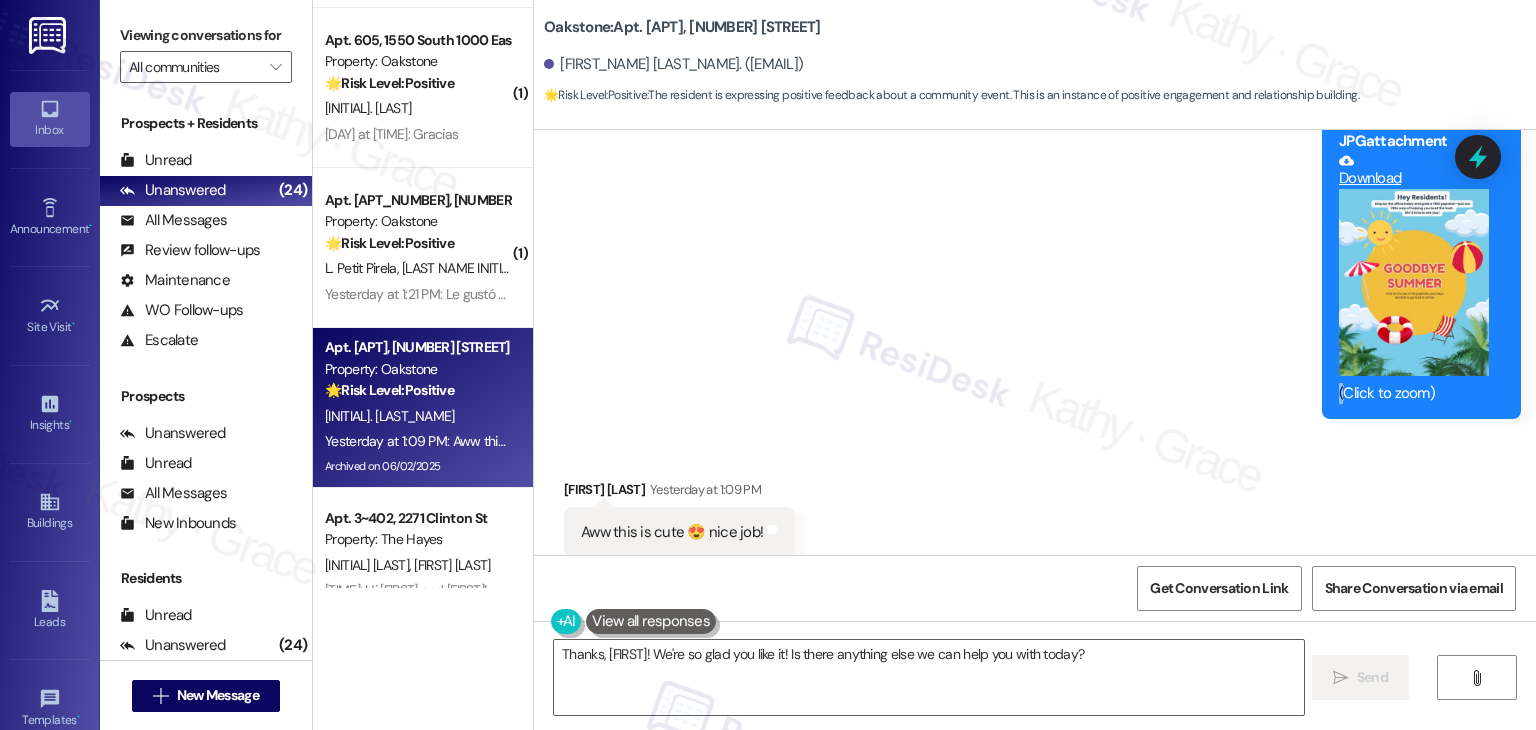 click on "Sent via SMS Dottie  (ResiDesk) [DATE] at [TIME] You're welcome, Semaj! We're always happy to help. Let us know if you need anything else! Tags and notes Tagged as:   Praise Click to highlight conversations about Praise Announcement, sent via SMS Dottie  (ResiDesk) [TIME] Hi Residents!
We’re handing out free popsicles in the office today—stop by and grab one while they last!
Hope to see you soon! Tags and notes Tagged as:   Amenities ,  Click to highlight conversations about Amenities Praise Click to highlight conversations about Praise Announcement, sent via SMS Dottie  (ResiDesk) [TIME] Announcement:
PDF  attachment   Download   Tags and notes Announcement, sent via SMS [TIME] Dottie  (ResiDesk) [TIME] Announcement:
JPG  attachment   Download   (Click to zoom) Tags and notes" at bounding box center (1035, -127) 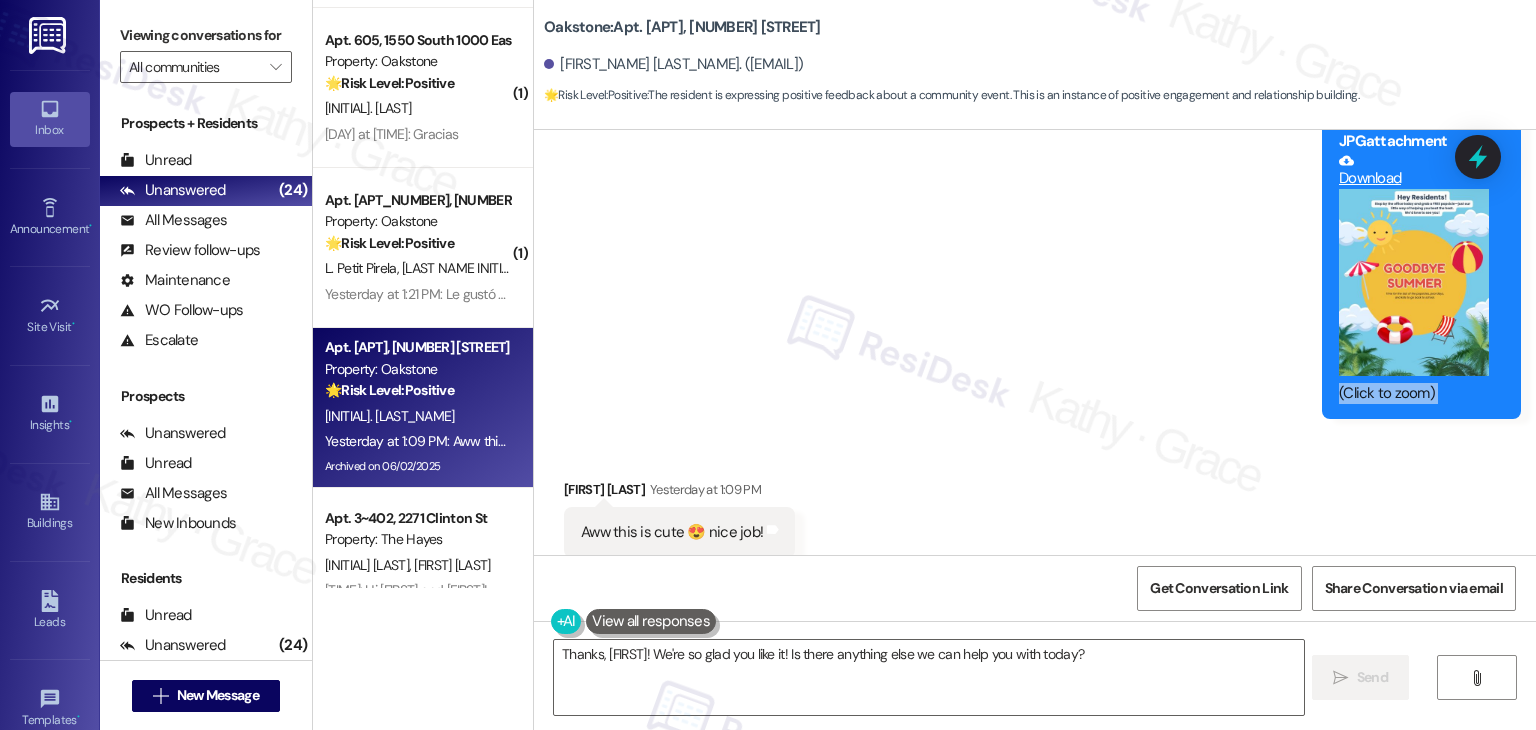 click on "Sent via SMS Dottie  (ResiDesk) [DATE] at [TIME] You're welcome, Semaj! We're always happy to help. Let us know if you need anything else! Tags and notes Tagged as:   Praise Click to highlight conversations about Praise Announcement, sent via SMS Dottie  (ResiDesk) [TIME] Hi Residents!
We’re handing out free popsicles in the office today—stop by and grab one while they last!
Hope to see you soon! Tags and notes Tagged as:   Amenities ,  Click to highlight conversations about Amenities Praise Click to highlight conversations about Praise Announcement, sent via SMS Dottie  (ResiDesk) [TIME] Announcement:
PDF  attachment   Download   Tags and notes Announcement, sent via SMS [TIME] Dottie  (ResiDesk) [TIME] Announcement:
JPG  attachment   Download   (Click to zoom) Tags and notes" at bounding box center (1035, -127) 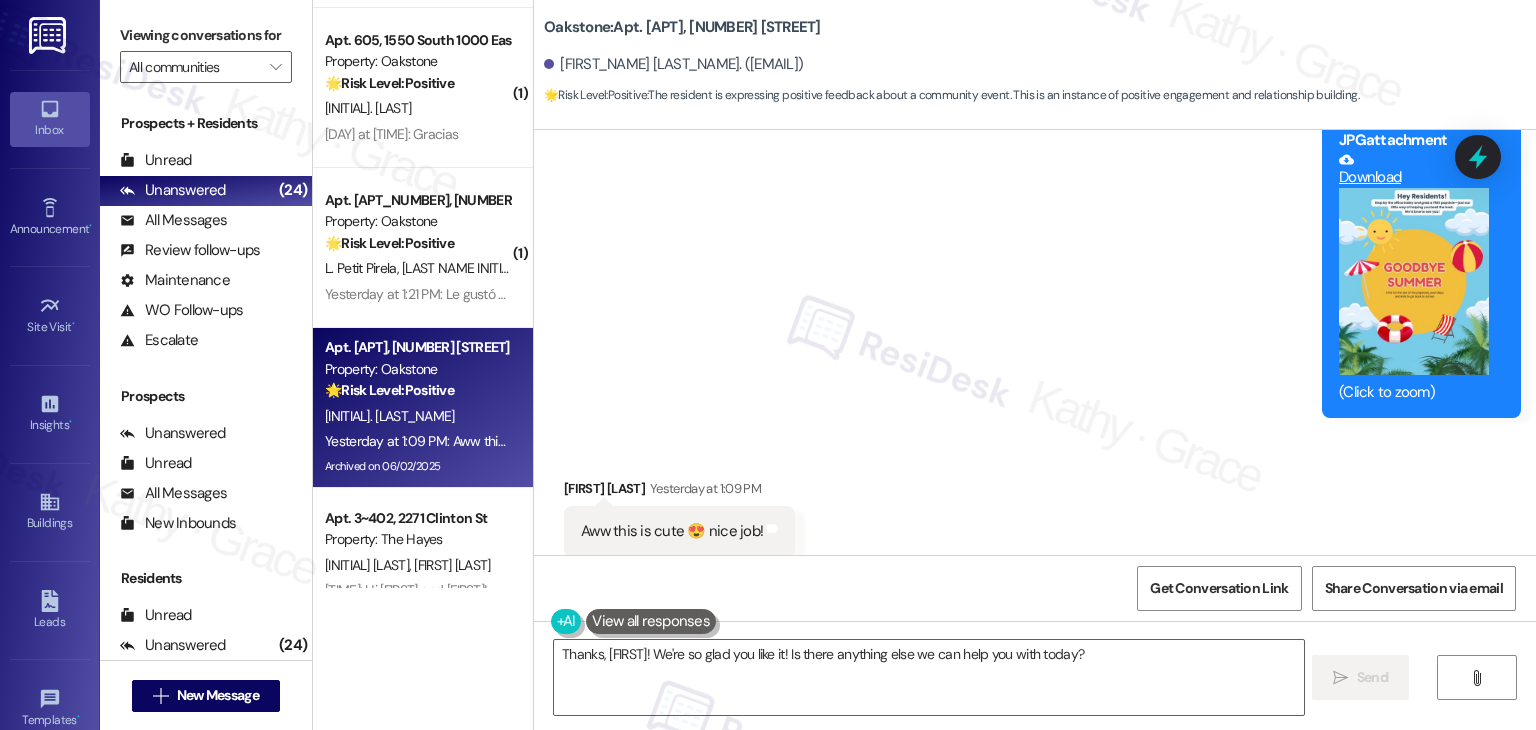 click on "Received via SMS [LAST] Yesterday at [TIME] Aww this is cute 😍 nice job! Tags and notes Tagged as: Praise Click to highlight conversations about Praise" at bounding box center (1035, 517) 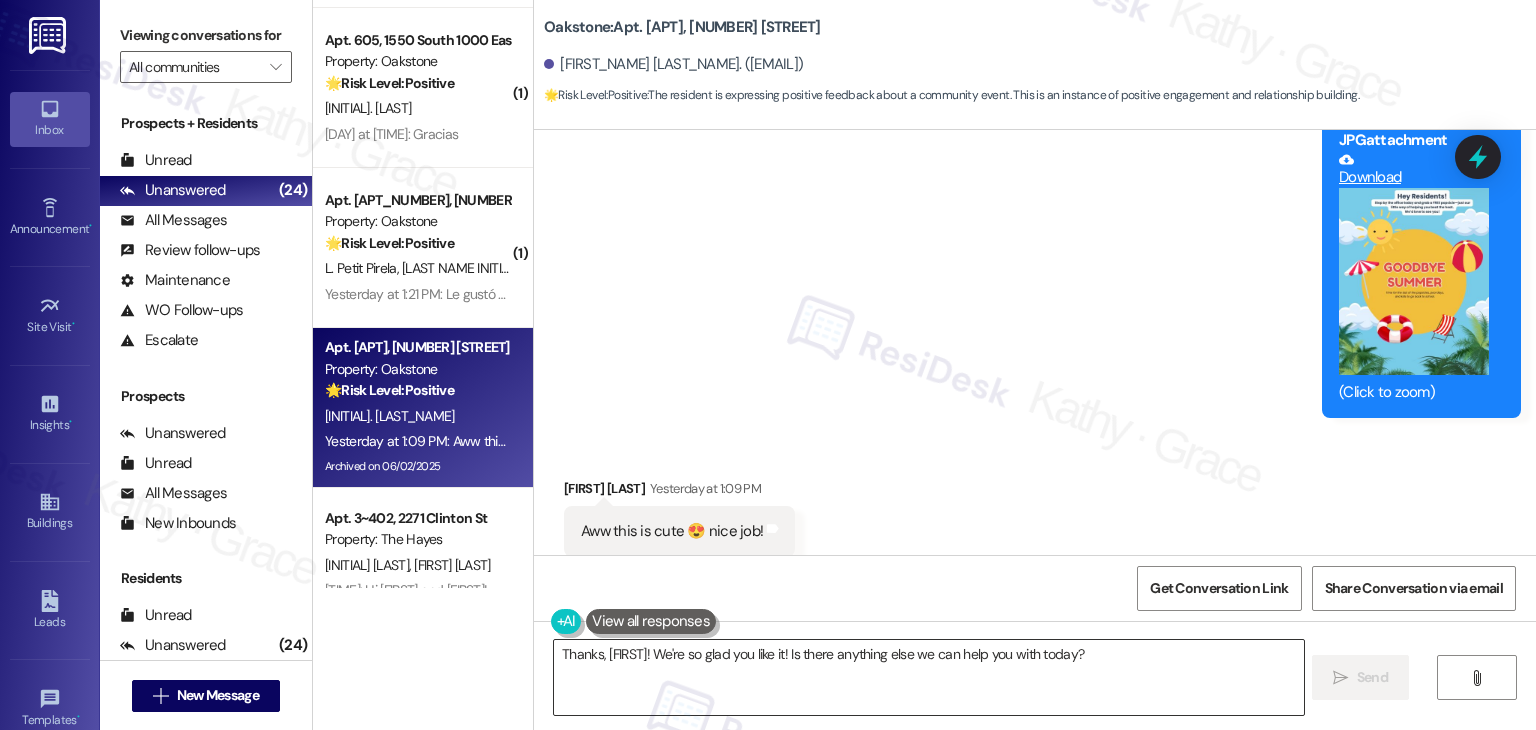 click on "Thanks, [FIRST]! We're so glad you like it! Is there anything else we can help you with today?" at bounding box center [928, 677] 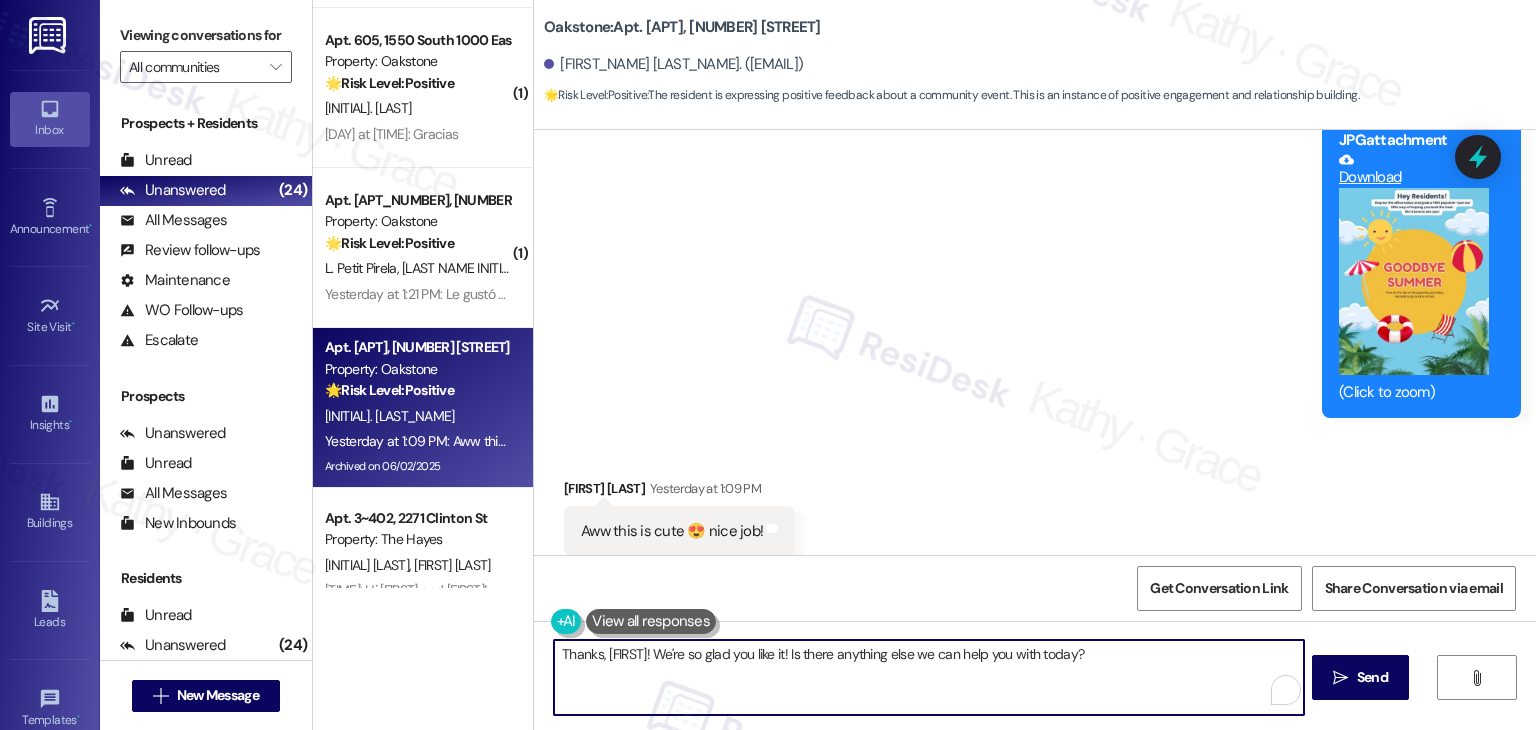click on "Thanks, [FIRST]! We're so glad you like it! Is there anything else we can help you with today?" at bounding box center (928, 677) 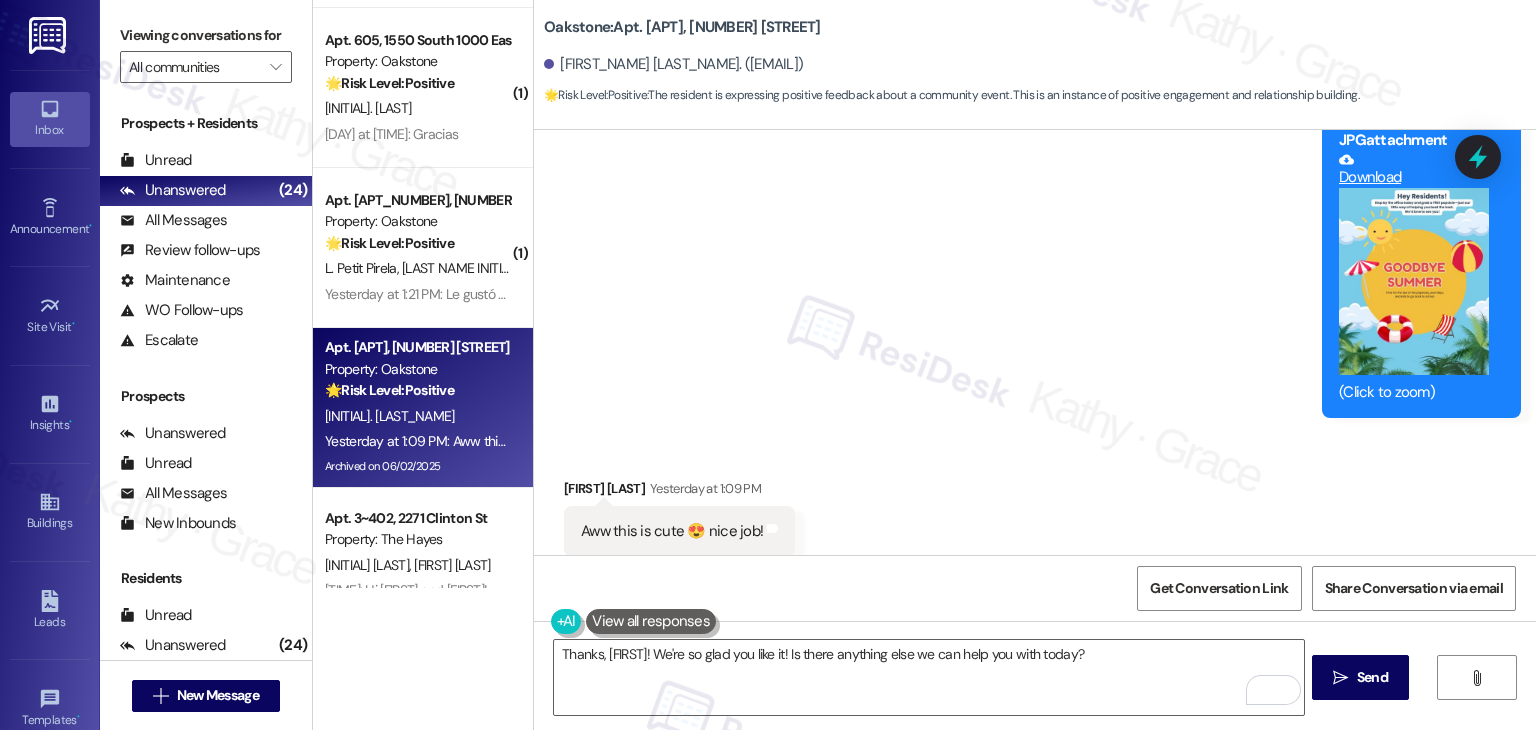 click on "Received via SMS [LAST] Yesterday at [TIME] Aww this is cute 😍 nice job! Tags and notes Tagged as: Praise Click to highlight conversations about Praise" at bounding box center (1035, 517) 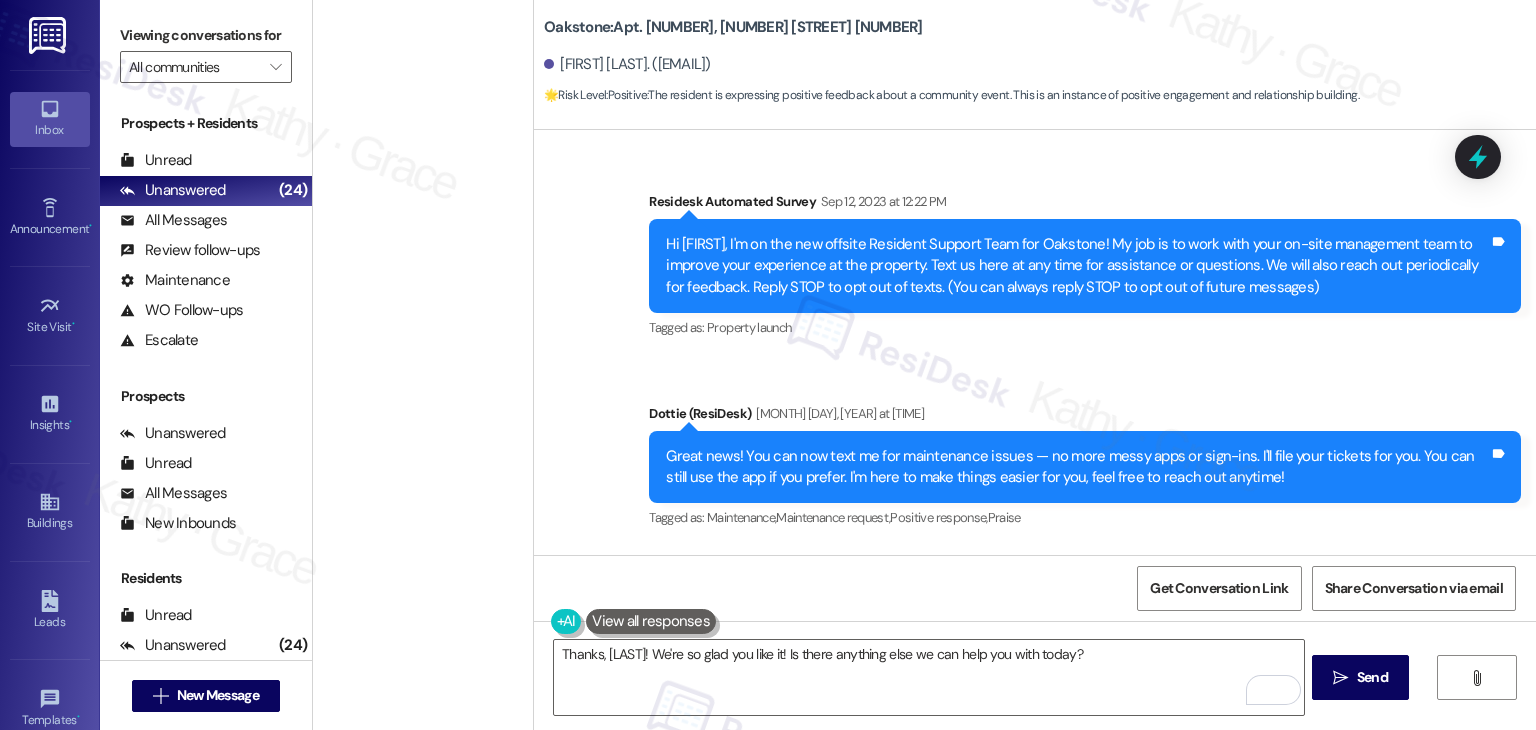 scroll, scrollTop: 0, scrollLeft: 0, axis: both 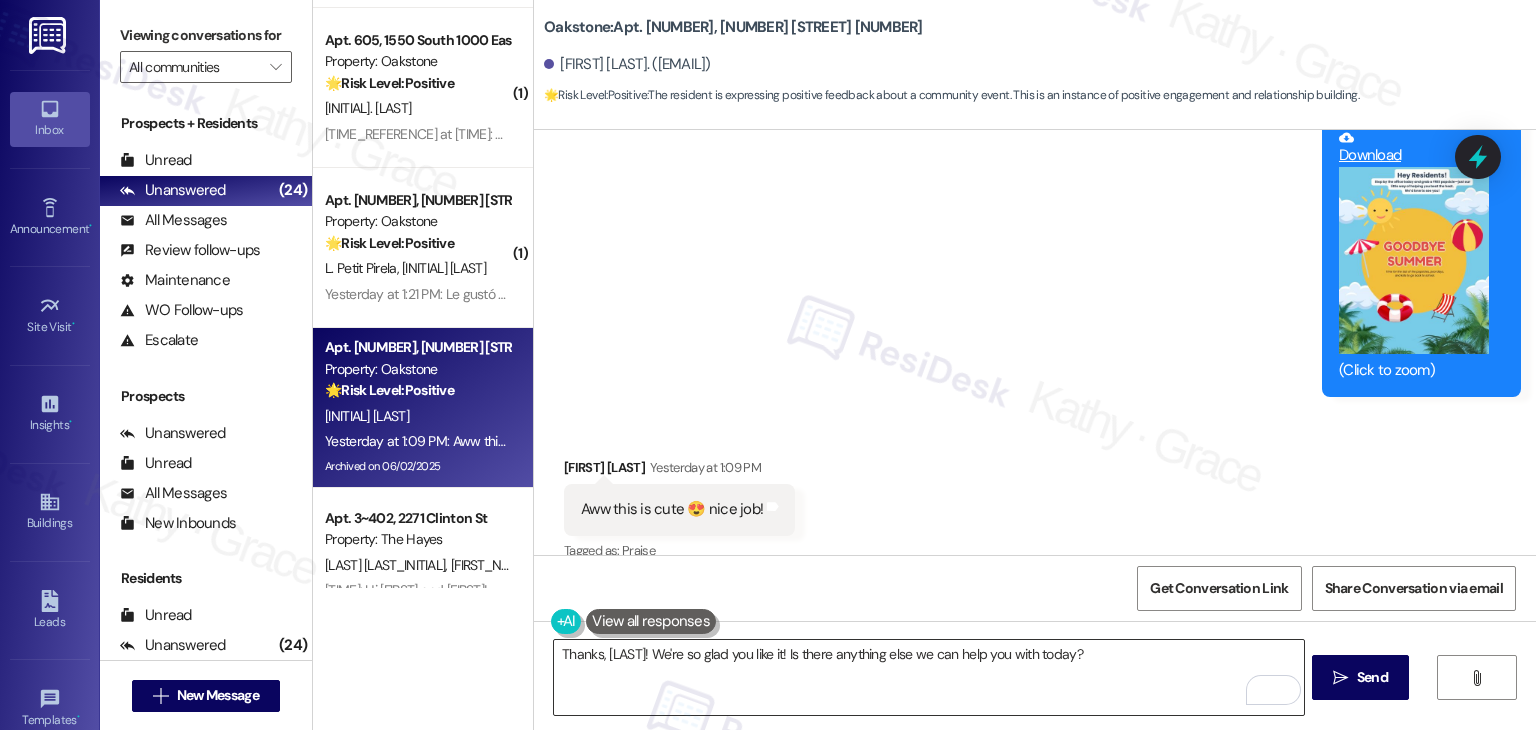 click on "Thanks, [LAST]! We're so glad you like it! Is there anything else we can help you with today?" at bounding box center [928, 677] 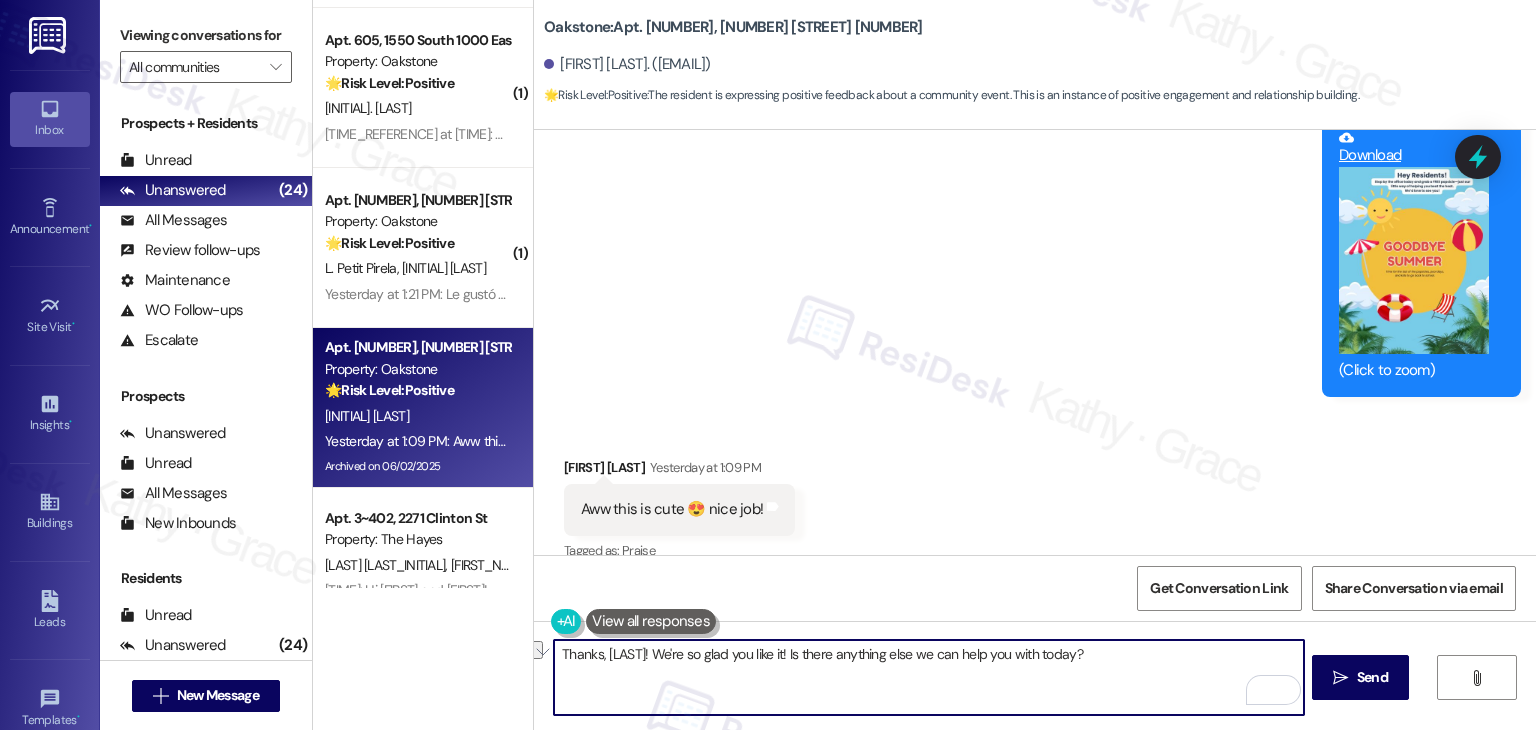 drag, startPoint x: 1101, startPoint y: 659, endPoint x: 838, endPoint y: 640, distance: 263.68542 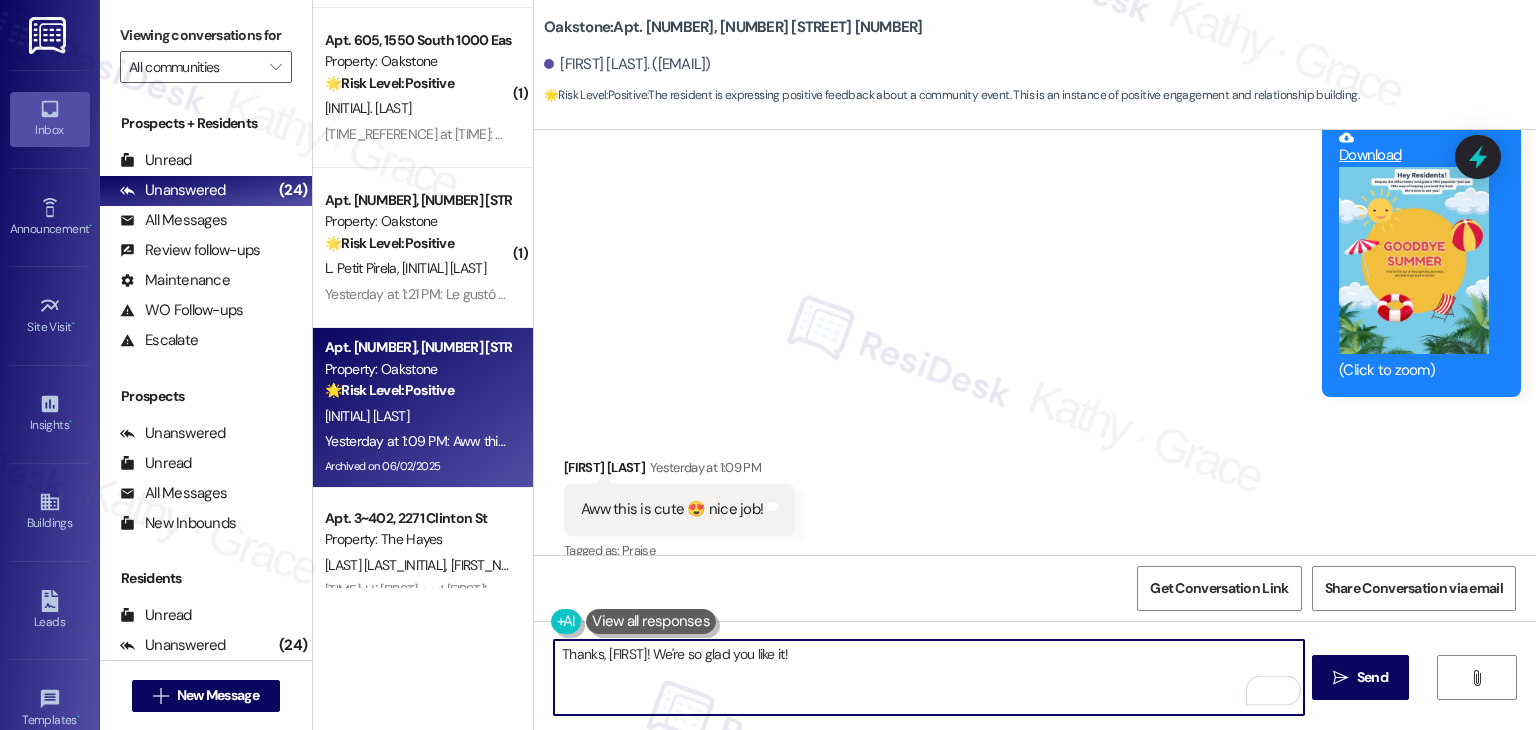 paste on "Let us know if there's anything else we can assist you with!" 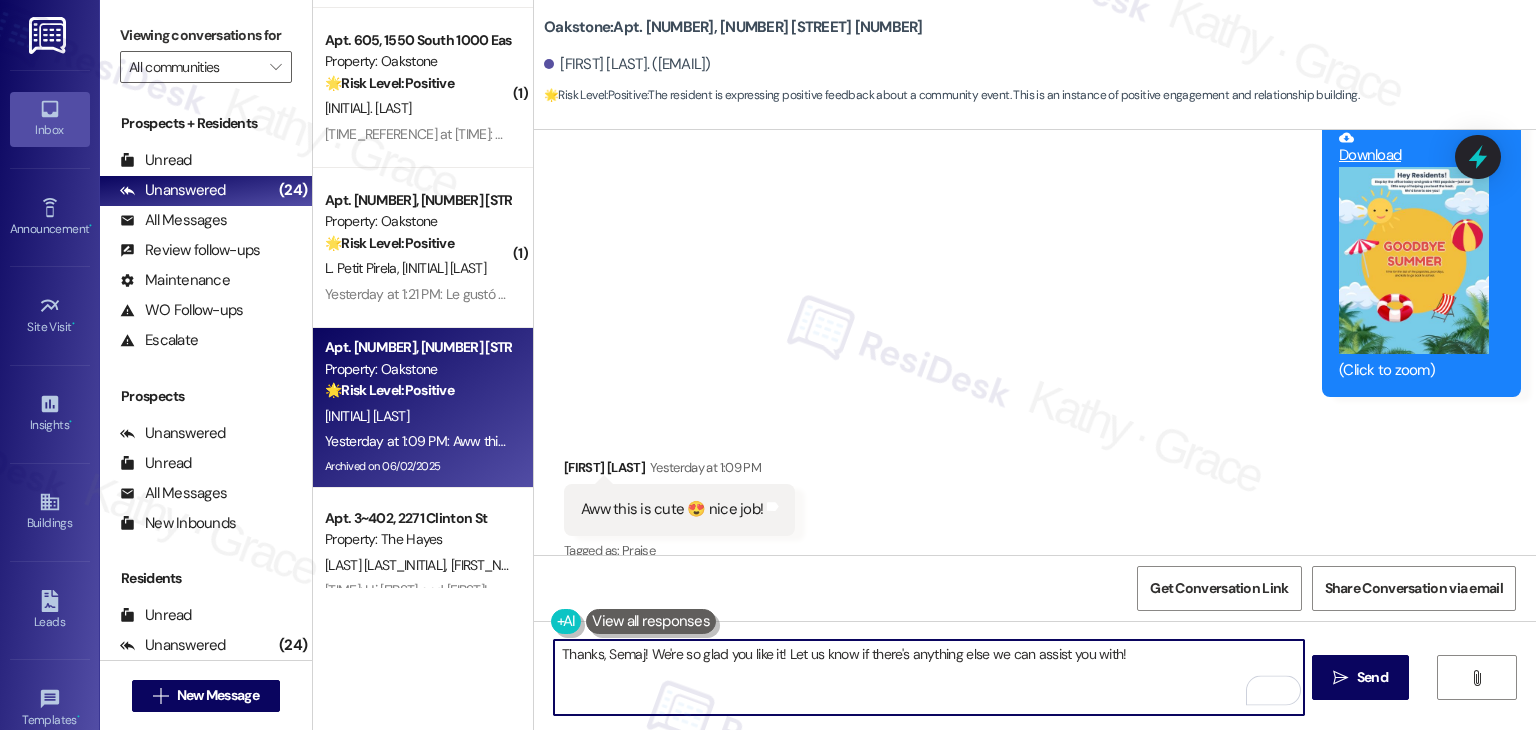 click on "Thanks, Semaj! We're so glad you like it! Let us know if there's anything else we can assist you with!" at bounding box center [928, 677] 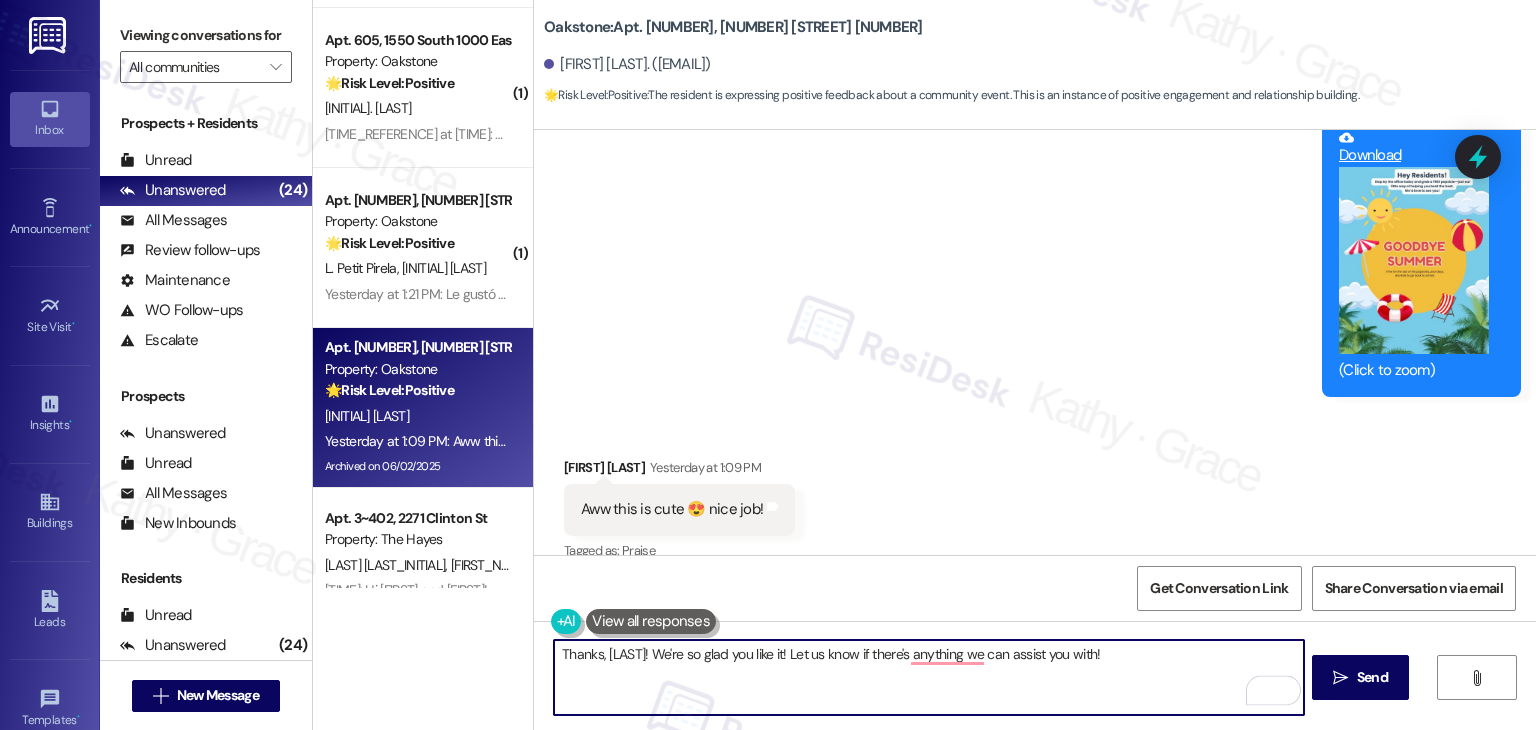 type on "Thanks, [LAST]! We're so glad you like it! Let us know if there's anything we can assist you with!" 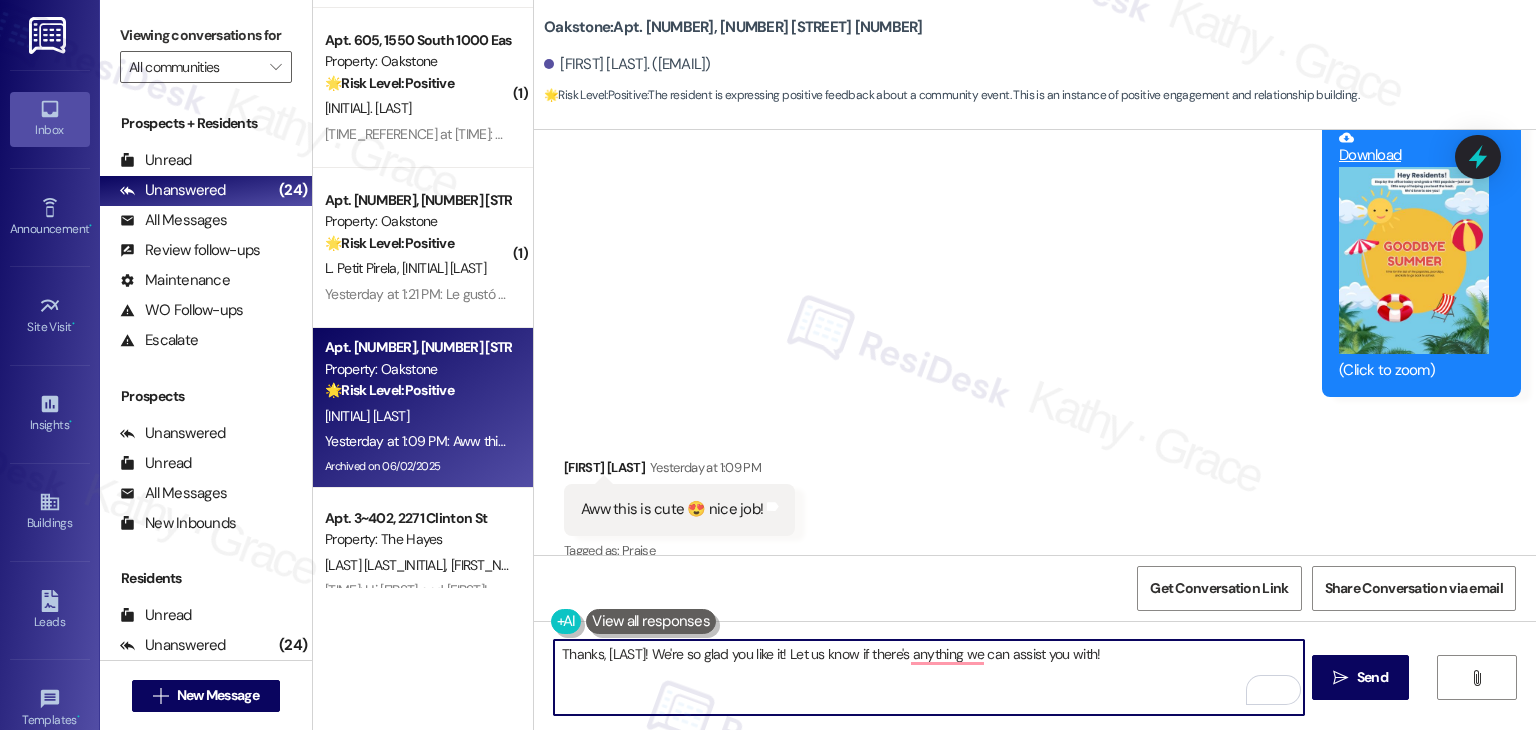 click on "Thanks, [LAST]! We're so glad you like it! Let us know if there's anything we can assist you with!" at bounding box center (928, 677) 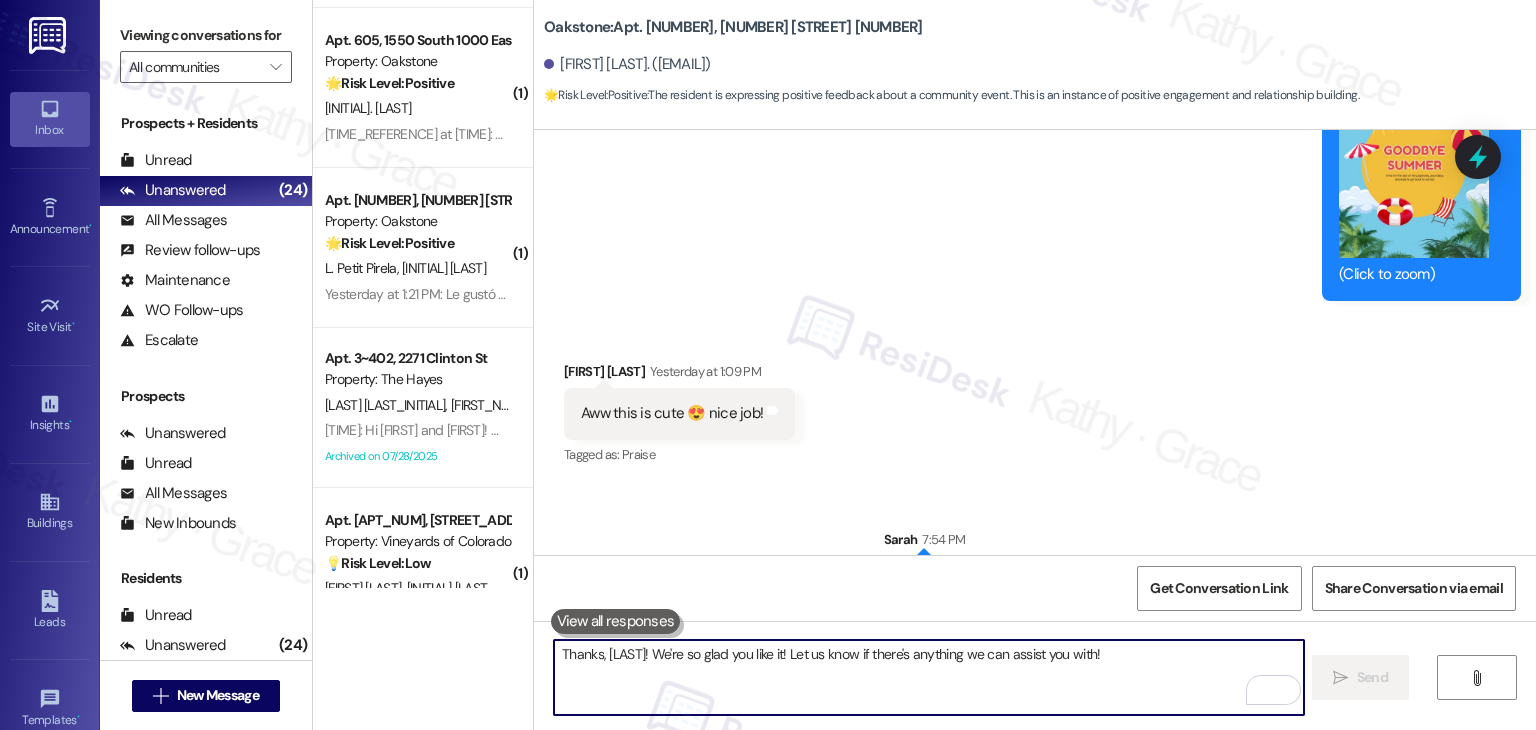 scroll, scrollTop: 15292, scrollLeft: 0, axis: vertical 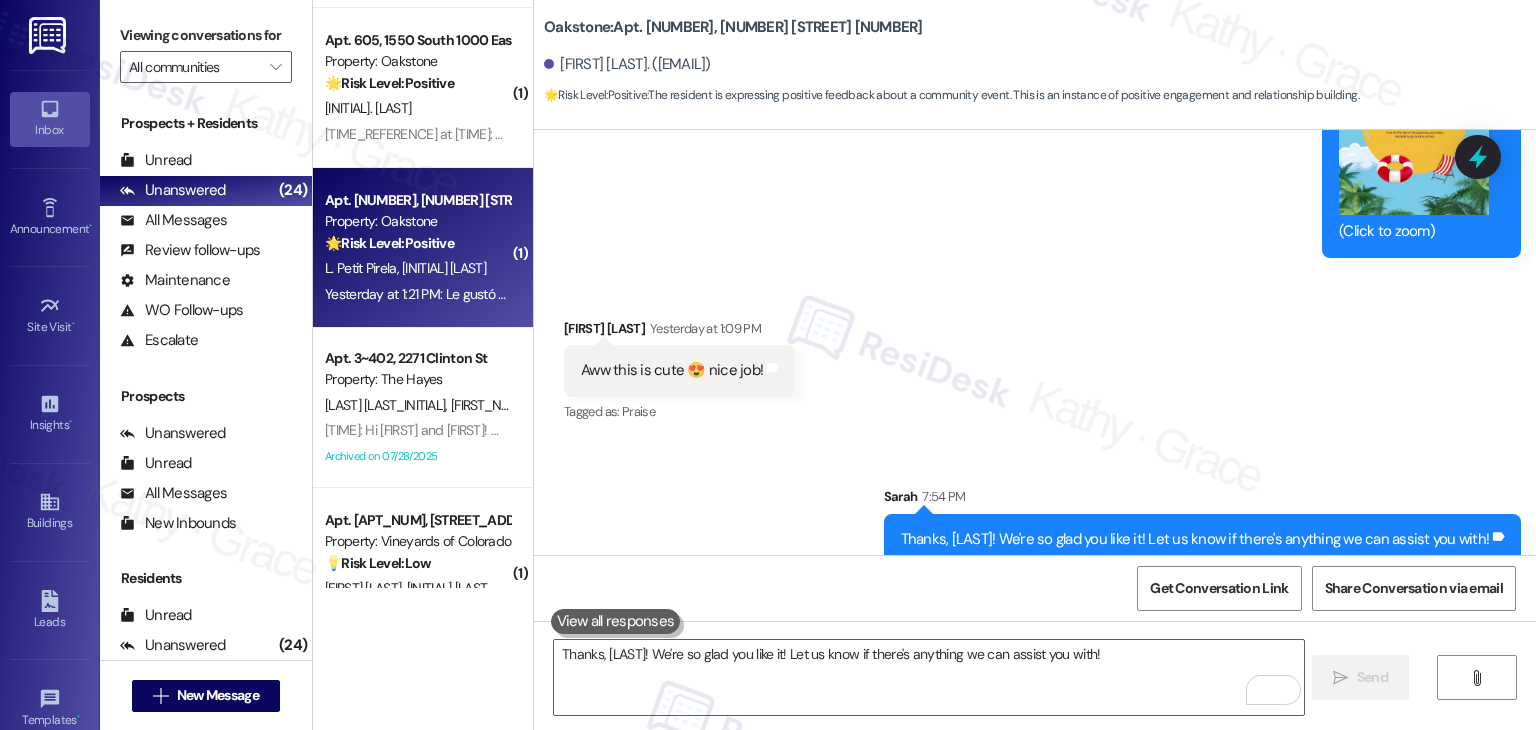 click on "Apt. [APT_NUM], [STREET_ADDRESS] Property: Oakstone 🌟 Risk Level: Positive The resident's action of 'liking' an image in response to a community announcement indicates positive engagement and interaction with the property management's communication. This falls under relationship building. [INITIAL]. [LAST] [INITIAL]. [LAST] [DAY_OF_WEEK] at [TIME]: Le gustó una imagen [DAY_OF_WEEK] at [TIME]: Le gustó una imagen" at bounding box center (423, 248) 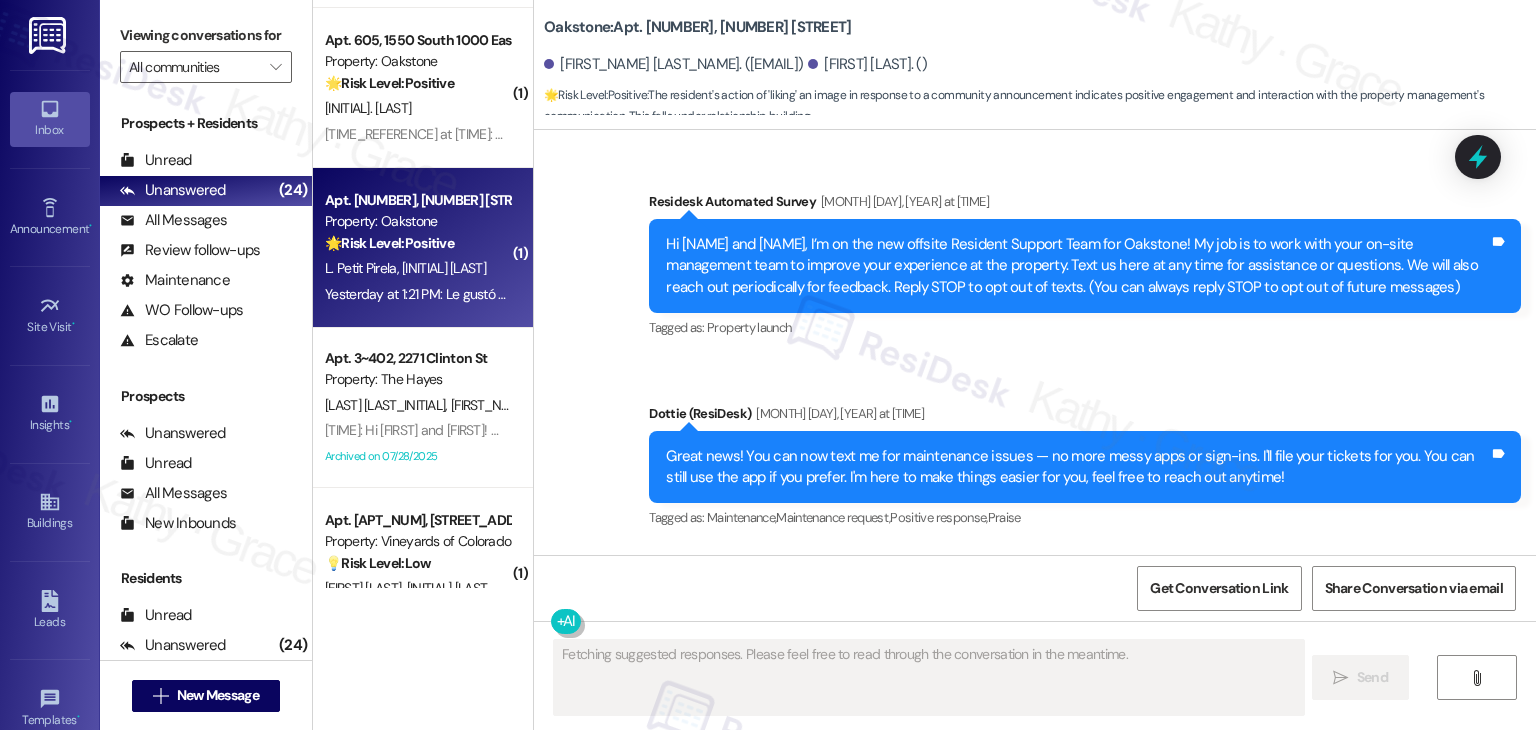 scroll, scrollTop: 18213, scrollLeft: 0, axis: vertical 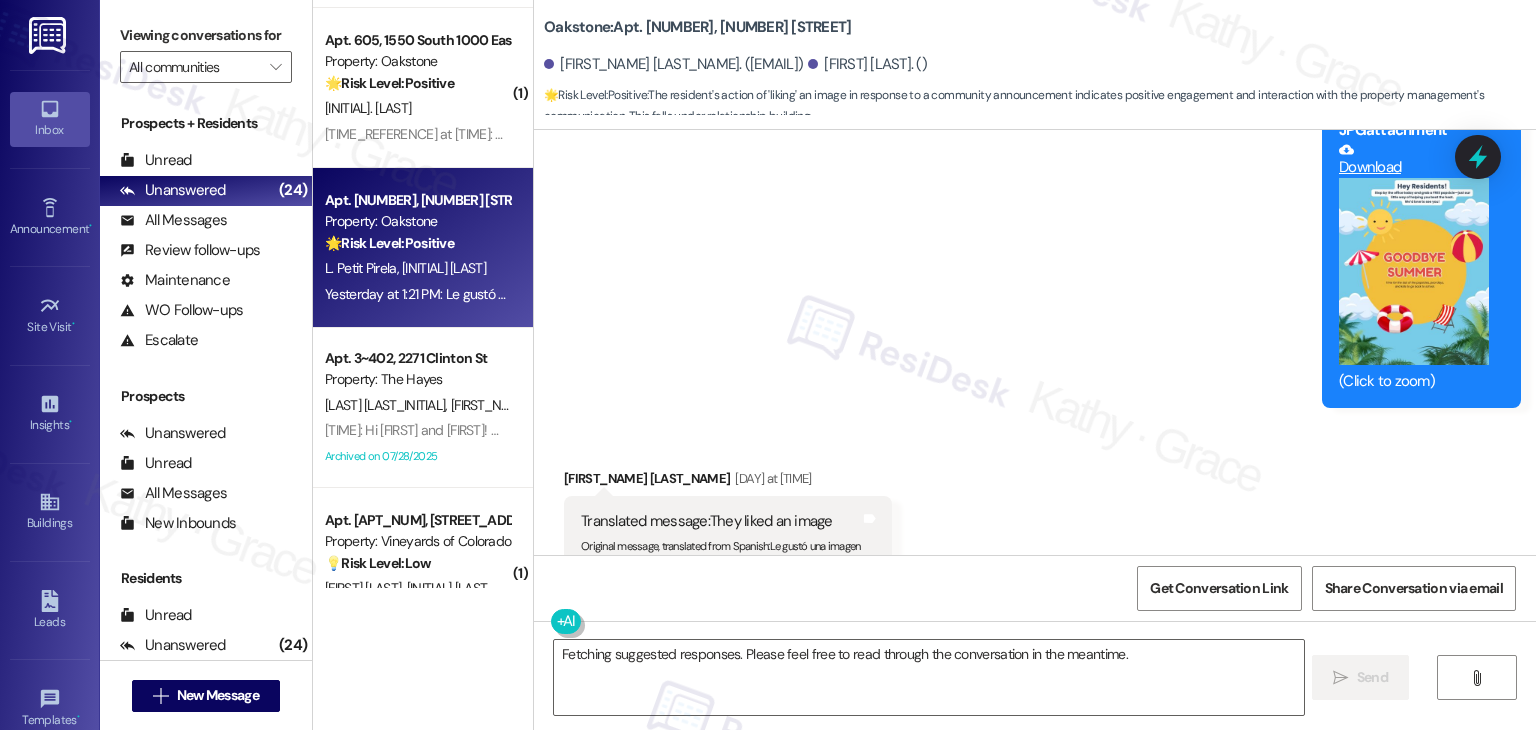 click on "Received via SMS [FIRST] [LAST] Yesterday at [TIME] Translated message: They liked an image Original message, translated from Spanish : Le gustó una imagen Translated from original message: Le gustó una imagen Tags and notes" at bounding box center [1035, 503] 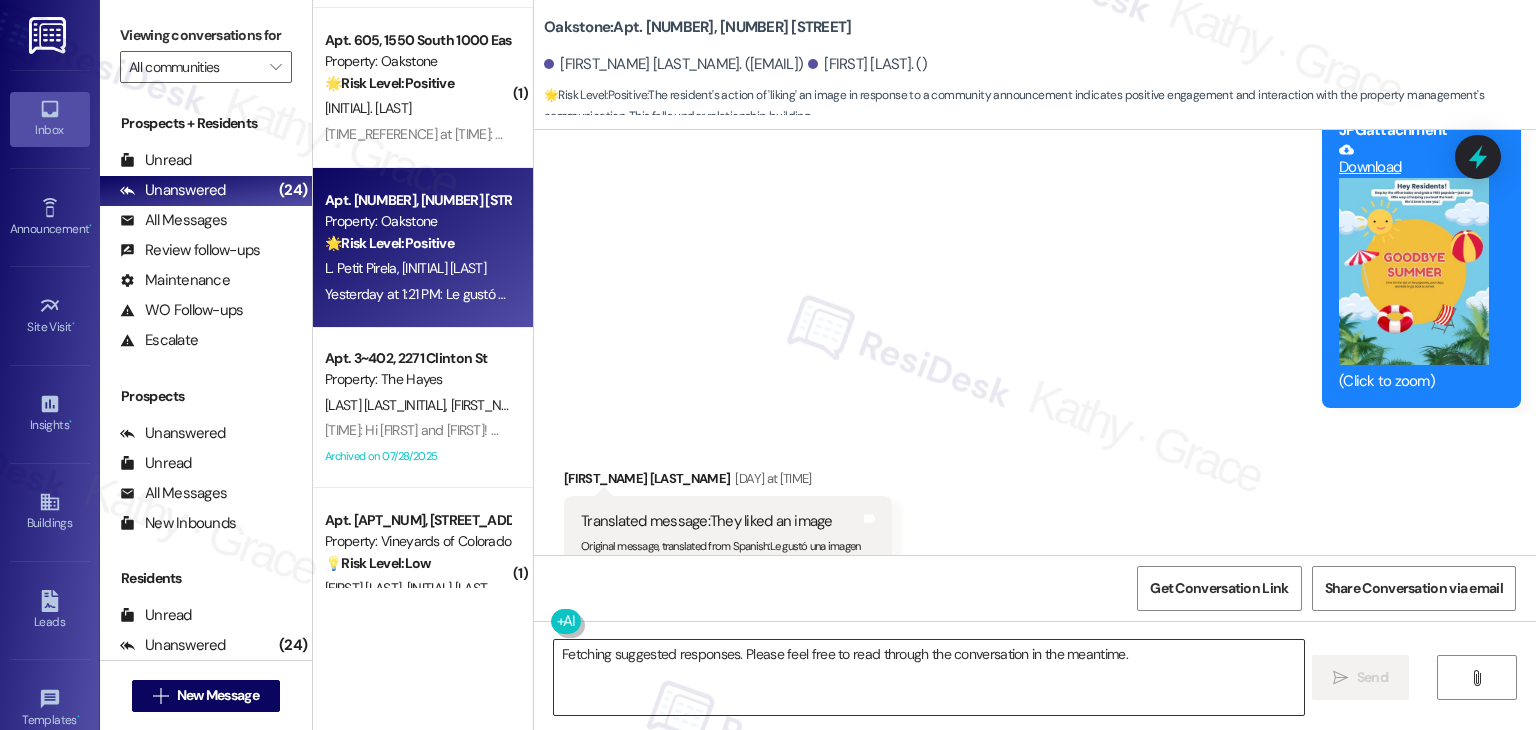 click on "Fetching suggested responses. Please feel free to read through the conversation in the meantime." at bounding box center [928, 677] 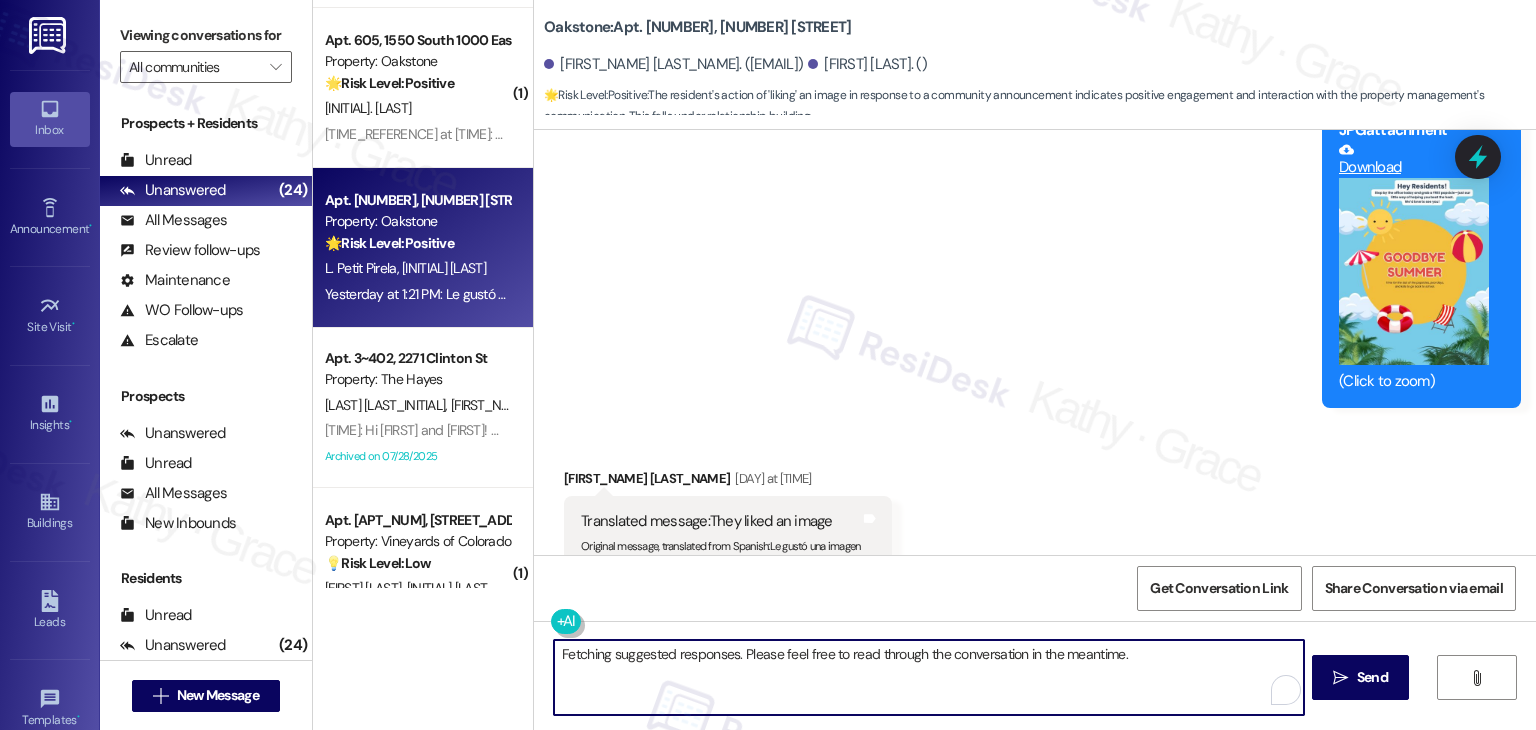 click on "Fetching suggested responses. Please feel free to read through the conversation in the meantime." at bounding box center [928, 677] 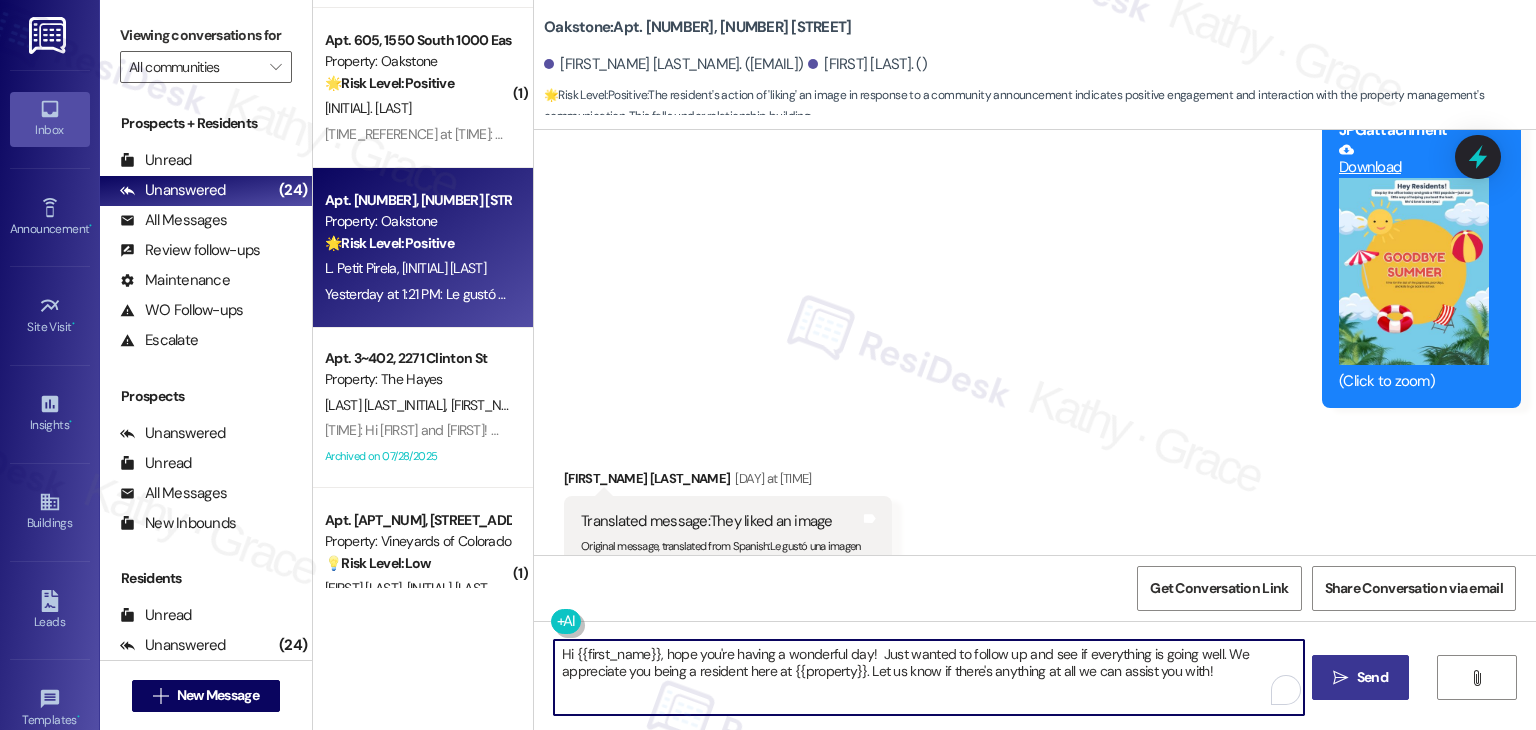 type on "Hi {{first_name}}, hope you're having a wonderful day!  Just wanted to follow up and see if everything is going well. We appreciate you being a resident here at {{property}}. Let us know if there's anything at all we can assist you with!" 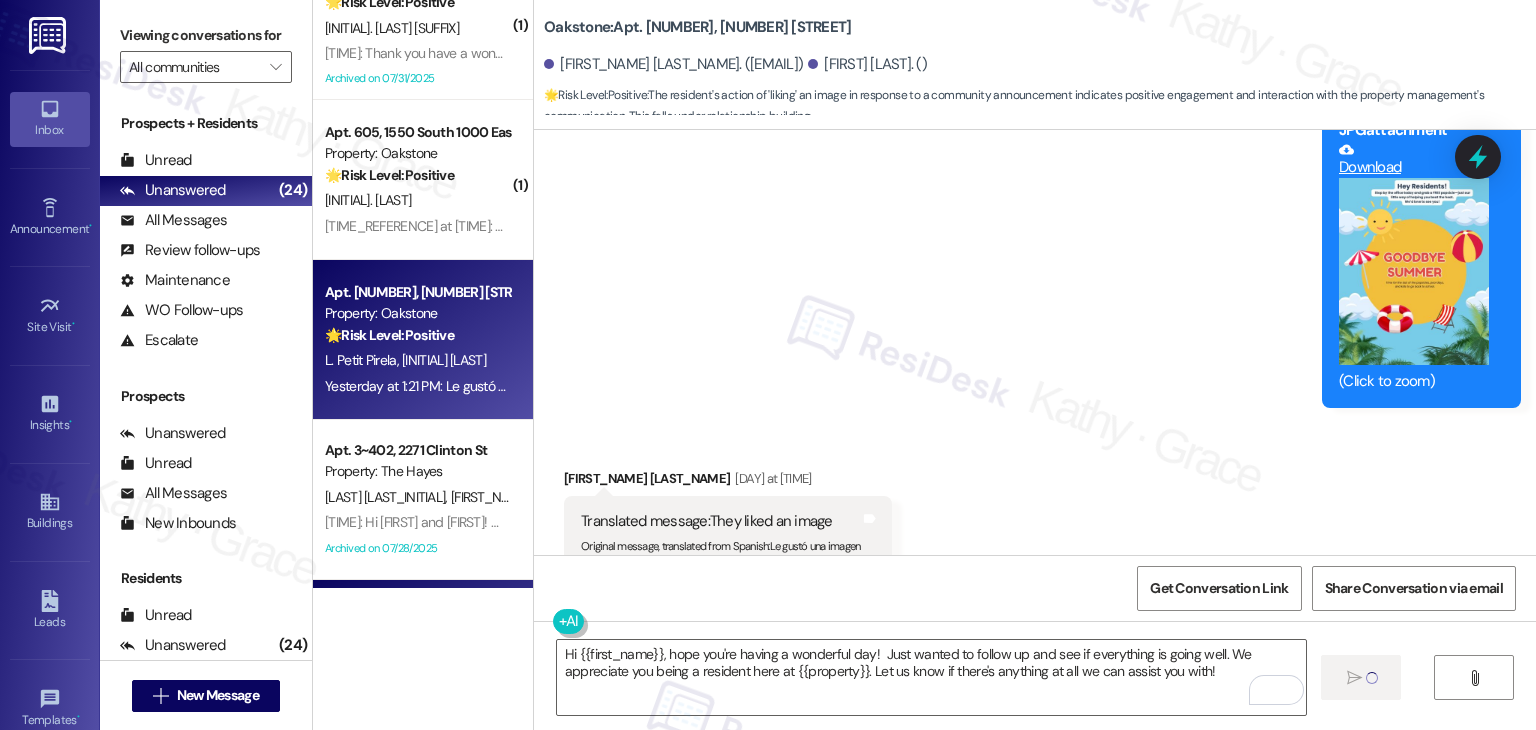 scroll, scrollTop: 1972, scrollLeft: 0, axis: vertical 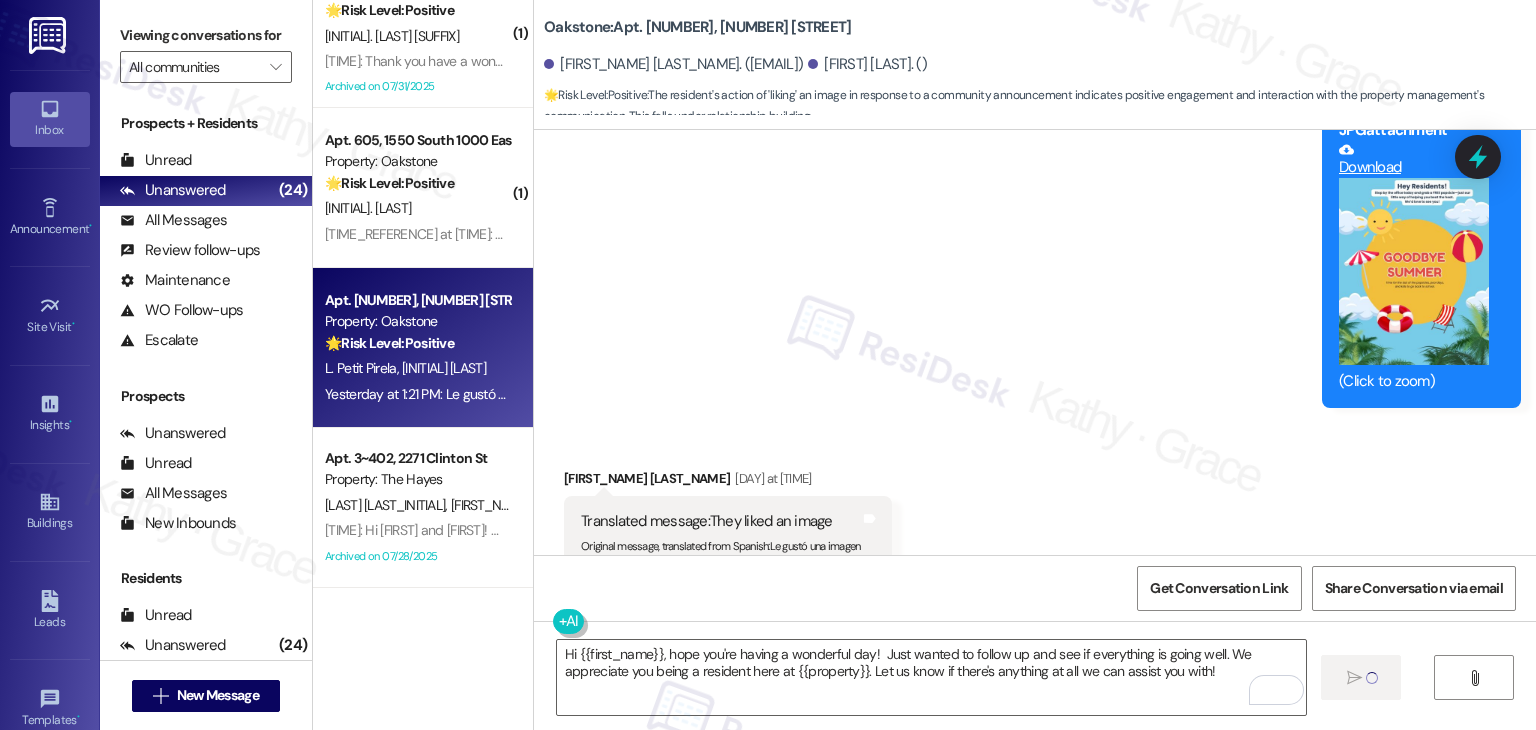 type 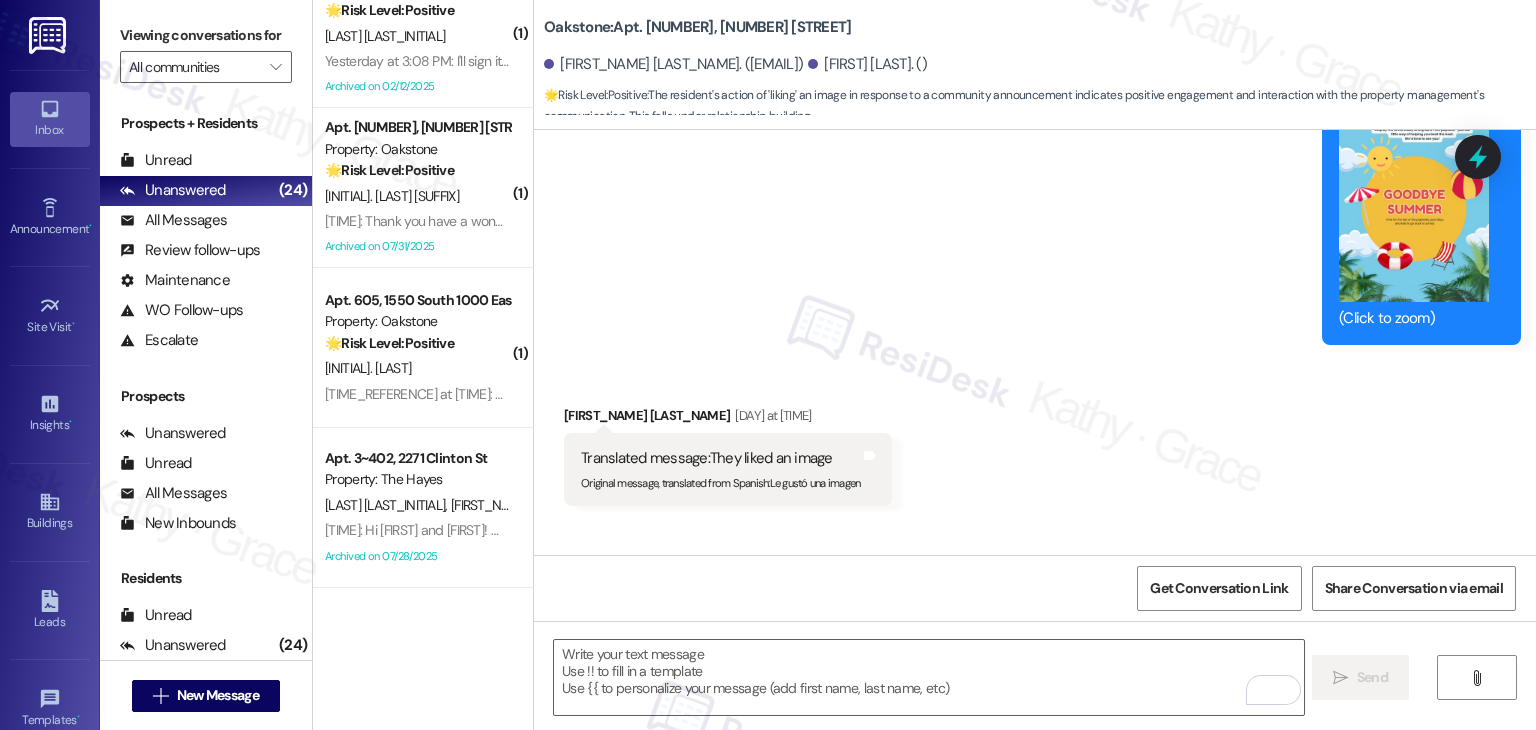 scroll, scrollTop: 18374, scrollLeft: 0, axis: vertical 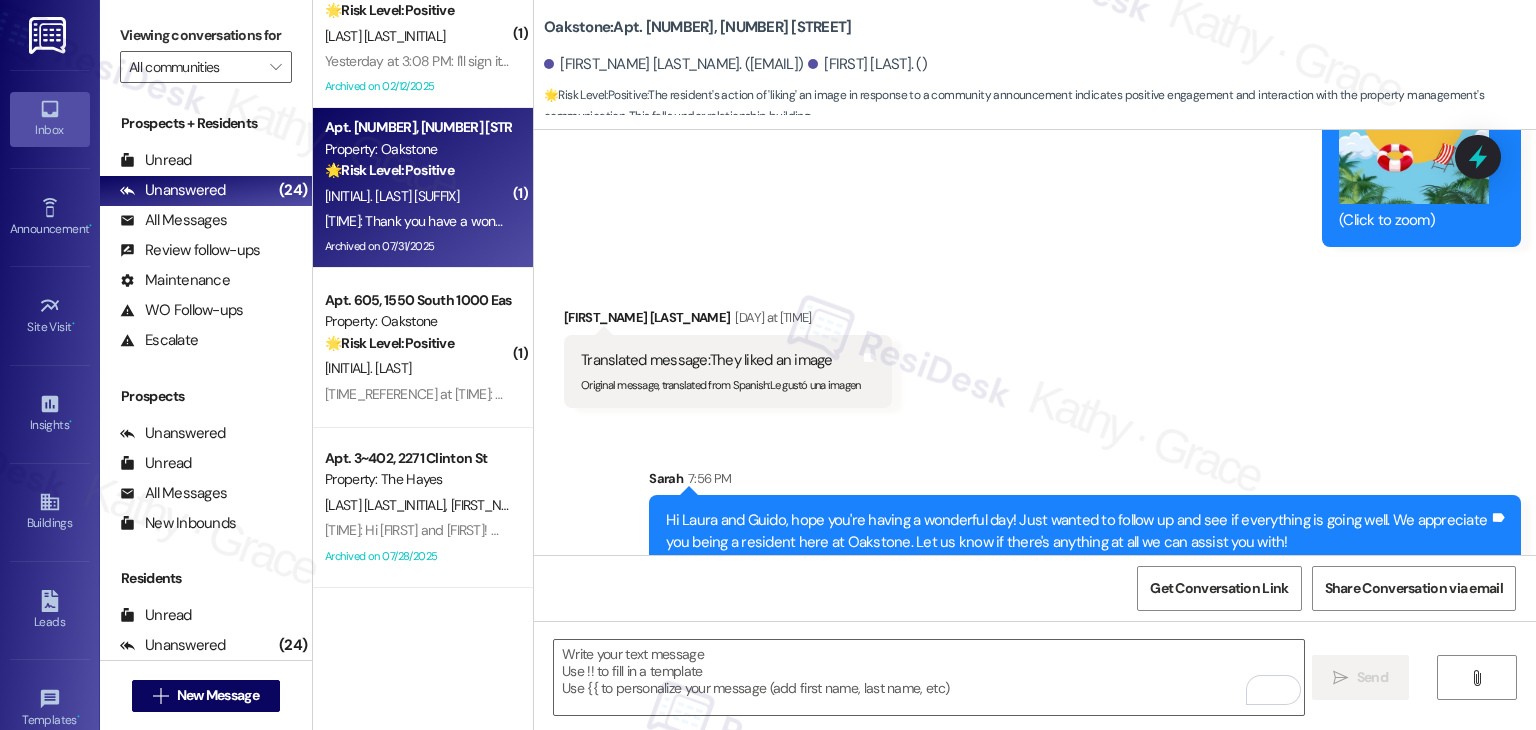 click on "[TIME] at [TIME]: Thank you have a wonderful day [TIME] at [TIME]: Thank you have a wonderful day" at bounding box center [440, 221] 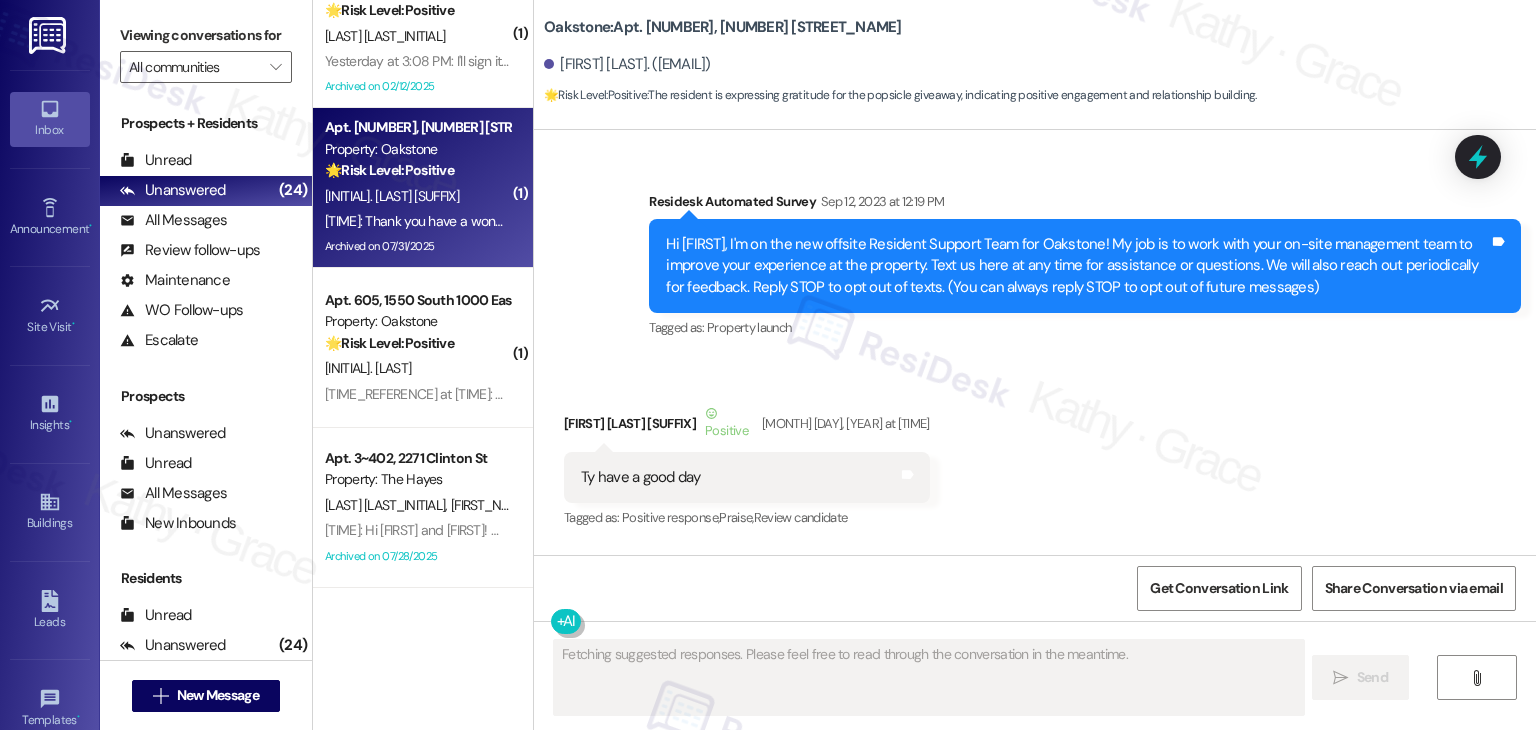 scroll, scrollTop: 12828, scrollLeft: 0, axis: vertical 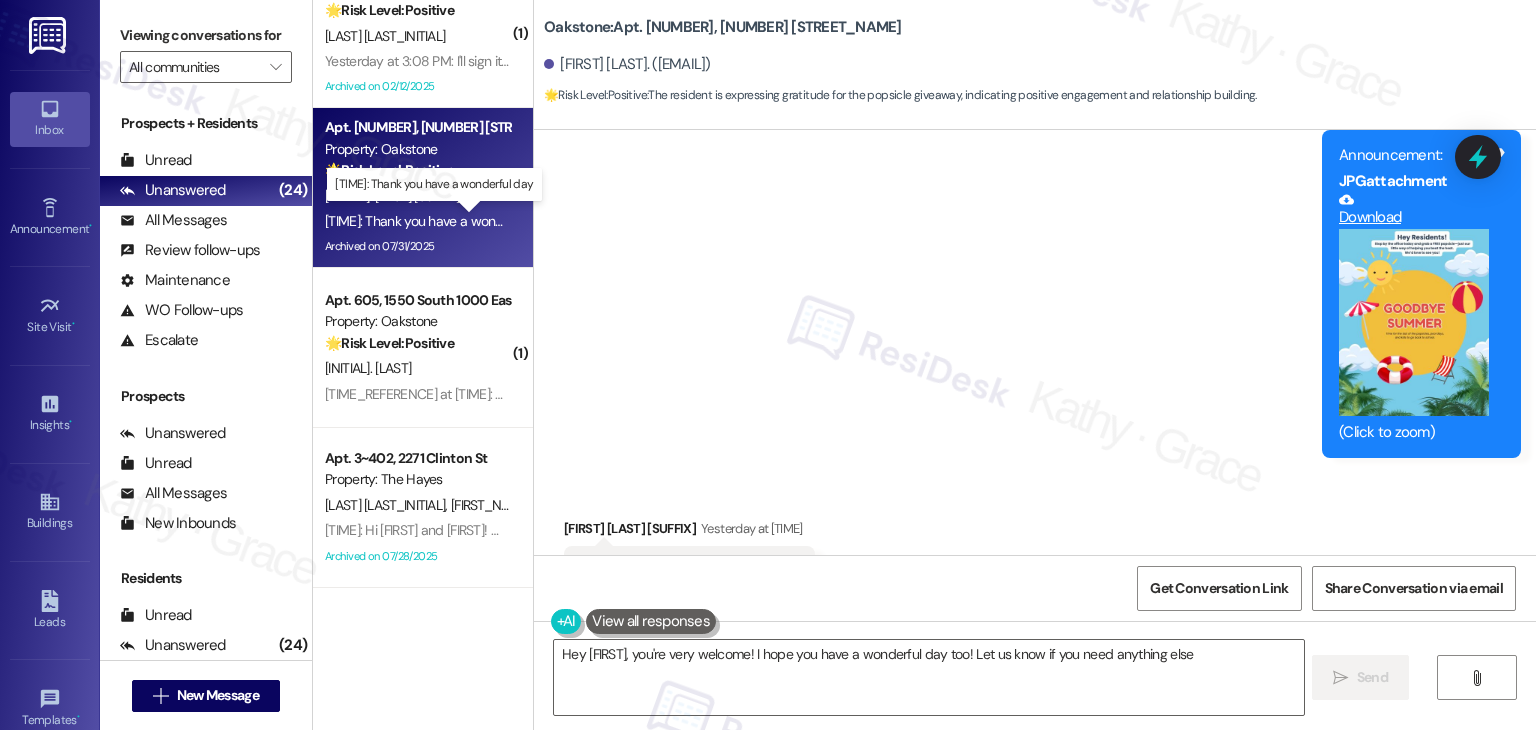 type on "Hey {{first_name}}, you're very welcome! I hope you have a wonderful day too! Let us know if you need anything else!" 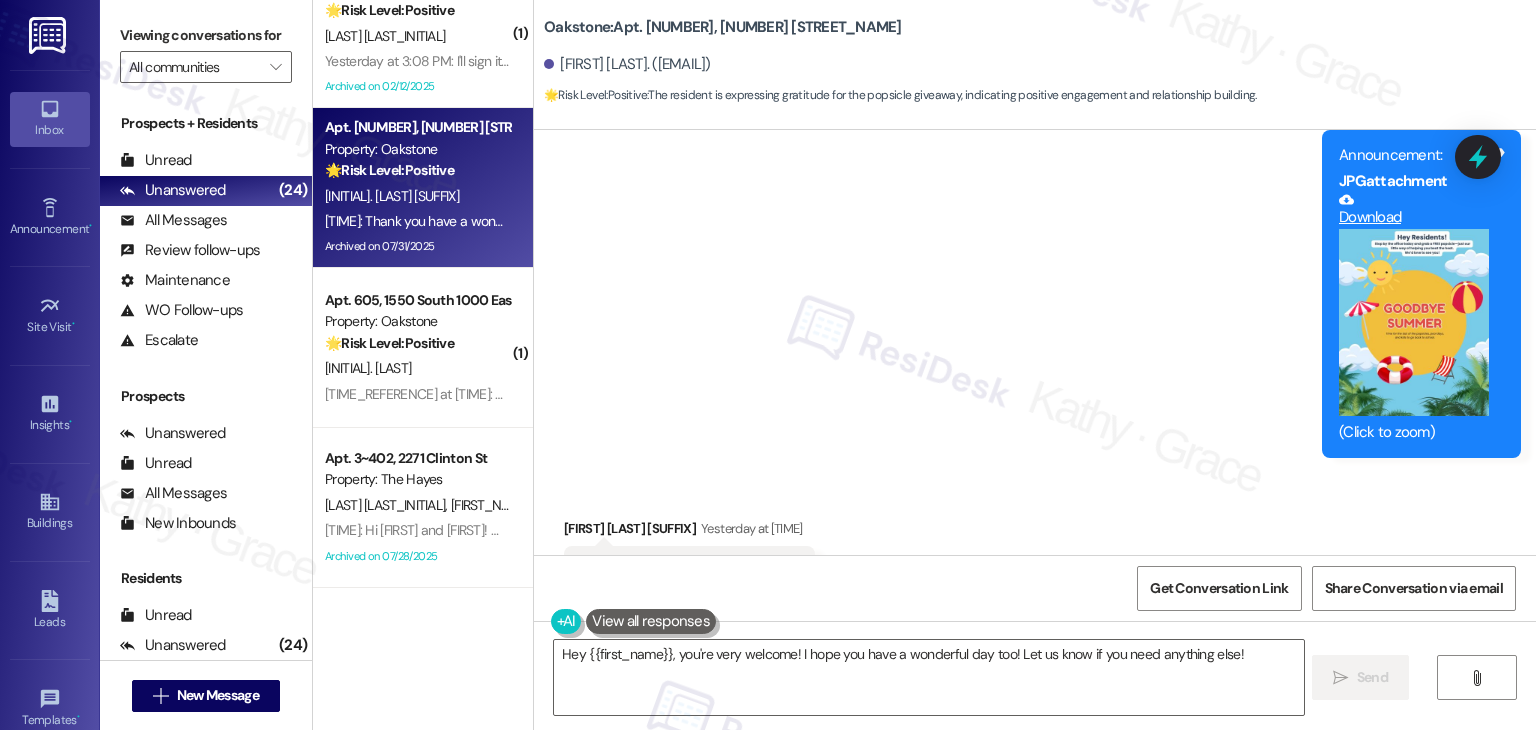 click on "Announcement, sent via SMS Dottie (ResiDesk) [TIME_REFERENCE] at [TIME] Hi Residents!
We’re handing out free popsicles in the office today—stop by and grab one while they last!
Hope to see you soon! Tags and notes Tagged as: Amenities , Click to highlight conversations about Amenities Praise Click to highlight conversations about Praise Announcement, sent via SMS Dottie (ResiDesk) [TIME_REFERENCE] at [TIME] Announcement:
PDF attachment Download Tags and notes Announcement, sent via SMS [TIME] Dottie (ResiDesk) [TIME_REFERENCE] at [TIME] Announcement:
JPG attachment Download (Click to zoom) Tags and notes" at bounding box center (1035, -3) 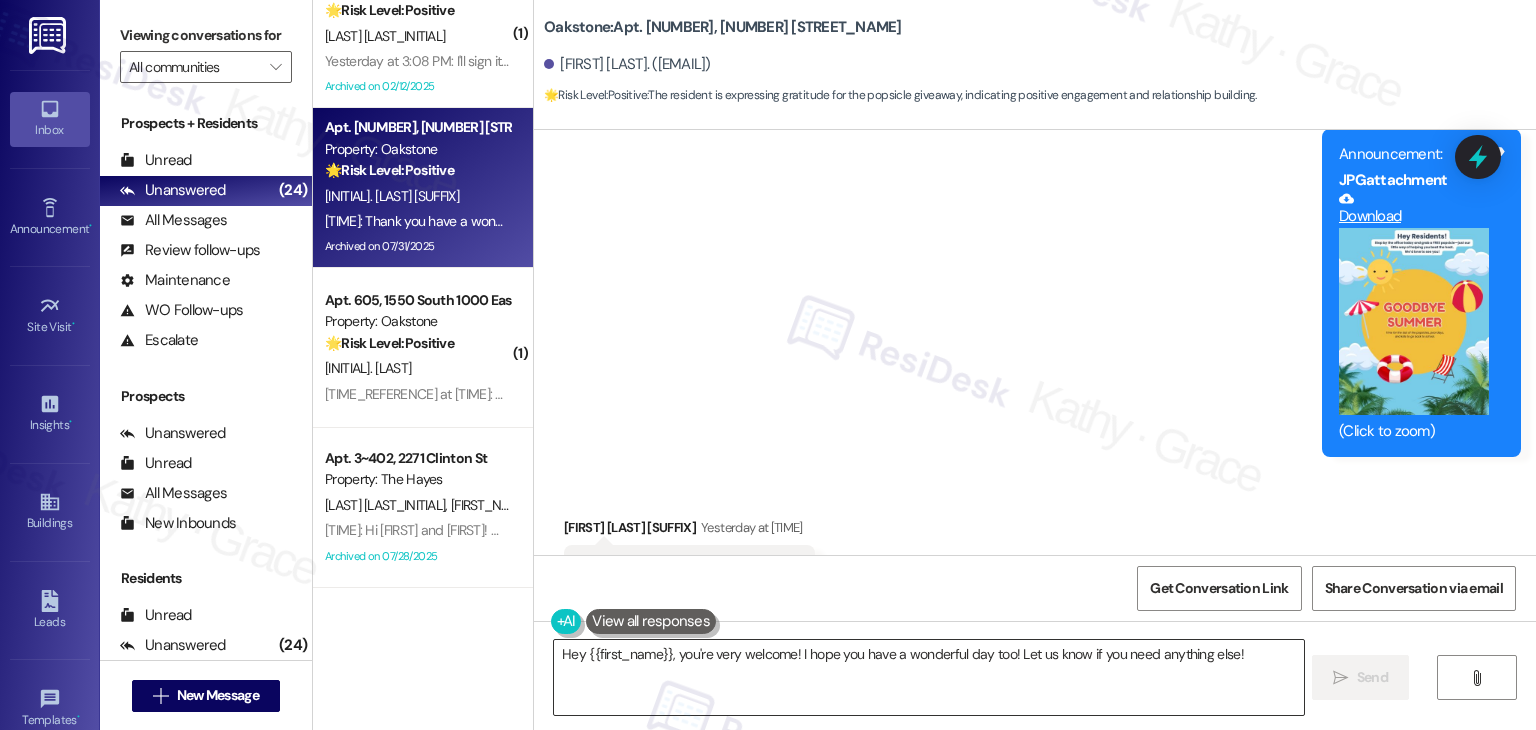 click on "Hey {{first_name}}, you're very welcome! I hope you have a wonderful day too! Let us know if you need anything else!" at bounding box center [928, 677] 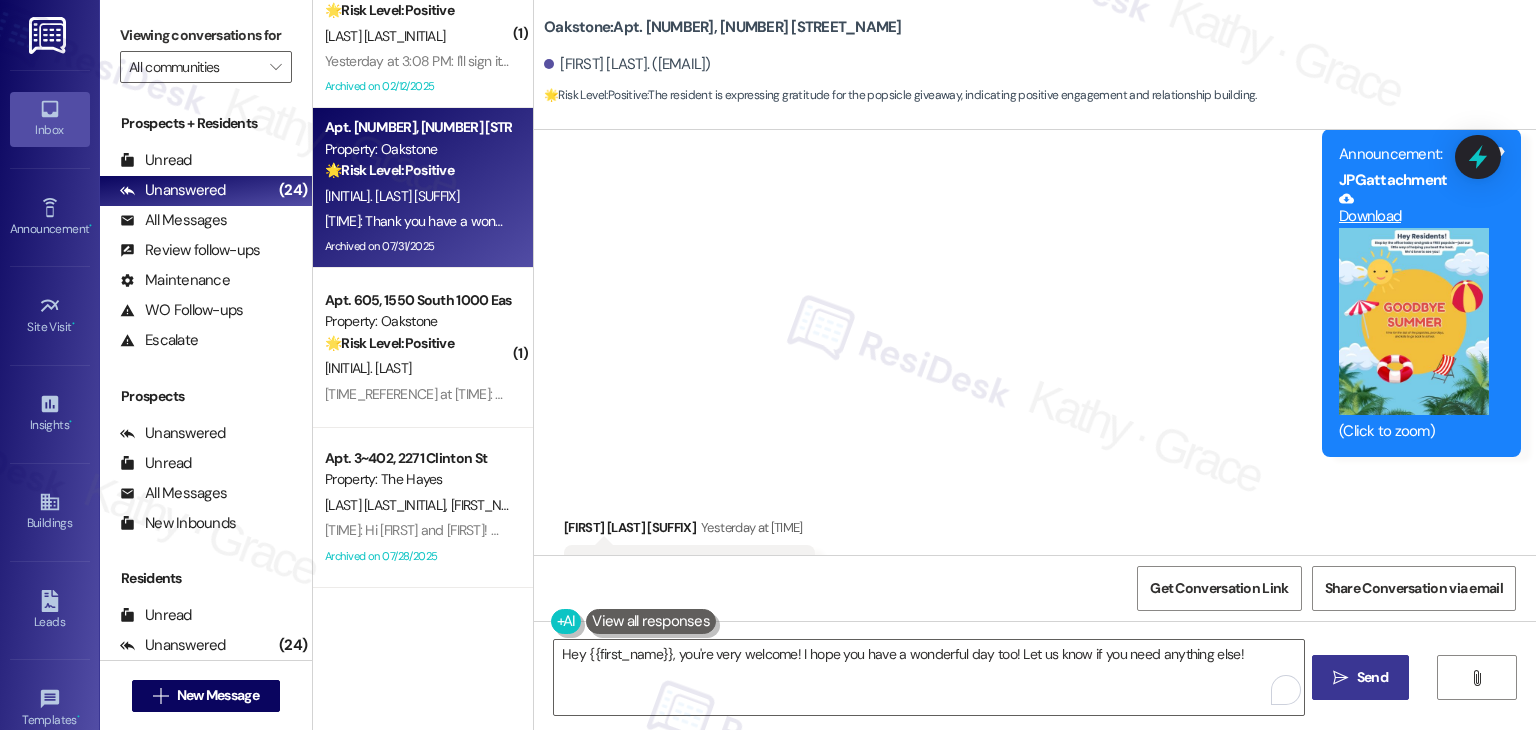 click on "Send" at bounding box center [1372, 677] 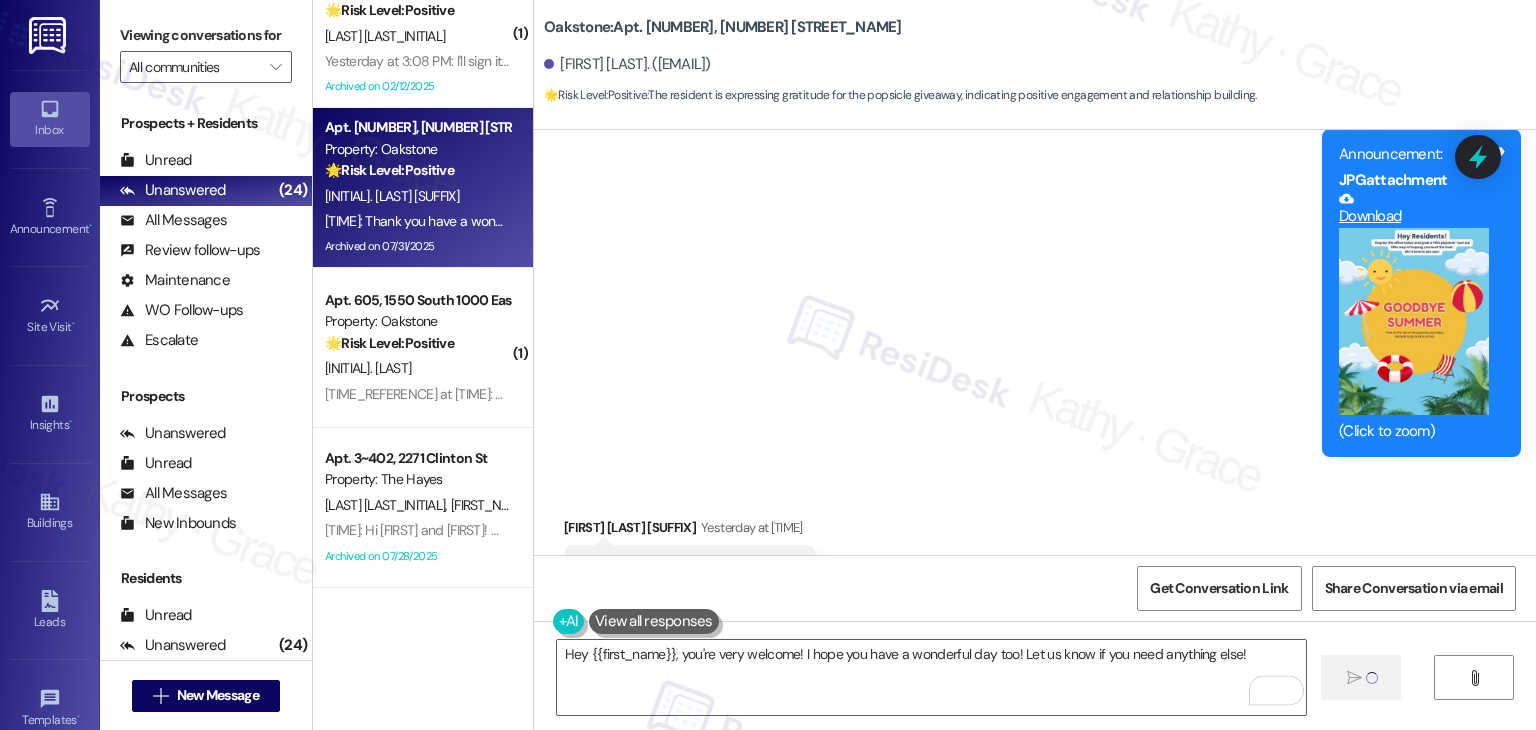 type 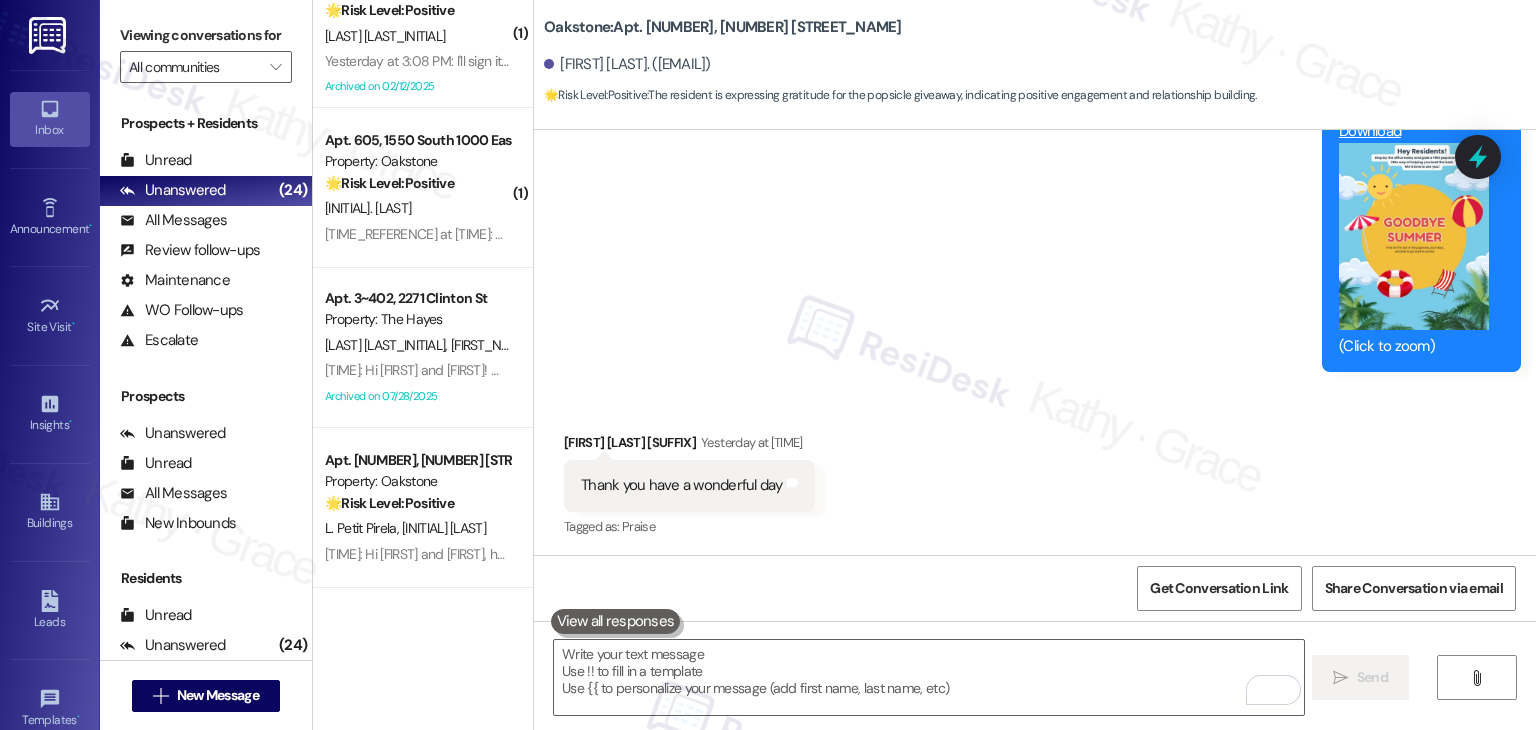 scroll, scrollTop: 12968, scrollLeft: 0, axis: vertical 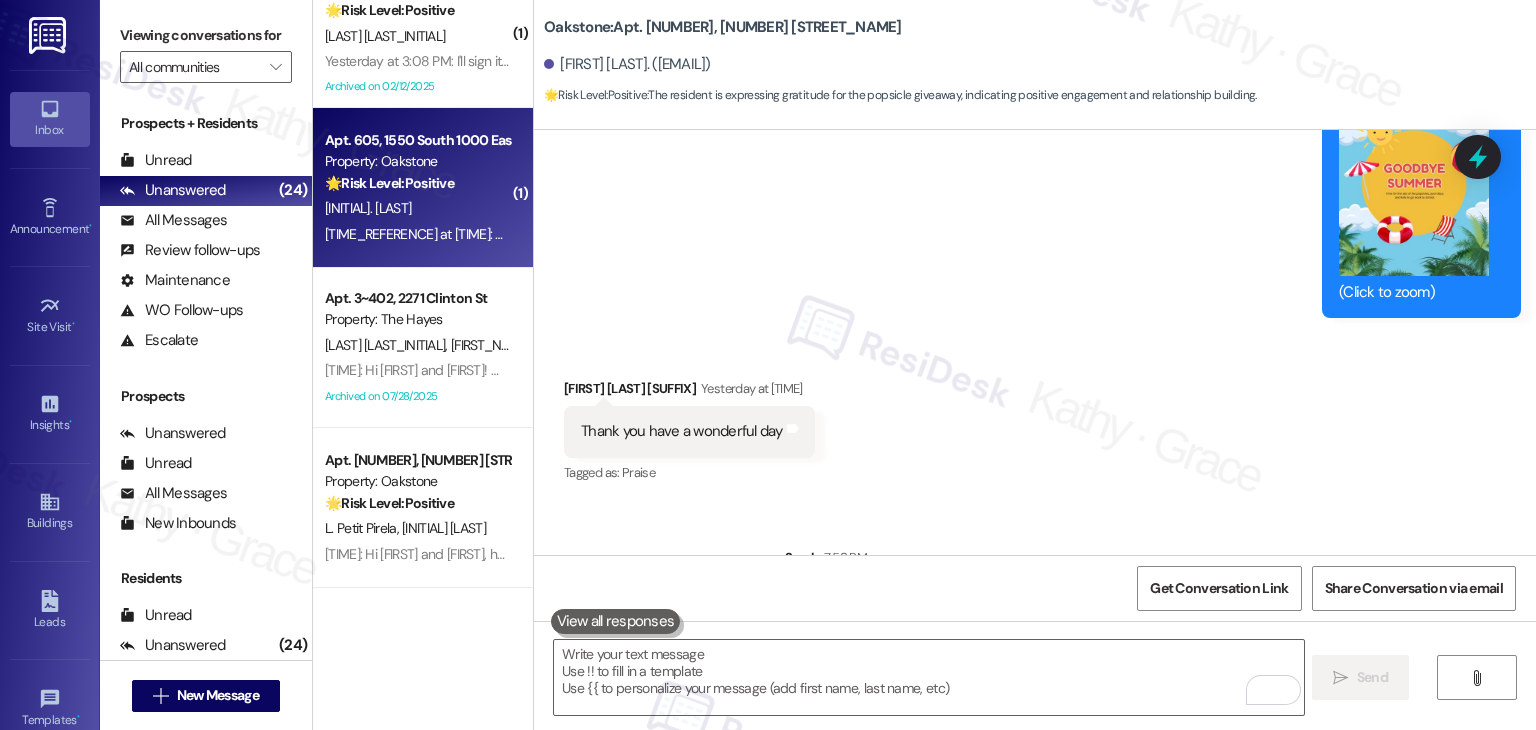 click on "[INITIAL]. [LAST]" at bounding box center [368, 208] 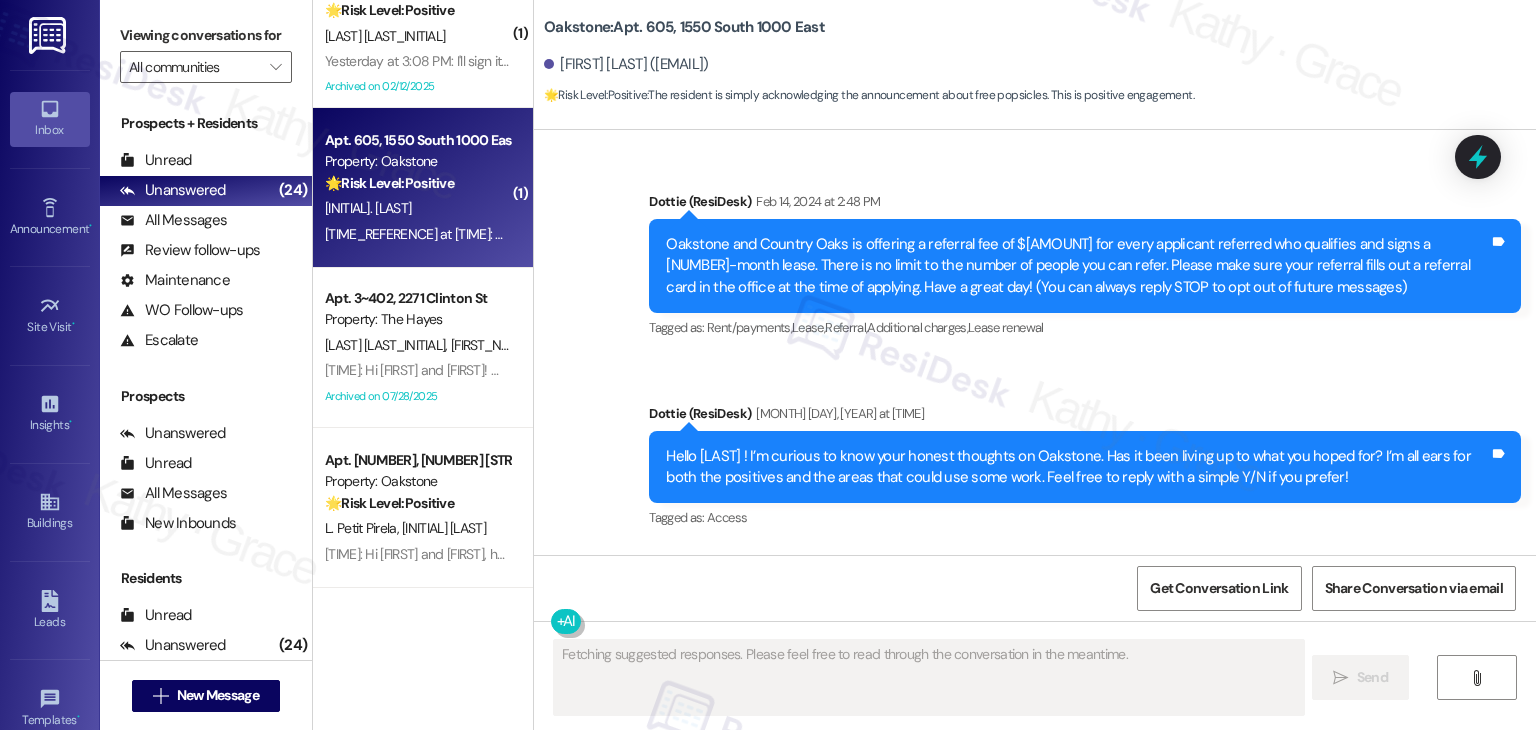 scroll, scrollTop: 7508, scrollLeft: 0, axis: vertical 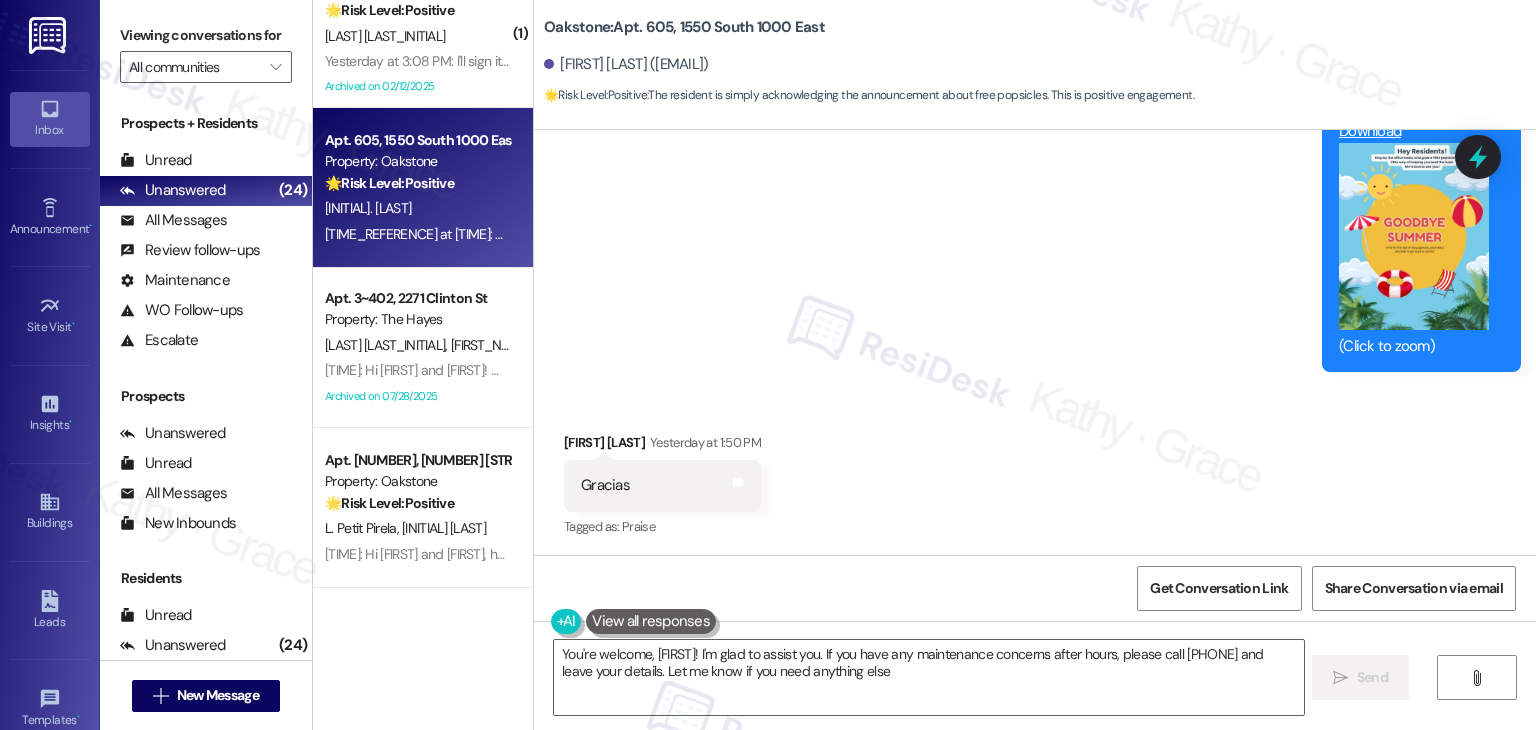 type on "You're welcome, [FIRST_NAME]! I'm glad to assist you. If you have any maintenance concerns after hours, please call [PHONE] and leave your details. Let me know if you need anything else!" 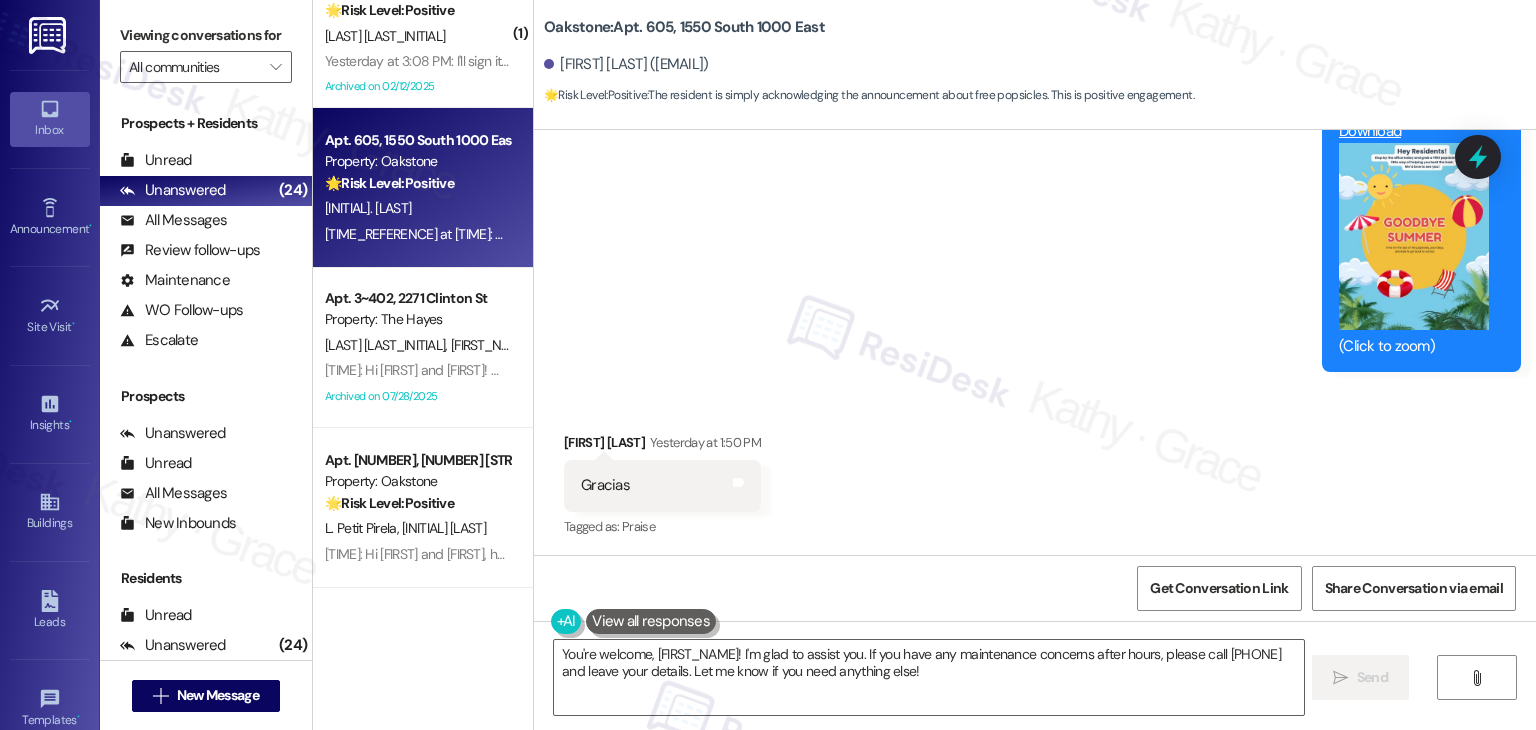 click on "Sent via SMS Dottie  (ResiDesk) [MONTH] [DAY], [YEAR] at [TIME] You're welcome, [FIRST_NAME]! I'm happy to help in any way I can. Please let me know if you have any other questions or need assistance with anything else! Tags and notes Tagged as:   Praise Click to highlight conversations about Praise Announcement, sent via SMS Dottie  (ResiDesk) [MONTH] [DAY], [YEAR] at [TIME] Hi [FIRST_NAME]!
We are excited to announce that the pool is now open! We kindly ask all residents to follow the posted pool rules, including the occupancy limits and safety guidelines, to ensure everyone has an enjoyable and safe experience.
Thank you for your cooperation! Tags and notes Tagged as:   Amenities ,  Click to highlight conversations about Amenities Safety & security ,  Click to highlight conversations about Safety & security Pool Click to highlight conversations about Pool Announcement, sent via SMS Dottie  (ResiDesk) Yesterday at 12:46 PM Hi Residents!
We’re handing out free popsicles in the office today—stop by and grab one while they last!" at bounding box center [1035, -300] 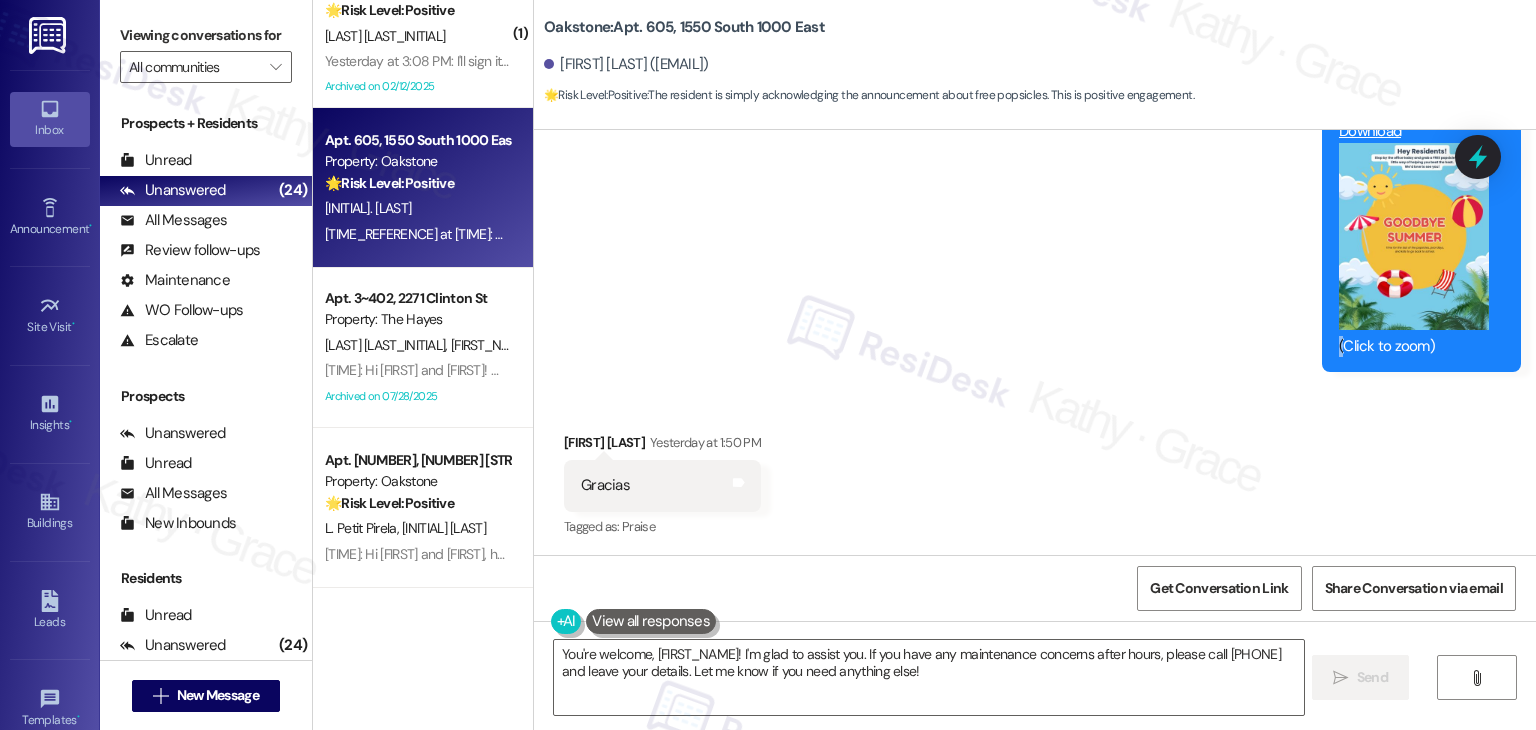 click on "Sent via SMS Dottie  (ResiDesk) [MONTH] [DAY], [YEAR] at [TIME] You're welcome, [FIRST_NAME]! I'm happy to help in any way I can. Please let me know if you have any other questions or need assistance with anything else! Tags and notes Tagged as:   Praise Click to highlight conversations about Praise Announcement, sent via SMS Dottie  (ResiDesk) [MONTH] [DAY], [YEAR] at [TIME] Hi [FIRST_NAME]!
We are excited to announce that the pool is now open! We kindly ask all residents to follow the posted pool rules, including the occupancy limits and safety guidelines, to ensure everyone has an enjoyable and safe experience.
Thank you for your cooperation! Tags and notes Tagged as:   Amenities ,  Click to highlight conversations about Amenities Safety & security ,  Click to highlight conversations about Safety & security Pool Click to highlight conversations about Pool Announcement, sent via SMS Dottie  (ResiDesk) Yesterday at 12:46 PM Hi Residents!
We’re handing out free popsicles in the office today—stop by and grab one while they last!" at bounding box center [1035, -300] 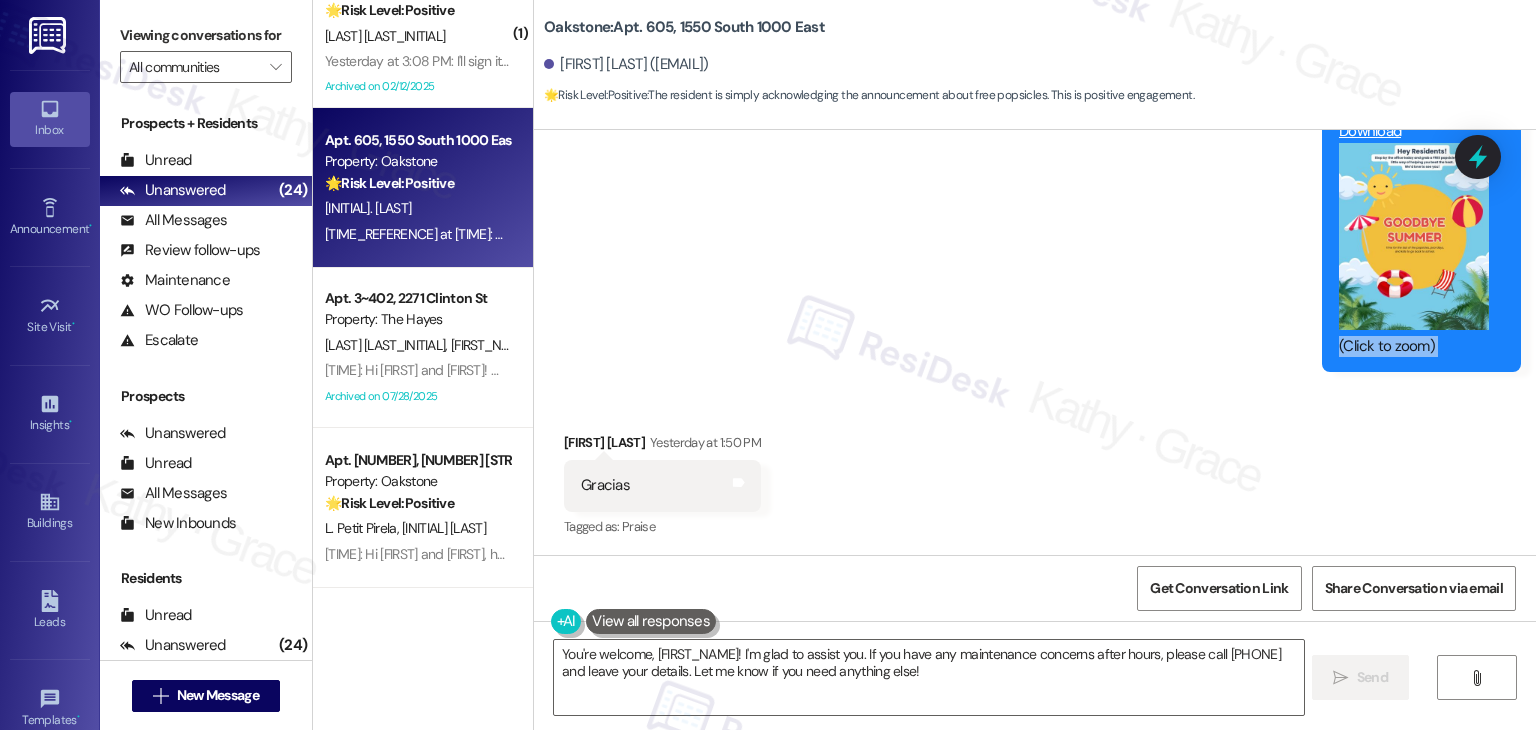 click on "Sent via SMS Dottie  (ResiDesk) [MONTH] [DAY], [YEAR] at [TIME] You're welcome, [FIRST_NAME]! I'm happy to help in any way I can. Please let me know if you have any other questions or need assistance with anything else! Tags and notes Tagged as:   Praise Click to highlight conversations about Praise Announcement, sent via SMS Dottie  (ResiDesk) [MONTH] [DAY], [YEAR] at [TIME] Hi [FIRST_NAME]!
We are excited to announce that the pool is now open! We kindly ask all residents to follow the posted pool rules, including the occupancy limits and safety guidelines, to ensure everyone has an enjoyable and safe experience.
Thank you for your cooperation! Tags and notes Tagged as:   Amenities ,  Click to highlight conversations about Amenities Safety & security ,  Click to highlight conversations about Safety & security Pool Click to highlight conversations about Pool Announcement, sent via SMS Dottie  (ResiDesk) Yesterday at 12:46 PM Hi Residents!
We’re handing out free popsicles in the office today—stop by and grab one while they last!" at bounding box center (1035, -300) 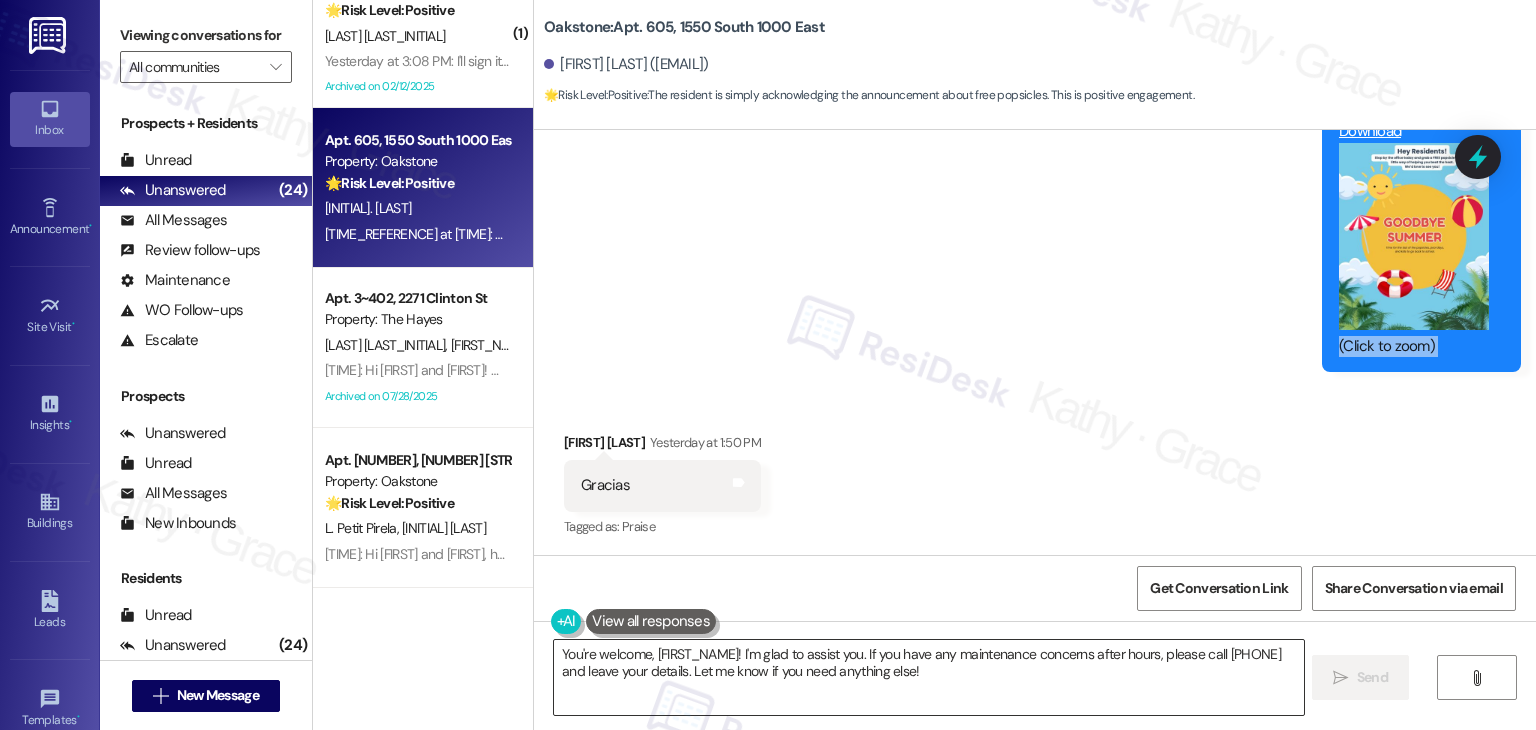click on "You're welcome, [FIRST_NAME]! I'm glad to assist you. If you have any maintenance concerns after hours, please call [PHONE] and leave your details. Let me know if you need anything else!" at bounding box center [928, 677] 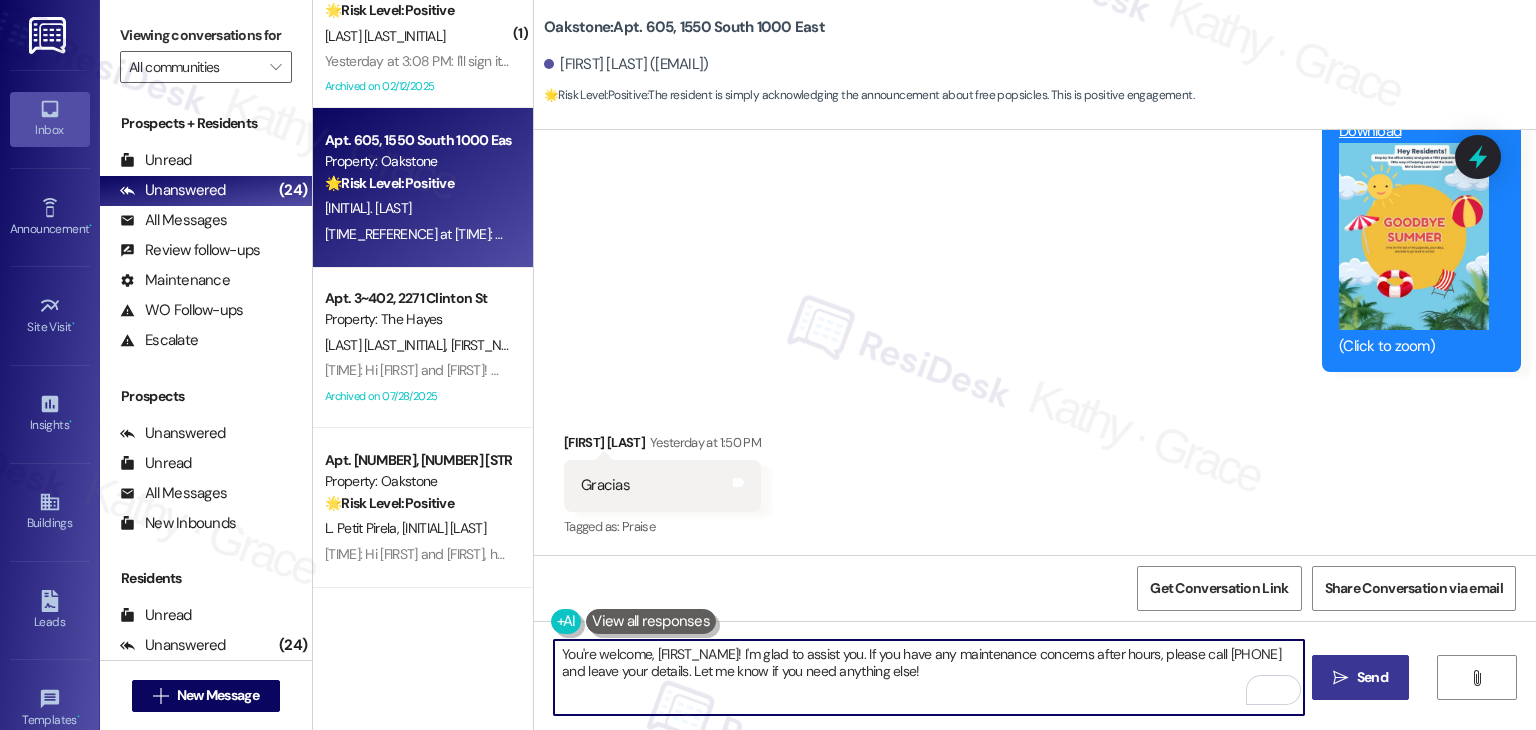 click on "Send" at bounding box center [1372, 677] 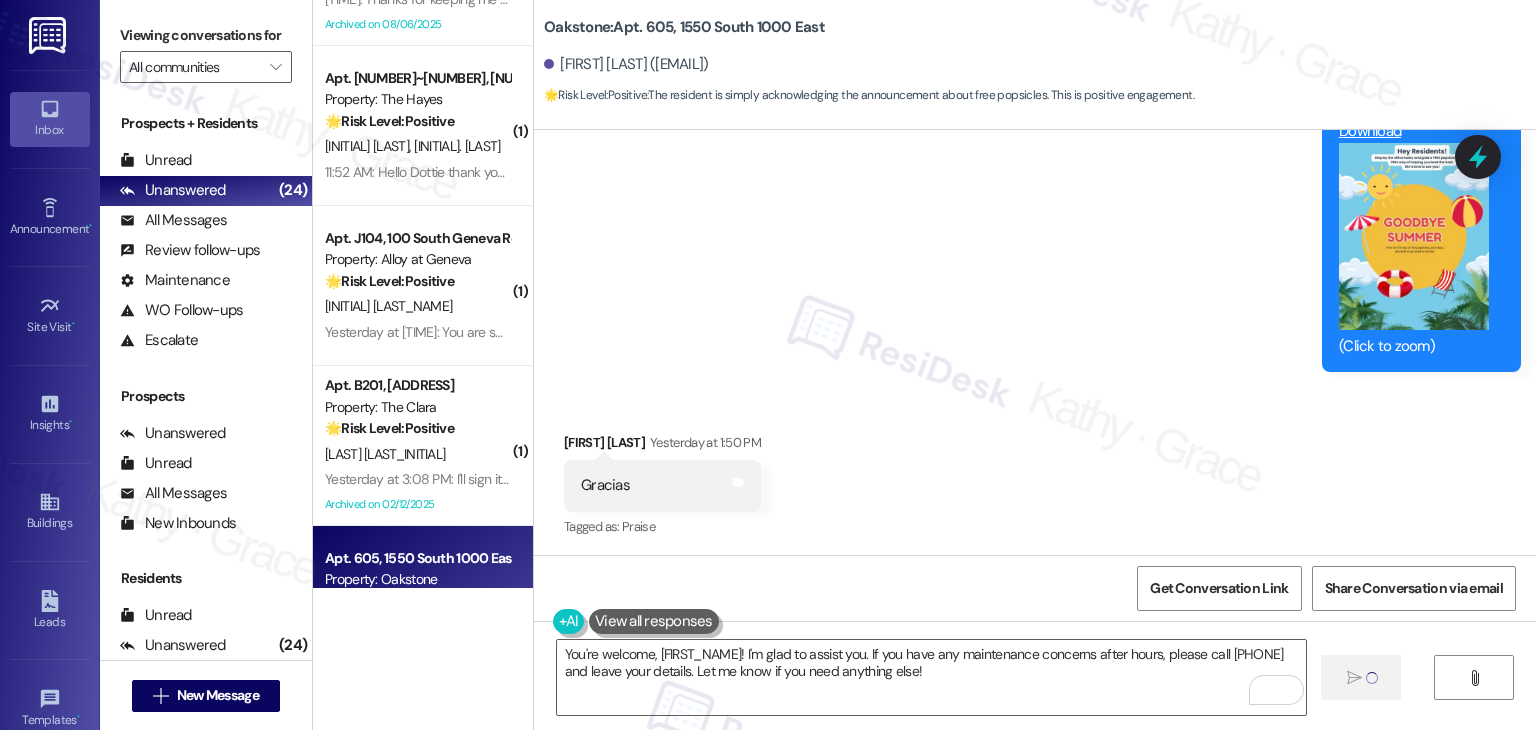 type 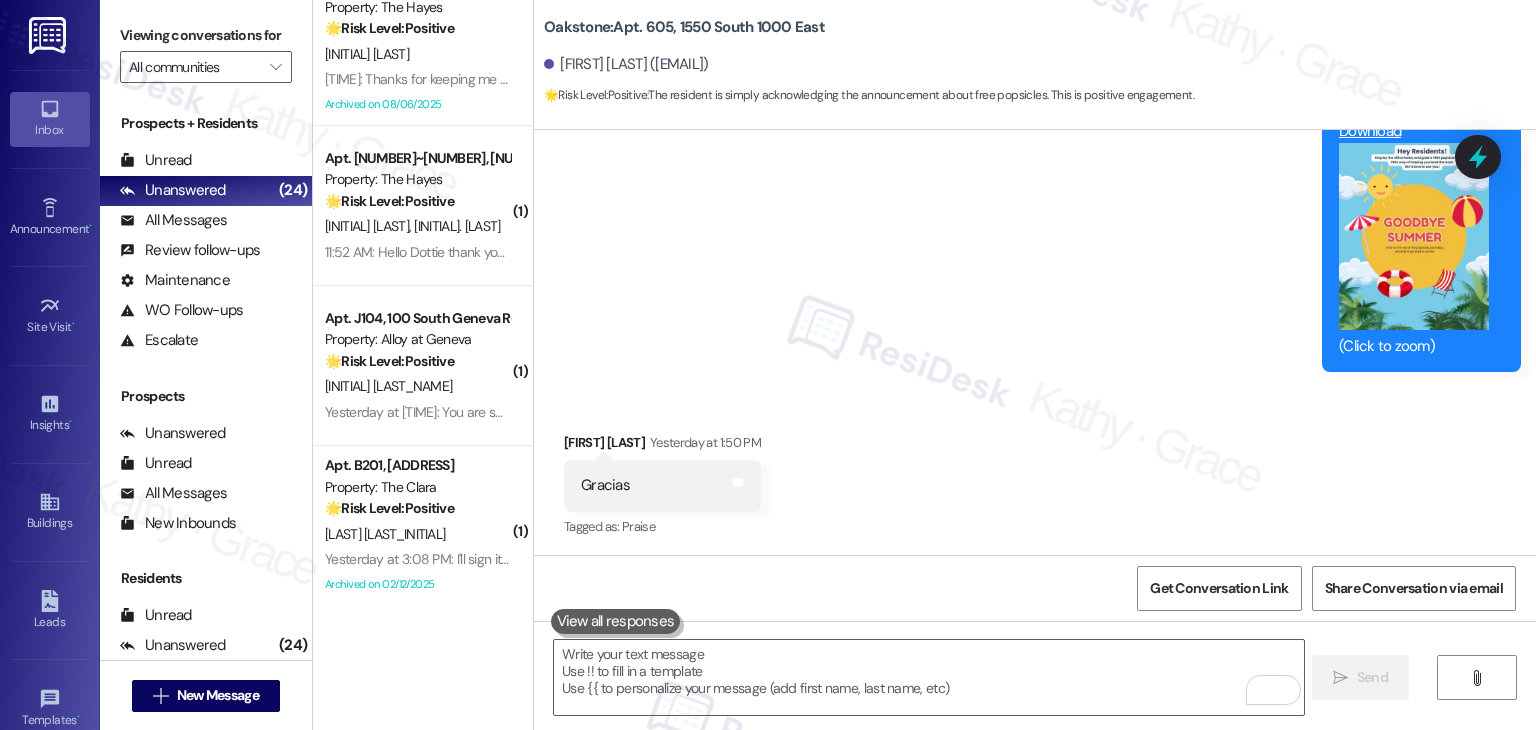 scroll, scrollTop: 1472, scrollLeft: 0, axis: vertical 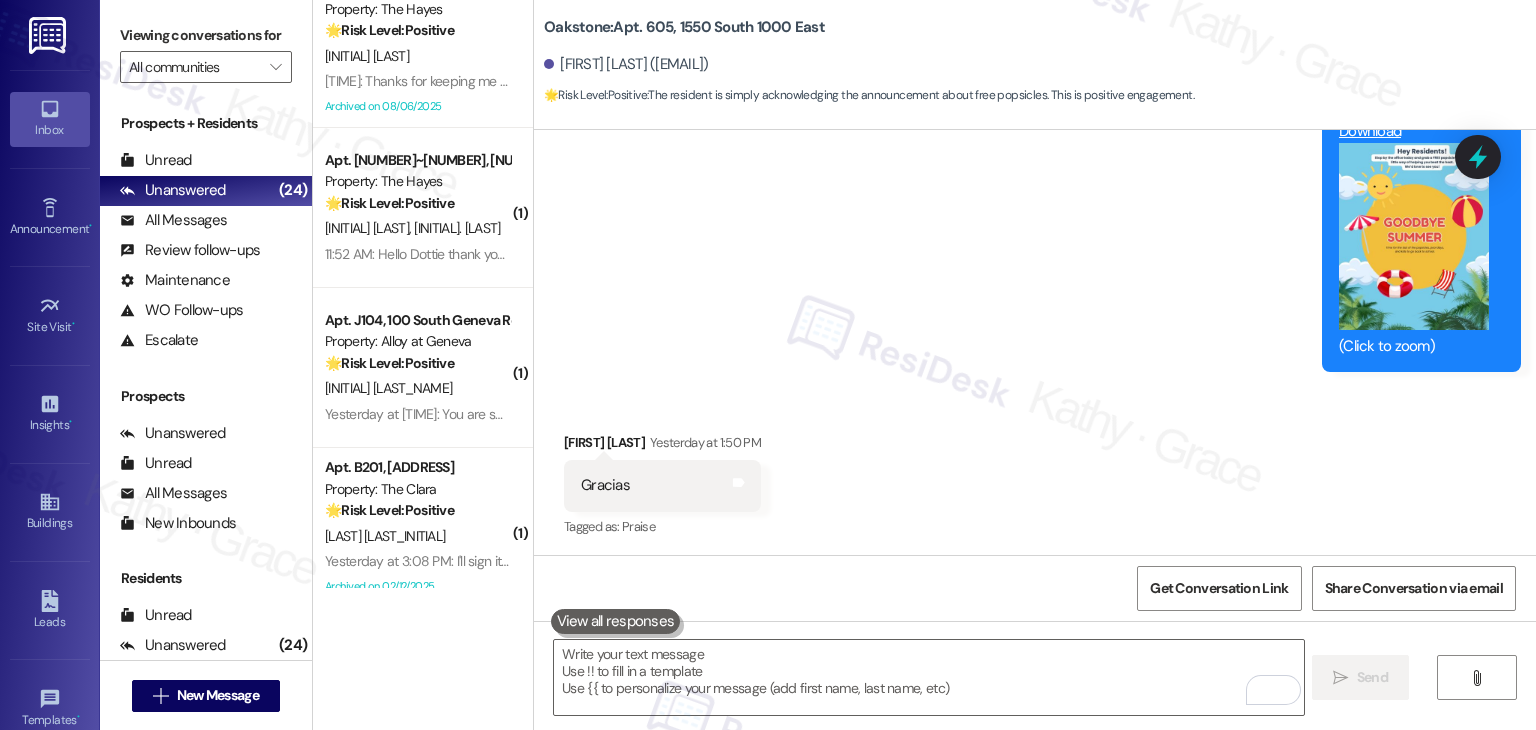 click on "[LAST] [LAST_INITIAL]" at bounding box center (417, 536) 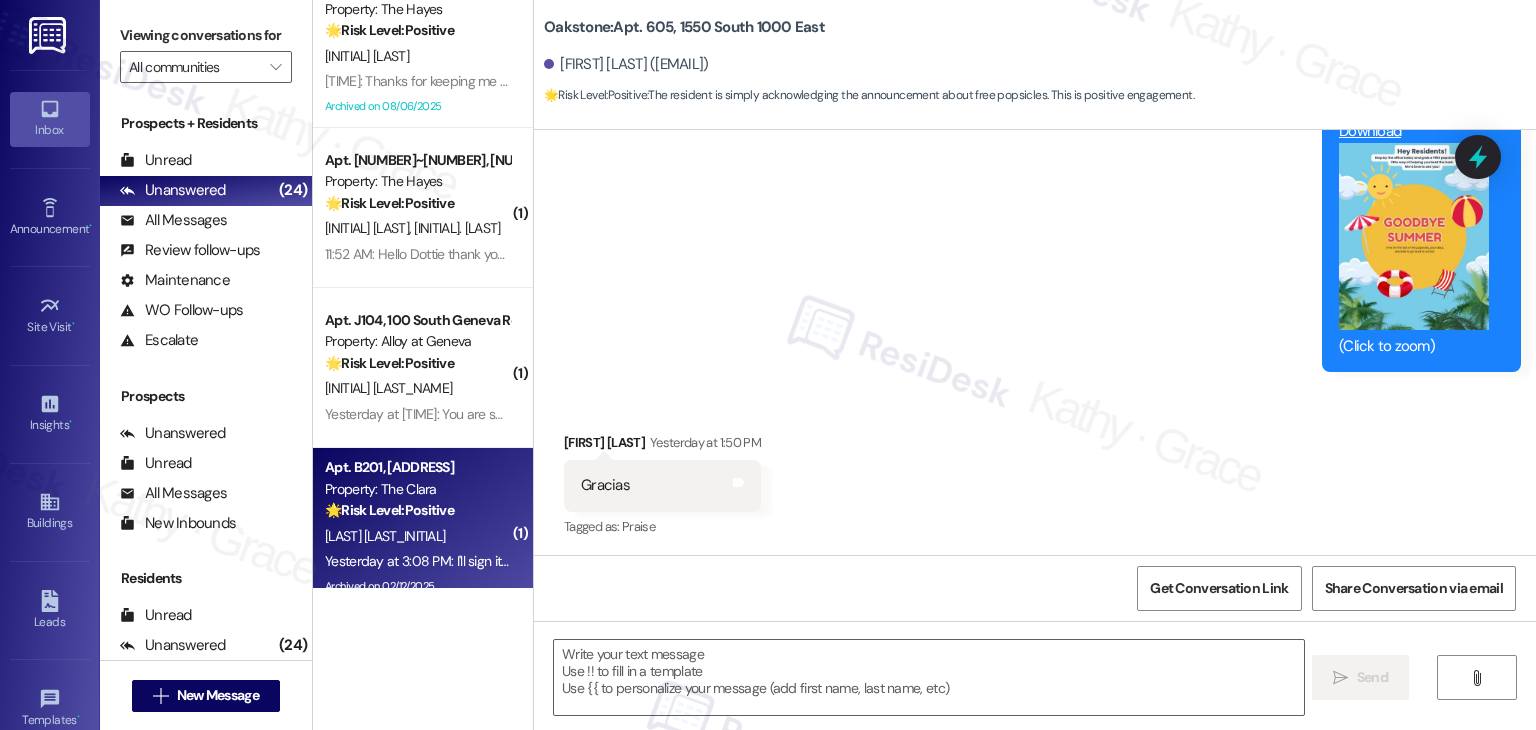 type on "Fetching suggested responses. Please feel free to read through the conversation in the meantime." 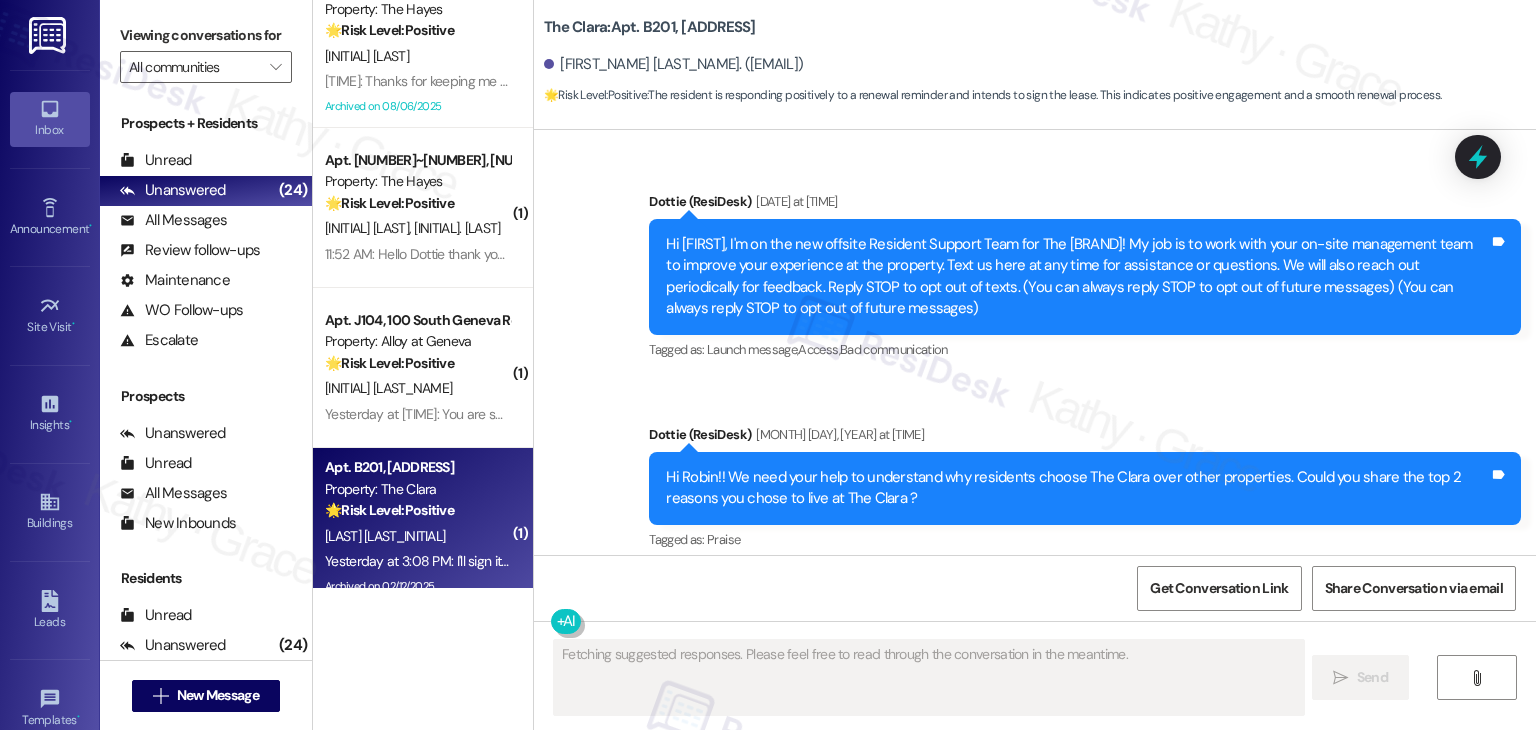 scroll, scrollTop: 58582, scrollLeft: 0, axis: vertical 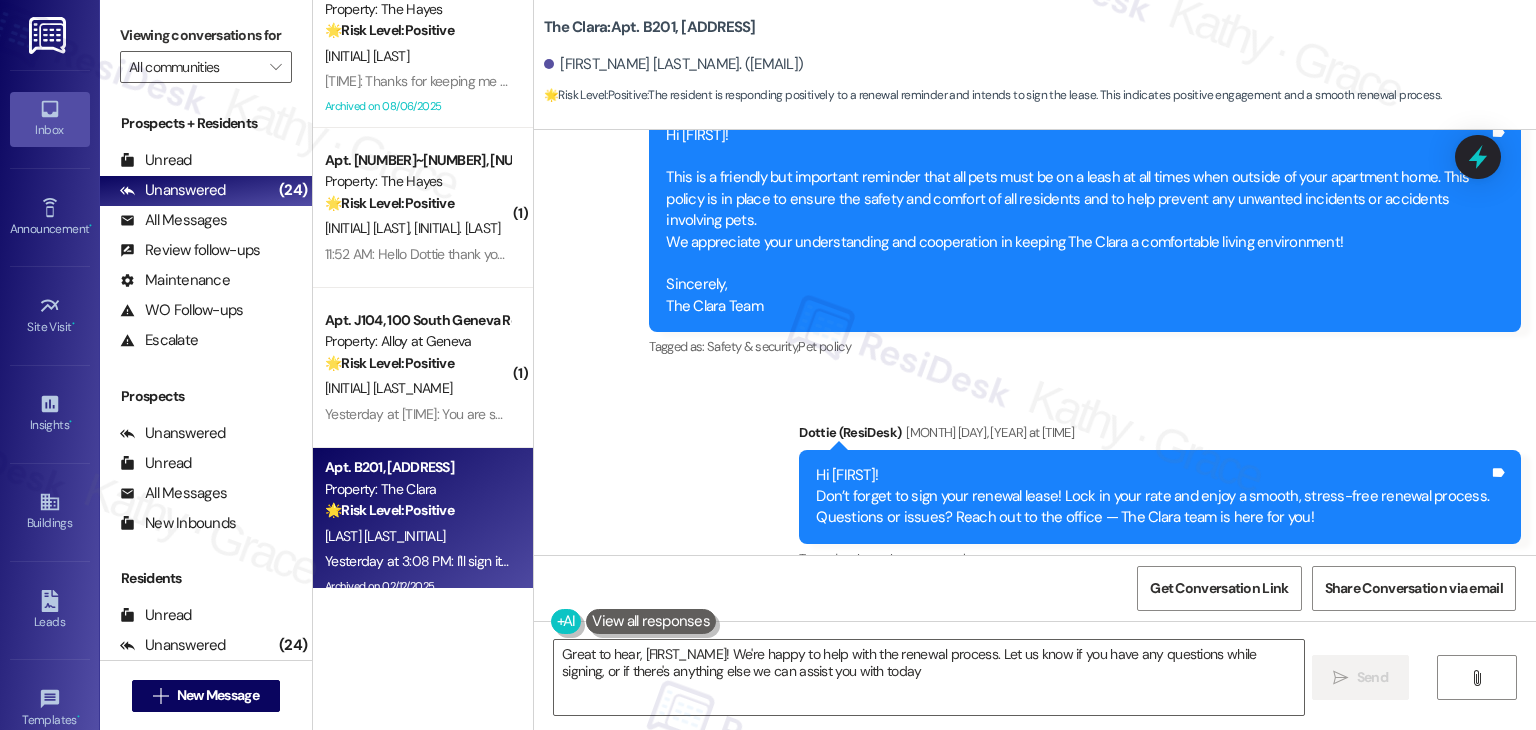 type on "Great to hear, [FIRST]! We're happy to help with the renewal process. Let us know if you have any questions while signing, or if there's anything else we can assist you with today!" 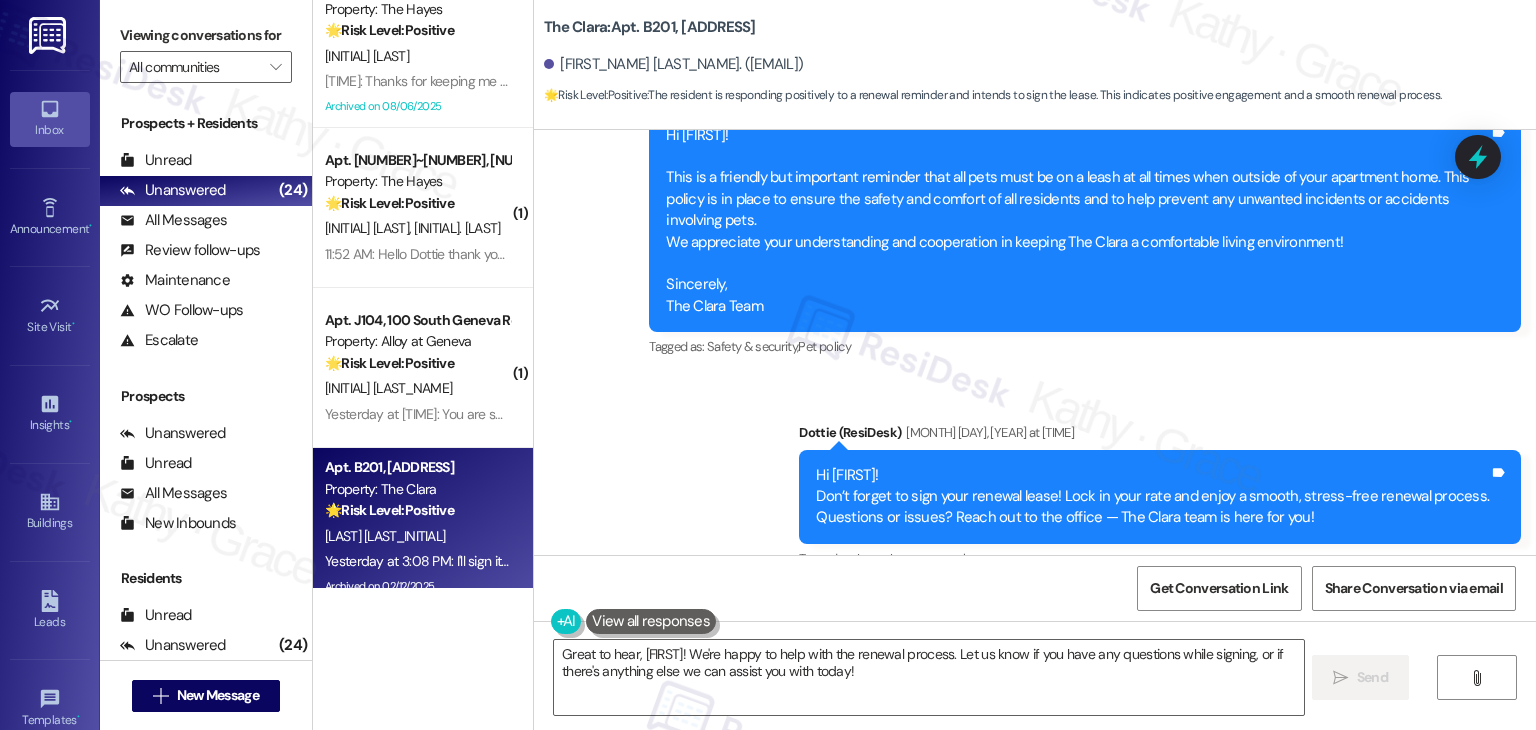 click on "Received via SMS [FIRST] [LAST] [DAY_OF_WEEK] at [TIME] I'll sign it today! Thanks Tags and notes Tagged as: Praise , Click to highlight conversations about Praise Positive response Click to highlight conversations about Positive response" at bounding box center [1035, 672] 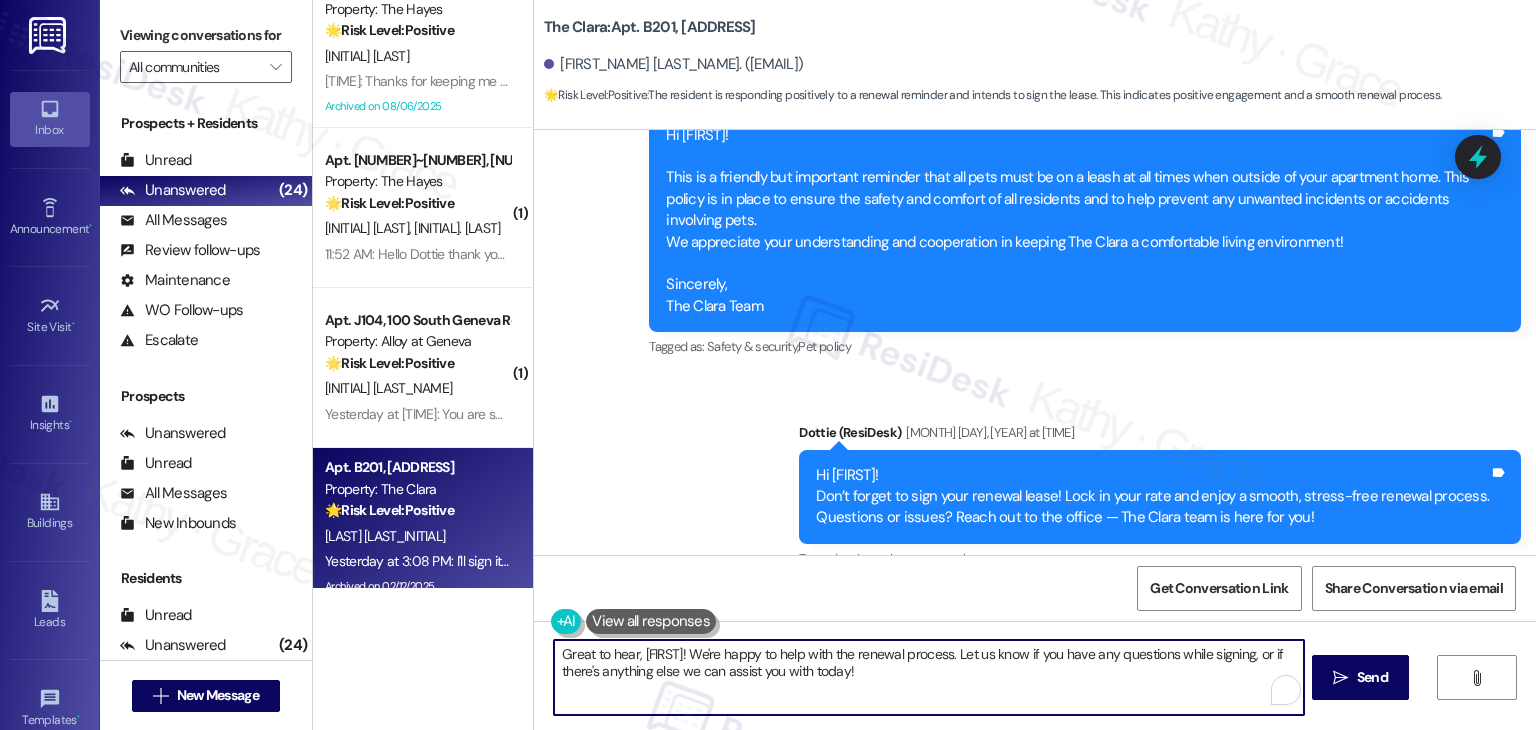 click on "Great to hear, [FIRST]! We're happy to help with the renewal process. Let us know if you have any questions while signing, or if there's anything else we can assist you with today!" at bounding box center (928, 677) 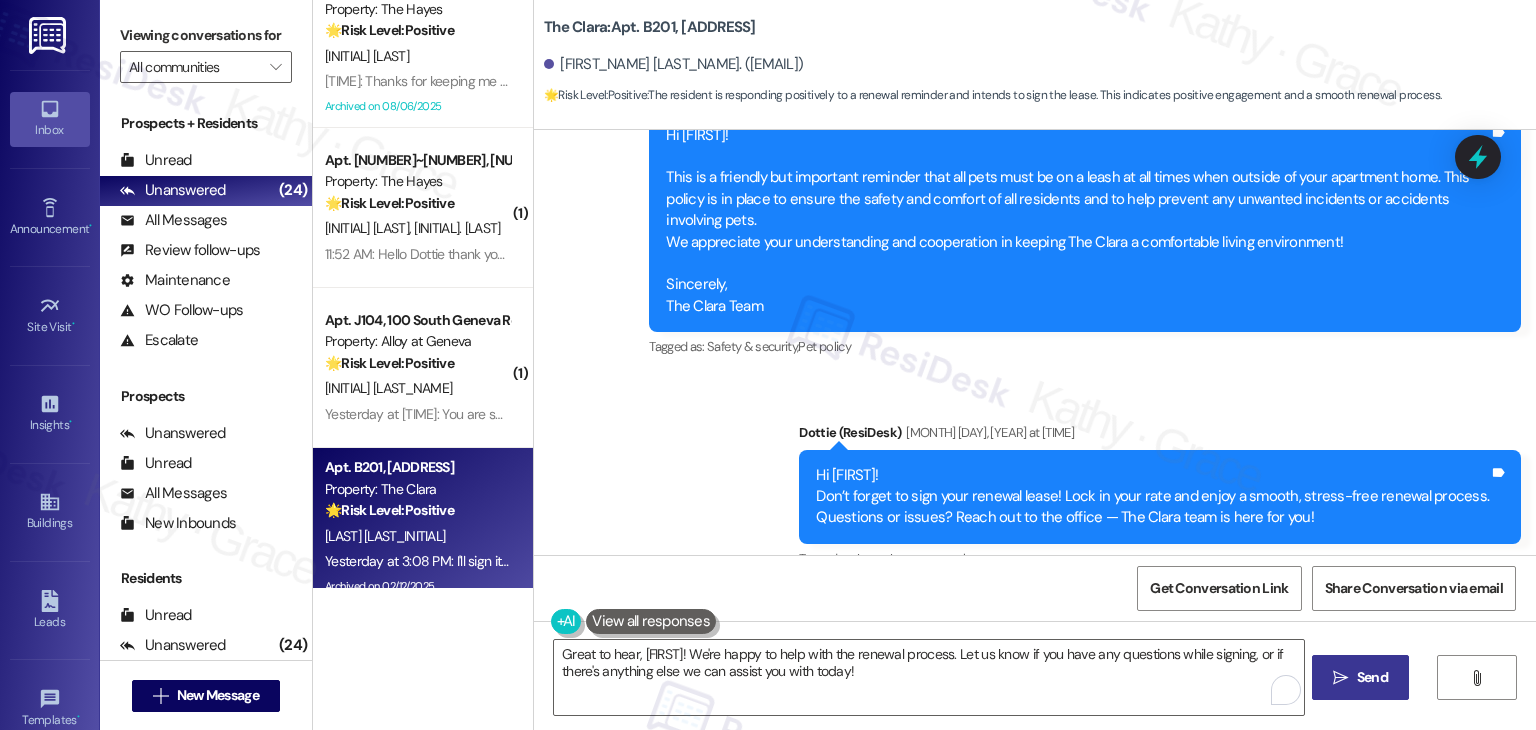 click on " Send" at bounding box center (1360, 677) 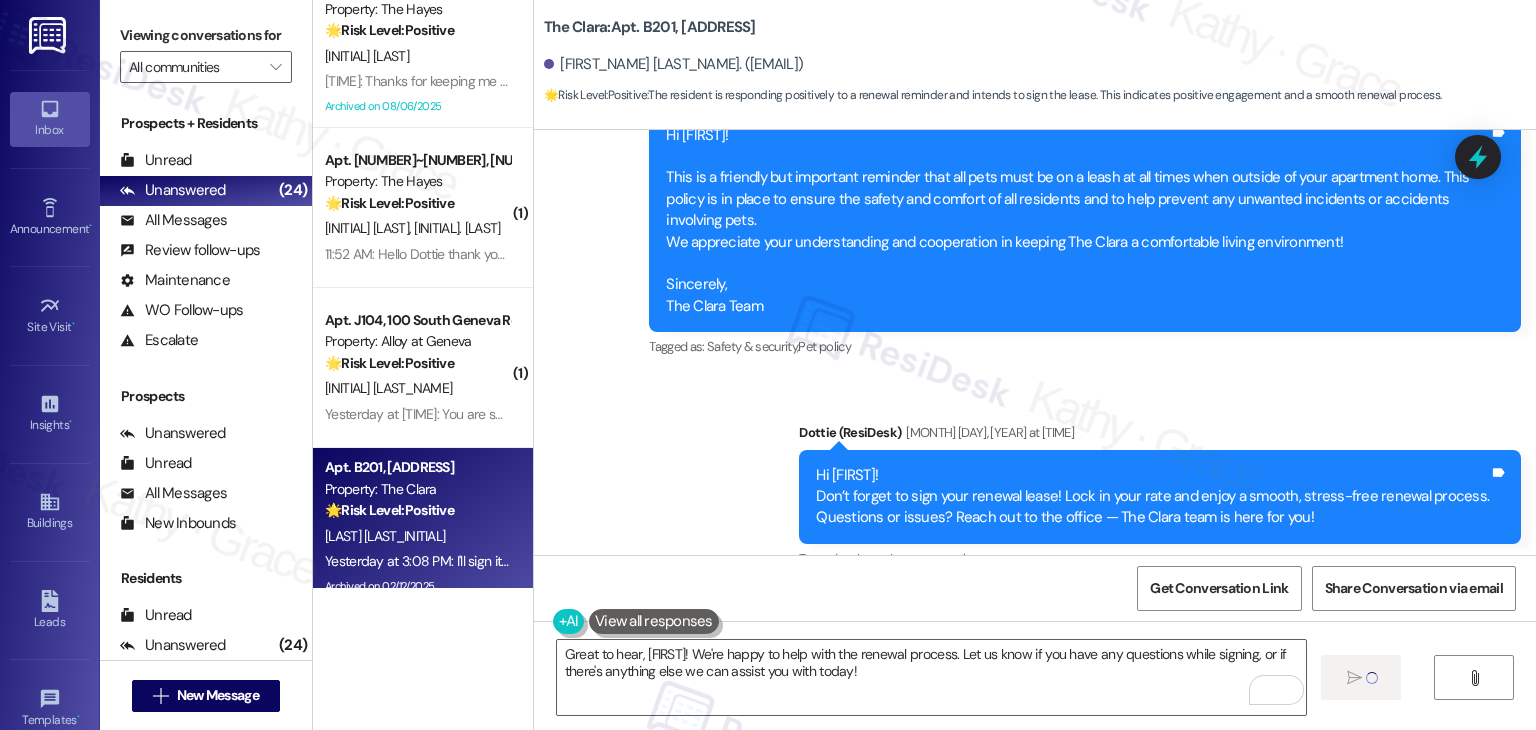 type 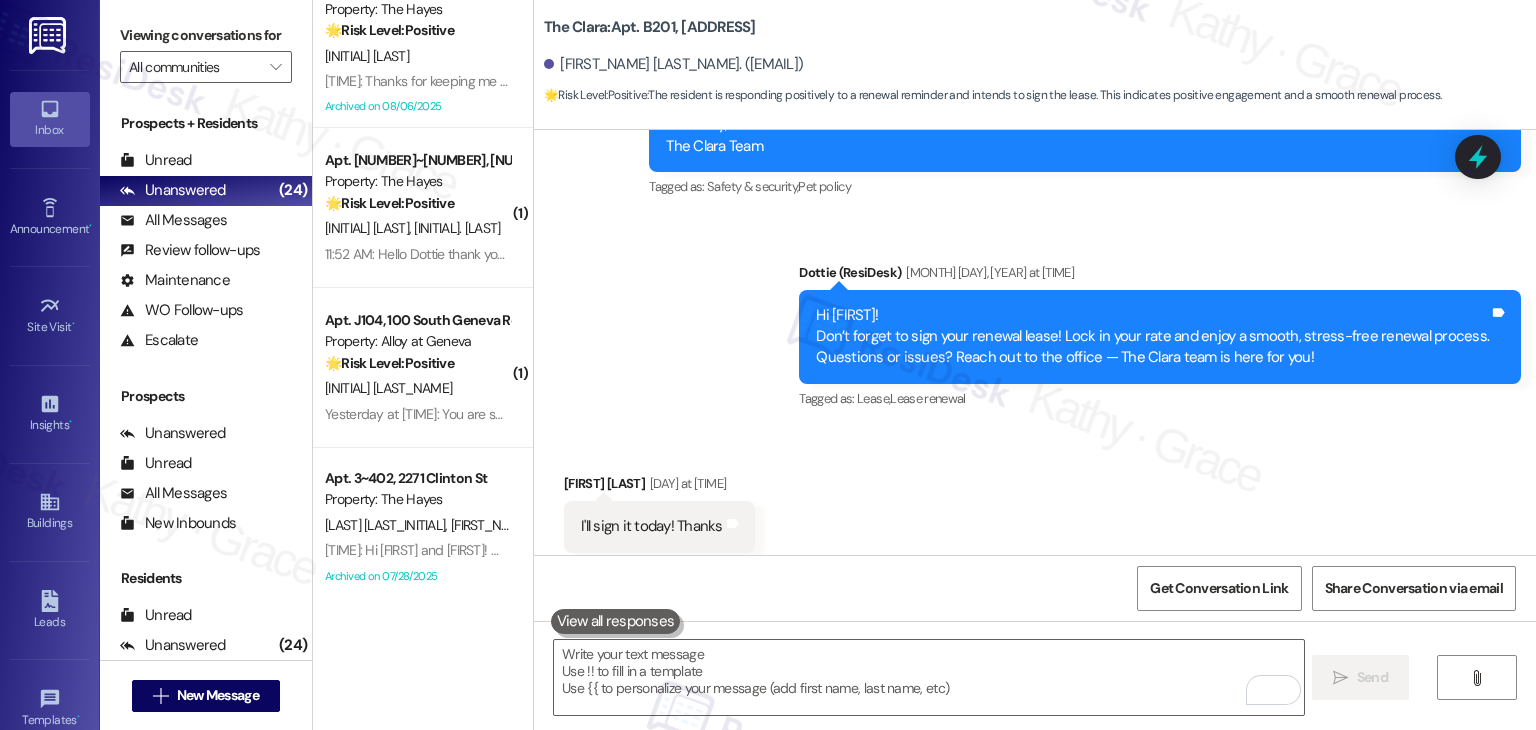 scroll, scrollTop: 58743, scrollLeft: 0, axis: vertical 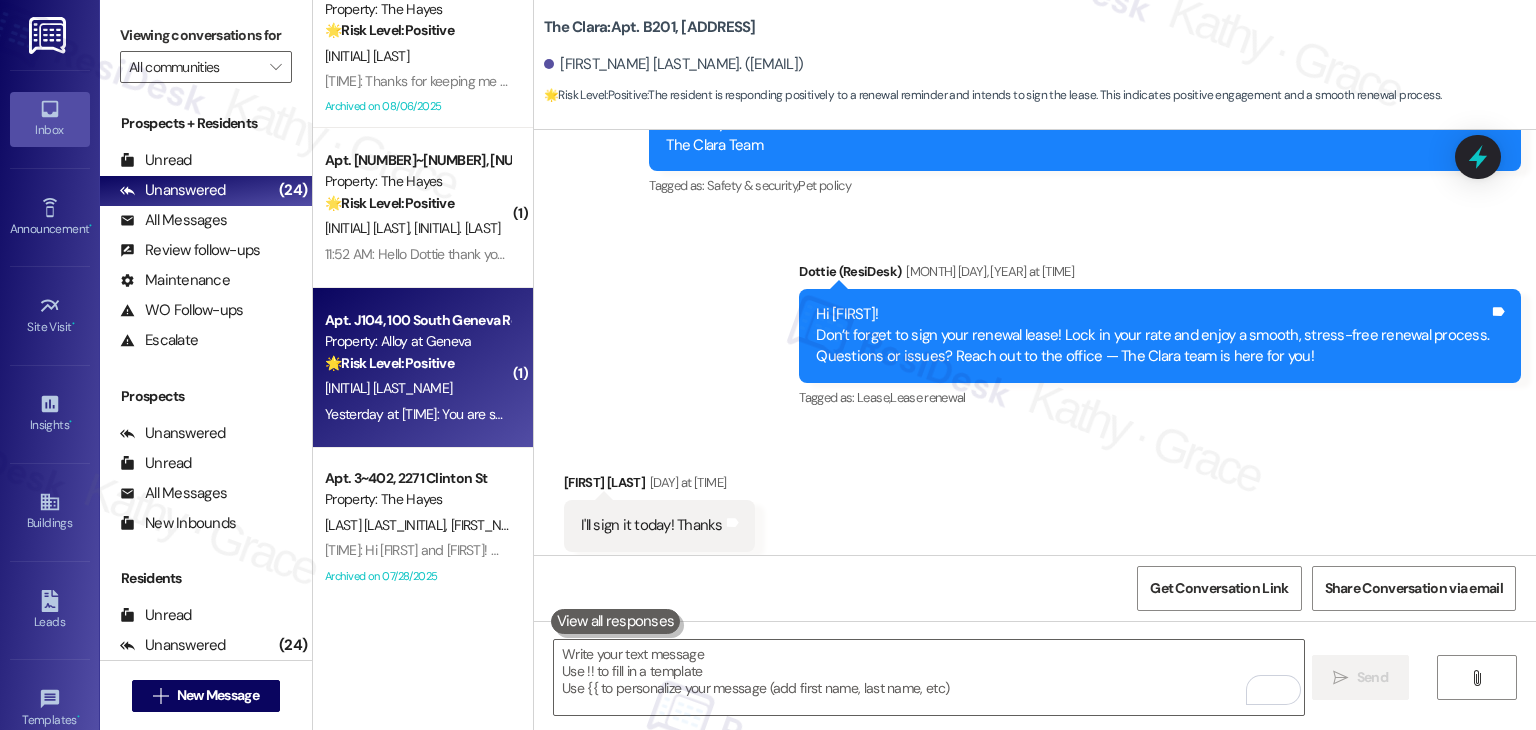 click on "[DAY] at [TIME]: You are so kind. No, thank you.  [DAY] at [TIME]: You are so kind. No, thank you." at bounding box center [471, 414] 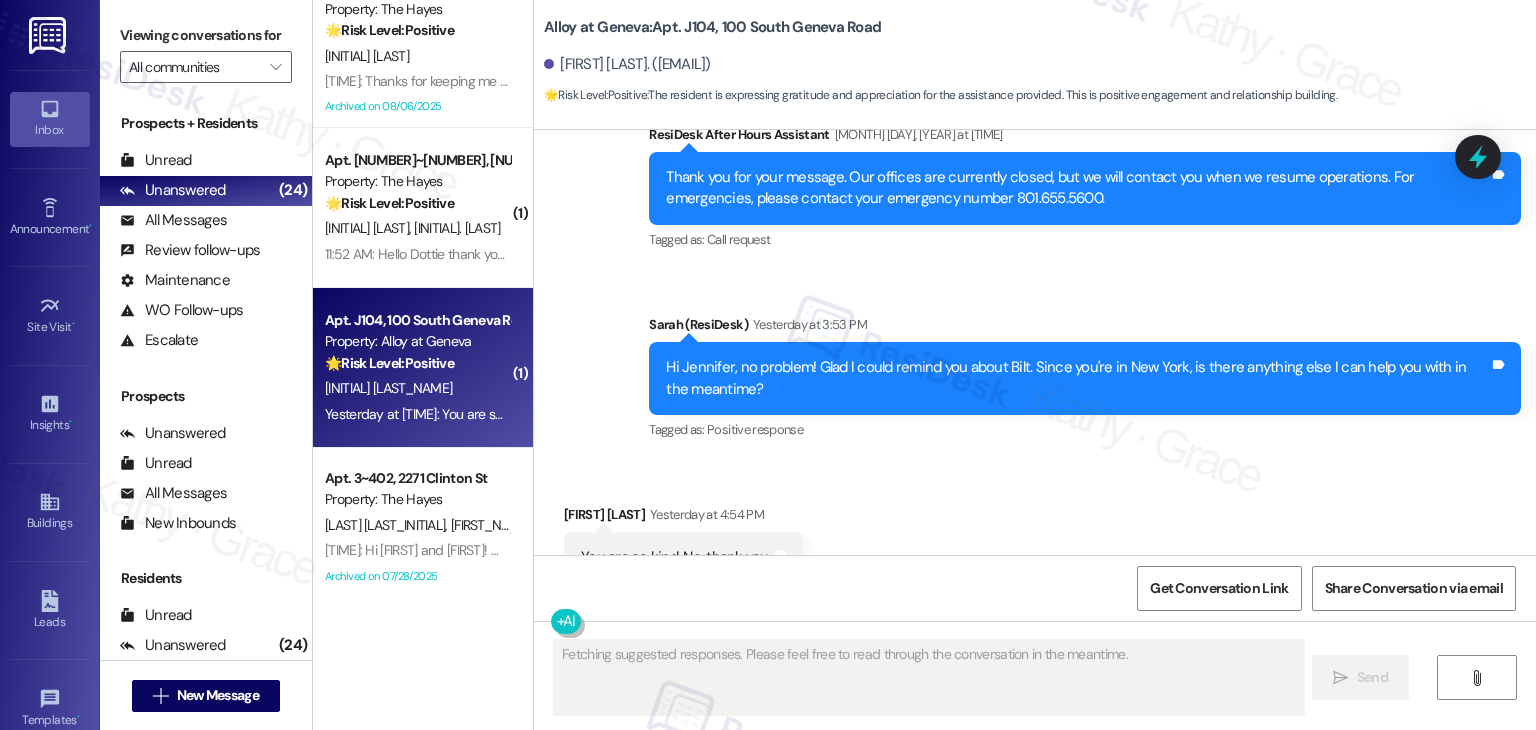 scroll, scrollTop: 1789, scrollLeft: 0, axis: vertical 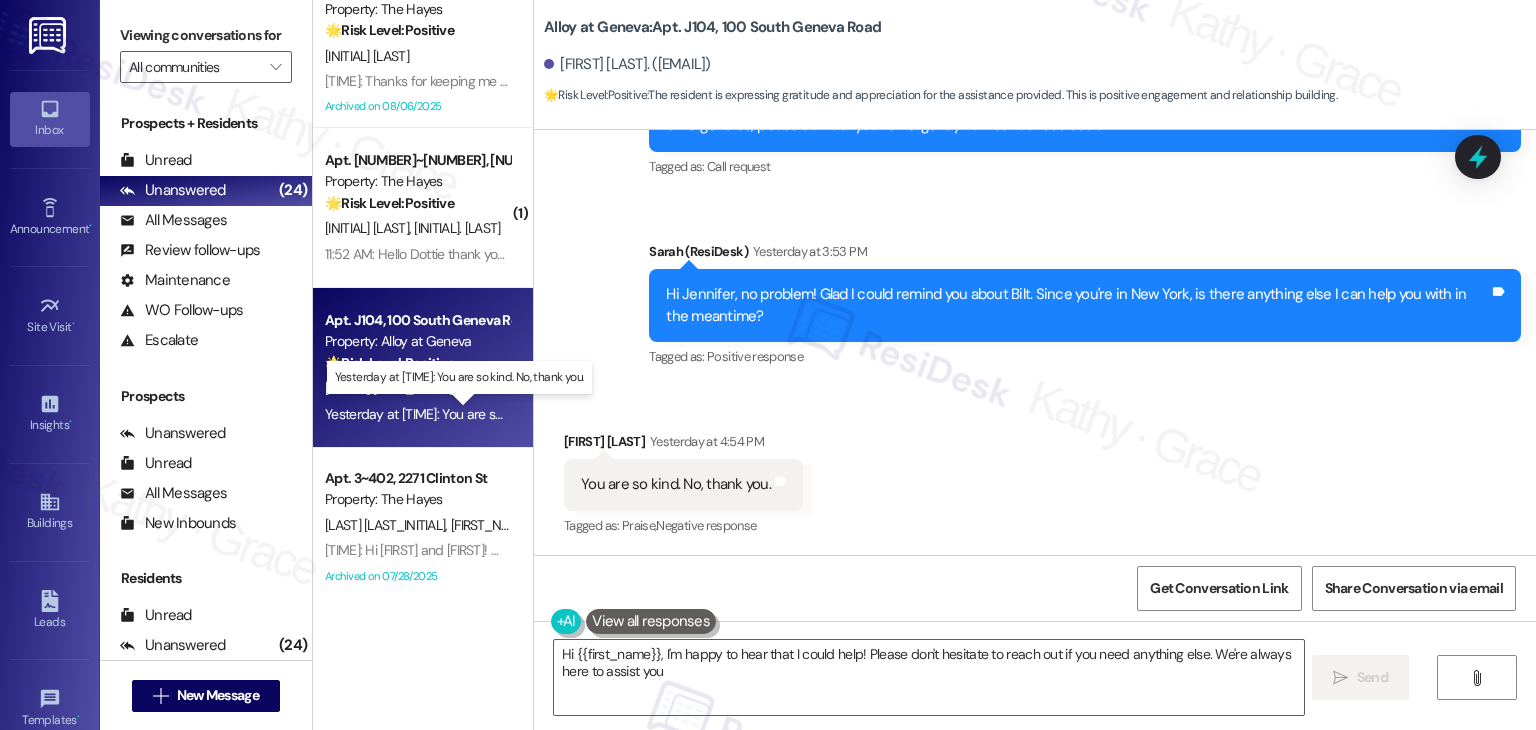 type on "Hi [FIRST_NAME], I'm happy to hear that I could help! Please don't hesitate to reach out if you need anything else. We're always here to assist you!" 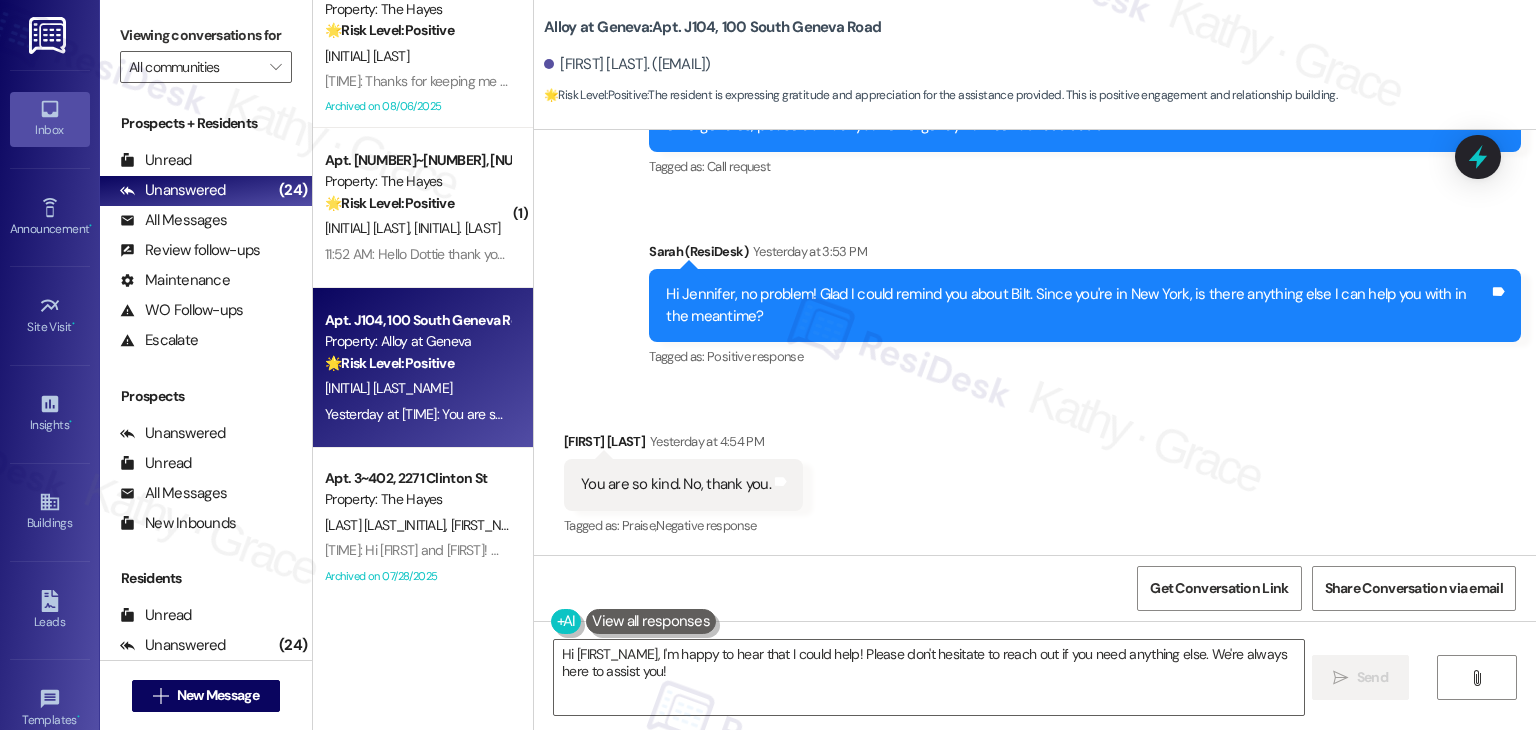 click on "Received via SMS [FIRST] [LAST] [DAY_OF_WEEK] at [TIME] You are so kind. No, thank you. Tags and notes Tagged as: Praise , Click to highlight conversations about Praise Negative response Click to highlight conversations about Negative response" at bounding box center [1035, 470] 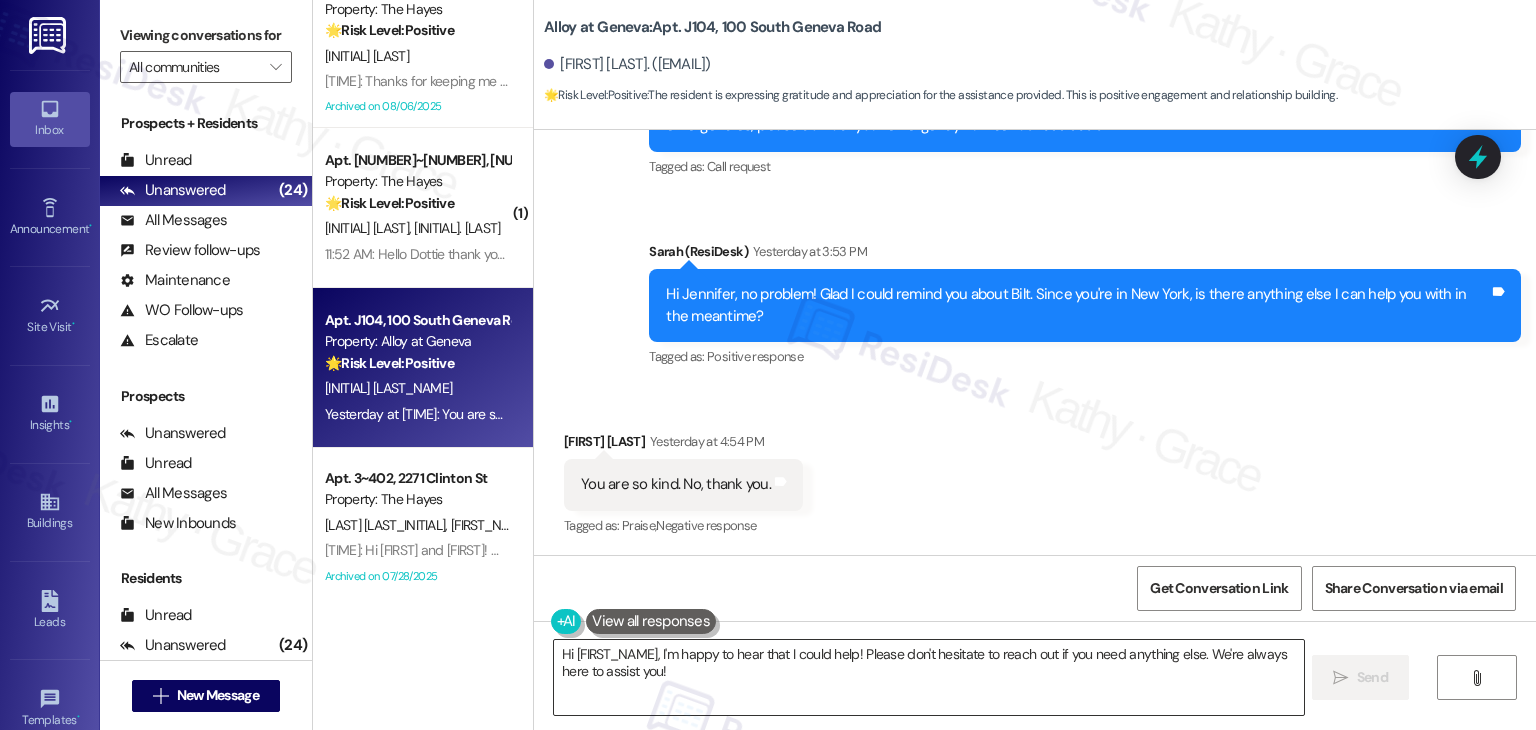click on "Hi [FIRST_NAME], I'm happy to hear that I could help! Please don't hesitate to reach out if you need anything else. We're always here to assist you!" at bounding box center (928, 677) 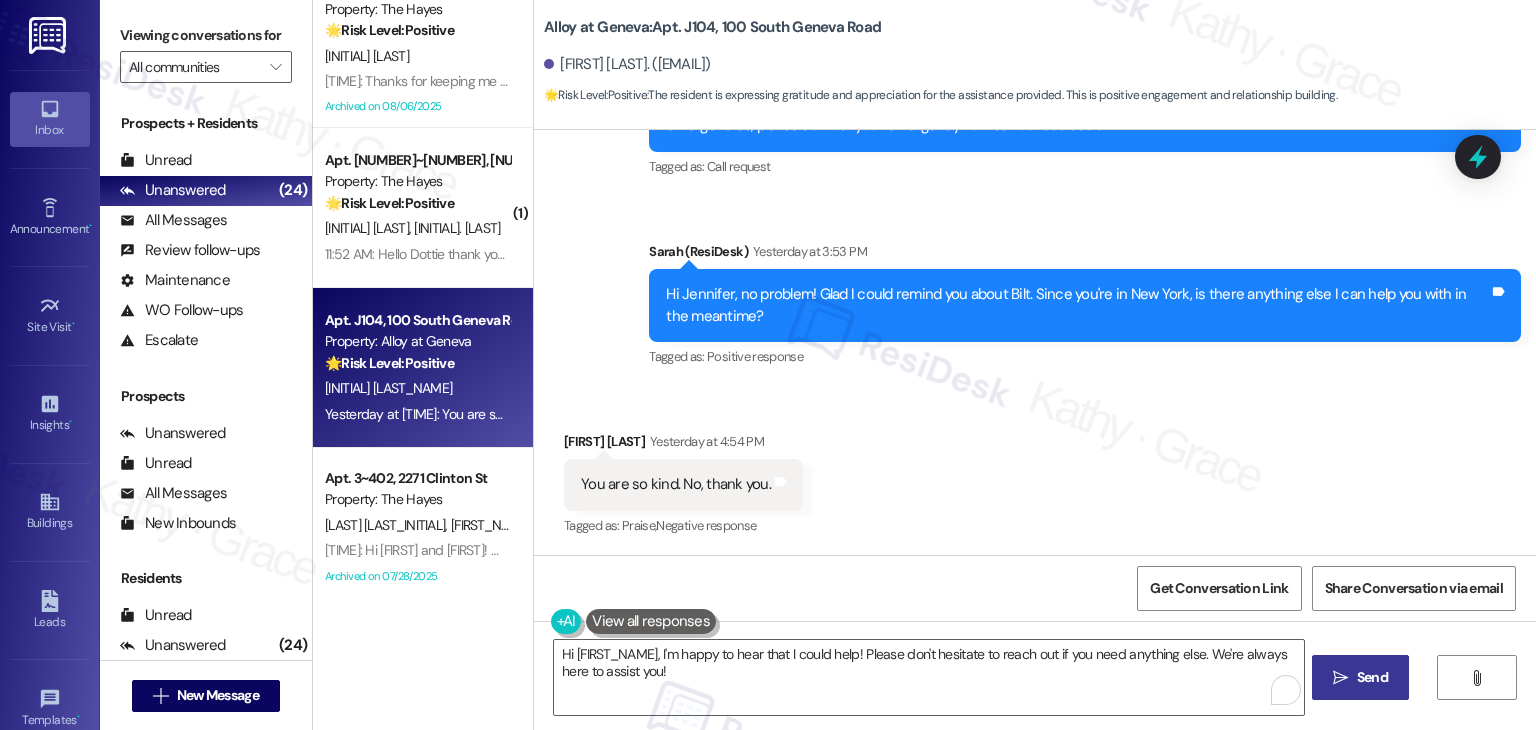 click on "Send" at bounding box center [1372, 677] 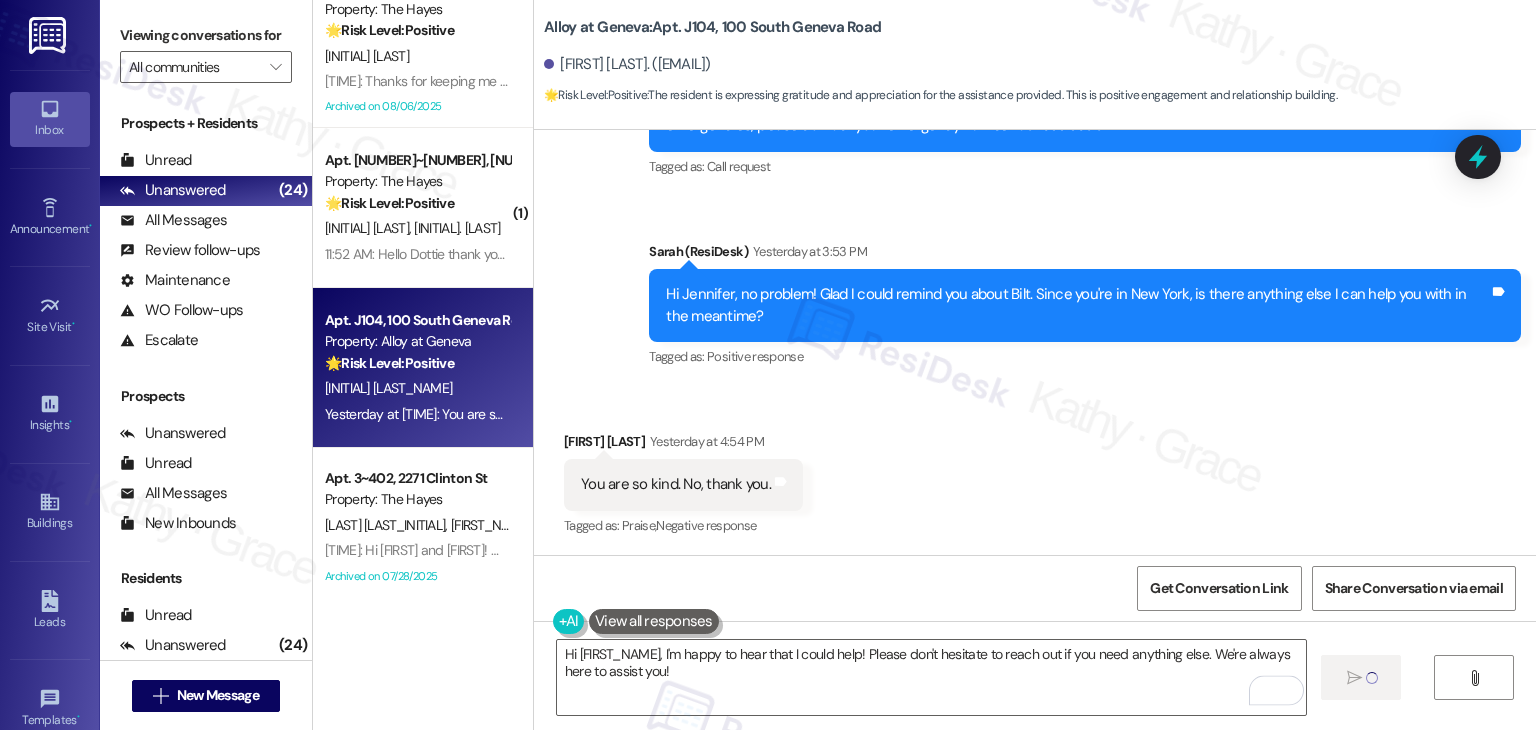 type 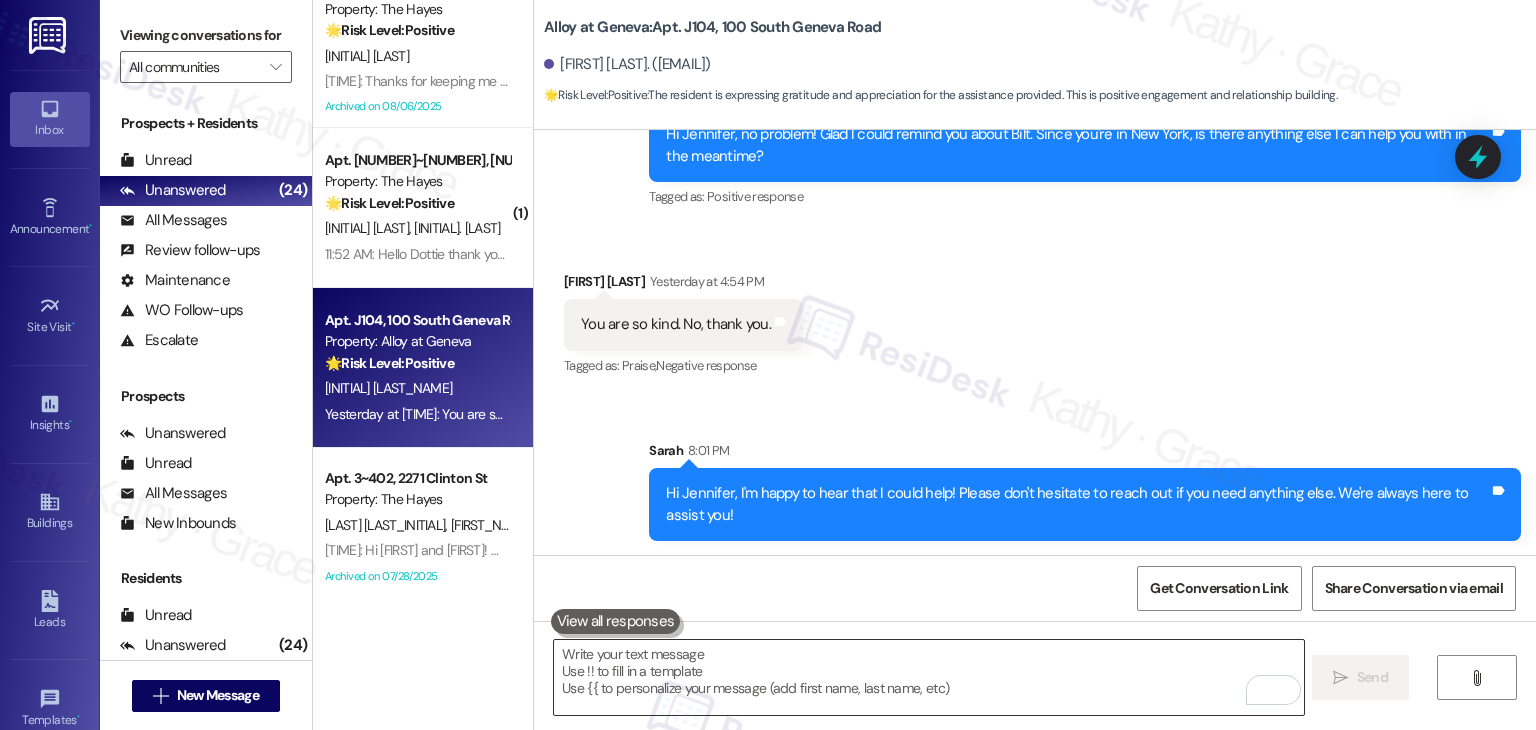 scroll, scrollTop: 1951, scrollLeft: 0, axis: vertical 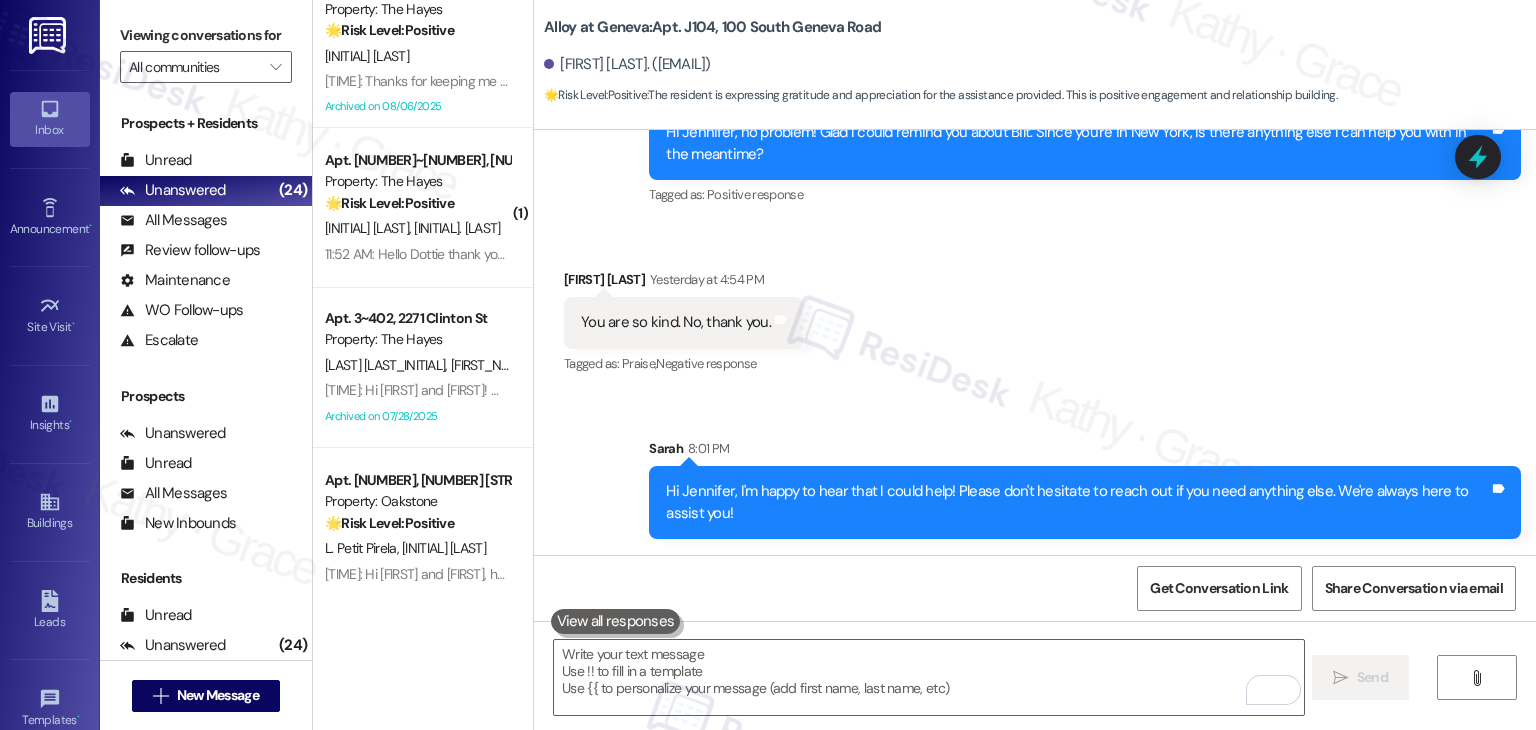 click on "Received via SMS [FIRST] [LAST] [DAY_OF_WEEK] at [TIME] You are so kind. No, thank you. Tags and notes Tagged as: Praise , Click to highlight conversations about Praise Negative response Click to highlight conversations about Negative response" at bounding box center (1035, 308) 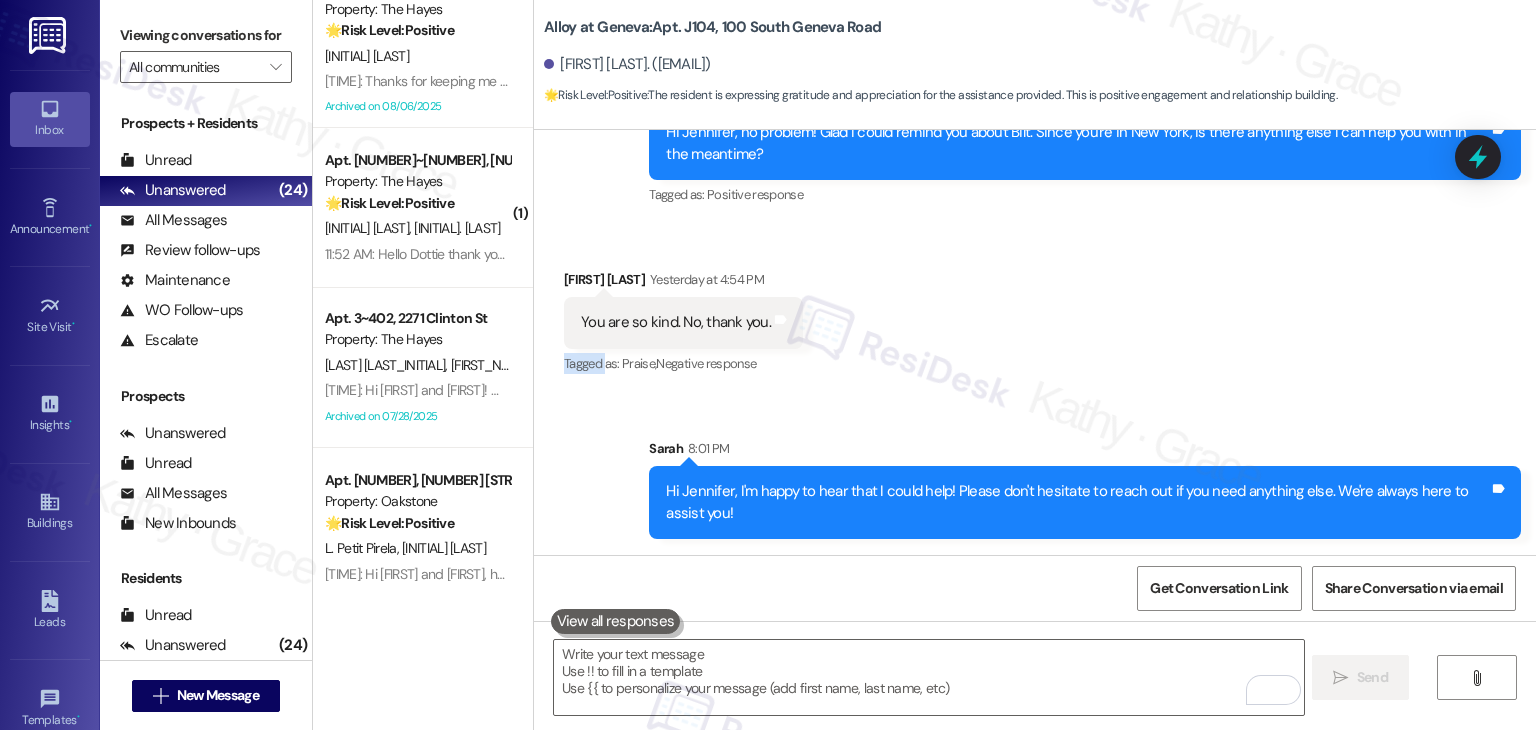 click on "Received via SMS [FIRST] [LAST] [DAY_OF_WEEK] at [TIME] You are so kind. No, thank you. Tags and notes Tagged as: Praise , Click to highlight conversations about Praise Negative response Click to highlight conversations about Negative response" at bounding box center [1035, 308] 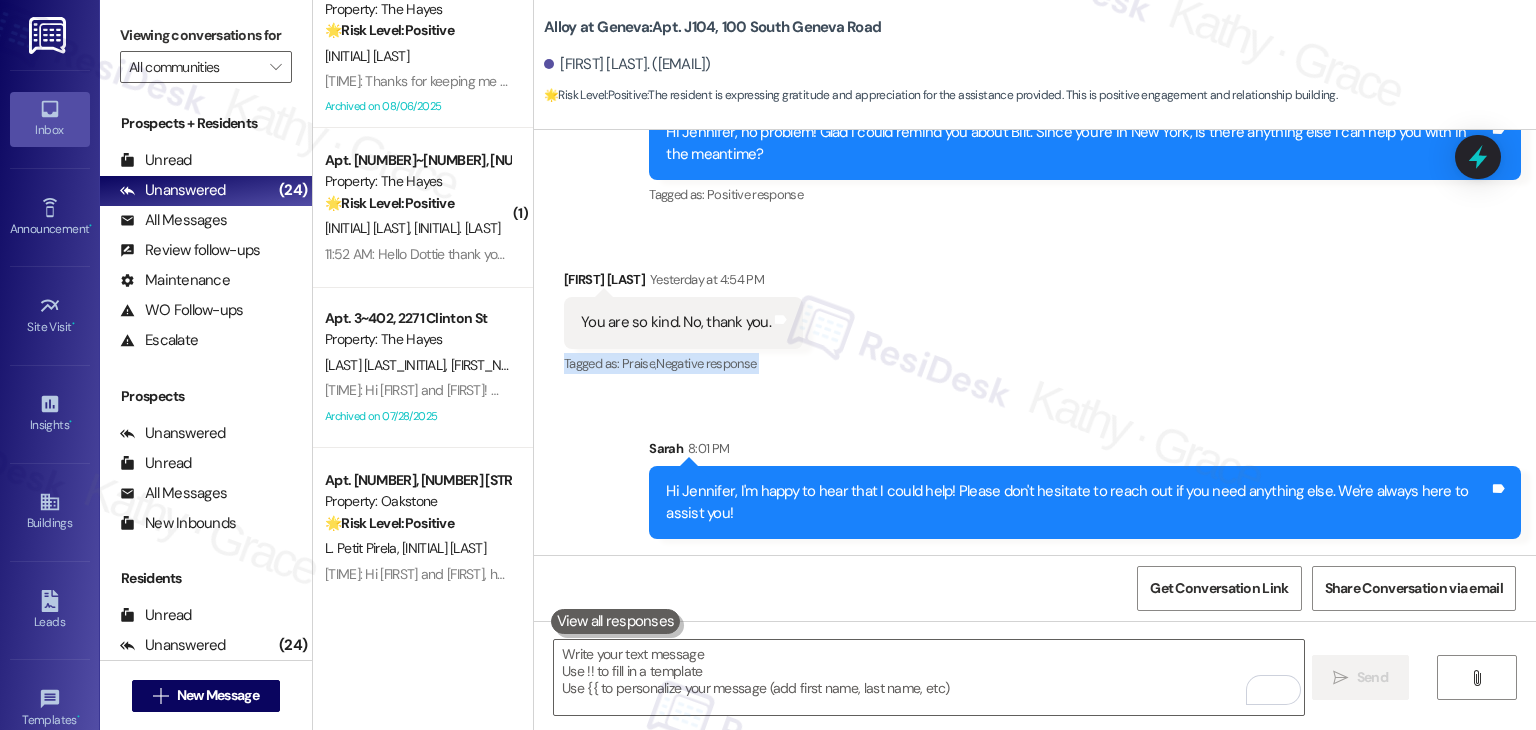 click on "Received via SMS [FIRST] [LAST] [DAY_OF_WEEK] at [TIME] You are so kind. No, thank you. Tags and notes Tagged as: Praise , Click to highlight conversations about Praise Negative response Click to highlight conversations about Negative response" at bounding box center [1035, 308] 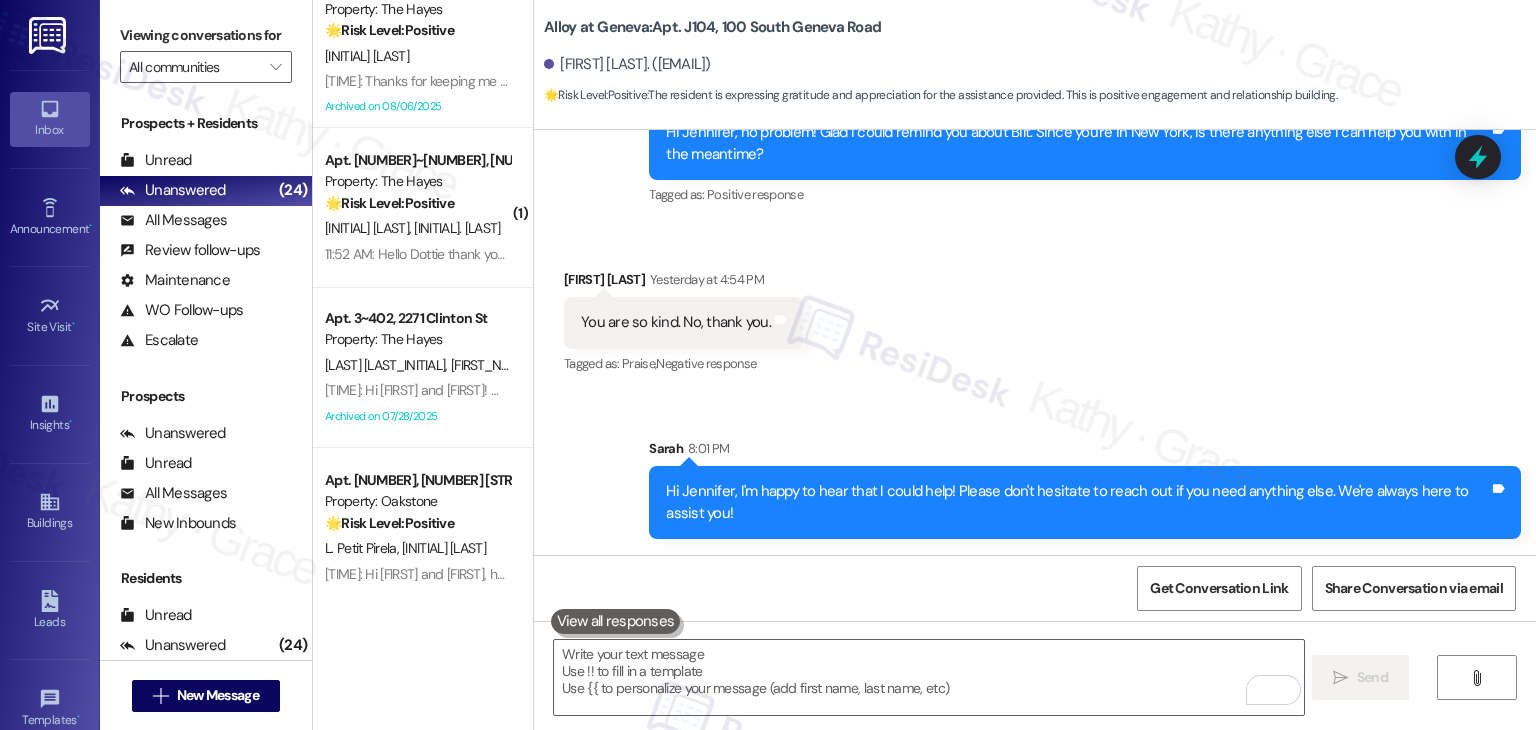 click on "Received via SMS [FIRST] [LAST] [DAY_OF_WEEK] at [TIME] You are so kind. No, thank you. Tags and notes Tagged as: Praise , Click to highlight conversations about Praise Negative response Click to highlight conversations about Negative response" at bounding box center (1035, 308) 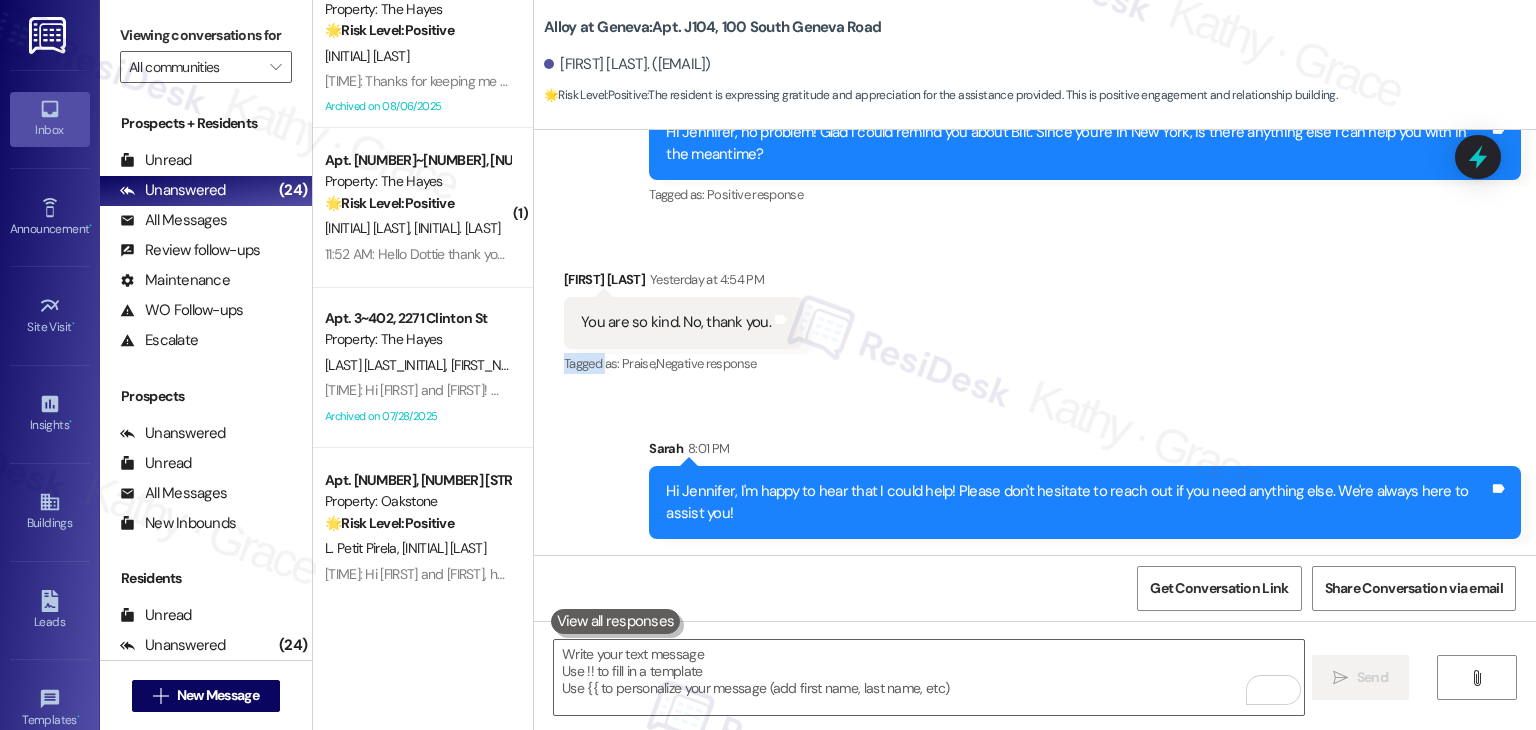 click on "Received via SMS [FIRST] [LAST] [DAY_OF_WEEK] at [TIME] You are so kind. No, thank you. Tags and notes Tagged as: Praise , Click to highlight conversations about Praise Negative response Click to highlight conversations about Negative response" at bounding box center [1035, 308] 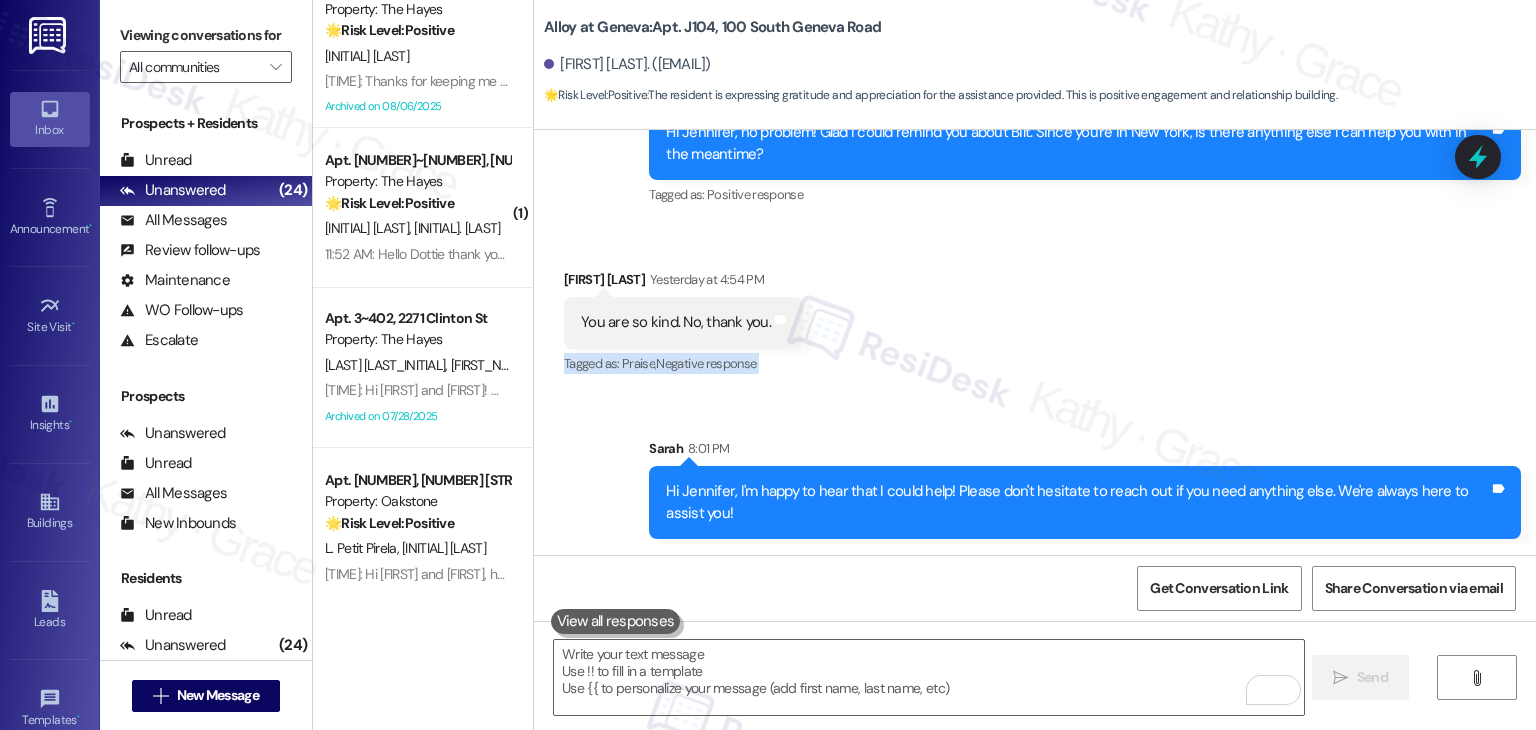click on "Received via SMS [FIRST] [LAST] [DAY_OF_WEEK] at [TIME] You are so kind. No, thank you. Tags and notes Tagged as: Praise , Click to highlight conversations about Praise Negative response Click to highlight conversations about Negative response" at bounding box center (1035, 308) 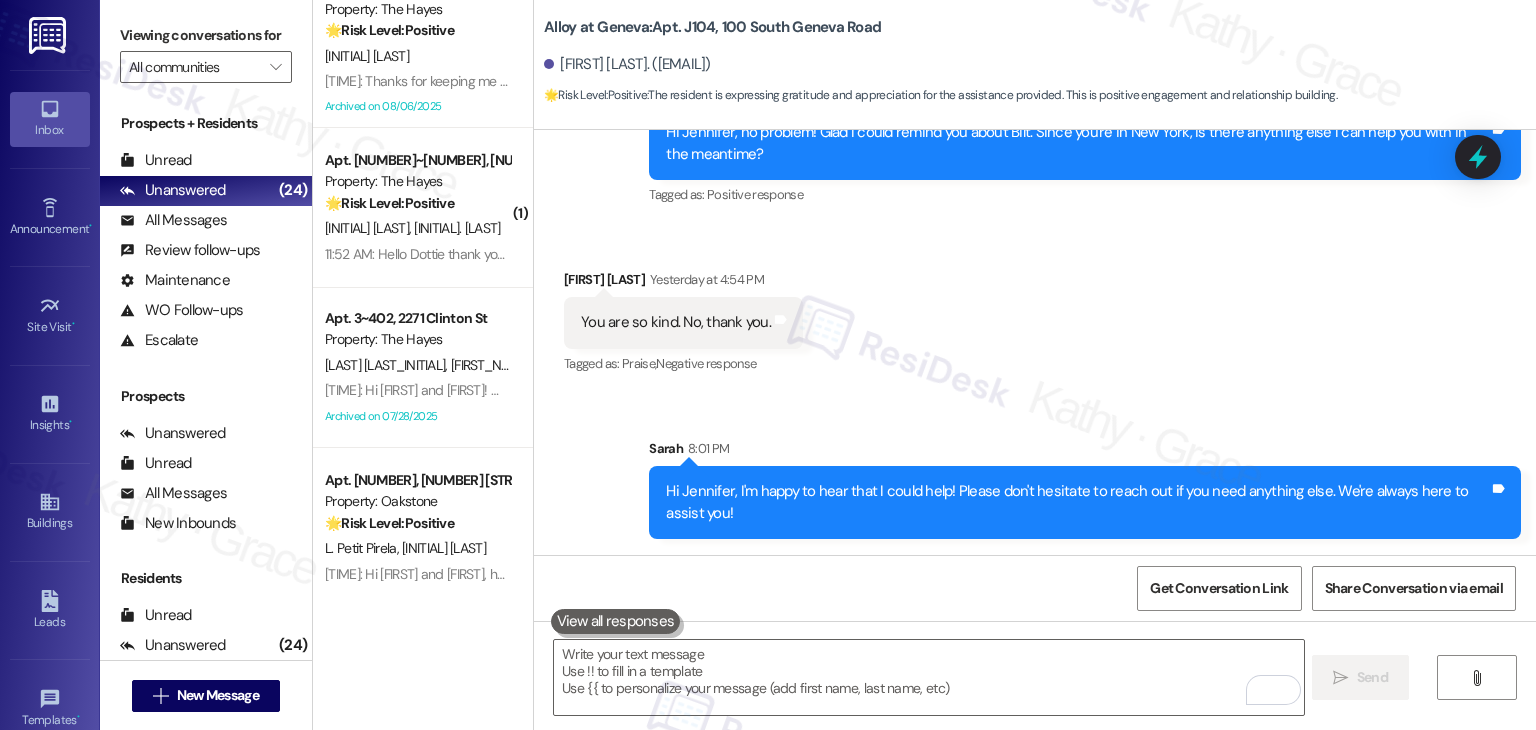 click on "Received via SMS [FIRST] [LAST] [DAY_OF_WEEK] at [TIME] You are so kind. No, thank you. Tags and notes Tagged as: Praise , Click to highlight conversations about Praise Negative response Click to highlight conversations about Negative response" at bounding box center (1035, 308) 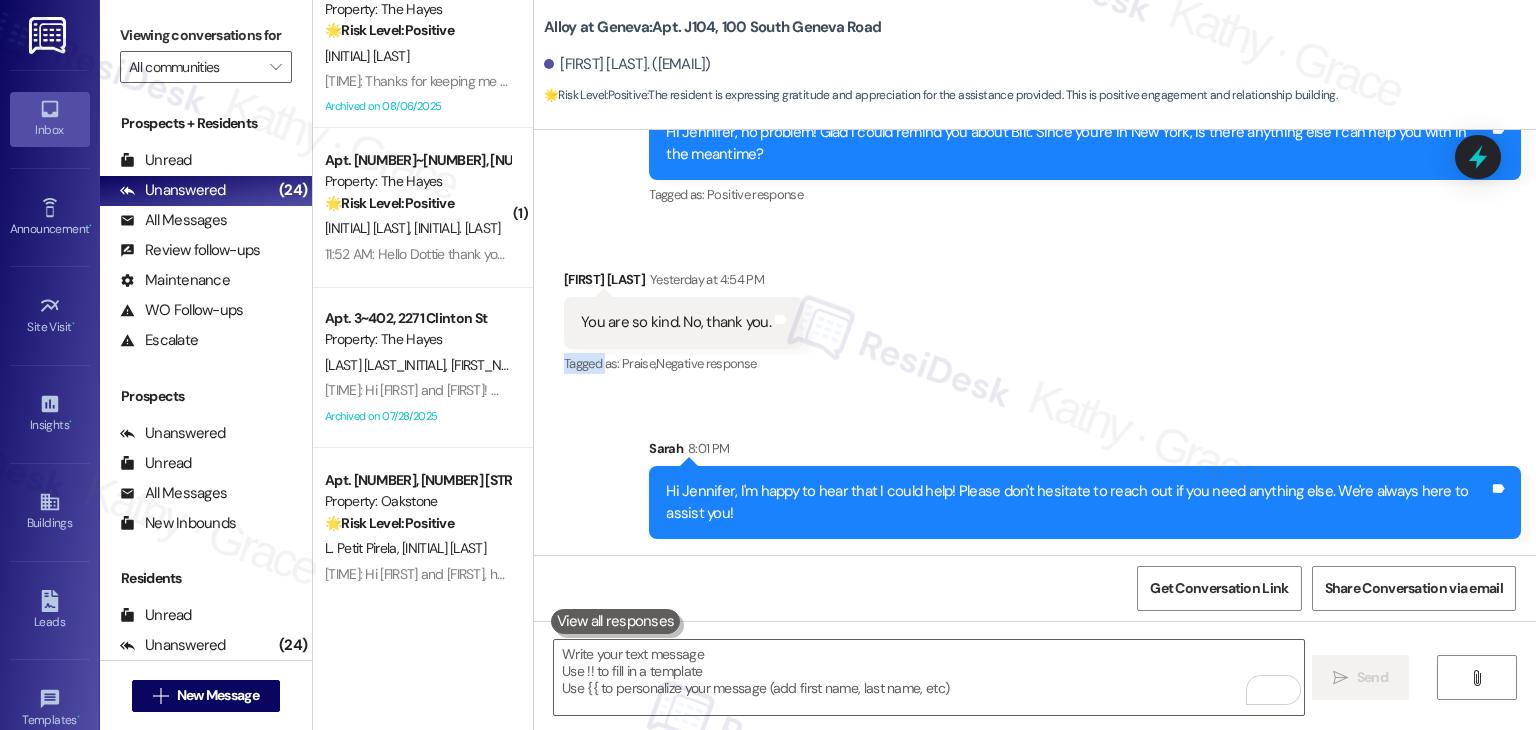 click on "Received via SMS [FIRST] [LAST] [DAY_OF_WEEK] at [TIME] You are so kind. No, thank you. Tags and notes Tagged as: Praise , Click to highlight conversations about Praise Negative response Click to highlight conversations about Negative response" at bounding box center [1035, 308] 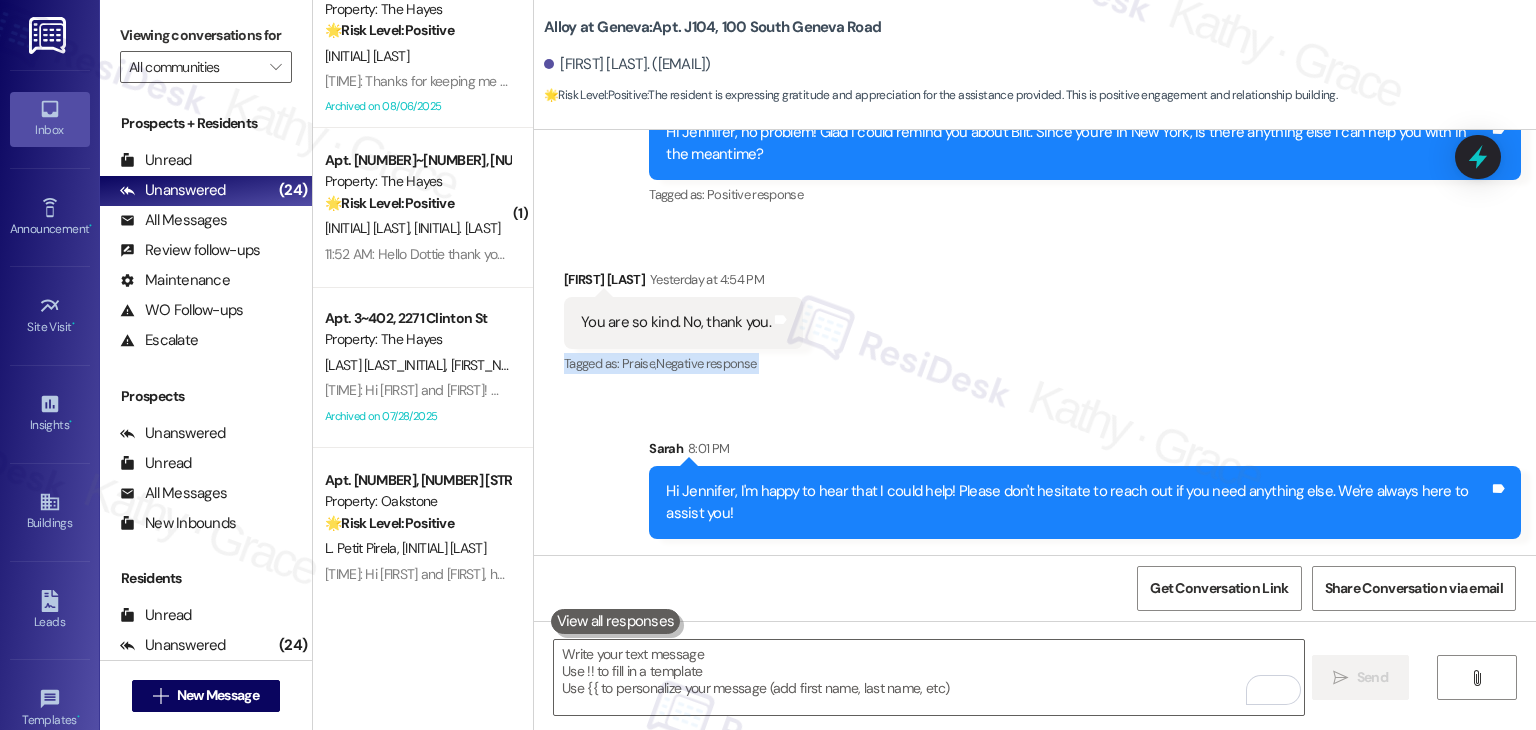 click on "Received via SMS [FIRST] [LAST] [DAY_OF_WEEK] at [TIME] You are so kind. No, thank you. Tags and notes Tagged as: Praise , Click to highlight conversations about Praise Negative response Click to highlight conversations about Negative response" at bounding box center [1035, 308] 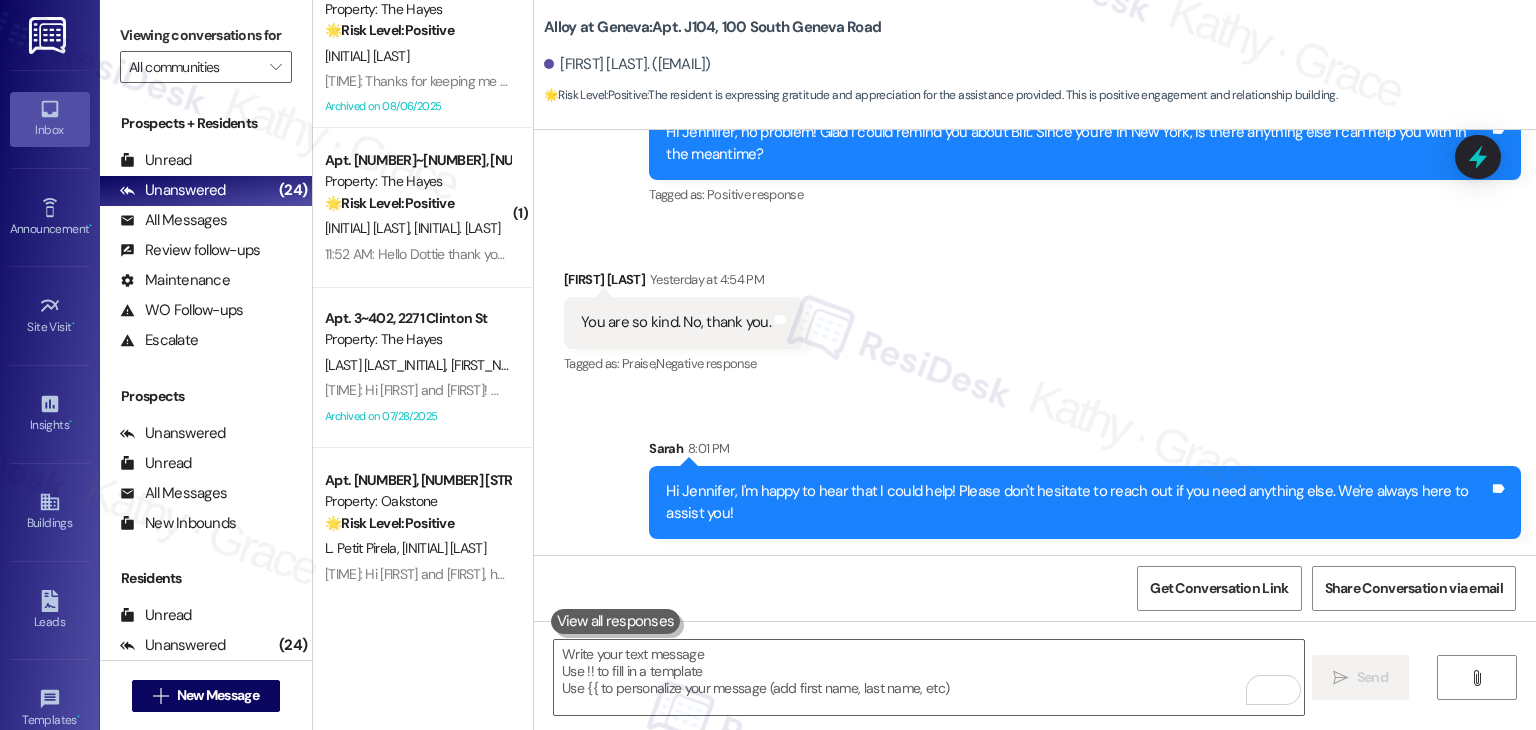 click on "Received via SMS [FIRST] [LAST] [DAY_OF_WEEK] at [TIME] You are so kind. No, thank you. Tags and notes Tagged as: Praise , Click to highlight conversations about Praise Negative response Click to highlight conversations about Negative response" at bounding box center [1035, 308] 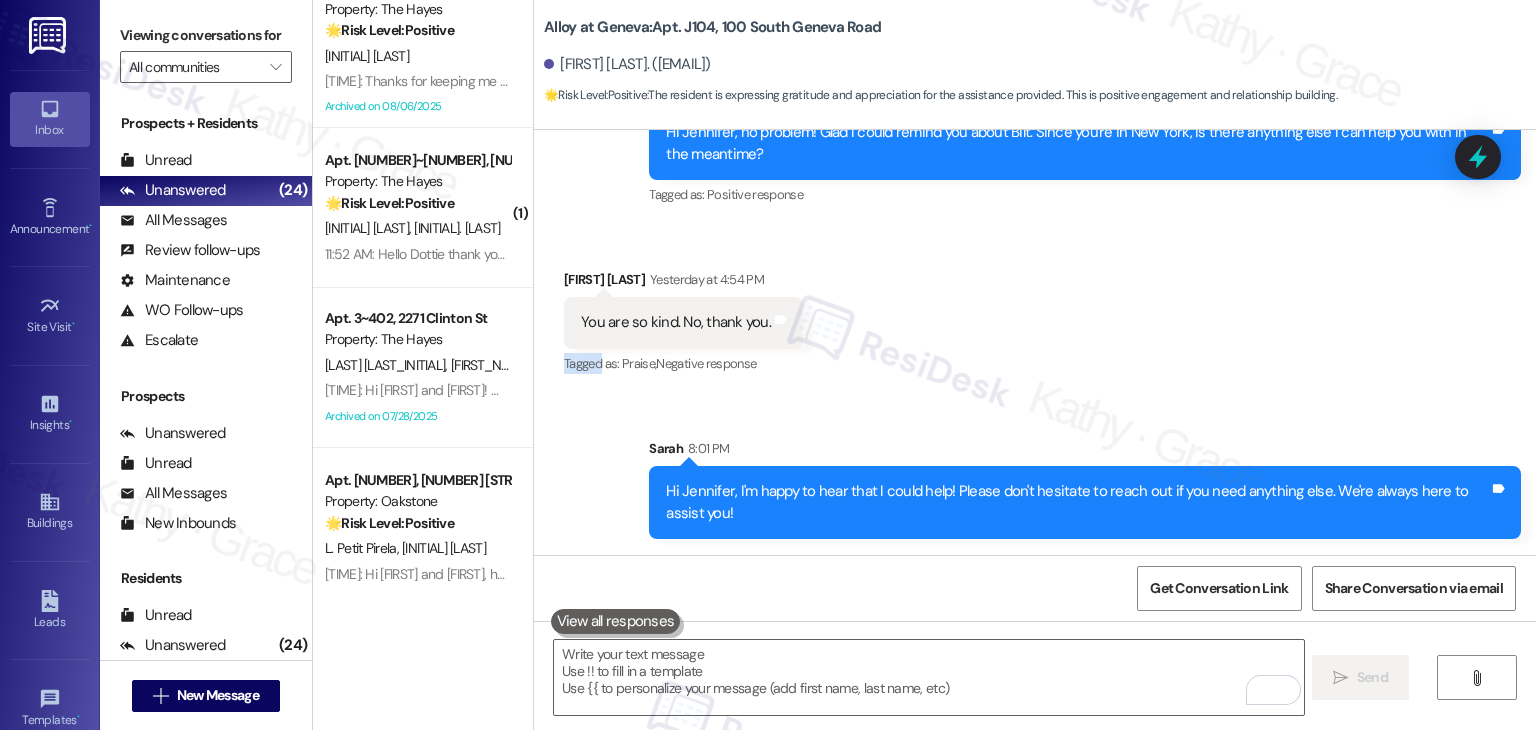 click on "Received via SMS [FIRST] [LAST] [DAY_OF_WEEK] at [TIME] You are so kind. No, thank you. Tags and notes Tagged as: Praise , Click to highlight conversations about Praise Negative response Click to highlight conversations about Negative response" at bounding box center [1035, 308] 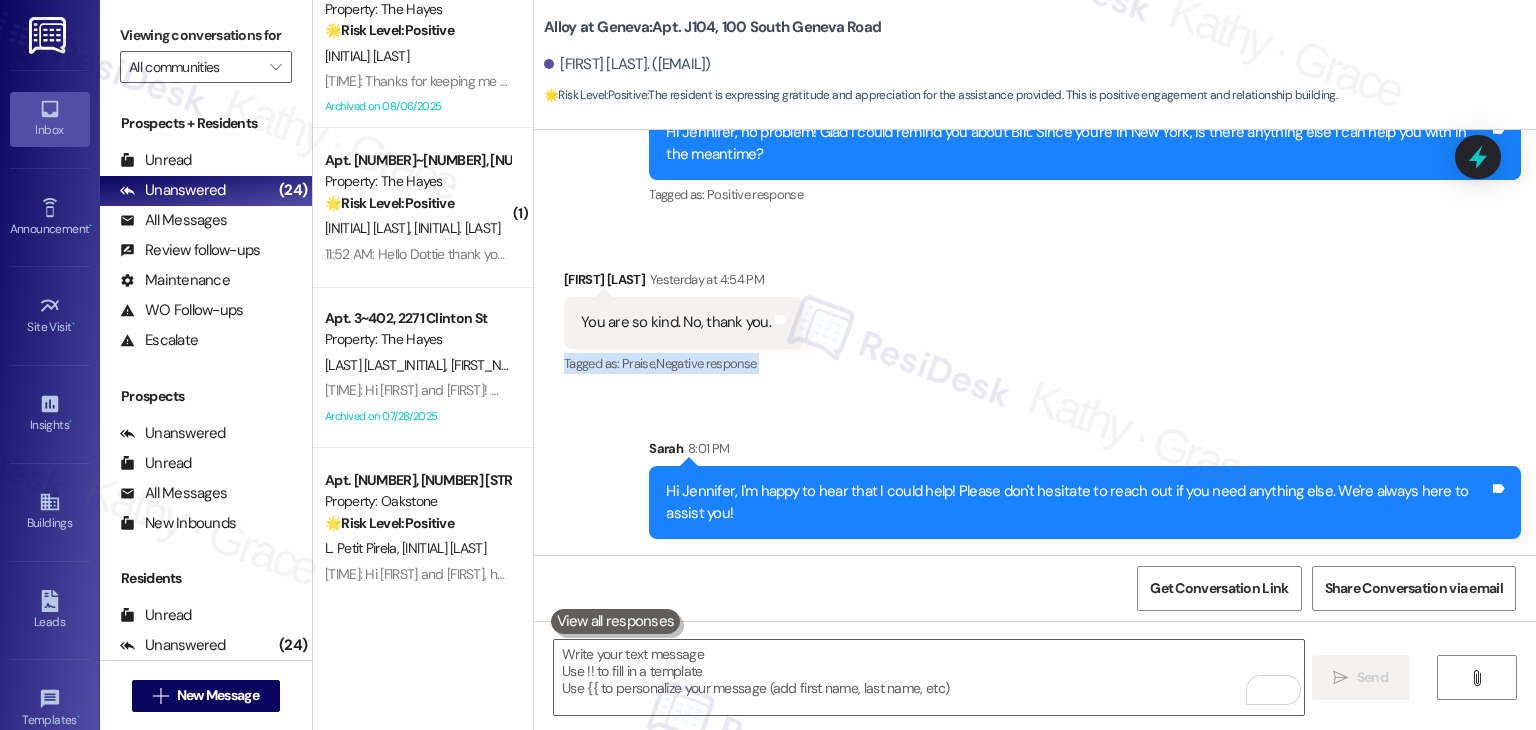 click on "Received via SMS [FIRST] [LAST] [DAY_OF_WEEK] at [TIME] You are so kind. No, thank you. Tags and notes Tagged as: Praise , Click to highlight conversations about Praise Negative response Click to highlight conversations about Negative response" at bounding box center [1035, 308] 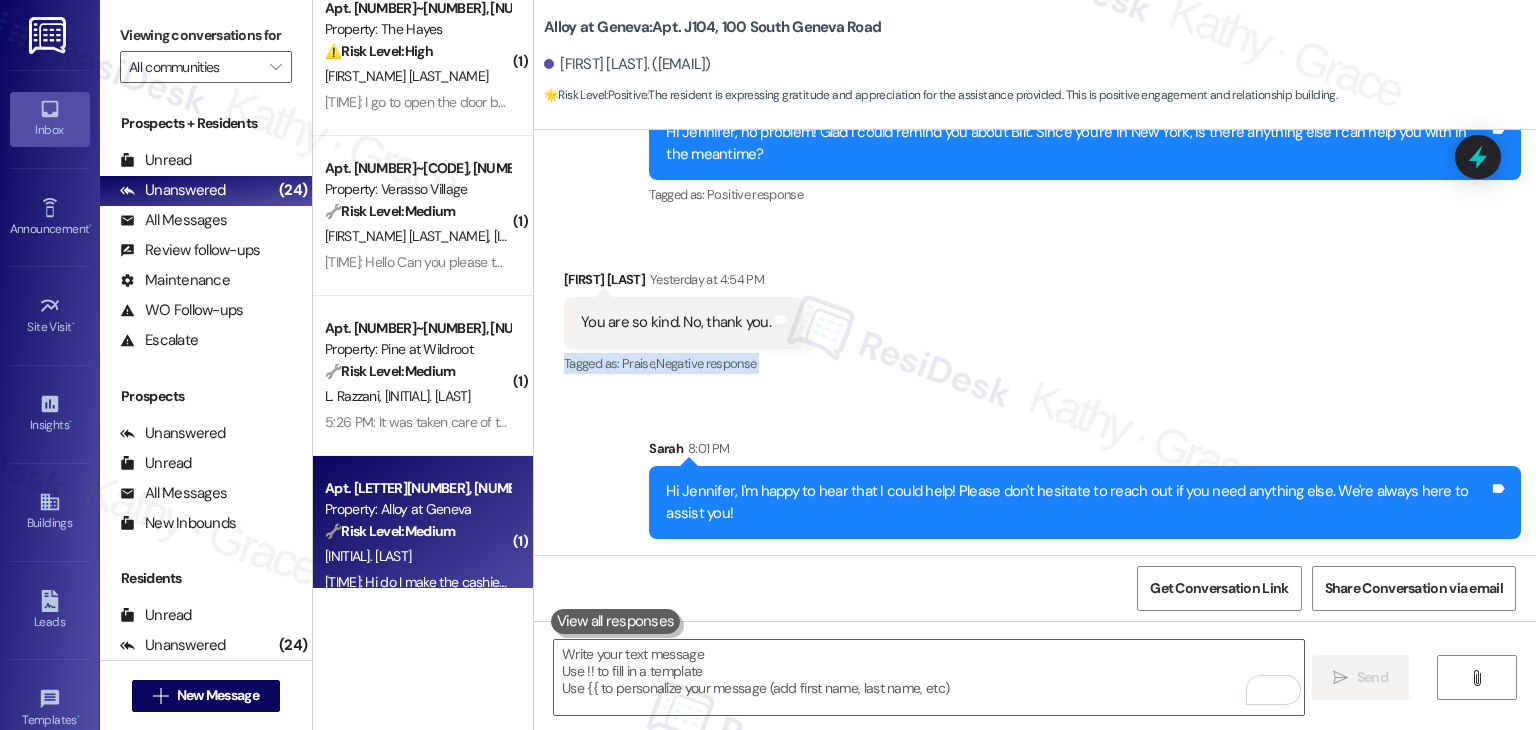 scroll, scrollTop: 0, scrollLeft: 0, axis: both 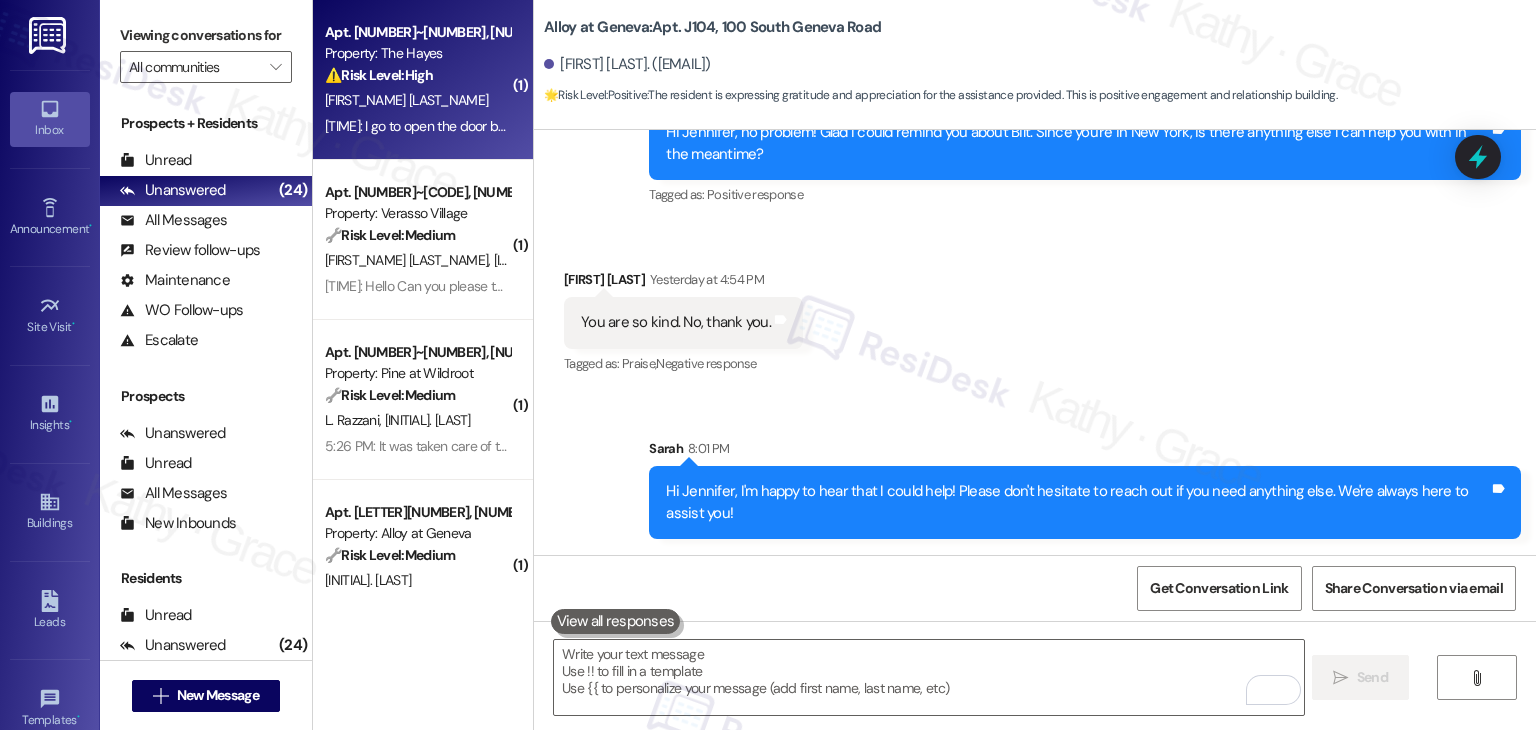 click on "Apt. [NUMBER]~[NUMBER], [NUMBER] [STREET] Property: The Hayes ⚠️  Risk Level:  High The resident reports the package room is still broken after being notified it was fixed, and they have been unable to retrieve a package for 3 days. This impacts their ability to receive deliveries and requires urgent attention to resolve the issue, especially given the resident's limited availability to pick up a key from the office. [LAST] [TIME]: I go to open the door but when I hit the open door button nothing happens. I've been trying to get a package for 3 days now so I'd like this fixed soon. I don't get off work till 6 so have been unable to get the key from the office.  [TIME]: I go to open the door but when I hit the open door button nothing happens. I've been trying to get a package for 3 days now so I'd like this fixed soon. I don't get off work till 6 so have been unable to get the key from the office." at bounding box center [423, 80] 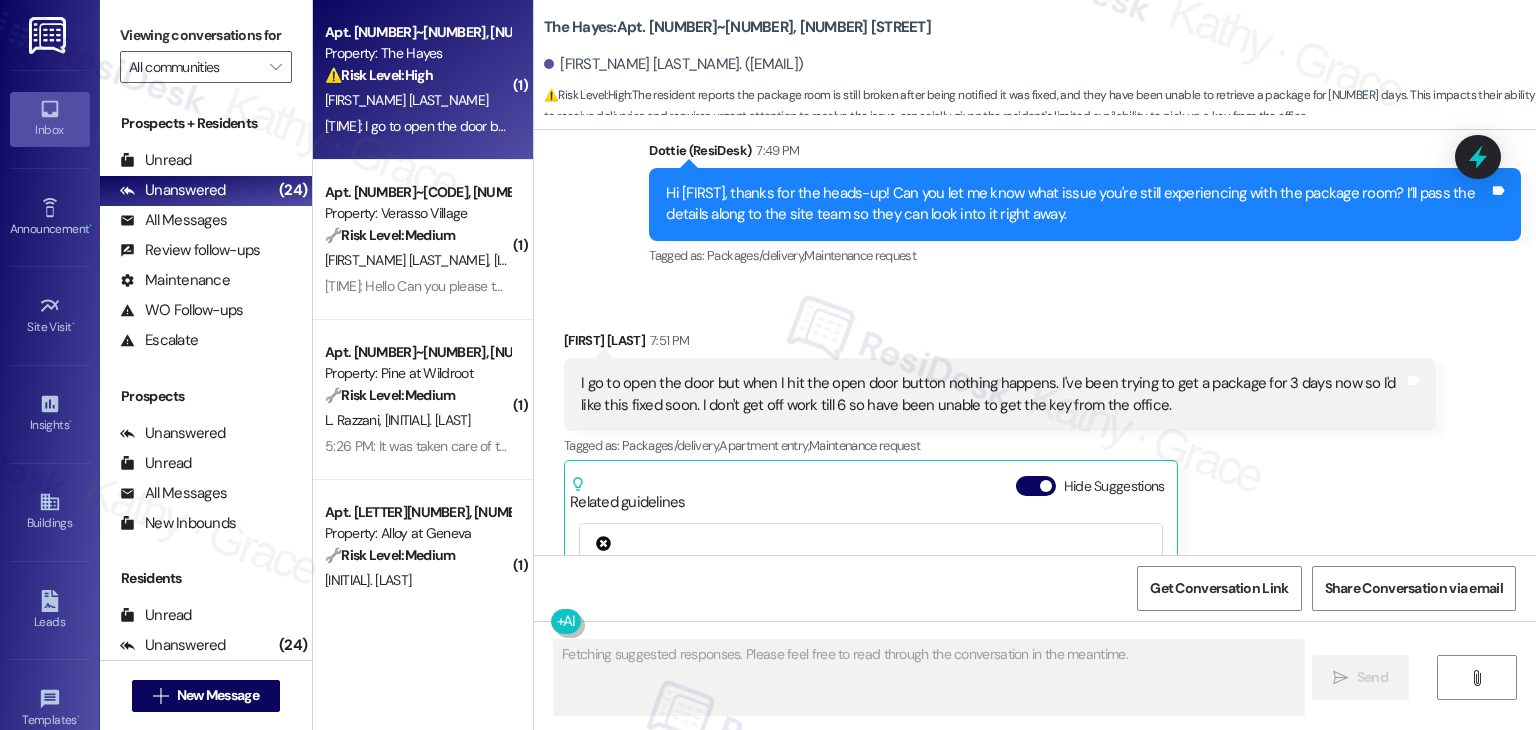 scroll, scrollTop: 8139, scrollLeft: 0, axis: vertical 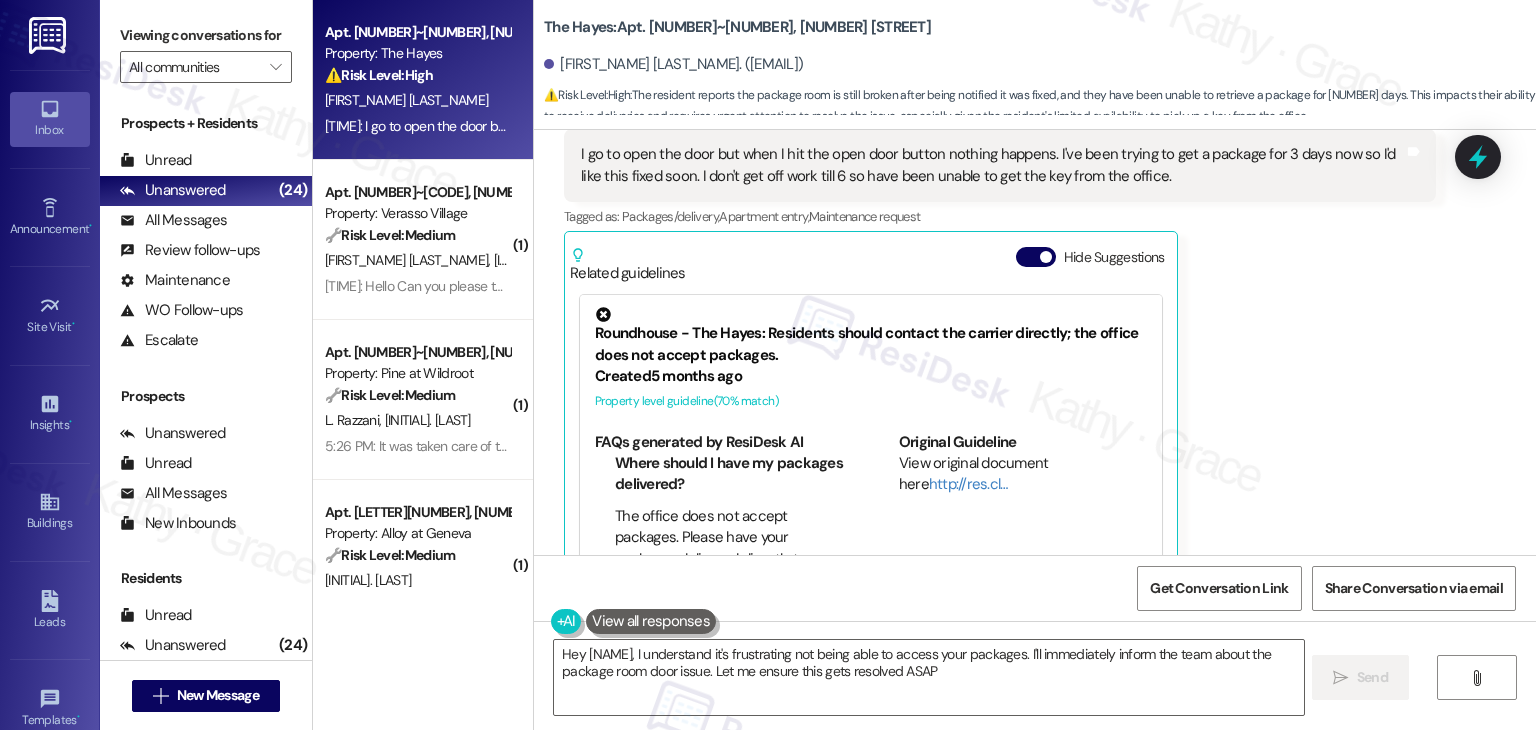 type on "Hey [FIRST], I understand it's frustrating not being able to access your packages. I'll immediately inform the team about the package room door issue. Let me ensure this gets resolved ASAP!" 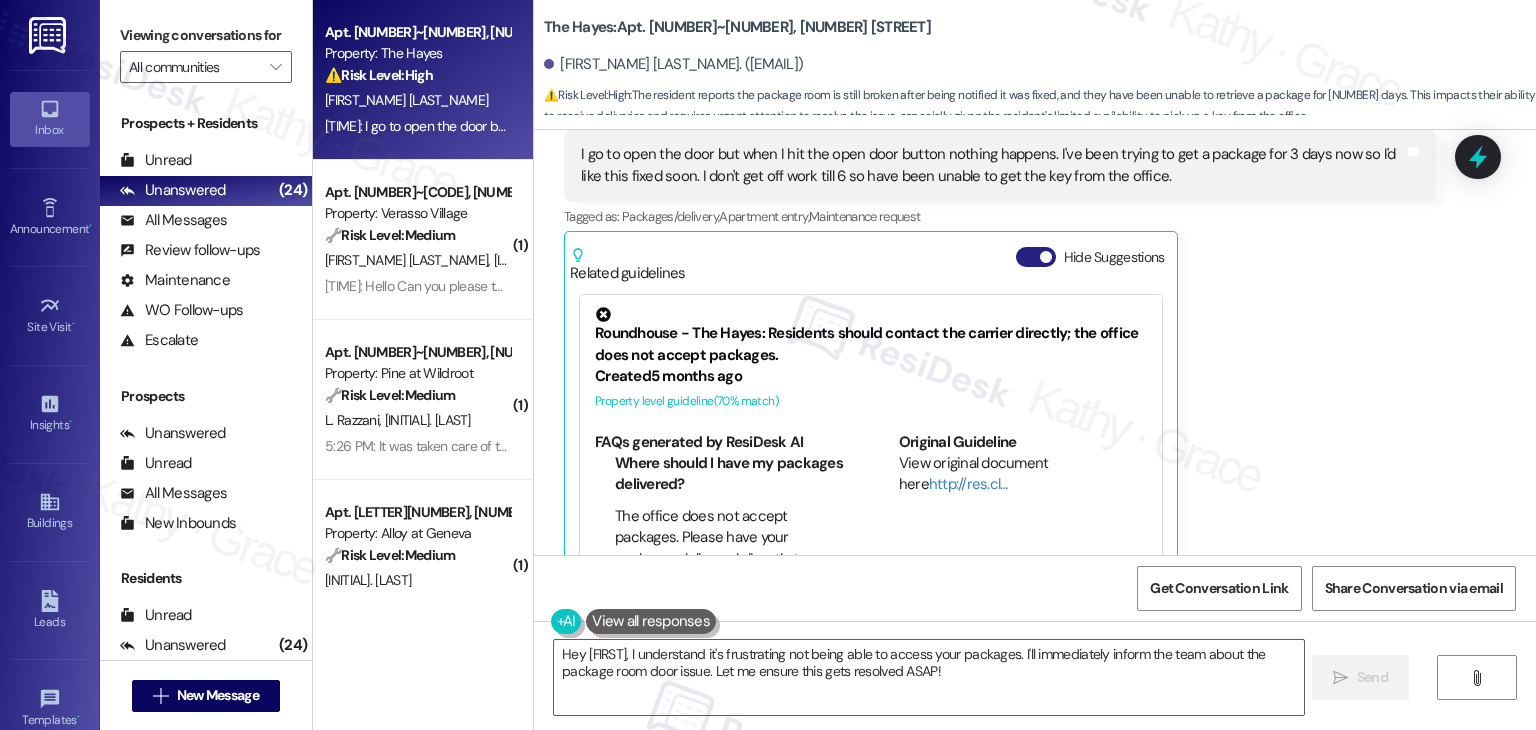 click on "Hide Suggestions" at bounding box center (1036, 257) 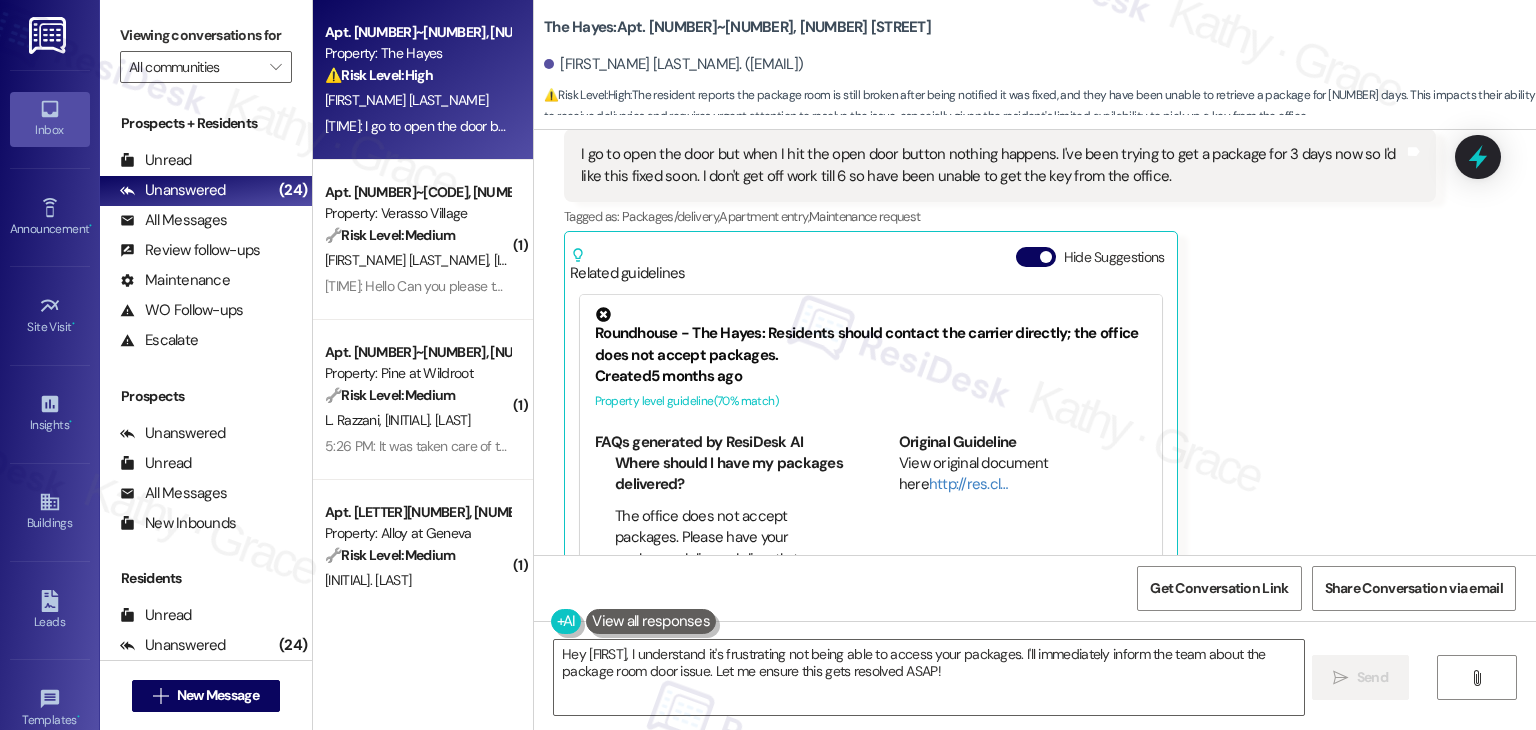 scroll, scrollTop: 7848, scrollLeft: 0, axis: vertical 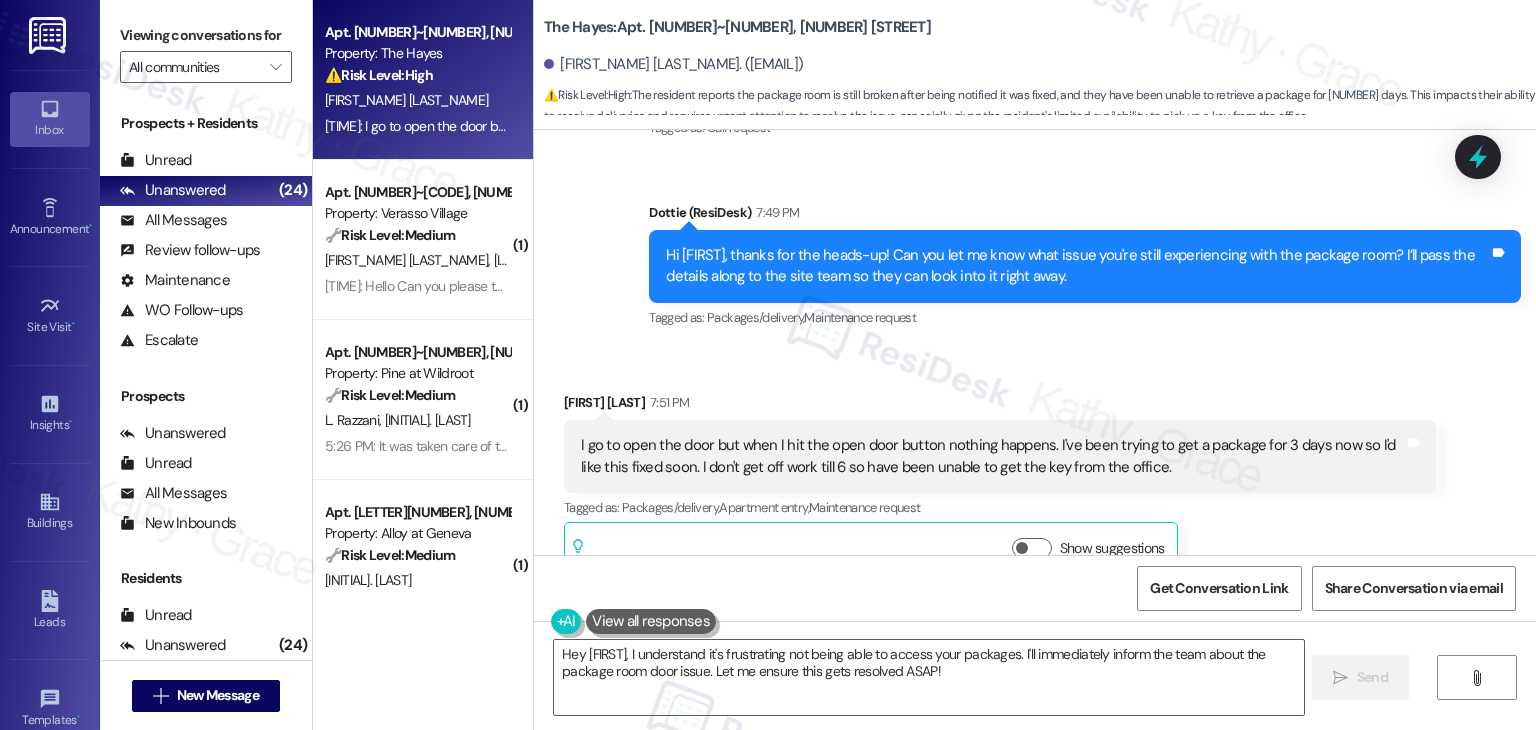 click on "Get Conversation Link Share Conversation via email" at bounding box center [1035, 588] 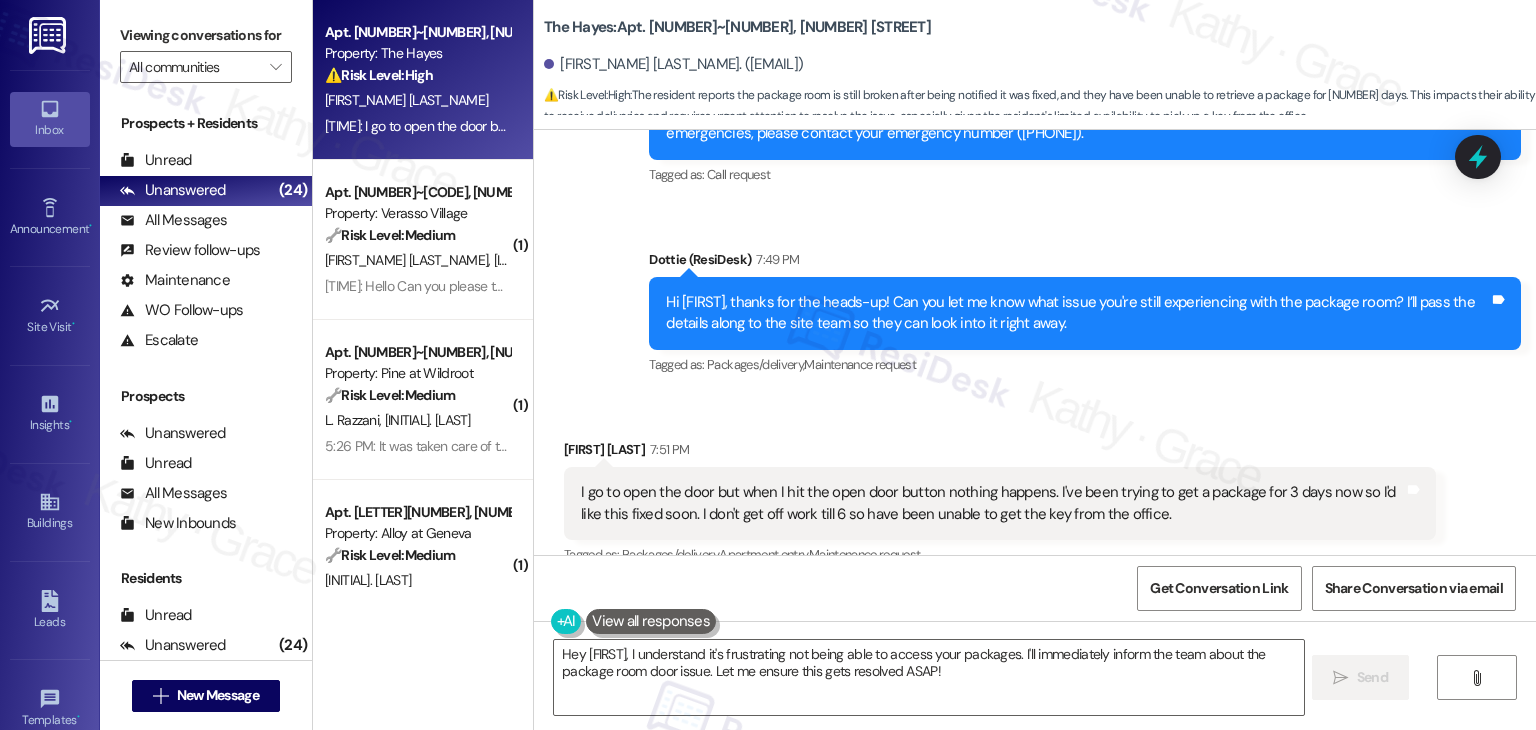 scroll, scrollTop: 7848, scrollLeft: 0, axis: vertical 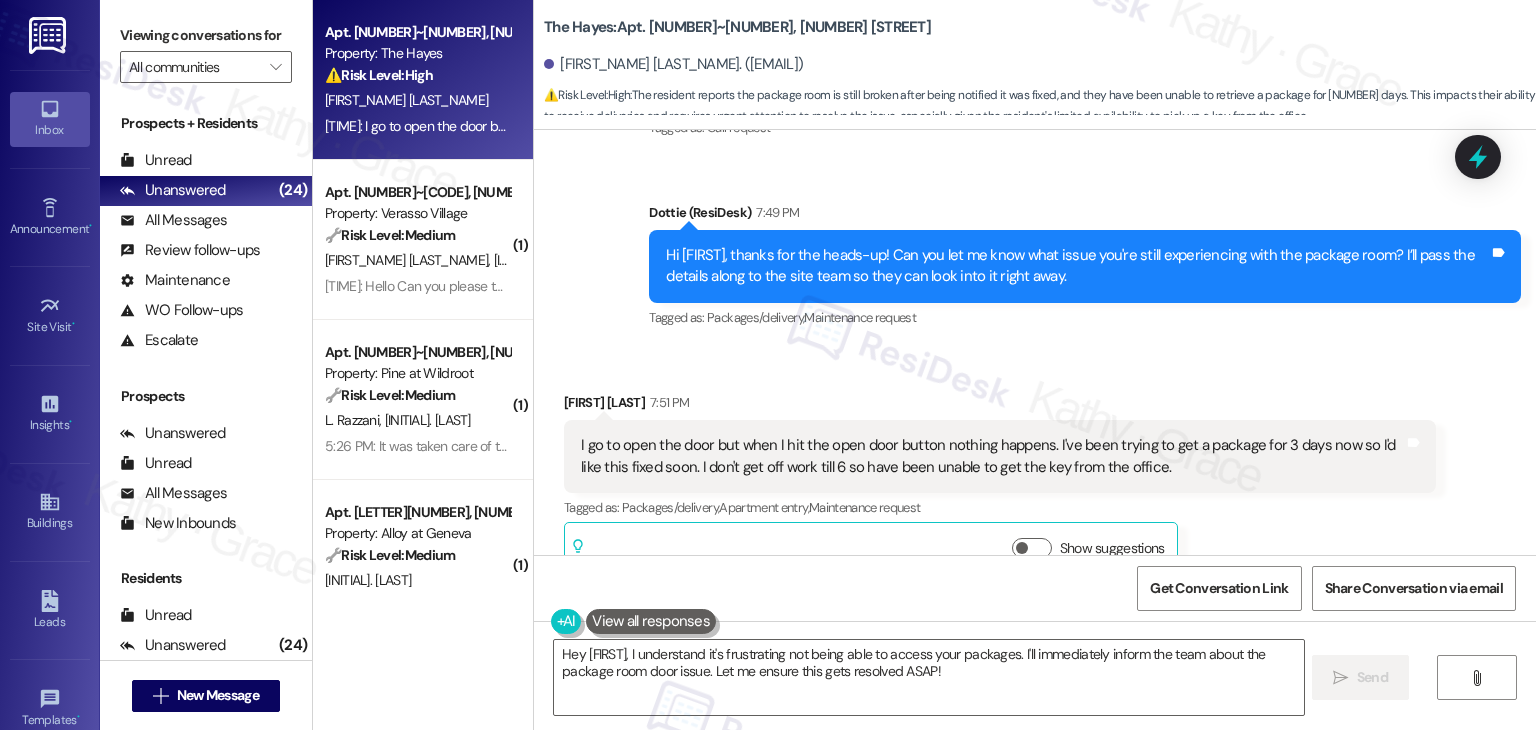 click on "[FIRST] [LAST] I go to open the door but when I hit the open door button nothing happens. I've been trying to get a package for [NUMBER] days now so I'd like this fixed soon. I don't get off work till [TIME] so have been unable to get the key from the office.  Tags and notes Tagged as: Packages/delivery , Click to highlight conversations about Packages/delivery Apartment entry , Click to highlight conversations about Apartment entry Maintenance request Click to highlight conversations about Maintenance request Related guidelines Show suggestions" at bounding box center (1000, 487) 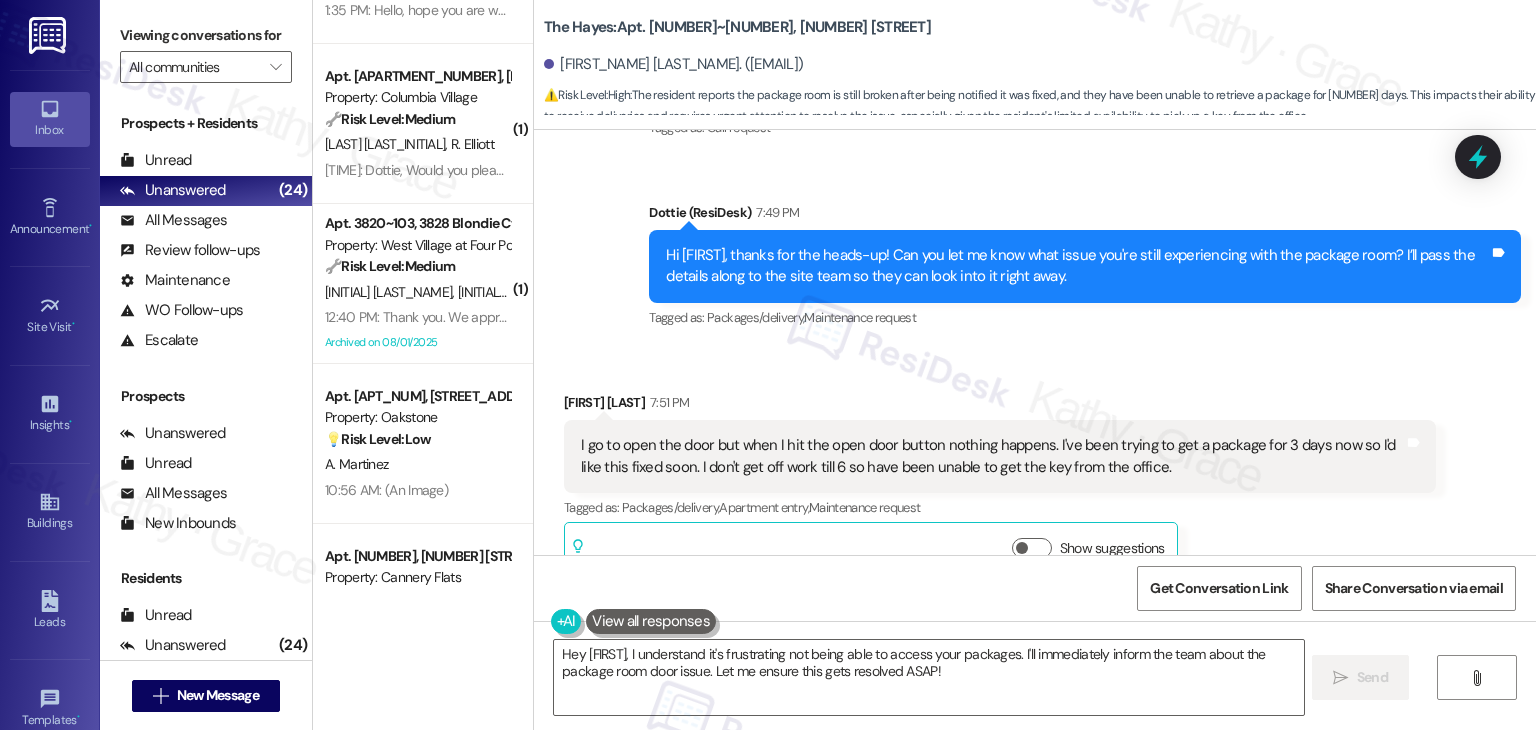 scroll, scrollTop: 800, scrollLeft: 0, axis: vertical 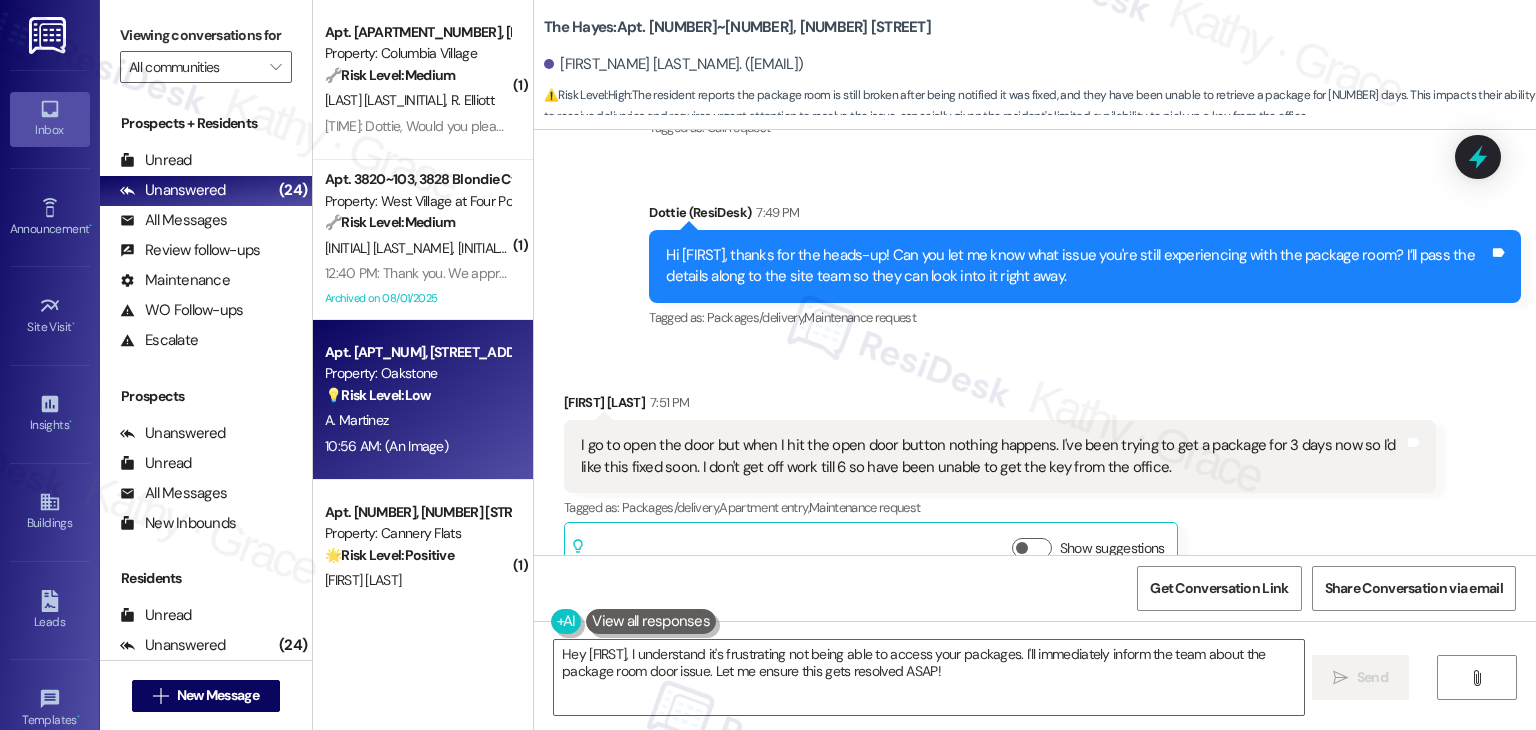 click on "[TIME]: (An Image) [TIME]: (An Image)" at bounding box center [386, 446] 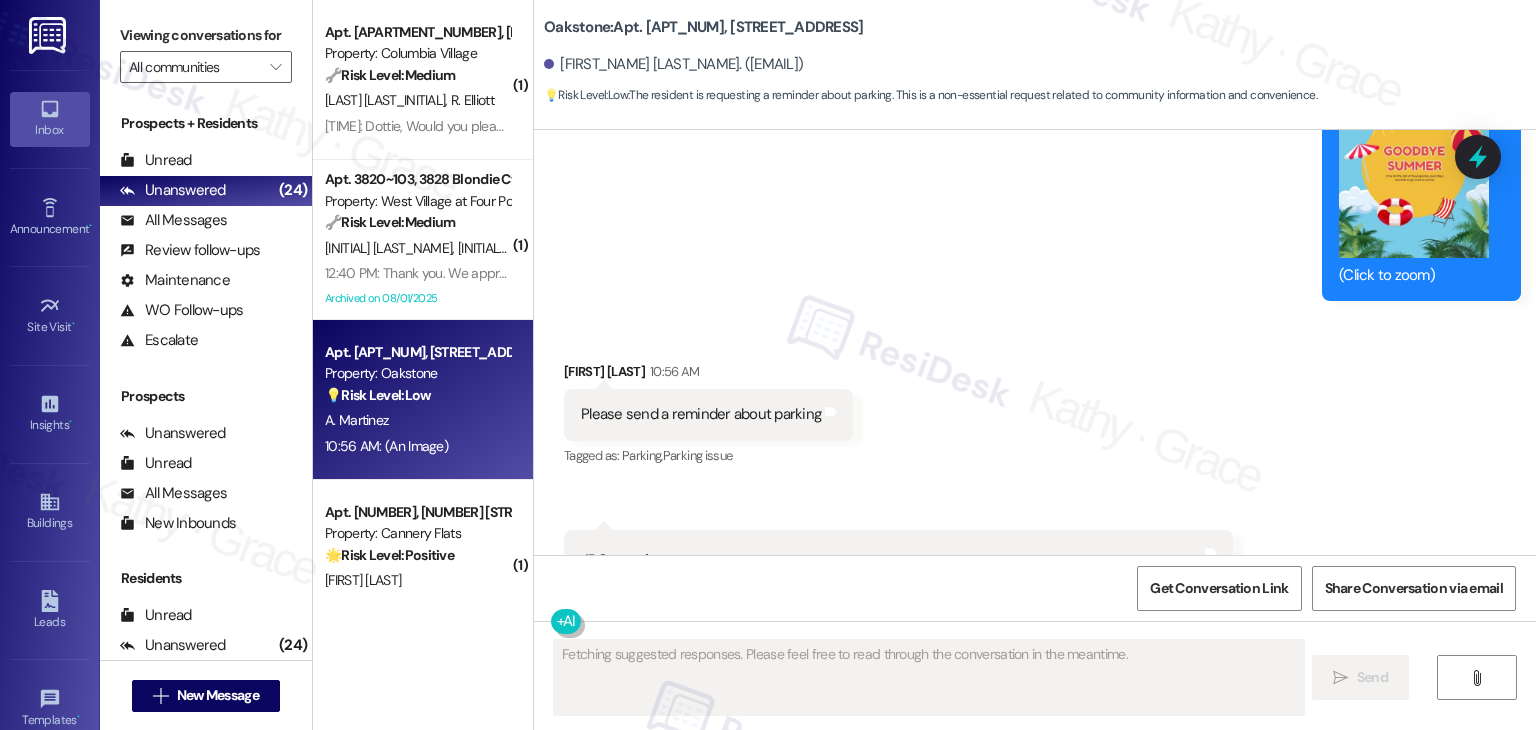 scroll, scrollTop: 14322, scrollLeft: 0, axis: vertical 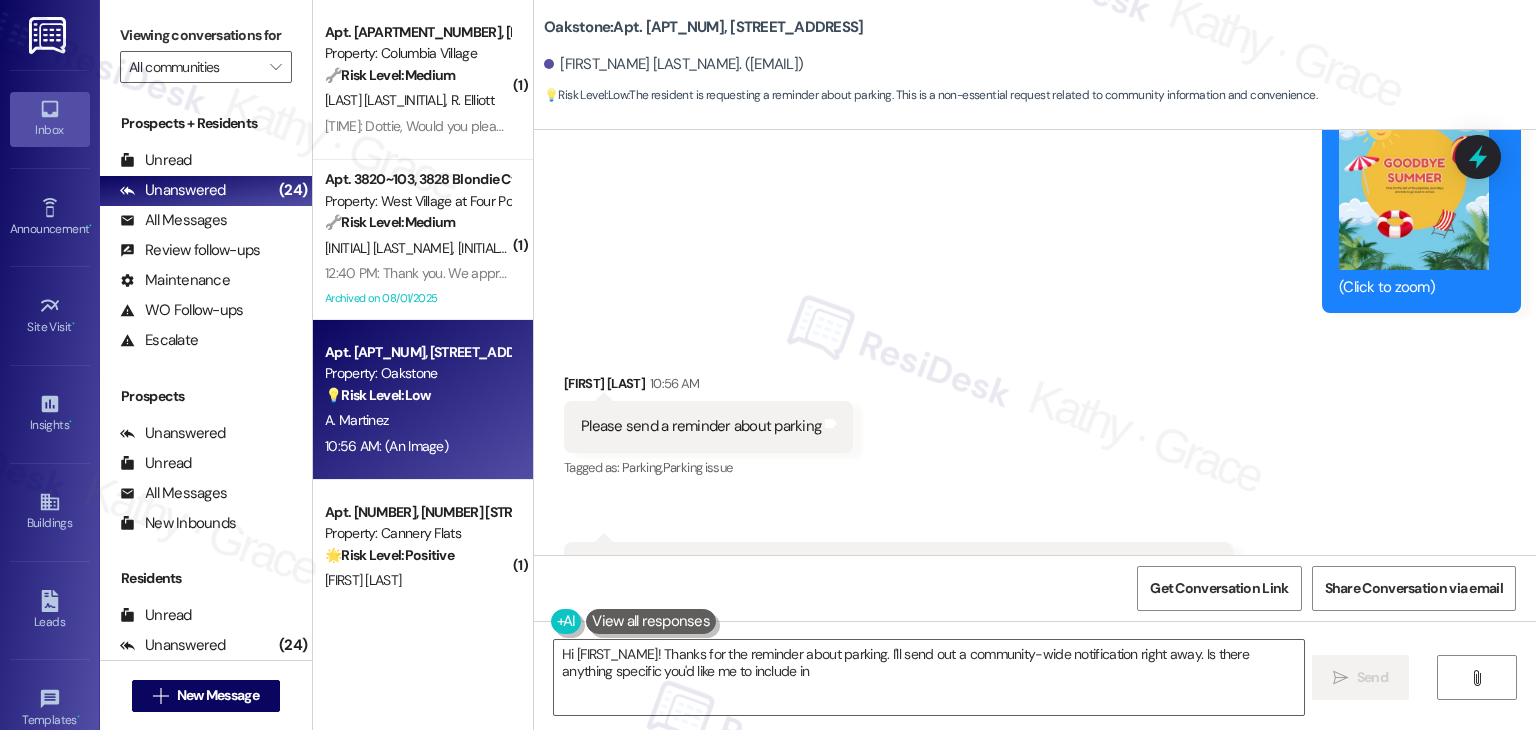 click on "Please send a reminder about parking" at bounding box center (701, 426) 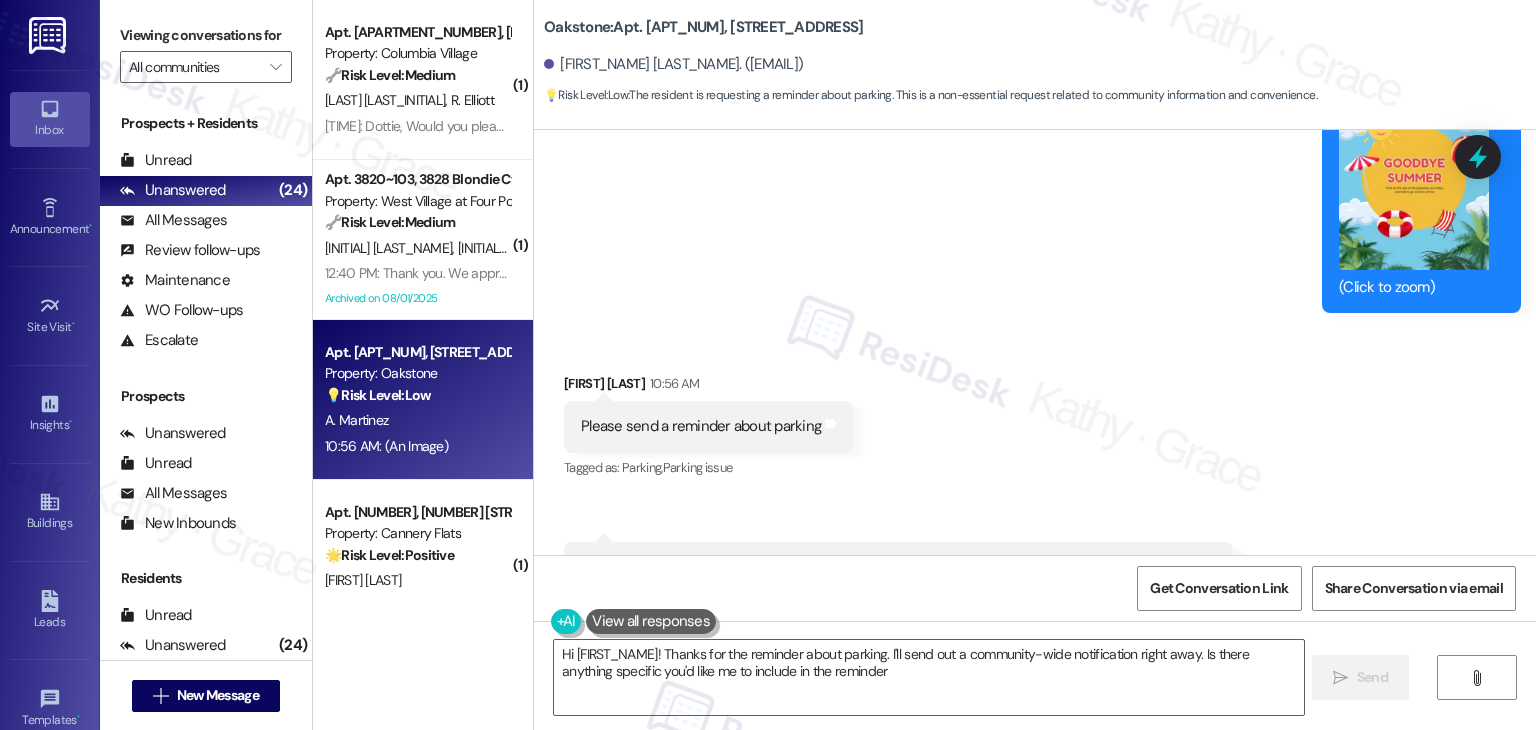 type on "Hi [NAME]! Thanks for the reminder about parking. I'll send out a community-wide notification right away. Is there anything specific you'd like me to include in the reminder?" 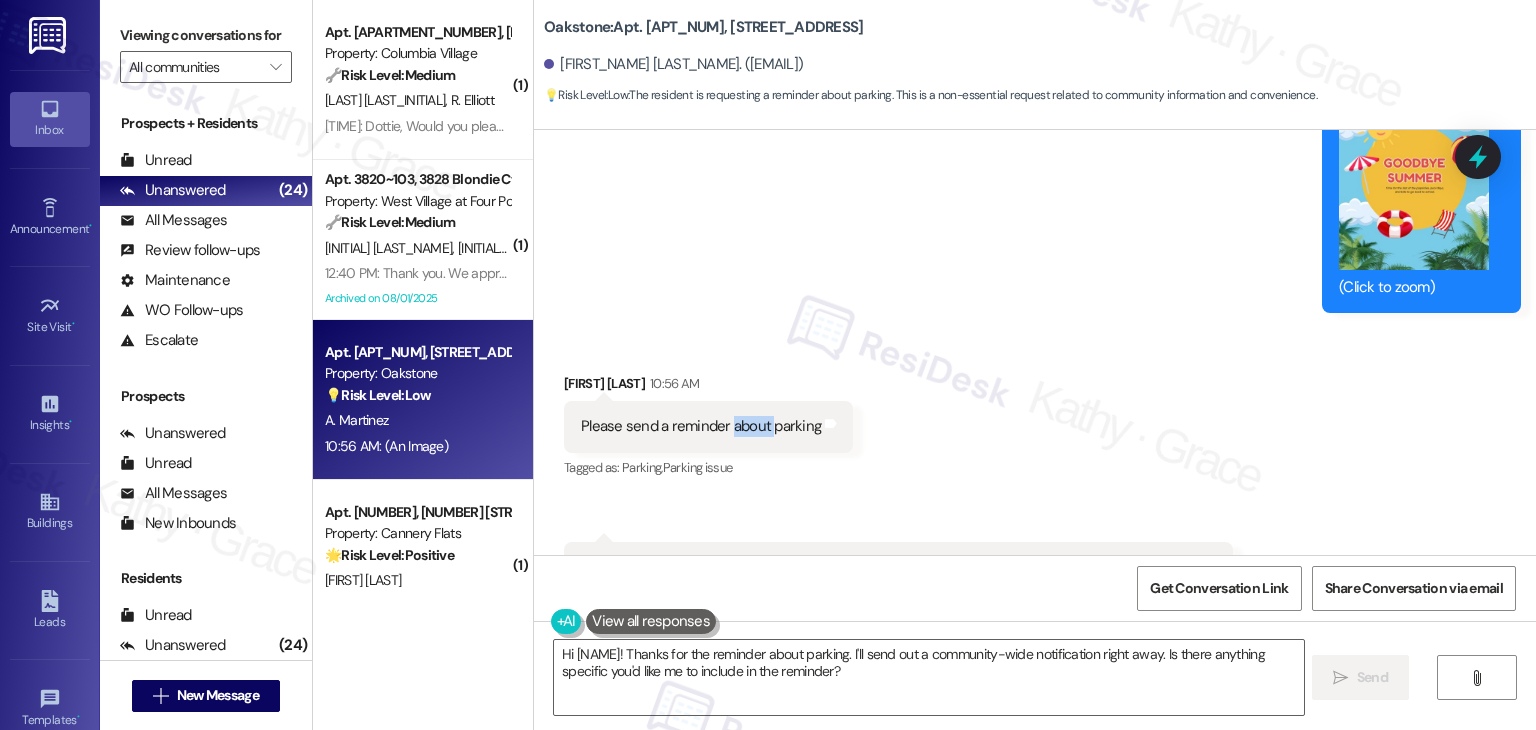 click on "Please send a reminder about parking" at bounding box center [701, 426] 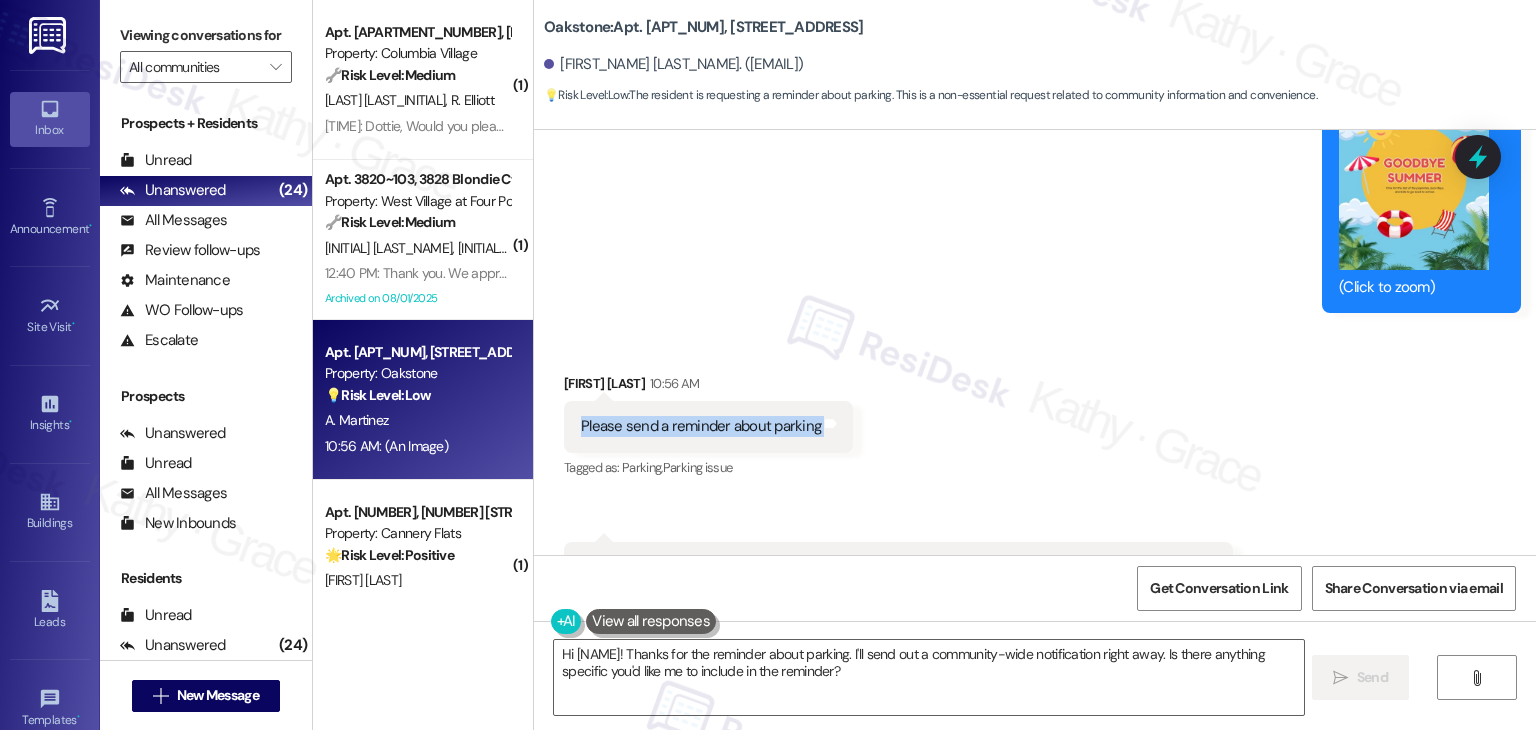 click on "Please send a reminder about parking" at bounding box center (701, 426) 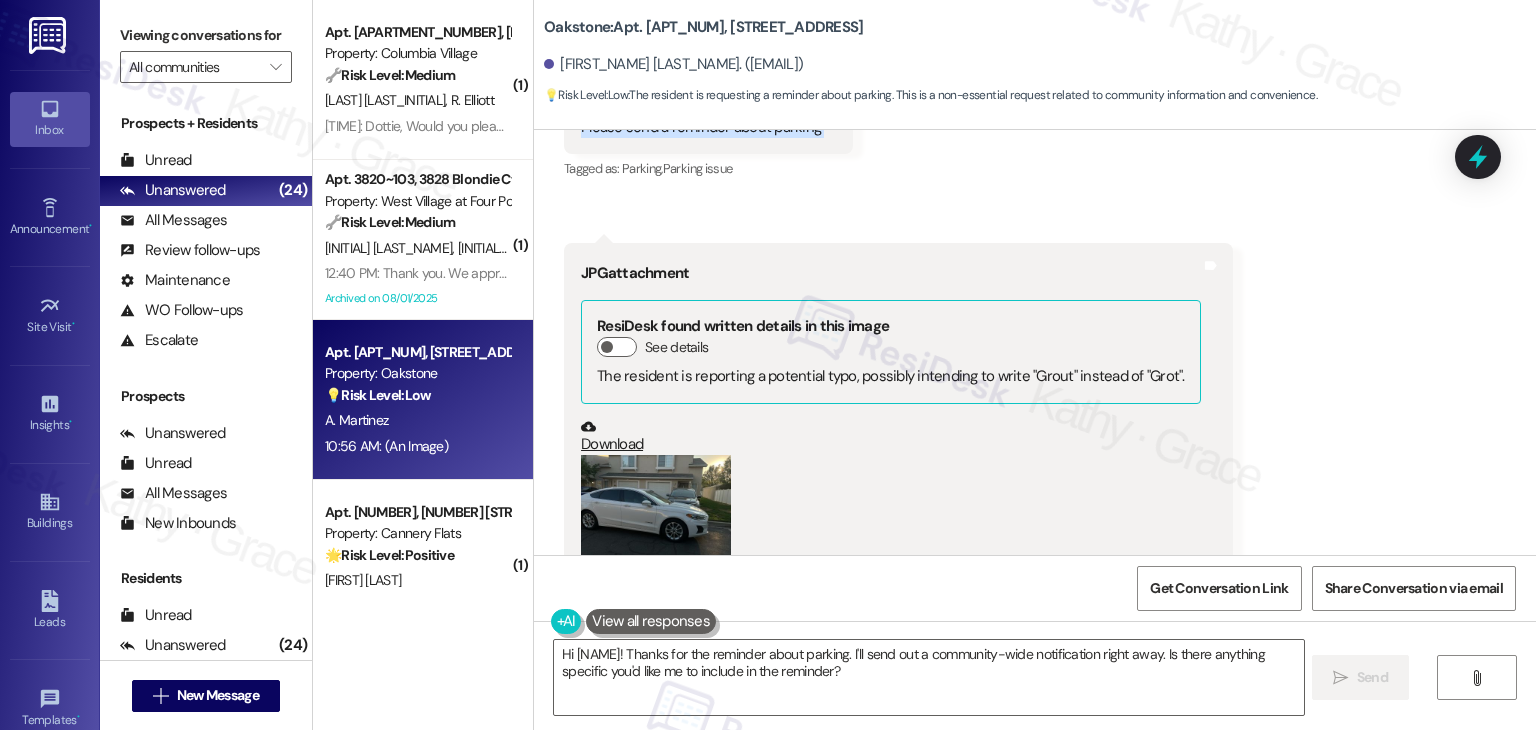 scroll, scrollTop: 14623, scrollLeft: 0, axis: vertical 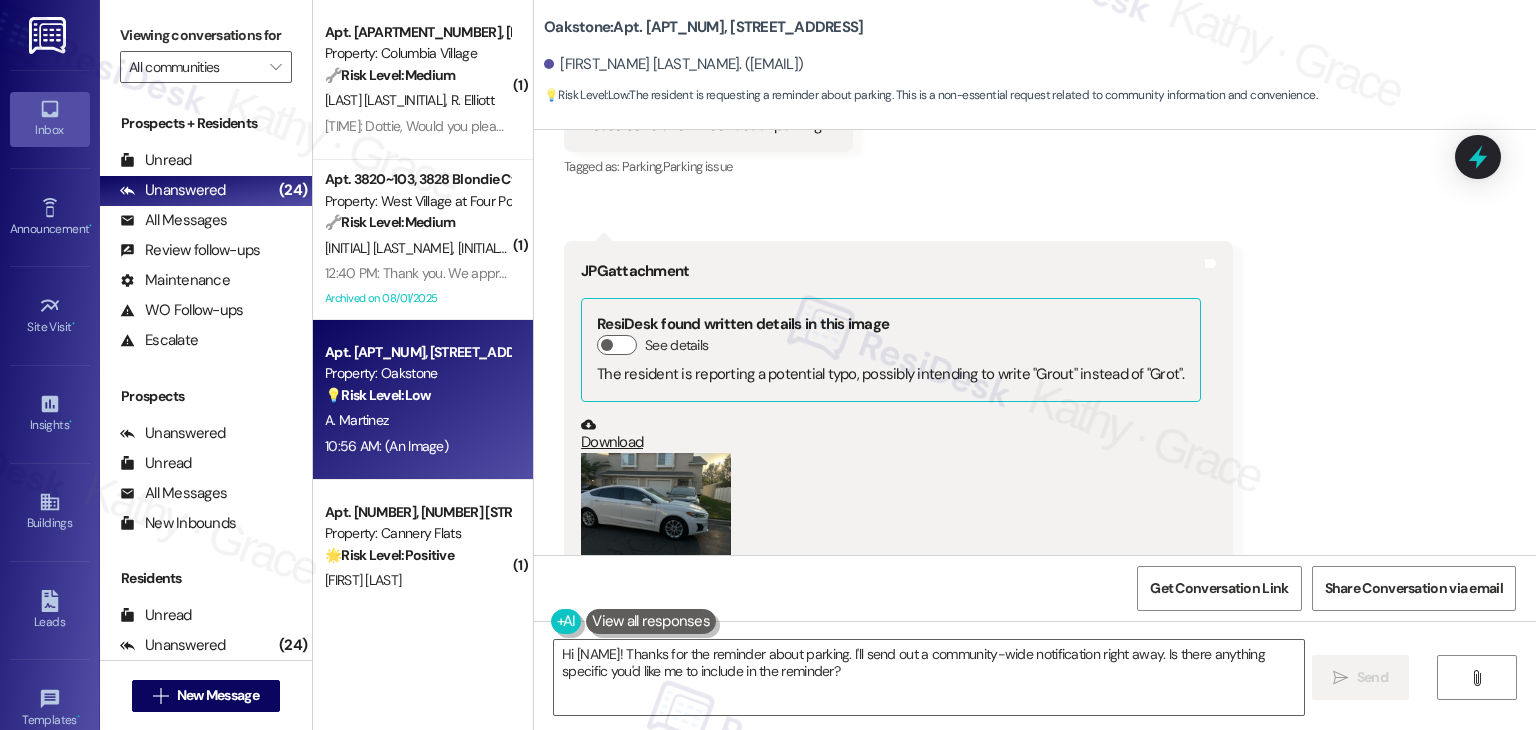 click on "Received via SMS [FIRST] [LAST] [TIME] Please send a reminder about parking  Tags and notes Tagged as:   Parking ,  Click to highlight conversations about Parking Parking issue Click to highlight conversations about Parking issue Received via SMS [TIME] [FIRST] [LAST] [TIME] JPG  attachment ResiDesk found written details in this image   See details The resident is reporting a potential typo, possibly intending to write "Grout" instead of "Grot".
Download   (Click to zoom) Tags and notes" at bounding box center (1035, 325) 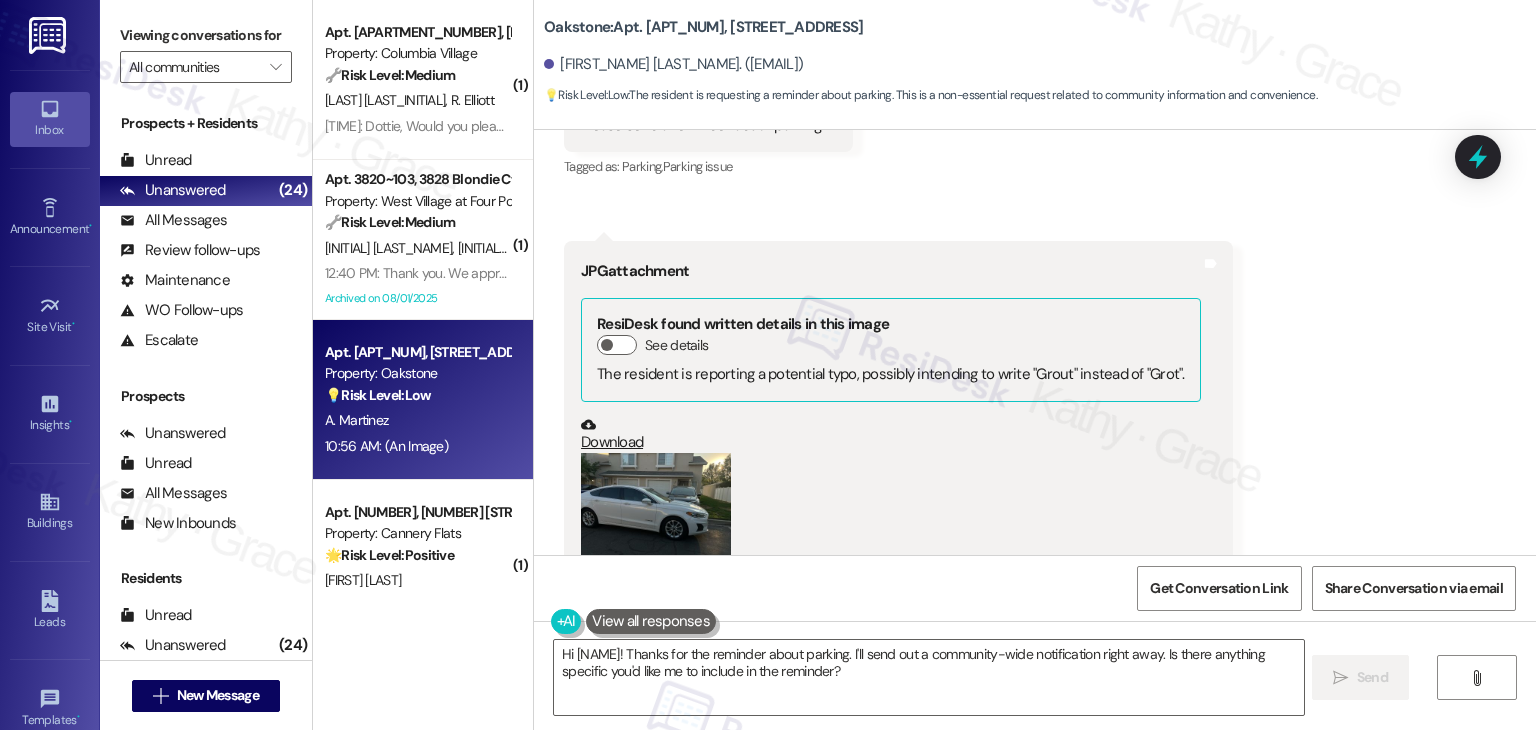 click on "[FIRST_NAME] [LAST_NAME]. ([EMAIL])" at bounding box center (673, 64) 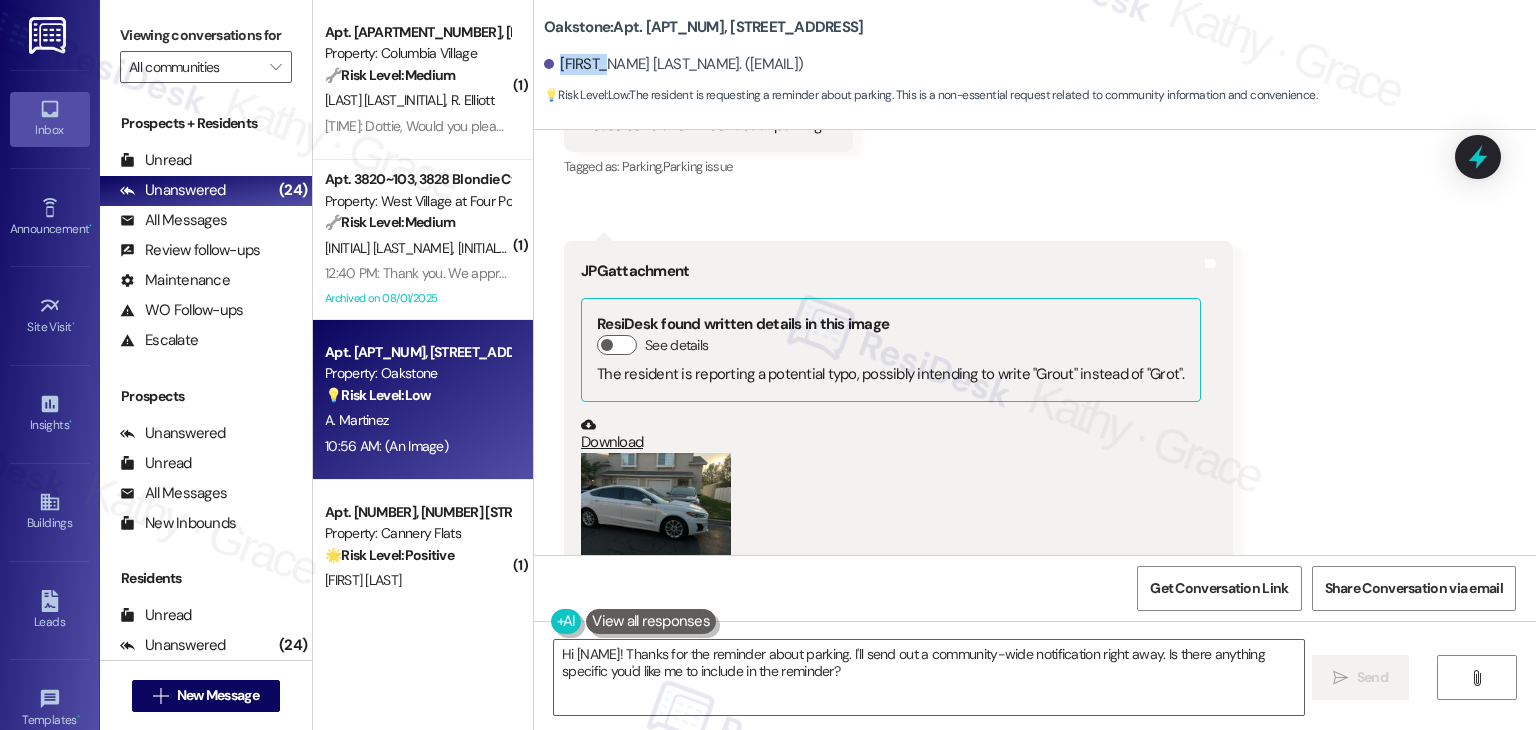 click on "[FIRST_NAME] [LAST_NAME]. ([EMAIL])" at bounding box center [673, 64] 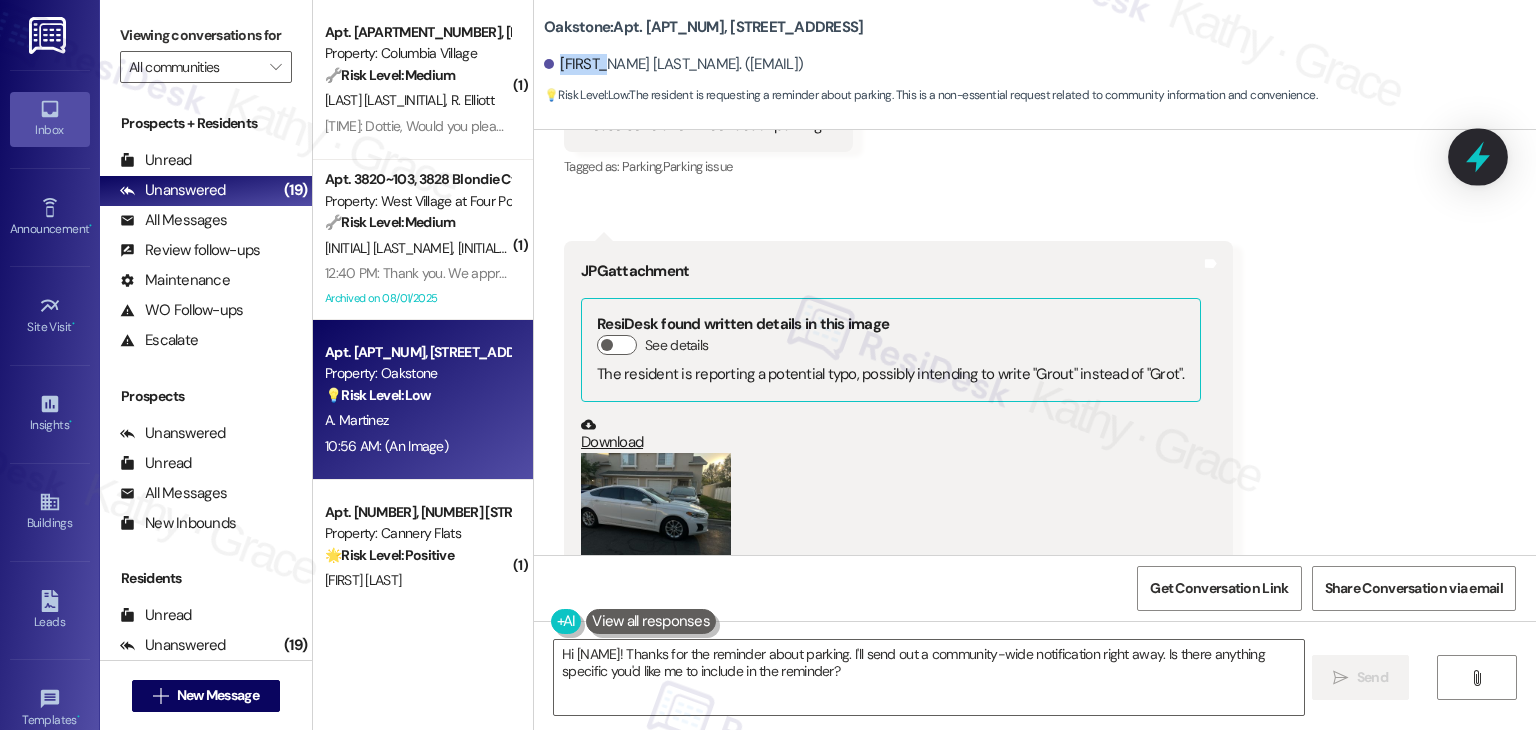 click 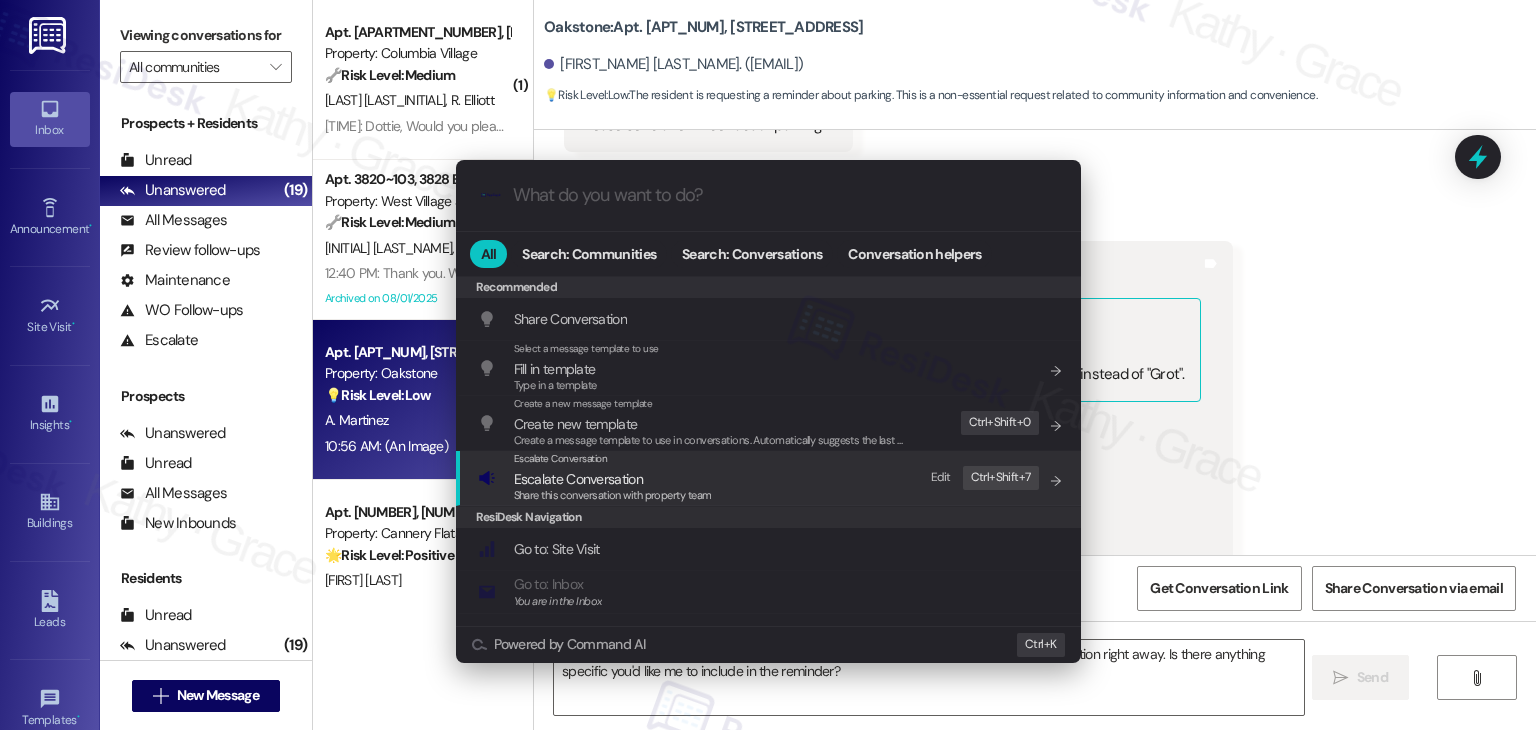 click on "Escalate Conversation" at bounding box center (578, 479) 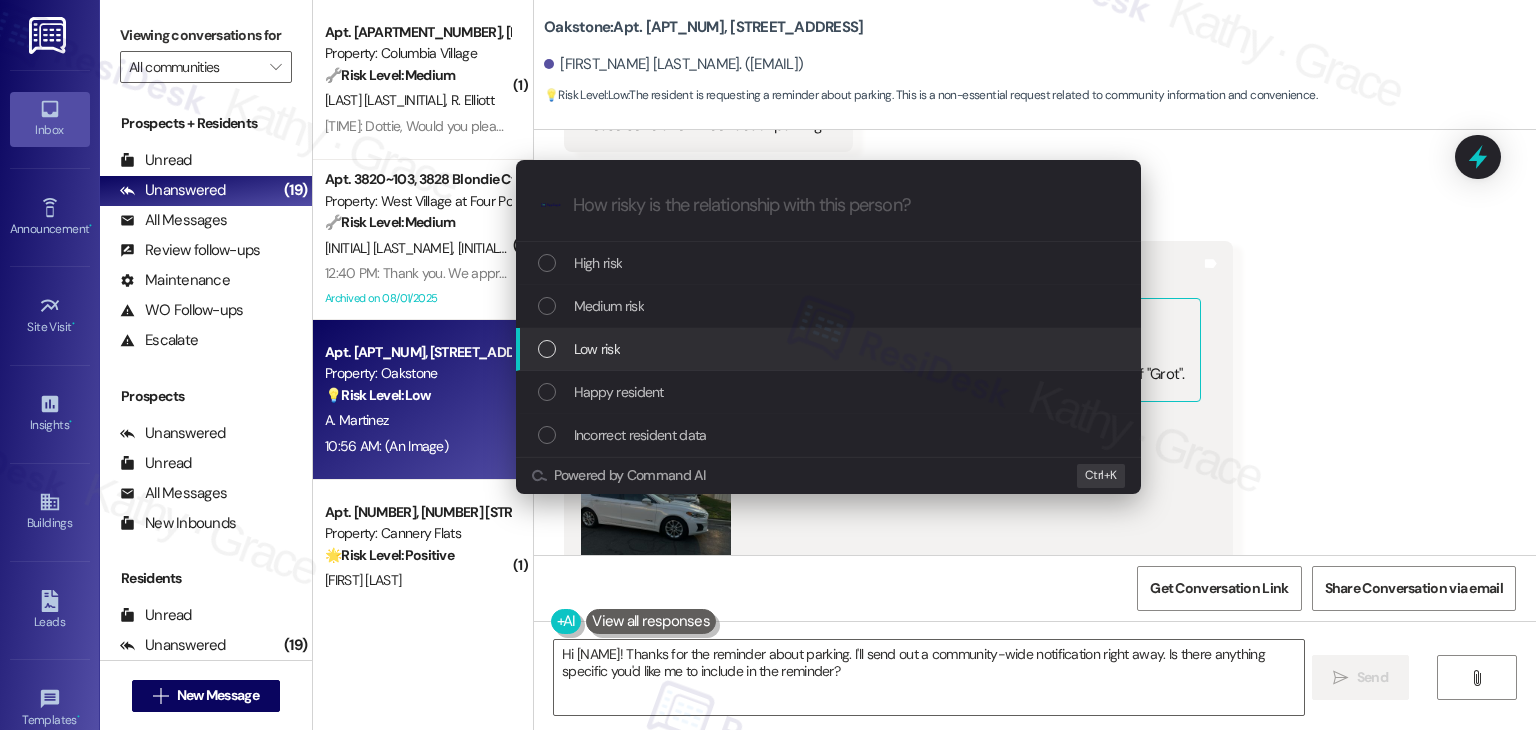 click at bounding box center [547, 349] 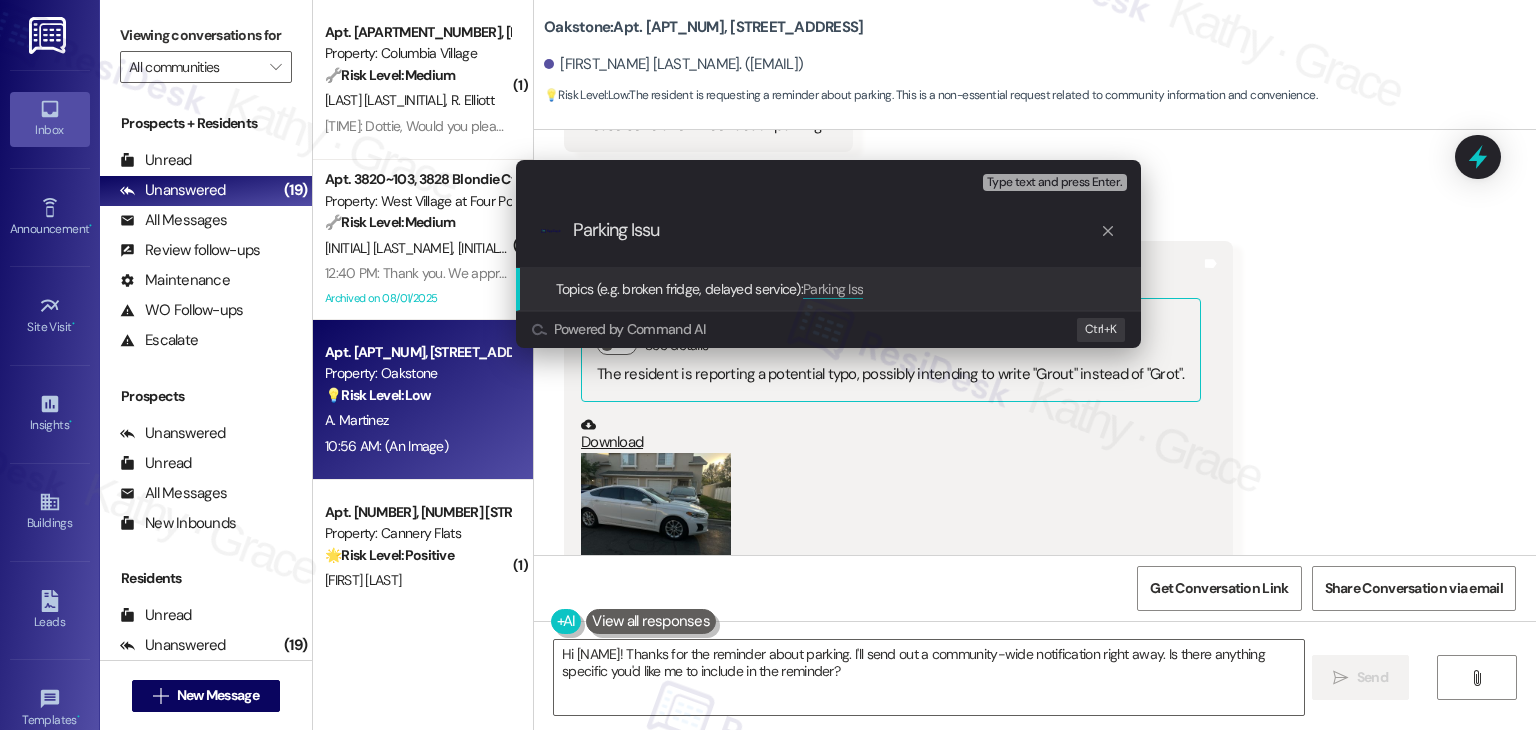 type on "Parking Issue" 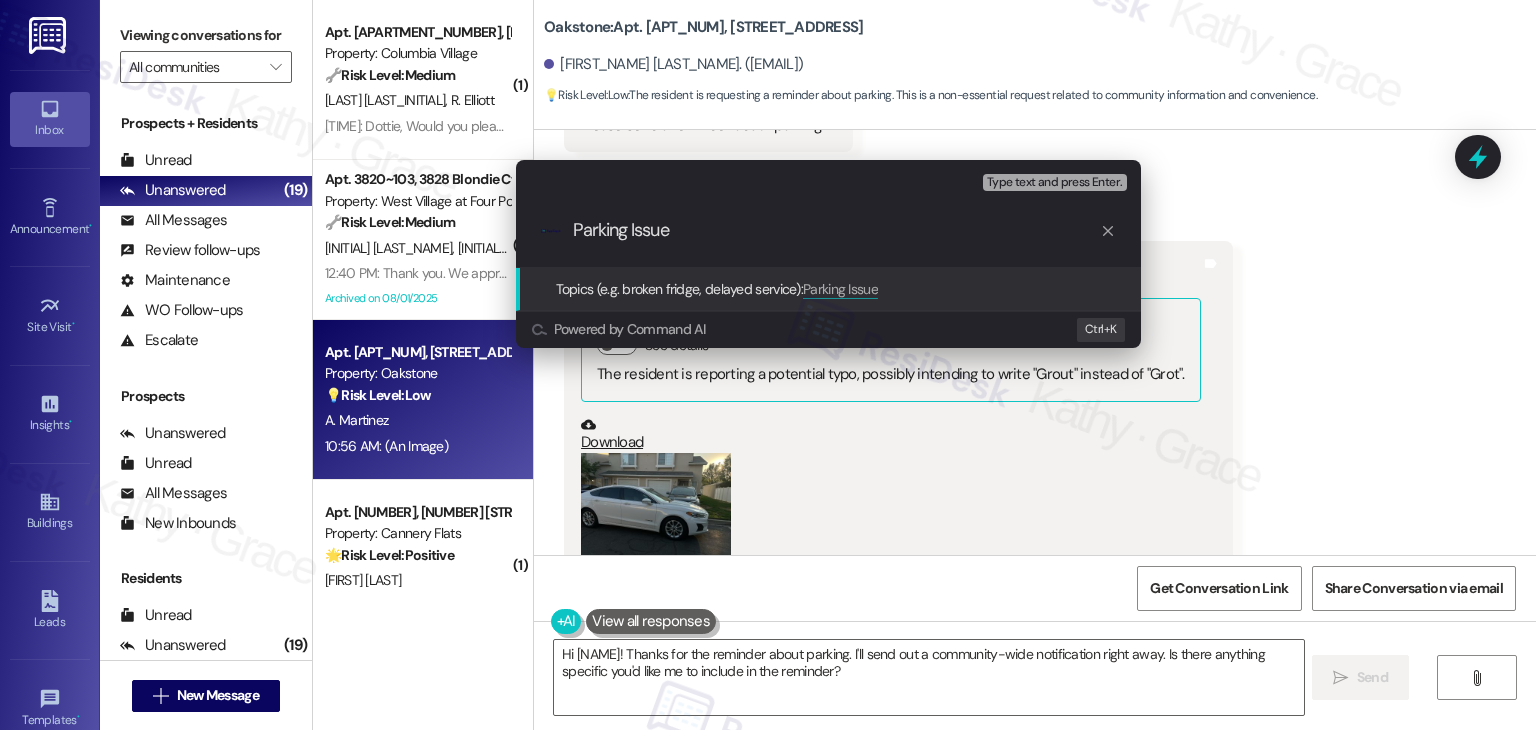 type 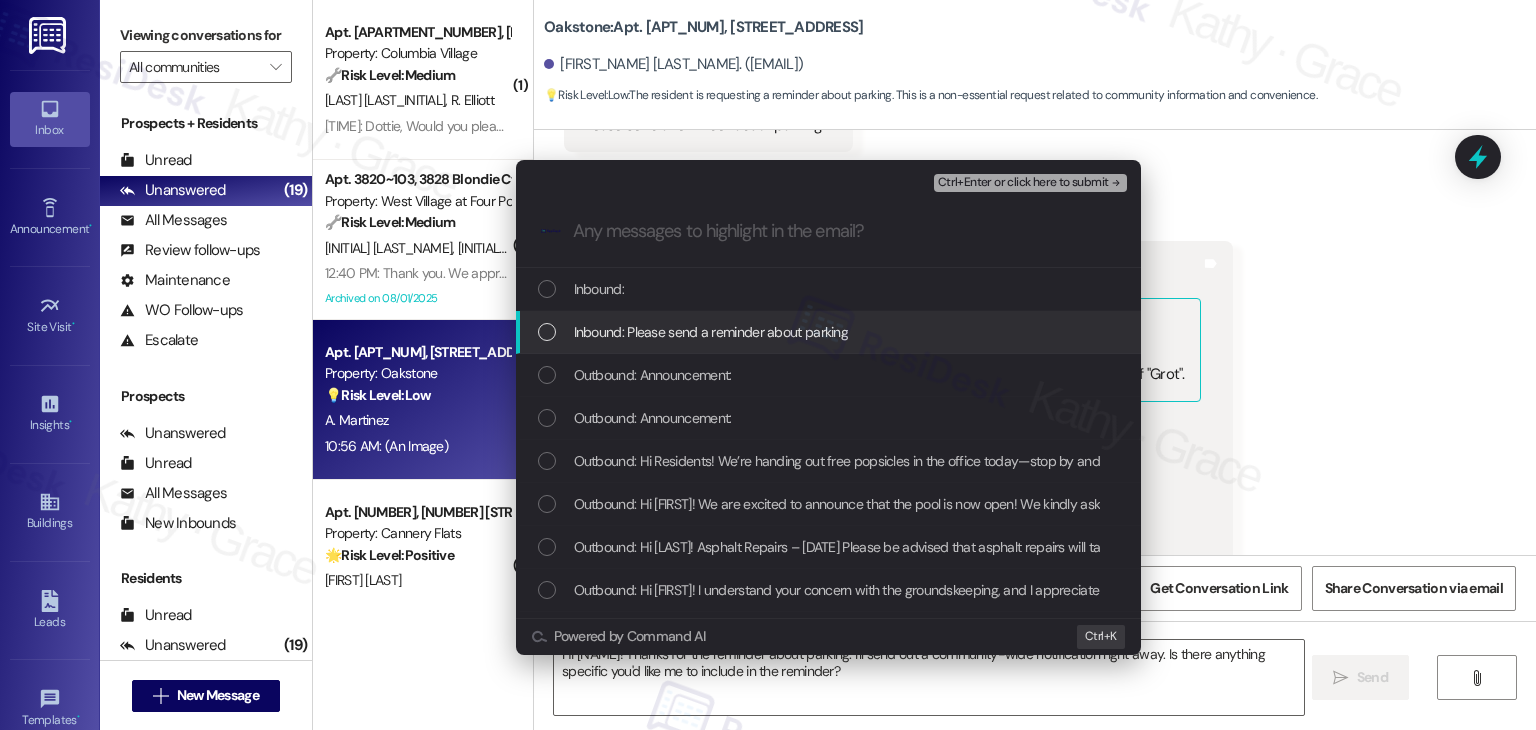 click at bounding box center (547, 332) 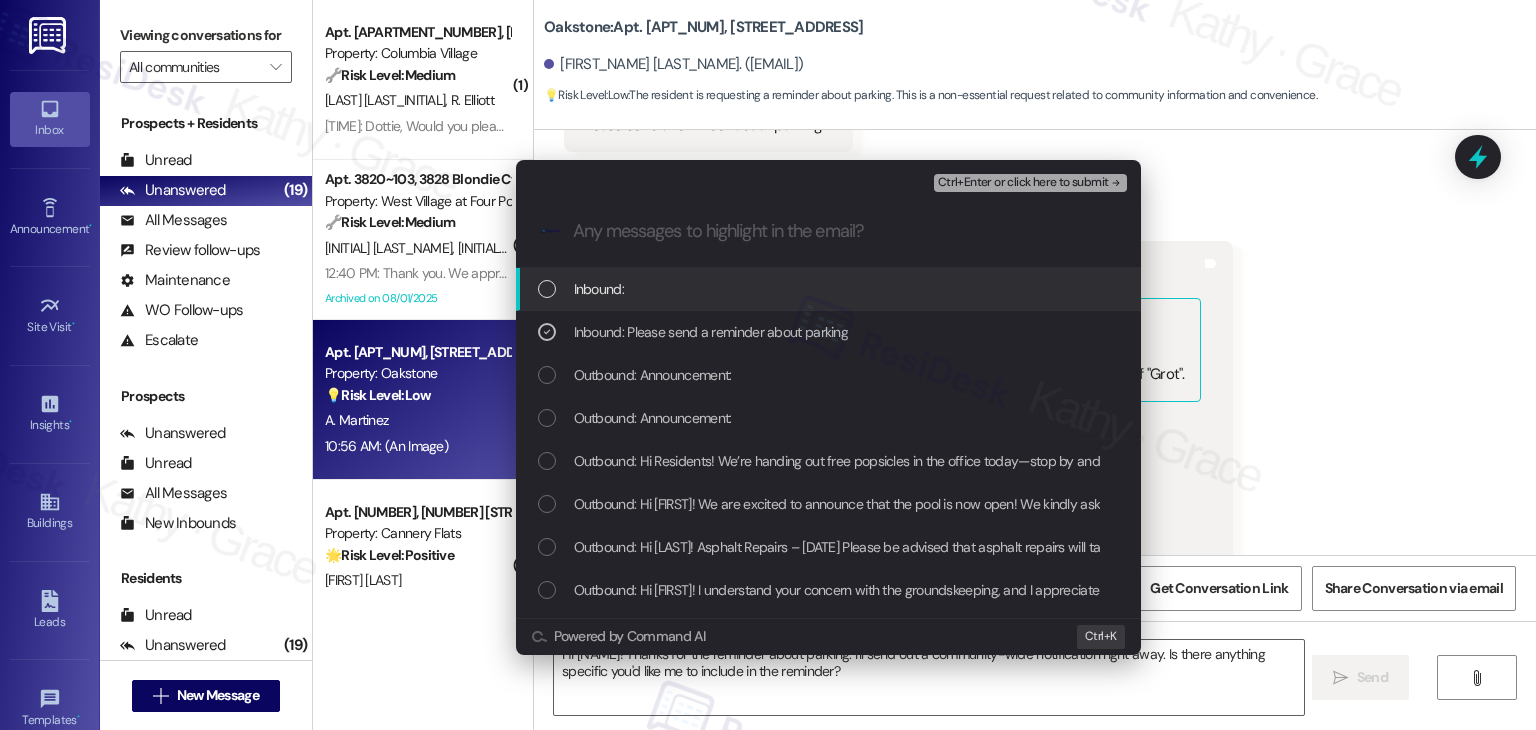 click at bounding box center [547, 289] 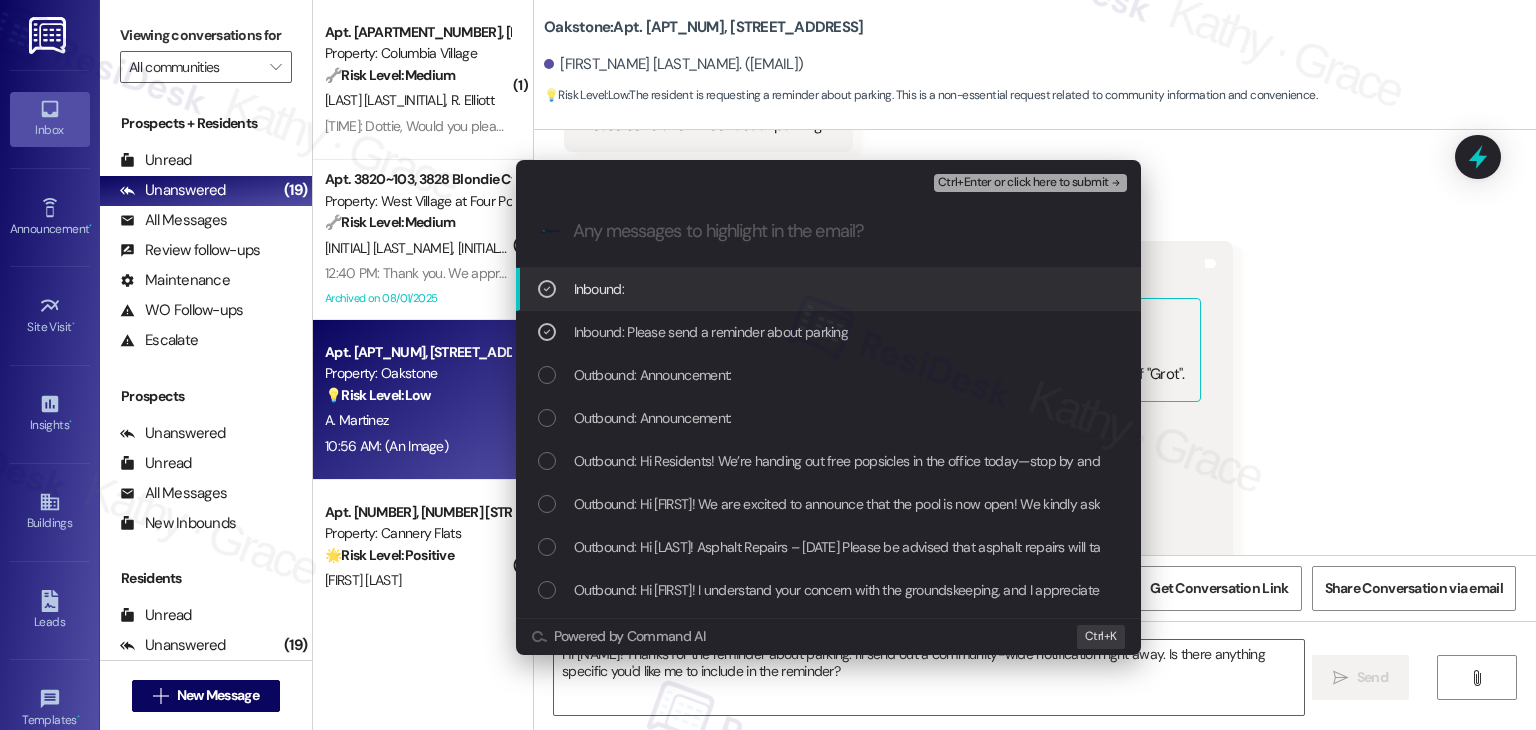 click on "Ctrl+Enter or click here to submit" at bounding box center (1023, 183) 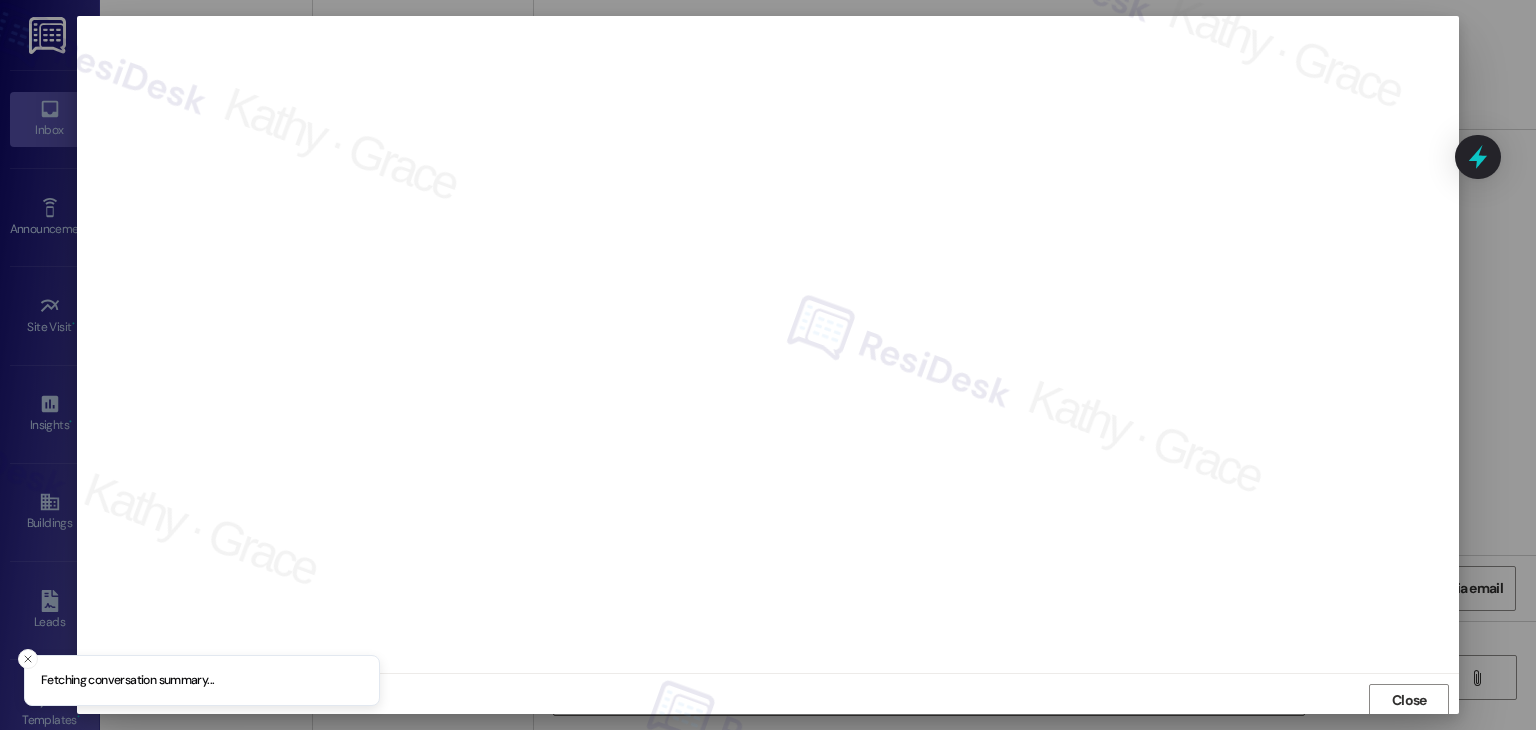 scroll, scrollTop: 1, scrollLeft: 0, axis: vertical 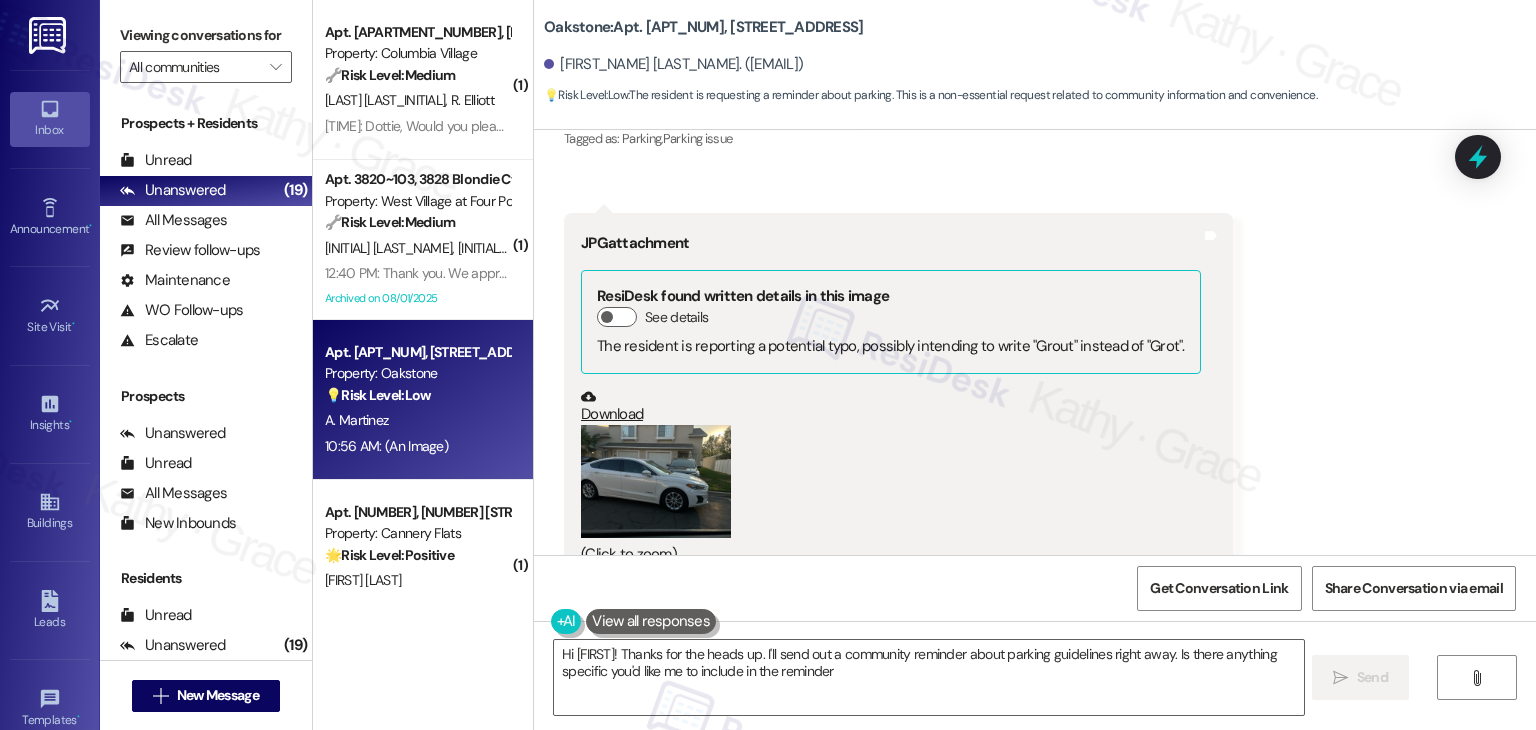 type on "Hi [FIRST]! Thanks for the reminder about parking. I'll send out a community reminder about parking guidelines right away. Is there anything specific you'd like me to include in the reminder?" 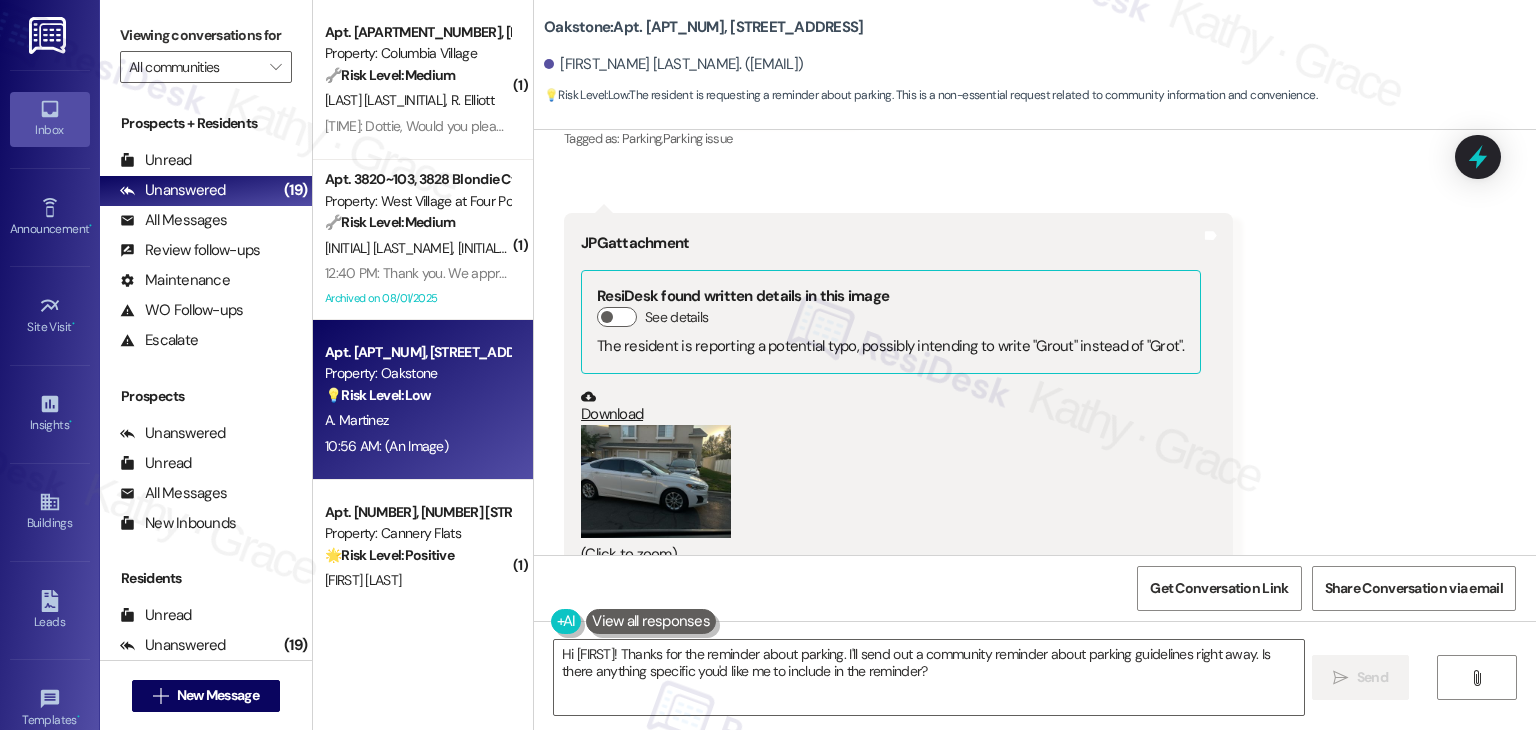 click on "Received via SMS [FIRST] [LAST] [TIME] Please send a reminder about parking Tags and notes Tagged as: Parking , Click to highlight conversations about Parking Parking issue Click to highlight conversations about Parking issue Received via SMS [TIME] [FIRST] [LAST] [TIME] JPG attachment ResiDesk found written details in this image See details The resident is reporting a potential typo, possibly intending to write "Grout" instead of "Grot". Download (Click to zoom) Tags and notes Tagged as: Emailed client , Click to highlight conversations about Emailed client Escalation type escalation Click to highlight conversations about Escalation type escalation" at bounding box center [1035, 312] 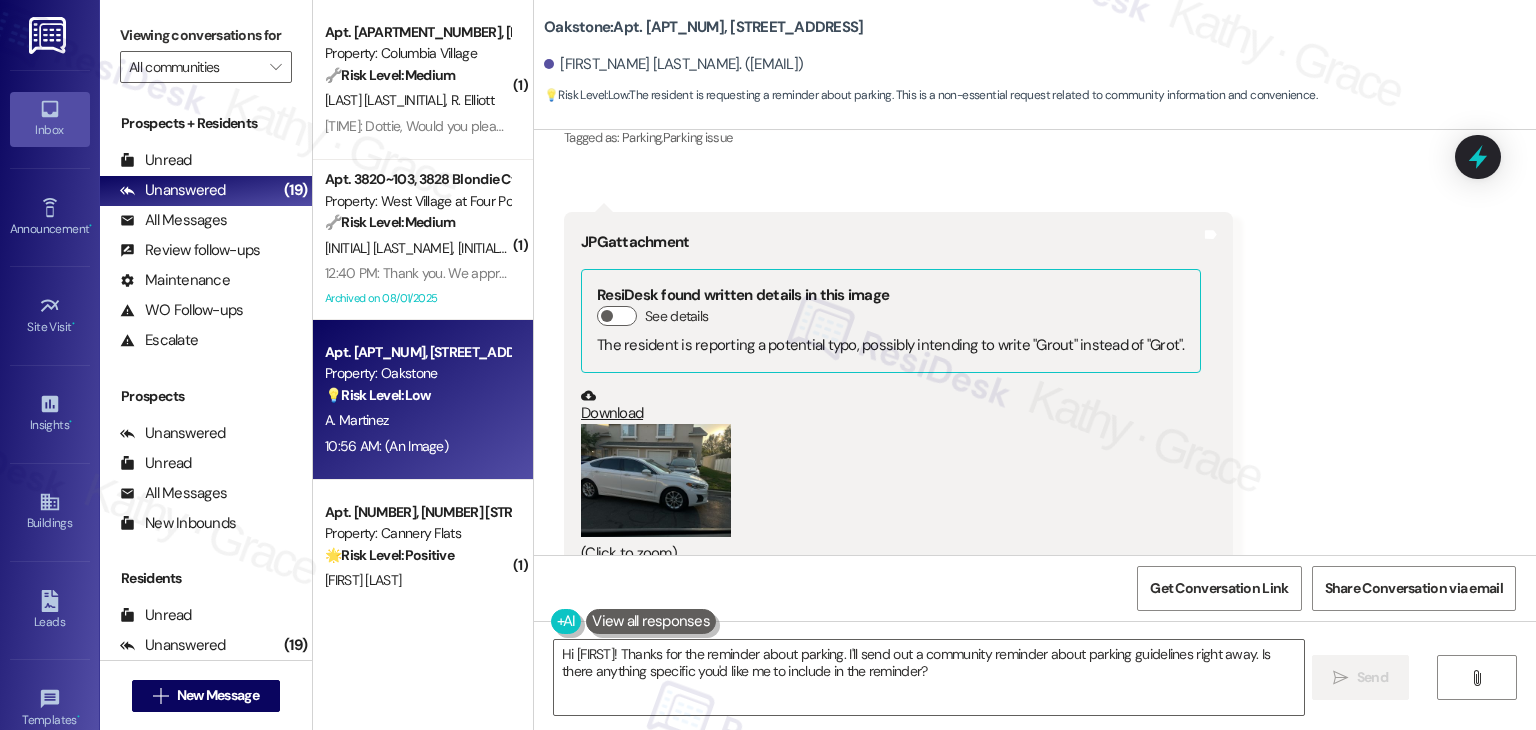 click on "Received via SMS [FIRST] [LAST] [TIME] Please send a reminder about parking Tags and notes Tagged as: Parking , Click to highlight conversations about Parking Parking issue Click to highlight conversations about Parking issue Received via SMS [TIME] [FIRST] [LAST] [TIME] JPG attachment ResiDesk found written details in this image See details The resident is reporting a potential typo, possibly intending to write "Grout" instead of "Grot". Download (Click to zoom) Tags and notes Tagged as: Emailed client , Click to highlight conversations about Emailed client Escalation type escalation Click to highlight conversations about Escalation type escalation" at bounding box center (1035, 311) 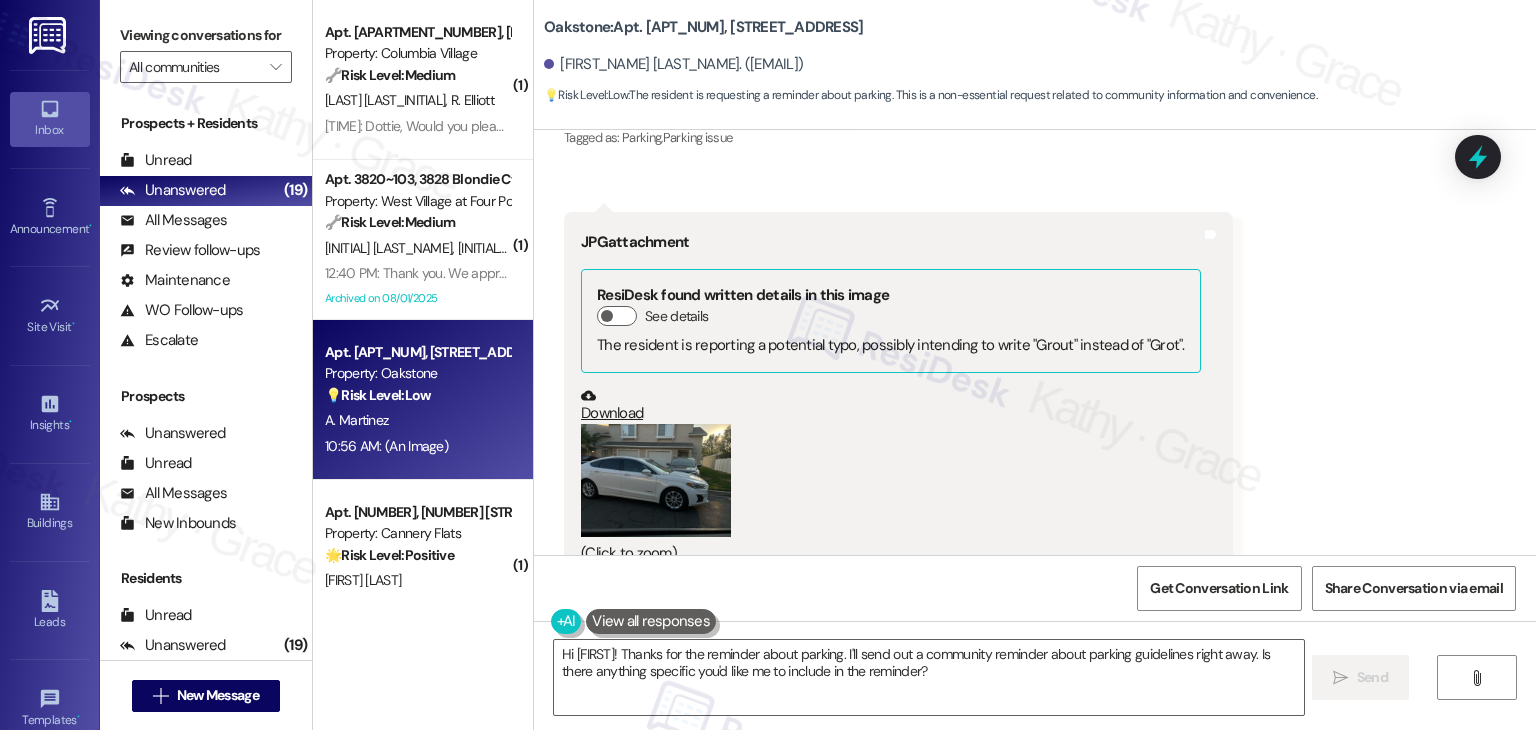 click on "Received via SMS [FIRST] [LAST] [TIME] Please send a reminder about parking Tags and notes Tagged as: Parking , Click to highlight conversations about Parking Parking issue Click to highlight conversations about Parking issue Received via SMS [TIME] [FIRST] [LAST] [TIME] JPG attachment ResiDesk found written details in this image See details The resident is reporting a potential typo, possibly intending to write "Grout" instead of "Grot". Download (Click to zoom) Tags and notes Tagged as: Emailed client , Click to highlight conversations about Emailed client Escalation type escalation Click to highlight conversations about Escalation type escalation" at bounding box center (1035, 311) 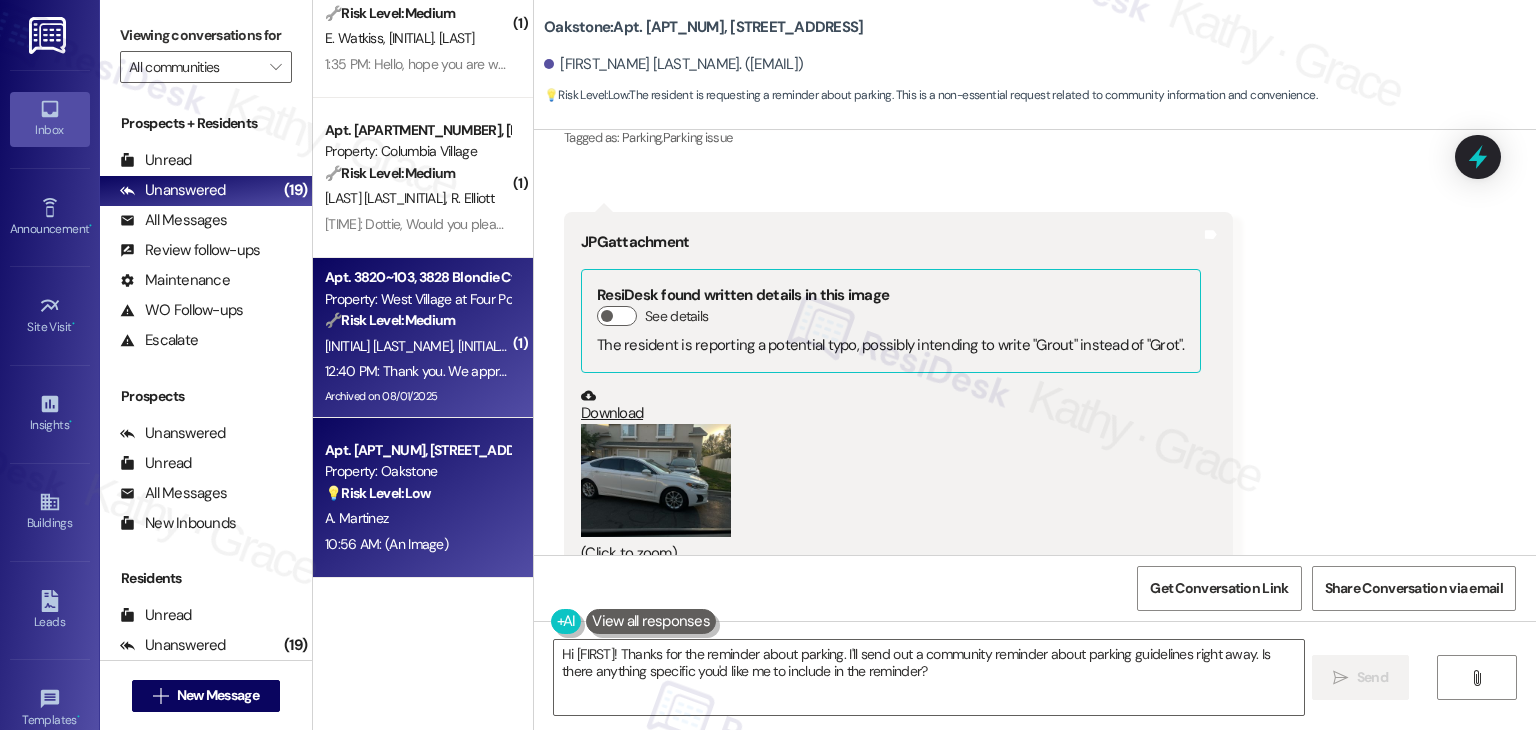 scroll, scrollTop: 700, scrollLeft: 0, axis: vertical 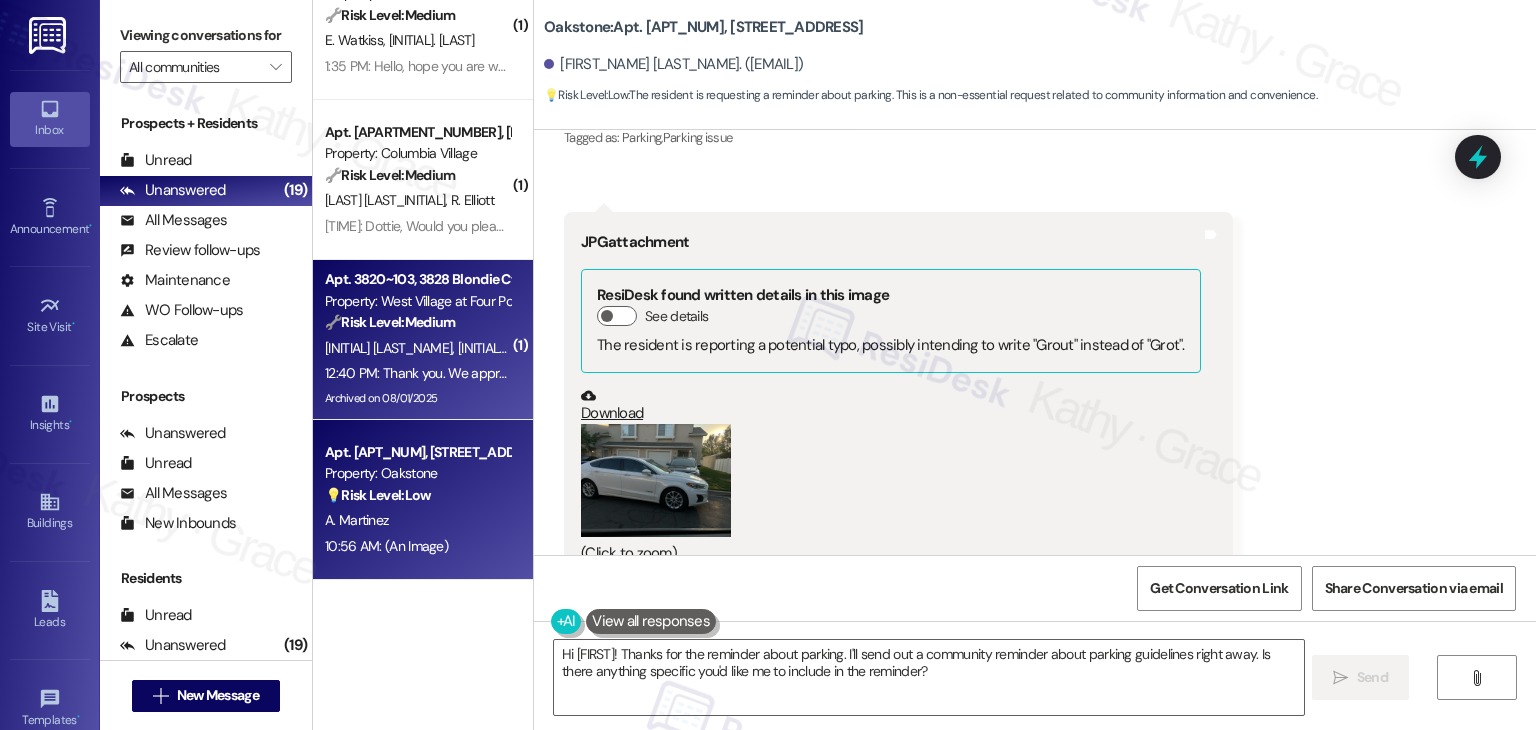 click on "Apt. 3820~103, 3828 Blondie Ct" at bounding box center (417, 279) 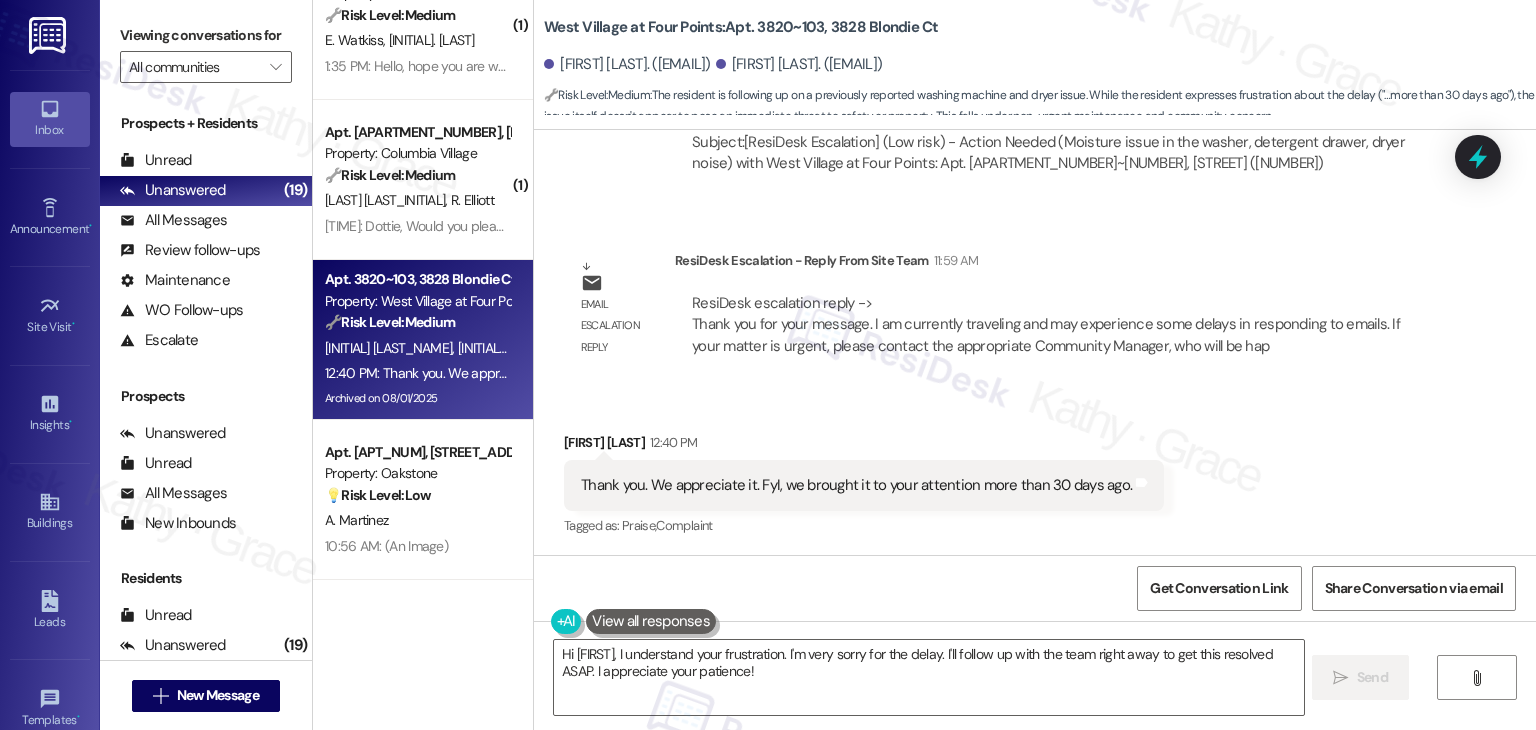 scroll, scrollTop: 4363, scrollLeft: 0, axis: vertical 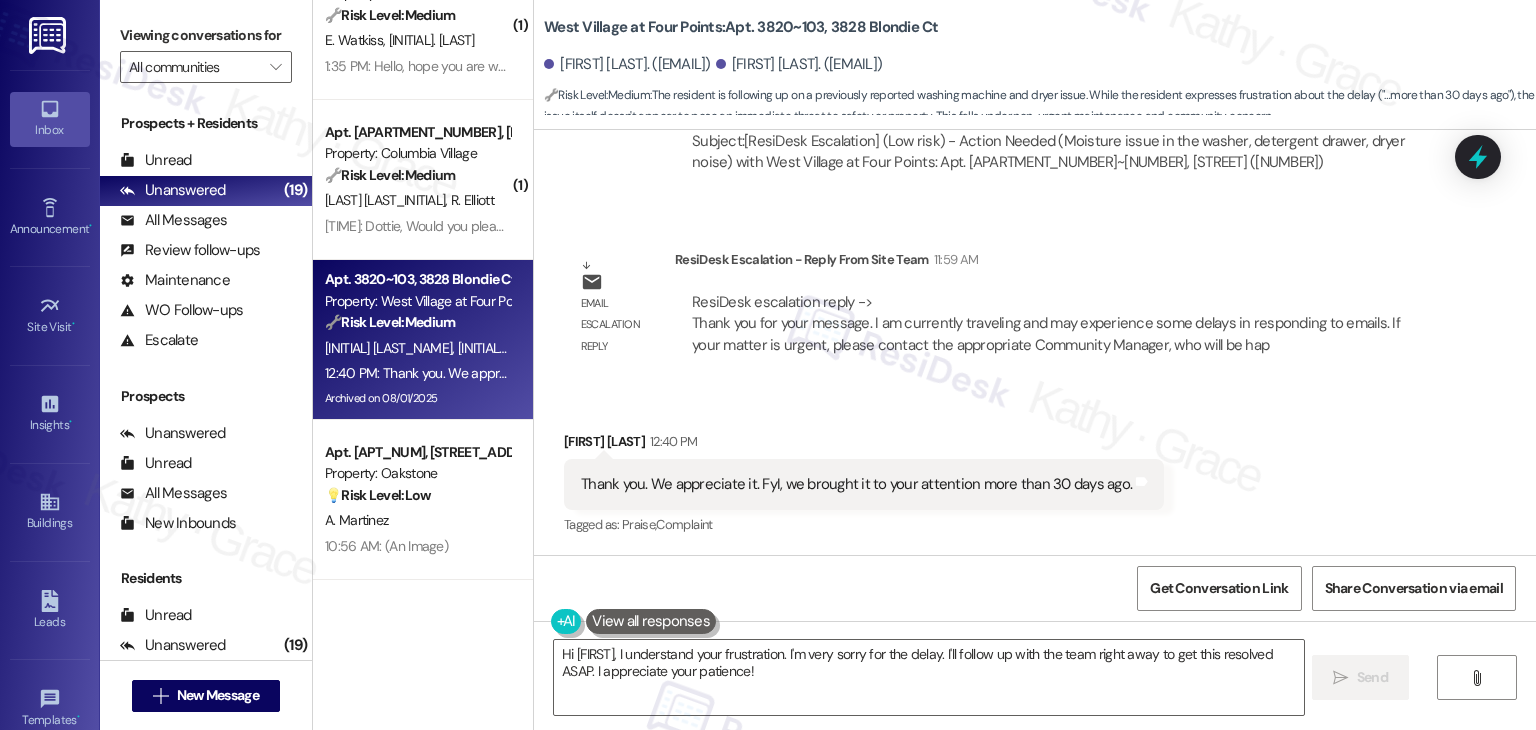 click on "Received via SMS [FIRST] [LAST] [TIME] Thank you. We appreciate it. FyI, we brought it to your attention more than 30 days ago.  Tags and notes Tagged as:   Praise ,  Click to highlight conversations about Praise Complaint Click to highlight conversations about Complaint" at bounding box center [1035, 470] 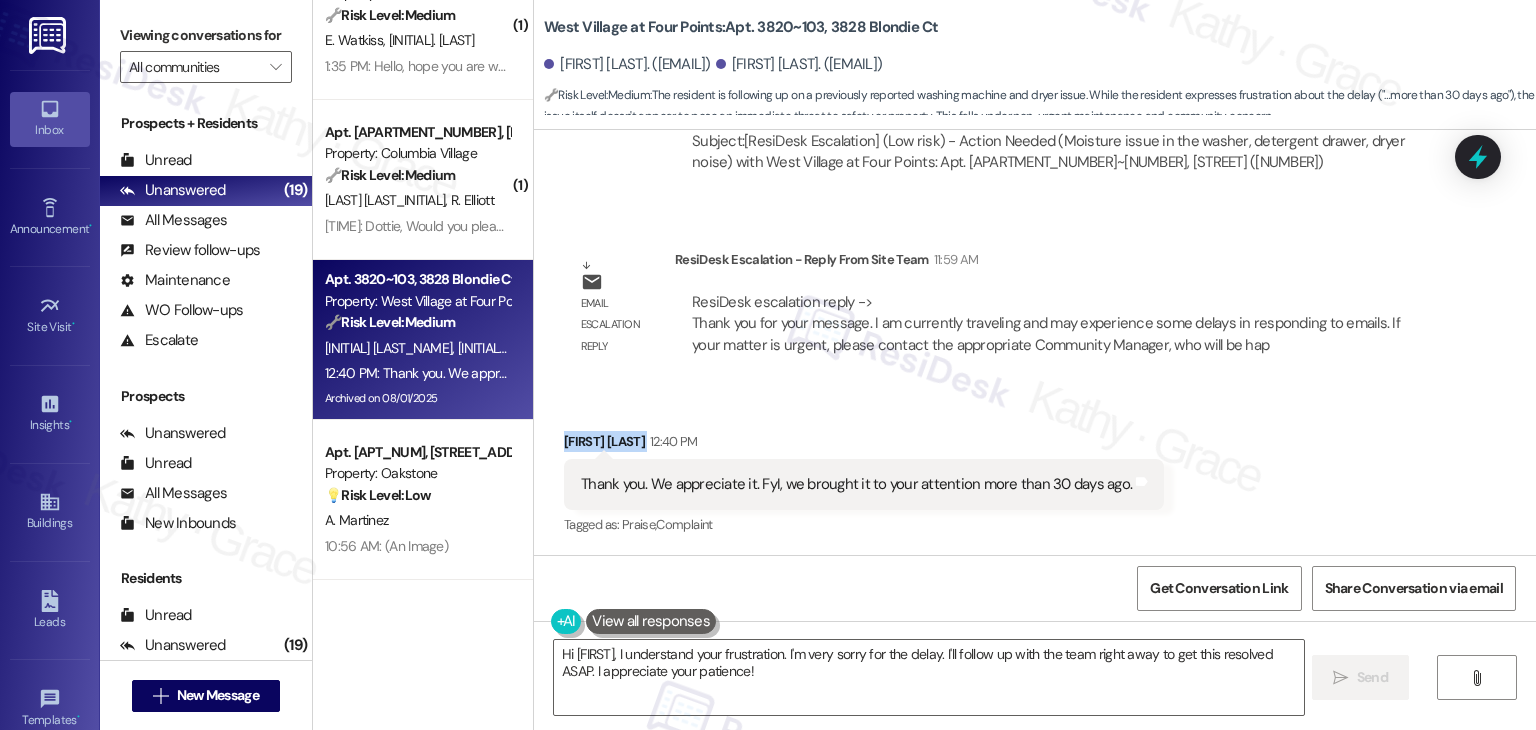 click on "Received via SMS [FIRST] [LAST] [TIME] Thank you. We appreciate it. FyI, we brought it to your attention more than 30 days ago.  Tags and notes Tagged as:   Praise ,  Click to highlight conversations about Praise Complaint Click to highlight conversations about Complaint" at bounding box center [1035, 470] 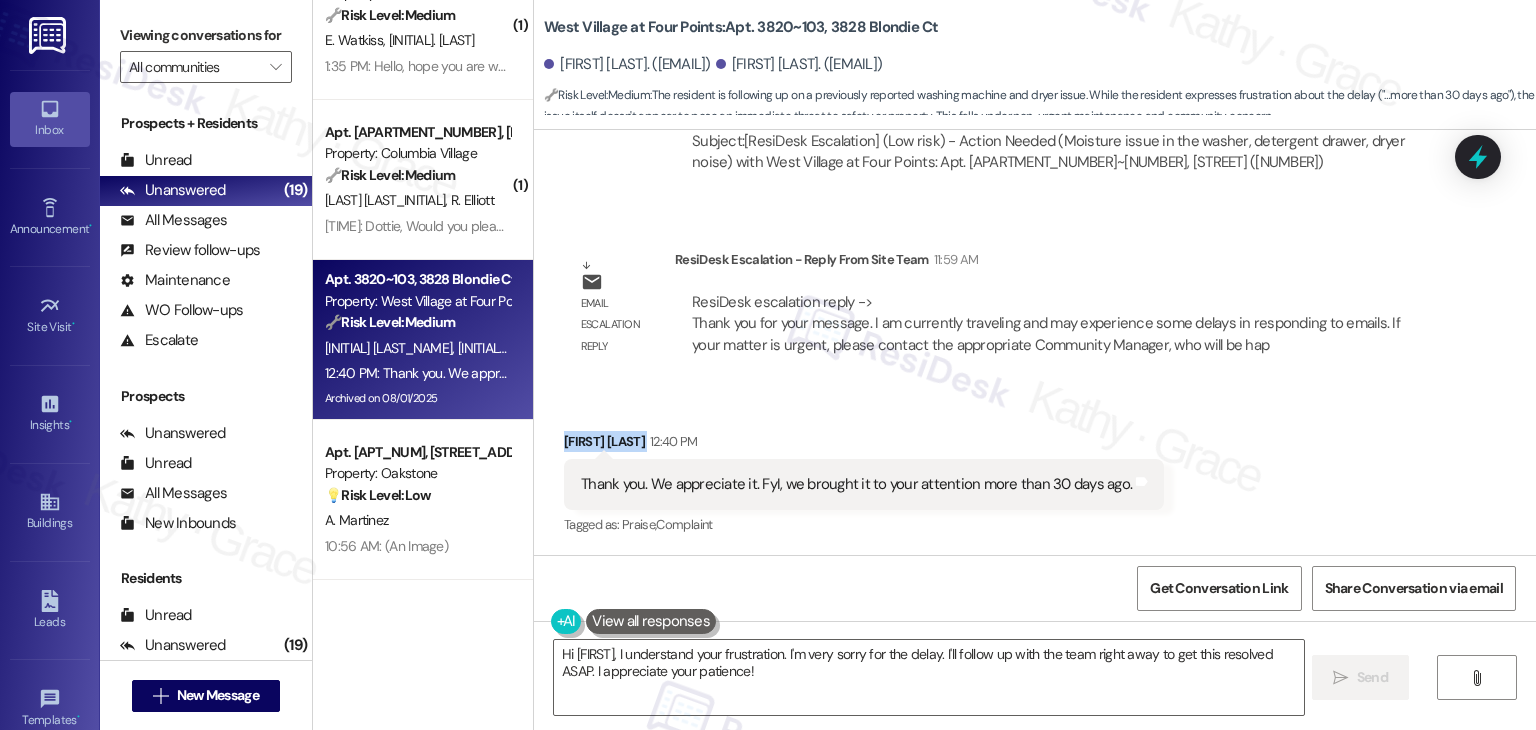 click on "Received via SMS [FIRST] [LAST] [TIME] Thank you. We appreciate it. FyI, we brought it to your attention more than 30 days ago.  Tags and notes Tagged as:   Praise ,  Click to highlight conversations about Praise Complaint Click to highlight conversations about Complaint" at bounding box center [1035, 470] 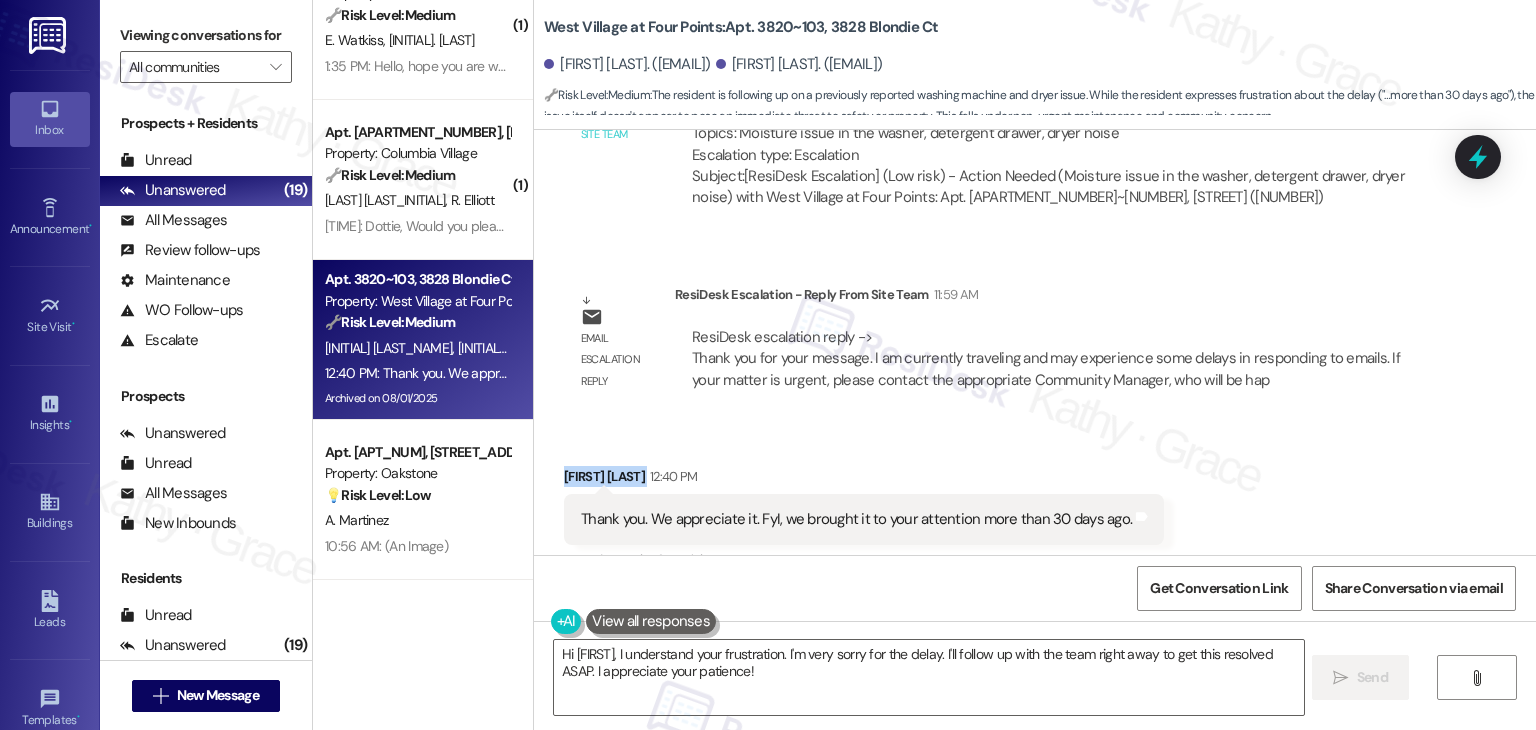 scroll, scrollTop: 4363, scrollLeft: 0, axis: vertical 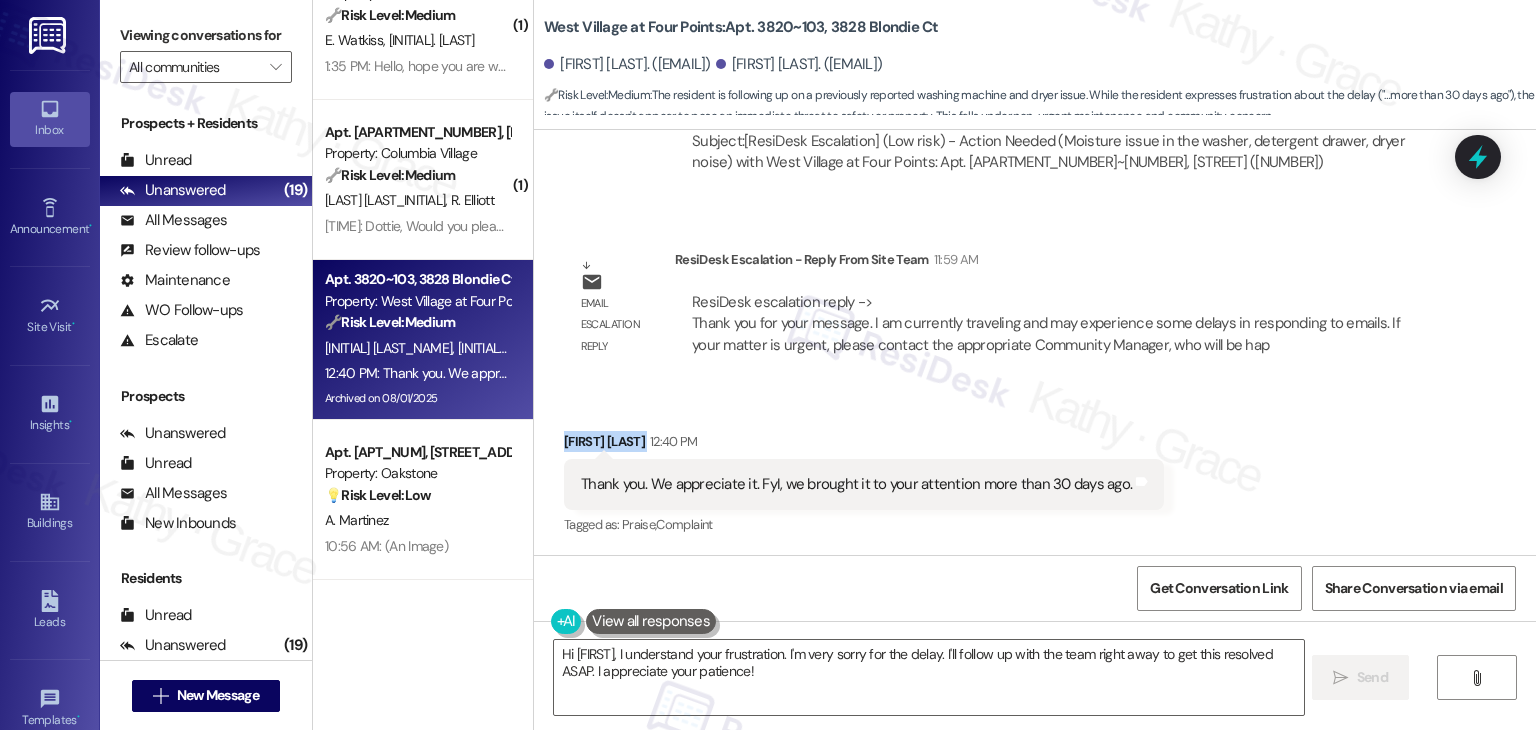 click on "Received via SMS [FIRST] [LAST] [TIME] Thank you. We appreciate it. FyI, we brought it to your attention more than 30 days ago.  Tags and notes Tagged as:   Praise ,  Click to highlight conversations about Praise Complaint Click to highlight conversations about Complaint" at bounding box center [1035, 470] 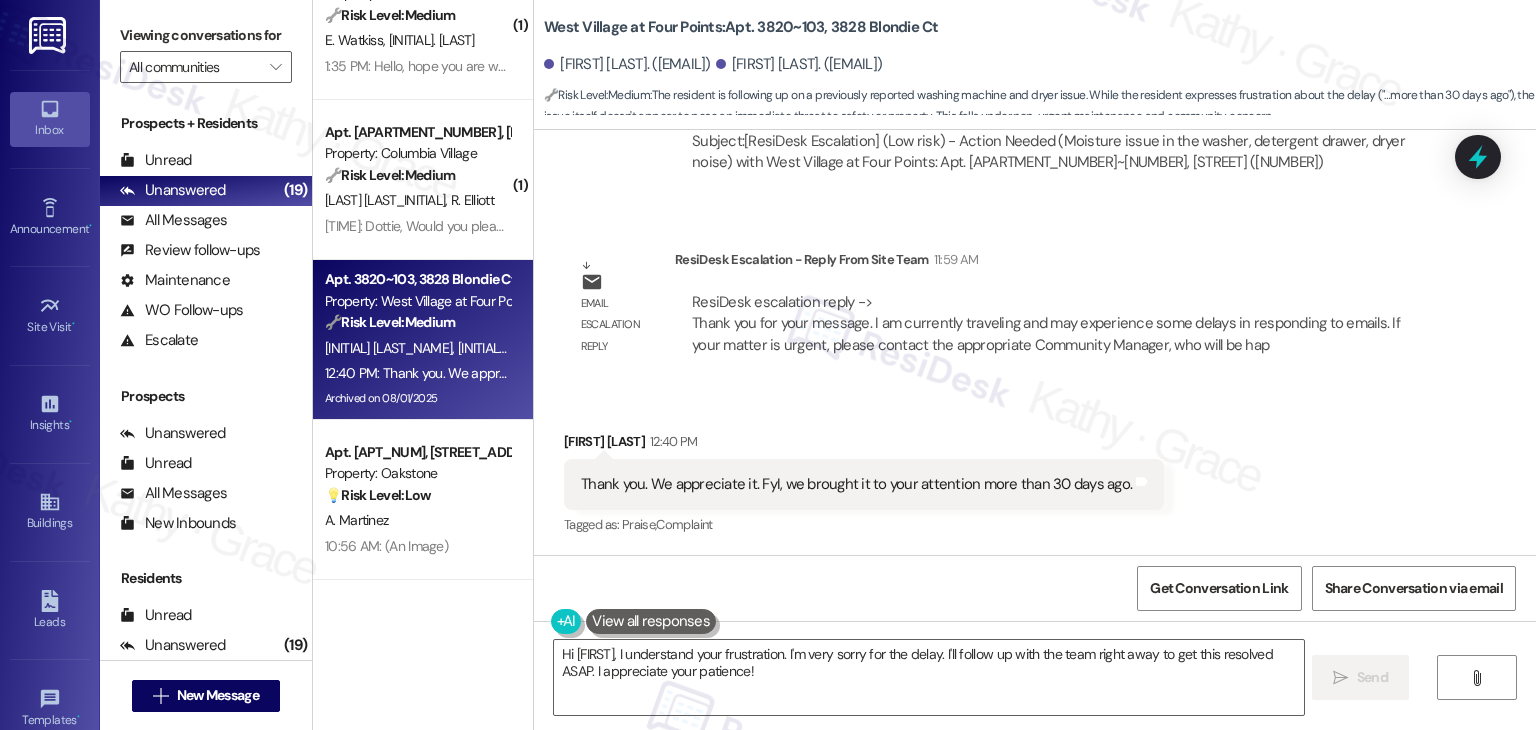 click on "Received via SMS [FIRST] [LAST] [TIME] Thank you. We appreciate it. FyI, we brought it to your attention more than 30 days ago.  Tags and notes Tagged as:   Praise ,  Click to highlight conversations about Praise Complaint Click to highlight conversations about Complaint" at bounding box center (1035, 470) 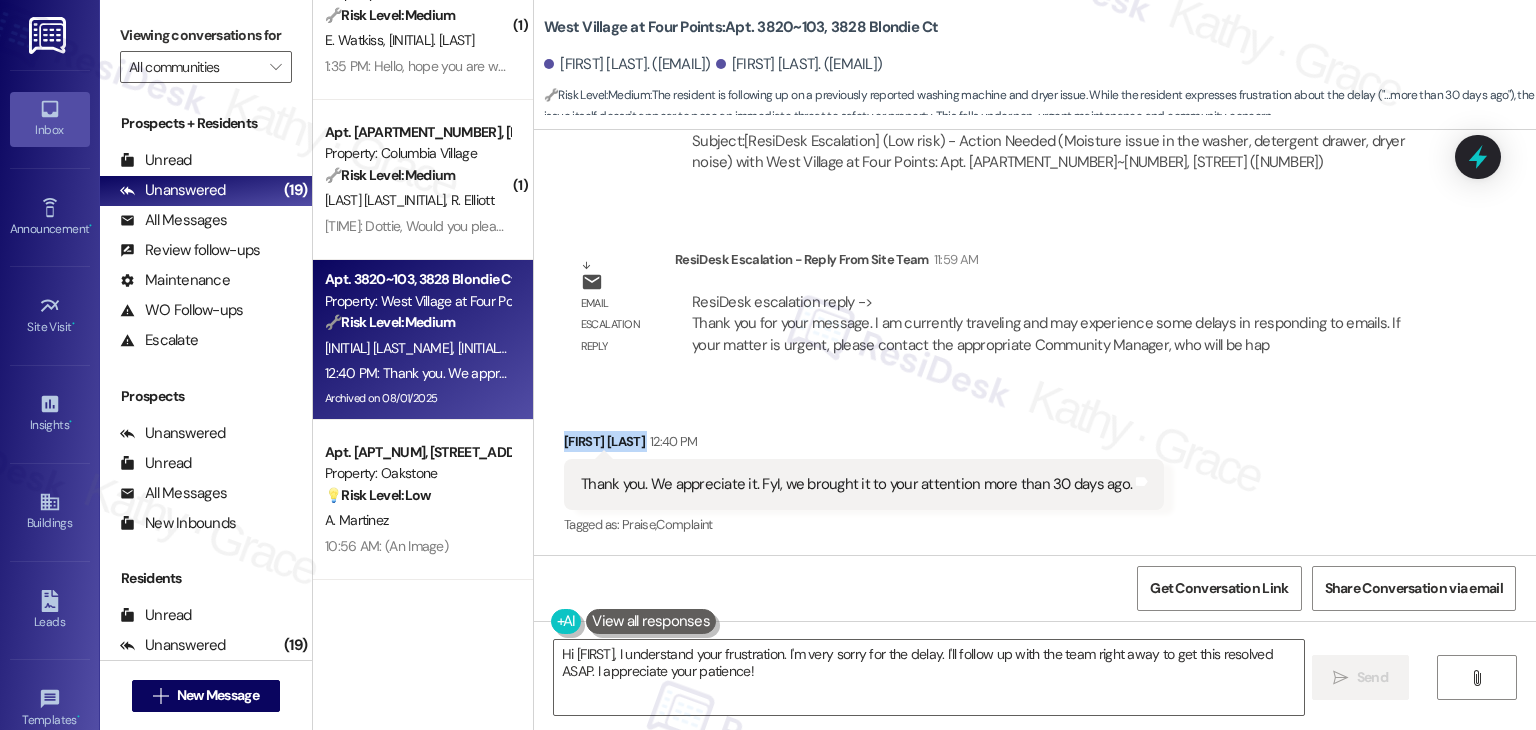 click on "Received via SMS [FIRST] [LAST] [TIME] Thank you. We appreciate it. FyI, we brought it to your attention more than 30 days ago.  Tags and notes Tagged as:   Praise ,  Click to highlight conversations about Praise Complaint Click to highlight conversations about Complaint" at bounding box center [1035, 470] 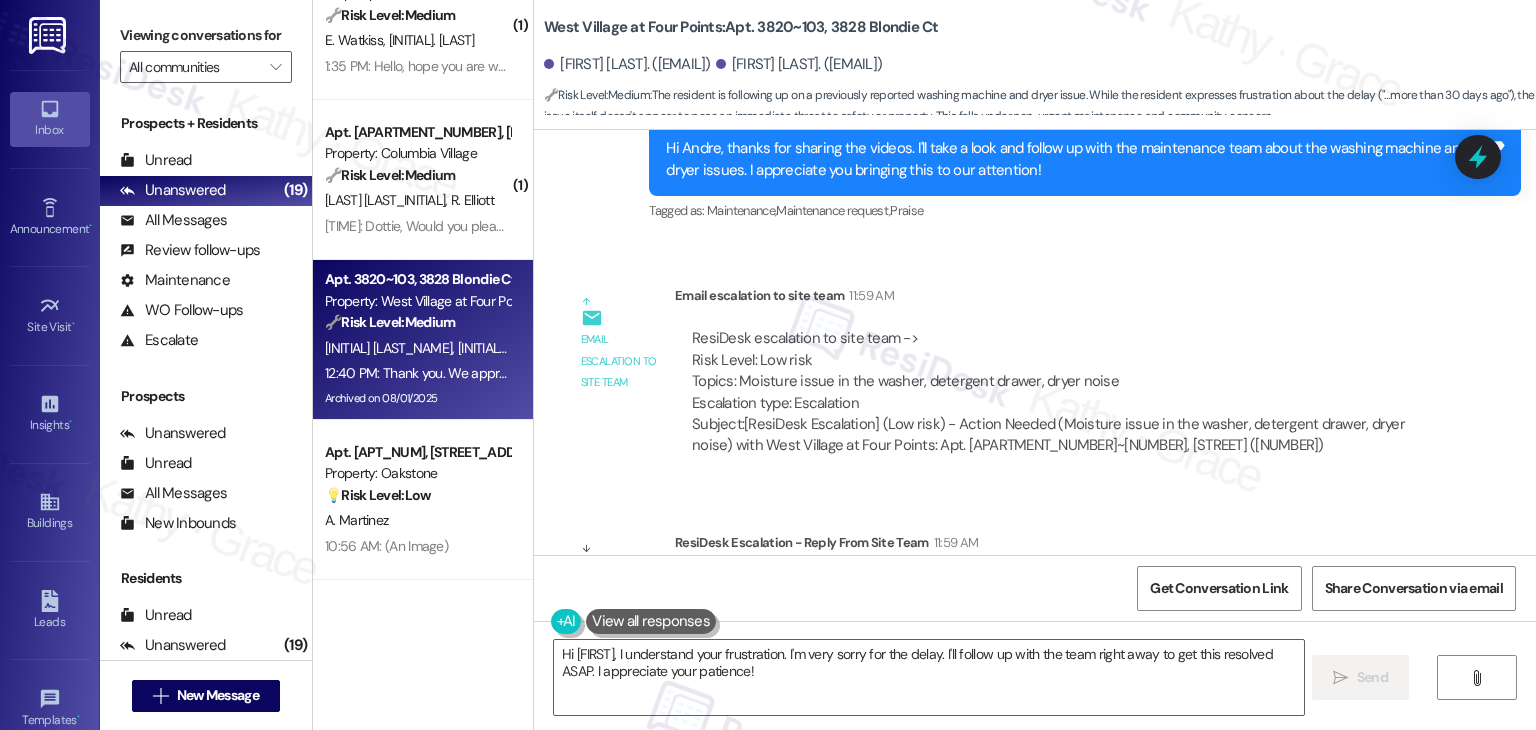 scroll, scrollTop: 4063, scrollLeft: 0, axis: vertical 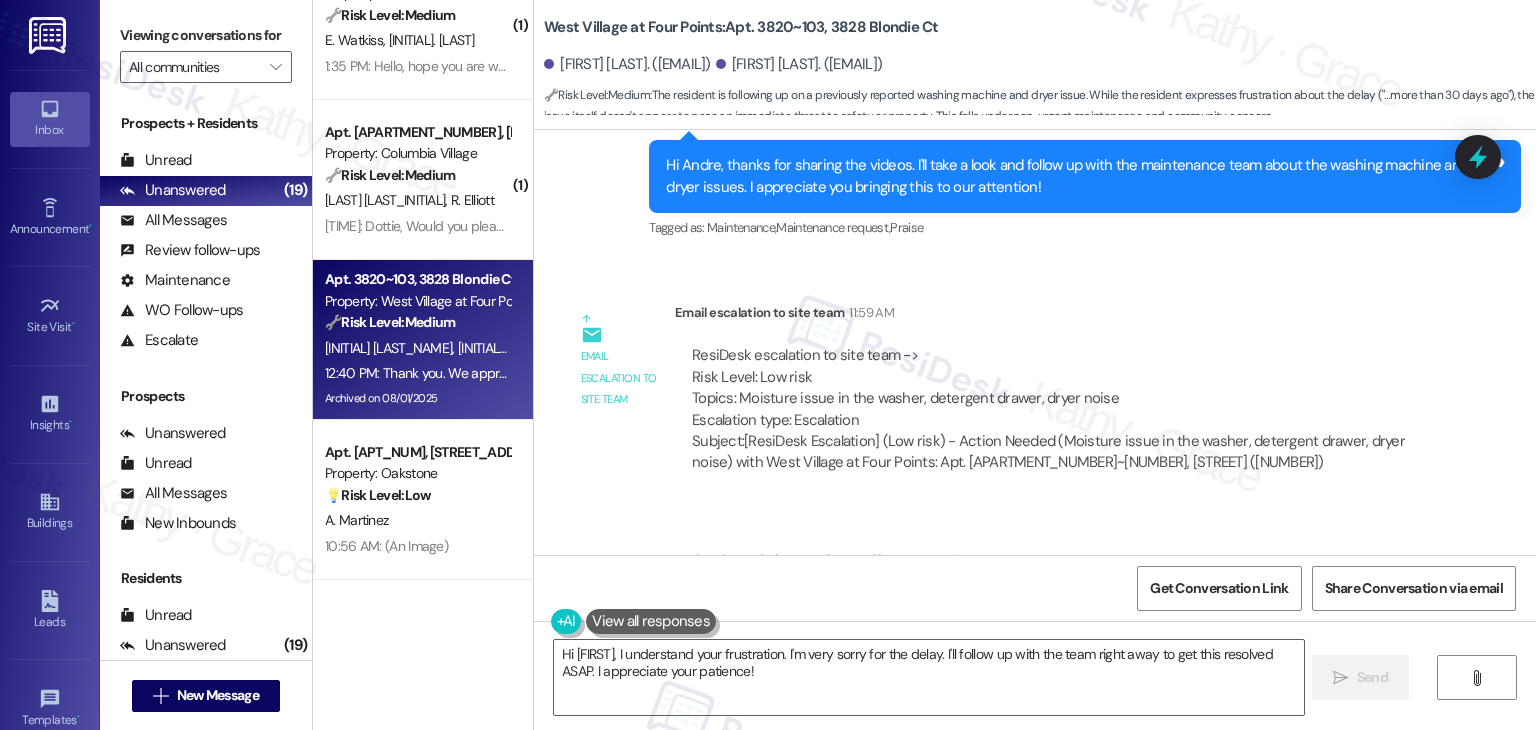 click on "Hi Andre, thanks for sharing the videos. I'll take a look and follow up with the maintenance team about the washing machine and dryer issues. I appreciate you bringing this to our attention!" at bounding box center (1077, 176) 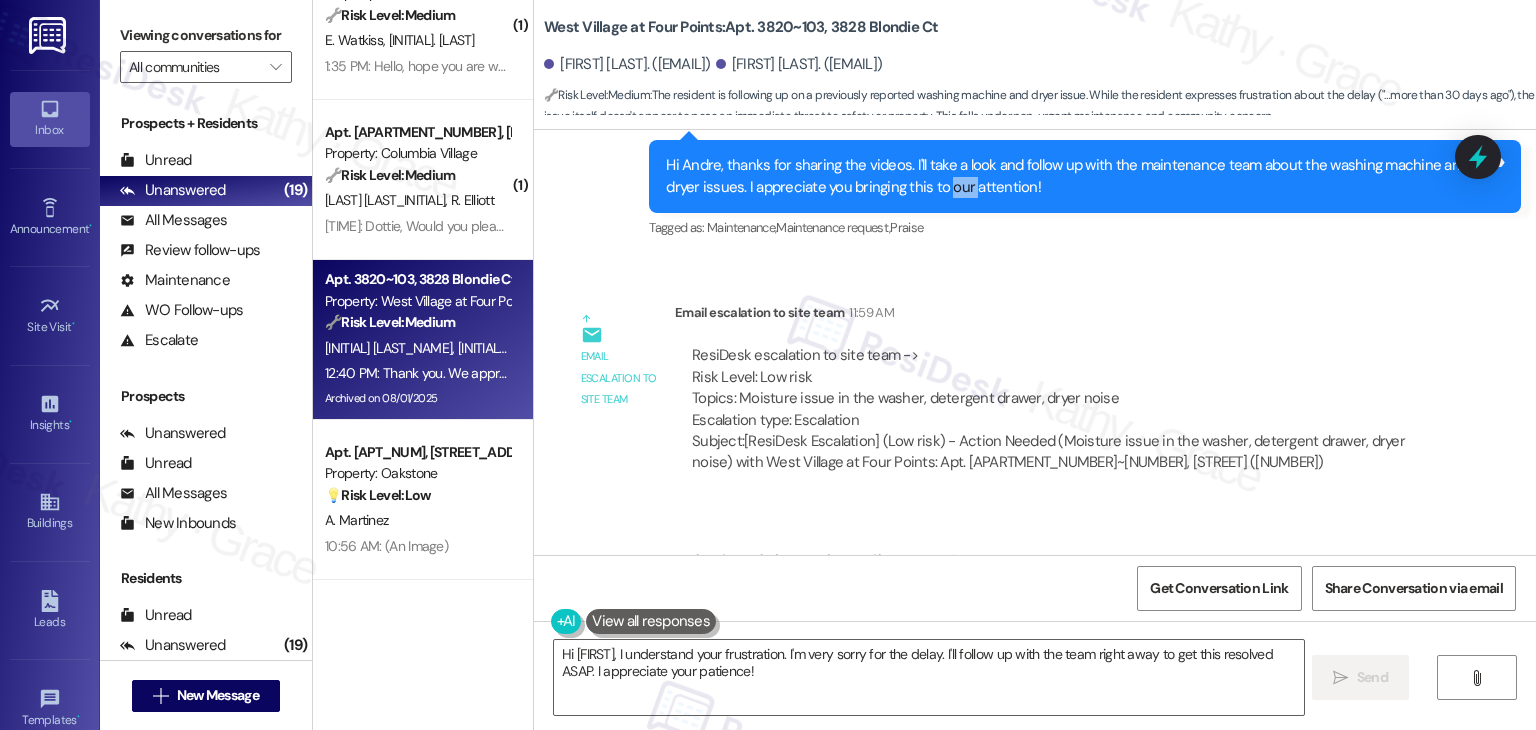click on "Hi Andre, thanks for sharing the videos. I'll take a look and follow up with the maintenance team about the washing machine and dryer issues. I appreciate you bringing this to our attention!" at bounding box center (1077, 176) 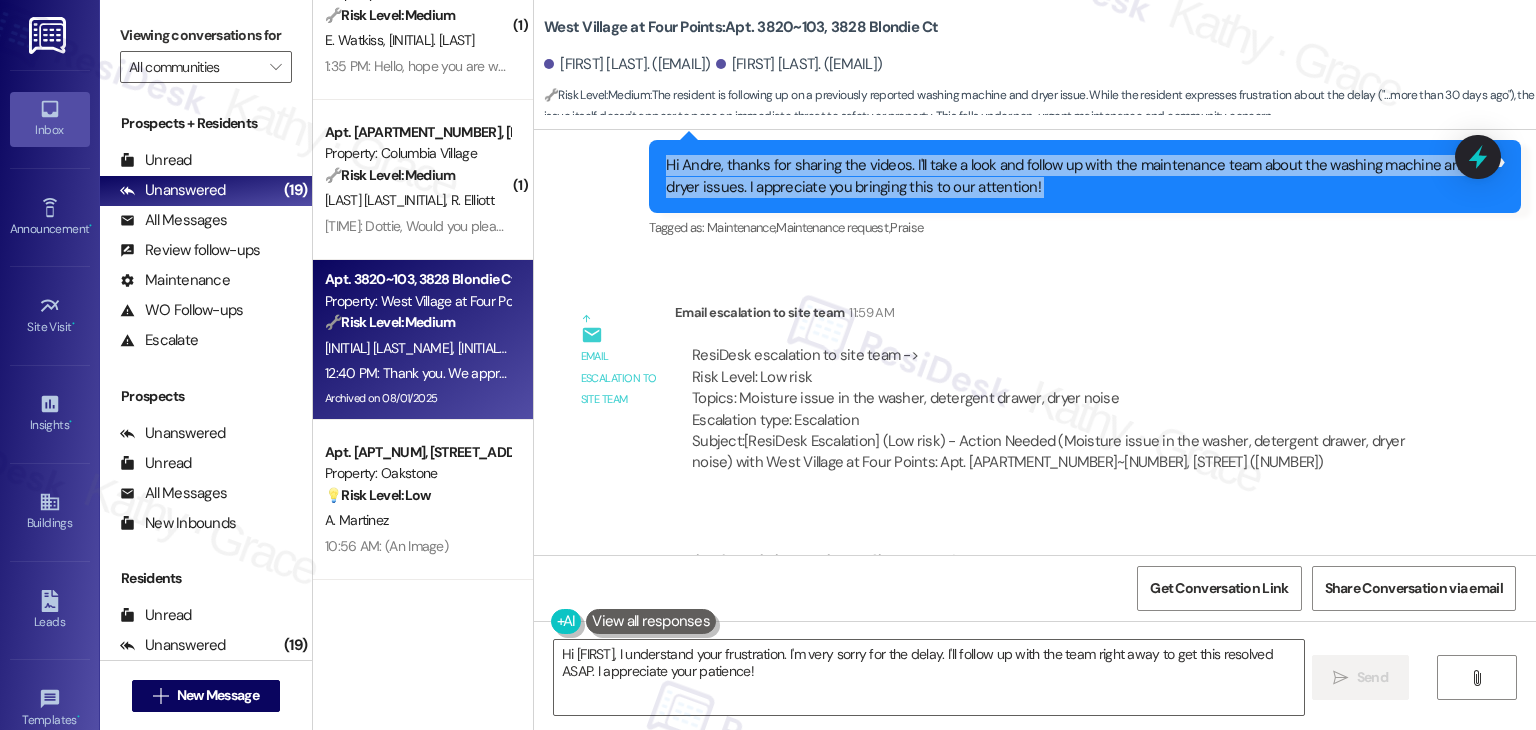click on "Hi Andre, thanks for sharing the videos. I'll take a look and follow up with the maintenance team about the washing machine and dryer issues. I appreciate you bringing this to our attention!" at bounding box center (1077, 176) 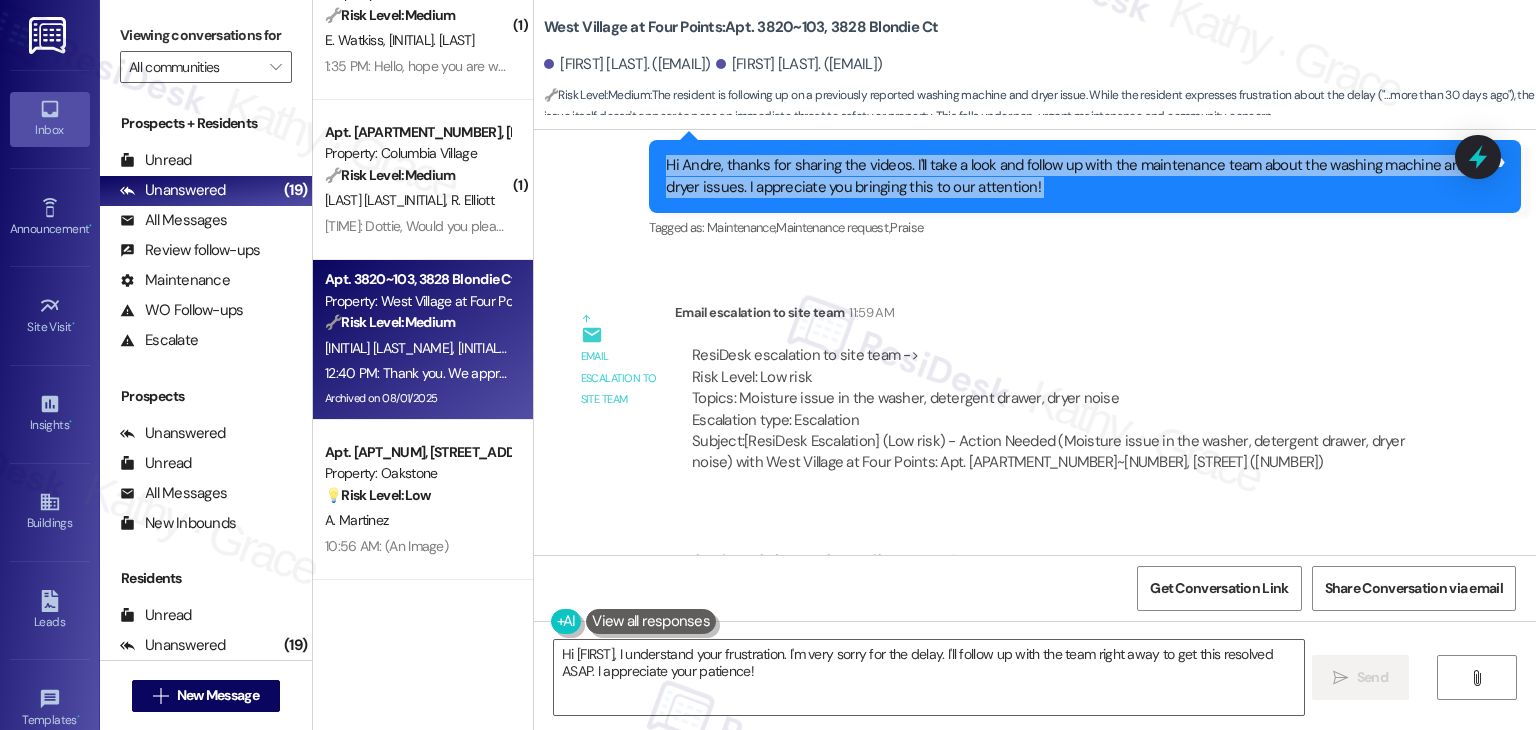 copy on "Hi [FIRST], thanks for sharing the videos. I'll take a look and follow up with the maintenance team about the washing machine and dryer issues. I appreciate you bringing this to our attention! Tags and notes" 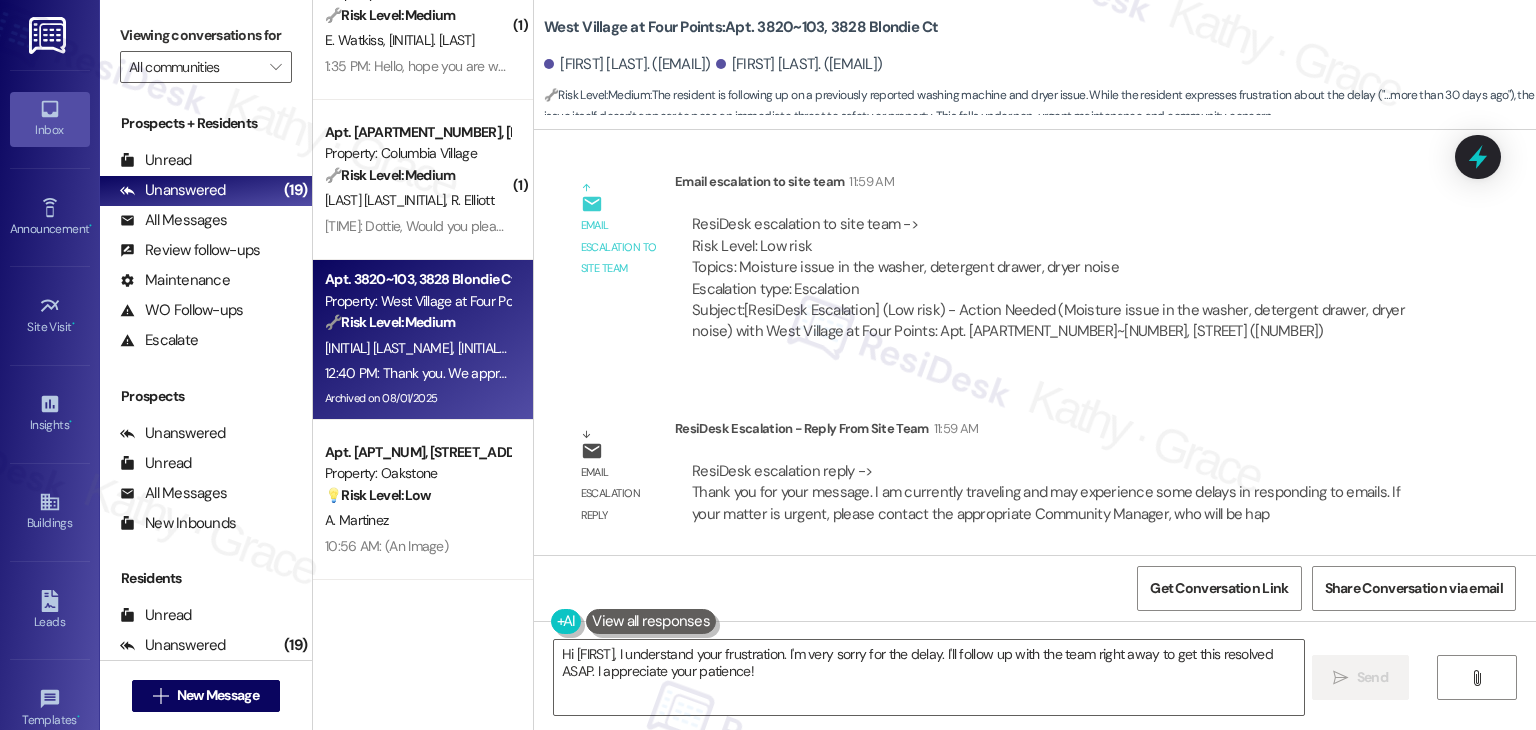 scroll, scrollTop: 4363, scrollLeft: 0, axis: vertical 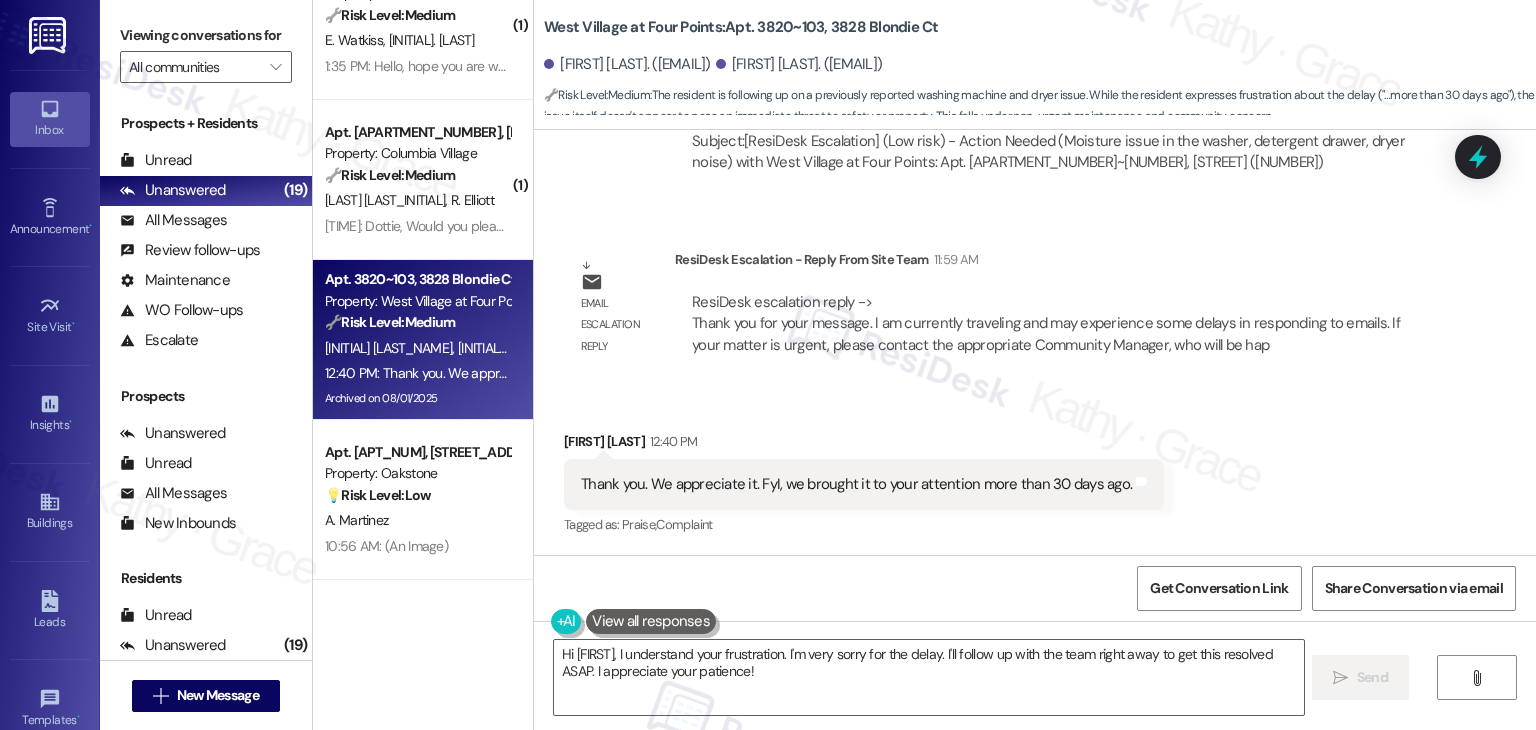 click on "Thank you. We appreciate it. FyI, we brought it to your attention more than 30 days ago." at bounding box center [856, 484] 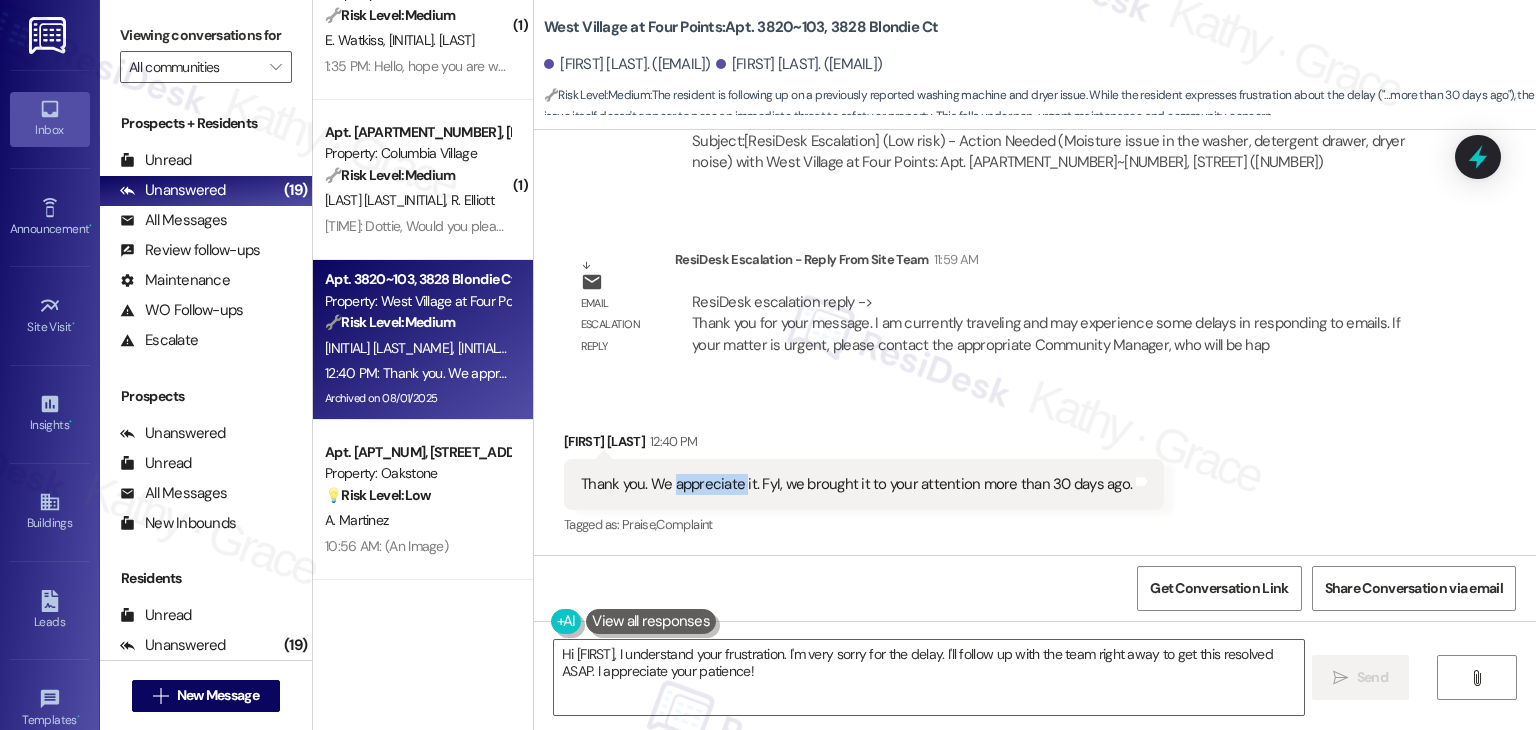 click on "Thank you. We appreciate it. FyI, we brought it to your attention more than 30 days ago." at bounding box center [856, 484] 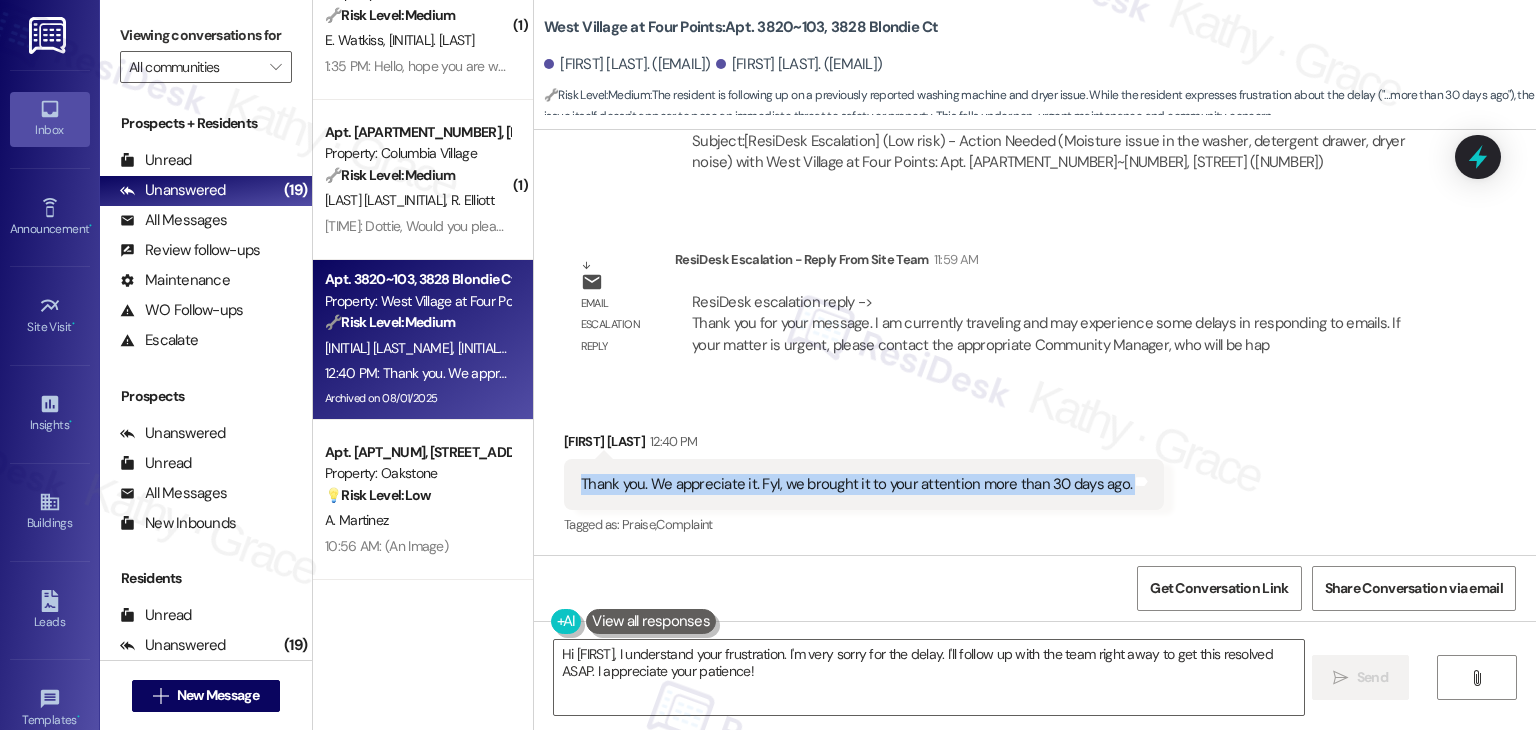 click on "Thank you. We appreciate it. FyI, we brought it to your attention more than 30 days ago." at bounding box center [856, 484] 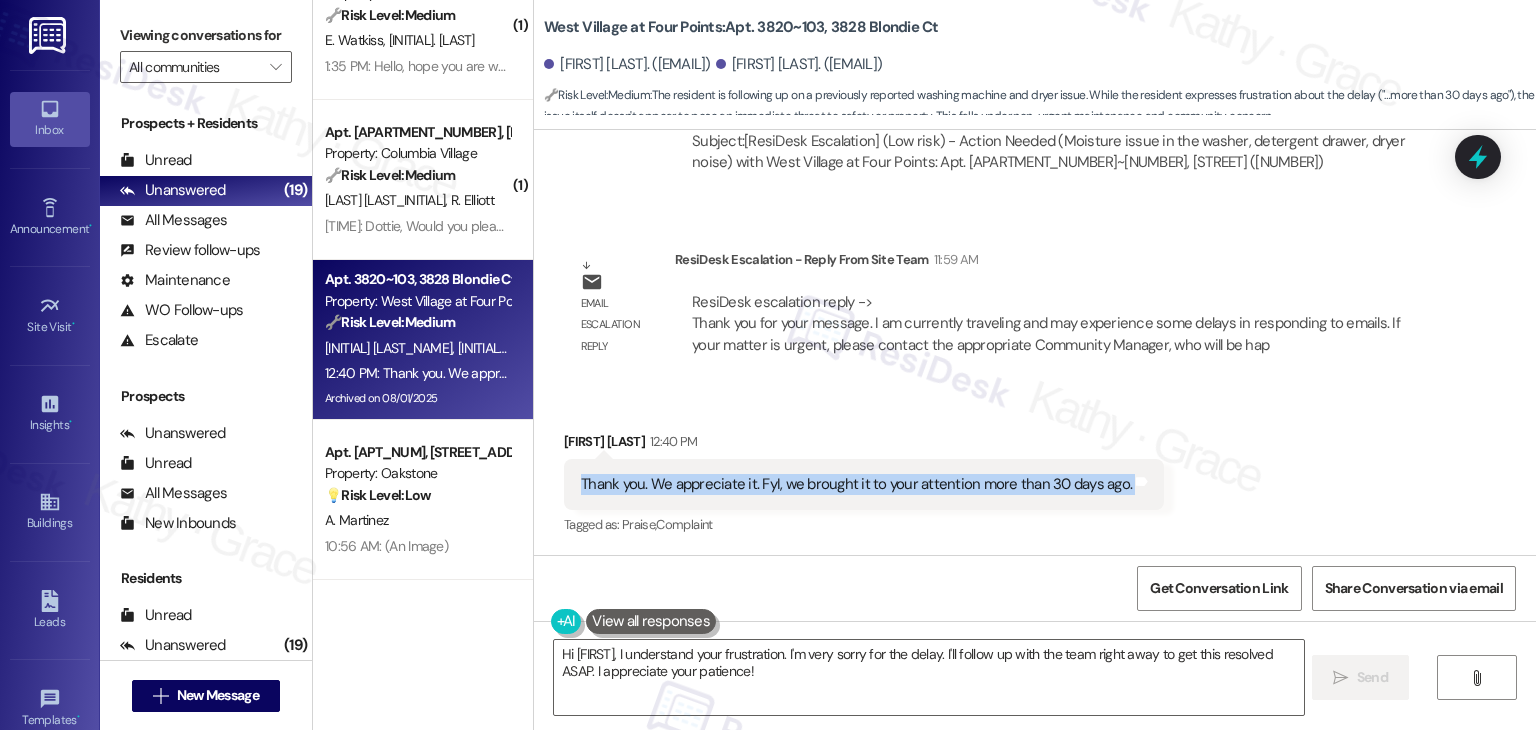 click on "Received via SMS [FIRST] [LAST] [TIME] Thank you. We appreciate it. FyI, we brought it to your attention more than 30 days ago.  Tags and notes Tagged as:   Praise ,  Click to highlight conversations about Praise Complaint Click to highlight conversations about Complaint" at bounding box center (1035, 470) 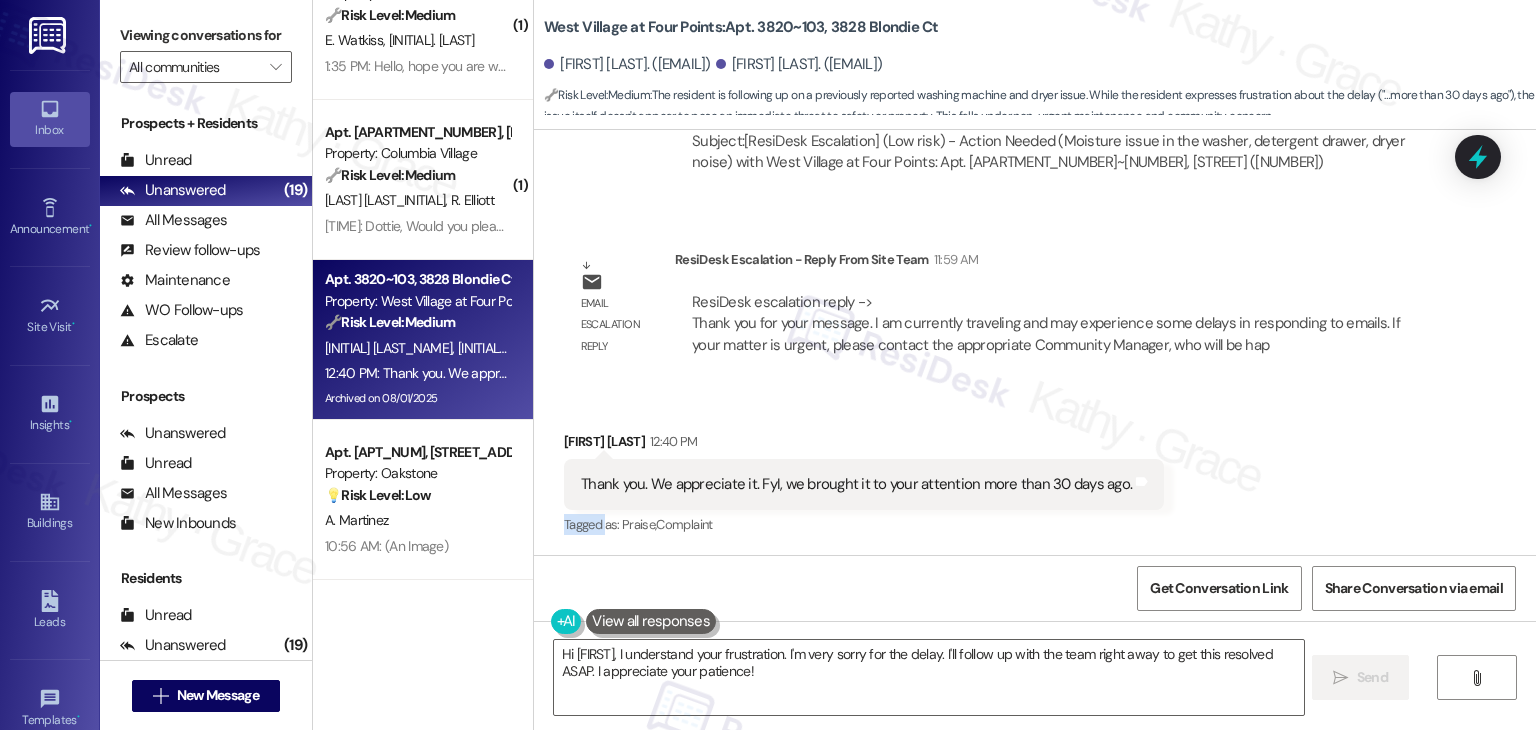 click on "Received via SMS [FIRST] [LAST] [TIME] Thank you. We appreciate it. FyI, we brought it to your attention more than 30 days ago.  Tags and notes Tagged as:   Praise ,  Click to highlight conversations about Praise Complaint Click to highlight conversations about Complaint" at bounding box center (1035, 470) 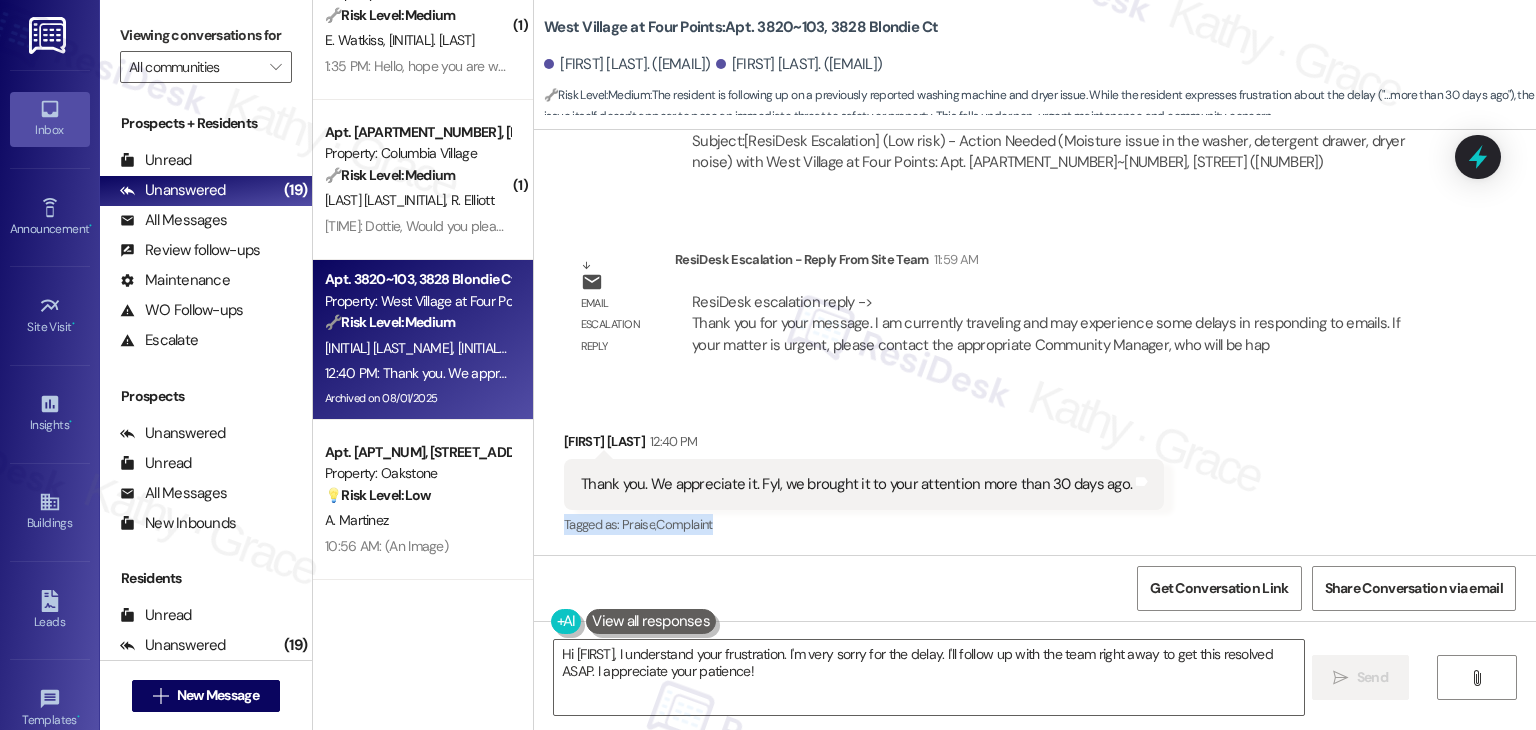 click on "Received via SMS [FIRST] [LAST] [TIME] Thank you. We appreciate it. FyI, we brought it to your attention more than 30 days ago.  Tags and notes Tagged as:   Praise ,  Click to highlight conversations about Praise Complaint Click to highlight conversations about Complaint" at bounding box center (1035, 470) 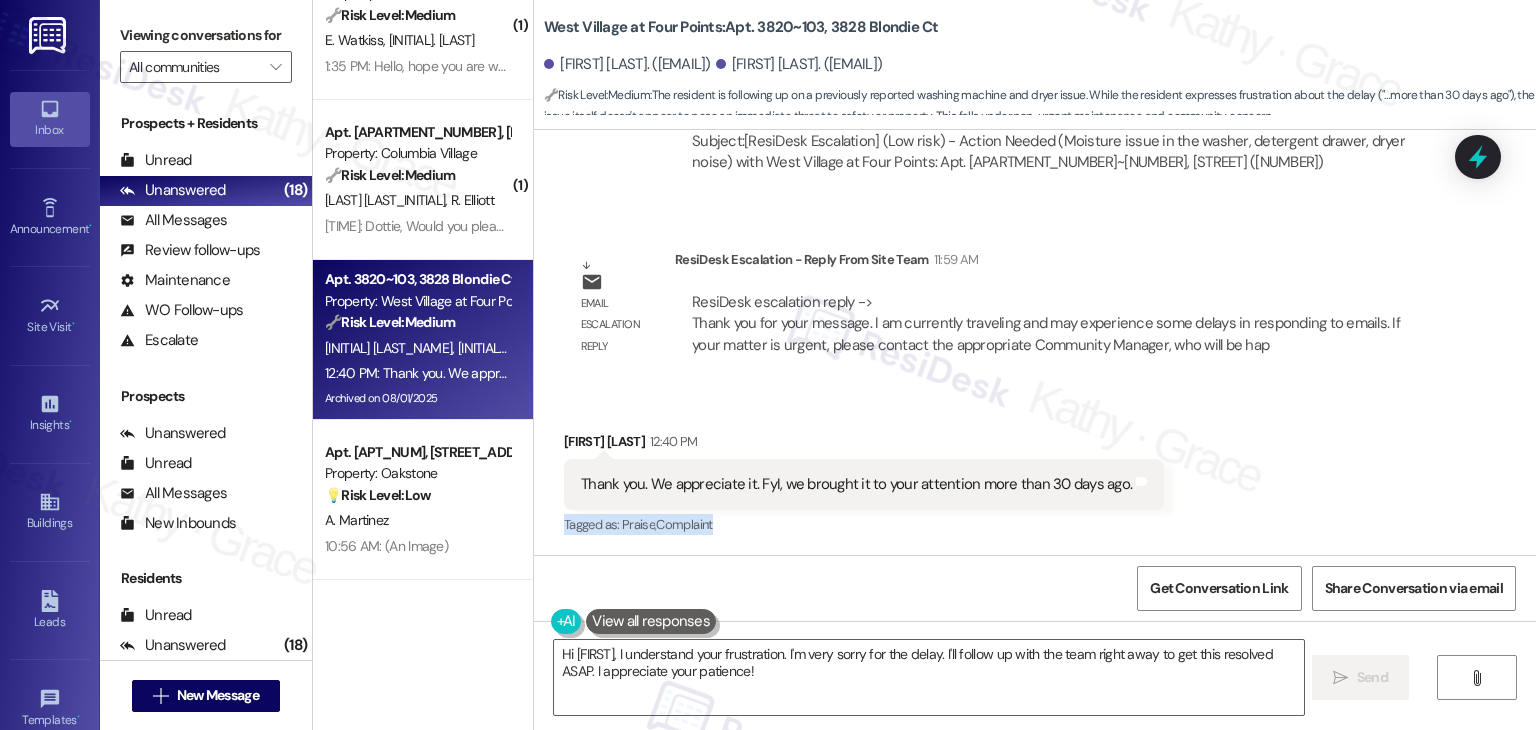 click on "[FIRST] [LAST] [TIME]" at bounding box center [864, 445] 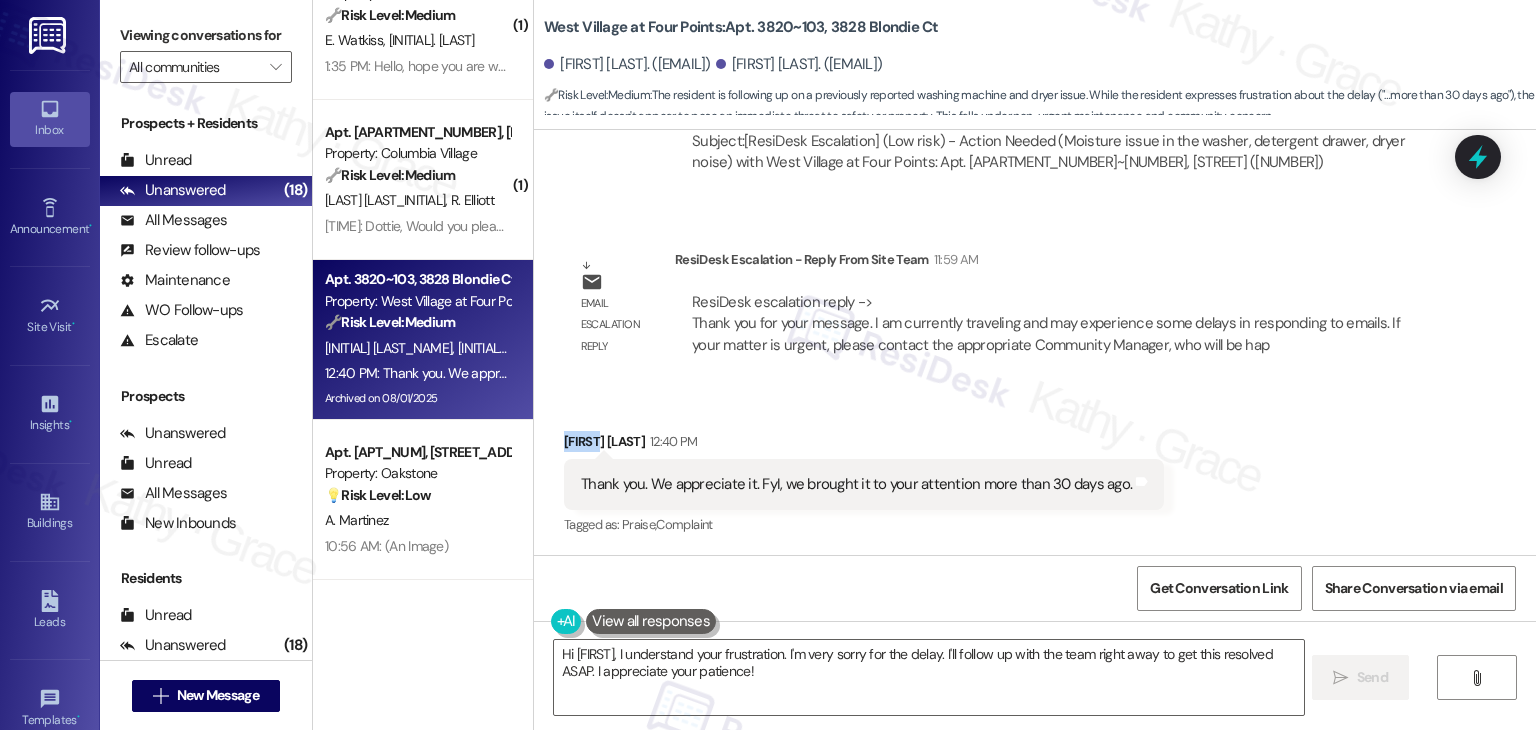click on "[FIRST] [LAST] [TIME]" at bounding box center [864, 445] 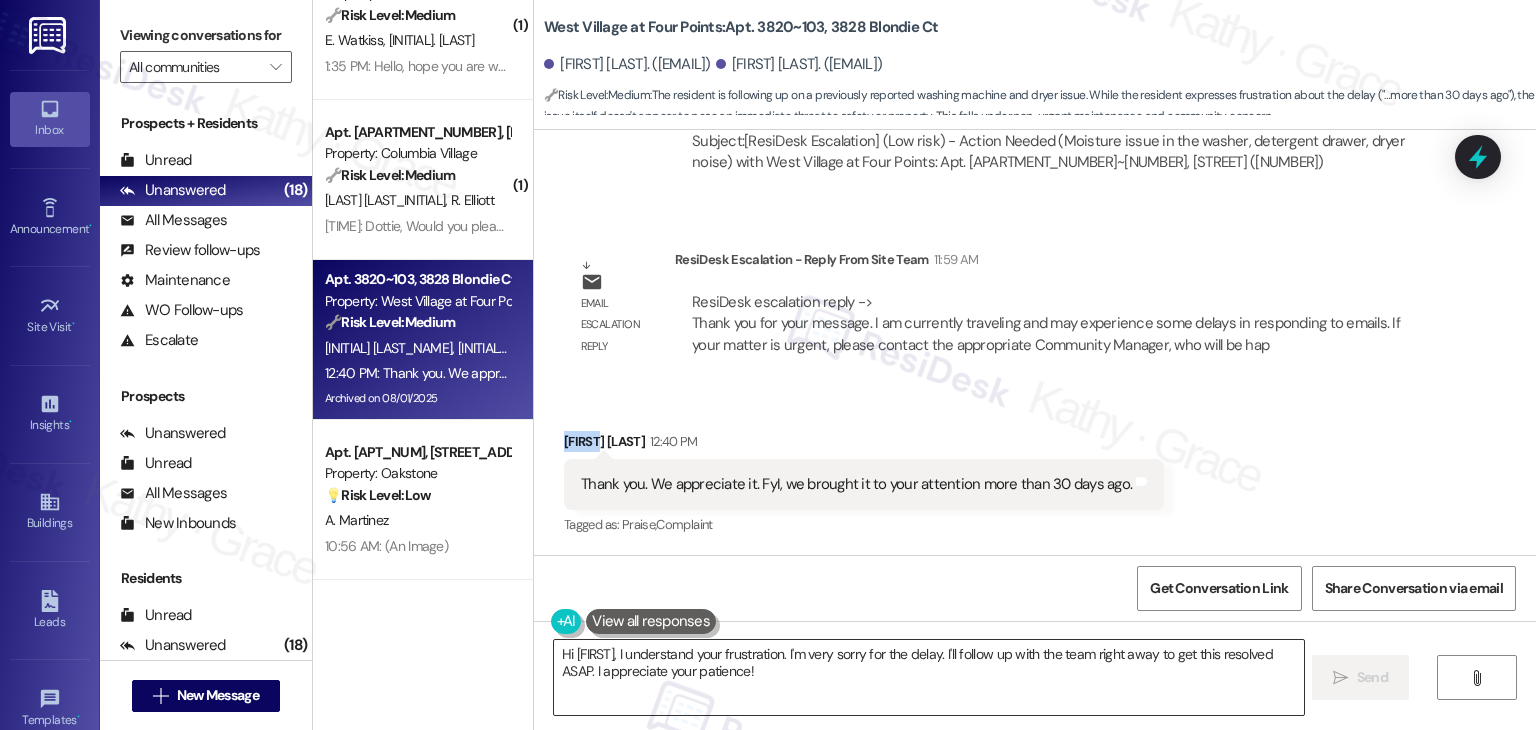 click on "Hi [FIRST], I understand your frustration. I'm very sorry for the delay. I'll follow up with the team right away to get this resolved ASAP. I appreciate your patience!" at bounding box center [928, 677] 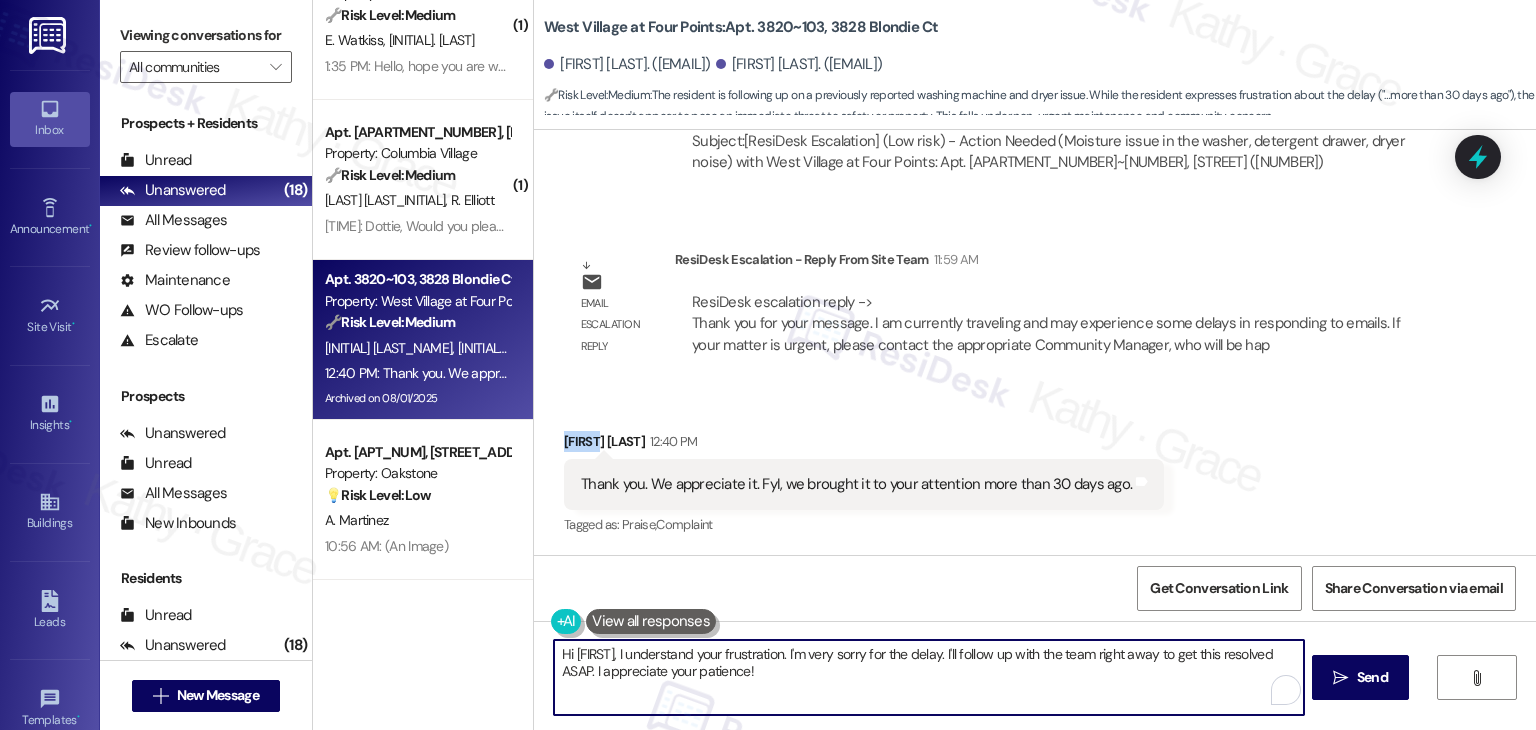 click on "Hi [FIRST], I understand your frustration. I'm very sorry for the delay. I'll follow up with the team right away to get this resolved ASAP. I appreciate your patience!" at bounding box center (928, 677) 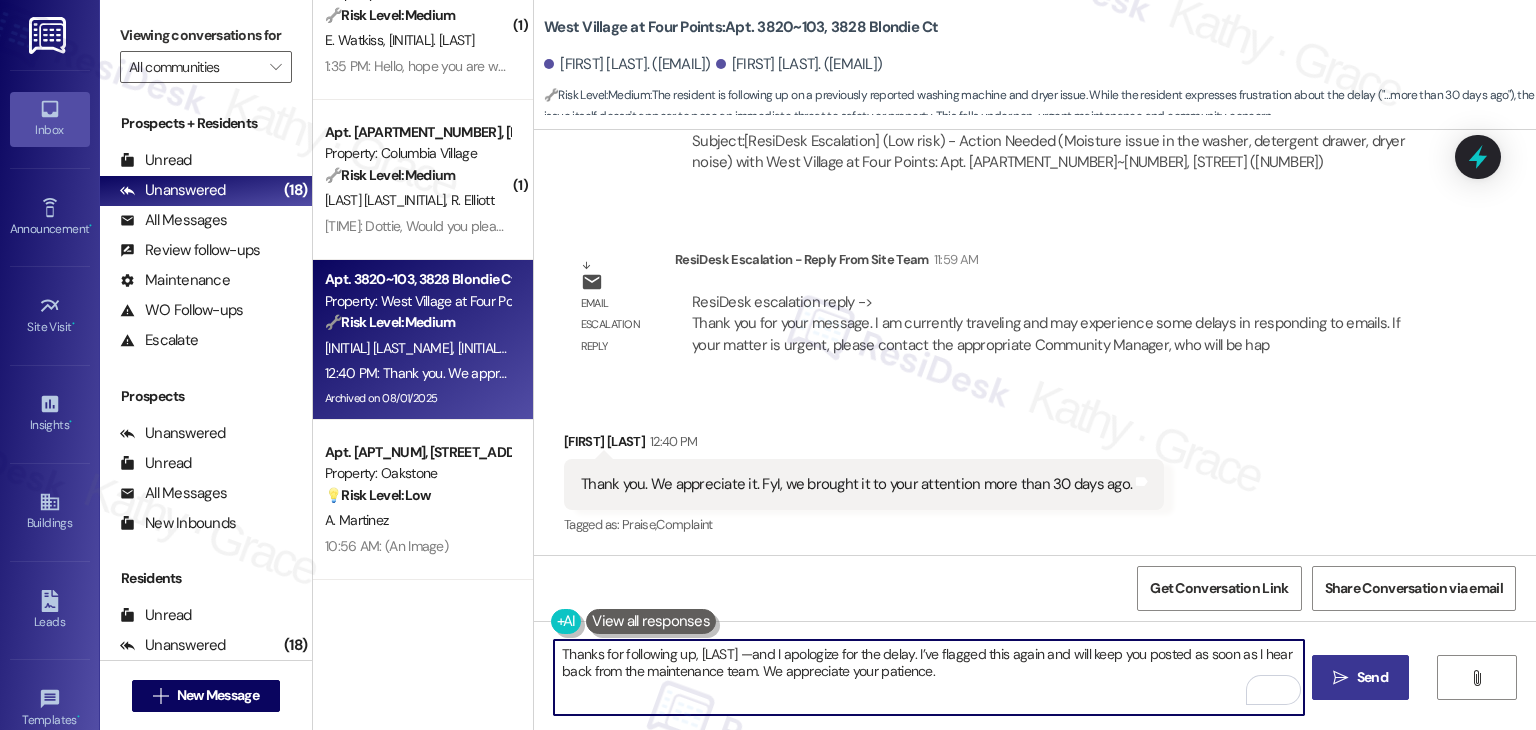 type on "Thanks for following up, [LAST] —and I apologize for the delay. I’ve flagged this again and will keep you posted as soon as I hear back from the maintenance team. We appreciate your patience." 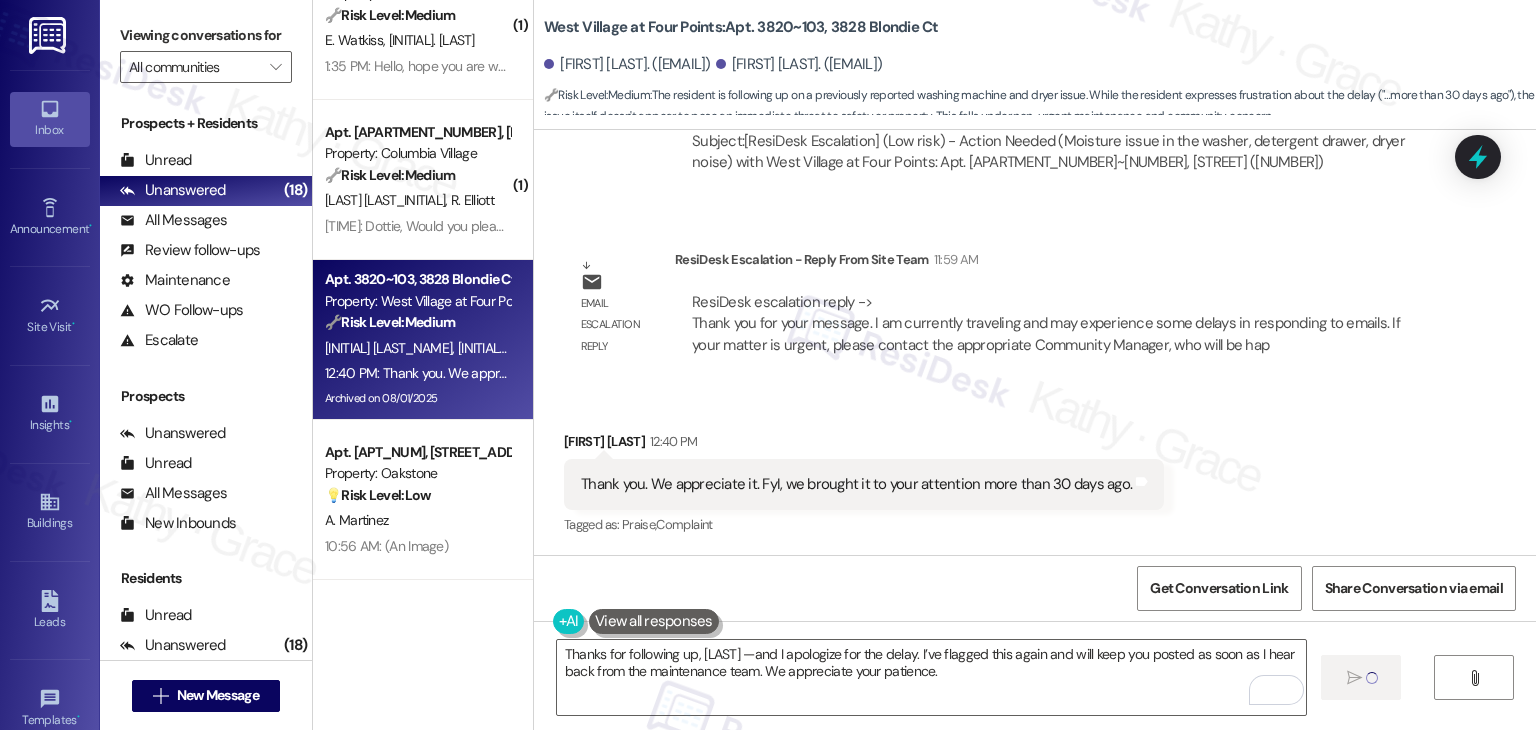 type 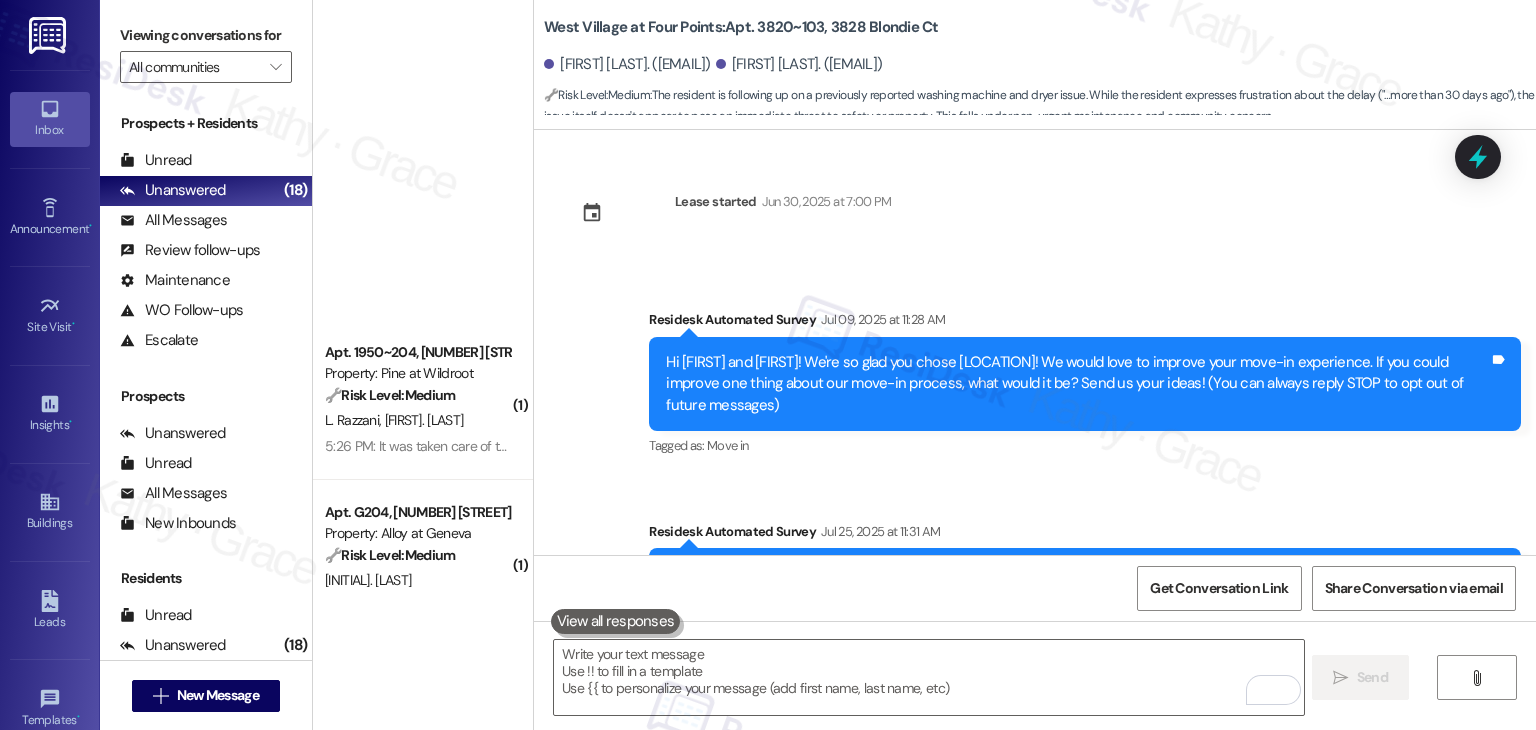 scroll, scrollTop: 0, scrollLeft: 0, axis: both 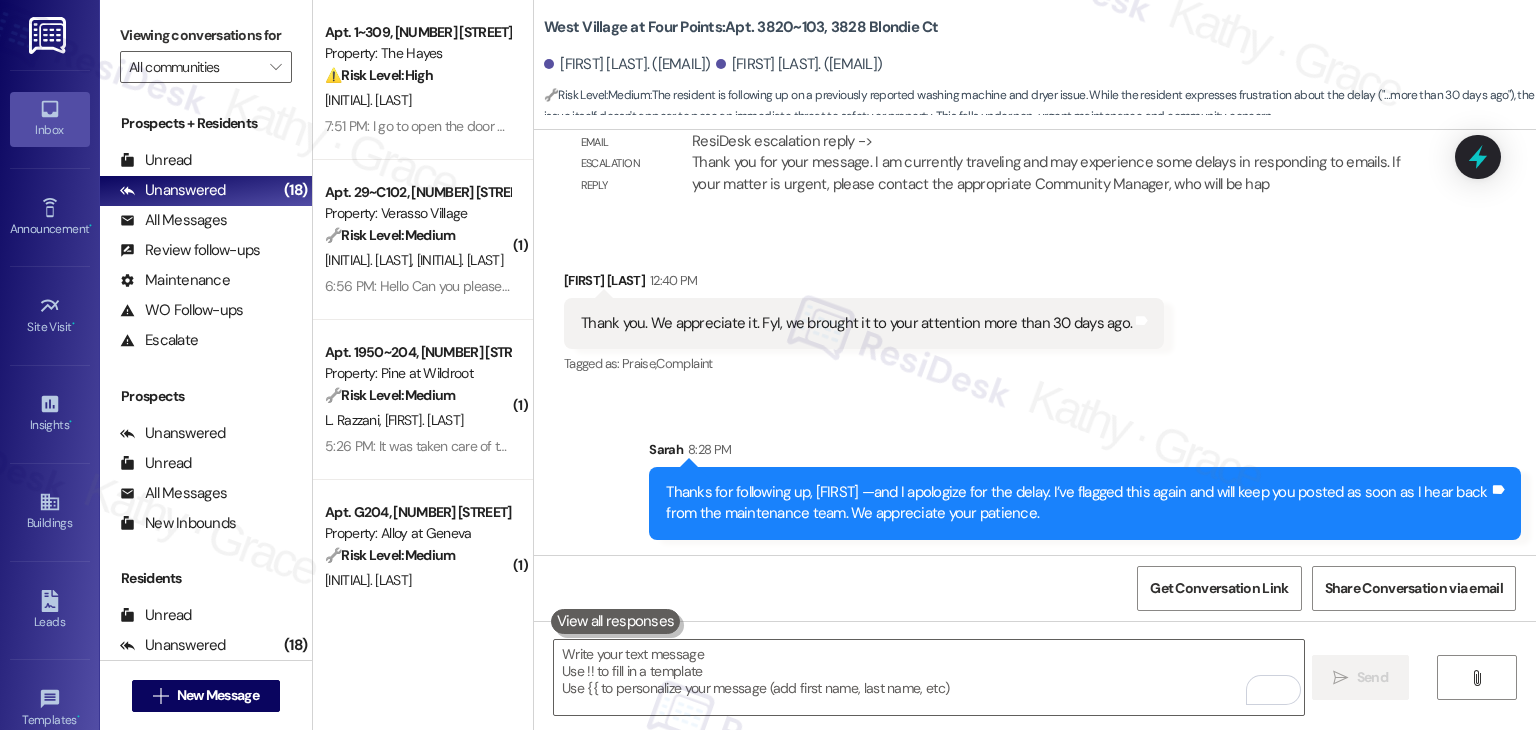 click on "Sent via SMS [FIRST] 8:28 PM Thanks for following up, [FIRST] —and I apologize for the delay. I’ve flagged this again and will keep you posted as soon as I hear back from the maintenance team. We appreciate your patience. Tags and notes" at bounding box center [1035, 474] 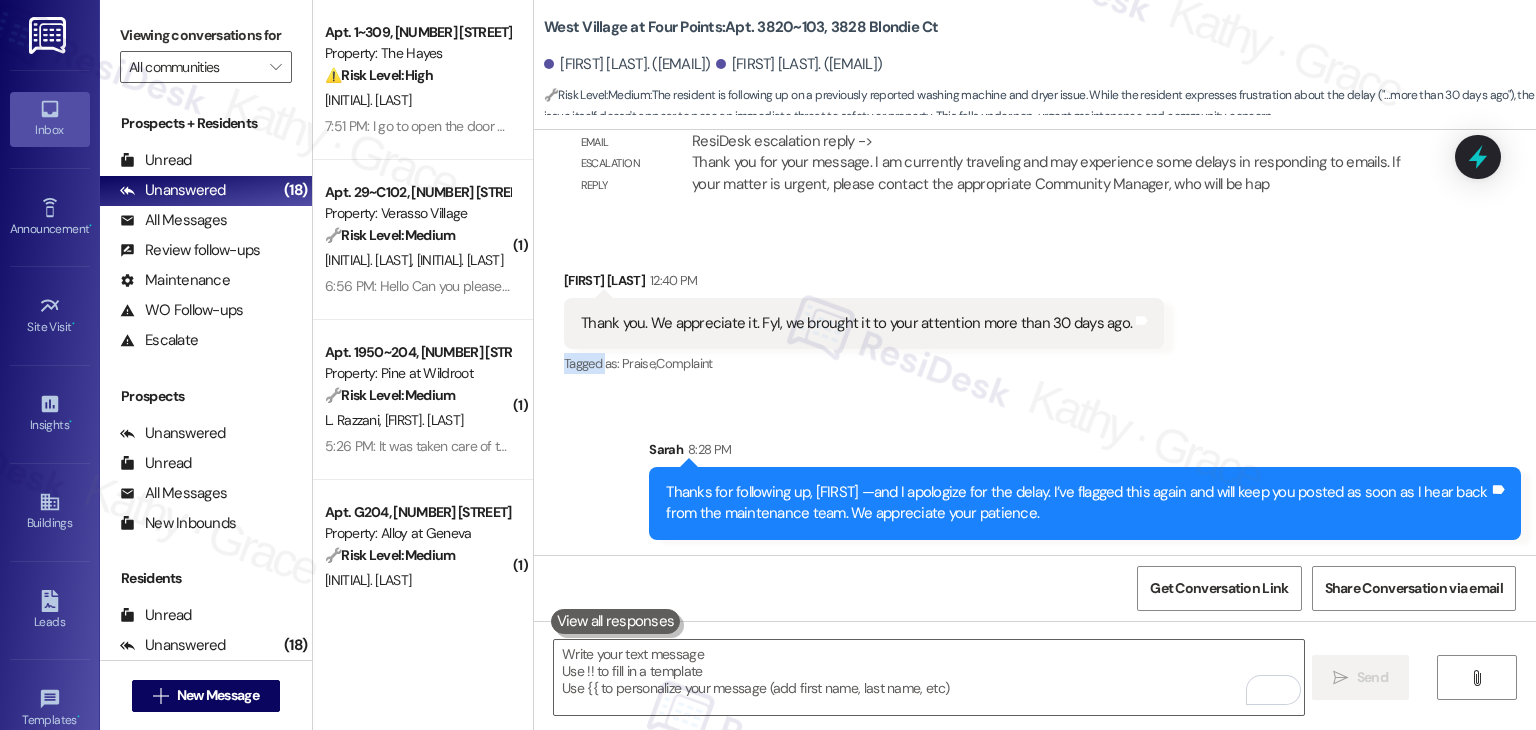 click on "Received via SMS [FIRST] [LAST] 12:40 PM Thank you. We appreciate it. FyI, we brought it to your attention more than 30 days ago. Tags and notes Tagged as: Praise , Click to highlight conversations about Praise Complaint Click to highlight conversations about Complaint" at bounding box center (1035, 309) 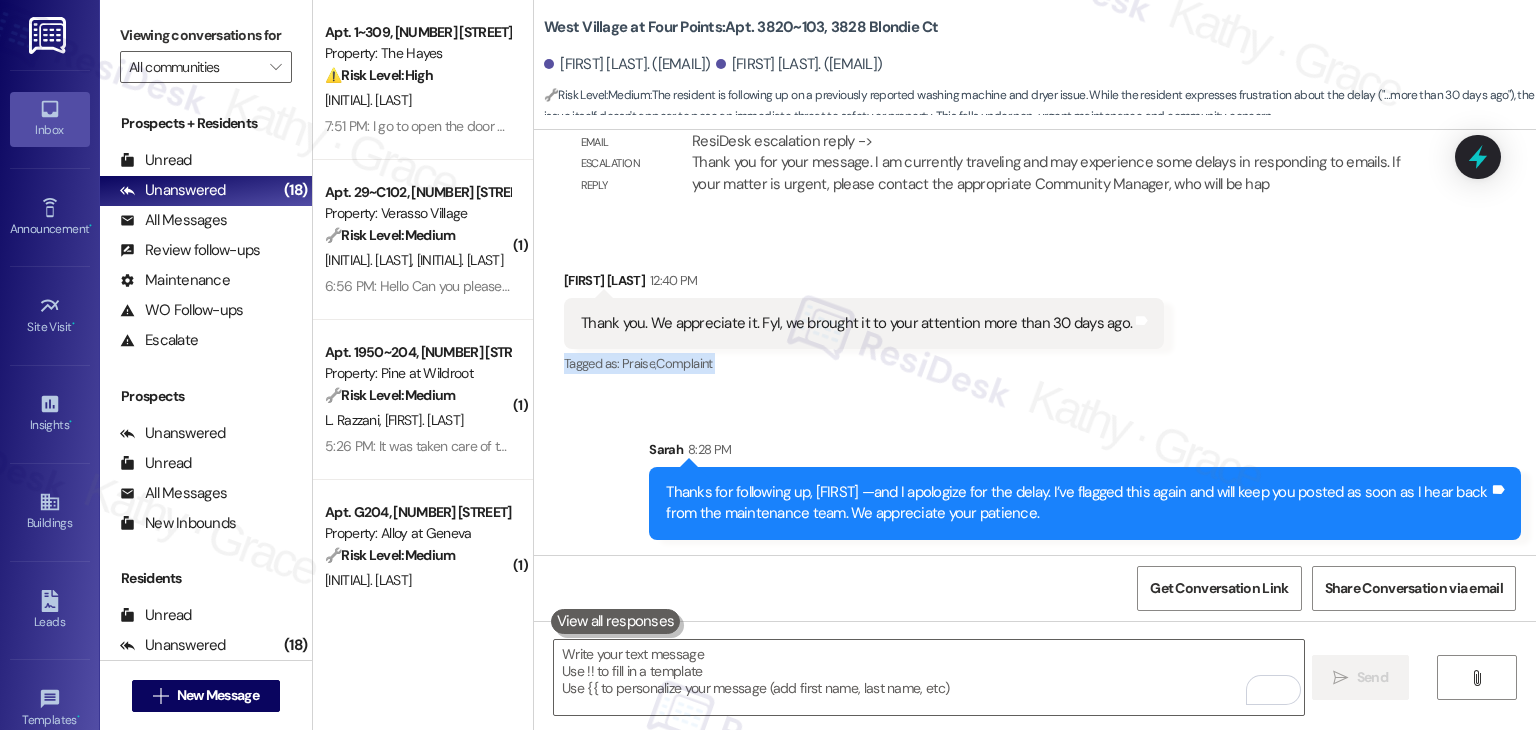 click on "Received via SMS [FIRST] [LAST] 12:40 PM Thank you. We appreciate it. FyI, we brought it to your attention more than 30 days ago. Tags and notes Tagged as: Praise , Click to highlight conversations about Praise Complaint Click to highlight conversations about Complaint" at bounding box center (1035, 309) 